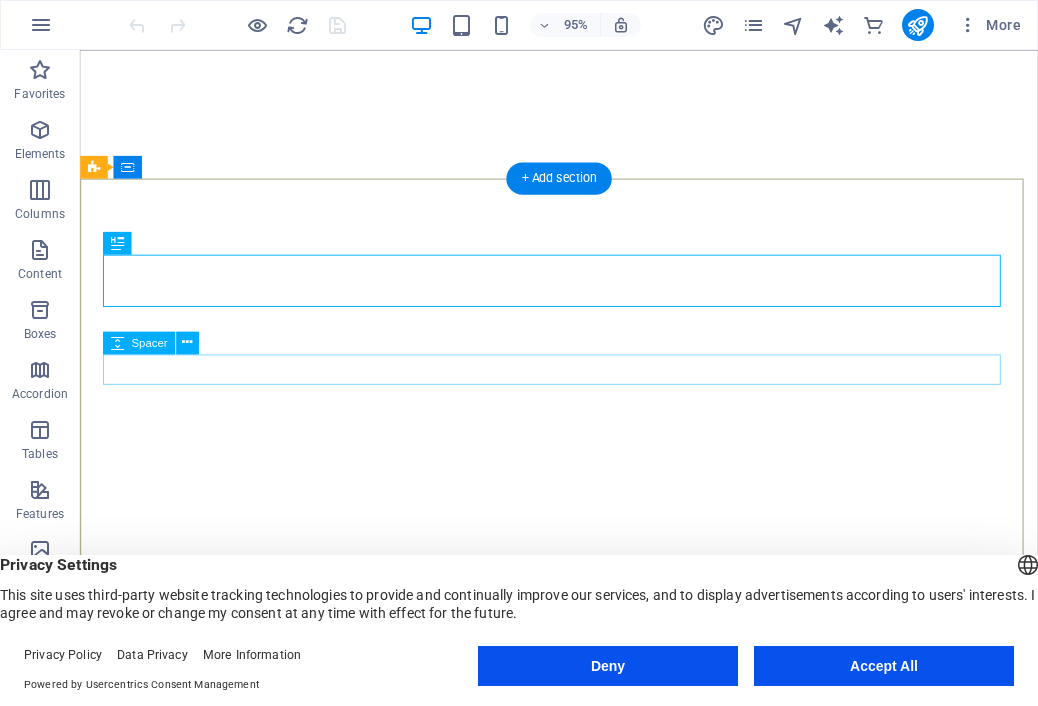 scroll, scrollTop: 0, scrollLeft: 0, axis: both 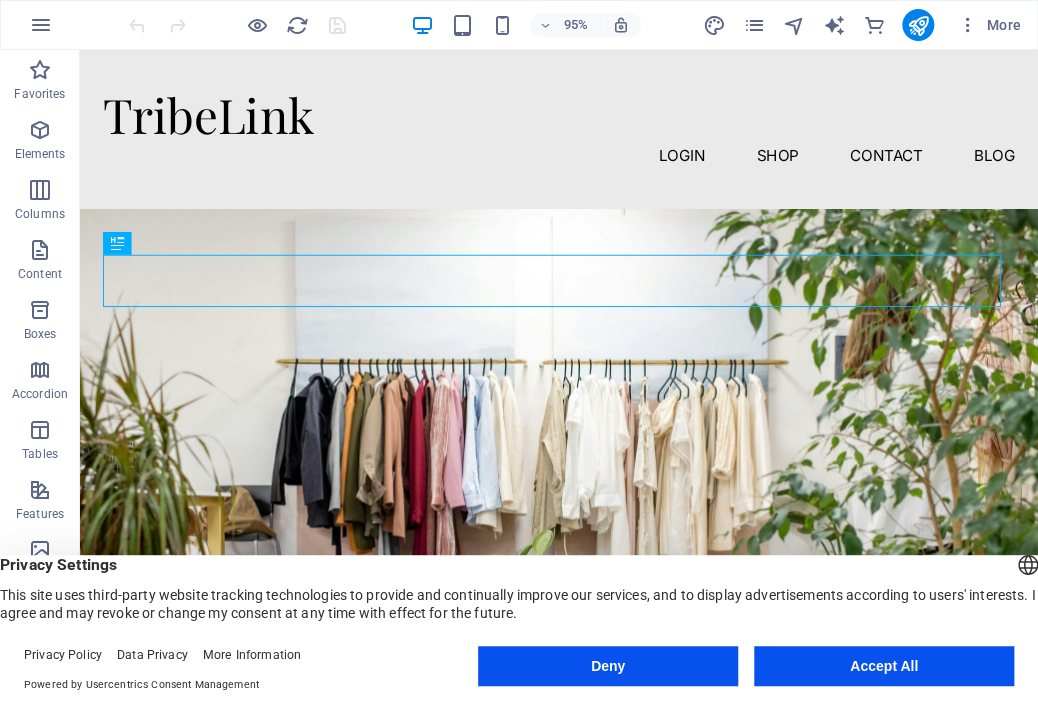 click on "Deny" at bounding box center (608, 666) 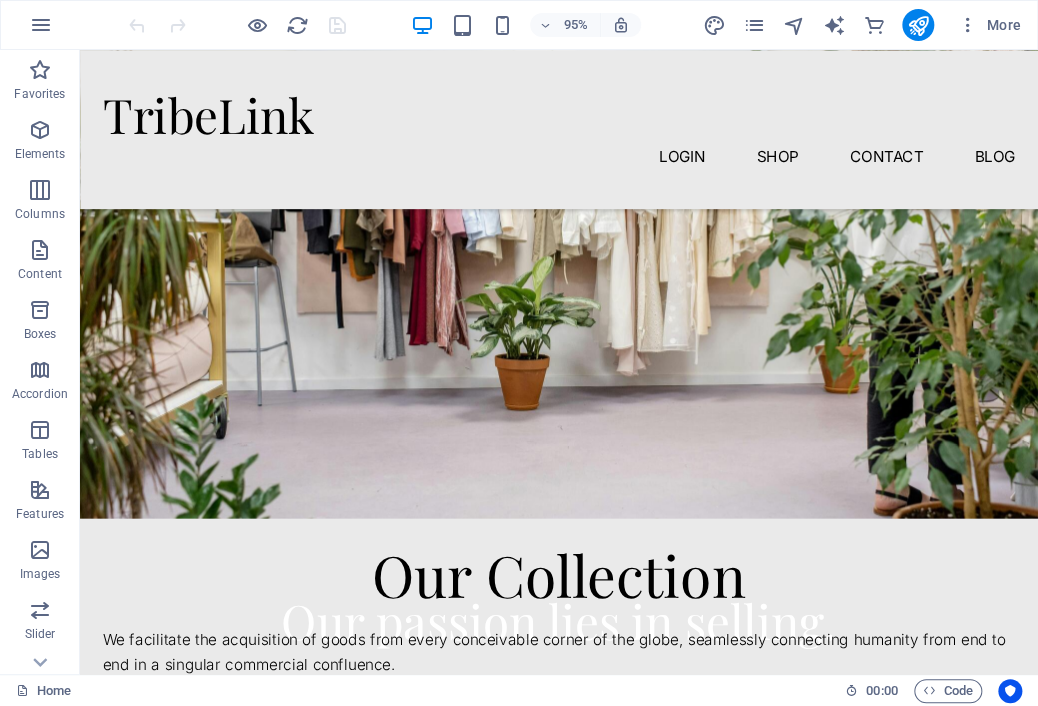 scroll, scrollTop: 0, scrollLeft: 0, axis: both 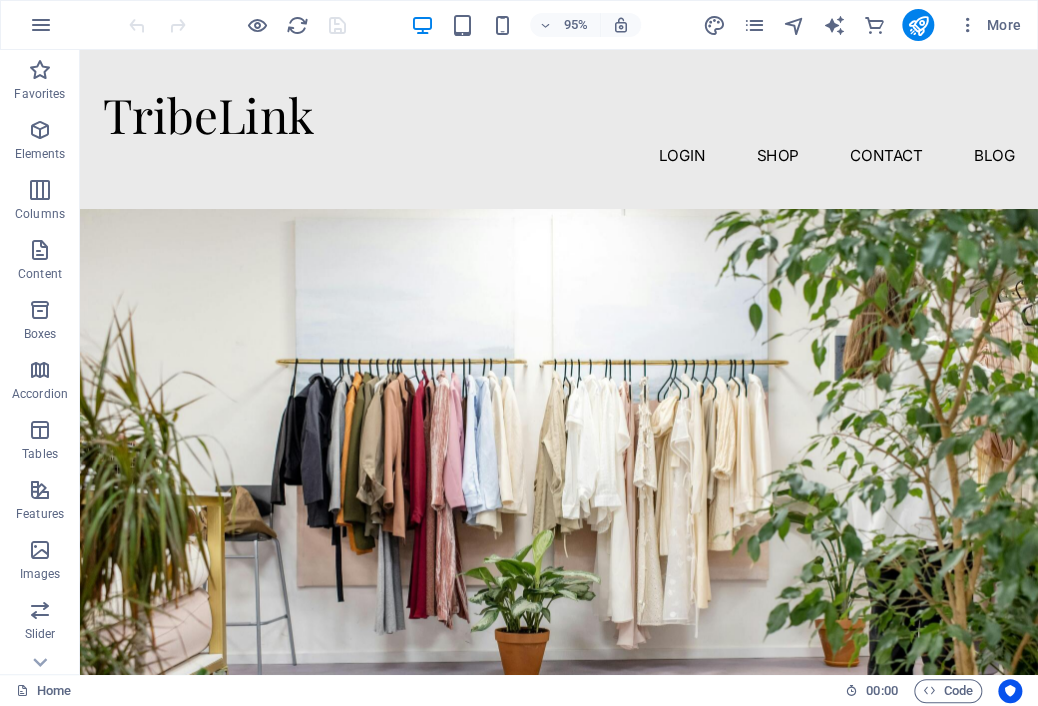 drag, startPoint x: 1079, startPoint y: 137, endPoint x: 1065, endPoint y: 83, distance: 55.7853 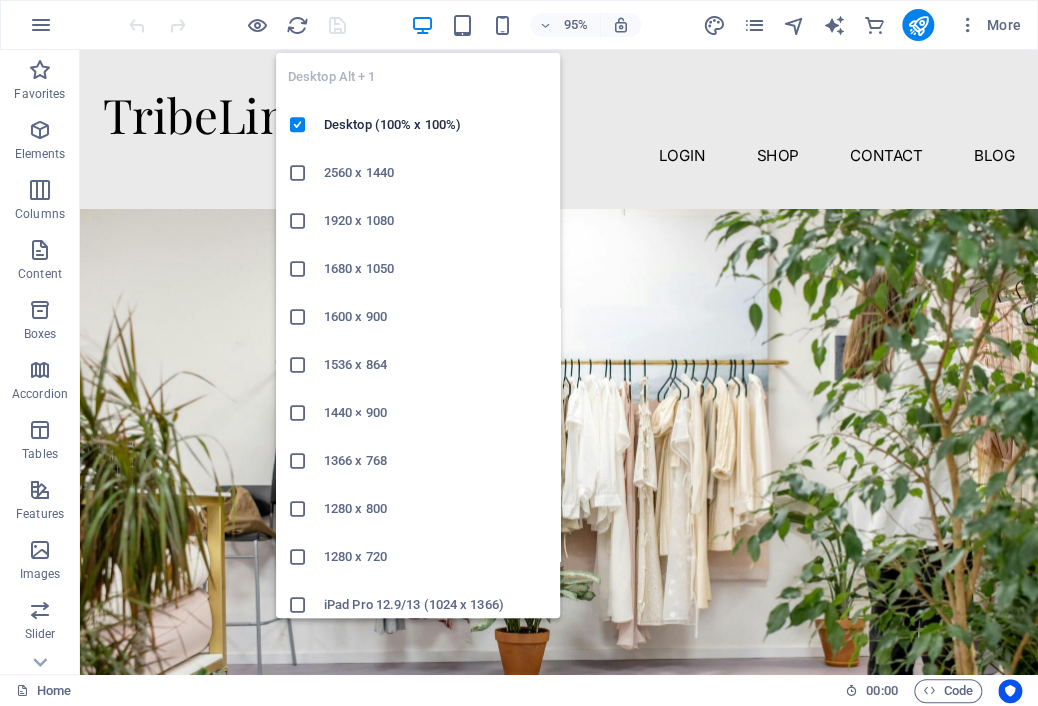 click at bounding box center [421, 25] 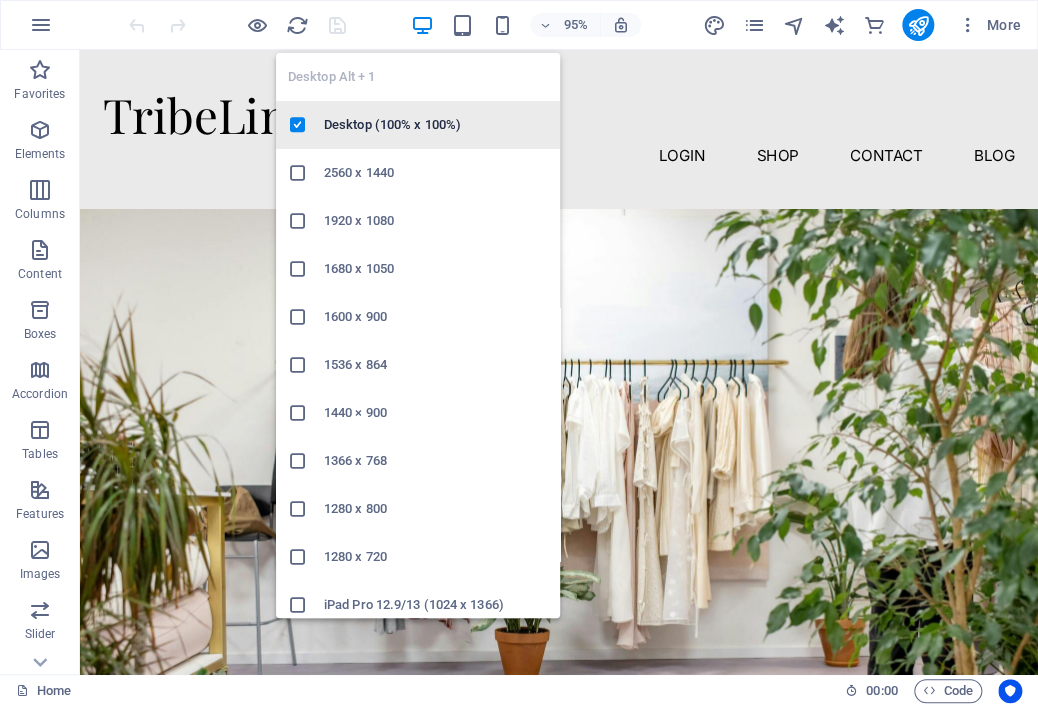 click on "Desktop (100% x 100%)" at bounding box center [436, 125] 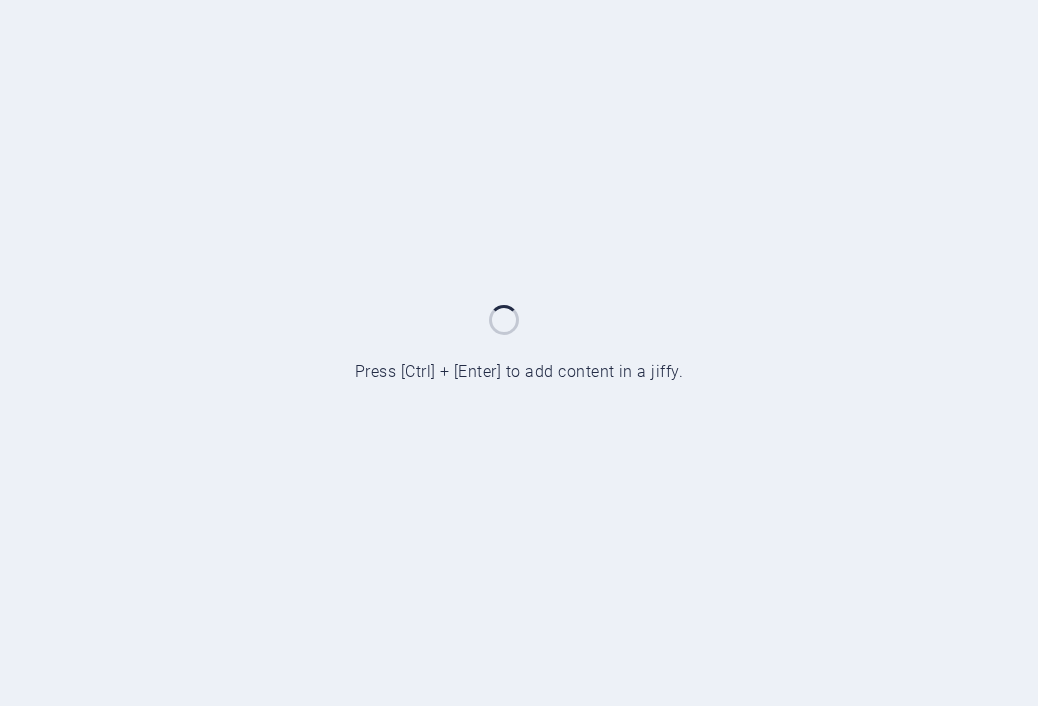 scroll, scrollTop: 0, scrollLeft: 0, axis: both 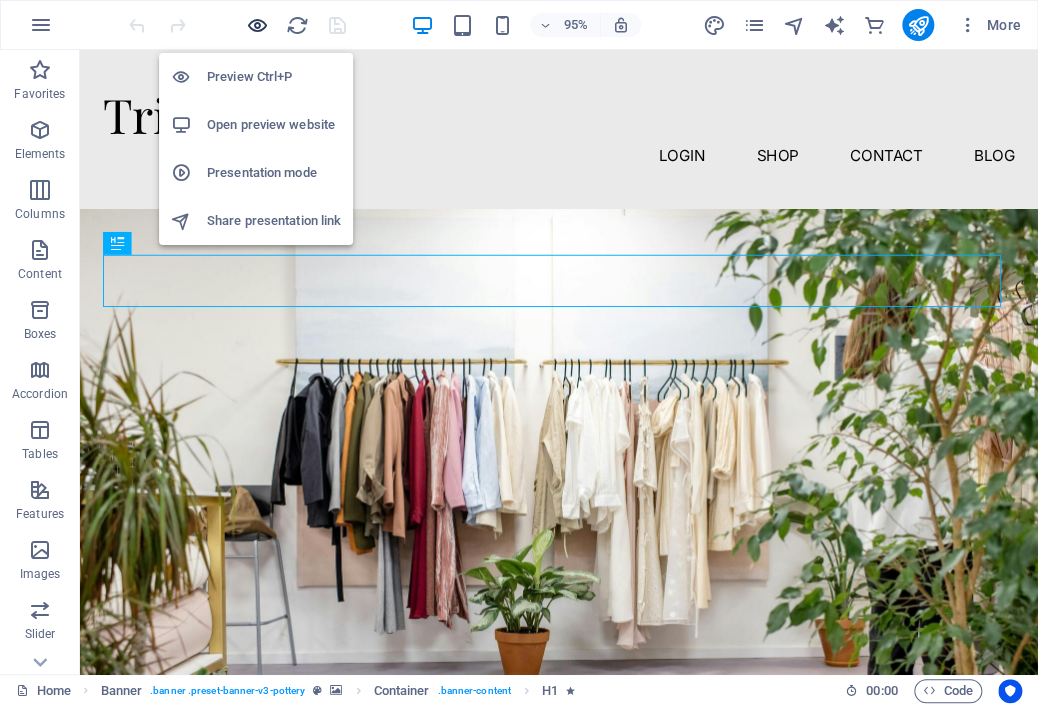 click at bounding box center (257, 25) 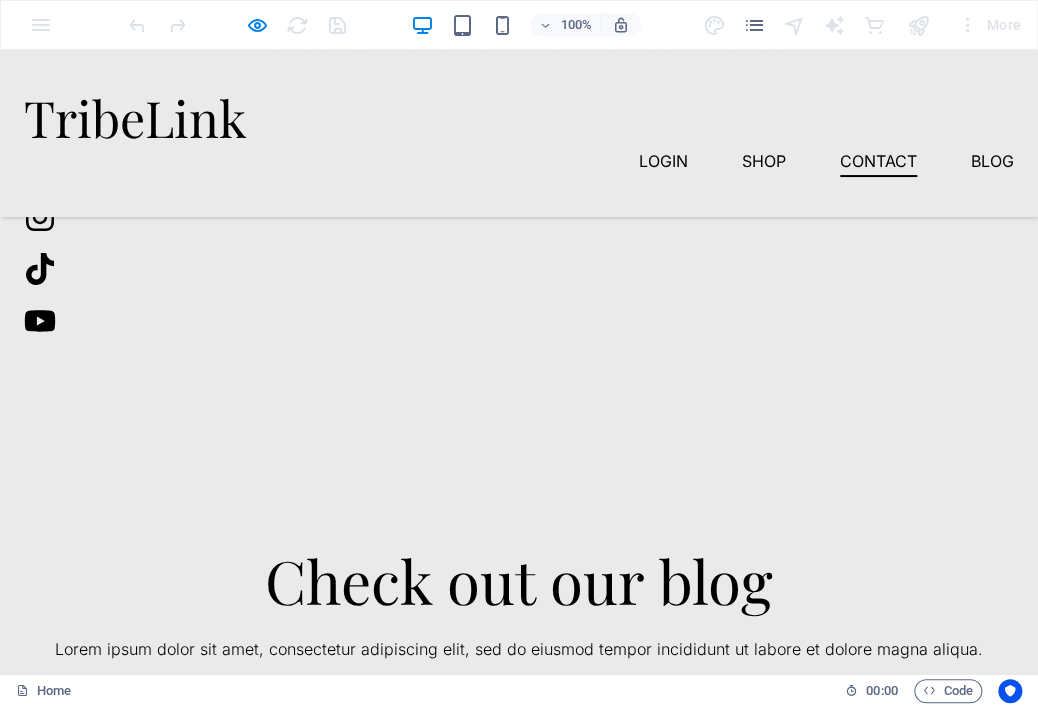scroll, scrollTop: 2432, scrollLeft: 0, axis: vertical 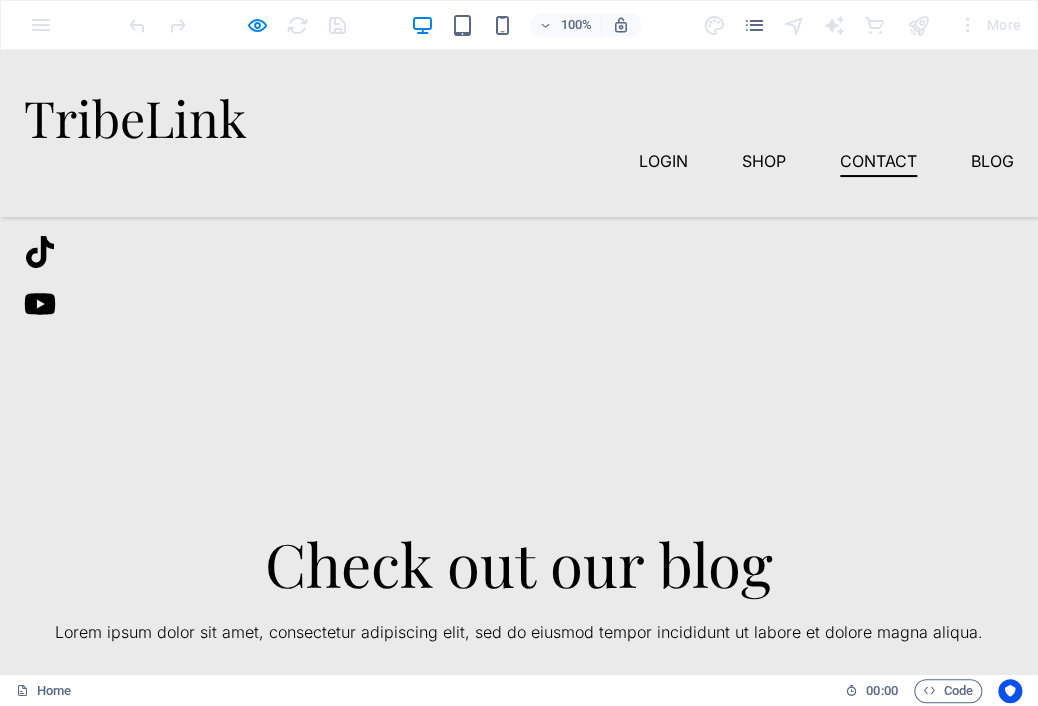 click 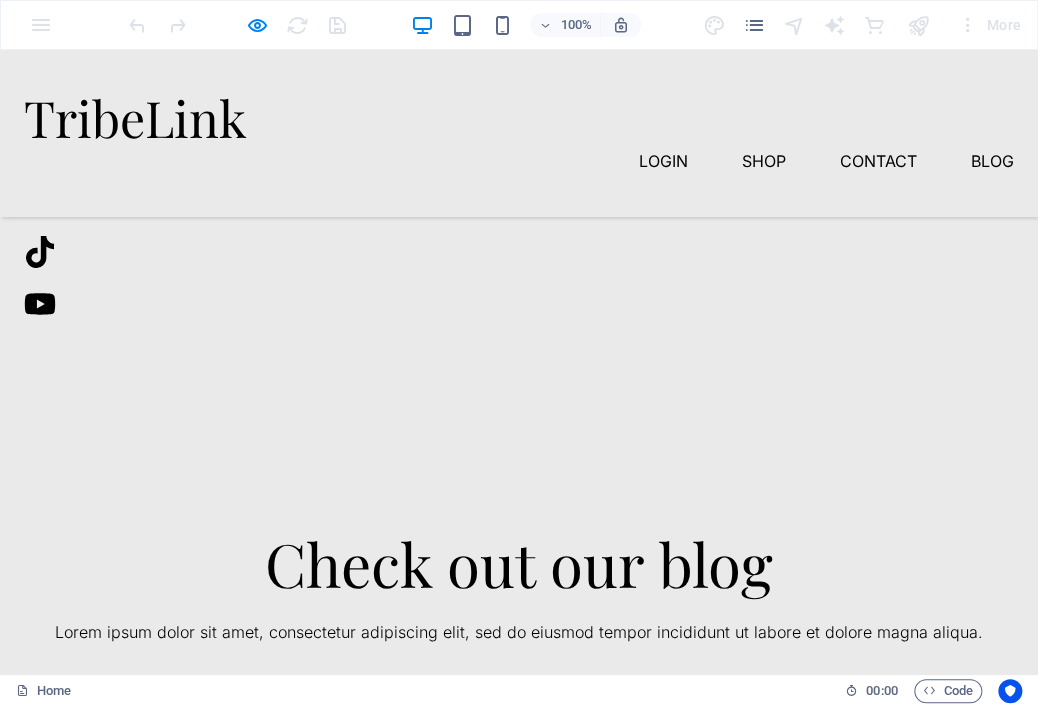 scroll, scrollTop: 0, scrollLeft: 0, axis: both 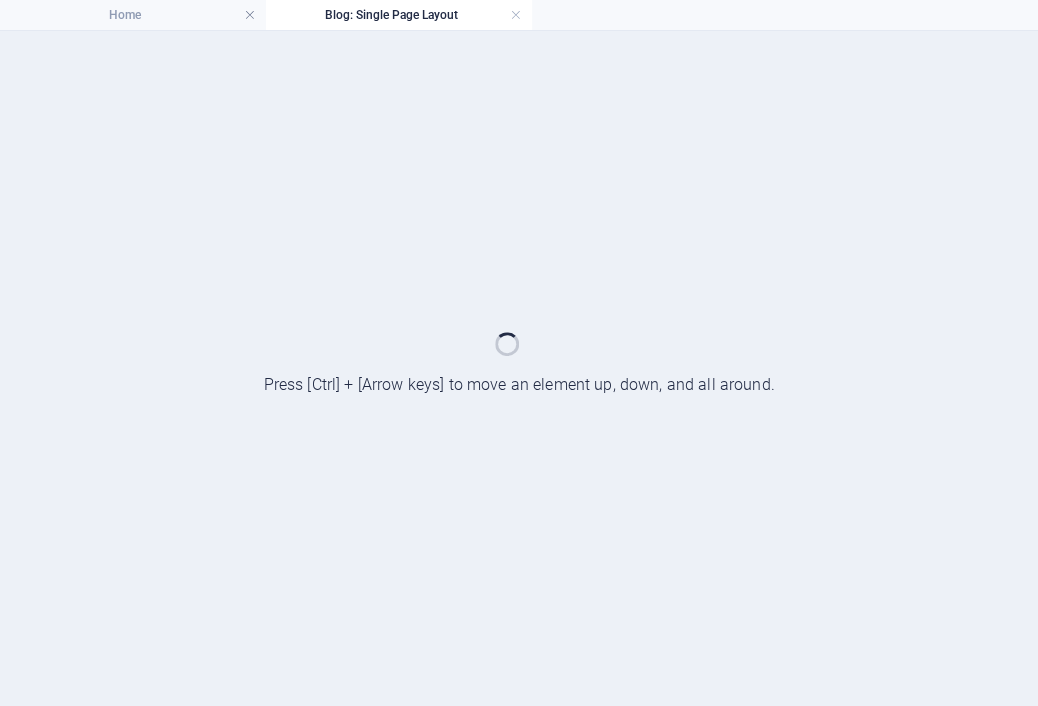 click at bounding box center [519, 368] 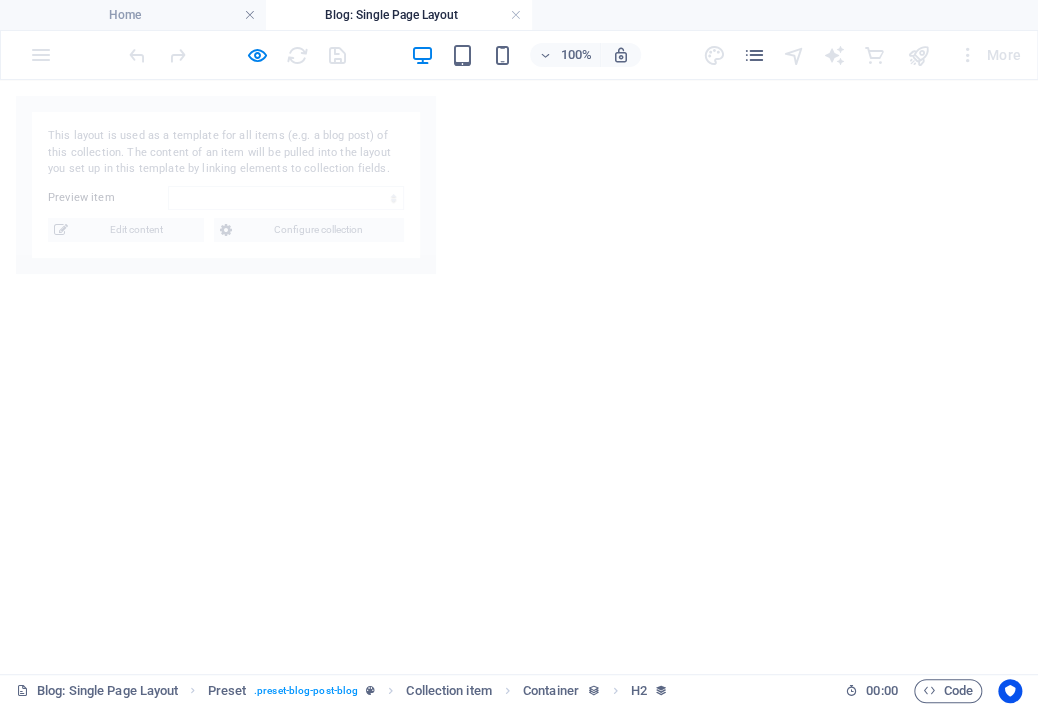 select on "688c86a35134f3154503b4fb" 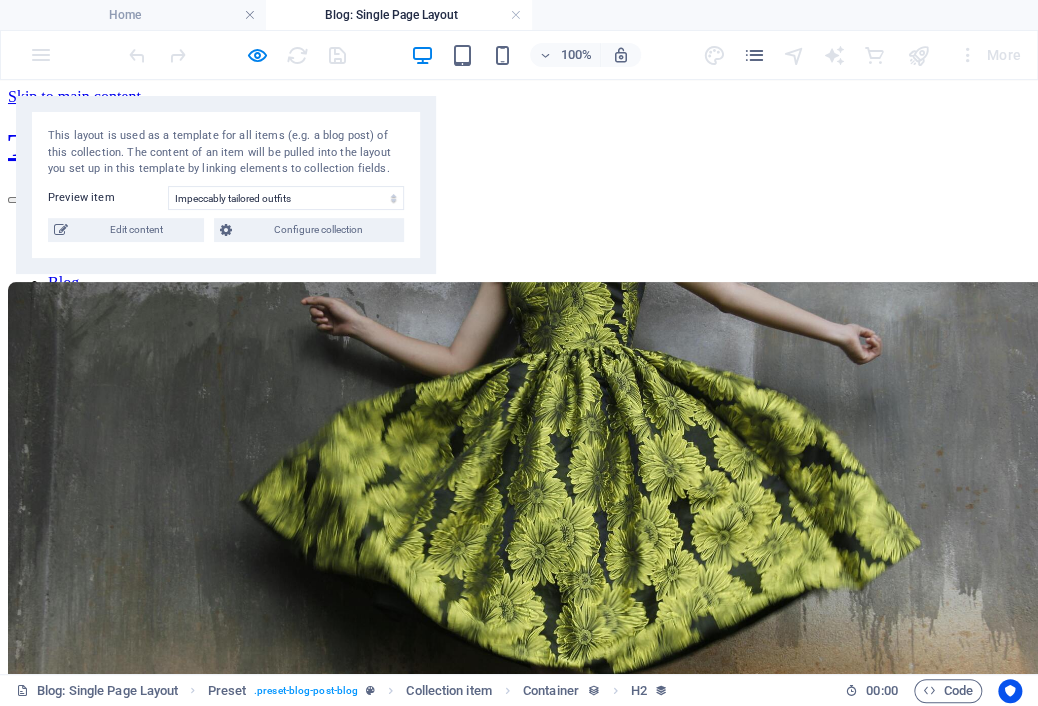 scroll, scrollTop: 484, scrollLeft: 0, axis: vertical 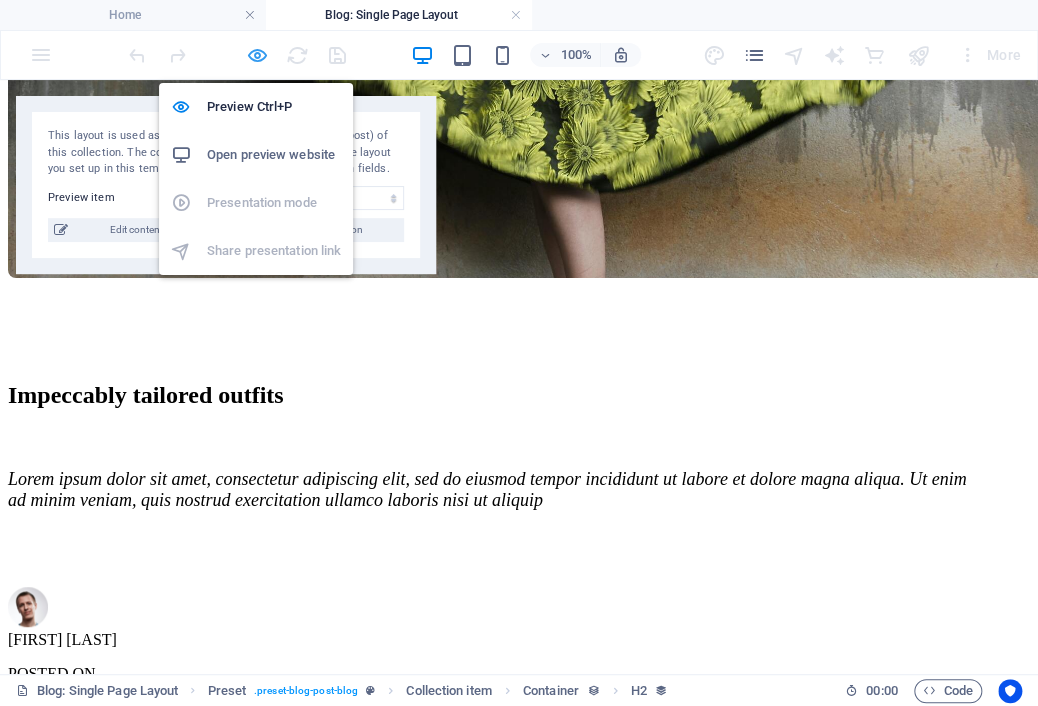 click at bounding box center [257, 55] 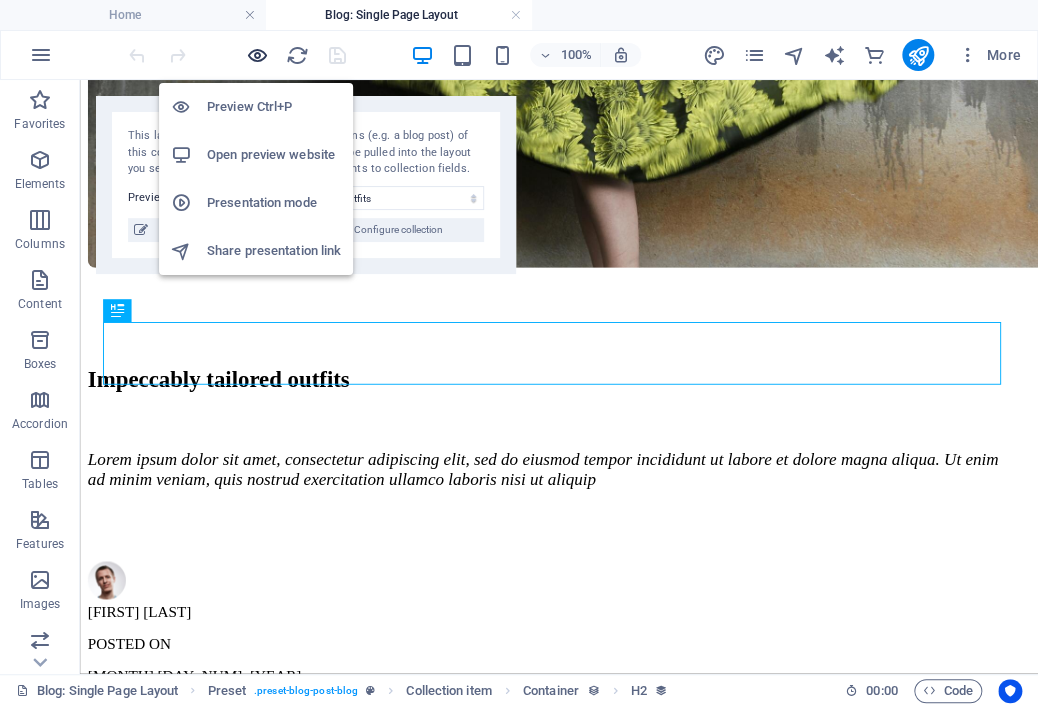 scroll, scrollTop: 494, scrollLeft: 0, axis: vertical 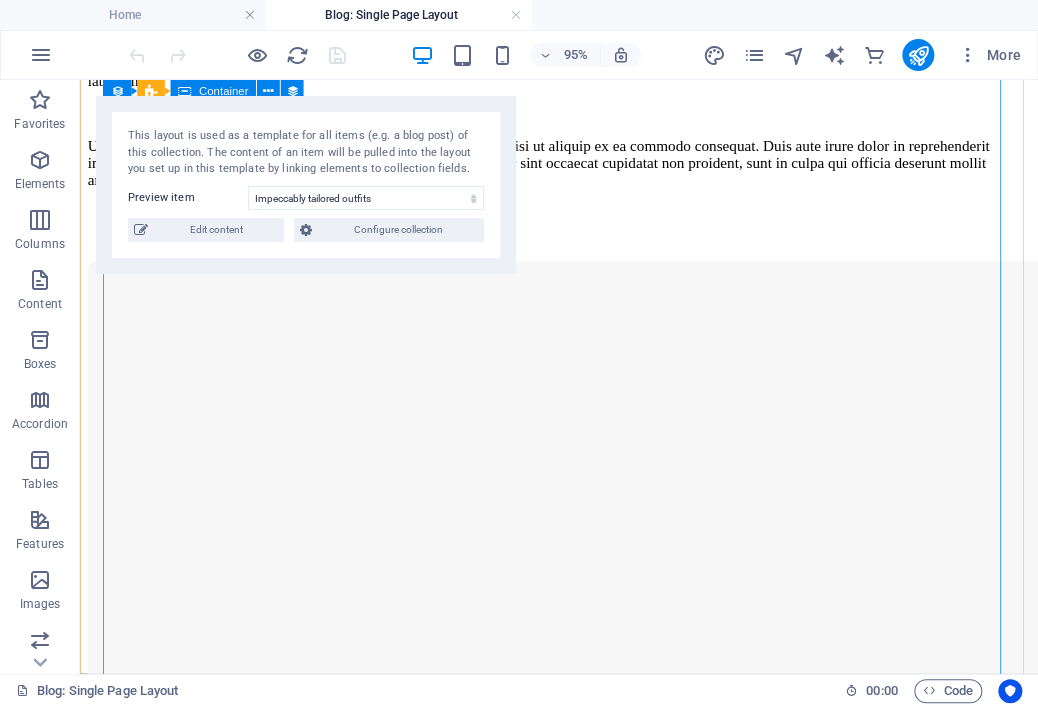 click at bounding box center (568, 513) 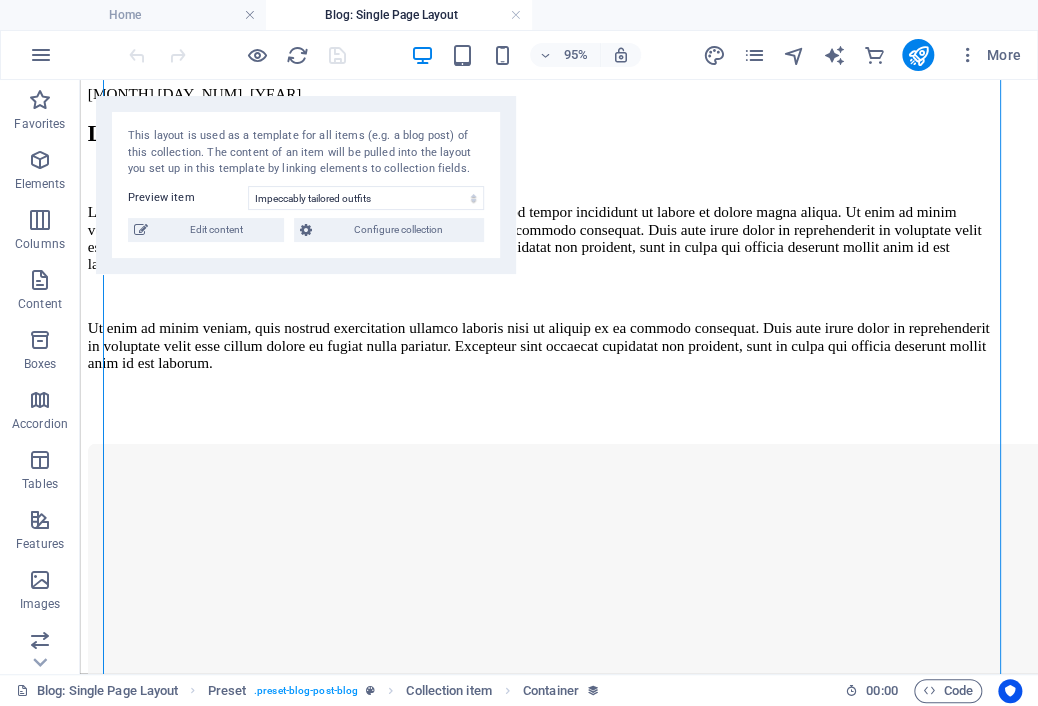 scroll, scrollTop: 1103, scrollLeft: 0, axis: vertical 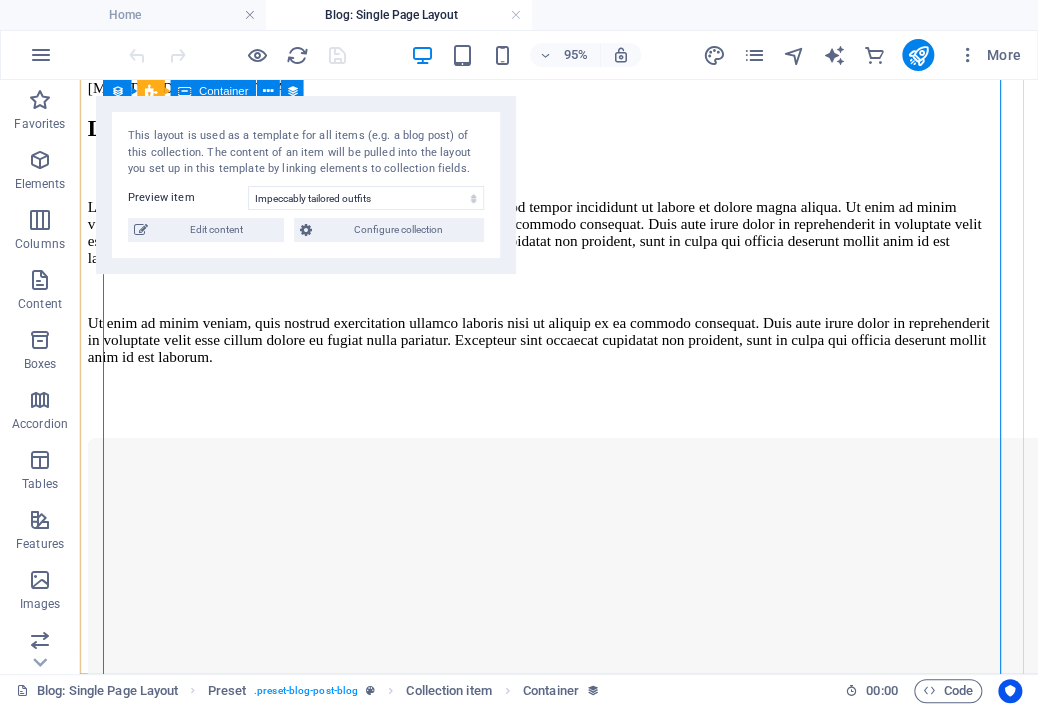click at bounding box center (568, 699) 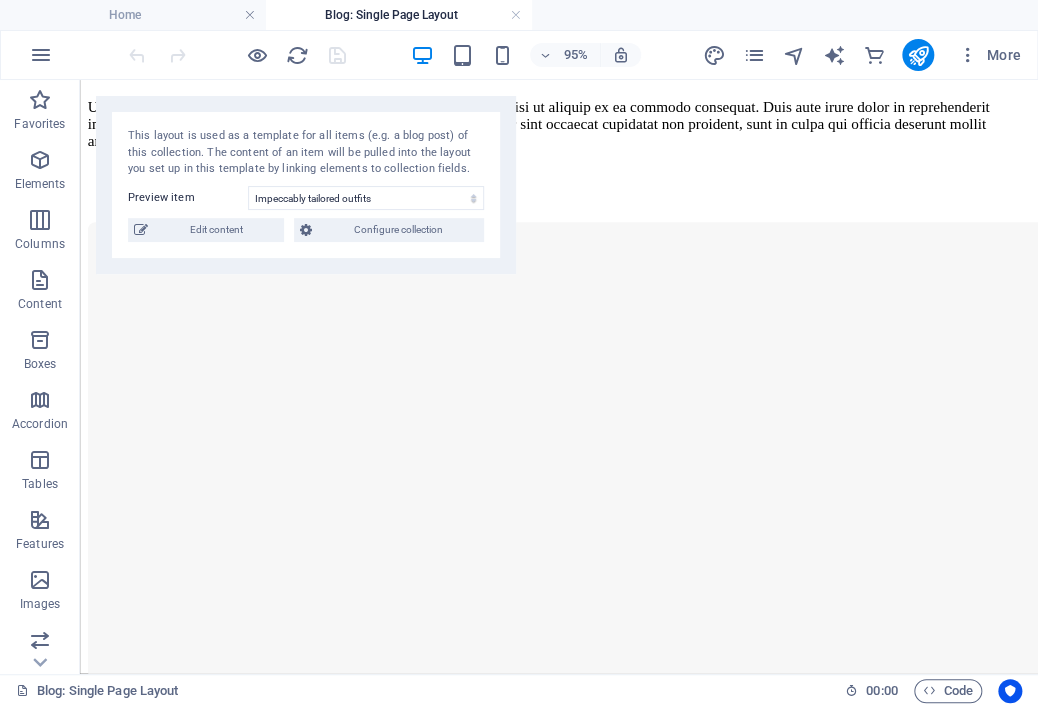 scroll, scrollTop: 1340, scrollLeft: 0, axis: vertical 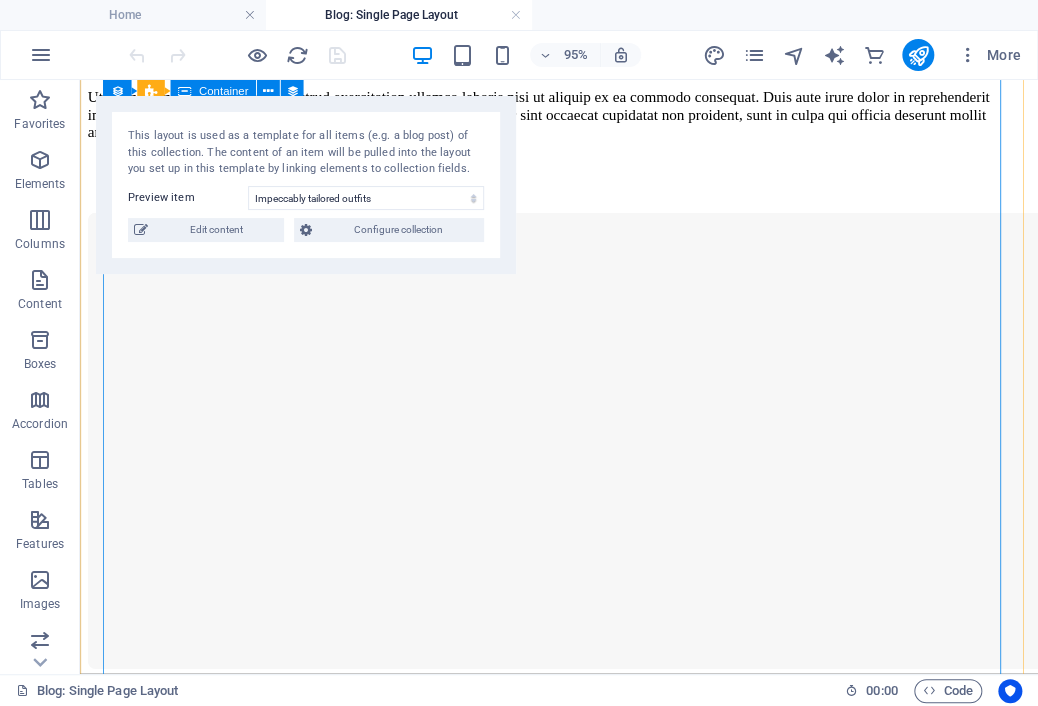 click at bounding box center (568, 462) 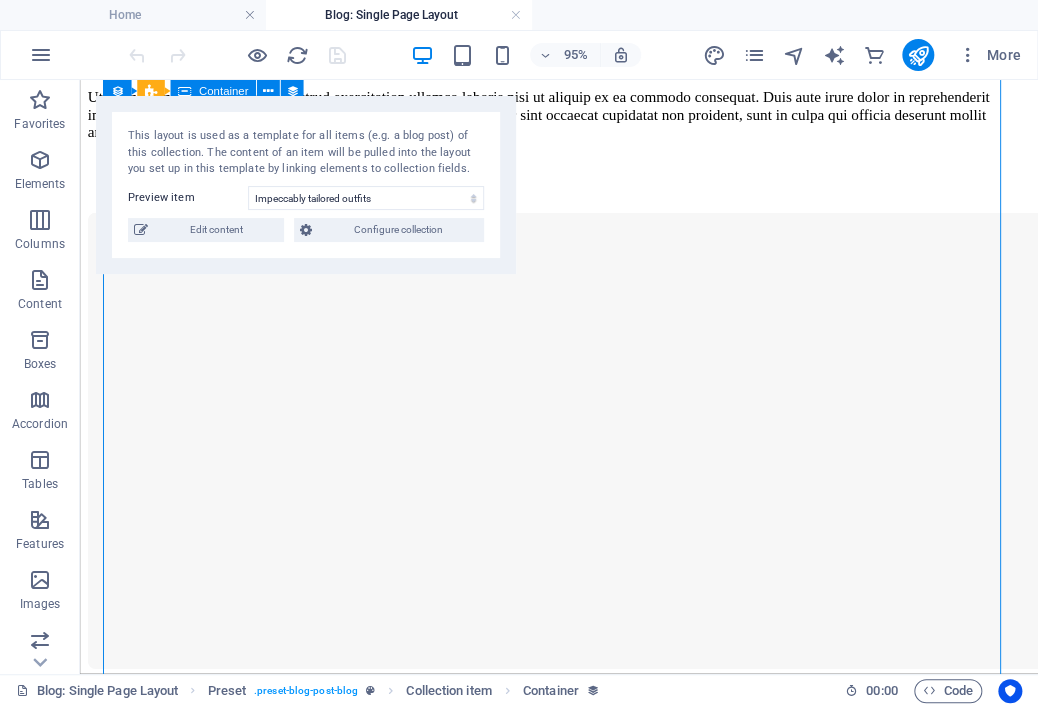 select on "px" 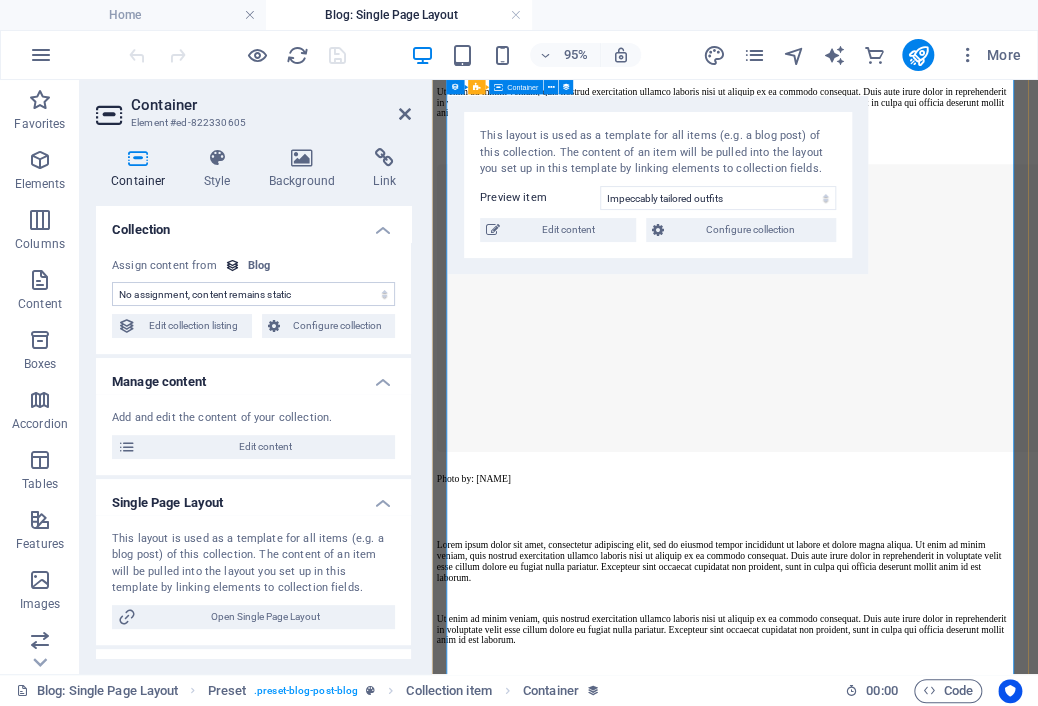 select on "content" 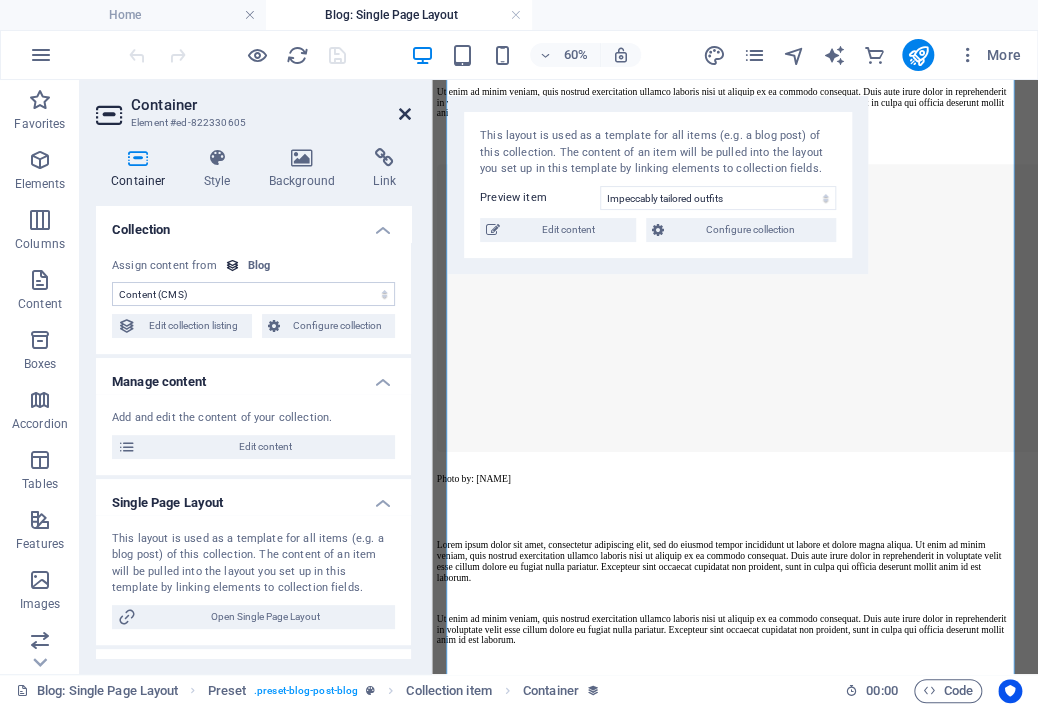 click at bounding box center (405, 114) 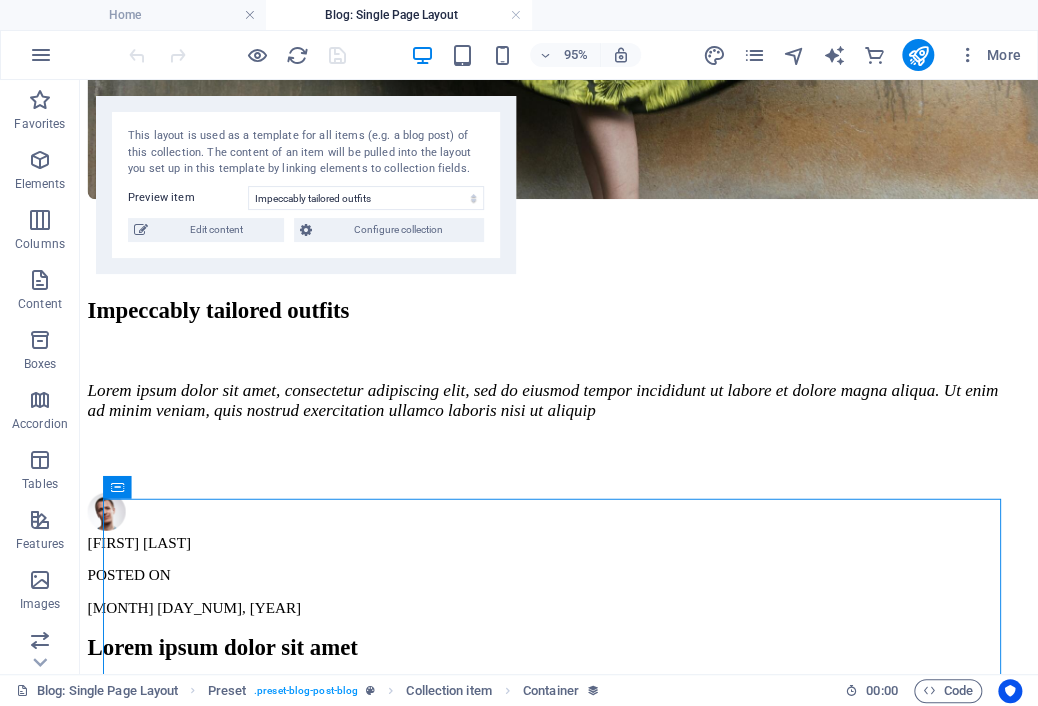 scroll, scrollTop: 512, scrollLeft: 0, axis: vertical 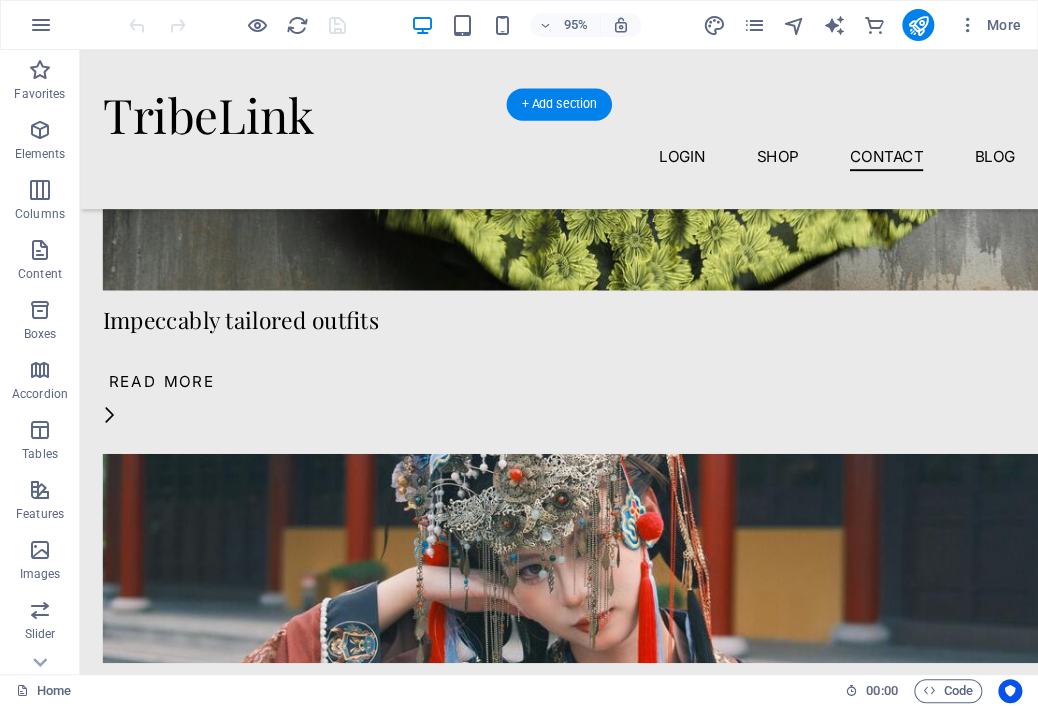 click at bounding box center [584, 1885] 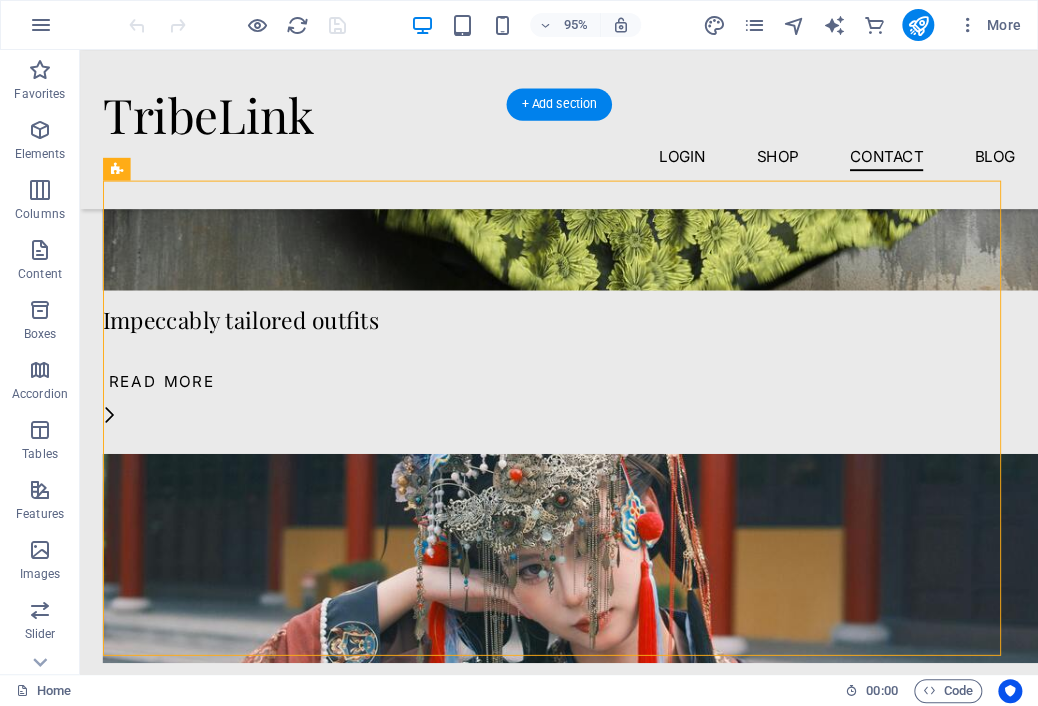 click at bounding box center [584, 1885] 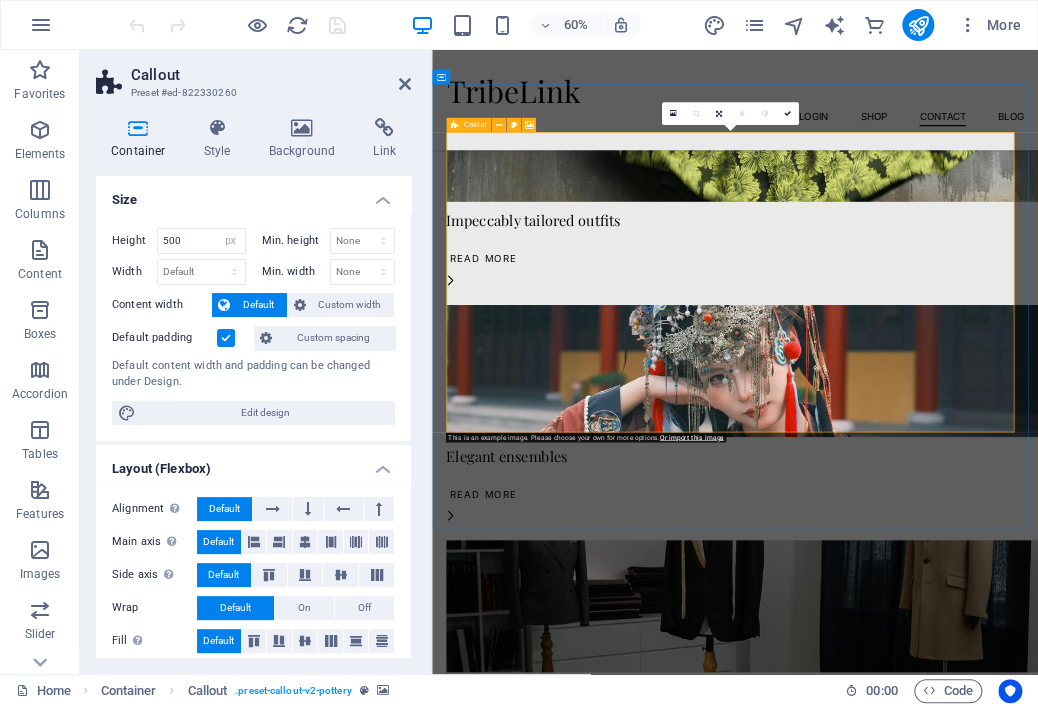 click on "Callout" at bounding box center [475, 125] 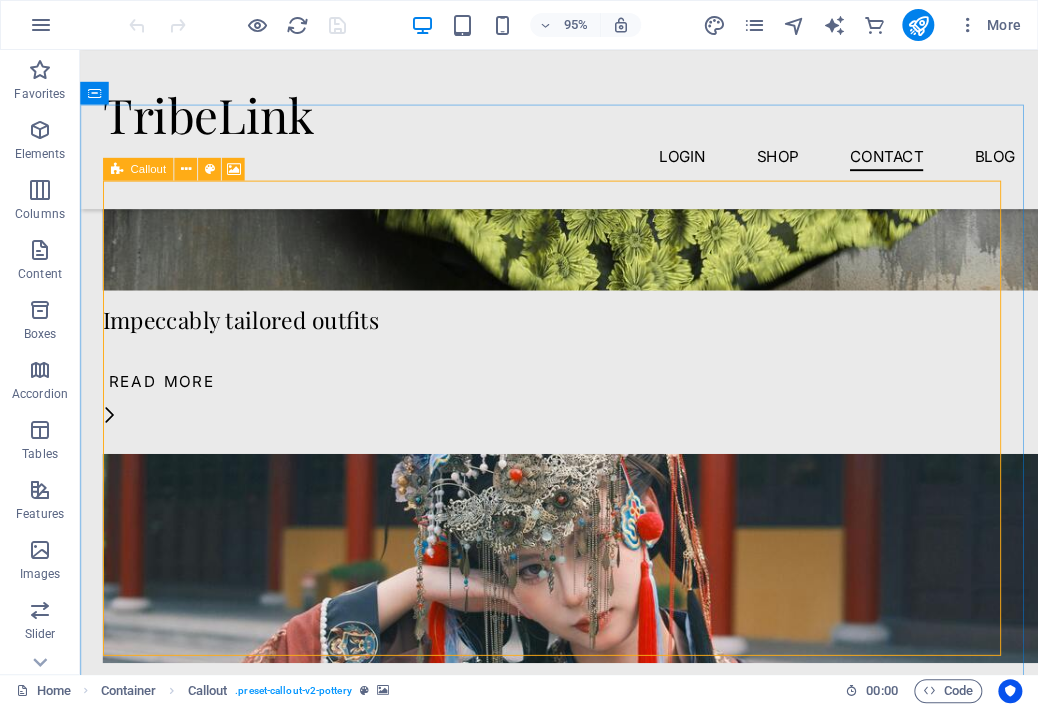 click on "Callout" at bounding box center [147, 168] 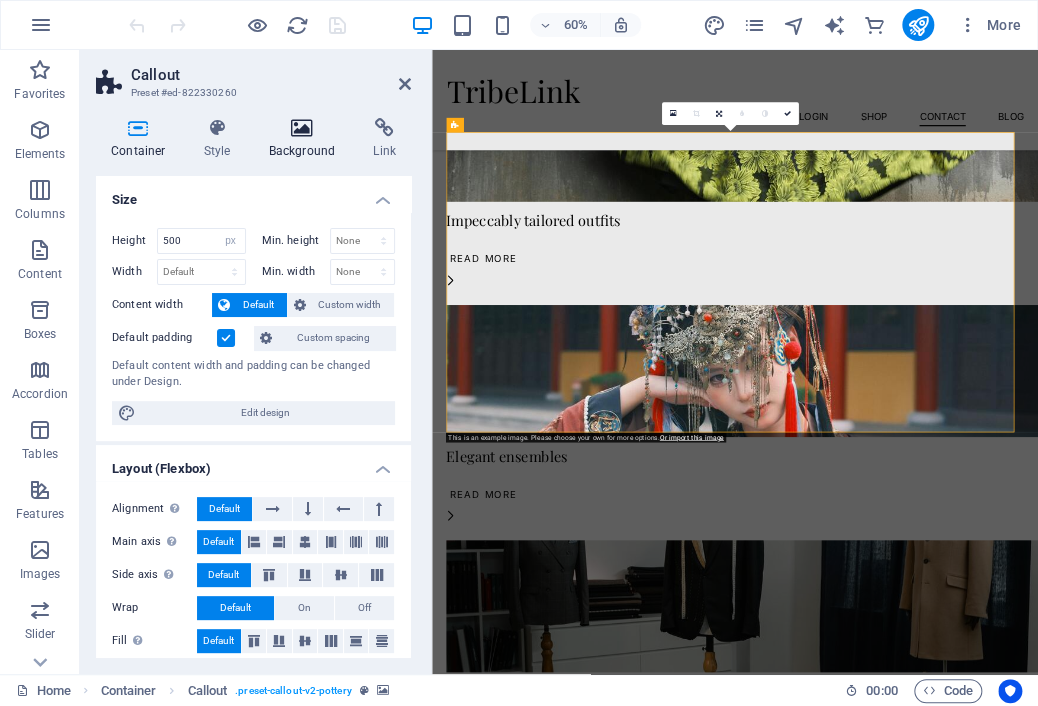 click at bounding box center (302, 128) 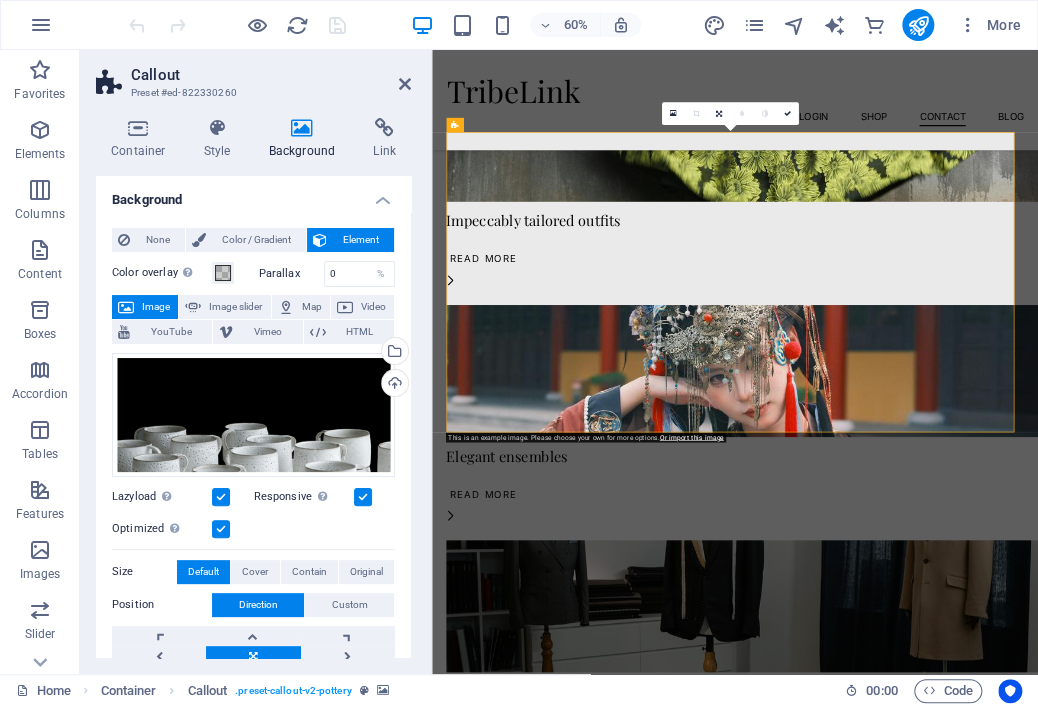 click on "Image" at bounding box center (156, 307) 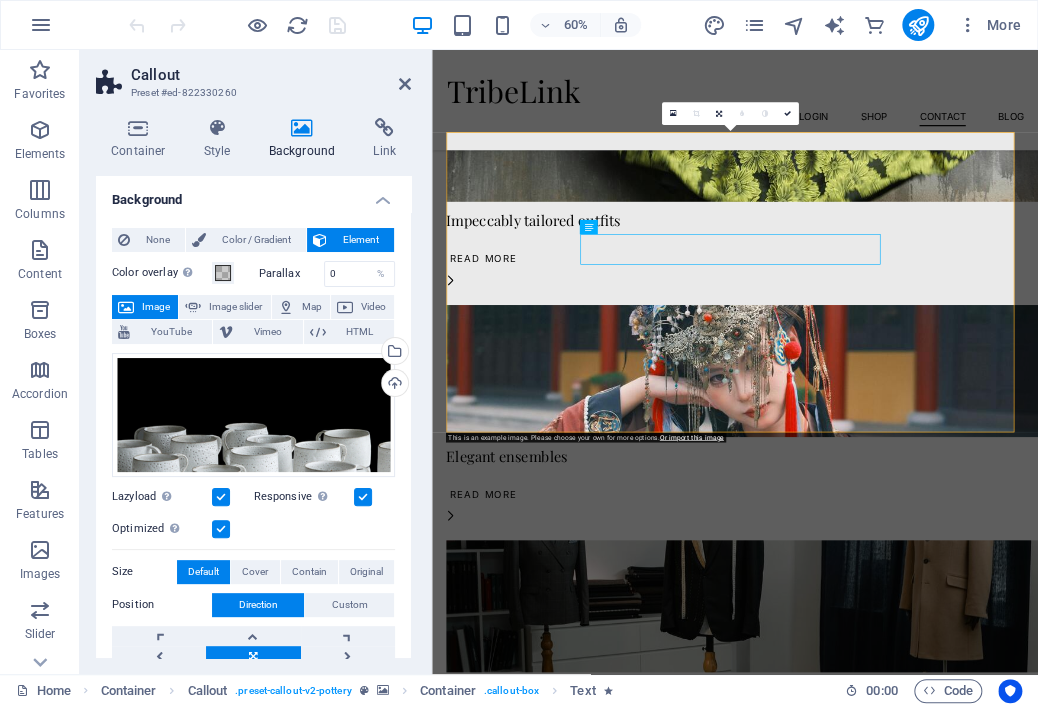 drag, startPoint x: 404, startPoint y: 232, endPoint x: 376, endPoint y: 202, distance: 41.036568 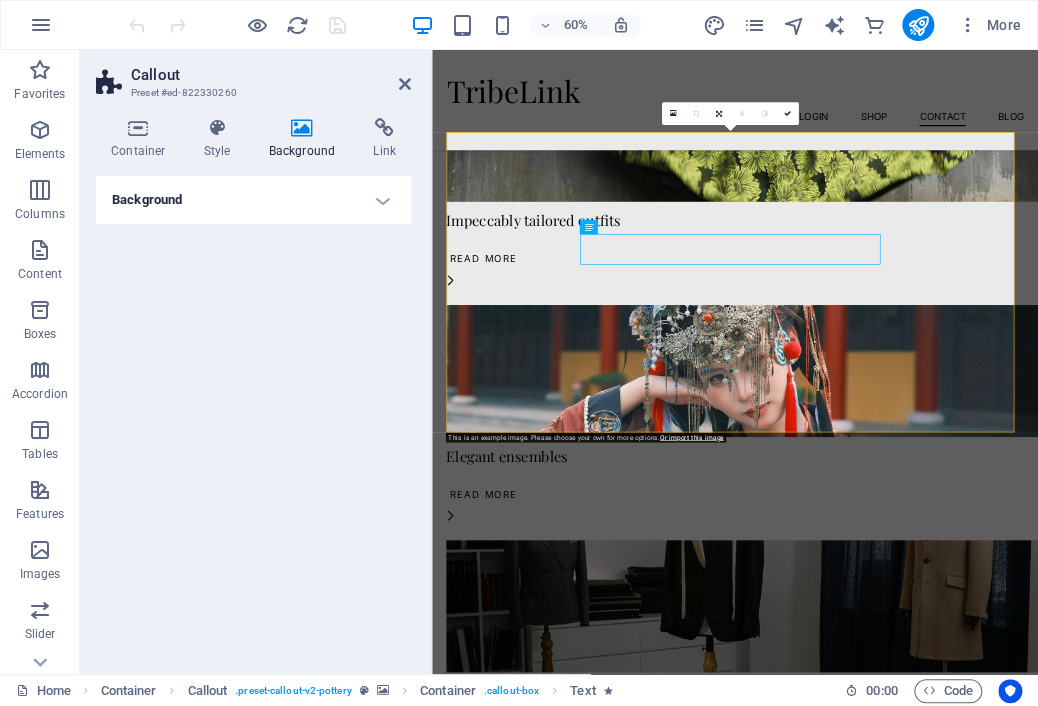click on "Background" at bounding box center (253, 200) 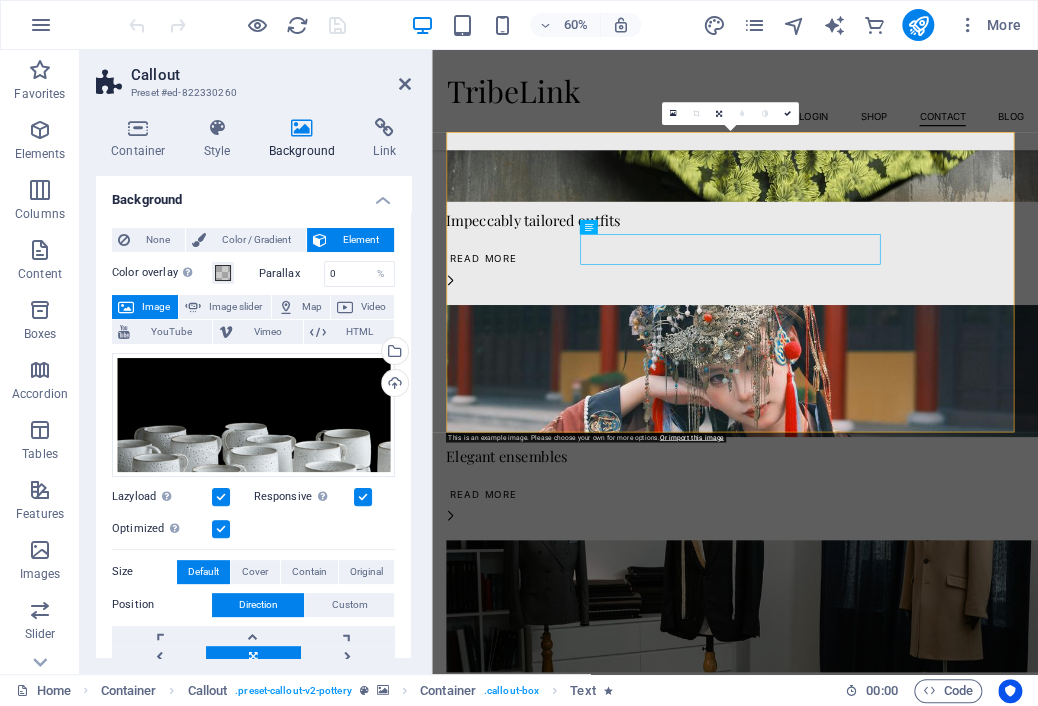 click on "Image" at bounding box center (156, 307) 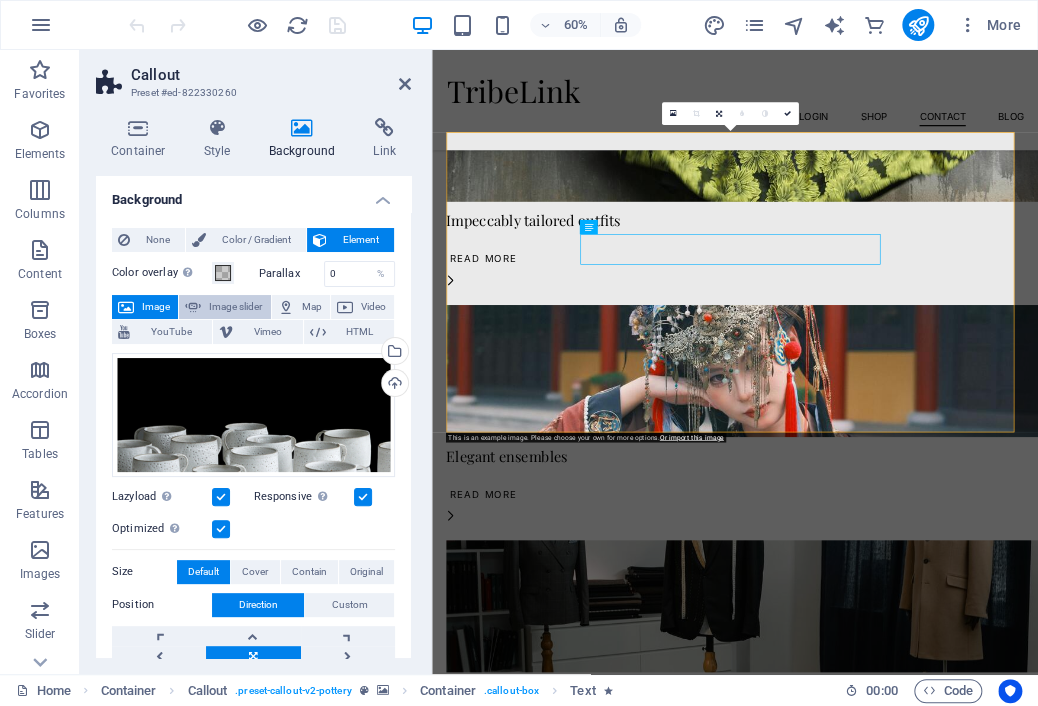 click on "Image slider" at bounding box center (235, 307) 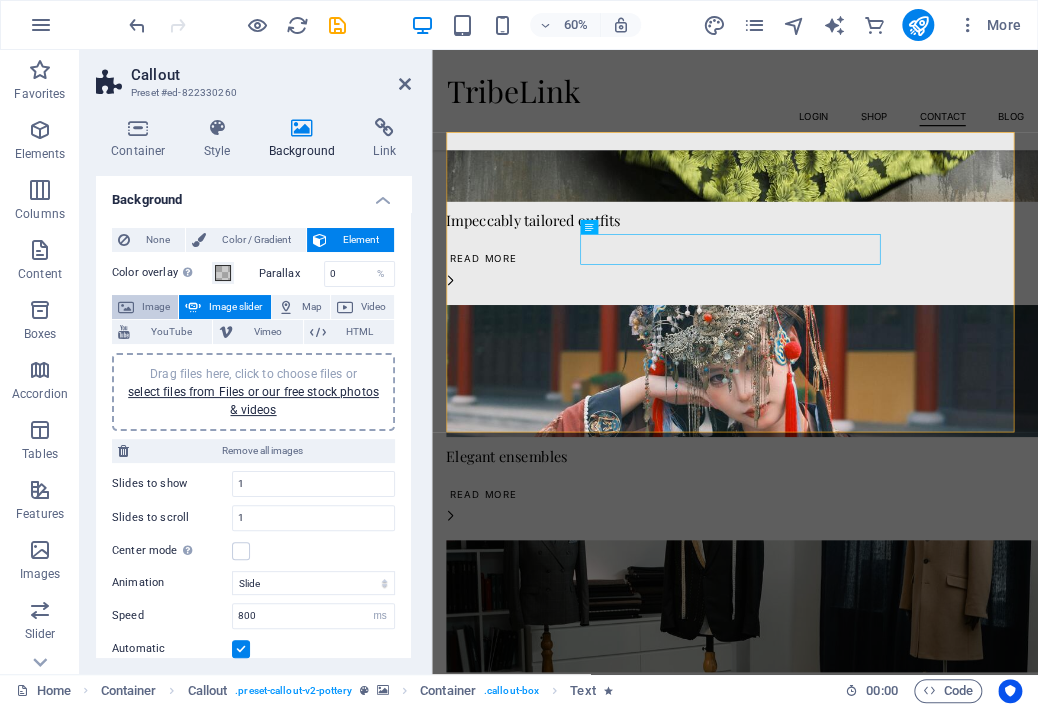 click on "Image" at bounding box center (156, 307) 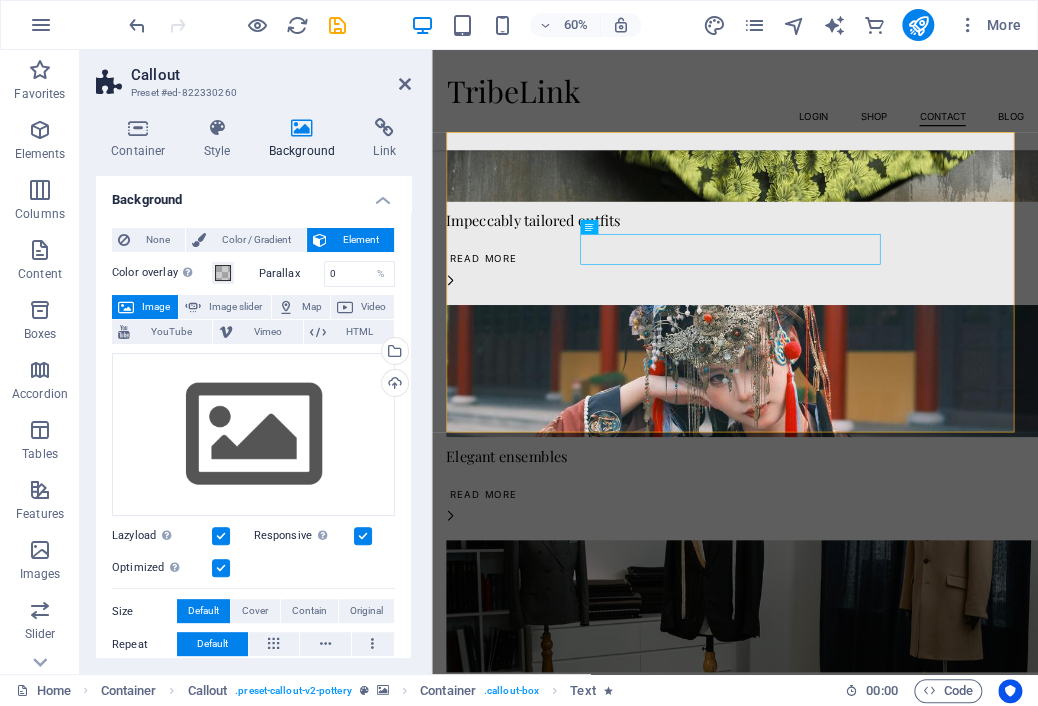 click on "Image" at bounding box center (156, 307) 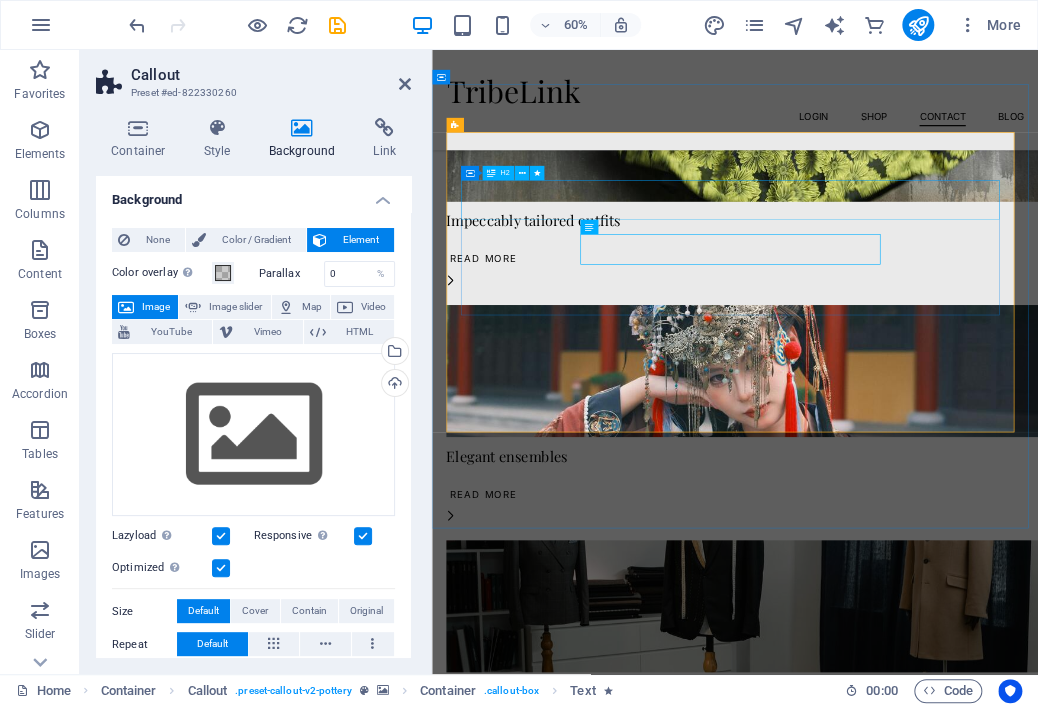 click on "Custom made sets" at bounding box center (937, 2248) 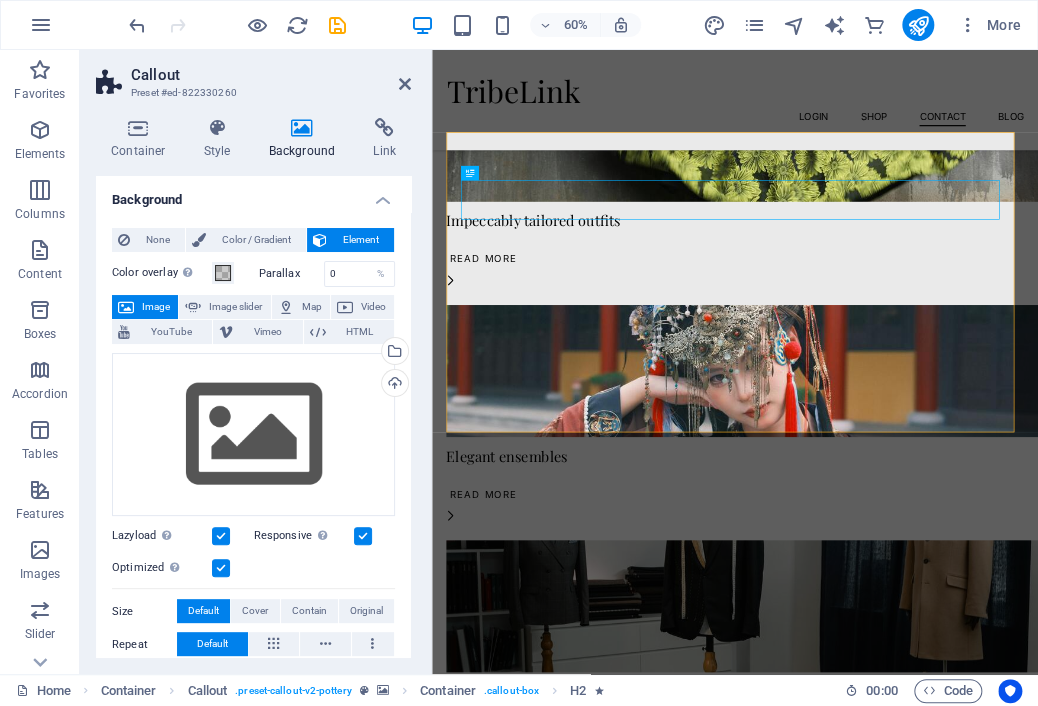 click at bounding box center (937, 1885) 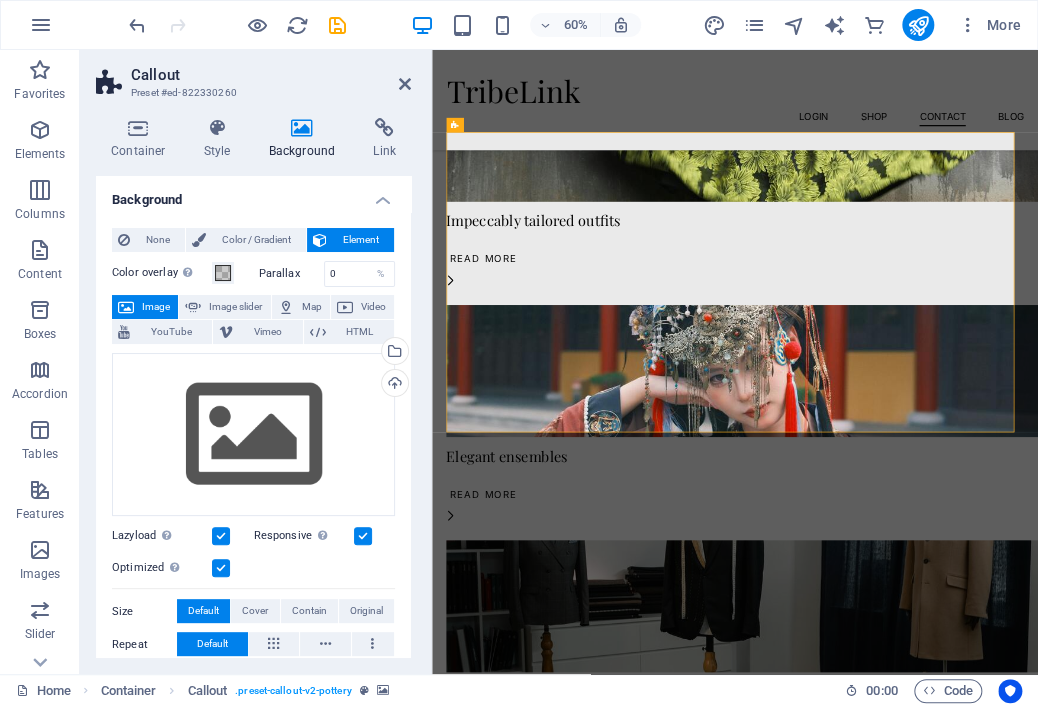 click on "Image" at bounding box center (156, 307) 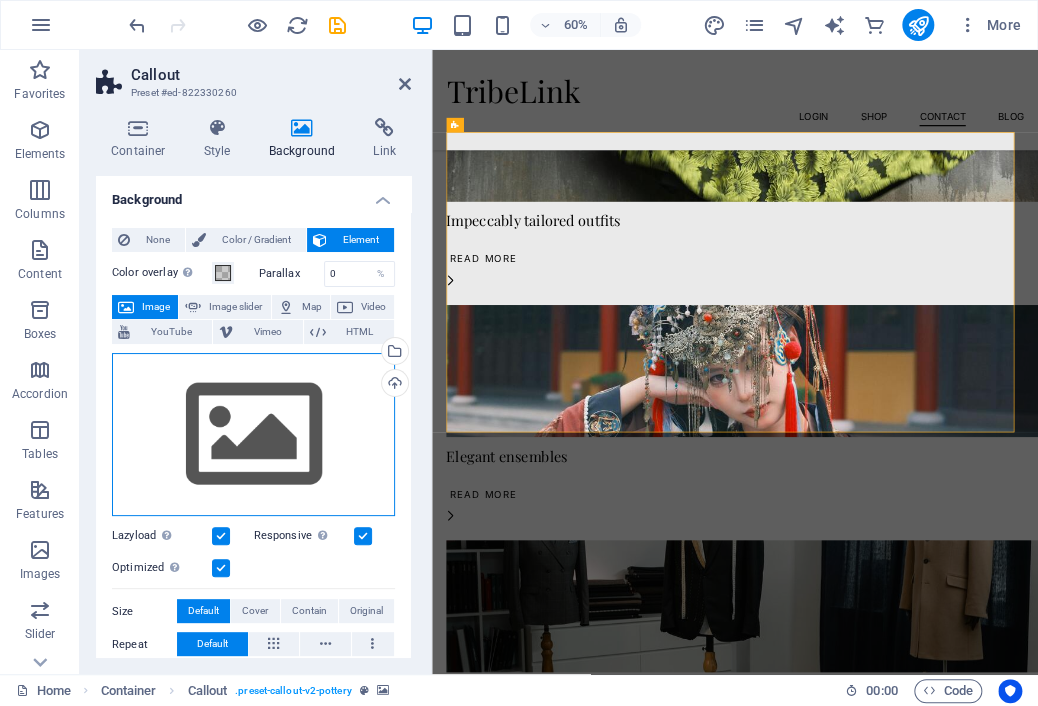 click on "Drag files here, click to choose files or select files from Files or our free stock photos & videos" at bounding box center (253, 435) 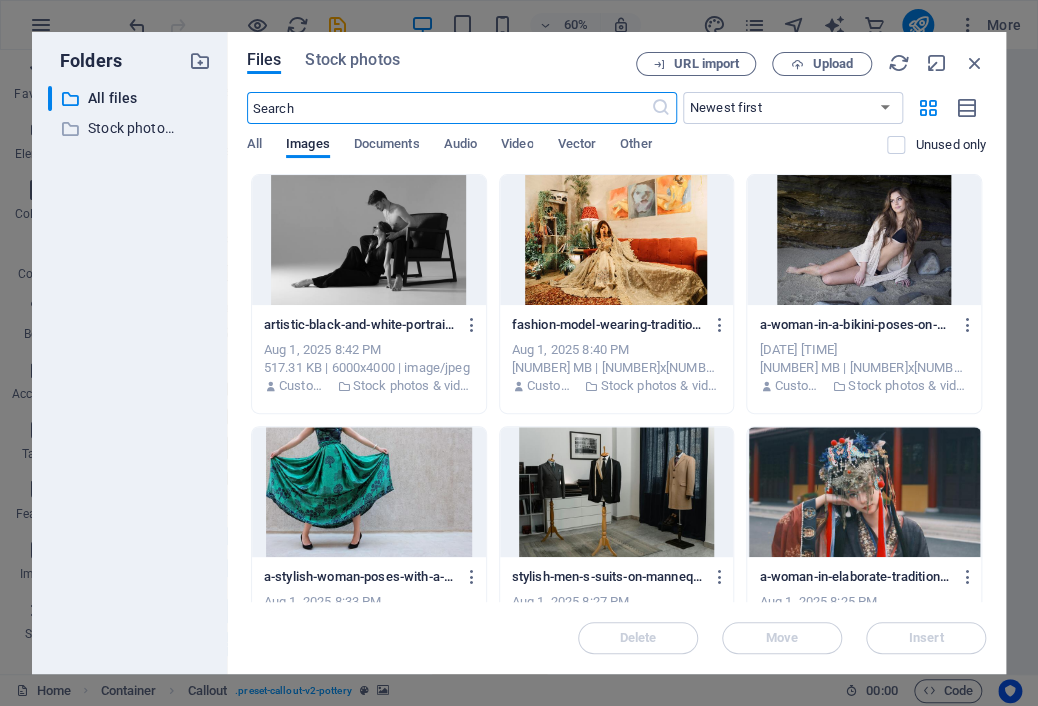scroll, scrollTop: 0, scrollLeft: 0, axis: both 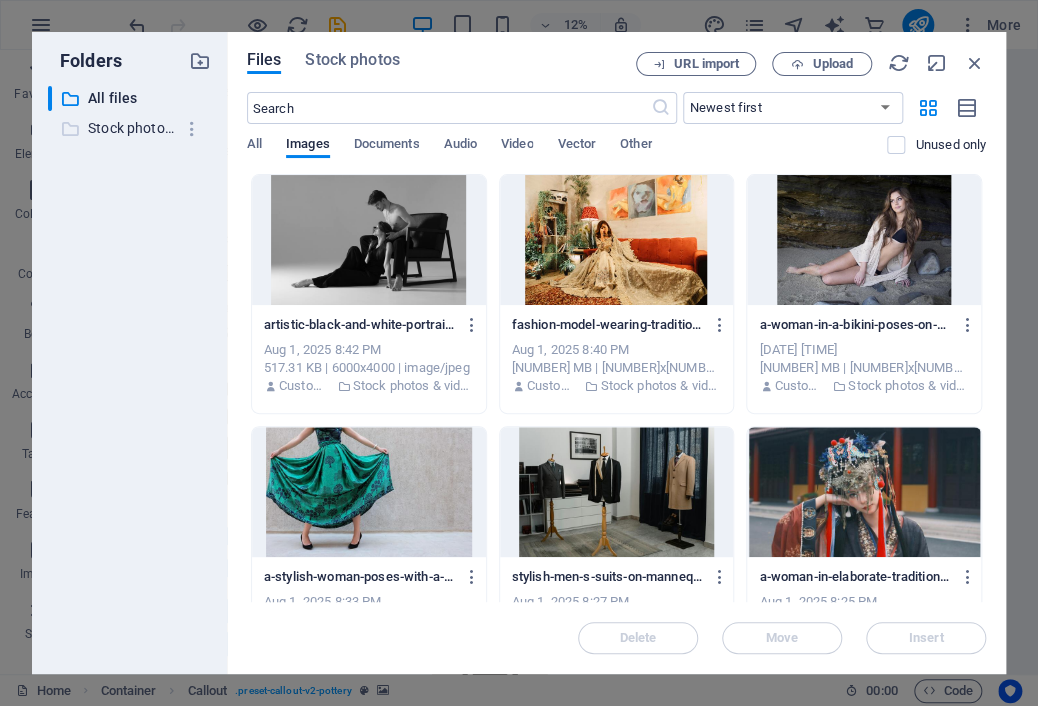 click on "Stock photos & videos" at bounding box center [131, 128] 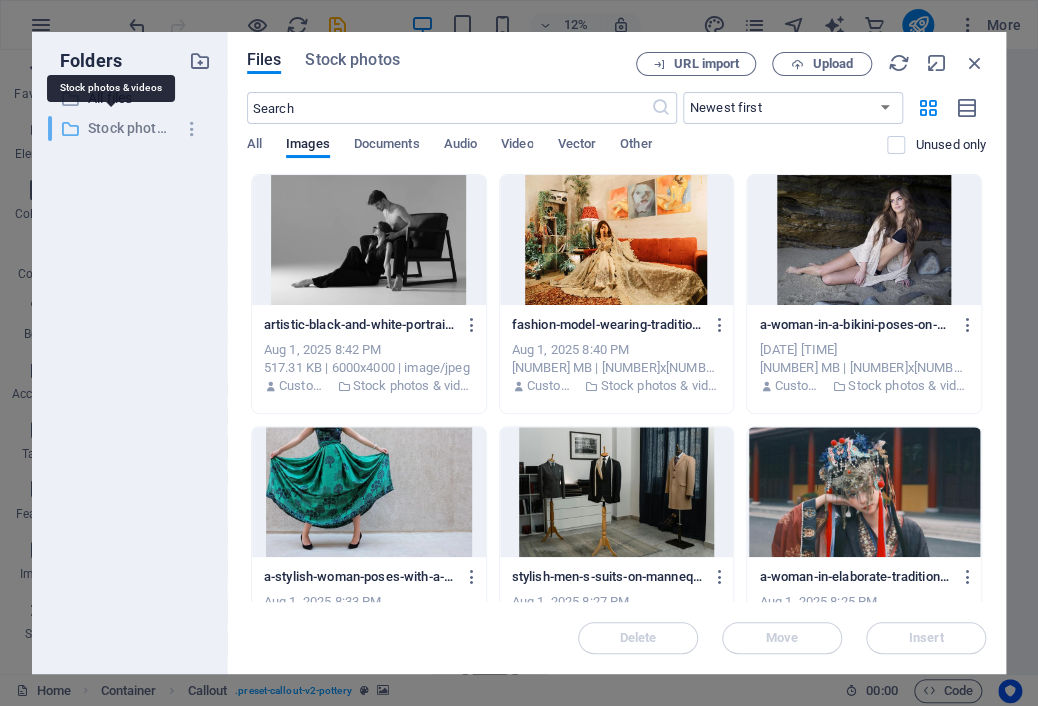 click on "Stock photos & videos" at bounding box center [131, 128] 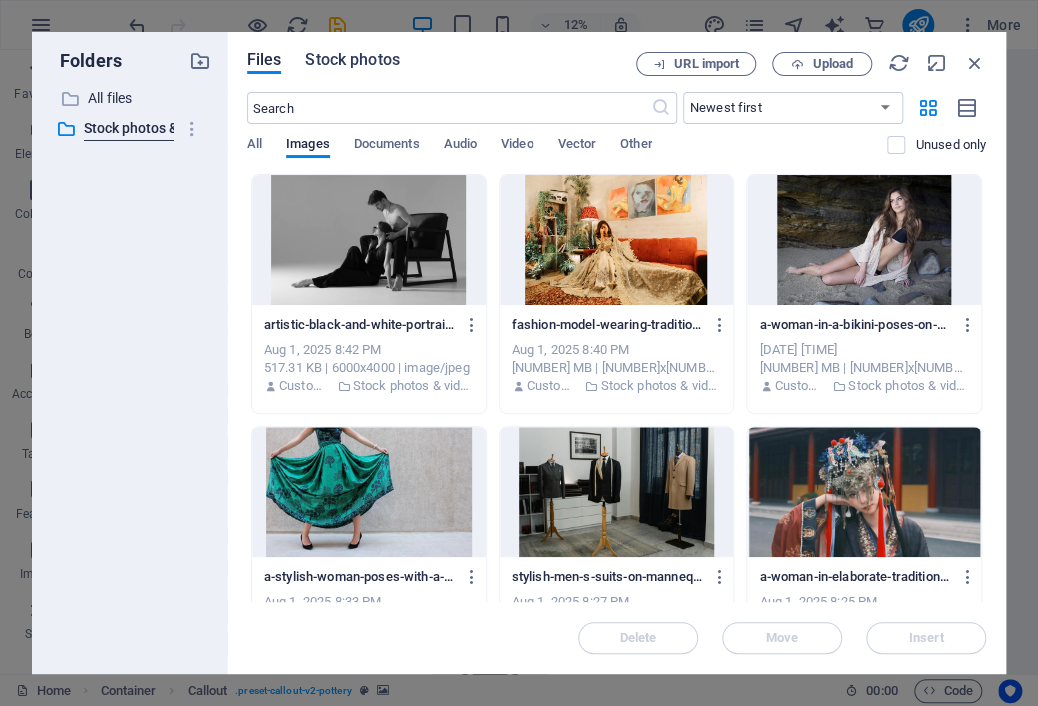 click on "Stock photos" at bounding box center (352, 60) 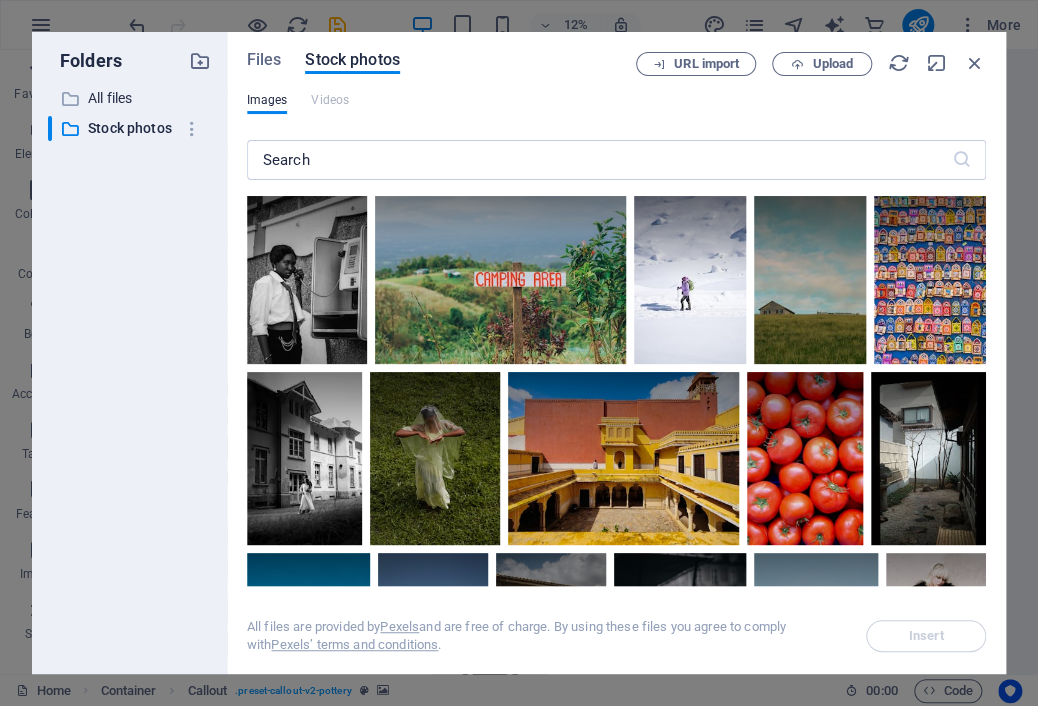 drag, startPoint x: 985, startPoint y: 227, endPoint x: 983, endPoint y: 241, distance: 14.142136 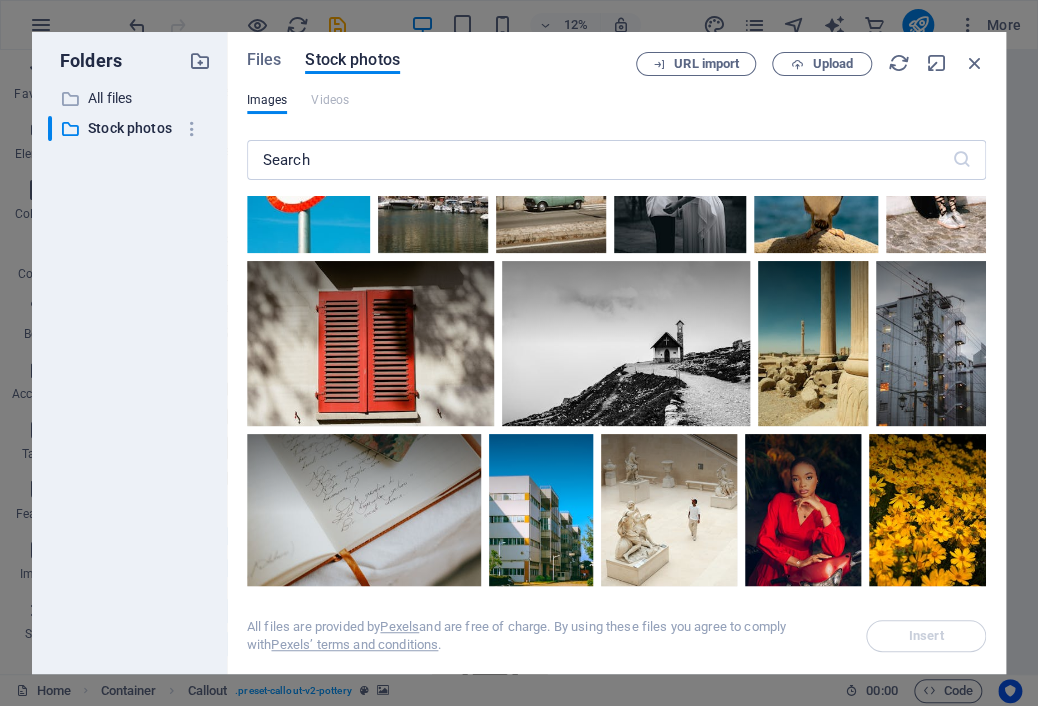 scroll, scrollTop: 558, scrollLeft: 0, axis: vertical 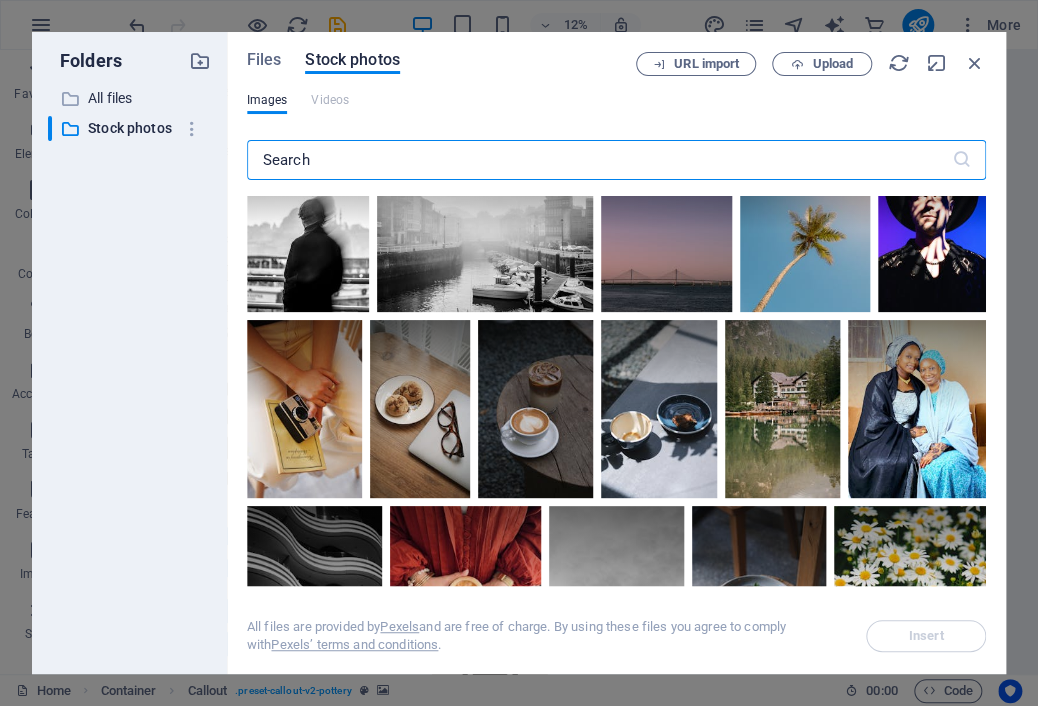 click at bounding box center (599, 160) 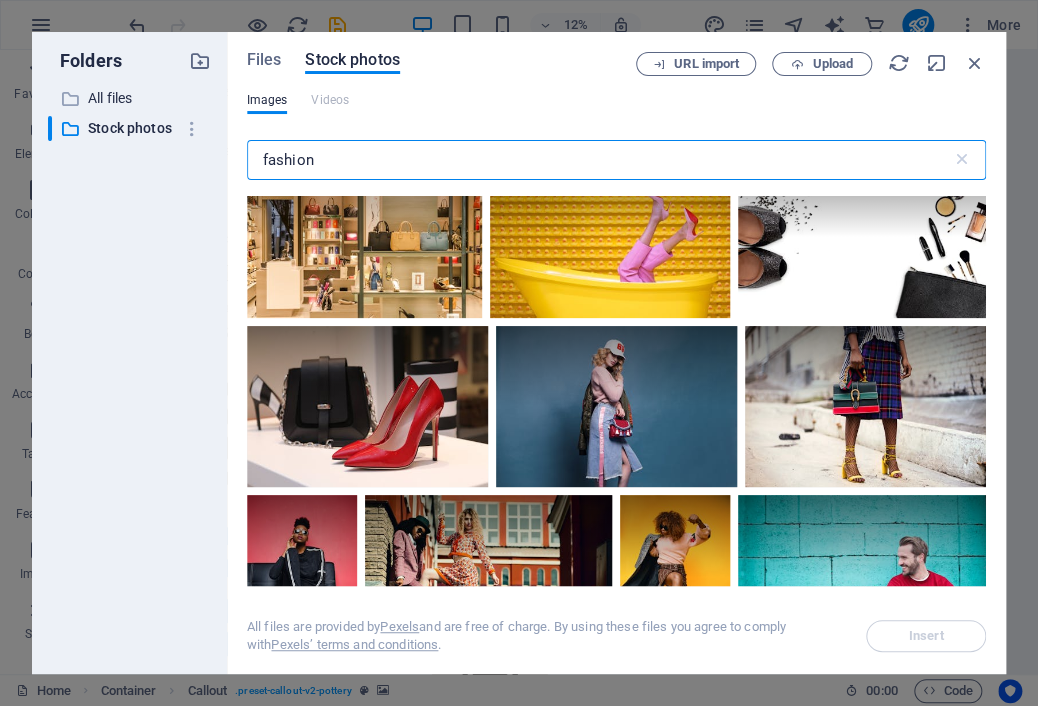 scroll, scrollTop: 476, scrollLeft: 0, axis: vertical 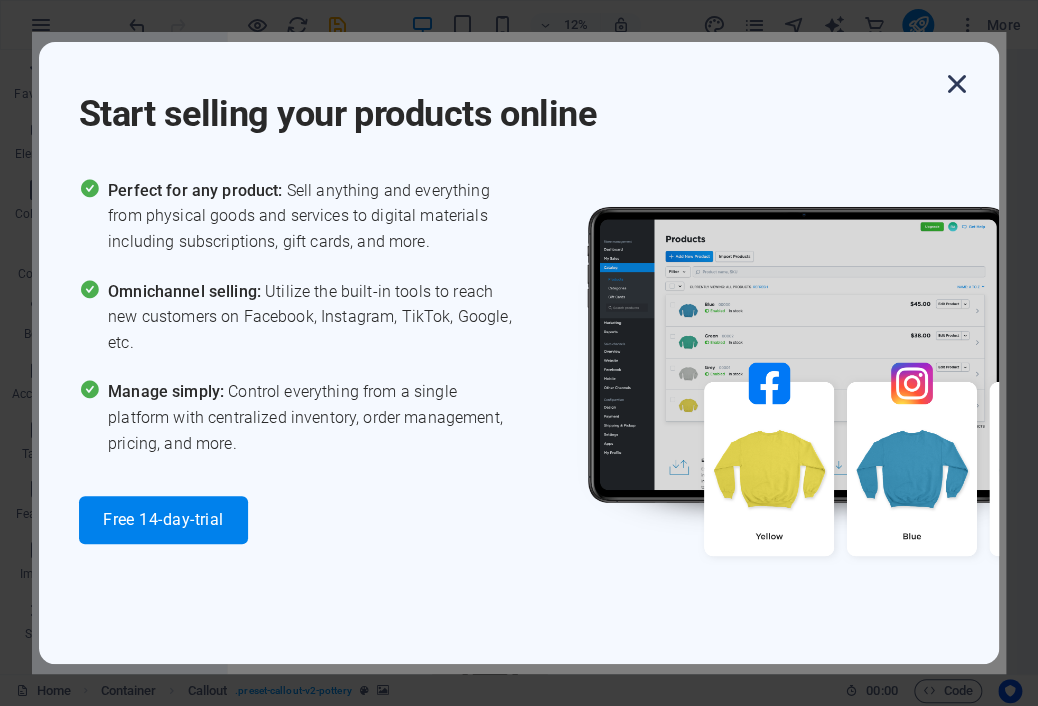 click at bounding box center [957, 84] 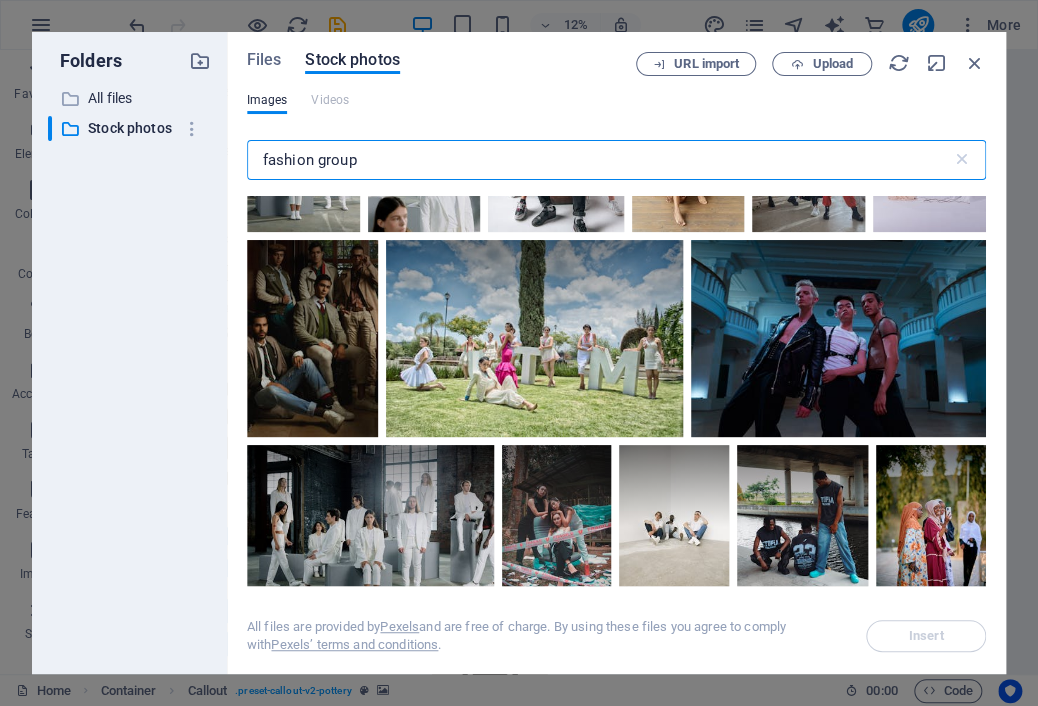 scroll, scrollTop: 1216, scrollLeft: 0, axis: vertical 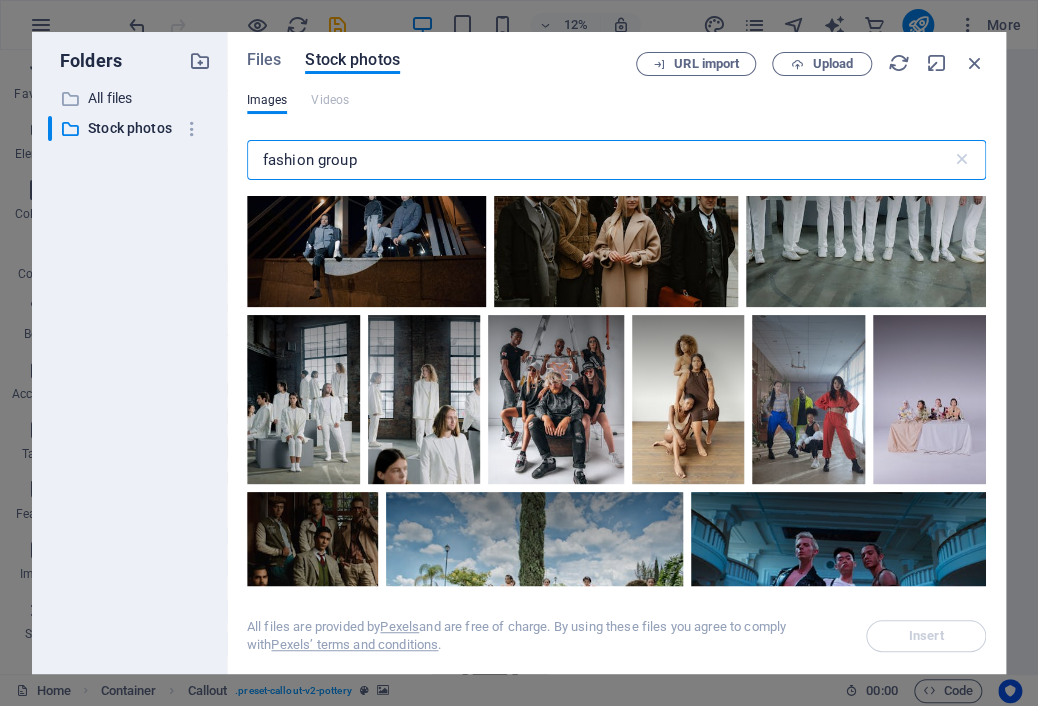 click on "fashion group" at bounding box center (599, 160) 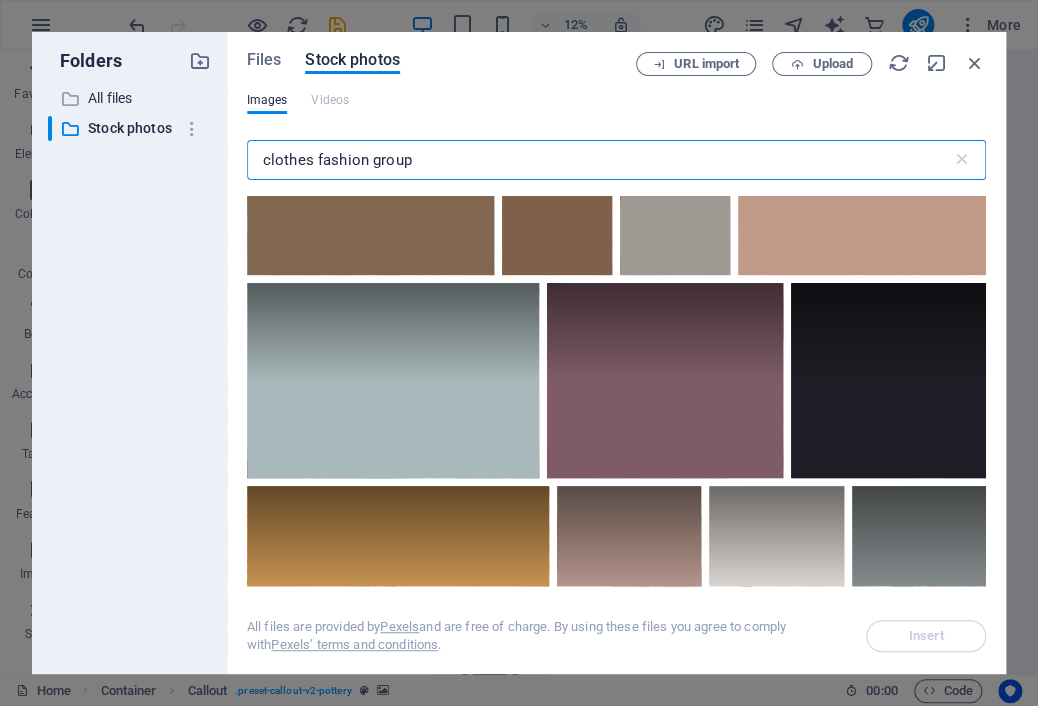 scroll, scrollTop: 8092, scrollLeft: 0, axis: vertical 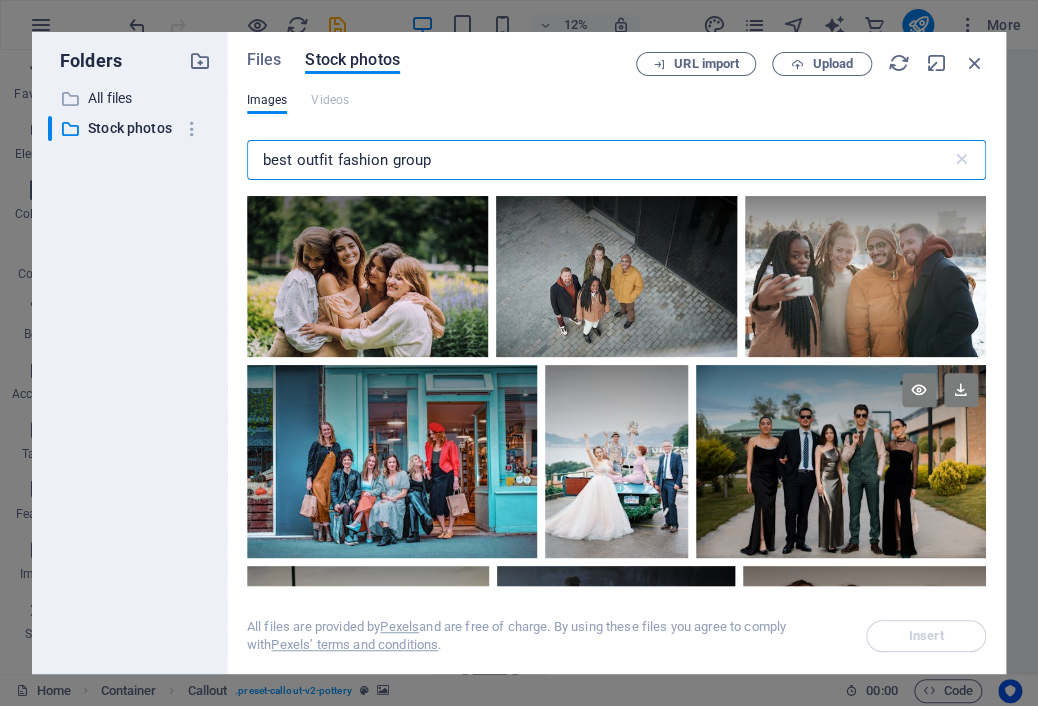 type on "best outfit fashion group" 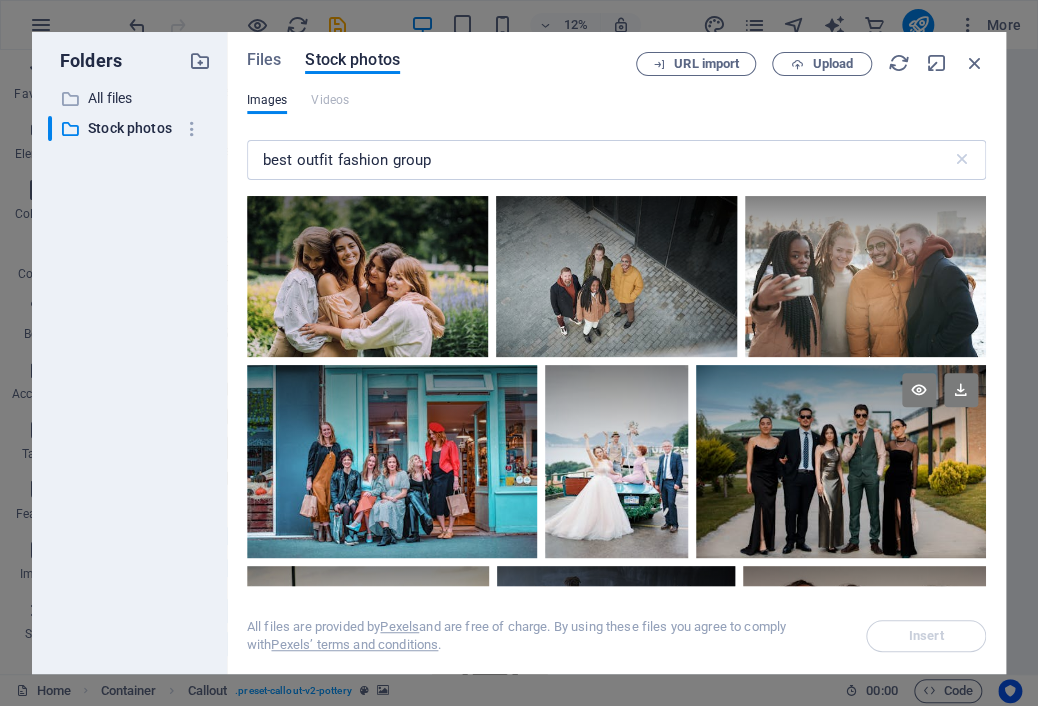 click at bounding box center (841, 461) 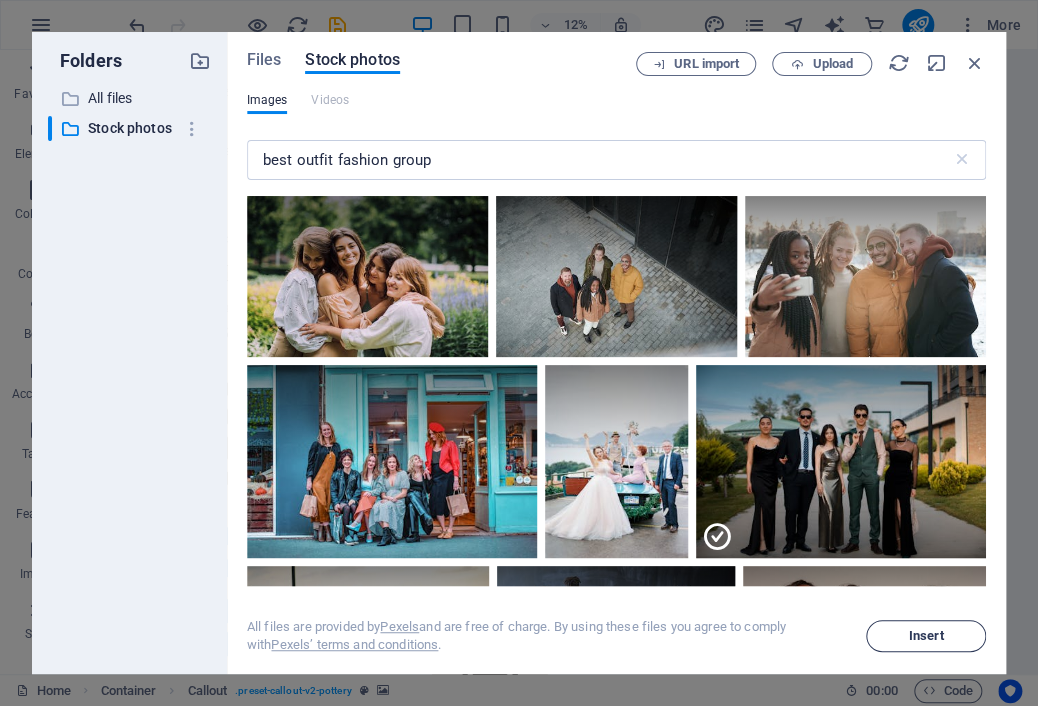 click on "Insert" at bounding box center (926, 636) 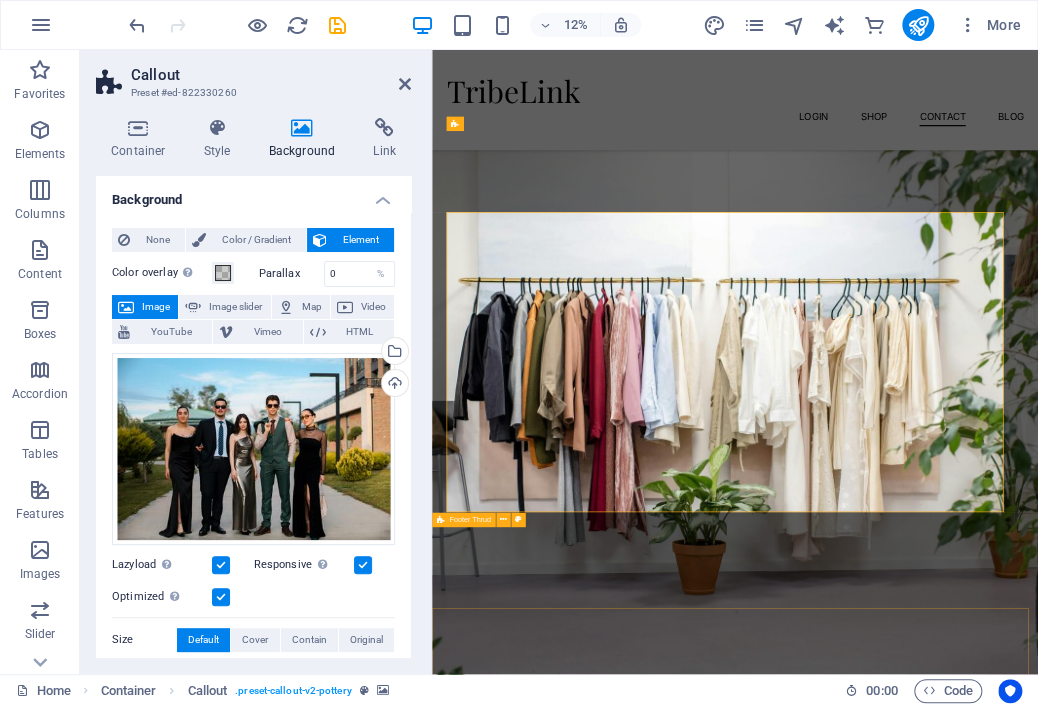 scroll, scrollTop: 3204, scrollLeft: 0, axis: vertical 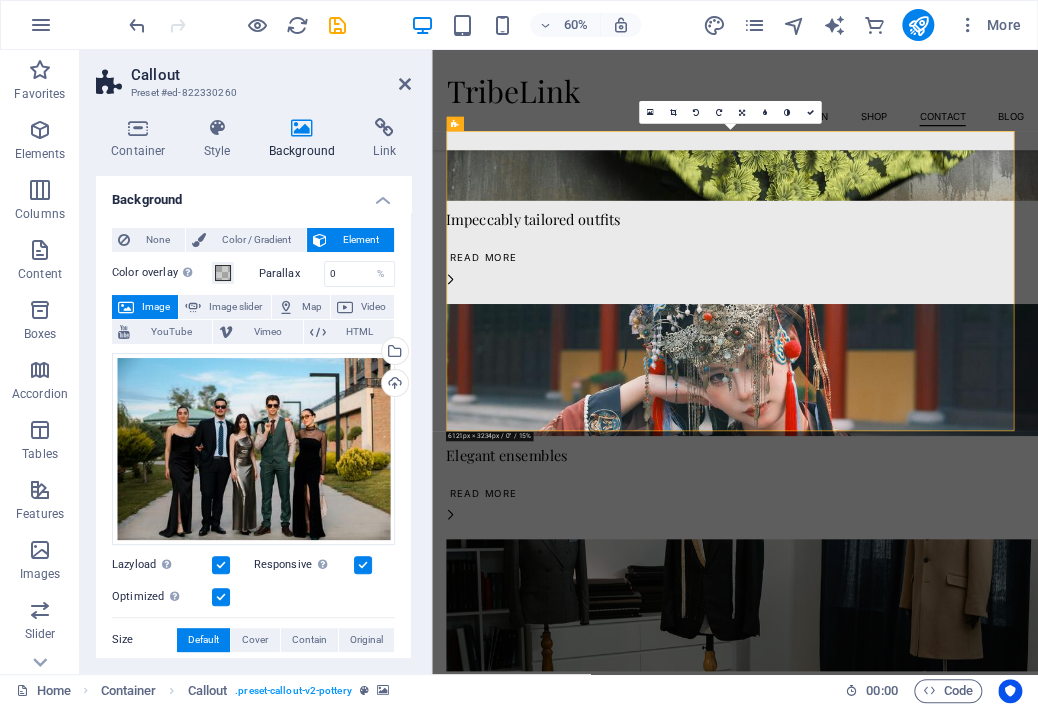 click at bounding box center (221, 565) 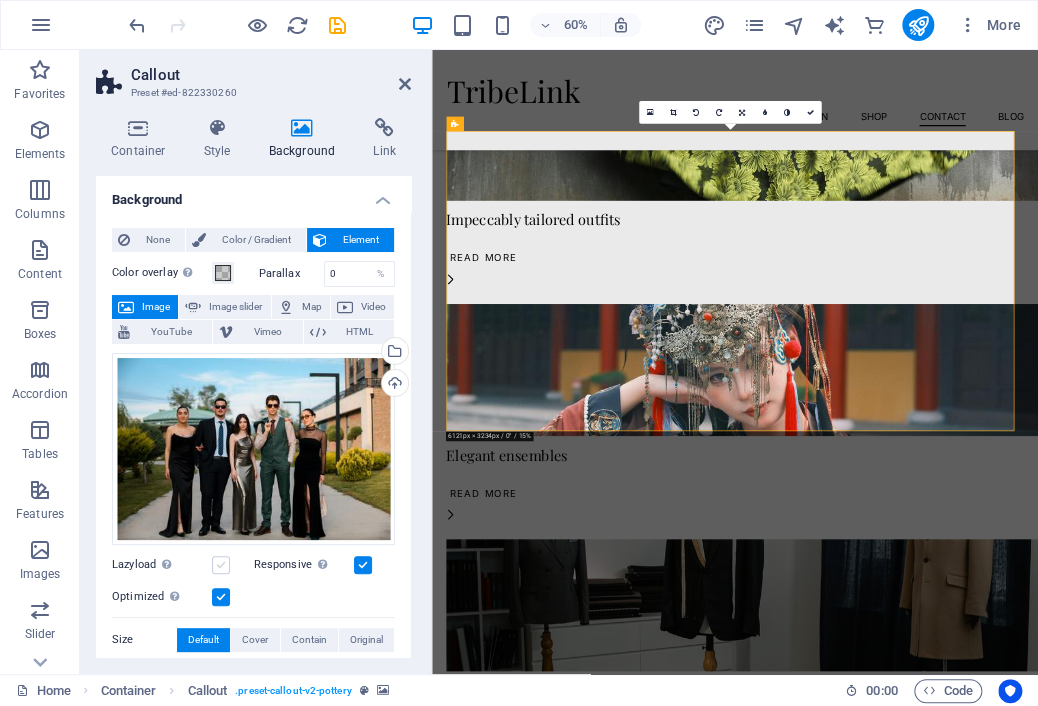 click at bounding box center [221, 565] 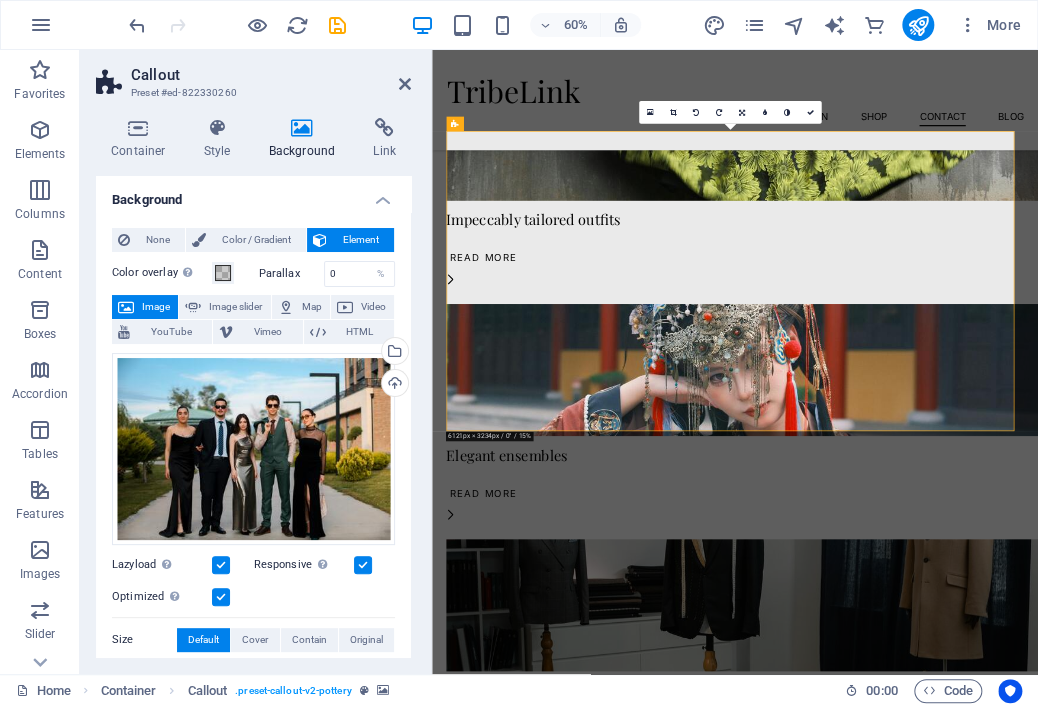 click on "Optimized Images are compressed to improve page speed." at bounding box center (162, 597) 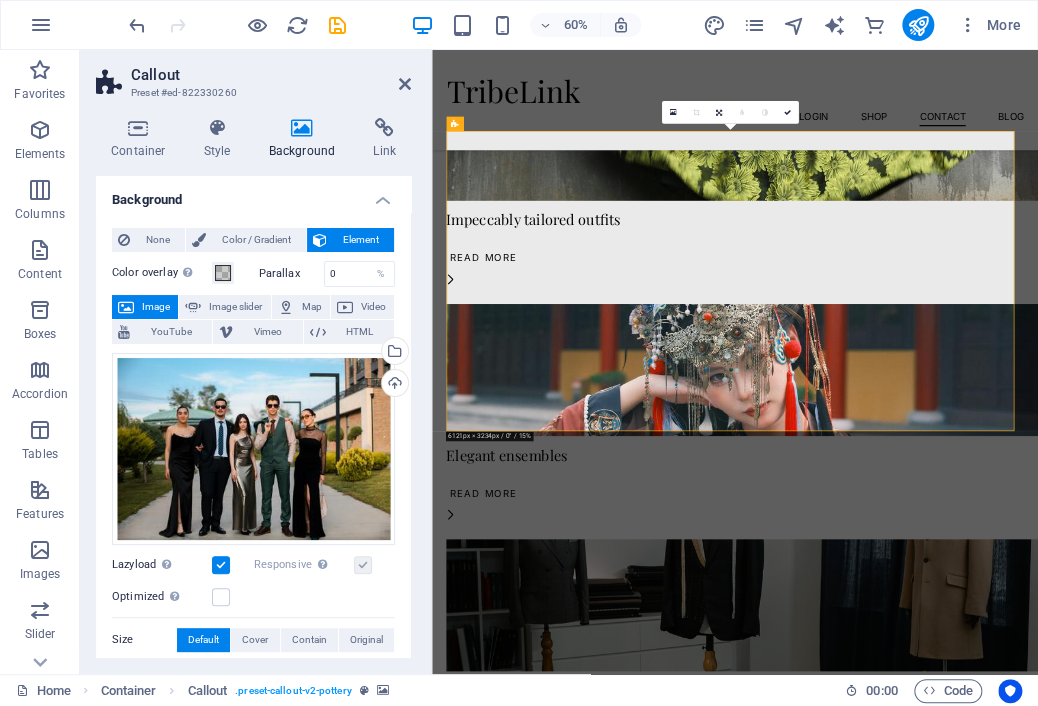 click on "Optimized Images are compressed to improve page speed." at bounding box center (162, 597) 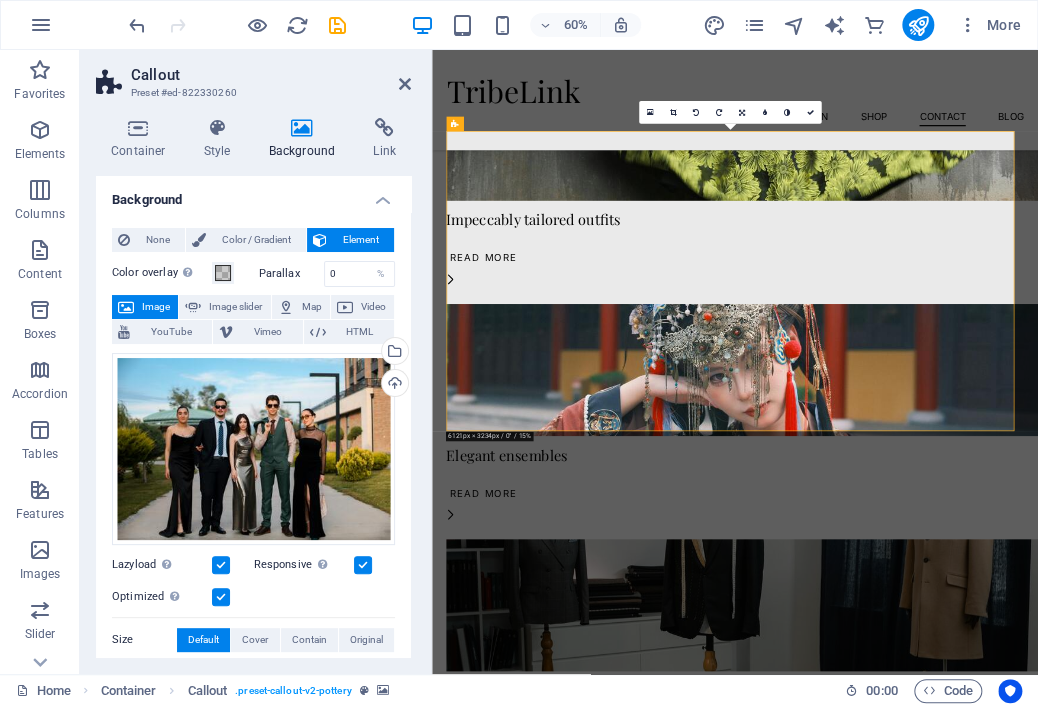 drag, startPoint x: 125, startPoint y: 641, endPoint x: 205, endPoint y: 635, distance: 80.224686 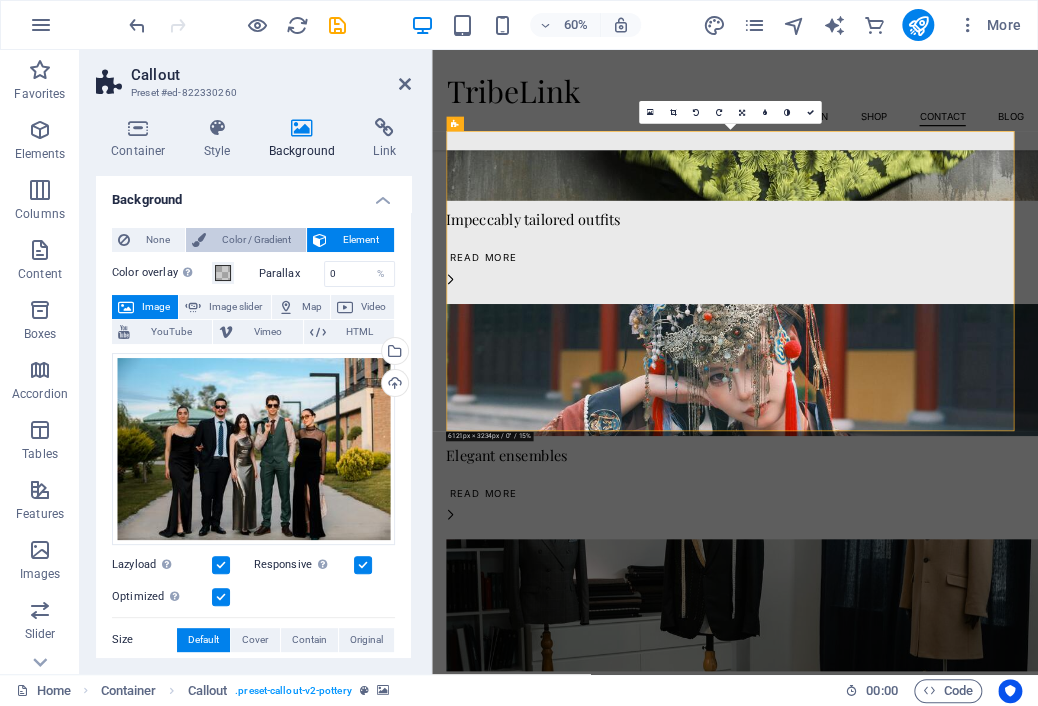 drag, startPoint x: 364, startPoint y: 241, endPoint x: 266, endPoint y: 237, distance: 98.0816 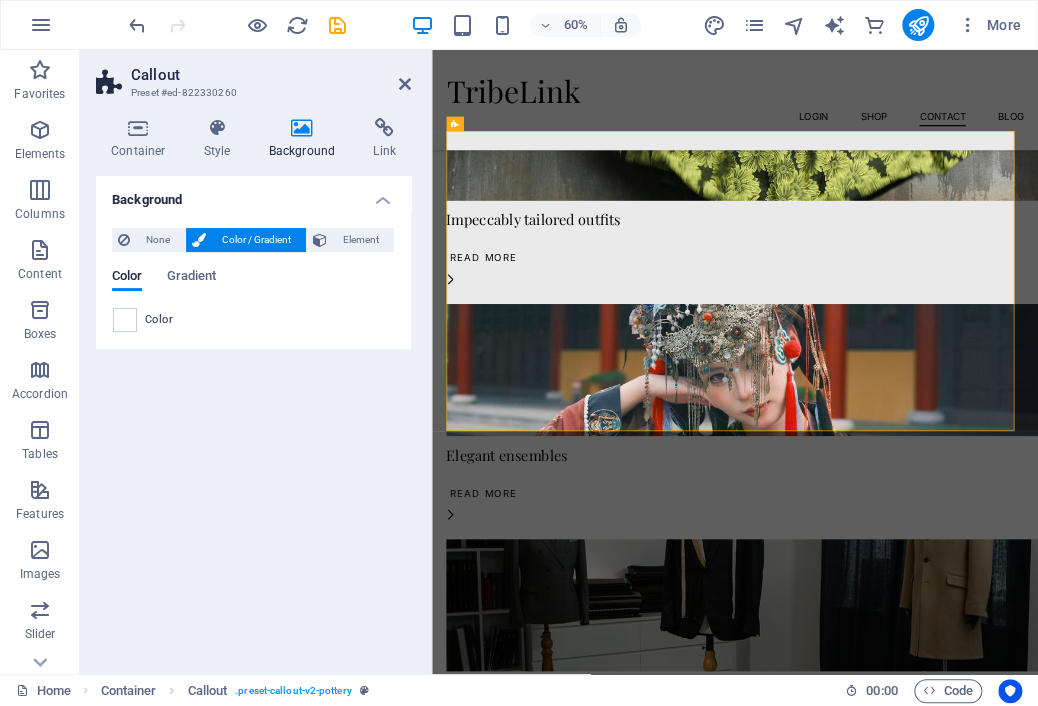 click on "Color" at bounding box center [253, 320] 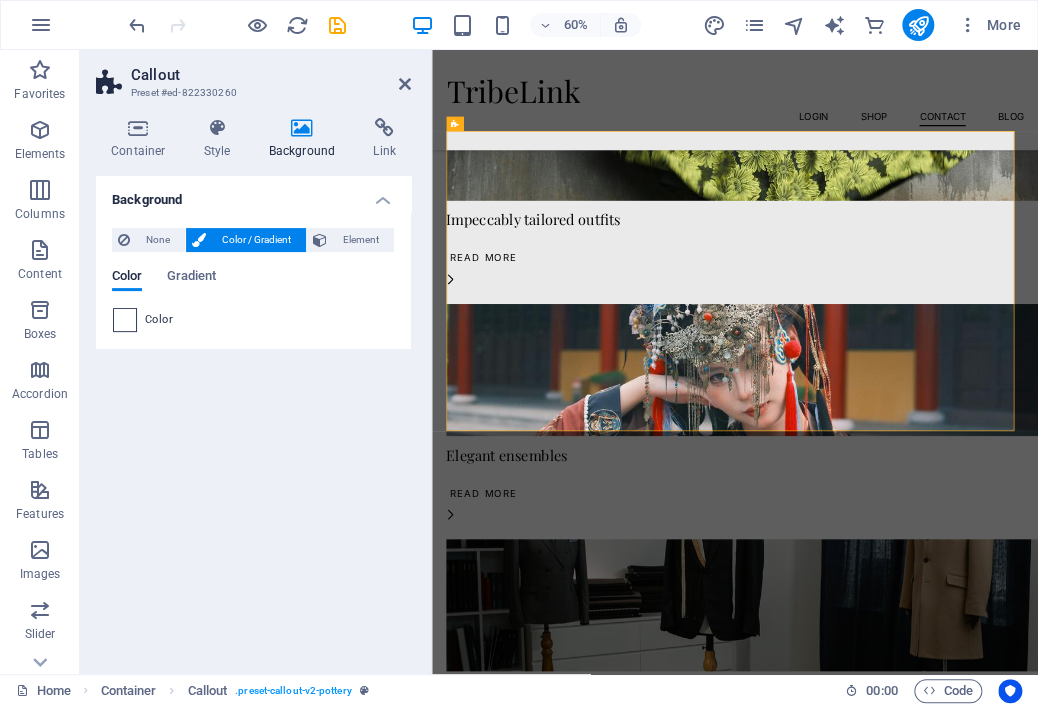 click at bounding box center (125, 320) 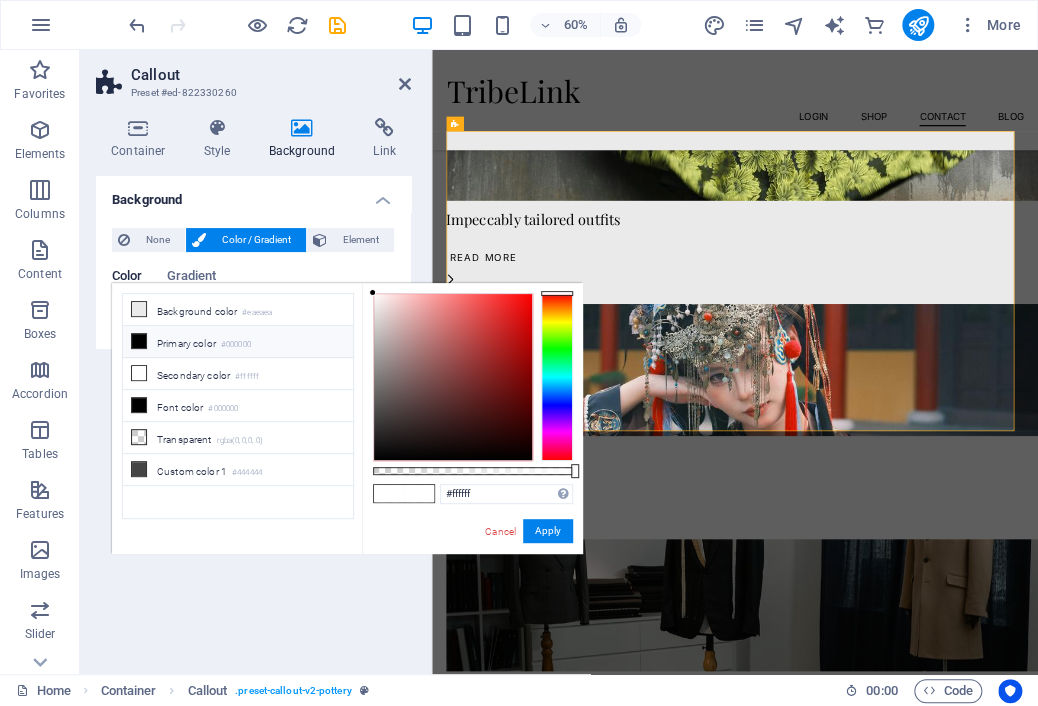 click at bounding box center (557, 377) 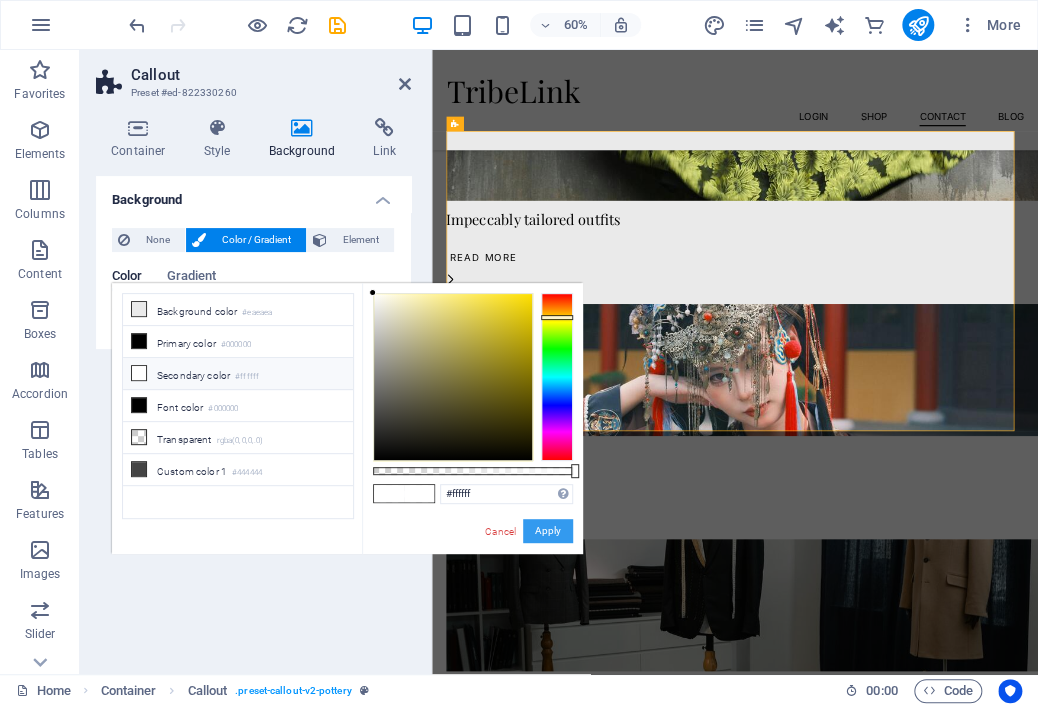 click on "Apply" at bounding box center (548, 531) 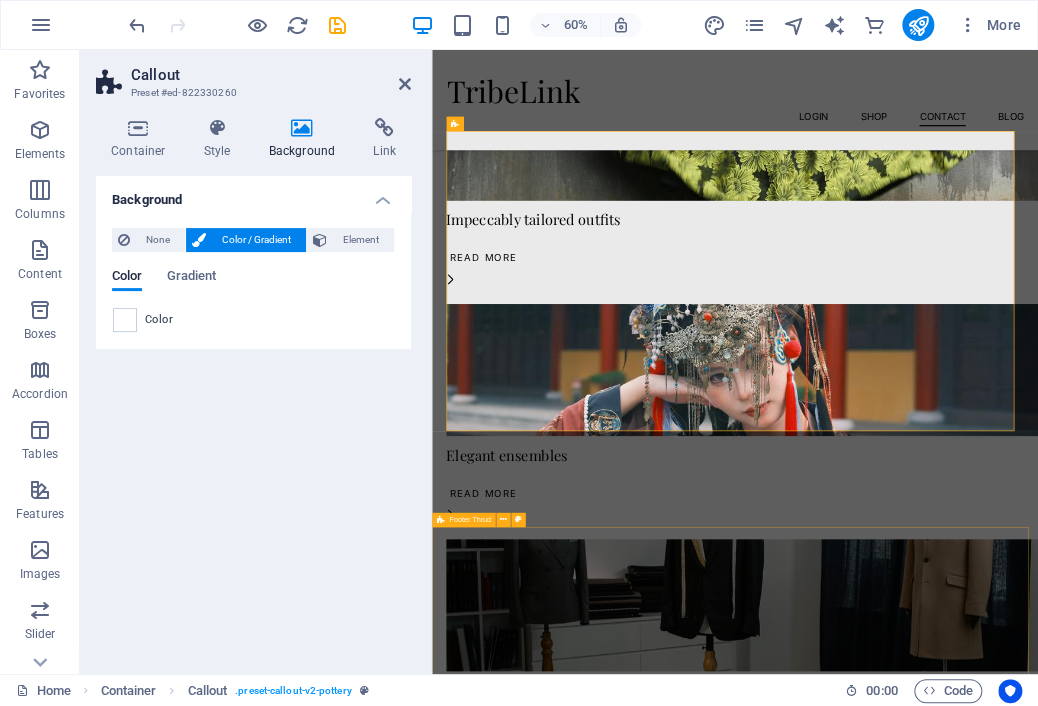 click on "TribeLink piyush bhagat
atmaja shivsharan Quick Links Shop Contact About Blog Details Legal Notice Privacy Policy Contact 72762283 piyushbhagat4554@gmail.com atmajashivsharan@gmail.com 10:00 AM - 08:00 PM
2024  tribelink.site . All rights reserved." at bounding box center (937, 2780) 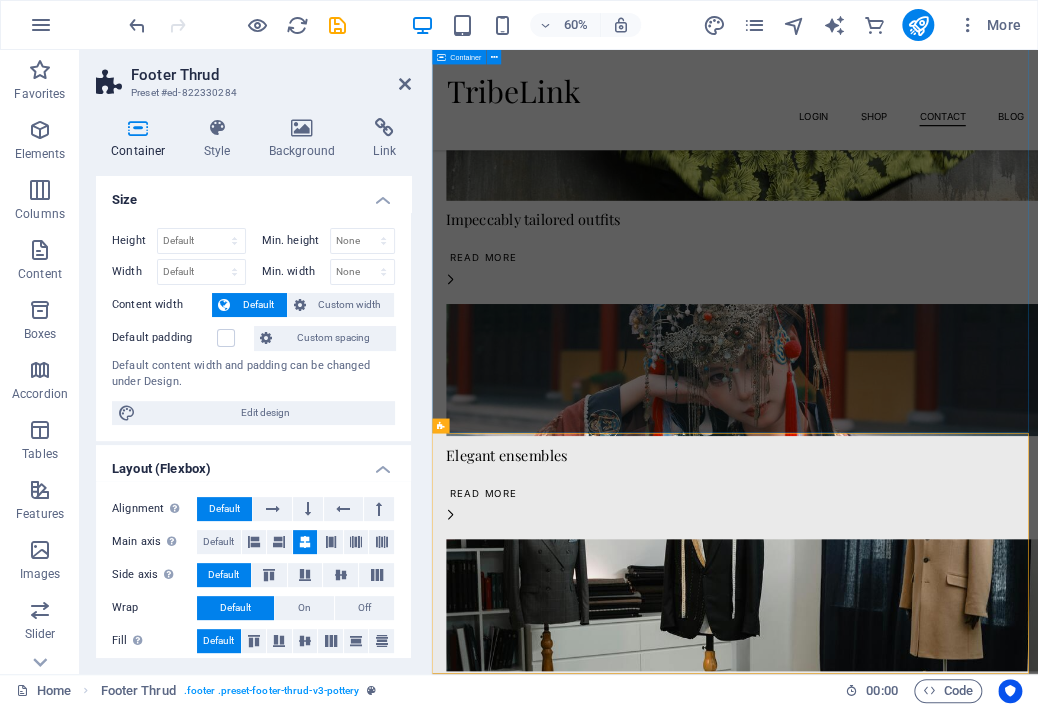 scroll, scrollTop: 3361, scrollLeft: 0, axis: vertical 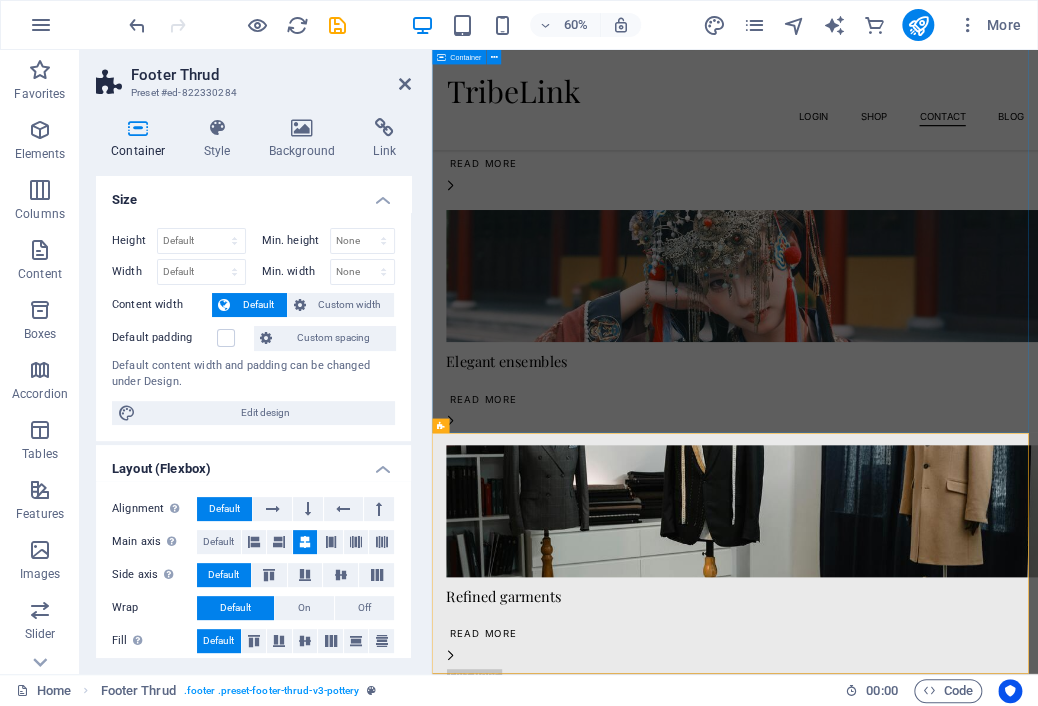 click on "Custom made sets Lorem ipsum dolor sit amet, consectetur adipiscing elit, sed do eiusmod tempor incididunt ut labore et dolore magna aliqua. Explore" at bounding box center [937, 1766] 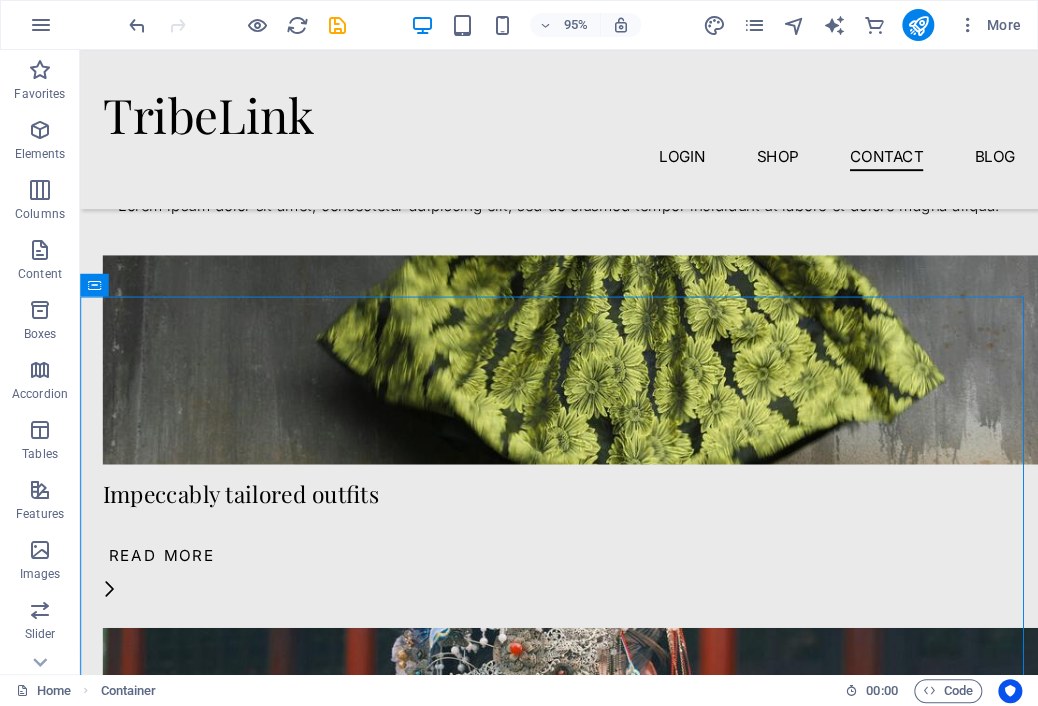 scroll, scrollTop: 3000, scrollLeft: 0, axis: vertical 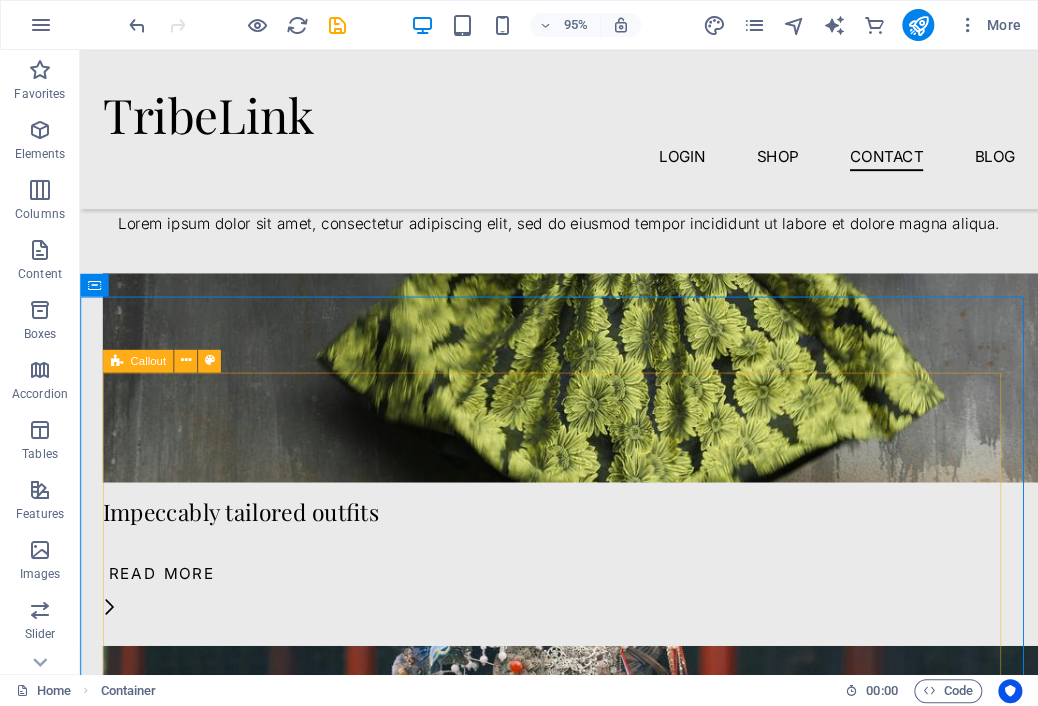 click on "Callout" at bounding box center [147, 360] 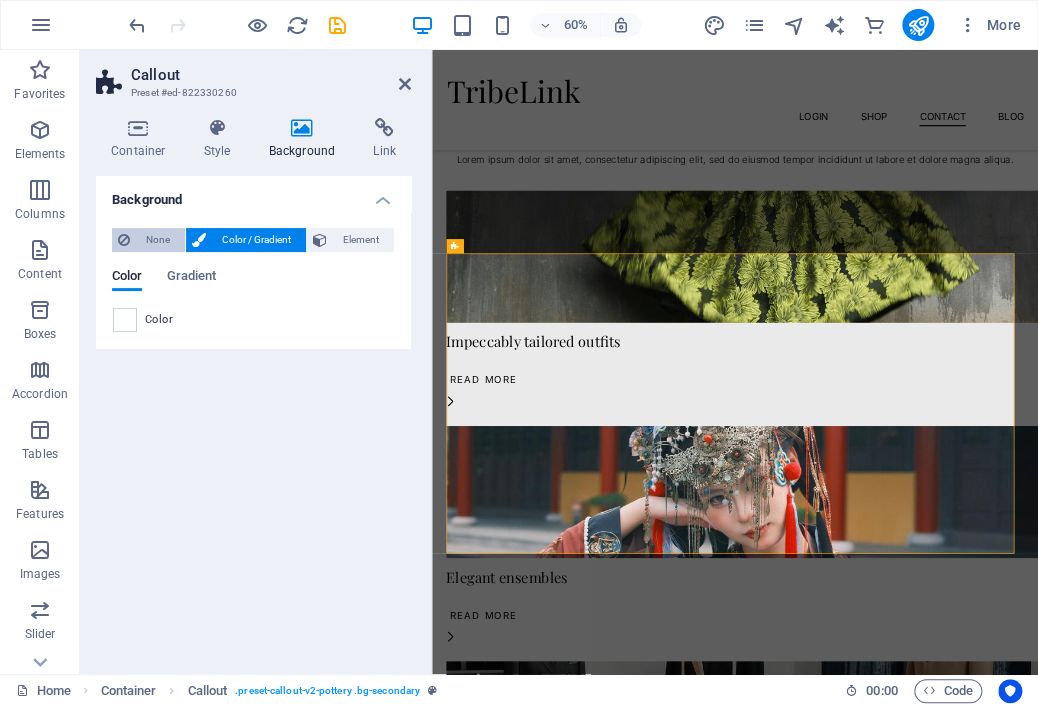 click on "None" at bounding box center (157, 240) 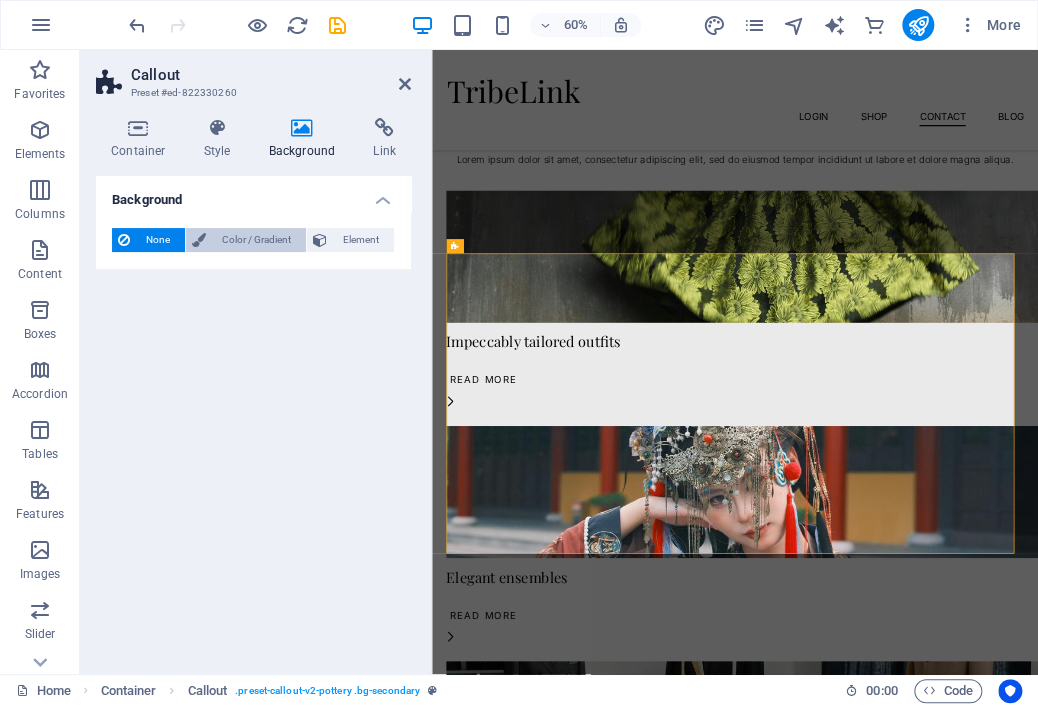 click on "Color / Gradient" at bounding box center (256, 240) 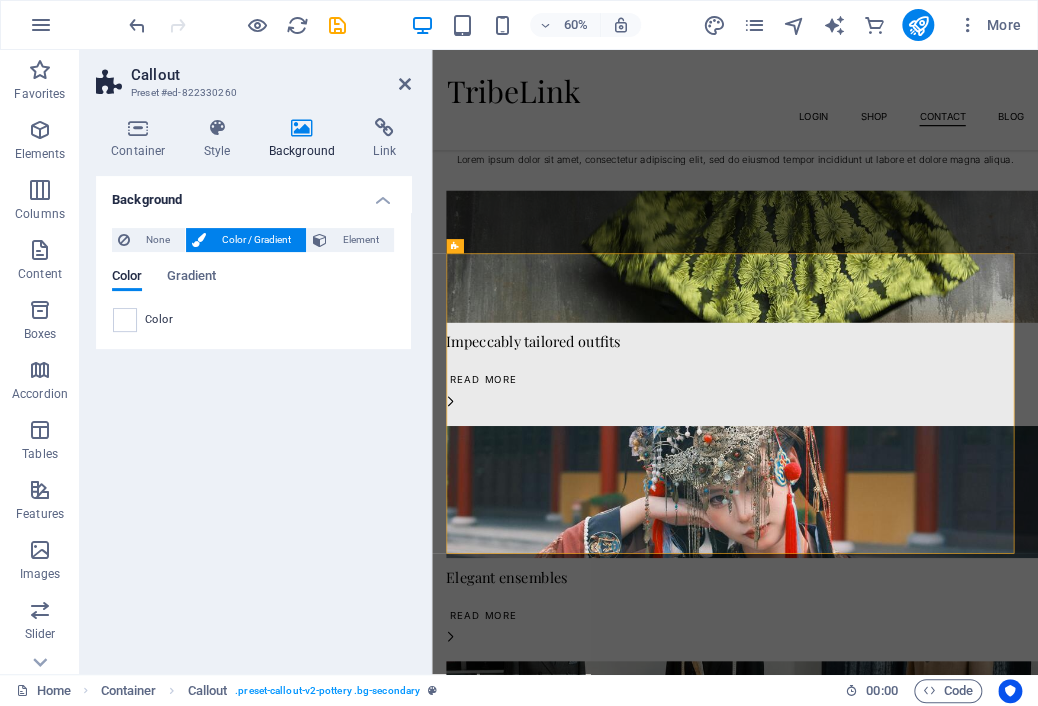 click on "Background" at bounding box center (253, 194) 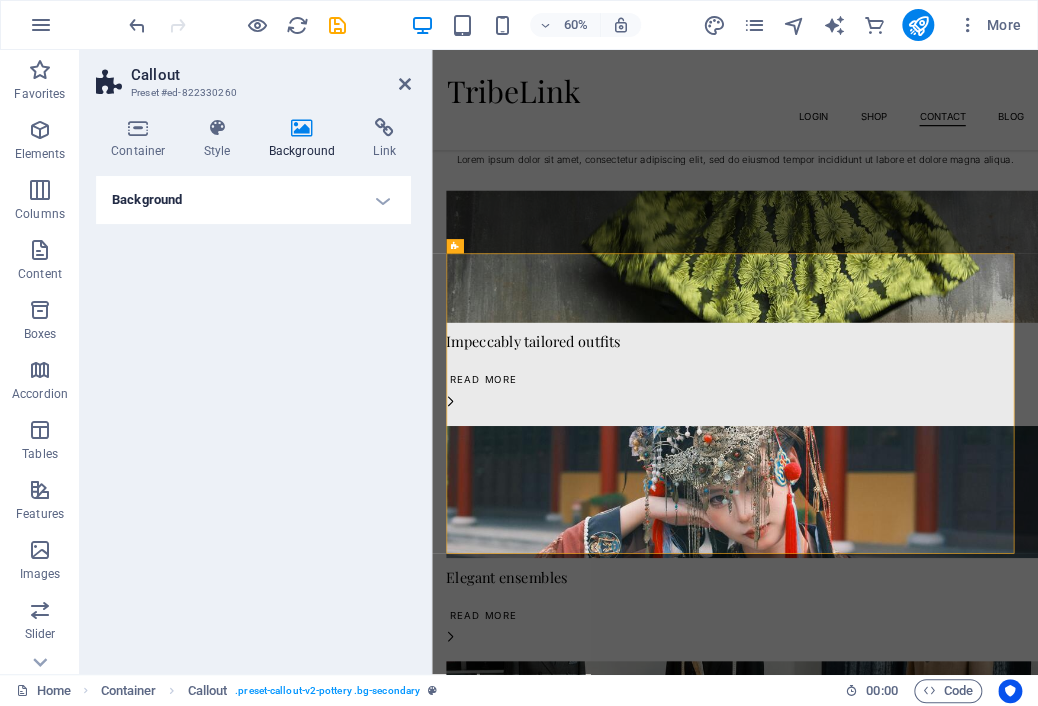 click on "Background" at bounding box center (253, 200) 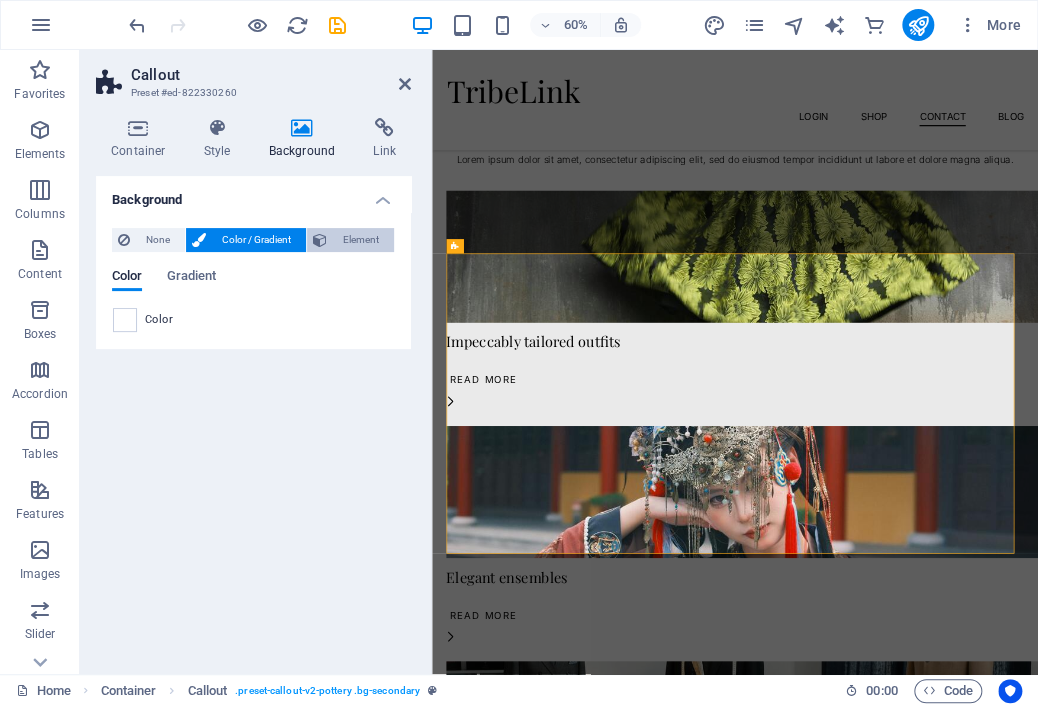 click on "Element" at bounding box center (360, 240) 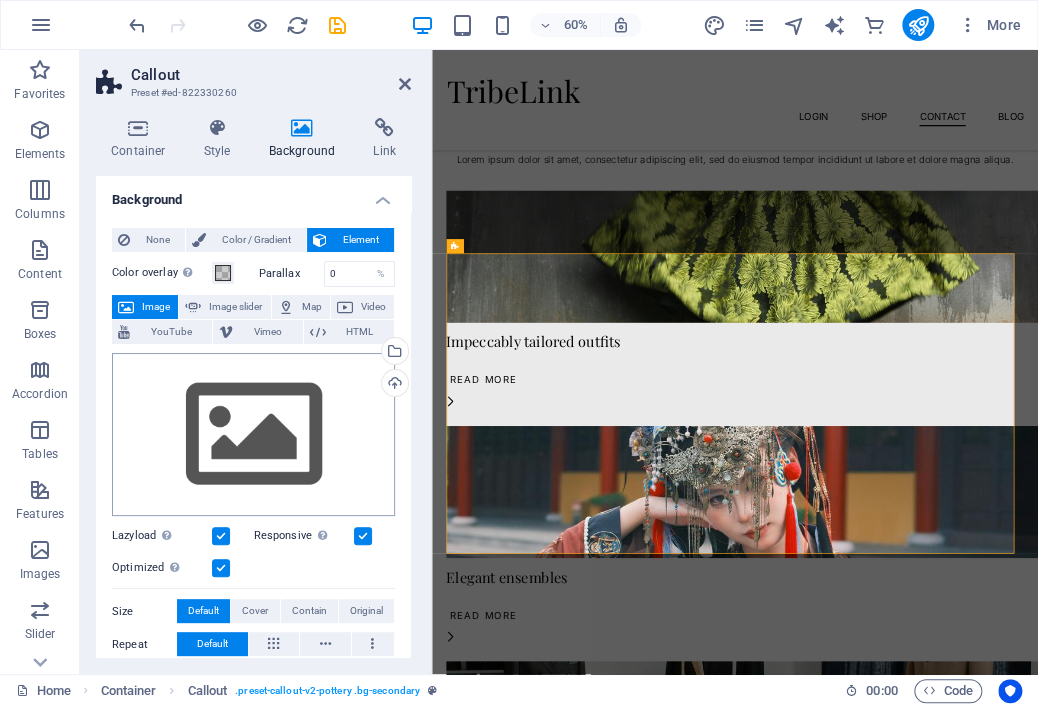 drag, startPoint x: 155, startPoint y: 301, endPoint x: 252, endPoint y: 440, distance: 169.49927 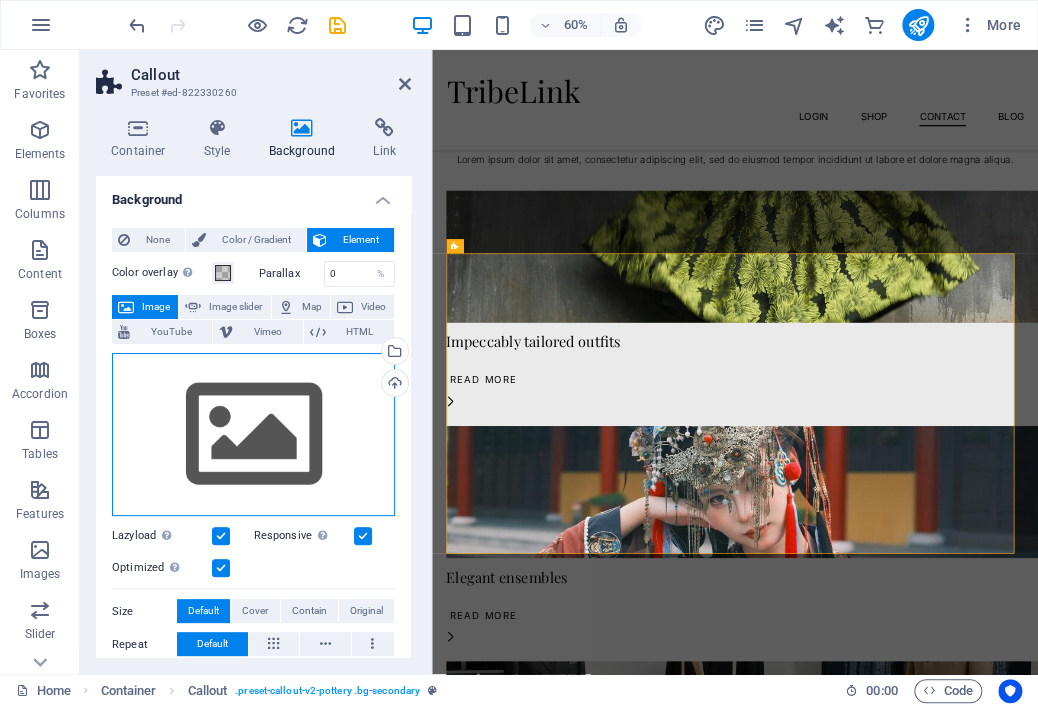 click on "Drag files here, click to choose files or select files from Files or our free stock photos & videos" at bounding box center (253, 435) 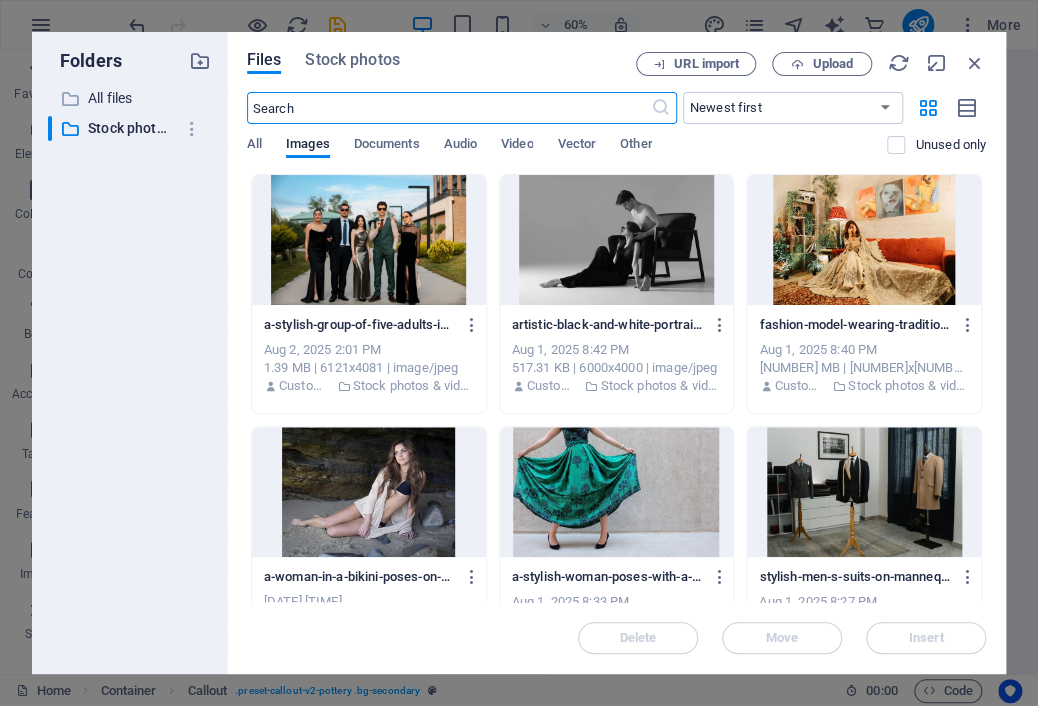 scroll, scrollTop: 0, scrollLeft: 0, axis: both 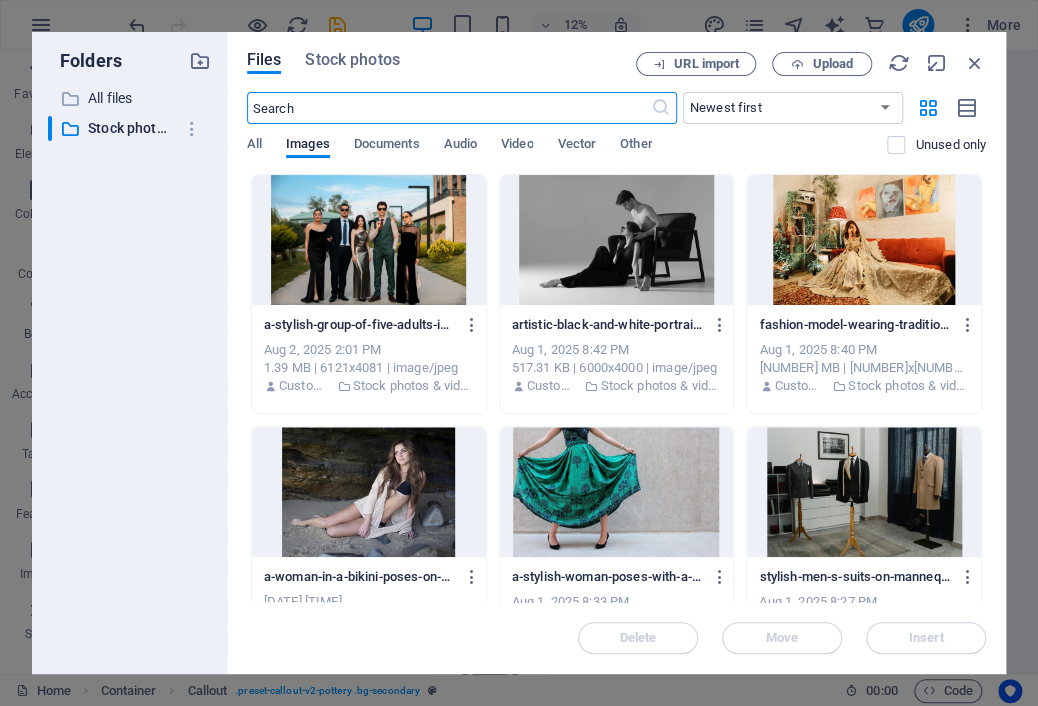 click at bounding box center [369, 240] 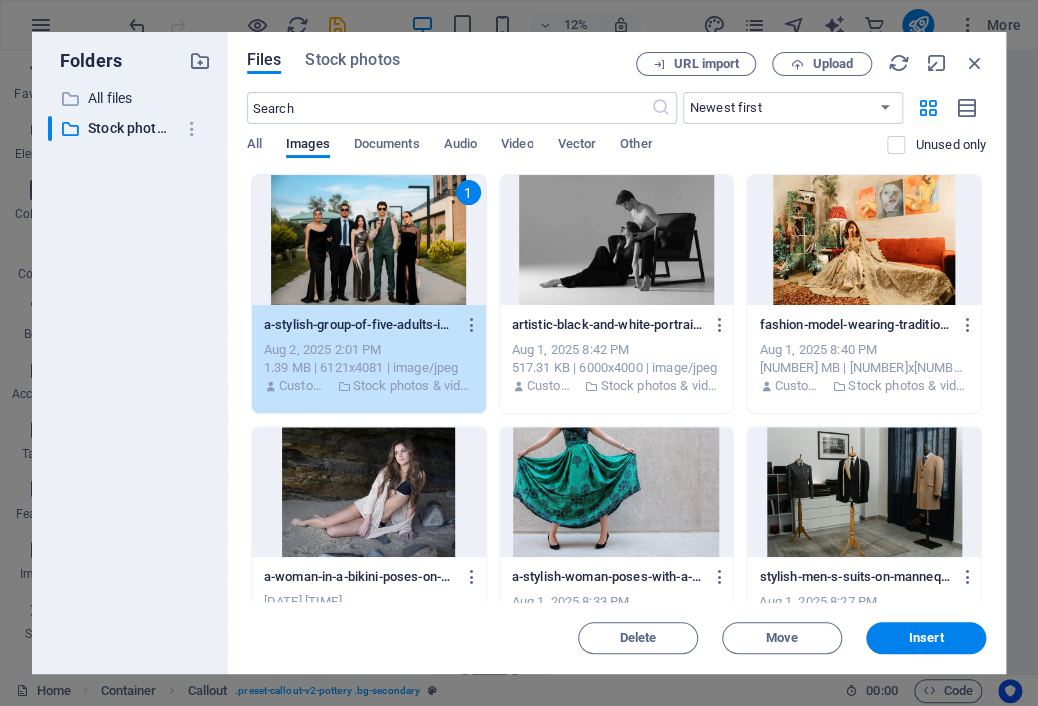 click on "1" at bounding box center [369, 240] 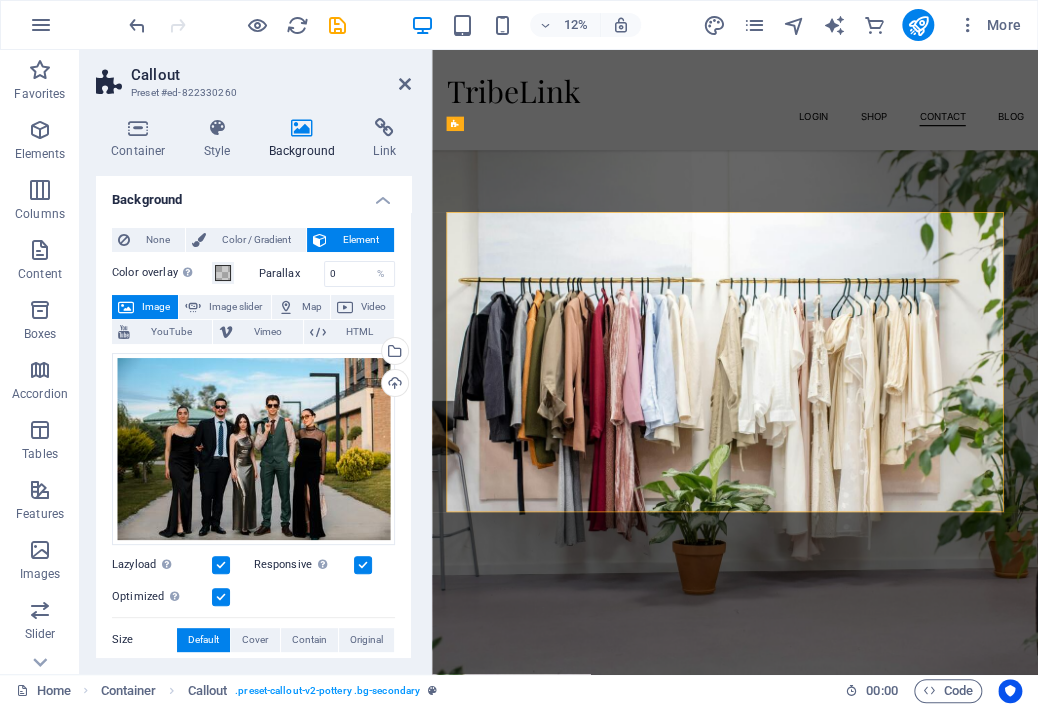 scroll, scrollTop: 3204, scrollLeft: 0, axis: vertical 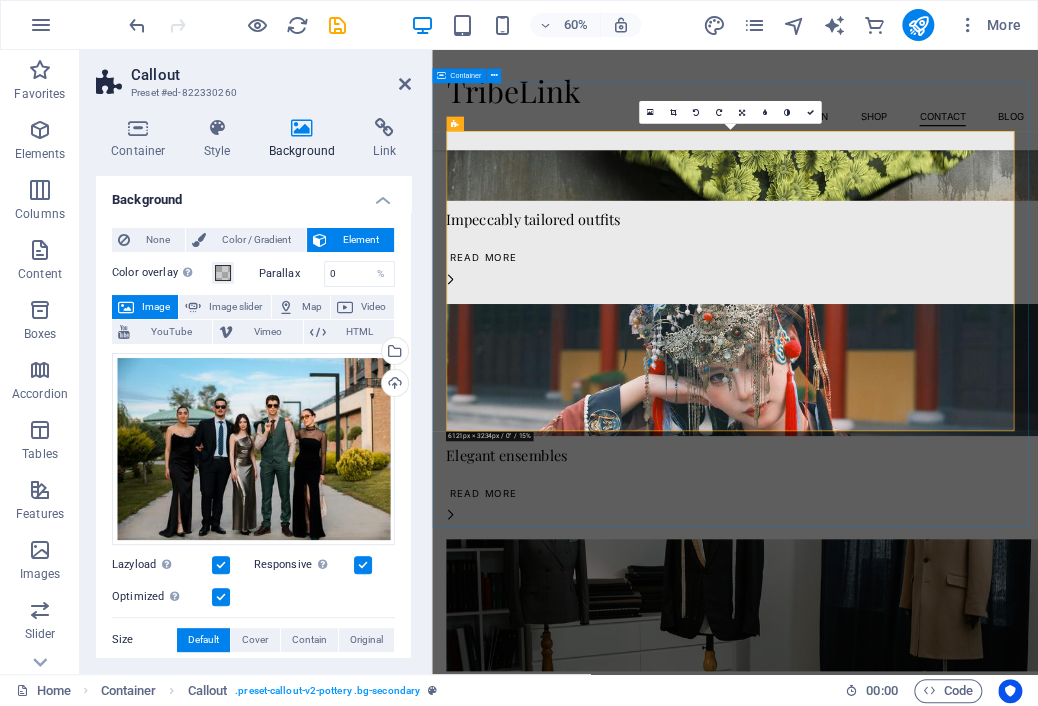 click at bounding box center [937, 1883] 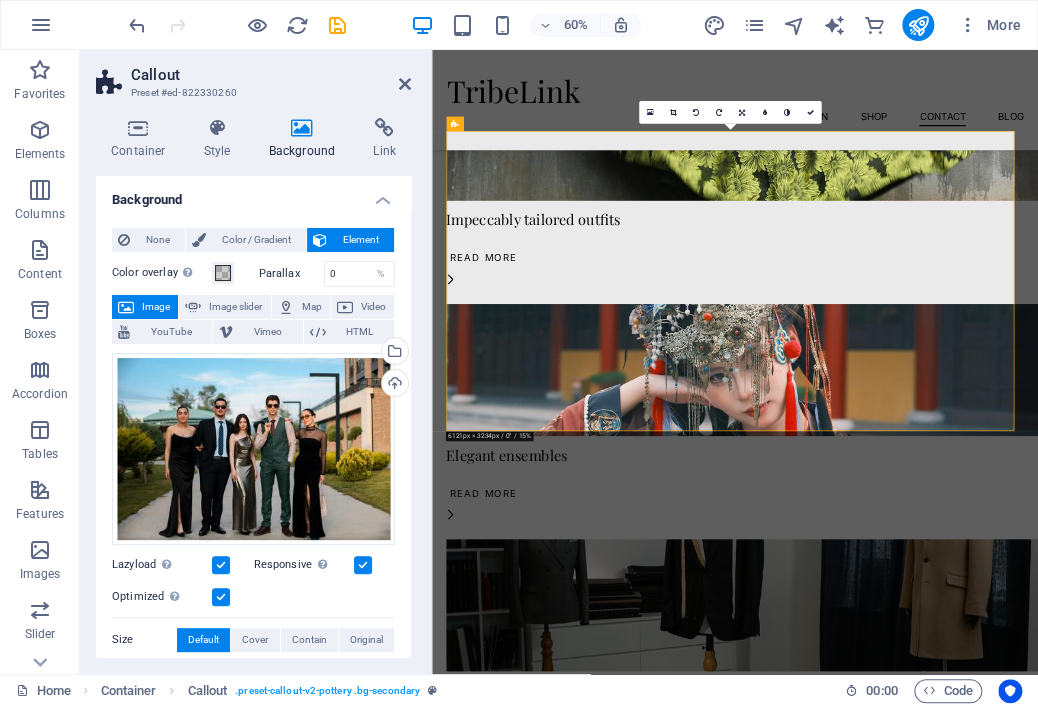 click on "Element" at bounding box center (360, 240) 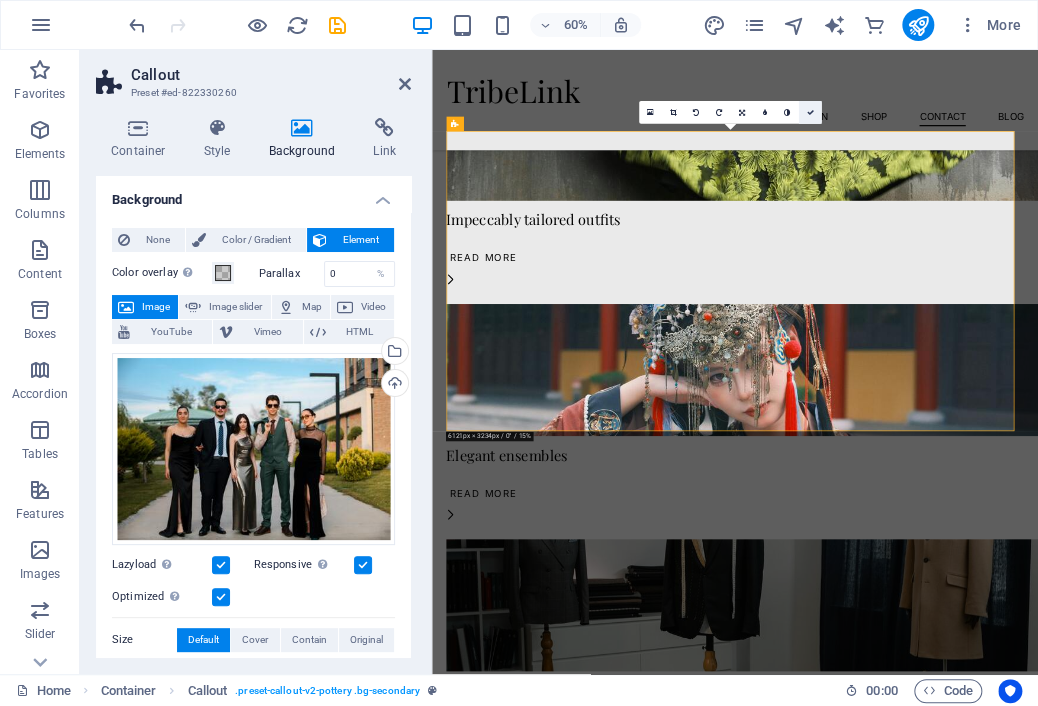 click at bounding box center (810, 112) 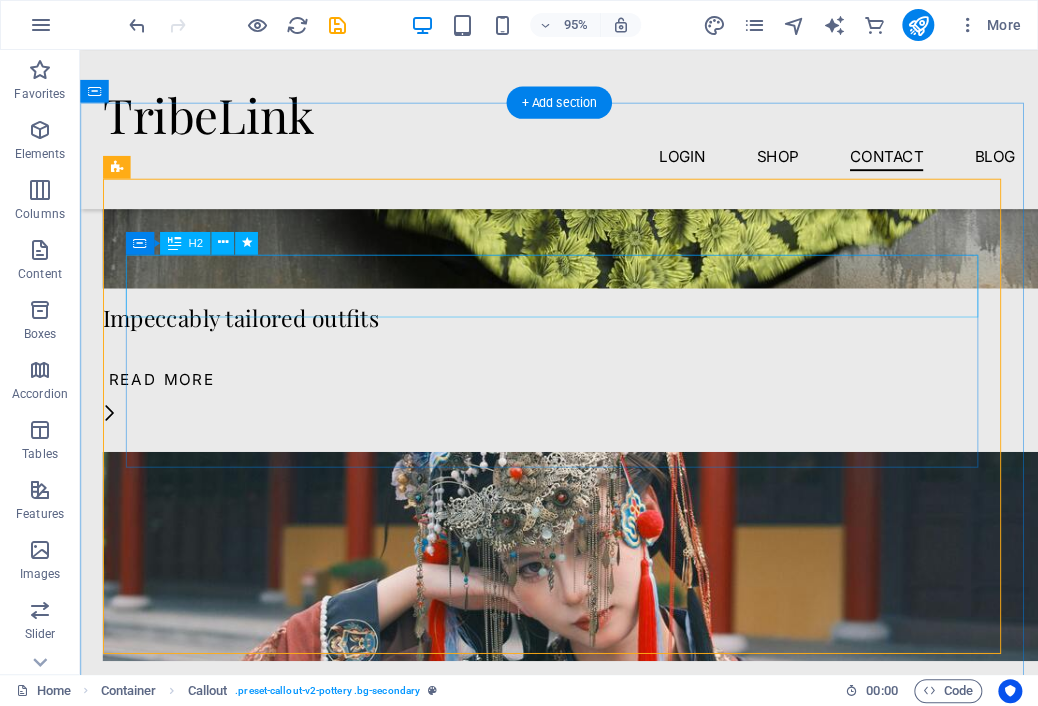 click on "Custom made sets" at bounding box center [584, 2246] 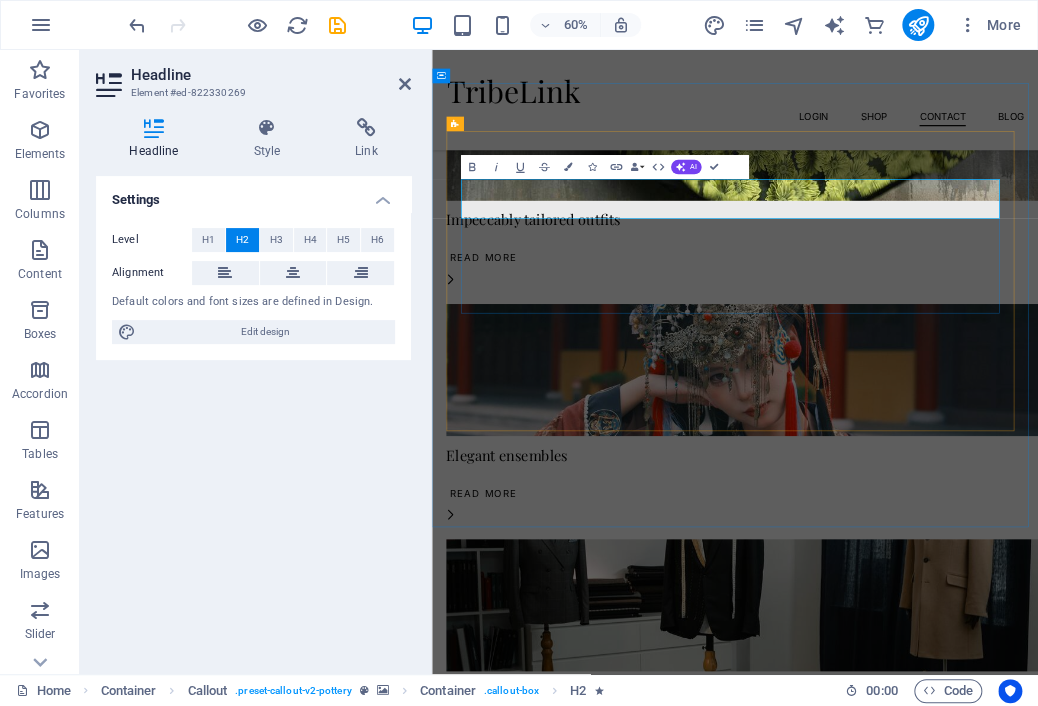 type 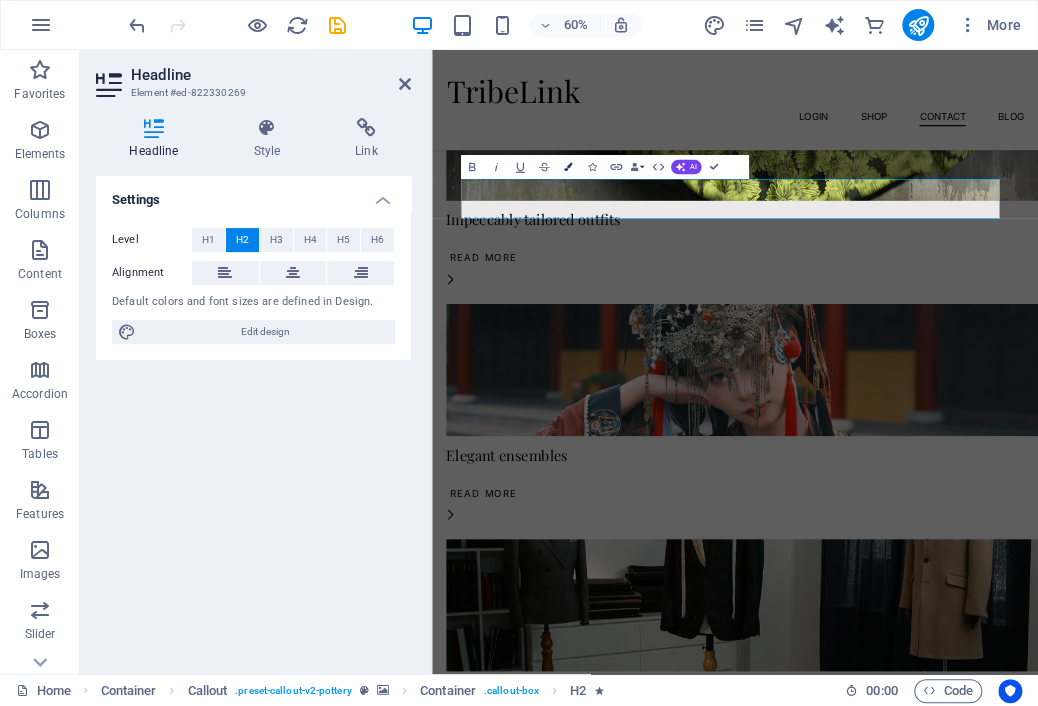 click on "Colors" at bounding box center [568, 167] 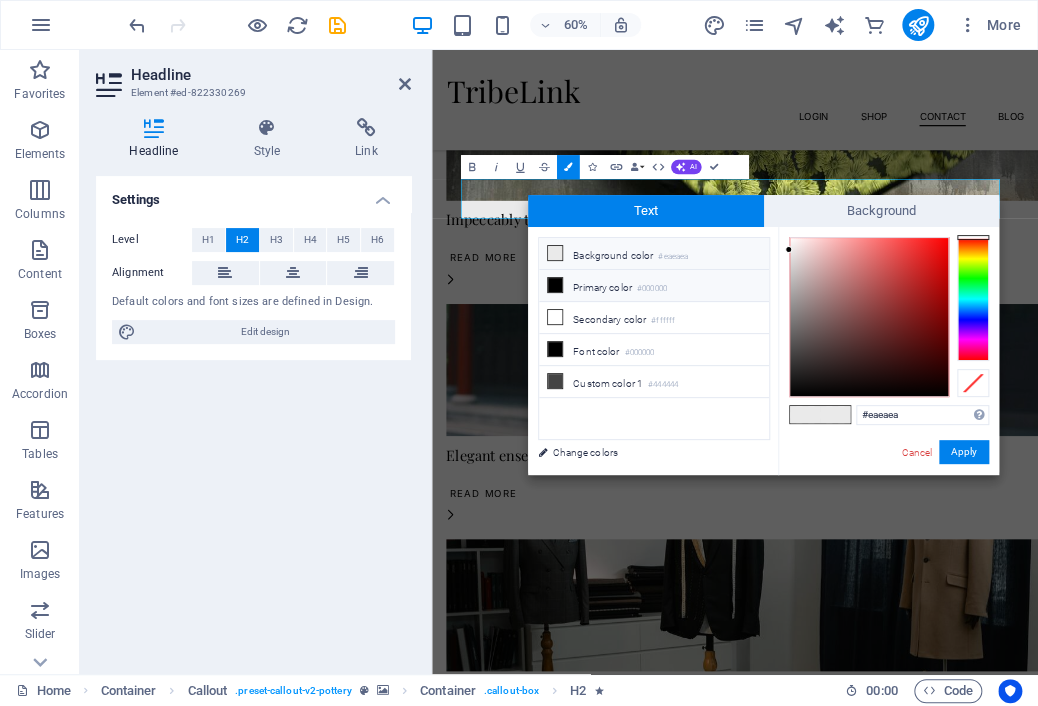 click on "Primary color
#000000" at bounding box center [654, 286] 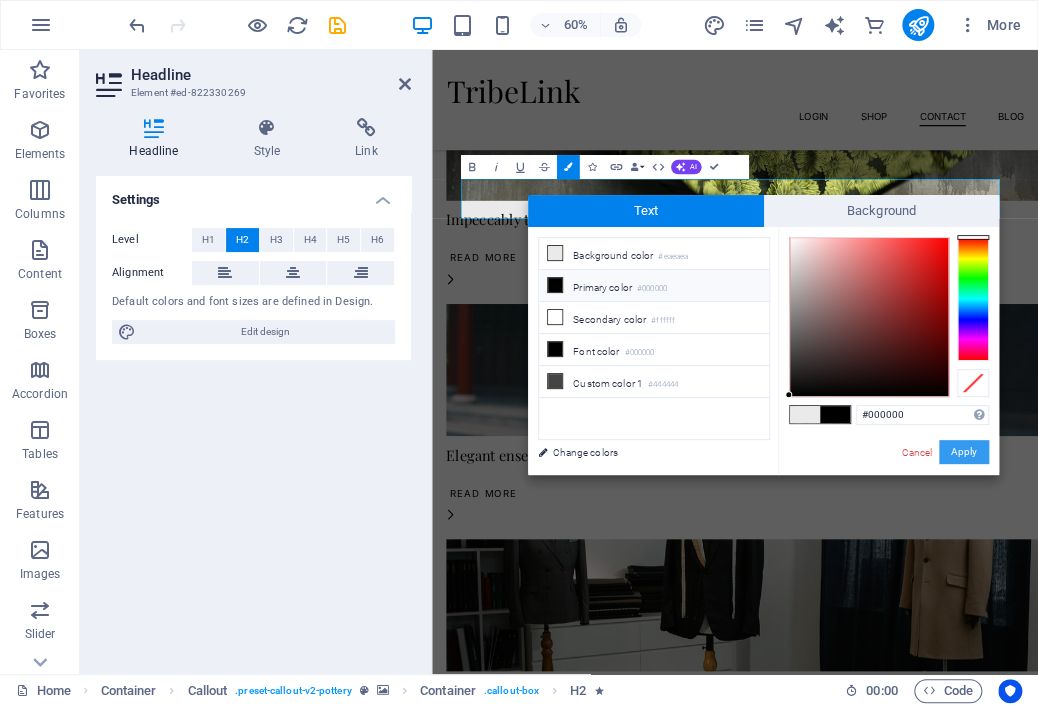 click on "Apply" at bounding box center (964, 452) 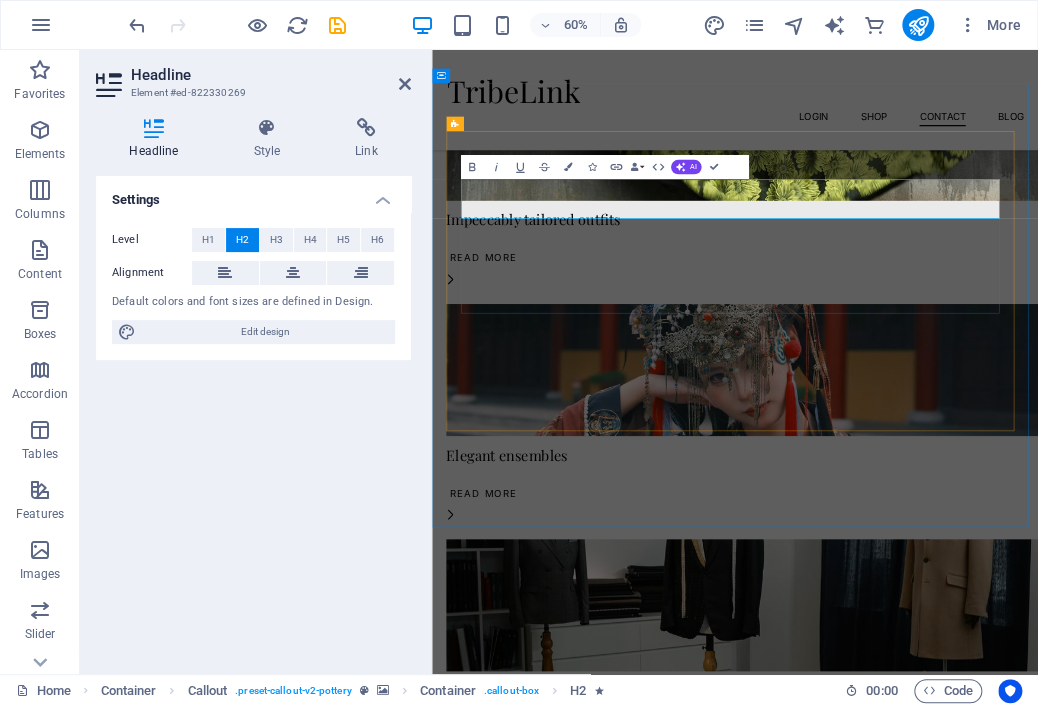 click on ""From casual to Glame​ ​" at bounding box center (937, 2246) 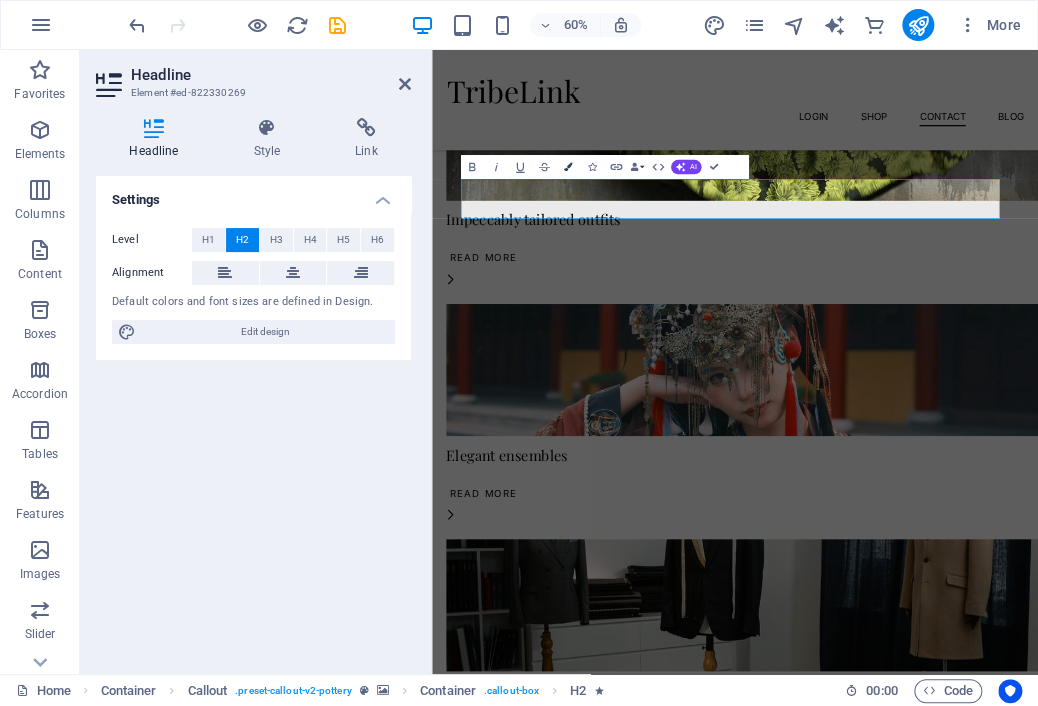 click on "Colors" at bounding box center [568, 167] 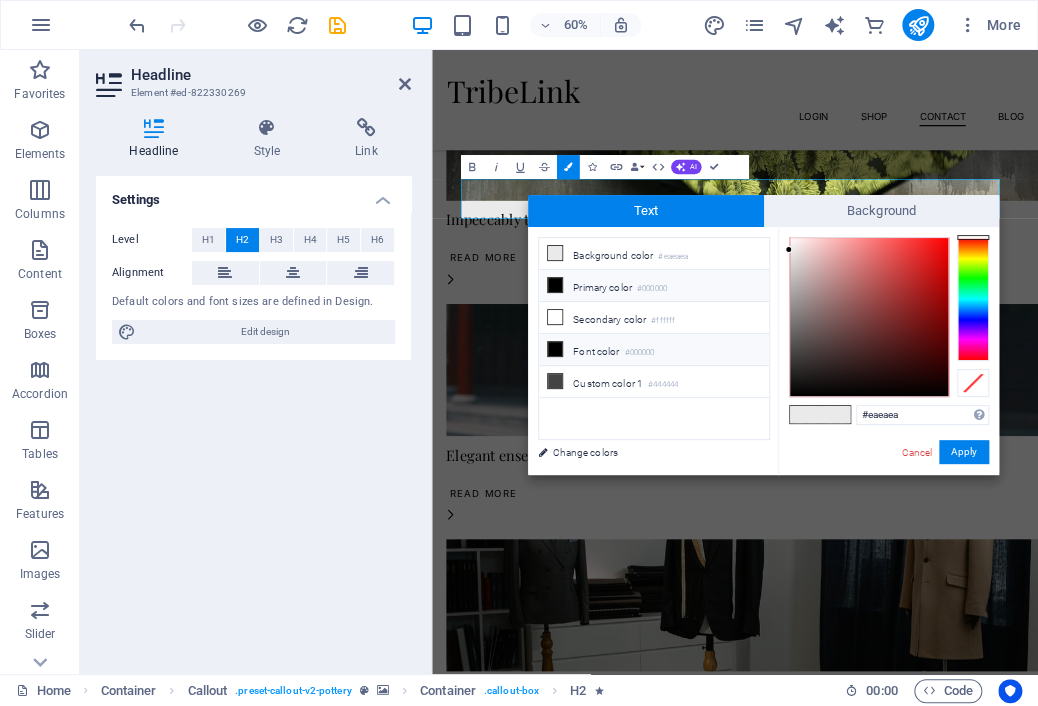 click on "Font color
#000000" at bounding box center [654, 350] 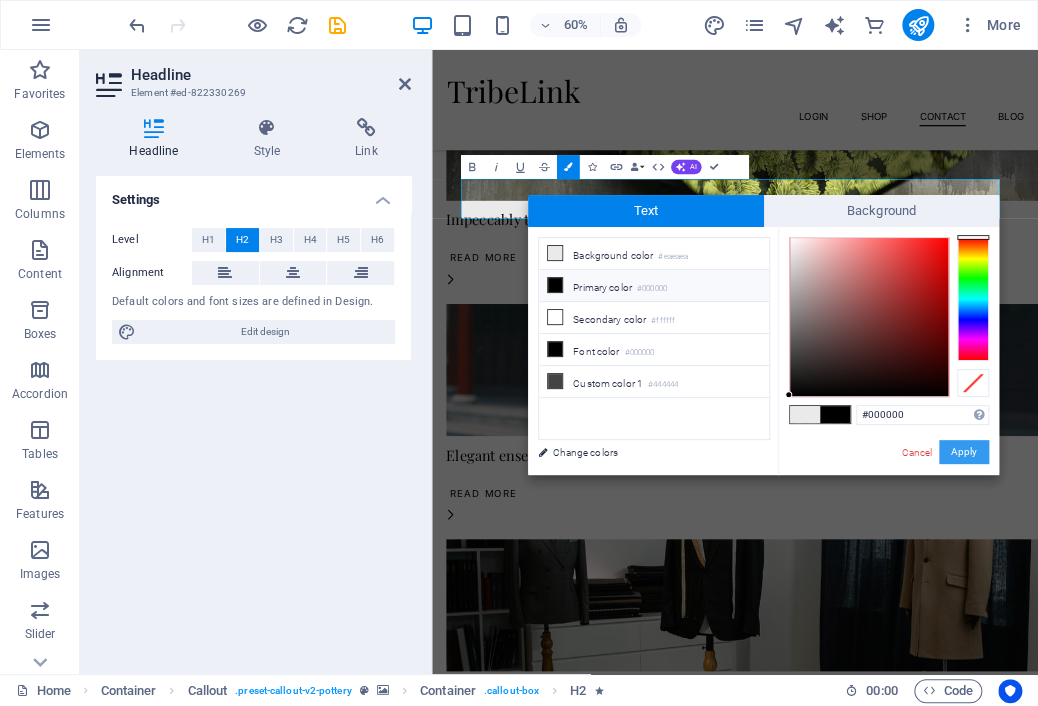 click on "Apply" at bounding box center (964, 452) 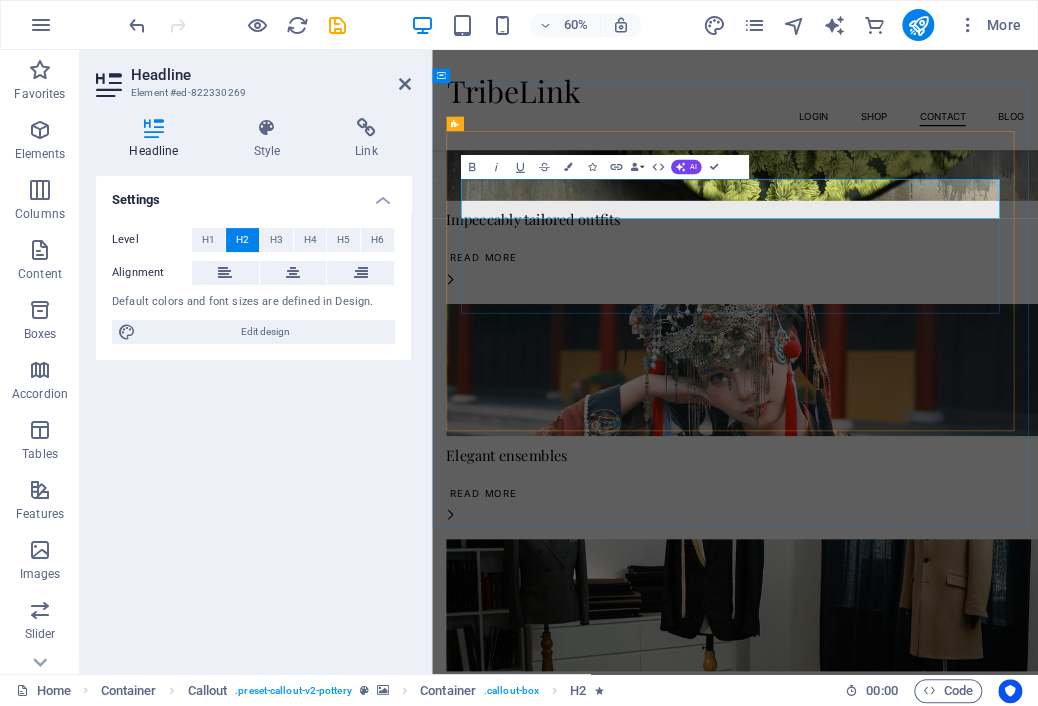 click on ""From casual to Glame" at bounding box center [937, 2246] 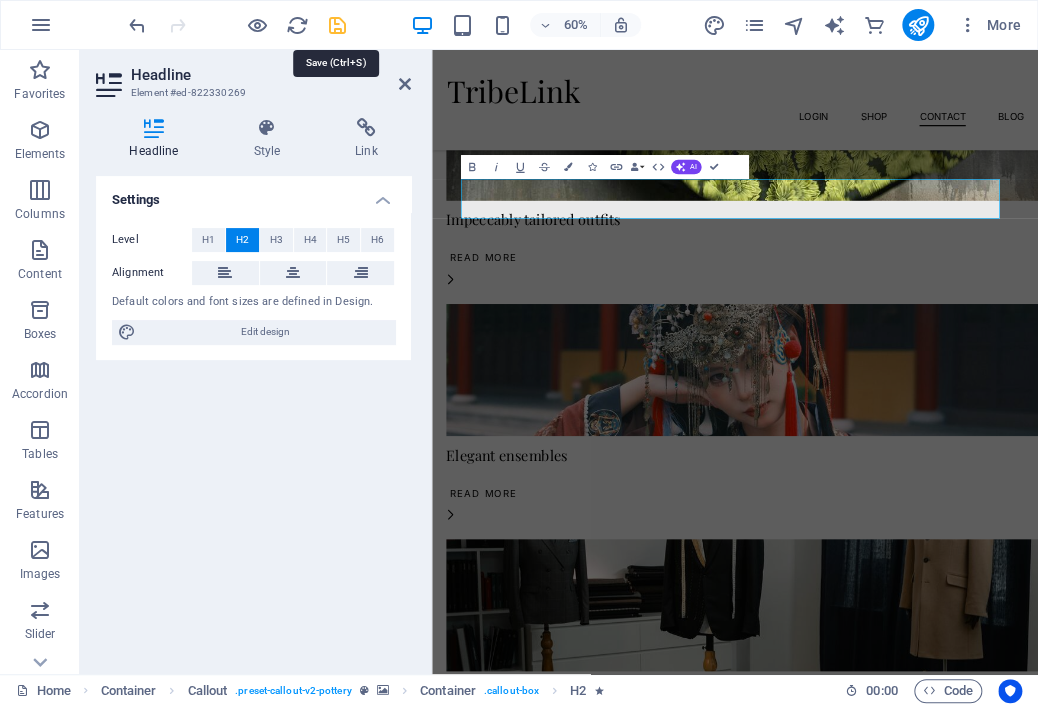 click at bounding box center (337, 25) 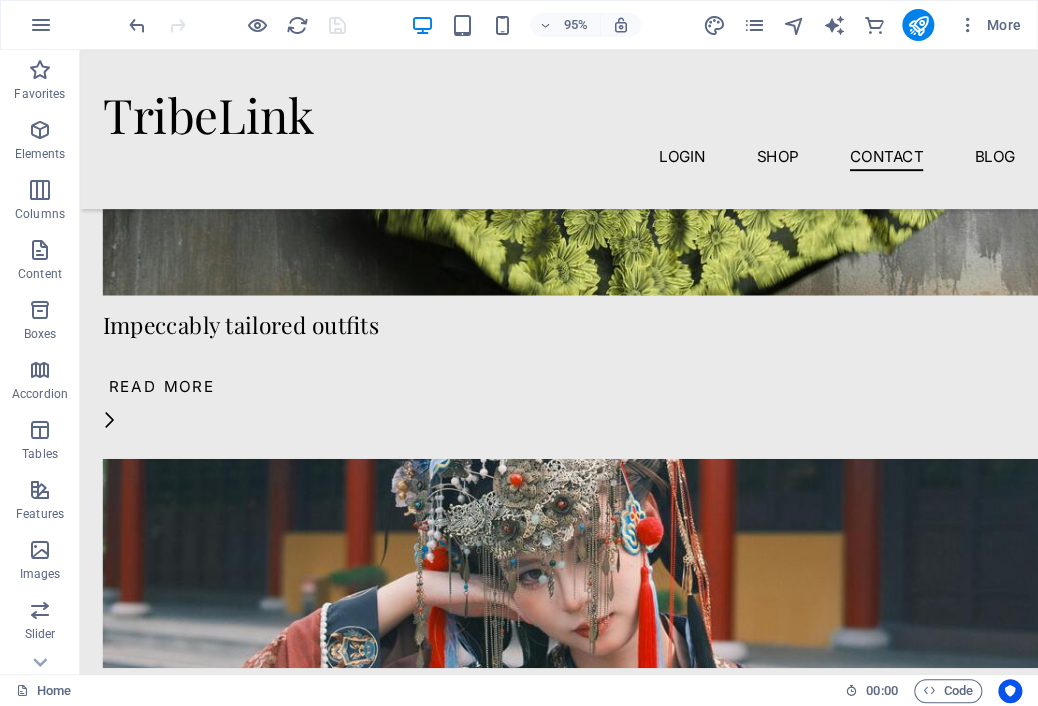 scroll, scrollTop: 3209, scrollLeft: 0, axis: vertical 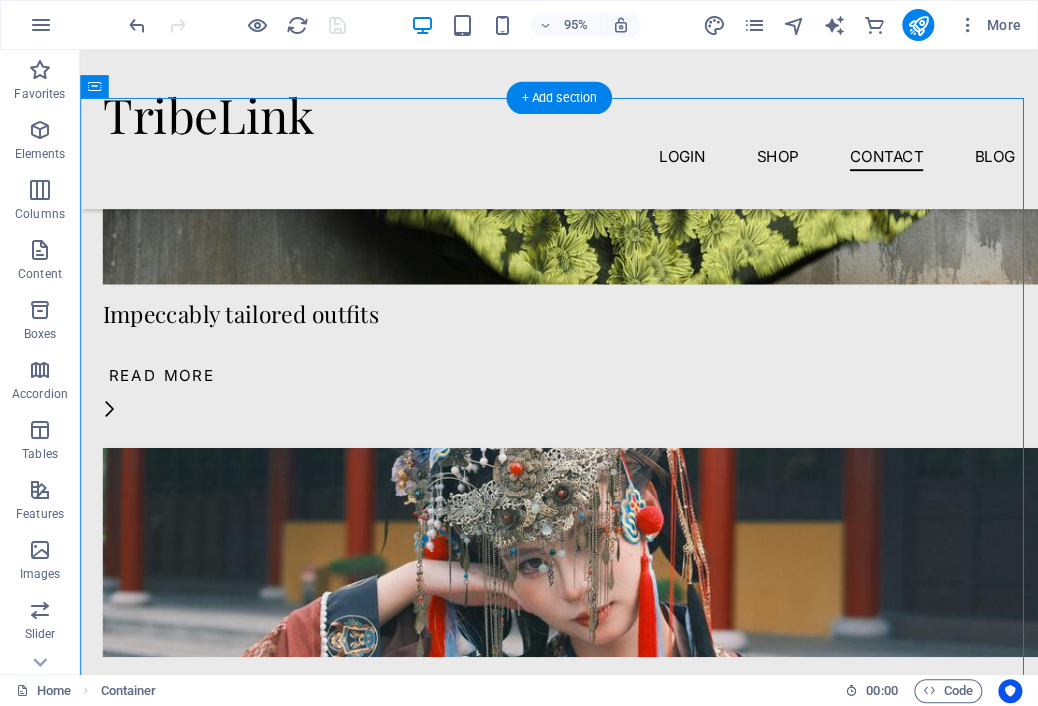 drag, startPoint x: 407, startPoint y: 288, endPoint x: 614, endPoint y: 235, distance: 213.67732 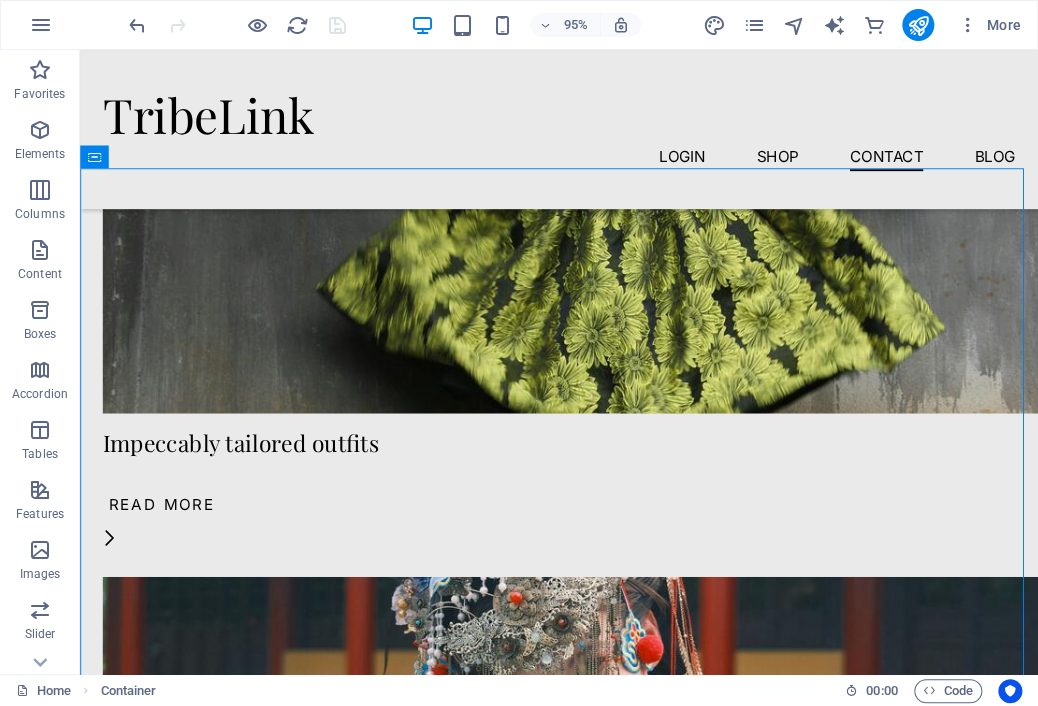 scroll, scrollTop: 3056, scrollLeft: 0, axis: vertical 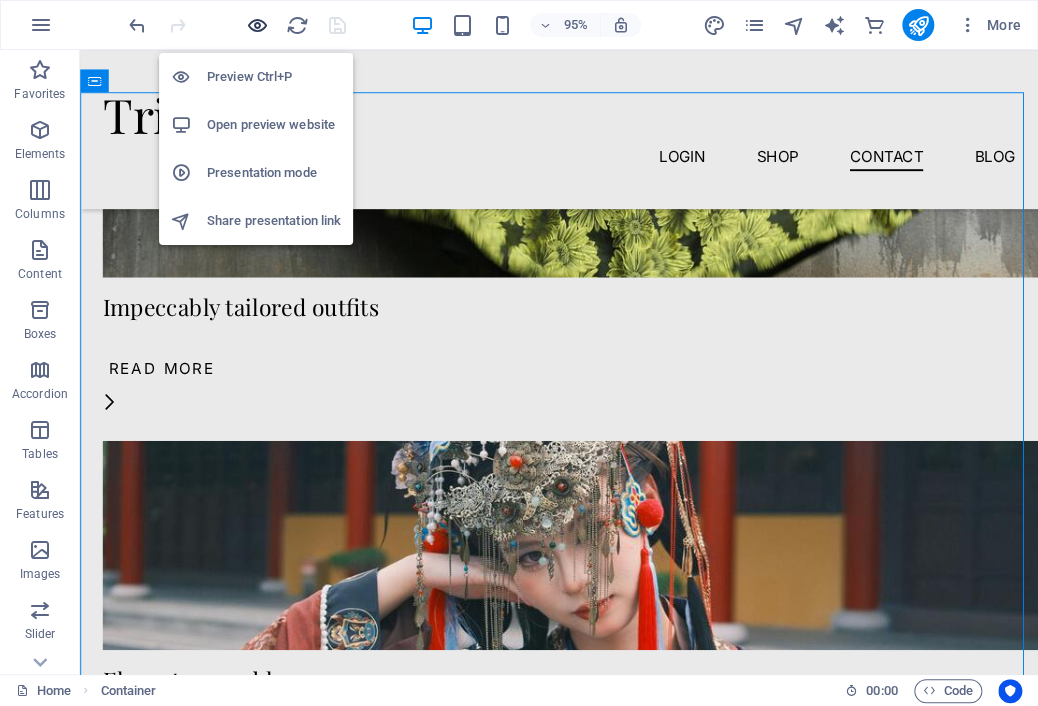 click at bounding box center [257, 25] 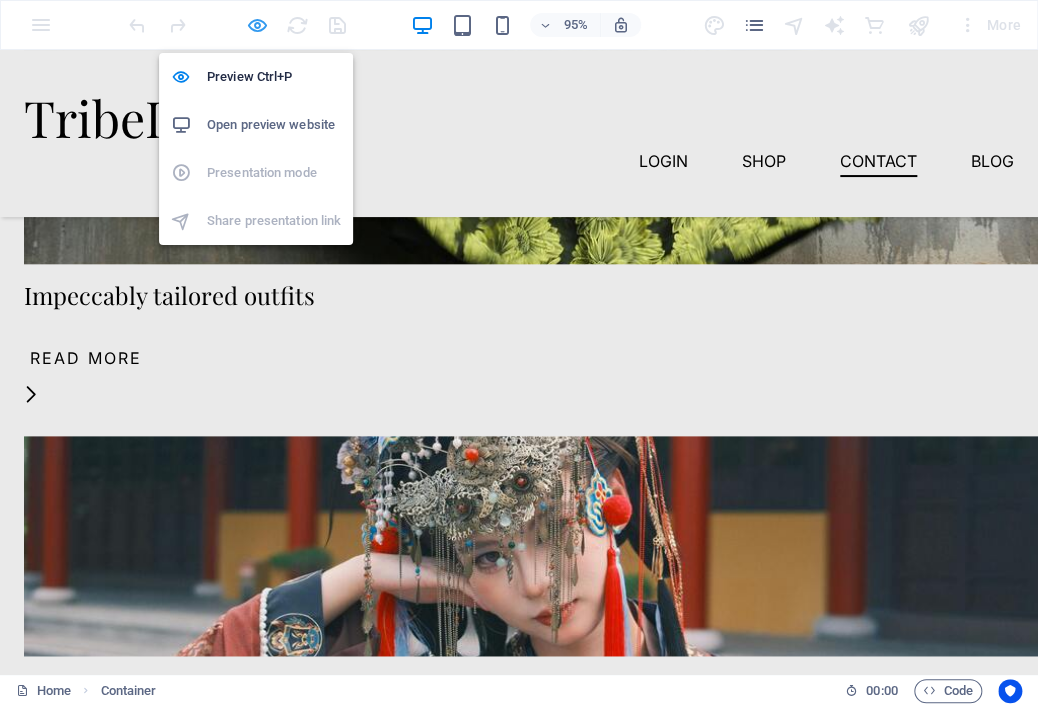 scroll, scrollTop: 3164, scrollLeft: 0, axis: vertical 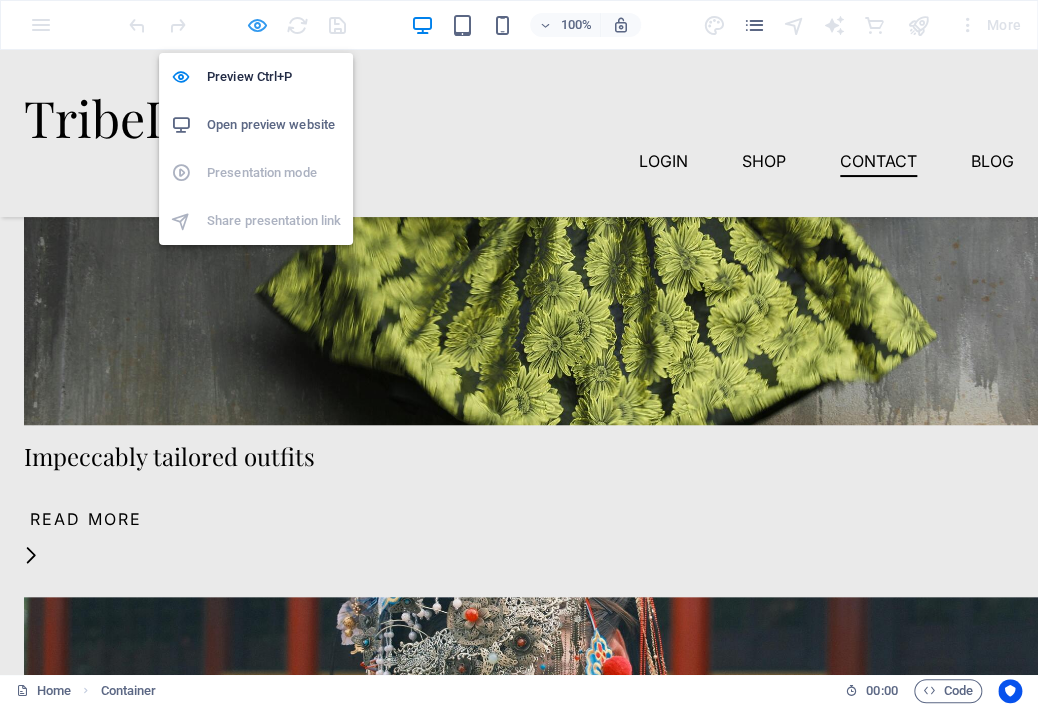 click at bounding box center [257, 25] 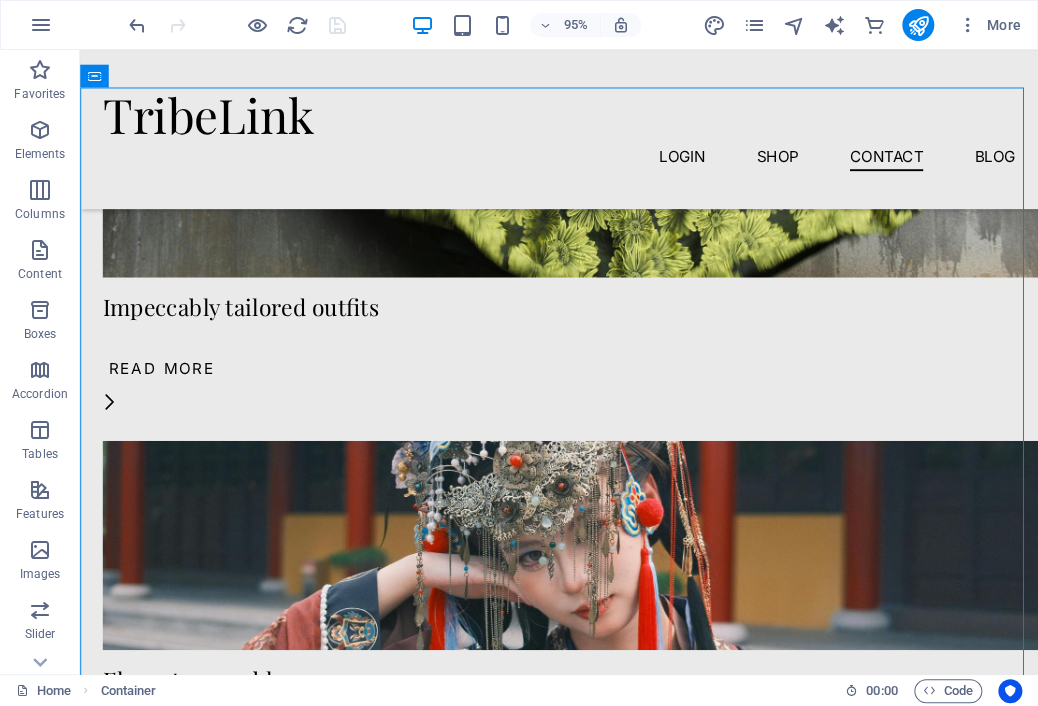 scroll, scrollTop: 3227, scrollLeft: 0, axis: vertical 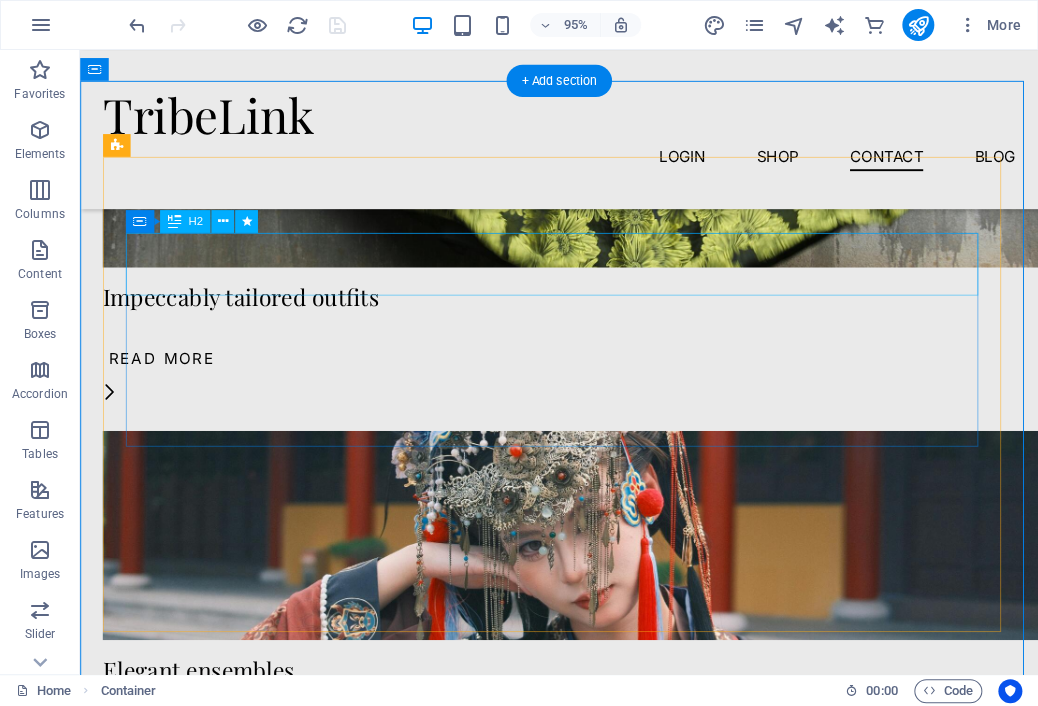 click on ""From casual to Glame:" at bounding box center [584, 2223] 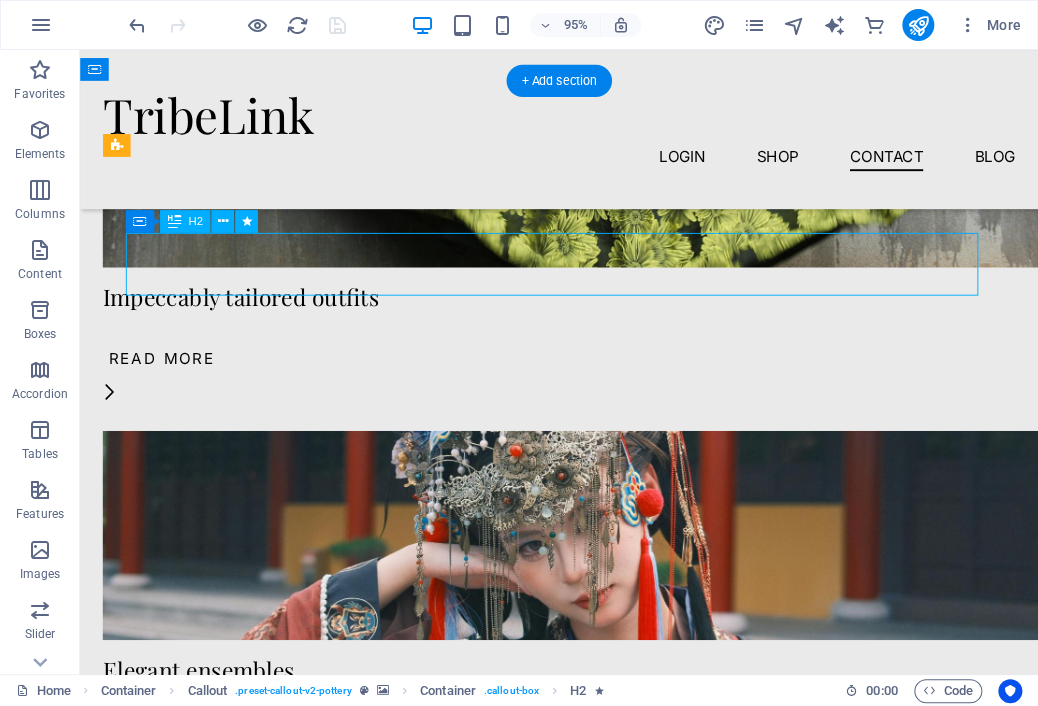 click on ""From casual to Glame:" at bounding box center [584, 2223] 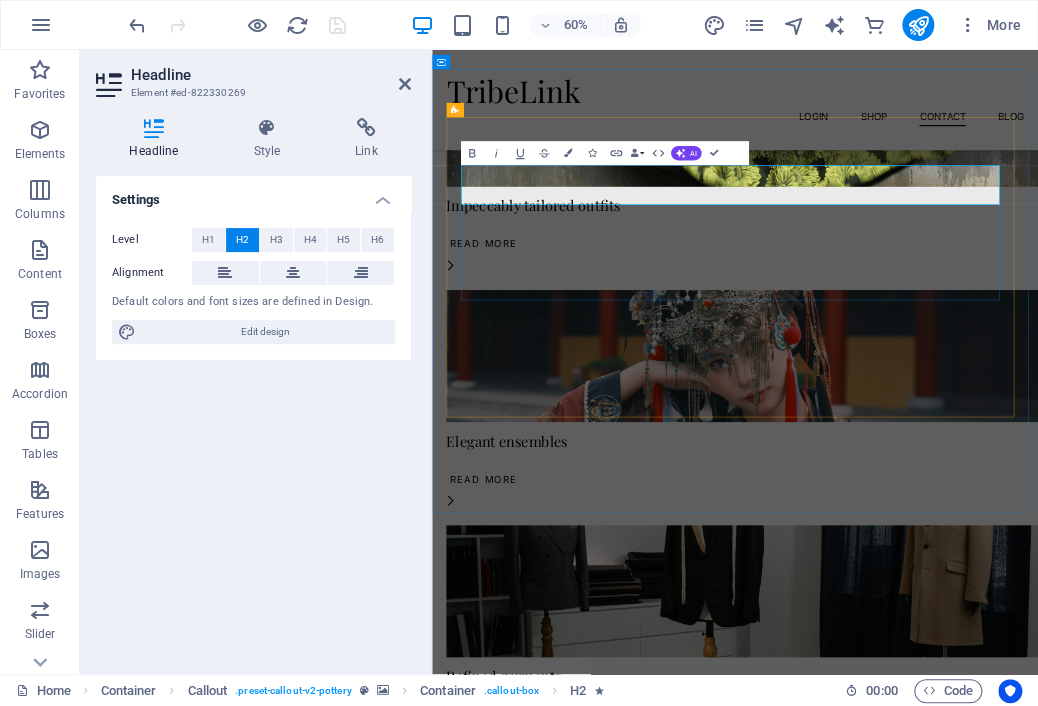 click on ""From casual to Glame:" at bounding box center [937, 2223] 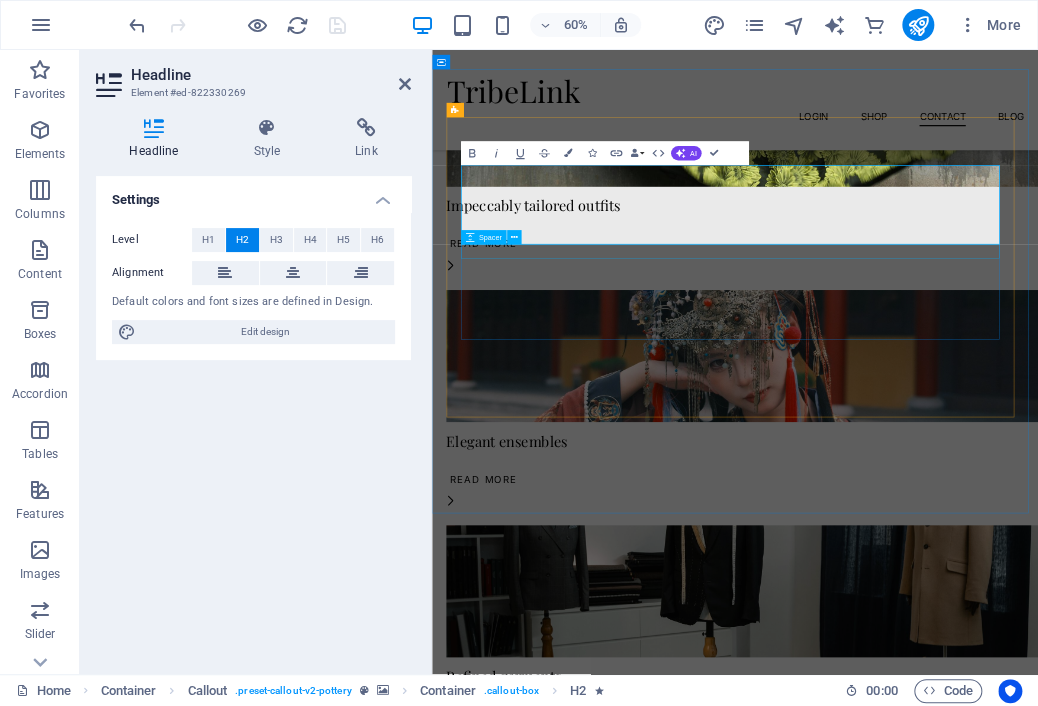 drag, startPoint x: 485, startPoint y: 260, endPoint x: 1129, endPoint y: 385, distance: 656.01904 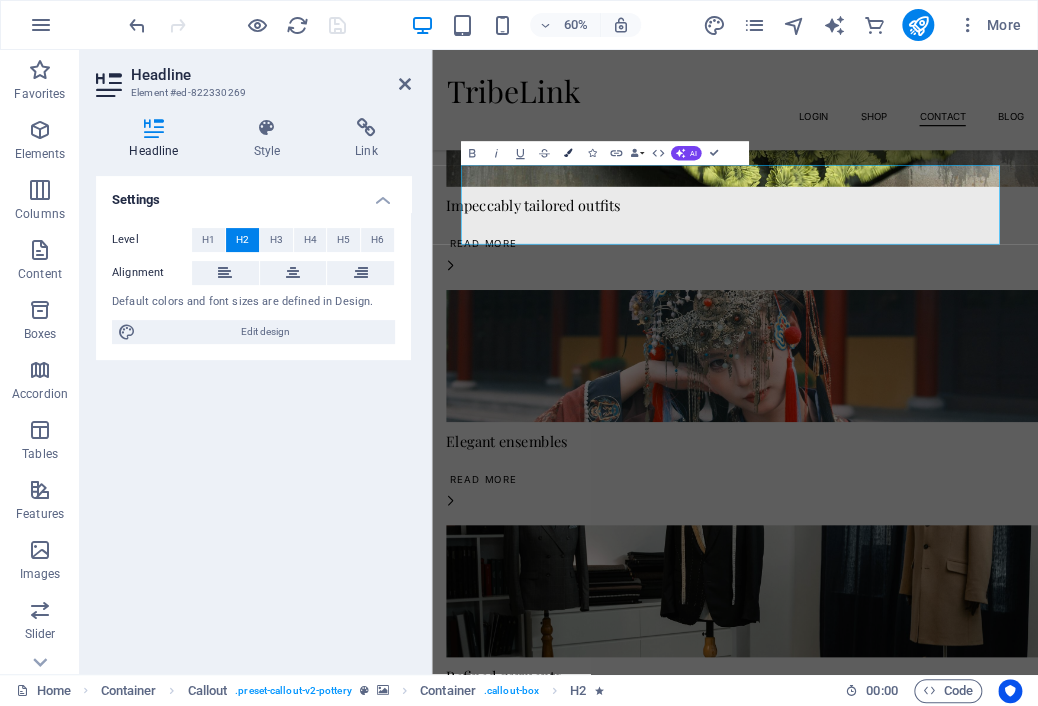 click at bounding box center (568, 153) 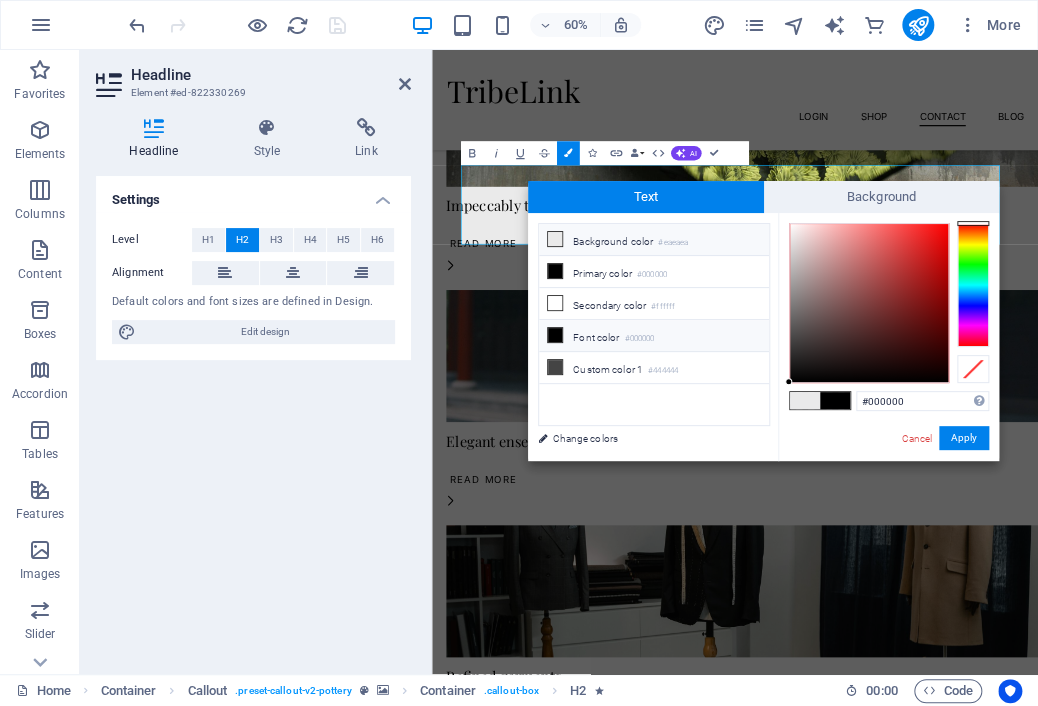 click on "#000000" at bounding box center (639, 339) 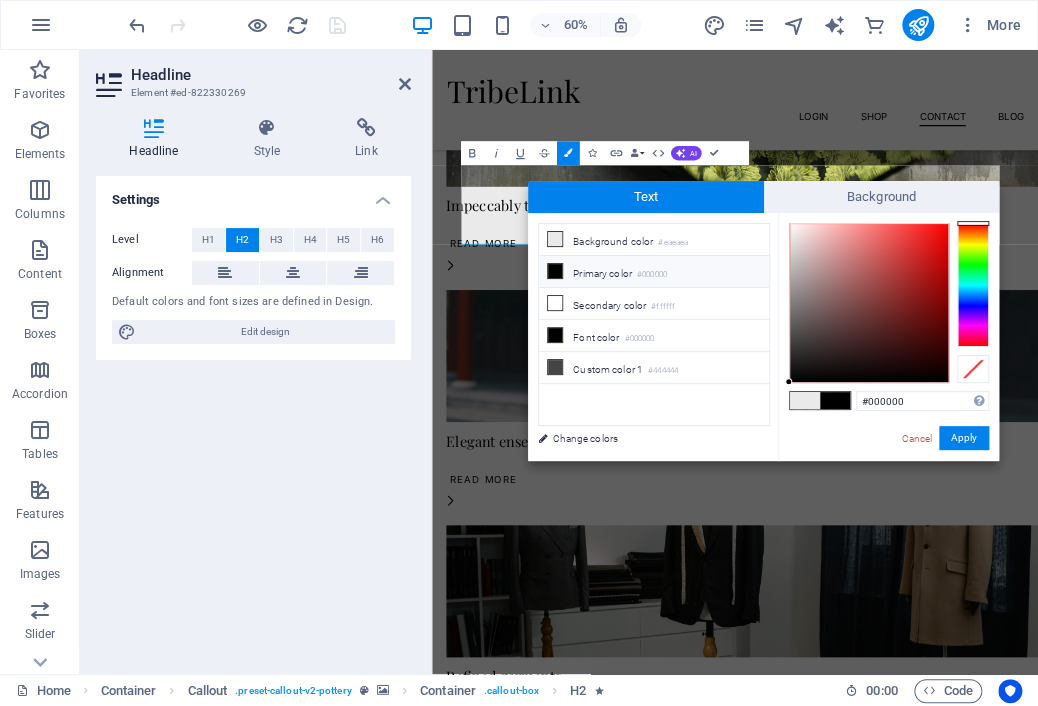 click at bounding box center [835, 400] 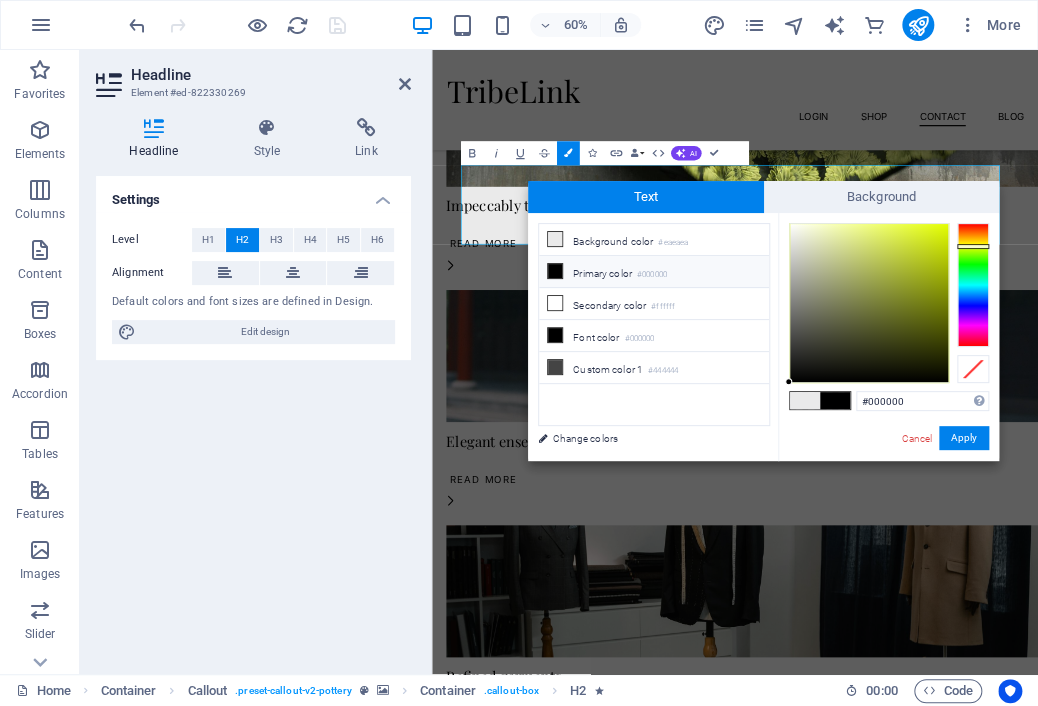 click at bounding box center [973, 285] 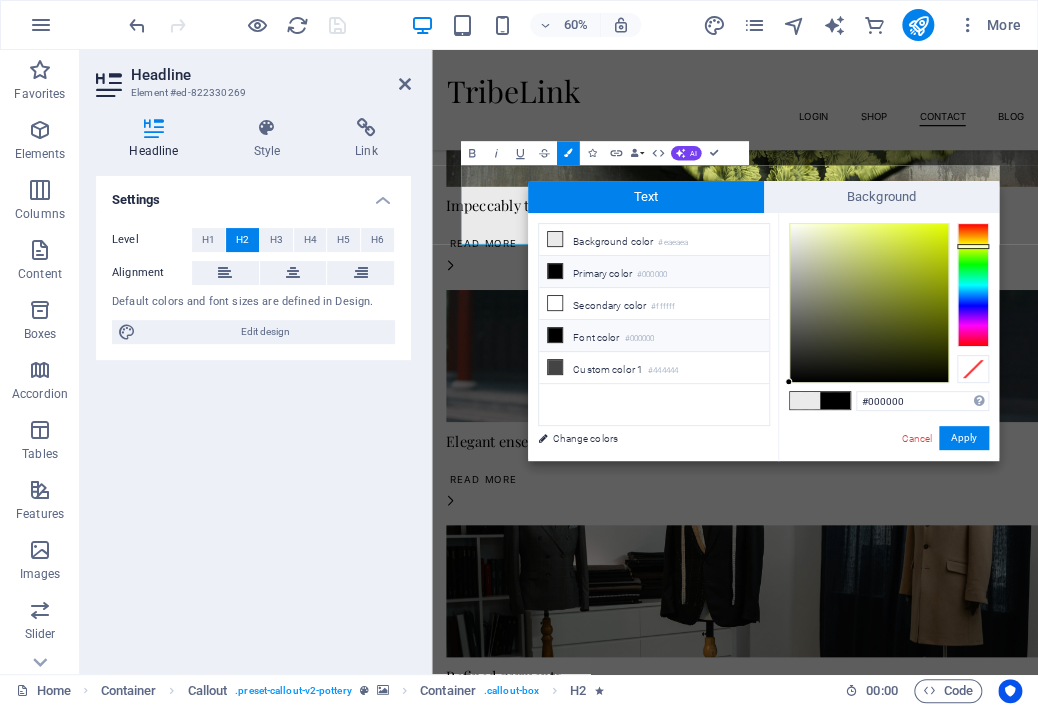 click on "Font color
#000000" at bounding box center [654, 336] 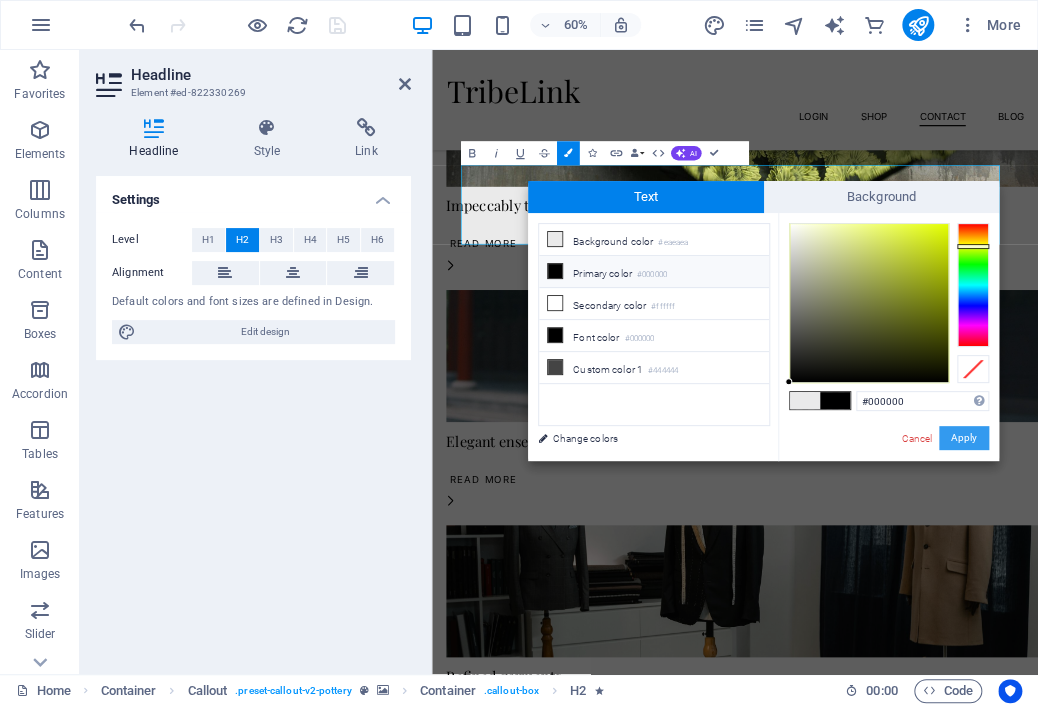 drag, startPoint x: 551, startPoint y: 332, endPoint x: 963, endPoint y: 435, distance: 424.67987 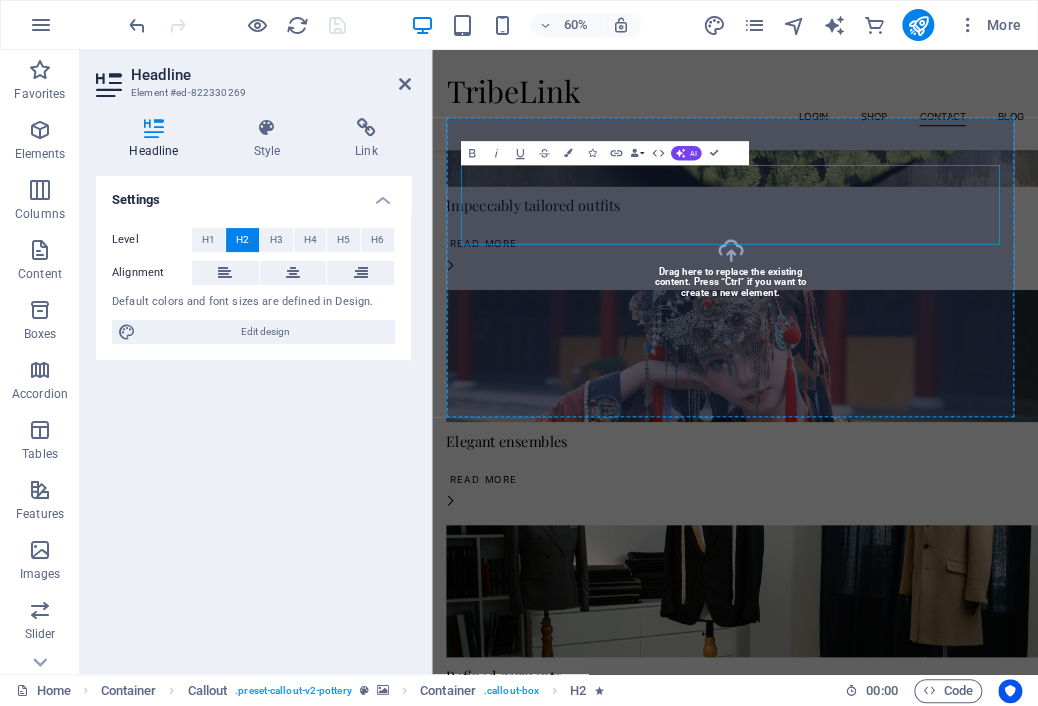 click at bounding box center (937, 1860) 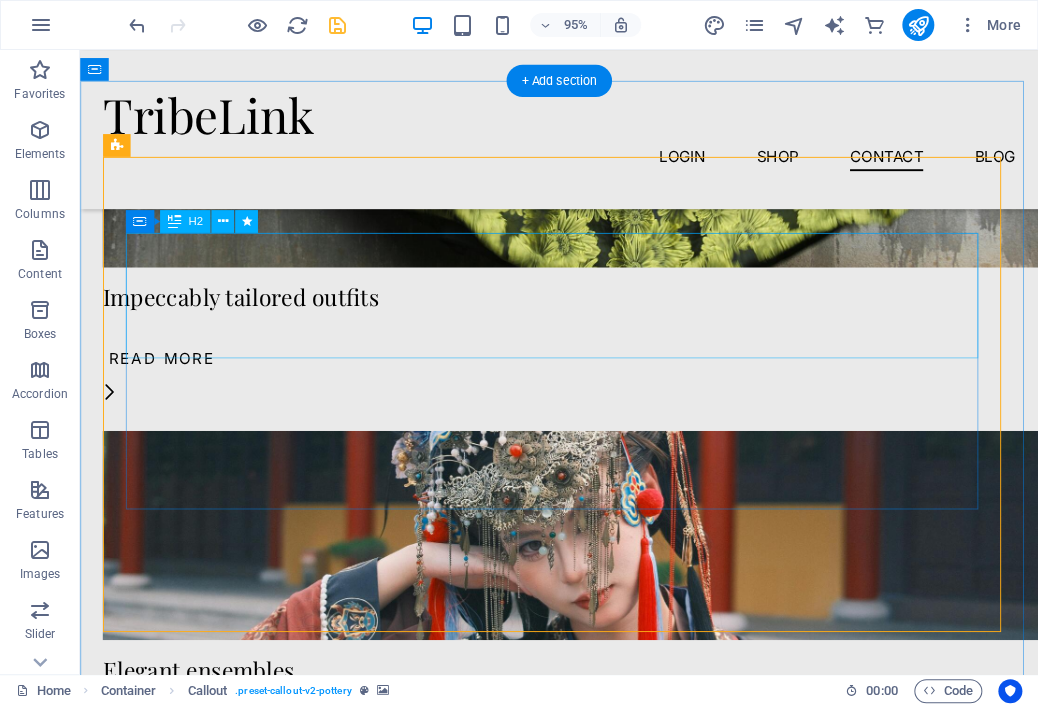 click on ""From casual to Glame:Outfits for every moment"" at bounding box center [584, 2256] 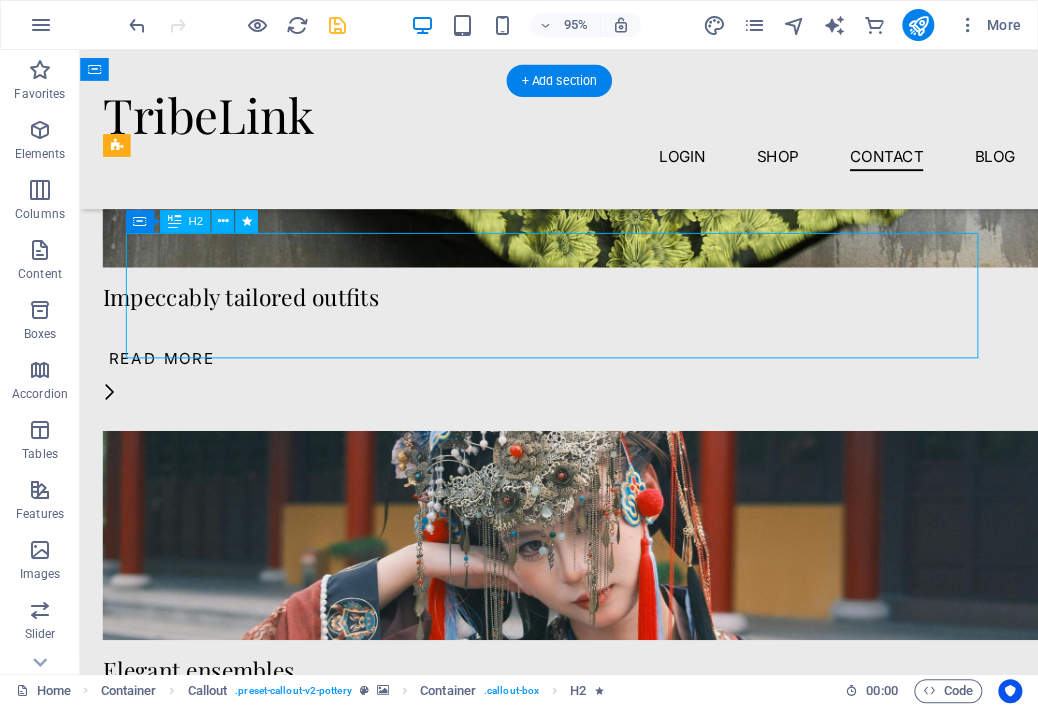 click on ""From casual to Glame:Outfits for every moment"" at bounding box center (584, 2256) 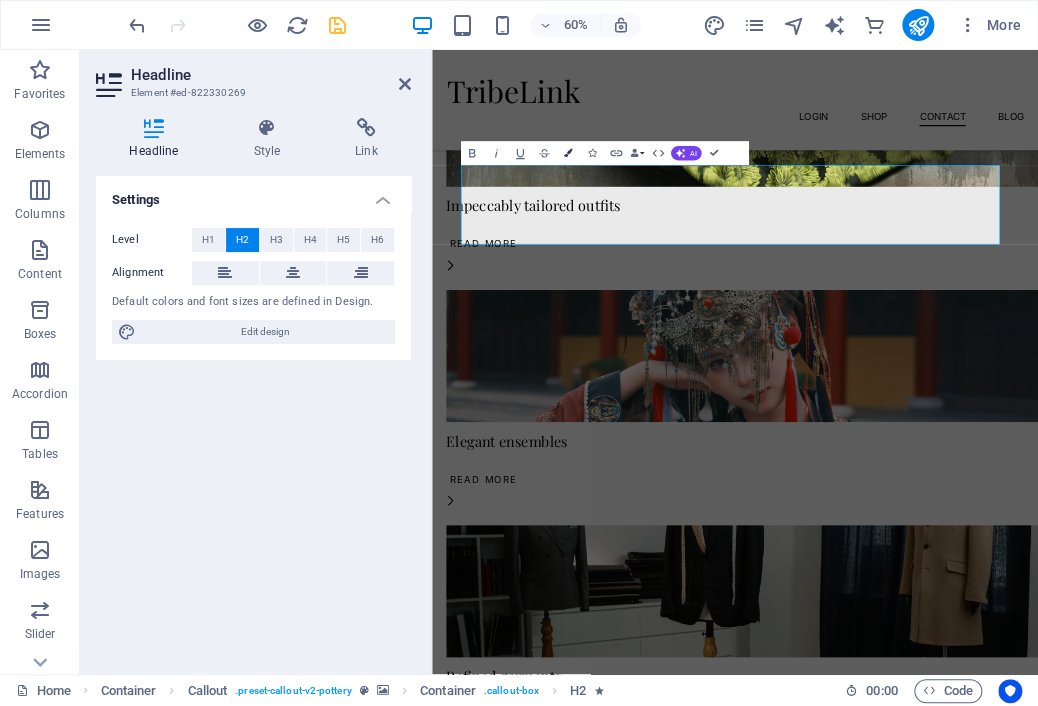 click at bounding box center [568, 153] 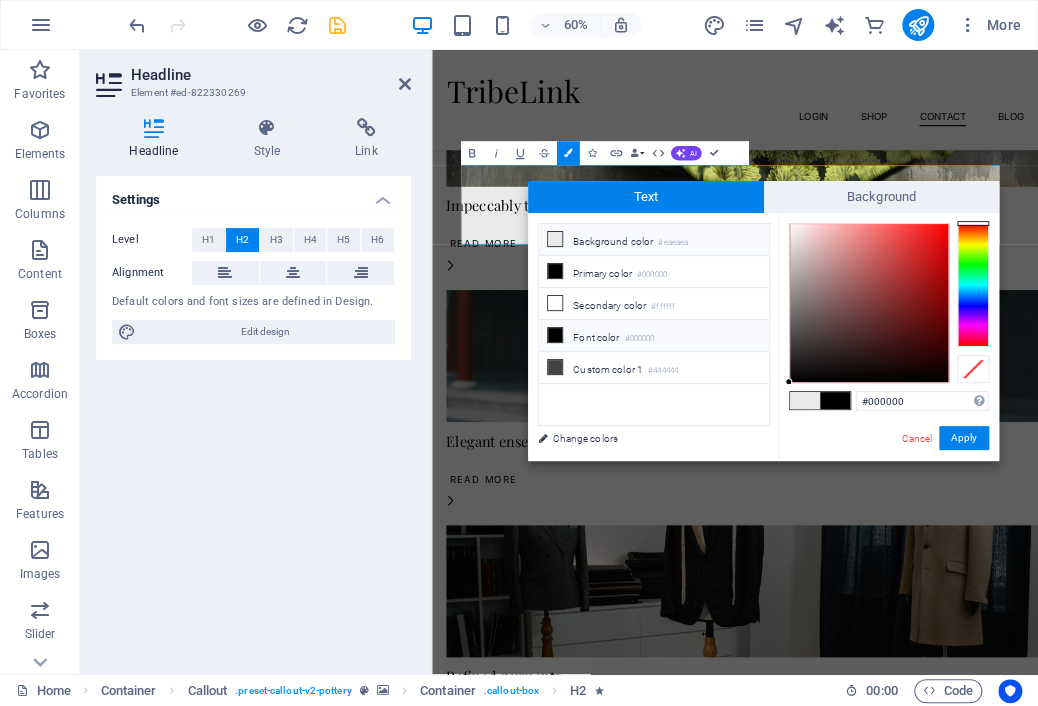 click on "Font color
#000000" at bounding box center [654, 336] 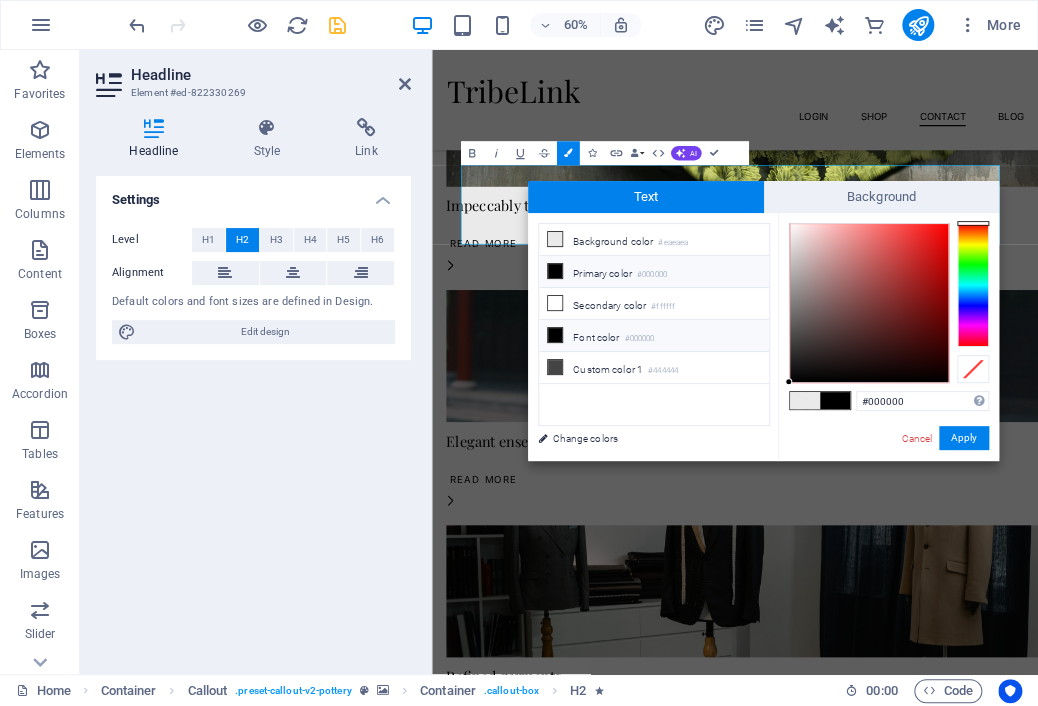 click on "Font color
#000000" at bounding box center [654, 336] 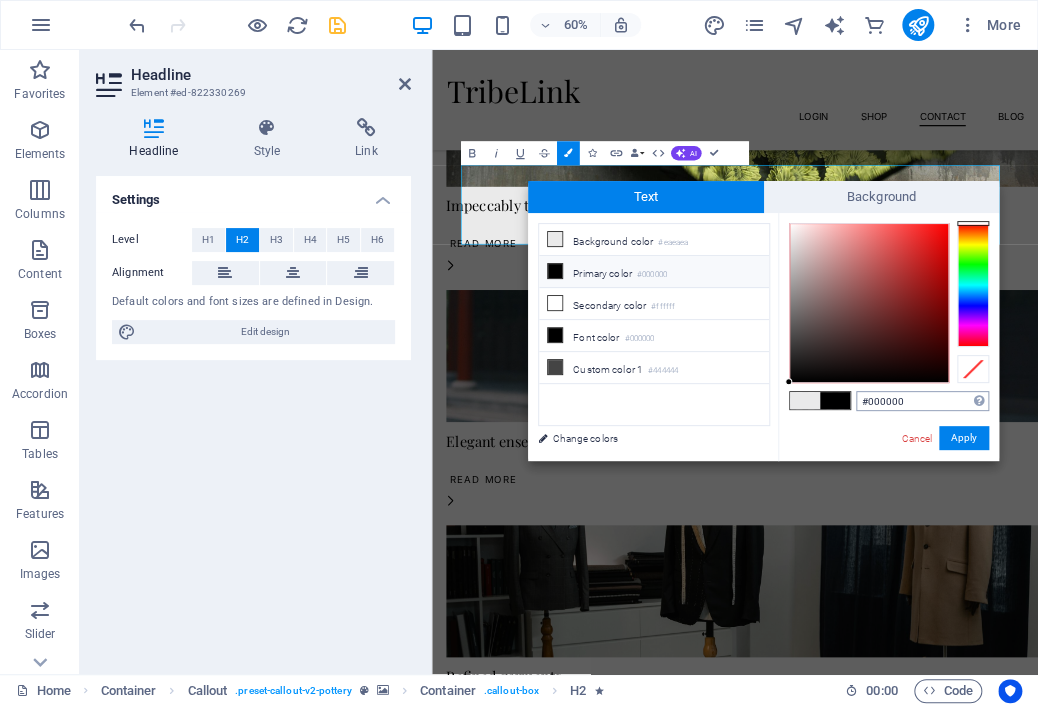 drag, startPoint x: 567, startPoint y: 330, endPoint x: 904, endPoint y: 403, distance: 344.8159 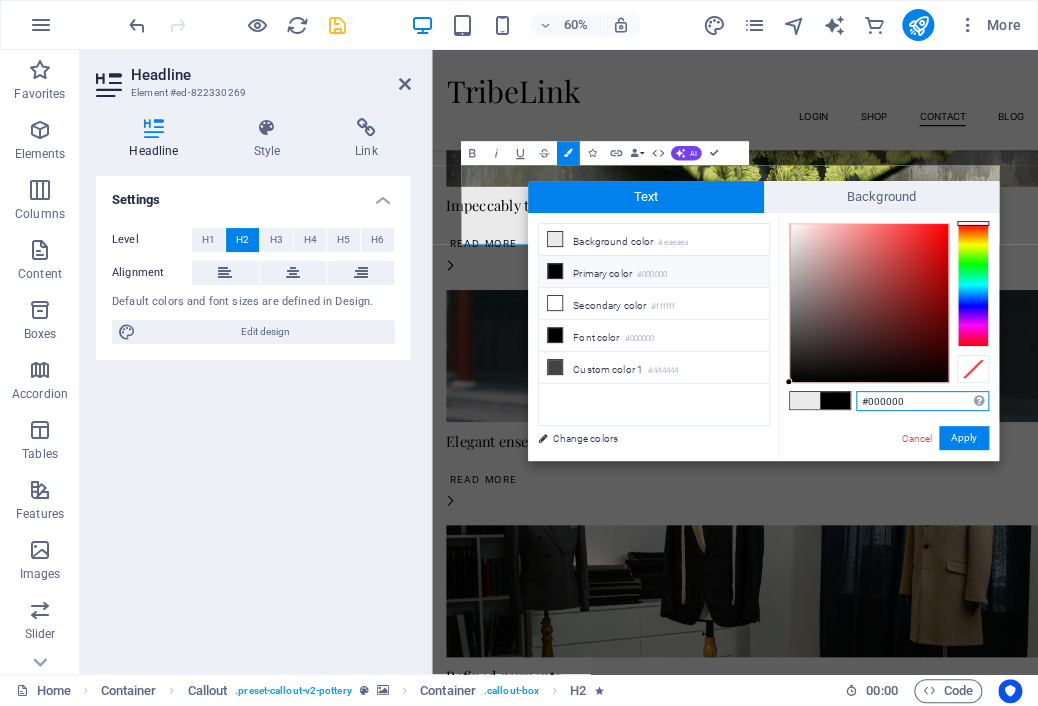click on "#000000" at bounding box center [922, 401] 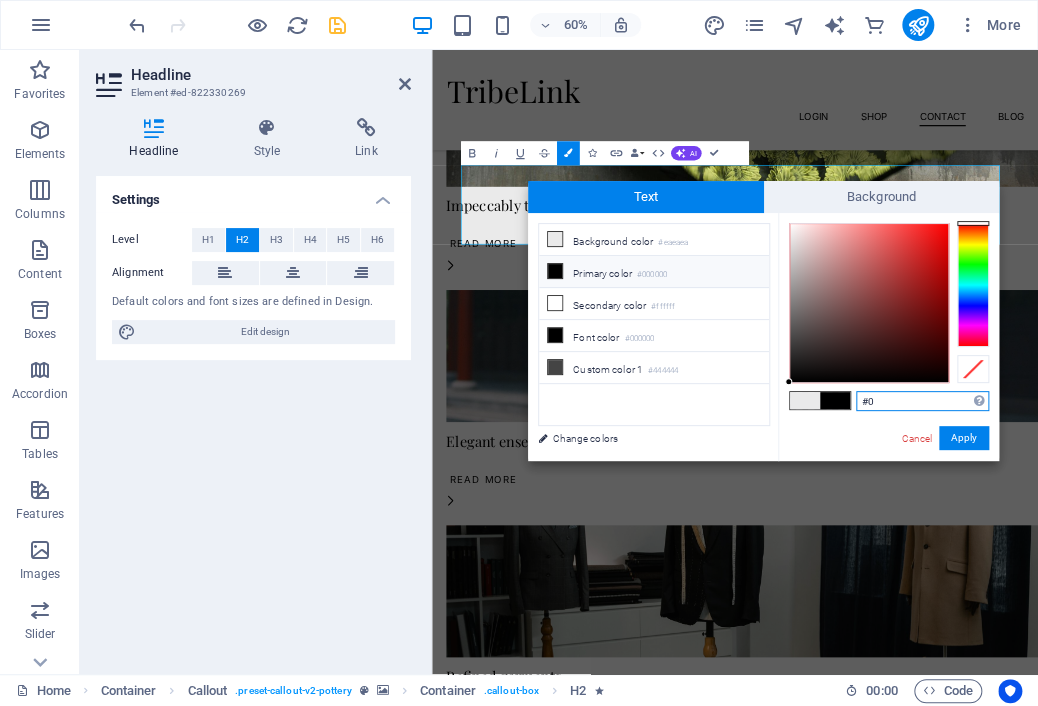 type on "#" 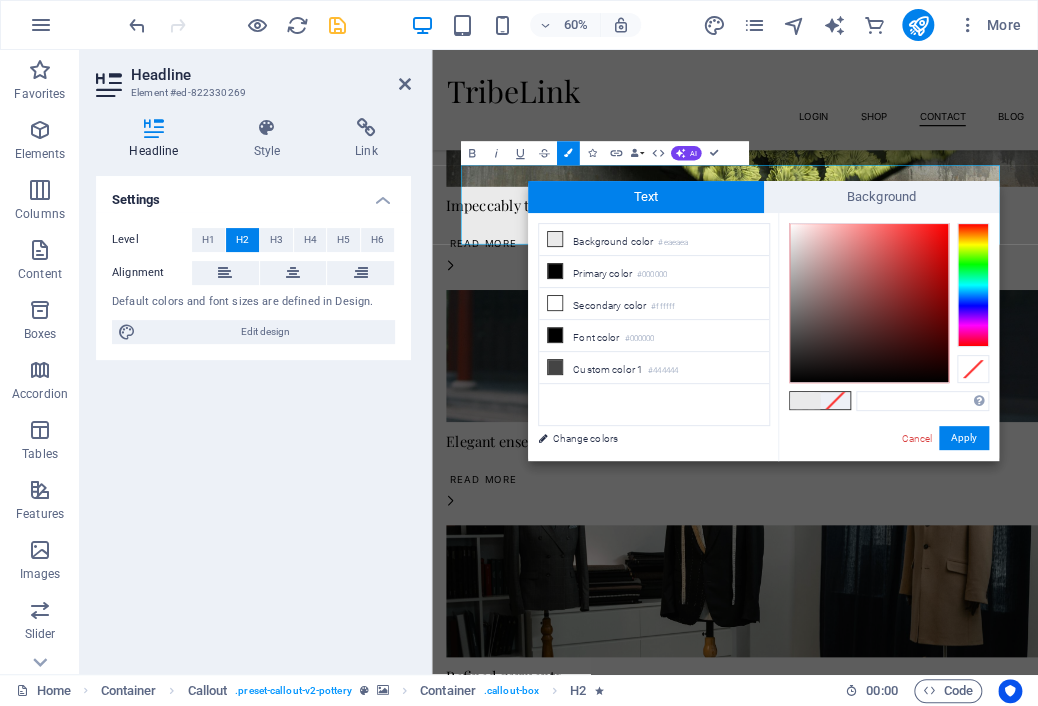 drag, startPoint x: 818, startPoint y: 397, endPoint x: 802, endPoint y: 370, distance: 31.38471 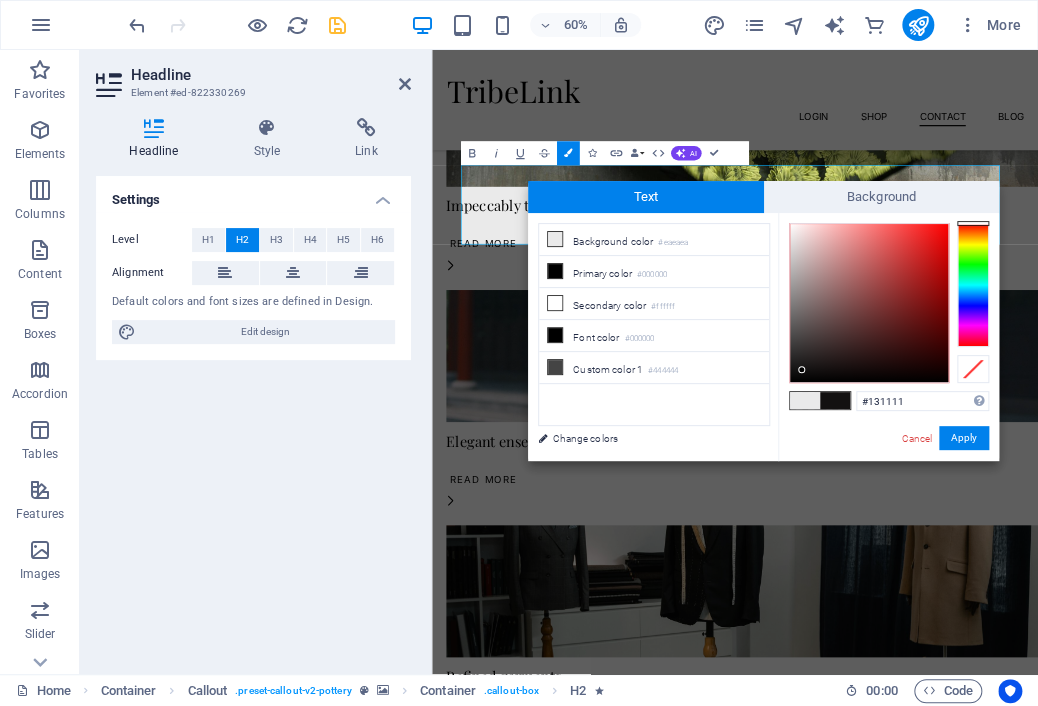 click at bounding box center [869, 303] 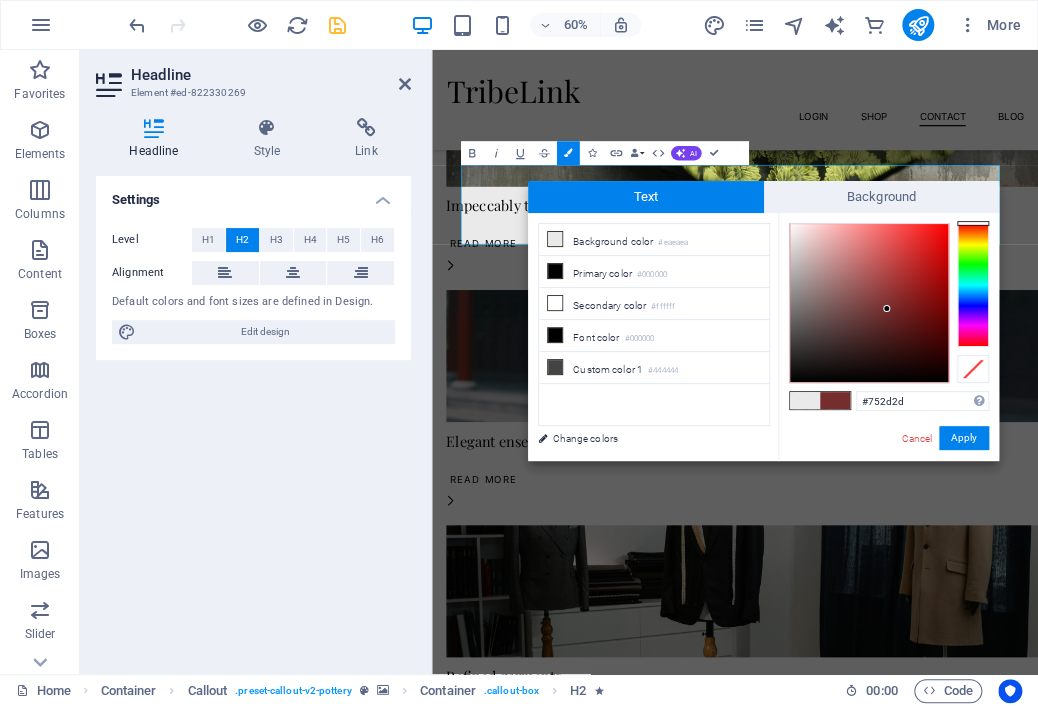 type on "#752c2c" 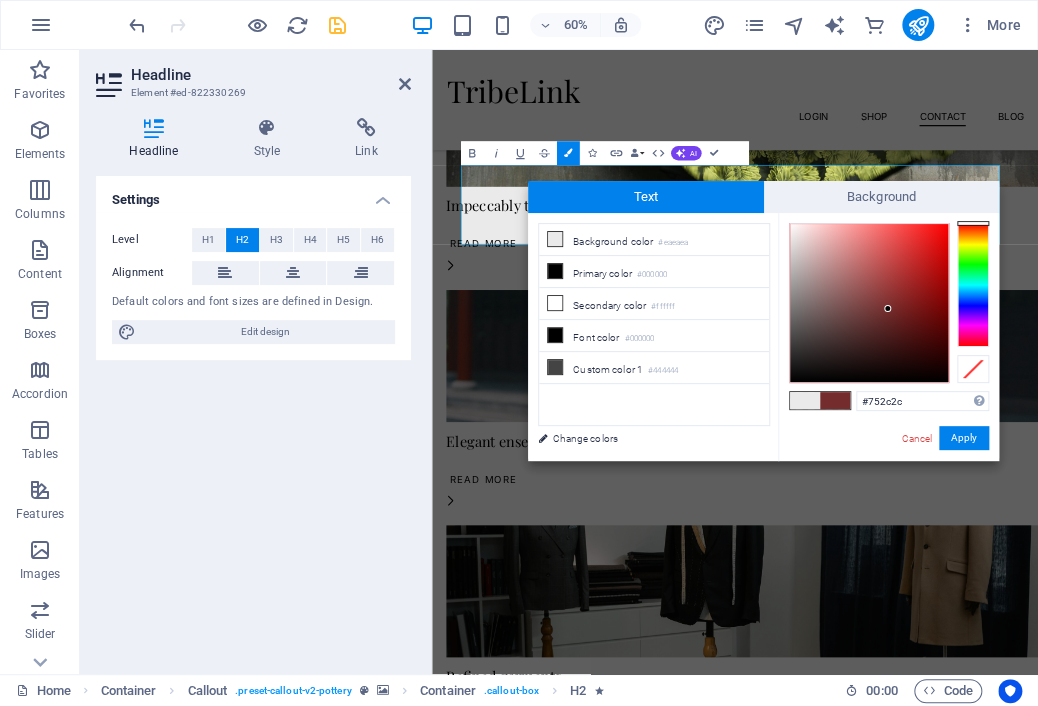 drag, startPoint x: 802, startPoint y: 370, endPoint x: 888, endPoint y: 309, distance: 105.43719 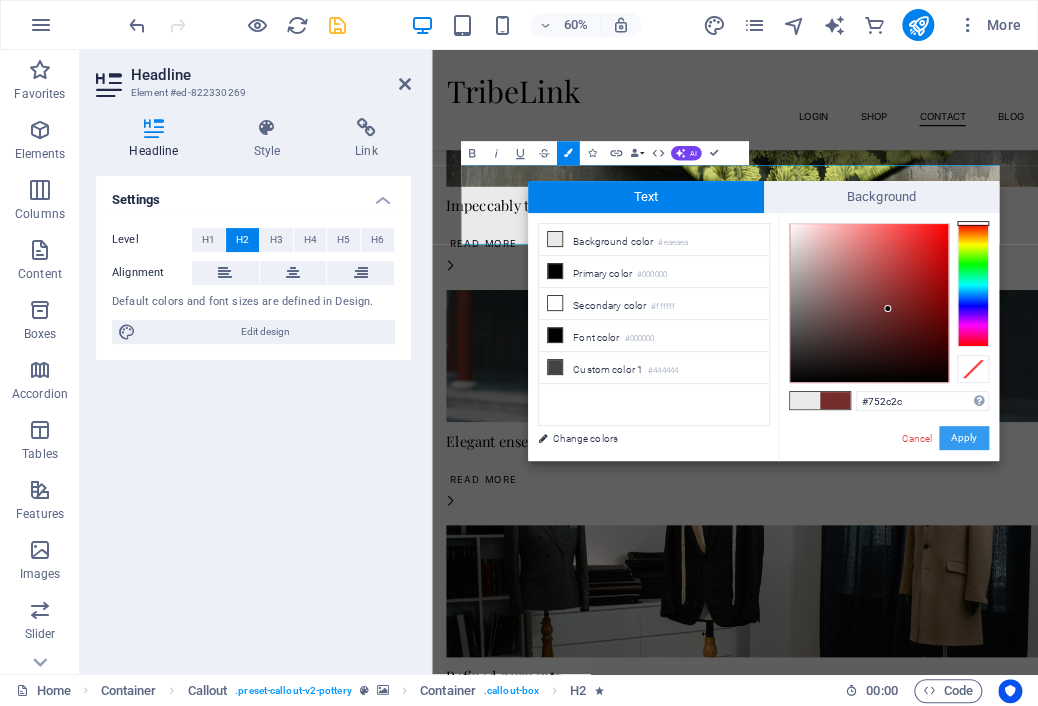 click on "Apply" at bounding box center (964, 438) 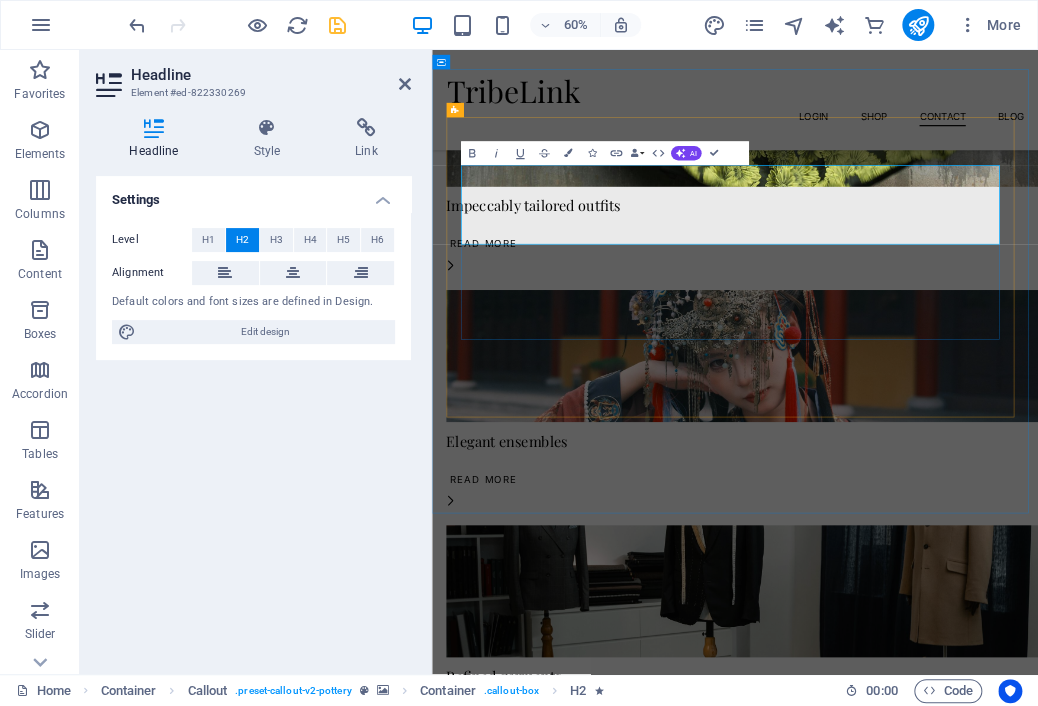 click on ""From casual to Glame:Outfits for every moment"" at bounding box center (937, 2256) 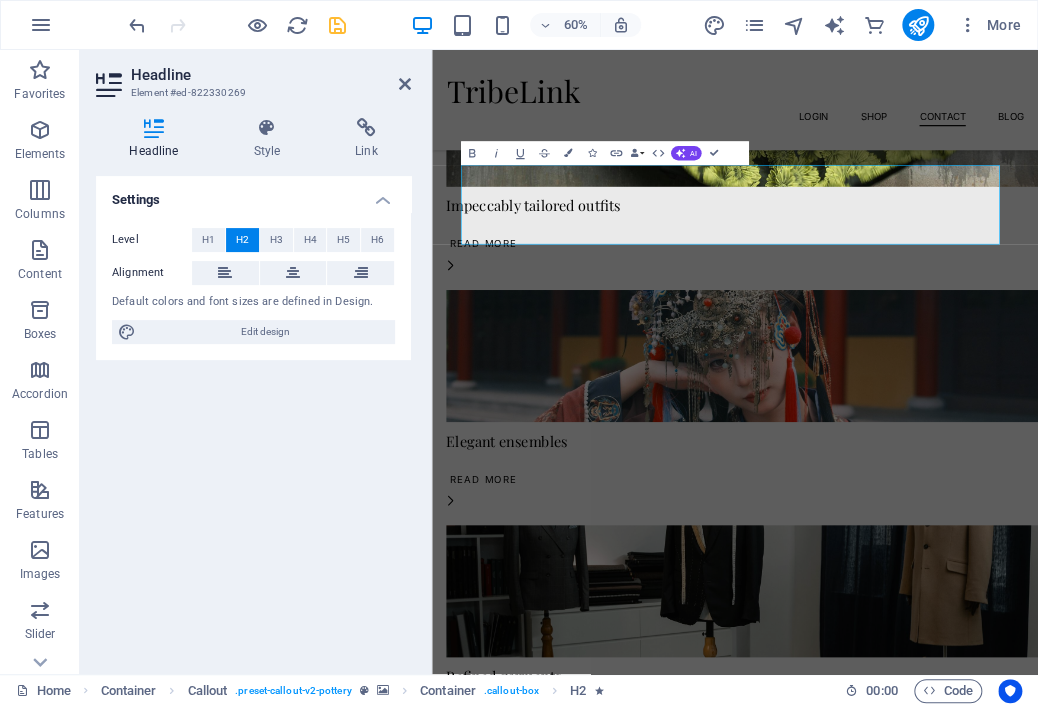 click at bounding box center [937, 1860] 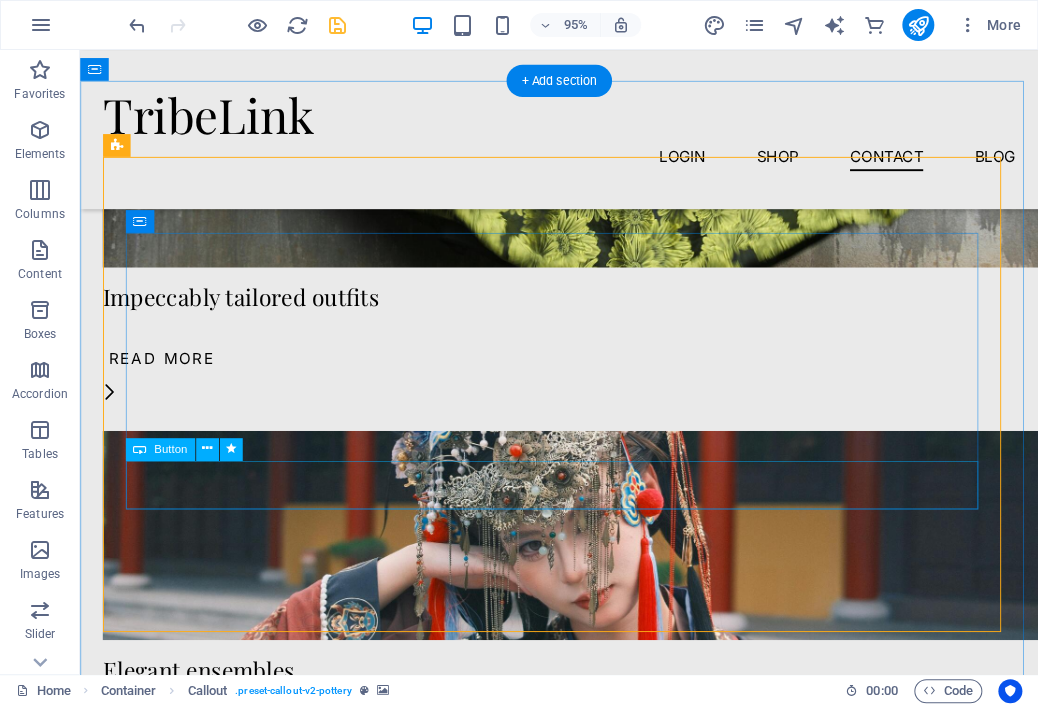 click on "Explore" at bounding box center [584, 2455] 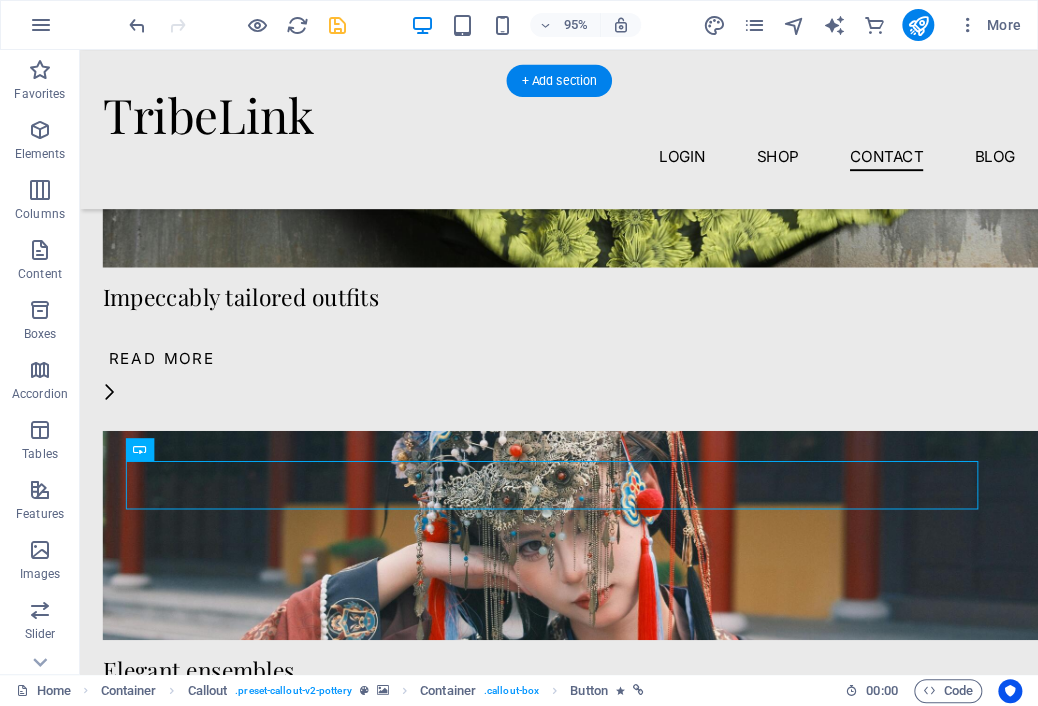 click at bounding box center [584, 1860] 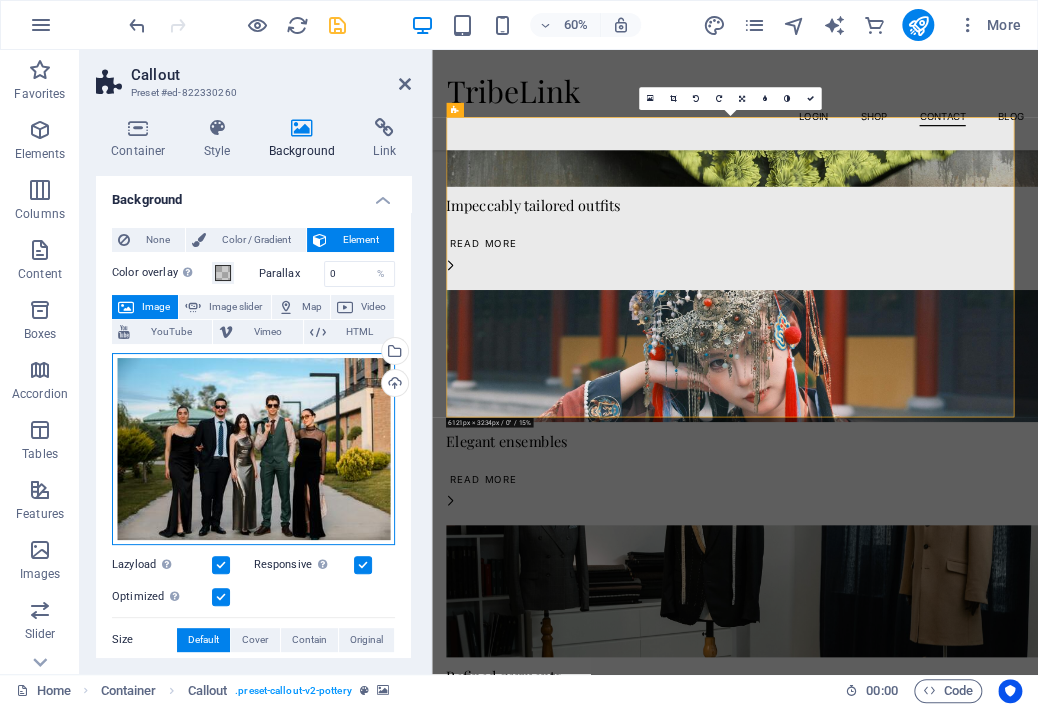 click on "Drag files here, click to choose files or select files from Files or our free stock photos & videos" at bounding box center [253, 449] 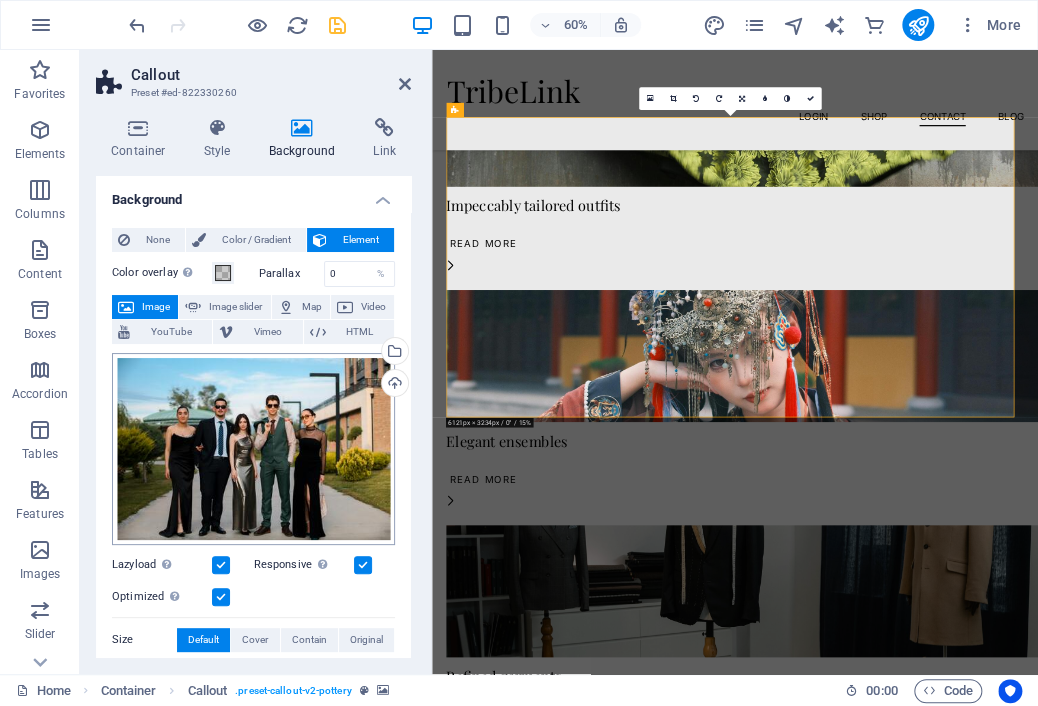 scroll, scrollTop: 0, scrollLeft: 0, axis: both 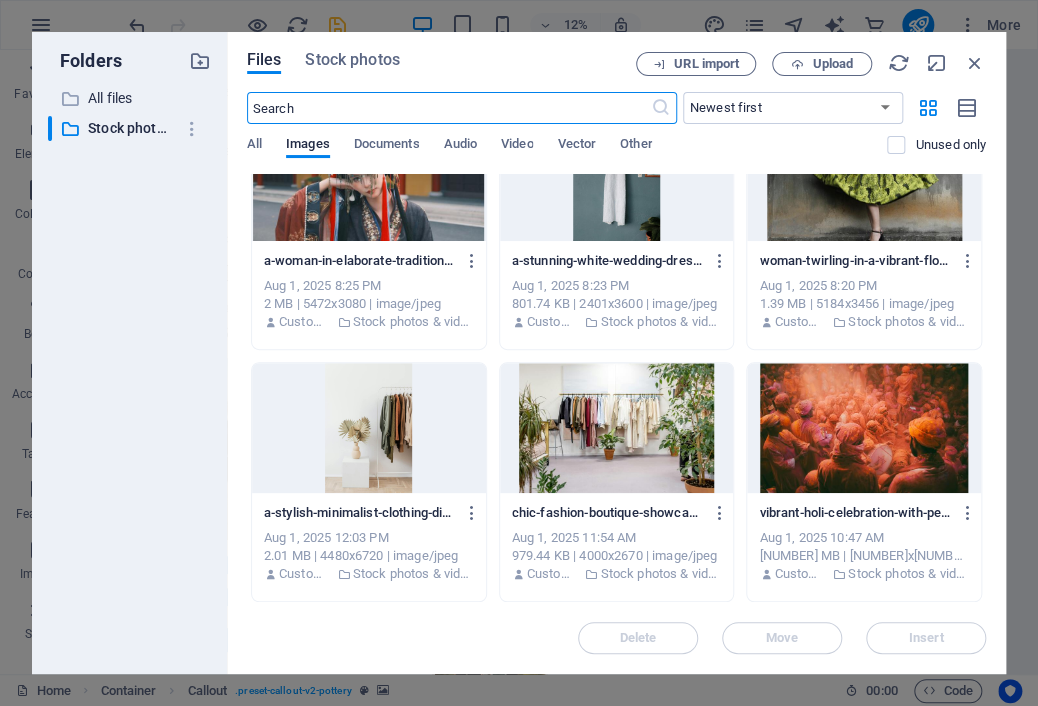click at bounding box center (449, 108) 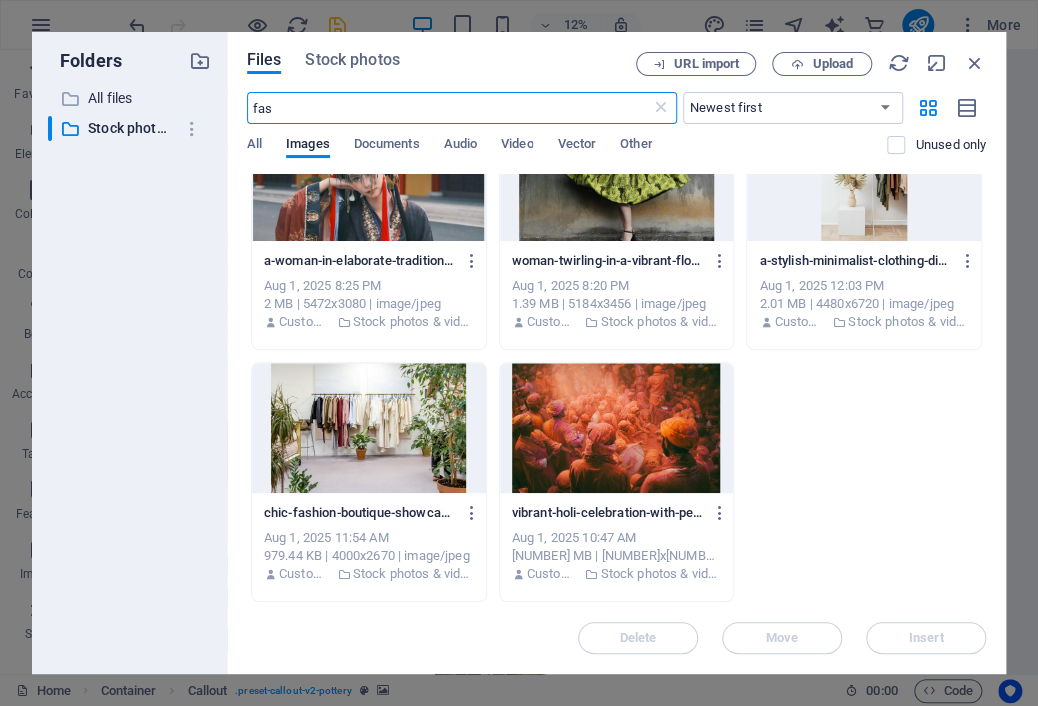 scroll, scrollTop: 0, scrollLeft: 0, axis: both 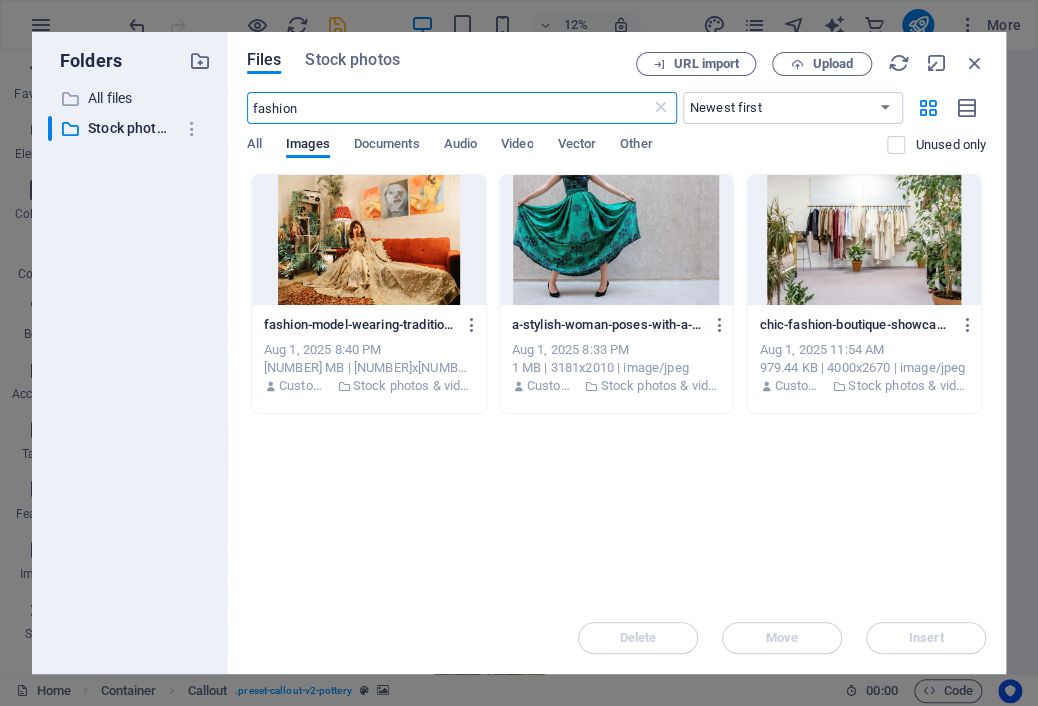 click on "fashion" at bounding box center [449, 108] 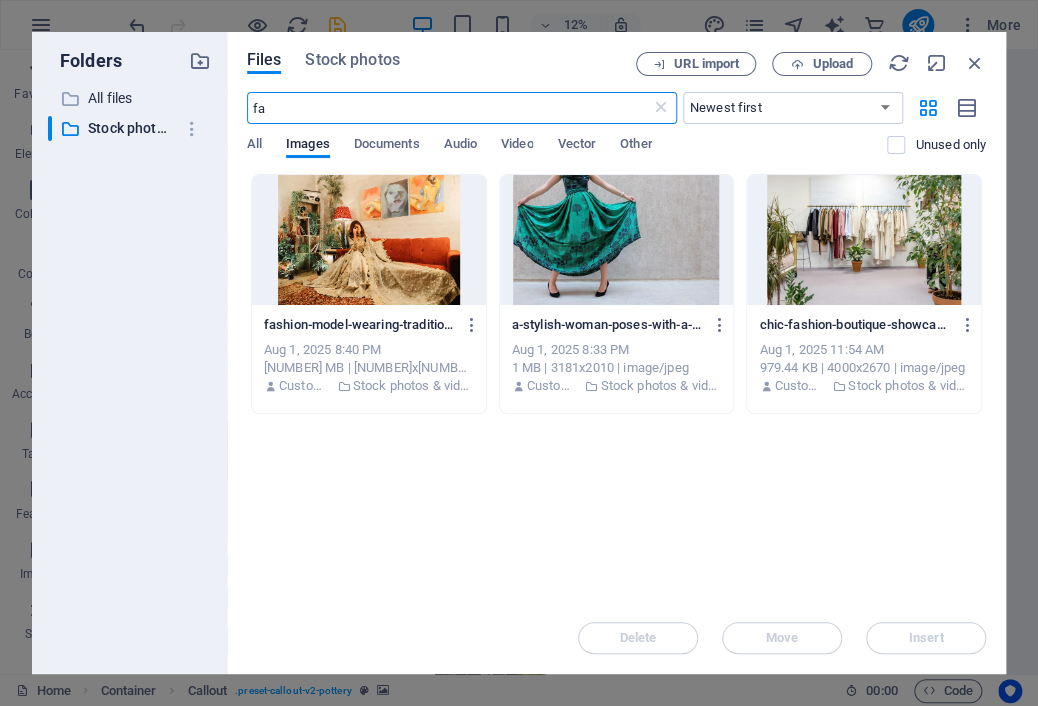 type on "f" 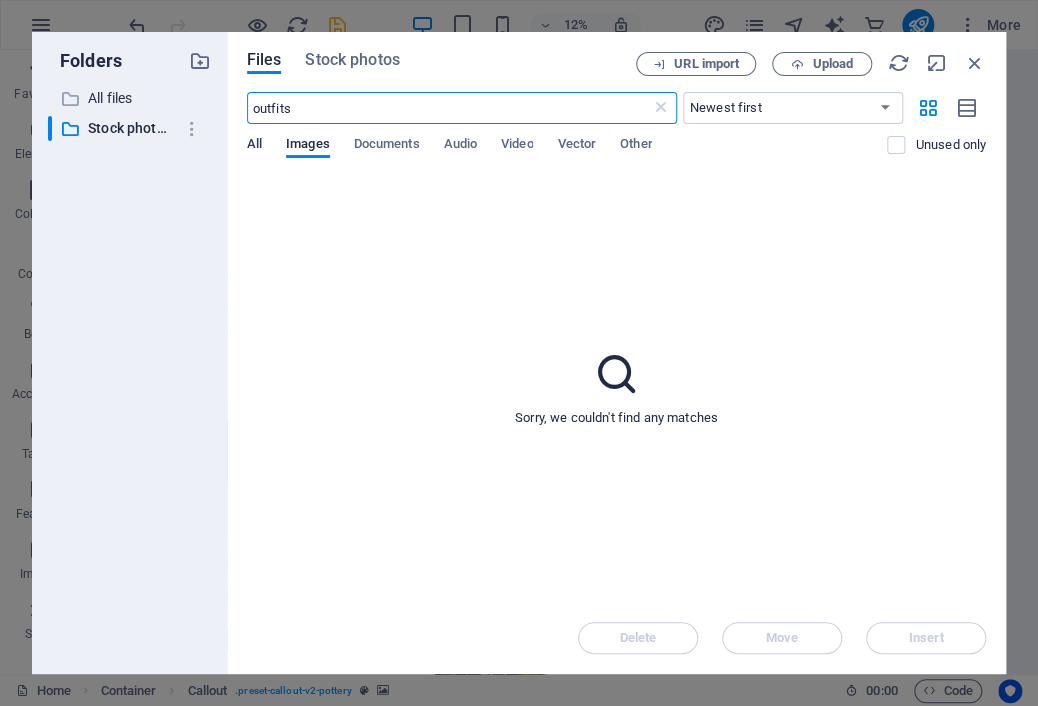 type on "outfits" 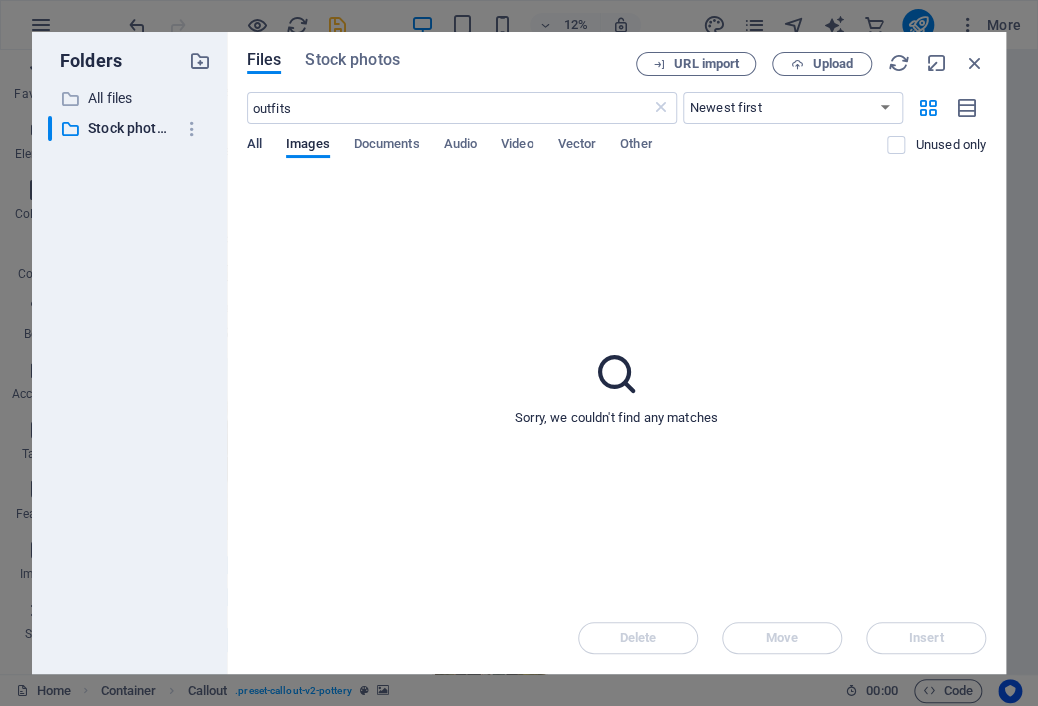 click on "All" at bounding box center [254, 146] 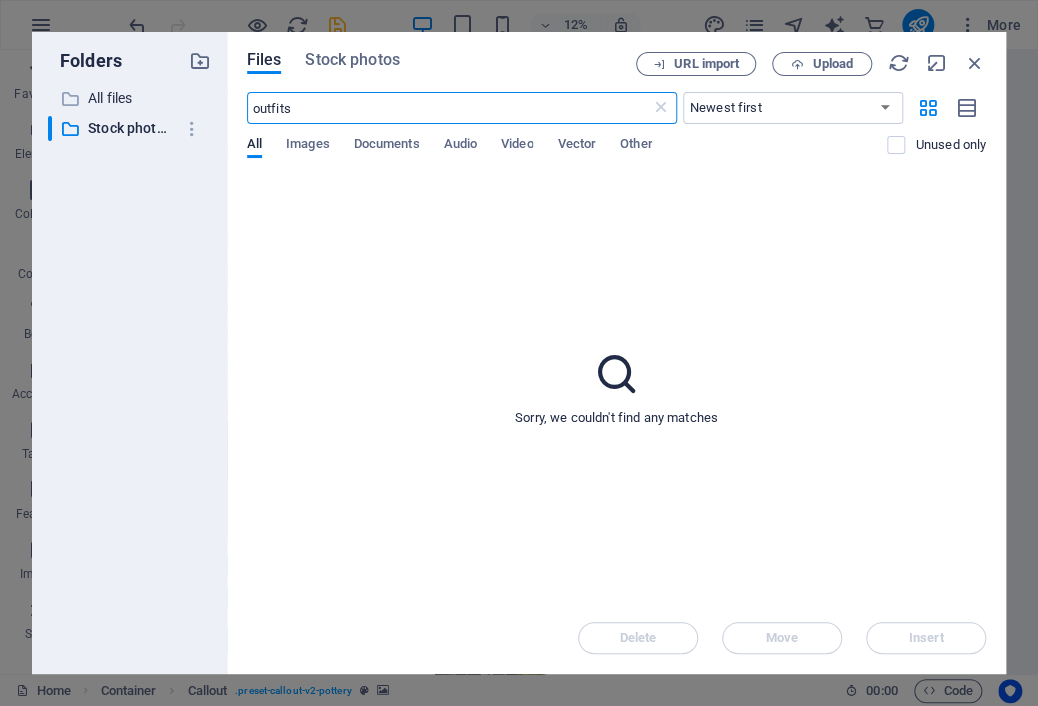 click on "outfits" at bounding box center (449, 108) 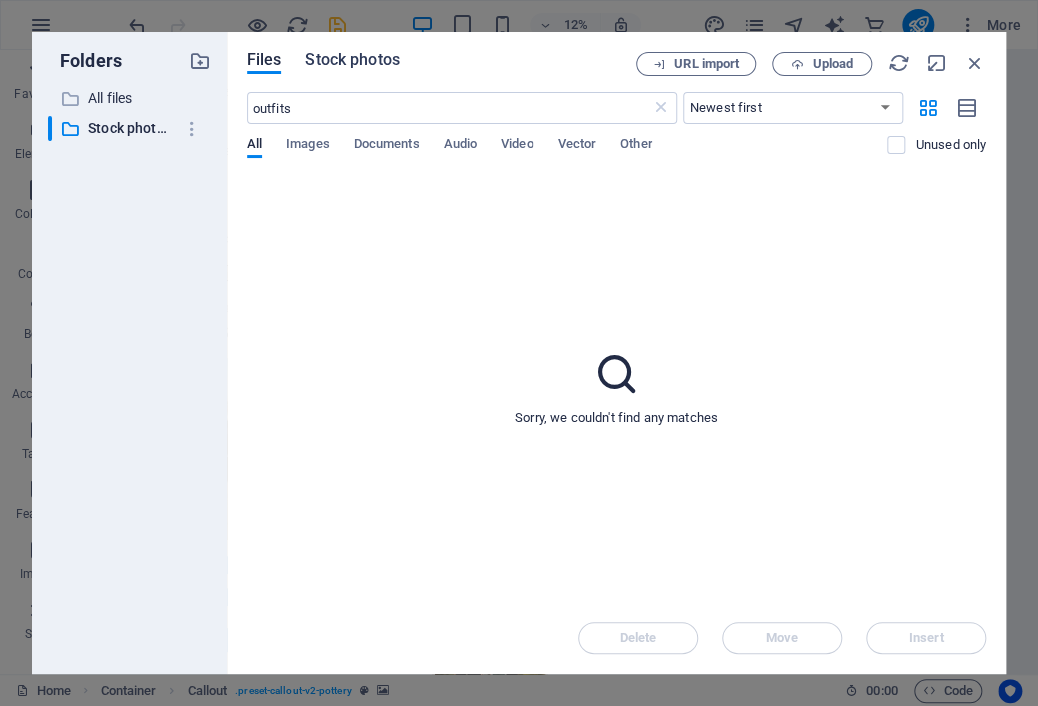 click on "Stock photos" at bounding box center (352, 60) 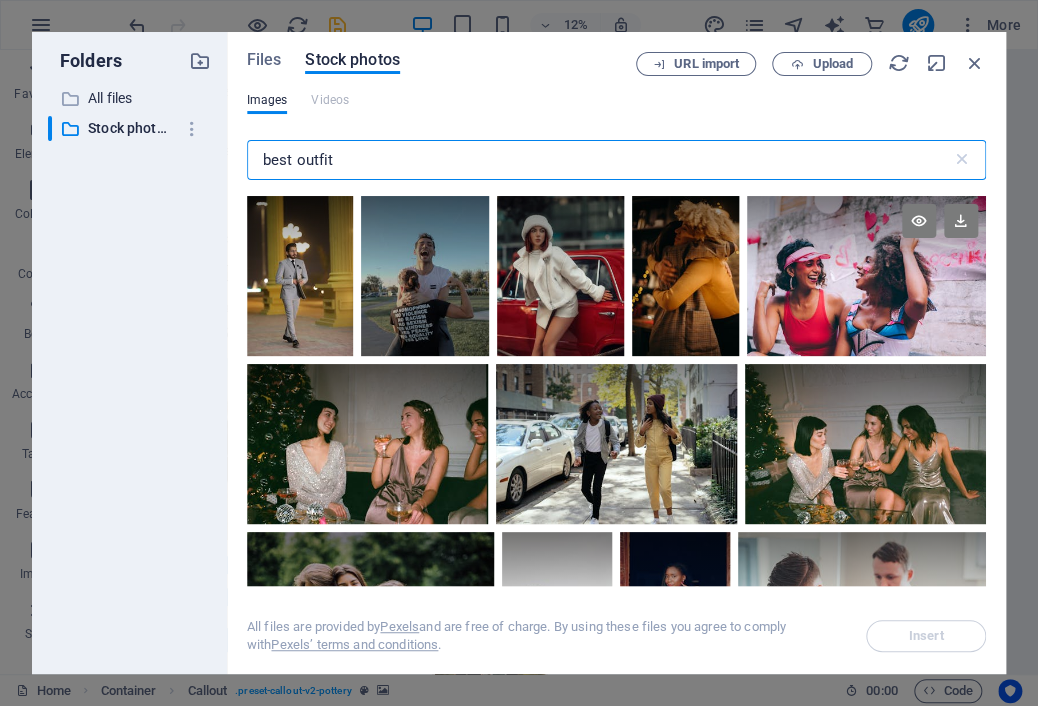 type on "best outfit" 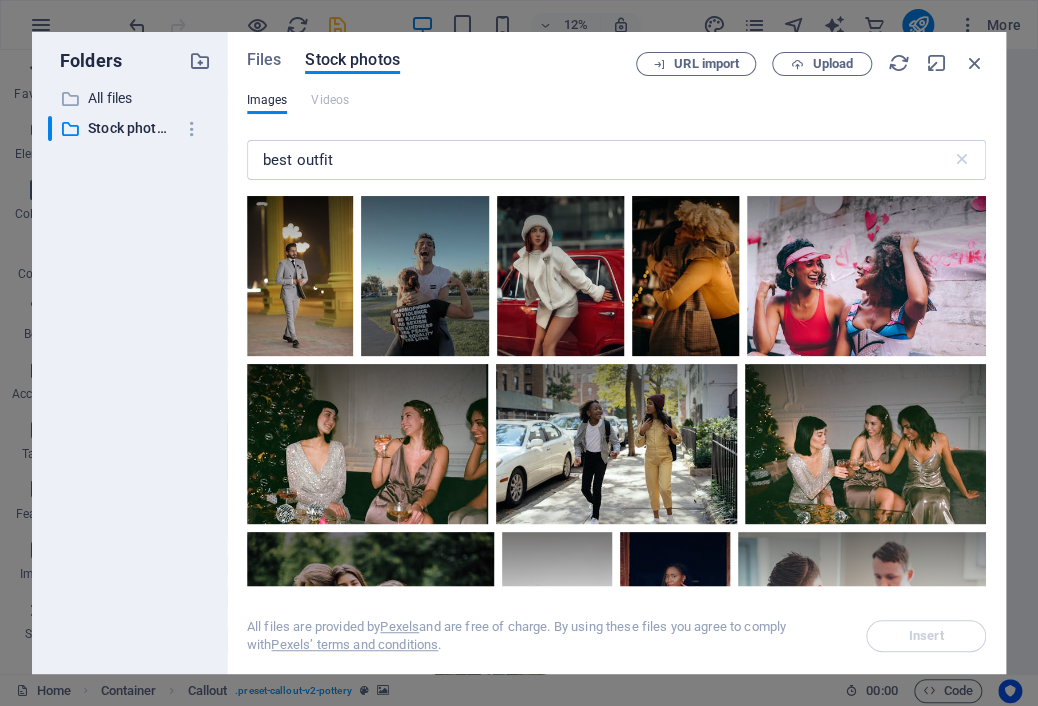 click at bounding box center [616, 391] 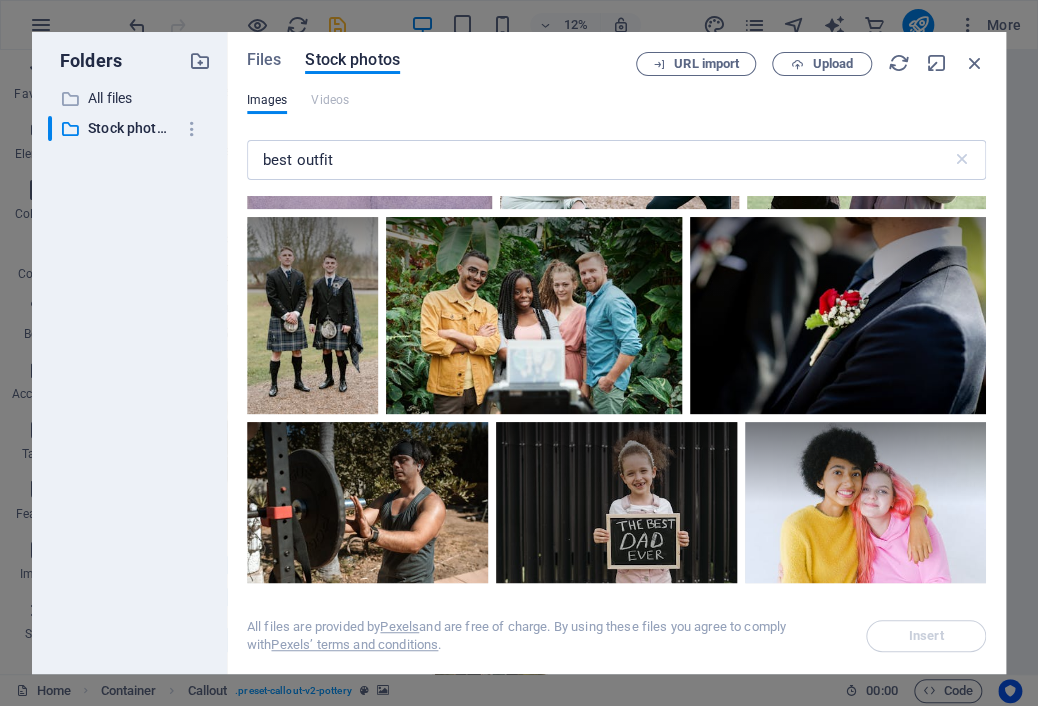 scroll, scrollTop: 1348, scrollLeft: 0, axis: vertical 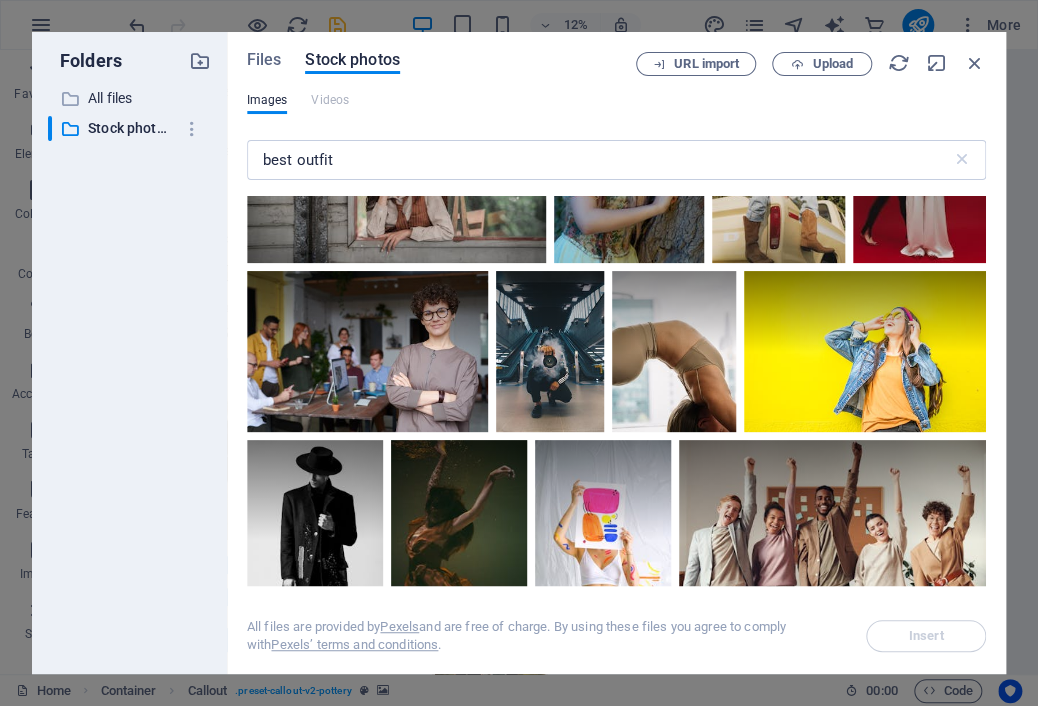 click on "​ All files All files ​ Stock photos & videos Stock photos & videos" at bounding box center (129, 372) 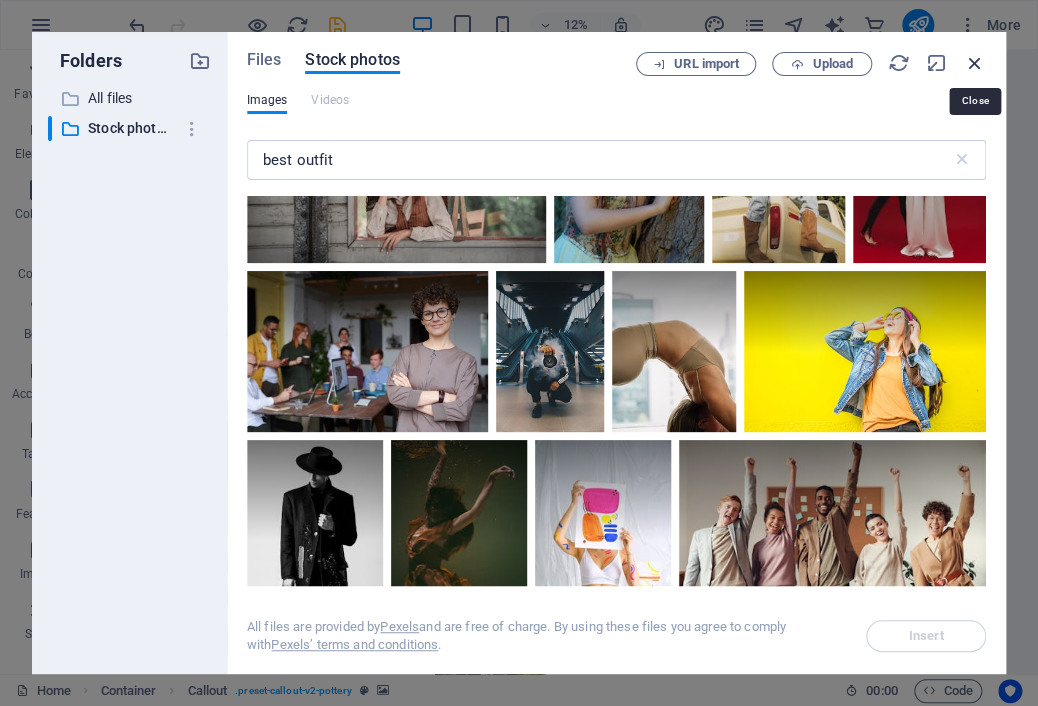 click at bounding box center [975, 63] 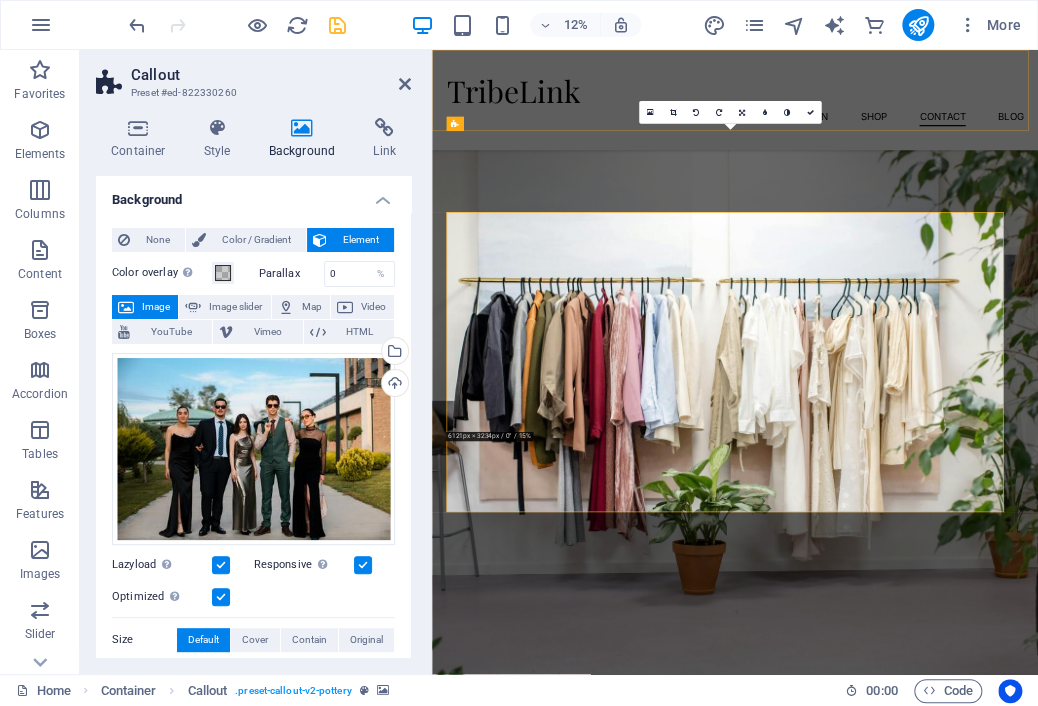 scroll, scrollTop: 3204, scrollLeft: 0, axis: vertical 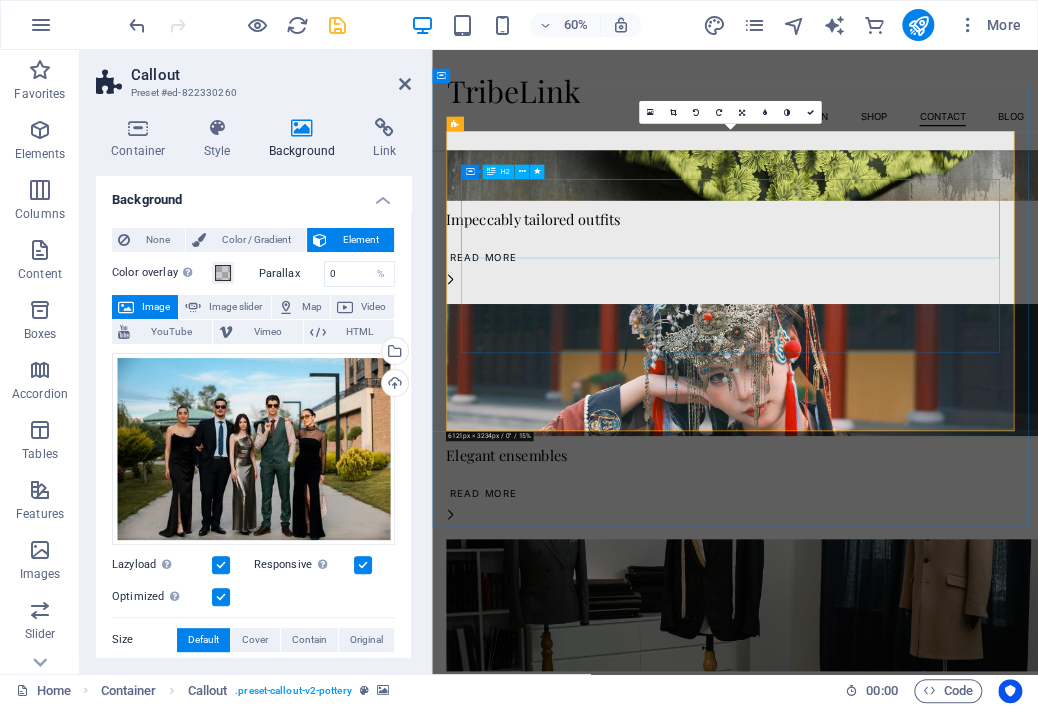 drag, startPoint x: 479, startPoint y: 280, endPoint x: 495, endPoint y: 321, distance: 44.011364 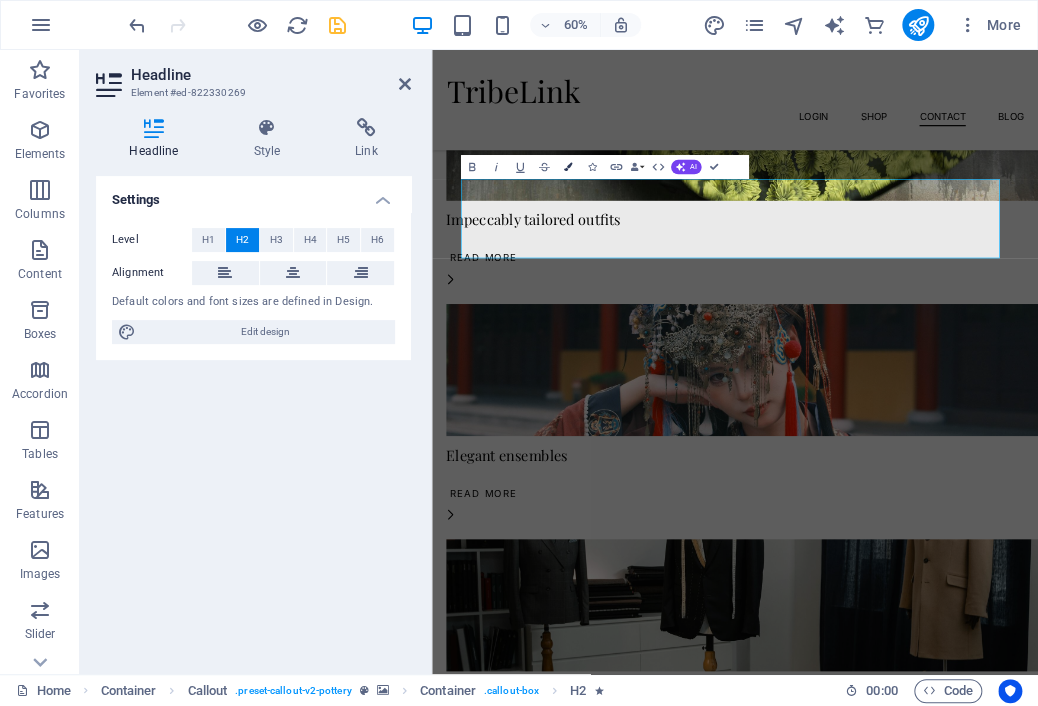 click at bounding box center [568, 167] 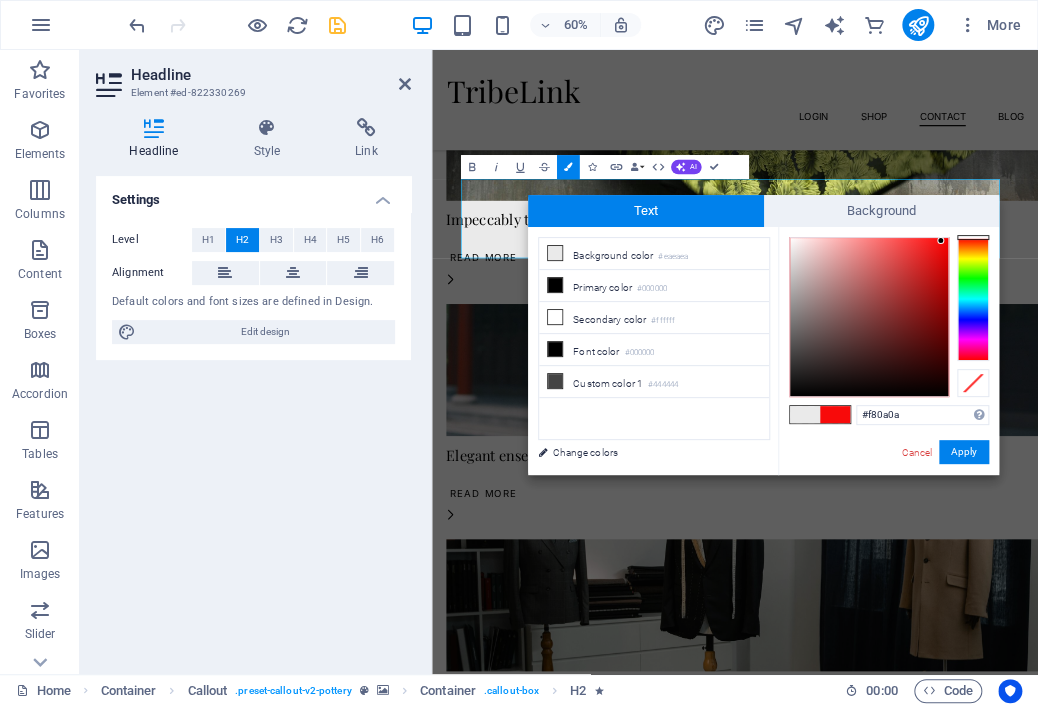drag, startPoint x: 882, startPoint y: 324, endPoint x: 941, endPoint y: 241, distance: 101.8332 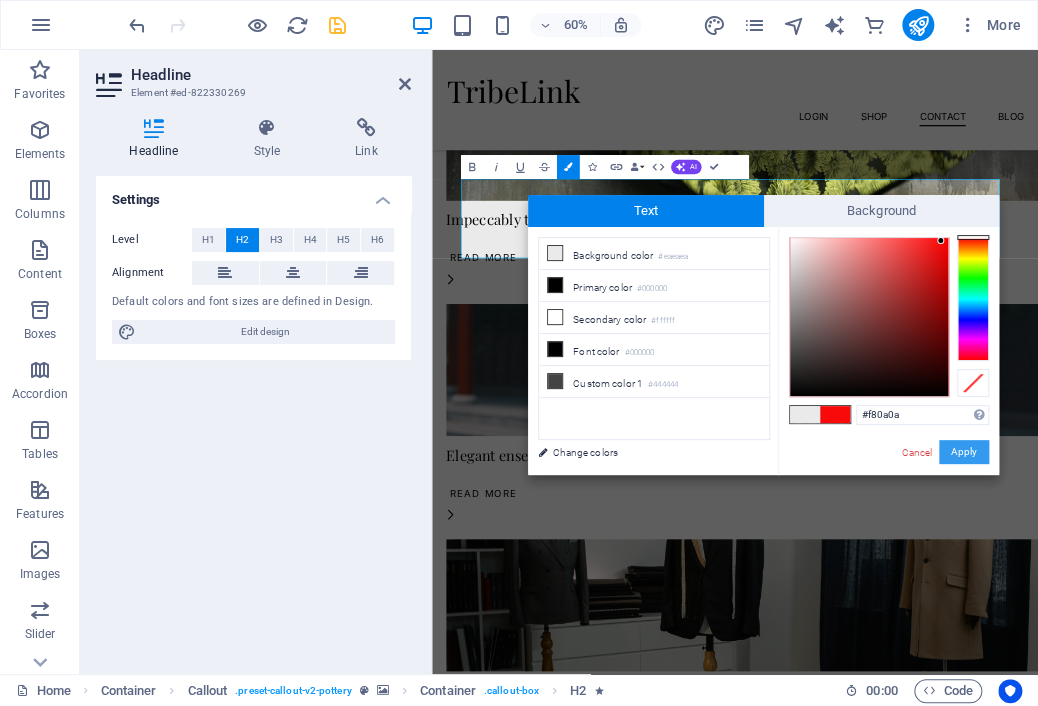 click on "Apply" at bounding box center (964, 452) 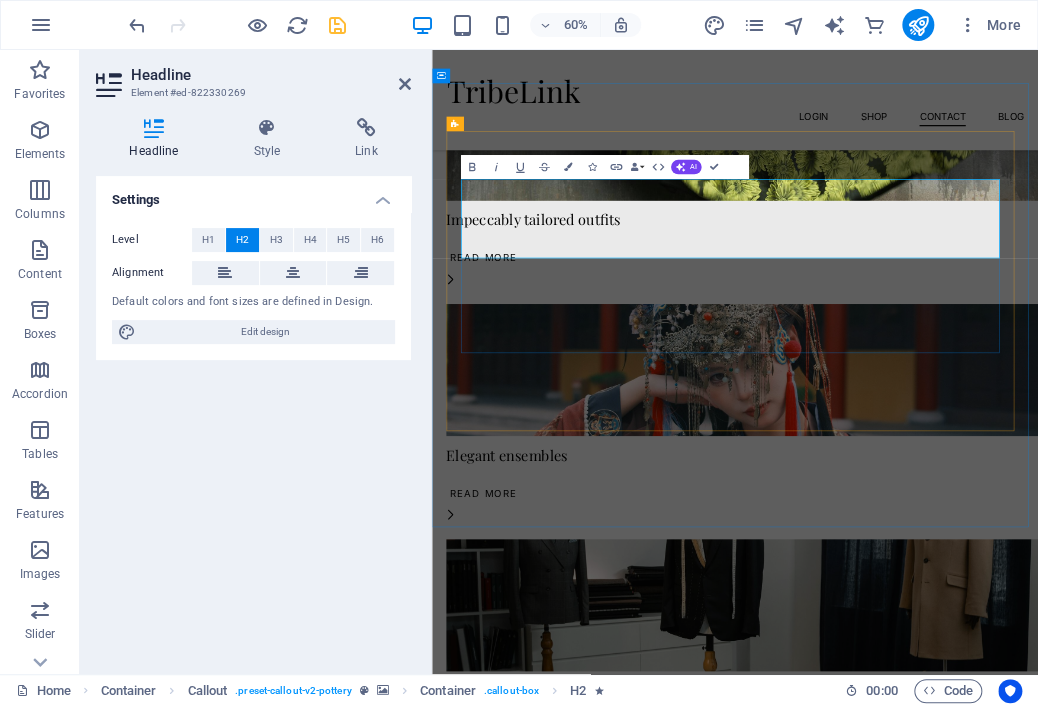 click on ""From casual to Glame:Outfits for every moment"" at bounding box center (937, 2279) 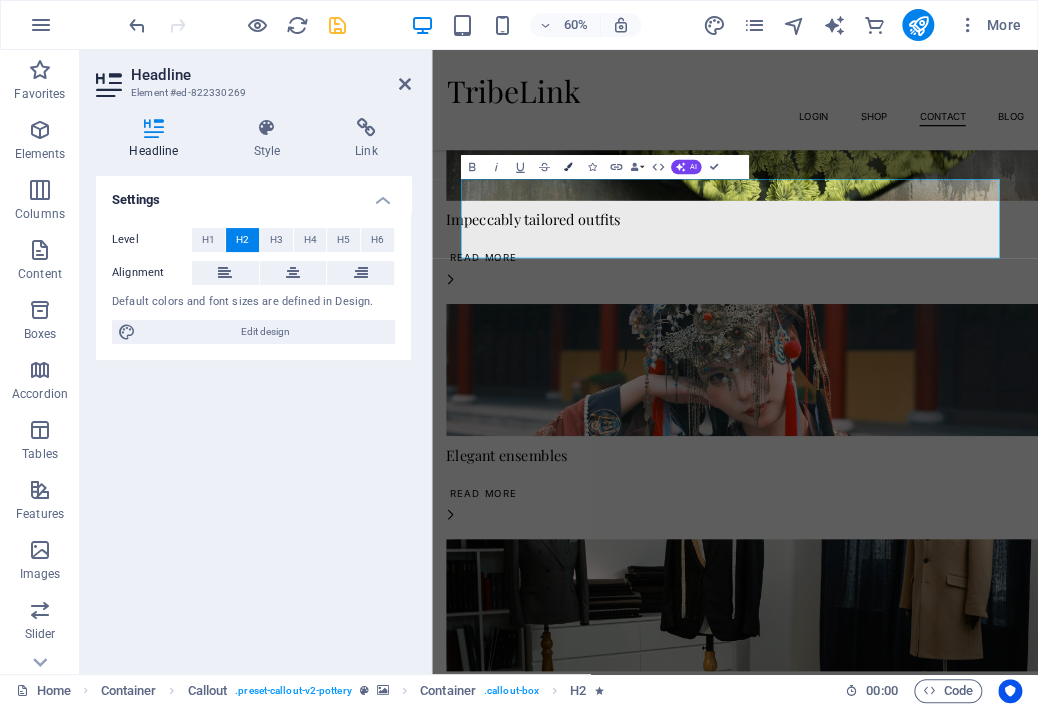 click at bounding box center [568, 167] 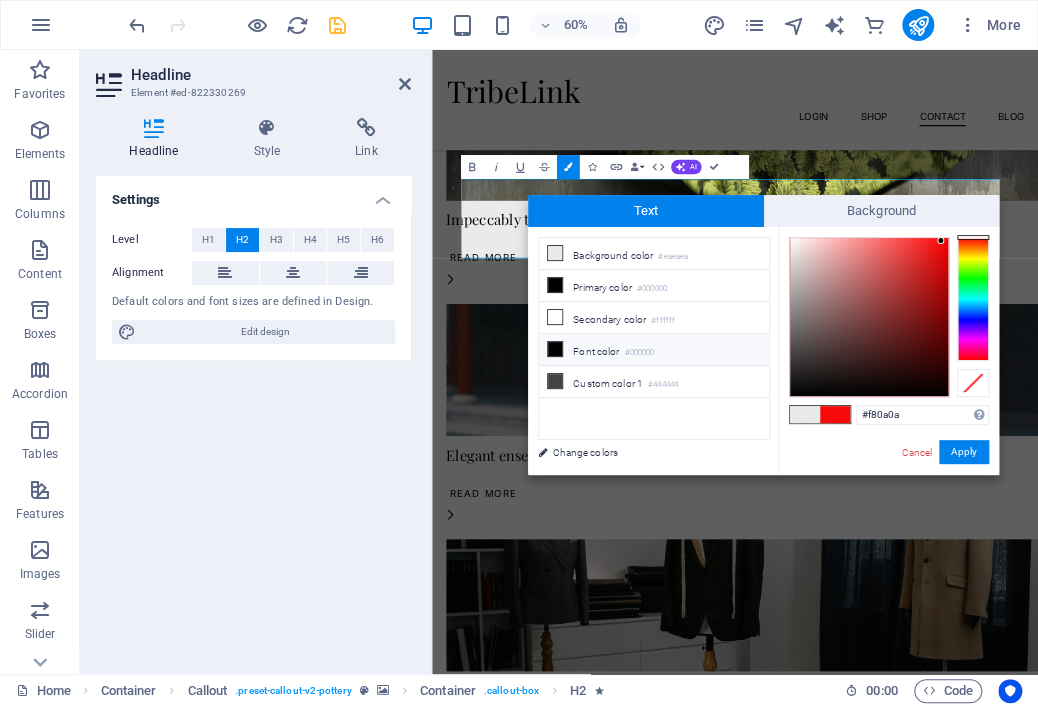click on "#000000" at bounding box center (639, 353) 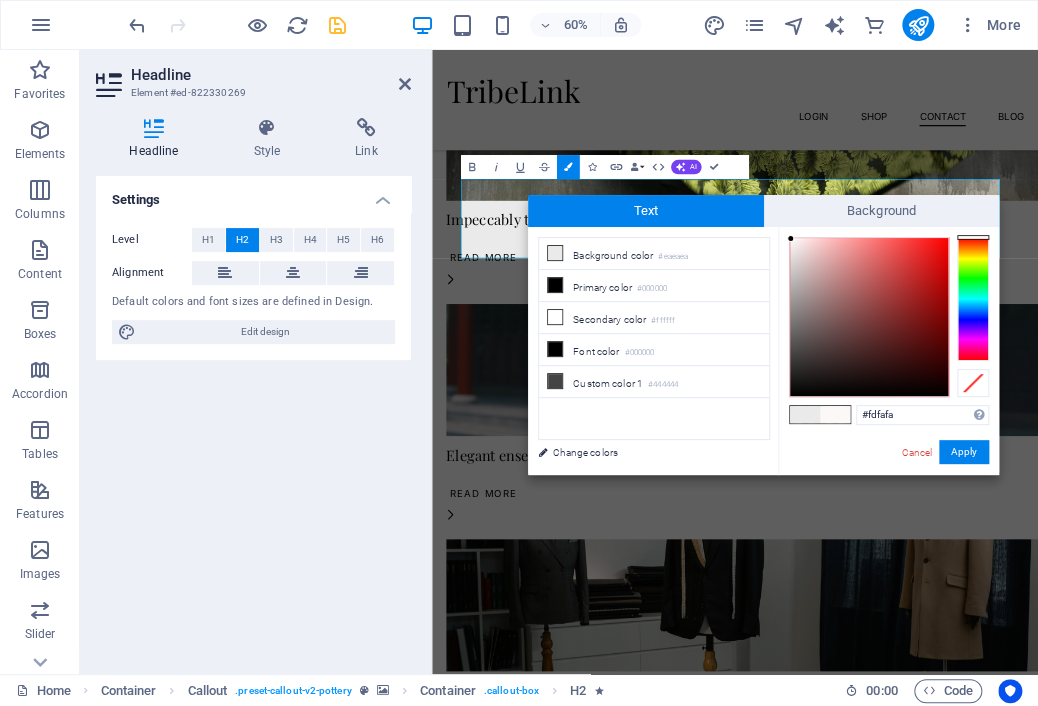 type on "#fffbfb" 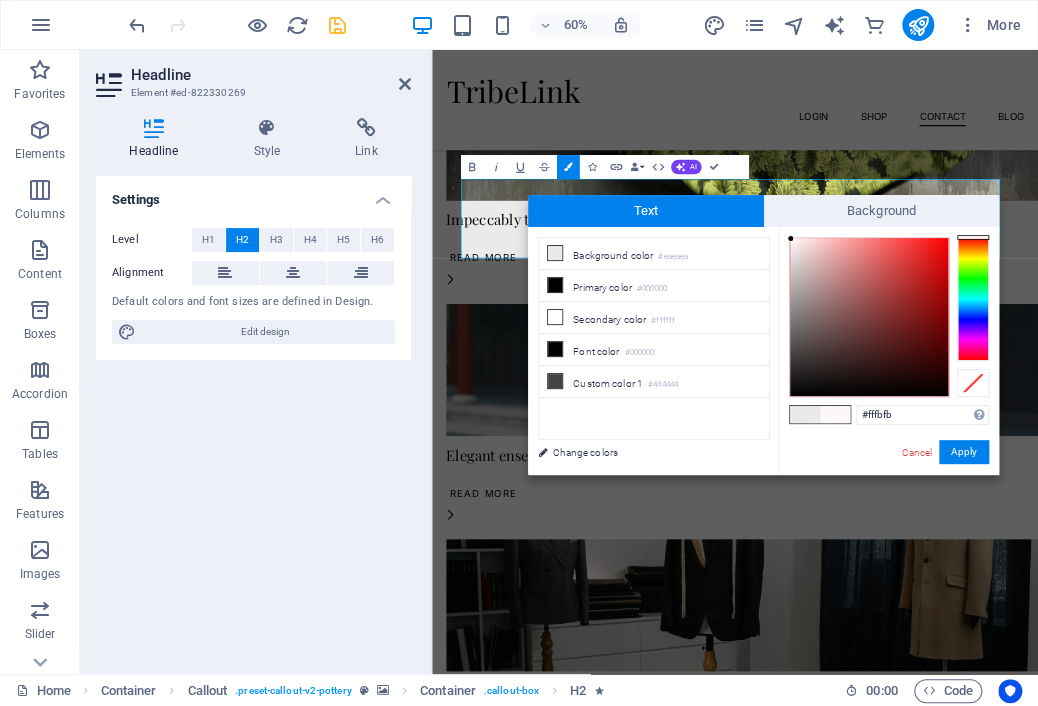drag, startPoint x: 788, startPoint y: 393, endPoint x: 791, endPoint y: 237, distance: 156.02884 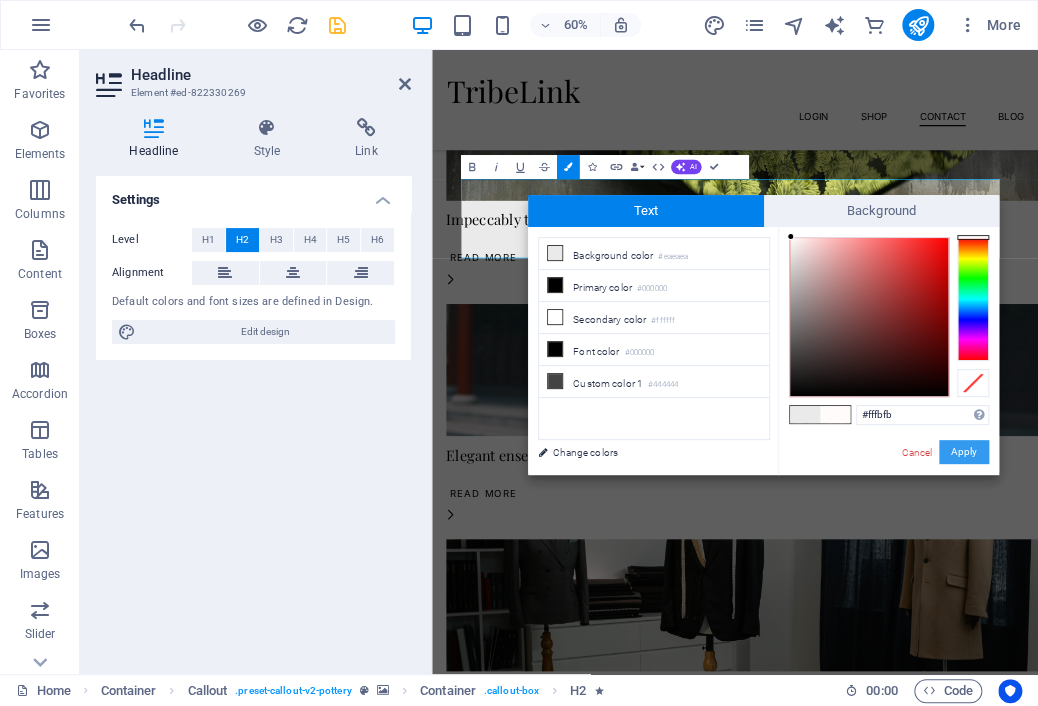 click on "Apply" at bounding box center [964, 452] 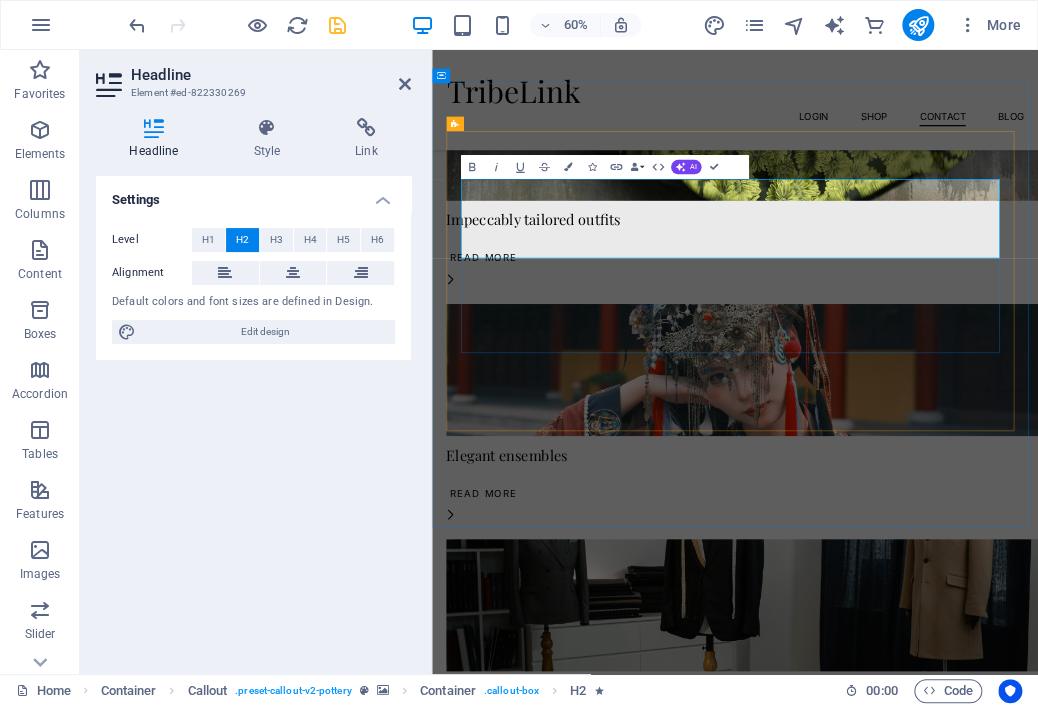 click on ""From casual to Glame:Outfits for every moment"" at bounding box center [937, 2279] 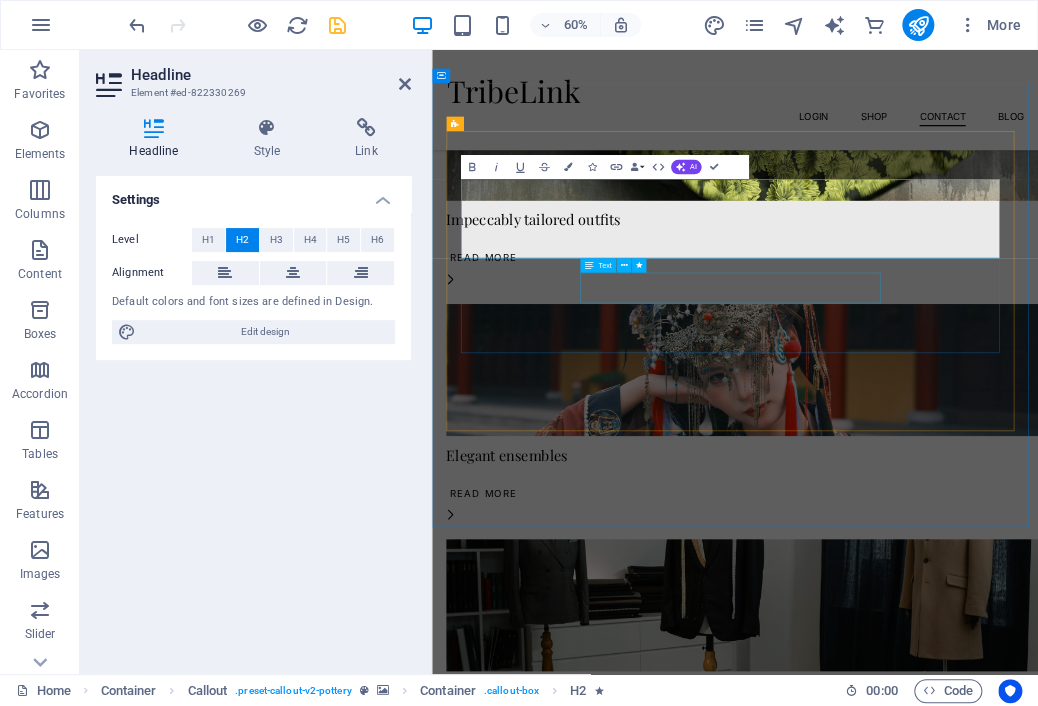click on "Lorem ipsum dolor sit amet, consectetur adipiscing elit, sed do eiusmod tempor incididunt ut labore et dolore magna aliqua." at bounding box center [937, 2394] 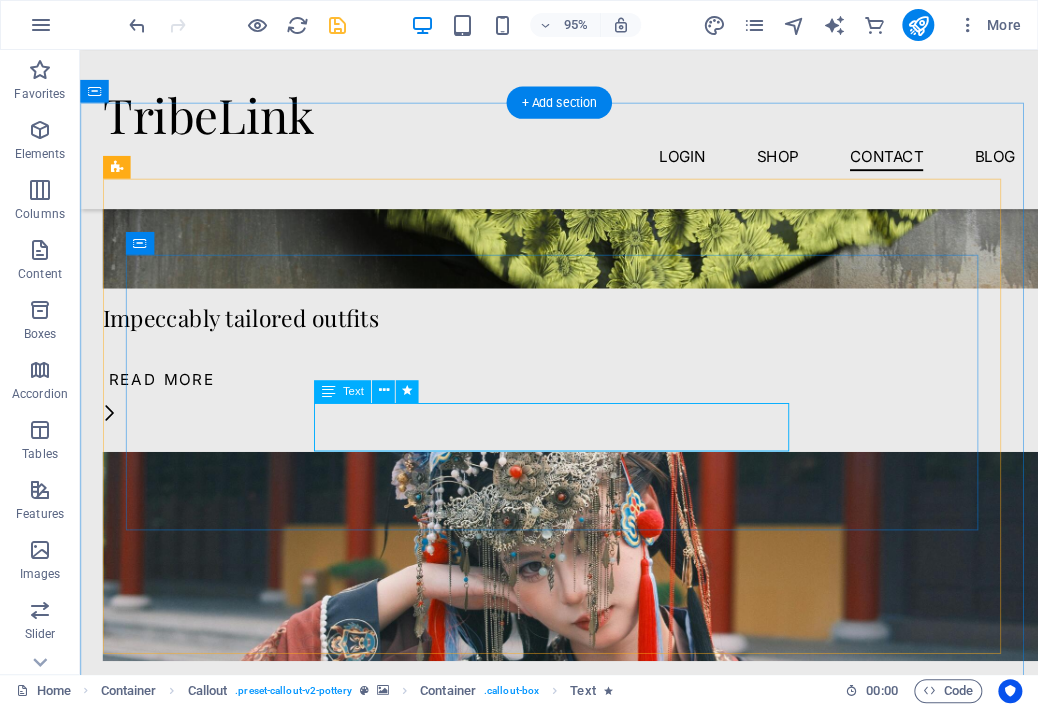 click on "Lorem ipsum dolor sit amet, consectetur adipiscing elit, sed do eiusmod tempor incididunt ut labore et dolore magna aliqua." at bounding box center [584, 2394] 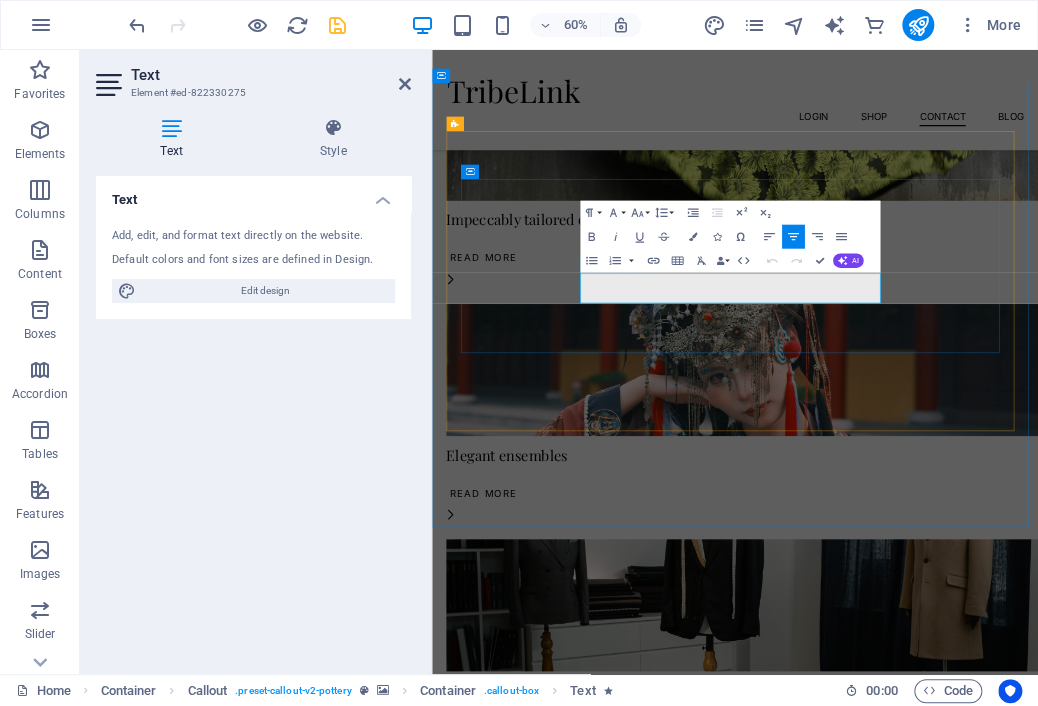 click on "Lorem ipsum dolor sit amet, consectetur adipiscing elit, sed do eiusmod tempor incididunt ut labore et dolore magna aliqua." at bounding box center [937, 2394] 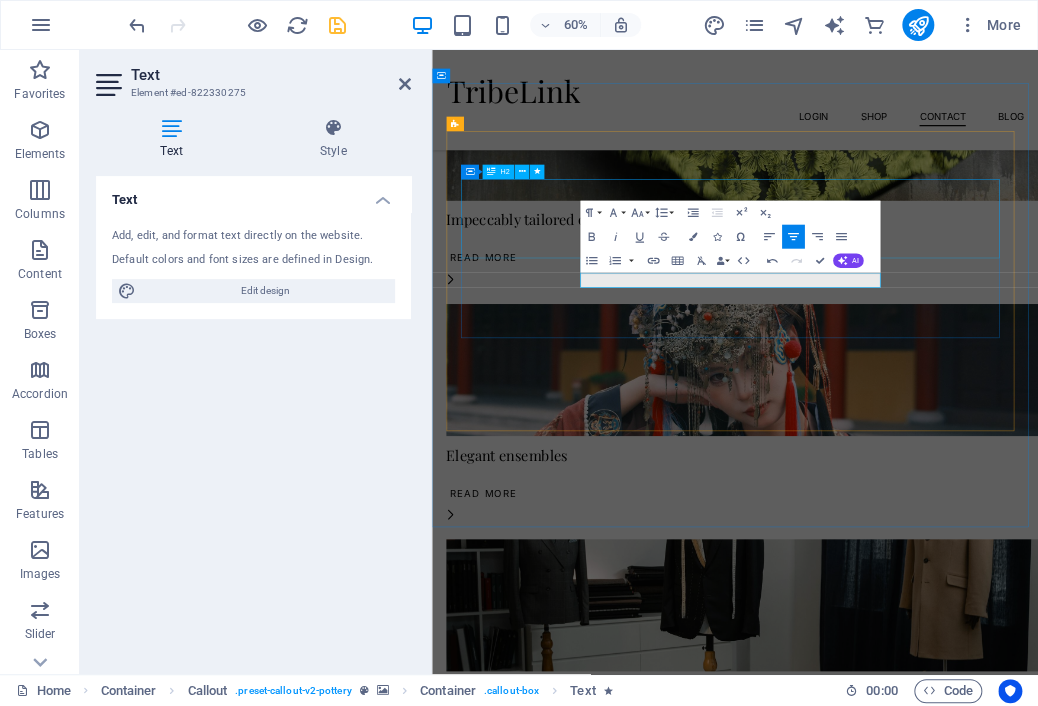 click on ""From casual to Glame:Outfits for every moment"" at bounding box center [937, 2279] 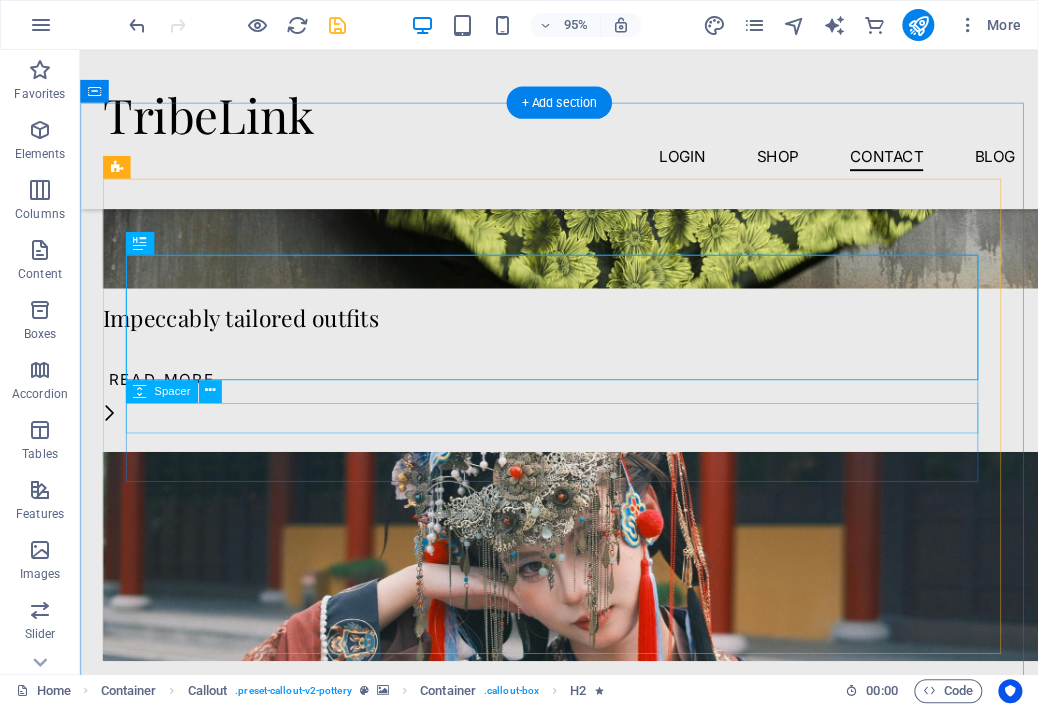 click at bounding box center (584, 2385) 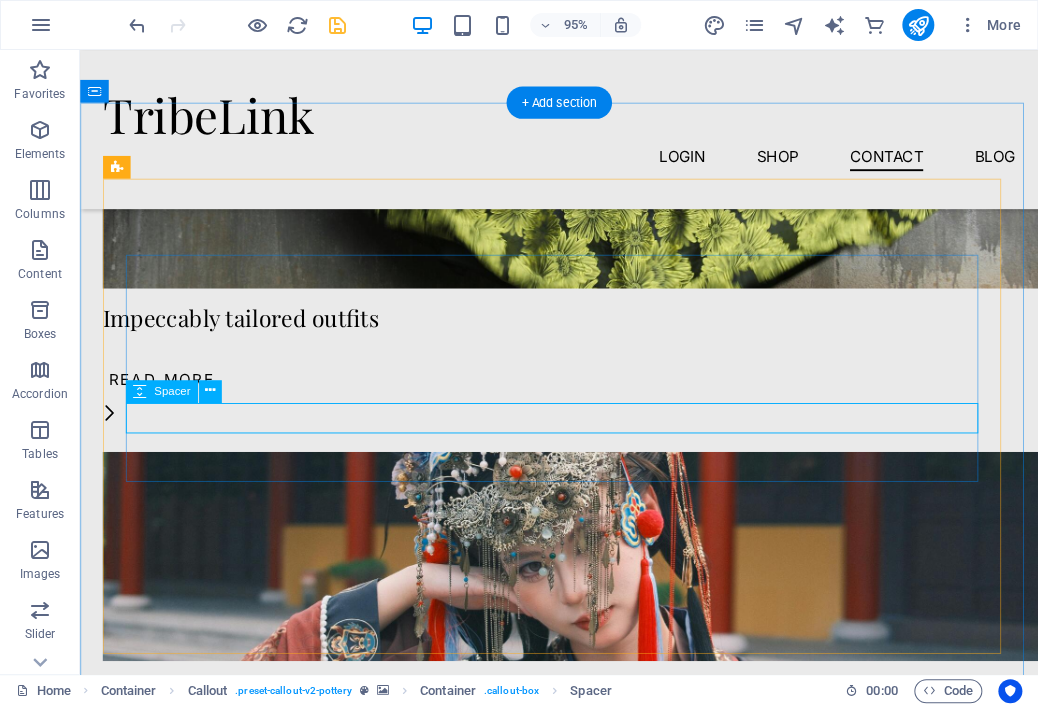 click at bounding box center (584, 2385) 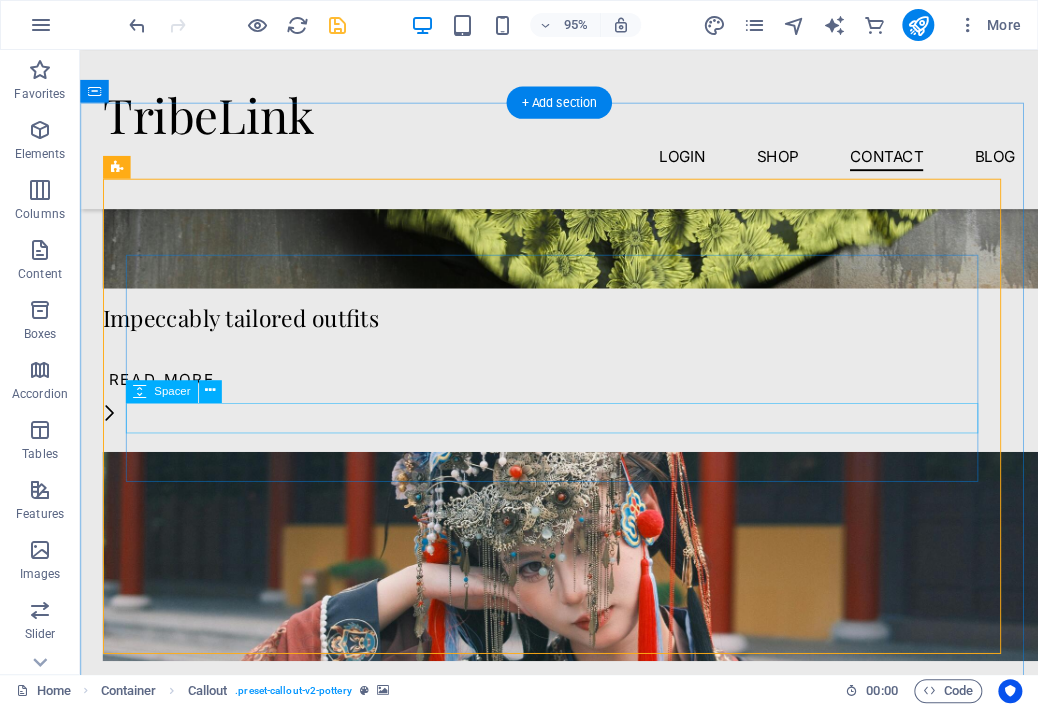 click at bounding box center (584, 2385) 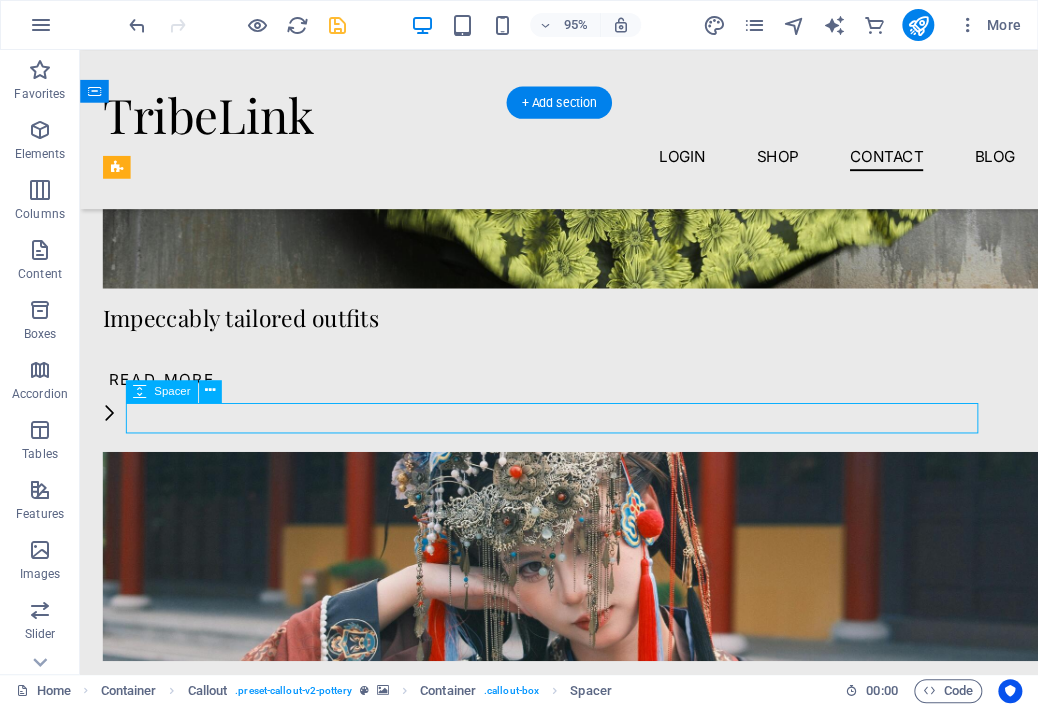 click at bounding box center [584, 2385] 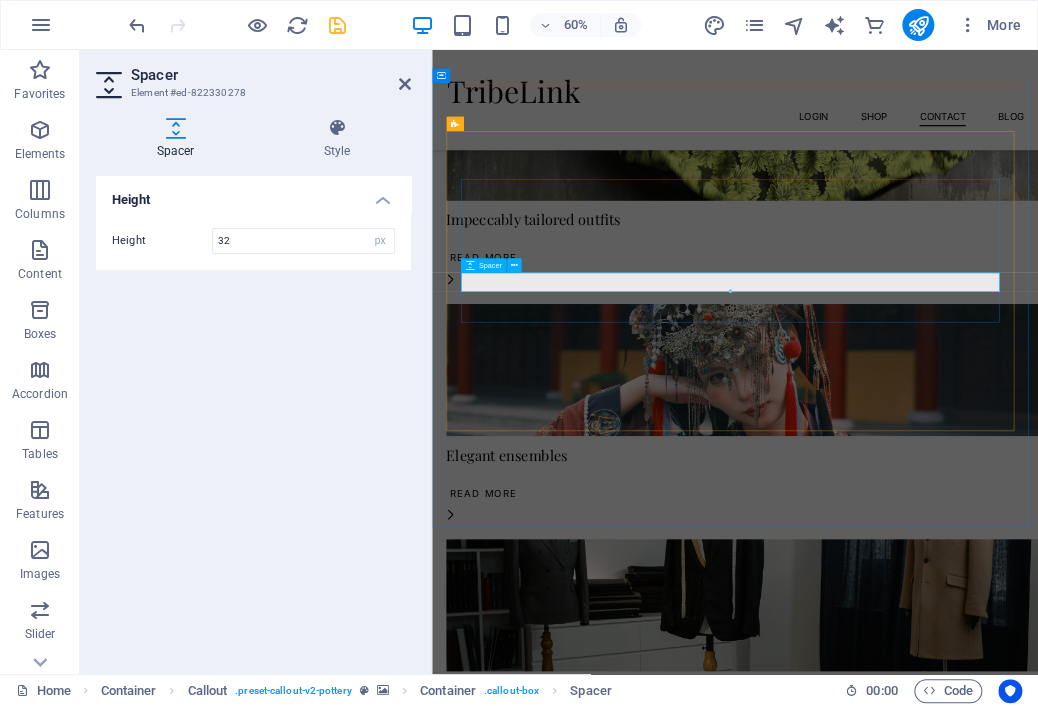 click at bounding box center [937, 2385] 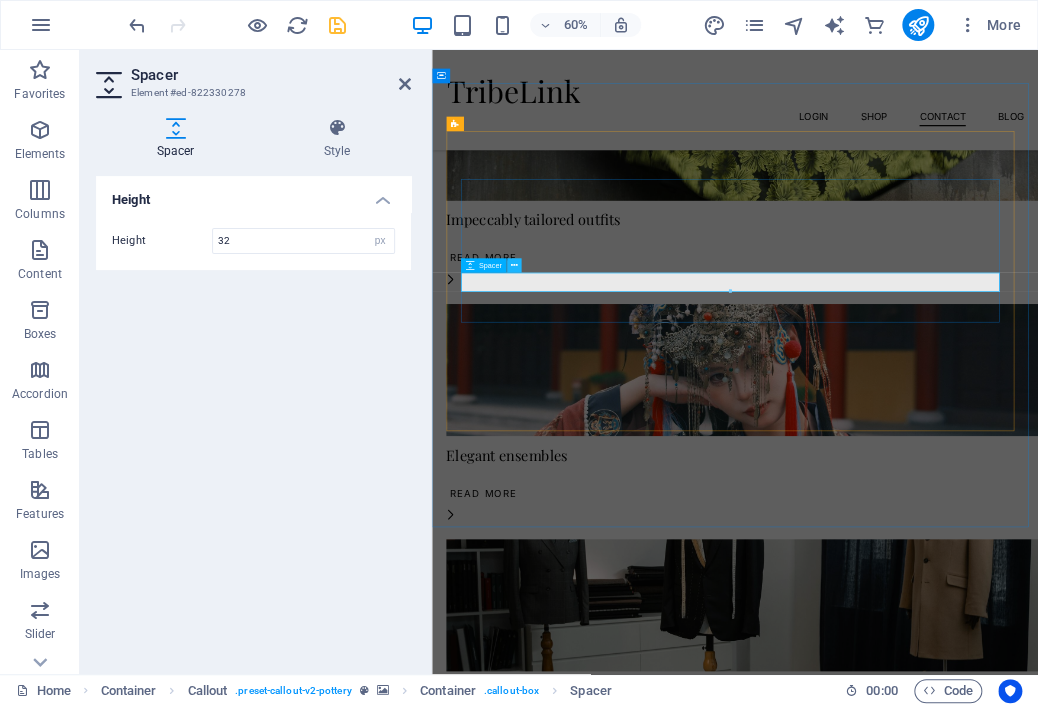 click at bounding box center (514, 265) 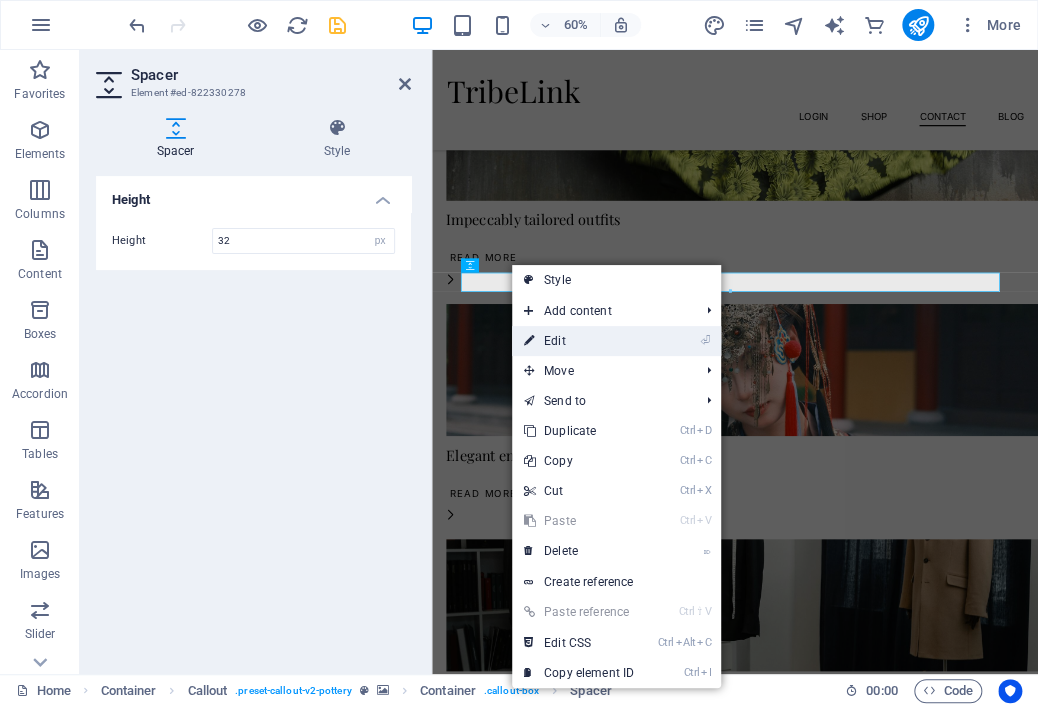click on "⏎  Edit" at bounding box center [579, 341] 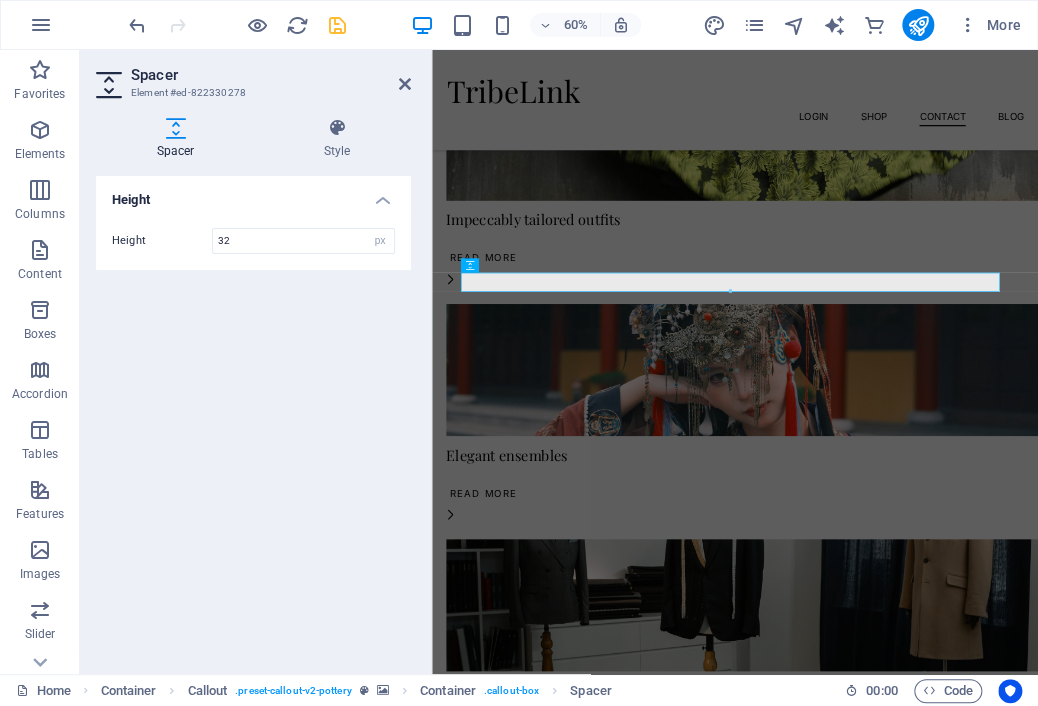 click at bounding box center [937, 1883] 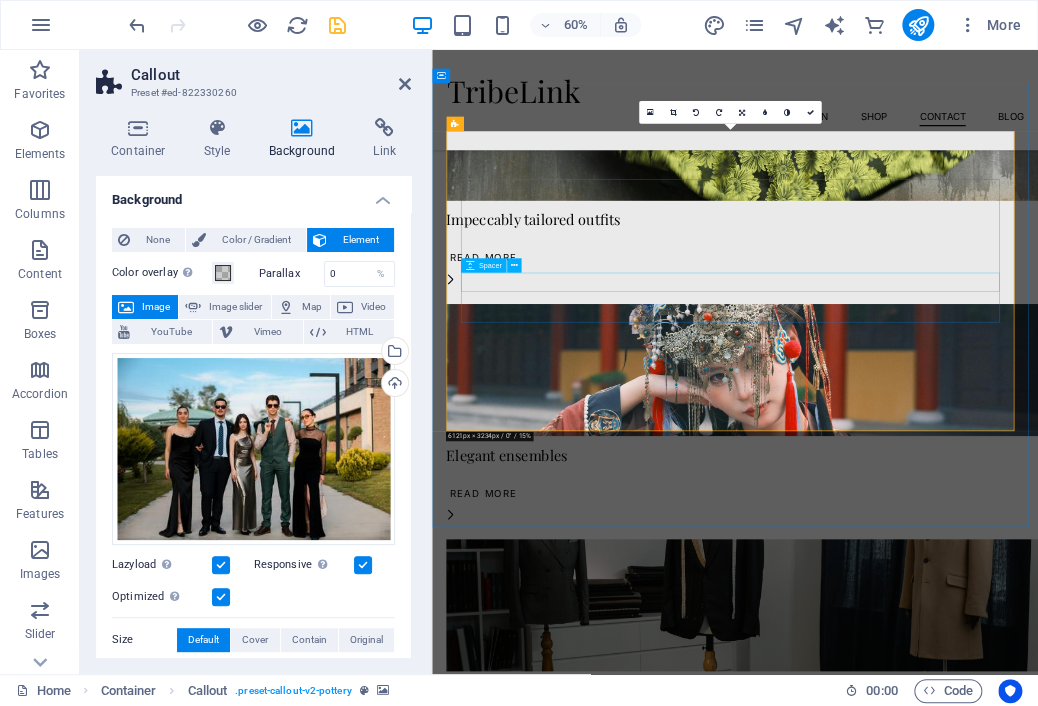 click at bounding box center [937, 2385] 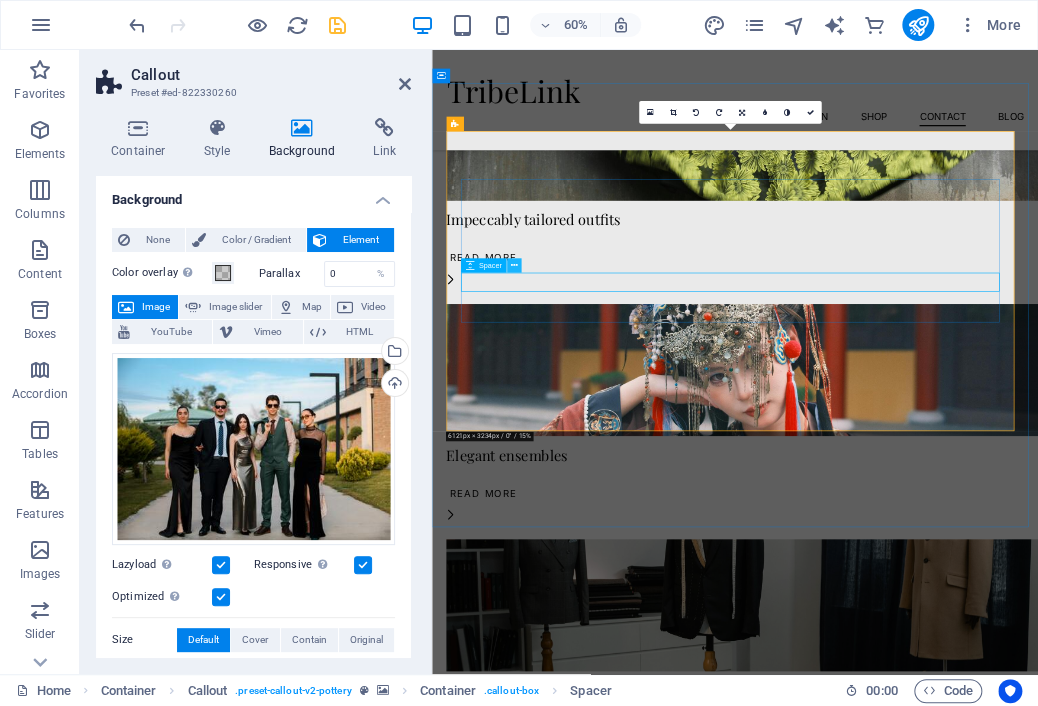 click at bounding box center (514, 265) 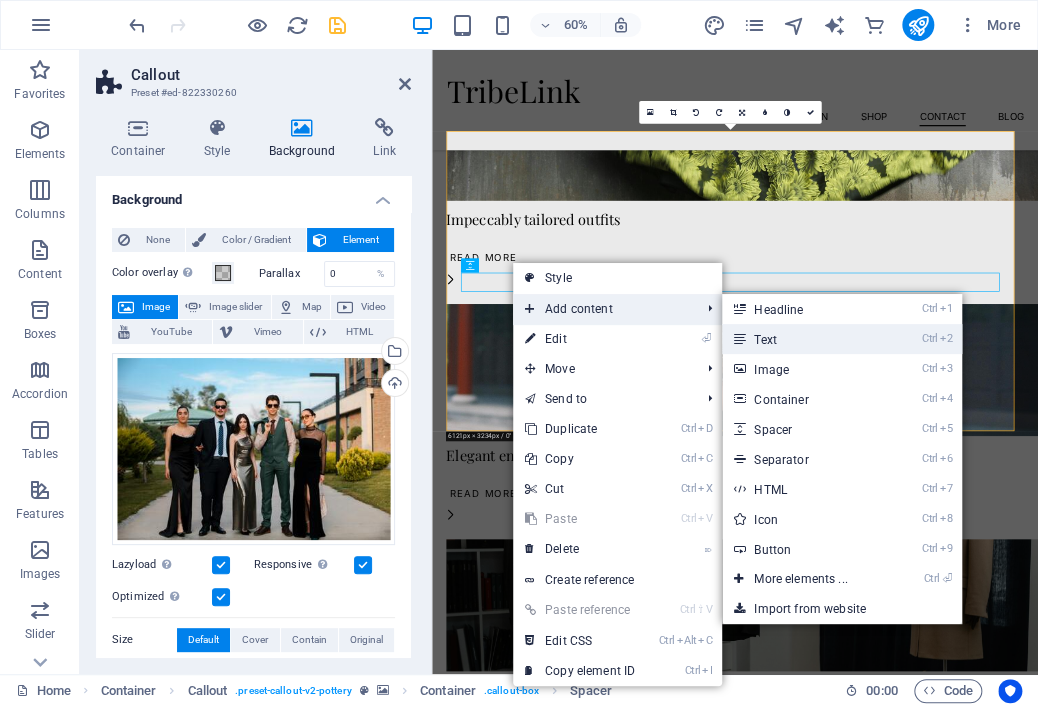 click on "Ctrl 2  Text" at bounding box center (804, 339) 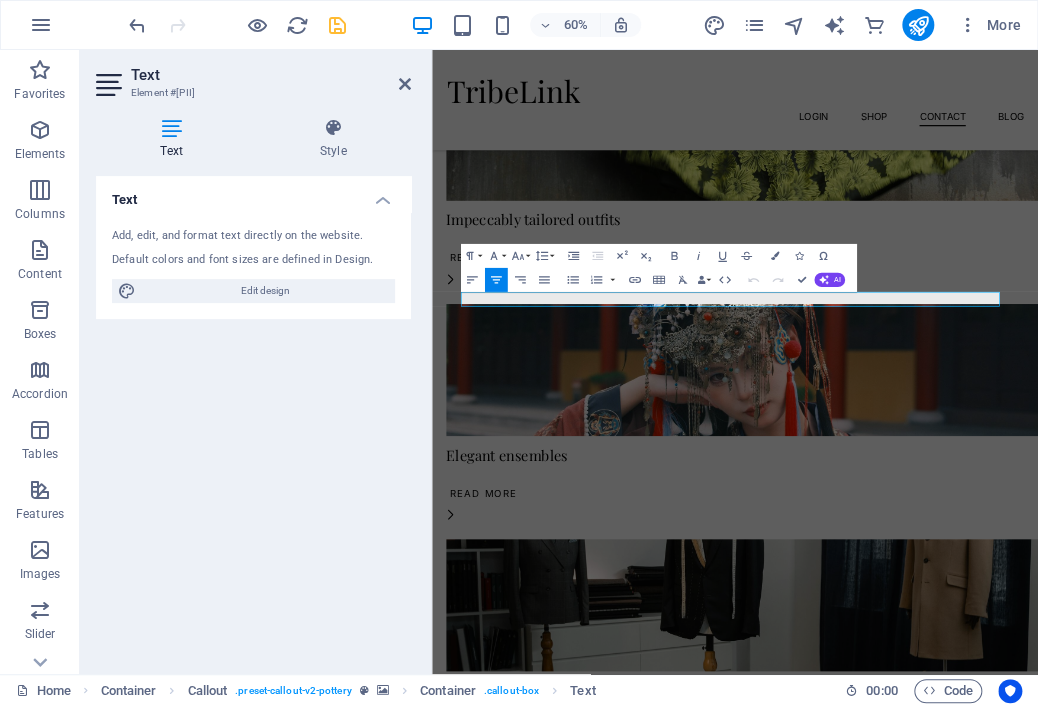 type 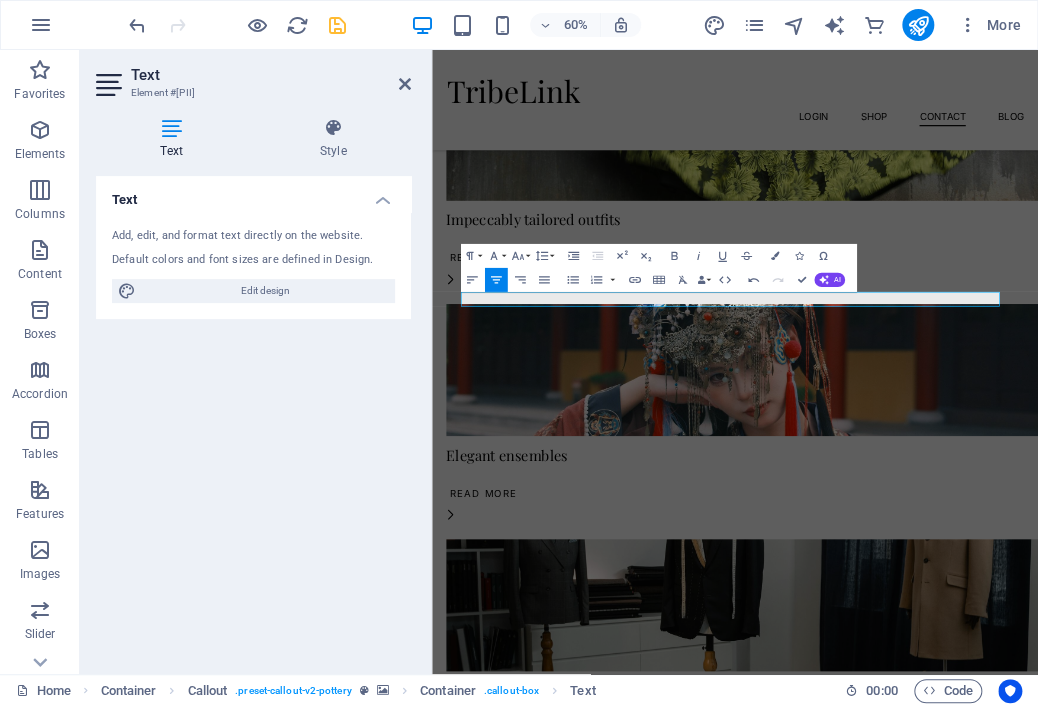 click on "Text" at bounding box center (253, 194) 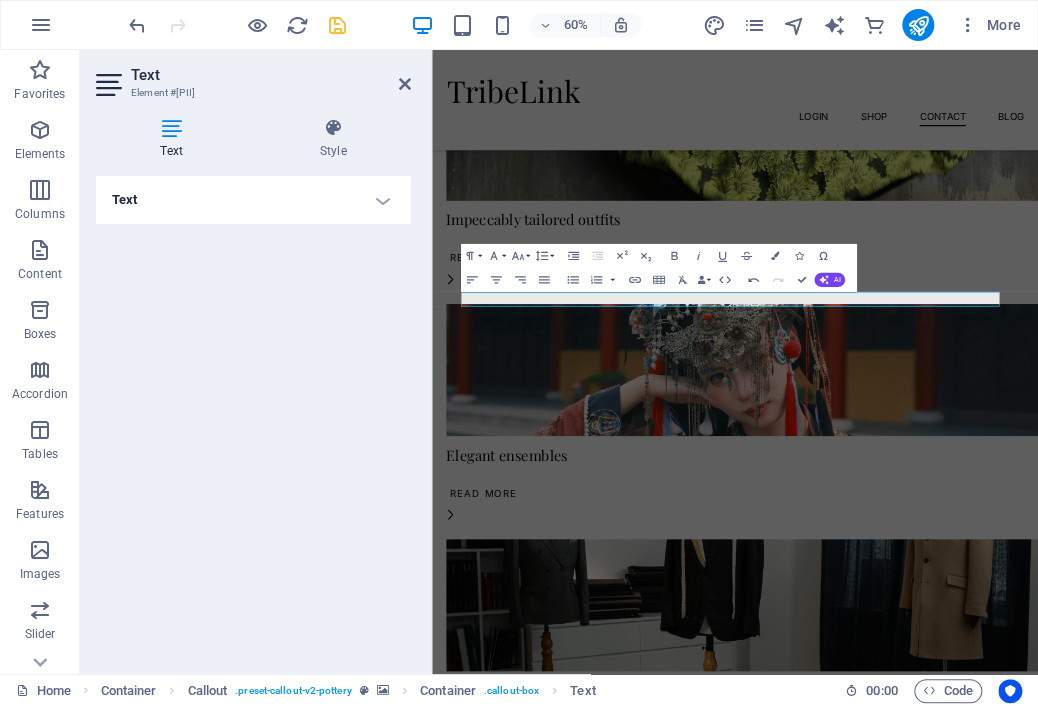 click on "Text" at bounding box center (253, 200) 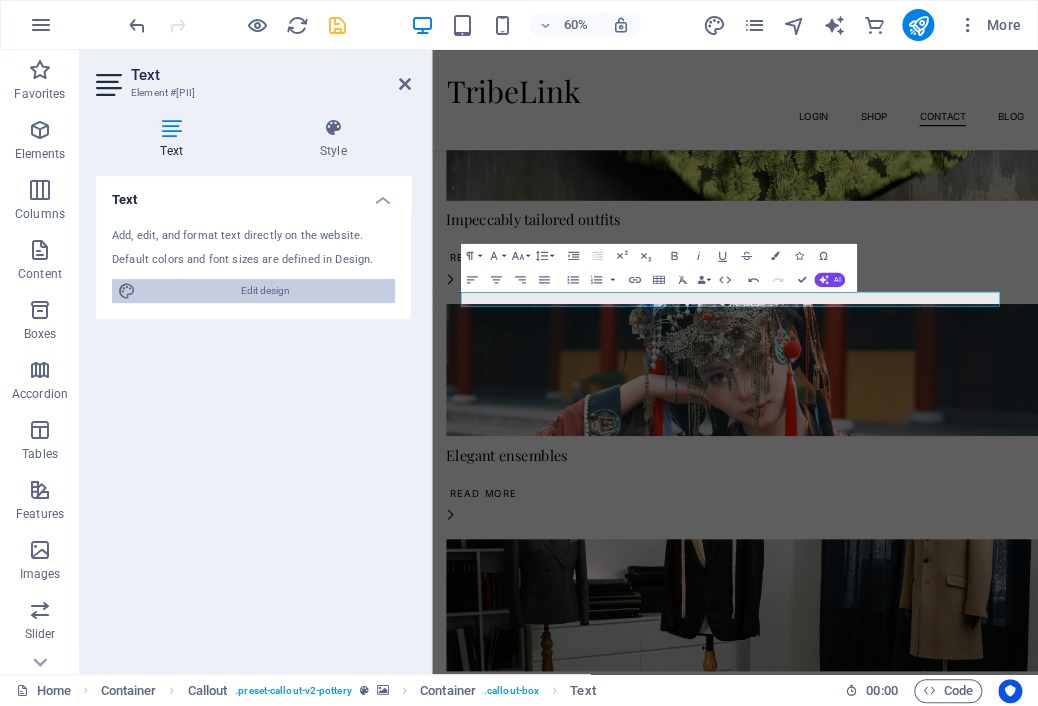 click on "Edit design" at bounding box center (265, 291) 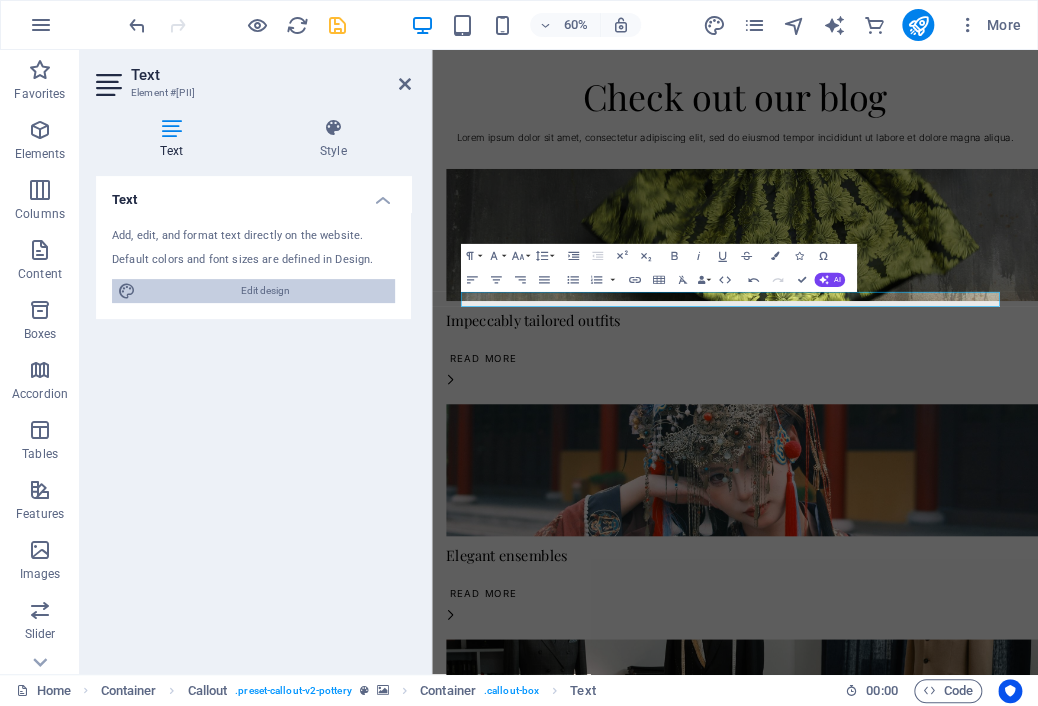 select on "px" 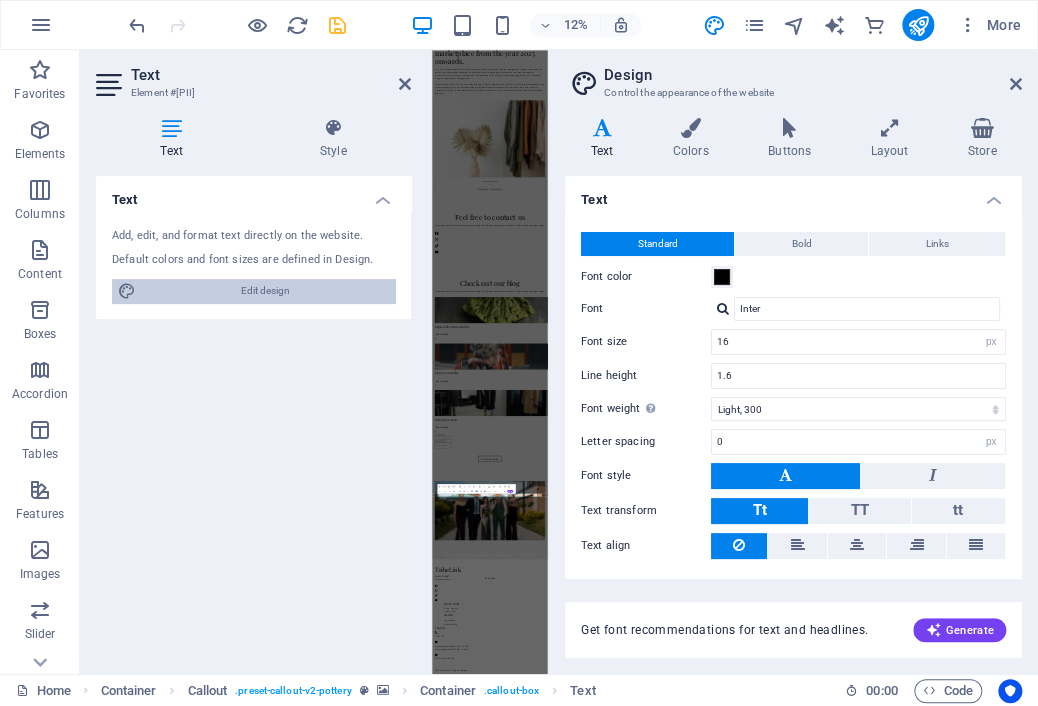 scroll, scrollTop: 0, scrollLeft: 0, axis: both 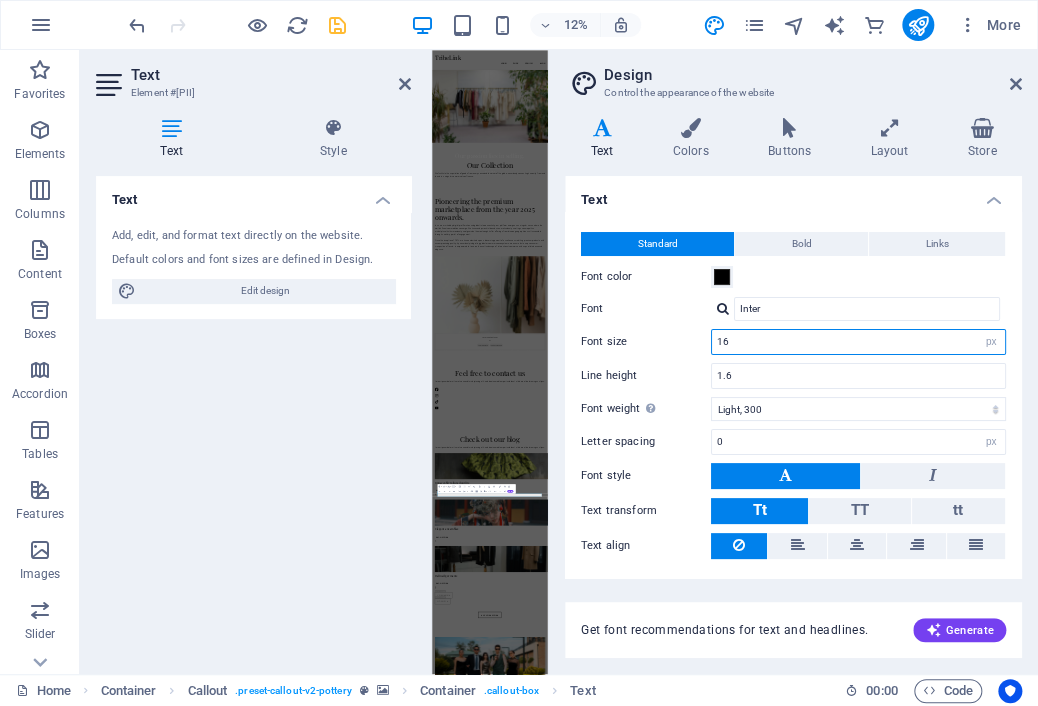 click on "16" at bounding box center [858, 342] 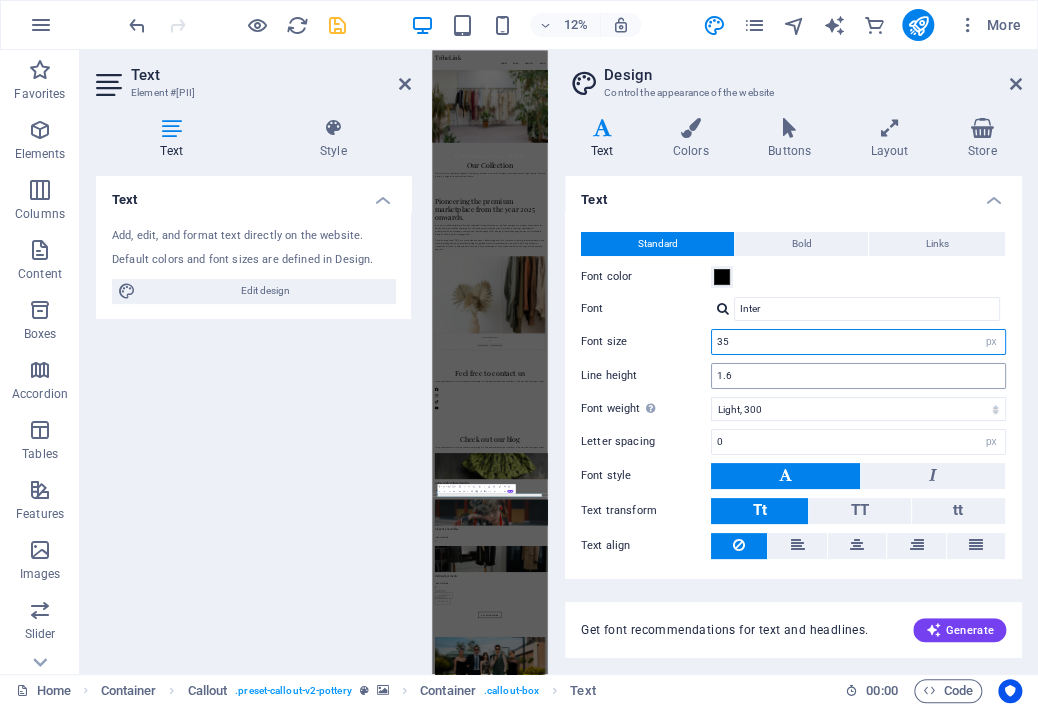 type on "35" 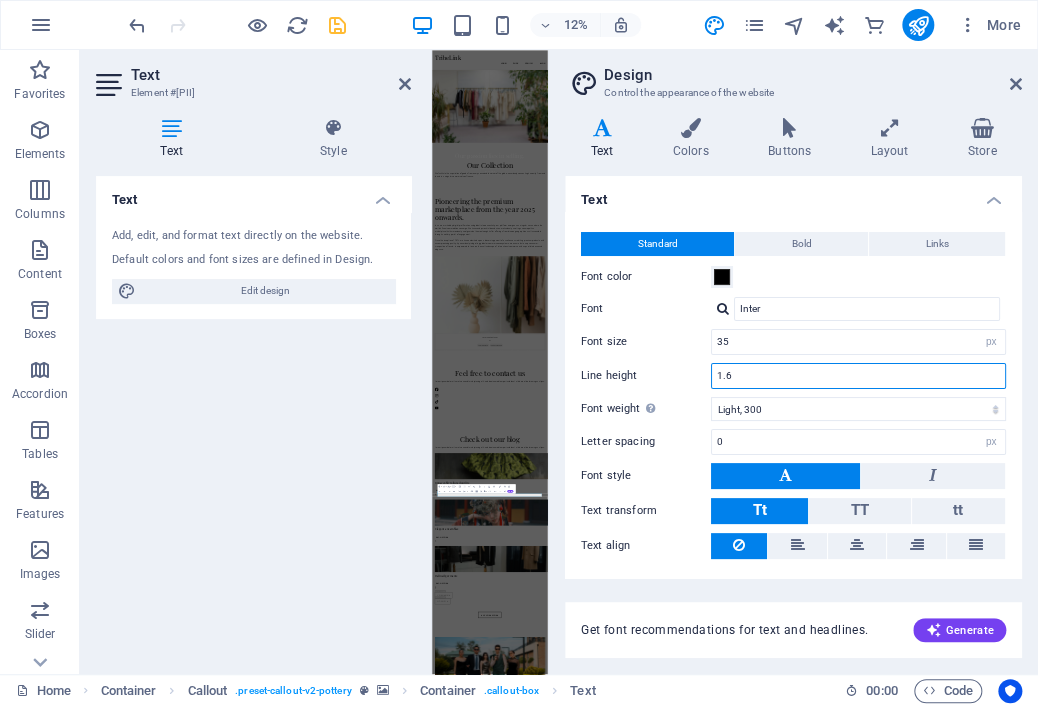 click on "1.6" at bounding box center [858, 376] 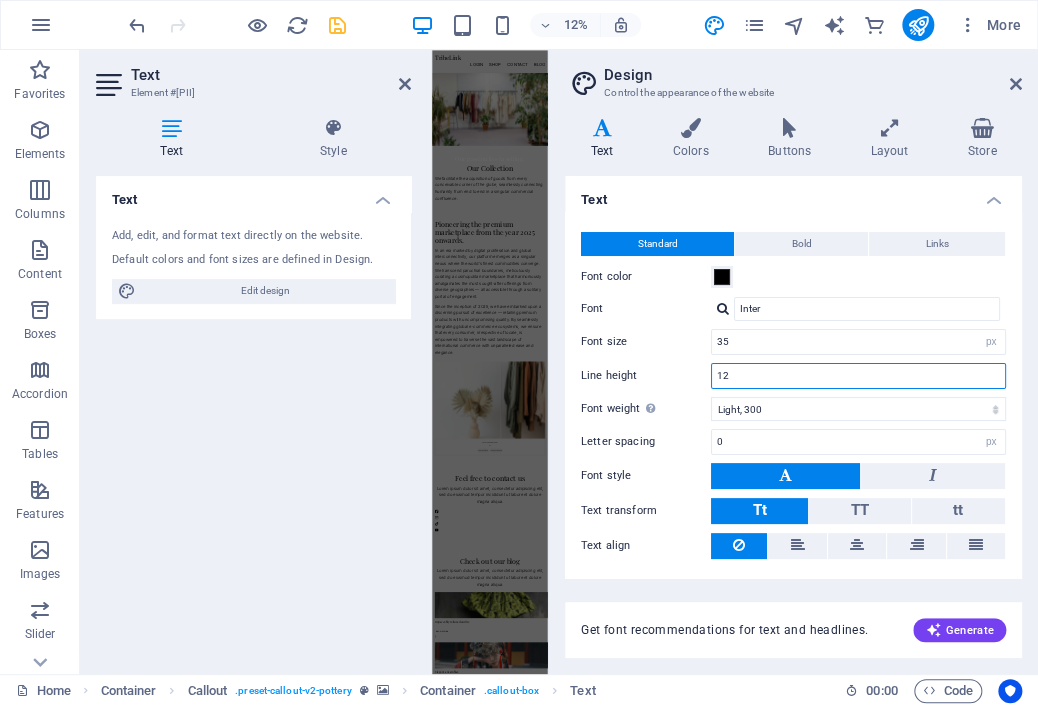 type on "1" 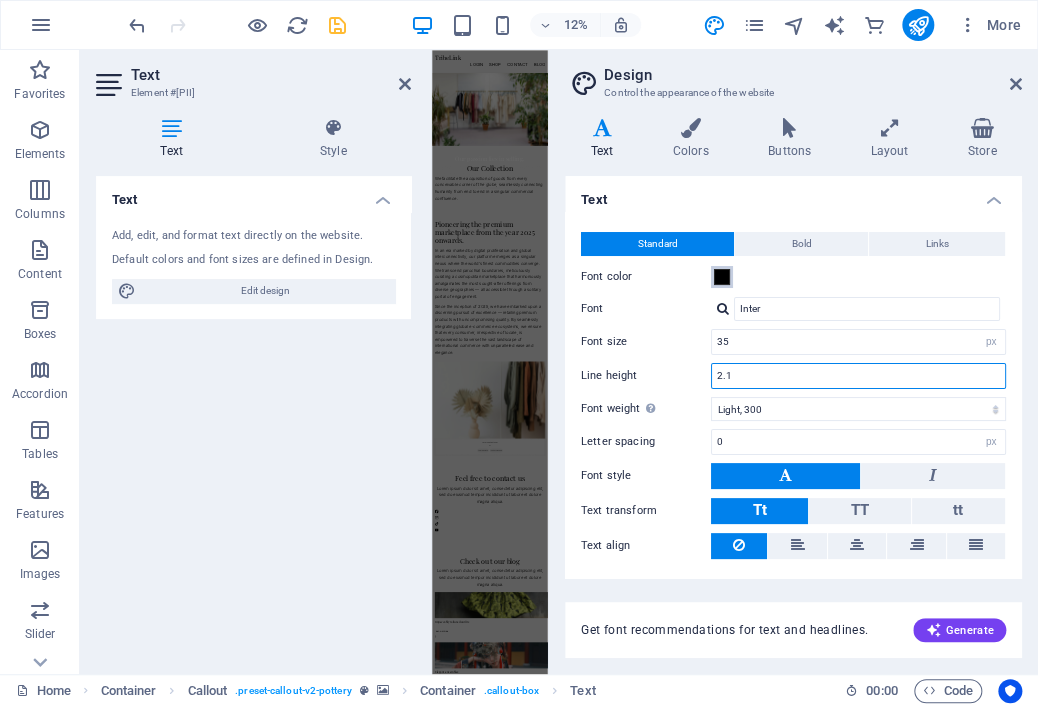 type on "2.1" 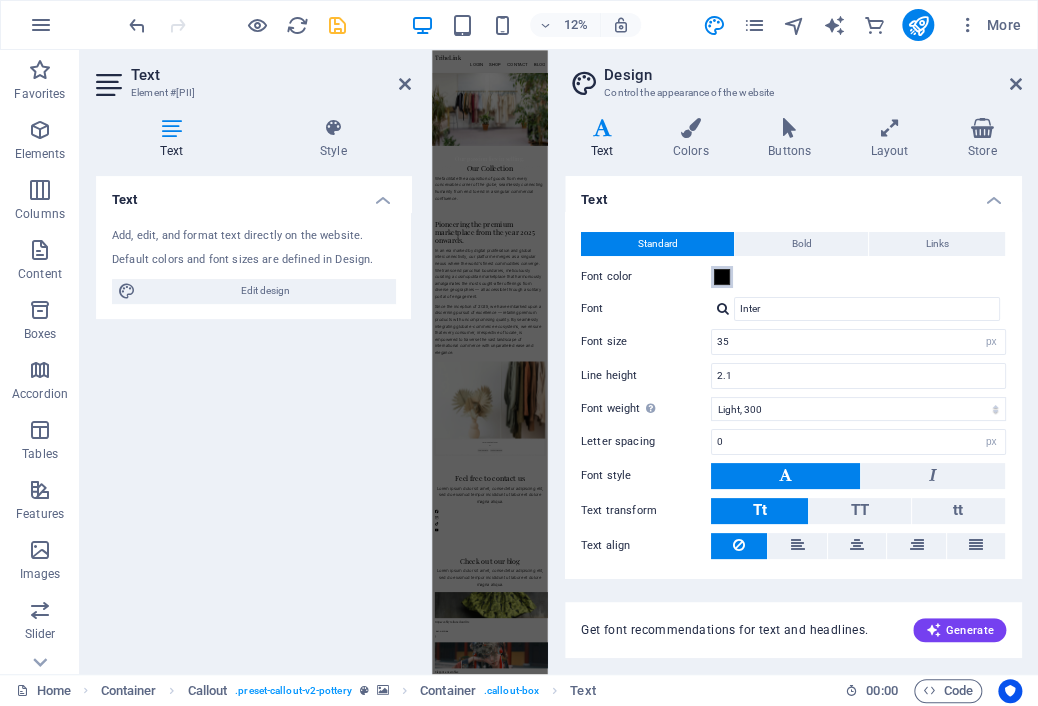 click at bounding box center [722, 277] 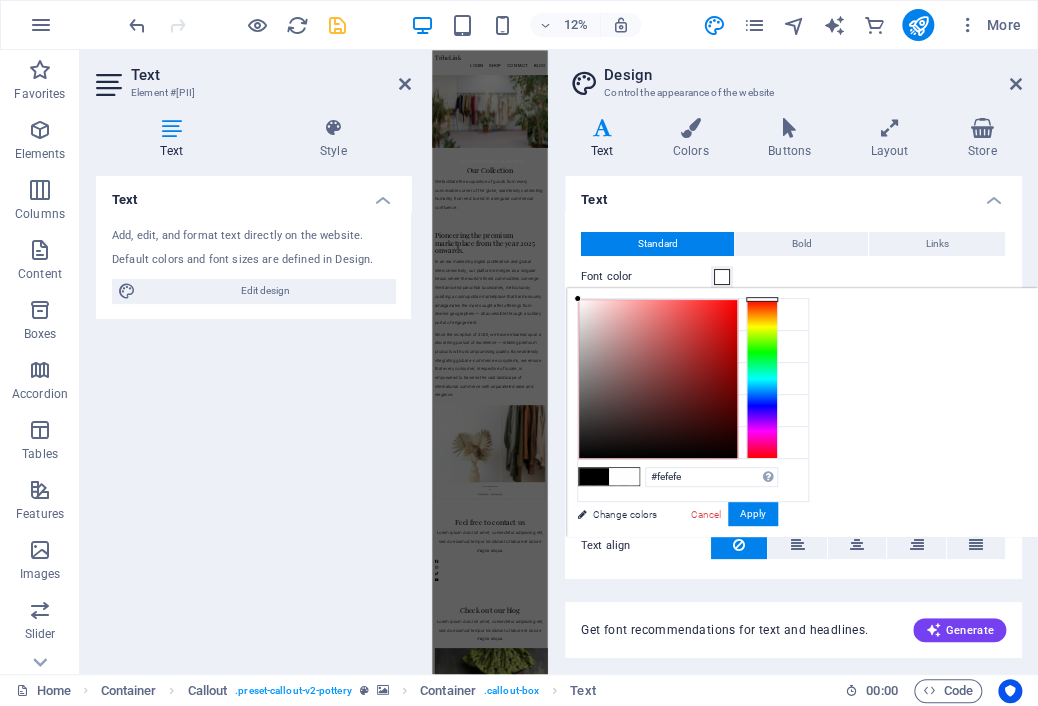 type on "#ffffff" 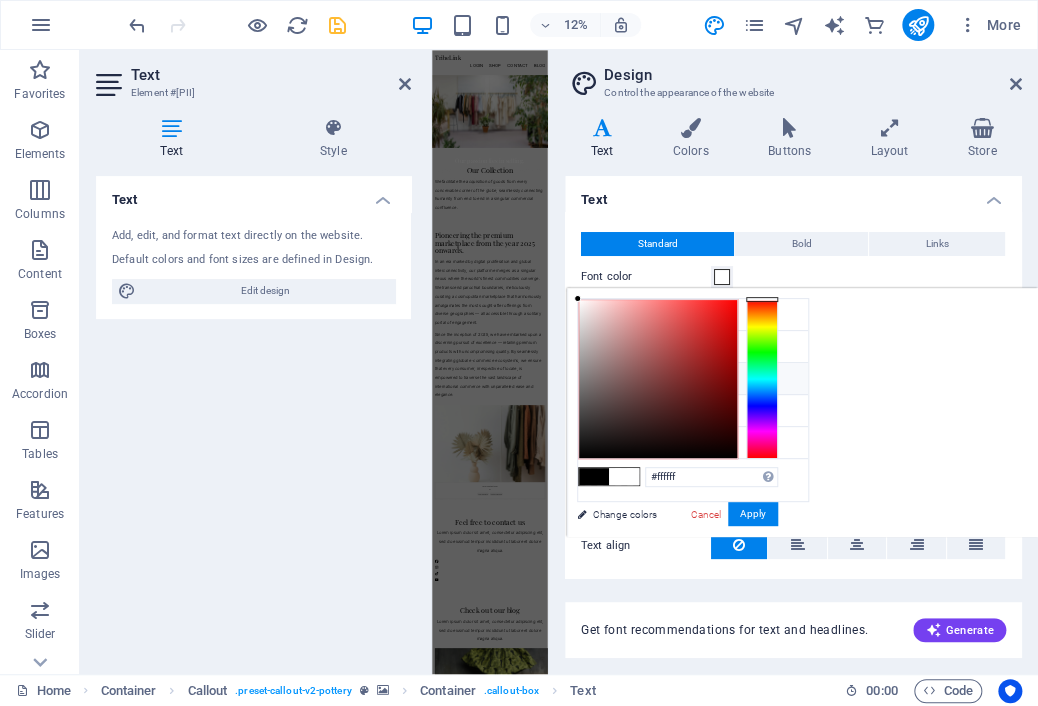 drag, startPoint x: 575, startPoint y: 454, endPoint x: 576, endPoint y: 298, distance: 156.0032 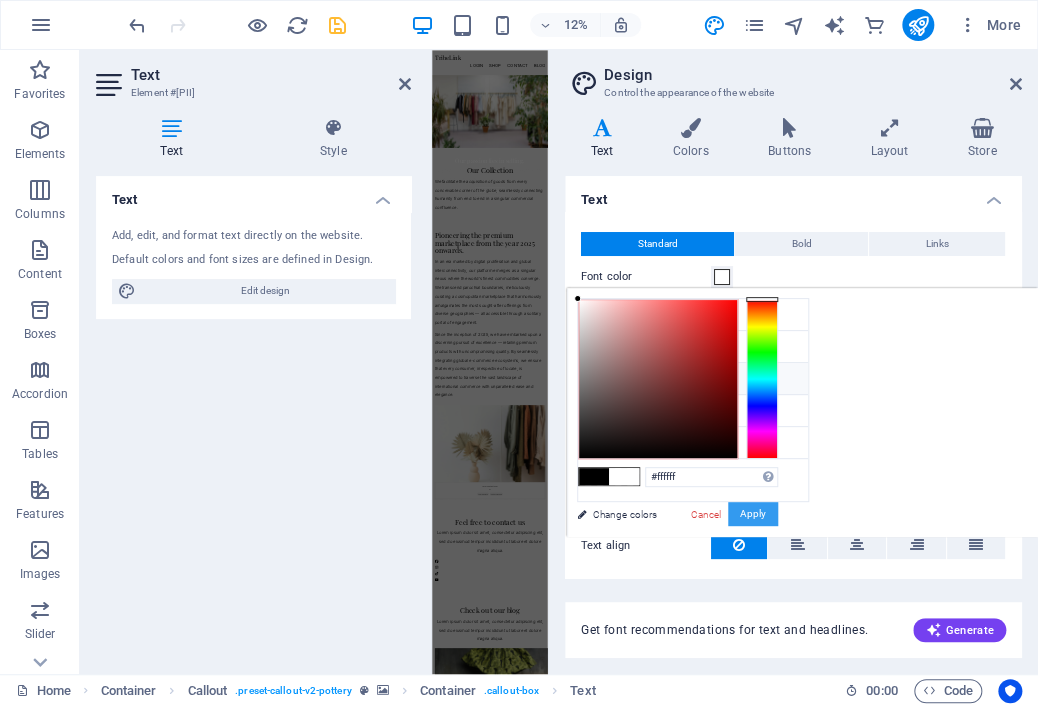 click on "Apply" at bounding box center [753, 514] 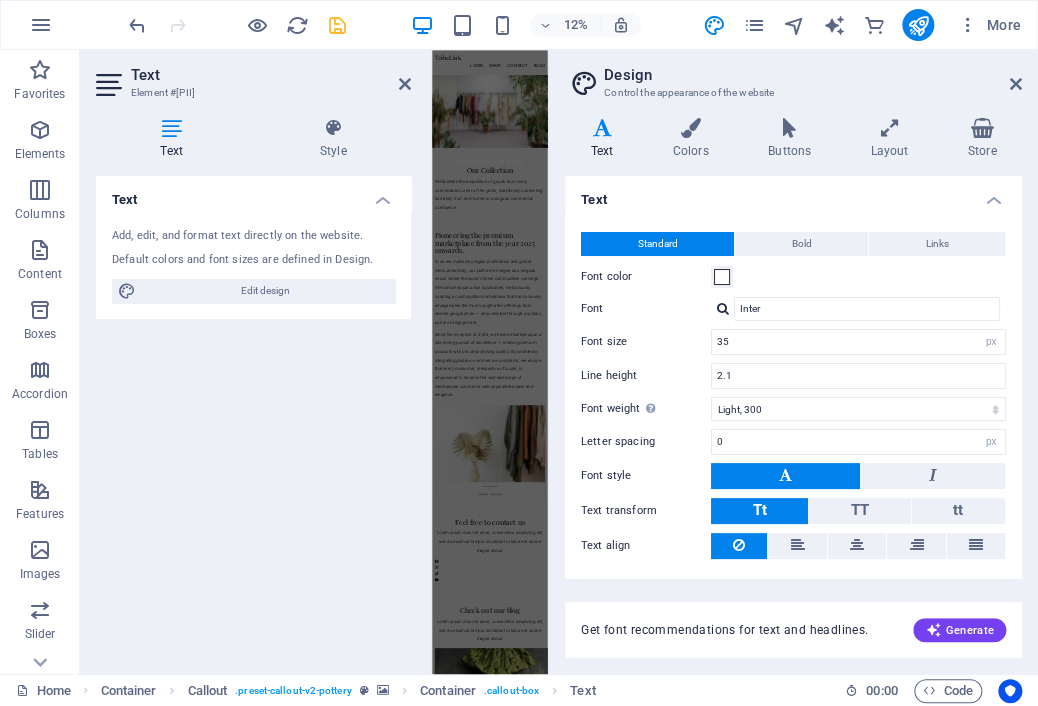 click on "Design Control the appearance of the website" at bounding box center (795, 76) 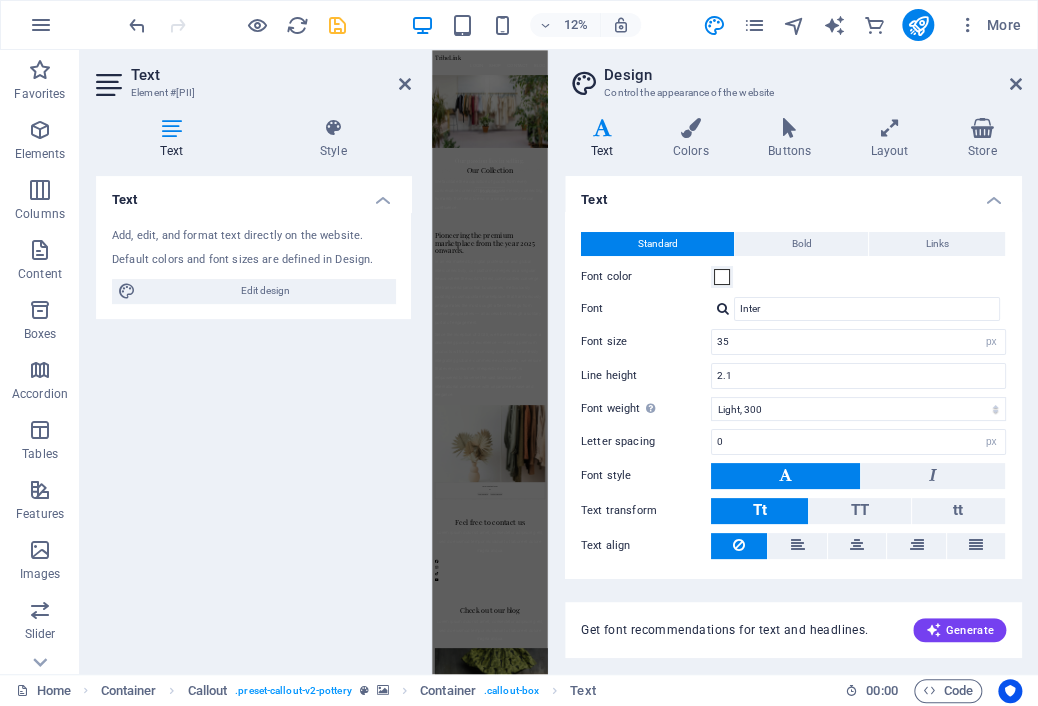 click on "Design Control the appearance of the website" at bounding box center [795, 76] 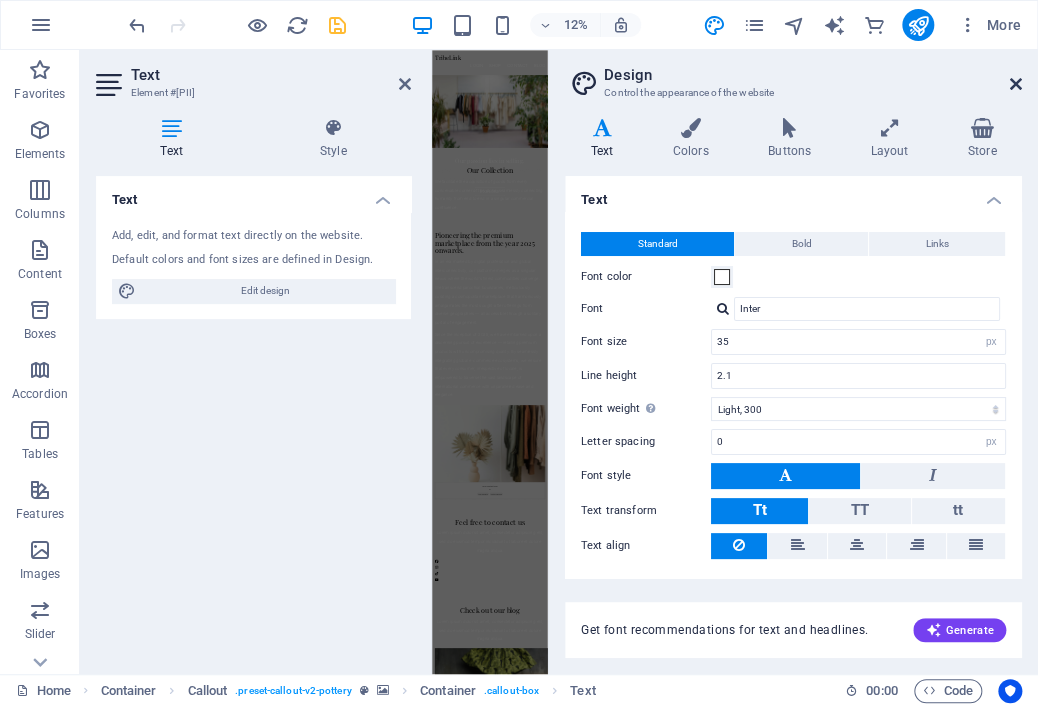 click at bounding box center (1016, 84) 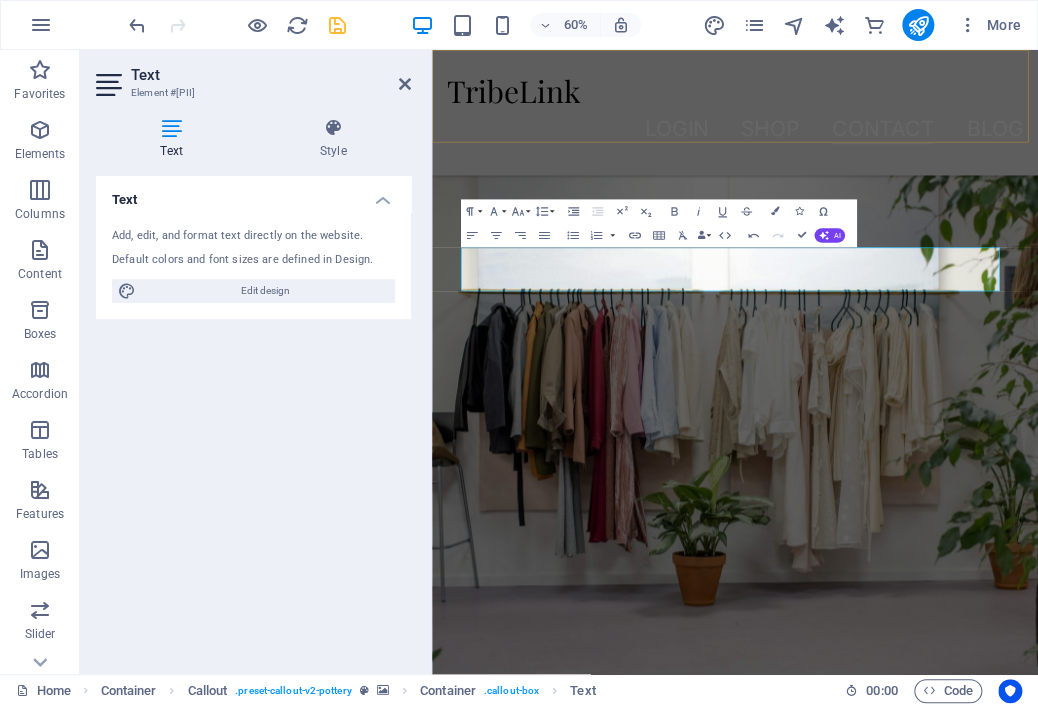 scroll, scrollTop: 6520, scrollLeft: 0, axis: vertical 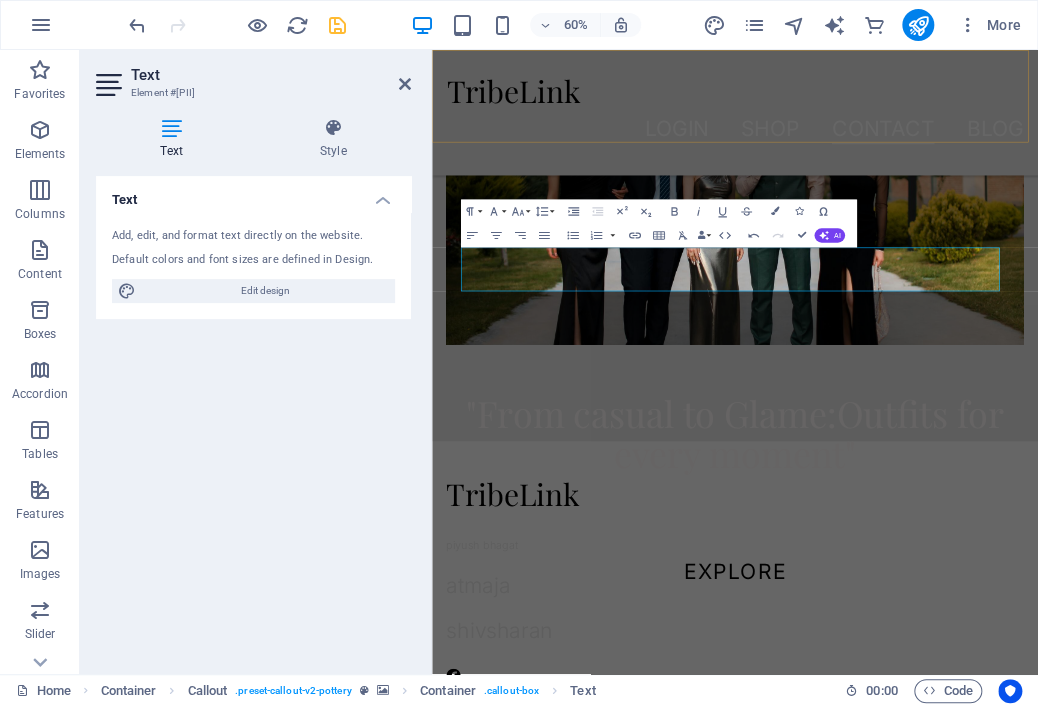 drag, startPoint x: 1449, startPoint y: 136, endPoint x: 1407, endPoint y: 110, distance: 49.396355 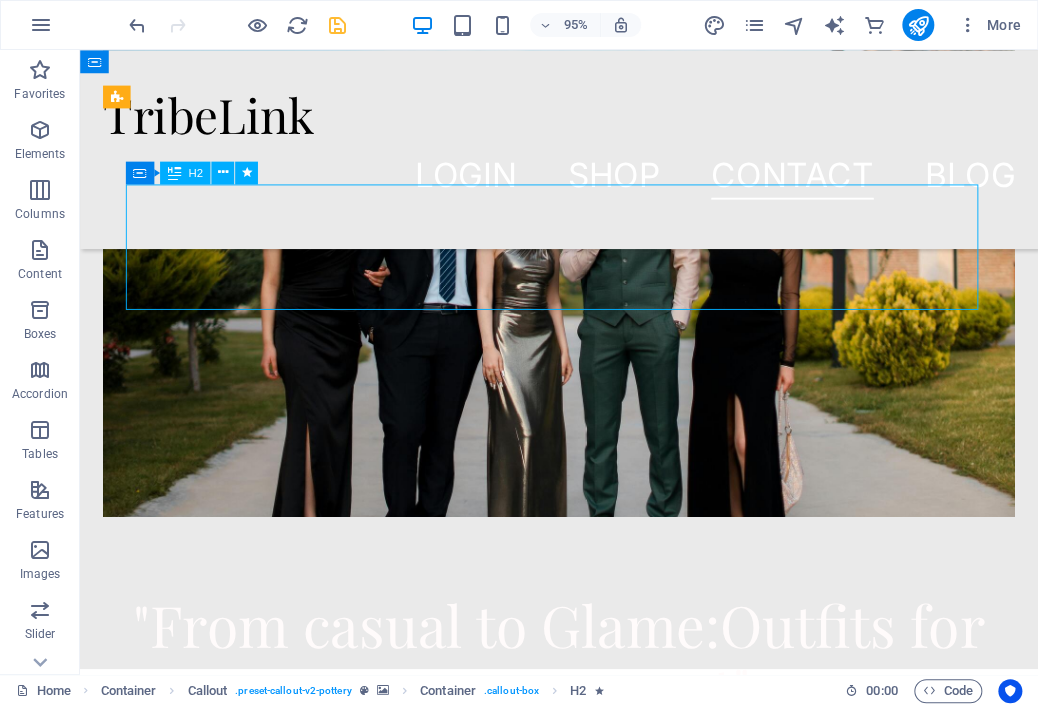 drag, startPoint x: 880, startPoint y: 275, endPoint x: 880, endPoint y: 304, distance: 29 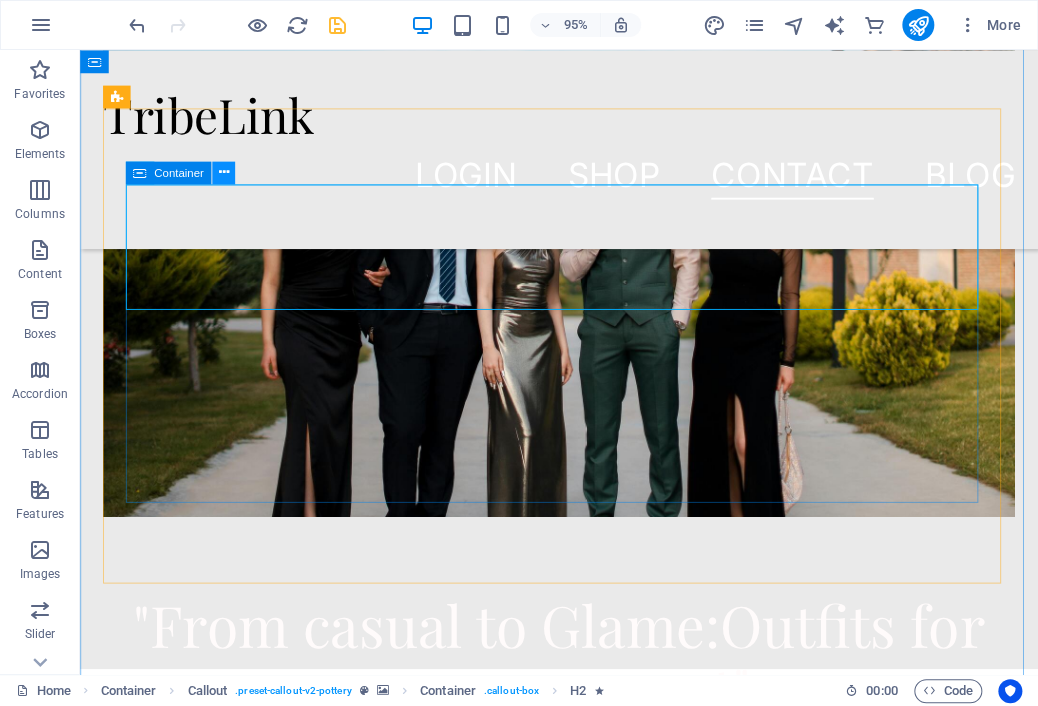 click at bounding box center (223, 172) 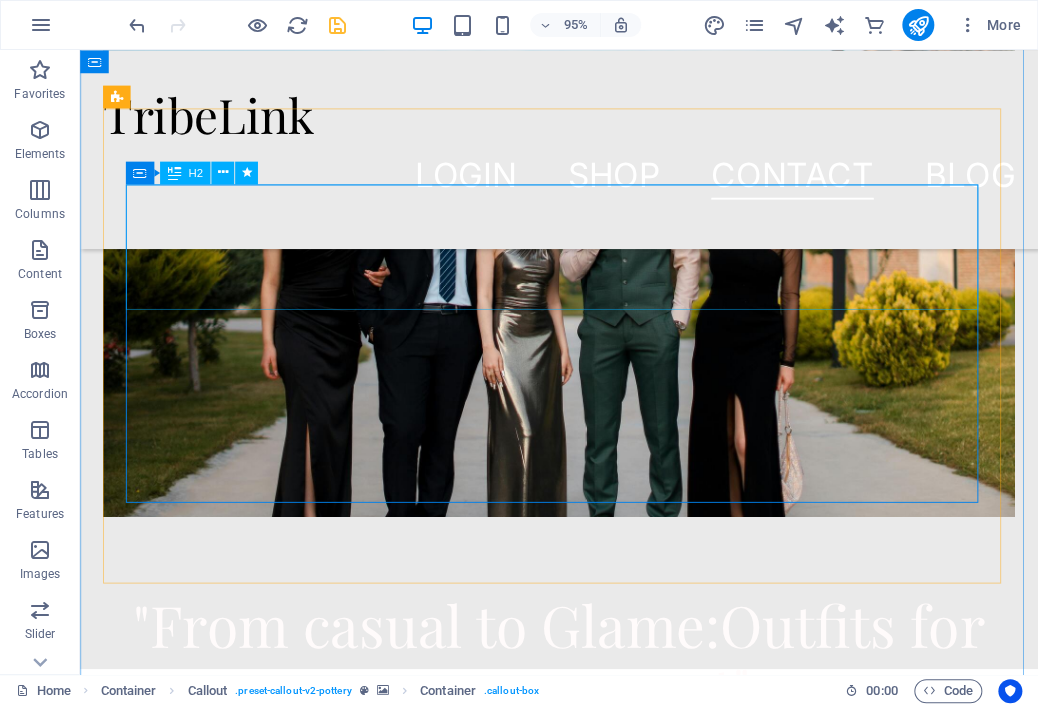 click on ""From casual to Glame:Outfits for every moment"" at bounding box center [584, 687] 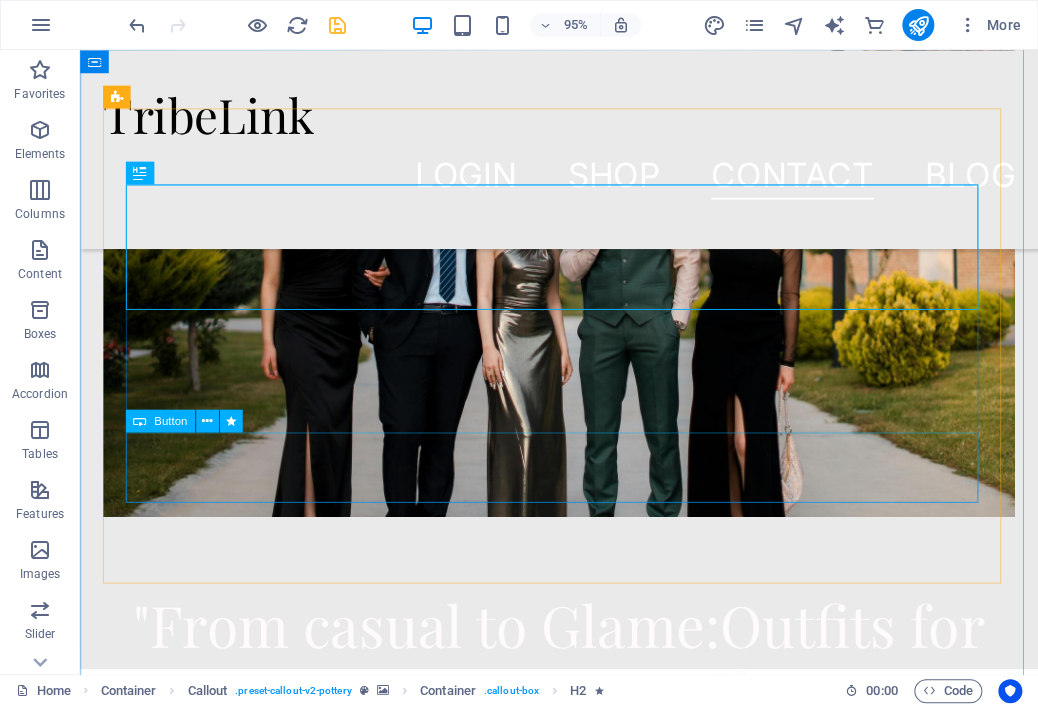 click on "Explore" at bounding box center [584, 919] 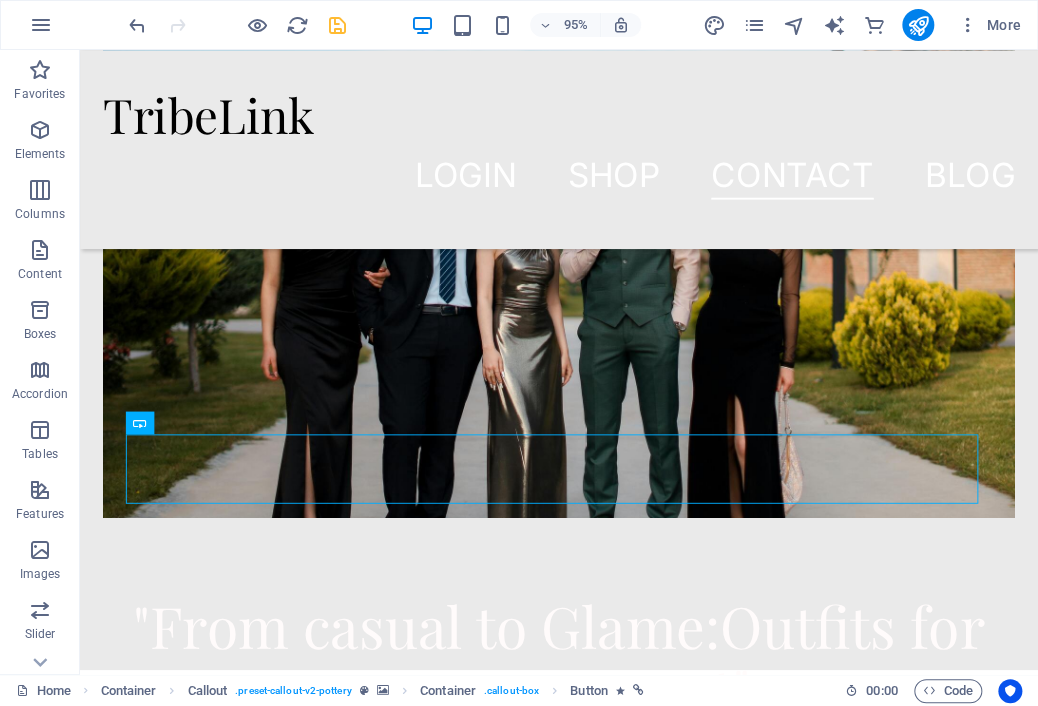 scroll, scrollTop: 6499, scrollLeft: 0, axis: vertical 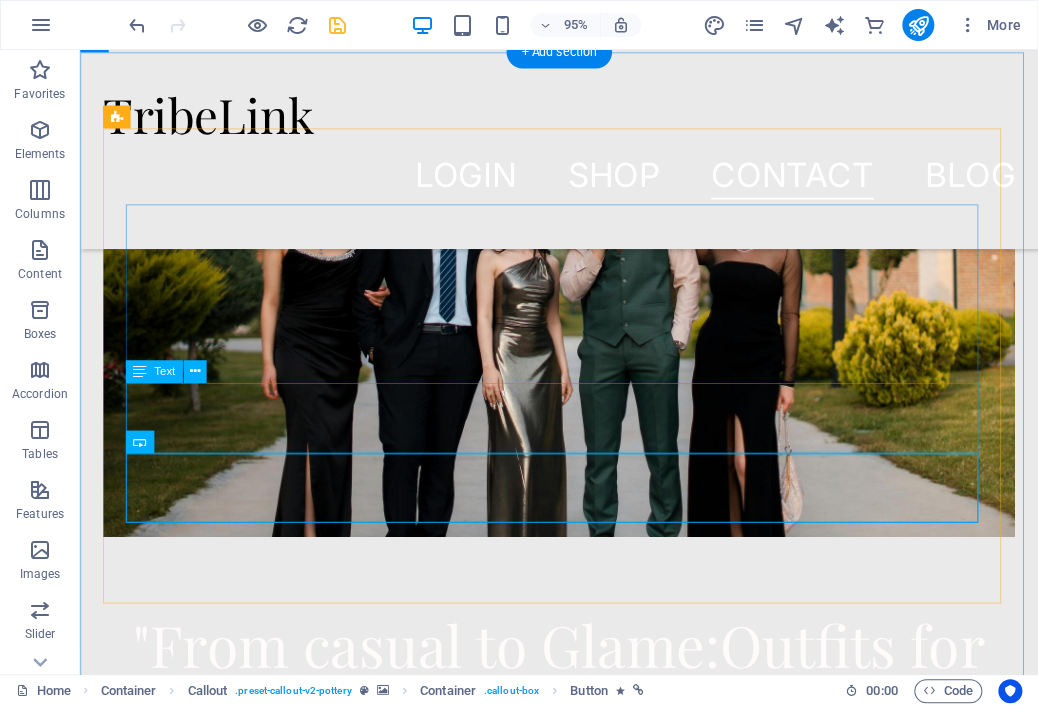 click on """ at bounding box center (584, 867) 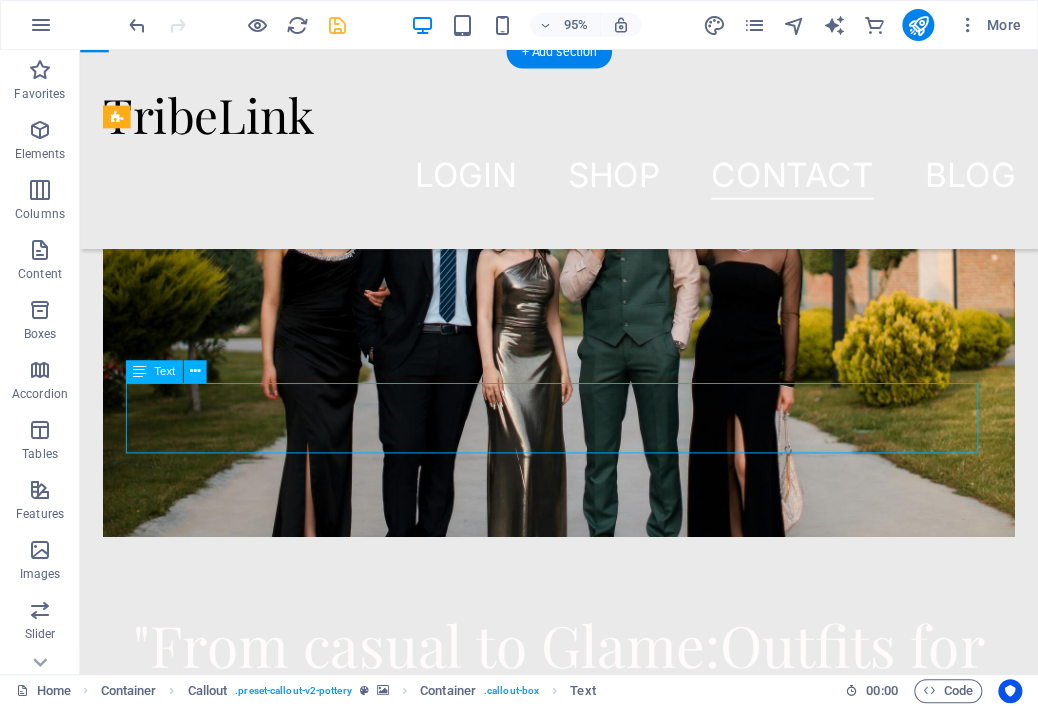 scroll, scrollTop: 7073, scrollLeft: 0, axis: vertical 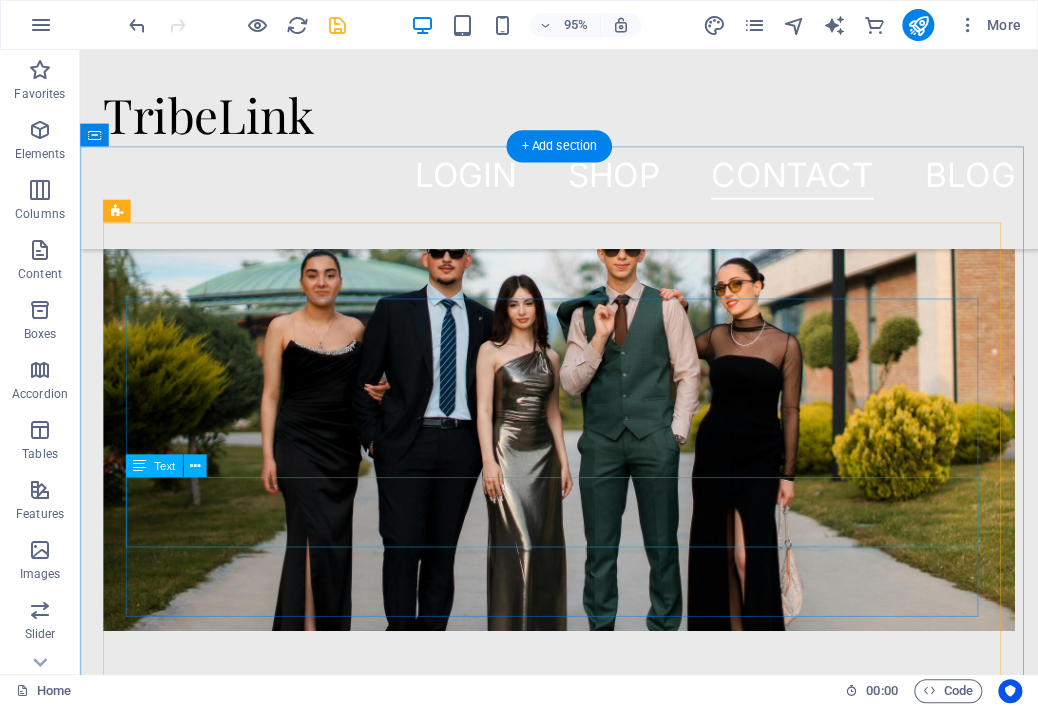 click on """ at bounding box center [584, 966] 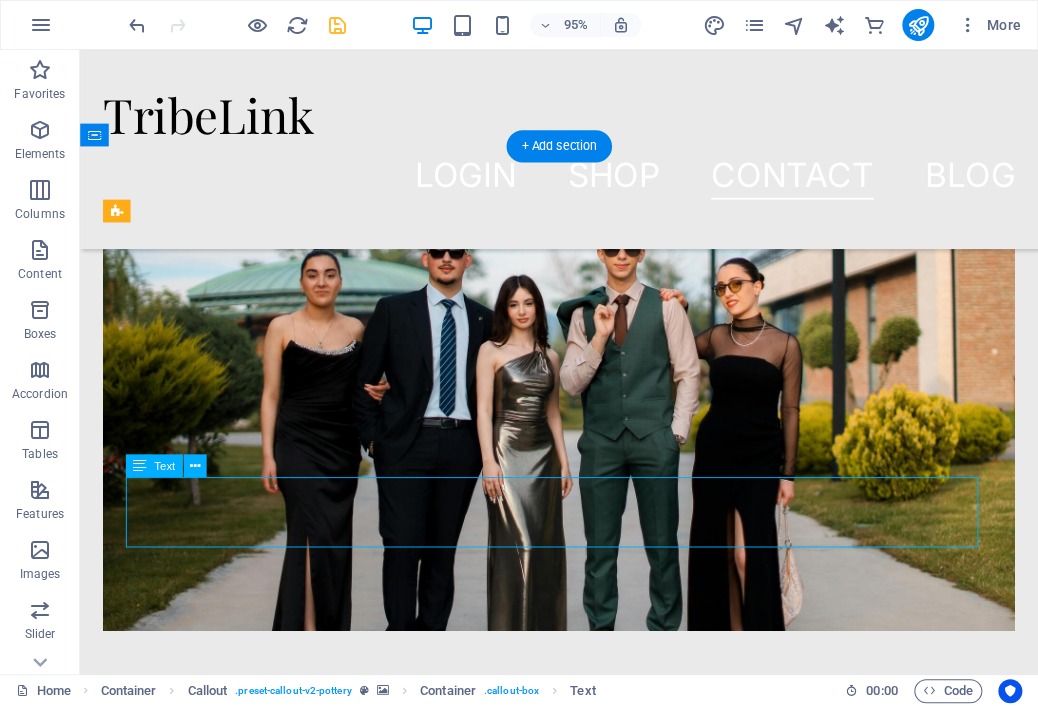 click on """ at bounding box center [584, 966] 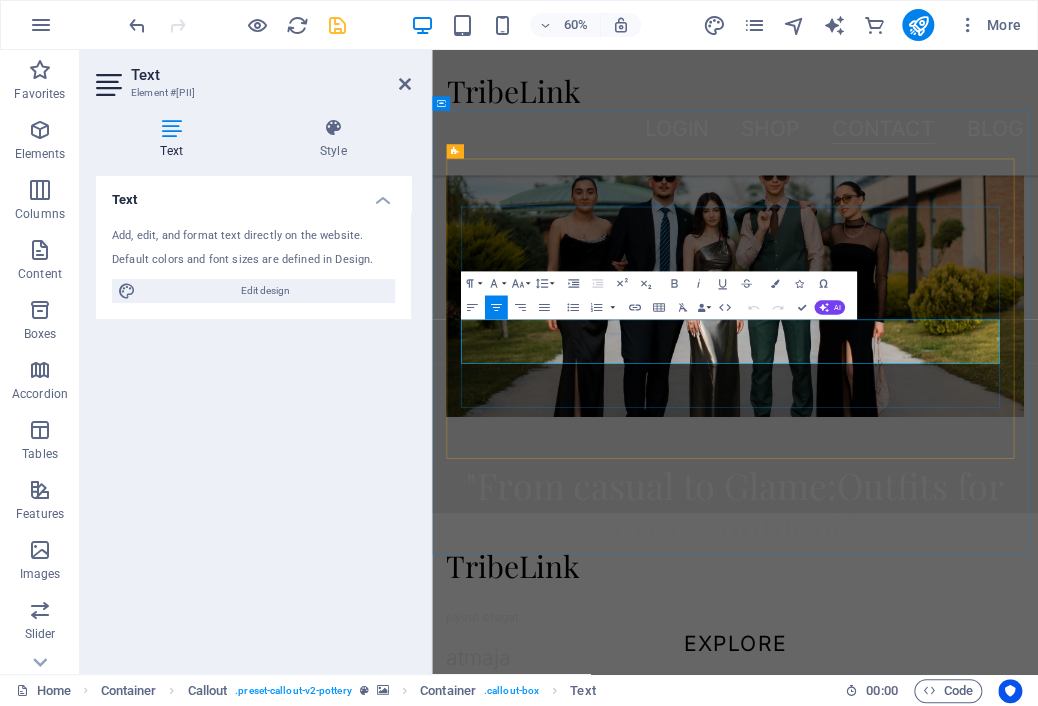 click on """ at bounding box center [937, 966] 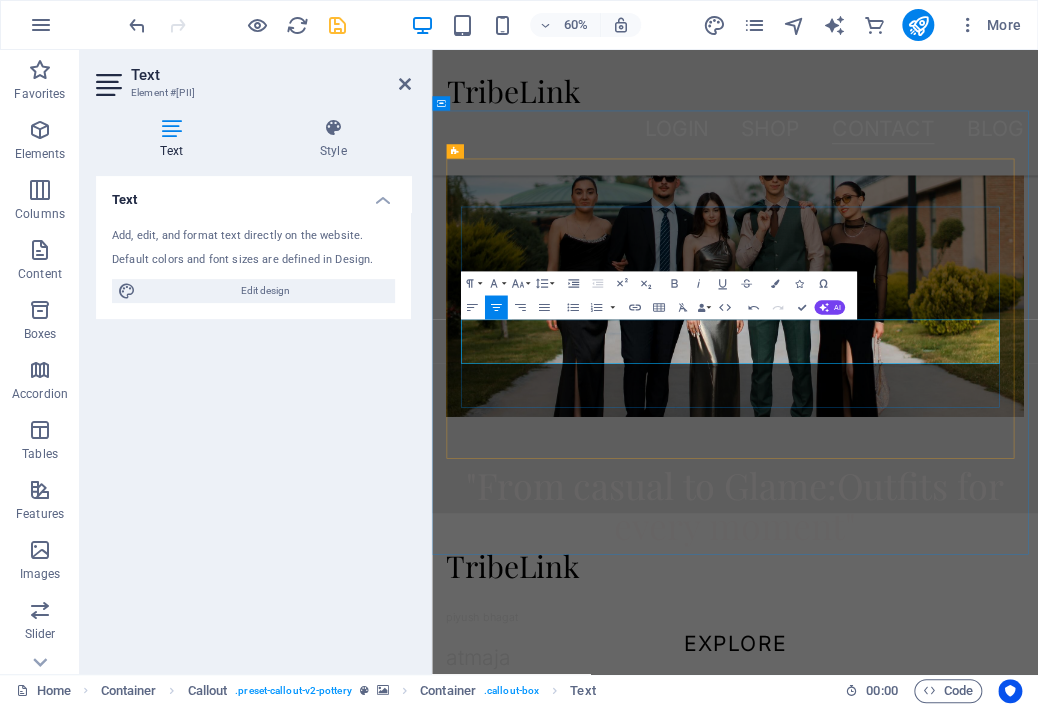 click on ""From casual brunches to evening glam,our best" at bounding box center (937, 966) 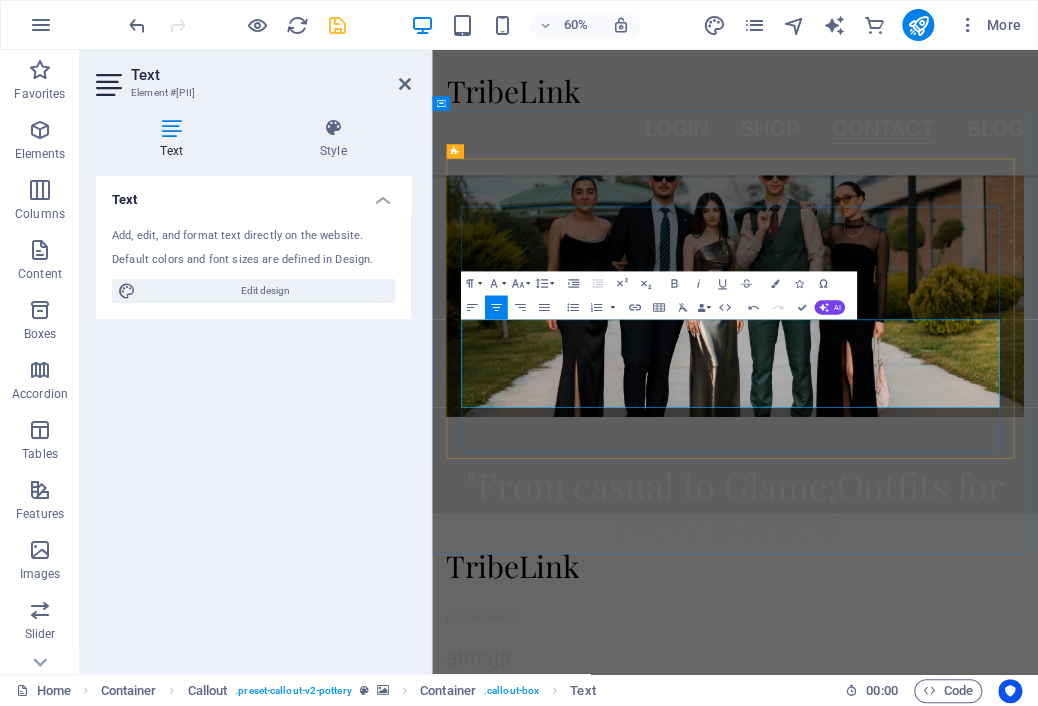 click on "our best" at bounding box center [937, 1039] 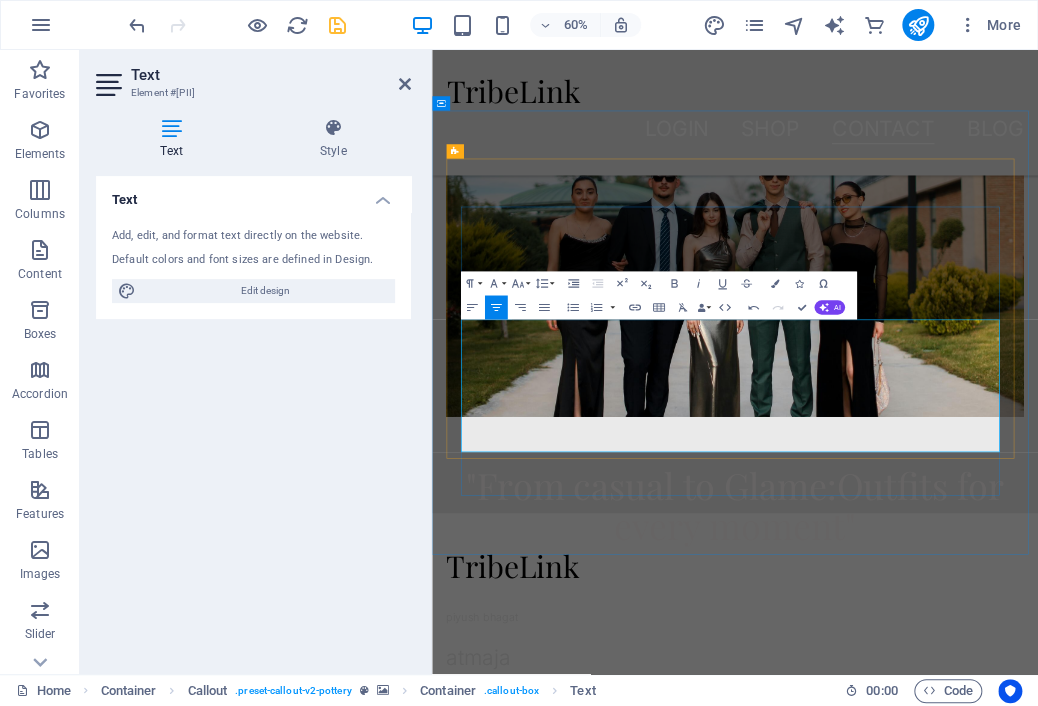 click on ""From casual brunches to evening glam," at bounding box center (937, 966) 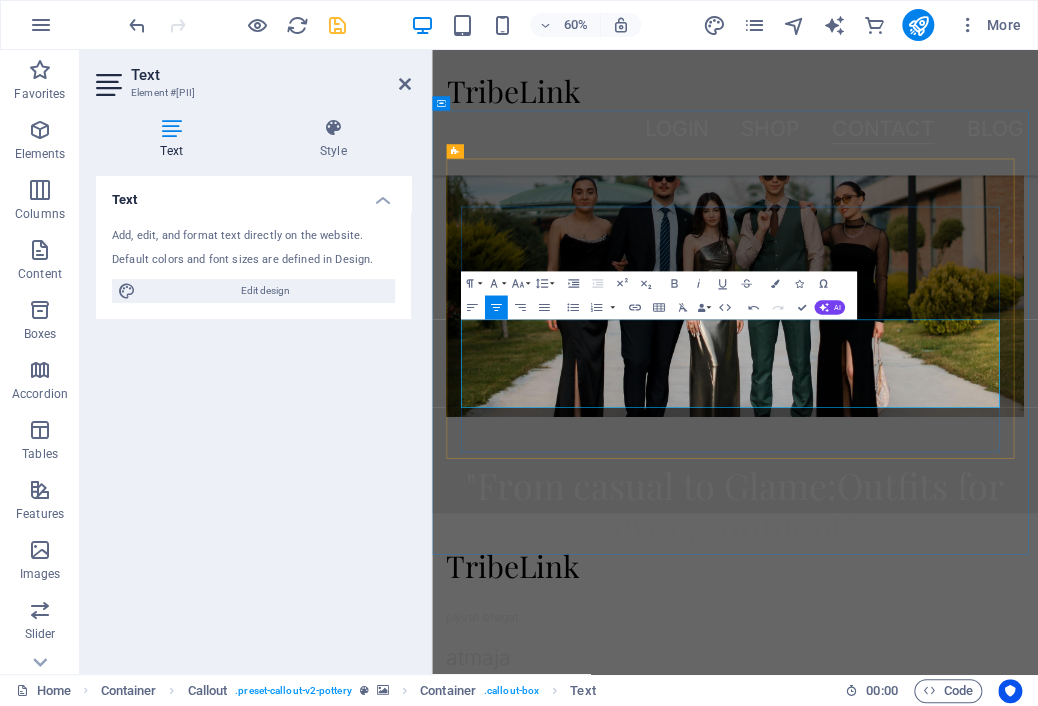 click on ""From casual brunches to evening glam,our pre-styled outfits help you look you best without the hassle."" at bounding box center (937, 1002) 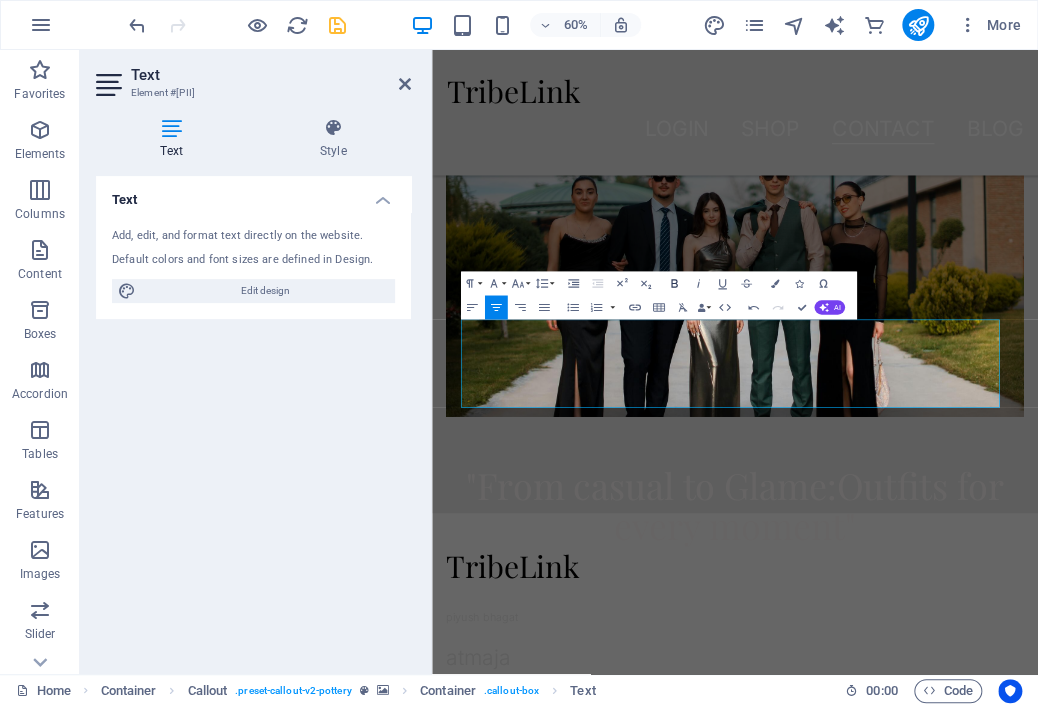 click 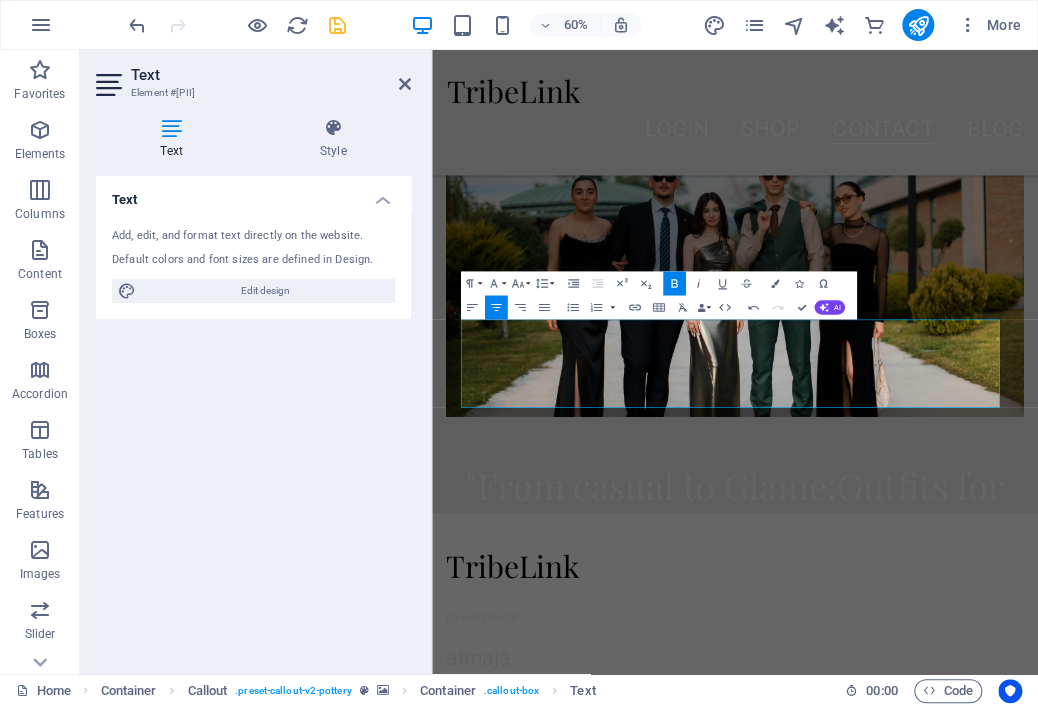 click 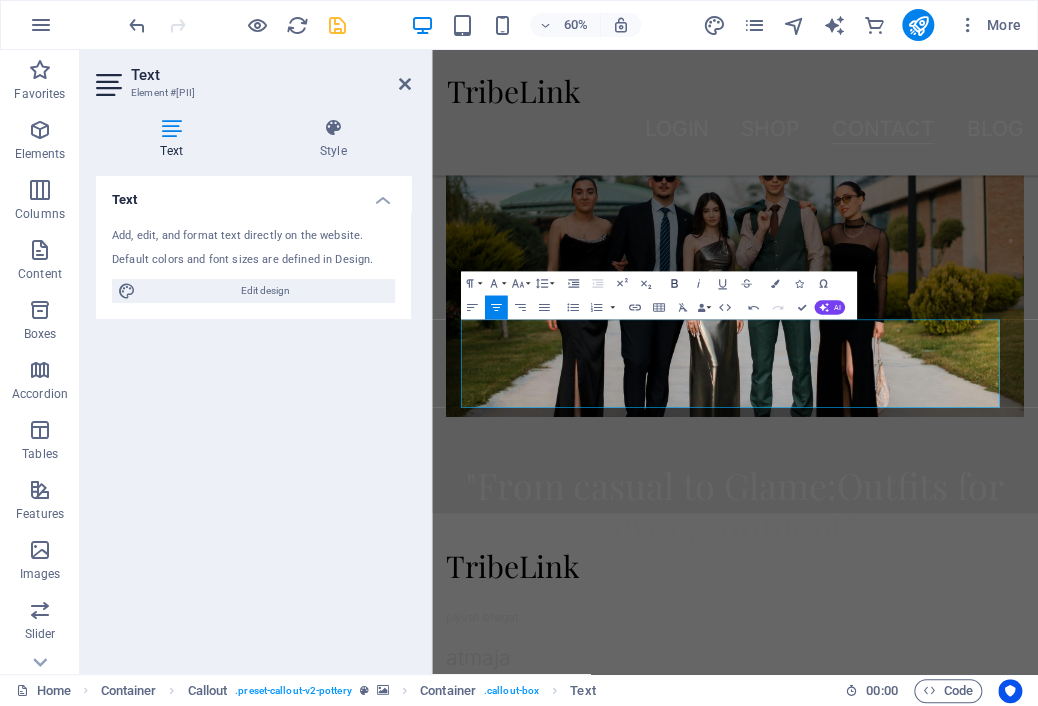 click 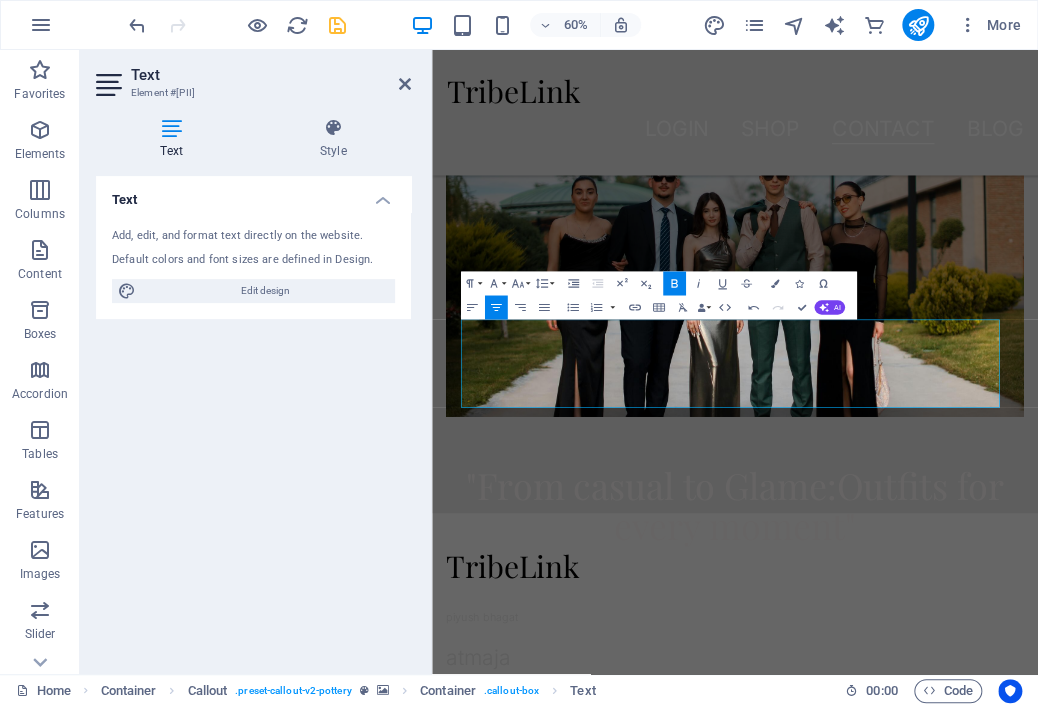 click 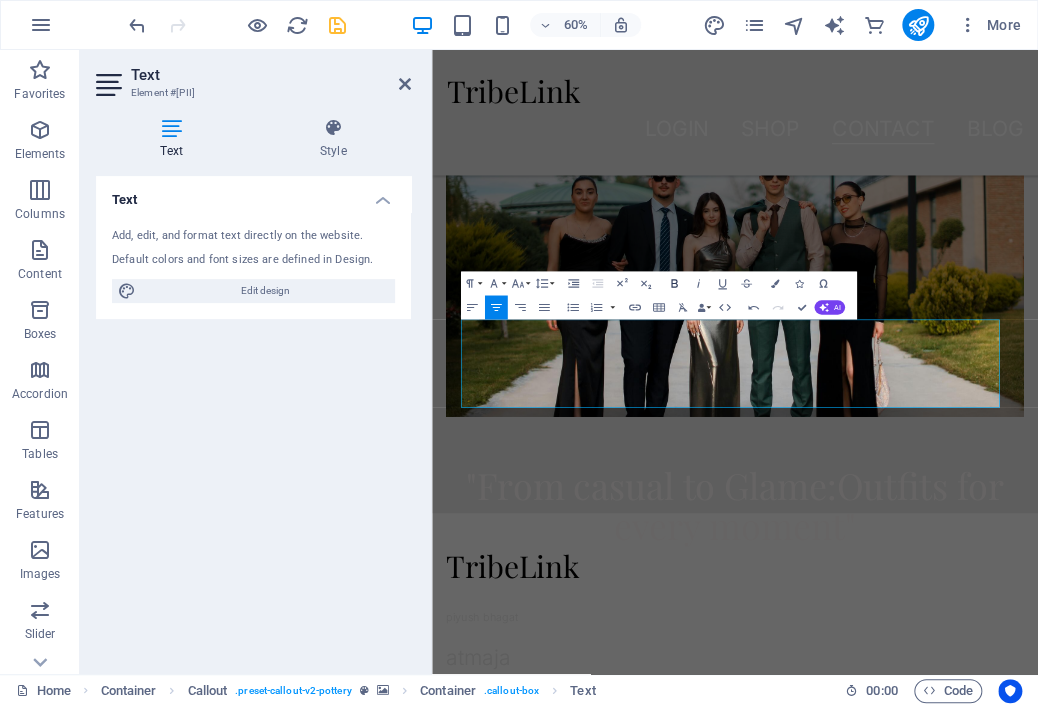 click 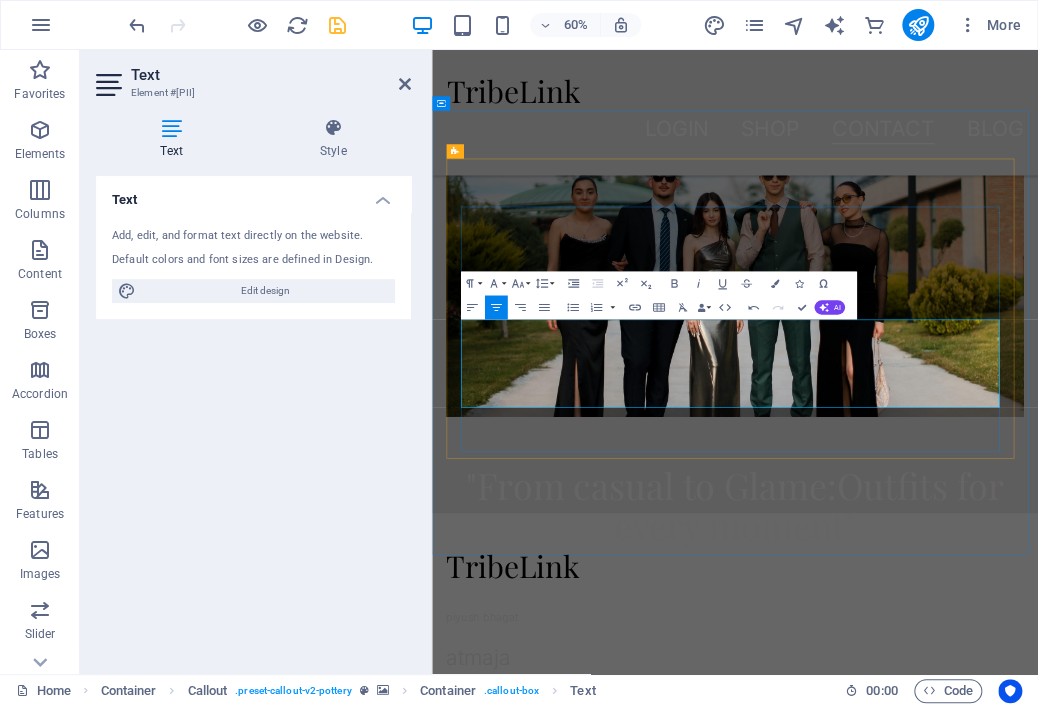 click on ""From casual brunches to evening glam,our pre-styled outfits help you look you best without the hassle."​" at bounding box center [937, 1002] 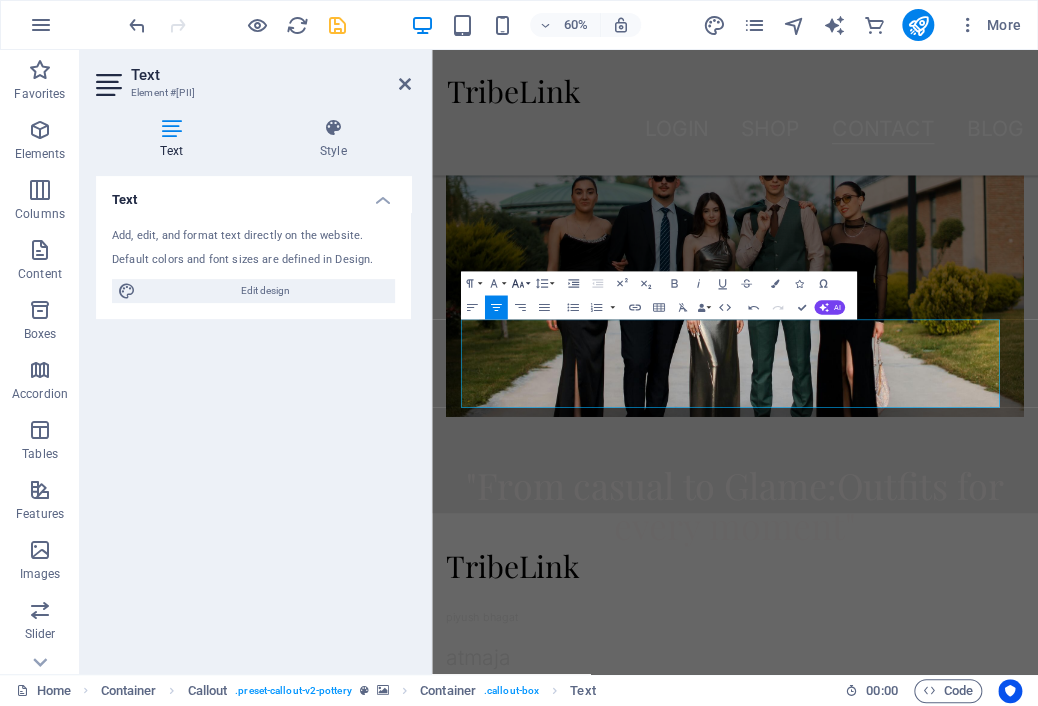 click on "Font Size" at bounding box center (520, 284) 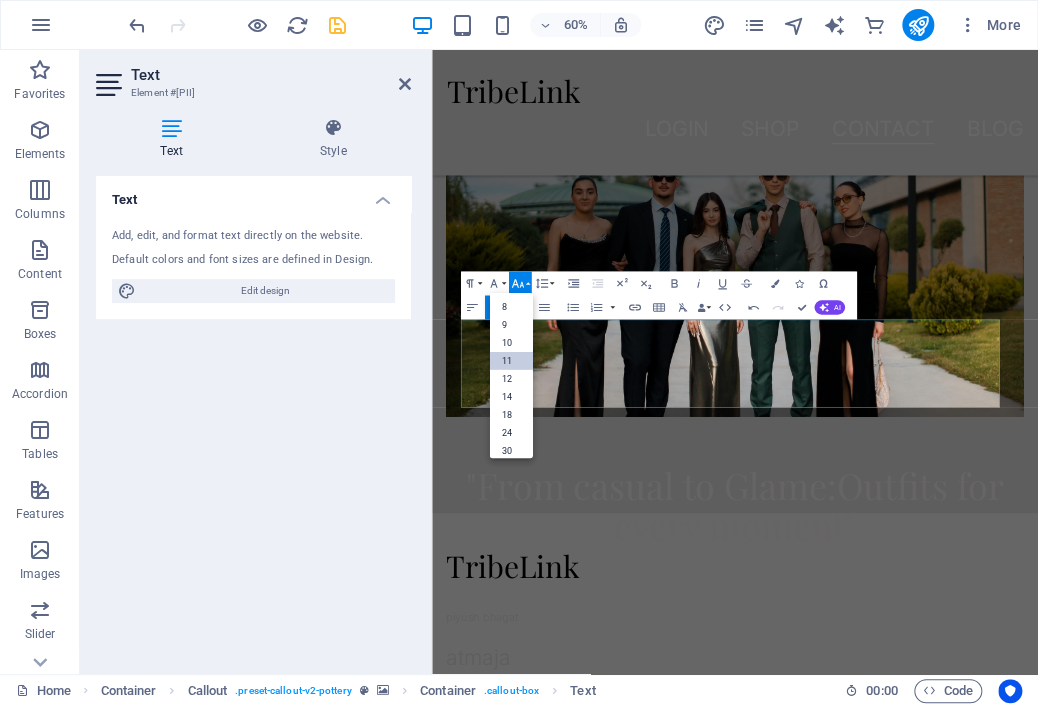 click on "11" at bounding box center [511, 361] 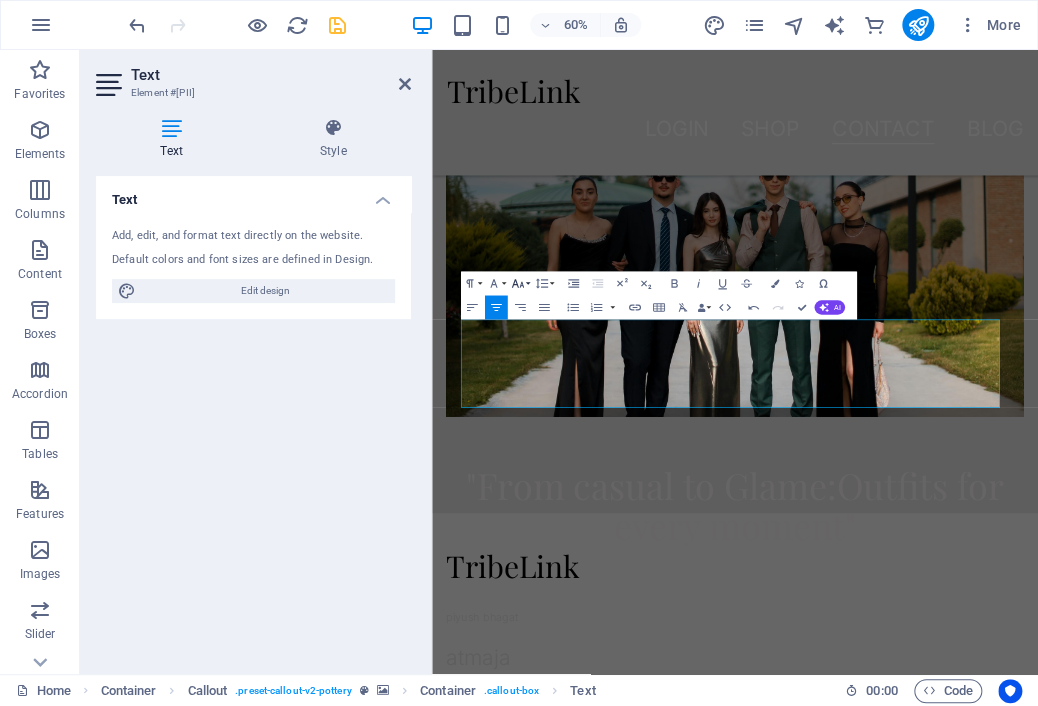 click 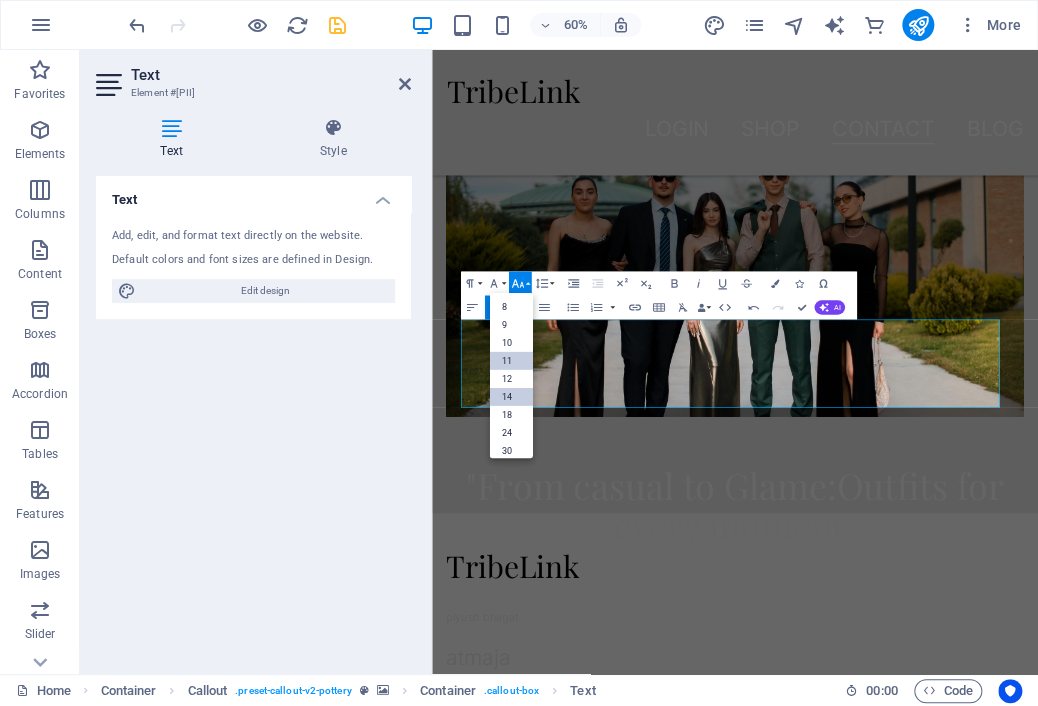 scroll, scrollTop: 112, scrollLeft: 0, axis: vertical 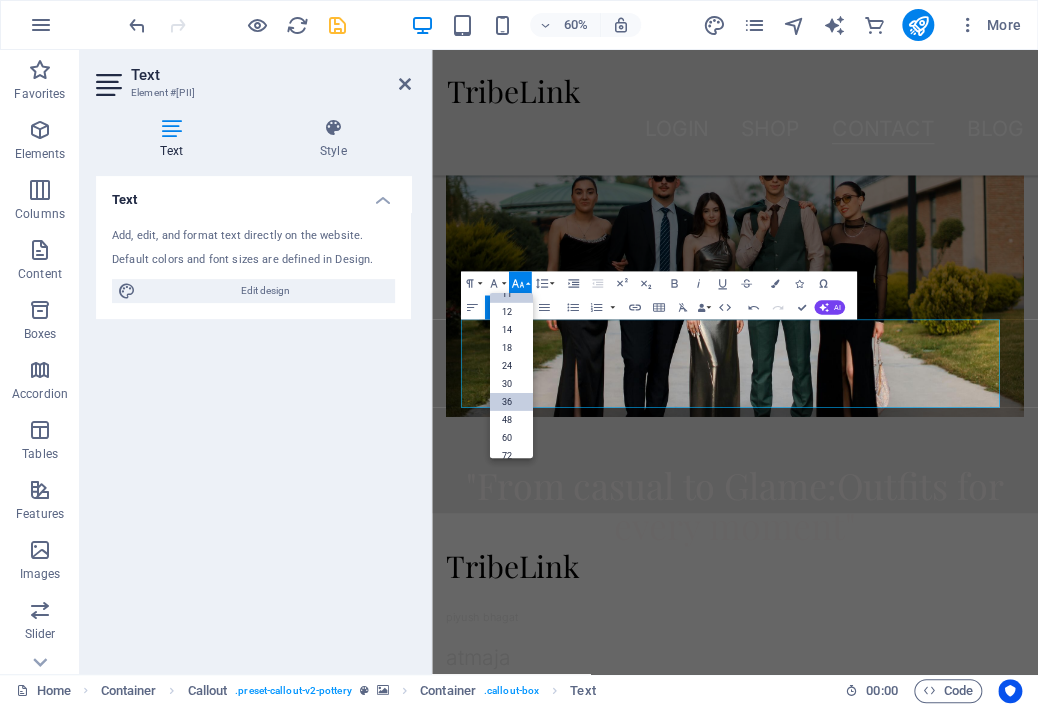 click on "36" at bounding box center (511, 402) 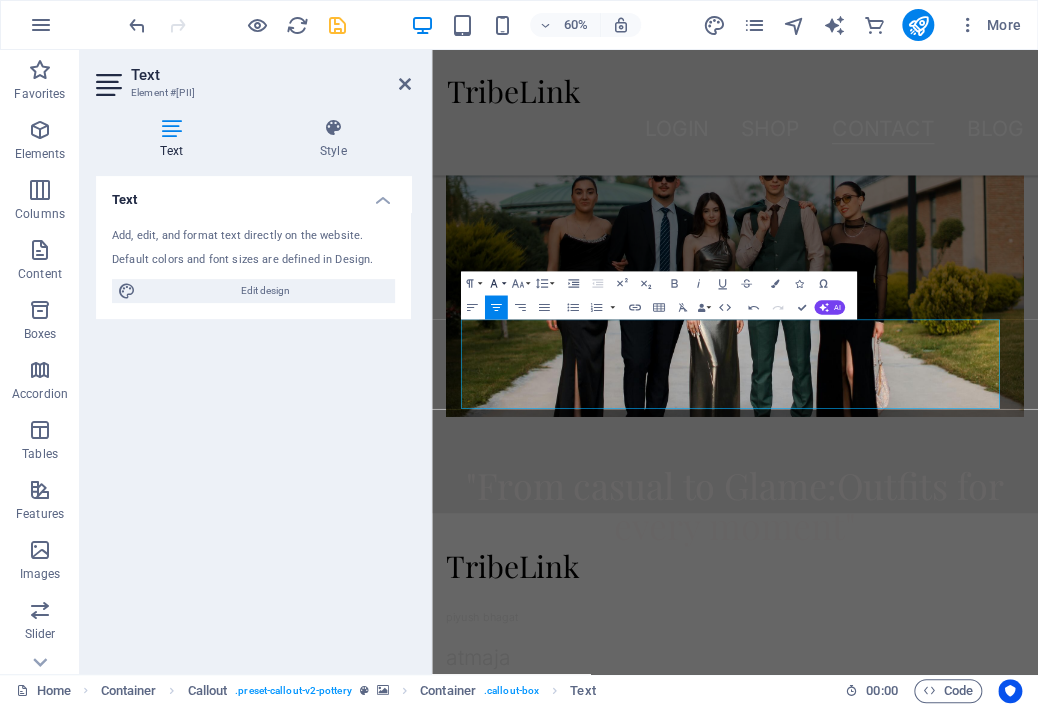 click on "Font Family" at bounding box center [496, 284] 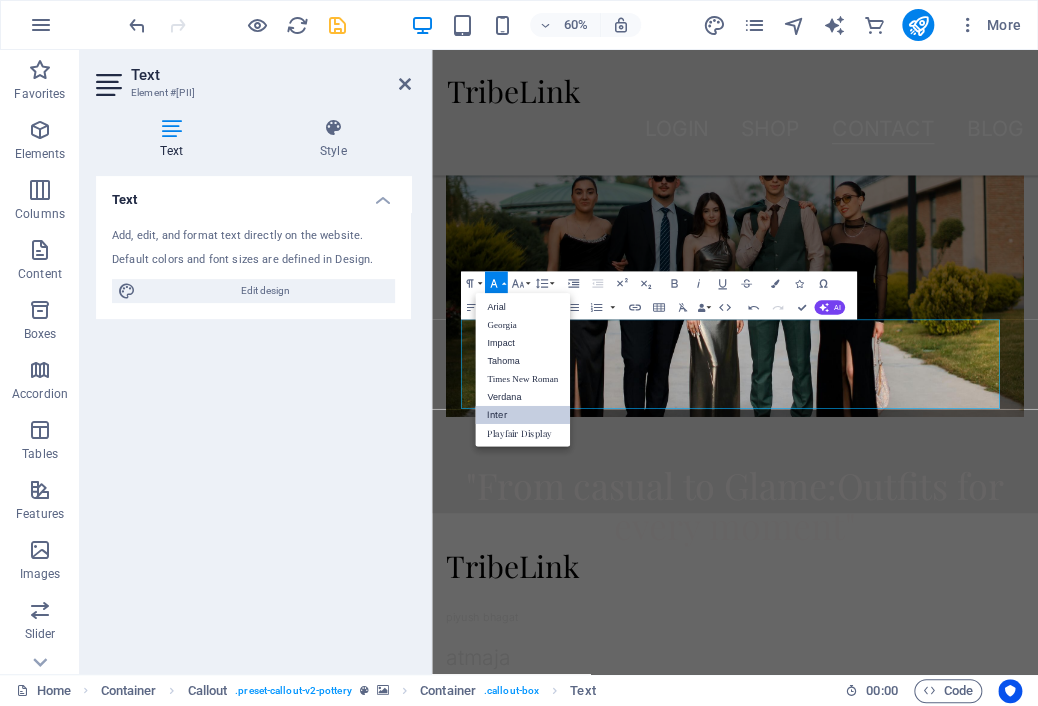scroll, scrollTop: 0, scrollLeft: 0, axis: both 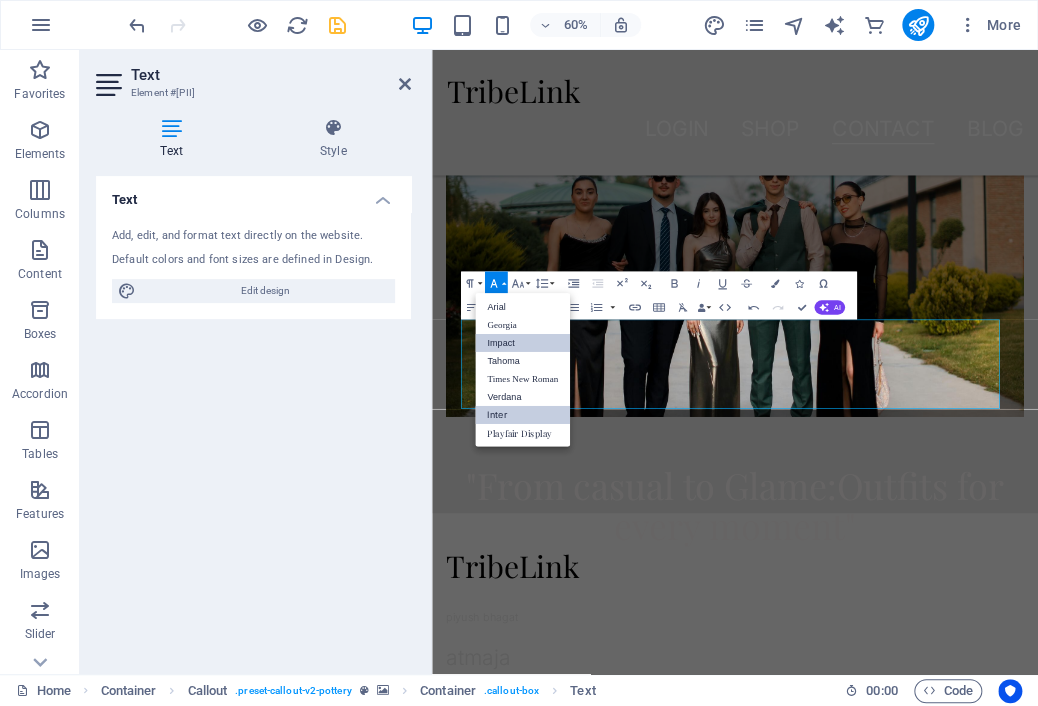 click on "Impact" at bounding box center [522, 343] 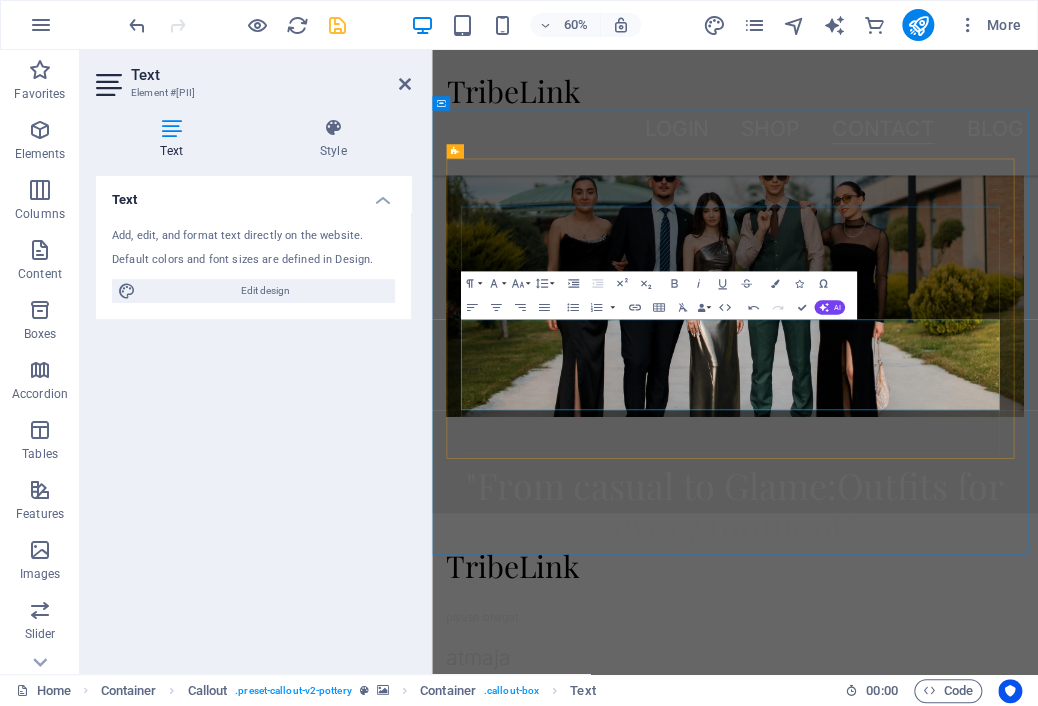 click on ""From casual to Glame:Outfits for every moment" "From casual brunches to evening glam,  ​ our pre-styled outfits help you look you best without the hassle." Explore" at bounding box center [937, 411] 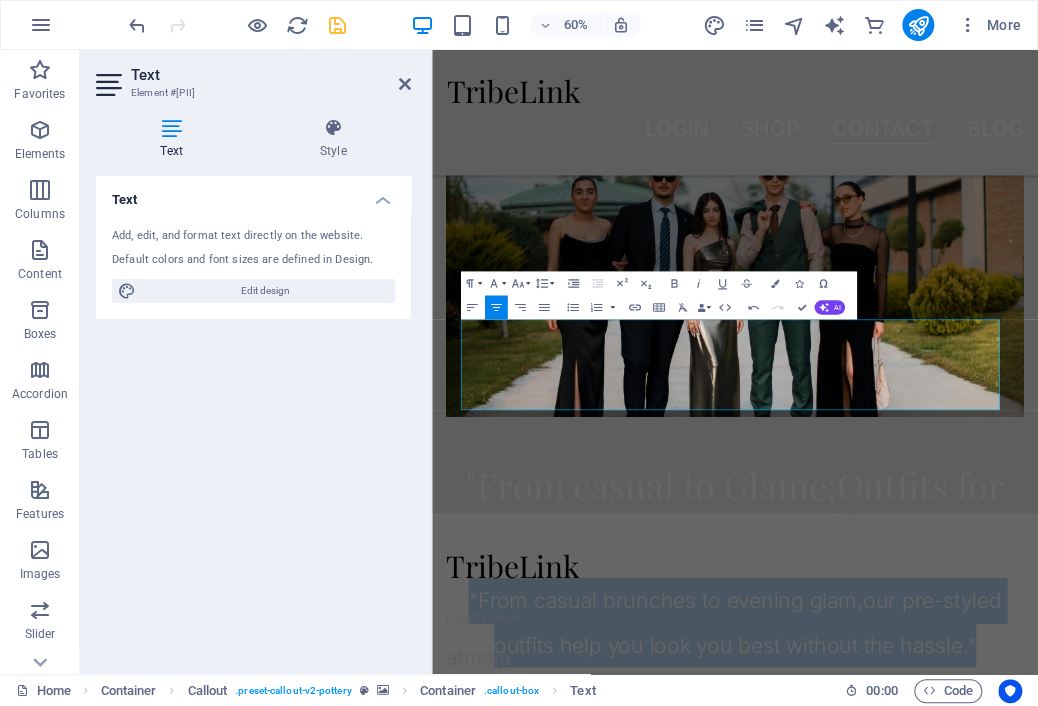 drag, startPoint x: 483, startPoint y: 528, endPoint x: 1481, endPoint y: 633, distance: 1003.50836 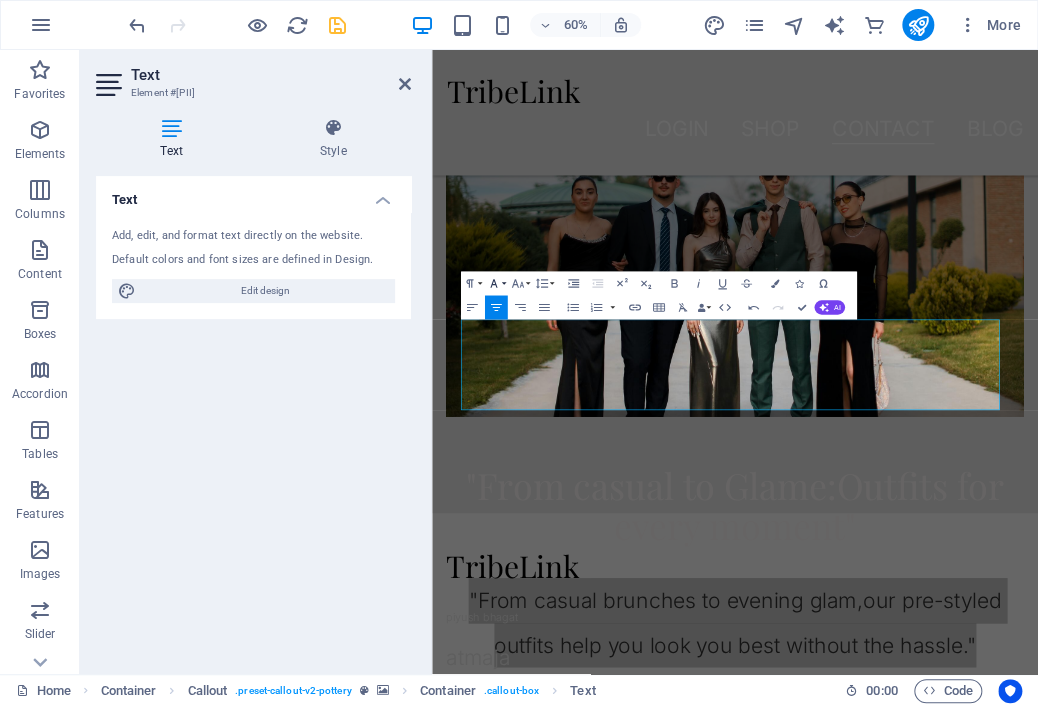 click on "Font Family" at bounding box center [496, 284] 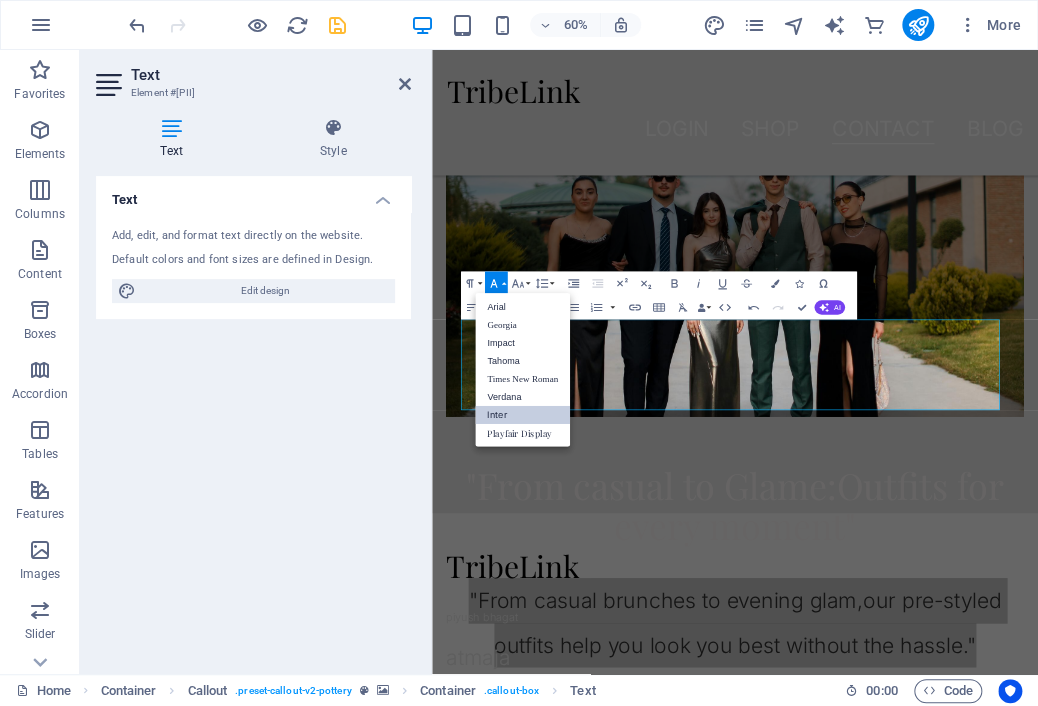 scroll, scrollTop: 0, scrollLeft: 0, axis: both 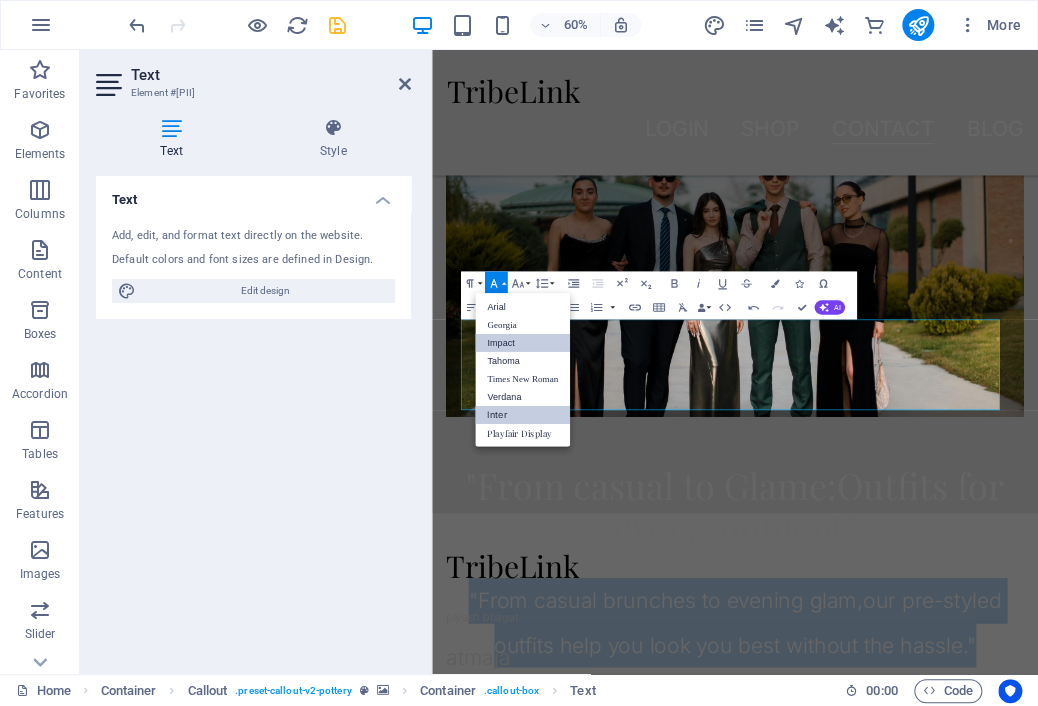 click on "Impact" at bounding box center [522, 343] 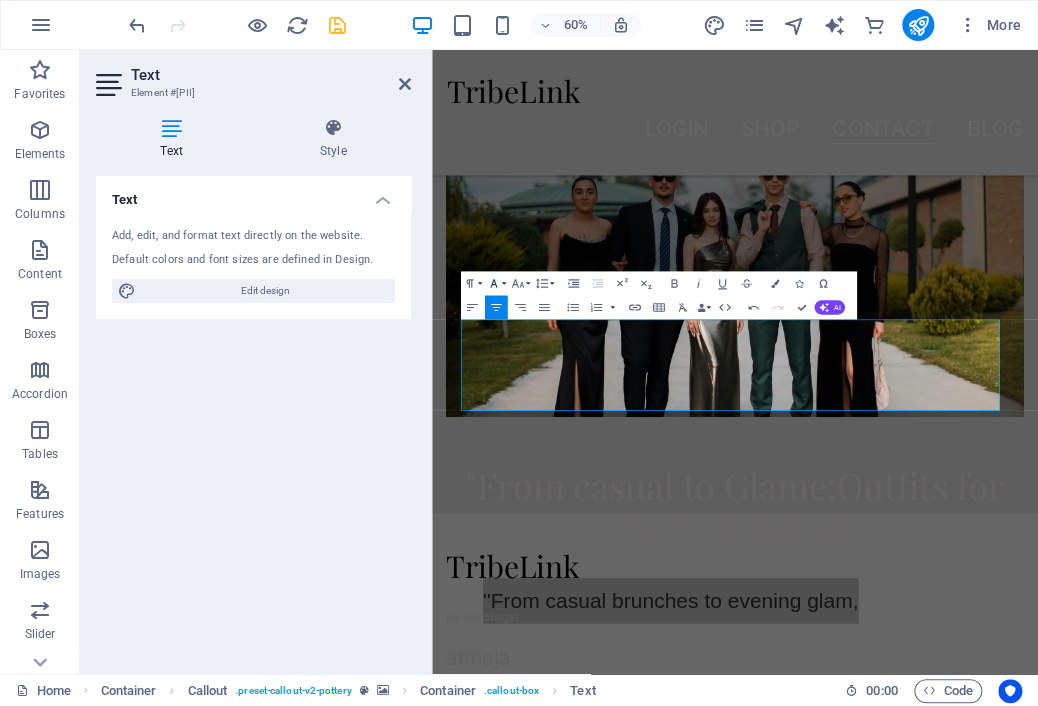 click on "Font Family" at bounding box center [496, 284] 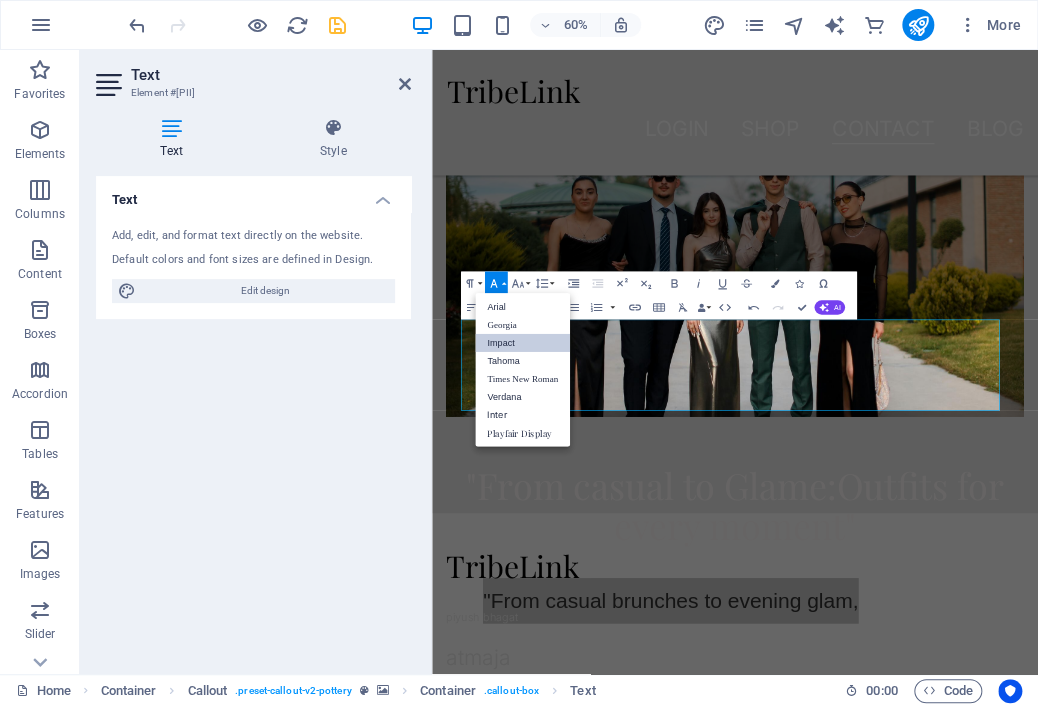 scroll, scrollTop: 0, scrollLeft: 0, axis: both 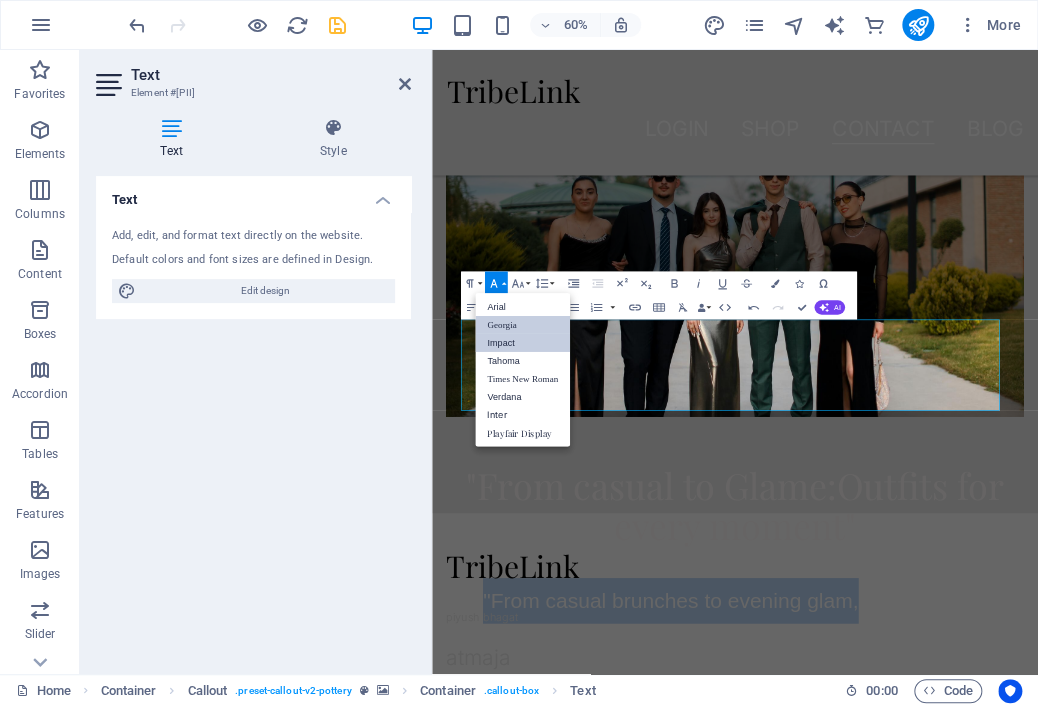click on "Georgia" at bounding box center [522, 325] 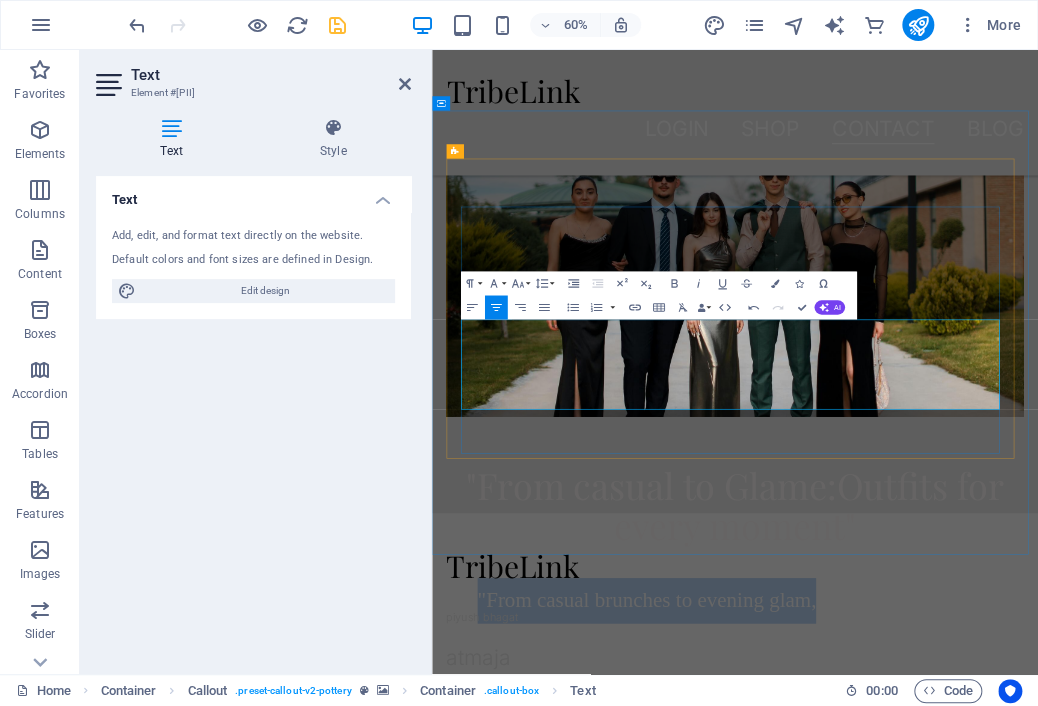 click on ""From casual brunches to evening glam,  ​ our pre-styled outfits help you look you best without the hassle."" at bounding box center [937, 1004] 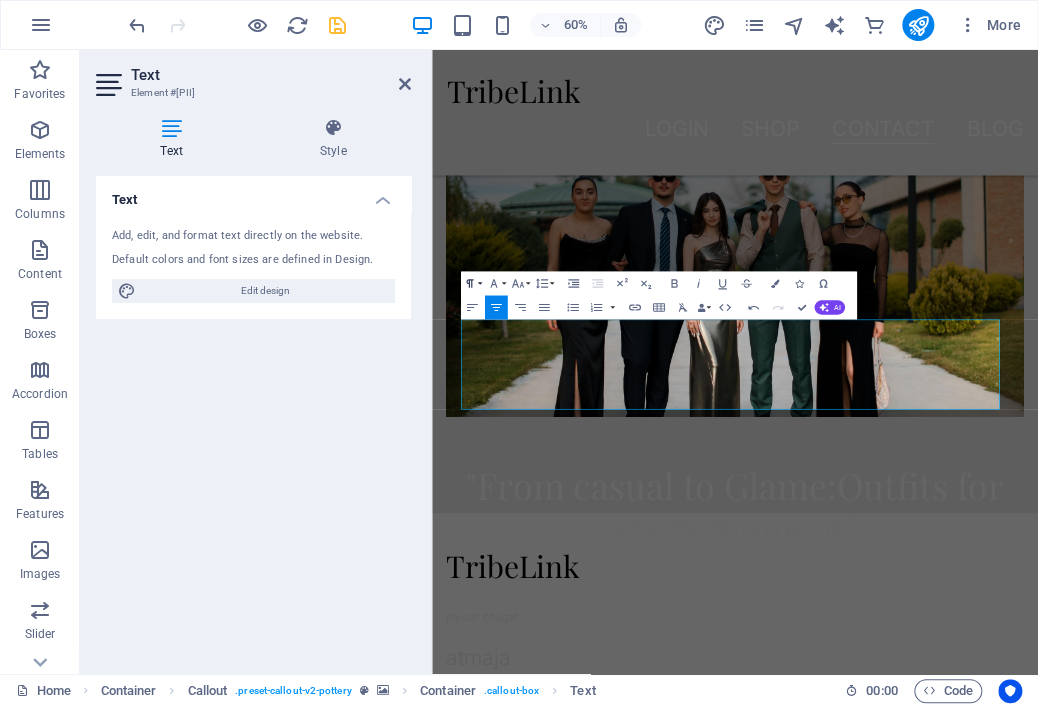 click on "Paragraph Format" at bounding box center [472, 284] 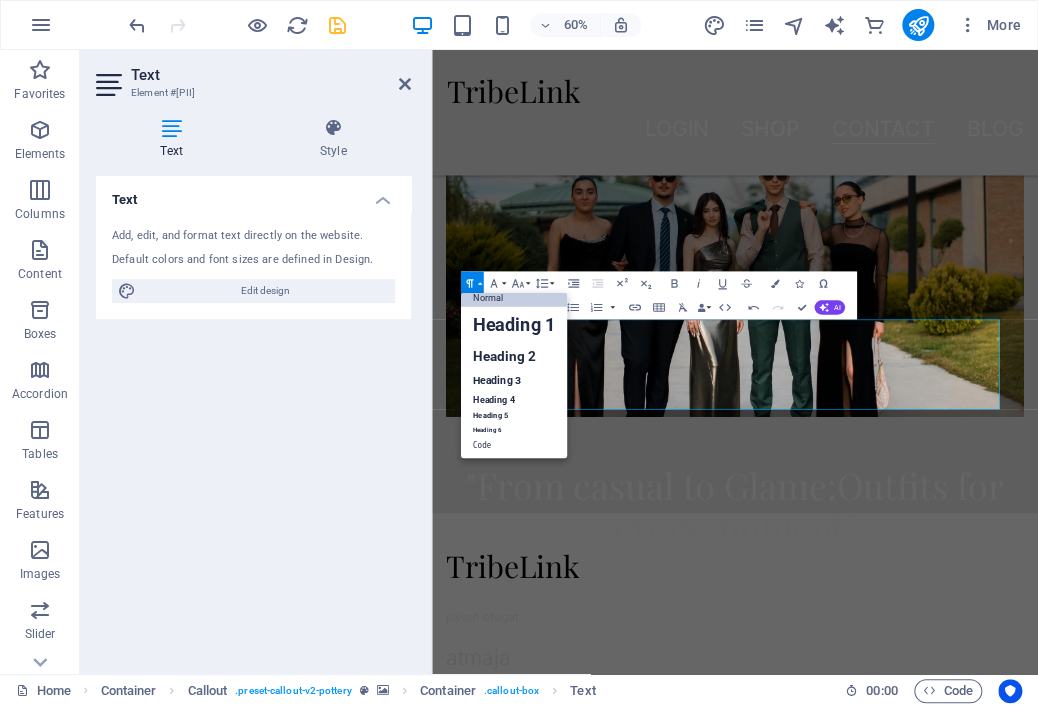 scroll, scrollTop: 16, scrollLeft: 0, axis: vertical 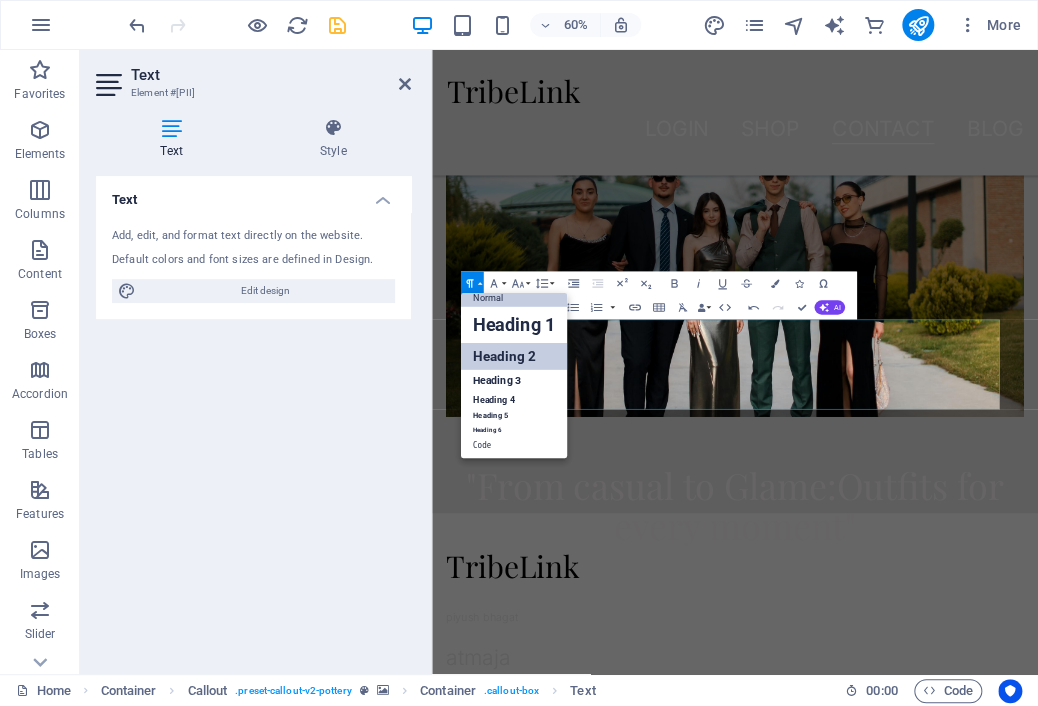 click on "Heading 2" at bounding box center [514, 355] 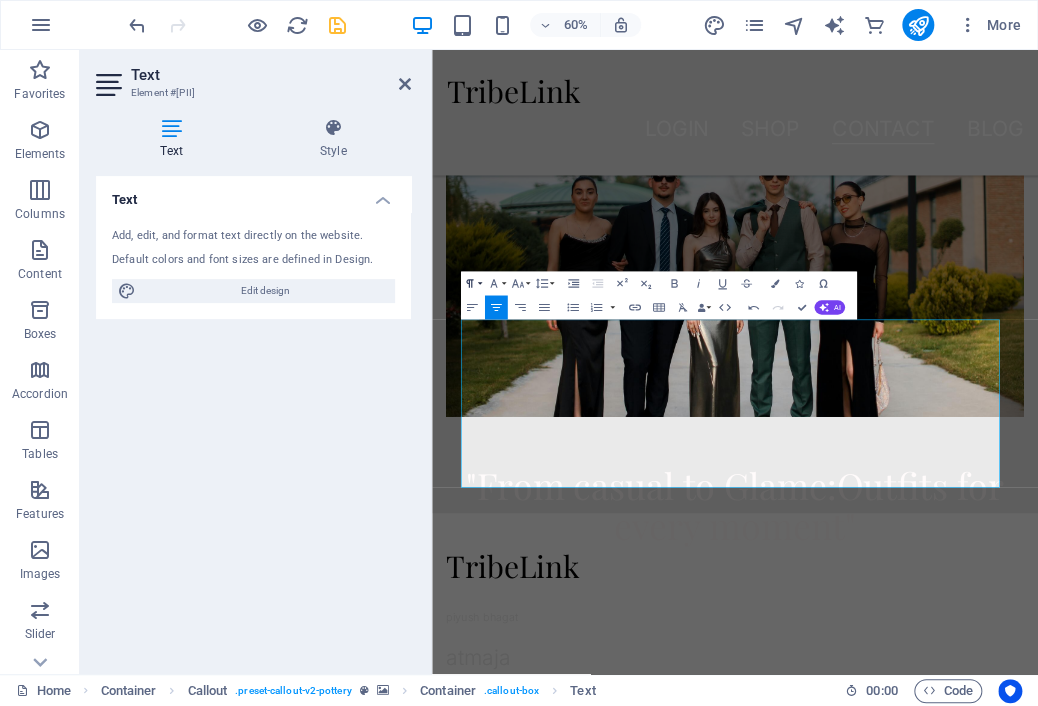 click 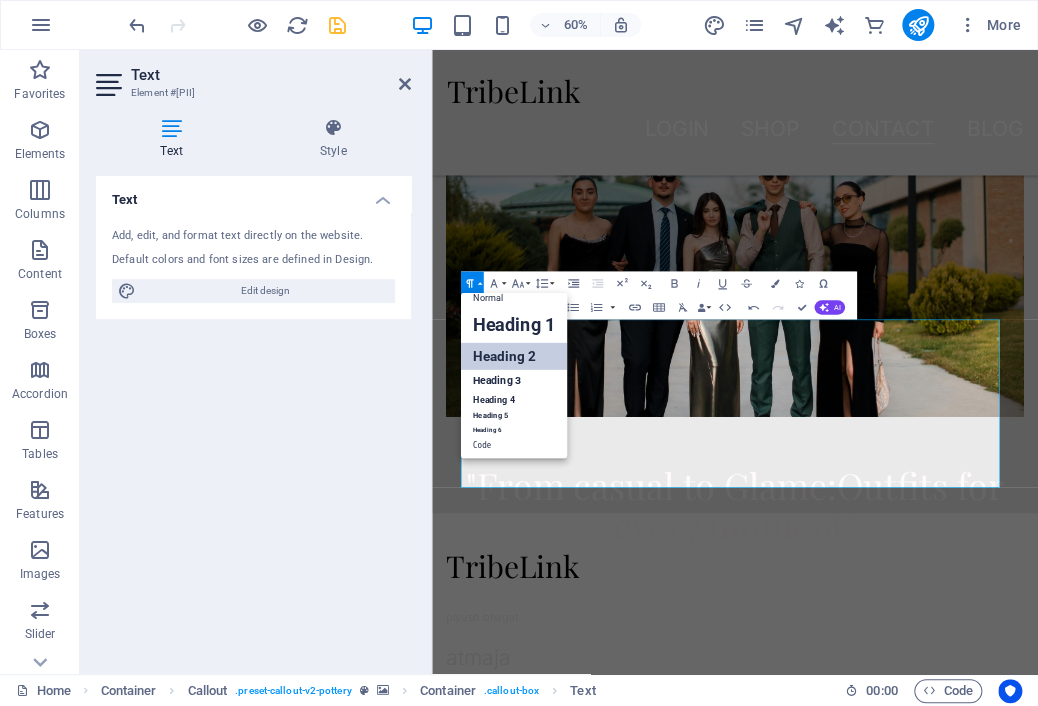 scroll, scrollTop: 16, scrollLeft: 0, axis: vertical 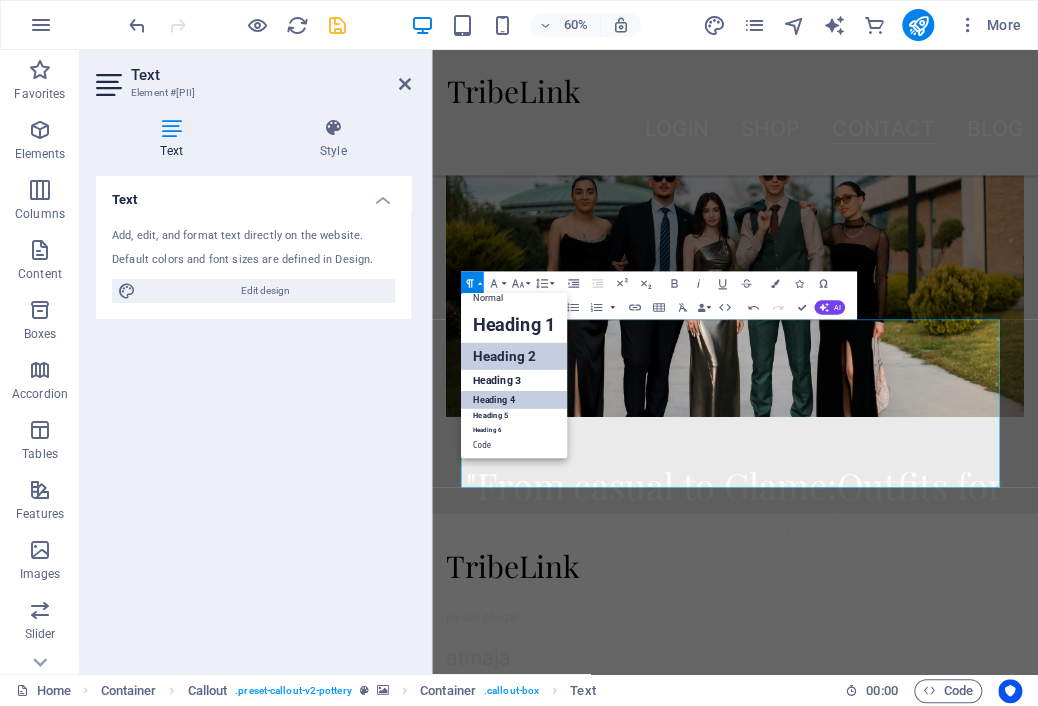 click on "Heading 4" at bounding box center (514, 399) 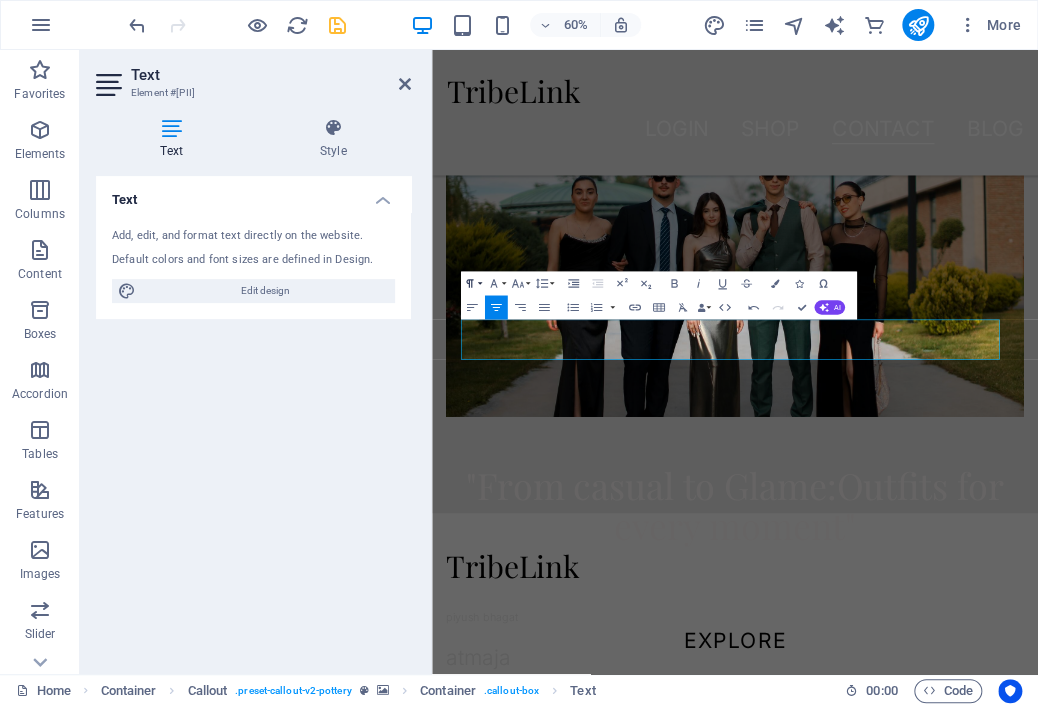 click on "Paragraph Format" at bounding box center [472, 284] 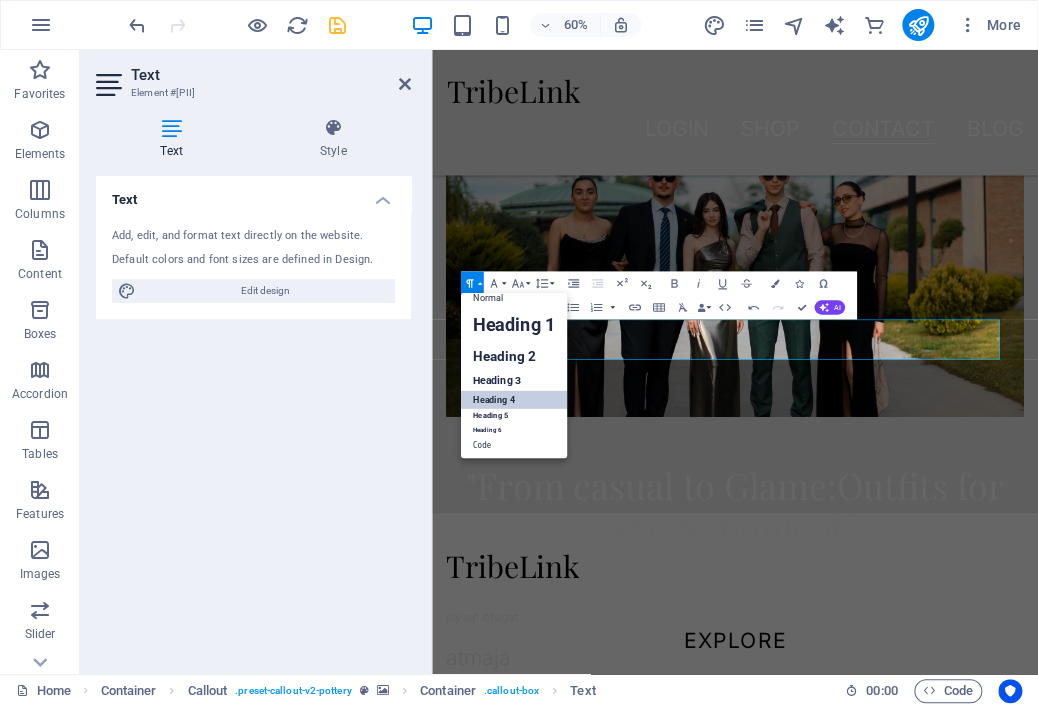 scroll, scrollTop: 16, scrollLeft: 0, axis: vertical 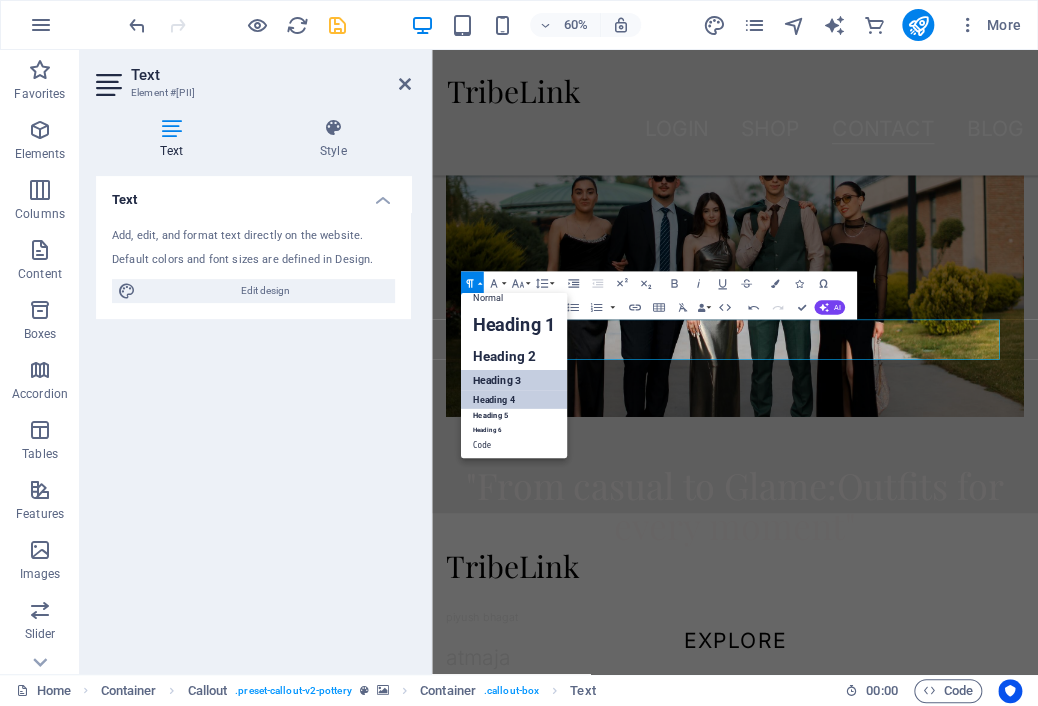 click on "Heading 3" at bounding box center (514, 379) 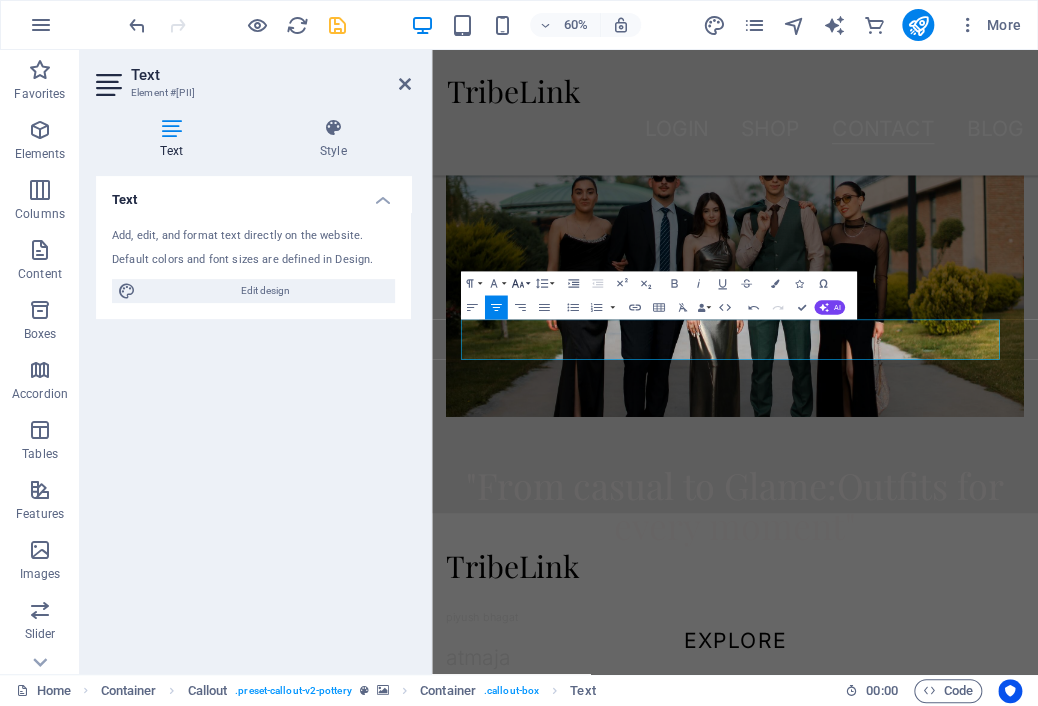 click on "Font Size" at bounding box center (520, 284) 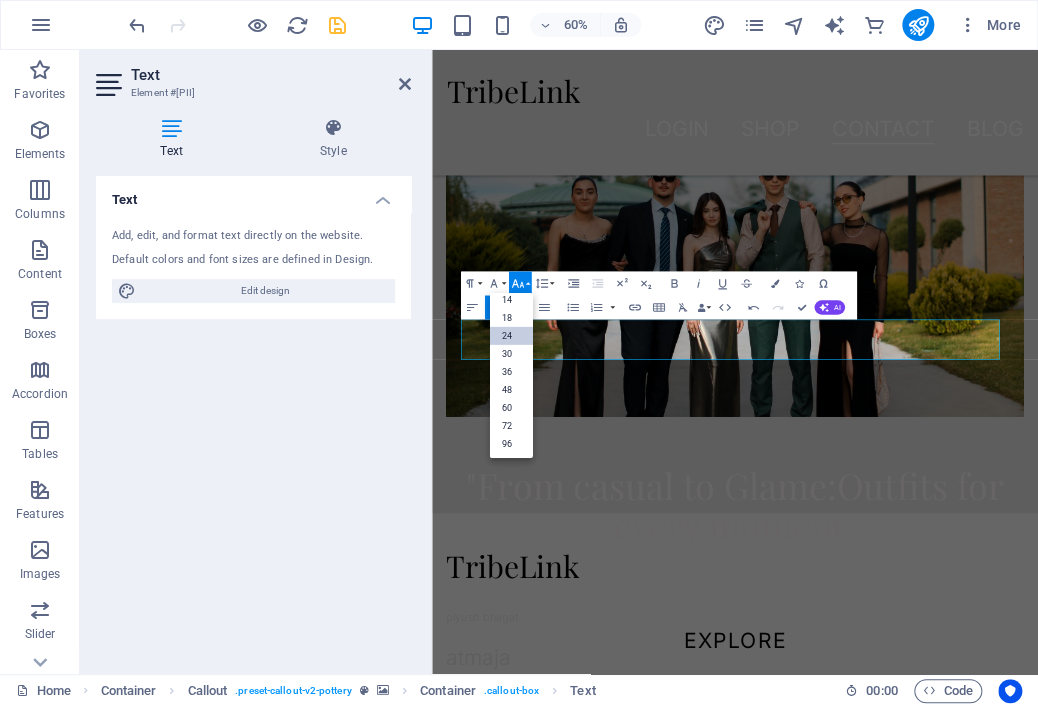 scroll, scrollTop: 160, scrollLeft: 0, axis: vertical 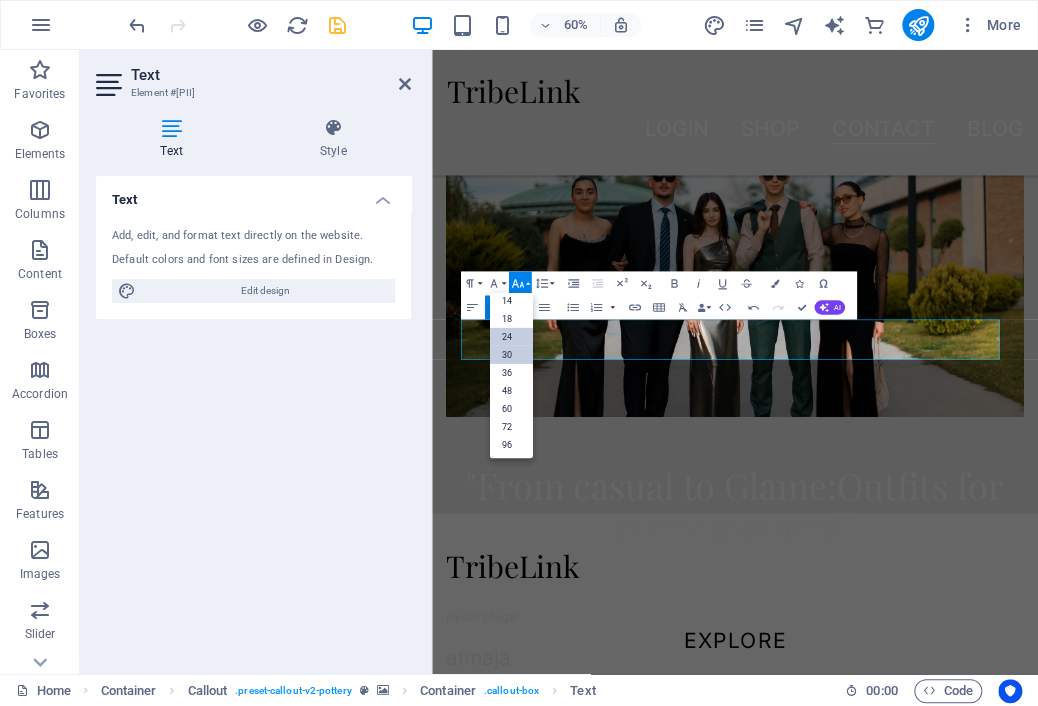click on "30" at bounding box center [511, 355] 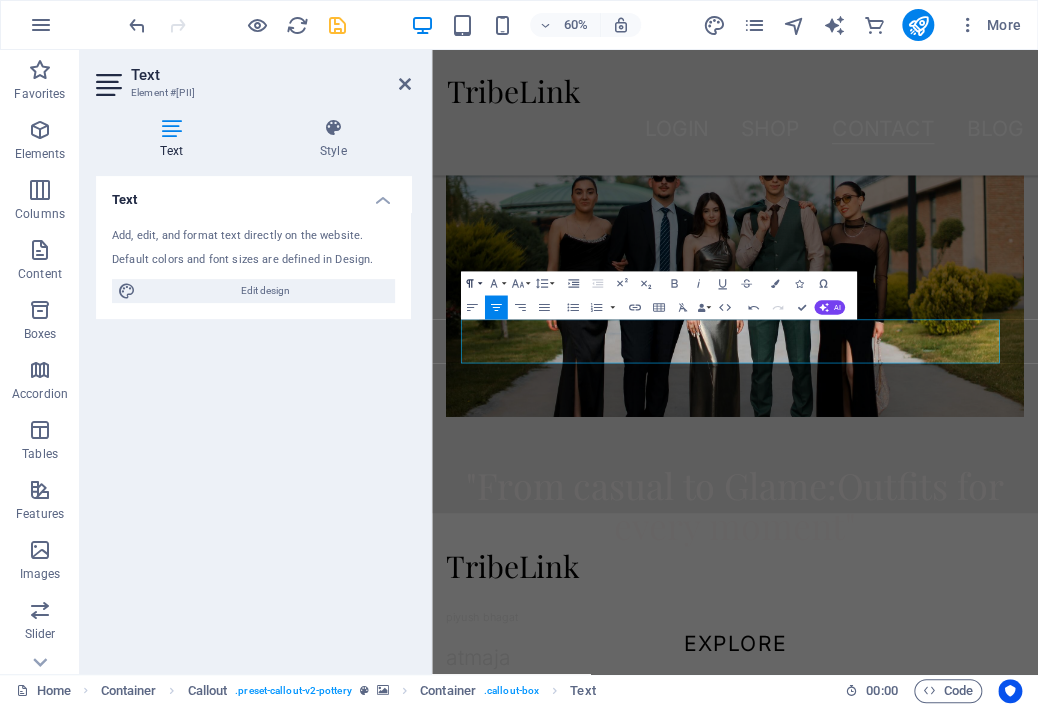 click on "Paragraph Format" at bounding box center [472, 284] 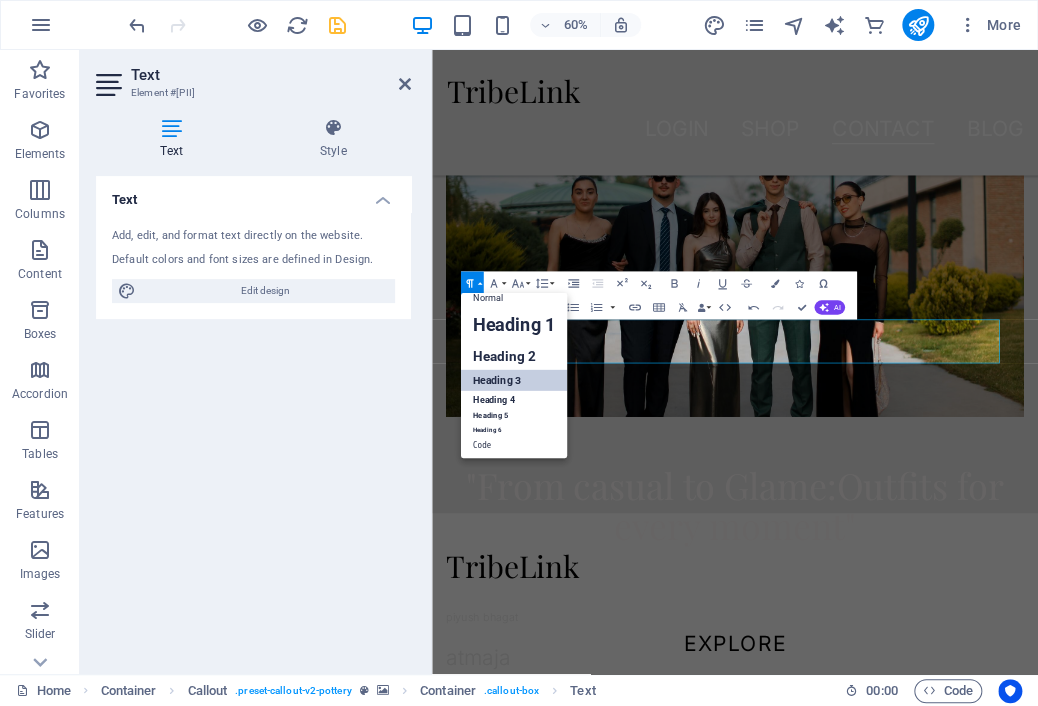 scroll, scrollTop: 16, scrollLeft: 0, axis: vertical 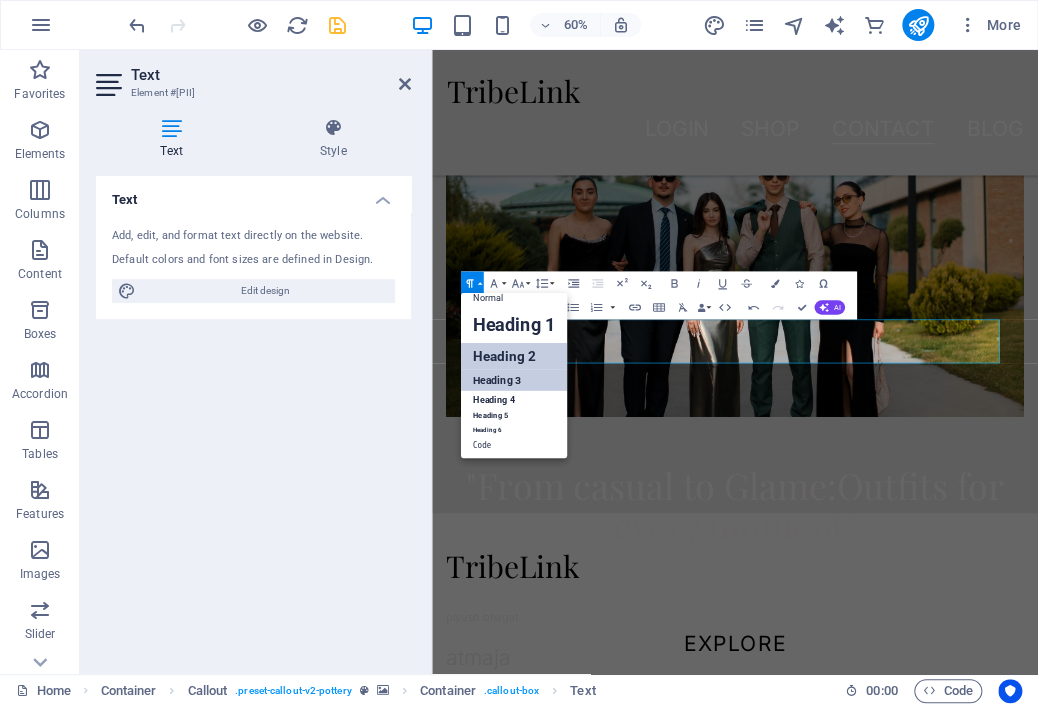 click on "Heading 2" at bounding box center [514, 355] 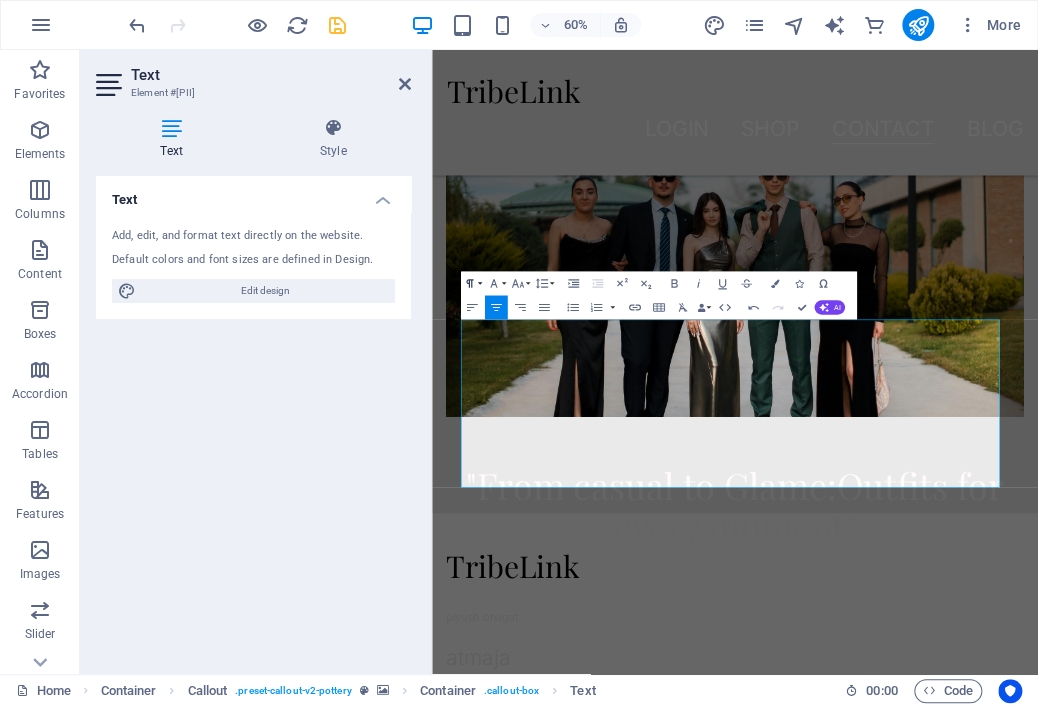click on "Paragraph Format" at bounding box center (472, 284) 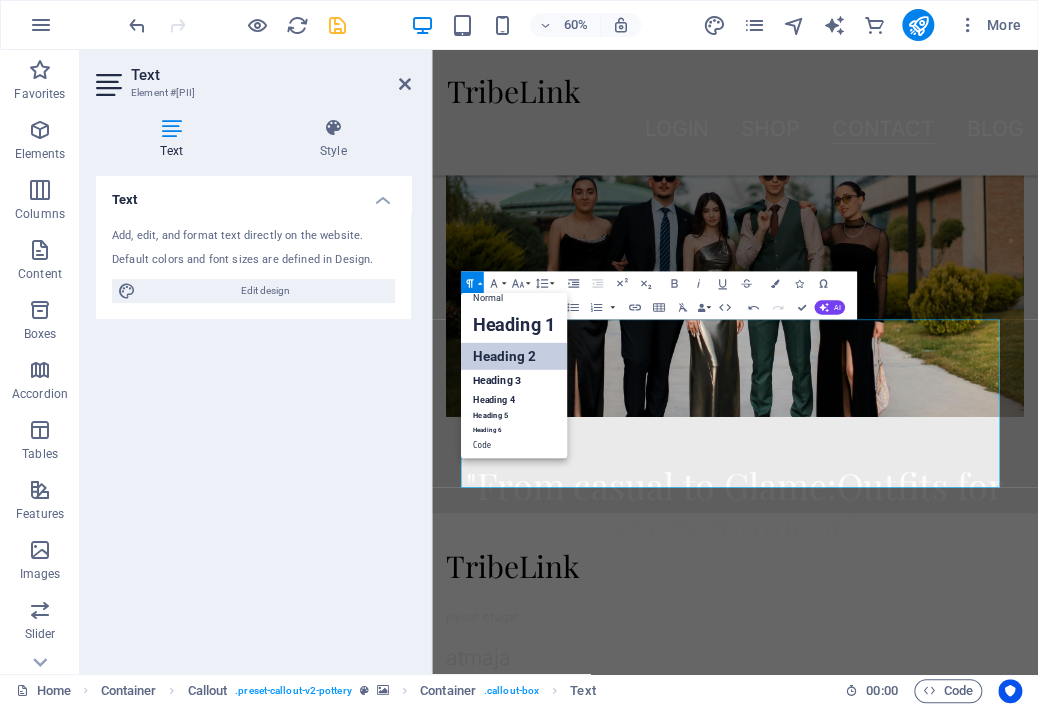 scroll, scrollTop: 16, scrollLeft: 0, axis: vertical 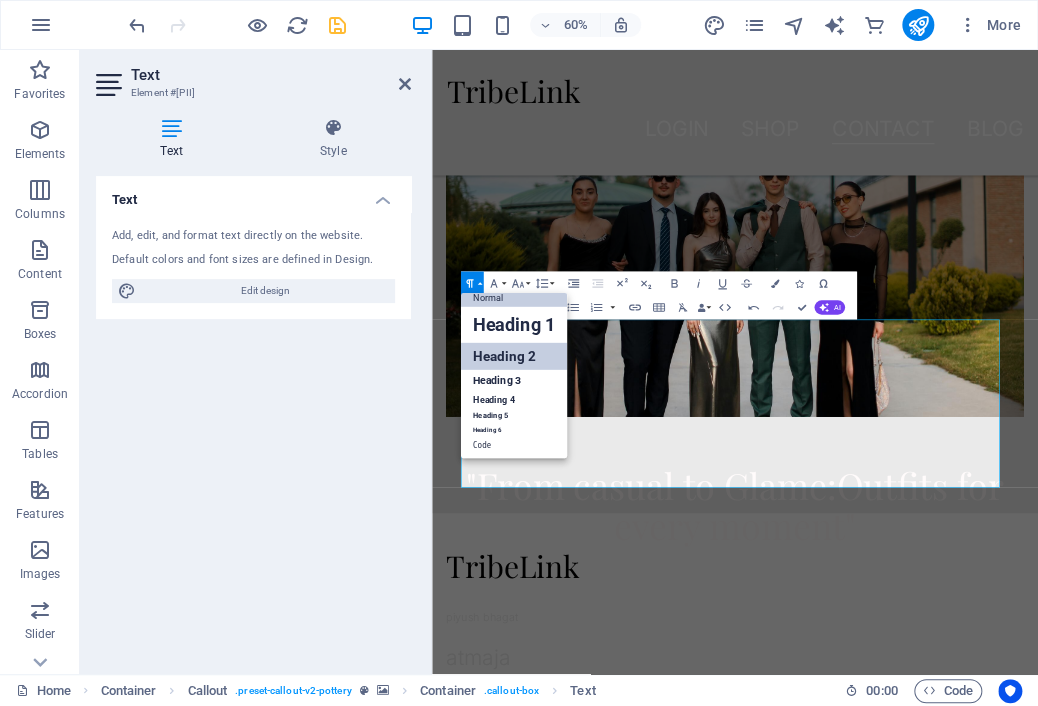 click on "Normal" at bounding box center [514, 297] 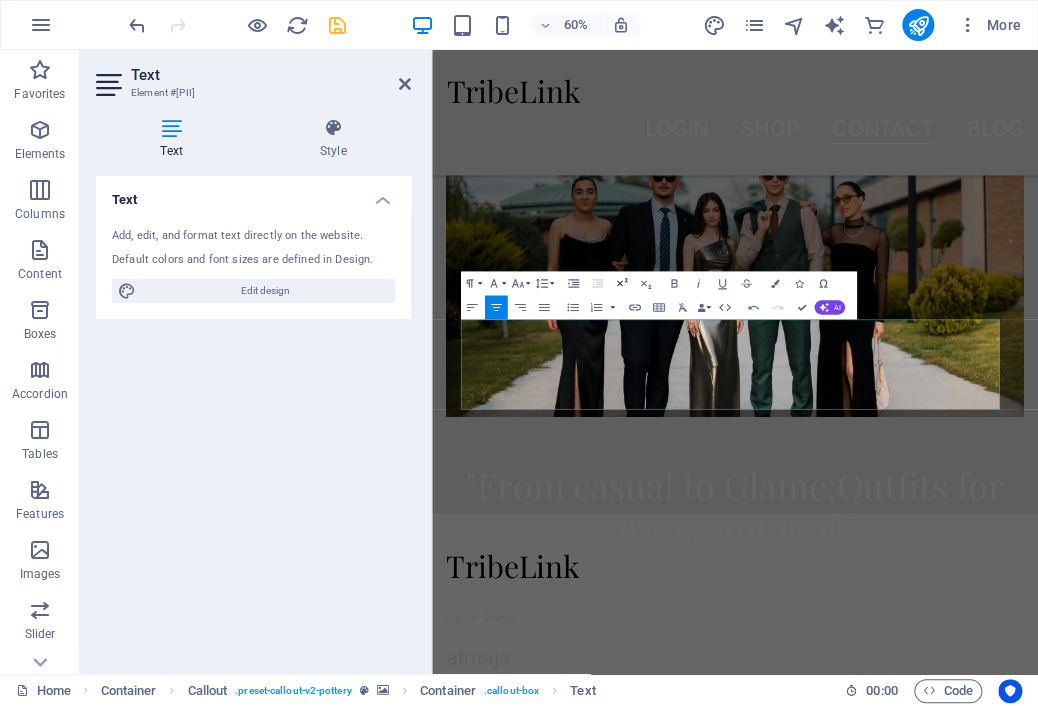 click 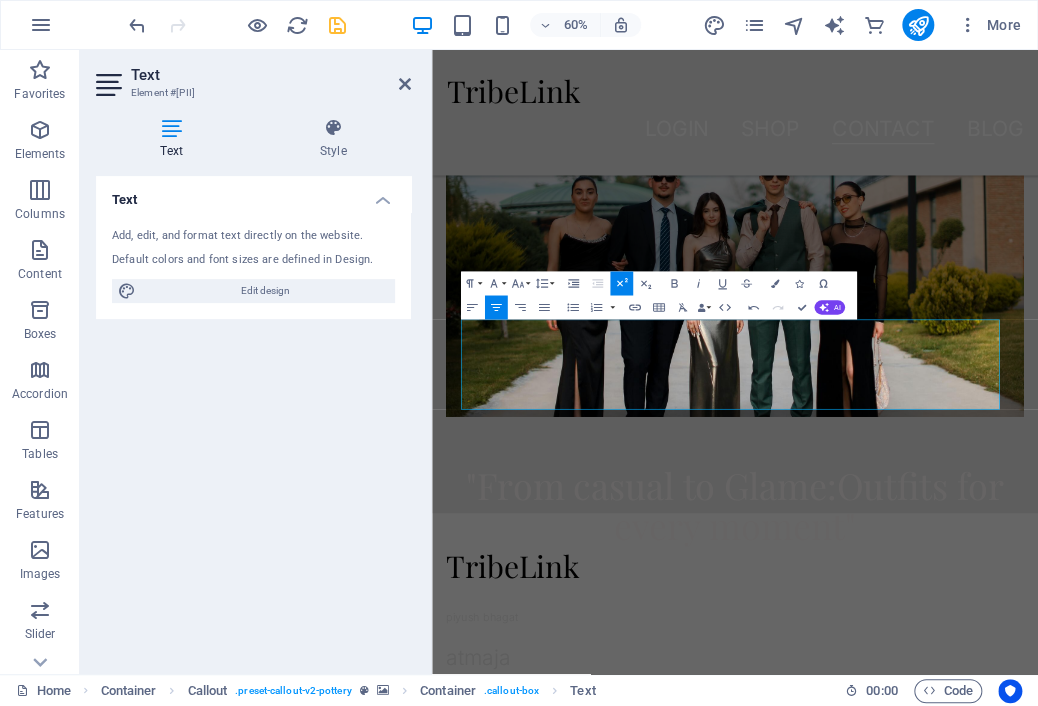 click 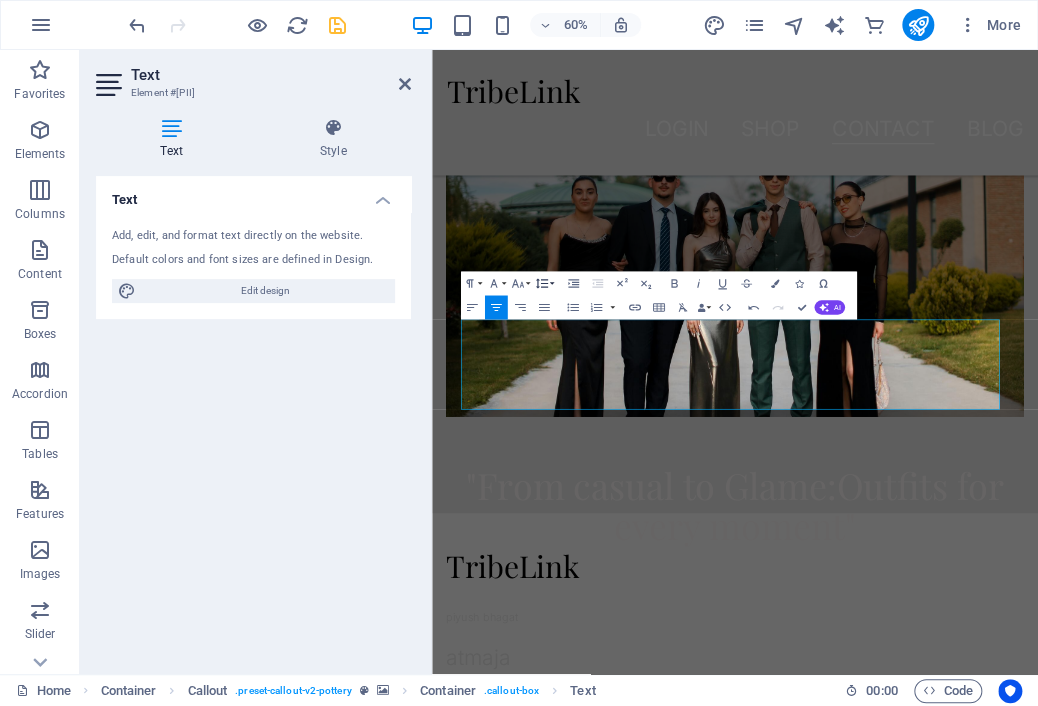 click on "Line Height" at bounding box center [544, 284] 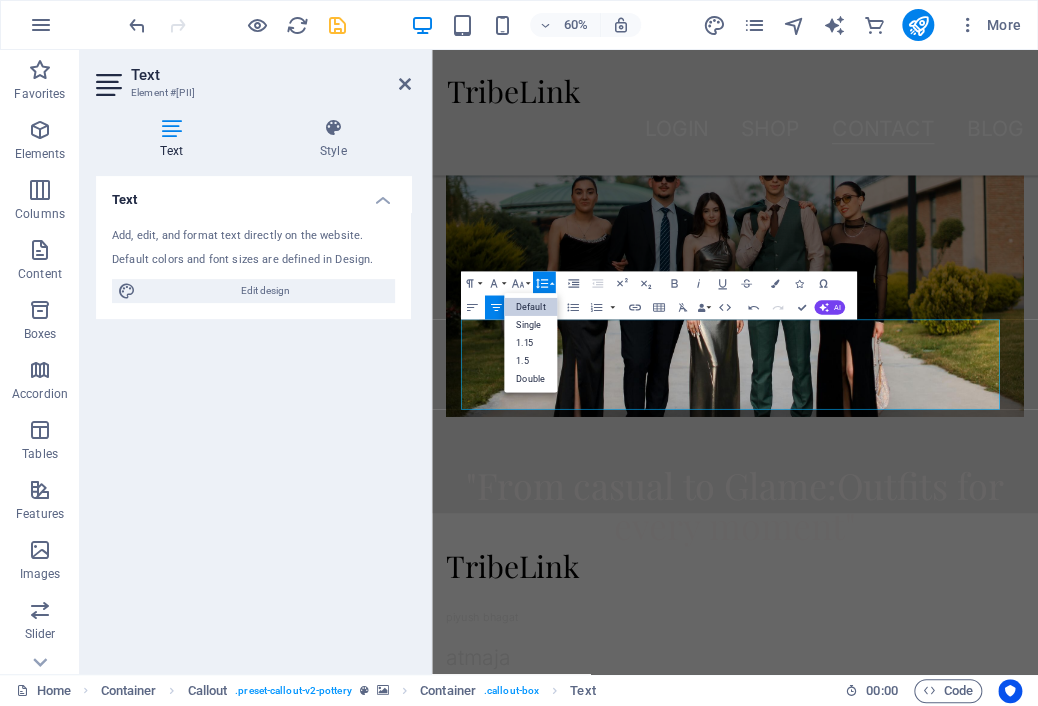 scroll, scrollTop: 0, scrollLeft: 0, axis: both 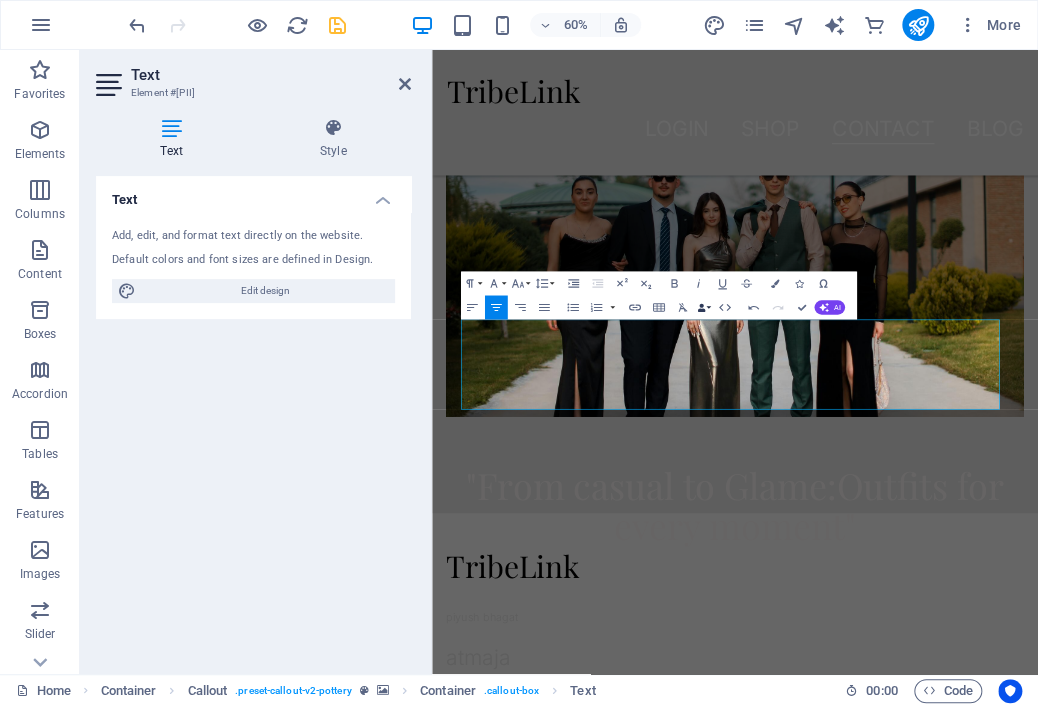 click on "Data Bindings" at bounding box center (703, 308) 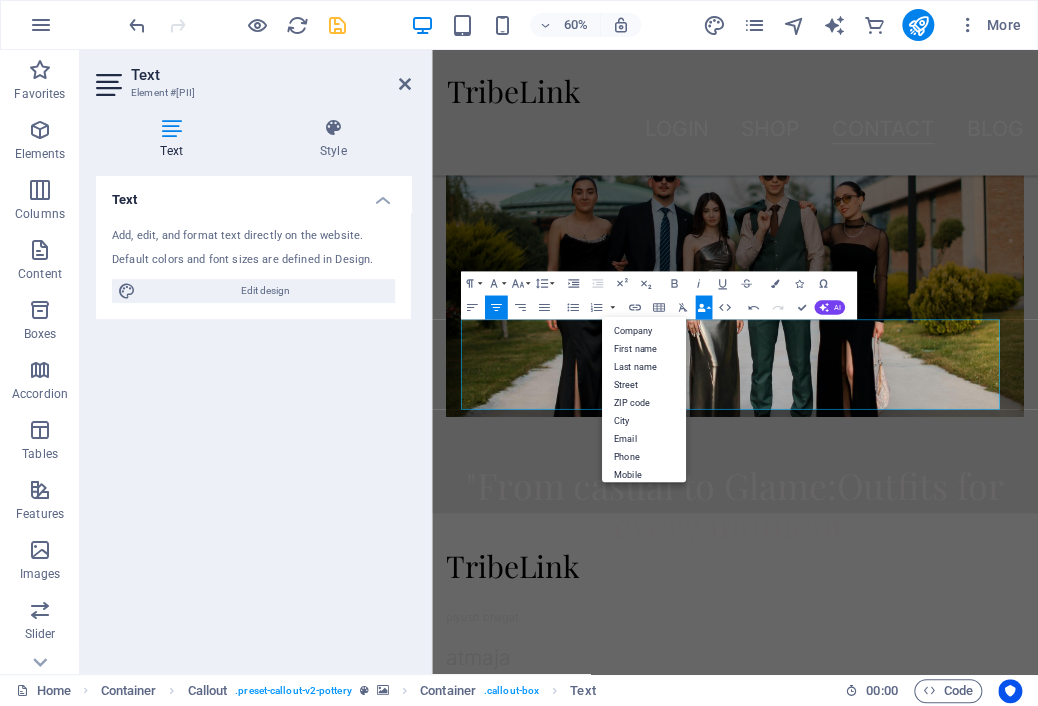 click on "Data Bindings" at bounding box center [703, 308] 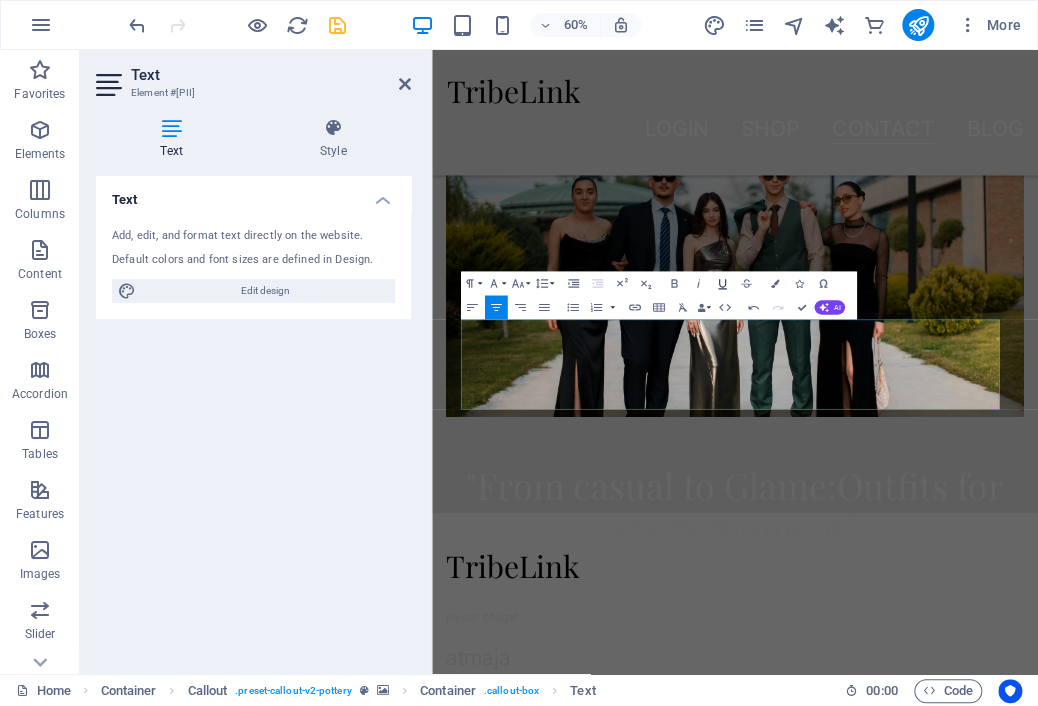click 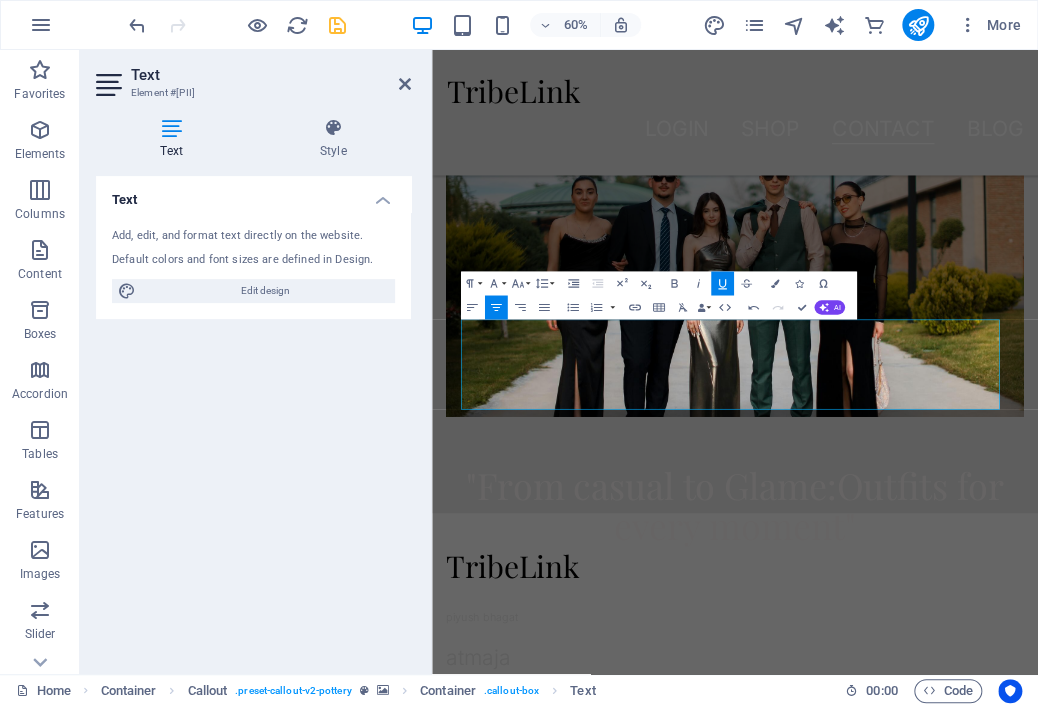 click 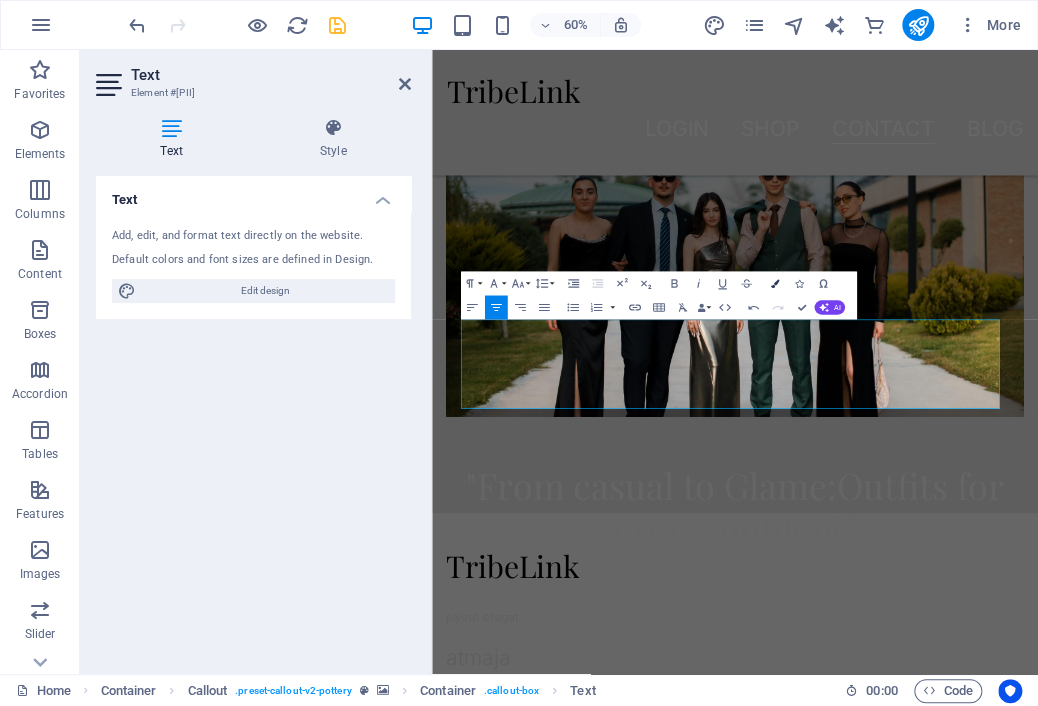 click at bounding box center [775, 283] 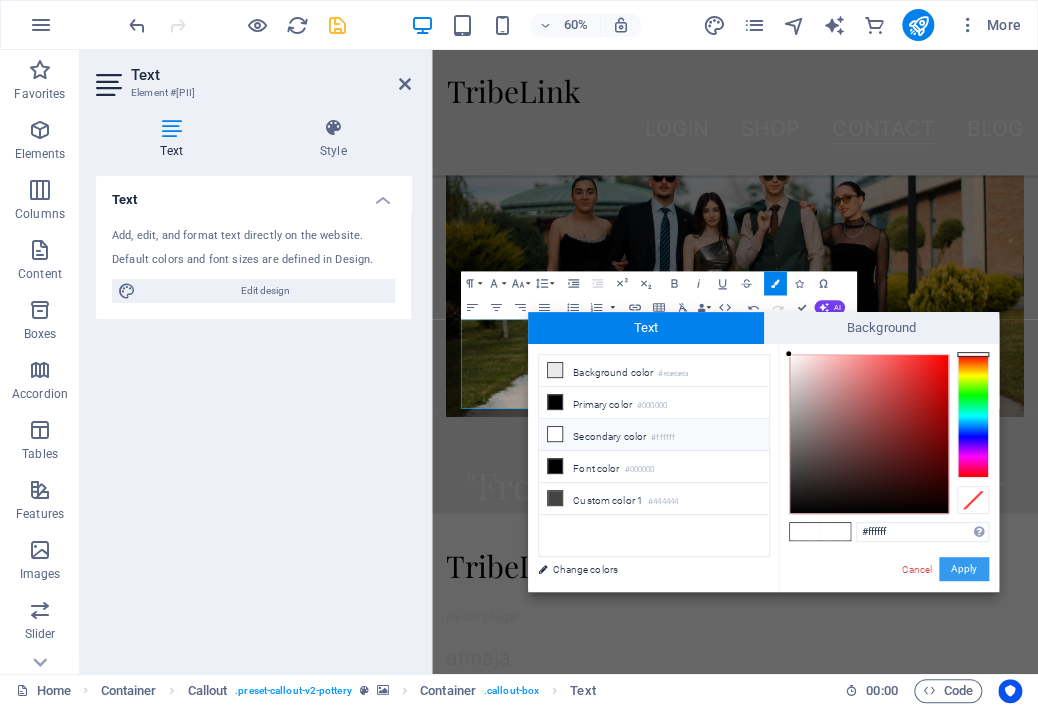 click on "Apply" at bounding box center [964, 569] 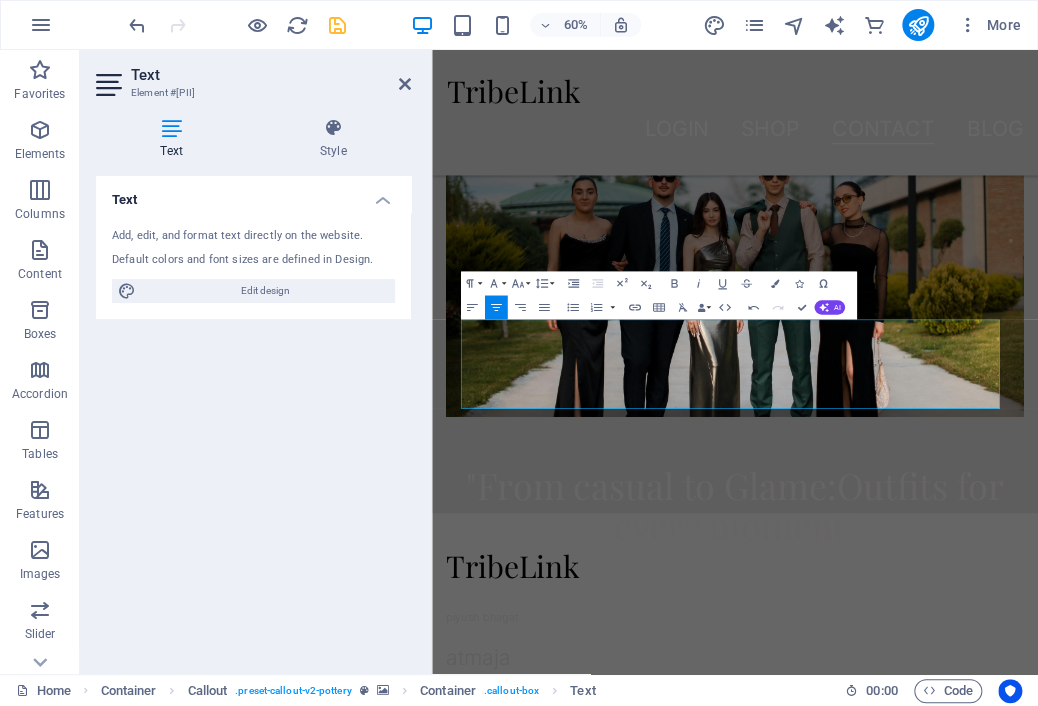 click on "Text" at bounding box center [253, 194] 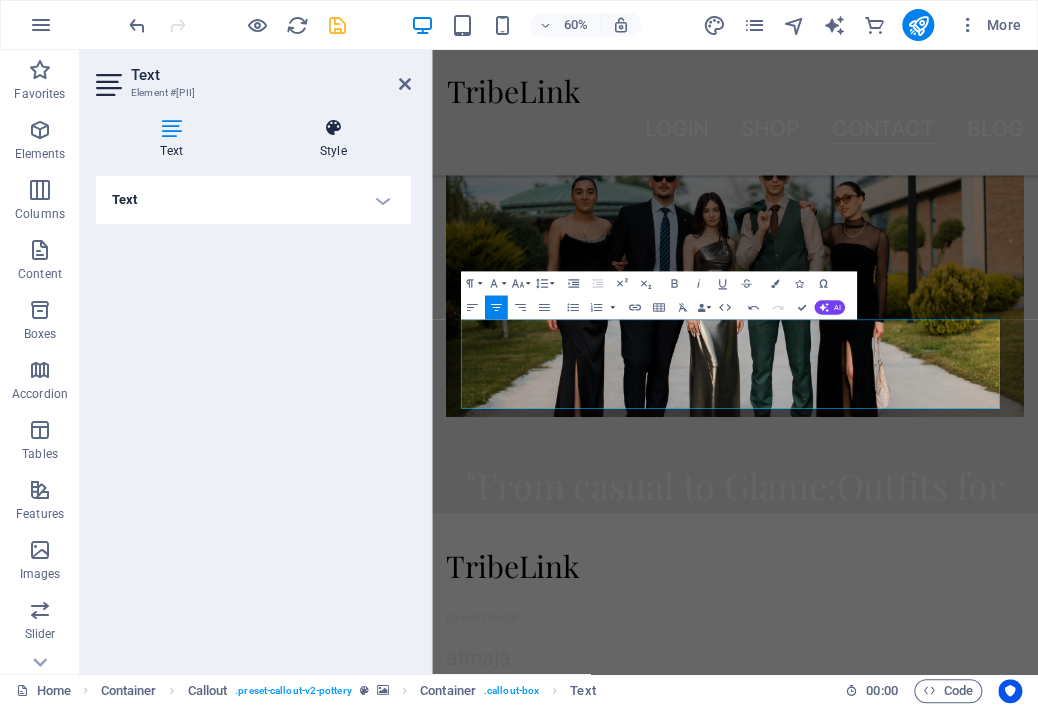click on "Style" at bounding box center [333, 139] 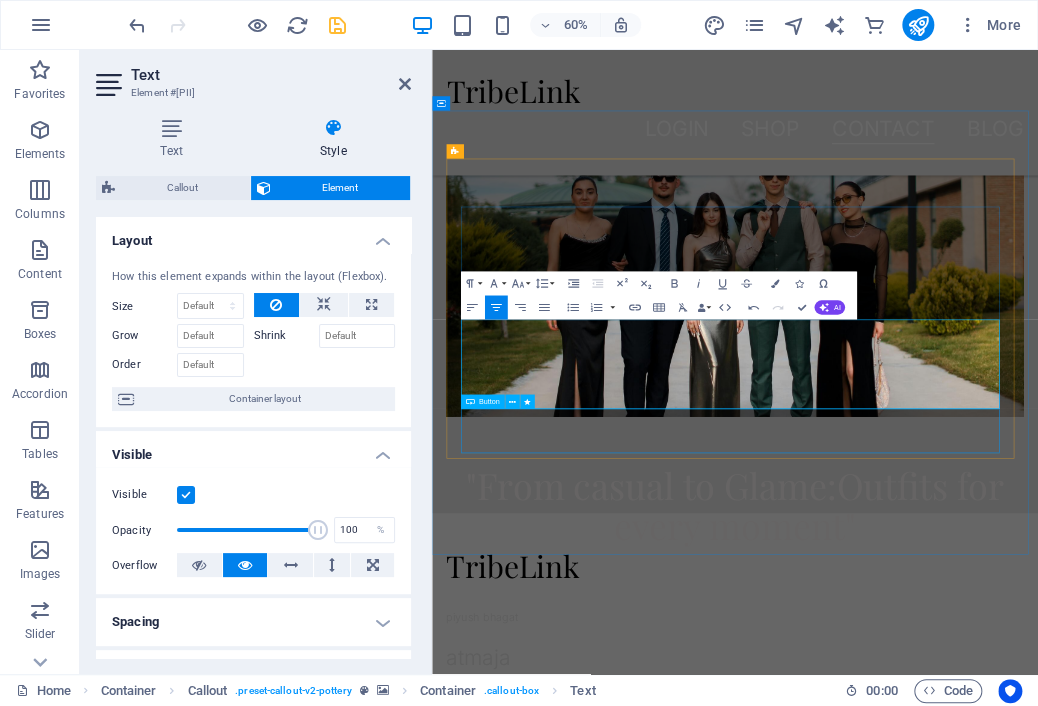 click on "Explore" at bounding box center (937, 1115) 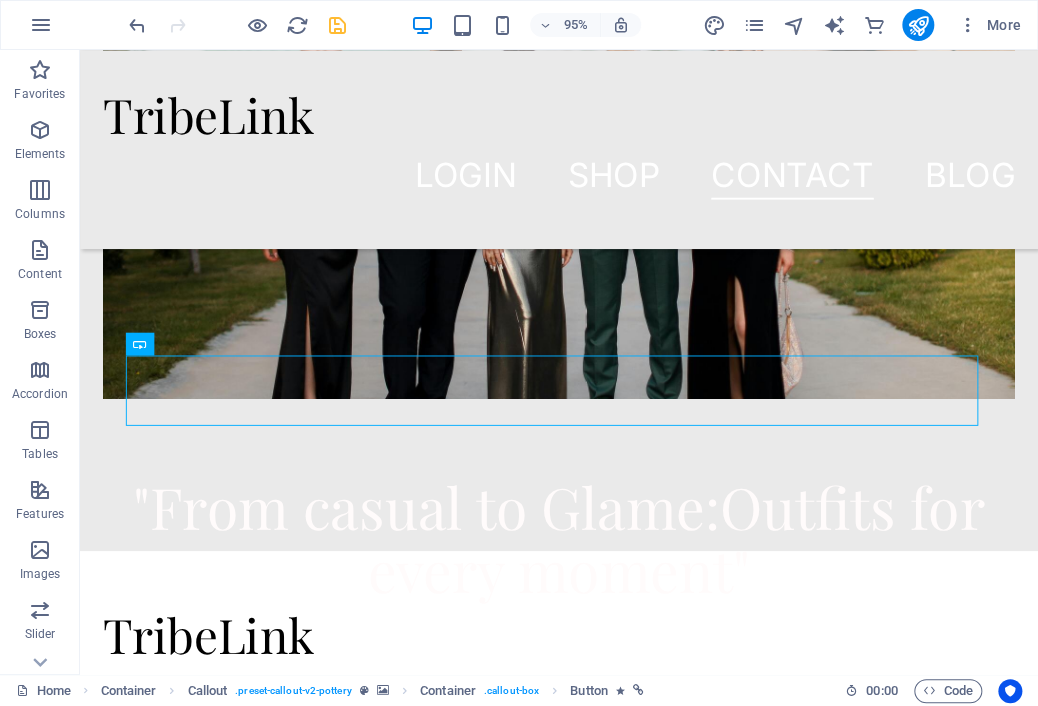 scroll, scrollTop: 6603, scrollLeft: 0, axis: vertical 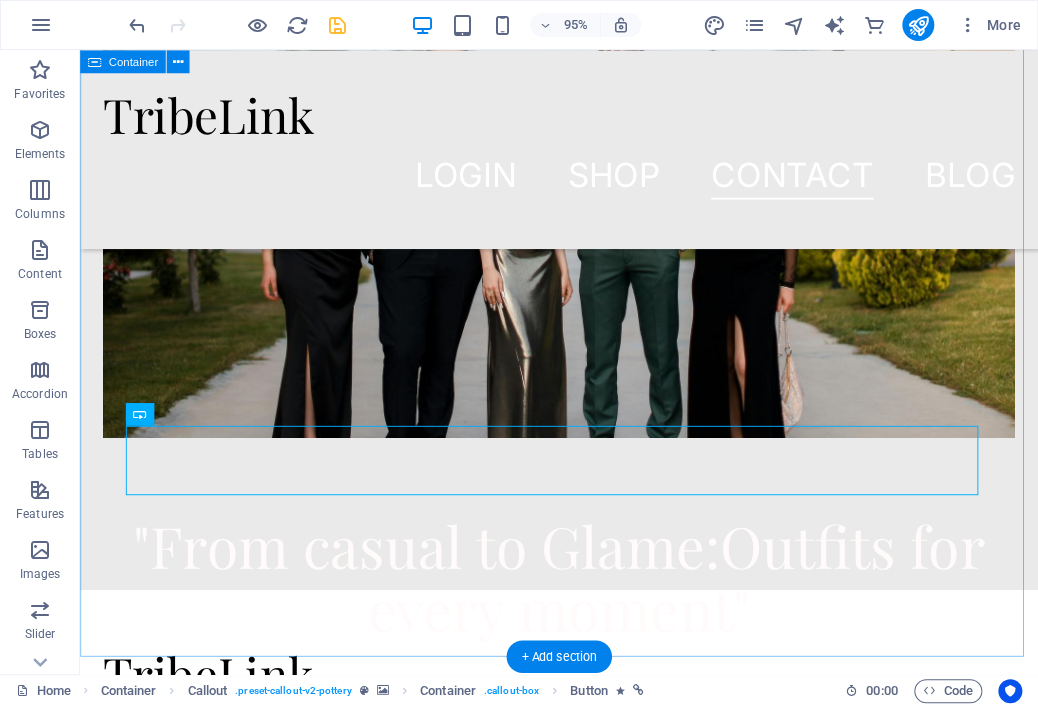 click on ""From casual to Glame:Outfits for every moment" "From casual brunches to evening glam, our pre-styled outfits help you look you best without the hassle." Explore" at bounding box center (584, 248) 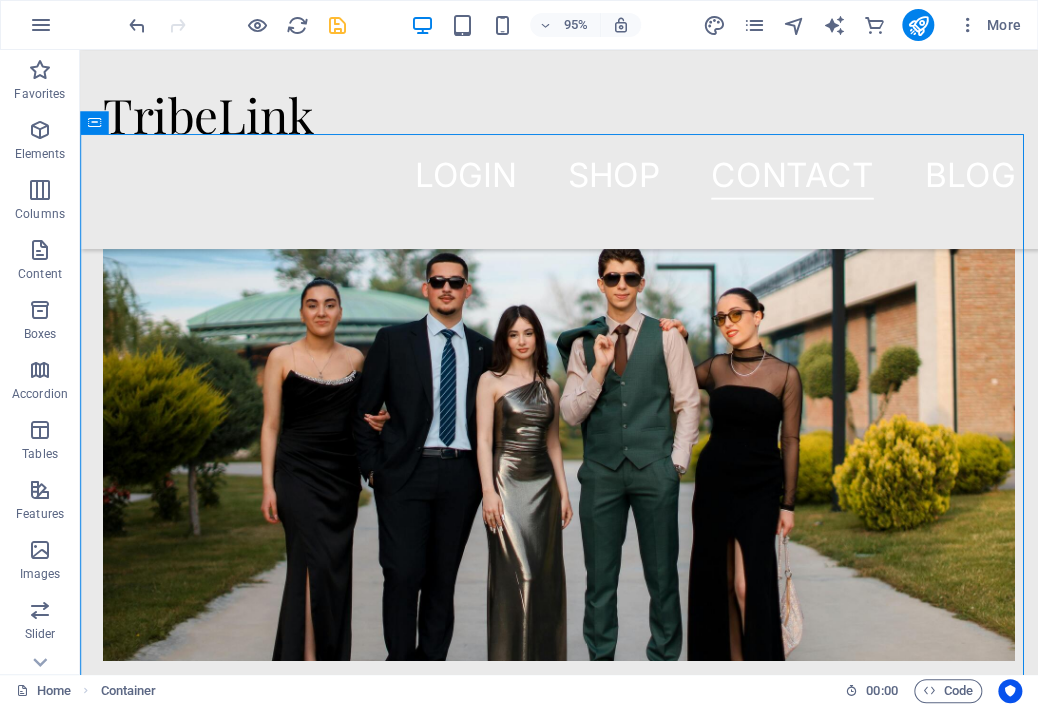 scroll, scrollTop: 6413, scrollLeft: 0, axis: vertical 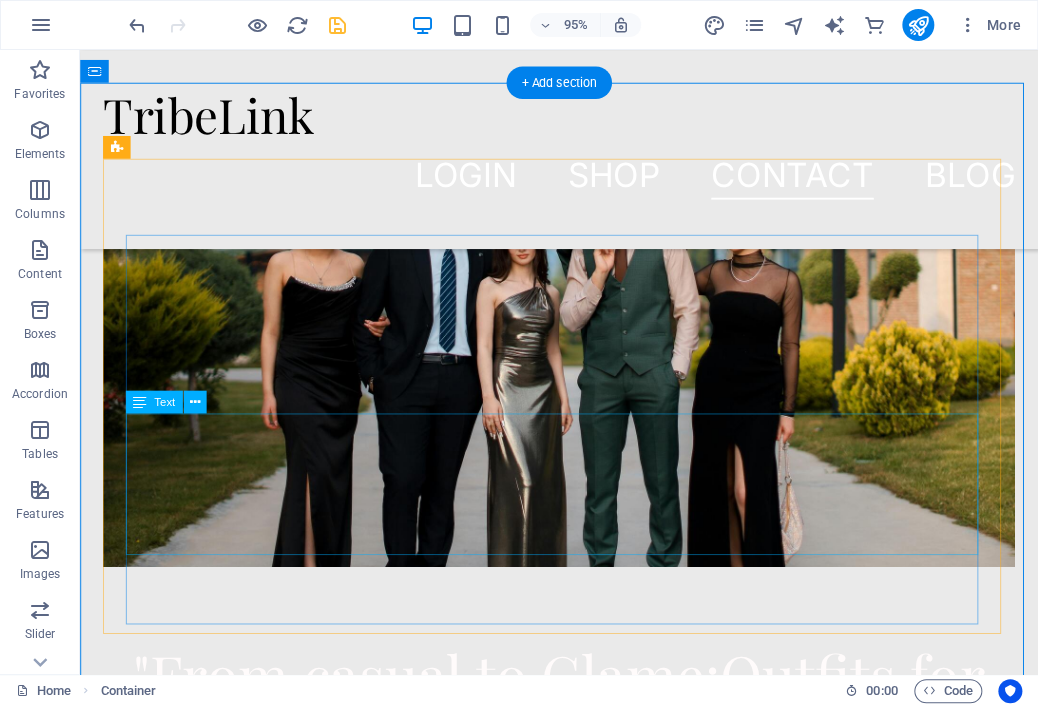 click on ""From casual brunches to evening glam, our pre-styled outfits help you look you best without the hassle."" at bounding box center (584, 936) 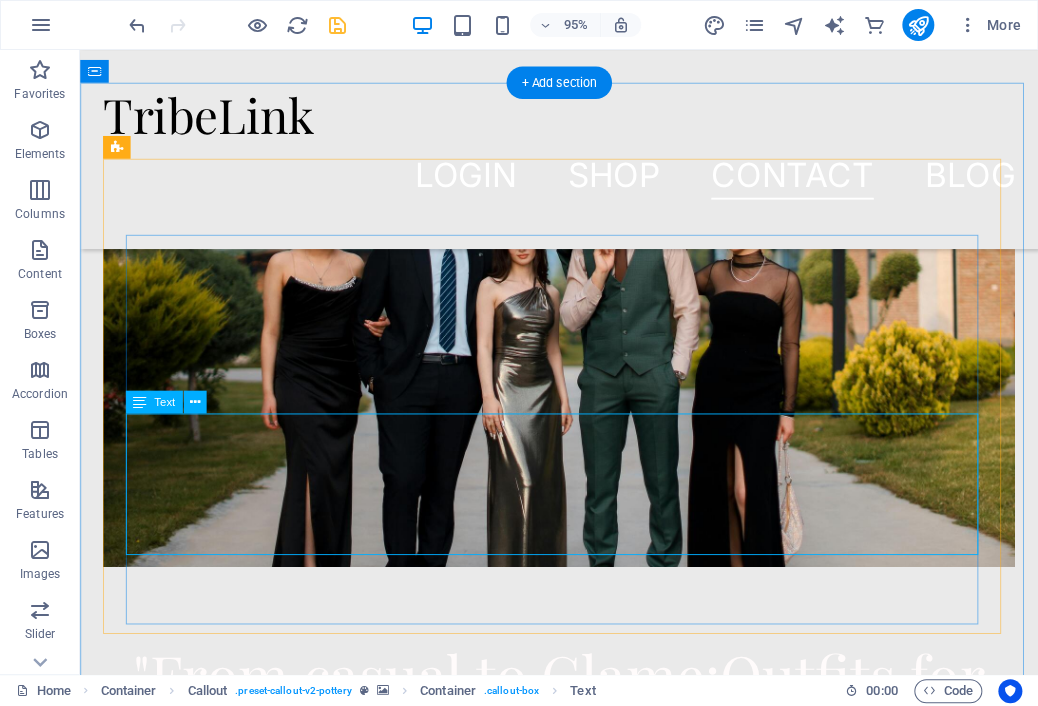 click on ""From casual brunches to evening glam, our pre-styled outfits help you look you best without the hassle."" at bounding box center (584, 936) 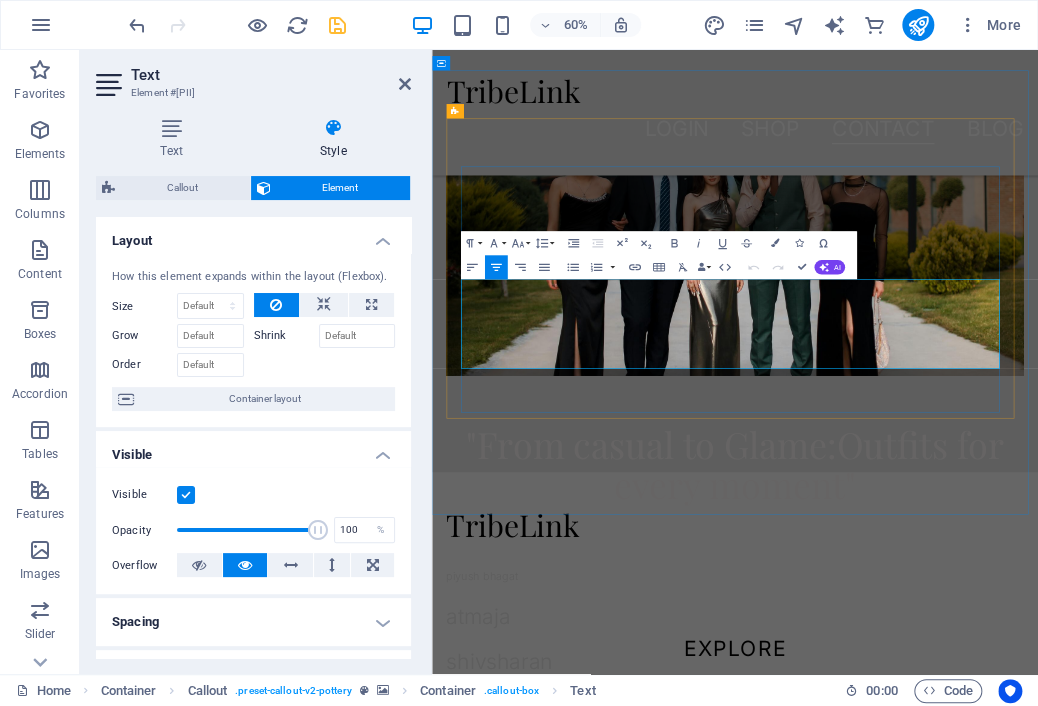 click on ""From casual brunches to evening glam, our pre-styled outfits help you look you best without the hassle."" at bounding box center [937, 936] 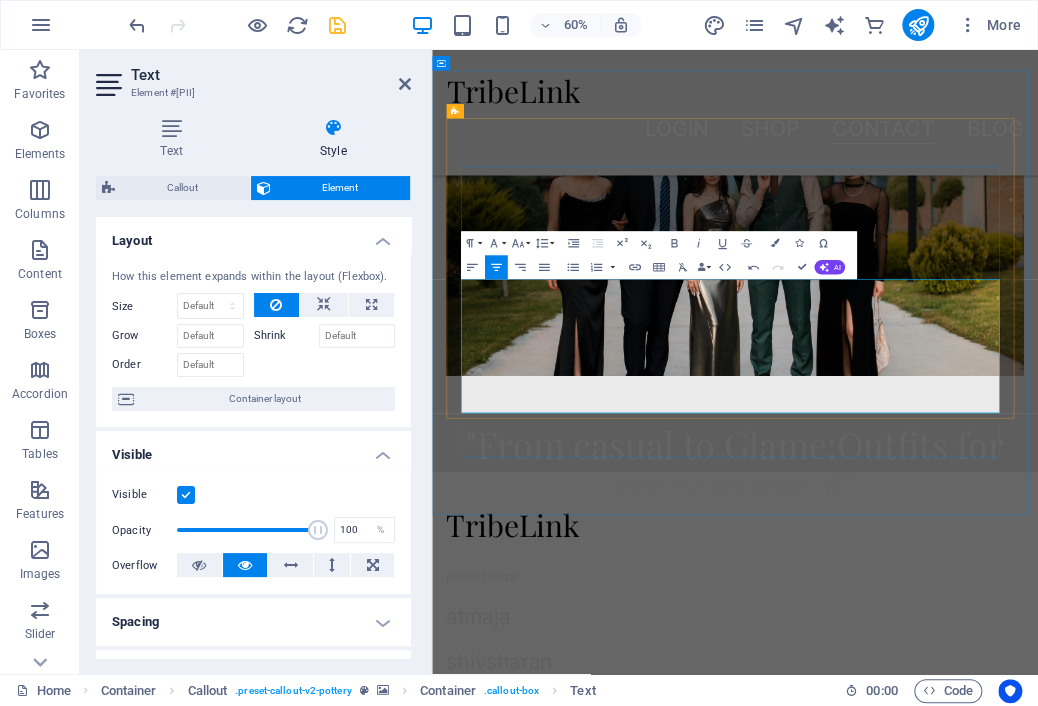 click on ""From casual brunches to evening glam, our pre-styled outfits help you look you best without the hassle."" at bounding box center (937, 936) 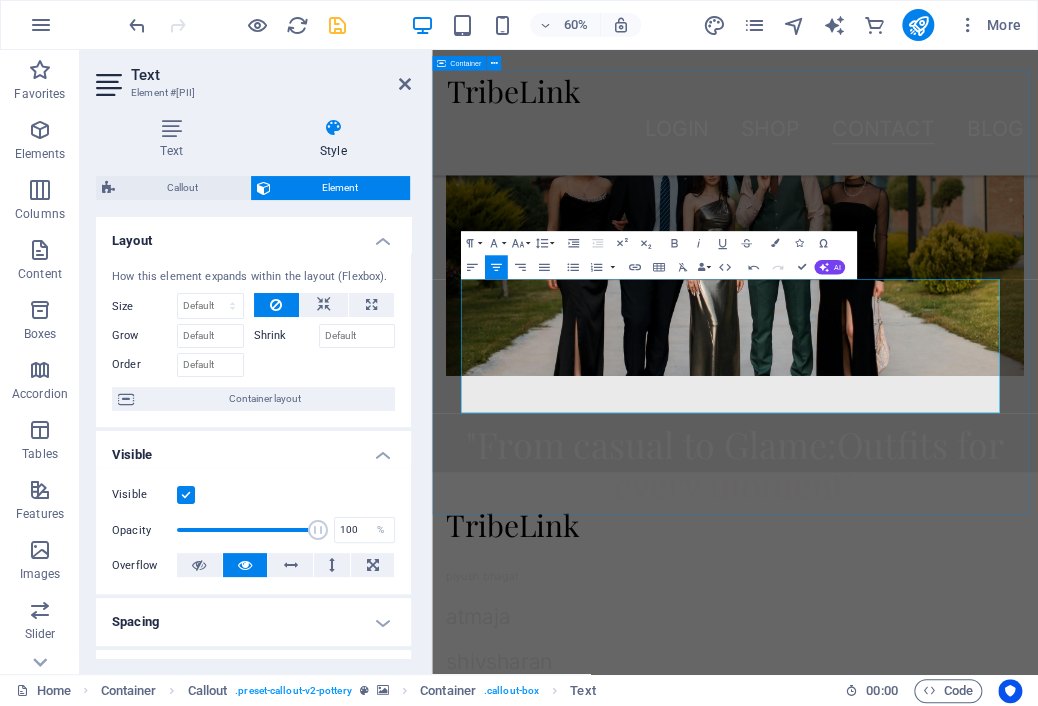 click on ""From casual to Glame:Outfits for every moment" "From casual brunches to evening glam, our pre-styled outfits help you look you best without the hassle." ​ Explore" at bounding box center [937, 384] 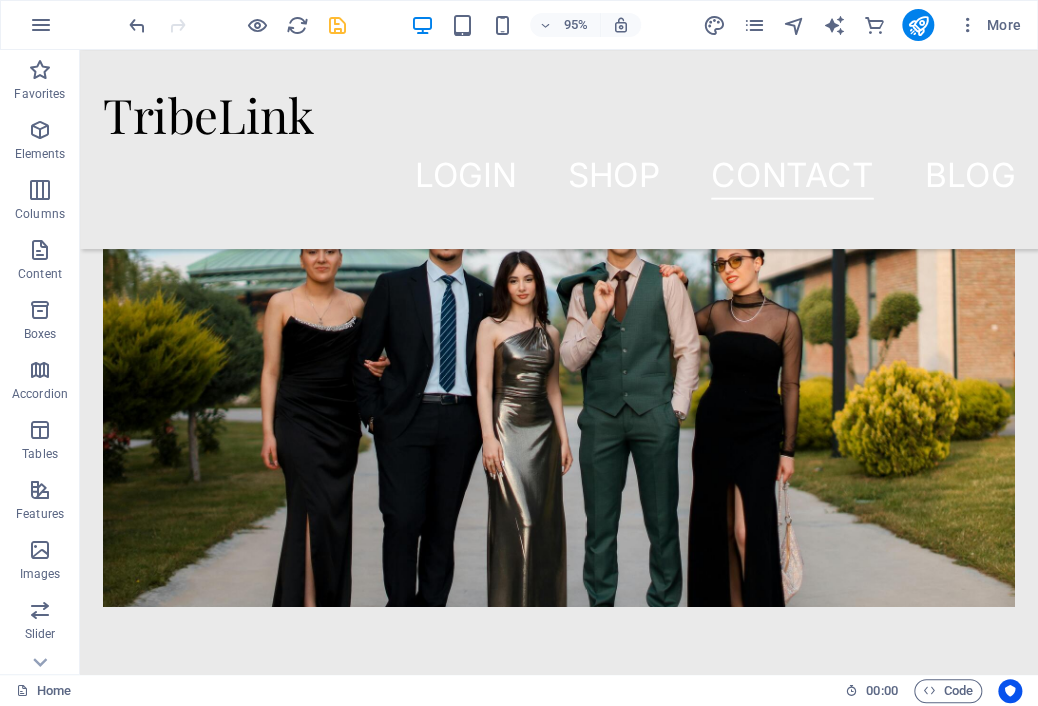 scroll, scrollTop: 6404, scrollLeft: 0, axis: vertical 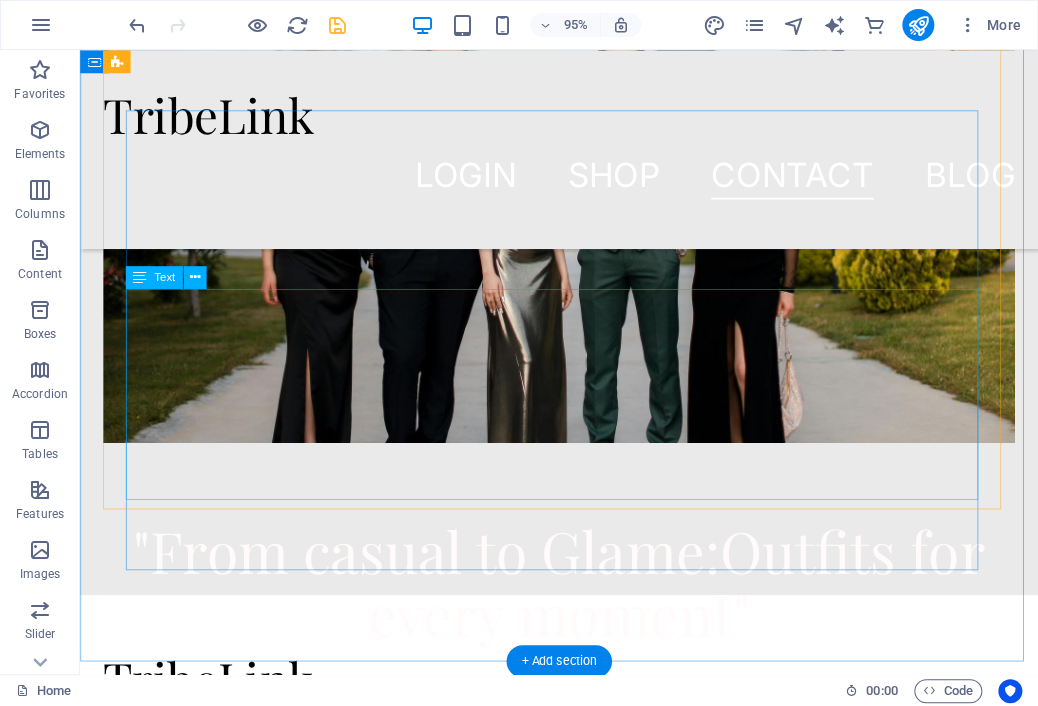 click on ""From casual brunches to evening glam, our pre-styled outfits help you look you best without the hassle."" at bounding box center (584, 842) 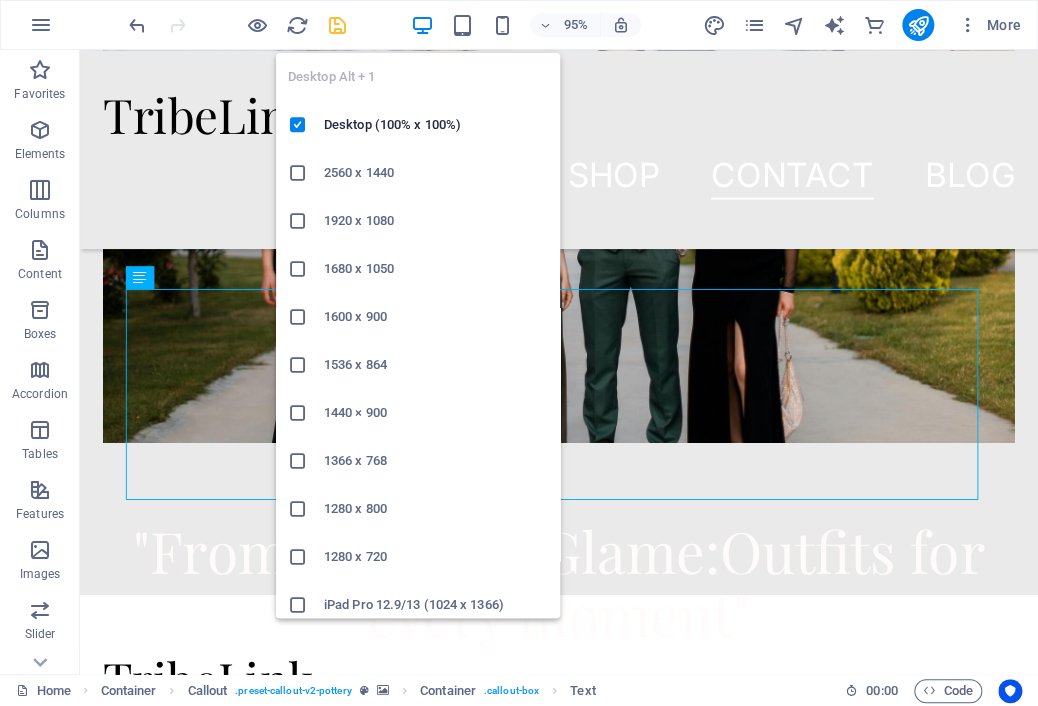 click at bounding box center [421, 25] 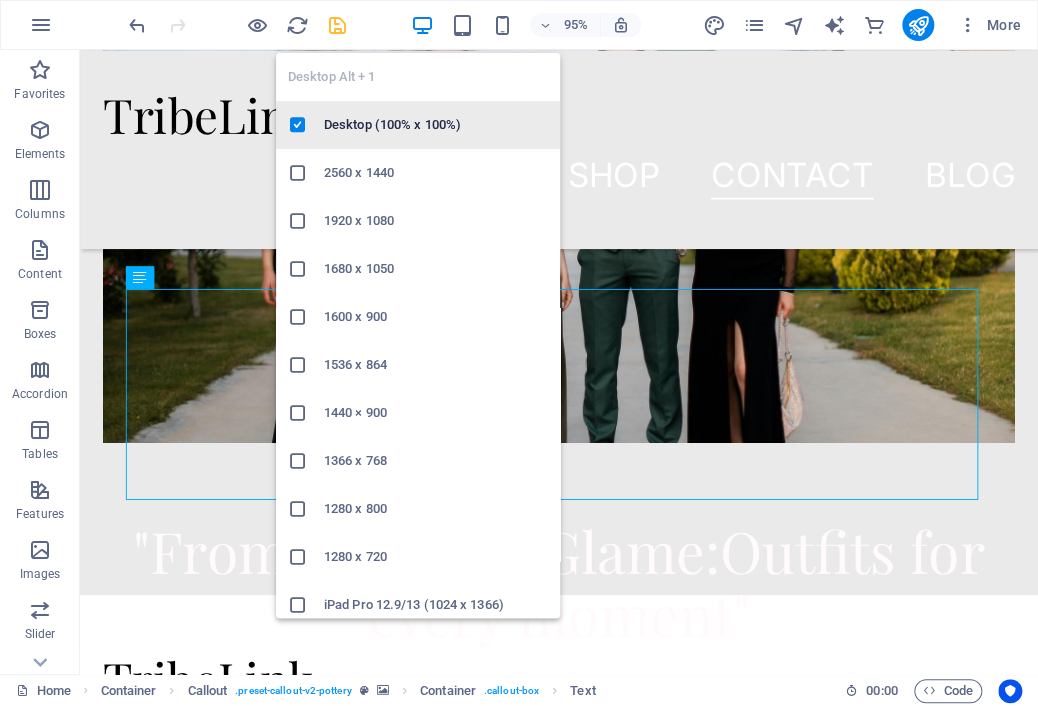 click on "Desktop (100% x 100%)" at bounding box center (436, 125) 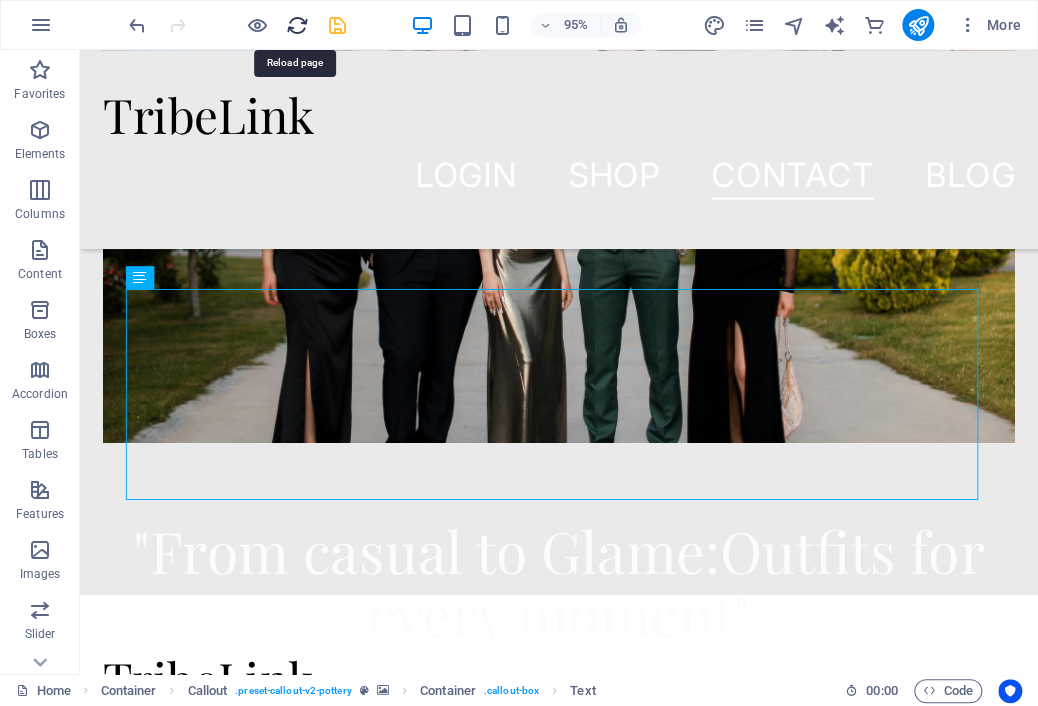 click at bounding box center [297, 25] 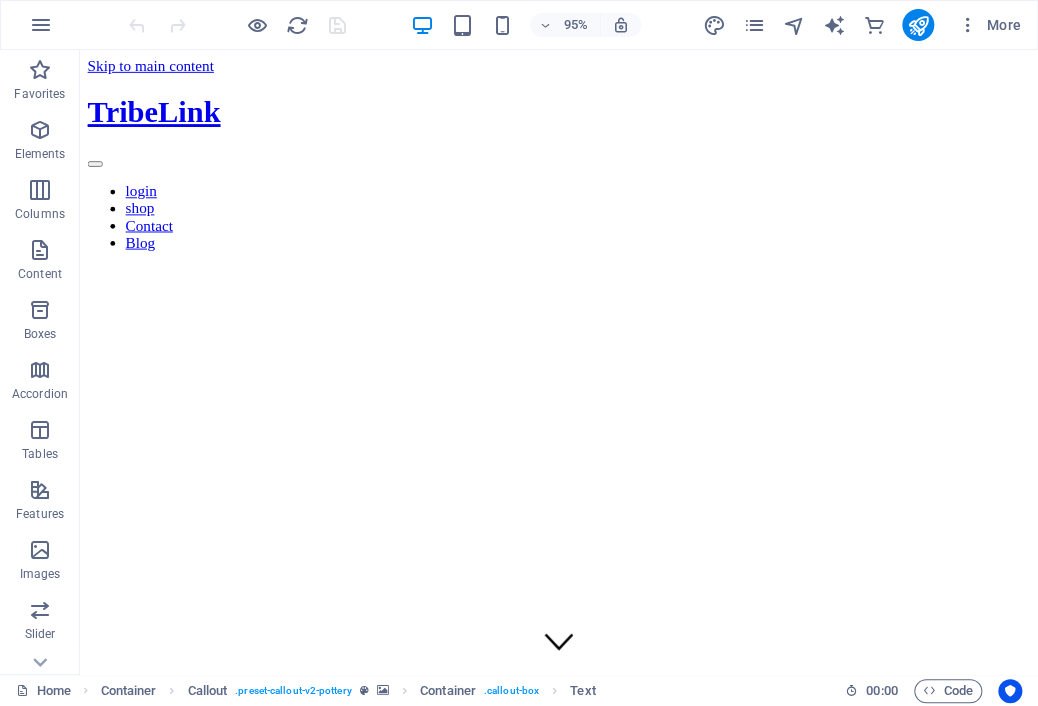 scroll, scrollTop: 0, scrollLeft: 0, axis: both 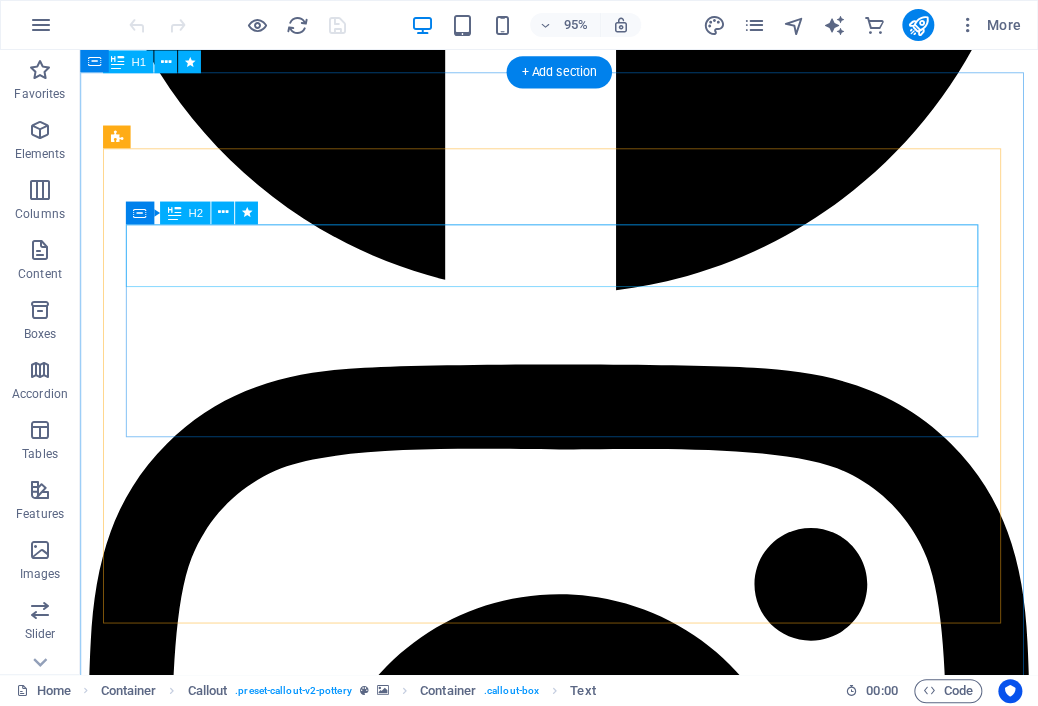 click on ""From casual to Glame:" at bounding box center (584, 5604) 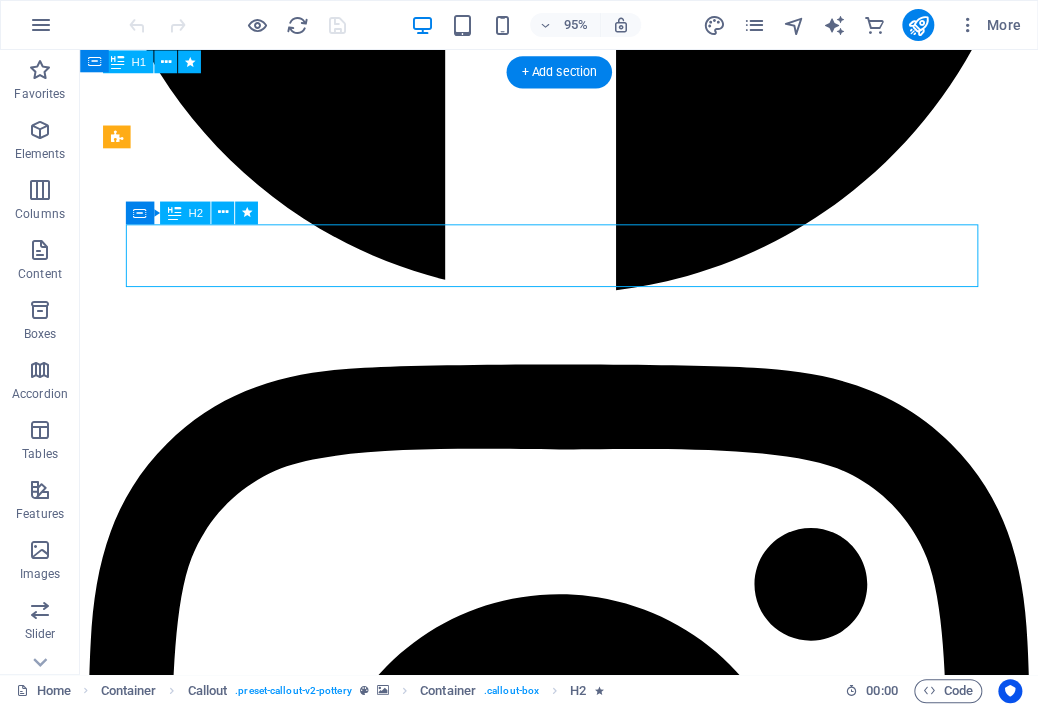 click on ""From casual to Glame:" at bounding box center [584, 5604] 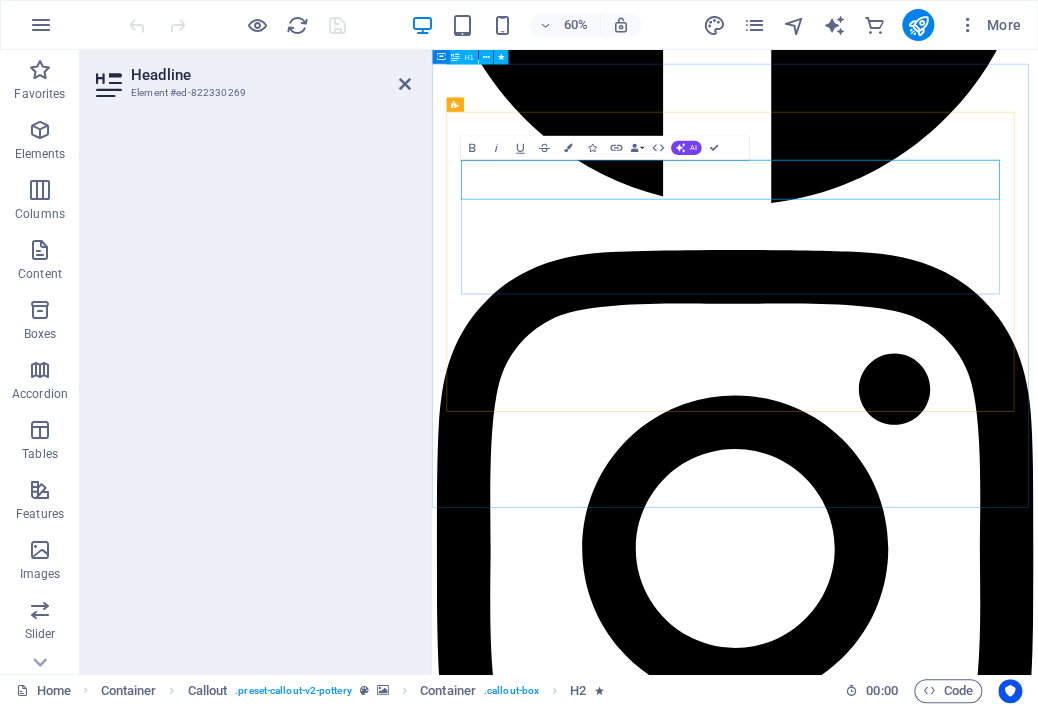 click on ""From casual to Glame:" at bounding box center (937, 5612) 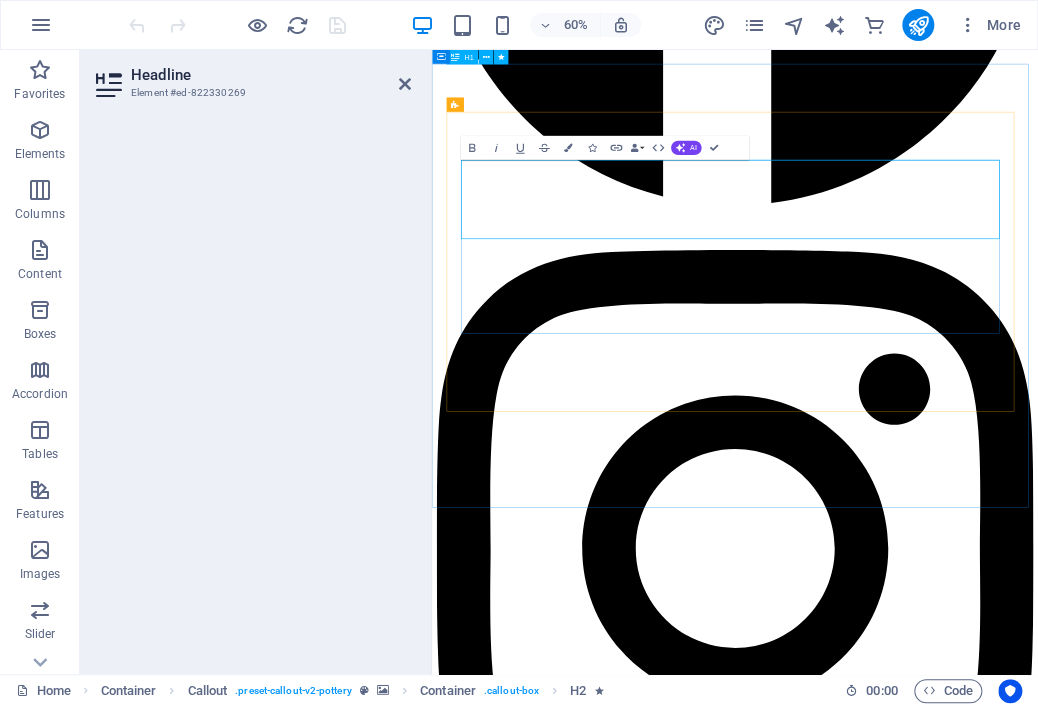 drag, startPoint x: 483, startPoint y: 254, endPoint x: 1134, endPoint y: 350, distance: 658.0403 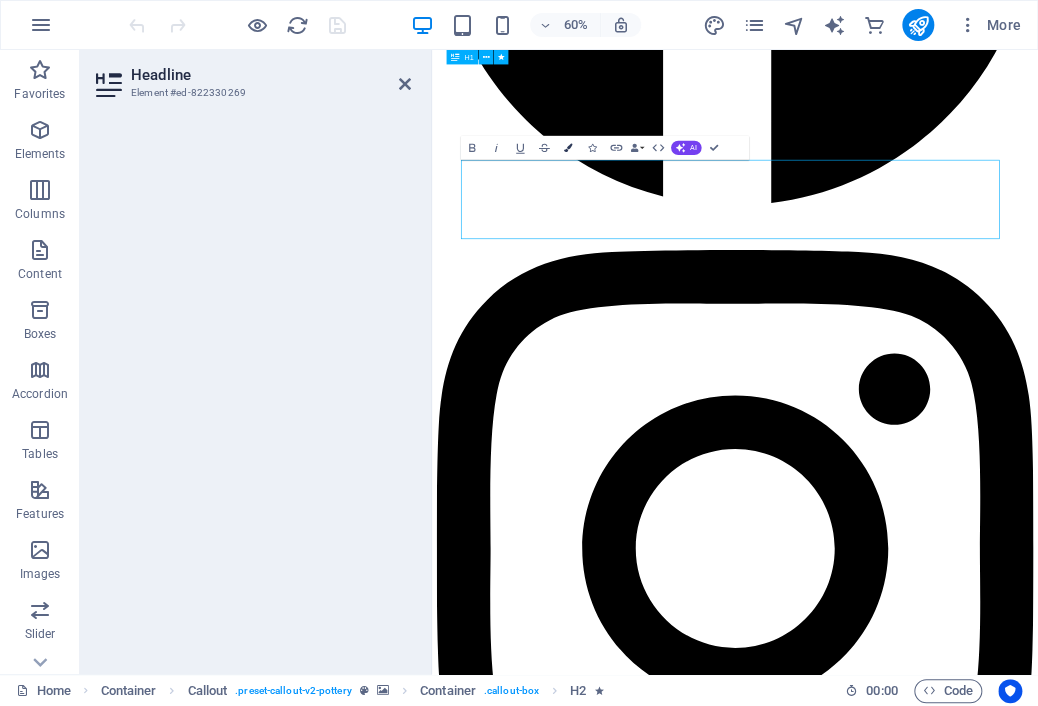 click at bounding box center (568, 147) 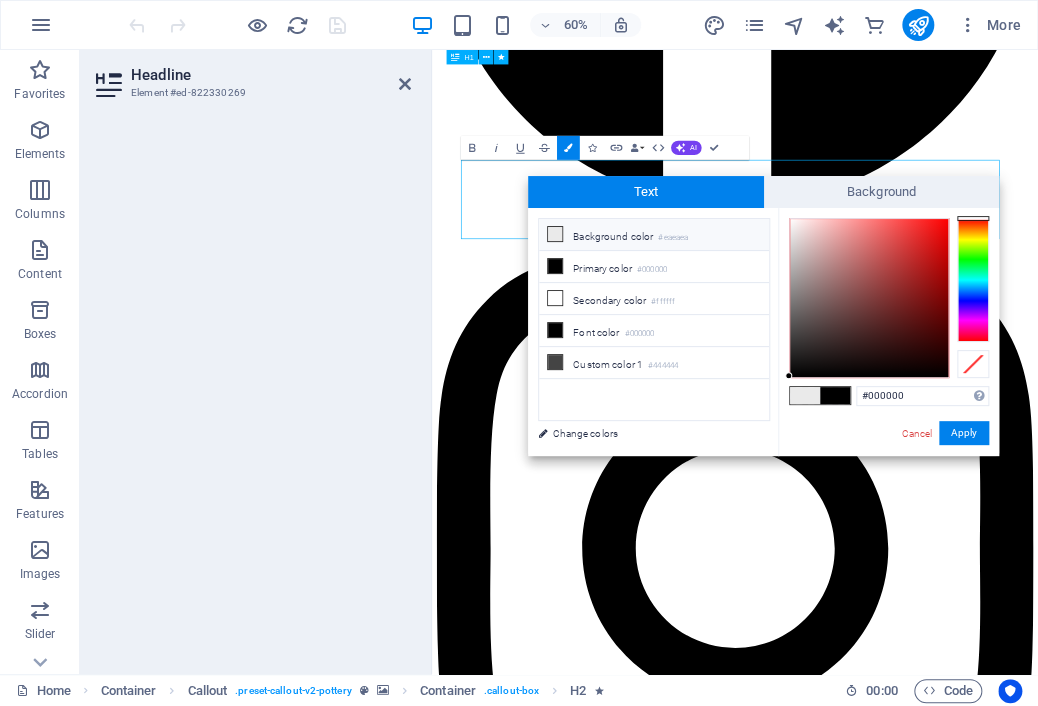 click on "#000000 Supported formats #0852ed rgb(8, 82, 237) rgba(8, 82, 237, 90%) hsv(221,97,93) hsl(221, 93%, 48%) Cancel Apply" at bounding box center [888, 477] 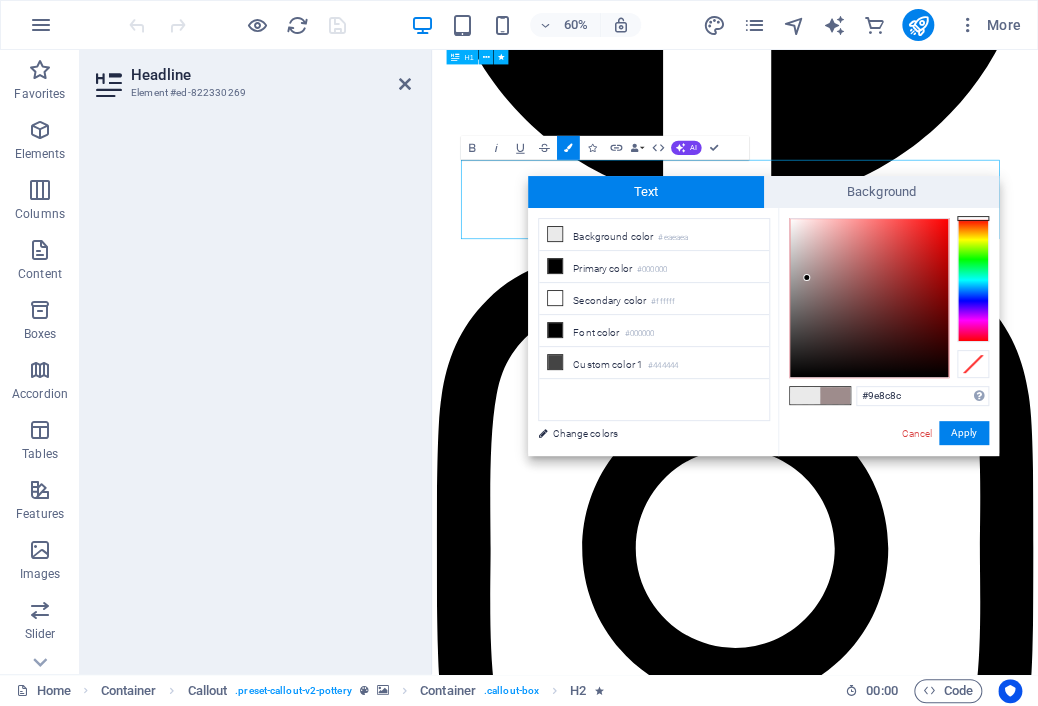 drag, startPoint x: 788, startPoint y: 374, endPoint x: 807, endPoint y: 278, distance: 97.862144 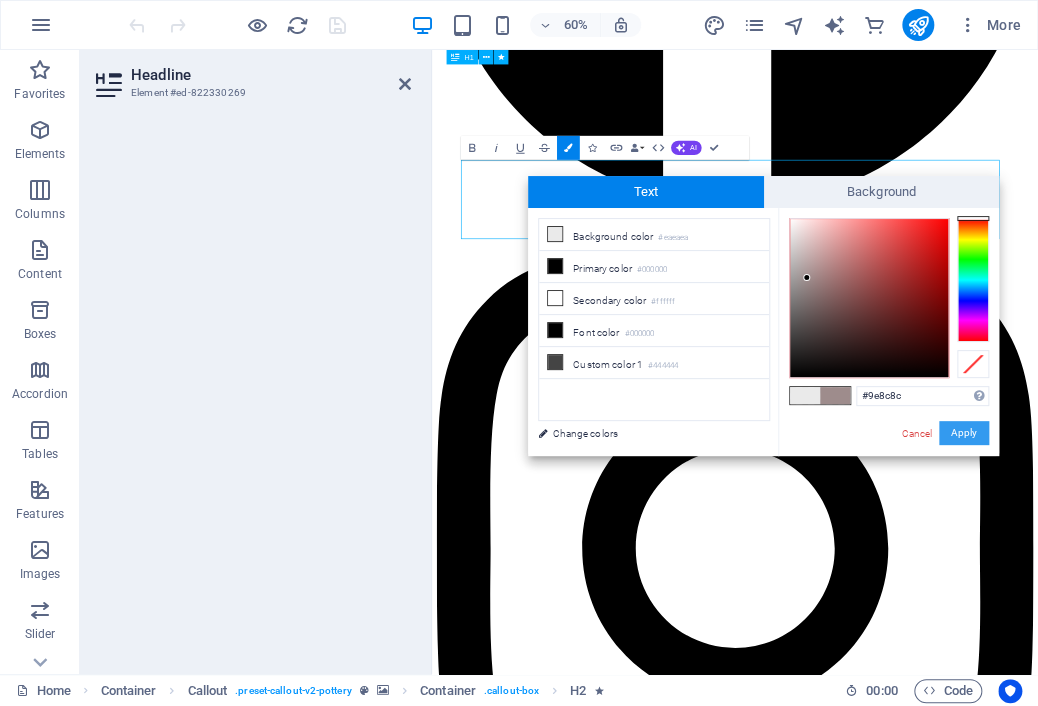 click on "Apply" at bounding box center [964, 433] 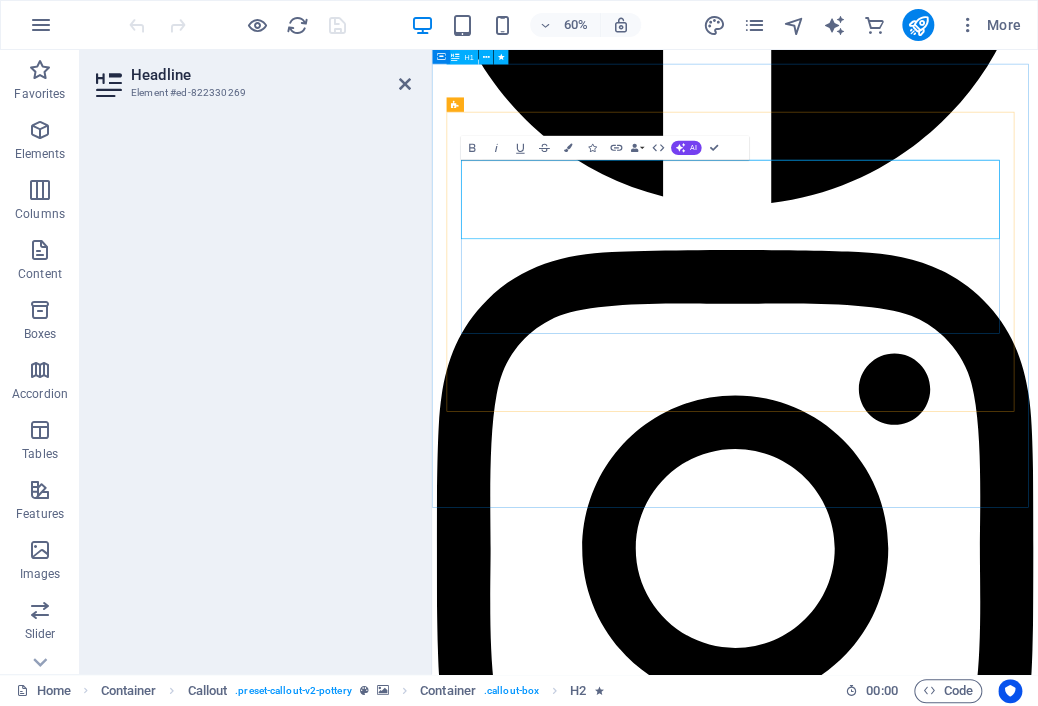 click on ""From casual to Glame:Outfits for every moment."" at bounding box center [937, 5612] 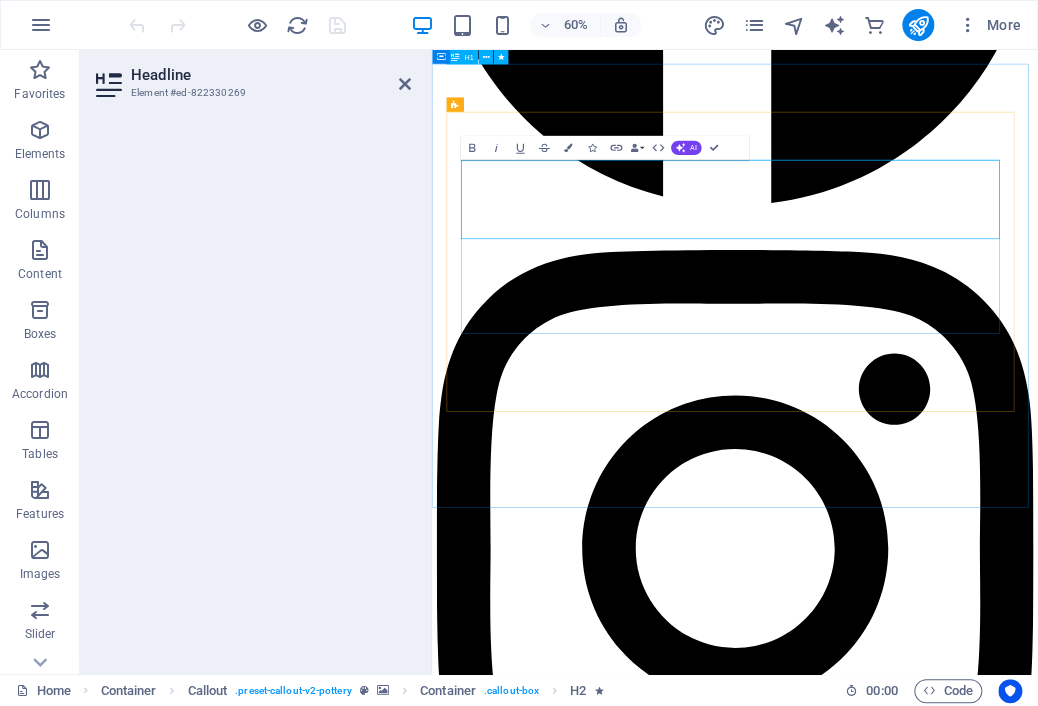 drag, startPoint x: 483, startPoint y: 244, endPoint x: 1146, endPoint y: 332, distance: 668.81464 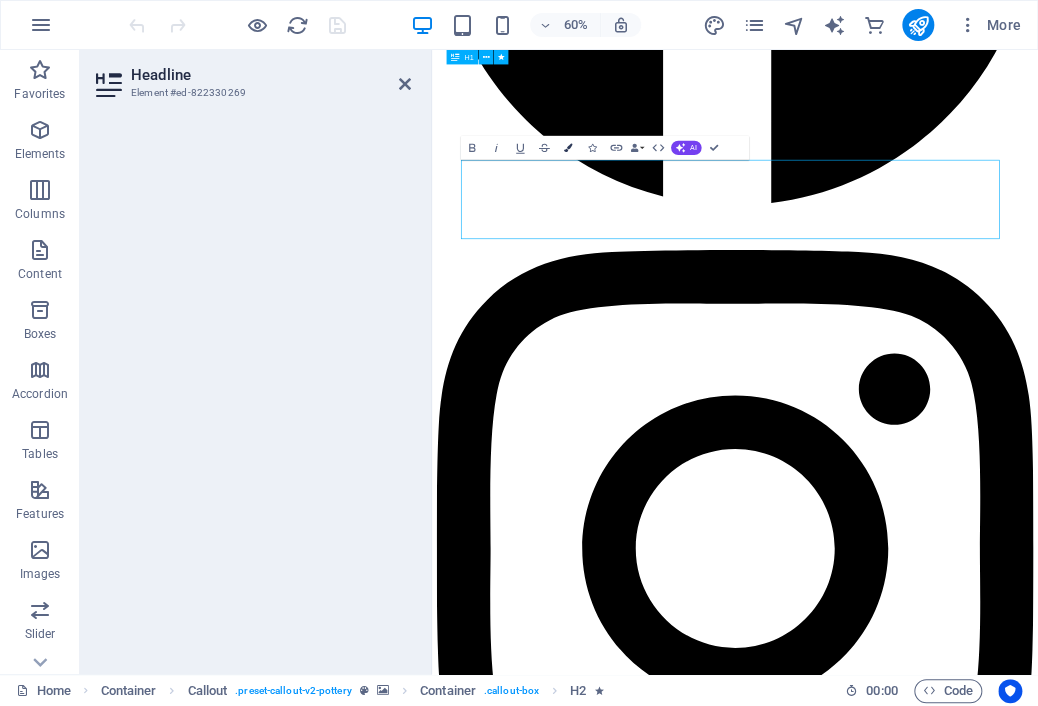 click at bounding box center (568, 147) 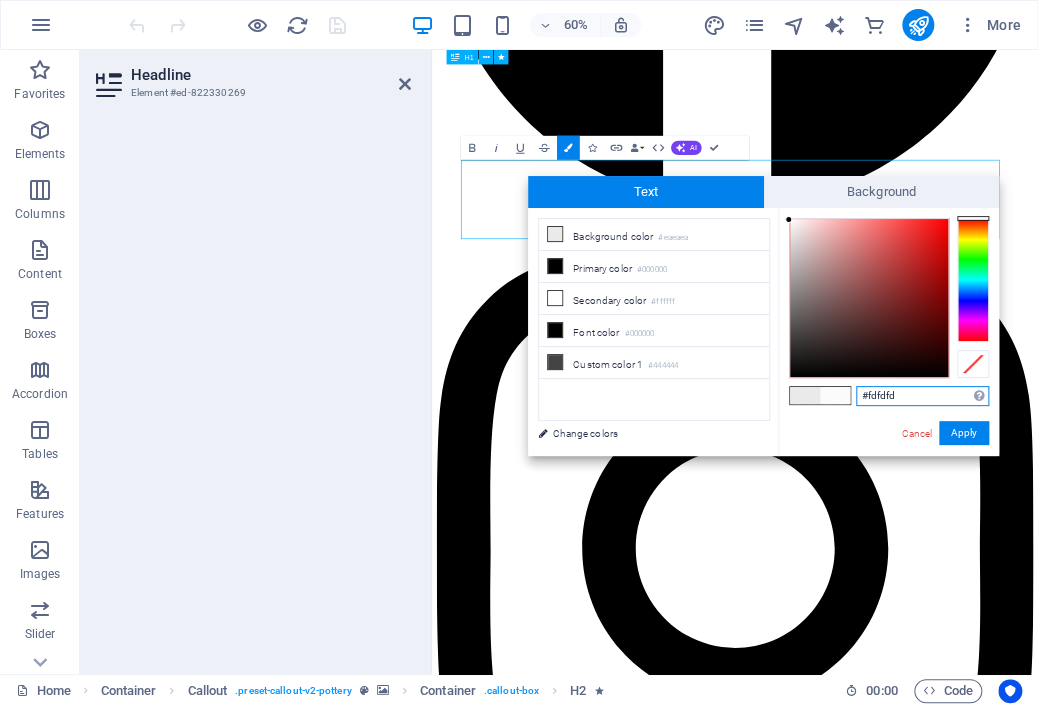 drag, startPoint x: 807, startPoint y: 277, endPoint x: 789, endPoint y: 219, distance: 60.728905 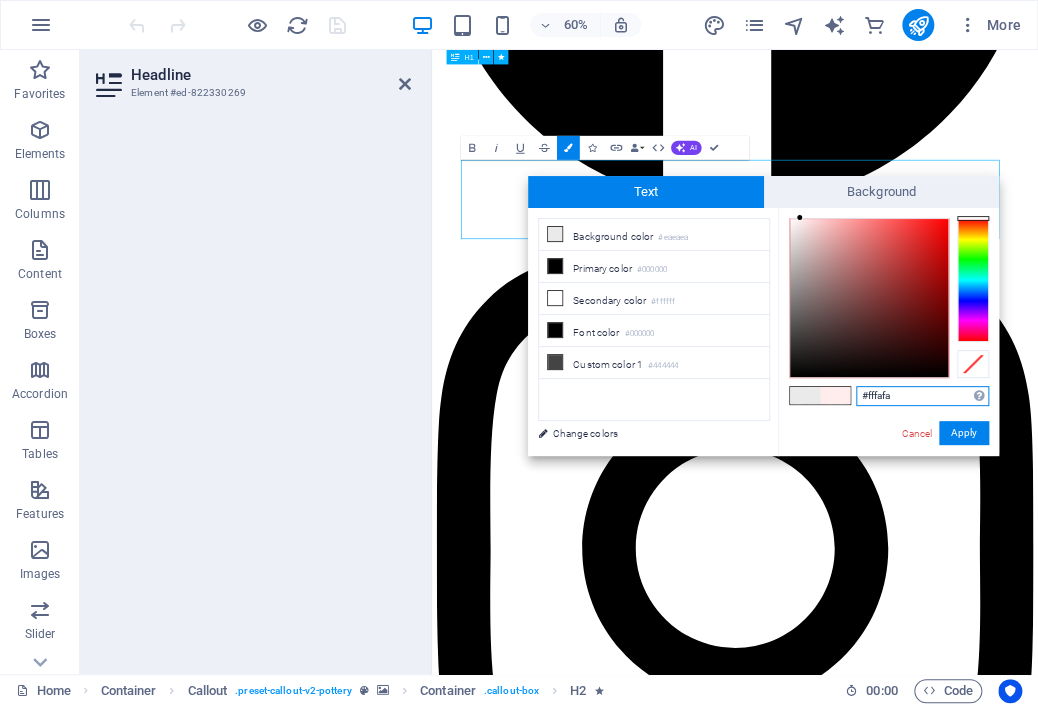 type on "#fffbfb" 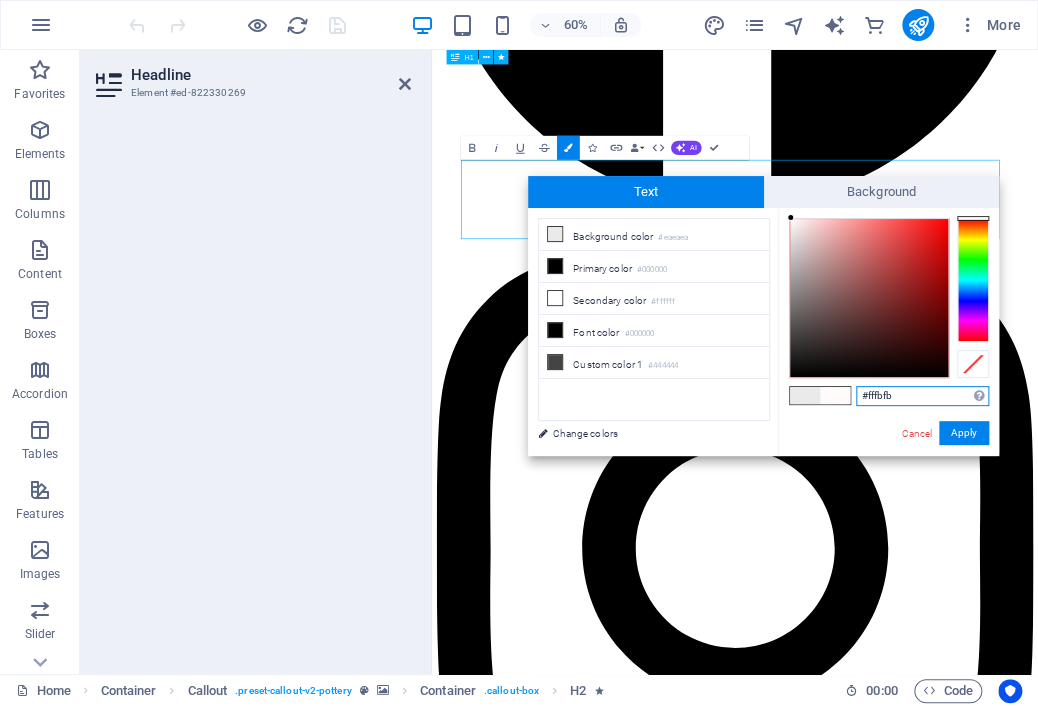 click at bounding box center (790, 217) 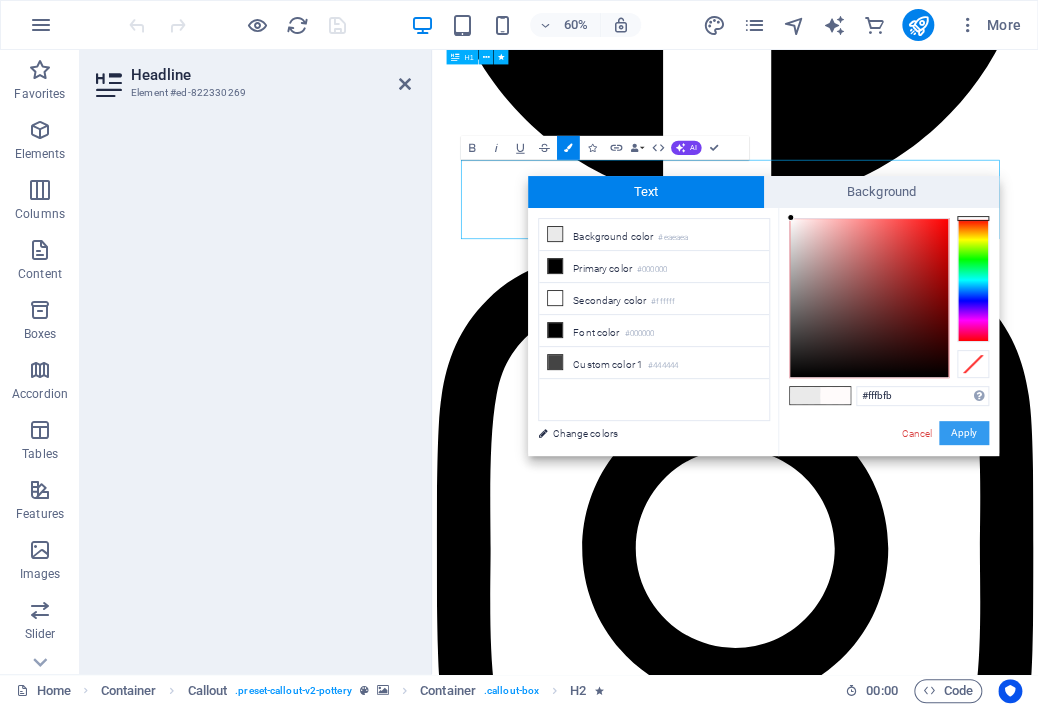 click on "Apply" at bounding box center [964, 433] 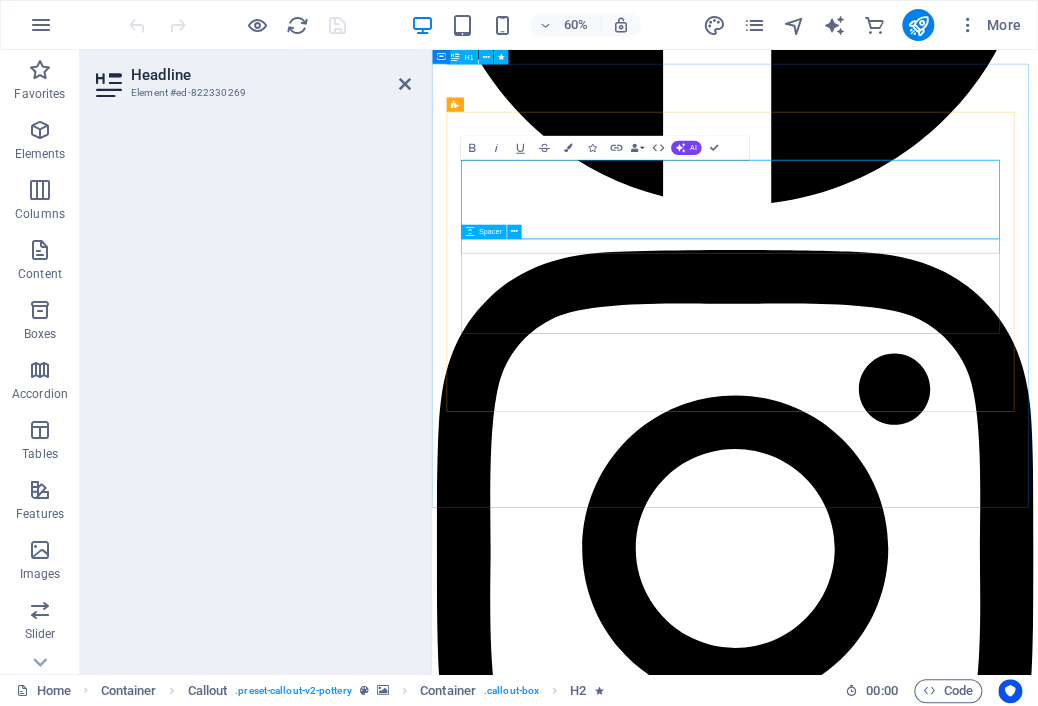 click at bounding box center (937, 5658) 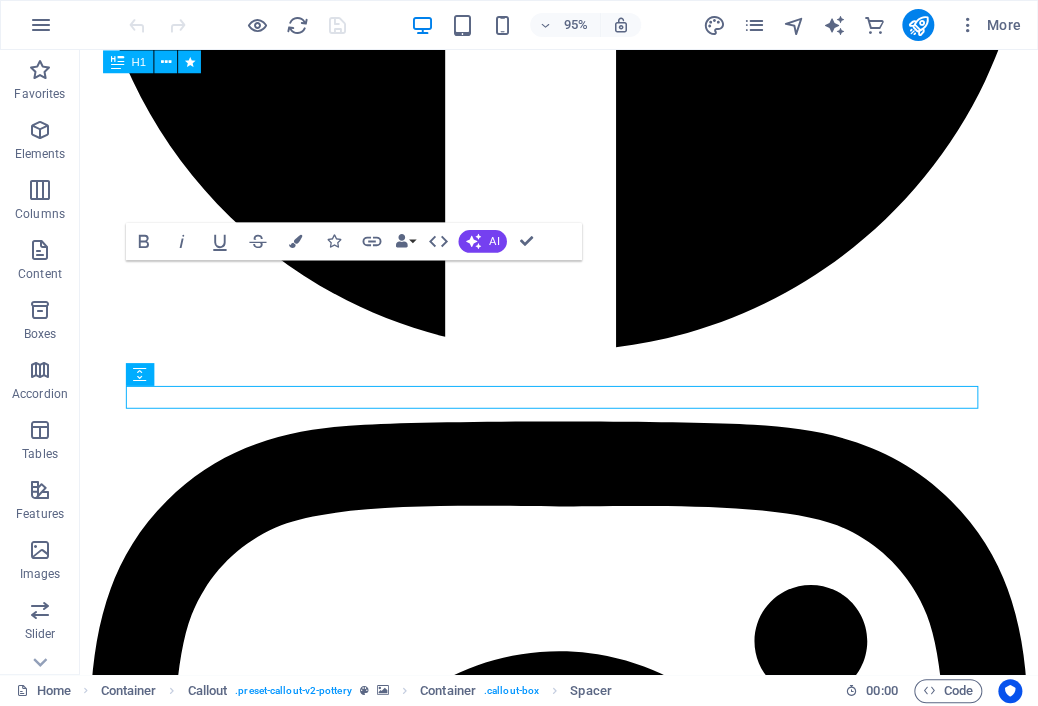 scroll, scrollTop: 3142, scrollLeft: 0, axis: vertical 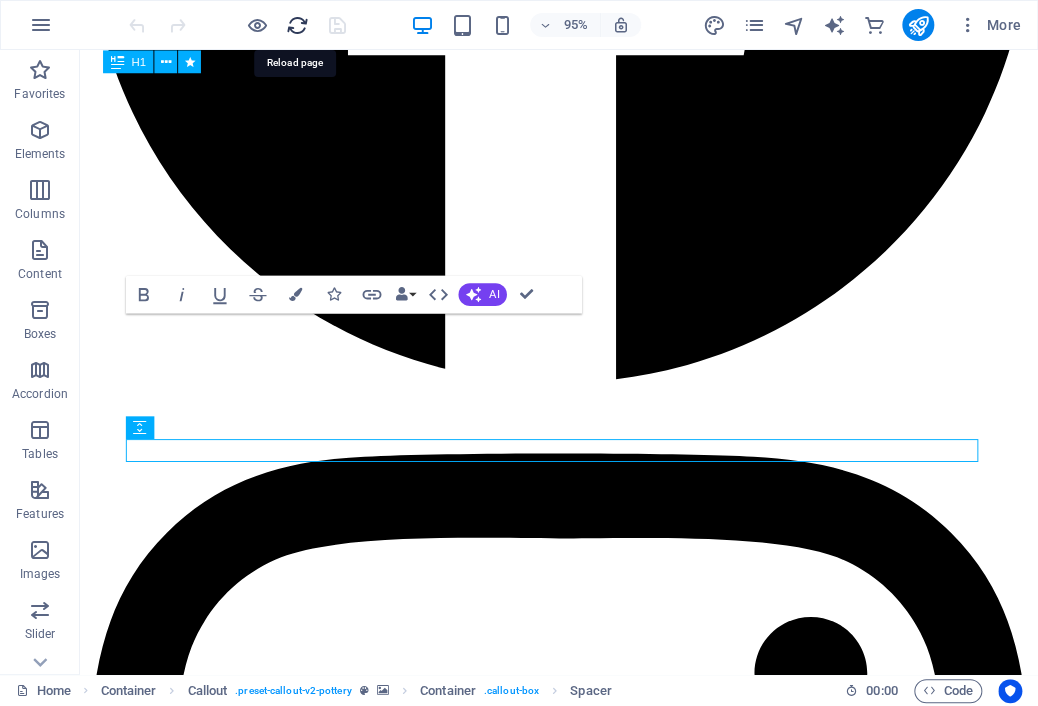 click at bounding box center (297, 25) 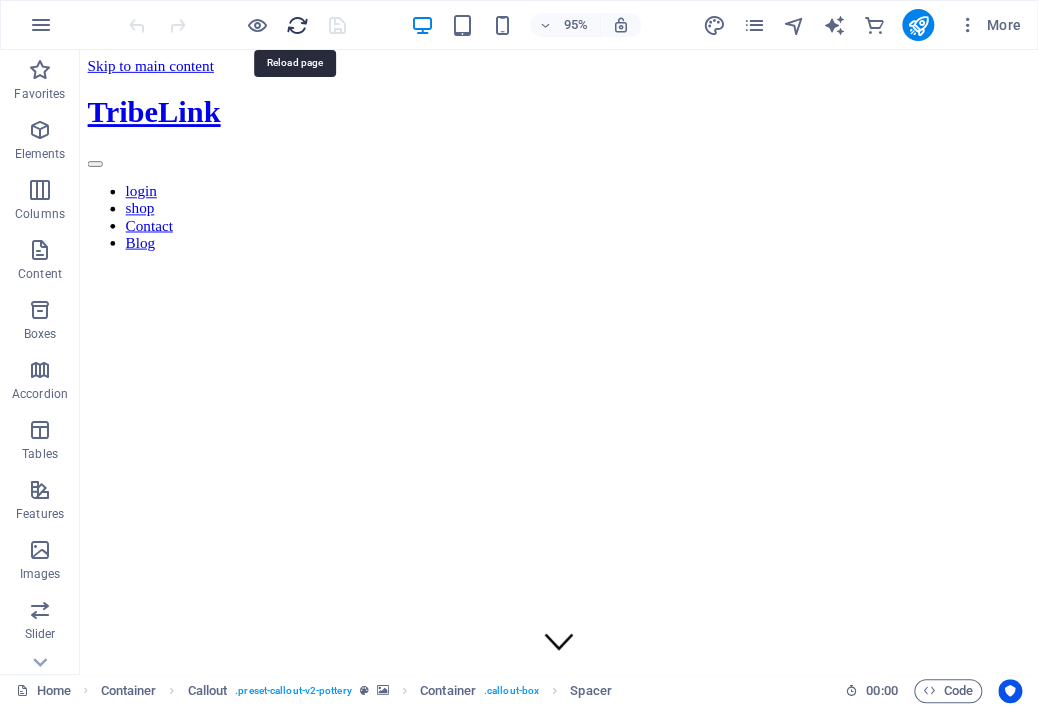 scroll, scrollTop: 0, scrollLeft: 0, axis: both 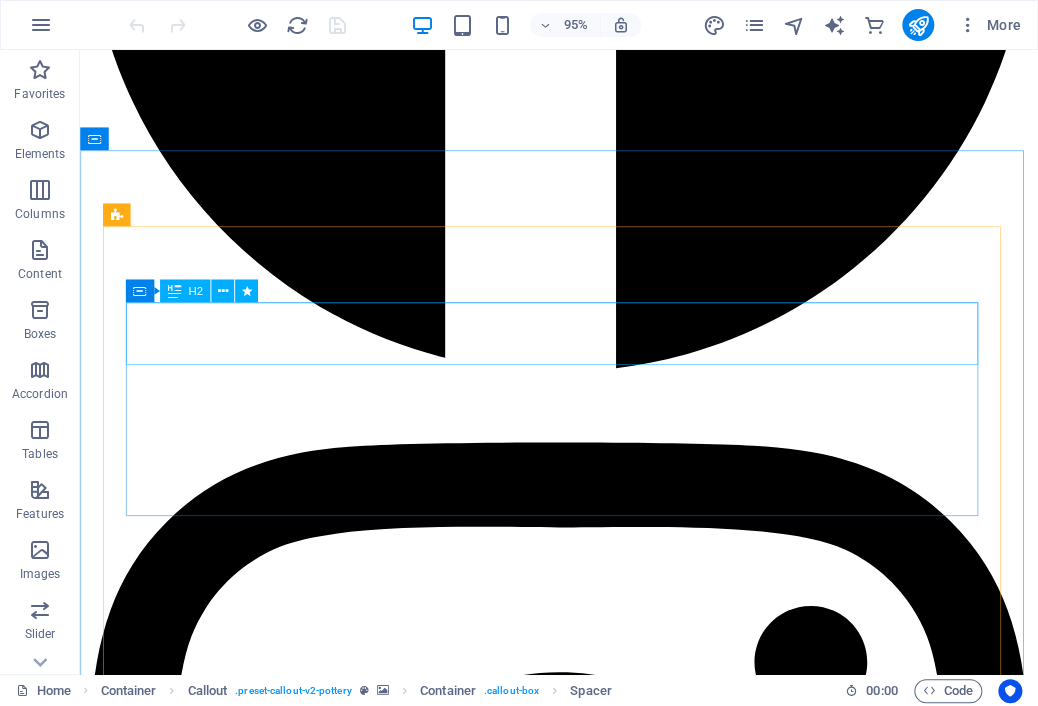click on ""From casual to Glame:" at bounding box center [584, 5686] 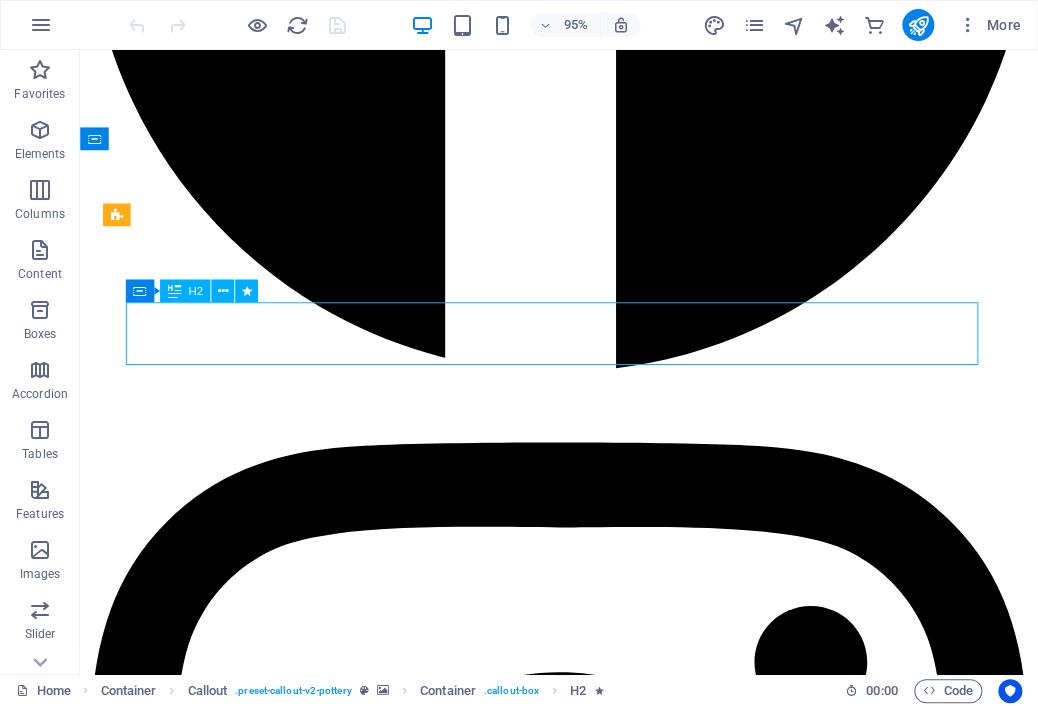 click on ""From casual to Glame:" at bounding box center (584, 5686) 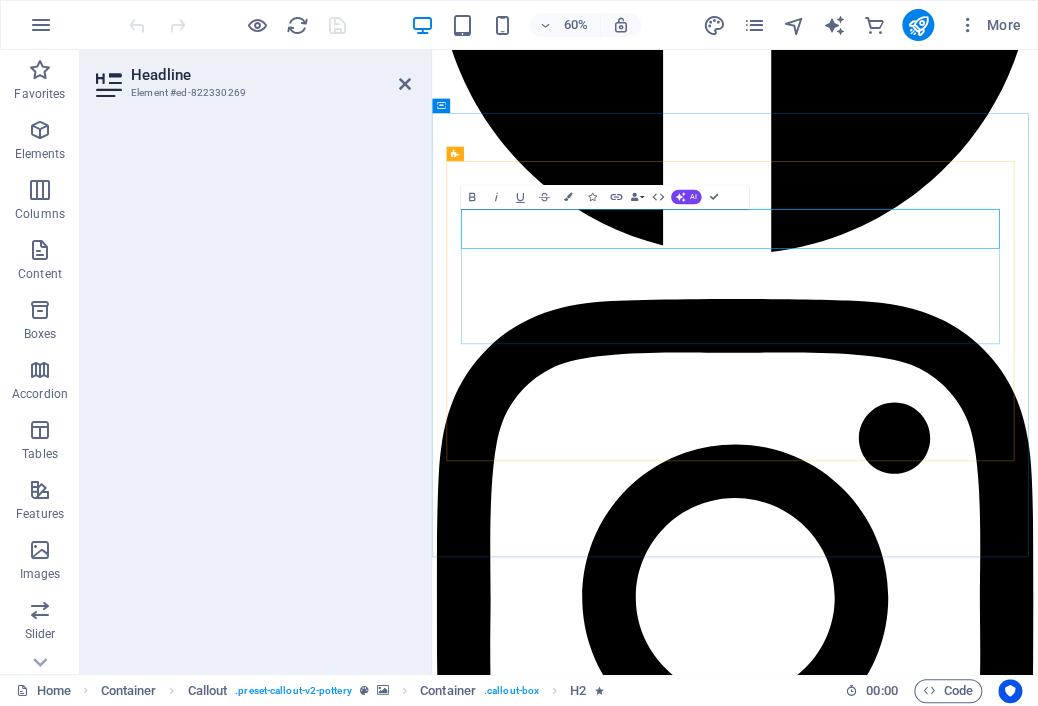 click on ""From casual to Glame:" at bounding box center [937, 5694] 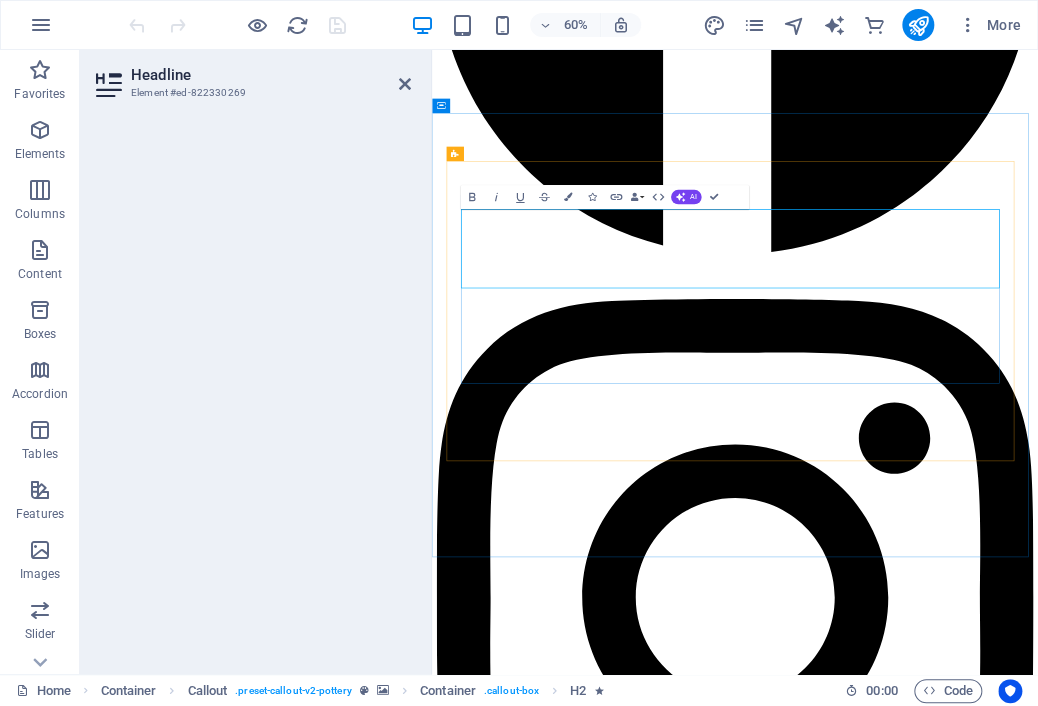 drag, startPoint x: 514, startPoint y: 329, endPoint x: 1201, endPoint y: 438, distance: 695.59326 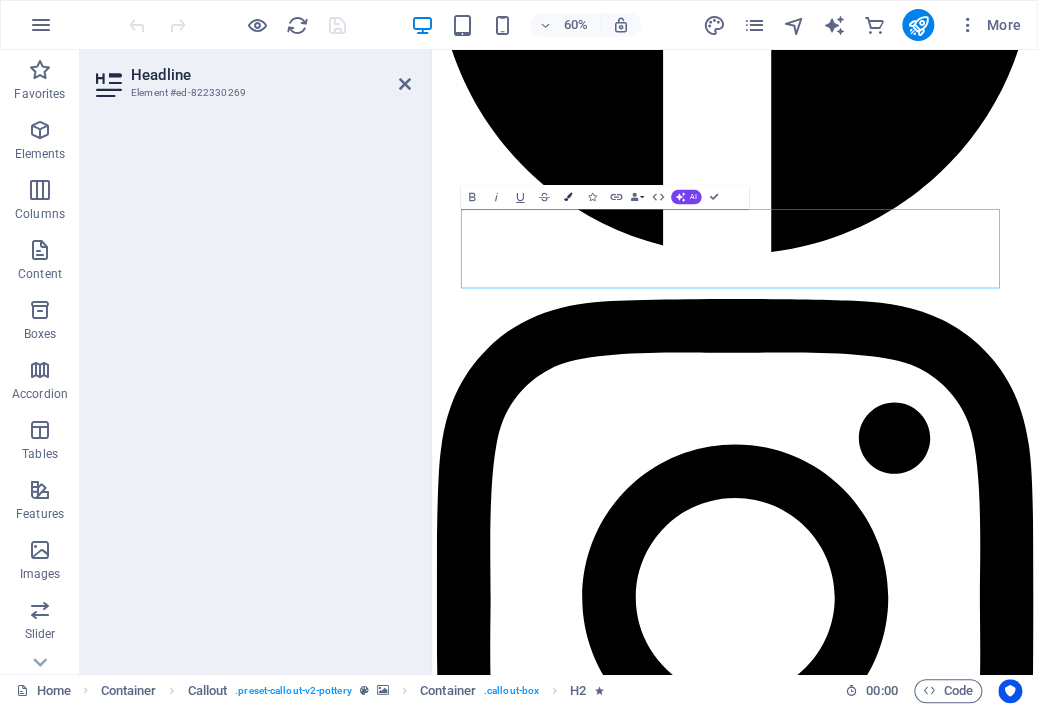 click at bounding box center [568, 197] 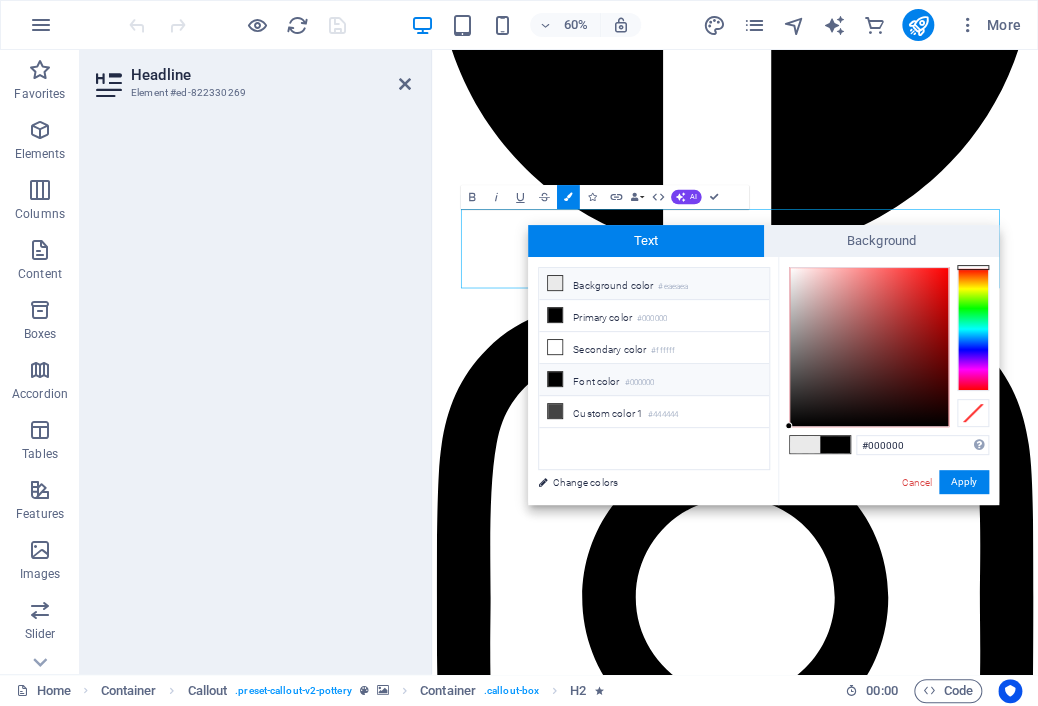 click on "#000000" at bounding box center (639, 383) 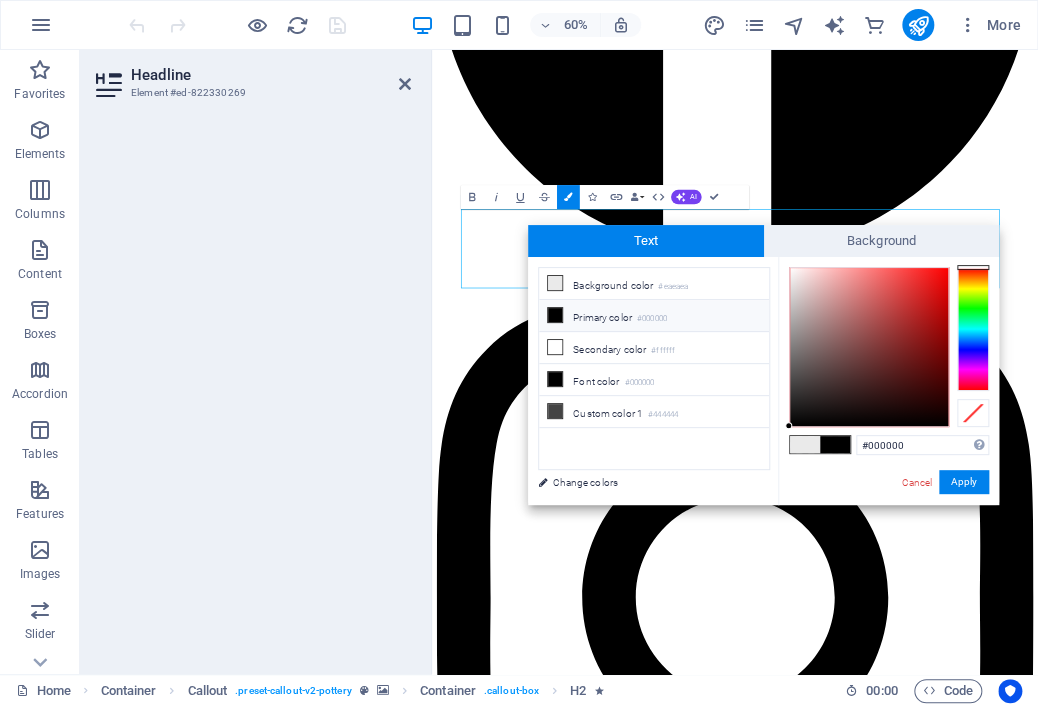click at bounding box center (805, 444) 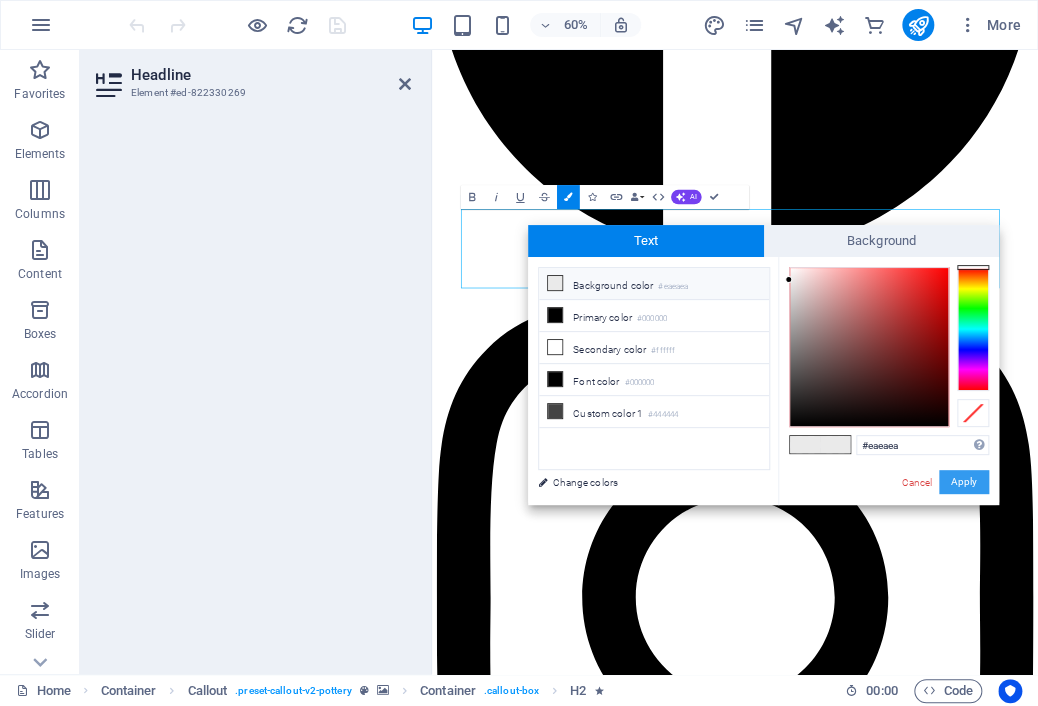 click on "Apply" at bounding box center [964, 482] 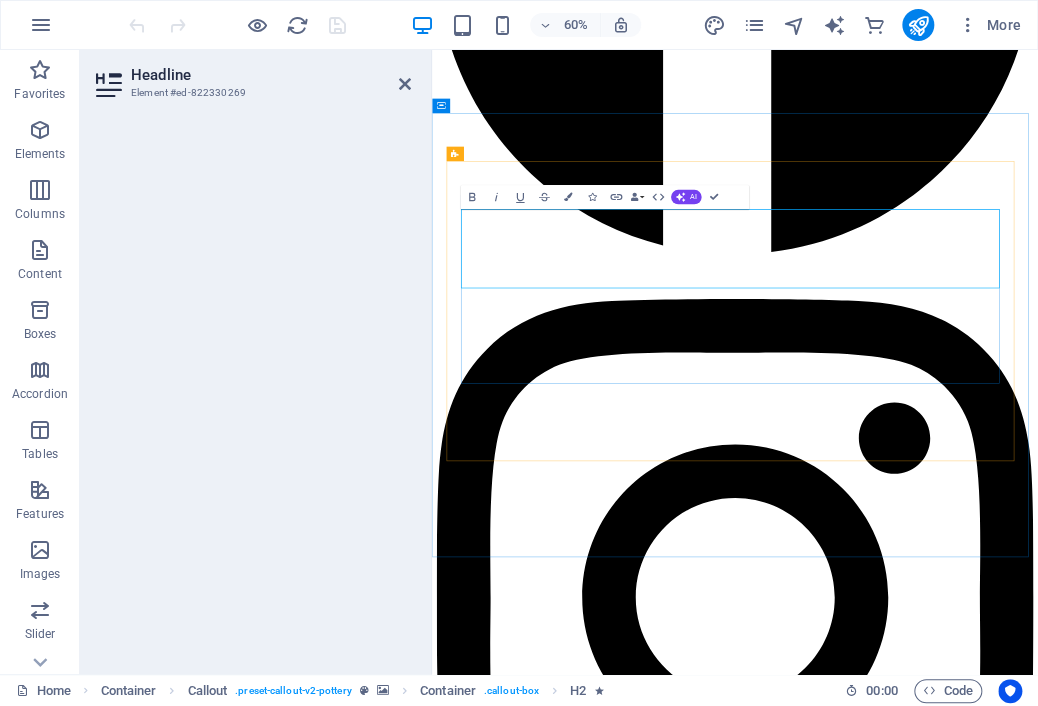 click on ""From casual to Glame: Outfits for every Moment."" at bounding box center [937, 5694] 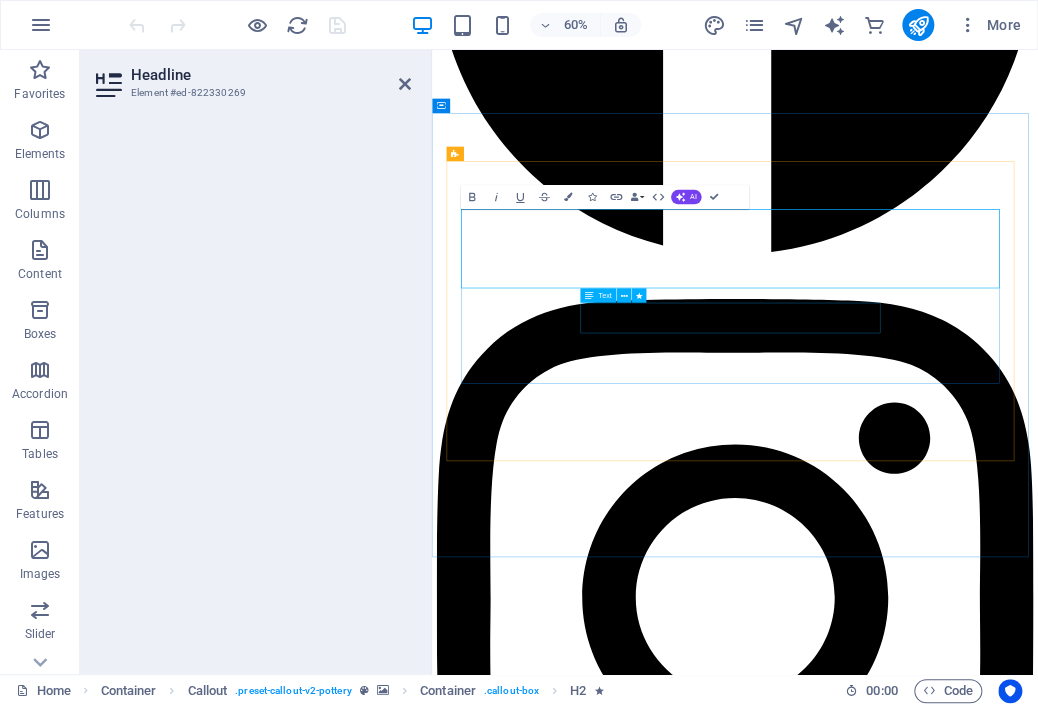 click on "Lorem ipsum dolor sit amet, consectetur adipiscing elit, sed do eiusmod tempor incididunt ut labore et dolore magna aliqua." at bounding box center [937, 5777] 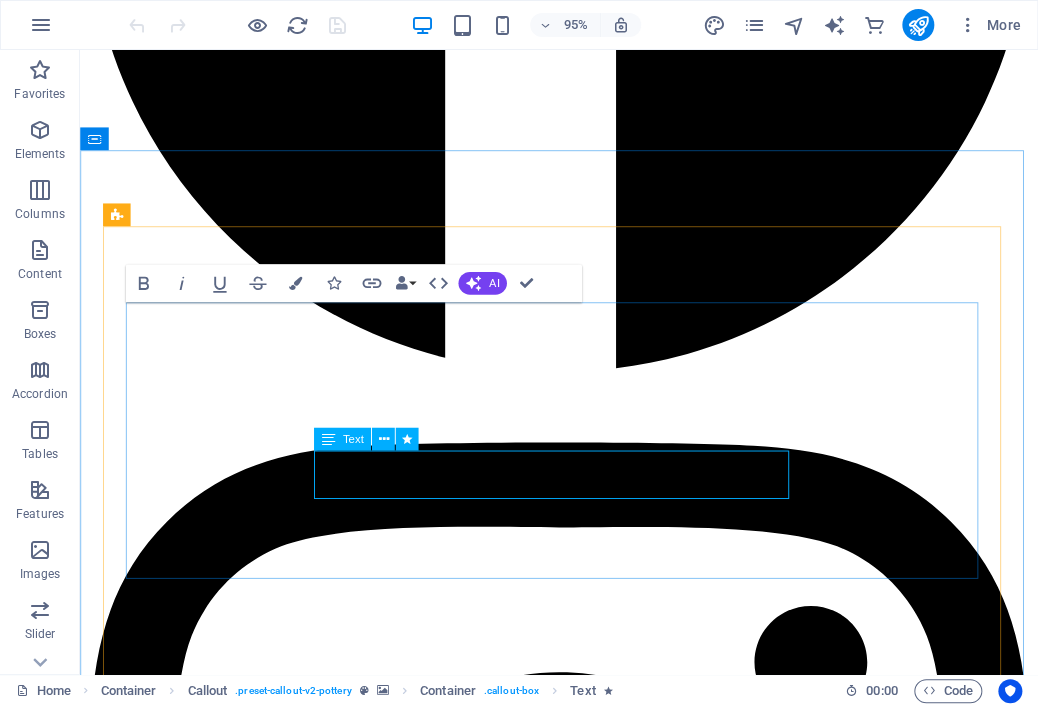click on "Lorem ipsum dolor sit amet, consectetur adipiscing elit, sed do eiusmod tempor incididunt ut labore et dolore magna aliqua." at bounding box center [584, 5768] 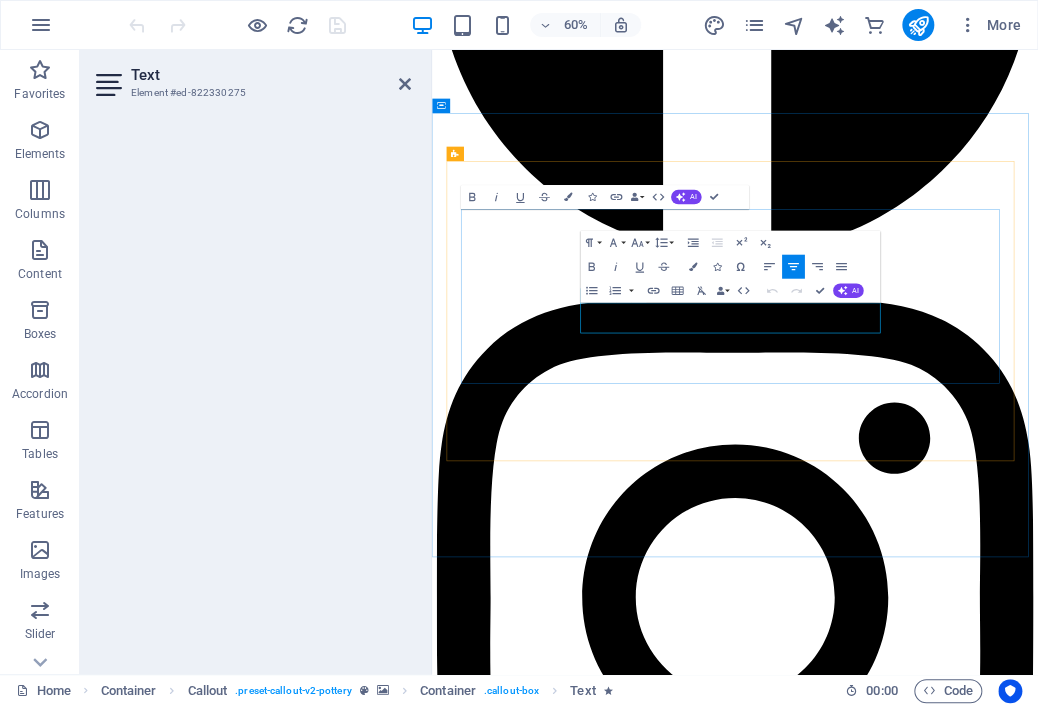 type 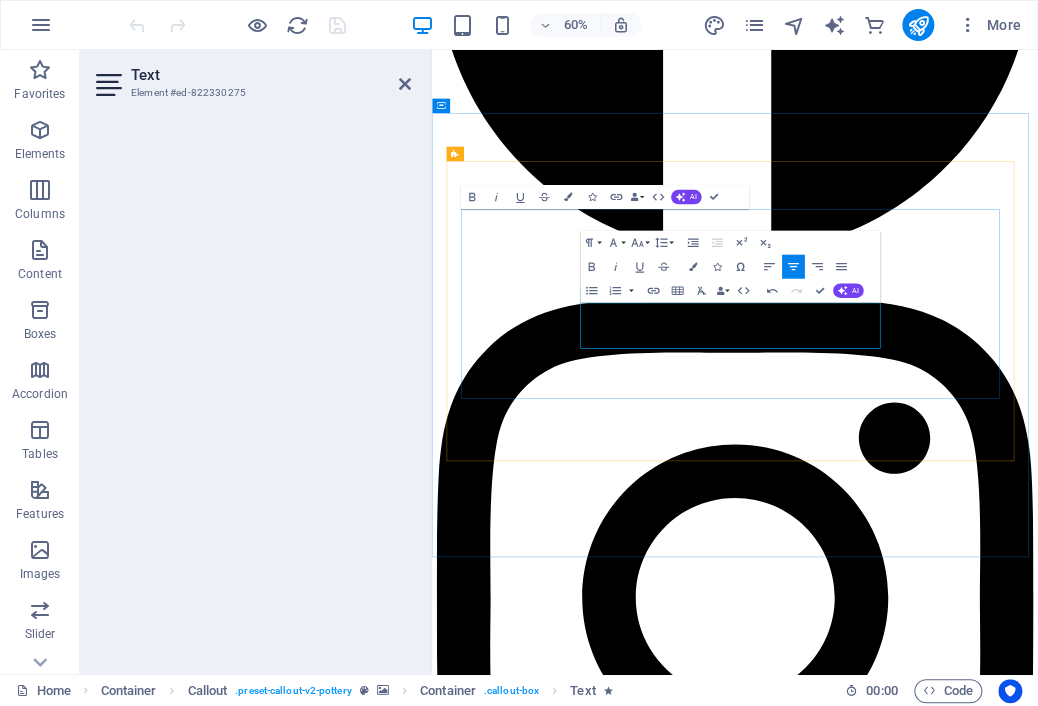 click on ""Discover beautifully  Lorem ipsum dolor sit amet, consectetur adipiscing elit, sed do eiusmod tempor incididunt ut labore et dolore magna aliqua." at bounding box center [937, 5777] 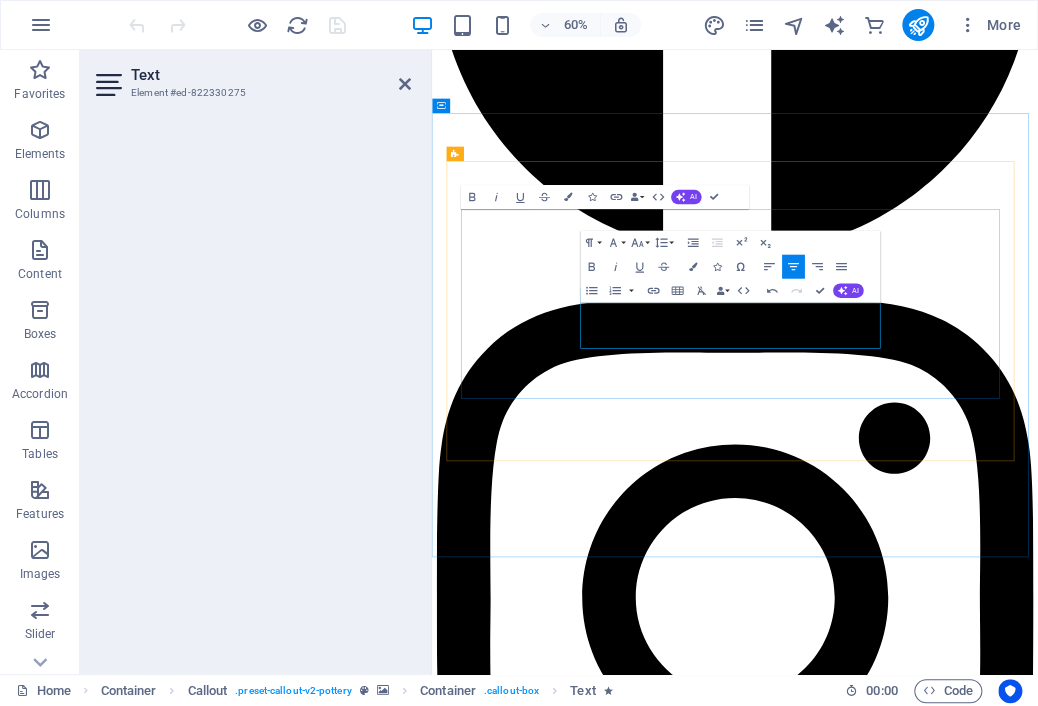 click on ""From casual to Glame: Outfits for every Moment." "Discover beautifully styled outfits crafted for modern treads and timeless elegance. Whether it's casual chic or statement  looks, our collections make dressing up effortless and uniquely you." Explore" at bounding box center (937, 5775) 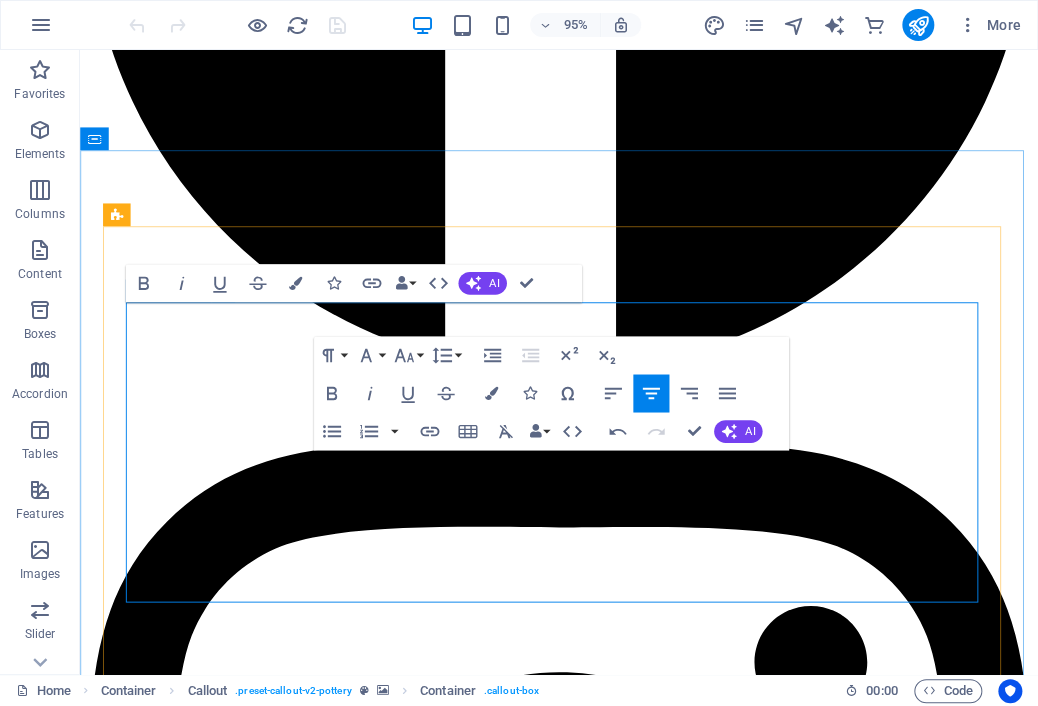 click on ""From casual to Glame: Outfits for every Moment." "Discover beautifully styled outfits crafted for modern treads and timeless elegance. Whether it's casual chic or statement  looks, our collections make dressing up effortless and uniquely you." Explore" at bounding box center (584, 5767) 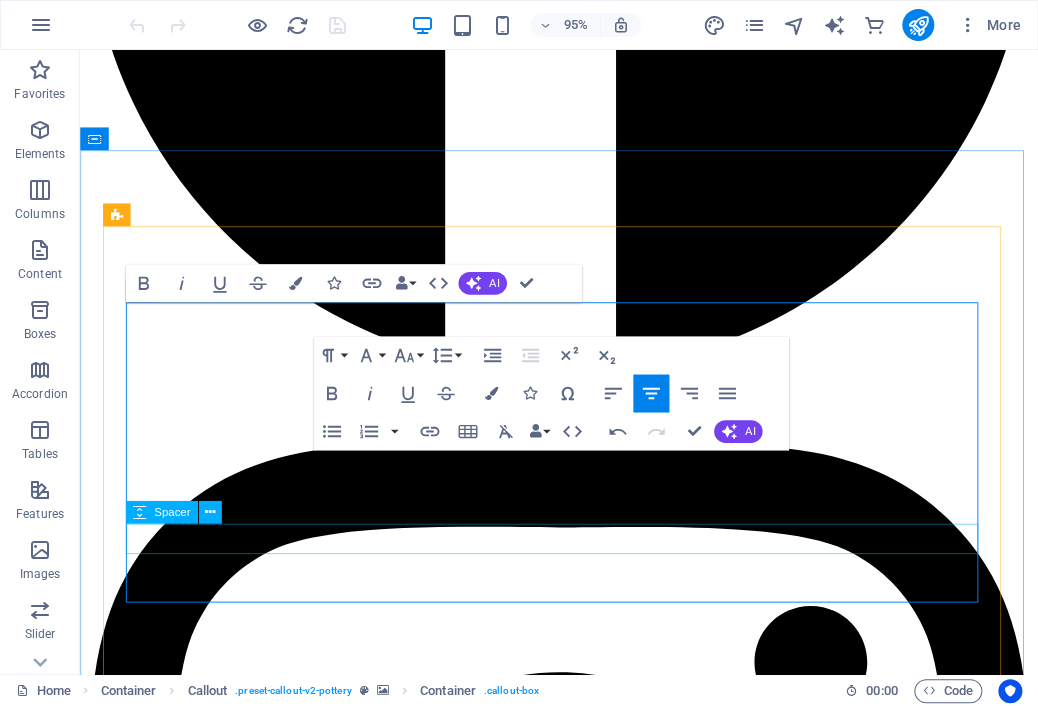 click at bounding box center (584, 5827) 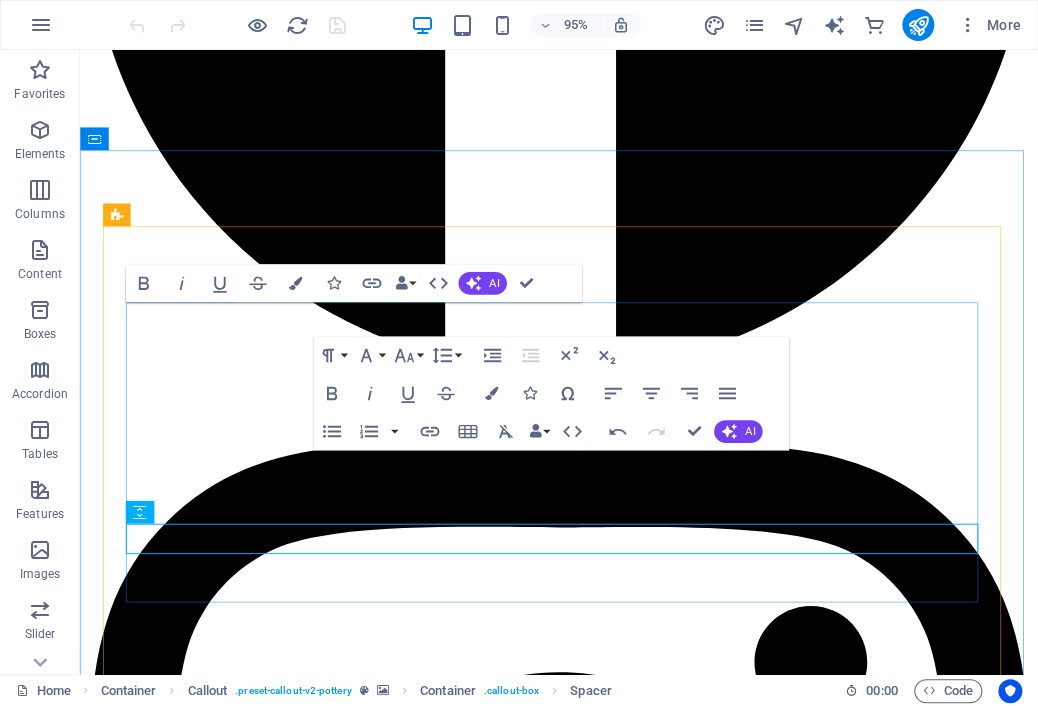 click on ""From casual to Glame: Outfits for every Moment." "Discover beautifully styled outfits crafted for modern treads and timeless elegance. Whether it's casual chic or statement  looks, our collections make dressing up effortless and uniquely you." Explore" at bounding box center (584, 5767) 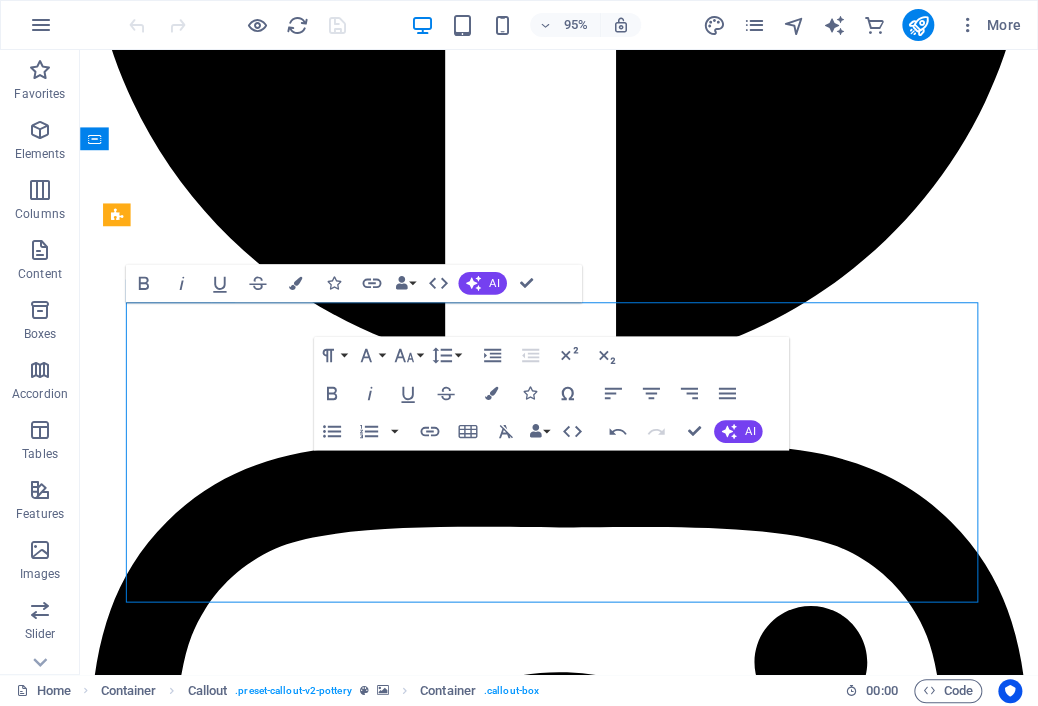 click on ""From casual to Glame: Outfits for every Moment." "Discover beautifully styled outfits crafted for modern treads and timeless elegance. Whether it's casual chic or statement  looks, our collections make dressing up effortless and uniquely you." Explore" at bounding box center (584, 5767) 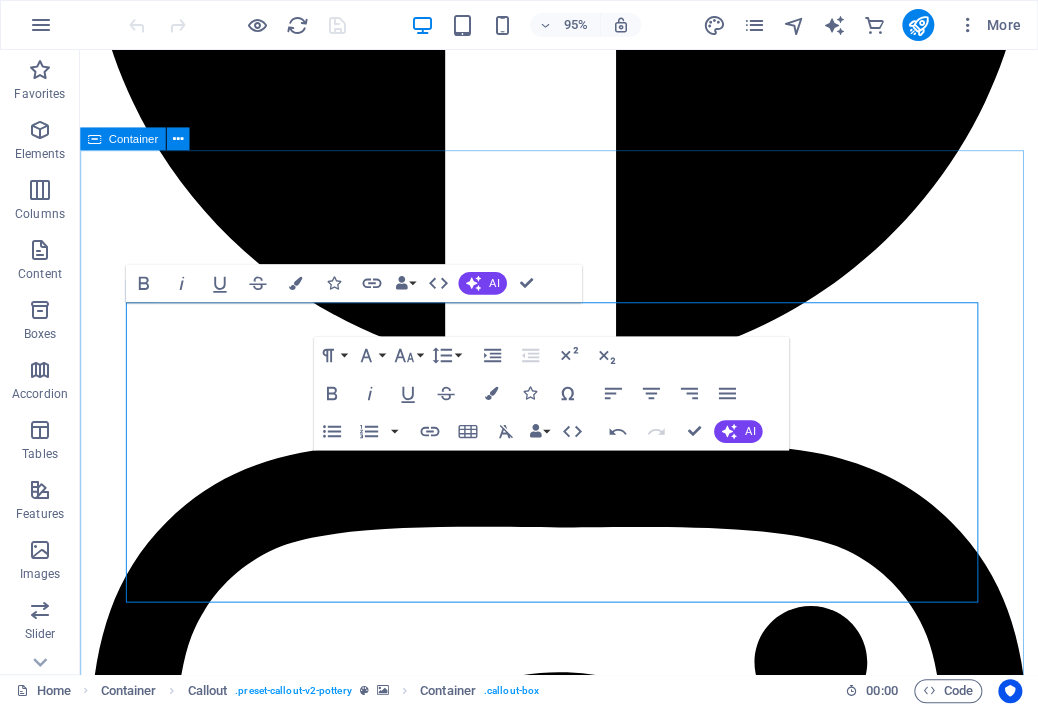 click at bounding box center (584, 5153) 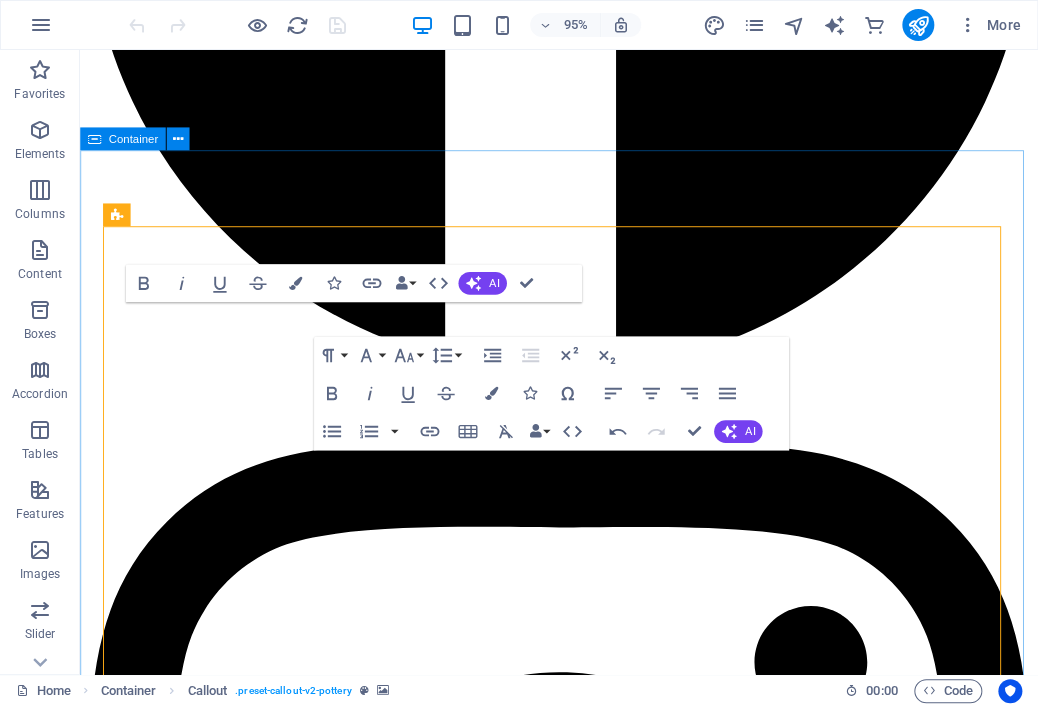 click on ""From casual to Glame: Outfits for every Moment." "Discover beautifully styled outfits crafted for modern treads and timeless elegance. Whether it's casual chic or statement  looks, our collections make dressing up effortless and uniquely you." Explore" at bounding box center (584, 5443) 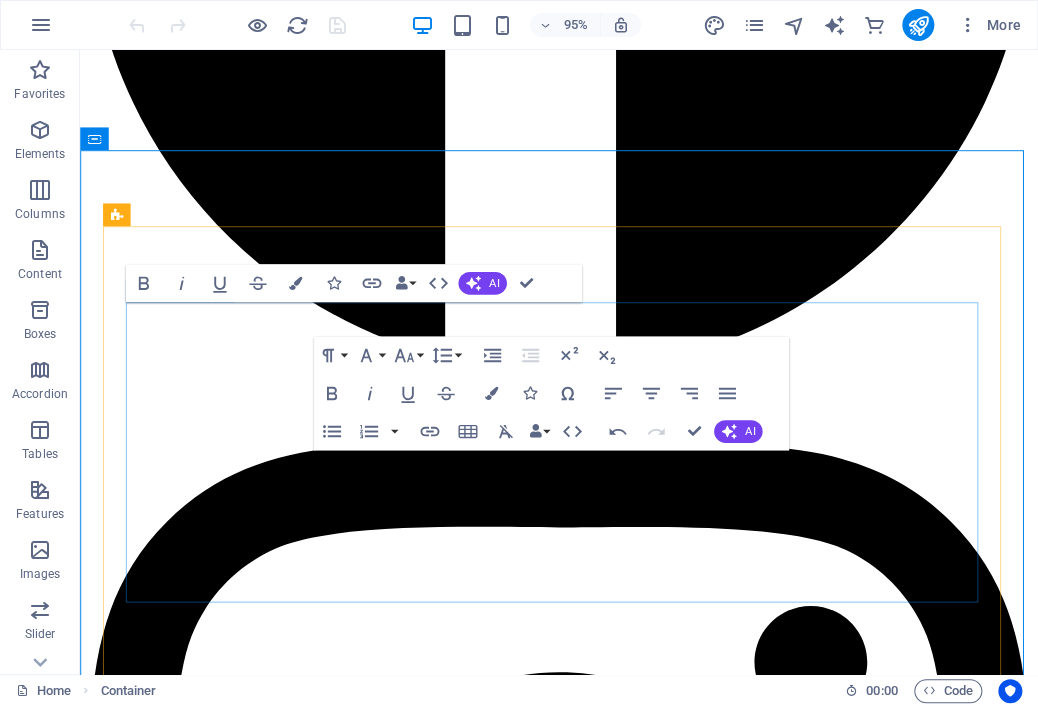 click on ""From casual to Glame: Outfits for every Moment." "Discover beautifully styled outfits crafted for modern treads and timeless elegance. Whether it's casual chic or statement  looks, our collections make dressing up effortless and uniquely you." Explore" at bounding box center [584, 5767] 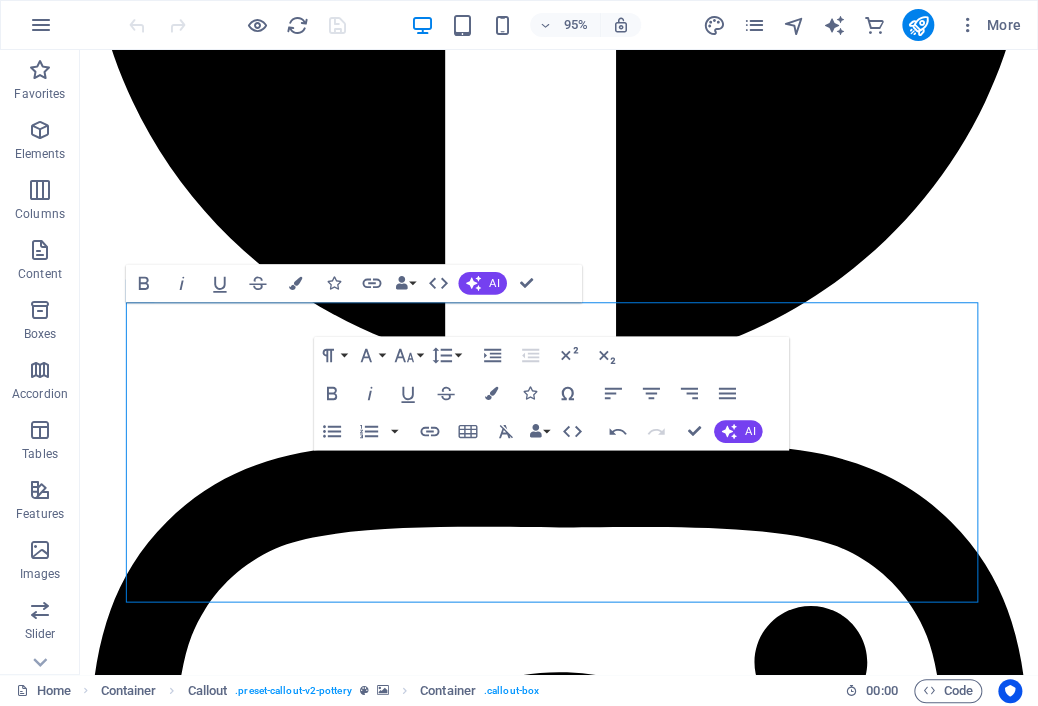 click at bounding box center [584, 5153] 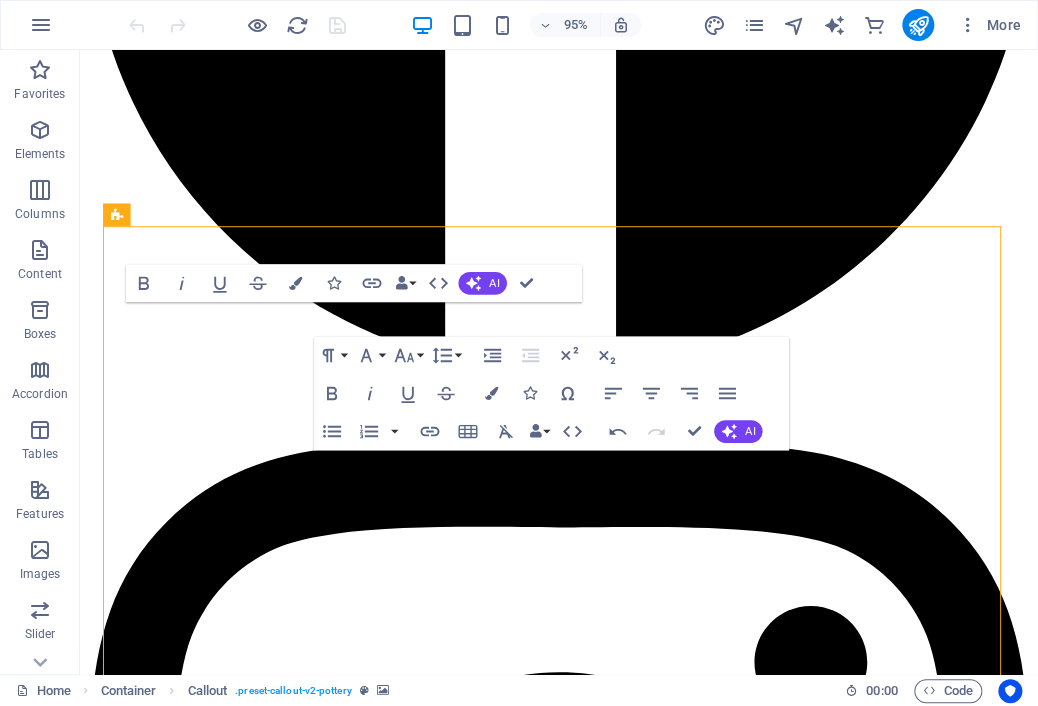 click at bounding box center [584, 5153] 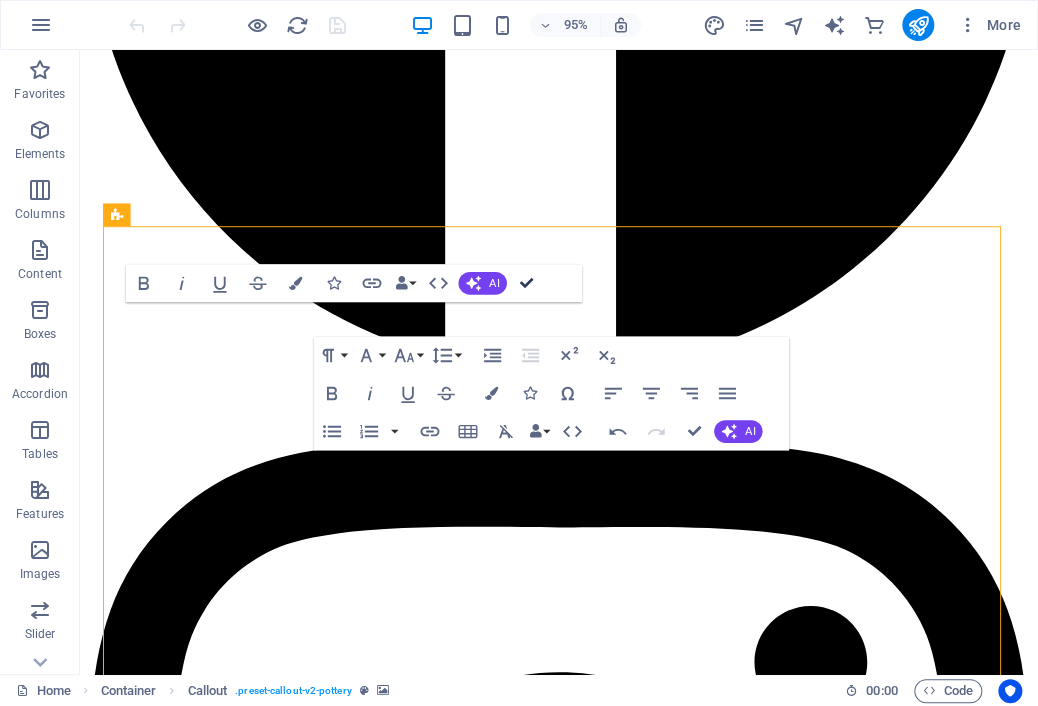 click at bounding box center (526, 282) 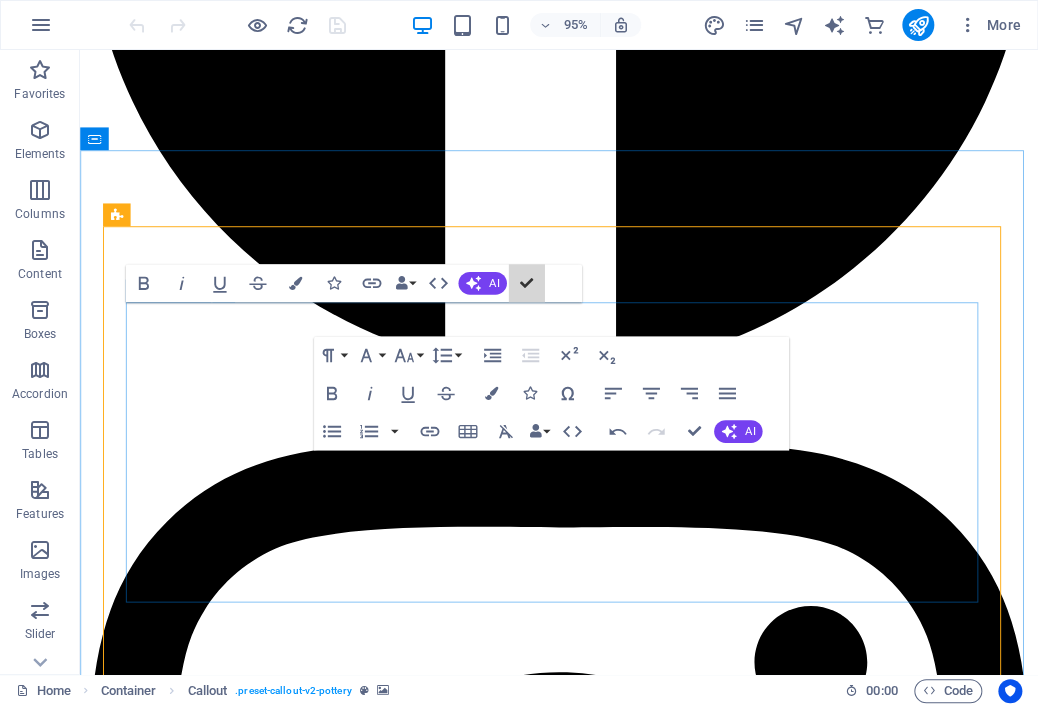 drag, startPoint x: 603, startPoint y: 331, endPoint x: 932, endPoint y: 569, distance: 406.06033 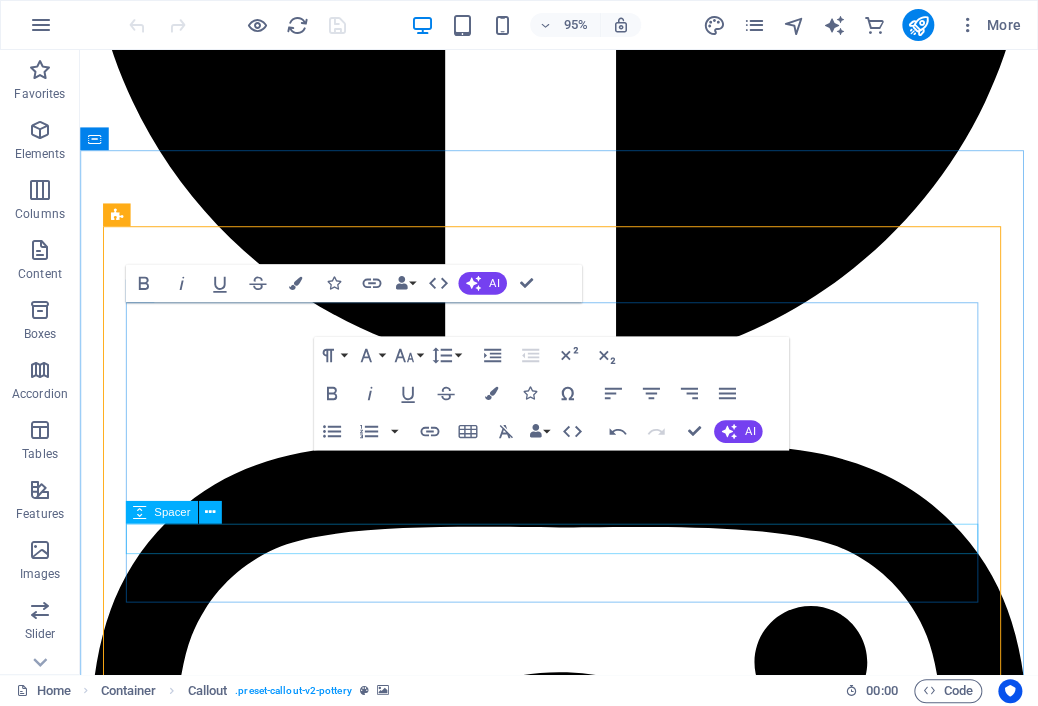 click at bounding box center (584, 5827) 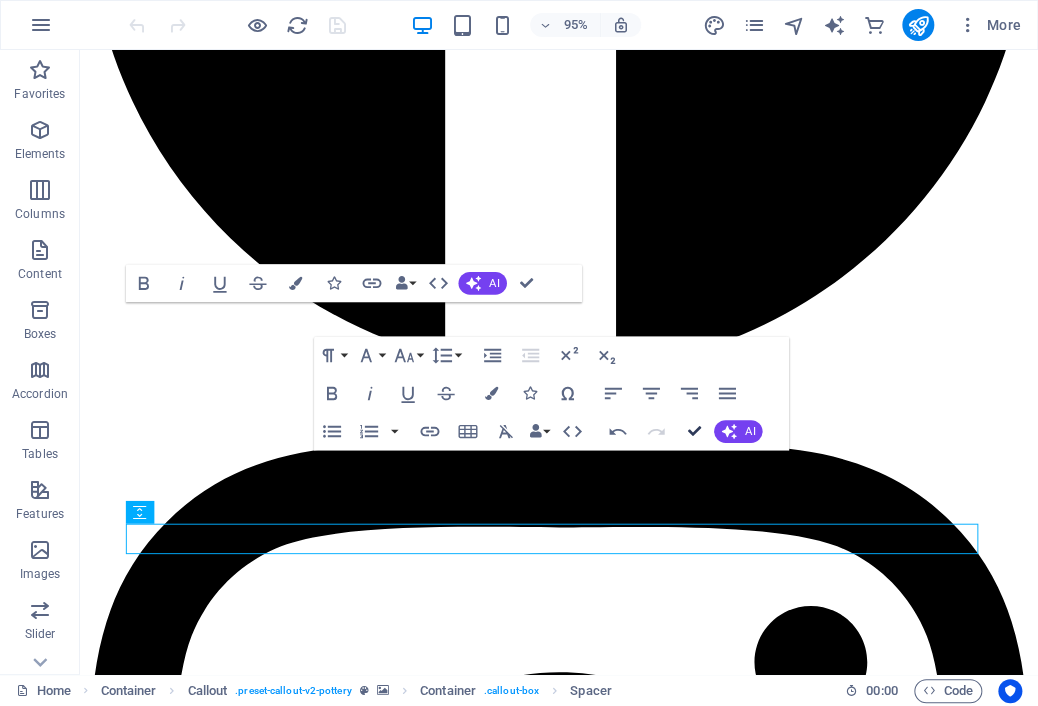 click at bounding box center [693, 431] 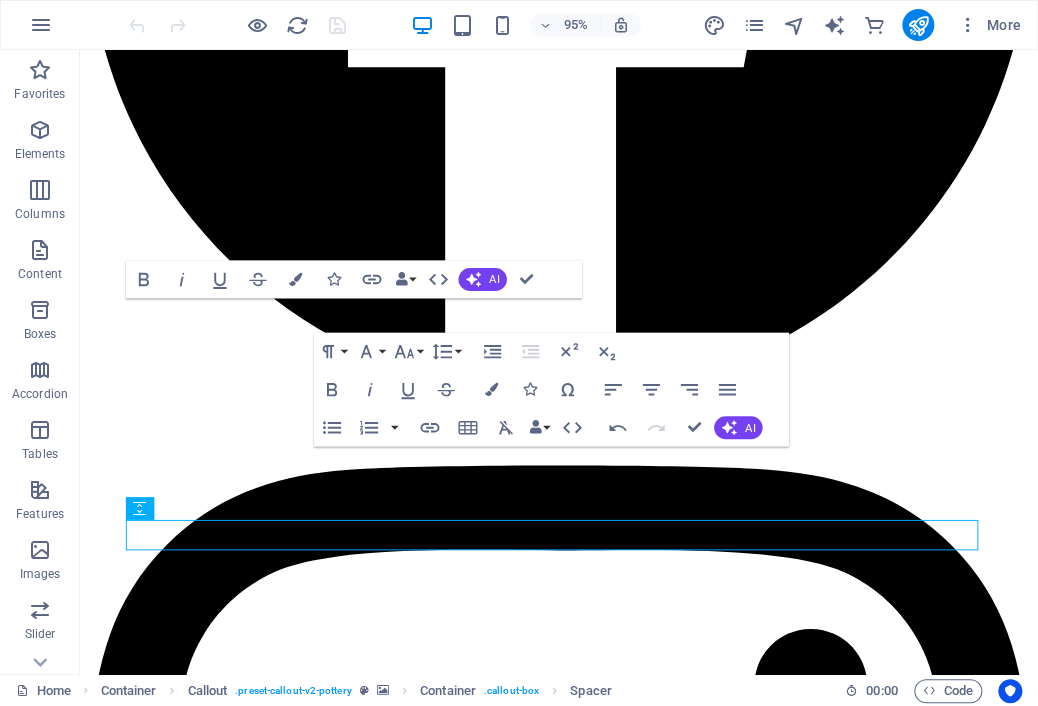 scroll, scrollTop: 3170, scrollLeft: 0, axis: vertical 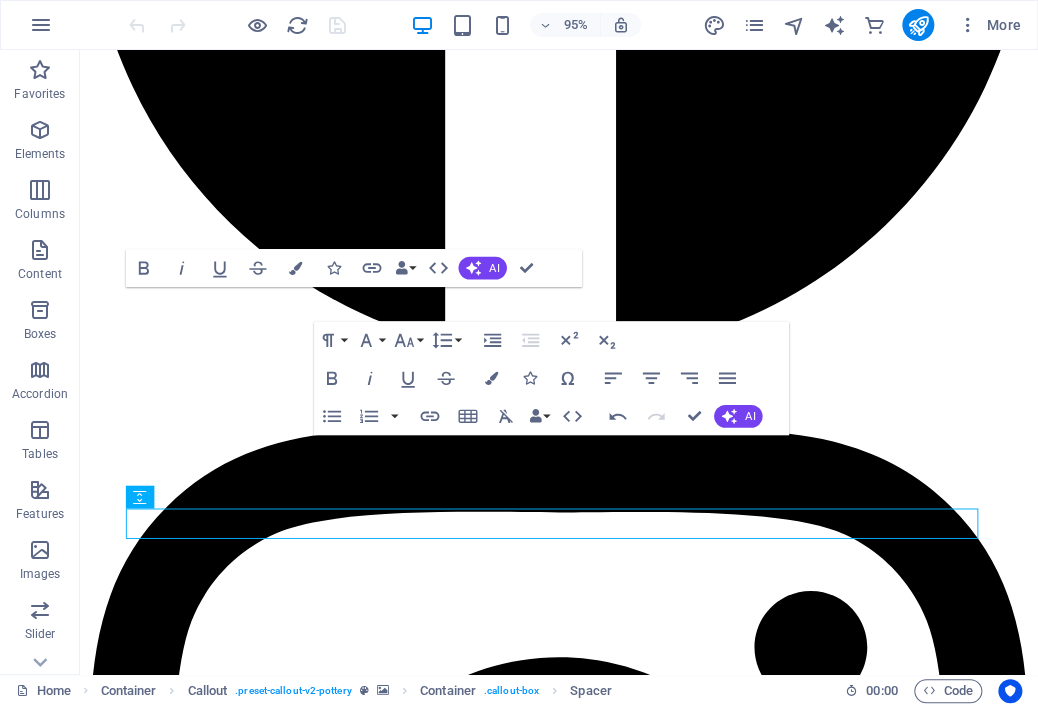 click at bounding box center (584, 5137) 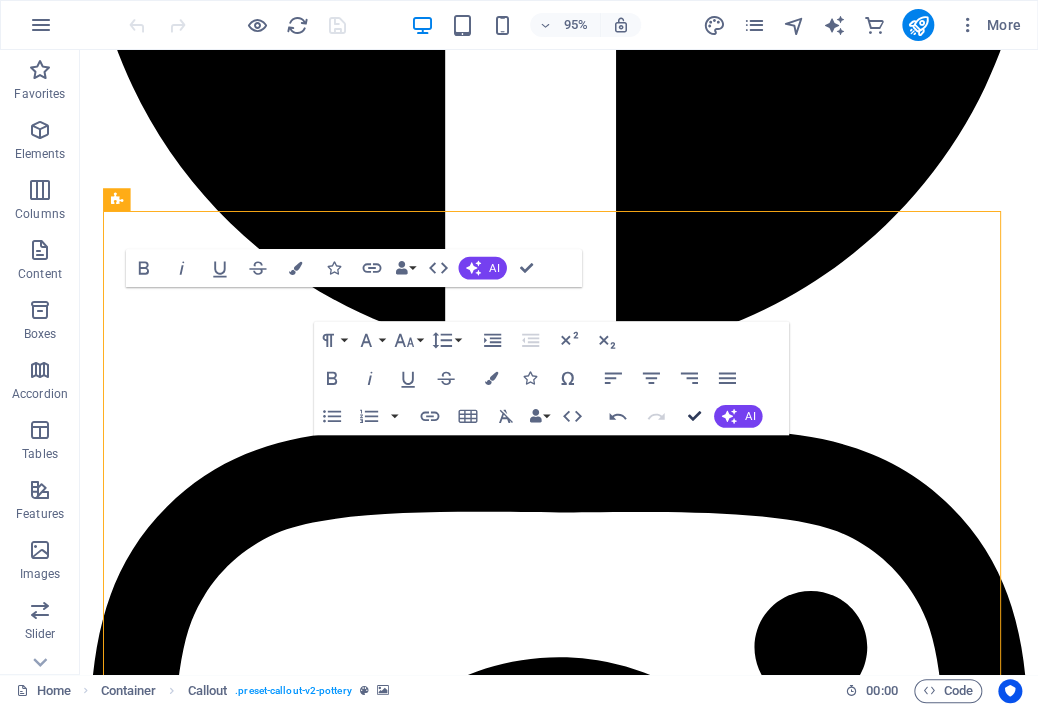 click at bounding box center [693, 415] 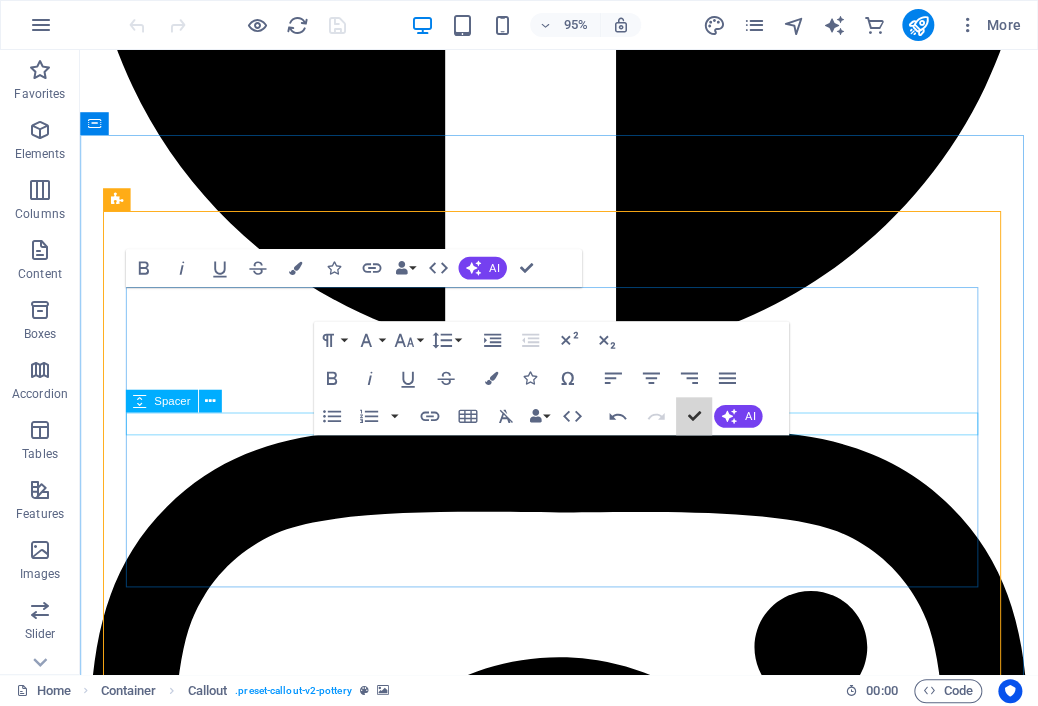drag, startPoint x: 772, startPoint y: 465, endPoint x: 895, endPoint y: 443, distance: 124.95199 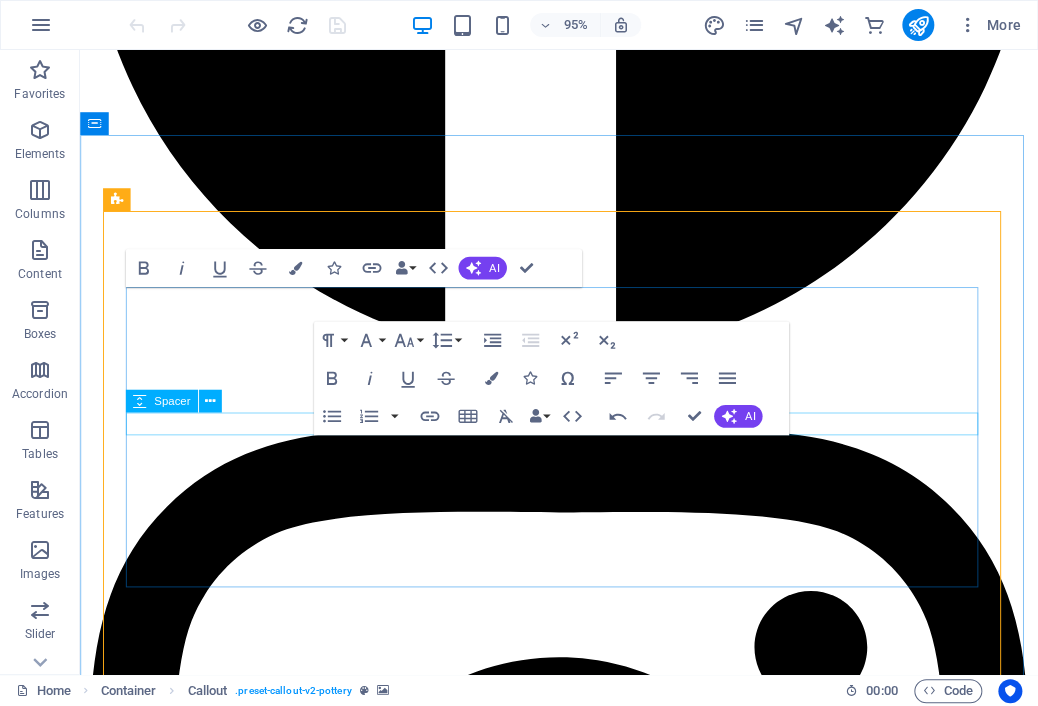 click at bounding box center (584, 5715) 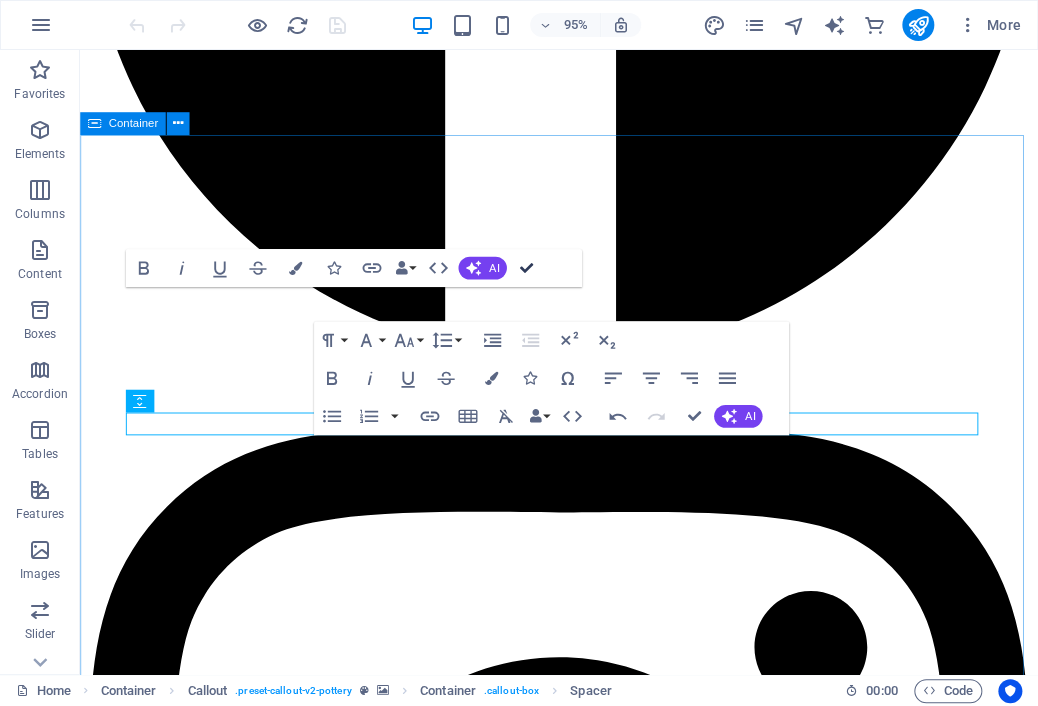 click at bounding box center [526, 267] 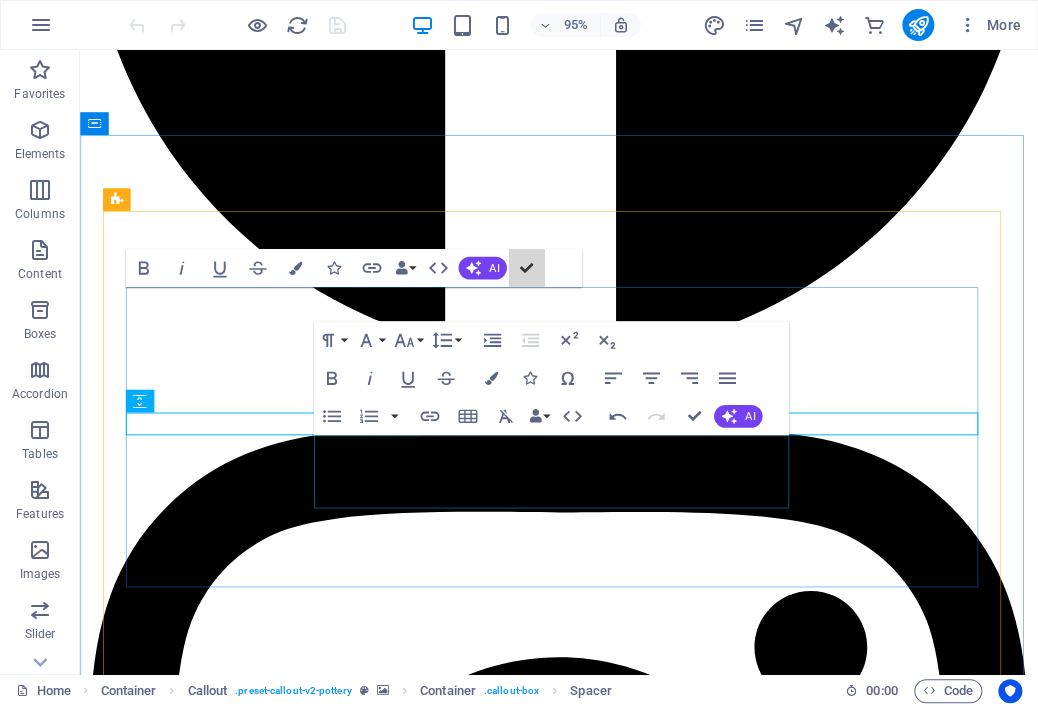 drag, startPoint x: 603, startPoint y: 318, endPoint x: 874, endPoint y: 551, distance: 357.39334 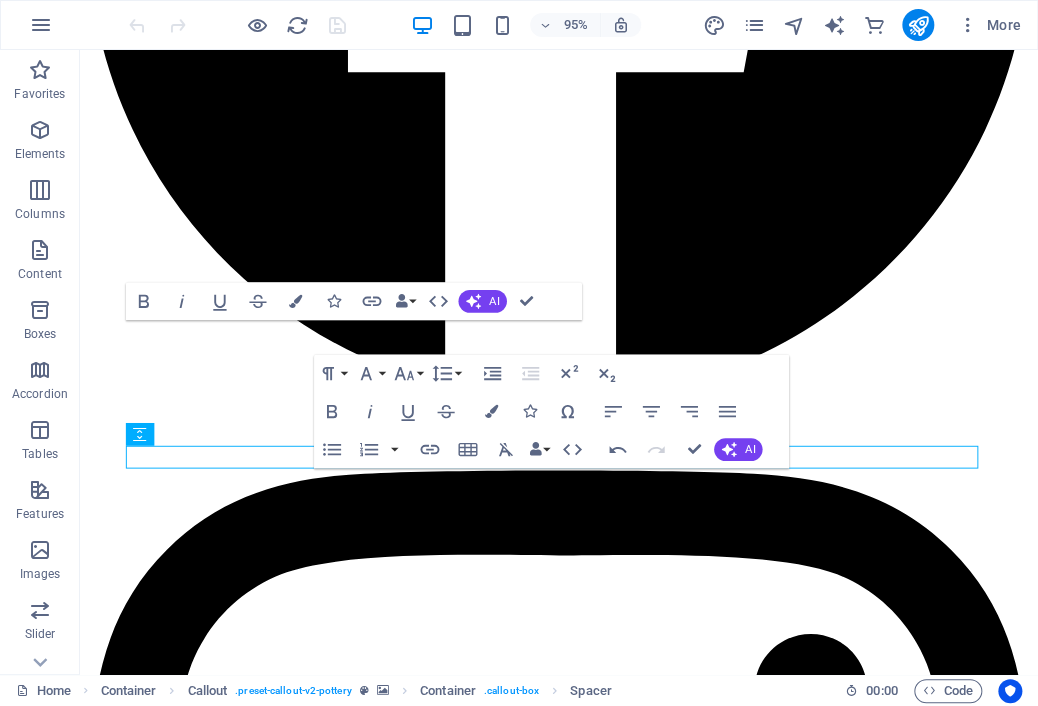 scroll, scrollTop: 3113, scrollLeft: 0, axis: vertical 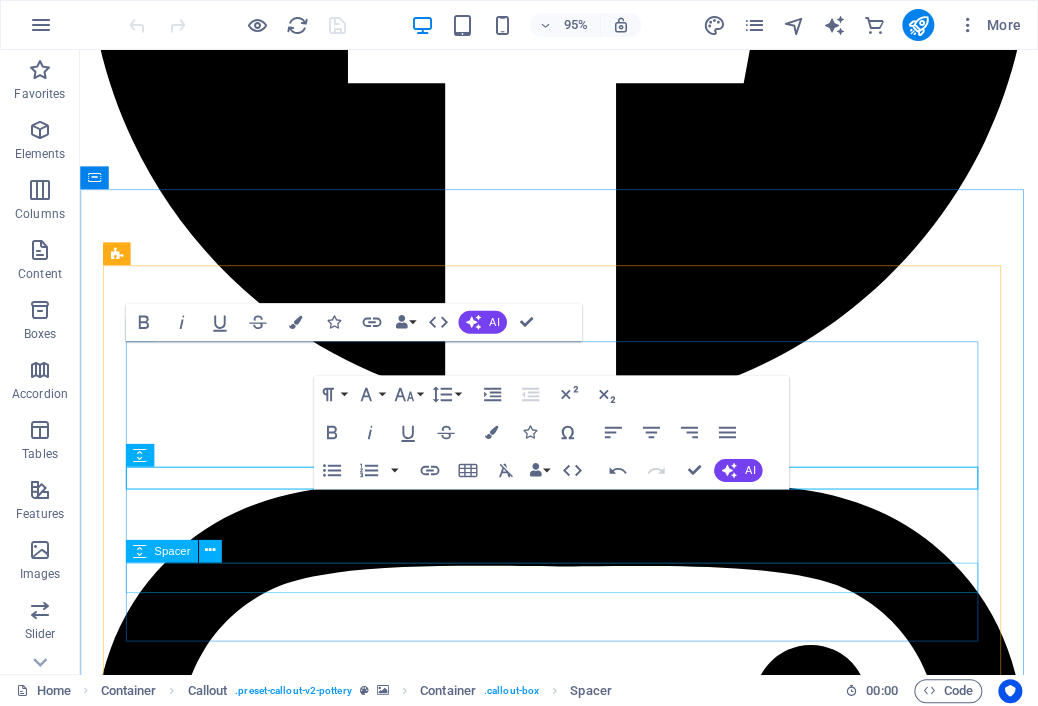 click at bounding box center (584, 5868) 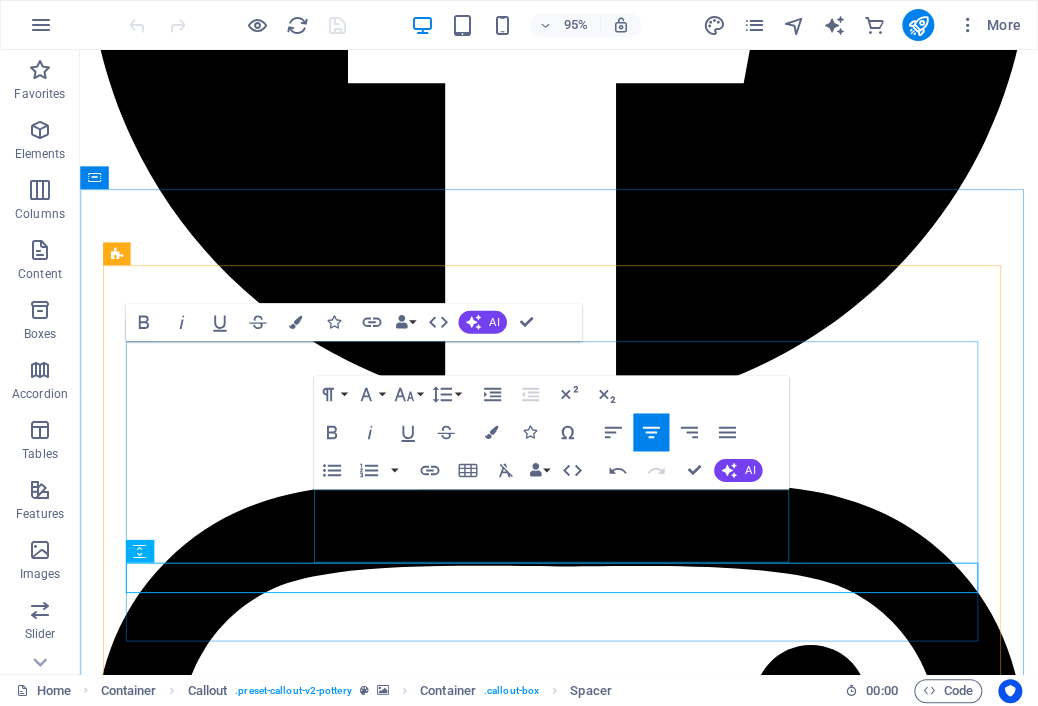 click on ""Discover beautifully styled outfits crafted for modern treads and timeless elegance. Whether it's casual chic or statement  looks, our collections make dressing up effortless and uniquely you."" at bounding box center (584, 5818) 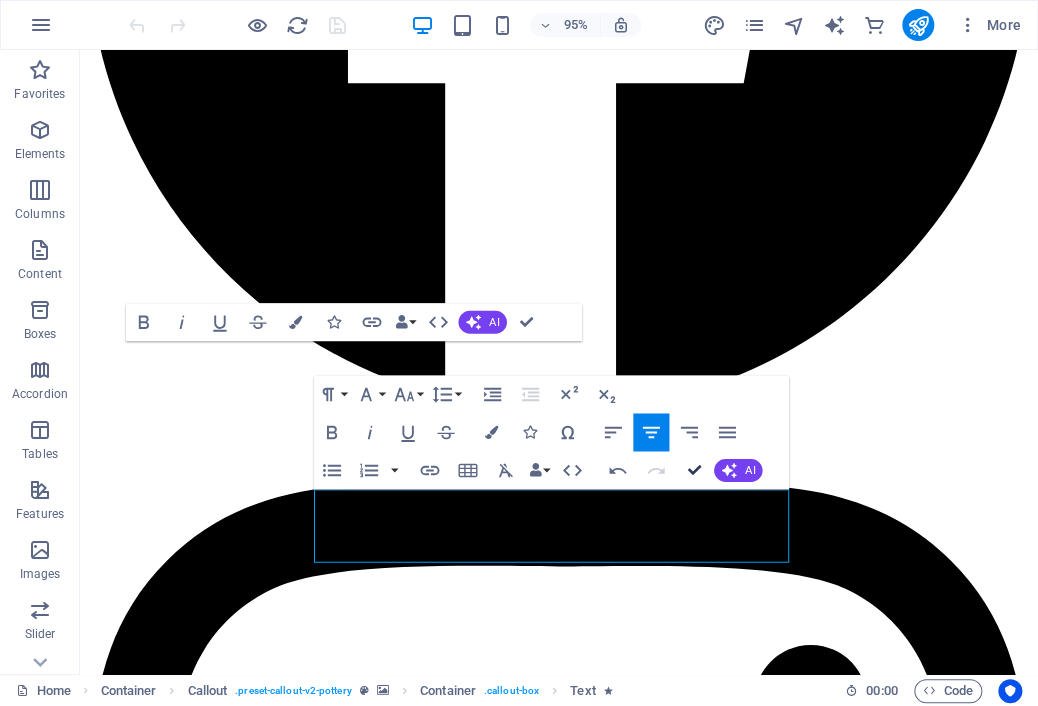 click at bounding box center [693, 469] 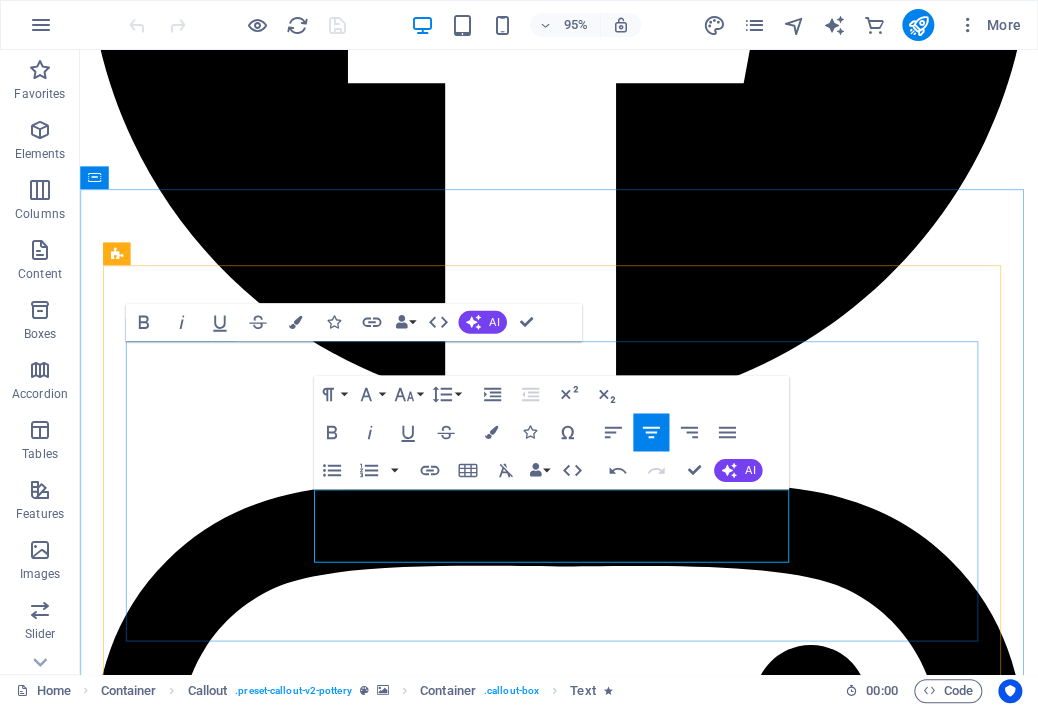 click on ""From casual to Glame: Outfits for every Moment." "Discover beautifully styled outfits crafted for modern treads and timeless elegance. Whether it's casual chic or statement  looks, our collections make dressing up effortless and uniquely you." Explore" at bounding box center [584, 5808] 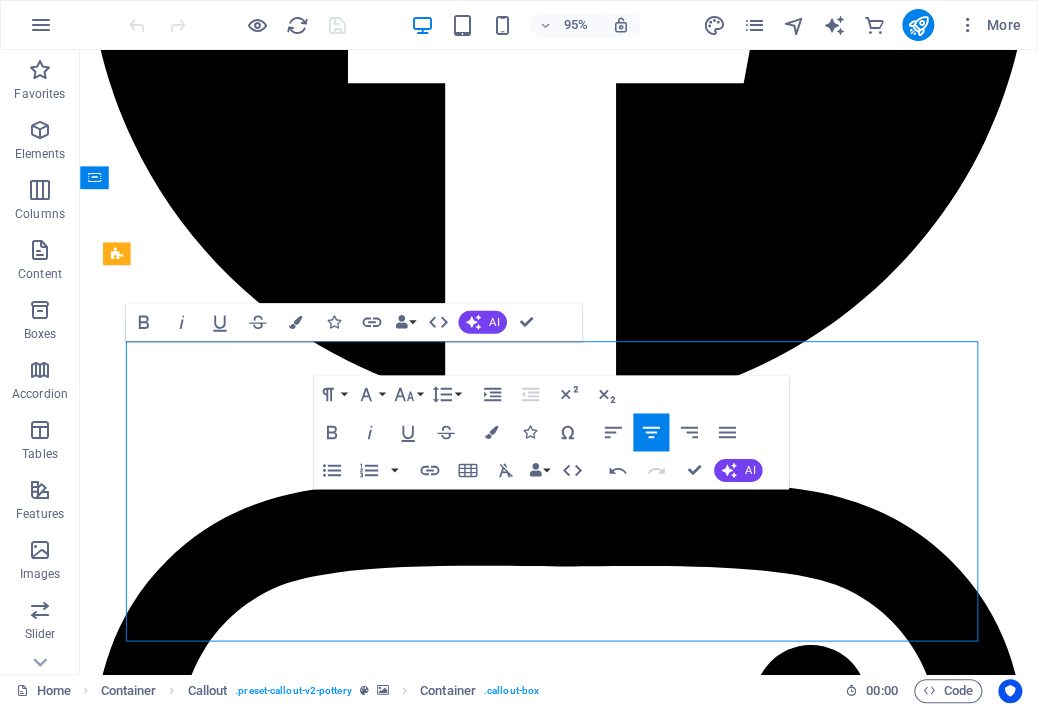 click on ""From casual to Glame: Outfits for every Moment." "Discover beautifully styled outfits crafted for modern treads and timeless elegance. Whether it's casual chic or statement  looks, our collections make dressing up effortless and uniquely you." Explore" at bounding box center [584, 5808] 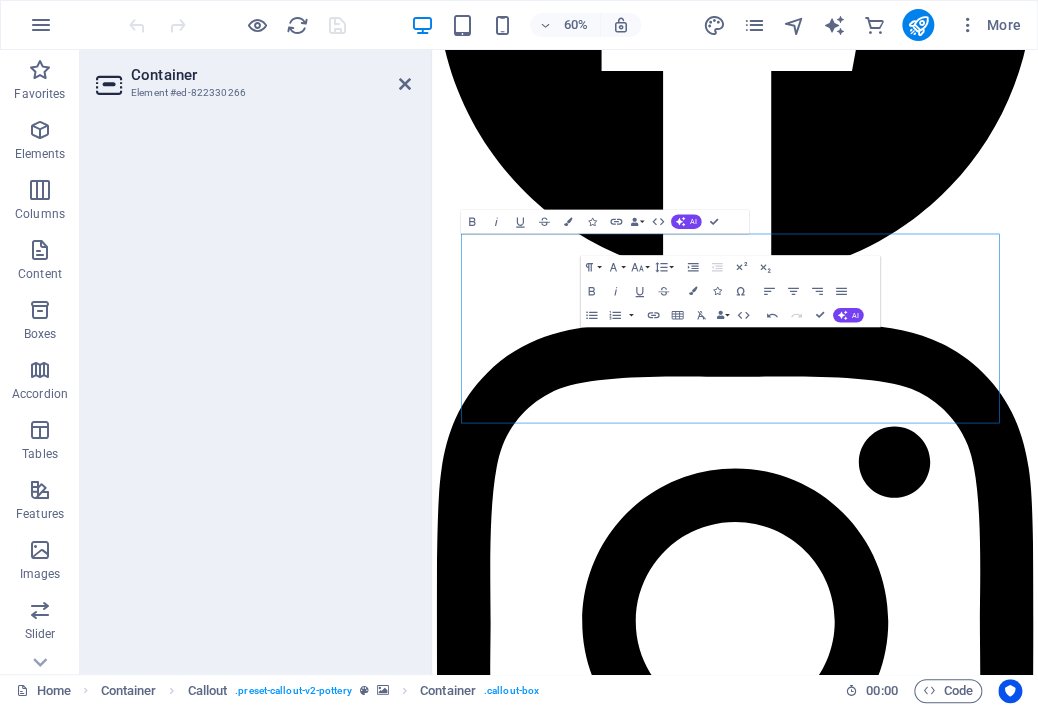 click at bounding box center (937, 5202) 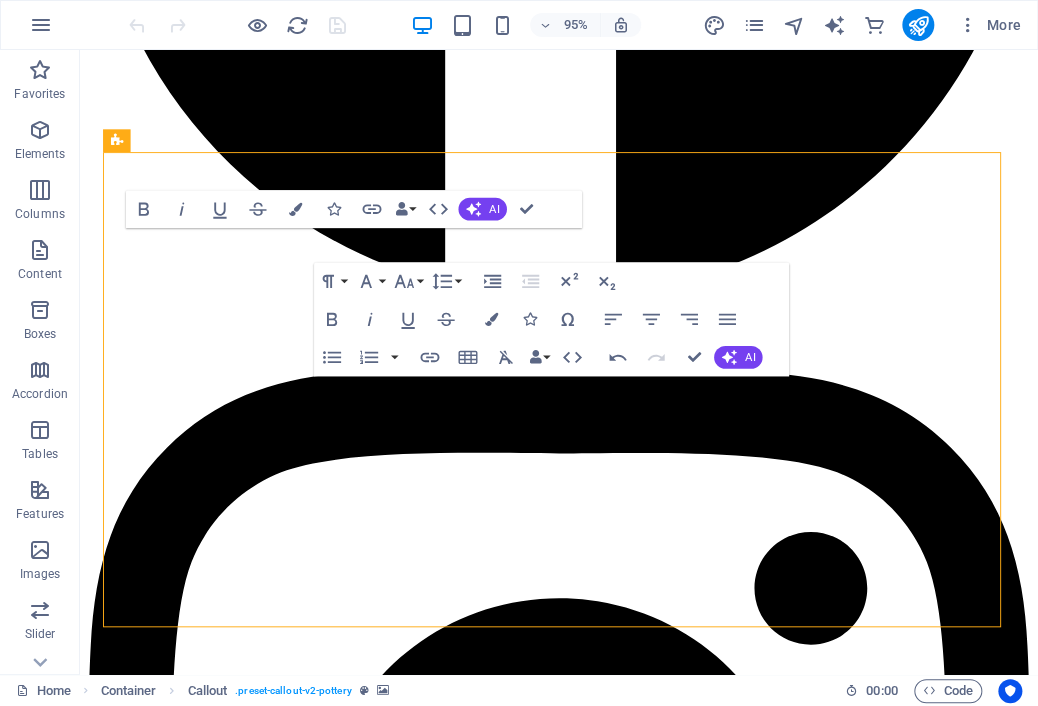 scroll, scrollTop: 3244, scrollLeft: 0, axis: vertical 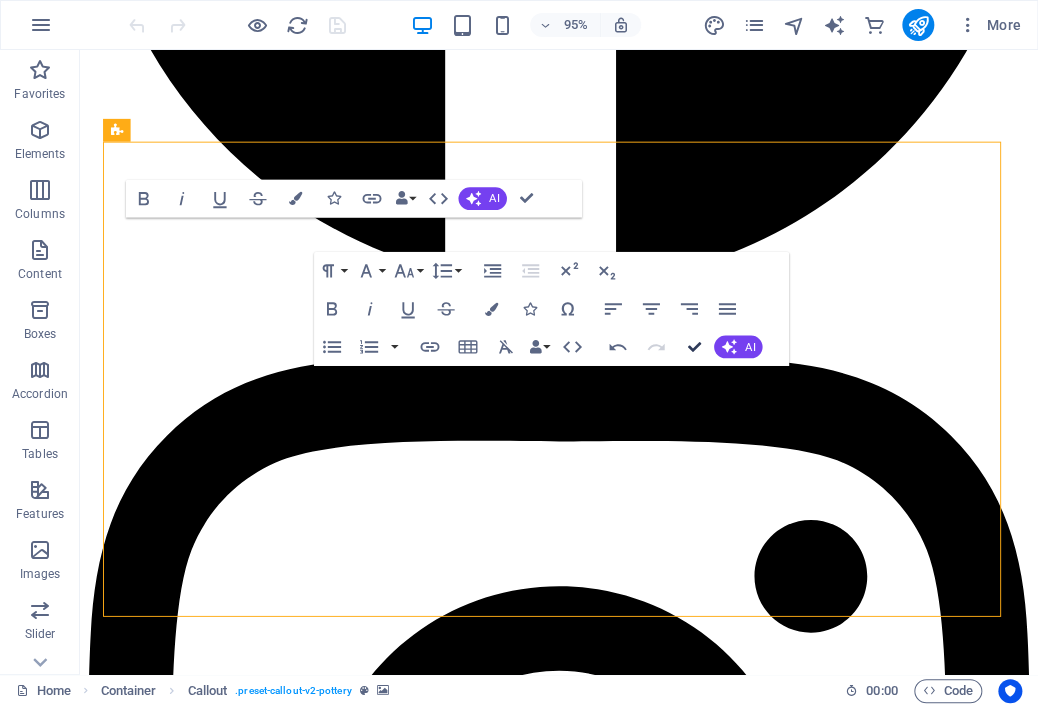 click at bounding box center [693, 345] 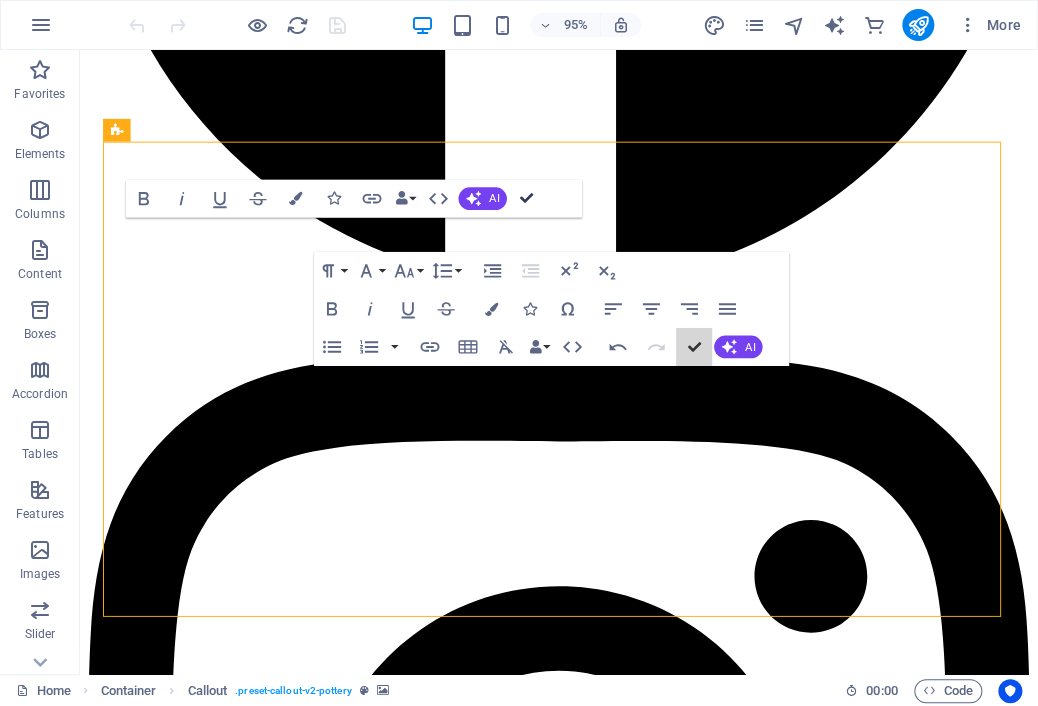 drag, startPoint x: 692, startPoint y: 347, endPoint x: 524, endPoint y: 191, distance: 229.25967 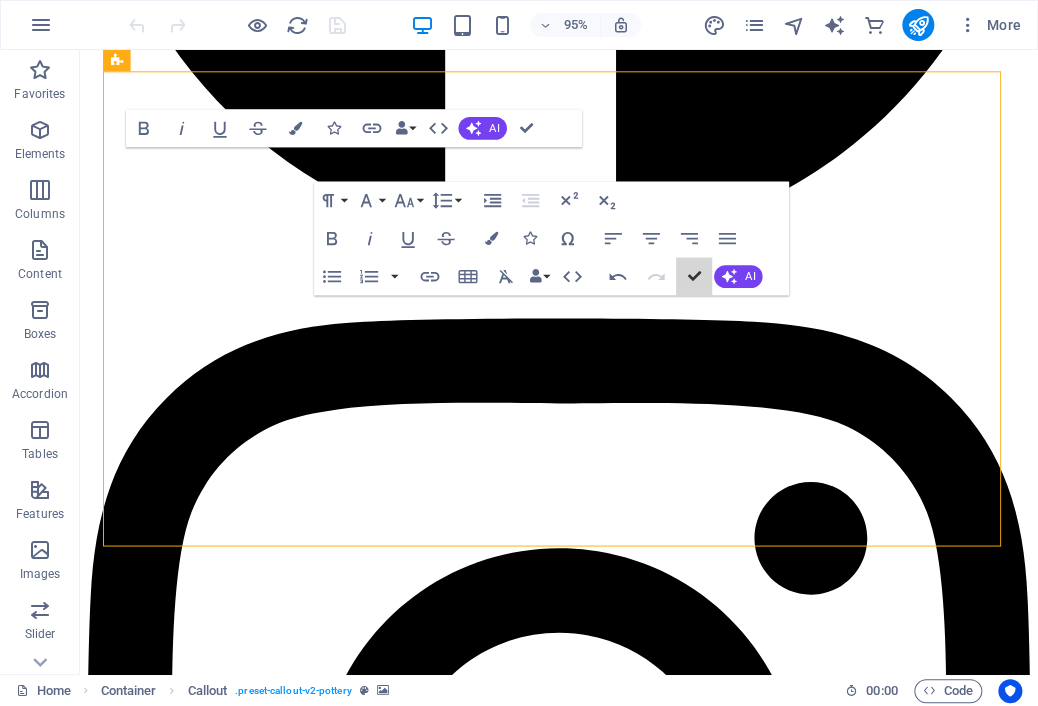scroll, scrollTop: 3324, scrollLeft: 0, axis: vertical 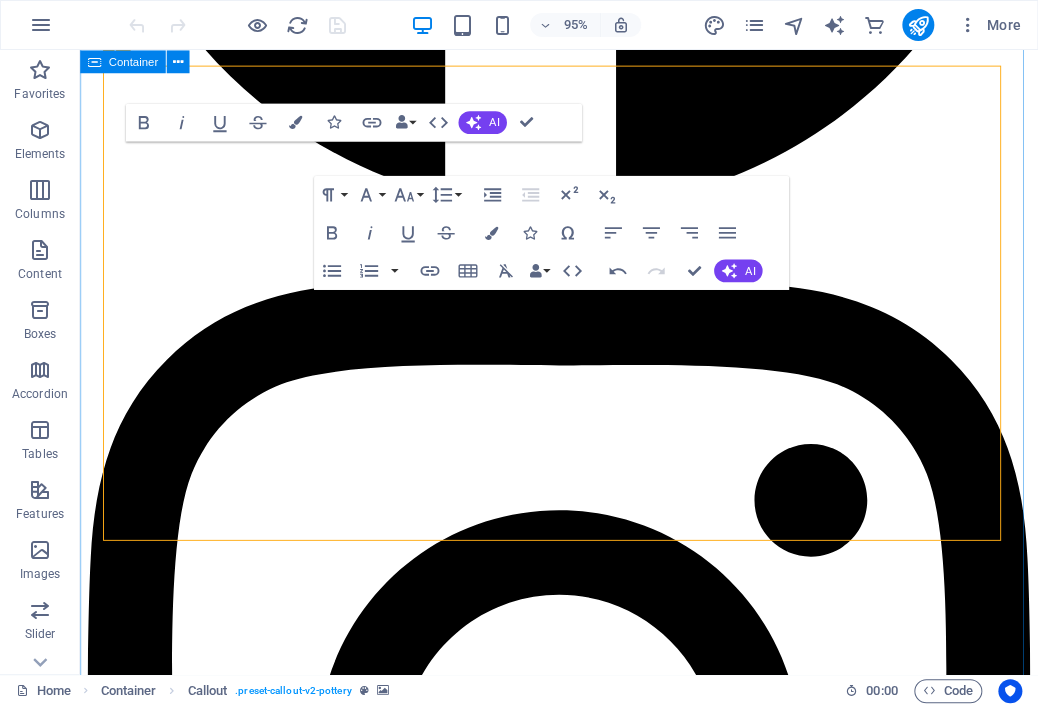 click on ""From casual to Glame: Outfits for every Moment." "Discover beautifully styled outfits crafted for modern treads and timeless elegance. Whether it's casual chic or statement  looks, our collections make dressing up effortless and uniquely you." Explore" at bounding box center (584, 5273) 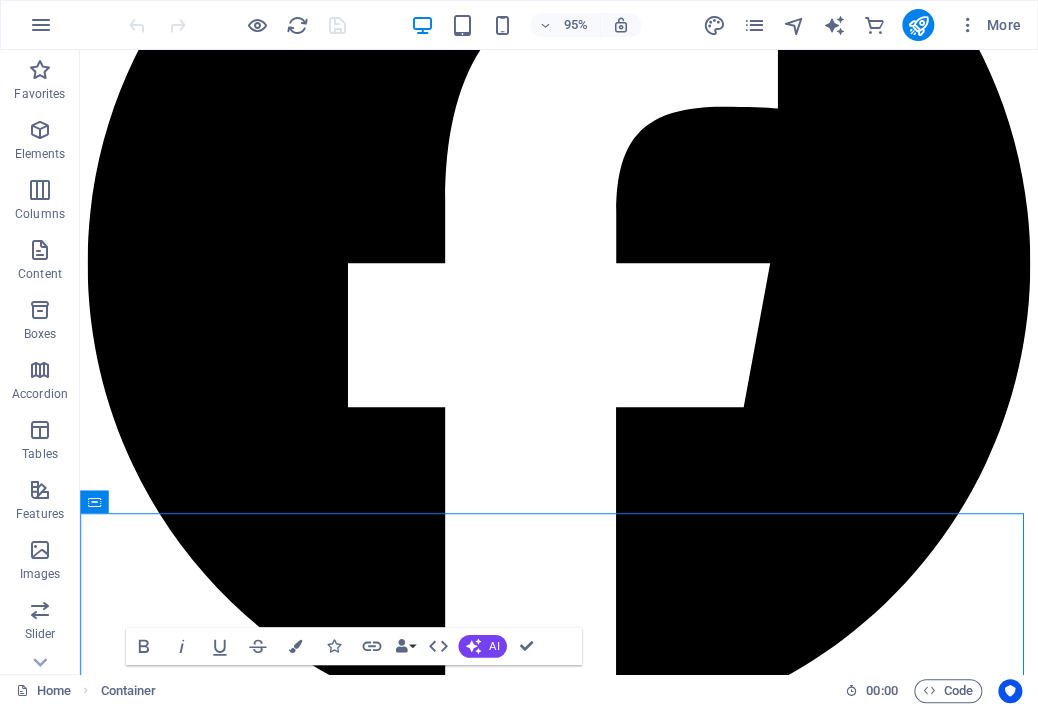 scroll, scrollTop: 3324, scrollLeft: 0, axis: vertical 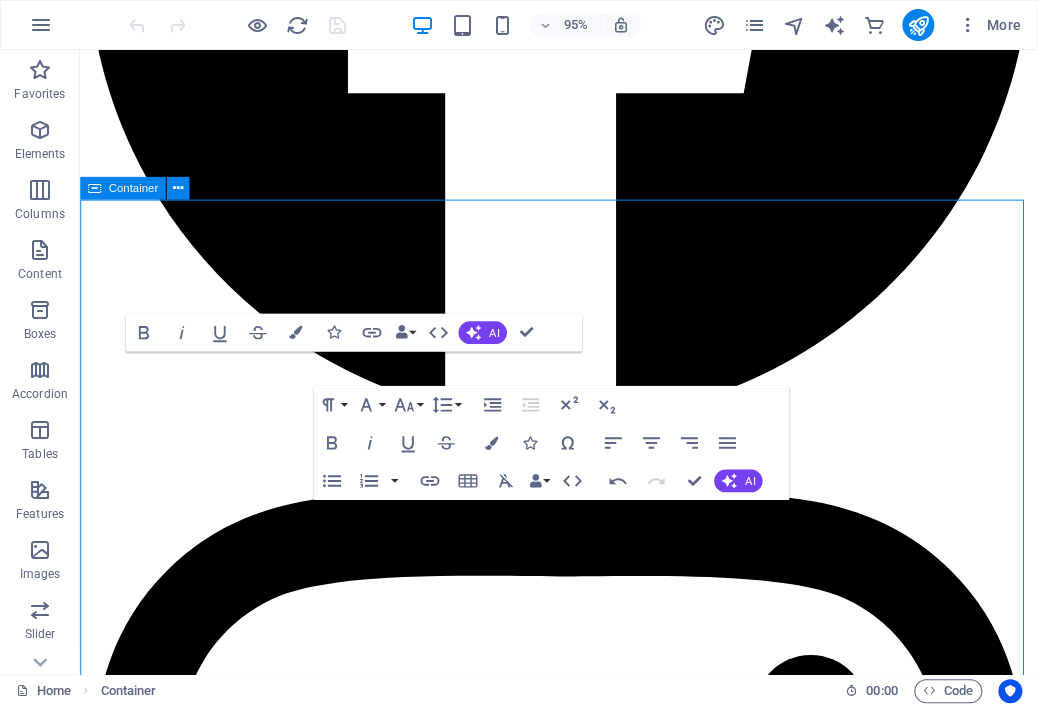 click on "Container" at bounding box center (133, 187) 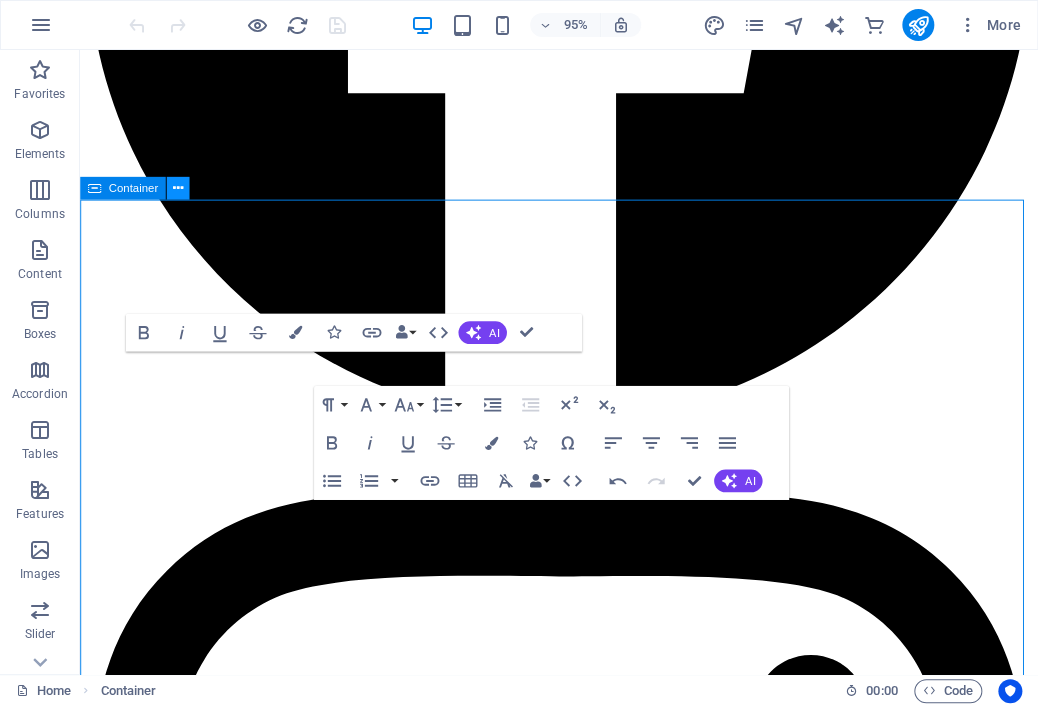 click at bounding box center [178, 188] 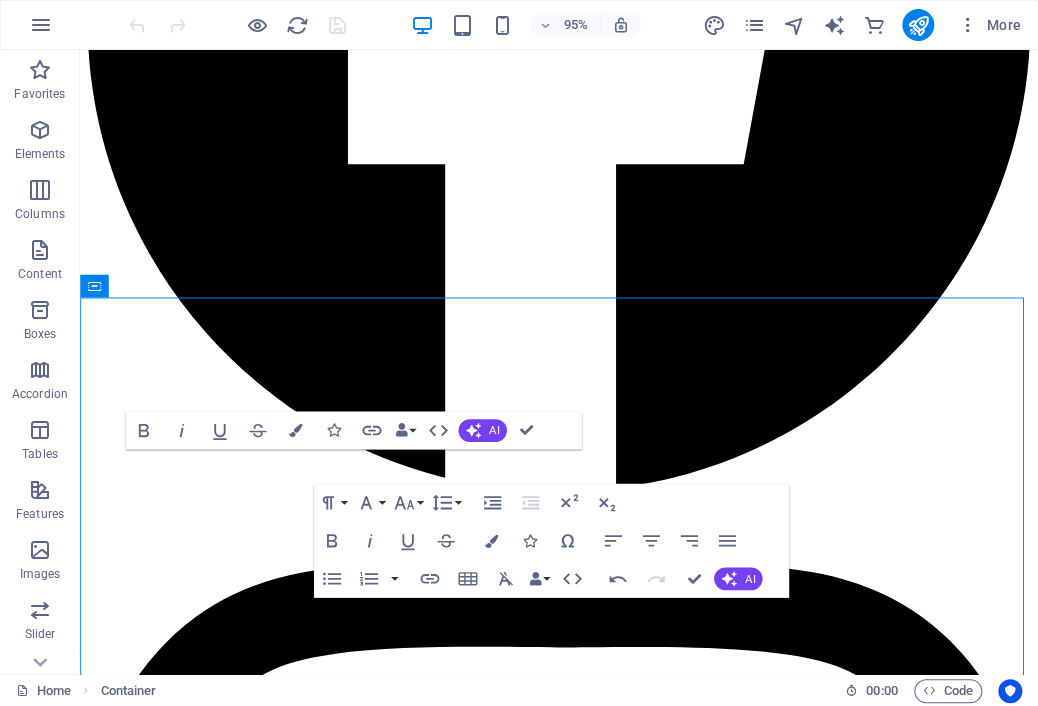 scroll, scrollTop: 3000, scrollLeft: 0, axis: vertical 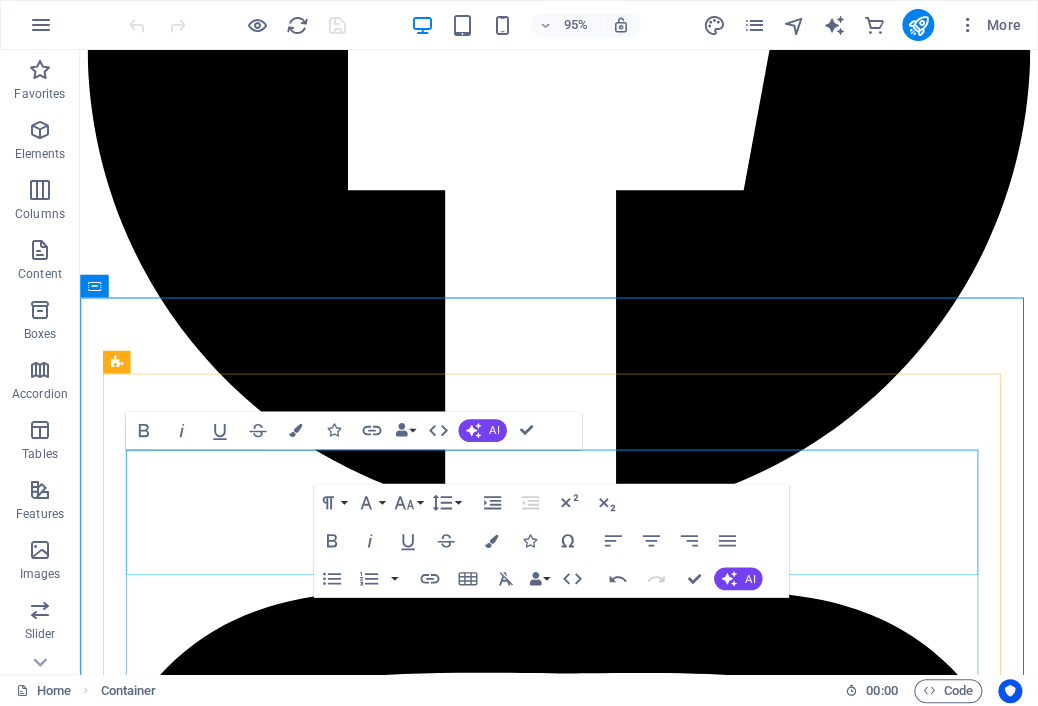 click on ""From casual to Glame: Outfits for every Moment."" at bounding box center [380, 5840] 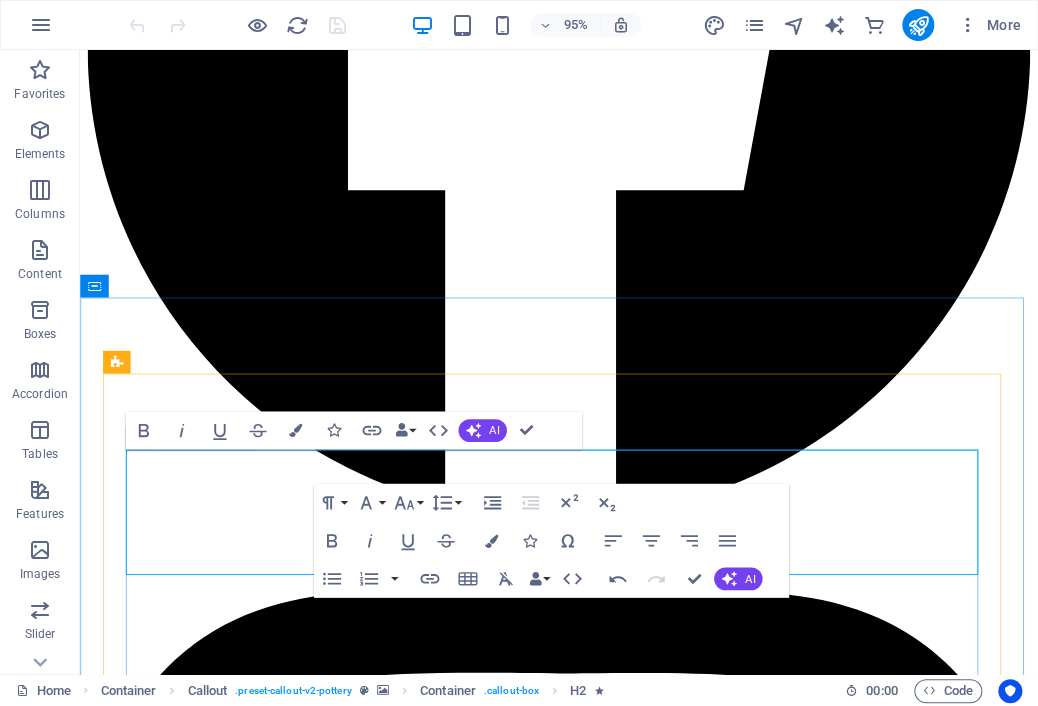 click on ""From casual to Glame: Outfits for every Moment."" at bounding box center [380, 5840] 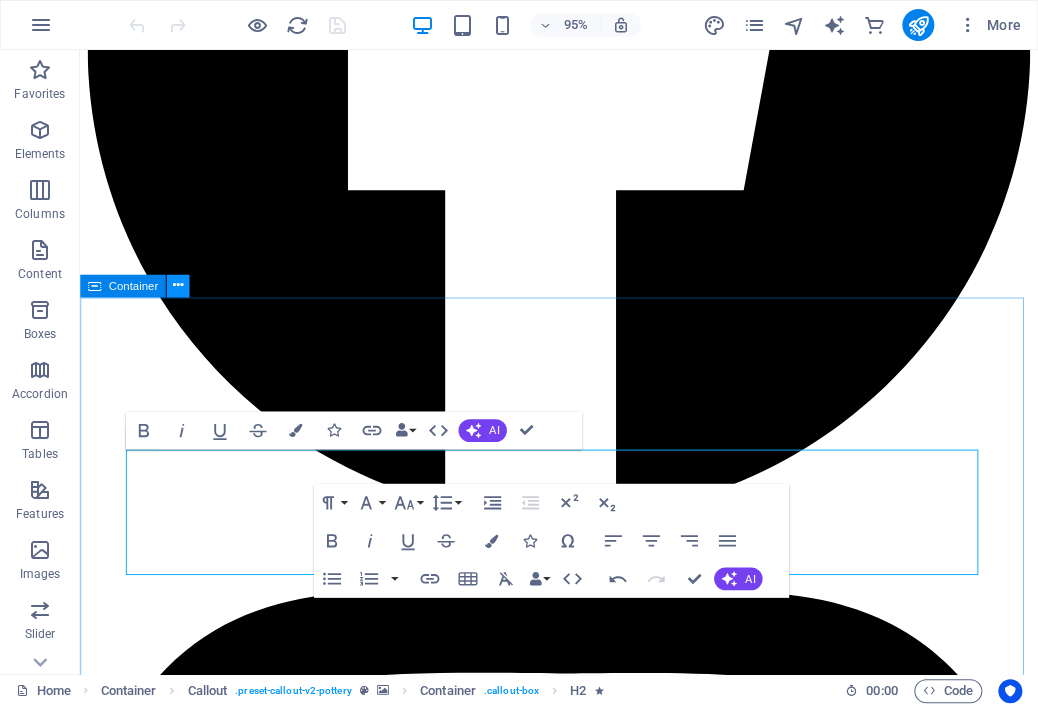 click at bounding box center [178, 285] 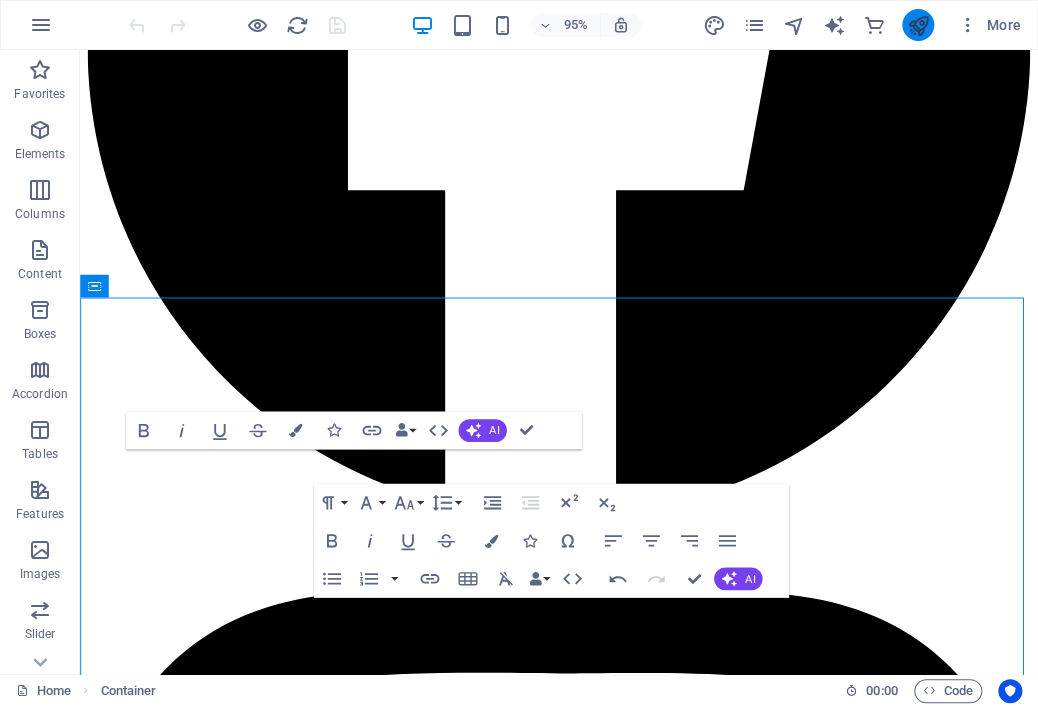click at bounding box center (918, 25) 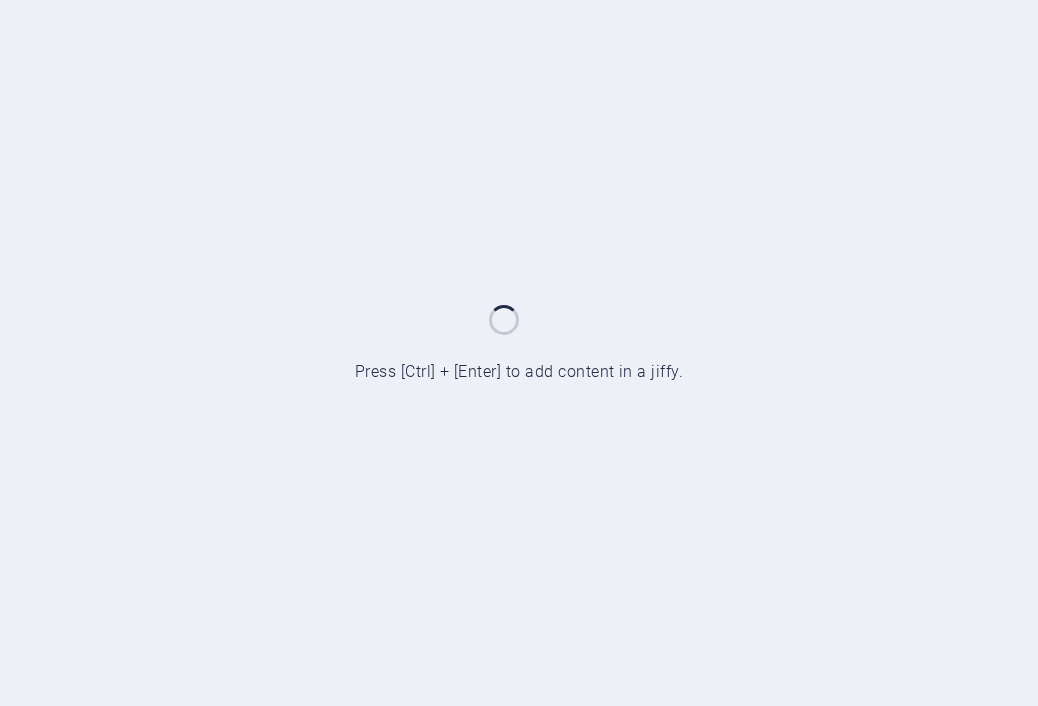 scroll, scrollTop: 0, scrollLeft: 0, axis: both 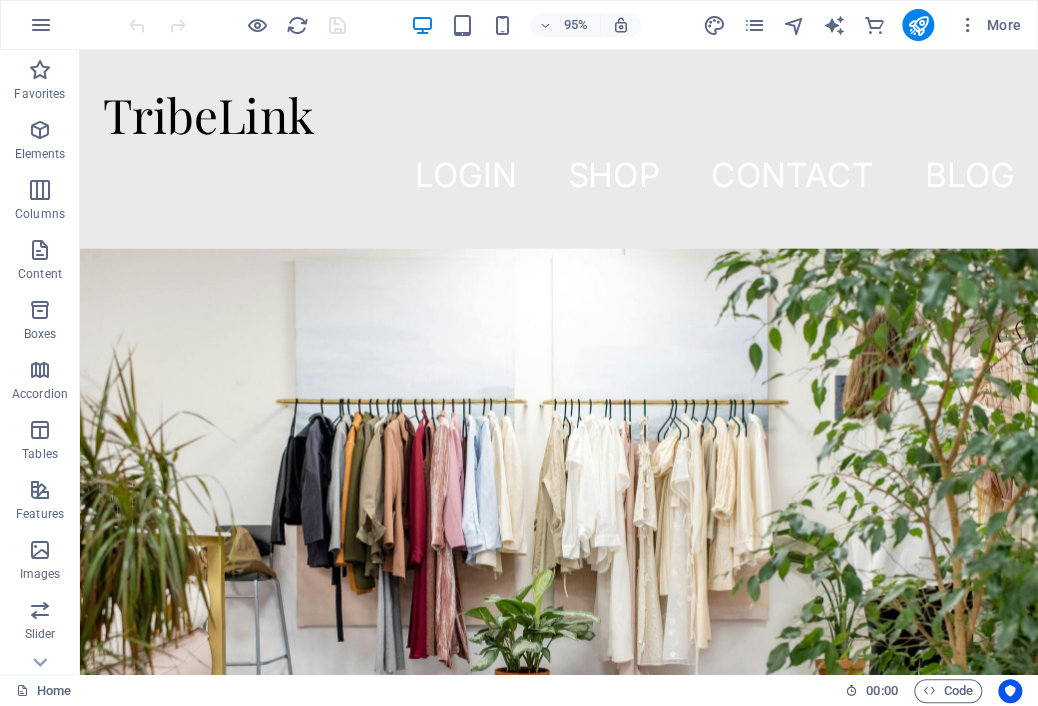 drag, startPoint x: 1082, startPoint y: 597, endPoint x: 1080, endPoint y: 79, distance: 518.00385 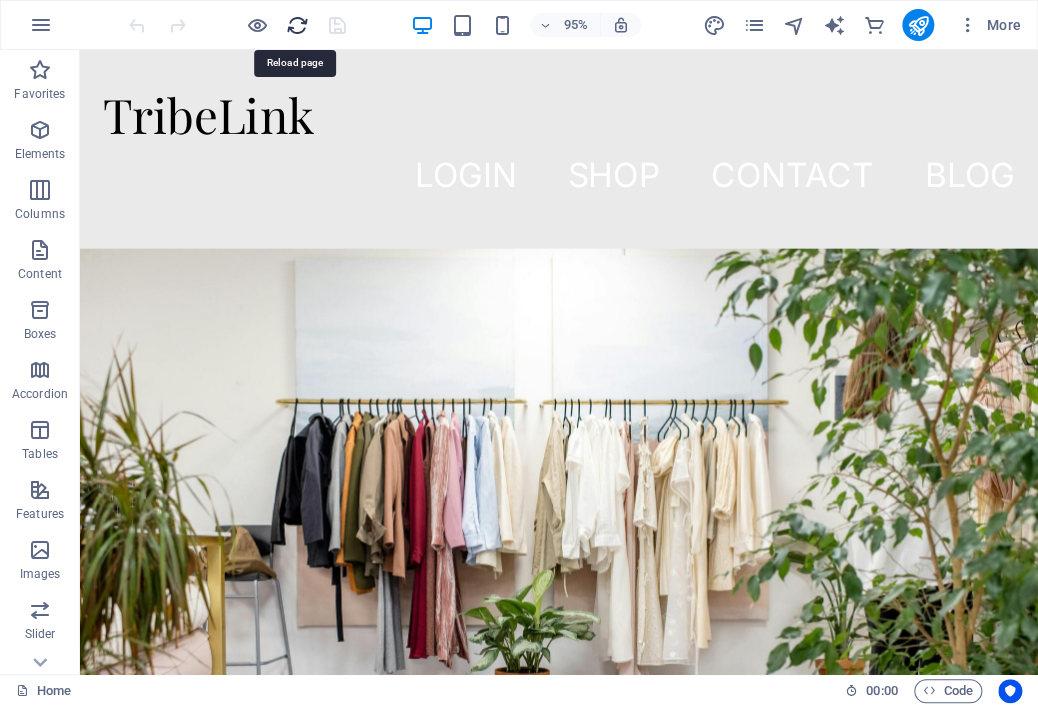 click at bounding box center (297, 25) 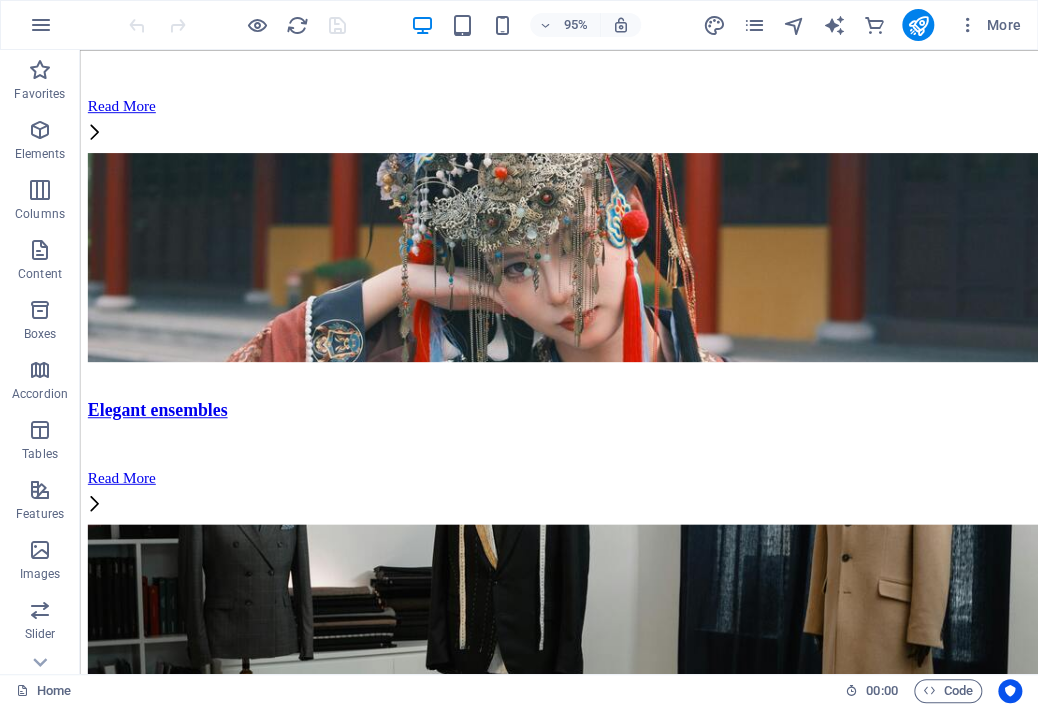 scroll, scrollTop: 7226, scrollLeft: 0, axis: vertical 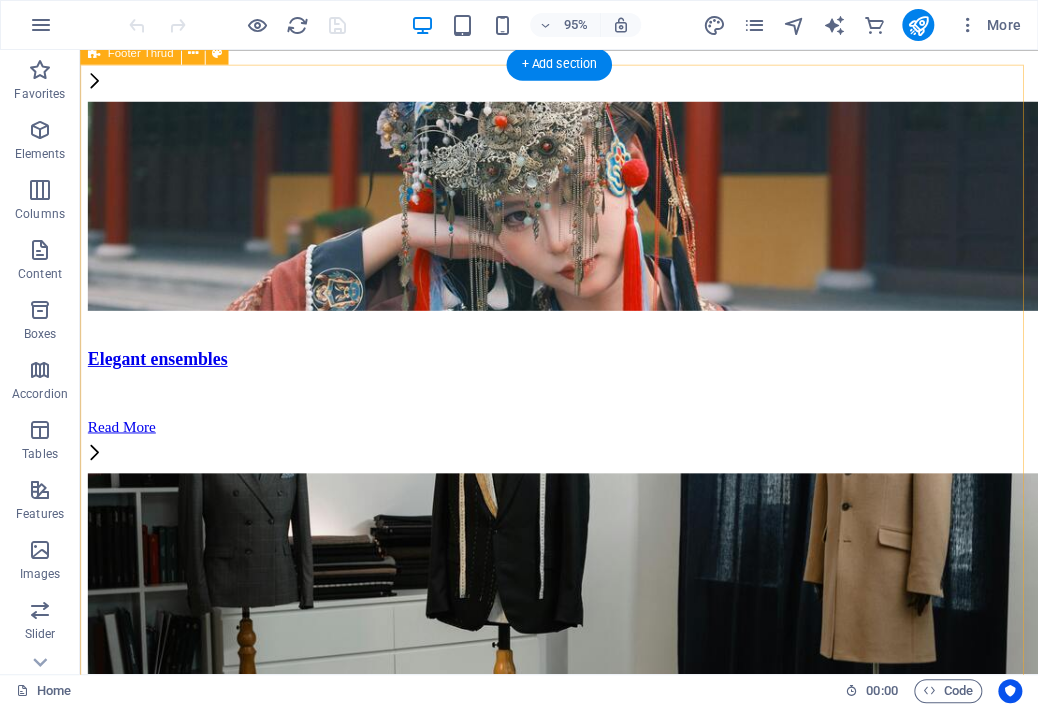 type 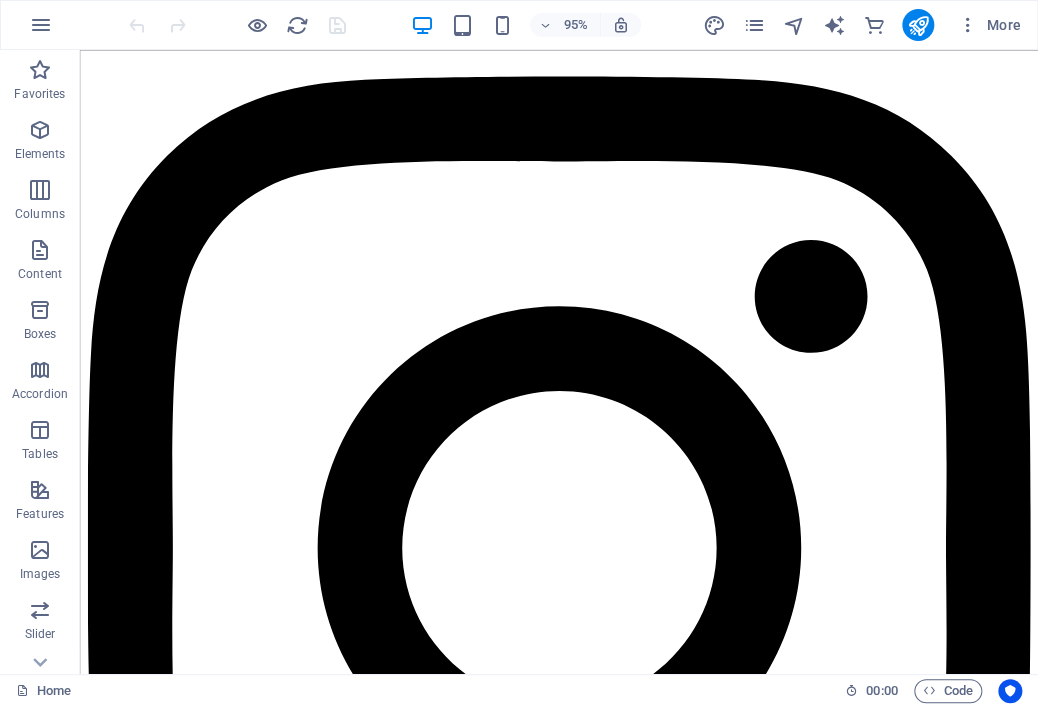 scroll, scrollTop: 3550, scrollLeft: 0, axis: vertical 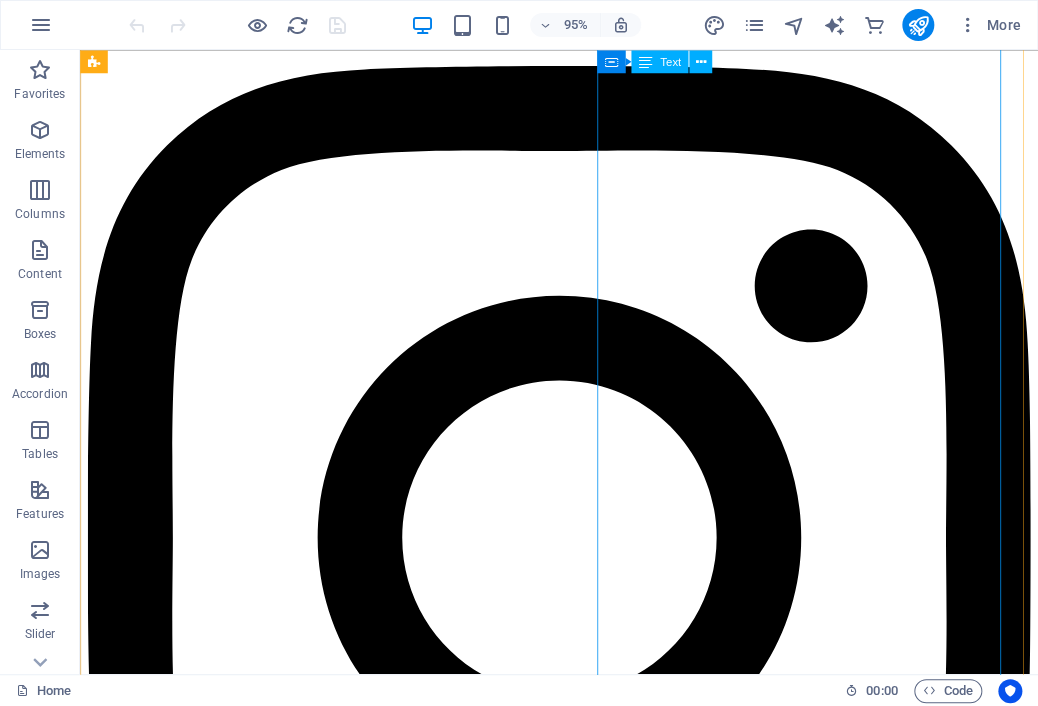click on "Since the inception of 2025, we have embarked upon a discerning pursuit of excellence — retailing premium products with uncompromising quality. By seamlessly integrating global e-commerce ecosystems, we ensure that every consumer, irrespective of locale, is empowered to traverse the vast landscape of international commerce with unparalleled ease and elegance." at bounding box center (584, -2015) 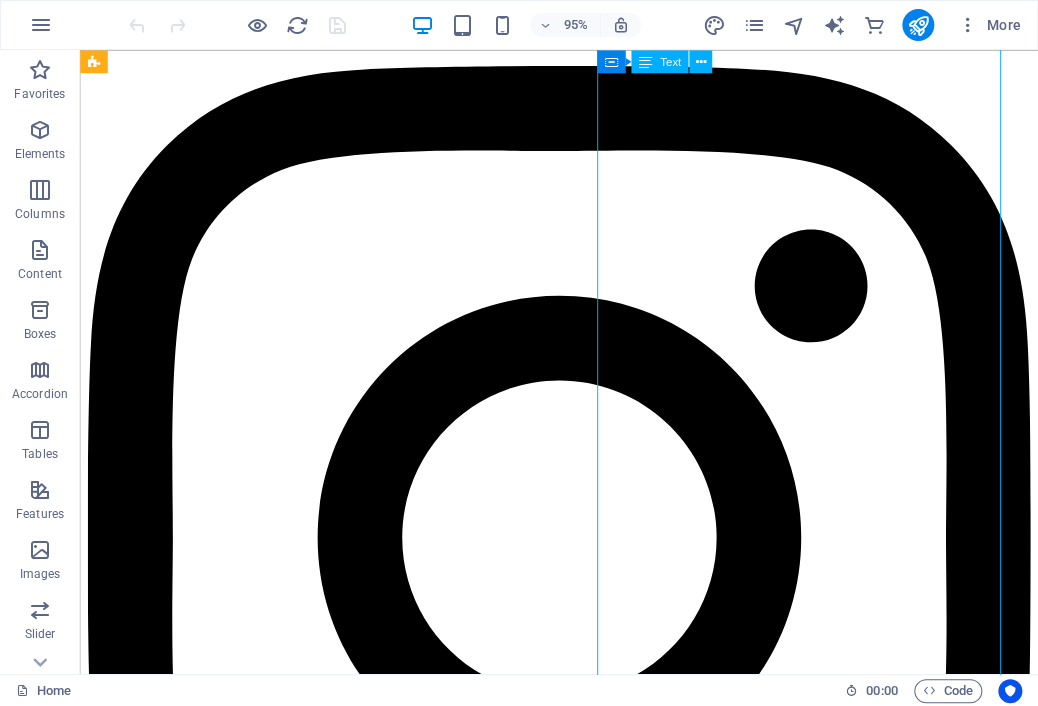 click on "Since the inception of 2025, we have embarked upon a discerning pursuit of excellence — retailing premium products with uncompromising quality. By seamlessly integrating global e-commerce ecosystems, we ensure that every consumer, irrespective of locale, is empowered to traverse the vast landscape of international commerce with unparalleled ease and elegance." at bounding box center (584, -2015) 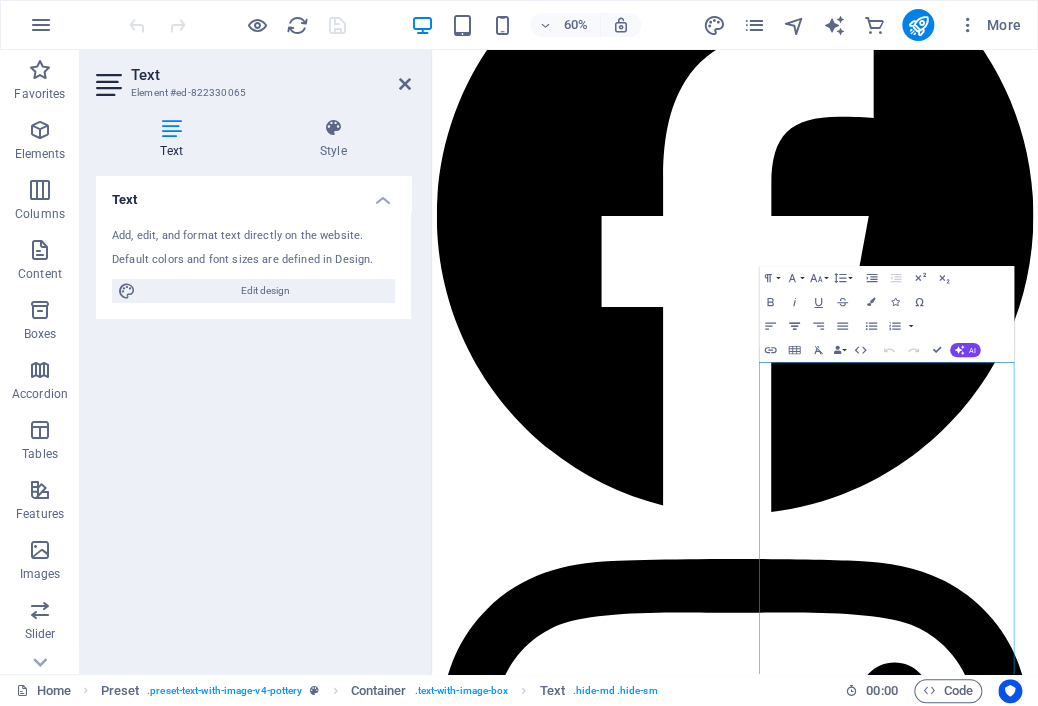 drag, startPoint x: 365, startPoint y: 257, endPoint x: 795, endPoint y: 325, distance: 435.34354 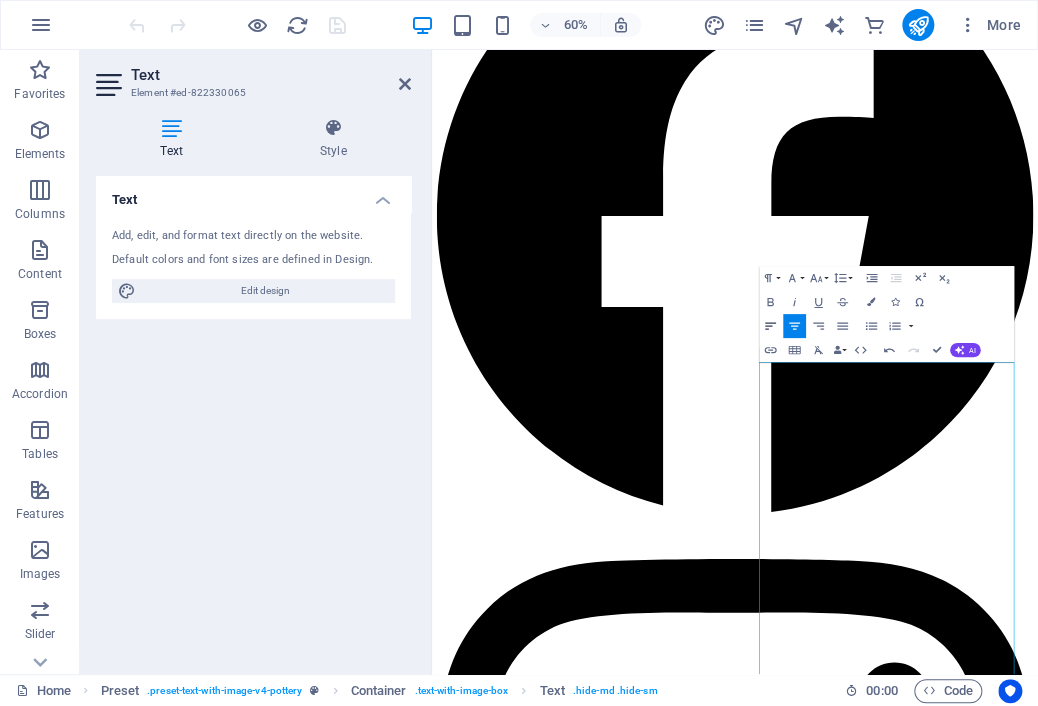 click 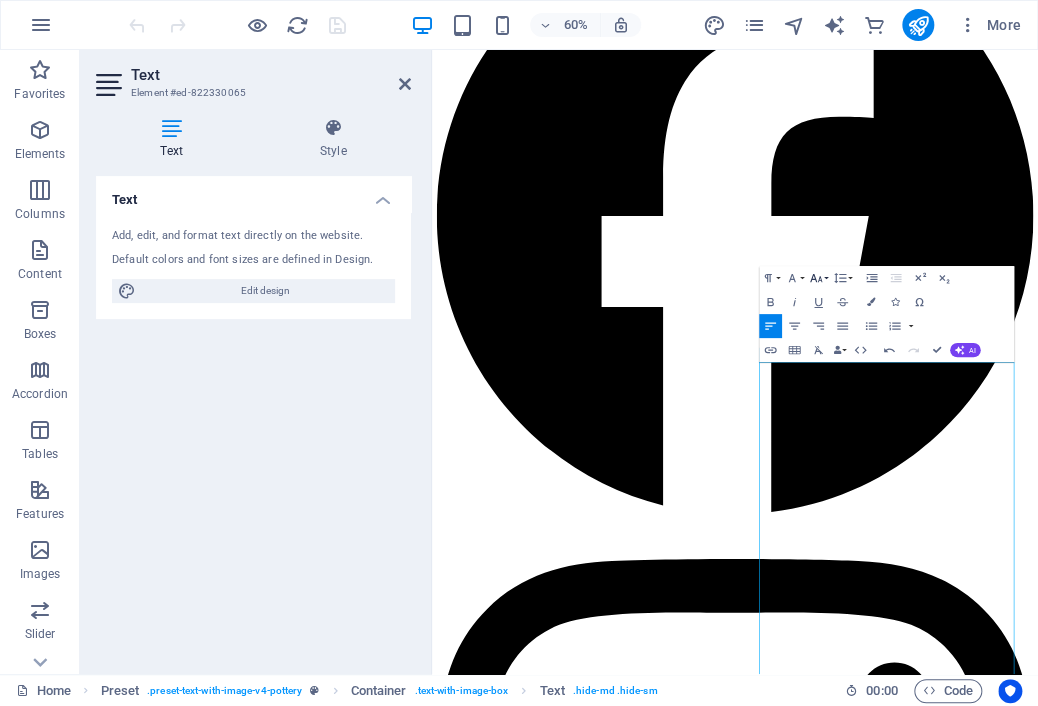 click 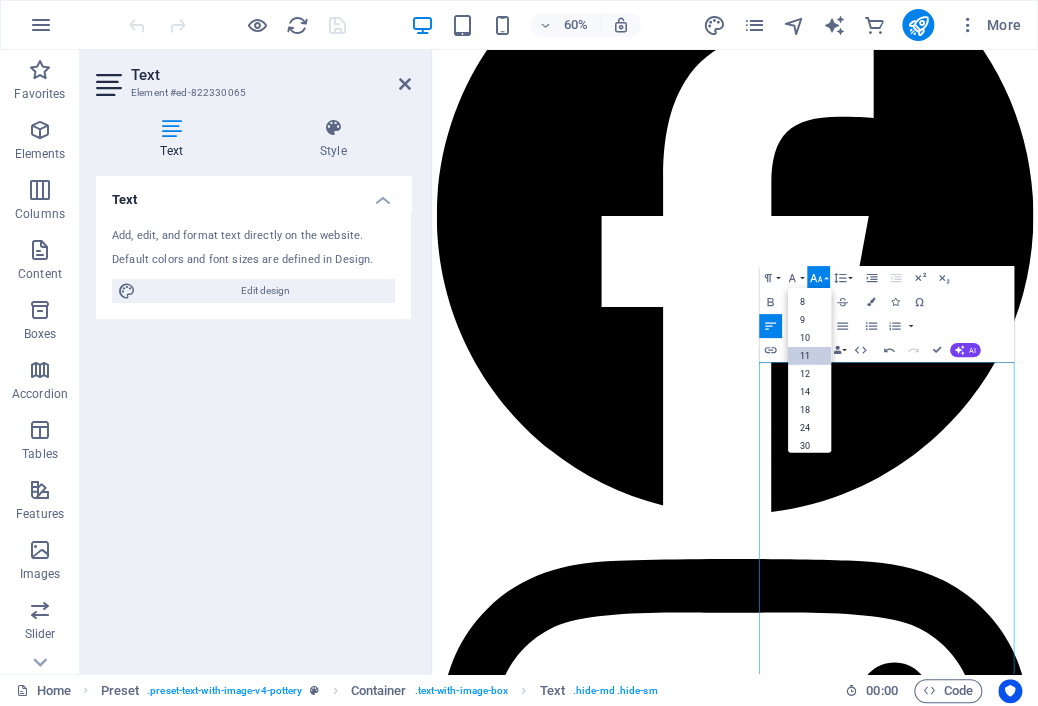 click on "11" at bounding box center (809, 355) 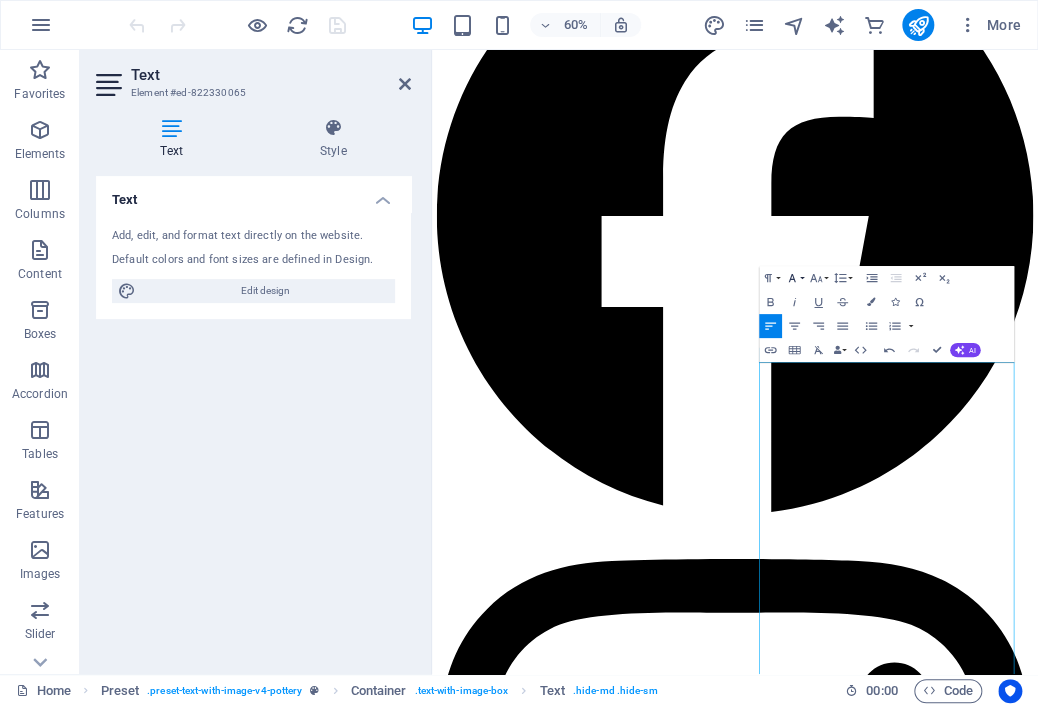 click 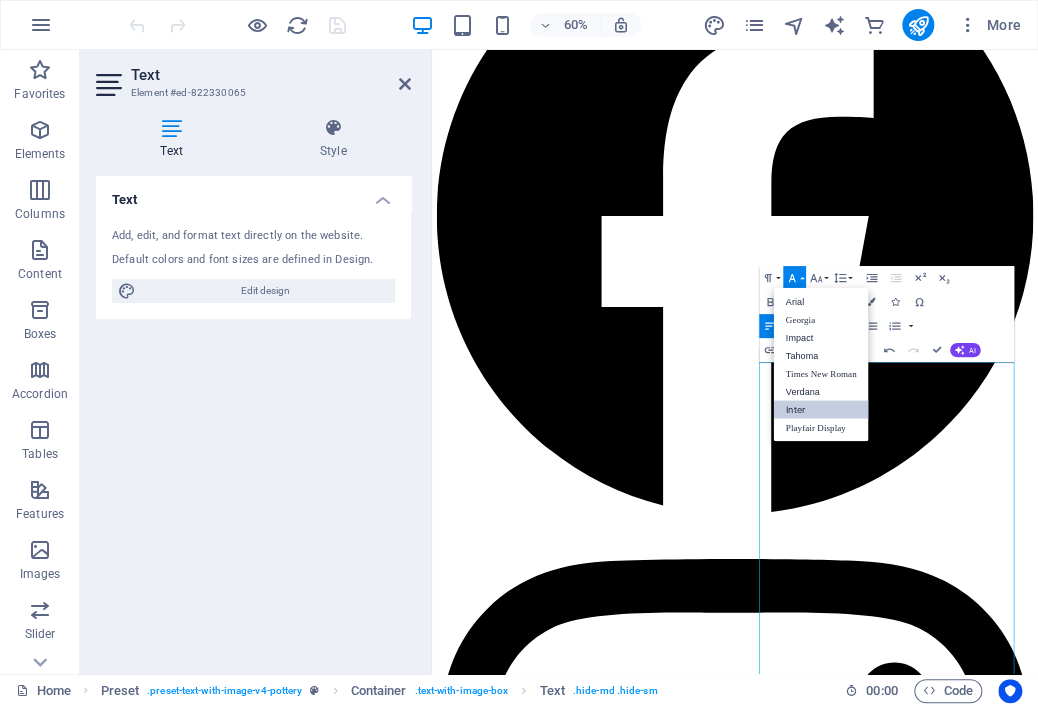scroll, scrollTop: 0, scrollLeft: 0, axis: both 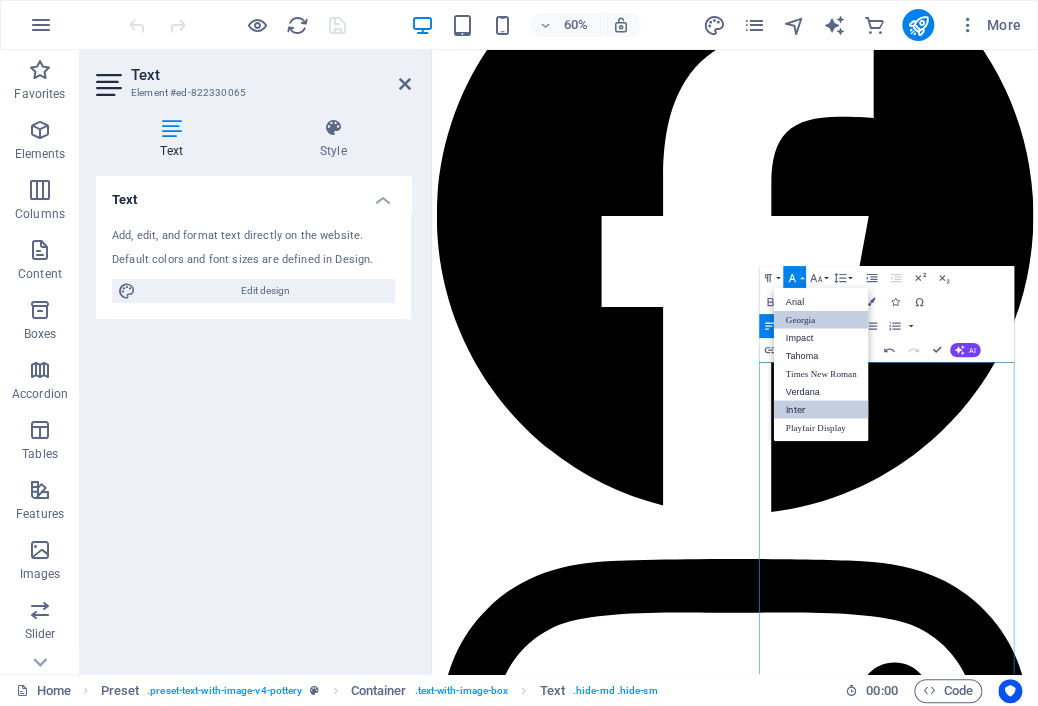 click on "Georgia" at bounding box center (821, 319) 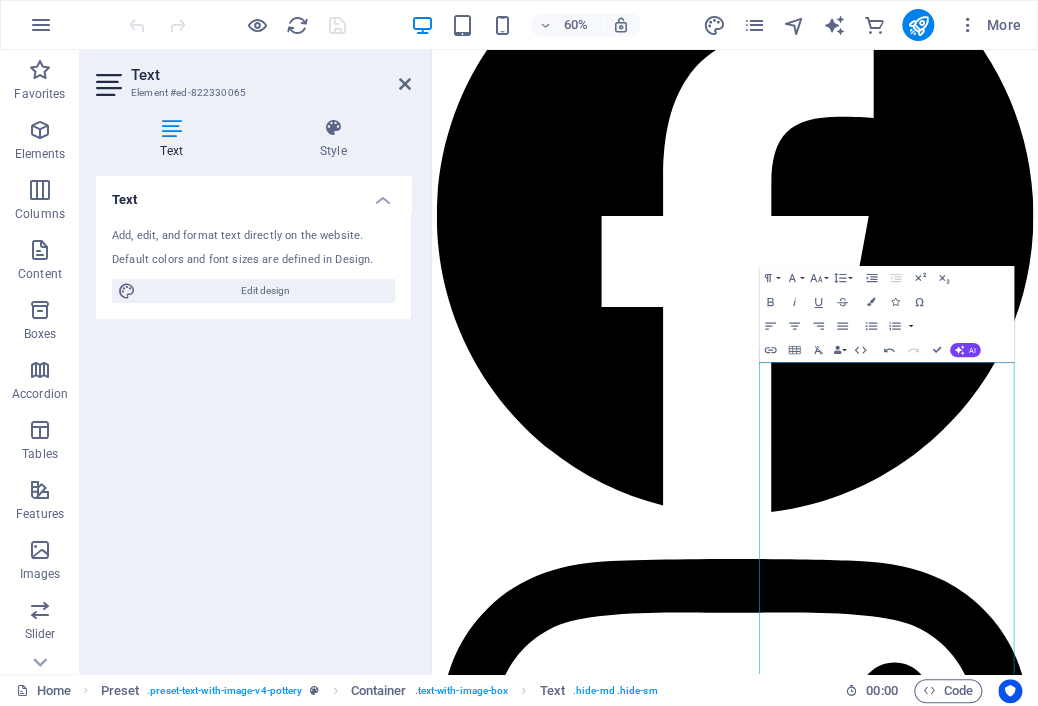 click on "Text Add, edit, and format text directly on the website. Default colors and font sizes are defined in Design. Edit design Alignment Left aligned Centered Right aligned" at bounding box center (253, 417) 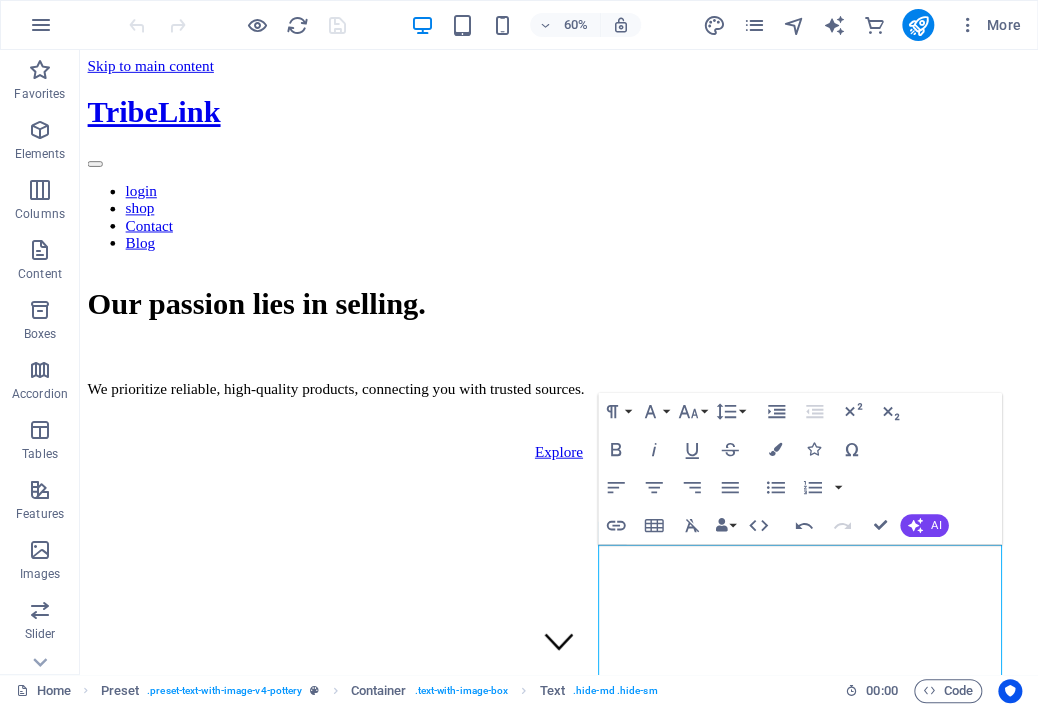 scroll, scrollTop: 0, scrollLeft: 0, axis: both 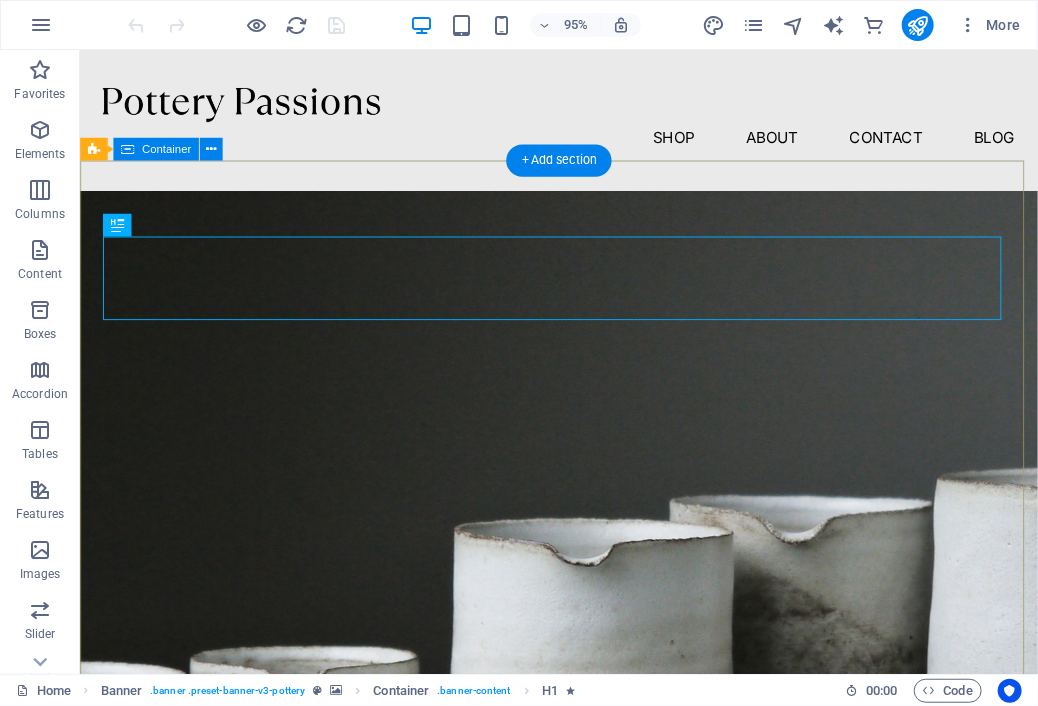 click on "Pottery is our passion Lorem ipsum dolor sit amet, consectetur adipiscing elit, sed do eiusmod tempor incididunt ut labore et dolore magna aliqua. Explore" at bounding box center [583, 1003] 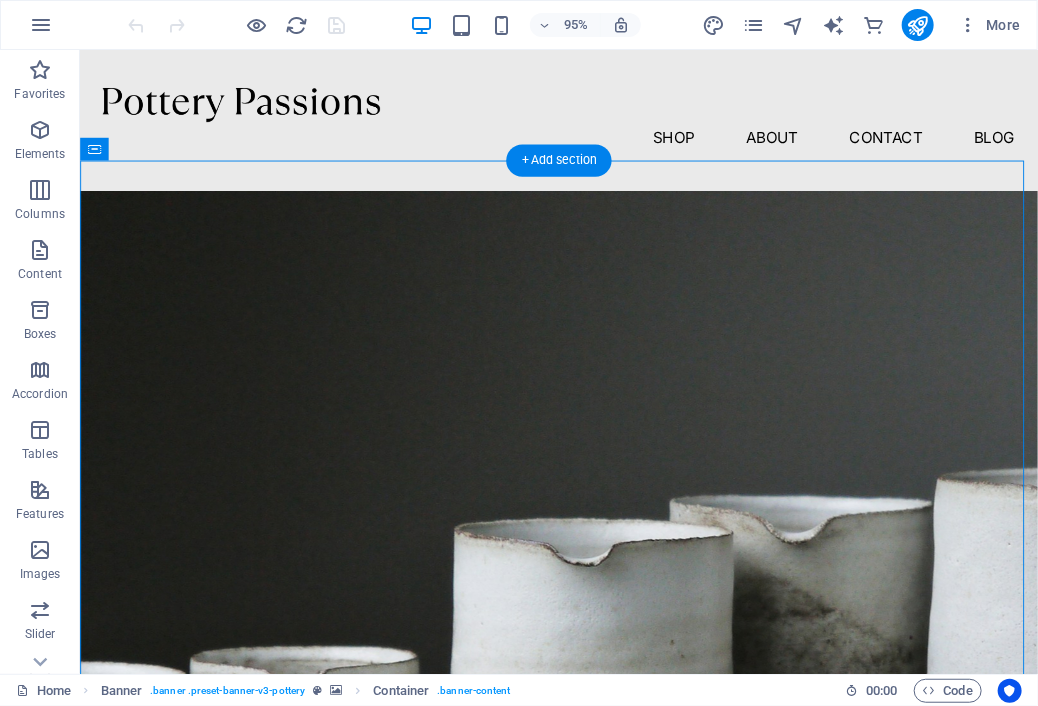 drag, startPoint x: 300, startPoint y: 508, endPoint x: 1028, endPoint y: 290, distance: 759.93945 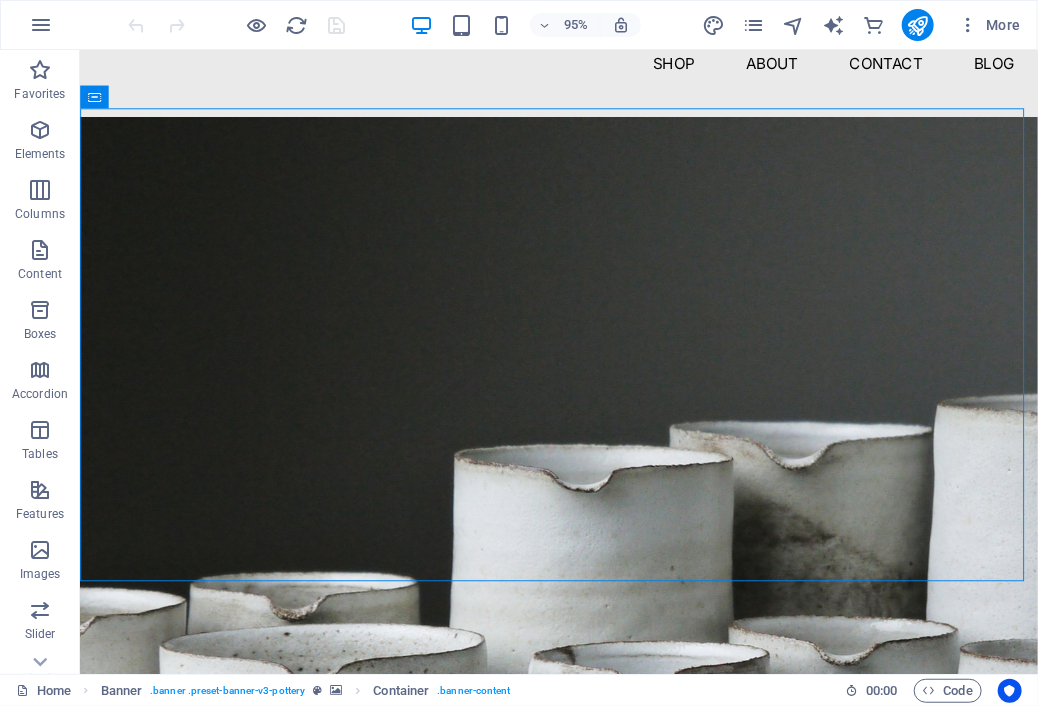 scroll, scrollTop: 55, scrollLeft: 0, axis: vertical 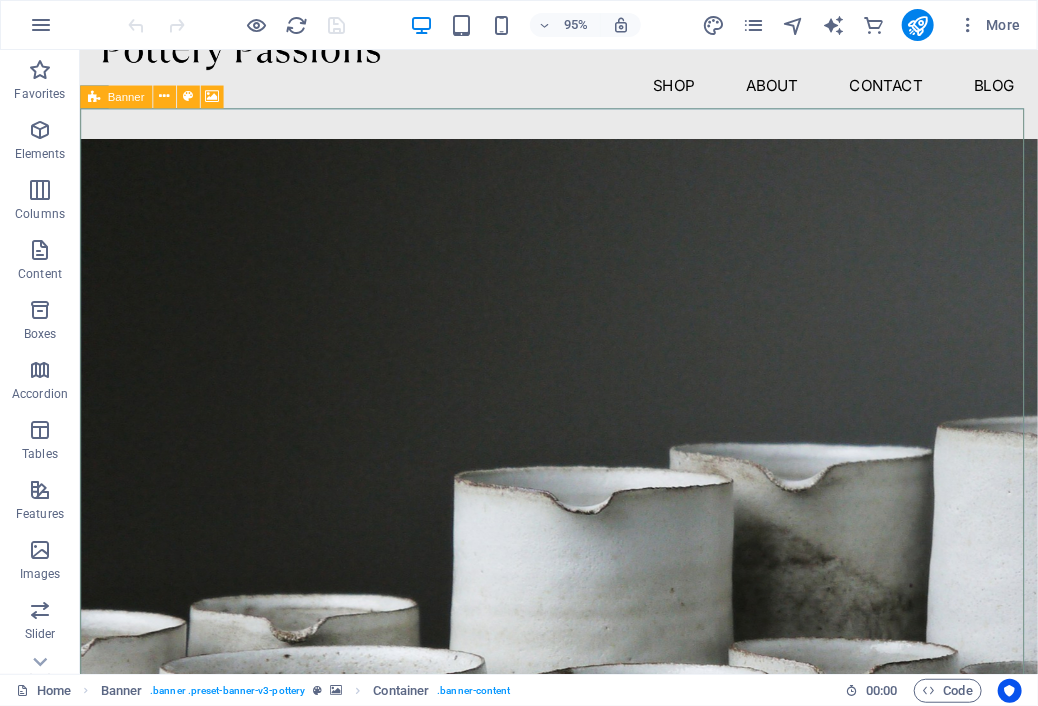 click on "Banner" at bounding box center [116, 96] 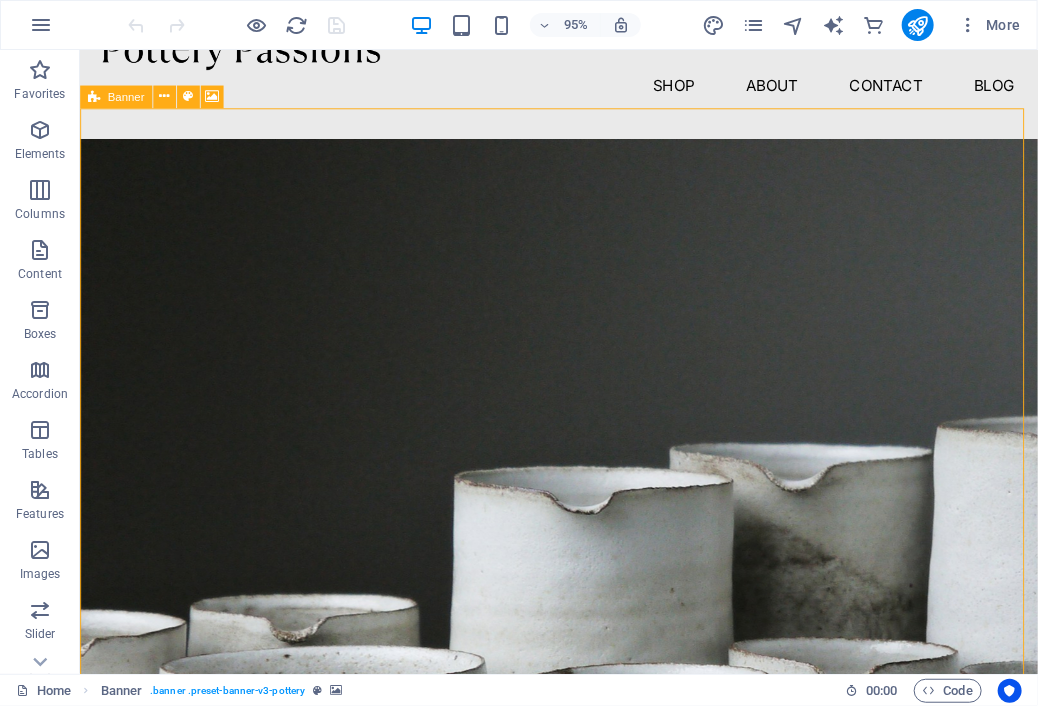 select on "px" 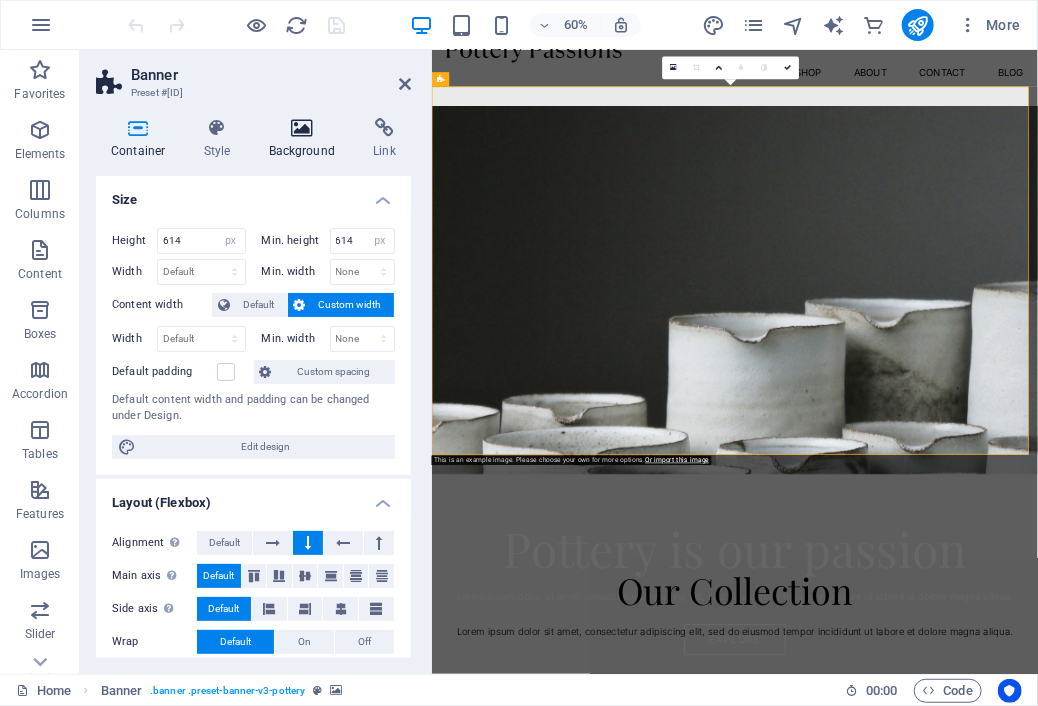 click on "Background" at bounding box center [306, 139] 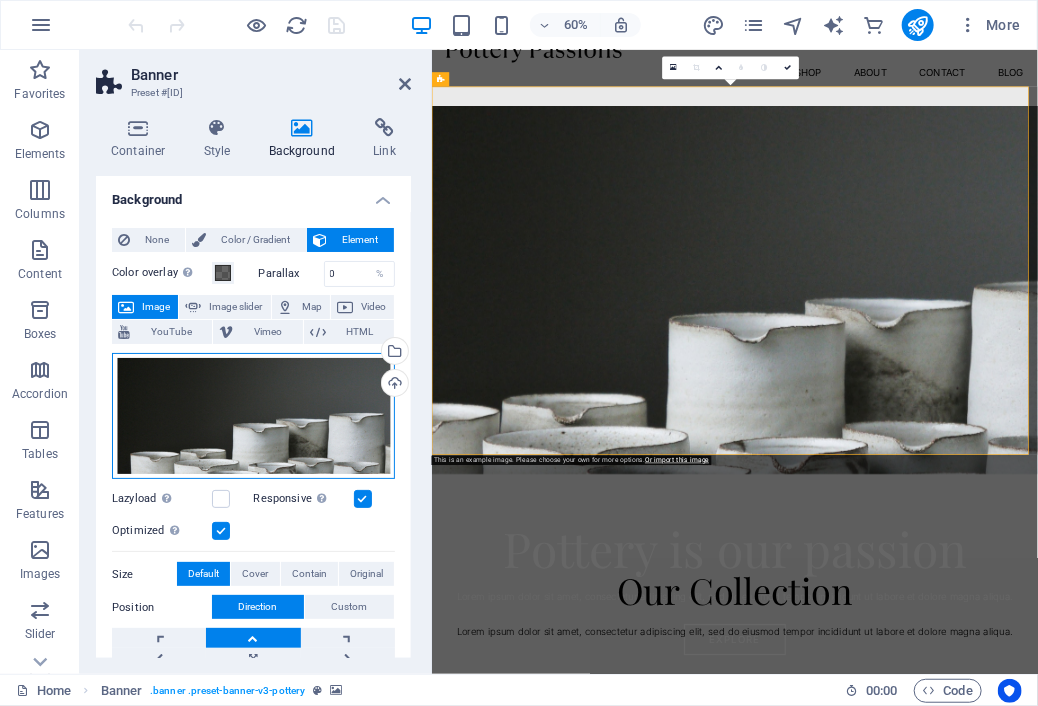 click on "Drag files here, click to choose files or select files from Files or our free stock photos & videos" at bounding box center (253, 416) 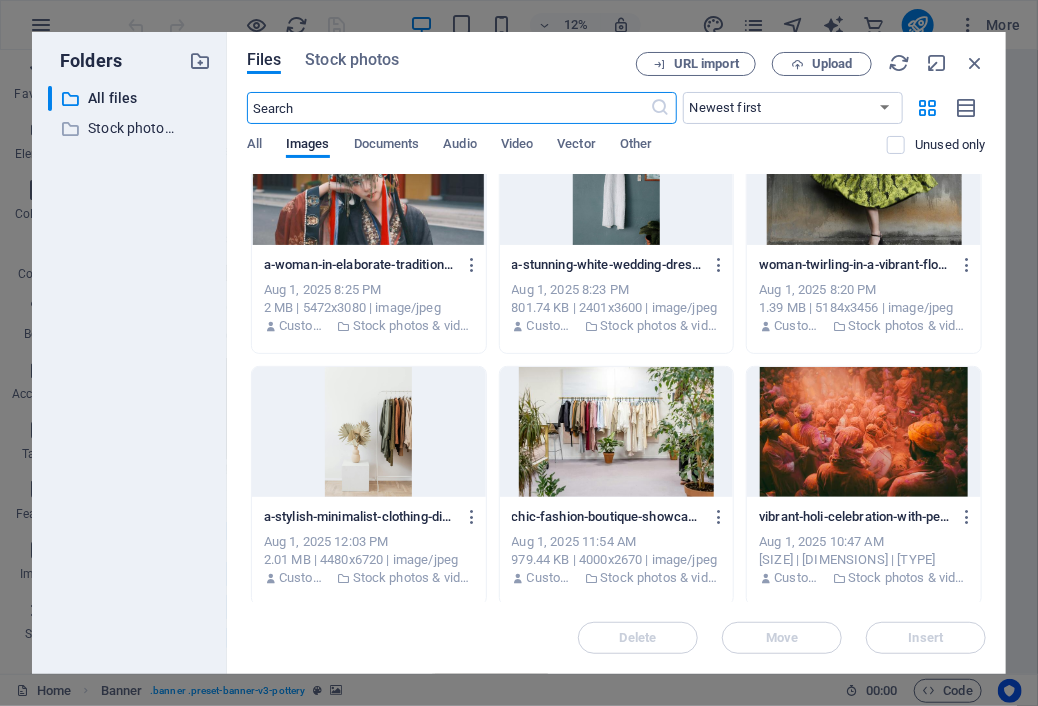scroll, scrollTop: 567, scrollLeft: 0, axis: vertical 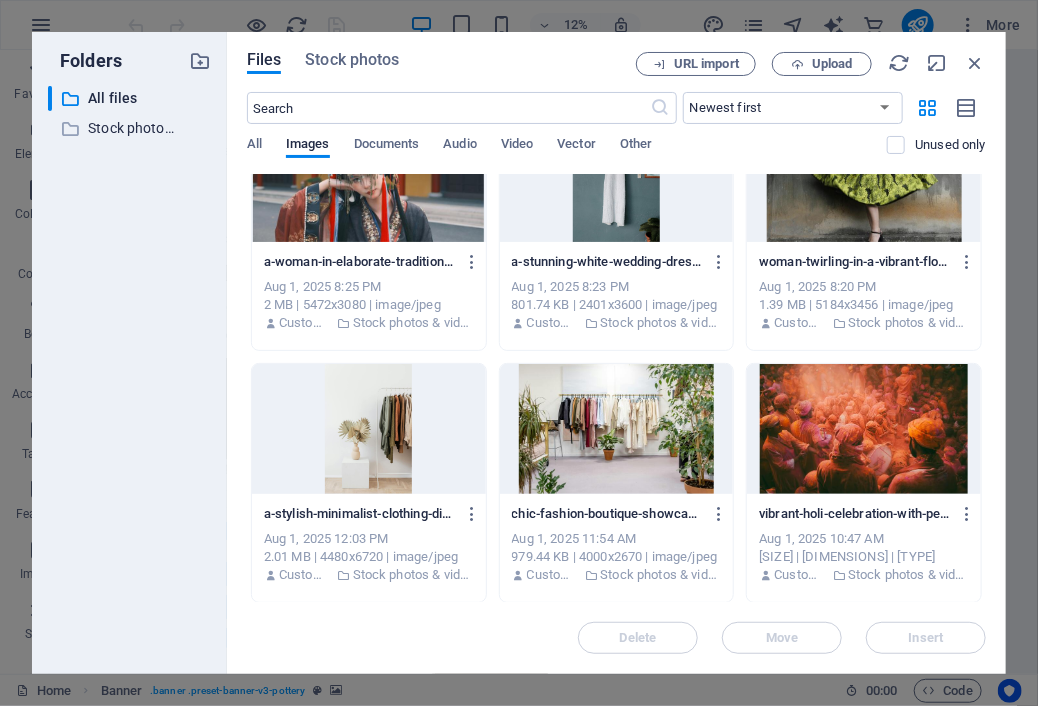 click at bounding box center [617, 429] 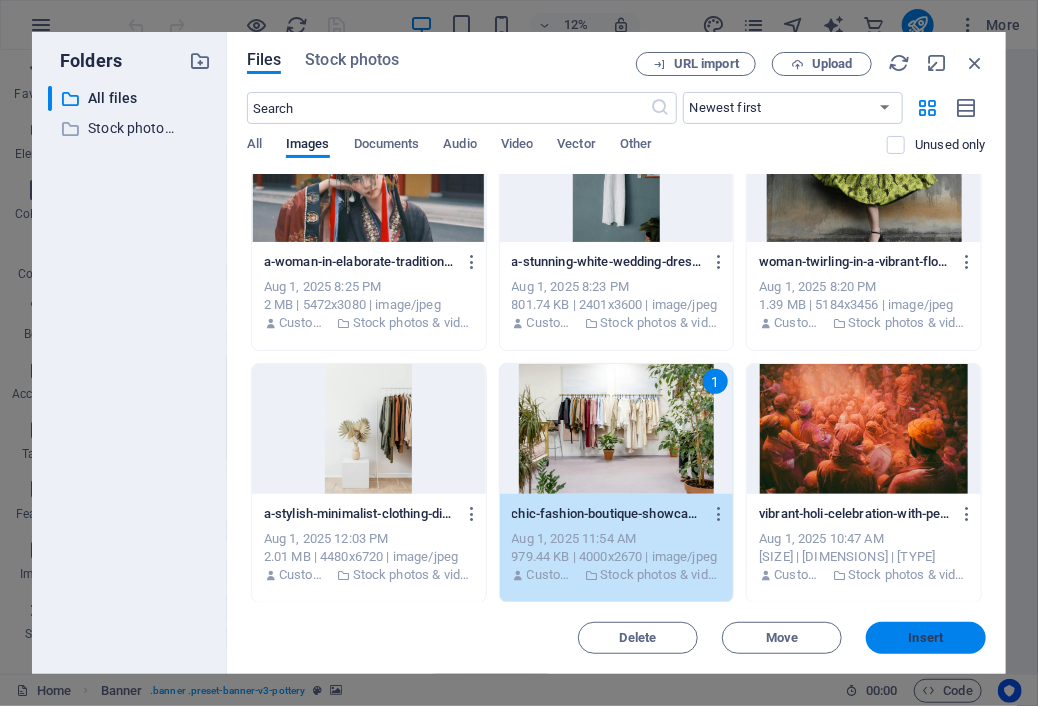 click on "Insert" at bounding box center [926, 638] 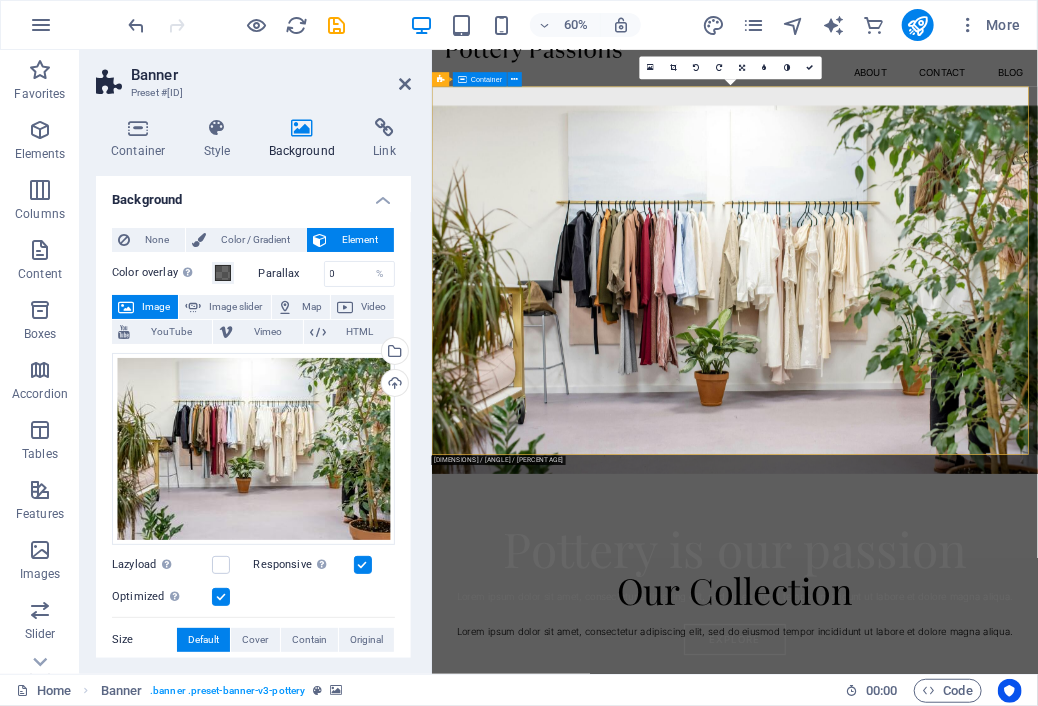 click on "Pottery is our passion Lorem ipsum dolor sit amet, consectetur adipiscing elit, sed do eiusmod tempor incididunt ut labore et dolore magna aliqua. Explore" at bounding box center (936, 947) 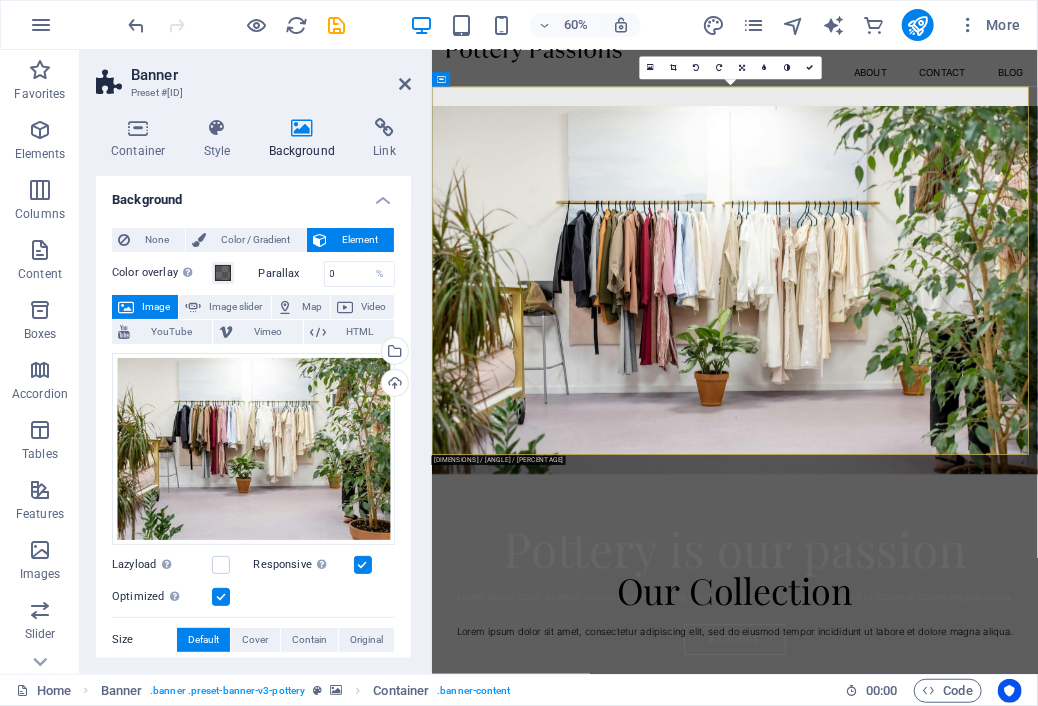 click on "Image" at bounding box center (156, 307) 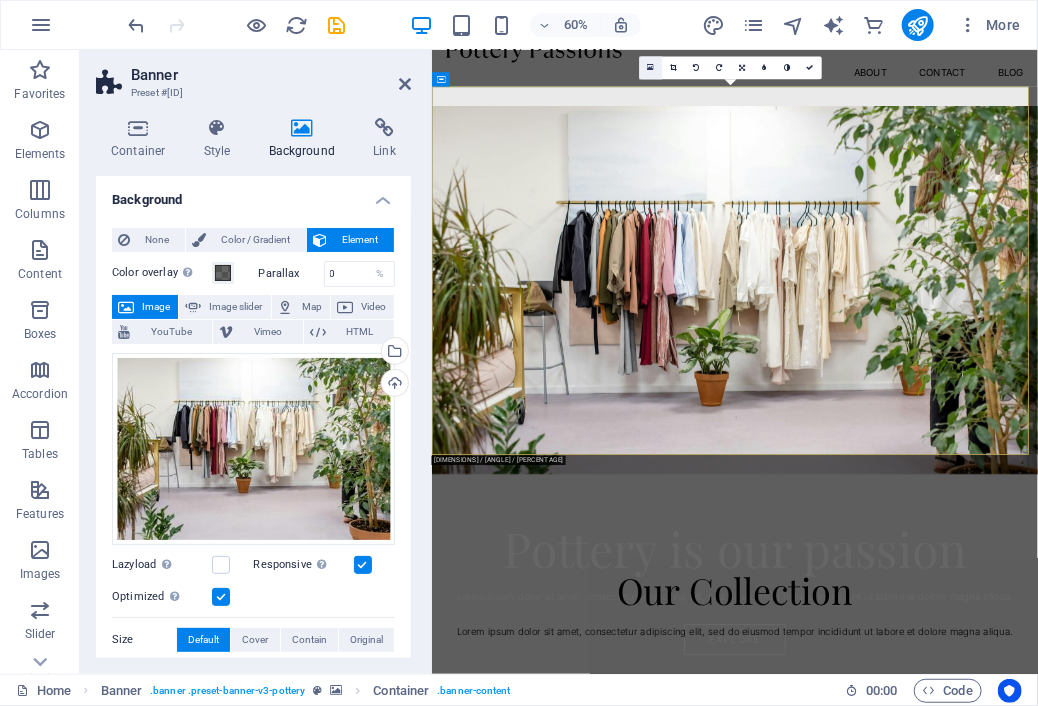click at bounding box center [650, 67] 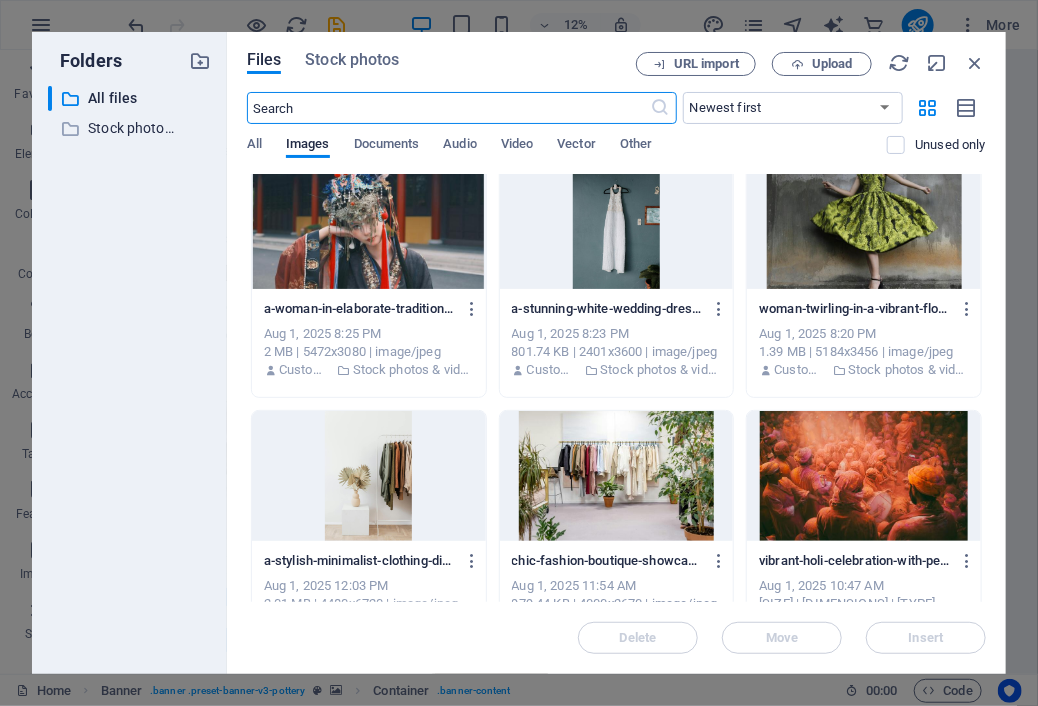 scroll, scrollTop: 530, scrollLeft: 0, axis: vertical 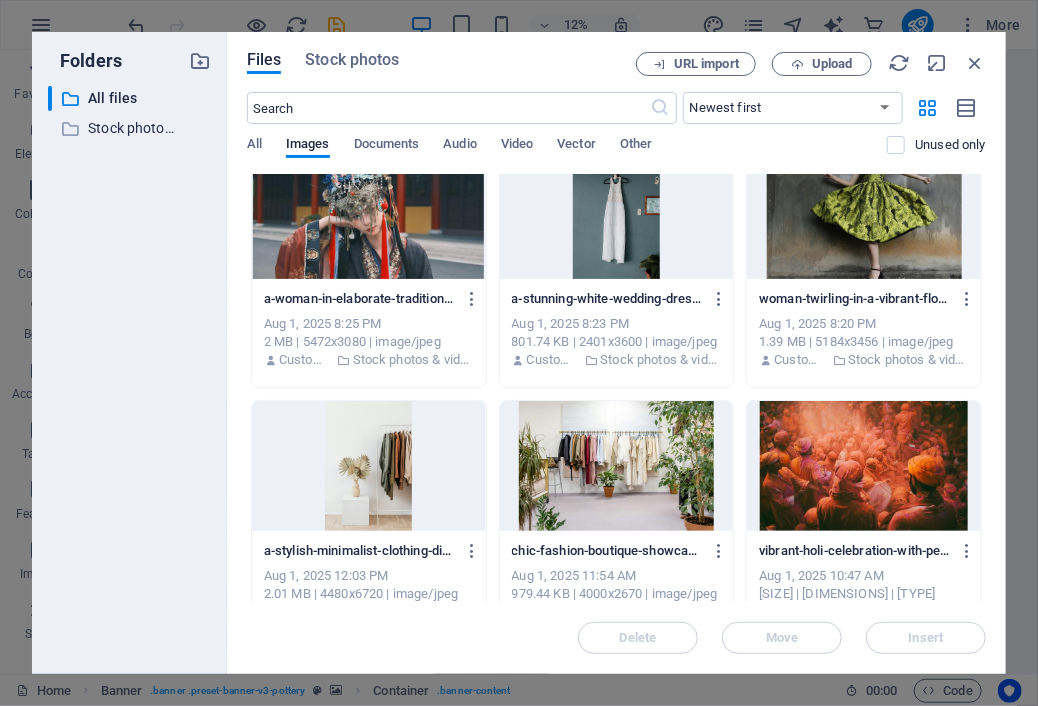 click on "All Images Documents Audio Video Vector Other" at bounding box center [567, 155] 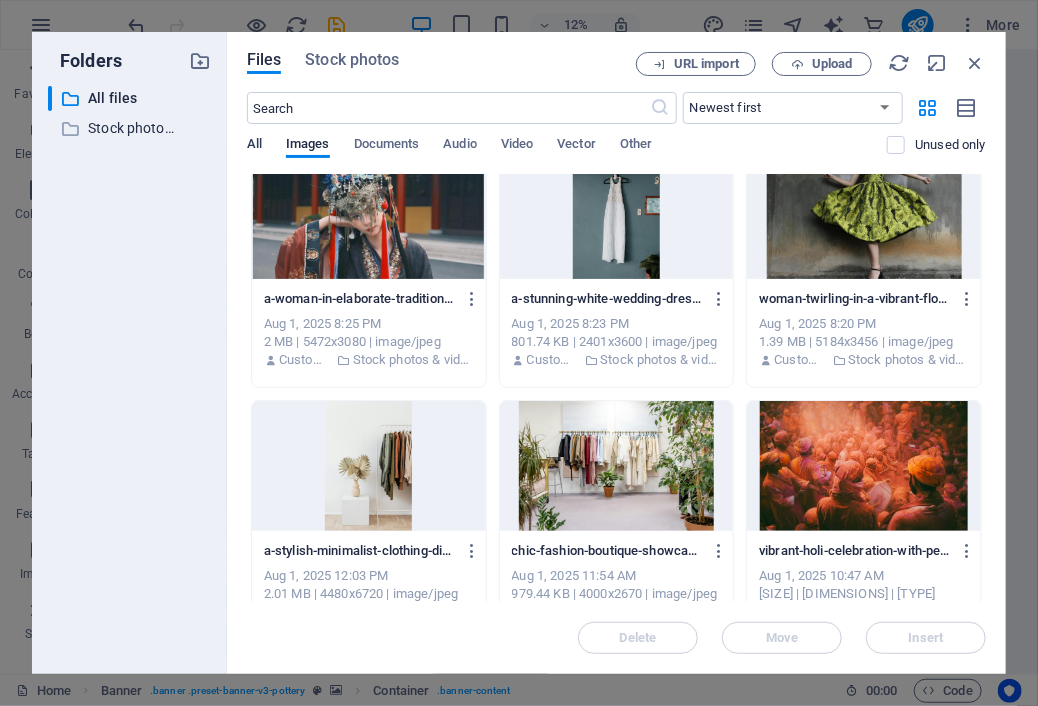 click on "All" at bounding box center (254, 146) 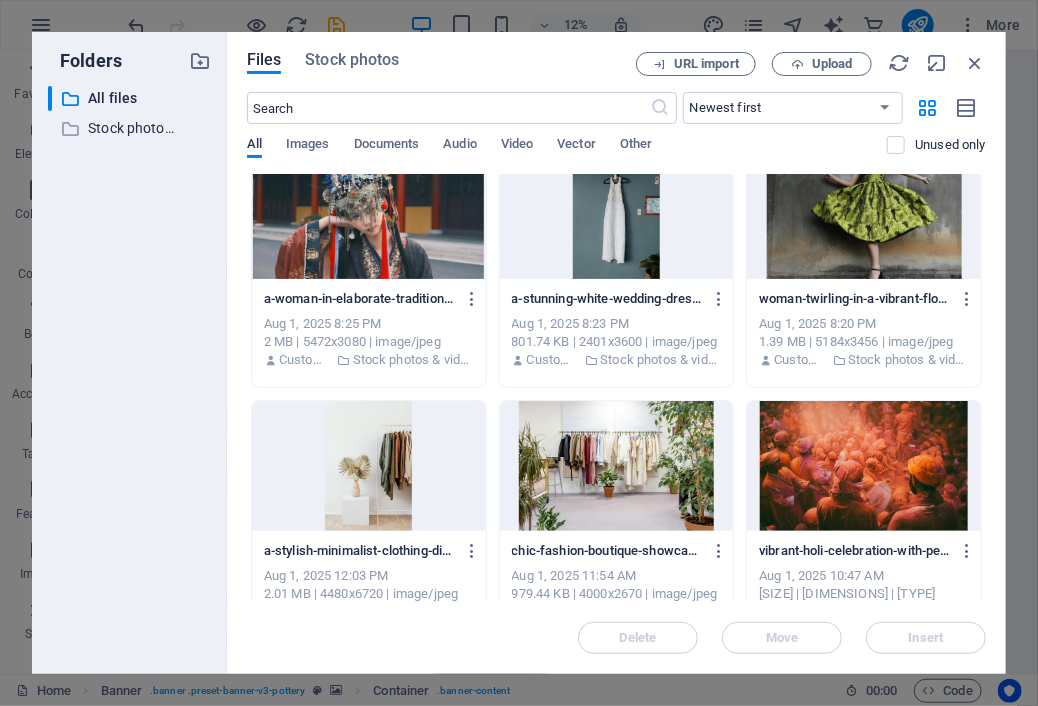 click on "All" at bounding box center [254, 146] 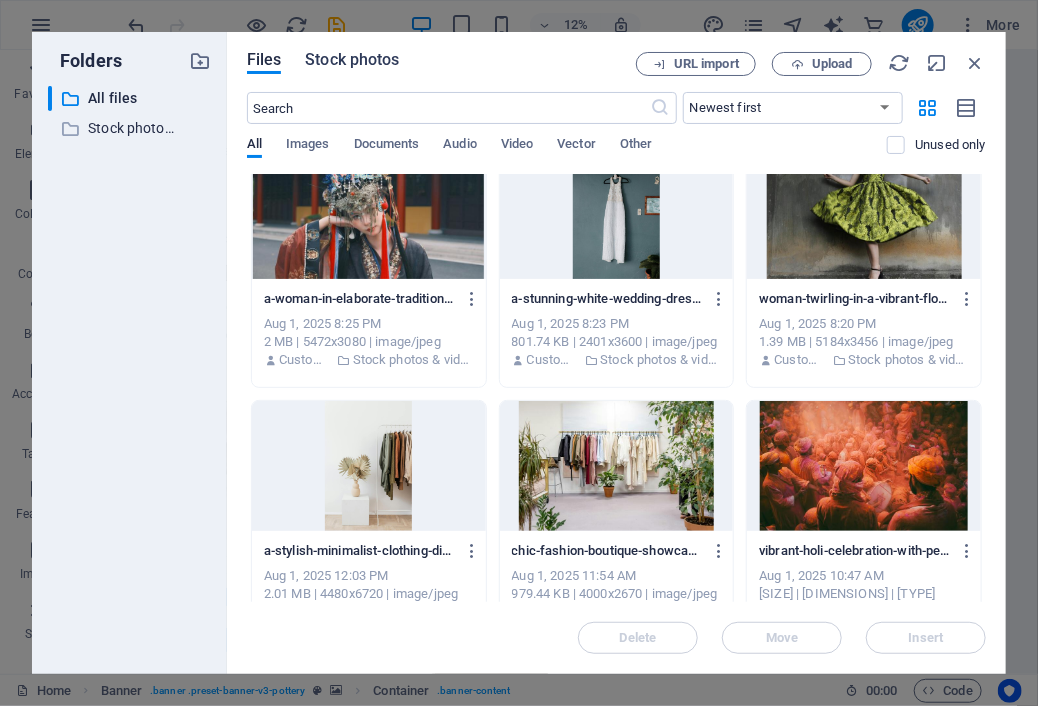 drag, startPoint x: 257, startPoint y: 145, endPoint x: 338, endPoint y: 62, distance: 115.97414 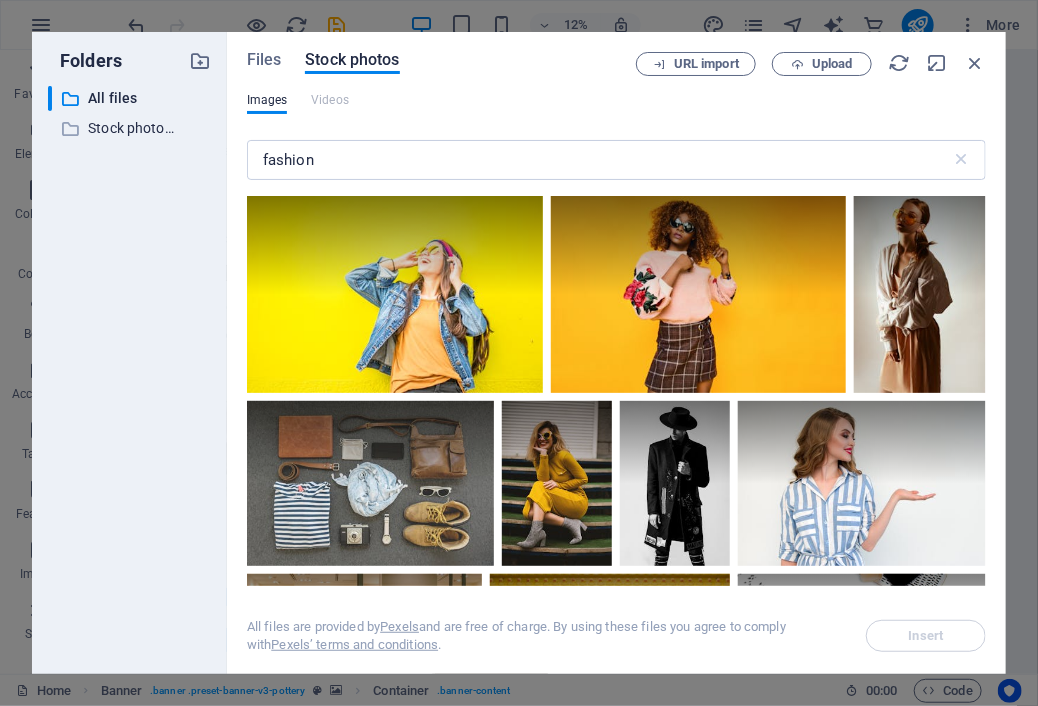 drag, startPoint x: 987, startPoint y: 221, endPoint x: 420, endPoint y: 105, distance: 578.7443 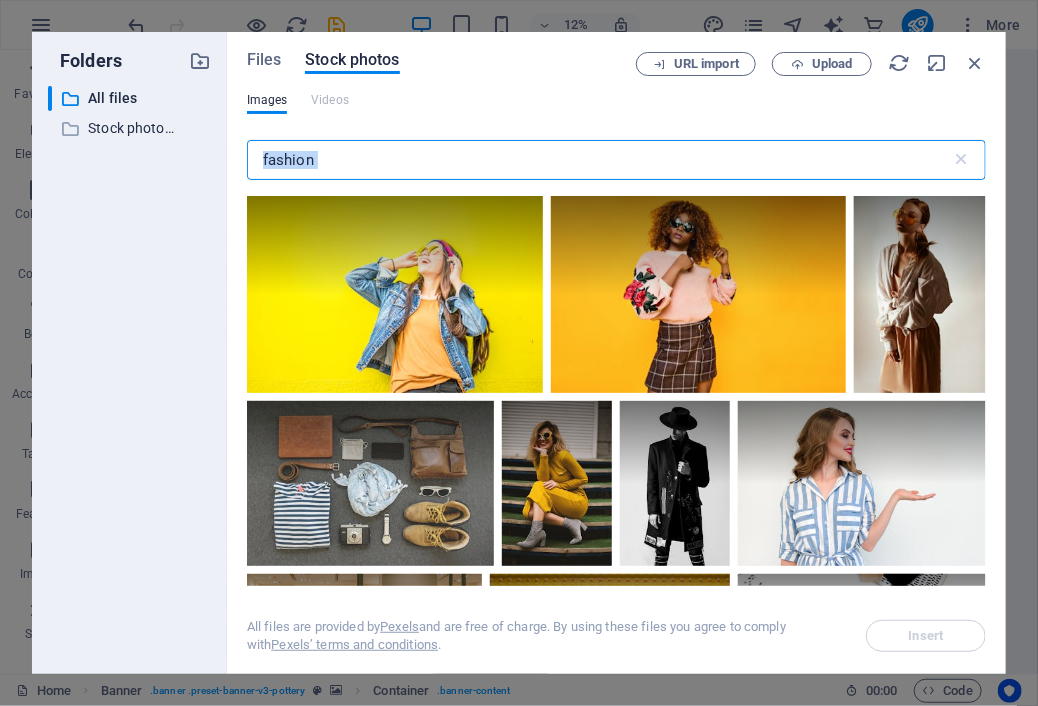 click on "fashion" at bounding box center [599, 160] 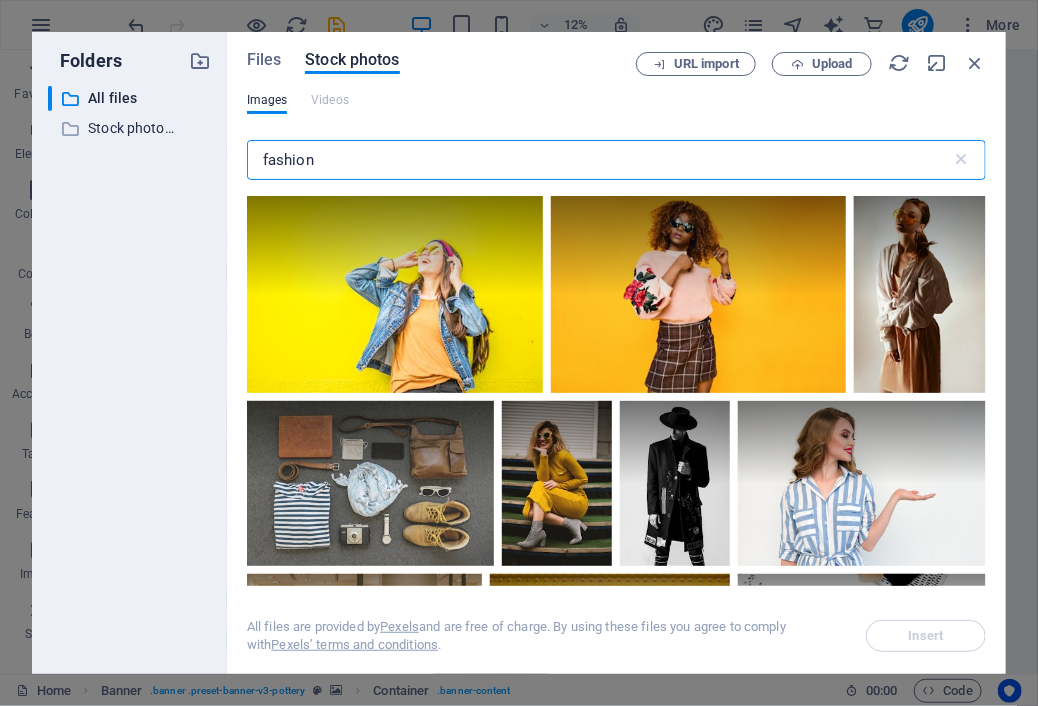 click on "fashion" at bounding box center [599, 160] 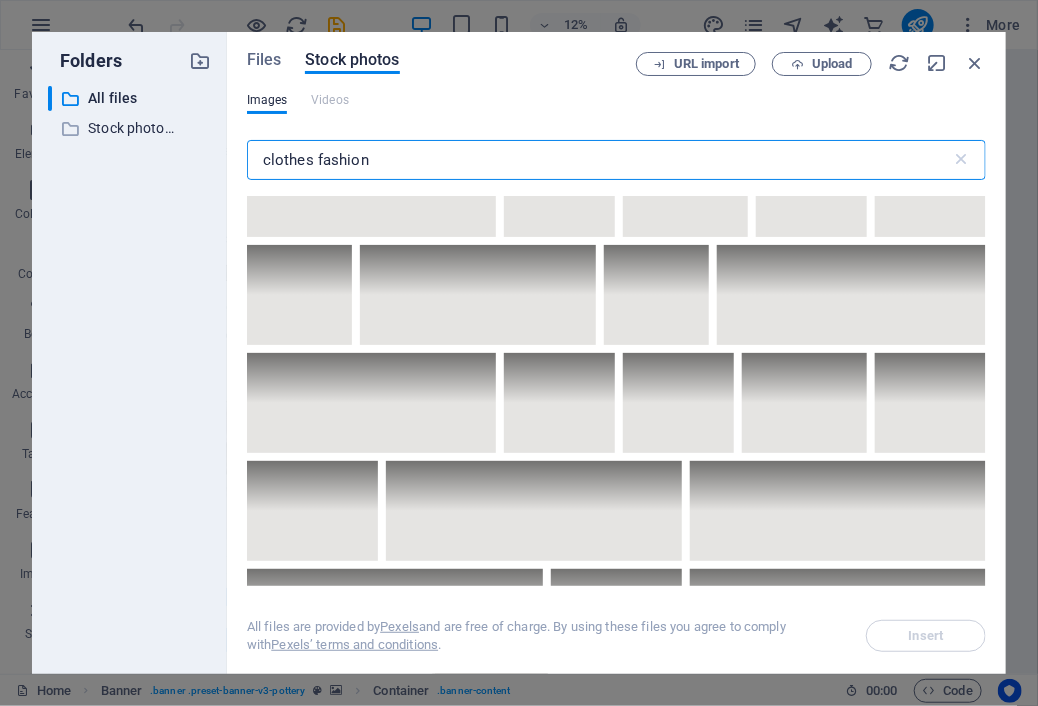scroll, scrollTop: 14088, scrollLeft: 0, axis: vertical 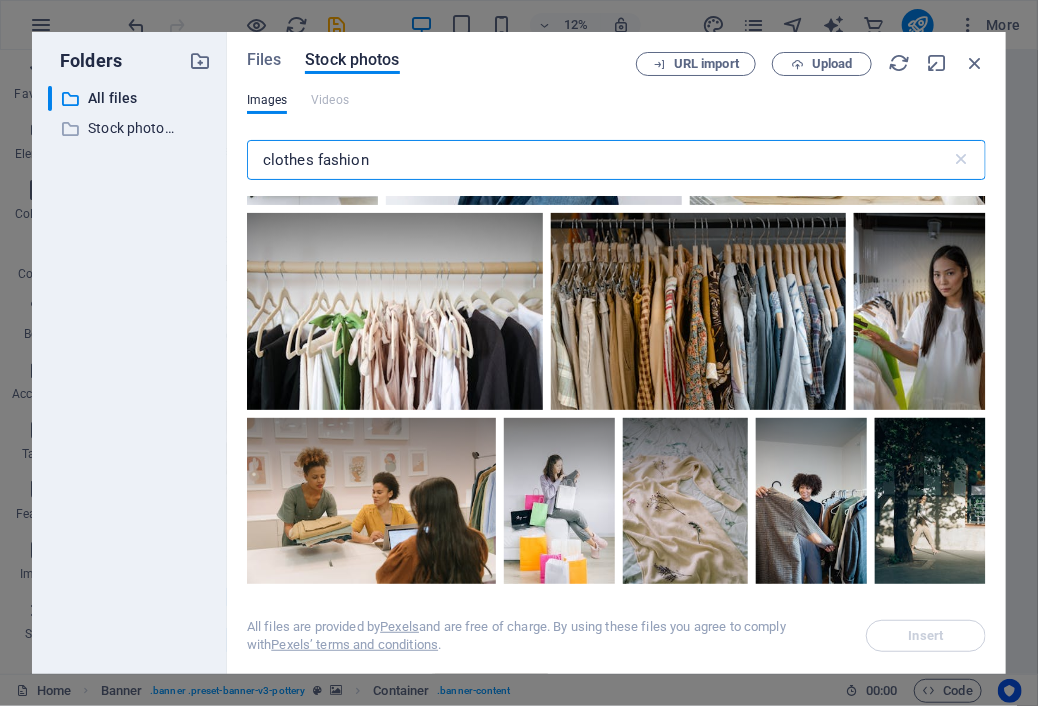 type on "clothes fashion" 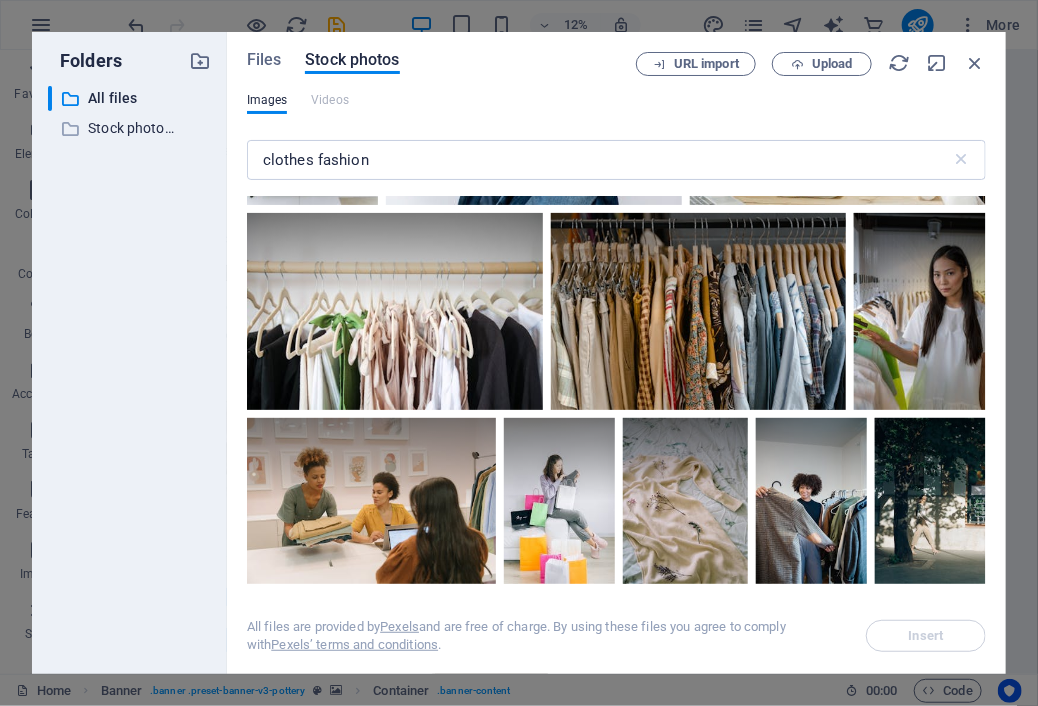 drag, startPoint x: 992, startPoint y: 409, endPoint x: 984, endPoint y: 447, distance: 38.832977 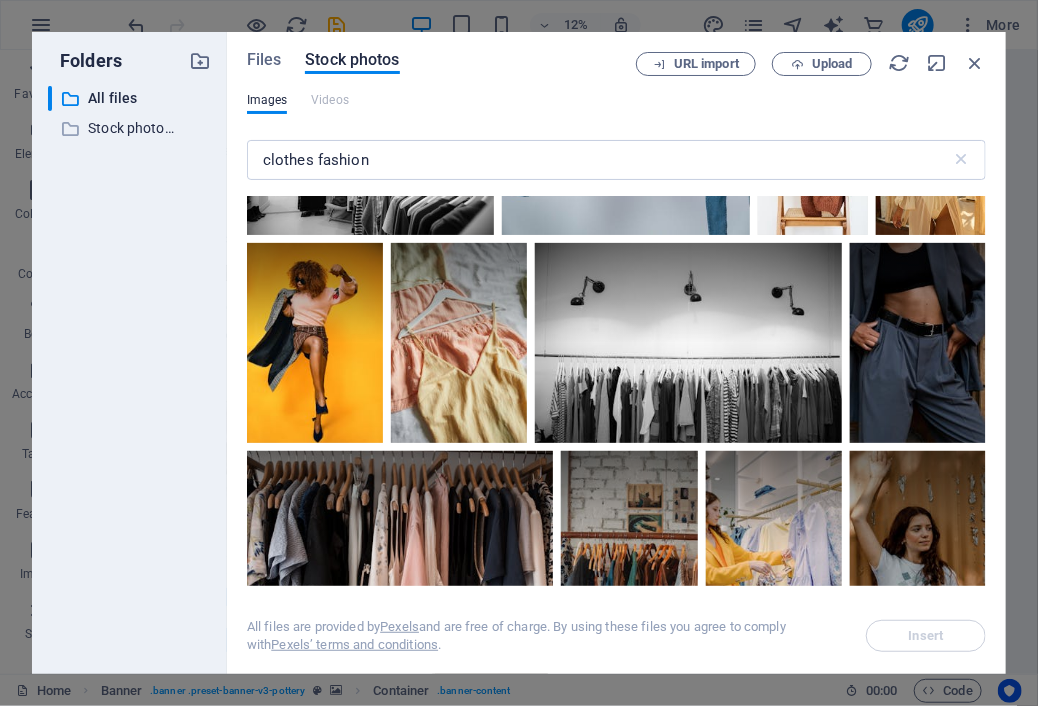scroll, scrollTop: 1496, scrollLeft: 0, axis: vertical 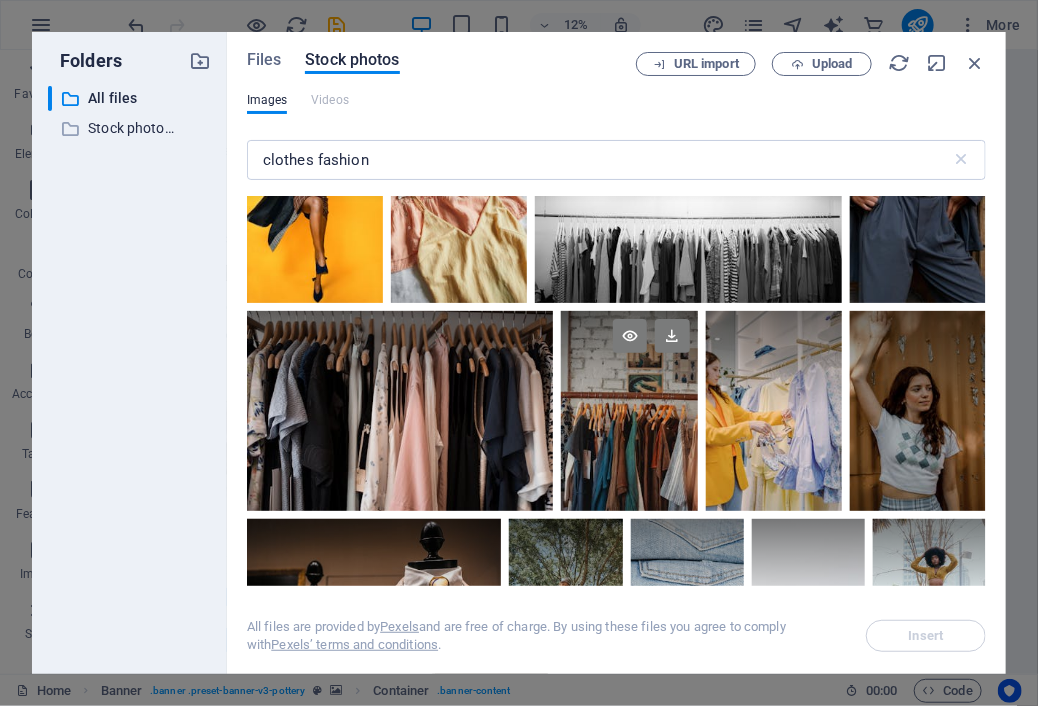 click at bounding box center [629, 361] 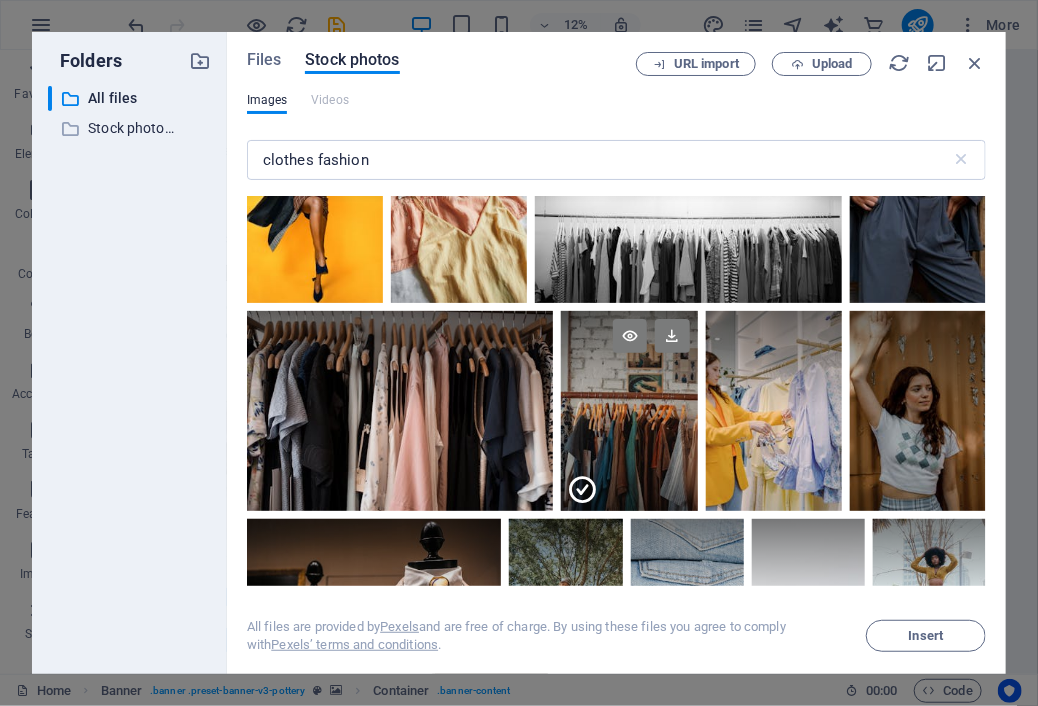 click at bounding box center [629, 361] 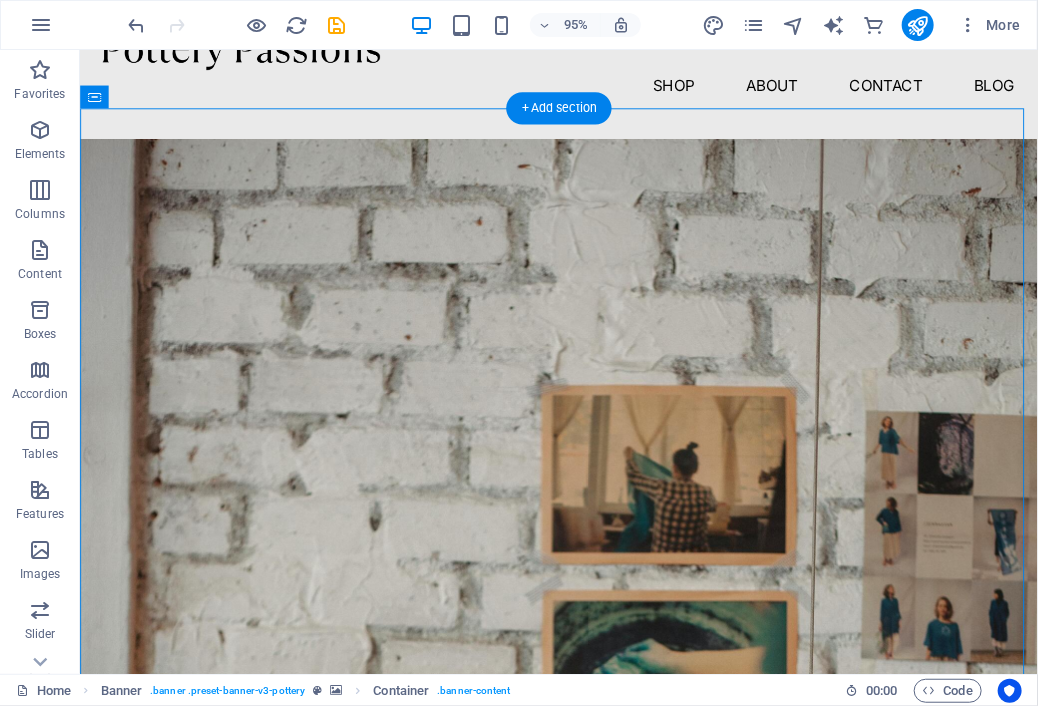drag, startPoint x: 788, startPoint y: 554, endPoint x: 875, endPoint y: 306, distance: 262.8174 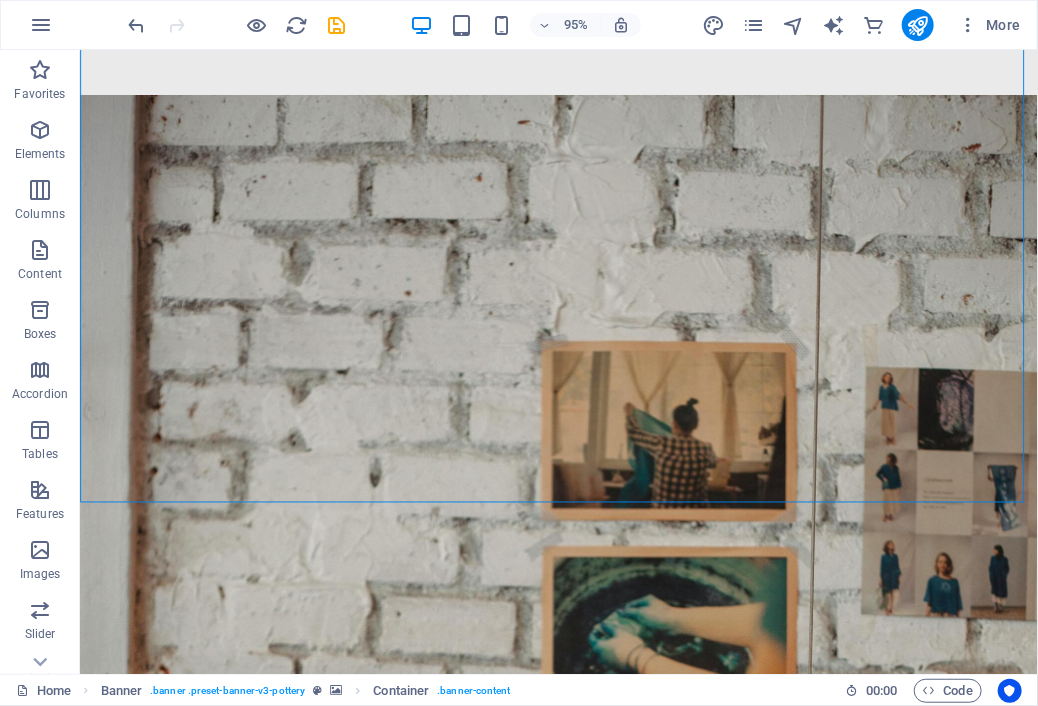 scroll, scrollTop: 86, scrollLeft: 0, axis: vertical 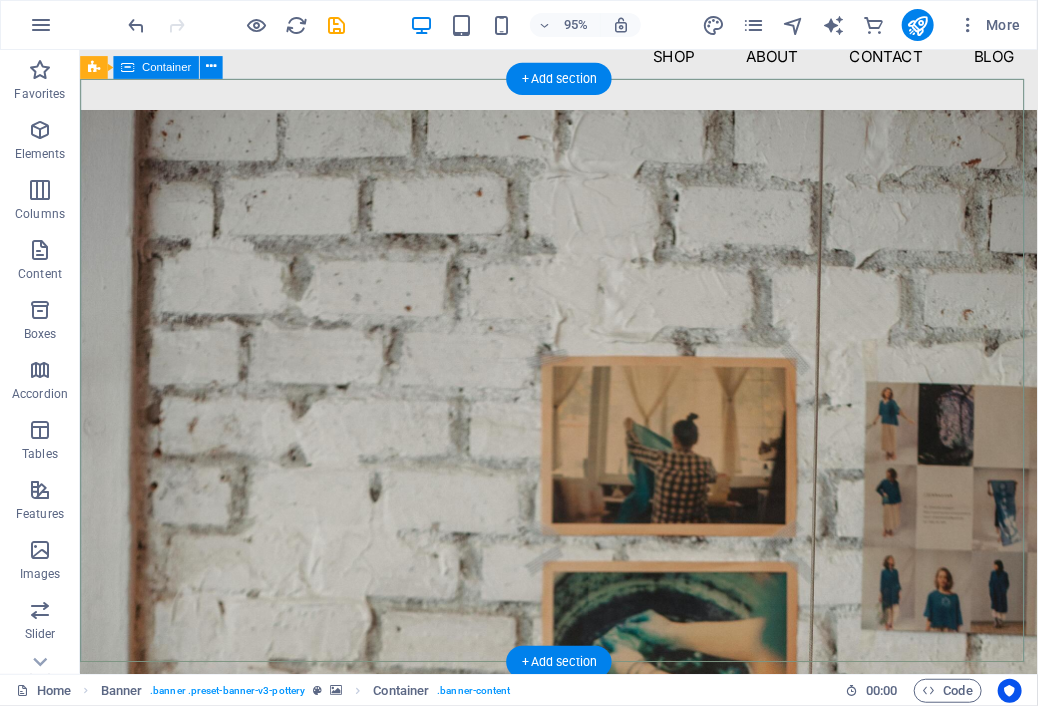 click on "Pottery is our passion Lorem ipsum dolor sit amet, consectetur adipiscing elit, sed do eiusmod tempor incididunt ut labore et dolore magna aliqua. Explore" at bounding box center [583, 917] 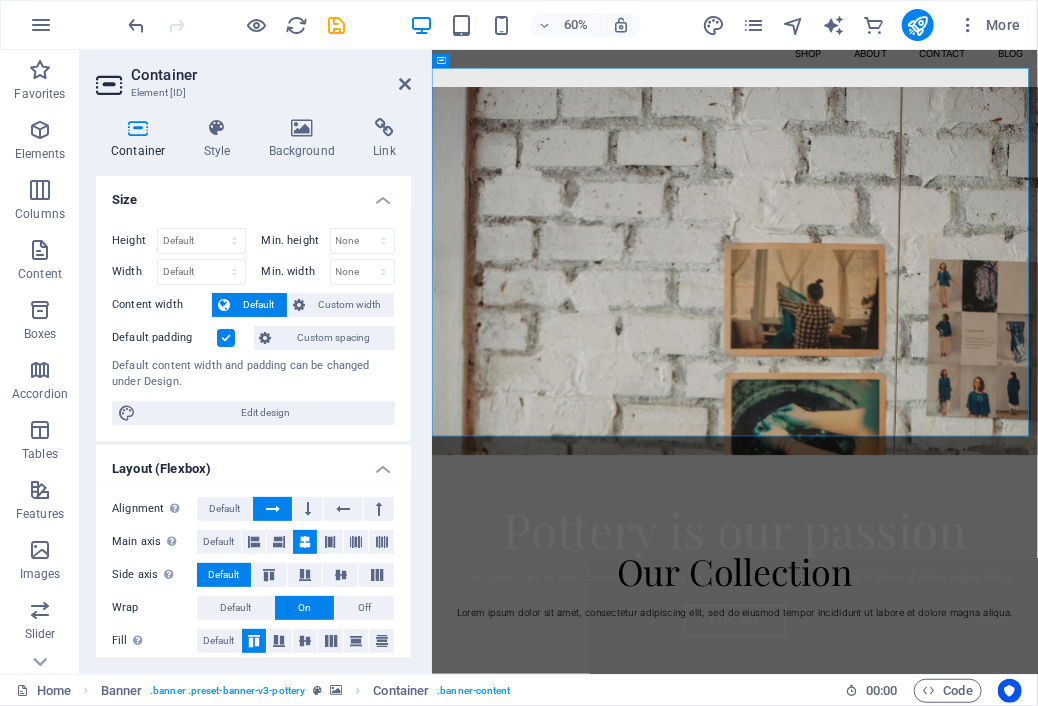 click on "Container Style Background Link Size Height Default px rem % vh vw Min. height None px rem % vh vw Width Default px rem % em vh vw Min. width None px rem % vh vw Content width Default Custom width Width Default px rem % em vh vw Min. width None px rem % vh vw Default padding Custom spacing Default content width and padding can be changed under Design. Edit design Layout (Flexbox) Alignment Determines the flex direction. Default Main axis Determine how elements should behave along the main axis inside this container (justify content). Default Side axis Control the vertical direction of the element inside of the container (align items). Default Wrap Default On Off Fill Controls the distances and direction of elements on the y-axis across several lines (align content). Default Accessibility ARIA helps assistive technologies (like screen readers) to understand the role, state, and behavior of web elements Role The ARIA role defines the purpose of an element.  None Alert Article Banner Comment Fan" at bounding box center (253, 388) 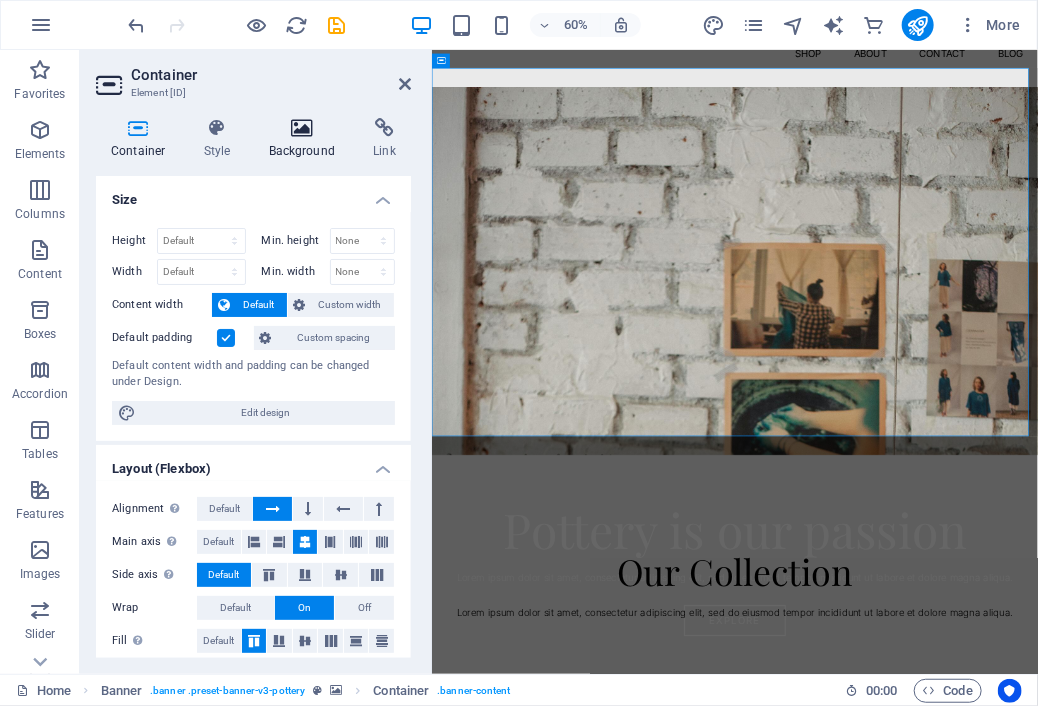 click on "Background" at bounding box center [306, 139] 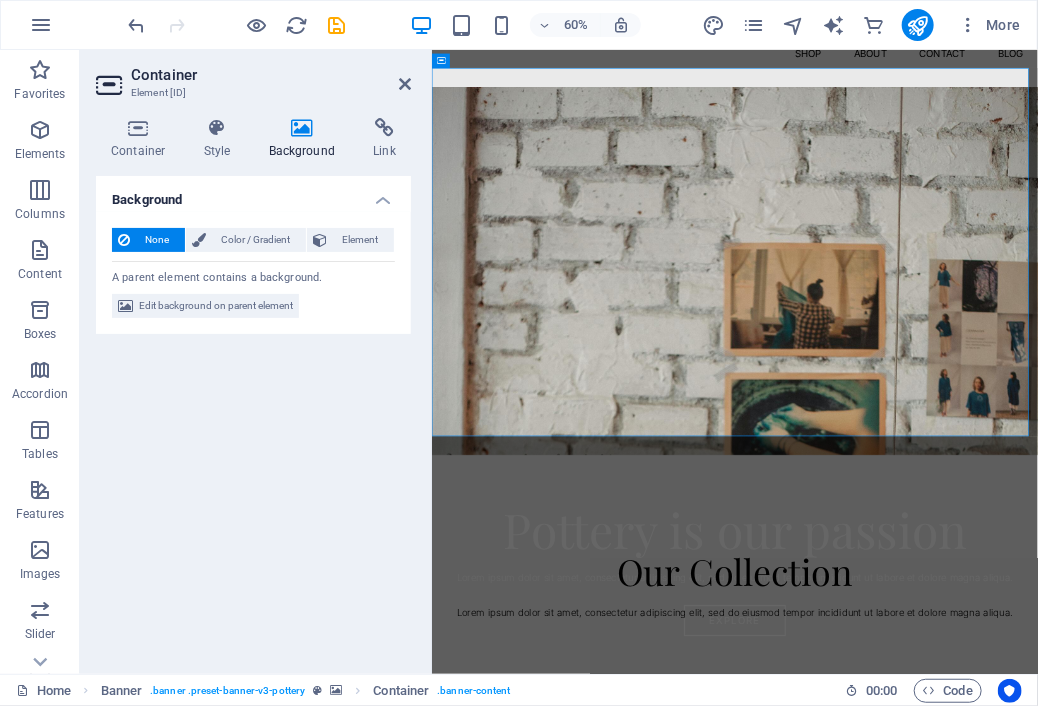 click on "Background" at bounding box center [306, 139] 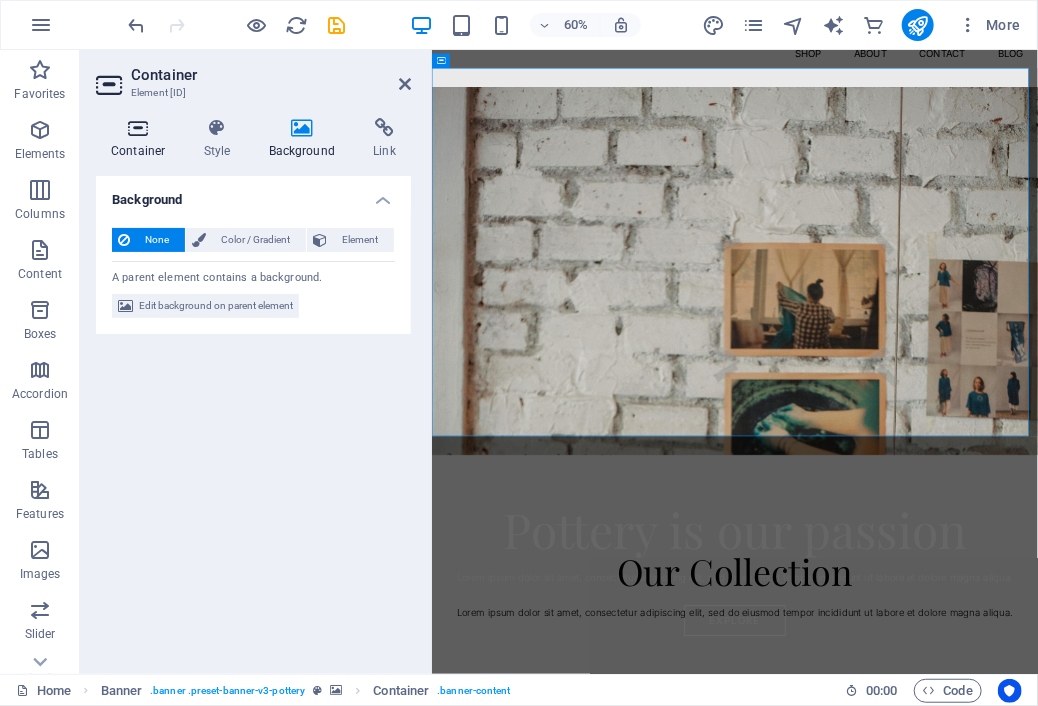 click on "Container" at bounding box center [142, 139] 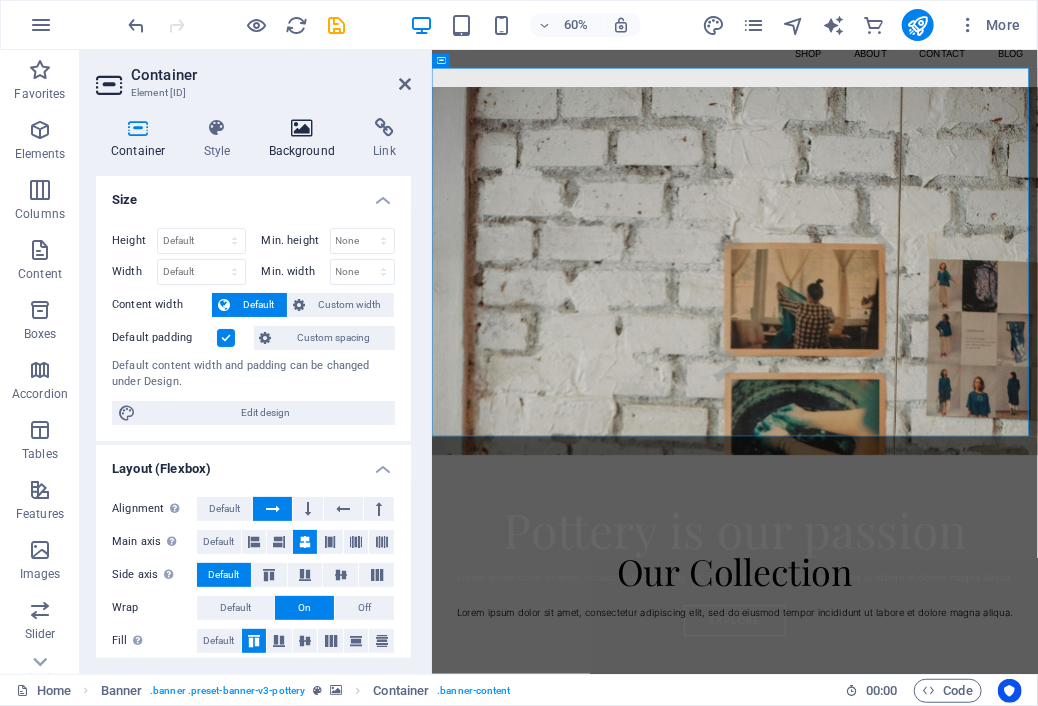 click at bounding box center (302, 128) 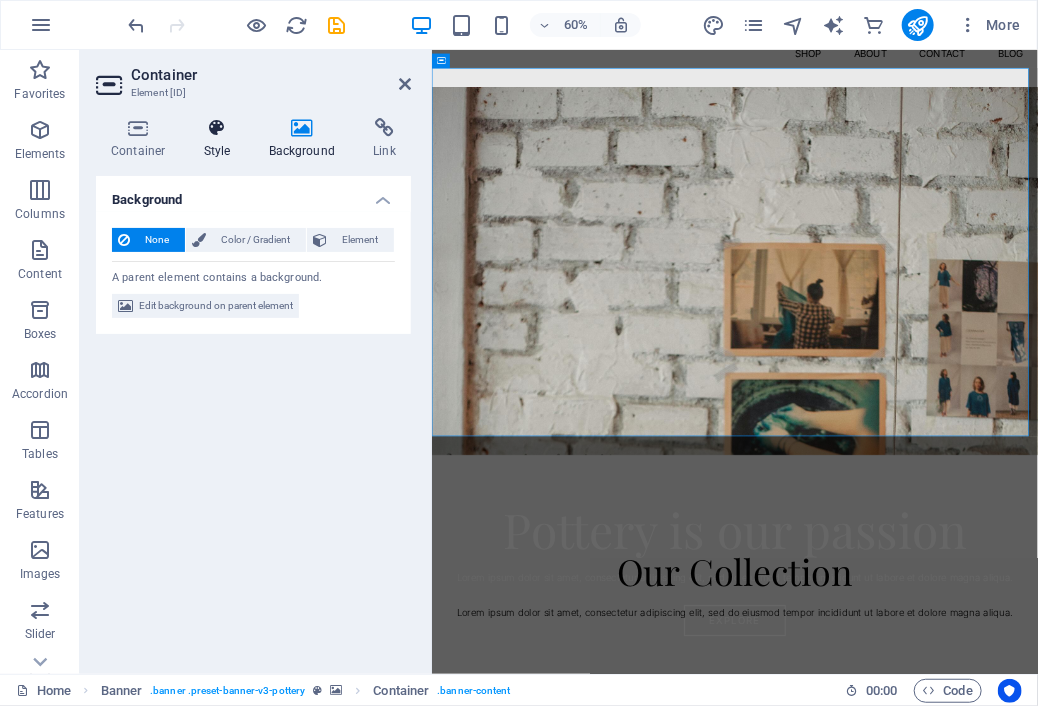 click at bounding box center (217, 128) 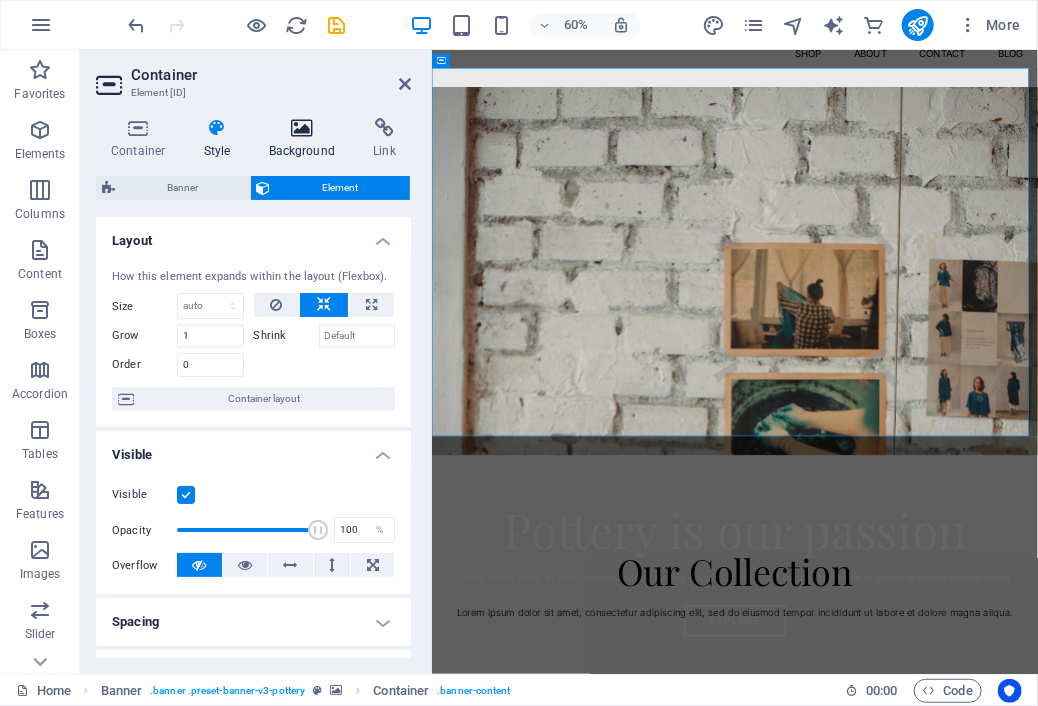click on "Background" at bounding box center (306, 139) 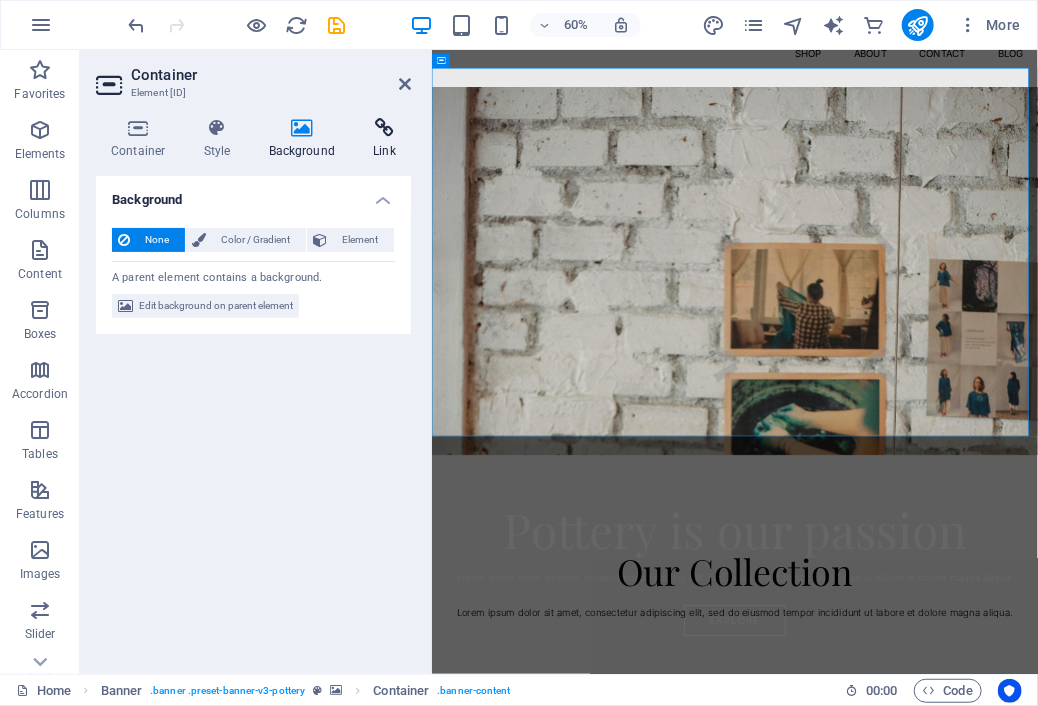 click on "Link" at bounding box center [384, 139] 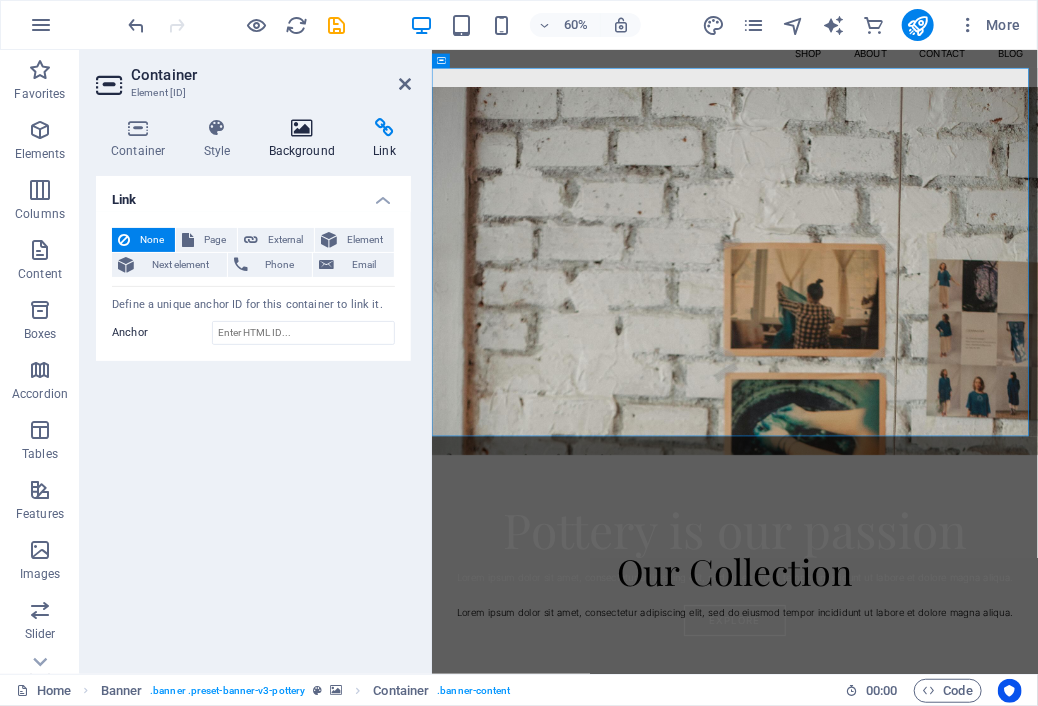 click at bounding box center [302, 128] 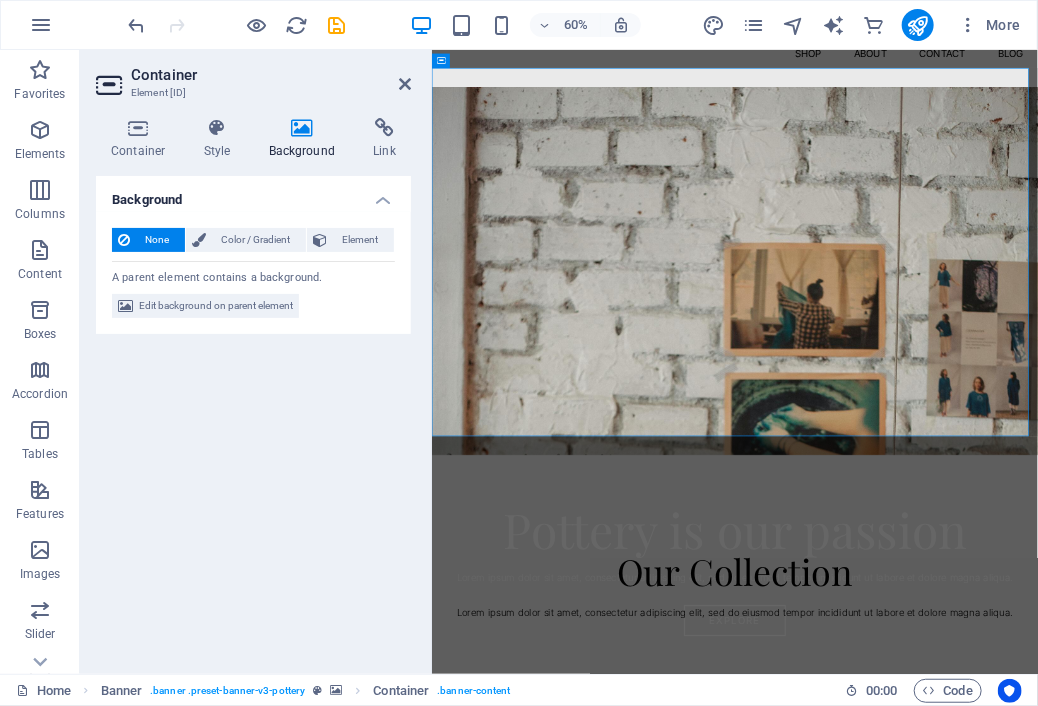 click on "None" at bounding box center [157, 240] 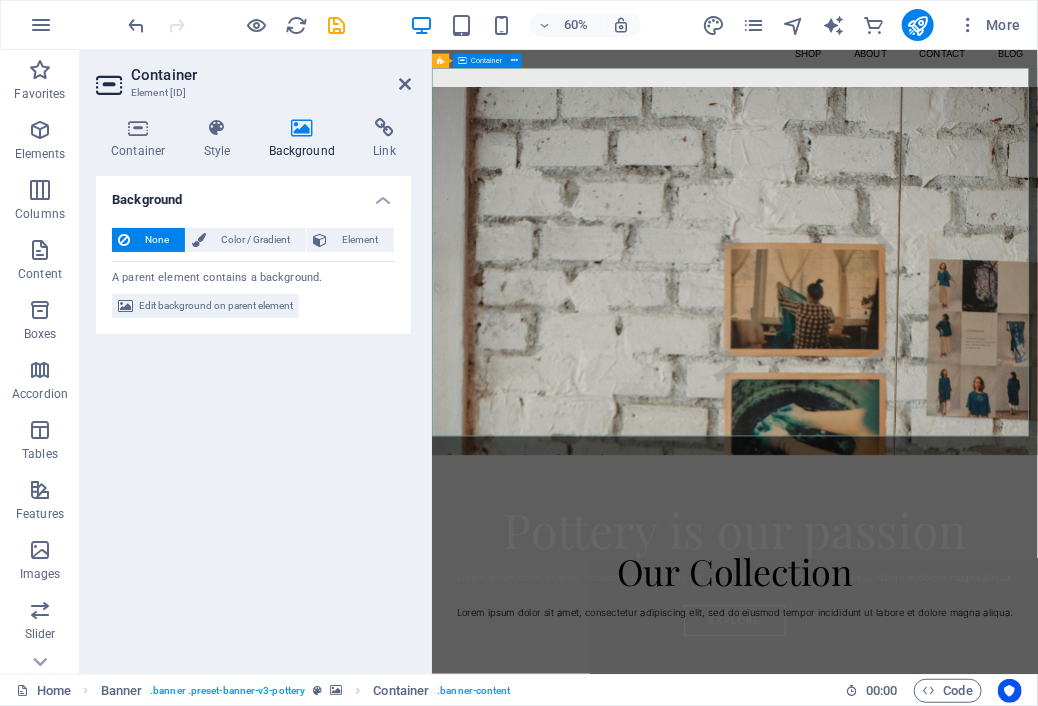 drag, startPoint x: 567, startPoint y: 294, endPoint x: 601, endPoint y: 440, distance: 149.90663 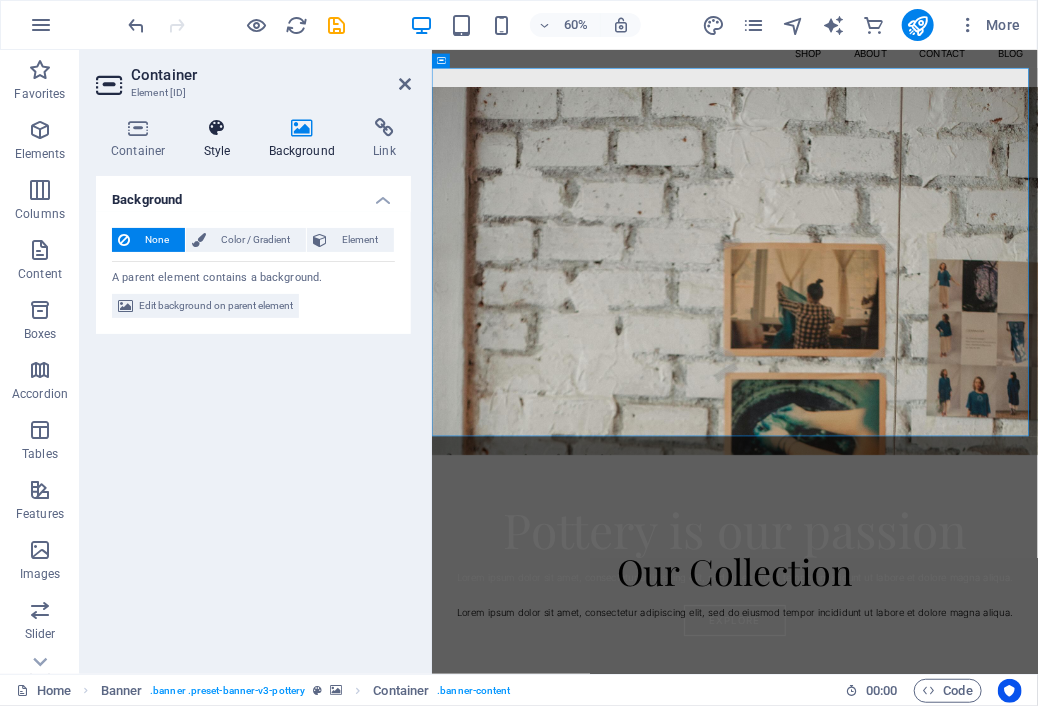 click on "Style" at bounding box center [221, 139] 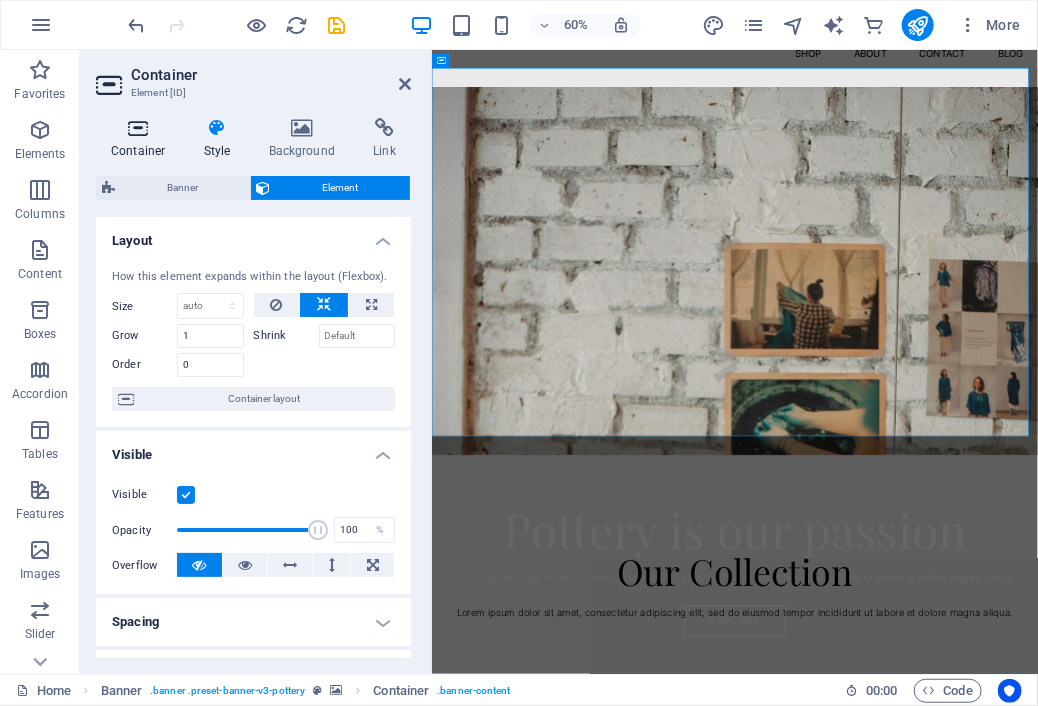 click on "Container" at bounding box center (142, 139) 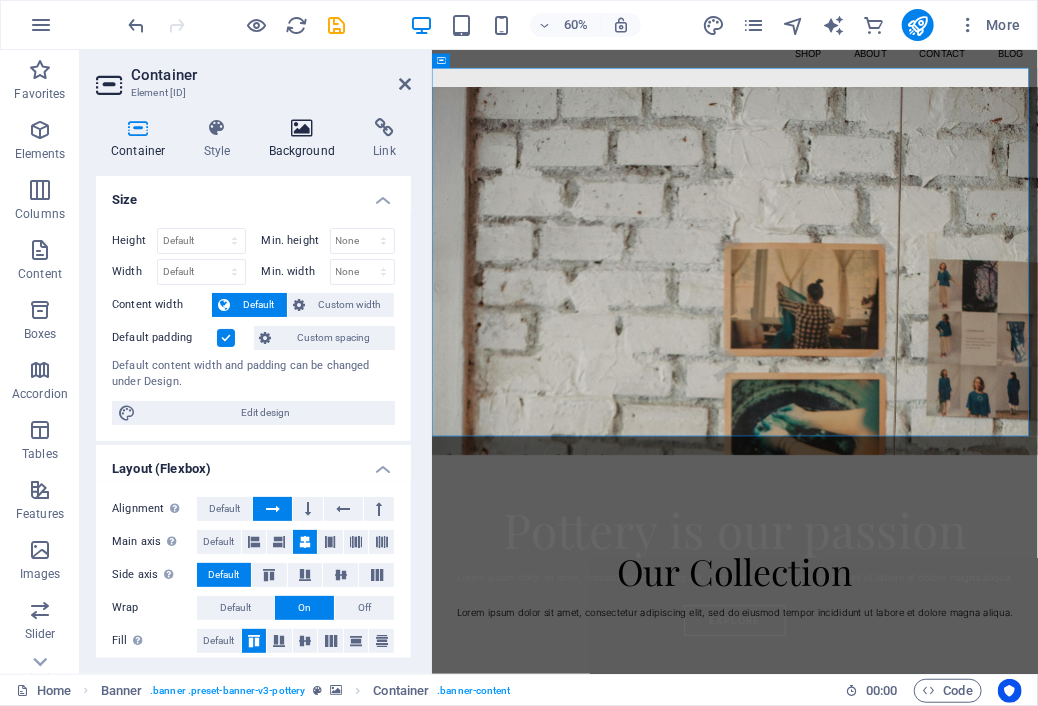 click on "Background" at bounding box center [306, 139] 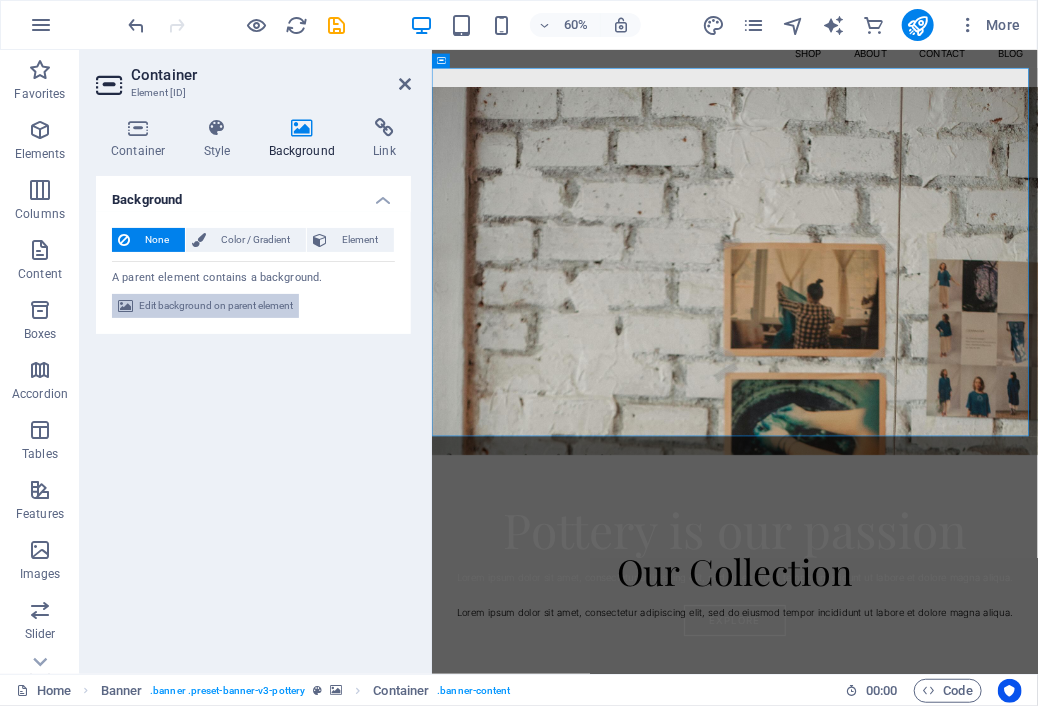 click on "Edit background on parent element" at bounding box center (216, 306) 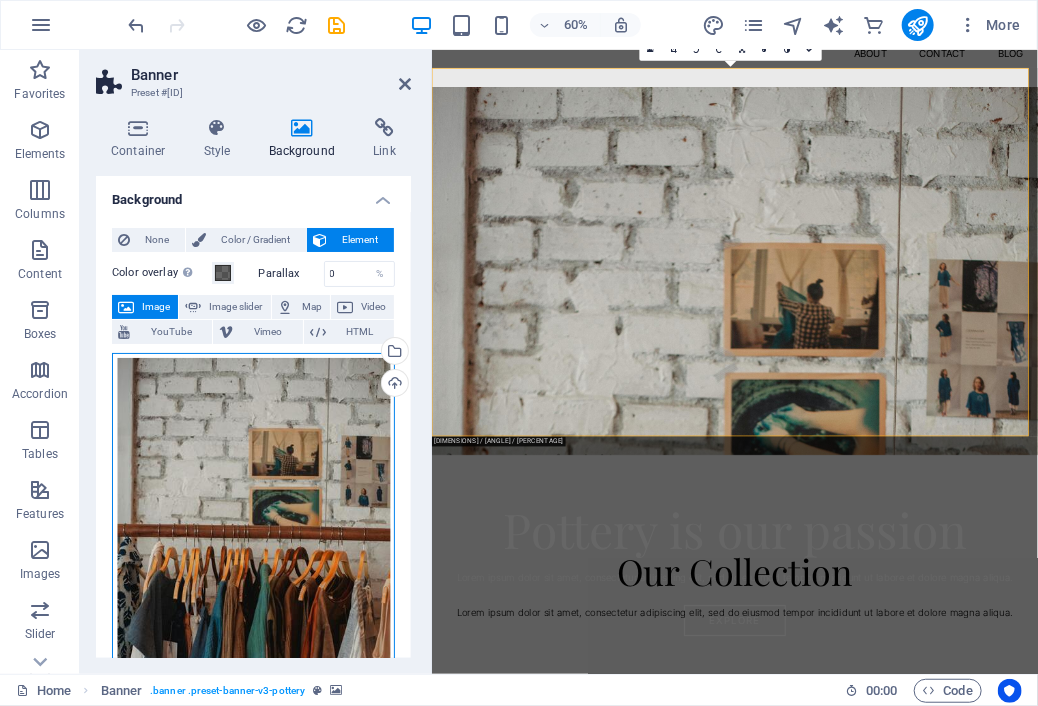 drag, startPoint x: 355, startPoint y: 438, endPoint x: 408, endPoint y: 398, distance: 66.4003 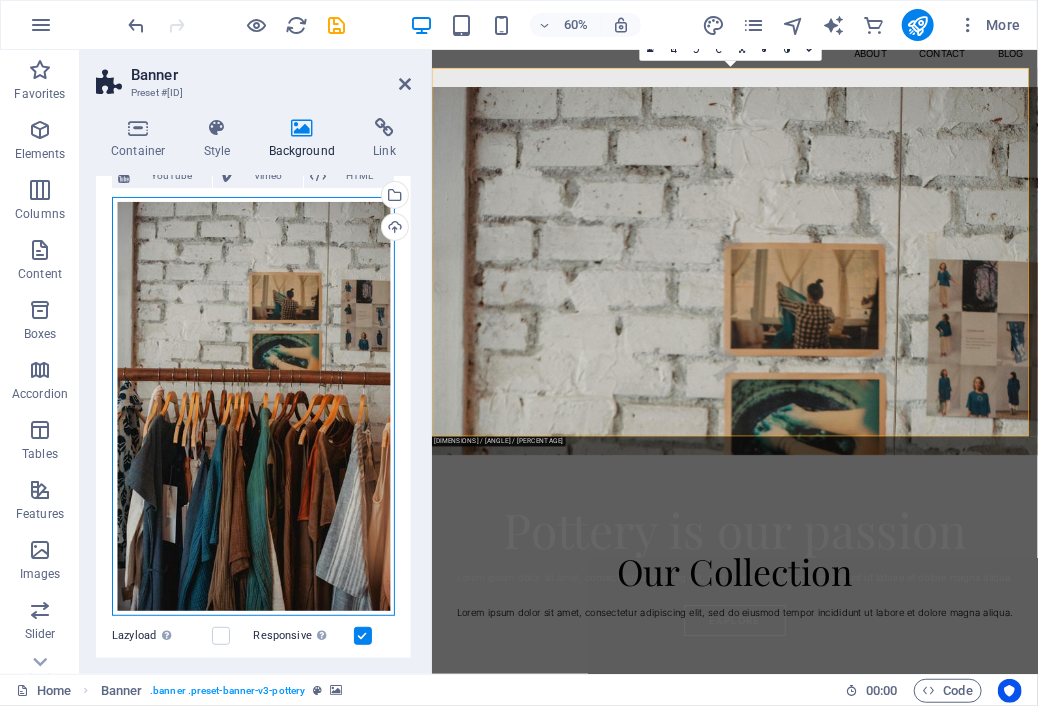 scroll, scrollTop: 152, scrollLeft: 0, axis: vertical 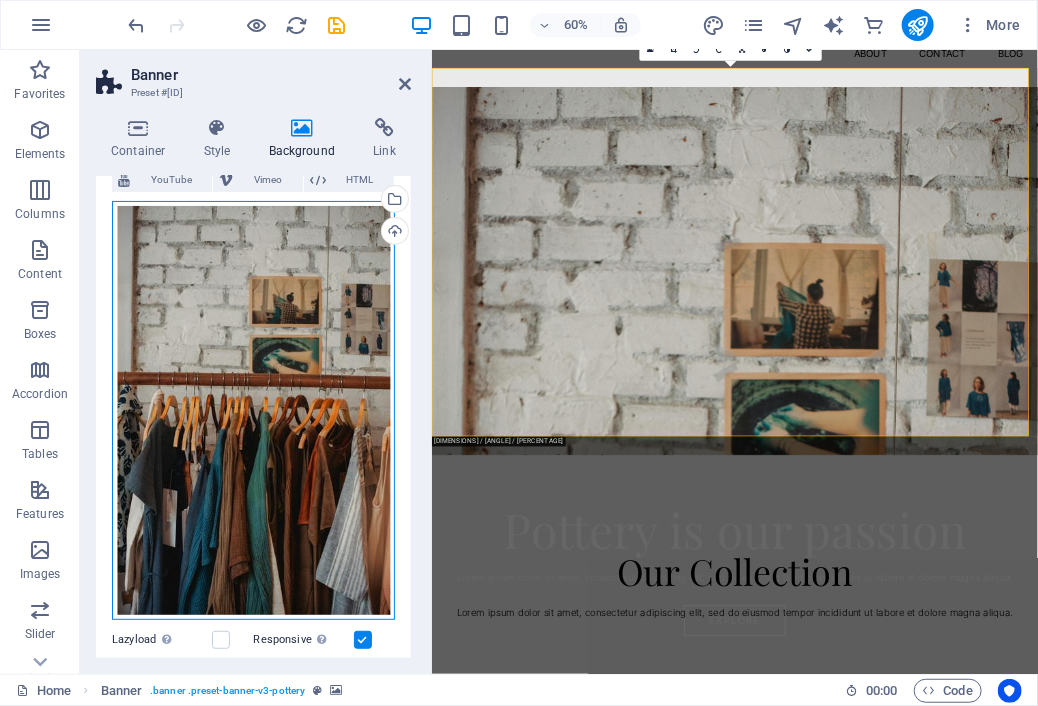 drag, startPoint x: 127, startPoint y: 199, endPoint x: 406, endPoint y: 311, distance: 300.641 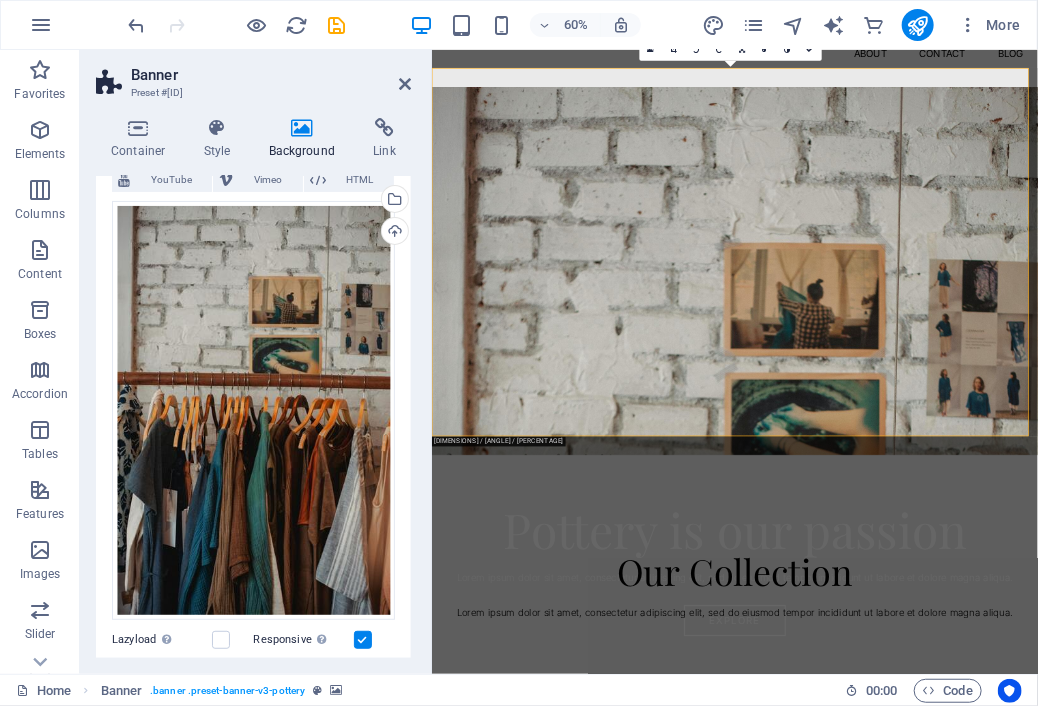 drag, startPoint x: 405, startPoint y: 309, endPoint x: 409, endPoint y: 357, distance: 48.166378 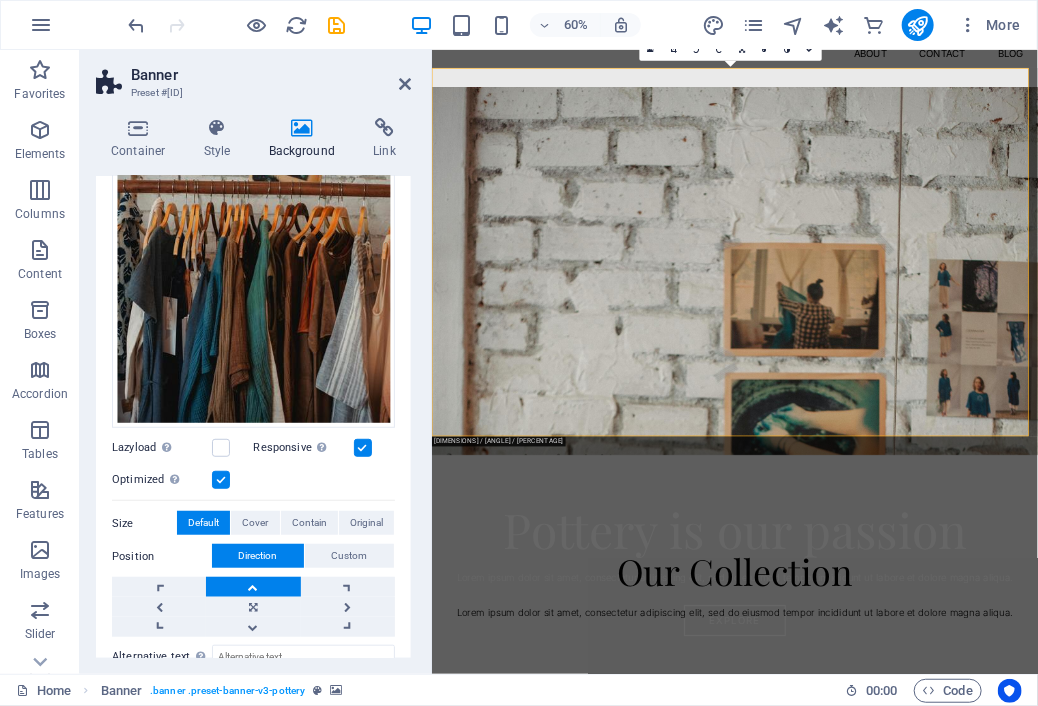 scroll, scrollTop: 347, scrollLeft: 0, axis: vertical 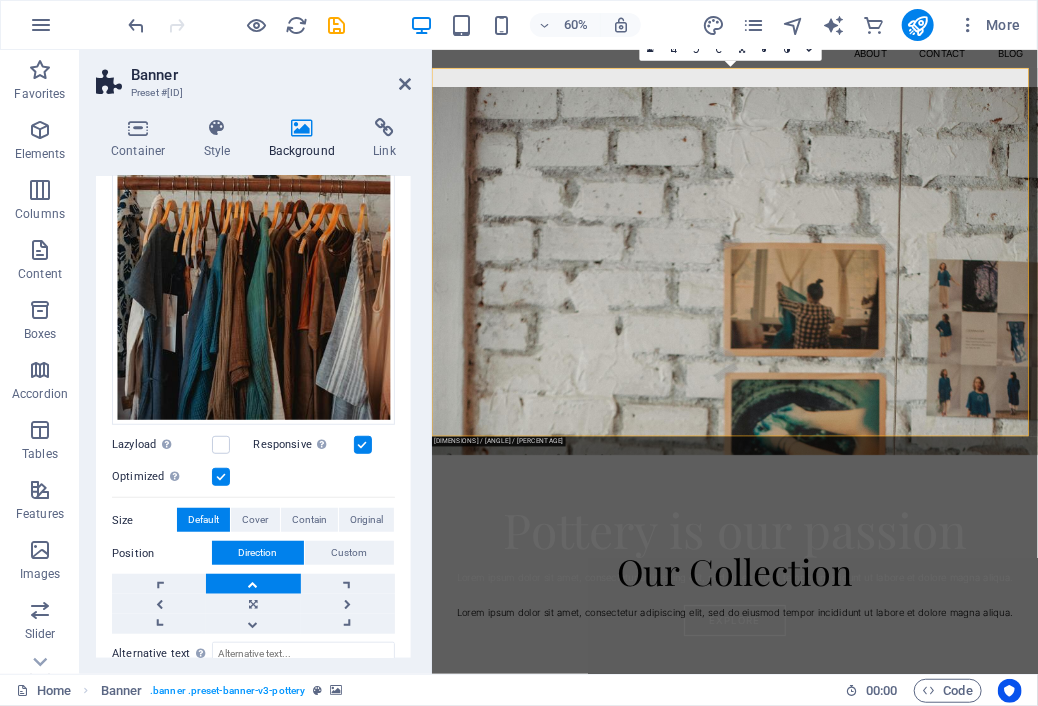 click on "Responsive Automatically load retina image and smartphone optimized sizes." at bounding box center [304, 445] 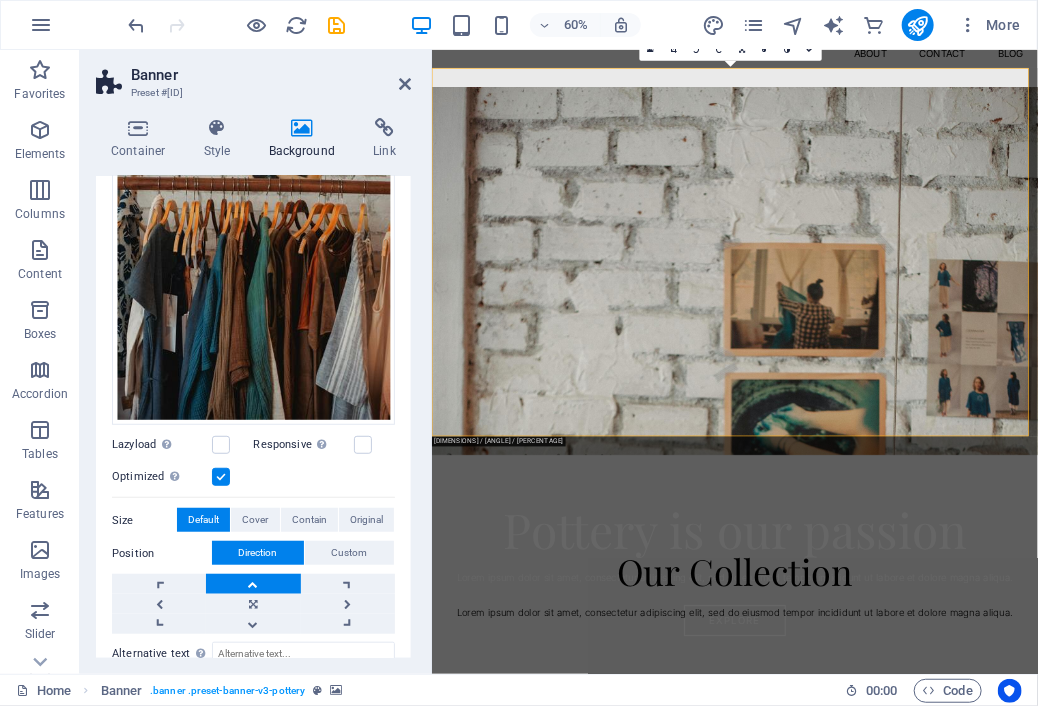 click on "Responsive Automatically load retina image and smartphone optimized sizes." at bounding box center (304, 445) 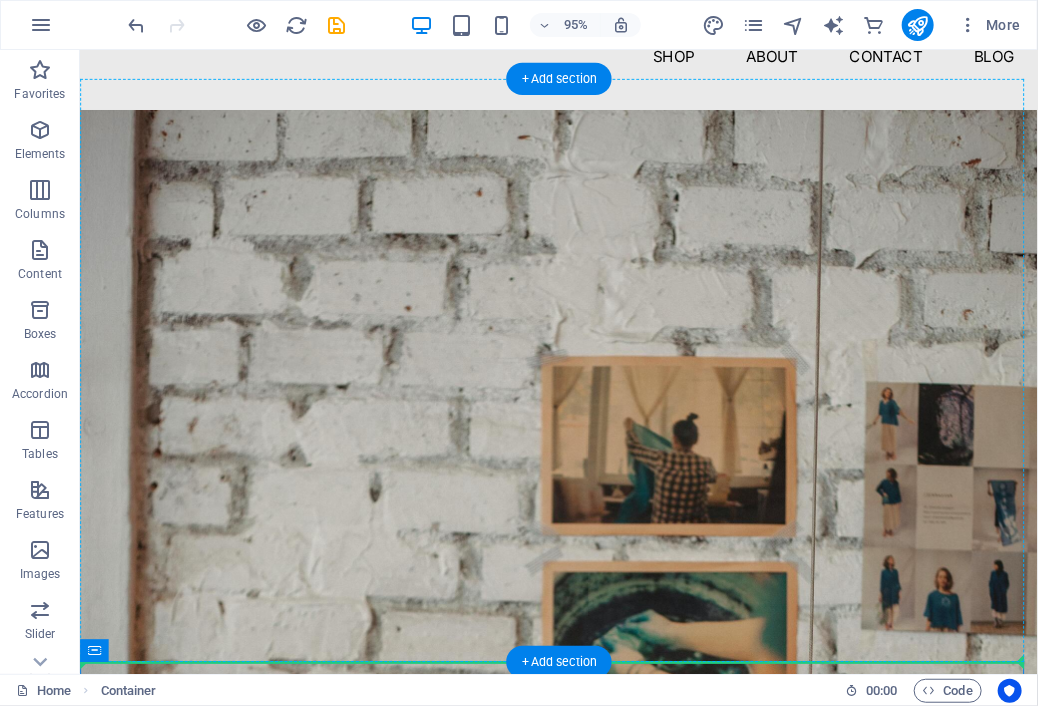 drag, startPoint x: 153, startPoint y: 700, endPoint x: 496, endPoint y: 445, distance: 427.40378 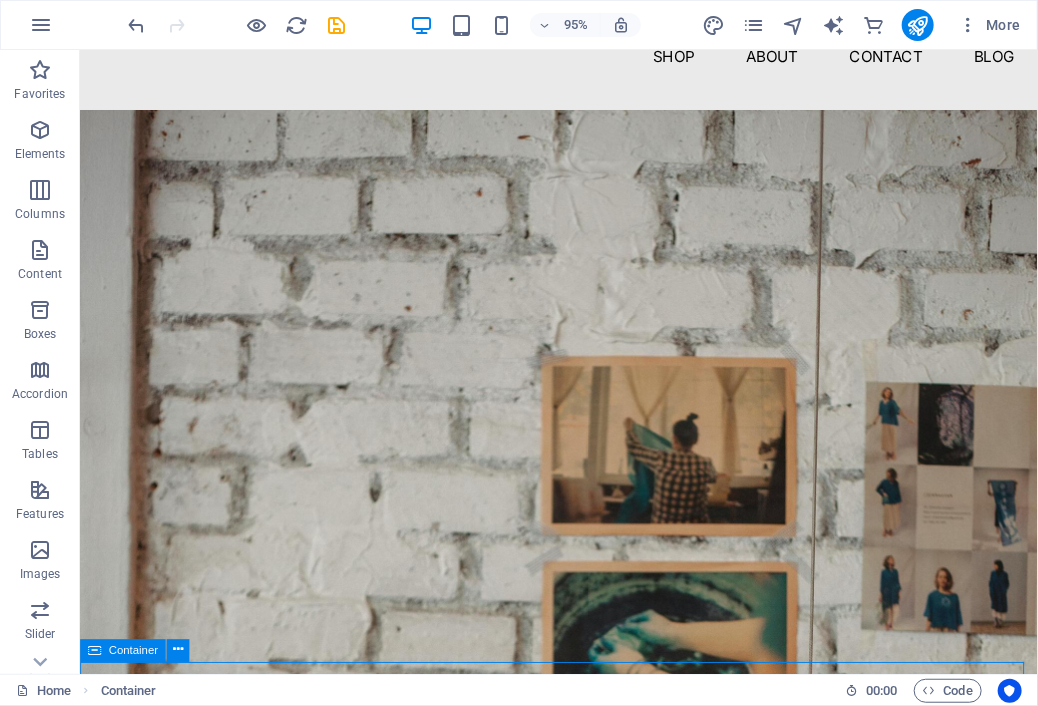 click on "Container" at bounding box center [123, 650] 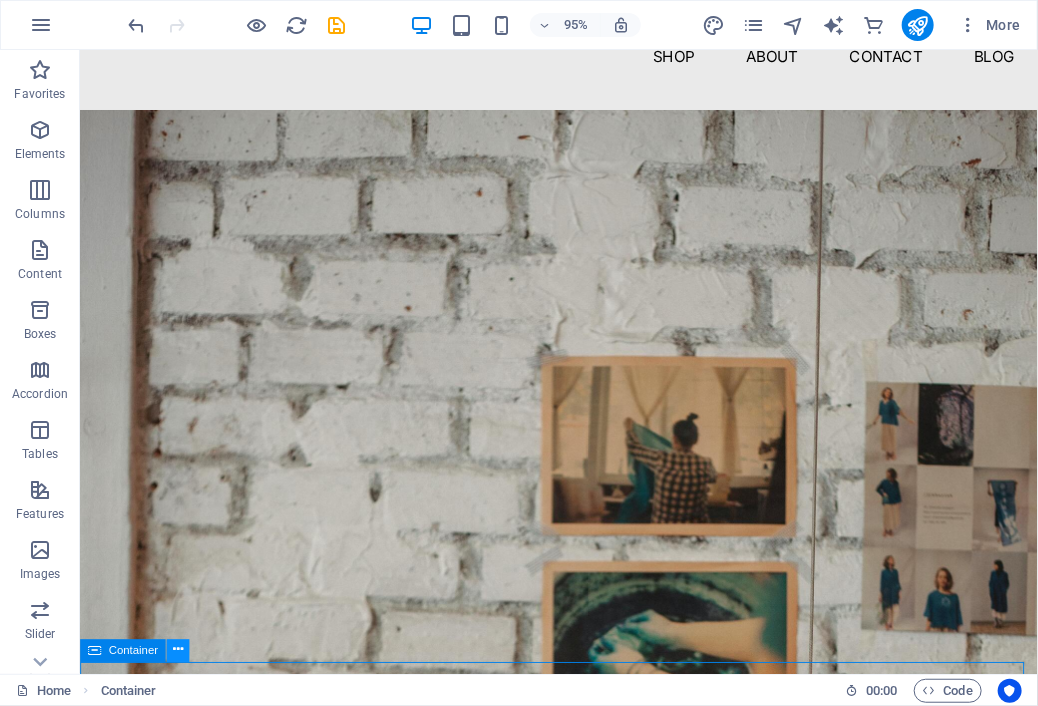 click at bounding box center [177, 650] 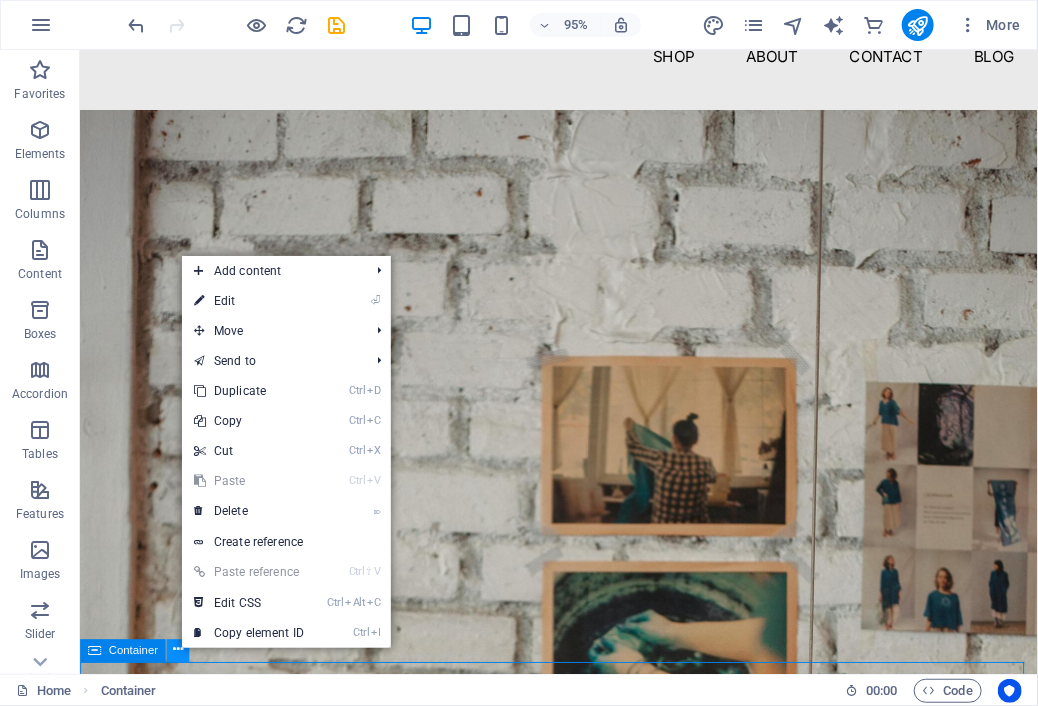click at bounding box center (178, 650) 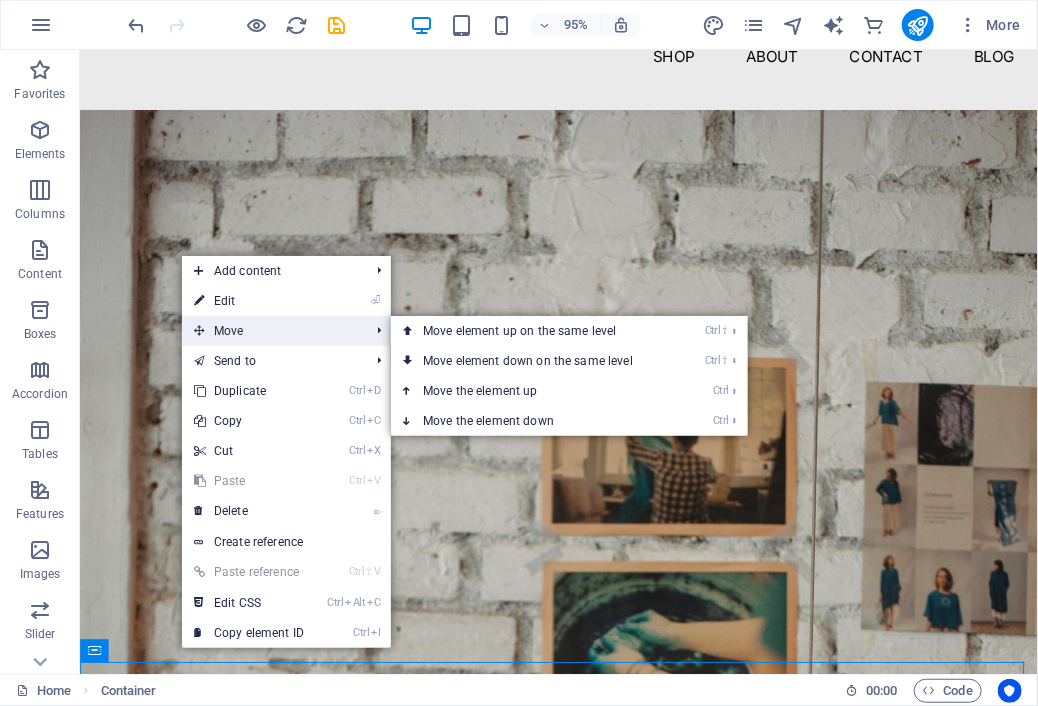 click on "Move" at bounding box center (271, 331) 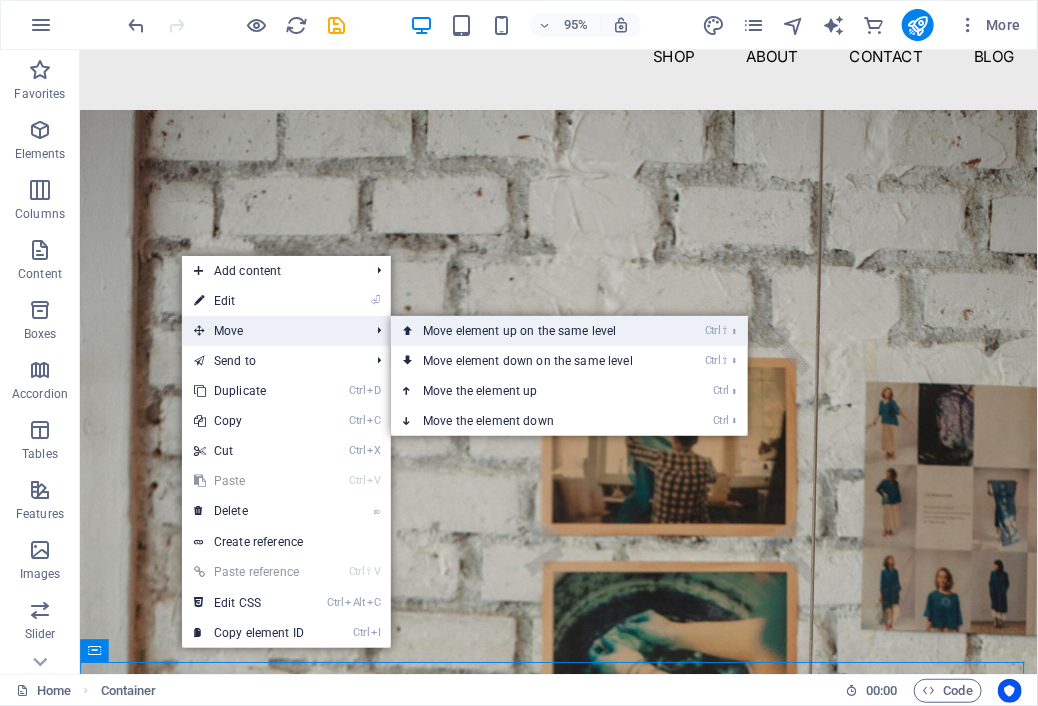 click on "Ctrl ⇧ ⬆  Move element up on the same level" at bounding box center [532, 331] 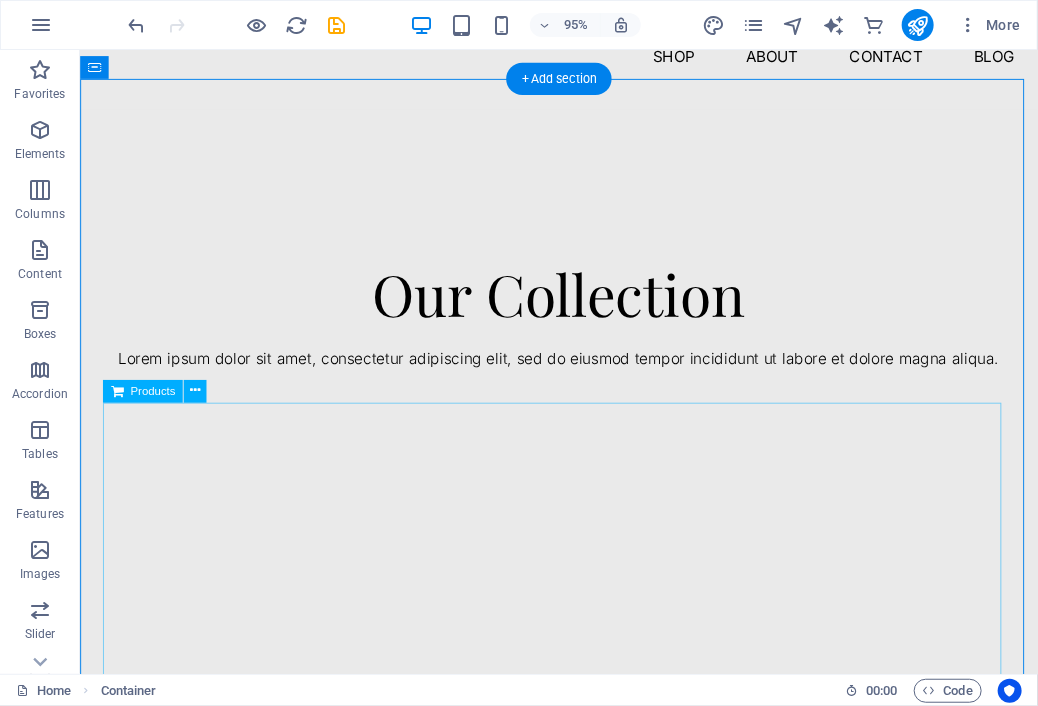 click at bounding box center (583, 628) 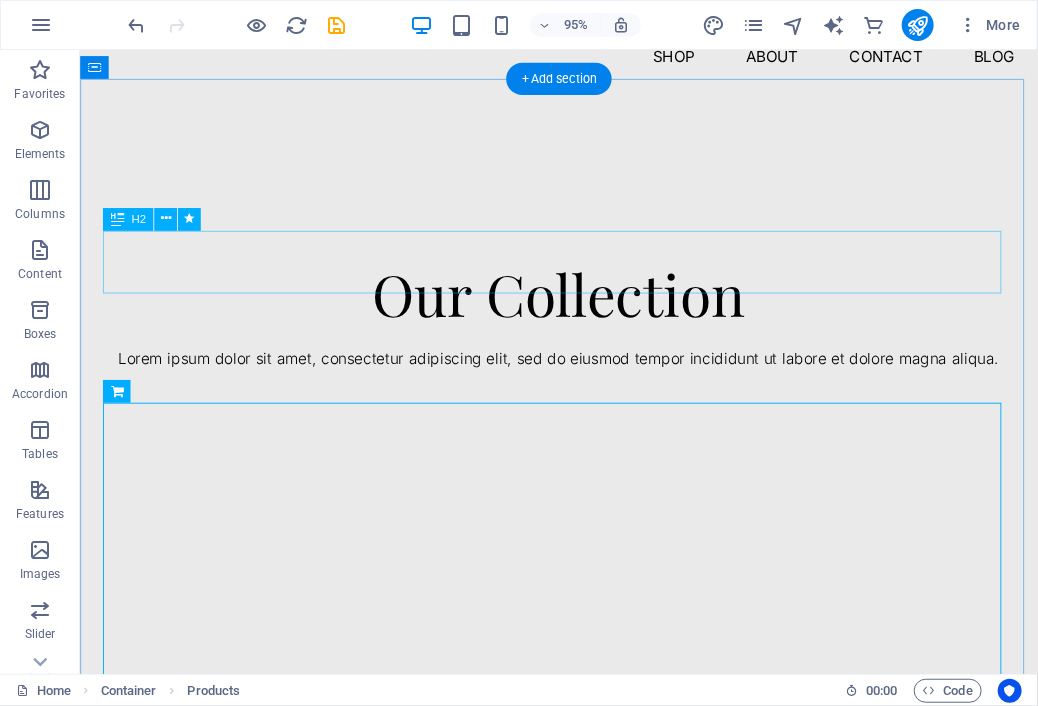 click on "Our Collection" at bounding box center [583, 305] 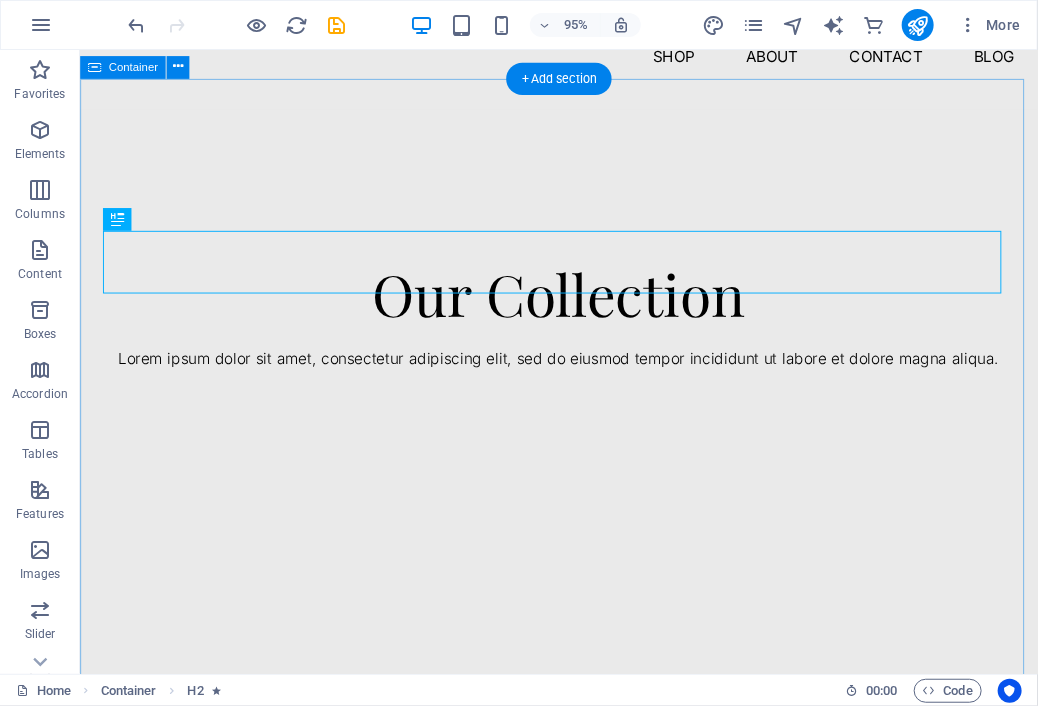 click on "Our Collection Lorem ipsum dolor sit amet, consectetur adipiscing elit, sed do eiusmod tempor incididunt ut labore et dolore magna aliqua." at bounding box center [583, 510] 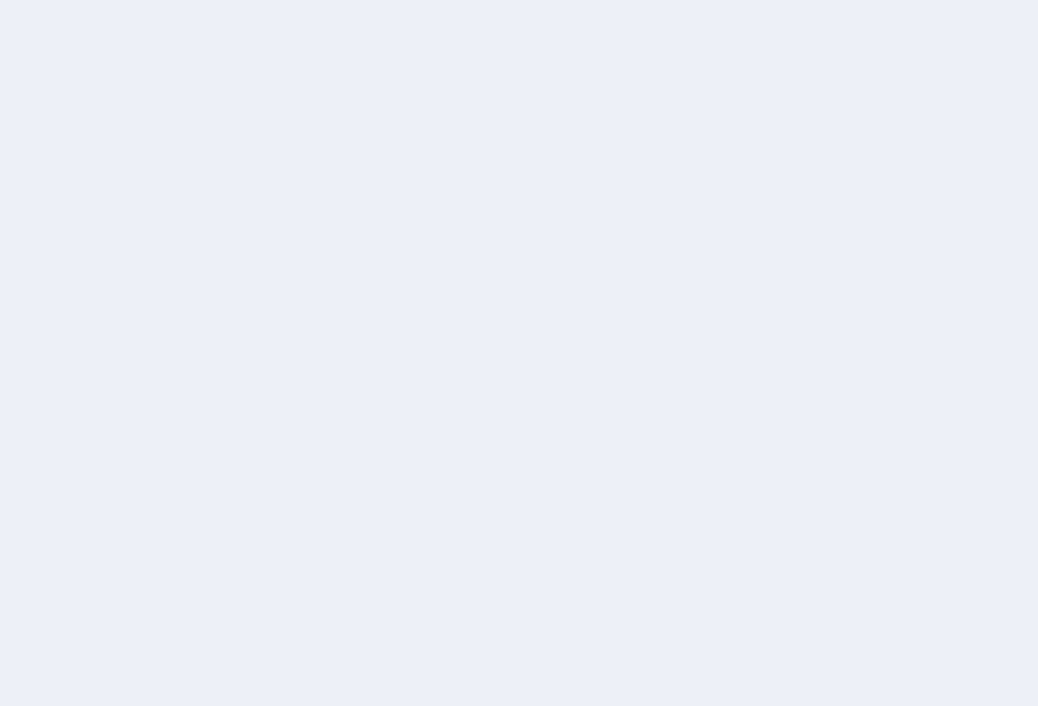 scroll, scrollTop: 0, scrollLeft: 0, axis: both 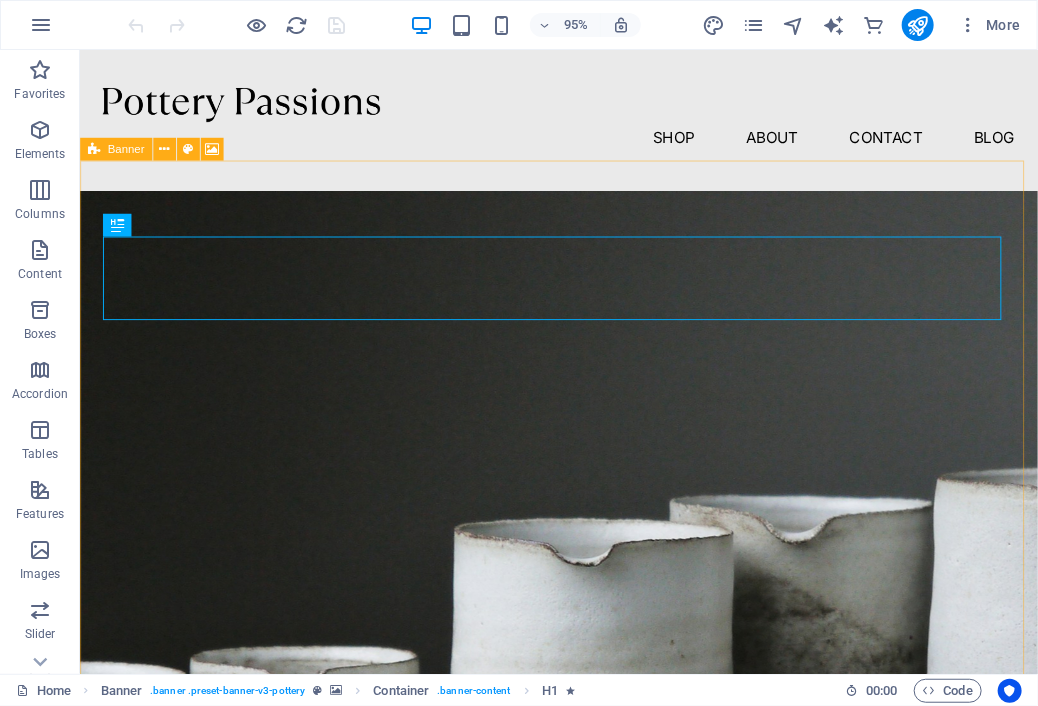 click at bounding box center [94, 148] 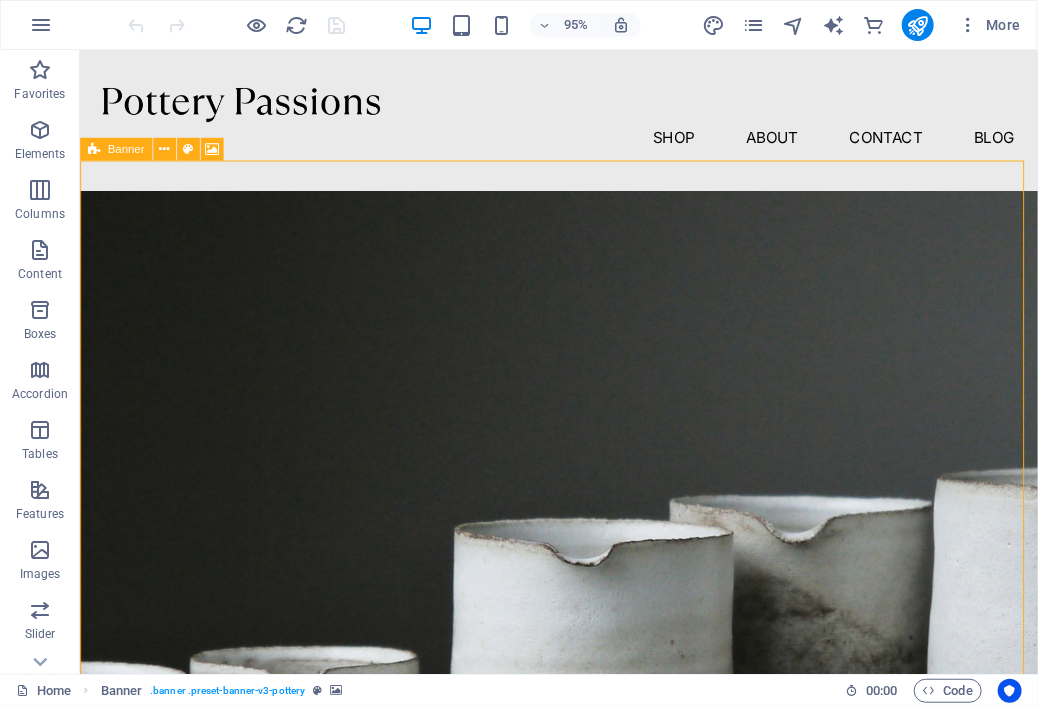 select on "px" 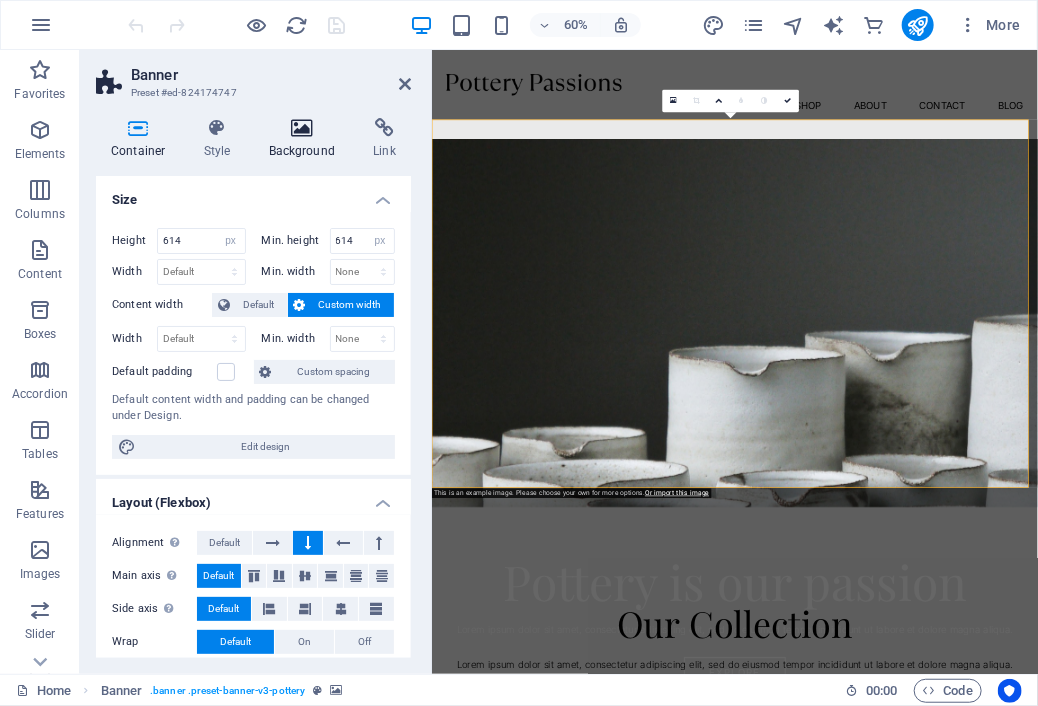 click on "Background" at bounding box center [306, 139] 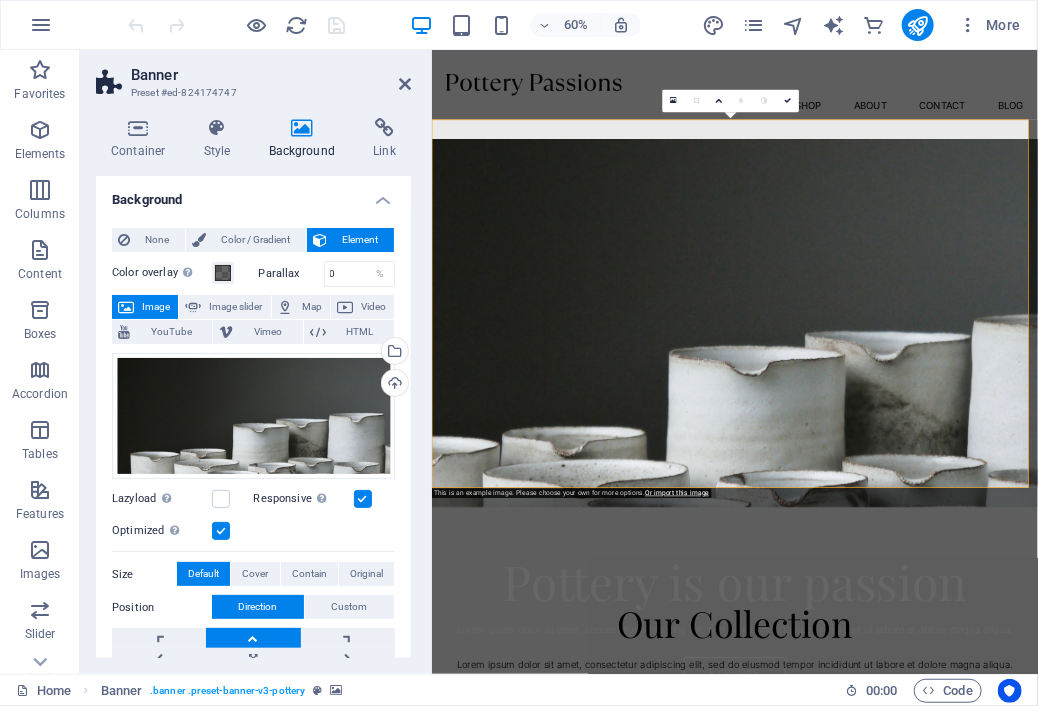 click on "Image" at bounding box center (156, 307) 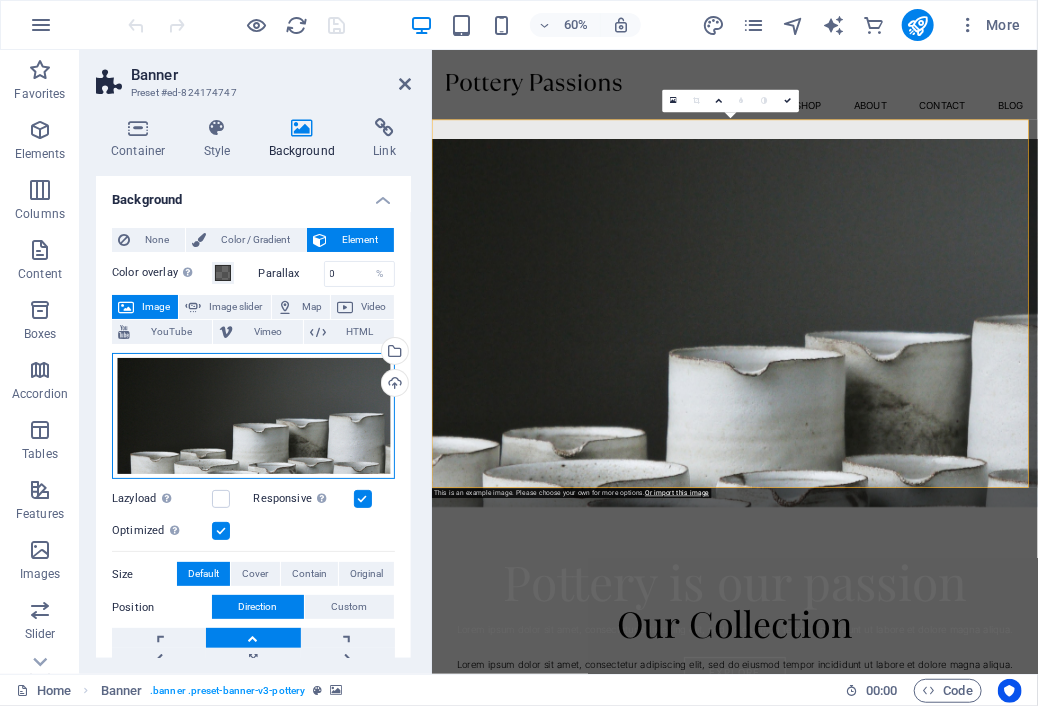 click on "Drag files here, click to choose files or select files from Files or our free stock photos & videos" at bounding box center (253, 416) 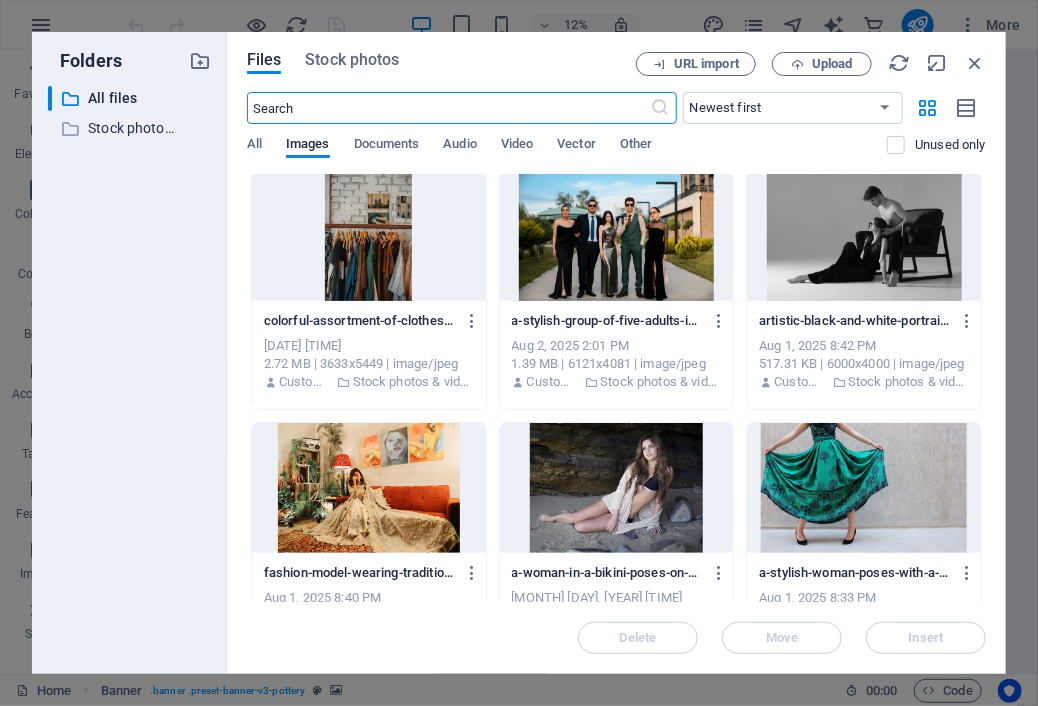 scroll, scrollTop: 0, scrollLeft: 0, axis: both 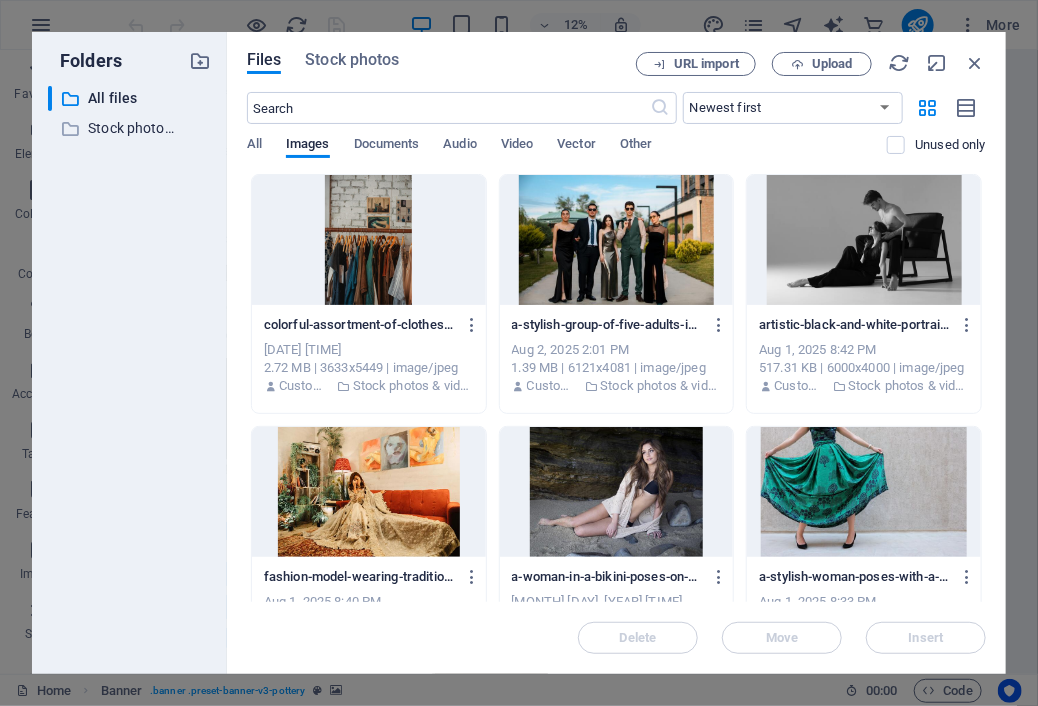 click at bounding box center [617, 240] 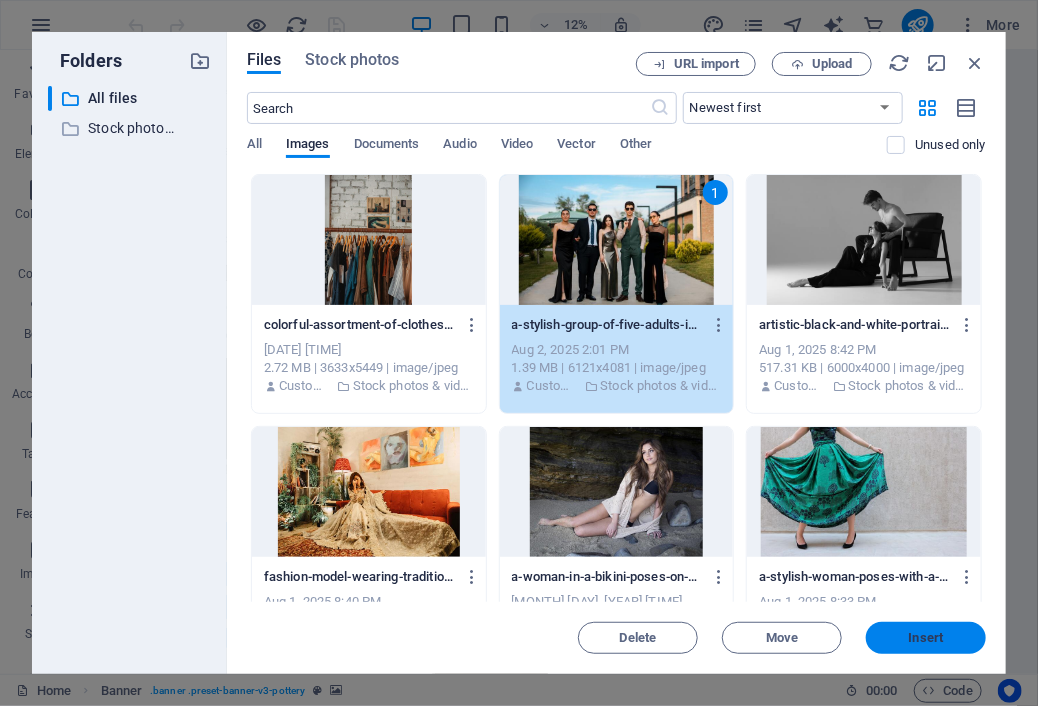 click on "Insert" at bounding box center [926, 638] 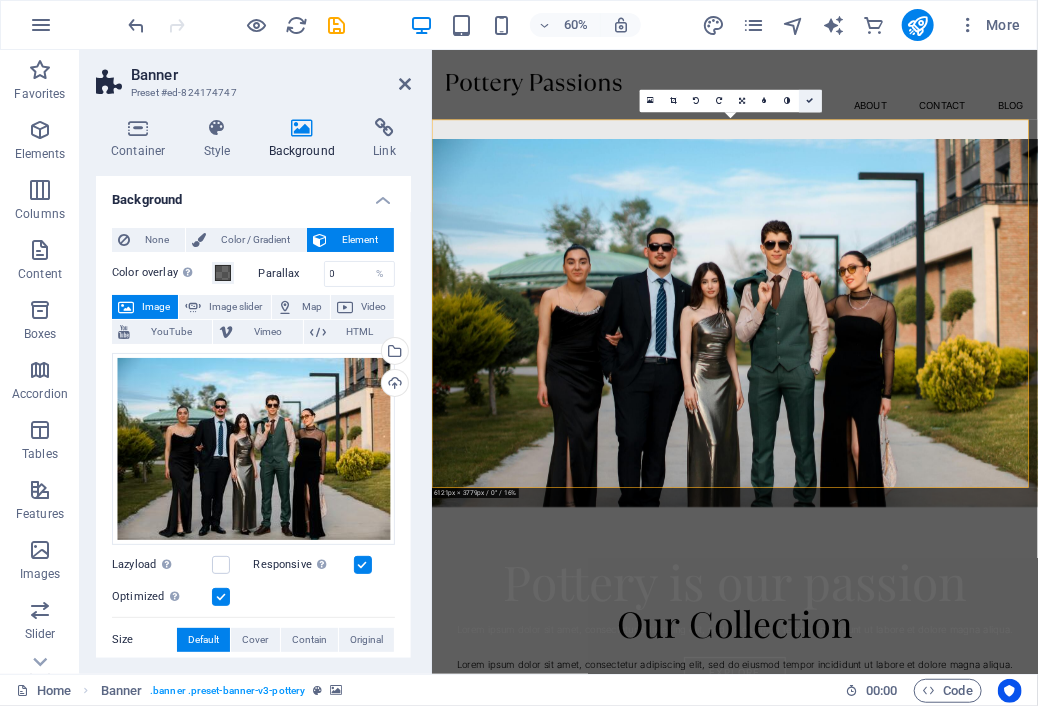 click at bounding box center [810, 100] 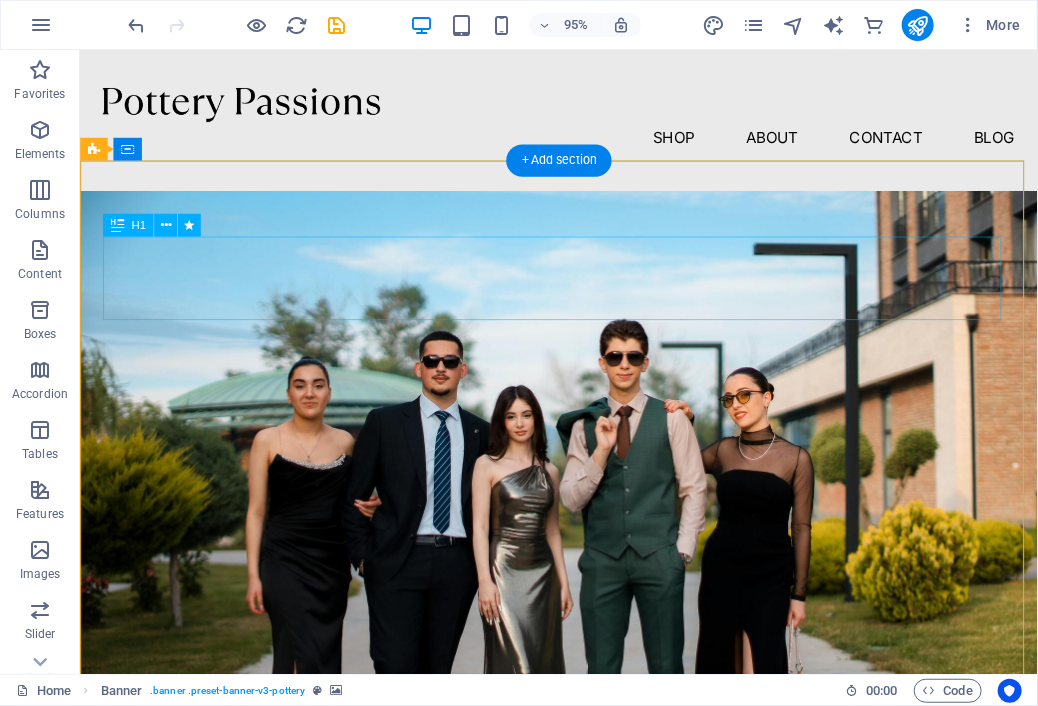 click on "Pottery is our passion" at bounding box center [583, 936] 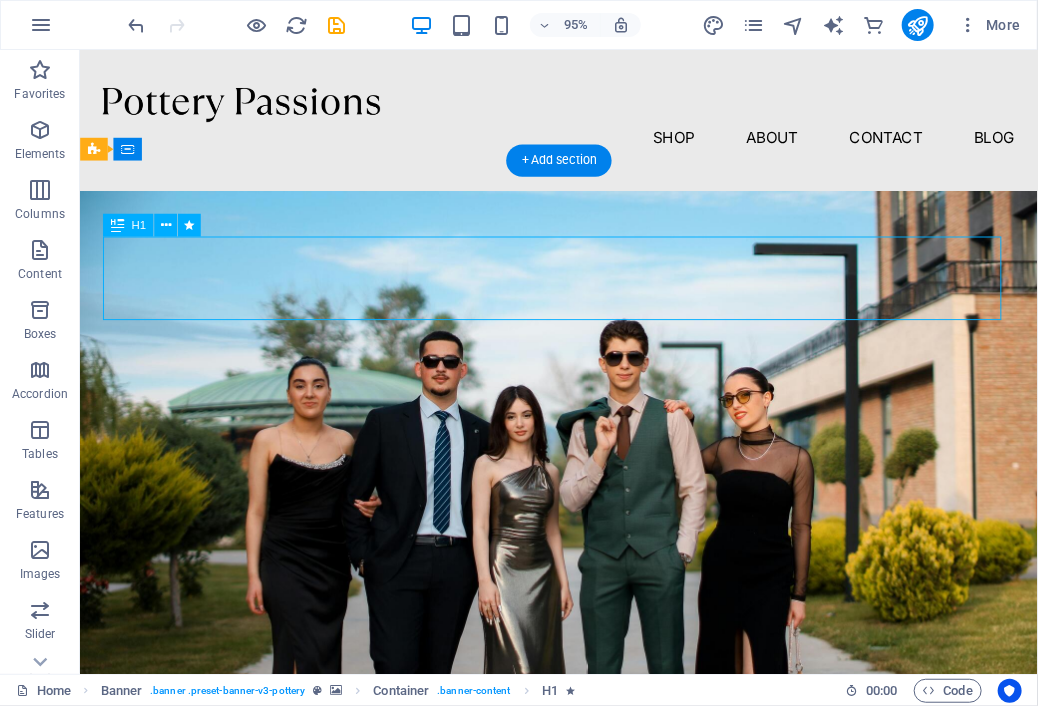 click on "Pottery is our passion" at bounding box center [583, 936] 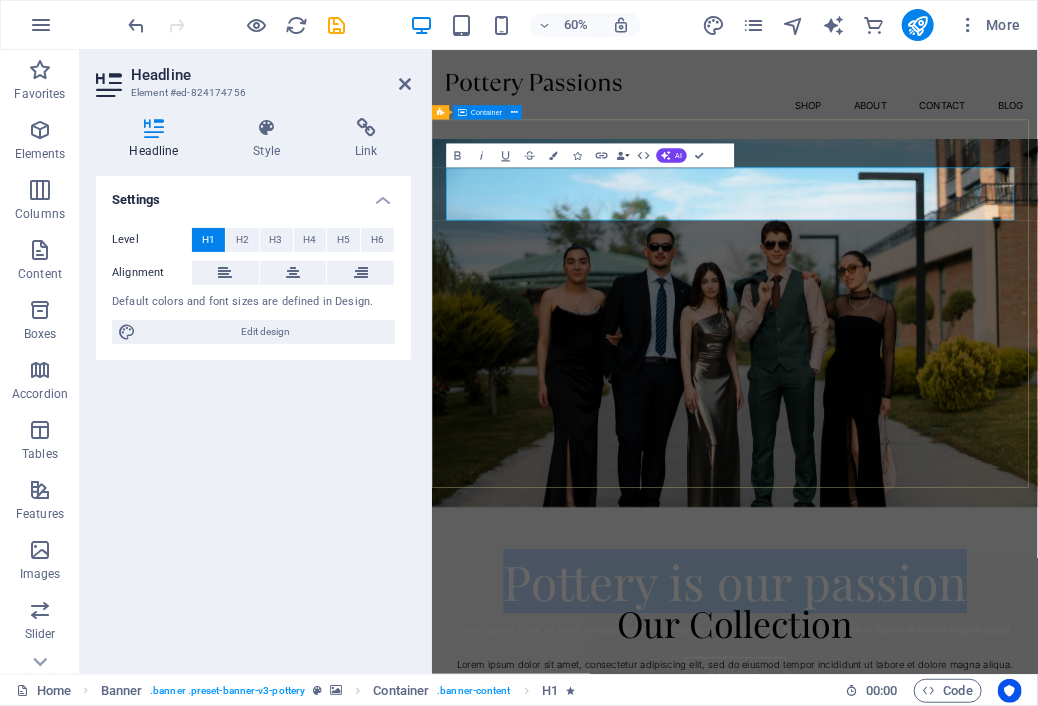 type 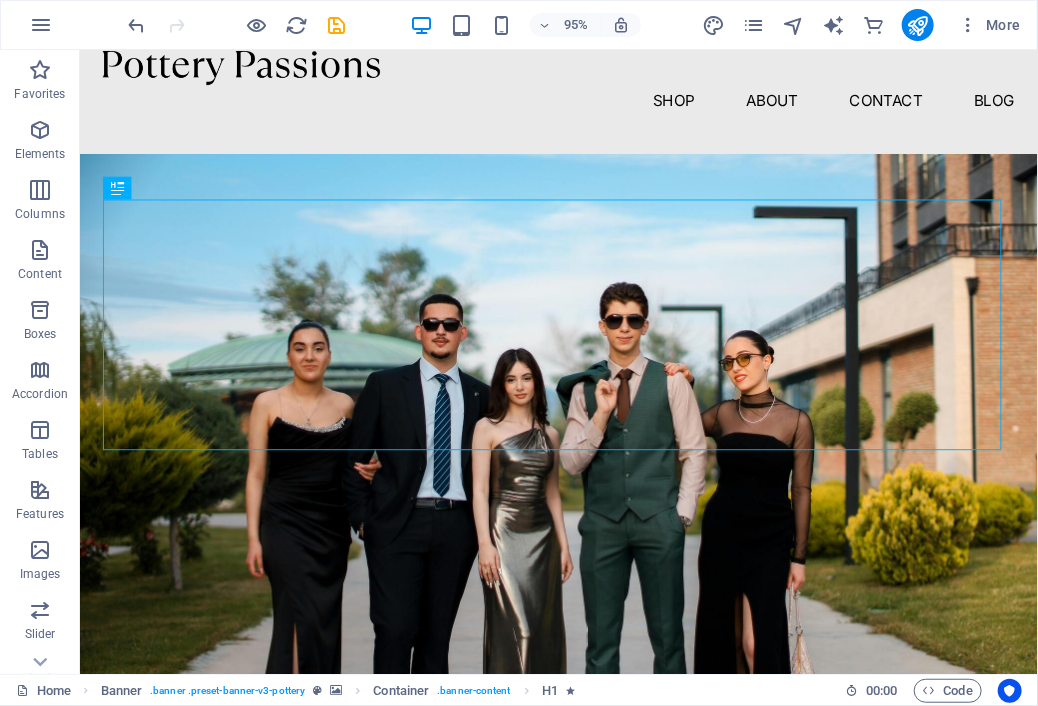 scroll, scrollTop: 40, scrollLeft: 0, axis: vertical 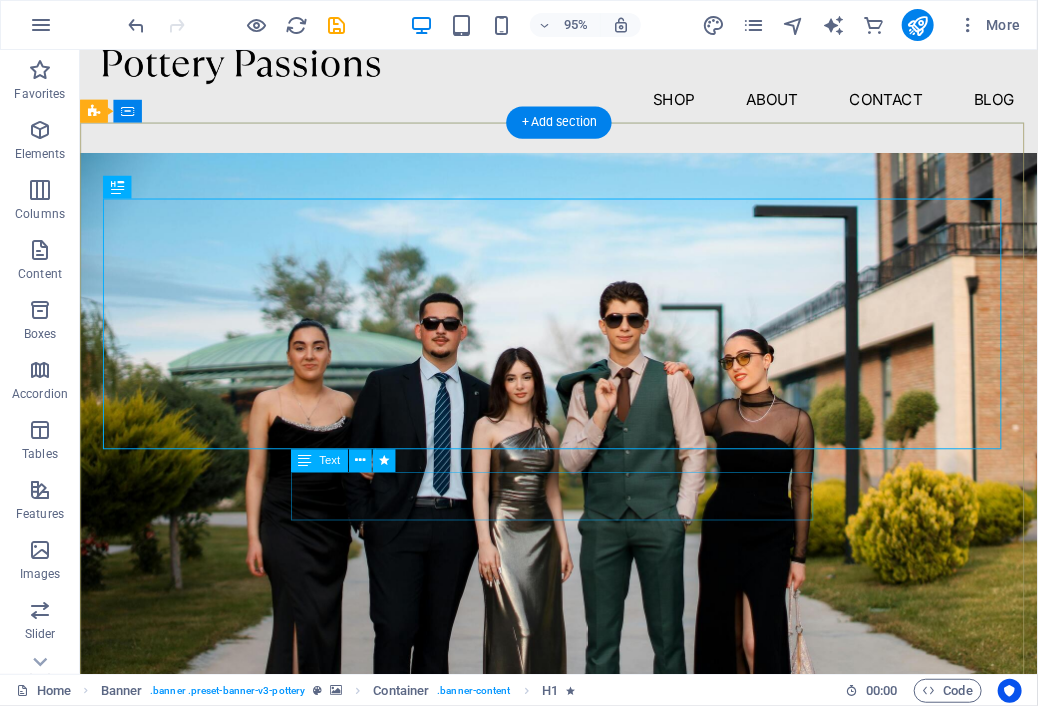 click on "Lorem ipsum dolor sit amet, consectetur adipiscing elit, sed do eiusmod tempor incididunt ut labore et dolore magna aliqua." at bounding box center (583, 1065) 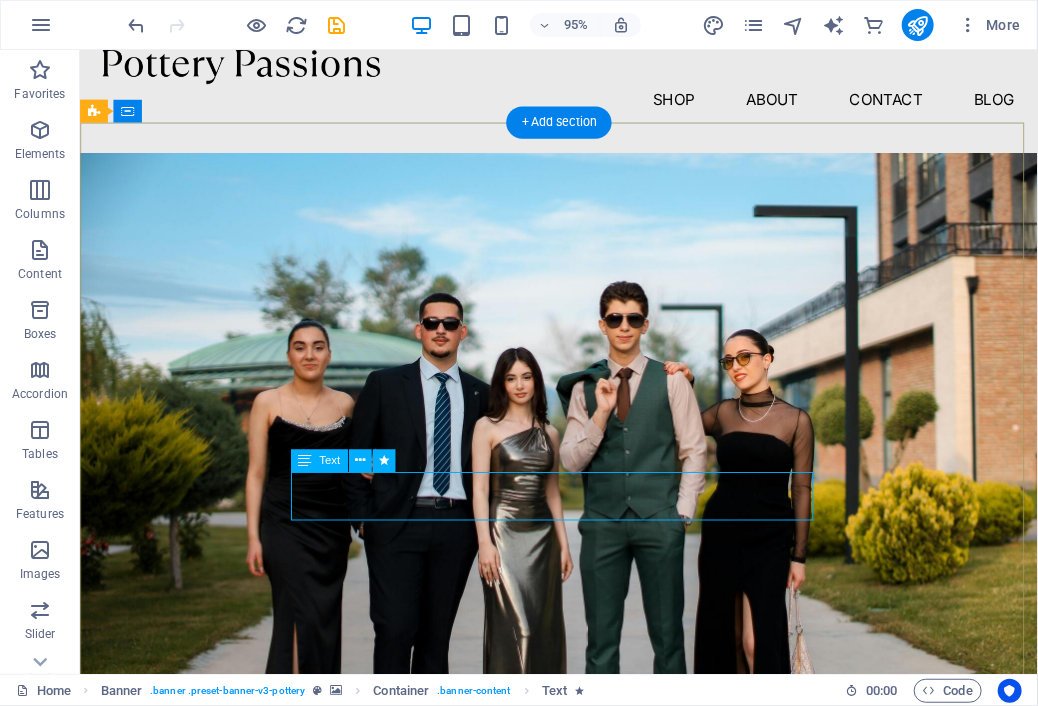 click on "Lorem ipsum dolor sit amet, consectetur adipiscing elit, sed do eiusmod tempor incididunt ut labore et dolore magna aliqua." at bounding box center (583, 1065) 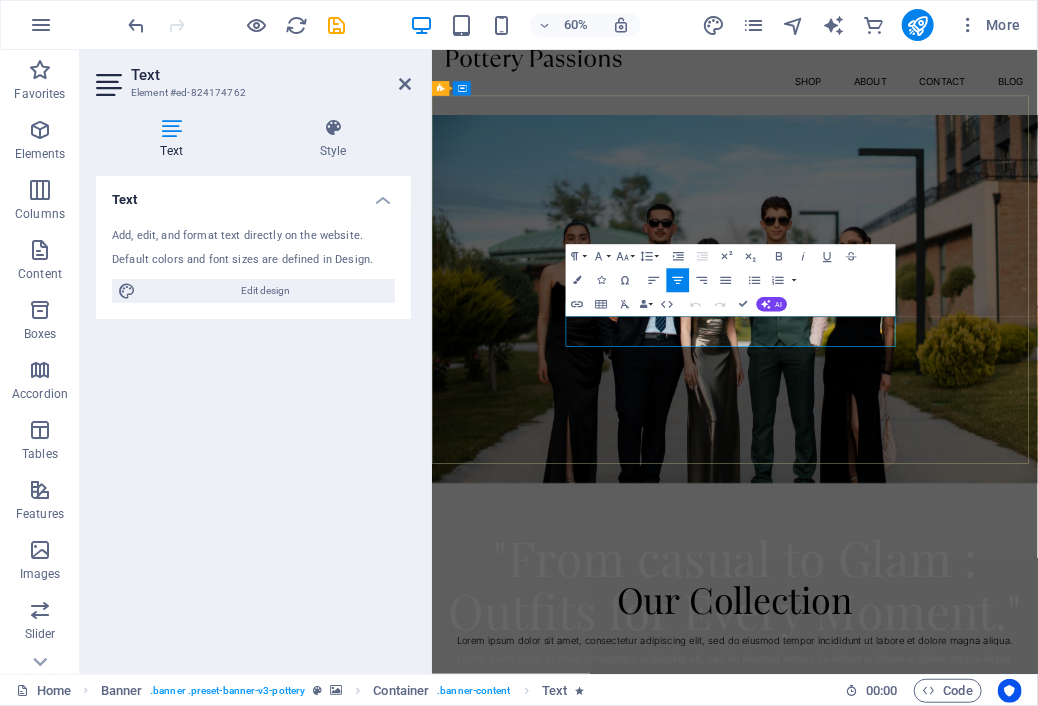 click on "Lorem ipsum dolor sit amet, consectetur adipiscing elit, sed do eiusmod tempor incididunt ut labore et dolore magna aliqua." at bounding box center (936, 1064) 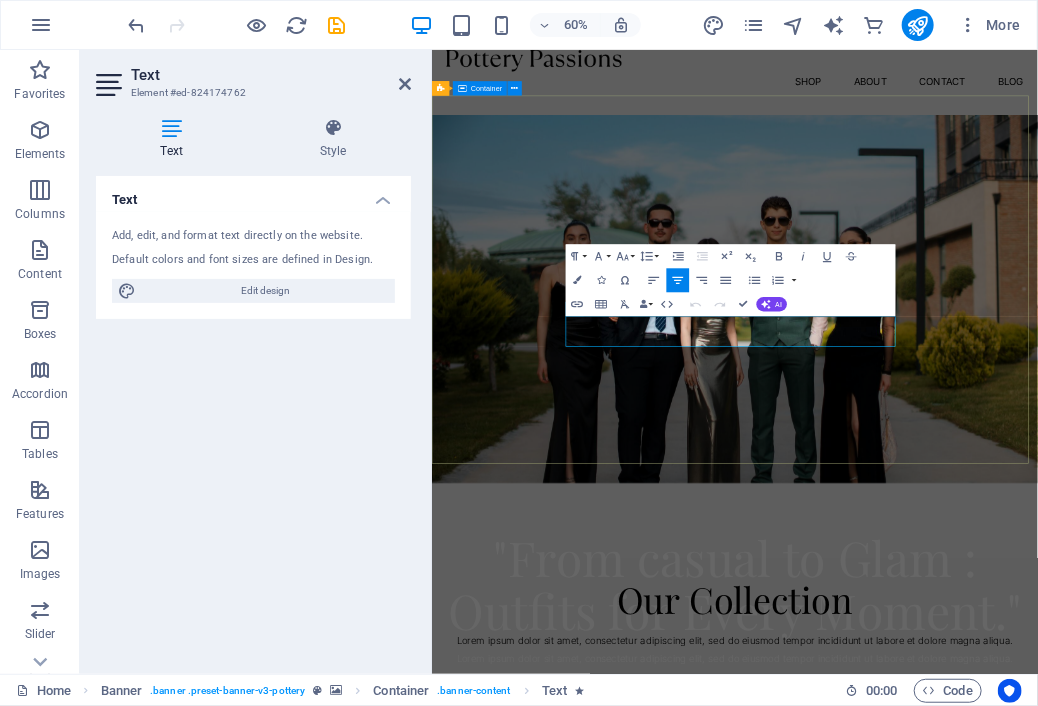 drag, startPoint x: 1134, startPoint y: 532, endPoint x: 1341, endPoint y: 533, distance: 207.00241 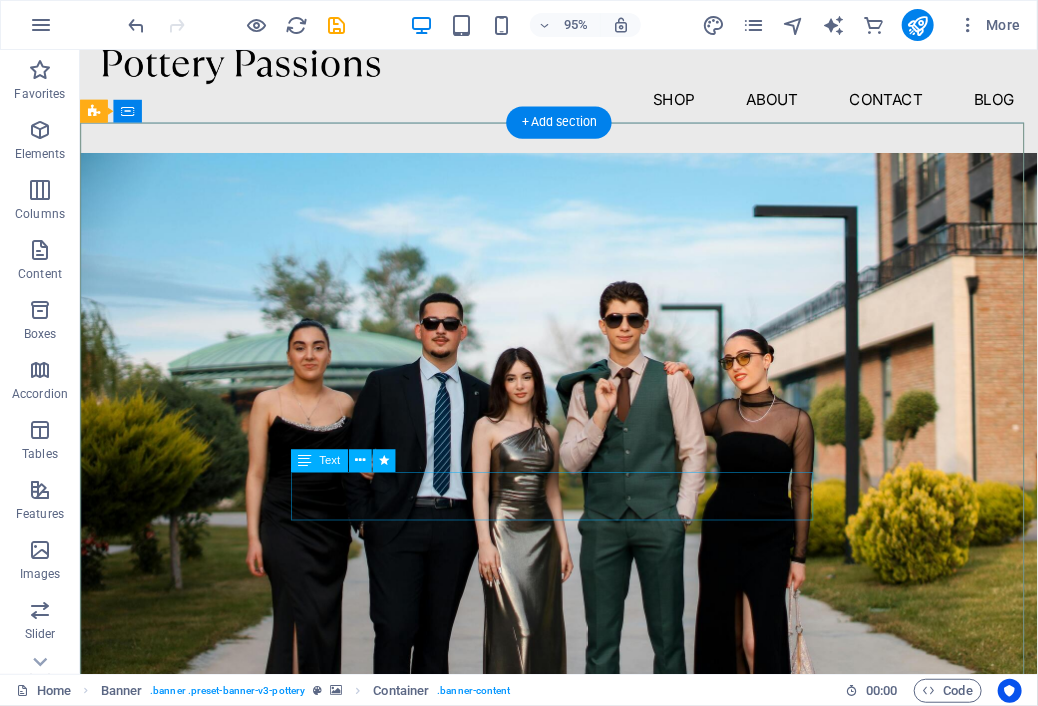 click on "Lorem ipsum dolor sit amet, consectetur adipiscing elit, sed do eiusmod tempor incididunt ut labore et dolore magna aliqua." at bounding box center [583, 1065] 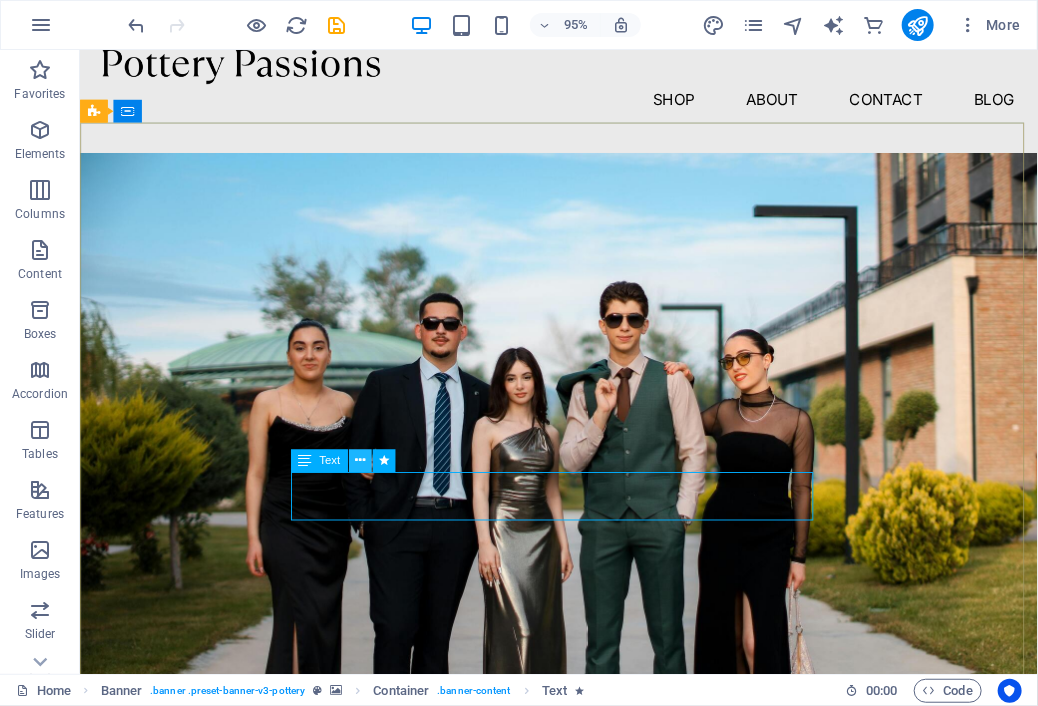 click at bounding box center [360, 460] 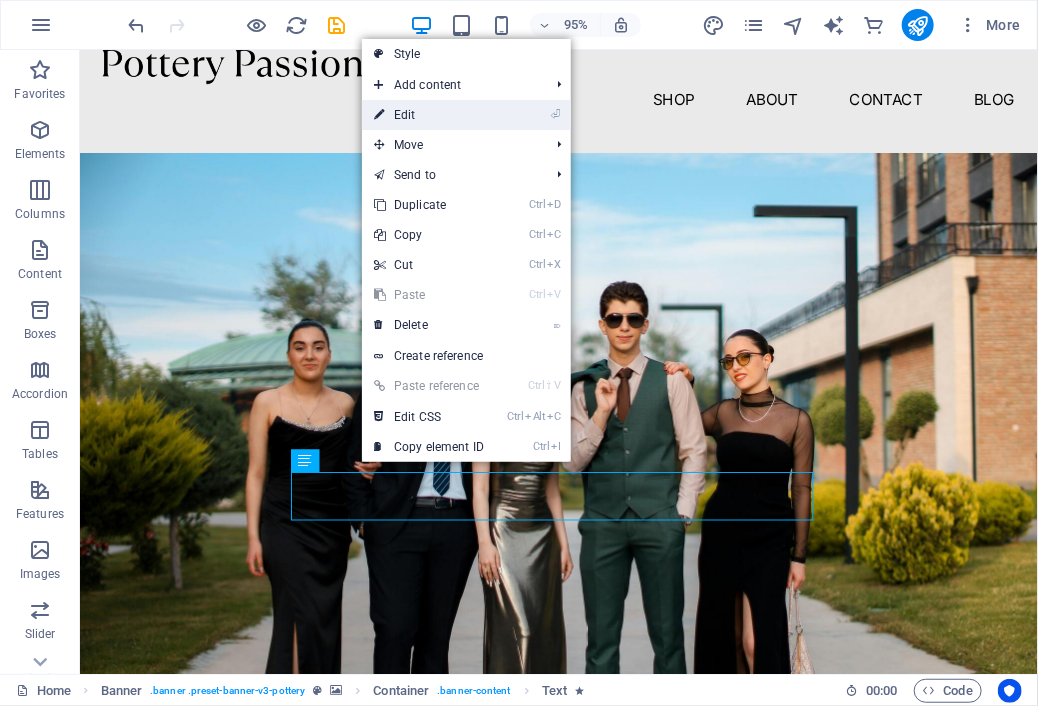 click on "⏎  Edit" at bounding box center [466, 115] 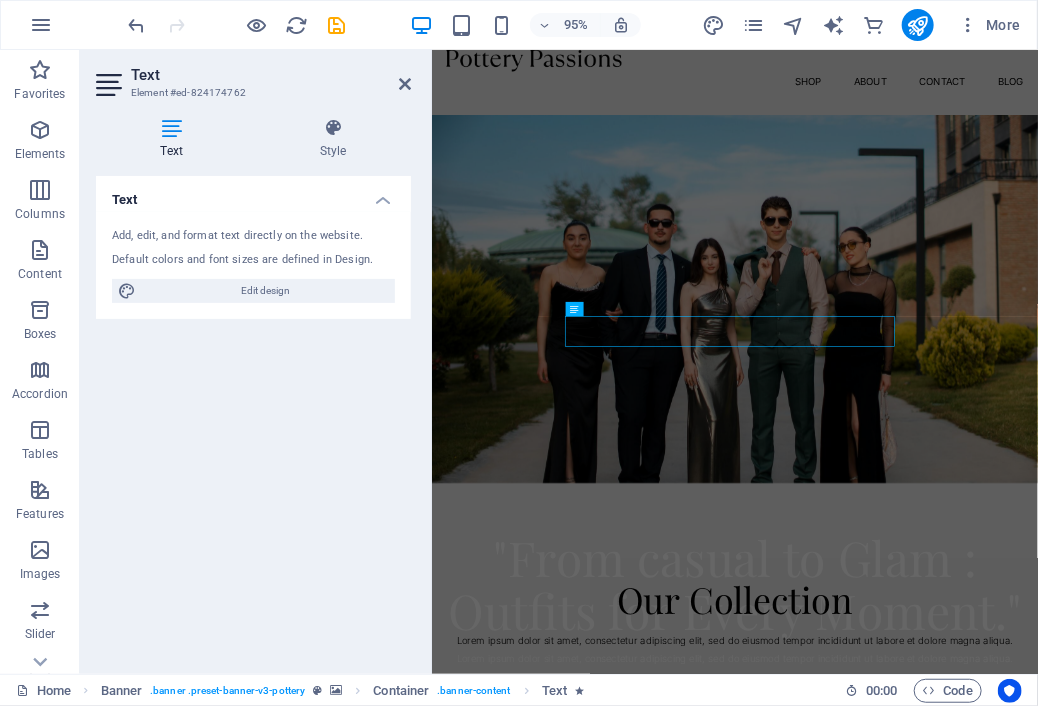 click on "Text Style Text Add, edit, and format text directly on the website. Default colors and font sizes are defined in Design. Edit design Alignment Left aligned Centered Right aligned Banner Element Layout How this element expands within the layout (Flexbox). Size 550 Default auto px % 1/1 1/2 1/3 1/4 1/5 1/6 1/7 1/8 1/9 1/10 Grow Shrink Order Container layout Visible Visible Opacity 100 % Overflow Spacing Margin Default auto px % rem vw vh Custom Custom auto px % rem vw vh auto px % rem vw vh auto px % rem vw vh auto px % rem vw vh Padding Default px rem % vh vw Custom Custom px rem % vh vw px rem % vh vw px rem % vh vw px rem % vh vw Border Style              - Width 1 auto px rem % vh vw Custom Custom 1 auto px rem % vh vw 1 auto px rem % vh vw 1 auto px rem % vh vw 1 auto px rem % vh vw  - Color Round corners Default px rem % vh vw Custom Custom px rem % vh vw px rem % vh vw px rem % vh vw px rem % vh vw Shadow Default None Outside Inside Color X offset 0 px rem vh vw Y offset 0 px rem vh vw Blur 0 %" at bounding box center [253, 388] 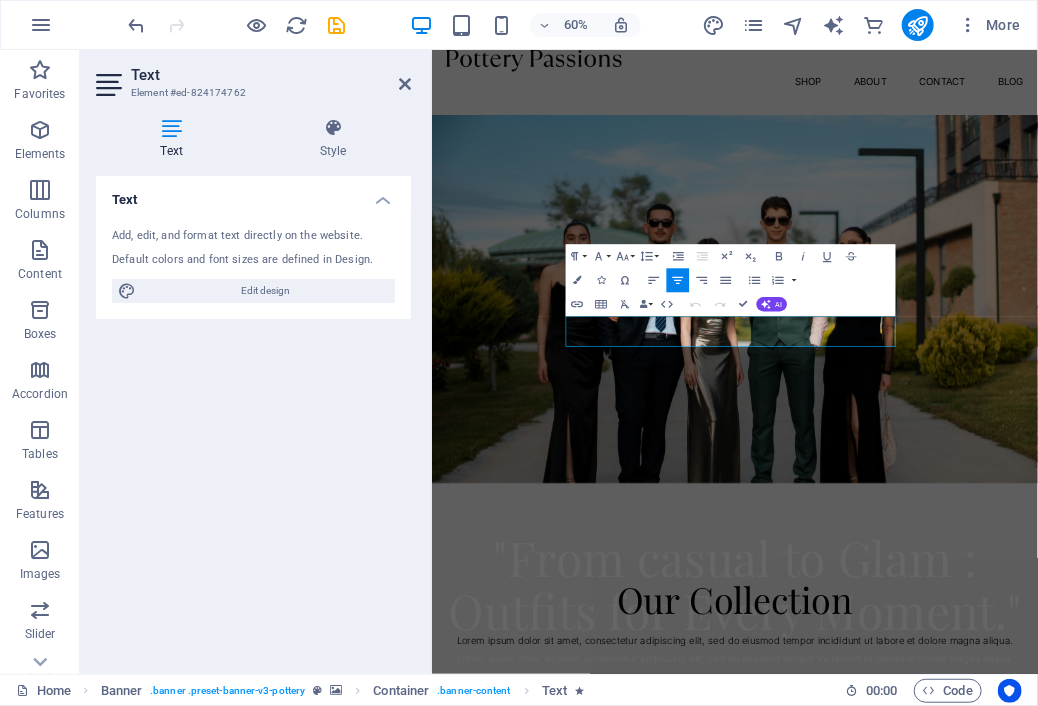 click on "Text Style Text Add, edit, and format text directly on the website. Default colors and font sizes are defined in Design. Edit design Alignment Left aligned Centered Right aligned Banner Element Layout How this element expands within the layout (Flexbox). Size 550 Default auto px % 1/1 1/2 1/3 1/4 1/5 1/6 1/7 1/8 1/9 1/10 Grow Shrink Order Container layout Visible Visible Opacity 100 % Overflow Spacing Margin Default auto px % rem vw vh Custom Custom auto px % rem vw vh auto px % rem vw vh auto px % rem vw vh auto px % rem vw vh Padding Default px rem % vh vw Custom Custom px rem % vh vw px rem % vh vw px rem % vh vw px rem % vh vw Border Style              - Width 1 auto px rem % vh vw Custom Custom 1 auto px rem % vh vw 1 auto px rem % vh vw 1 auto px rem % vh vw 1 auto px rem % vh vw  - Color Round corners Default px rem % vh vw Custom Custom px rem % vh vw px rem % vh vw px rem % vh vw px rem % vh vw Shadow Default None Outside Inside Color X offset 0 px rem vh vw Y offset 0 px rem vh vw Blur 0 %" at bounding box center [253, 388] 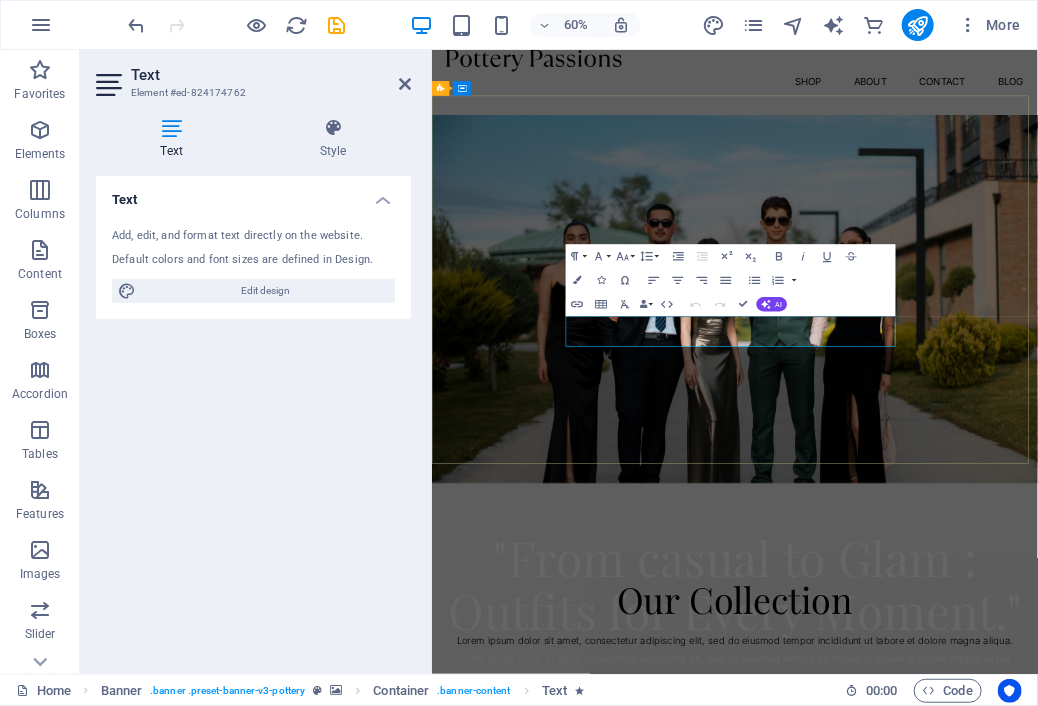 click on "Lorem ipsum dolor sit amet, consectetur adipiscing elit, sed do eiusmod tempor incididunt ut labore et dolore magna aliqua." at bounding box center (936, 1064) 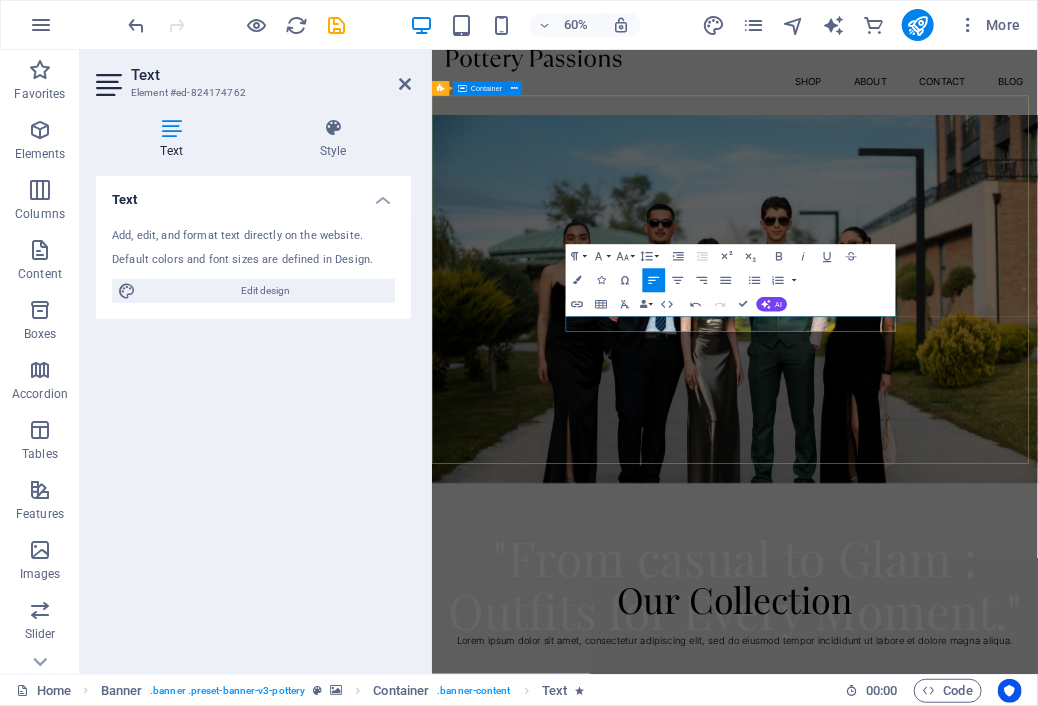 type 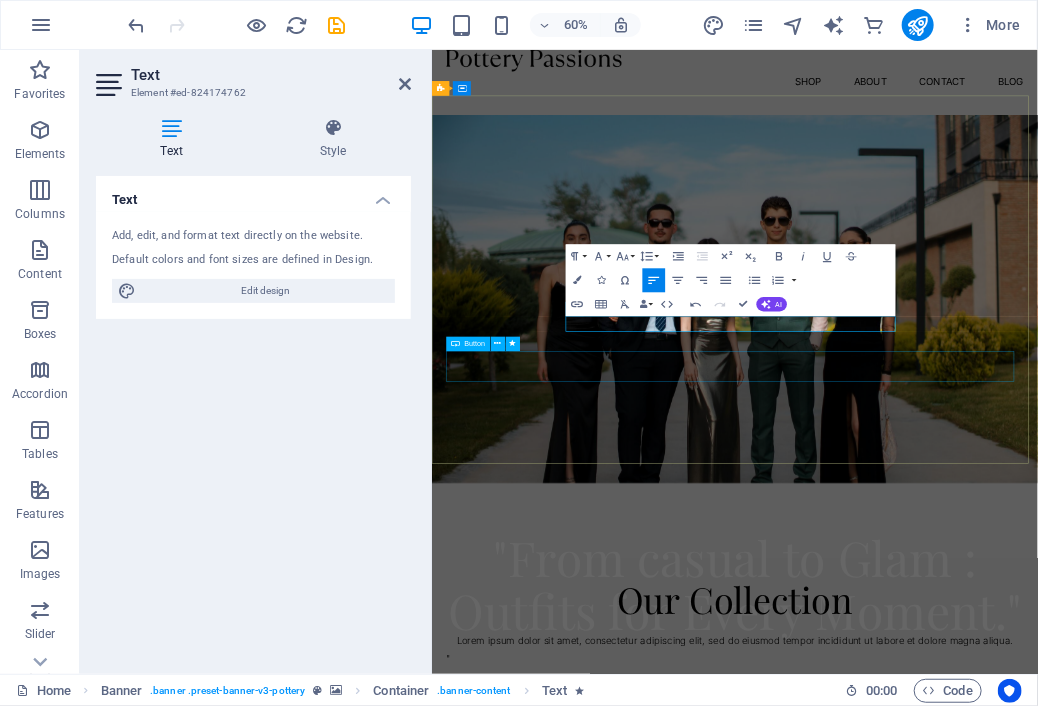 click on "Explore" at bounding box center [936, 1135] 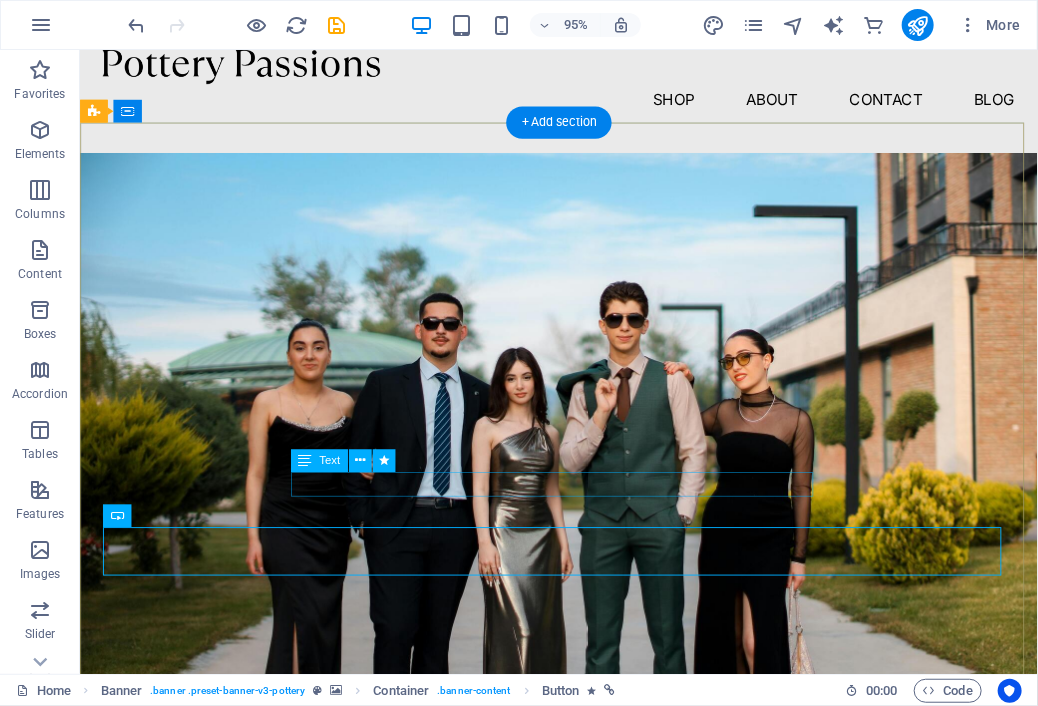 click on """ at bounding box center [583, 1065] 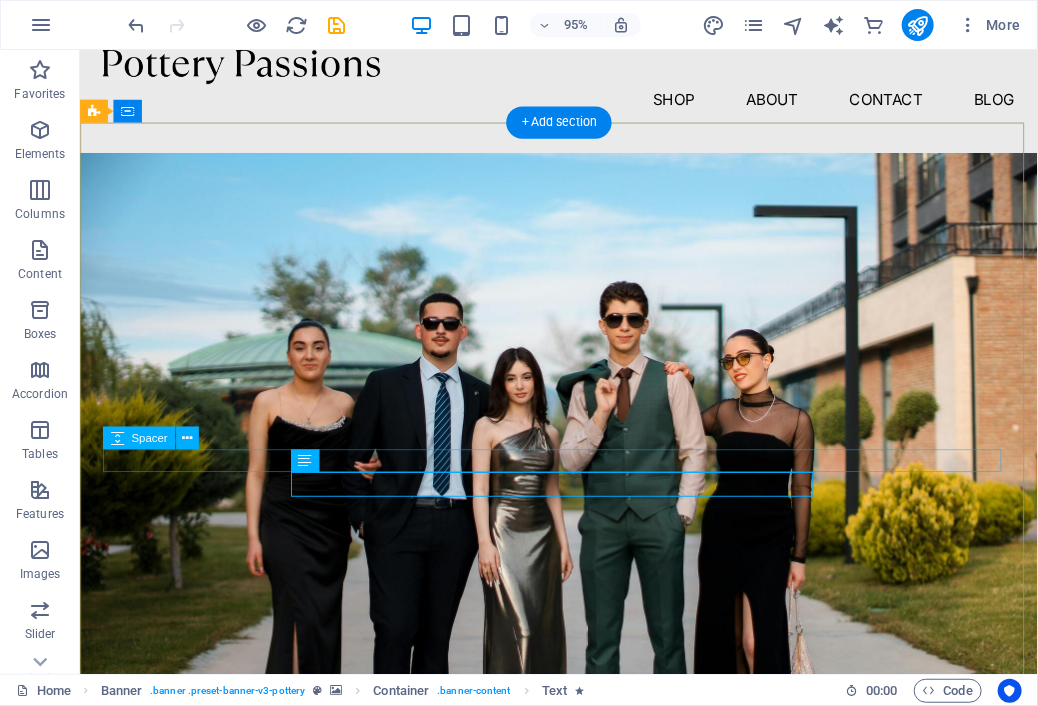 click at bounding box center (583, 1040) 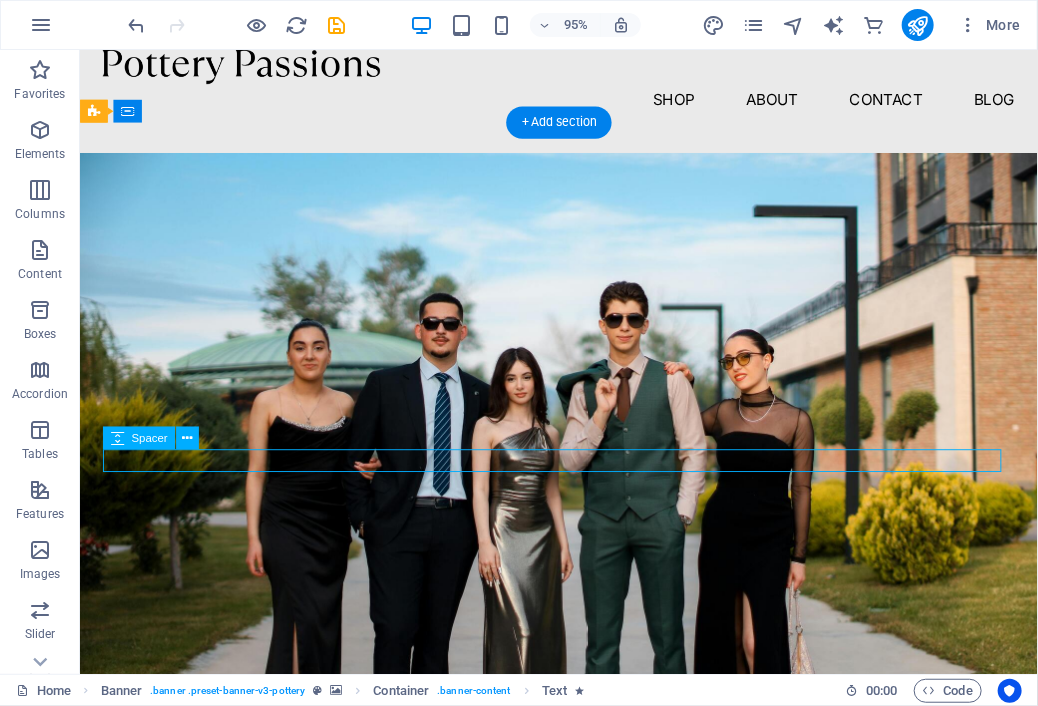 click at bounding box center (583, 1040) 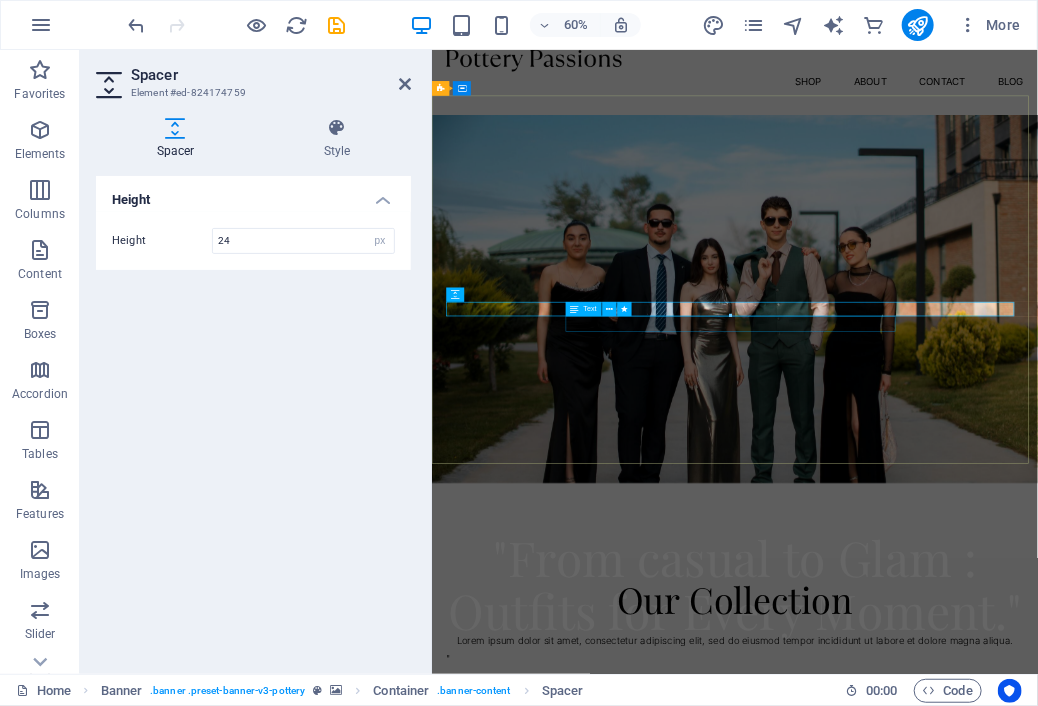 click on """ at bounding box center [936, 1064] 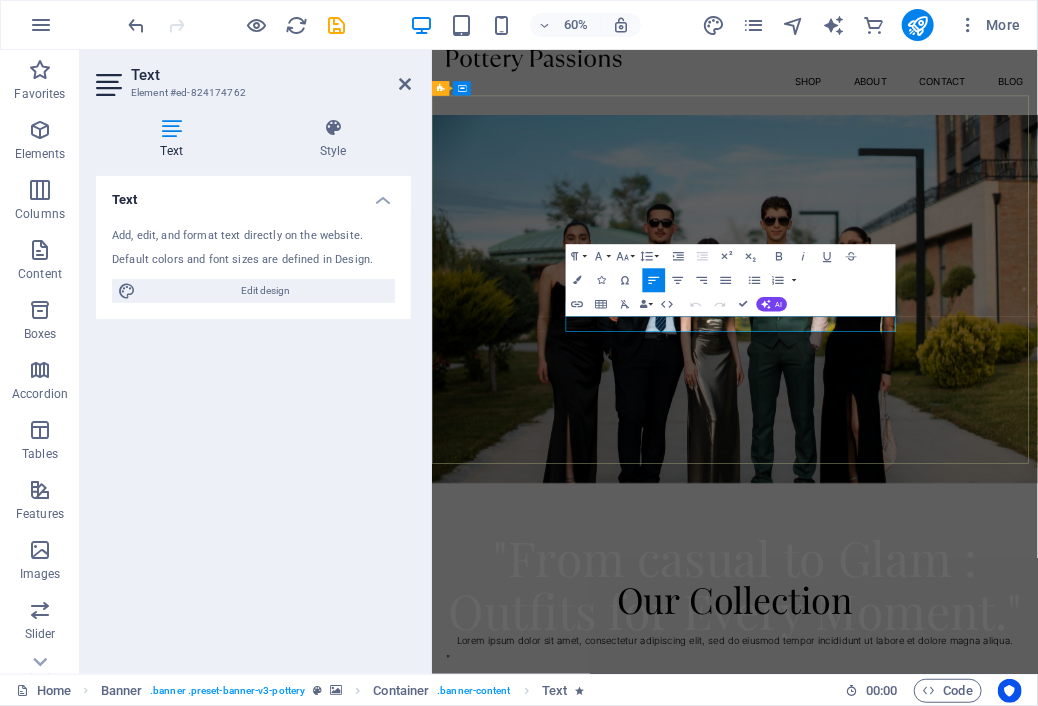 click on """ at bounding box center [936, 1064] 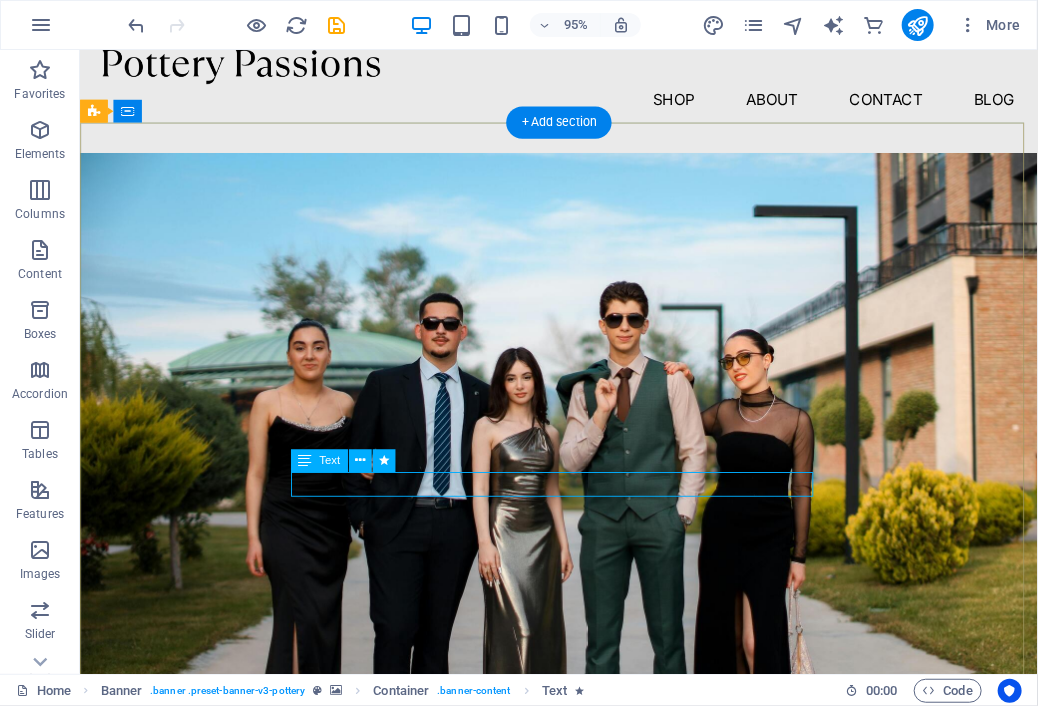 click on """ at bounding box center [583, 1065] 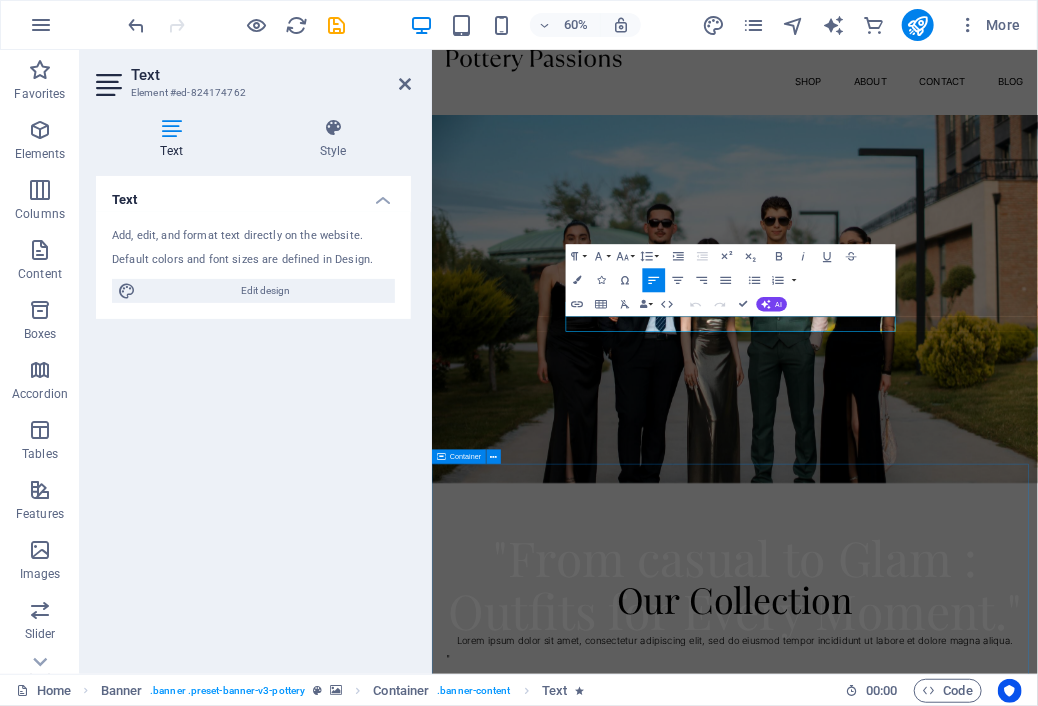 type 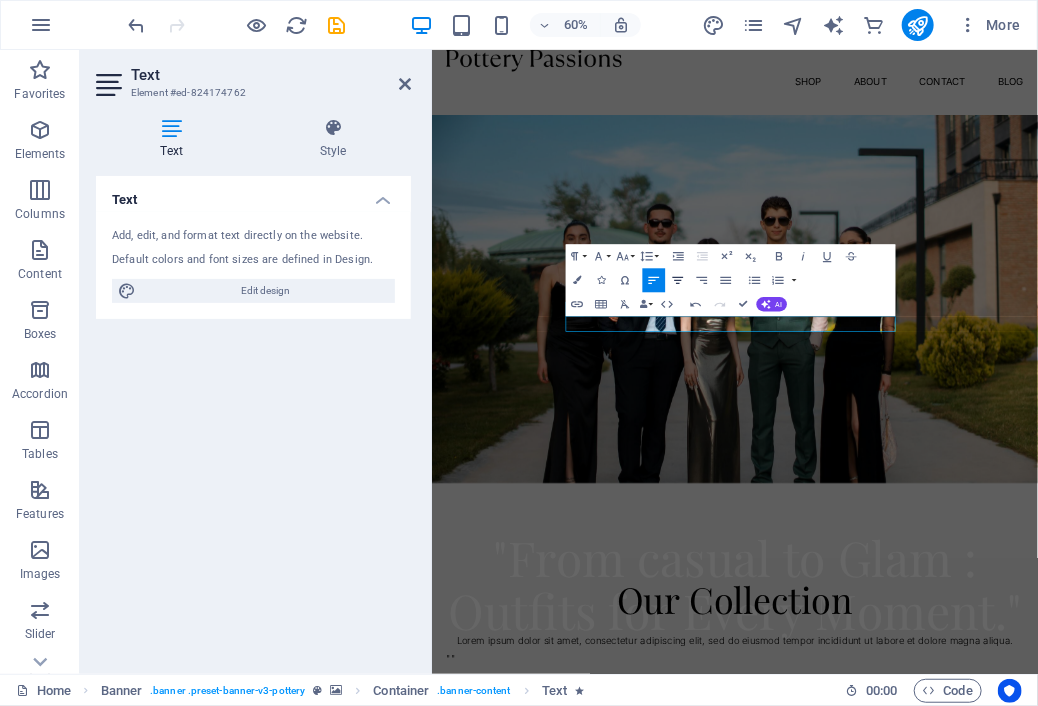 click 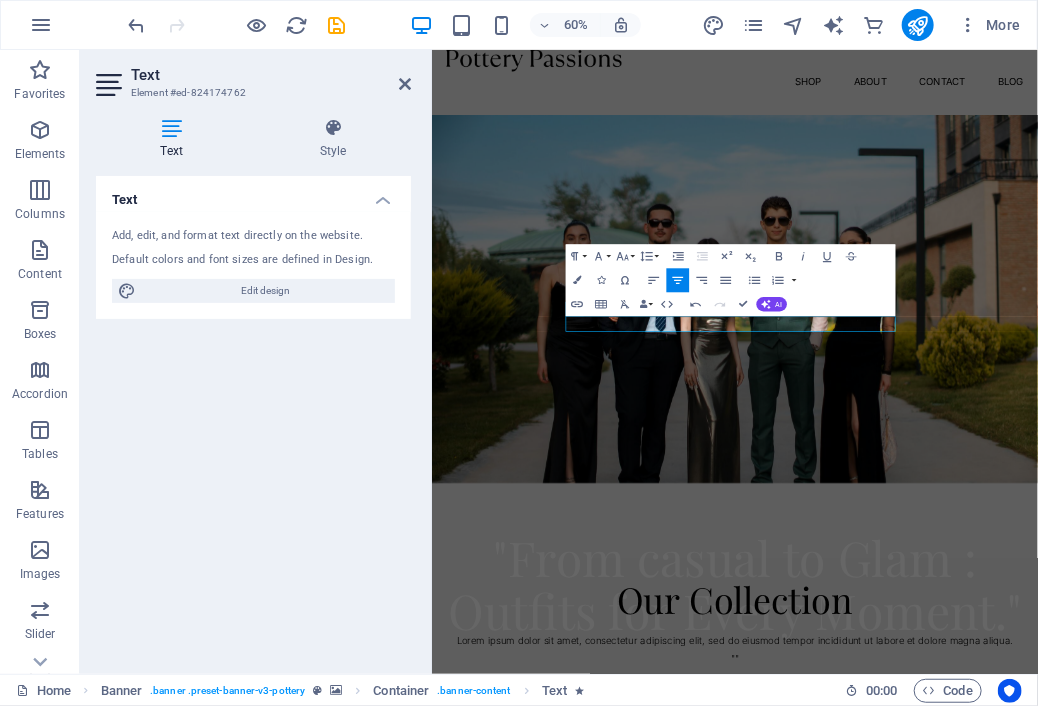 click on "Paragraph Format Normal Heading 1 Heading 2 Heading 3 Heading 4 Heading 5 Heading 6 Code Font Family Arial Georgia Impact Tahoma Times New Roman Verdana Inter Playfair Display Font Size 8 9 10 11 12 14 18 24 30 36 48 60 72 96 Line Height Default Single 1.15 1.5 Double Increase Indent Decrease Indent Superscript Subscript Bold Italic Underline Strikethrough Colors Icons Special Characters Align Left Align Center Align Right Align Justify Unordered List   Default Circle Disc Square    Ordered List   Default Lower Alpha Lower Greek Lower Roman Upper Alpha Upper Roman    Insert Link Insert Table Clear Formatting Data Bindings Company First name Last name Street ZIP code City Email Phone Mobile Fax Custom field 1 Custom field 2 Custom field 3 Custom field 4 Custom field 5 Custom field 6 HTML Undo Redo Confirm (Ctrl+⏎) AI Improve Make shorter Make longer Fix spelling & grammar Translate to English Generate text" at bounding box center (731, 280) 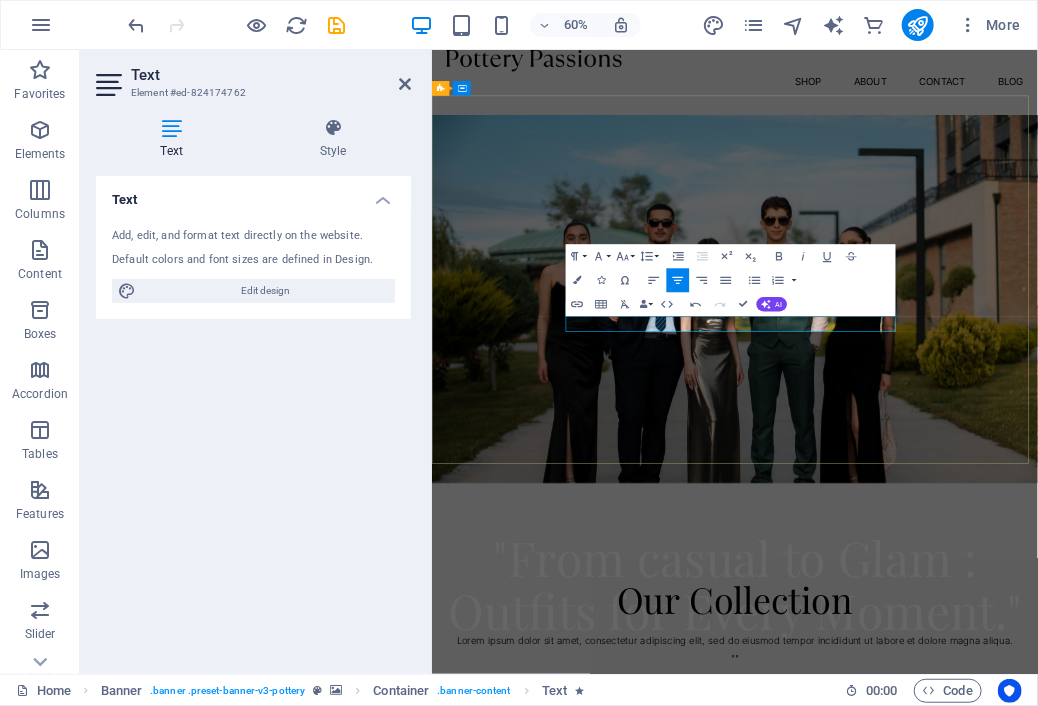 click on """" at bounding box center (936, 1064) 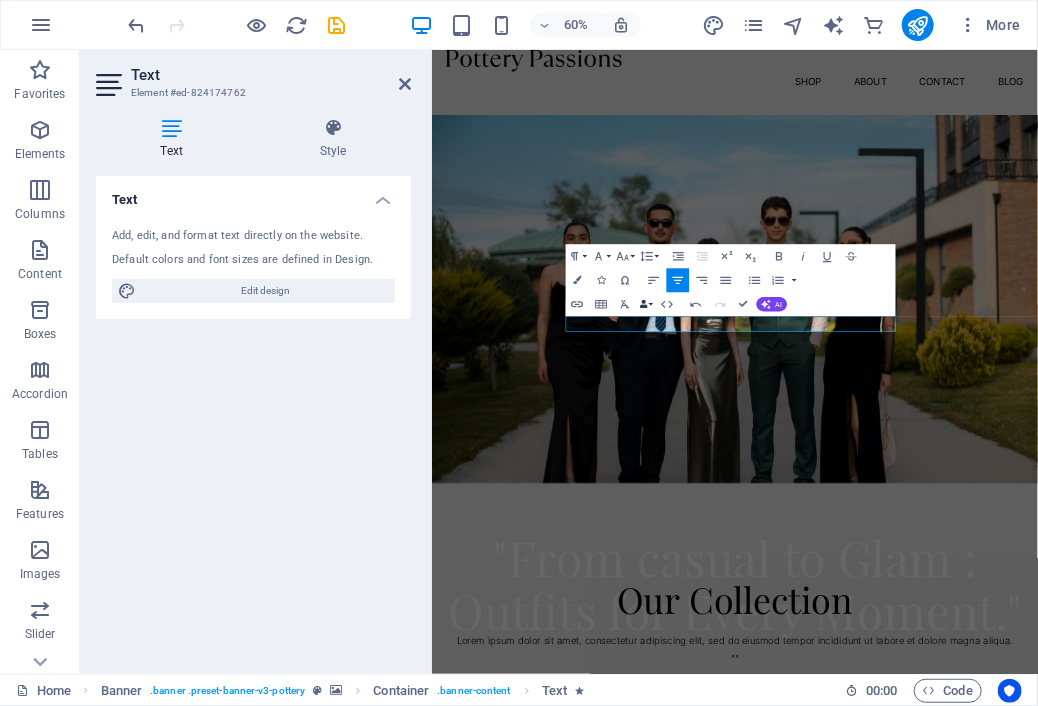 click on "Data Bindings" at bounding box center [646, 304] 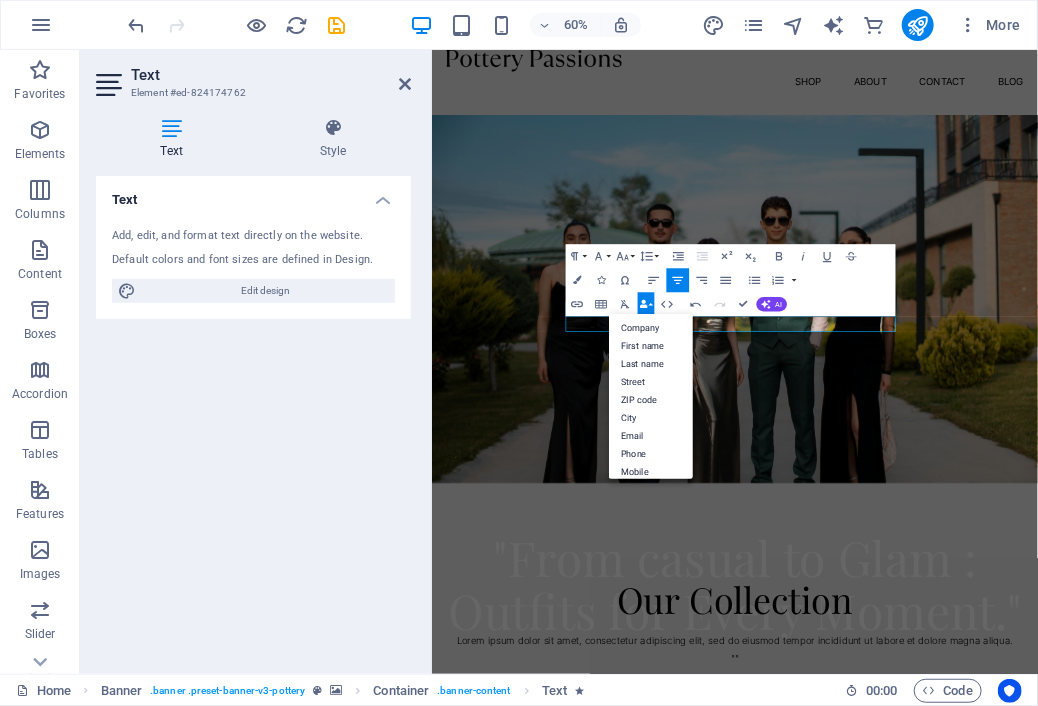 click on "Data Bindings" at bounding box center [646, 304] 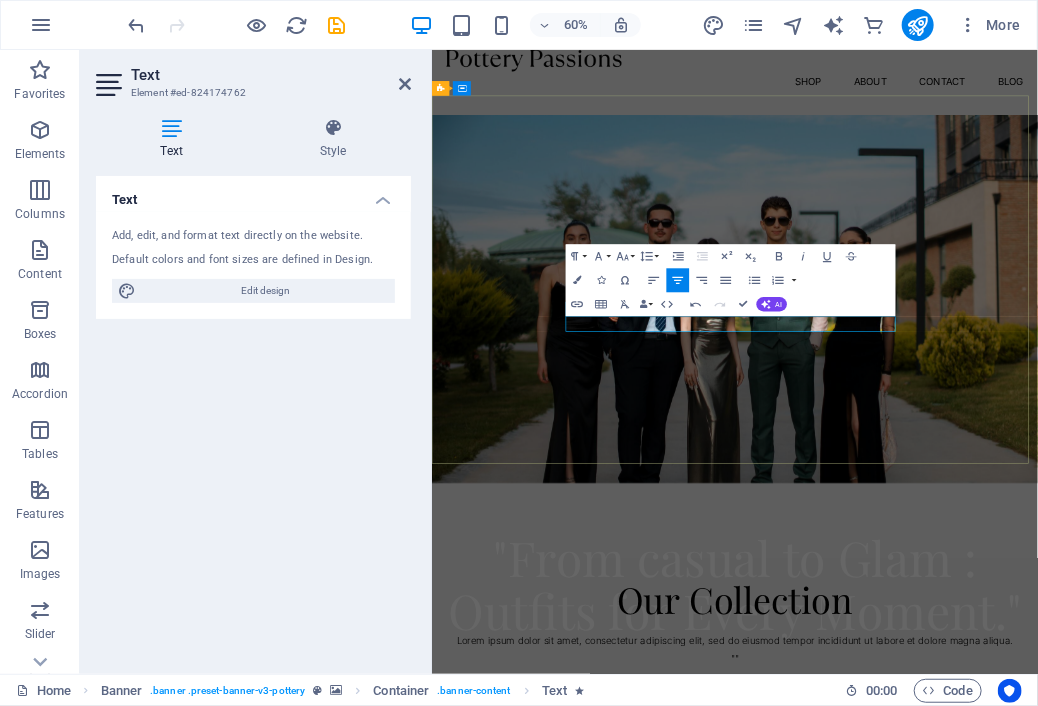 click on """" at bounding box center [936, 1064] 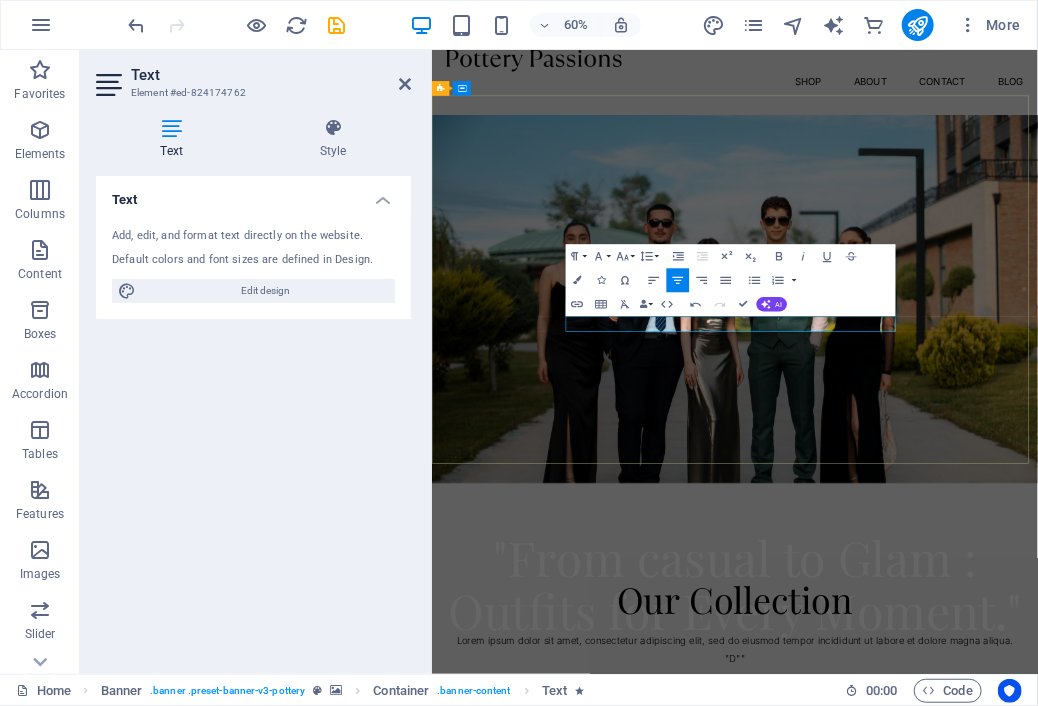 click on ""D""" at bounding box center (936, 1064) 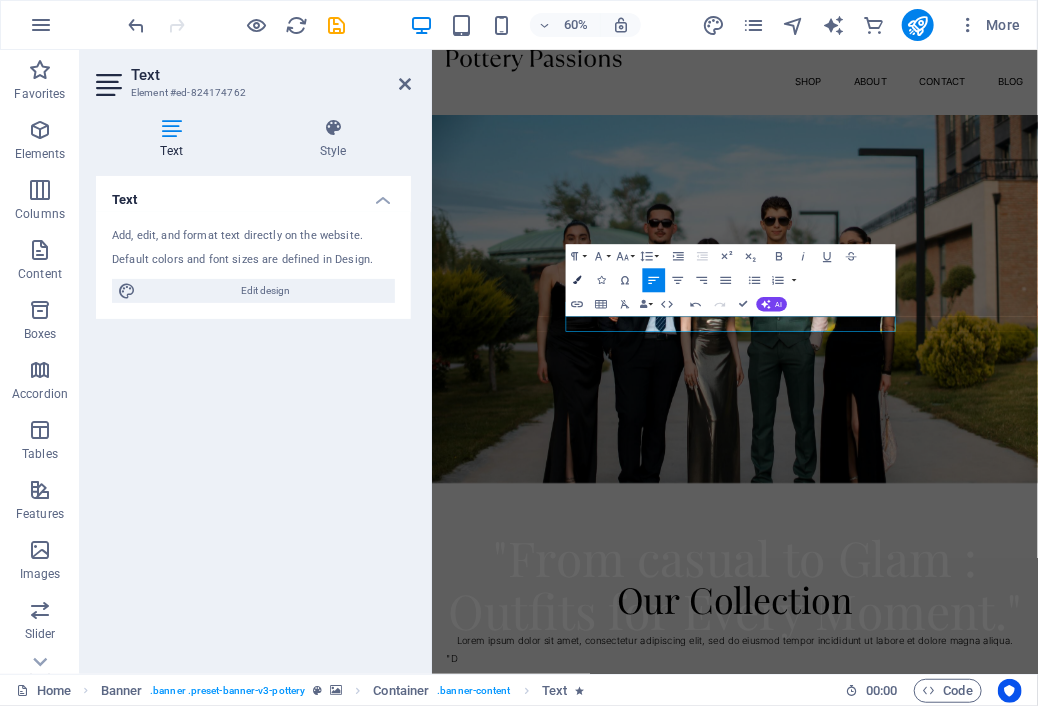 click on "Colors" at bounding box center [577, 280] 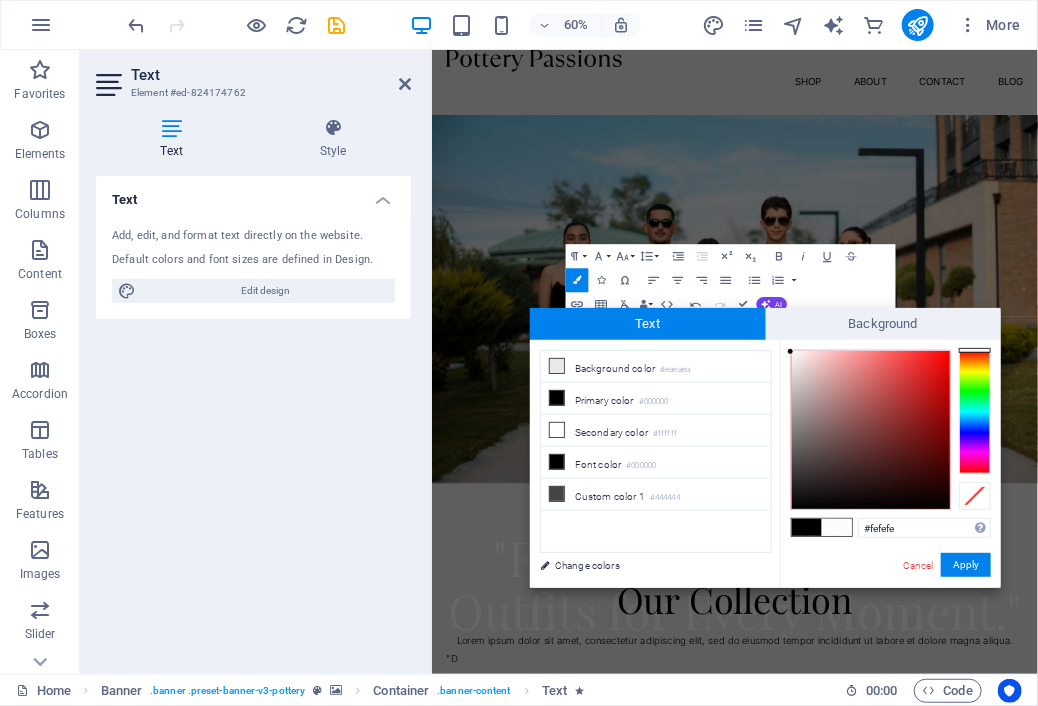 type on "#ffffff" 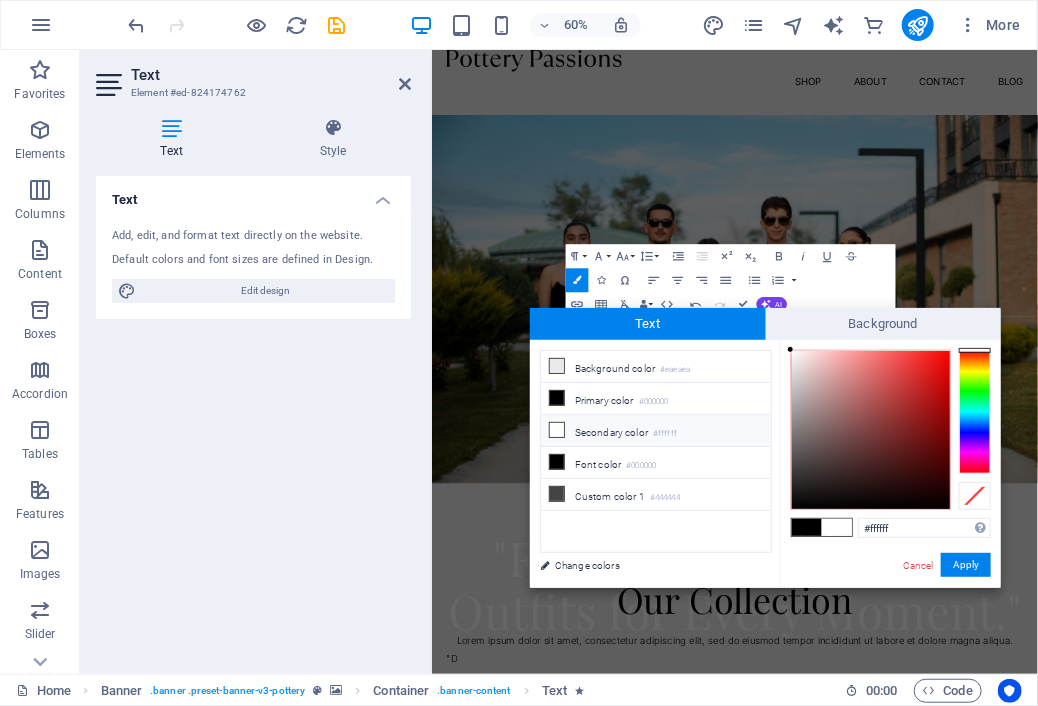 drag, startPoint x: 790, startPoint y: 505, endPoint x: 788, endPoint y: 348, distance: 157.01274 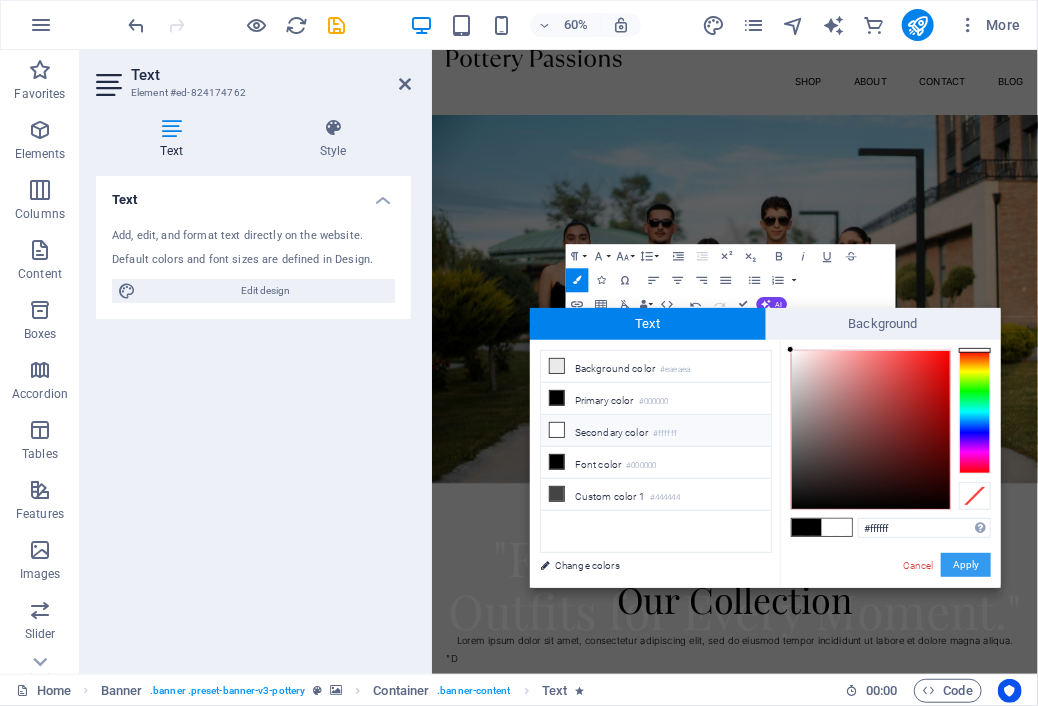 click on "Apply" at bounding box center [966, 565] 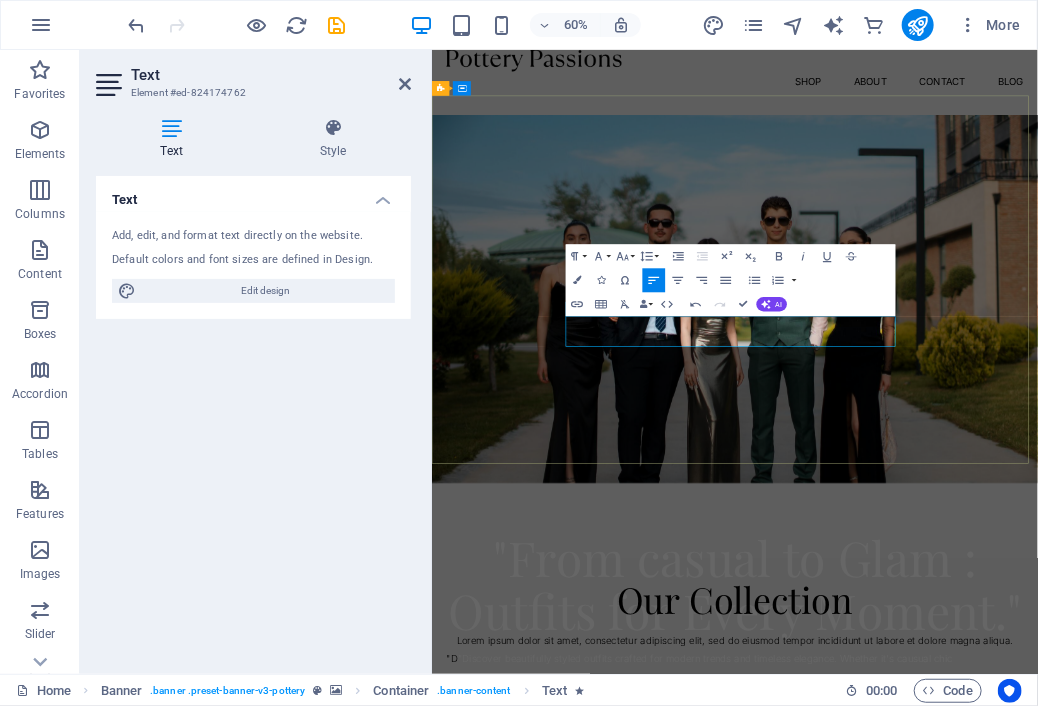click on ""Discover beautifully styled outfits crafted for modern trends and timeless elegance. Whether it's causual chic" at bounding box center (886, 1063) 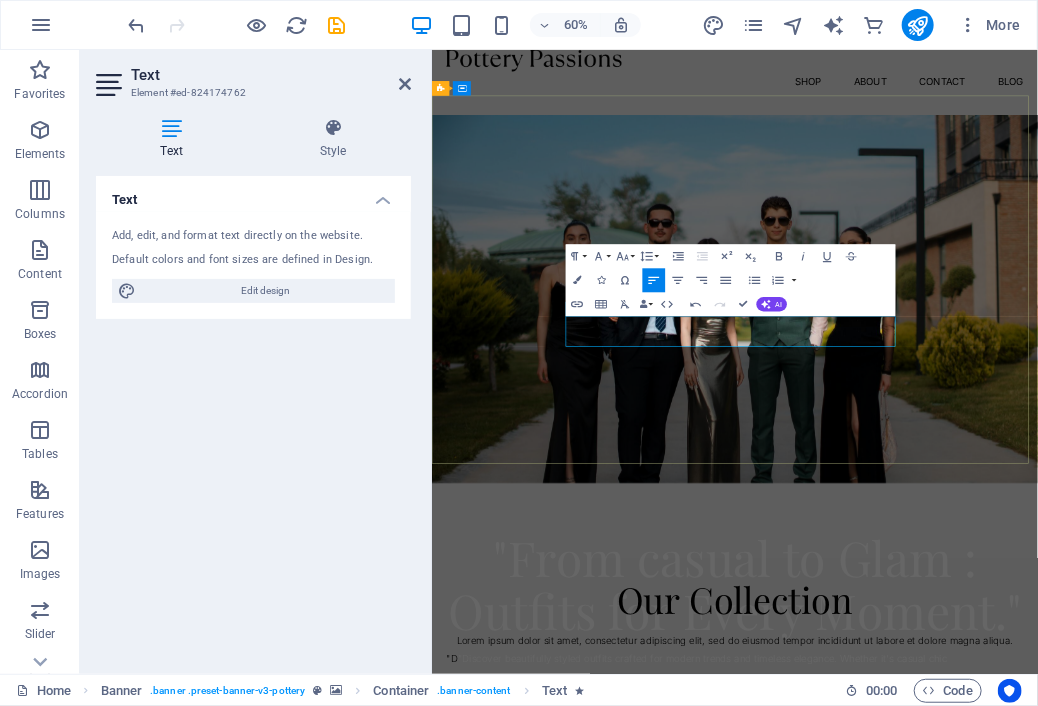 click on ""D​ "Discover beautifully styled outfits crafted for modern trends and timeless elegance. Whether it's casual chic" at bounding box center (936, 1064) 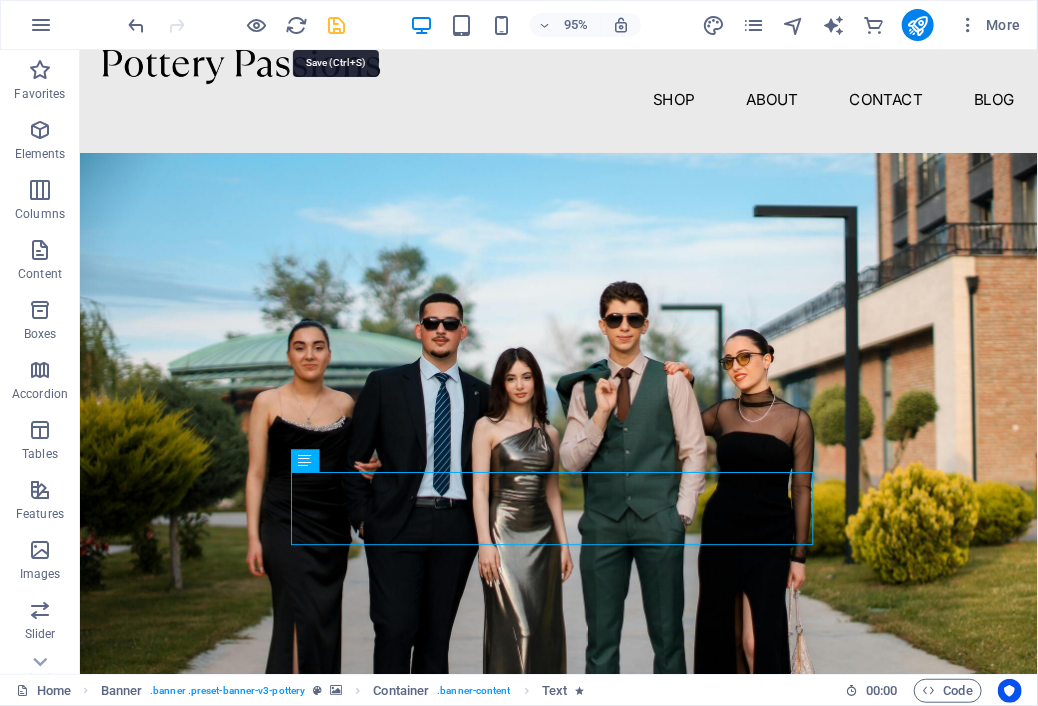 click at bounding box center (337, 25) 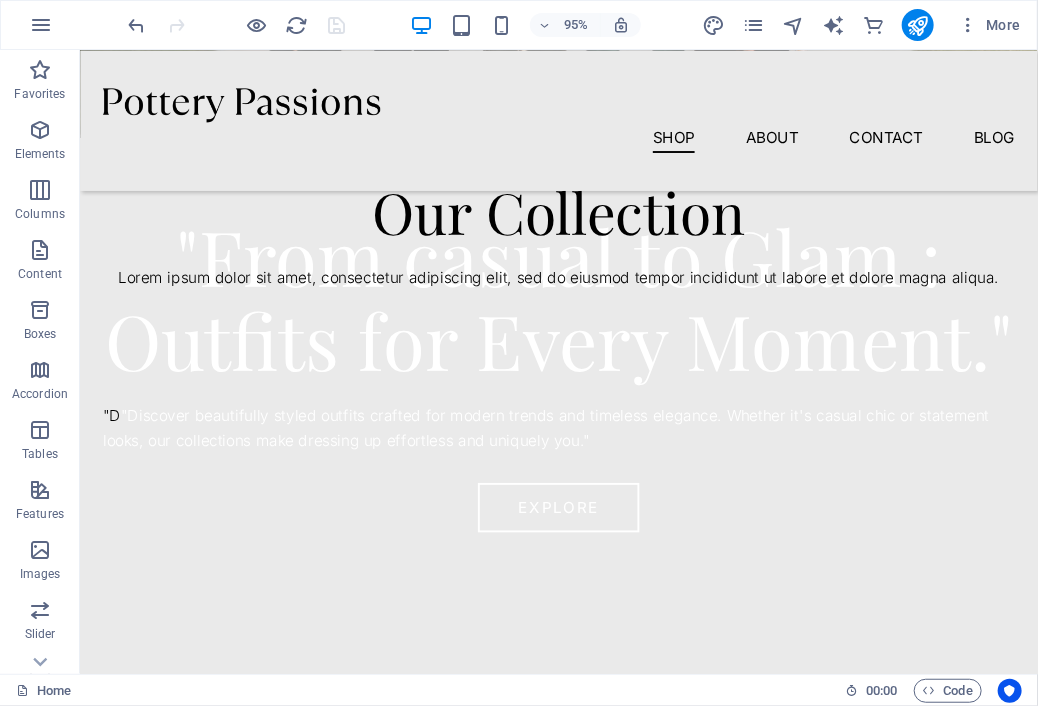 scroll, scrollTop: 686, scrollLeft: 0, axis: vertical 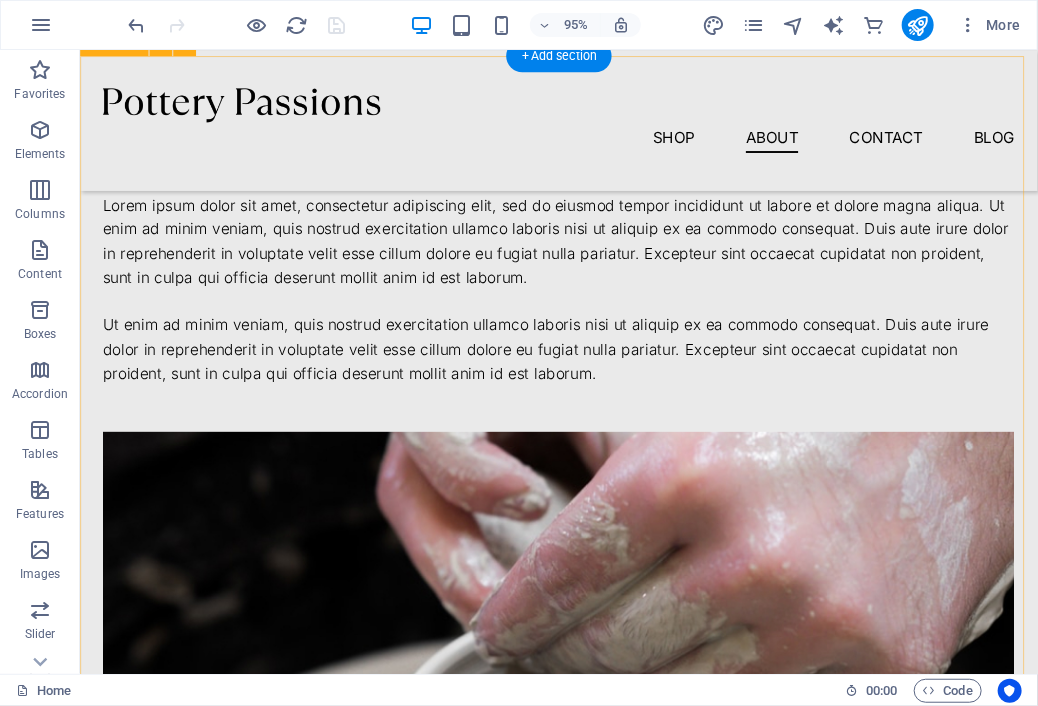 click at bounding box center (583, 777) 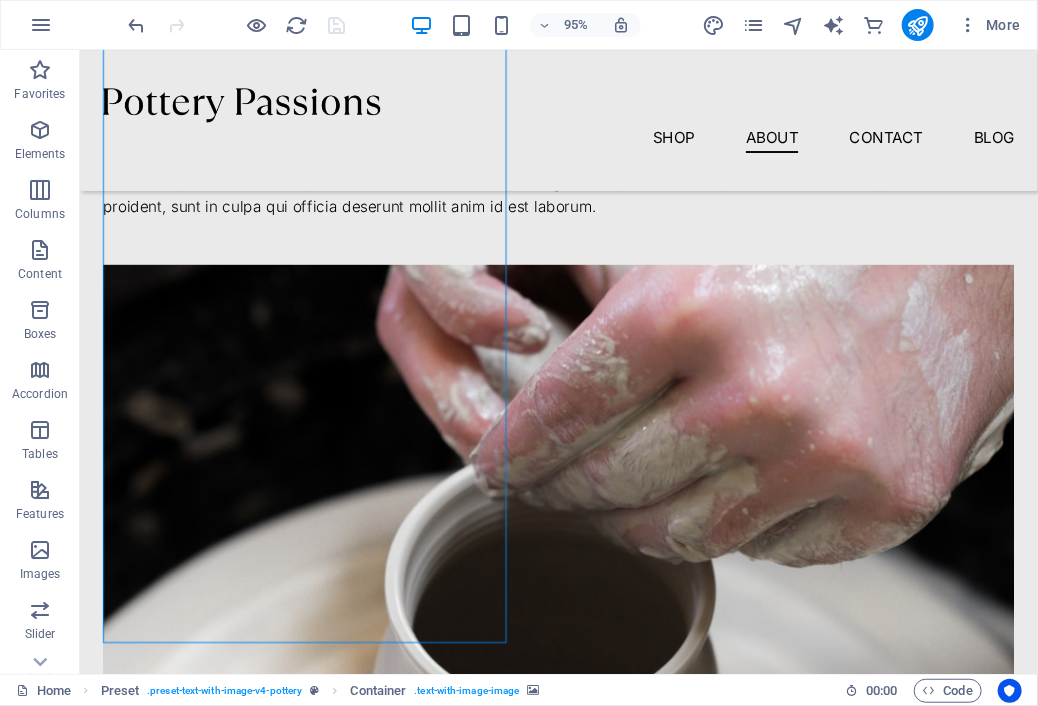 scroll, scrollTop: 1508, scrollLeft: 0, axis: vertical 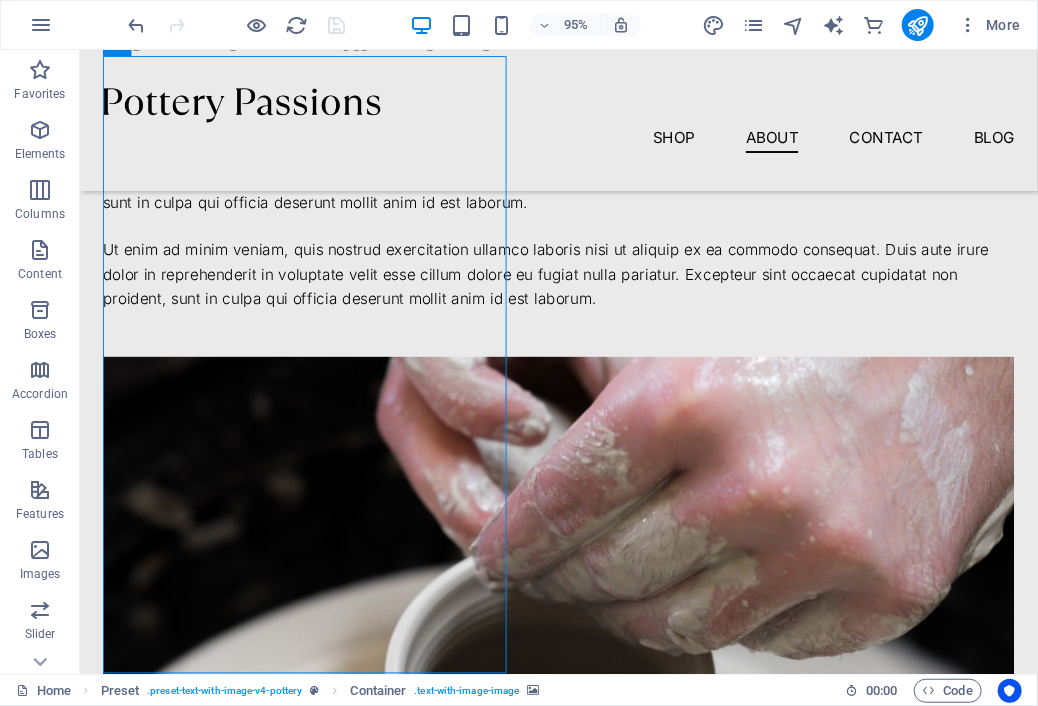 drag, startPoint x: 219, startPoint y: 339, endPoint x: 222, endPoint y: 363, distance: 24.186773 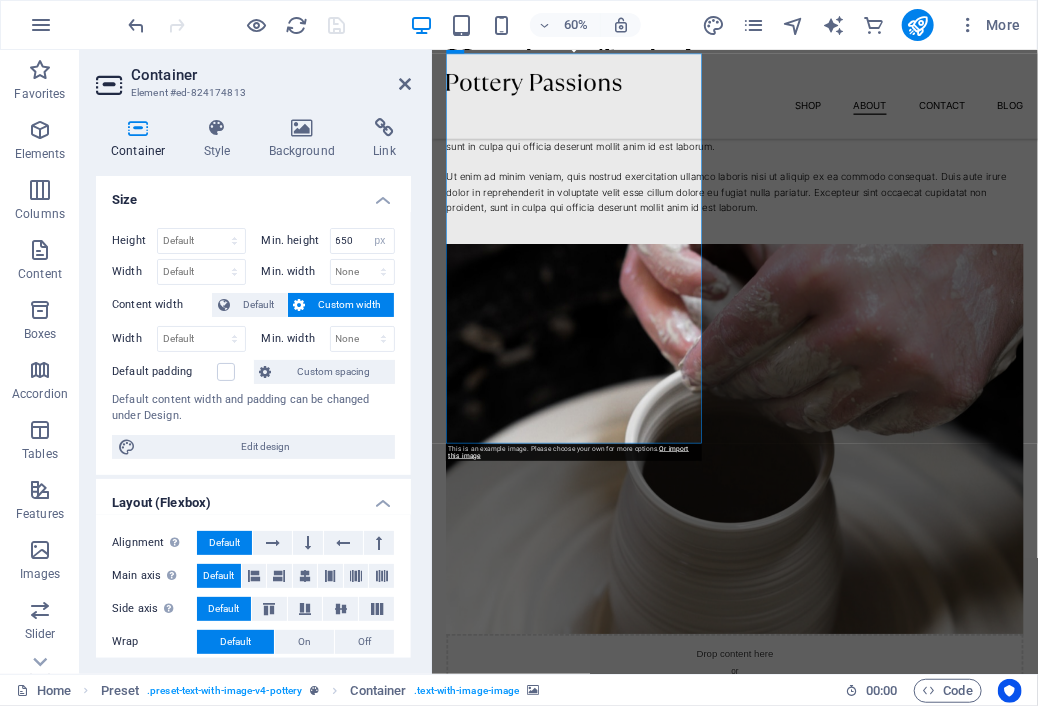 drag, startPoint x: 725, startPoint y: 405, endPoint x: 224, endPoint y: 200, distance: 541.3188 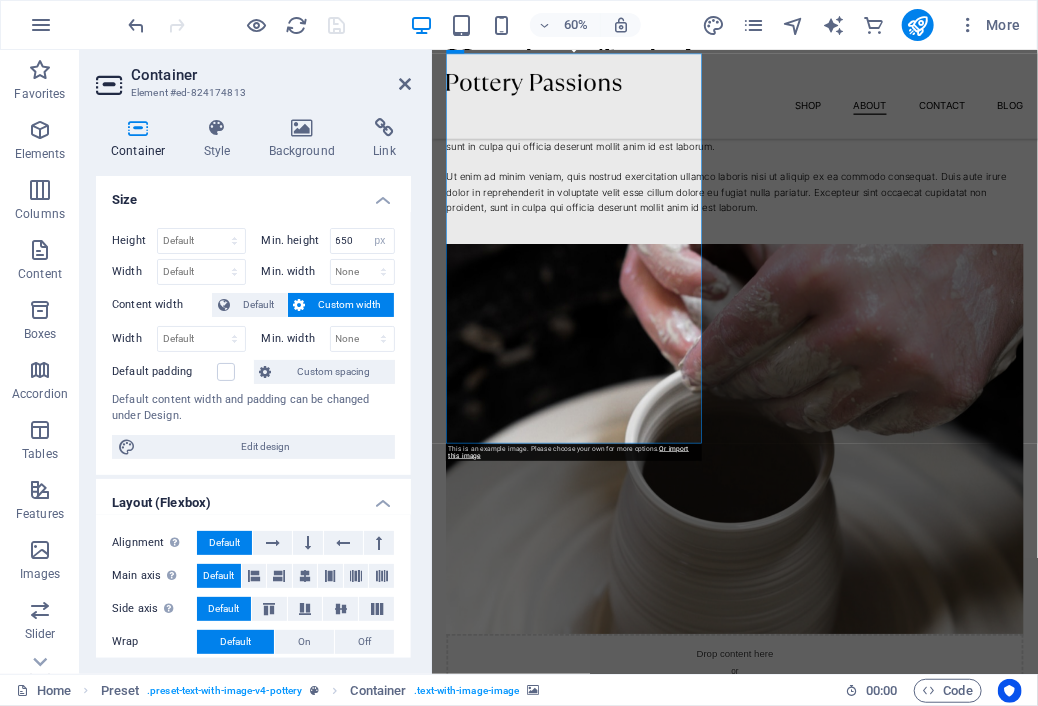 click on "Skip to main content
Shop About Contact Blog "From casual to Glam : Outfits for Every Moment." "D "Discover beautifully styled outfits crafted for modern trends and timeless elegance. Whether it's casual chic or statement looks, our collections make dressing up effortless and uniquely you." Explore Our Collection Lorem ipsum dolor sit amet, consectetur adipiscing elit, sed do eiusmod tempor incididunt ut labore et dolore magna aliqua. Hand crafted since 2014 Lorem ipsum dolor sit amet, consectetur adipiscing elit, sed do eiusmod tempor incididunt ut labore et dolore magna aliqua. Ut enim ad minim veniam, quis nostrud exercitation ullamco laboris nisi ut aliquip ex ea commodo consequat. Duis aute irure dolor in reprehenderit in voluptate velit esse cillum dolore eu fugiat nulla pariatur. Excepteur sint occaecat cupidatat non proident, sunt in culpa qui officia deserunt mollit anim id est laborum. Drop content here or  Add elements  Paste clipboard Join Our Workshops Aperitivo & clay - 17.10.24 $64.50 Name" at bounding box center (936, 4137) 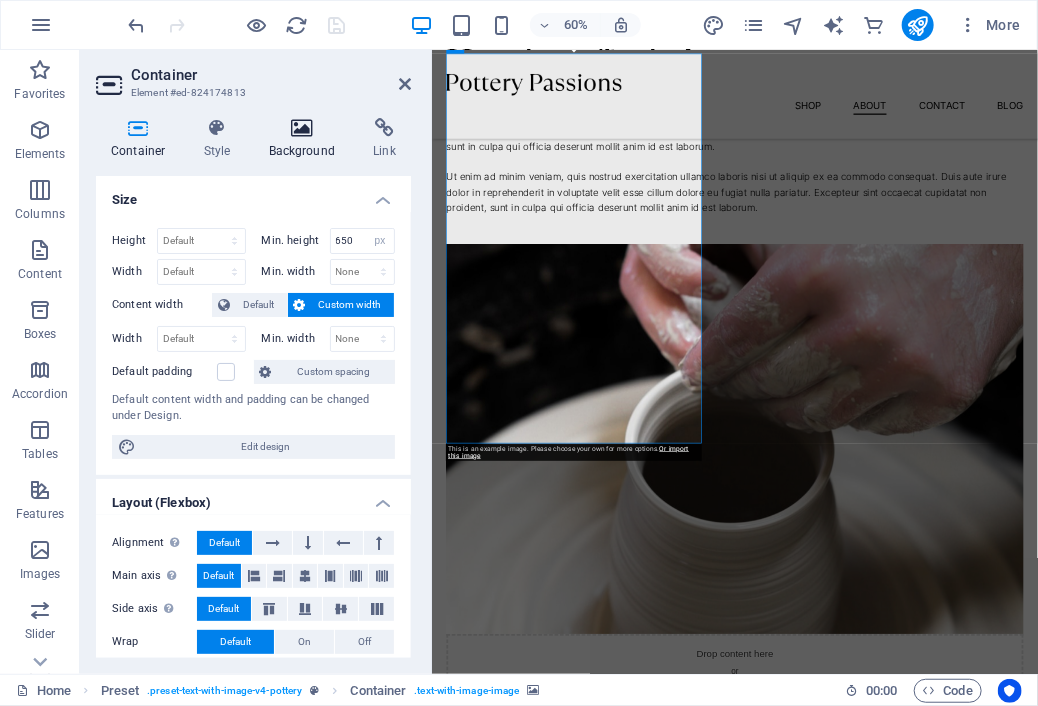 click on "Background" at bounding box center (306, 139) 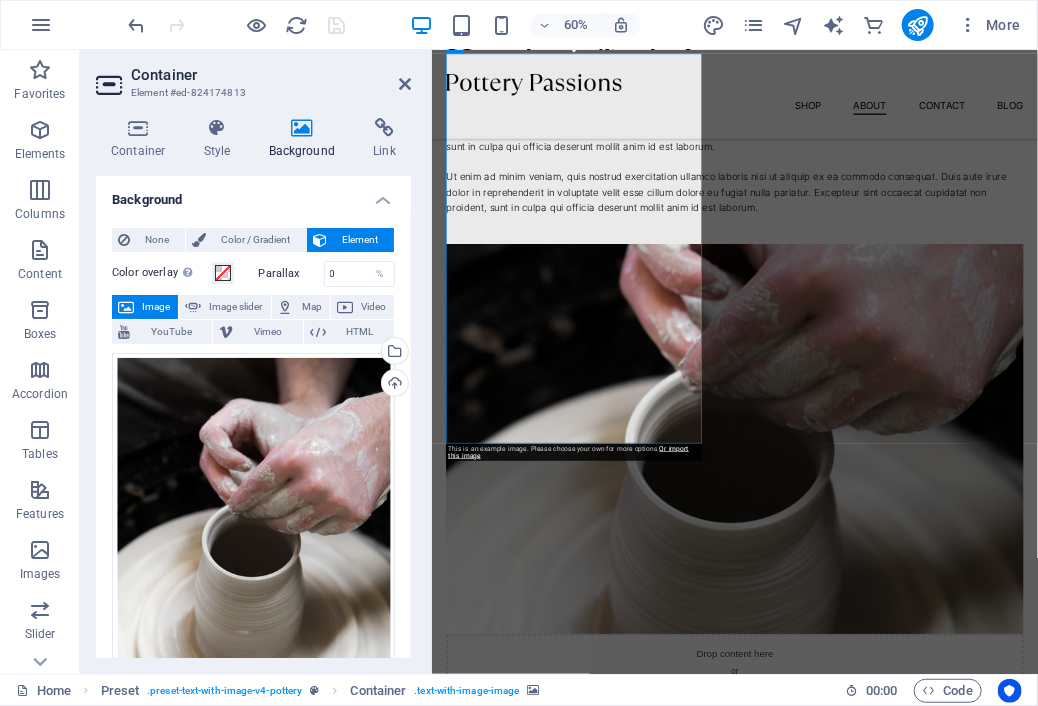 click on "Image" at bounding box center [156, 307] 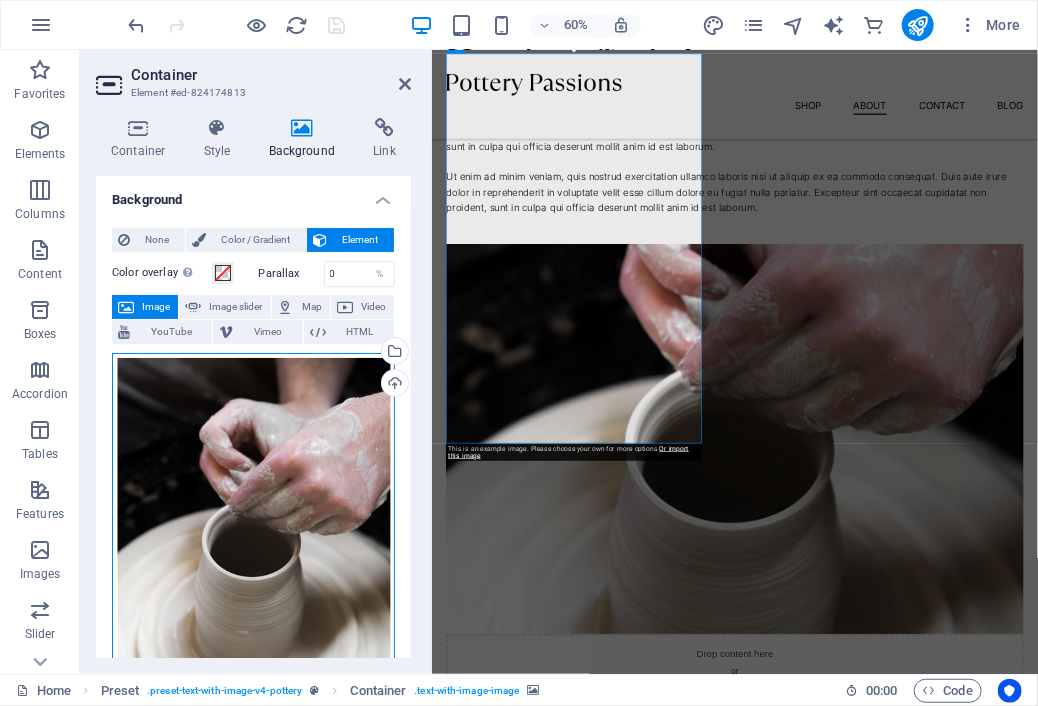 click on "Drag files here, click to choose files or select files from Files or our free stock photos & videos" at bounding box center [253, 537] 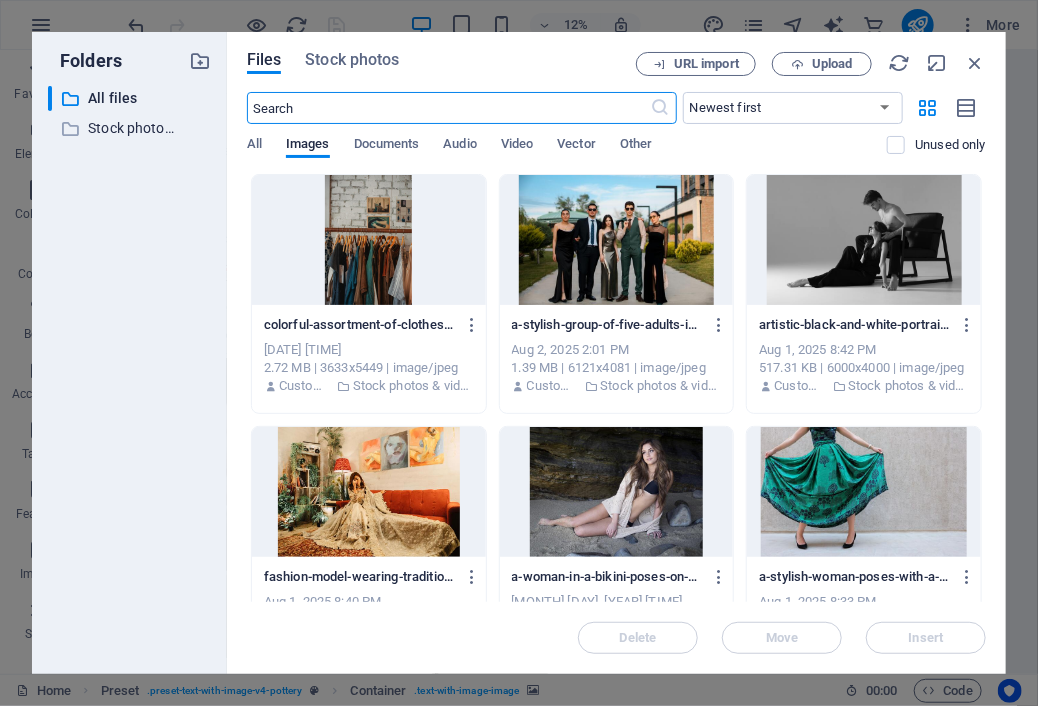 scroll, scrollTop: 728, scrollLeft: 0, axis: vertical 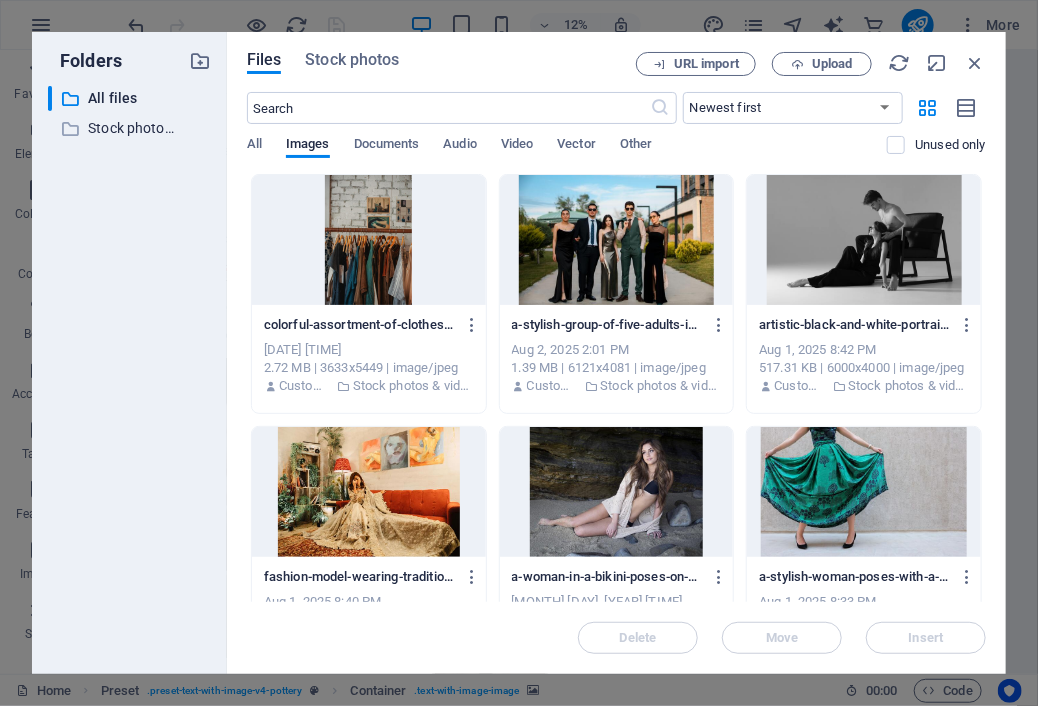 click on "Files Stock photos URL import Upload ​ Newest first Oldest first Name (A-Z) Name (Z-A) Size (0-9) Size (9-0) Resolution (0-9) Resolution (9-0) All Images Documents Audio Video Vector Other Unused only Drop files here to upload them instantly colorful-assortment-of-clothes-on-wooden-hangers-in-a-trendy-boutique-KbXWxHLjEe6K18vC7zcQfA.jpeg colorful-assortment-of-clothes-on-wooden-hangers-in-a-trendy-boutique-KbXWxHLjEe6K18vC7zcQfA.jpeg Aug 2, 2025 3:30 PM 2.72 MB | 3633x5449 | image/jpeg Customer Stock photos & videos a-stylish-group-of-five-adults-in-formal-attire-posing-outdoors-on-a-sunny-day-1zZEThbmUDm0sHmxiVA9_g.jpeg a-stylish-group-of-five-adults-in-formal-attire-posing-outdoors-on-a-sunny-day-1zZEThbmUDm0sHmxiVA9_g.jpeg Aug 2, 2025 2:01 PM 1.39 MB | 6121x4081 | image/jpeg Customer Stock photos & videos artistic-black-and-white-portrait-of-a-couple-in-an-intimate-pose-with-emotional-depth-dg1ET1tr03po7LSMBT7v9Q.jpeg Aug 1, 2025 8:42 PM 517.31 KB | 6000x4000 | image/jpeg Customer Stock photos & videos" at bounding box center (616, 353) 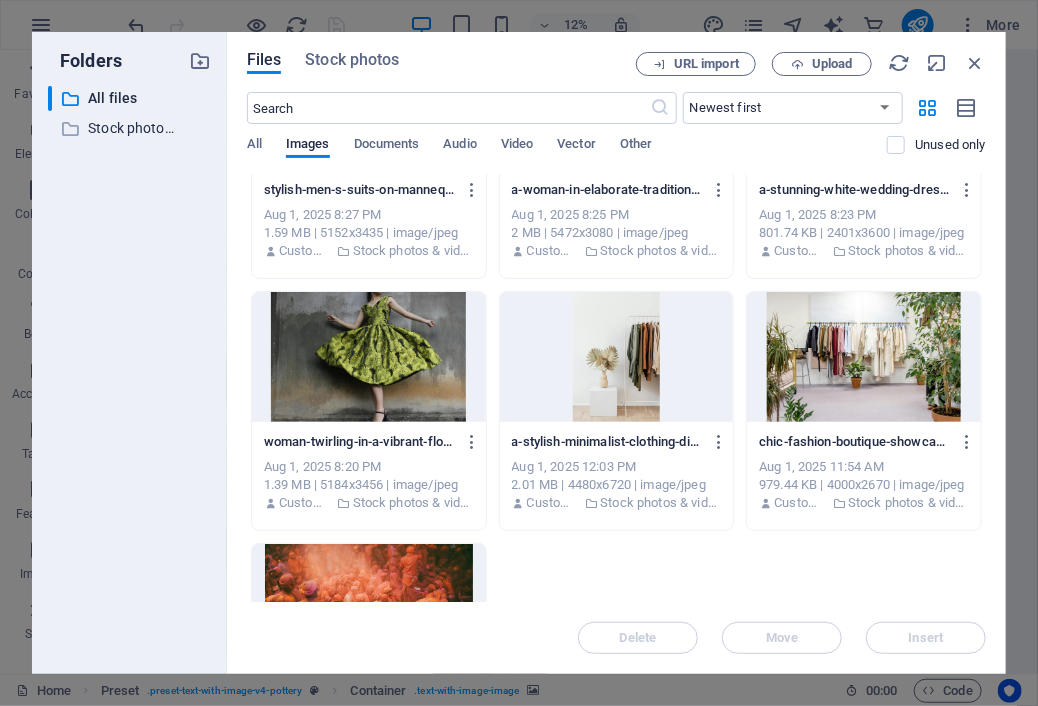 scroll, scrollTop: 641, scrollLeft: 0, axis: vertical 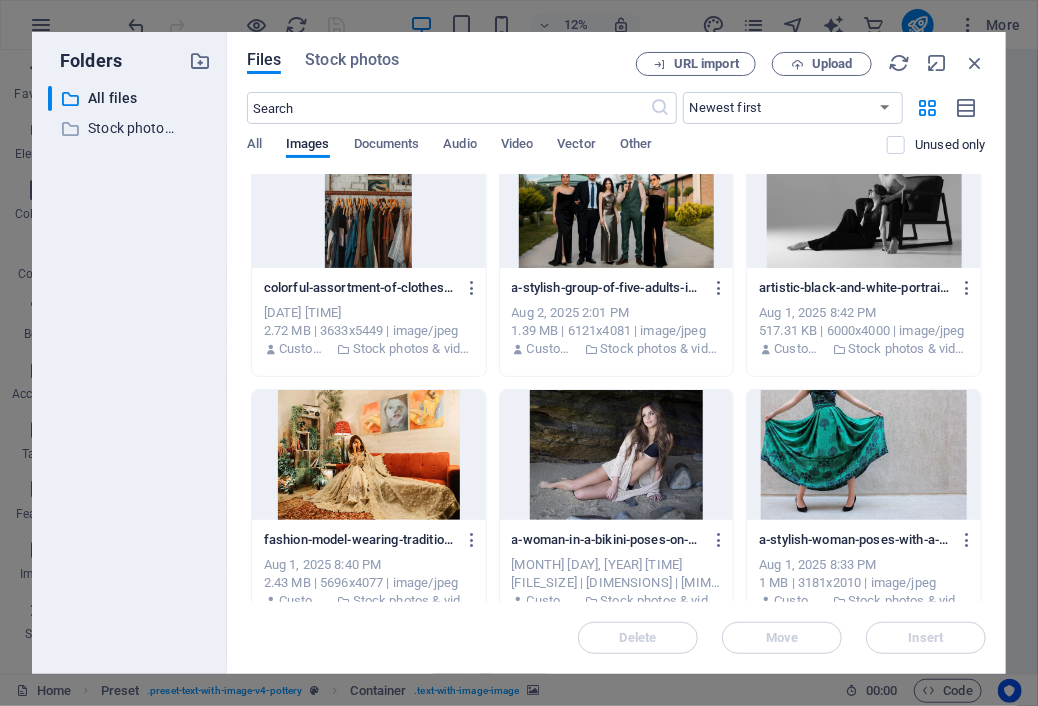 click at bounding box center [864, 455] 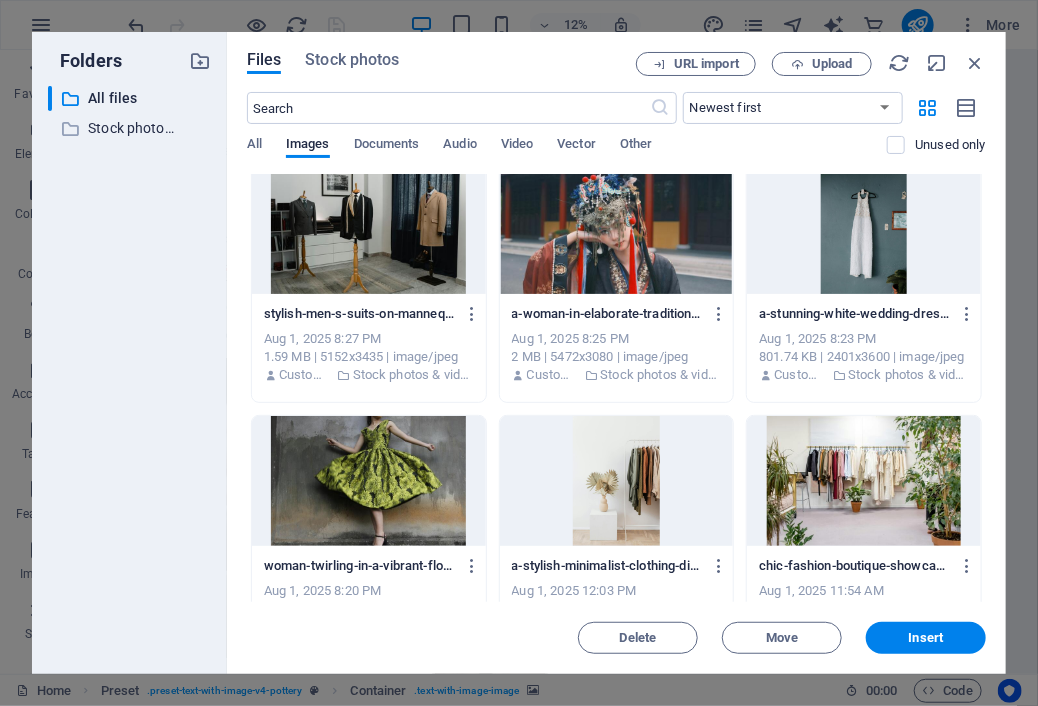 scroll, scrollTop: 525, scrollLeft: 0, axis: vertical 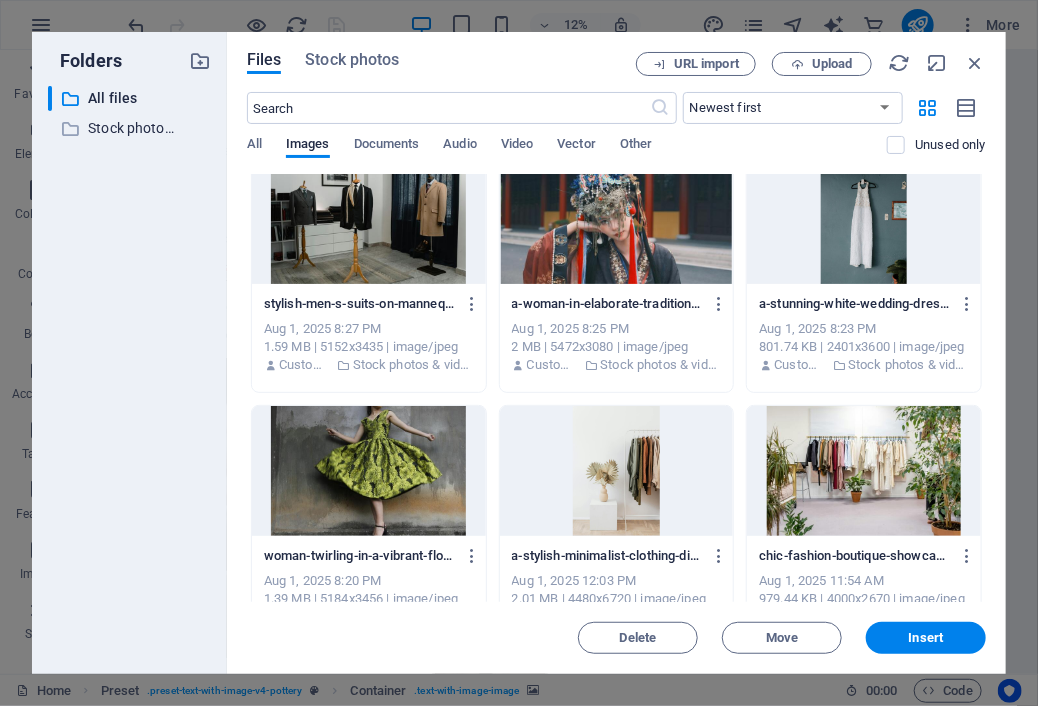 click at bounding box center (369, 471) 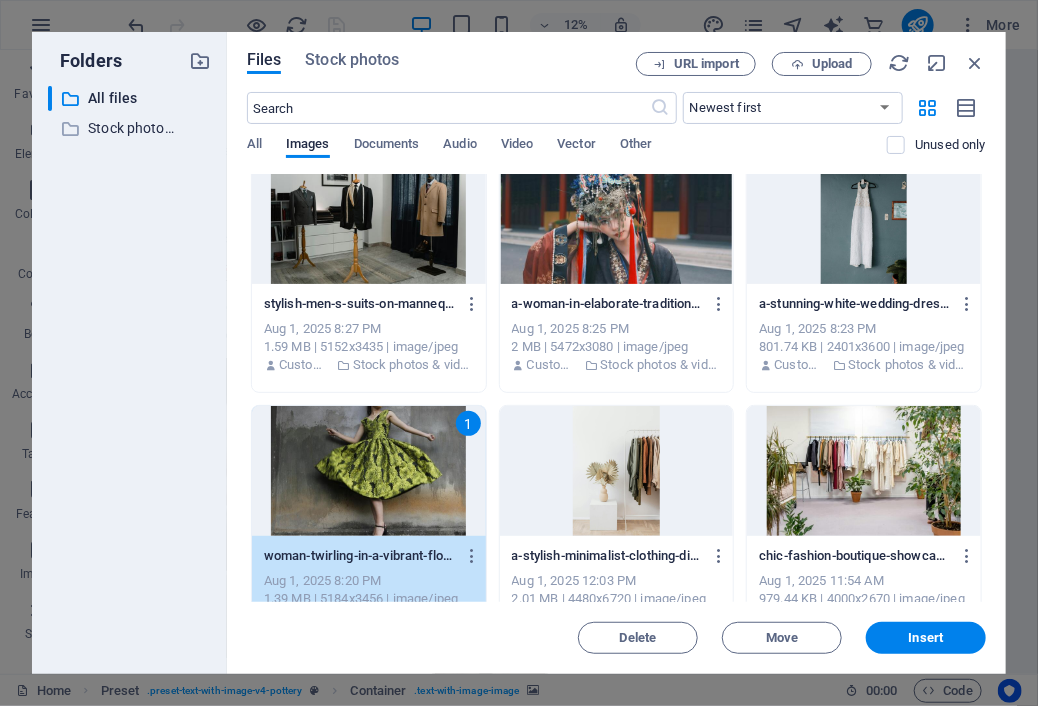 click on "1" at bounding box center (369, 471) 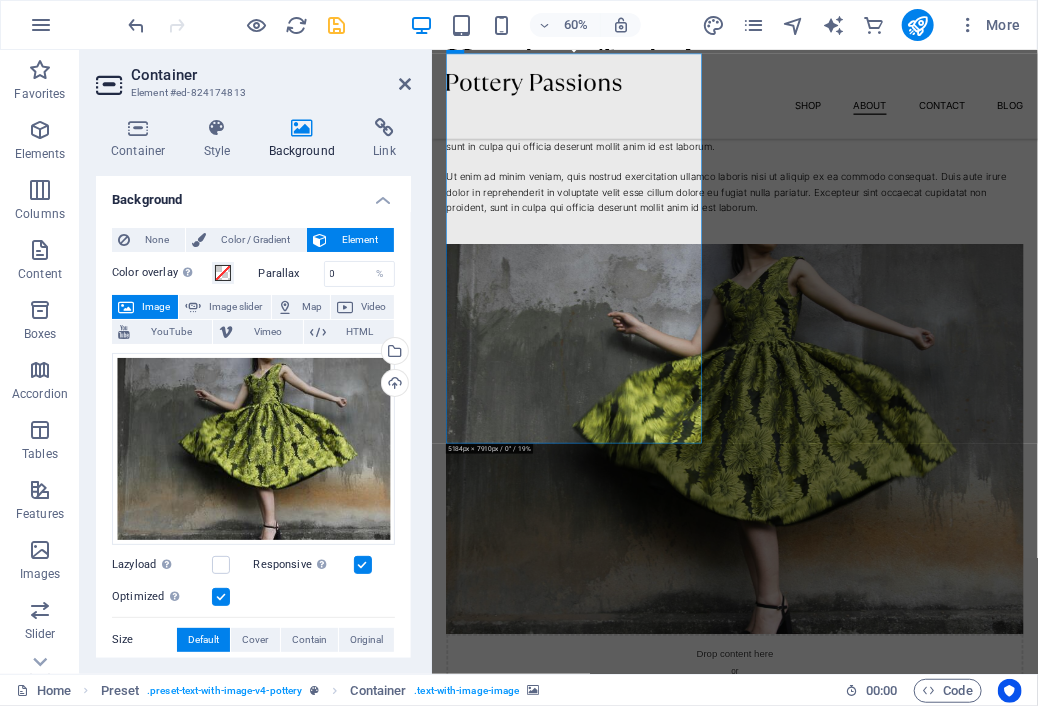 drag, startPoint x: 765, startPoint y: 365, endPoint x: 1040, endPoint y: 323, distance: 278.18878 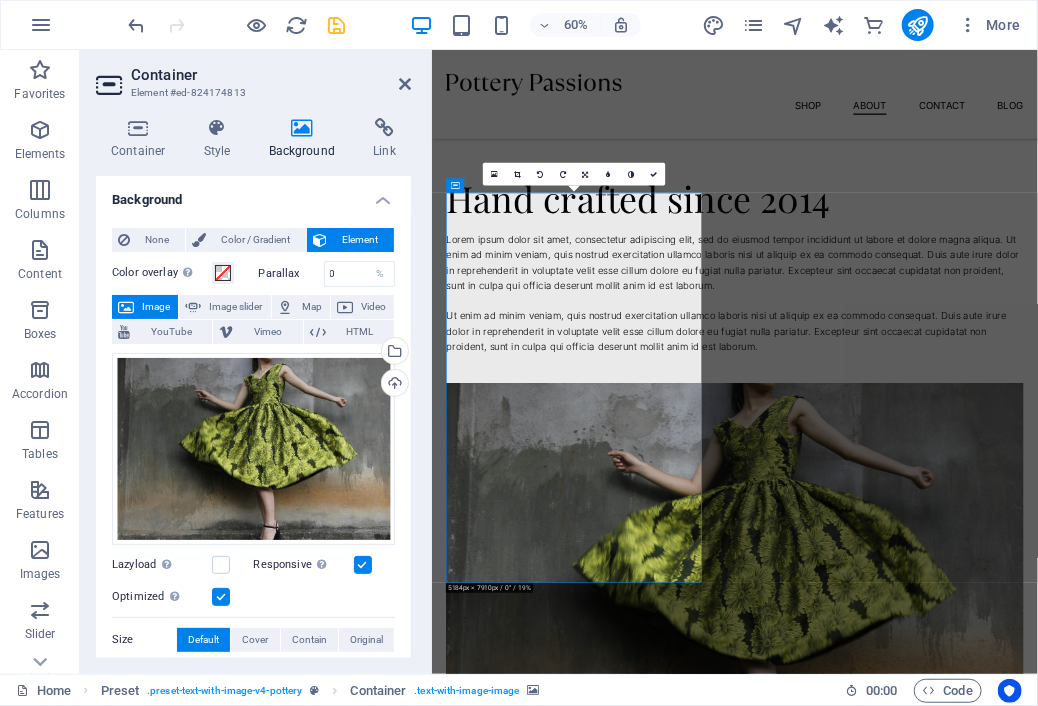 scroll, scrollTop: 1253, scrollLeft: 0, axis: vertical 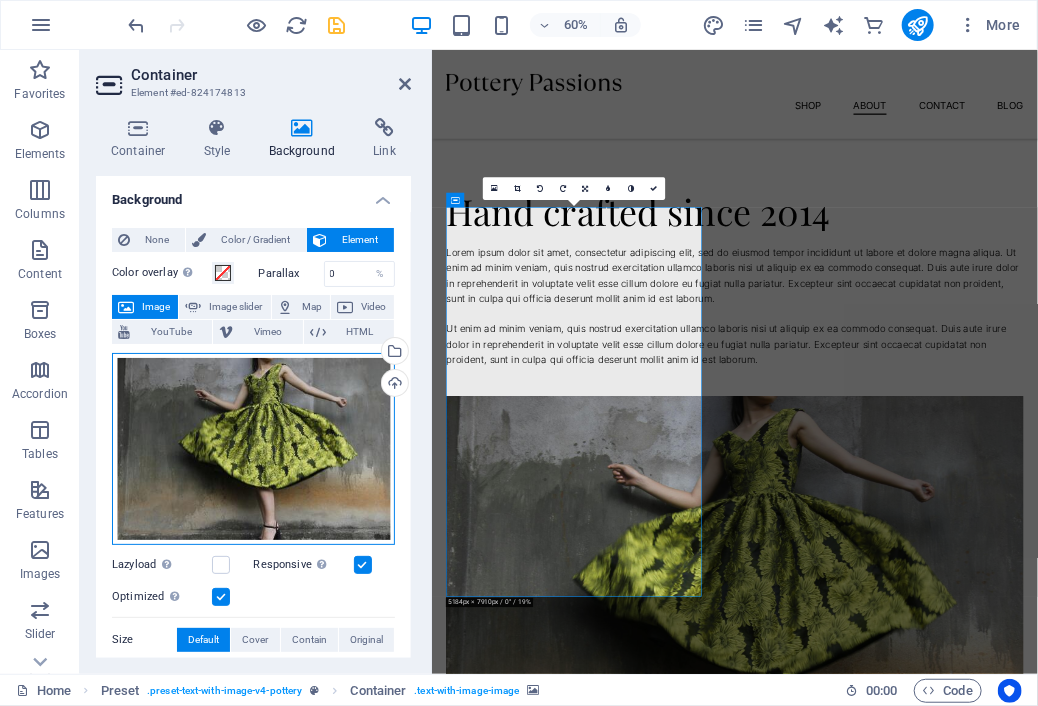 click on "Drag files here, click to choose files or select files from Files or our free stock photos & videos" at bounding box center (253, 449) 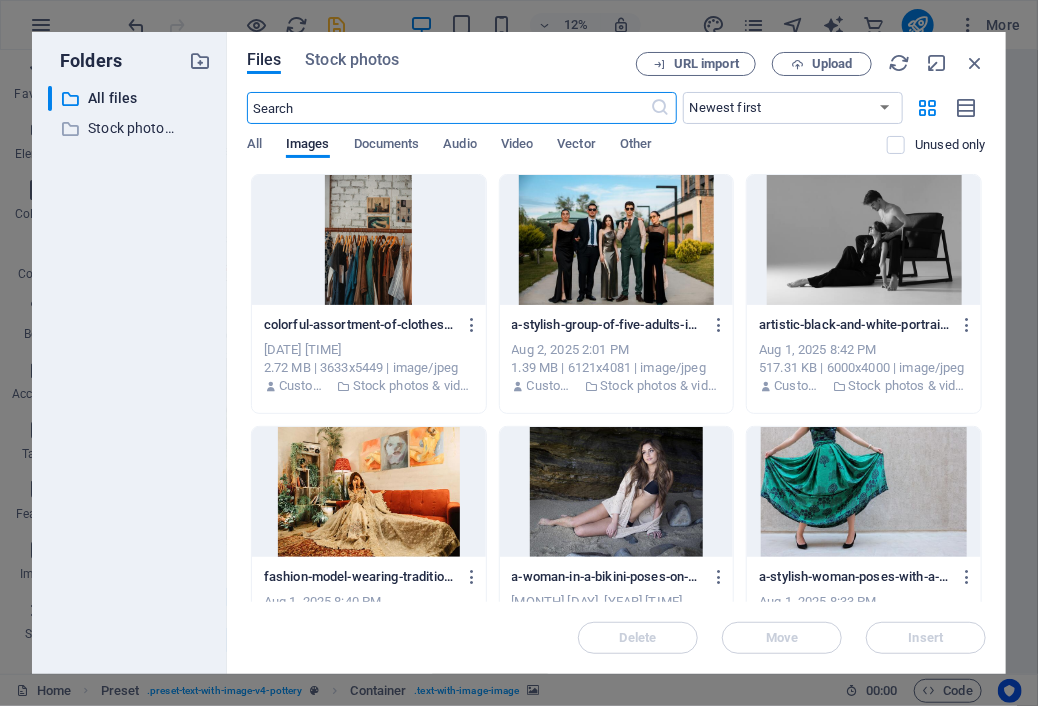 scroll, scrollTop: 728, scrollLeft: 0, axis: vertical 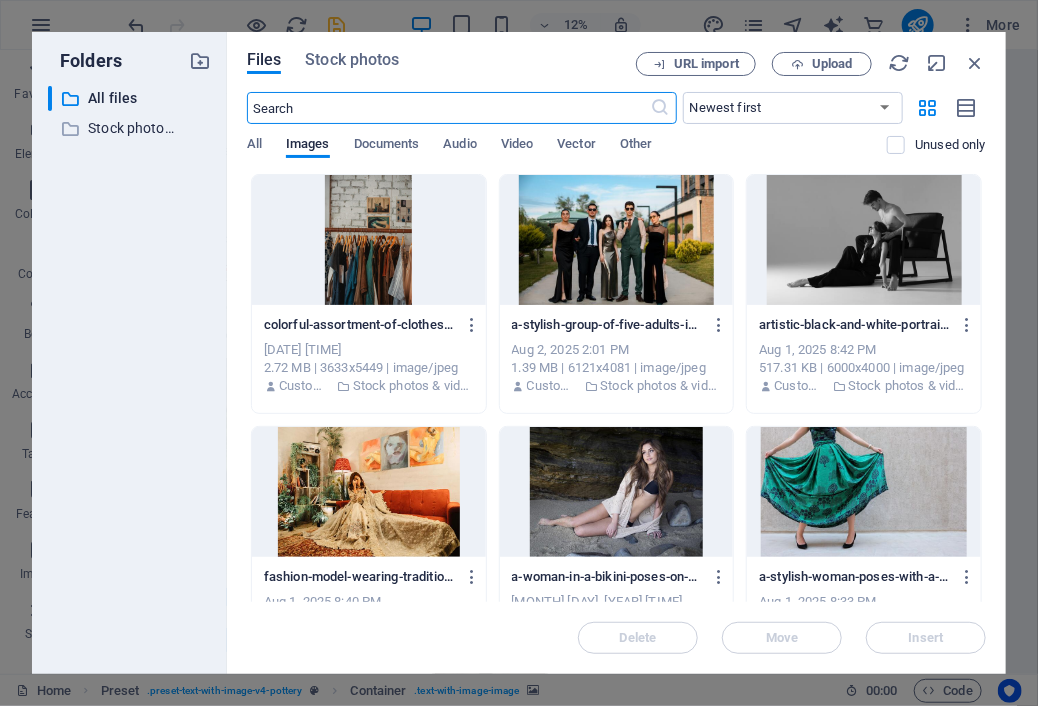 click at bounding box center (449, 108) 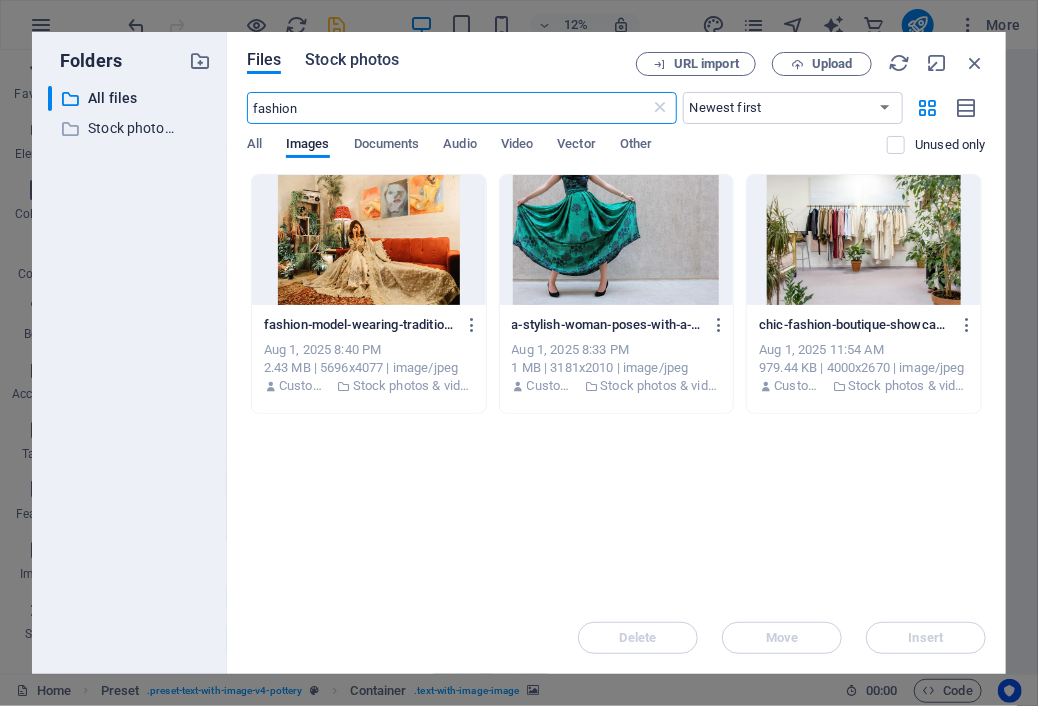 type on "fashion" 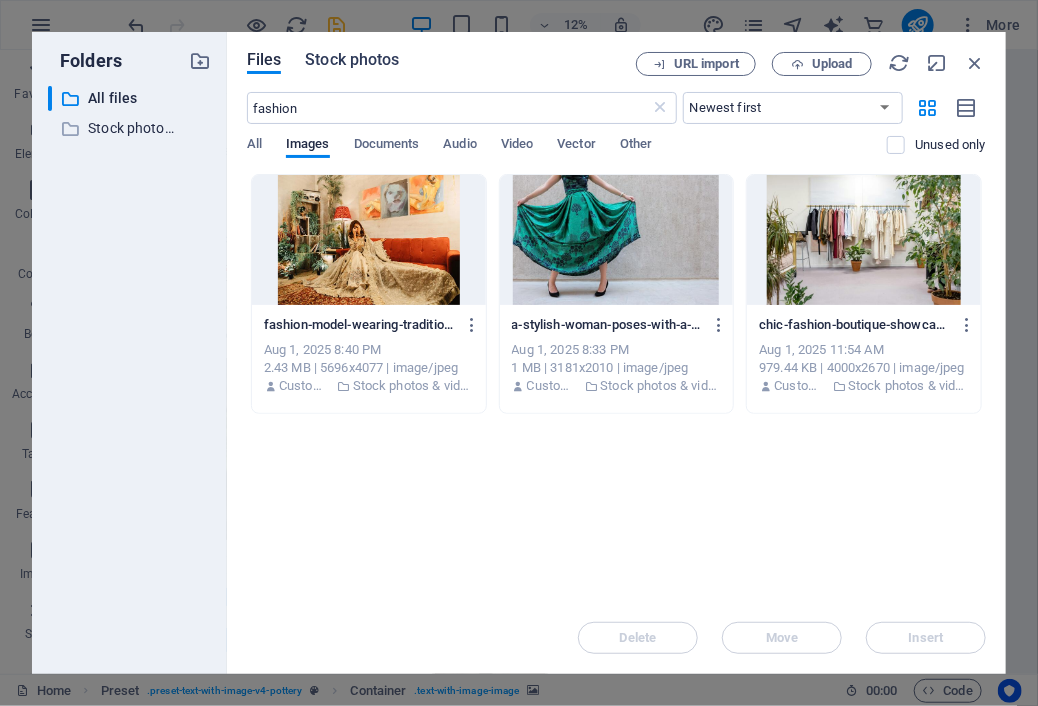 click on "Stock photos" at bounding box center (352, 60) 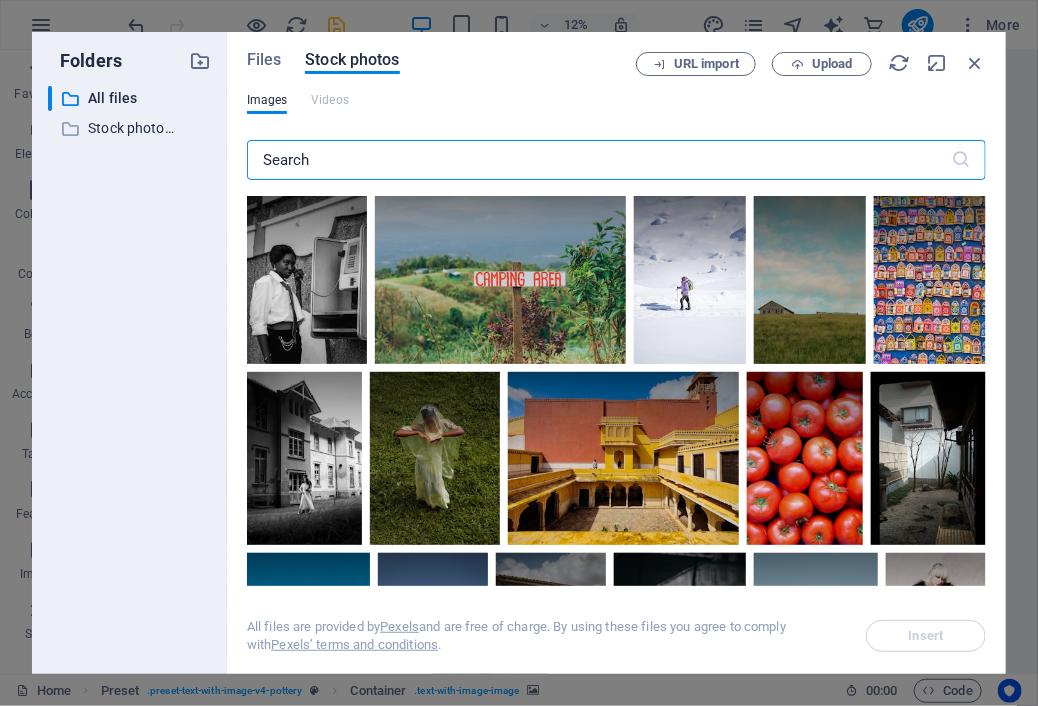click at bounding box center [599, 160] 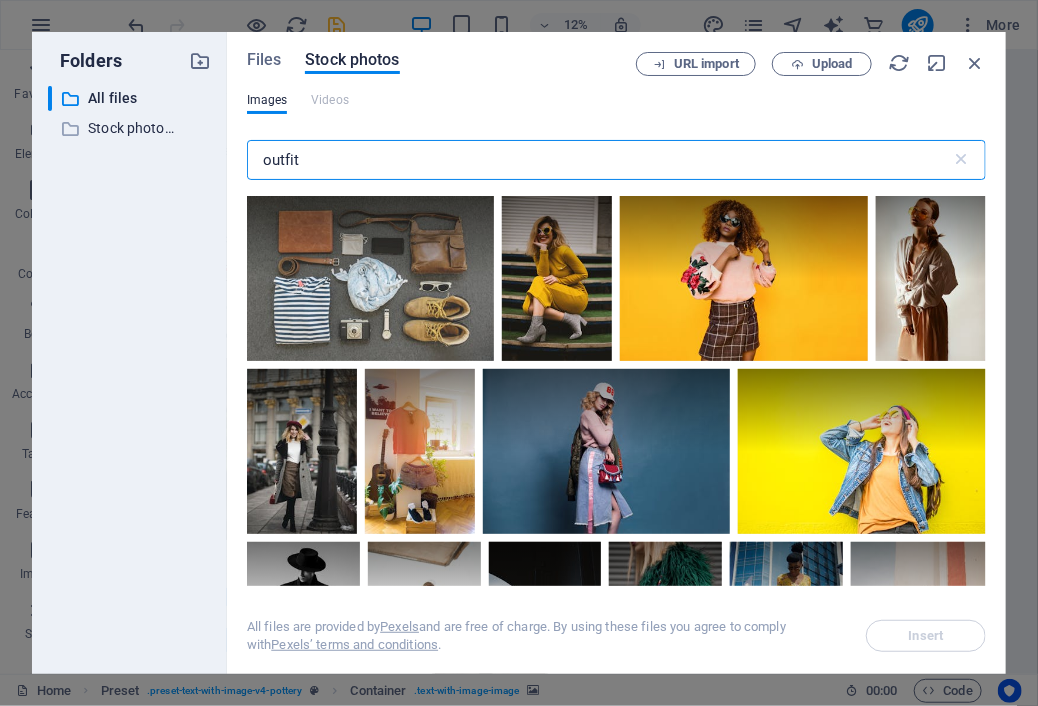 click on "outfit" at bounding box center (599, 160) 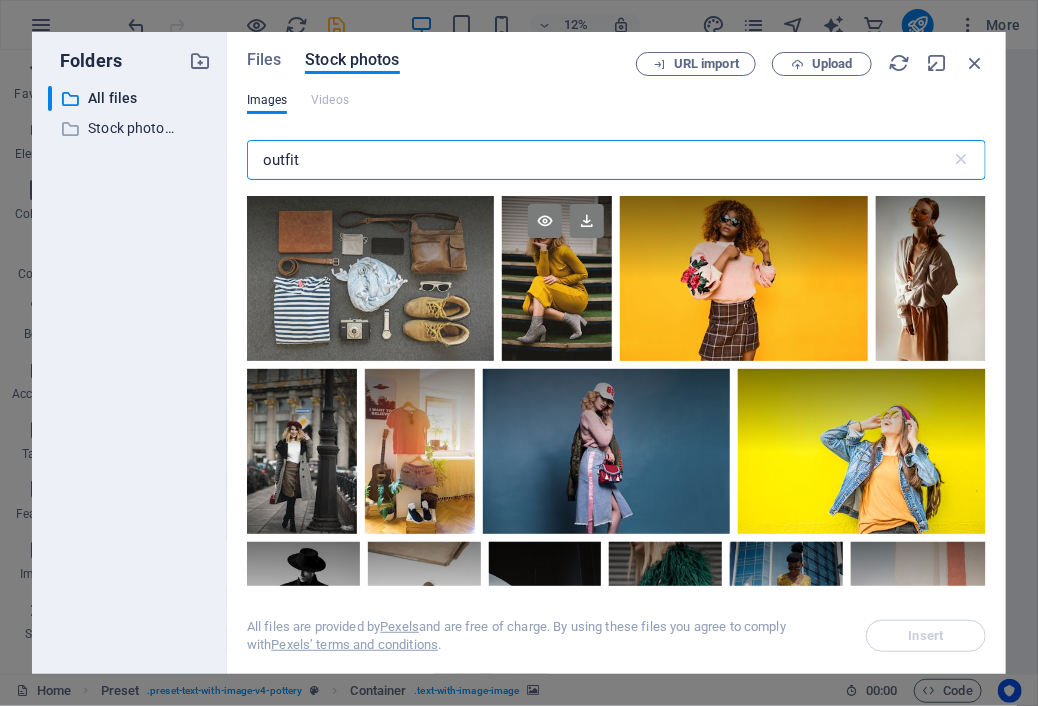 drag, startPoint x: 313, startPoint y: 161, endPoint x: 533, endPoint y: 322, distance: 272.61877 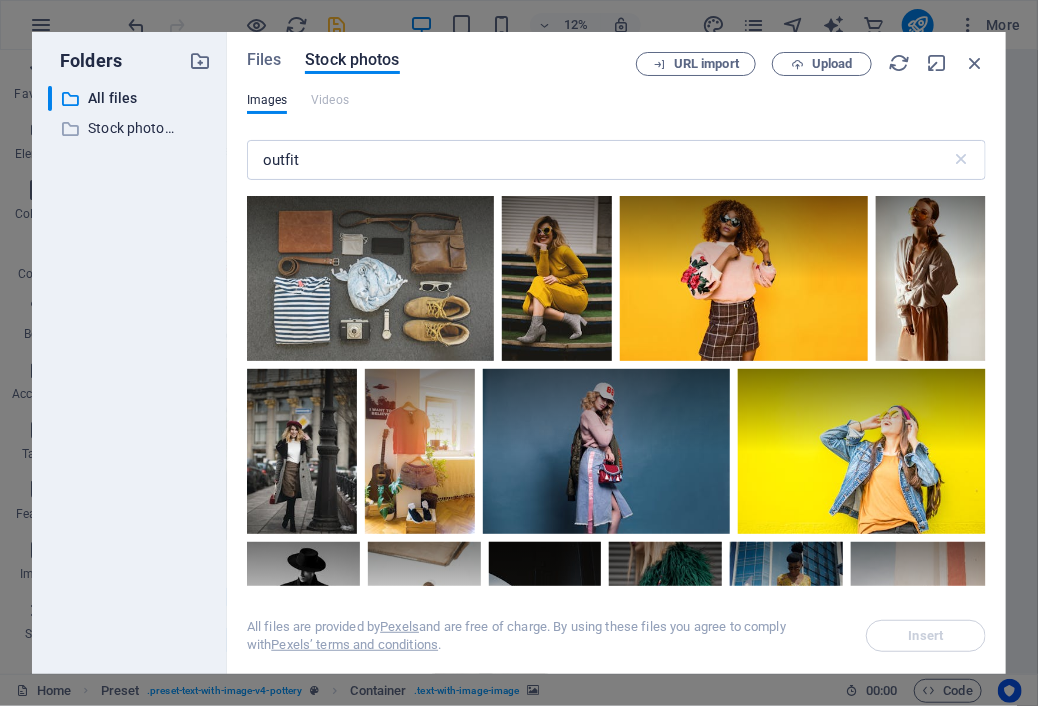 click on "Files Stock photos URL import Upload Images Videos outfit ​ All files are provided by  Pexels  and are free of charge. By using these files you agree to comply with  Pexels’ terms and conditions . Insert" at bounding box center [616, 353] 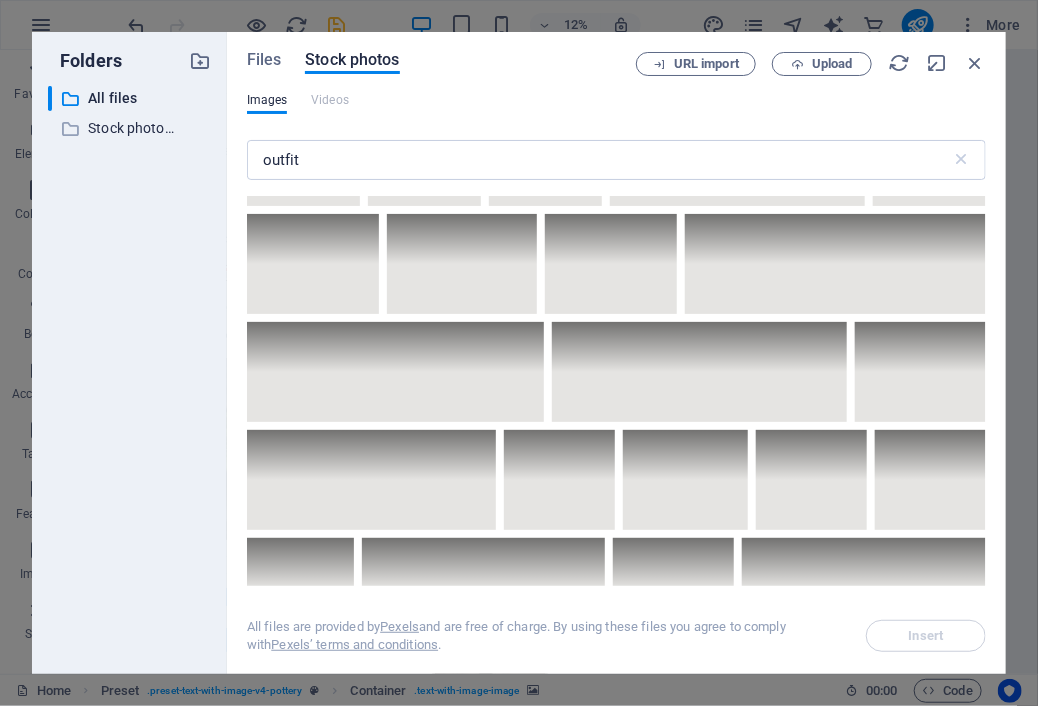 scroll, scrollTop: 6469, scrollLeft: 0, axis: vertical 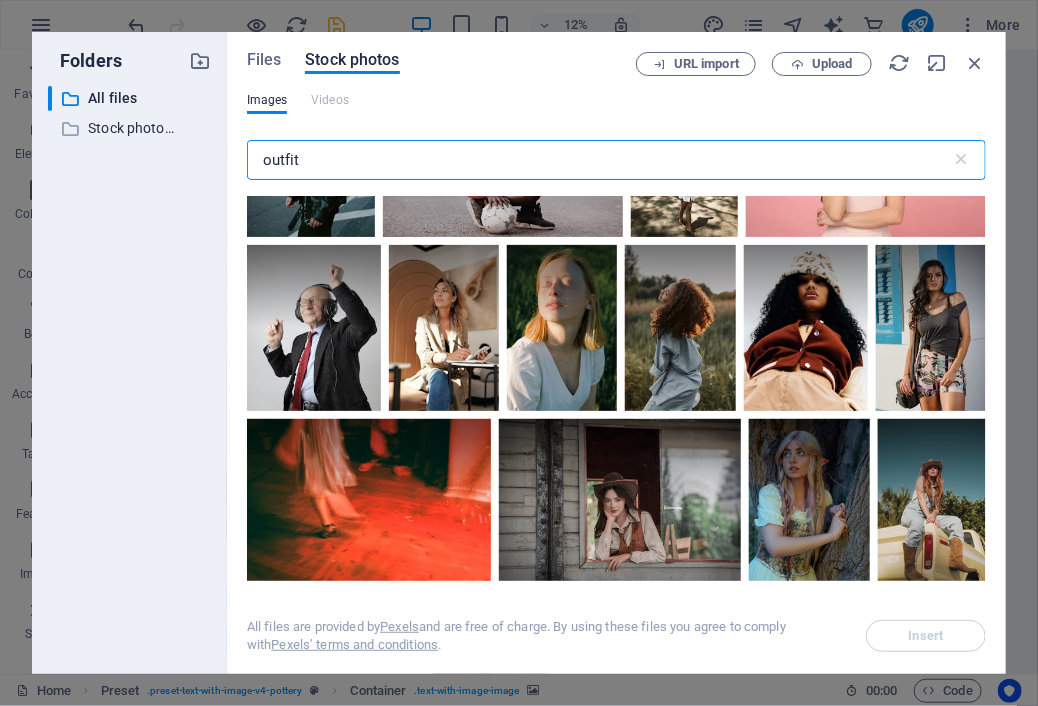 click on "outfit" at bounding box center (599, 160) 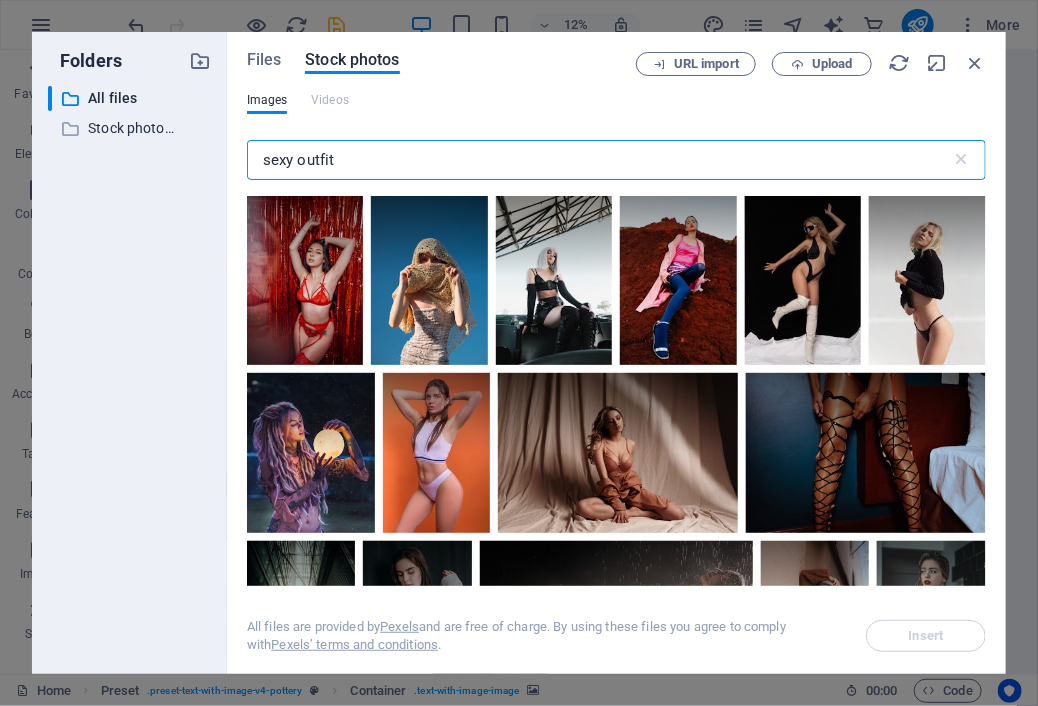 scroll, scrollTop: 0, scrollLeft: 0, axis: both 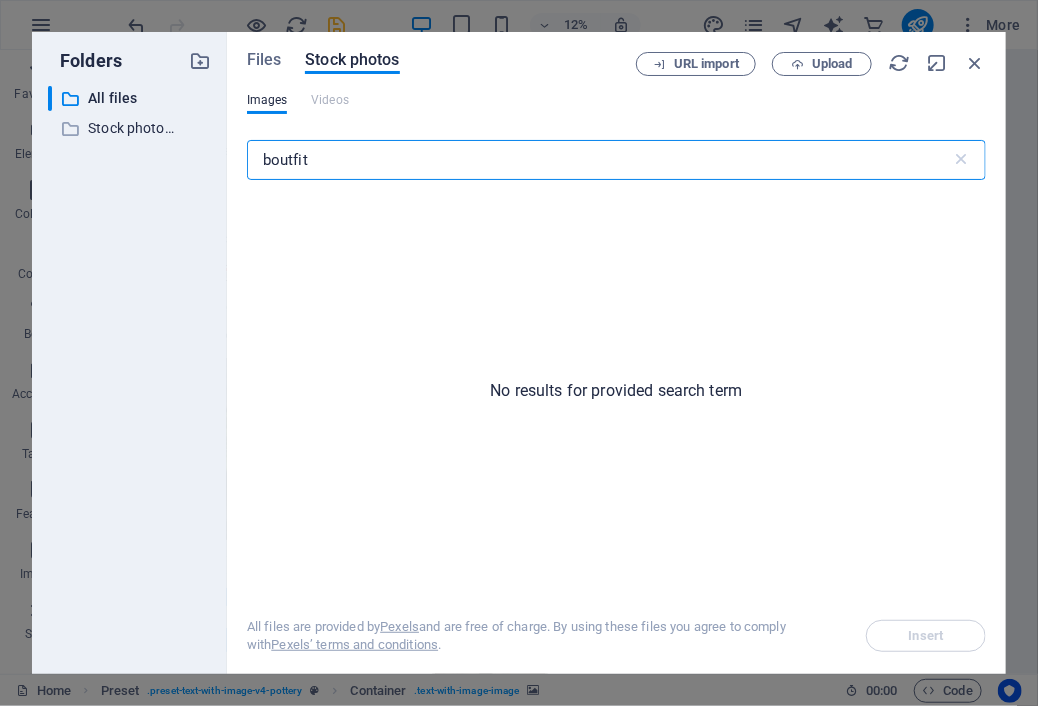type on "outfit" 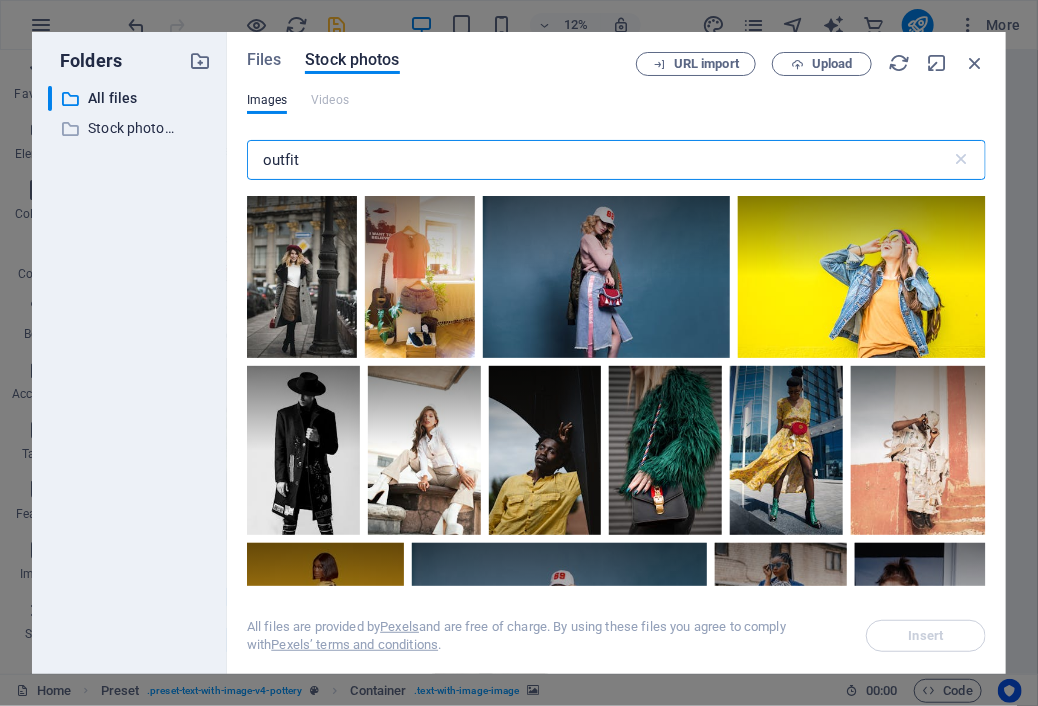 scroll, scrollTop: 183, scrollLeft: 0, axis: vertical 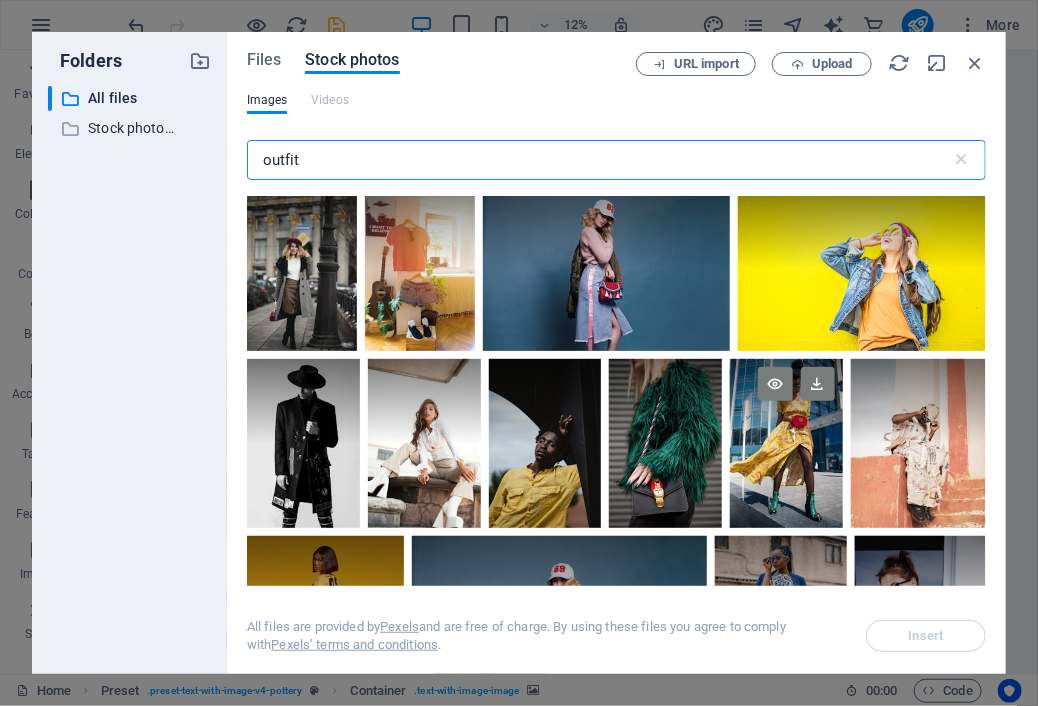 click at bounding box center [786, 401] 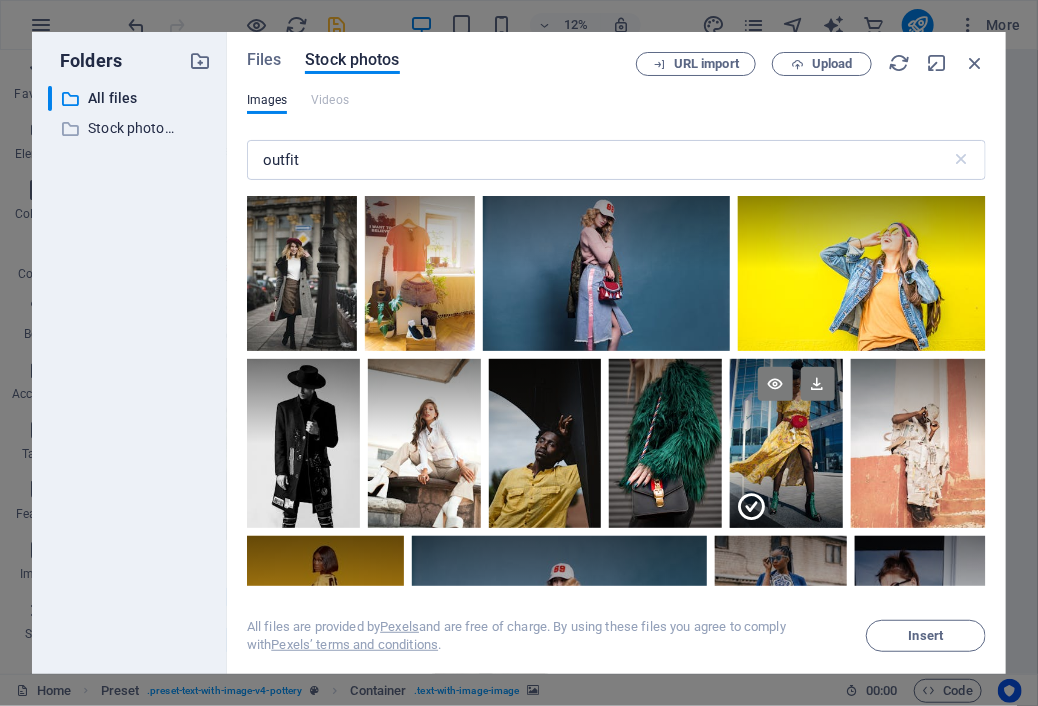 click at bounding box center [786, 401] 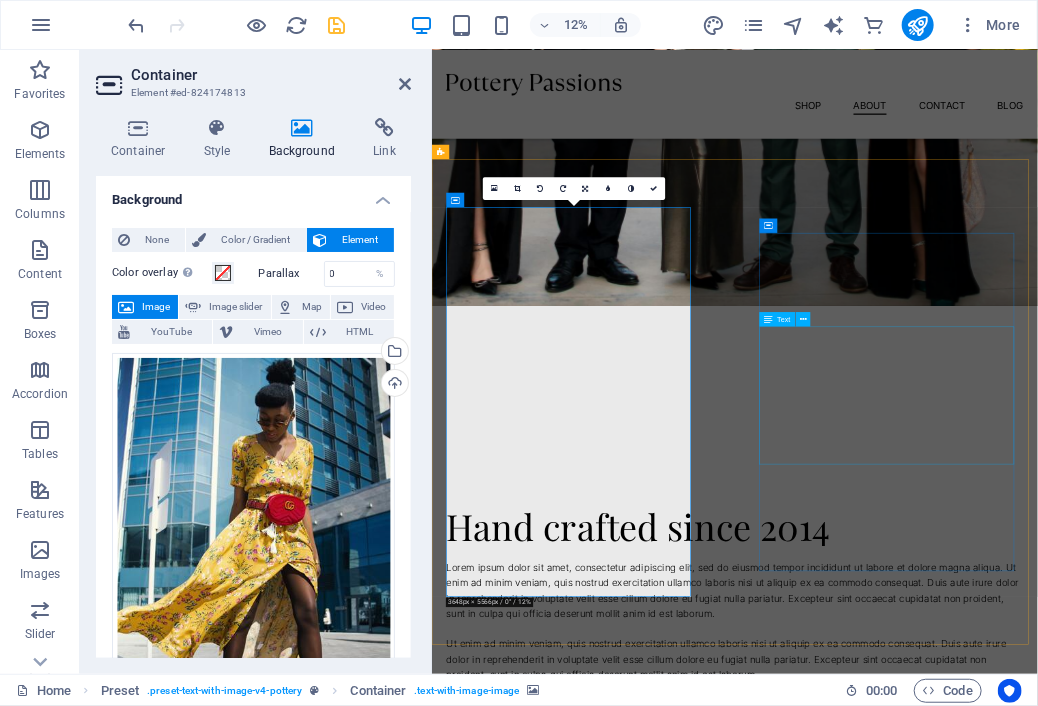 scroll, scrollTop: 1253, scrollLeft: 0, axis: vertical 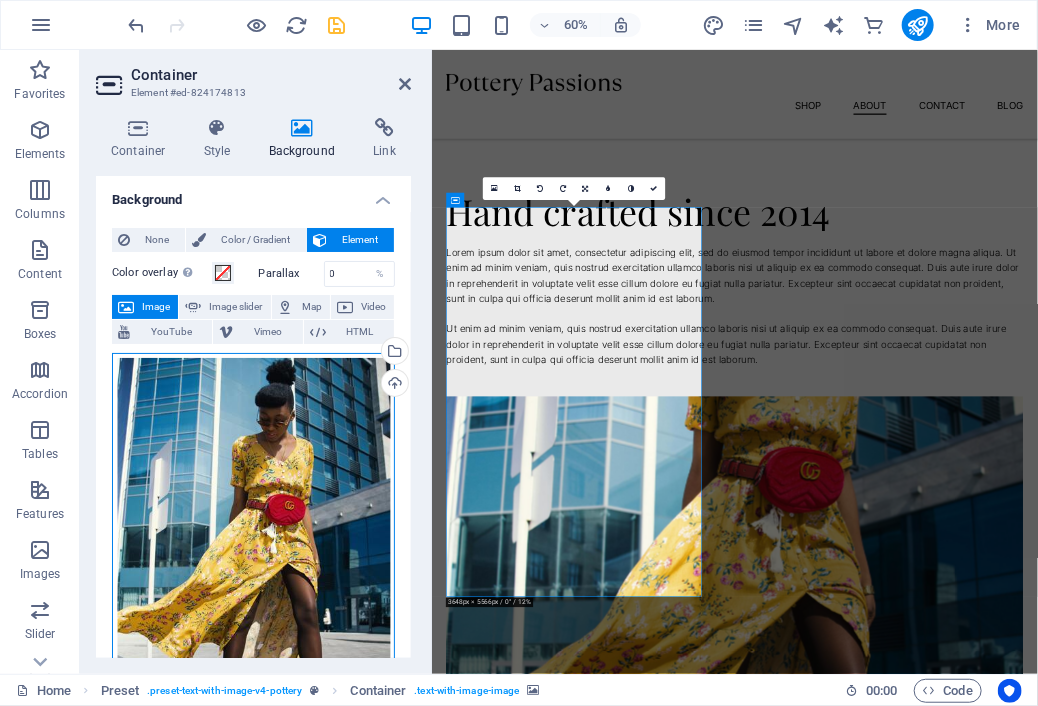 click on "Drag files here, click to choose files or select files from Files or our free stock photos & videos" at bounding box center [253, 563] 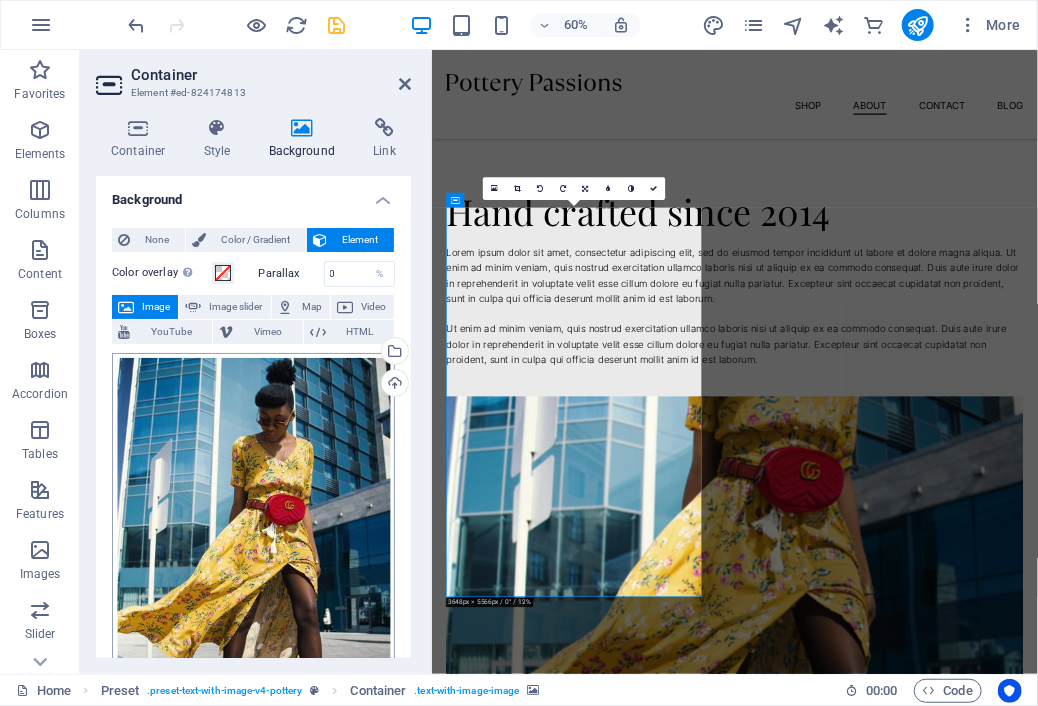 click on "tribelink.site Home Favorites Elements Columns Content Boxes Accordion Tables Features Images Slider Header Footer Forms Marketing Collections Commerce Container Element #ed-824174813 Container Style Background Link Size Height Default px rem % vh vw Min. height 650 None px rem % vh vw Width Default px rem % em vh vw Min. width None px rem % vh vw Content width Default Custom width Width Default px rem % em vh vw Min. width None px rem % vh vw Default padding Custom spacing Default content width and padding can be changed under Design. Edit design Layout (Flexbox) Alignment Determines the flex direction. Default Main axis Determine how elements should behave along the main axis inside this container (justify content). Default Side axis Control the vertical direction of the element inside of the container (align items). Default Wrap Default On Off Fill Default Accessibility Role None Alert Article Banner Comment %" at bounding box center (519, 353) 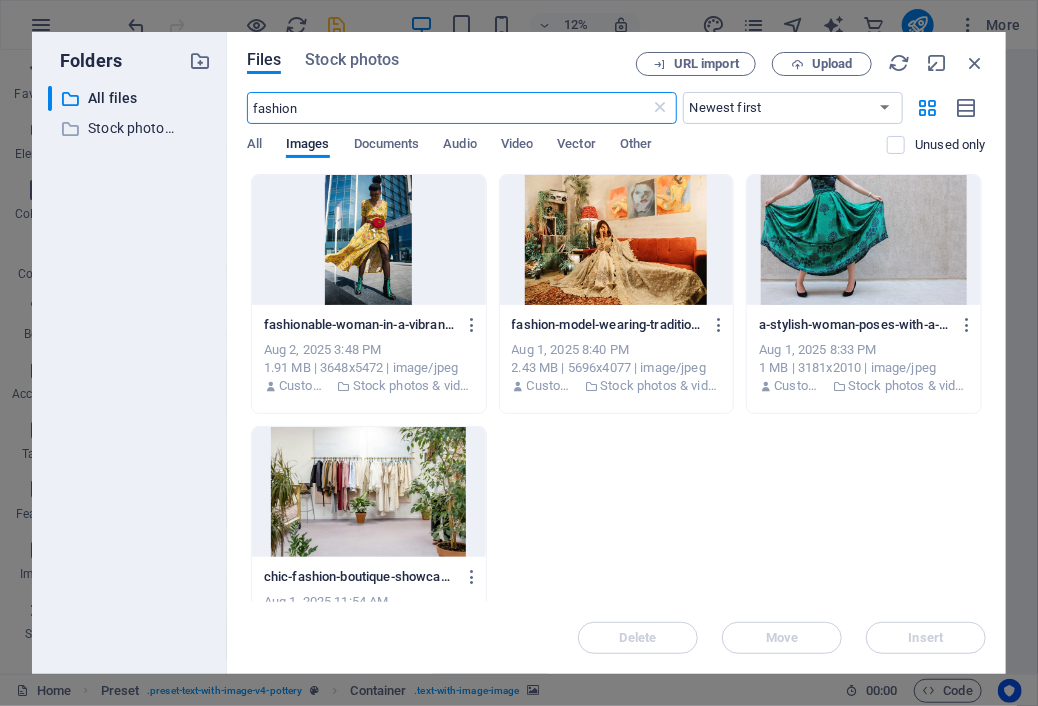 scroll, scrollTop: 728, scrollLeft: 0, axis: vertical 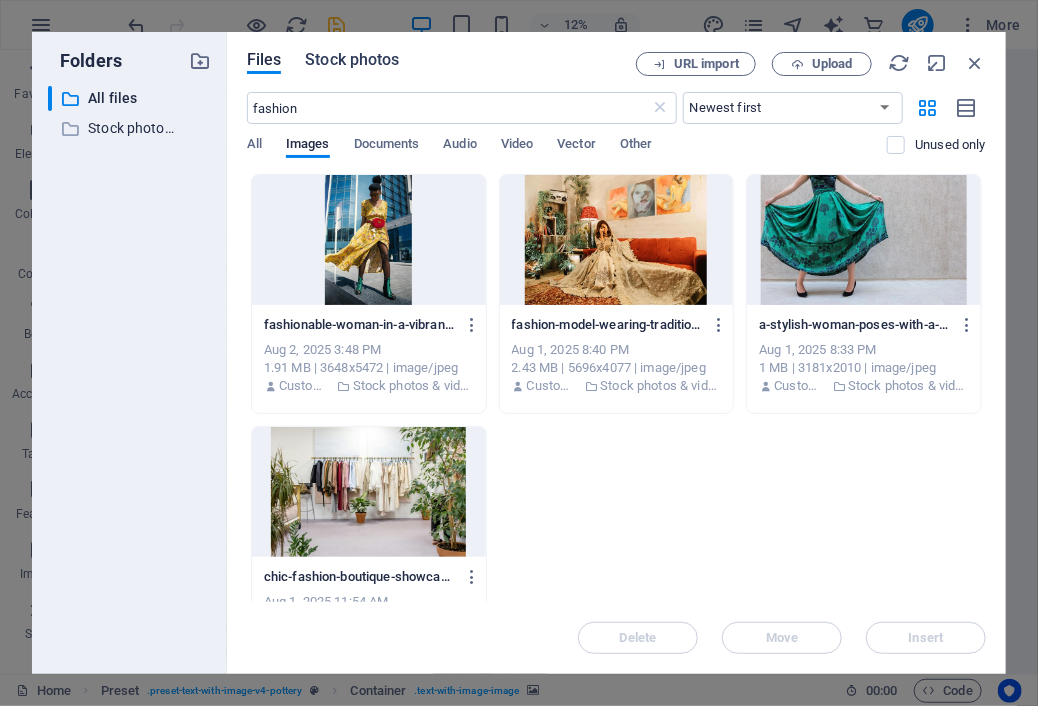 click on "Stock photos" at bounding box center [352, 60] 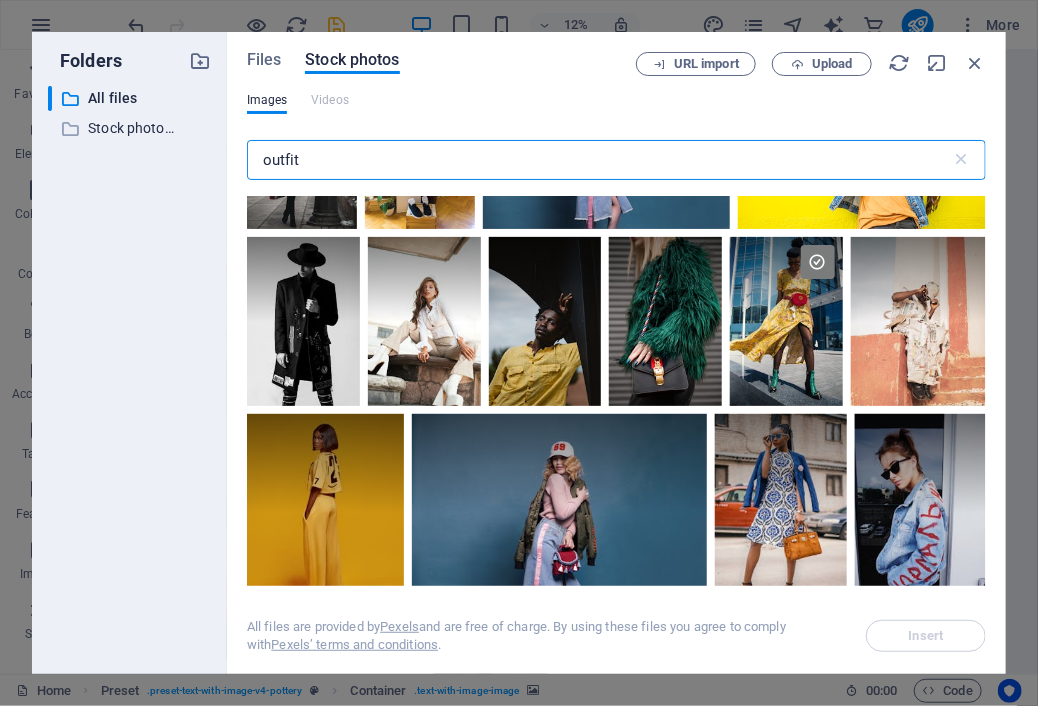 scroll, scrollTop: 320, scrollLeft: 0, axis: vertical 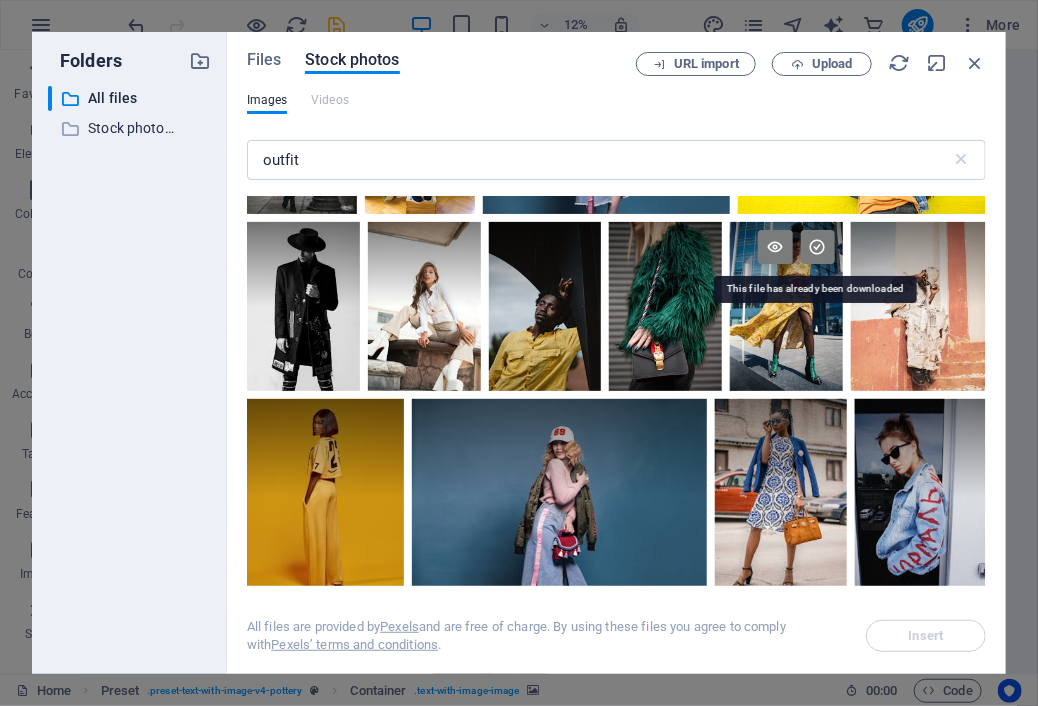 click at bounding box center (818, 247) 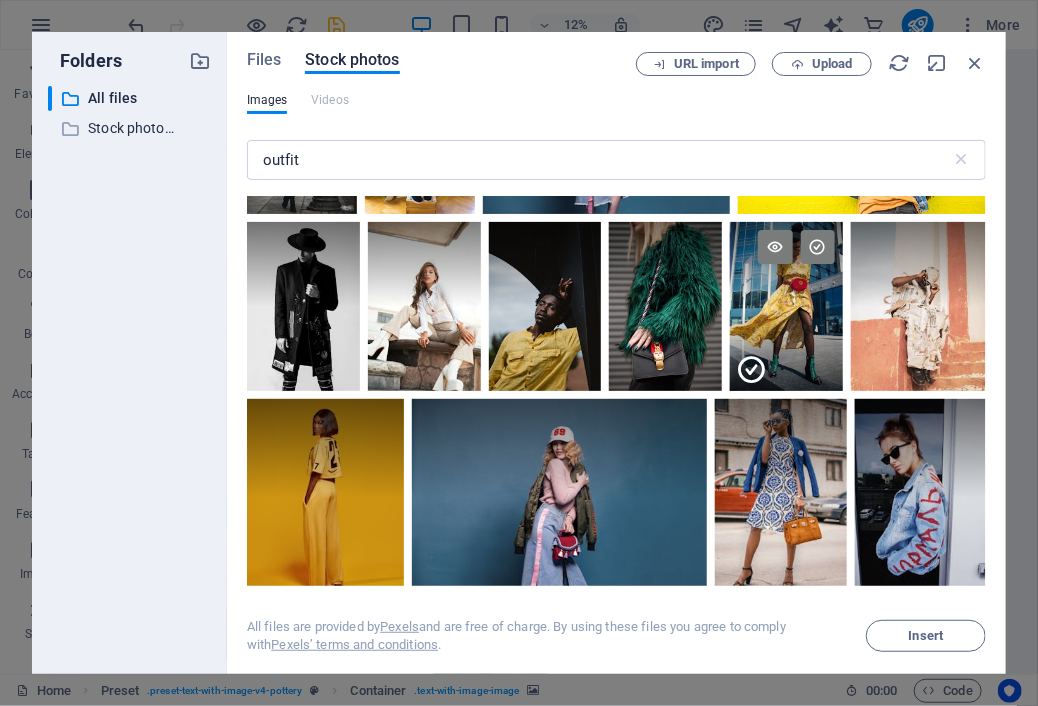 click at bounding box center [751, 370] 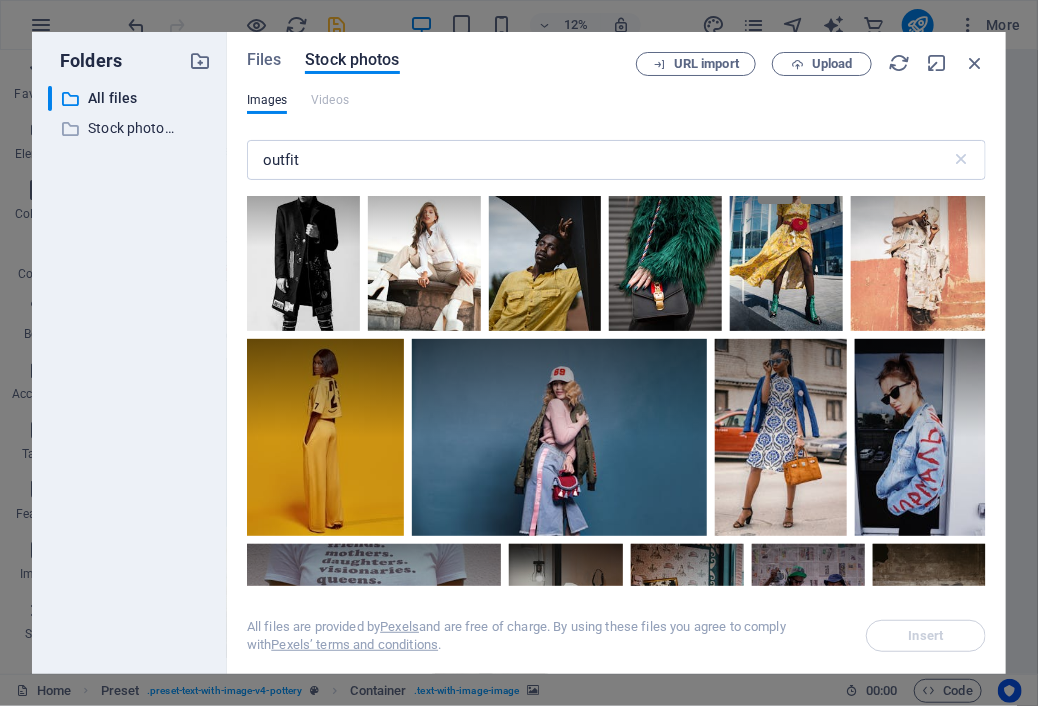 scroll, scrollTop: 0, scrollLeft: 0, axis: both 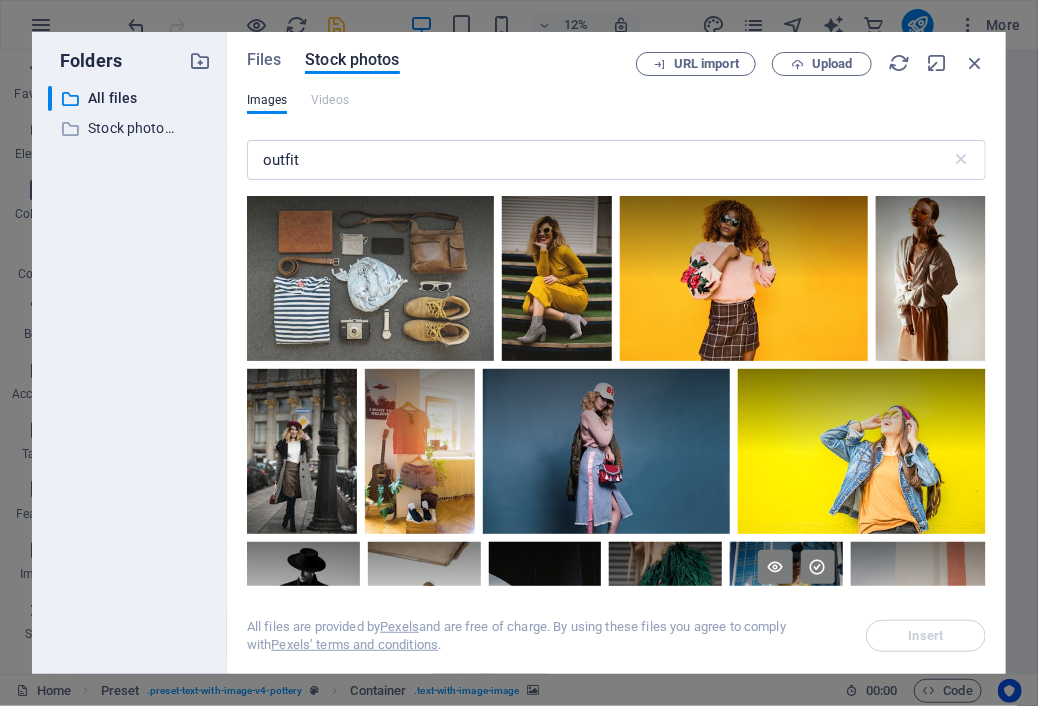 click on "Files Stock photos URL import Upload Images Videos outfit ​ Exceeded number of results. Please narrow your search. All files are provided by  Pexels  and are free of charge. By using these files you agree to comply with  Pexels’ terms and conditions . Insert" at bounding box center (616, 353) 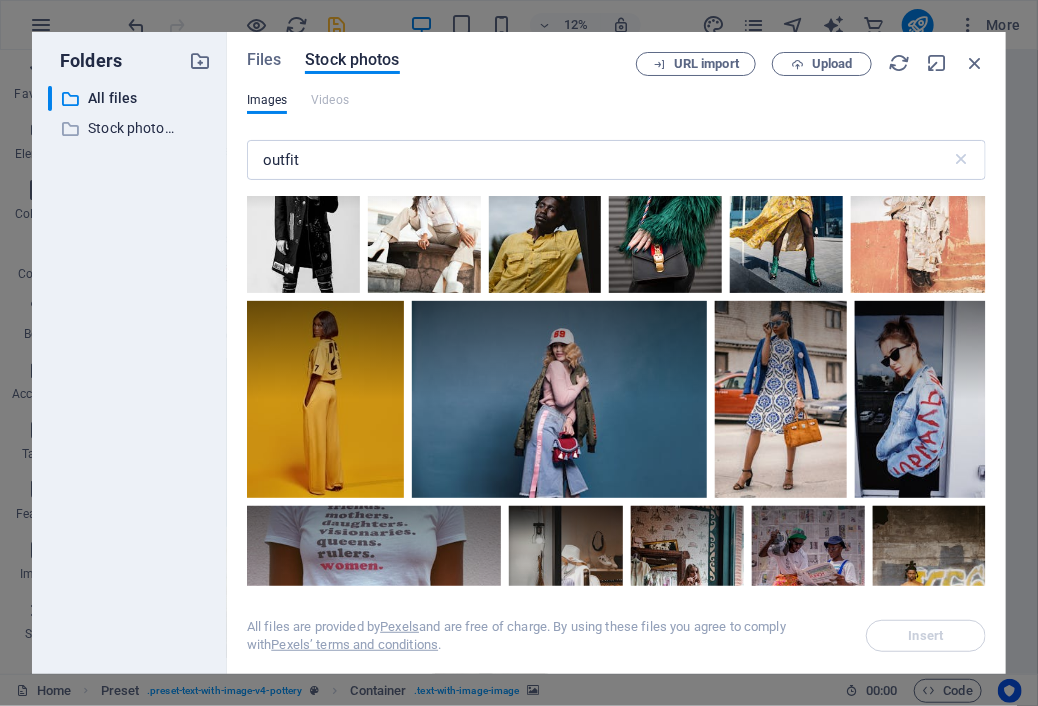 scroll, scrollTop: 532, scrollLeft: 0, axis: vertical 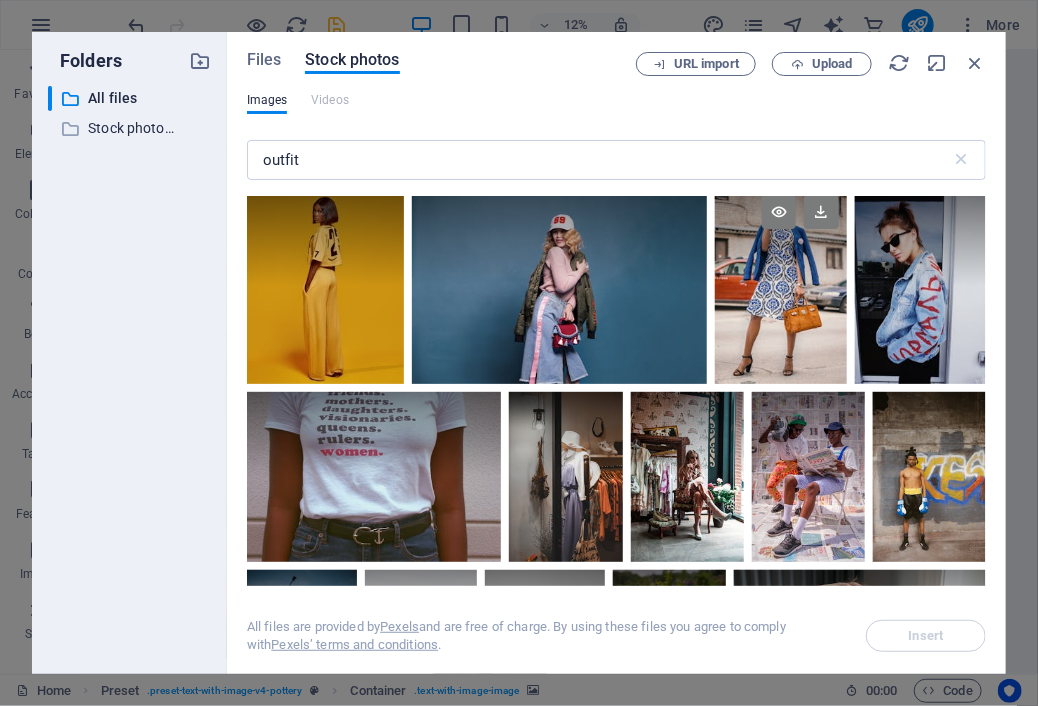 click at bounding box center (780, 285) 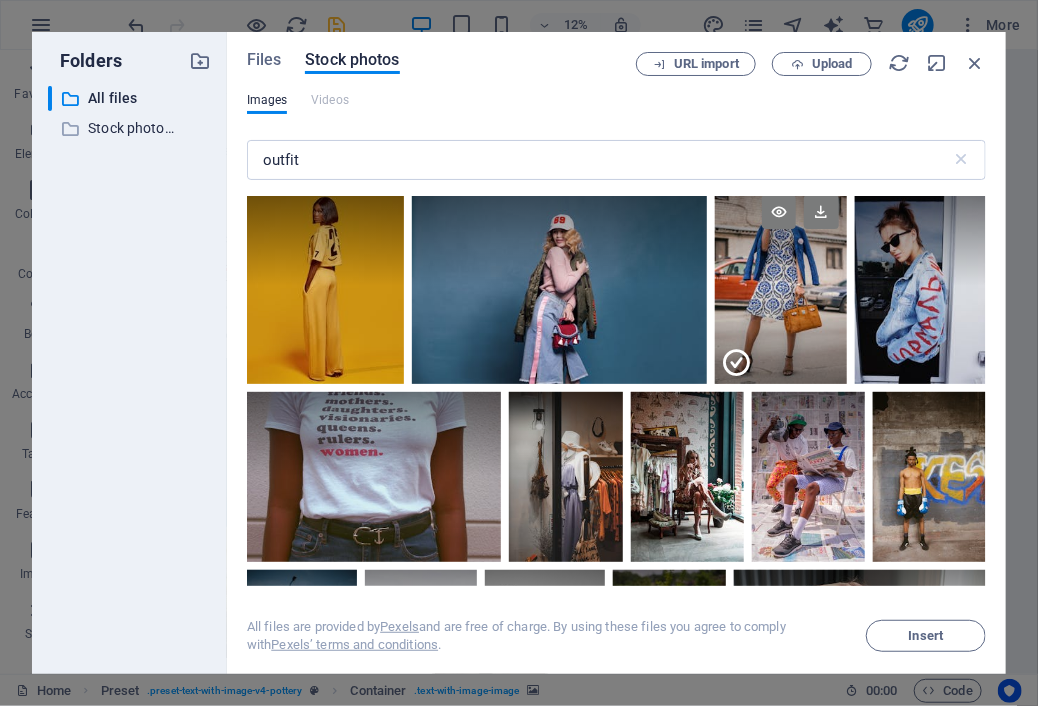 click at bounding box center [780, 335] 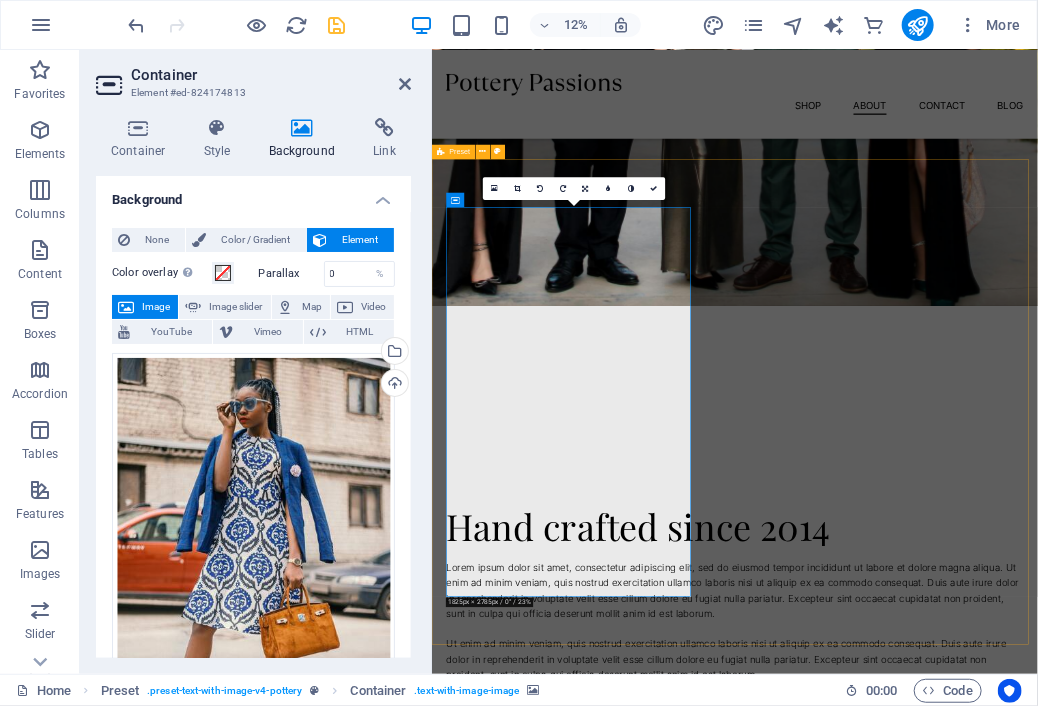 scroll, scrollTop: 1253, scrollLeft: 0, axis: vertical 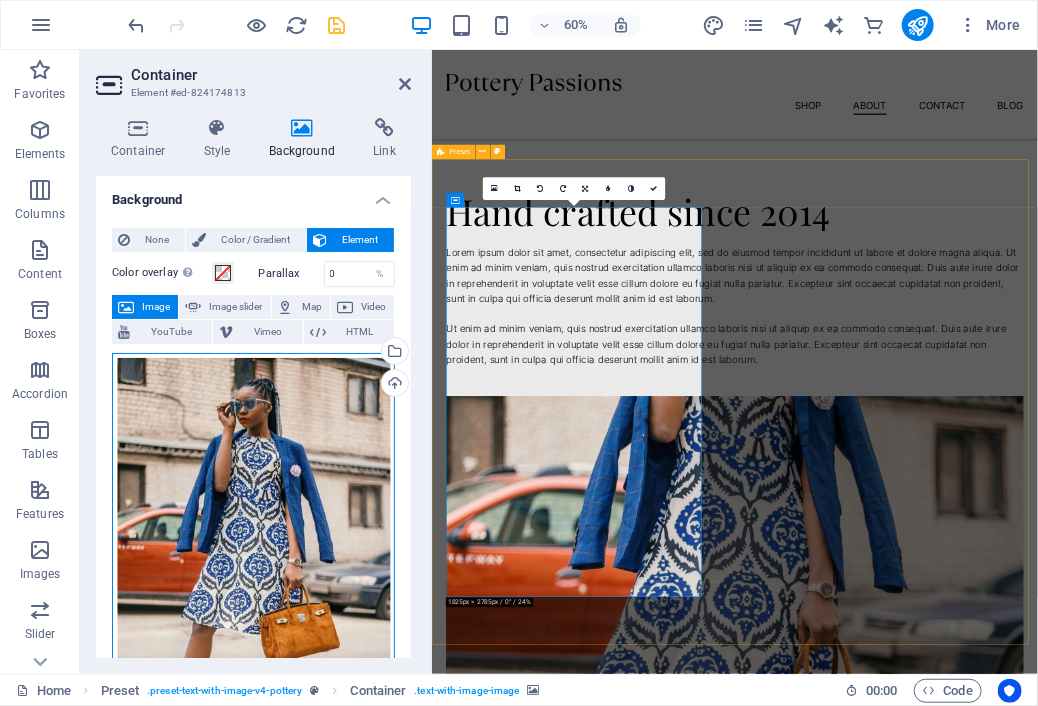 click on "Drag files here, click to choose files or select files from Files or our free stock photos & videos" at bounding box center (253, 563) 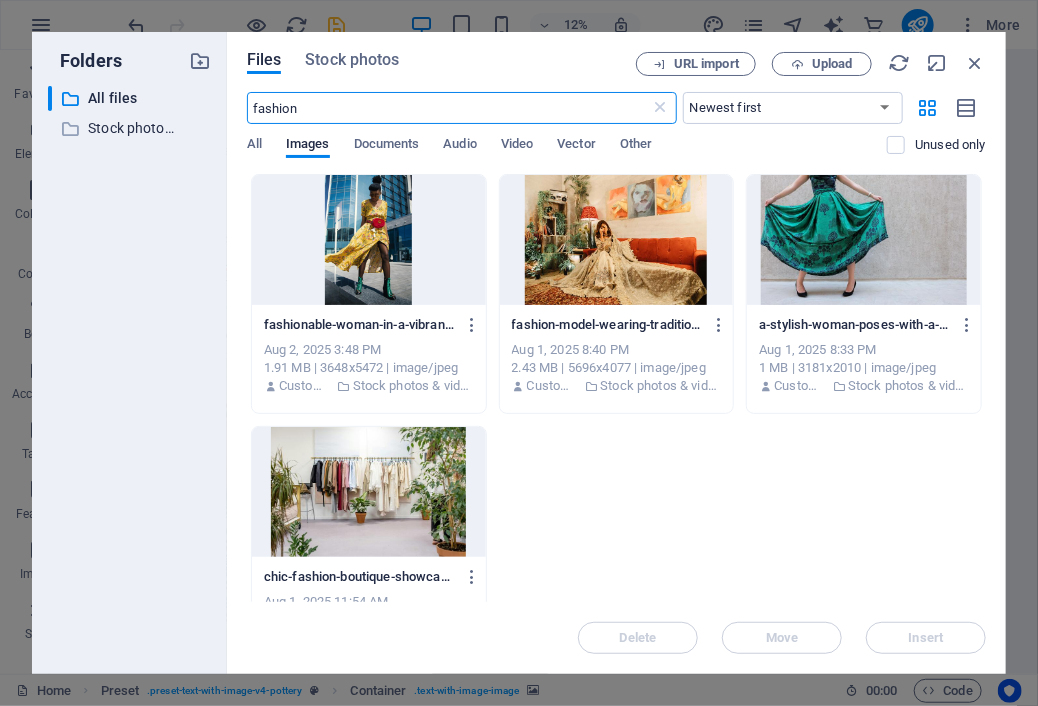 scroll, scrollTop: 728, scrollLeft: 0, axis: vertical 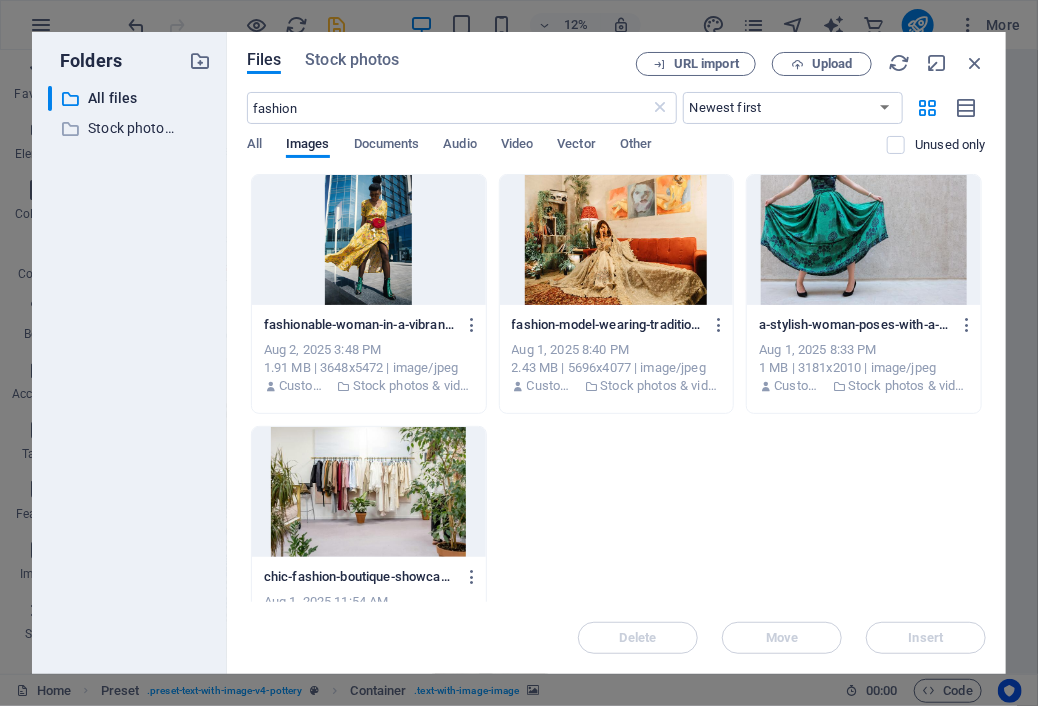 click at bounding box center (369, 240) 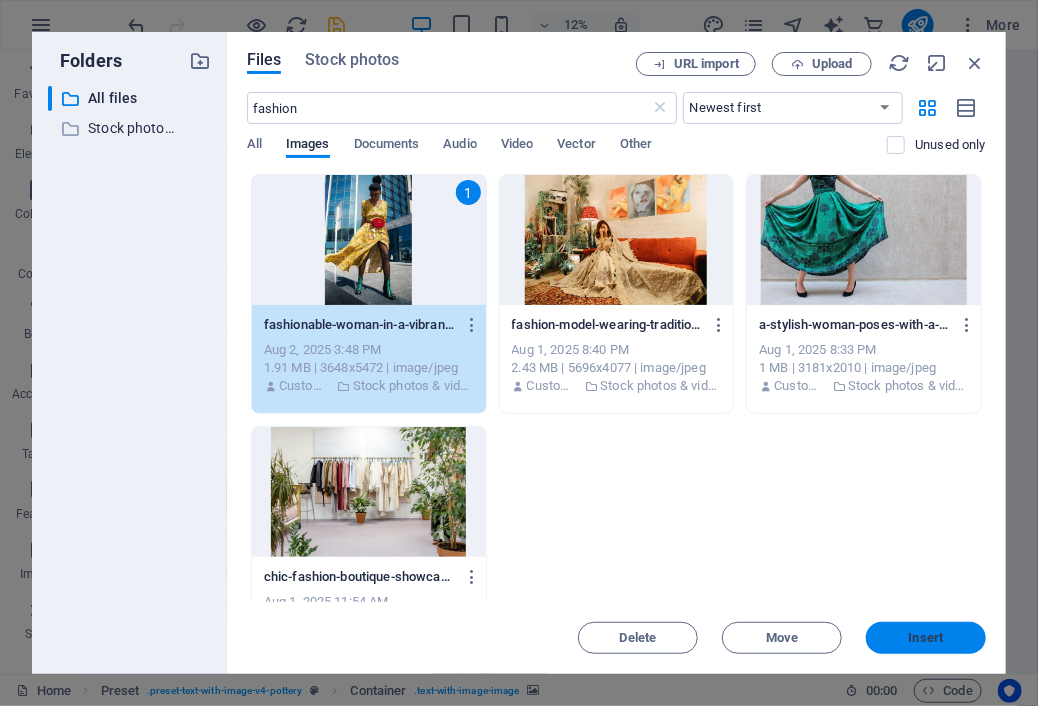 click on "Insert" at bounding box center [926, 638] 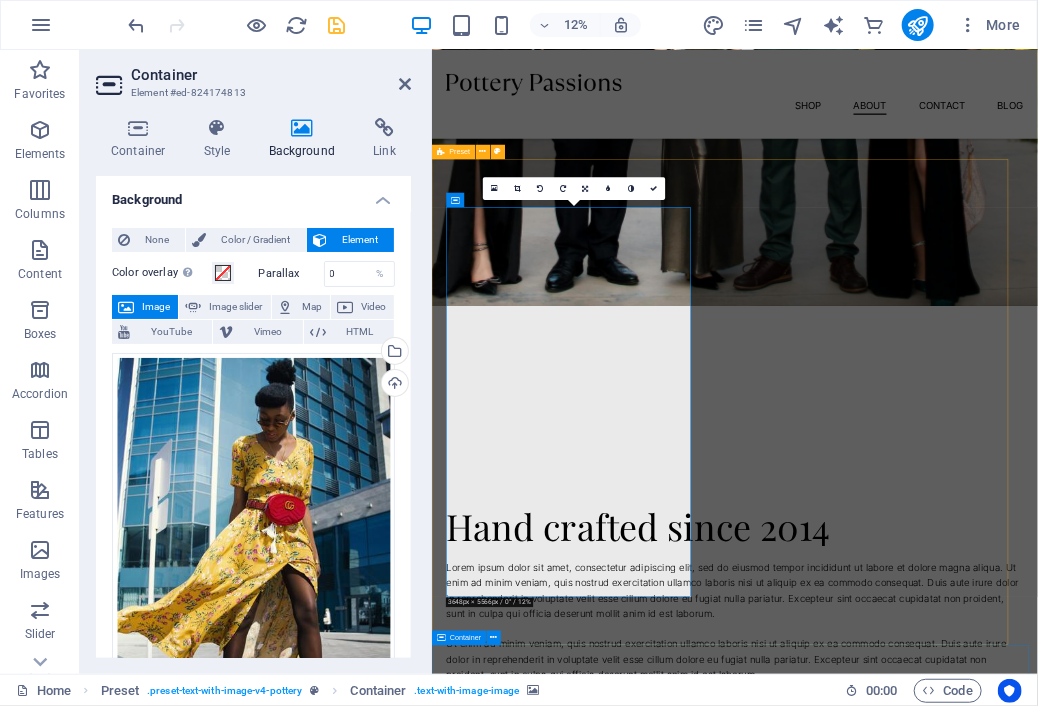 scroll, scrollTop: 1253, scrollLeft: 0, axis: vertical 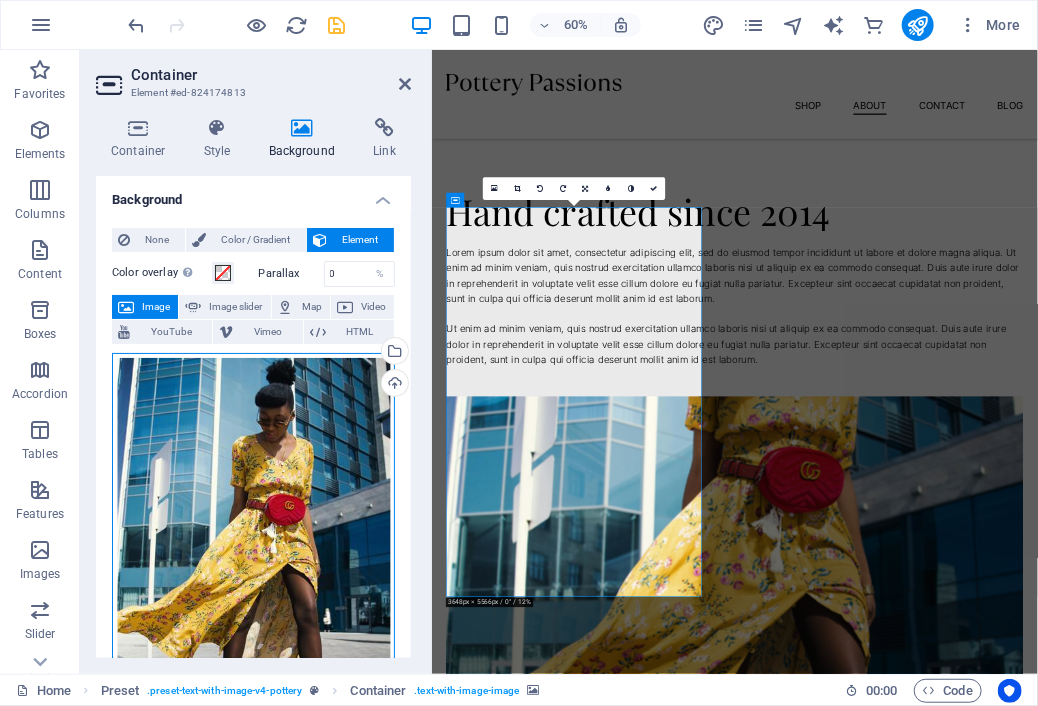 click on "Drag files here, click to choose files or select files from Files or our free stock photos & videos" at bounding box center [253, 563] 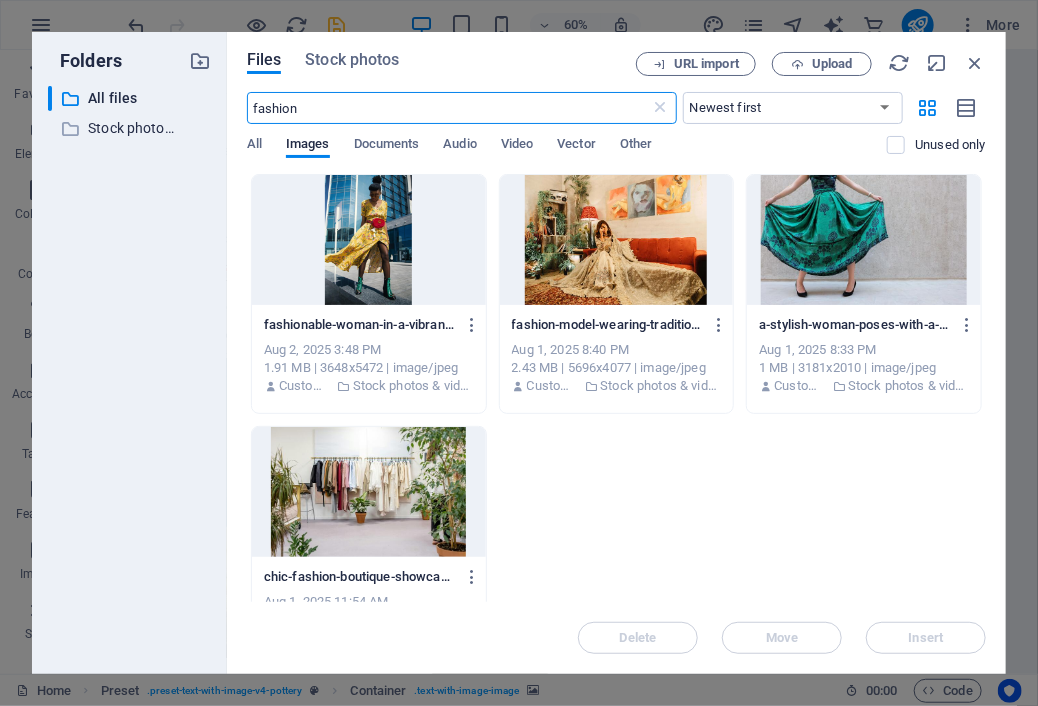 scroll, scrollTop: 728, scrollLeft: 0, axis: vertical 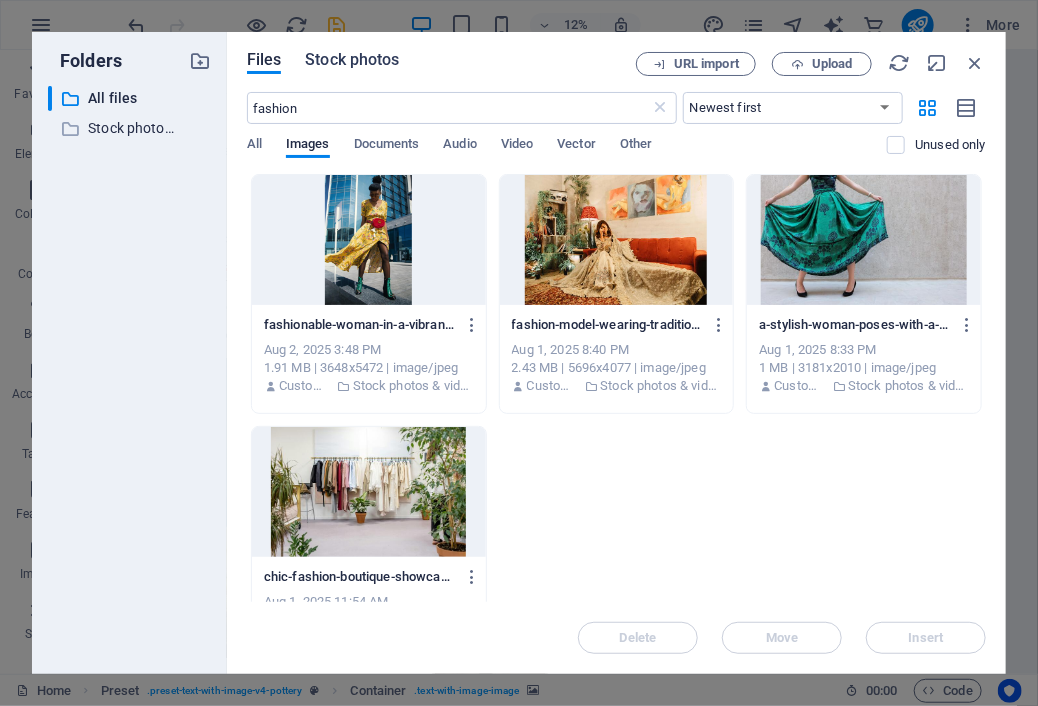 click on "Stock photos" at bounding box center (352, 60) 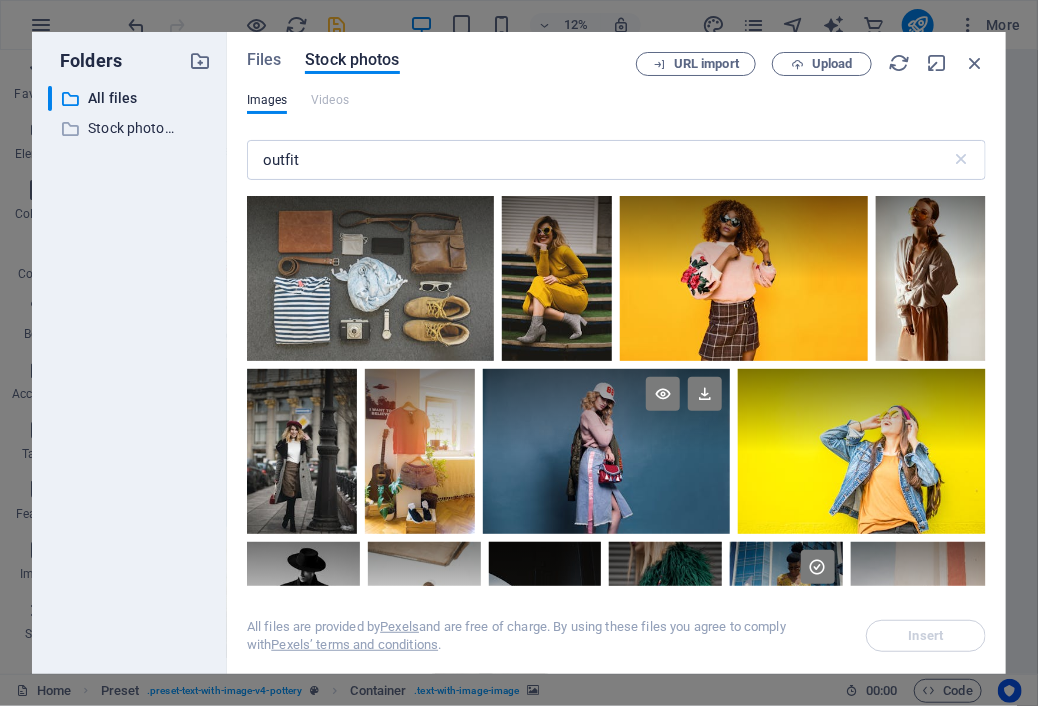 click at bounding box center (607, 451) 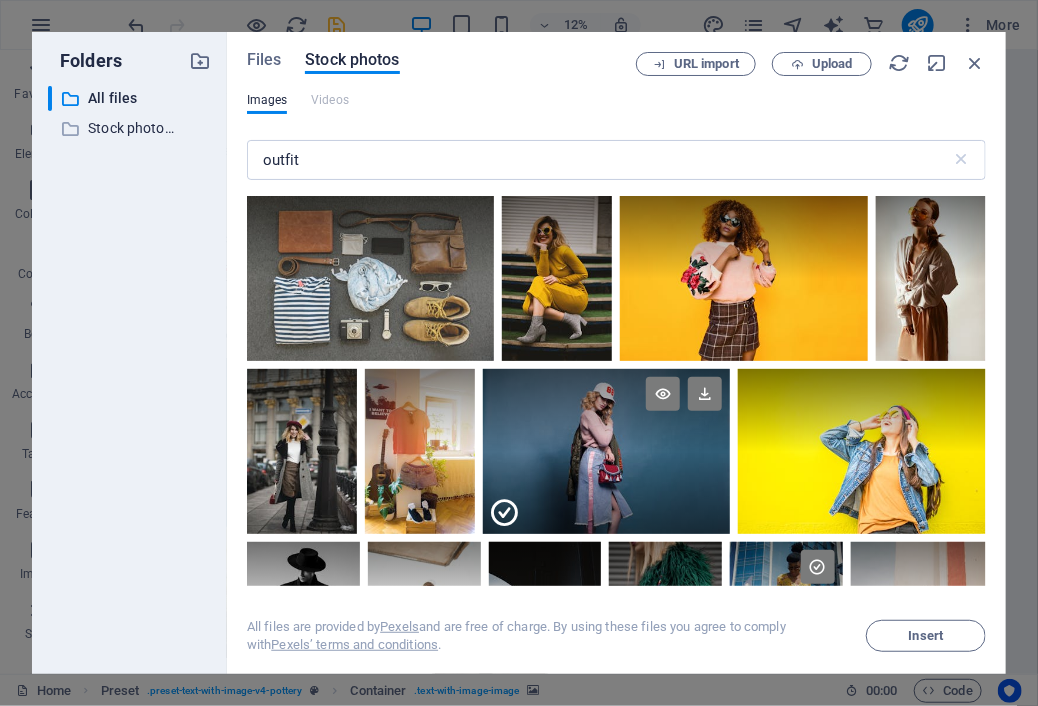 click at bounding box center [607, 493] 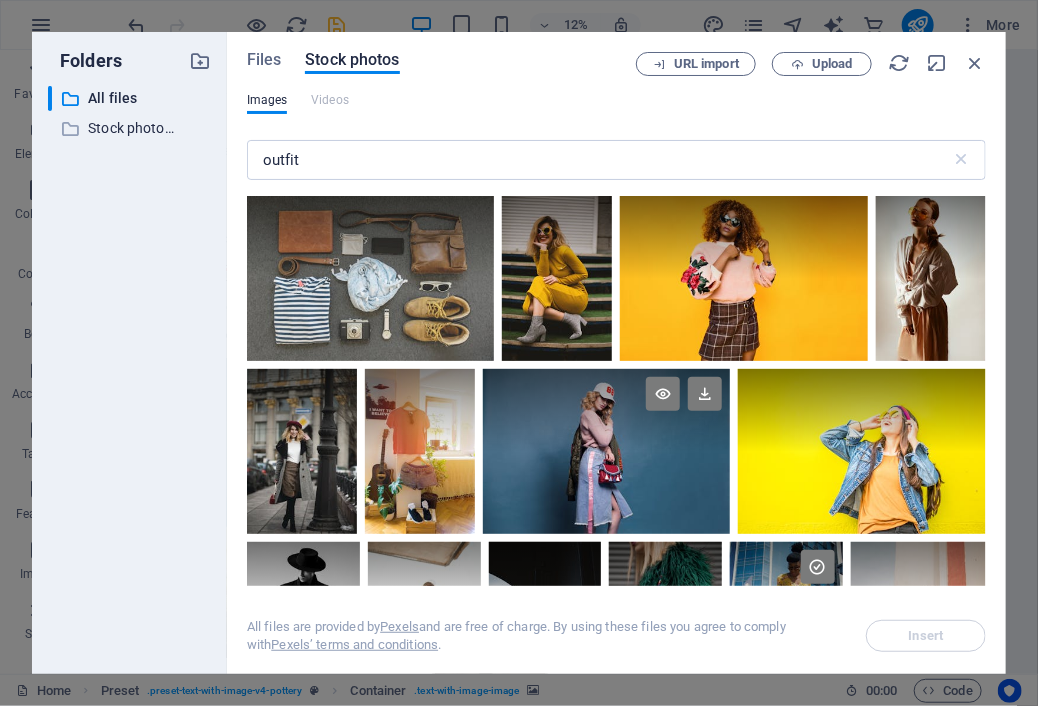 click at bounding box center [607, 451] 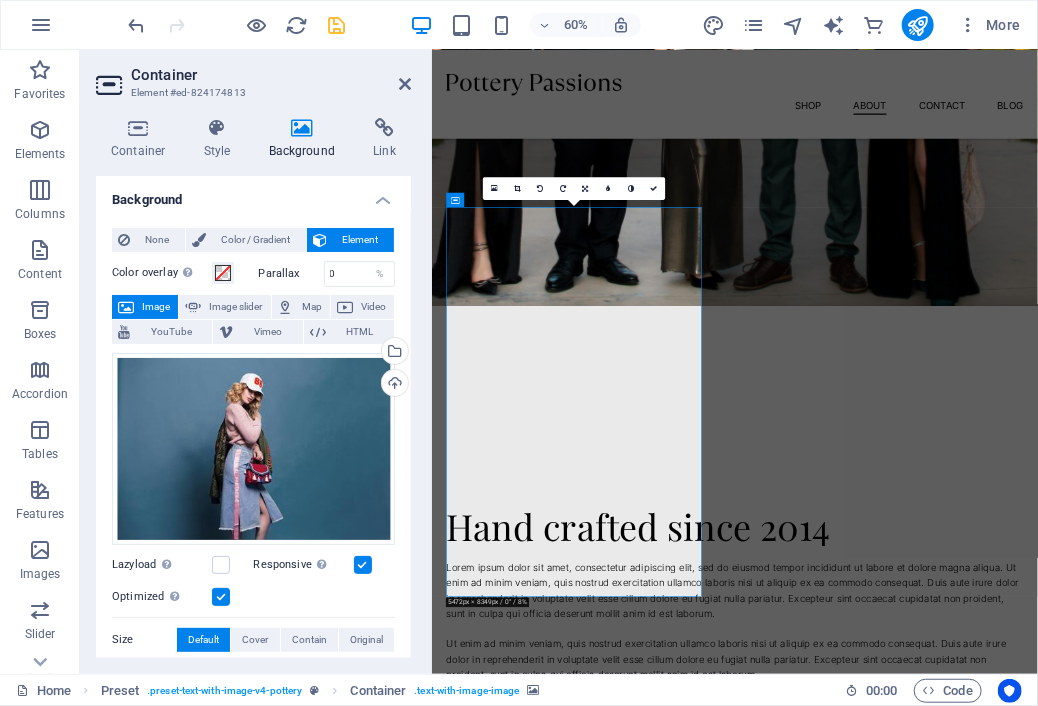 scroll, scrollTop: 1253, scrollLeft: 0, axis: vertical 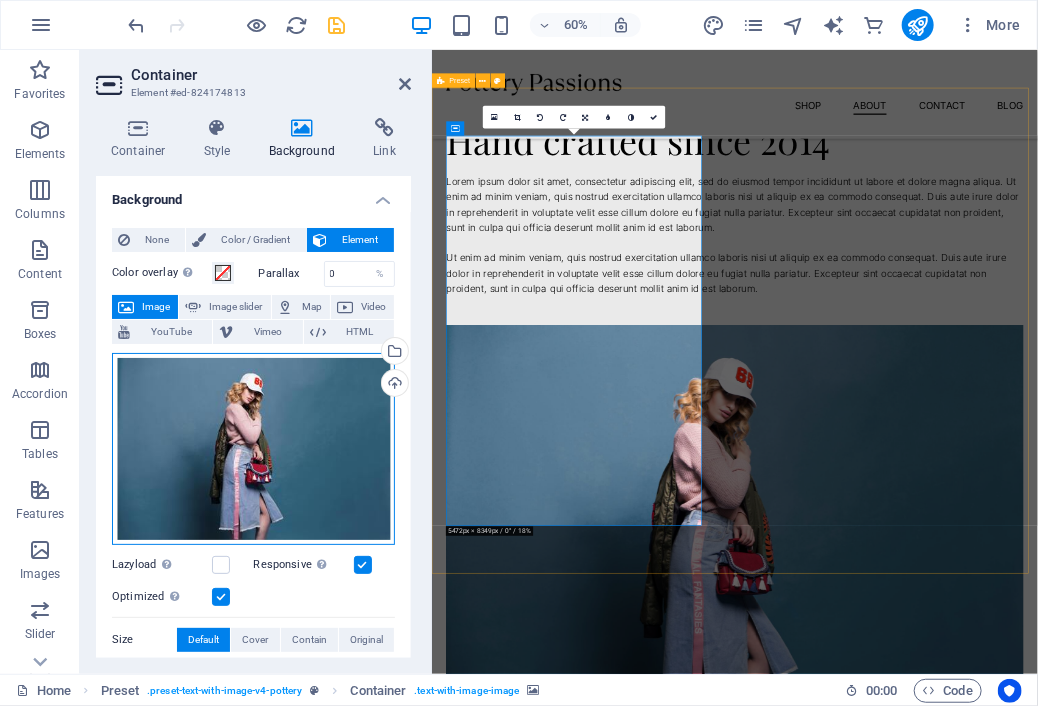 click on "Drag files here, click to choose files or select files from Files or our free stock photos & videos" at bounding box center [253, 449] 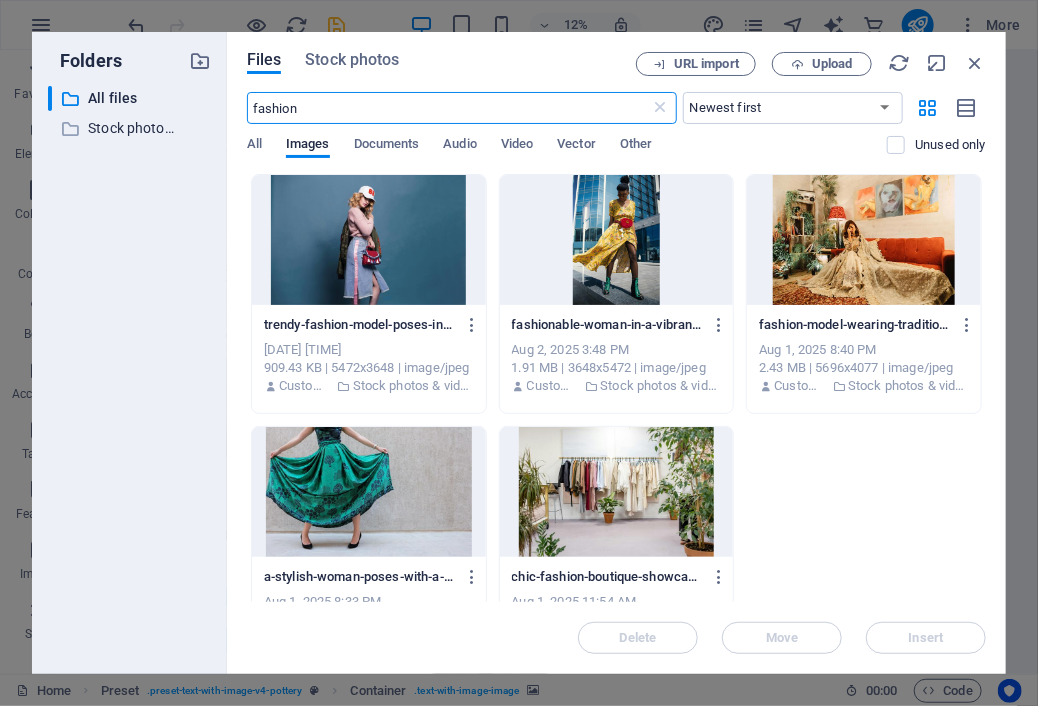 click on "fashion" at bounding box center [449, 108] 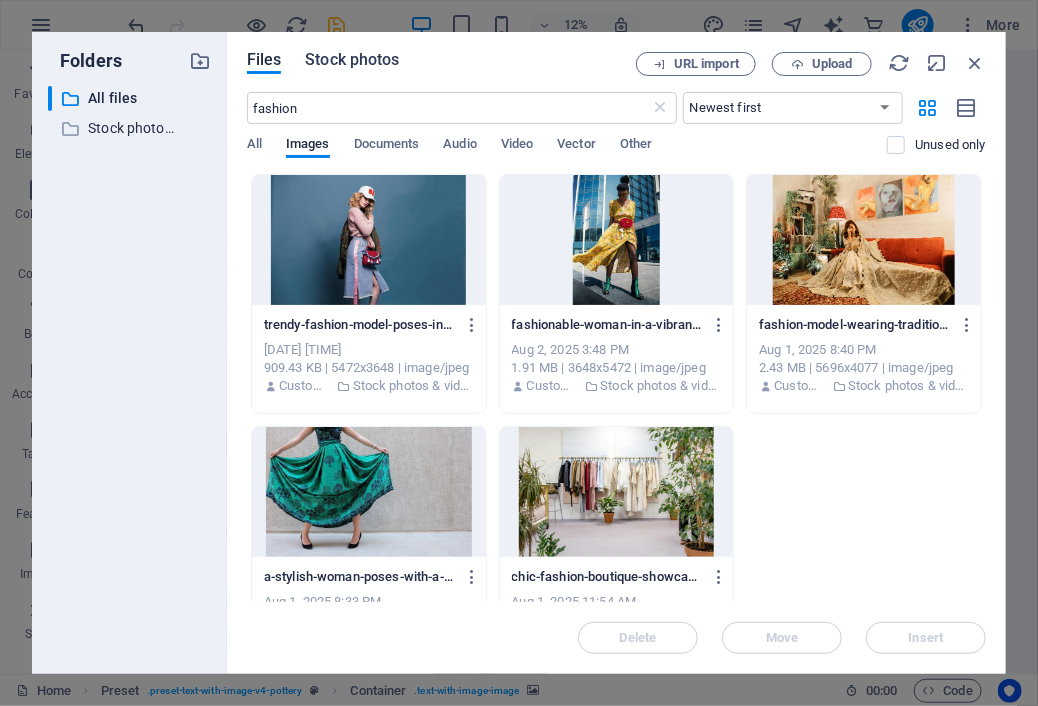 click on "Stock photos" at bounding box center [352, 60] 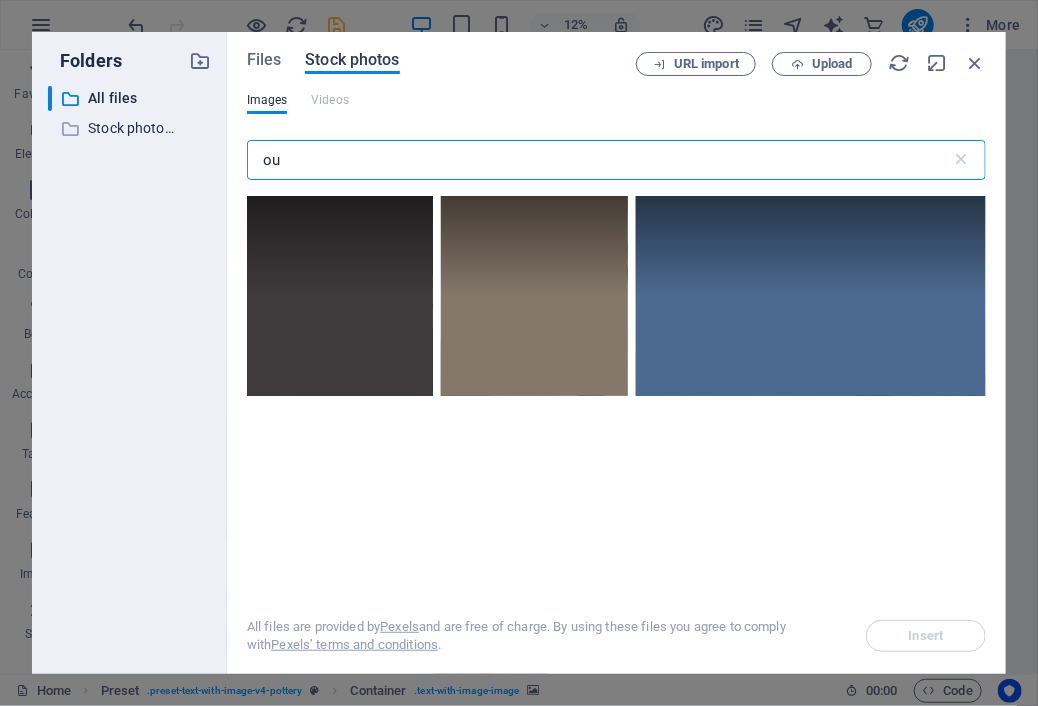 type on "o" 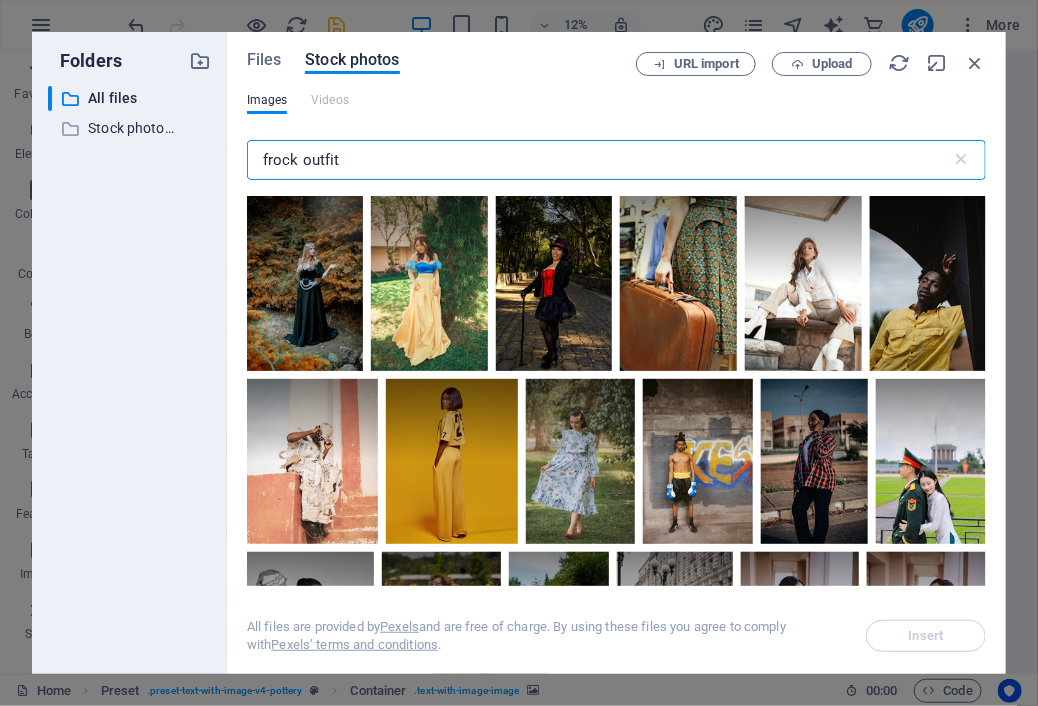 click on "frock outfit" at bounding box center (599, 160) 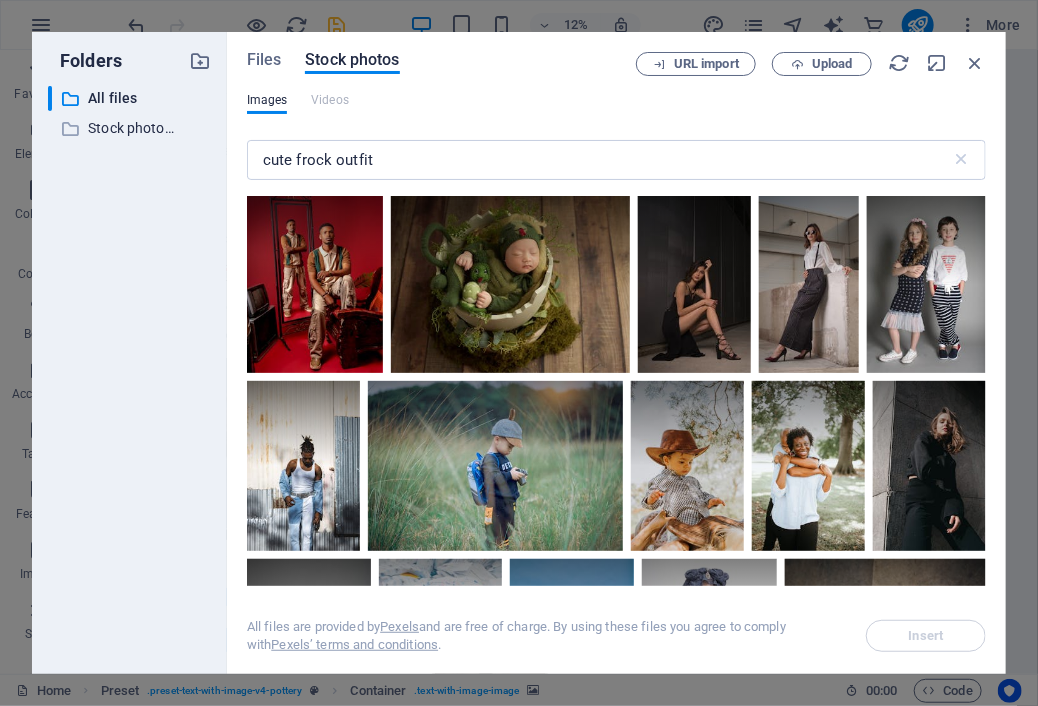 drag, startPoint x: 987, startPoint y: 223, endPoint x: 982, endPoint y: 234, distance: 12.083046 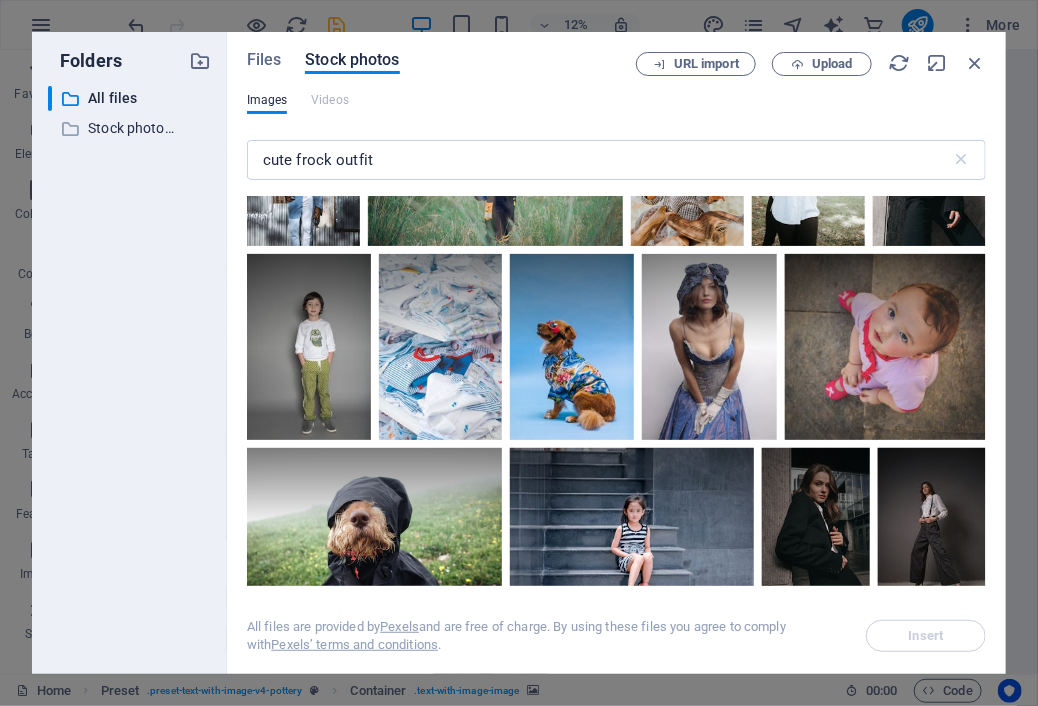 scroll, scrollTop: 338, scrollLeft: 0, axis: vertical 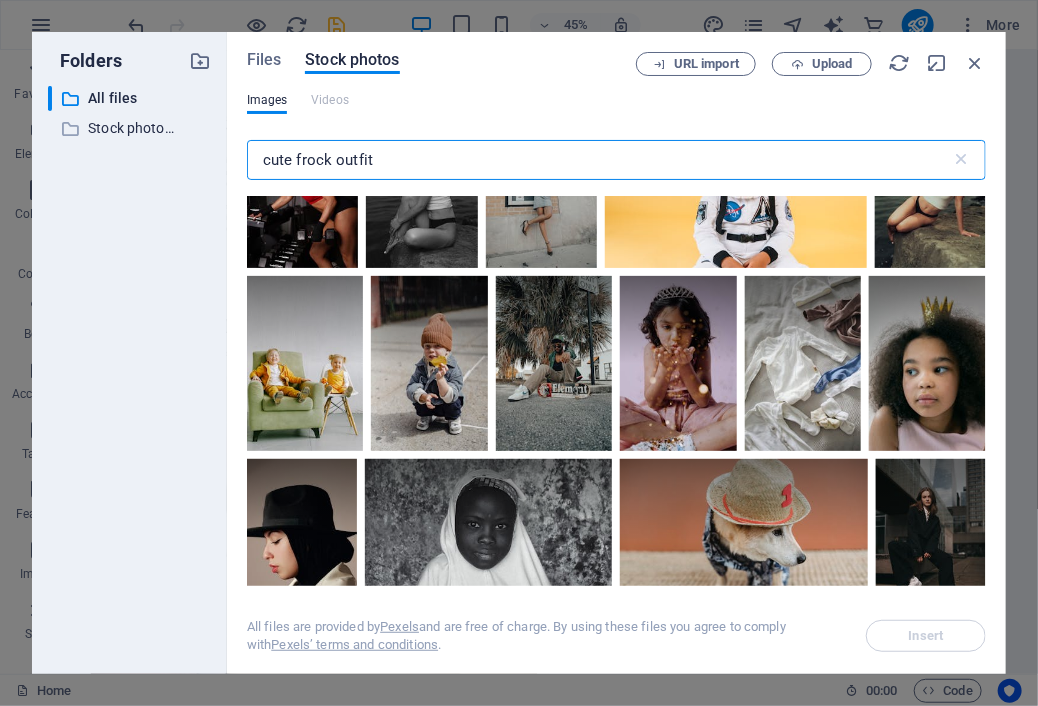 click on "cute frock outfit" at bounding box center (599, 160) 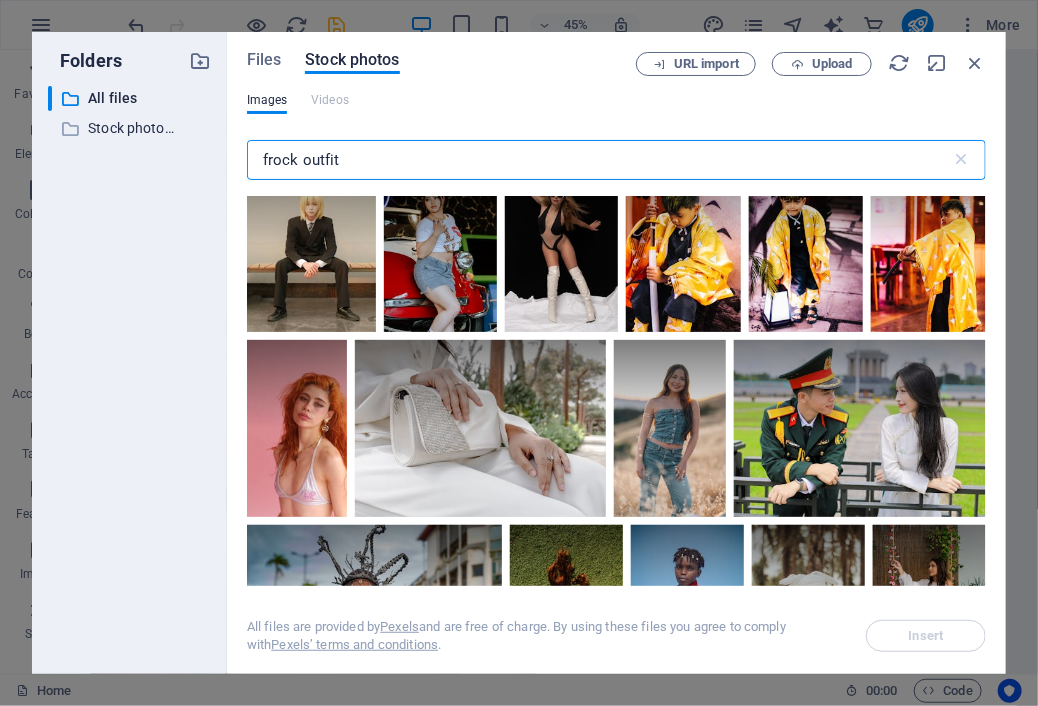 scroll, scrollTop: 3204, scrollLeft: 0, axis: vertical 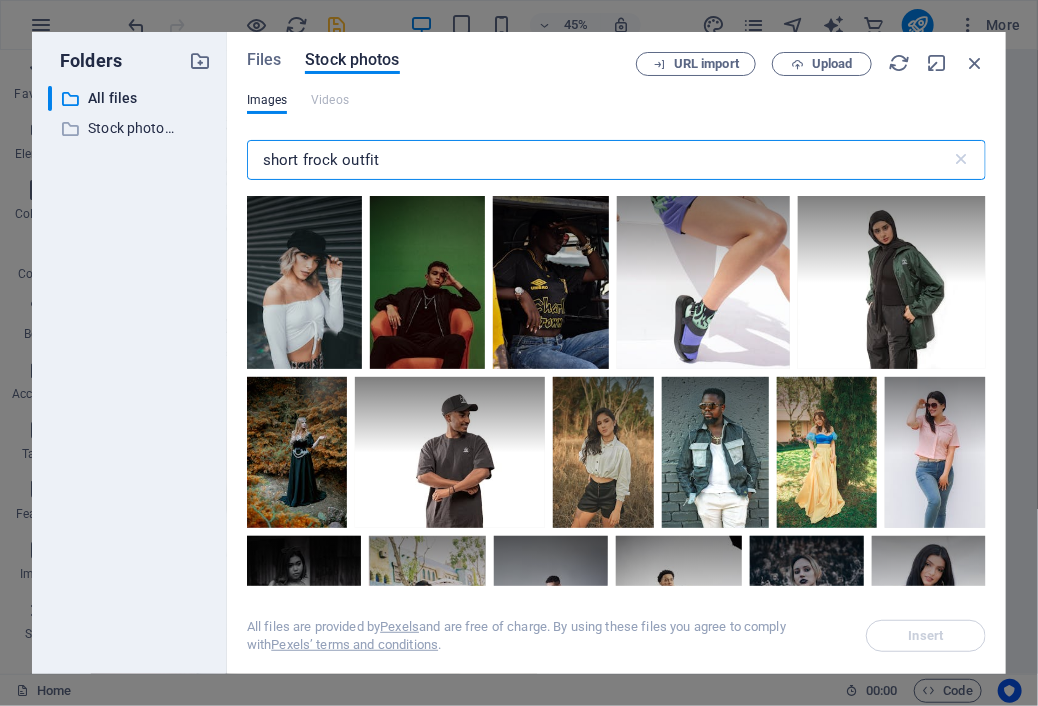 type on "short frock outfit" 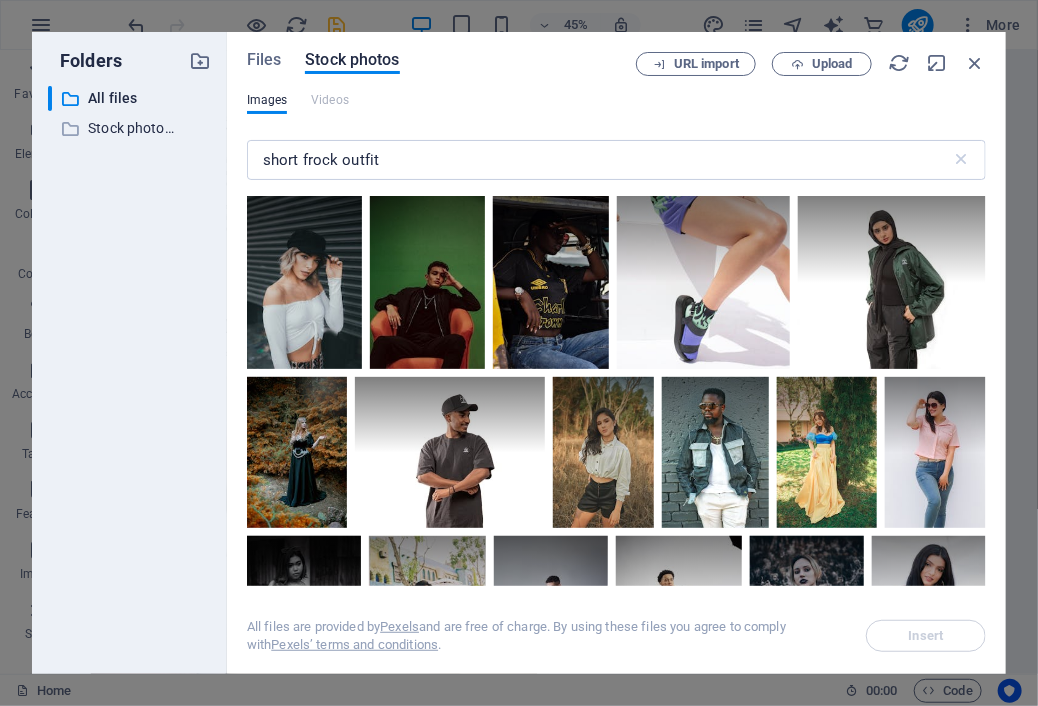 click on "Files Stock photos URL import Upload Images Videos short frock outfit ​ All files are provided by  Pexels  and are free of charge. By using these files you agree to comply with  Pexels’ terms and conditions . Insert" at bounding box center (616, 353) 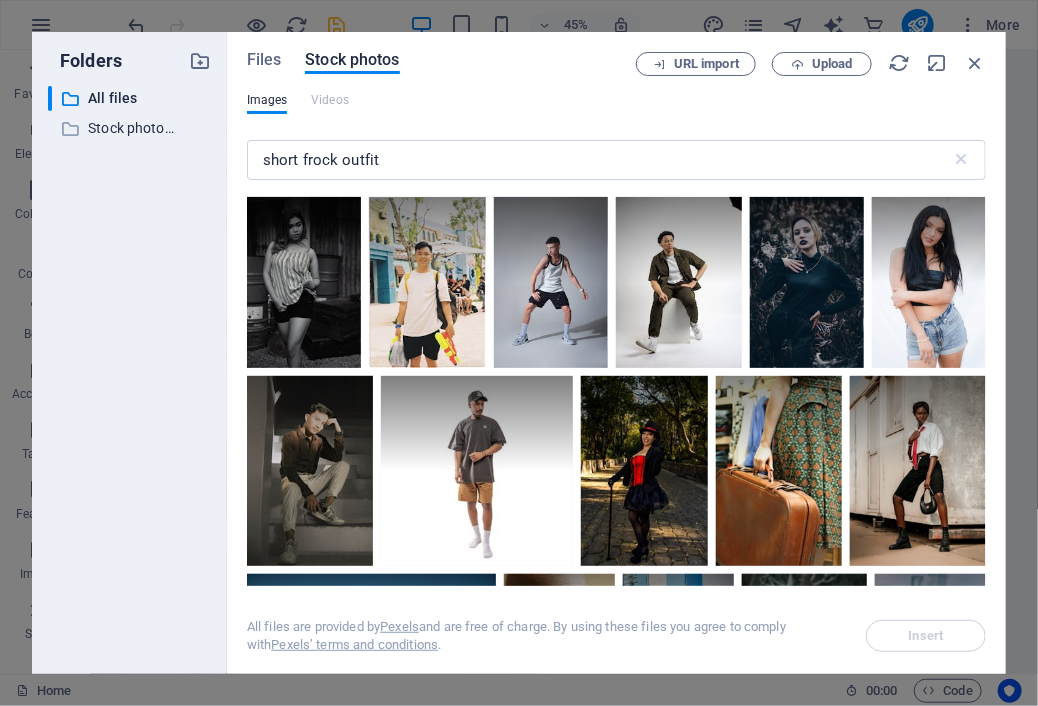 scroll, scrollTop: 328, scrollLeft: 0, axis: vertical 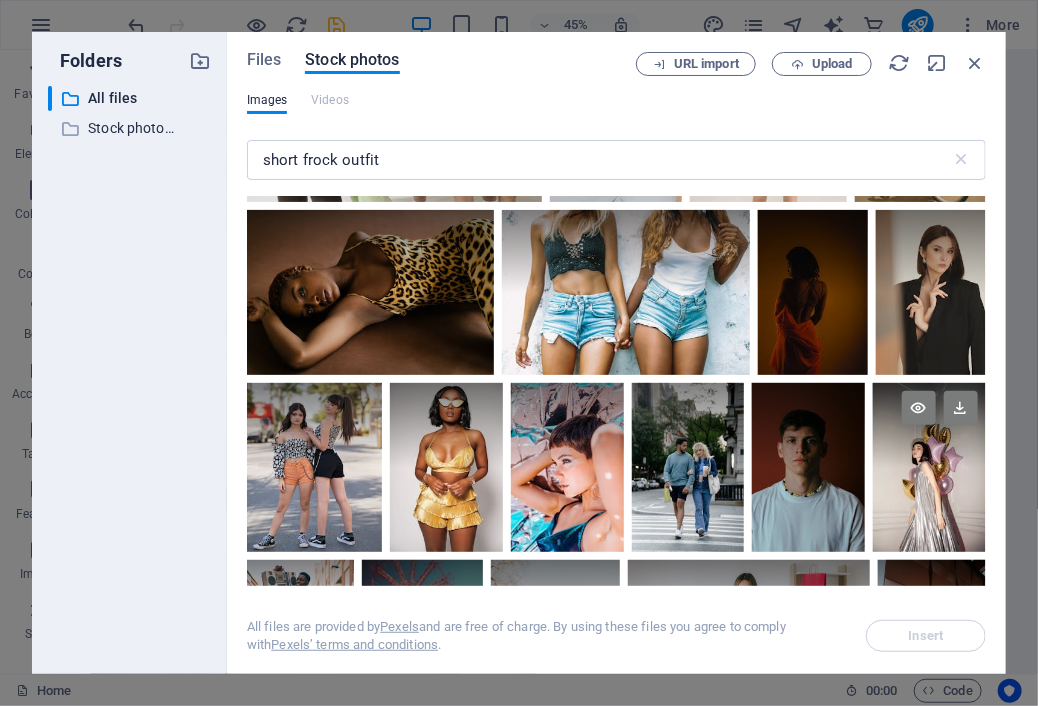 click at bounding box center (929, 467) 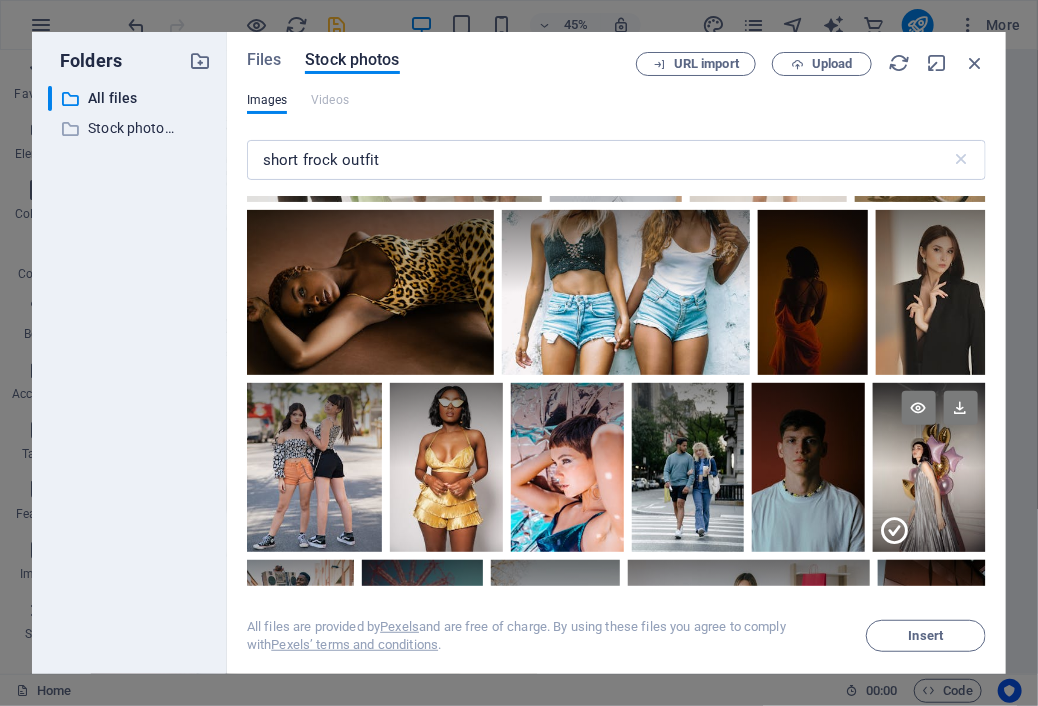 click at bounding box center [929, 510] 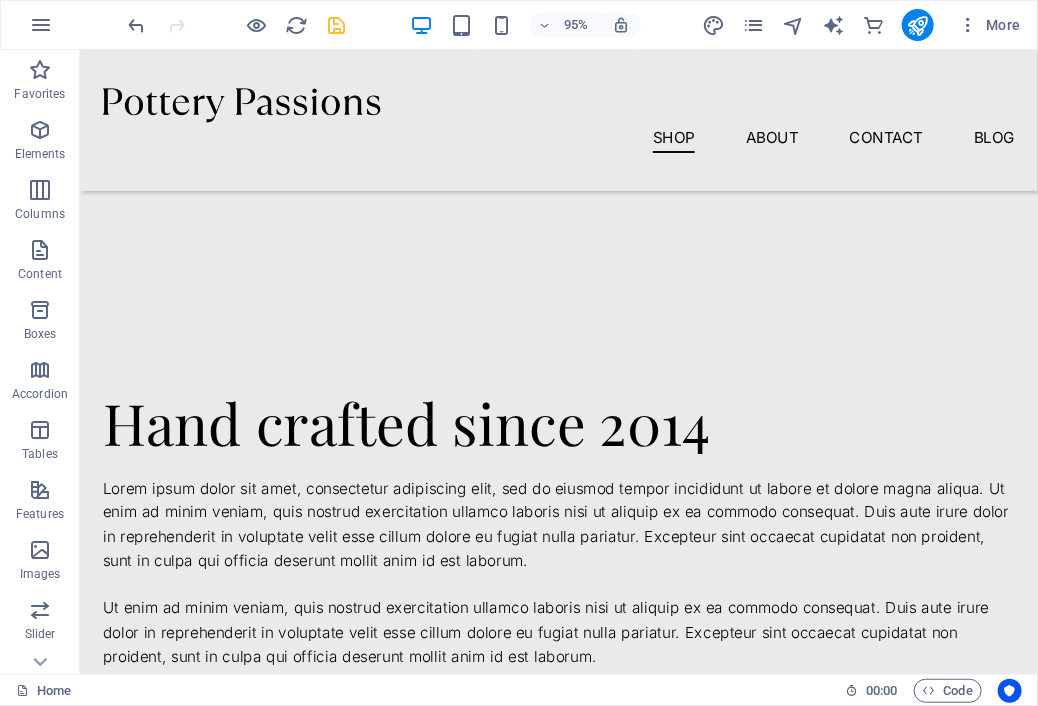 scroll, scrollTop: 1123, scrollLeft: 0, axis: vertical 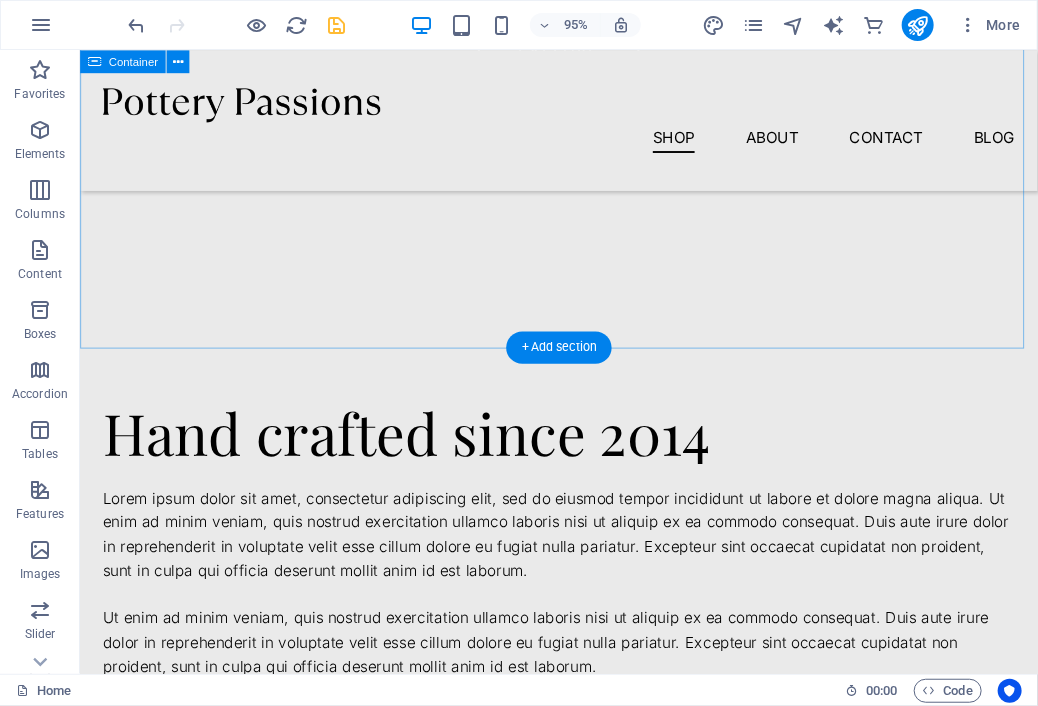 click on "Our Collection Lorem ipsum dolor sit amet, consectetur adipiscing elit, sed do eiusmod tempor incididunt ut labore et dolore magna aliqua." at bounding box center [583, -59] 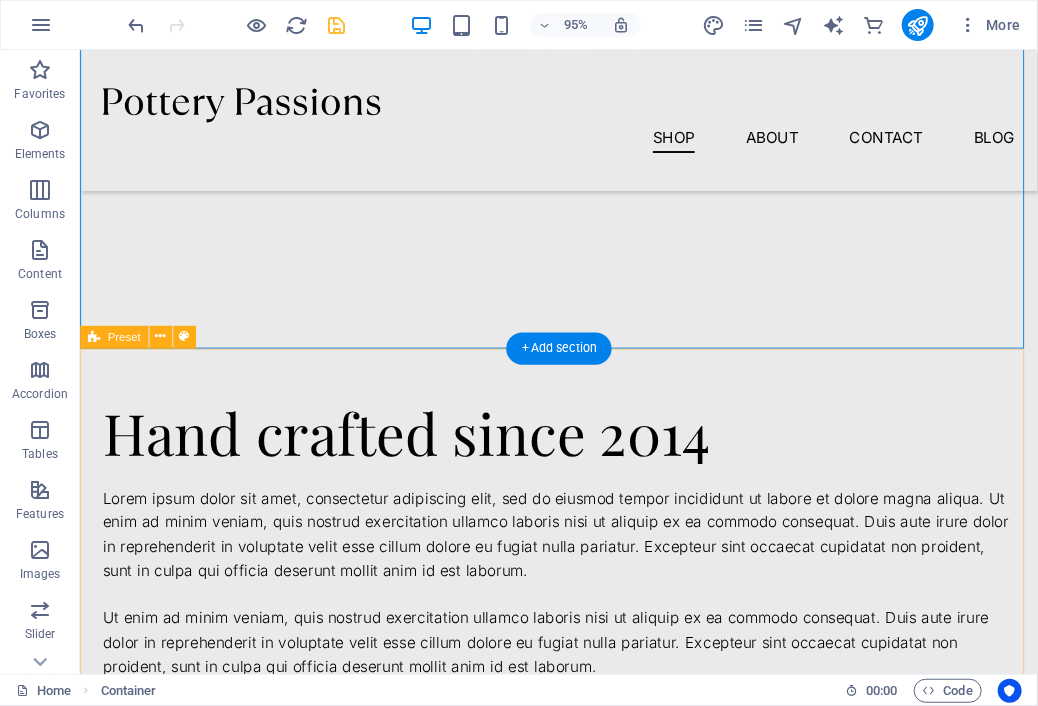 click on "Hand crafted since 2014 Lorem ipsum dolor sit amet, consectetur adipiscing elit, sed do eiusmod tempor incididunt ut labore et dolore magna aliqua. Ut enim ad minim veniam, quis nostrud exercitation ullamco laboris nisi ut aliquip ex ea commodo consequat. Duis aute irure dolor in reprehenderit in voluptate velit esse cillum dolore eu fugiat nulla pariatur. Excepteur sint occaecat cupidatat non proident, sunt in culpa qui officia deserunt mollit anim id est laborum. Ut enim ad minim veniam, quis nostrud exercitation ullamco laboris nisi ut aliquip ex ea commodo consequat. Duis aute irure dolor in reprehenderit in voluptate velit esse cillum dolore eu fugiat nulla pariatur. Excepteur sint occaecat cupidatat non proident, sunt in culpa qui officia deserunt mollit anim id est laborum." at bounding box center (583, 565) 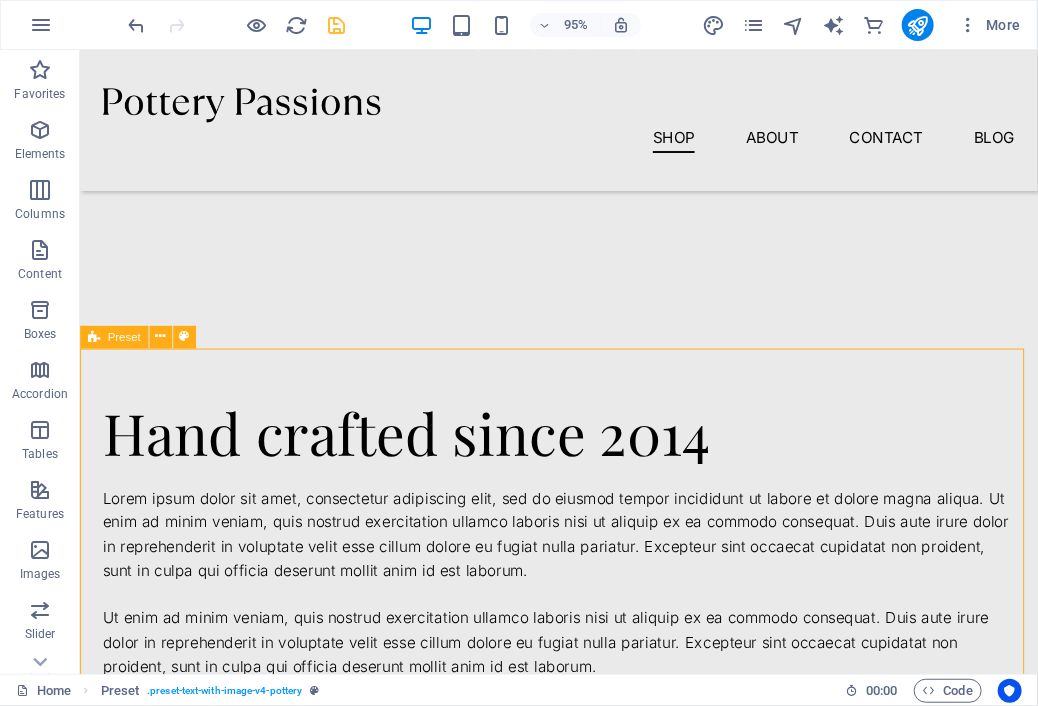 click on "Preset" at bounding box center (124, 336) 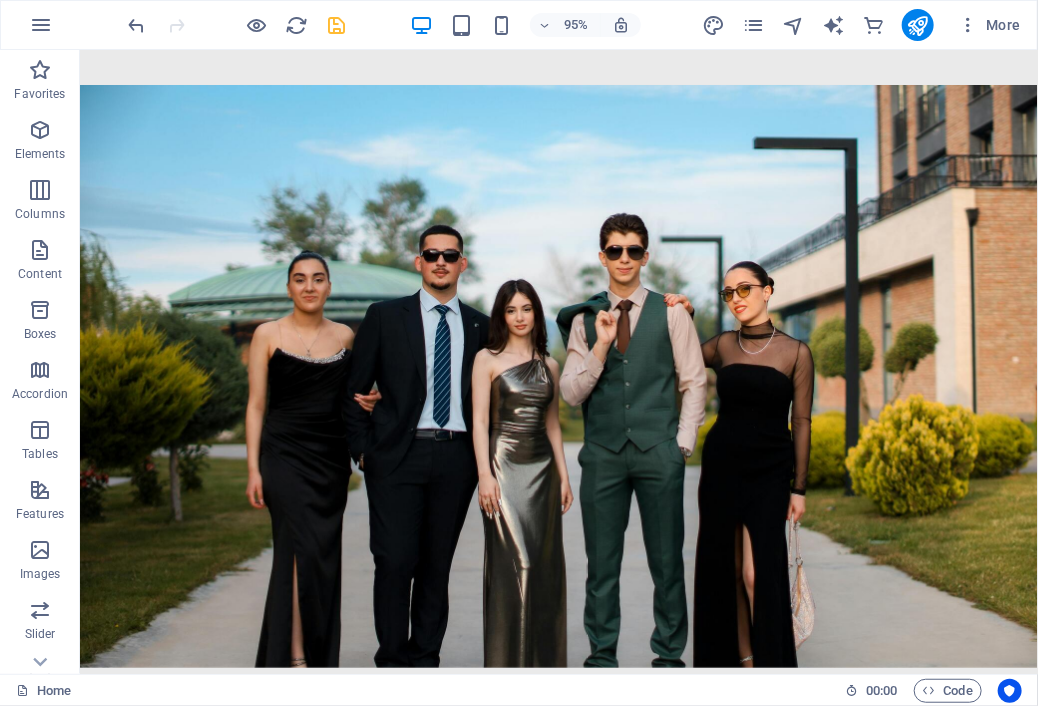 scroll, scrollTop: 96, scrollLeft: 0, axis: vertical 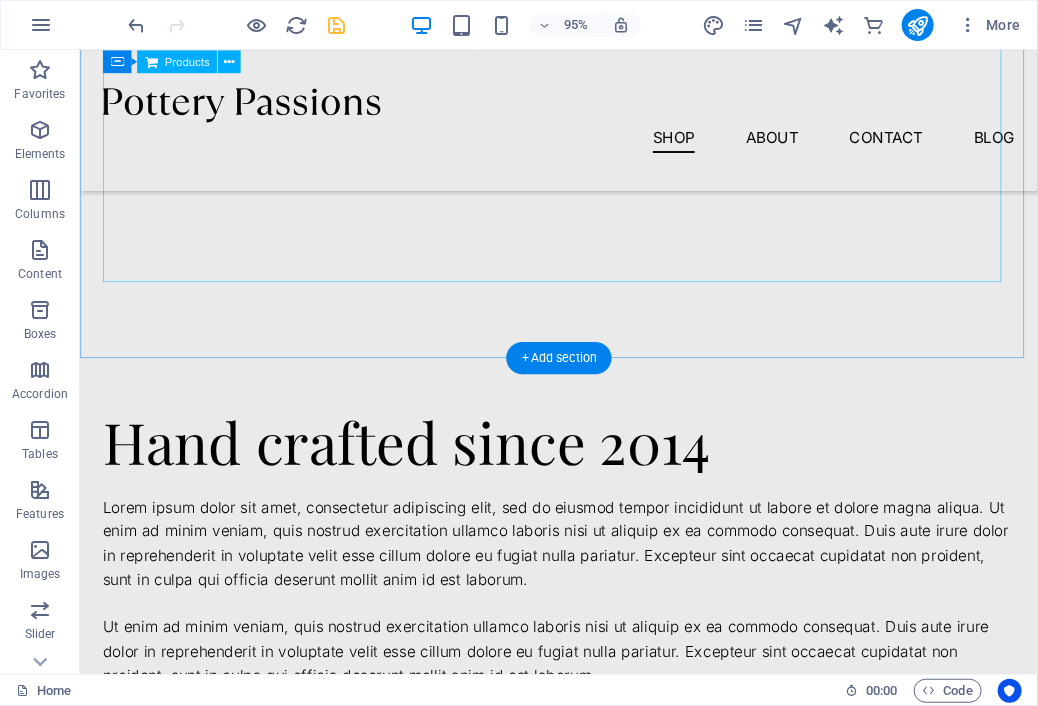 click at bounding box center [583, 69] 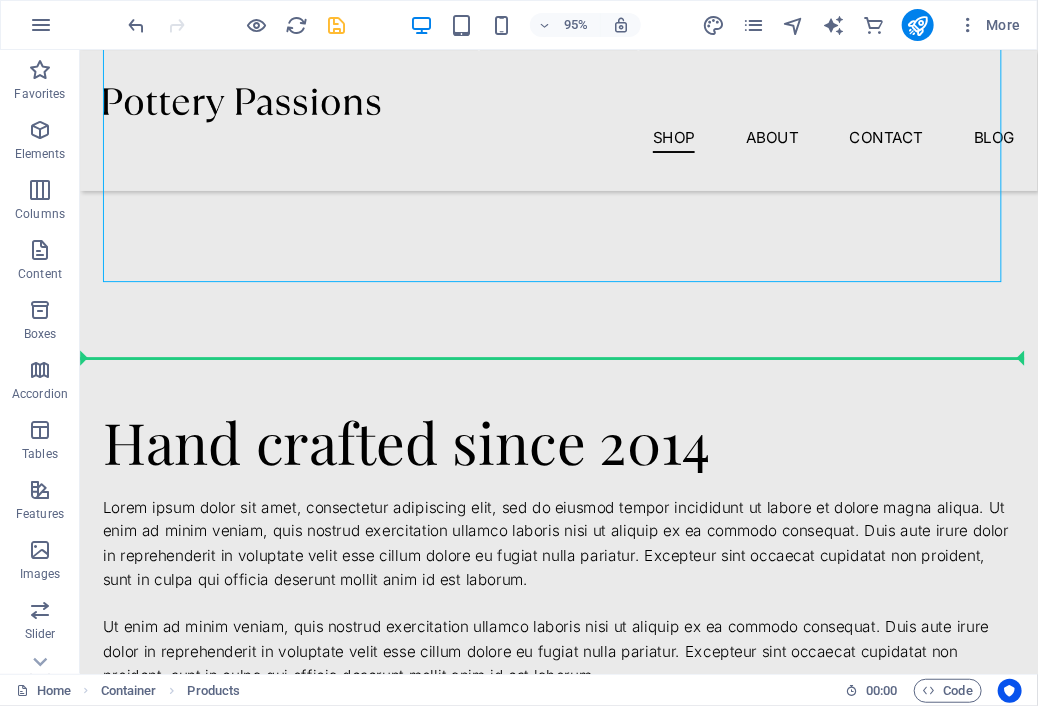 drag, startPoint x: 529, startPoint y: 247, endPoint x: 1079, endPoint y: 230, distance: 550.26263 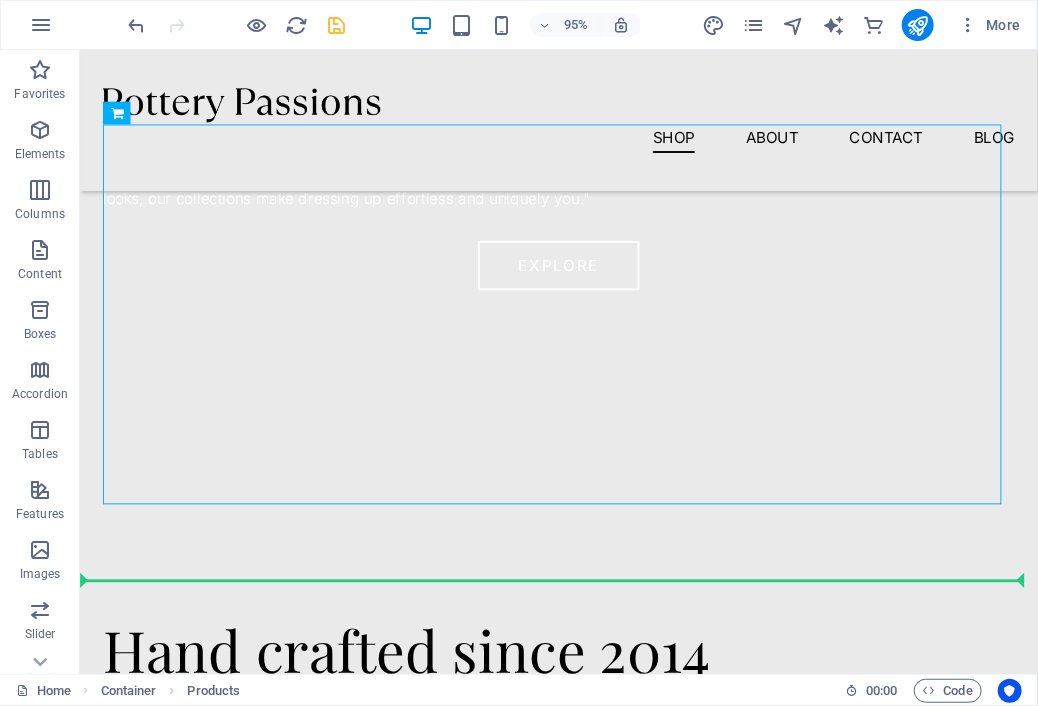 scroll, scrollTop: 877, scrollLeft: 0, axis: vertical 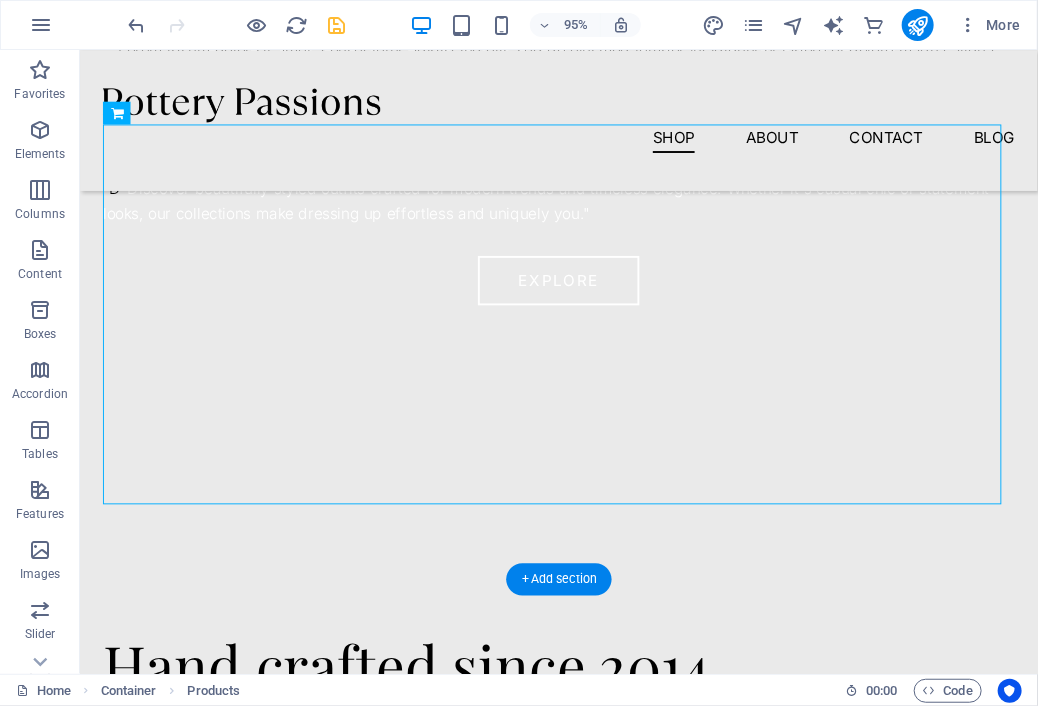 click at bounding box center (583, 303) 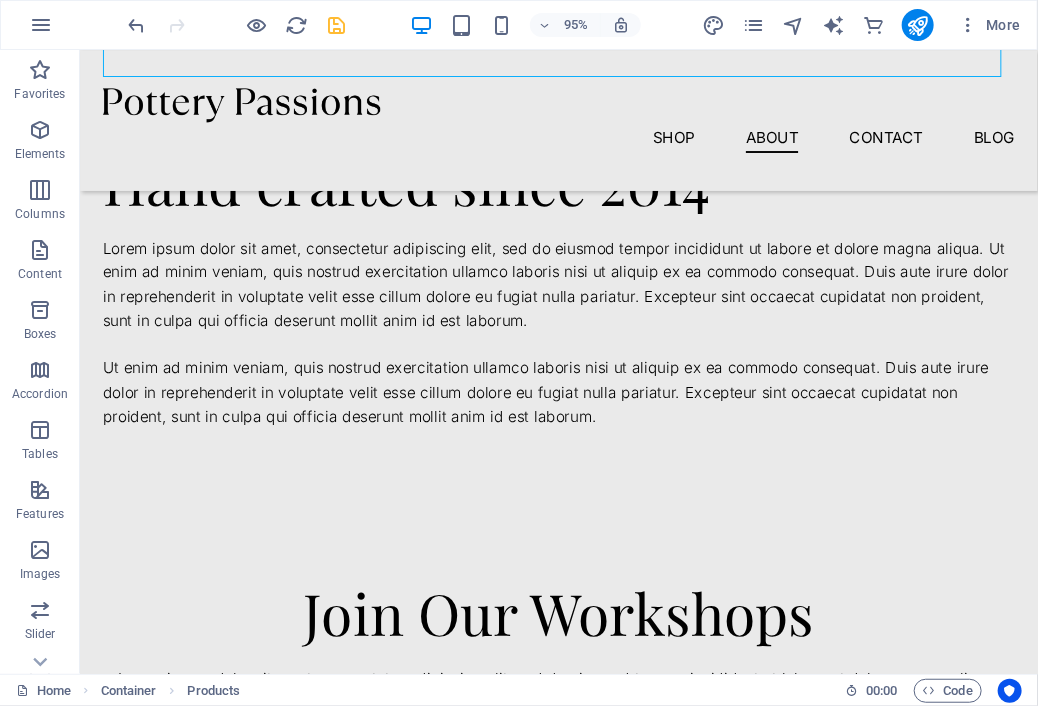 scroll, scrollTop: 1400, scrollLeft: 0, axis: vertical 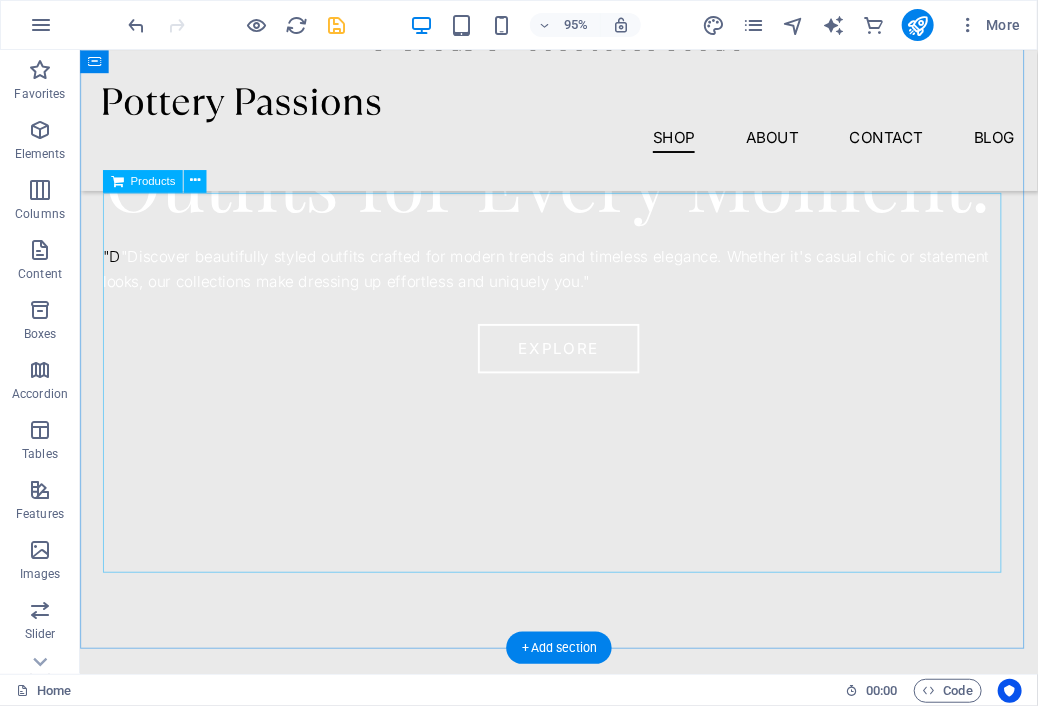 click at bounding box center [583, 375] 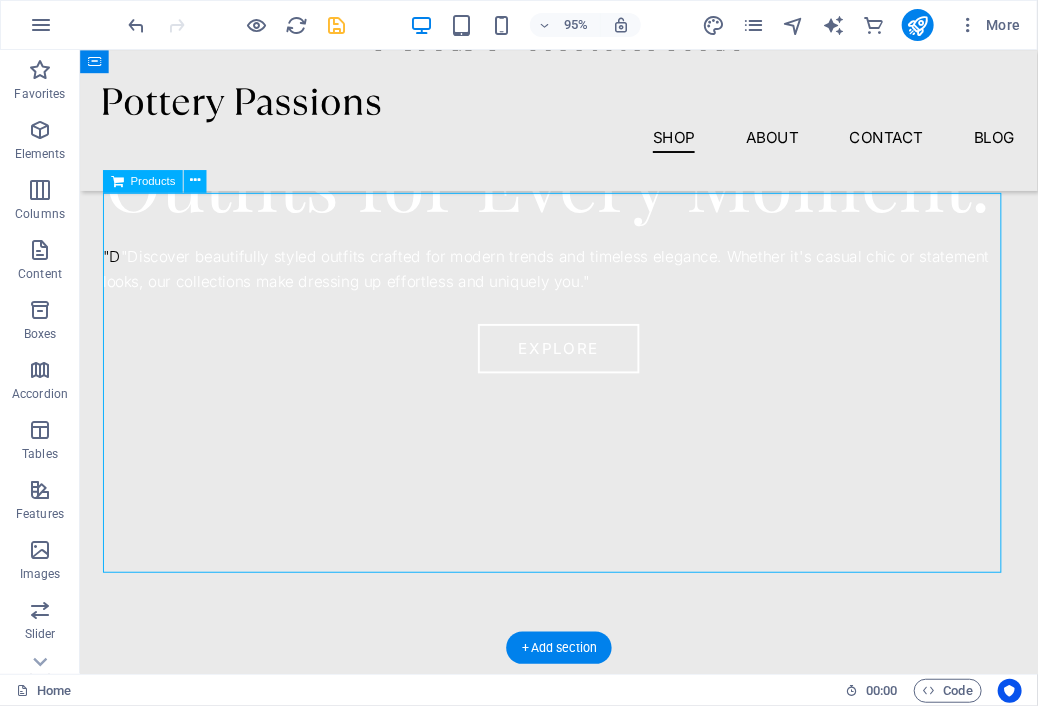 click at bounding box center (583, 375) 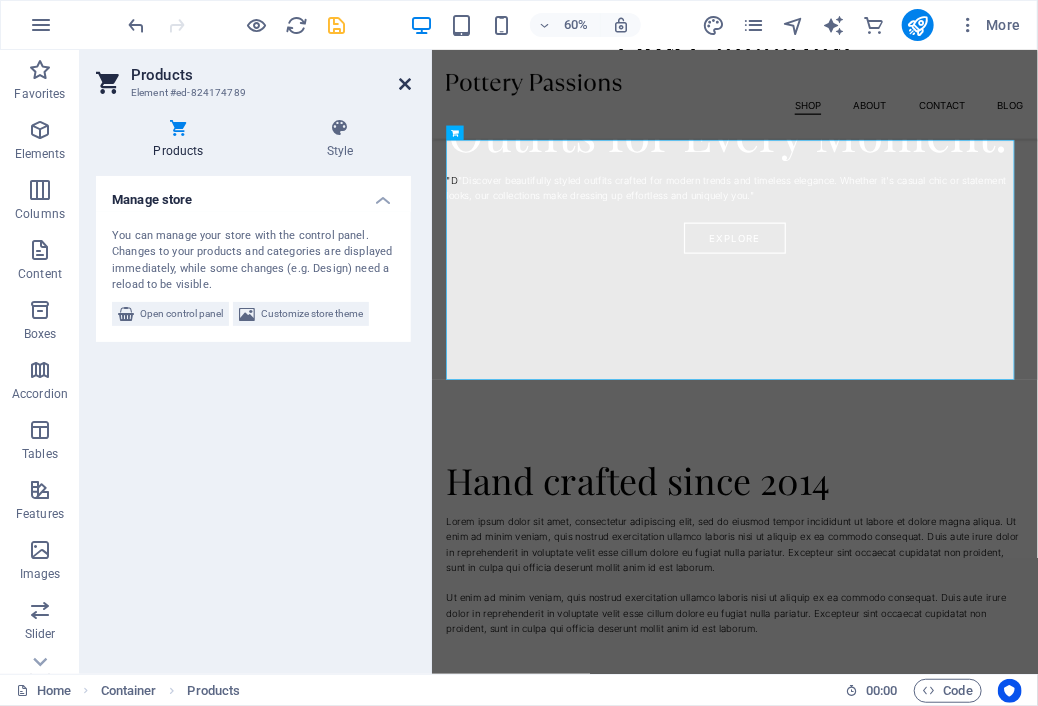 click at bounding box center (405, 84) 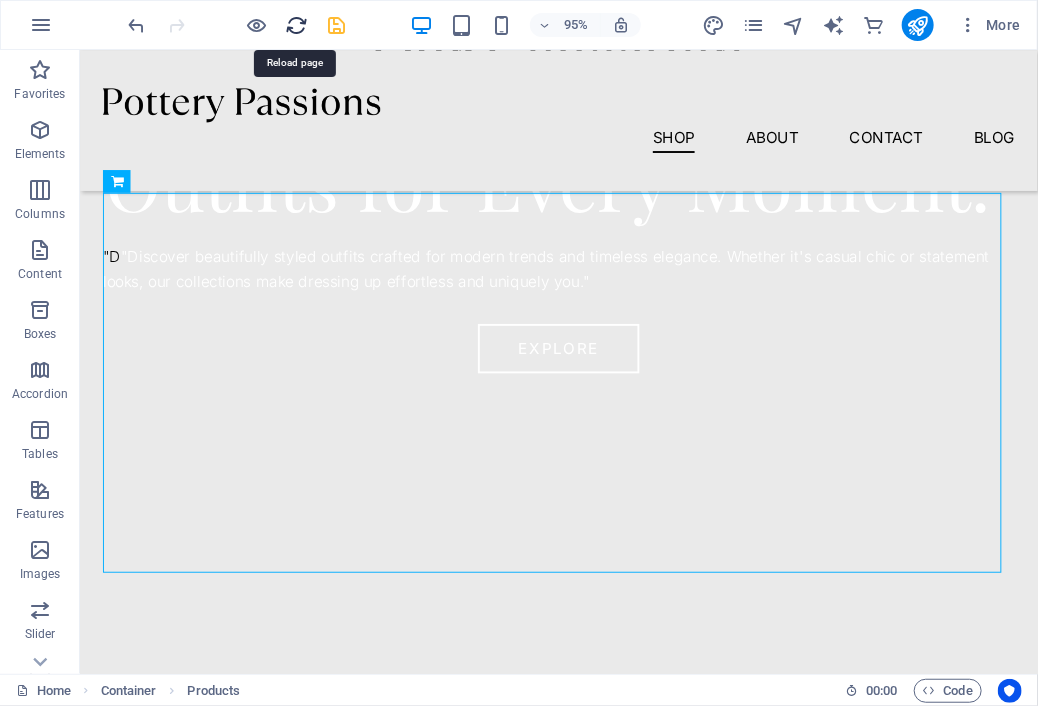 click at bounding box center [297, 25] 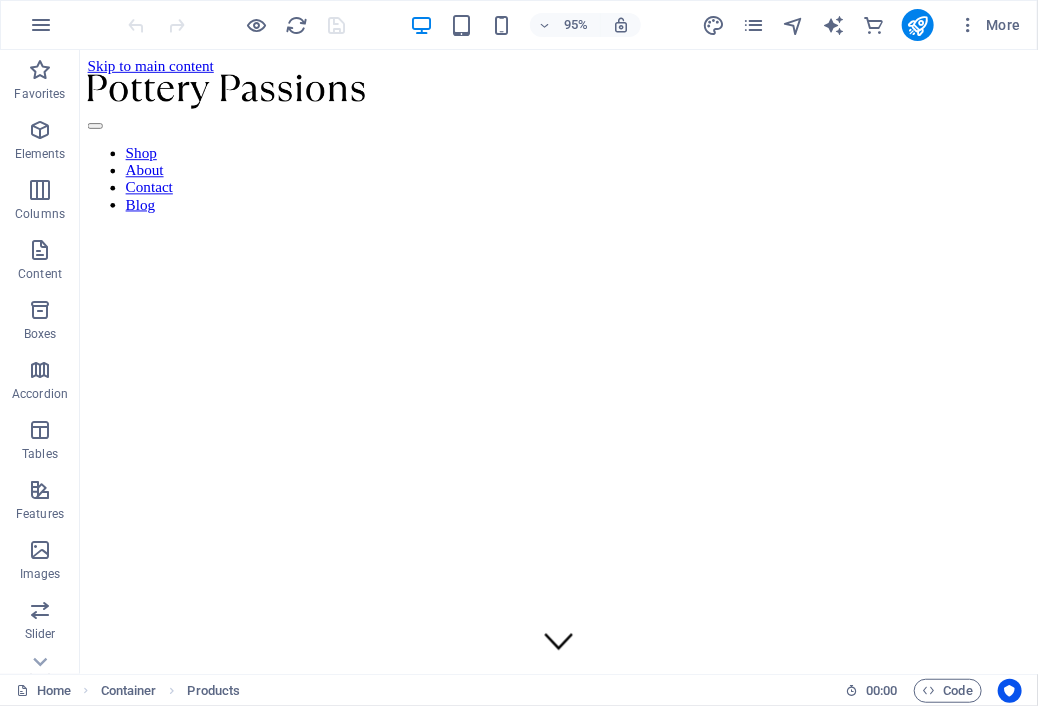 scroll, scrollTop: 0, scrollLeft: 0, axis: both 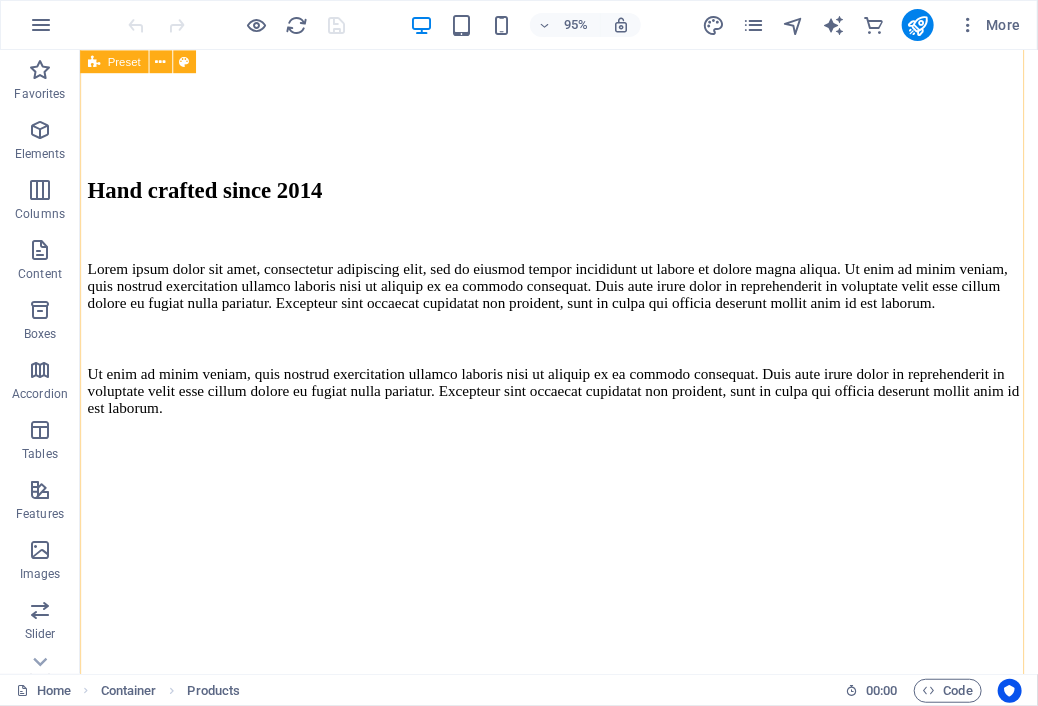 click at bounding box center (583, 452) 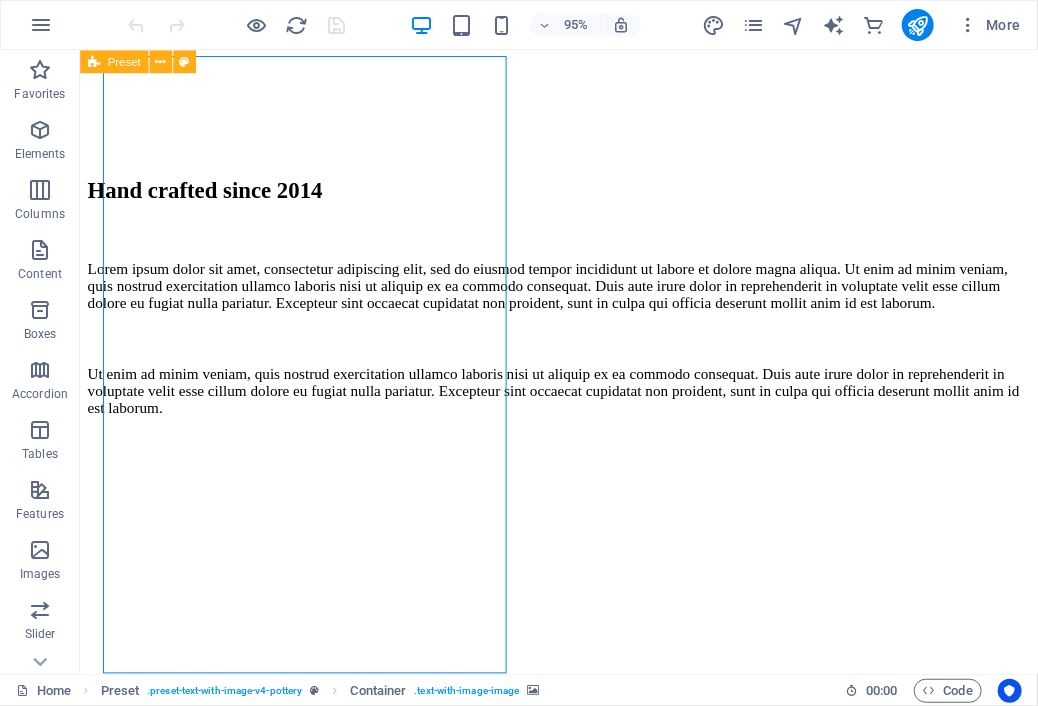 click at bounding box center [583, 452] 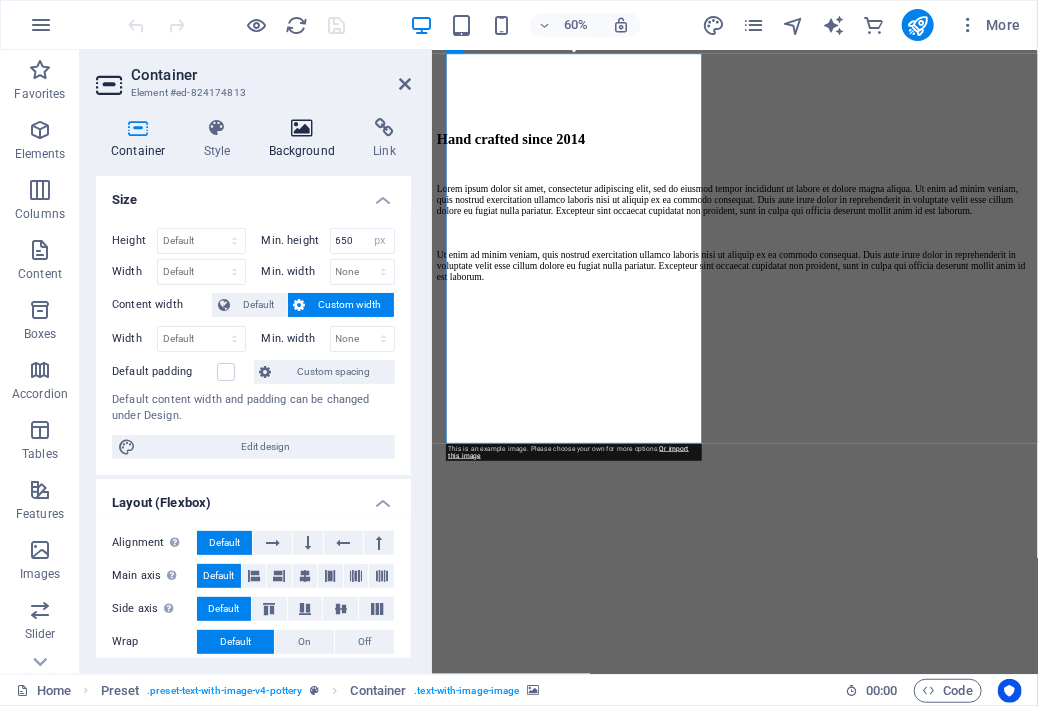 click on "Background" at bounding box center [306, 139] 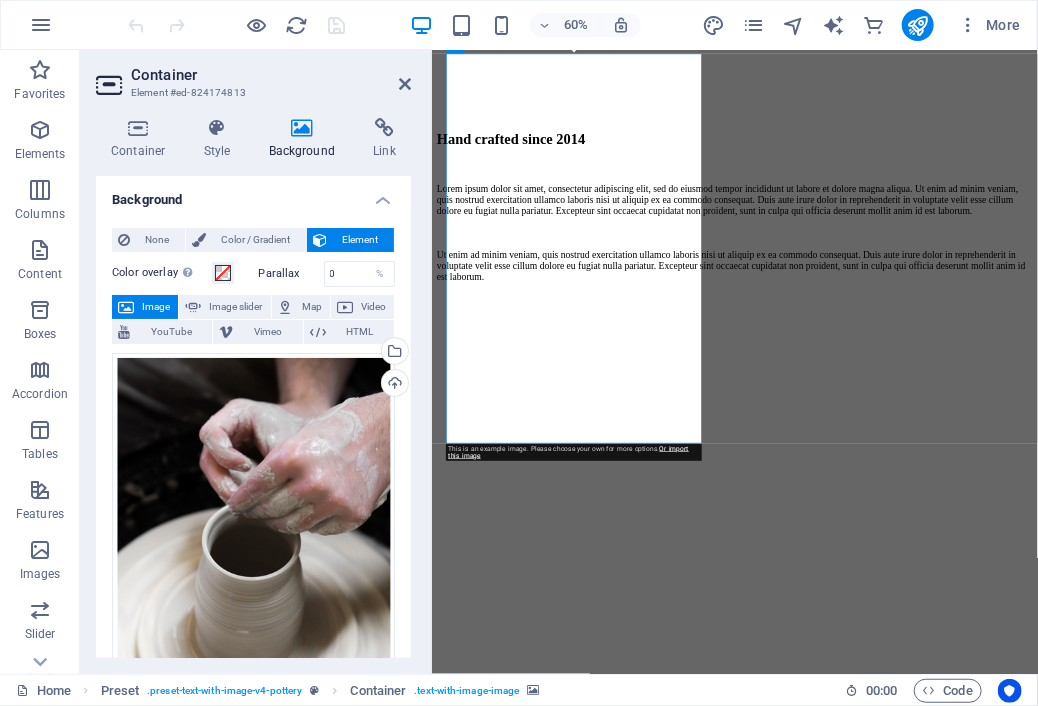 click on "Image" at bounding box center (156, 307) 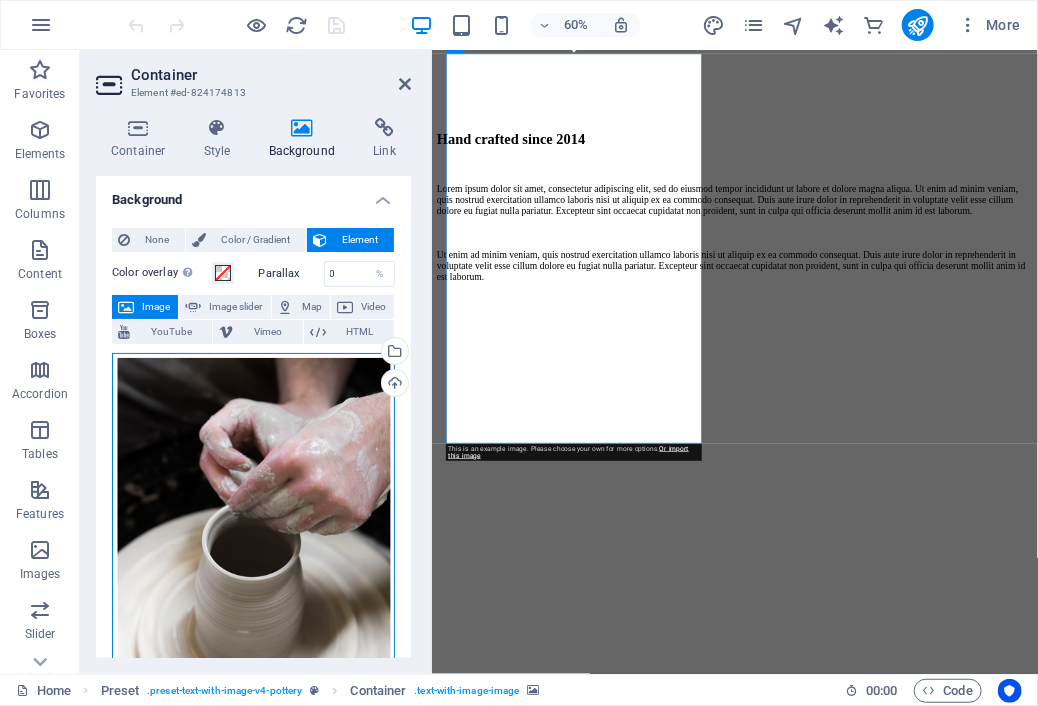 click on "Drag files here, click to choose files or select files from Files or our free stock photos & videos" at bounding box center (253, 537) 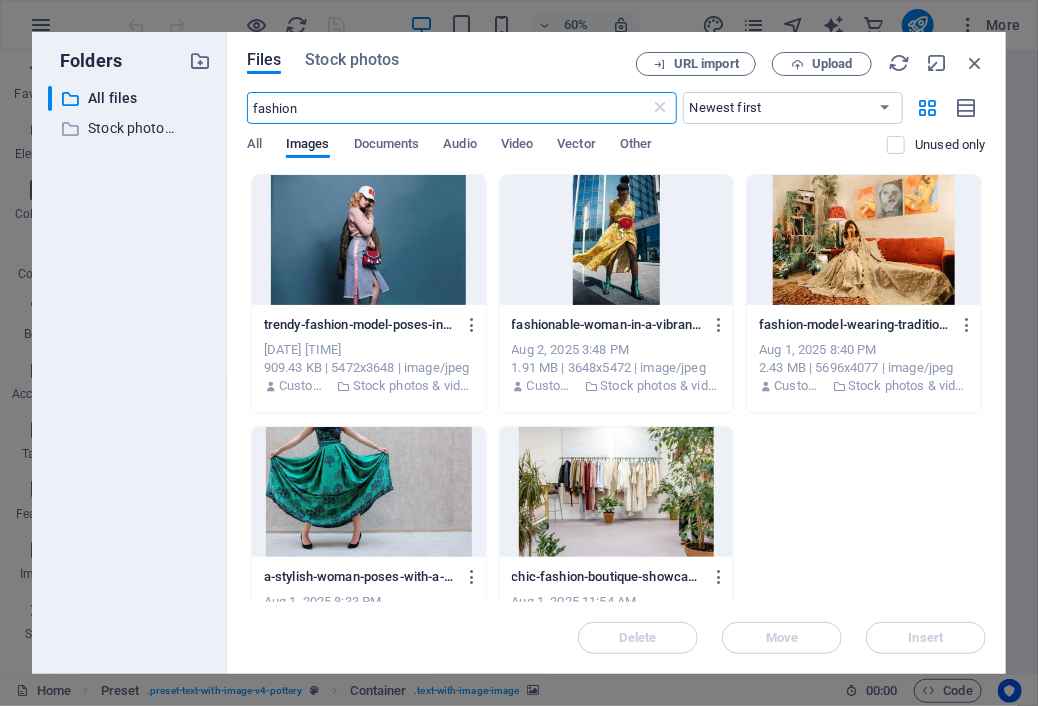 scroll, scrollTop: 728, scrollLeft: 0, axis: vertical 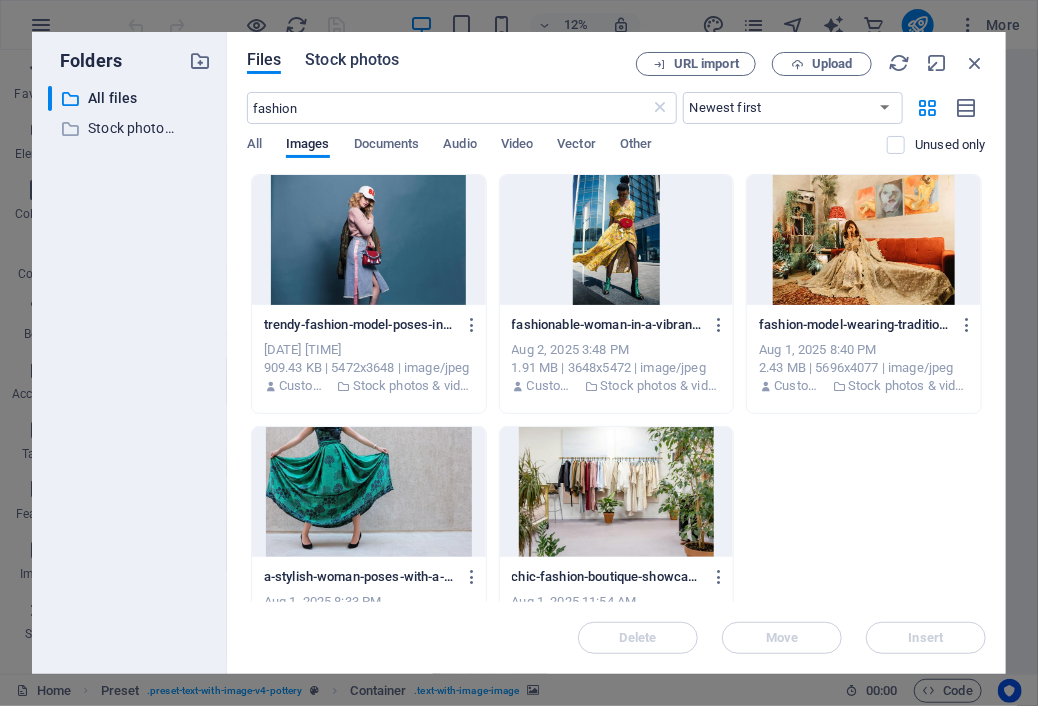 click on "Stock photos" at bounding box center [352, 60] 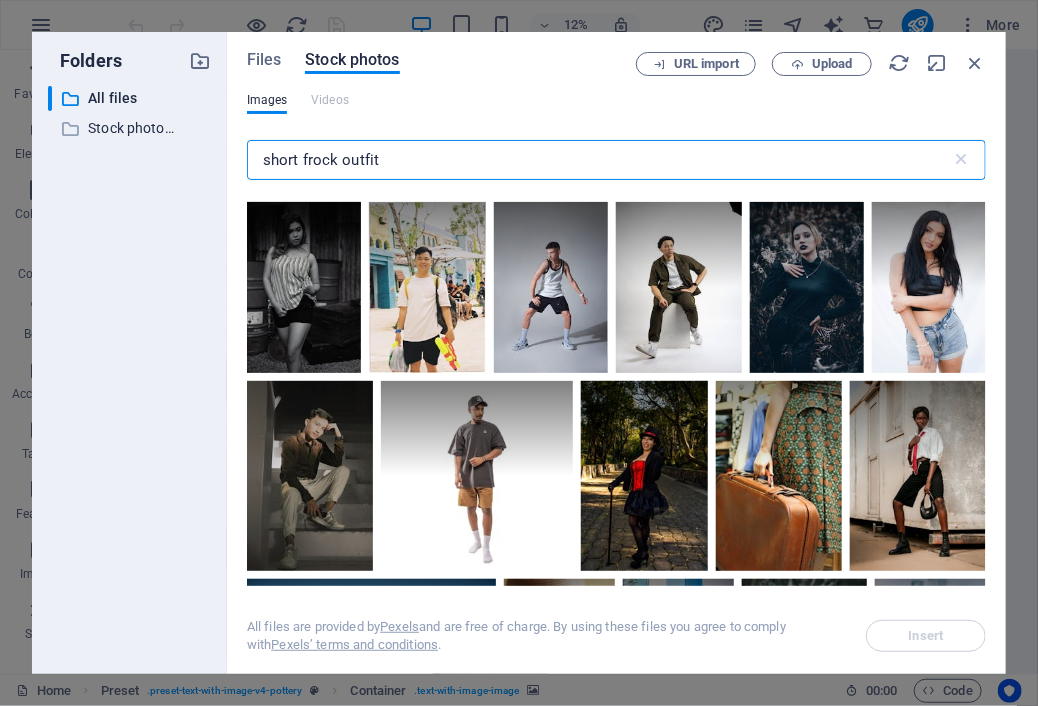 scroll, scrollTop: 204, scrollLeft: 0, axis: vertical 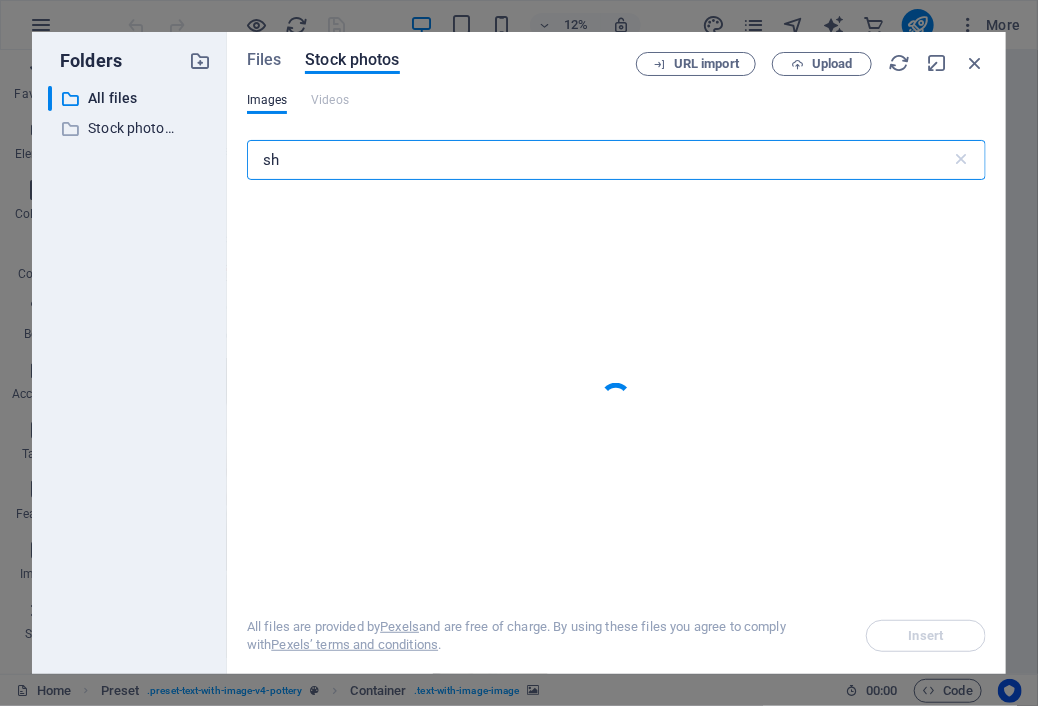 type on "s" 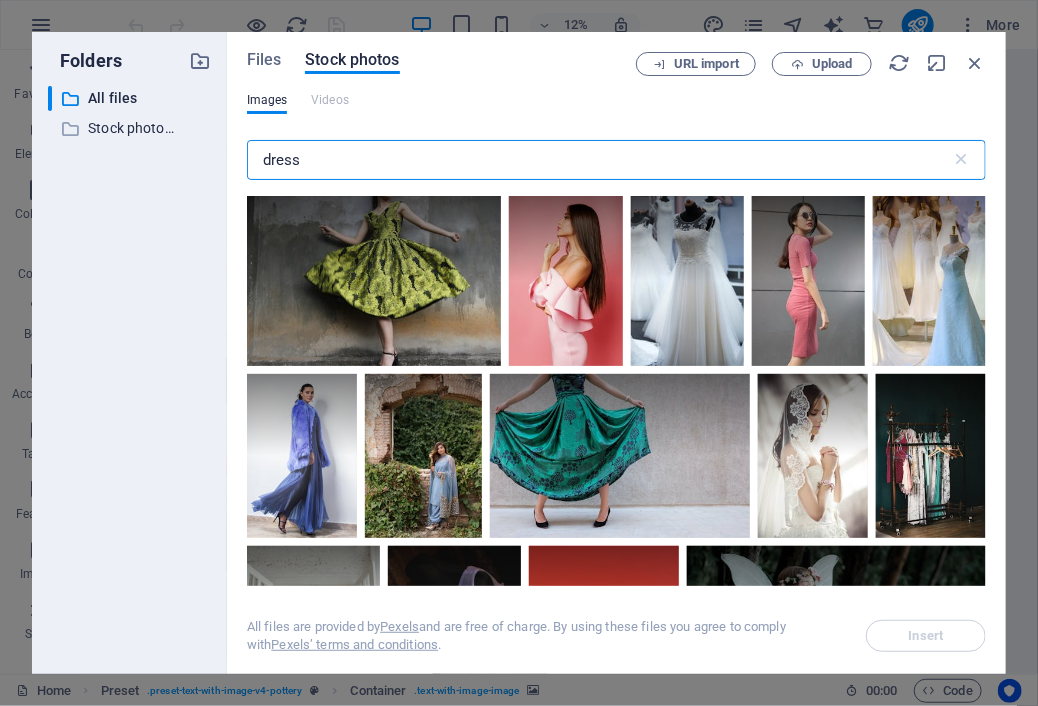 type on "dress" 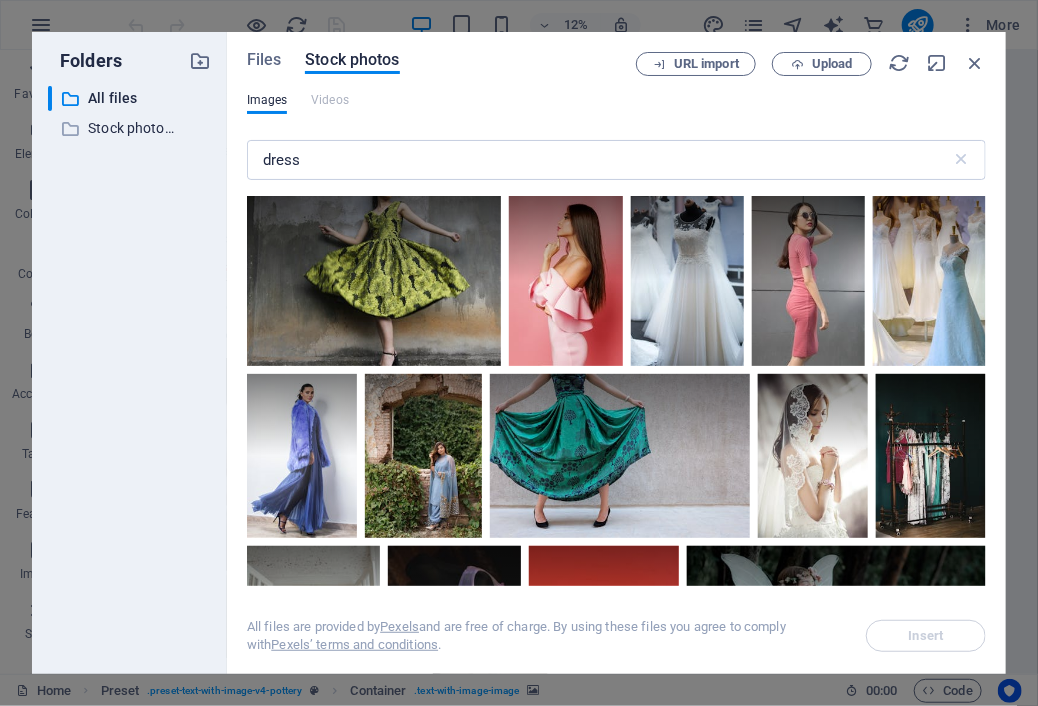 drag, startPoint x: 986, startPoint y: 214, endPoint x: 988, endPoint y: 241, distance: 27.073973 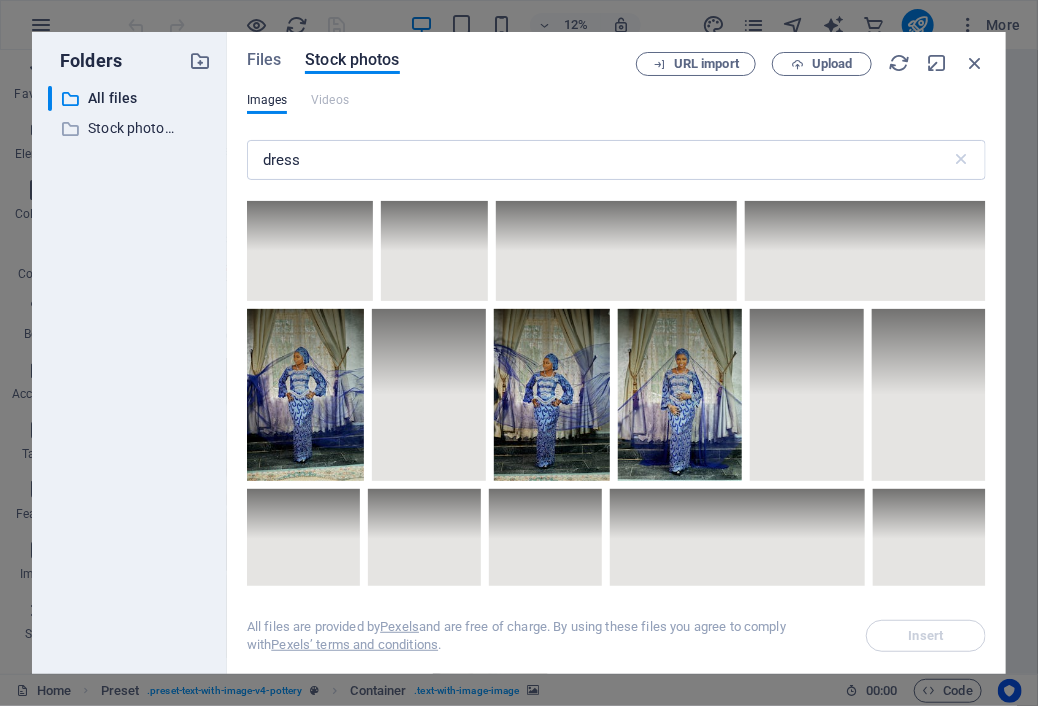 scroll, scrollTop: 8189, scrollLeft: 0, axis: vertical 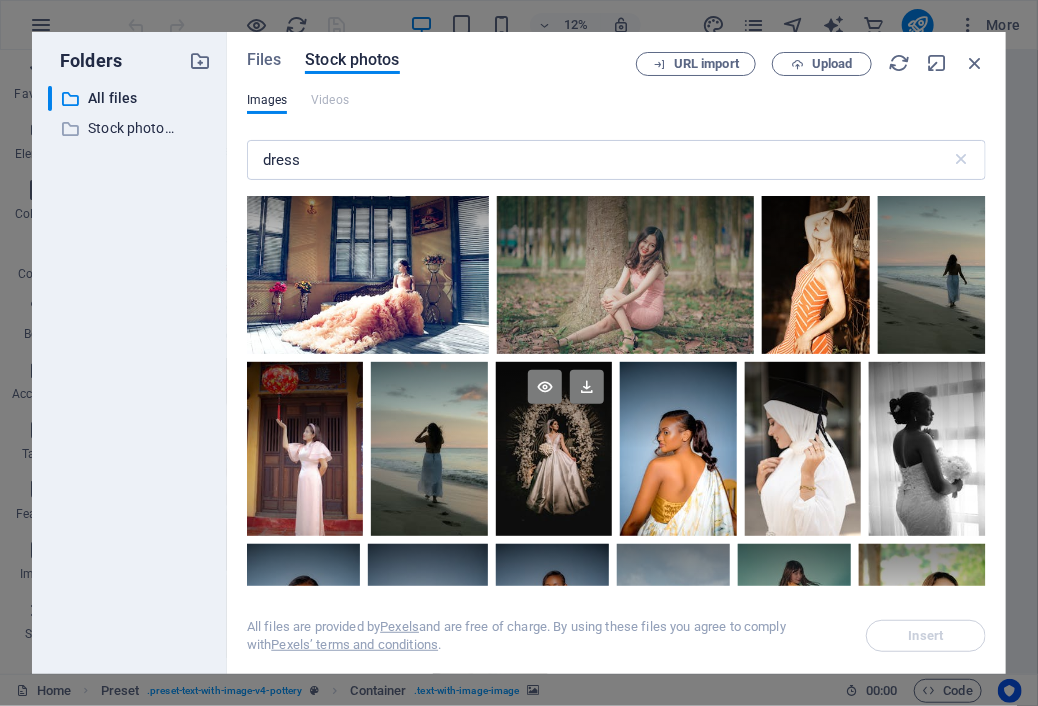 click at bounding box center [554, 449] 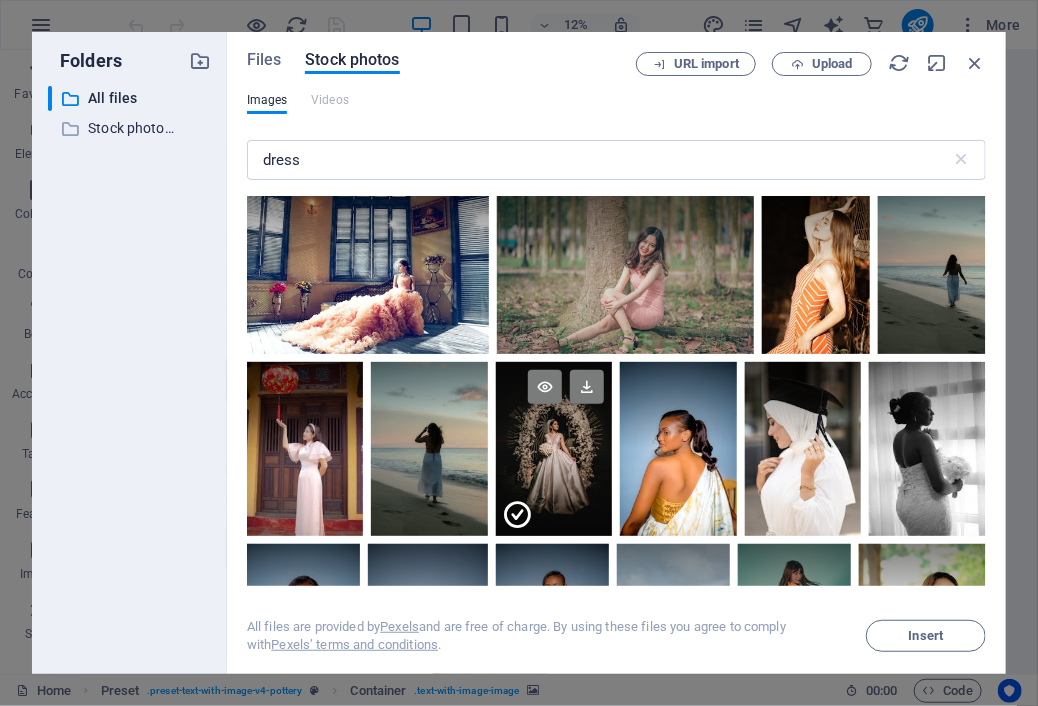 click at bounding box center (554, 492) 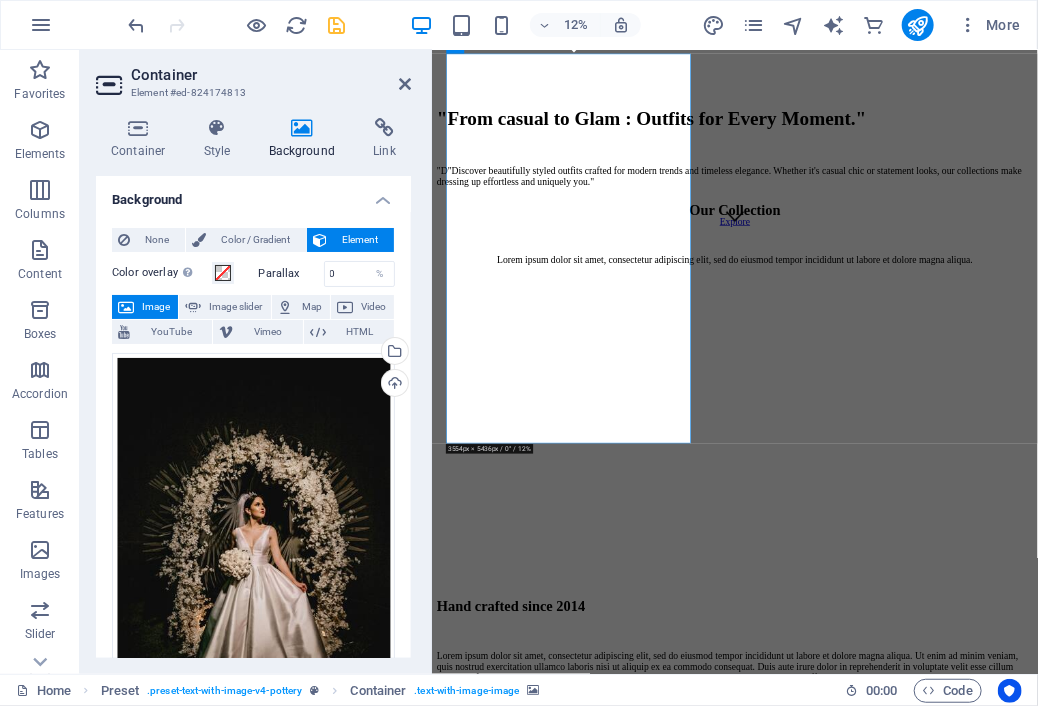 scroll, scrollTop: 1508, scrollLeft: 0, axis: vertical 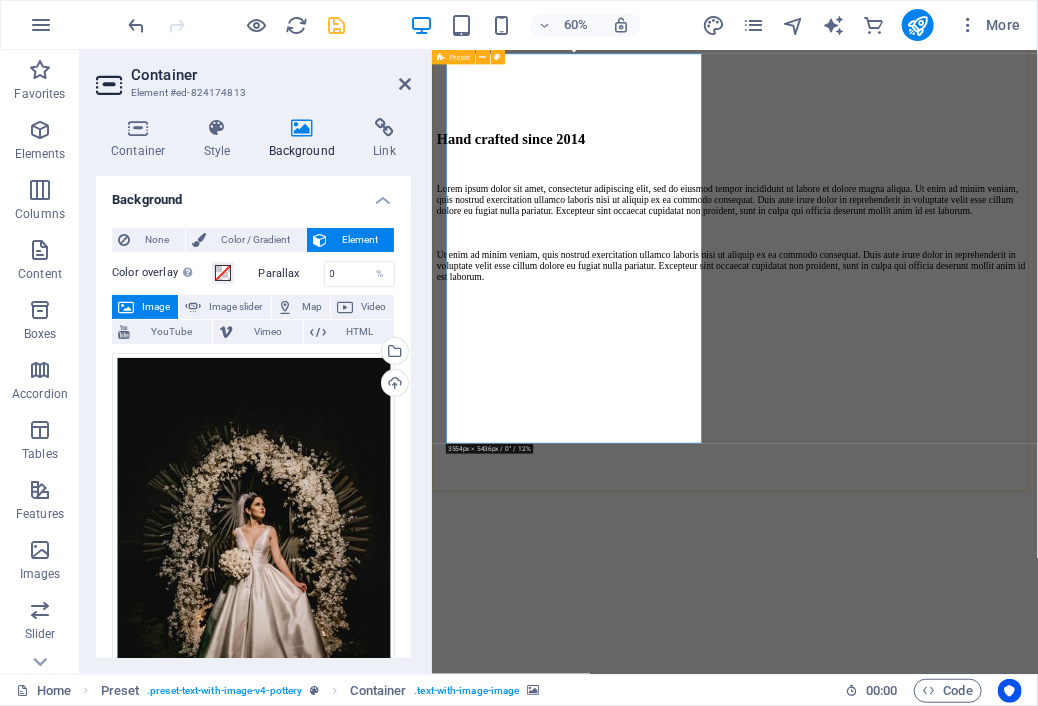 drag, startPoint x: 730, startPoint y: 676, endPoint x: 846, endPoint y: 563, distance: 161.94135 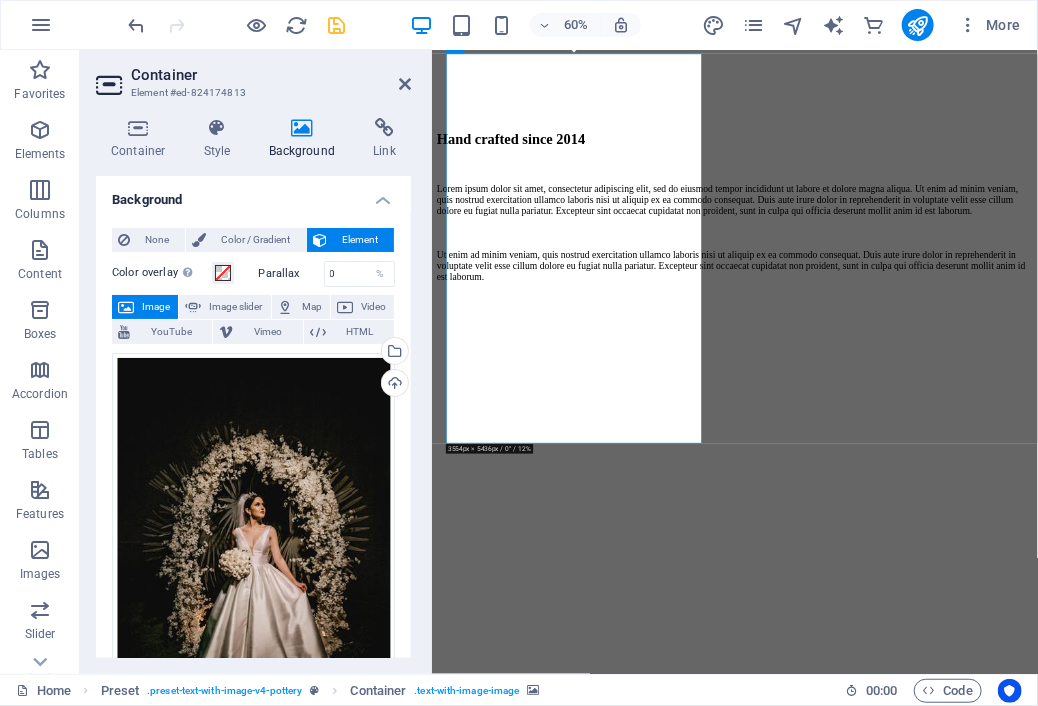 drag, startPoint x: 846, startPoint y: 563, endPoint x: 1434, endPoint y: 408, distance: 608.08636 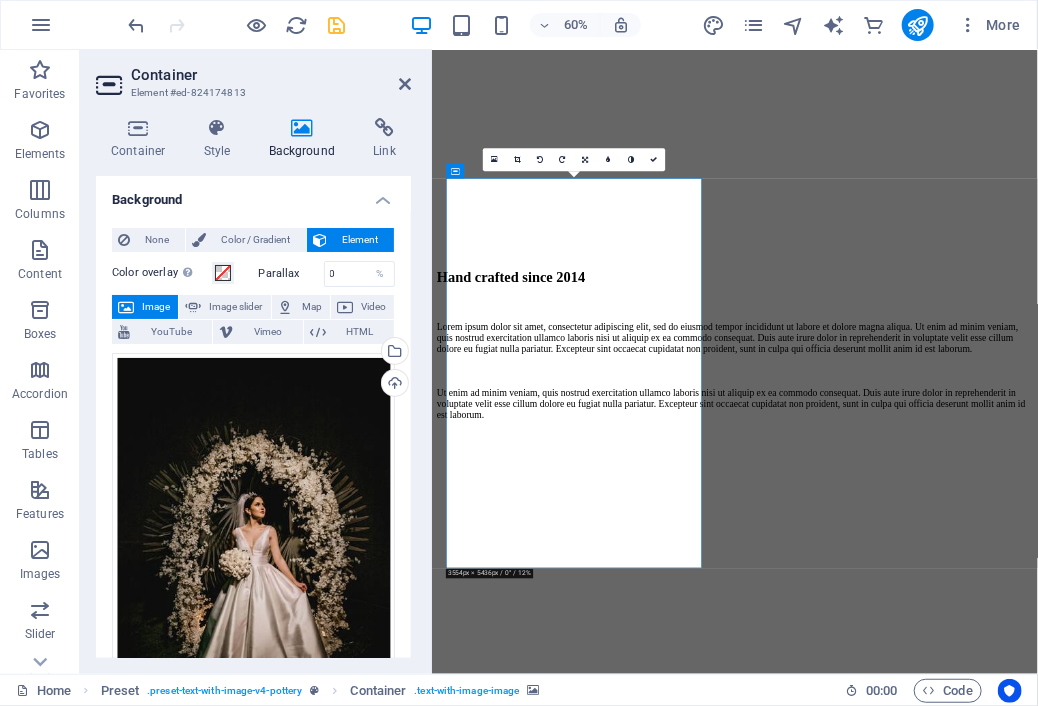 scroll, scrollTop: 1181, scrollLeft: 0, axis: vertical 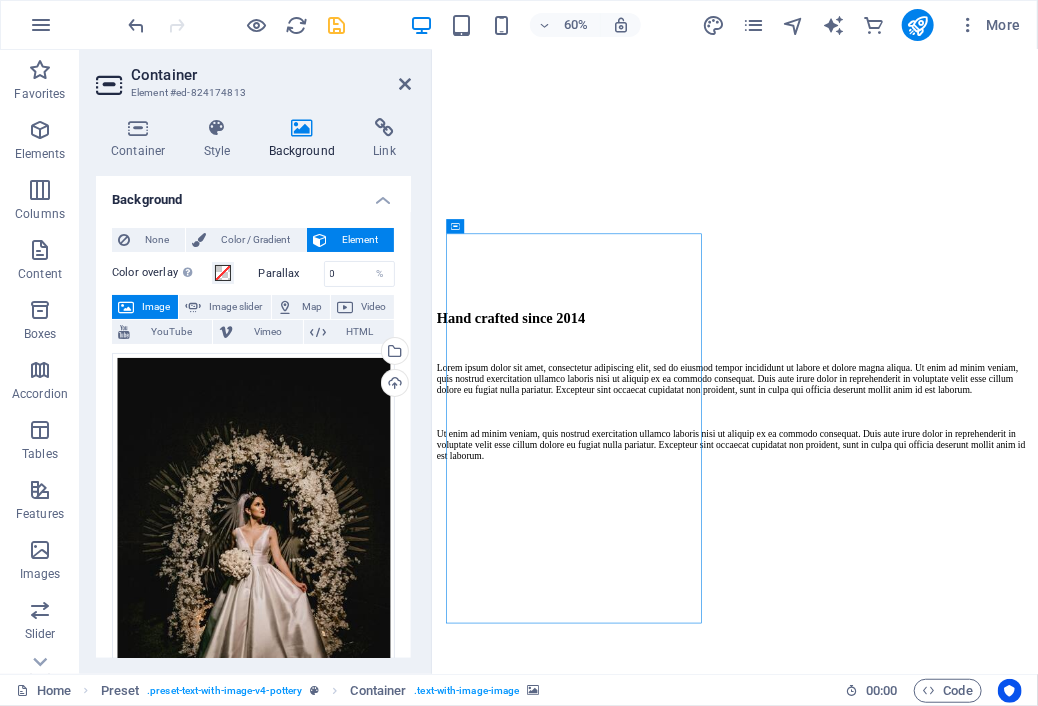 drag, startPoint x: 857, startPoint y: 355, endPoint x: 860, endPoint y: 345, distance: 10.440307 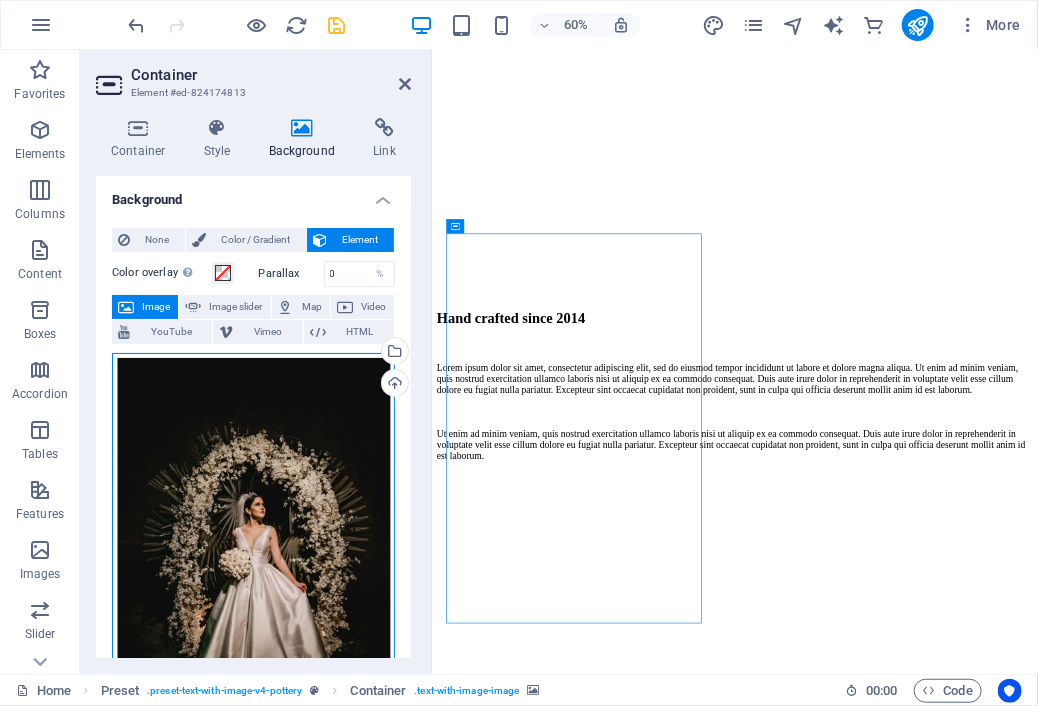 click on "Drag files here, click to choose files or select files from Files or our free stock photos & videos" at bounding box center (253, 563) 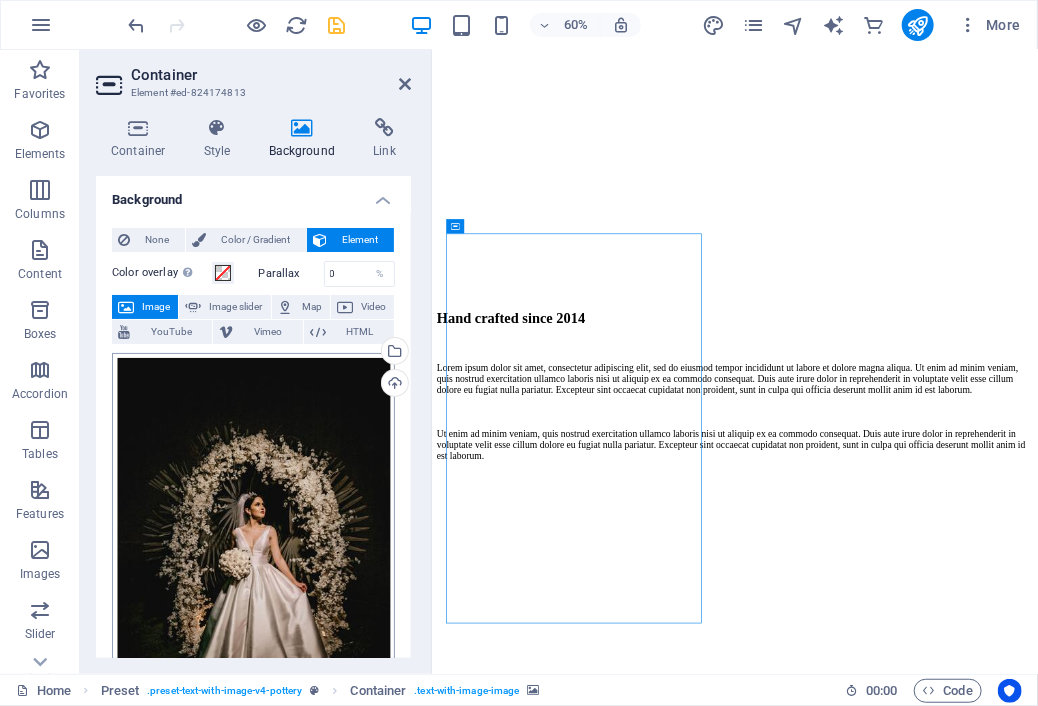 click on "tribelink.site Home Favorites Elements Columns Content Boxes Accordion Tables Features Images Slider Header Footer Forms Marketing Collections Commerce Container Element #ed-824174813
Container Style Background Link Size Height Default px rem % vh vw Min. height 650 None px rem % vh vw Width Default px rem % em vh vw Min. width None px rem % vh vw Content width Default Custom width Width Default px rem % em vh vw Min. width None px rem % vh vw Default padding Custom spacing Default content width and padding can be changed under Design. Edit design Layout (Flexbox) Alignment Determines the flex direction. Default Main axis Determine how elements should behave along the main axis inside this container (justify content). Default Side axis Control the vertical direction of the element inside of the container (align items). Default Wrap Default On Off Fill Default Accessibility Role None Alert Article Banner Comment %" at bounding box center (519, 353) 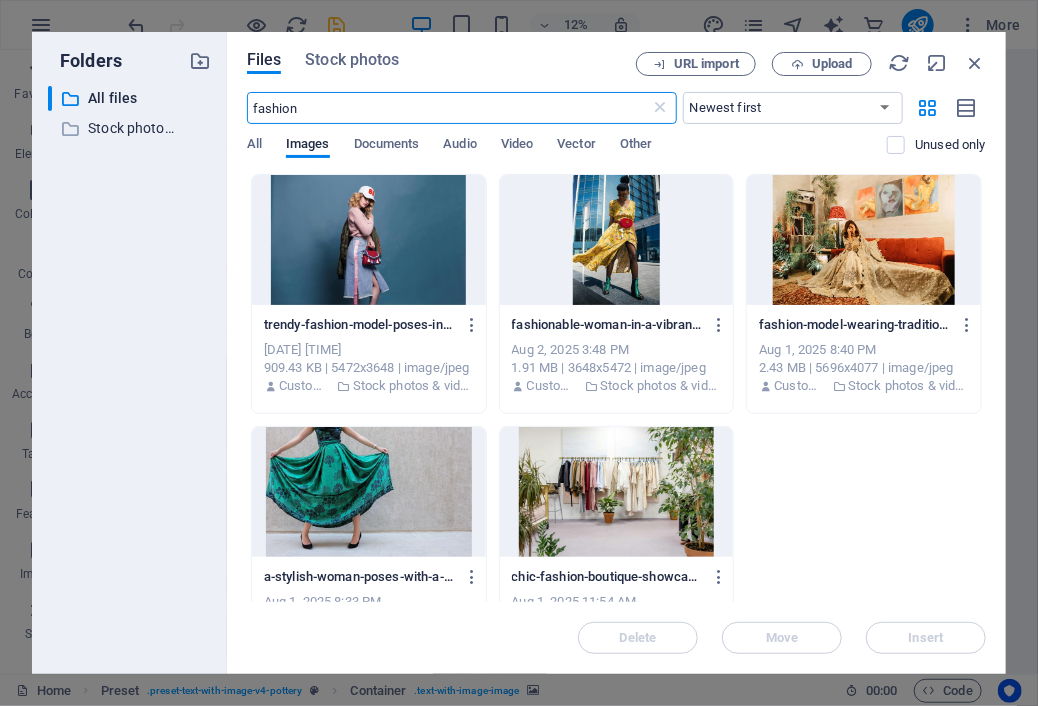 scroll, scrollTop: 728, scrollLeft: 0, axis: vertical 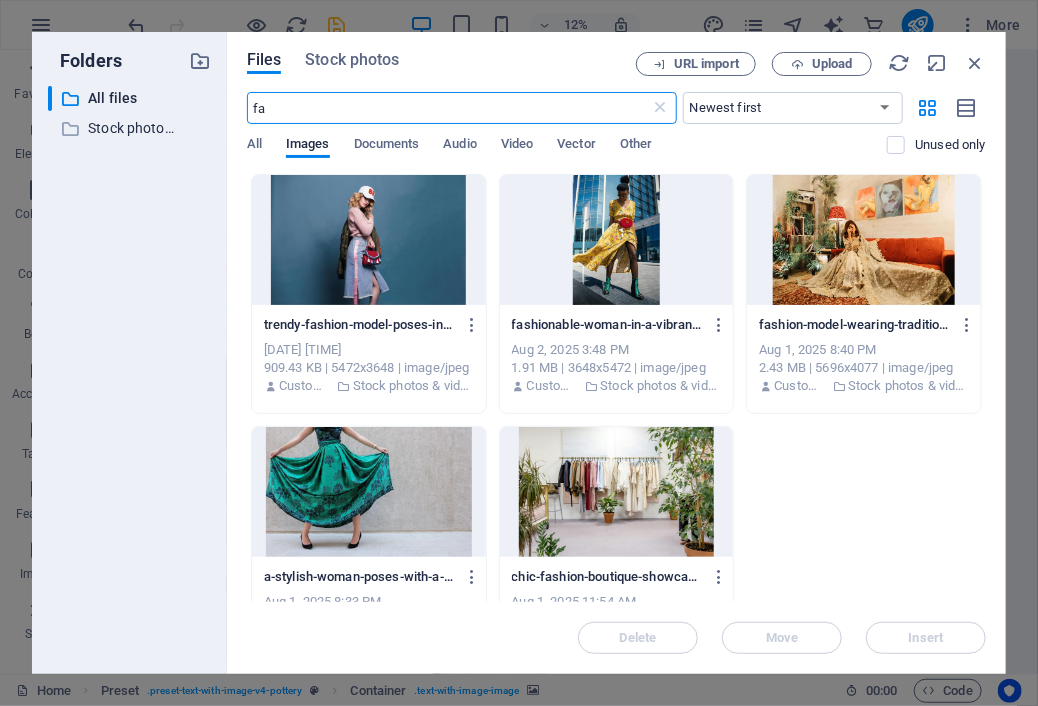 type on "f" 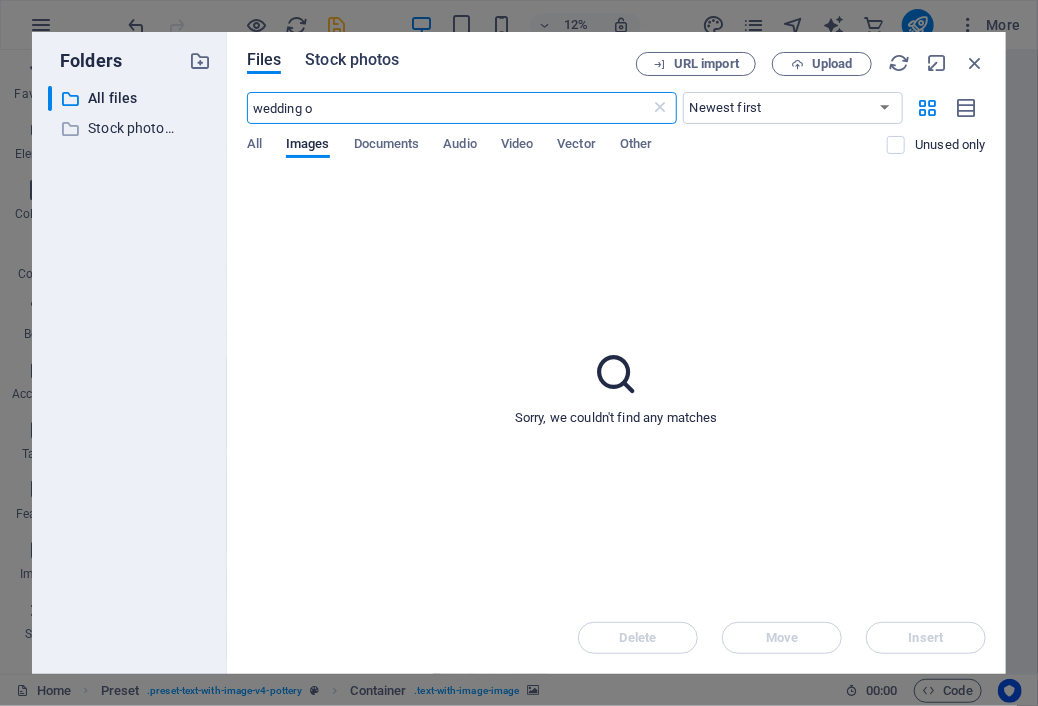 type on "wedding o" 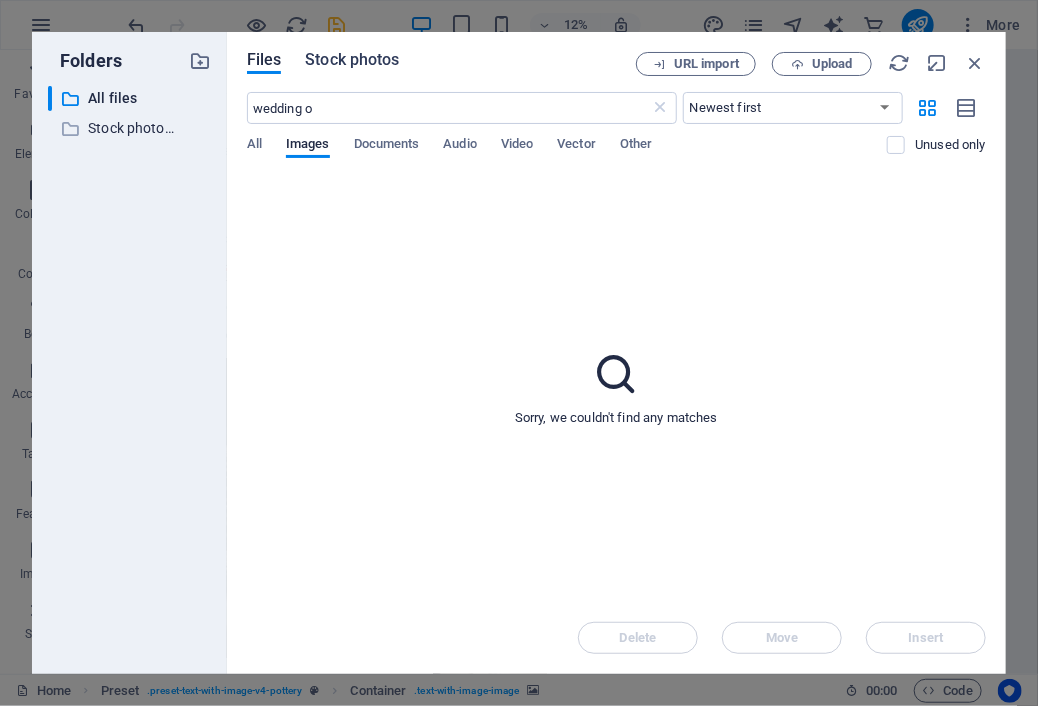 click on "Stock photos" at bounding box center (352, 60) 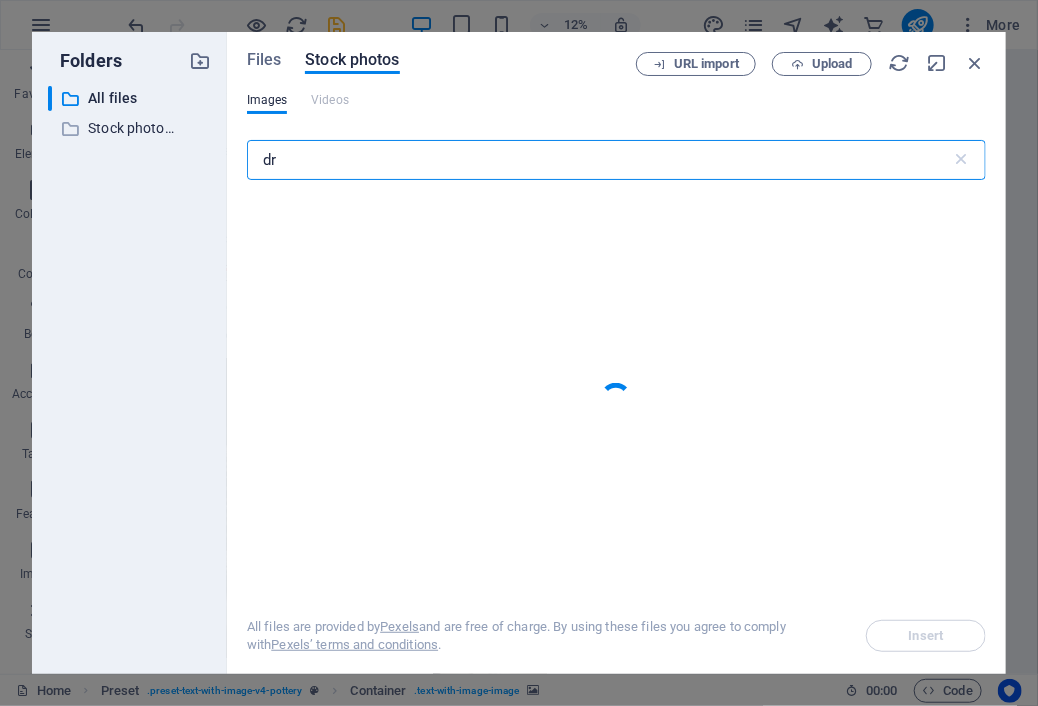 type on "d" 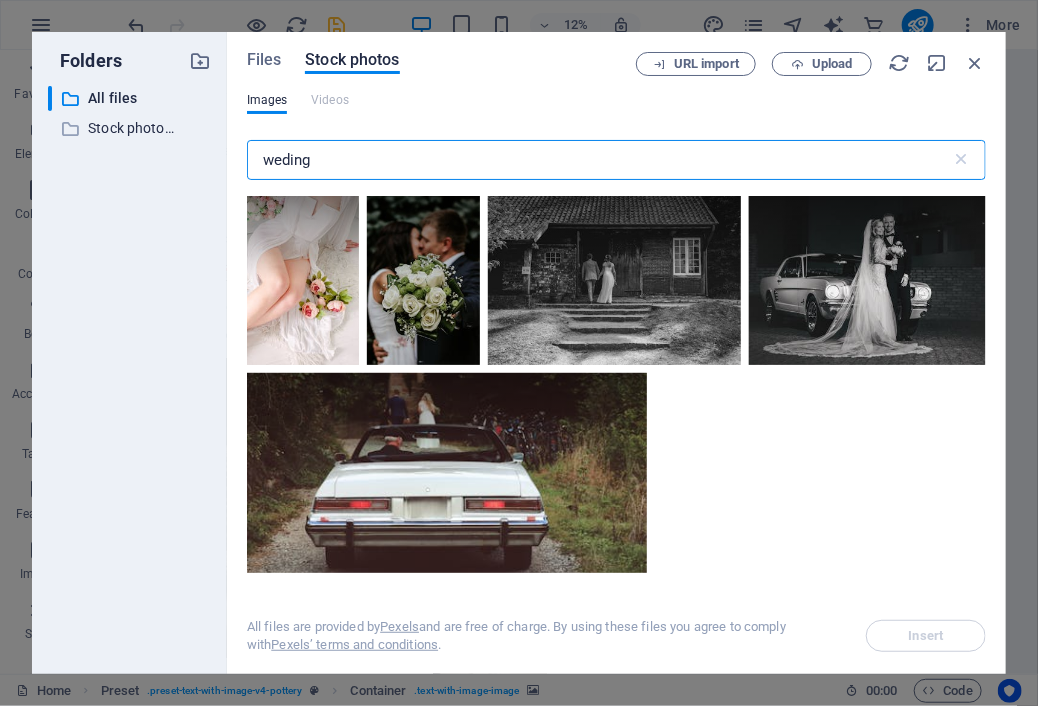 click on "weding" at bounding box center (599, 160) 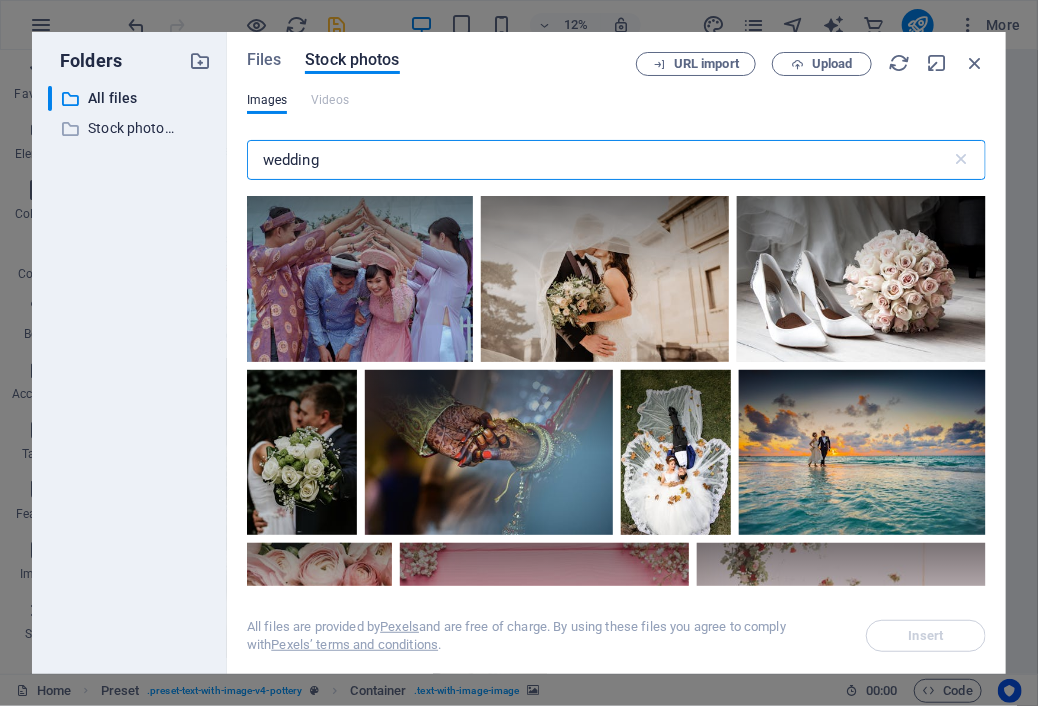 click on "wedding" at bounding box center [599, 160] 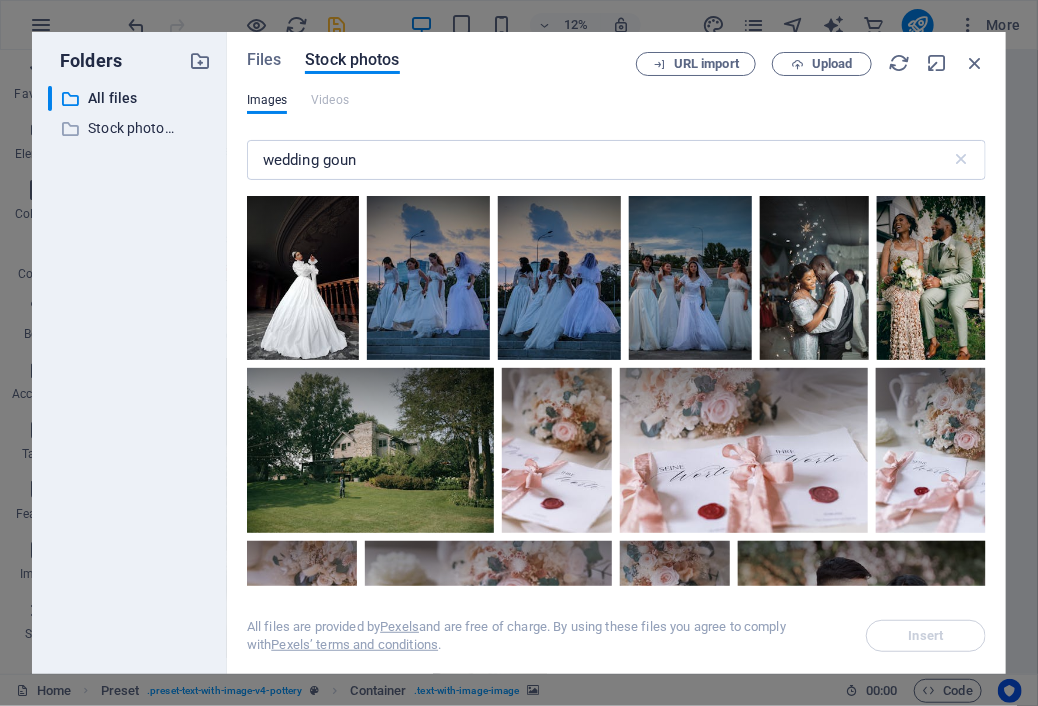 drag, startPoint x: 980, startPoint y: 217, endPoint x: 984, endPoint y: 227, distance: 10.770329 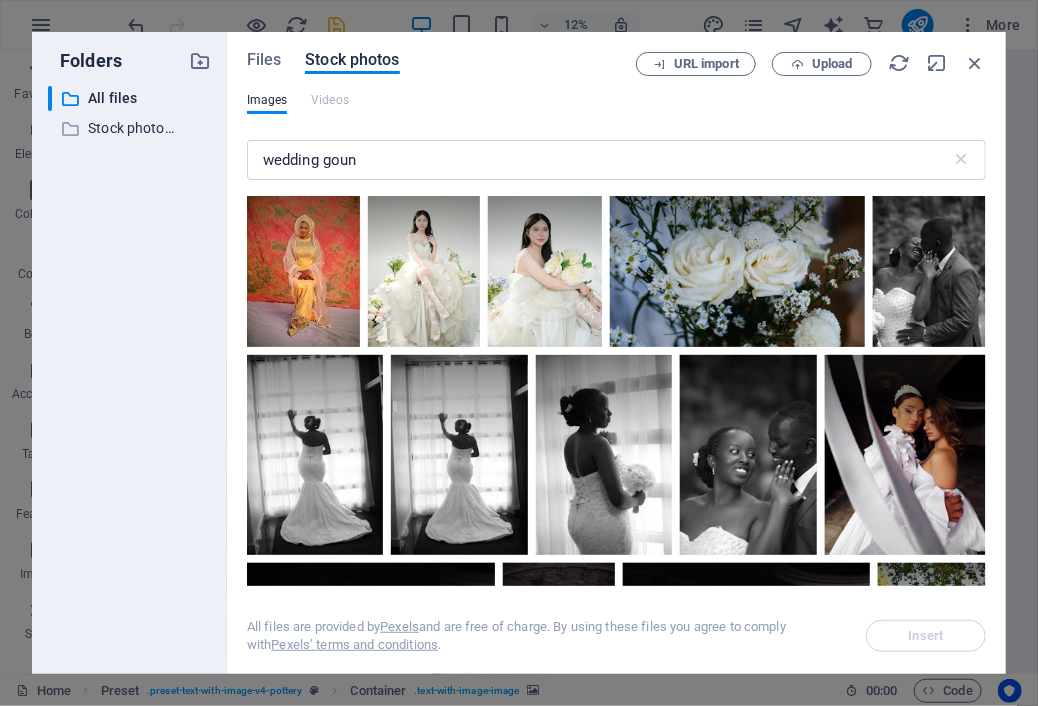 scroll, scrollTop: 728, scrollLeft: 0, axis: vertical 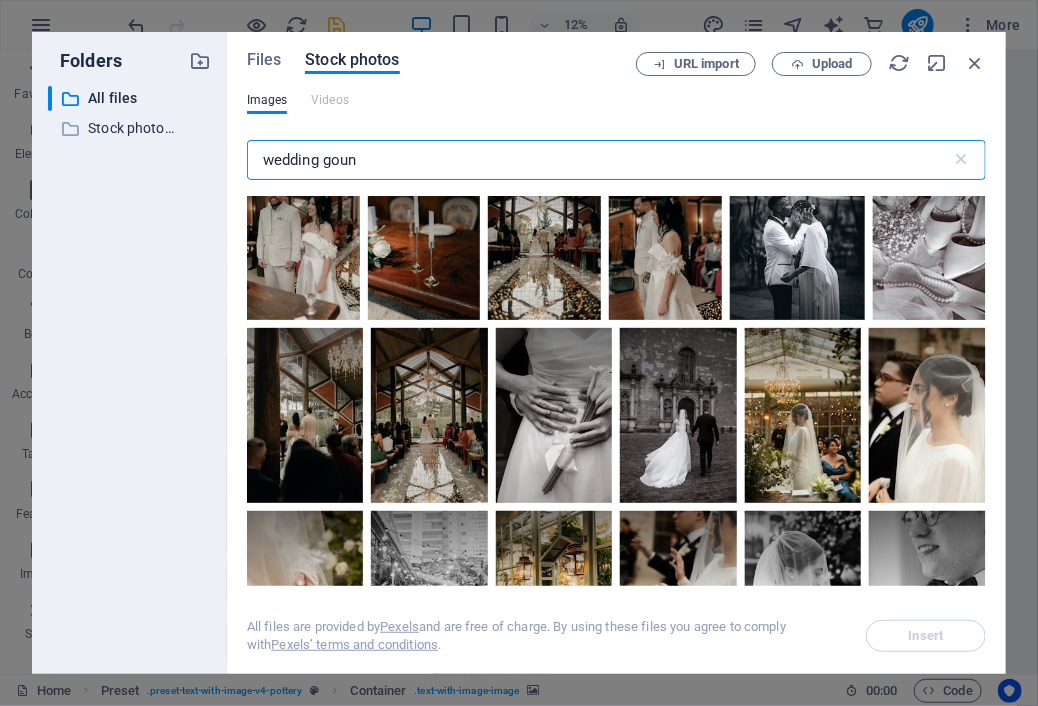 click on "wedding goun" at bounding box center (599, 160) 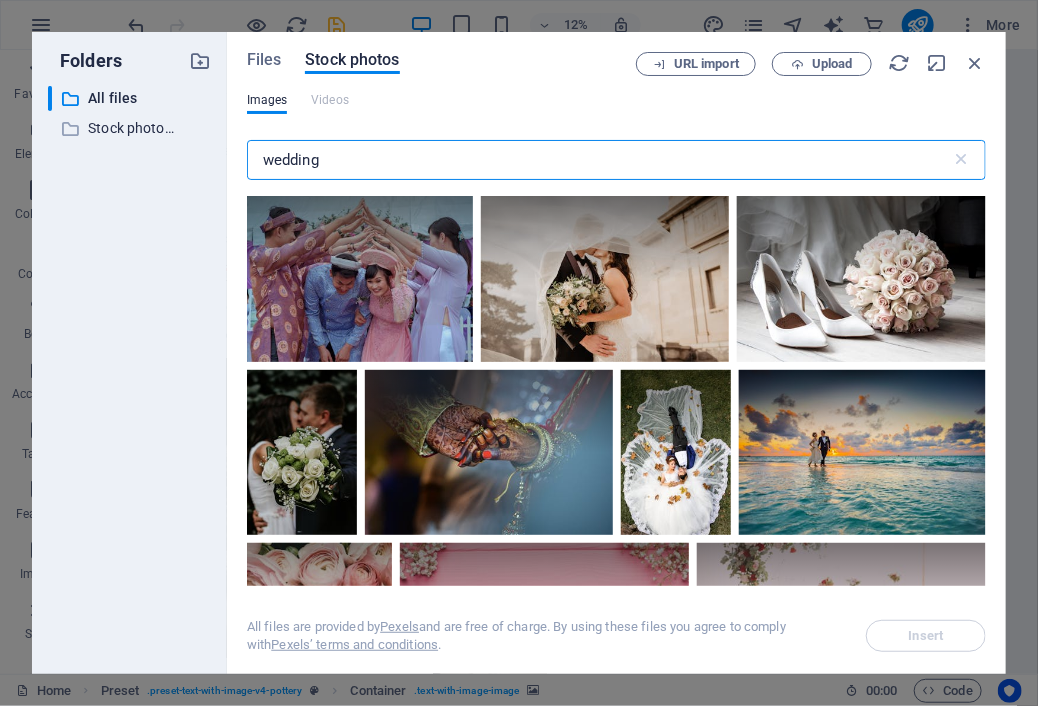 click on "wedding" at bounding box center [599, 160] 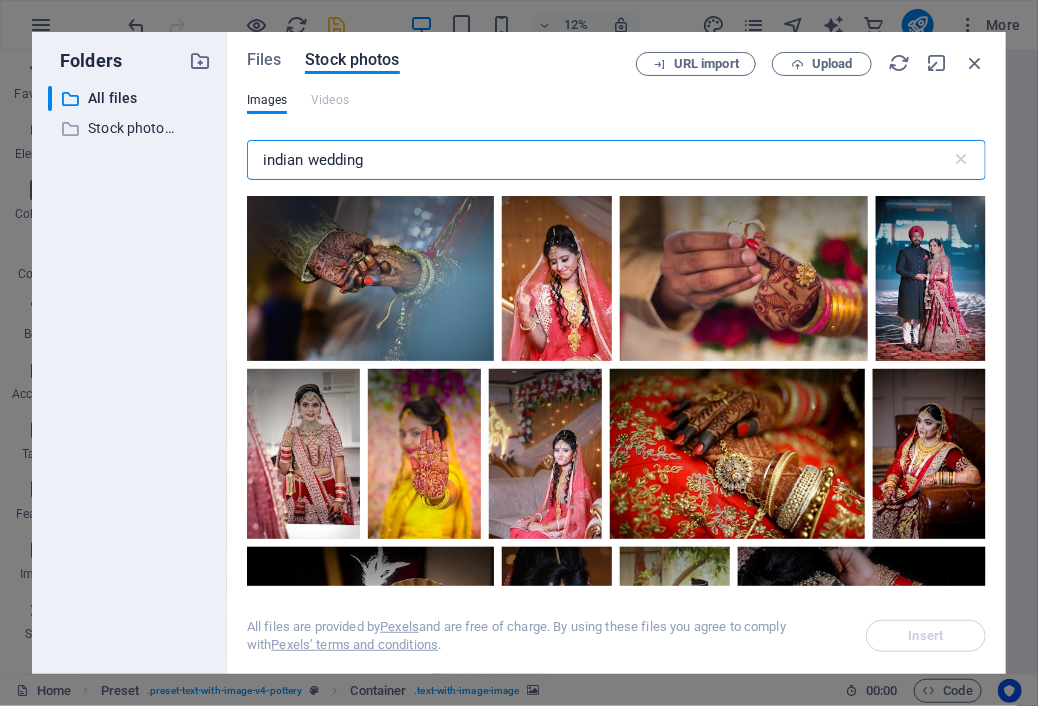click on "indian wedding" at bounding box center (599, 160) 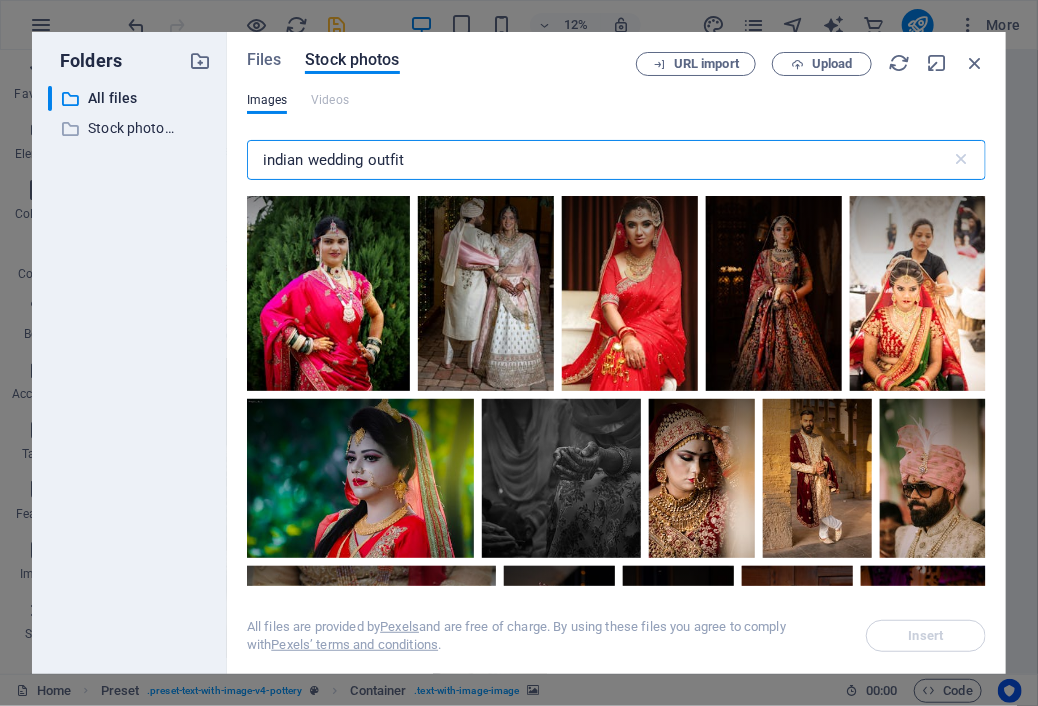 scroll, scrollTop: 1679, scrollLeft: 0, axis: vertical 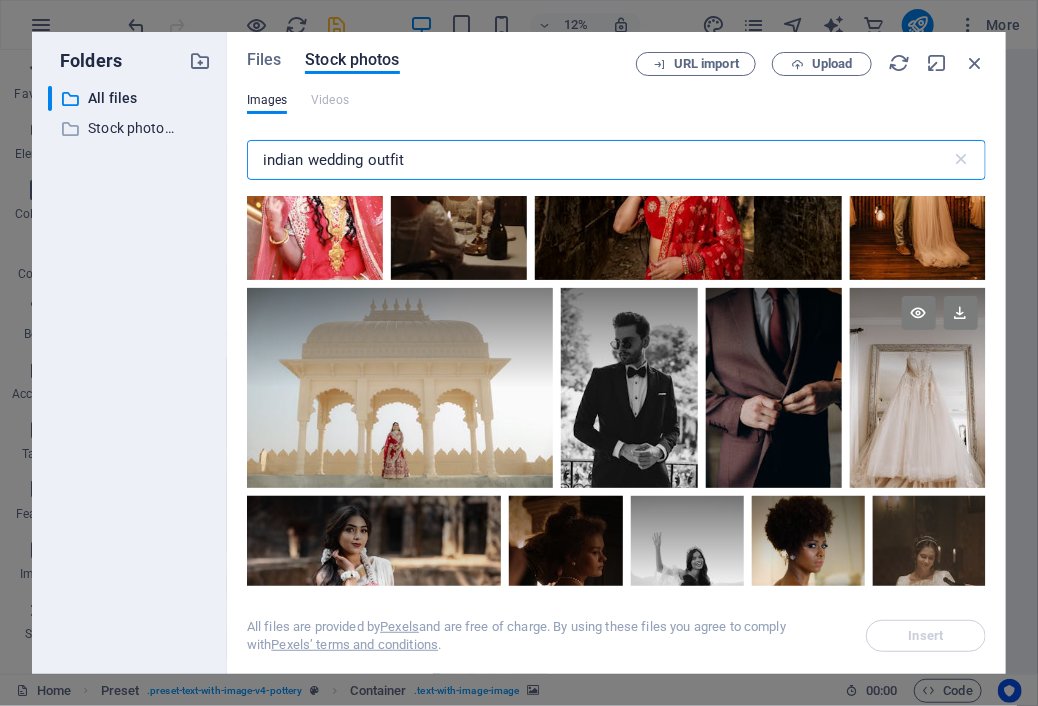 type on "indian wedding outfit" 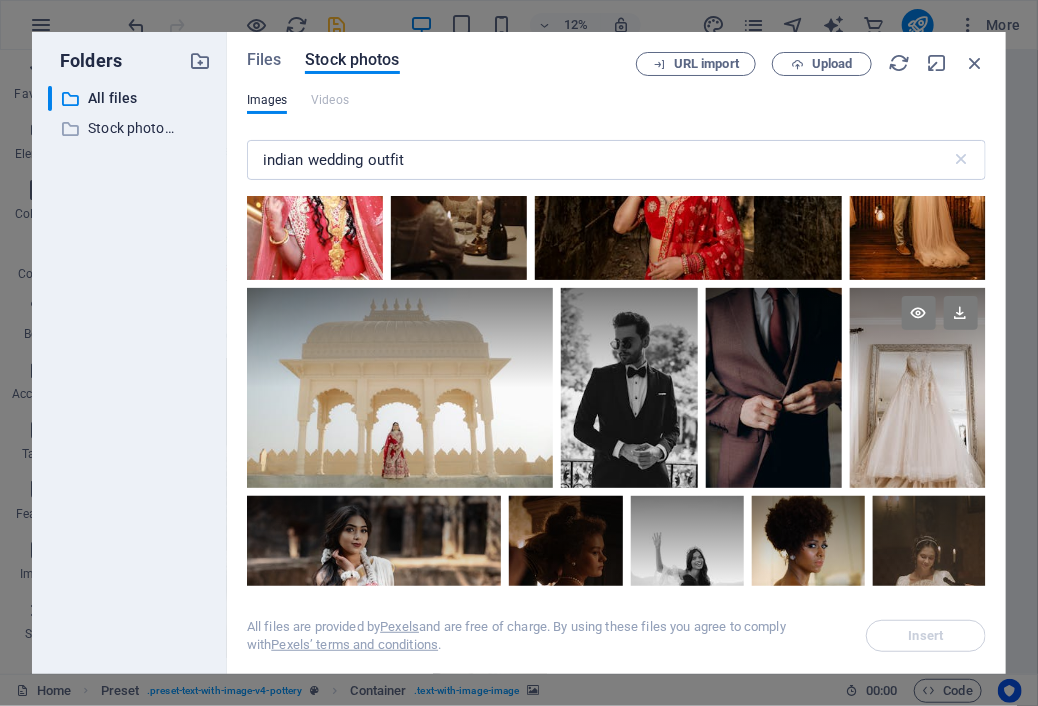 click at bounding box center (918, 388) 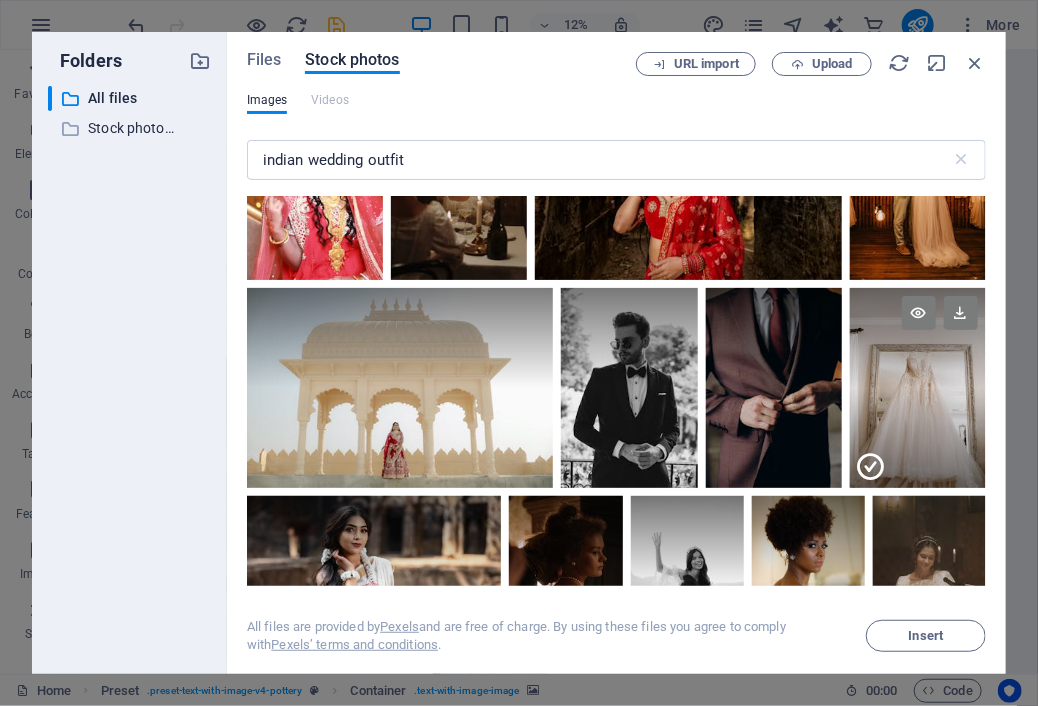 click at bounding box center [918, 438] 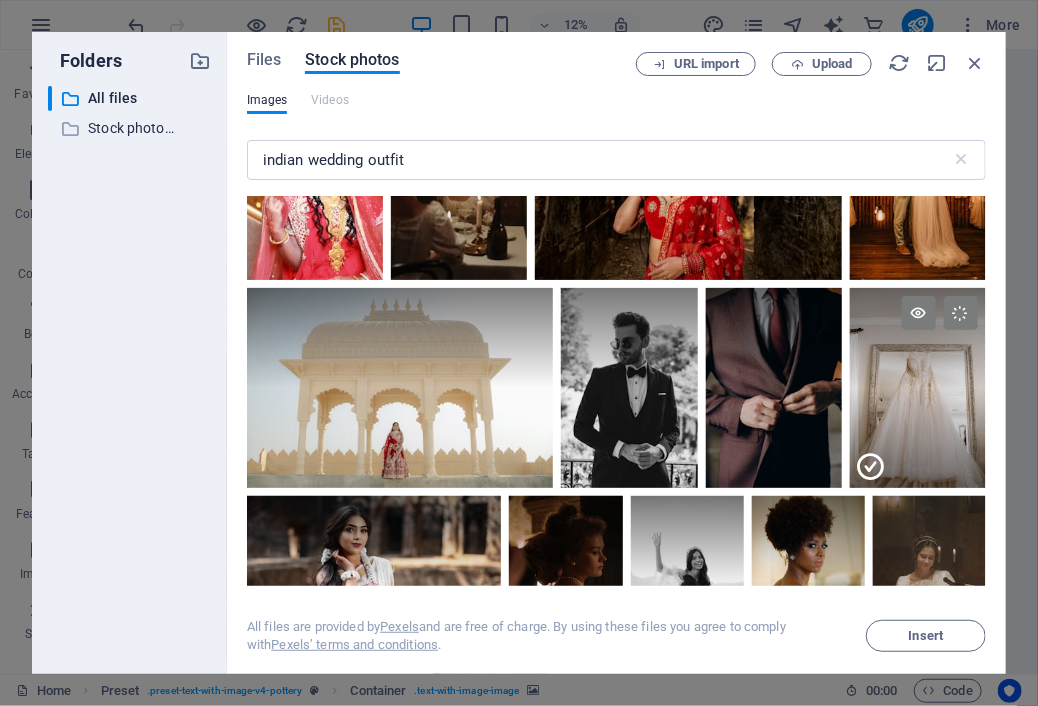 click at bounding box center (918, 438) 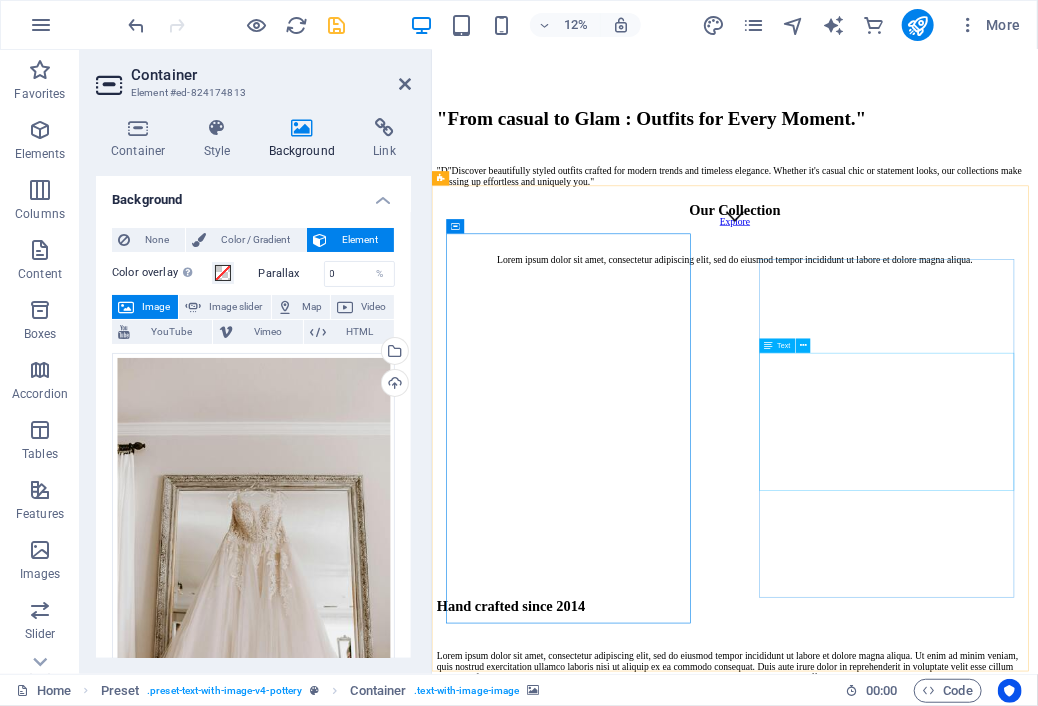 scroll, scrollTop: 1209, scrollLeft: 0, axis: vertical 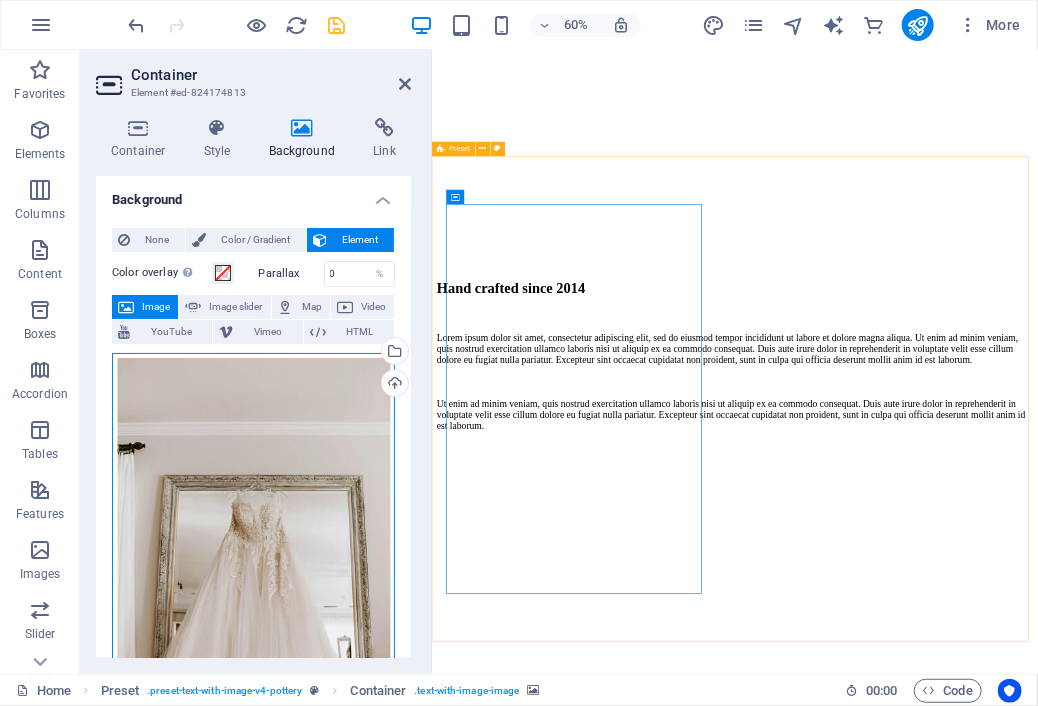 click on "Drag files here, click to choose files or select files from Files or our free stock photos & videos" at bounding box center [253, 563] 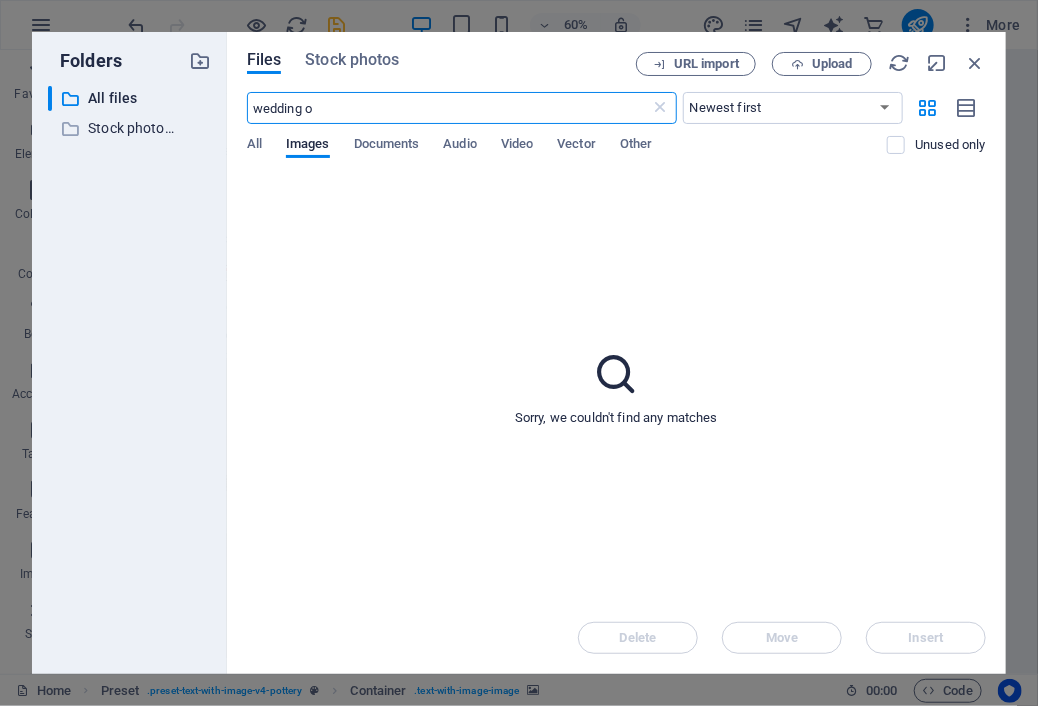 scroll, scrollTop: 728, scrollLeft: 0, axis: vertical 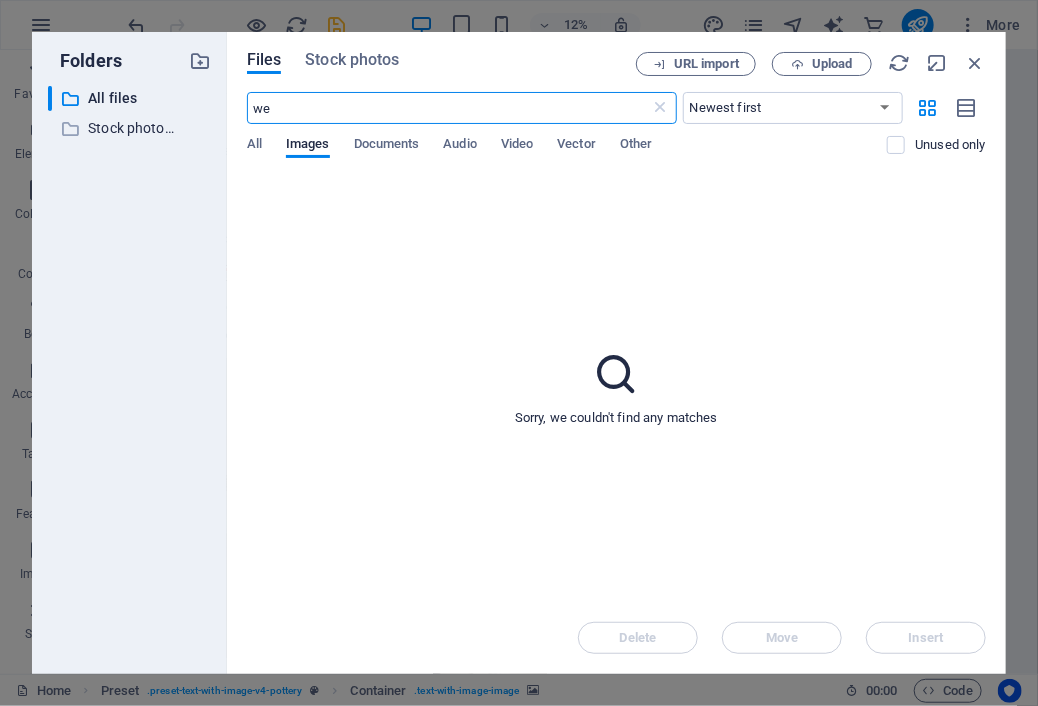 type on "w" 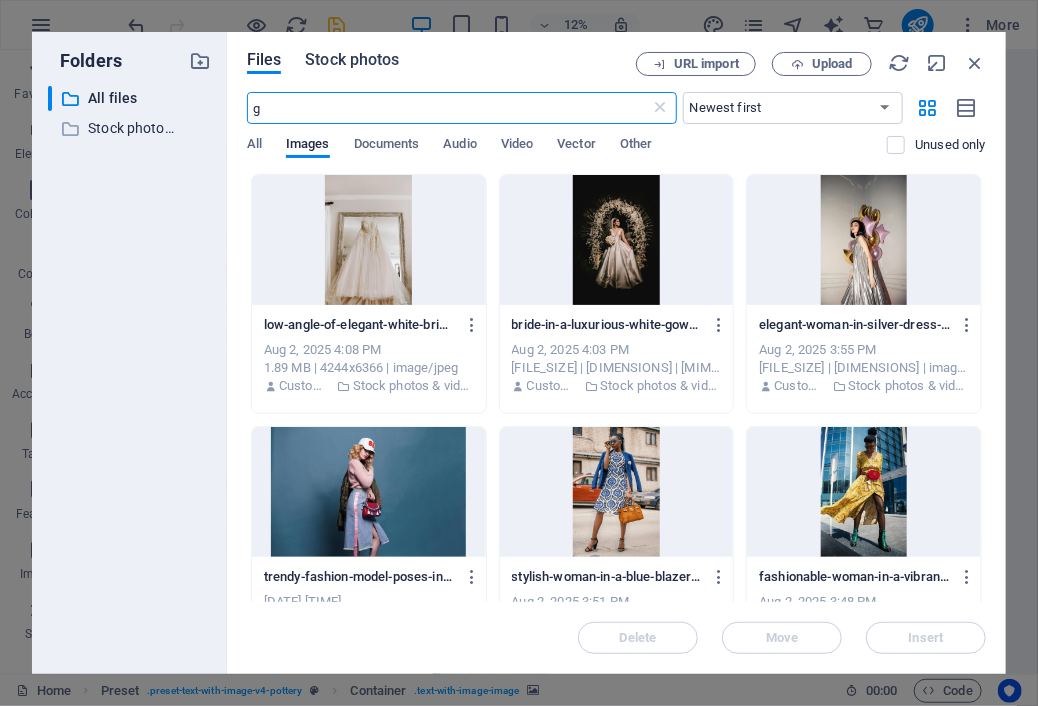 type on "g" 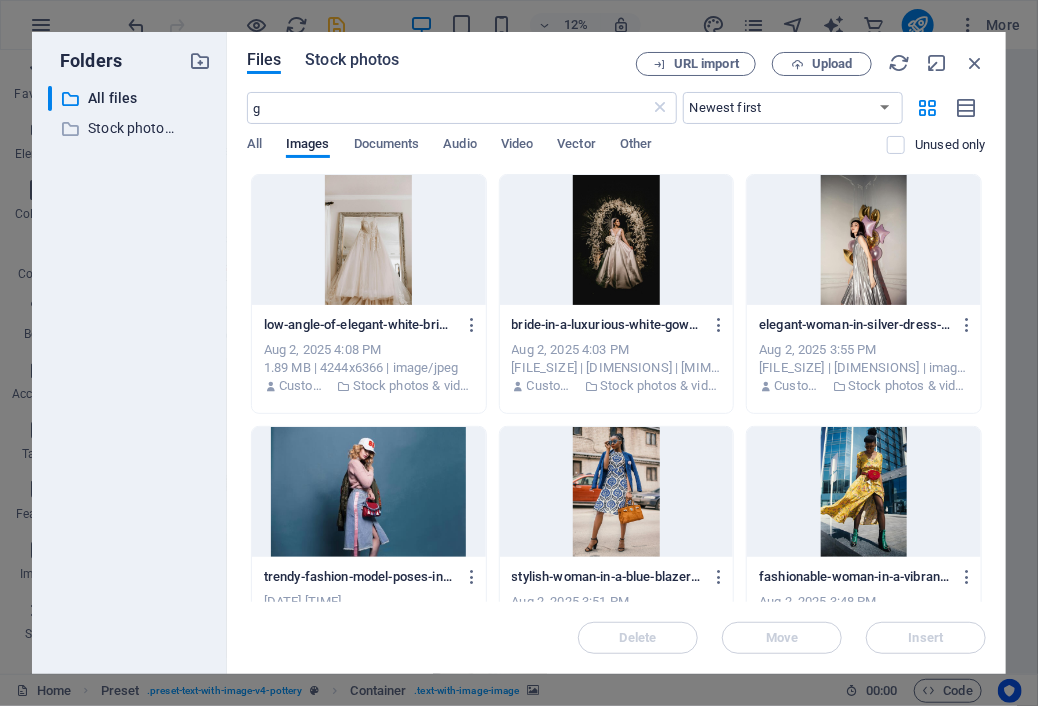 click on "Stock photos" at bounding box center (352, 60) 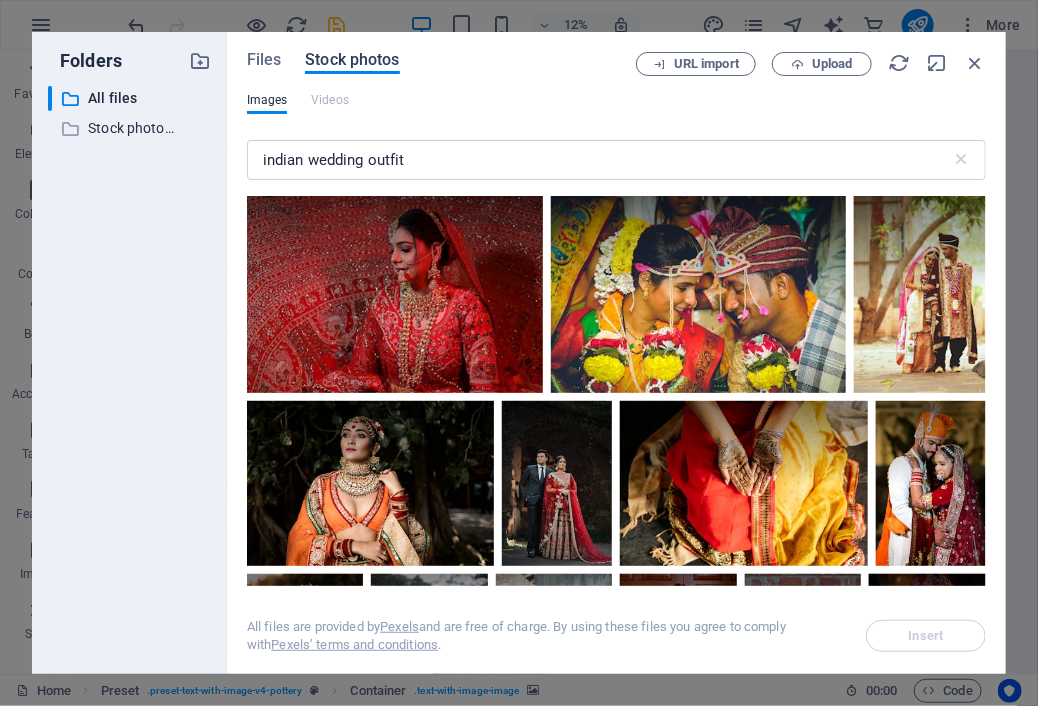 click on "Stock photos" at bounding box center [352, 60] 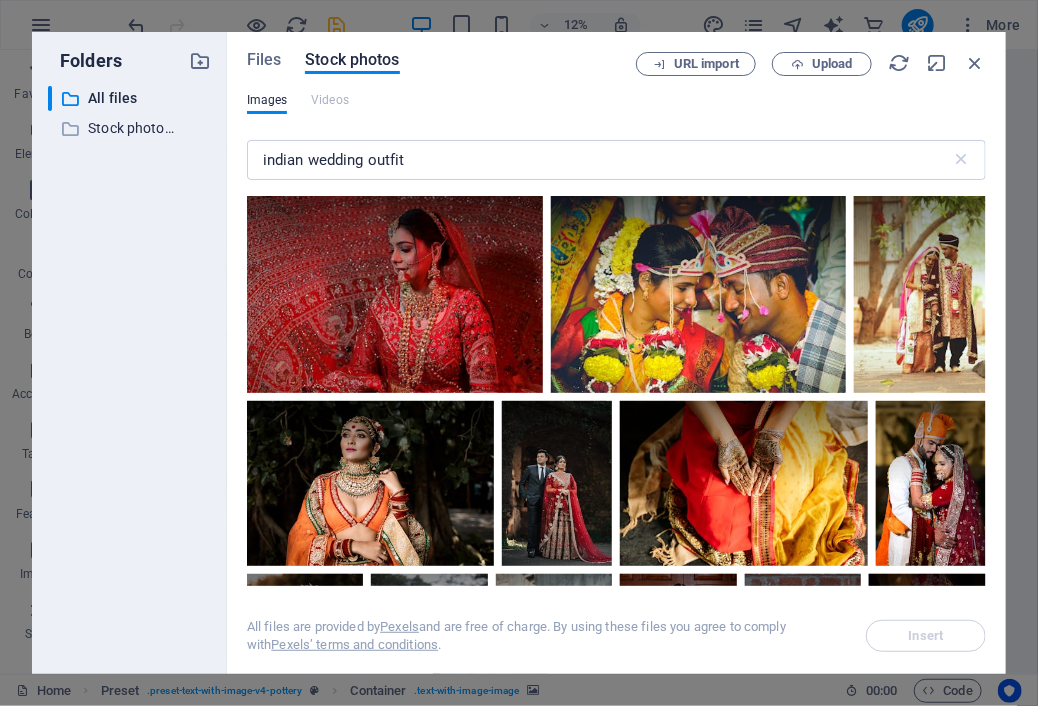 type 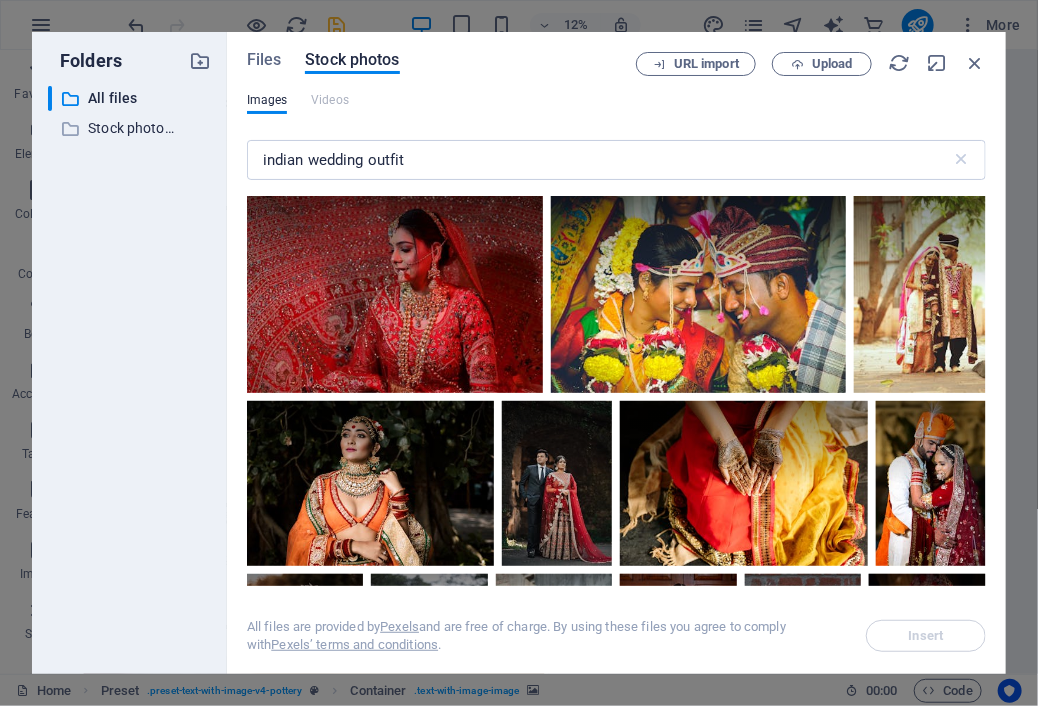 scroll, scrollTop: 1258, scrollLeft: 0, axis: vertical 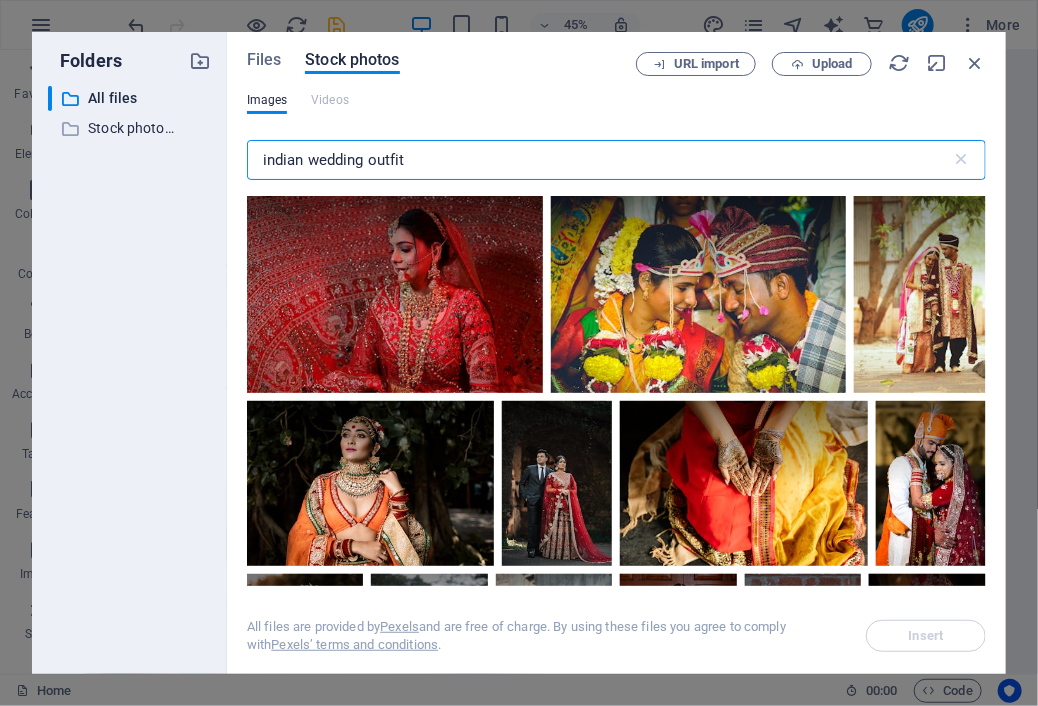 click on "indian wedding outfit" at bounding box center [599, 160] 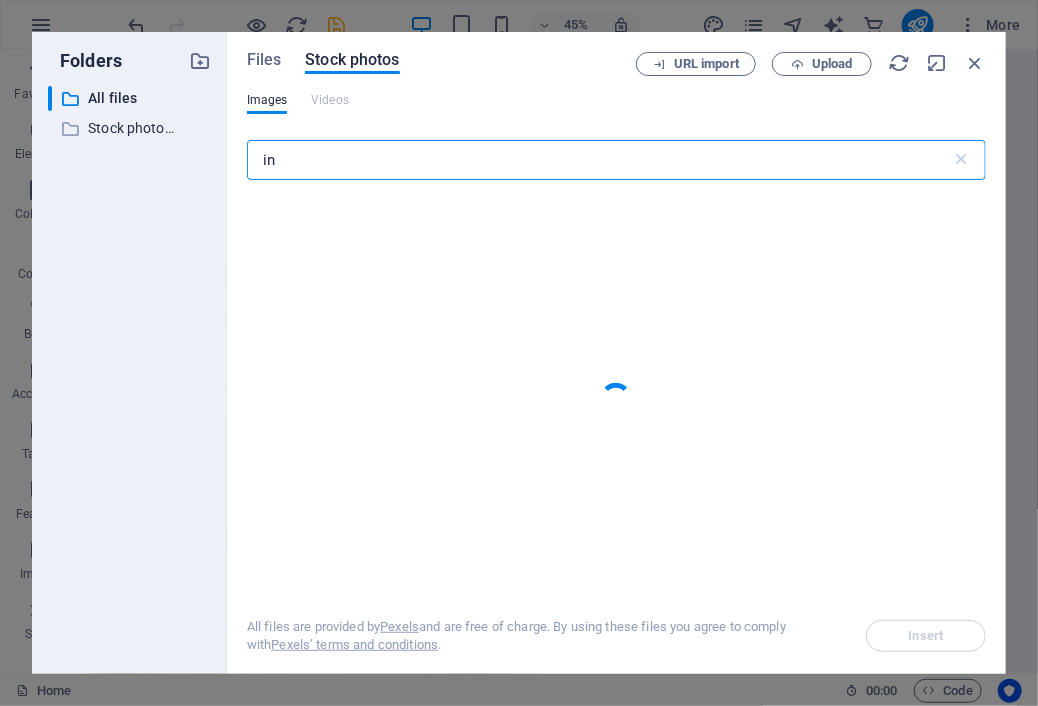 type on "i" 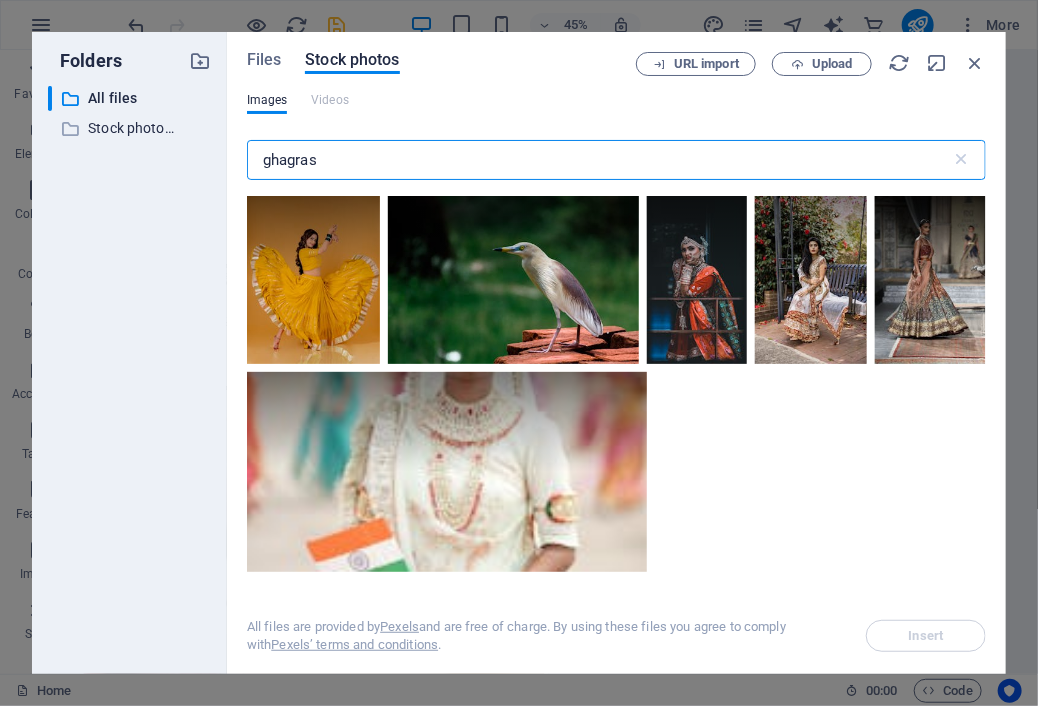scroll, scrollTop: 0, scrollLeft: 0, axis: both 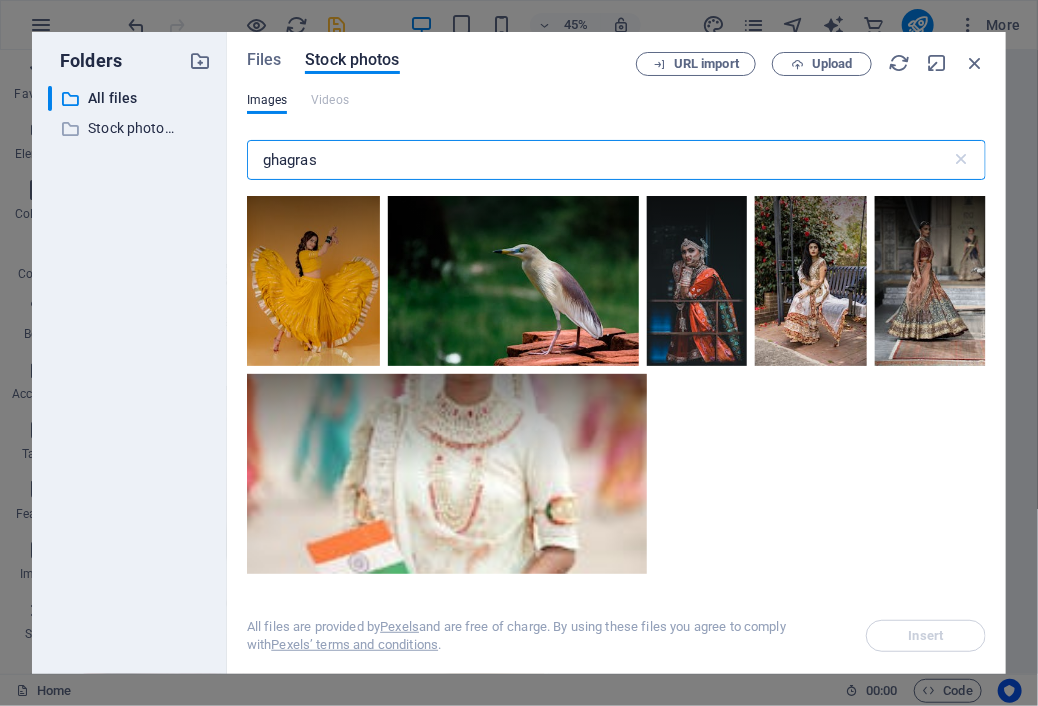 click on "ghagras" at bounding box center [599, 160] 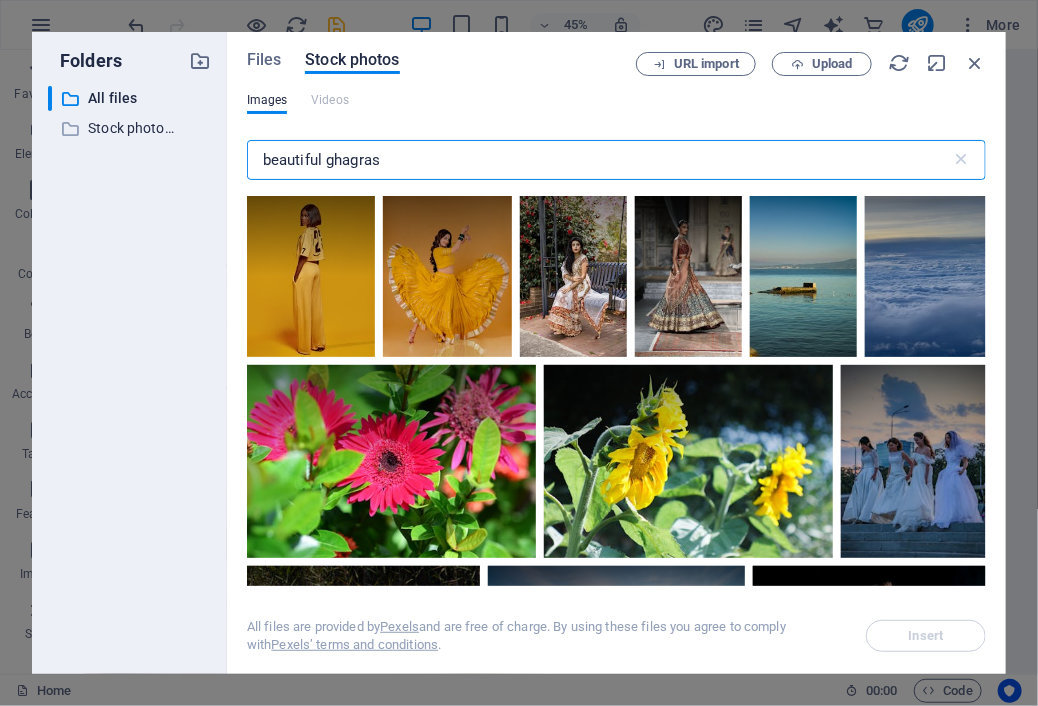 type on "beautiful ghagras" 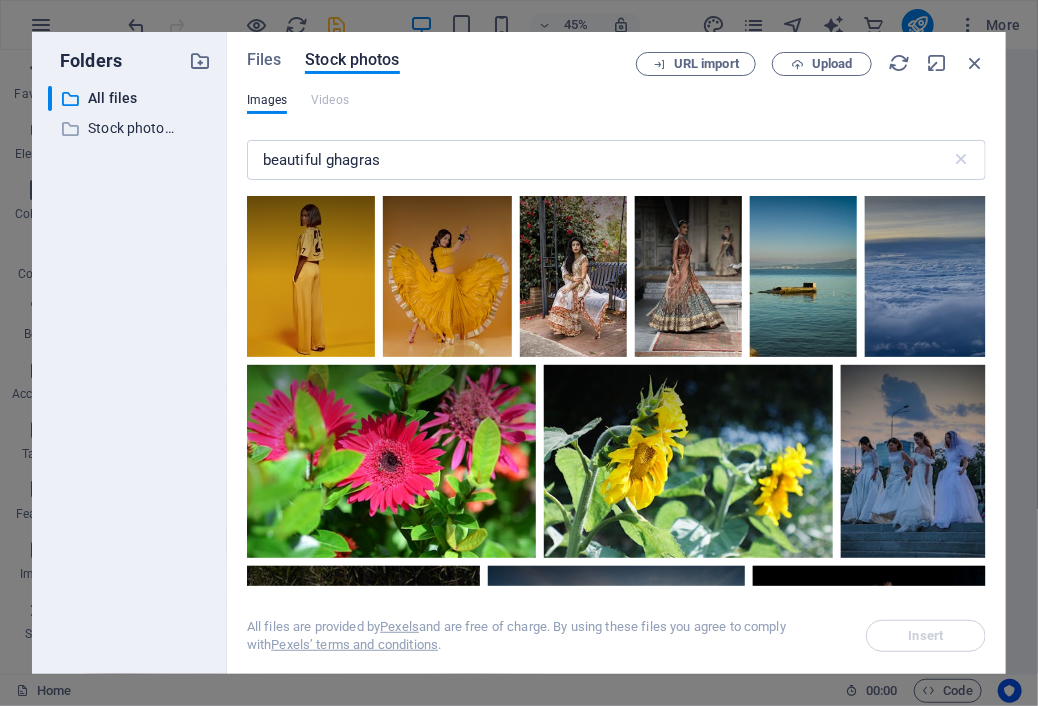 drag, startPoint x: 987, startPoint y: 231, endPoint x: 984, endPoint y: 242, distance: 11.401754 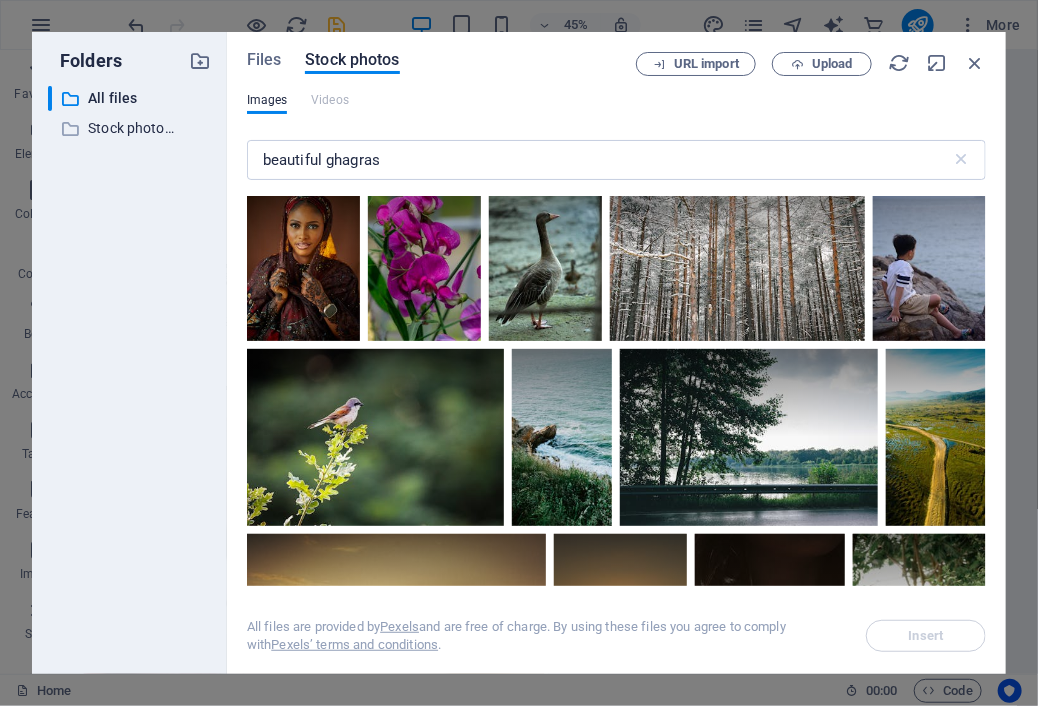 scroll, scrollTop: 0, scrollLeft: 0, axis: both 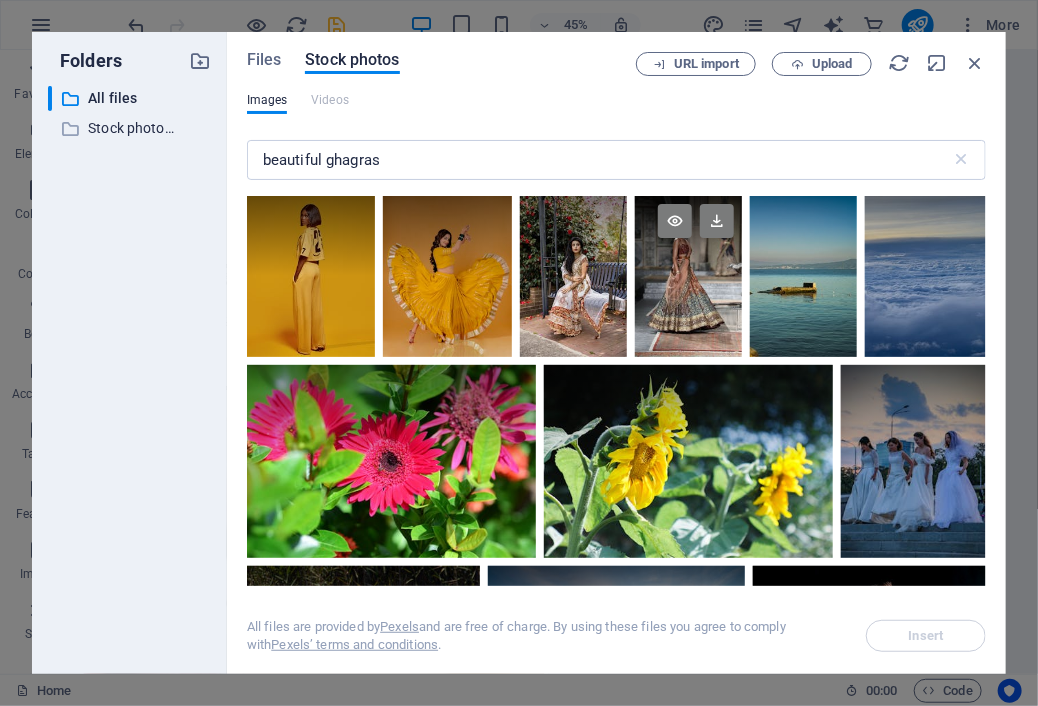 click at bounding box center [688, 276] 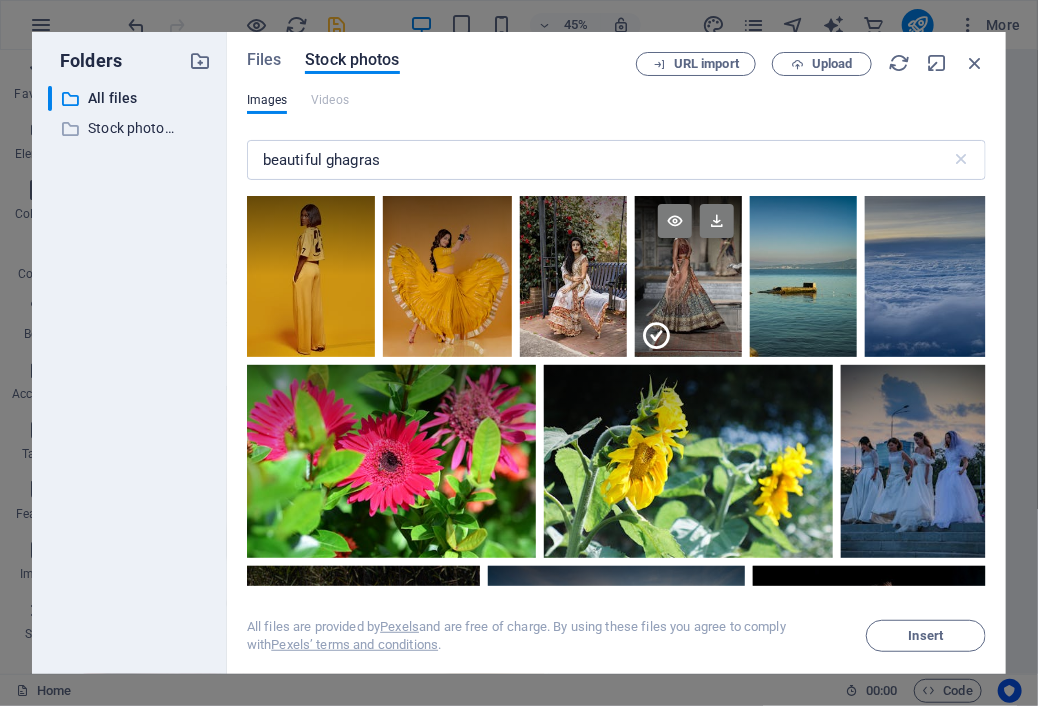 click at bounding box center (688, 316) 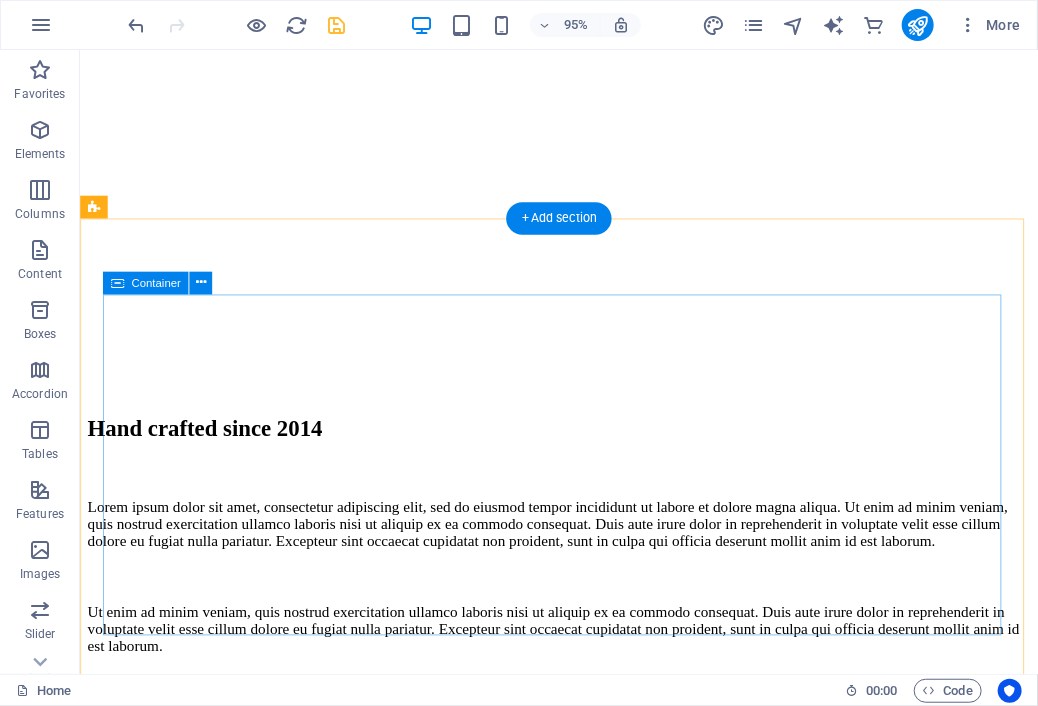 click on "Hand crafted since 2014 Lorem ipsum dolor sit amet, consectetur adipiscing elit, sed do eiusmod tempor incididunt ut labore et dolore magna aliqua. Ut enim ad minim veniam, quis nostrud exercitation ullamco laboris nisi ut aliquip ex ea commodo consequat. Duis aute irure dolor in reprehenderit in voluptate velit esse cillum dolore eu fugiat nulla pariatur. Excepteur sint occaecat cupidatat non proident, sunt in culpa qui officia deserunt mollit anim id est laborum. Ut enim ad minim veniam, quis nostrud exercitation ullamco laboris nisi ut aliquip ex ea commodo consequat. Duis aute irure dolor in reprehenderit in voluptate velit esse cillum dolore eu fugiat nulla pariatur. Excepteur sint occaecat cupidatat non proident, sunt in culpa qui officia deserunt mollit anim id est laborum." at bounding box center (583, 560) 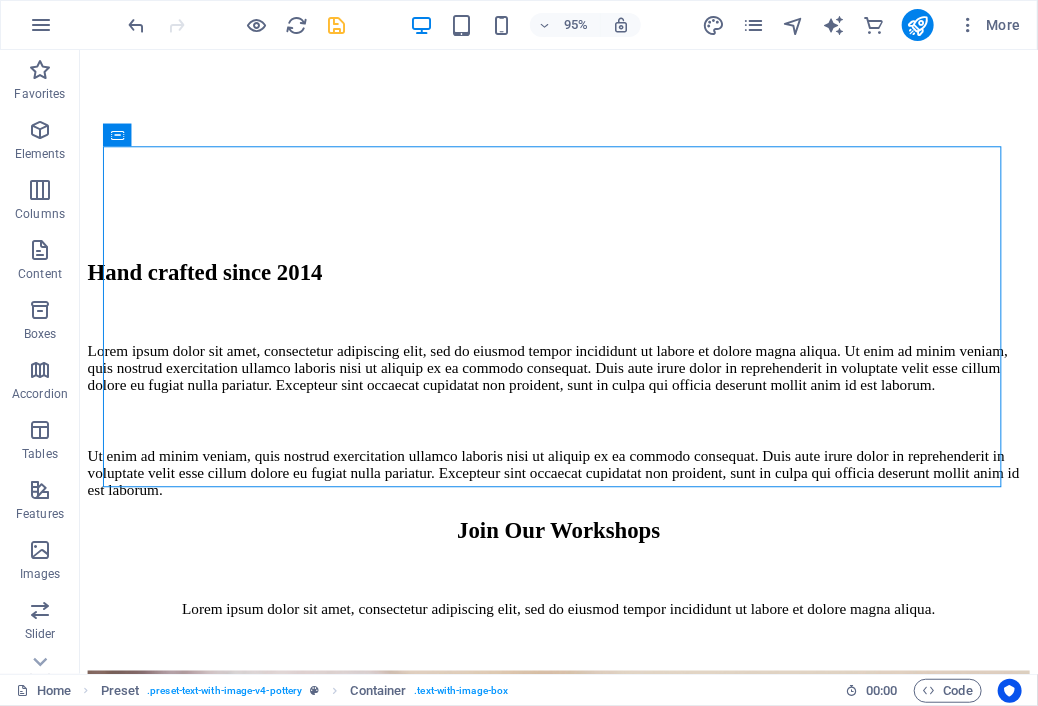 scroll, scrollTop: 1414, scrollLeft: 0, axis: vertical 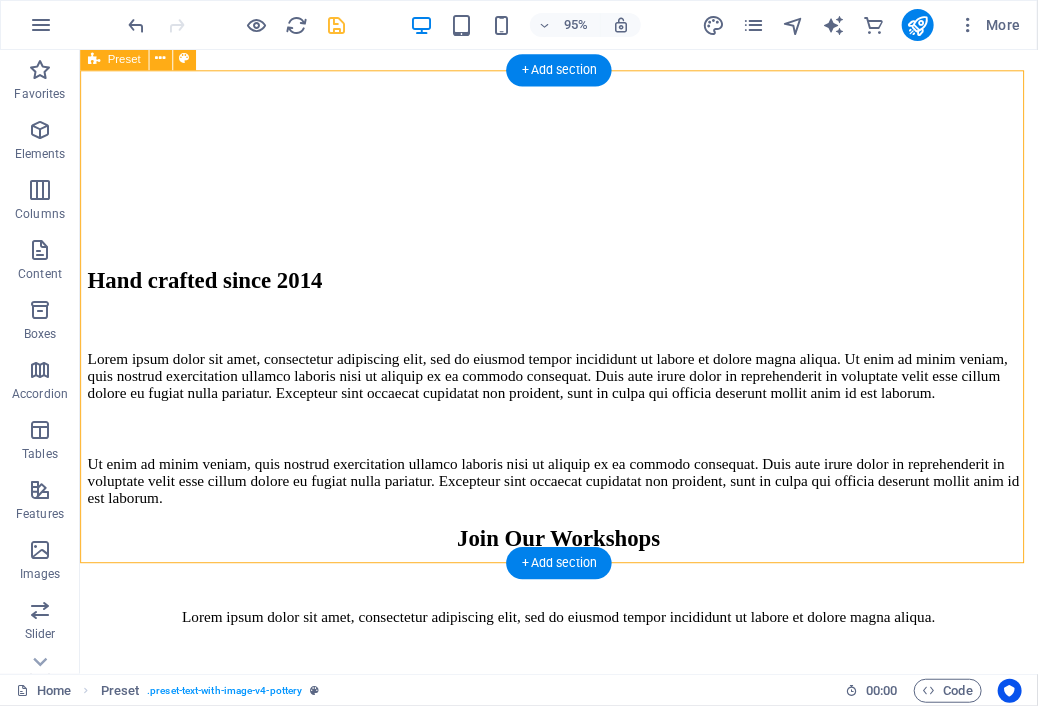 drag, startPoint x: 367, startPoint y: 562, endPoint x: 143, endPoint y: 586, distance: 225.28204 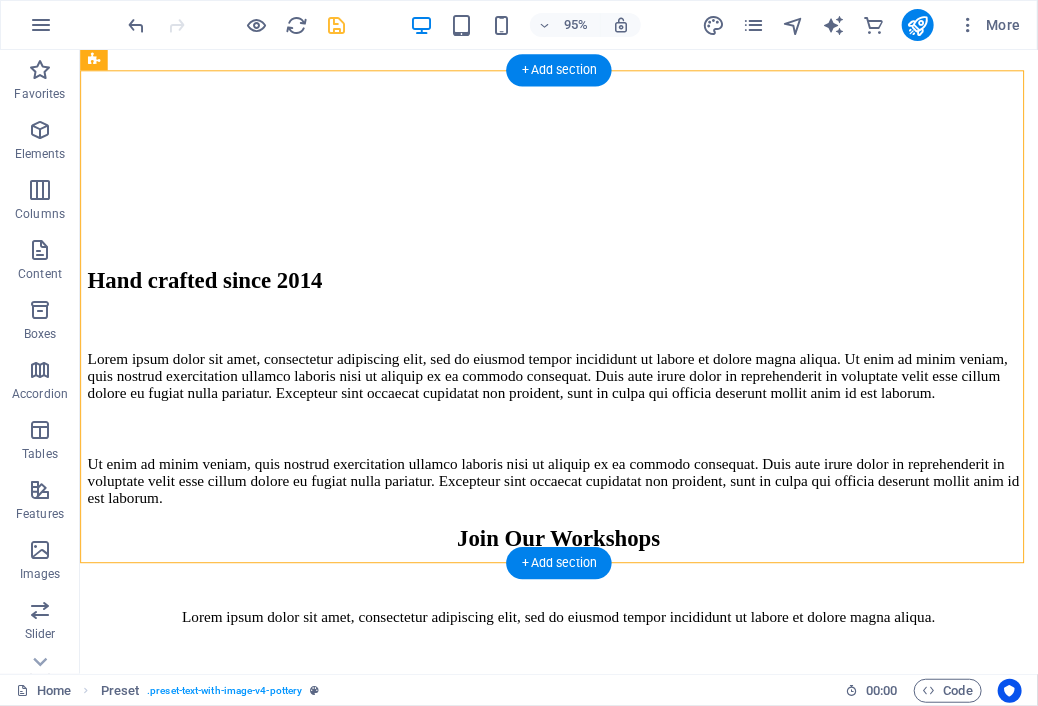 drag, startPoint x: 132, startPoint y: 562, endPoint x: 230, endPoint y: 136, distance: 437.12698 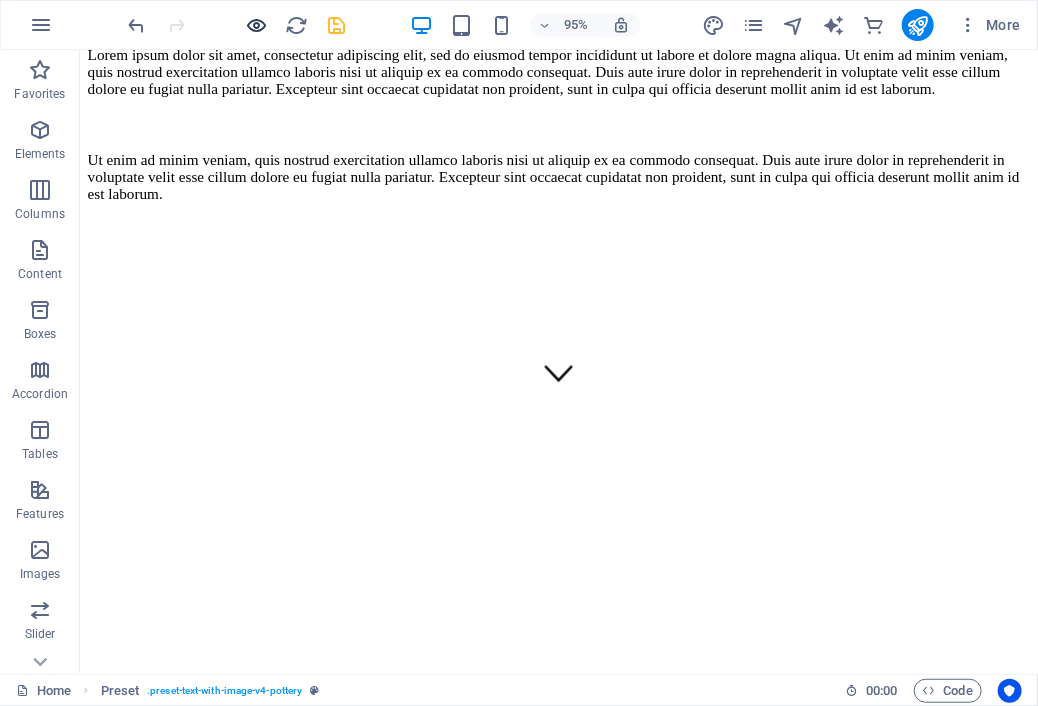 scroll, scrollTop: 46, scrollLeft: 0, axis: vertical 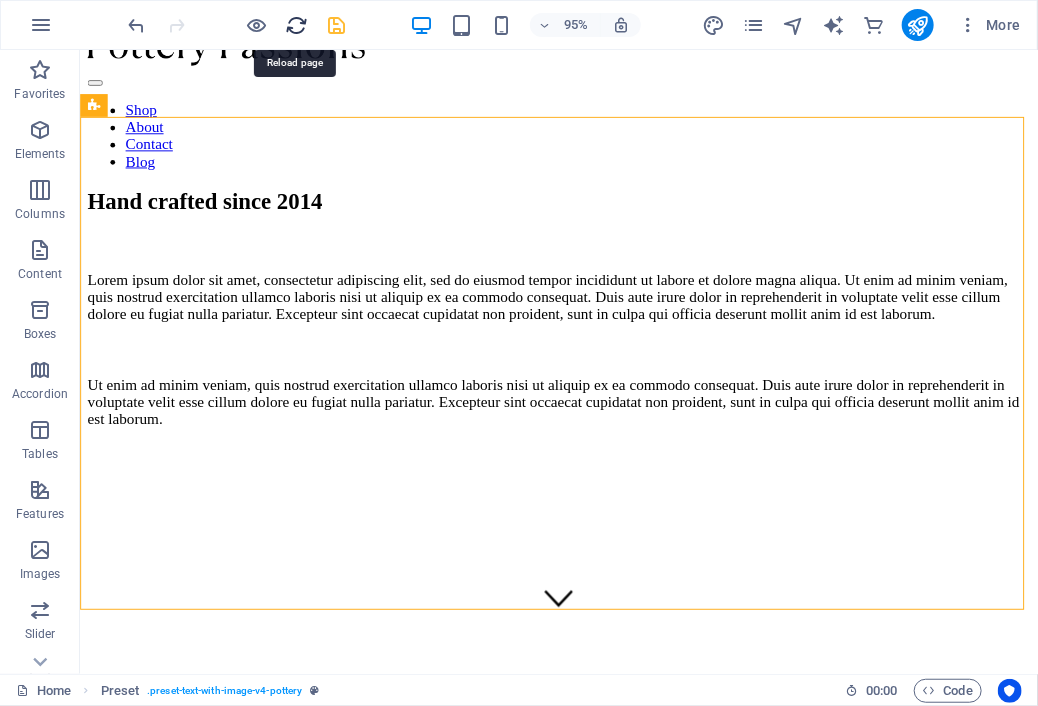 click at bounding box center (297, 25) 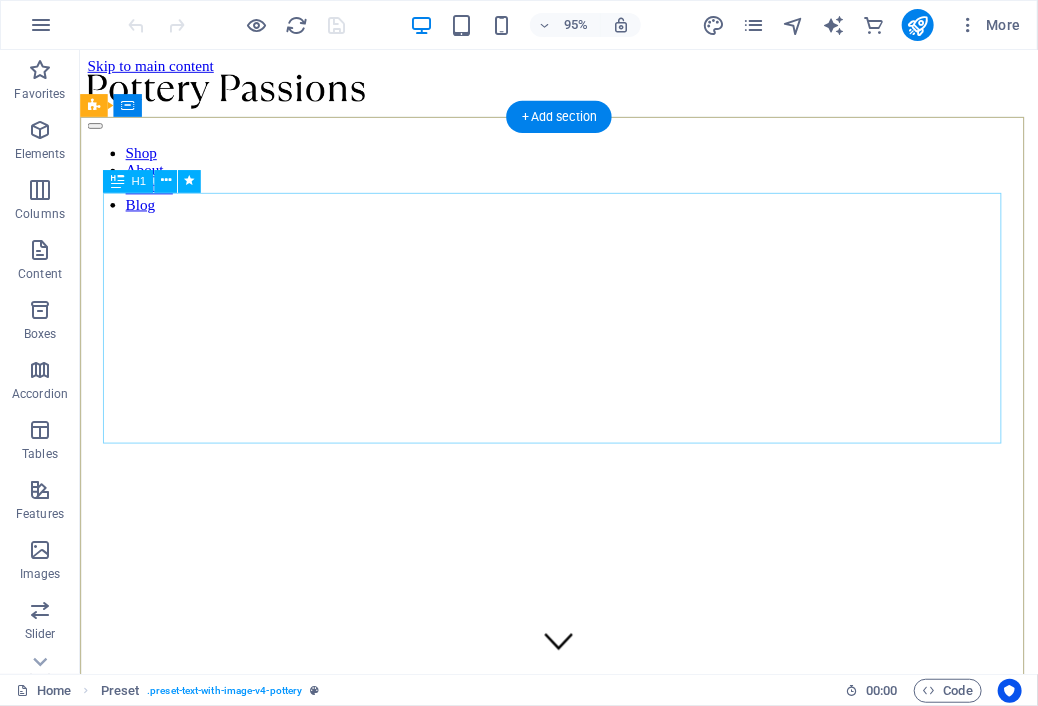 scroll, scrollTop: 0, scrollLeft: 0, axis: both 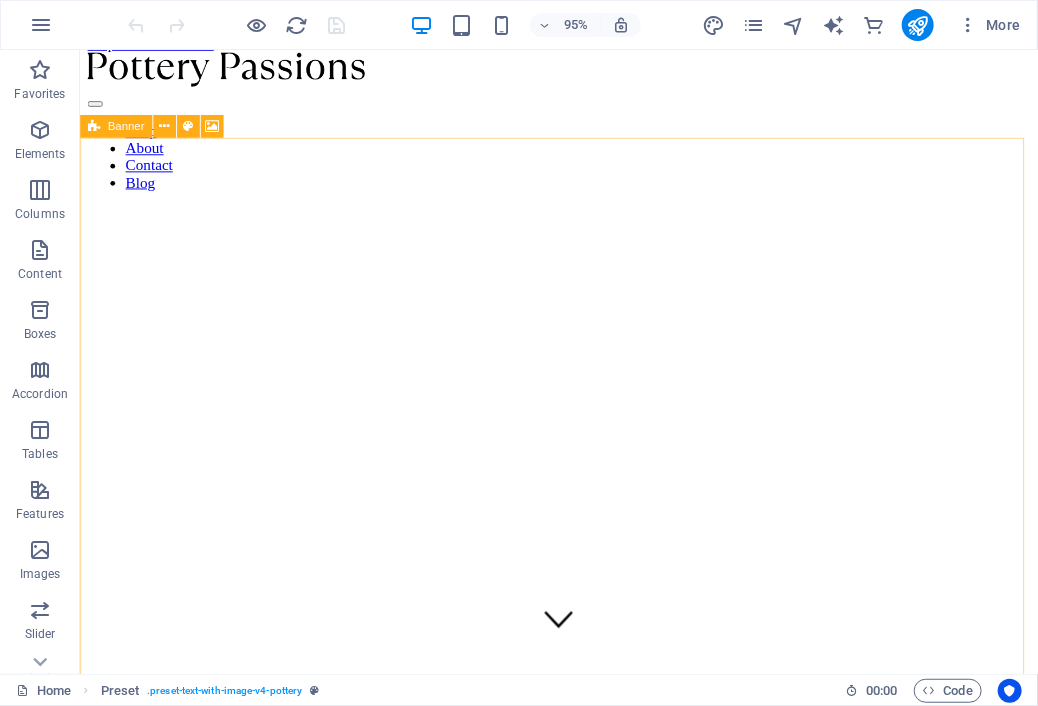 click on "Banner" at bounding box center [126, 125] 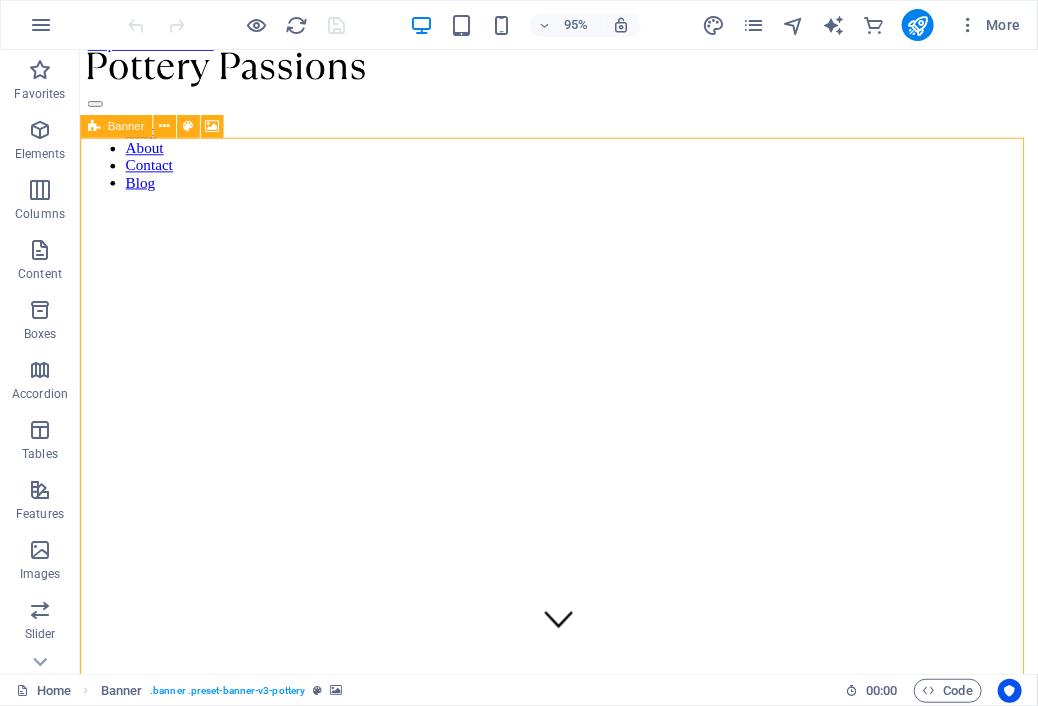 select on "px" 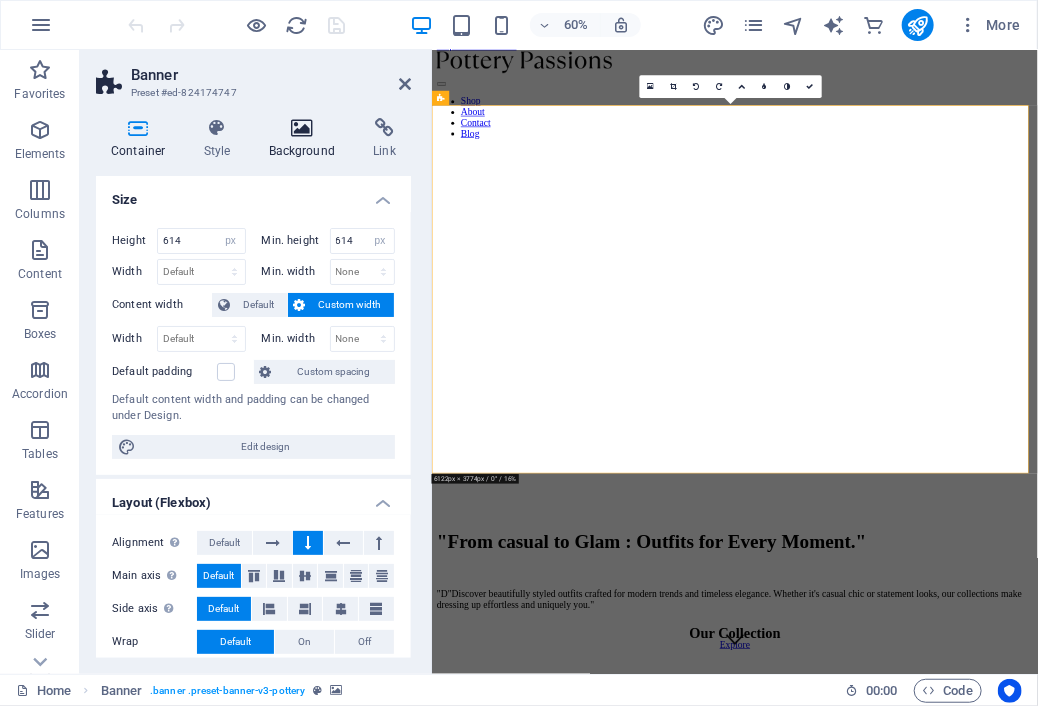 click on "Background" at bounding box center (306, 139) 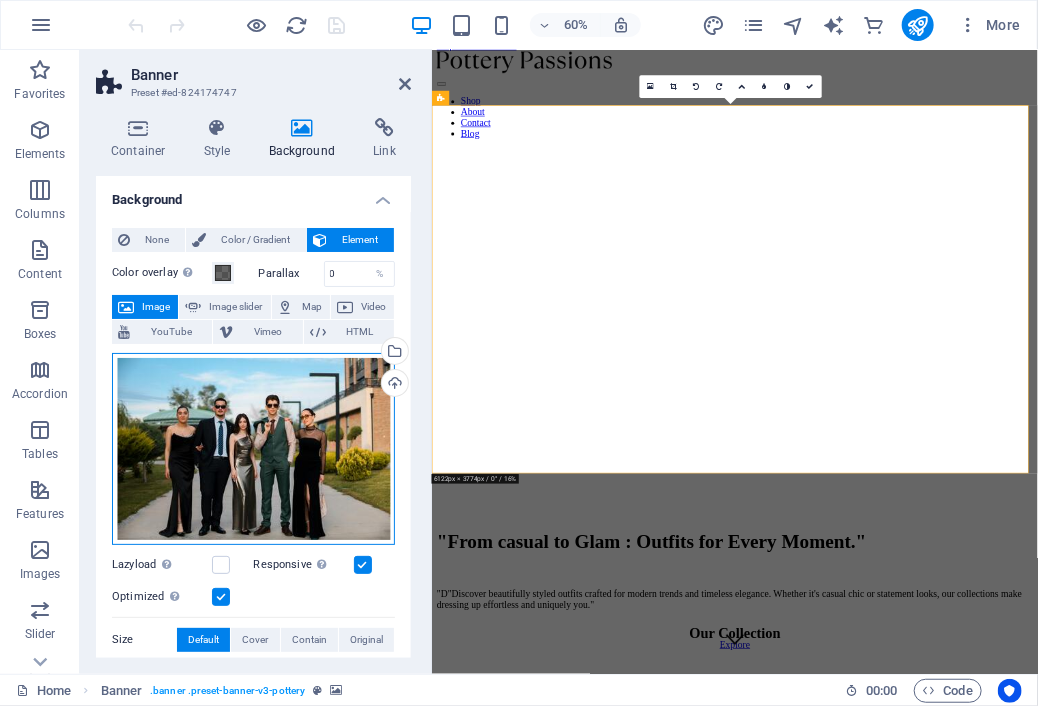 click on "Drag files here, click to choose files or select files from Files or our free stock photos & videos" at bounding box center [253, 449] 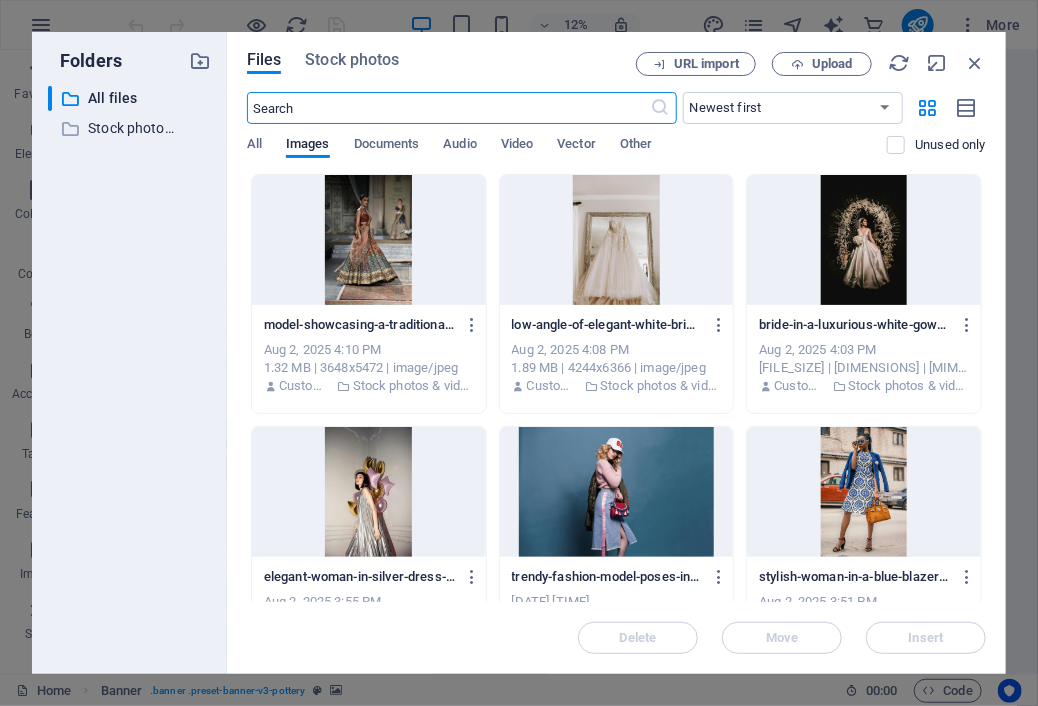 type 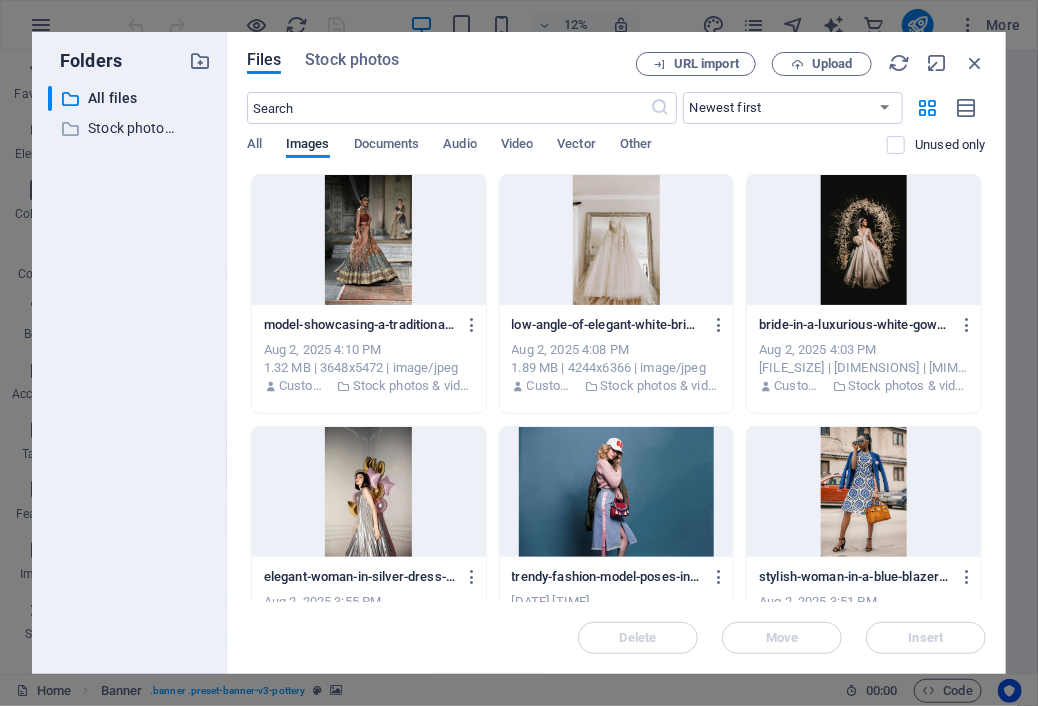 drag, startPoint x: 981, startPoint y: 205, endPoint x: 983, endPoint y: 229, distance: 24.083189 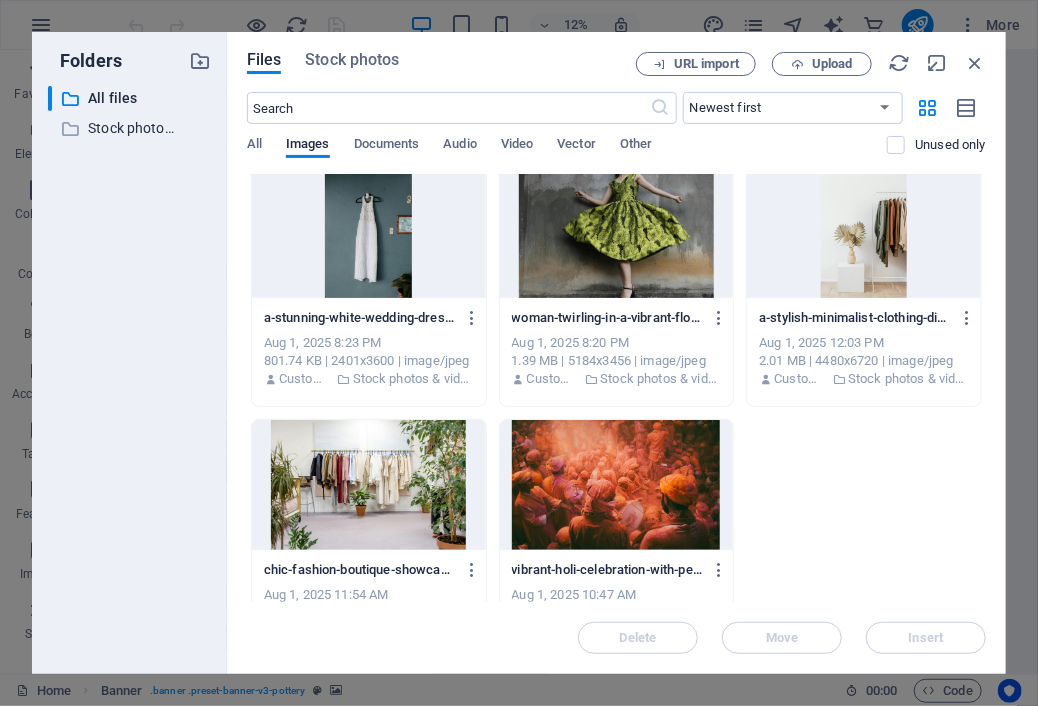 scroll, scrollTop: 1323, scrollLeft: 0, axis: vertical 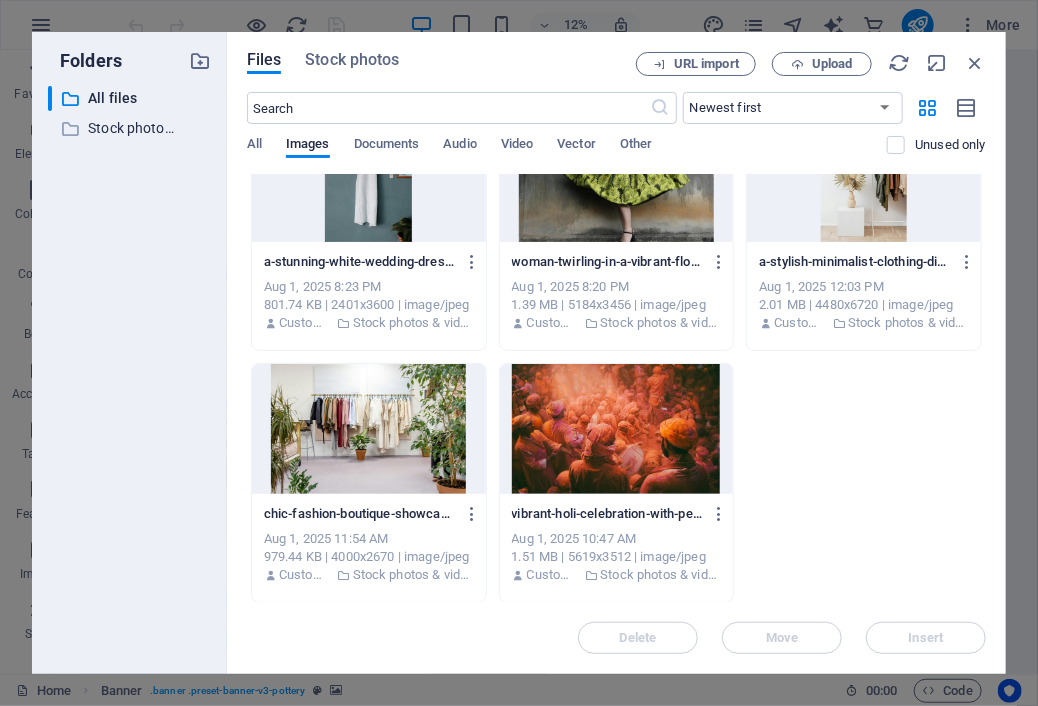 click at bounding box center (369, 429) 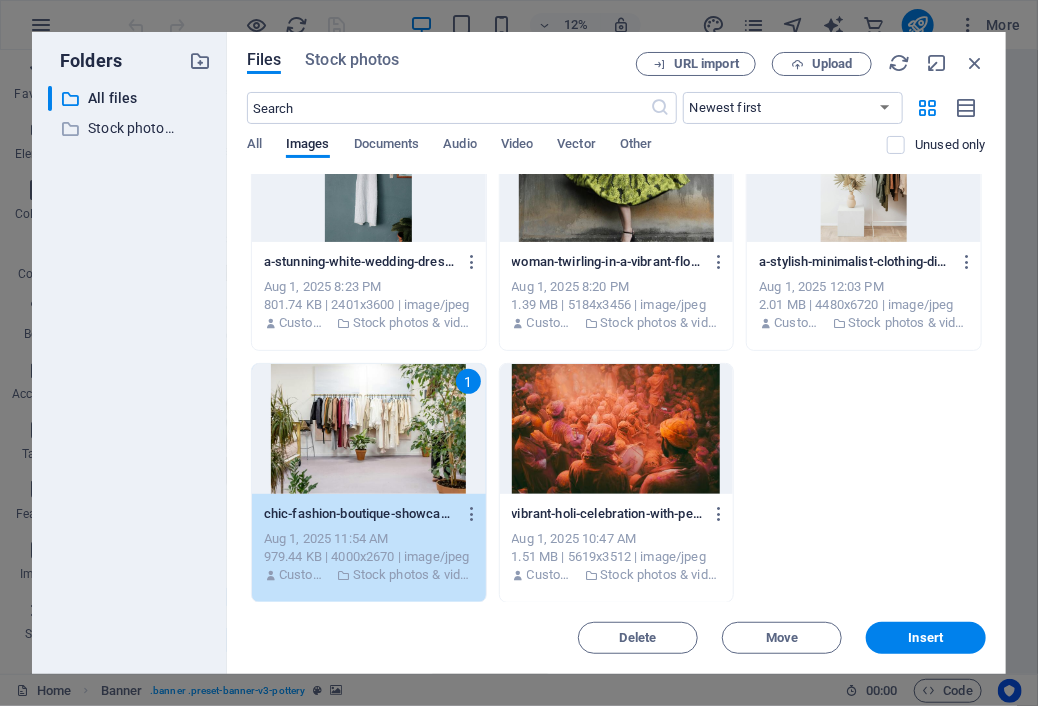 click on "1" at bounding box center [369, 429] 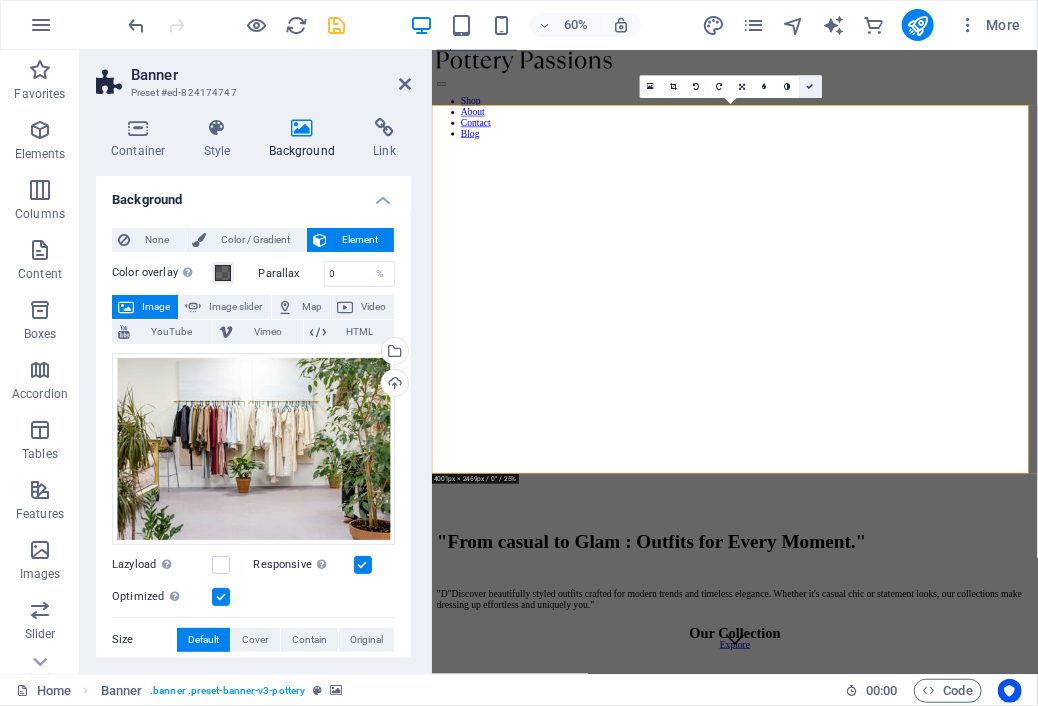 click at bounding box center (810, 86) 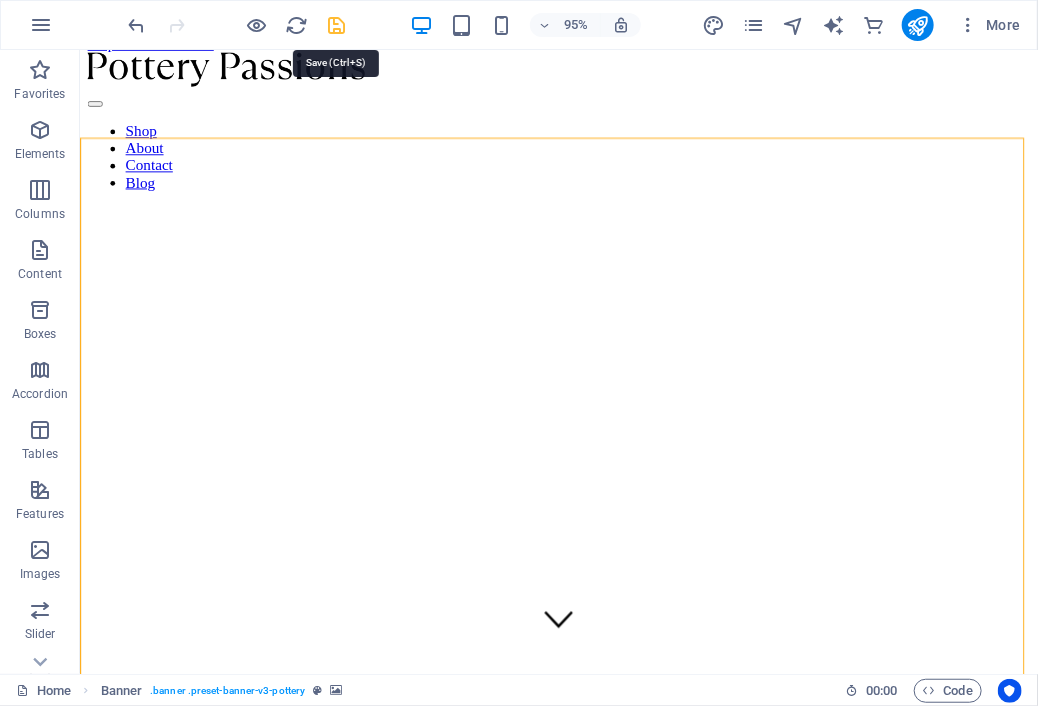 click at bounding box center (337, 25) 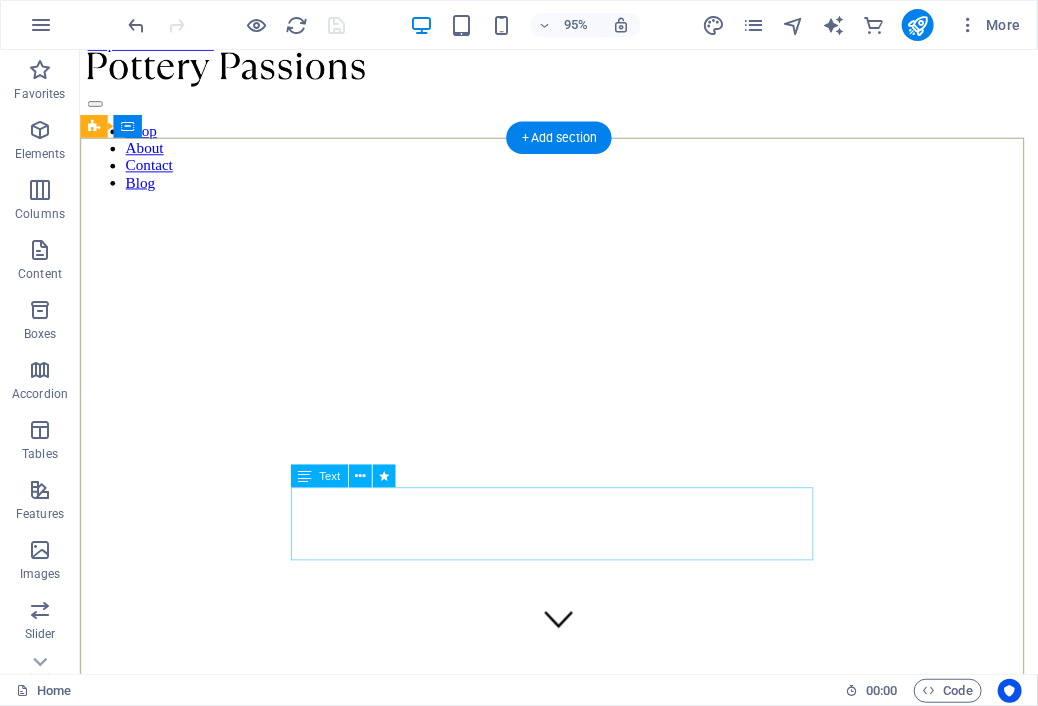click on ""D "Discover beautifully styled outfits crafted for modern trends and timeless elegance. Whether it's casual chic or statement looks, our collections make dressing up effortless and uniquely you."" at bounding box center (583, 966) 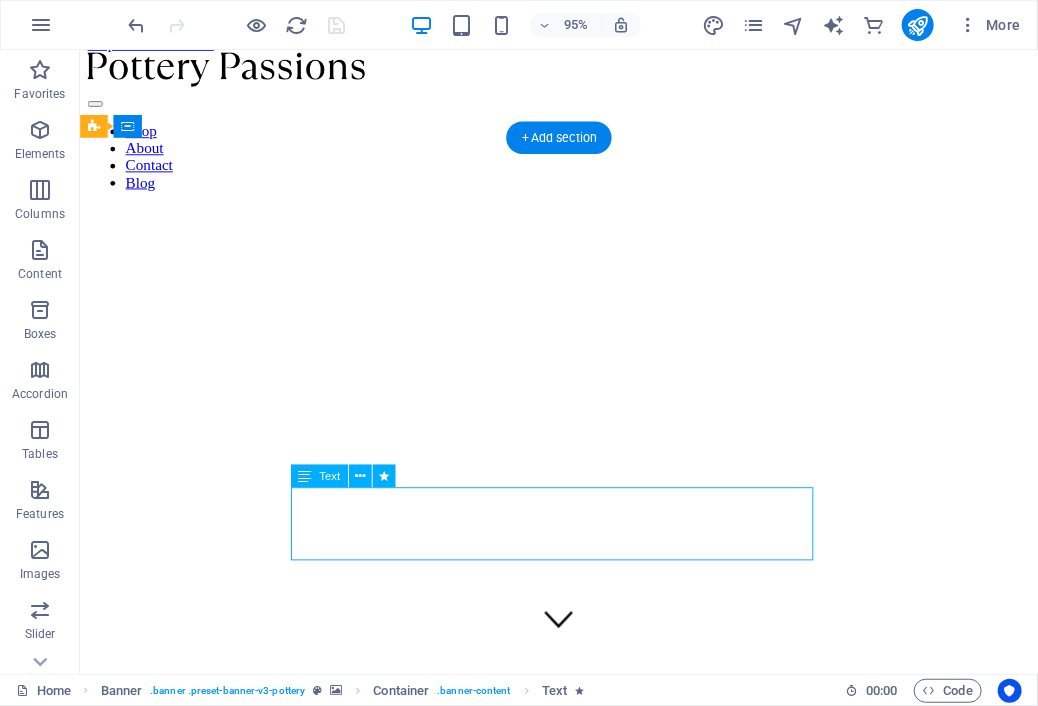 click on ""D "Discover beautifully styled outfits crafted for modern trends and timeless elegance. Whether it's casual chic or statement looks, our collections make dressing up effortless and uniquely you."" at bounding box center (583, 966) 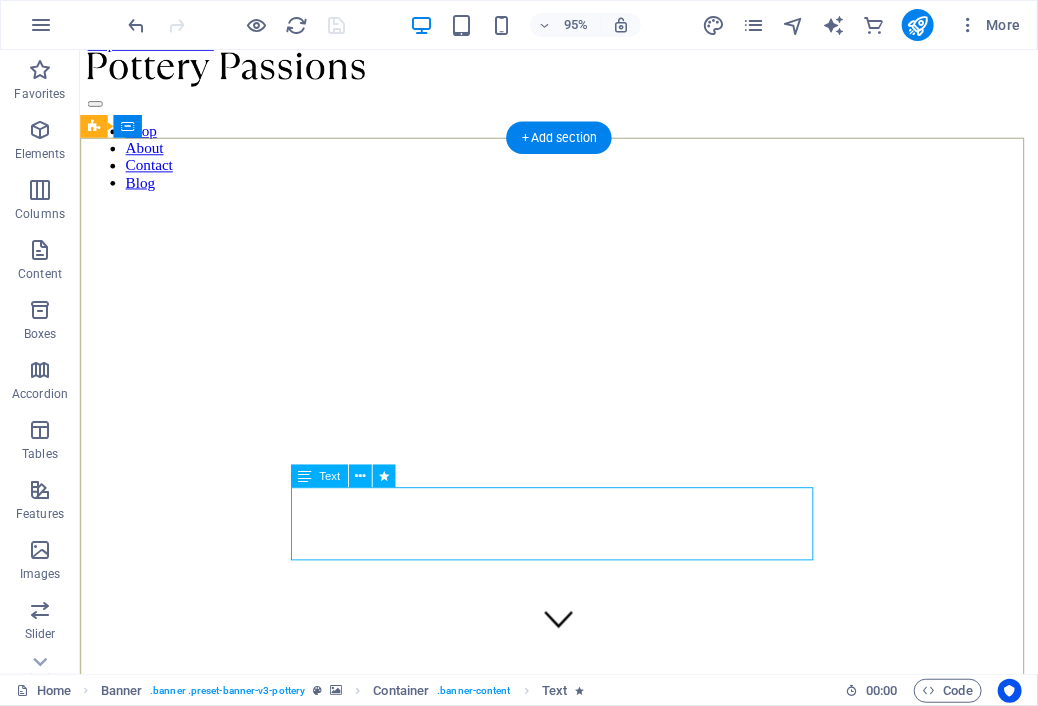 click on ""D "Discover beautifully styled outfits crafted for modern trends and timeless elegance. Whether it's casual chic or statement looks, our collections make dressing up effortless and uniquely you."" at bounding box center [583, 966] 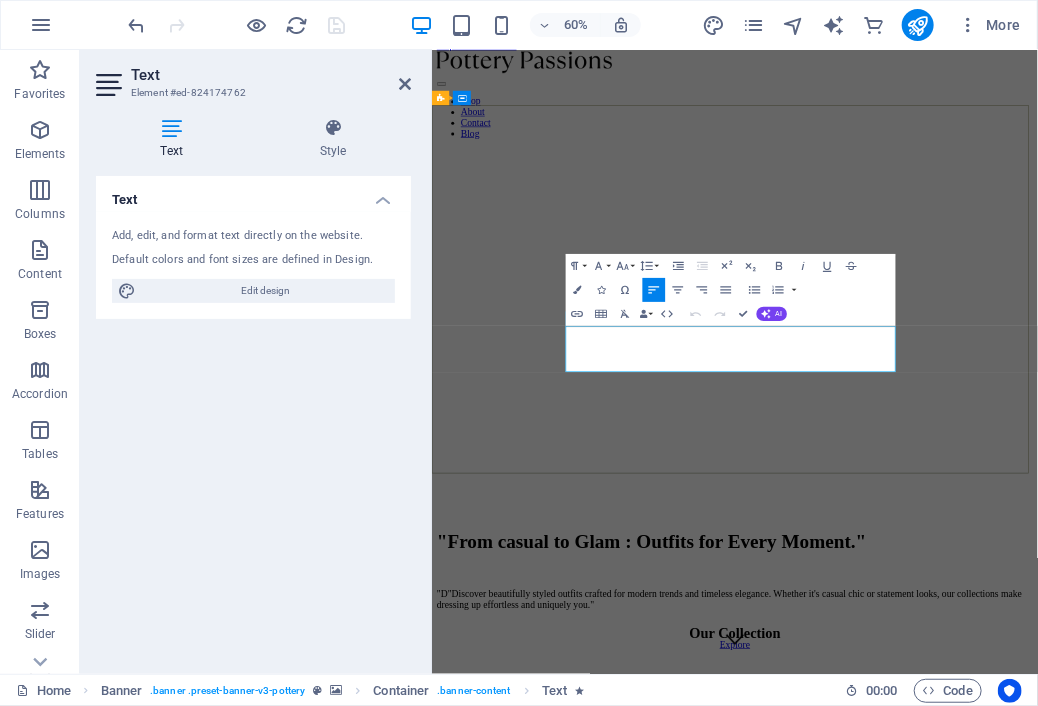 click on ""Discover beautifully styled outfits crafted for modern trends and timeless elegance. Whether it's casual chic or statement looks, our collections make dressing up effortless and uniquely you."" 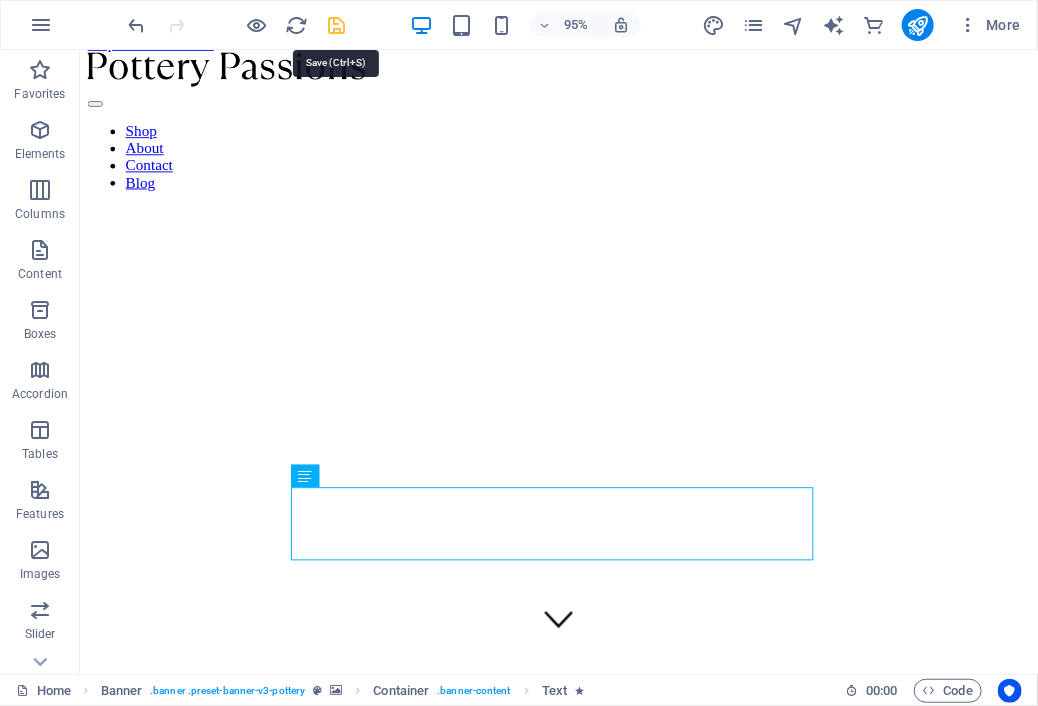 click at bounding box center (337, 25) 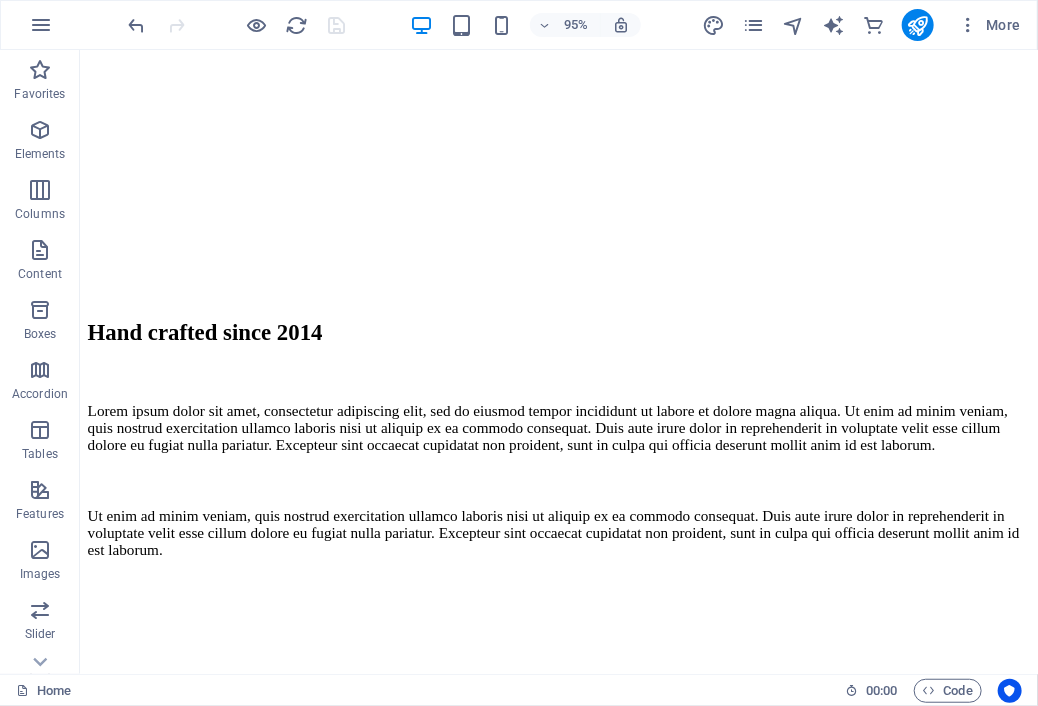 scroll, scrollTop: 1400, scrollLeft: 0, axis: vertical 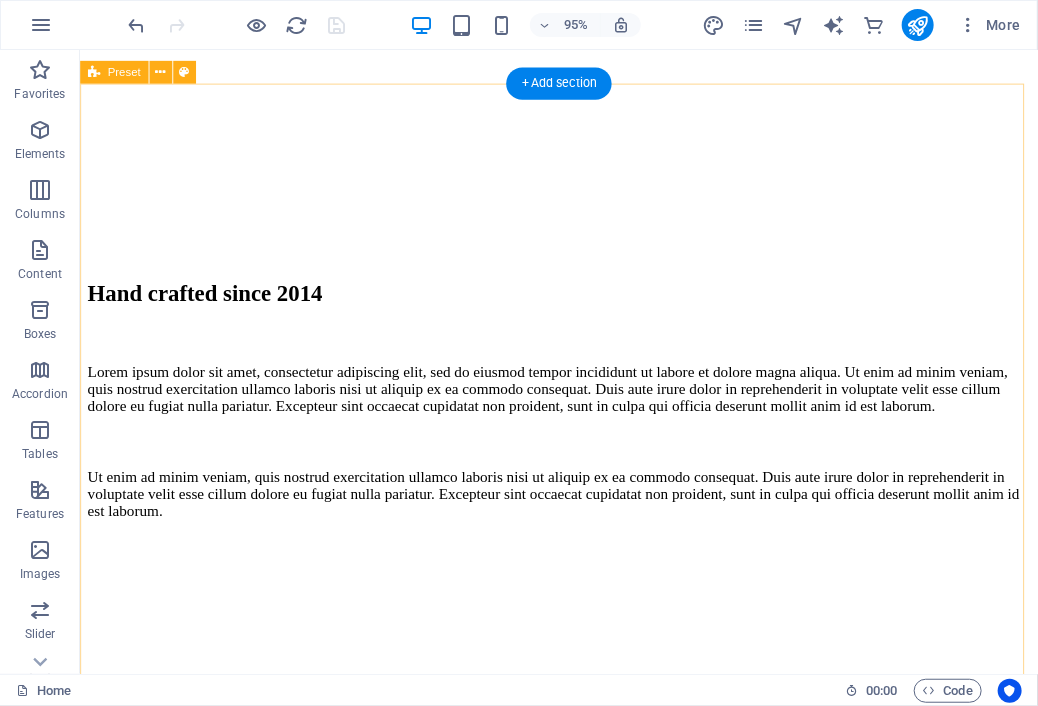 click at bounding box center (583, 560) 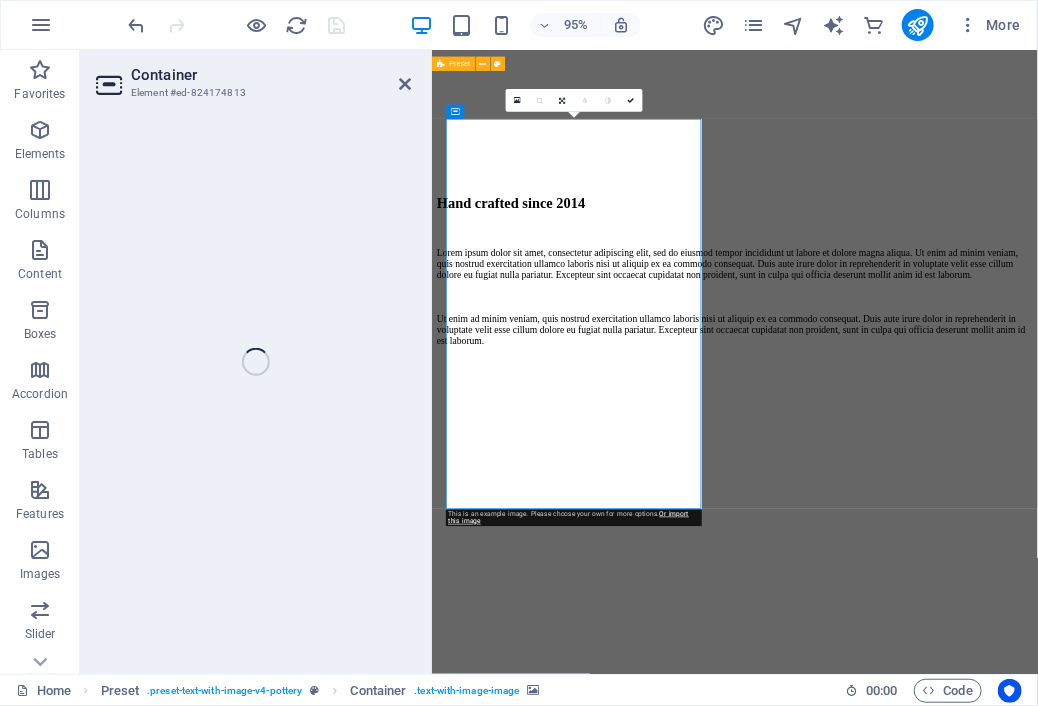 select on "px" 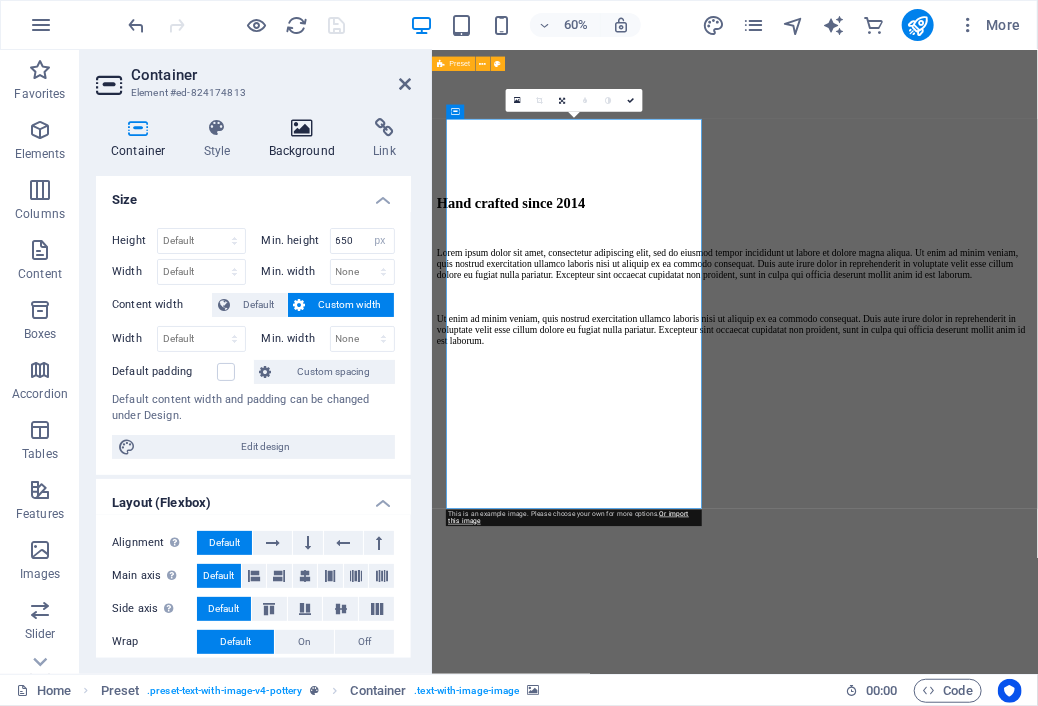 click at bounding box center [302, 128] 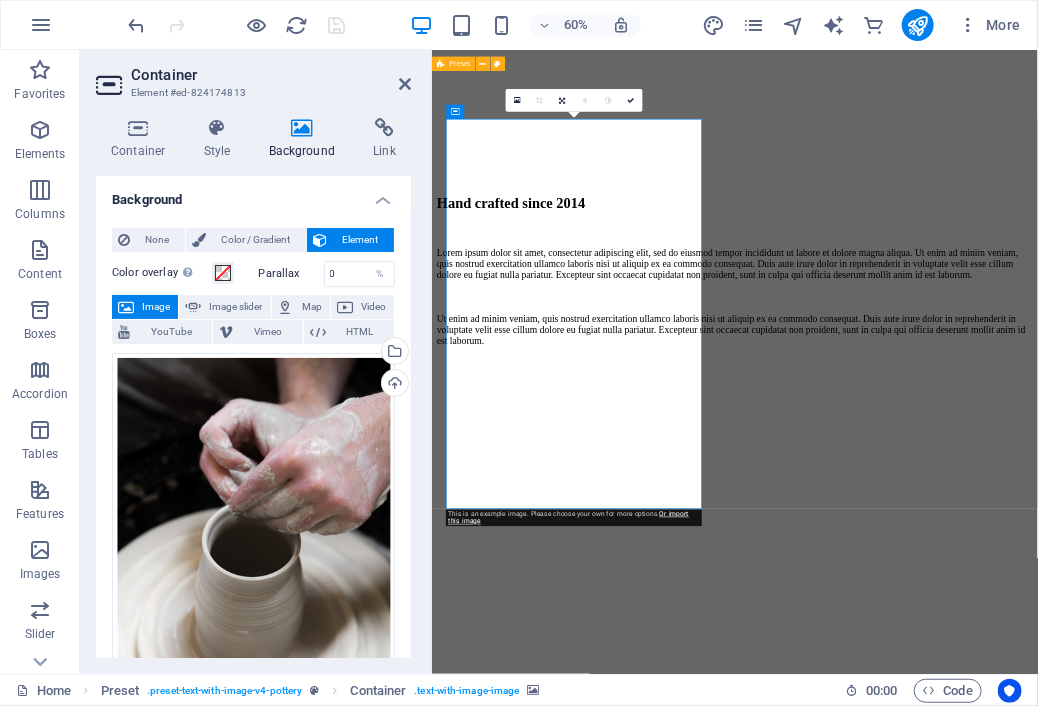 click on "Image" at bounding box center [156, 307] 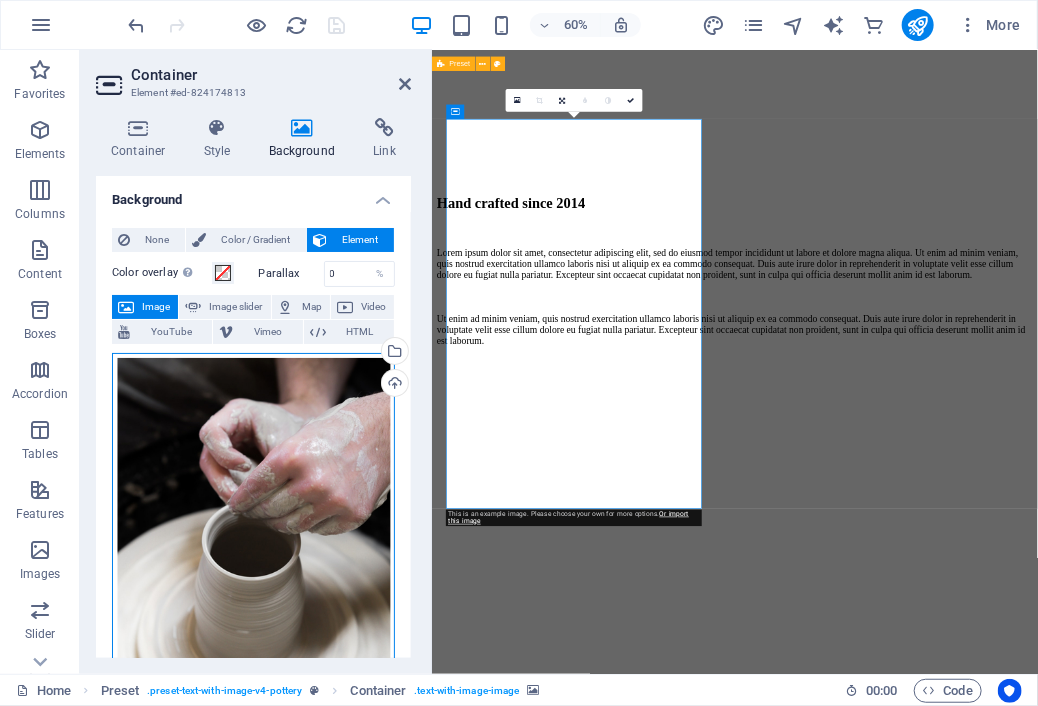 click on "Drag files here, click to choose files or select files from Files or our free stock photos & videos" at bounding box center [253, 537] 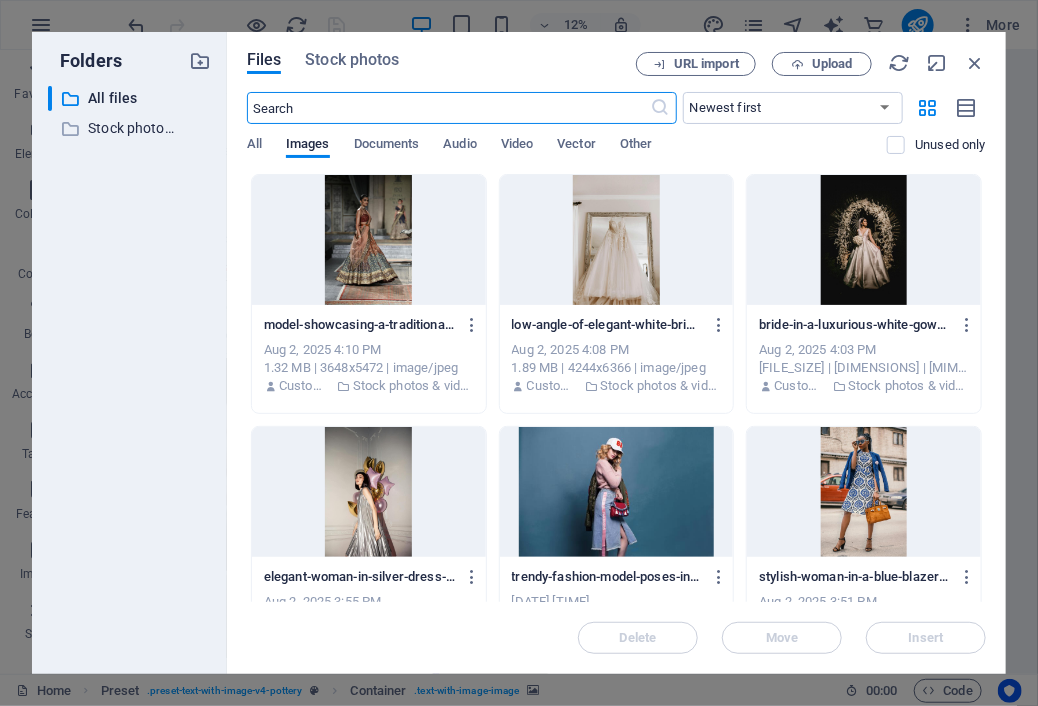 scroll, scrollTop: 728, scrollLeft: 0, axis: vertical 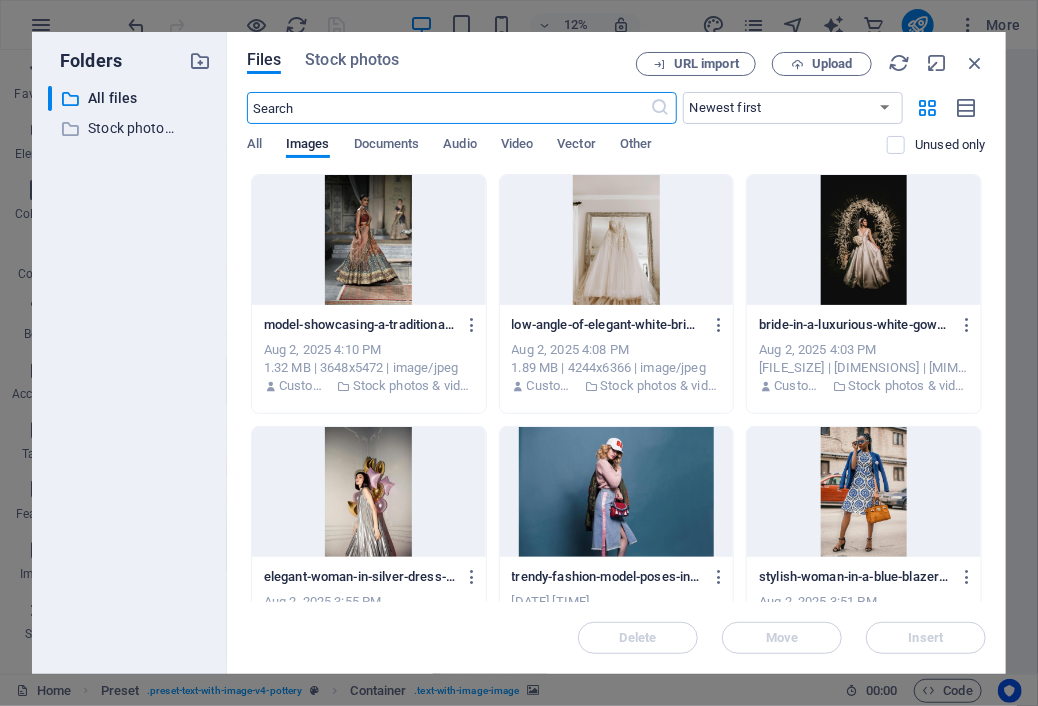 click at bounding box center (369, 240) 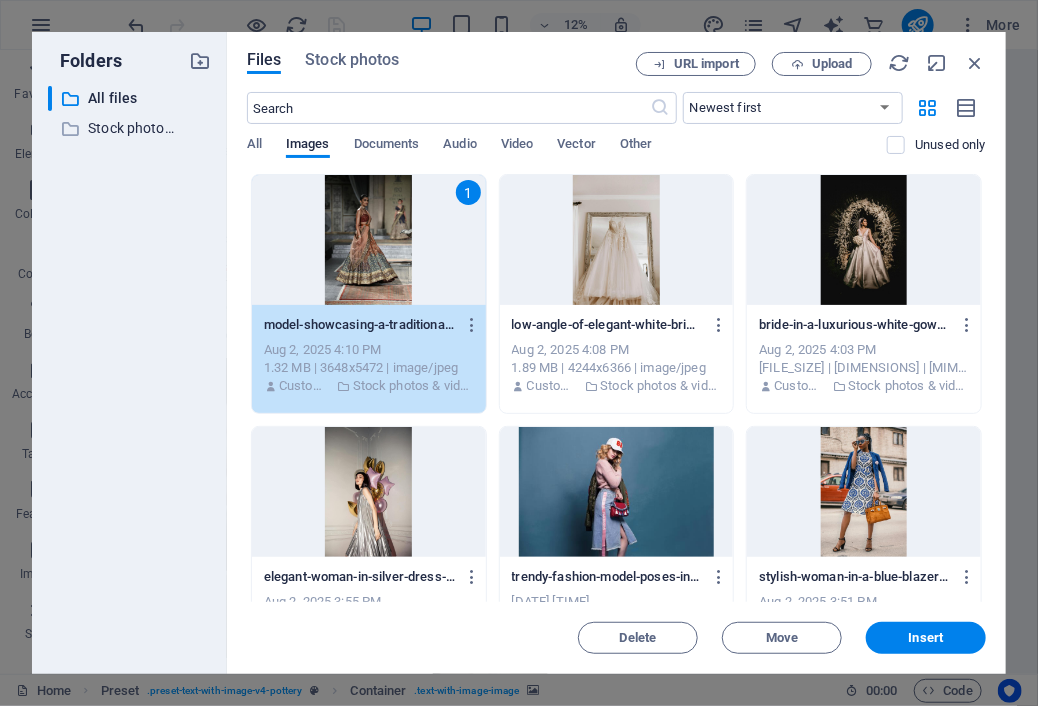 click on "1" at bounding box center [369, 240] 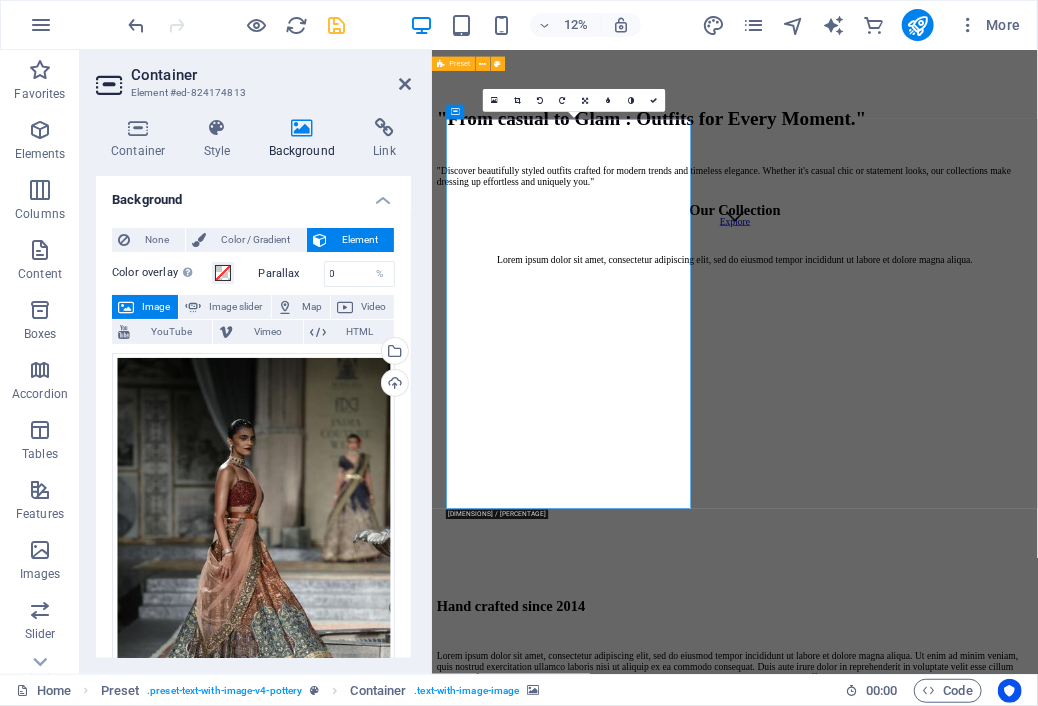 scroll, scrollTop: 1400, scrollLeft: 0, axis: vertical 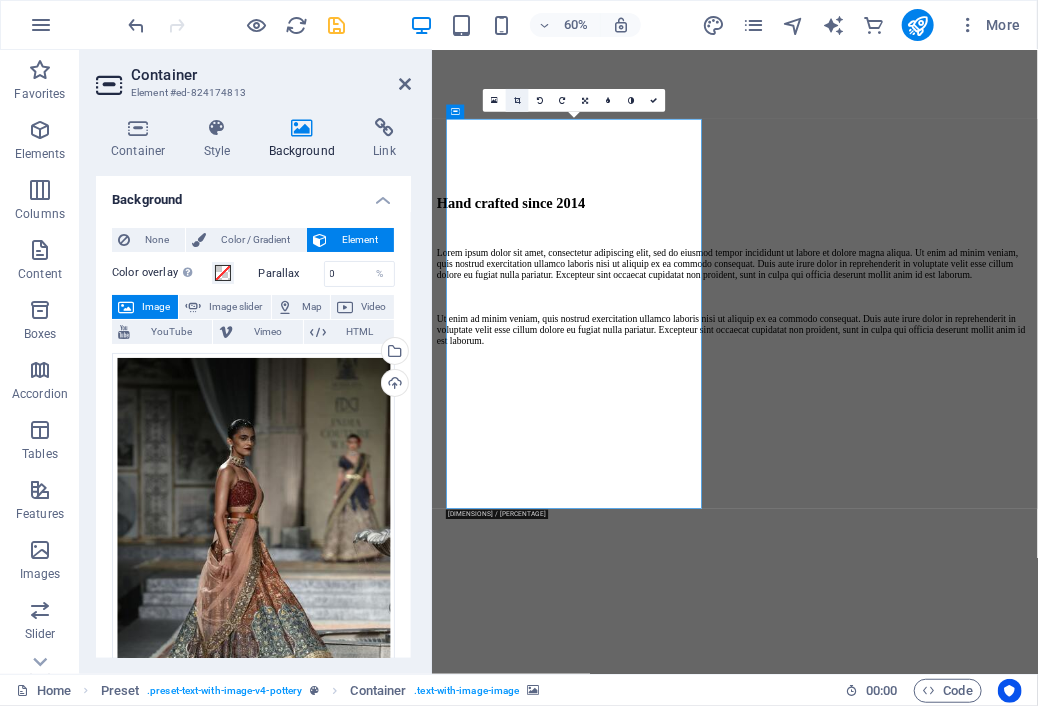 click at bounding box center [517, 100] 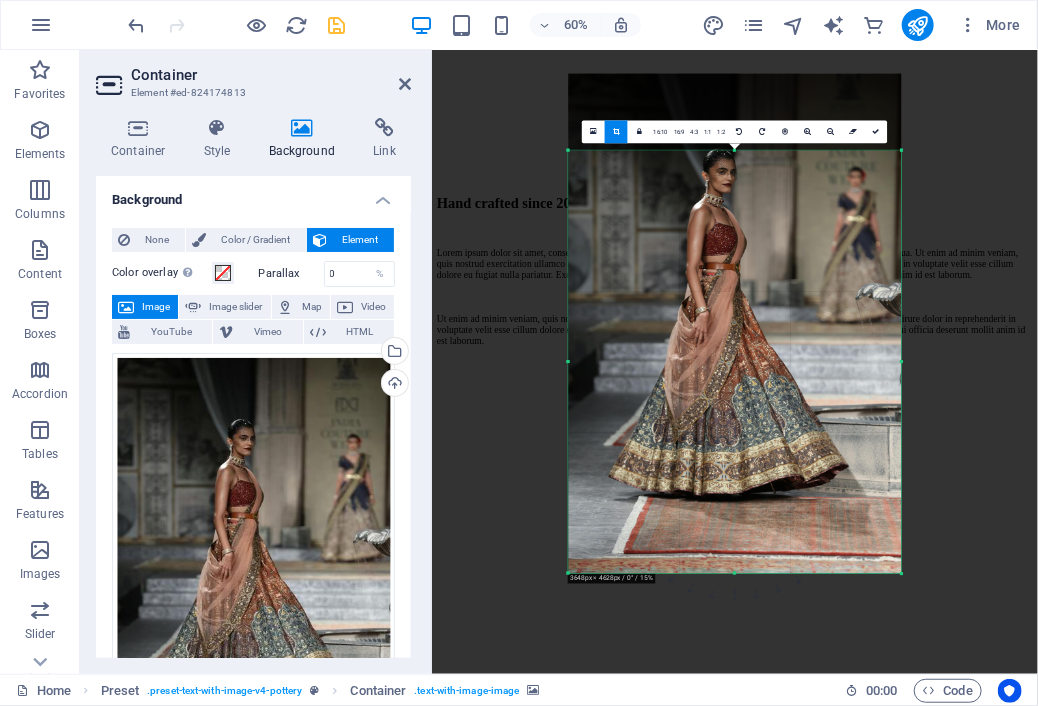 drag, startPoint x: 746, startPoint y: 113, endPoint x: 772, endPoint y: 239, distance: 128.65457 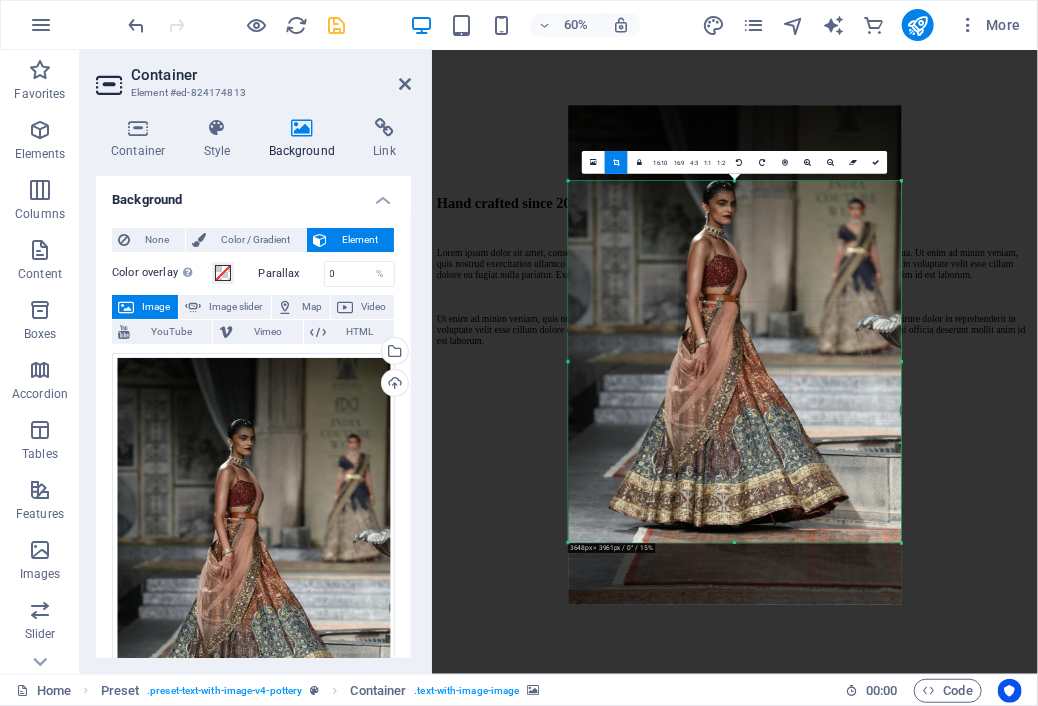 drag, startPoint x: 769, startPoint y: 573, endPoint x: 760, endPoint y: 470, distance: 103.392456 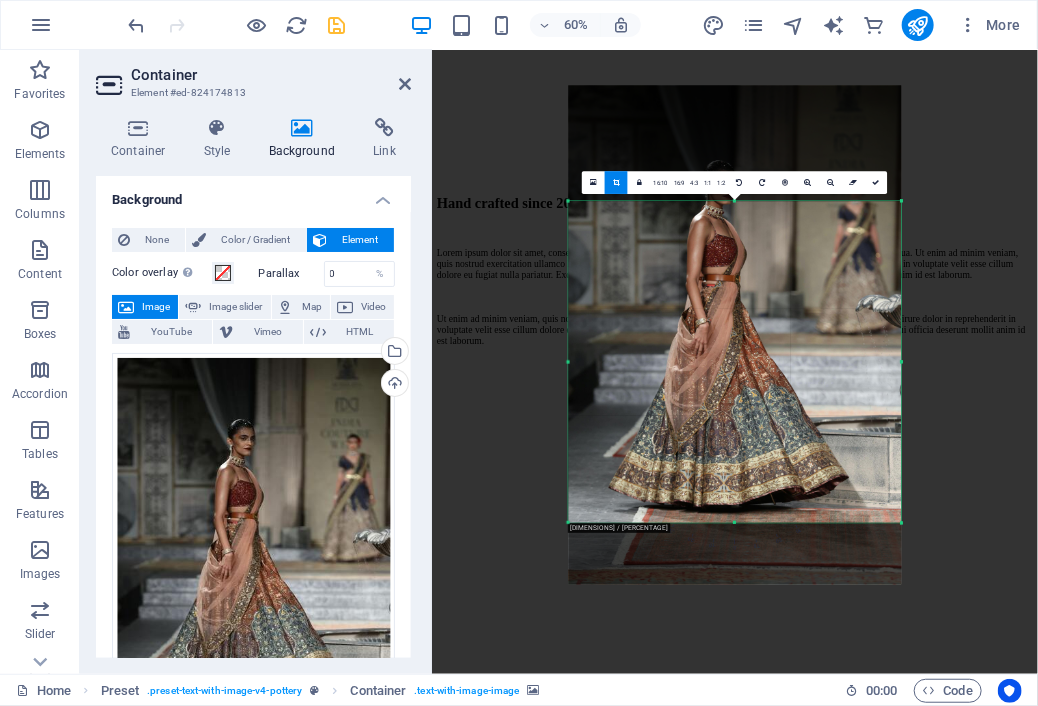 drag, startPoint x: 732, startPoint y: 179, endPoint x: 744, endPoint y: 246, distance: 68.06615 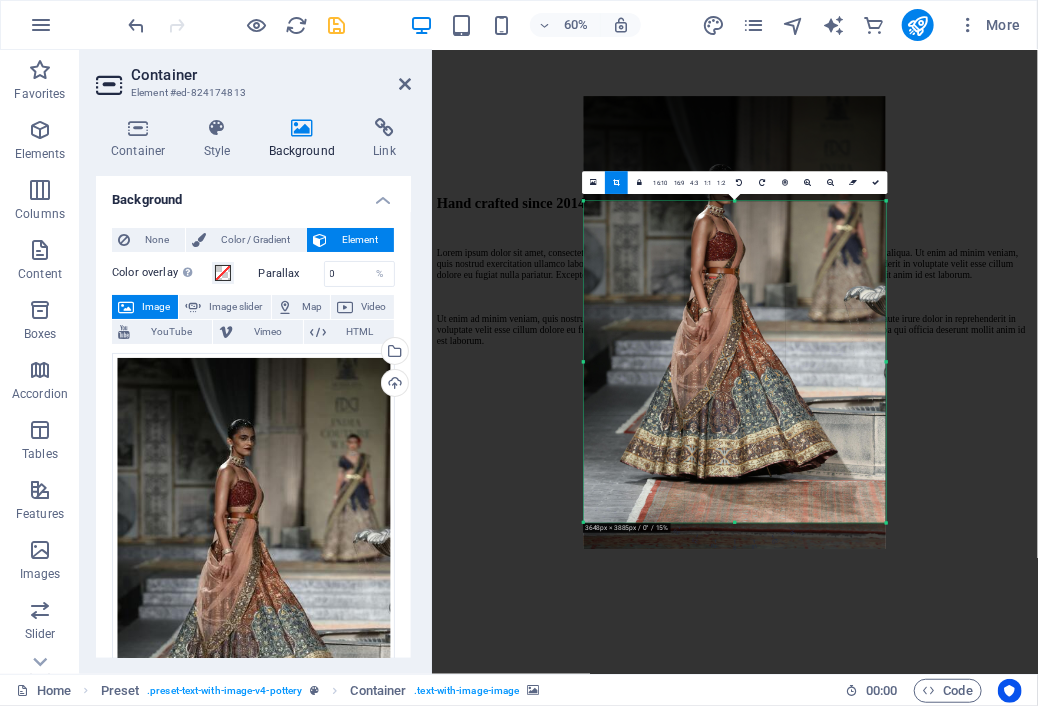 drag, startPoint x: 903, startPoint y: 277, endPoint x: 851, endPoint y: 293, distance: 54.405884 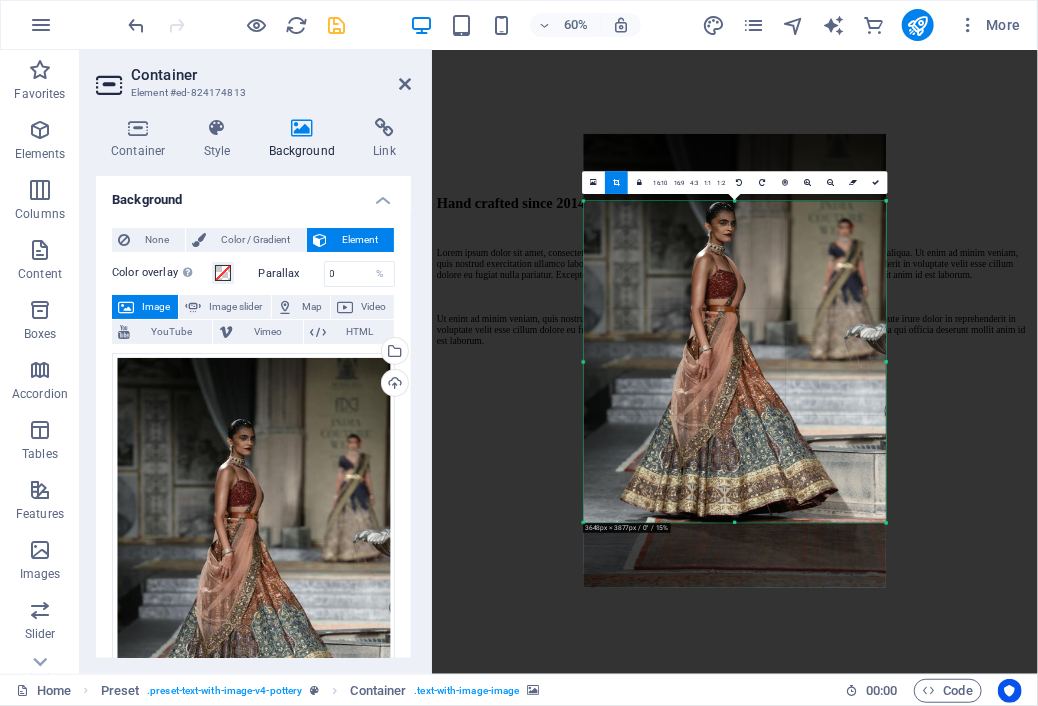 drag, startPoint x: 768, startPoint y: 333, endPoint x: 773, endPoint y: 324, distance: 10.29563 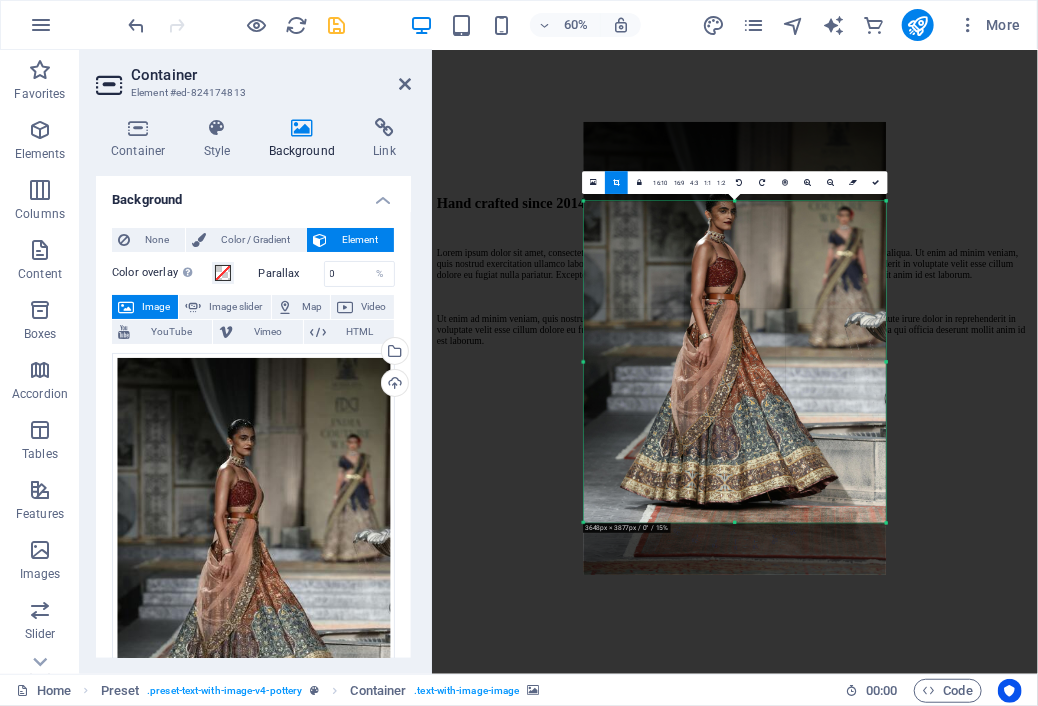 drag, startPoint x: 727, startPoint y: 386, endPoint x: 725, endPoint y: 323, distance: 63.03174 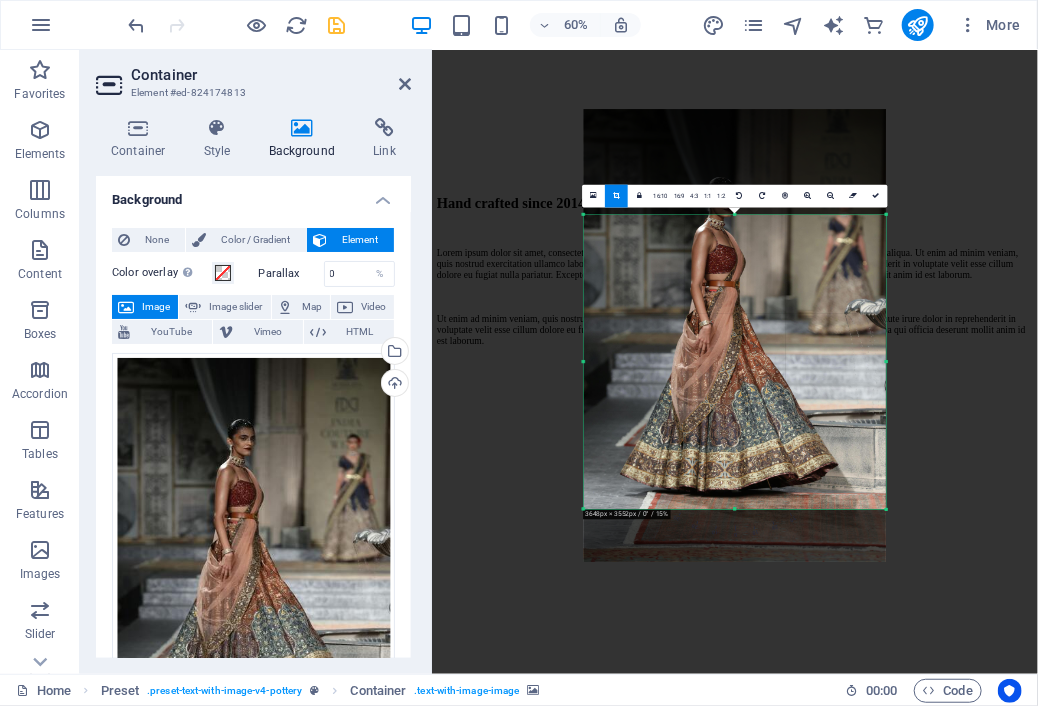 drag, startPoint x: 740, startPoint y: 201, endPoint x: 744, endPoint y: 246, distance: 45.17743 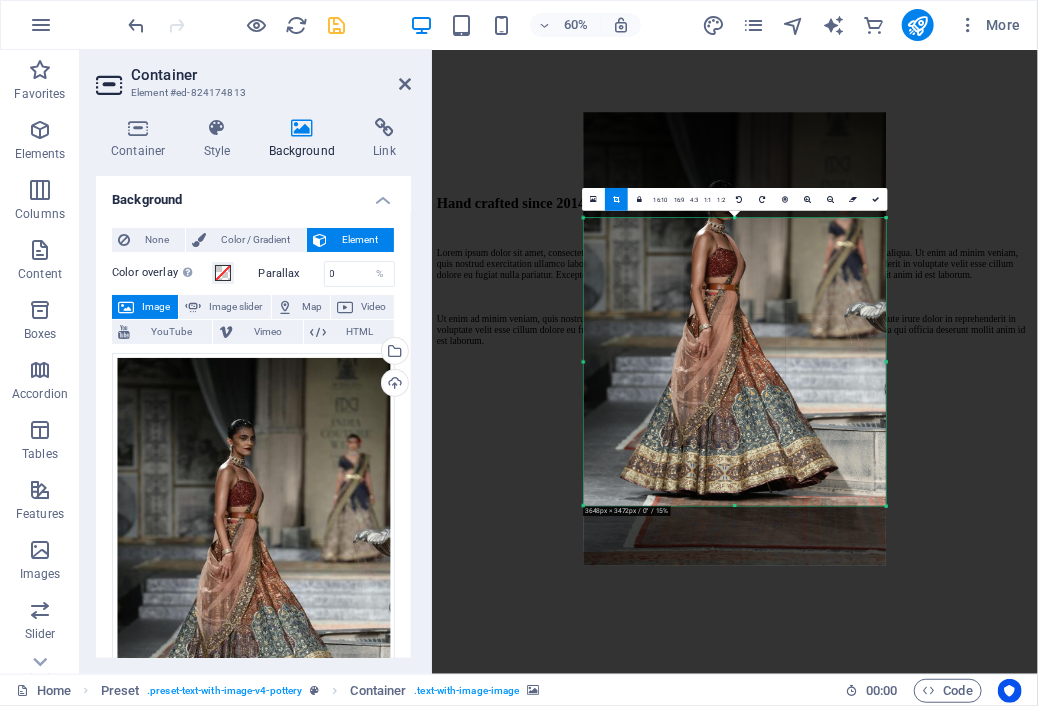 drag, startPoint x: 735, startPoint y: 508, endPoint x: 734, endPoint y: 497, distance: 11.045361 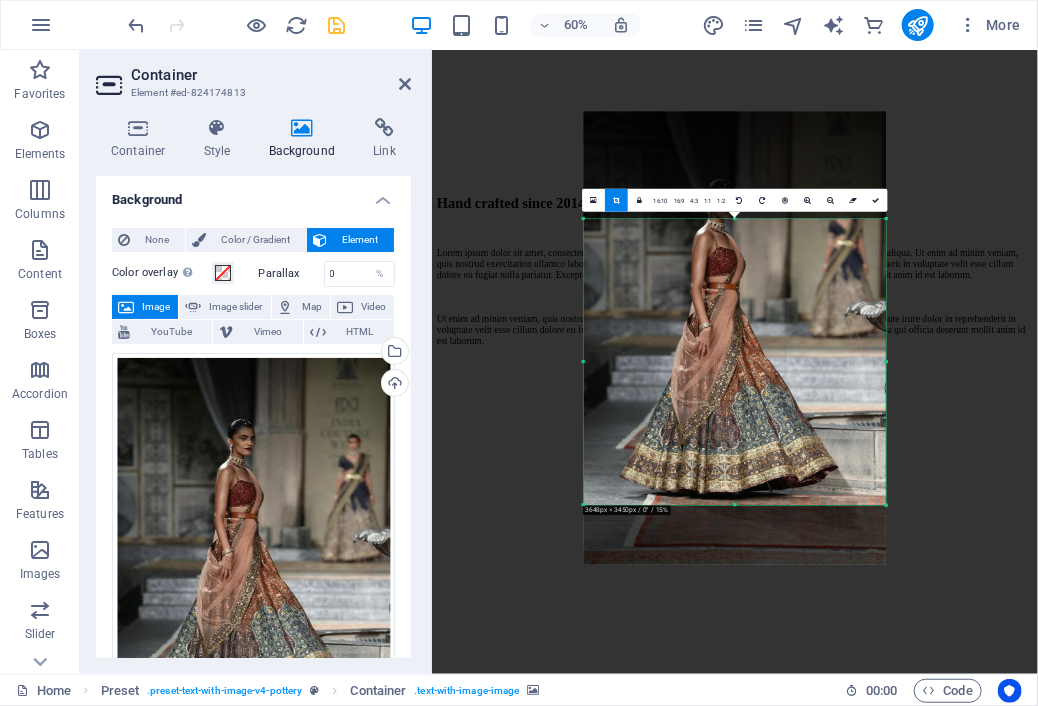 click on "180 170 160 150 140 130 120 110 100 90 80 70 60 50 40 30 20 10 0 -10 -20 -30 -40 -50 -60 -70 -80 -90 -100 -110 -120 -130 -140 -150 -160 -170 3648px × 3450px / 0° / 15% 16:10 16:9 4:3 1:1 1:2 0" at bounding box center (735, 362) 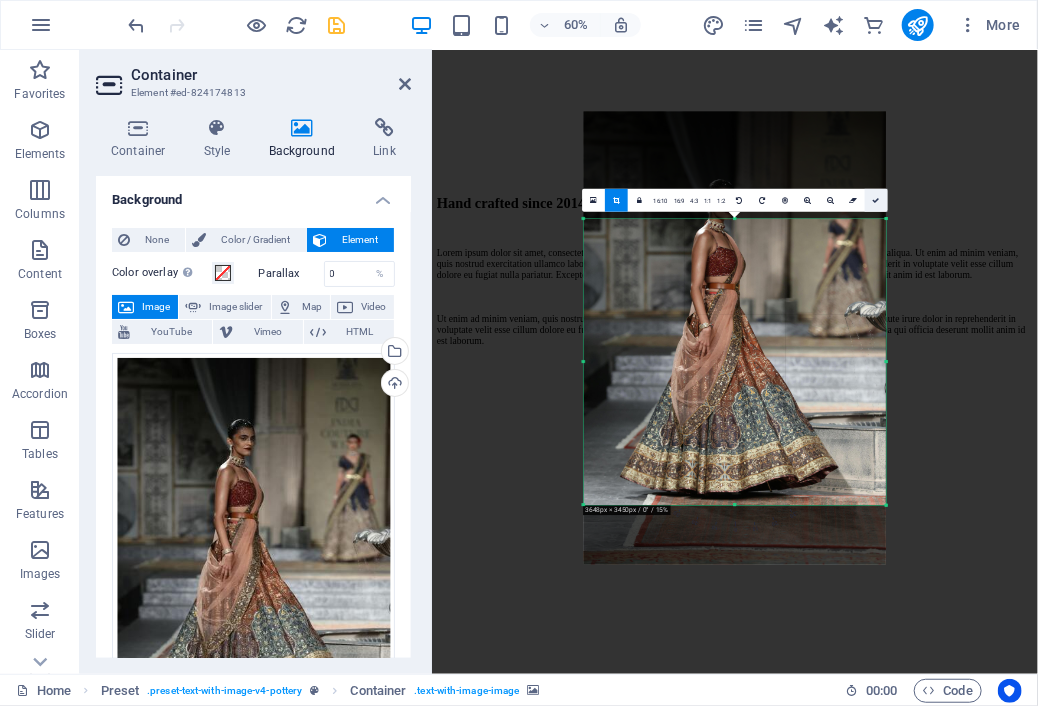 click at bounding box center [876, 200] 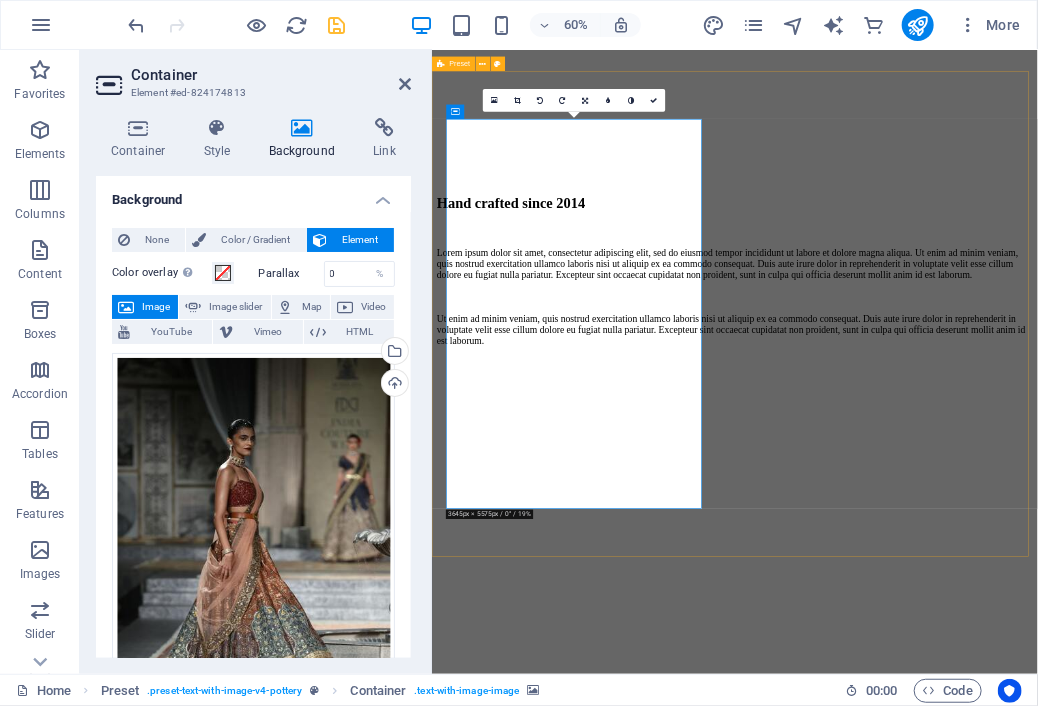 click at bounding box center (936, 559) 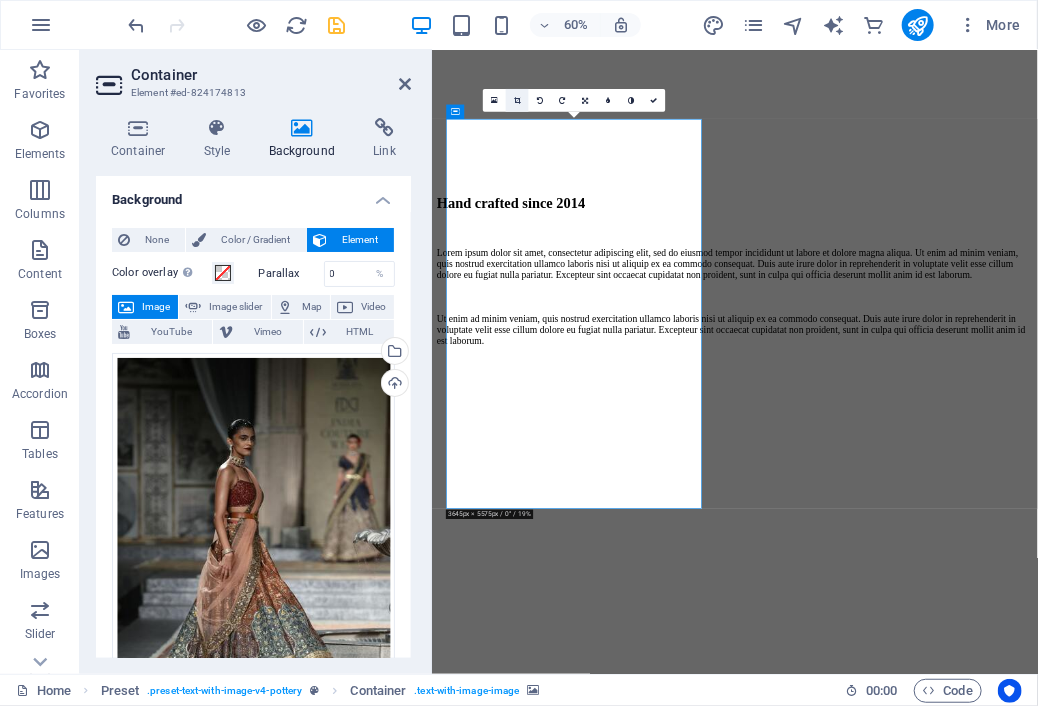 click at bounding box center [517, 100] 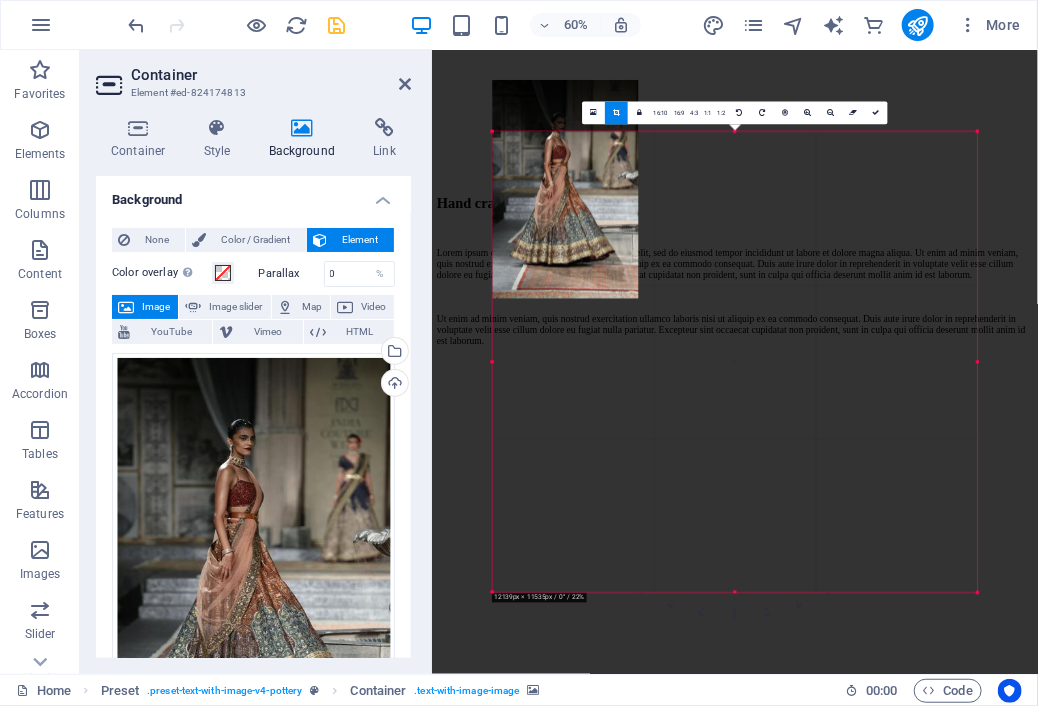 drag, startPoint x: 491, startPoint y: 351, endPoint x: 465, endPoint y: 349, distance: 26.076809 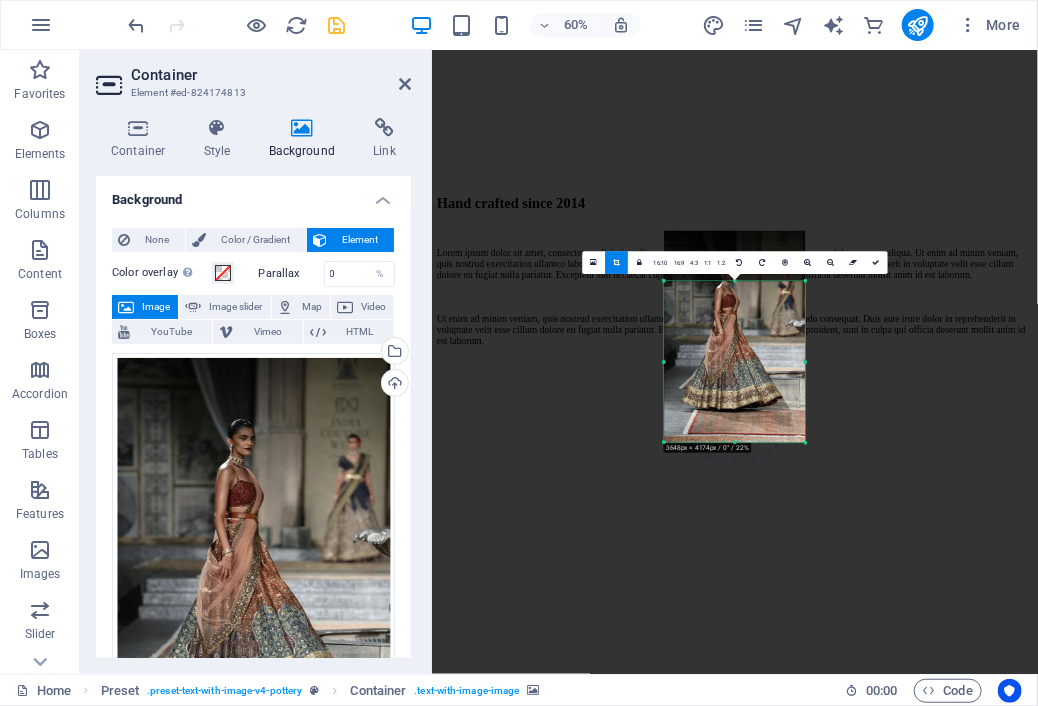 click at bounding box center [735, 504] 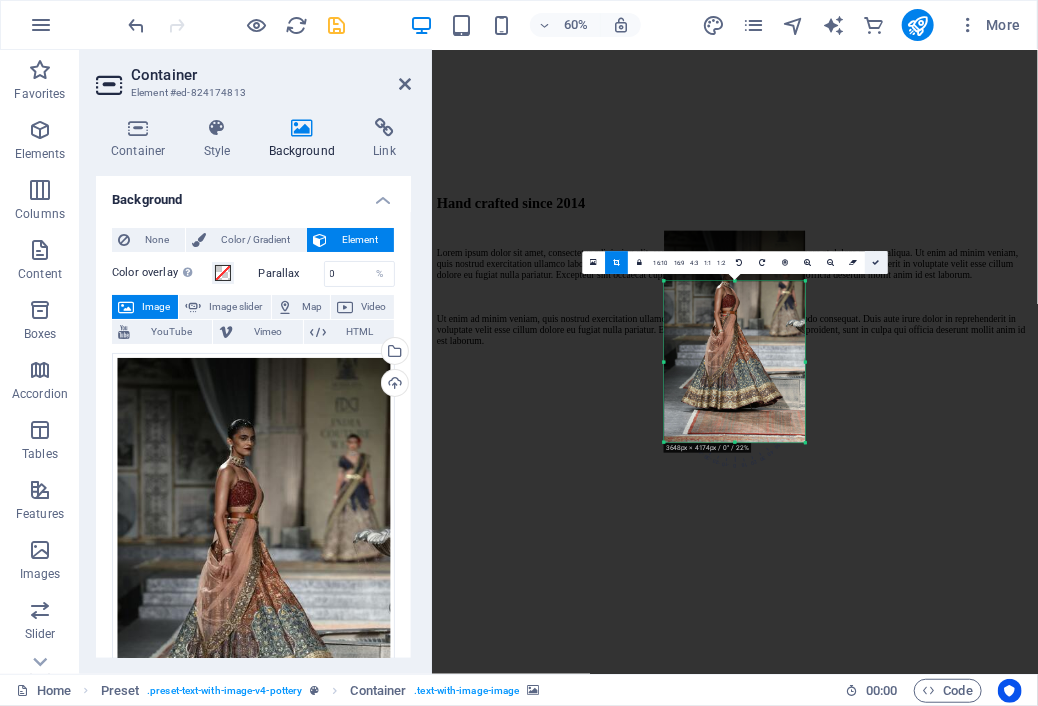 click at bounding box center [876, 262] 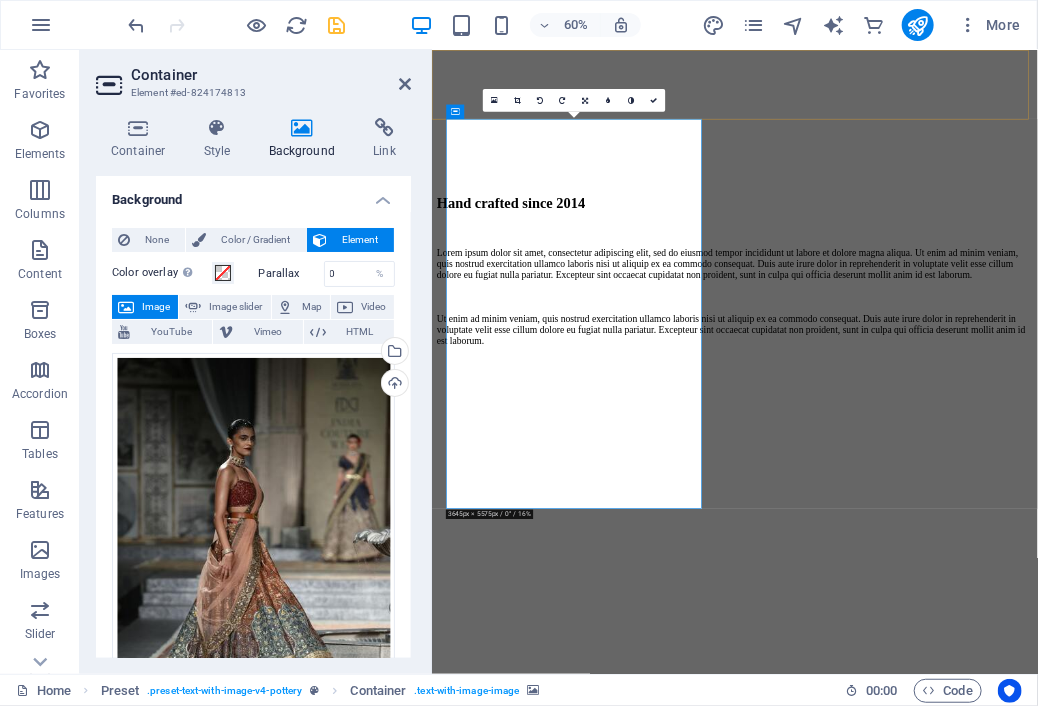 drag, startPoint x: 609, startPoint y: 391, endPoint x: 564, endPoint y: 128, distance: 266.82205 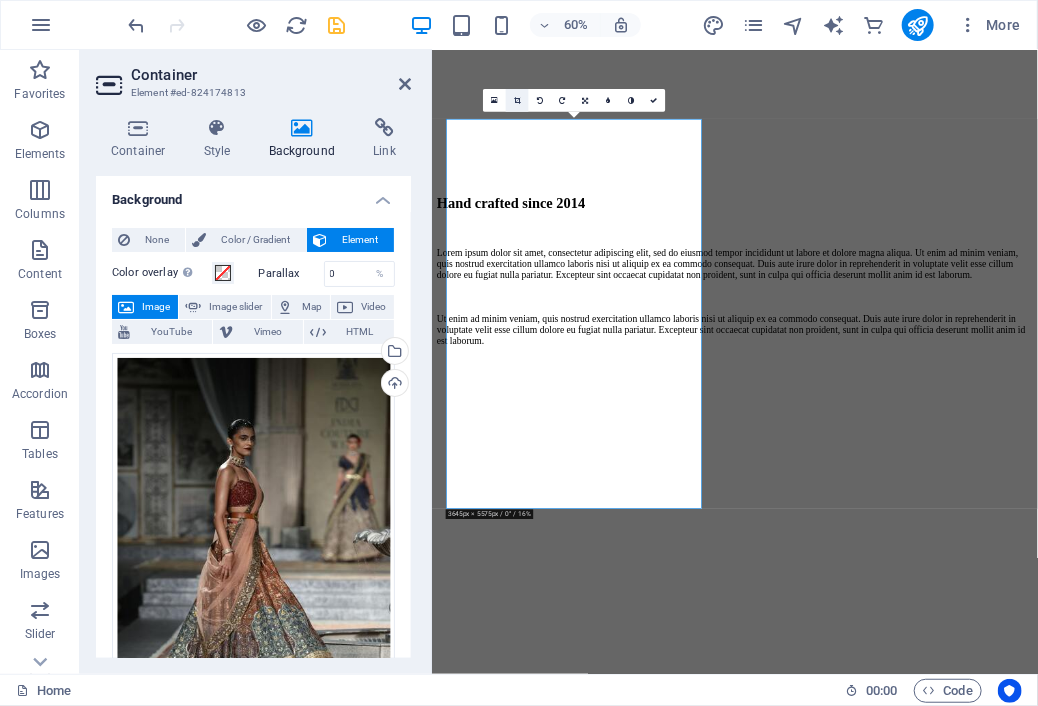 click at bounding box center [517, 100] 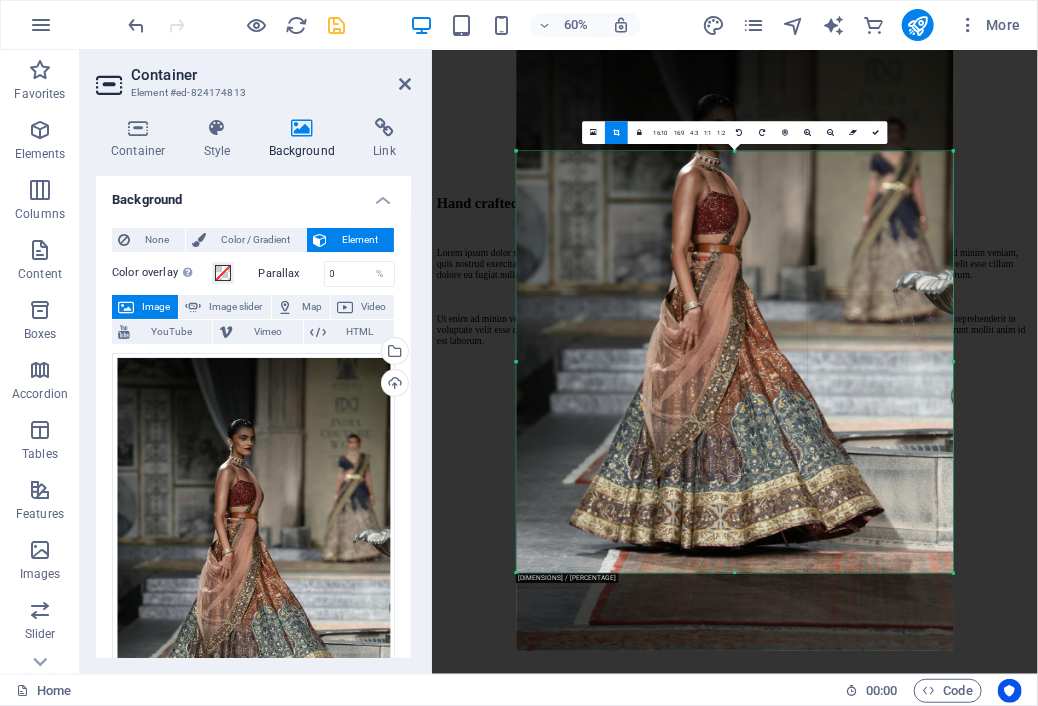 drag, startPoint x: 726, startPoint y: 613, endPoint x: 696, endPoint y: 483, distance: 133.41664 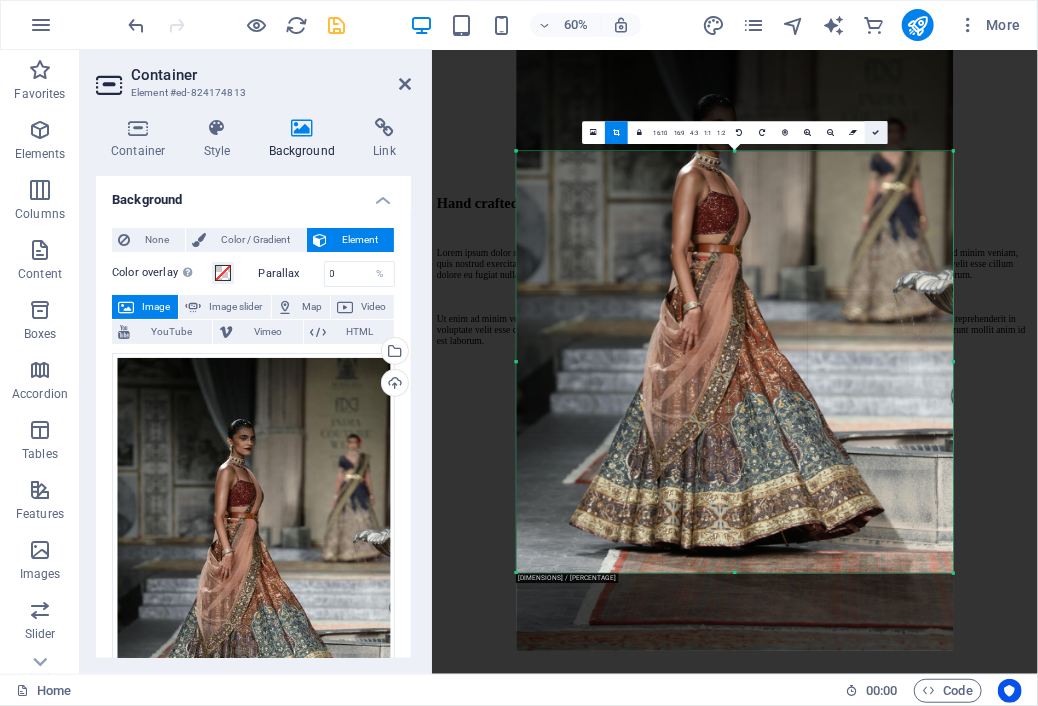 click at bounding box center (876, 132) 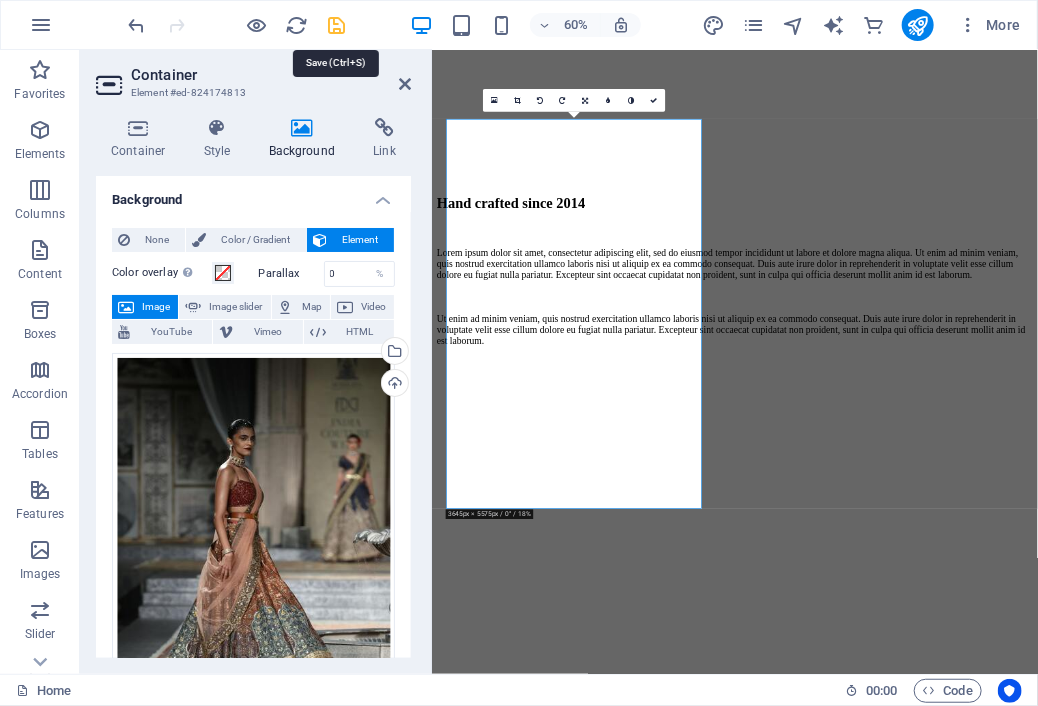click at bounding box center (337, 25) 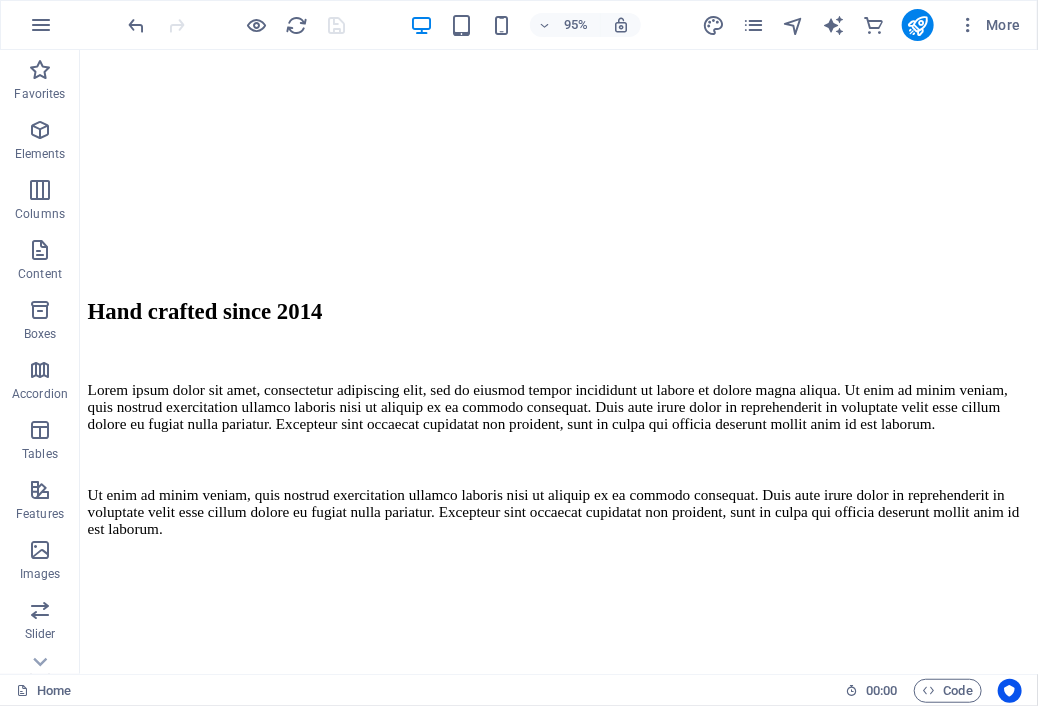 scroll, scrollTop: 1373, scrollLeft: 0, axis: vertical 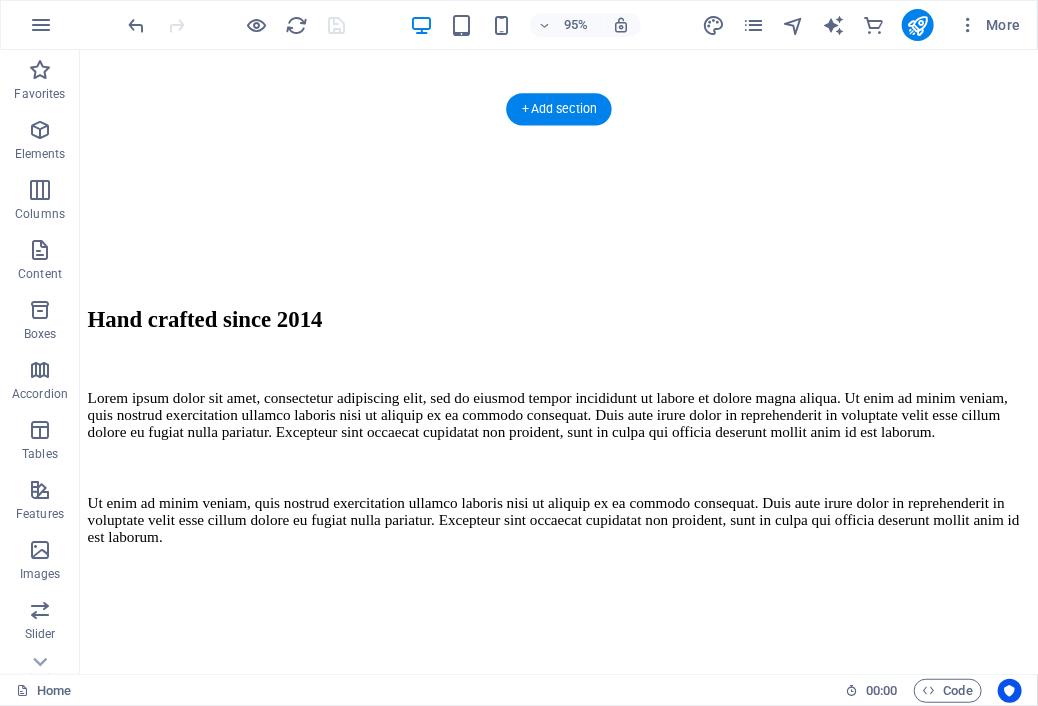 click at bounding box center [583, 587] 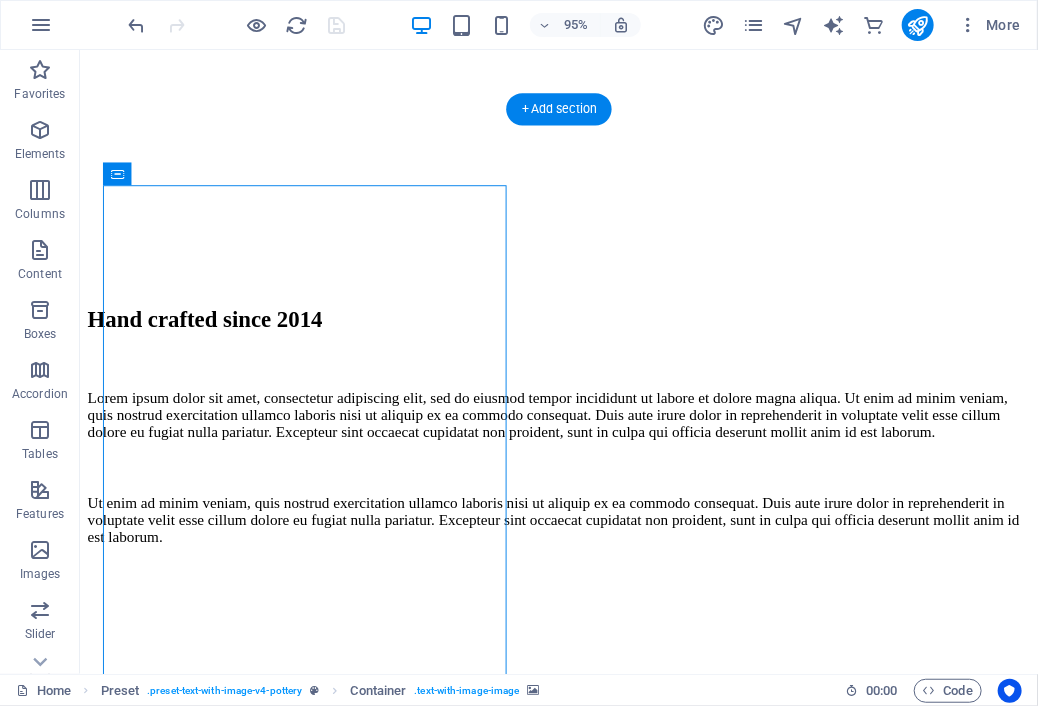 click at bounding box center [583, 587] 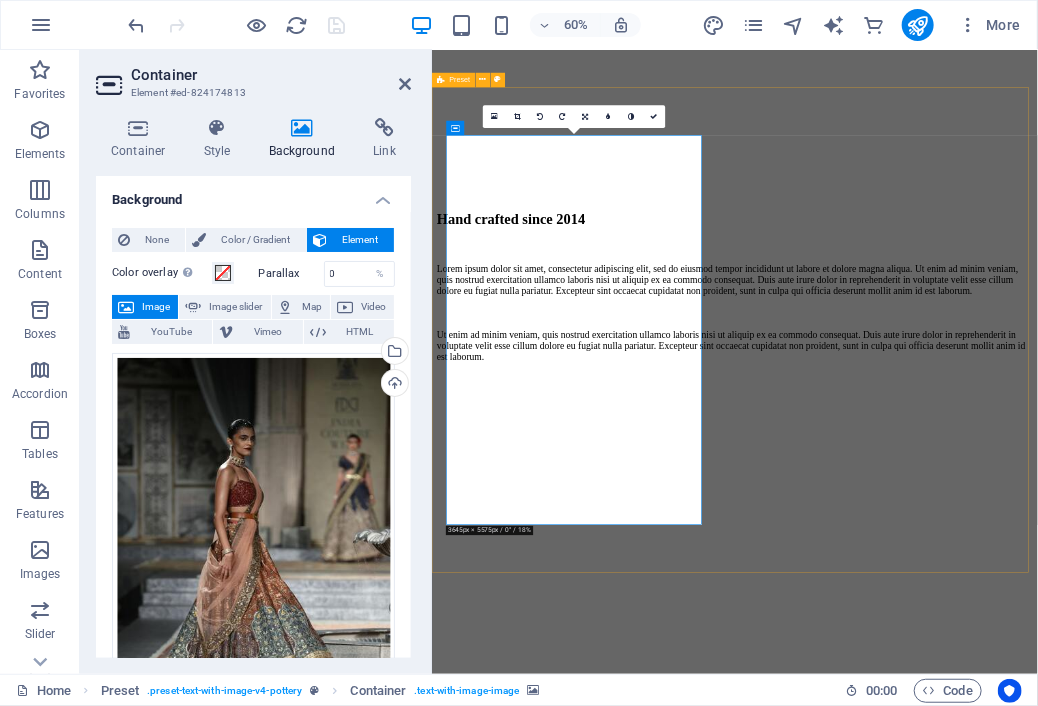 click at bounding box center (936, 586) 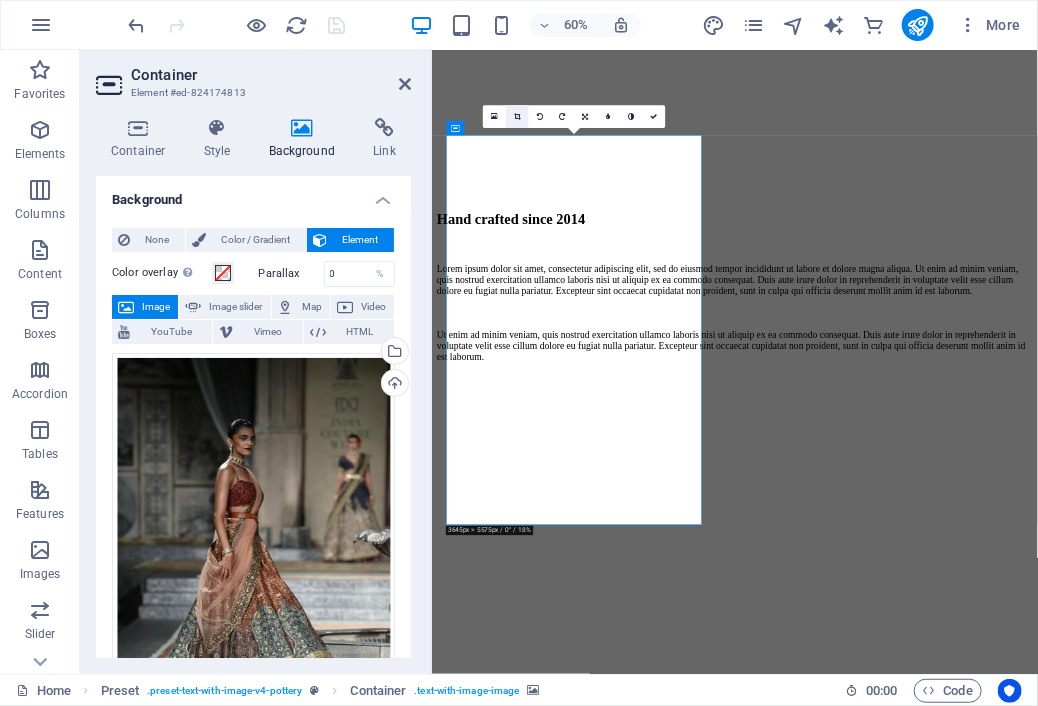 click at bounding box center (517, 116) 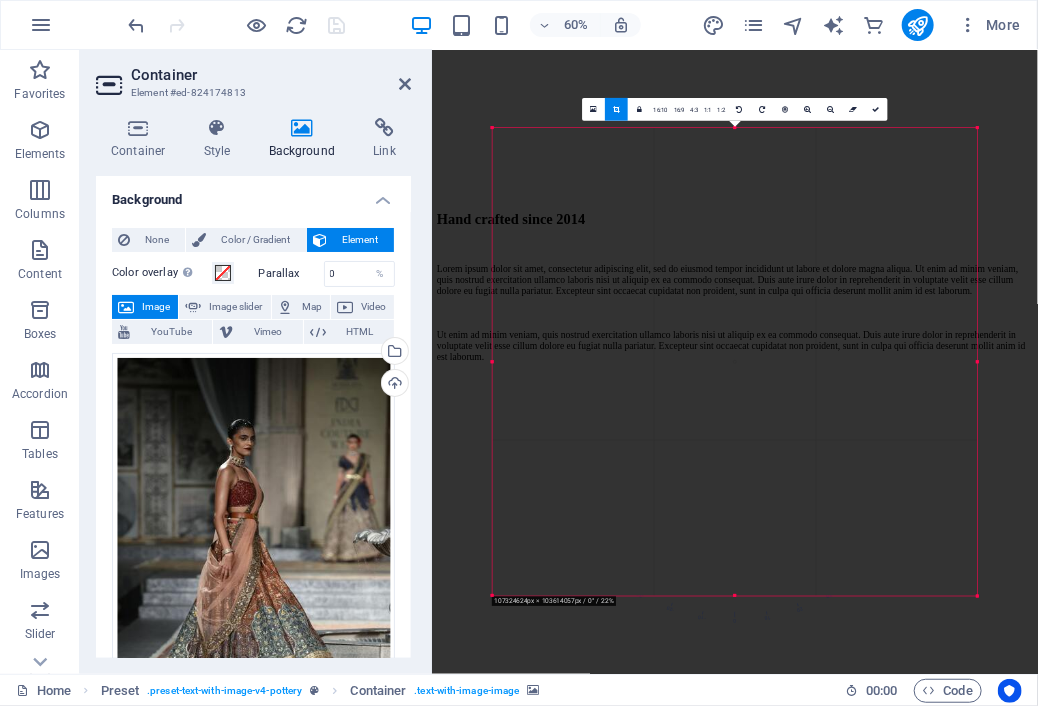 drag, startPoint x: 493, startPoint y: 365, endPoint x: 457, endPoint y: 364, distance: 36.013885 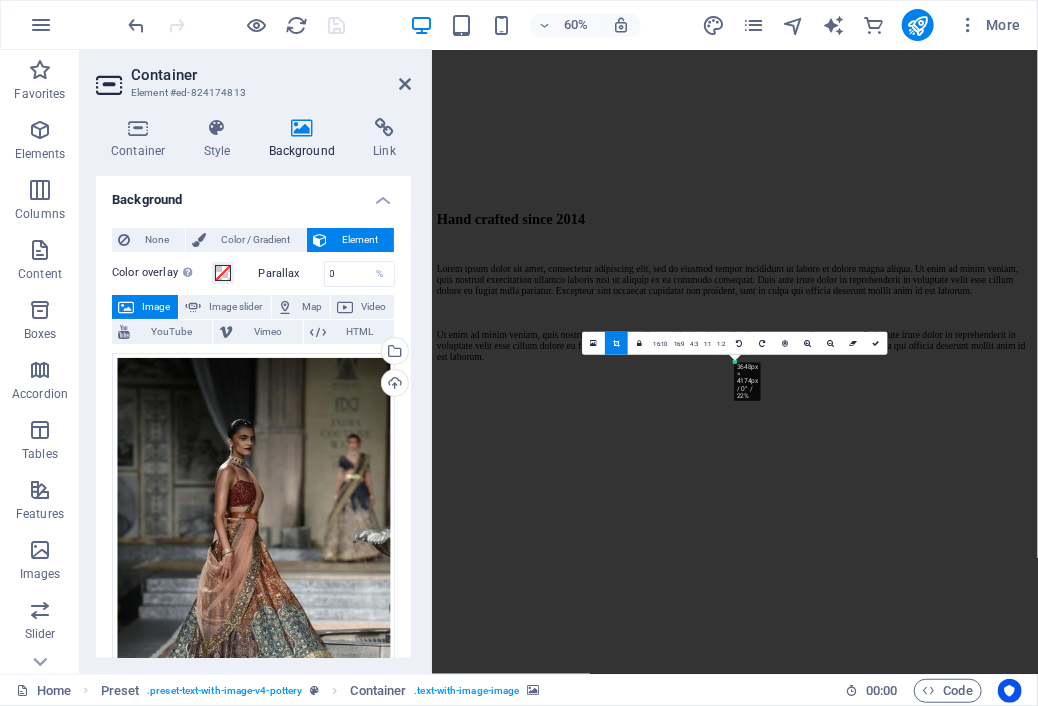 drag, startPoint x: 630, startPoint y: 387, endPoint x: 668, endPoint y: 393, distance: 38.470768 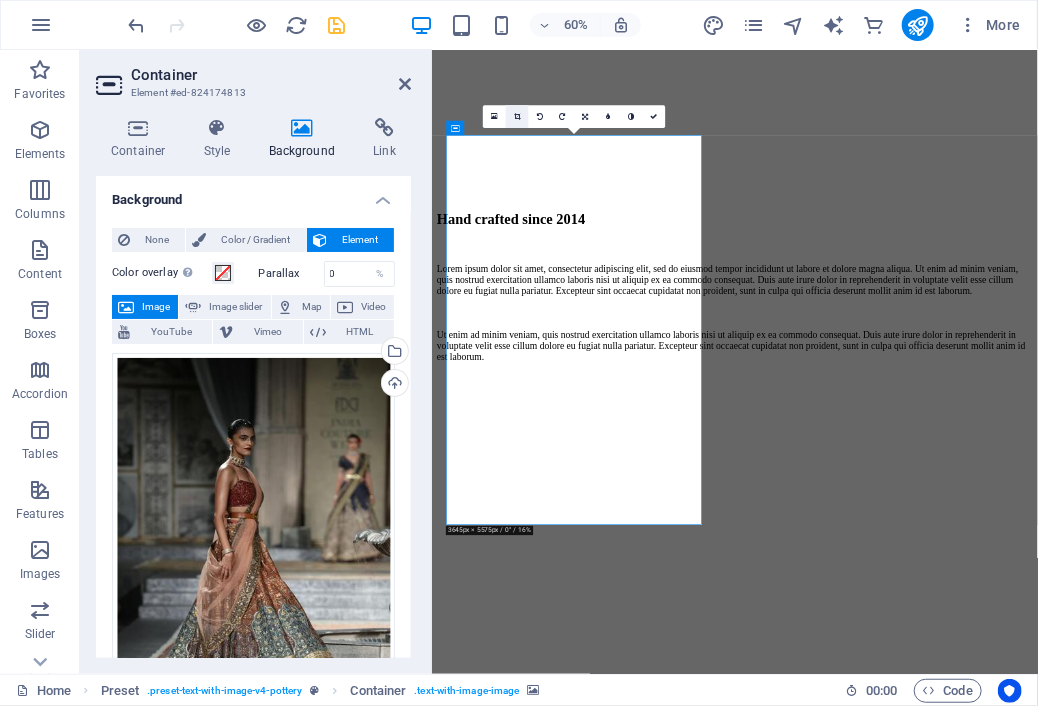 click at bounding box center (517, 116) 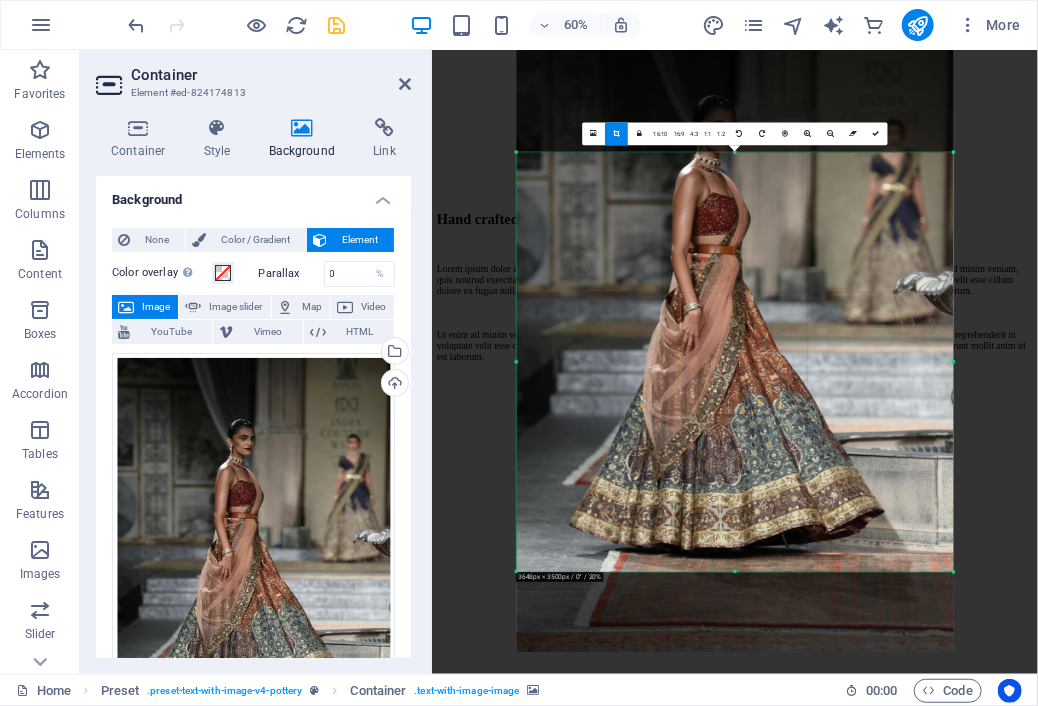 drag, startPoint x: 733, startPoint y: 610, endPoint x: 594, endPoint y: 476, distance: 193.07253 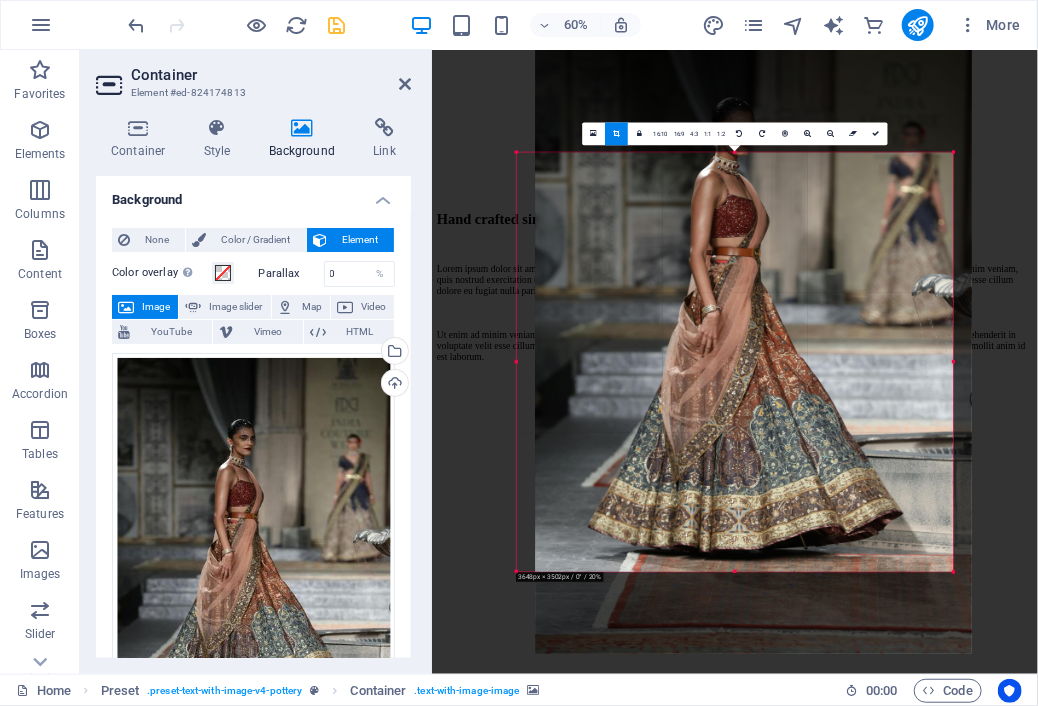 drag, startPoint x: 689, startPoint y: 392, endPoint x: 720, endPoint y: 292, distance: 104.69479 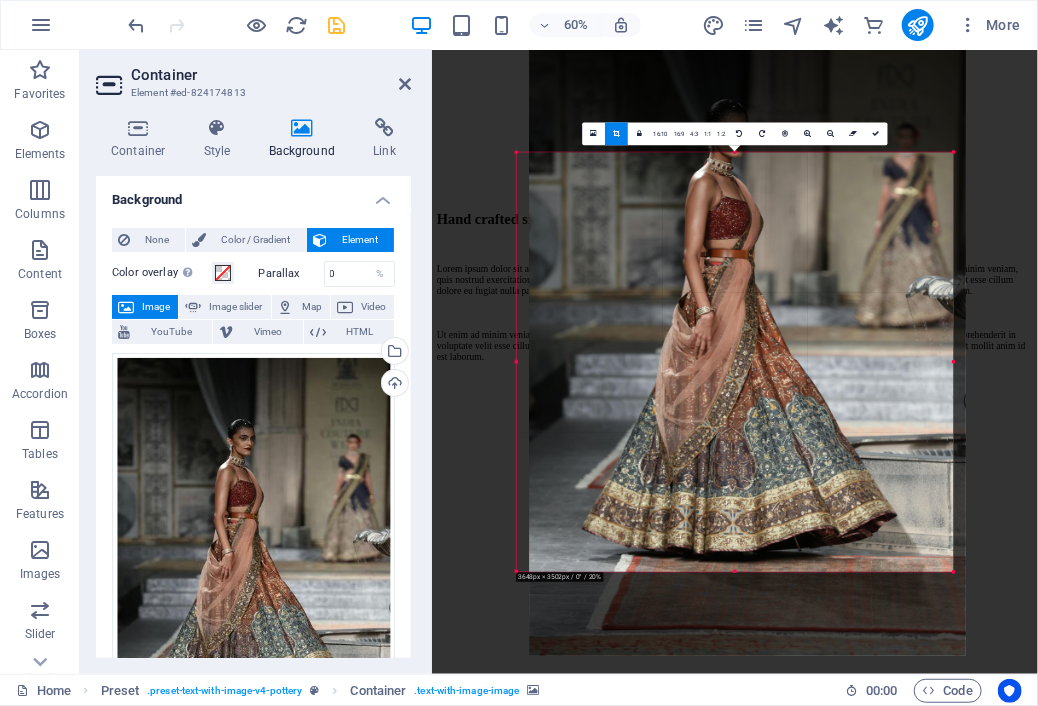 drag, startPoint x: 720, startPoint y: 292, endPoint x: 742, endPoint y: 193, distance: 101.414986 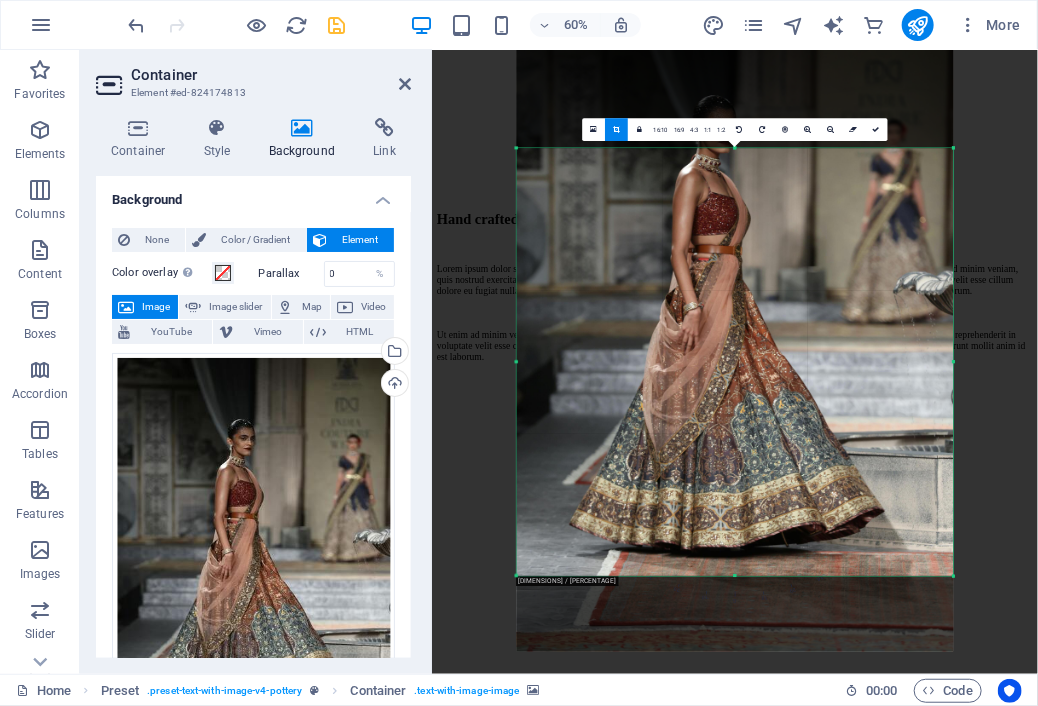 drag, startPoint x: 716, startPoint y: 573, endPoint x: 716, endPoint y: 587, distance: 14 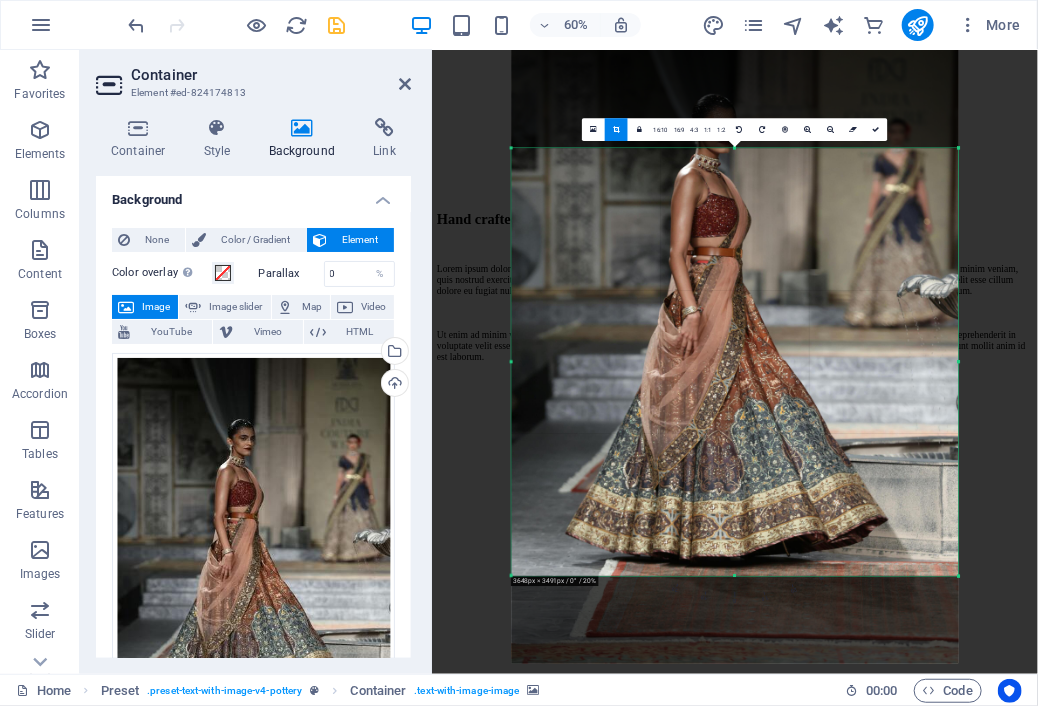 drag, startPoint x: 517, startPoint y: 385, endPoint x: 500, endPoint y: 367, distance: 24.758837 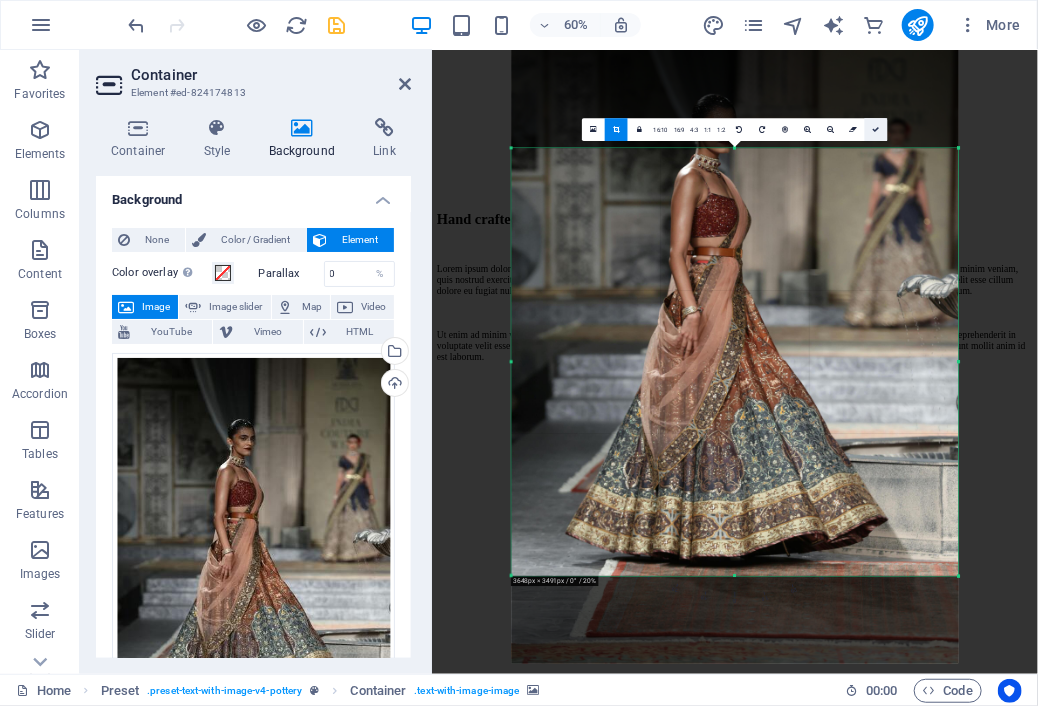 click at bounding box center (876, 129) 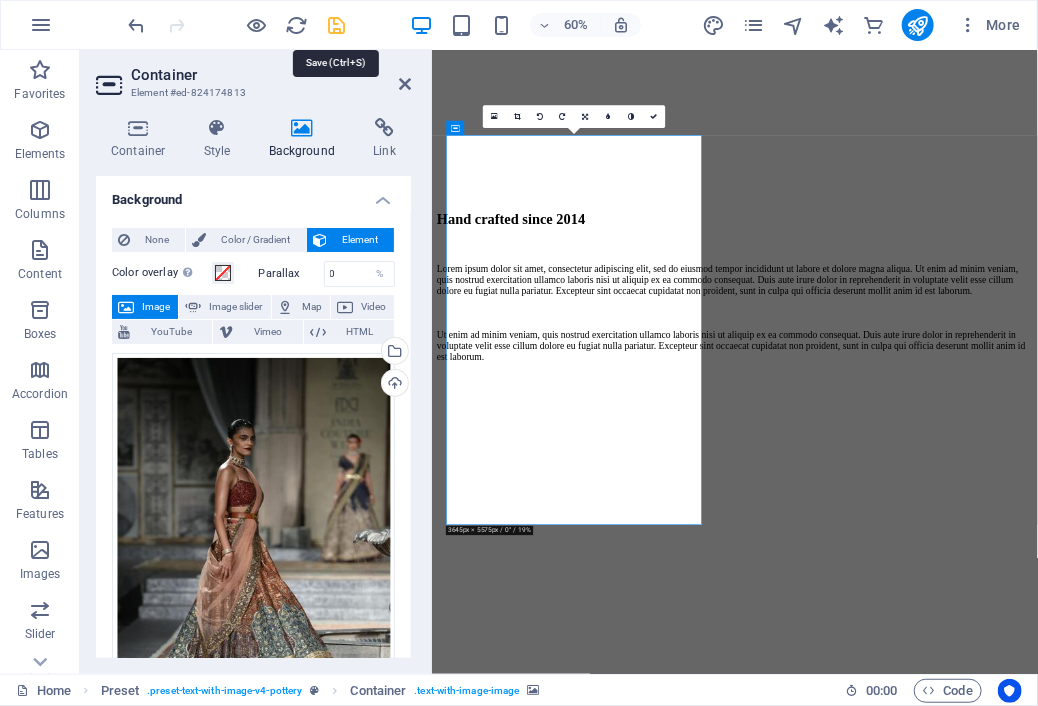 click at bounding box center (337, 25) 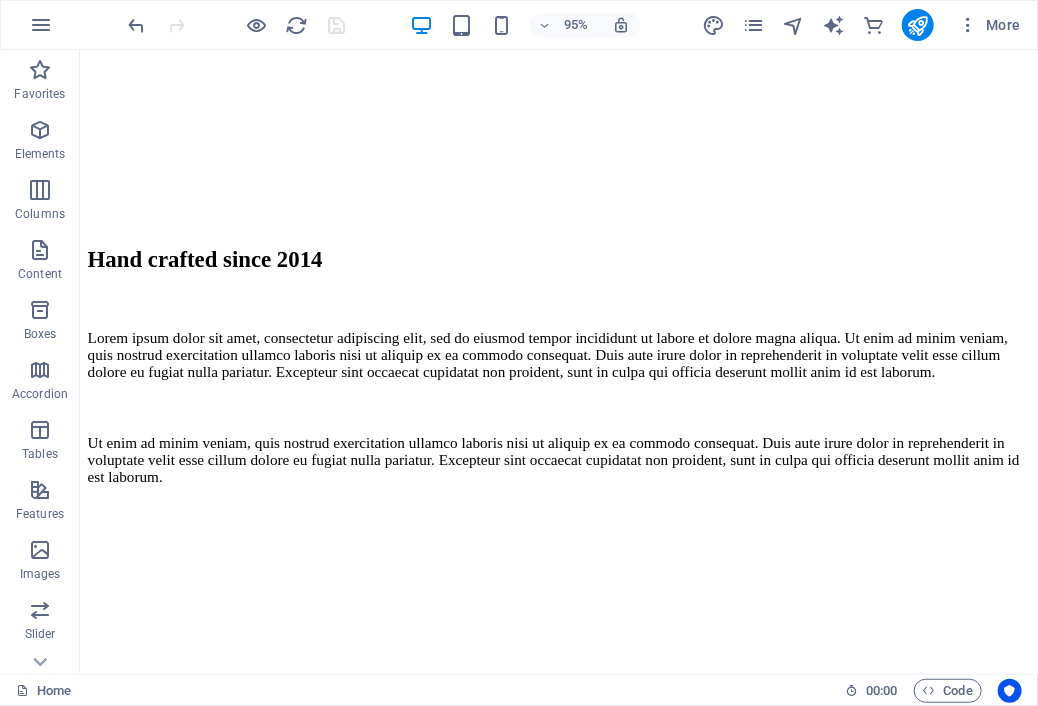 scroll, scrollTop: 1428, scrollLeft: 0, axis: vertical 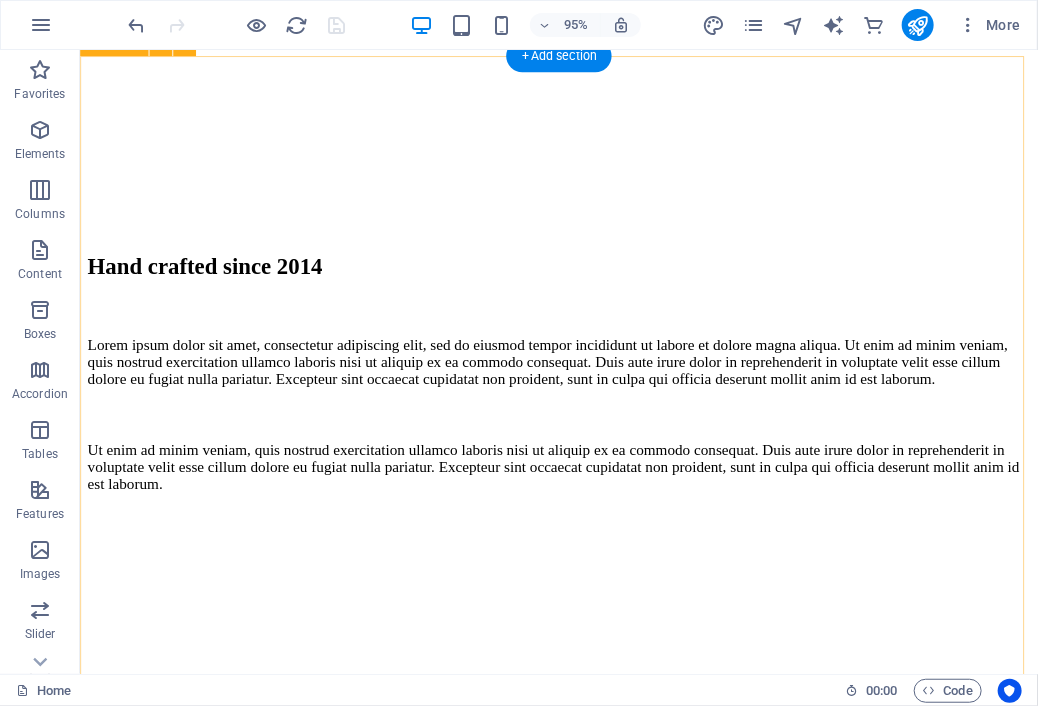 click at bounding box center (583, 532) 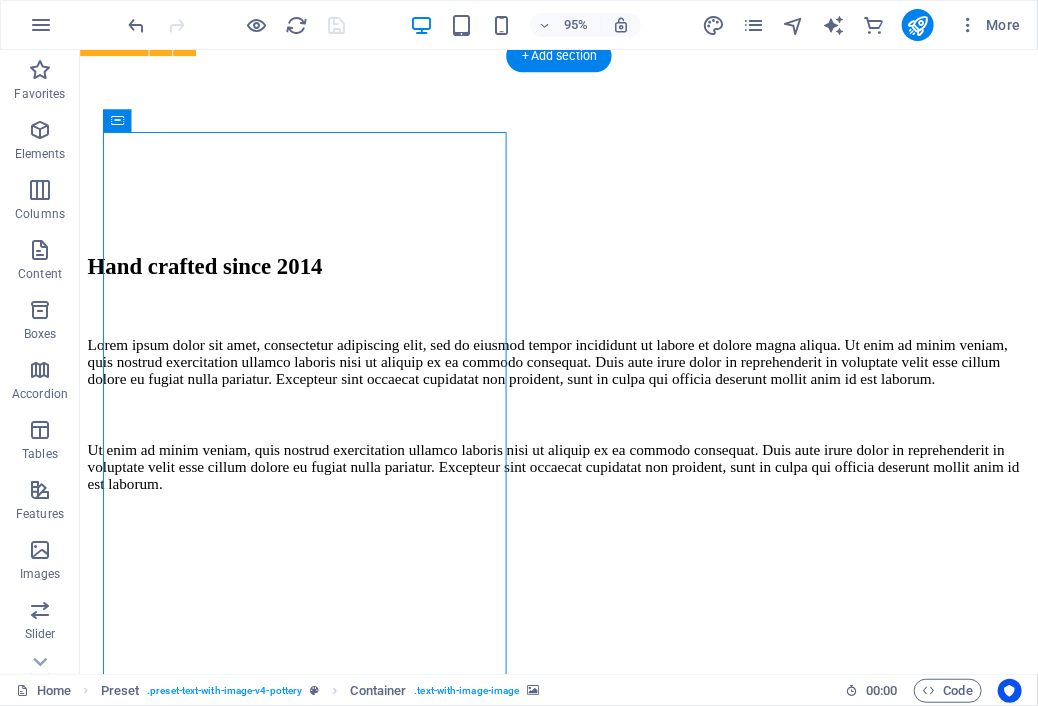 click at bounding box center [583, 532] 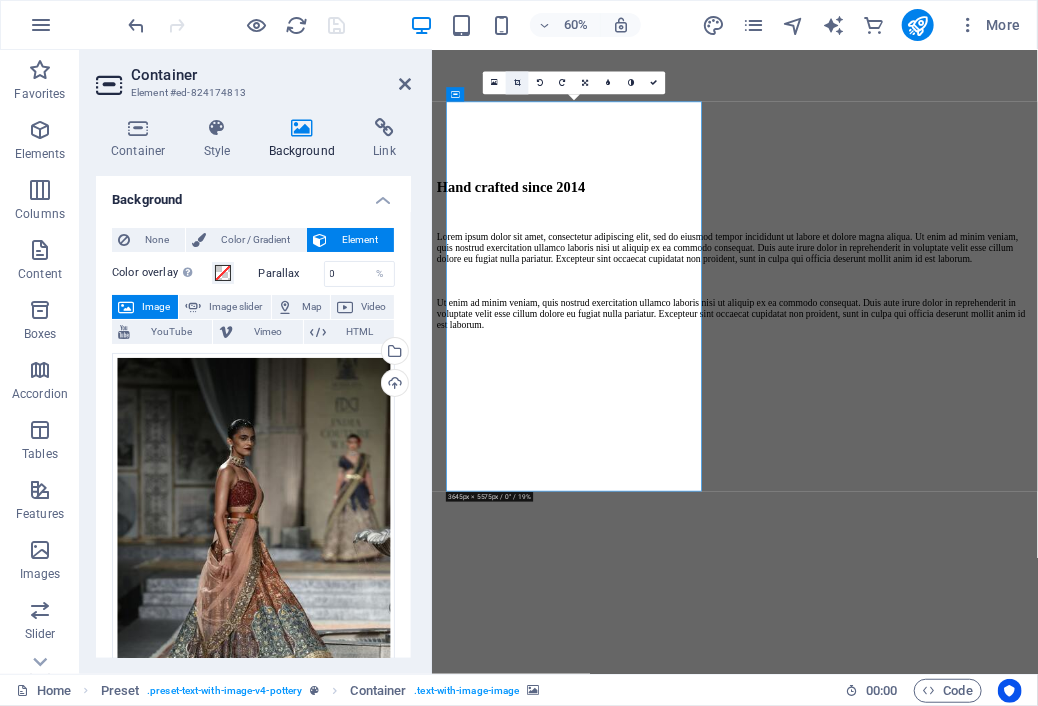 click at bounding box center [517, 83] 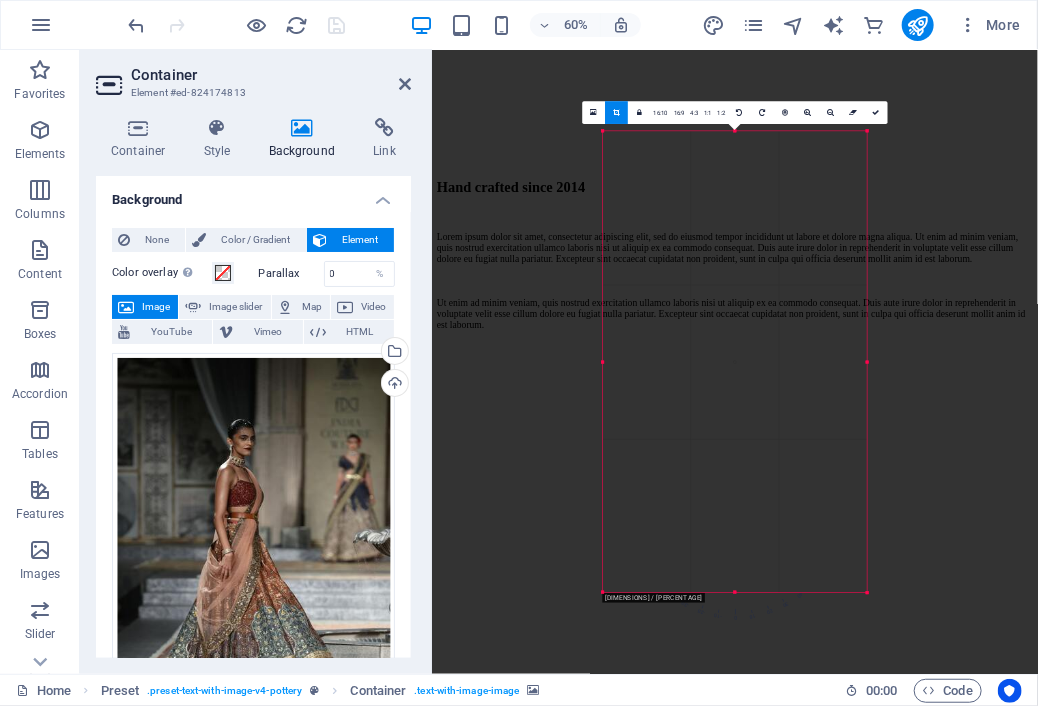 drag, startPoint x: 491, startPoint y: 261, endPoint x: 889, endPoint y: 225, distance: 399.62482 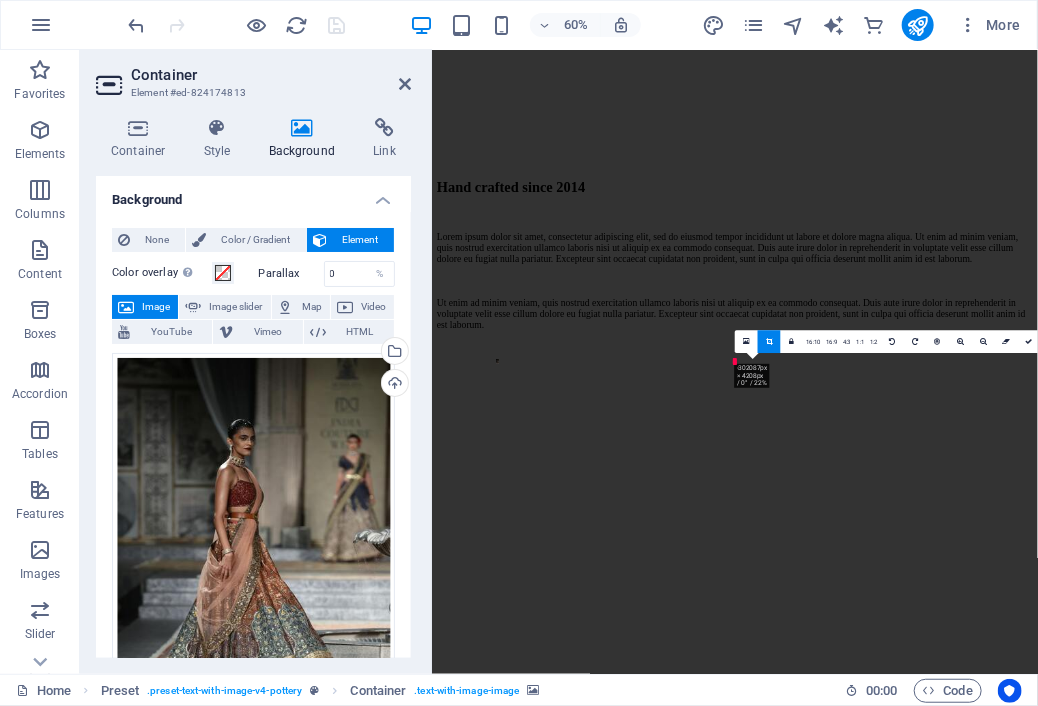 click at bounding box center (735, 504) 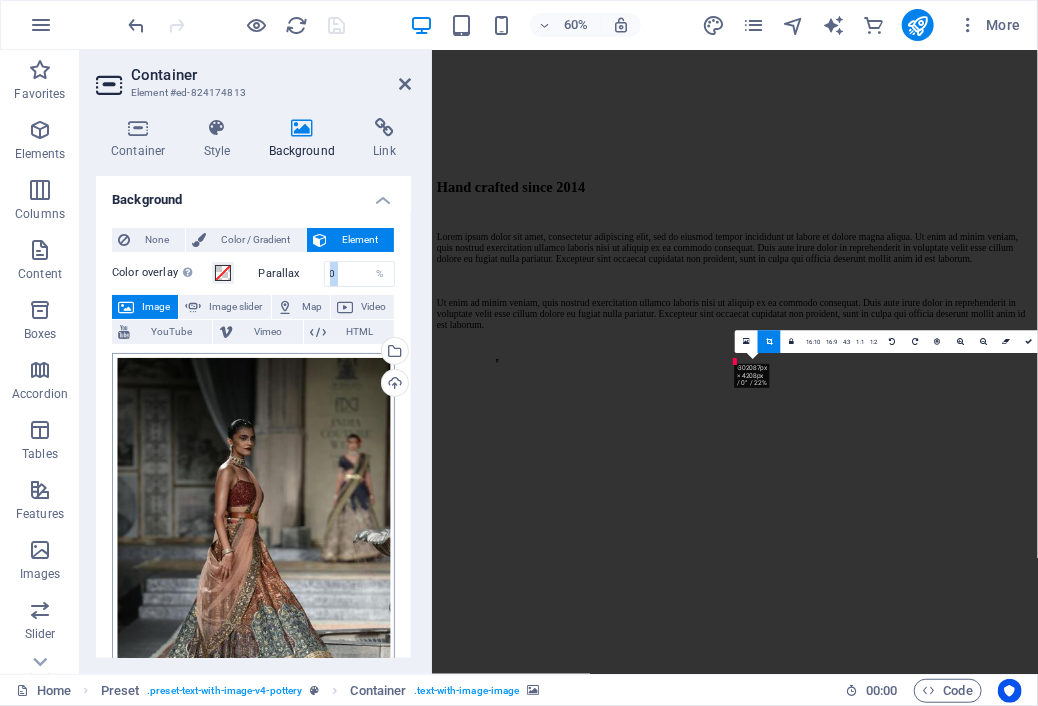drag, startPoint x: 593, startPoint y: 285, endPoint x: 299, endPoint y: 485, distance: 355.5784 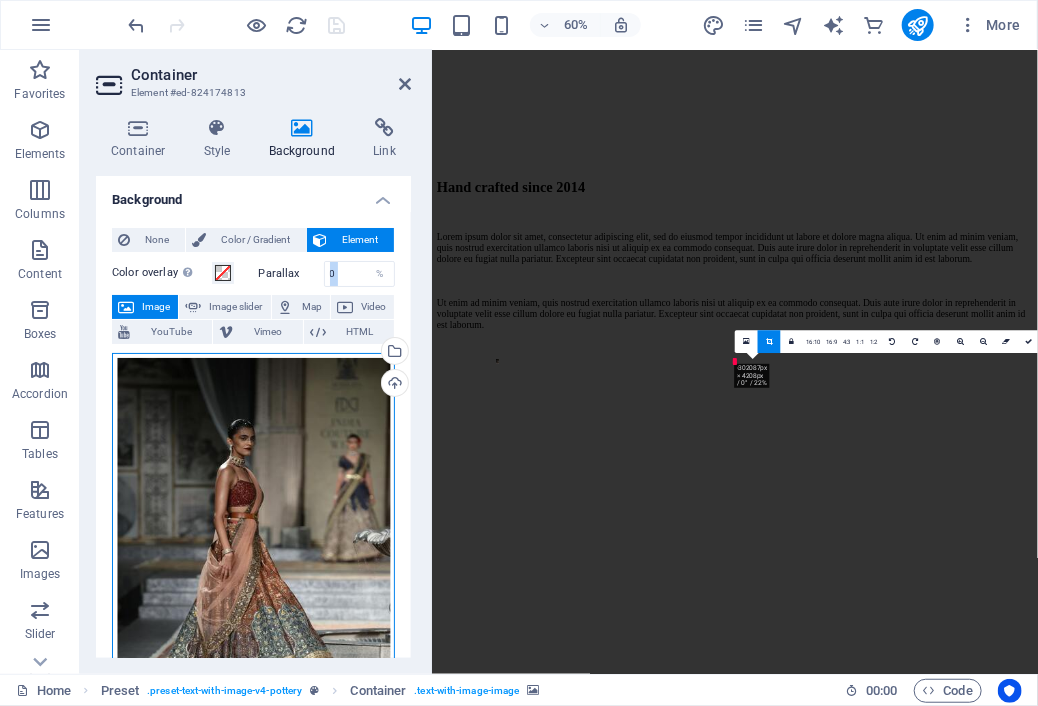 click on "Drag files here, click to choose files or select files from Files or our free stock photos & videos" at bounding box center [253, 563] 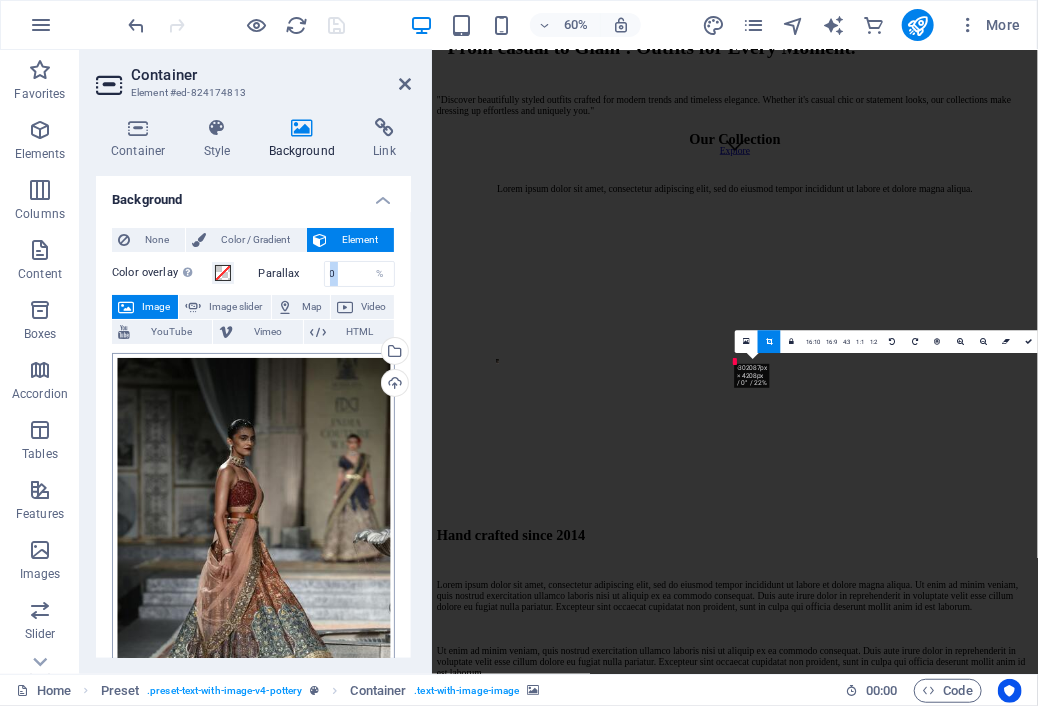 click on "tribelink.site Home Favorites Elements Columns Content Boxes Accordion Tables Features Images Slider Header Footer Forms Marketing Collections Commerce Container Element #ed-824174813
Container Style Background Link Size Height Default px rem % vh vw Min. height 650 None px rem % vh vw Width Default px rem % em vh vw Min. width None px rem % vh vw Content width Default Custom width Width Default px rem % em vh vw Min. width None px rem % vh vw Default padding Custom spacing Default content width and padding can be changed under Design. Edit design Layout (Flexbox) Alignment Determines the flex direction. Default Main axis Determine how elements should behave along the main axis inside this container (justify content). Default Side axis Control the vertical direction of the element inside of the container (align items). Default Wrap Default On Off Fill Default Accessibility Role None Alert Article Banner Comment %" at bounding box center (519, 353) 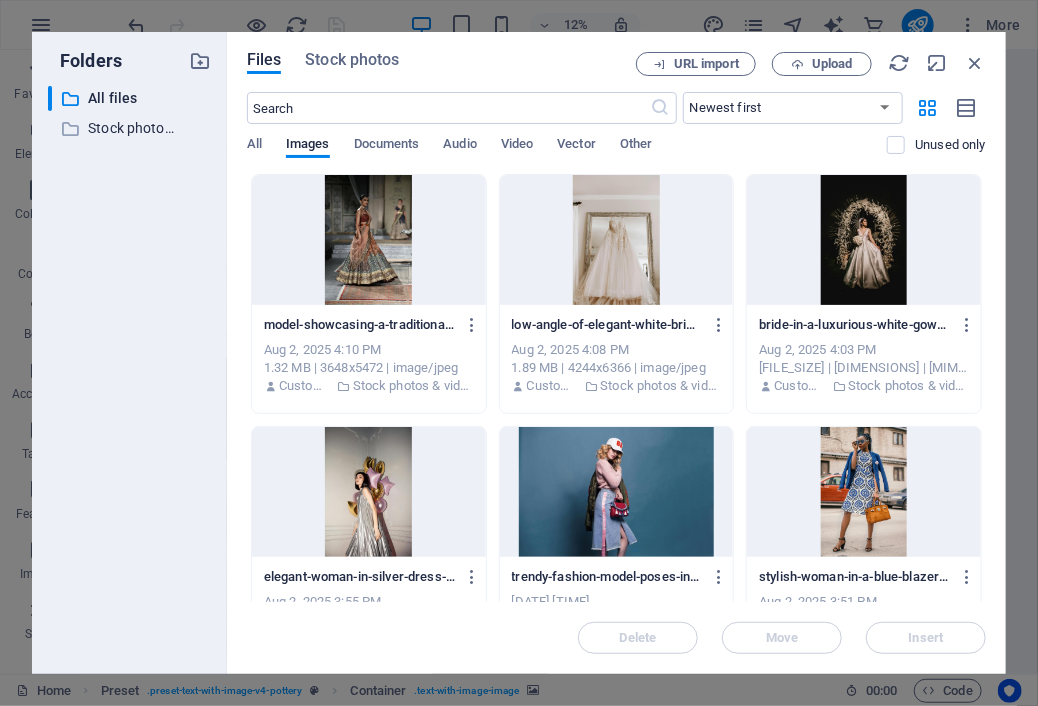 click at bounding box center [369, 240] 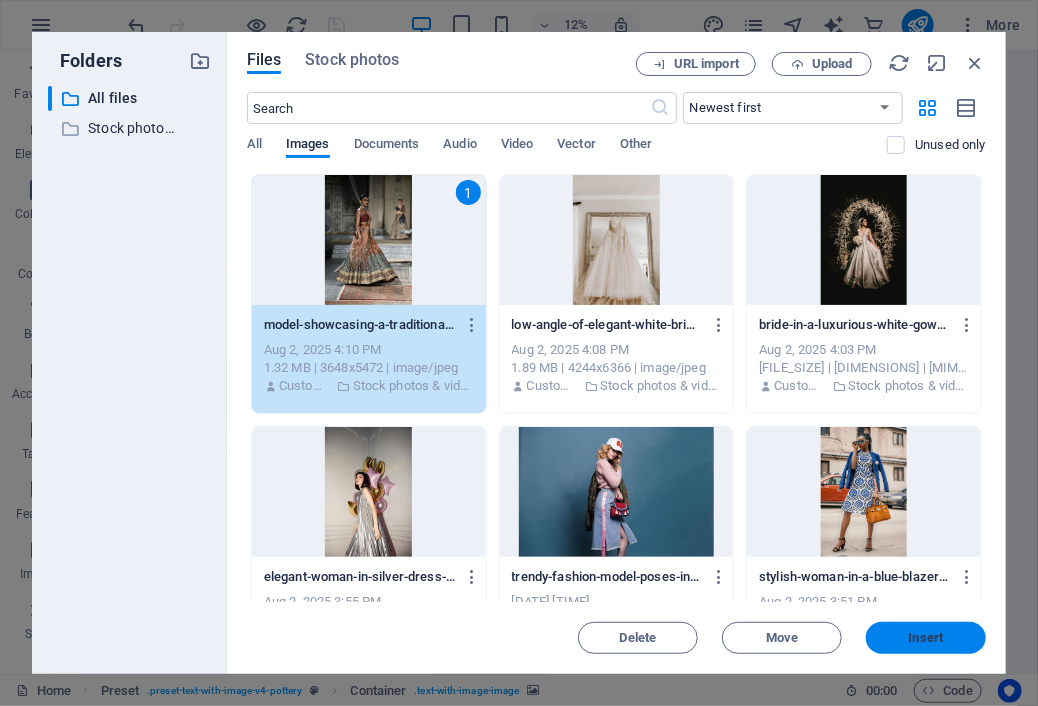 click on "Insert" at bounding box center (926, 638) 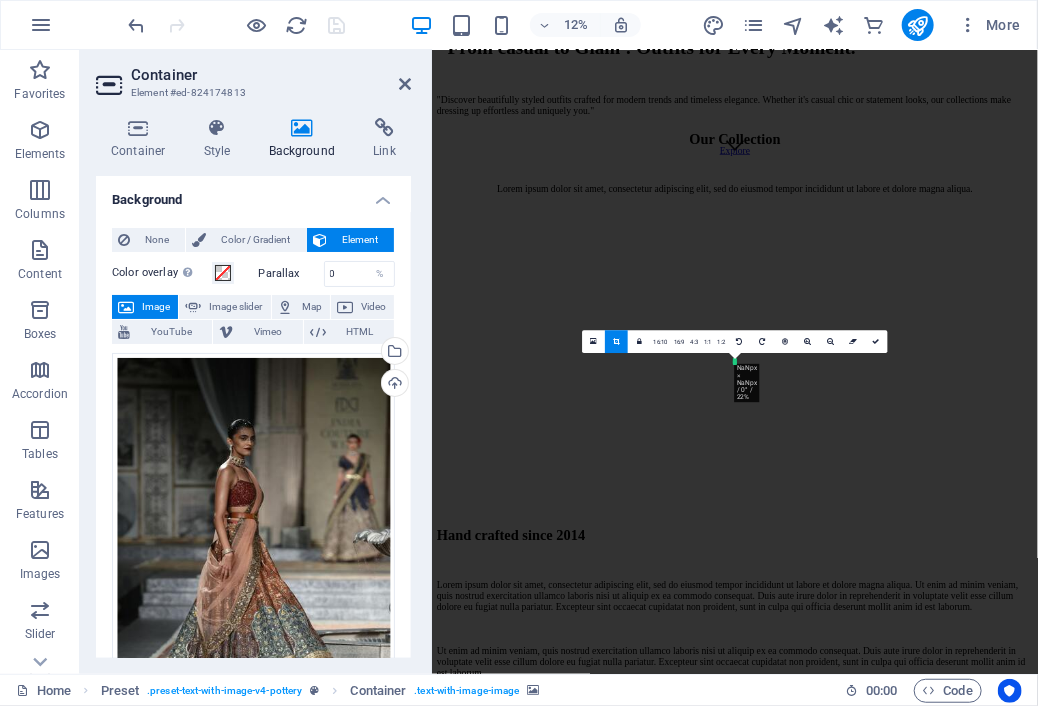 scroll, scrollTop: 1428, scrollLeft: 0, axis: vertical 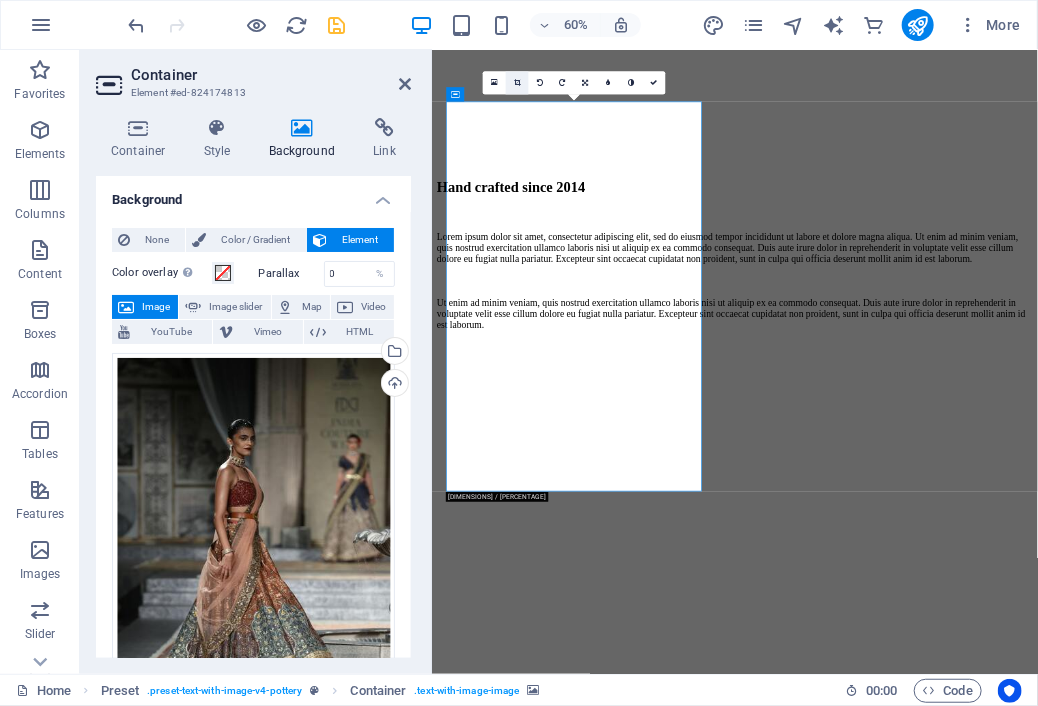 click at bounding box center [517, 83] 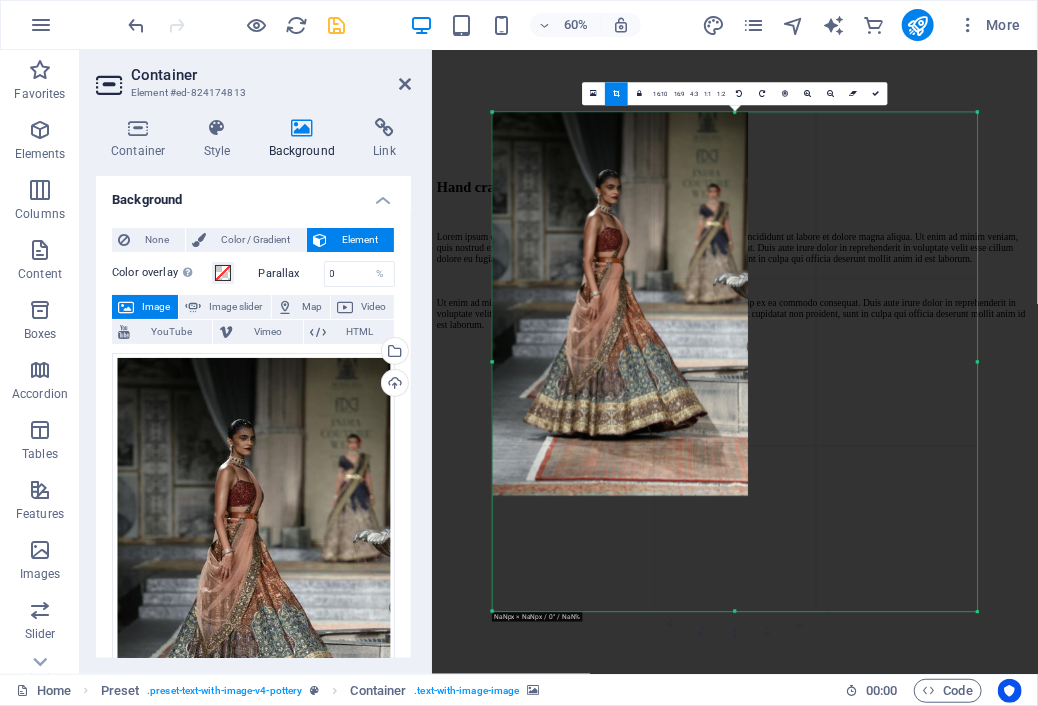 drag, startPoint x: 907, startPoint y: 349, endPoint x: 645, endPoint y: 297, distance: 267.11047 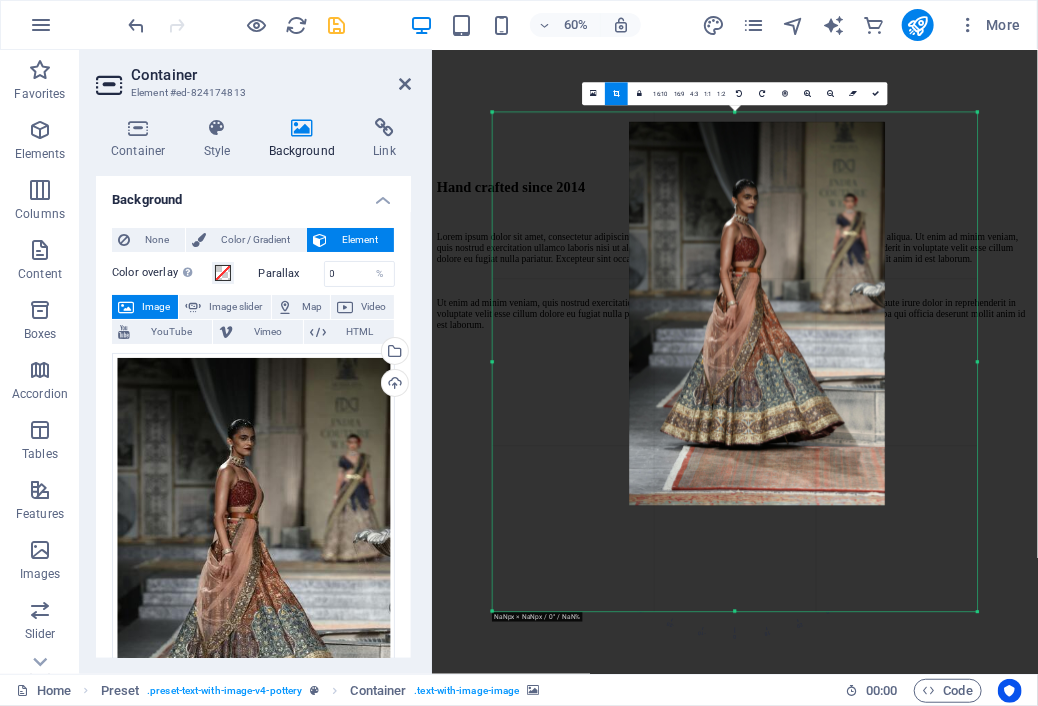 drag, startPoint x: 645, startPoint y: 297, endPoint x: 872, endPoint y: 312, distance: 227.49506 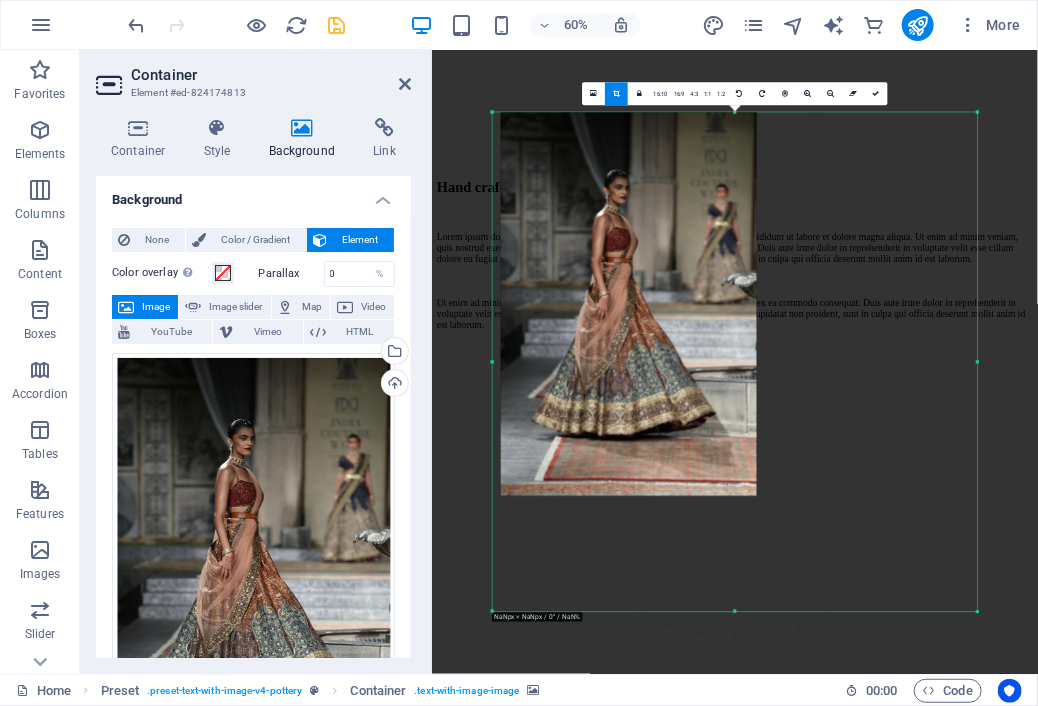 drag, startPoint x: 818, startPoint y: 333, endPoint x: 696, endPoint y: 321, distance: 122.588745 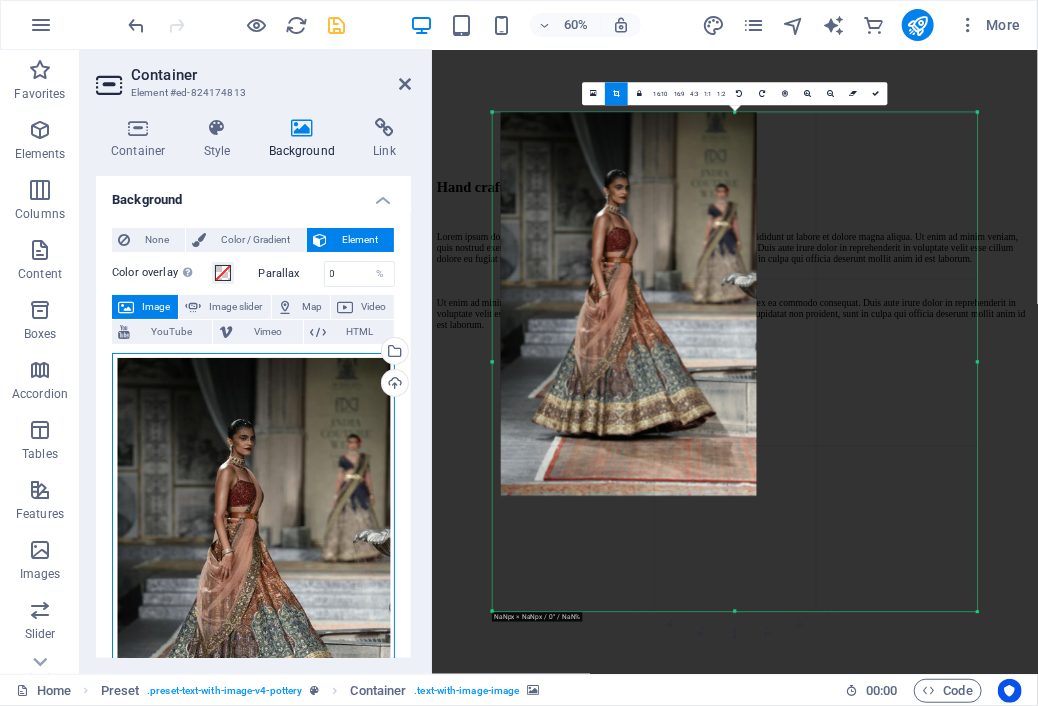click on "Drag files here, click to choose files or select files from Files or our free stock photos & videos" at bounding box center (253, 563) 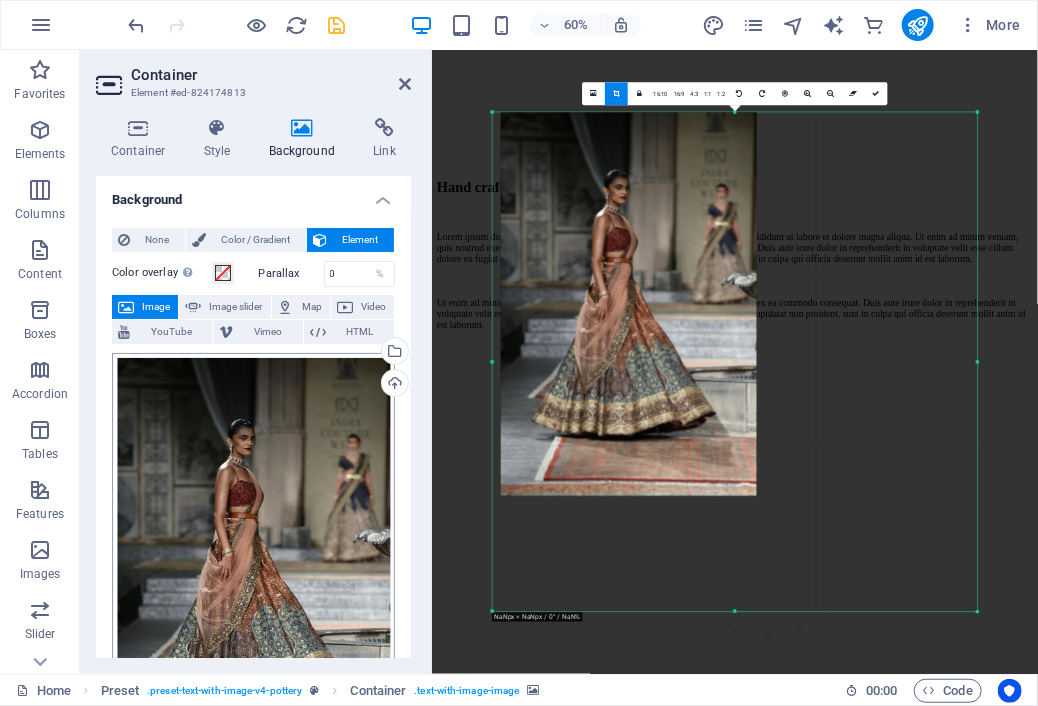 scroll, scrollTop: 728, scrollLeft: 0, axis: vertical 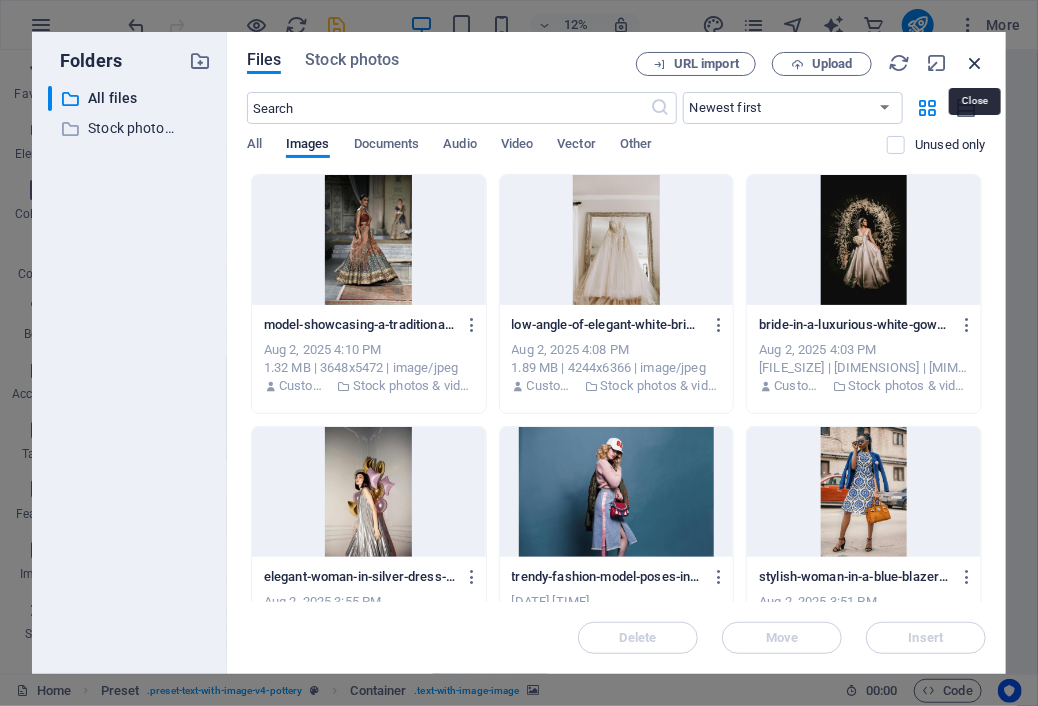 click at bounding box center [975, 63] 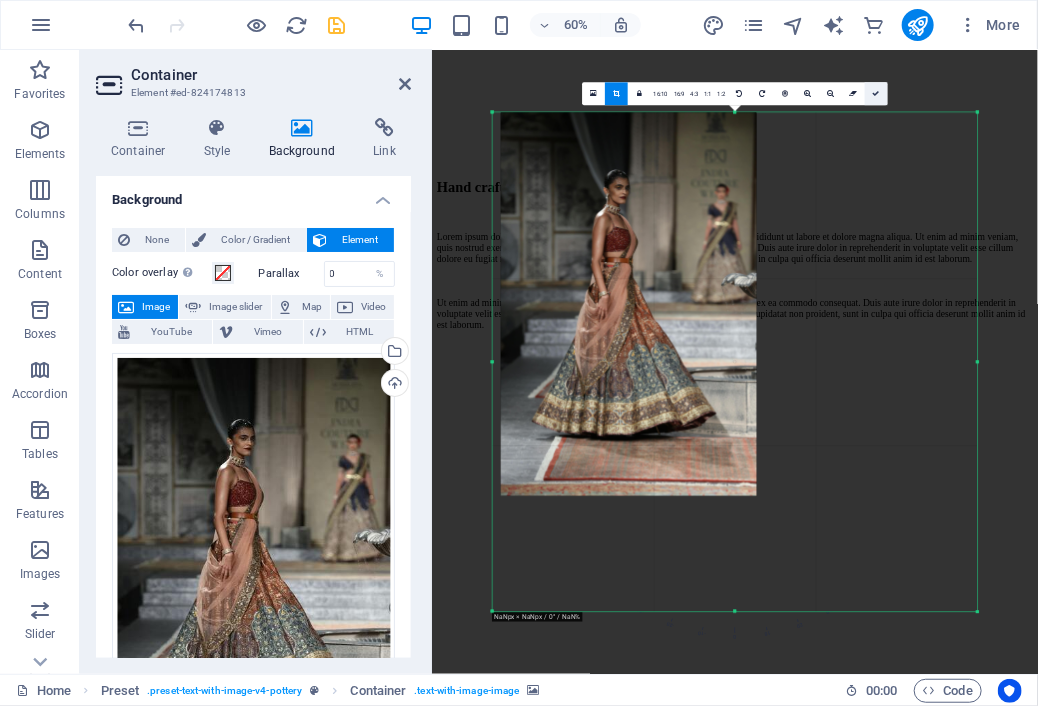 click at bounding box center (876, 93) 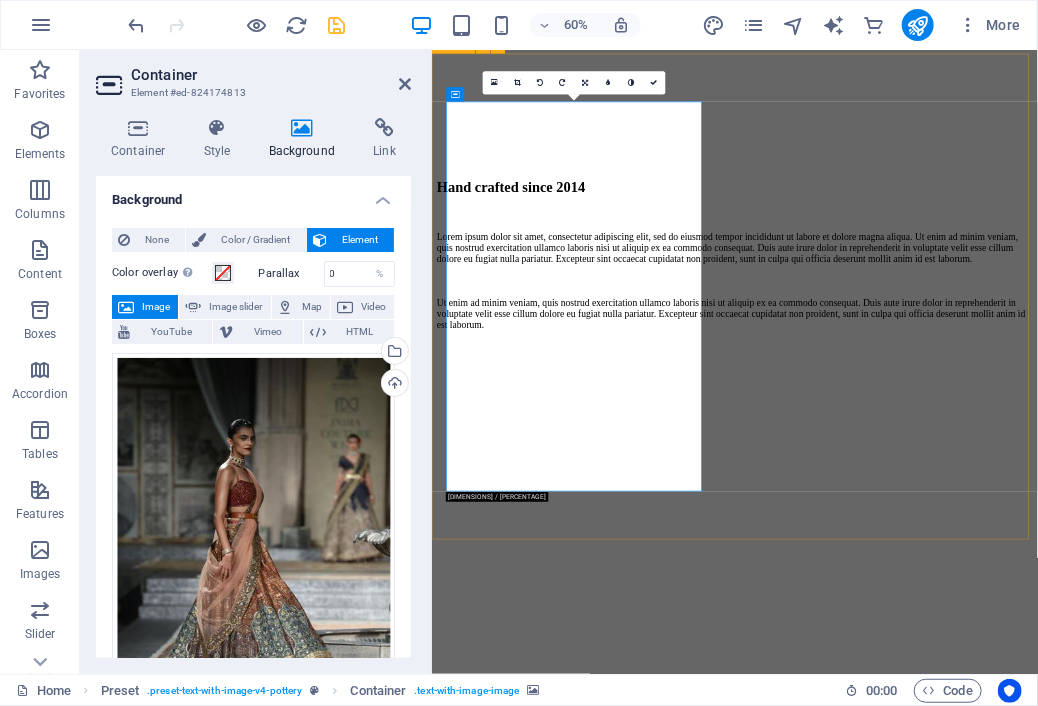 click at bounding box center (936, 531) 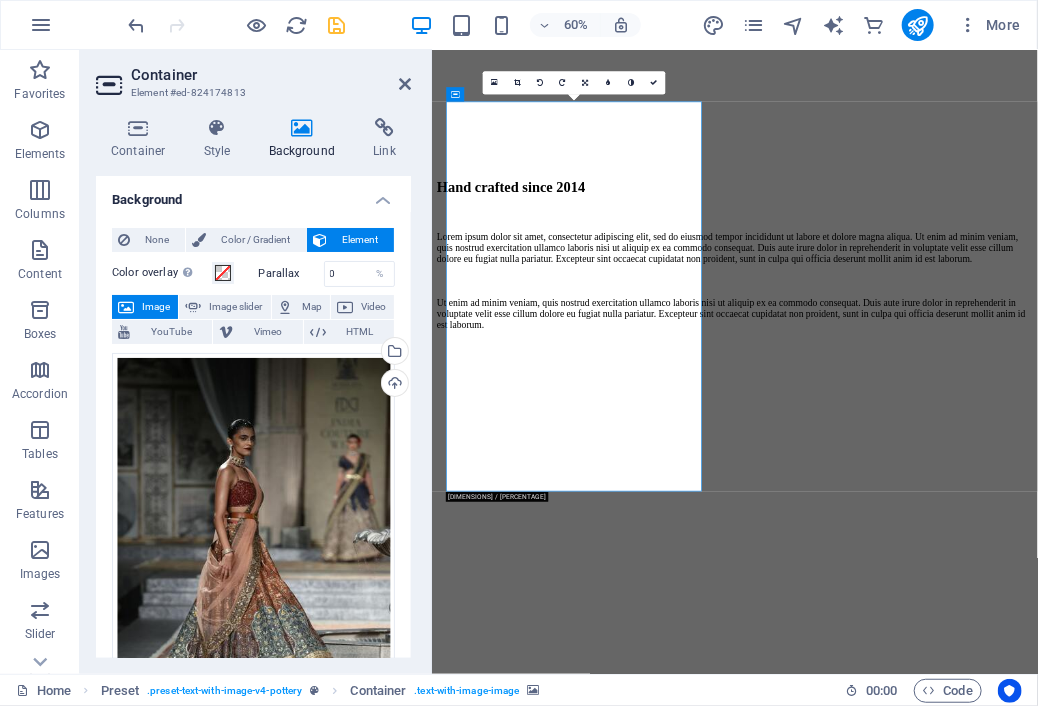 click at bounding box center [936, 531] 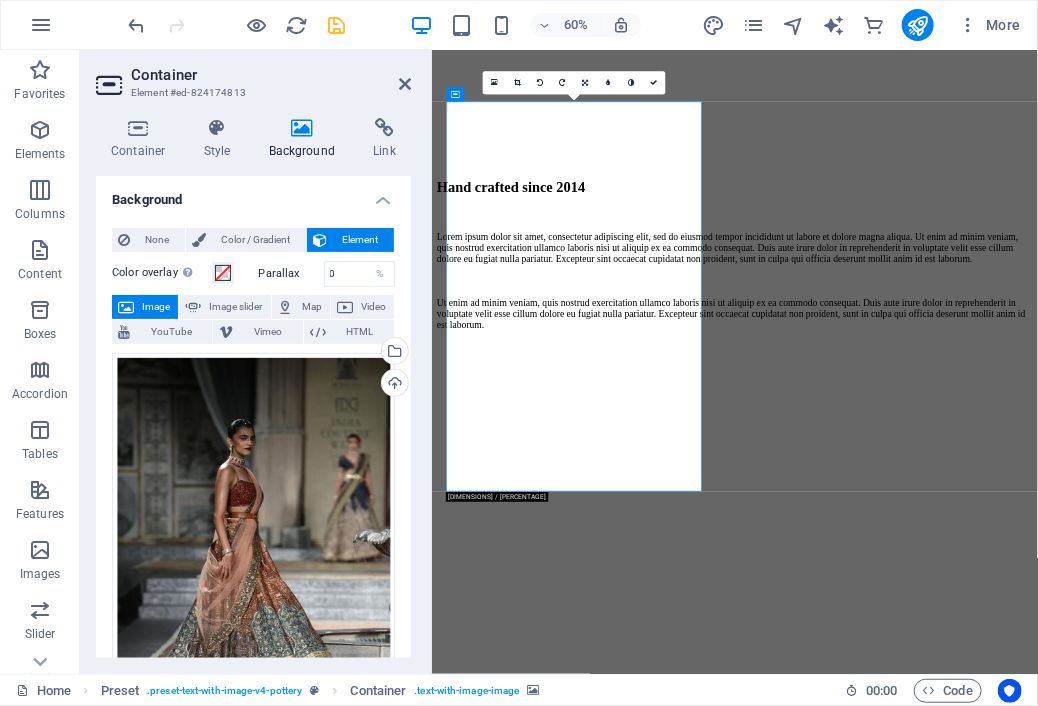 click at bounding box center (936, 531) 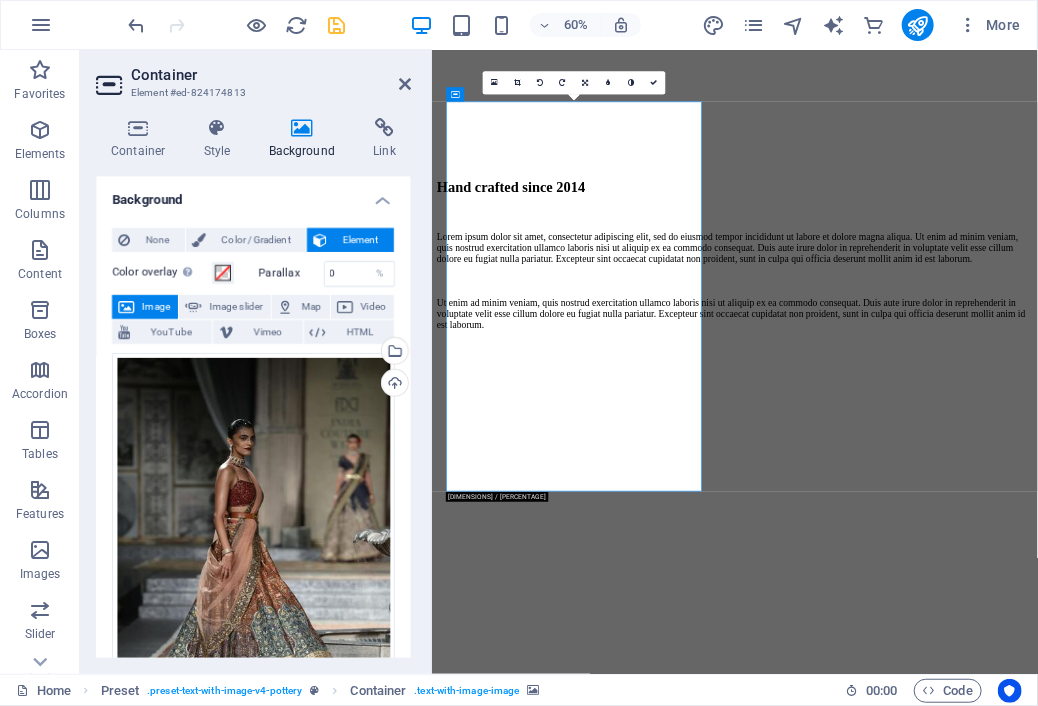 click at bounding box center [936, 531] 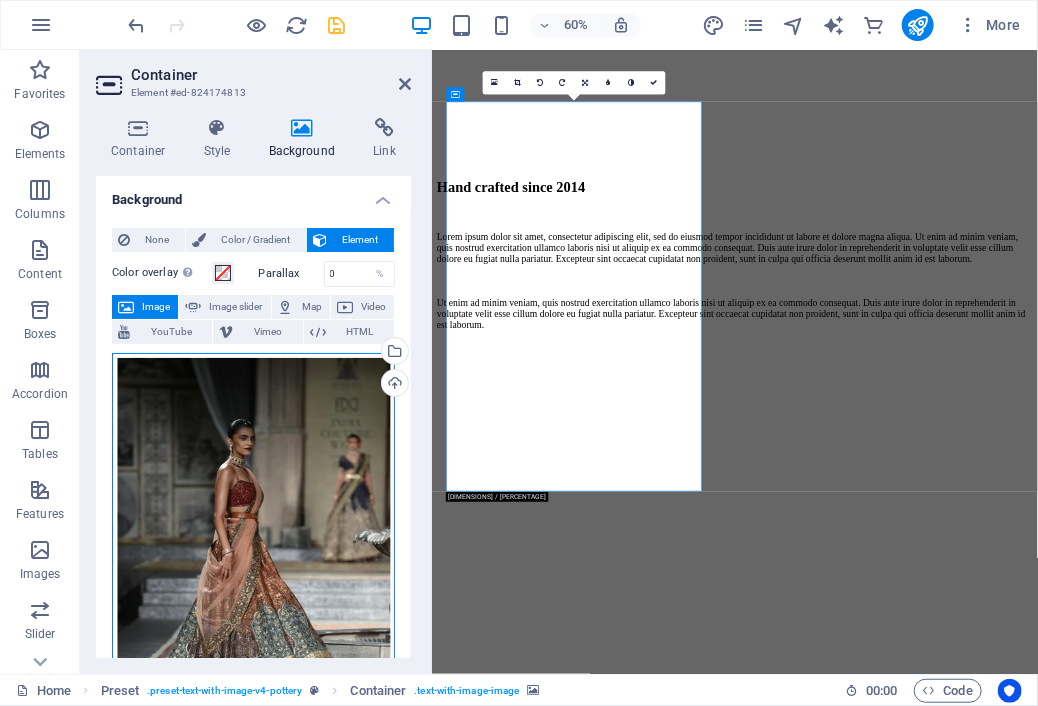 click on "Drag files here, click to choose files or select files from Files or our free stock photos & videos" at bounding box center (253, 563) 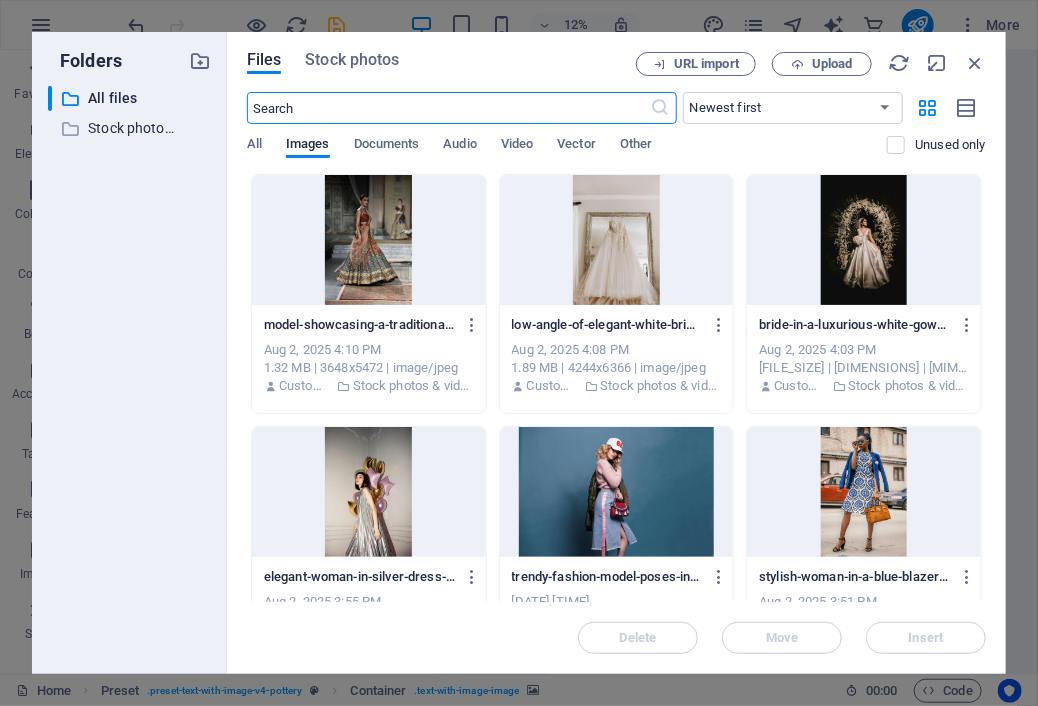 scroll, scrollTop: 728, scrollLeft: 0, axis: vertical 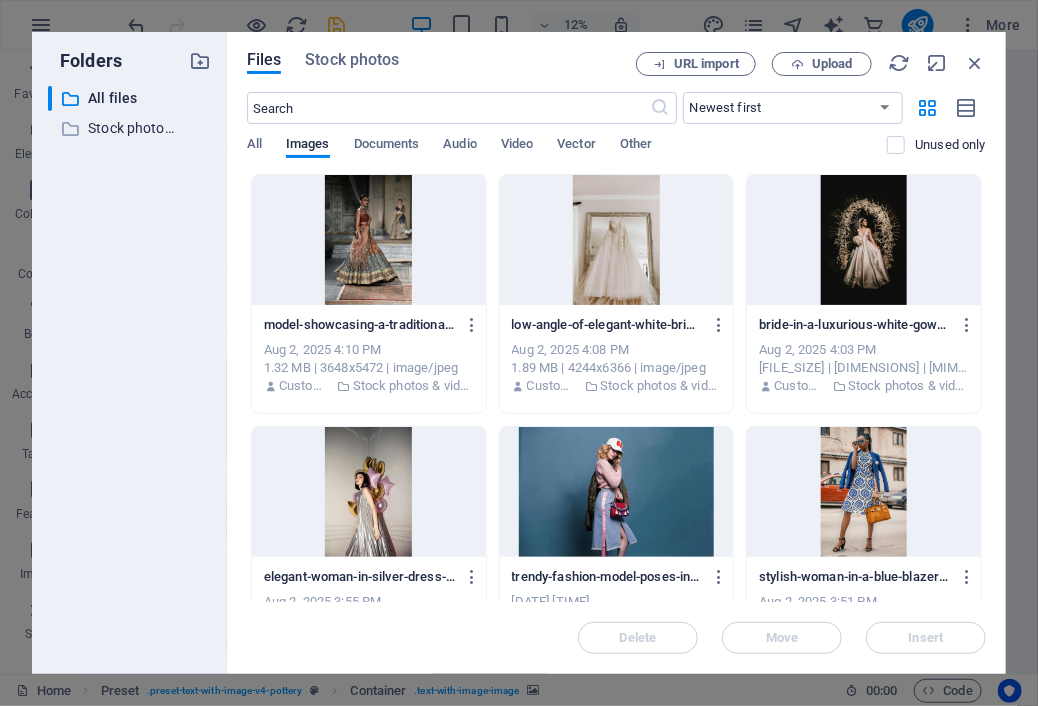 click at bounding box center (369, 240) 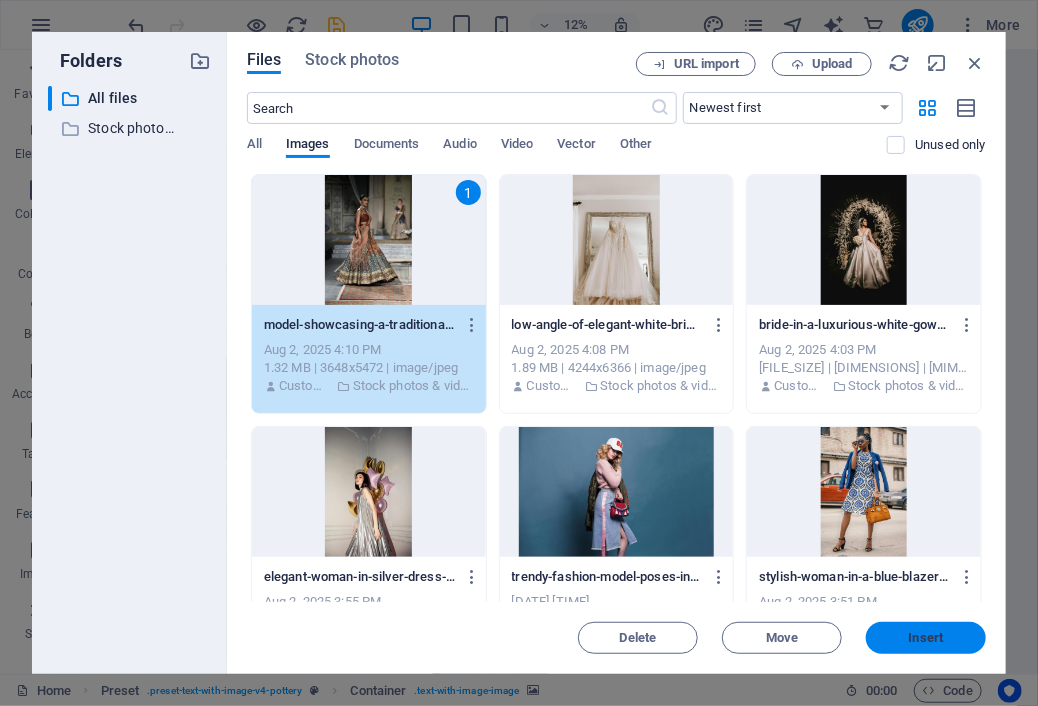 click on "Insert" at bounding box center [926, 638] 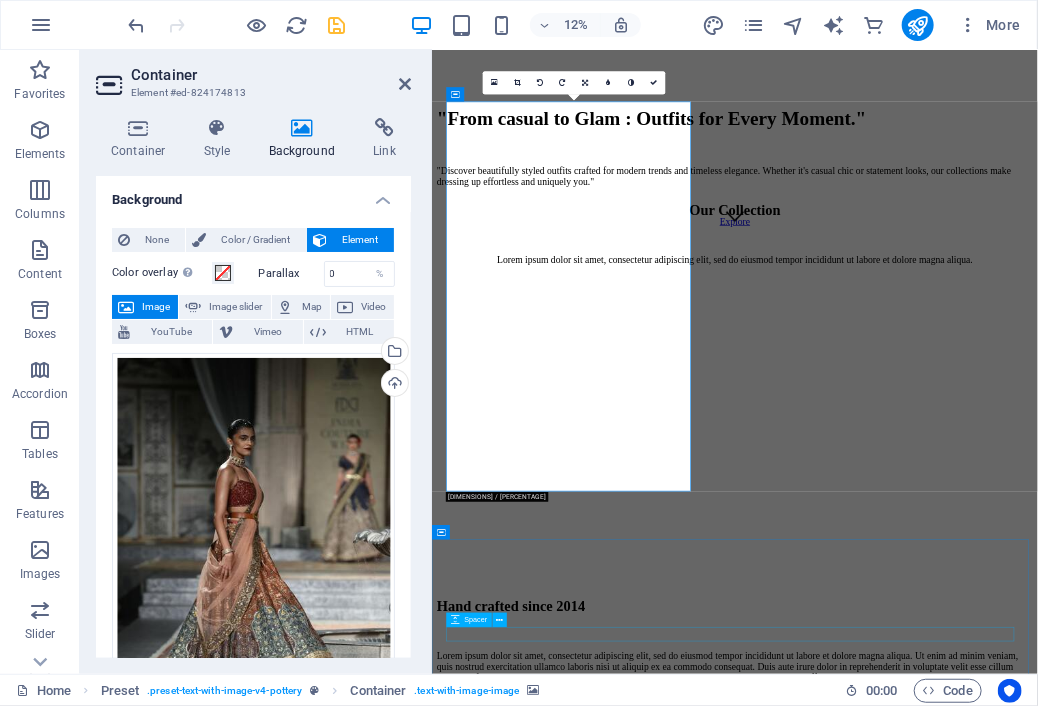 scroll, scrollTop: 1428, scrollLeft: 0, axis: vertical 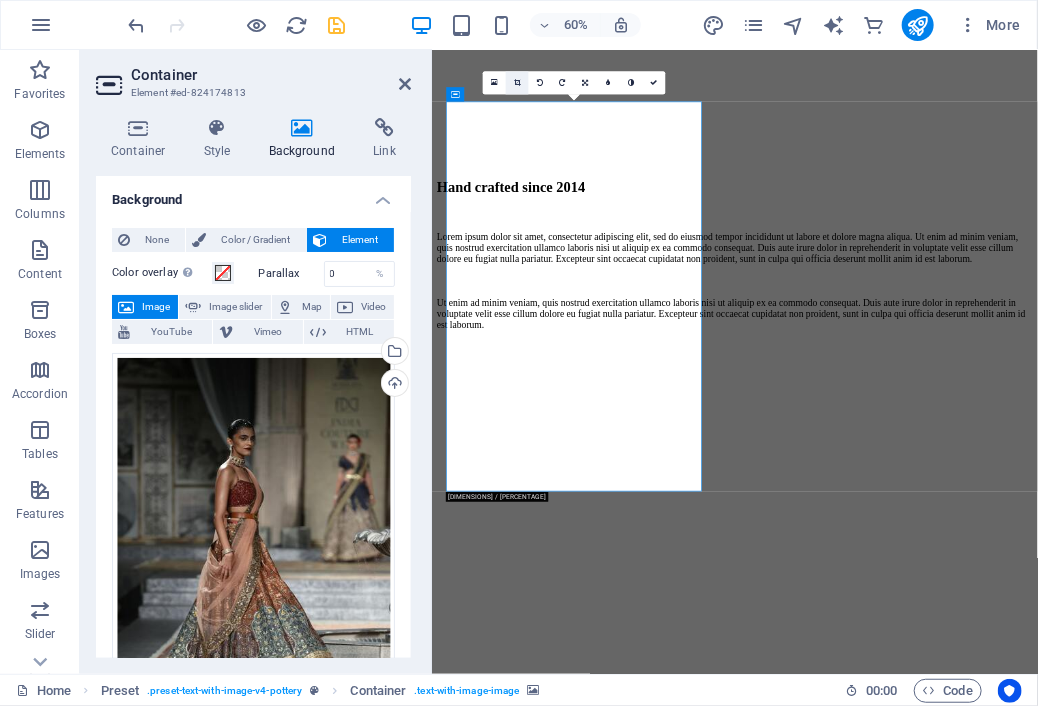 click at bounding box center (517, 83) 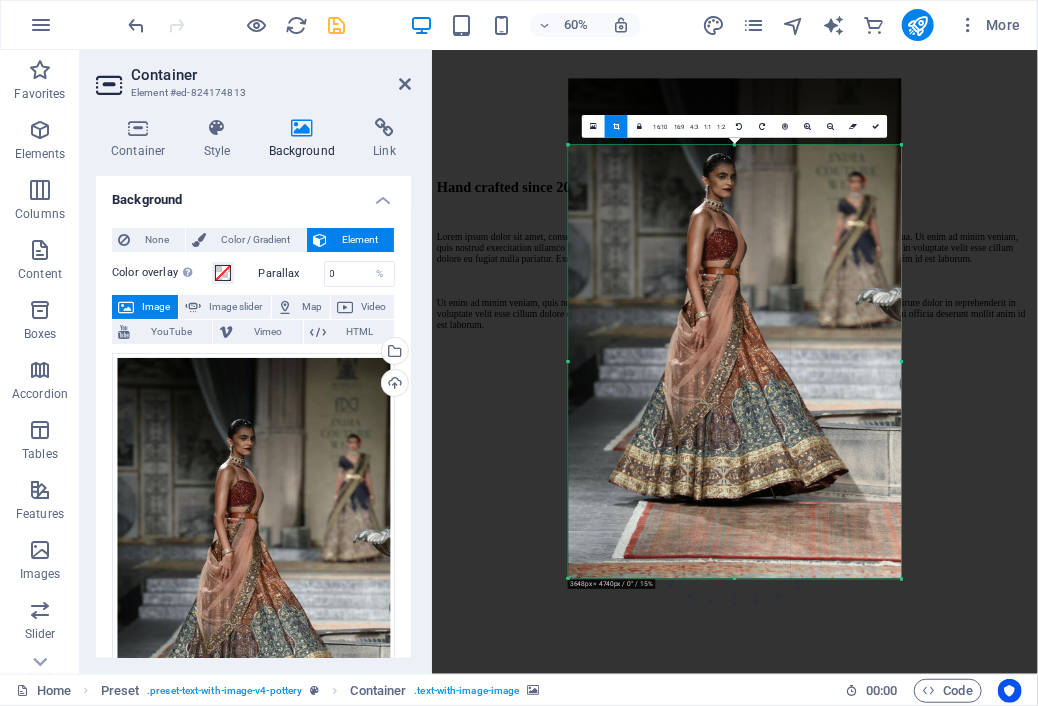 drag, startPoint x: 736, startPoint y: 110, endPoint x: 747, endPoint y: 222, distance: 112.53888 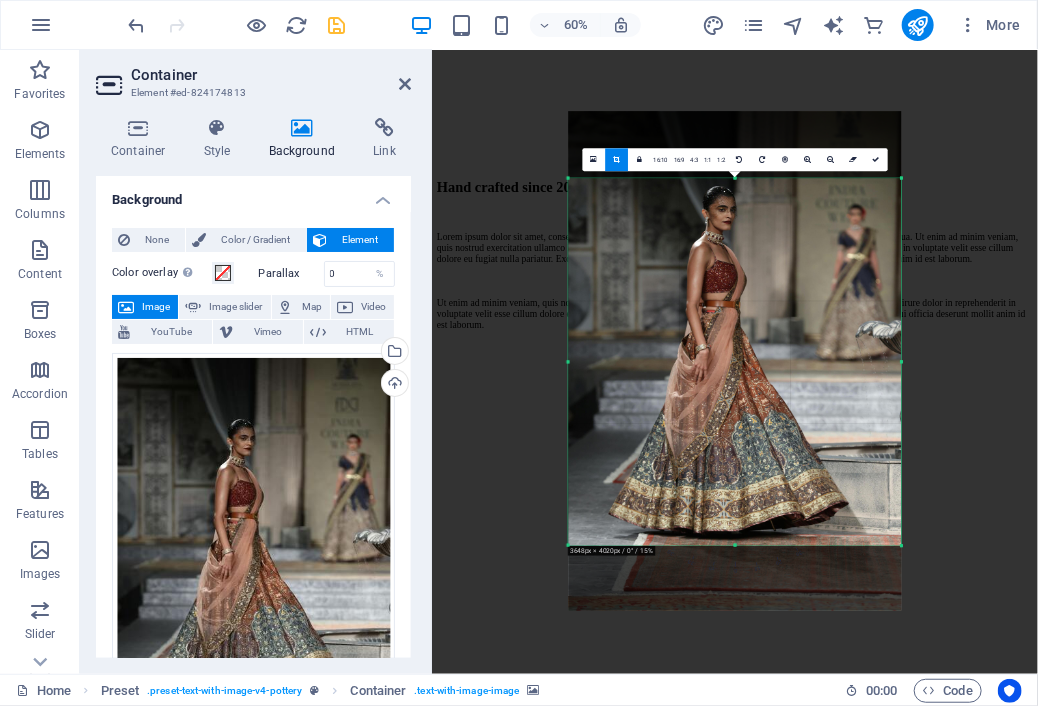 drag, startPoint x: 737, startPoint y: 578, endPoint x: 721, endPoint y: 469, distance: 110.16805 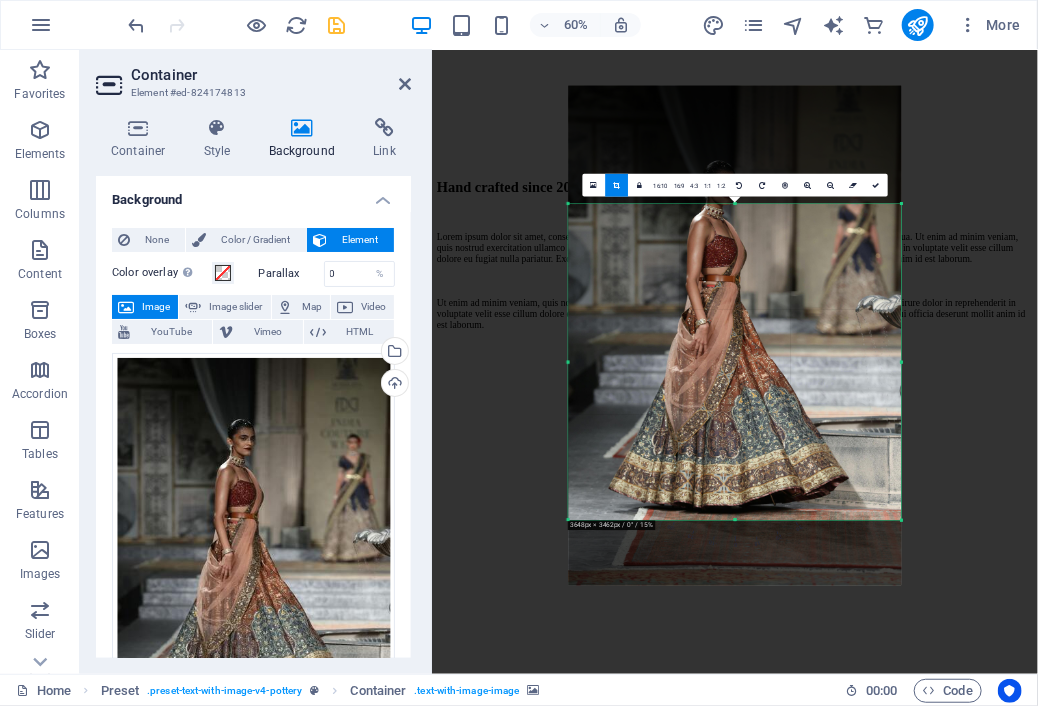 drag, startPoint x: 733, startPoint y: 178, endPoint x: 744, endPoint y: 263, distance: 85.70881 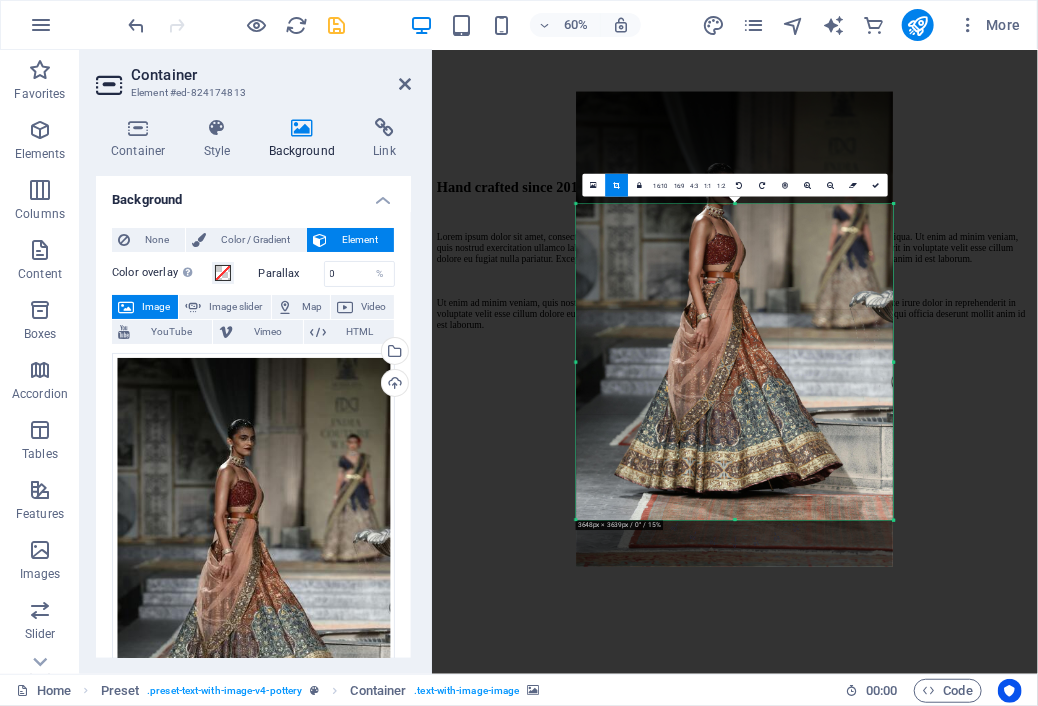 drag, startPoint x: 902, startPoint y: 285, endPoint x: 875, endPoint y: 287, distance: 27.073973 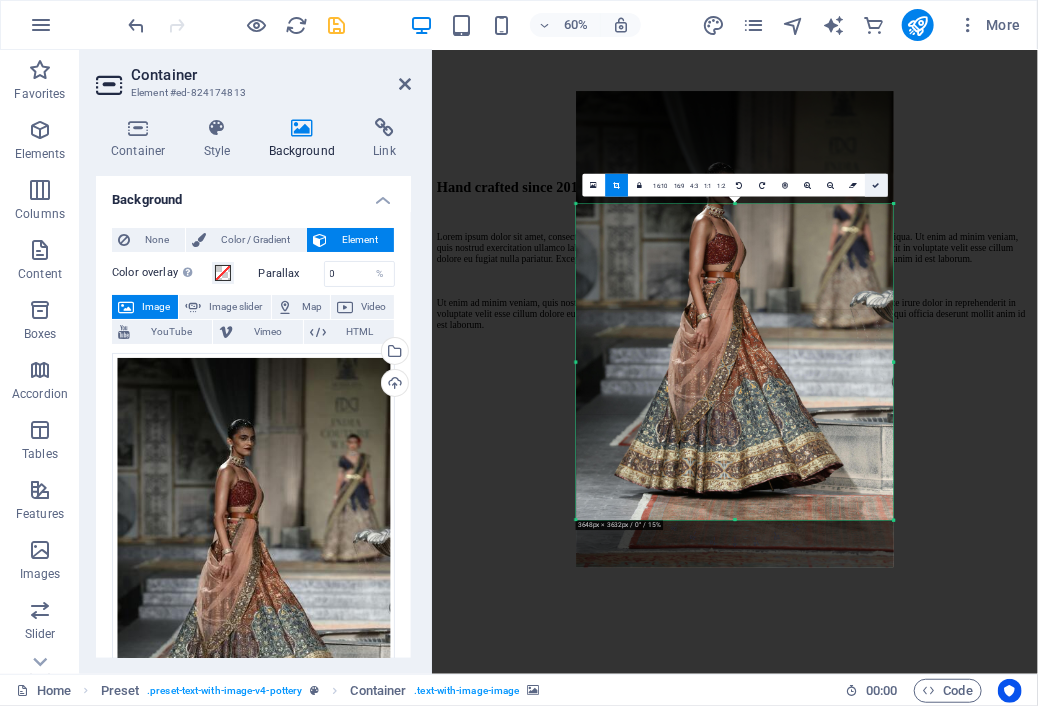 click at bounding box center (876, 185) 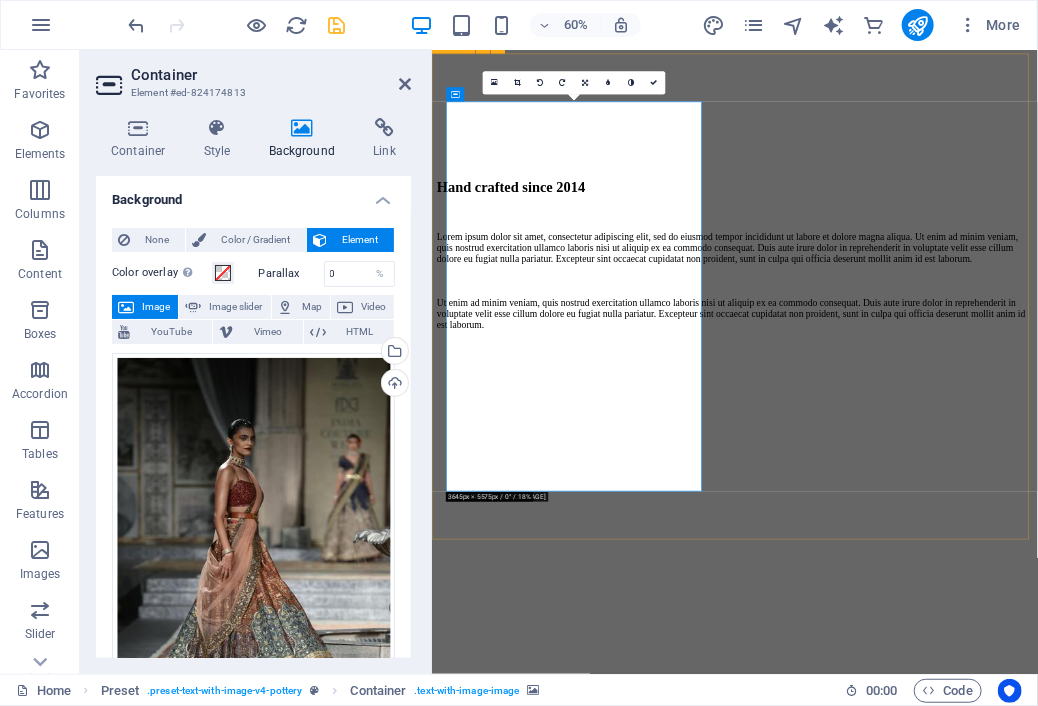 drag, startPoint x: 742, startPoint y: 435, endPoint x: 676, endPoint y: 389, distance: 80.44874 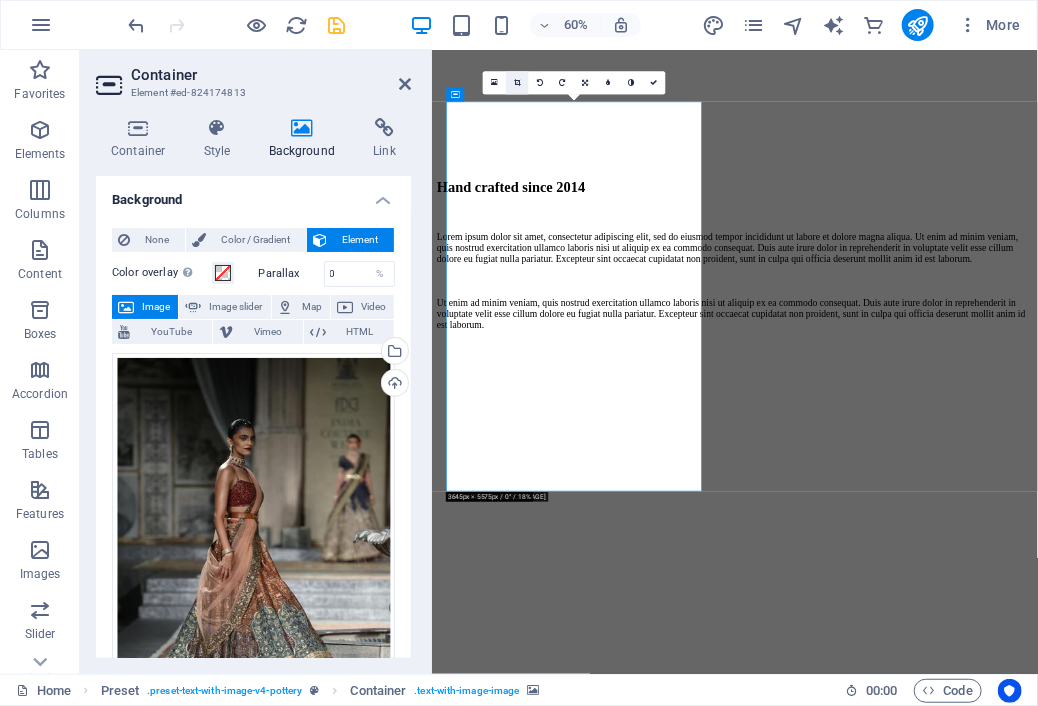 click at bounding box center [517, 83] 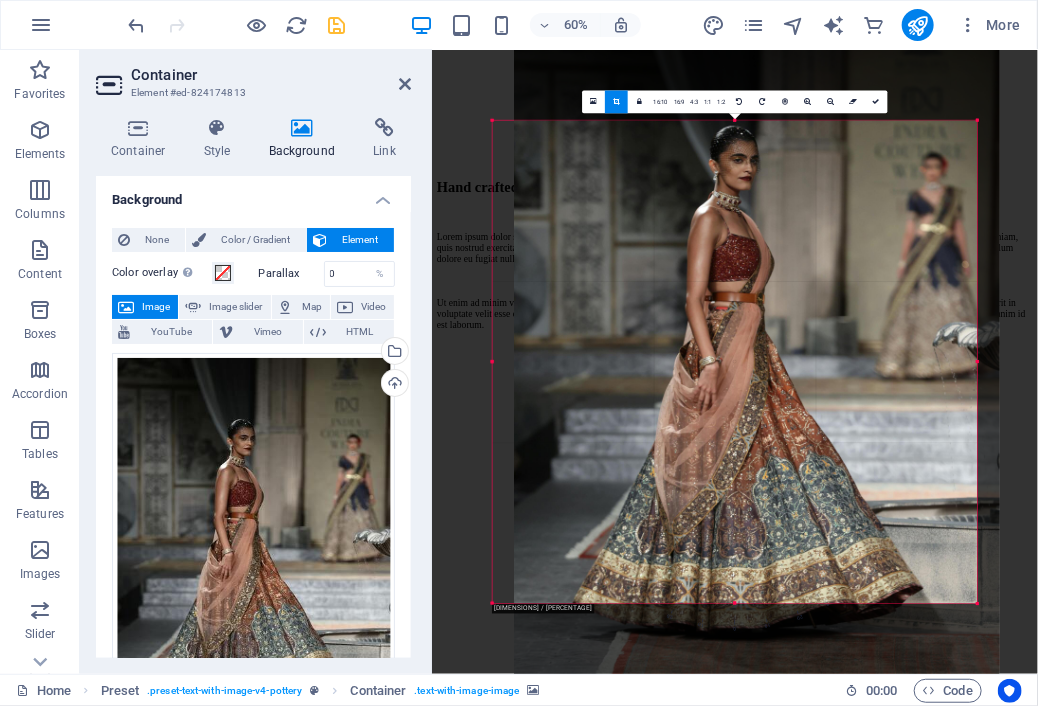 drag, startPoint x: 685, startPoint y: 306, endPoint x: 719, endPoint y: 304, distance: 34.058773 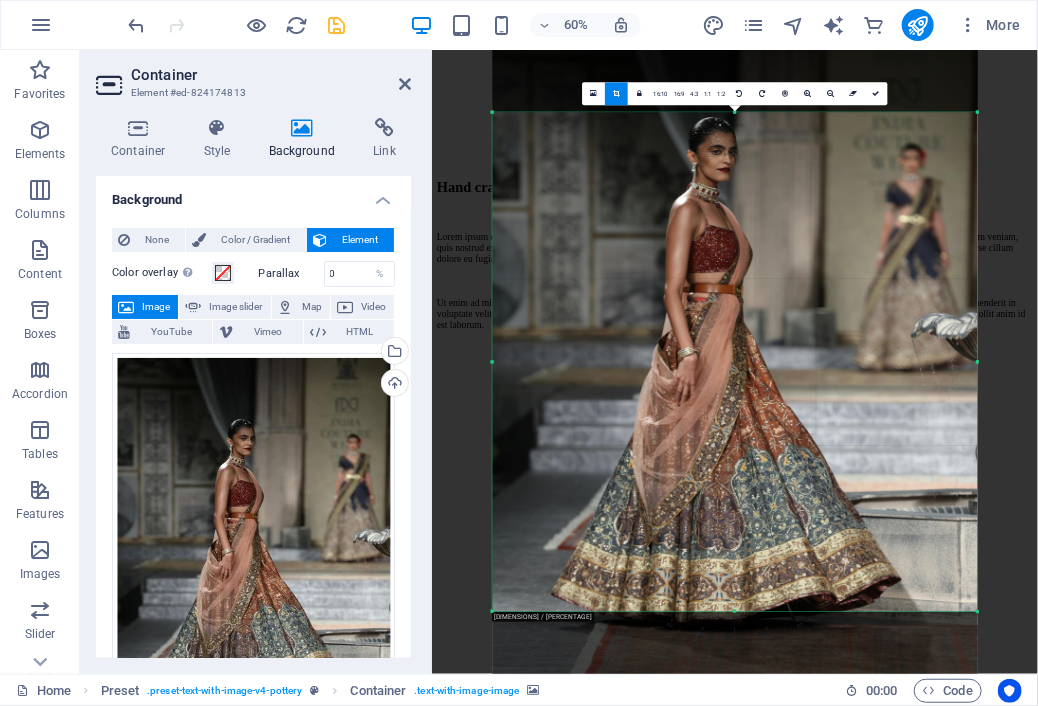 drag, startPoint x: 732, startPoint y: 601, endPoint x: 729, endPoint y: 768, distance: 167.02695 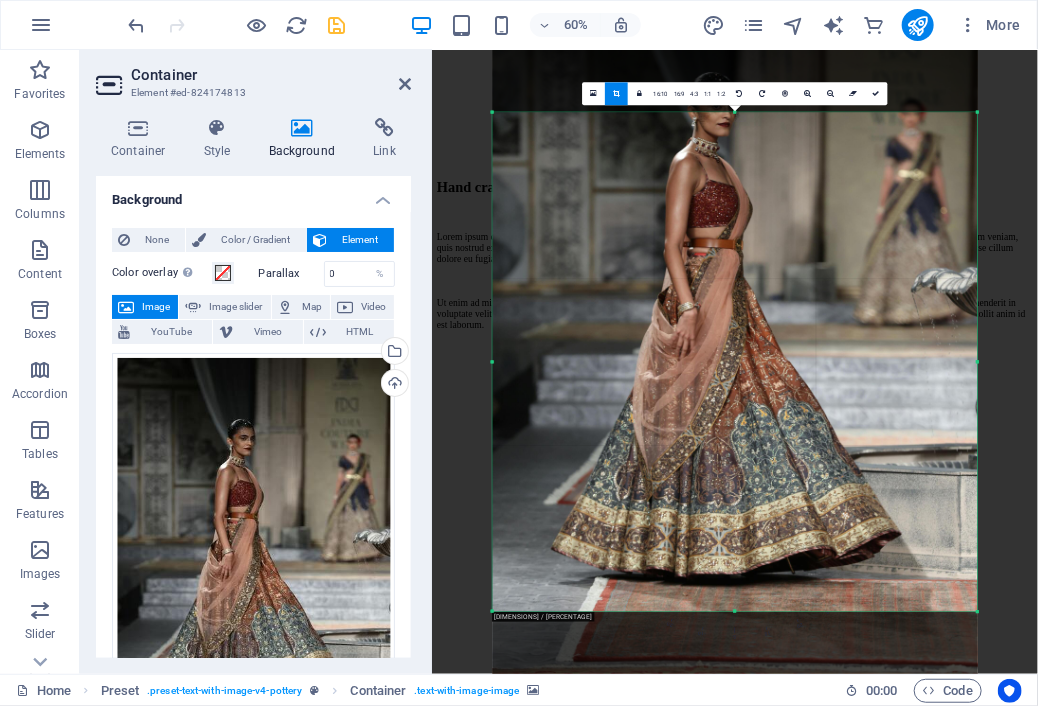 drag, startPoint x: 739, startPoint y: 531, endPoint x: 738, endPoint y: 386, distance: 145.00345 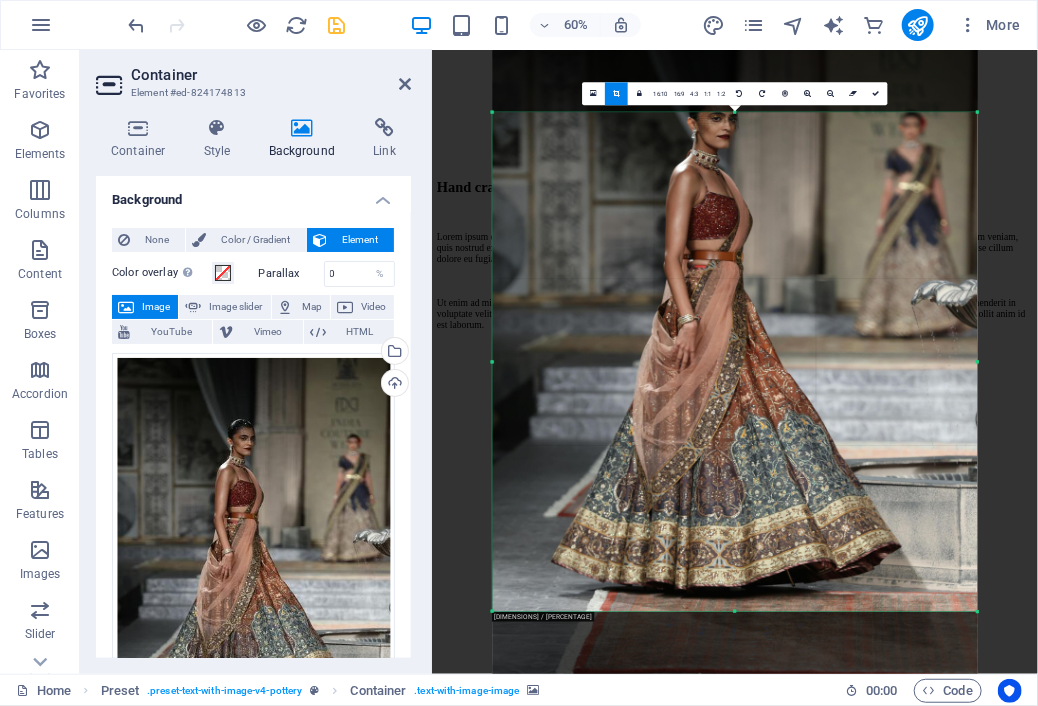 drag, startPoint x: 738, startPoint y: 386, endPoint x: 734, endPoint y: 307, distance: 79.101204 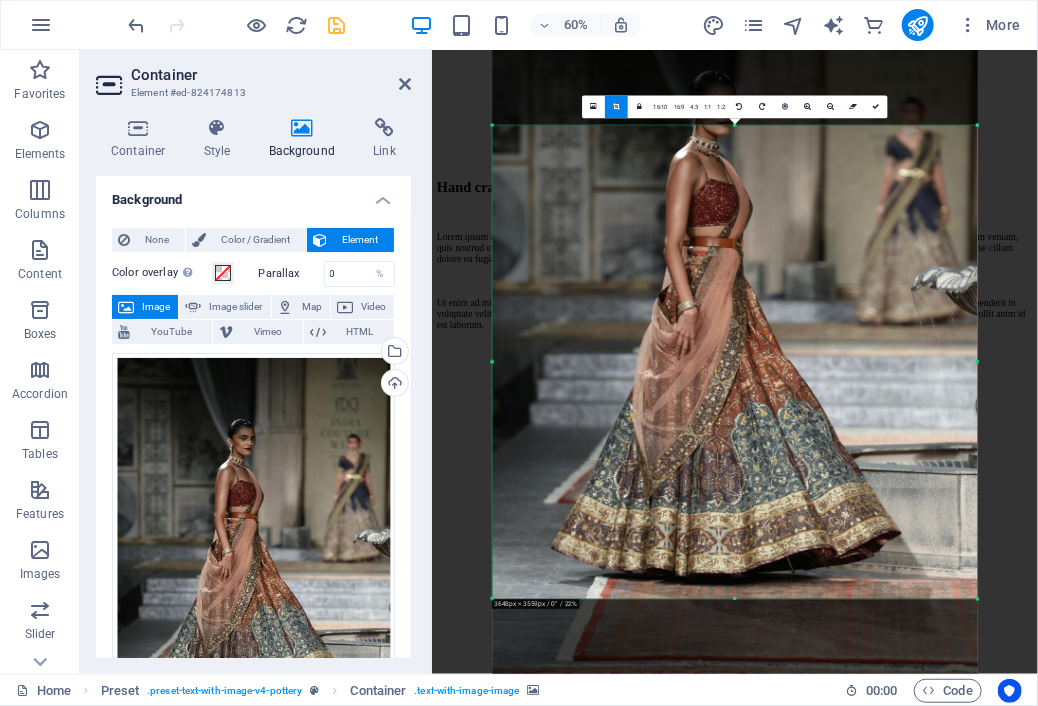 drag, startPoint x: 732, startPoint y: 113, endPoint x: 733, endPoint y: 157, distance: 44.011364 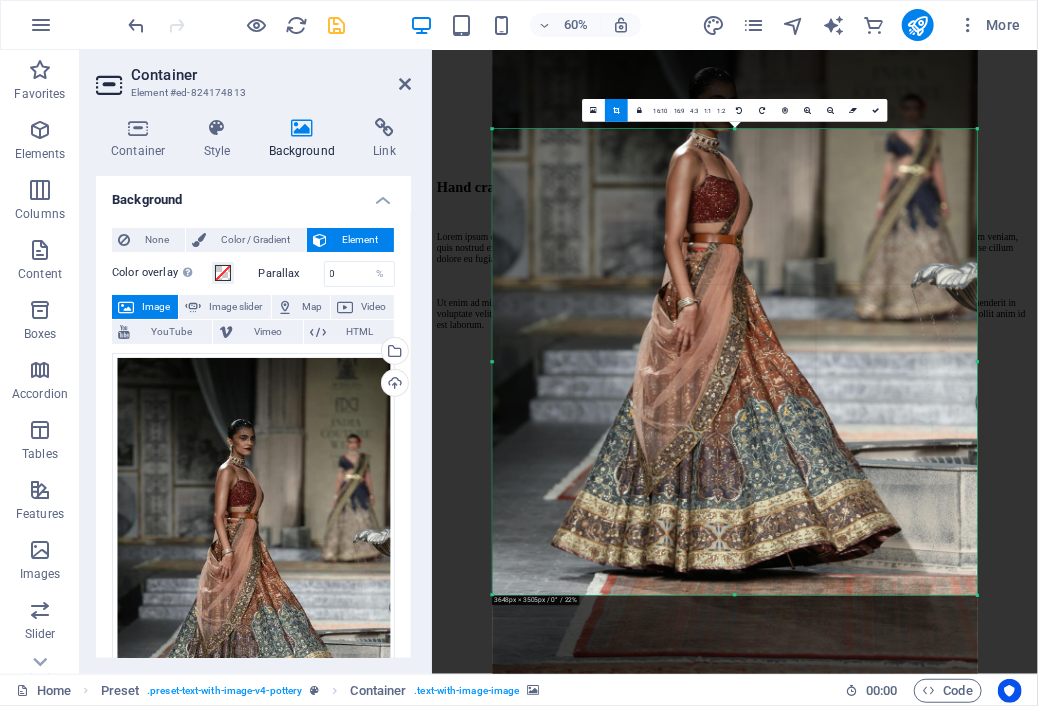 drag, startPoint x: 732, startPoint y: 125, endPoint x: 732, endPoint y: 137, distance: 12 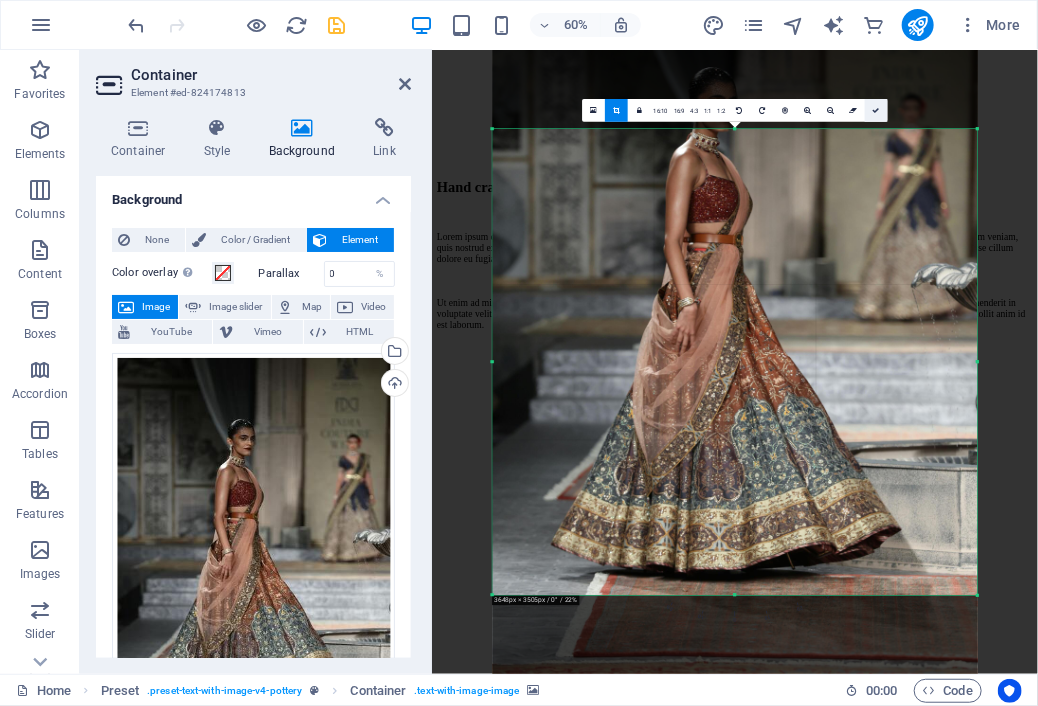 click at bounding box center [876, 110] 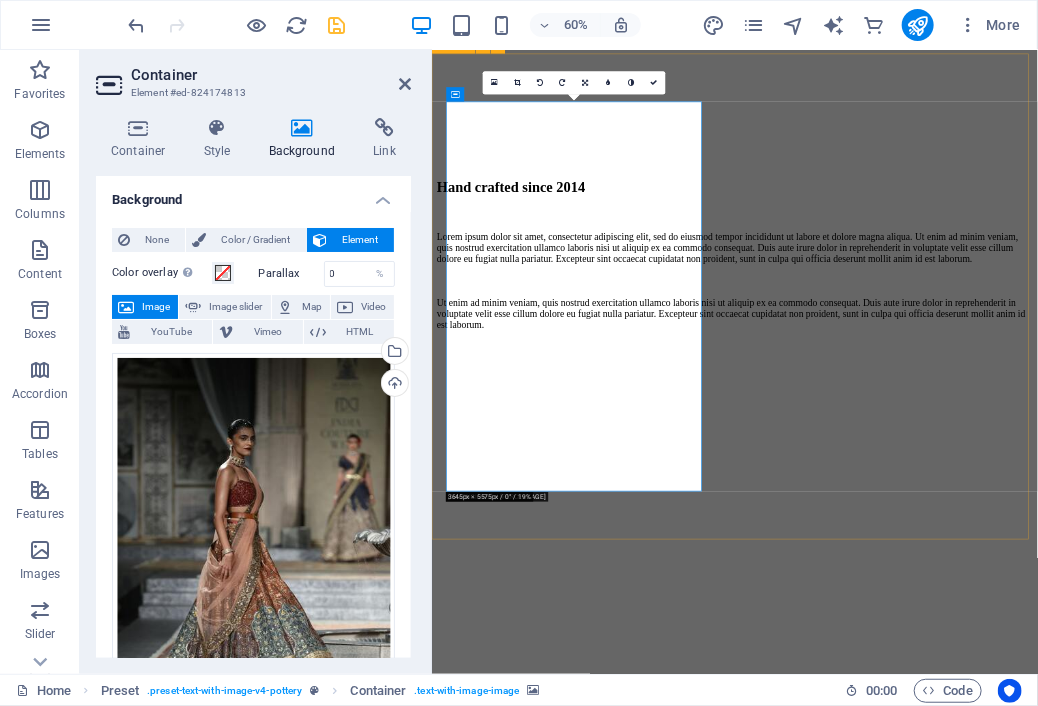 drag, startPoint x: 732, startPoint y: 385, endPoint x: 780, endPoint y: 376, distance: 48.83646 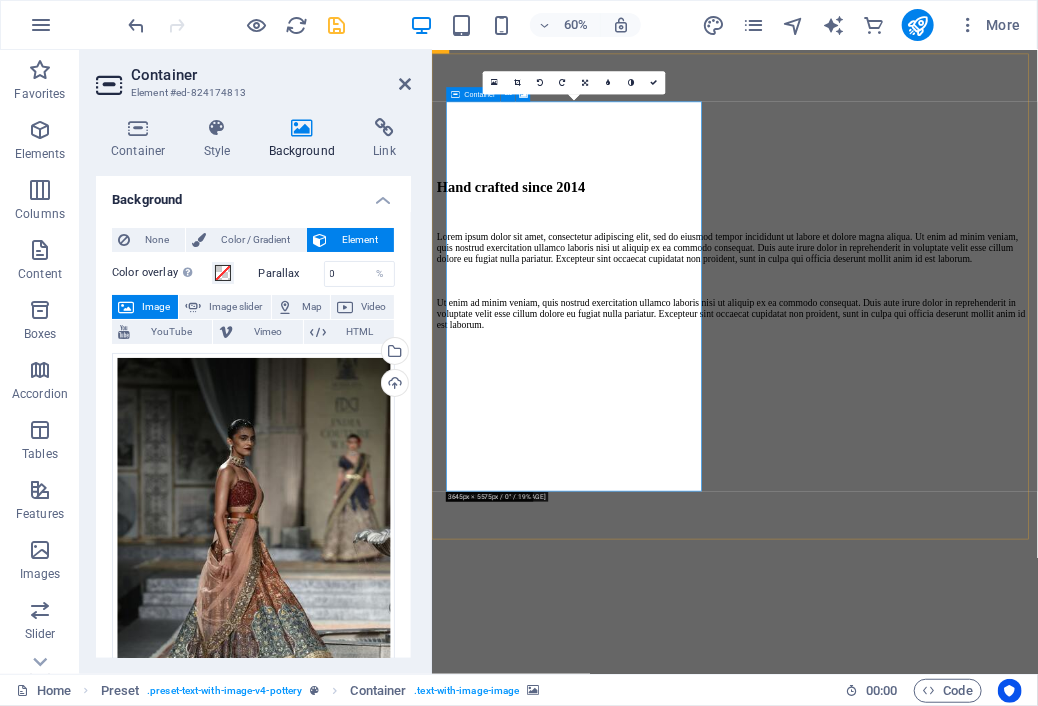 click on "Add elements" at bounding box center (877, 1282) 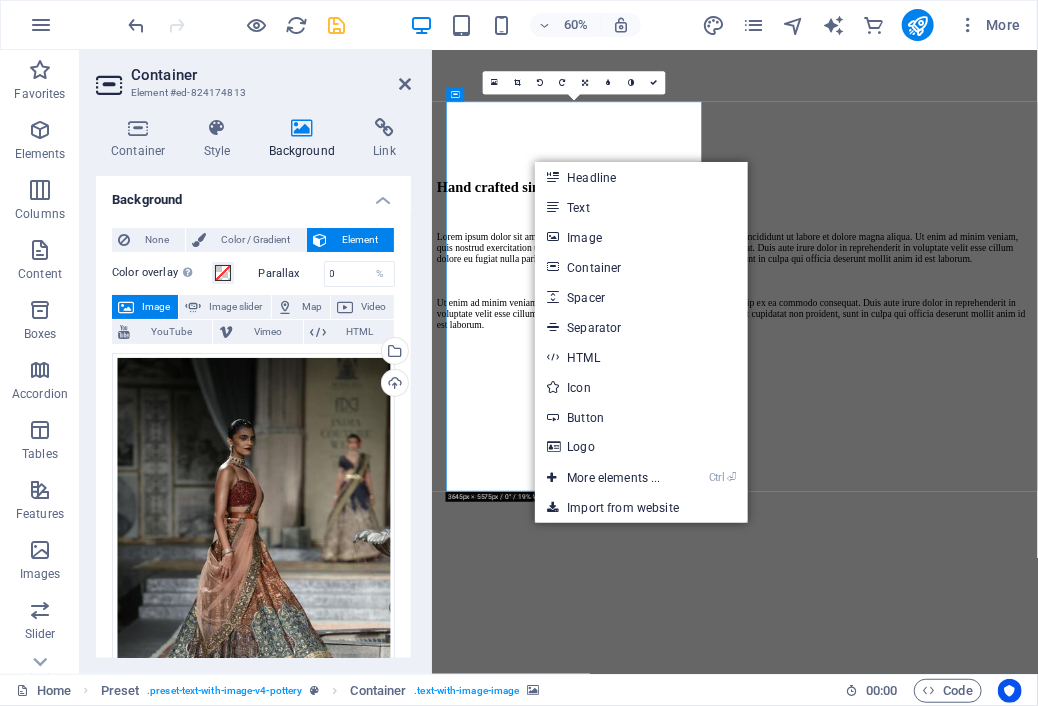 click at bounding box center (936, 531) 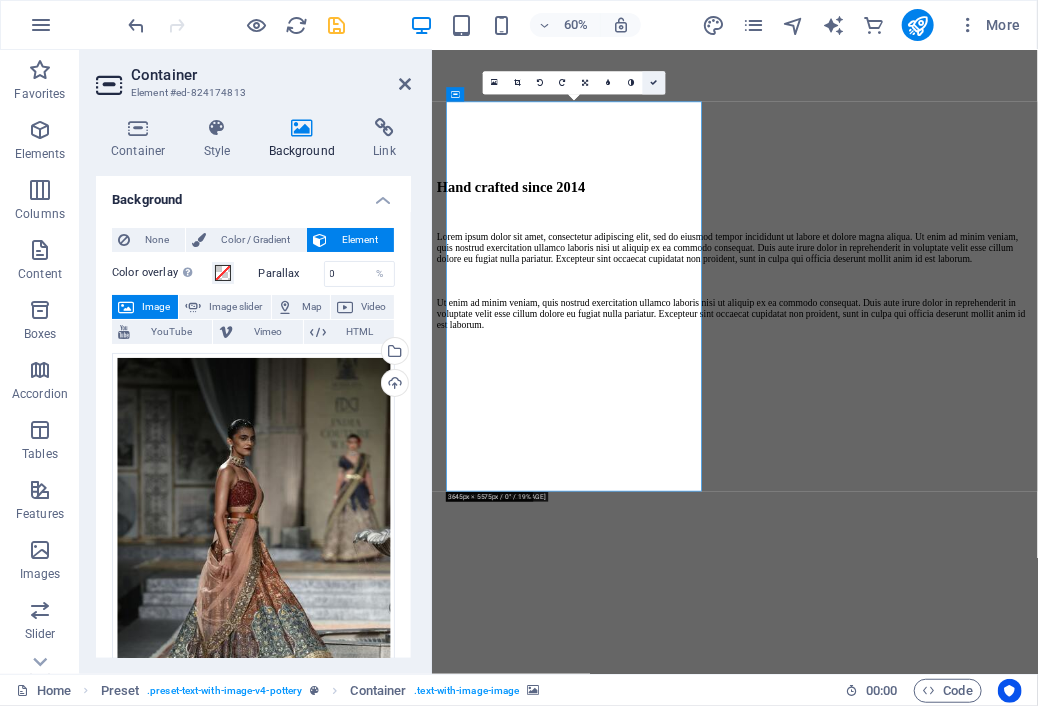 click at bounding box center [653, 83] 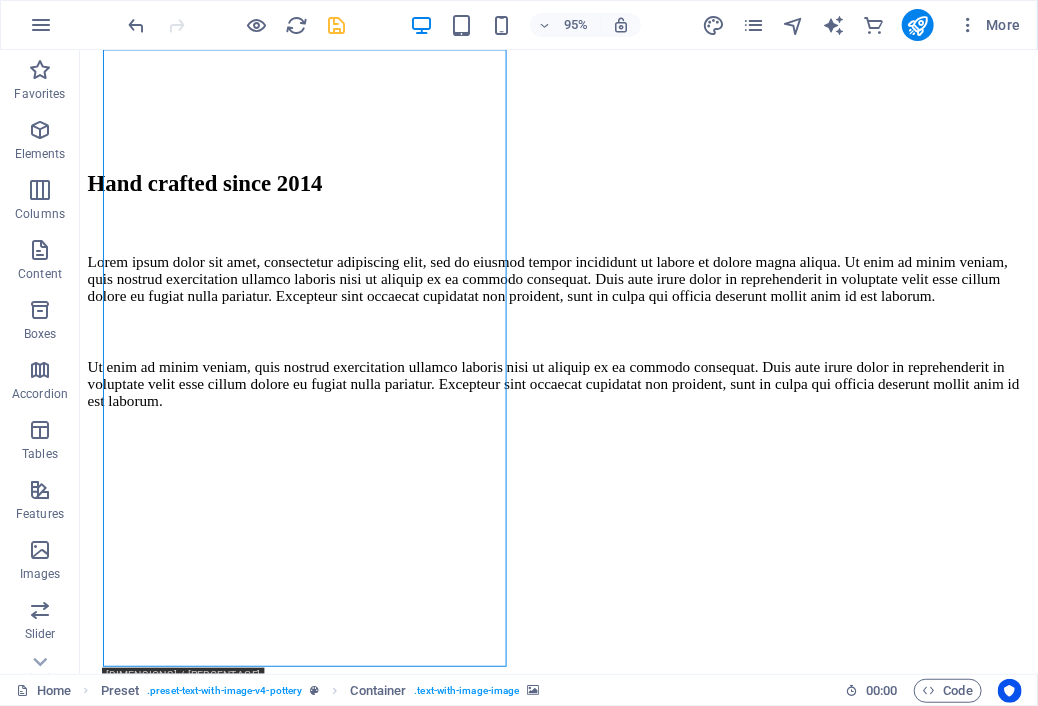 scroll, scrollTop: 1439, scrollLeft: 0, axis: vertical 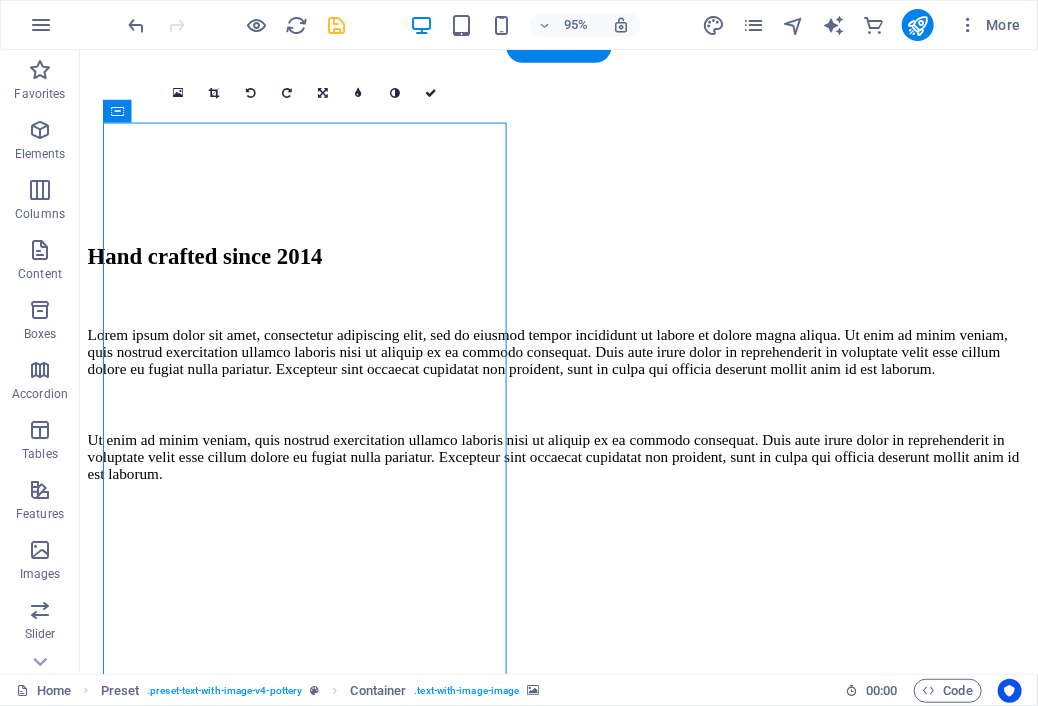 click at bounding box center [583, 521] 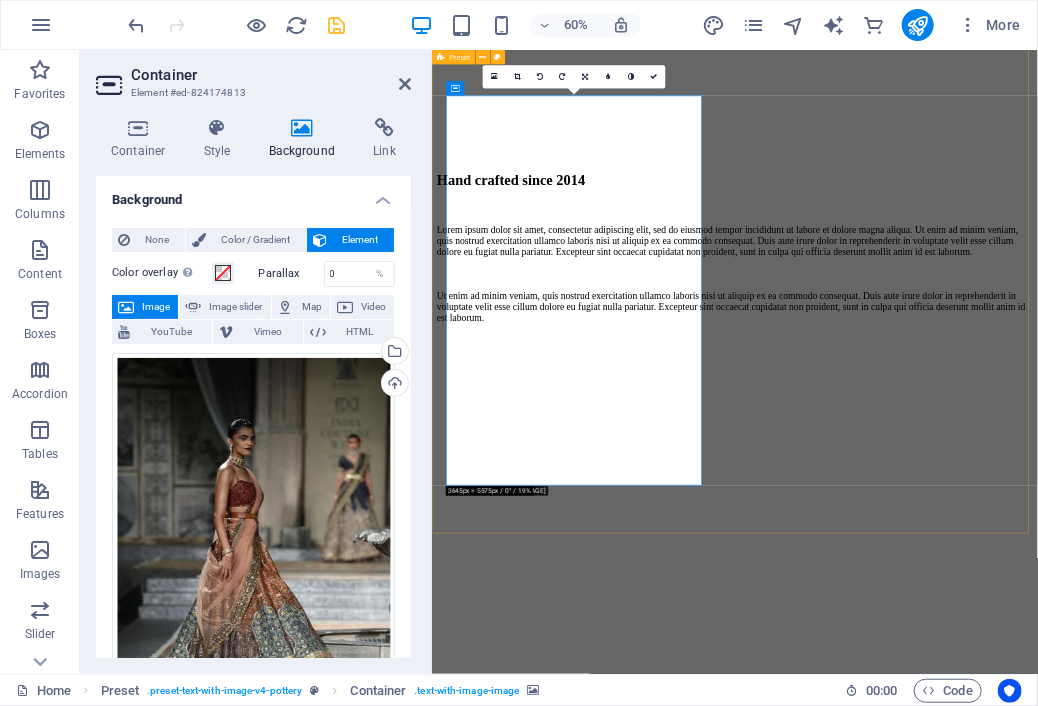 click on "Image" at bounding box center [156, 307] 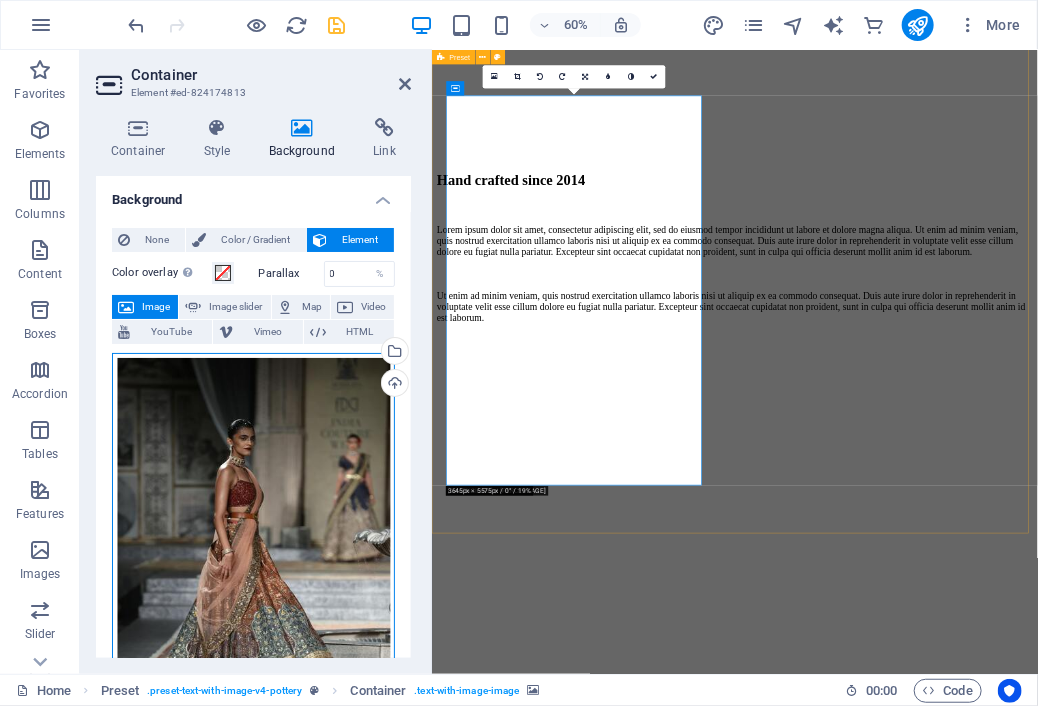 click on "Drag files here, click to choose files or select files from Files or our free stock photos & videos" at bounding box center (253, 563) 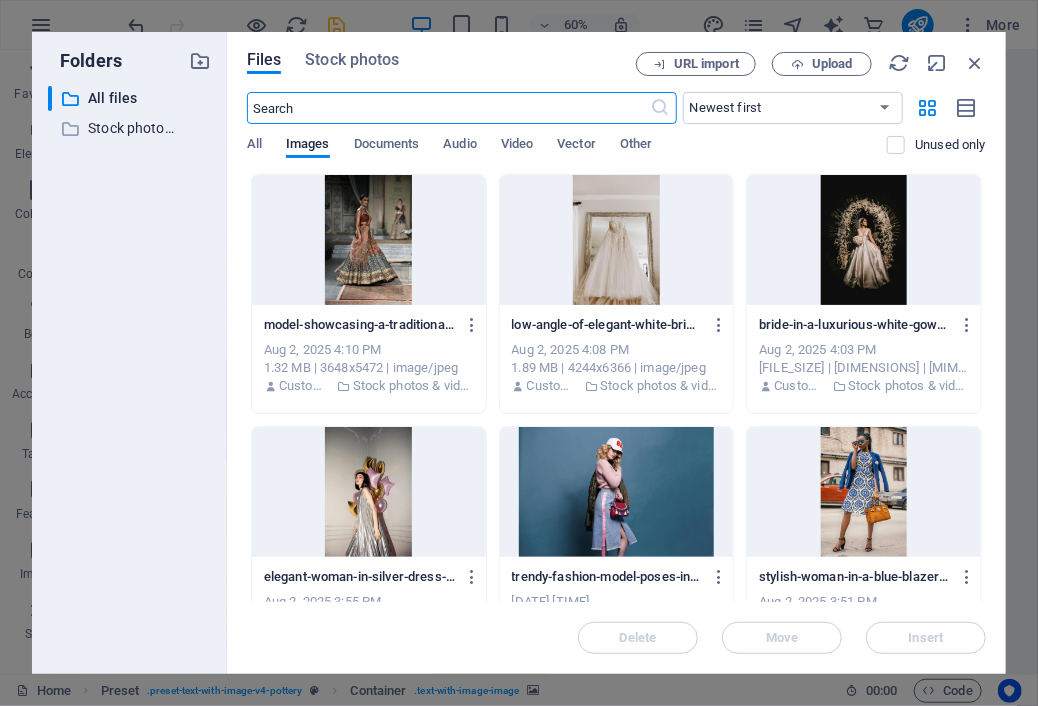 scroll, scrollTop: 728, scrollLeft: 0, axis: vertical 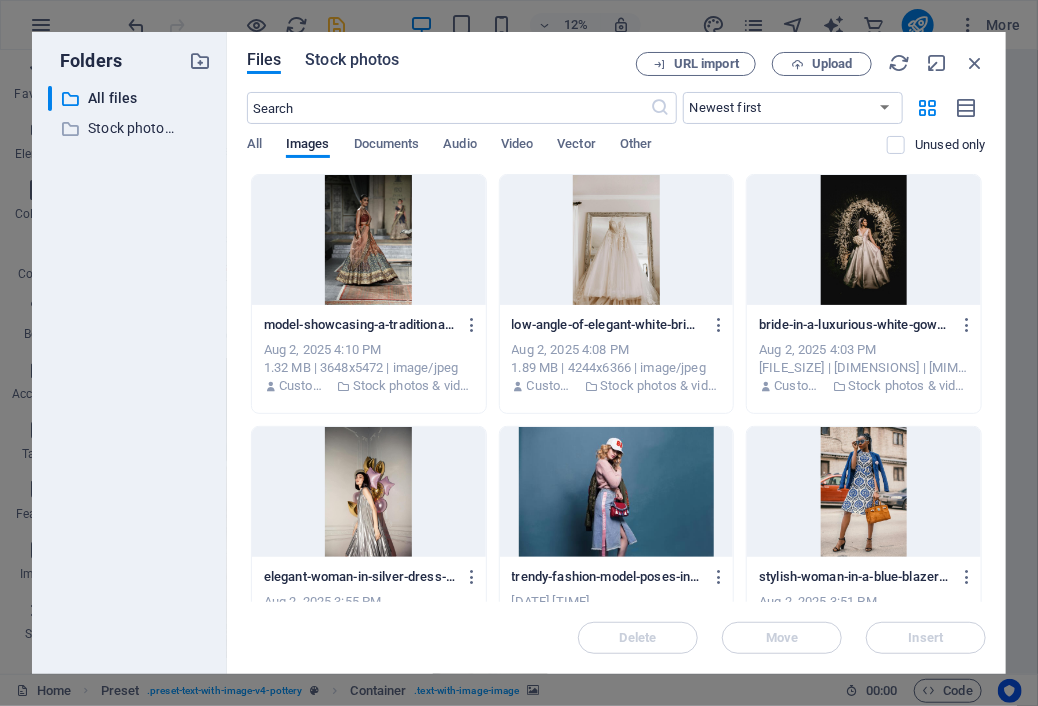 click on "Stock photos" at bounding box center [352, 60] 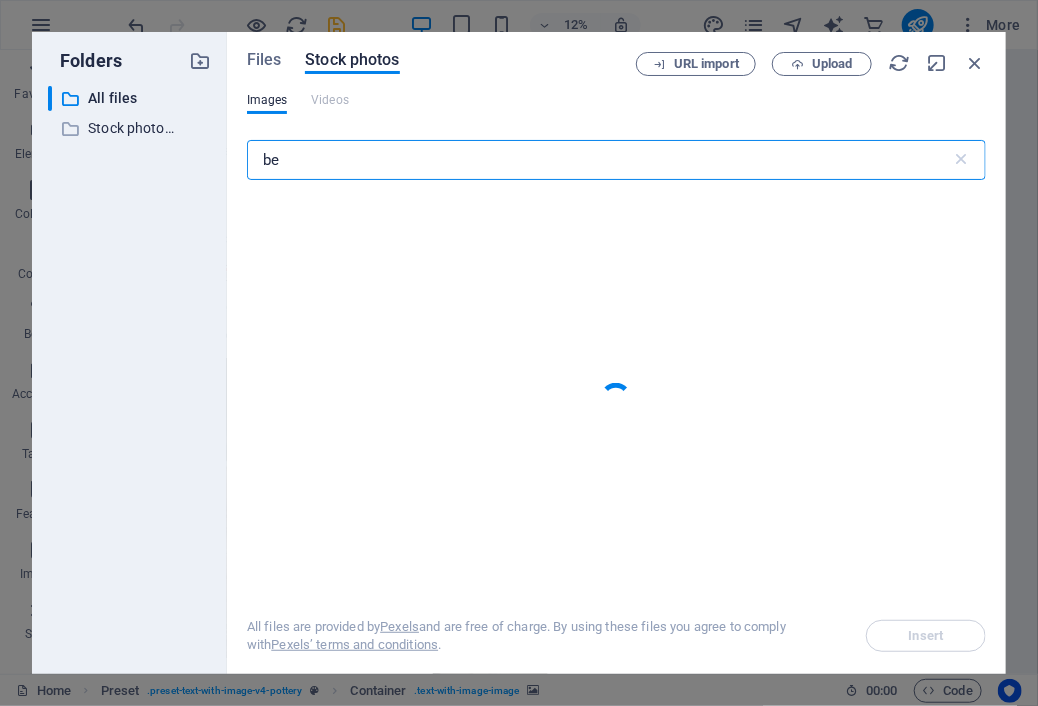 type on "b" 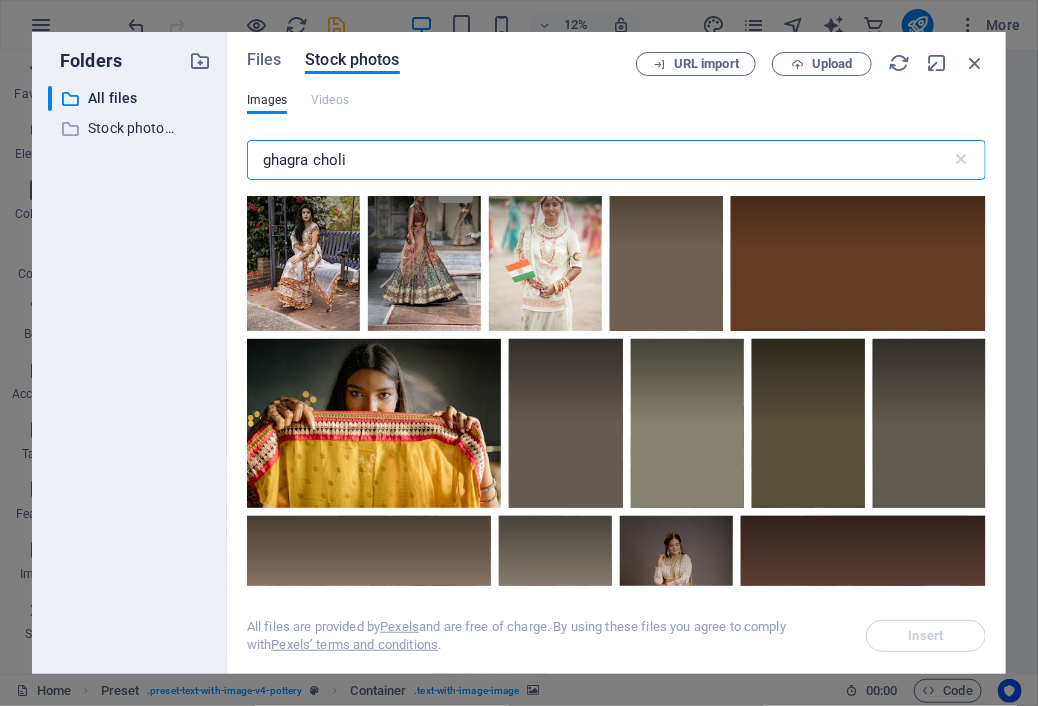 scroll, scrollTop: 0, scrollLeft: 0, axis: both 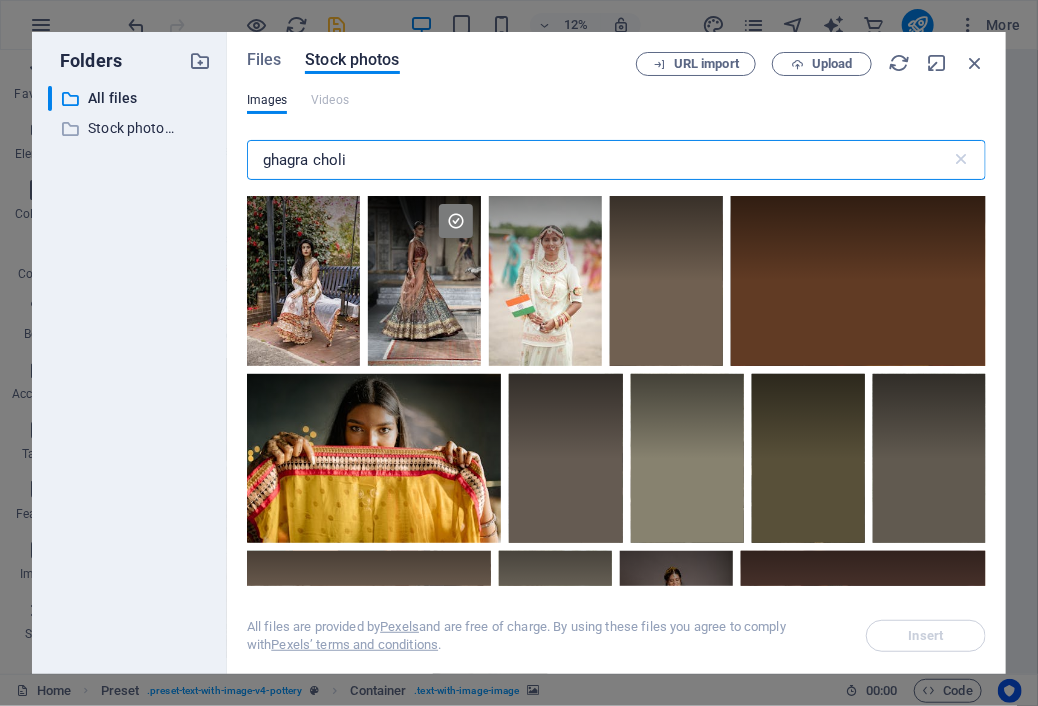 type on "ghagra choli" 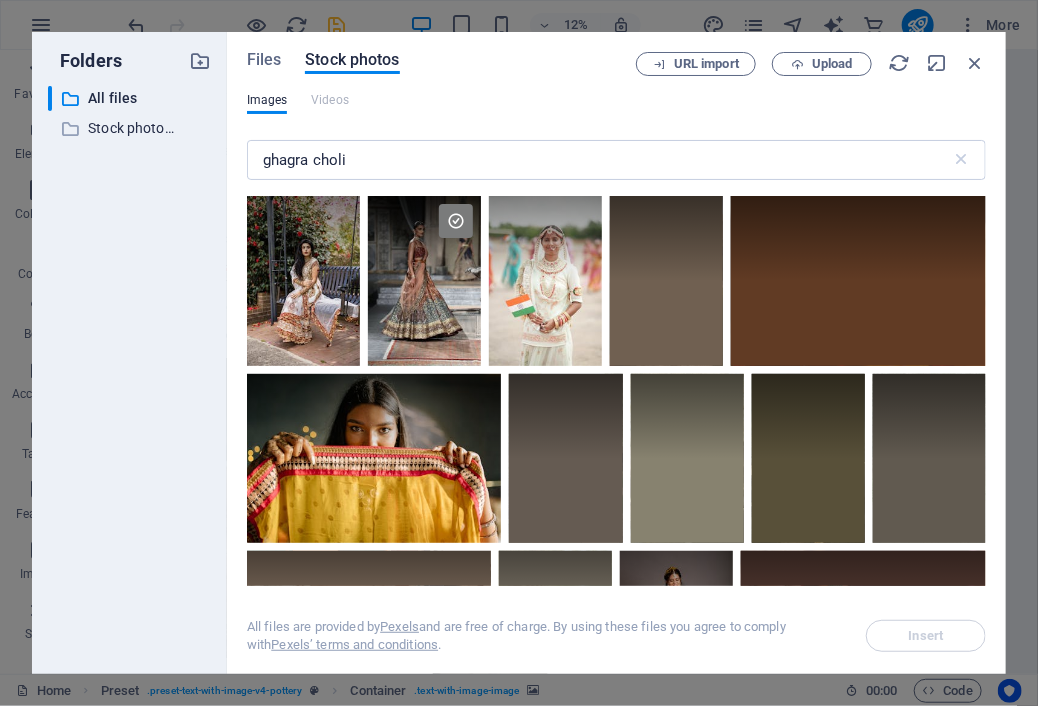 drag, startPoint x: 986, startPoint y: 213, endPoint x: 984, endPoint y: 241, distance: 28.071337 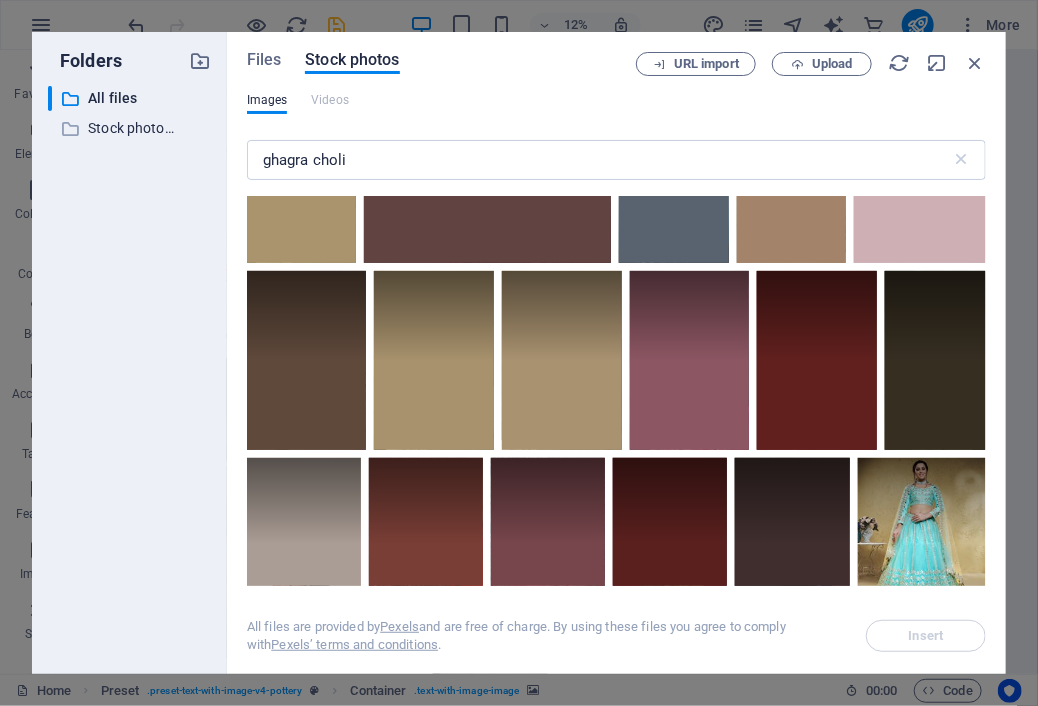 scroll, scrollTop: 971, scrollLeft: 0, axis: vertical 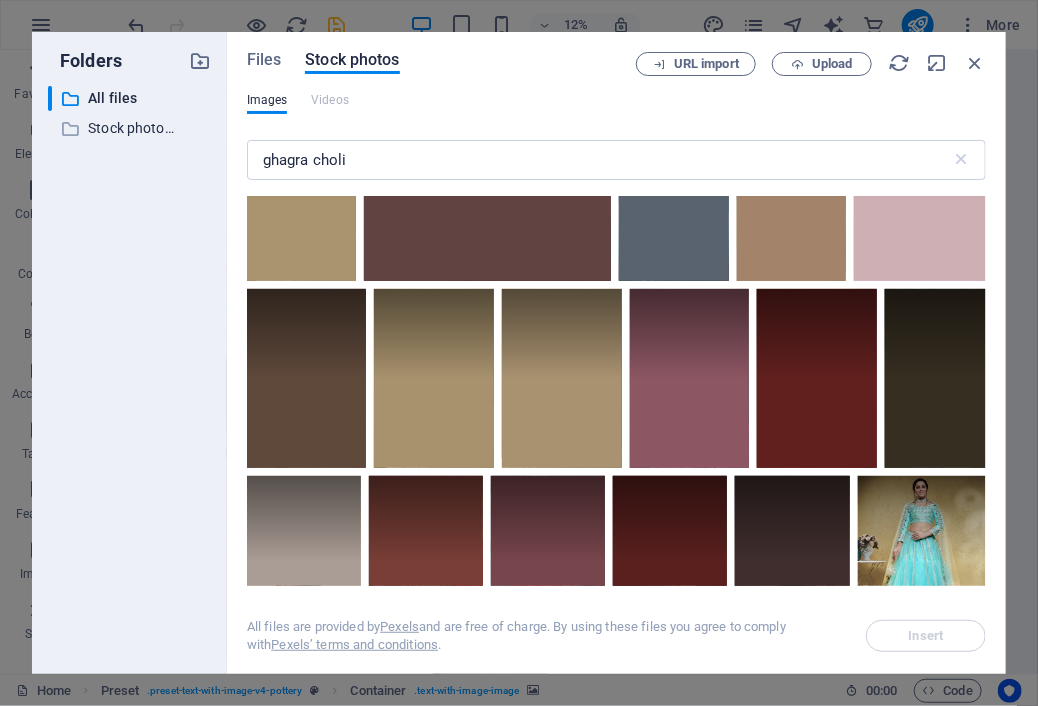 click on "Files Stock photos URL import Upload Images Videos ghagra choli ​ All files are provided by  Pexels  and are free of charge. By using these files you agree to comply with  Pexels’ terms and conditions . Insert" at bounding box center [616, 353] 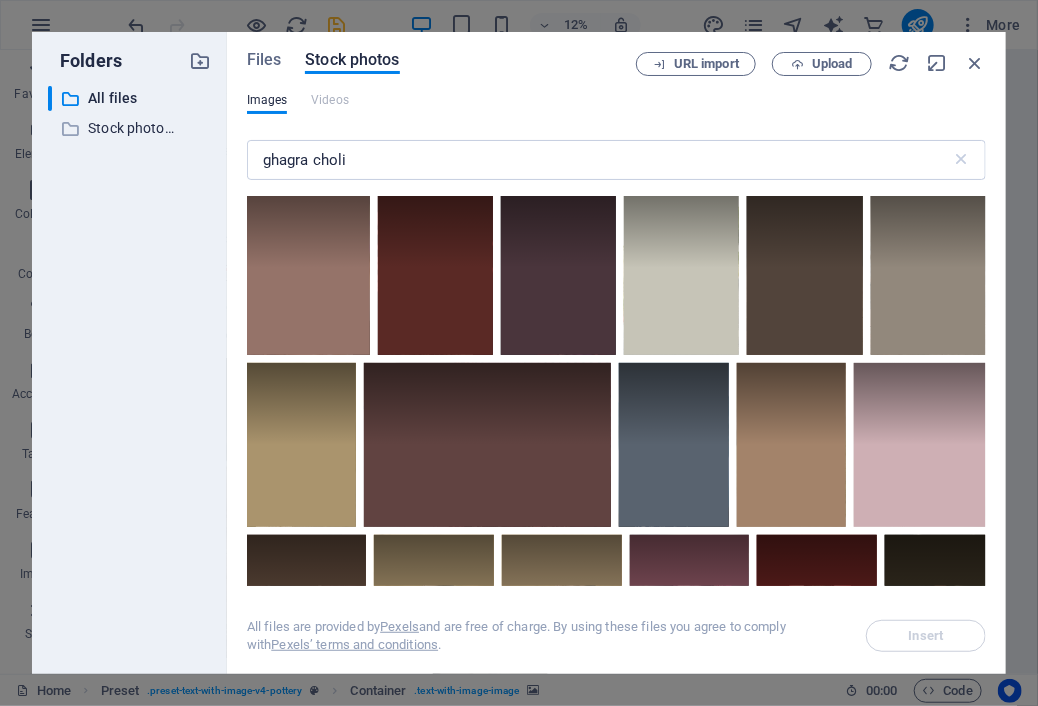 scroll, scrollTop: 0, scrollLeft: 0, axis: both 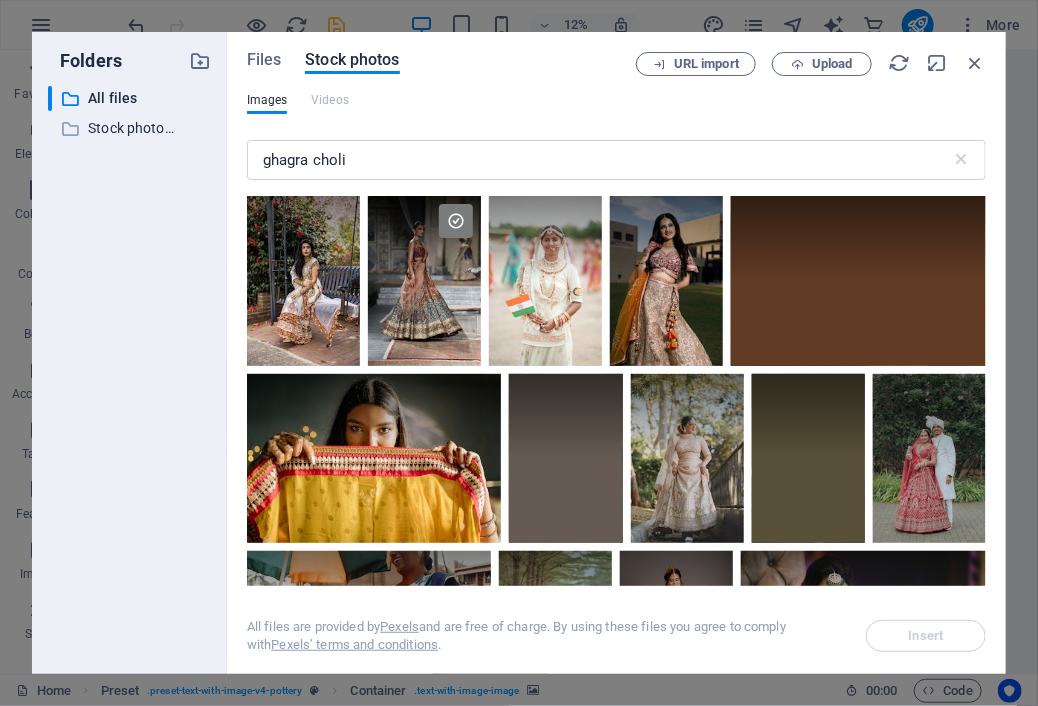 click on "Files Stock photos URL import Upload Images Videos ghagra choli ​ All files are provided by  Pexels  and are free of charge. By using these files you agree to comply with  Pexels’ terms and conditions . Insert" at bounding box center [616, 353] 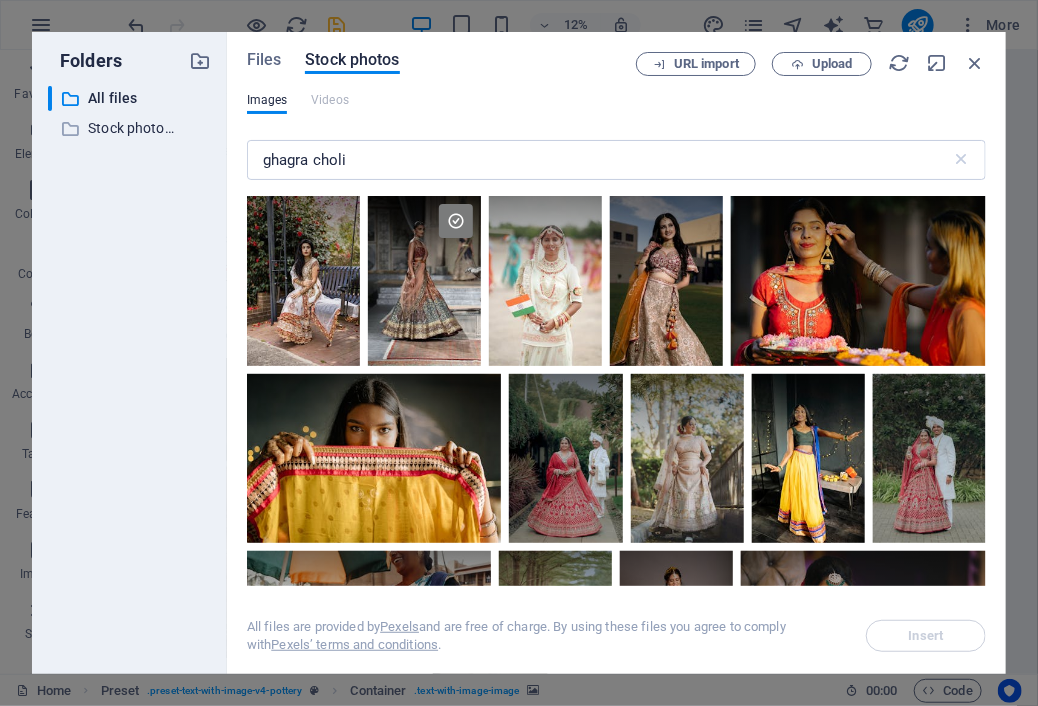 click on "Files Stock photos URL import Upload Images Videos ghagra choli ​ All files are provided by  Pexels  and are free of charge. By using these files you agree to comply with  Pexels’ terms and conditions . Insert" at bounding box center (616, 353) 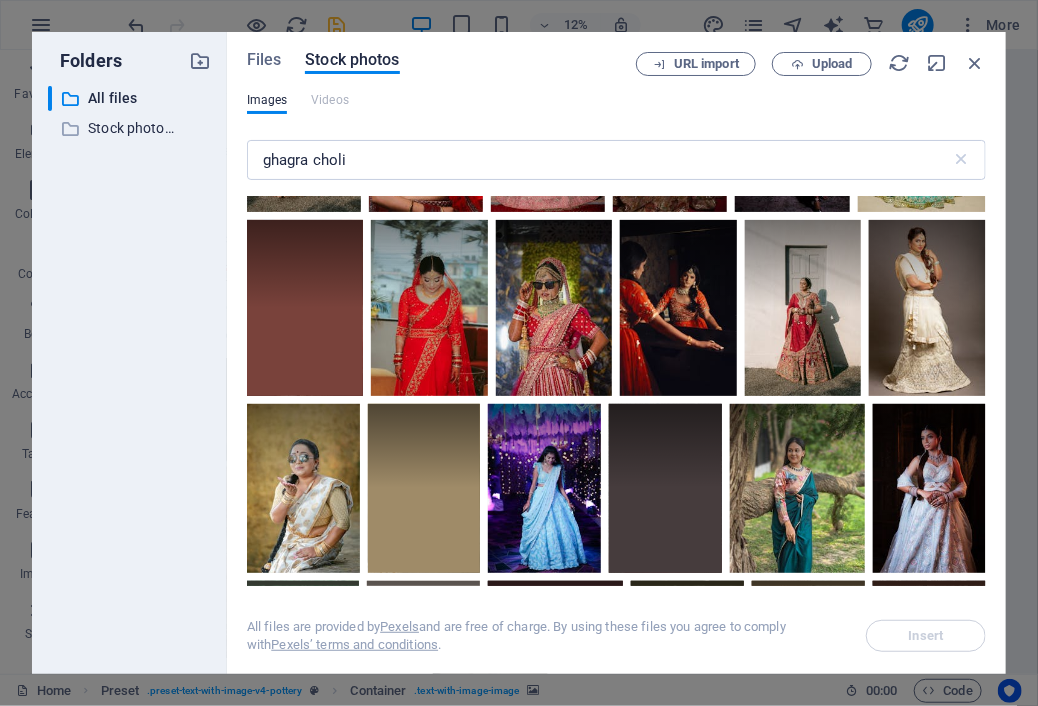 scroll, scrollTop: 1445, scrollLeft: 0, axis: vertical 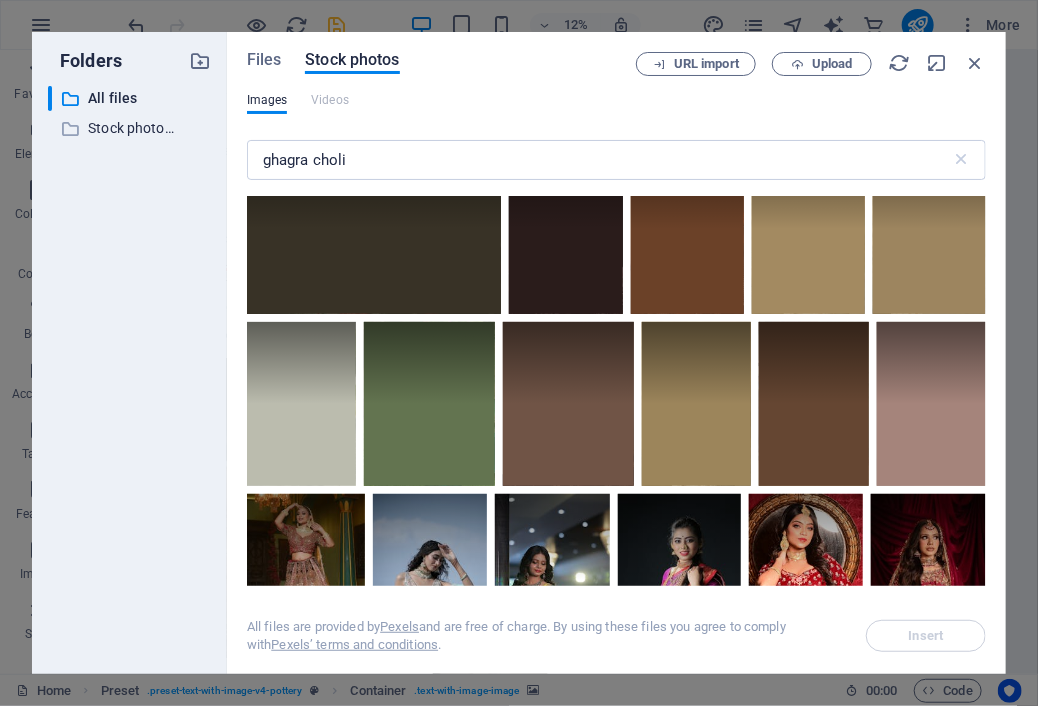 drag, startPoint x: 986, startPoint y: 439, endPoint x: 984, endPoint y: 423, distance: 16.124516 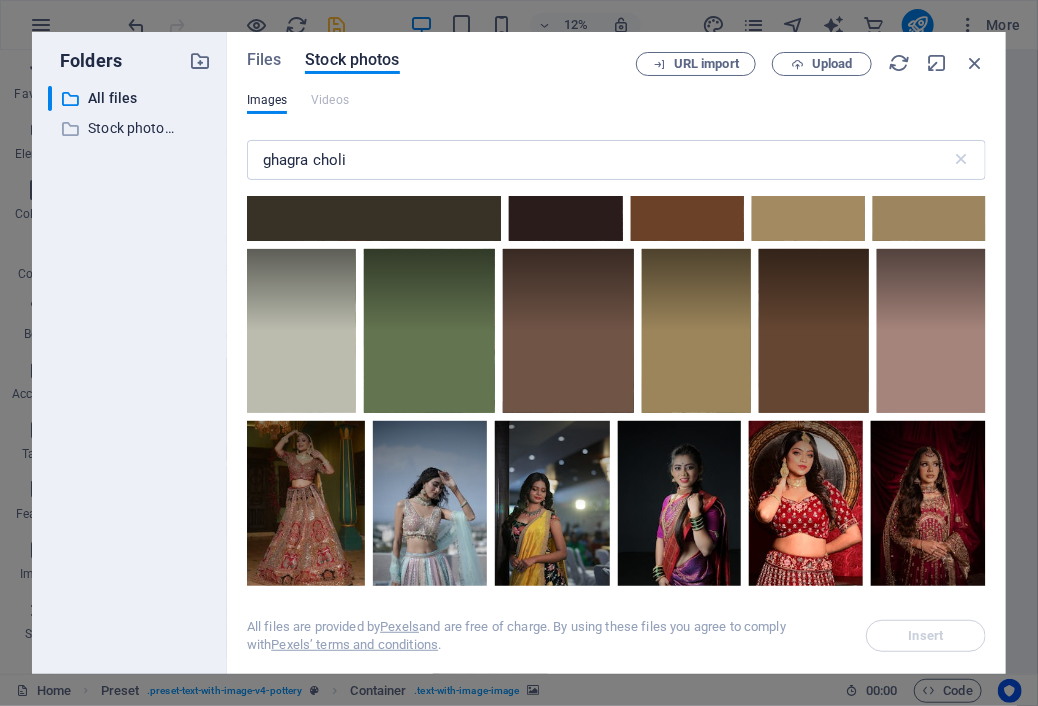 scroll, scrollTop: 2083, scrollLeft: 0, axis: vertical 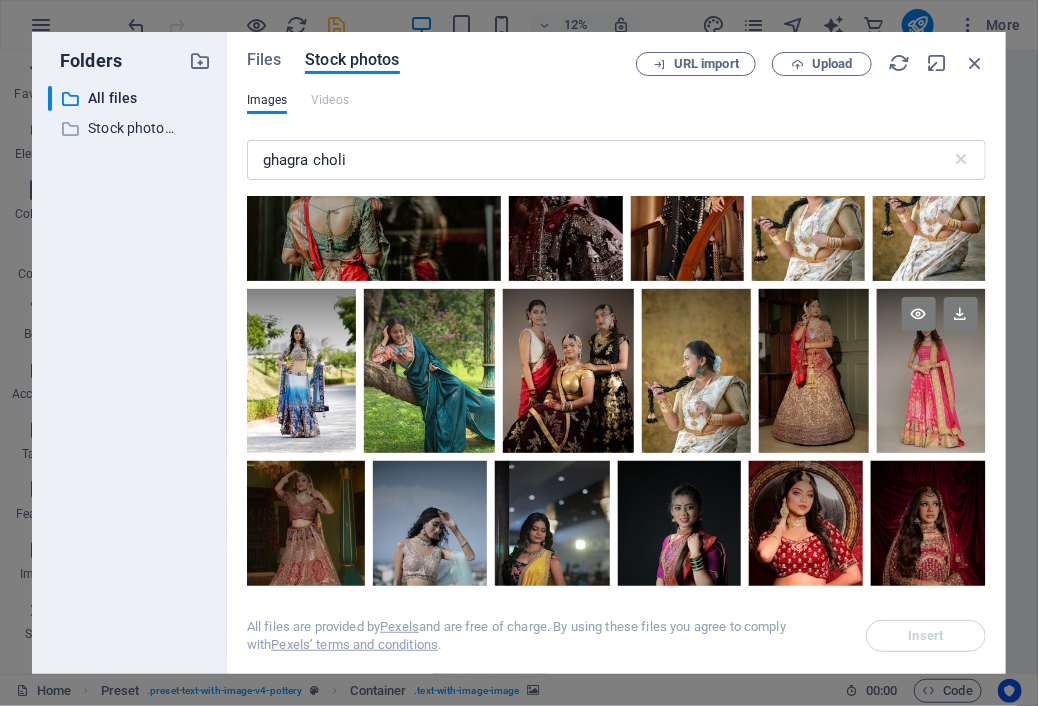 click on "Files Stock photos URL import Upload Images Videos ghagra choli ​ All files are provided by  Pexels  and are free of charge. By using these files you agree to comply with  Pexels’ terms and conditions . Insert" at bounding box center (616, 353) 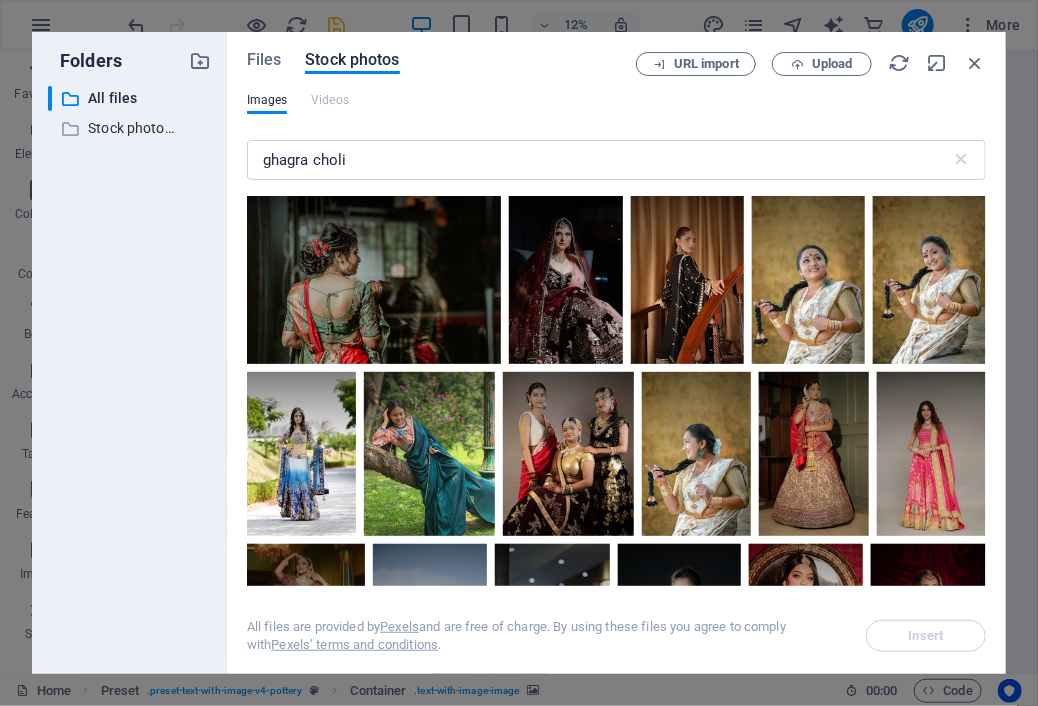 scroll, scrollTop: 1953, scrollLeft: 0, axis: vertical 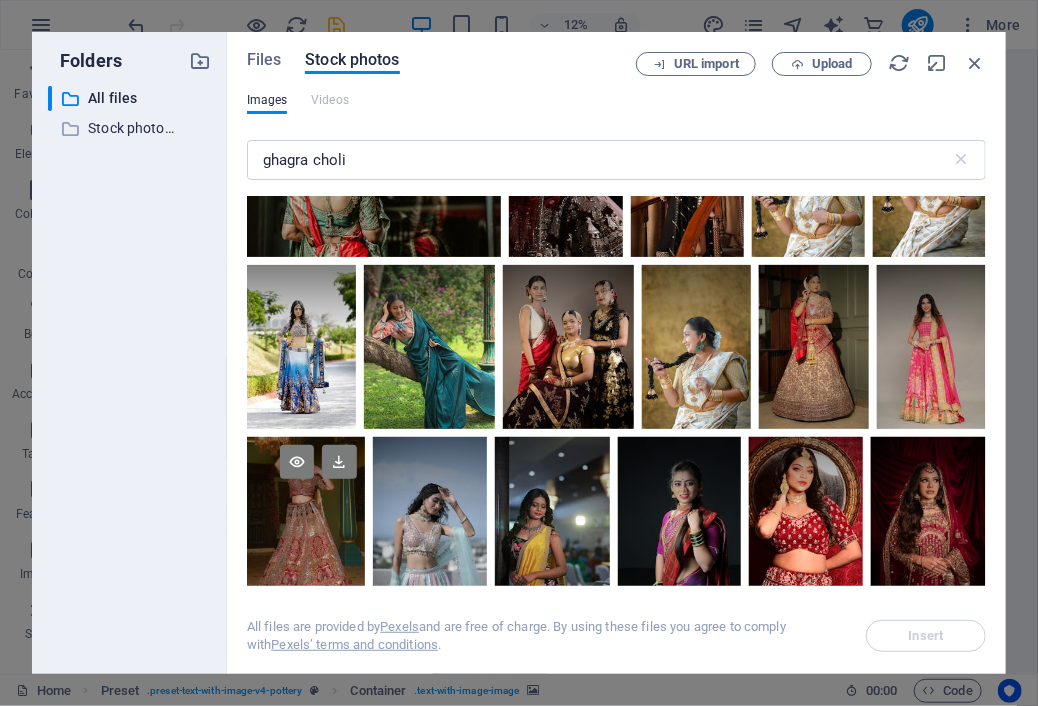 click at bounding box center (306, 480) 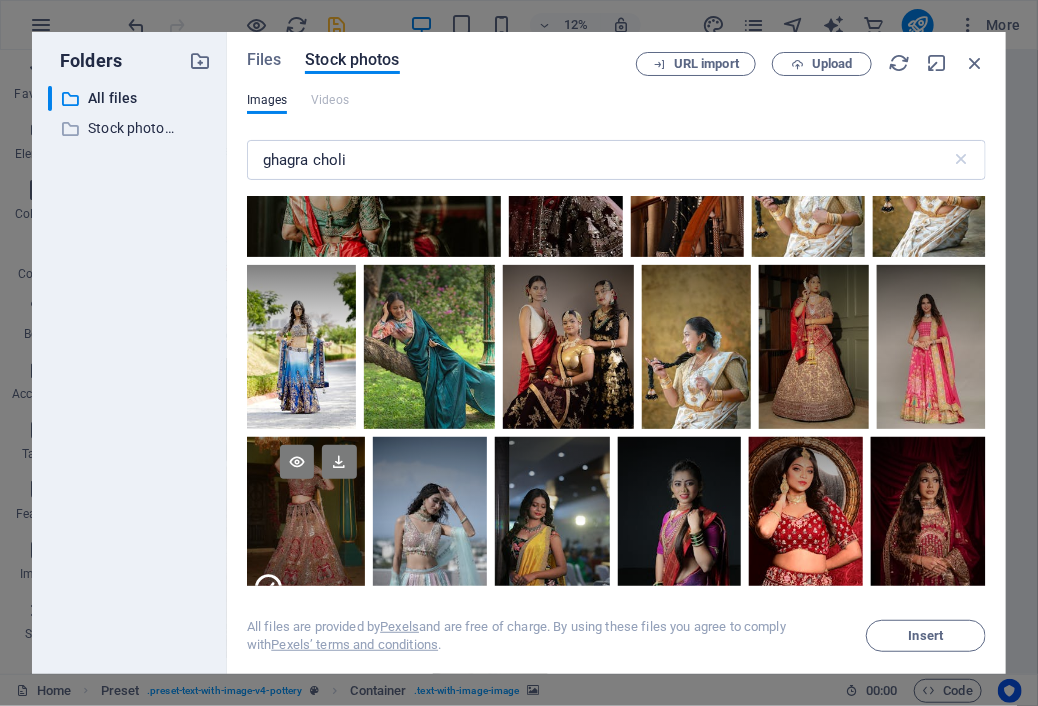 click at bounding box center [306, 480] 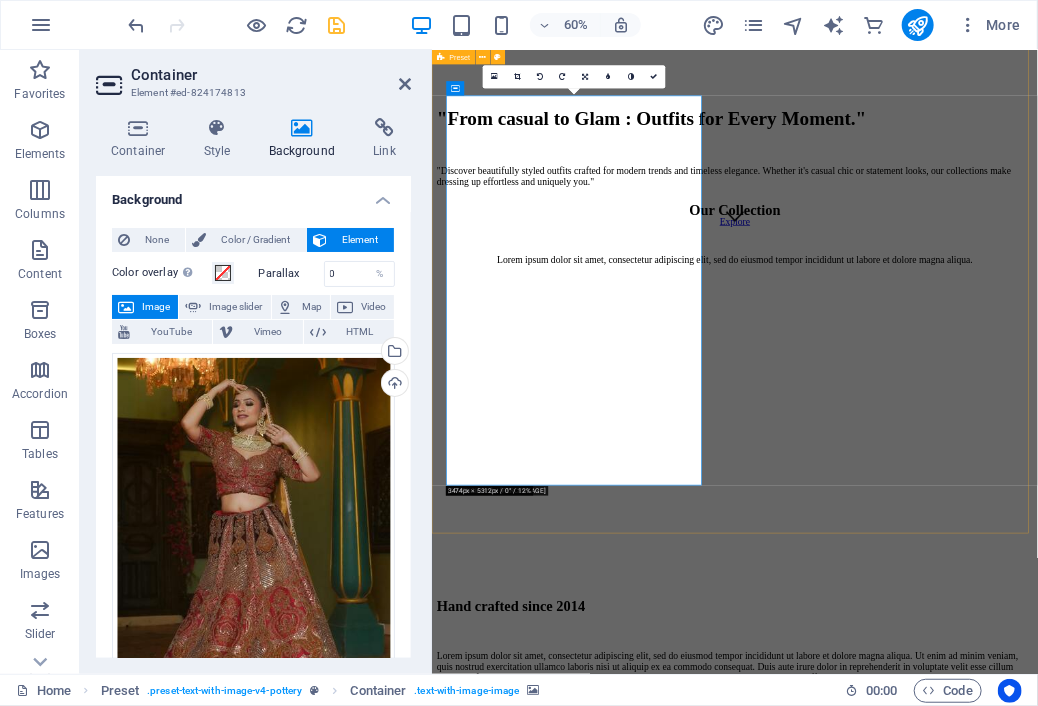 scroll, scrollTop: 1439, scrollLeft: 0, axis: vertical 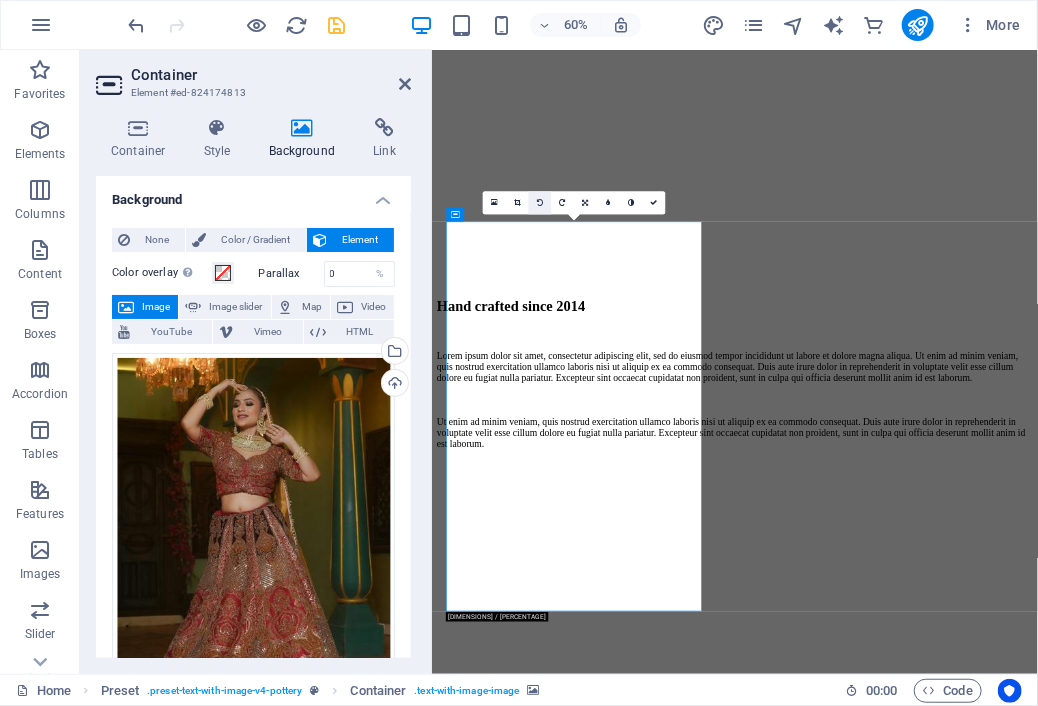 click at bounding box center (540, 202) 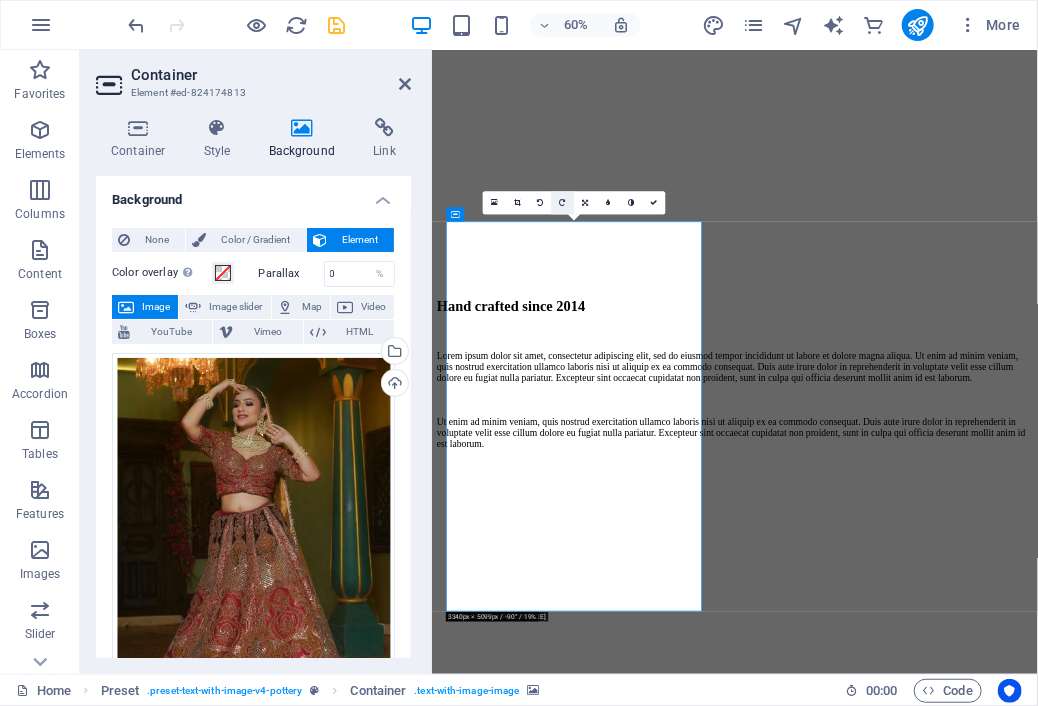click at bounding box center (562, 202) 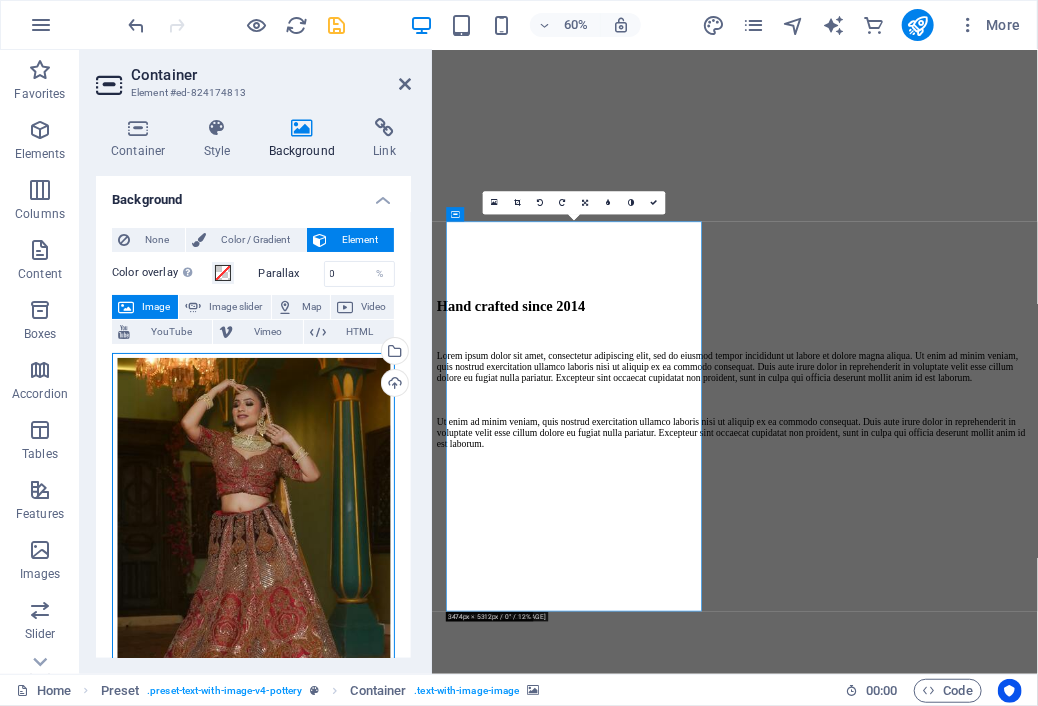 click on "Drag files here, click to choose files or select files from Files or our free stock photos & videos" at bounding box center [253, 557] 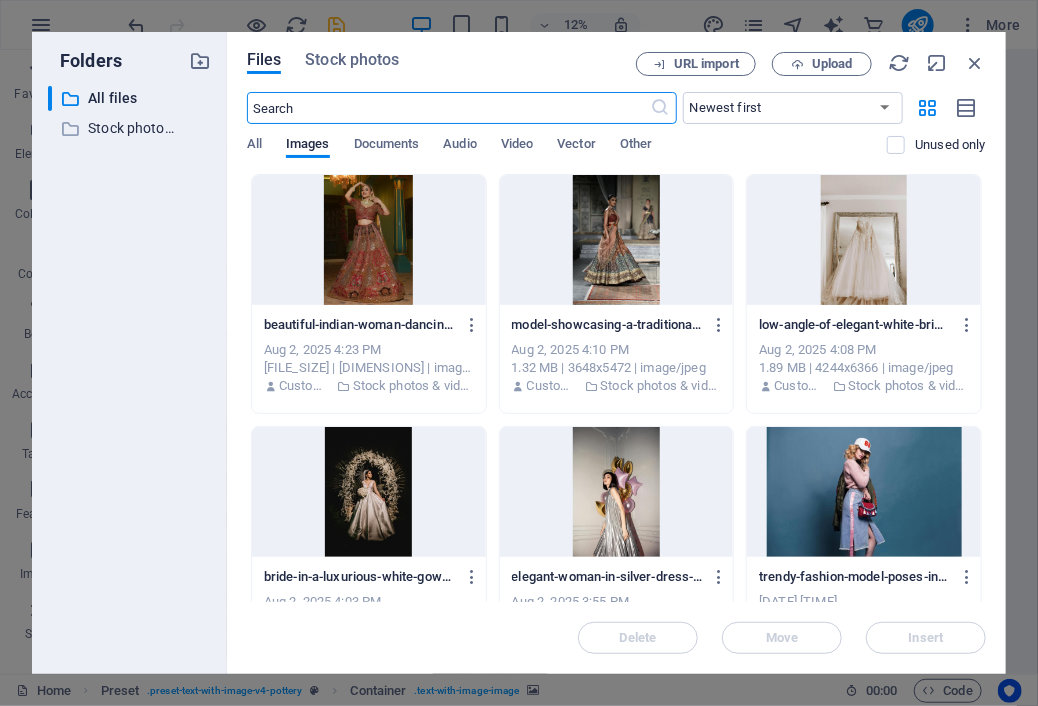 scroll, scrollTop: 728, scrollLeft: 0, axis: vertical 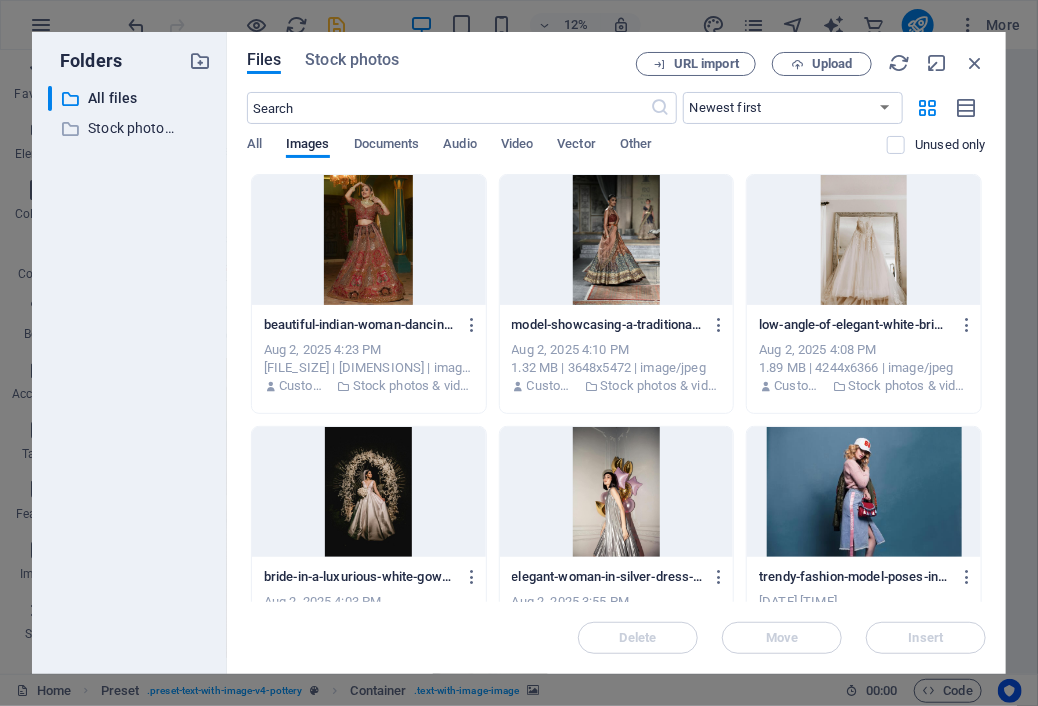 click at bounding box center (617, 240) 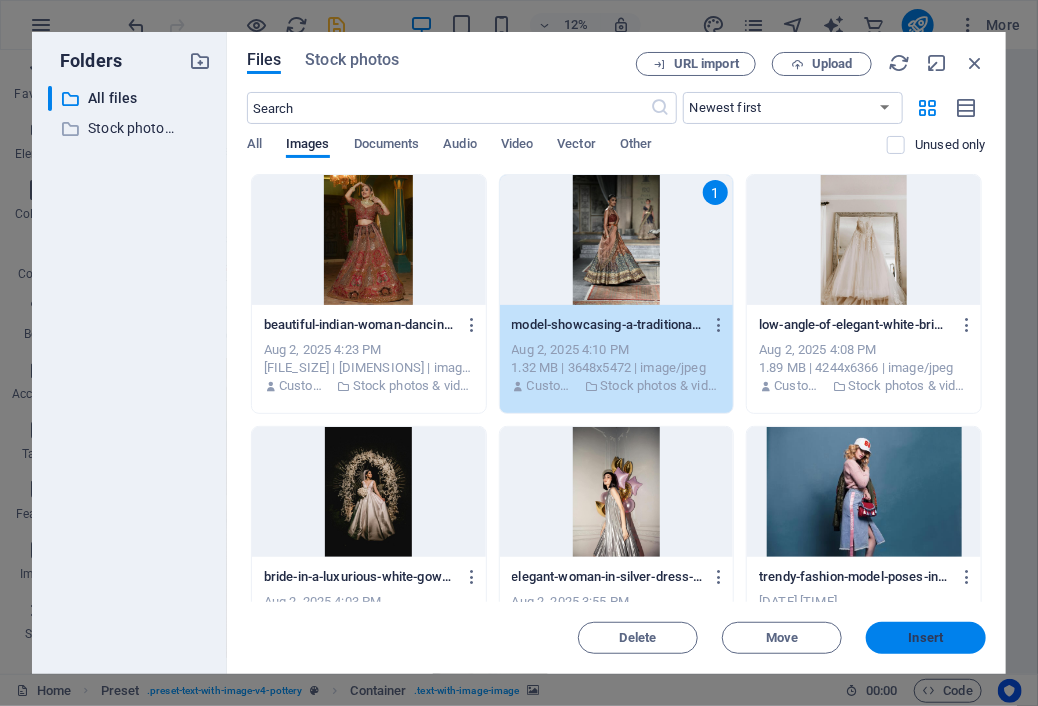 click on "Insert" at bounding box center (926, 638) 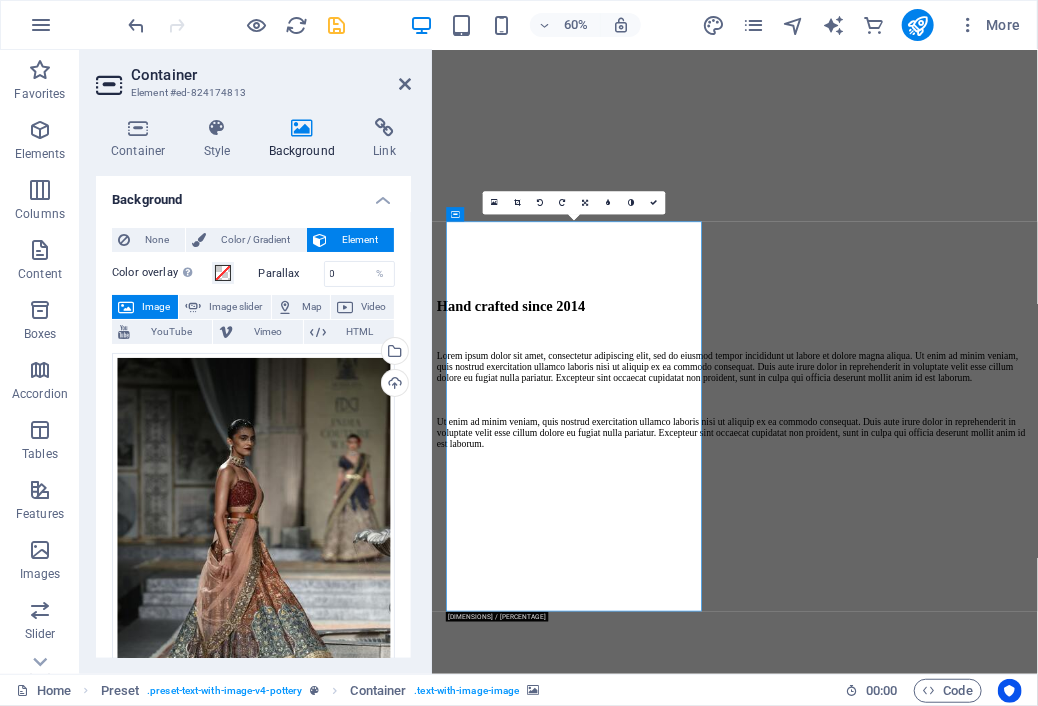 click at bounding box center [936, 730] 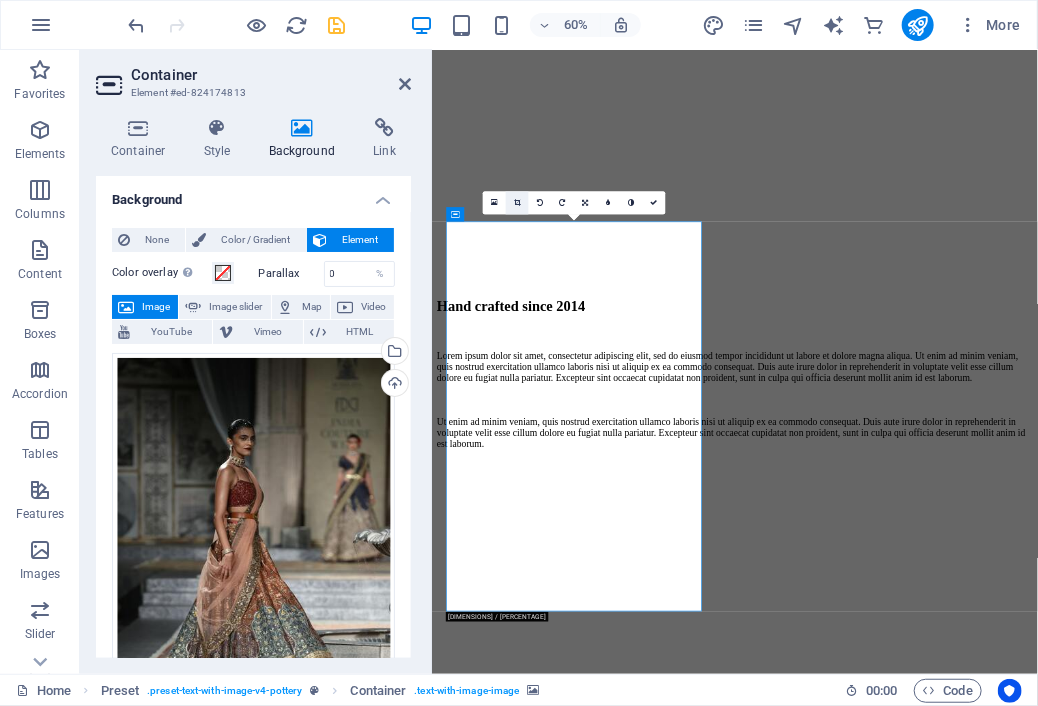 click at bounding box center (517, 202) 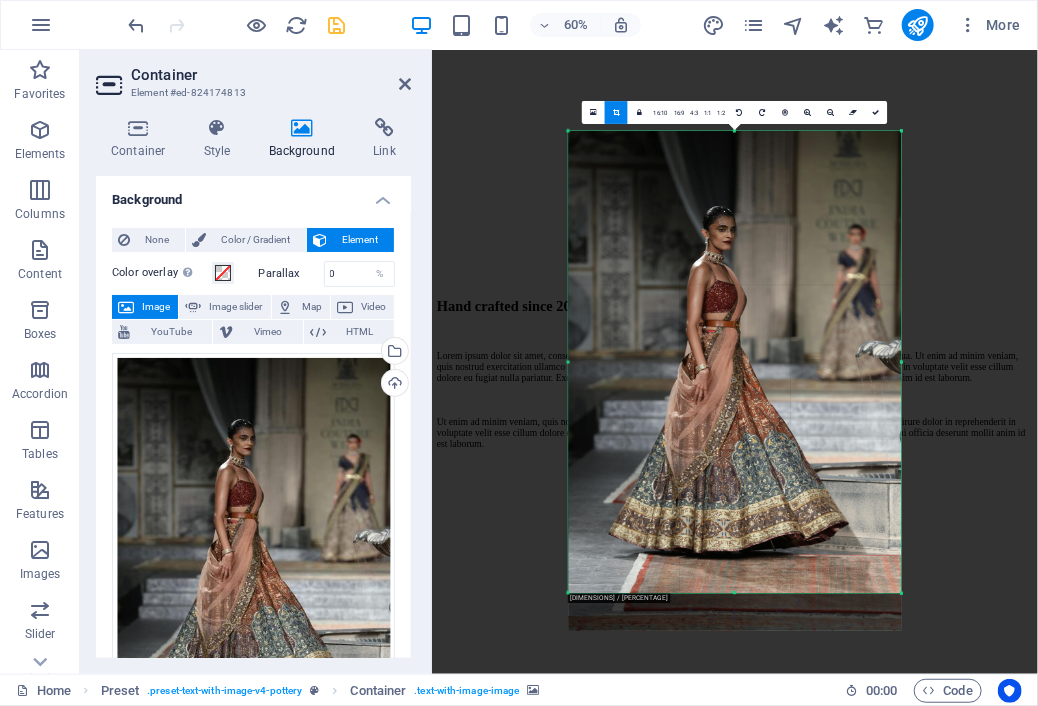 drag, startPoint x: 750, startPoint y: 609, endPoint x: 743, endPoint y: 546, distance: 63.387695 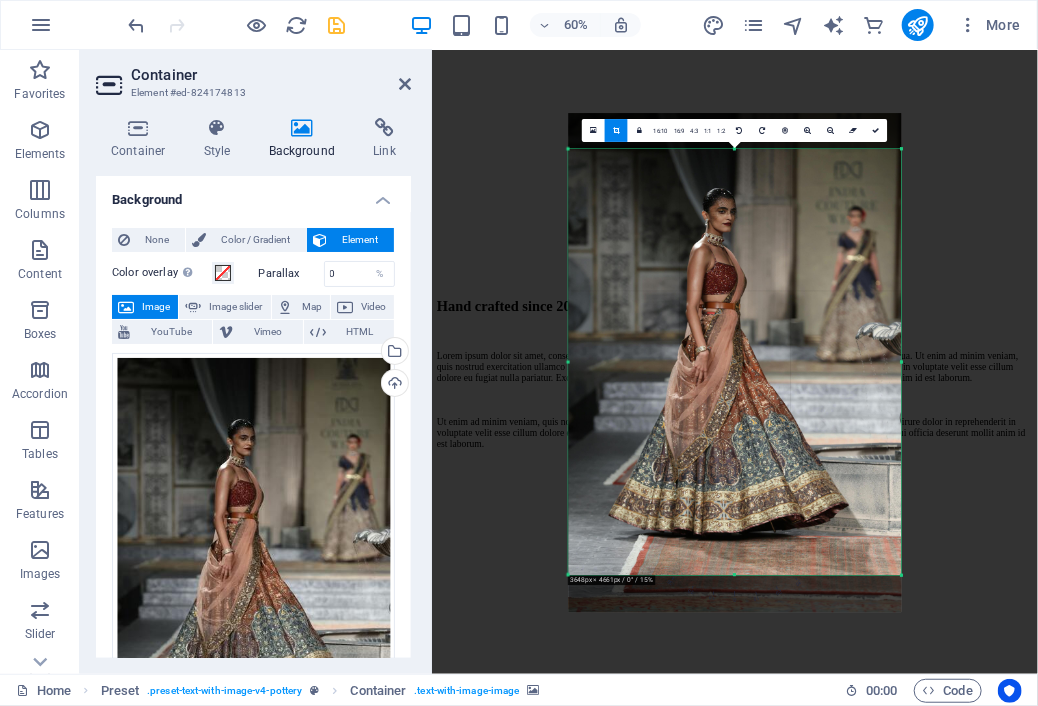 drag, startPoint x: 740, startPoint y: 128, endPoint x: 744, endPoint y: 188, distance: 60.133186 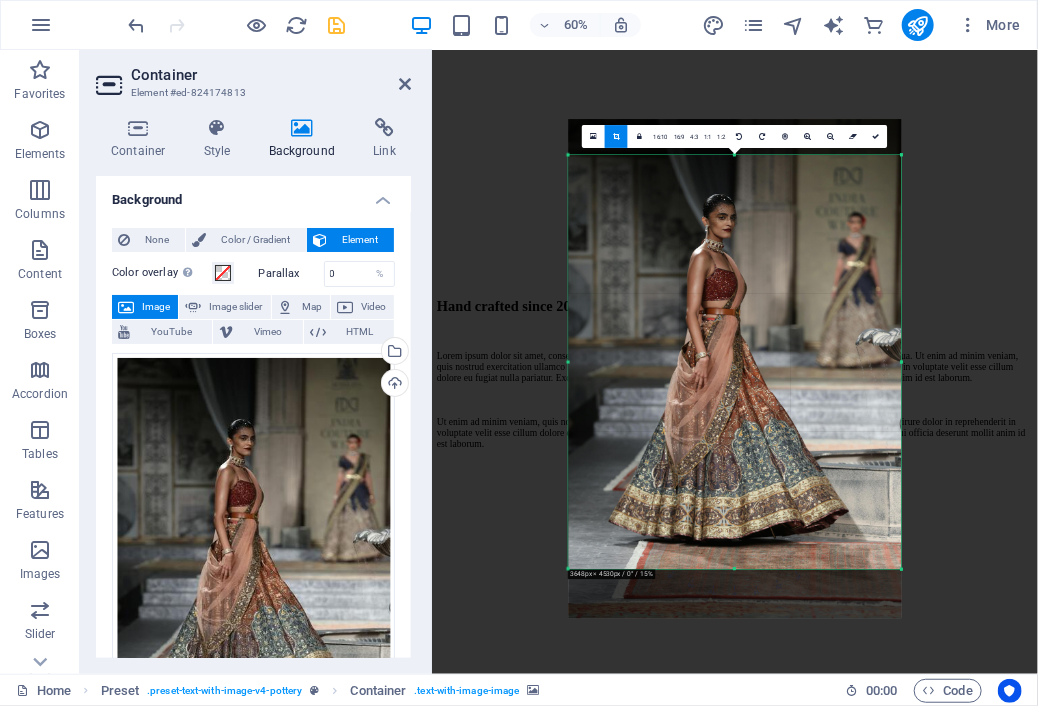 drag, startPoint x: 745, startPoint y: 573, endPoint x: 744, endPoint y: 553, distance: 20.024984 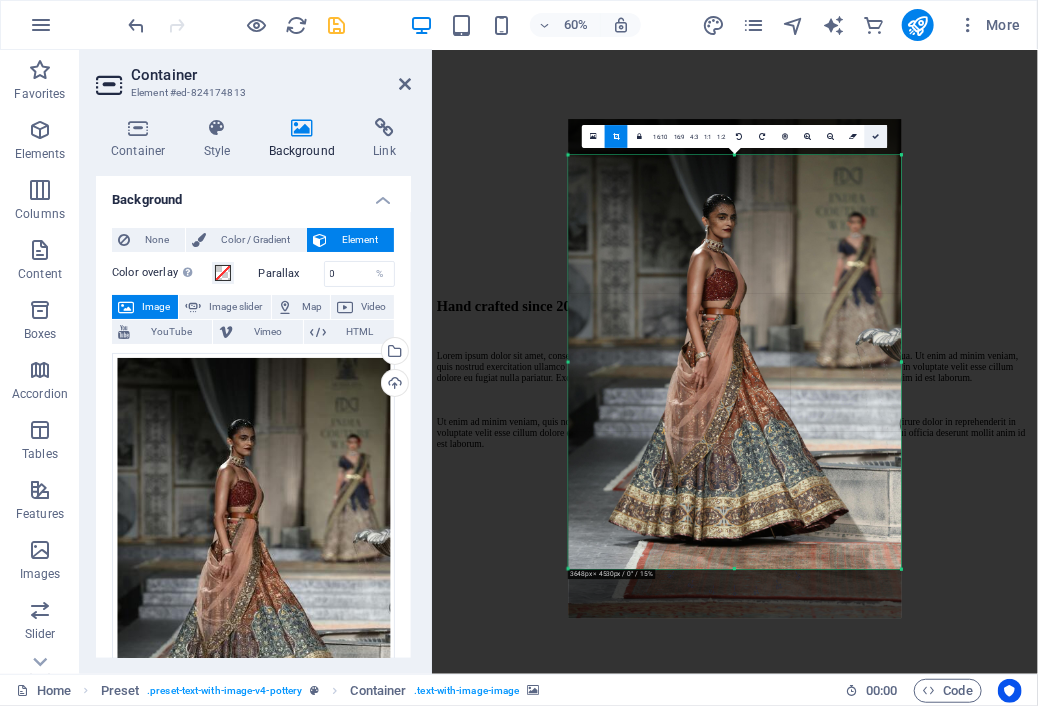 click at bounding box center [876, 136] 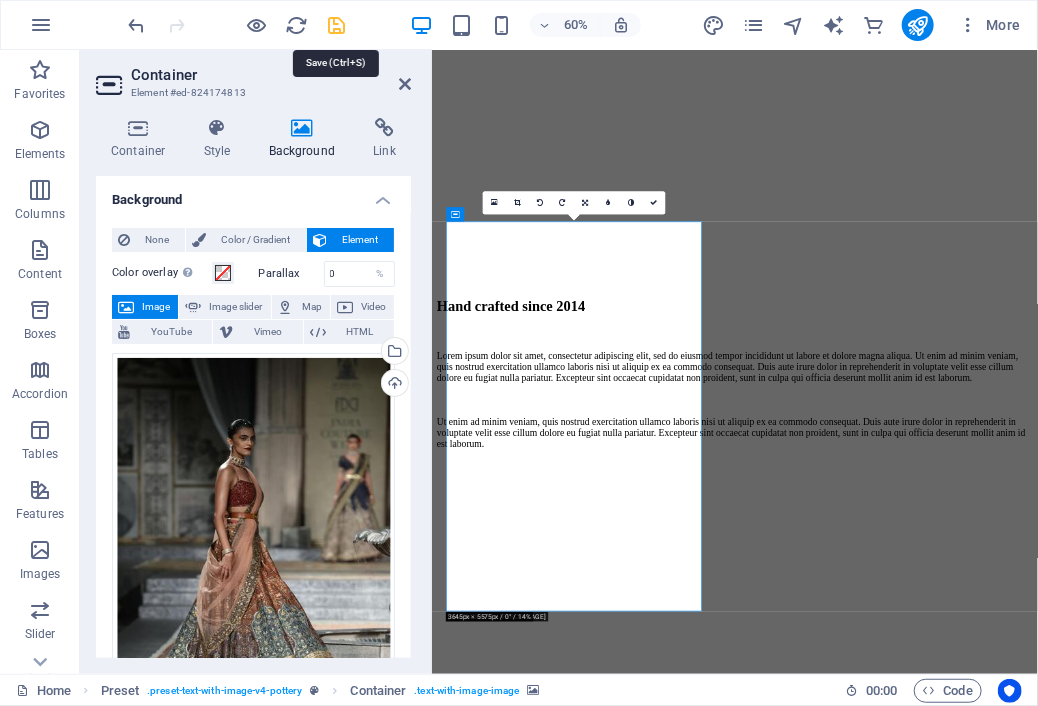 click at bounding box center [337, 25] 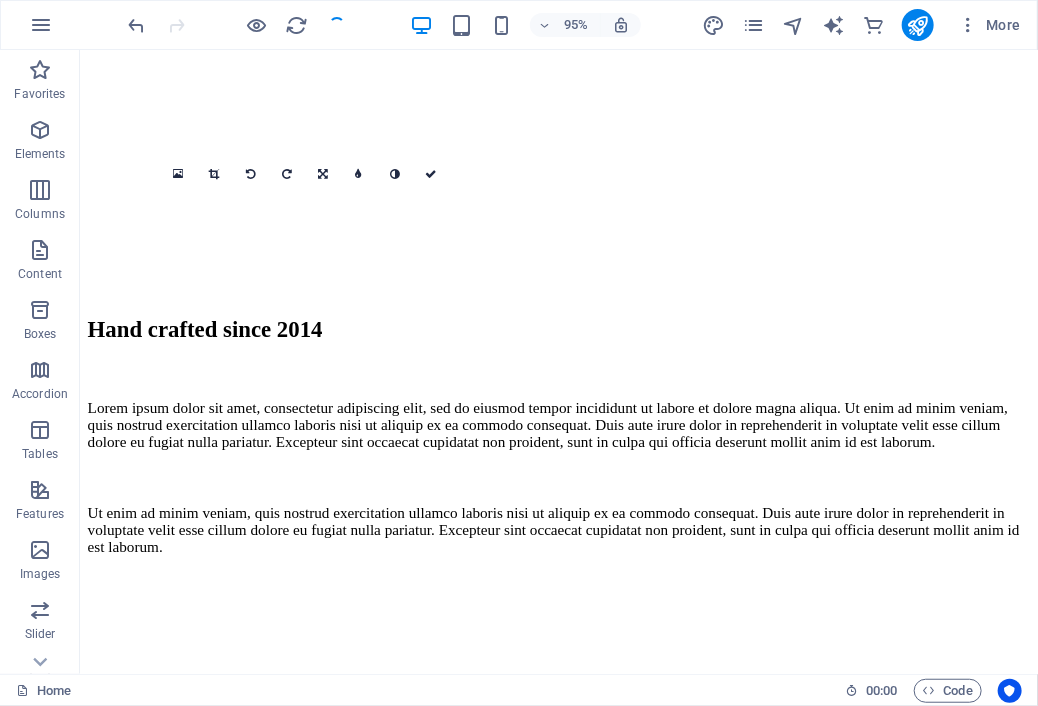 scroll, scrollTop: 1339, scrollLeft: 0, axis: vertical 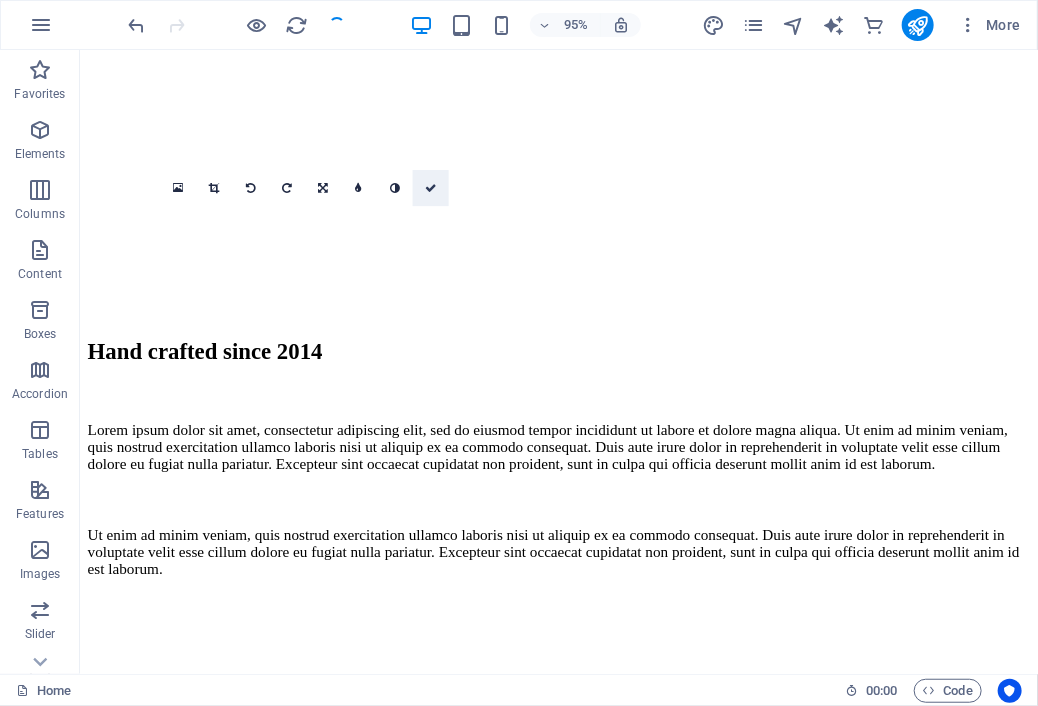 click at bounding box center (431, 187) 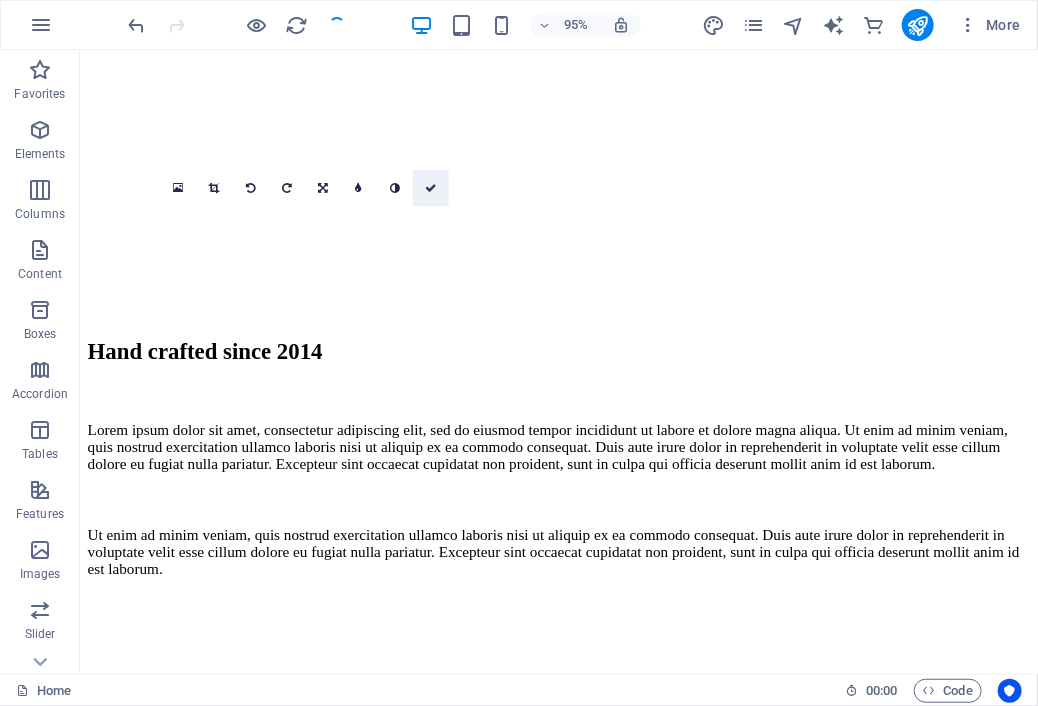 click at bounding box center (431, 187) 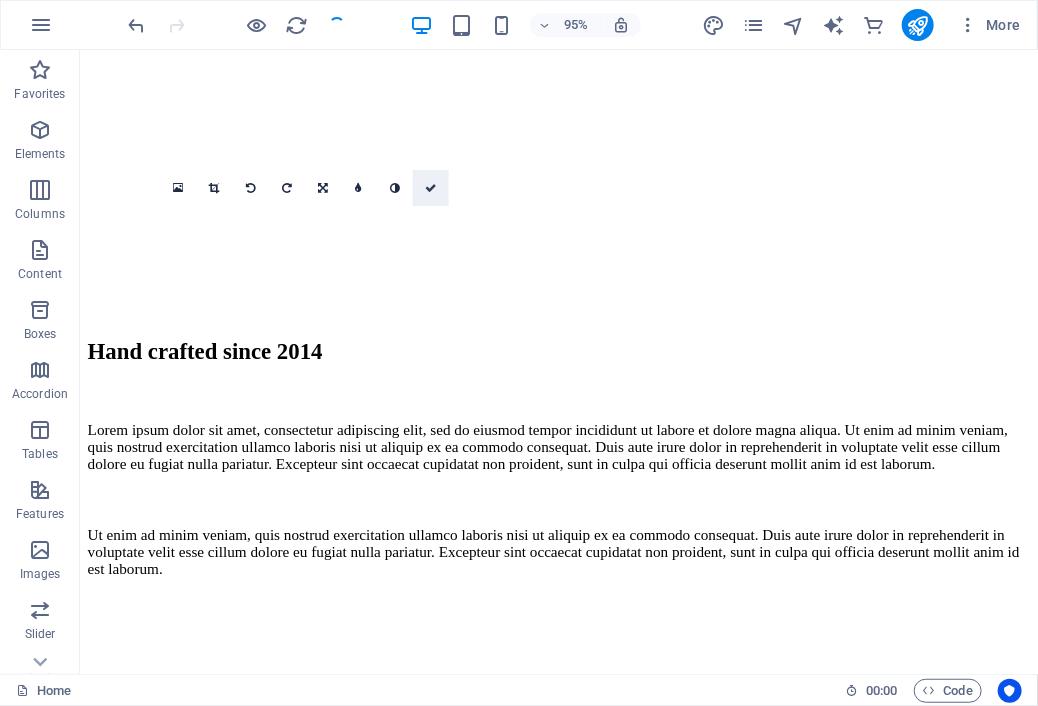 click at bounding box center [431, 187] 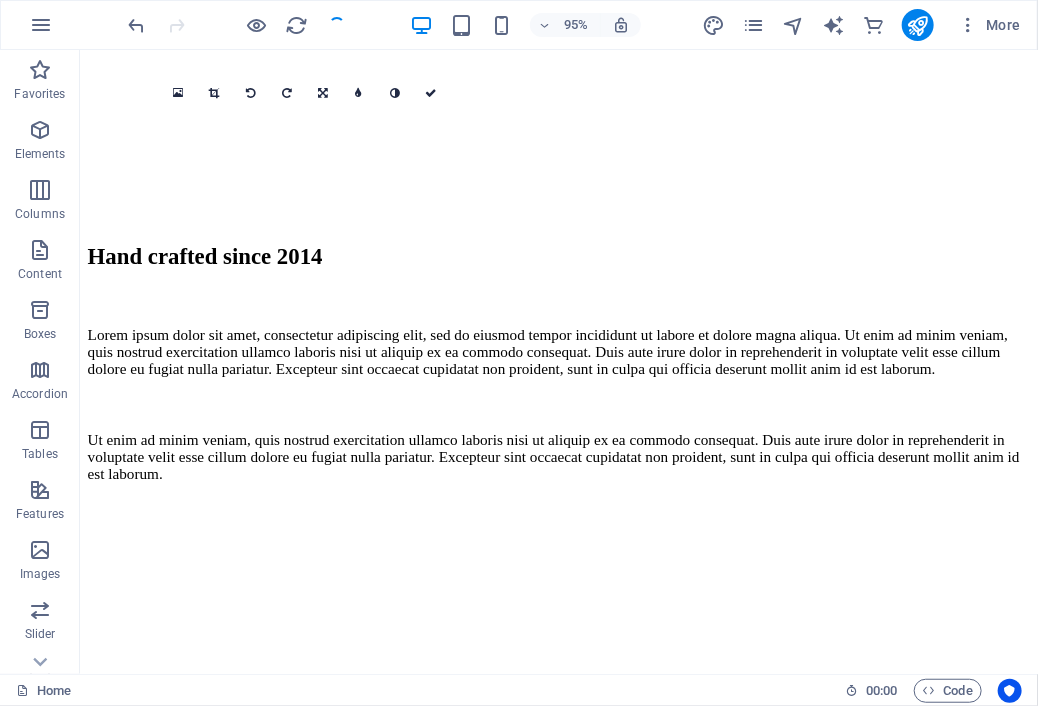 scroll, scrollTop: 1539, scrollLeft: 0, axis: vertical 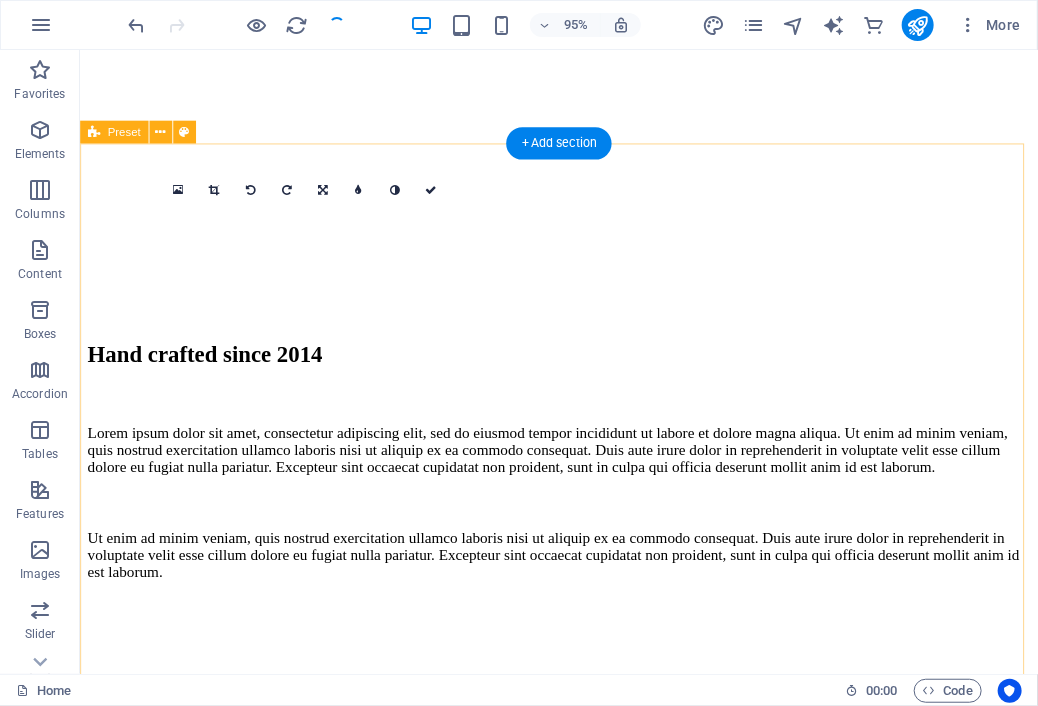 click on "Hand crafted since 2014 Lorem ipsum dolor sit amet, consectetur adipiscing elit, sed do eiusmod tempor incididunt ut labore et dolore magna aliqua. Ut enim ad minim veniam, quis nostrud exercitation ullamco laboris nisi ut aliquip ex ea commodo consequat. Duis aute irure dolor in reprehenderit in voluptate velit esse cillum dolore eu fugiat nulla pariatur. Excepteur sint occaecat cupidatat non proident, sunt in culpa qui officia deserunt mollit anim id est laborum. Ut enim ad minim veniam, quis nostrud exercitation ullamco laboris nisi ut aliquip ex ea commodo consequat. Duis aute irure dolor in reprehenderit in voluptate velit esse cillum dolore eu fugiat nulla pariatur. Excepteur sint occaecat cupidatat non proident, sunt in culpa qui officia deserunt mollit anim id est laborum. Drop content here or  Add elements  Paste clipboard" at bounding box center [583, 886] 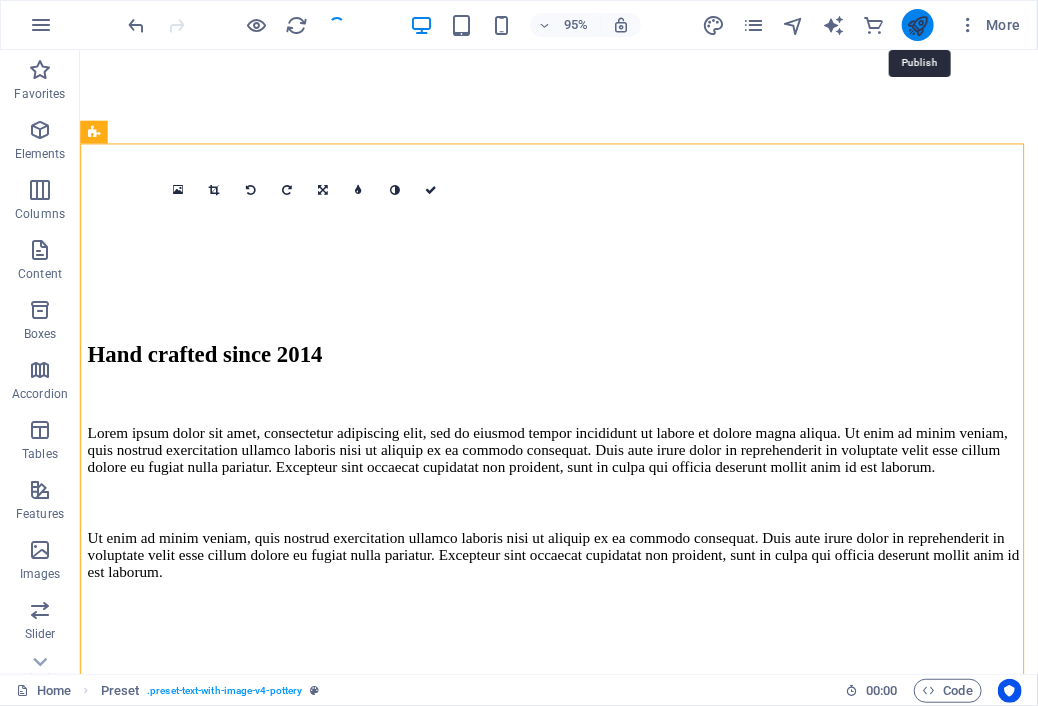 click at bounding box center (917, 25) 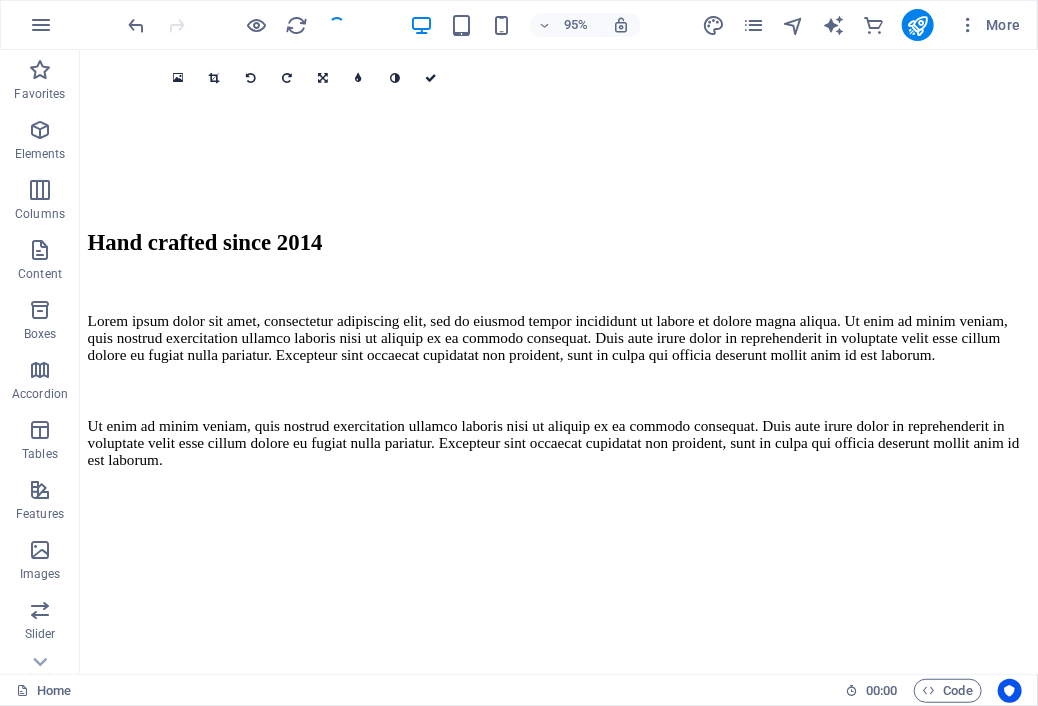 scroll, scrollTop: 1455, scrollLeft: 0, axis: vertical 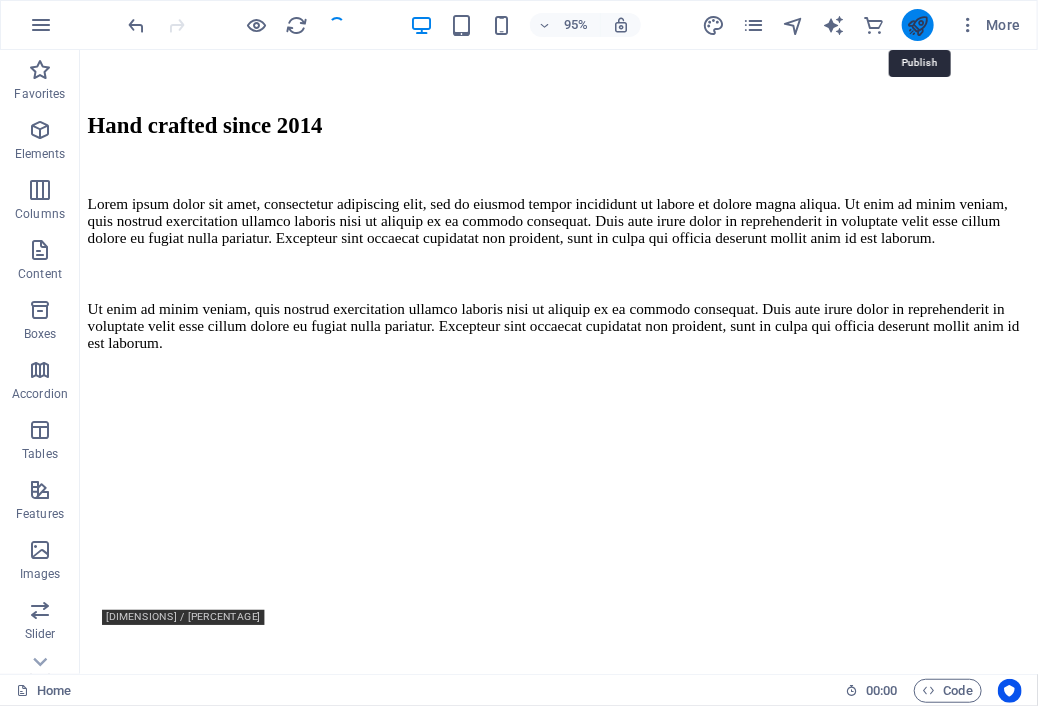 click at bounding box center [917, 25] 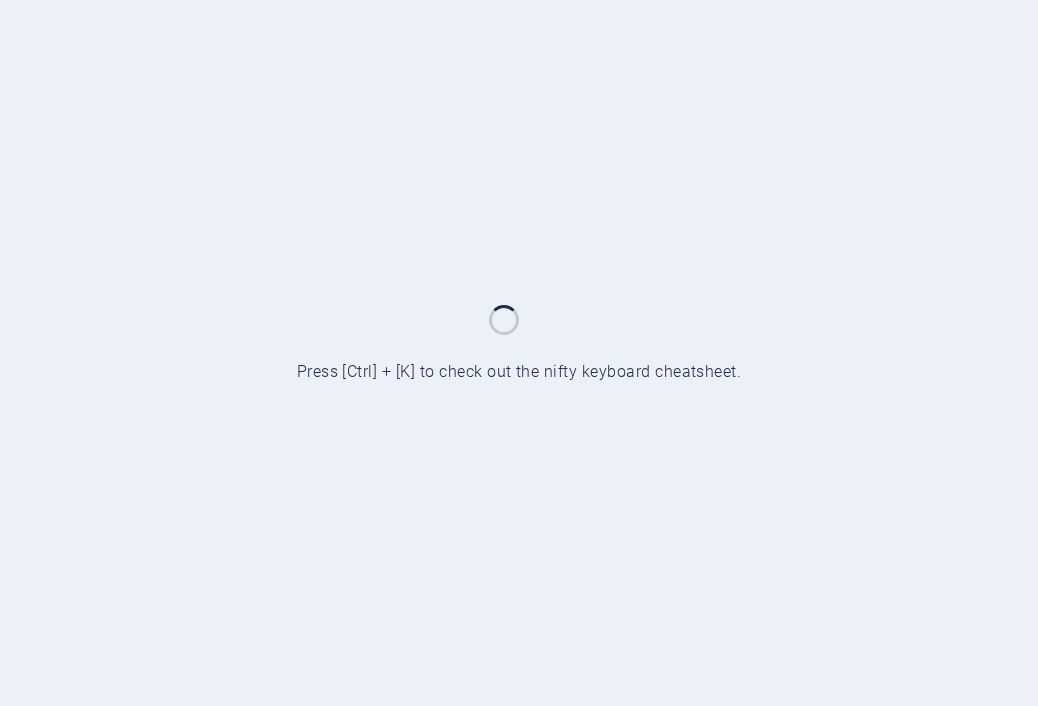 scroll, scrollTop: 0, scrollLeft: 0, axis: both 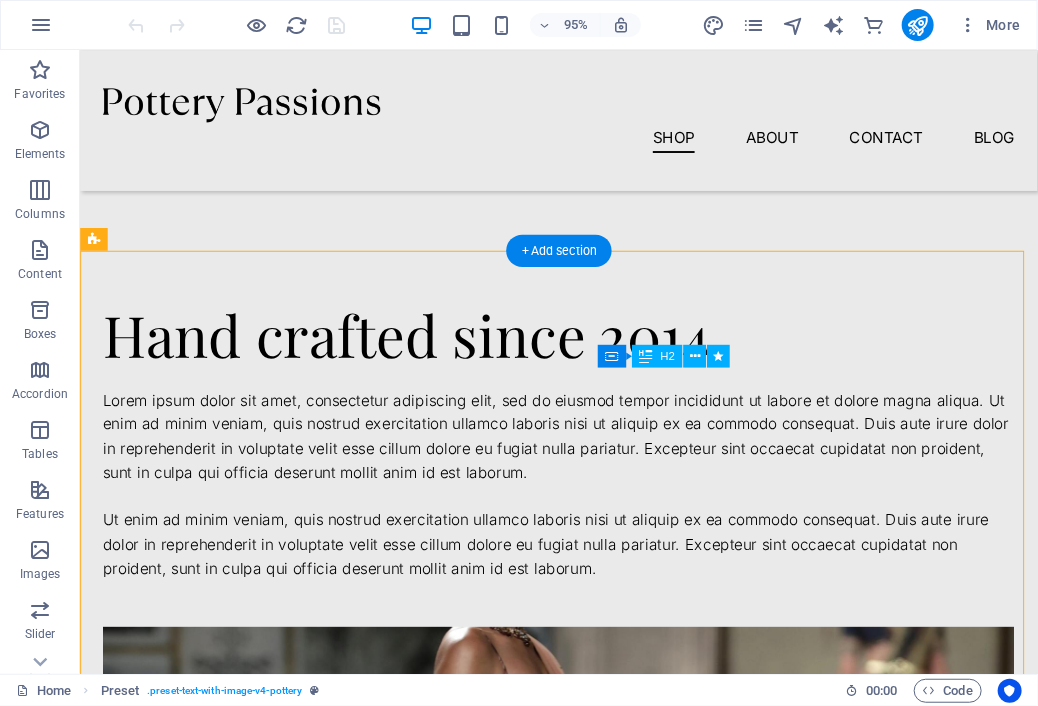drag, startPoint x: 638, startPoint y: 413, endPoint x: 664, endPoint y: 434, distance: 33.42155 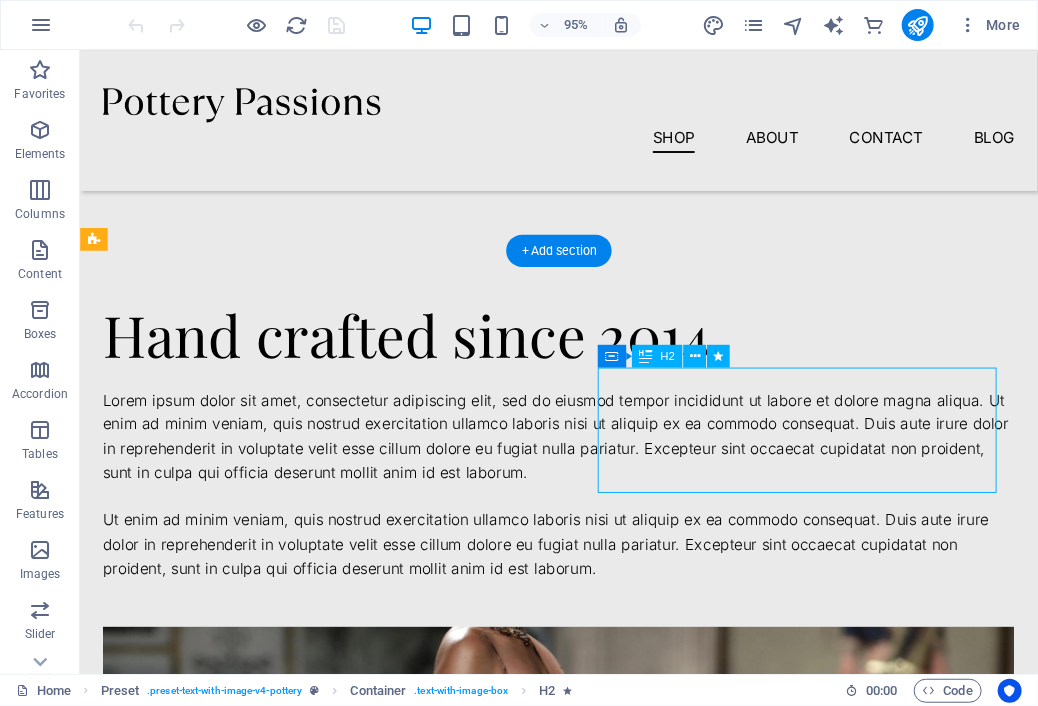 click on "Hand crafted since 2014" at bounding box center (583, 349) 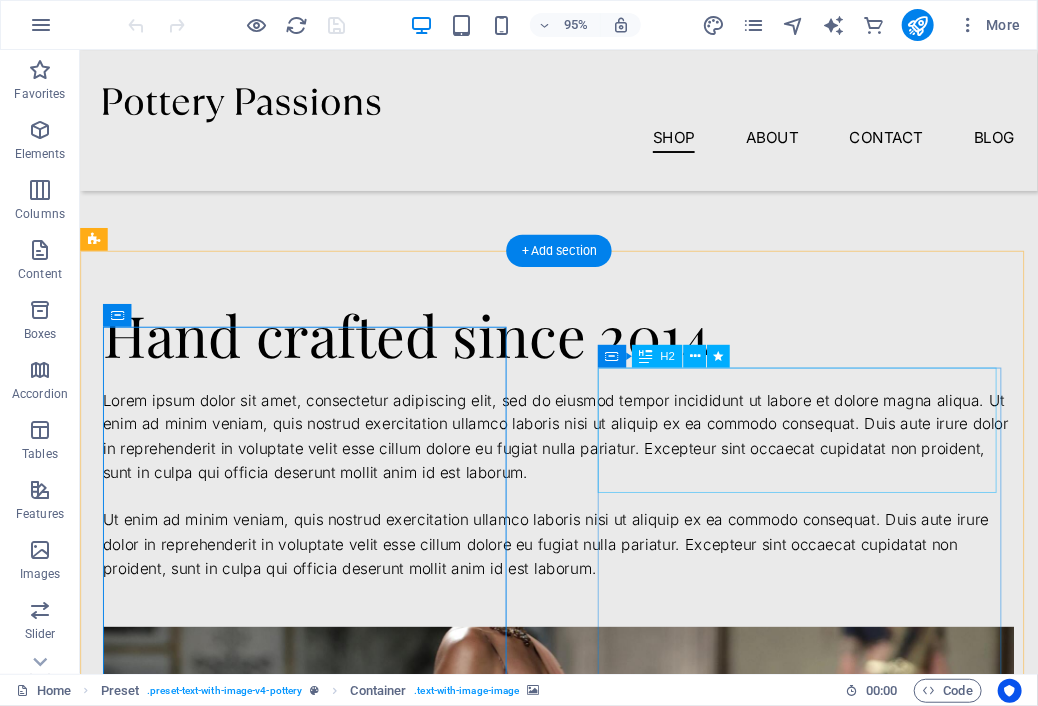 click on "Hand crafted since 2014" at bounding box center (583, 349) 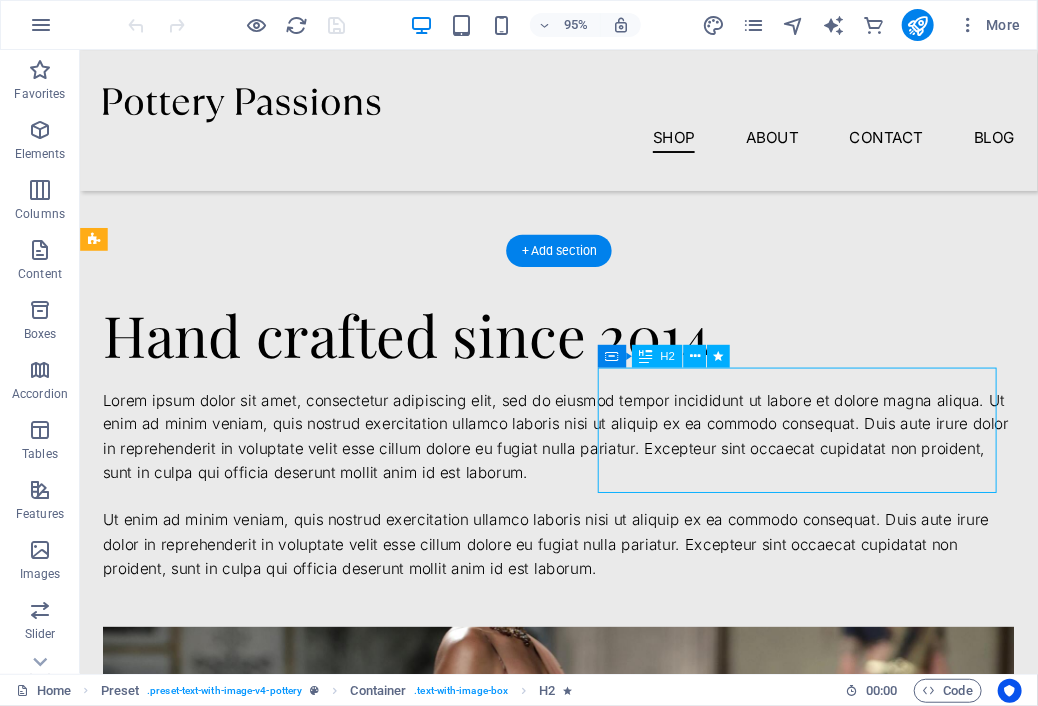 click on "Hand crafted since 2014" at bounding box center [583, 349] 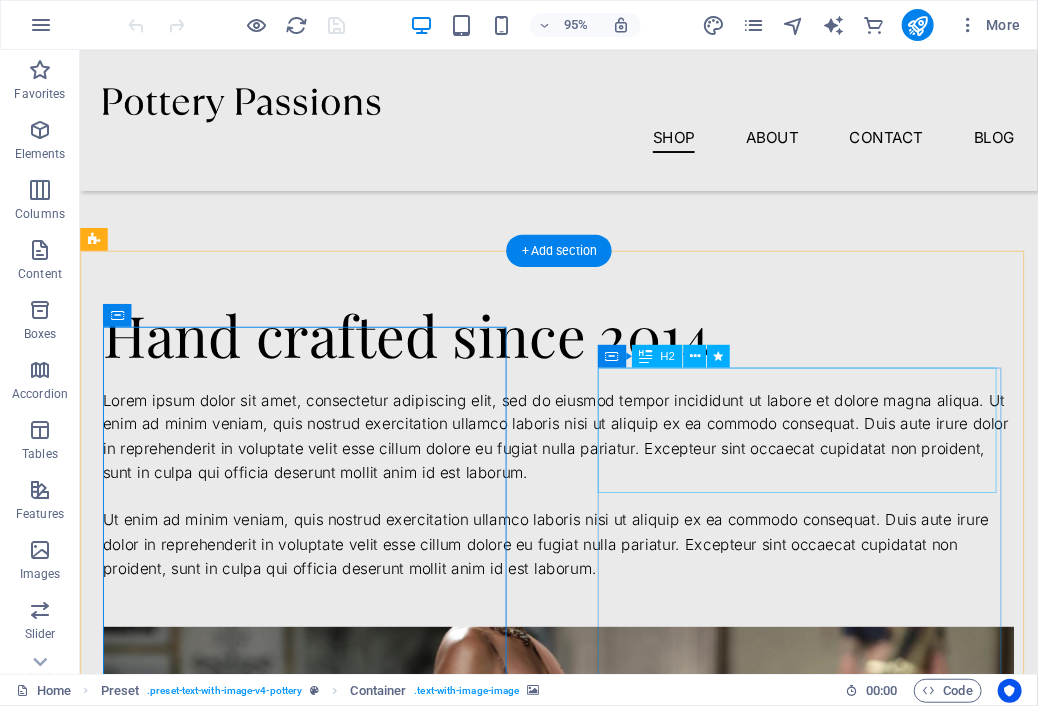 click on "Hand crafted since 2014" at bounding box center (583, 349) 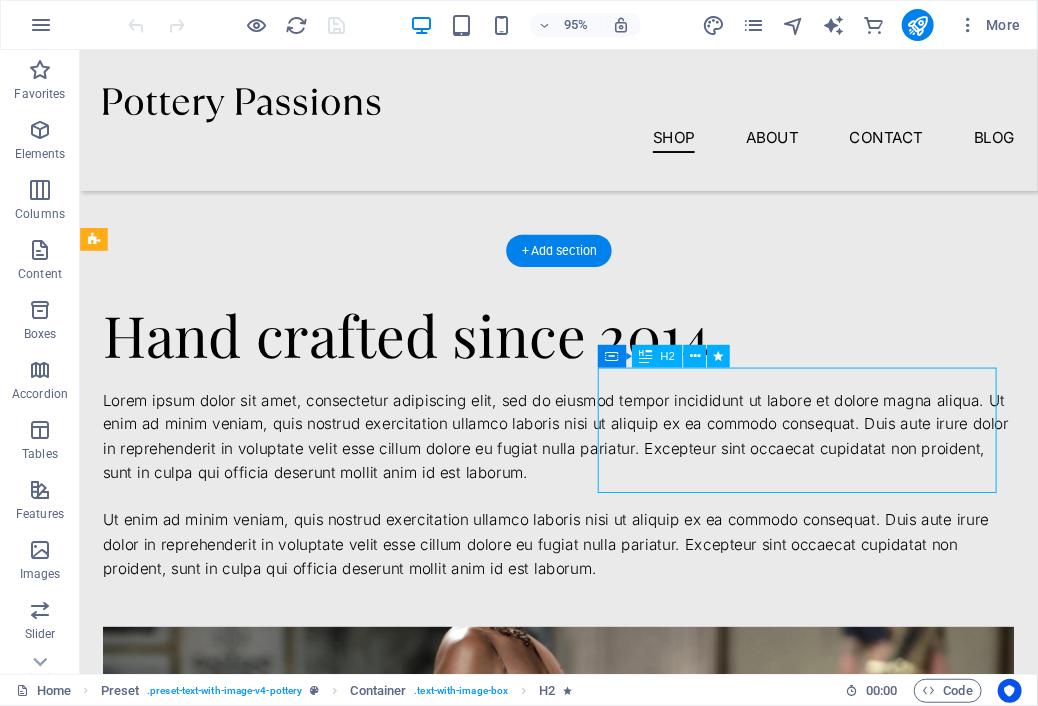 click on "Hand crafted since 2014" at bounding box center (583, 349) 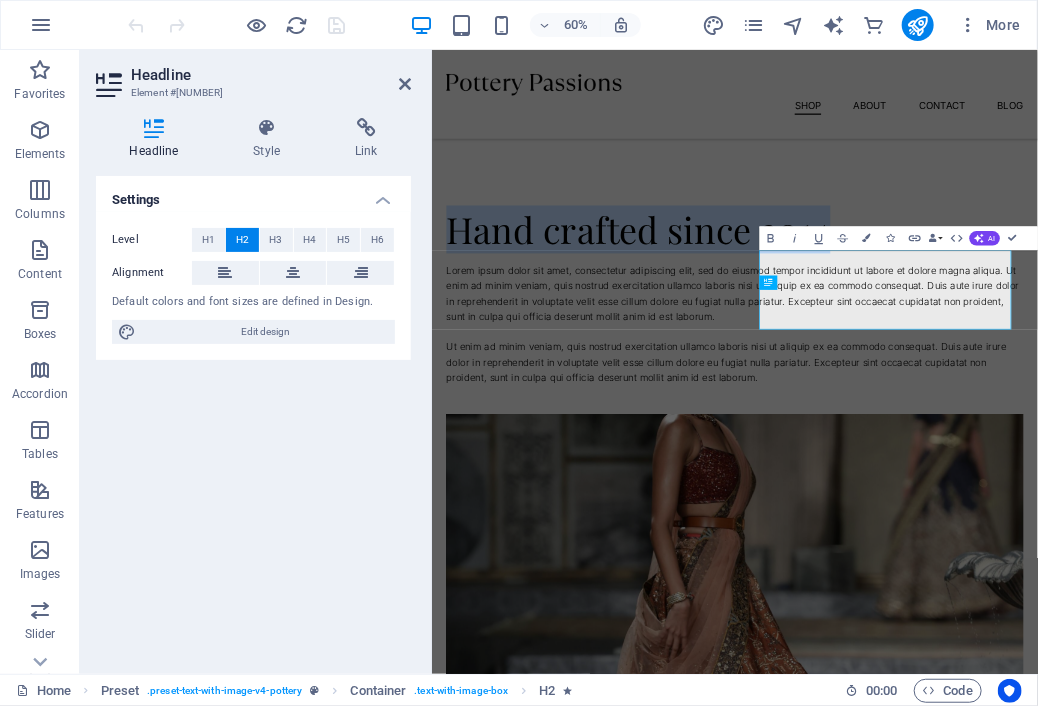 scroll, scrollTop: 1256, scrollLeft: 0, axis: vertical 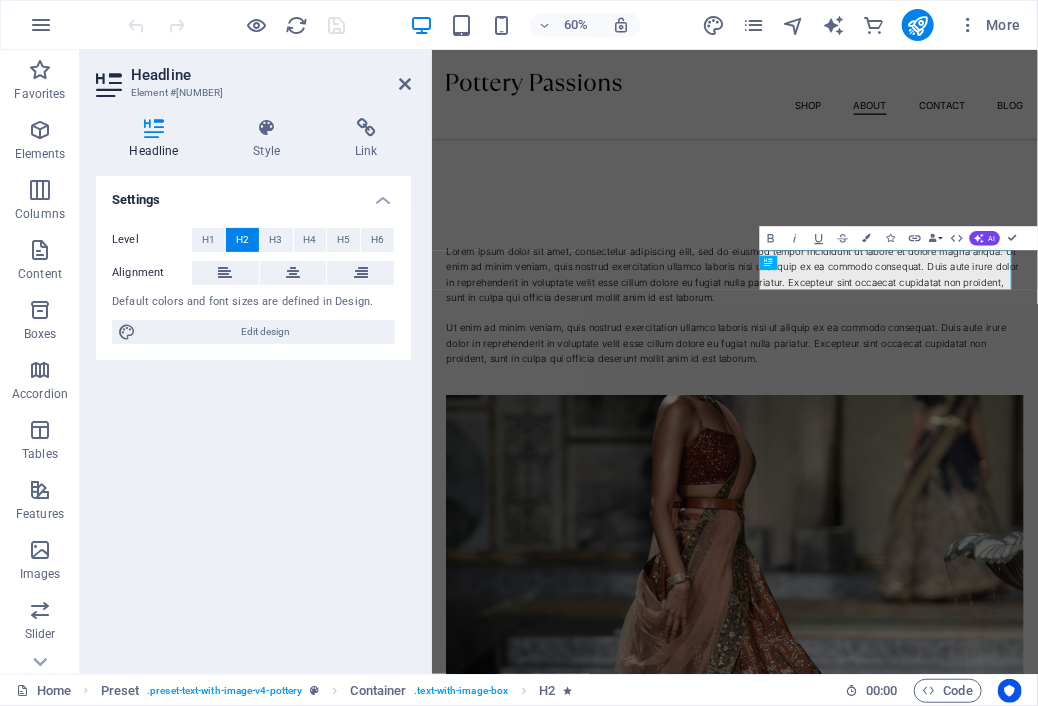 type 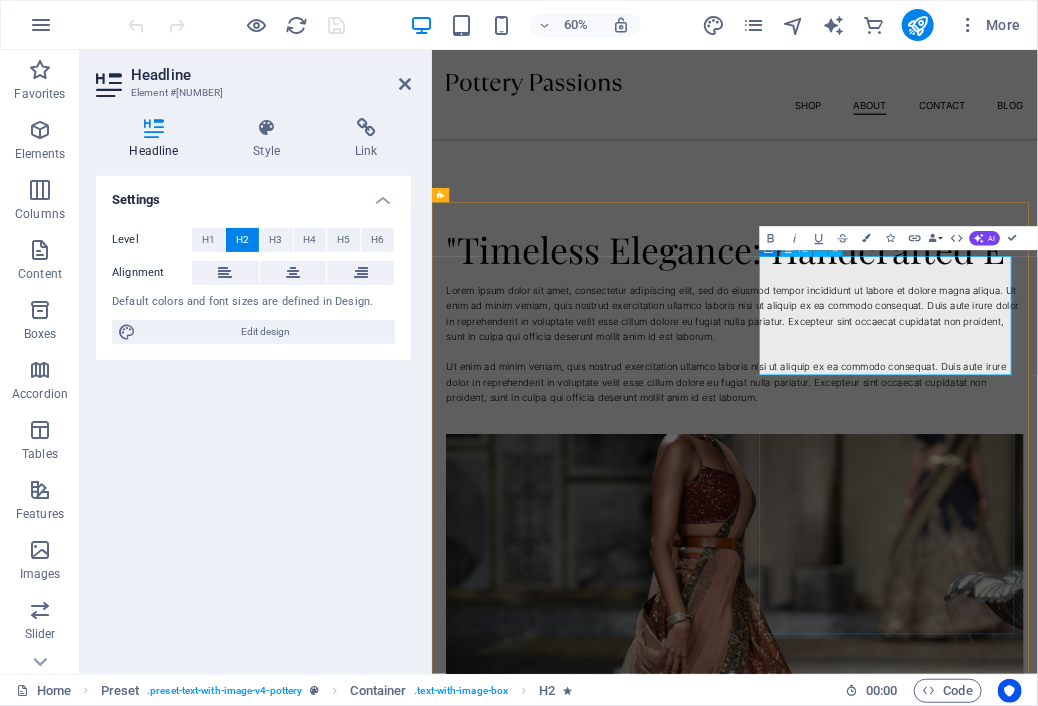 scroll, scrollTop: 1180, scrollLeft: 0, axis: vertical 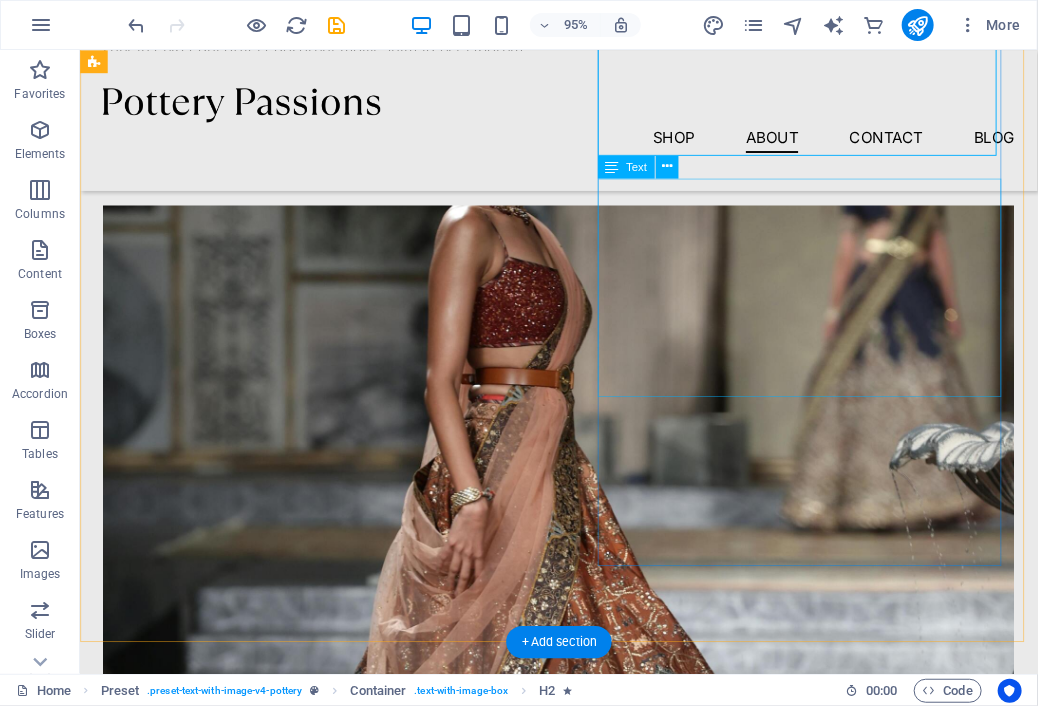 click on "Lorem ipsum dolor sit amet, consectetur adipiscing elit, sed do eiusmod tempor incididunt ut labore et dolore magna aliqua. Ut enim ad minim veniam, quis nostrud exercitation ullamco laboris nisi ut aliquip ex ea commodo consequat. Duis aute irure dolor in reprehenderit in voluptate velit esse cillum dolore eu fugiat nulla pariatur. Excepteur sint occaecat cupidatat non proident, sunt in culpa qui officia deserunt mollit anim id est laborum." at bounding box center (583, 13) 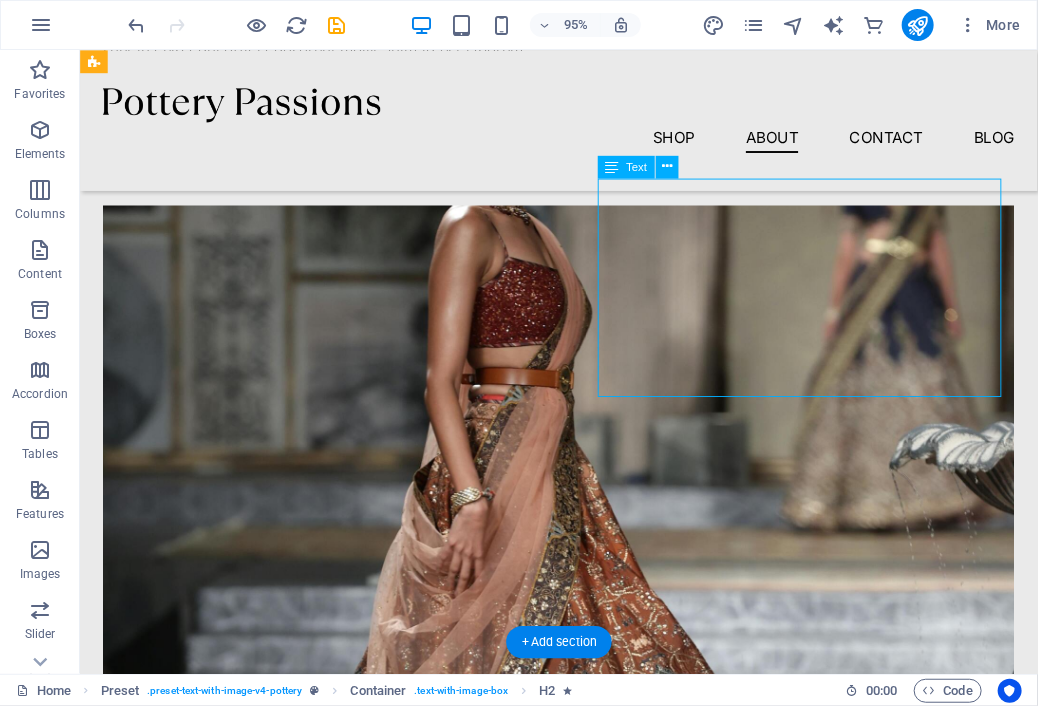 click on "Lorem ipsum dolor sit amet, consectetur adipiscing elit, sed do eiusmod tempor incididunt ut labore et dolore magna aliqua. Ut enim ad minim veniam, quis nostrud exercitation ullamco laboris nisi ut aliquip ex ea commodo consequat. Duis aute irure dolor in reprehenderit in voluptate velit esse cillum dolore eu fugiat nulla pariatur. Excepteur sint occaecat cupidatat non proident, sunt in culpa qui officia deserunt mollit anim id est laborum." at bounding box center [583, 13] 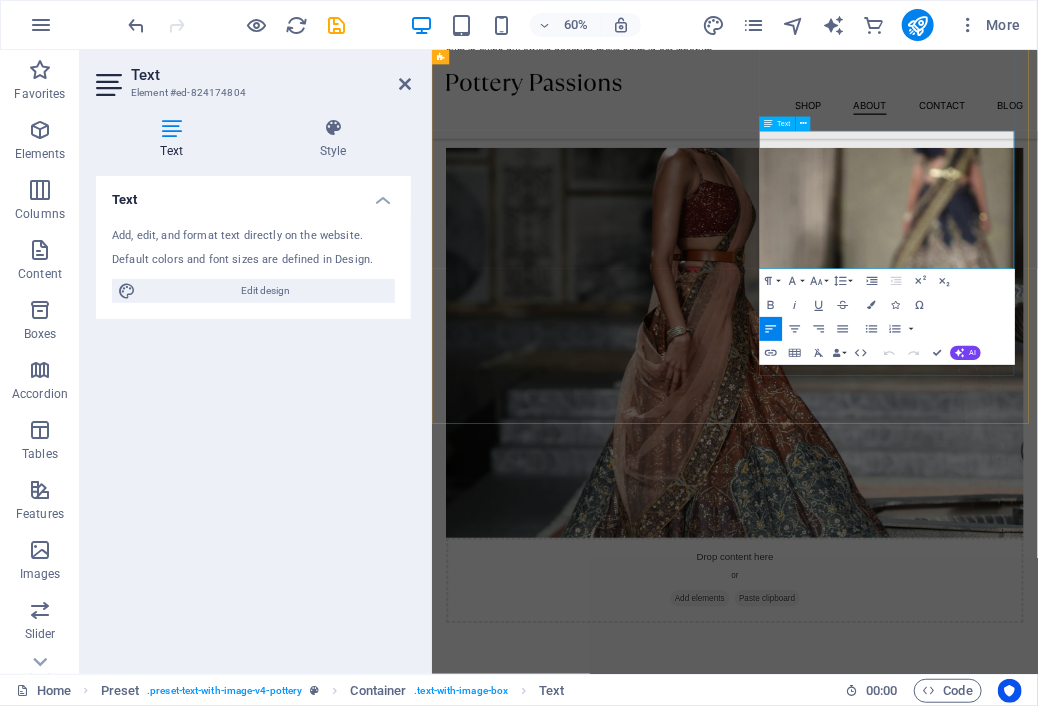 type 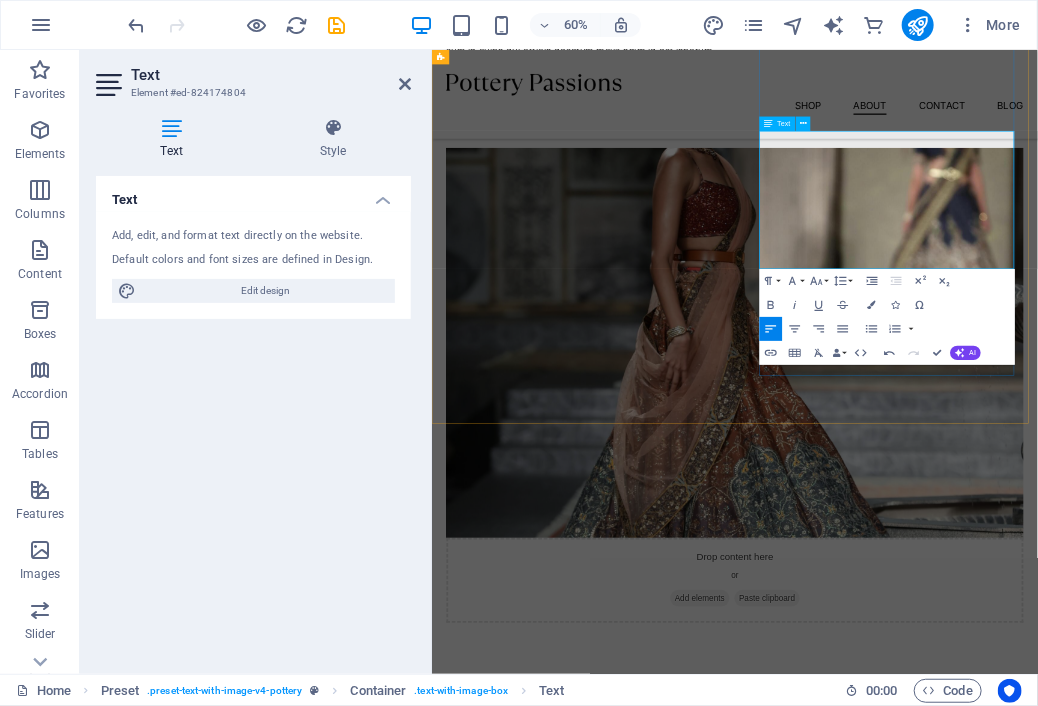 click on "Lorem ipsum dolor sit amet, consectetur adipiscing elit, sed do eiusmod tempor incididunt ut labore et dolore magna aliqua. Ut enim ad minim veniam, quis nostrud exercitation ullamco laboris nisi ut aliquip ex ea commodo consequat. Duis aute irure dolor in reprehenderit in voluptate velit esse cillum dolore eu fugiat nulla pariatur. Excepteur sint occaecat cupidatat non proident, sunt in culpa qui officia deserunt mollit anim id est laborum." at bounding box center (936, 12) 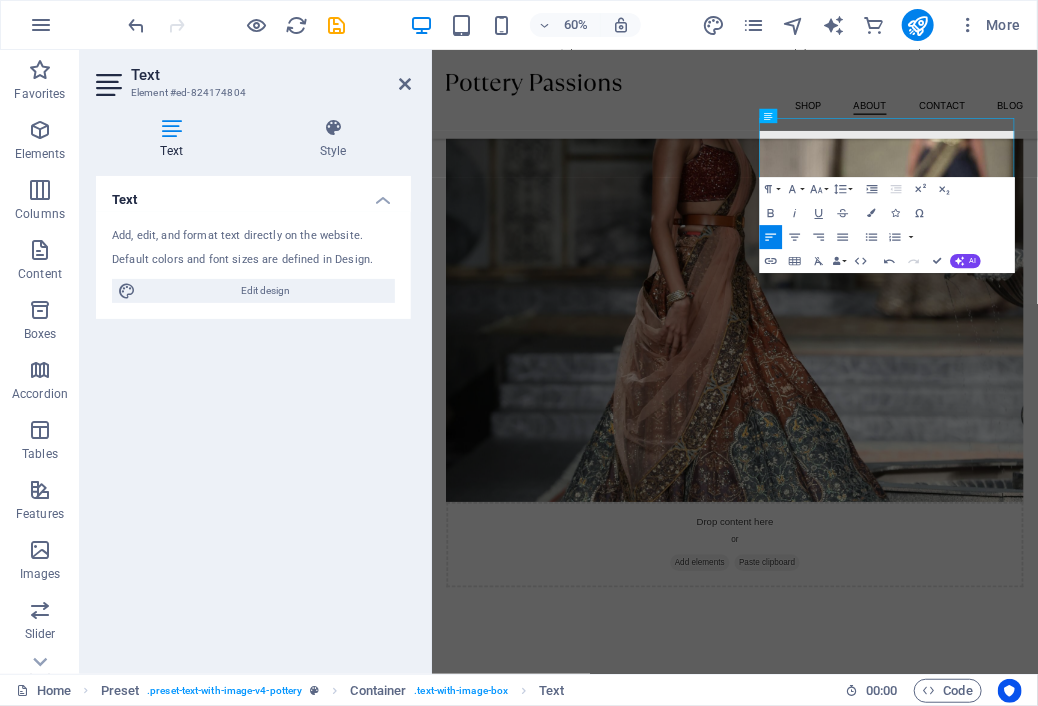 scroll, scrollTop: 1755, scrollLeft: 0, axis: vertical 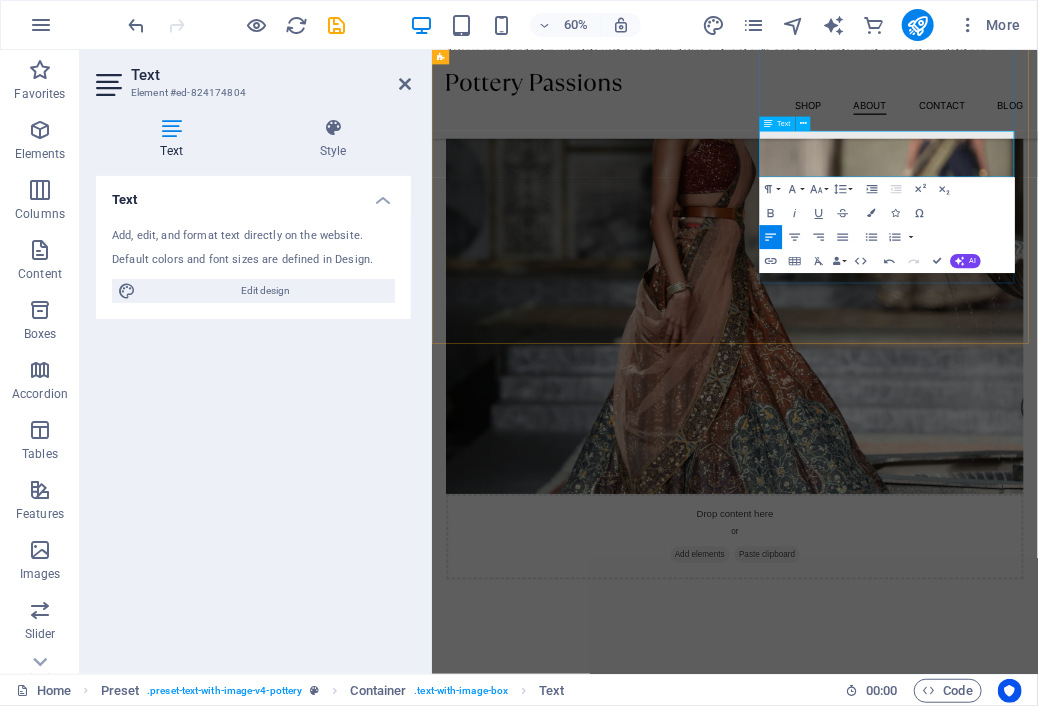 click on "fugiat nulla pariatur. Excepteur sint occaecat cupidatat non proident, sunt in culpa qui officia deserunt mollit anim id est laborum." at bounding box center (936, -35) 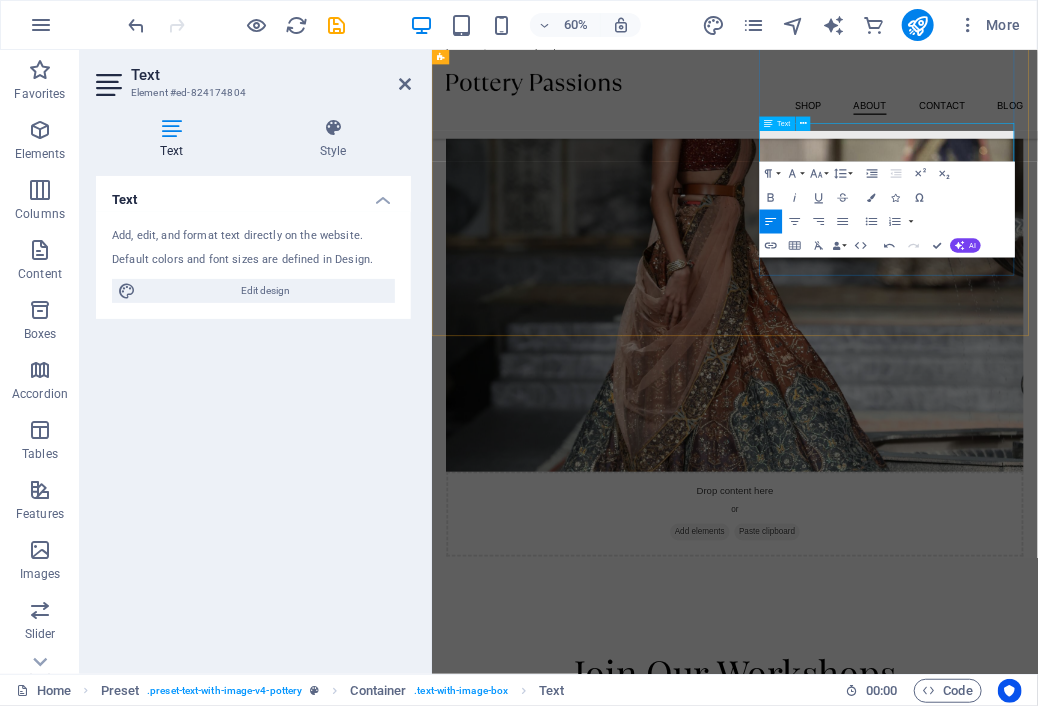 scroll, scrollTop: 1780, scrollLeft: 0, axis: vertical 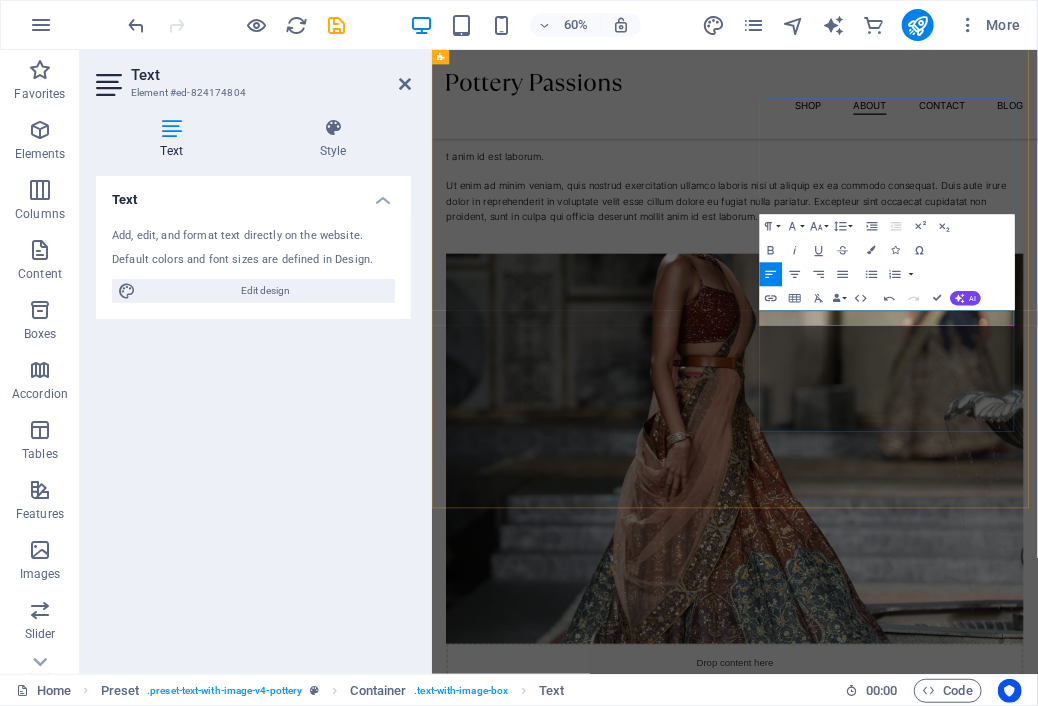 click on "t anim id est laborum." at bounding box center [936, 227] 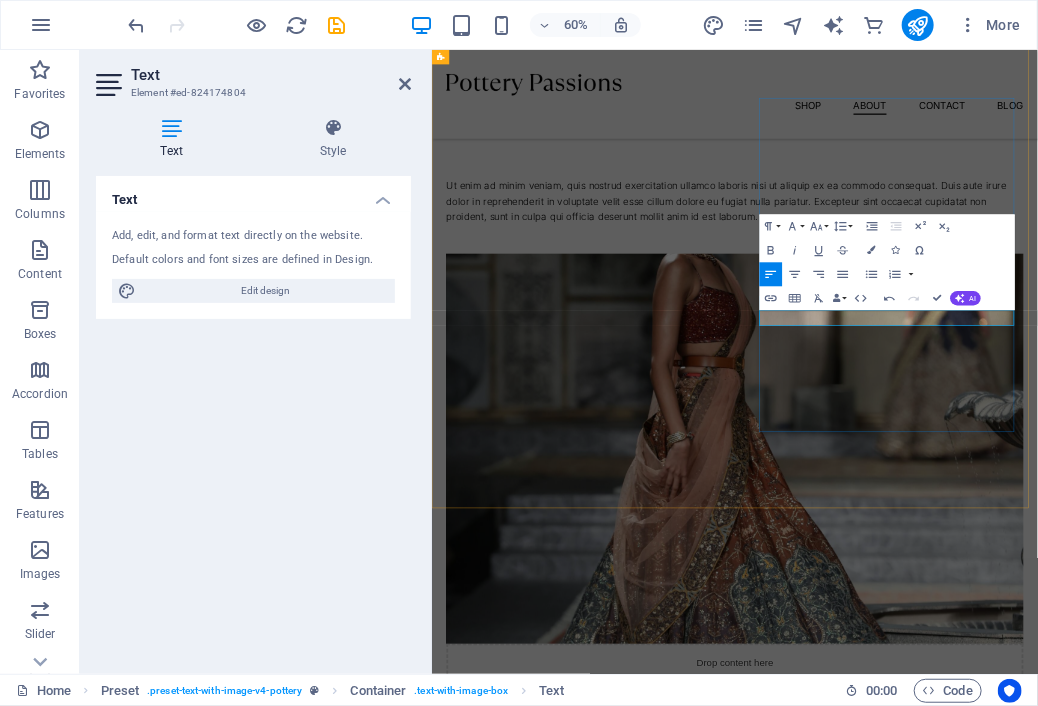 click at bounding box center [936, 227] 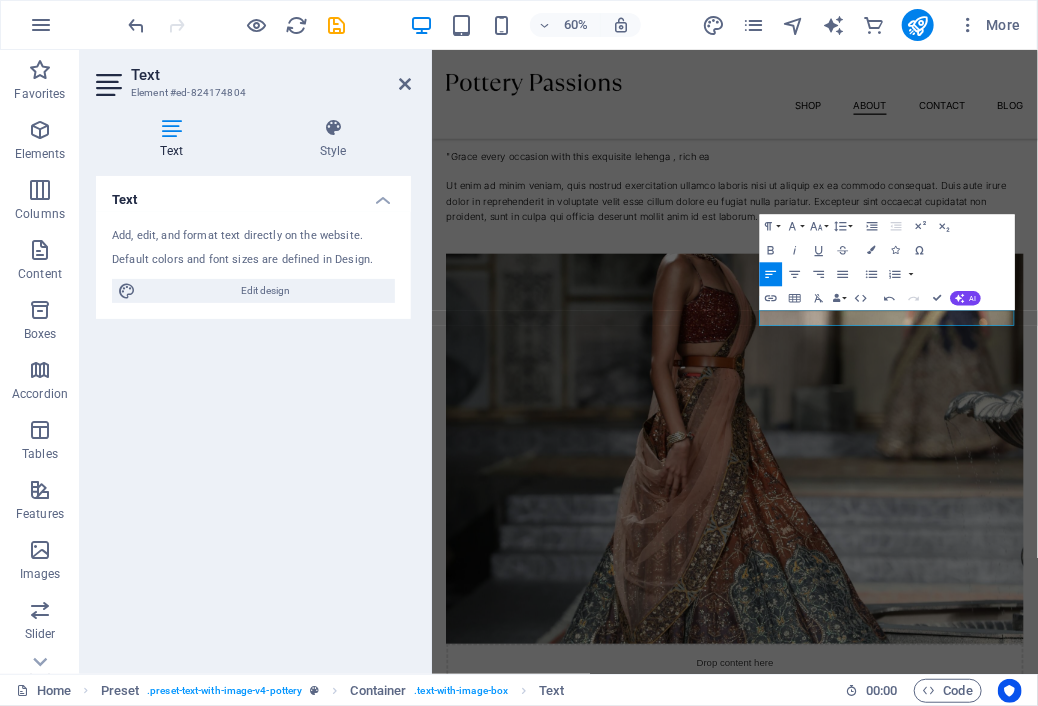 scroll, scrollTop: 1468, scrollLeft: 0, axis: vertical 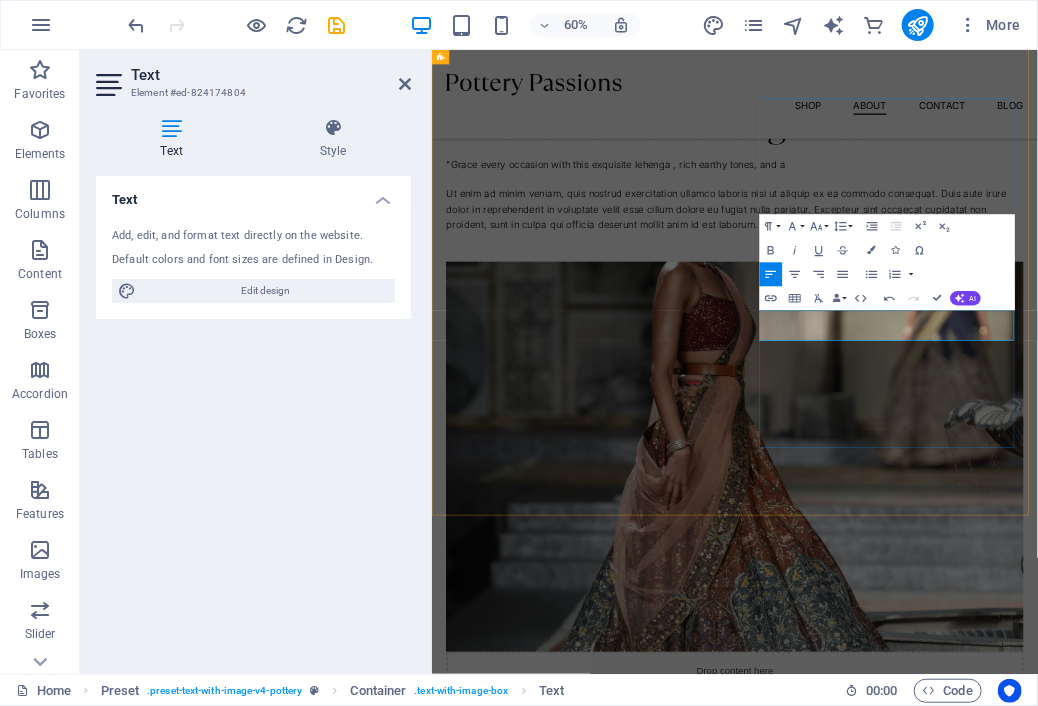click on ""Grace every occasion with this exquisite lehenga , rich earthy tones, and a" at bounding box center (936, 240) 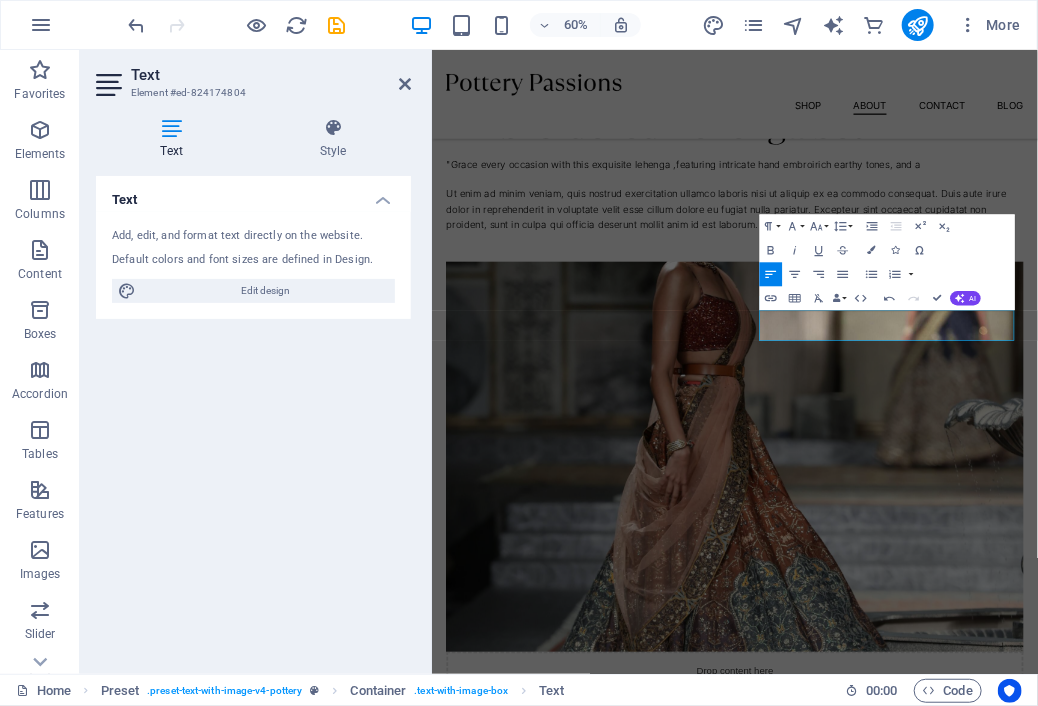 scroll, scrollTop: 1456, scrollLeft: 0, axis: vertical 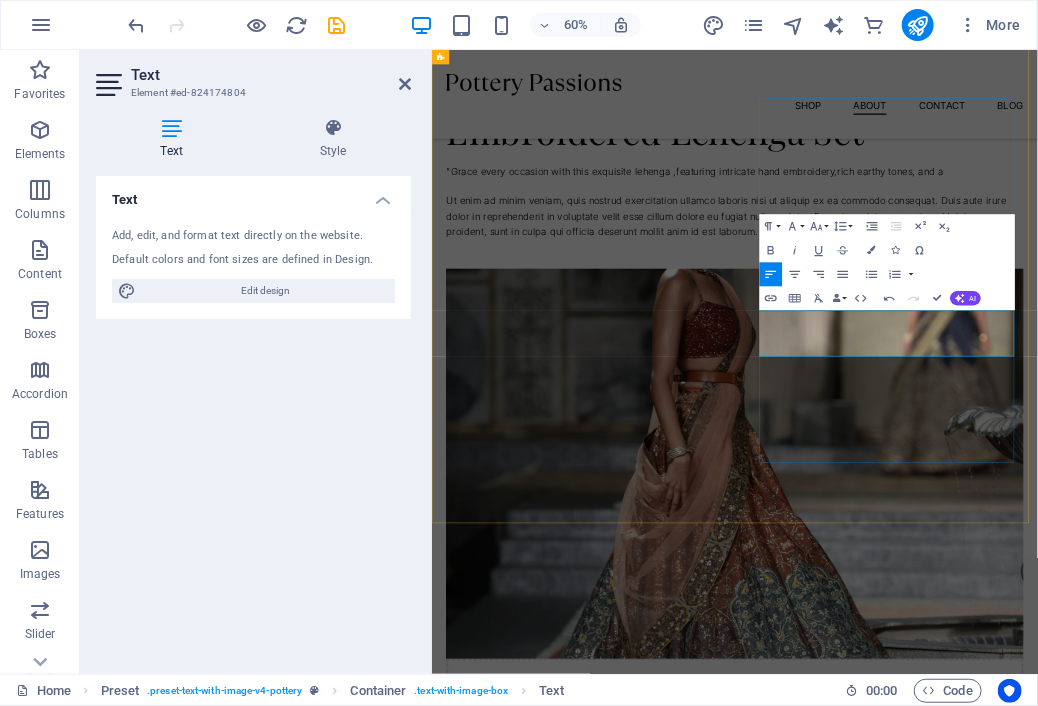 click on ""Grace every occasion with this exquisite lehenga ,featuring intricate hand embroidery,  rich earthy tones, and a" at bounding box center (936, 252) 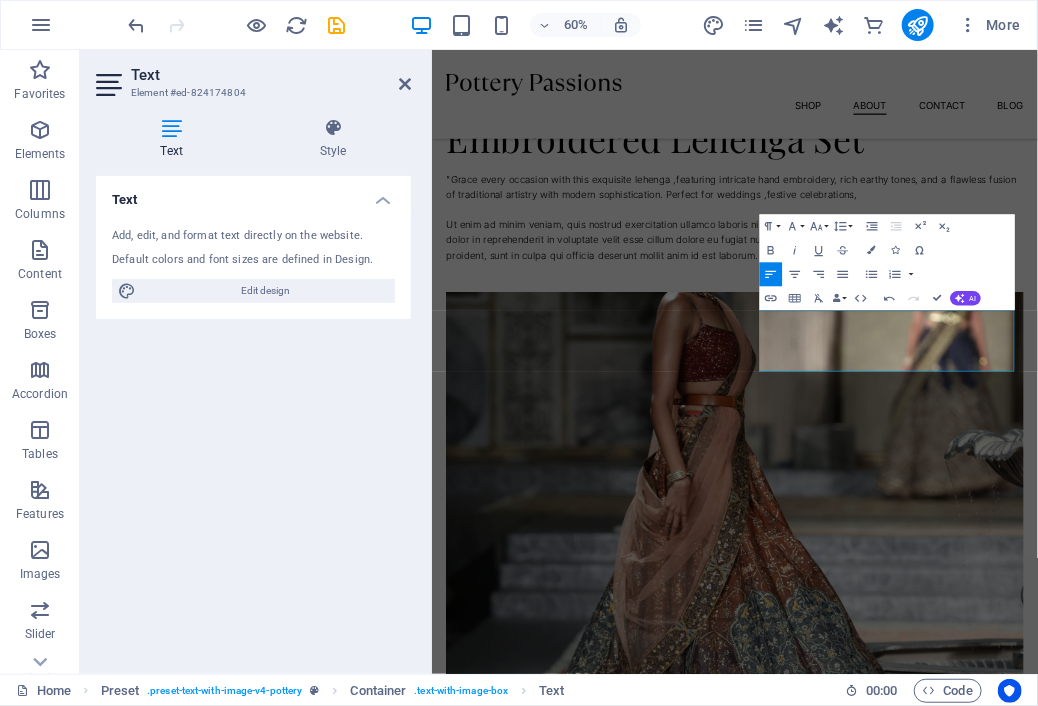 scroll, scrollTop: 1435, scrollLeft: 0, axis: vertical 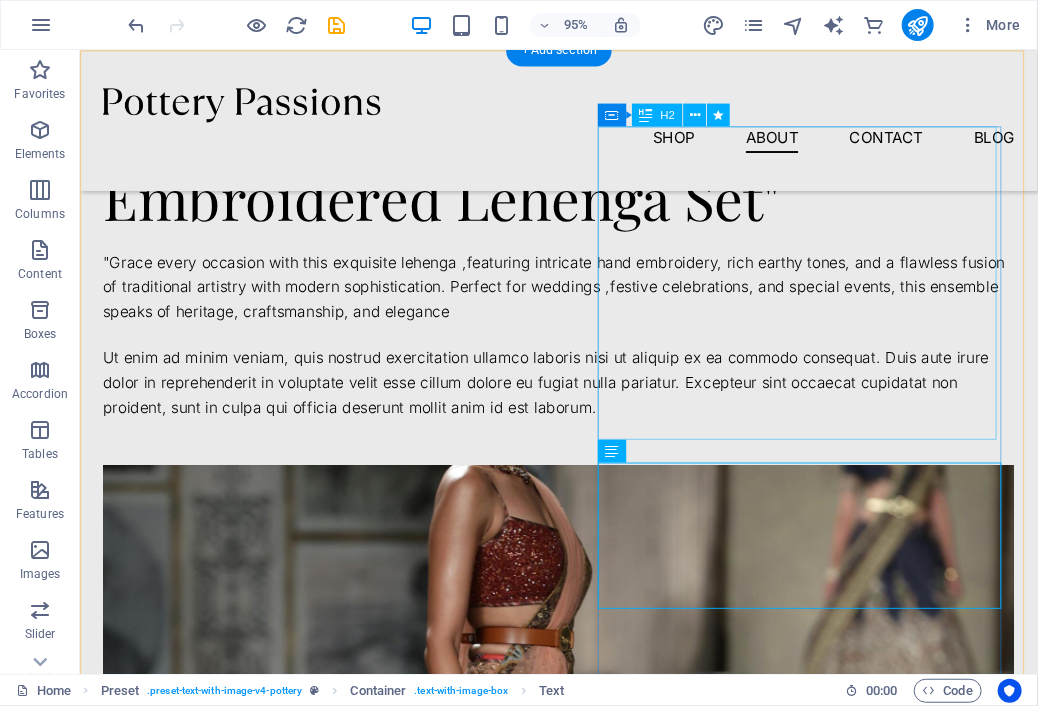 click on ""Timeless Elegance: Handcrafted Embroidered Lehenga Set"" at bounding box center [583, 171] 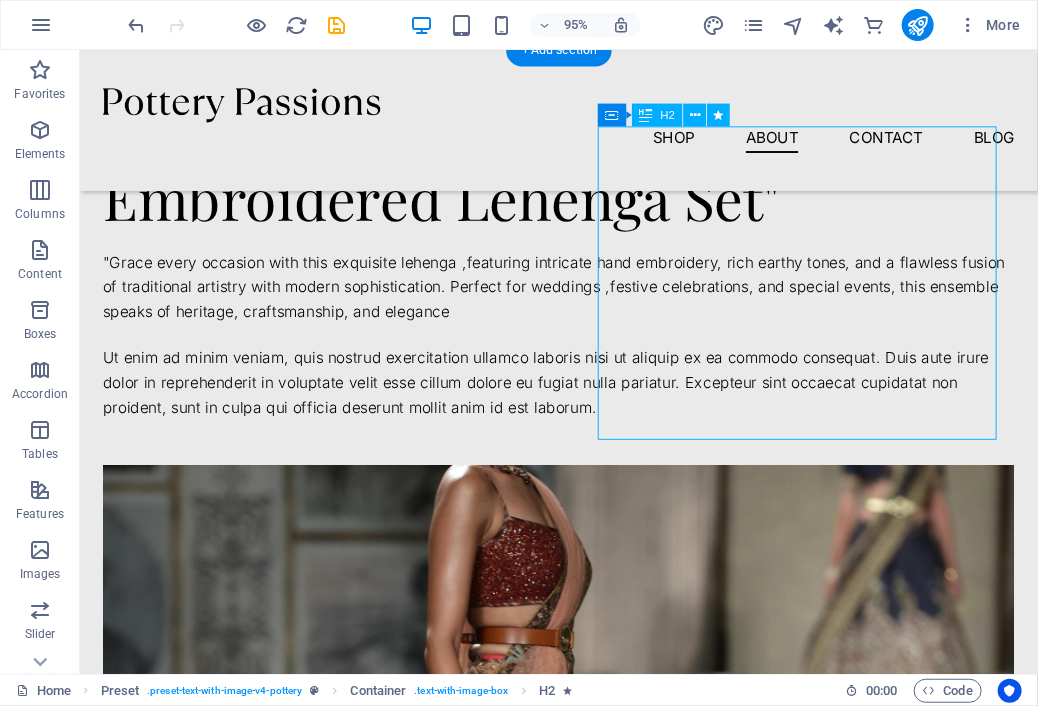 click on ""Timeless Elegance: Handcrafted Embroidered Lehenga Set"" at bounding box center [583, 171] 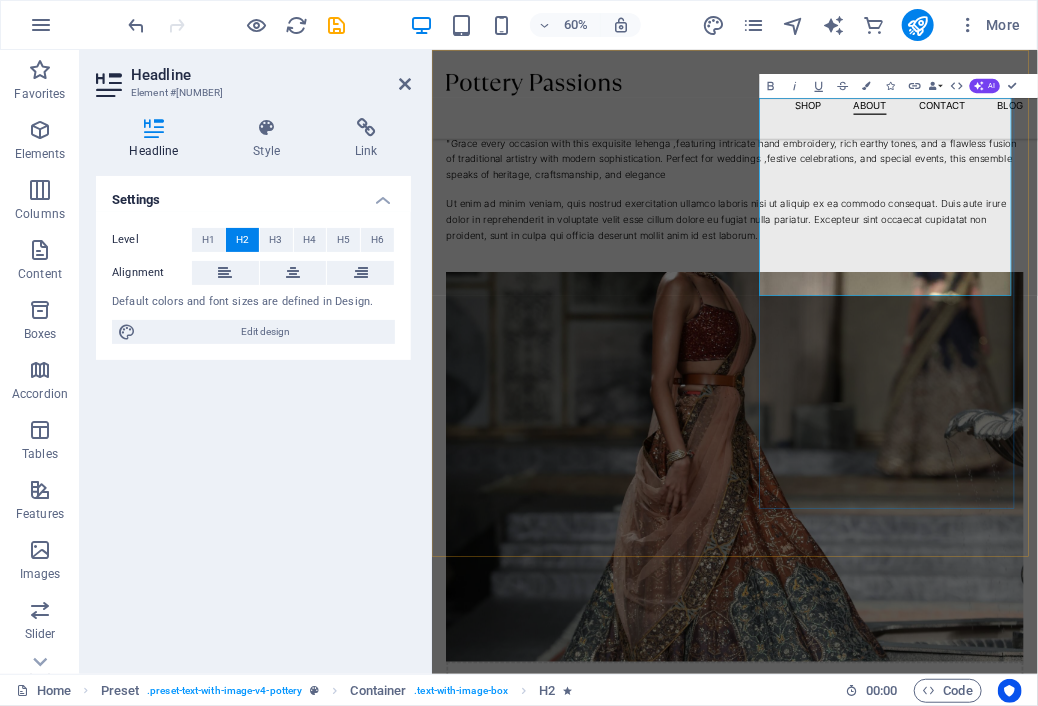 scroll, scrollTop: 1549, scrollLeft: 0, axis: vertical 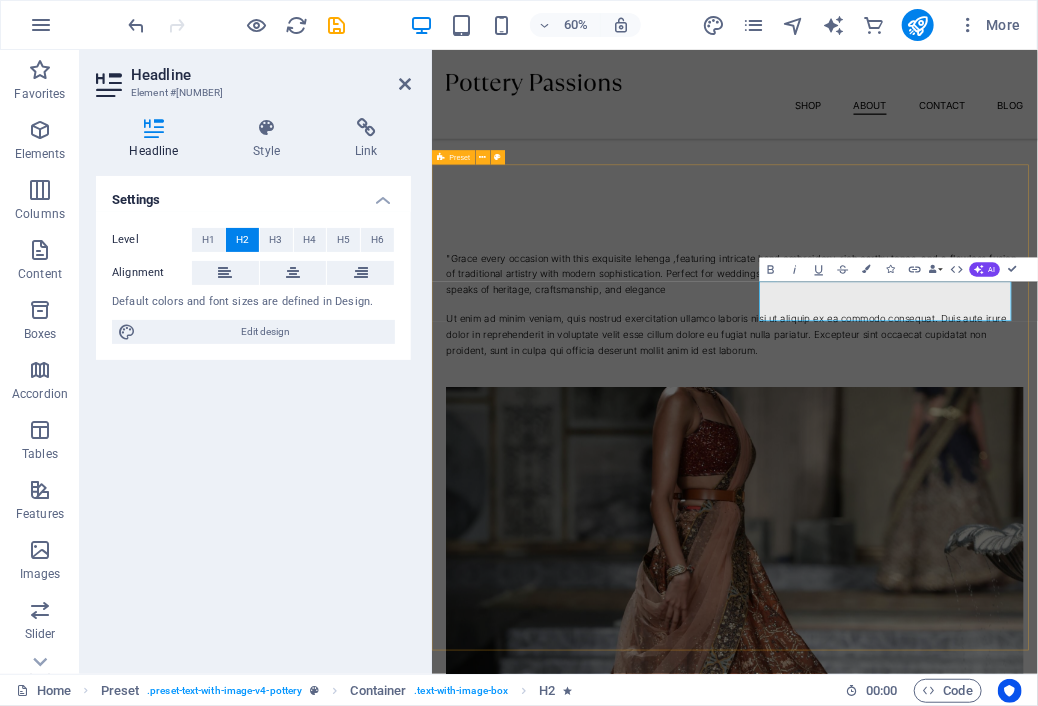 type 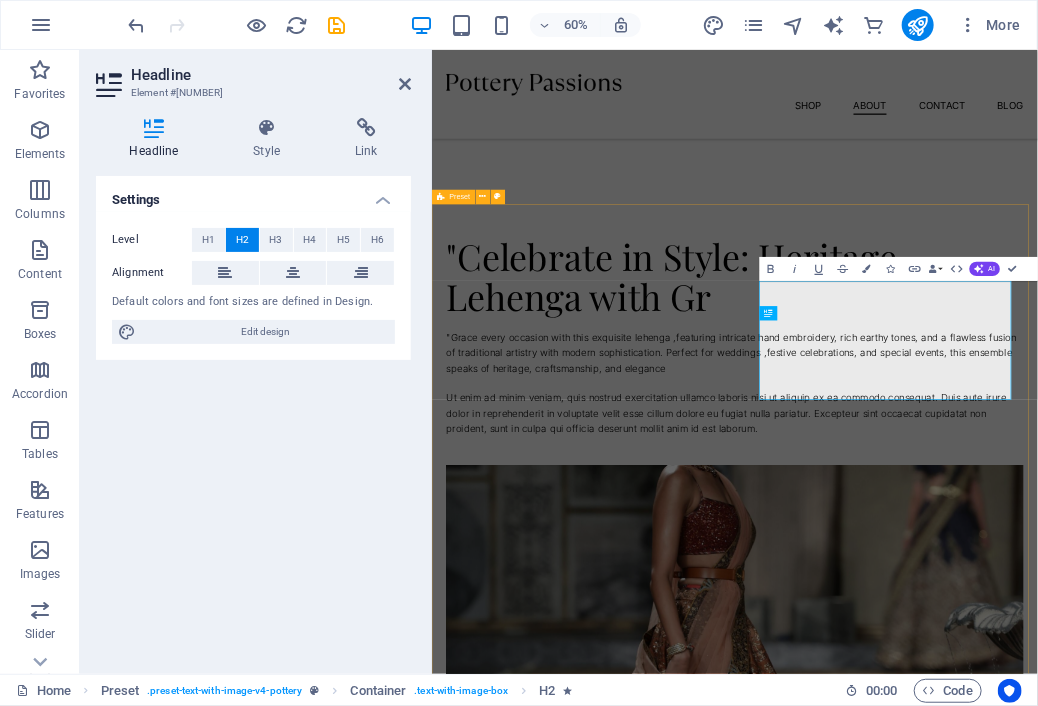 scroll, scrollTop: 1144, scrollLeft: 0, axis: vertical 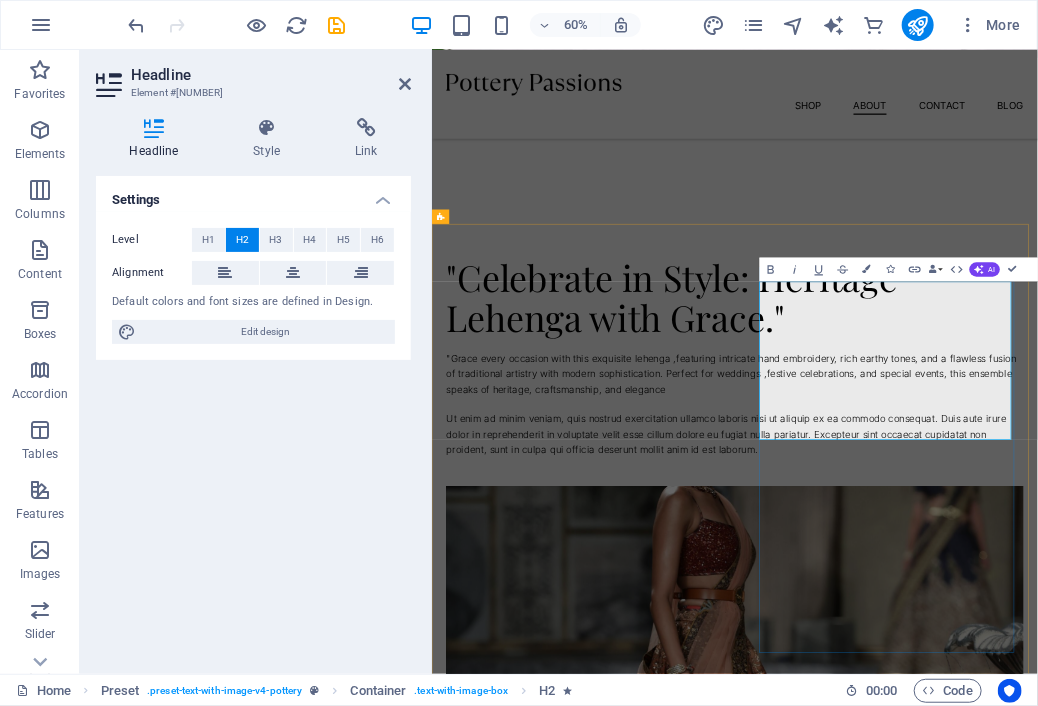 click on "​"Celebrate in Style: Heritage Lehenga with Grace."" at bounding box center [936, 461] 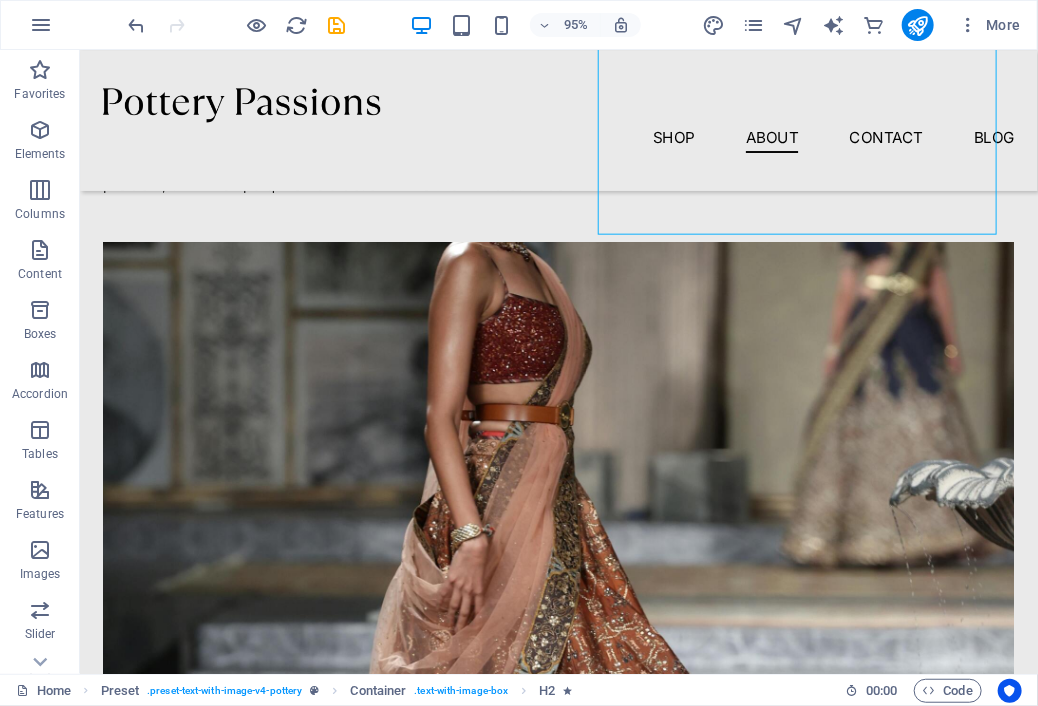 scroll, scrollTop: 1708, scrollLeft: 0, axis: vertical 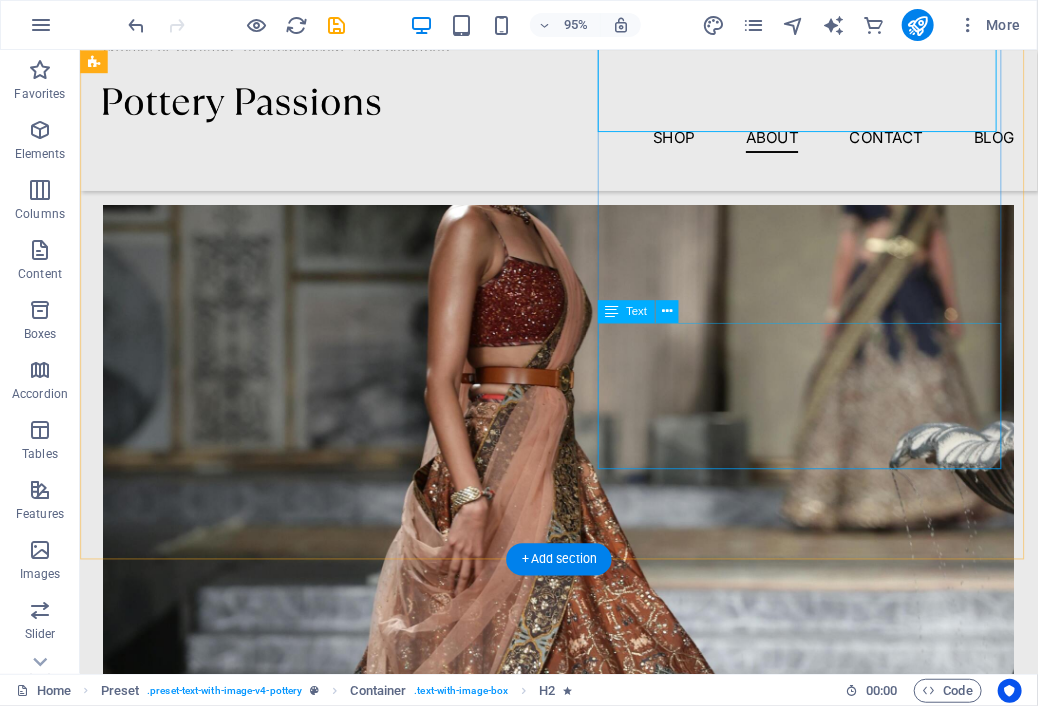 click on "Ut enim ad minim veniam, quis nostrud exercitation ullamco laboris nisi ut aliquip ex ea commodo consequat. Duis aute irure dolor in reprehenderit in voluptate velit esse cillum dolore eu fugiat nulla pariatur. Excepteur sint occaecat cupidatat non proident, sunt in culpa qui officia deserunt mollit anim id est laborum." at bounding box center (583, 126) 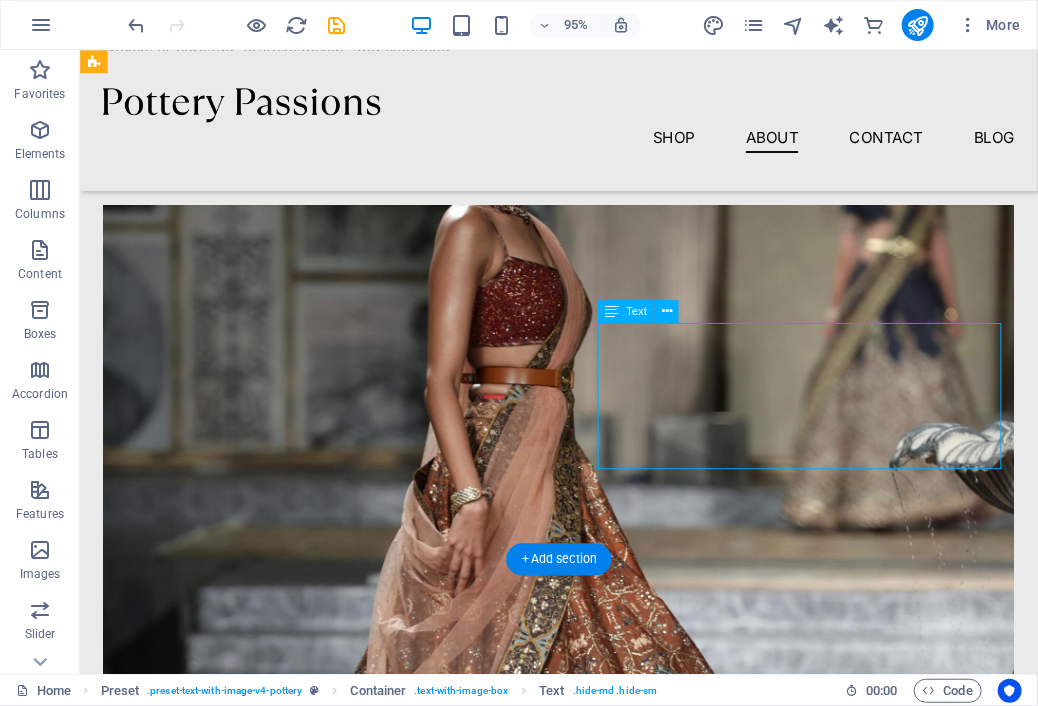 click on "Ut enim ad minim veniam, quis nostrud exercitation ullamco laboris nisi ut aliquip ex ea commodo consequat. Duis aute irure dolor in reprehenderit in voluptate velit esse cillum dolore eu fugiat nulla pariatur. Excepteur sint occaecat cupidatat non proident, sunt in culpa qui officia deserunt mollit anim id est laborum." at bounding box center (583, 126) 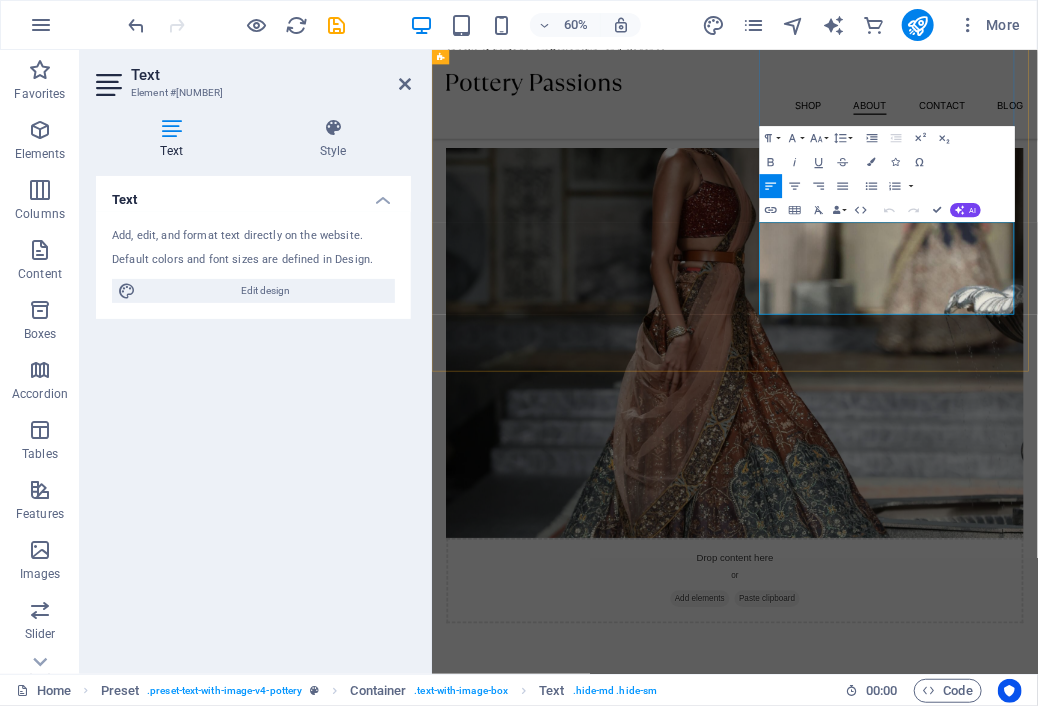 click on "Ut enim ad minim veniam, quis nostrud exercitation ullamco laboris nisi ut aliquip ex ea commodo consequat. Duis aute irure dolor in reprehenderit in voluptate velit esse cillum dolore eu fugiat nulla pariatur. Excepteur sint occaecat cupidatat non proident, sunt in culpa qui officia deserunt mollit anim id est laborum." at bounding box center (936, 125) 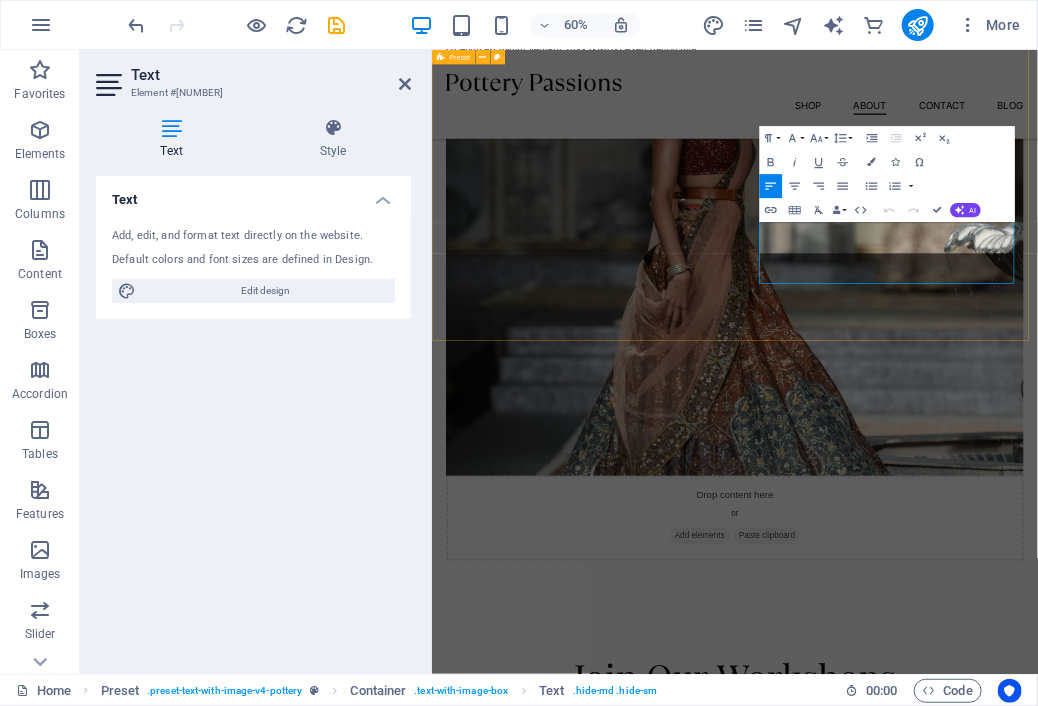 scroll, scrollTop: 1772, scrollLeft: 0, axis: vertical 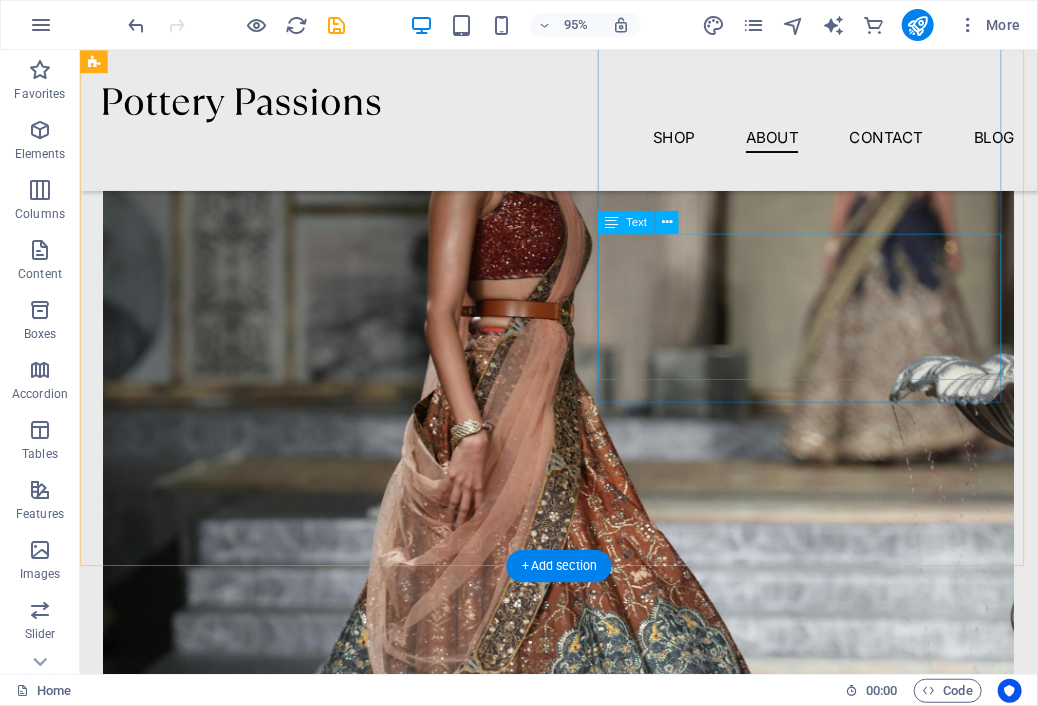 click on ""Grace every occasion with this exquisite lehenga ,featuring intricate hand embroidery, rich earthy tones, and a flawless fusion of traditional artistry with modern sophistication. Perfect for weddings ,festive celebrations, and special events, this ensemble speaks of heritage, craftsmanship, and elegance" at bounding box center [583, 32] 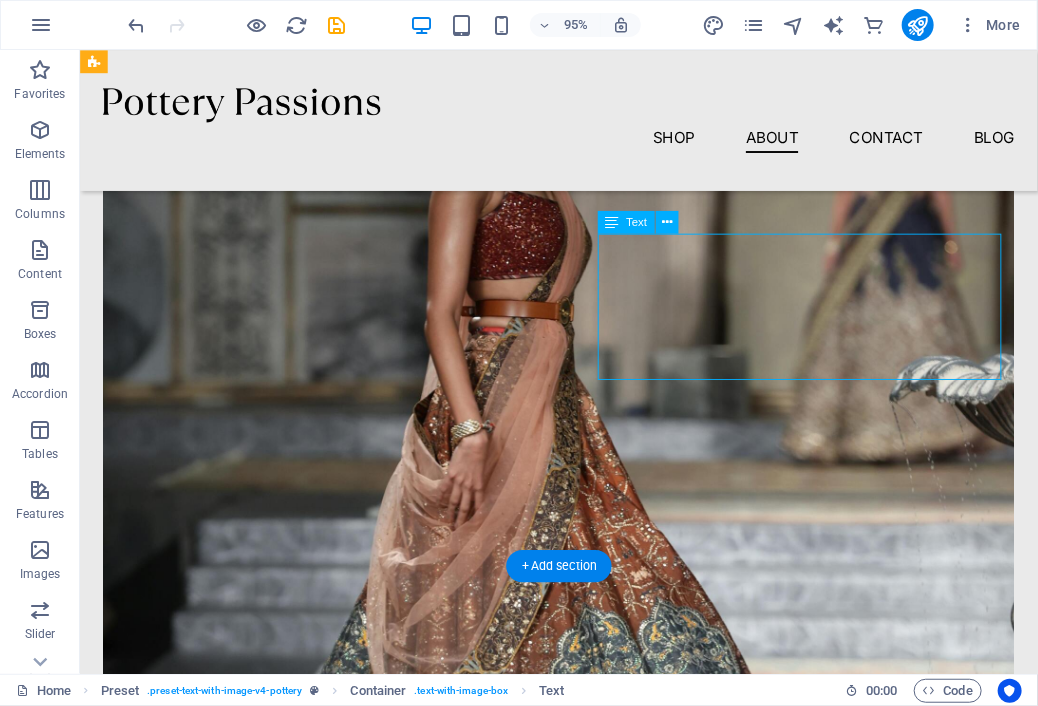 click on ""Grace every occasion with this exquisite lehenga ,featuring intricate hand embroidery, rich earthy tones, and a flawless fusion of traditional artistry with modern sophistication. Perfect for weddings ,festive celebrations, and special events, this ensemble speaks of heritage, craftsmanship, and elegance" at bounding box center (583, 32) 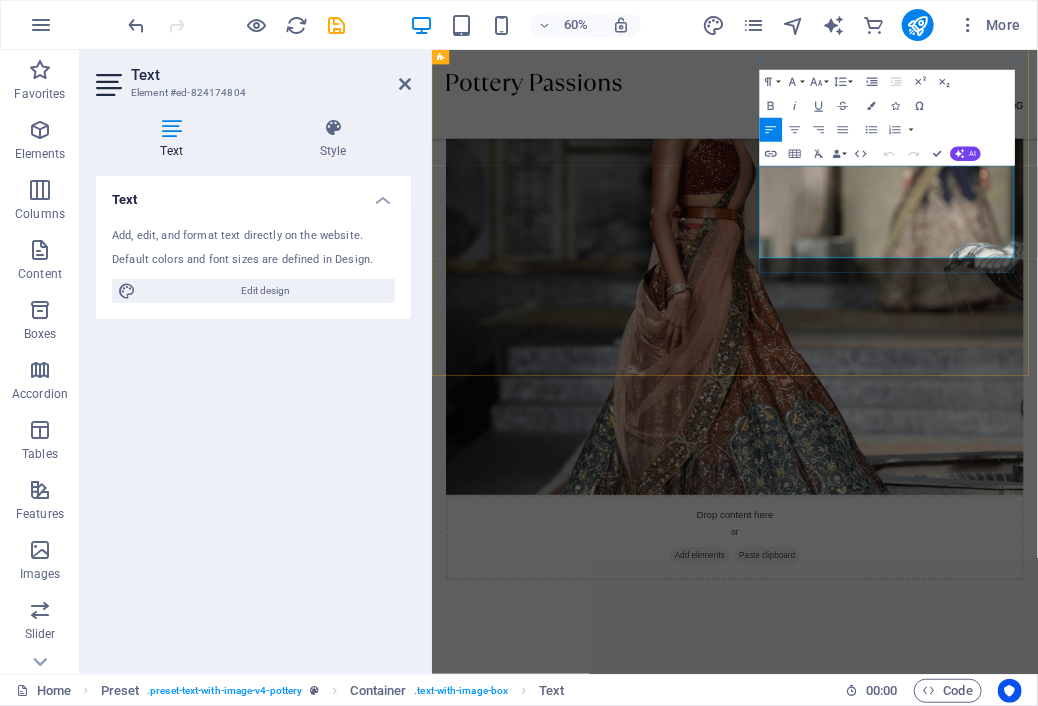 click on ""Grace every occasion with this exquisite lehenga ,featuring intricate hand embroidery, rich earthy tones, and a flawless fusion of traditional artistry with modern sophistication. Perfect for weddings ,festive celebrations, and special events, this ensemble speaks of heritage, craftsmanship, and elegance" at bounding box center [936, 31] 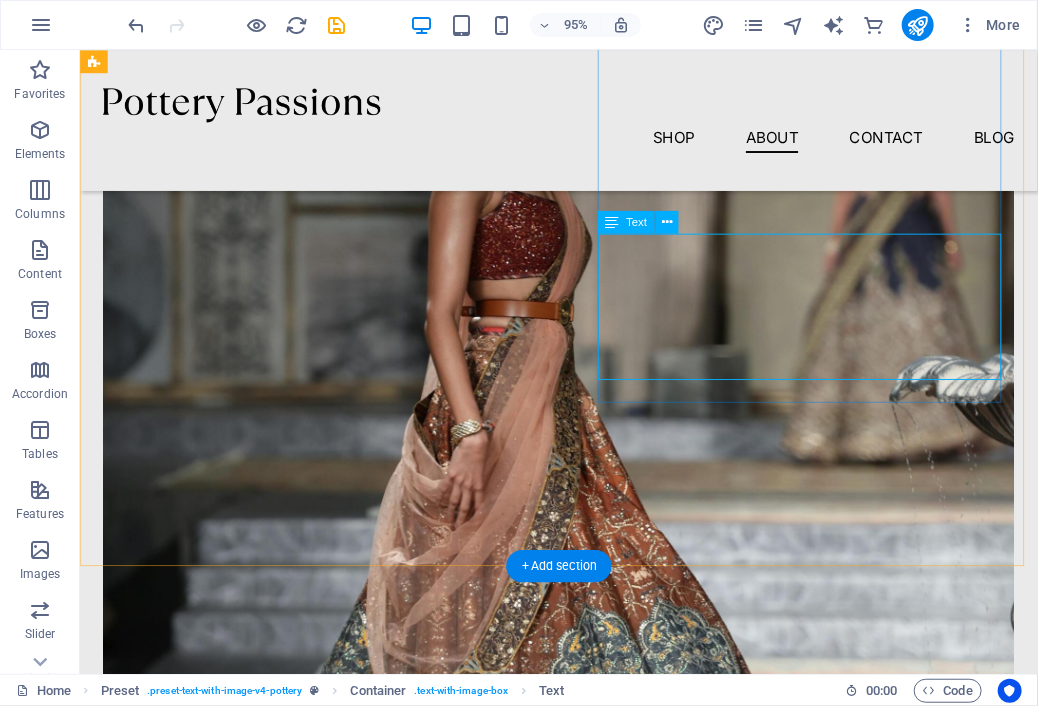 click on ""Grace every occasion with this exquisite lehenga ,featuring intricate hand embroidery, rich earthy tones, and a flawless fusion of traditional artistry with modern sophistication. Perfect for weddings ,festive celebrations, and special events, this ensemble speaks of heritage, craftsmanship, and elegance."" at bounding box center (583, 32) 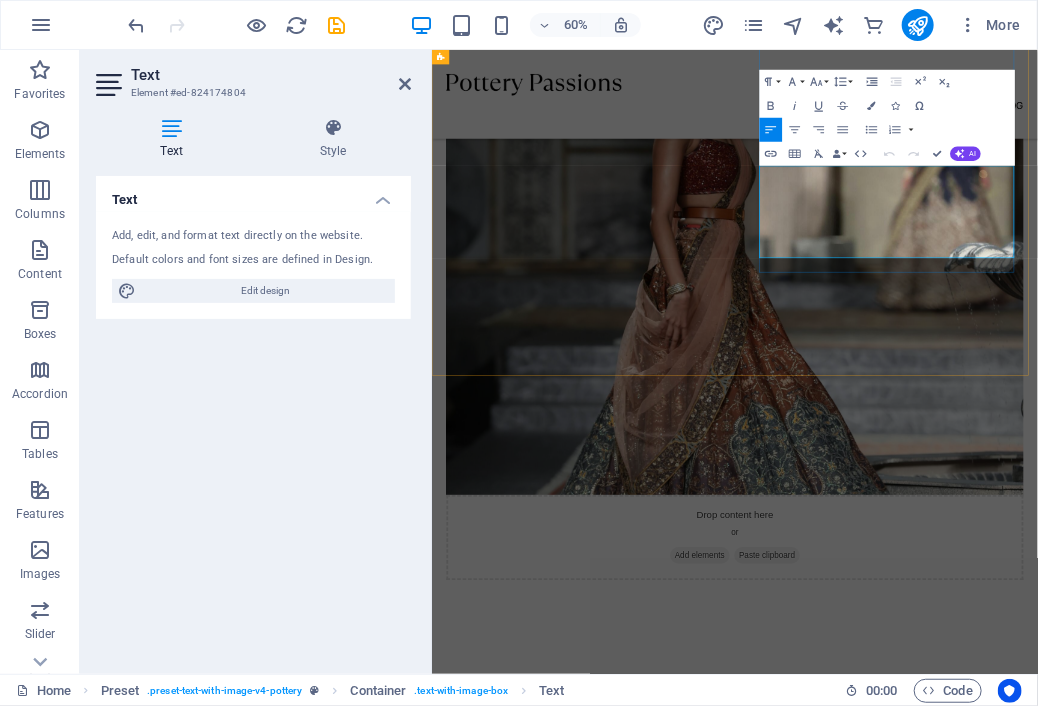 click on ""Grace every occasion with this exquisite lehenga ,featuring intricate hand embroidery, rich earthy tones, and a flawless fusion of traditional artistry with modern sophistication. Perfect for weddings ,festive celebrations, and special events, this ensemble speaks of heritage, craftsmanship, and elegance."" at bounding box center [936, 31] 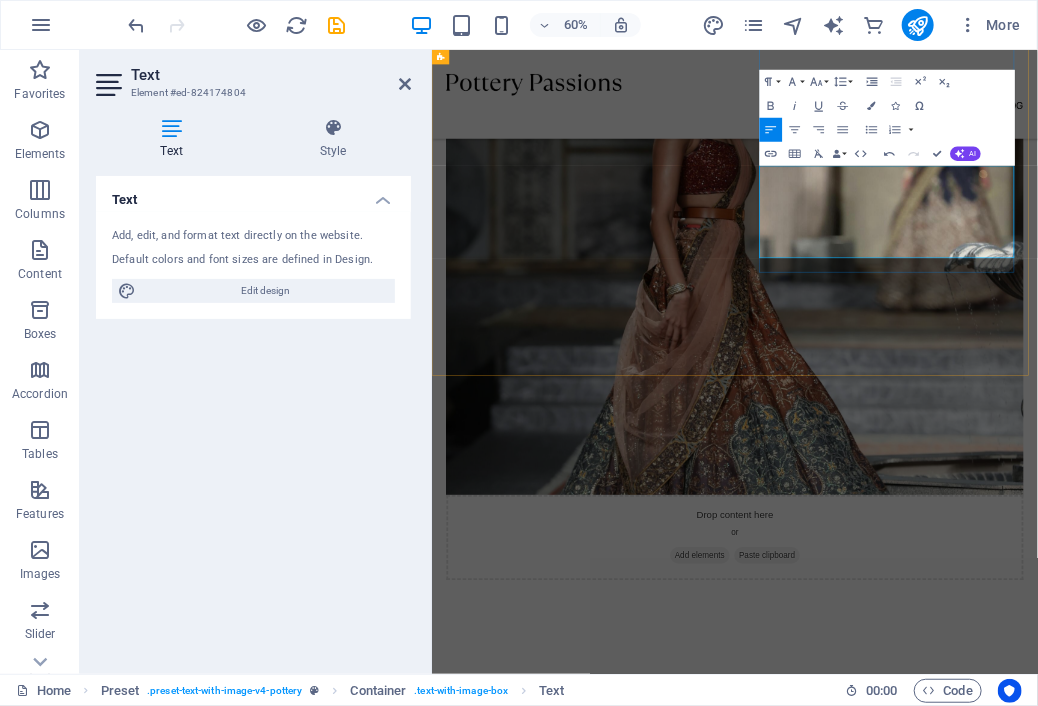 click on ""Grace every occasion with this exquisite lehenga, ,featuring intricate hand embroidery, rich earthy tones, and a flawless fusion of traditional artistry with modern sophistication. Perfect for weddings ,festive celebrations, and special events, this ensemble speaks of heritage, craftsmanship, and elegance."" at bounding box center [936, 31] 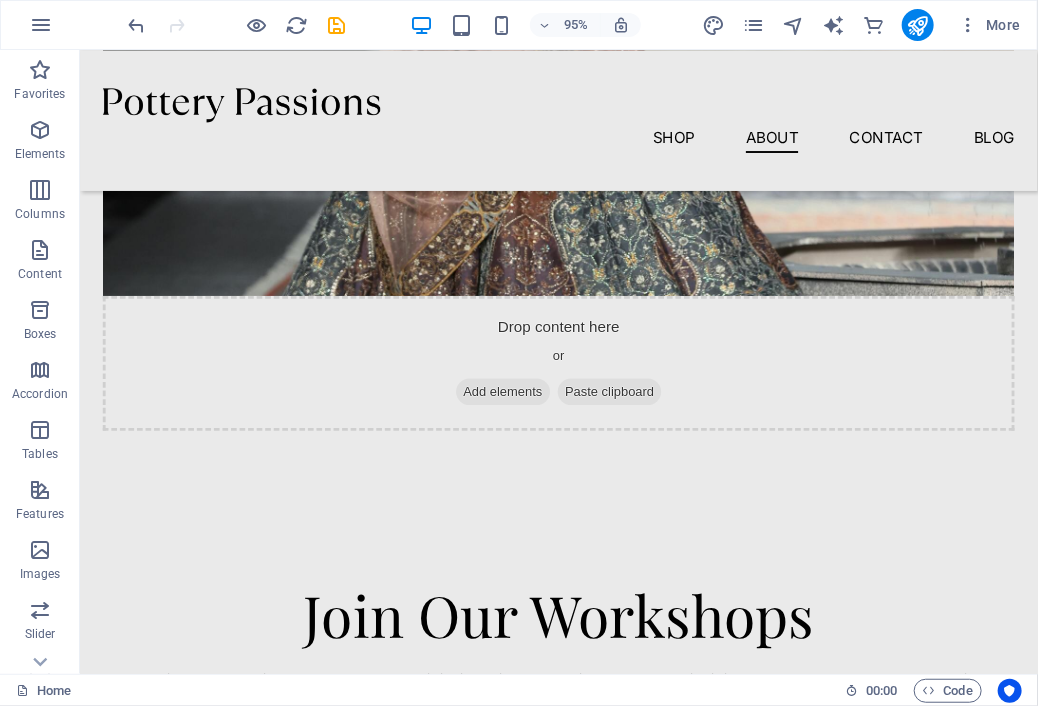 scroll, scrollTop: 2178, scrollLeft: 0, axis: vertical 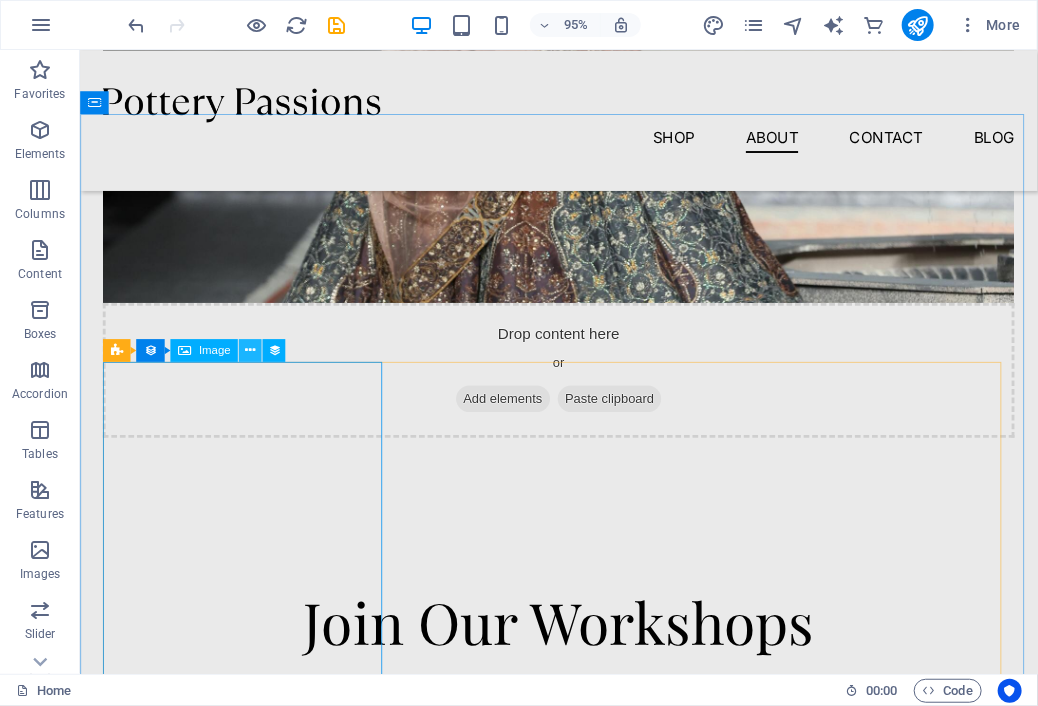 click at bounding box center (250, 350) 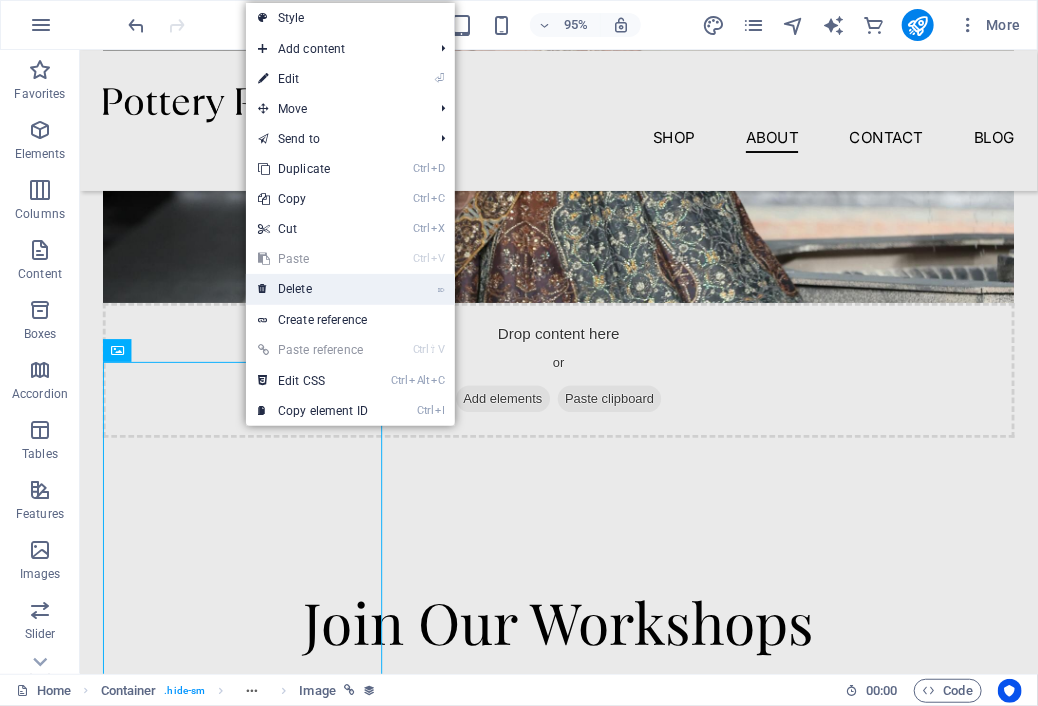 click on "⌦  Delete" at bounding box center (313, 289) 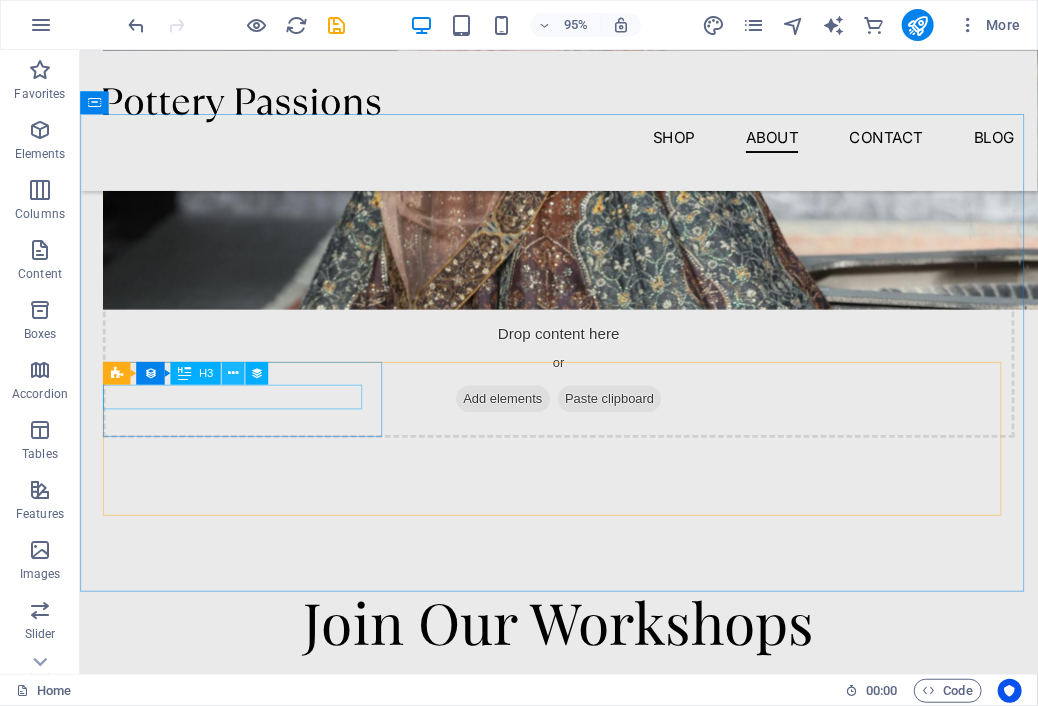 click at bounding box center [233, 373] 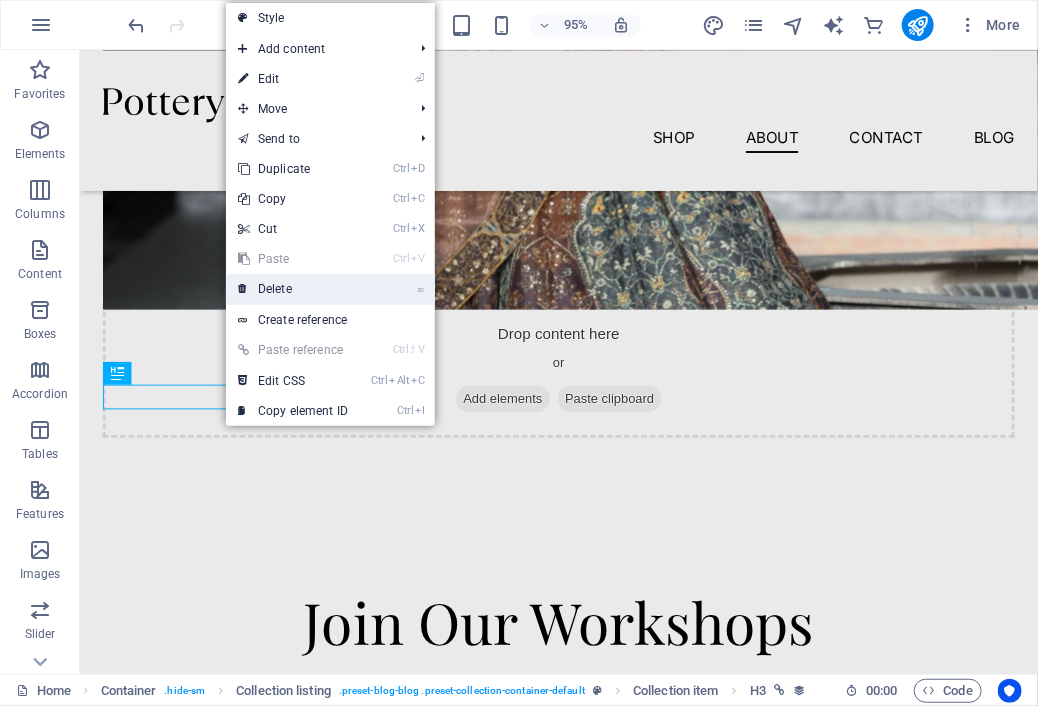 click on "⌦  Delete" at bounding box center [293, 289] 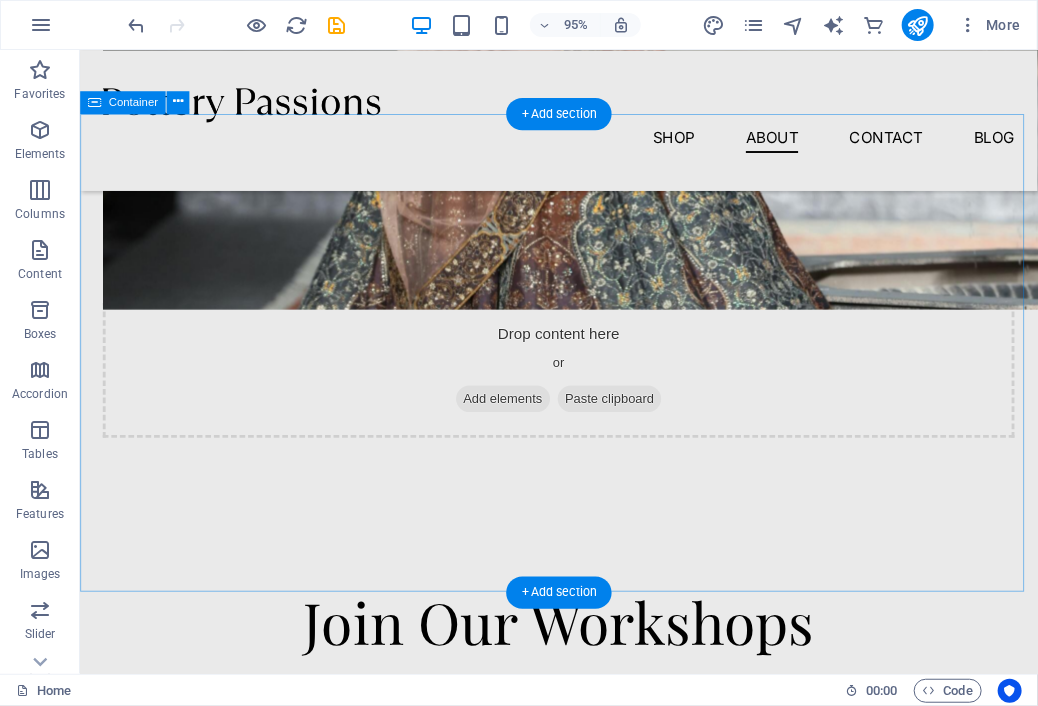 click on "Join Our Workshops Lorem ipsum dolor sit amet, consectetur adipiscing elit, sed do eiusmod tempor incididunt ut labore et dolore magna aliqua. $64.50 Evening pottery workshop $23.50 Pottery class workshop $36.50  Vorherige Nächste" at bounding box center (583, 877) 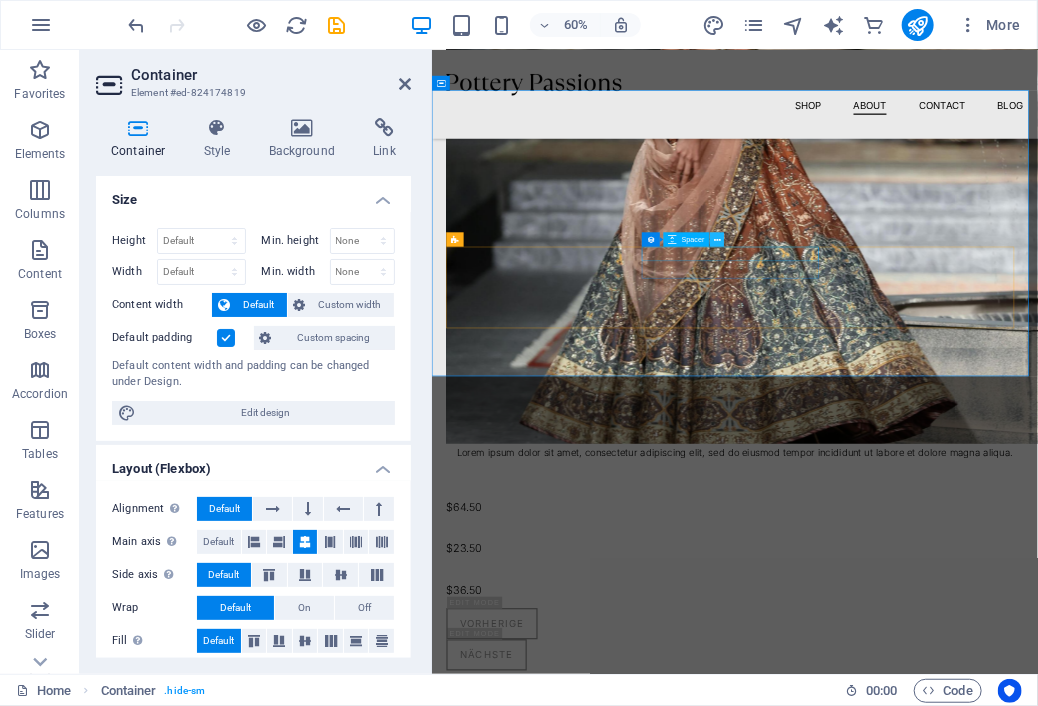 click at bounding box center [717, 239] 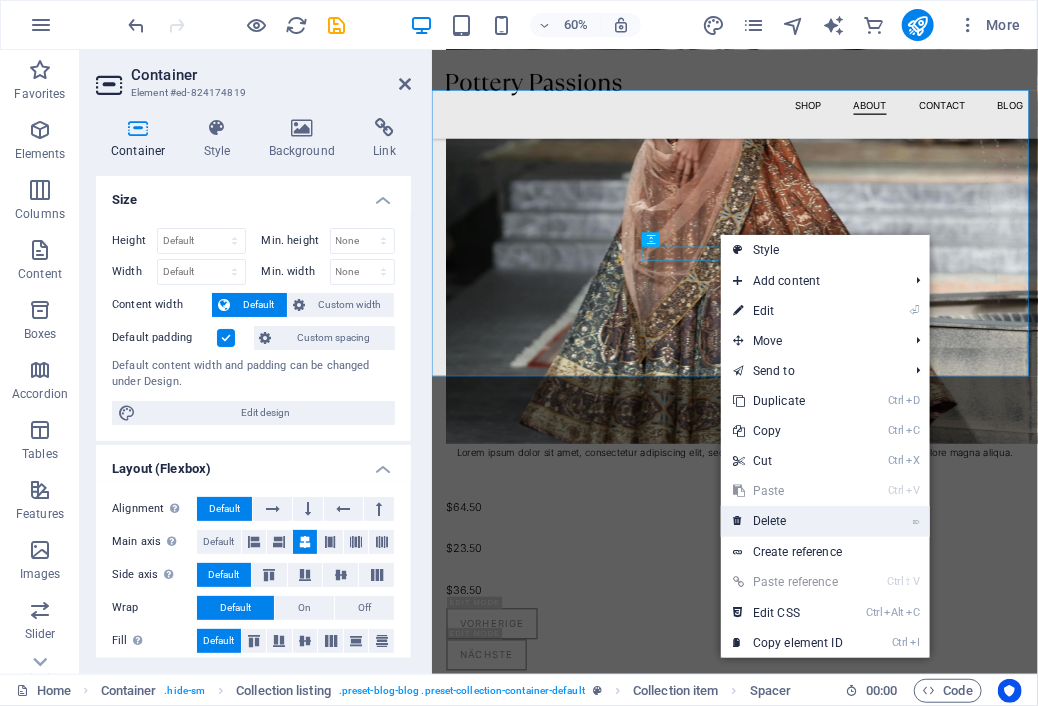 click on "⌦  Delete" at bounding box center [788, 521] 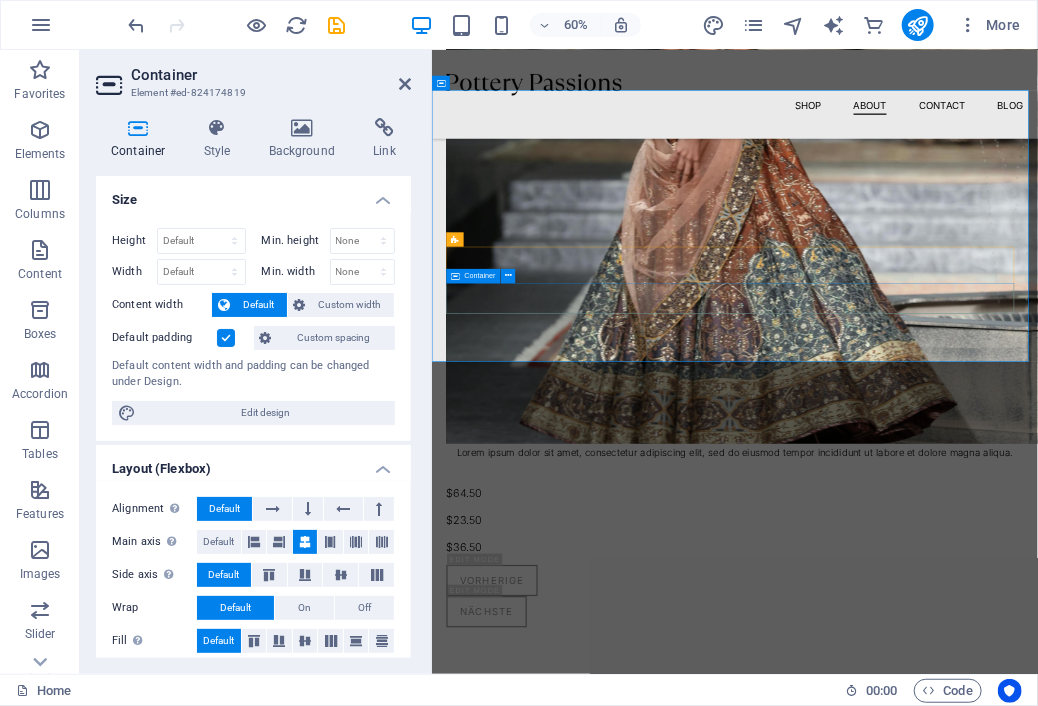 click on "Vorherige Nächste" at bounding box center (936, 959) 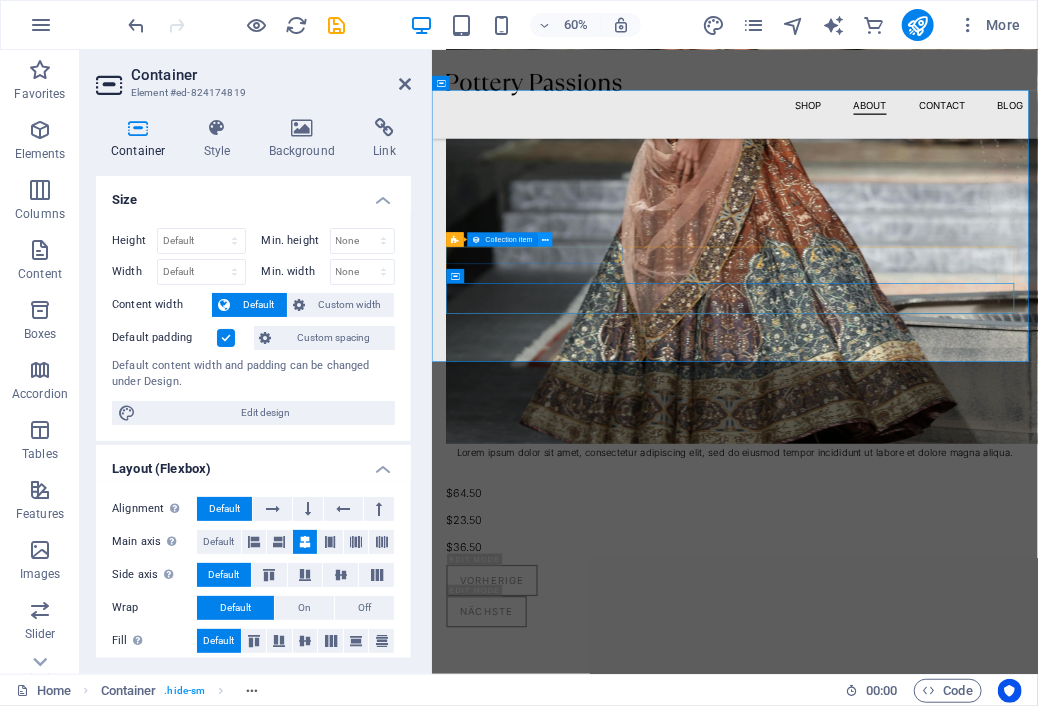 click at bounding box center (545, 239) 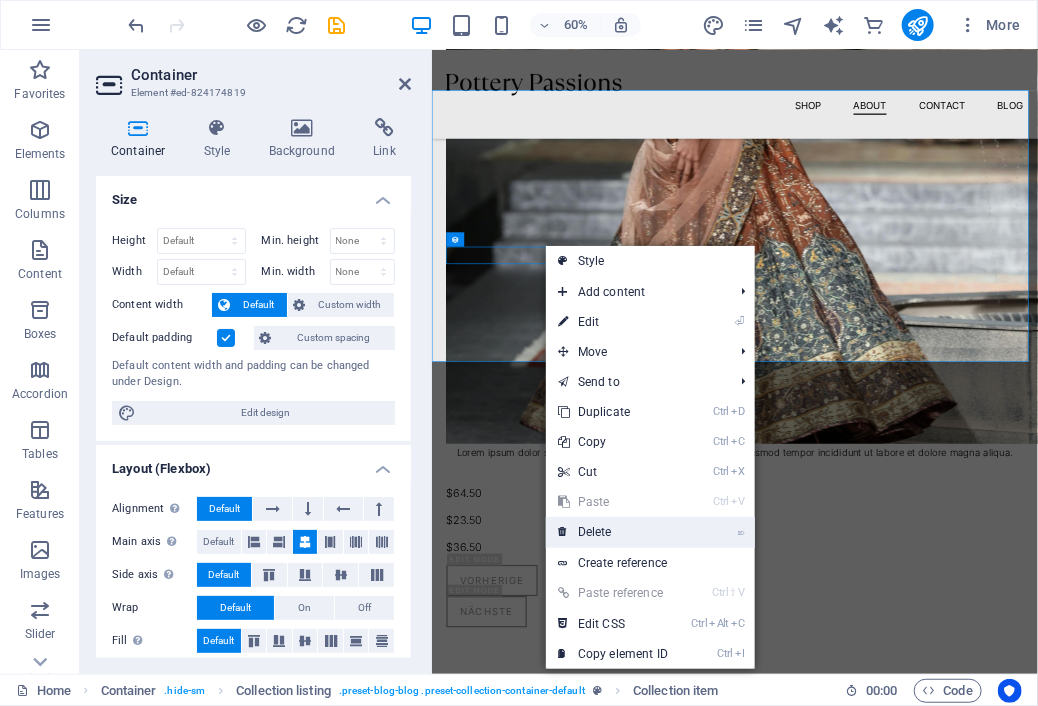 click on "⌦  Delete" at bounding box center (613, 532) 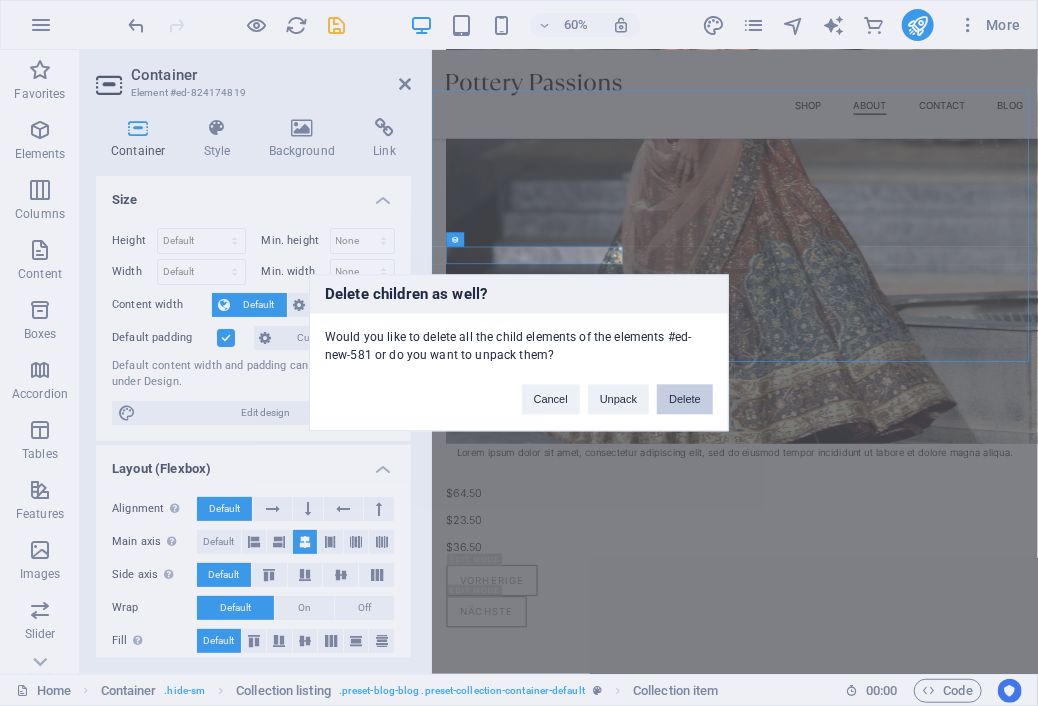 click on "Delete" at bounding box center [685, 400] 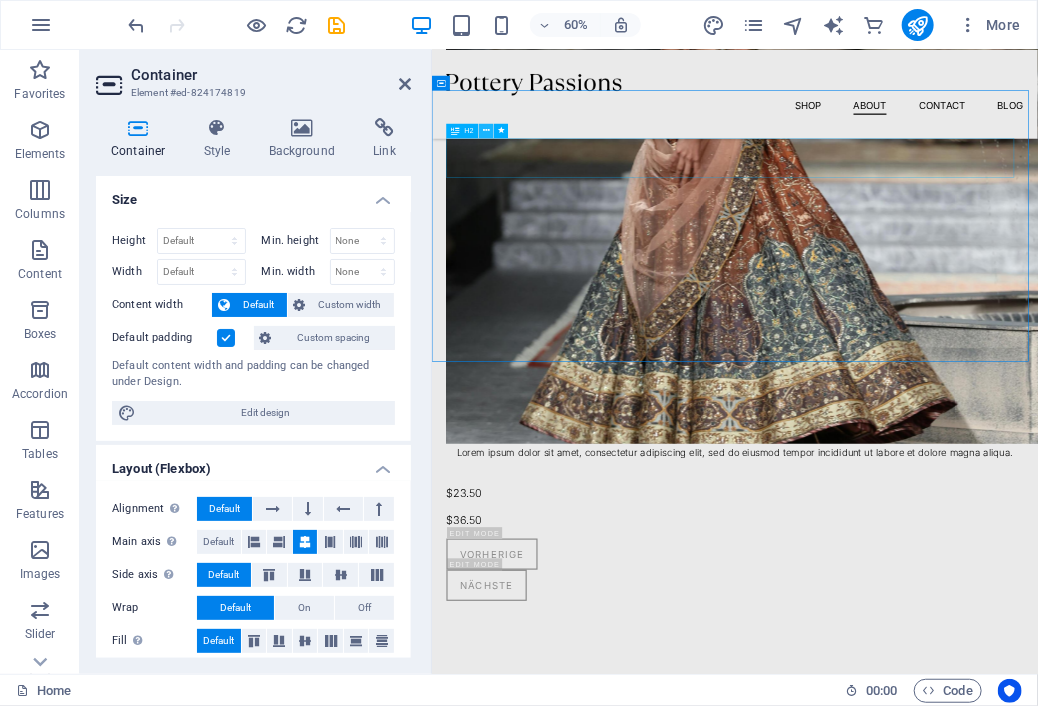 click at bounding box center (486, 131) 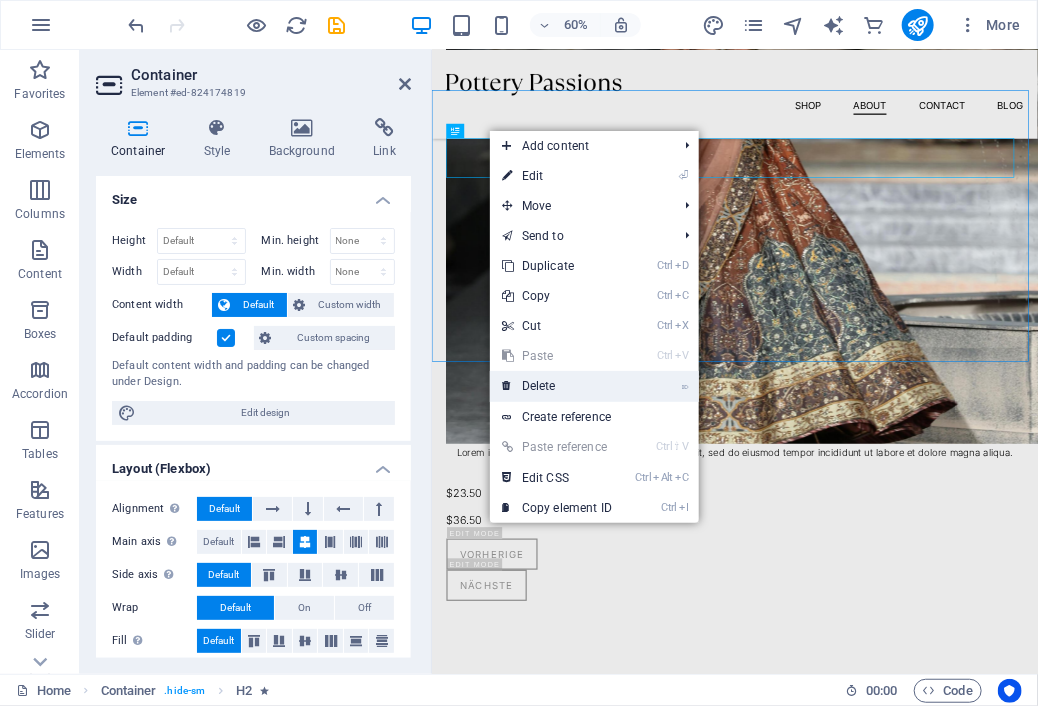 click on "⌦  Delete" at bounding box center [557, 386] 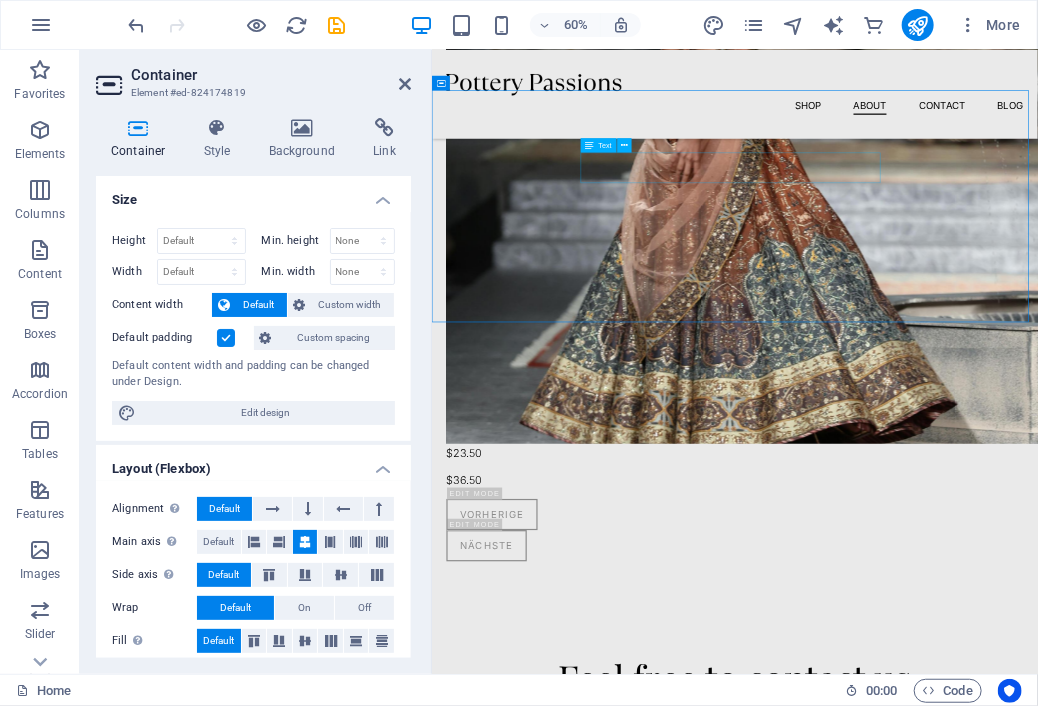 click on "Lorem ipsum dolor sit amet, consectetur adipiscing elit, sed do eiusmod tempor incididunt ut labore et dolore magna aliqua." at bounding box center (936, 654) 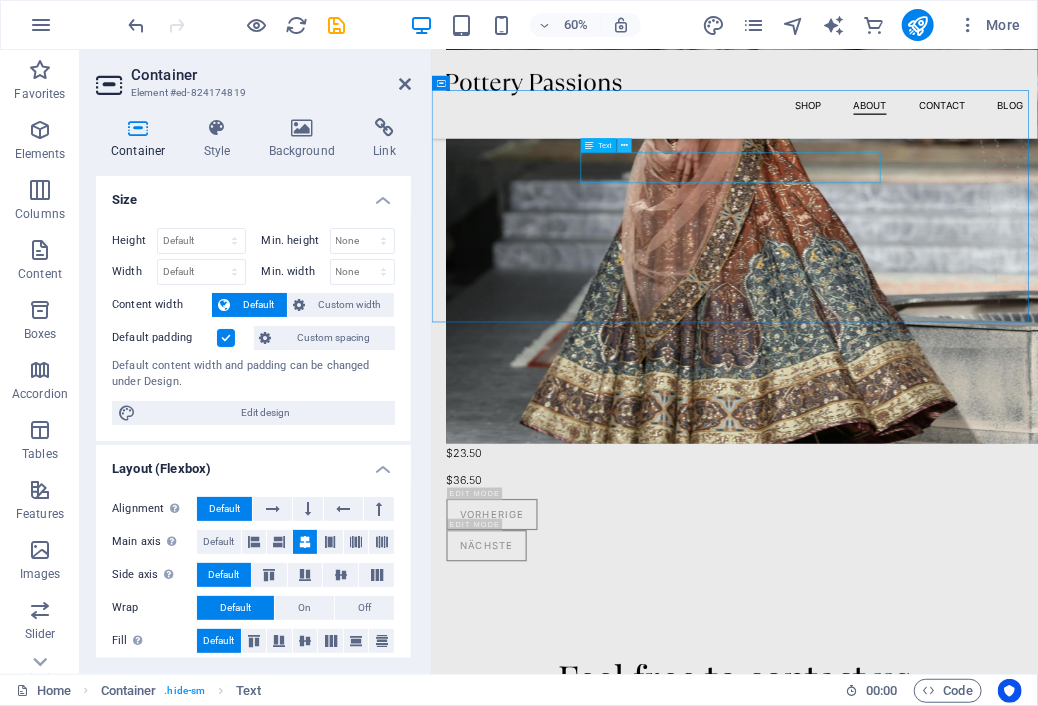 click at bounding box center [624, 145] 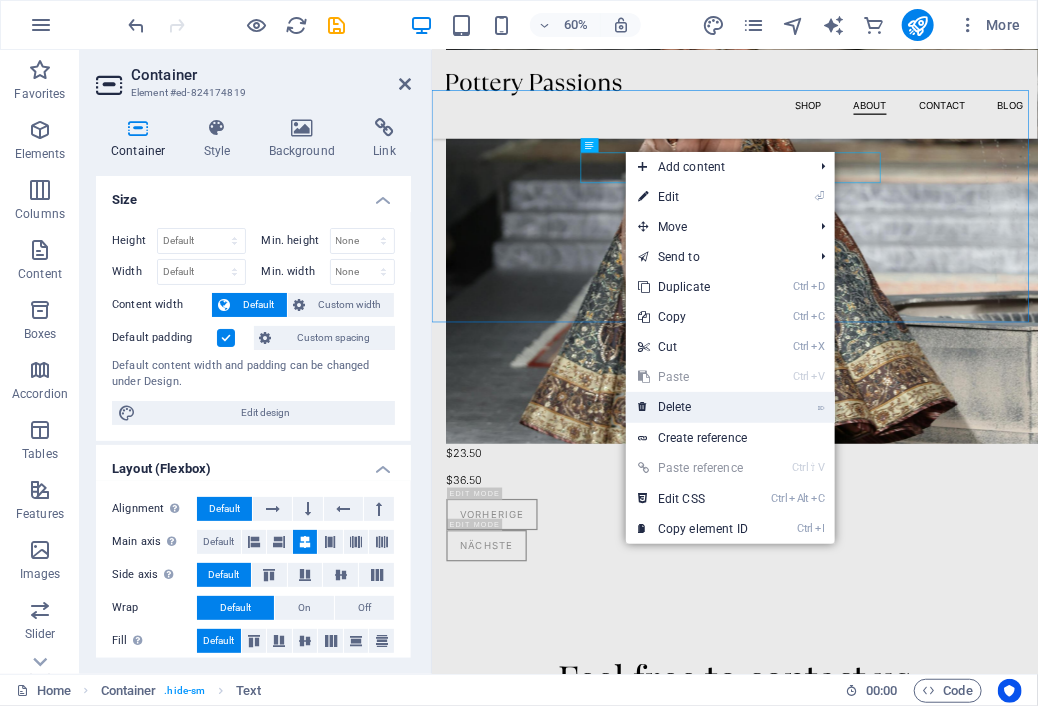 click on "⌦  Delete" at bounding box center (693, 407) 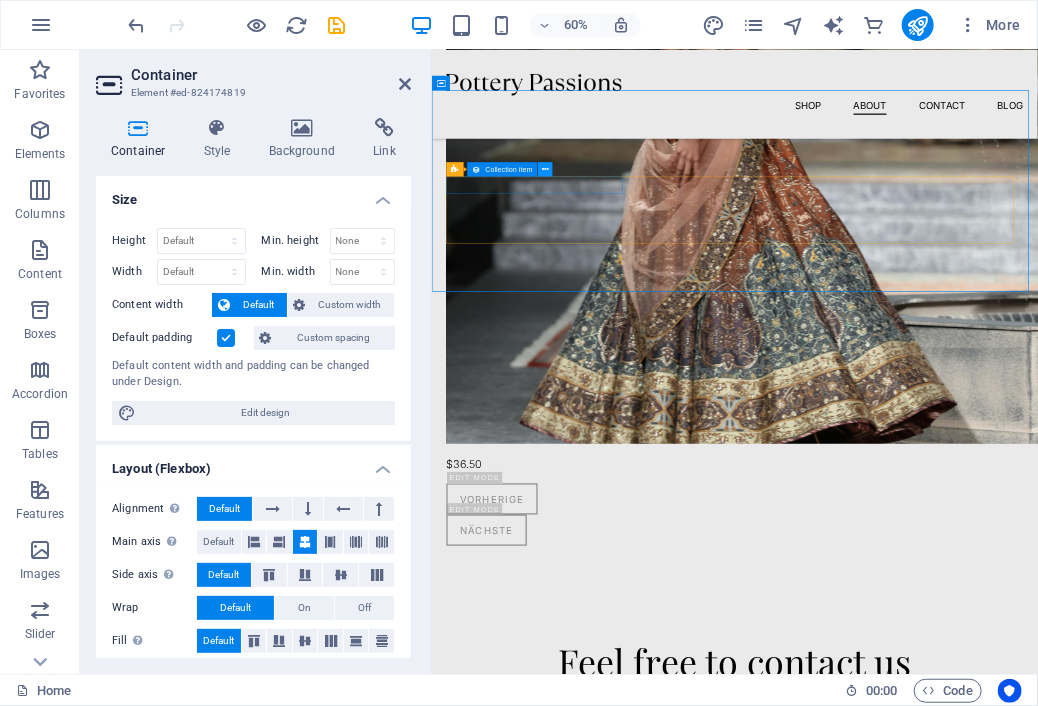 click at bounding box center (545, 169) 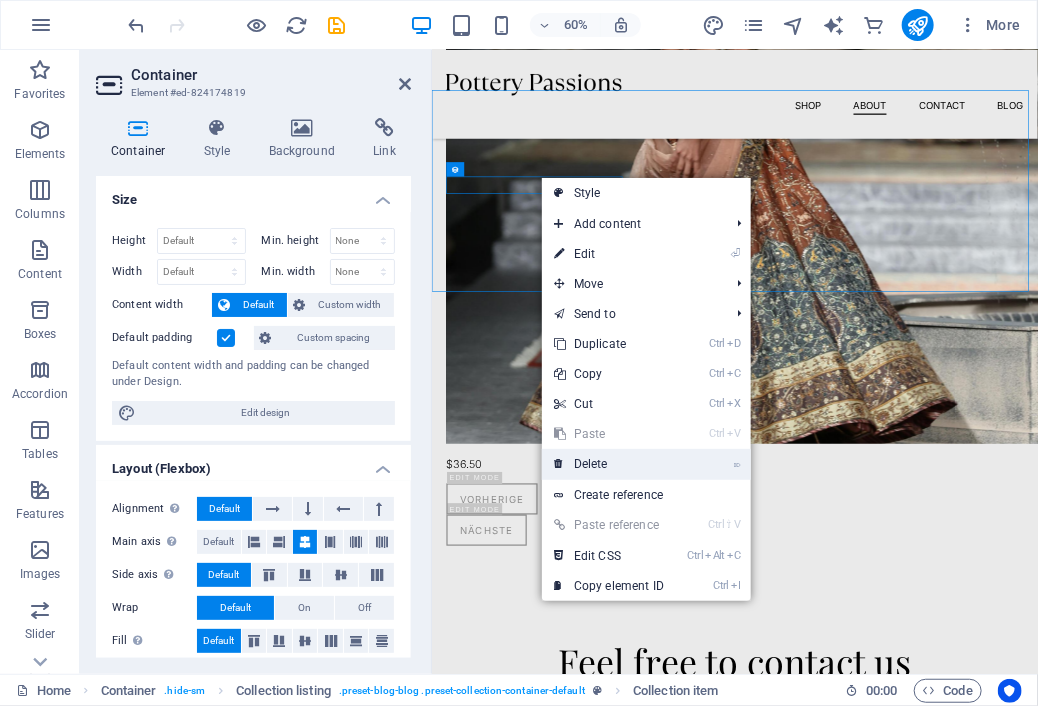 click on "⌦  Delete" at bounding box center [609, 464] 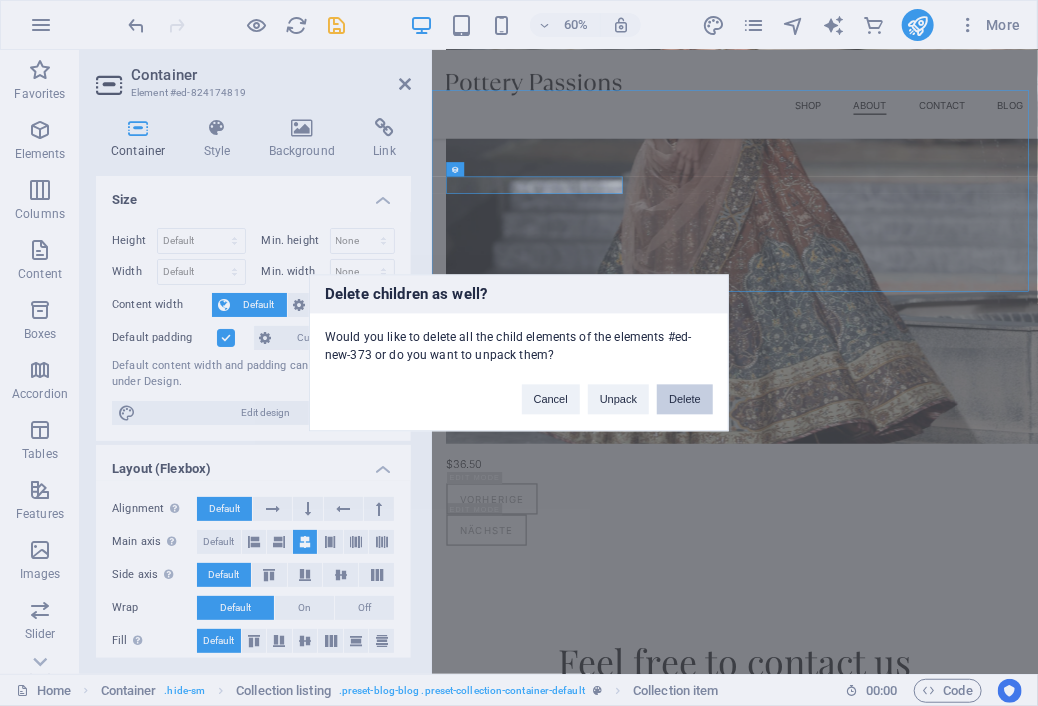 click on "Delete" at bounding box center [685, 400] 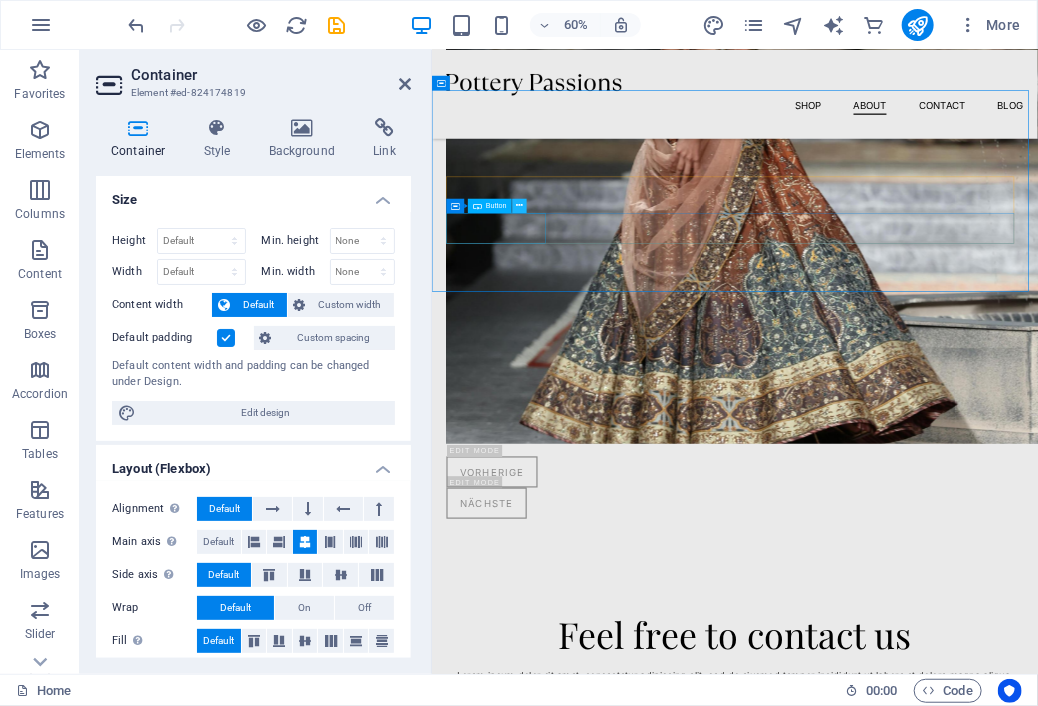 click at bounding box center (519, 205) 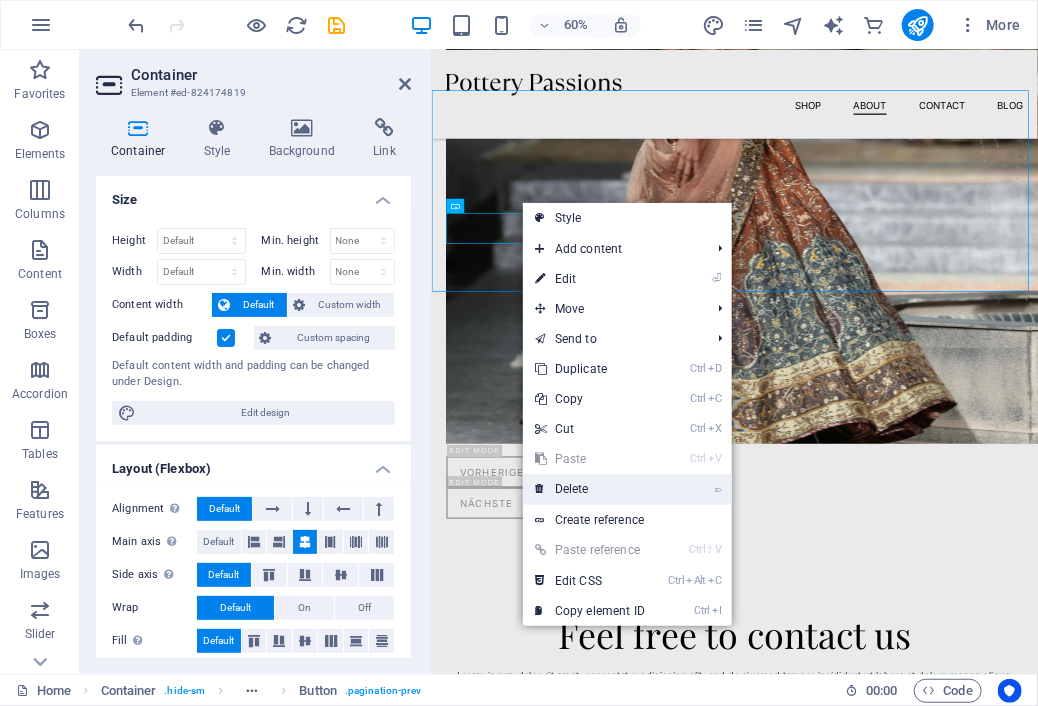 click on "⌦  Delete" at bounding box center (590, 489) 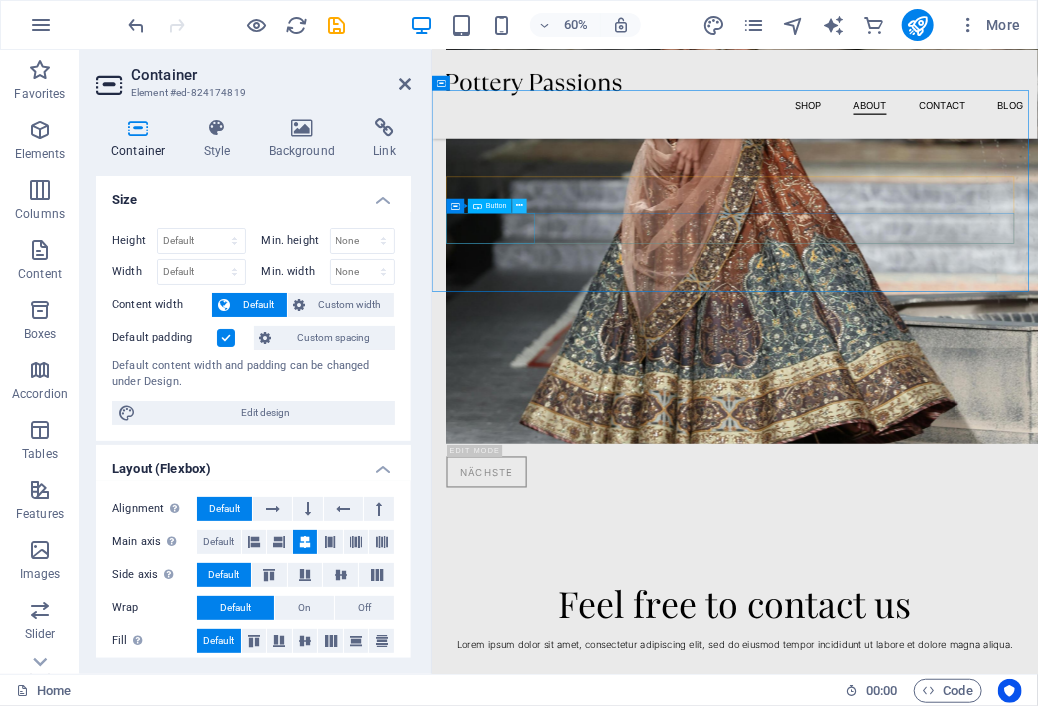 click at bounding box center (519, 205) 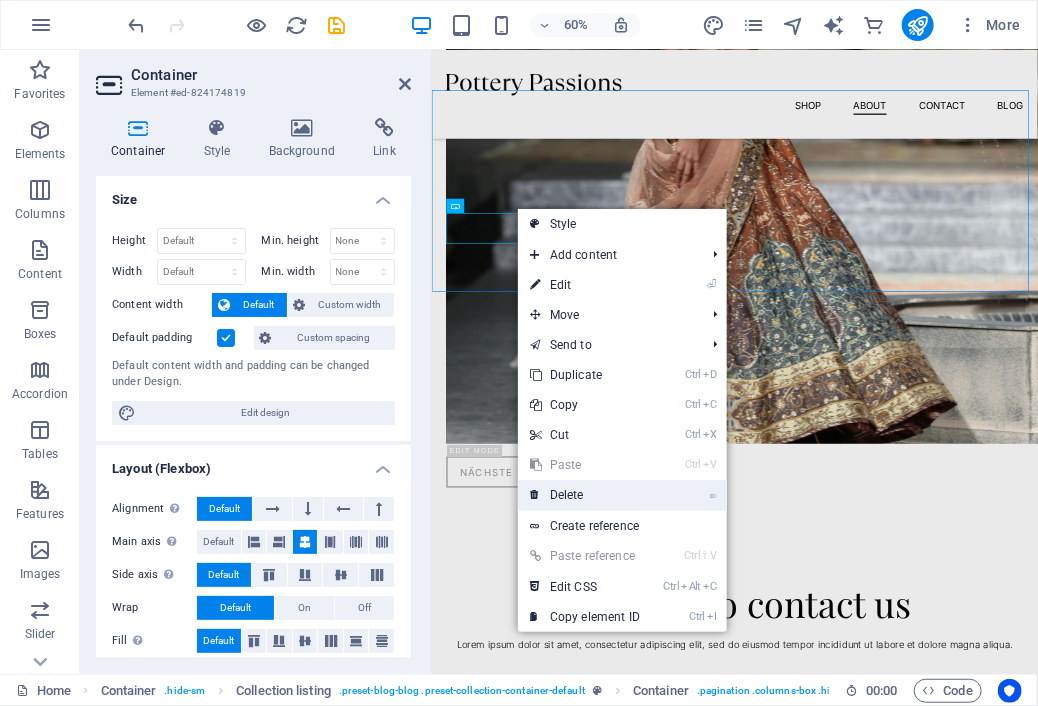 click on "⌦  Delete" at bounding box center (585, 495) 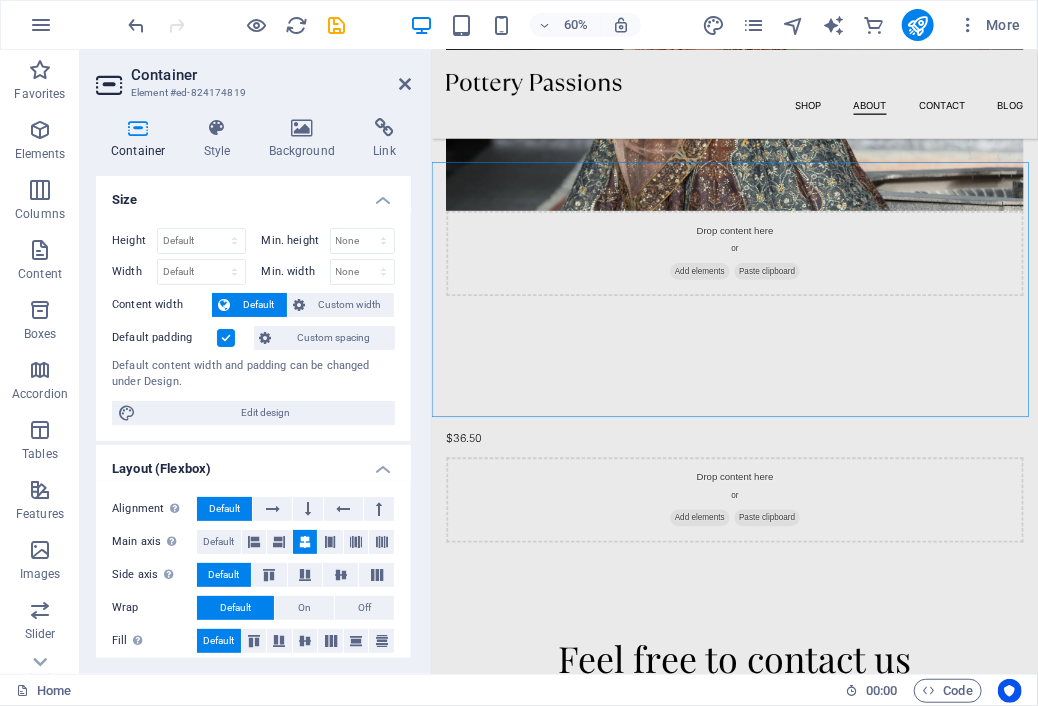 scroll, scrollTop: 2191, scrollLeft: 0, axis: vertical 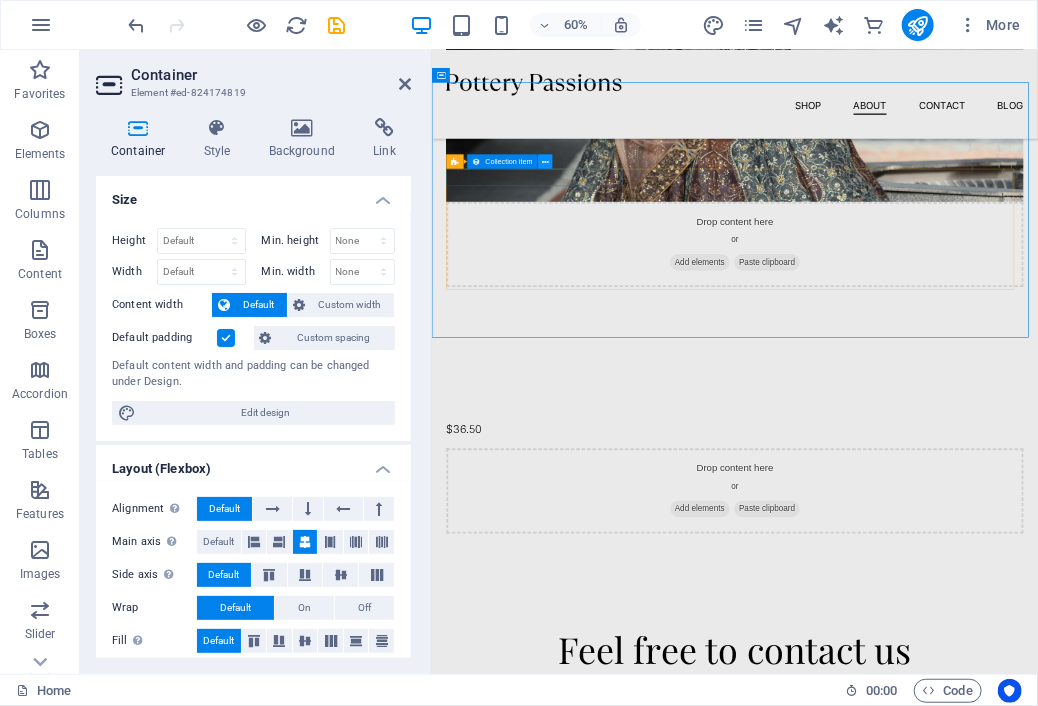 click at bounding box center [545, 161] 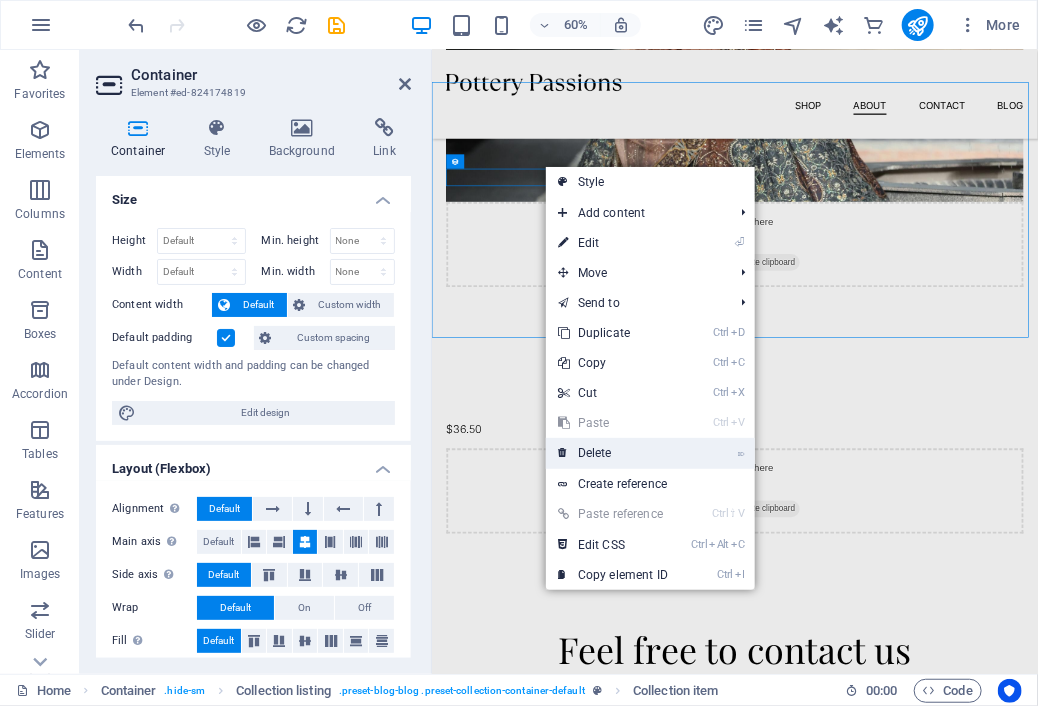 click on "⌦  Delete" at bounding box center [613, 453] 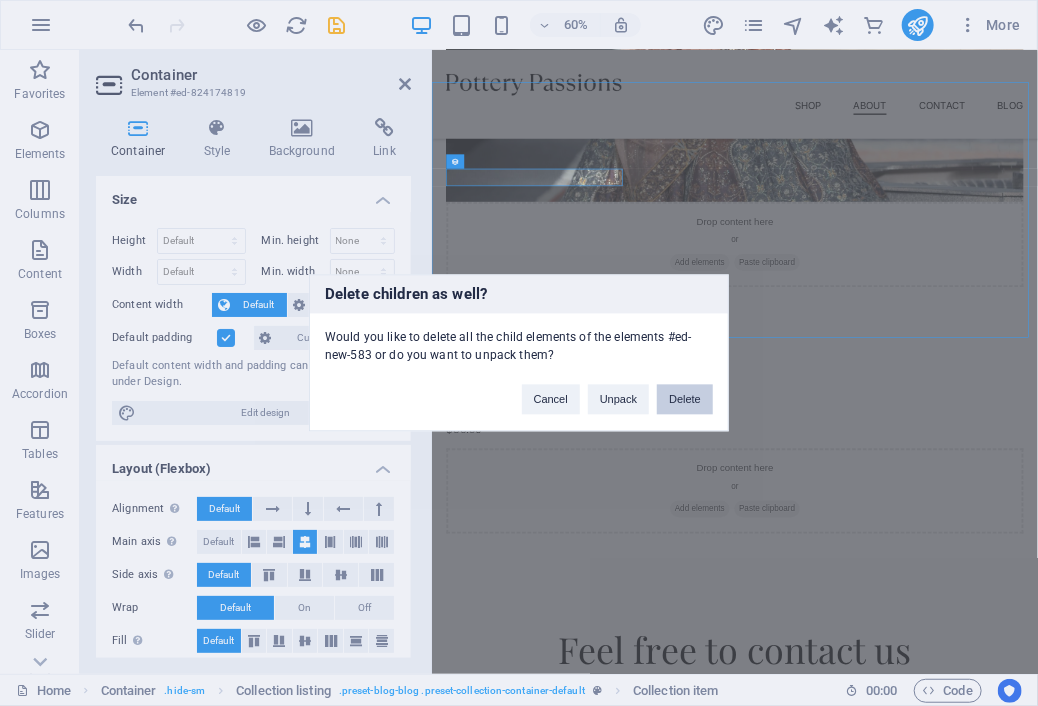 click on "Delete" at bounding box center (685, 400) 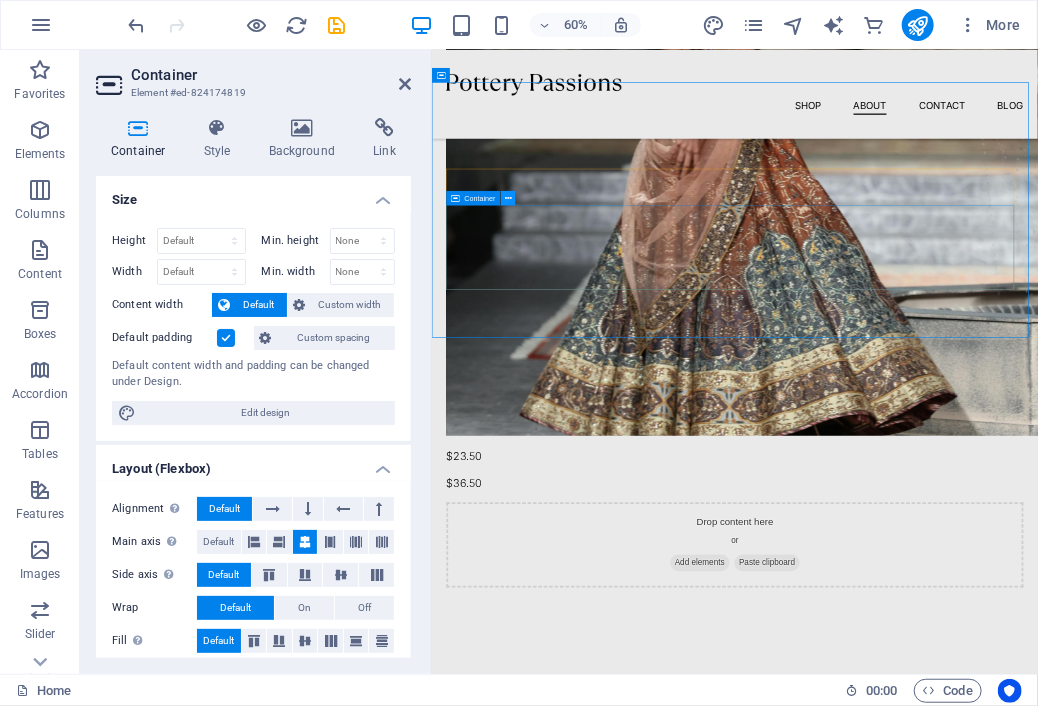 click at bounding box center [508, 198] 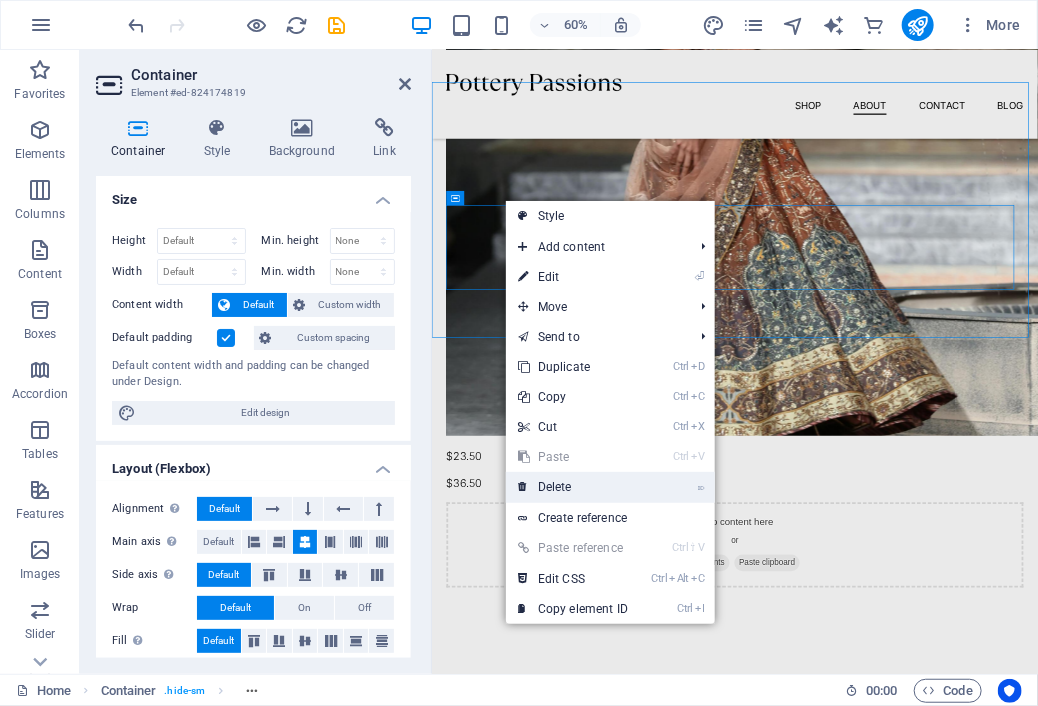 click on "⌦  Delete" at bounding box center [573, 487] 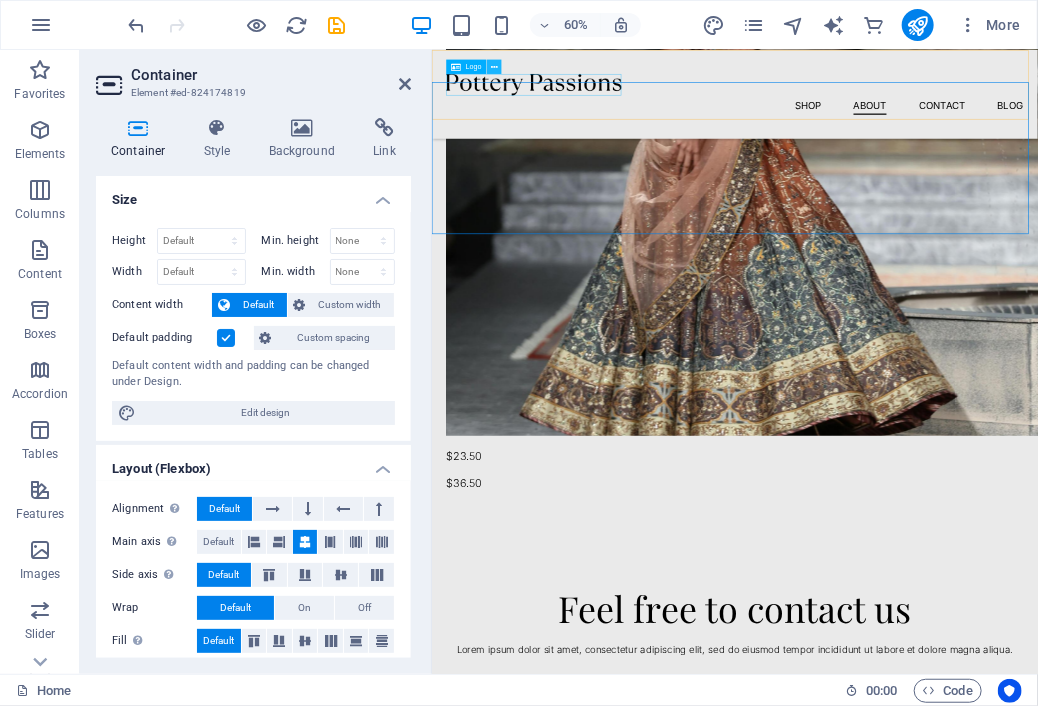 click at bounding box center (494, 67) 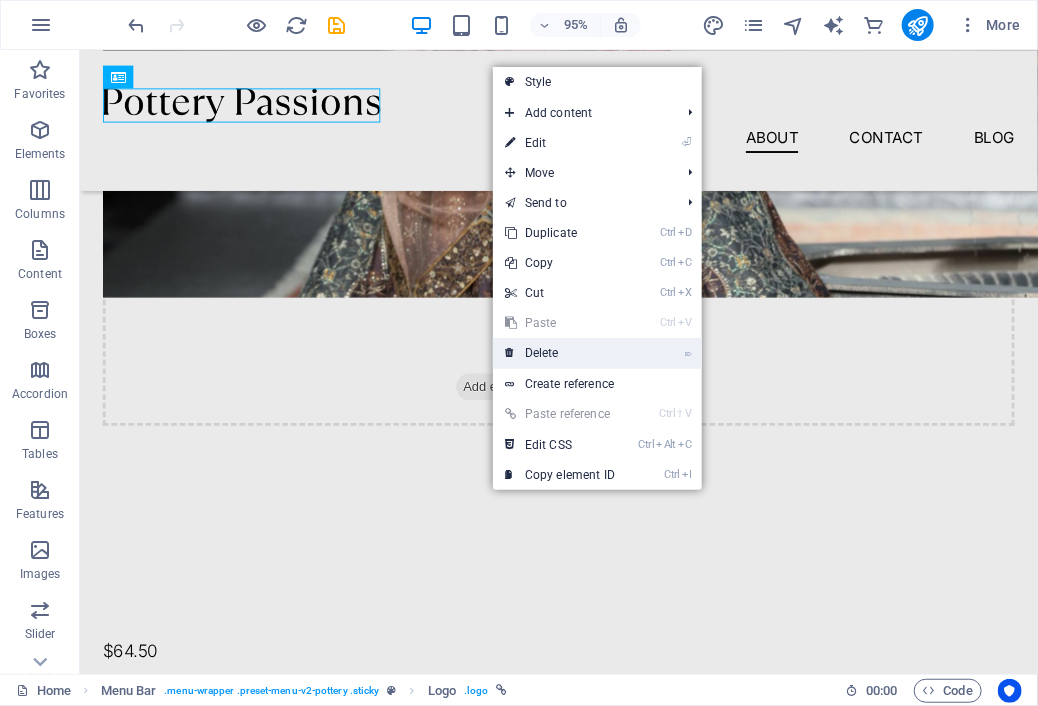 click on "⌦  Delete" at bounding box center [560, 353] 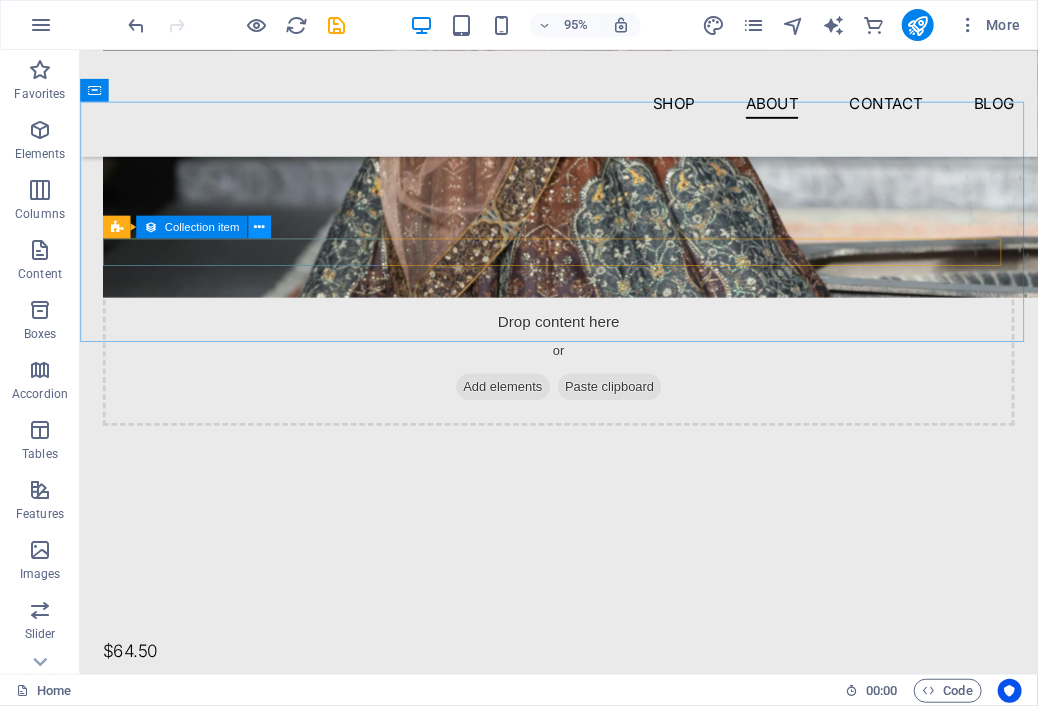 click at bounding box center [259, 227] 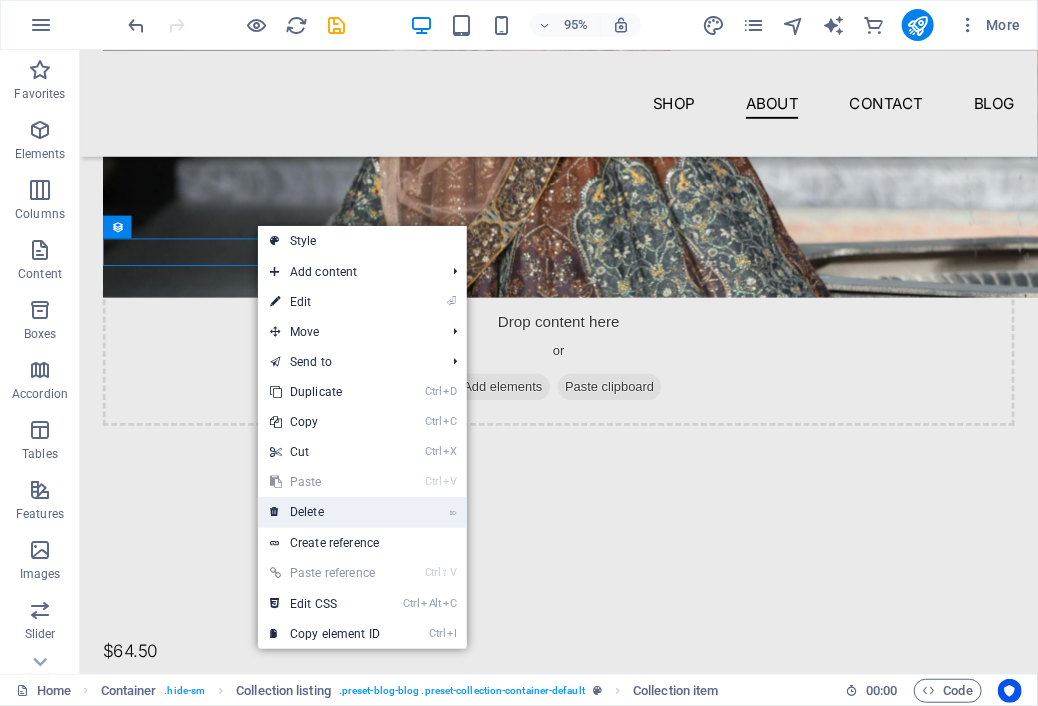 click on "⌦  Delete" at bounding box center [325, 512] 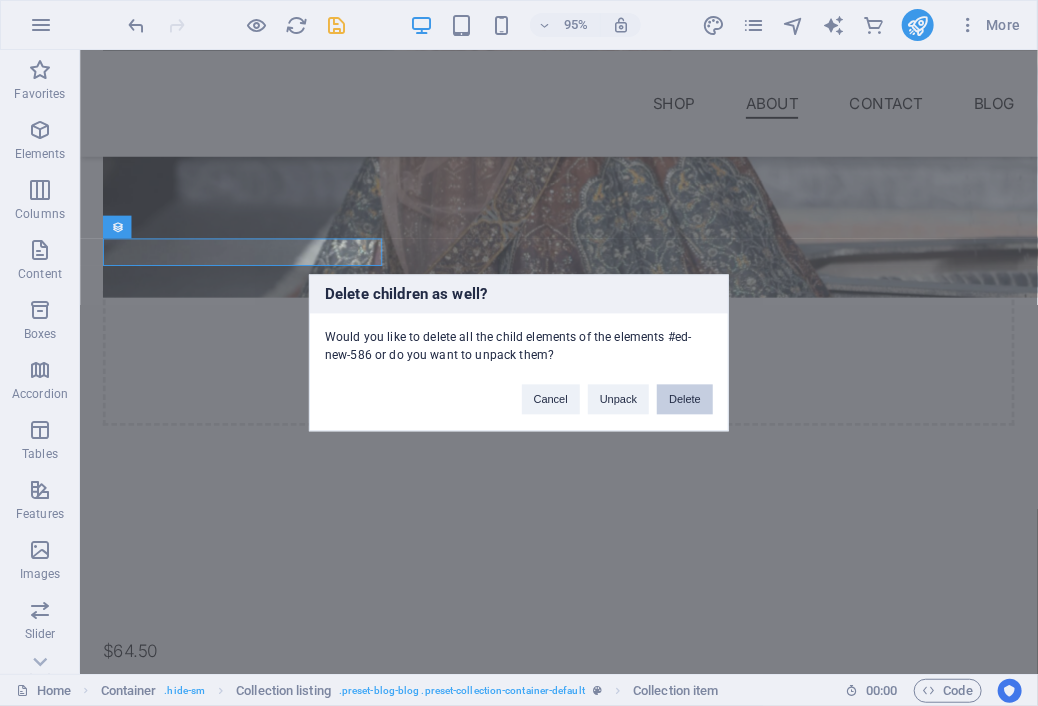 click on "Delete" at bounding box center [685, 400] 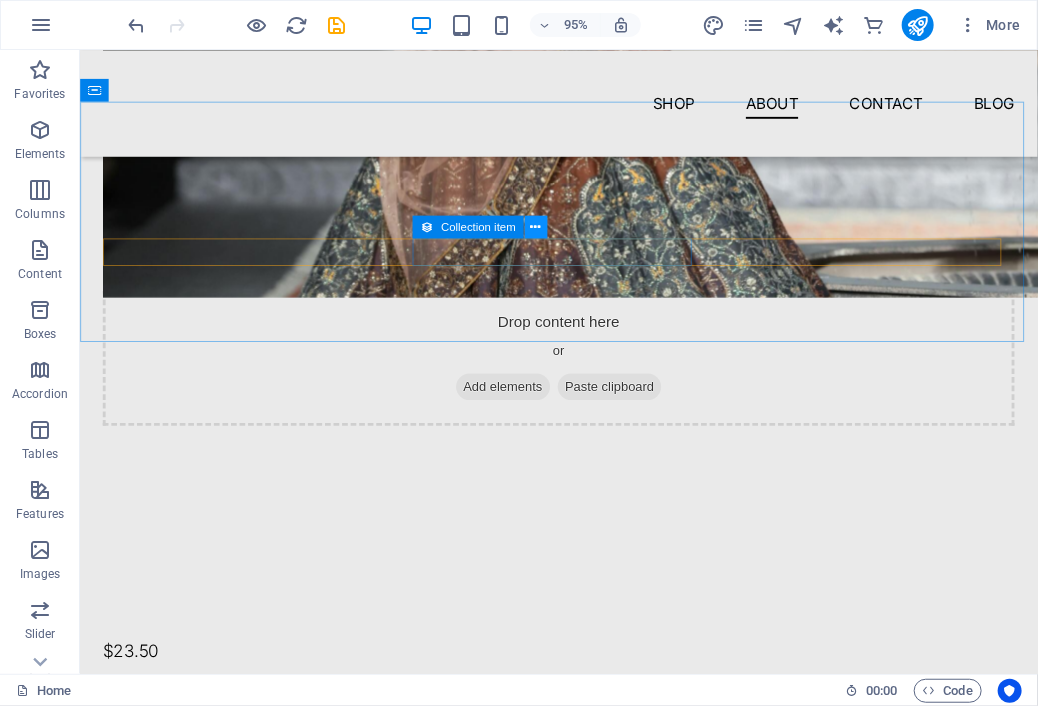 click at bounding box center [535, 227] 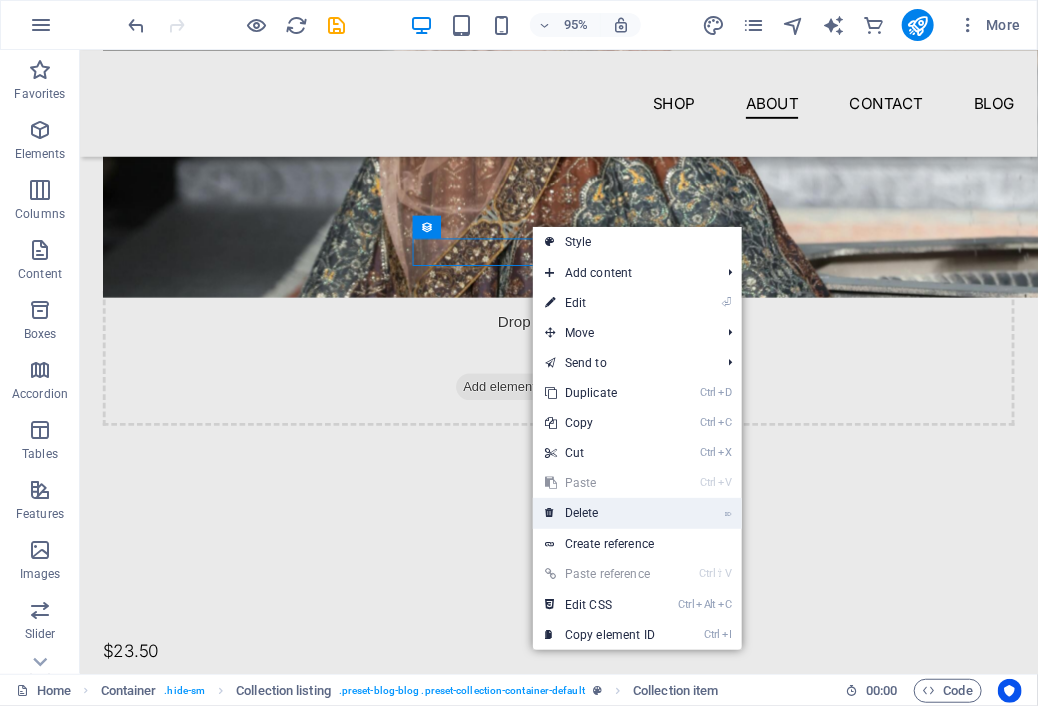 click on "⌦  Delete" at bounding box center [600, 513] 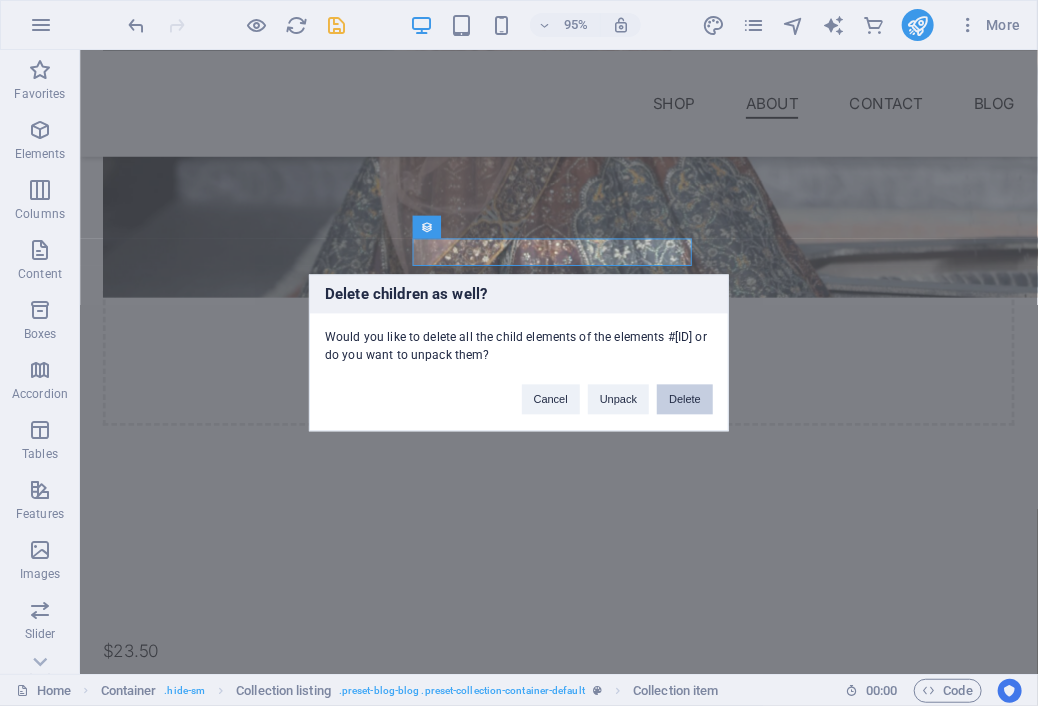click on "Delete" at bounding box center [685, 400] 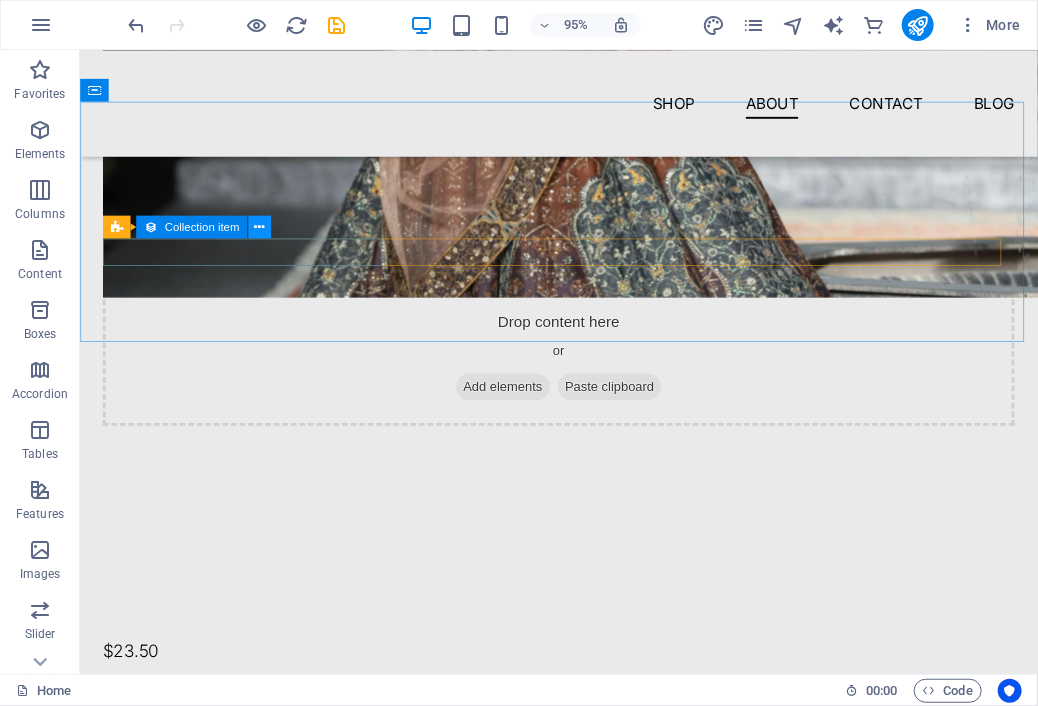 click at bounding box center (259, 227) 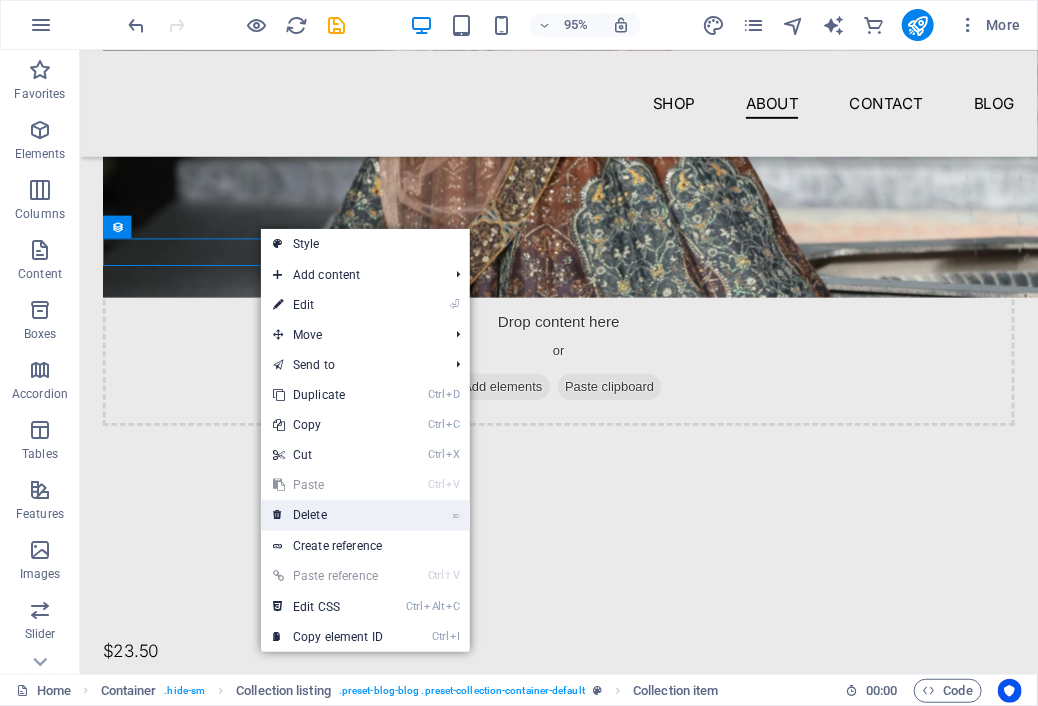 click on "⌦  Delete" at bounding box center (328, 515) 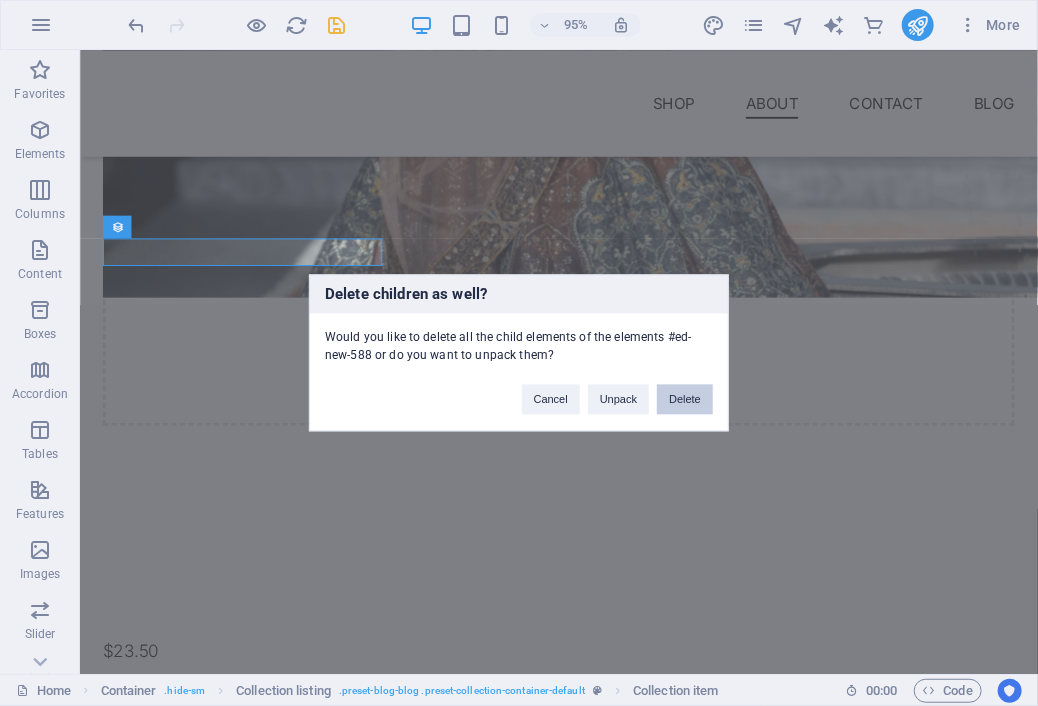 click on "Delete" at bounding box center (685, 400) 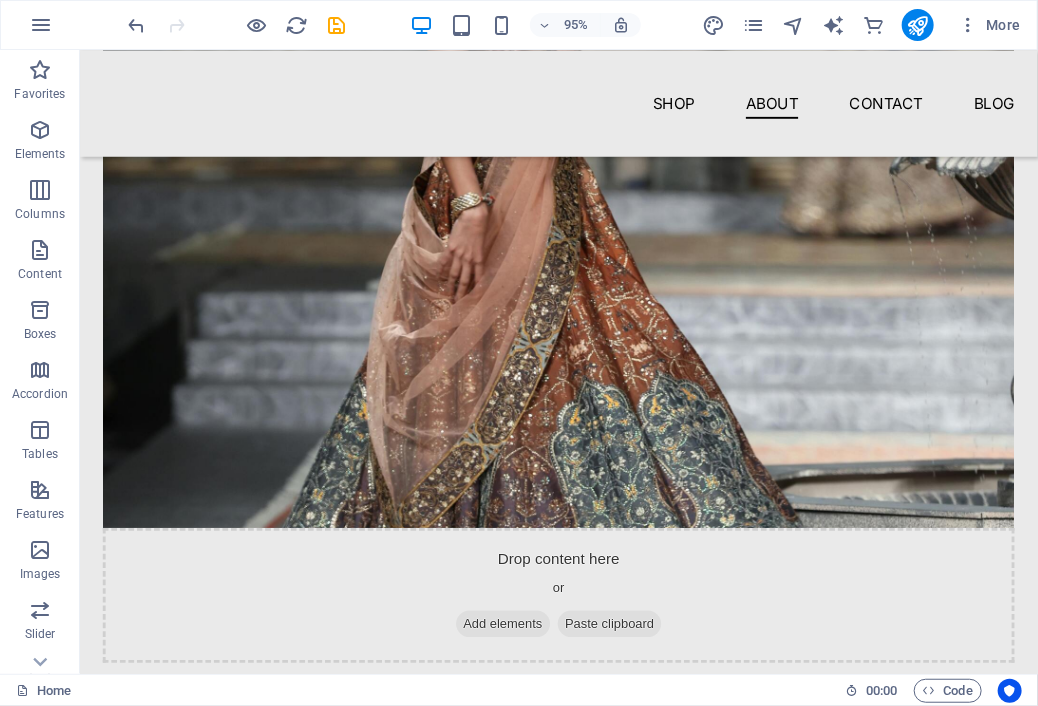 scroll, scrollTop: 1927, scrollLeft: 0, axis: vertical 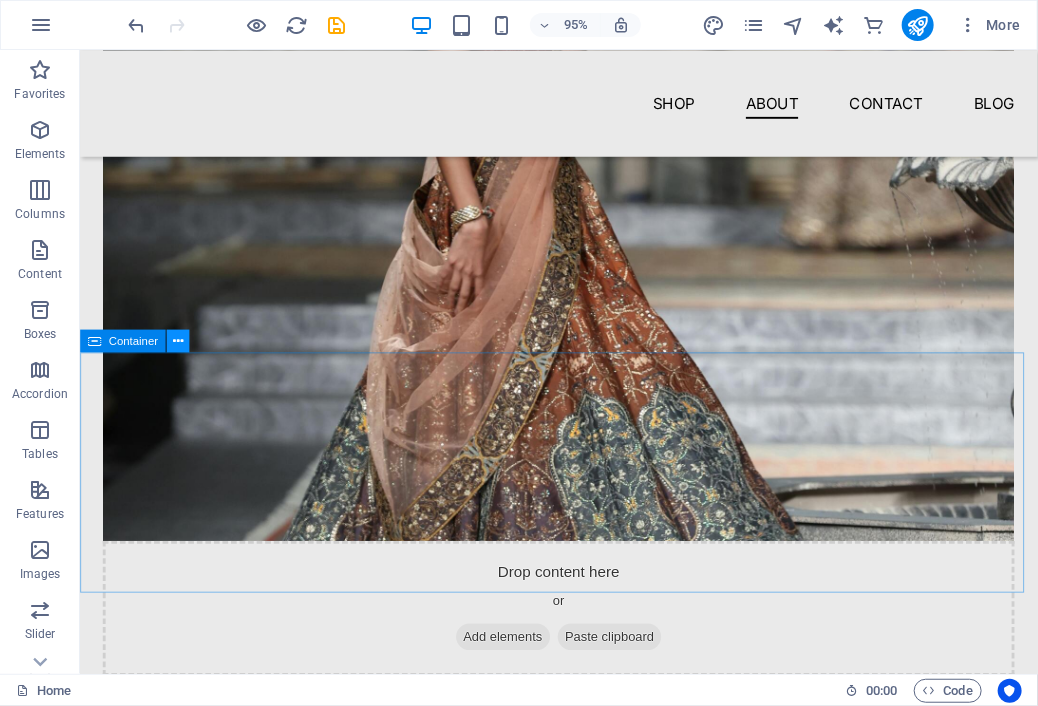 click at bounding box center (178, 341) 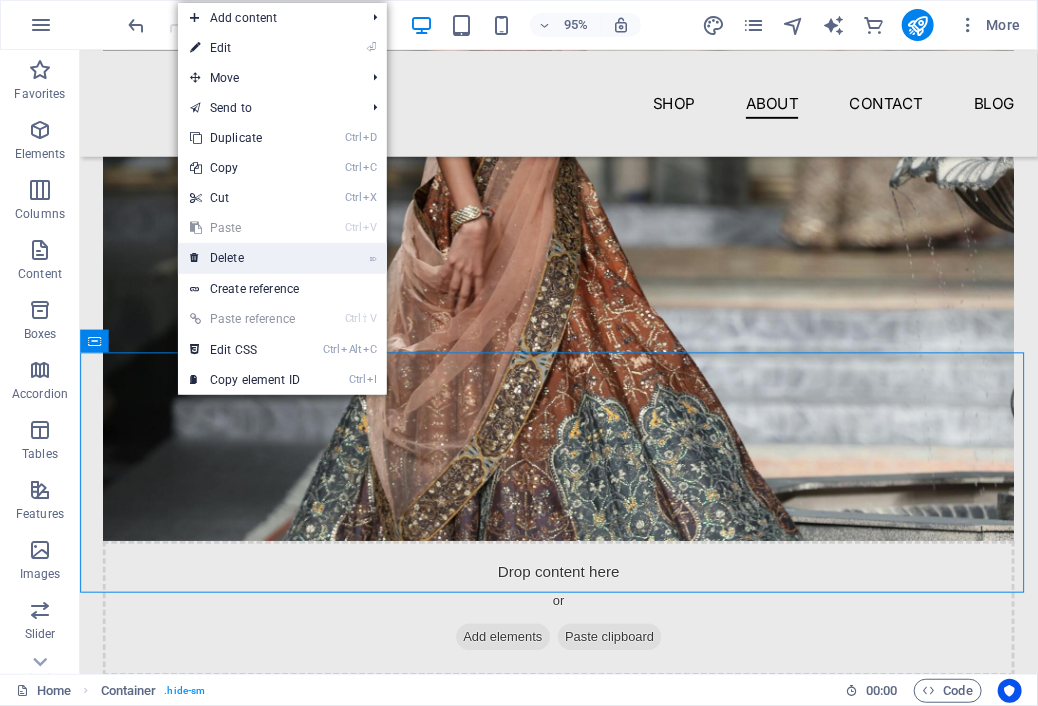 click on "⌦  Delete" at bounding box center (245, 258) 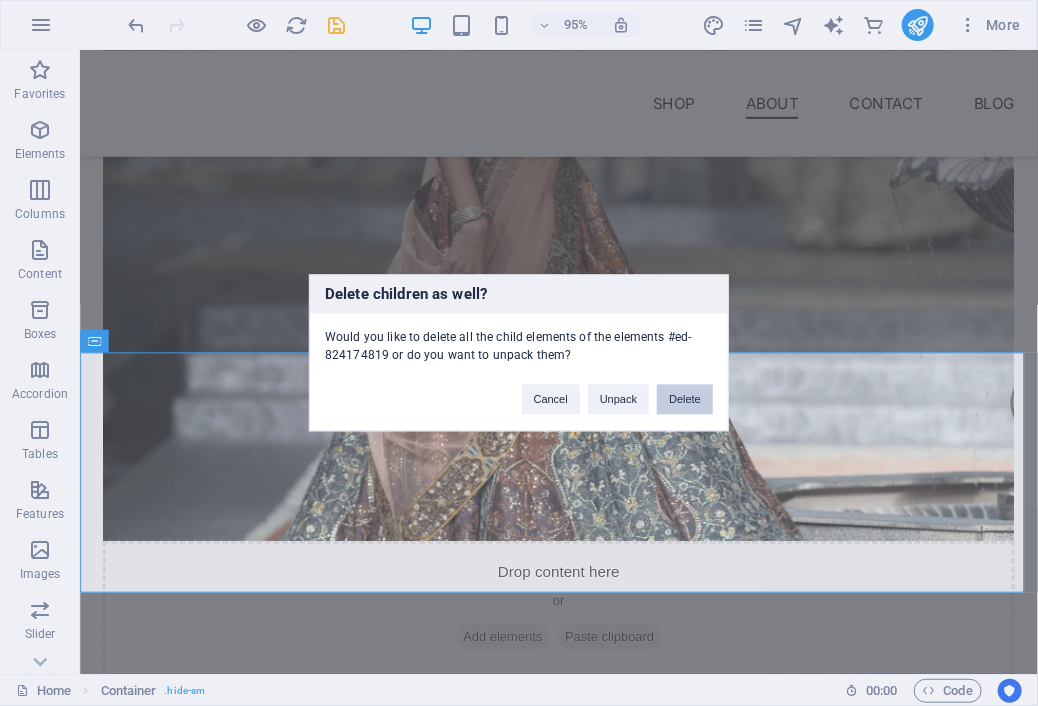click on "Delete" at bounding box center [685, 400] 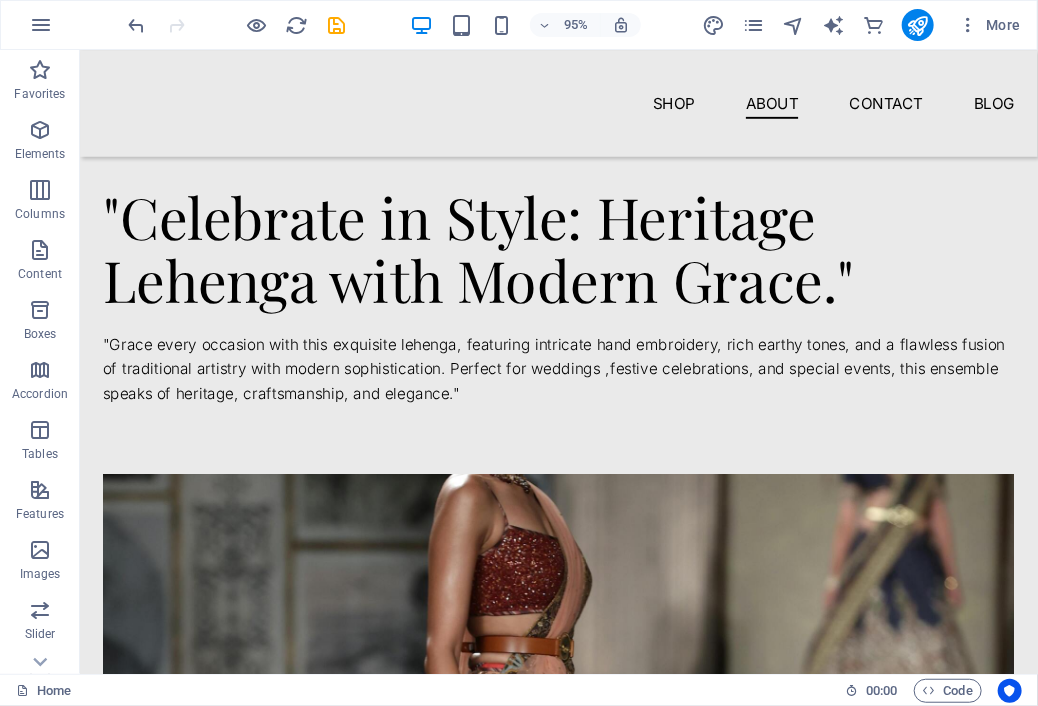 scroll, scrollTop: 1333, scrollLeft: 0, axis: vertical 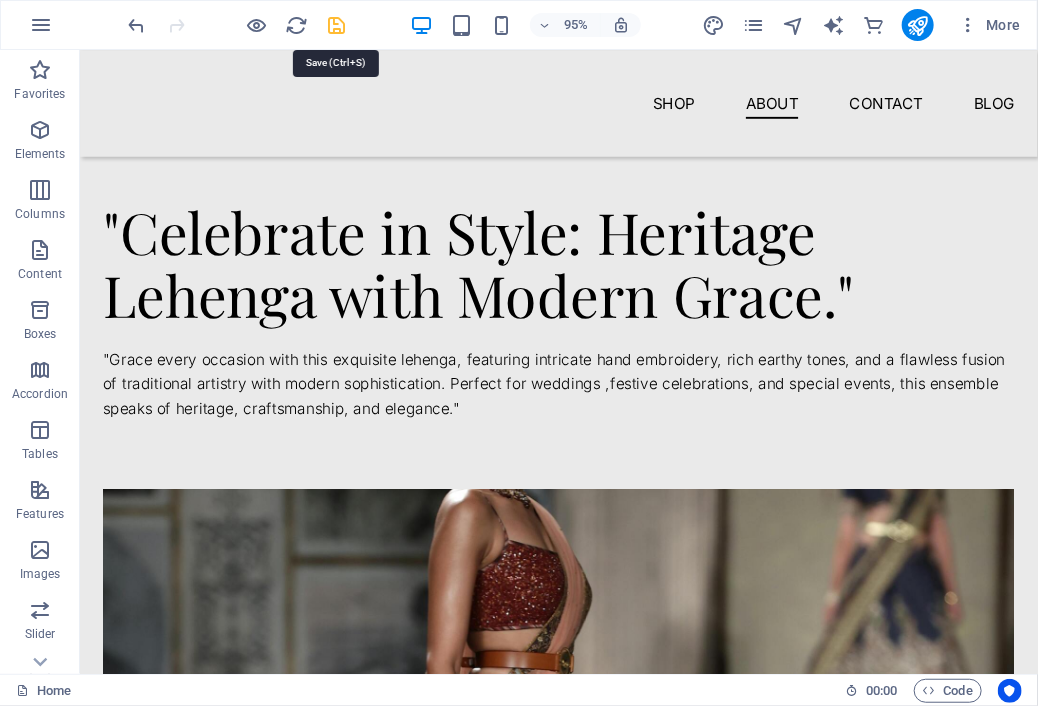 click at bounding box center [337, 25] 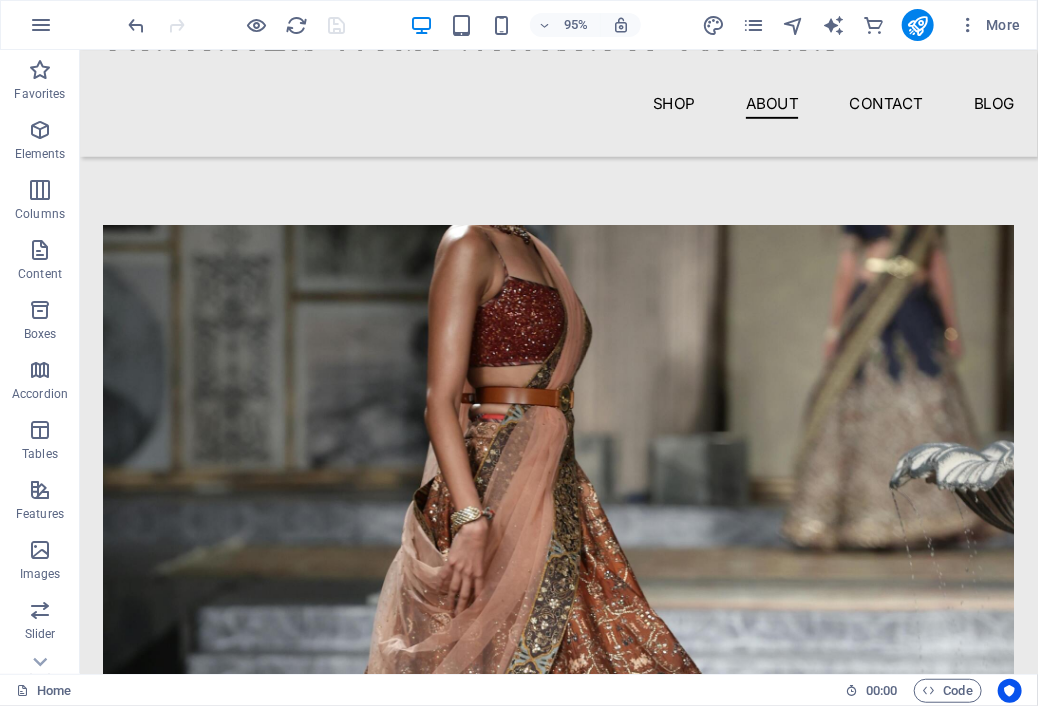 scroll, scrollTop: 1672, scrollLeft: 0, axis: vertical 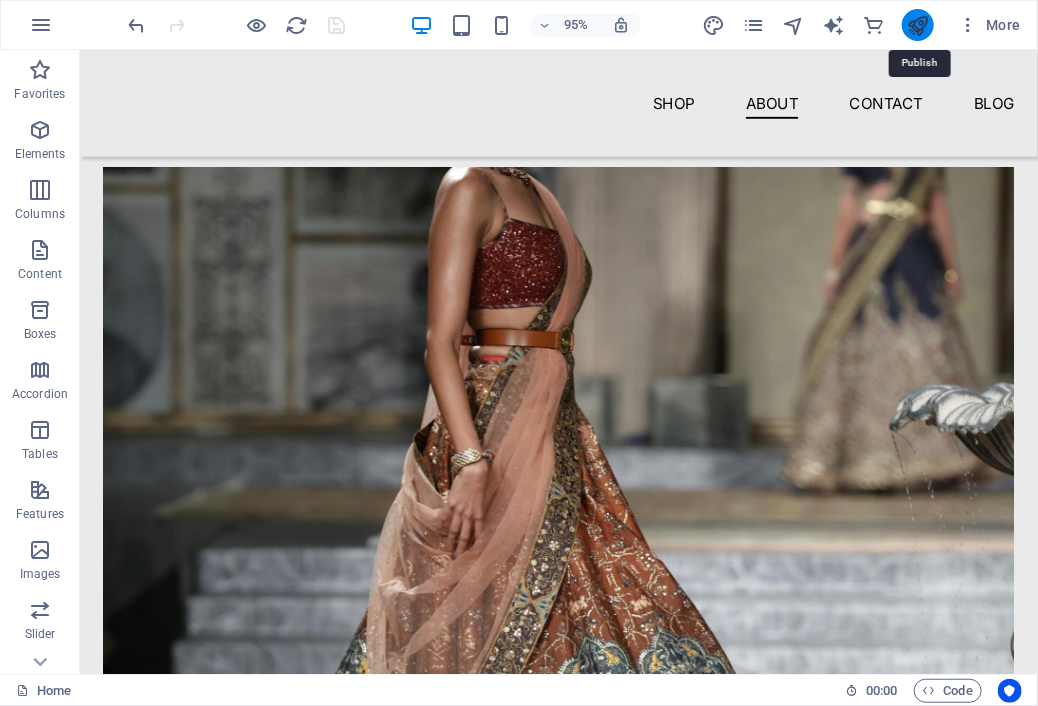 click at bounding box center [917, 25] 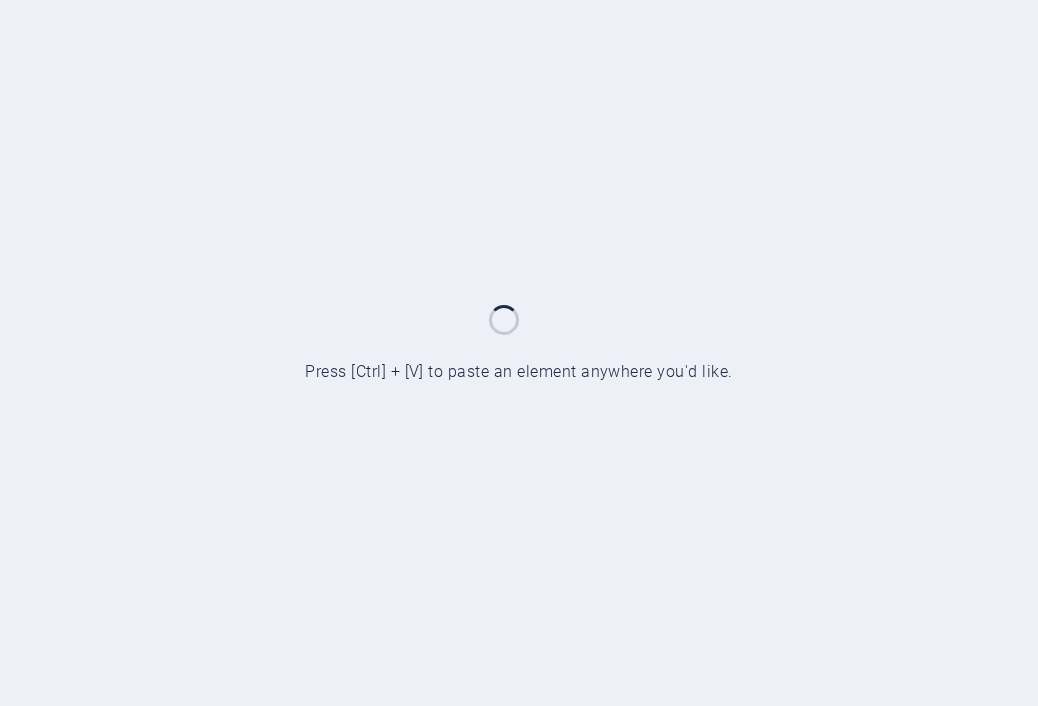 scroll, scrollTop: 0, scrollLeft: 0, axis: both 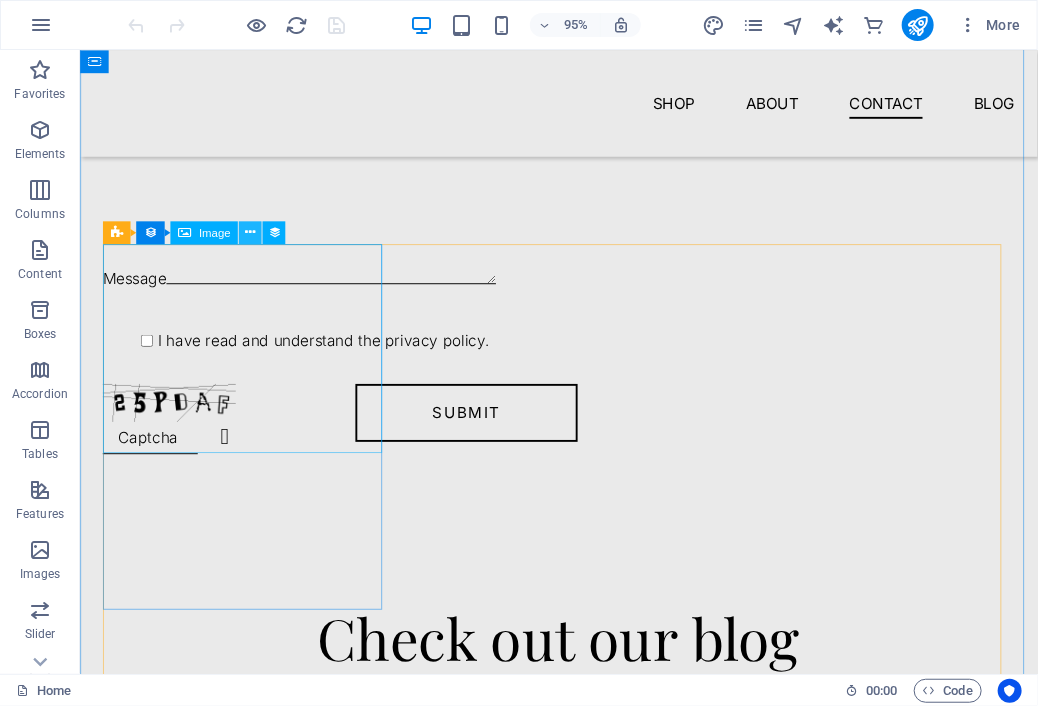 click at bounding box center (250, 232) 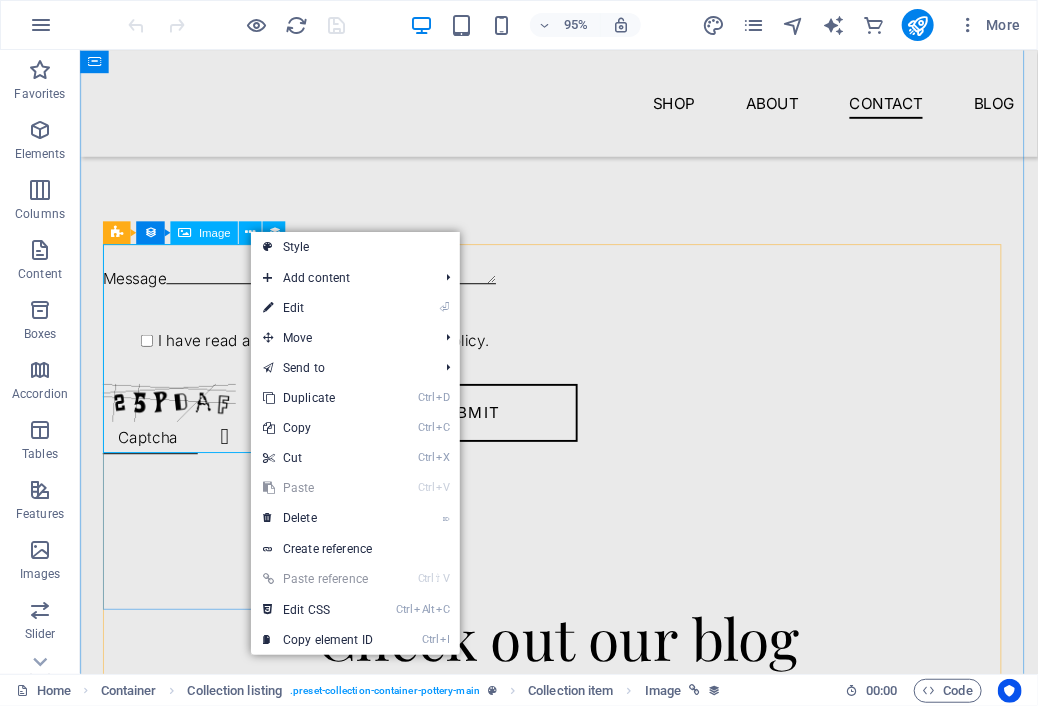 click at bounding box center [583, 901] 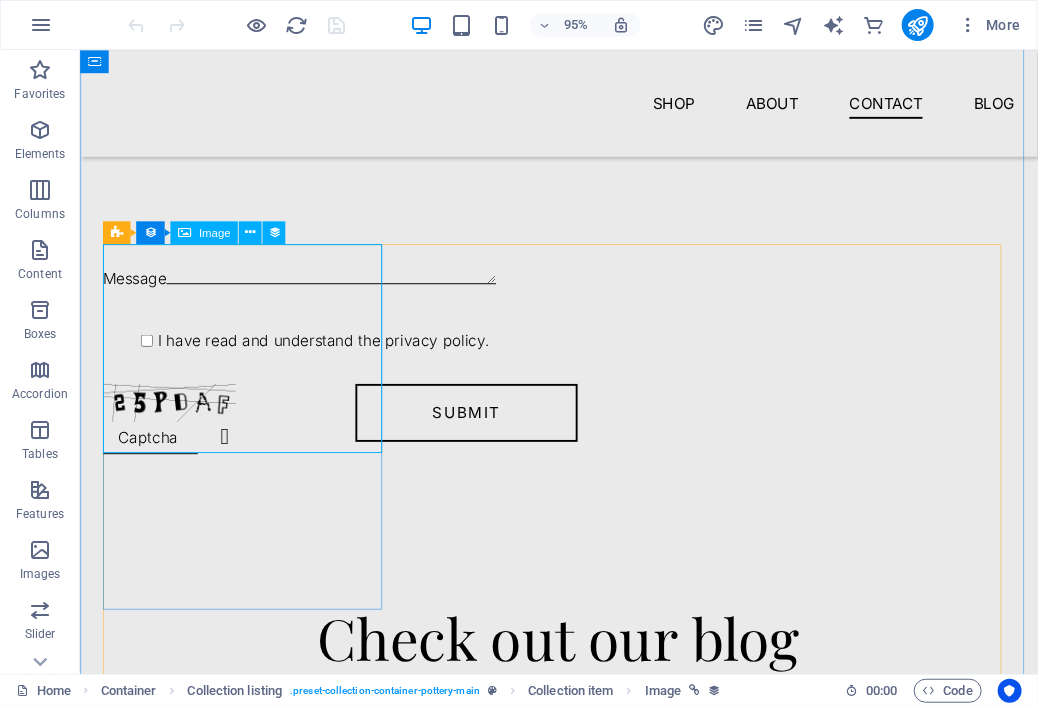 click at bounding box center [583, 901] 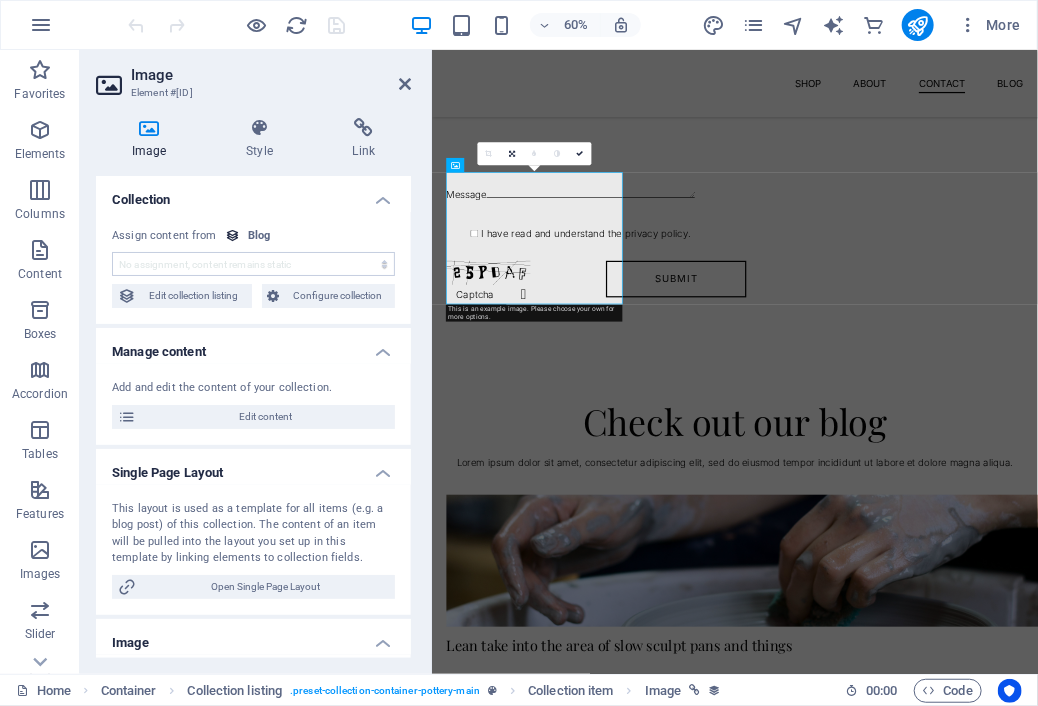 select on "image" 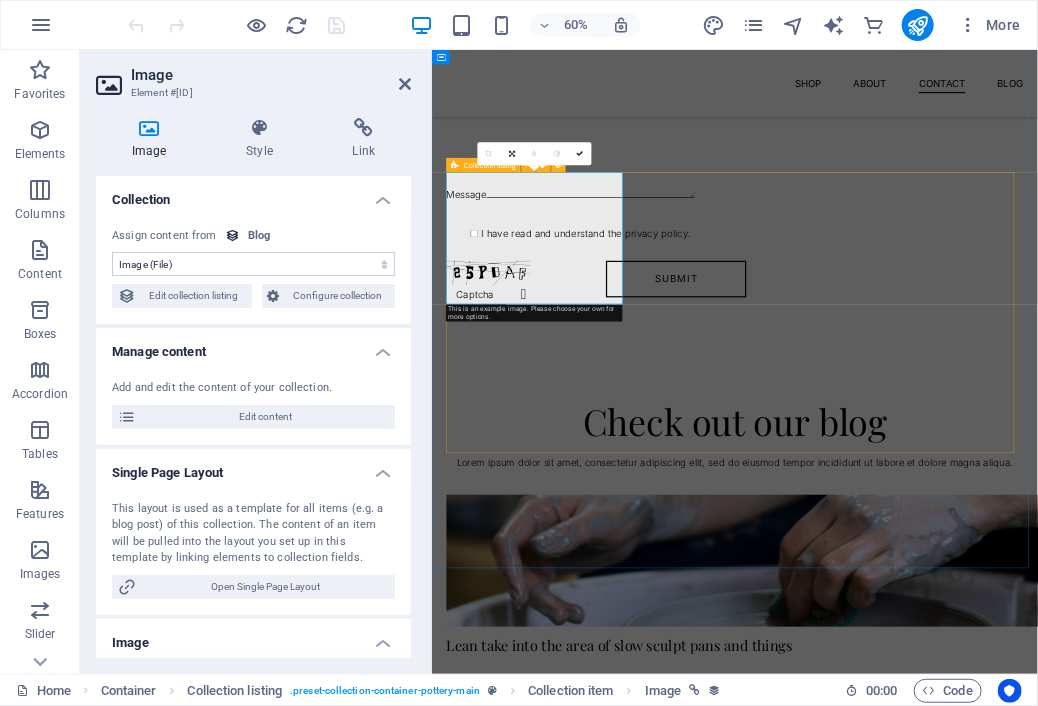 click at bounding box center [455, 165] 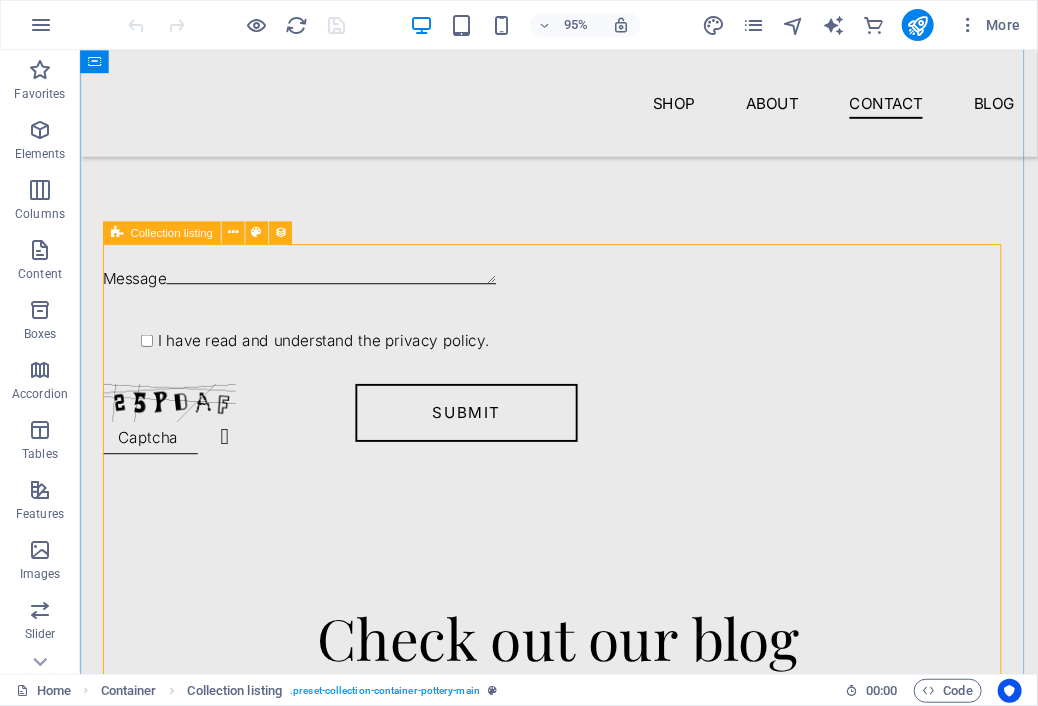 click on "Collection listing" at bounding box center (171, 232) 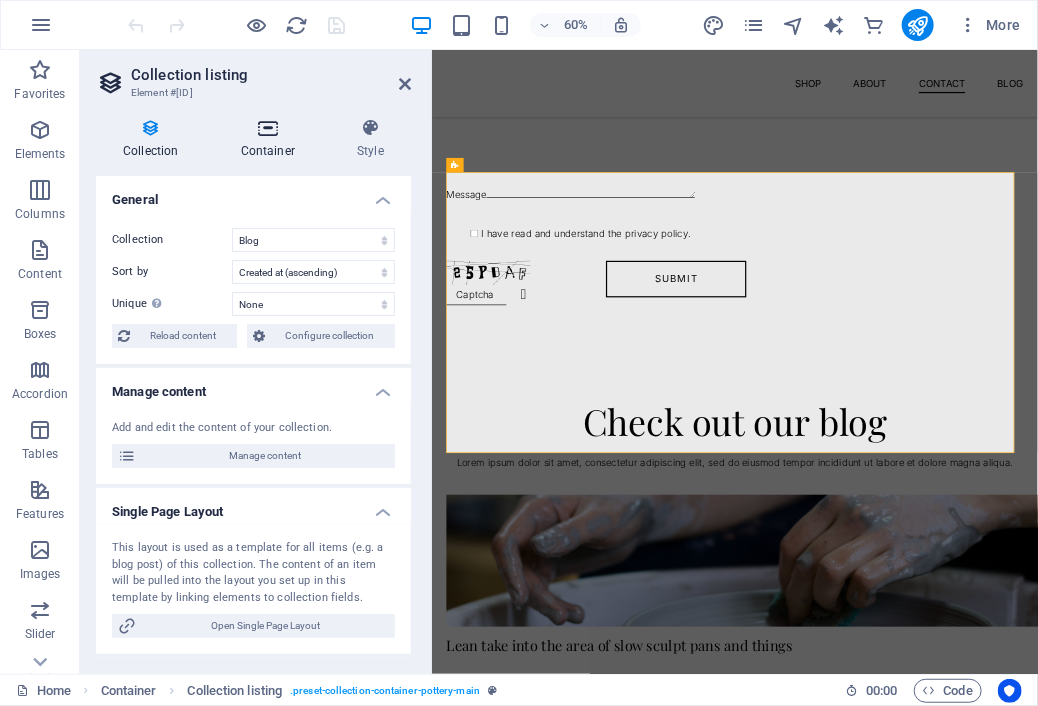 click on "Container" at bounding box center (272, 139) 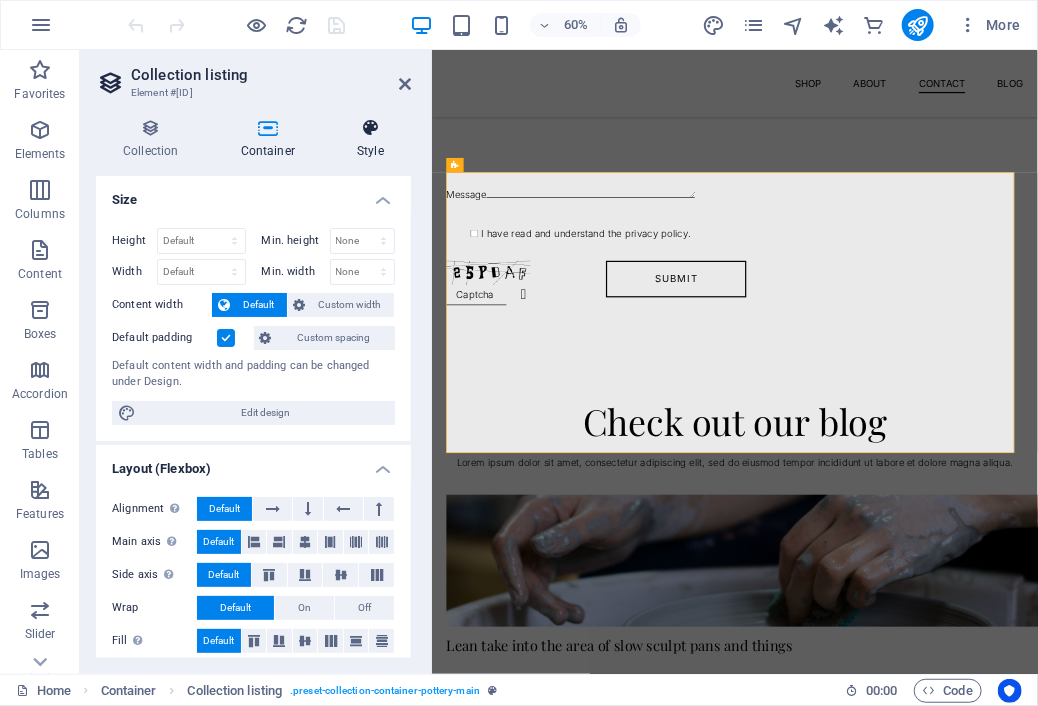 click at bounding box center (370, 128) 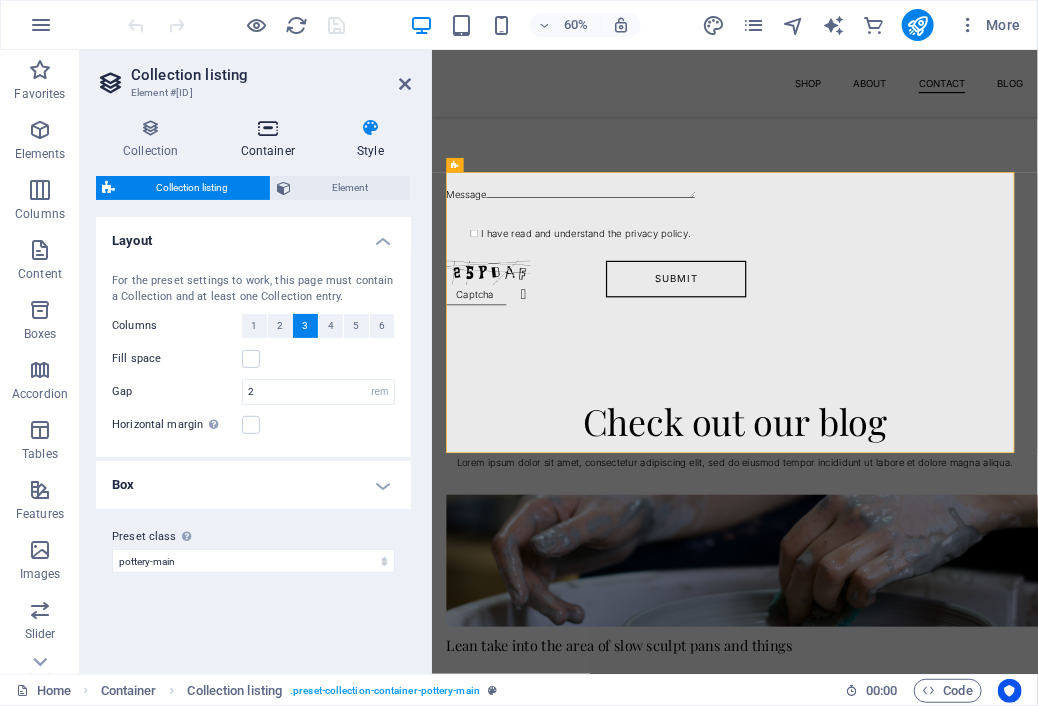 click on "Container" at bounding box center (272, 139) 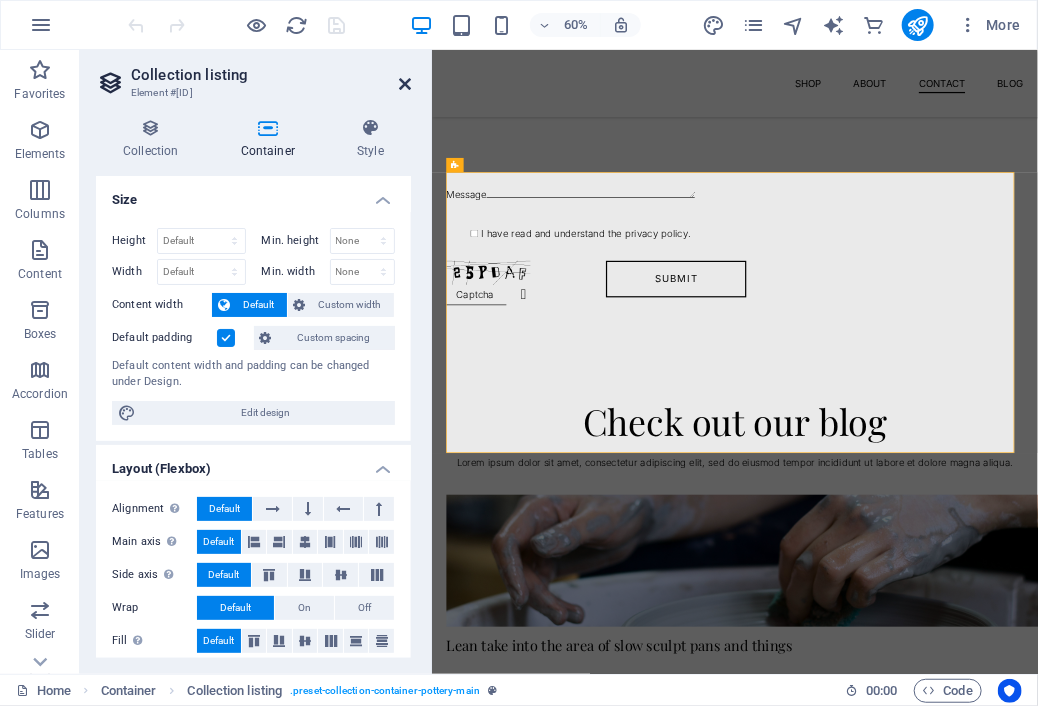click at bounding box center (405, 84) 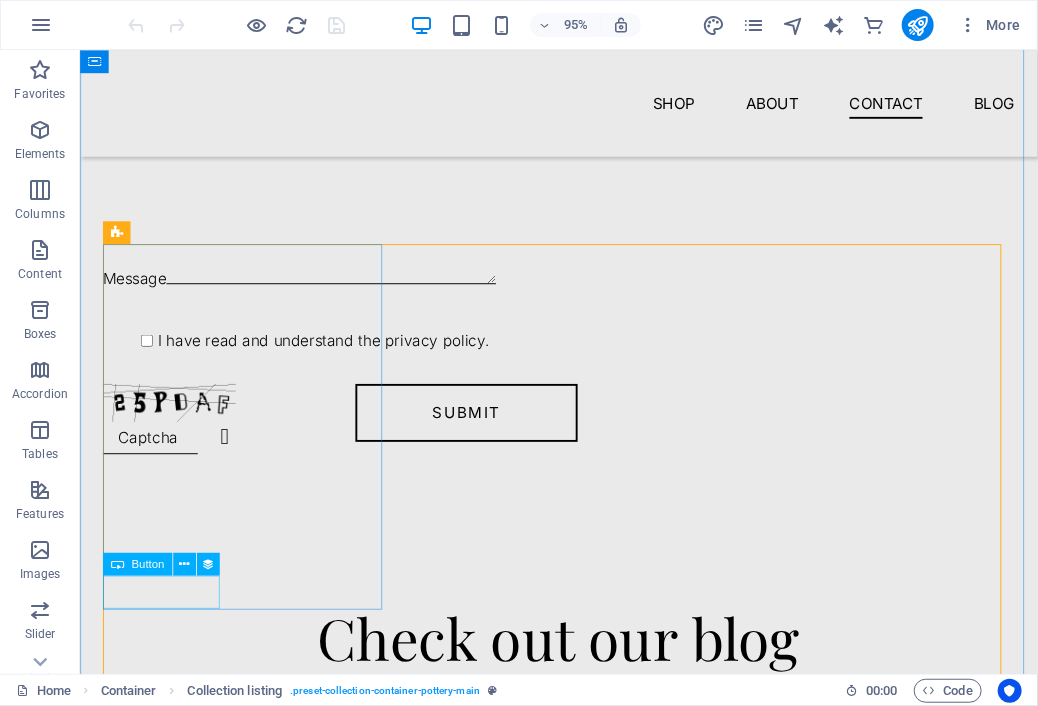 click on "Read More" at bounding box center (583, 1105) 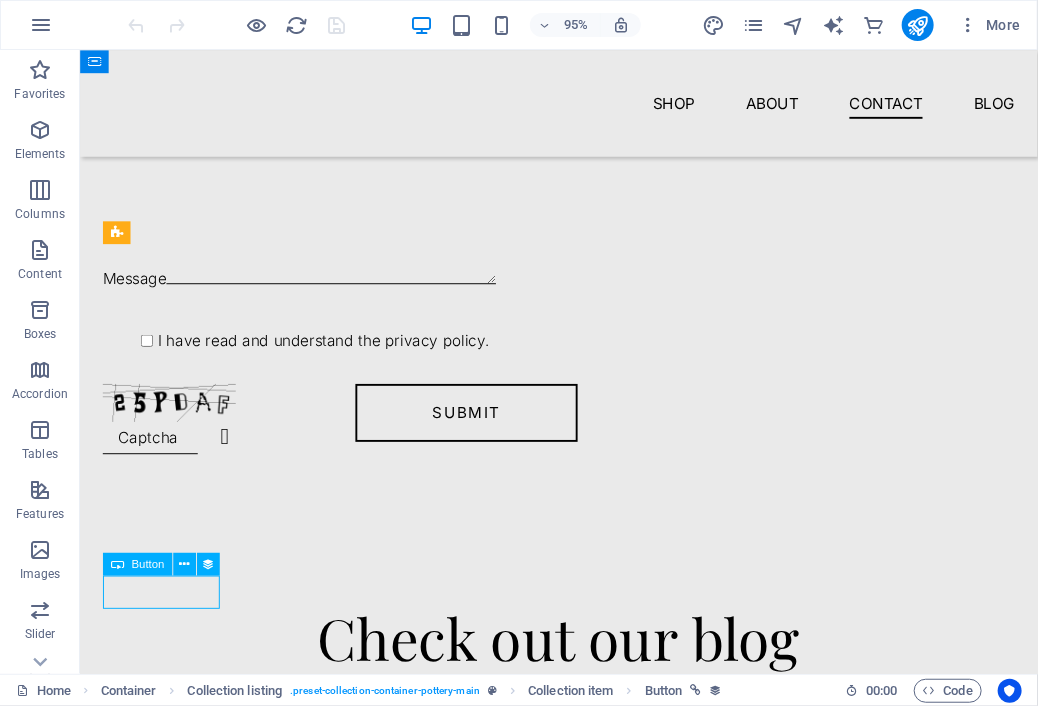 click on "Read More" at bounding box center (583, 1105) 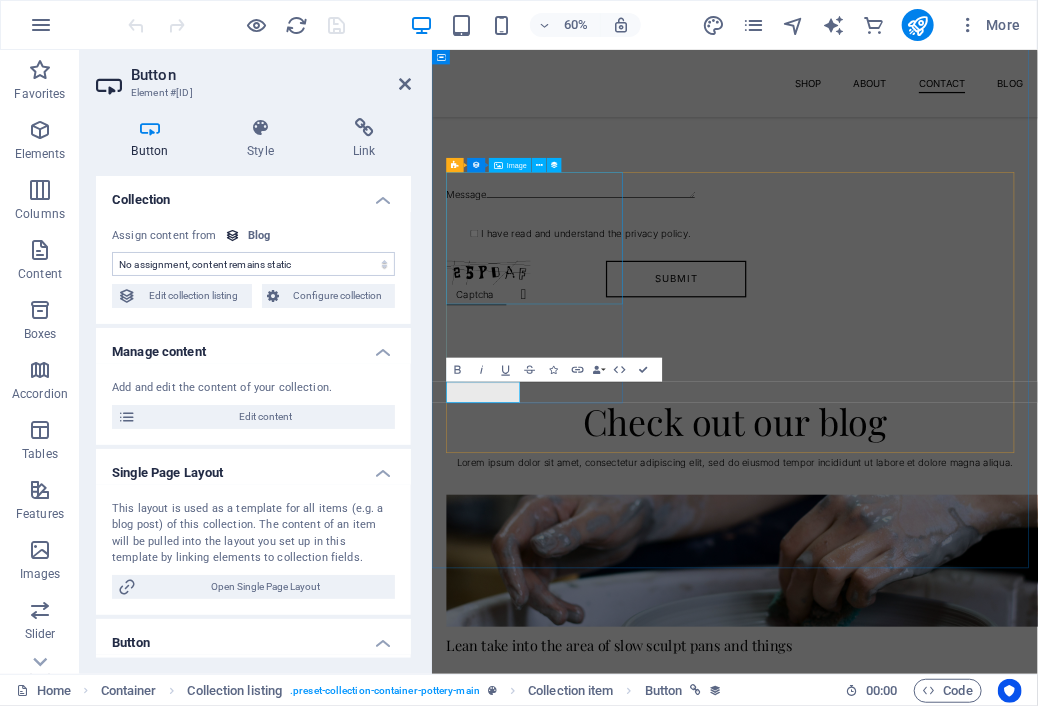 click at bounding box center (936, 900) 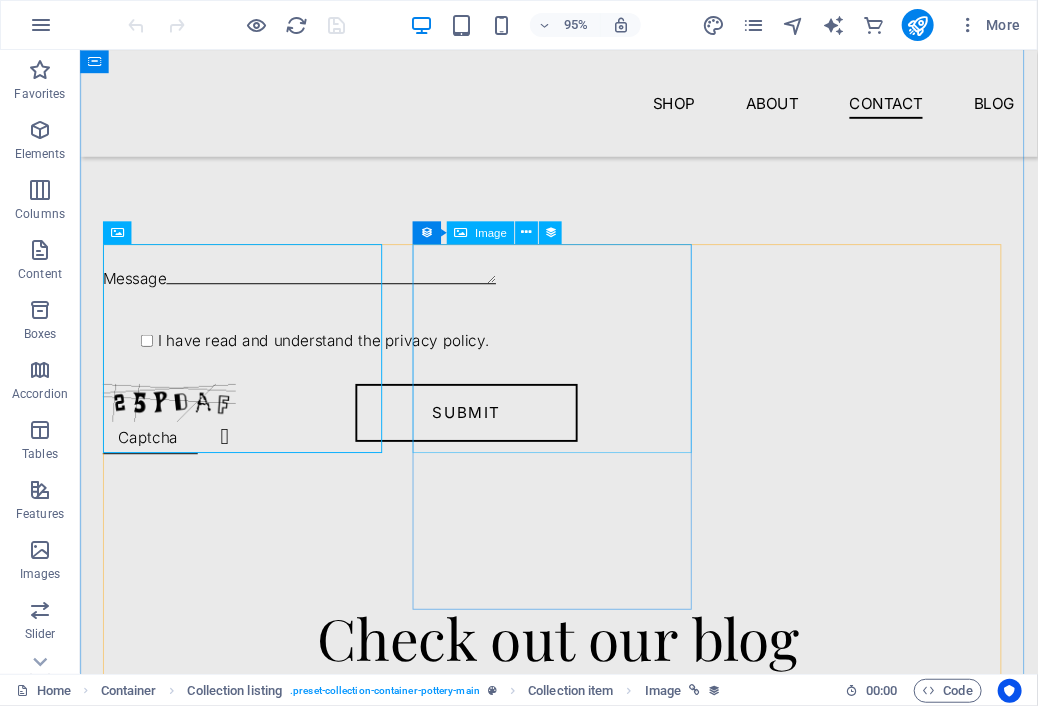 click at bounding box center [583, 1293] 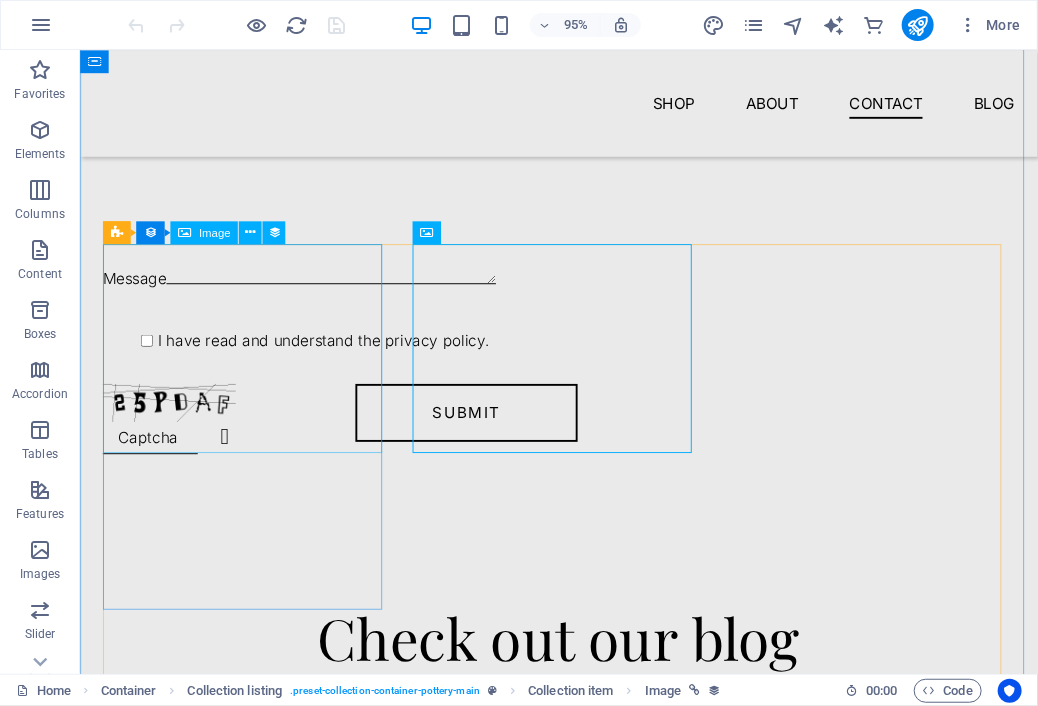 click on "Image" at bounding box center (215, 232) 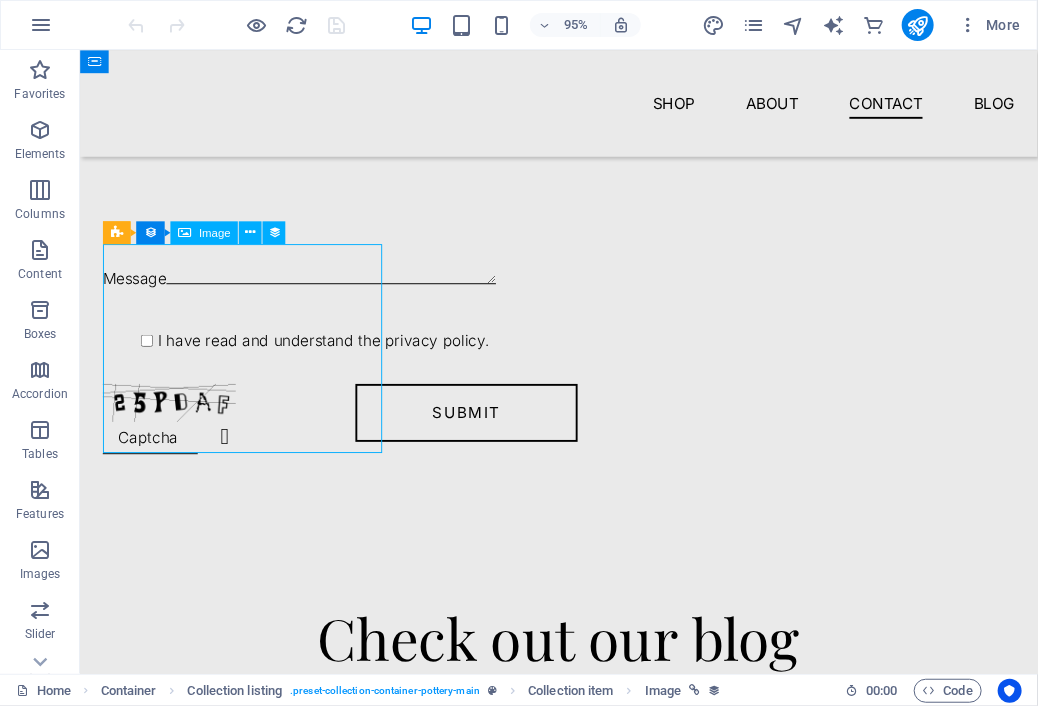 click on "Image" at bounding box center (215, 232) 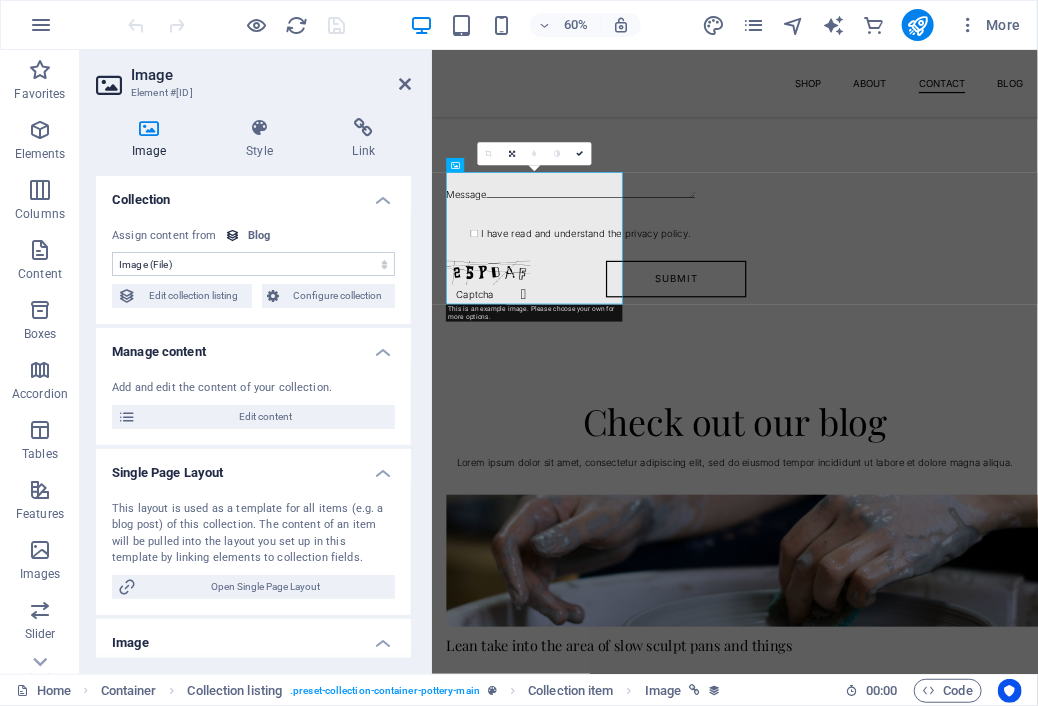 click on "Image Style Link Collection No assignment, content remains static Created at ([DATE]) Updated at ([DATE]) Image (File) Publishing Date ([DATE]) Article title (Plain Text) Slug (Plain Text) Short Intro (Rich Text) Long Description (Rich Text) Author Avatar (File) Author (Plain Text) Posted On ([DATE]) Content (CMS) Featured Post (Checkbox) Status (Choice) Assign content from Blog [MONTH]/[DATE]/[YEAR] ([AMPM]) [DATE]/[MONTH]/[YEAR] ([AMPM]) [MONTH] [DATE], [YEAR] ([AMPM]) [MONTH] [DATE], [YEAR] ([AMPM]) [DAY], [MONTH] [DATE], [YEAR] ([AMPM]) [DAY], [MONTH] [DATE], [YEAR] ([AMPM]) [D].[M].[YEAR] ([AMPM]) [D]. [MONTH] [YEAR] ([AMPM]) [D]. [MONTH] [YEAR] ([AMPM]) [DAY], [D].[M].[YEAR] ([AMPM]) [DAY], [D]. [MONTH] [YEAR] ([AMPM]) [DAY], [D]. [MONTH] [YEAR] ([AMPM]) [TIME] ([AMPM]) [DATE] ([D]) [DATE] ([DD]) [DATE] ([Do]) [MONTH] ([M]) [MONTH] ([MM]) [MONTH] ([MMM]) [MONTH] ([MMMM]) [YEAR] ([YY]) [YEAR] ([YYYY]) a few seconds ago Edit collection listing Configure collection Manage content Add and edit the content of your collection. Edit content Single Page Layout Open Single Page Layout %" at bounding box center (253, 388) 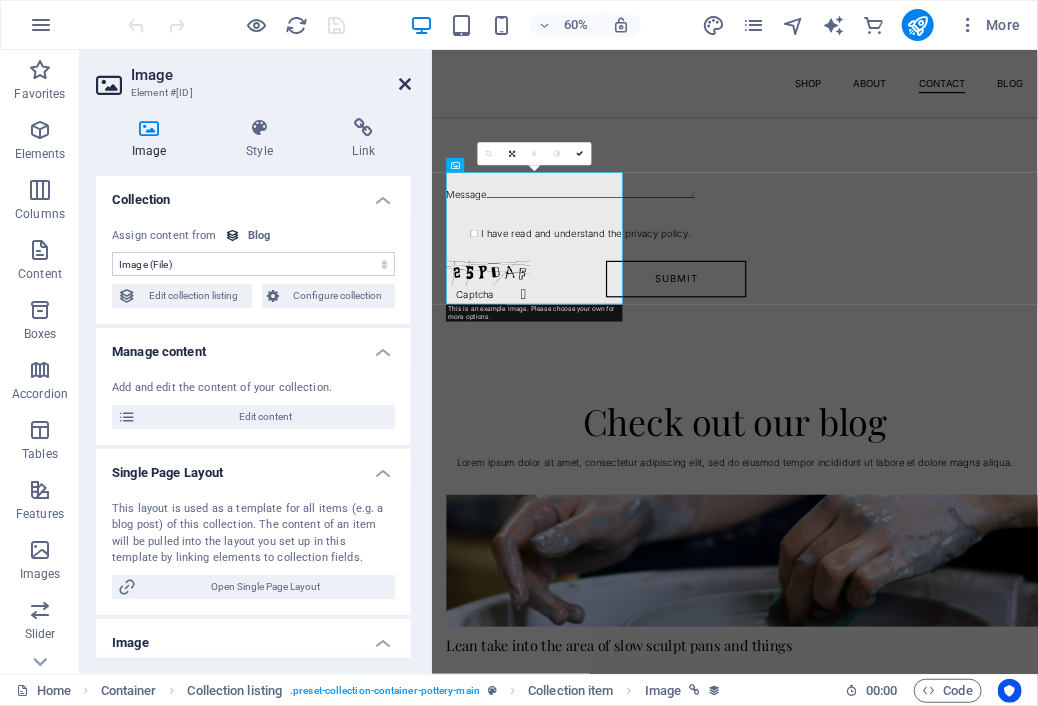 click at bounding box center [405, 84] 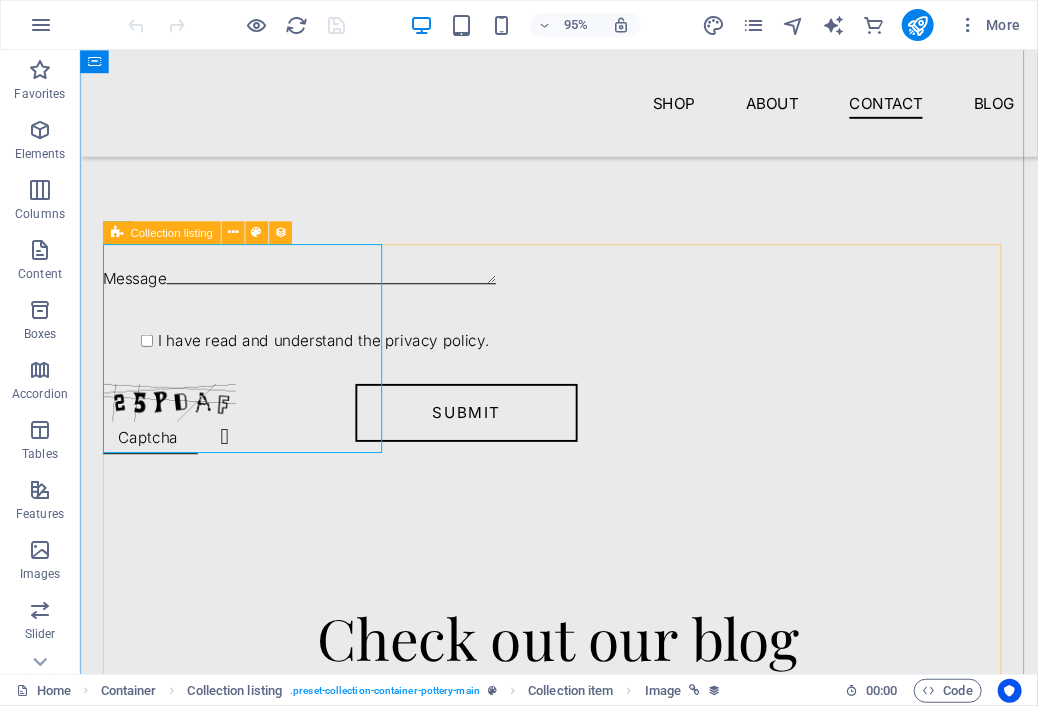 click on "Collection listing" at bounding box center (171, 232) 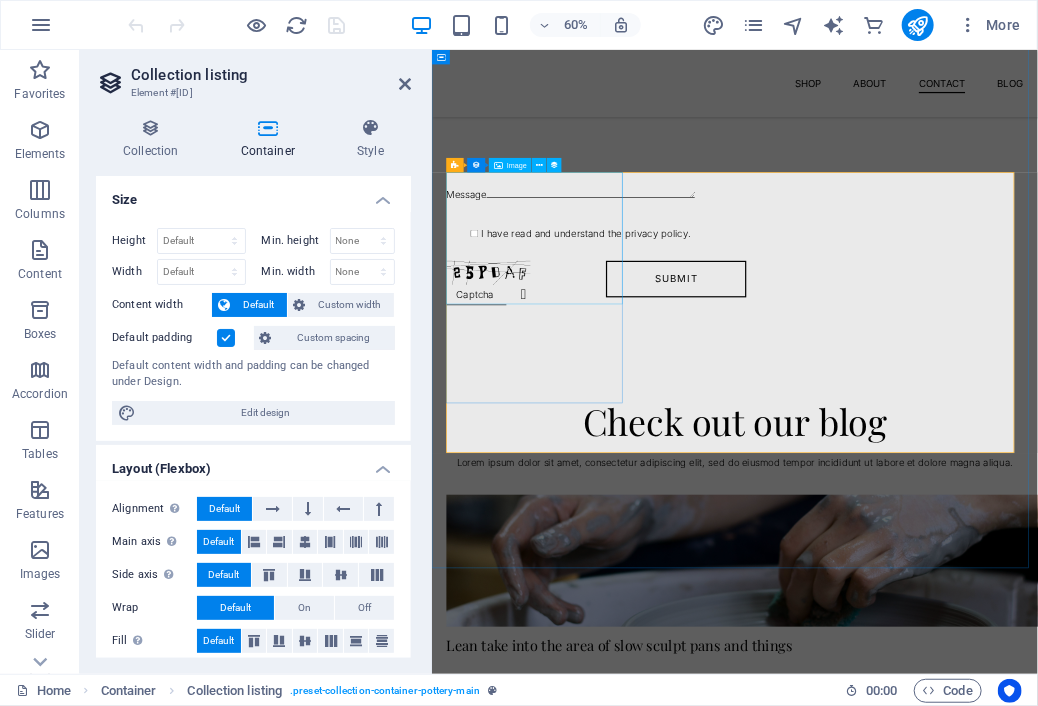 click at bounding box center [936, 900] 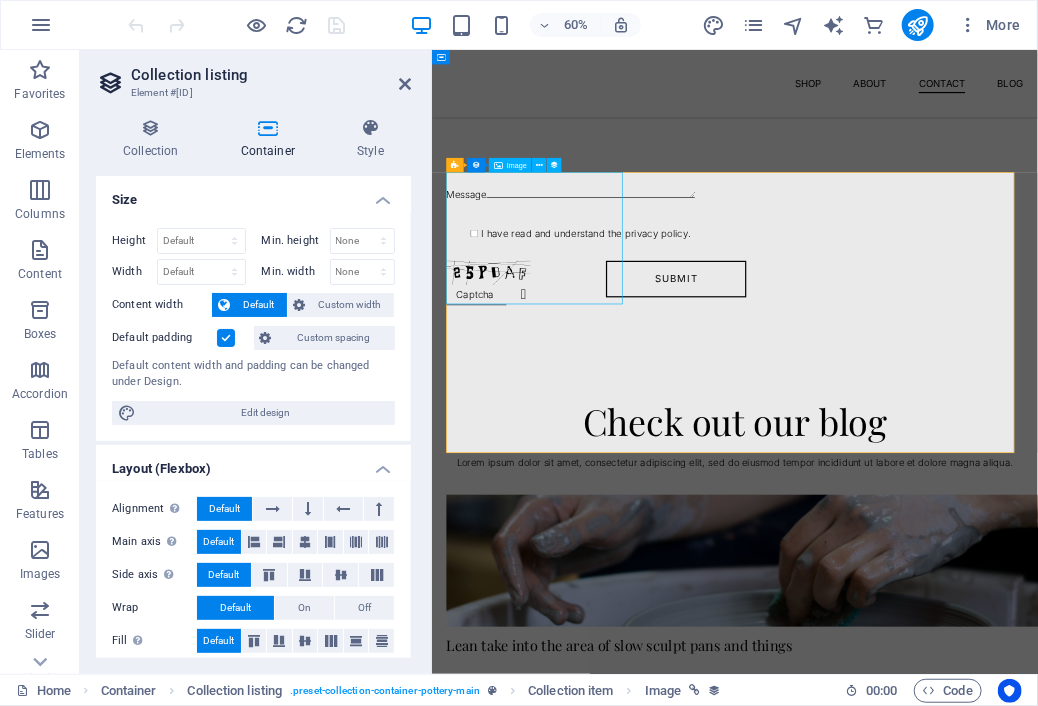 click at bounding box center (936, 900) 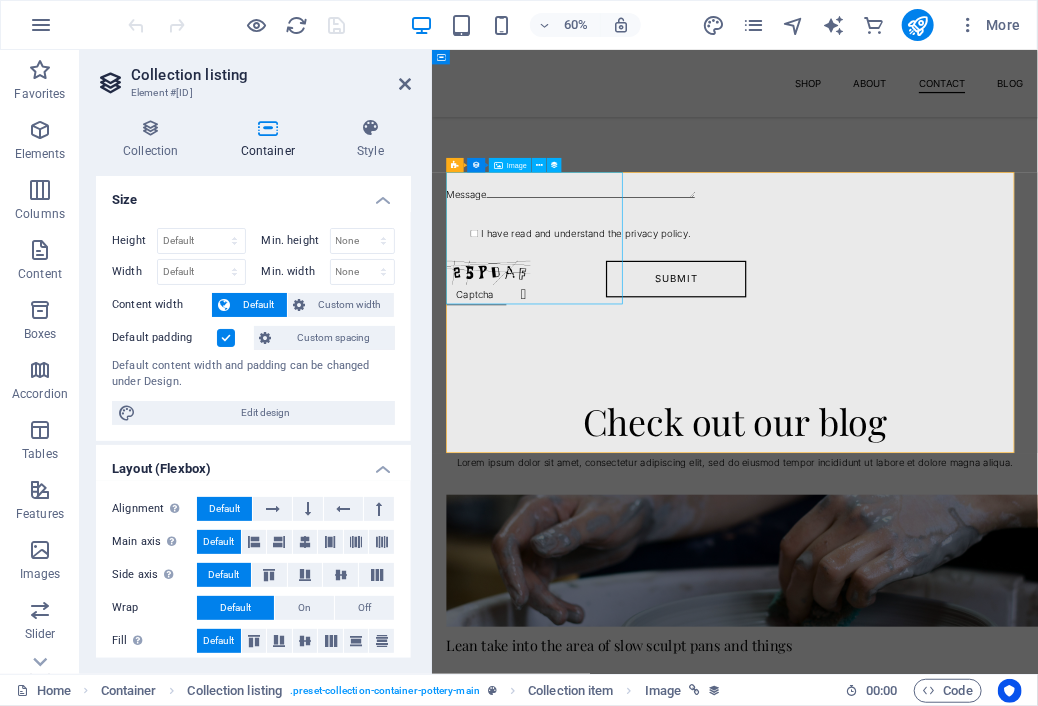 click at bounding box center [936, 900] 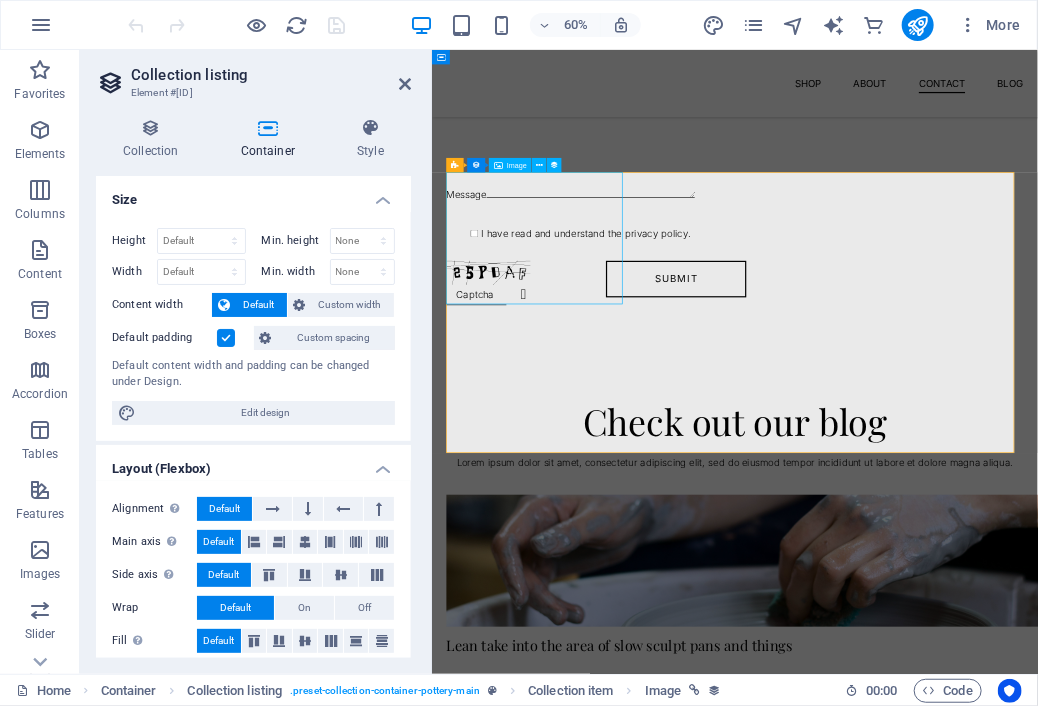 select on "vw" 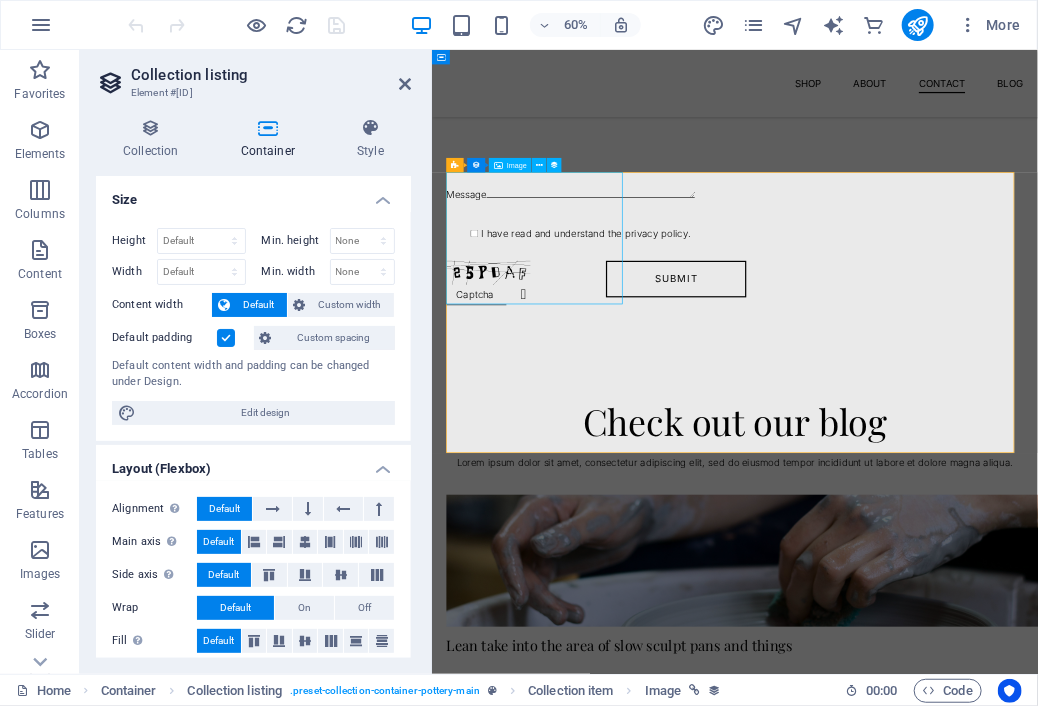 select on "px" 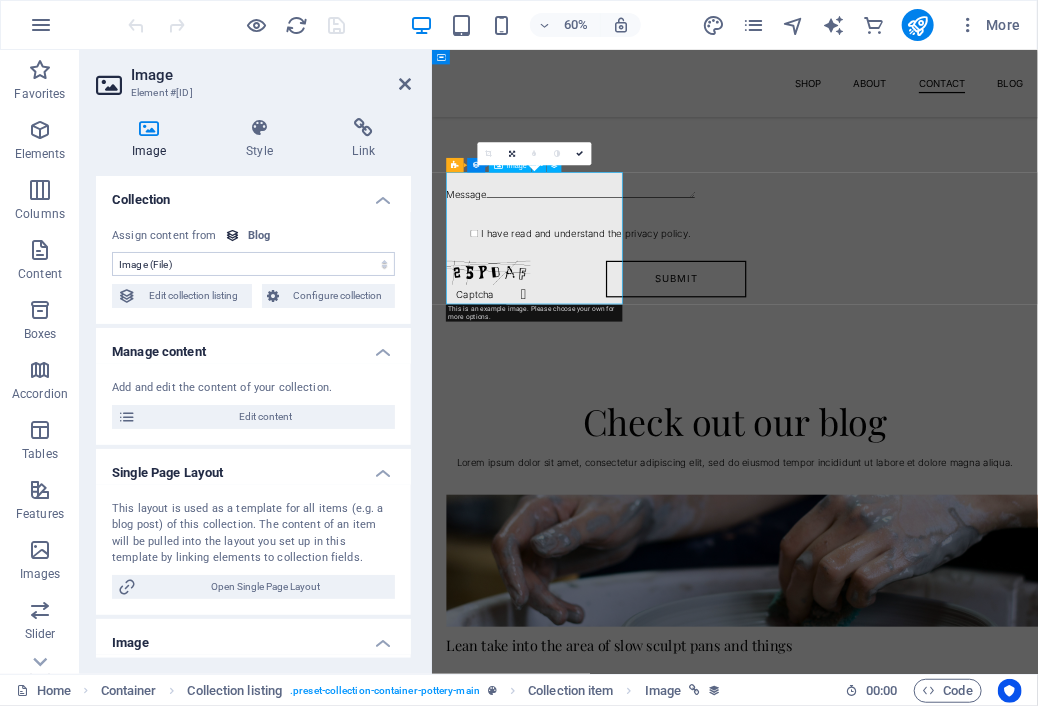 click at bounding box center (936, 900) 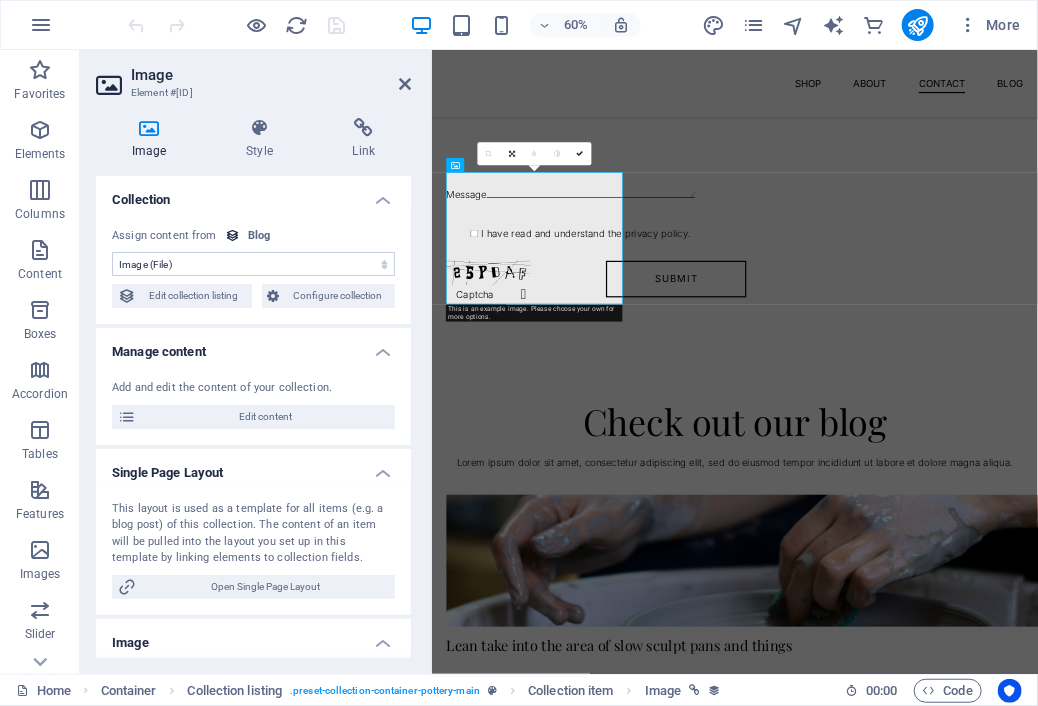 click on "No assignment, content remains static Created at ([DATE]) Updated at ([DATE]) Image (File) Publishing Date ([DATE]) Article title (Plain Text) Slug (Plain Text) Short Intro (Rich Text) Long Description (Rich Text) Author Avatar (File) Author (Plain Text) Posted On ([DATE]) Content (CMS) Featured Post (Checkbox) Status (Choice)" at bounding box center (253, 264) 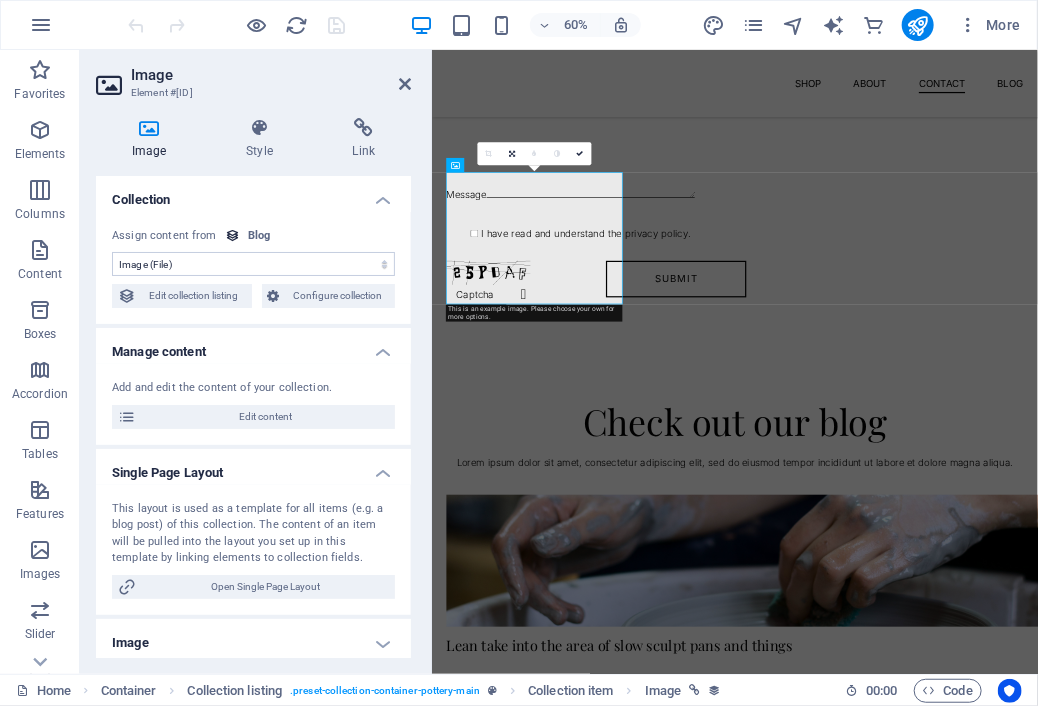 click on "Image" at bounding box center (253, 643) 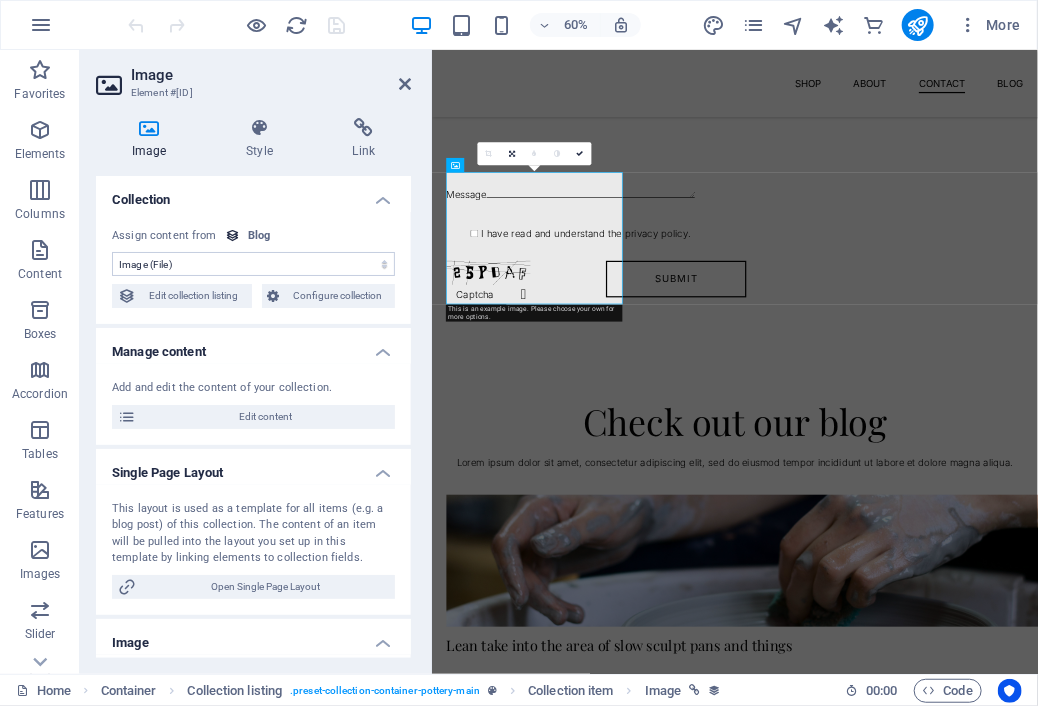 click on "Image" at bounding box center (253, 637) 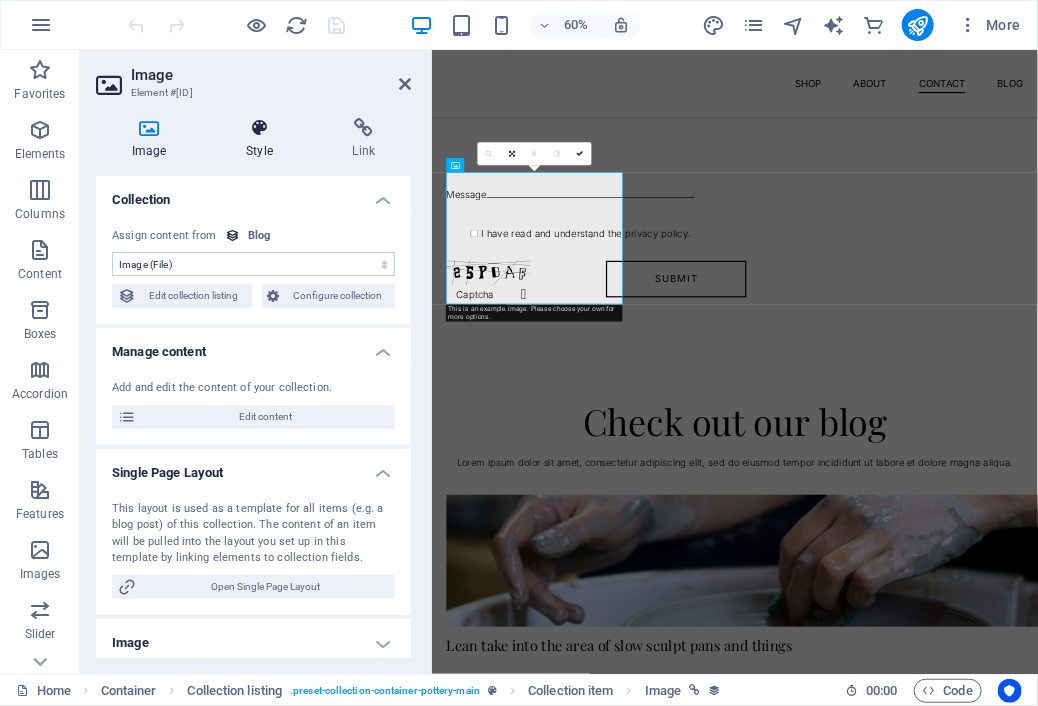 click on "Style" at bounding box center [263, 139] 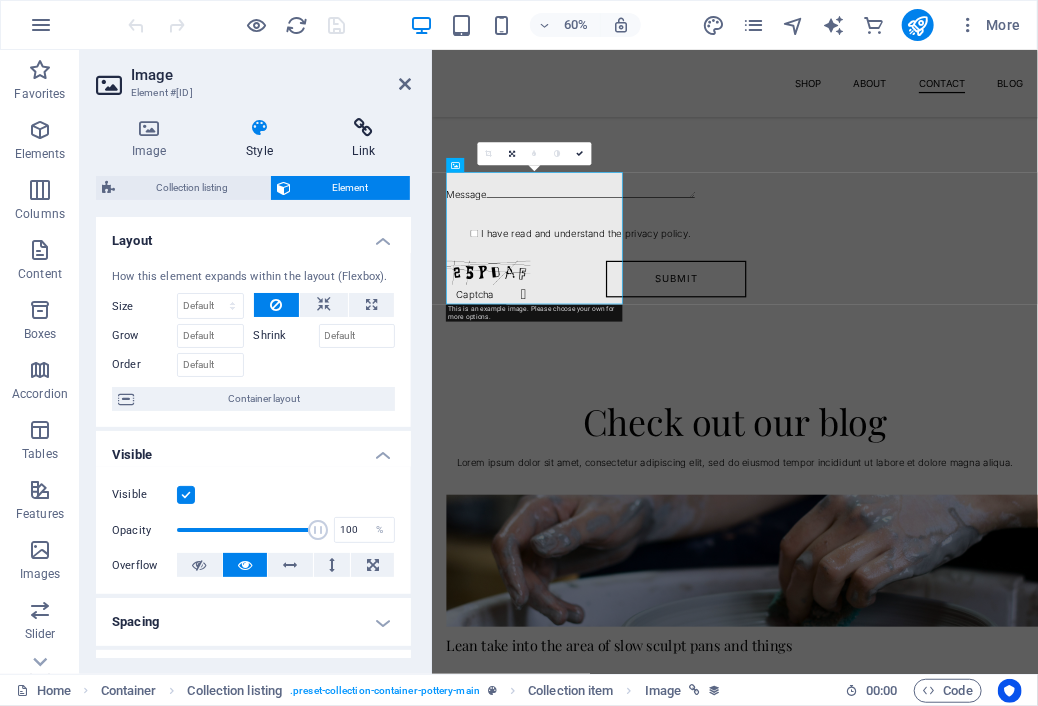 click on "Link" at bounding box center [364, 139] 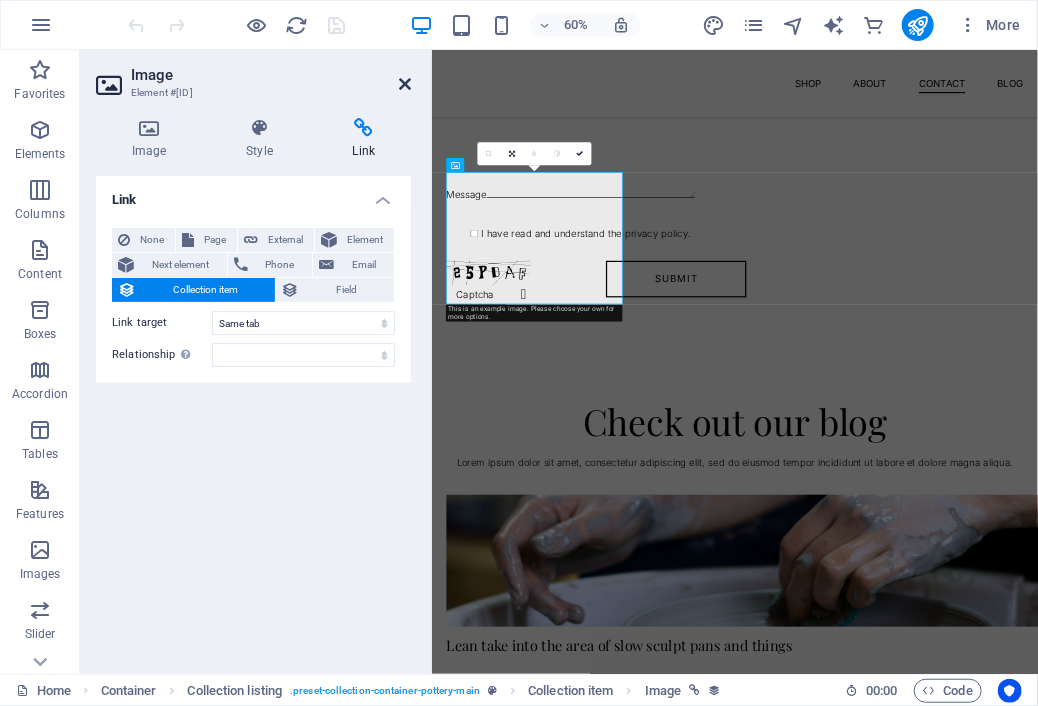 click at bounding box center [405, 84] 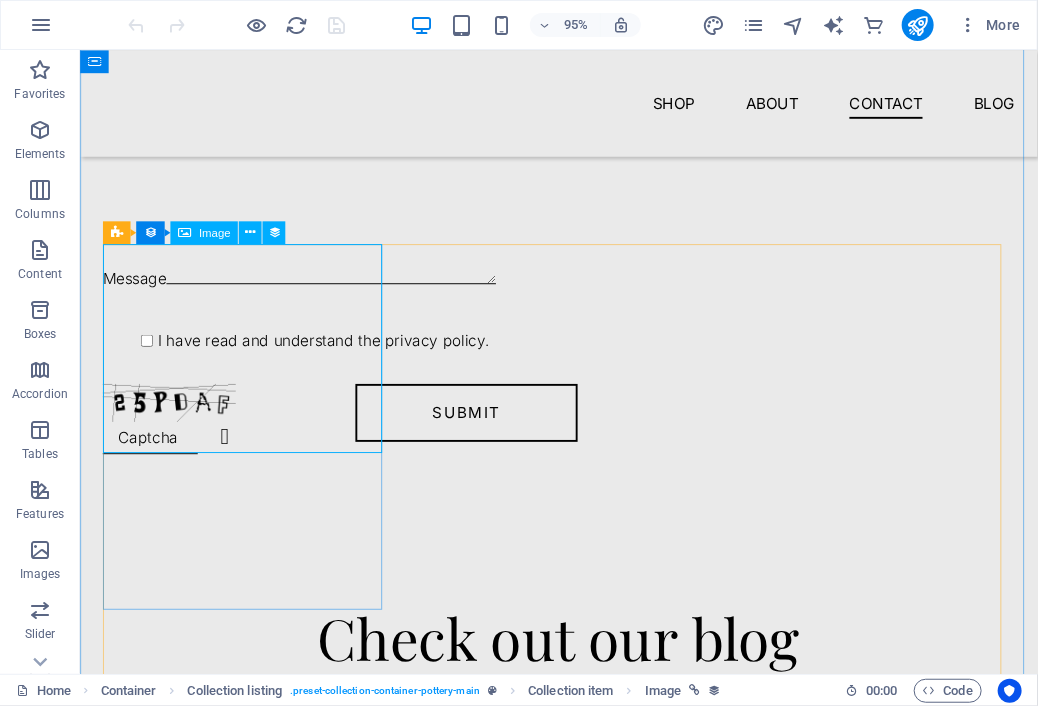 click at bounding box center [583, 901] 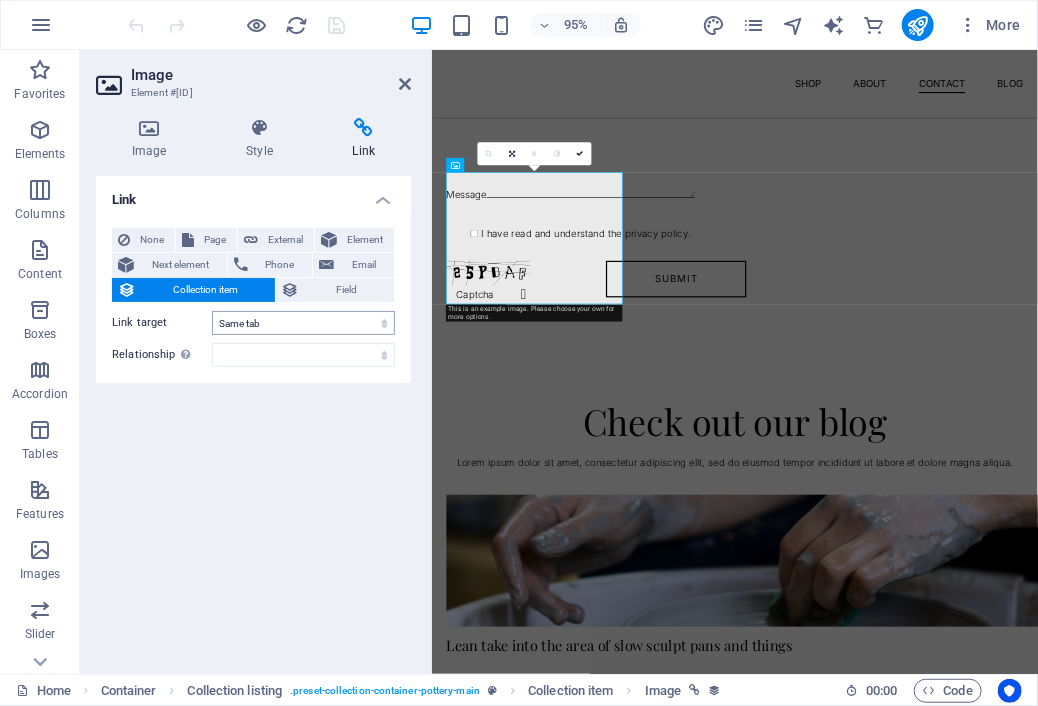 click on "New tab Same tab Overlay" at bounding box center (303, 323) 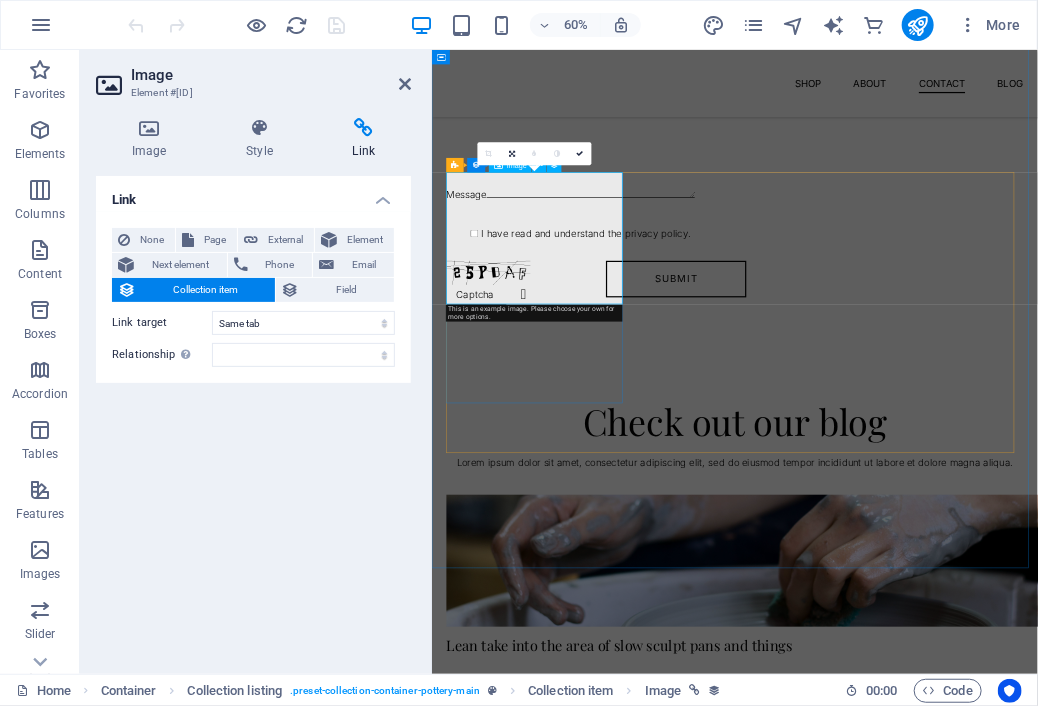 click at bounding box center [936, 900] 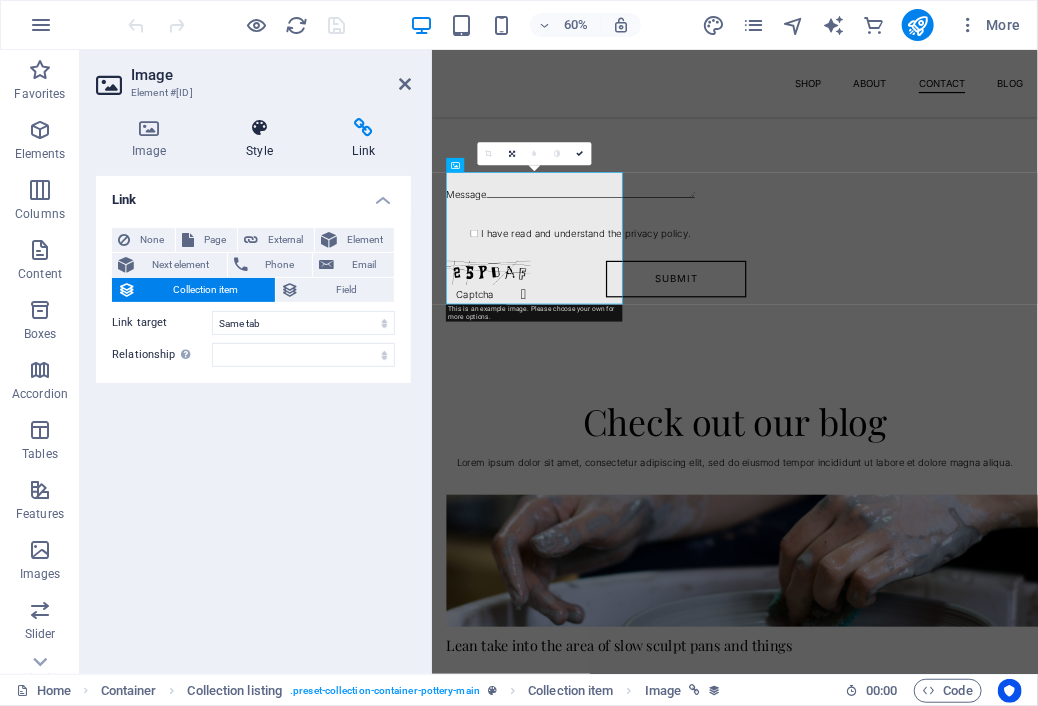 click at bounding box center (259, 128) 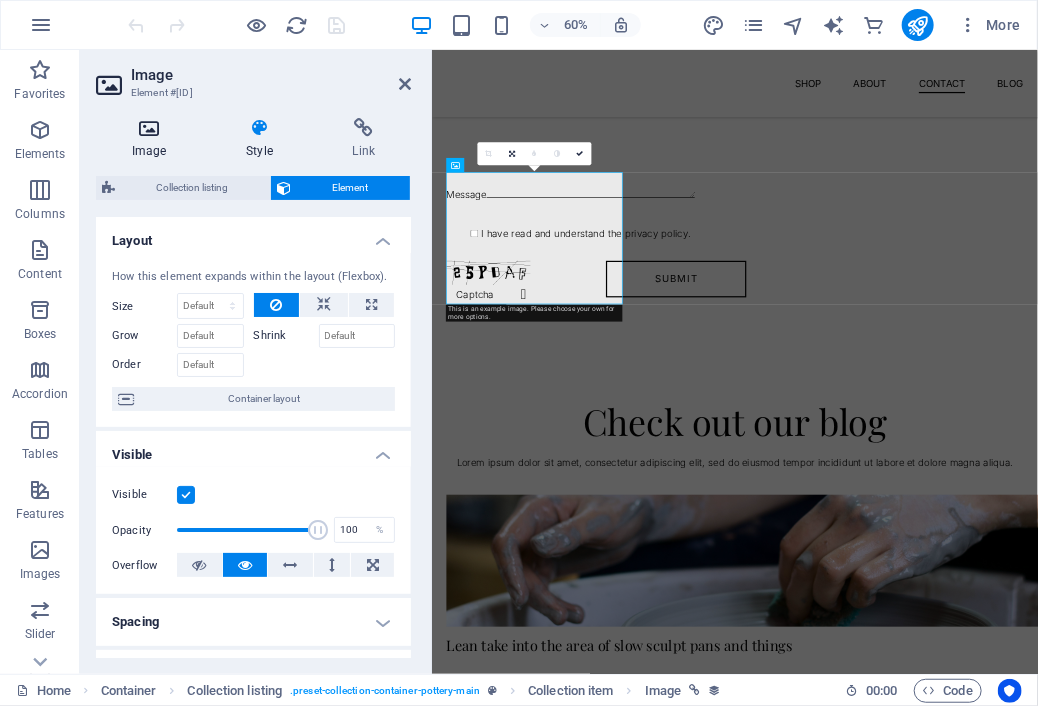 click on "Image" at bounding box center [153, 139] 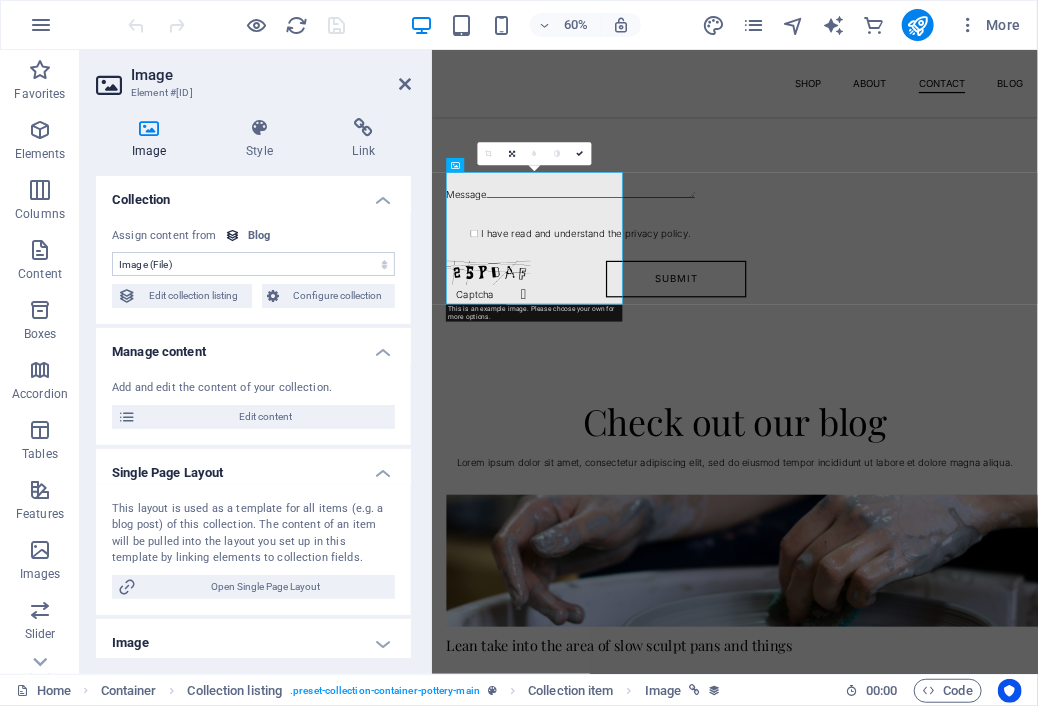 click on "Collection" at bounding box center (253, 194) 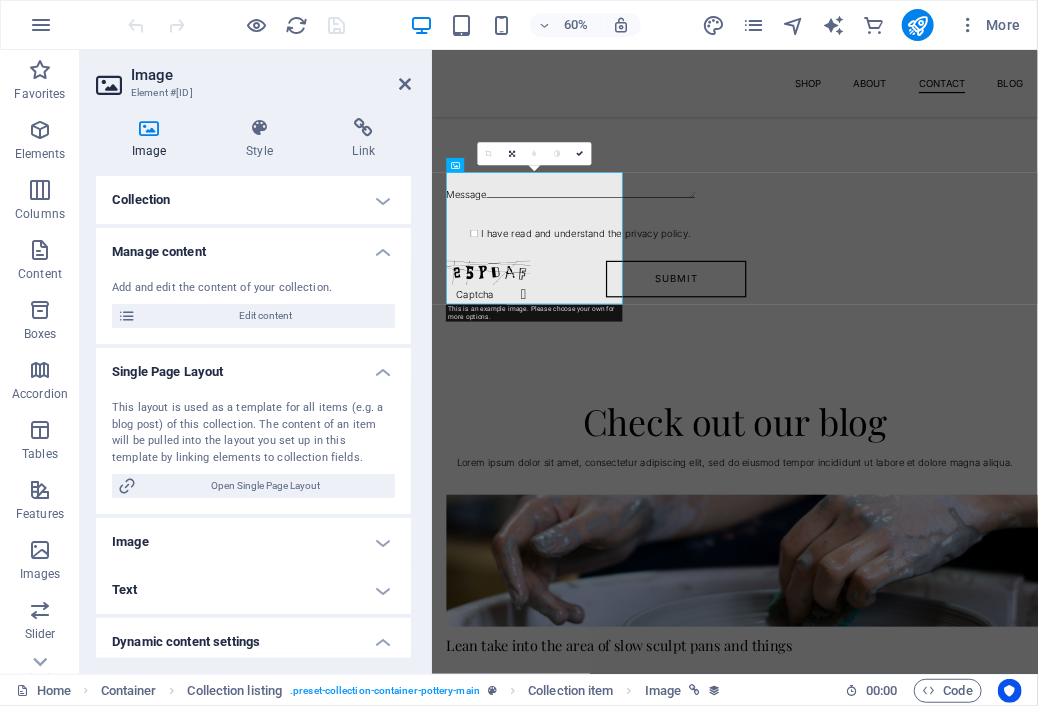 click on "Collection" at bounding box center (253, 200) 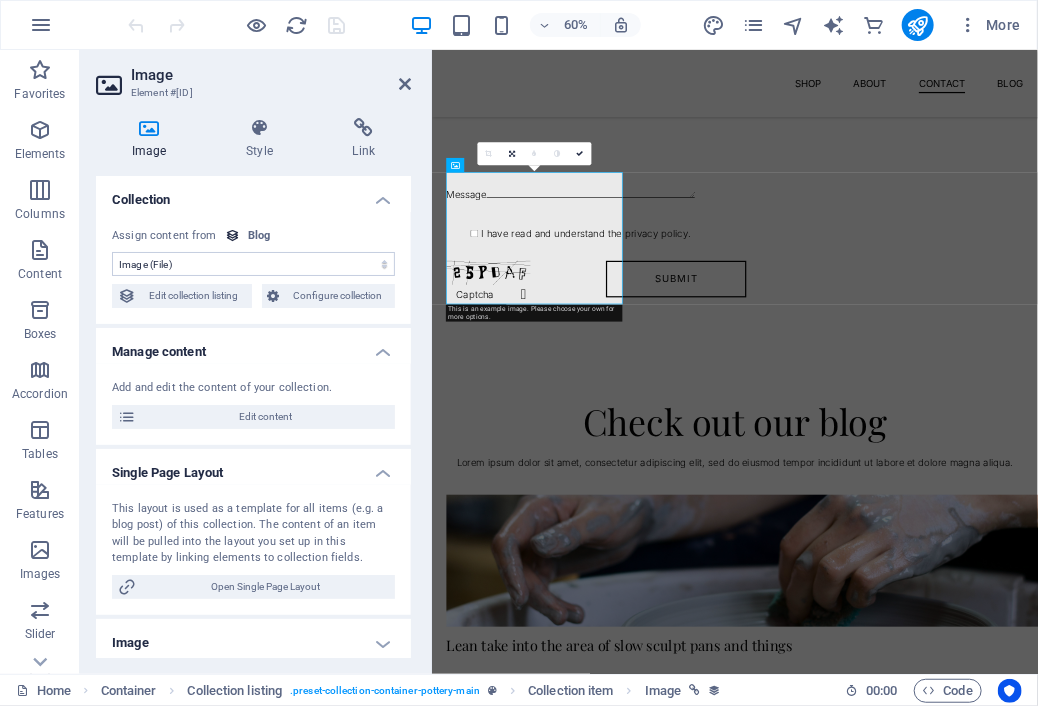 click on "Collection" at bounding box center (253, 194) 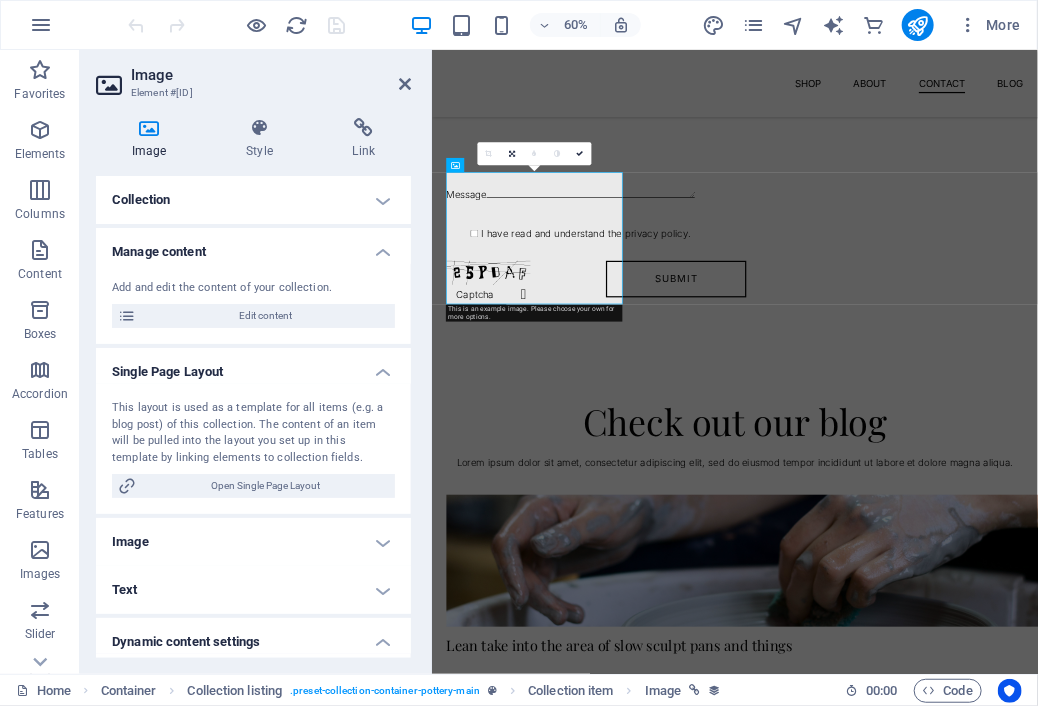 click on "Image" at bounding box center [253, 542] 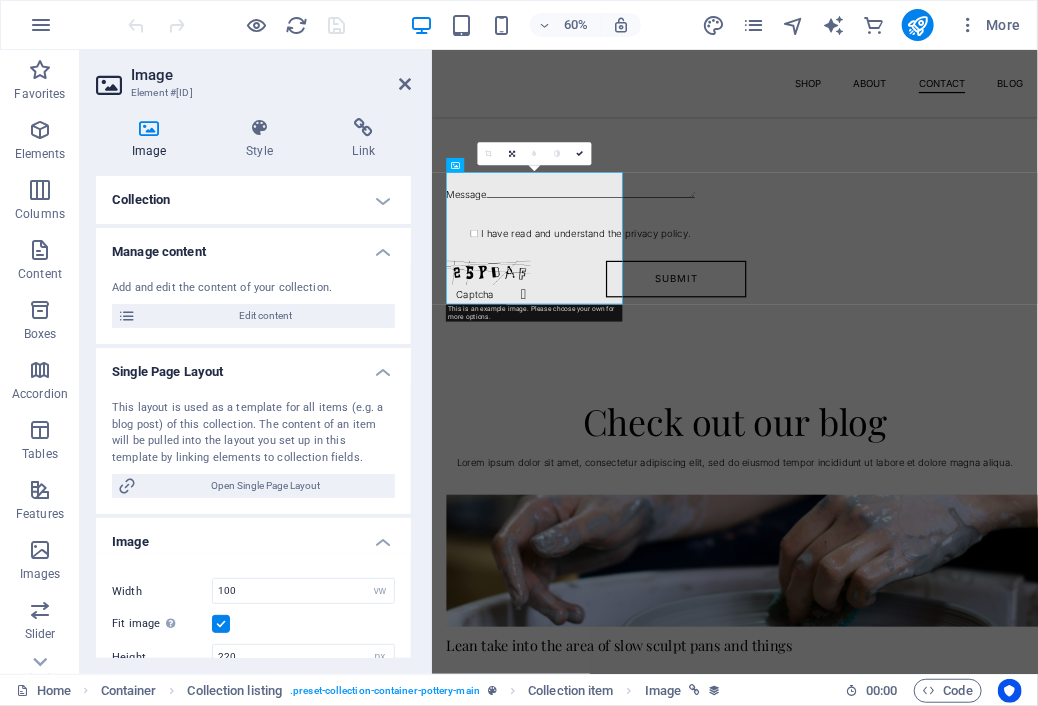 click on "Image Style Link Collection No assignment, content remains static Created at ([DATE]) Updated at ([DATE]) Image (File) Publishing Date ([DATE]) Article title (Plain Text) Slug (Plain Text) Short Intro (Rich Text) Long Description (Rich Text) Author Avatar (File) Author (Plain Text) Posted On ([DATE]) Content (CMS) Featured Post (Checkbox) Status (Choice) Assign content from Blog [MONTH]/[DATE]/[YEAR] ([AMPM]) [DATE]/[MONTH]/[YEAR] ([AMPM]) [MONTH] [DATE], [YEAR] ([AMPM]) [MONTH] [DATE], [YEAR] ([AMPM]) [DAY], [MONTH] [DATE], [YEAR] ([AMPM]) [DAY], [MONTH] [DATE], [YEAR] ([AMPM]) [D].[M].[YEAR] ([AMPM]) [D]. [MONTH] [YEAR] ([AMPM]) [D]. [MONTH] [YEAR] ([AMPM]) [DAY], [D].[M].[YEAR] ([AMPM]) [DAY], [D]. [MONTH] [YEAR] ([AMPM]) [DAY], [D]. [MONTH] [YEAR] ([AMPM]) [TIME] ([AMPM]) [DATE] ([D]) [DATE] ([DD]) [DATE] ([Do]) [MONTH] ([M]) [MONTH] ([MM]) [MONTH] ([MMM]) [MONTH] ([MMMM]) [YEAR] ([YY]) [YEAR] ([YYYY]) a few seconds ago Edit collection listing Configure collection Manage content Add and edit the content of your collection. Edit content Single Page Layout Open Single Page Layout %" at bounding box center [253, 388] 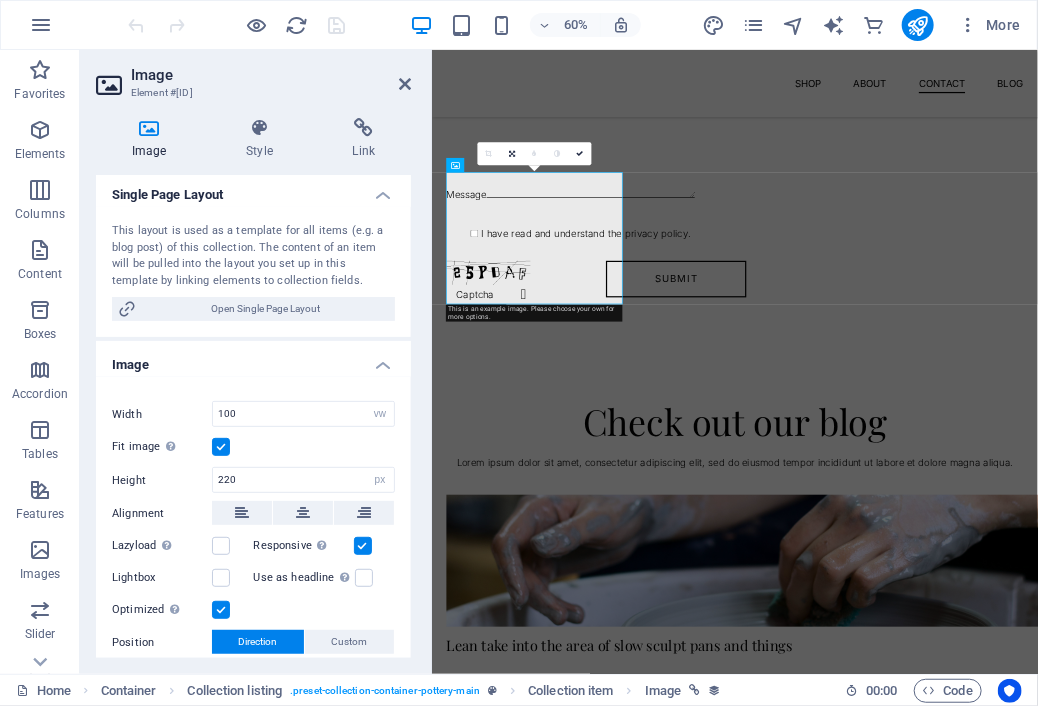 scroll, scrollTop: 166, scrollLeft: 0, axis: vertical 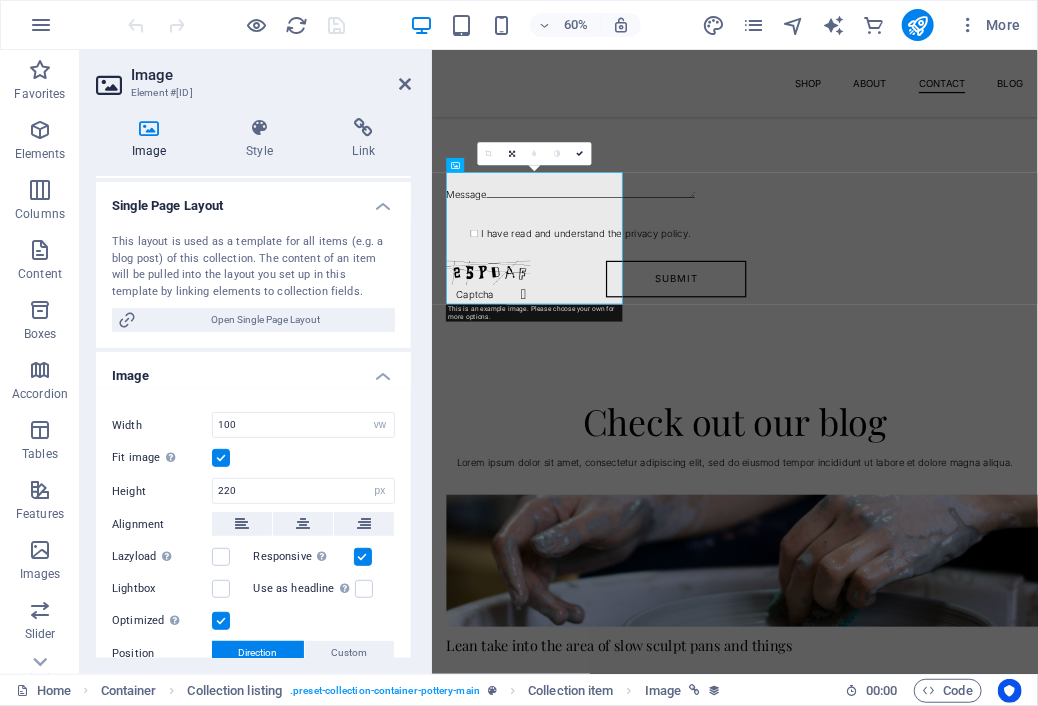 click on "Image" at bounding box center (253, 370) 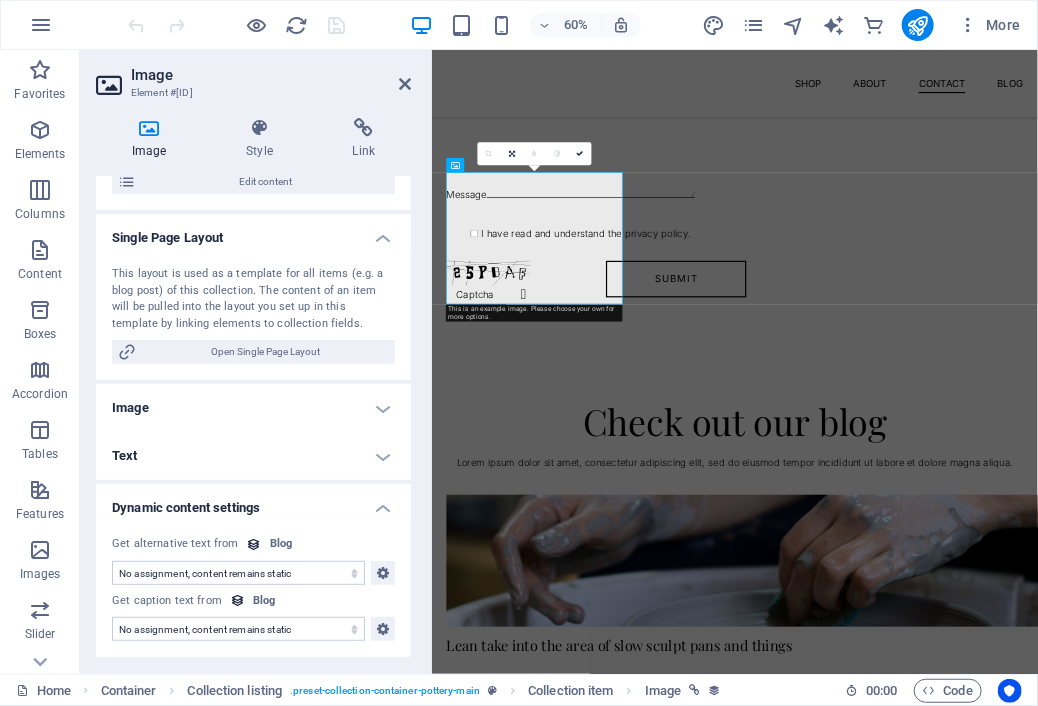 scroll, scrollTop: 132, scrollLeft: 0, axis: vertical 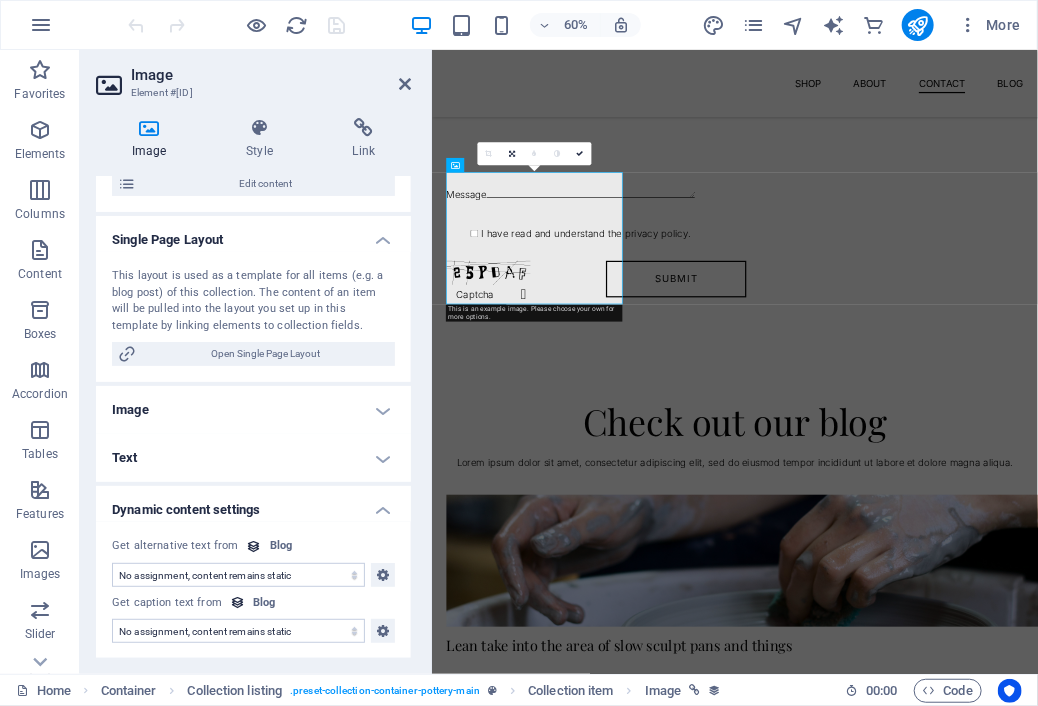 click on "Image" at bounding box center (153, 139) 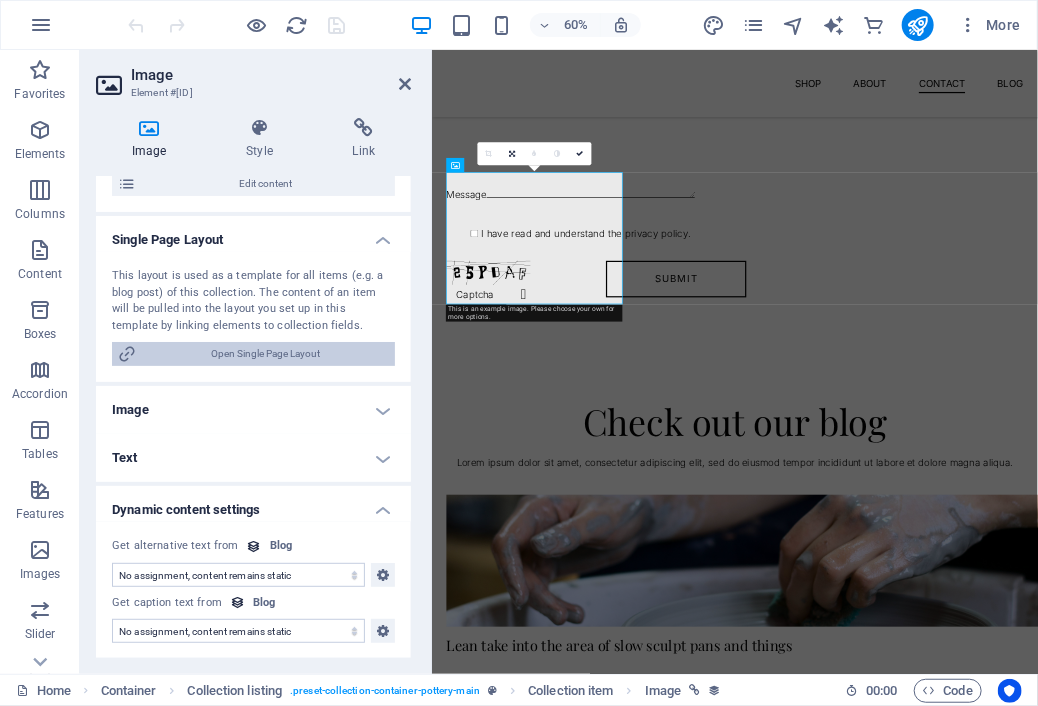 click on "Open Single Page Layout" at bounding box center [265, 354] 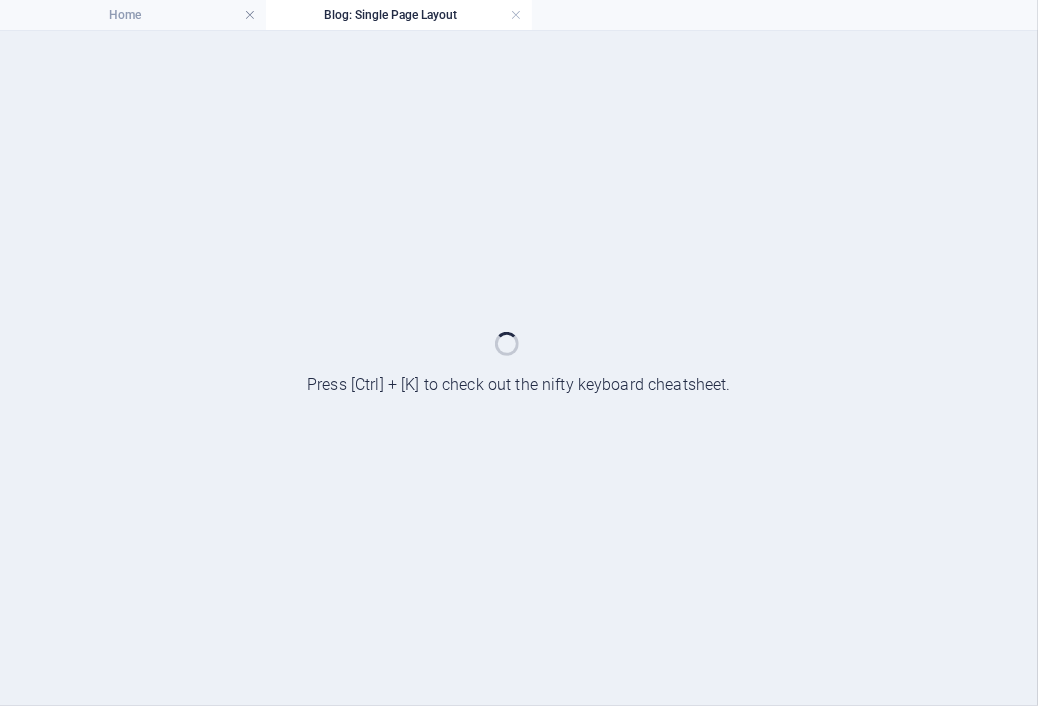 scroll, scrollTop: 0, scrollLeft: 0, axis: both 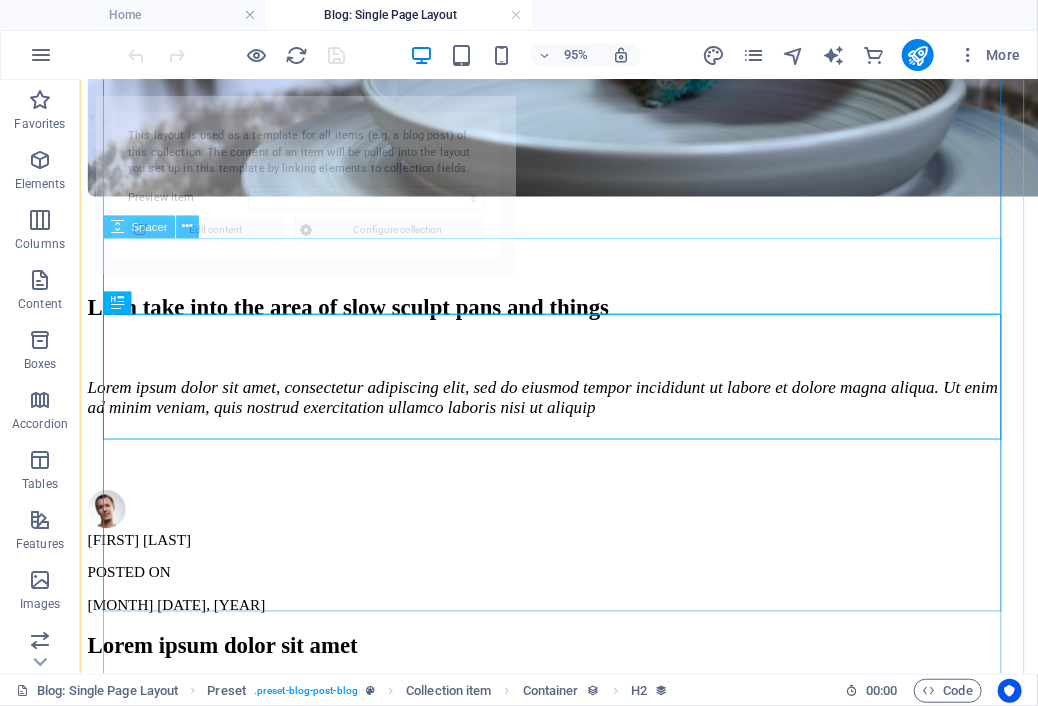 select on "[ID]" 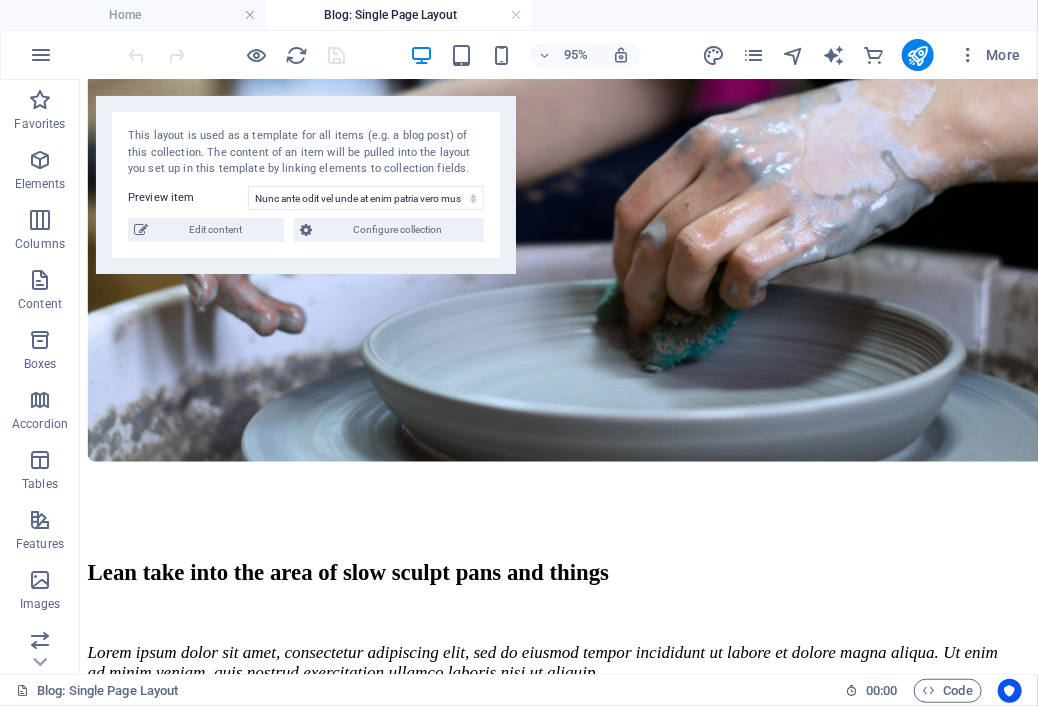 scroll, scrollTop: 0, scrollLeft: 0, axis: both 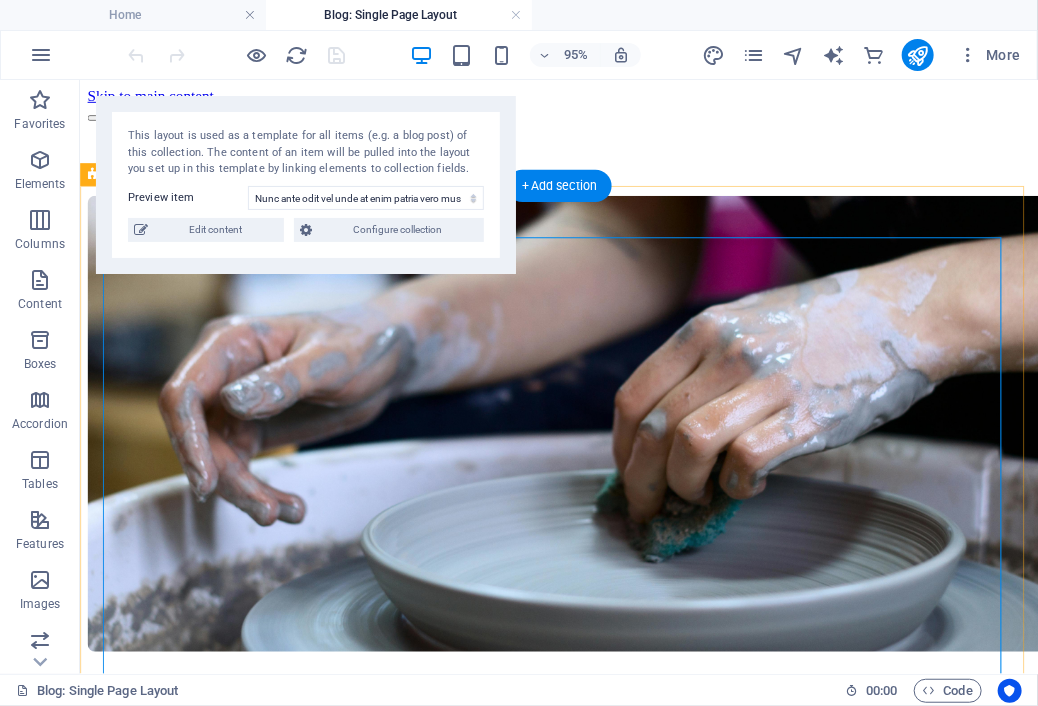click at bounding box center (567, 443) 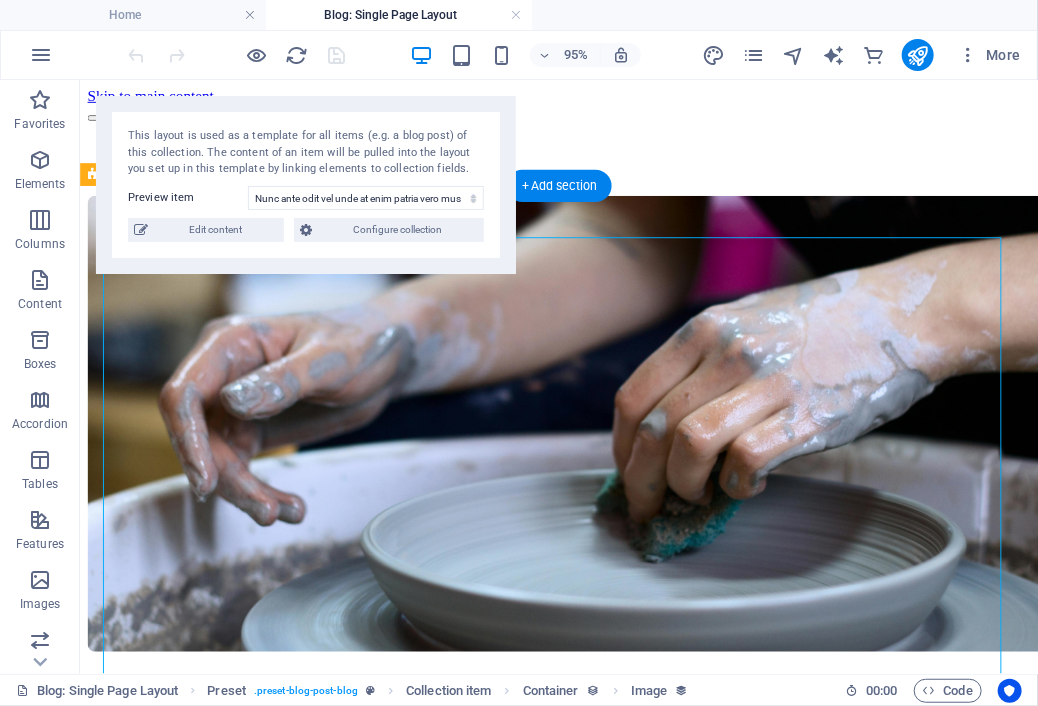 click at bounding box center [567, 443] 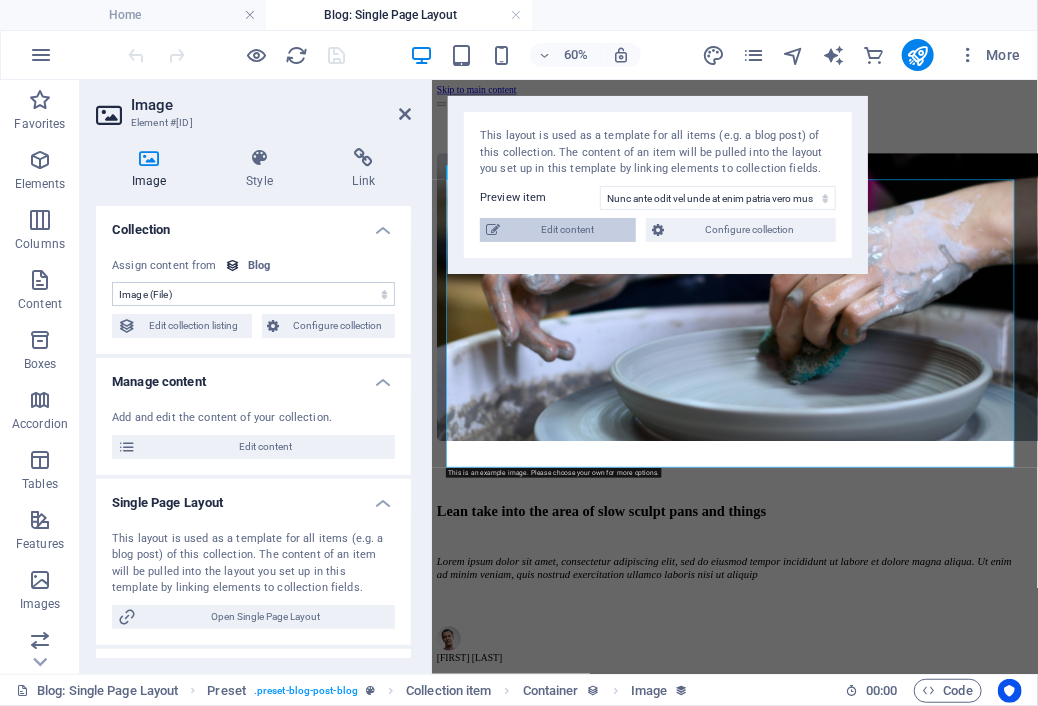 click on "Edit content" at bounding box center (568, 230) 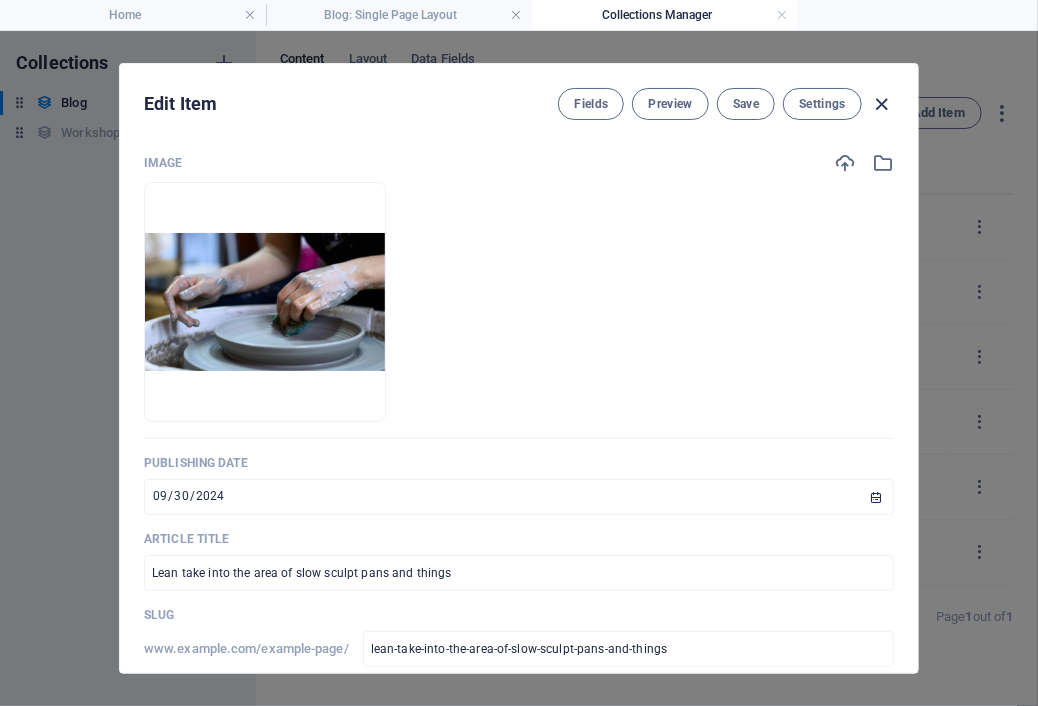 click at bounding box center [882, 104] 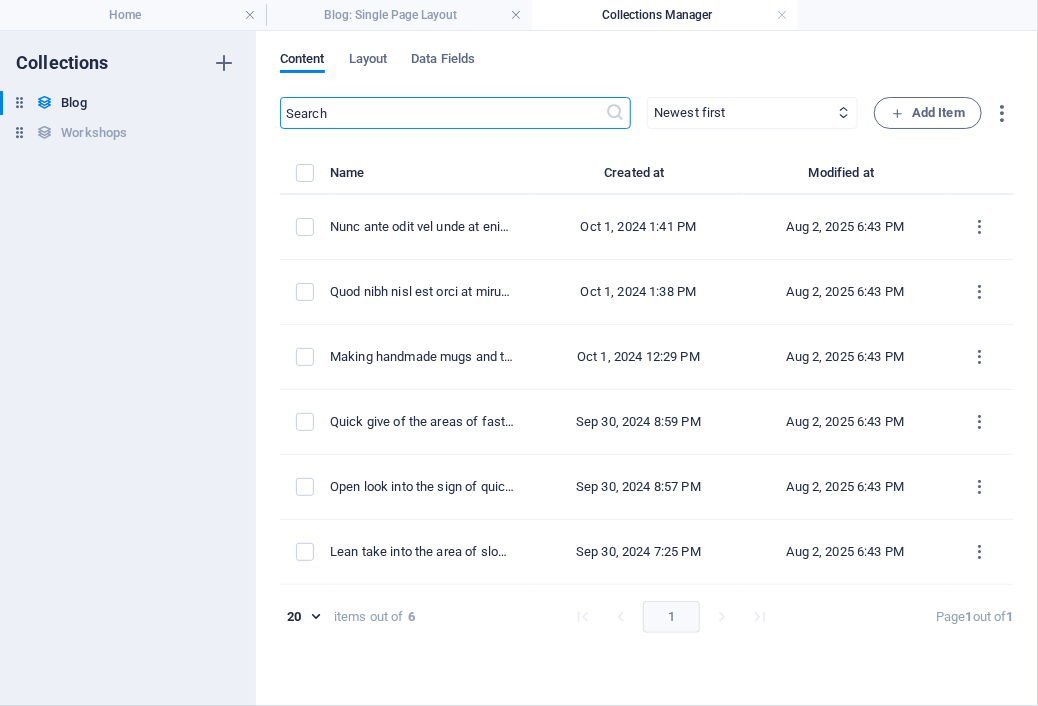 type on "2025-08-02" 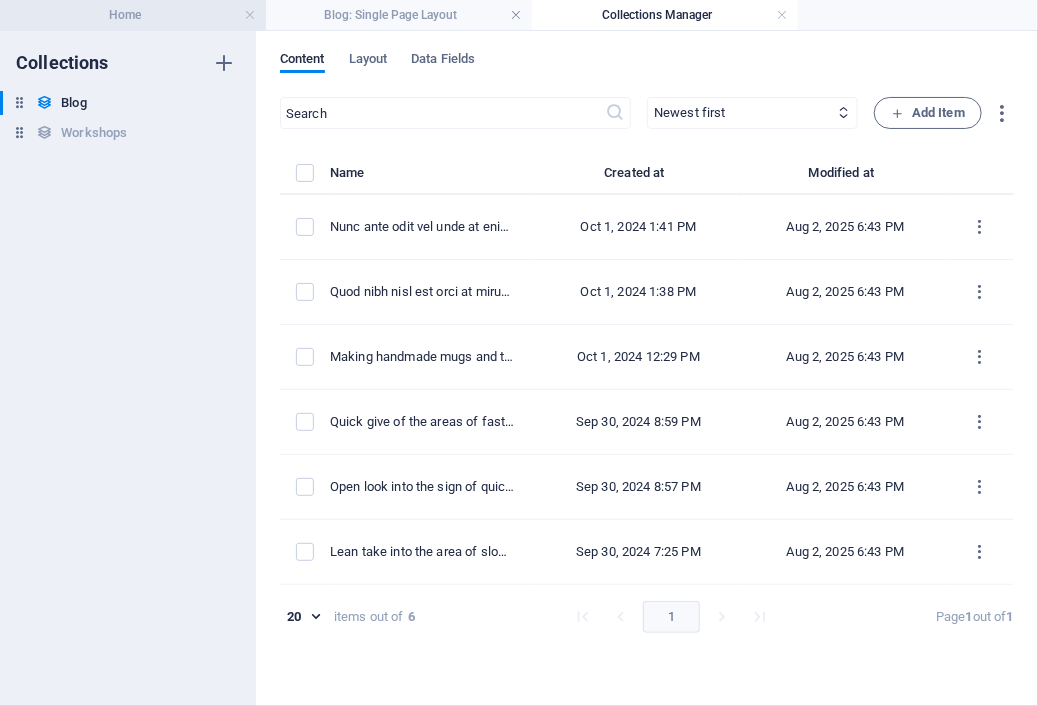 click on "Home" at bounding box center [133, 15] 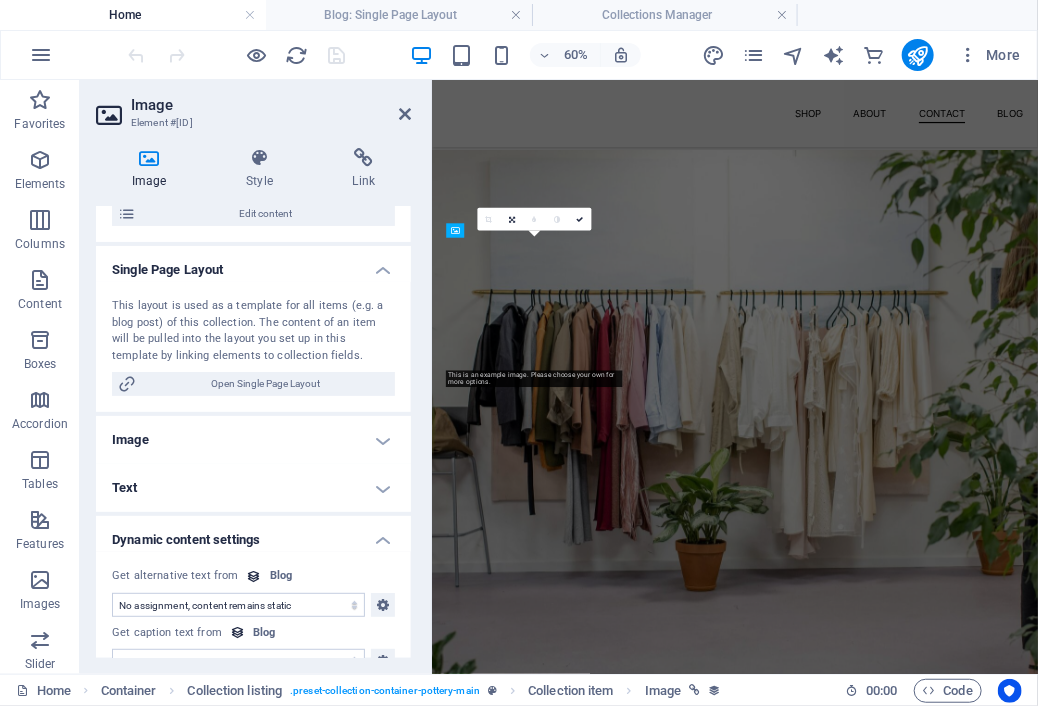 scroll, scrollTop: 3145, scrollLeft: 0, axis: vertical 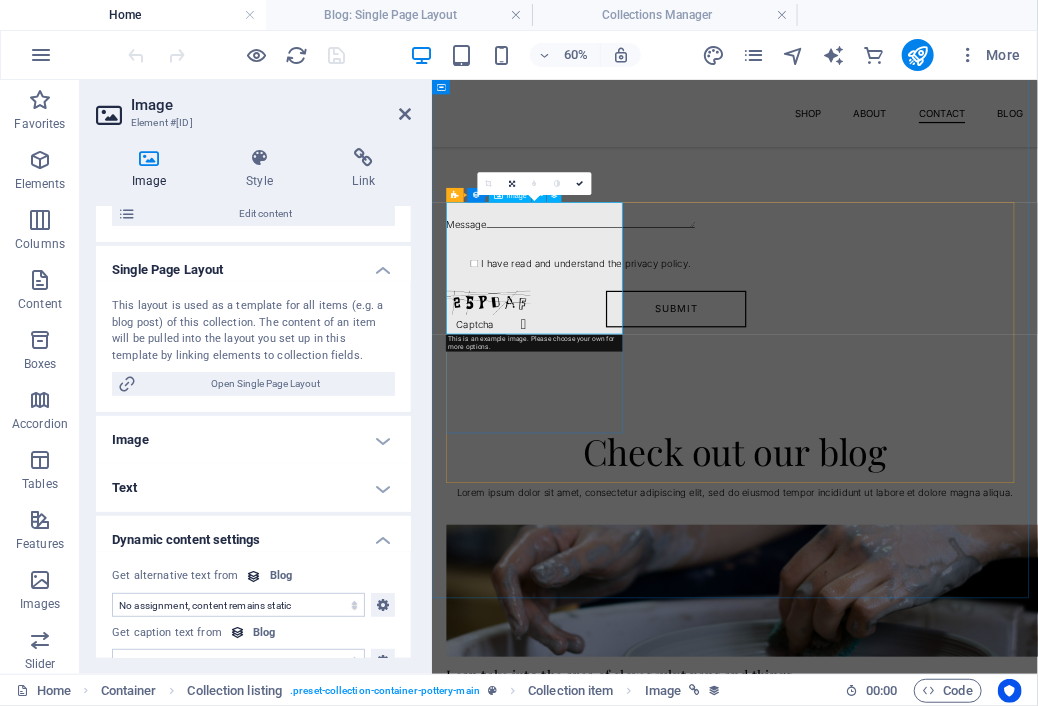 click at bounding box center (936, 930) 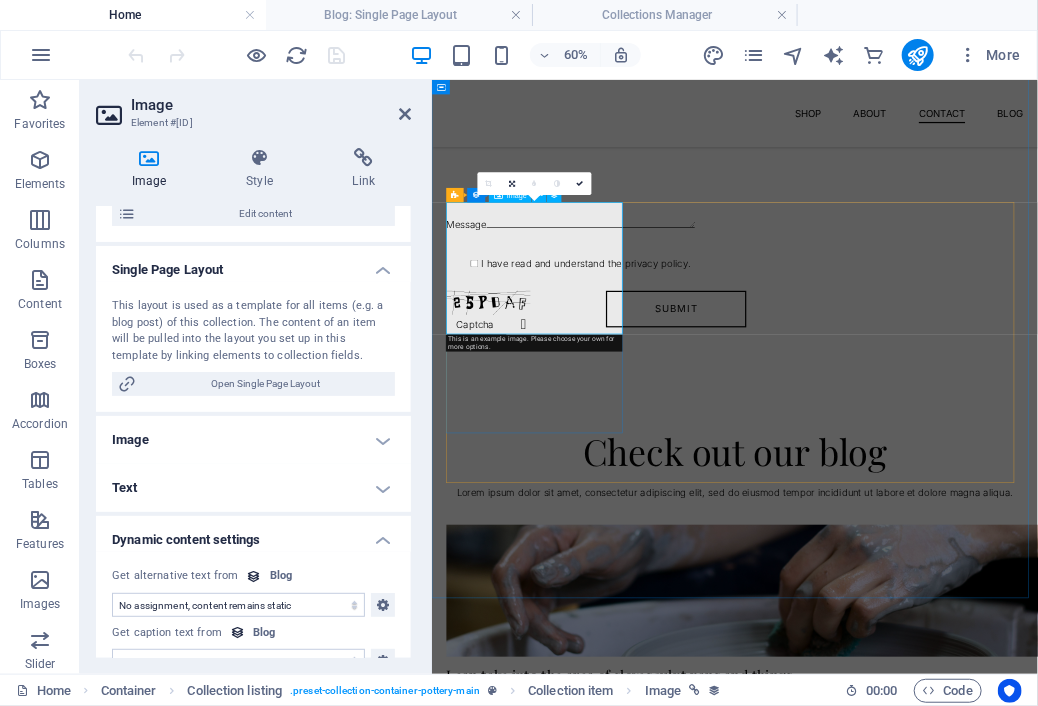 click at bounding box center [936, 930] 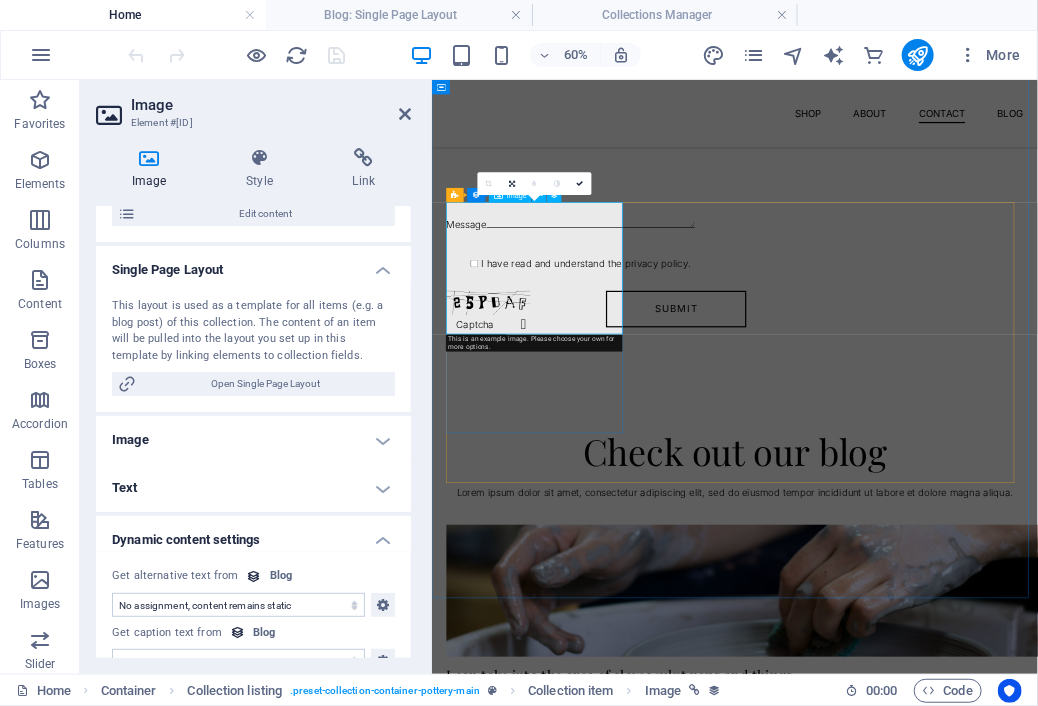 click at bounding box center [936, 930] 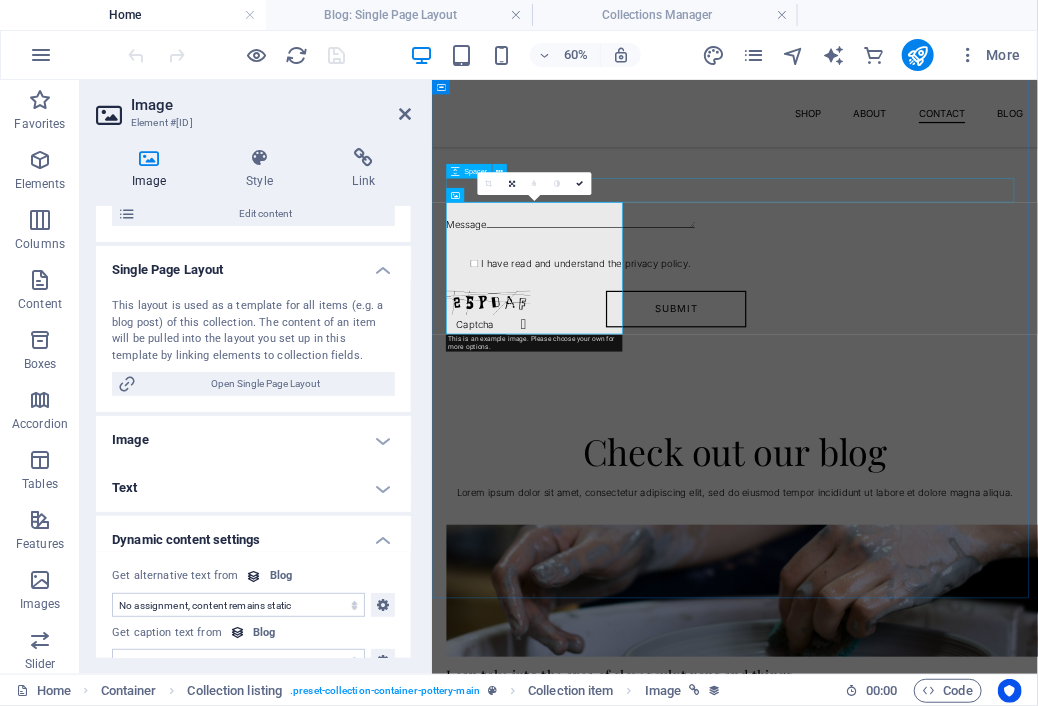 click at bounding box center [936, 800] 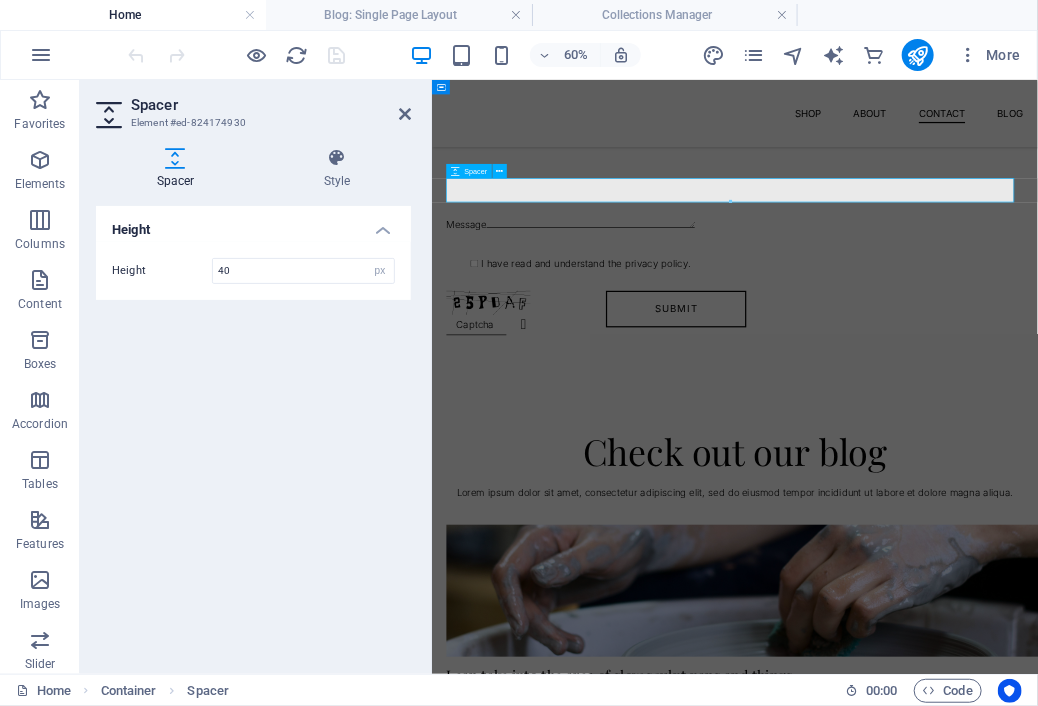 click at bounding box center [936, 800] 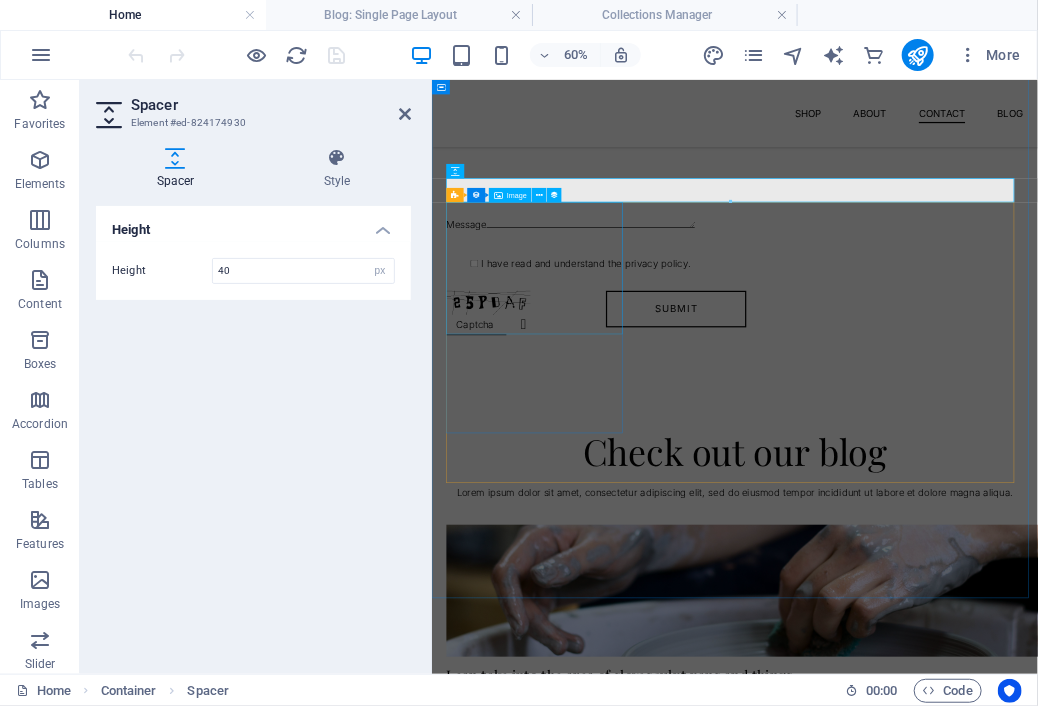 click at bounding box center [936, 930] 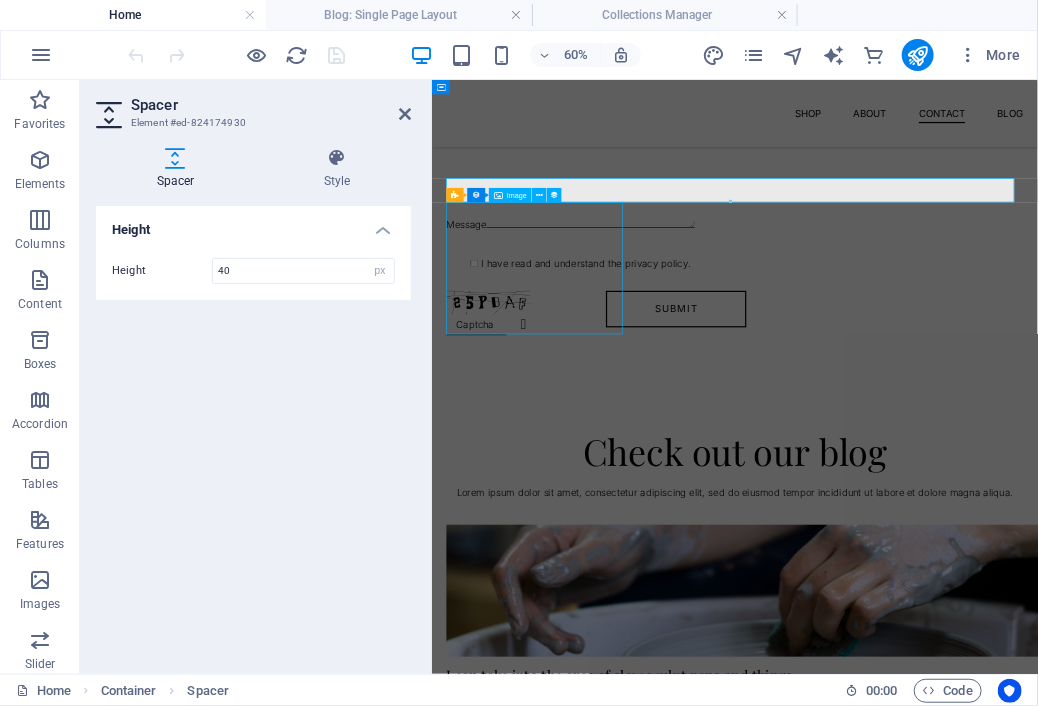 click at bounding box center [936, 930] 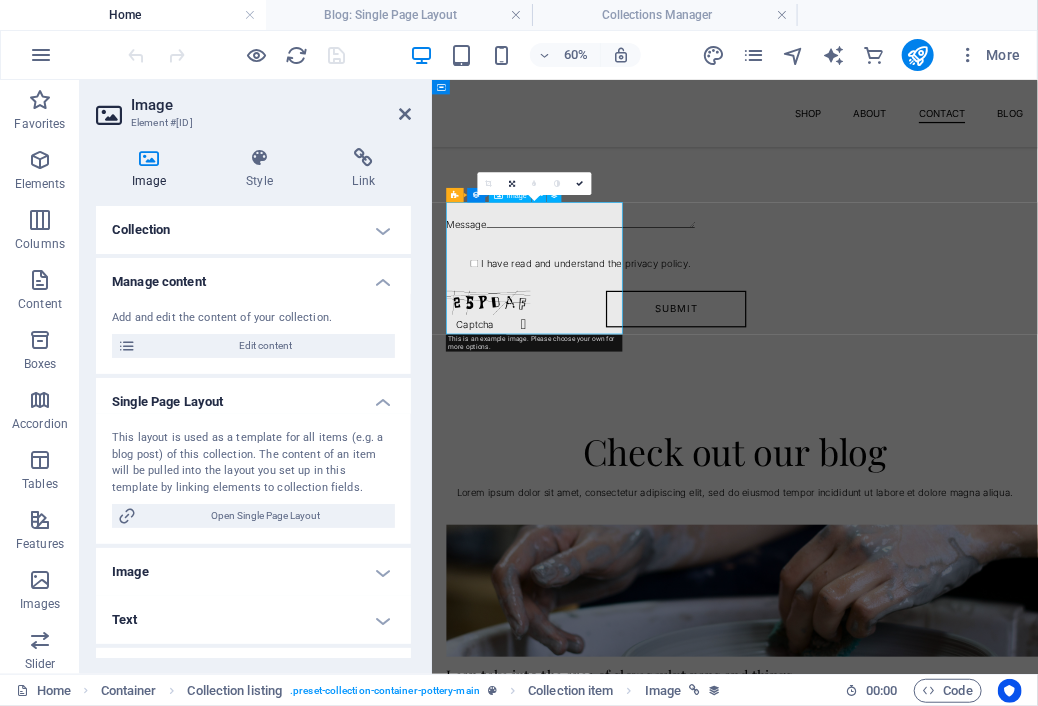 click at bounding box center (936, 930) 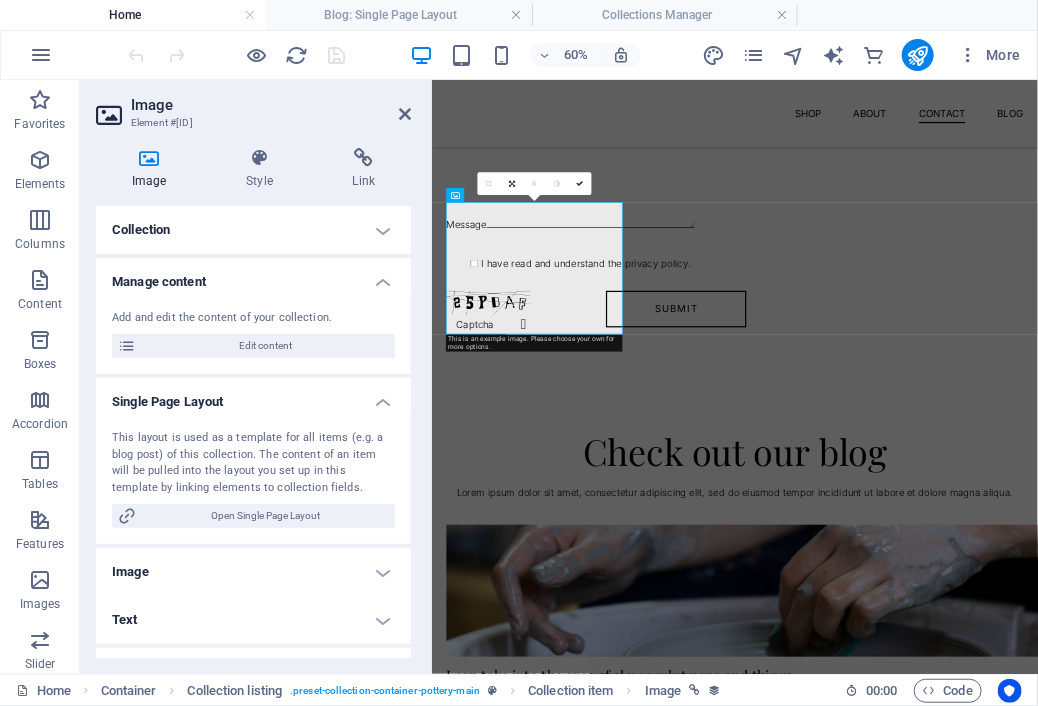 click on "Image" at bounding box center (153, 169) 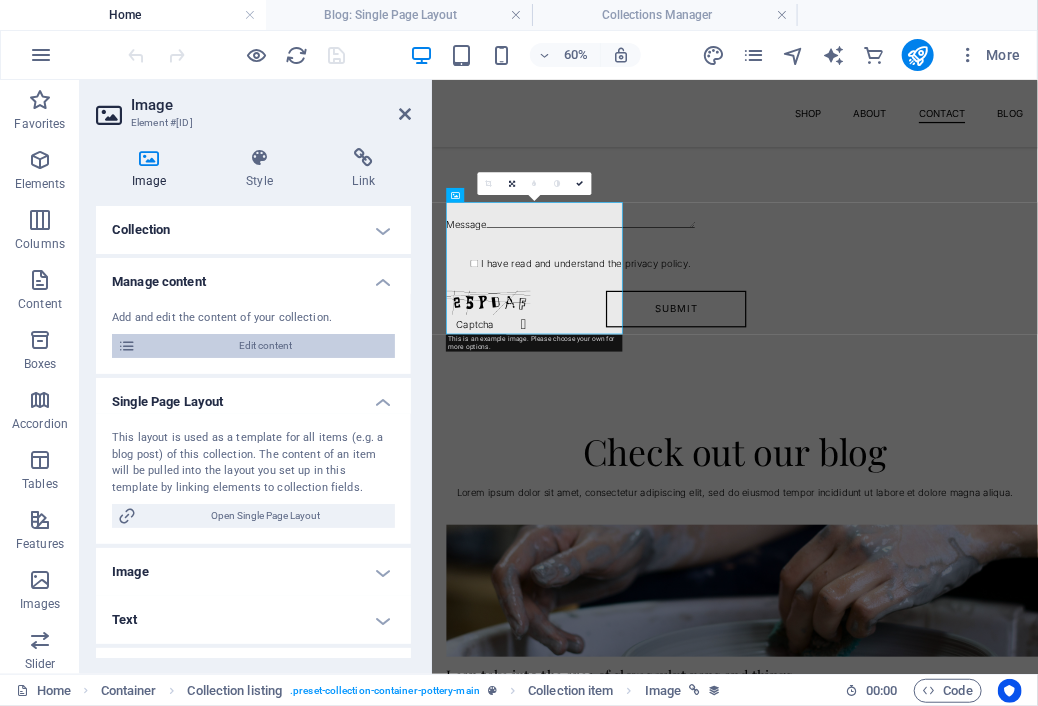 click on "Edit content" at bounding box center [265, 346] 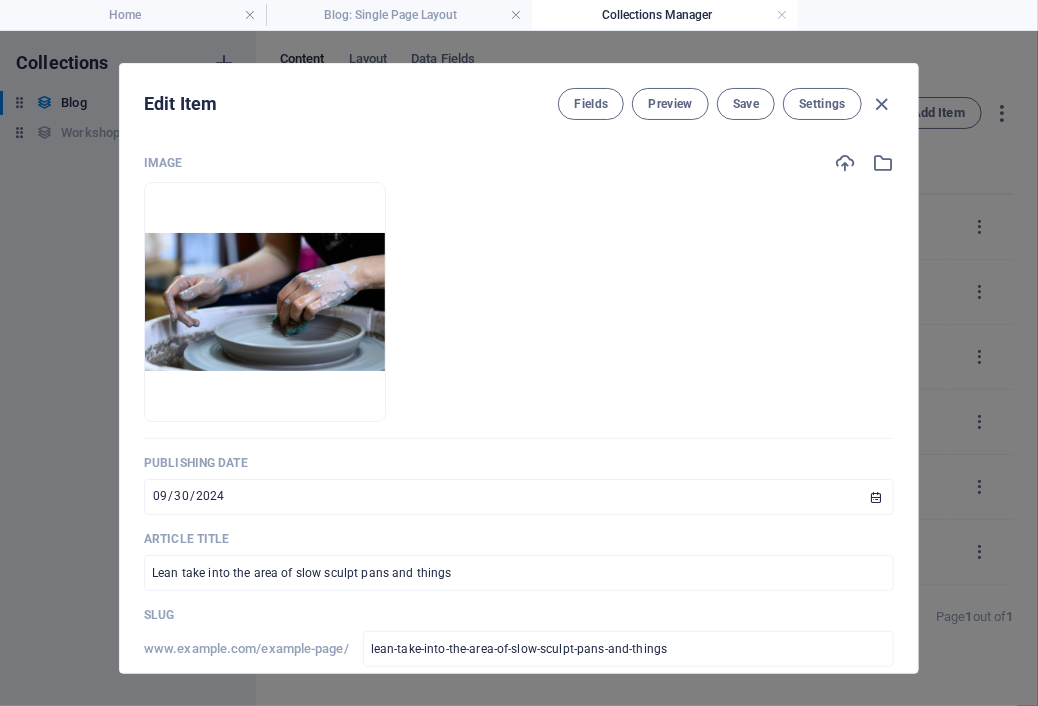 scroll, scrollTop: 0, scrollLeft: 0, axis: both 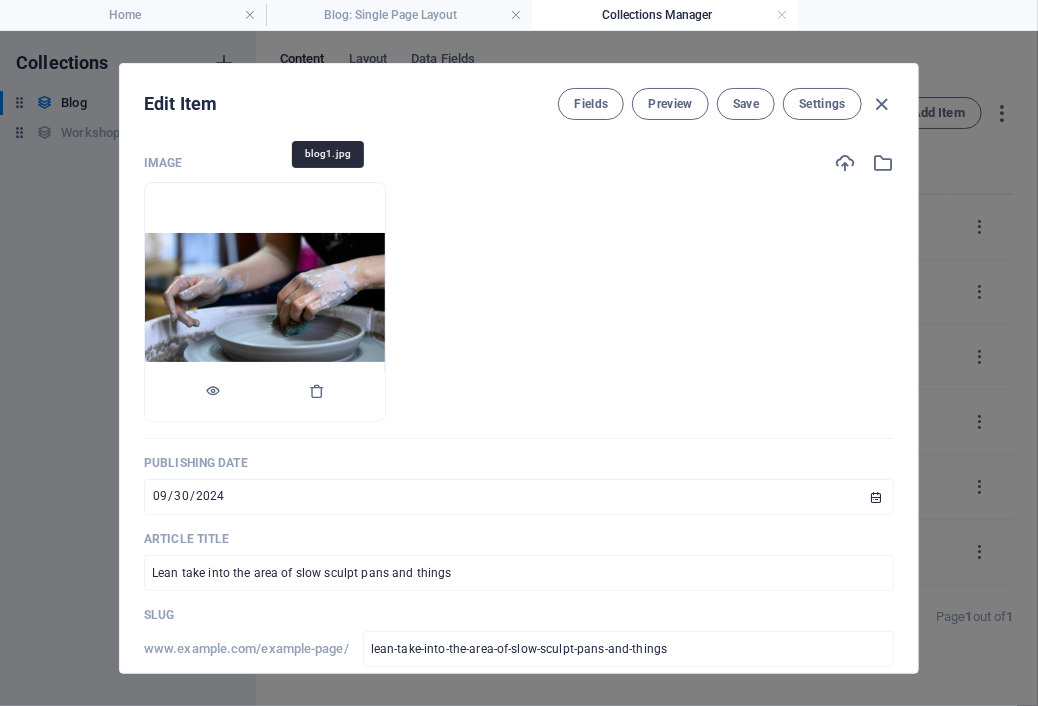click at bounding box center (265, 302) 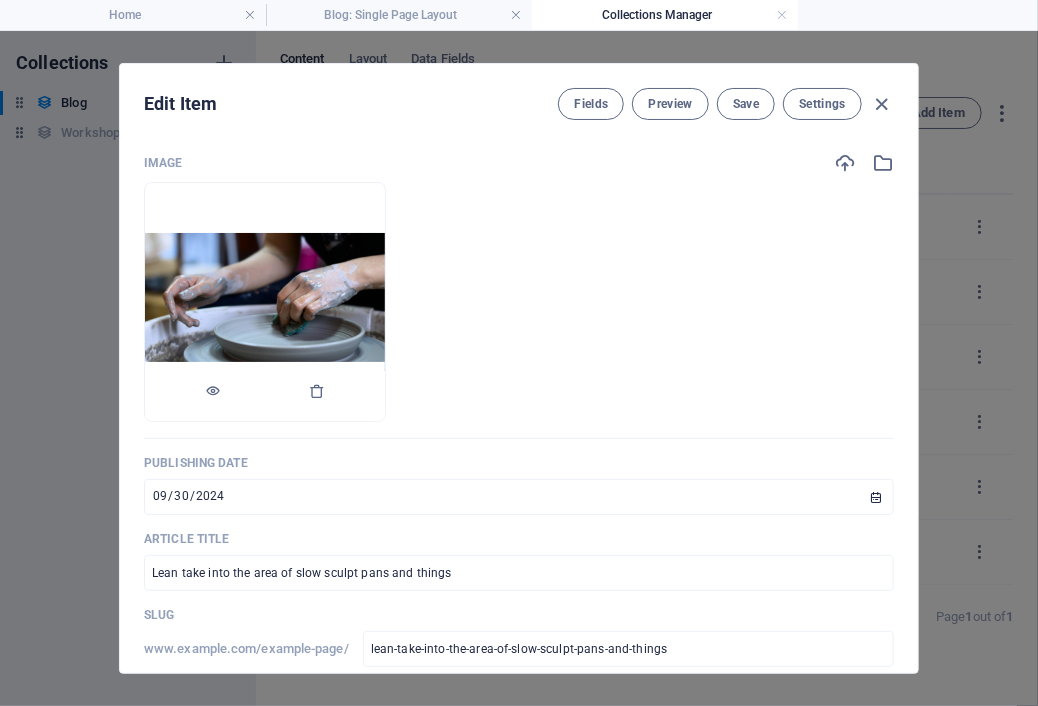 click at bounding box center (265, 302) 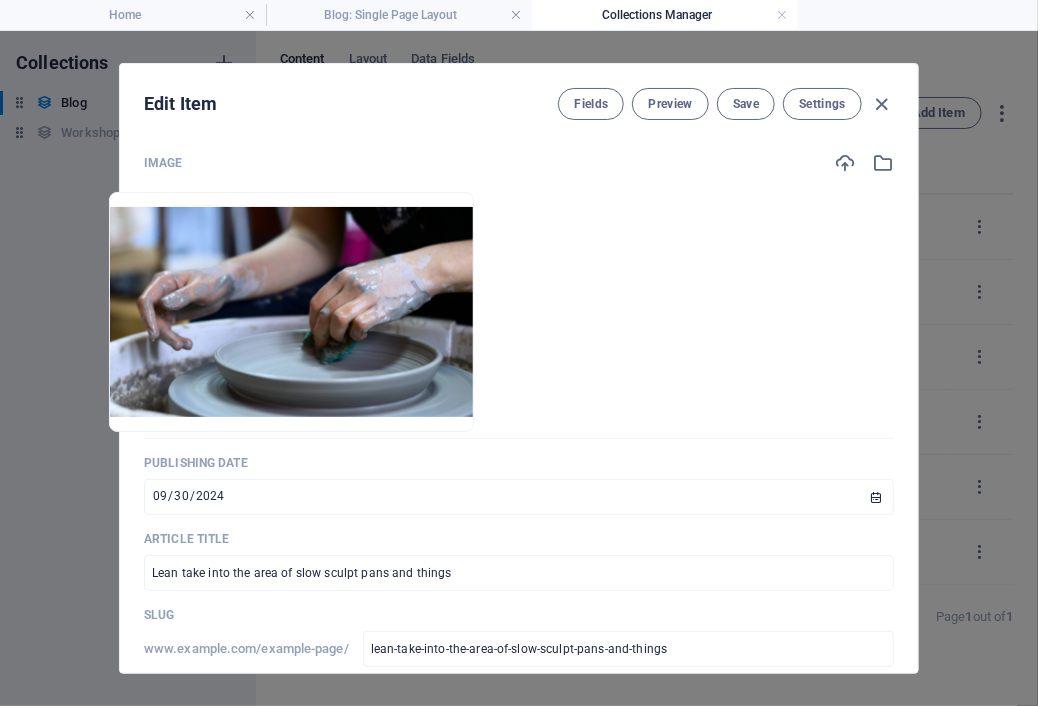 drag, startPoint x: 348, startPoint y: 293, endPoint x: 368, endPoint y: 280, distance: 23.853722 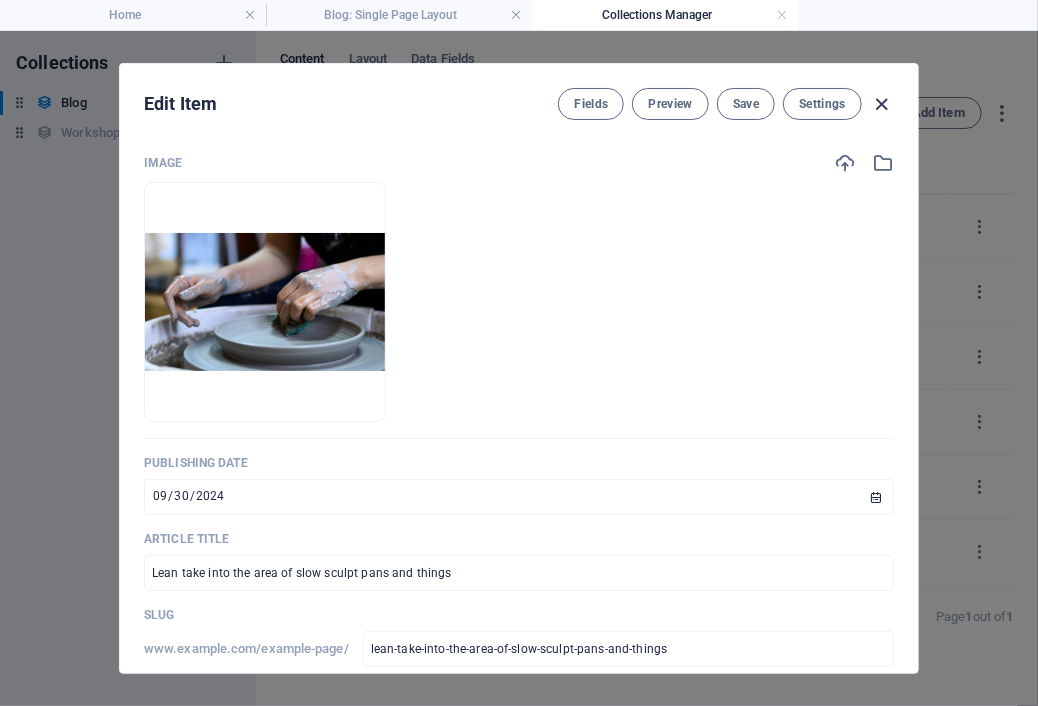 click at bounding box center (882, 104) 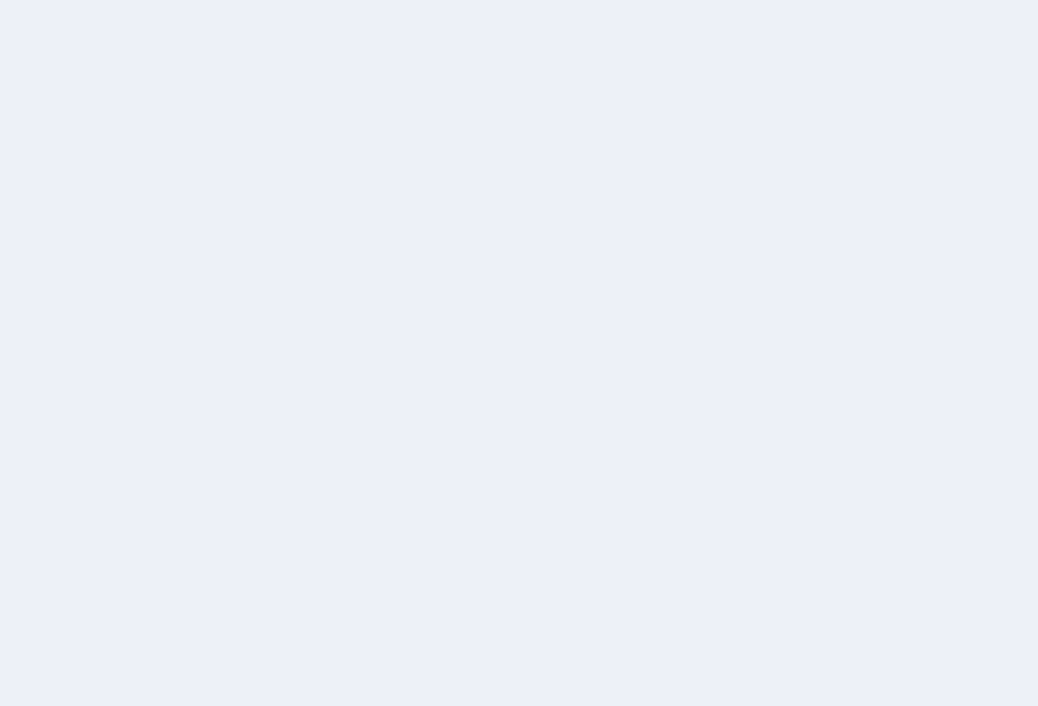scroll, scrollTop: 0, scrollLeft: 0, axis: both 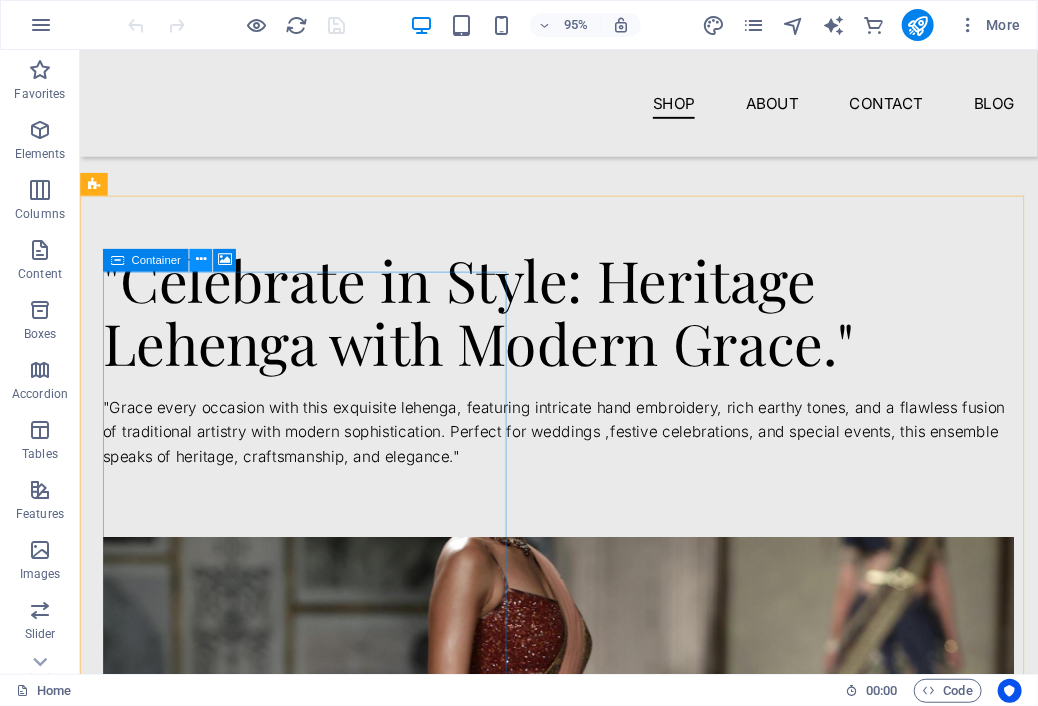 click at bounding box center [200, 260] 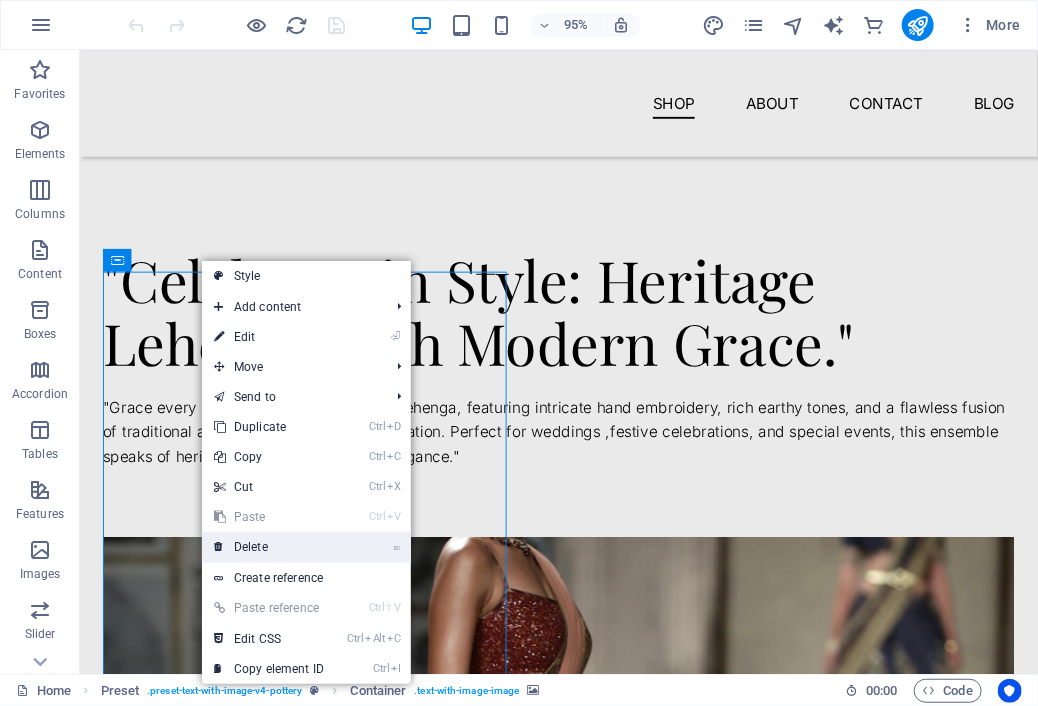 click on "⌦  Delete" at bounding box center (269, 547) 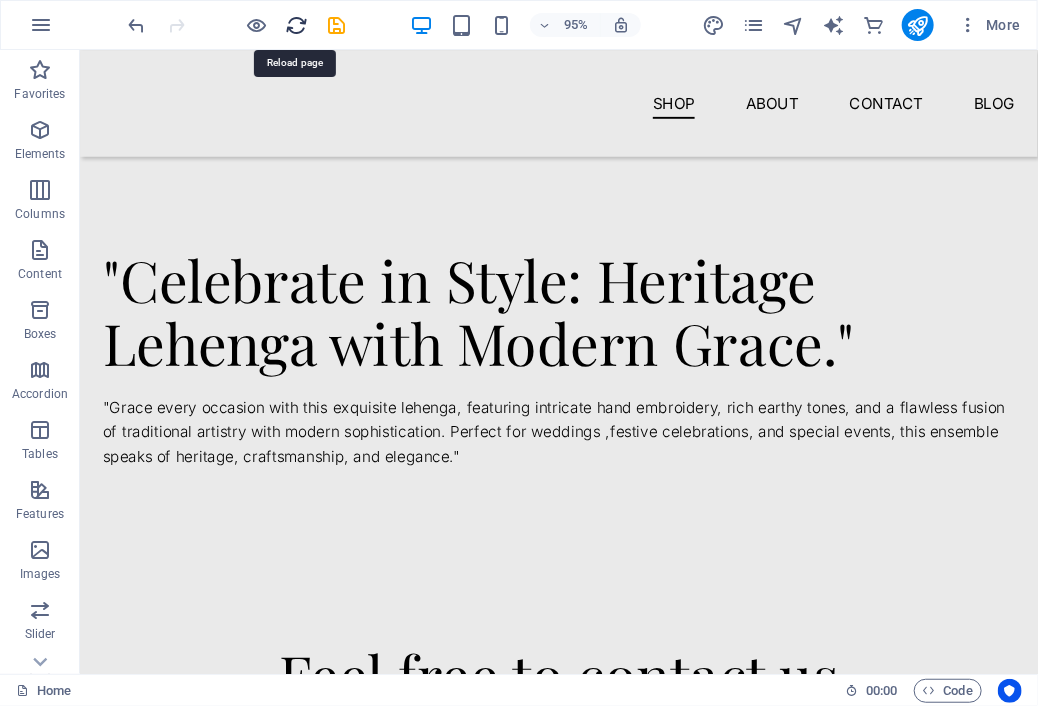 click at bounding box center (297, 25) 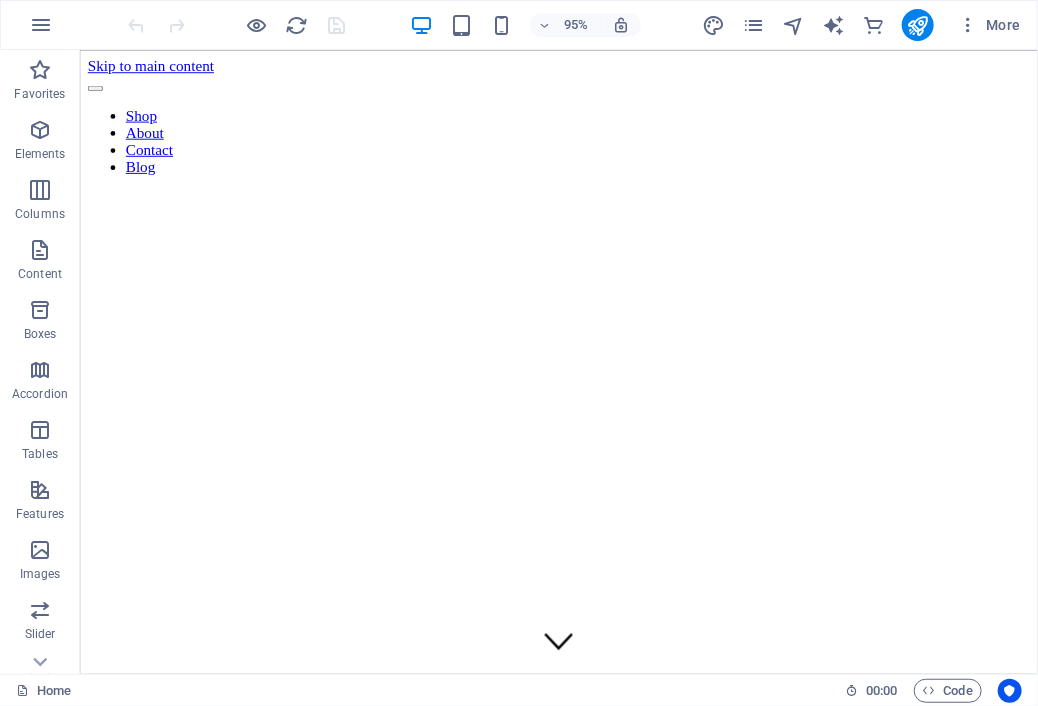 scroll, scrollTop: 0, scrollLeft: 0, axis: both 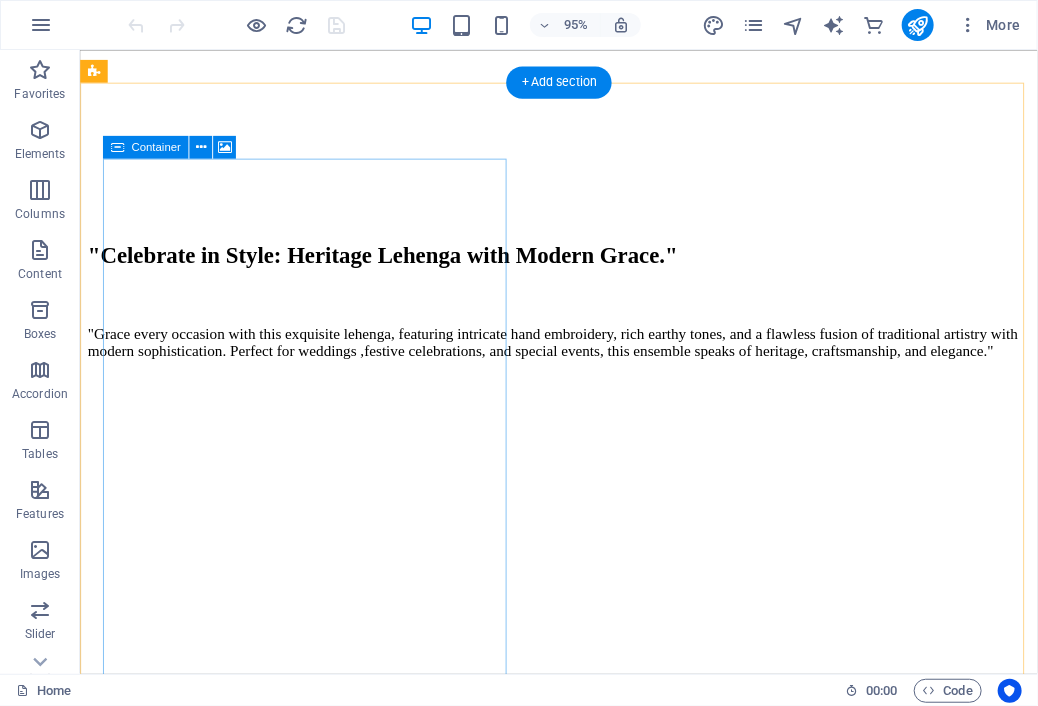 click on "Paste clipboard" at bounding box center [637, 1167] 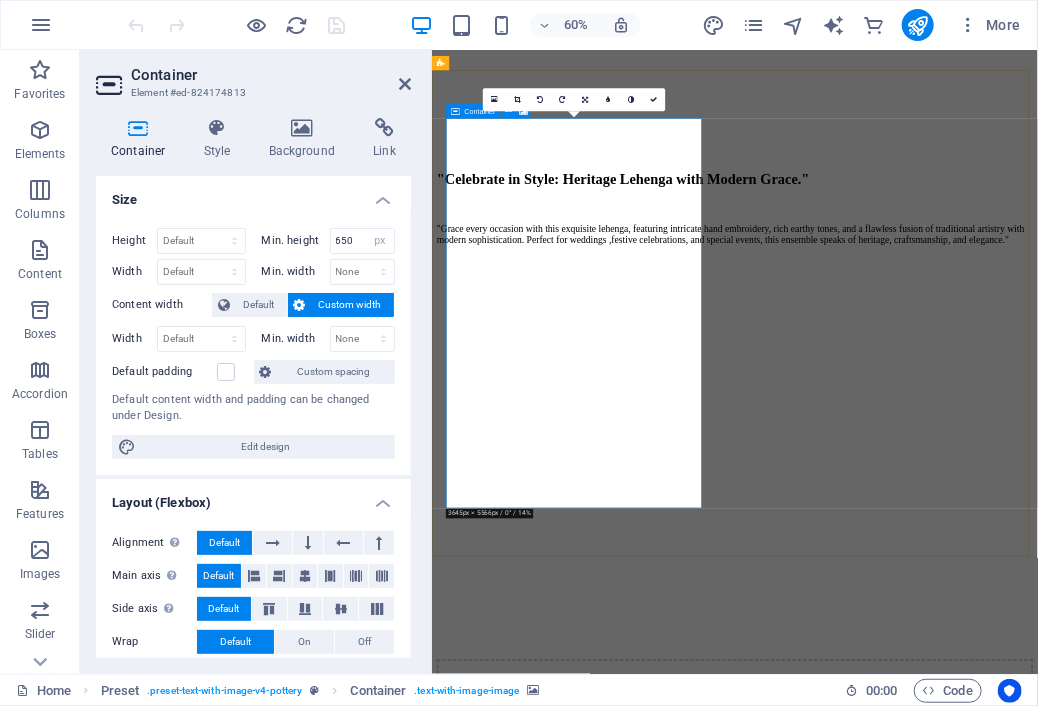 click on "Drop content here or  Add elements  Paste clipboard" at bounding box center [936, 1136] 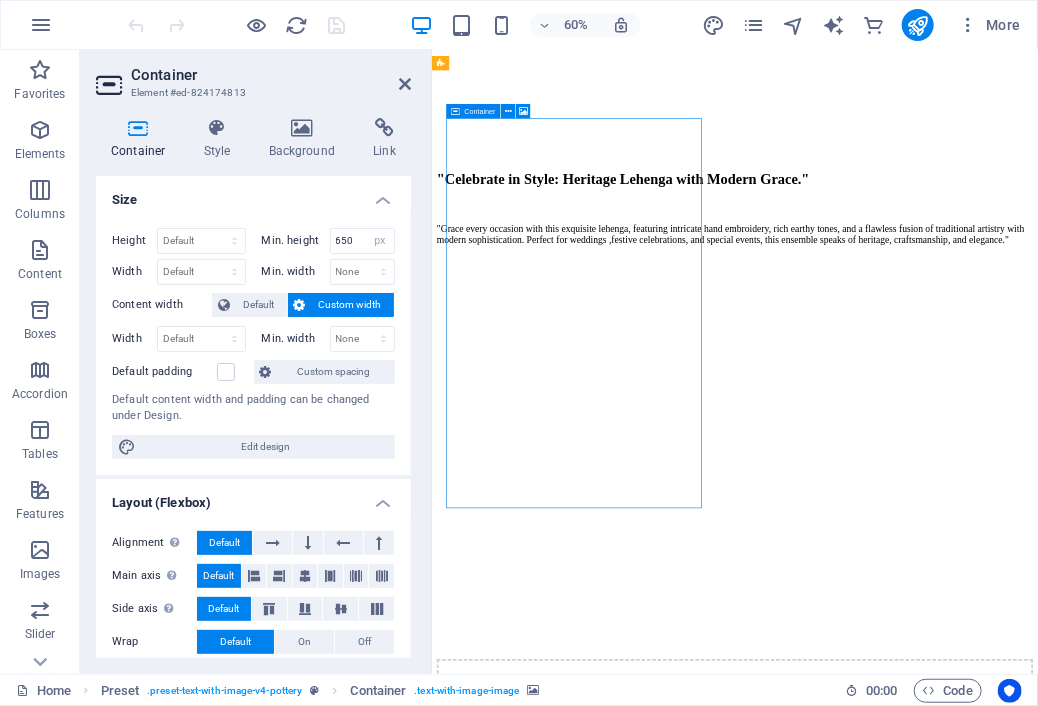 drag, startPoint x: 702, startPoint y: 248, endPoint x: 690, endPoint y: 264, distance: 20 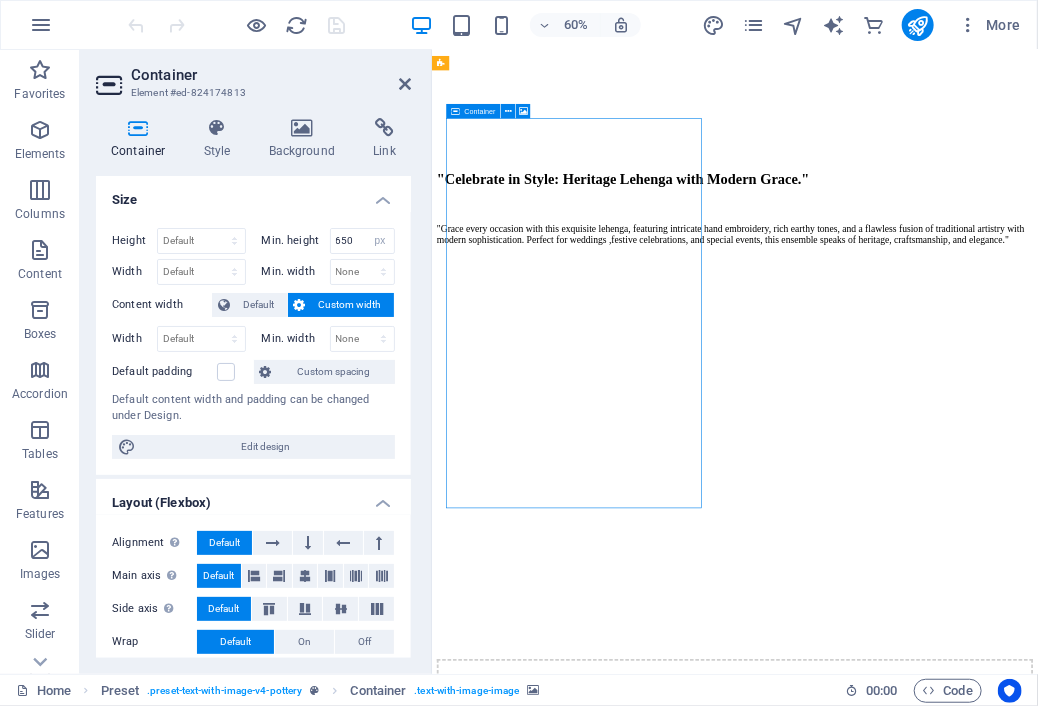 click on "Drop content here or  Add elements  Paste clipboard" at bounding box center [936, 1136] 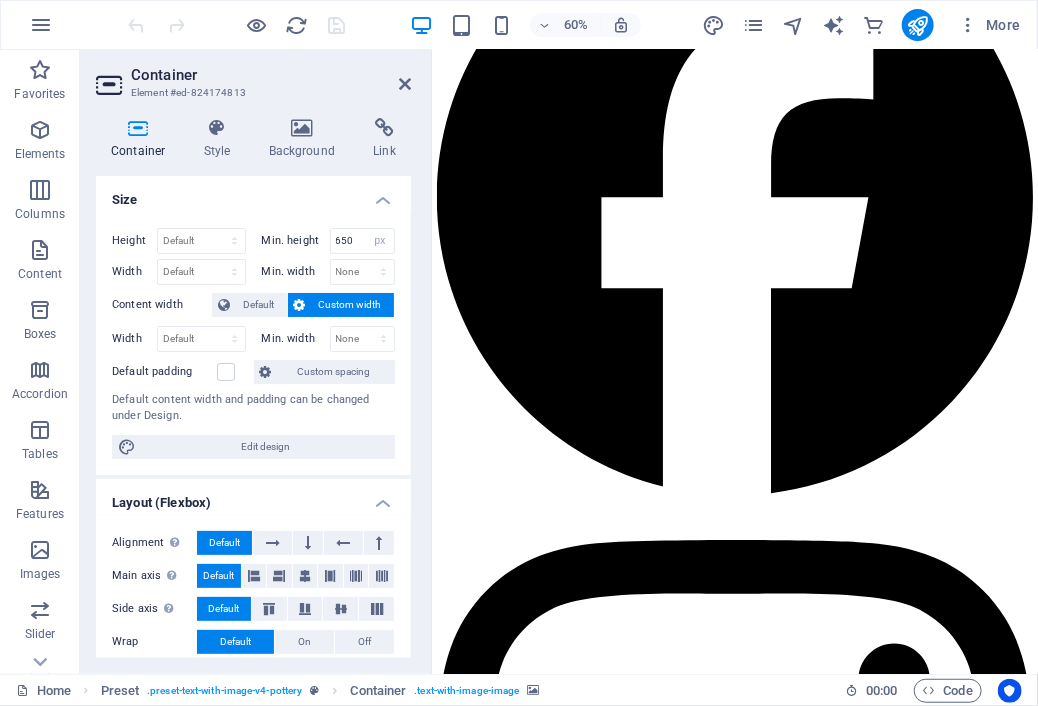 scroll, scrollTop: 2985, scrollLeft: 0, axis: vertical 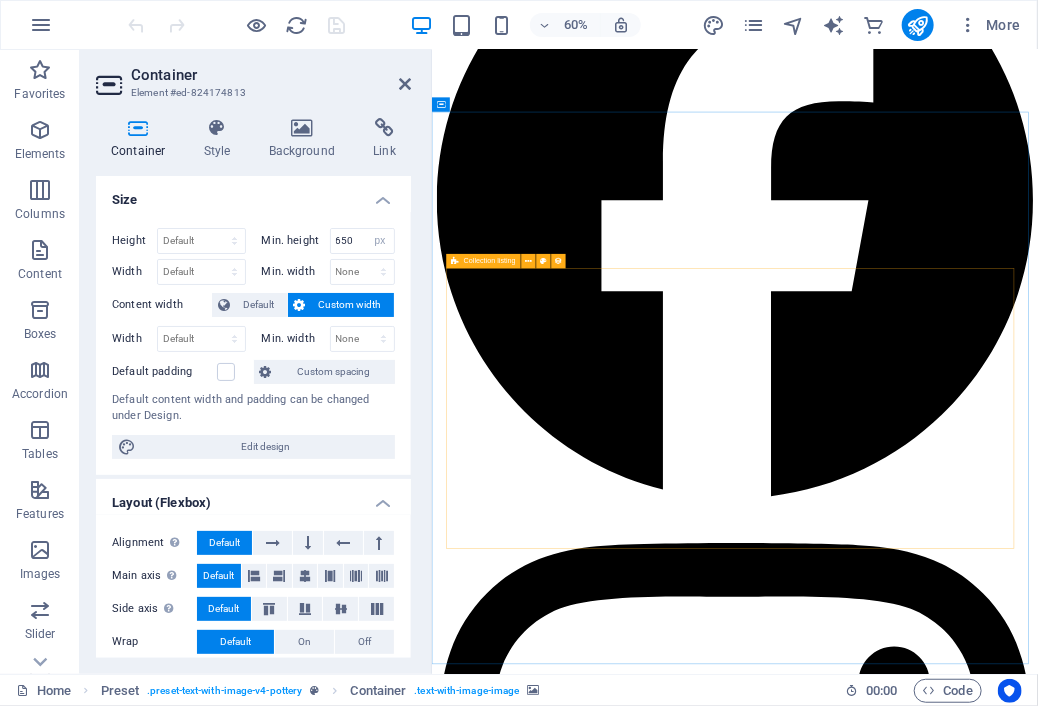 click on "Collection listing" at bounding box center [490, 261] 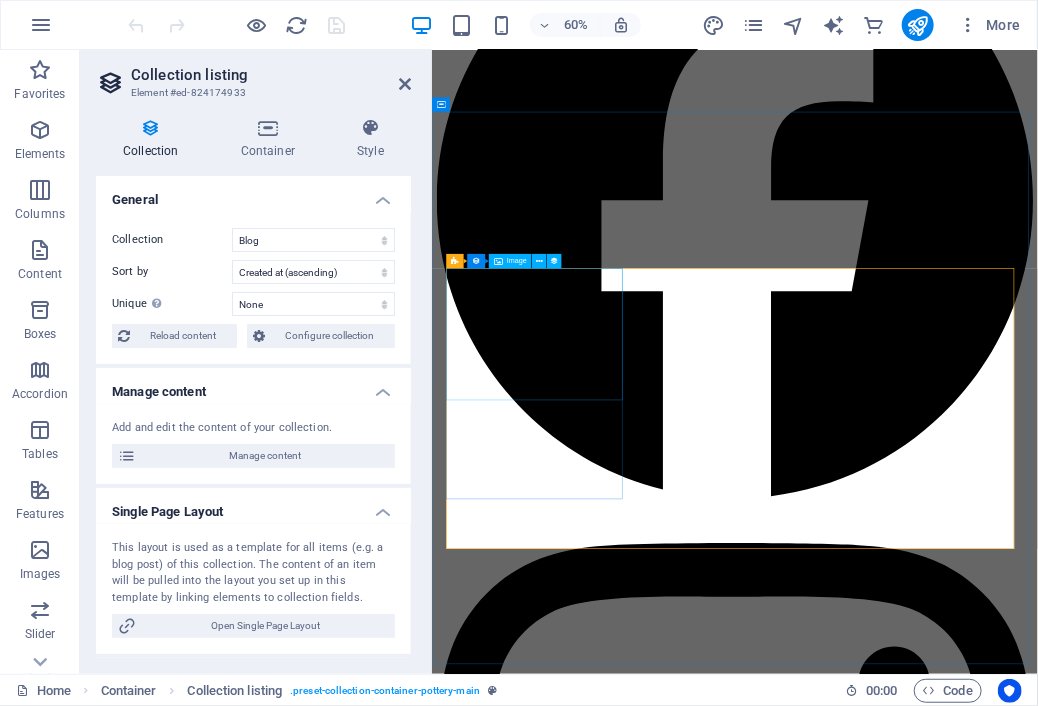 click at bounding box center [498, 261] 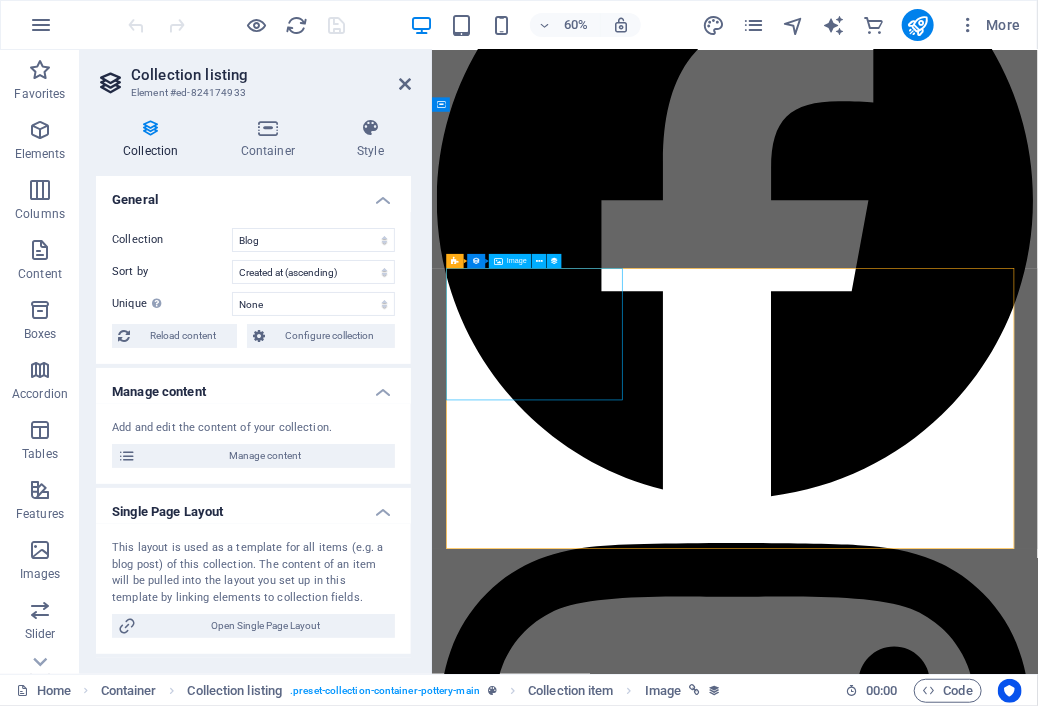 click on "Image" at bounding box center [510, 261] 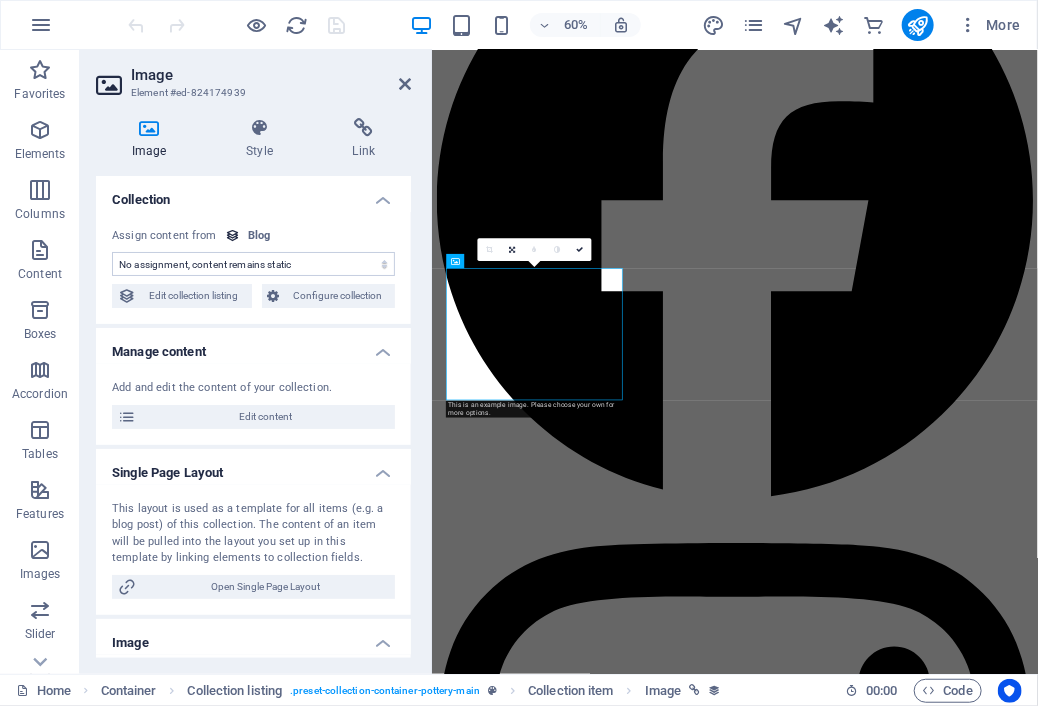 select on "image" 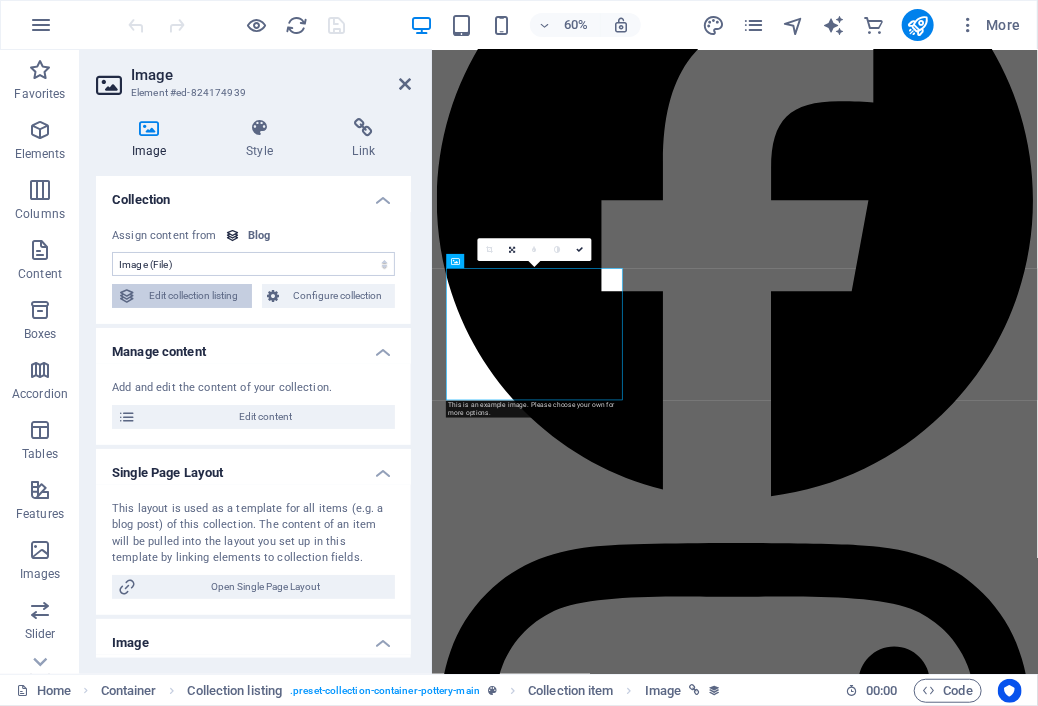 click on "Edit collection listing" at bounding box center [194, 296] 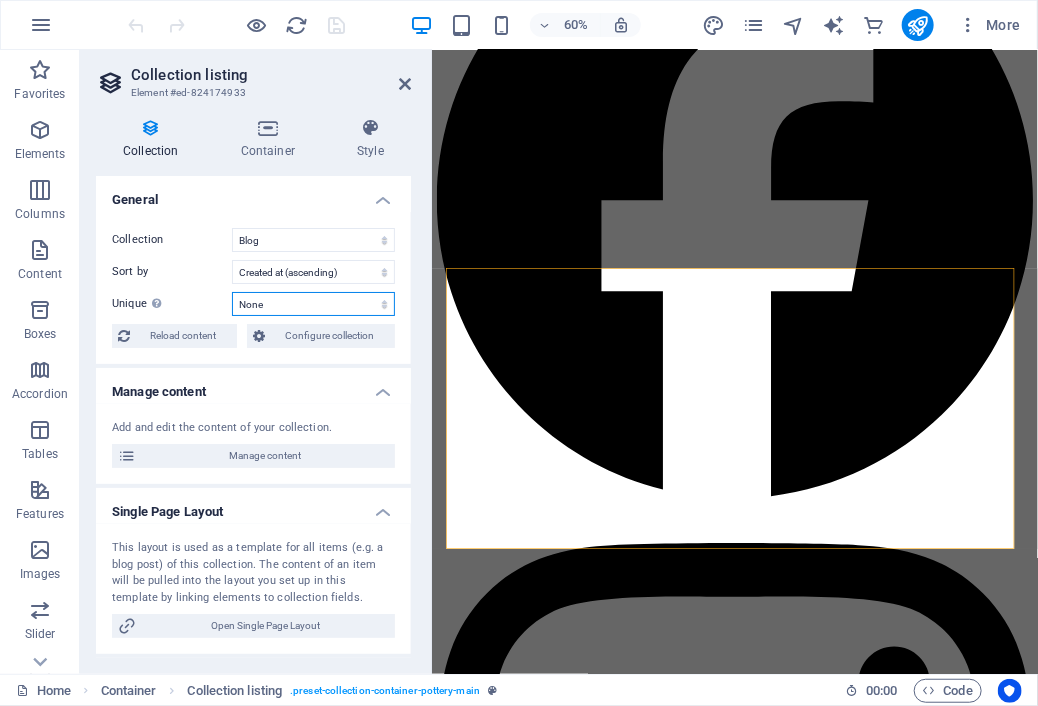 click on "None Image Publishing Date Article title Slug Short Intro Long Description Author Avatar Author Posted On Content Featured Post Status" at bounding box center (313, 304) 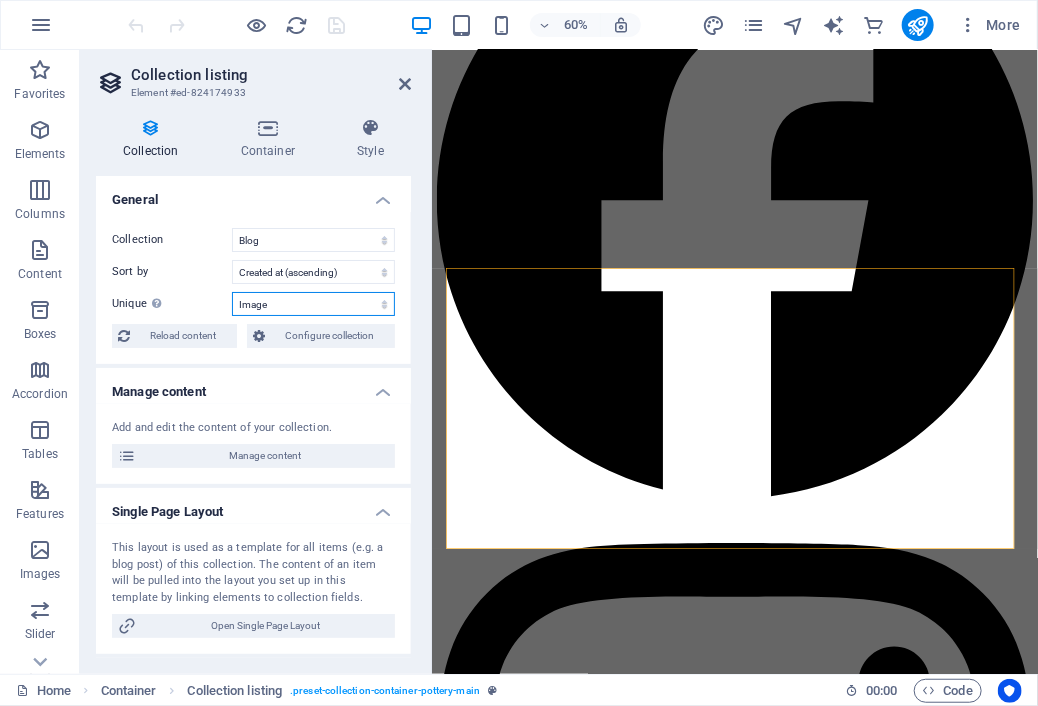 click on "None Image Publishing Date Article title Slug Short Intro Long Description Author Avatar Author Posted On Content Featured Post Status" at bounding box center [313, 304] 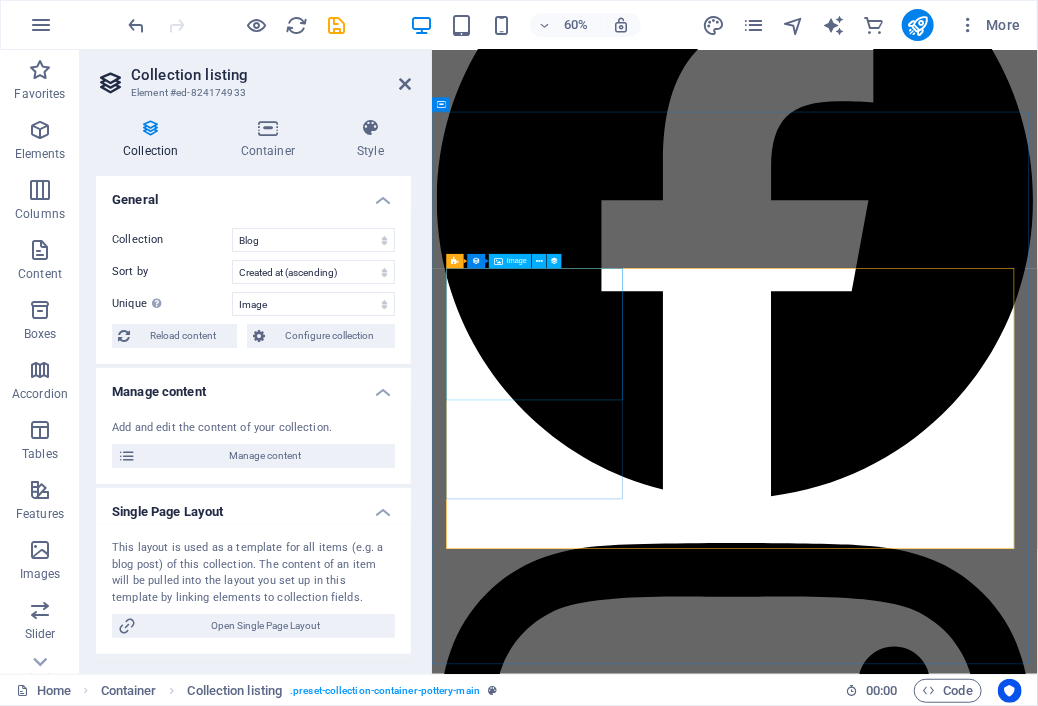 click at bounding box center [936, 4655] 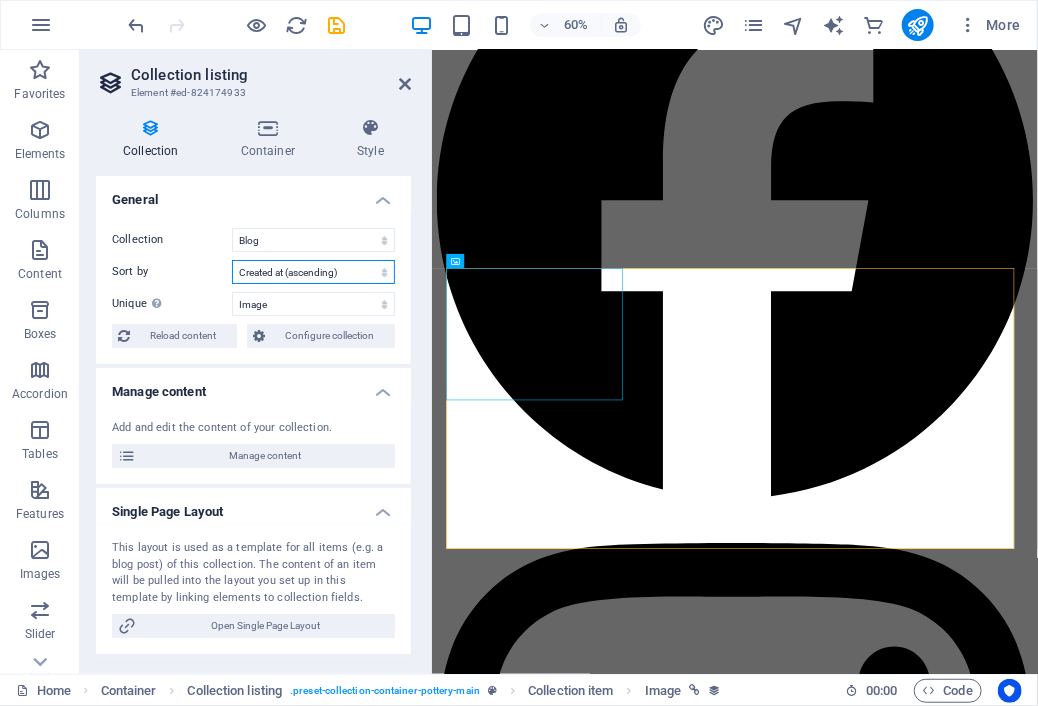 click on "Created at (ascending) Created at (descending) Updated at (ascending) Updated at (descending) Publishing Date (ascending) Publishing Date (descending) Article title (ascending) Article title (descending) Slug (ascending) Slug (descending) Author (ascending) Author (descending) Posted On (ascending) Posted On (descending) Featured Post (ascending) Featured Post (descending) Status (ascending) Status (descending) Random" at bounding box center [313, 272] 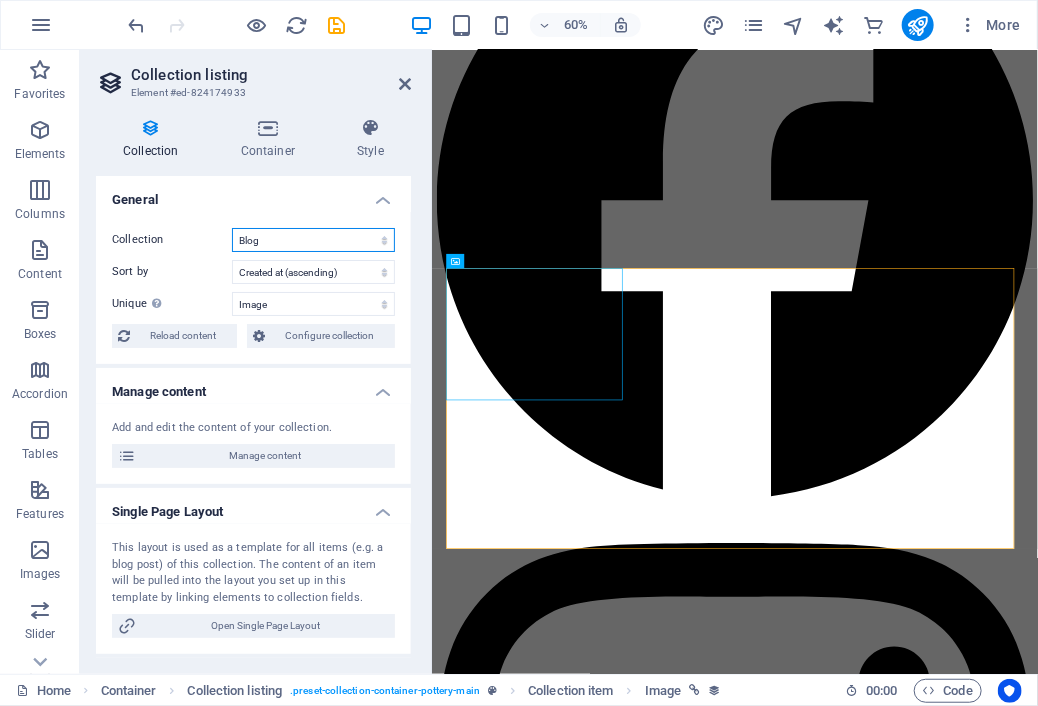 click on "Blog Workshops" at bounding box center [313, 240] 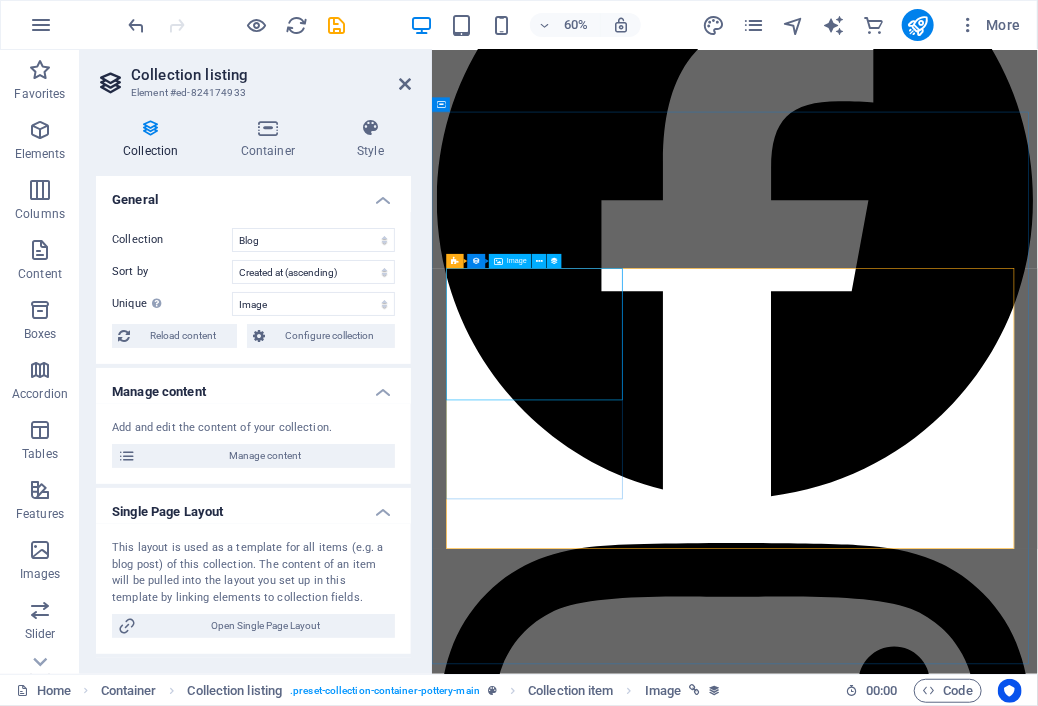 click at bounding box center (936, 4655) 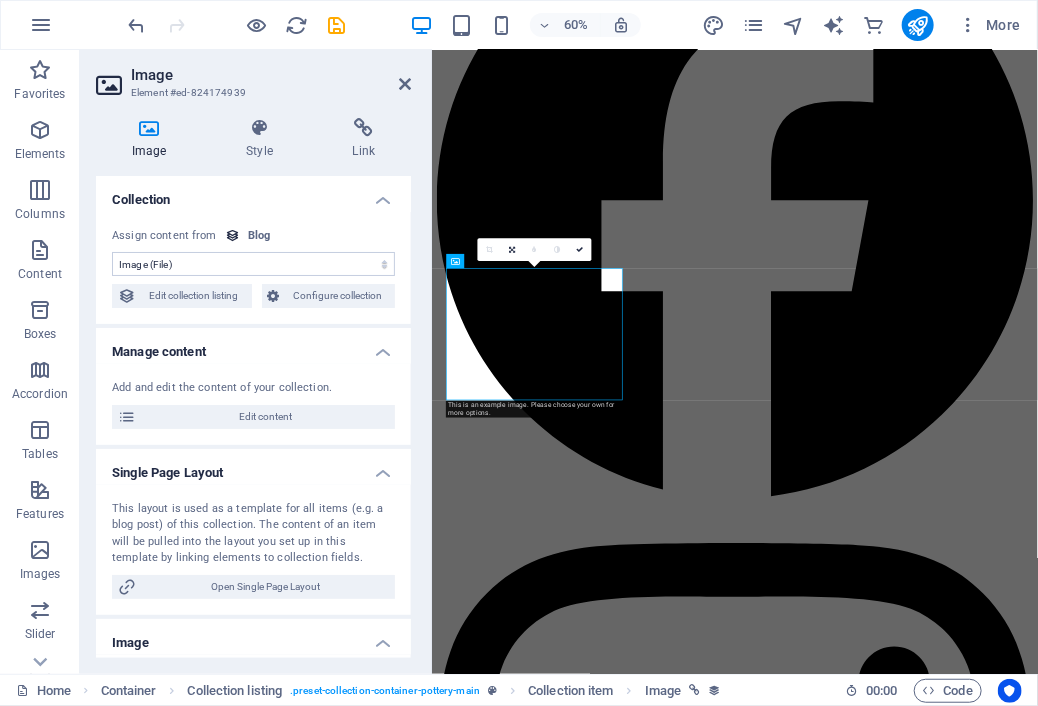 click on "Image" at bounding box center (253, 637) 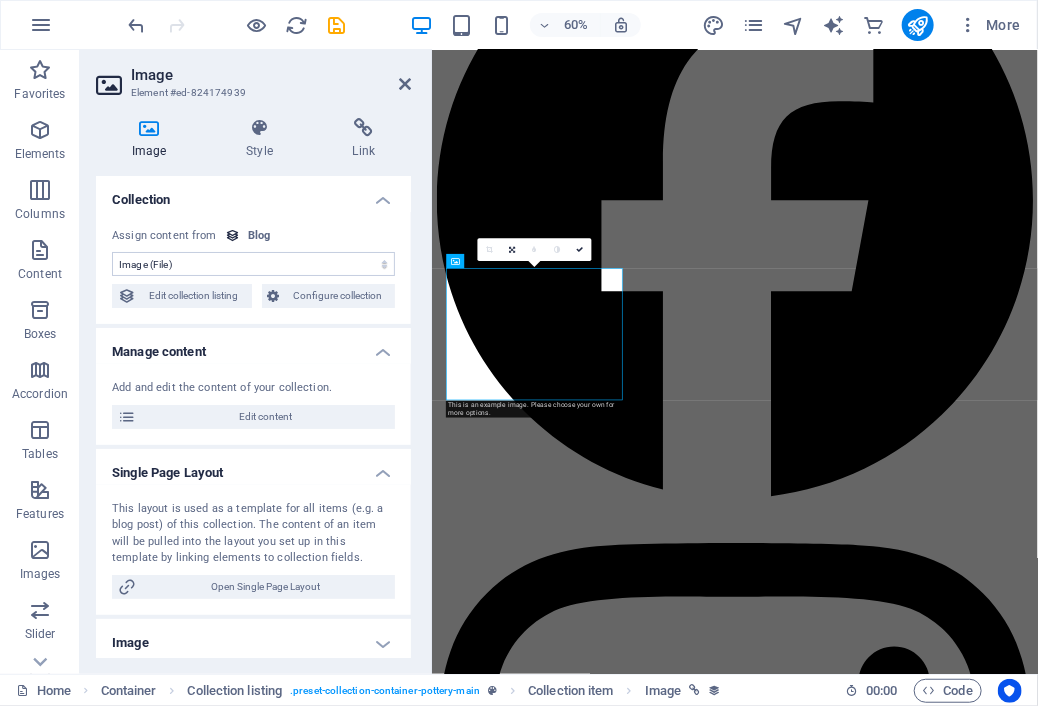 click on "Image" at bounding box center [253, 643] 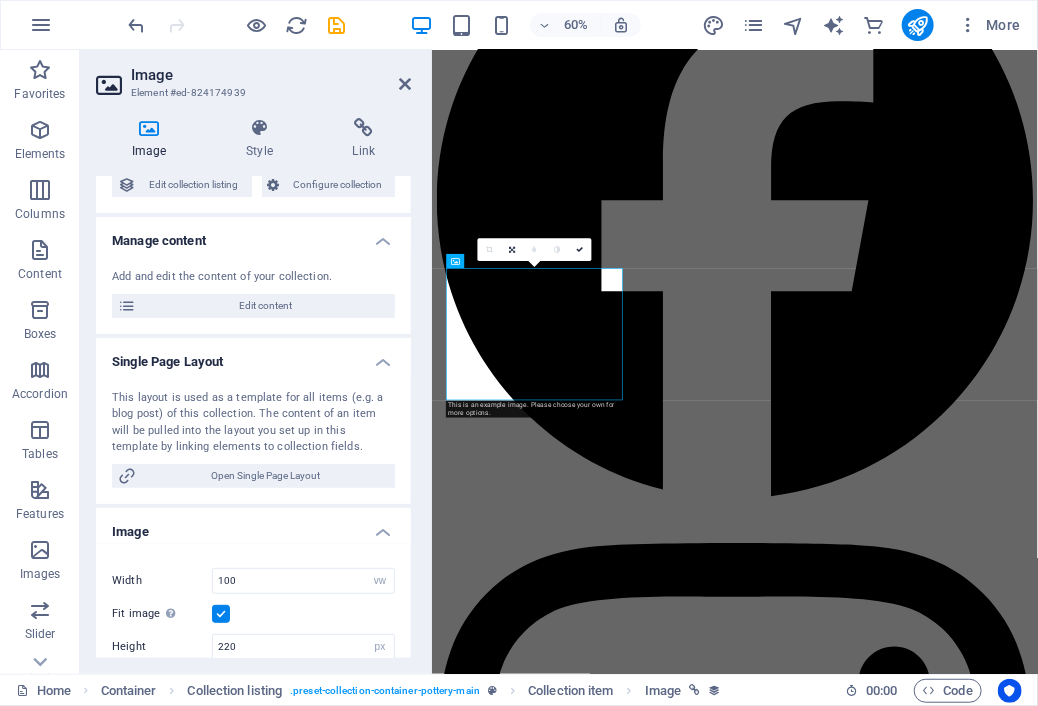 scroll, scrollTop: 120, scrollLeft: 0, axis: vertical 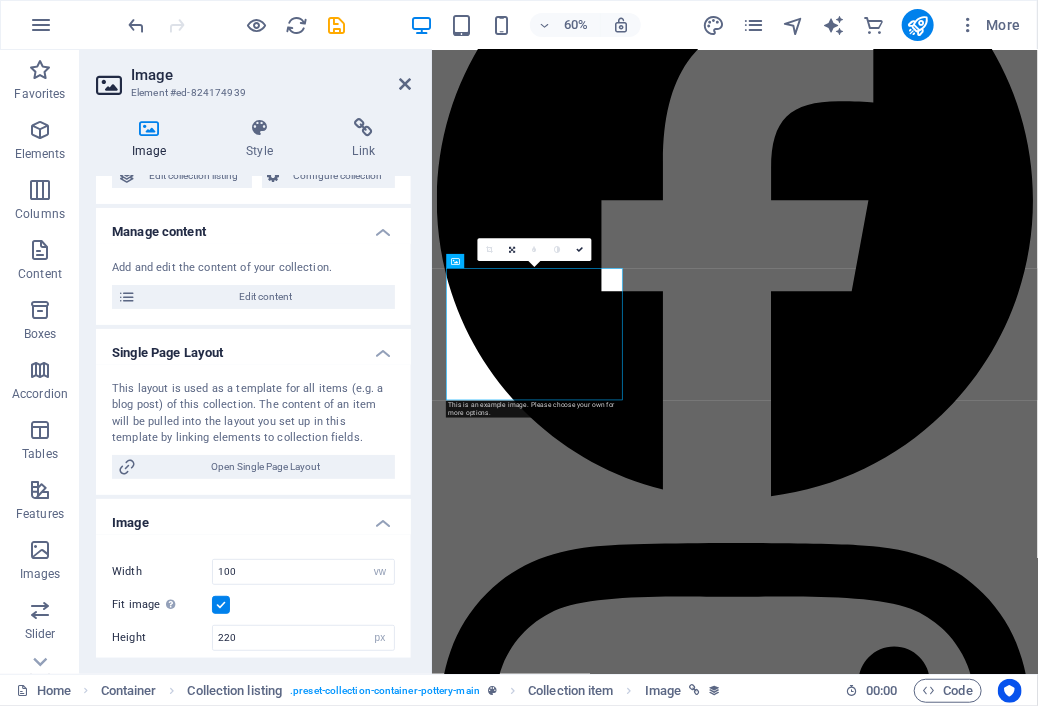 click on "Image" at bounding box center (253, 517) 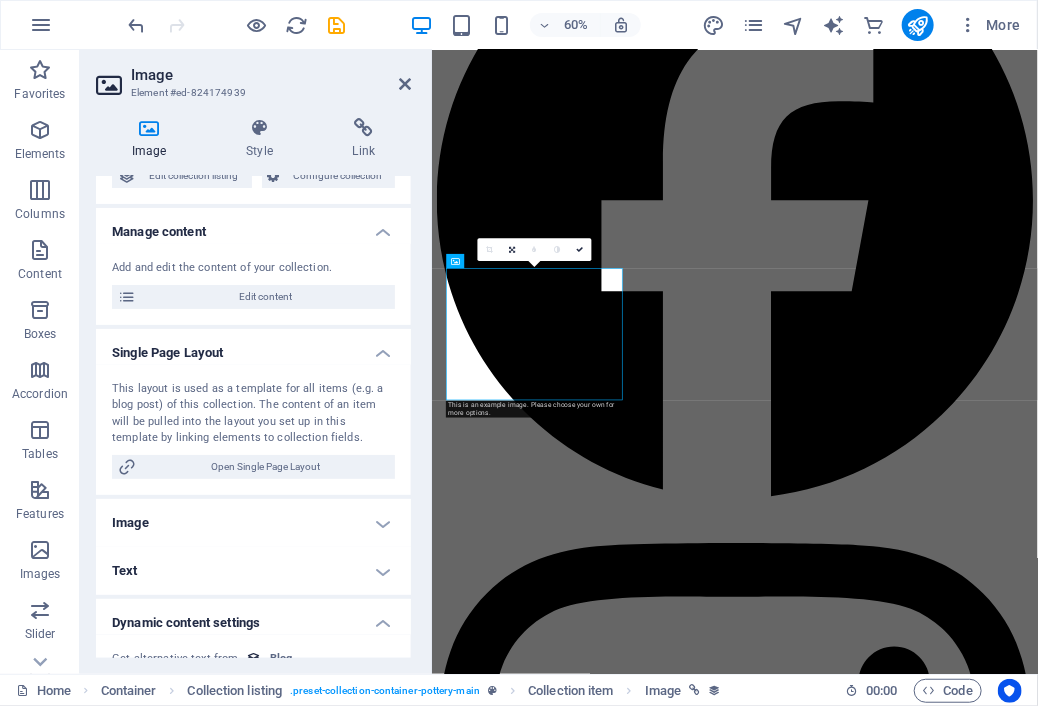 drag, startPoint x: 406, startPoint y: 480, endPoint x: 406, endPoint y: 501, distance: 21 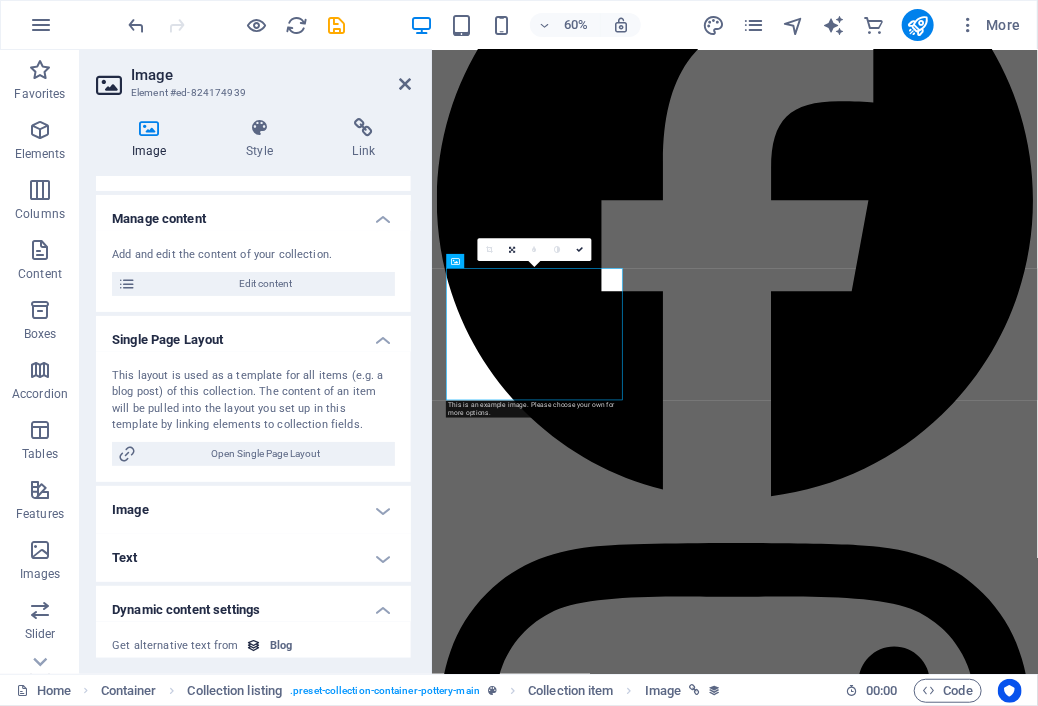 scroll, scrollTop: 120, scrollLeft: 0, axis: vertical 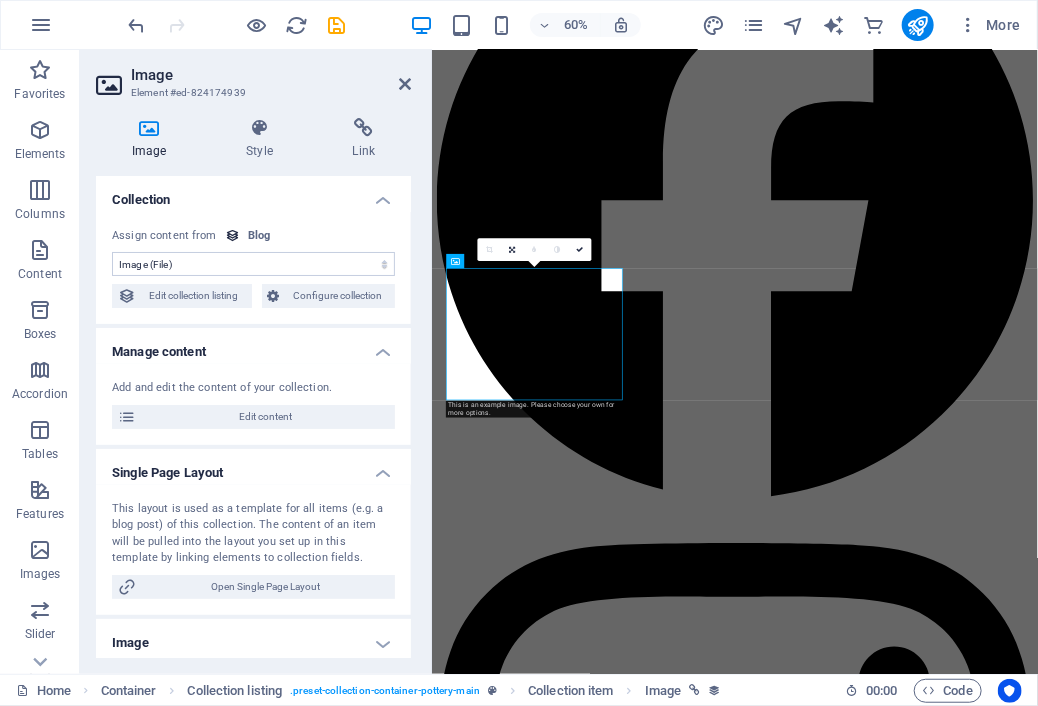 click on "No assignment, content remains static Created at (Date) Updated at (Date) Image (File) Publishing Date (Date) Article title (Plain Text) Slug (Plain Text) Short Intro (Rich Text) Long Description (Rich Text) Author Avatar (File) Author (Plain Text) Posted On (Date) Content (CMS) Featured Post (Checkbox) Status (Choice)" at bounding box center (253, 264) 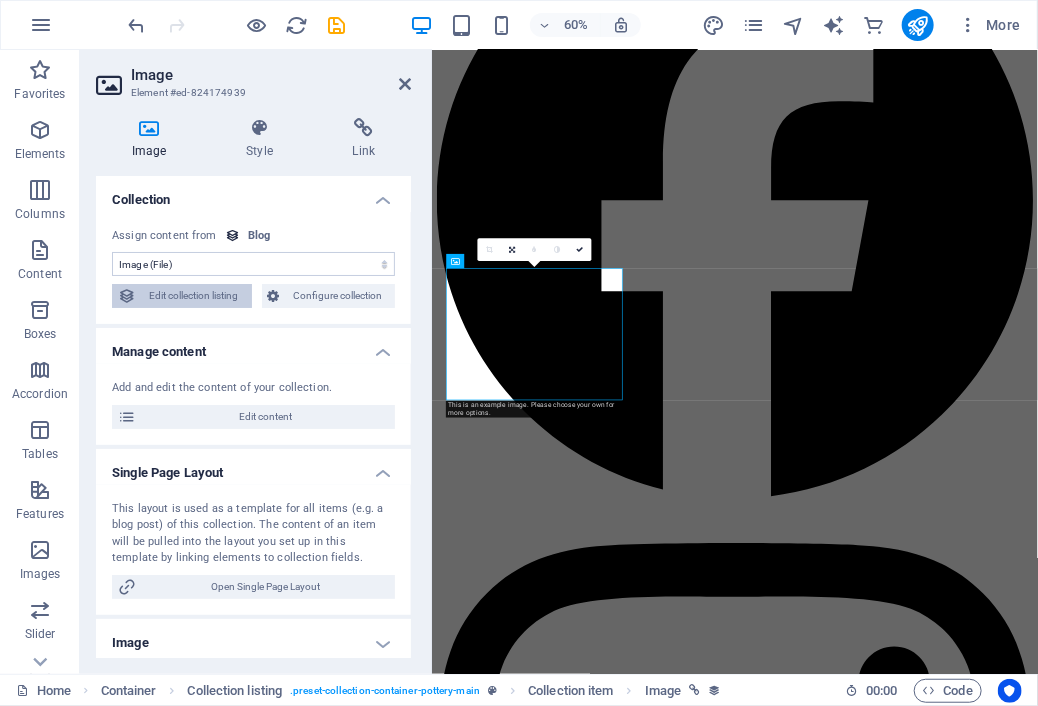 click on "Edit collection listing" at bounding box center [194, 296] 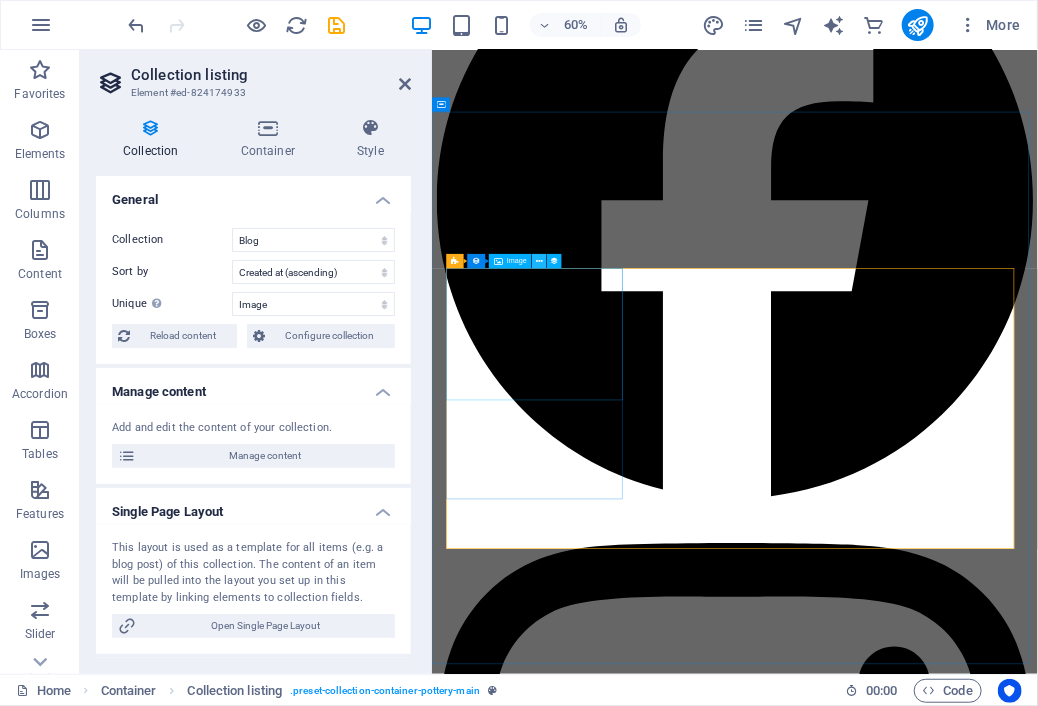 click at bounding box center (539, 261) 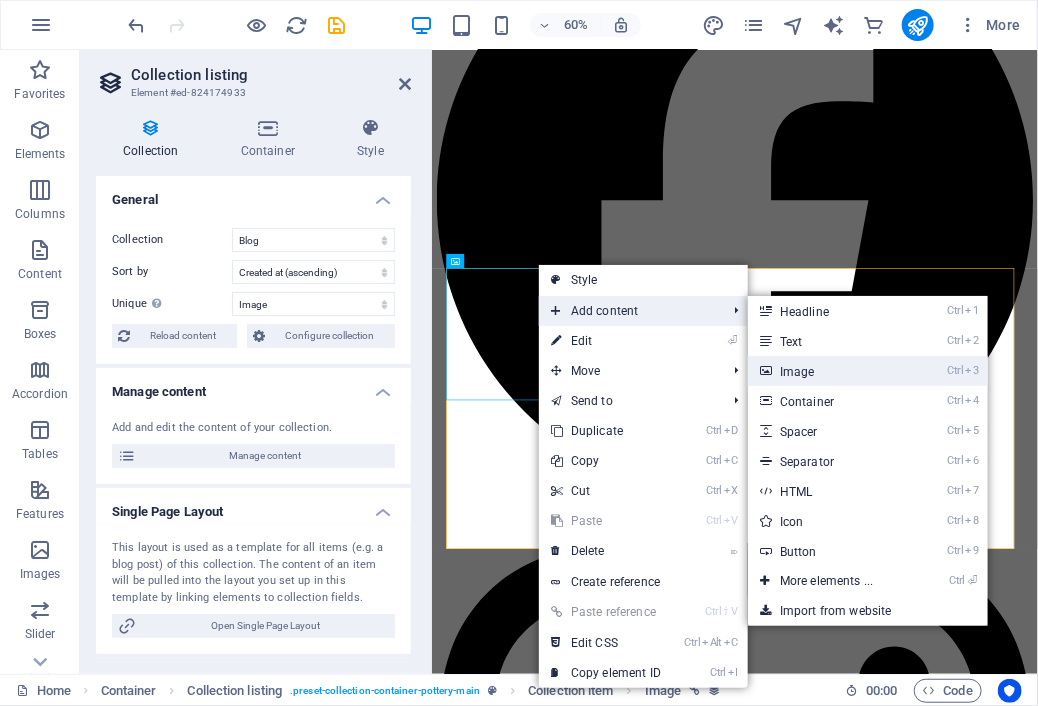 click on "Ctrl 3  Image" at bounding box center [830, 371] 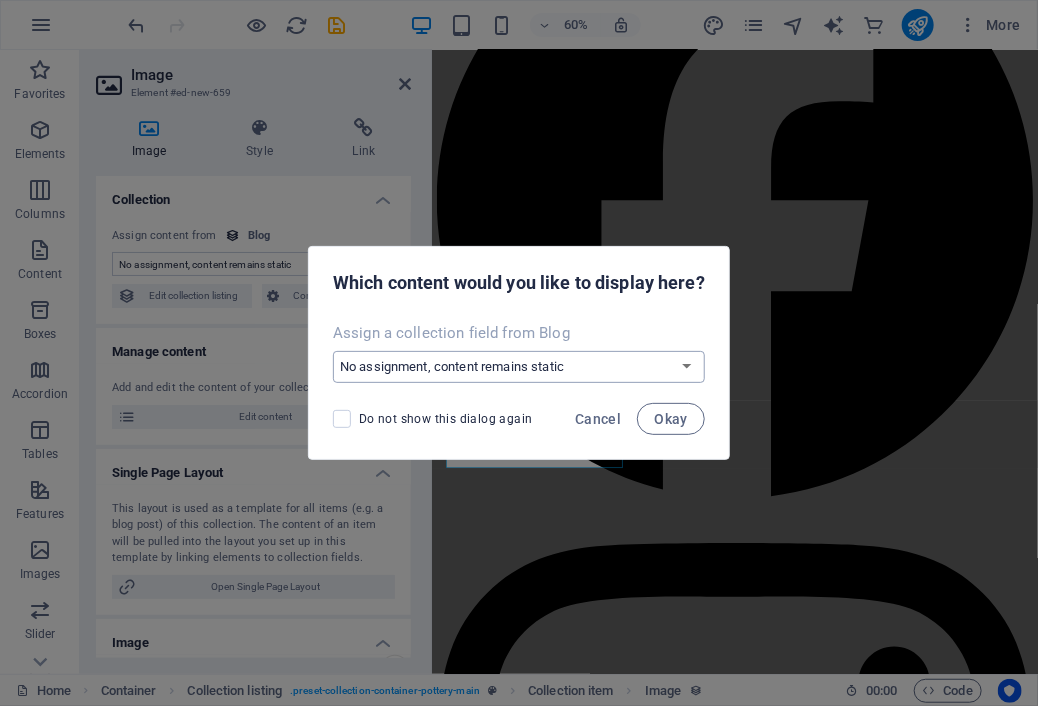 click on "No assignment, content remains static Create a new field Created at (Date) Updated at (Date) Image (File) Publishing Date (Date) Article title (Plain Text) Slug (Plain Text) Short Intro (Rich Text) Long Description (Rich Text) Author Avatar (File) Author (Plain Text) Posted On (Date) Content (CMS) Featured Post (Checkbox) Status (Choice)" at bounding box center (519, 367) 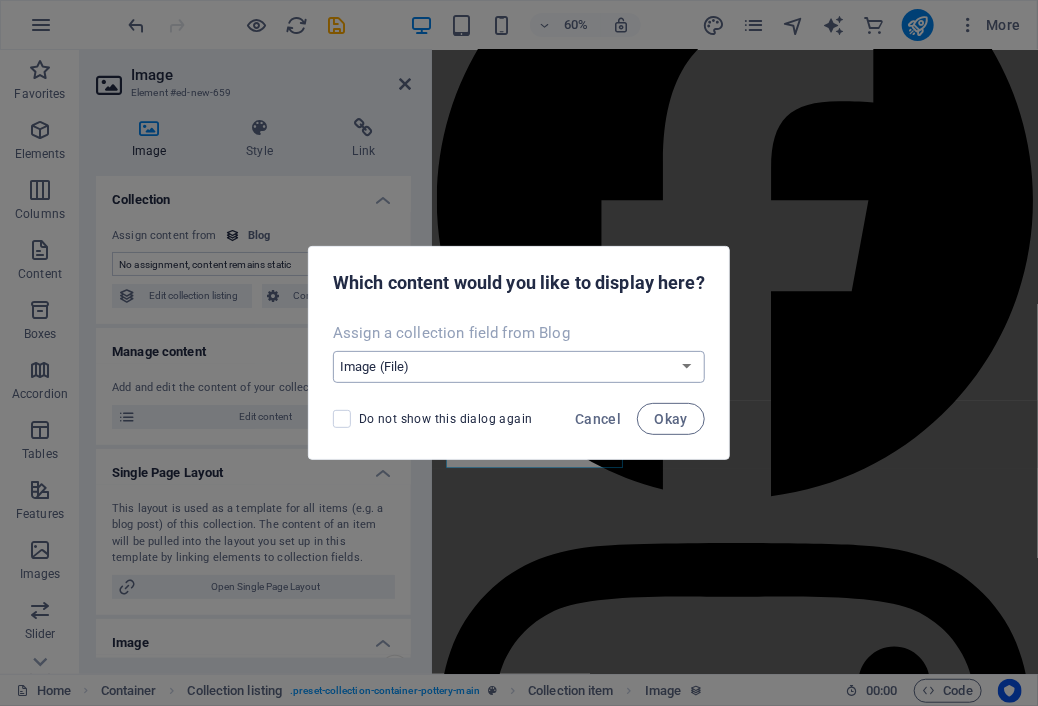 click on "No assignment, content remains static Create a new field Created at (Date) Updated at (Date) Image (File) Publishing Date (Date) Article title (Plain Text) Slug (Plain Text) Short Intro (Rich Text) Long Description (Rich Text) Author Avatar (File) Author (Plain Text) Posted On (Date) Content (CMS) Featured Post (Checkbox) Status (Choice)" at bounding box center [519, 367] 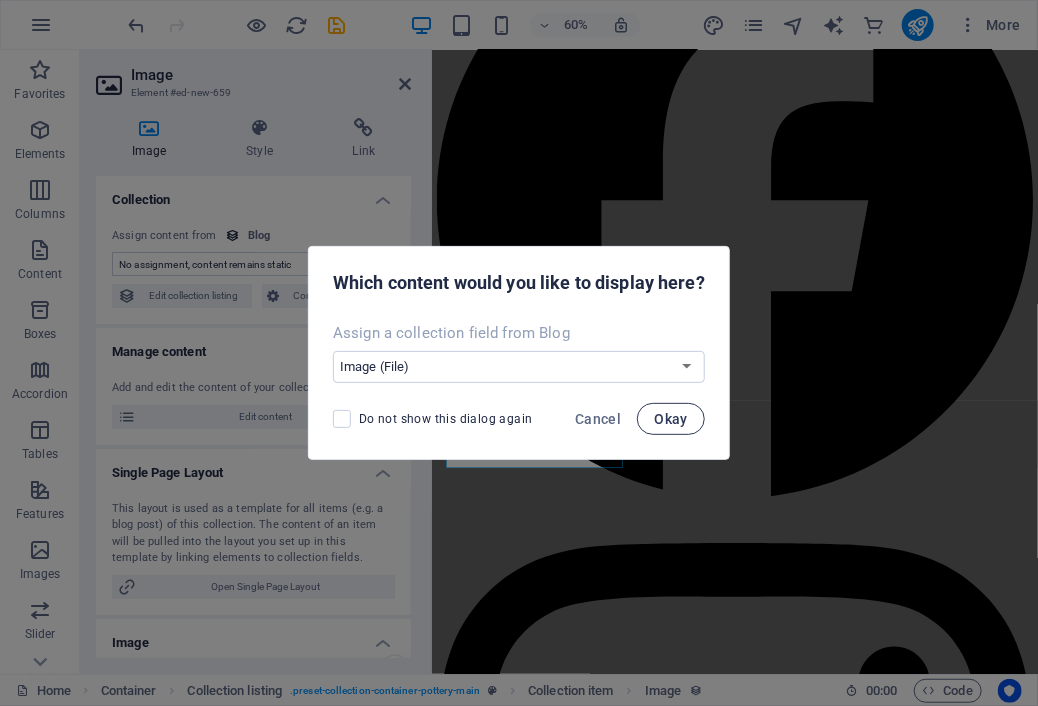 click on "Okay" at bounding box center [671, 419] 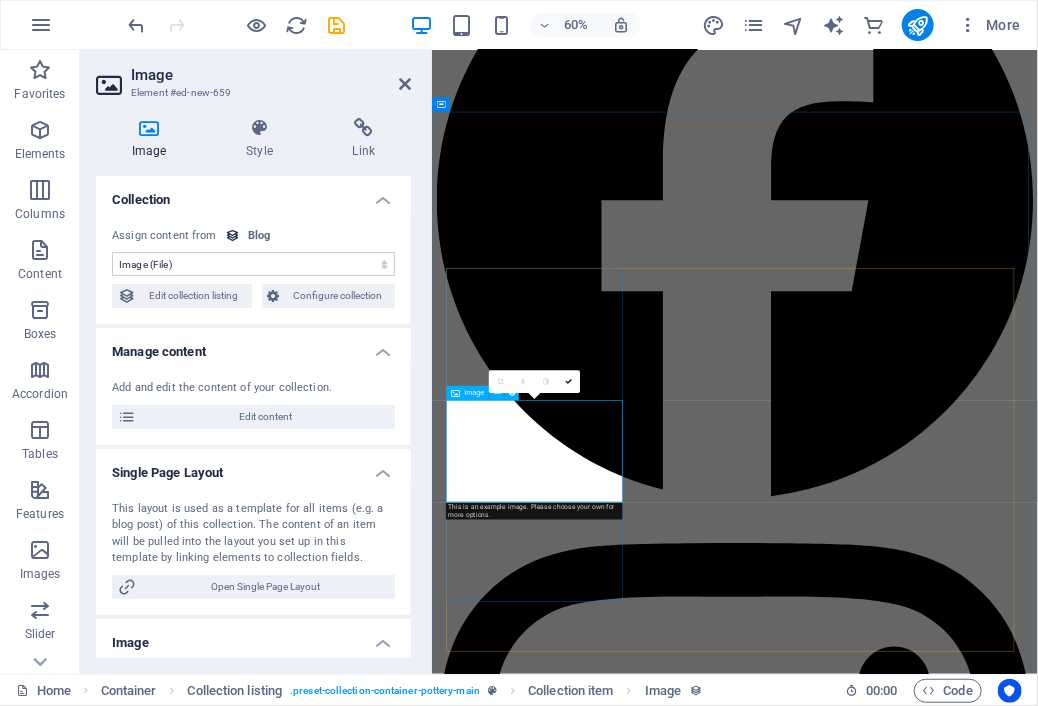 click at bounding box center (936, 5209) 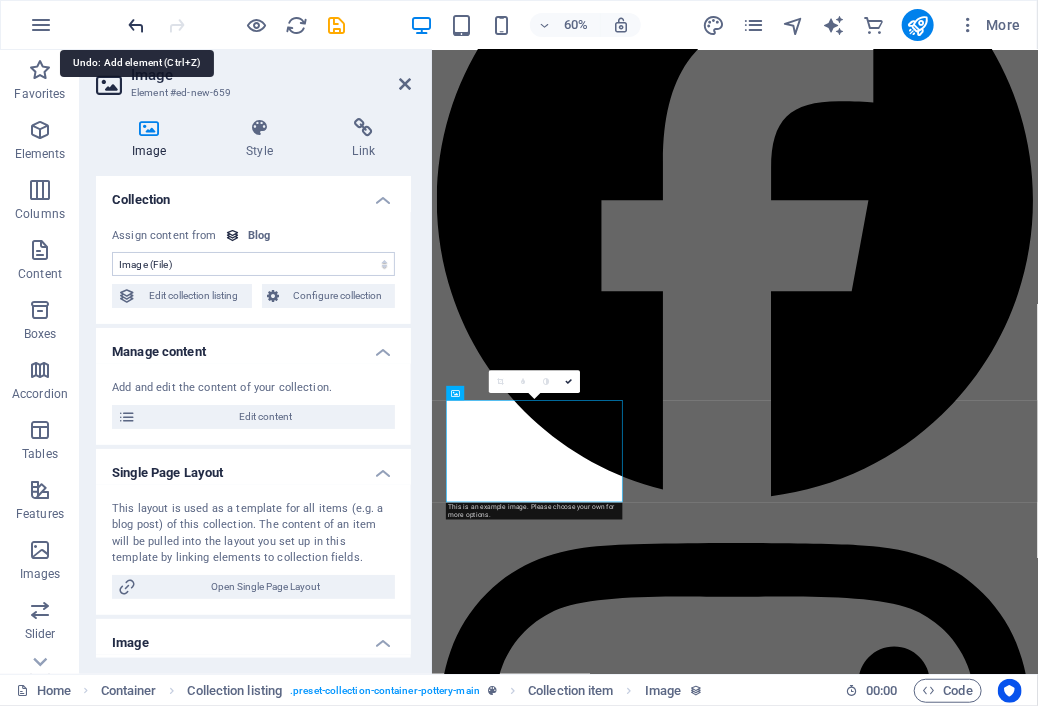 click at bounding box center [137, 25] 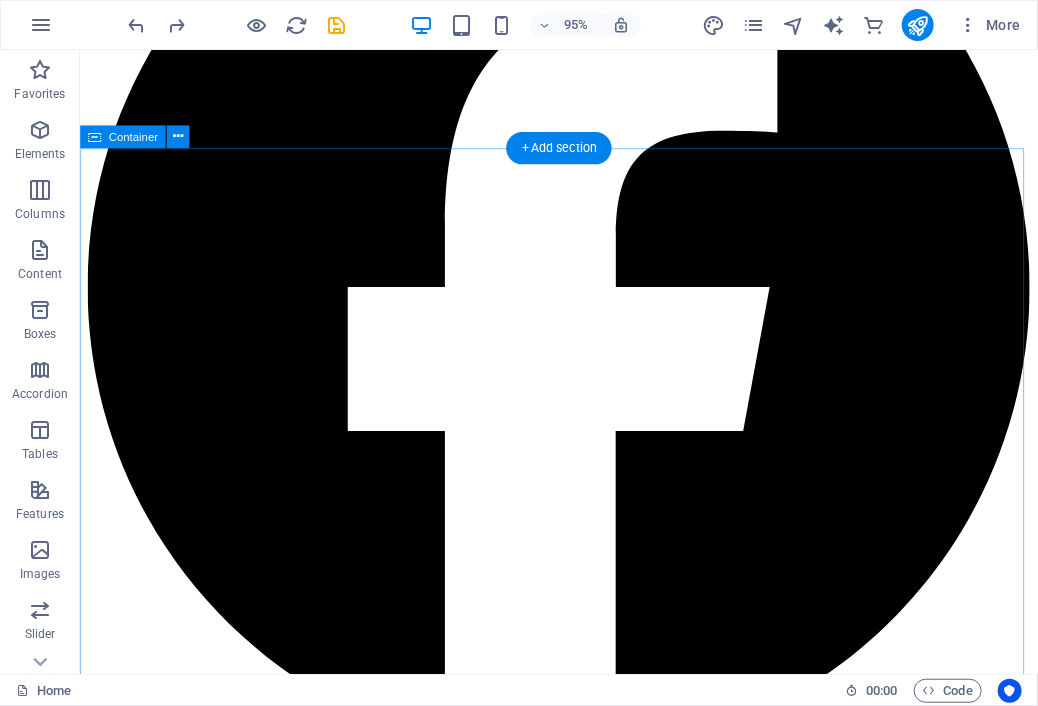 click on "Check out our blog Lorem ipsum dolor sit amet, consectetur adipiscing elit, sed do eiusmod tempor incididunt ut labore et dolore magna aliqua. Lean take into the area of slow sculpt pans and things Read More Open look into the sign of quick sculpt pots and pans Read More Quick give of the areas of fast sculpt work and items Read More  Vorherige Nächste  Explore More" at bounding box center [583, 5099] 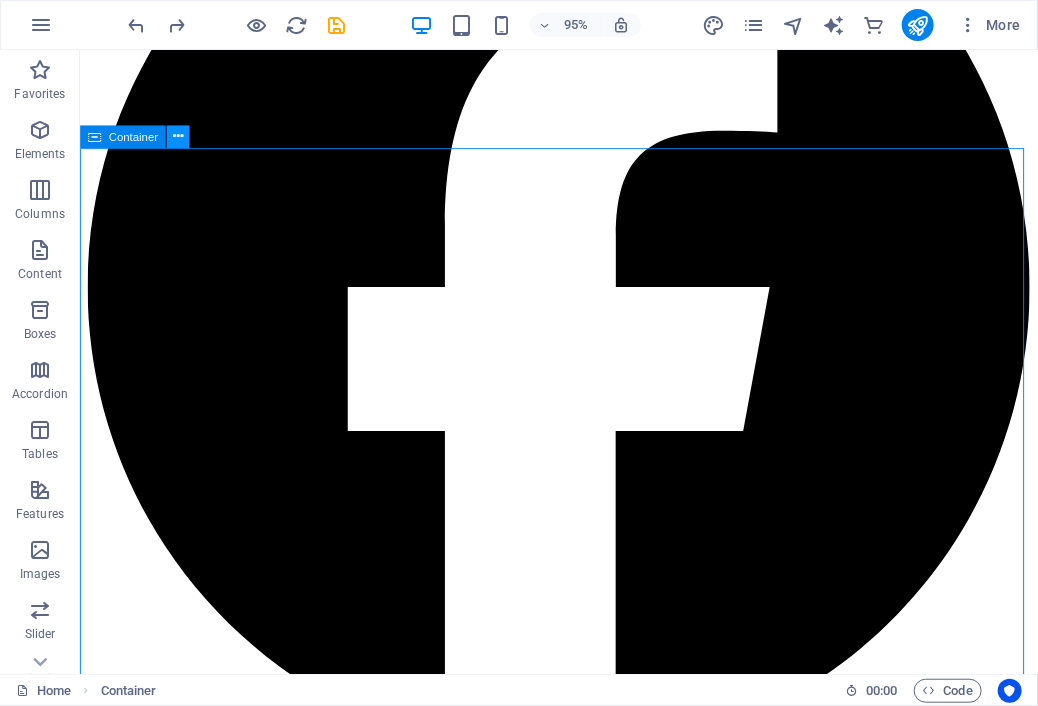 click at bounding box center (178, 136) 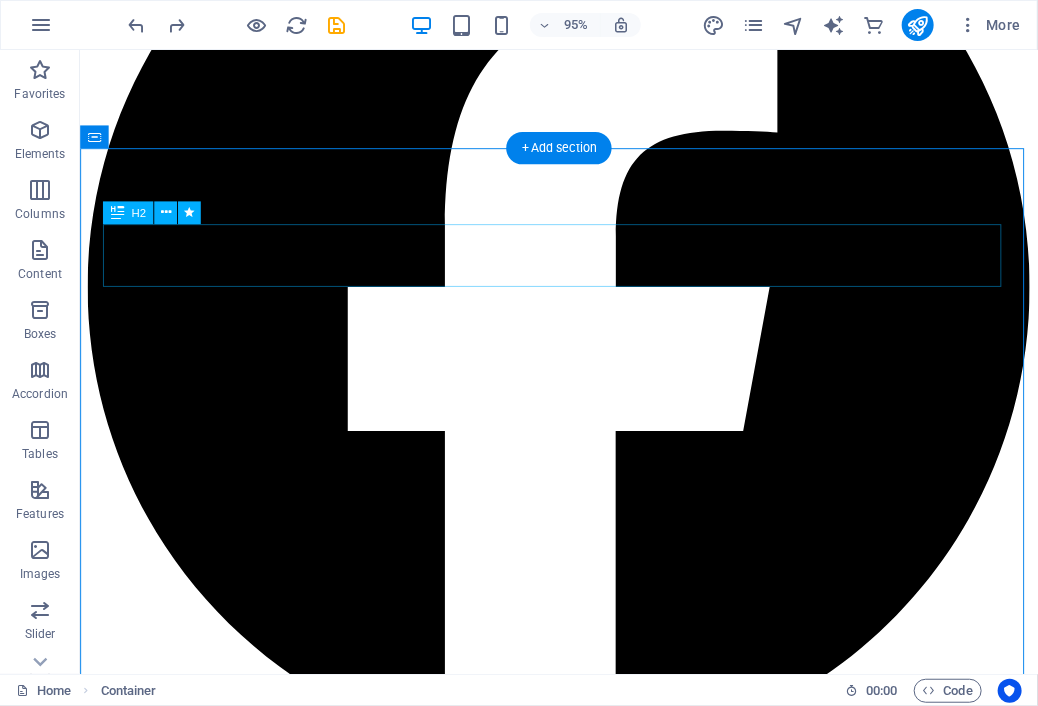 click on "Check out our blog" at bounding box center [583, 4388] 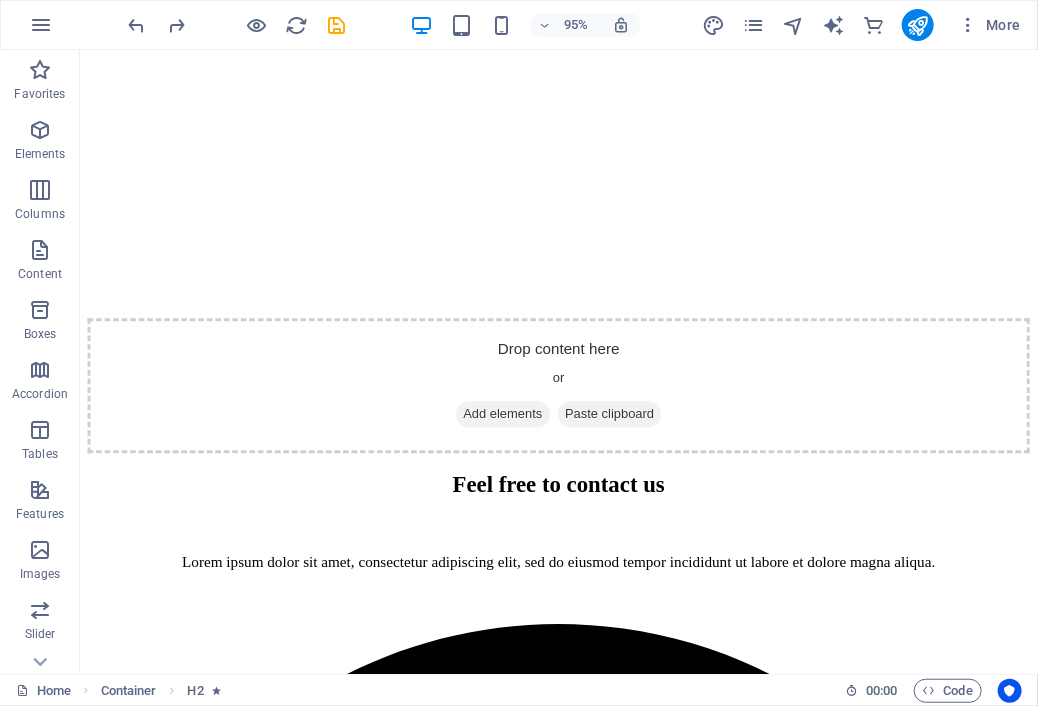 scroll, scrollTop: 2140, scrollLeft: 0, axis: vertical 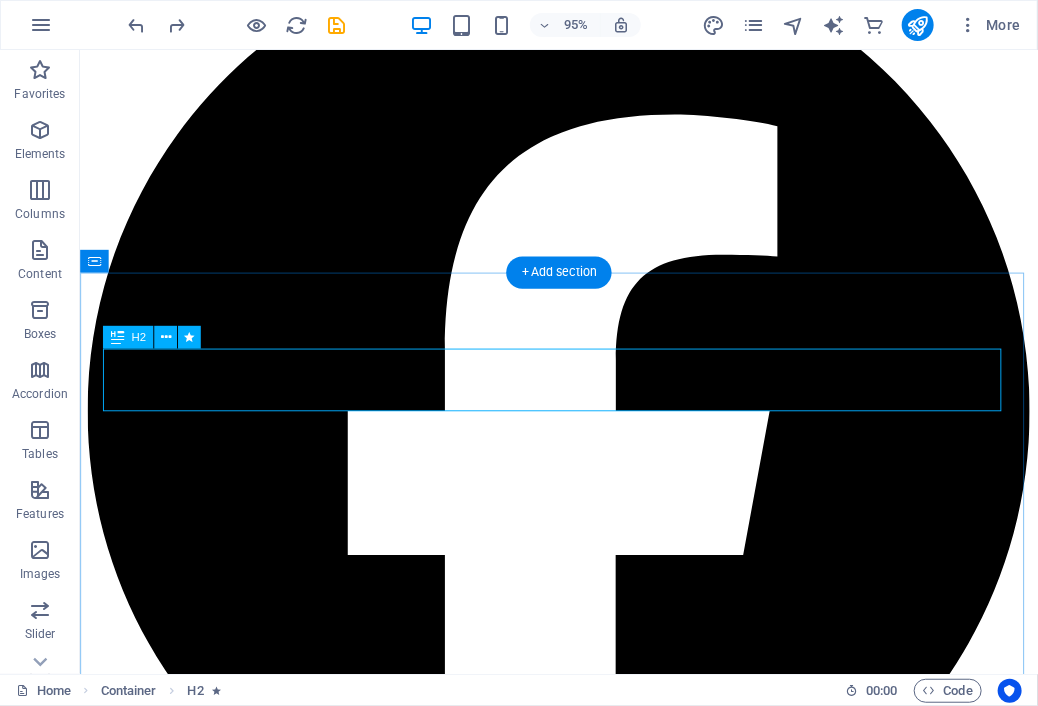 click on "Check out our blog" at bounding box center (583, 4519) 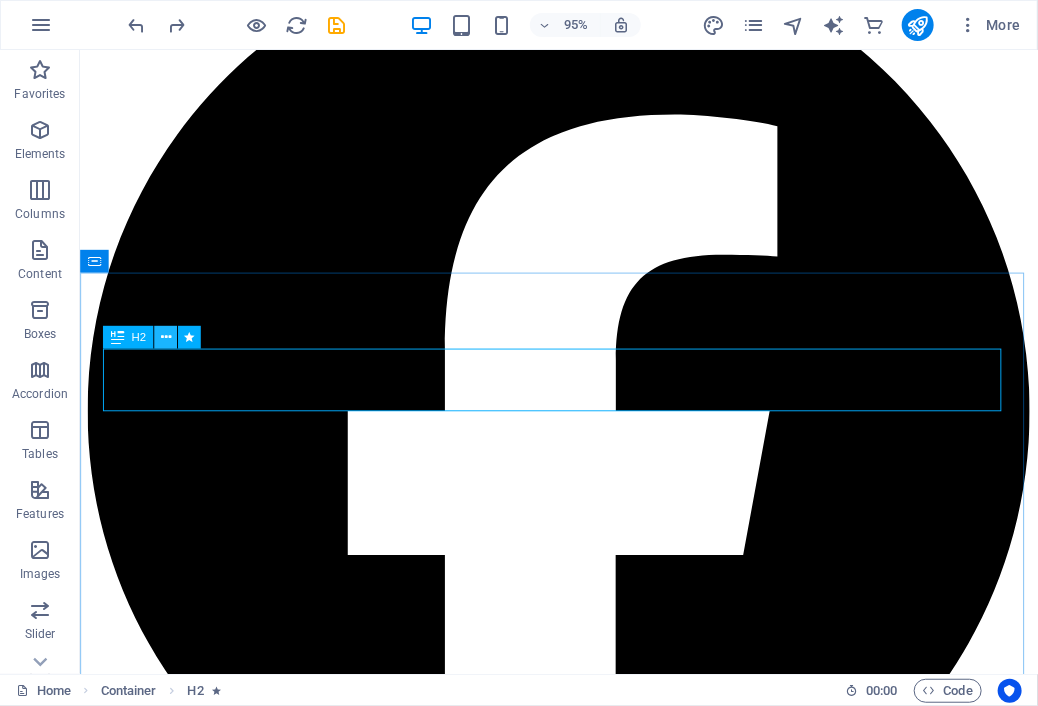 click at bounding box center [166, 337] 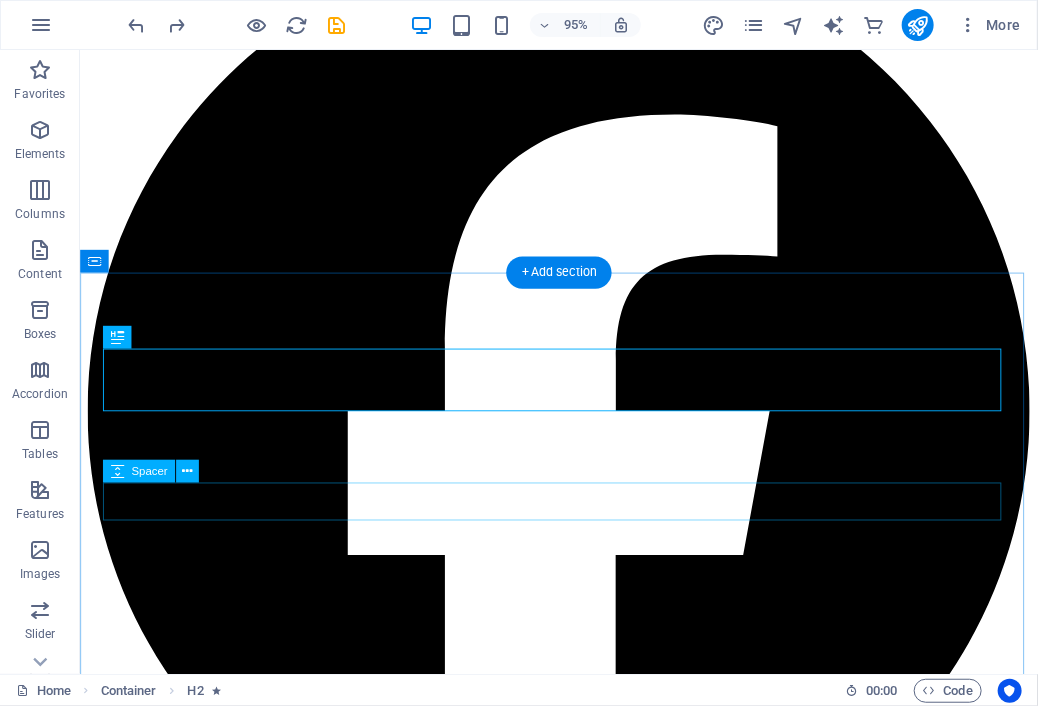 click at bounding box center (583, 4646) 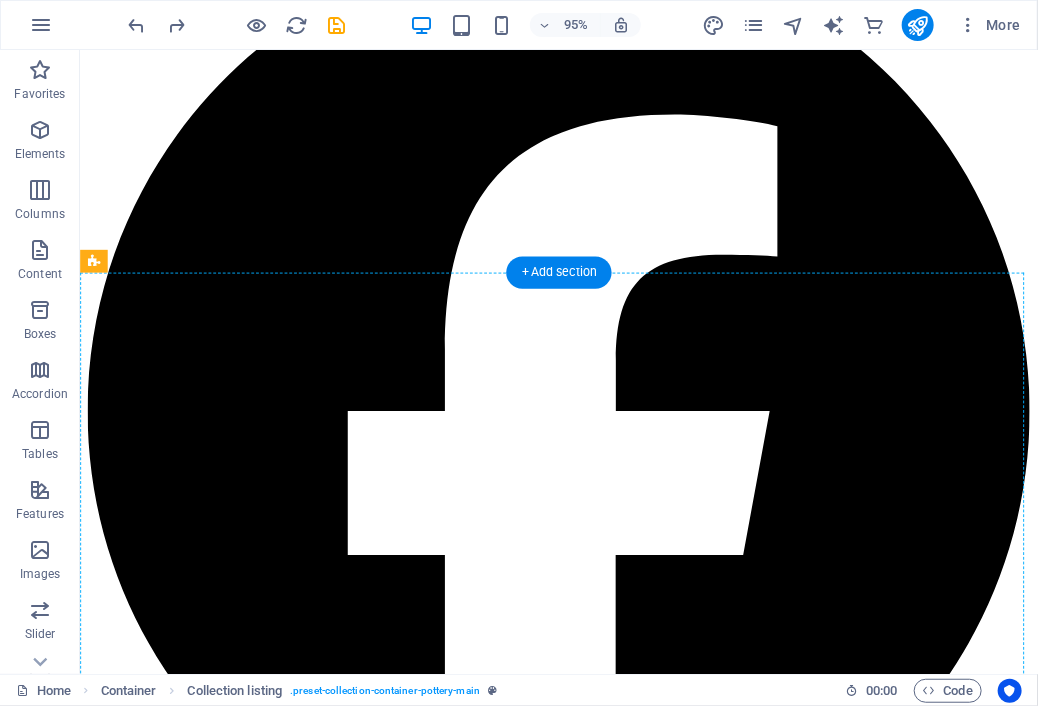 drag, startPoint x: 409, startPoint y: 577, endPoint x: 124, endPoint y: 533, distance: 288.3765 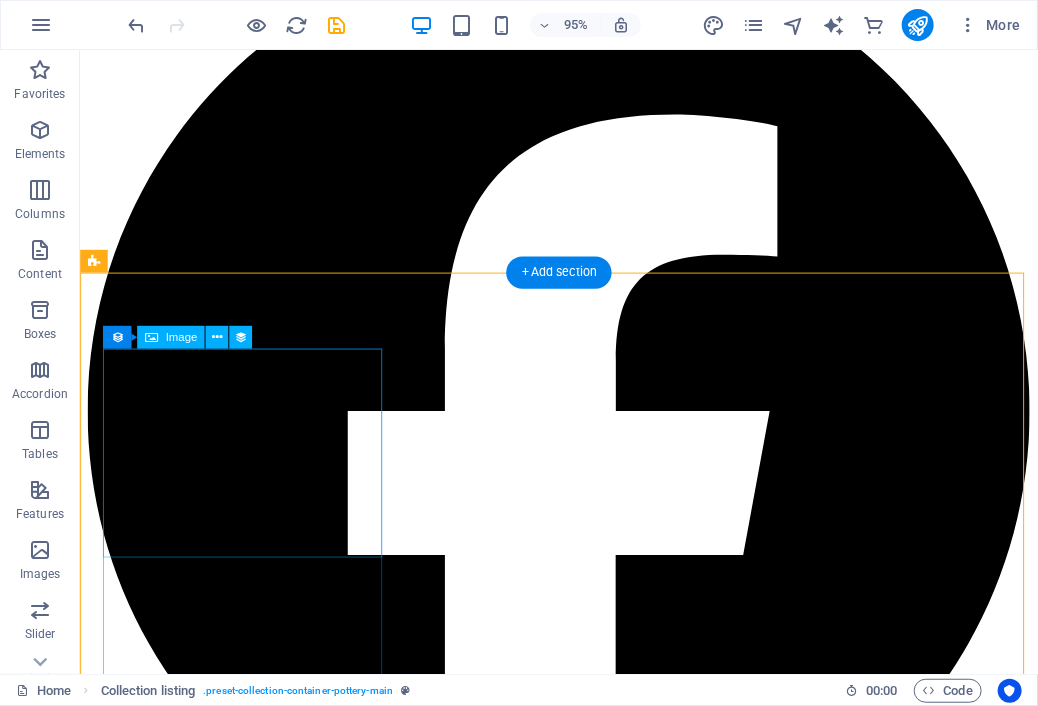 click at bounding box center [583, 4598] 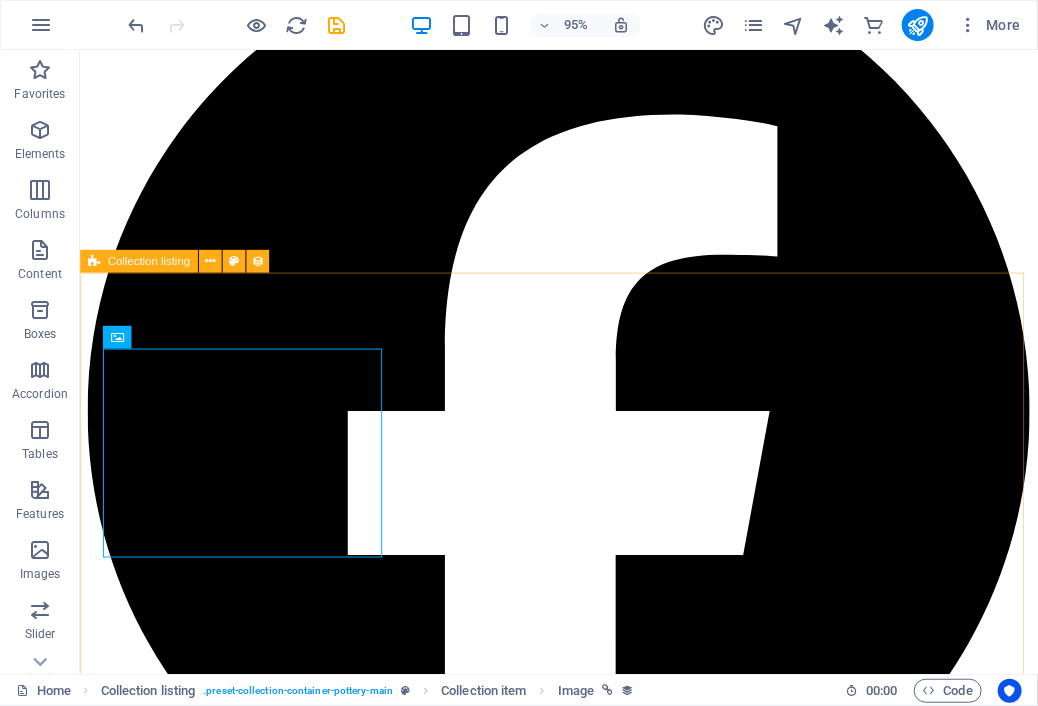 click on "Collection listing" at bounding box center (149, 260) 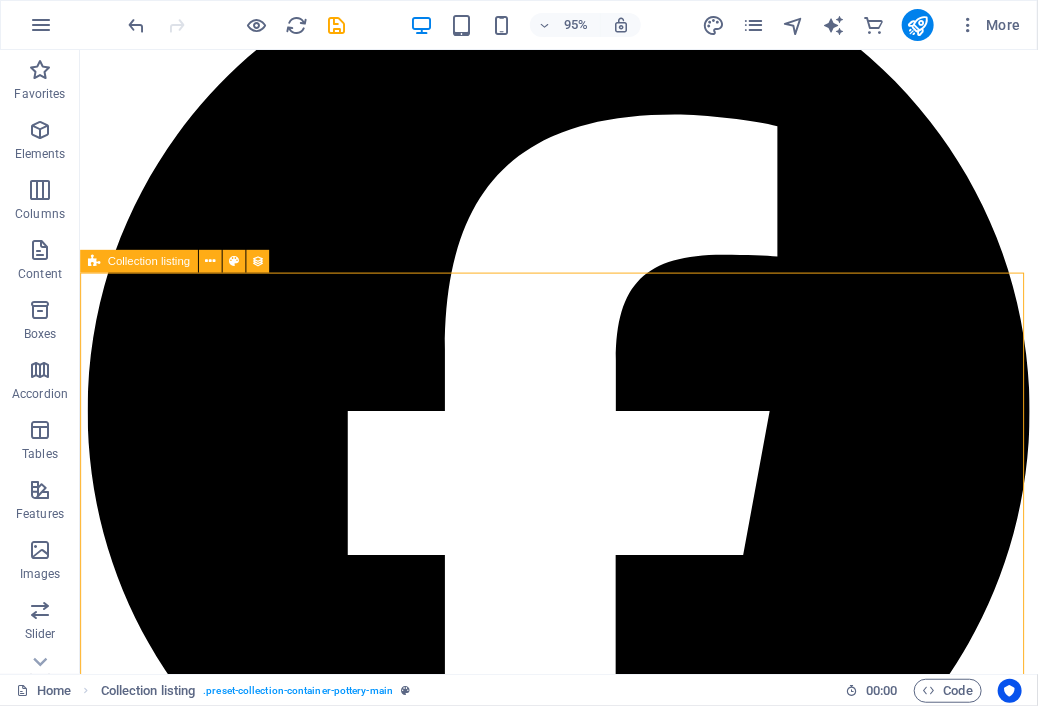 click on "Collection listing" at bounding box center (149, 260) 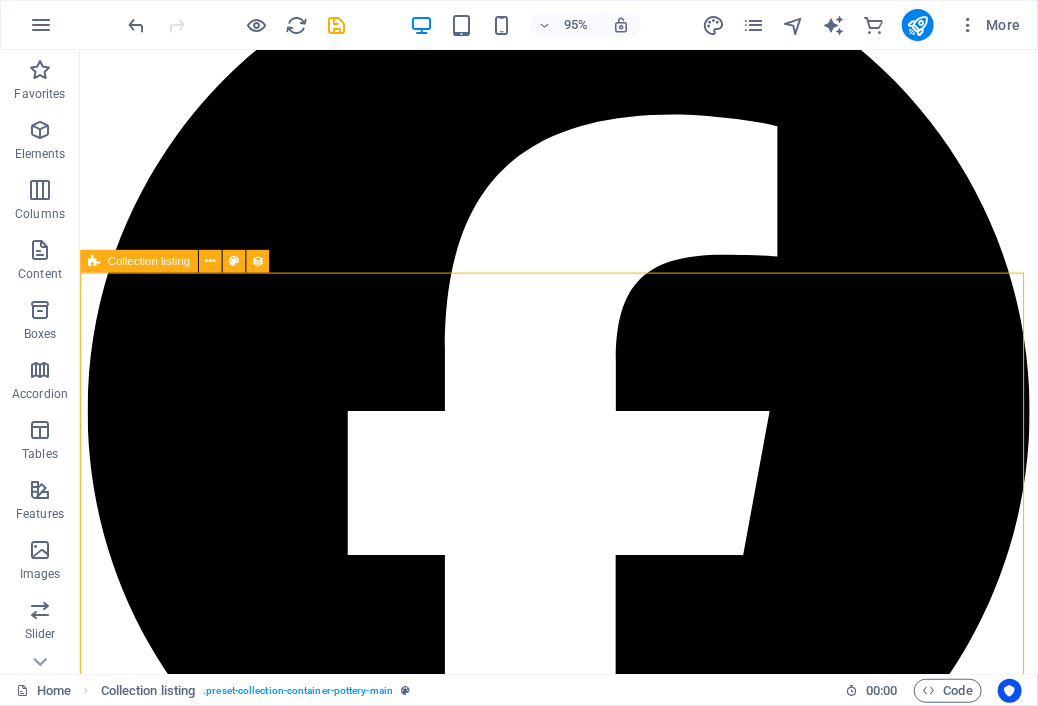 select on "columns.image" 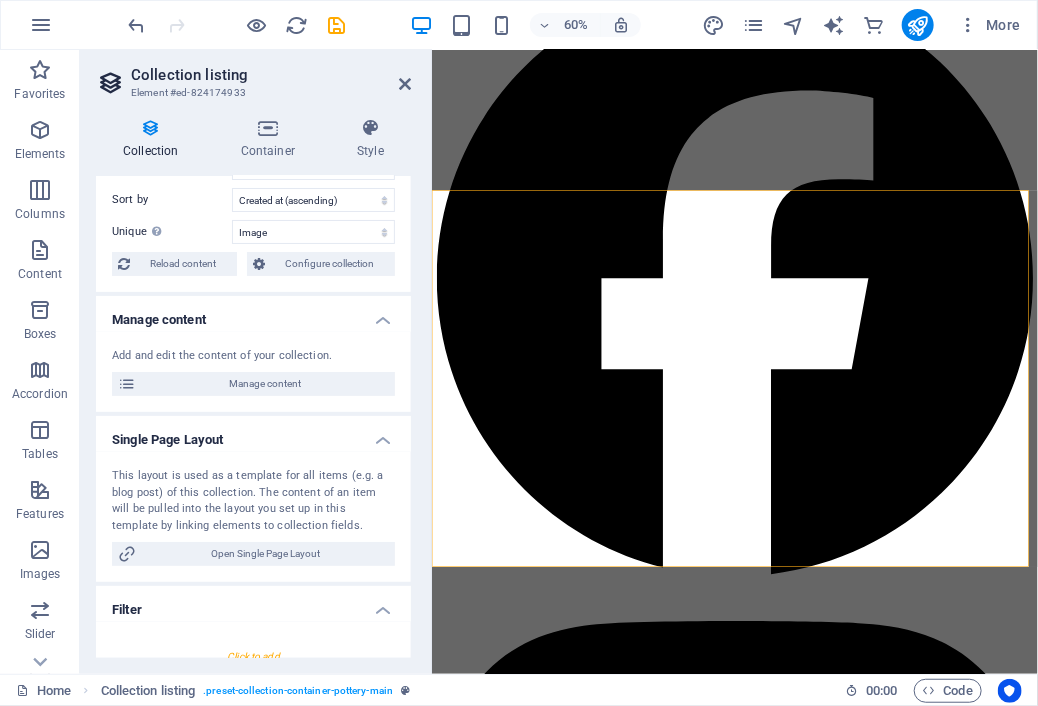 scroll, scrollTop: 183, scrollLeft: 0, axis: vertical 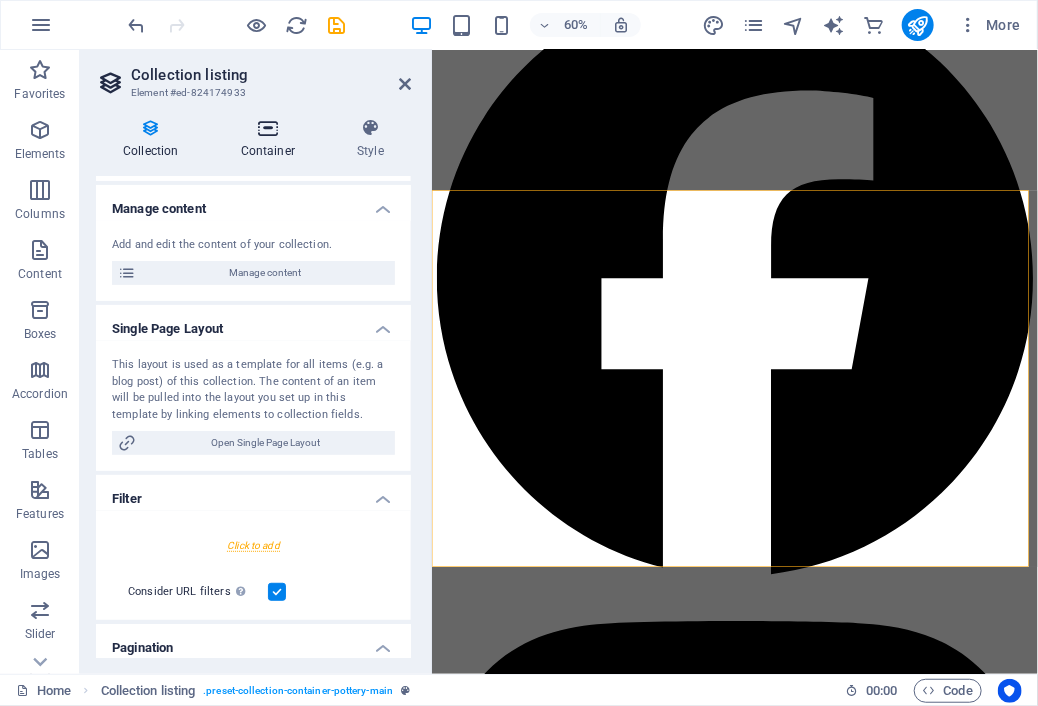 click on "Container" at bounding box center (272, 139) 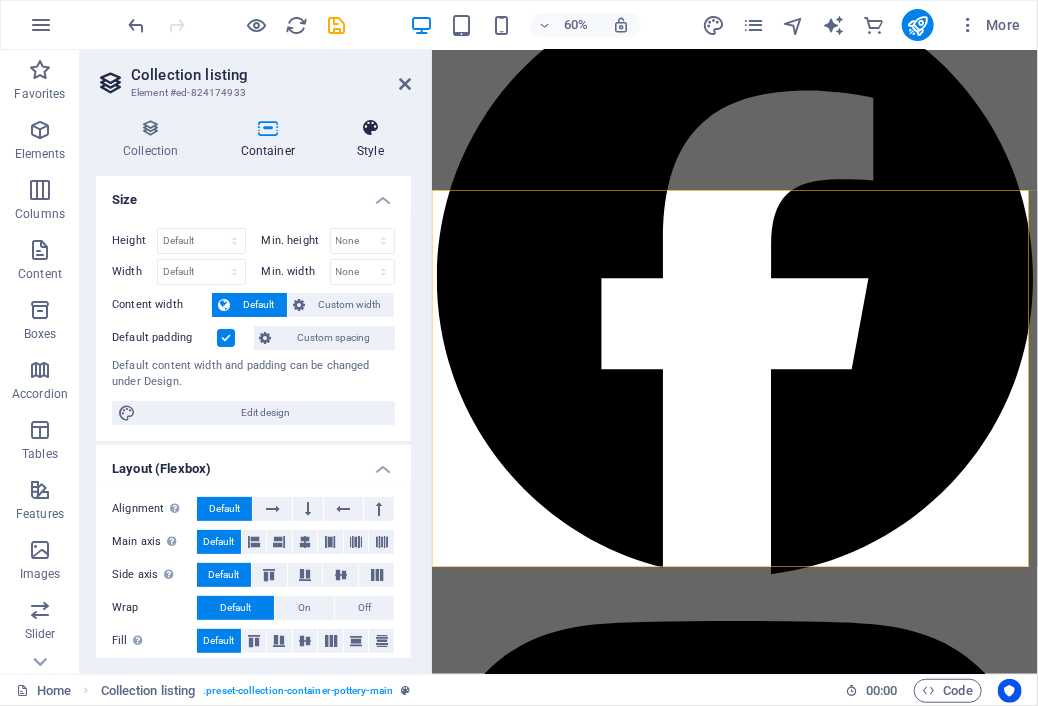 click on "Style" at bounding box center (370, 139) 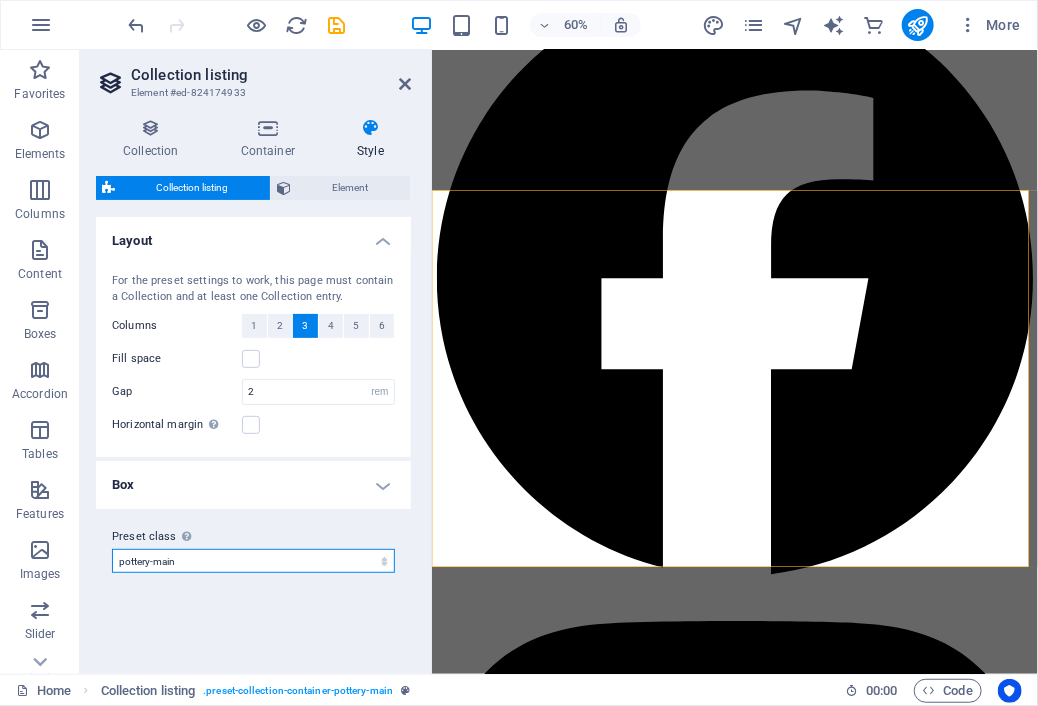click on "pottery-main pottery-featured Add preset class" at bounding box center (253, 561) 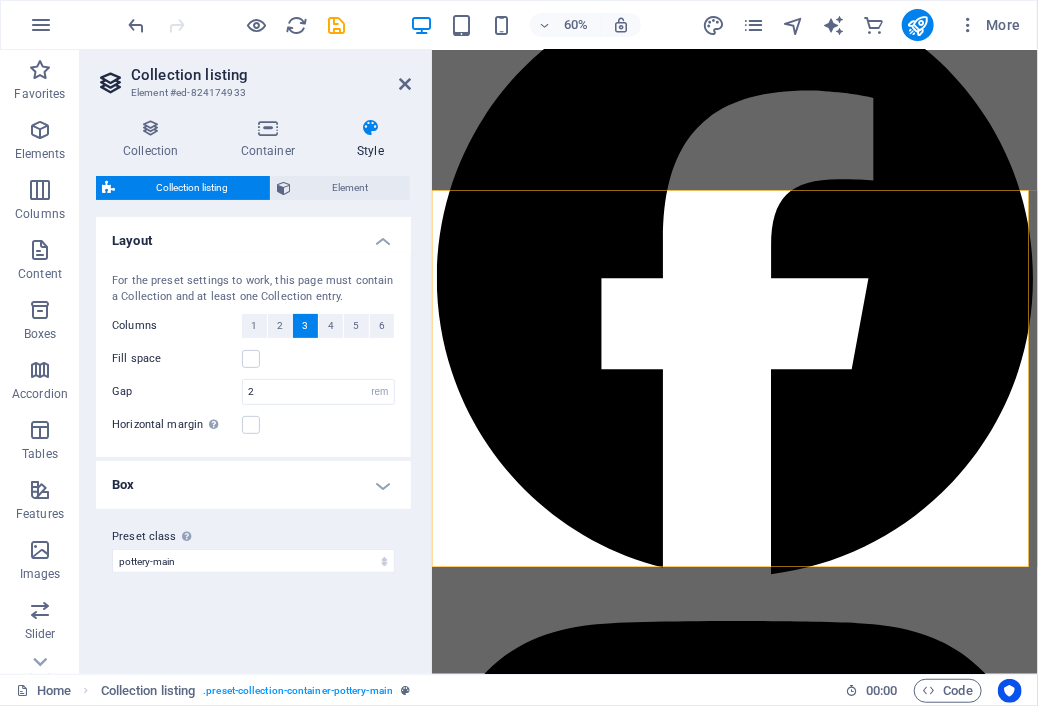 click on "Box" at bounding box center (253, 485) 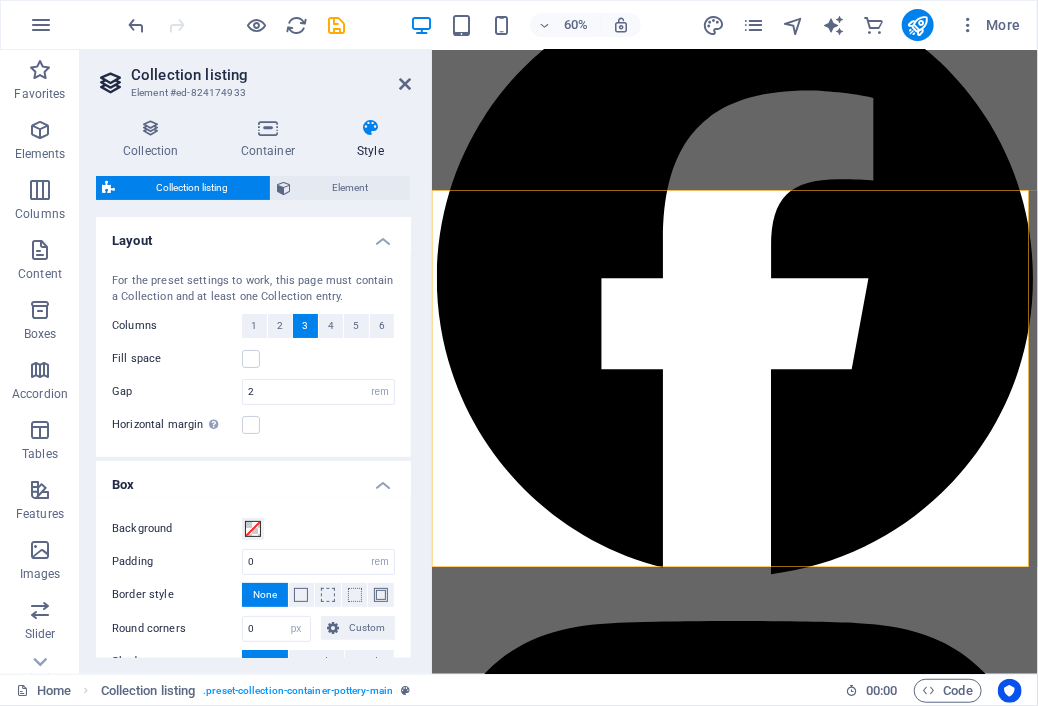 click on "Layout" at bounding box center [253, 235] 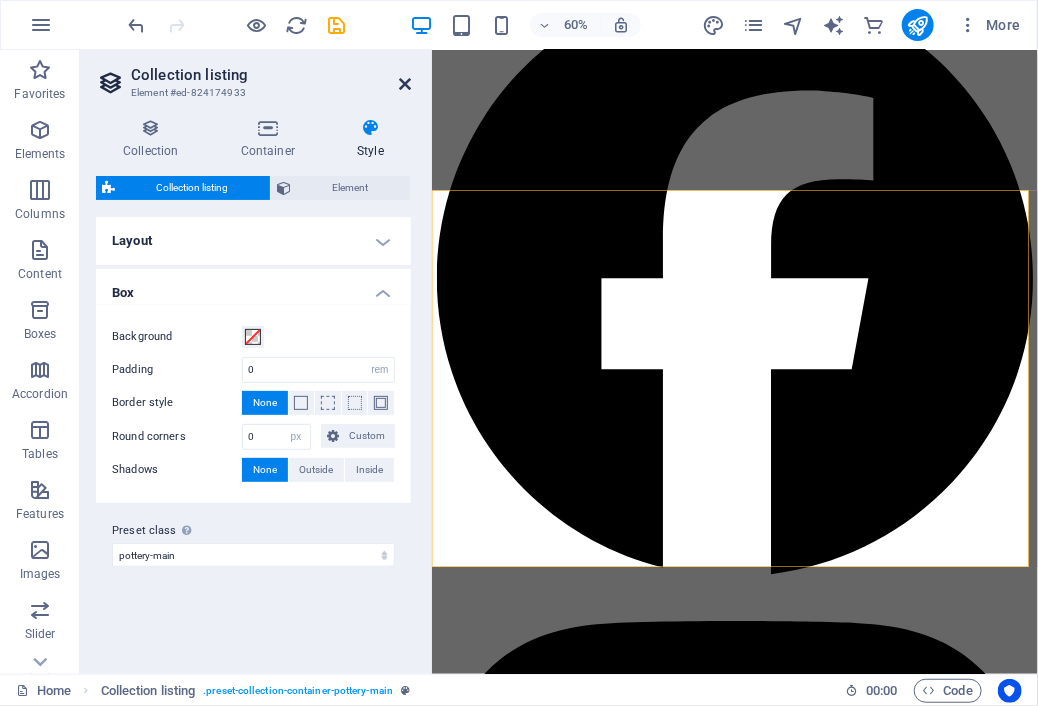 click at bounding box center [405, 84] 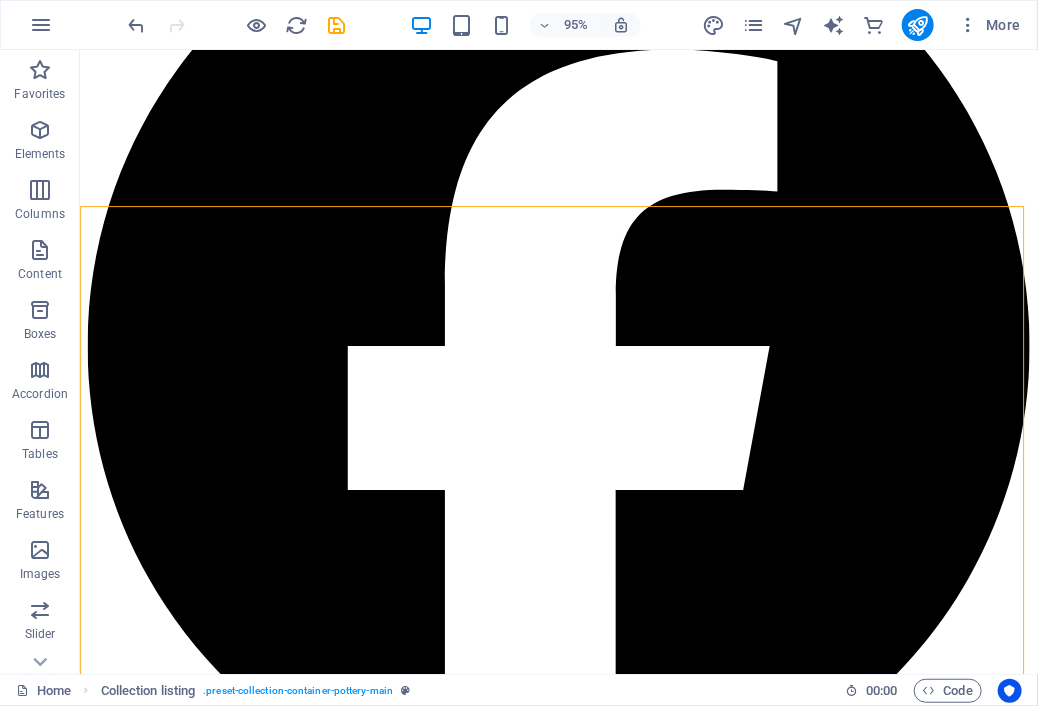 scroll, scrollTop: 2930, scrollLeft: 0, axis: vertical 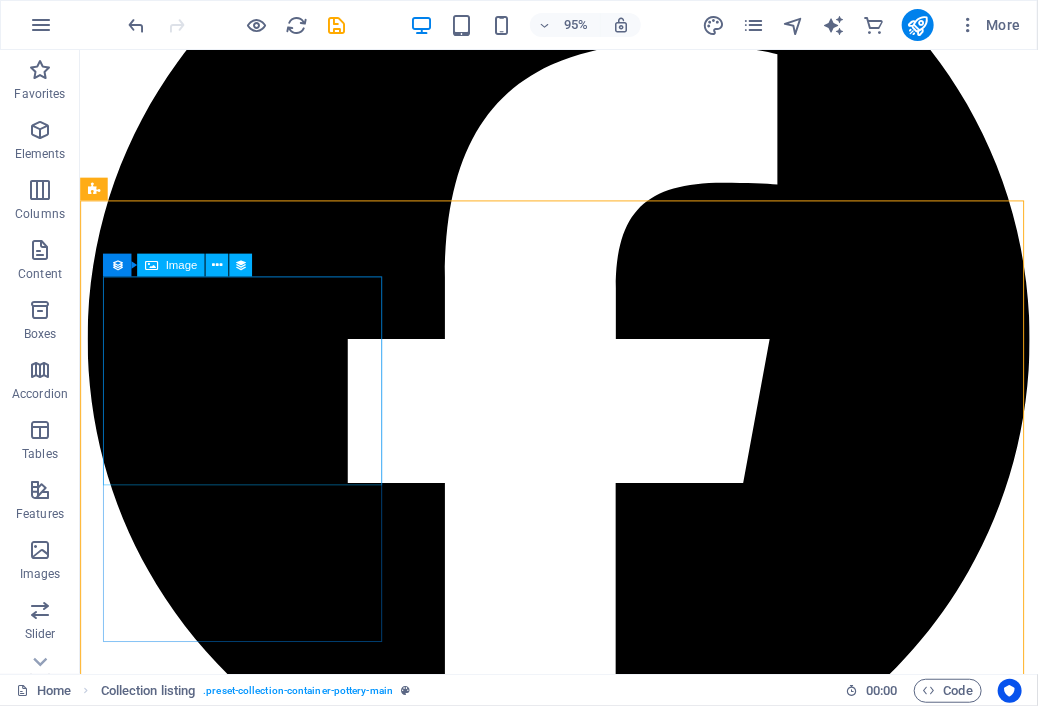 click on "Image" at bounding box center [171, 264] 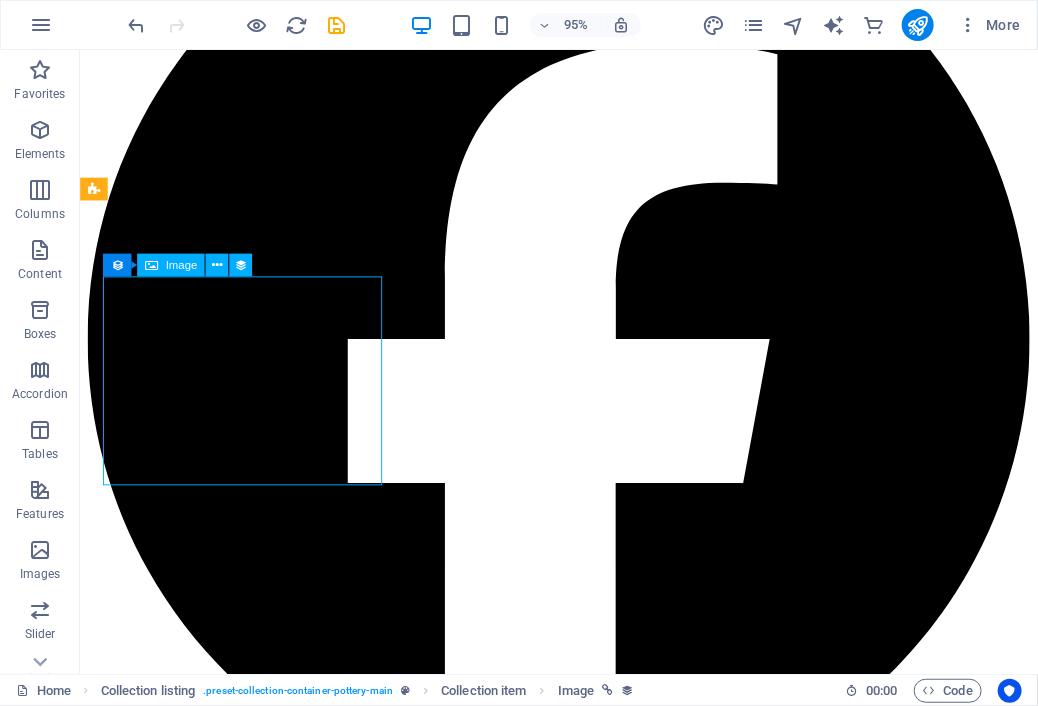 click on "Image" at bounding box center (182, 264) 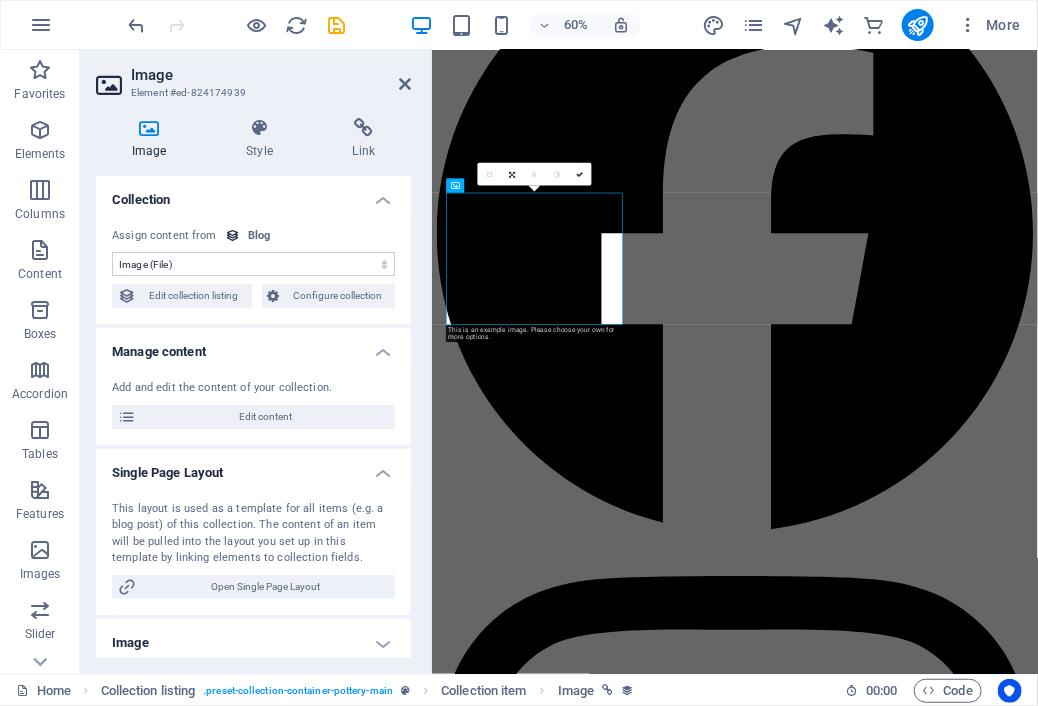 click on "No assignment, content remains static Created at (Date) Updated at (Date) Image (File) Publishing Date (Date) Article title (Plain Text) Slug (Plain Text) Short Intro (Rich Text) Long Description (Rich Text) Author Avatar (File) Author (Plain Text) Posted On (Date) Content (CMS) Featured Post (Checkbox) Status (Choice) Assign content from Blog 8/2/2025 (l) 08/02/2025 (L) Aug 2, 2025 (ll) August 2, 2025 (LL) Aug 2, 2025 8:32 PM (lll) August 2, 2025 8:32 PM (LLL) Sat, Aug 2, 2025 8:32 PM (llll) Saturday, August 2, 2025 8:32 PM (LLLL) 2.8.2025 (D.M.YYYY) 2. Aug 2025 (D. MMM YYYY) 2. August 2025 (D. MMMM YYYY) Sa, 2.8.2025 (dd, D.M.YYYY) Sa, 2. Aug 2025 (dd, D. MMM YYYY) Saturday, 2. August 2025 (dddd, D. MMMM YYYY) 8:32 PM (LT) 2 (D) 02 (DD) 2nd (Do) 8 (M) 08 (MM) Aug (MMM) August (MMMM) 25 (YY) 2025 (YYYY) a few seconds ago Edit collection listing Configure collection" at bounding box center (253, 268) 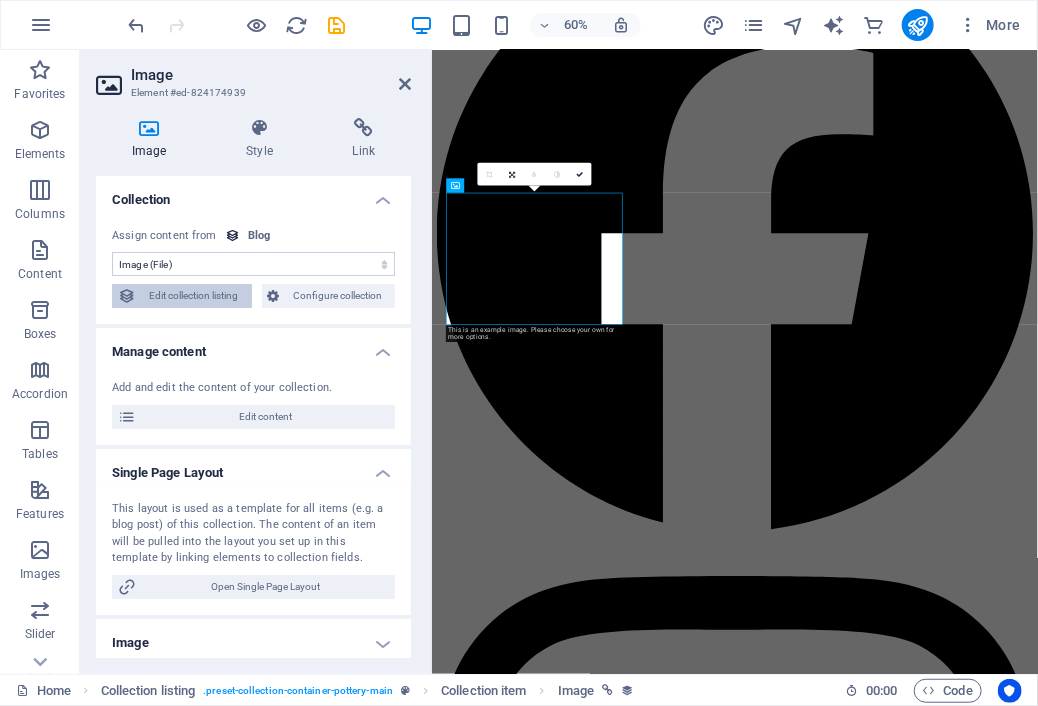 click on "Edit collection listing" at bounding box center (194, 296) 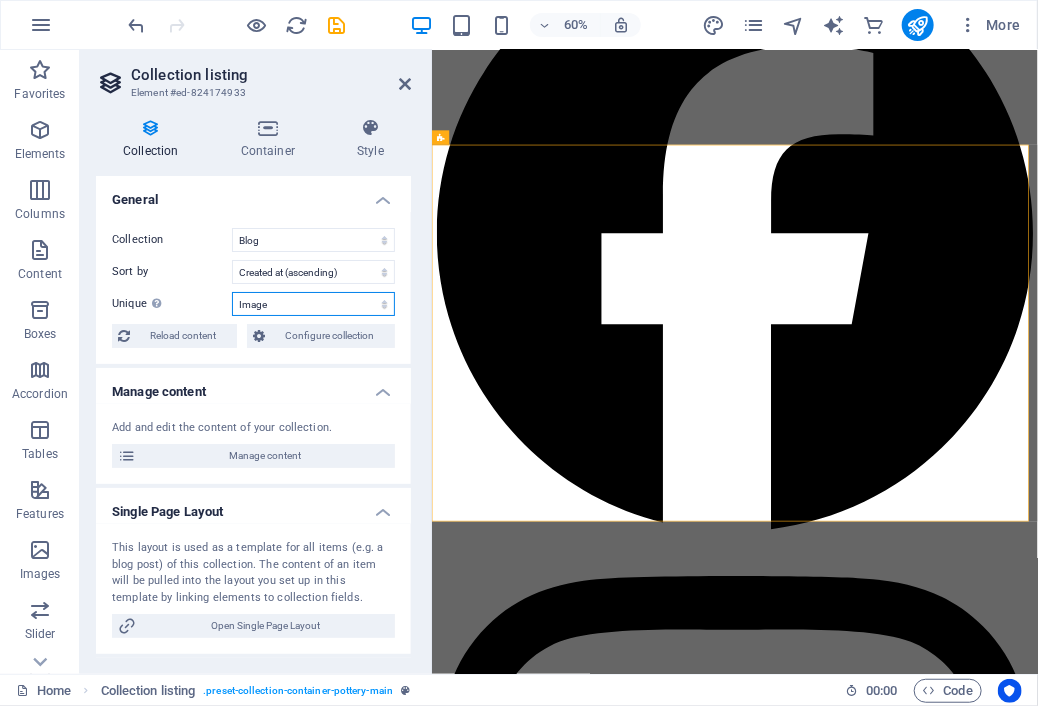 click on "None Image Publishing Date Article title Slug Short Intro Long Description Author Avatar Author Posted On Content Featured Post Status" at bounding box center [313, 304] 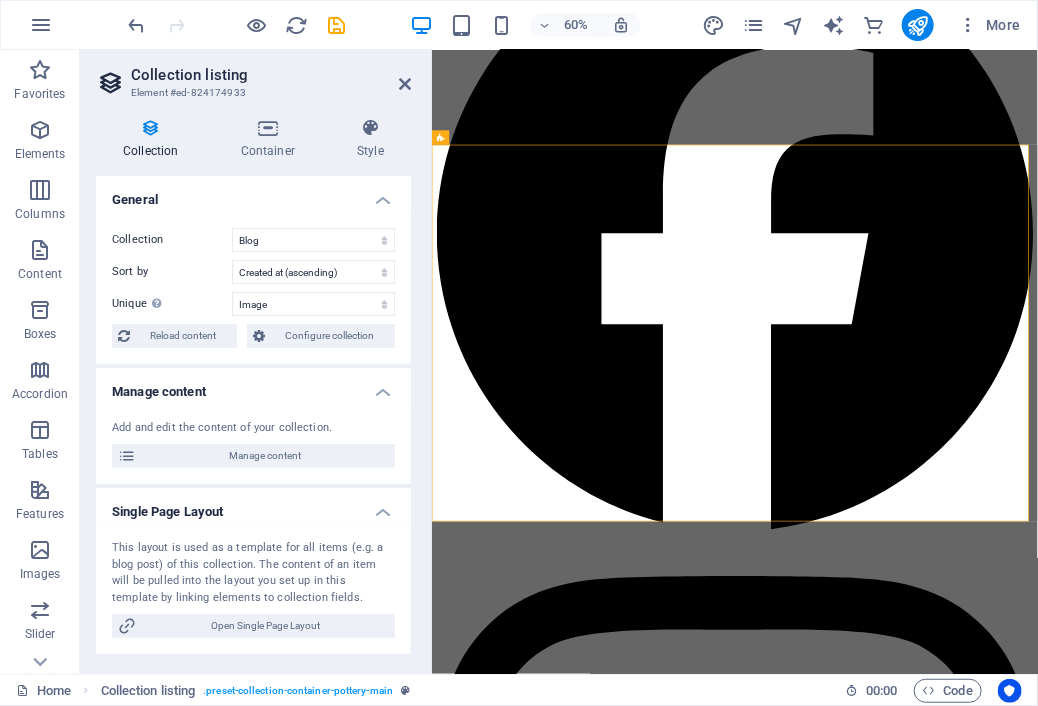 click on "Collection Blog Workshops Sort by Created at (ascending) Created at (descending) Updated at (ascending) Updated at (descending) Publishing Date (ascending) Publishing Date (descending) Article title (ascending) Article title (descending) Slug (ascending) Slug (descending) Author (ascending) Author (descending) Posted On (ascending) Posted On (descending) Featured Post (ascending) Featured Post (descending) Status (ascending) Status (descending) Random Unique Display only unique values. Leave disabled if unclear. None Image Publishing Date Article title Slug Short Intro Long Description Author Avatar Author Posted On Content Featured Post Status Reload content Configure collection Please add a collection first Collections" at bounding box center (253, 288) 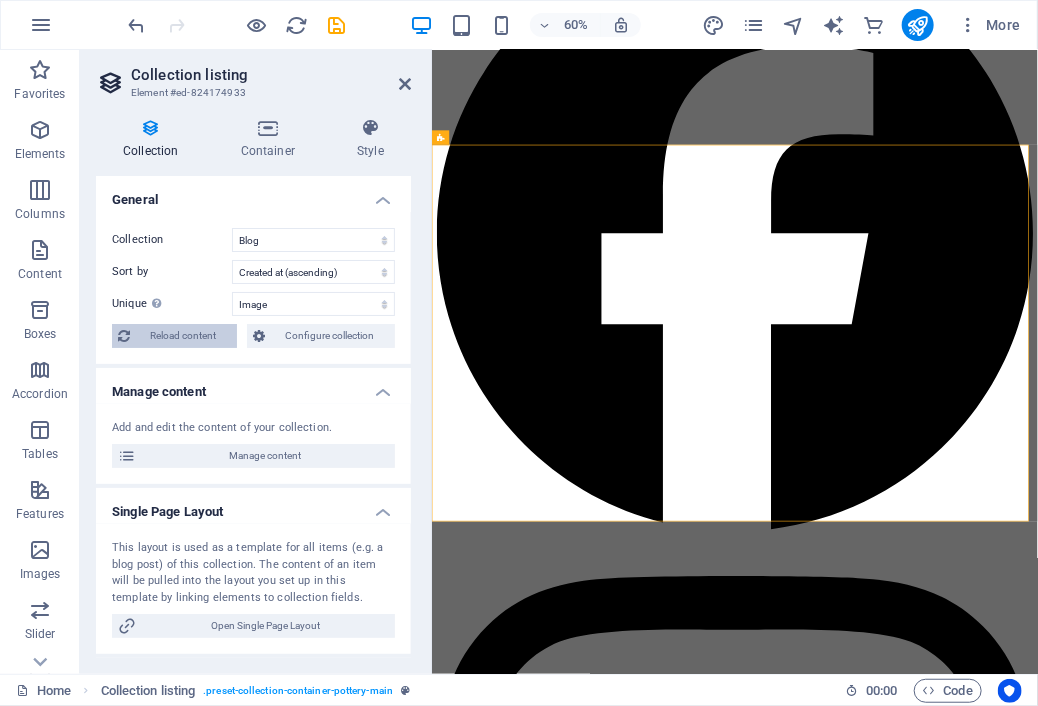 click on "Reload content" at bounding box center (183, 336) 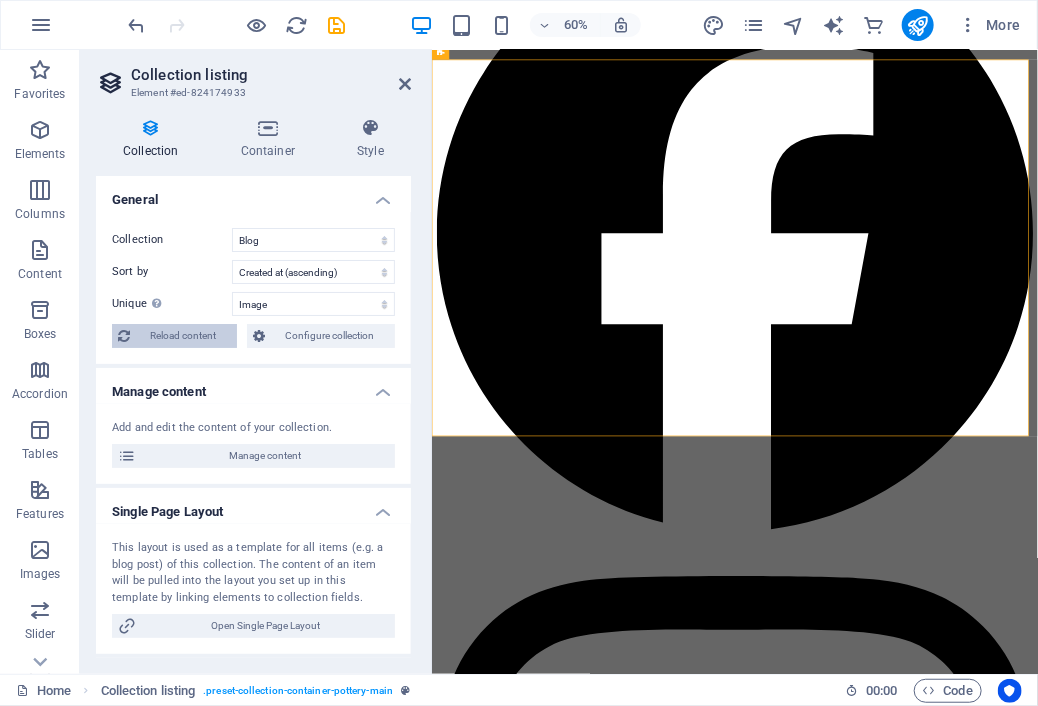 scroll, scrollTop: 3072, scrollLeft: 0, axis: vertical 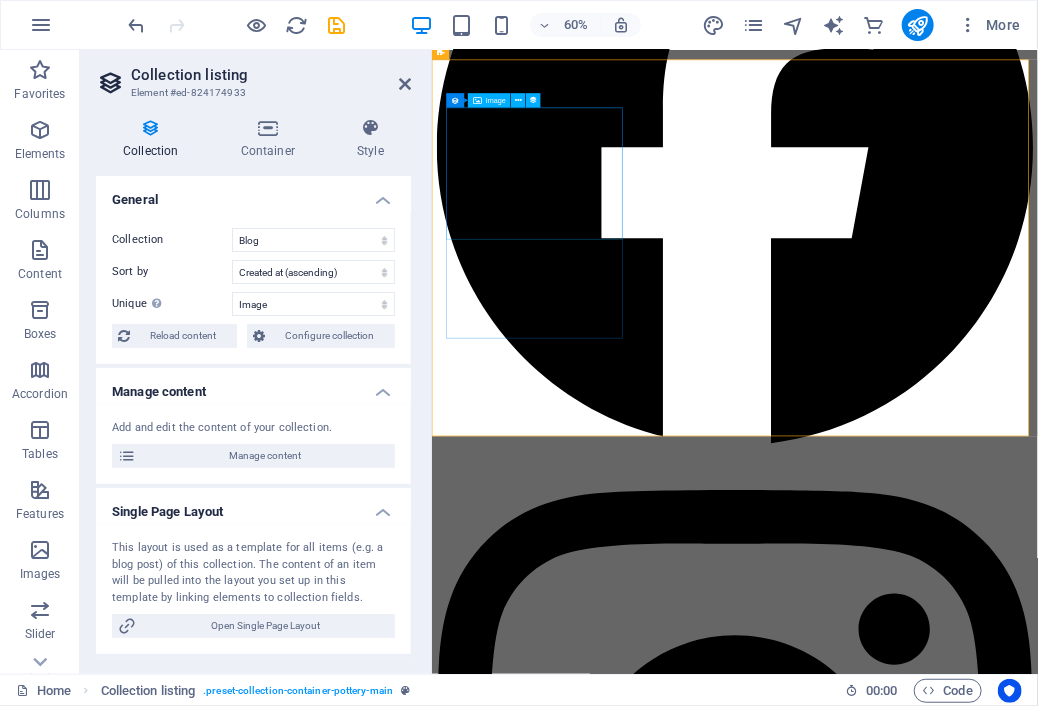 click at bounding box center (936, 4387) 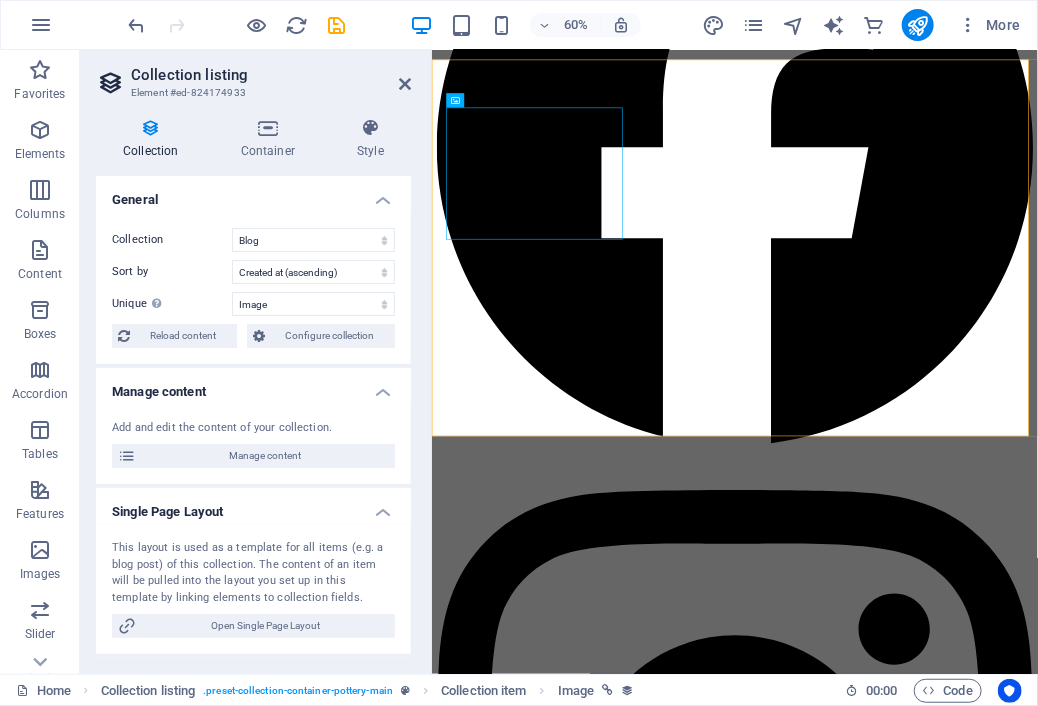 click on "Single Page Layout" at bounding box center (253, 506) 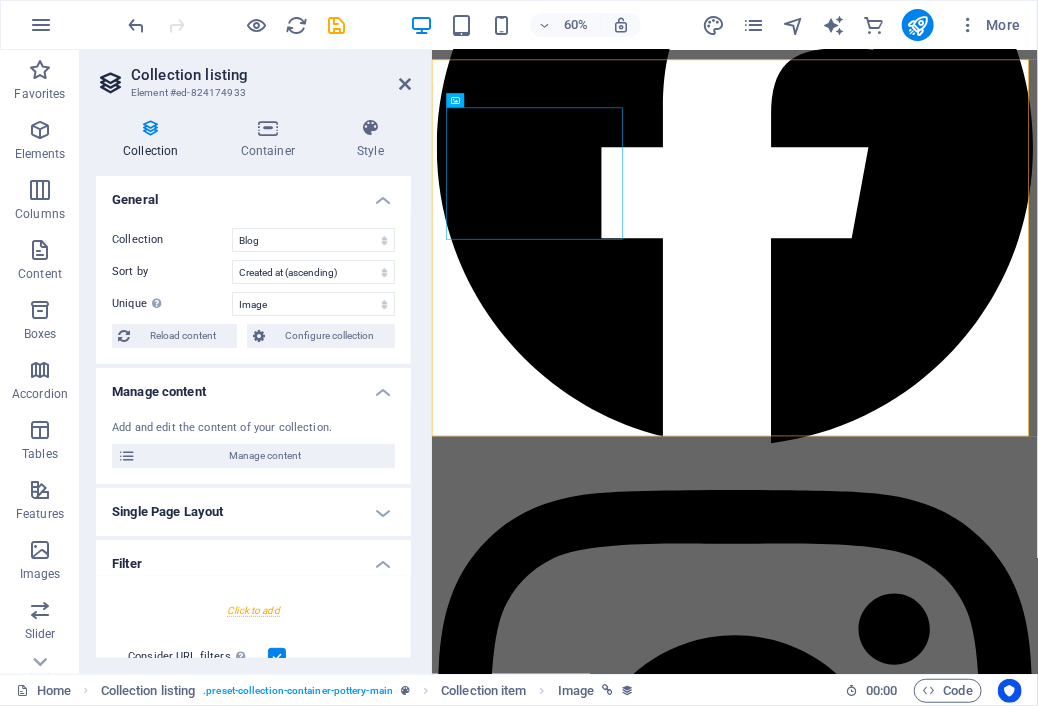 click on "Single Page Layout" at bounding box center [253, 512] 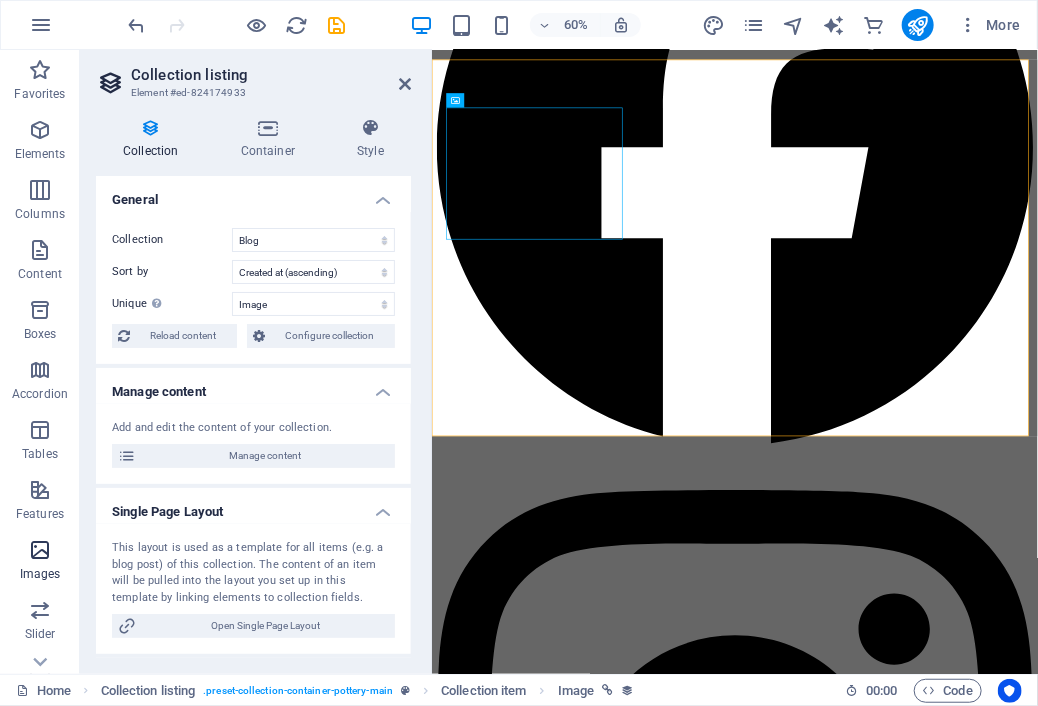click on "Images" at bounding box center (40, 562) 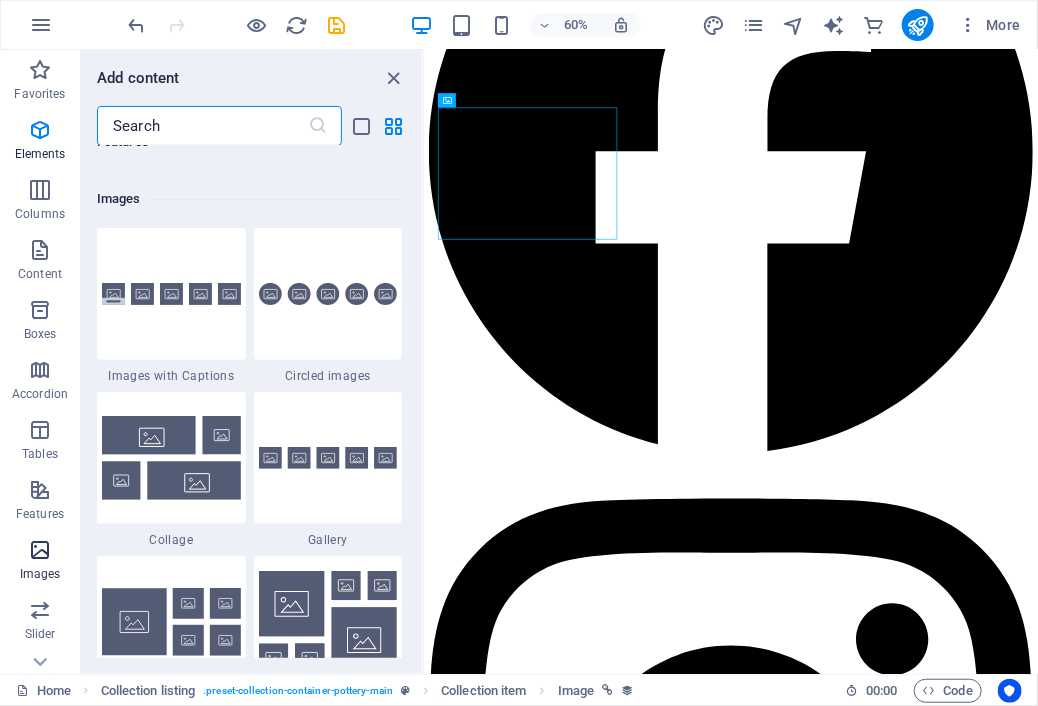 scroll, scrollTop: 10140, scrollLeft: 0, axis: vertical 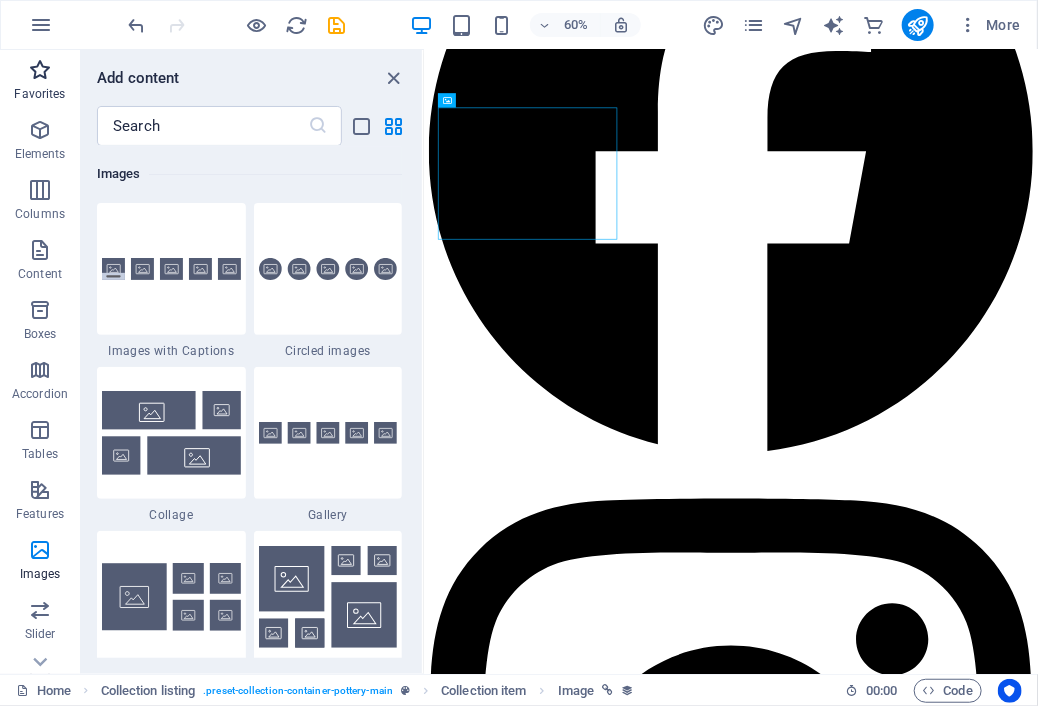 click on "Favorites" at bounding box center [39, 94] 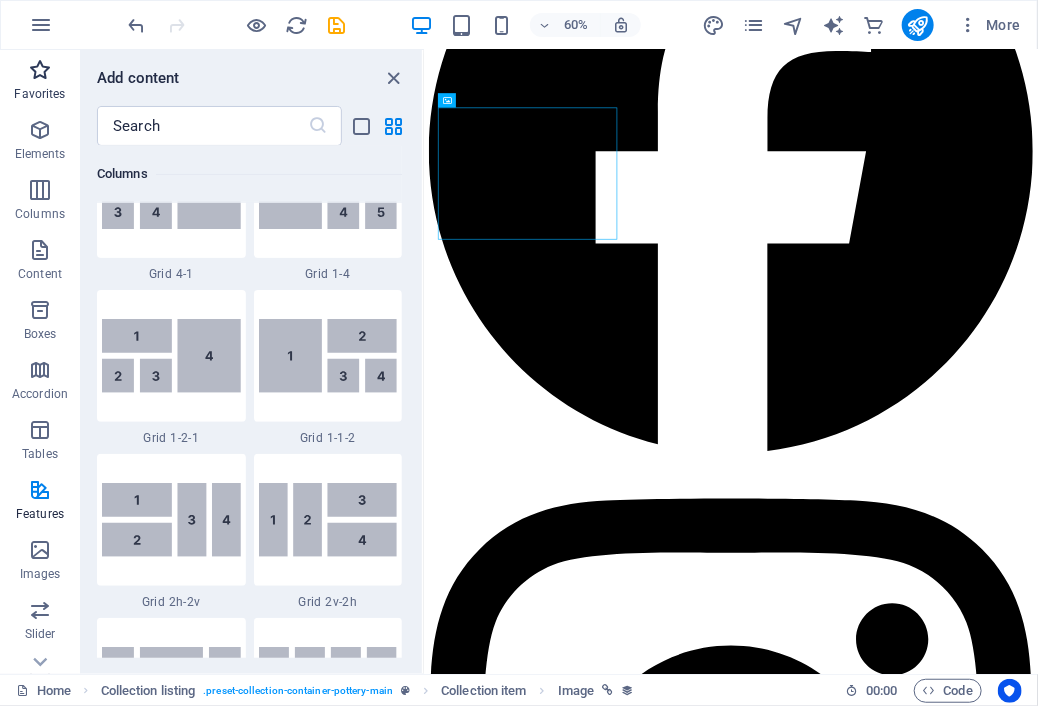 scroll, scrollTop: 0, scrollLeft: 0, axis: both 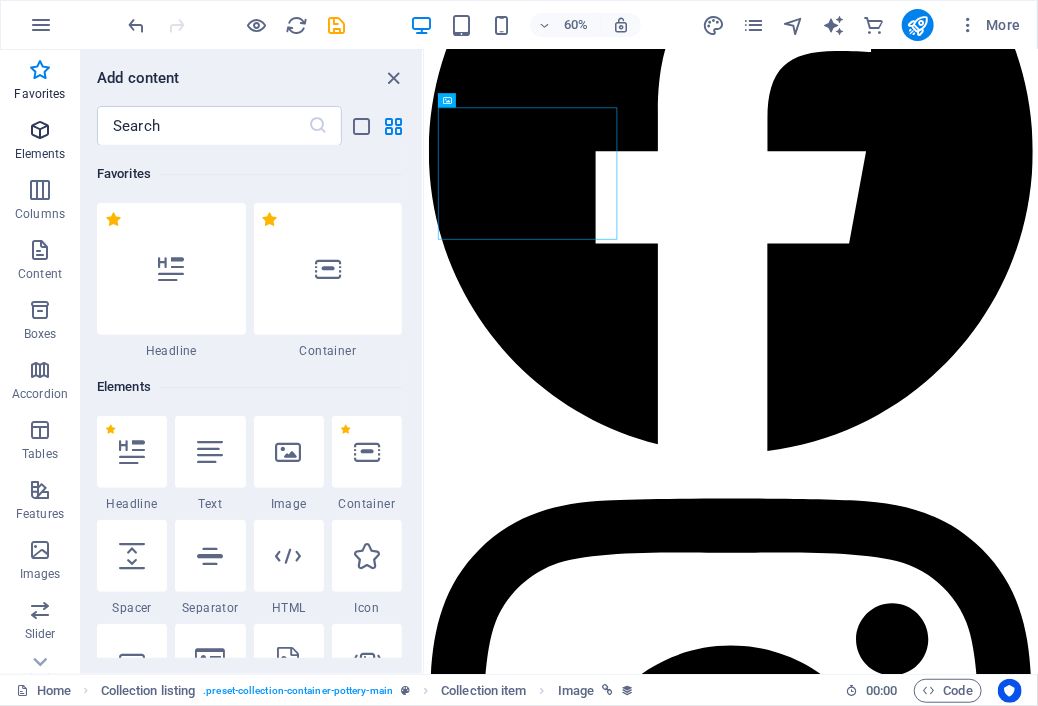 click at bounding box center (40, 130) 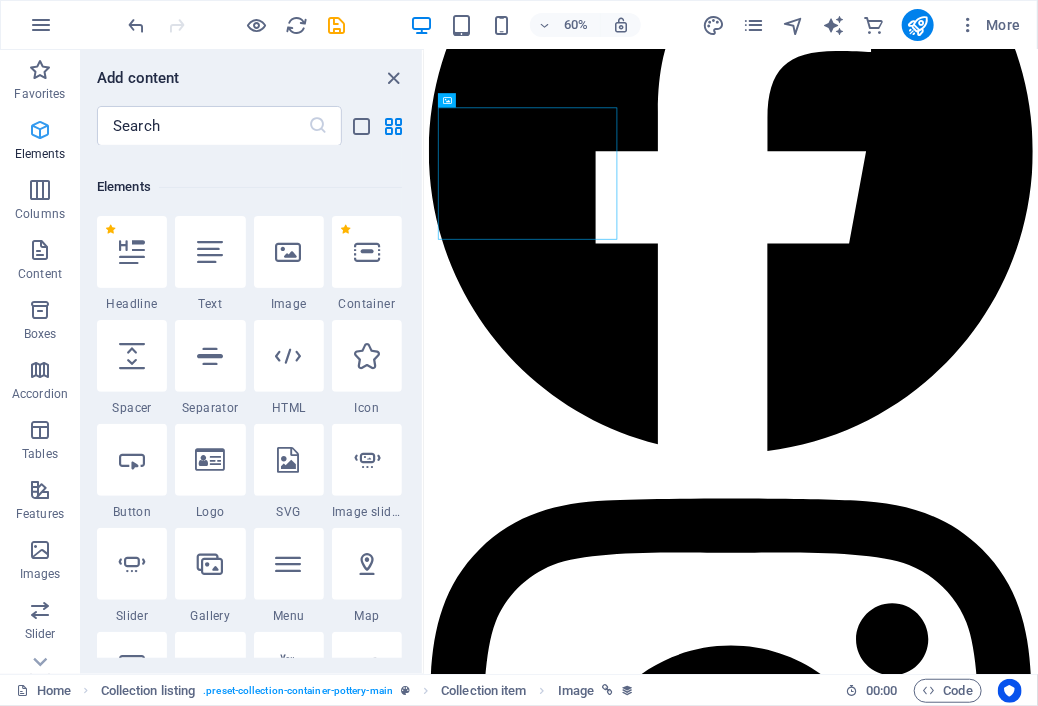 scroll, scrollTop: 212, scrollLeft: 0, axis: vertical 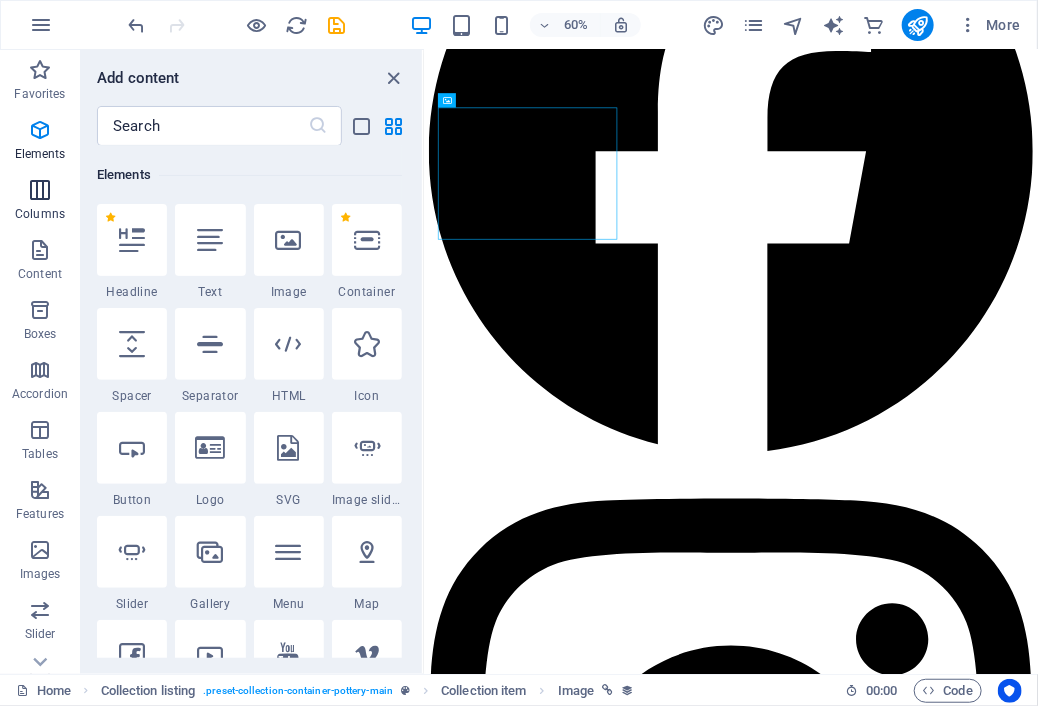 click at bounding box center (40, 190) 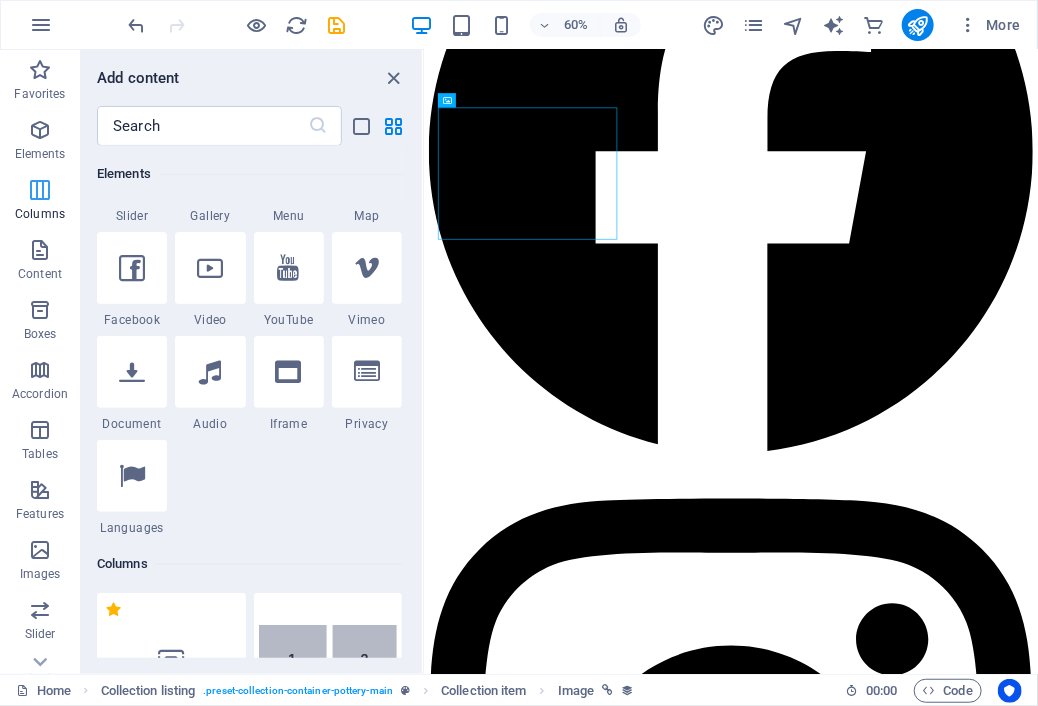 scroll, scrollTop: 989, scrollLeft: 0, axis: vertical 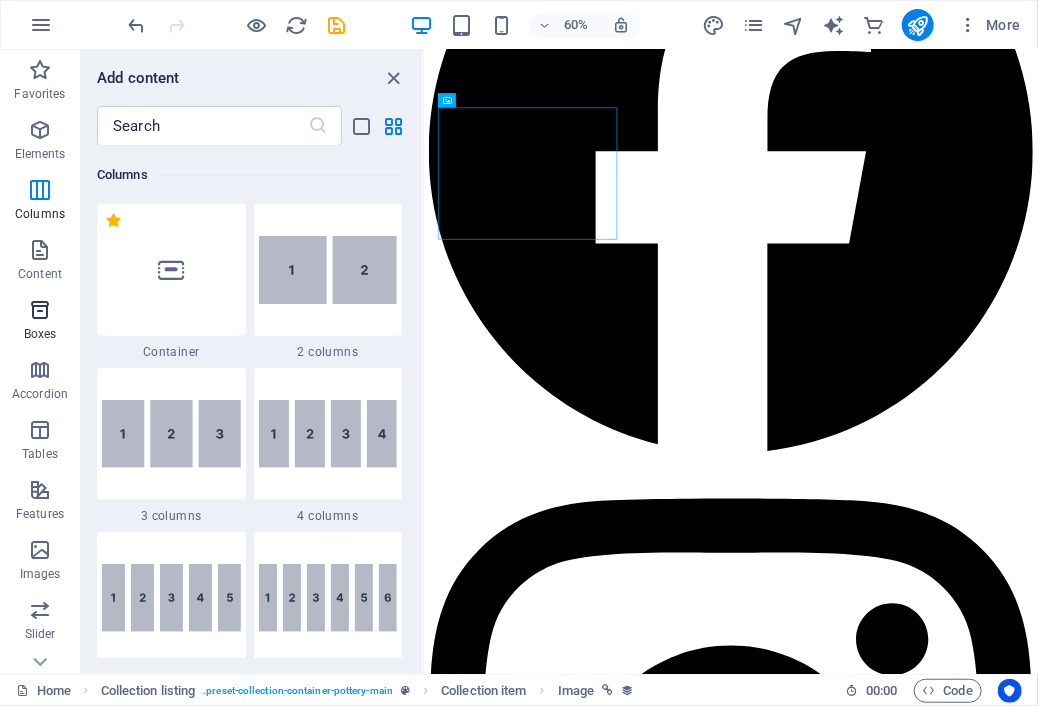 click at bounding box center [40, 310] 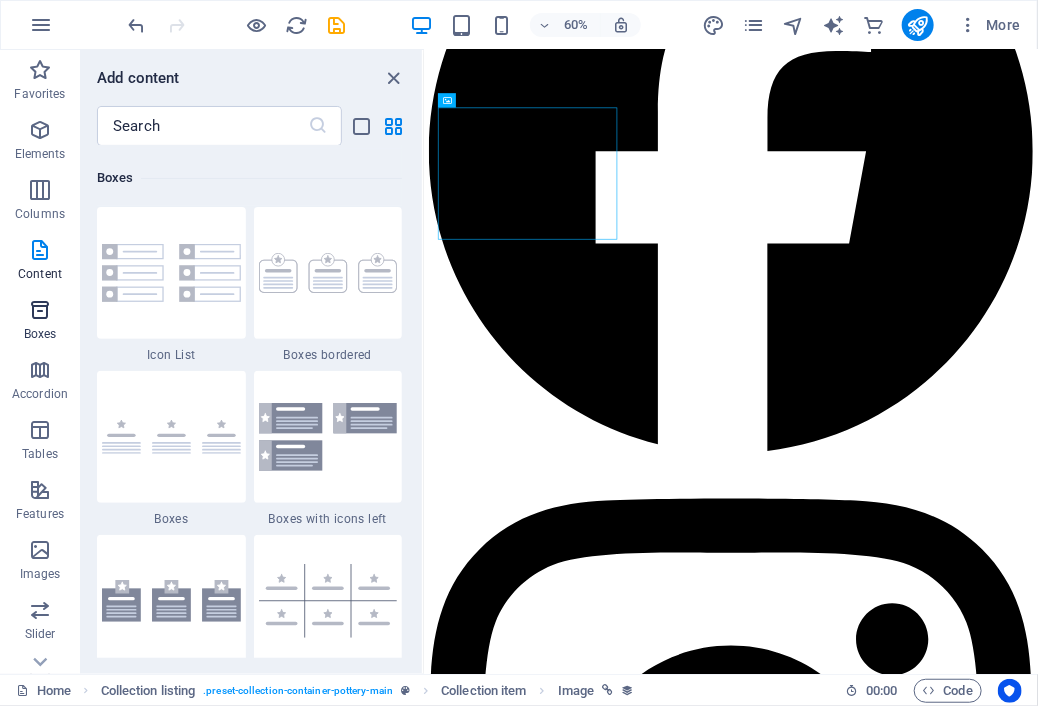 scroll, scrollTop: 5516, scrollLeft: 0, axis: vertical 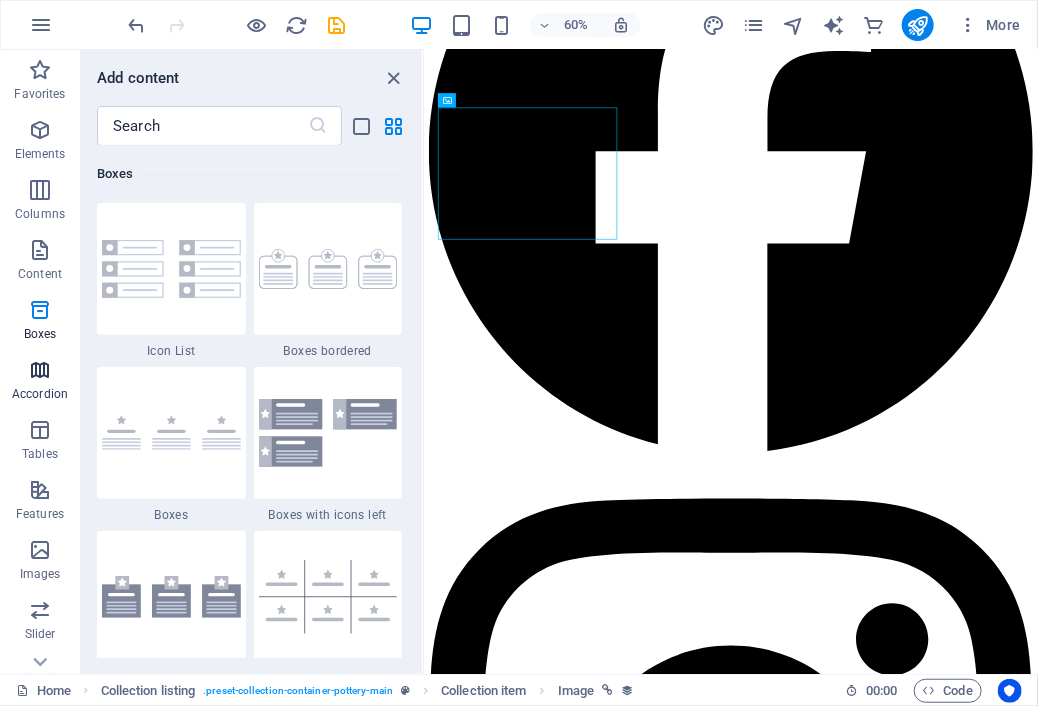 click at bounding box center (40, 370) 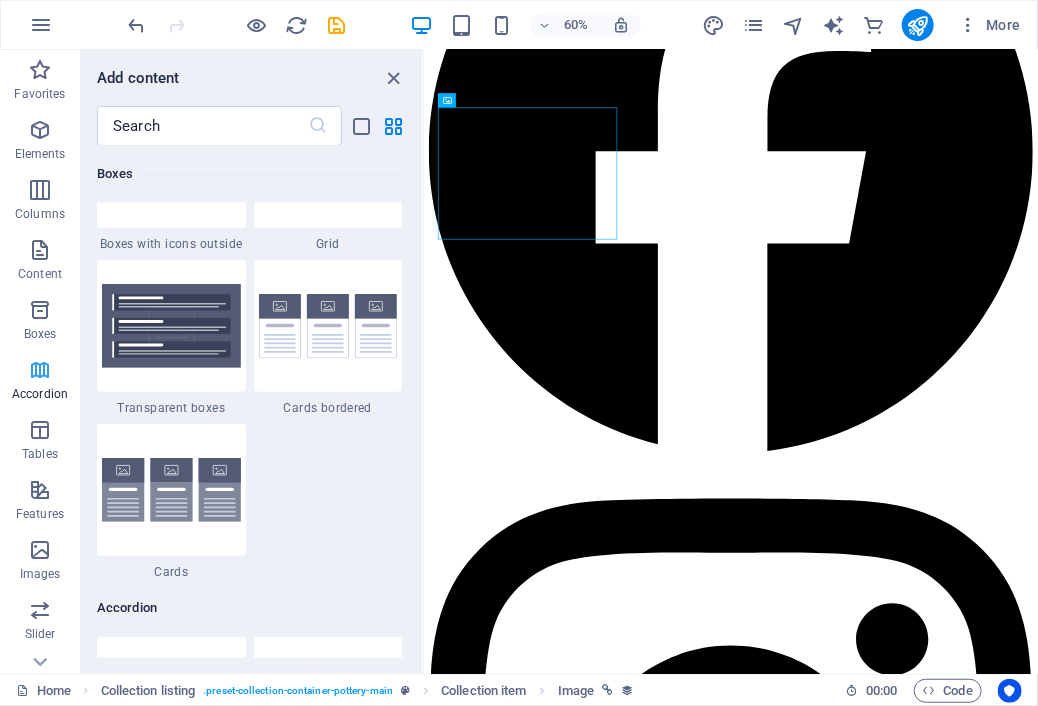 scroll, scrollTop: 6384, scrollLeft: 0, axis: vertical 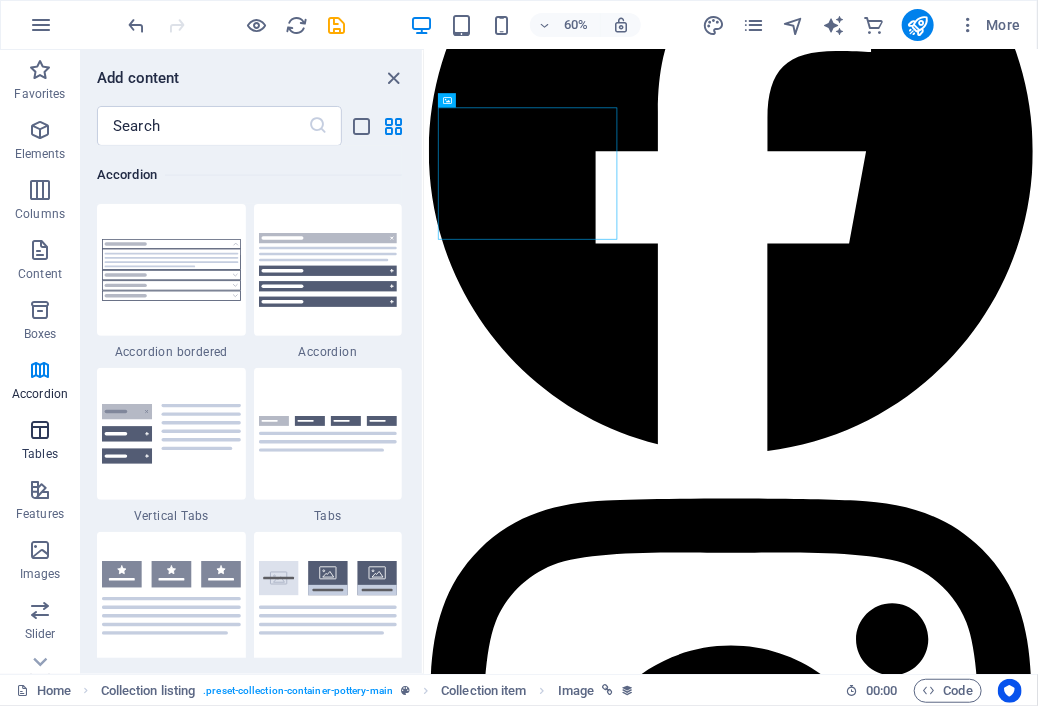 click on "Tables" at bounding box center [40, 442] 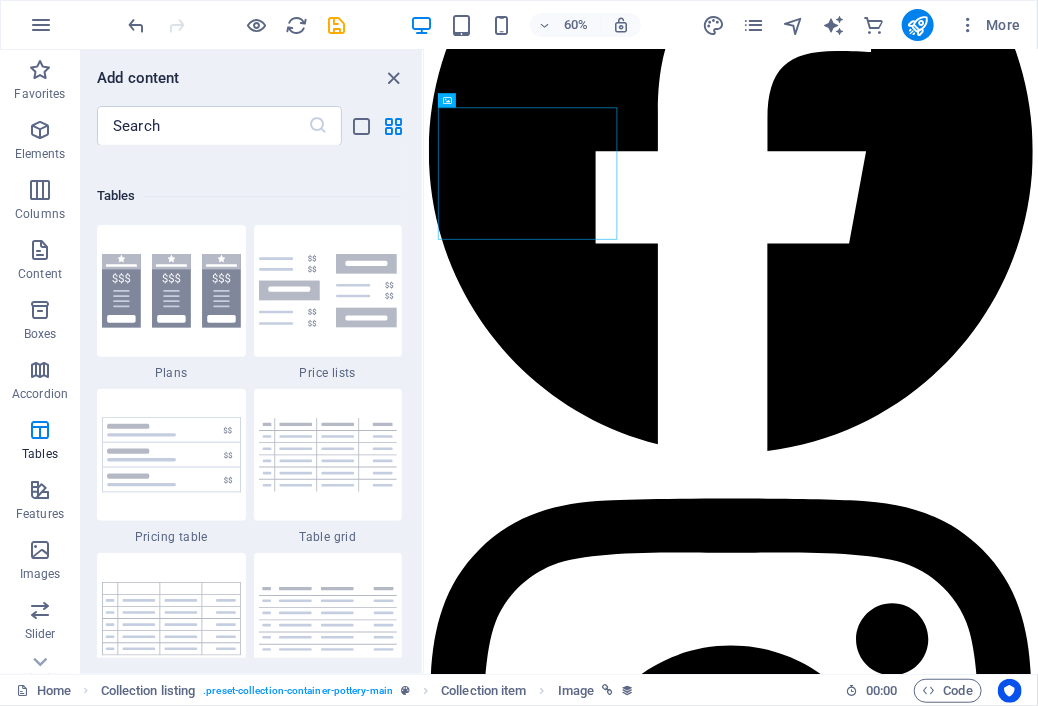 scroll, scrollTop: 6925, scrollLeft: 0, axis: vertical 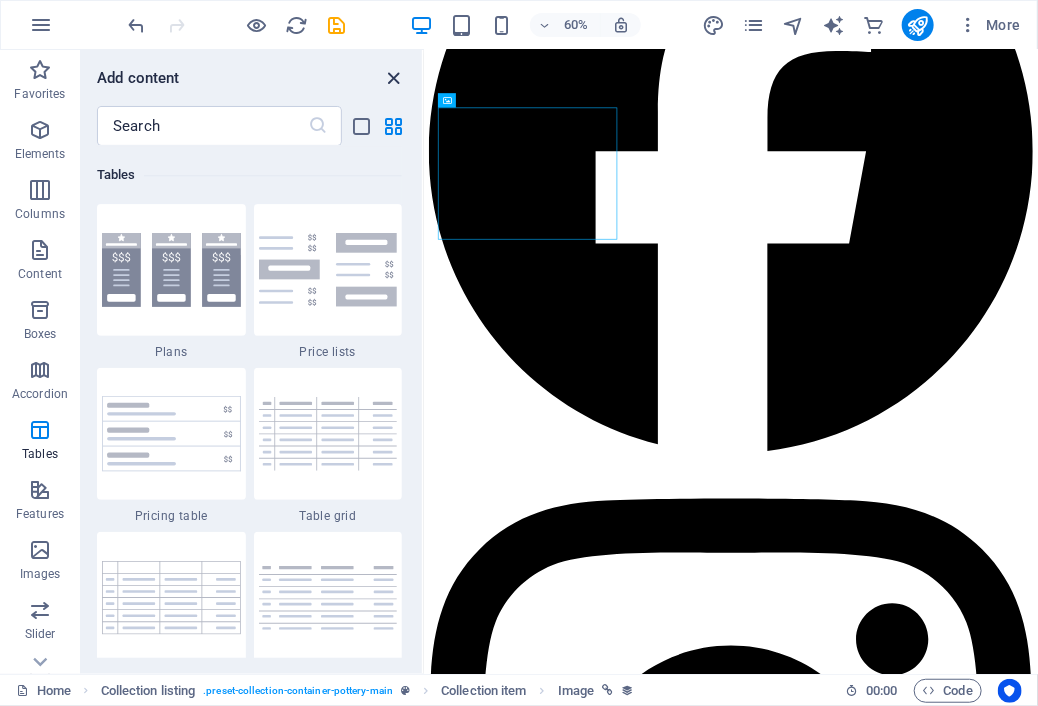 click at bounding box center (394, 78) 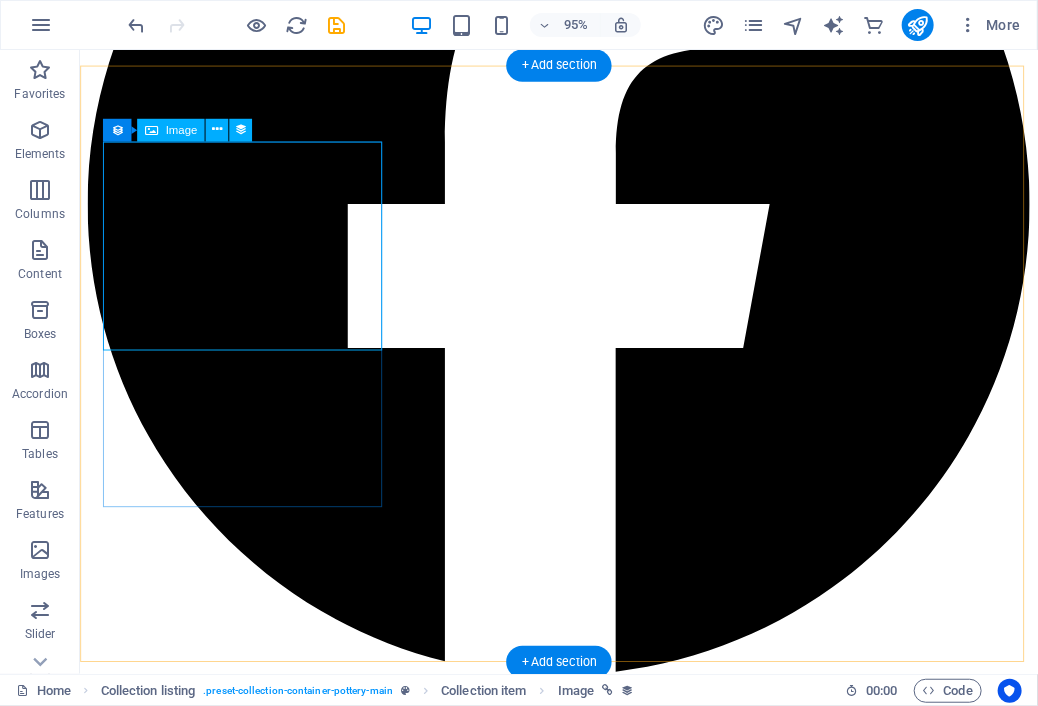 click at bounding box center [583, 4380] 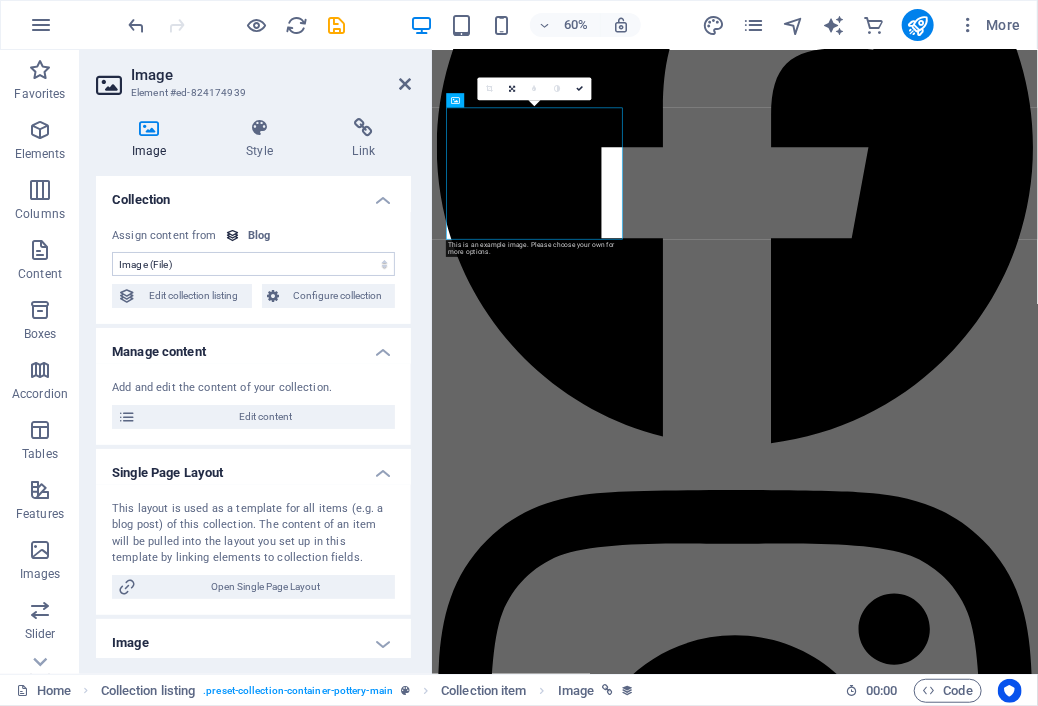 click on "Image" at bounding box center [271, 75] 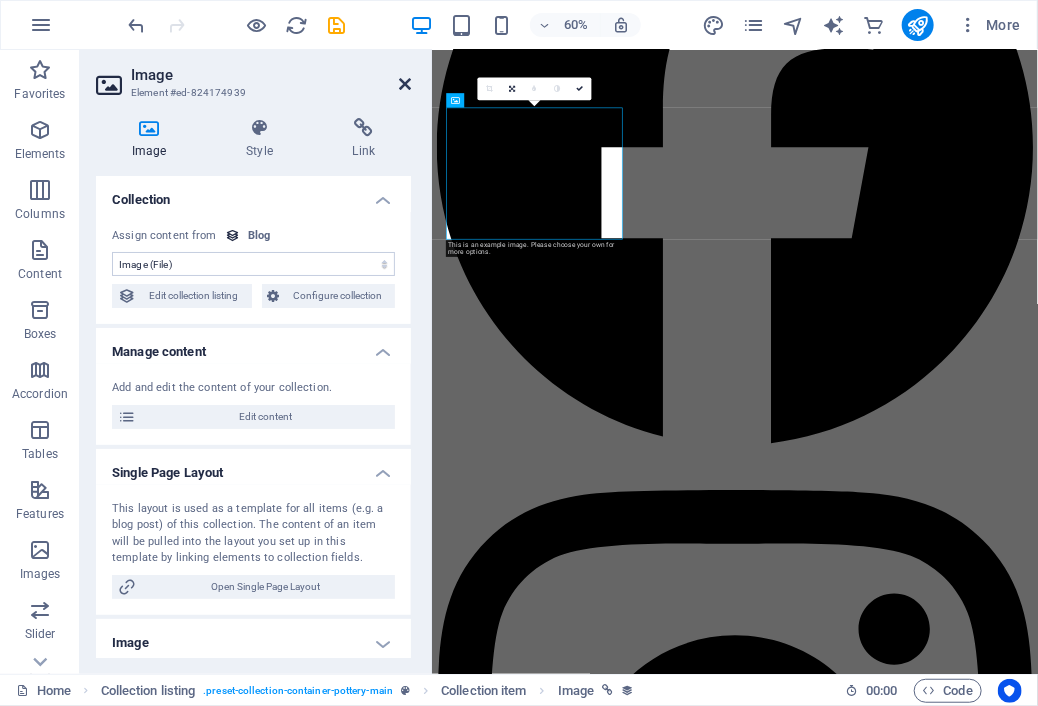 click at bounding box center [405, 84] 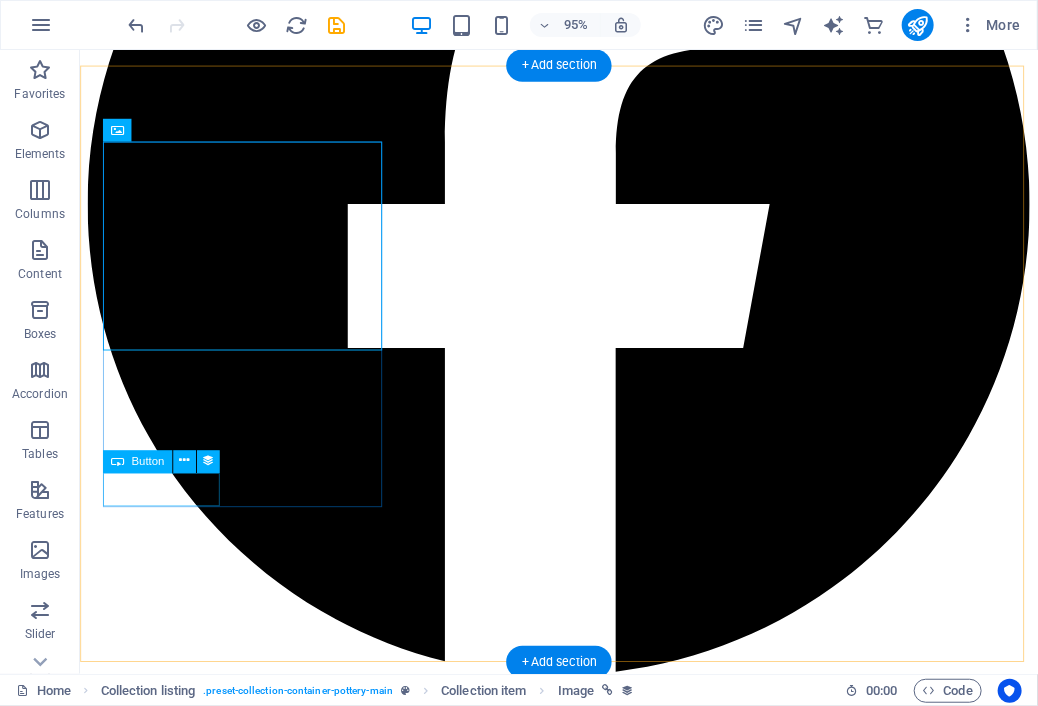 click on "Read More" at bounding box center [583, 4610] 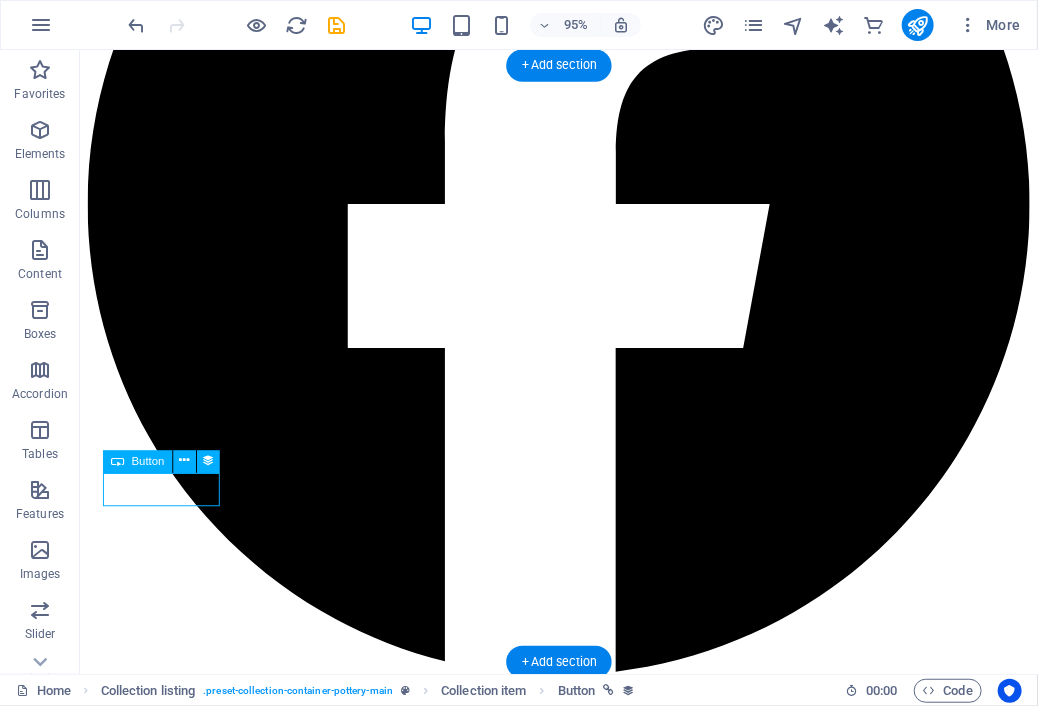 click on "Read More" at bounding box center [583, 4610] 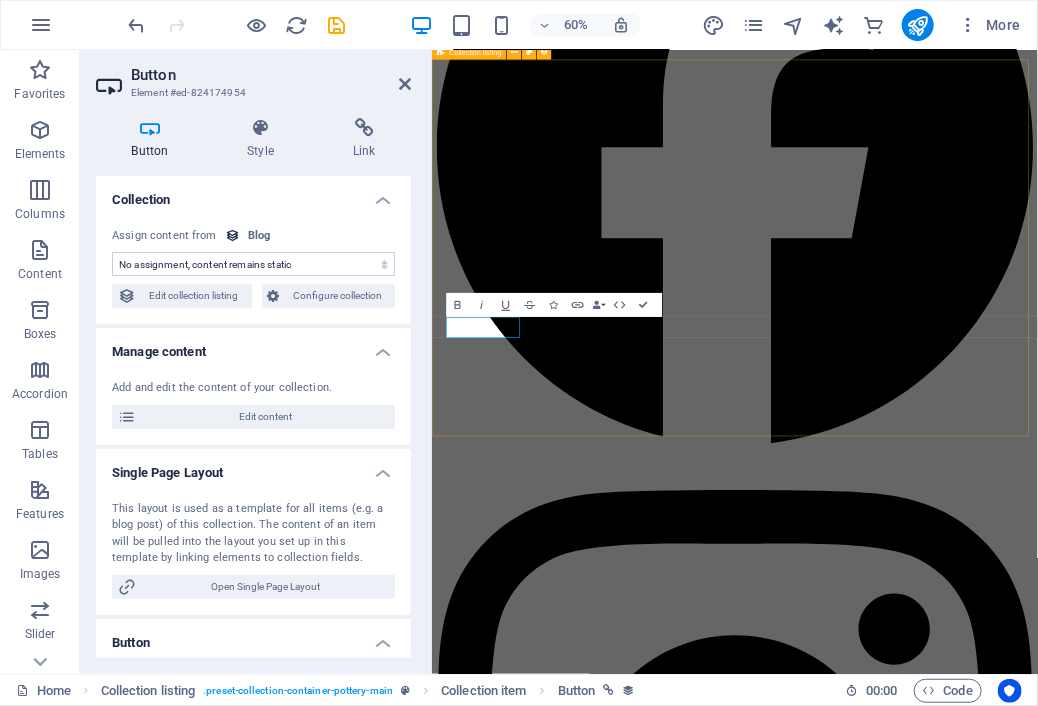 click on "Lean take into the area of slow sculpt pans and things Read More Open look into the sign of quick sculpt pots and pans Read More Quick give of the areas of fast sculpt work and items Read More  Vorherige Nächste" at bounding box center [936, 4880] 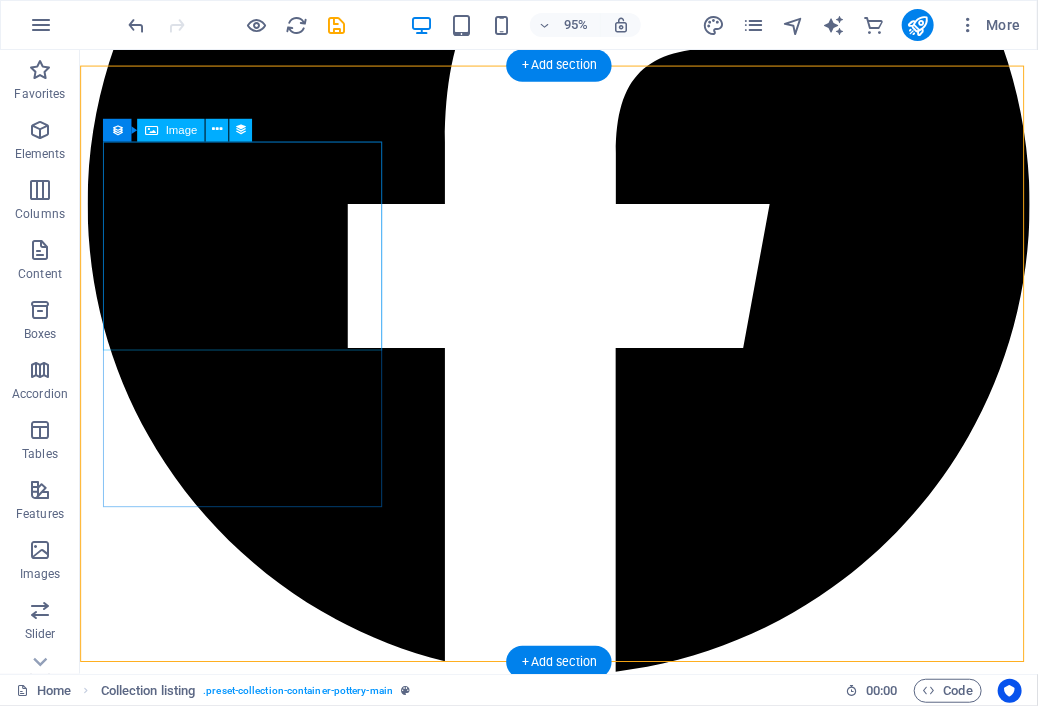 click at bounding box center [583, 4380] 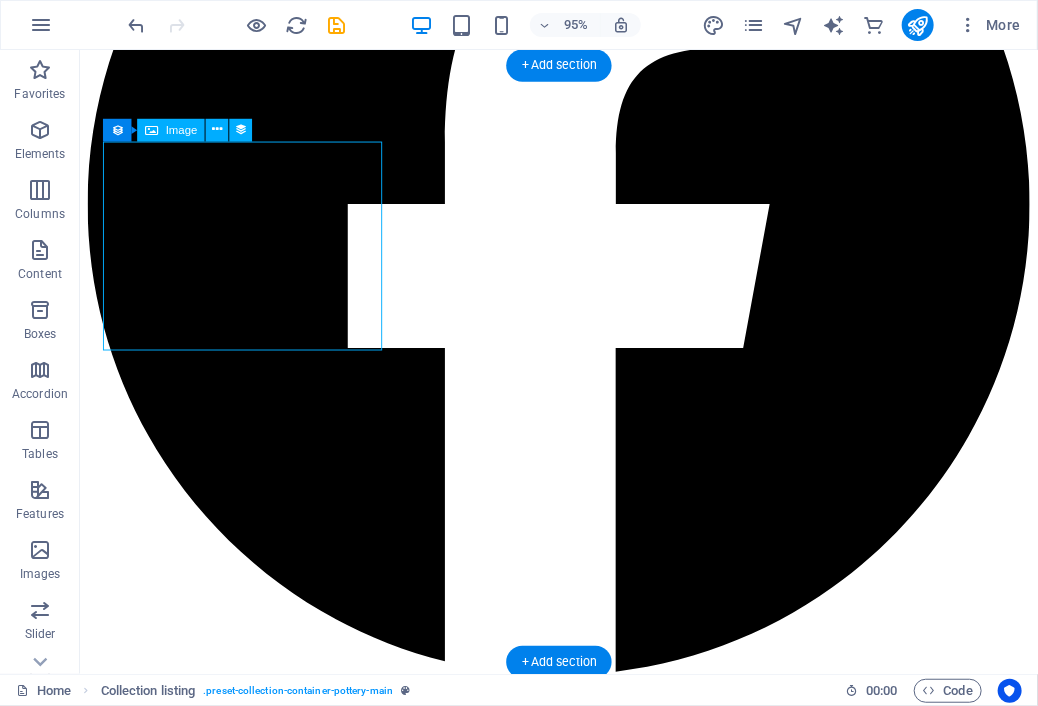 click at bounding box center (583, 4380) 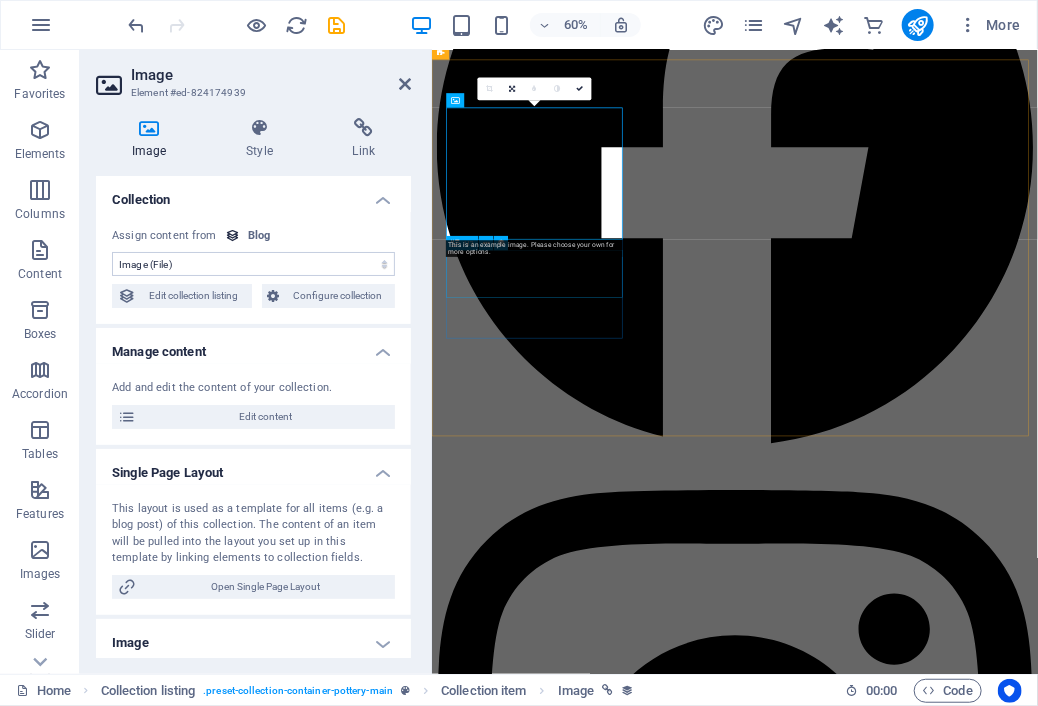 click on "Lean take into the area of slow sculpt pans and things" at bounding box center (936, 4547) 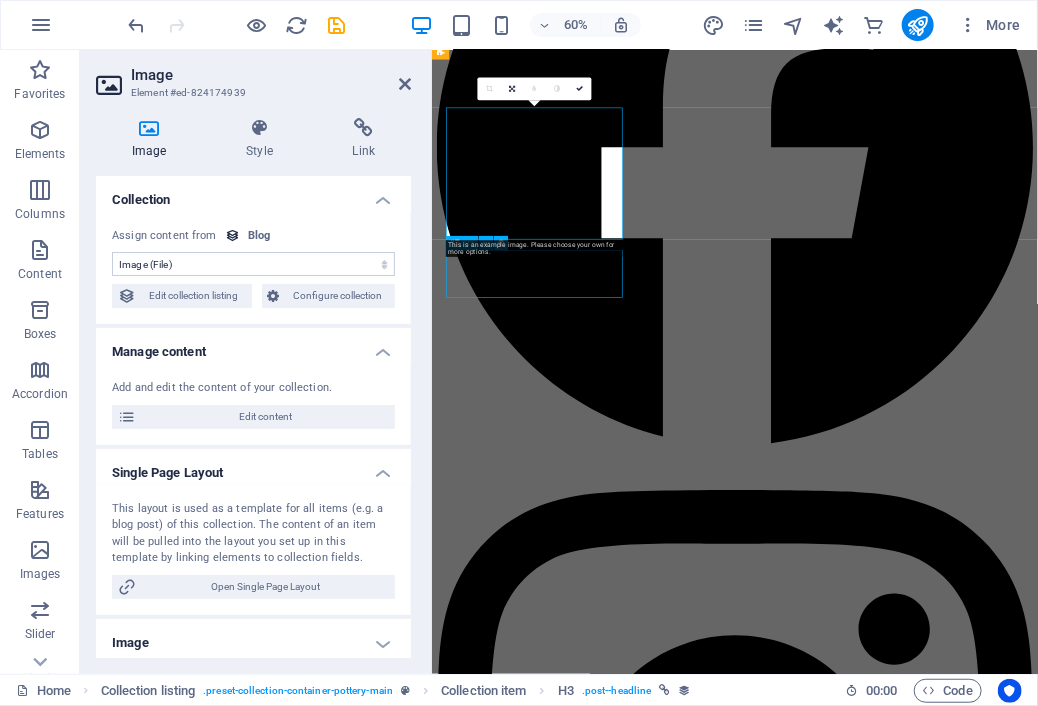 click on "Lean take into the area of slow sculpt pans and things" at bounding box center (936, 4547) 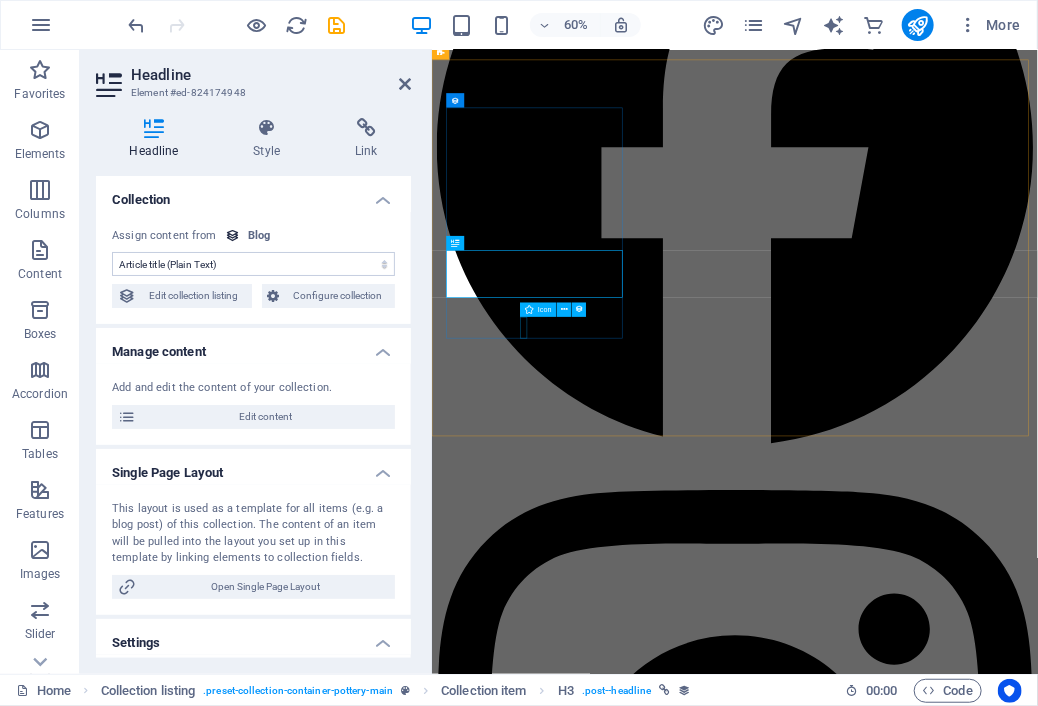 click at bounding box center (936, 4646) 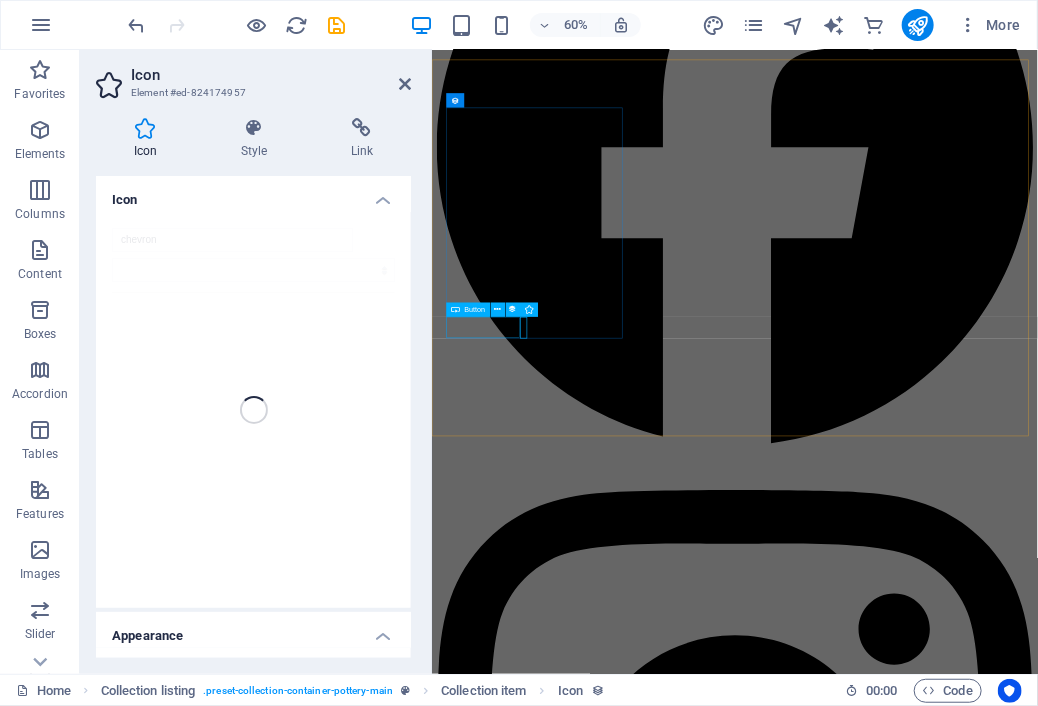 click on "Read More" at bounding box center [936, 4617] 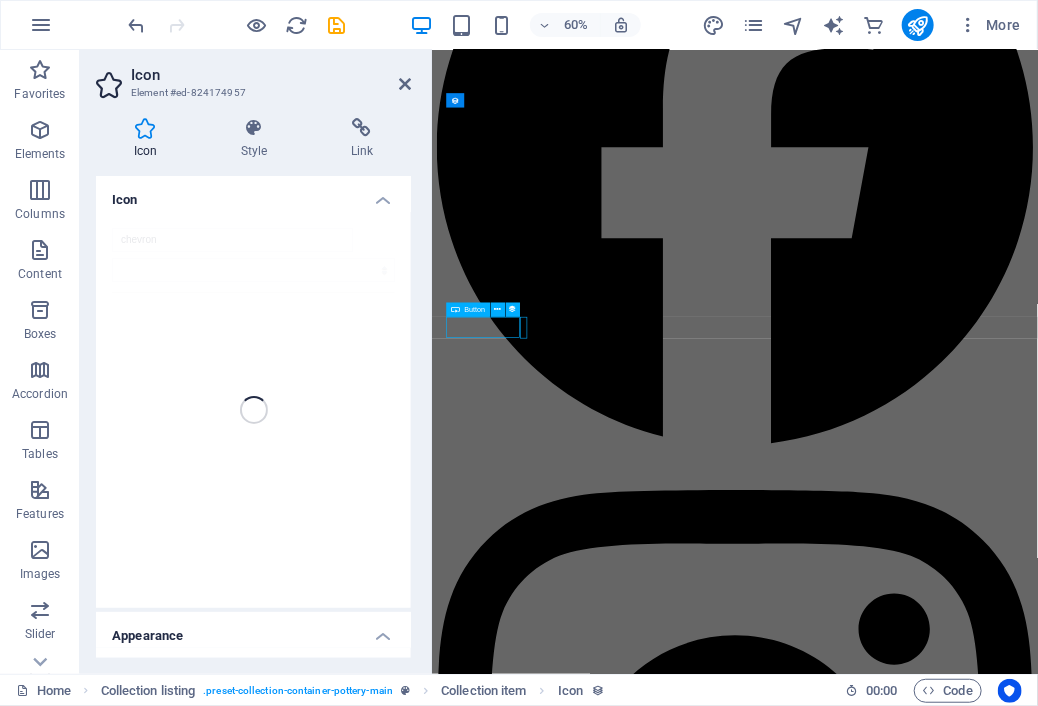 click on "Read More" at bounding box center (936, 4617) 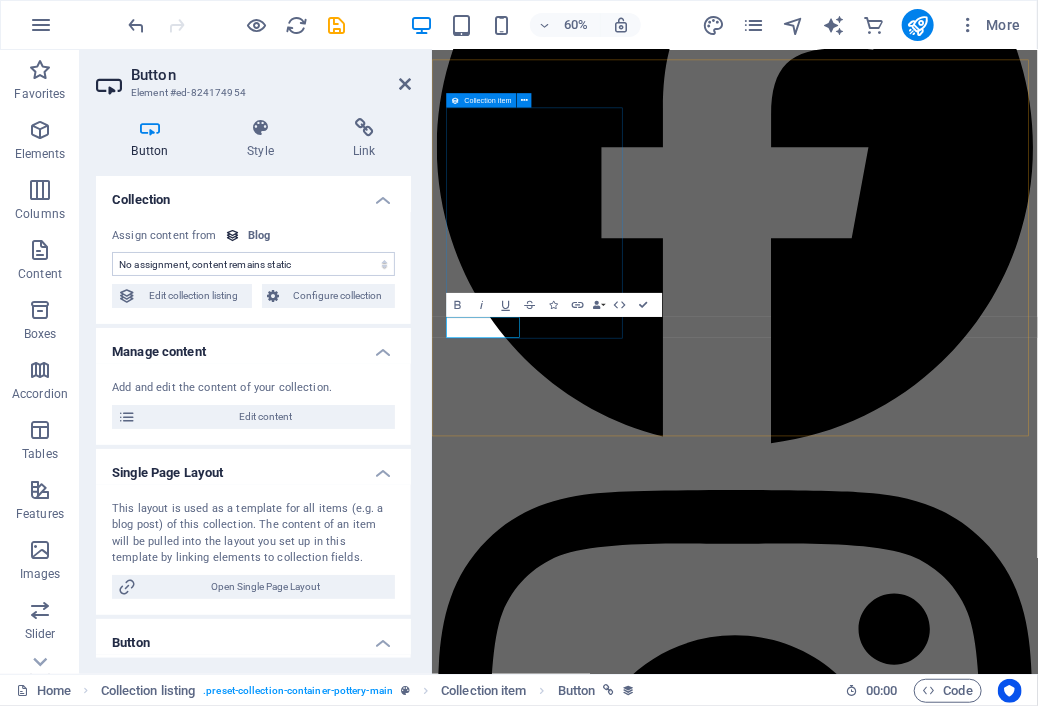 click on "Lean take into the area of slow sculpt pans and things Read More" at bounding box center (936, 4470) 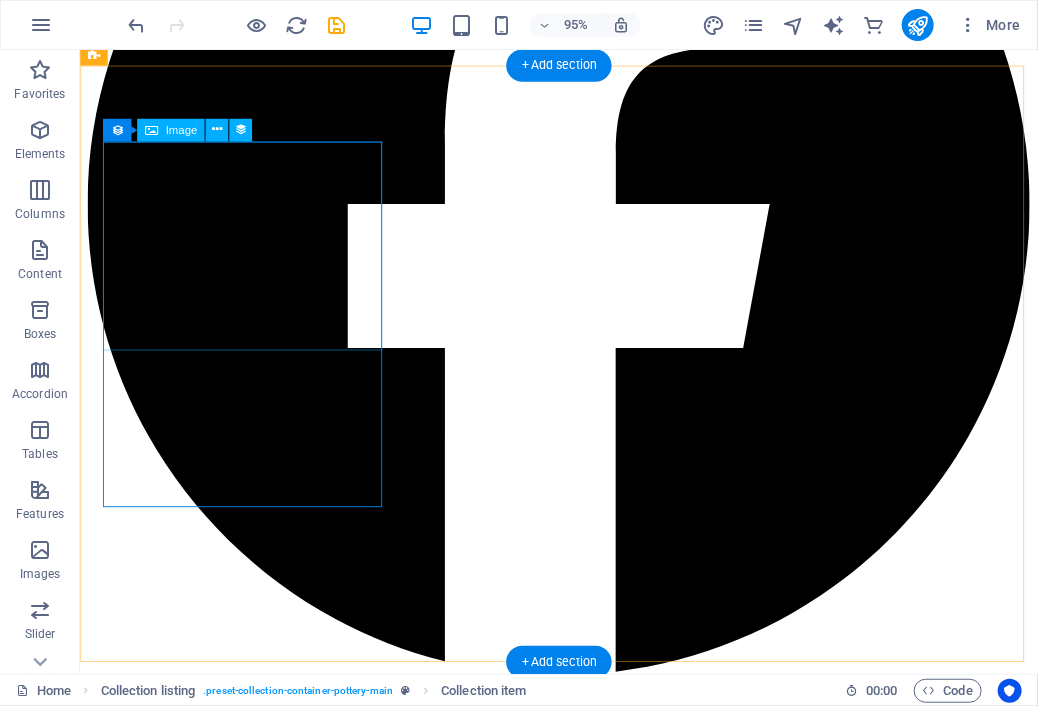 click at bounding box center [583, 4380] 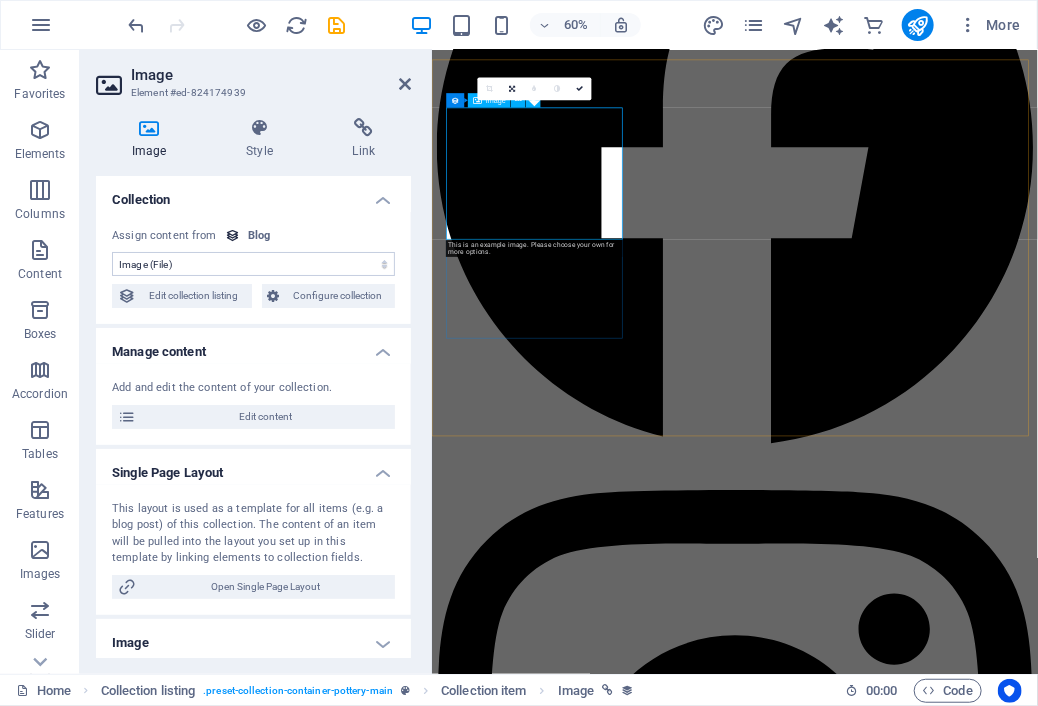 click at bounding box center (936, 4387) 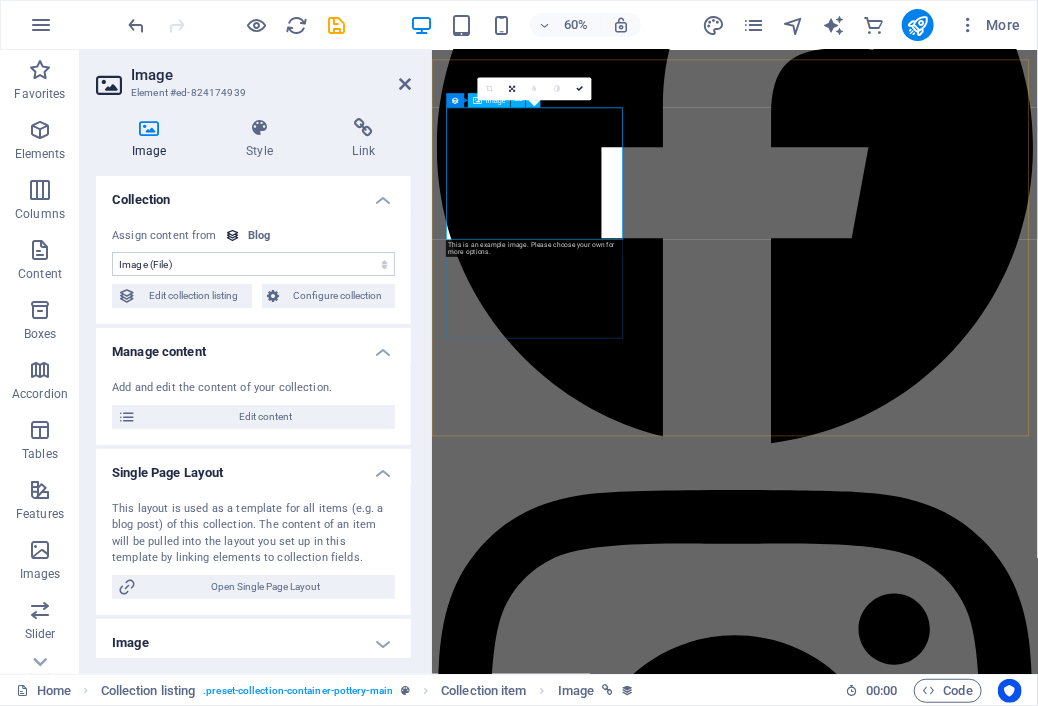 click at bounding box center (936, 4387) 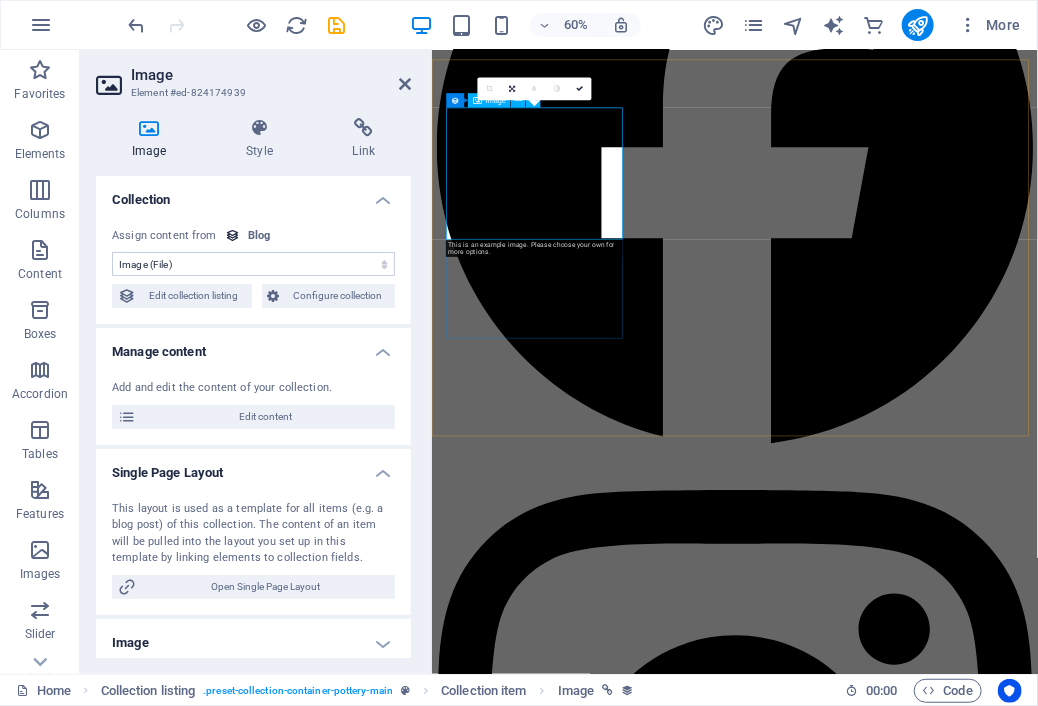 click at bounding box center (936, 4387) 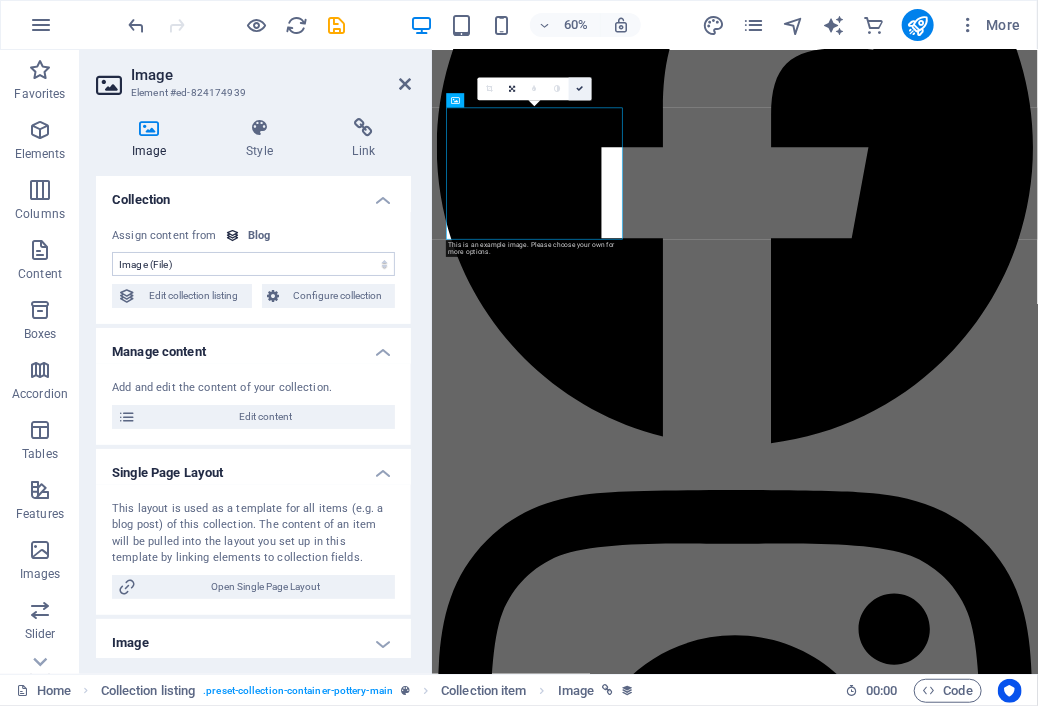 click at bounding box center [580, 88] 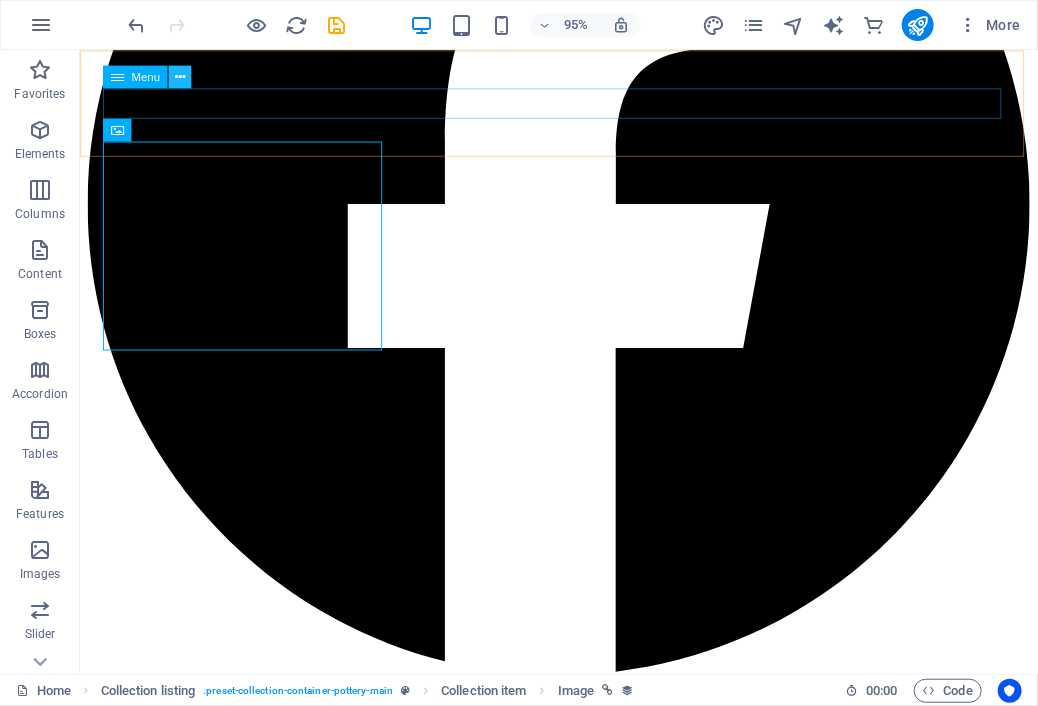 click at bounding box center (180, 77) 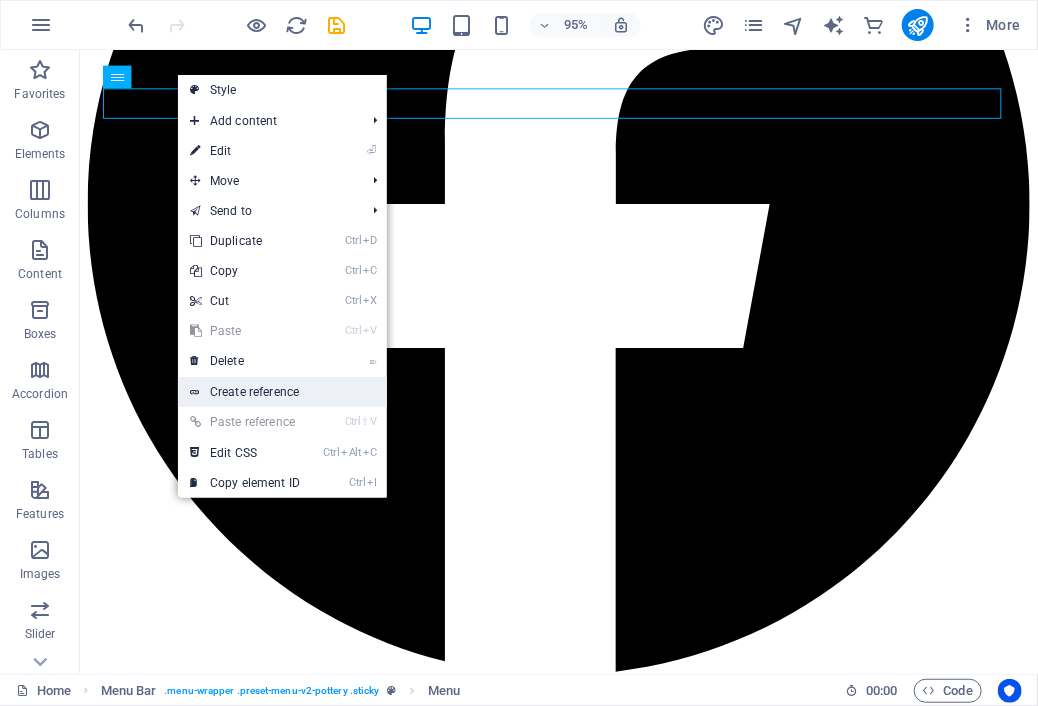 click on "Create reference" at bounding box center [282, 392] 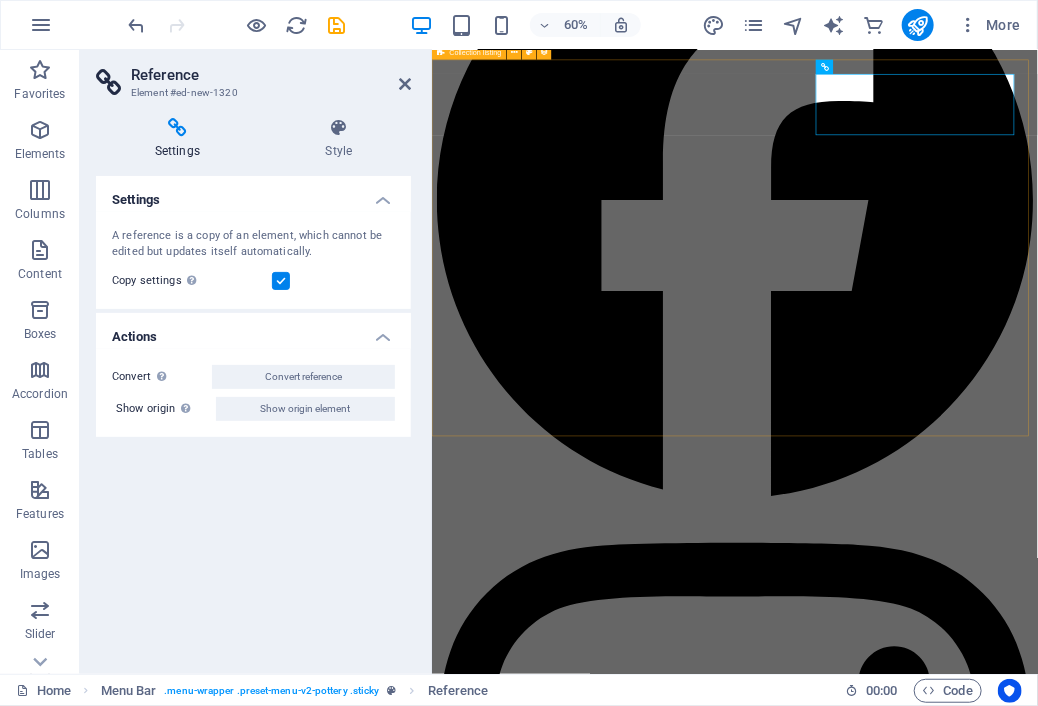 click on "Lean take into the area of slow sculpt pans and things Read More Open look into the sign of quick sculpt pots and pans Read More Quick give of the areas of fast sculpt work and items Read More  Vorherige Nächste" at bounding box center (936, 4968) 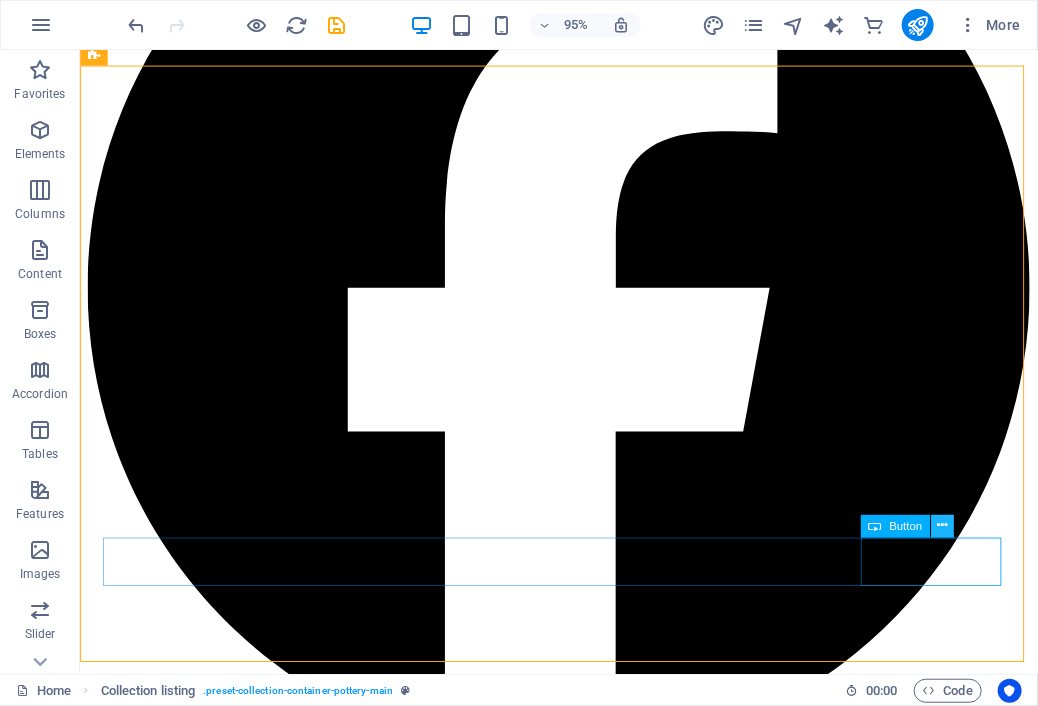 click at bounding box center [942, 526] 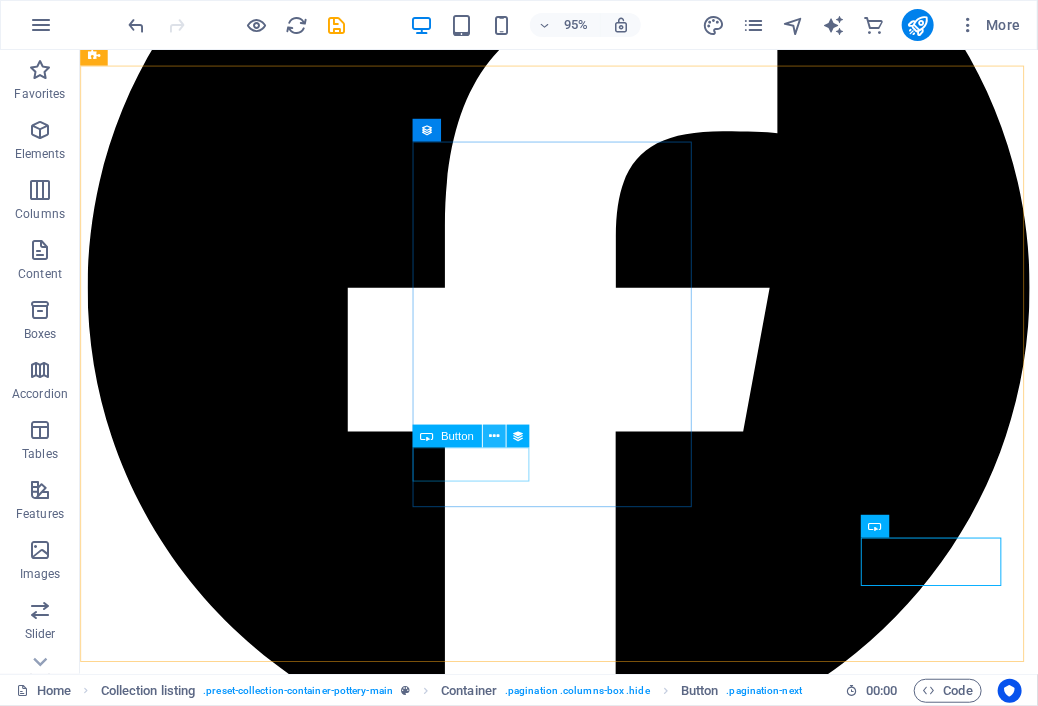 click at bounding box center [494, 436] 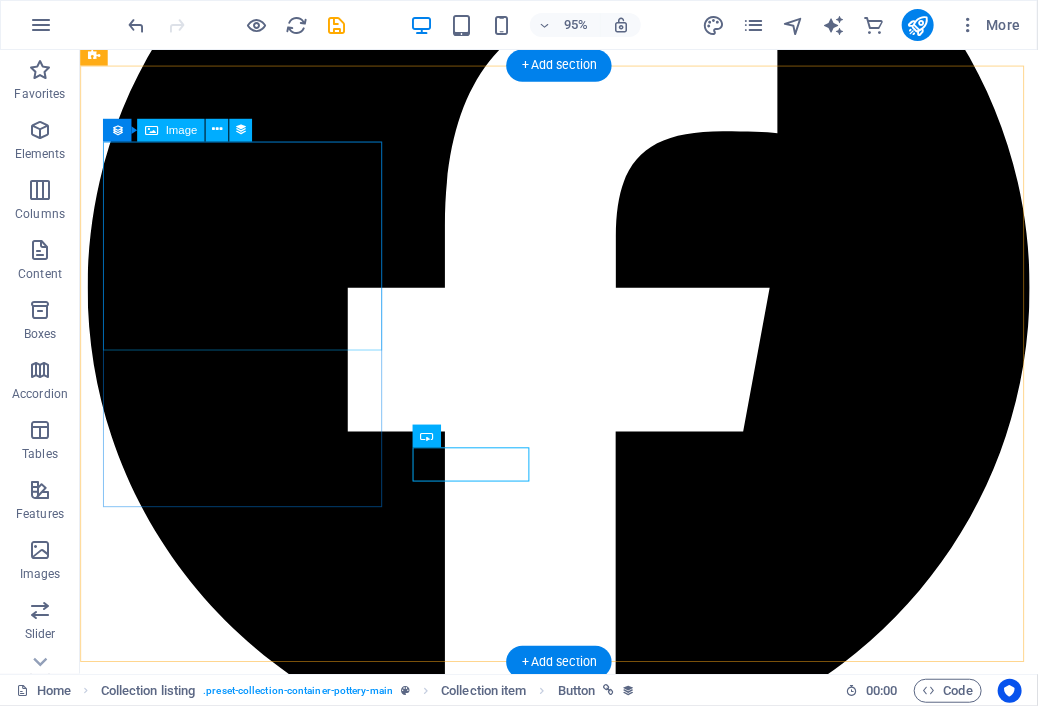 click at bounding box center (583, 4468) 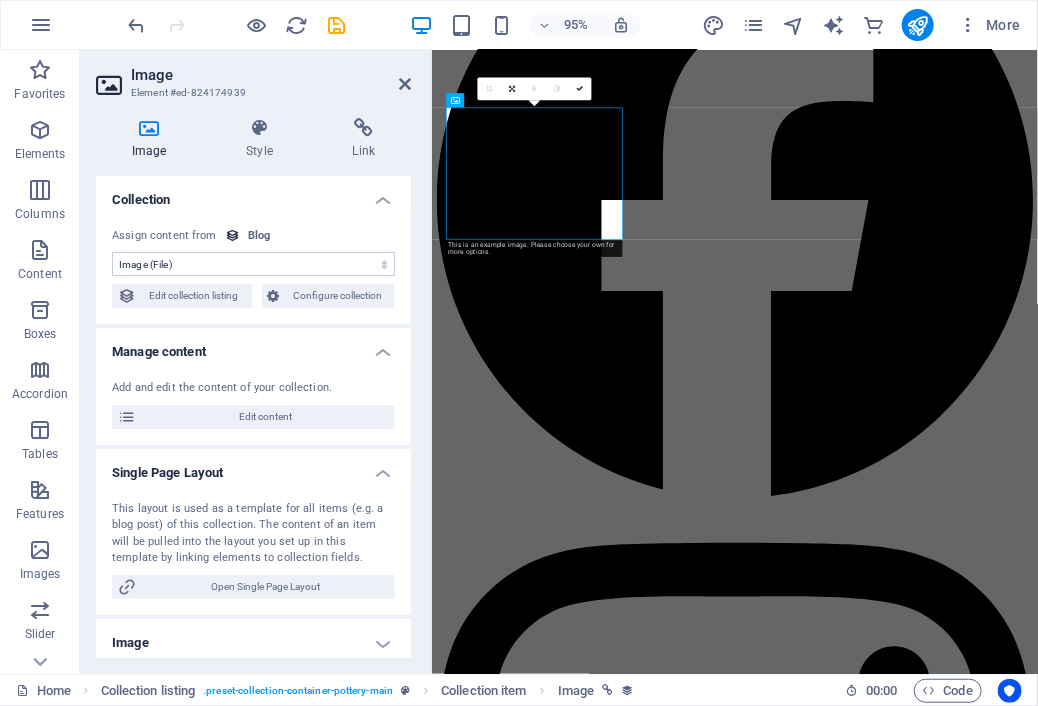 click on "No assignment, content remains static Created at (Date) Updated at (Date) Image (File) Publishing Date (Date) Article title (Plain Text) Slug (Plain Text) Short Intro (Rich Text) Long Description (Rich Text) Author Avatar (File) Author (Plain Text) Posted On (Date) Content (CMS) Featured Post (Checkbox) Status (Choice)" at bounding box center [253, 264] 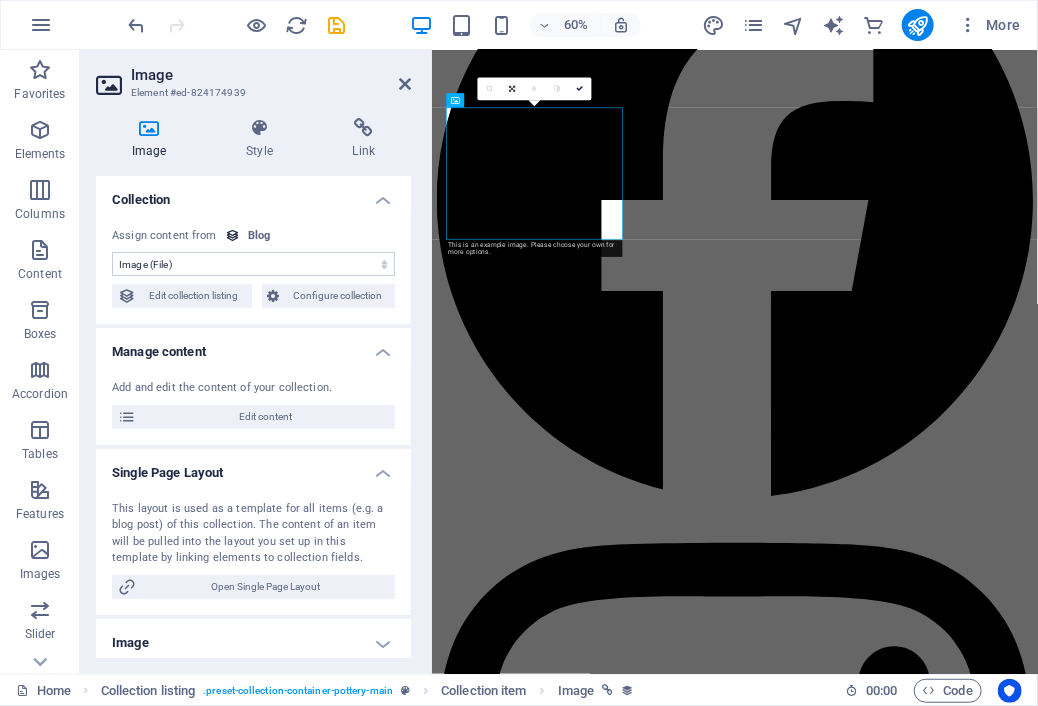 click on "No assignment, content remains static Created at (Date) Updated at (Date) Image (File) Publishing Date (Date) Article title (Plain Text) Slug (Plain Text) Short Intro (Rich Text) Long Description (Rich Text) Author Avatar (File) Author (Plain Text) Posted On (Date) Content (CMS) Featured Post (Checkbox) Status (Choice)" at bounding box center [253, 264] 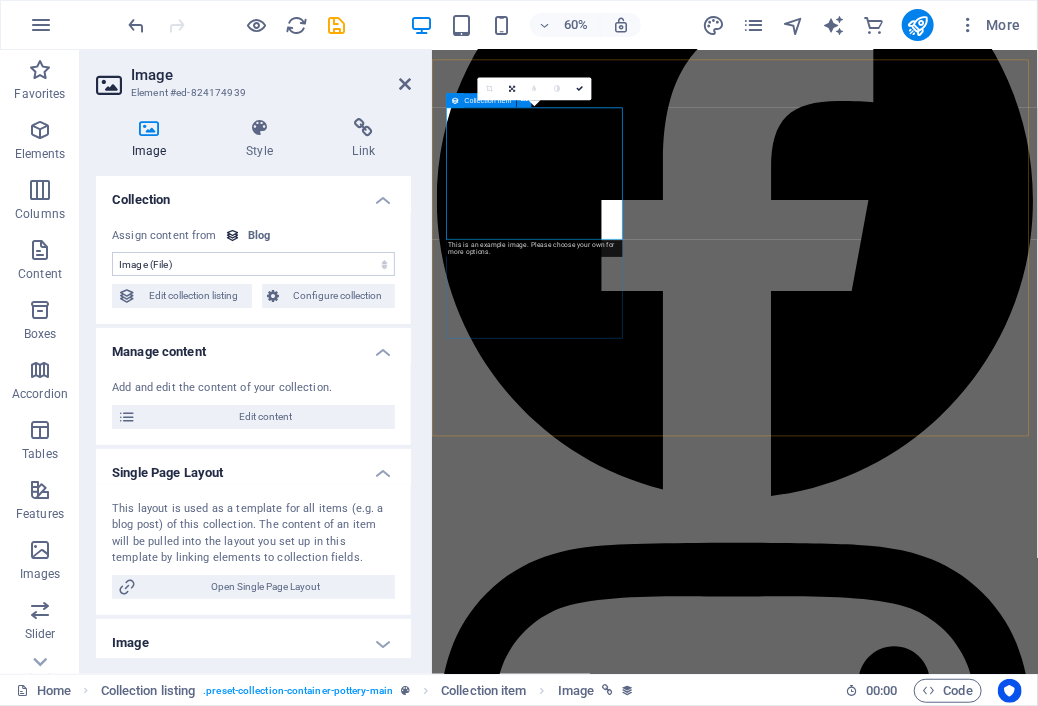 drag, startPoint x: 291, startPoint y: 253, endPoint x: 460, endPoint y: 104, distance: 225.30424 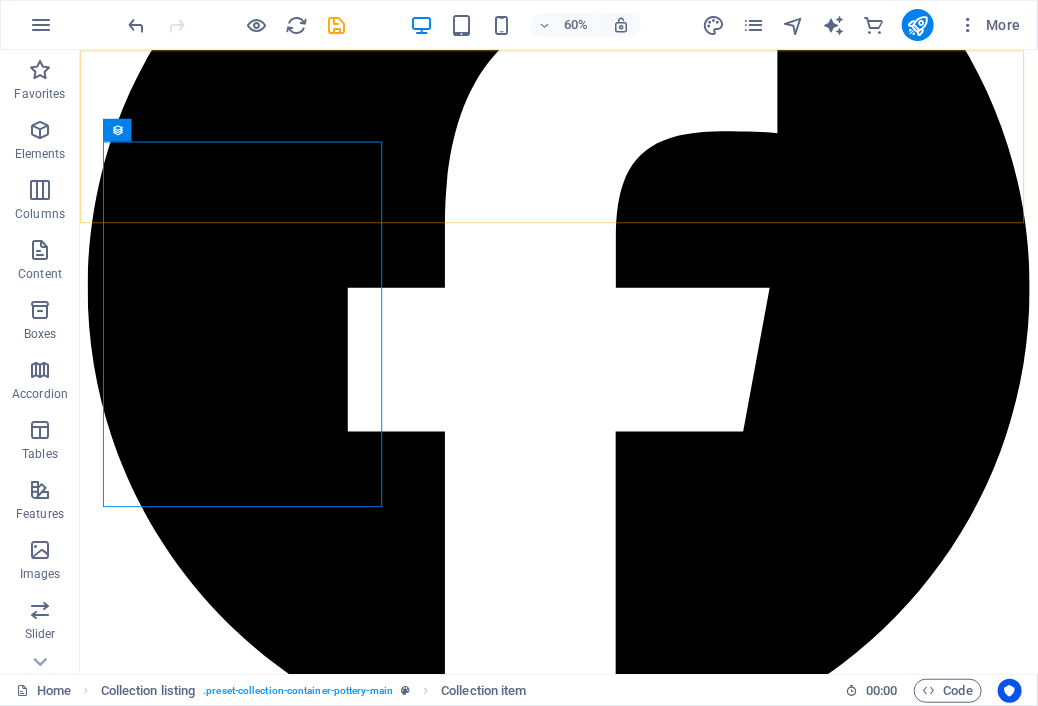click on "Shop About Contact Blog Shop About Contact Blog" at bounding box center (583, -2899) 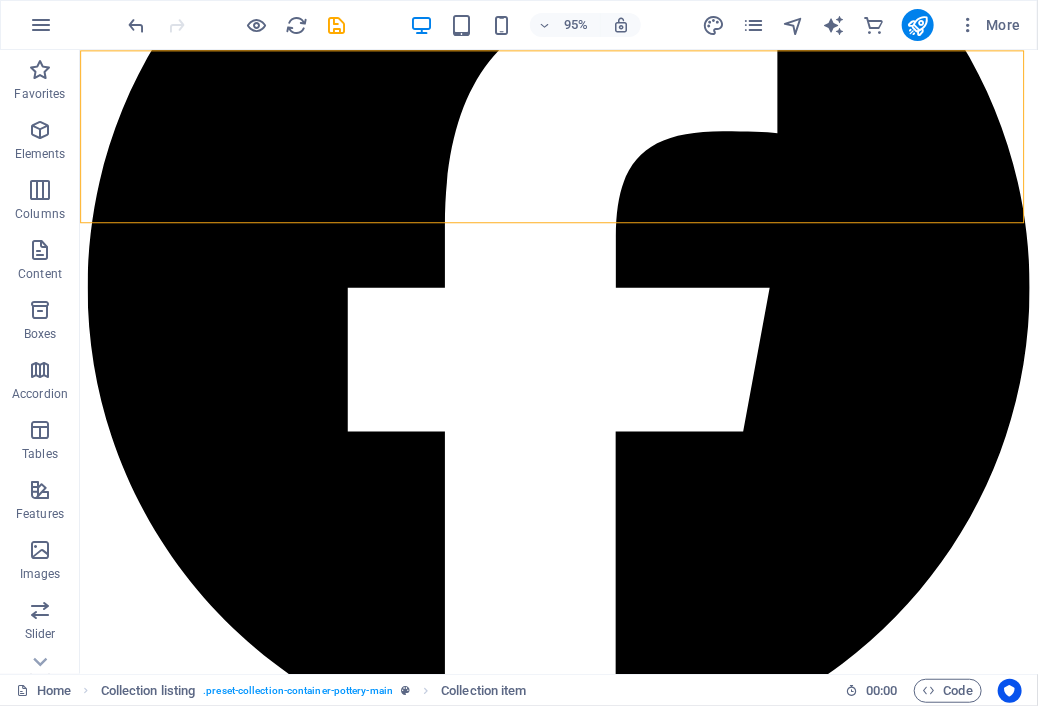 click on "Shop About Contact Blog Shop About Contact Blog" at bounding box center (583, -2899) 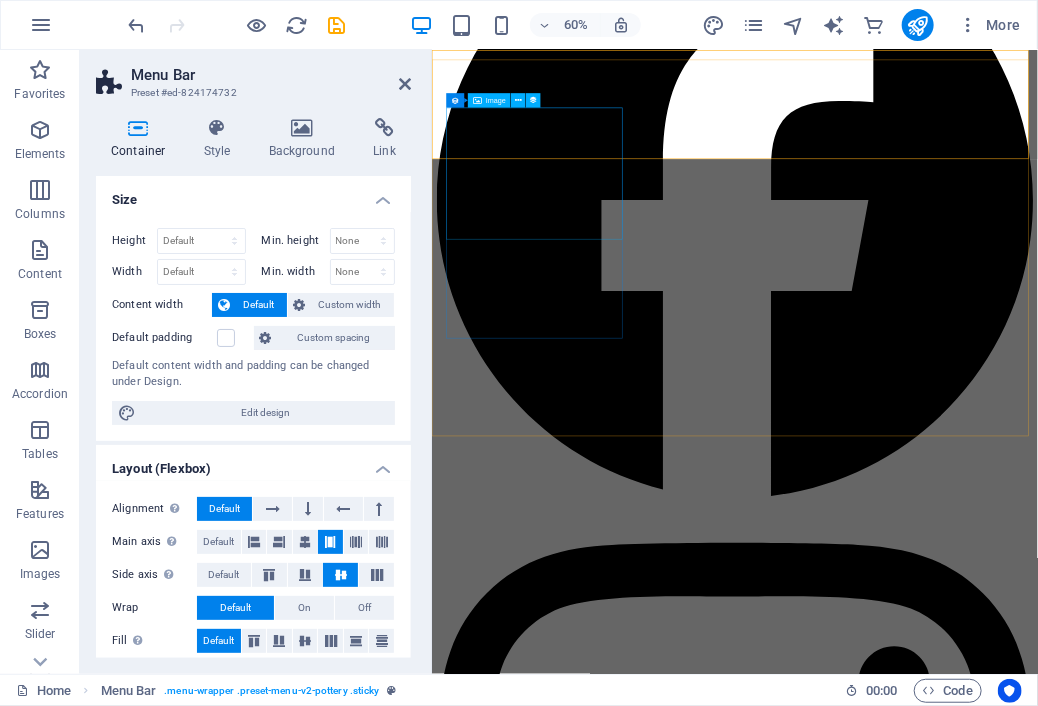 drag, startPoint x: 546, startPoint y: 339, endPoint x: 846, endPoint y: 215, distance: 324.6167 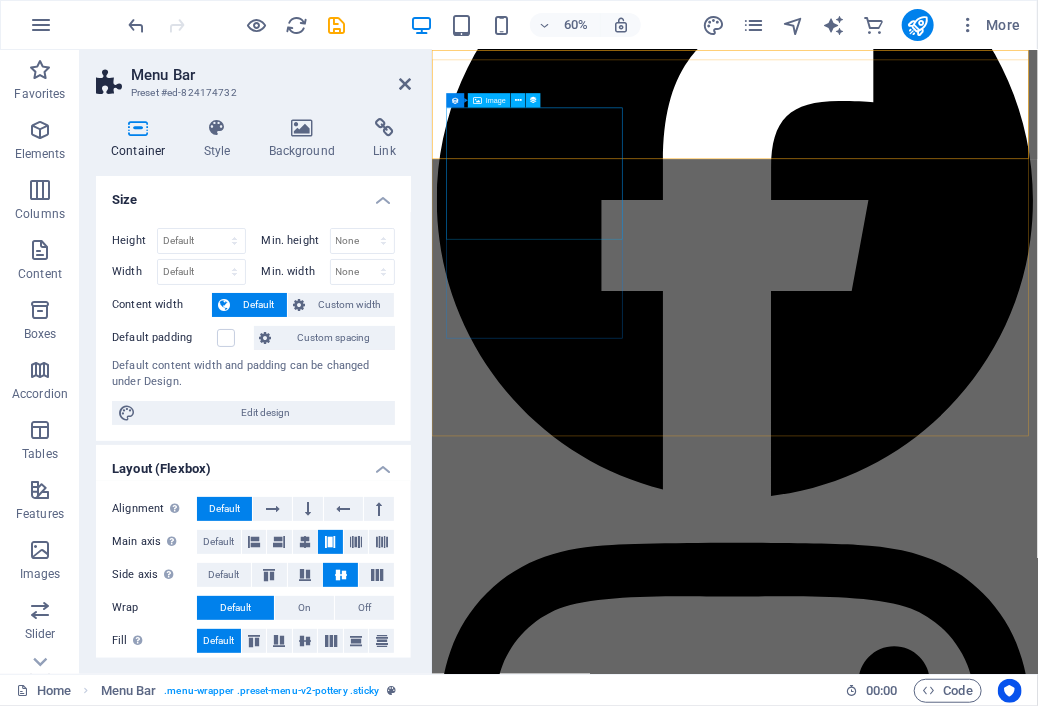 click at bounding box center (936, 4475) 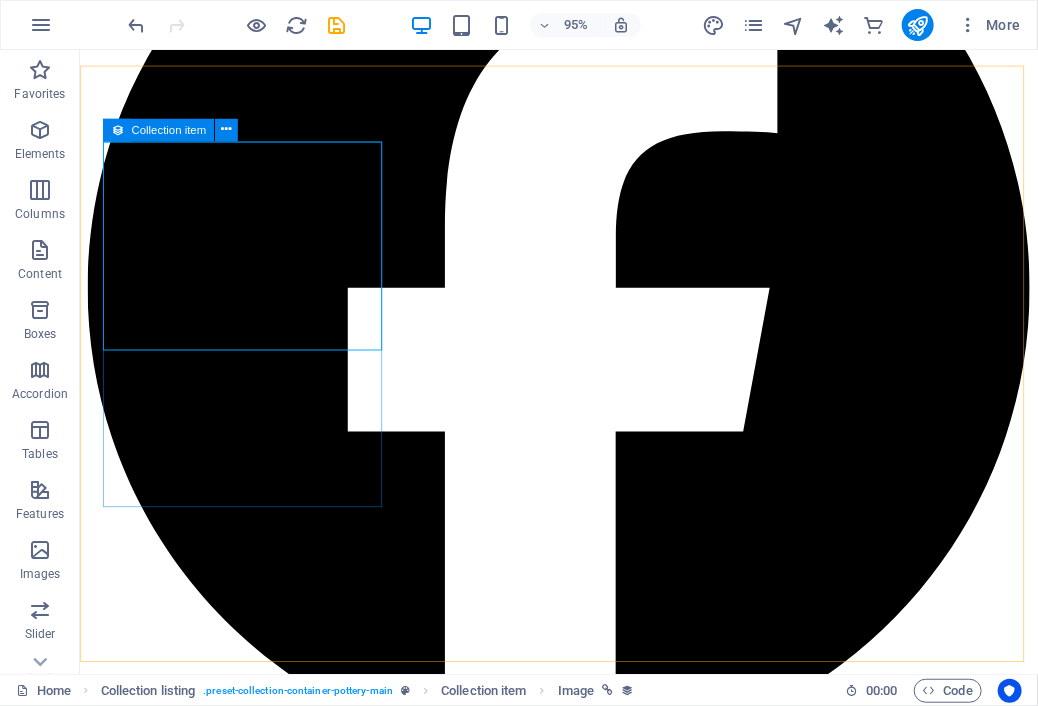 select on "image" 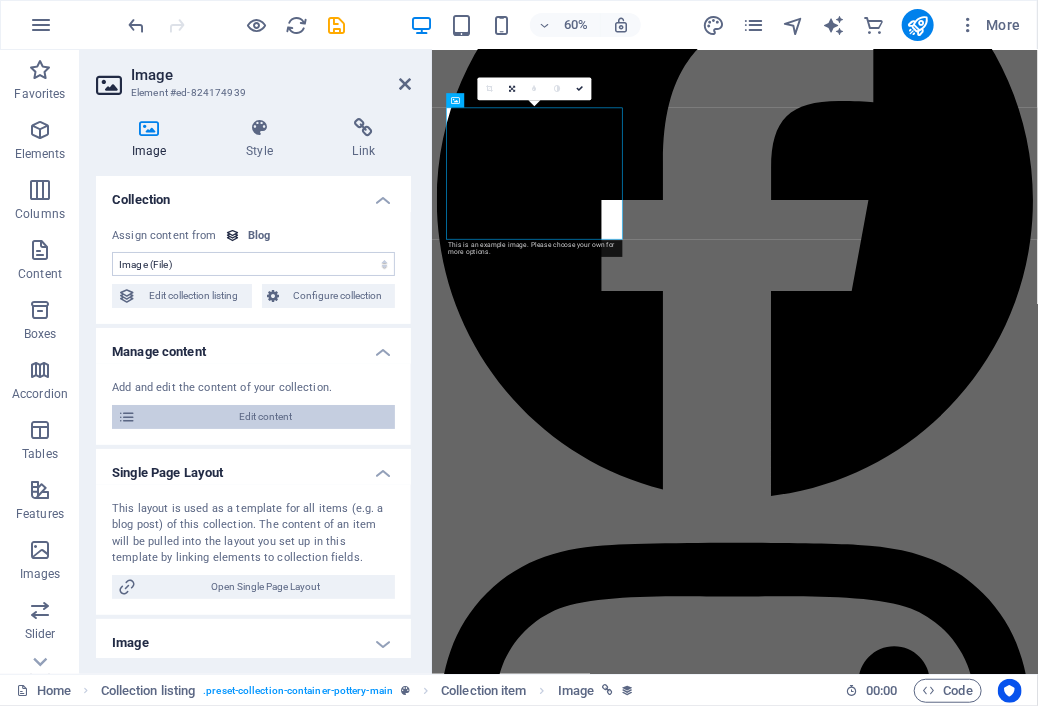 click on "Edit content" at bounding box center (265, 417) 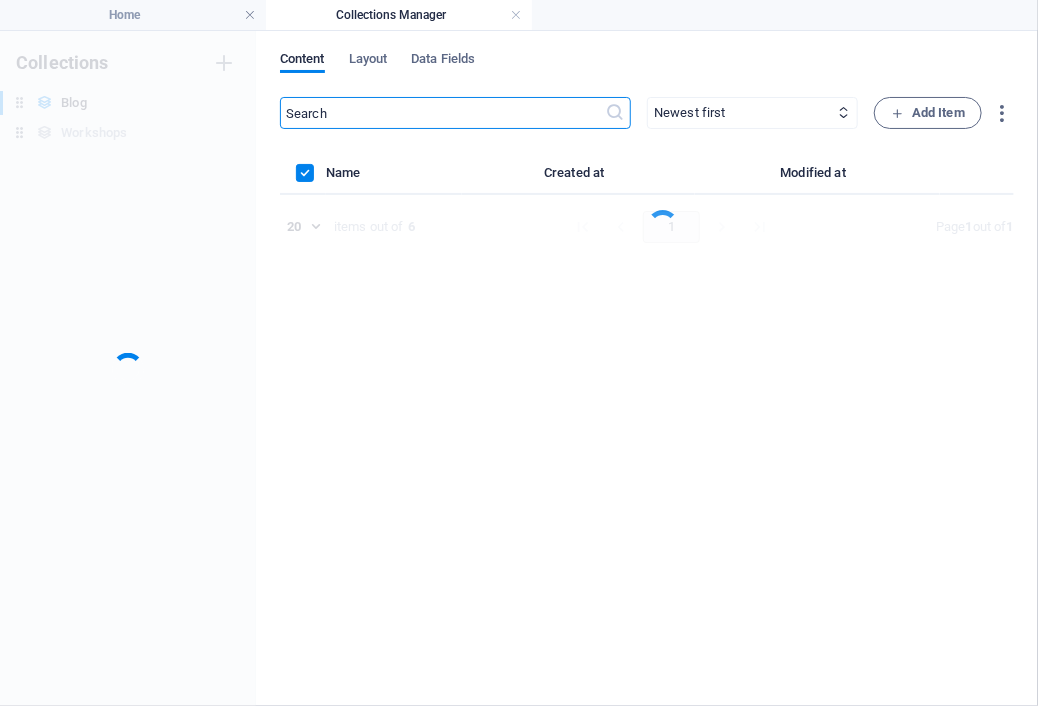 scroll, scrollTop: 0, scrollLeft: 0, axis: both 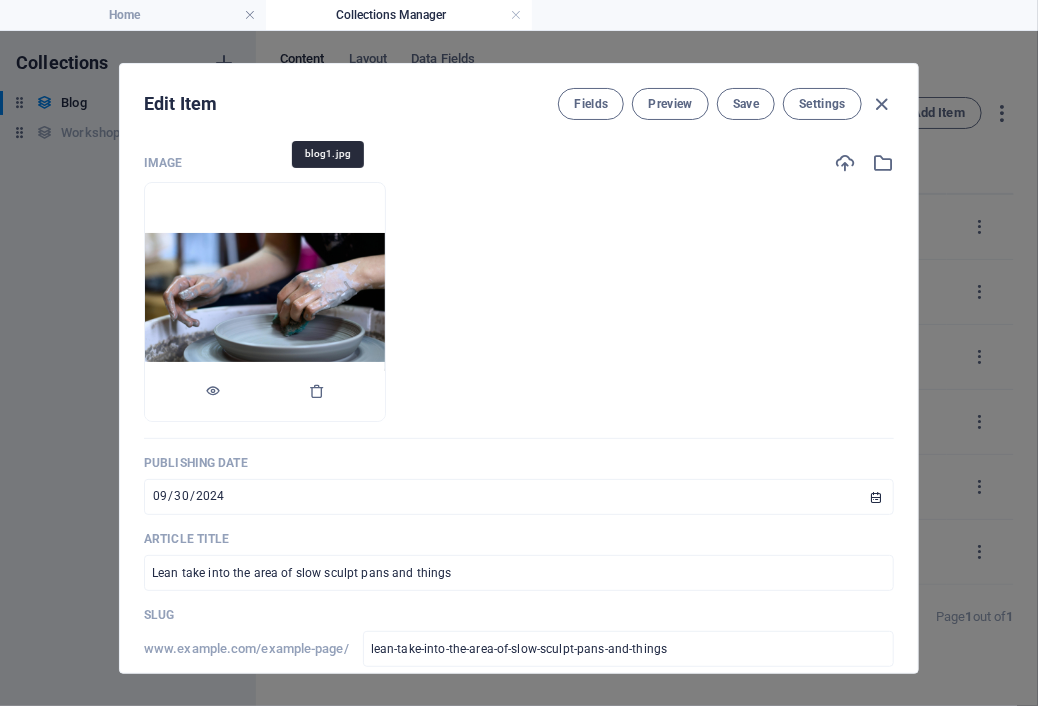 click at bounding box center (265, 302) 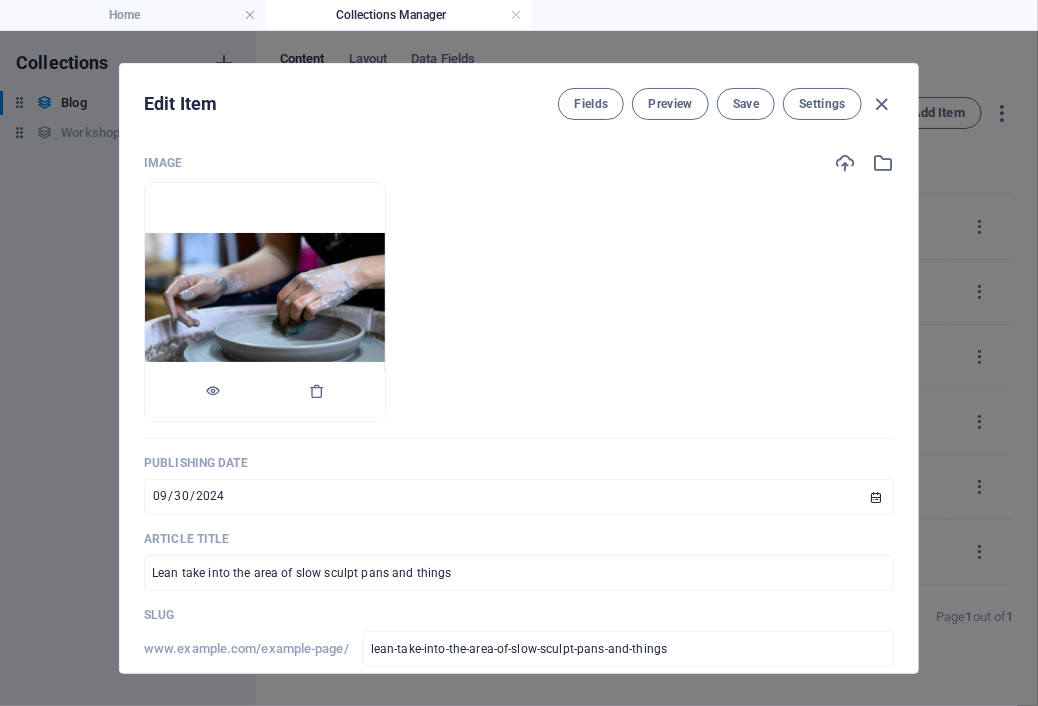 click at bounding box center (265, 302) 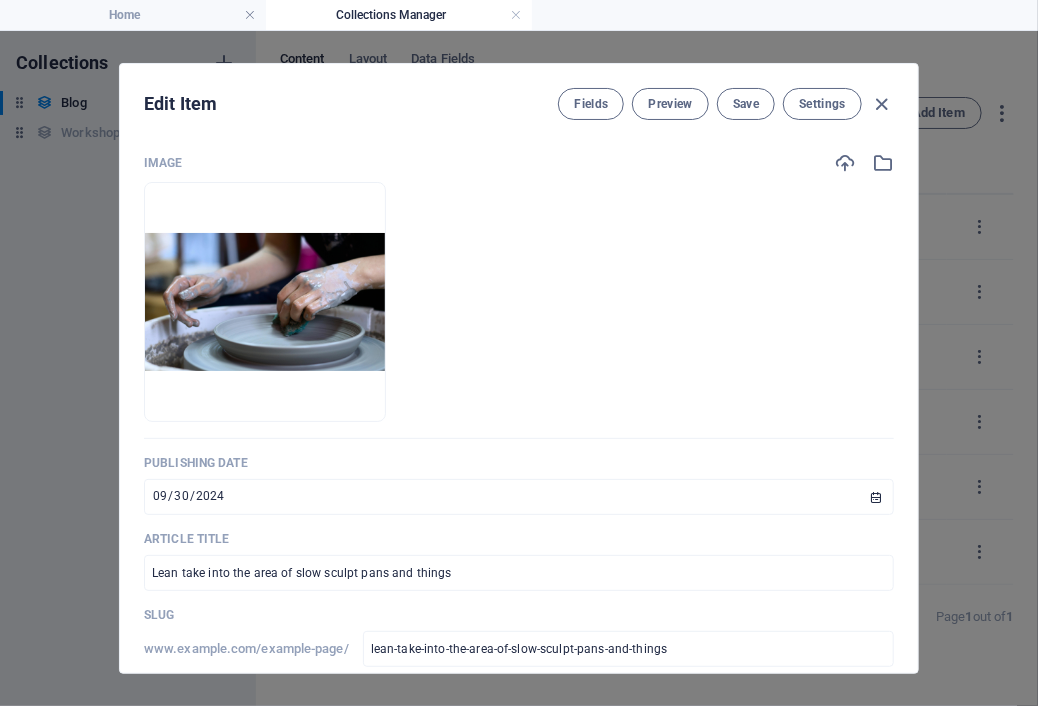 click on "Image" at bounding box center [163, 163] 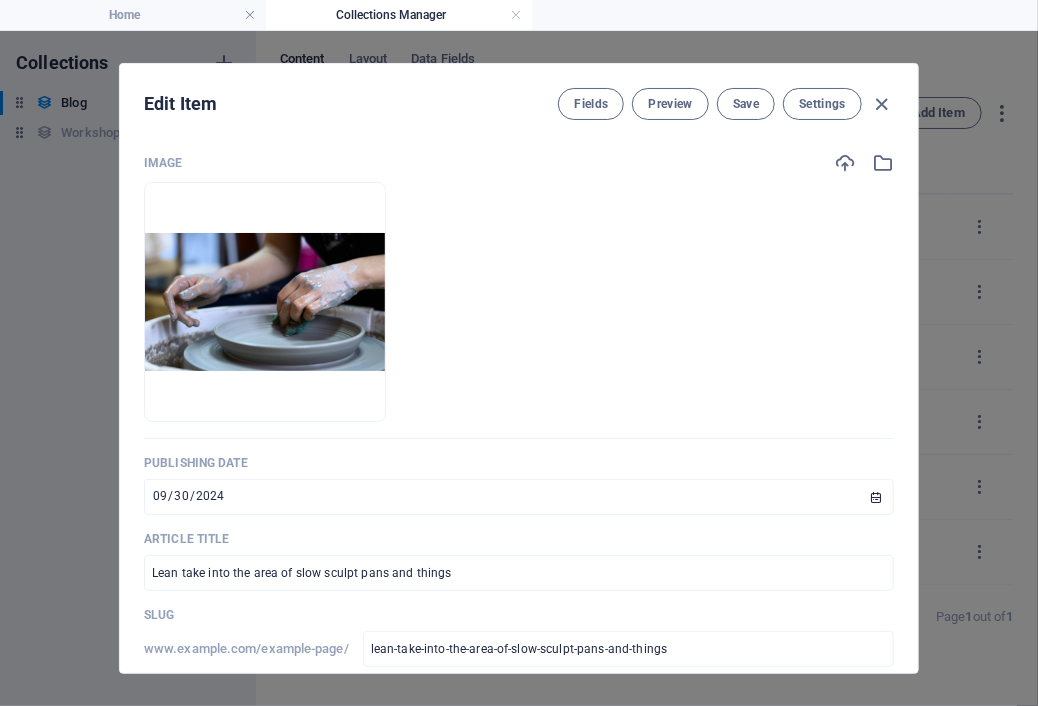click on "Image" at bounding box center [163, 163] 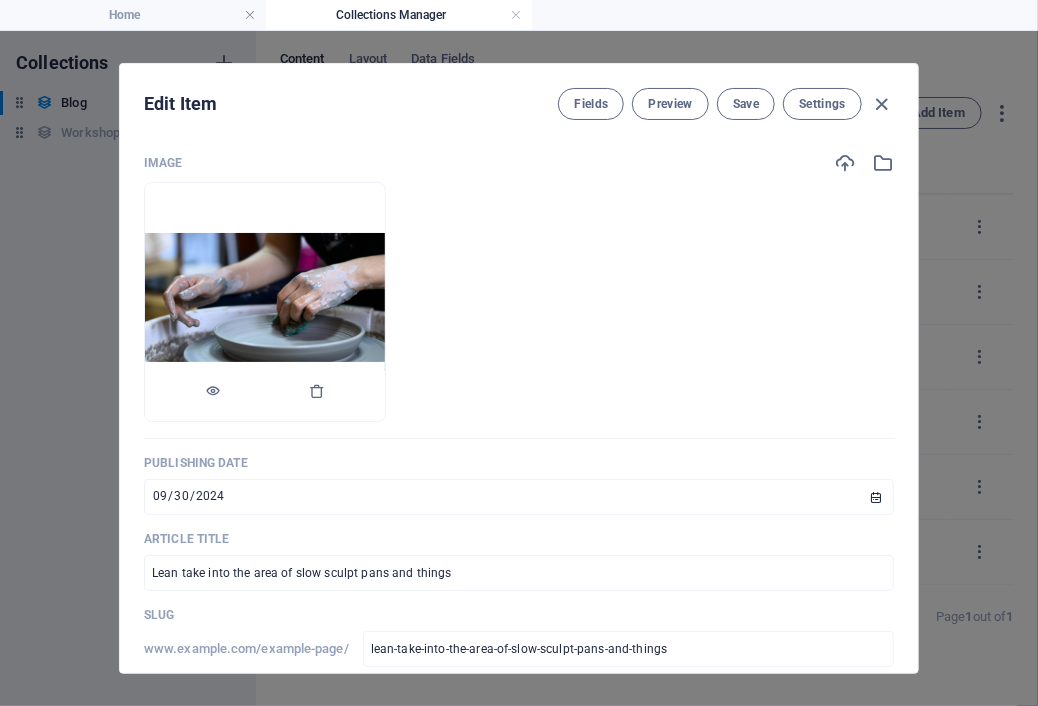click at bounding box center [265, 302] 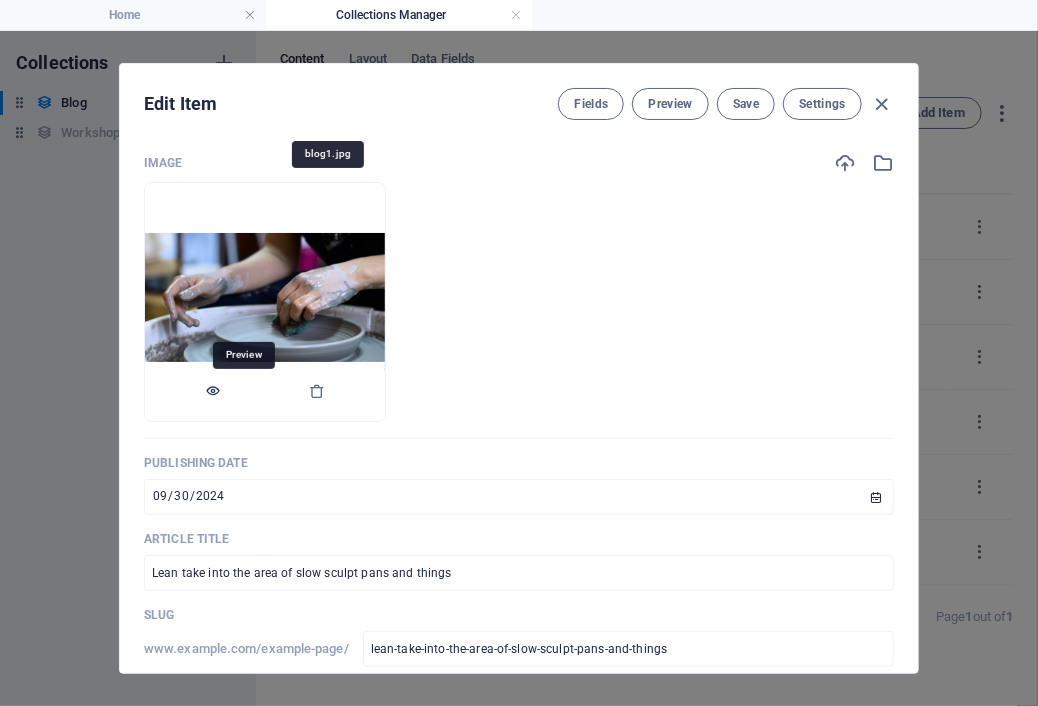 click at bounding box center (213, 391) 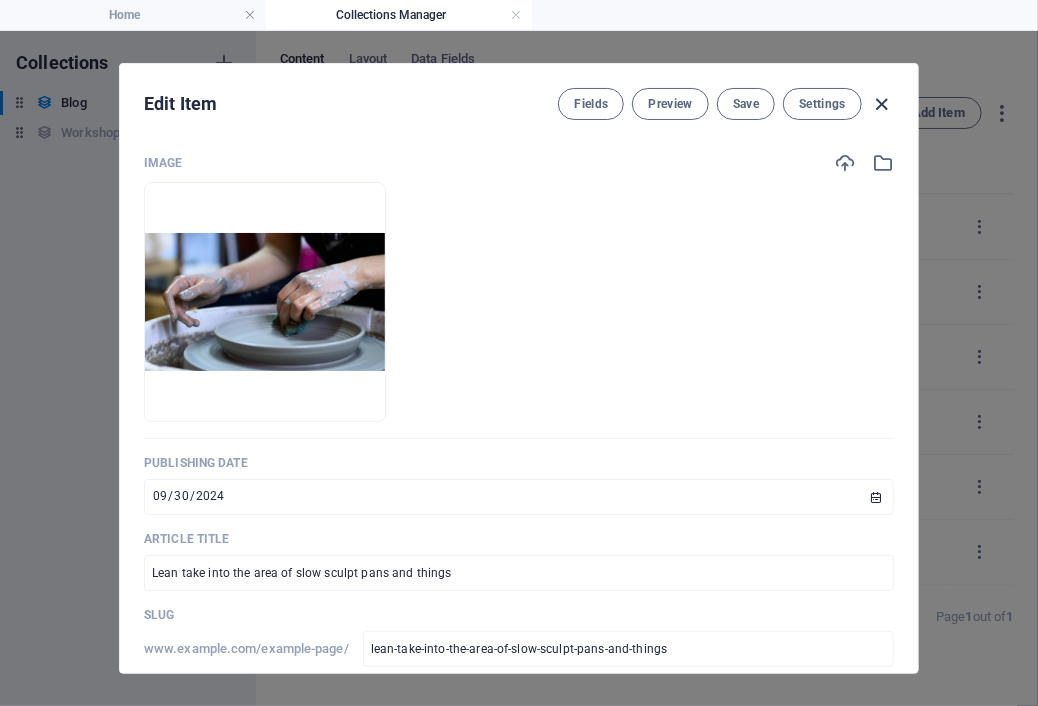 click at bounding box center (882, 104) 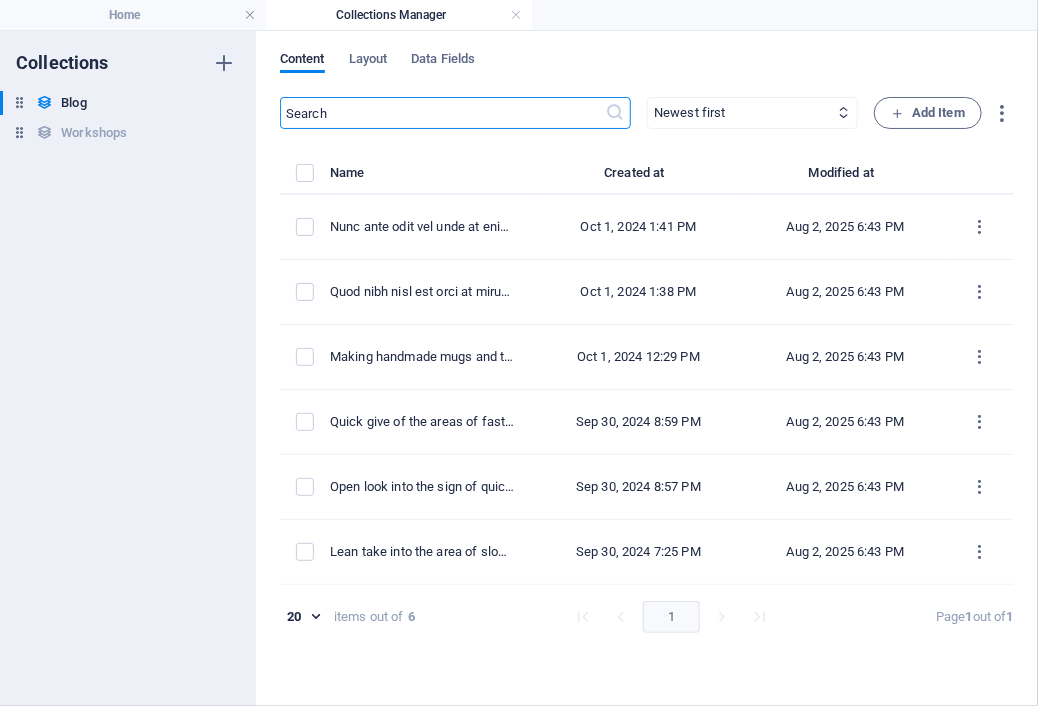 type on "2025-08-02" 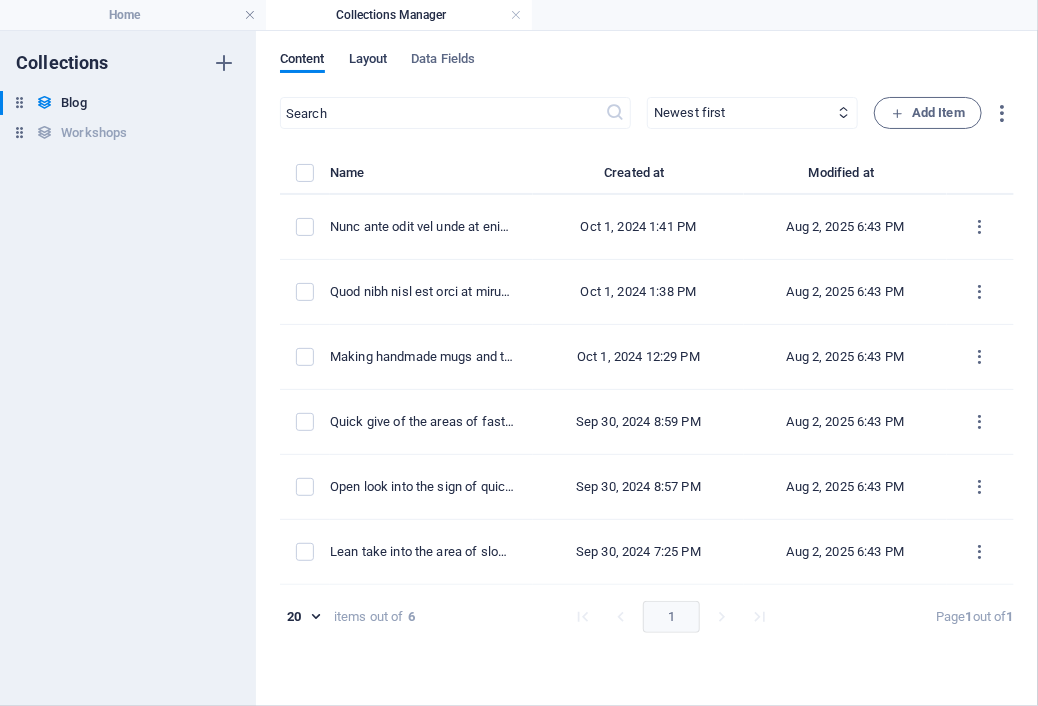 click on "Layout" at bounding box center [368, 61] 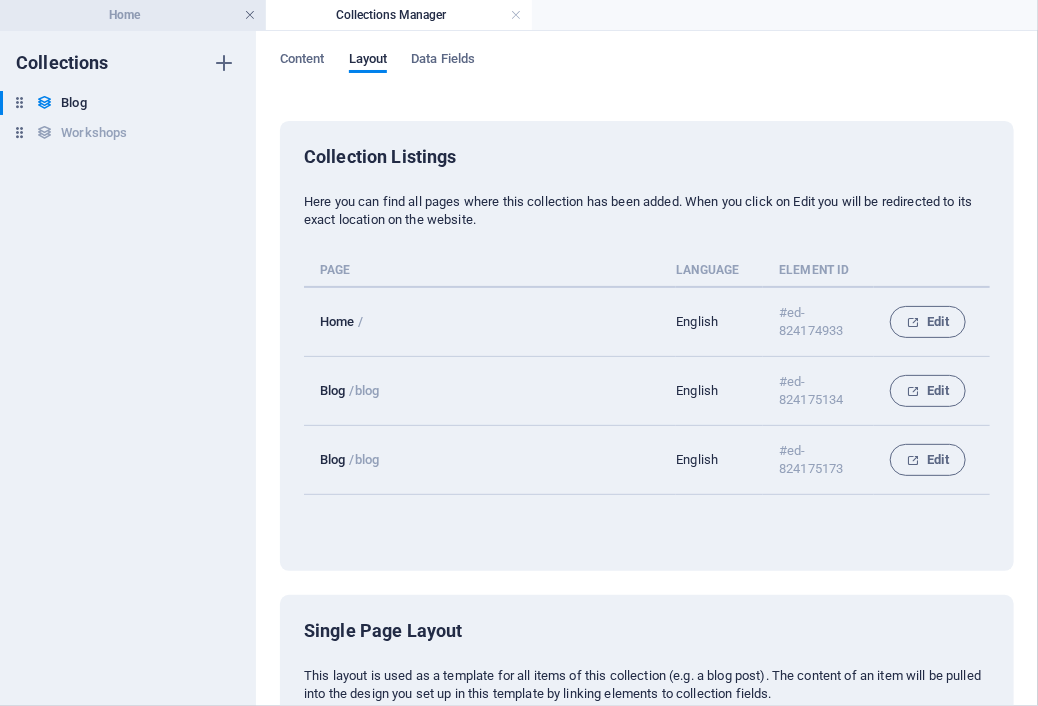 click at bounding box center (250, 15) 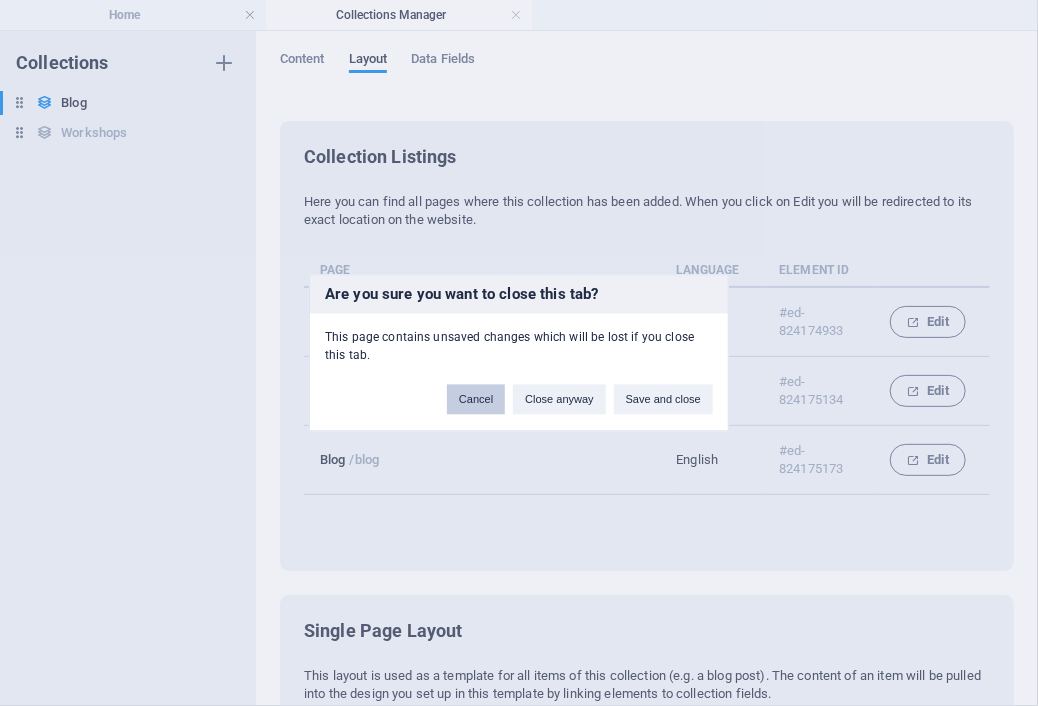 click on "Cancel" at bounding box center (476, 400) 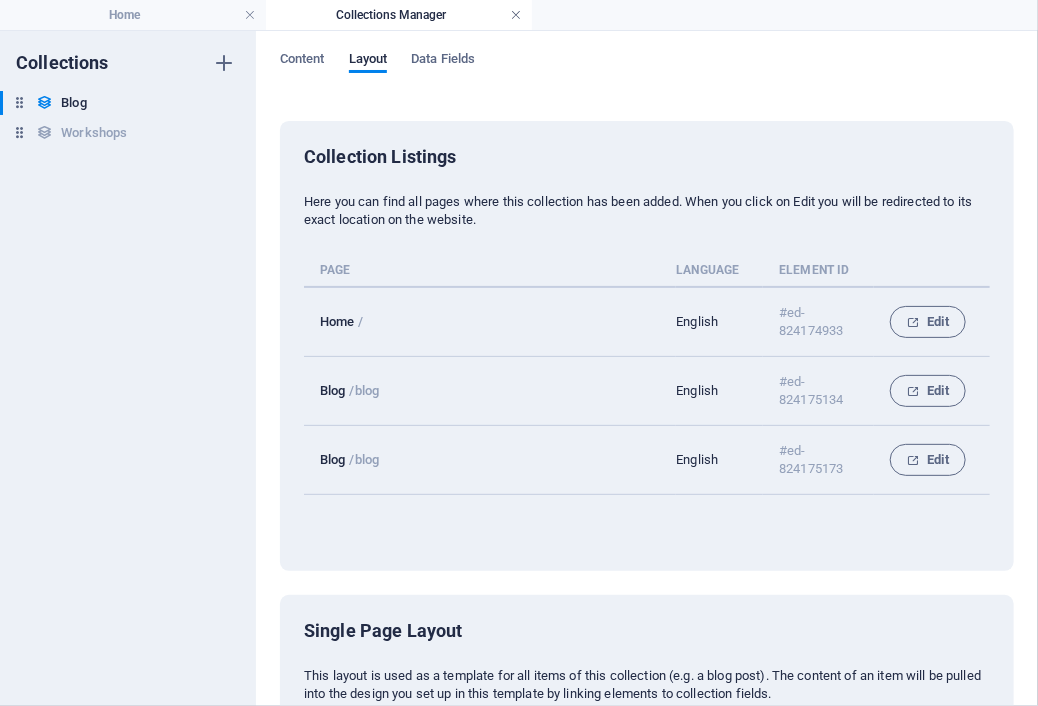 click at bounding box center (516, 15) 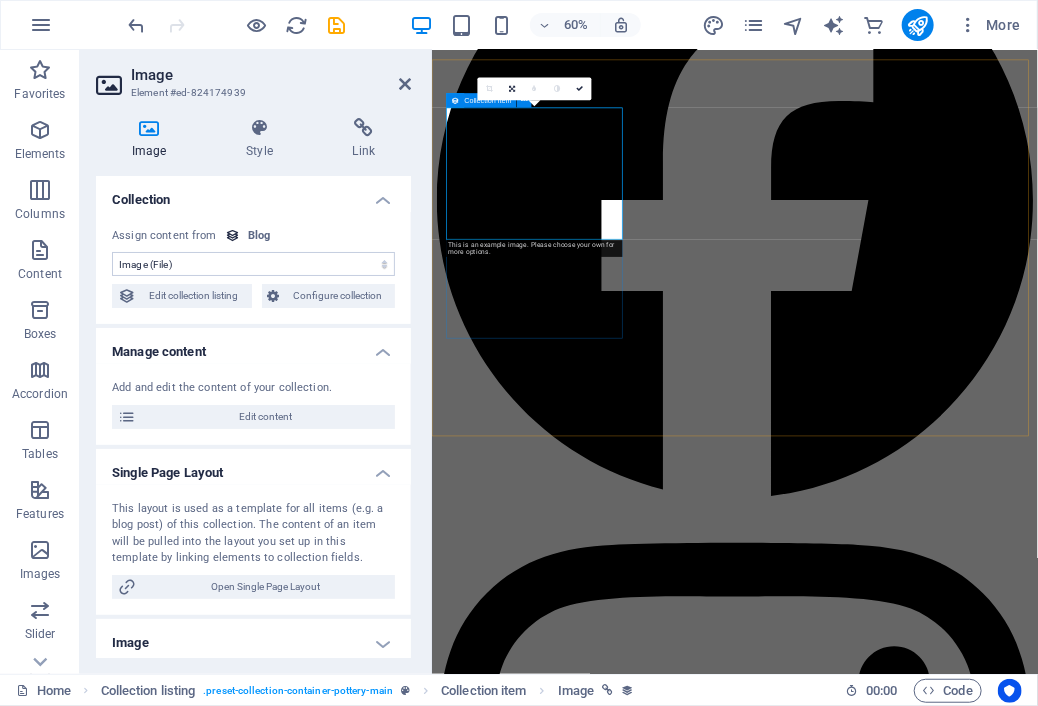 click on "Collection item" at bounding box center [487, 100] 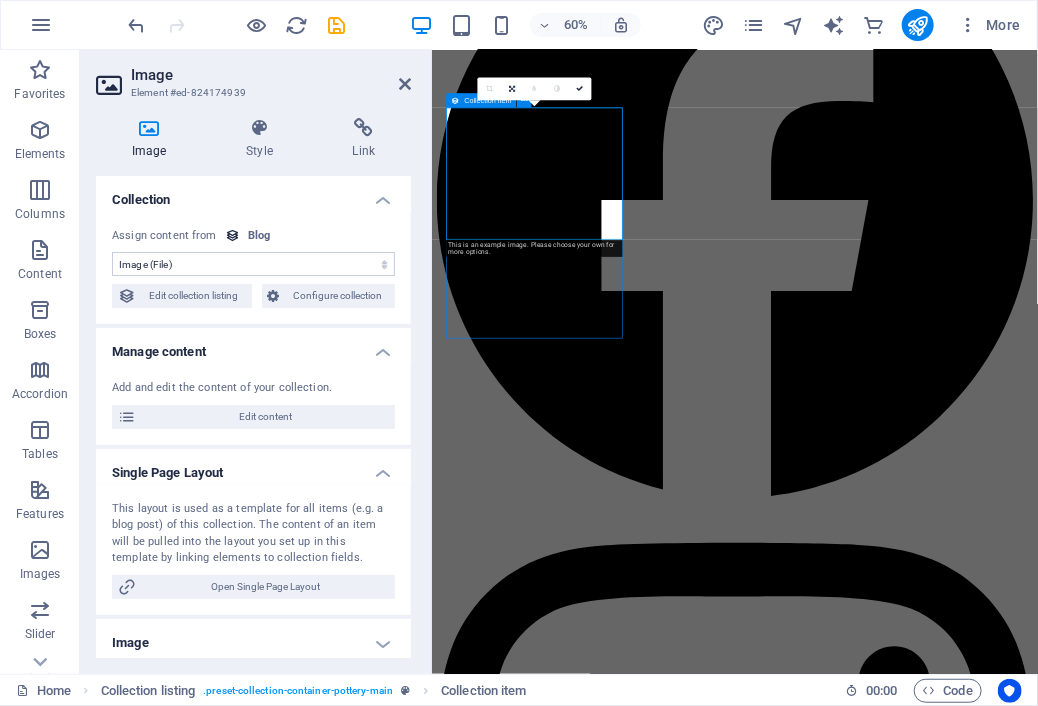 click on "Collection item" at bounding box center (487, 100) 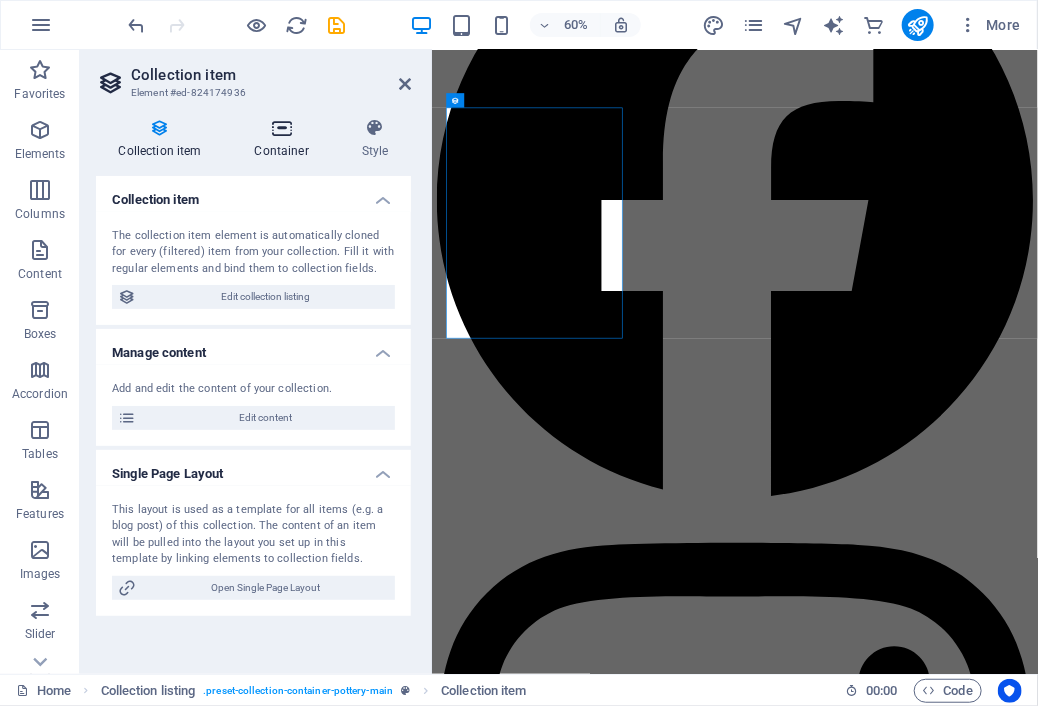 click at bounding box center (281, 128) 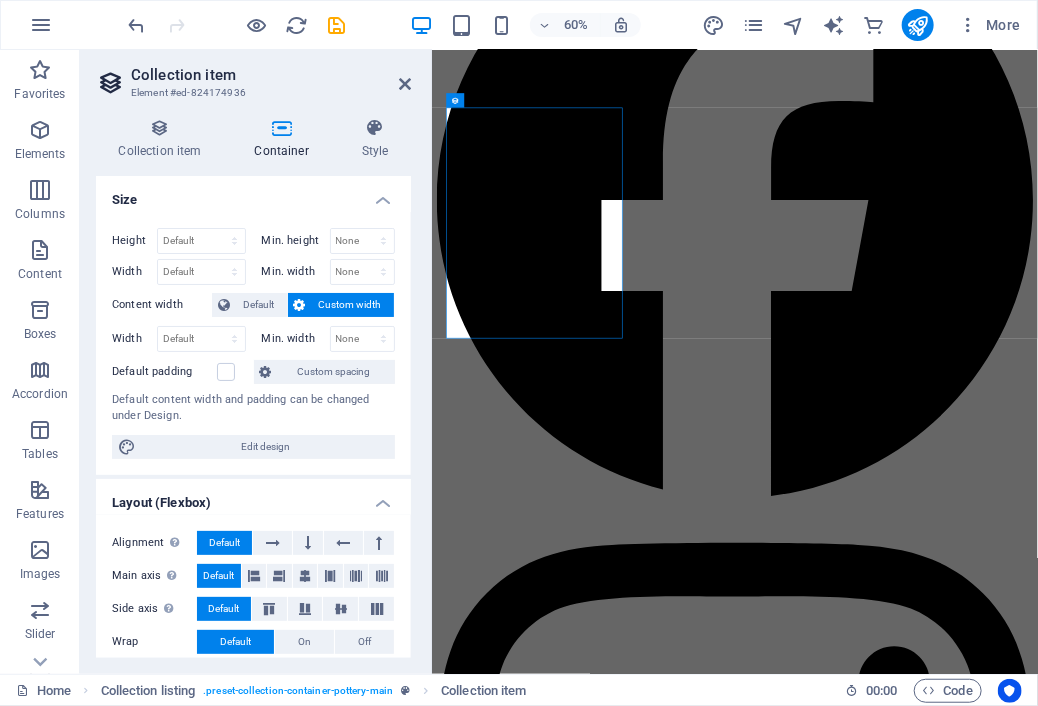 click on "Size" at bounding box center (253, 194) 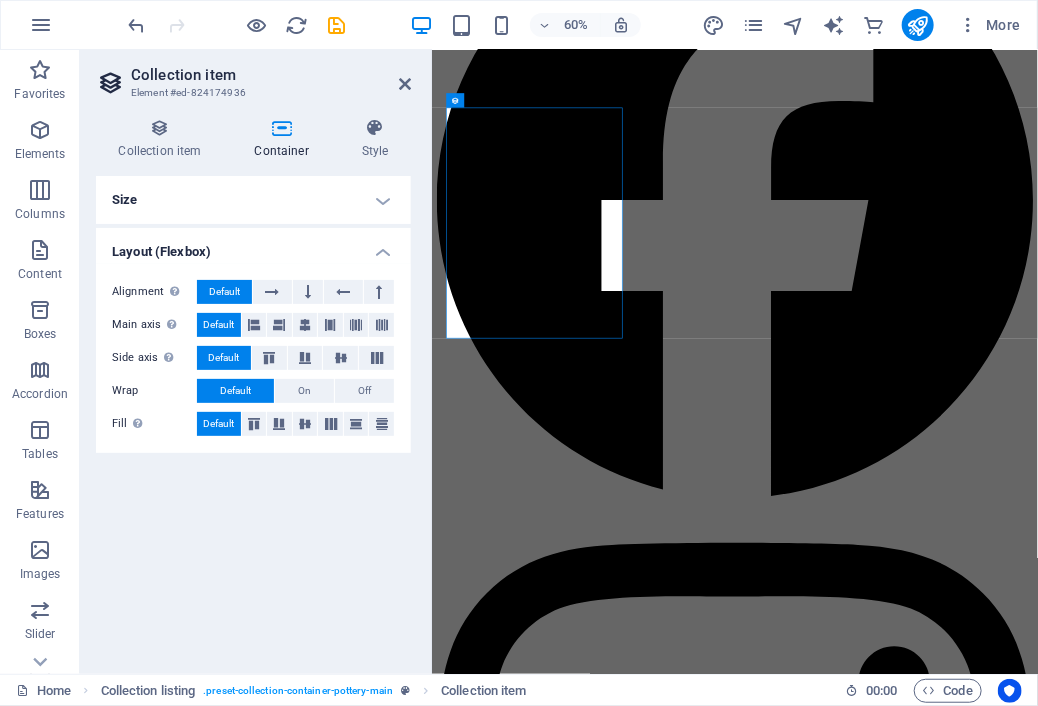 click on "Size" at bounding box center (253, 200) 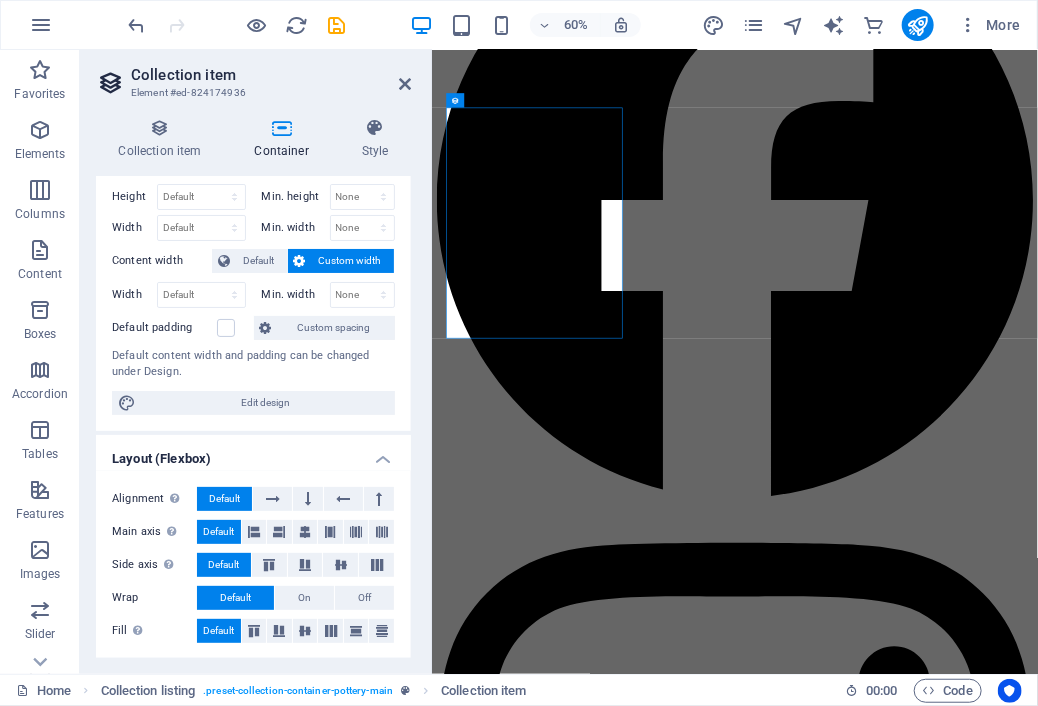 scroll, scrollTop: 0, scrollLeft: 0, axis: both 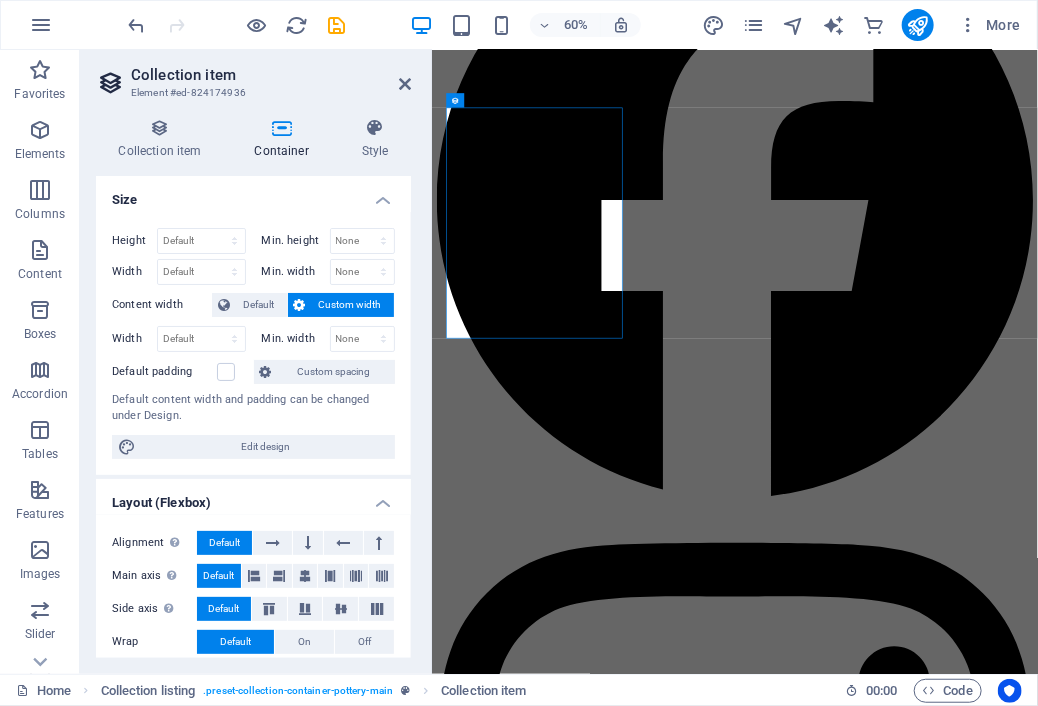 click on "Collection item Element #ed-824174936 Collection item Container Style Collection item The collection item element is automatically cloned for every (filtered) item from your collection. Fill it with regular elements and bind them to collection fields. Edit collection listing Manage content Add and edit the content of your collection. Edit content Single Page Layout This layout is used as a template for all items (e.g. a blog post) of this collection. The content of an item will be pulled into the layout you set up in this template by linking elements to collection fields. Open Single Page Layout Size Height Default px rem % vh vw Min. height None px rem % vh vw Width Default px rem % em vh vw Min. width None px rem % vh vw Content width Default Custom width Width Default px rem % em vh vw Min. width None px rem % vh vw Default padding Custom spacing Default content width and padding can be changed under Design. Edit design Layout (Flexbox) Alignment Determines the flex direction. Default Main axis Default On" at bounding box center [256, 362] 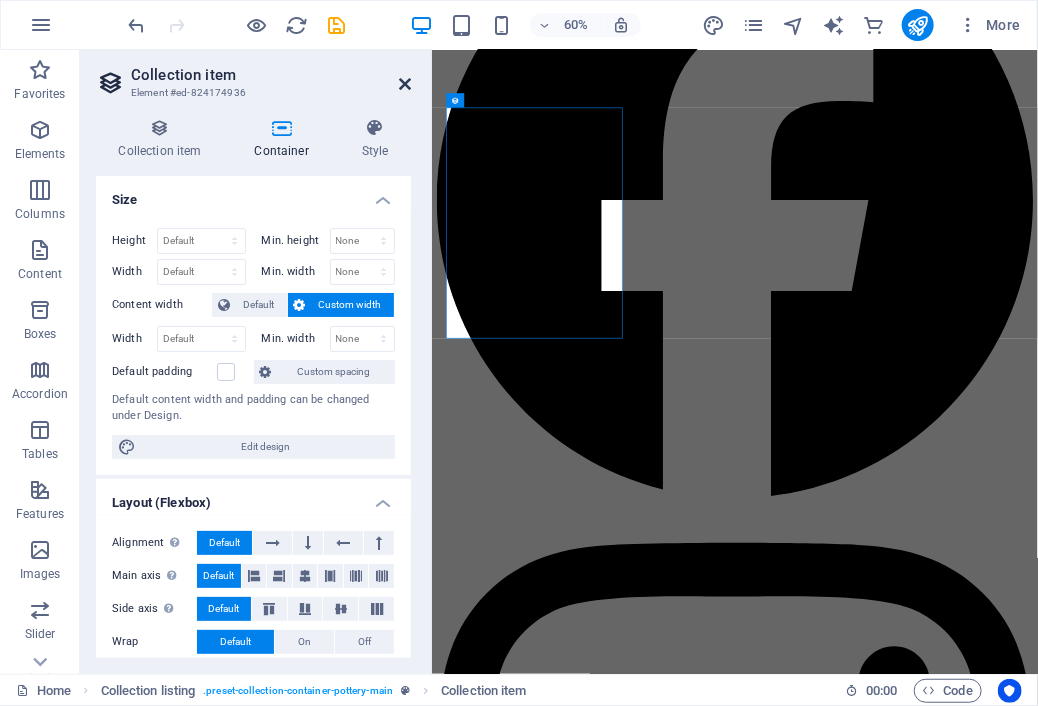 click at bounding box center (405, 84) 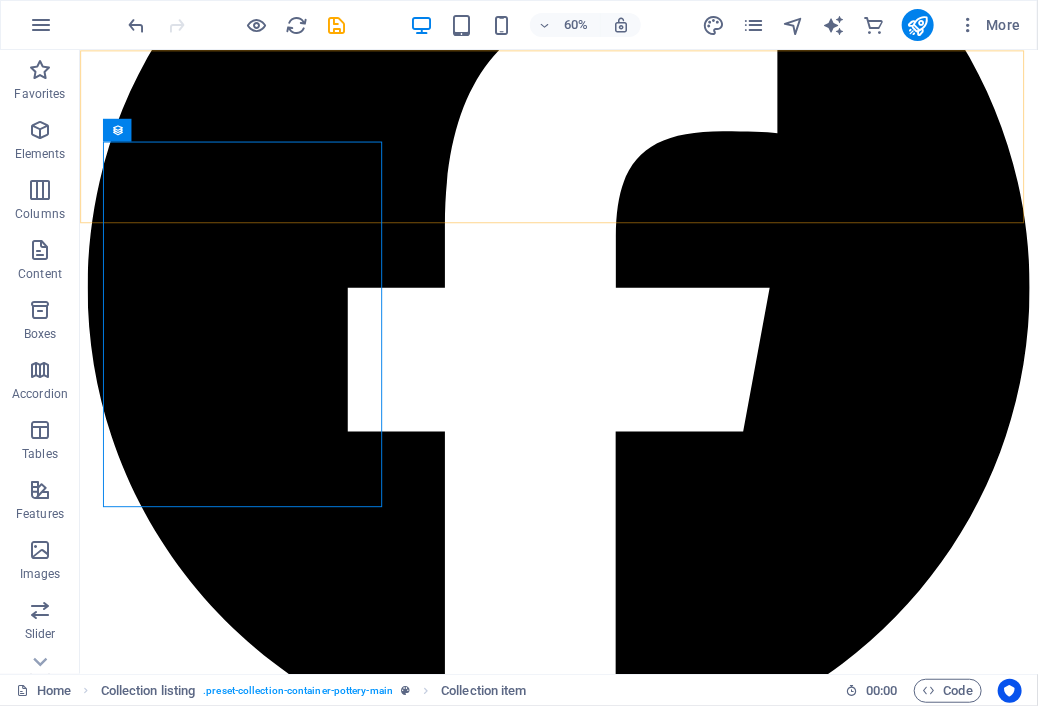 click on "Shop About Contact Blog Shop About Contact Blog" at bounding box center [583, -2899] 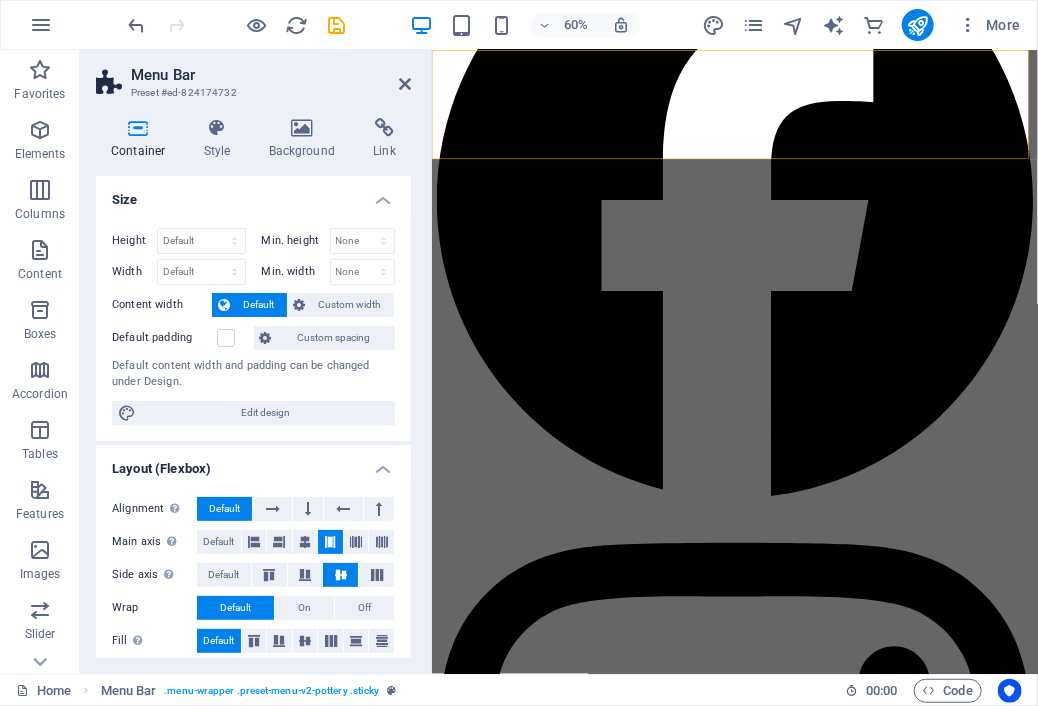 click at bounding box center (405, 84) 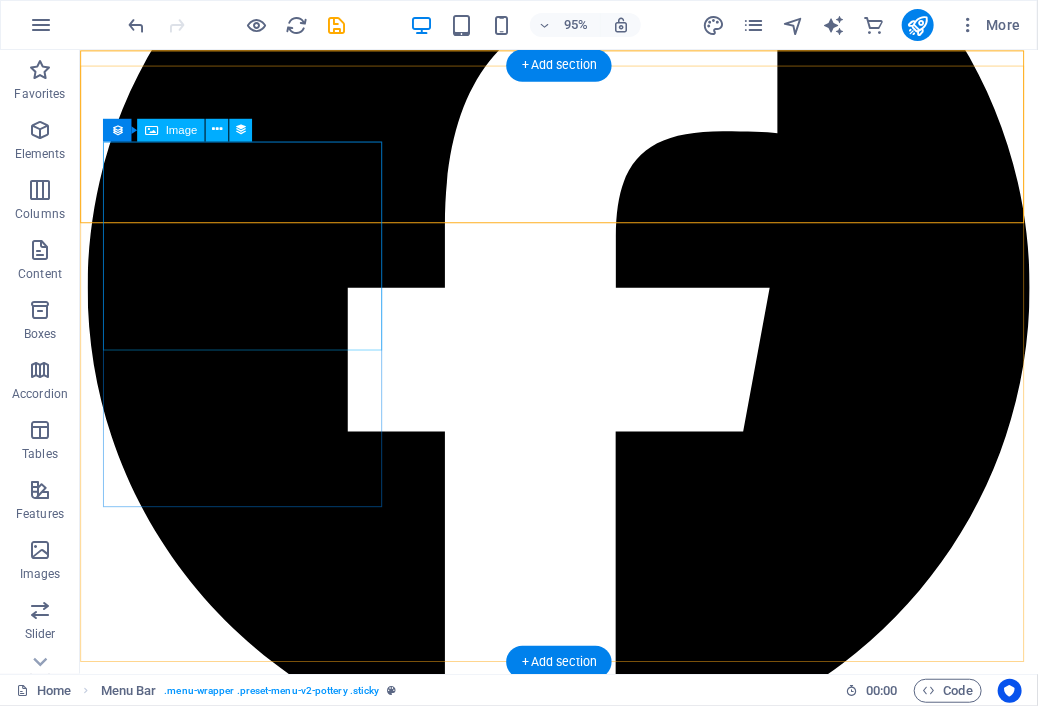 click at bounding box center [583, 4468] 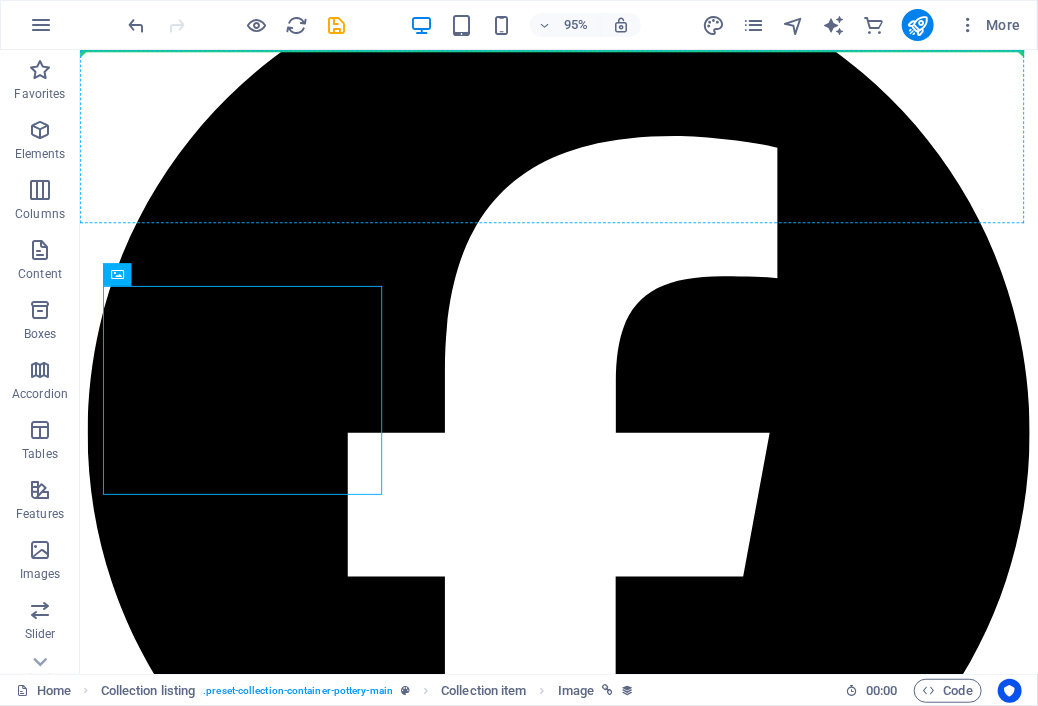 scroll, scrollTop: 2918, scrollLeft: 0, axis: vertical 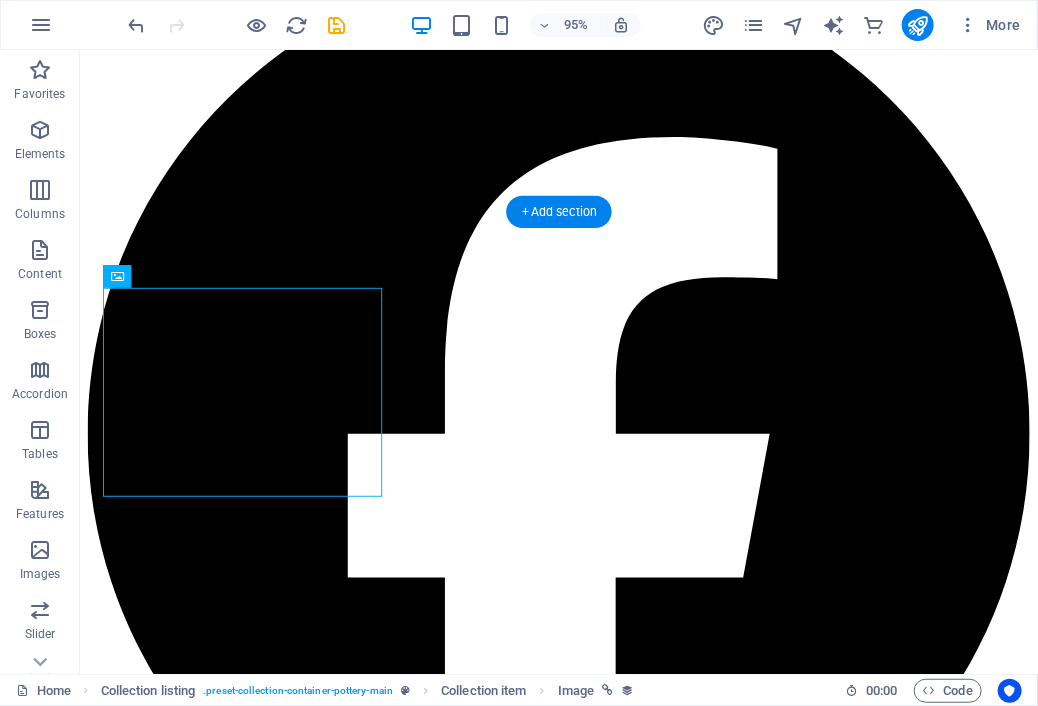drag, startPoint x: 196, startPoint y: 281, endPoint x: 204, endPoint y: 404, distance: 123.25989 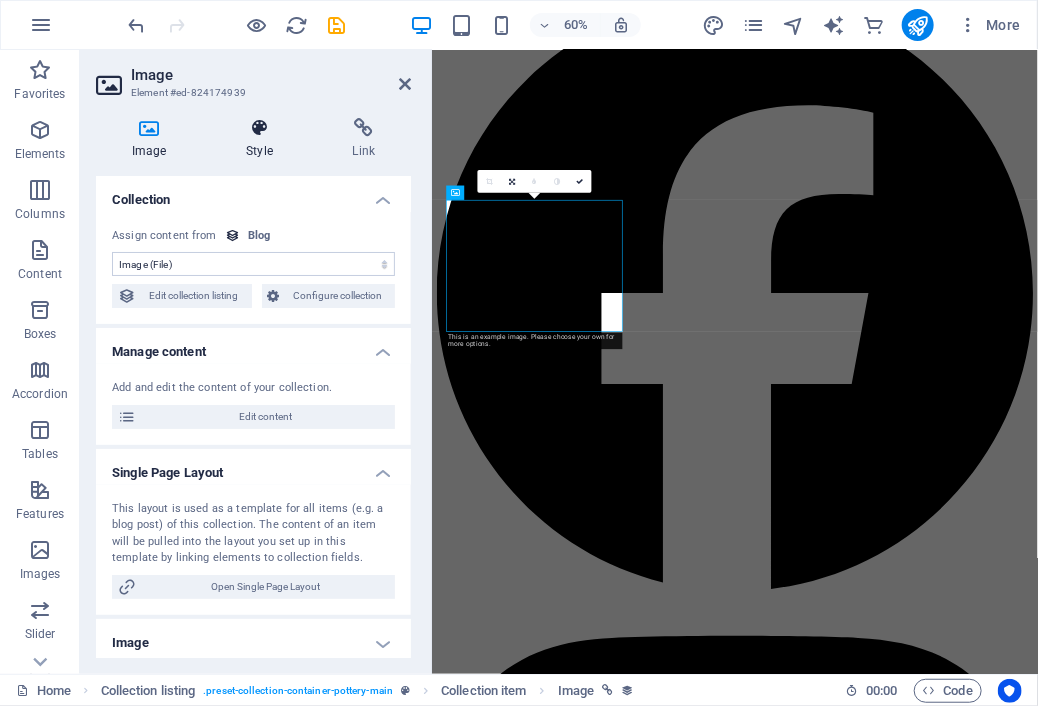 click on "Style" at bounding box center [263, 139] 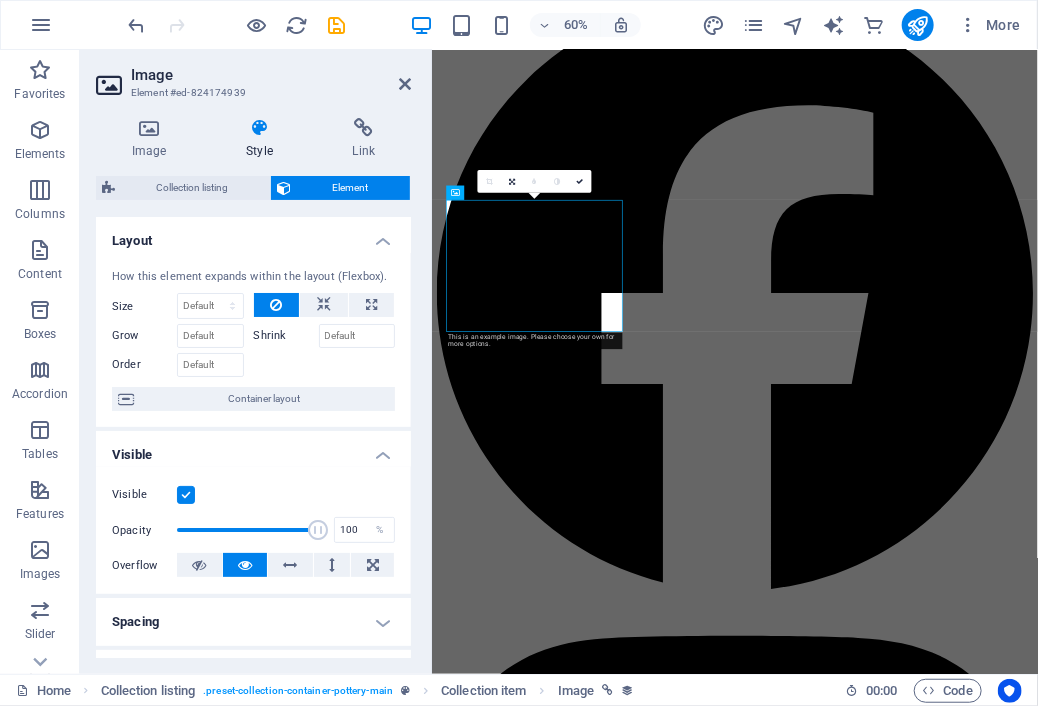 drag, startPoint x: 405, startPoint y: 307, endPoint x: 409, endPoint y: 375, distance: 68.117546 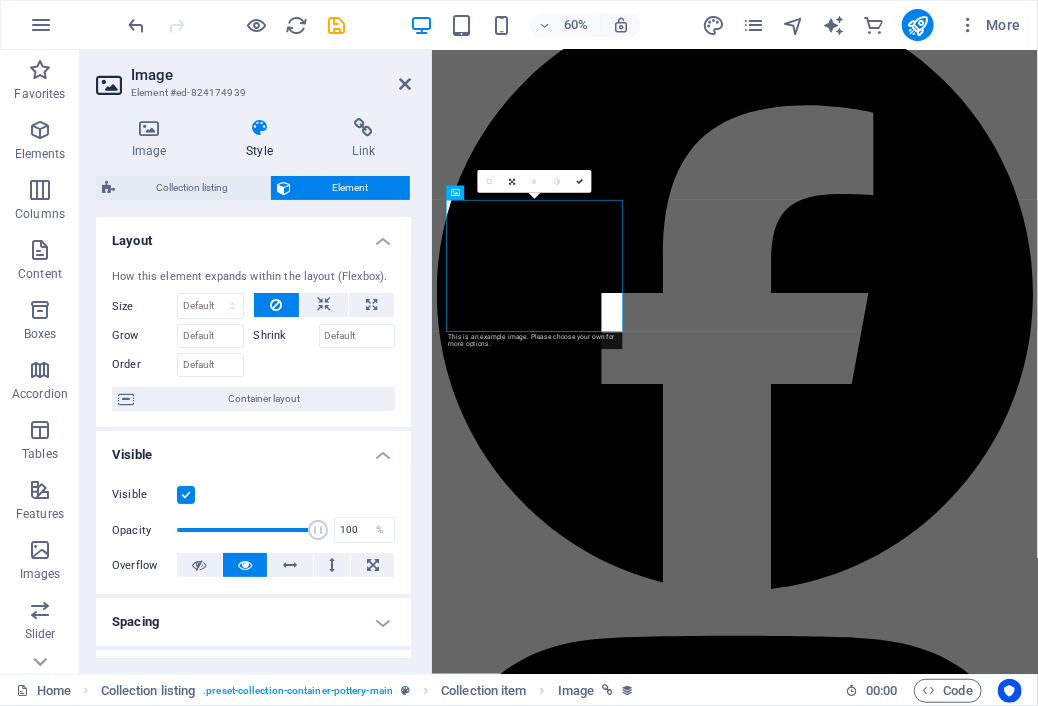 click on "Layout How this element expands within the layout (Flexbox). Size Default auto px % 1/1 1/2 1/3 1/4 1/5 1/6 1/7 1/8 1/9 1/10 Grow Shrink Order Container layout Visible Visible Opacity 100 % Overflow Spacing Margin Default auto px % rem vw vh Custom Custom auto px % rem vw vh auto px % rem vw vh auto px % rem vw vh auto px % rem vw vh Padding Default px rem % vh vw Custom Custom px rem % vh vw px rem % vh vw px rem % vh vw px rem % vh vw Border Style              - Width 1 auto px rem % vh vw Custom Custom 1 auto px rem % vh vw 1 auto px rem % vh vw 1 auto px rem % vh vw 1 auto px rem % vh vw  - Color Round corners Default px rem % vh vw Custom Custom px rem % vh vw px rem % vh vw px rem % vh vw px rem % vh vw Shadow Default None Outside Inside Color X offset 0 px rem vh vw Y offset 0 px rem vh vw Blur 0 px rem % vh vw Spread 0 px rem vh vw Text Shadow Default None Outside Color X offset 0 px rem vh vw Y offset 0 px rem vh vw Blur 0 px rem % vh vw Positioning Default Static Relative Absolute Fixed px" at bounding box center (253, 437) 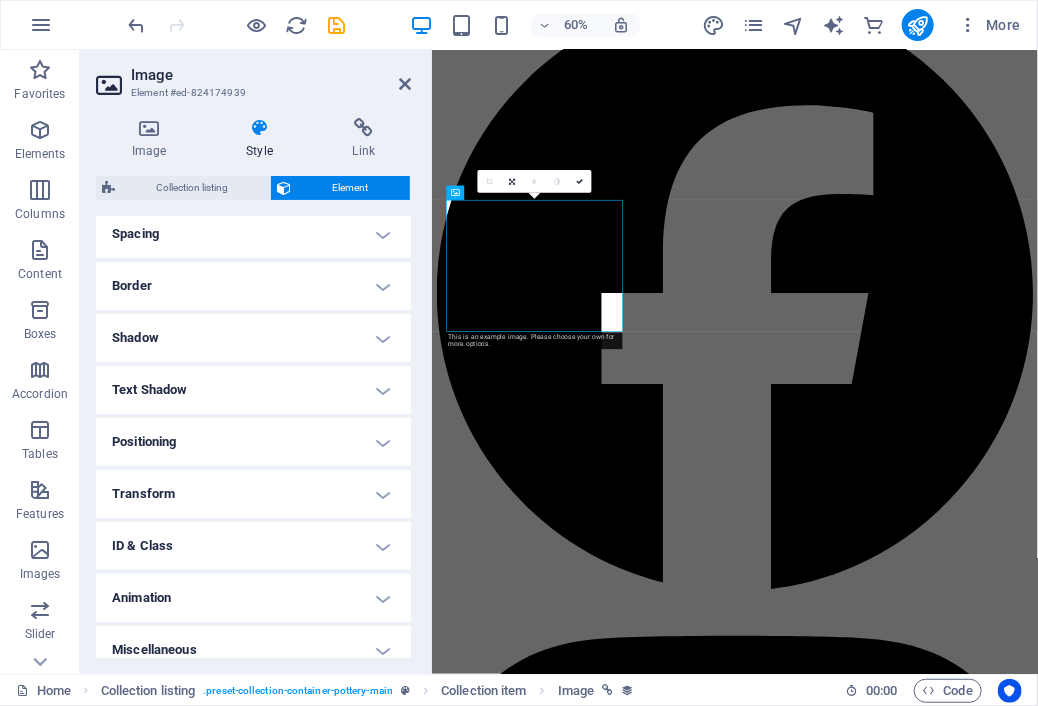 scroll, scrollTop: 403, scrollLeft: 0, axis: vertical 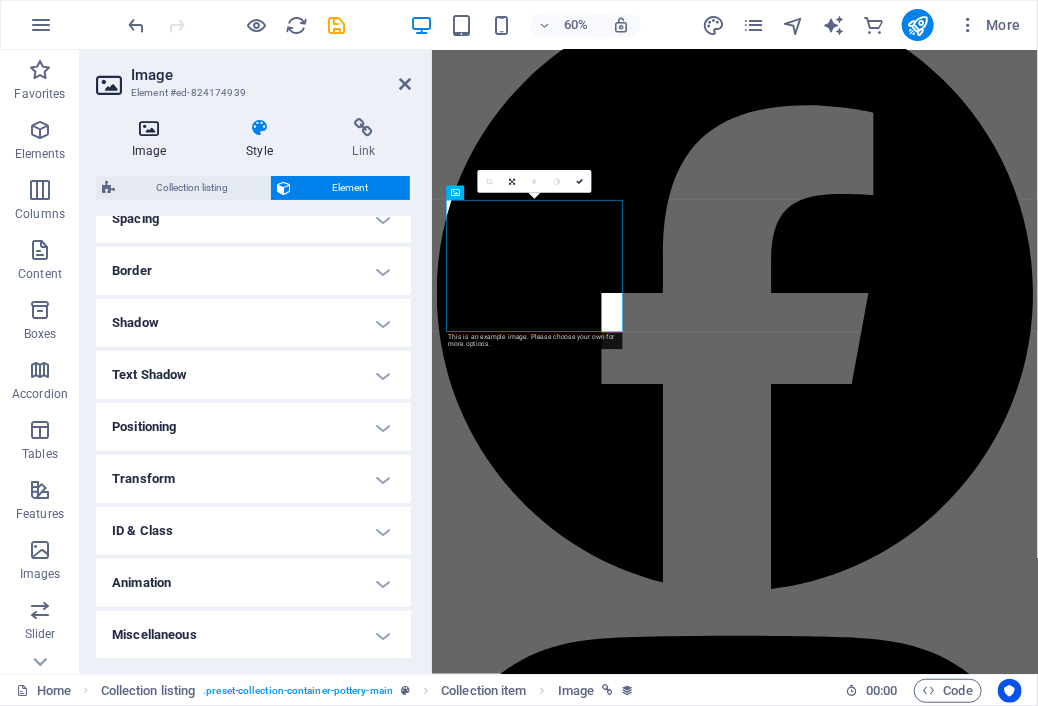 click on "Image" at bounding box center [153, 139] 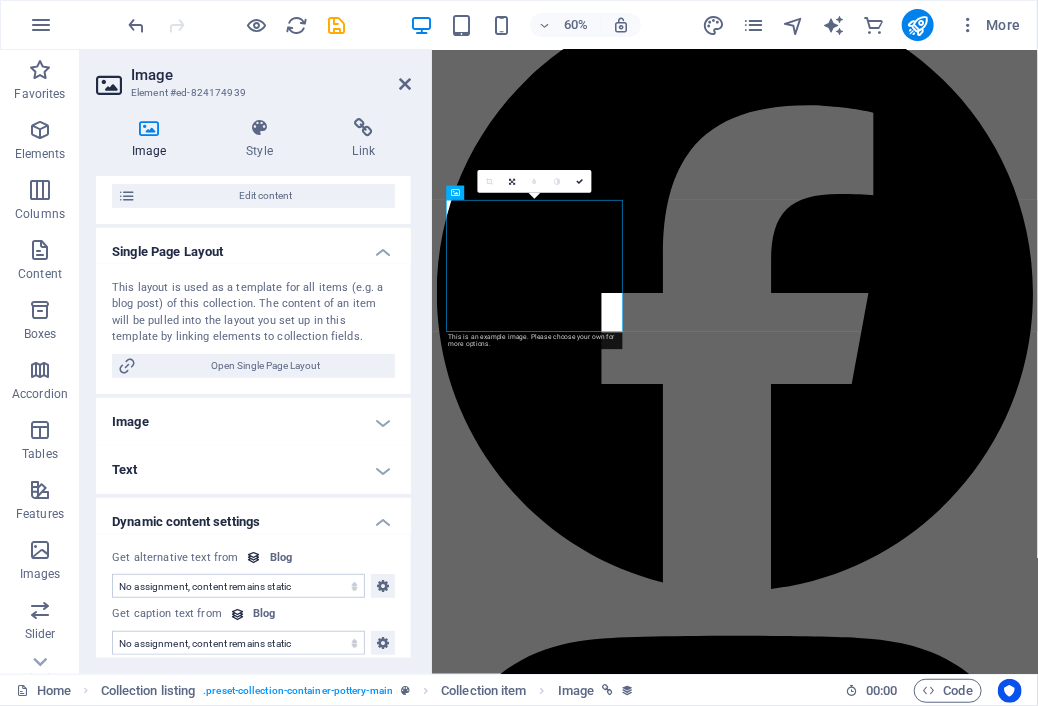 scroll, scrollTop: 232, scrollLeft: 0, axis: vertical 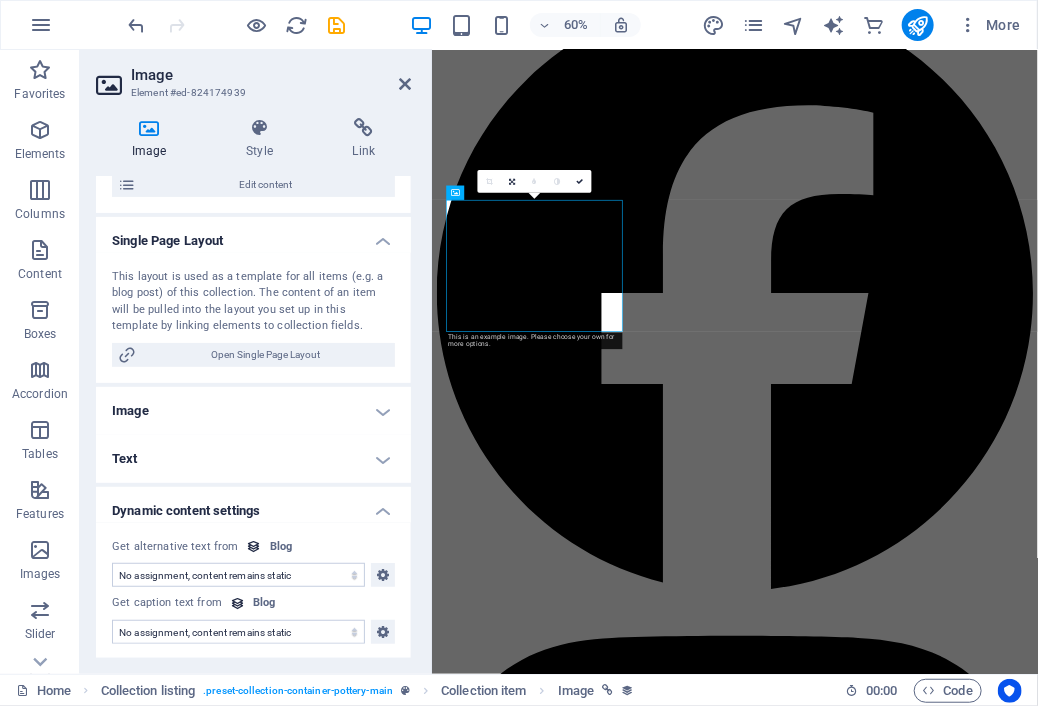 click on "Image" at bounding box center [253, 411] 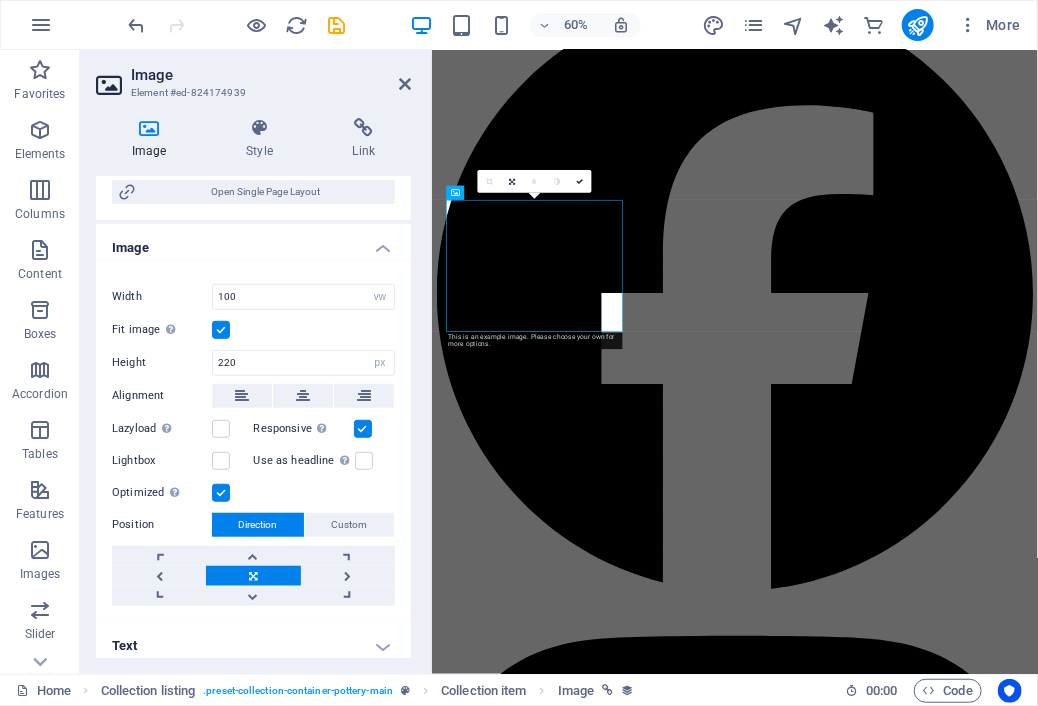 scroll, scrollTop: 392, scrollLeft: 0, axis: vertical 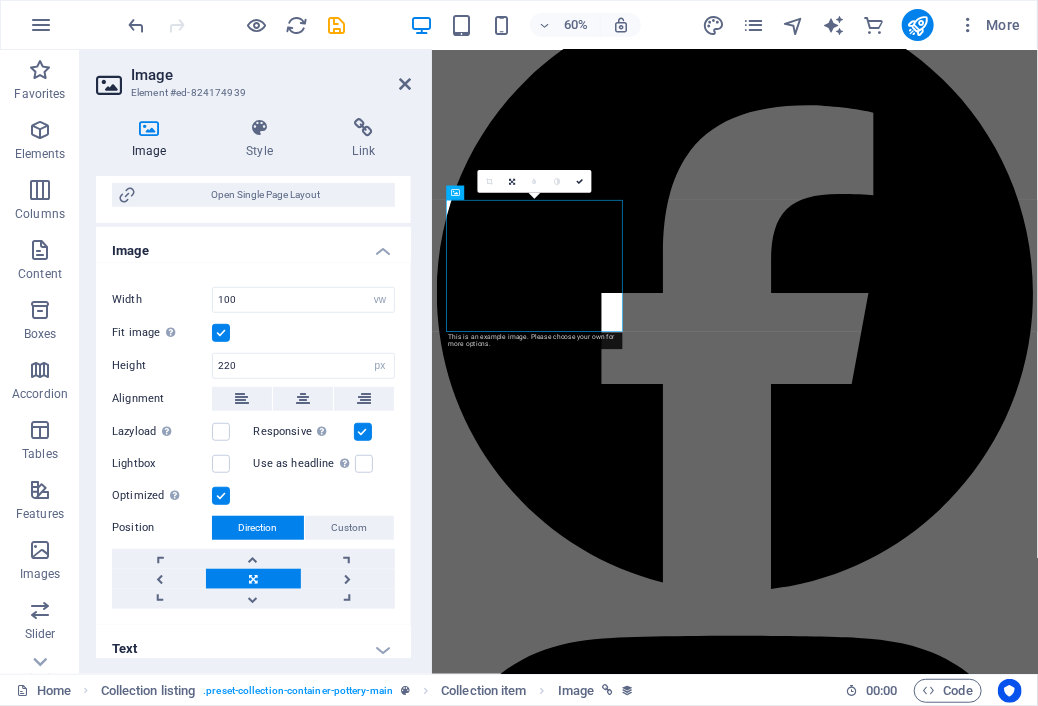 click at bounding box center (221, 333) 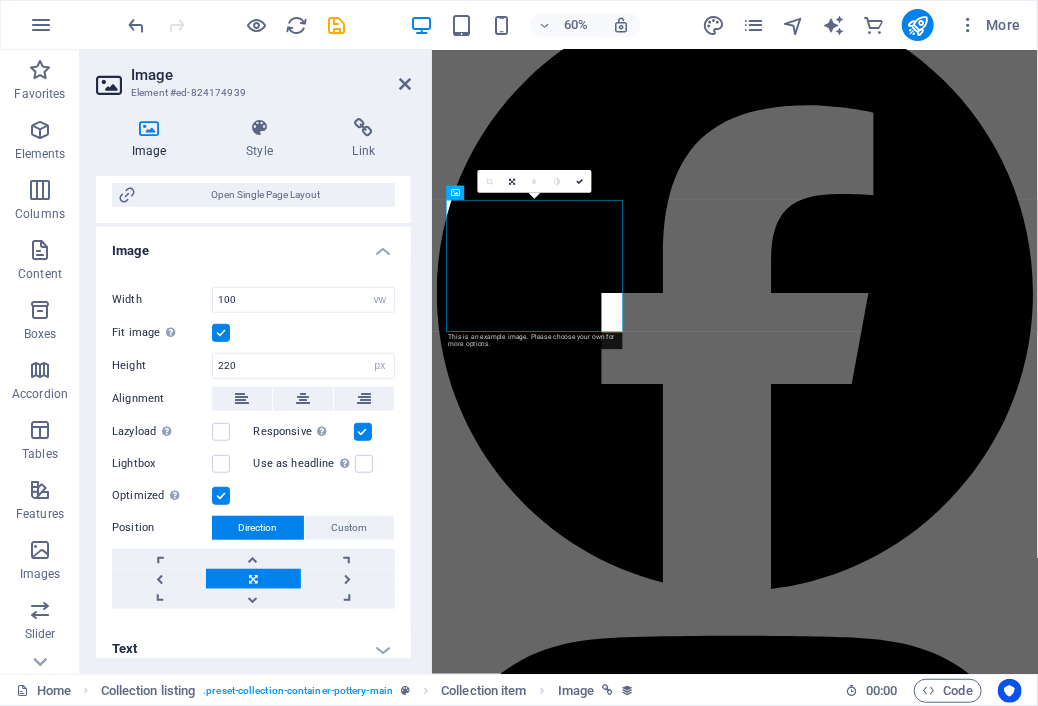 click on "Fit image Automatically fit image to a fixed width and height" at bounding box center (0, 0) 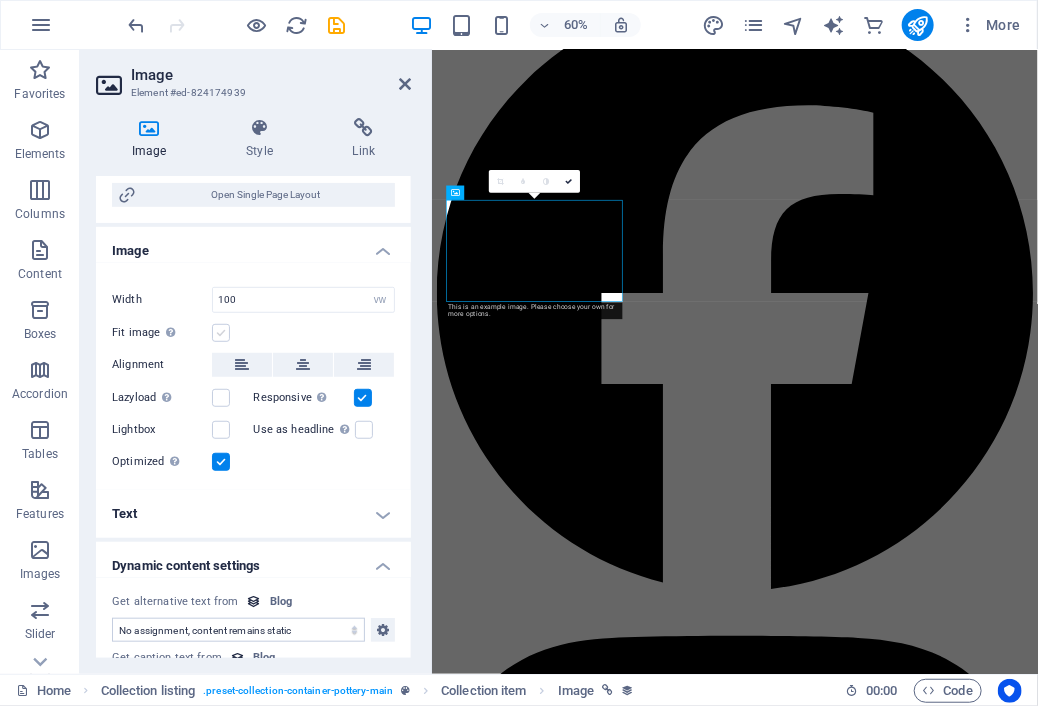 click at bounding box center (221, 333) 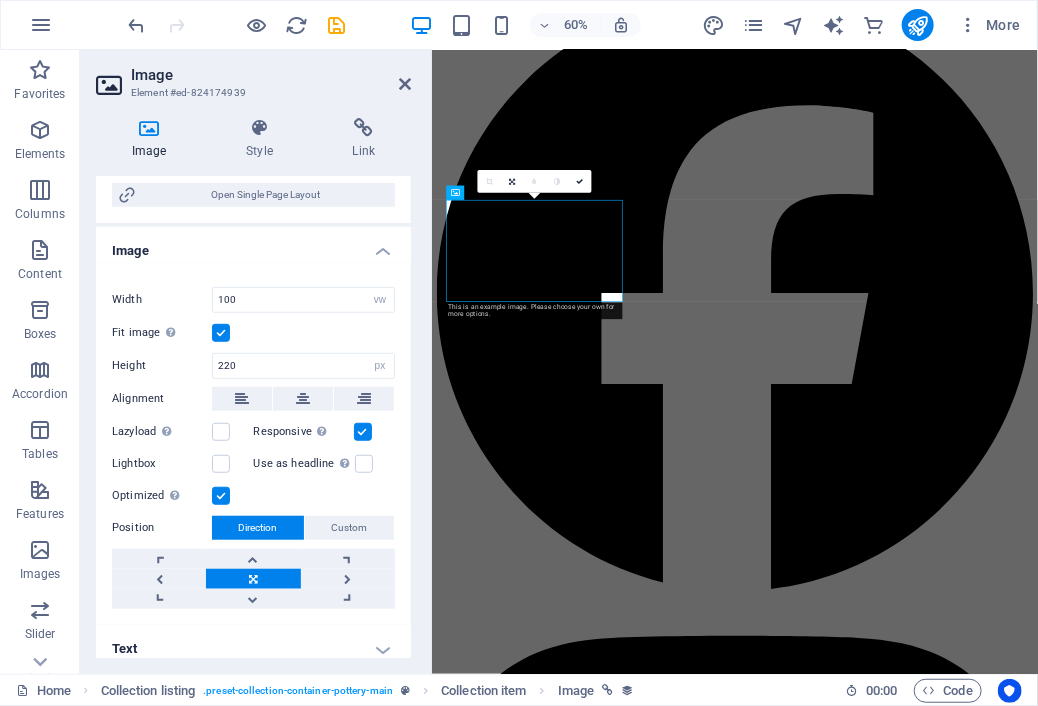 click at bounding box center [221, 333] 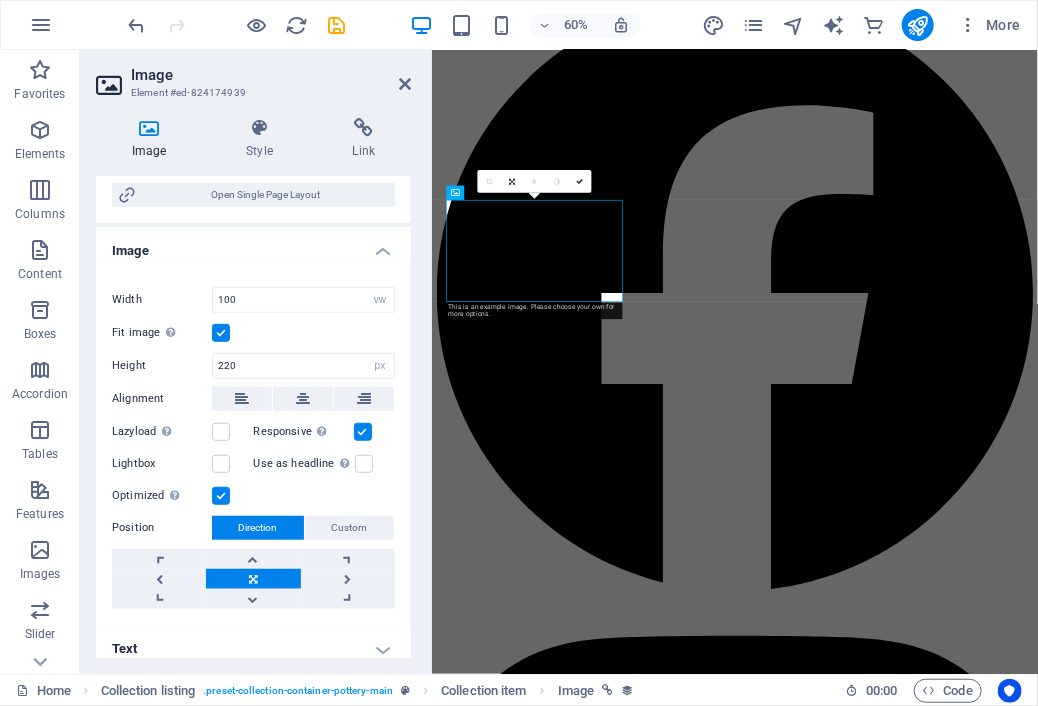 click on "Fit image Automatically fit image to a fixed width and height" at bounding box center (0, 0) 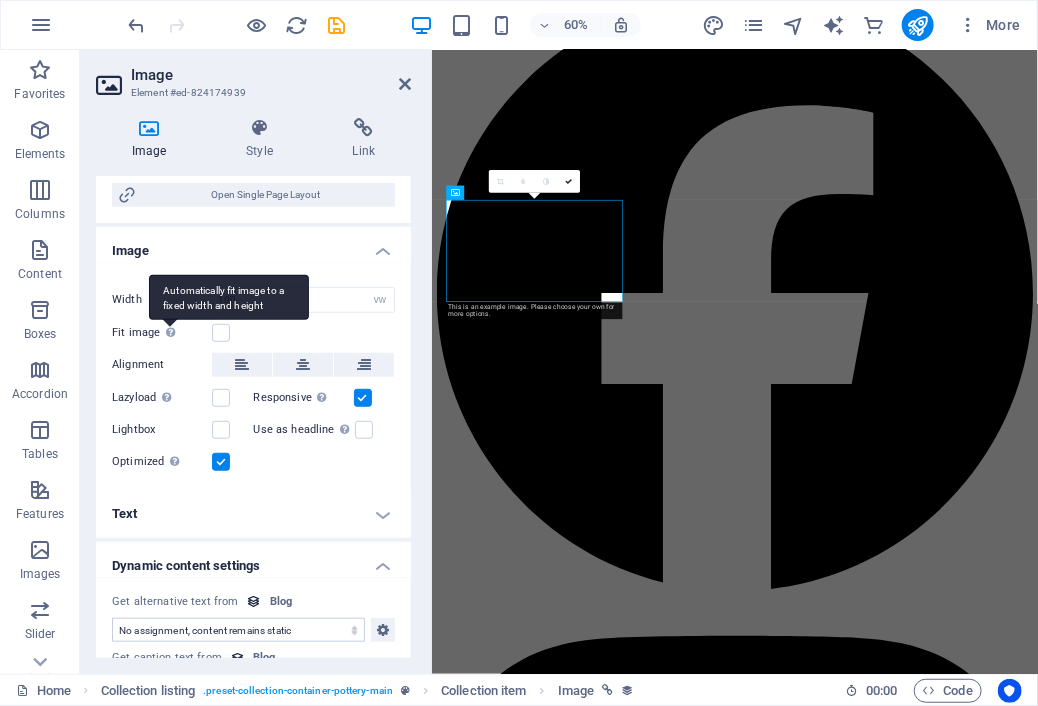 click on "Automatically fit image to a fixed width and height" at bounding box center (229, 297) 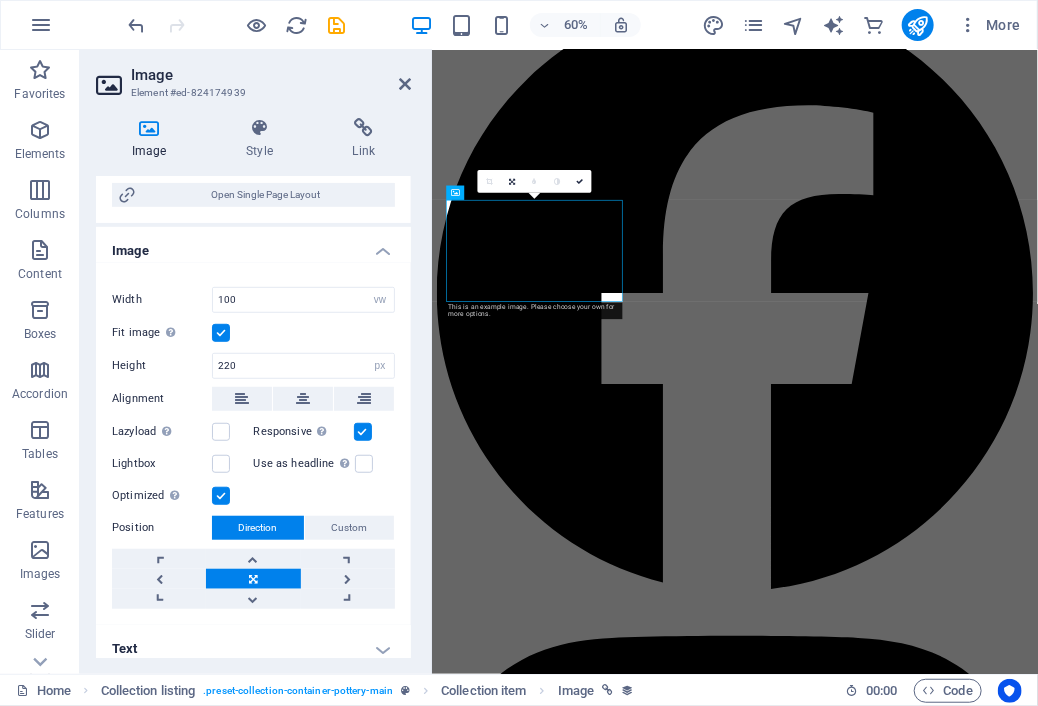 click at bounding box center (253, 579) 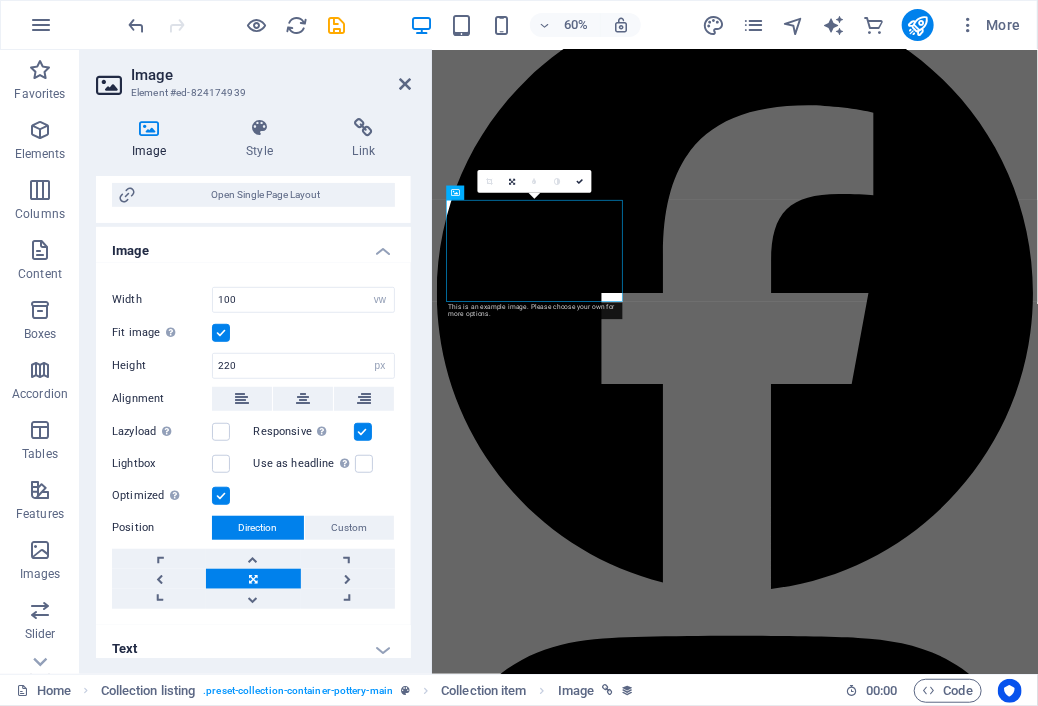 click at bounding box center (253, 579) 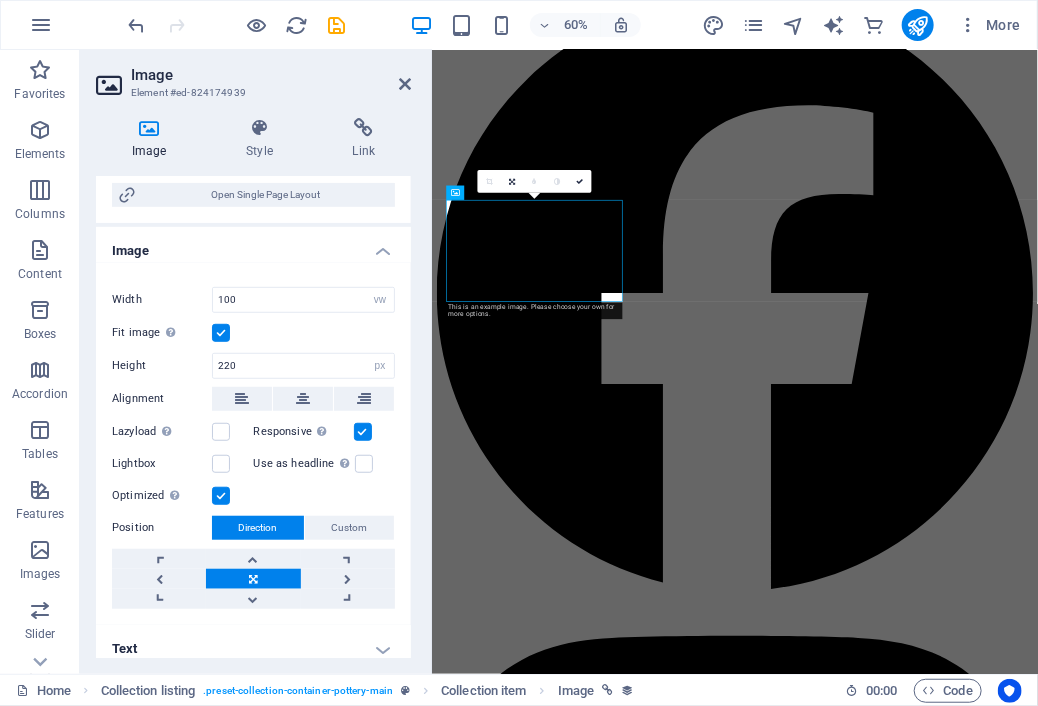 click at bounding box center [253, 579] 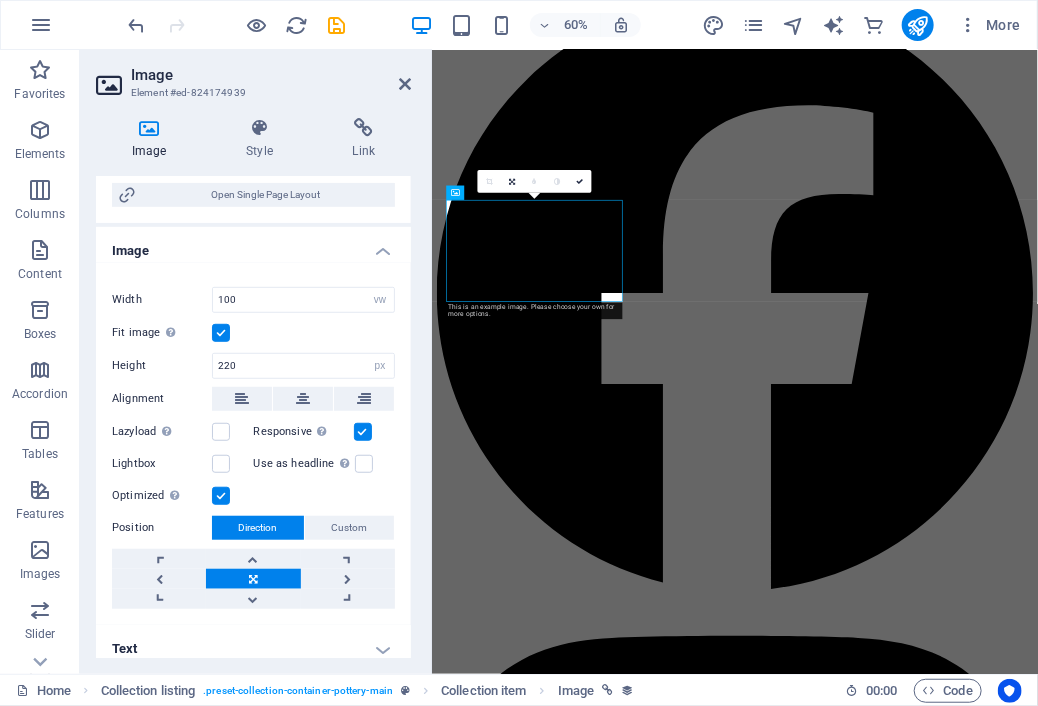 click at bounding box center (253, 579) 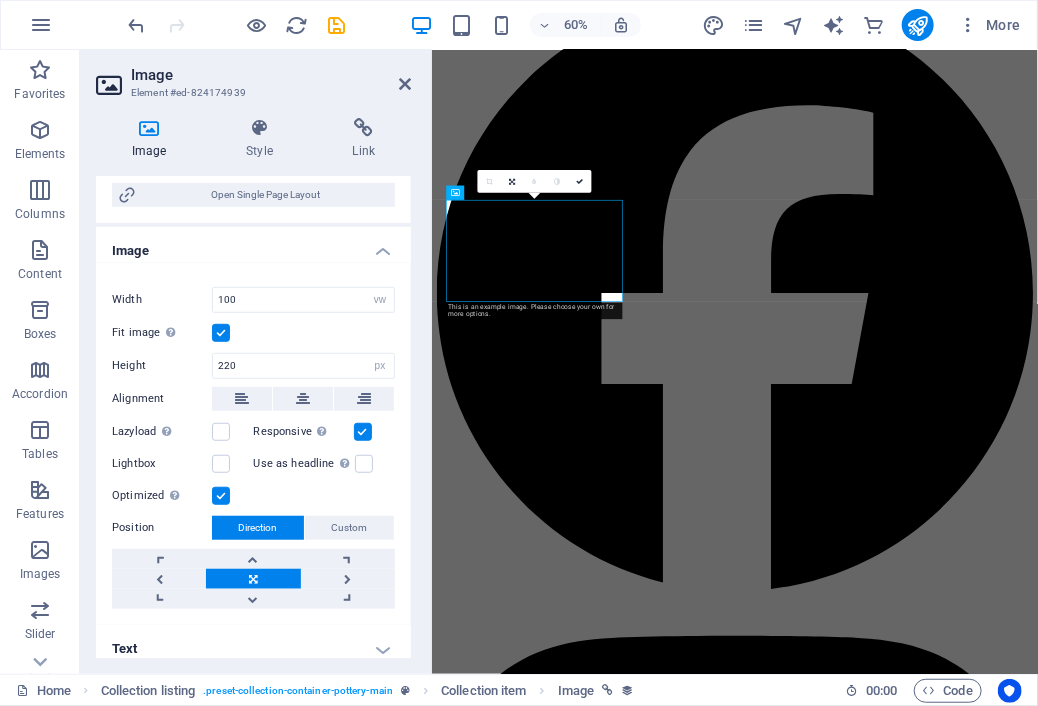 click at bounding box center (253, 579) 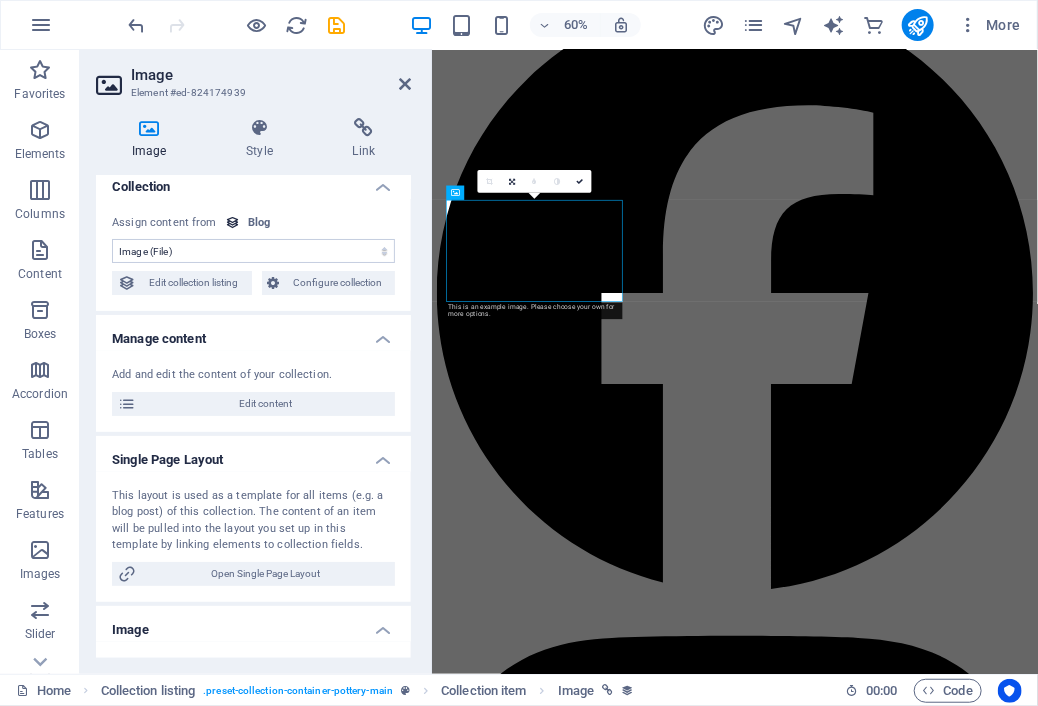 scroll, scrollTop: 0, scrollLeft: 0, axis: both 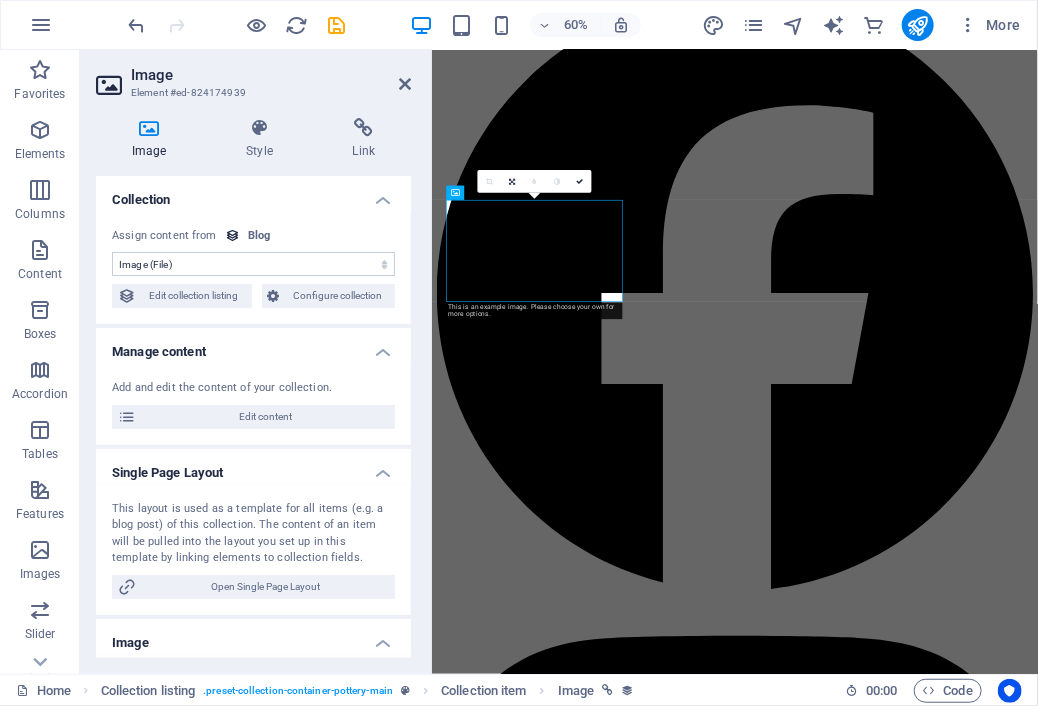 click on "No assignment, content remains static Created at (Date) Updated at (Date) Image (File) Publishing Date (Date) Article title (Plain Text) Slug (Plain Text) Short Intro (Rich Text) Long Description (Rich Text) Author Avatar (File) Author (Plain Text) Posted On (Date) Content (CMS) Featured Post (Checkbox) Status (Choice)" at bounding box center (253, 264) 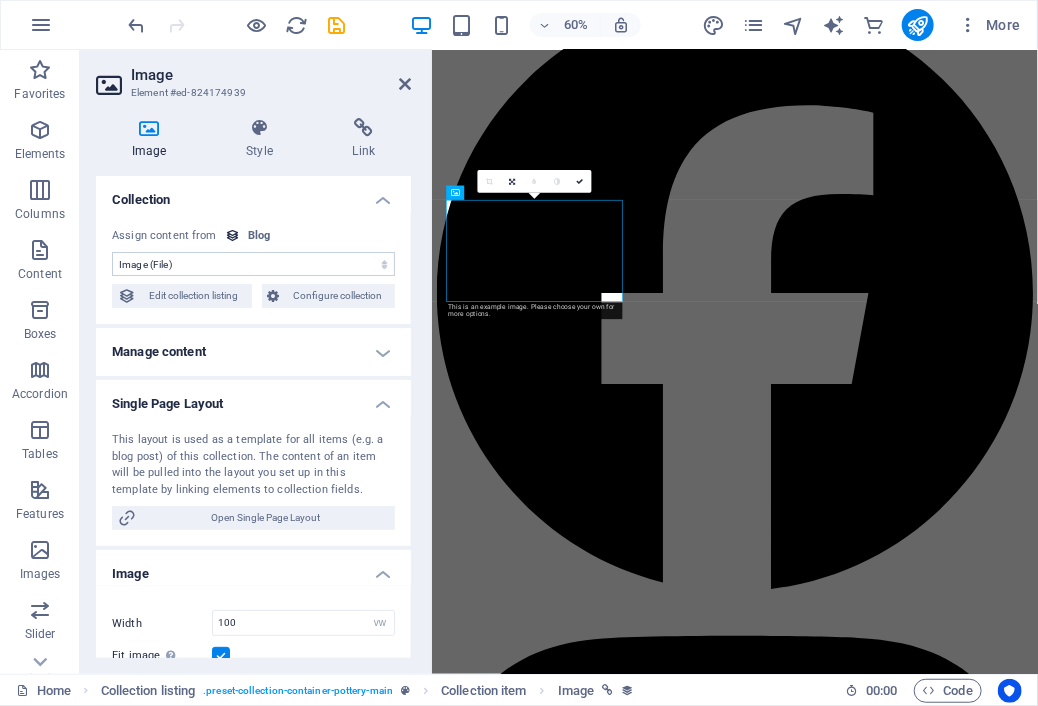click on "Image" at bounding box center [153, 139] 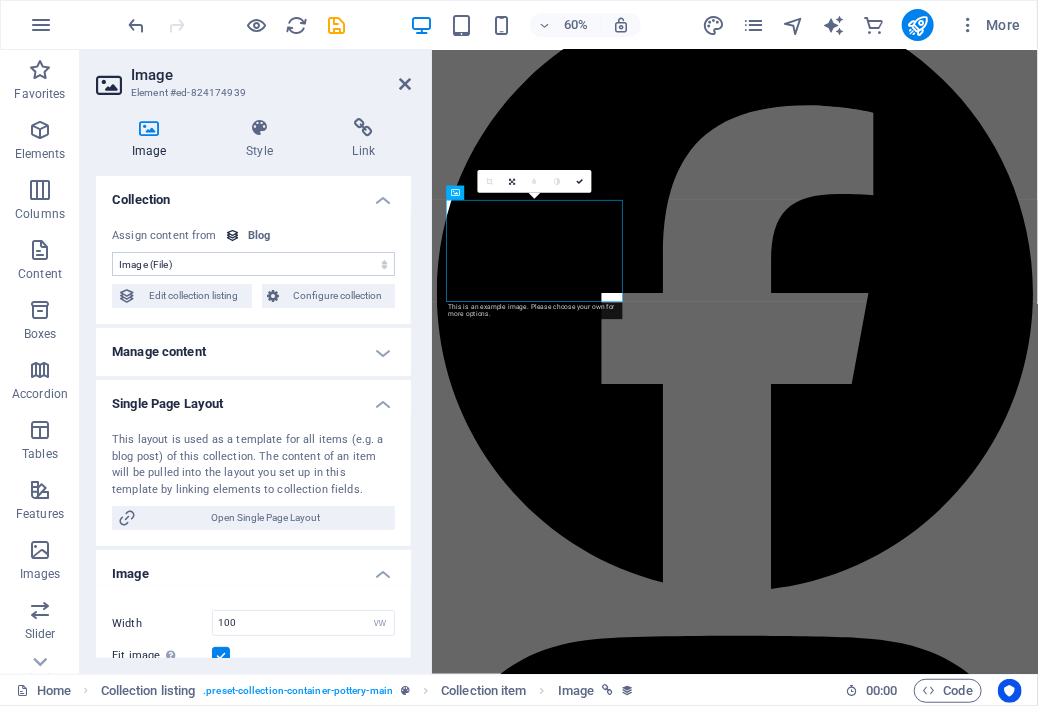 click on "Image" at bounding box center [153, 139] 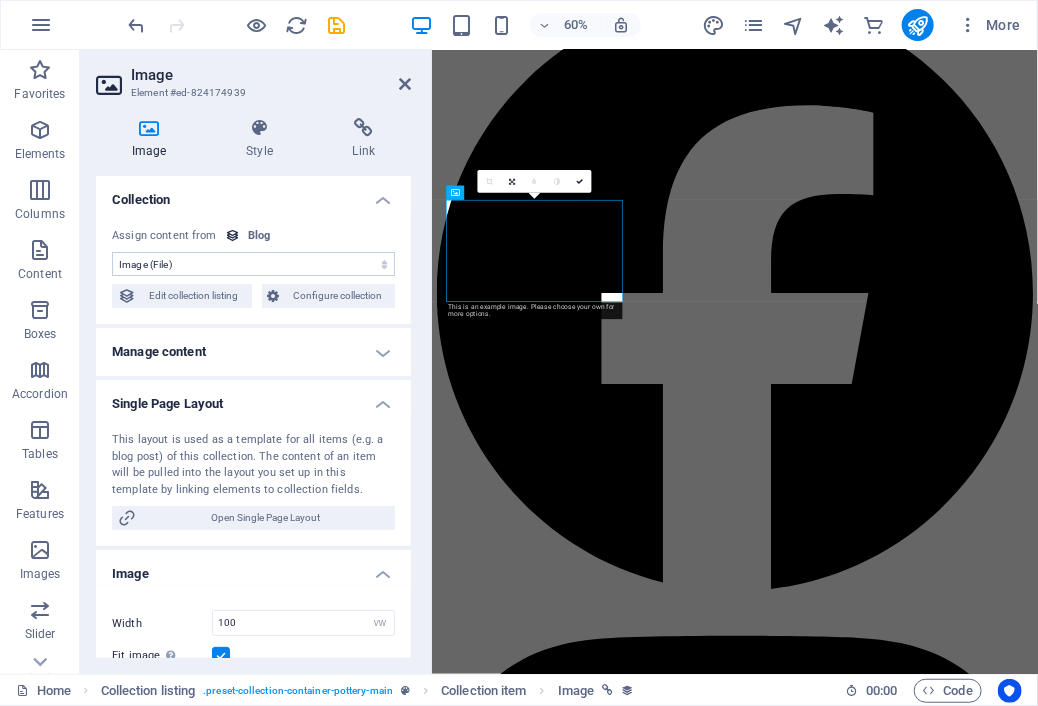 click on "Collection" at bounding box center [253, 194] 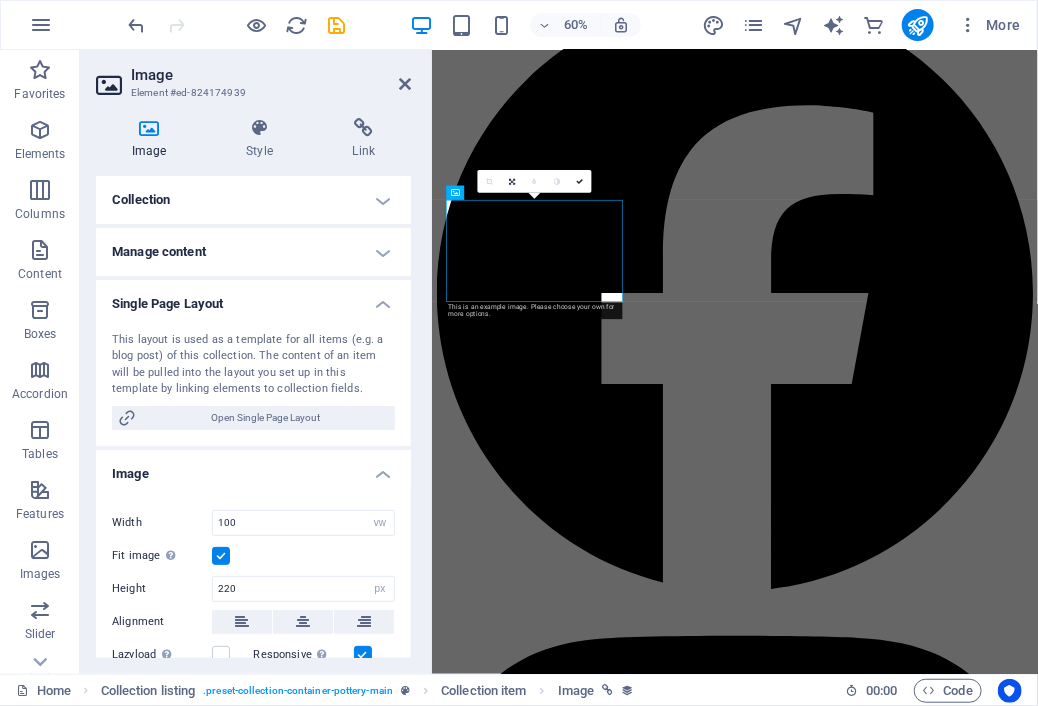 click on "Image Element #ed-824174939 Image Style Link Collection No assignment, content remains static Created at (Date) Updated at (Date) Image (File) Publishing Date (Date) Article title (Plain Text) Slug (Plain Text) Short Intro (Rich Text) Long Description (Rich Text) Author Avatar (File) Author (Plain Text) Posted On (Date) Content (CMS) Featured Post (Checkbox) Status (Choice) Assign content from Blog 8/2/2025 (l) 08/02/2025 (L) Aug 2, 2025 (ll) August 2, 2025 (LL) Aug 2, 2025 8:32 PM (lll) August 2, 2025 8:32 PM (LLL) Sat, Aug 2, 2025 8:32 PM (llll) Saturday, August 2, 2025 8:32 PM (LLLL) 2.8.2025 (D.M.YYYY) 2. Aug 2025 (D. MMM YYYY) 2. August 2025 (D. MMMM YYYY) Sa, 2.8.2025 (dd, D.M.YYYY) Sa, 2. Aug 2025 (dd, D. MMM YYYY) Saturday, 2. August 2025 (dddd, D. MMMM YYYY) 8:32 PM (LT) 2 (D) 02 (DD) 2nd (Do) 8 (M) 08 (MM) Aug (MMM) August (MMMM) 25 (YY) 2025 (YYYY) a few seconds ago Edit collection listing Configure collection Manage content Add and edit the content of your collection. Edit content Image Upload 100" at bounding box center [256, 362] 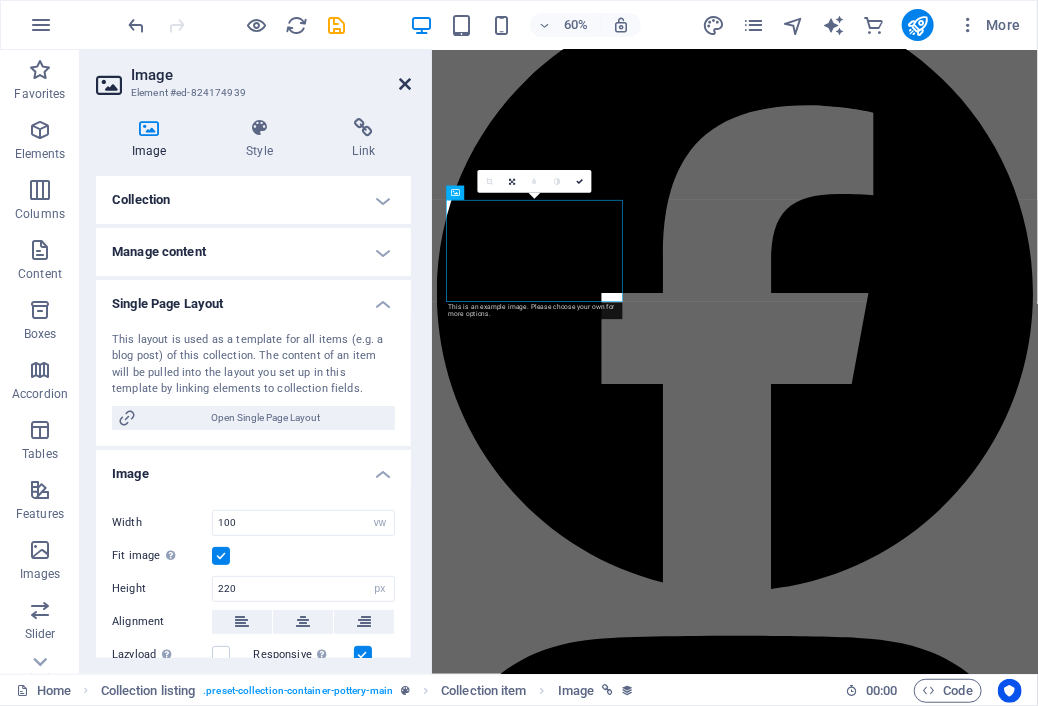 click at bounding box center [405, 84] 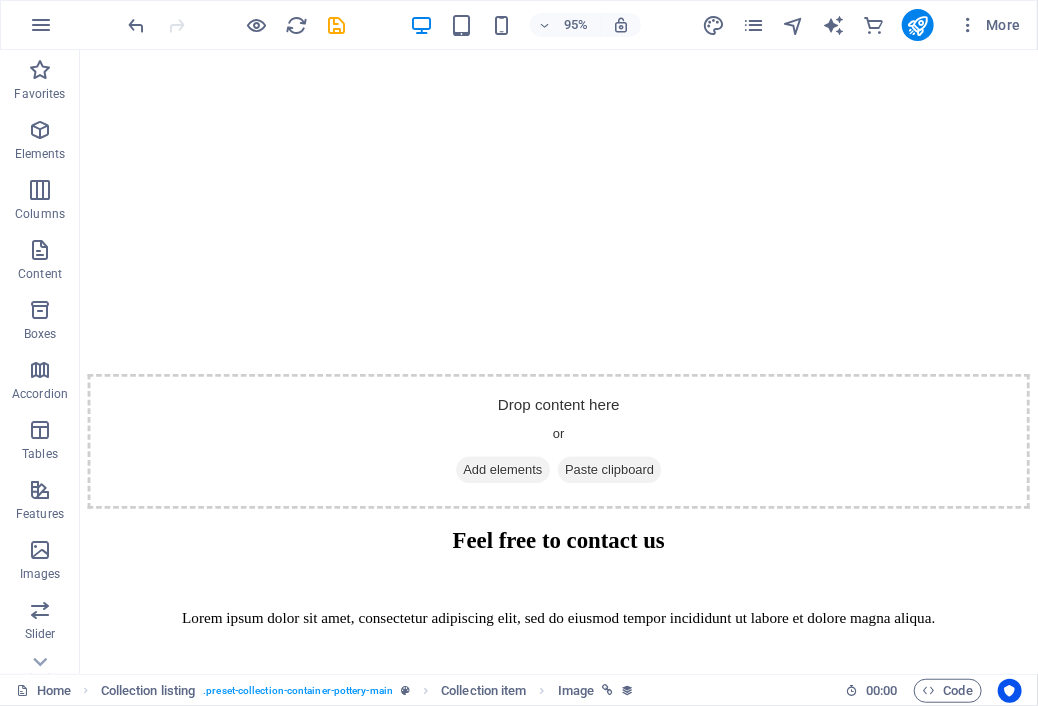 scroll, scrollTop: 2164, scrollLeft: 0, axis: vertical 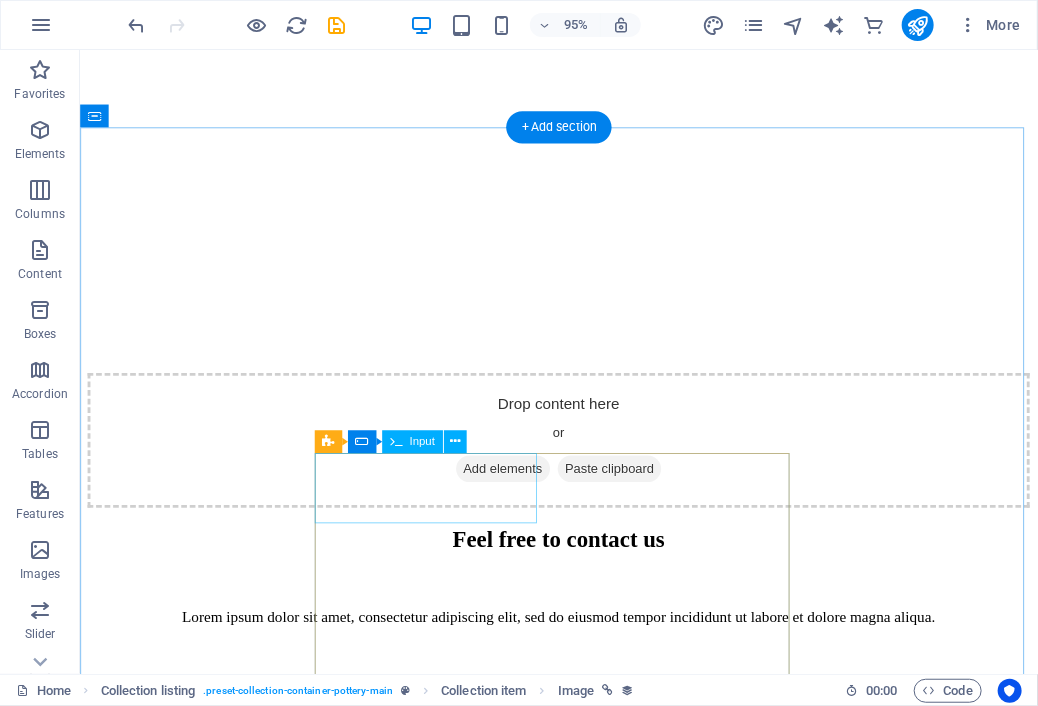click on "Name" at bounding box center [337, 4930] 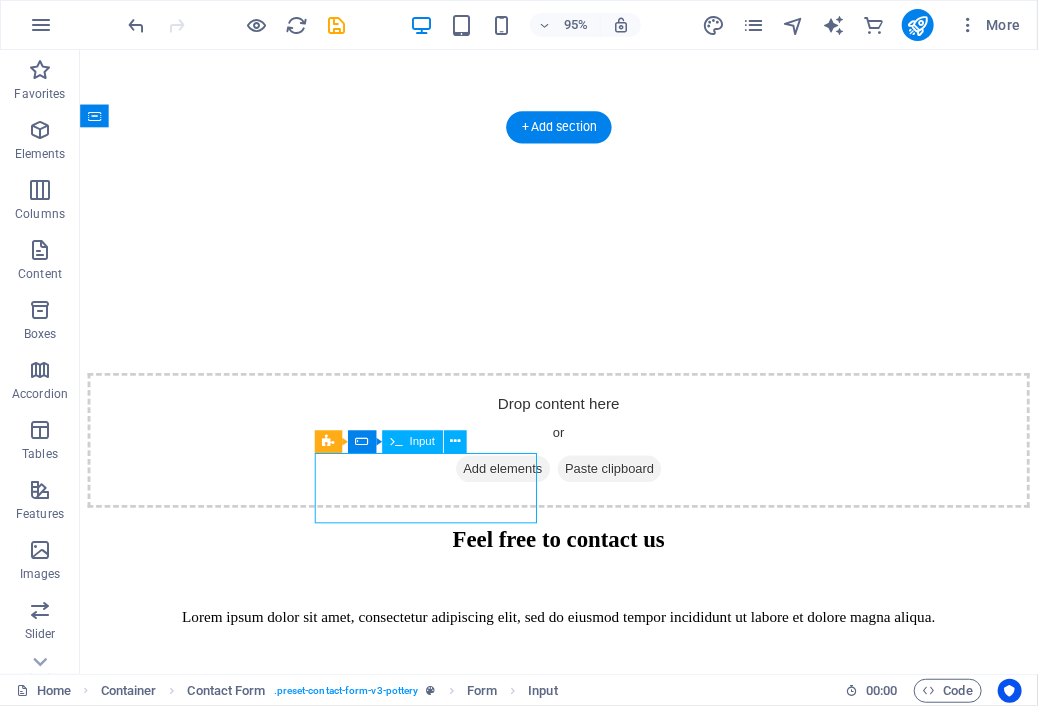 click on "Name" at bounding box center (337, 4930) 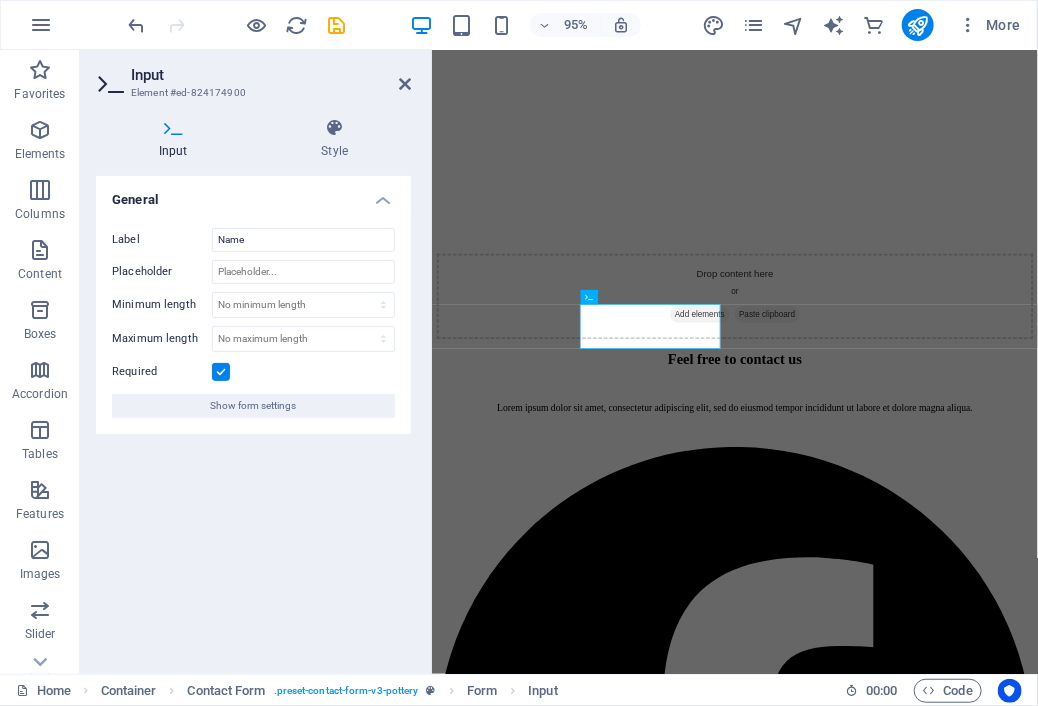 click on "General Label Name Placeholder Minimum length No minimum length chars Maximum length No maximum length chars Required Show form settings" at bounding box center [253, 417] 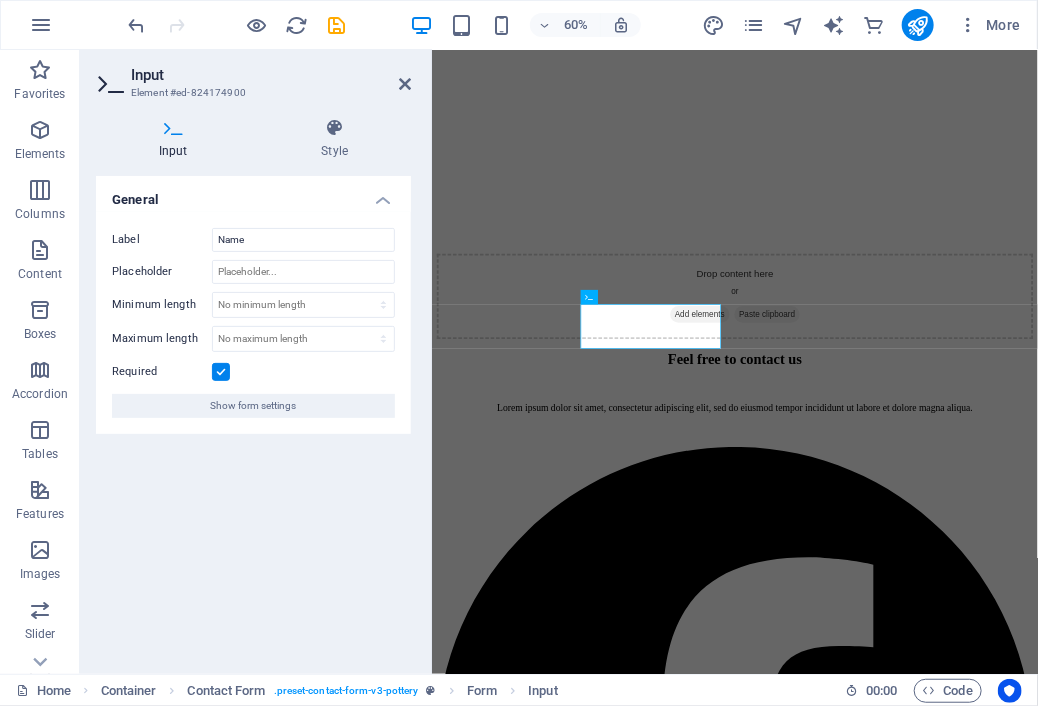 click on "Input" at bounding box center (271, 75) 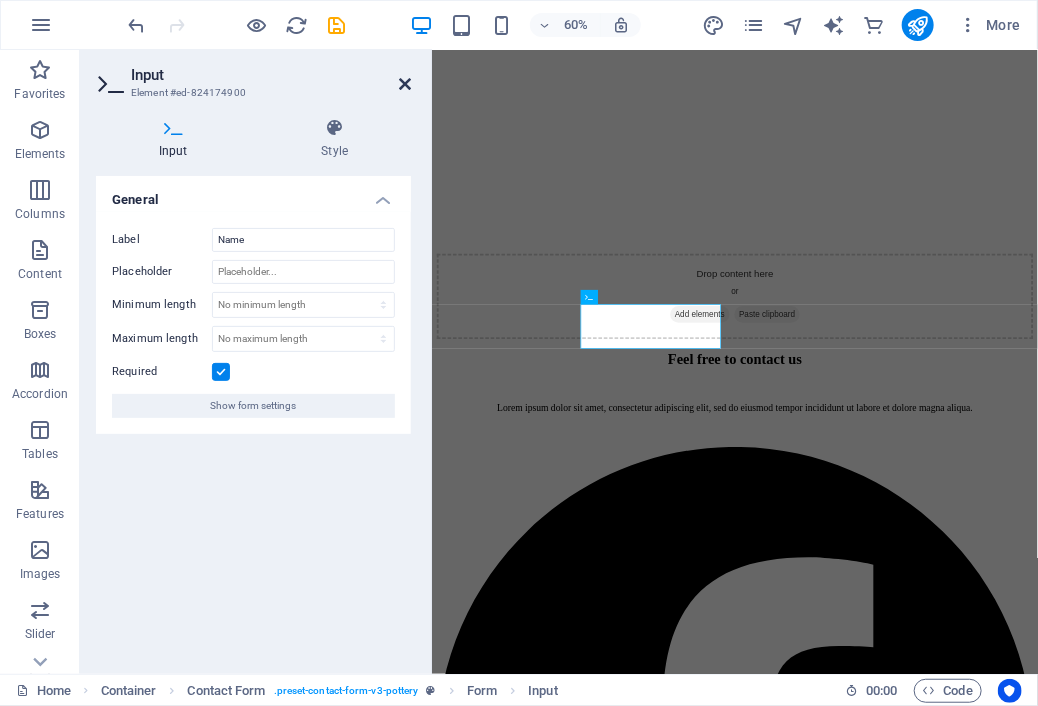click at bounding box center [405, 84] 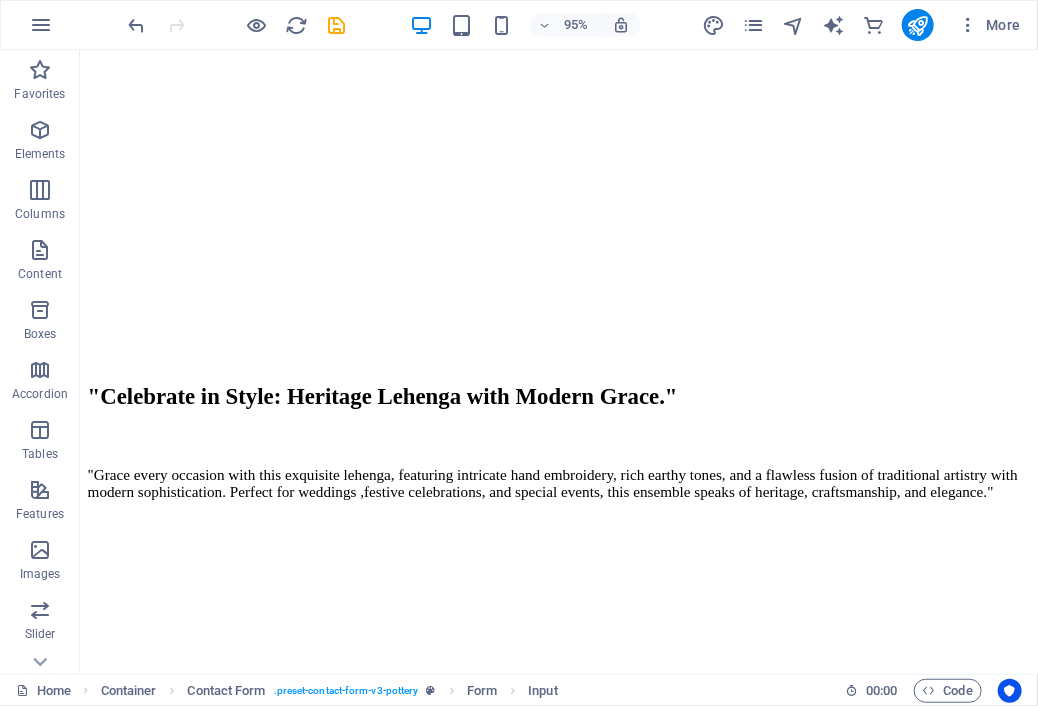 scroll, scrollTop: 1375, scrollLeft: 0, axis: vertical 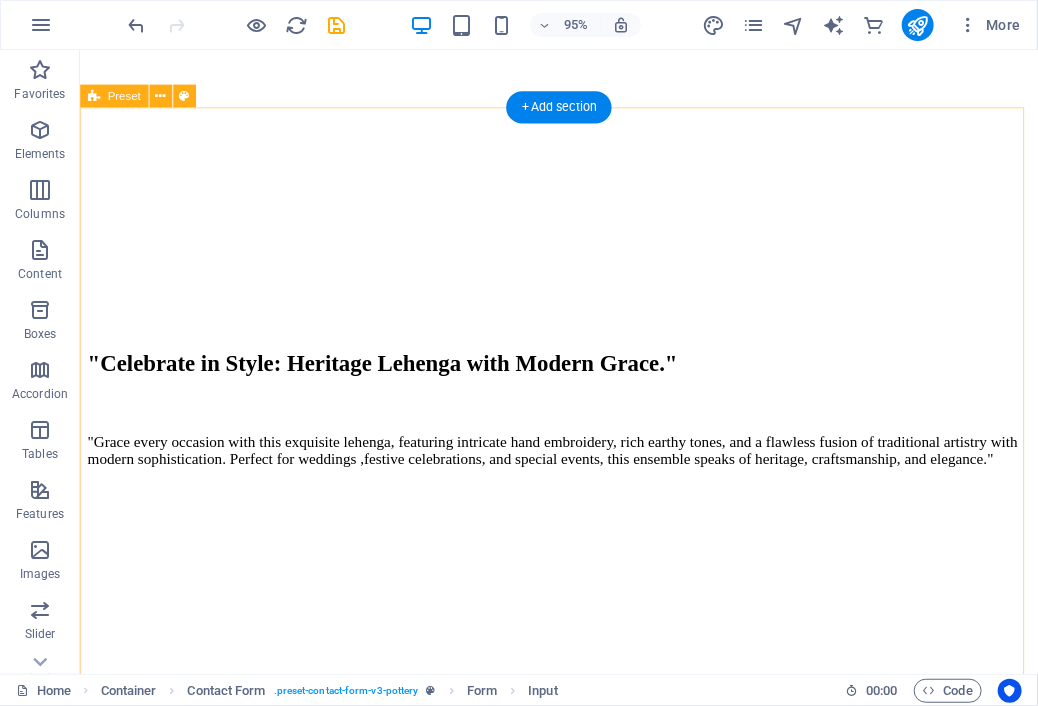 click at bounding box center [583, 529] 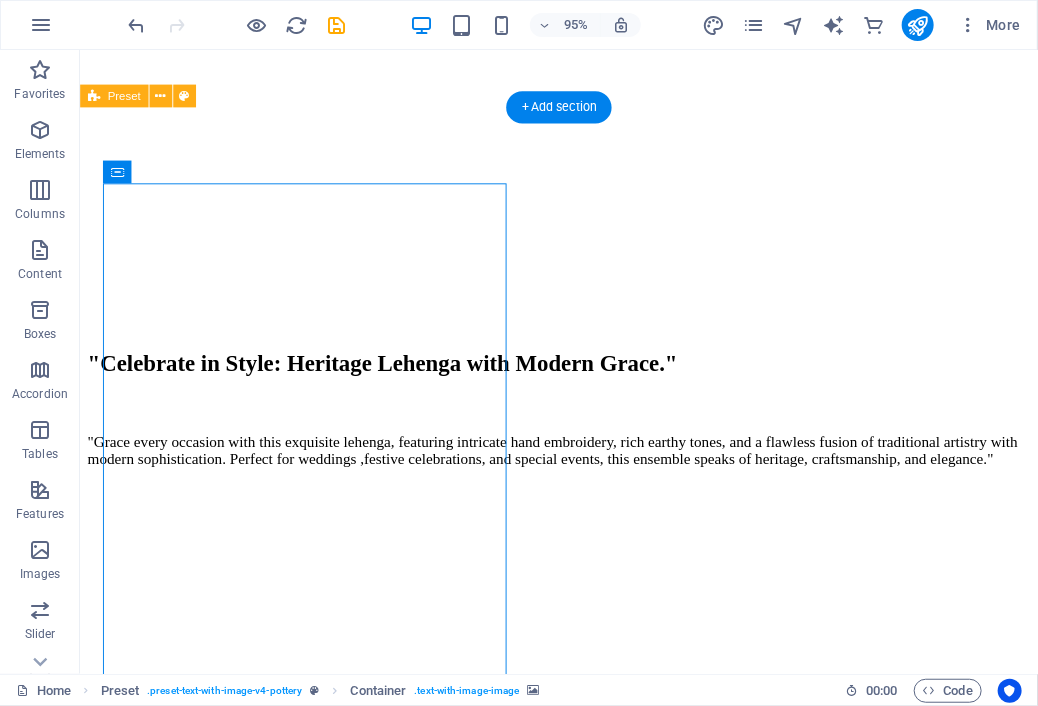 click at bounding box center (583, 529) 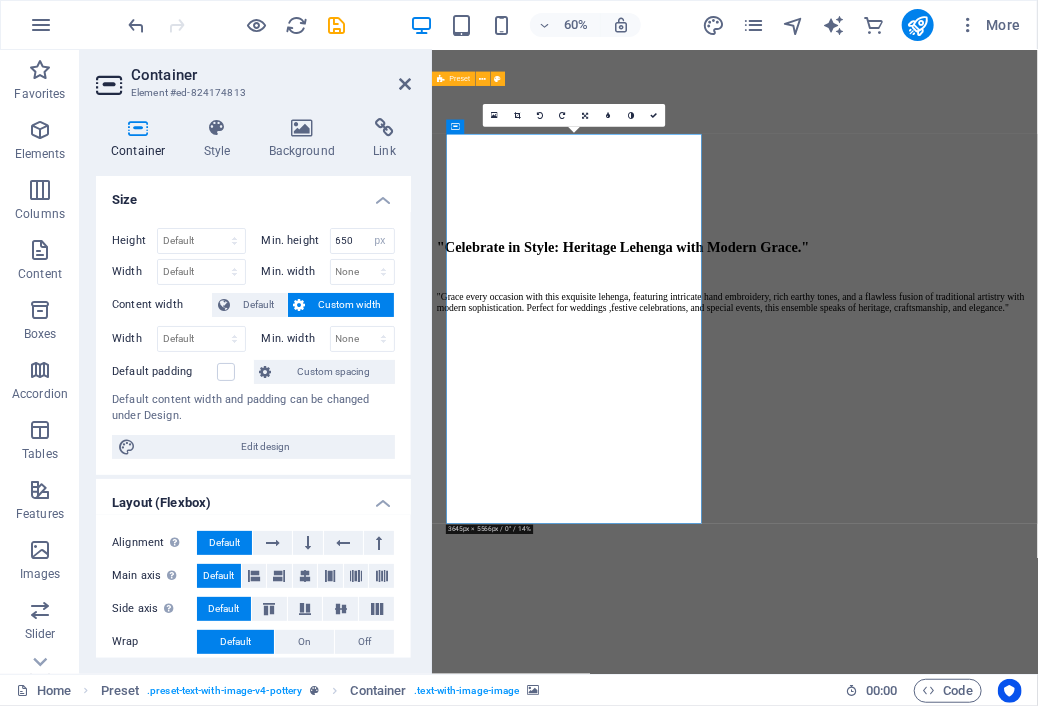 click on "Container Style Background Link Size Height Default px rem % vh vw Min. height 650 None px rem % vh vw Width Default px rem % em vh vw Min. width None px rem % vh vw Content width Default Custom width Width Default px rem % em vh vw Min. width None px rem % vh vw Default padding Custom spacing Default content width and padding can be changed under Design. Edit design Layout (Flexbox) Alignment Determines the flex direction. Default Main axis Determine how elements should behave along the main axis inside this container (justify content). Default Side axis Control the vertical direction of the element inside of the container (align items). Default Wrap Default On Off Fill Controls the distances and direction of elements on the y-axis across several lines (align content). Default Accessibility ARIA helps assistive technologies (like screen readers) to understand the role, state, and behavior of web elements Role The ARIA role defines the purpose of an element.  None Alert Article Banner Comment" at bounding box center [253, 388] 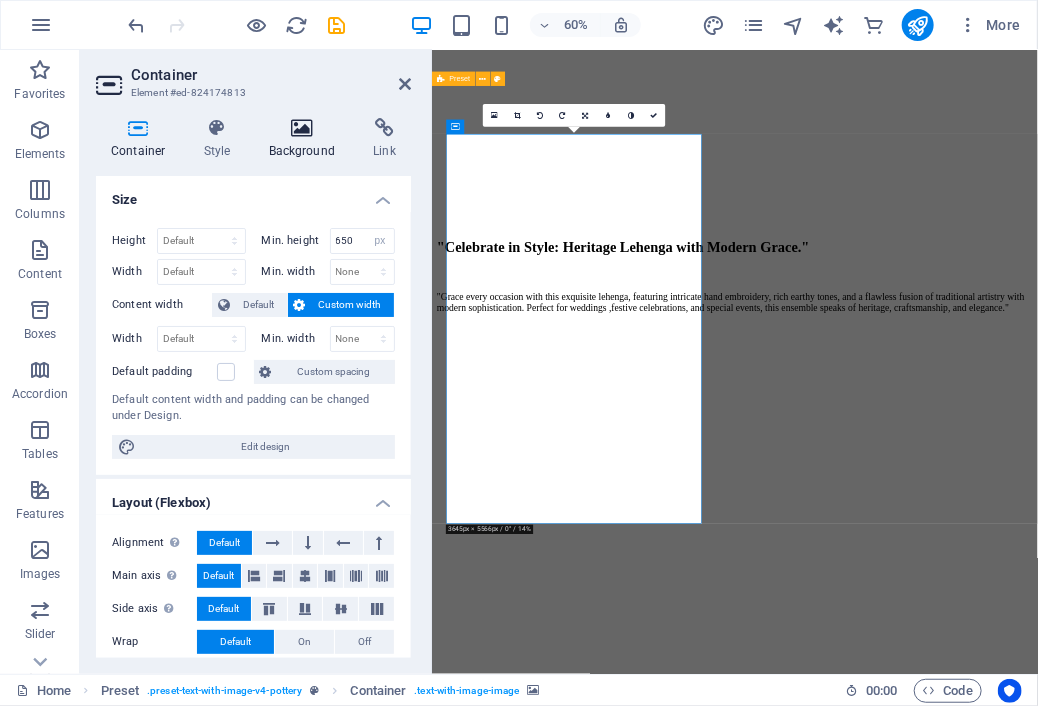 click on "Background" at bounding box center (306, 139) 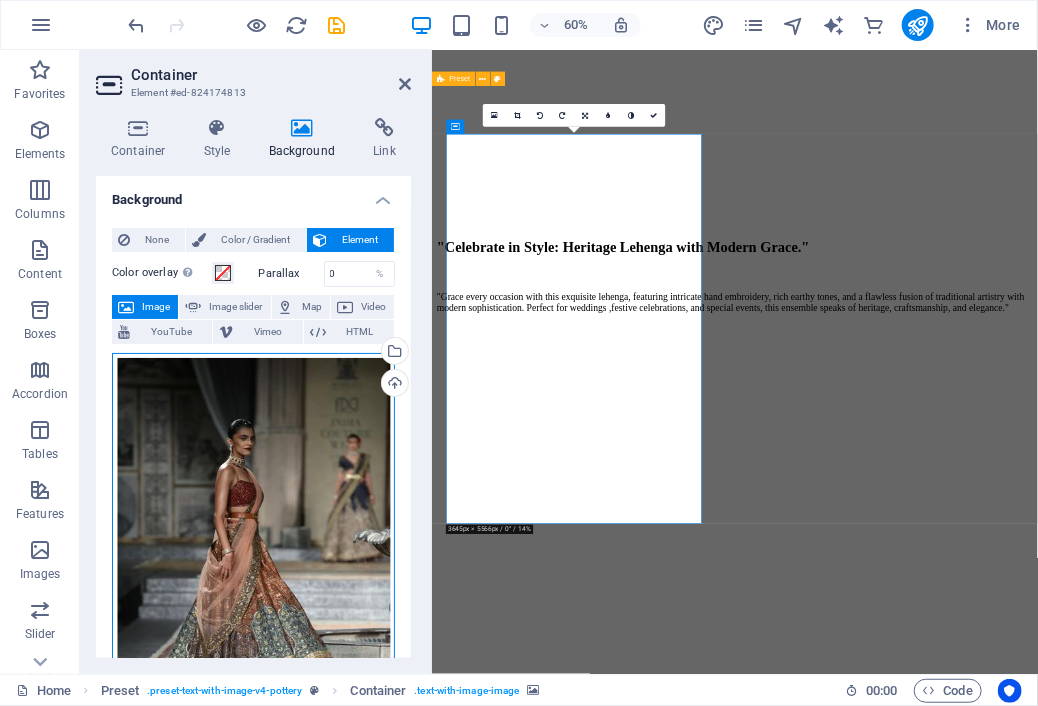 click on "Drag files here, click to choose files or select files from Files or our free stock photos & videos" at bounding box center [253, 563] 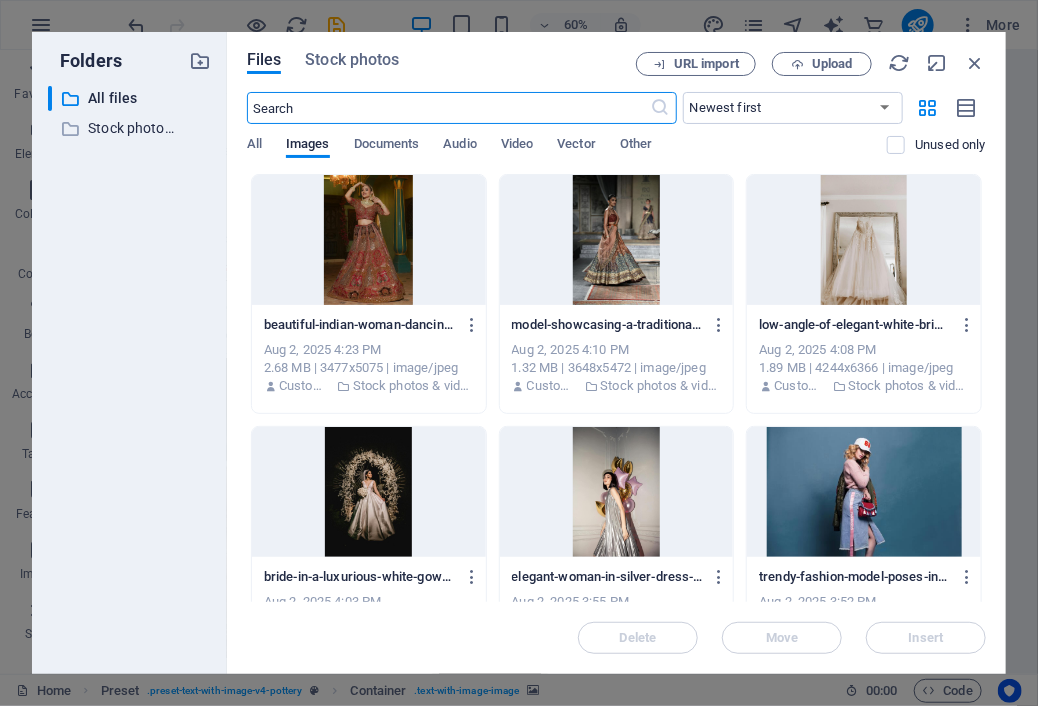scroll, scrollTop: 0, scrollLeft: 0, axis: both 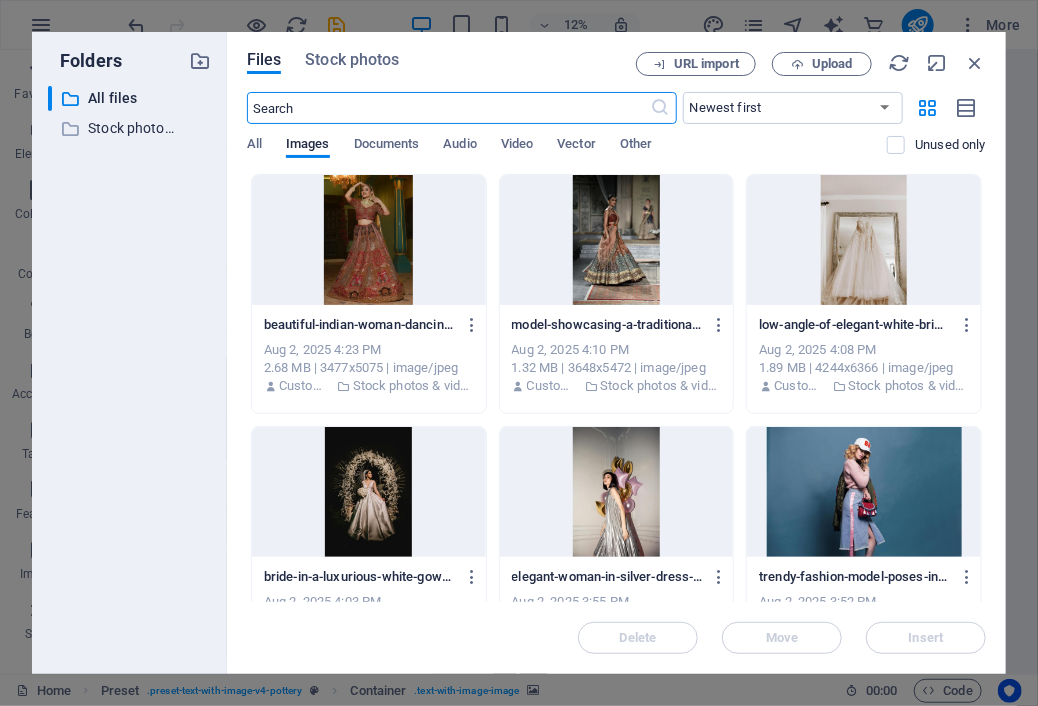 click at bounding box center (449, 108) 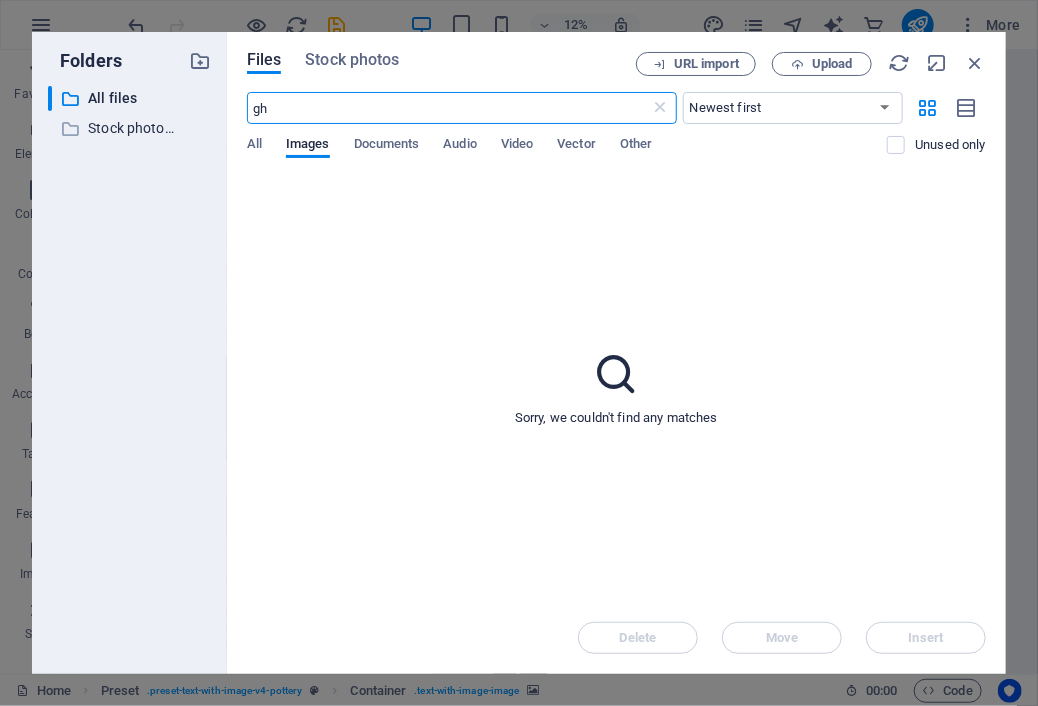 type on "g" 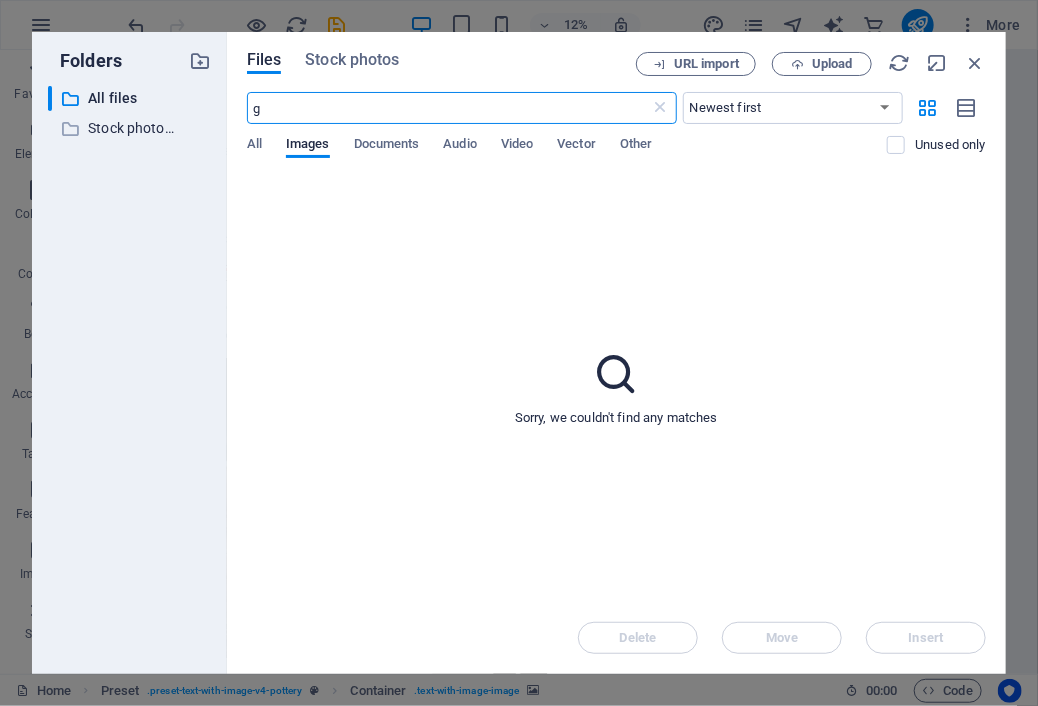type 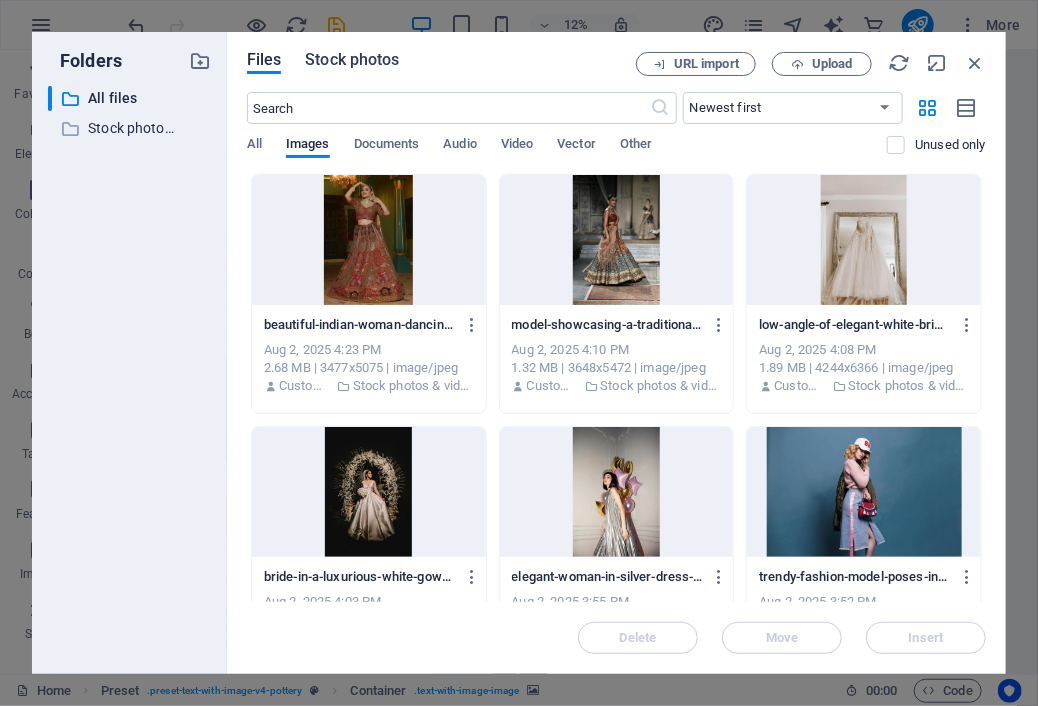click on "Stock photos" at bounding box center [352, 60] 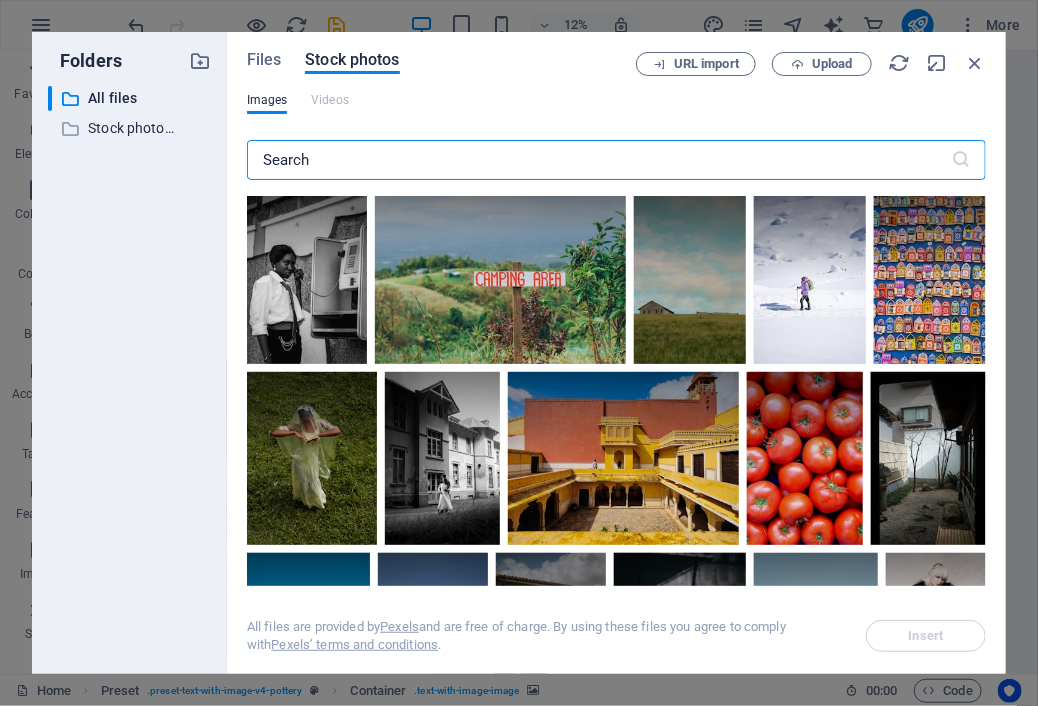 click at bounding box center (599, 160) 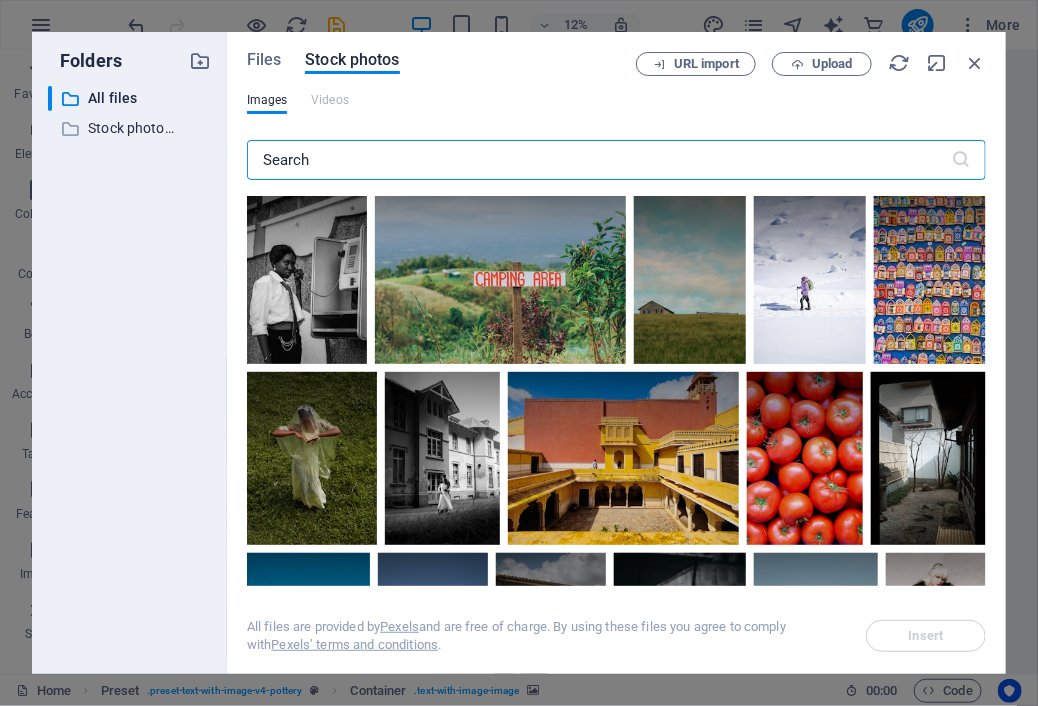 click at bounding box center (599, 160) 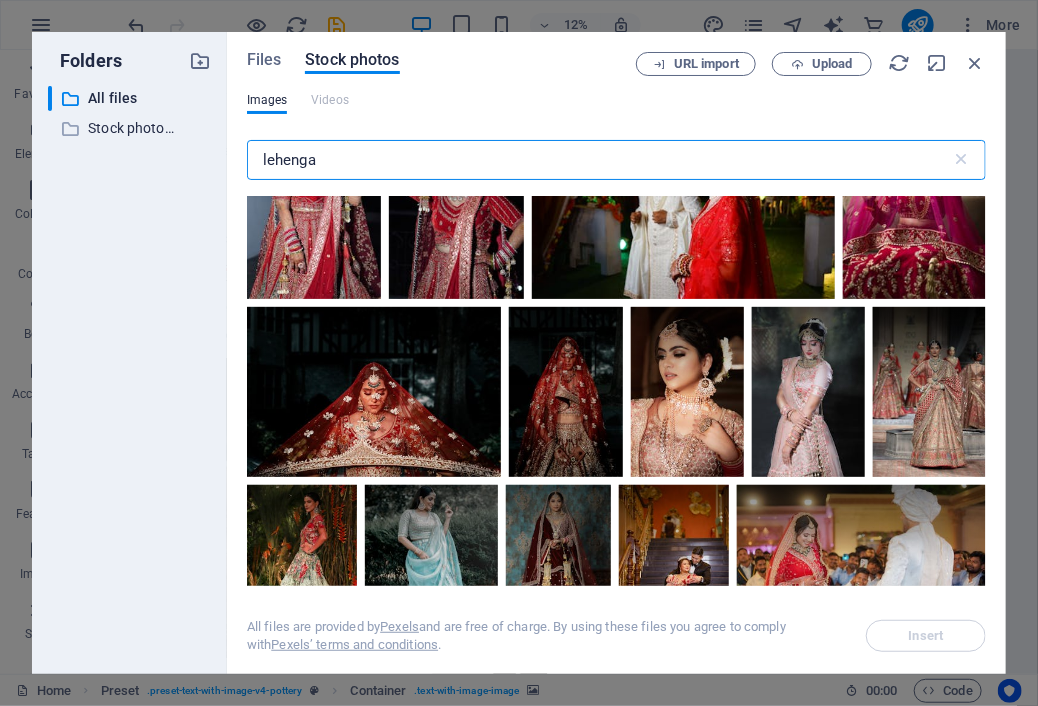 scroll, scrollTop: 6661, scrollLeft: 0, axis: vertical 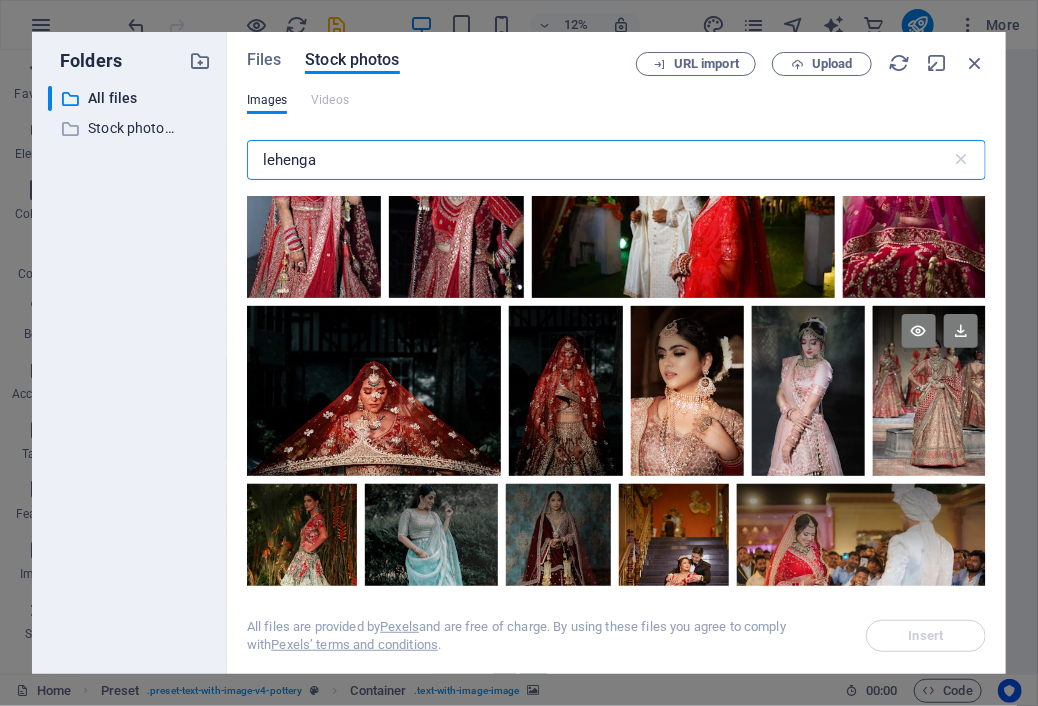 type on "lehenga" 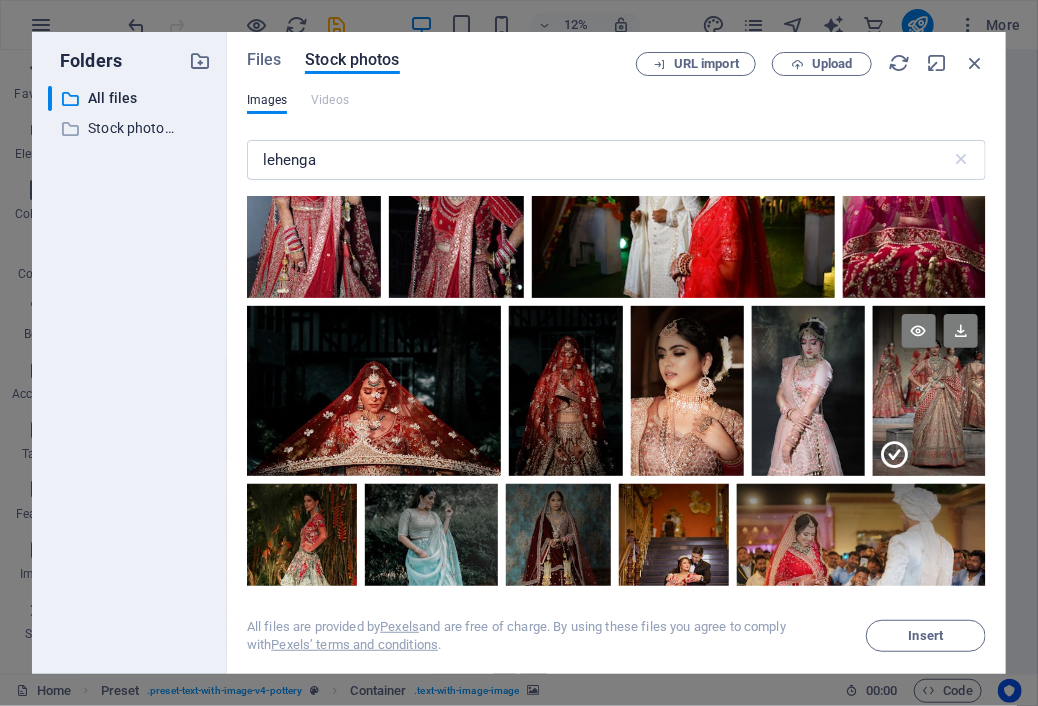 click at bounding box center [929, 433] 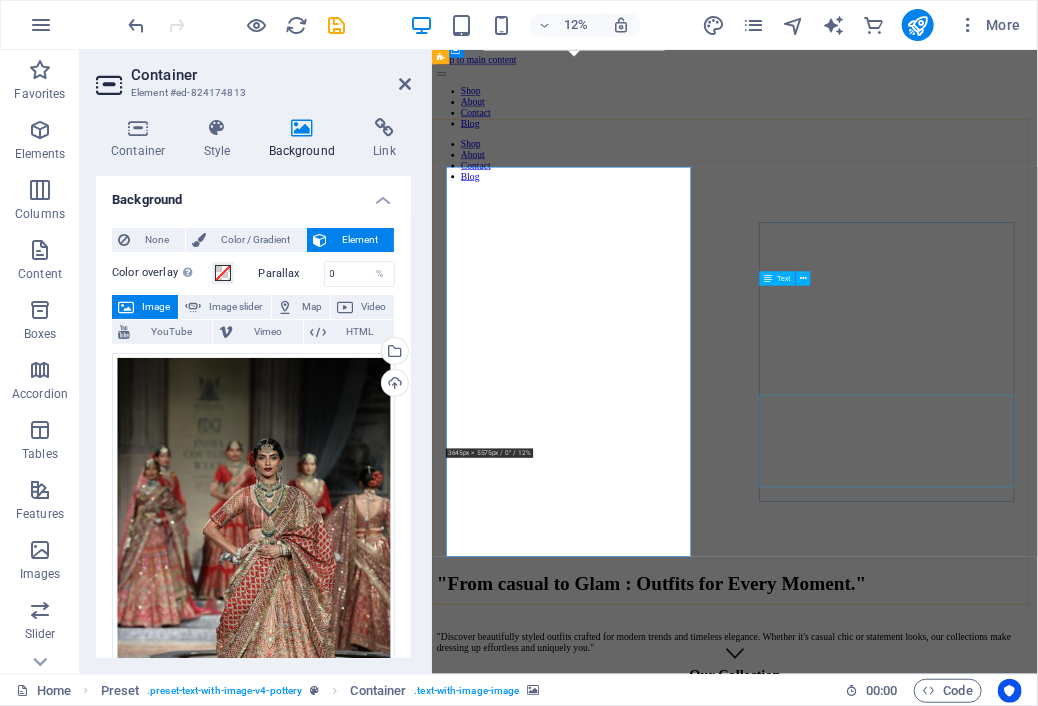 scroll, scrollTop: 1502, scrollLeft: 0, axis: vertical 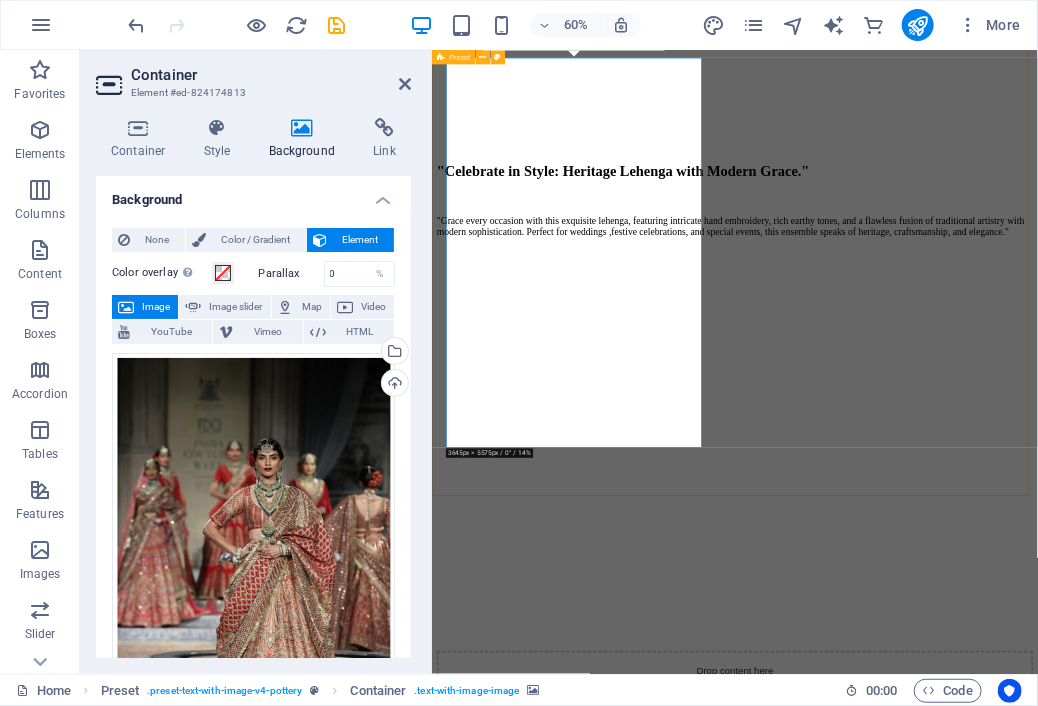 click on ""Celebrate in Style: Heritage Lehenga with Modern Grace." "Grace every occasion with this exquisite lehenga, featuring intricate hand embroidery, rich earthy tones, and a flawless fusion of traditional artistry with modern sophistication. Perfect for weddings ,festive celebrations, and special events, this ensemble speaks of heritage, craftsmanship, and elegance." Drop content here or  Add elements  Paste clipboard" at bounding box center [936, 715] 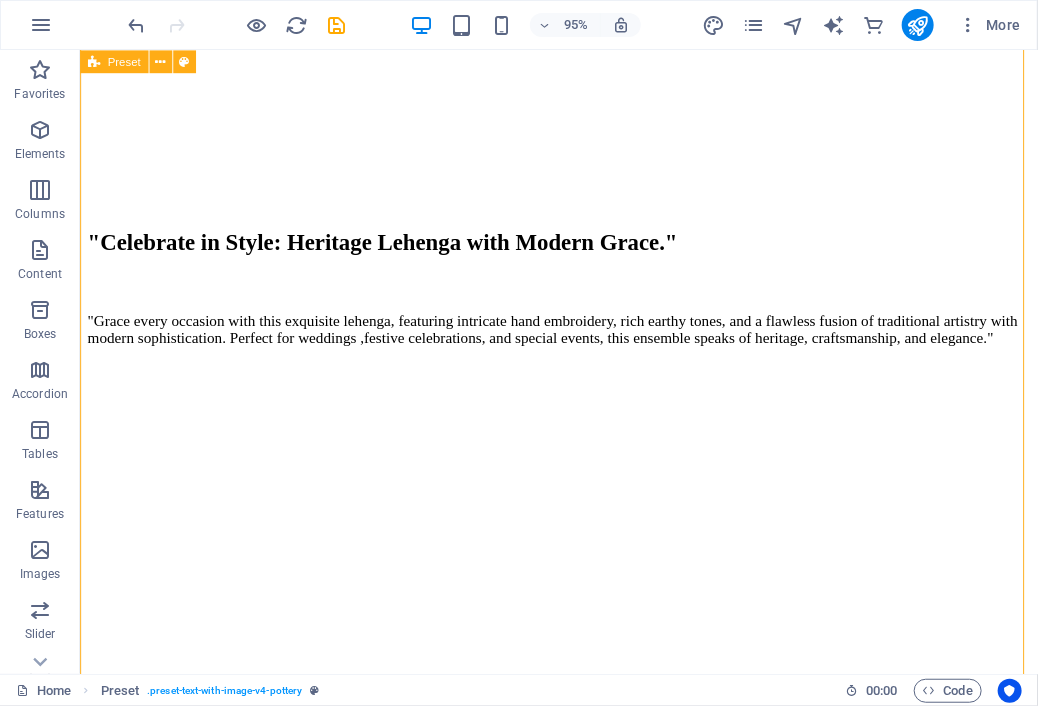 click at bounding box center (583, 402) 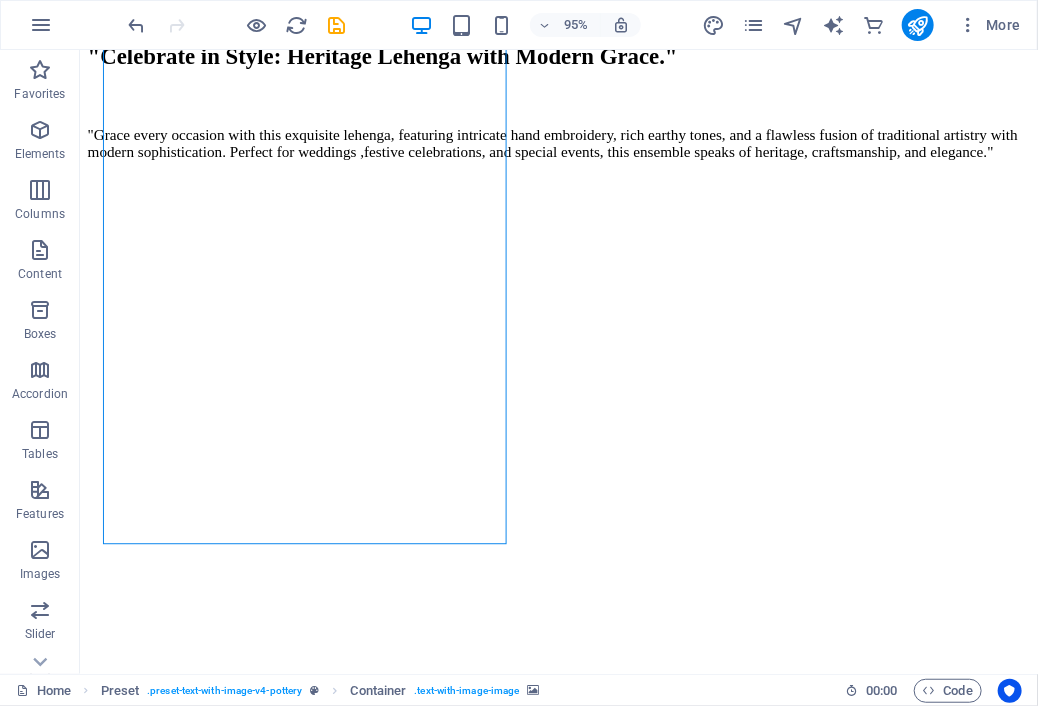scroll, scrollTop: 1705, scrollLeft: 0, axis: vertical 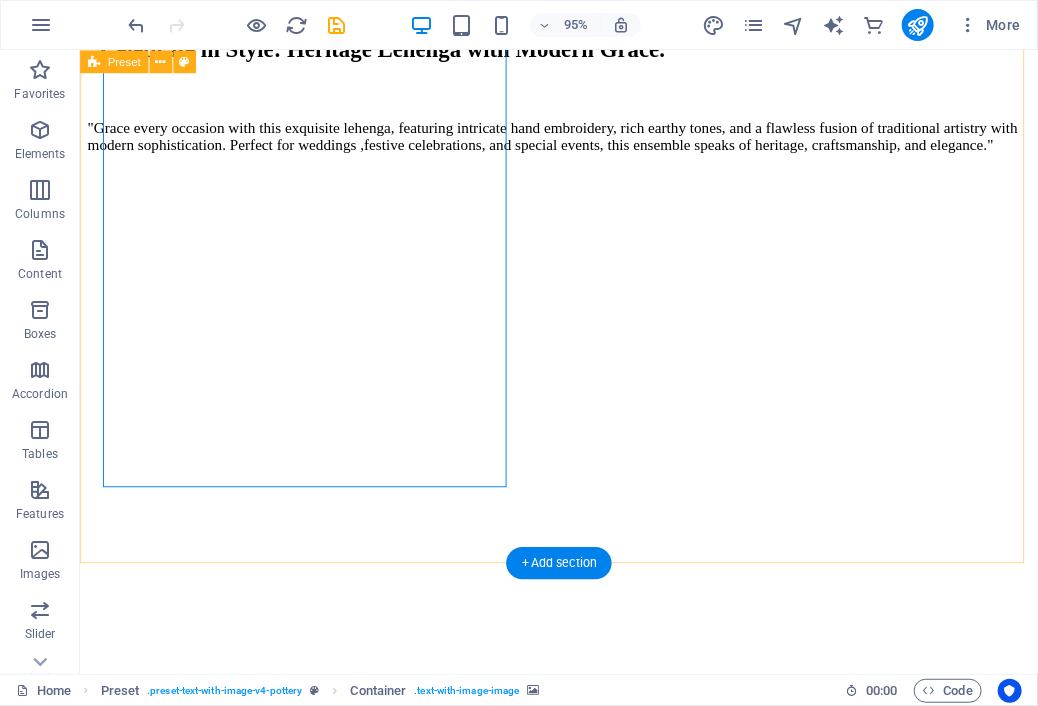 click at bounding box center [583, 199] 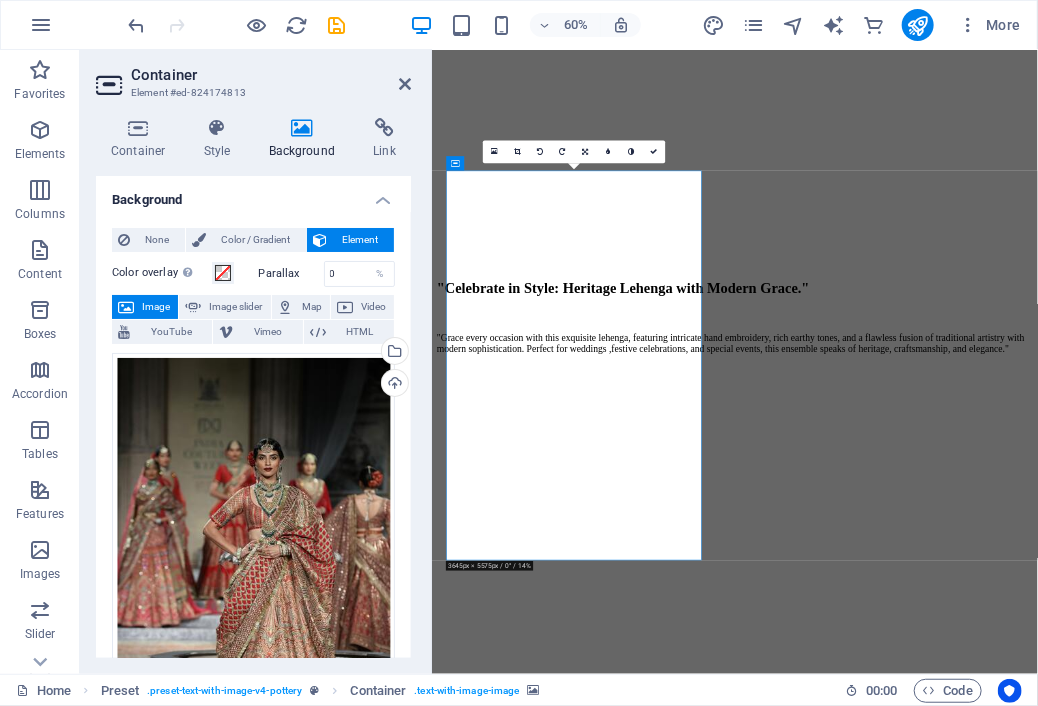 scroll, scrollTop: 1293, scrollLeft: 0, axis: vertical 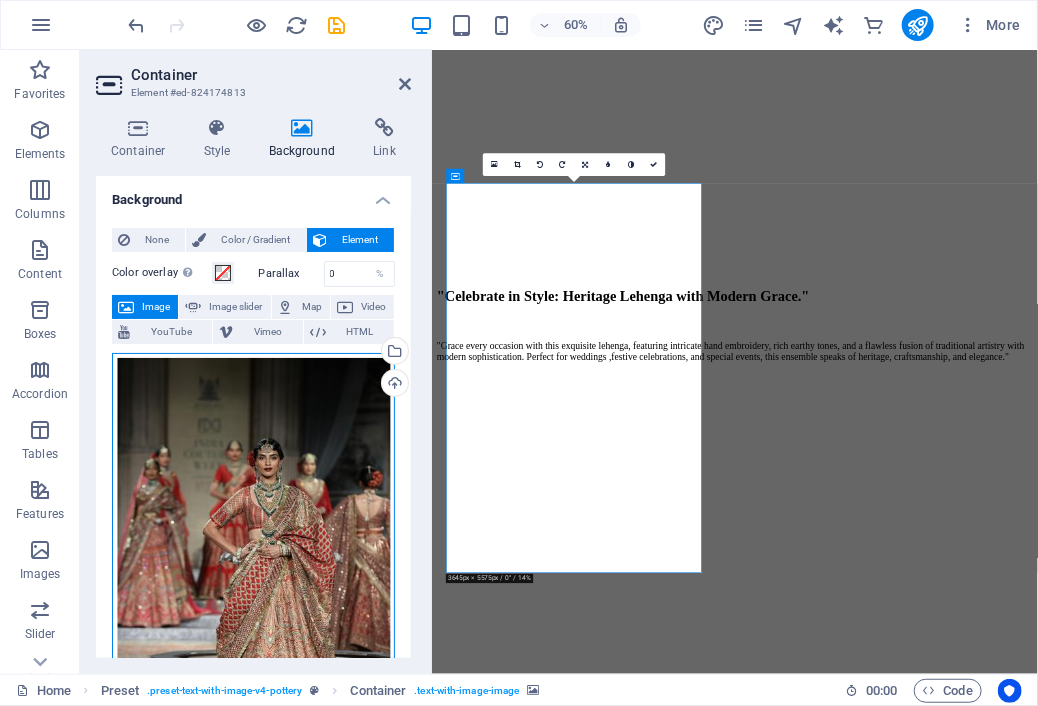 click on "Drag files here, click to choose files or select files from Files or our free stock photos & videos" at bounding box center [253, 563] 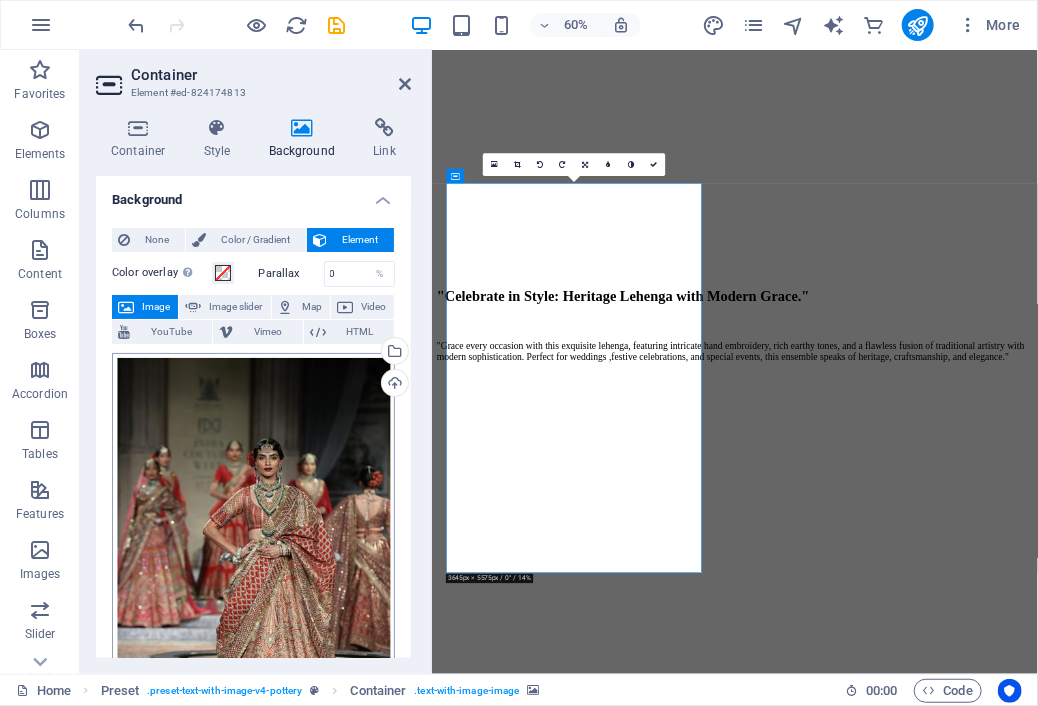 click on "tribelink.site Home Favorites Elements Columns Content Boxes Accordion Tables Features Images Slider Header Footer Forms Marketing Collections Commerce Container Element #ed-824174813
Container Style Background Link Size Height Default px rem % vh vw Min. height 650 None px rem % vh vw Width Default px rem % em vh vw Min. width None px rem % vh vw Content width Default Custom width Width Default px rem % em vh vw Min. width None px rem % vh vw Default padding Custom spacing Default content width and padding can be changed under Design. Edit design Layout (Flexbox) Alignment Determines the flex direction. Default Main axis Determine how elements should behave along the main axis inside this container (justify content). Default Side axis Control the vertical direction of the element inside of the container (align items). Default Wrap Default On Off Fill Default Accessibility Role None Alert Article Banner Comment %" at bounding box center [519, 353] 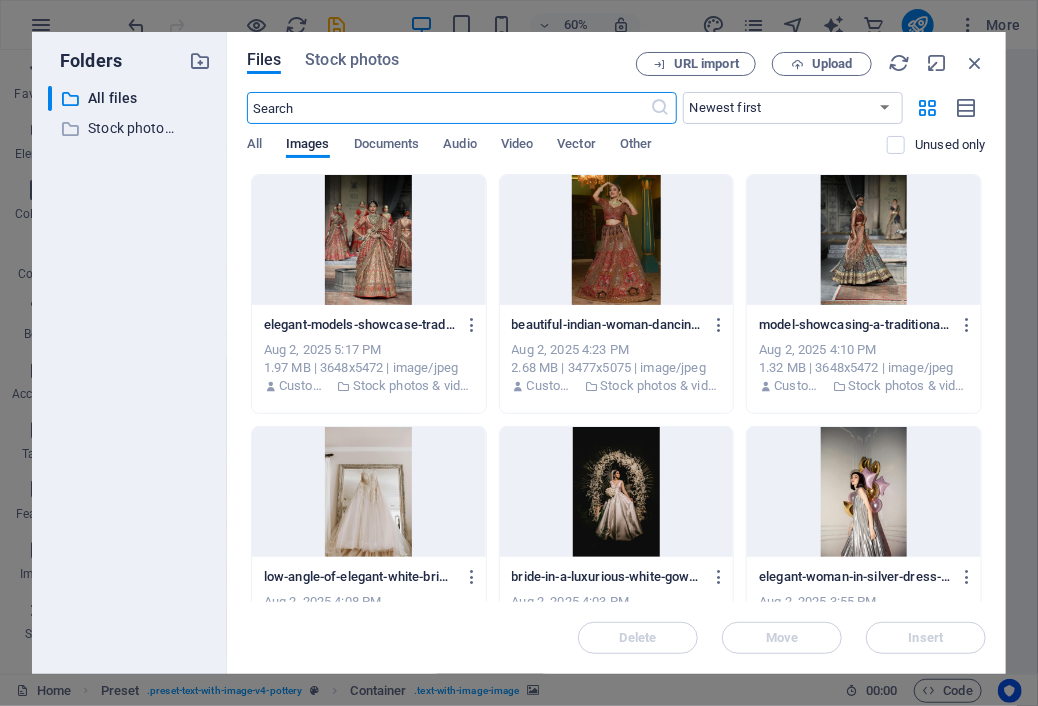 scroll, scrollTop: 0, scrollLeft: 0, axis: both 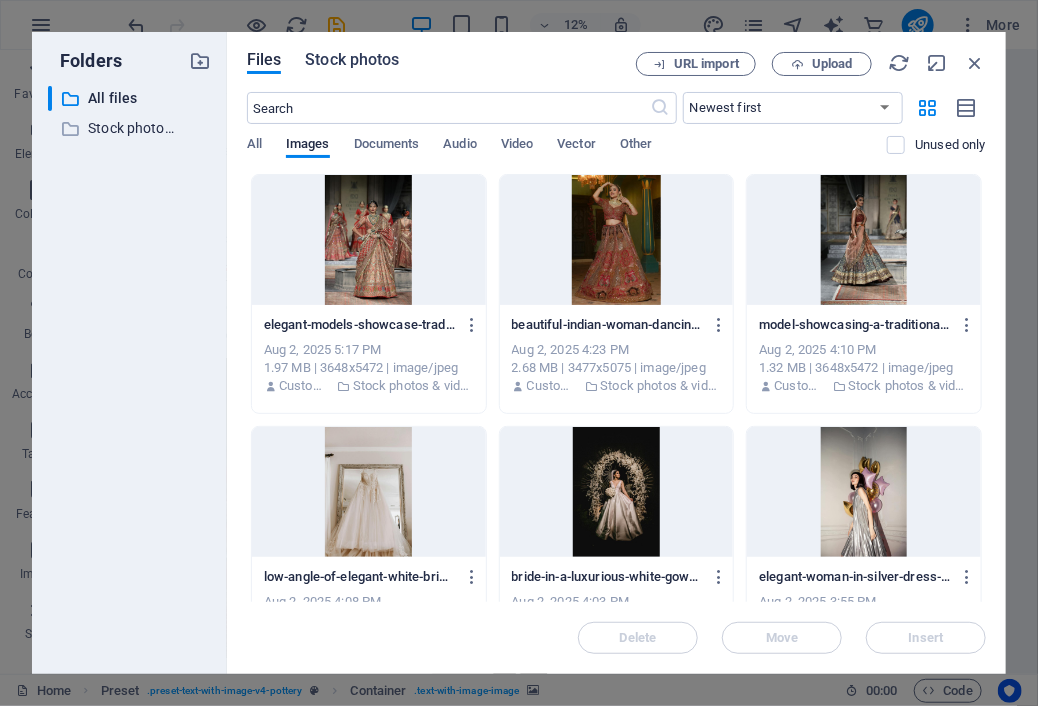 click on "Stock photos" at bounding box center [352, 60] 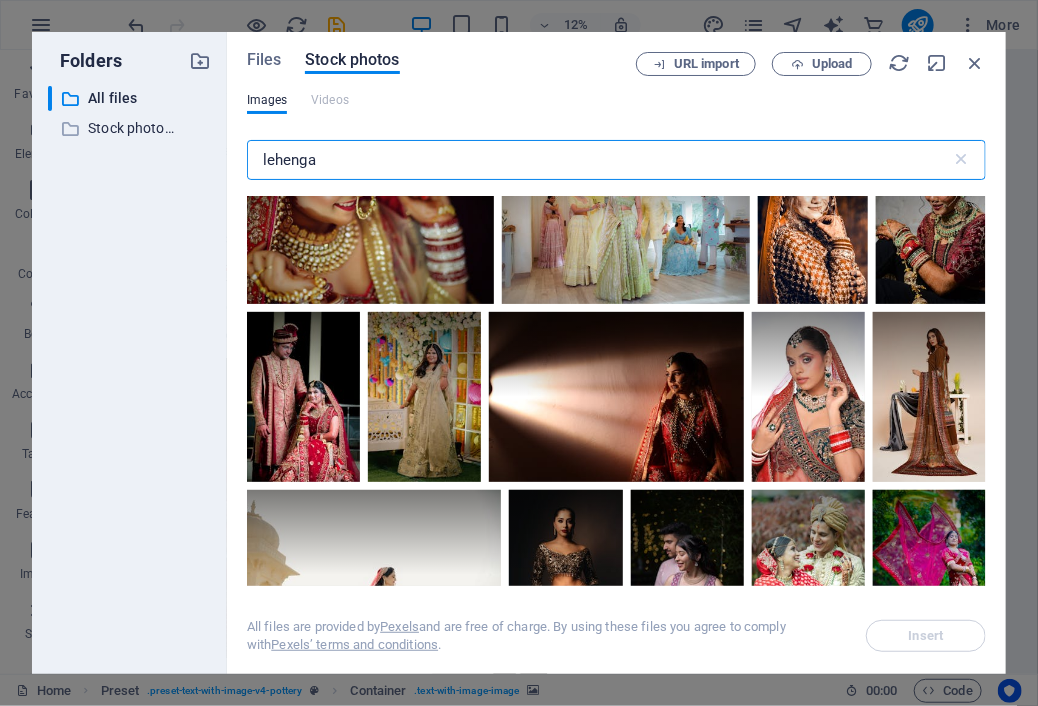 scroll, scrollTop: 13652, scrollLeft: 0, axis: vertical 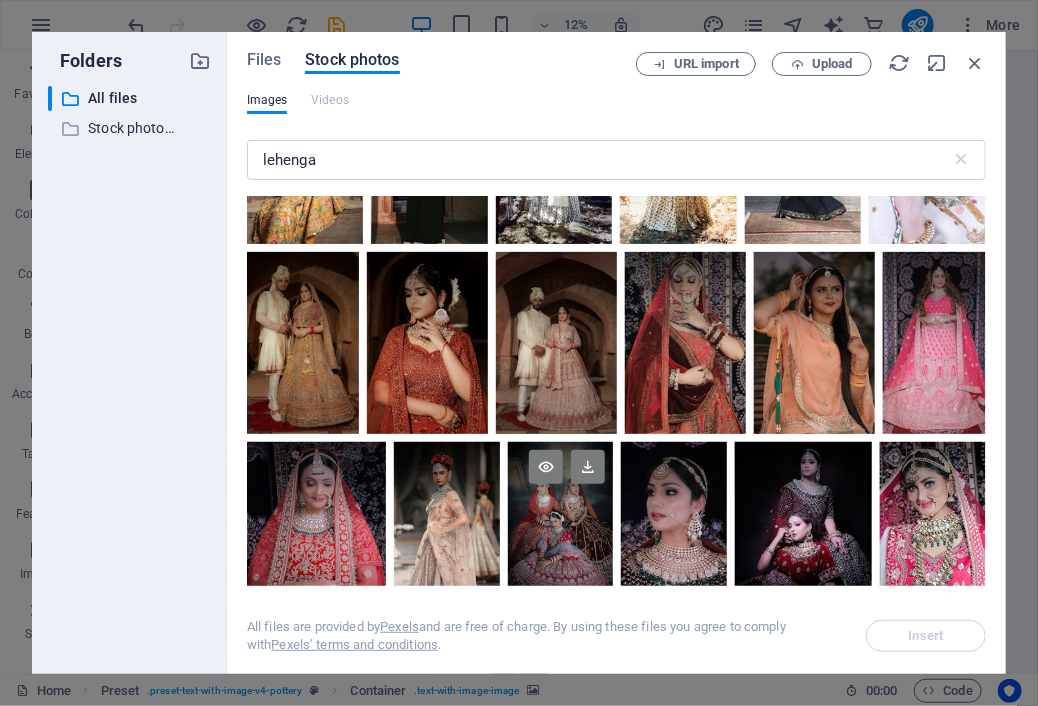 click at bounding box center (561, 481) 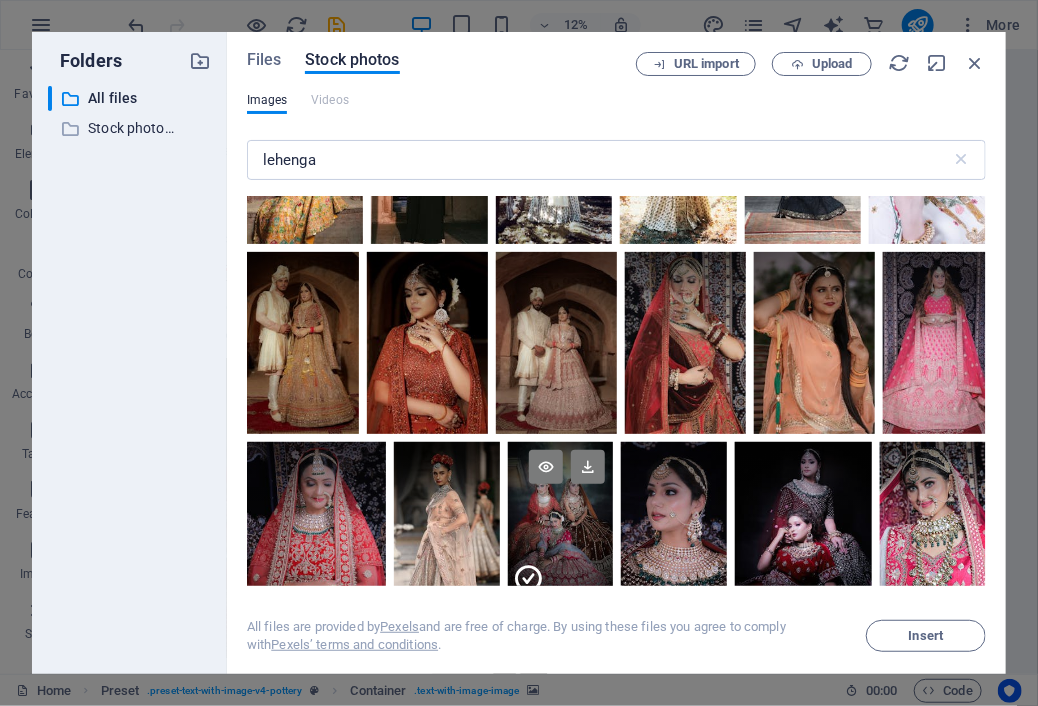 click at bounding box center [561, 481] 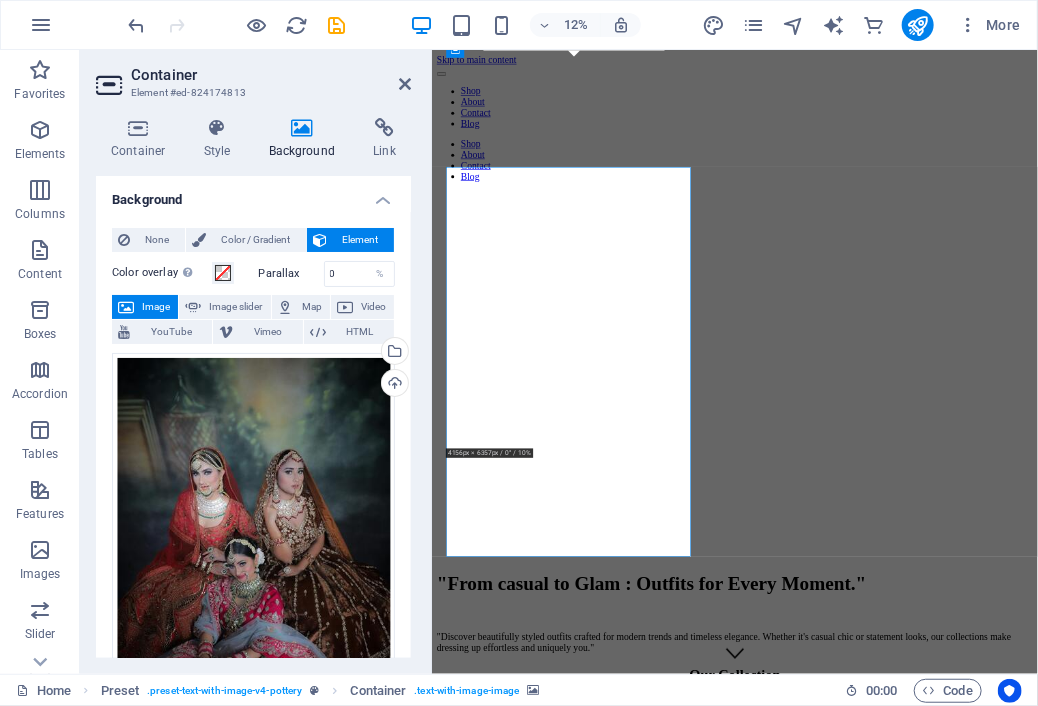 scroll, scrollTop: 1502, scrollLeft: 0, axis: vertical 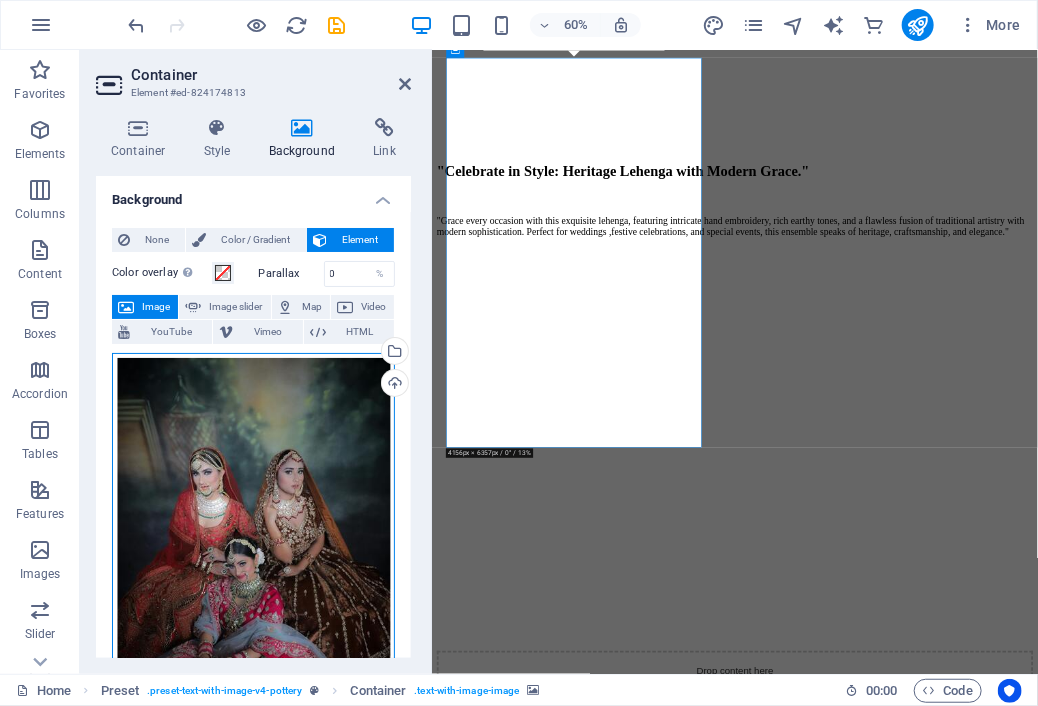 click on "Drag files here, click to choose files or select files from Files or our free stock photos & videos" at bounding box center [253, 563] 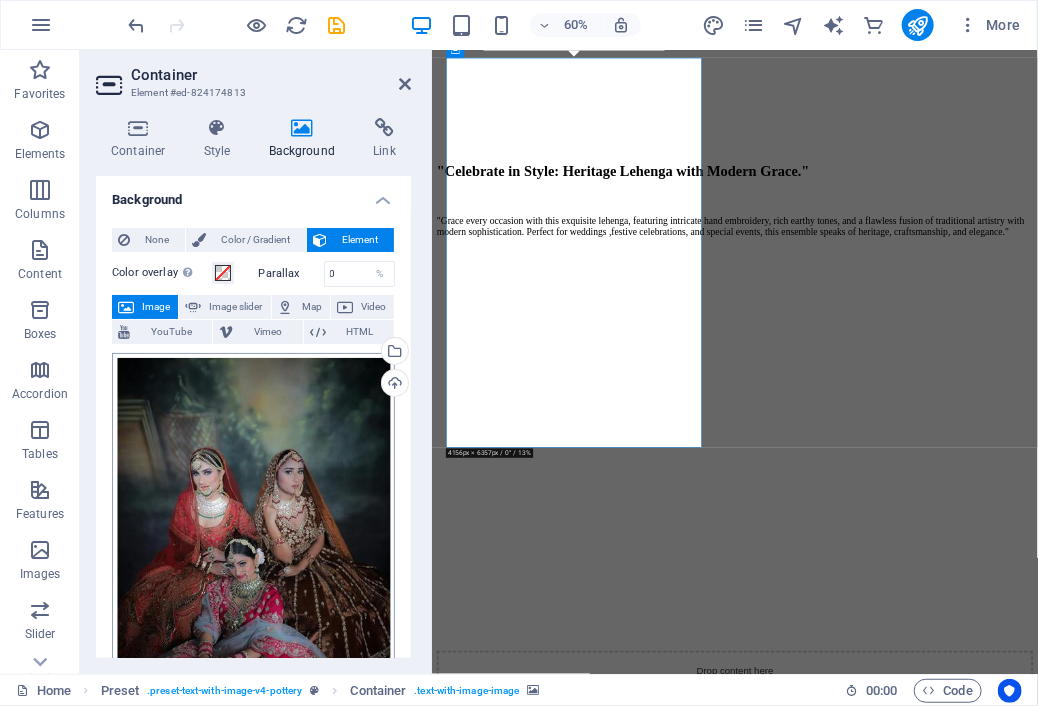 click on "tribelink.site Home Favorites Elements Columns Content Boxes Accordion Tables Features Images Slider Header Footer Forms Marketing Collections Commerce Container Element #ed-824174813
Container Style Background Link Size Height Default px rem % vh vw Min. height 650 None px rem % vh vw Width Default px rem % em vh vw Min. width None px rem % vh vw Content width Default Custom width Width Default px rem % em vh vw Min. width None px rem % vh vw Default padding Custom spacing Default content width and padding can be changed under Design. Edit design Layout (Flexbox) Alignment Determines the flex direction. Default Main axis Determine how elements should behave along the main axis inside this container (justify content). Default Side axis Control the vertical direction of the element inside of the container (align items). Default Wrap Default On Off Fill Default Accessibility Role None Alert Article Banner Comment %" at bounding box center [519, 353] 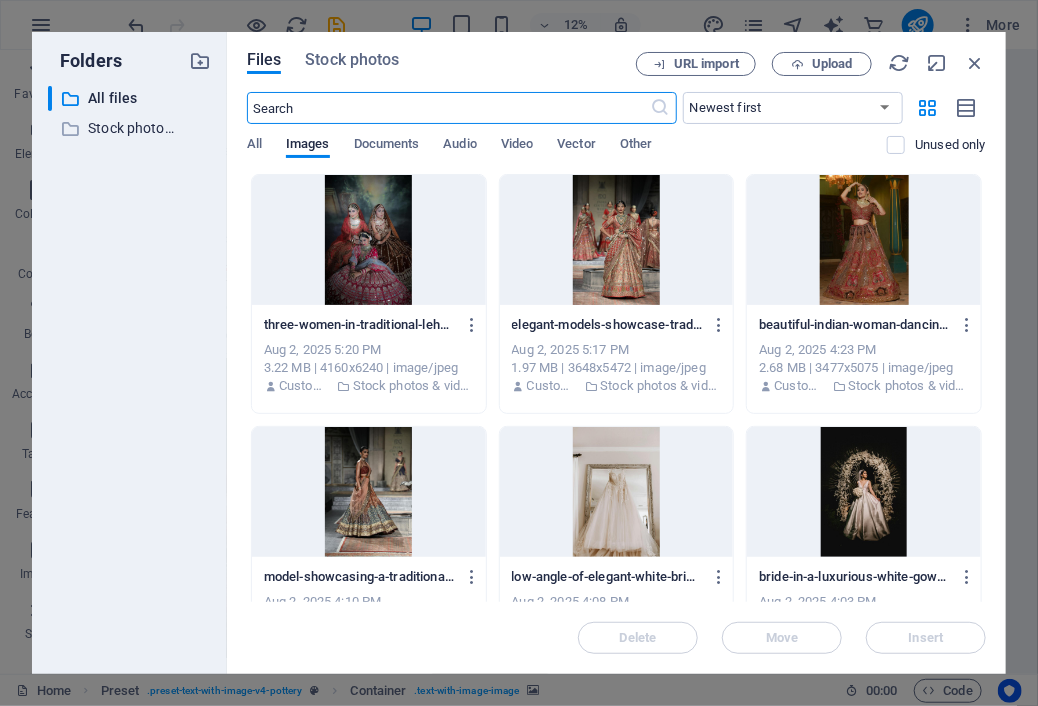 scroll, scrollTop: 0, scrollLeft: 0, axis: both 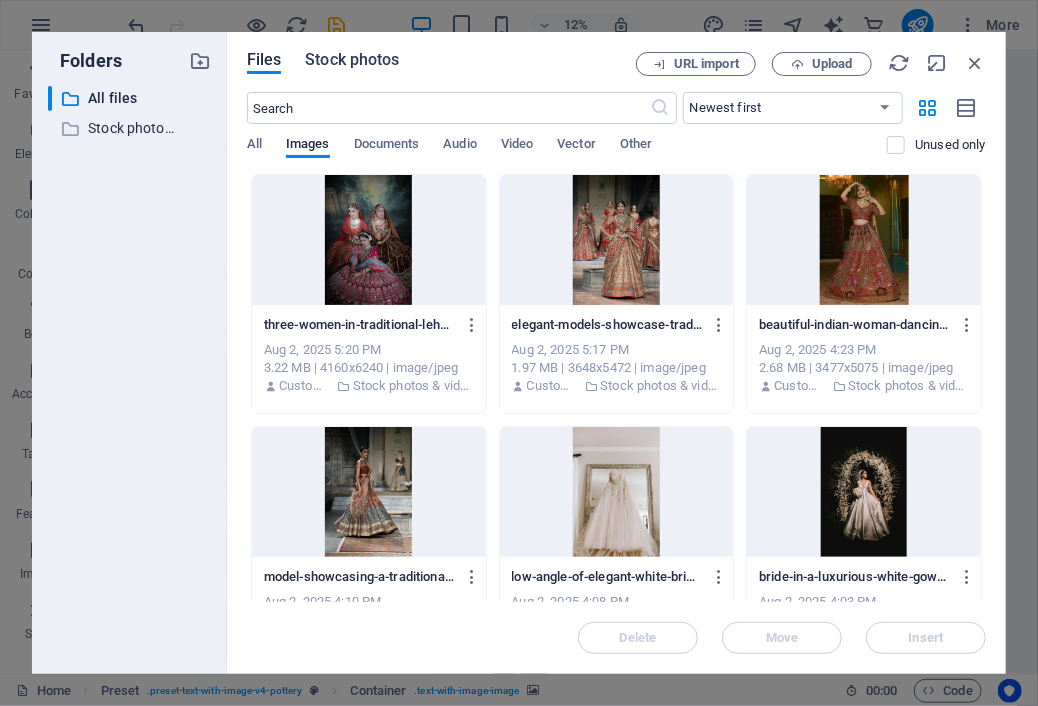 click on "Stock photos" at bounding box center [352, 60] 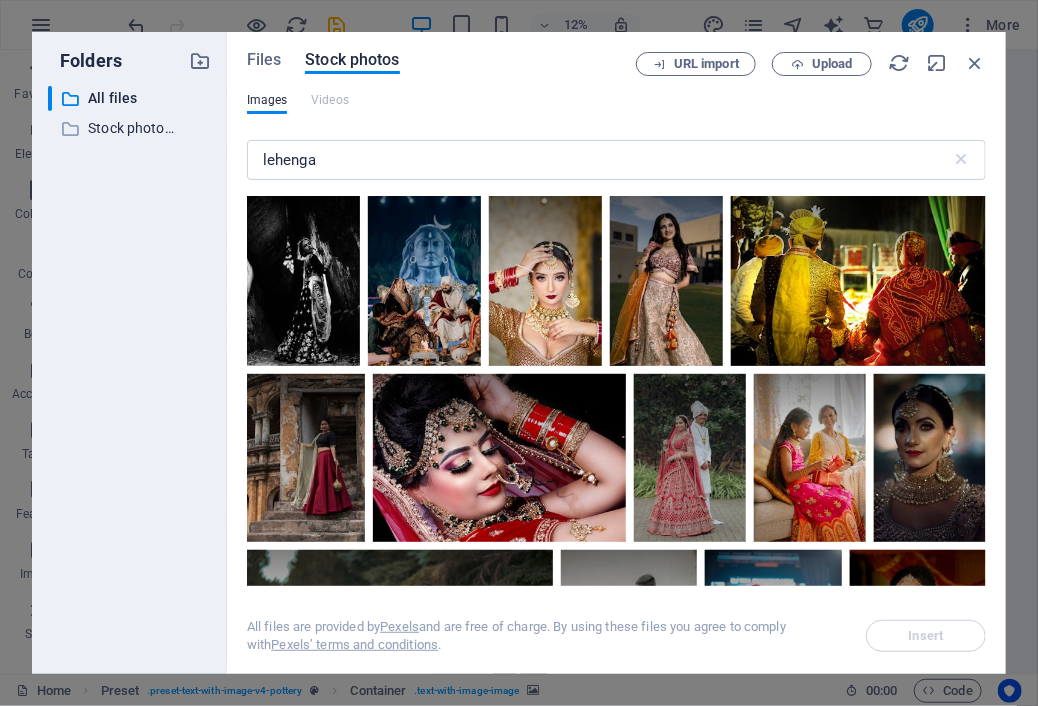 drag, startPoint x: 987, startPoint y: 197, endPoint x: 984, endPoint y: 207, distance: 10.440307 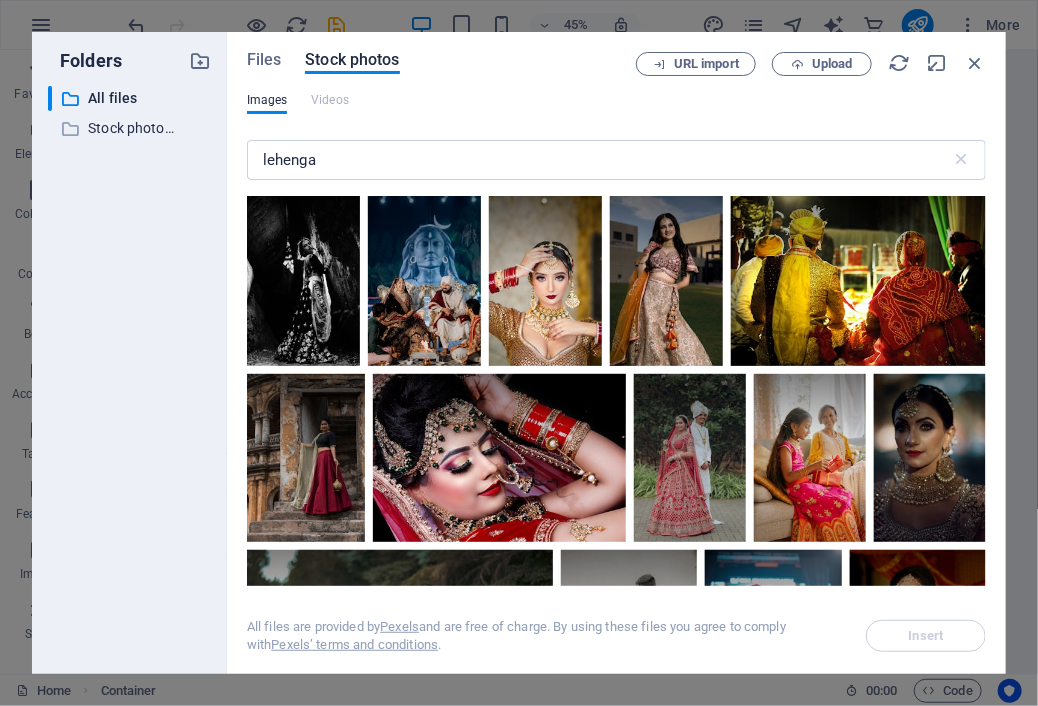 scroll, scrollTop: 2156, scrollLeft: 0, axis: vertical 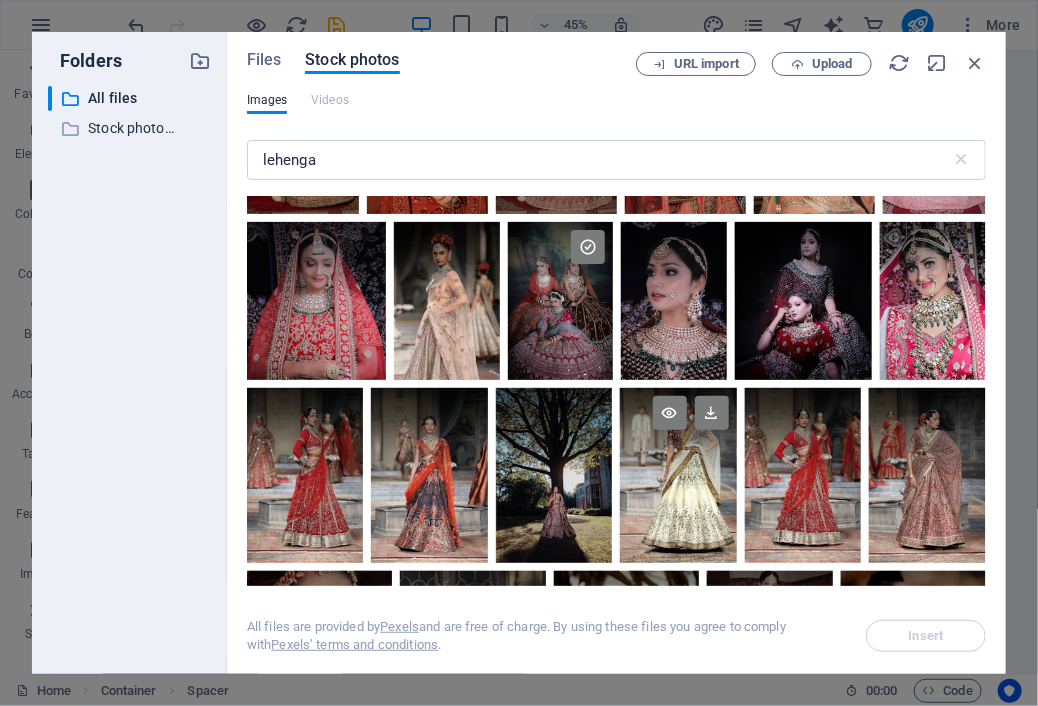 click at bounding box center (678, 475) 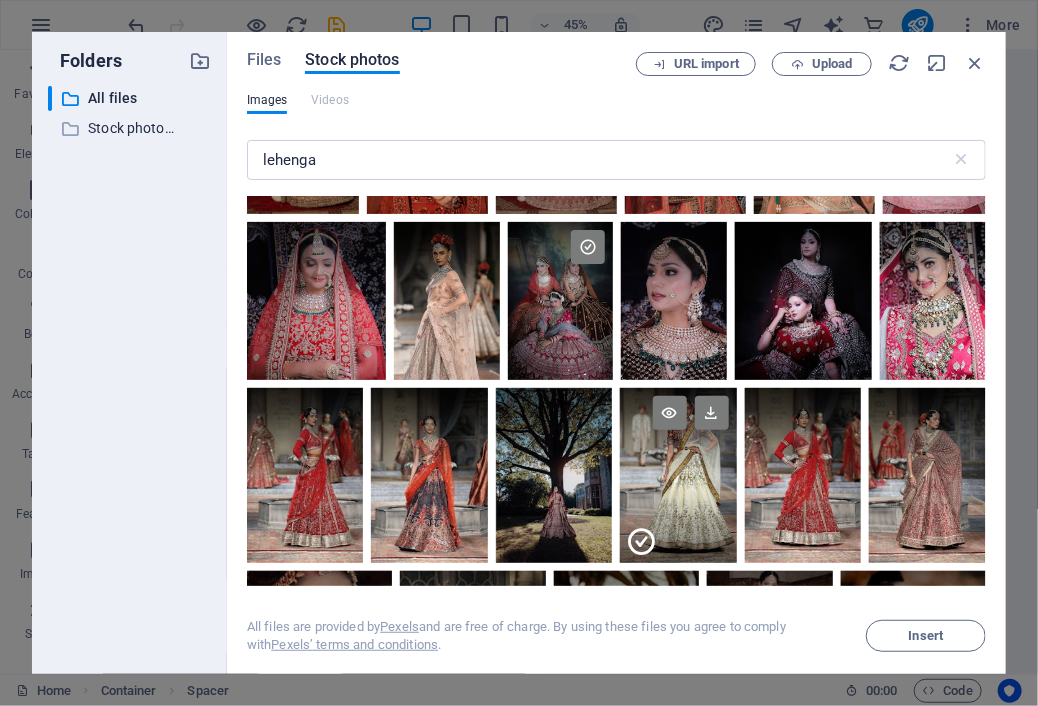 click at bounding box center (678, 519) 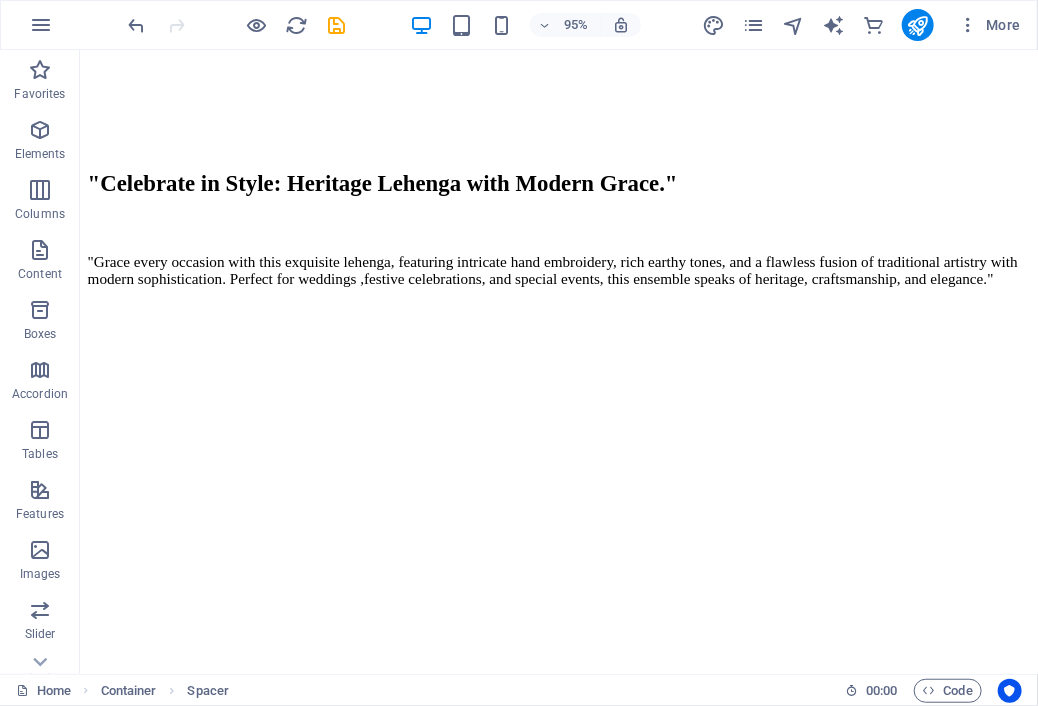scroll, scrollTop: 1577, scrollLeft: 0, axis: vertical 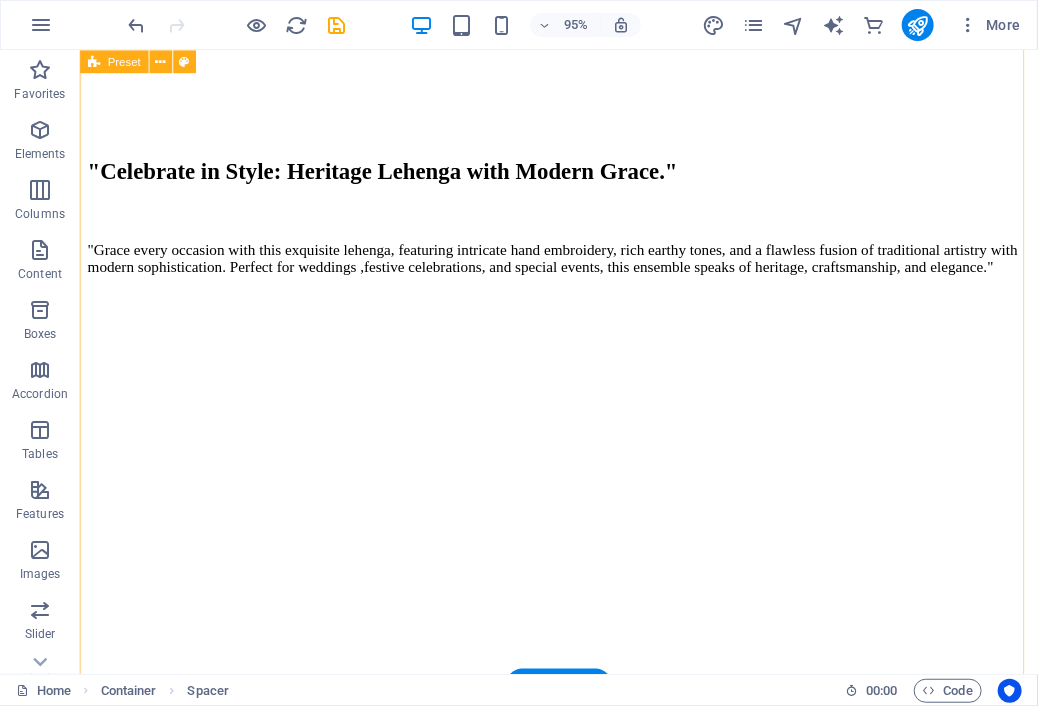 click at bounding box center [583, 327] 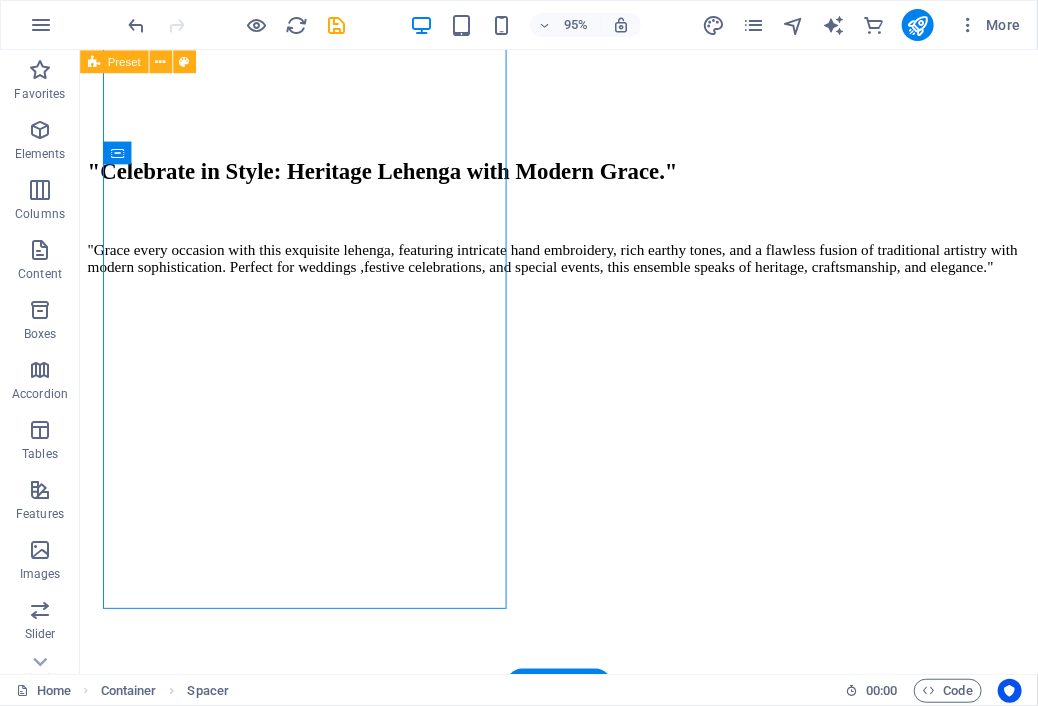 click at bounding box center (583, 327) 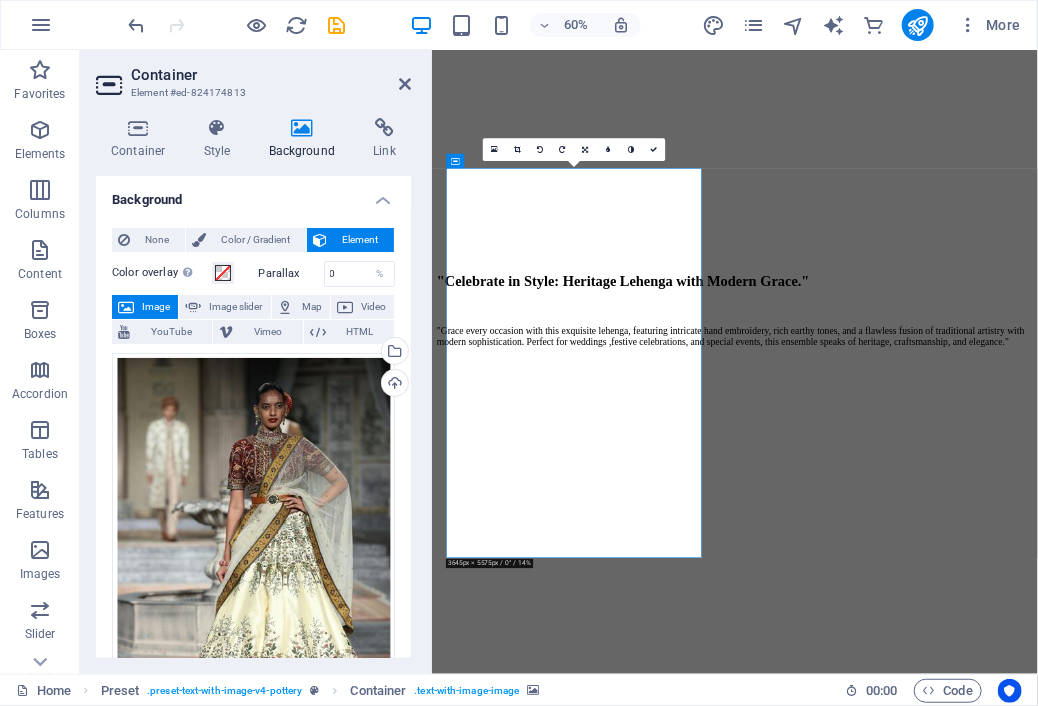 scroll, scrollTop: 1304, scrollLeft: 0, axis: vertical 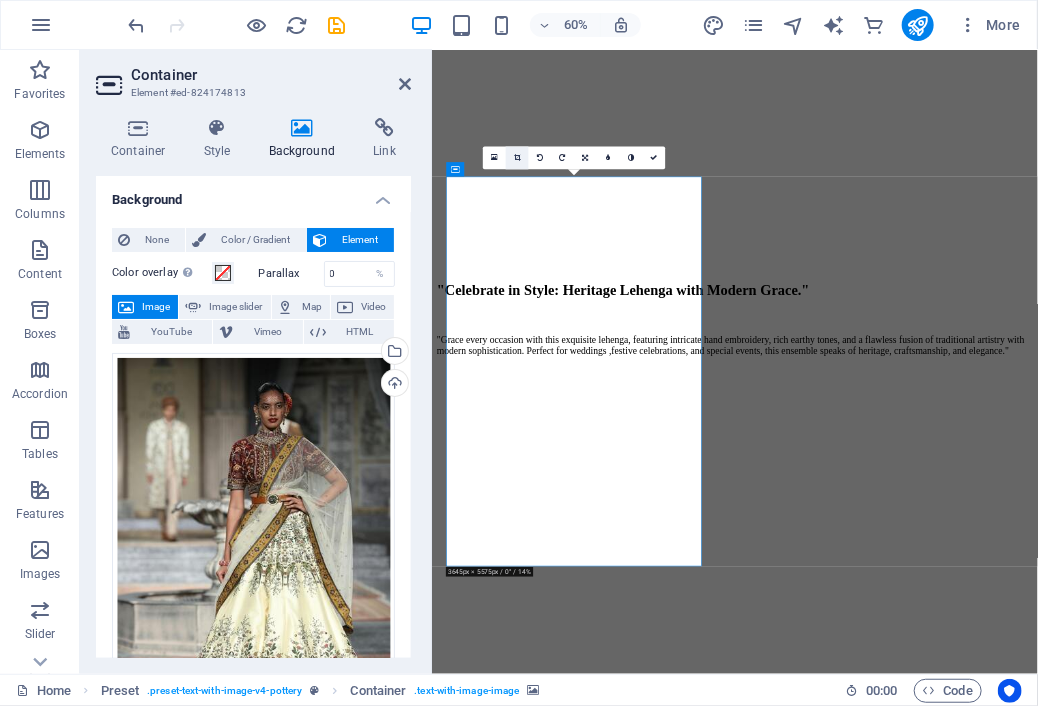 click at bounding box center (517, 158) 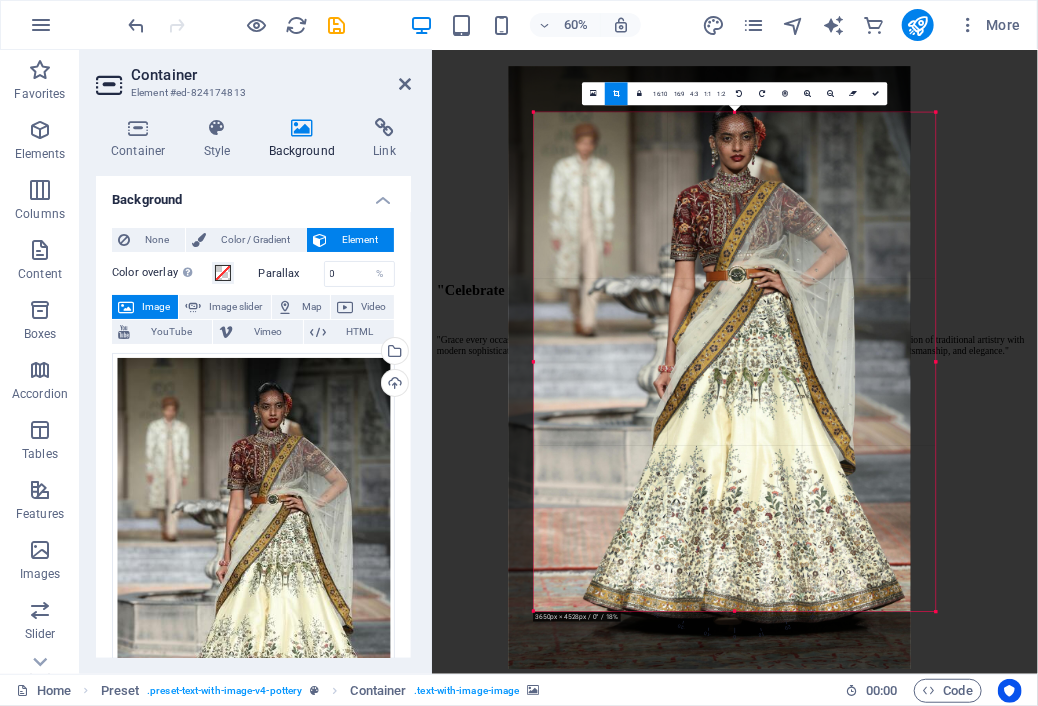 drag, startPoint x: 758, startPoint y: 297, endPoint x: 728, endPoint y: 264, distance: 44.598206 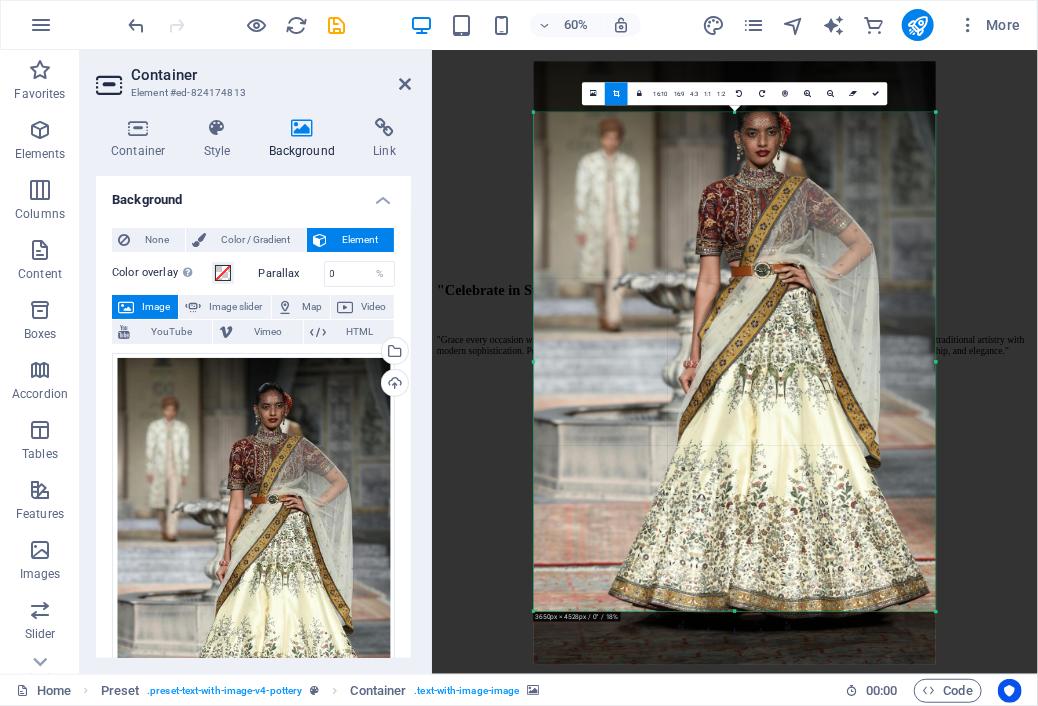 drag, startPoint x: 741, startPoint y: 613, endPoint x: 773, endPoint y: 677, distance: 71.55418 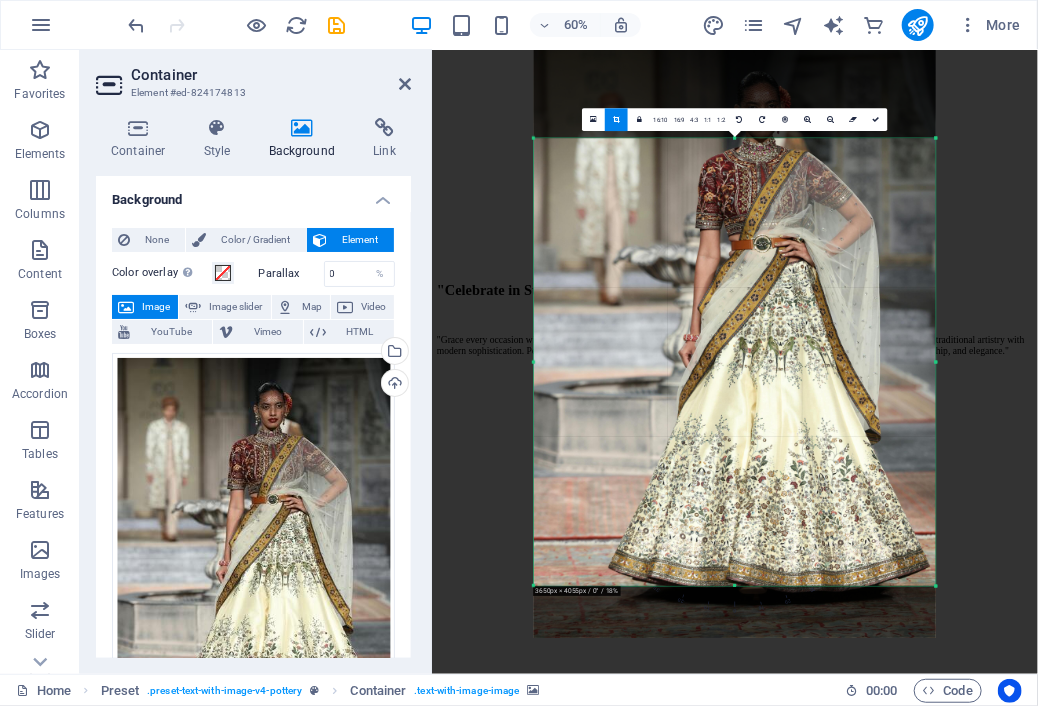 drag, startPoint x: 733, startPoint y: 110, endPoint x: 764, endPoint y: 197, distance: 92.358 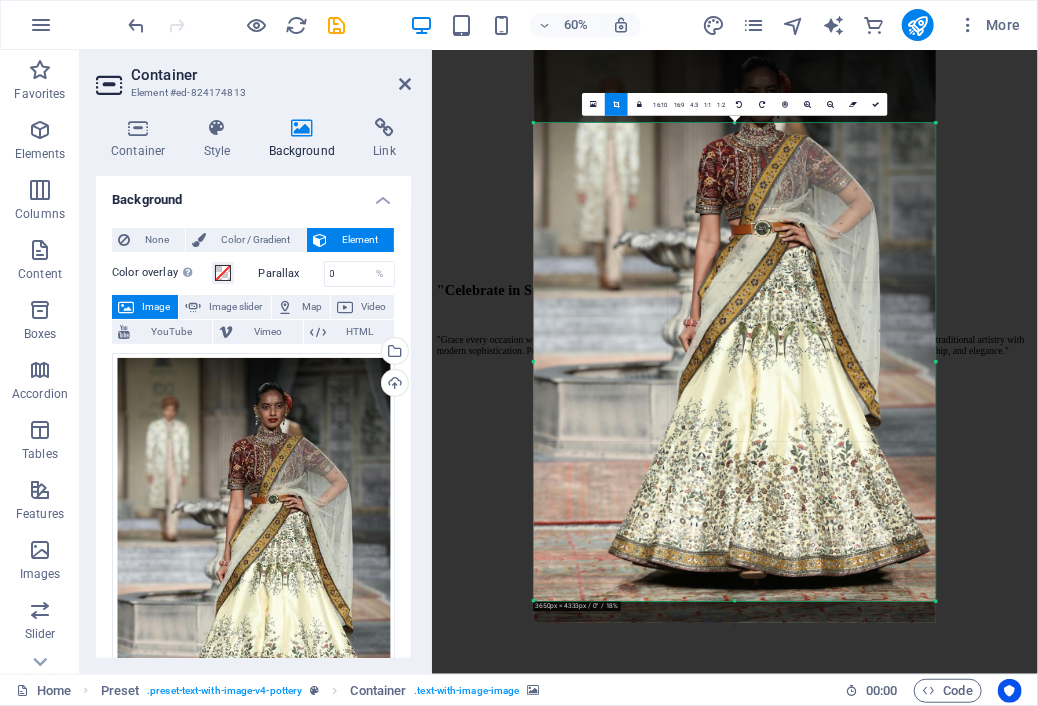 drag, startPoint x: 782, startPoint y: 585, endPoint x: 795, endPoint y: 636, distance: 52.63079 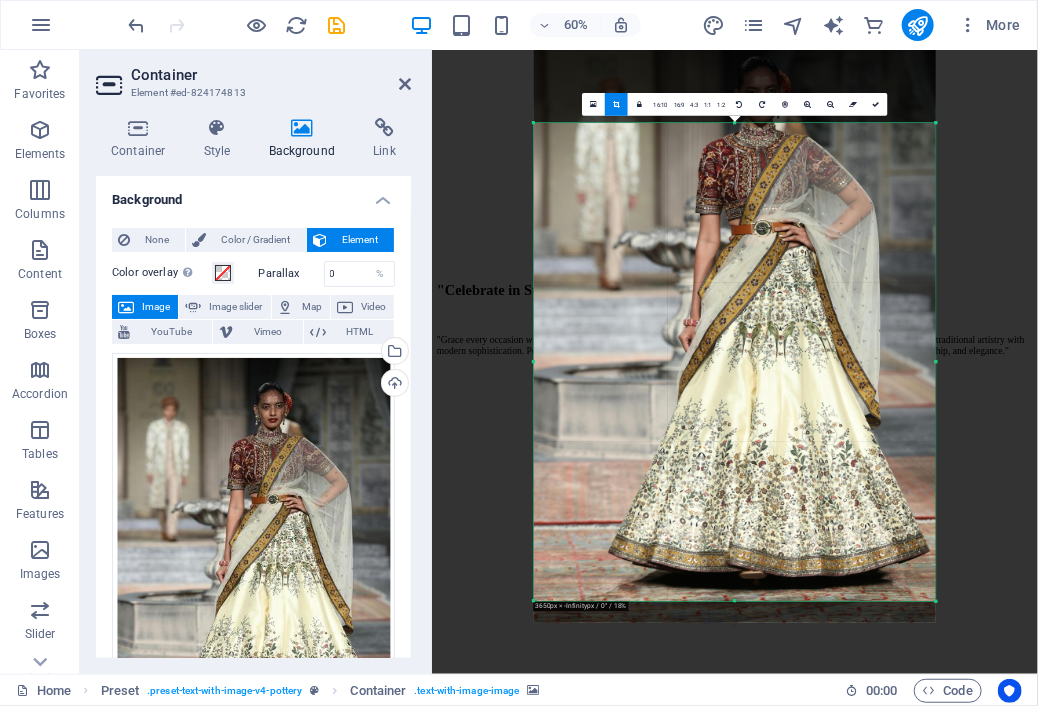 click at bounding box center [735, 321] 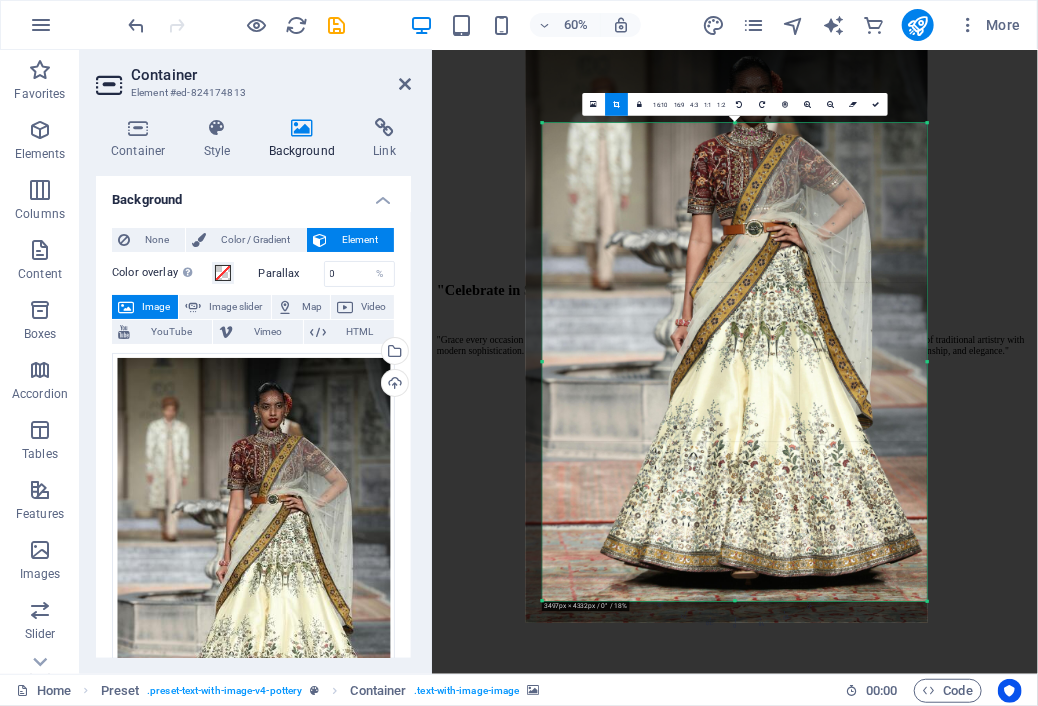 drag, startPoint x: 536, startPoint y: 389, endPoint x: 564, endPoint y: 388, distance: 28.01785 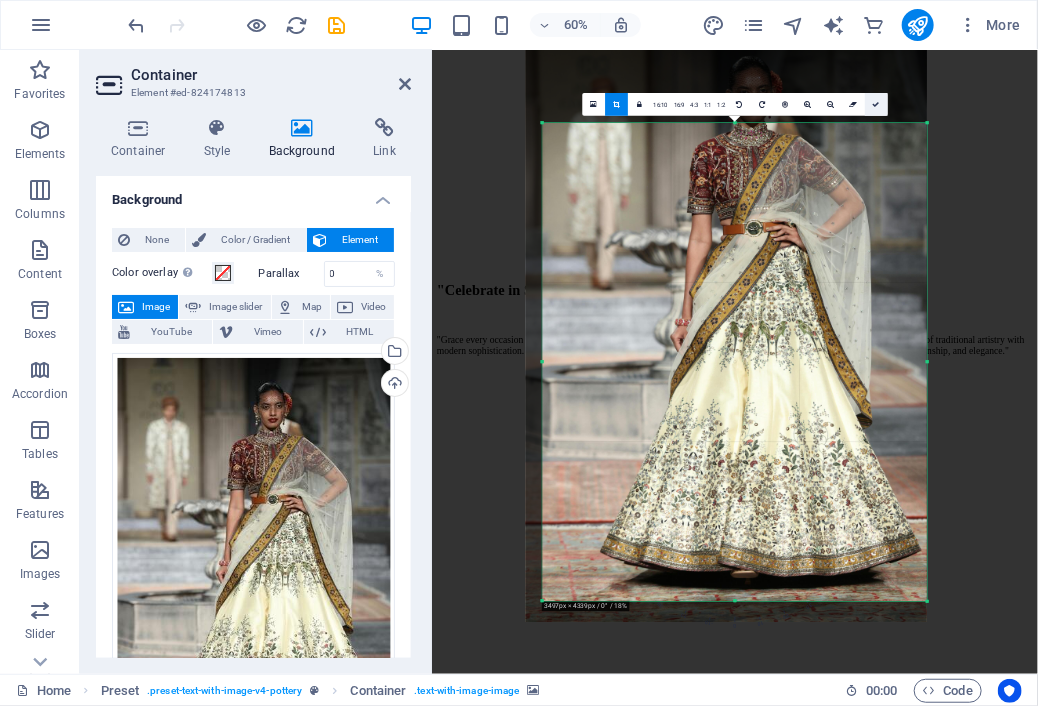 click at bounding box center (876, 104) 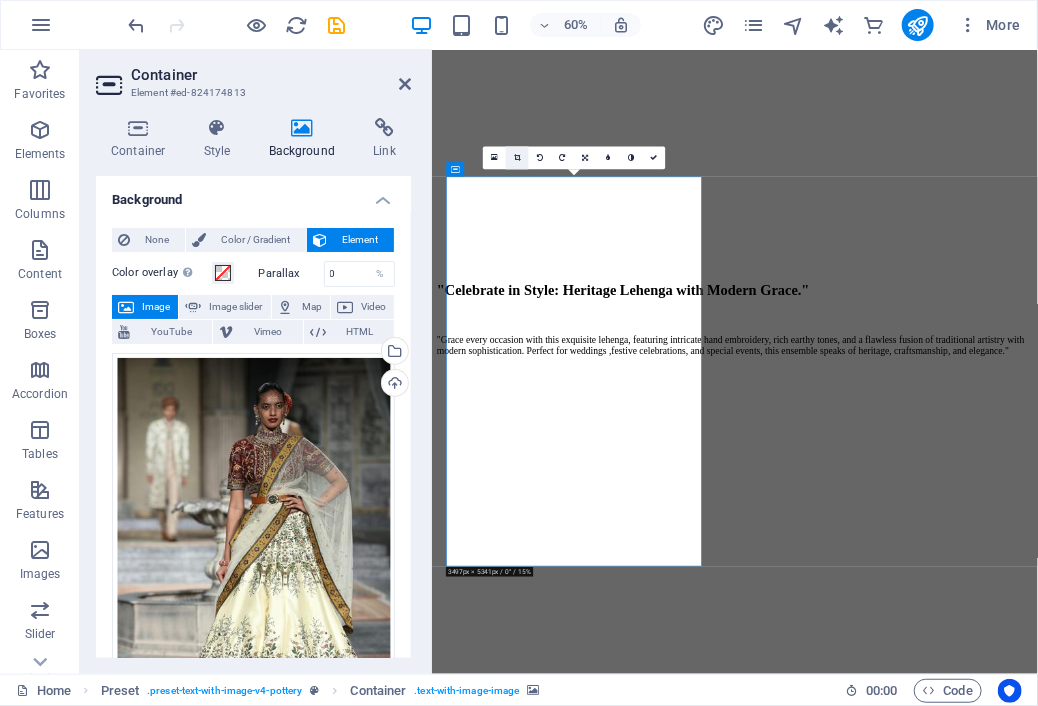click at bounding box center (517, 158) 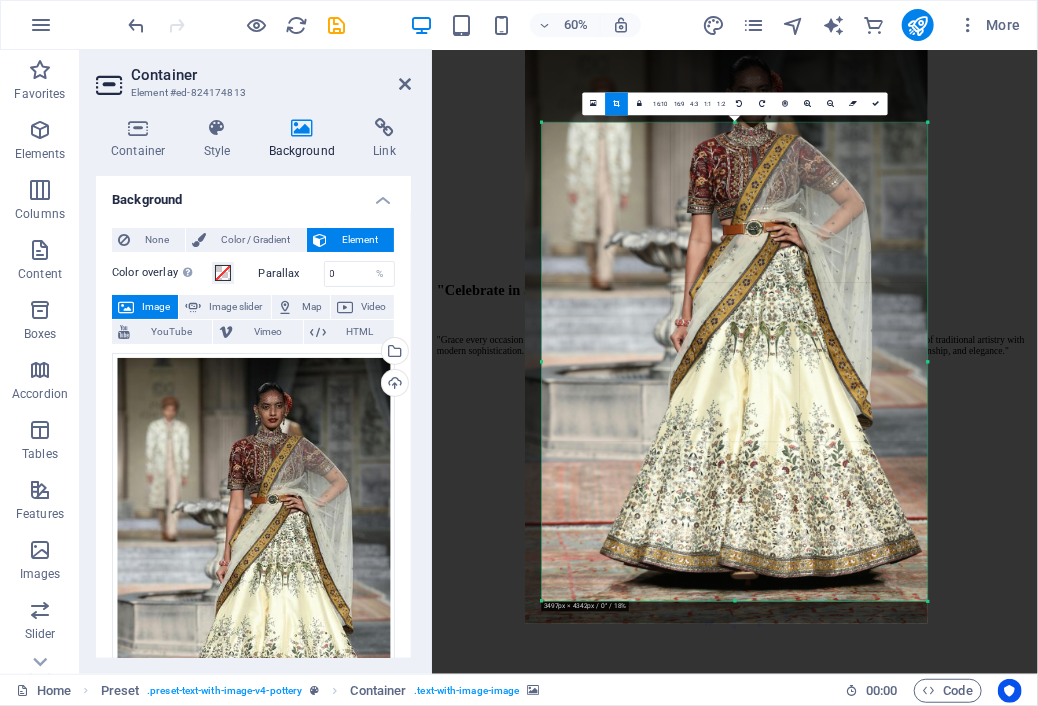 click at bounding box center [726, 321] 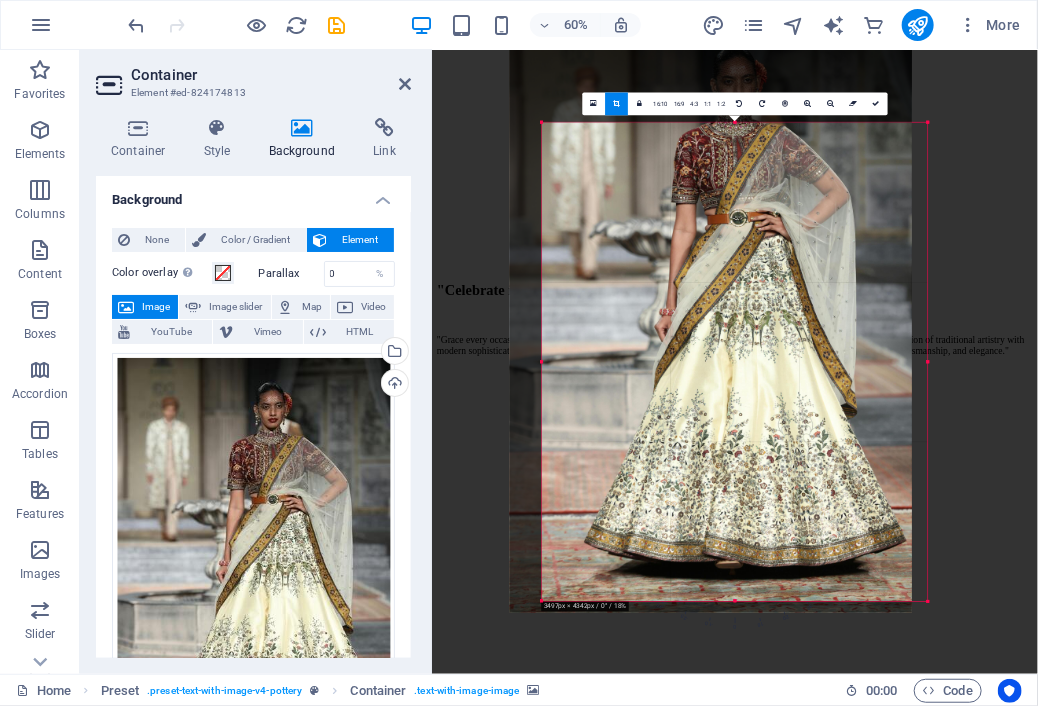 drag, startPoint x: 785, startPoint y: 339, endPoint x: 749, endPoint y: 241, distance: 104.40307 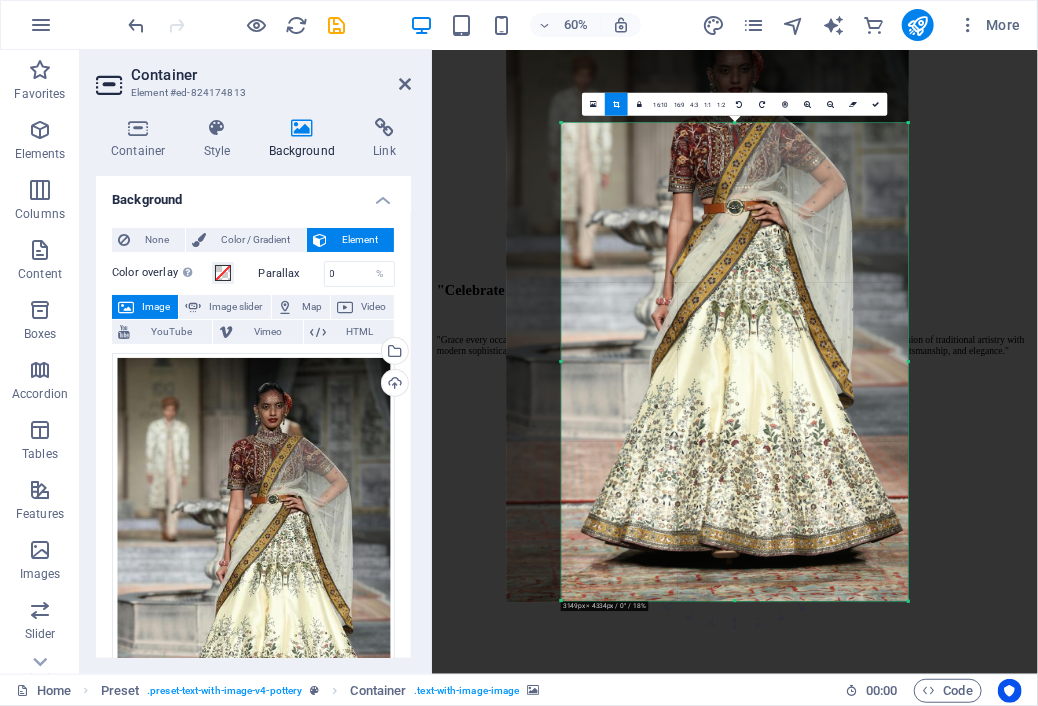 drag, startPoint x: 540, startPoint y: 373, endPoint x: 607, endPoint y: 367, distance: 67.26812 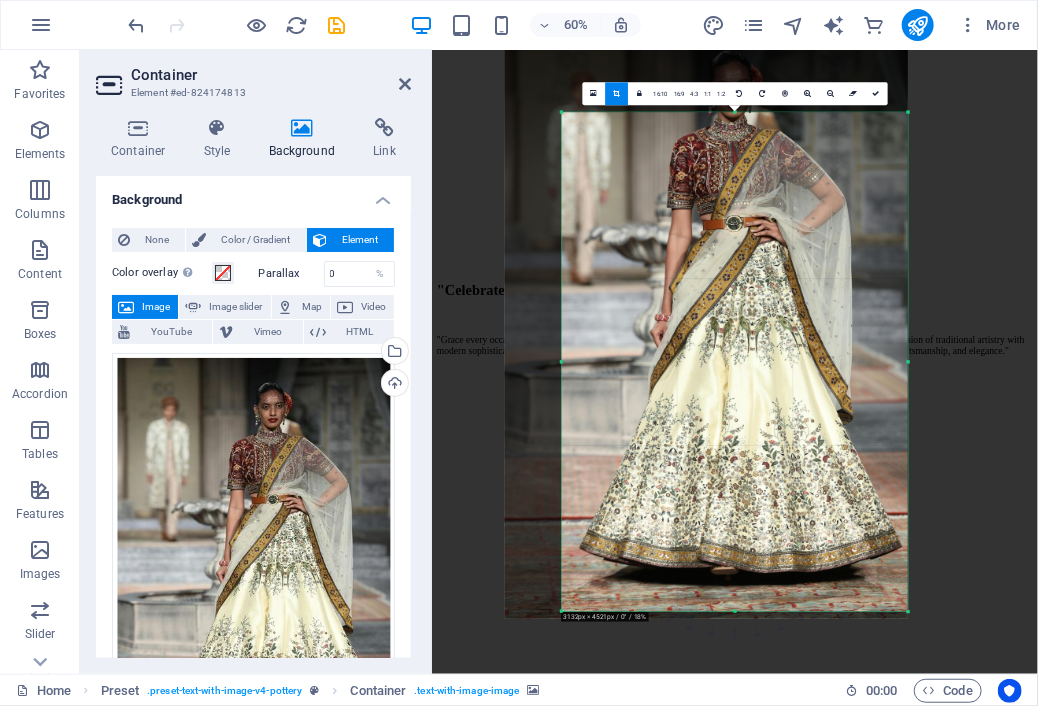 drag, startPoint x: 740, startPoint y: 121, endPoint x: 749, endPoint y: 77, distance: 44.911022 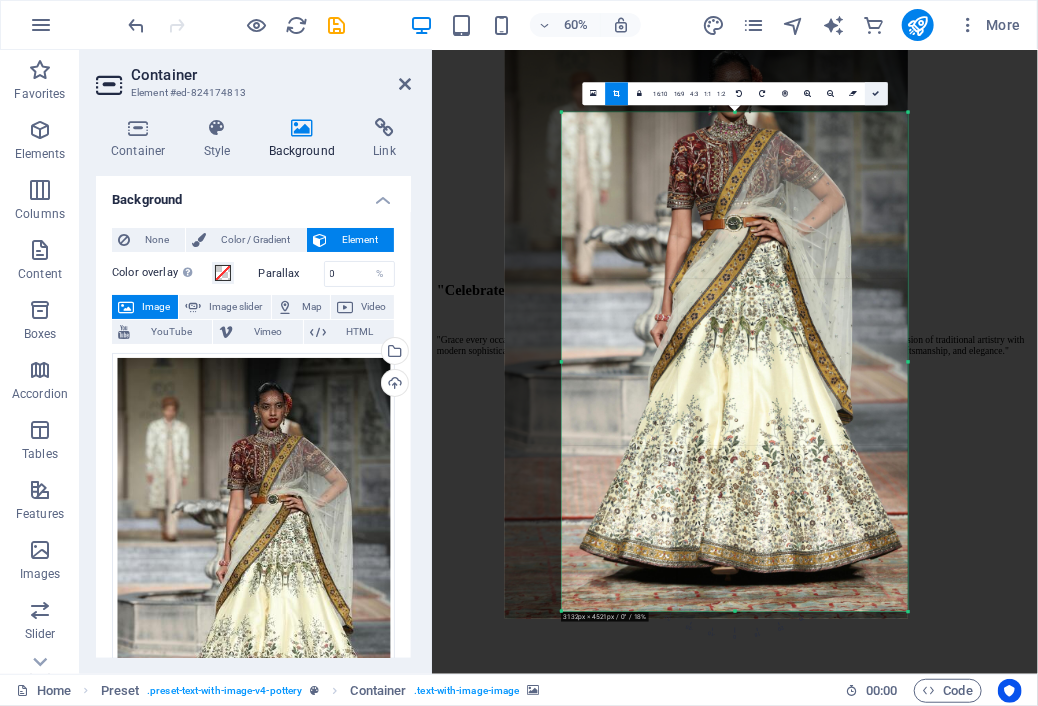 click at bounding box center [876, 93] 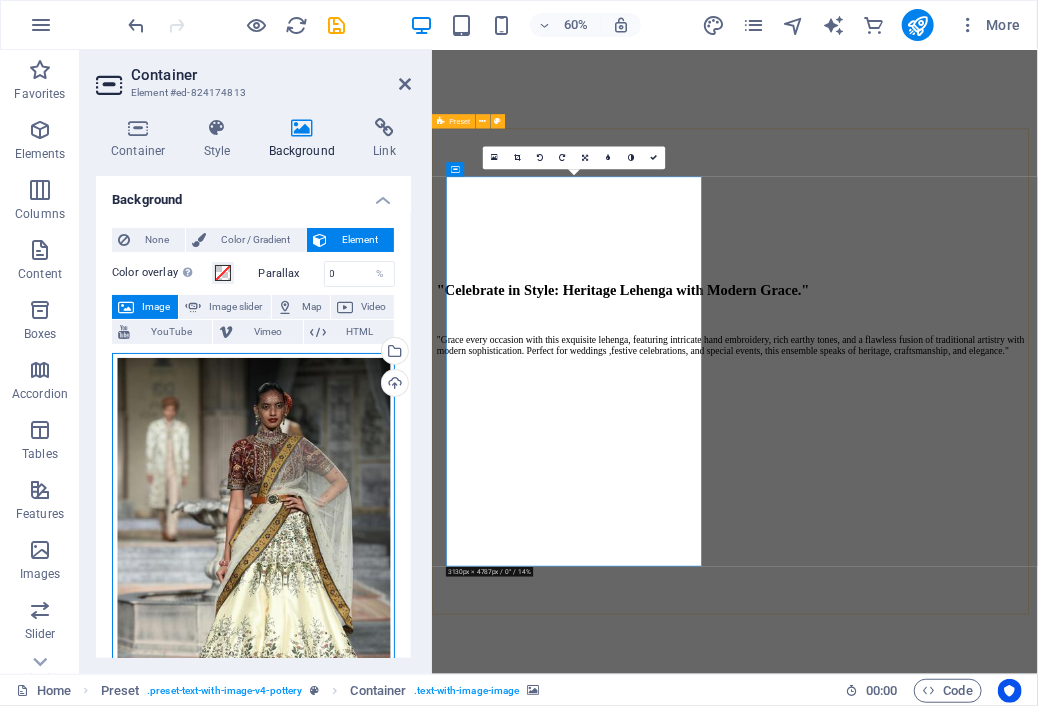 click on "Drag files here, click to choose files or select files from Files or our free stock photos & videos" at bounding box center [253, 563] 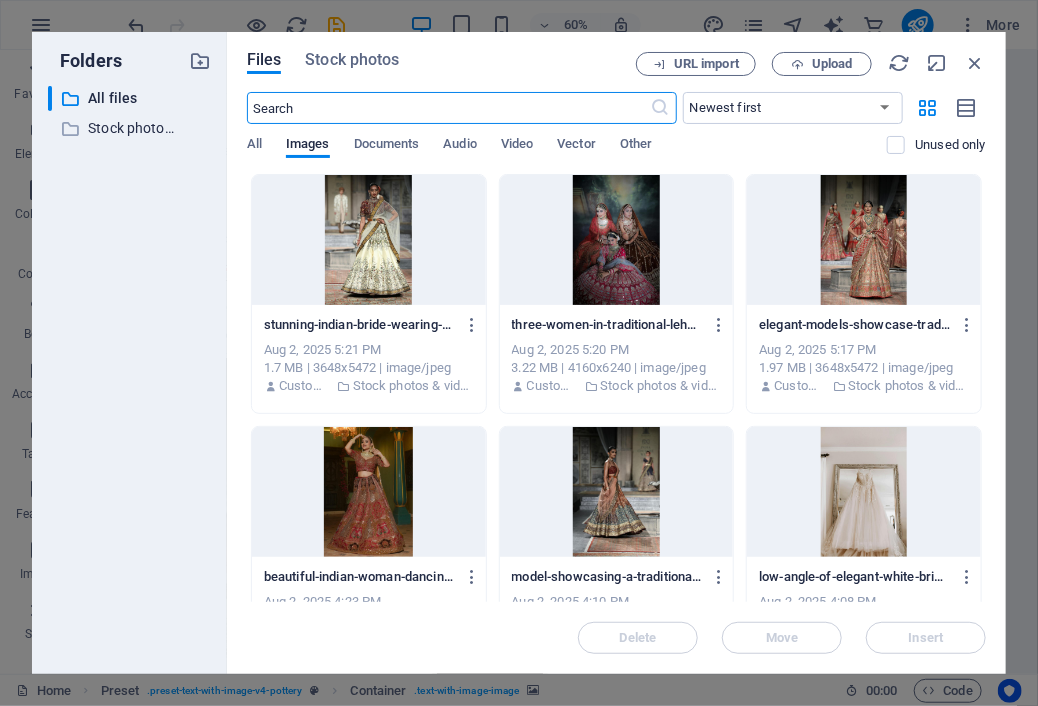 scroll, scrollTop: 0, scrollLeft: 0, axis: both 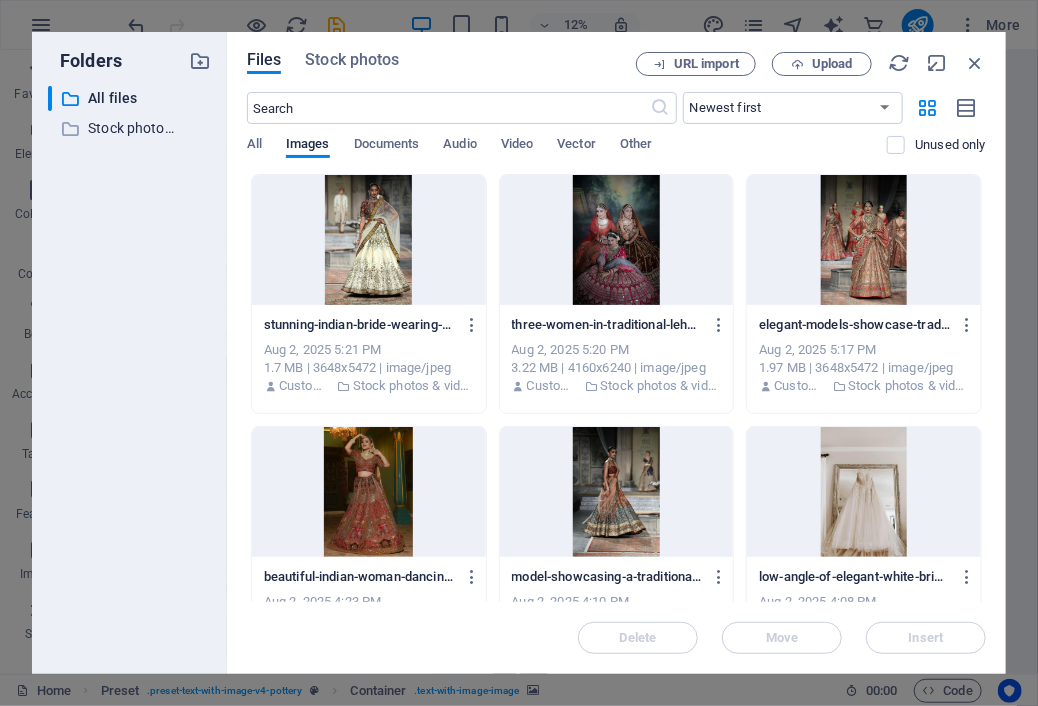 click at bounding box center (864, 240) 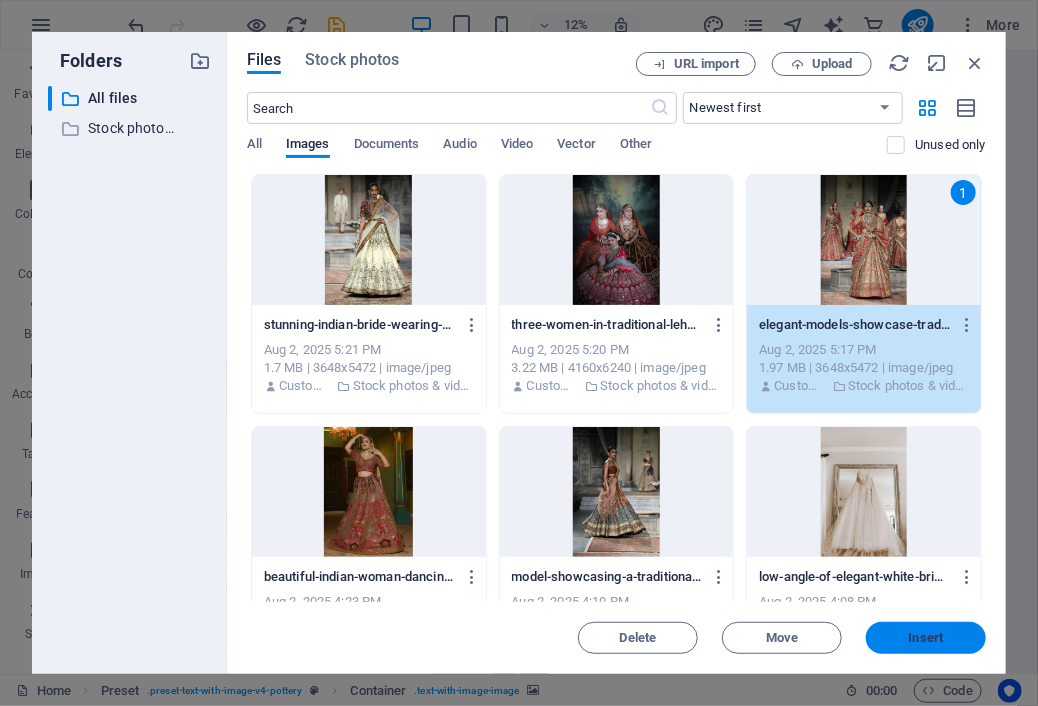 click on "Insert" at bounding box center (926, 638) 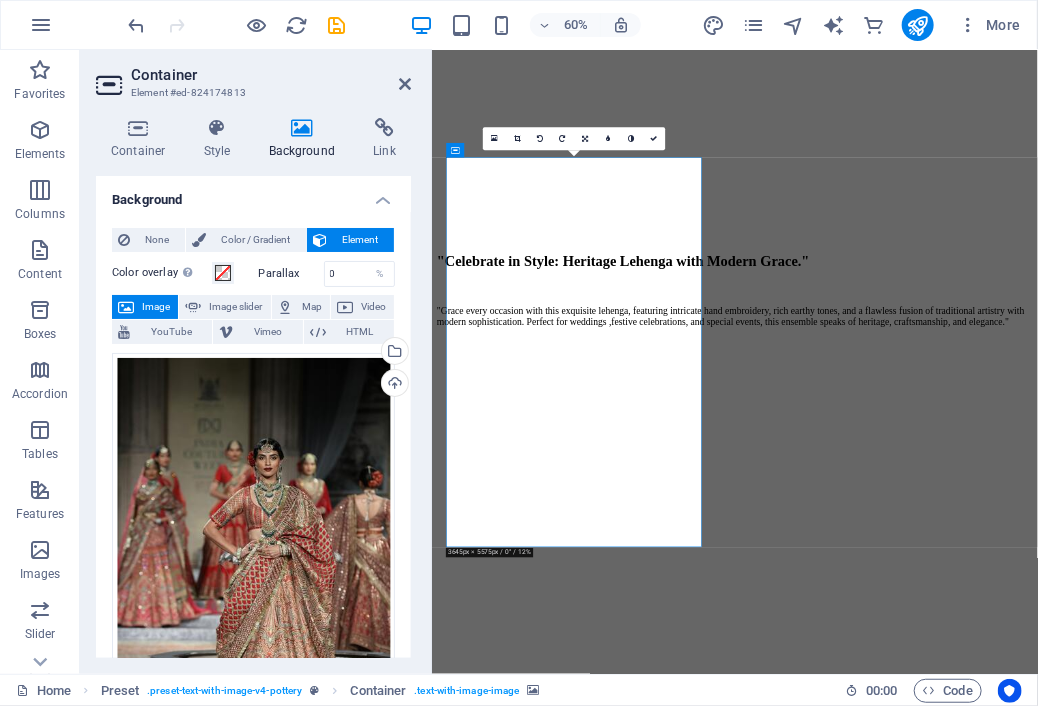 scroll, scrollTop: 1419, scrollLeft: 0, axis: vertical 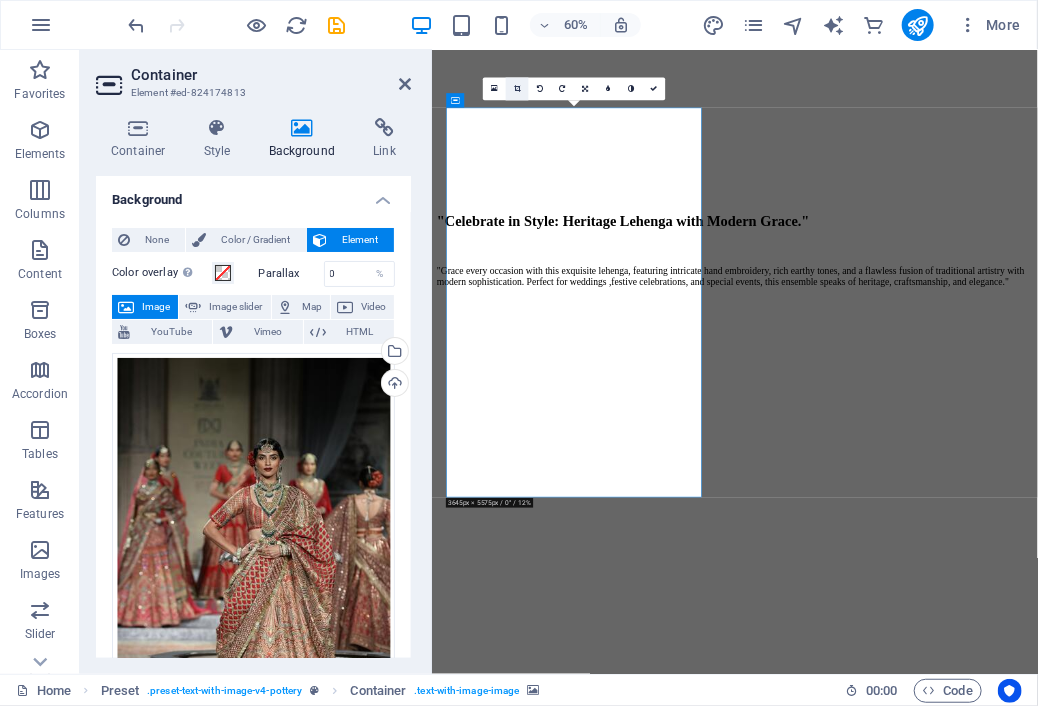 click at bounding box center [517, 88] 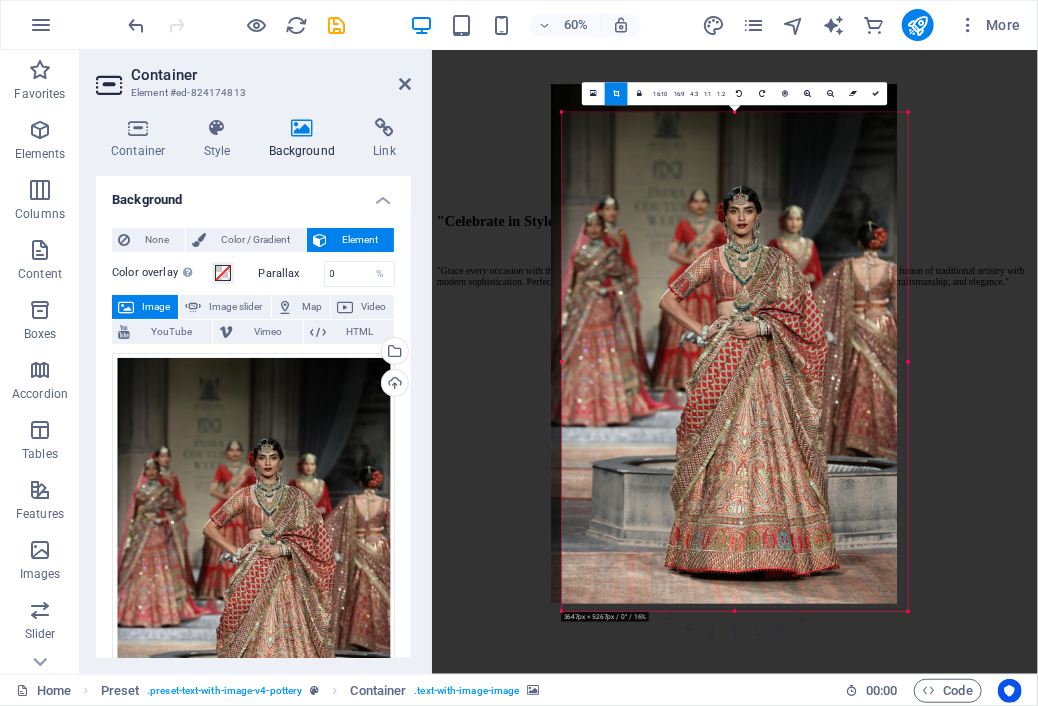 drag, startPoint x: 746, startPoint y: 301, endPoint x: 731, endPoint y: 263, distance: 40.853397 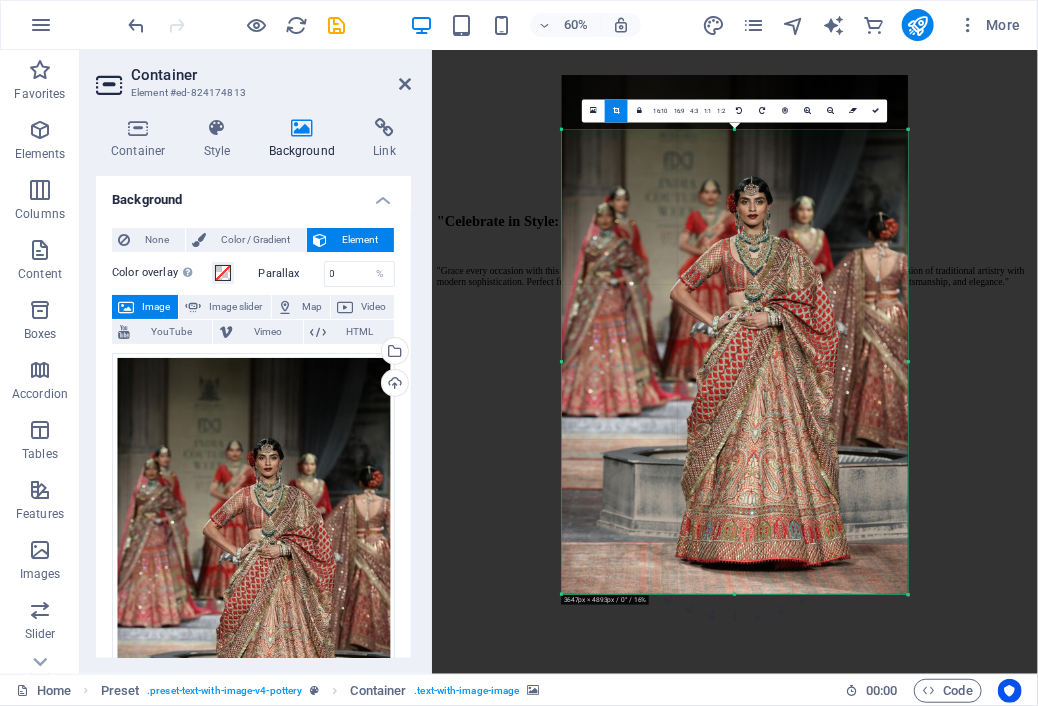 drag, startPoint x: 592, startPoint y: 111, endPoint x: 643, endPoint y: 170, distance: 77.987175 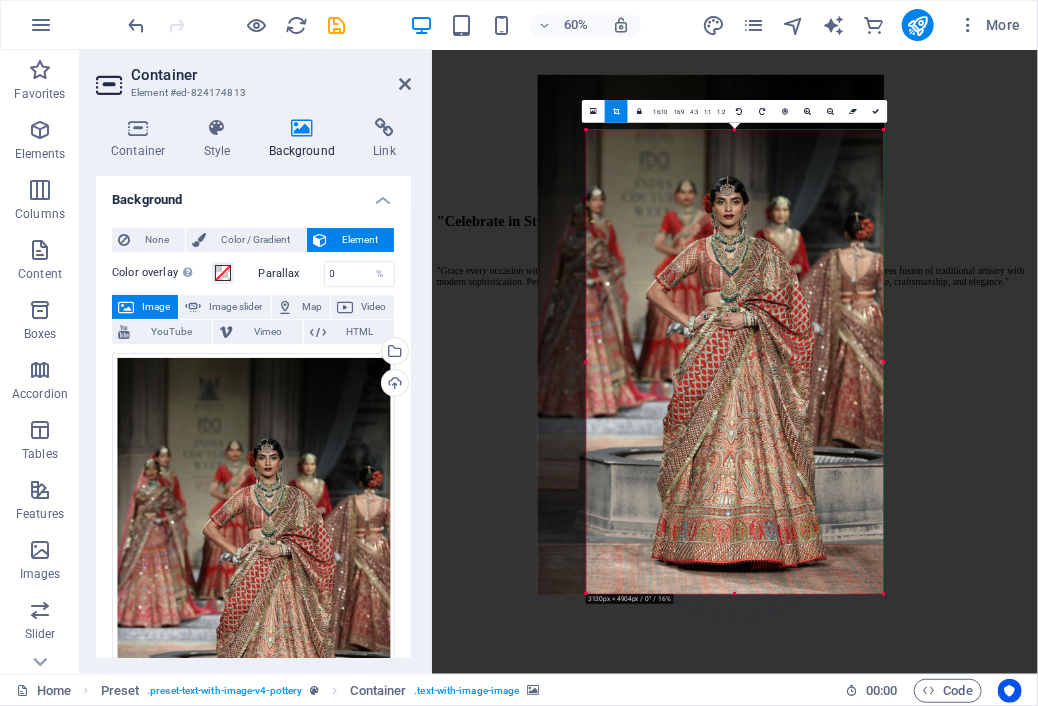 drag, startPoint x: 562, startPoint y: 227, endPoint x: 642, endPoint y: 219, distance: 80.399 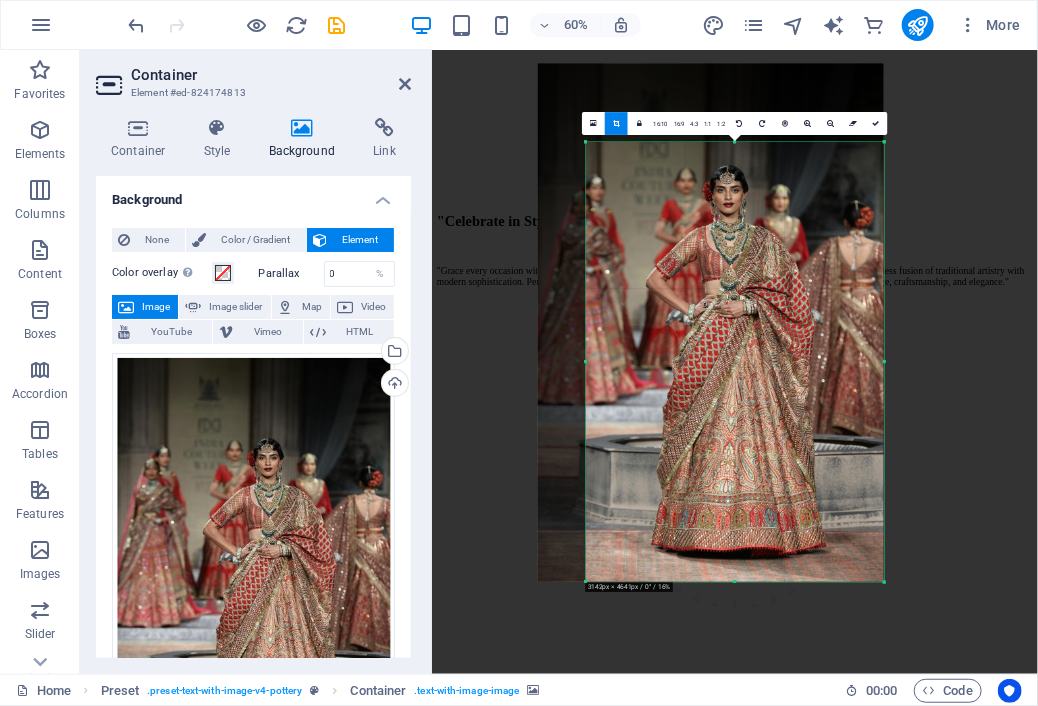 drag, startPoint x: 652, startPoint y: 129, endPoint x: 655, endPoint y: 169, distance: 40.112343 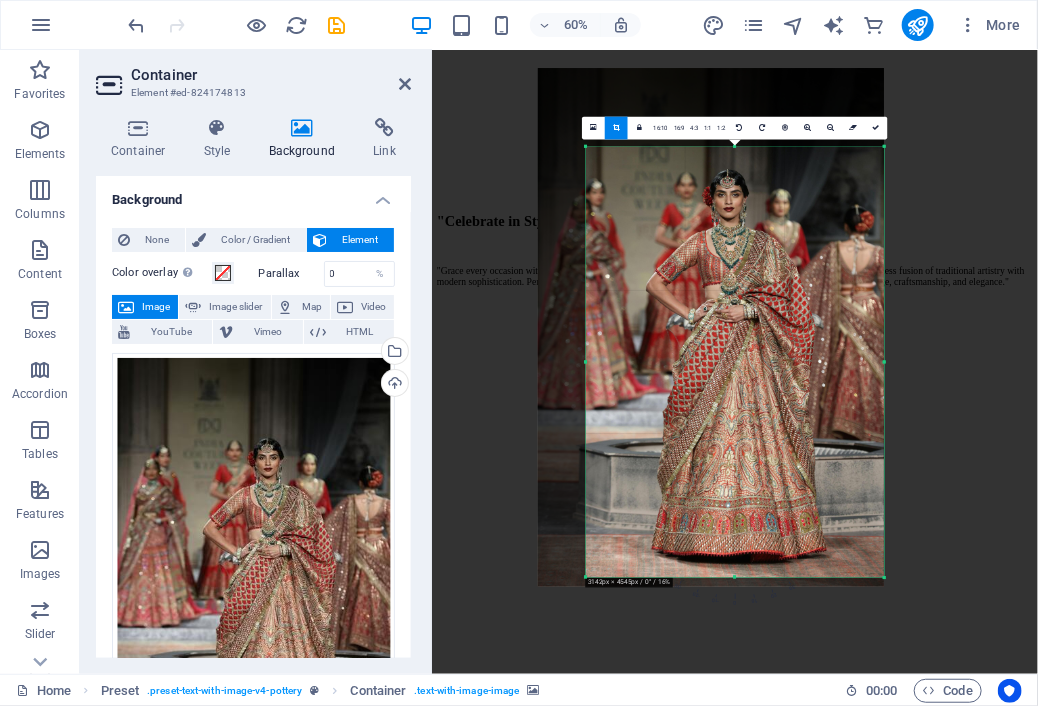 drag, startPoint x: 742, startPoint y: 581, endPoint x: 742, endPoint y: 566, distance: 15 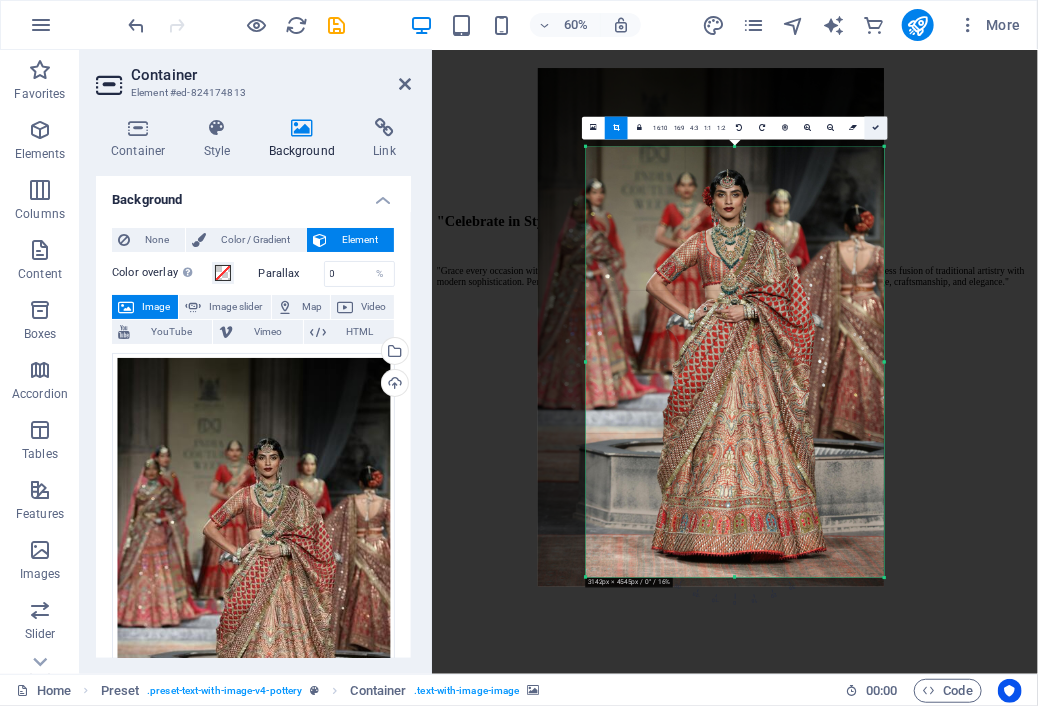 click at bounding box center (876, 128) 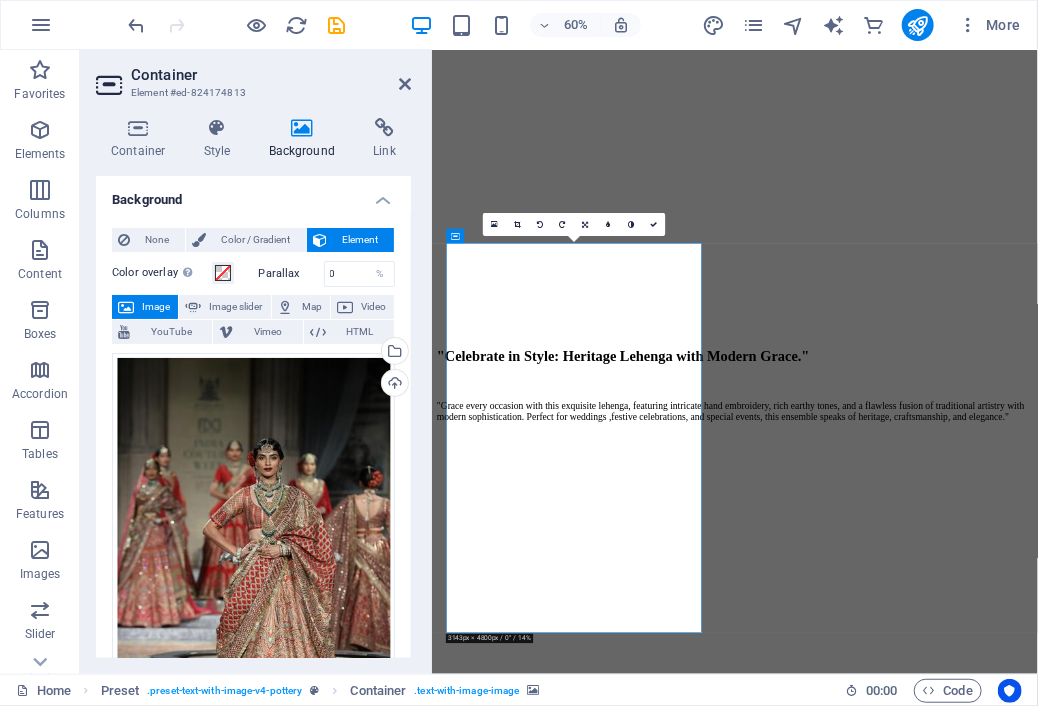 scroll, scrollTop: 1202, scrollLeft: 0, axis: vertical 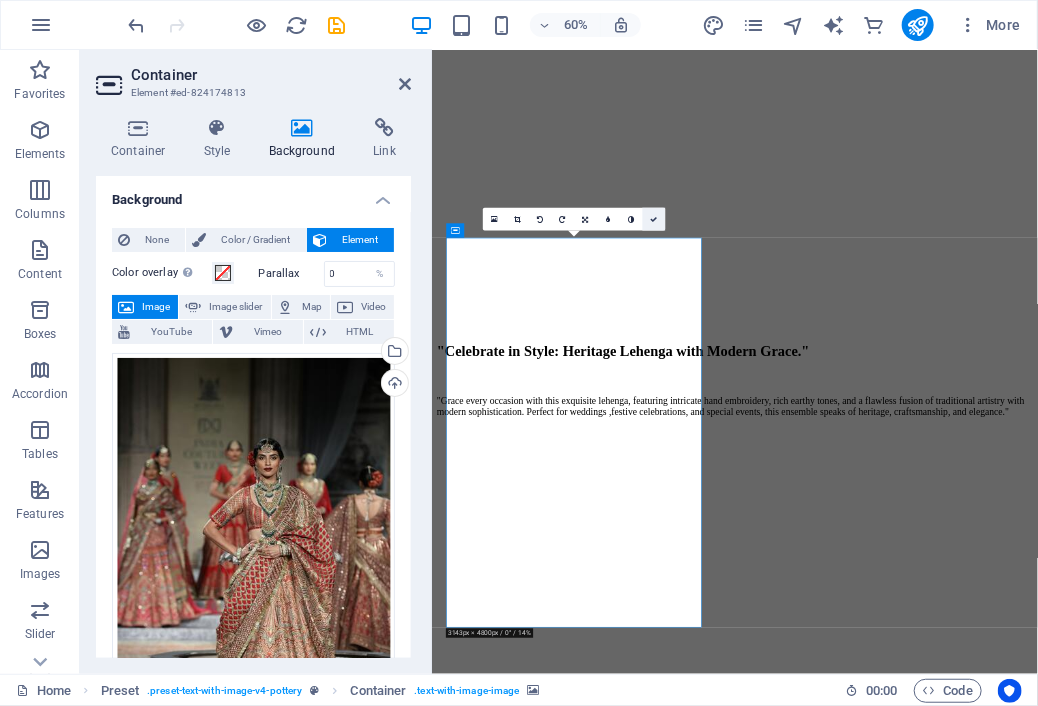 click at bounding box center [653, 219] 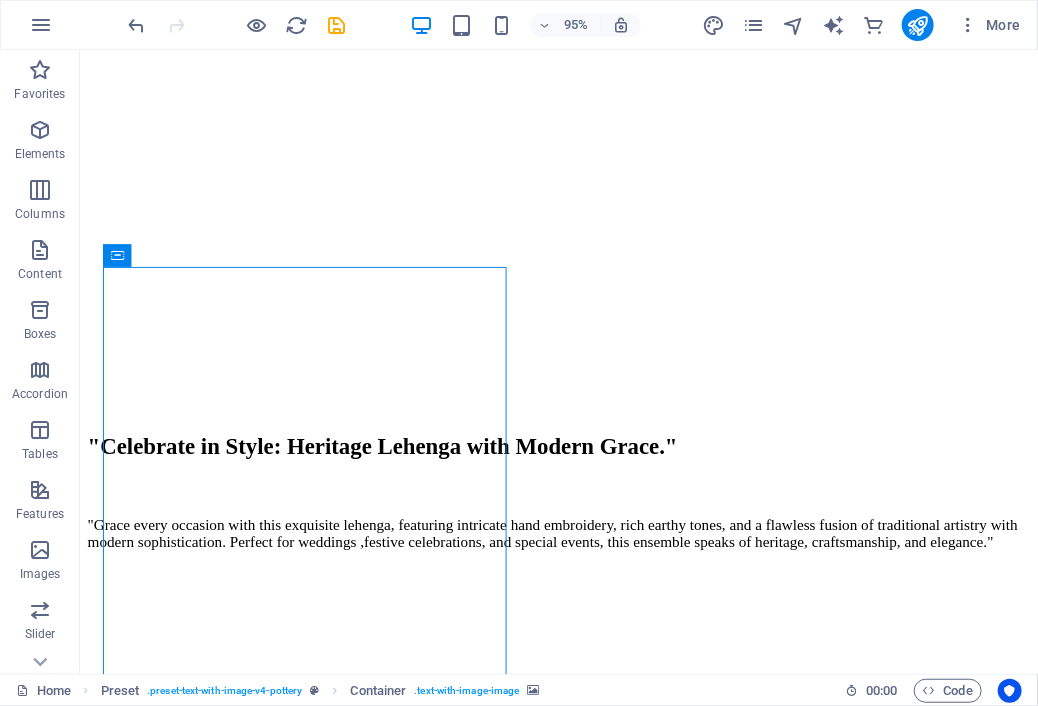 scroll, scrollTop: 1267, scrollLeft: 0, axis: vertical 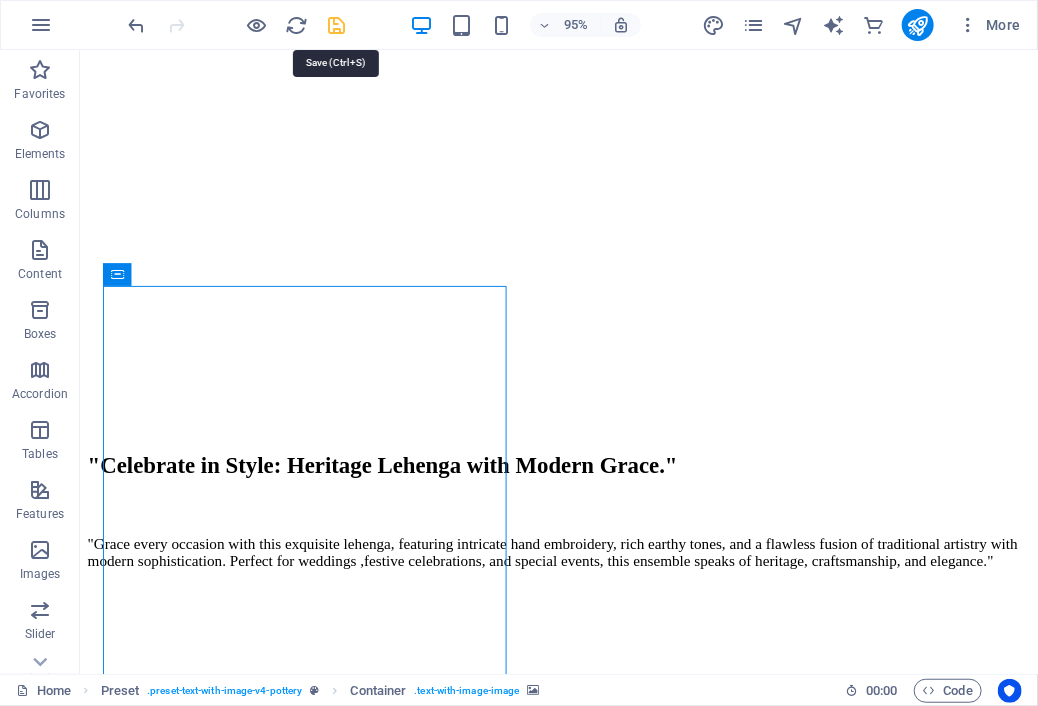click at bounding box center [337, 25] 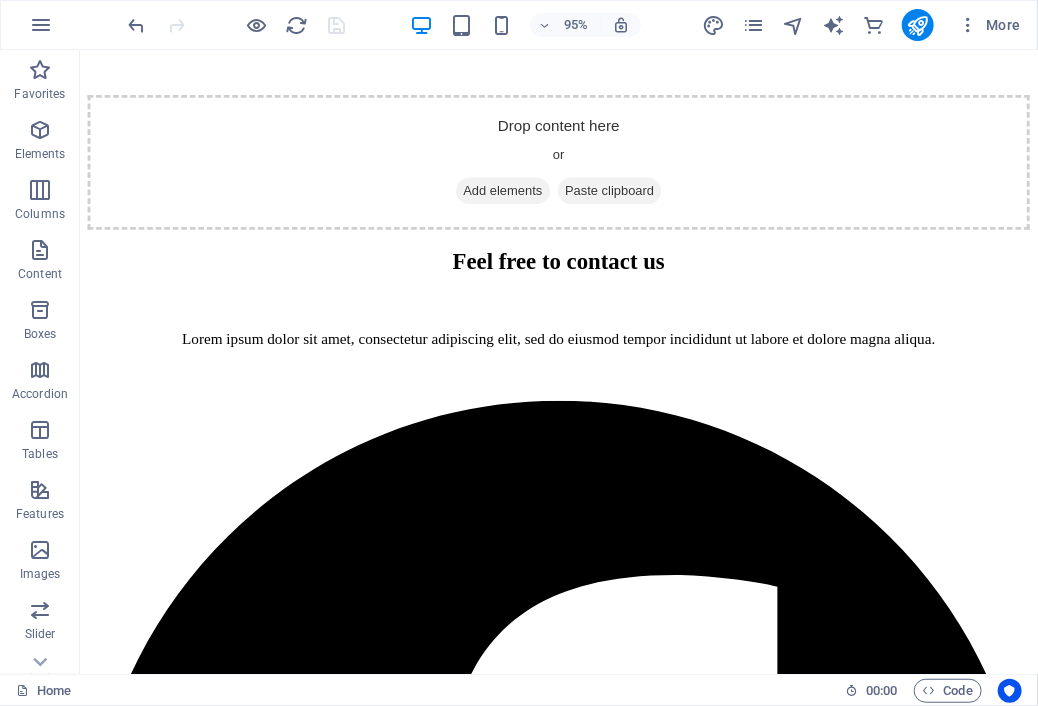 scroll, scrollTop: 2357, scrollLeft: 0, axis: vertical 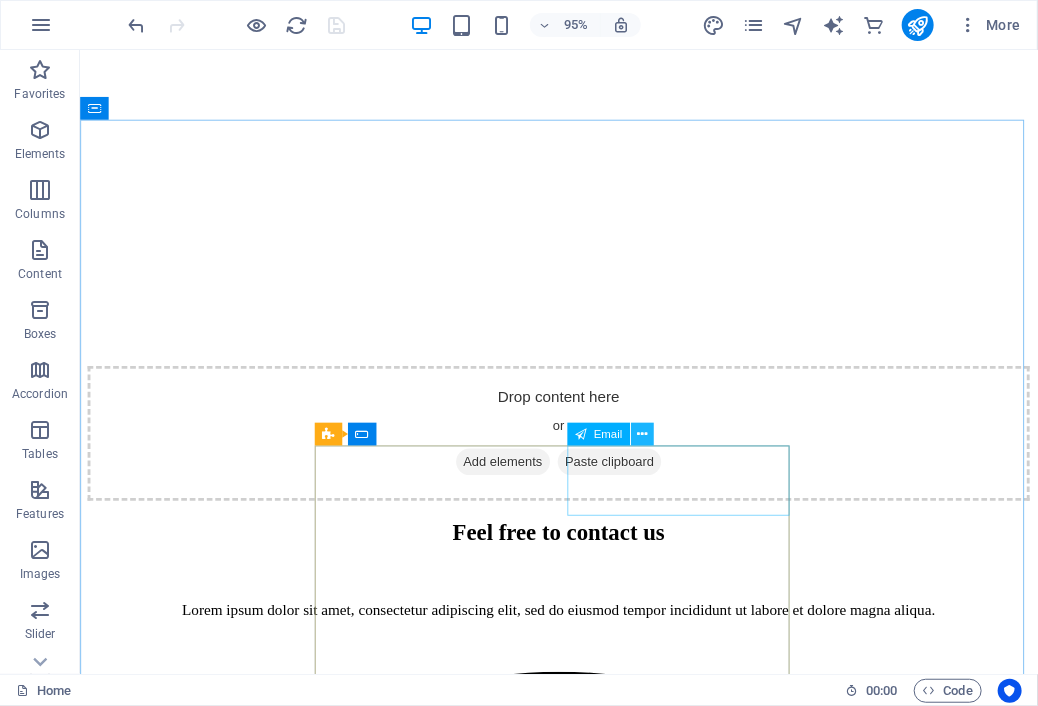 click at bounding box center [642, 434] 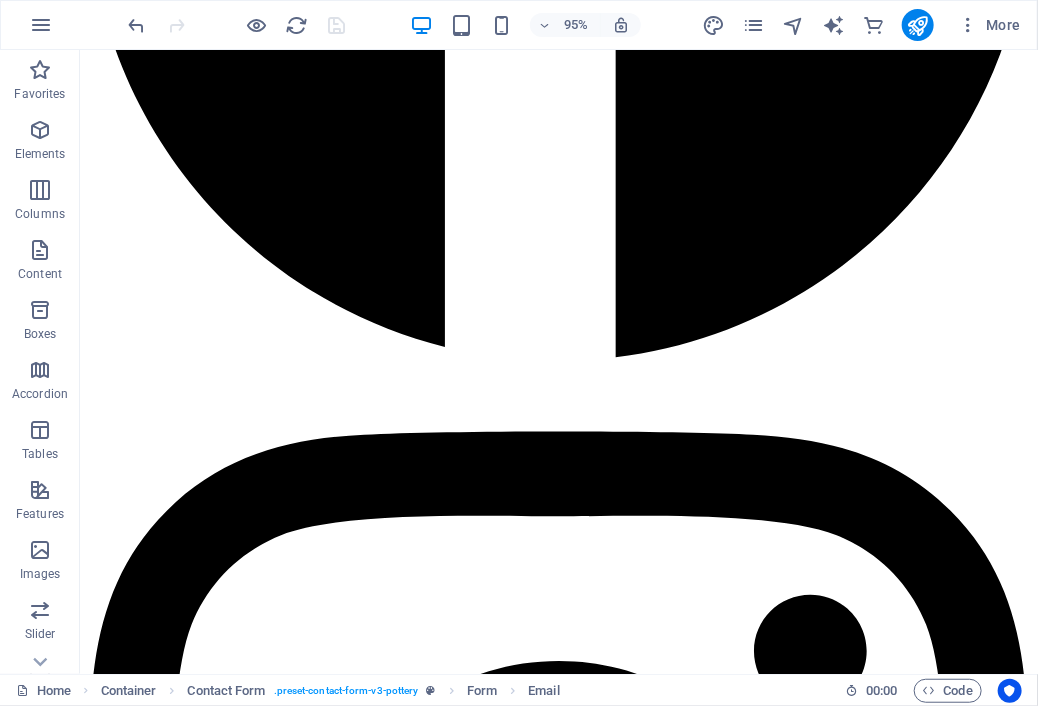 scroll, scrollTop: 3492, scrollLeft: 0, axis: vertical 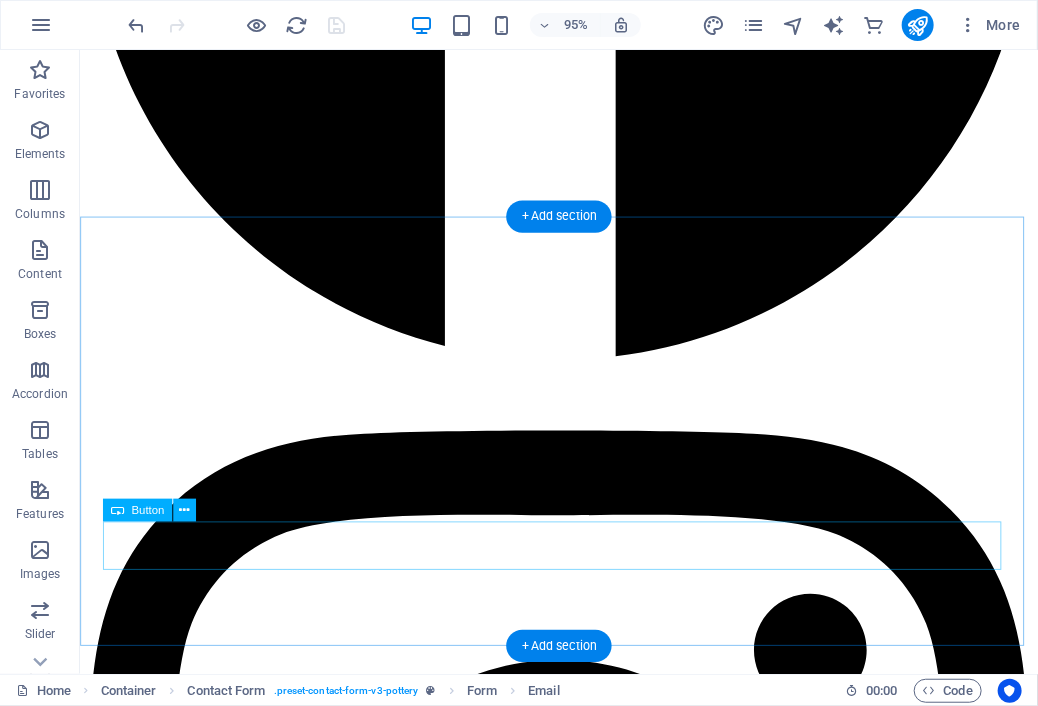 click on "Explore More" at bounding box center [583, 6486] 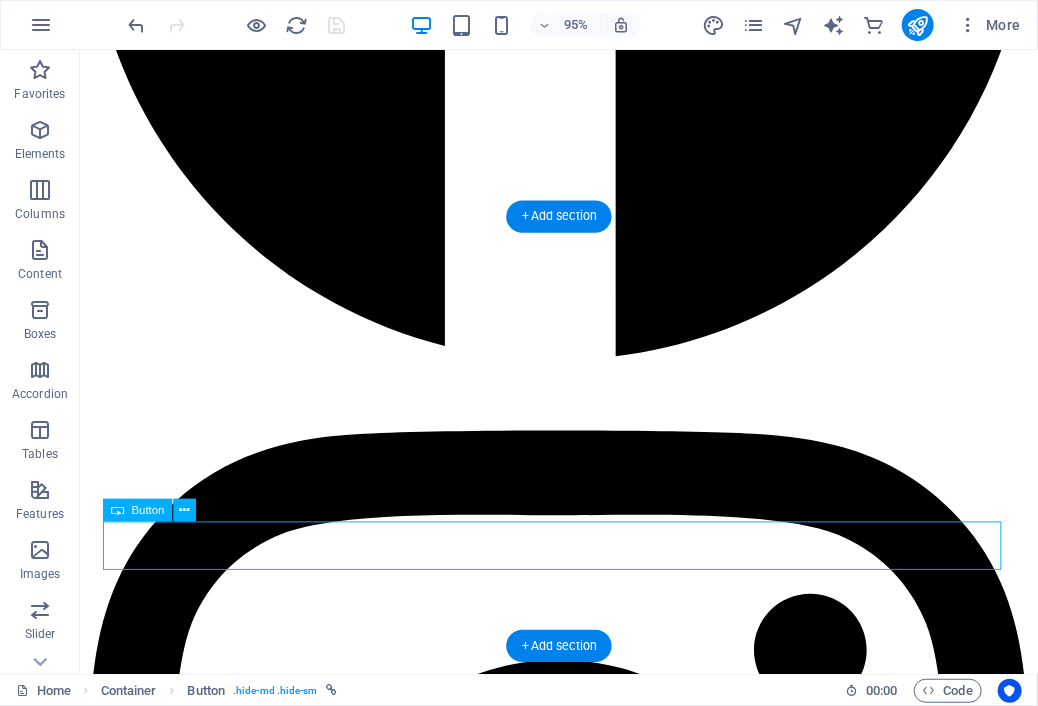 click on "Explore More" at bounding box center [583, 6486] 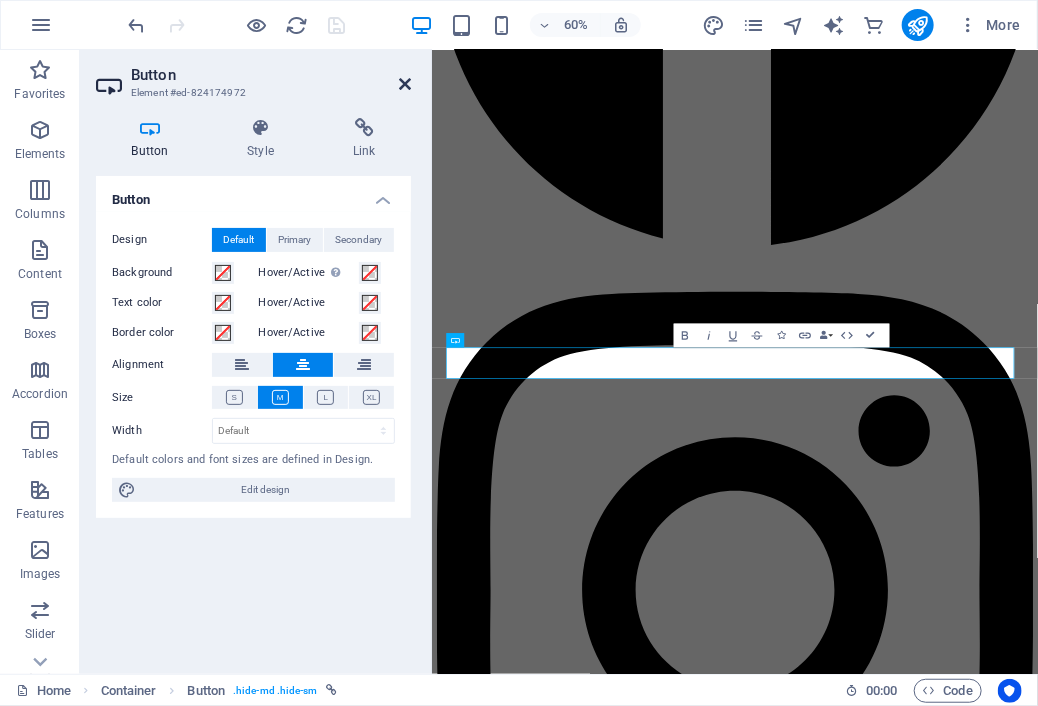 click at bounding box center [405, 84] 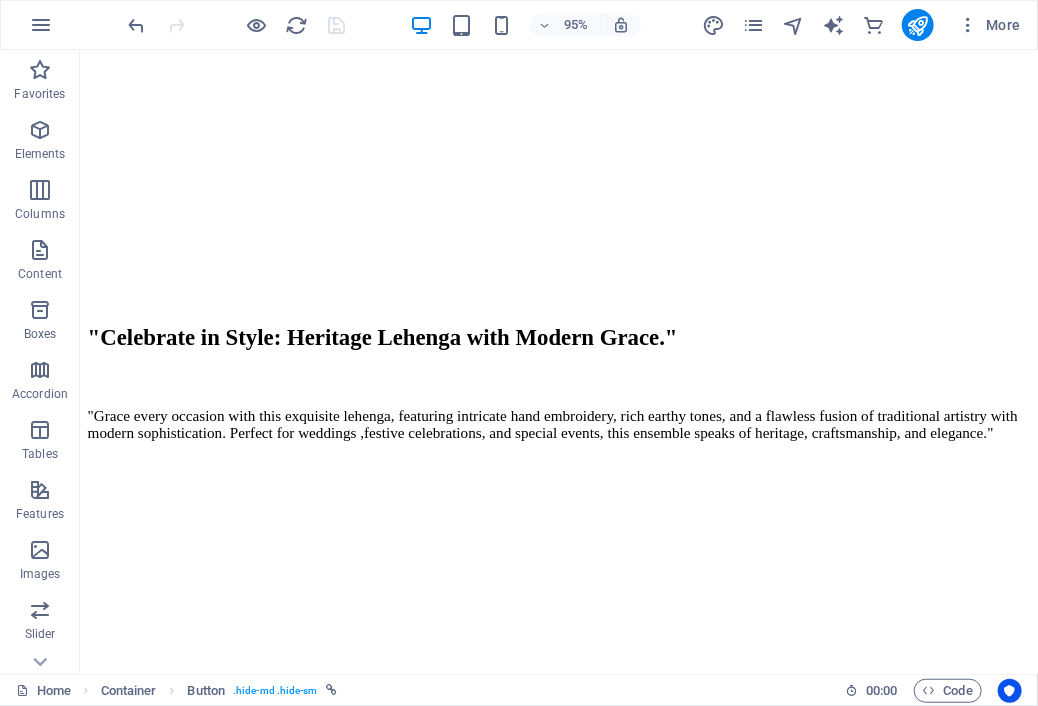 scroll, scrollTop: 1395, scrollLeft: 0, axis: vertical 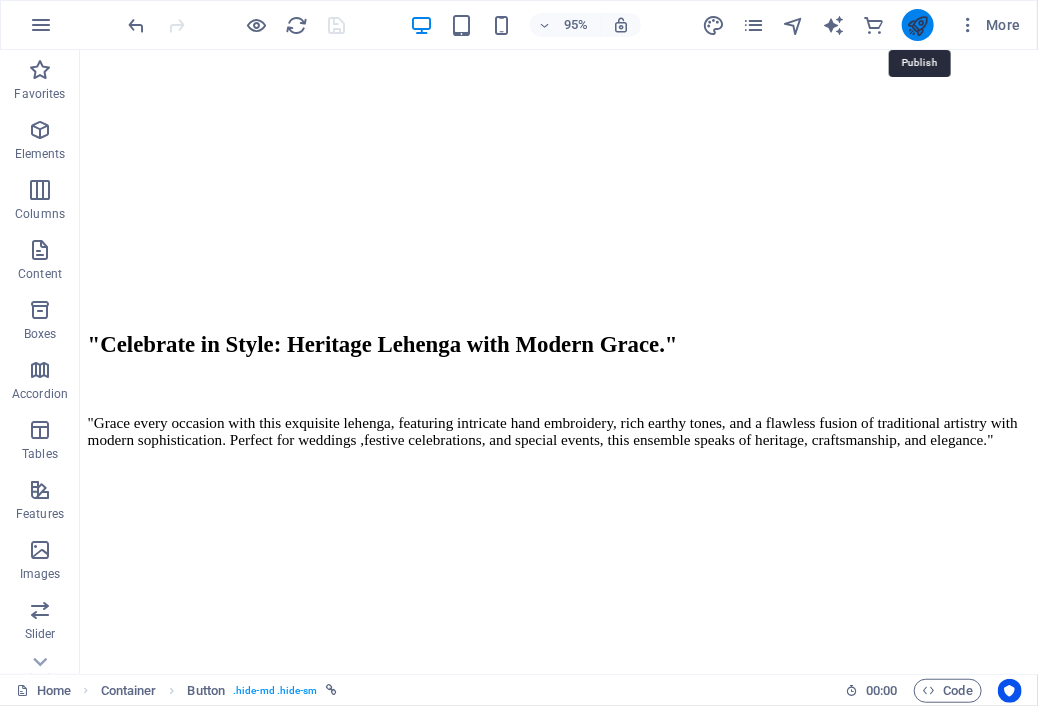 click at bounding box center (917, 25) 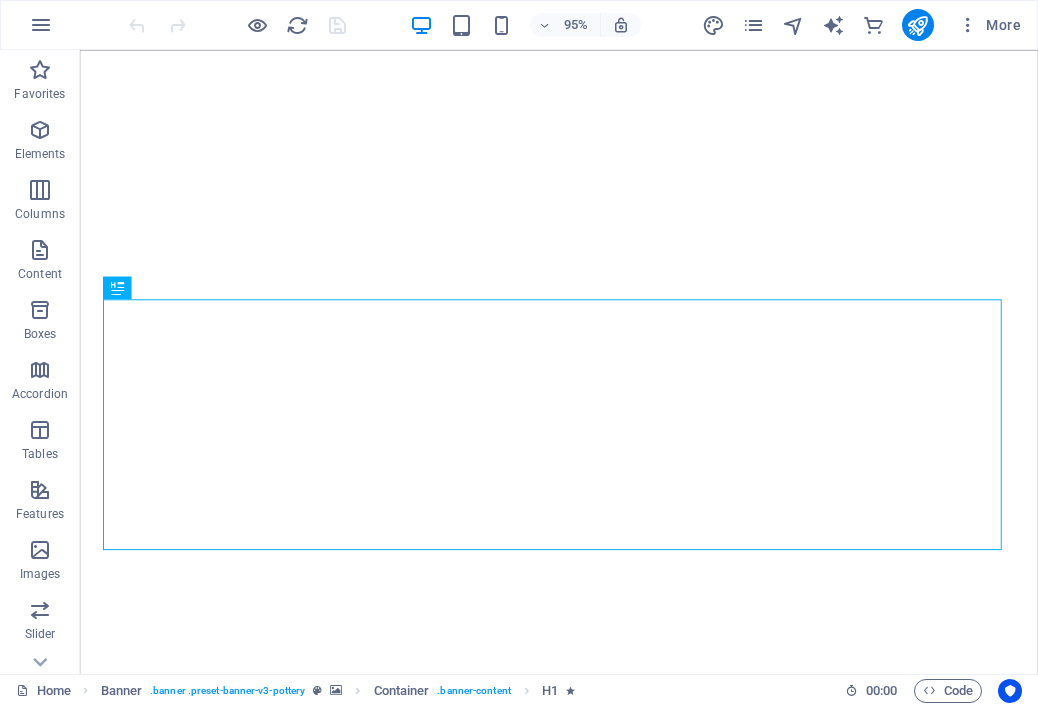 scroll, scrollTop: 0, scrollLeft: 0, axis: both 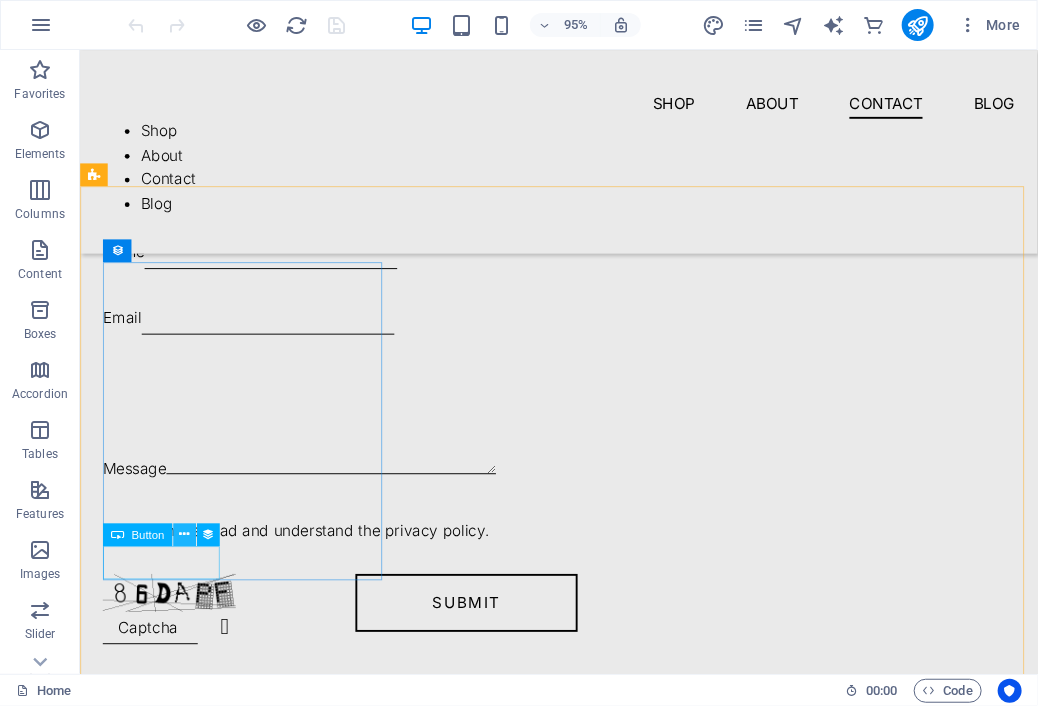 click at bounding box center [184, 535] 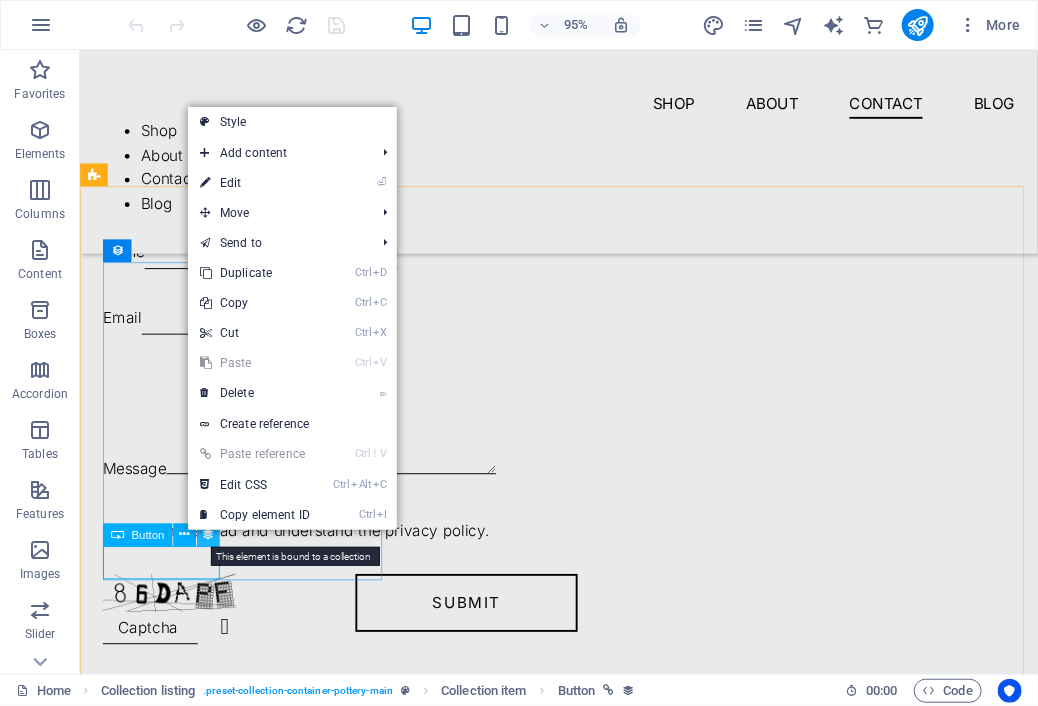 click at bounding box center (207, 535) 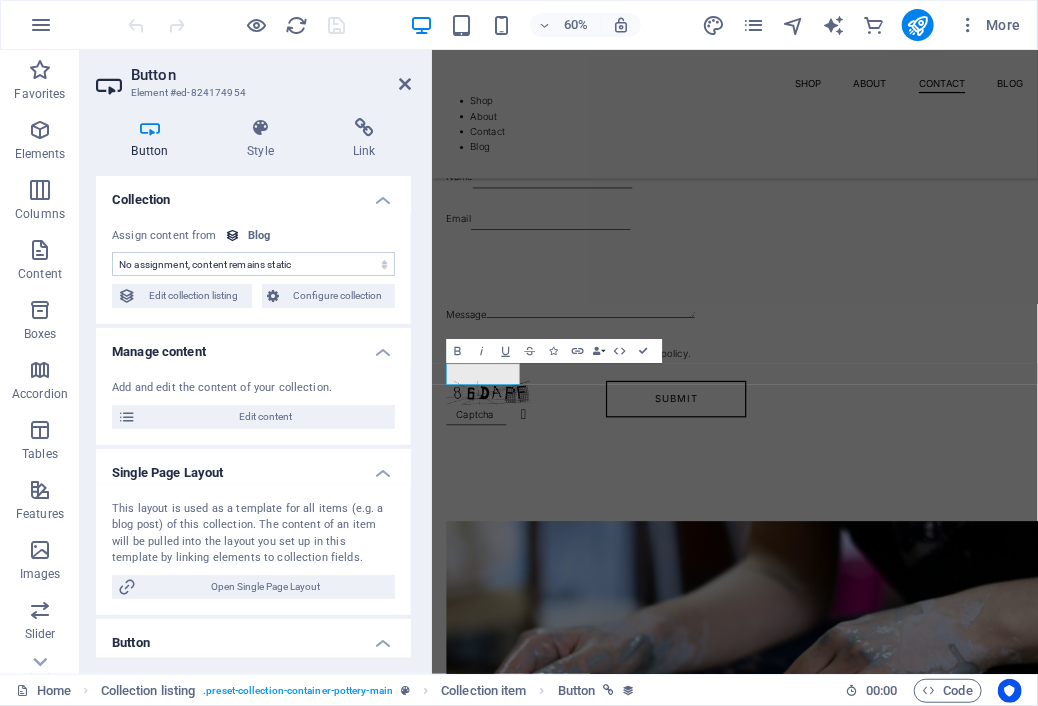 click on "Collection" at bounding box center [253, 194] 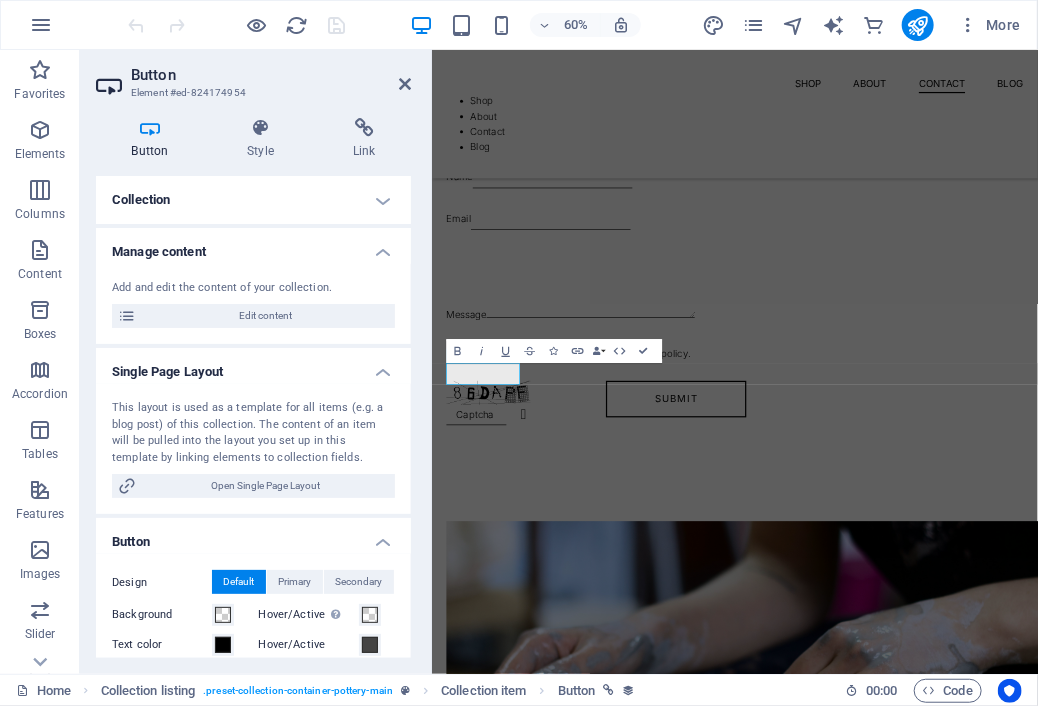 click on "Collection" at bounding box center [253, 200] 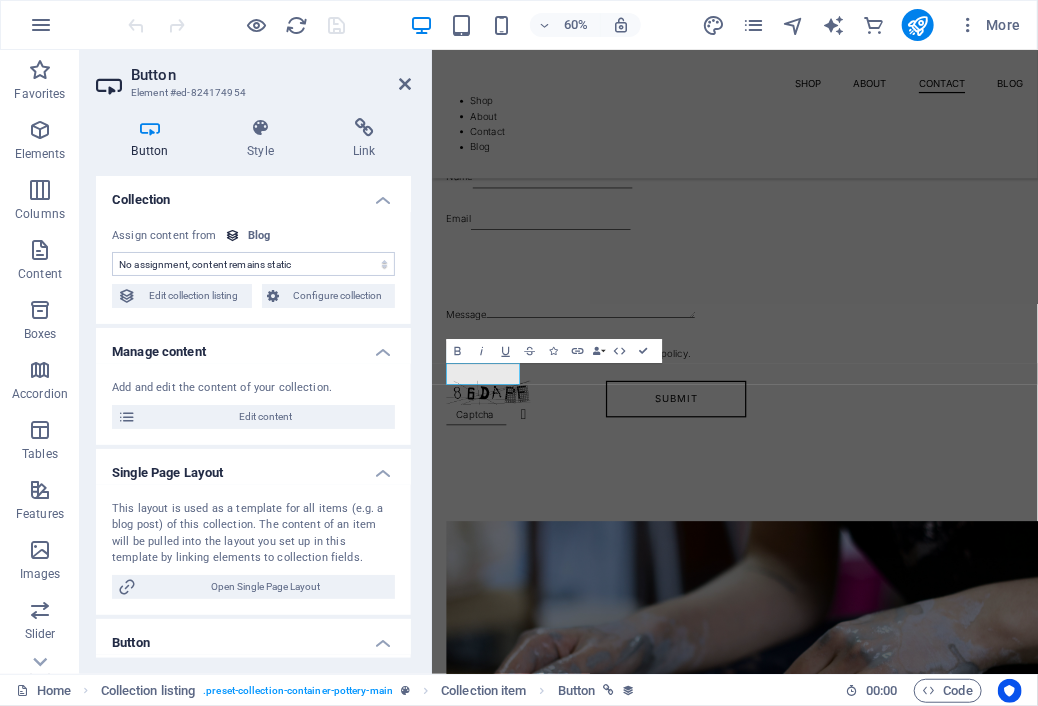 click on "Button" at bounding box center (271, 75) 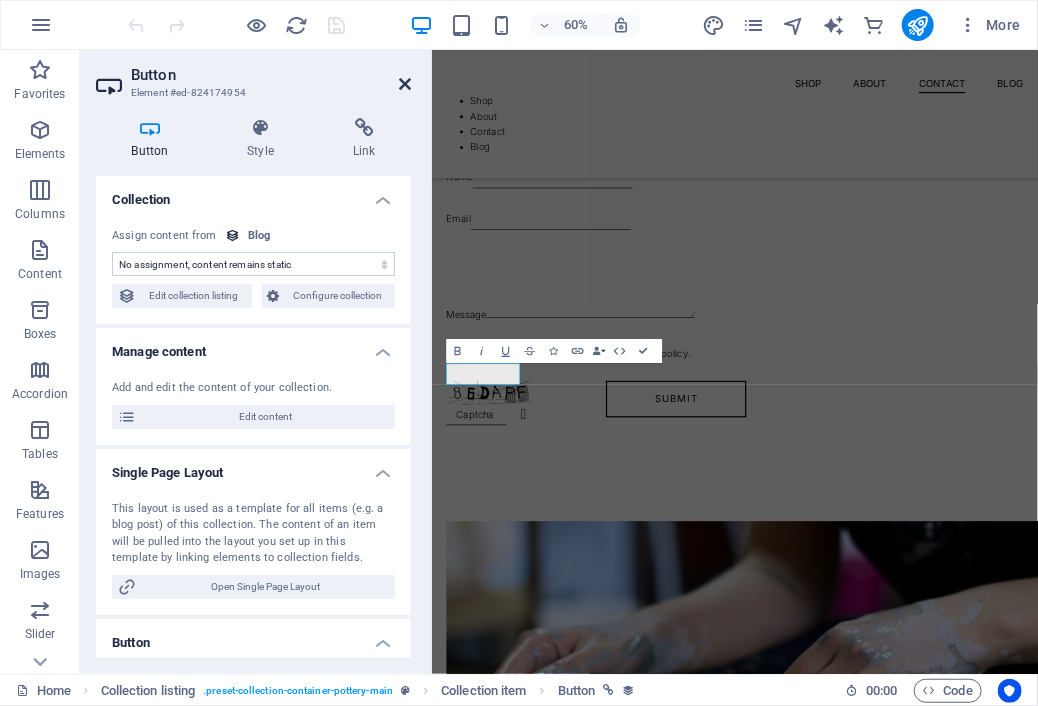 click at bounding box center (405, 84) 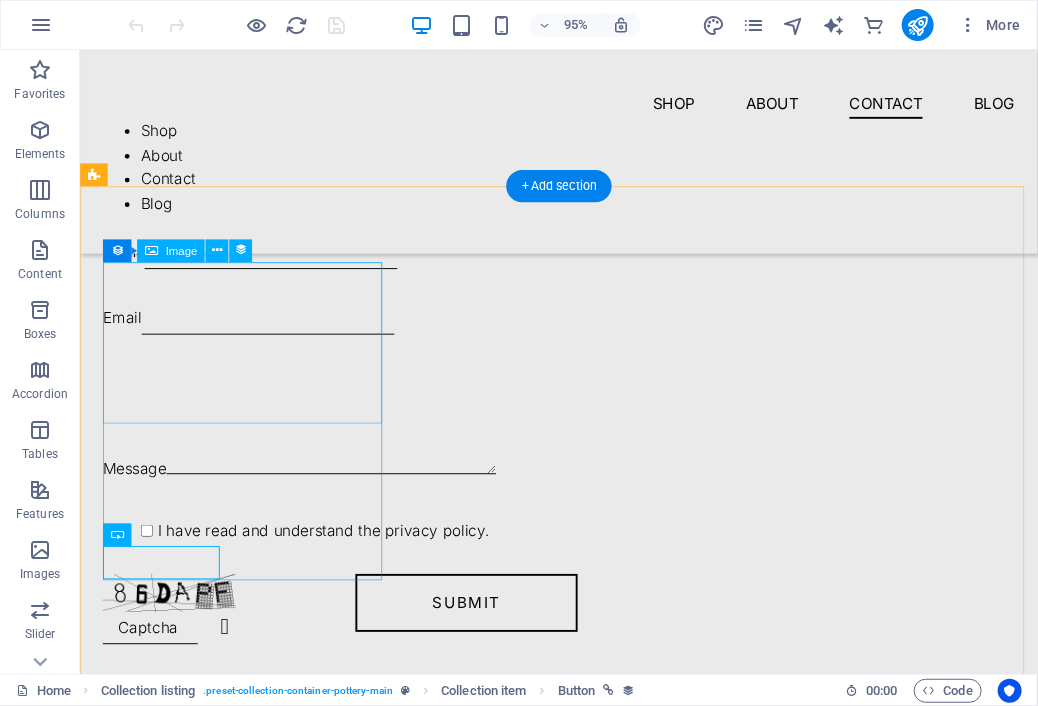 click at bounding box center [583, 1127] 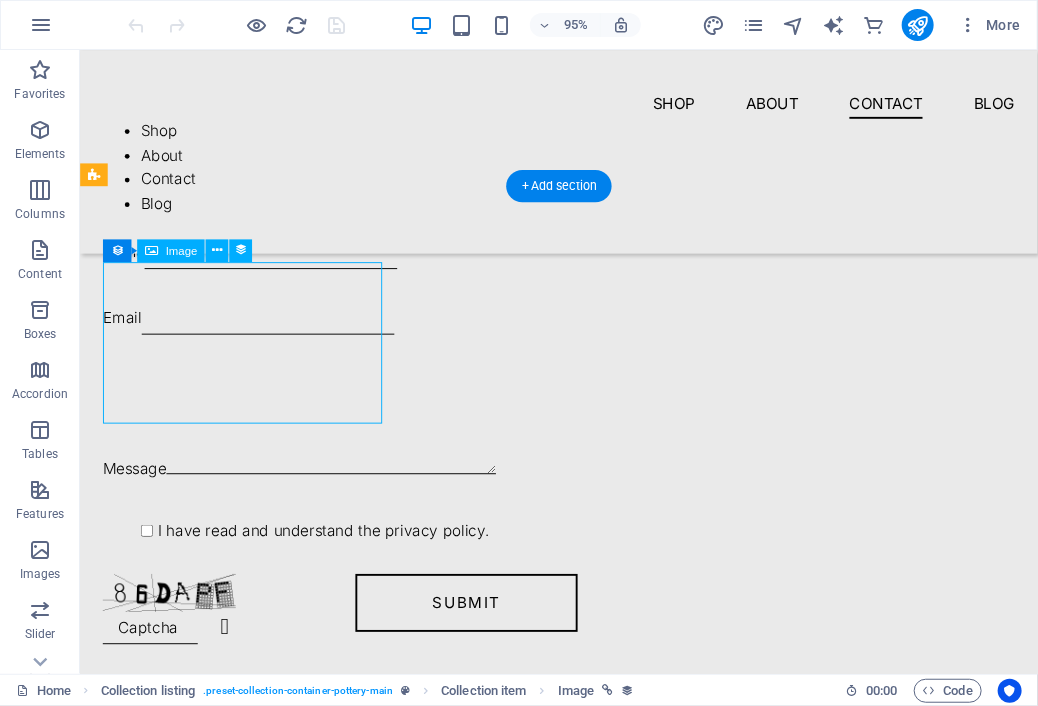 click at bounding box center (583, 1127) 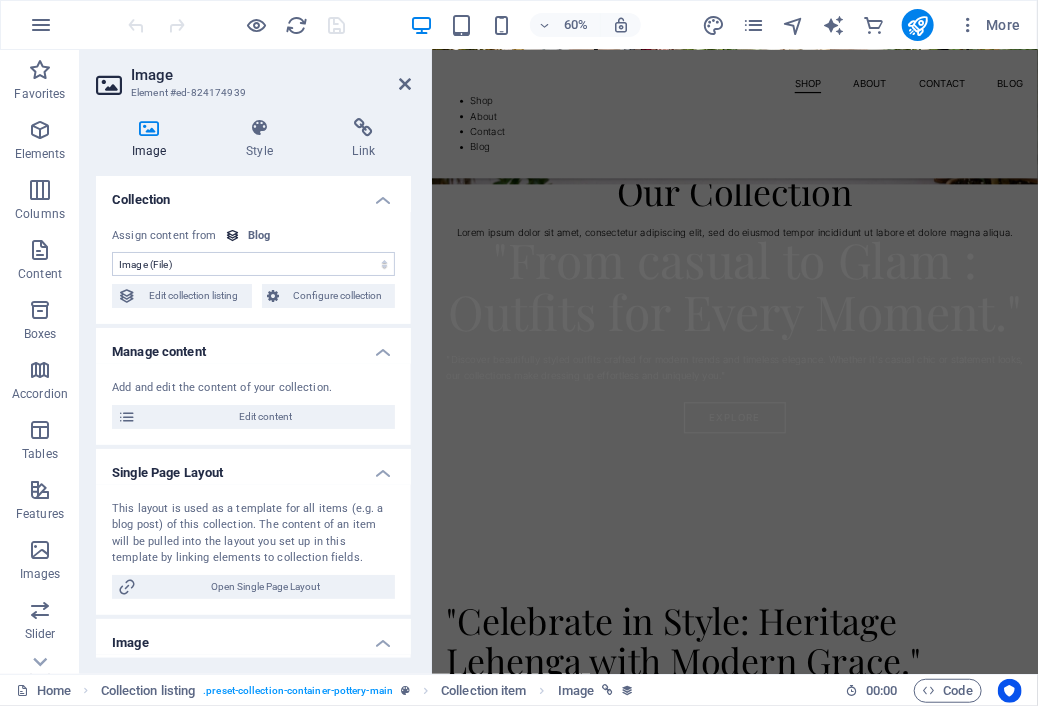 scroll, scrollTop: 196, scrollLeft: 0, axis: vertical 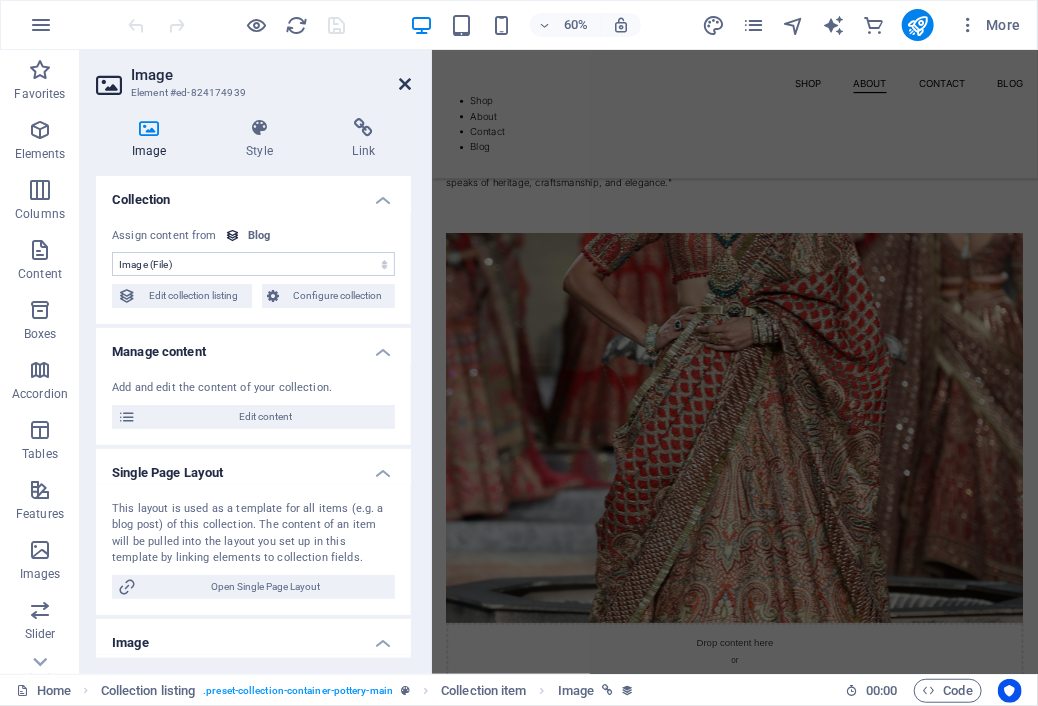 click at bounding box center (405, 84) 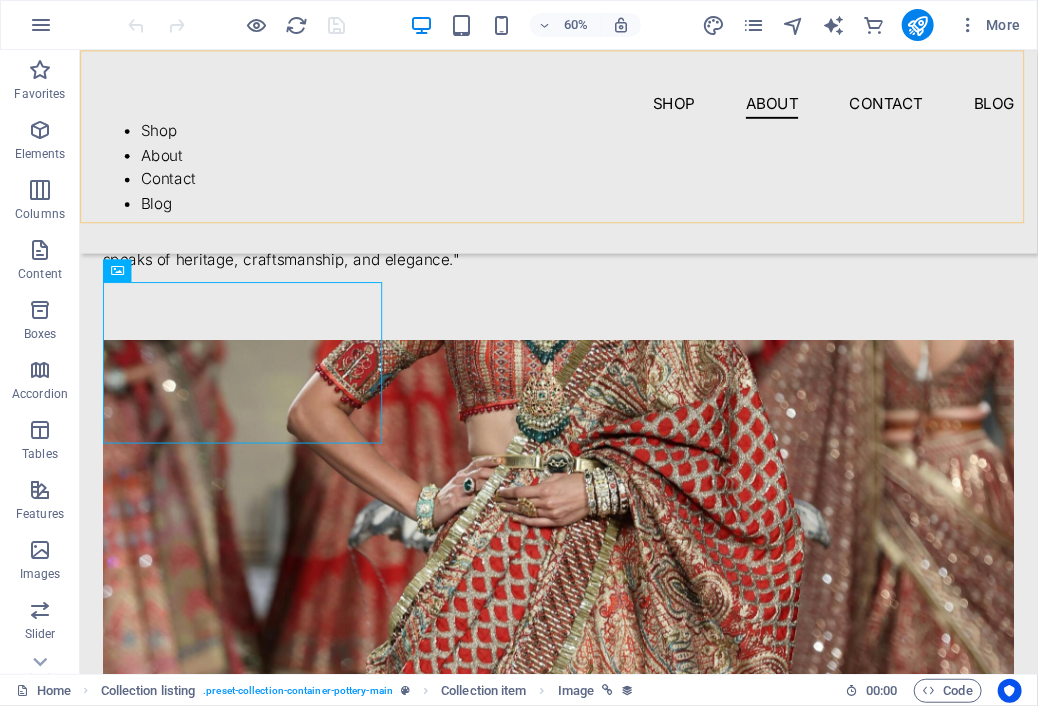 scroll, scrollTop: 2924, scrollLeft: 0, axis: vertical 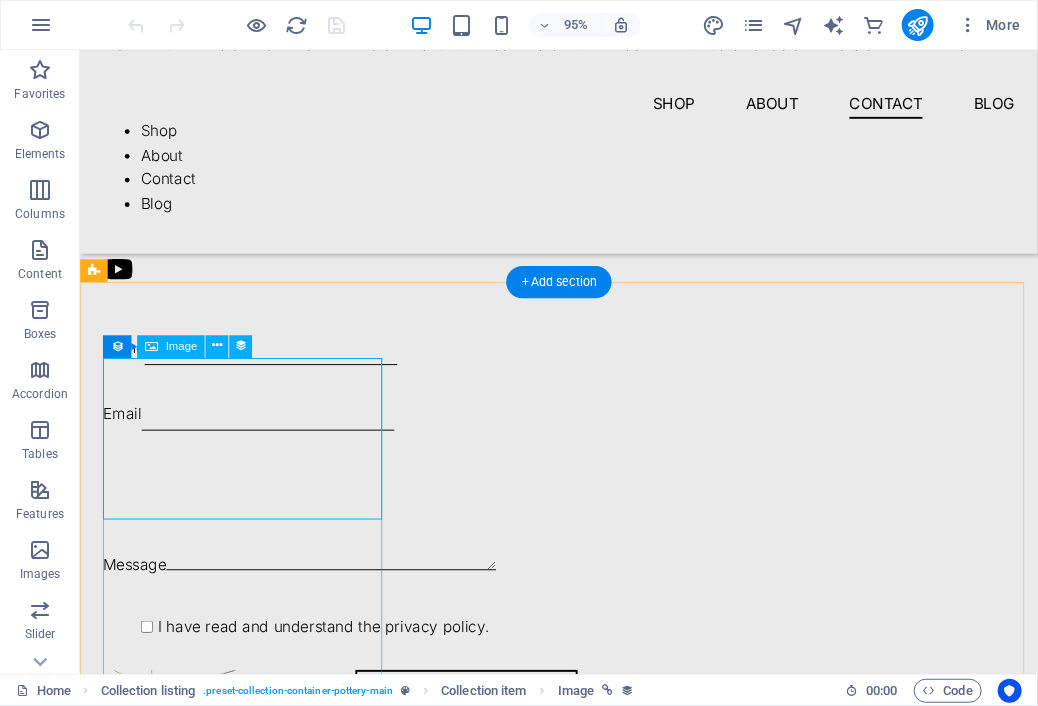 click at bounding box center [583, 1228] 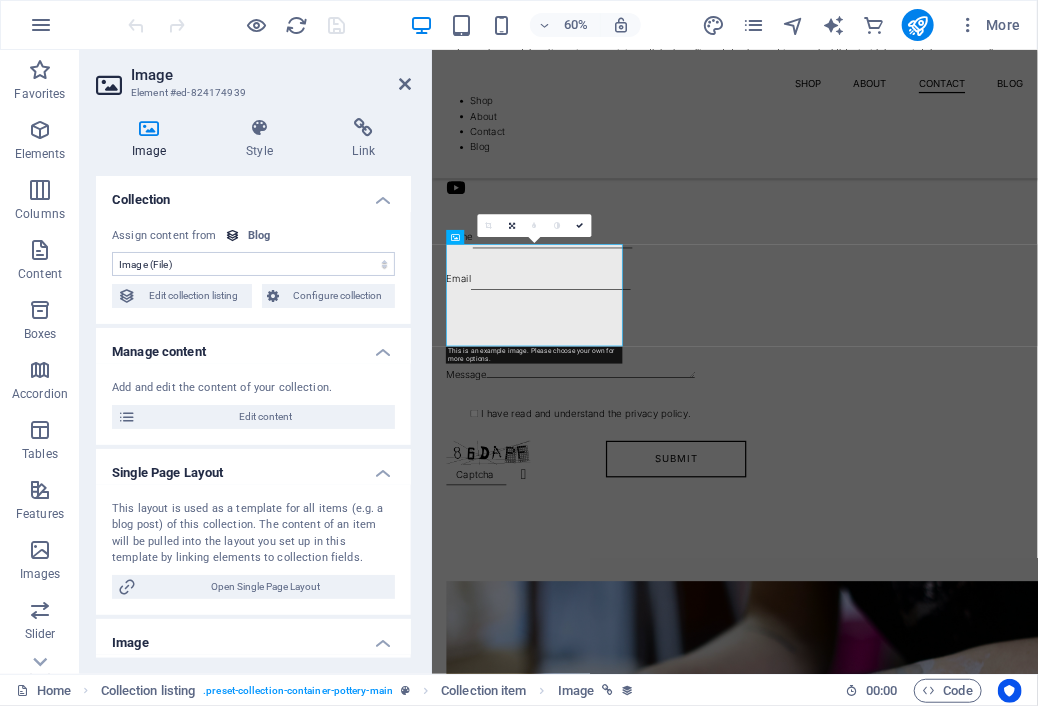 click on "Manage content" at bounding box center (253, 346) 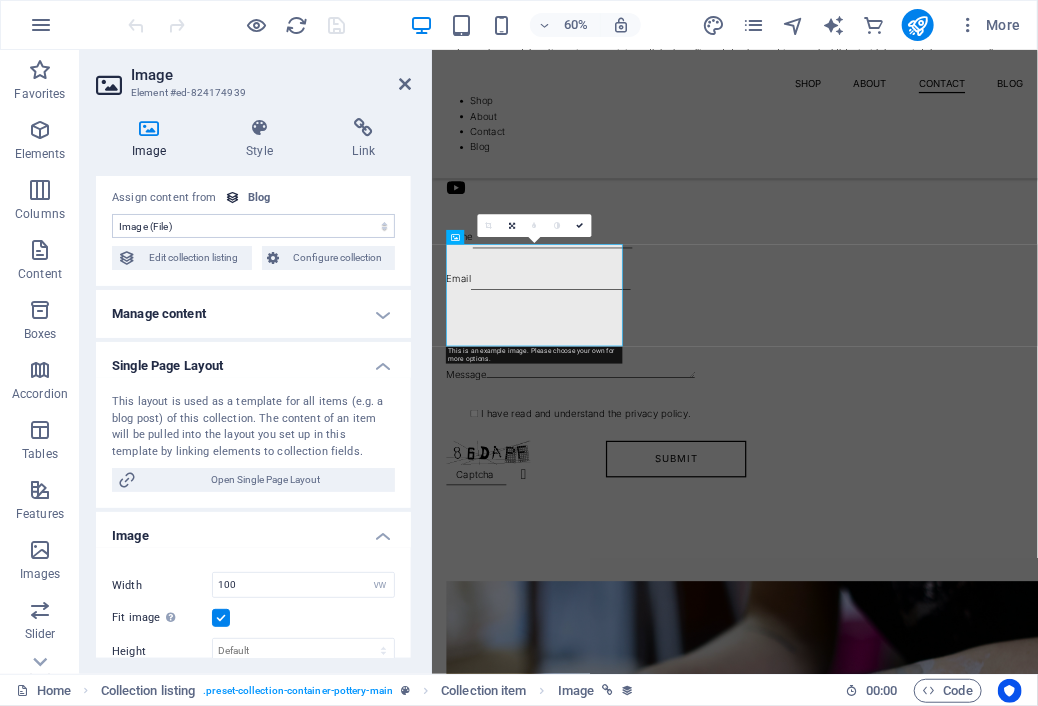 scroll, scrollTop: 39, scrollLeft: 0, axis: vertical 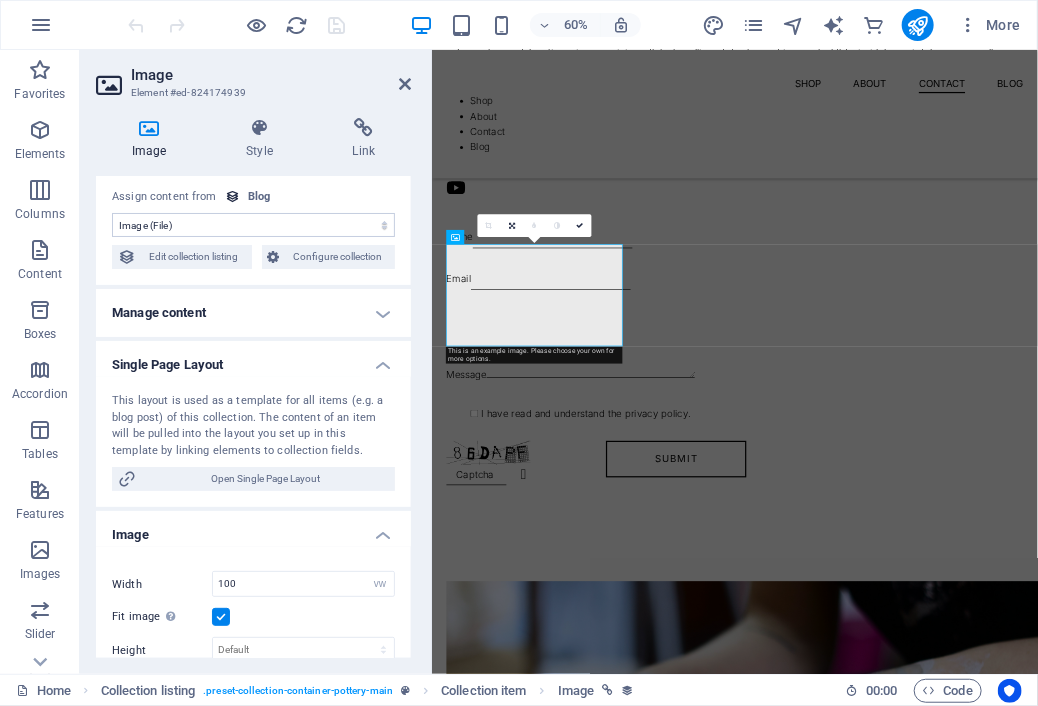 click on "Manage content" at bounding box center (253, 313) 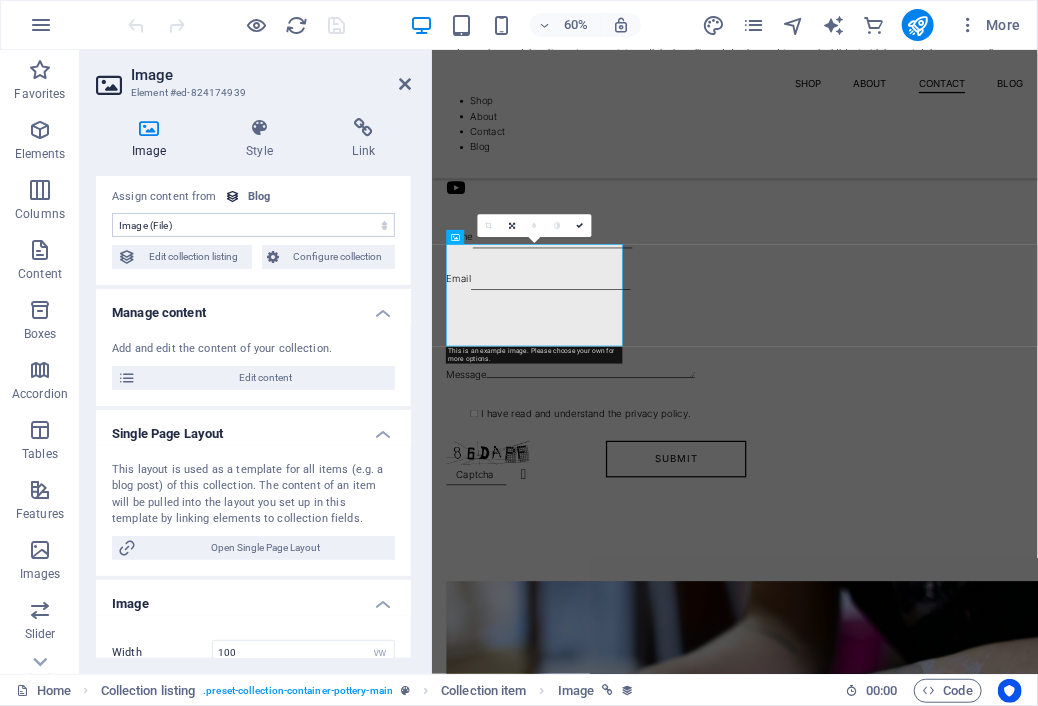 click on "Manage content" at bounding box center (253, 307) 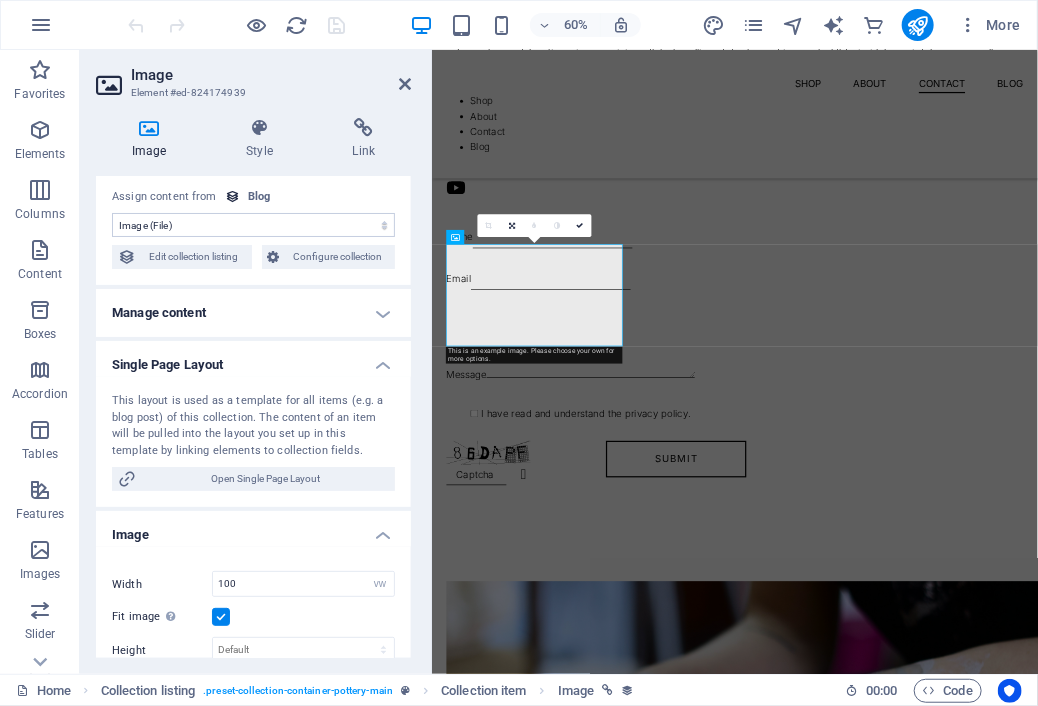 scroll, scrollTop: 62, scrollLeft: 0, axis: vertical 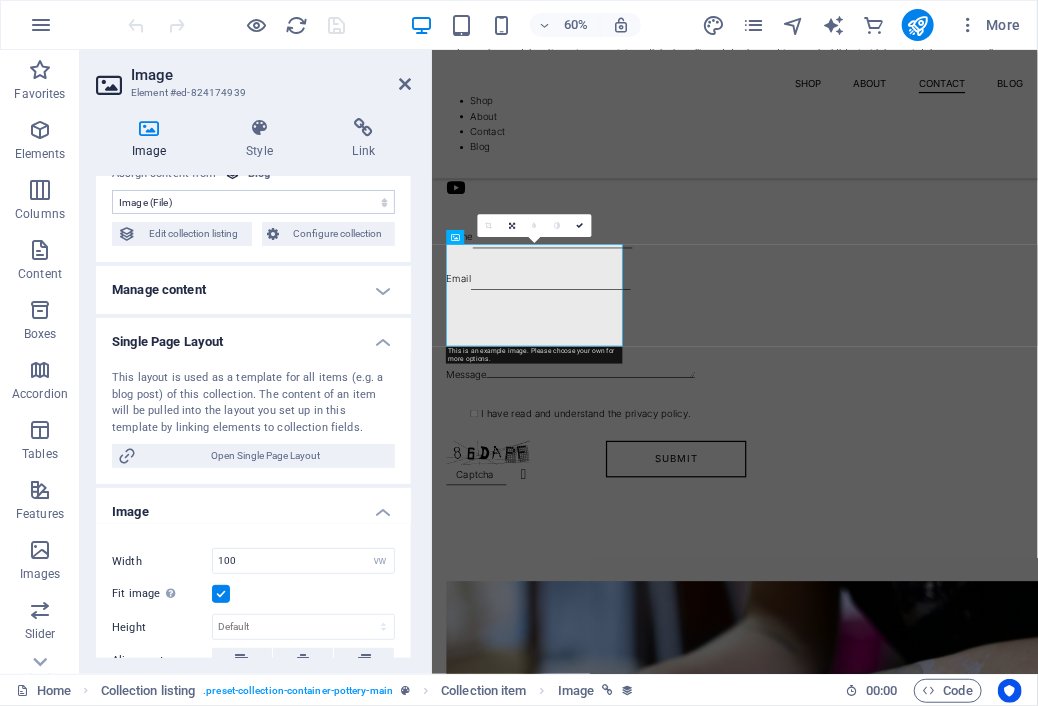 click on "Manage content" at bounding box center [253, 290] 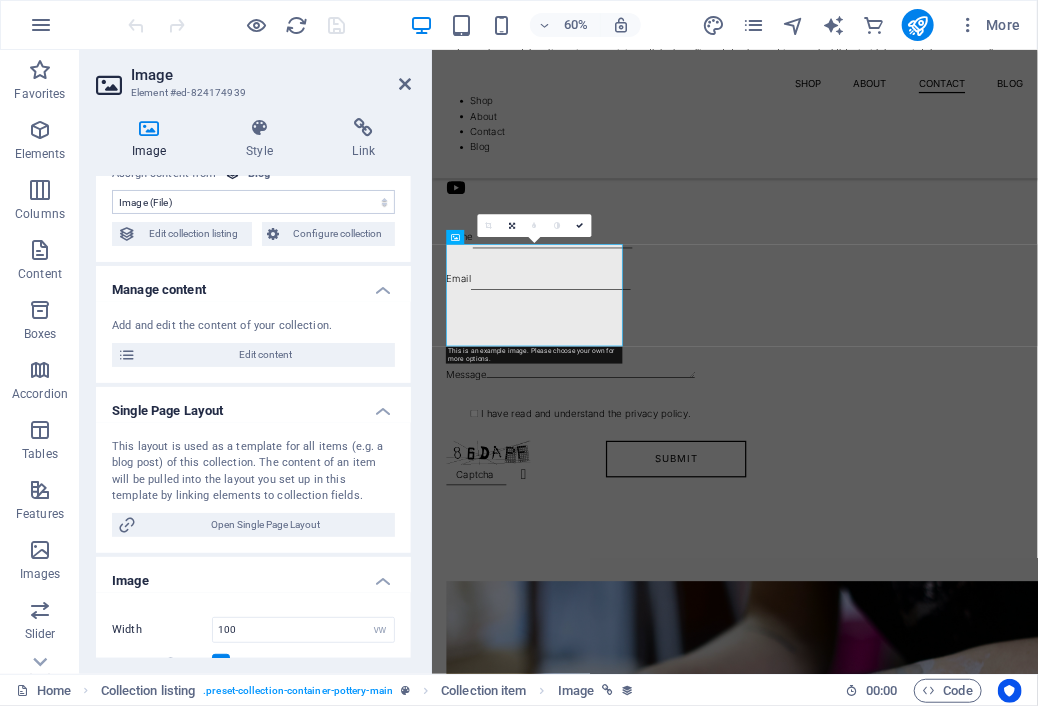 click on "Manage content" at bounding box center [253, 284] 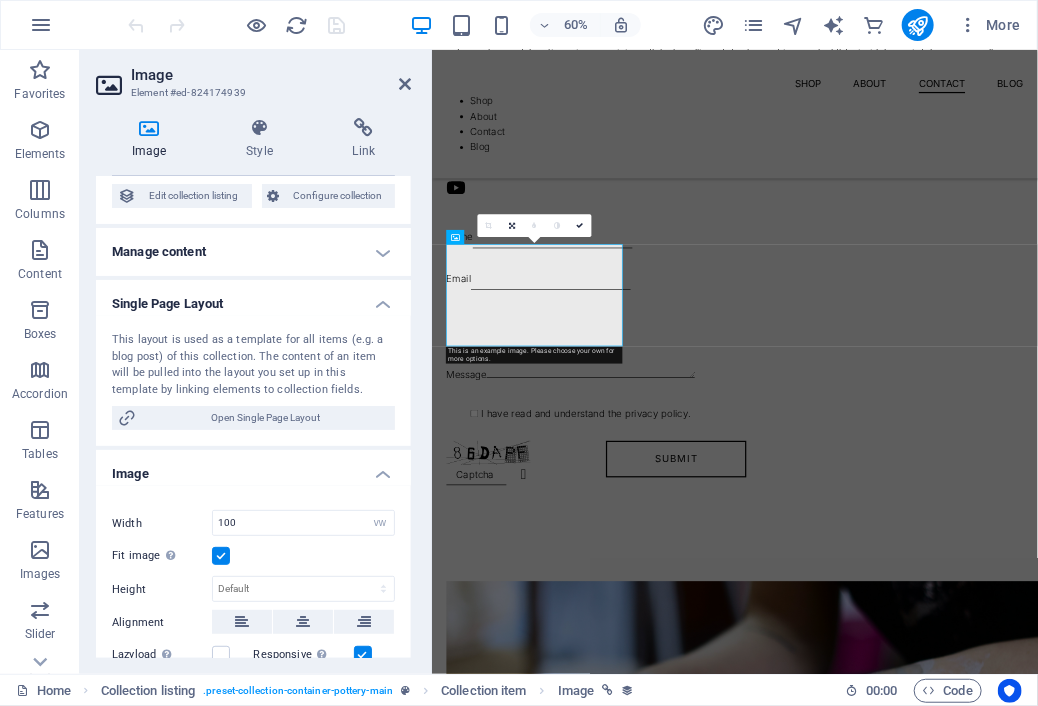 scroll, scrollTop: 108, scrollLeft: 0, axis: vertical 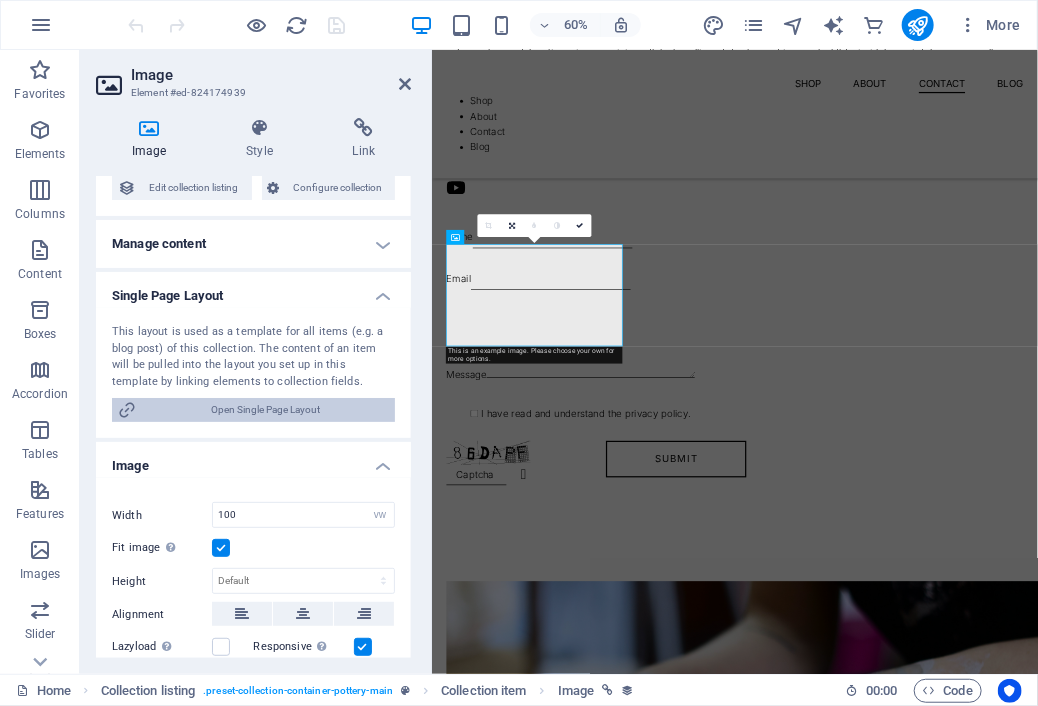 click on "Open Single Page Layout" at bounding box center [265, 410] 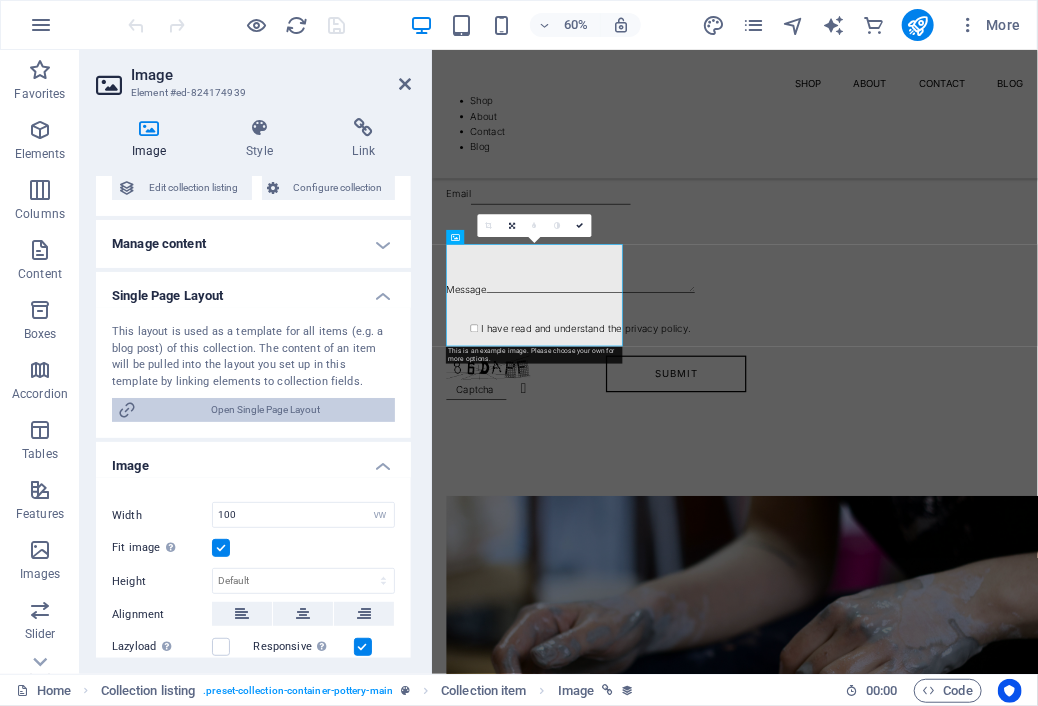 scroll, scrollTop: 0, scrollLeft: 0, axis: both 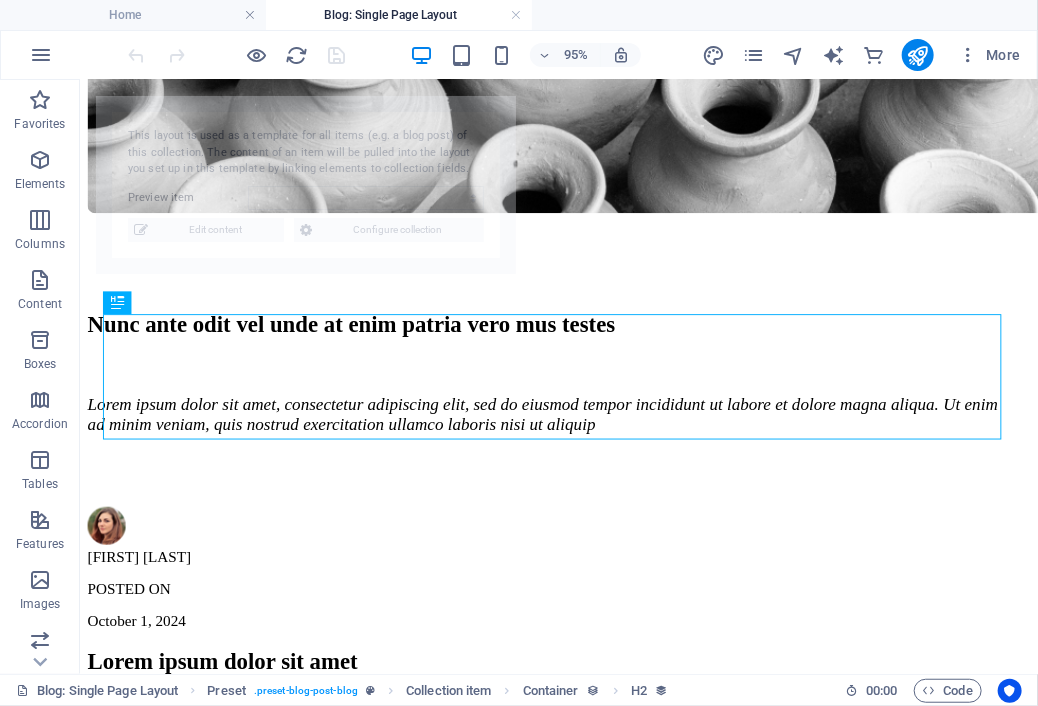 select on "688e0f00c07ebb22ed0a0721" 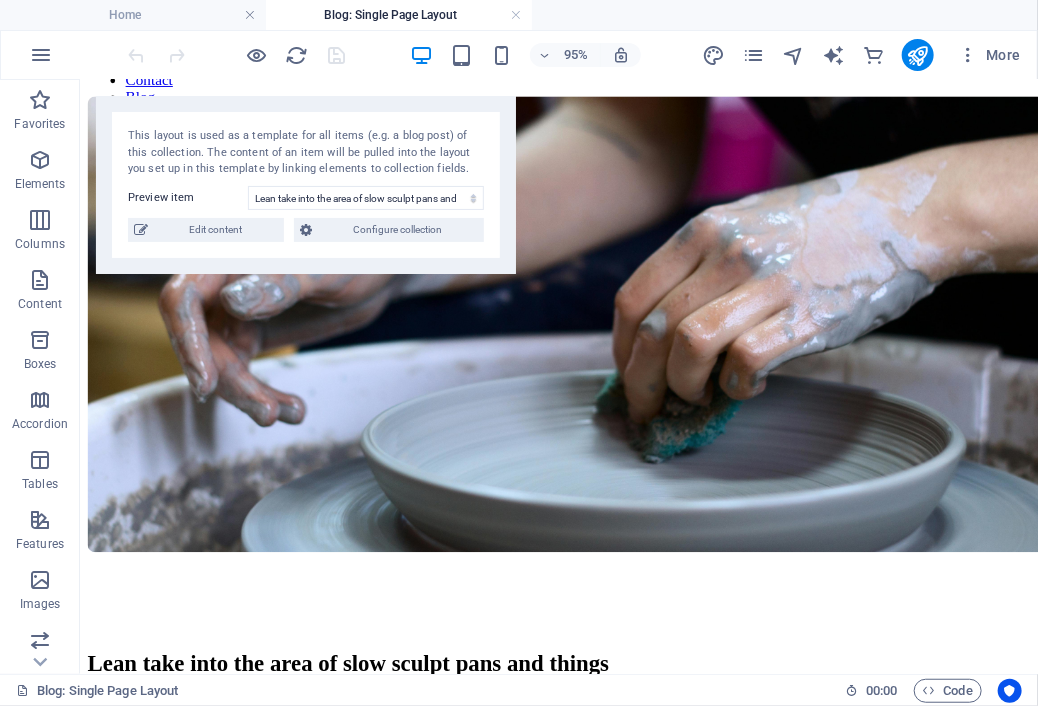 scroll, scrollTop: 241, scrollLeft: 0, axis: vertical 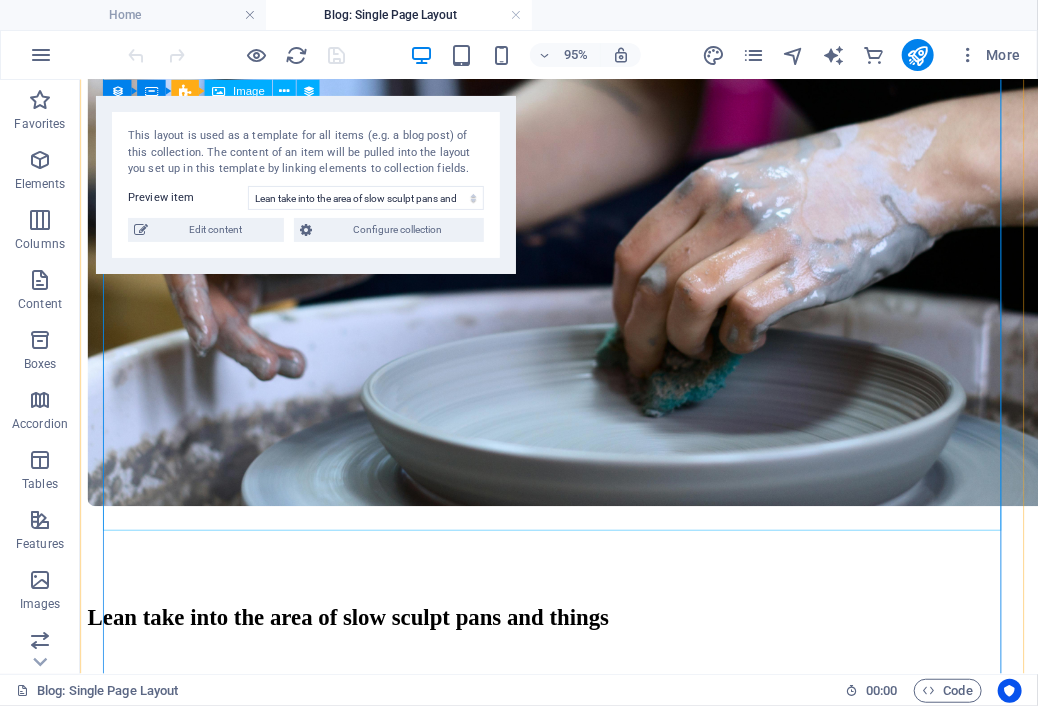 click at bounding box center (567, 290) 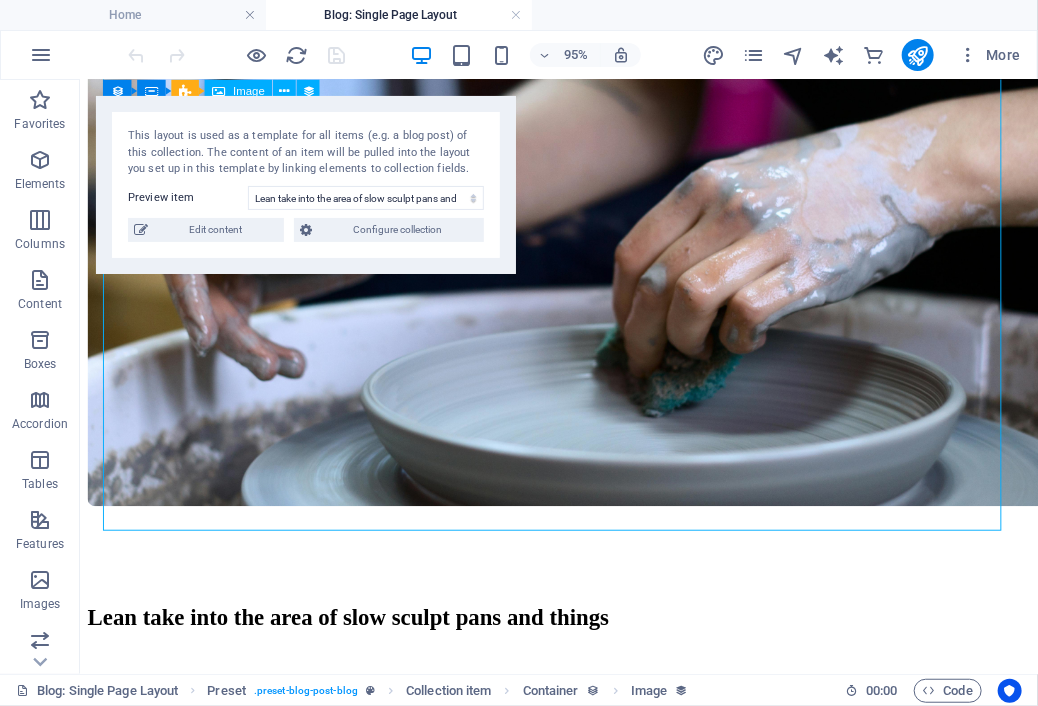 click at bounding box center [567, 290] 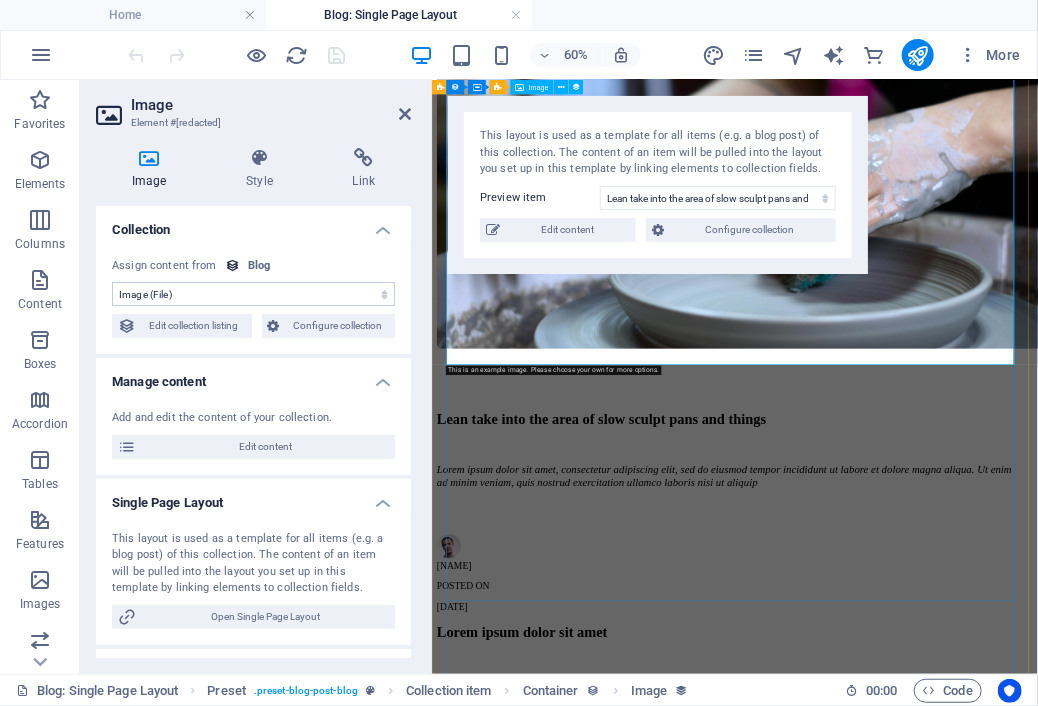 click at bounding box center [919, 290] 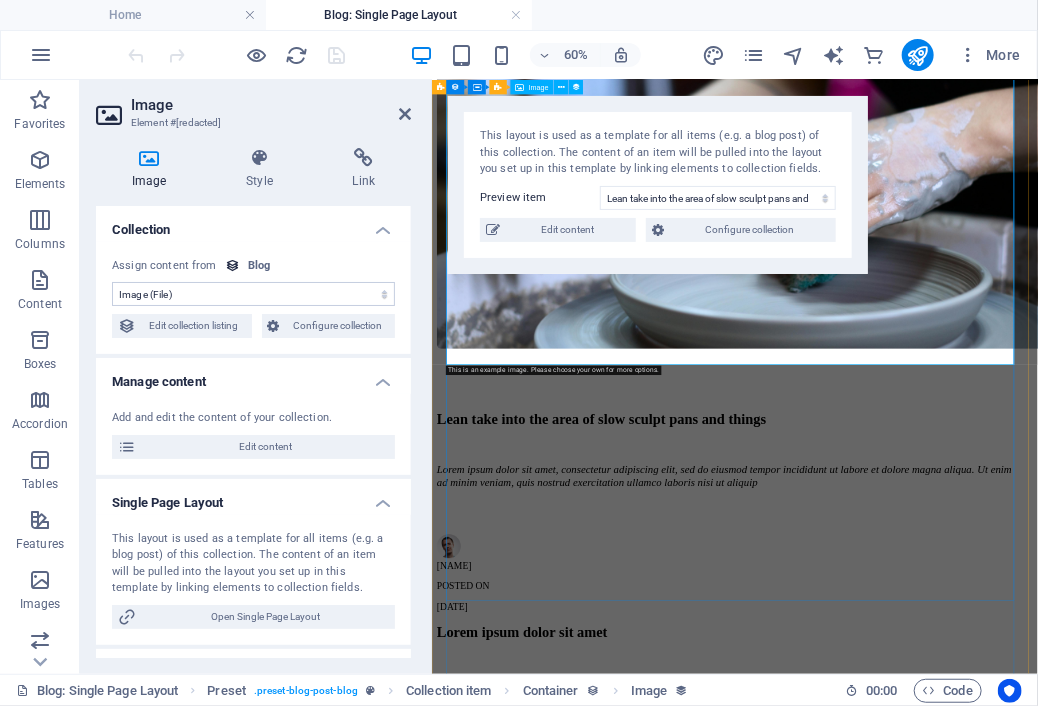 click at bounding box center [919, 290] 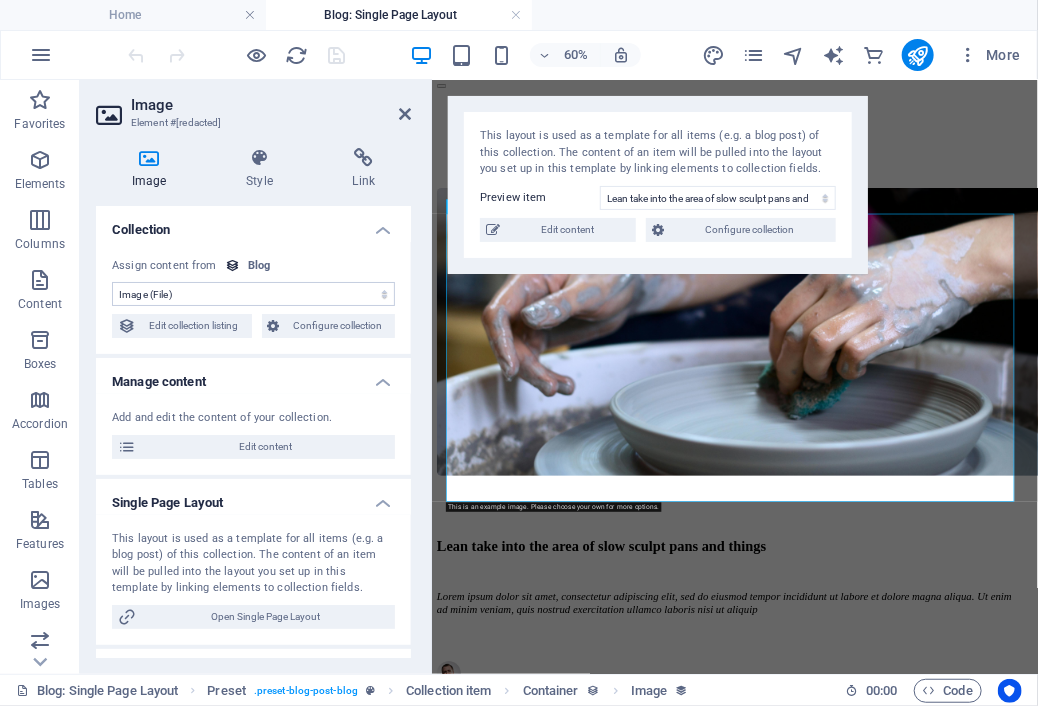 scroll, scrollTop: 0, scrollLeft: 0, axis: both 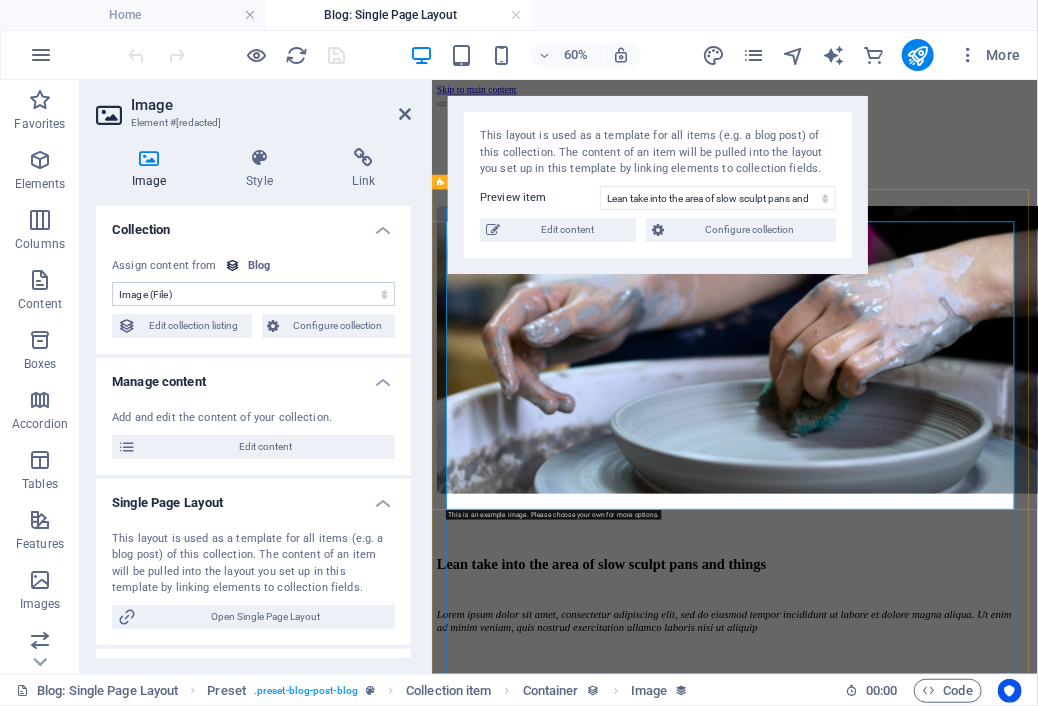 click at bounding box center [919, 531] 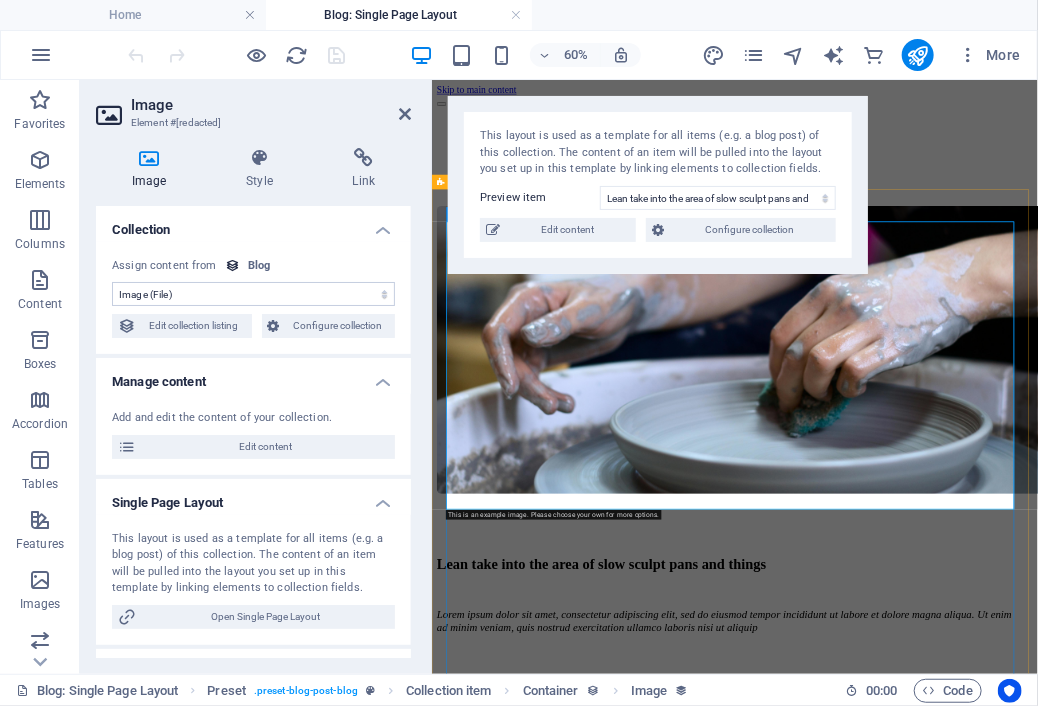 click at bounding box center [919, 531] 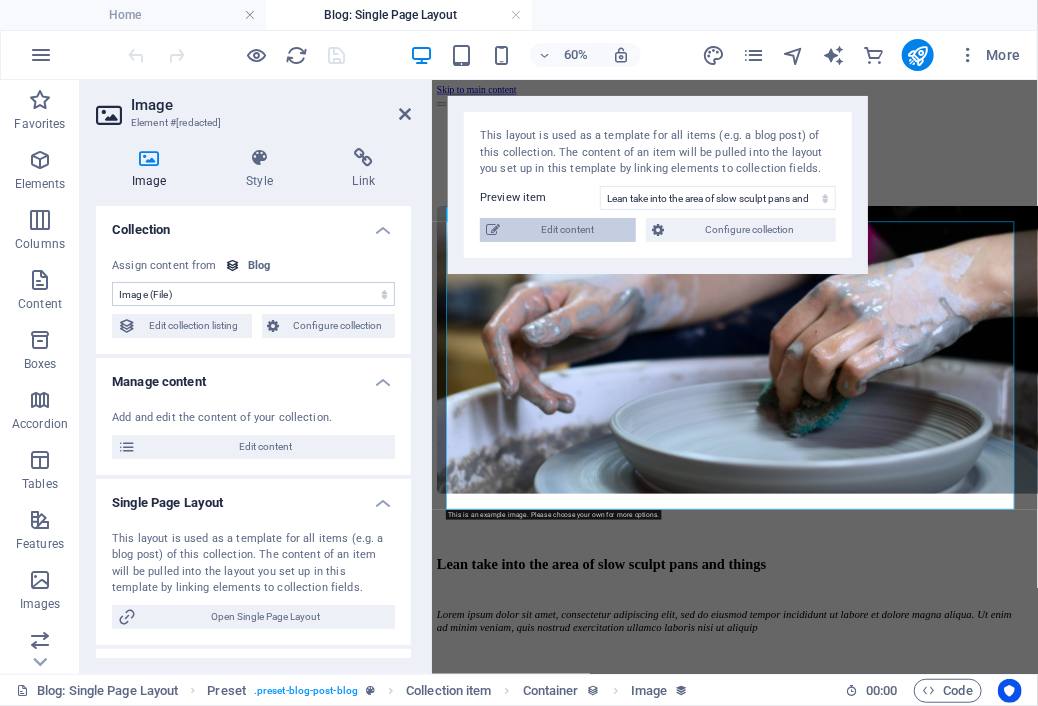 click on "Edit content" at bounding box center (568, 230) 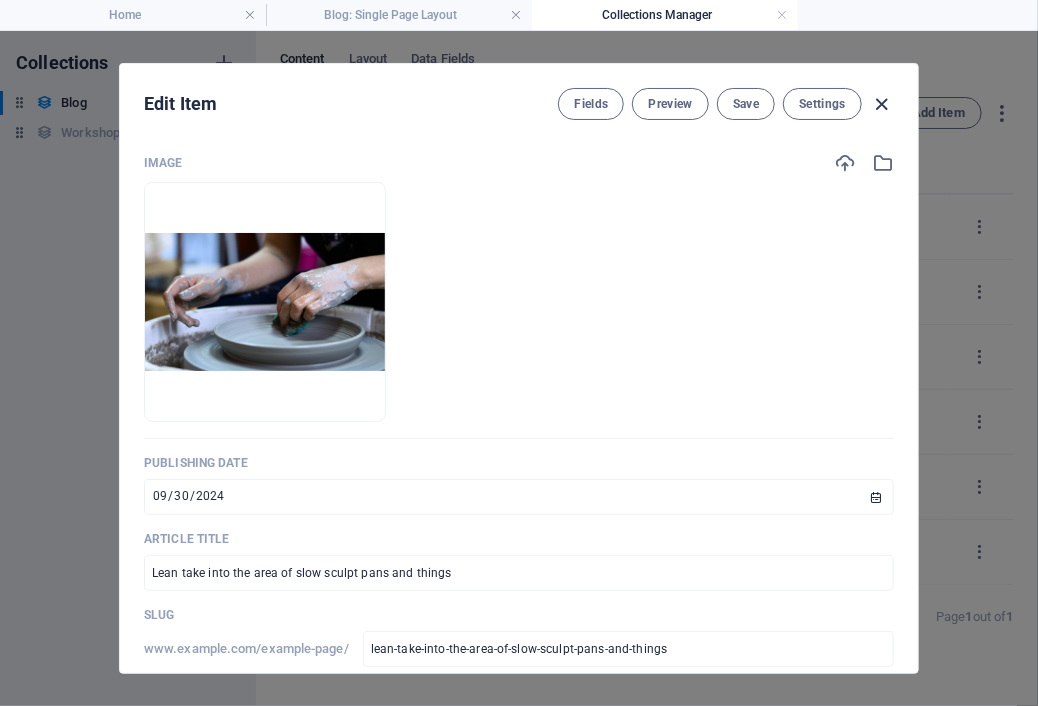 click at bounding box center (882, 104) 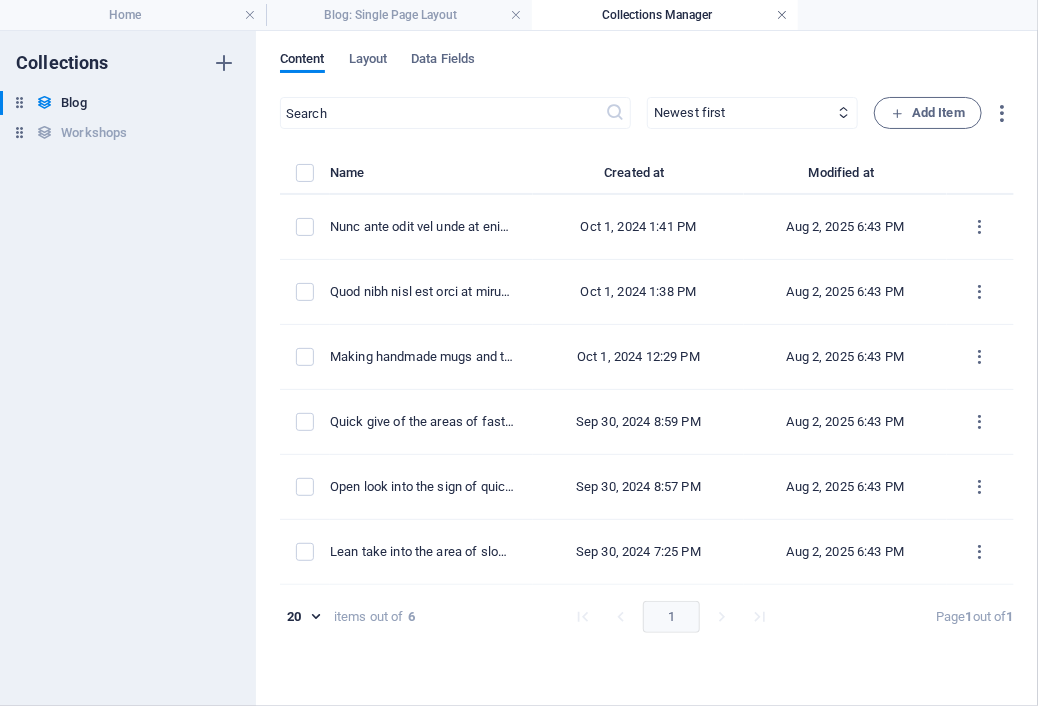 click at bounding box center (782, 15) 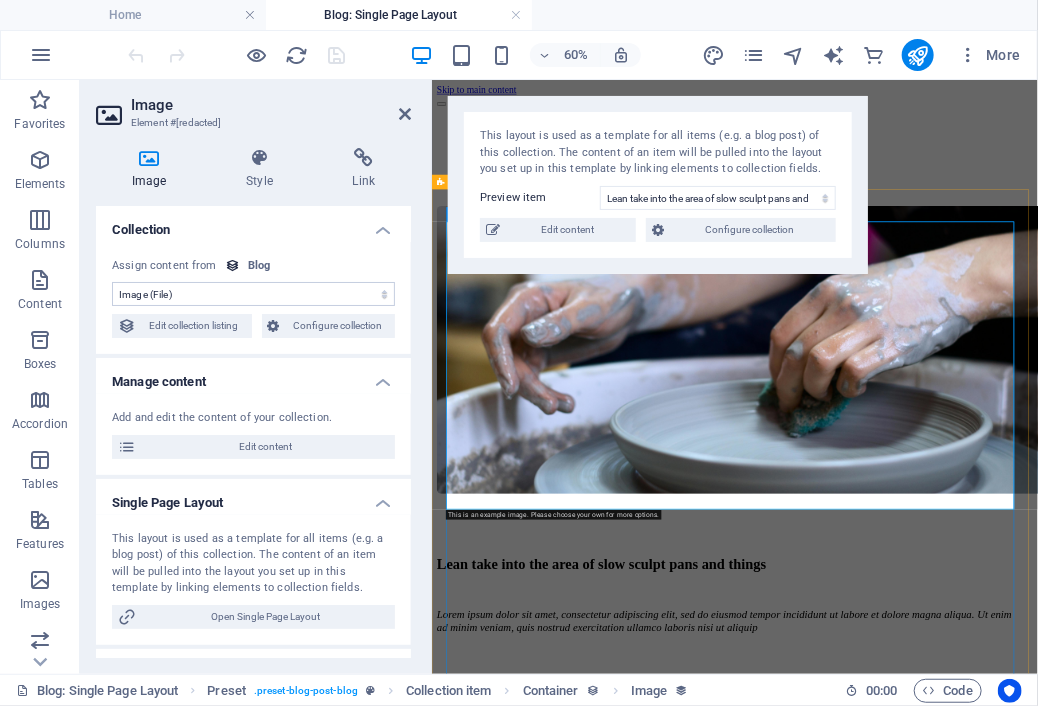 click at bounding box center (919, 531) 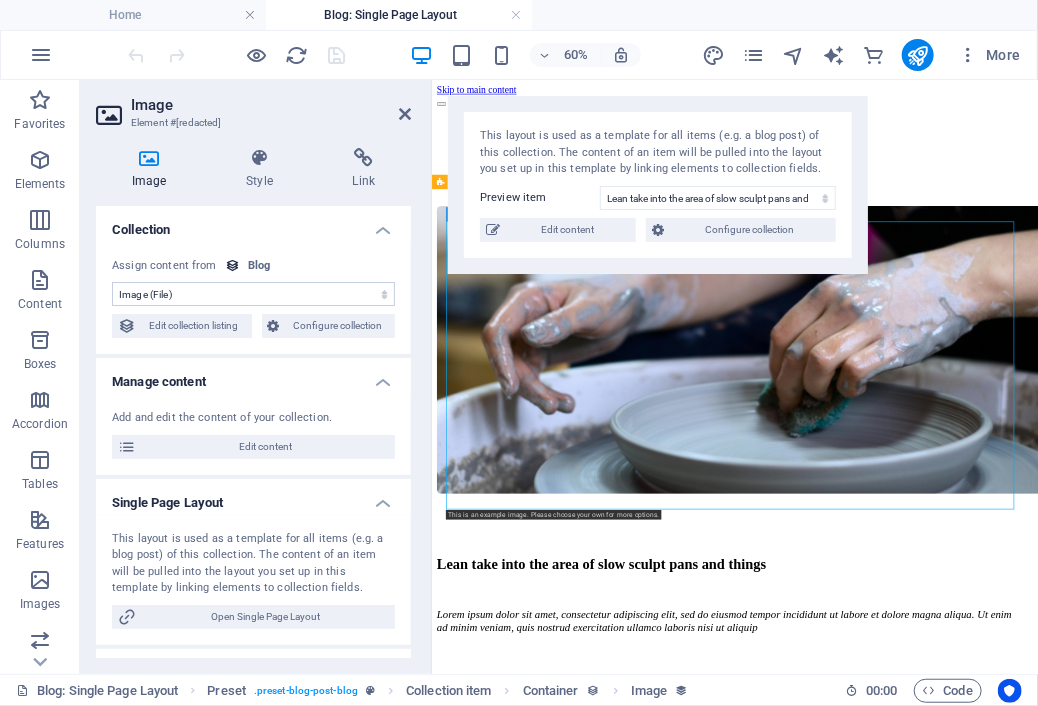 drag, startPoint x: 834, startPoint y: 596, endPoint x: 818, endPoint y: 477, distance: 120.070816 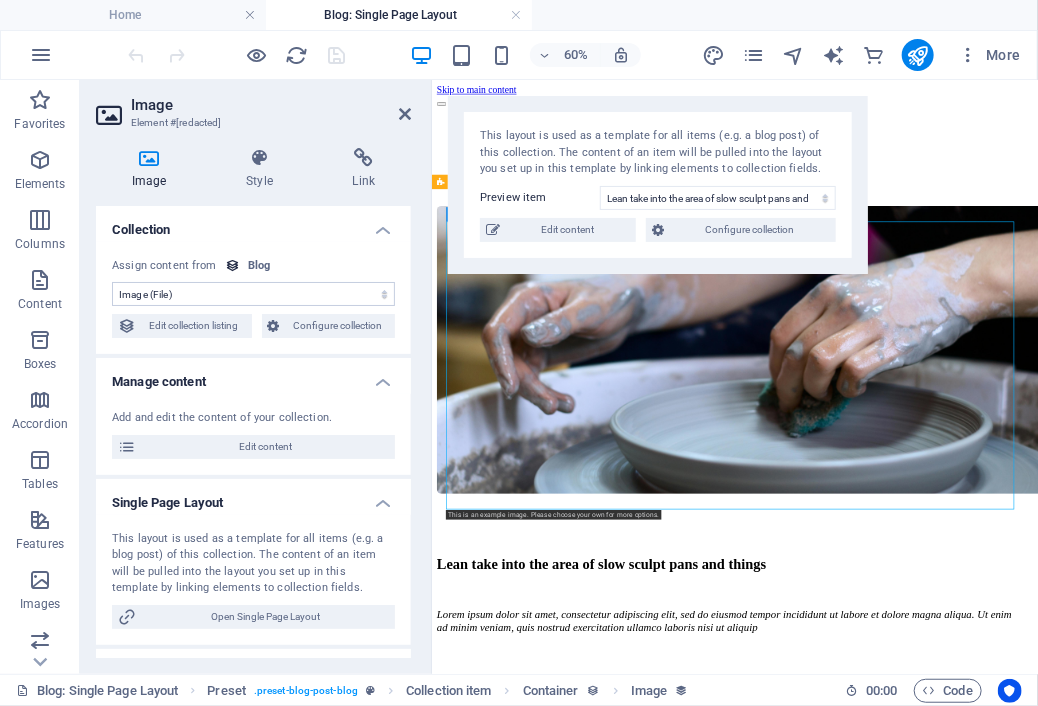 click at bounding box center [919, 531] 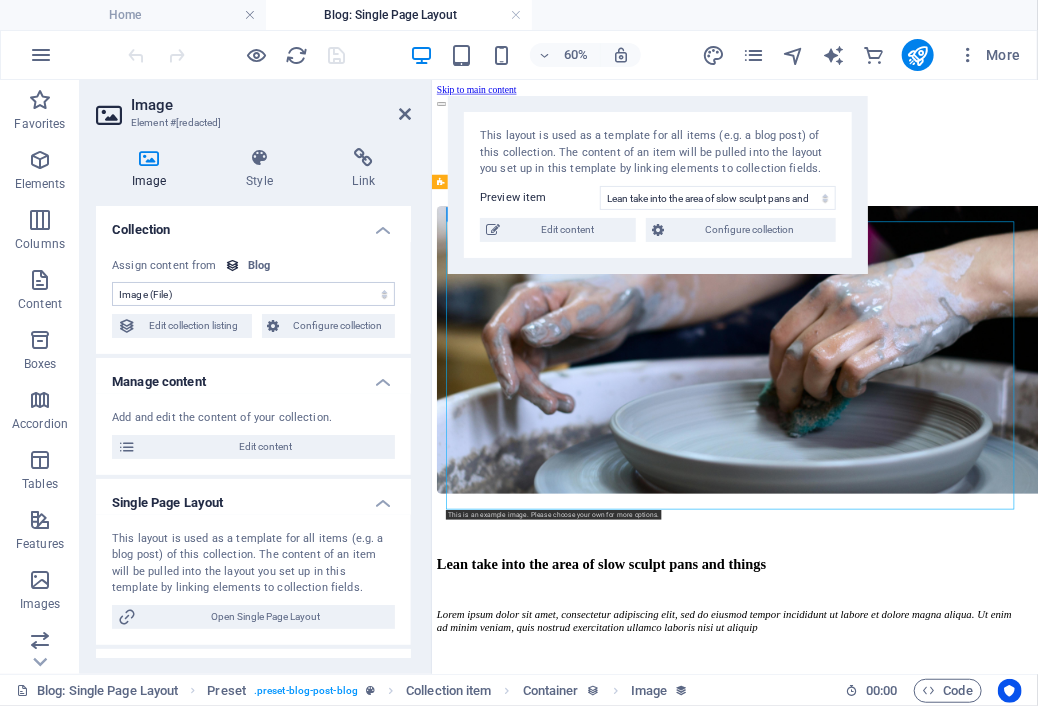 click at bounding box center [919, 531] 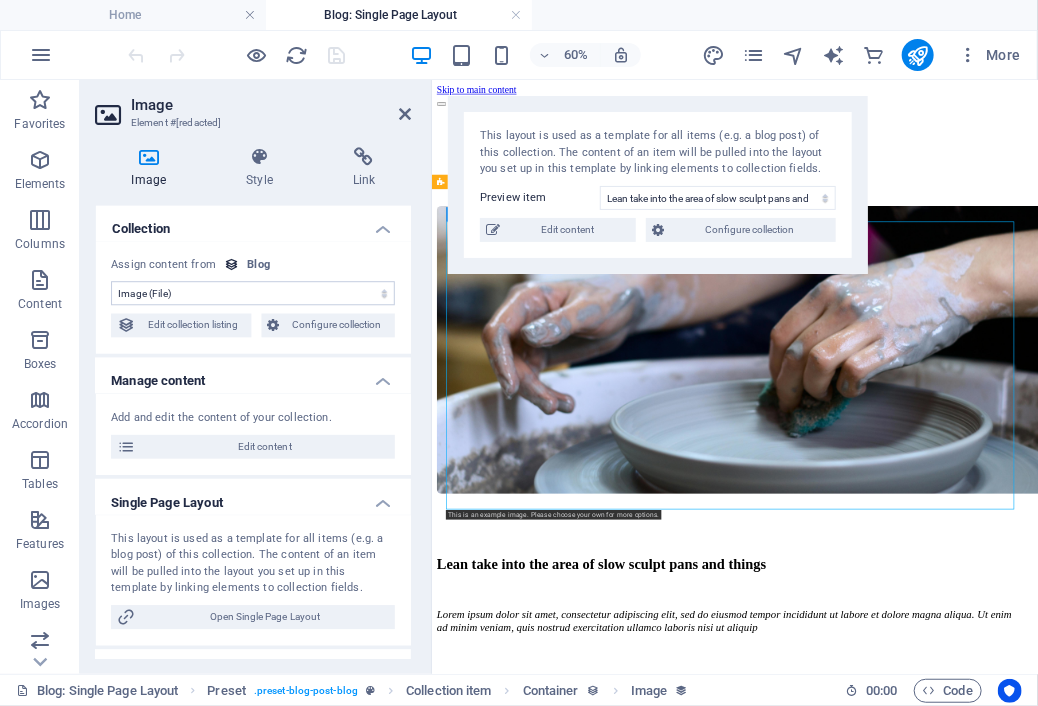 click at bounding box center (919, 531) 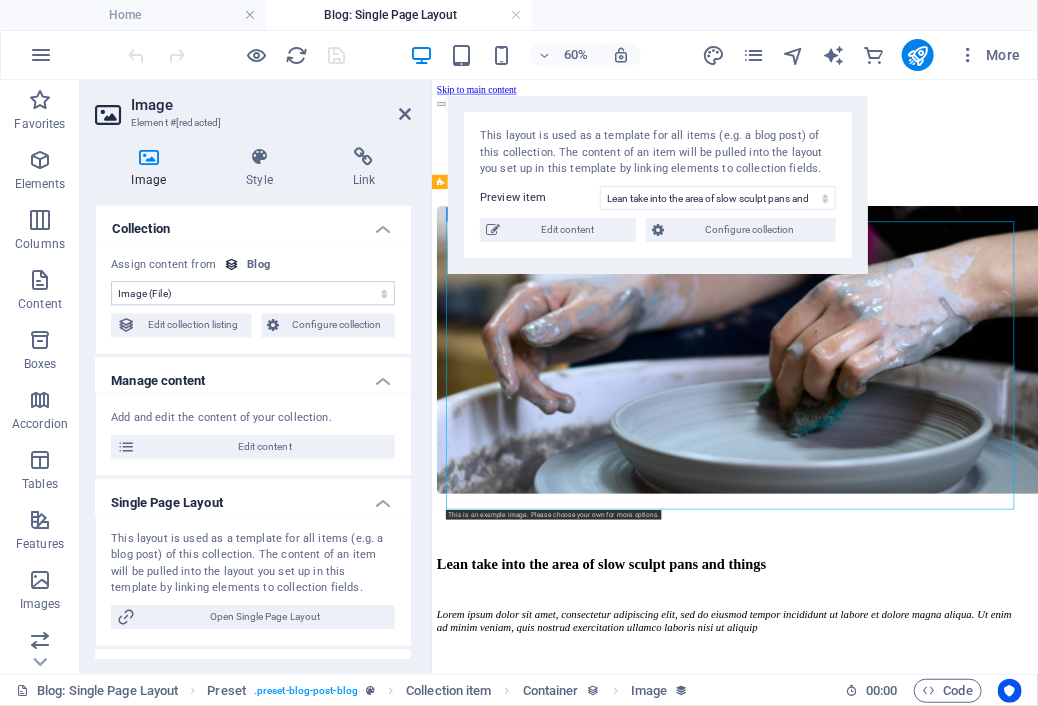 click at bounding box center (919, 531) 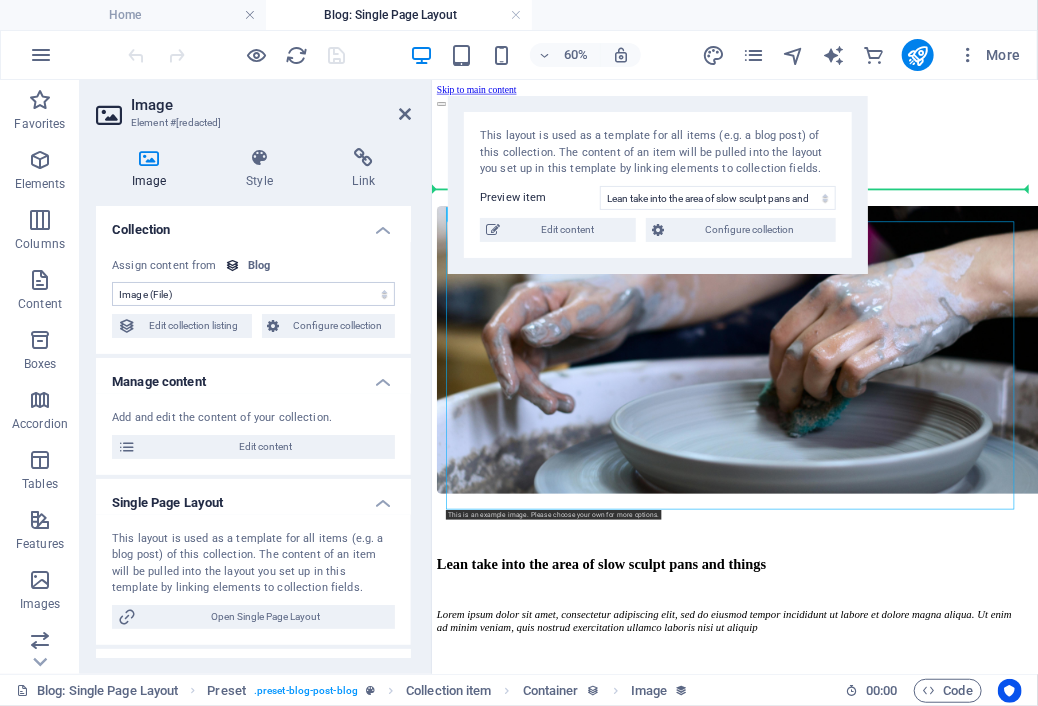 drag, startPoint x: 818, startPoint y: 477, endPoint x: 66, endPoint y: 492, distance: 752.1496 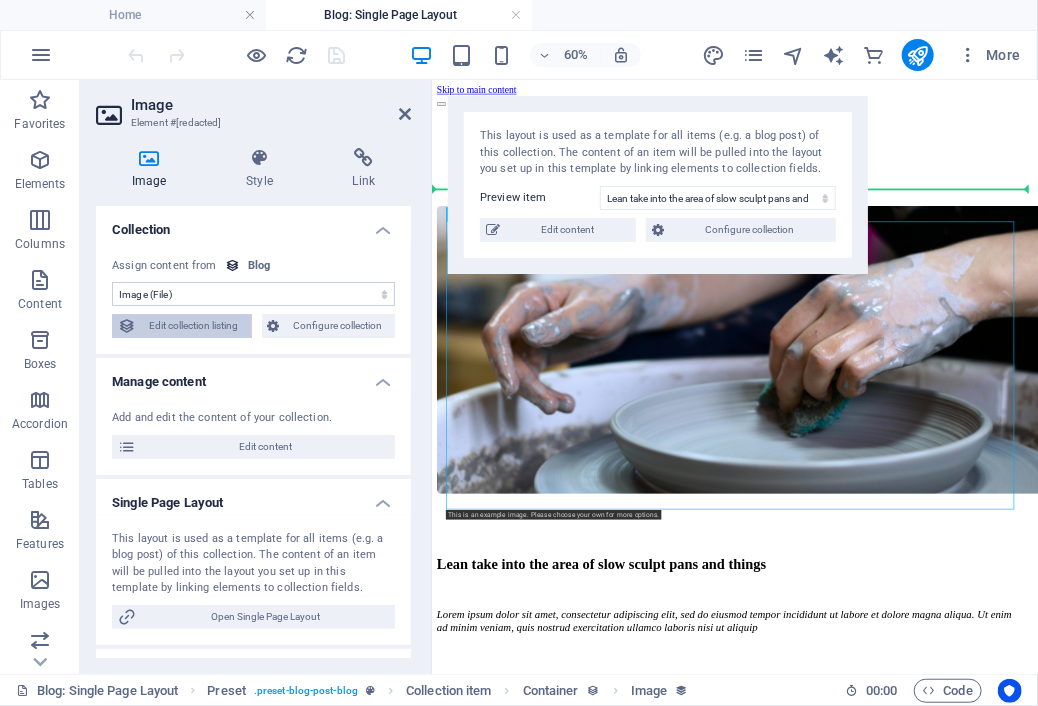 click on "Edit collection listing" at bounding box center [194, 326] 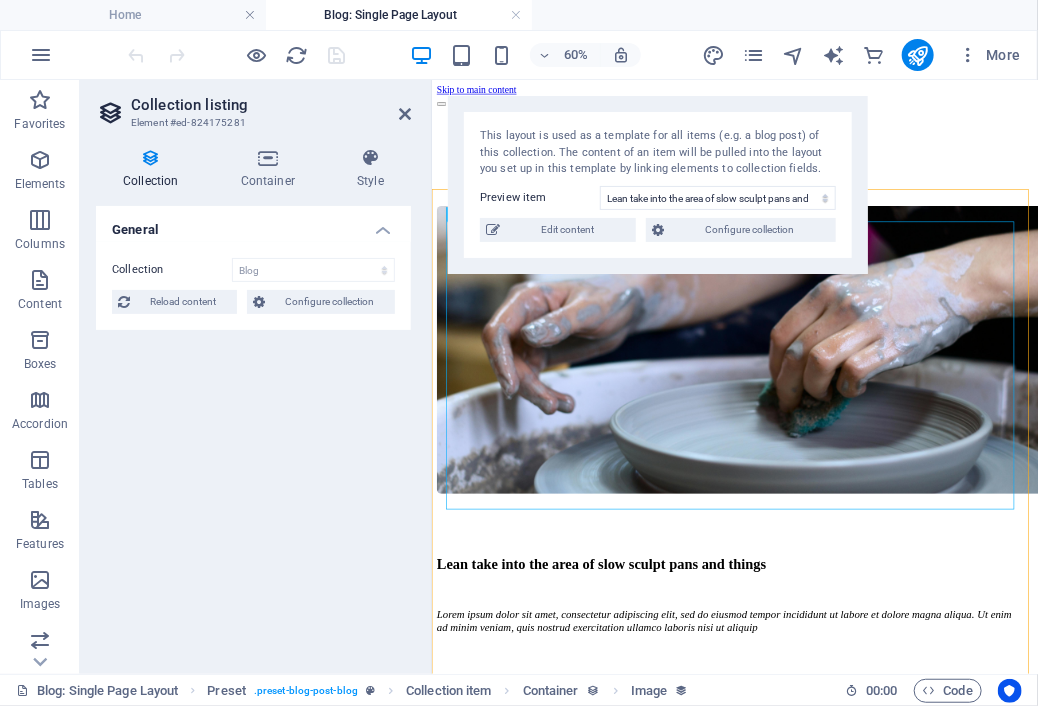 click on "General Collection Blog Workshops Sort by Created at (ascending) Created at (descending) Updated at (ascending) Updated at (descending) Publishing Date (ascending) Publishing Date (descending) Article title (ascending) Article title (descending) Slug (ascending) Slug (descending) Author (ascending) Author (descending) Posted On (ascending) Posted On (descending) Featured Post (ascending) Featured Post (descending) Status (ascending) Status (descending) Random Unique Display only unique values. Leave disabled if unclear. None Image Publishing Date Article title Slug Short Intro Long Description Author Avatar Author Posted On Content Featured Post Status Reload content Configure collection Please add a collection first Collections" at bounding box center [253, 432] 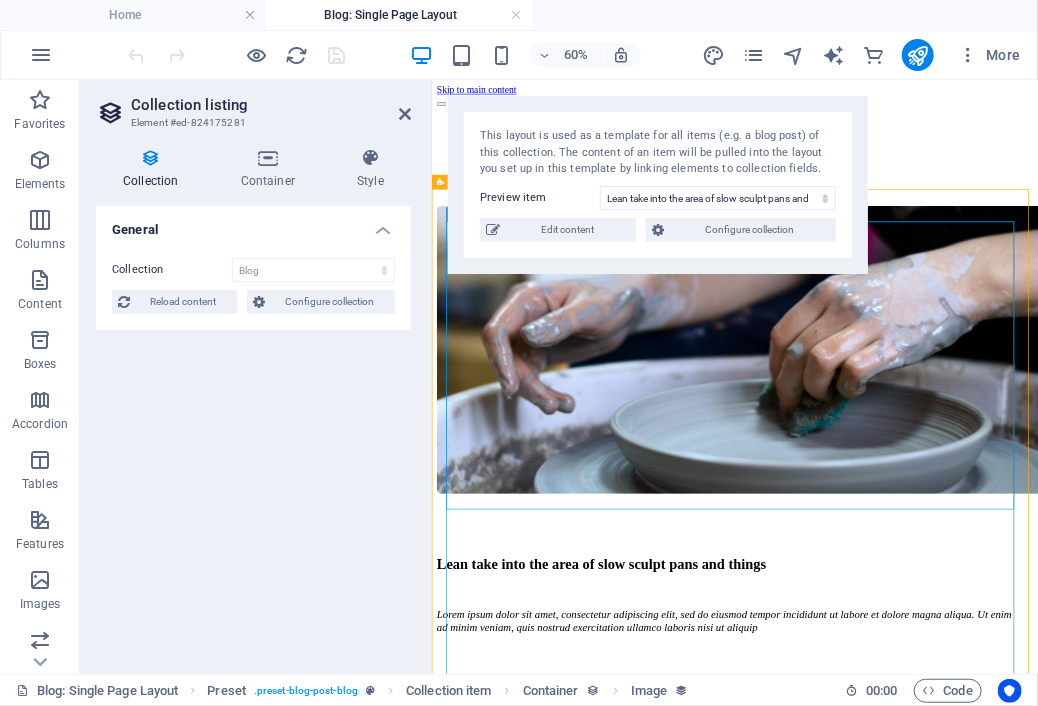 click at bounding box center (919, 531) 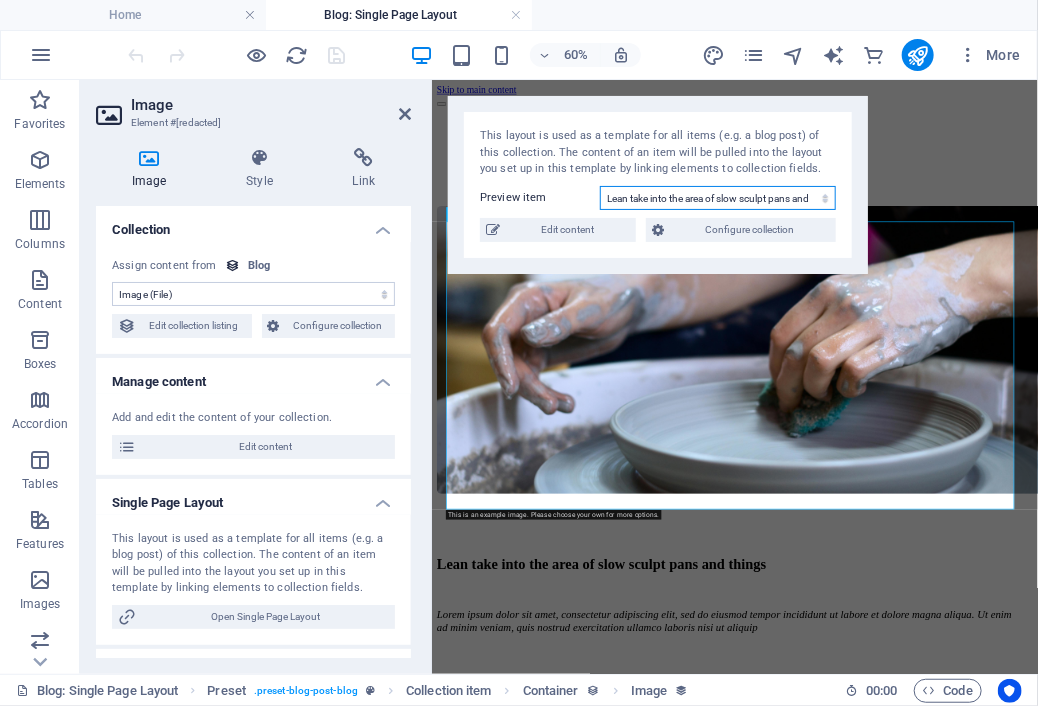 click on "Nunc ante odit vel unde at enim patria vero mus testes Quod nibh nisl est orci at mirum minori eius eum quam Making handmade mugs and tableware | introductory Quick give of the areas of fast sculpt work and items Open look into the sign of quick sculpt pots and pans Lean take into the area of slow sculpt pans and things" at bounding box center (718, 198) 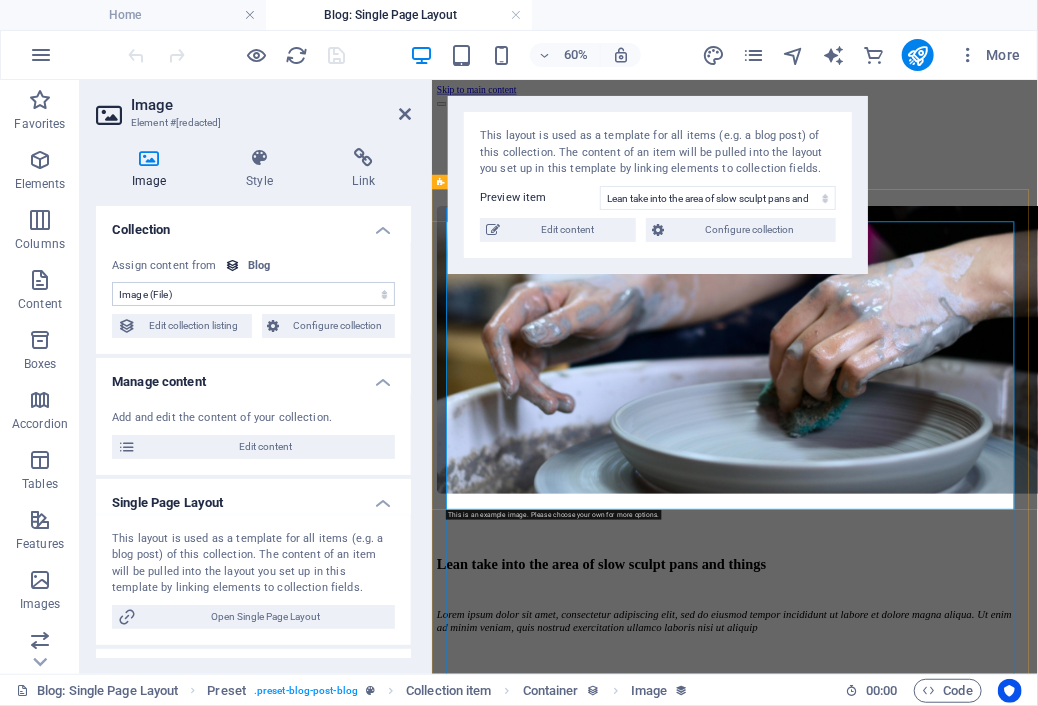 click at bounding box center [919, 531] 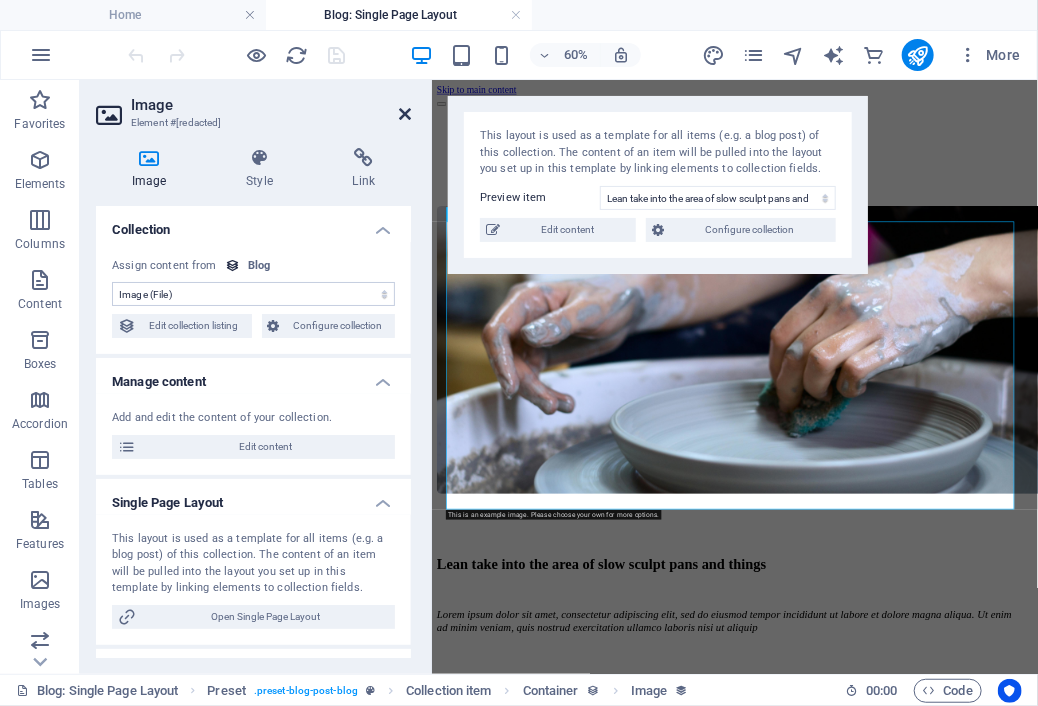 click at bounding box center (405, 114) 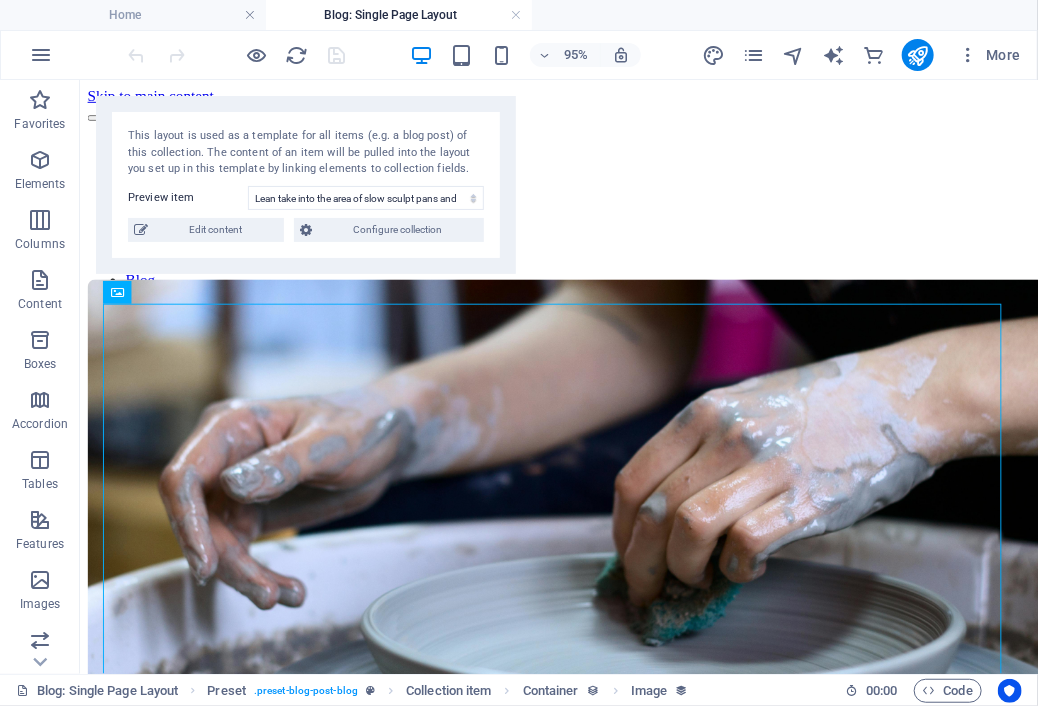click on "This layout is used as a template for all items (e.g. a blog post) of this collection. The content of an item will be pulled into the layout you set up in this template by linking elements to collection fields. Preview item Nunc ante odit vel unde at enim patria vero mus testes Quod nibh nisl est orci at mirum minori eius eum quam Making handmade mugs and tableware | introductory Quick give of the areas of fast sculpt work and items Open look into the sign of quick sculpt pots and pans Lean take into the area of slow sculpt pans and things You have not created any items yet. Edit content Configure collection" at bounding box center (306, 185) 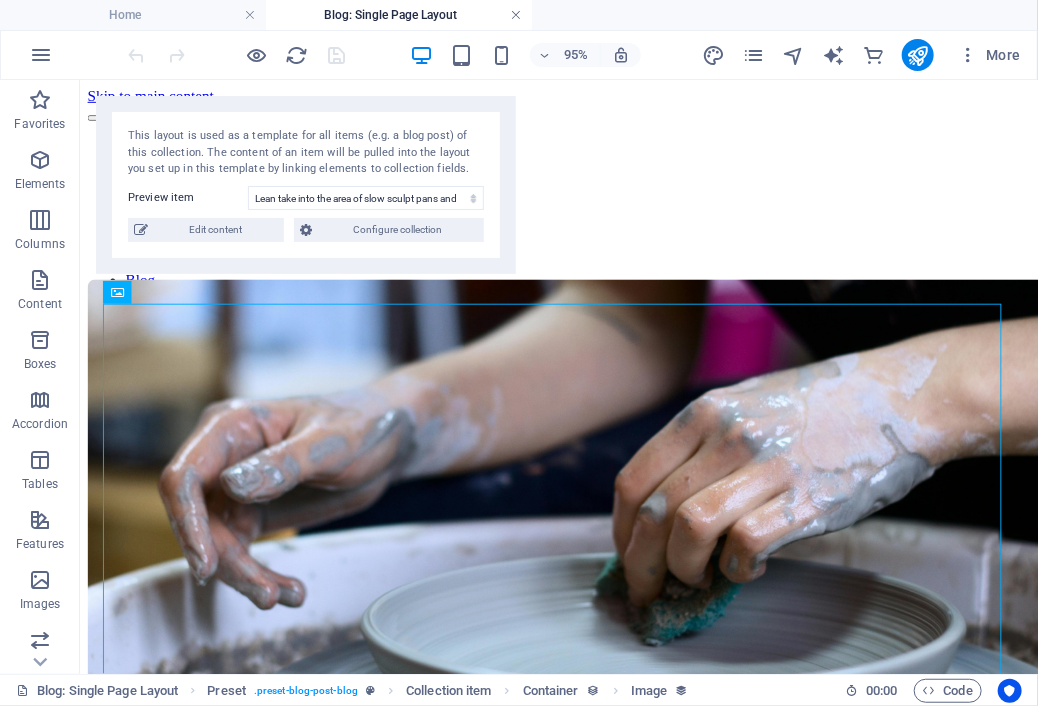 click at bounding box center (516, 15) 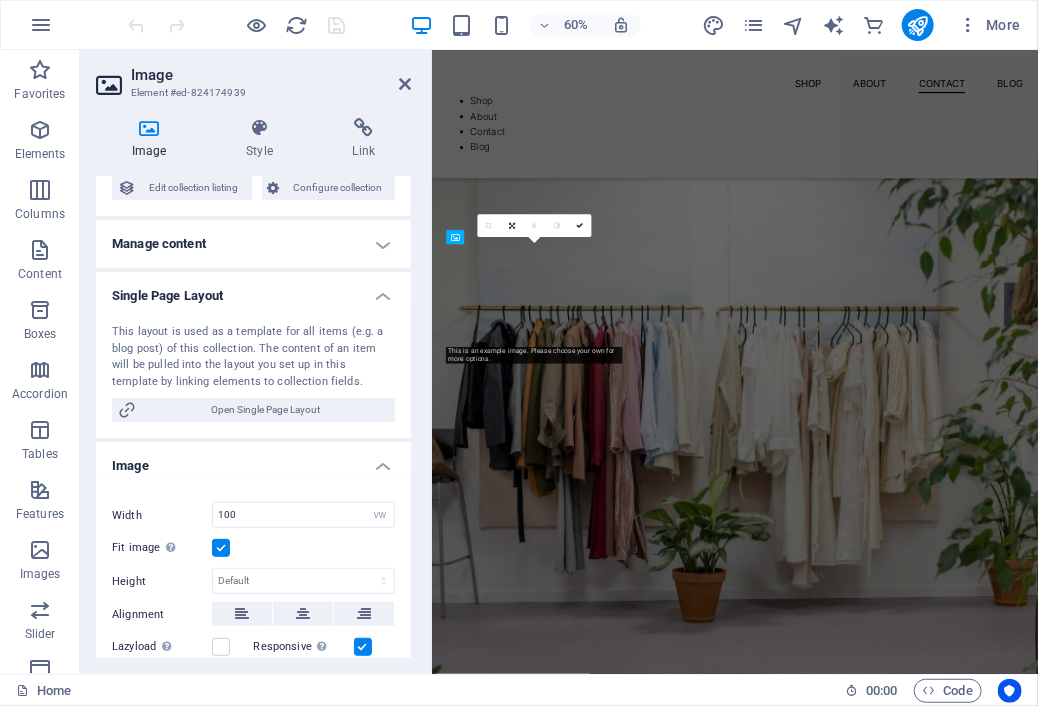 scroll, scrollTop: 2844, scrollLeft: 0, axis: vertical 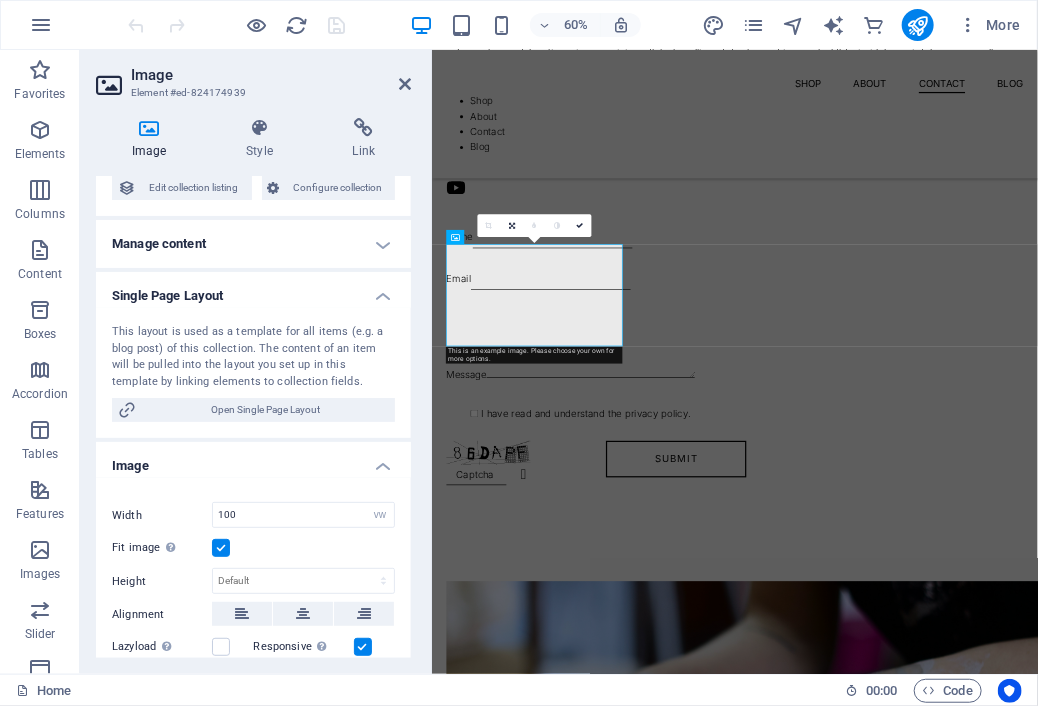 click on "Manage content" at bounding box center (253, 244) 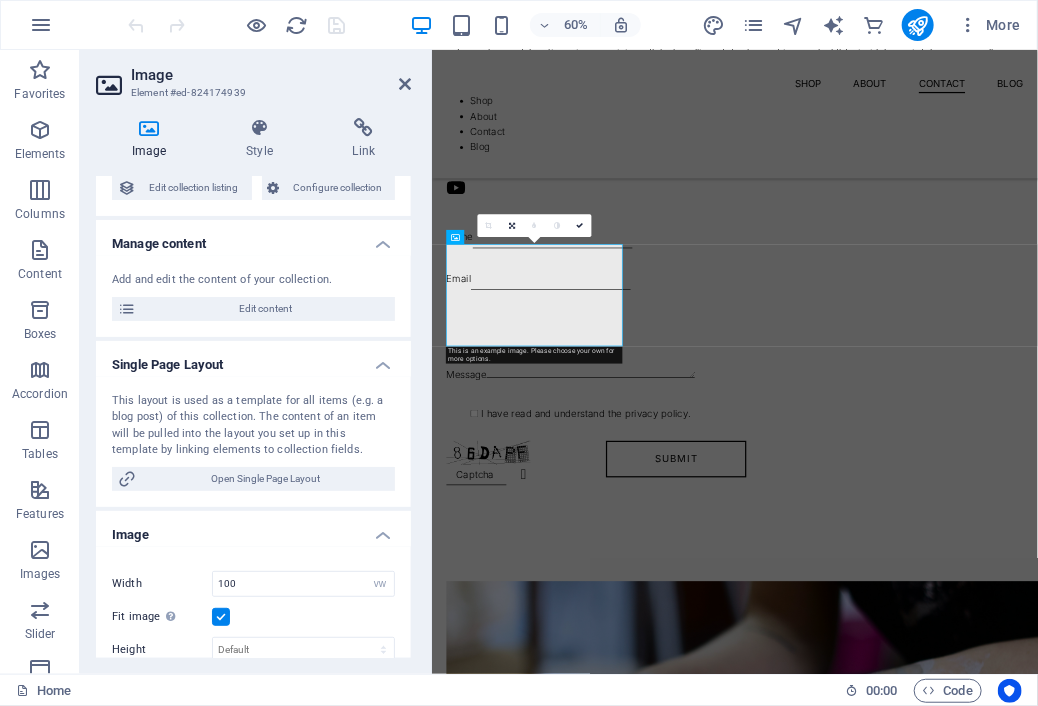 click on "Manage content" at bounding box center [253, 238] 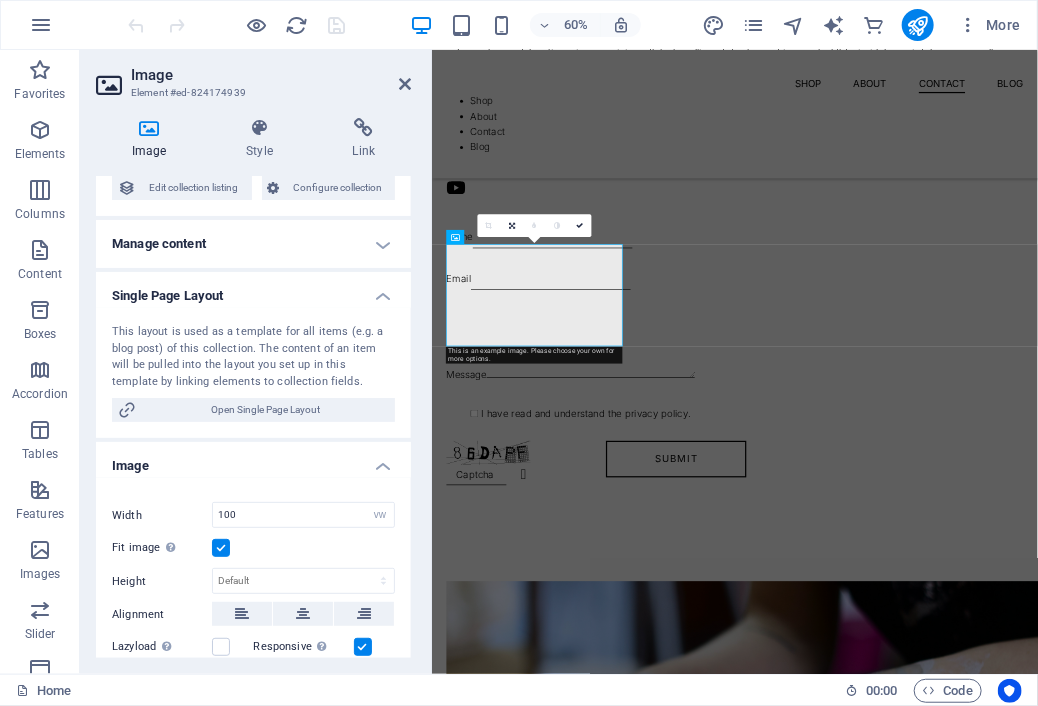 click on "Manage content" at bounding box center (253, 244) 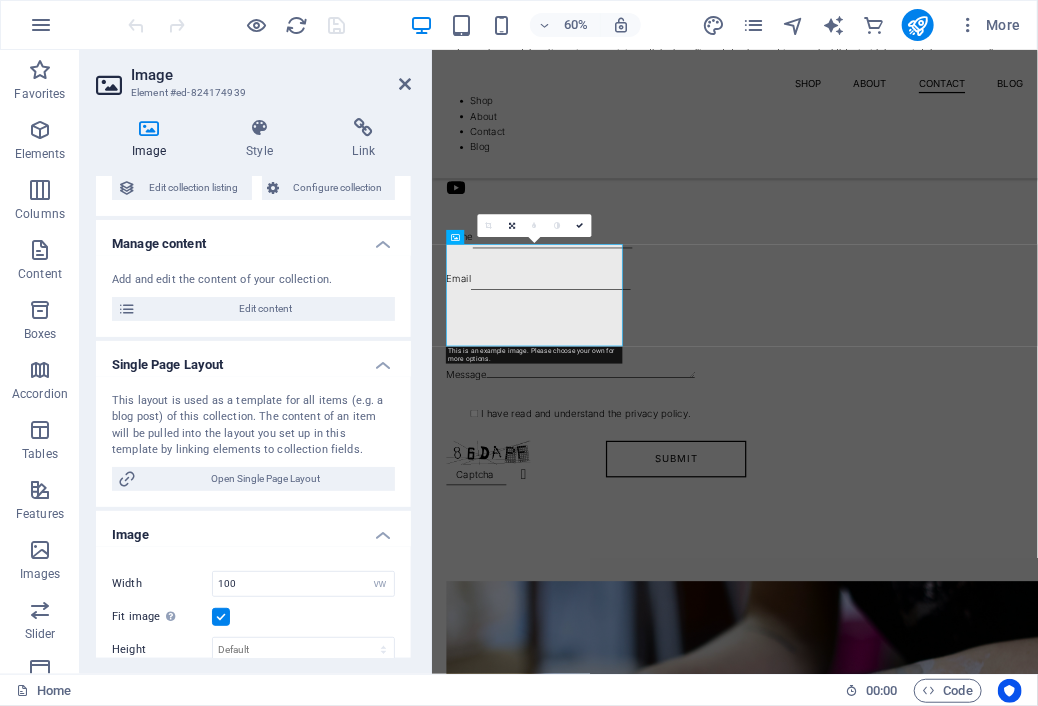 click on "Manage content" at bounding box center (253, 238) 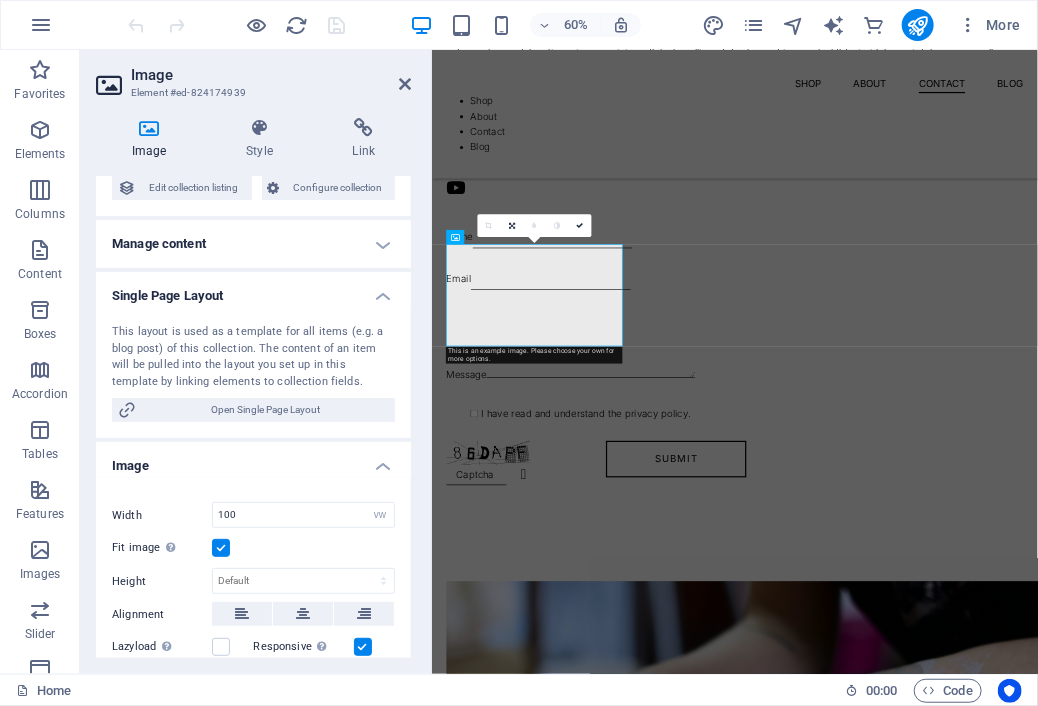 click on "Manage content" at bounding box center (253, 244) 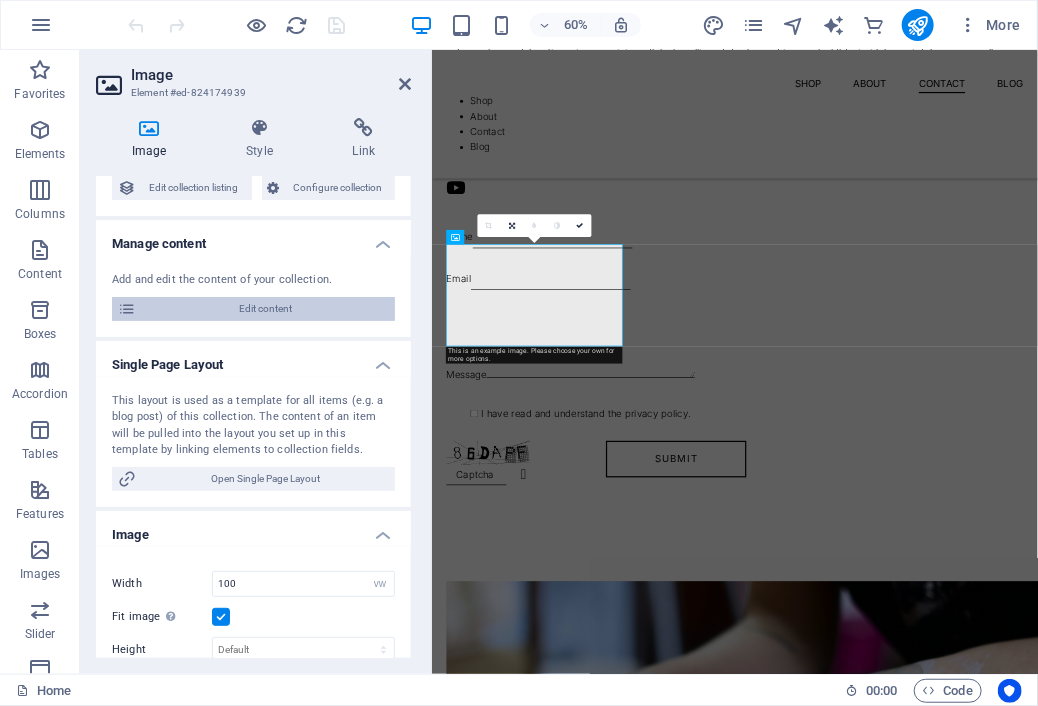 click on "Edit content" at bounding box center [265, 309] 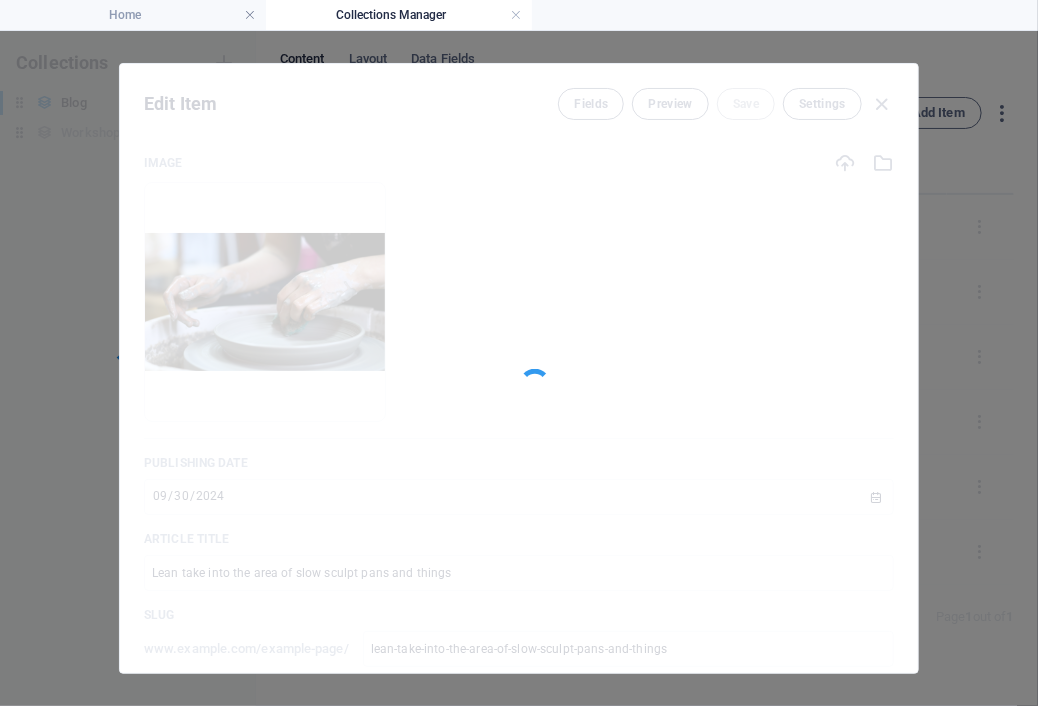 scroll, scrollTop: 0, scrollLeft: 0, axis: both 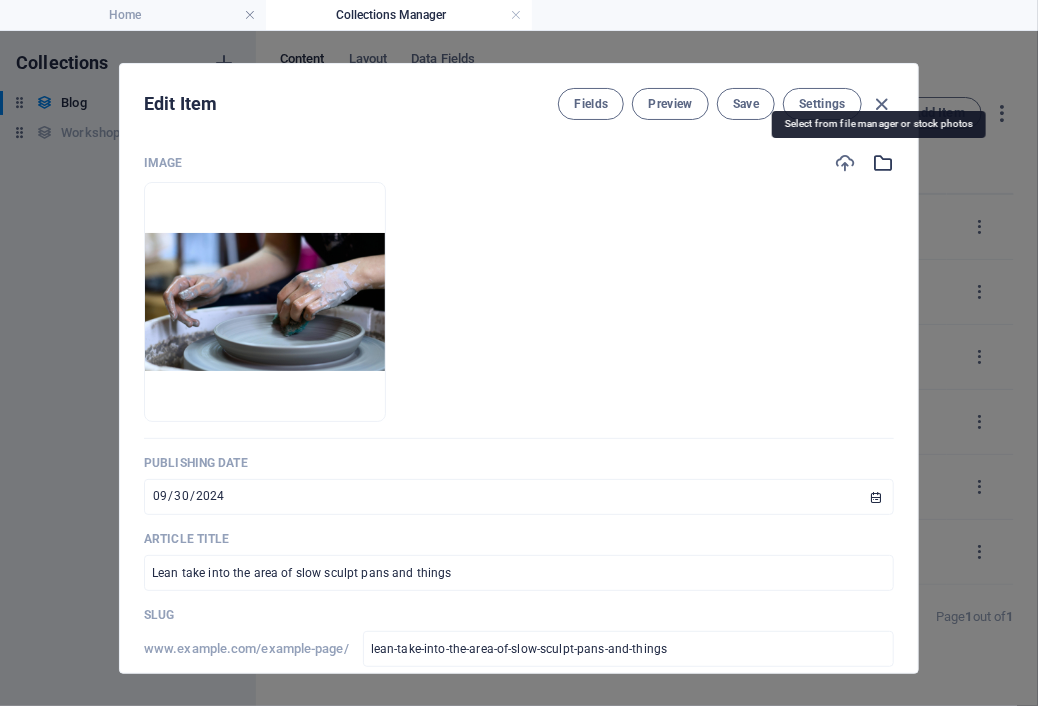 click at bounding box center [883, 163] 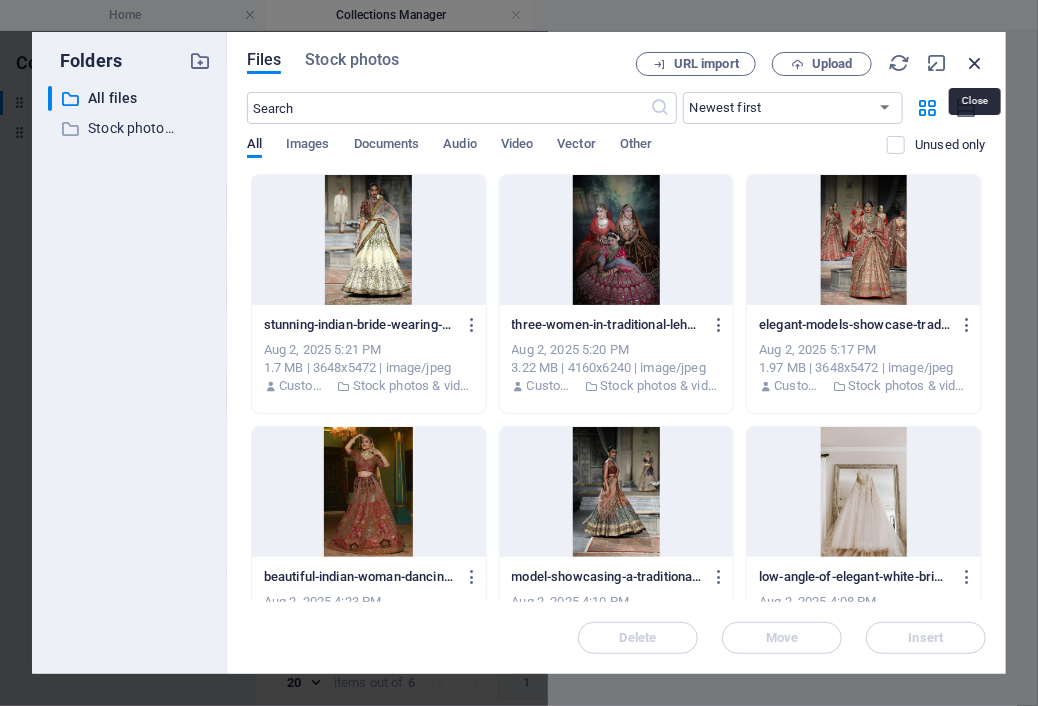 click at bounding box center (975, 63) 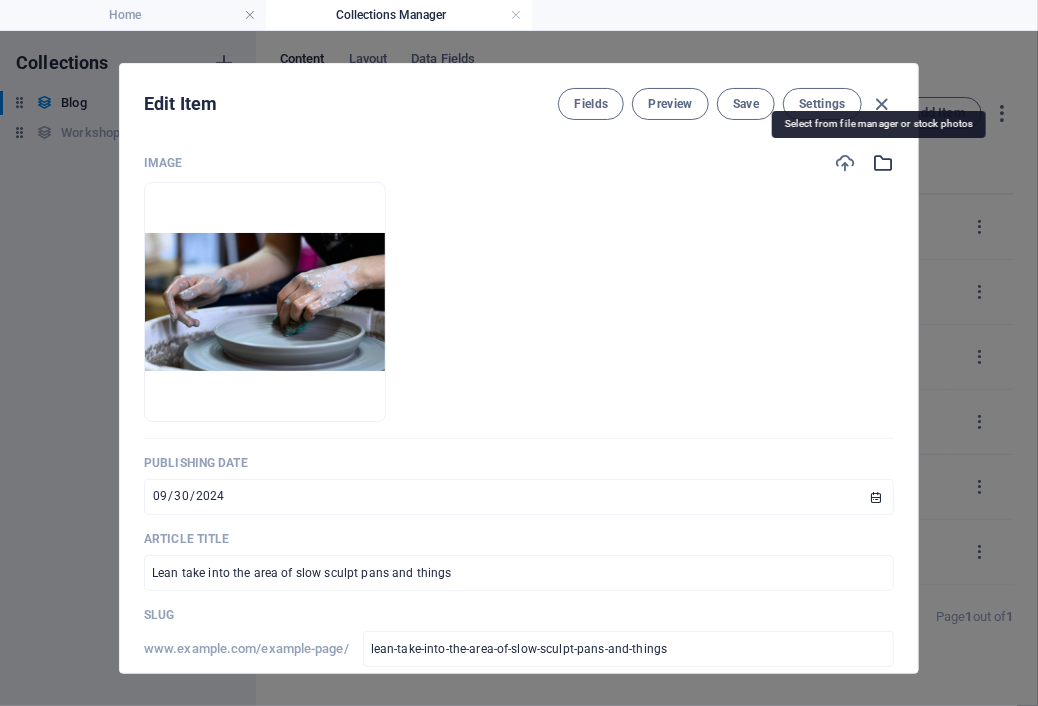 click at bounding box center (883, 163) 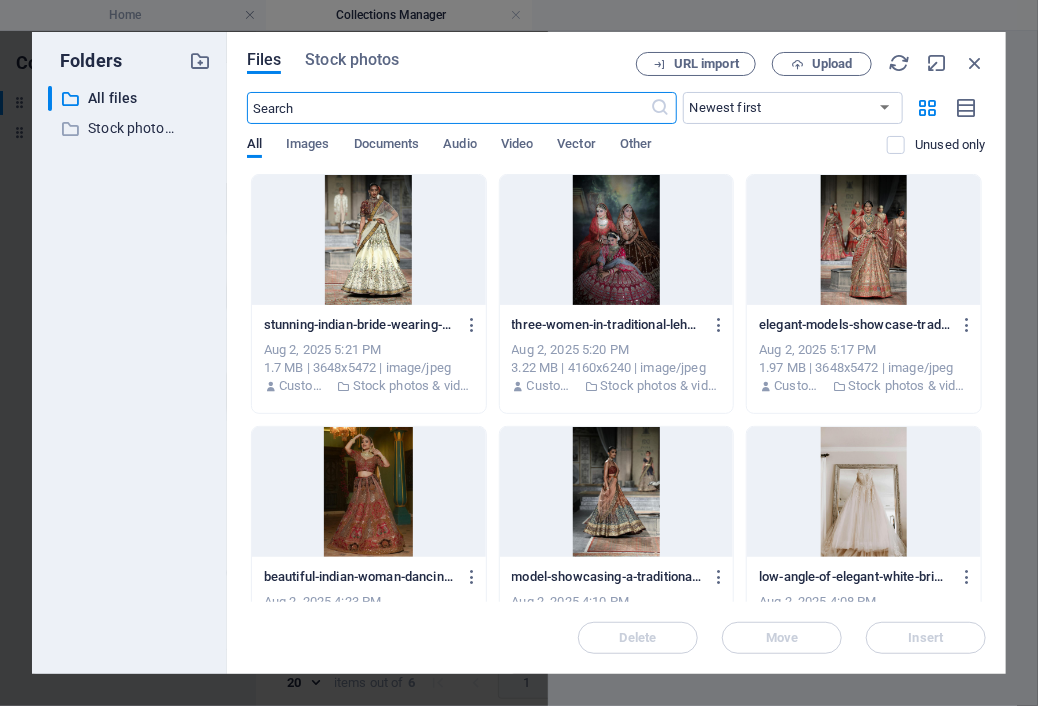click at bounding box center (449, 108) 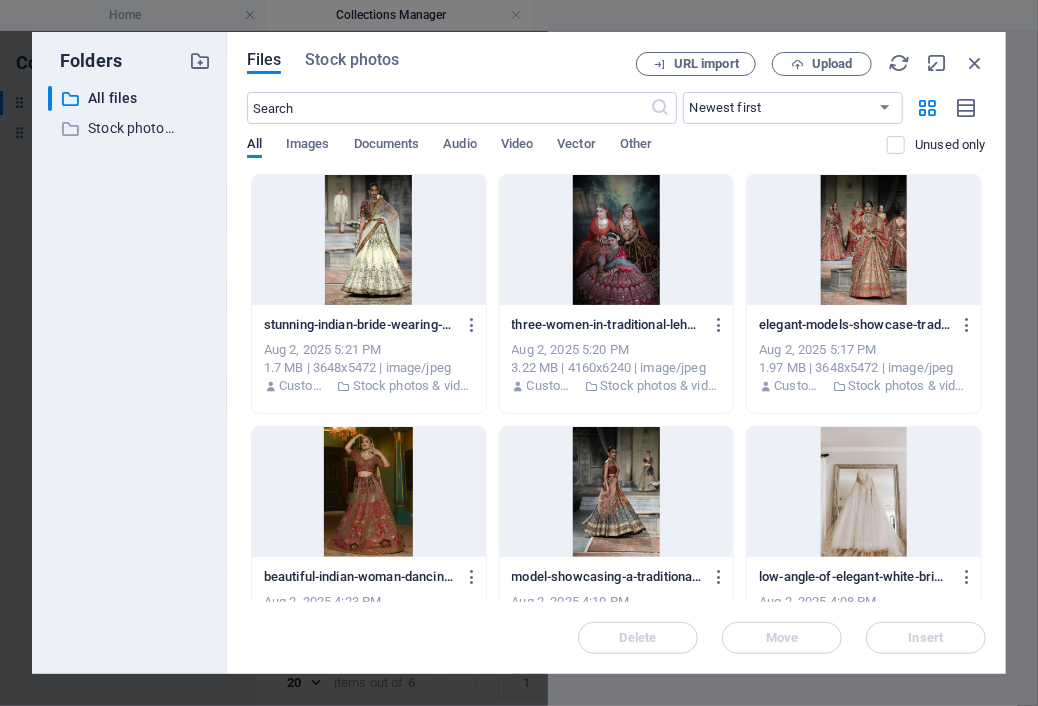 drag, startPoint x: 988, startPoint y: 225, endPoint x: 986, endPoint y: 236, distance: 11.18034 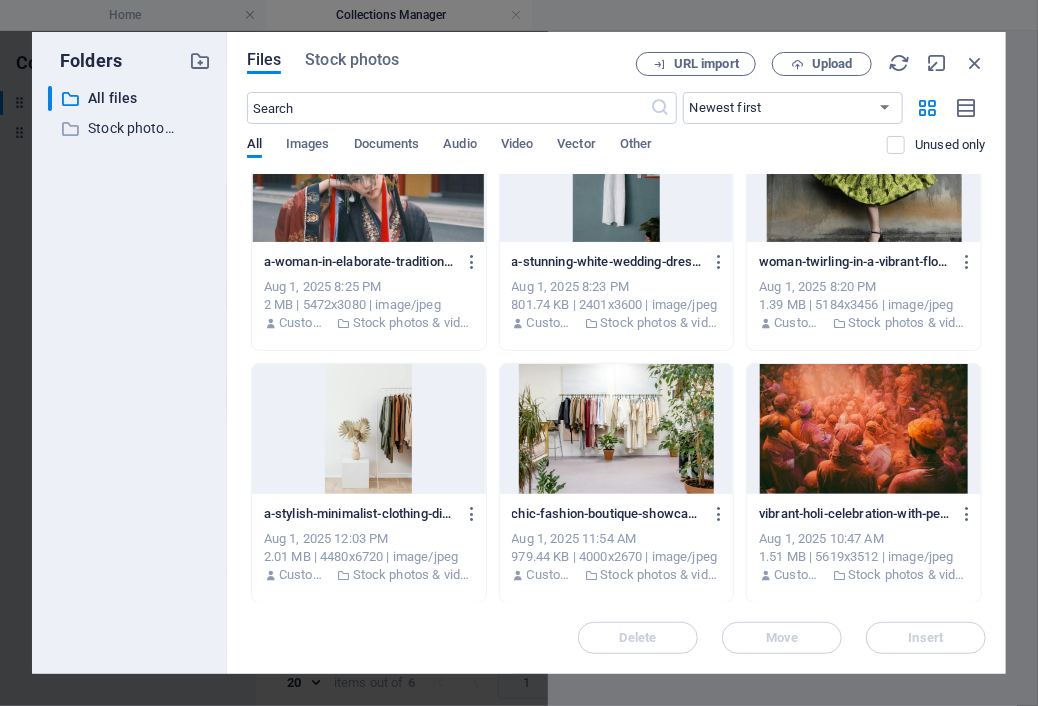 scroll, scrollTop: 1470, scrollLeft: 0, axis: vertical 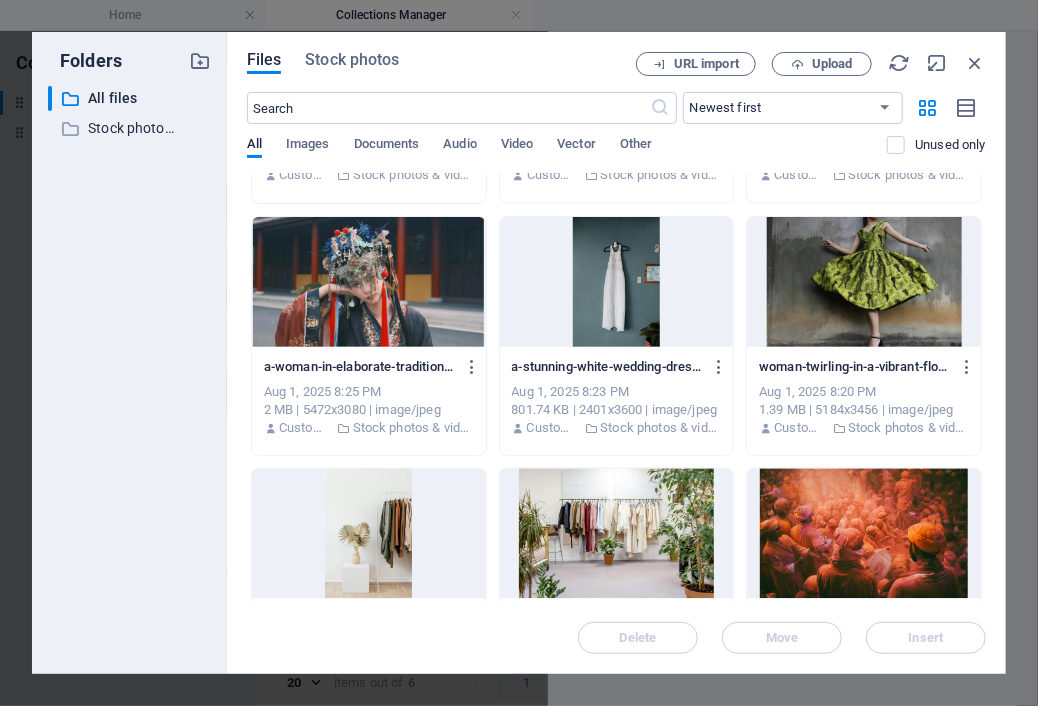 click at bounding box center (864, 282) 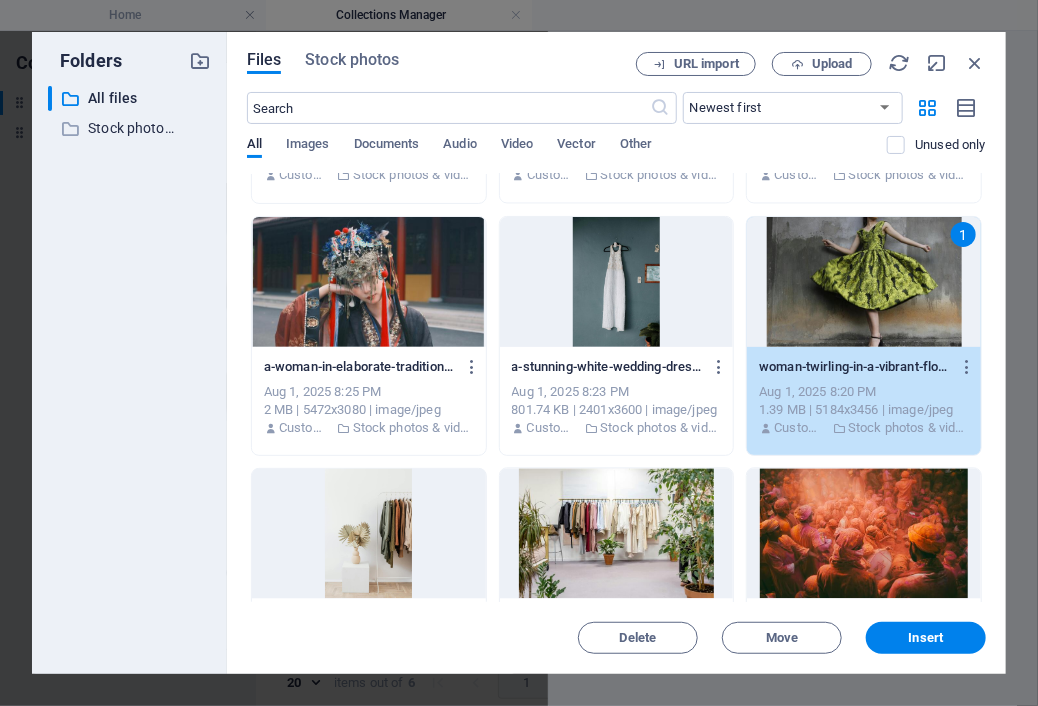 click on "1" at bounding box center (864, 282) 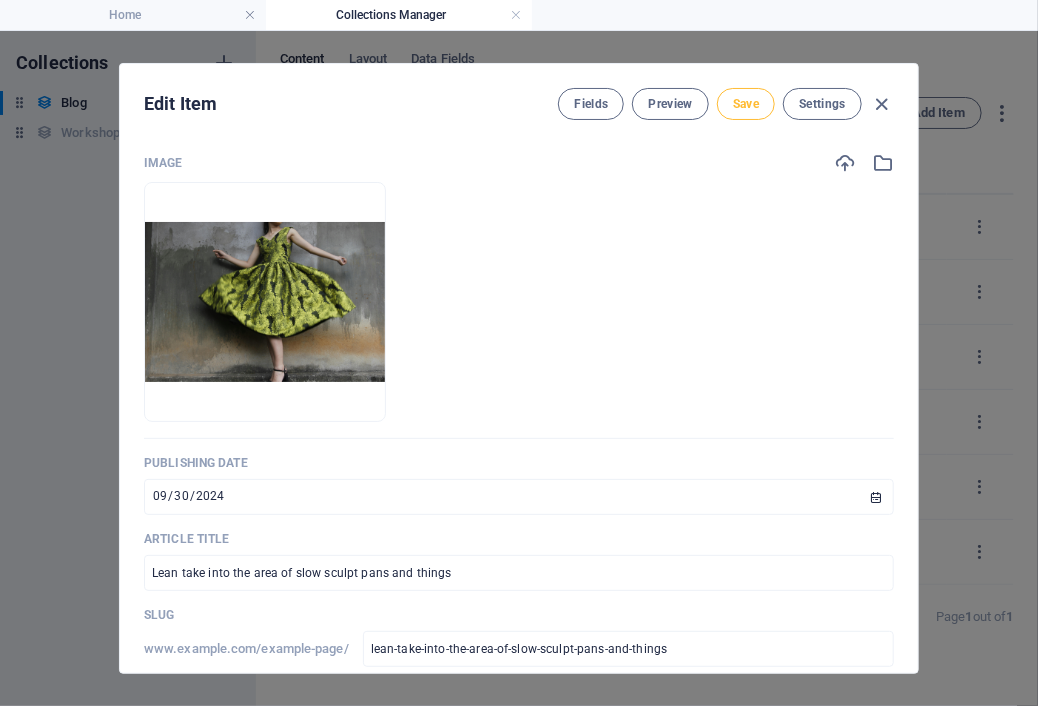 click on "Save" at bounding box center [746, 104] 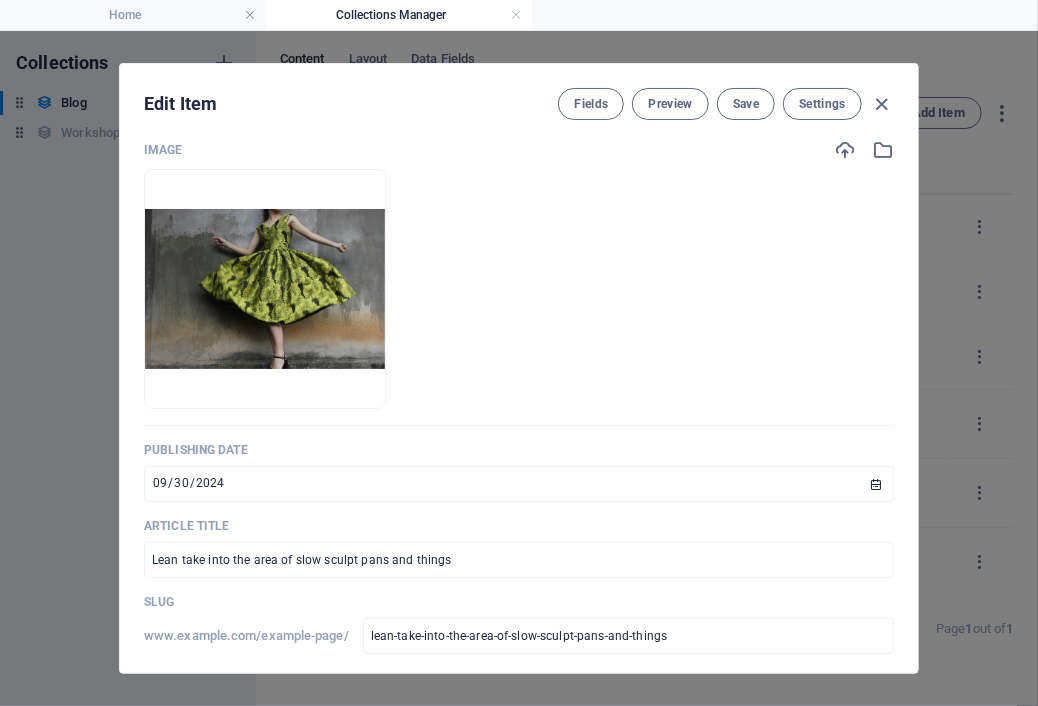 scroll, scrollTop: 0, scrollLeft: 0, axis: both 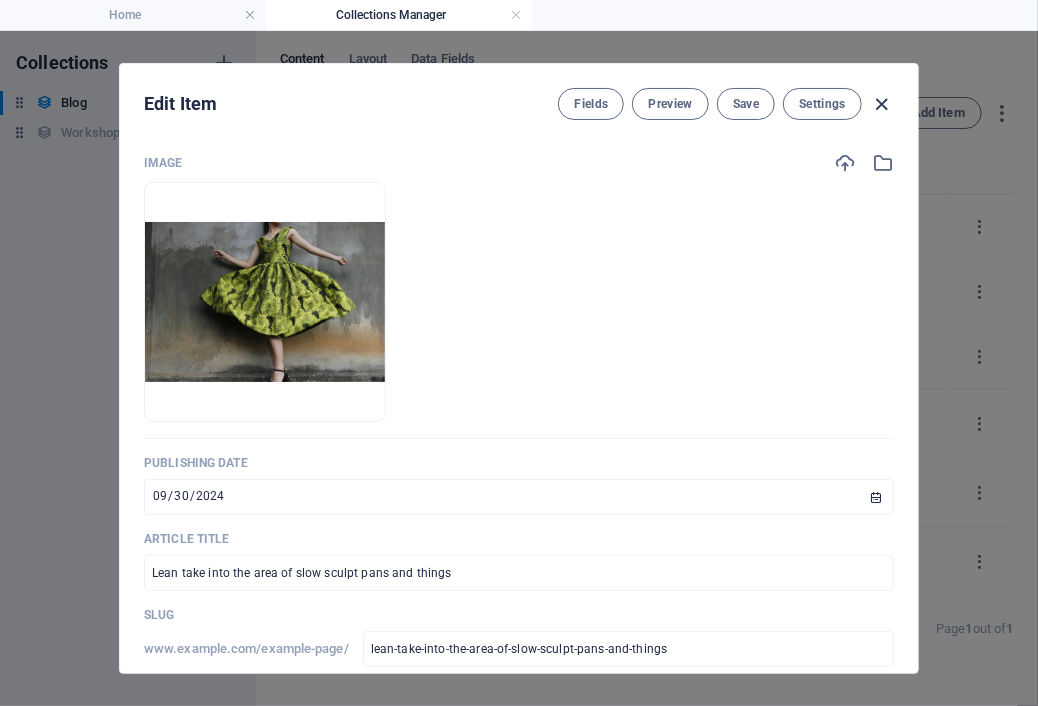 click at bounding box center (882, 104) 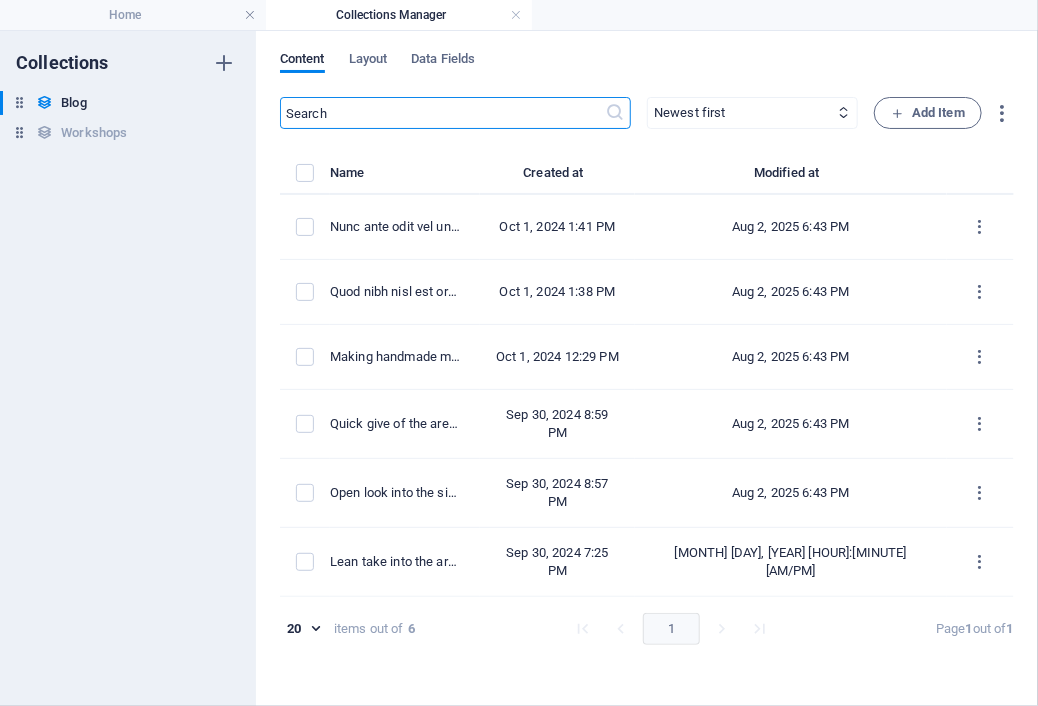 type on "2025-08-02" 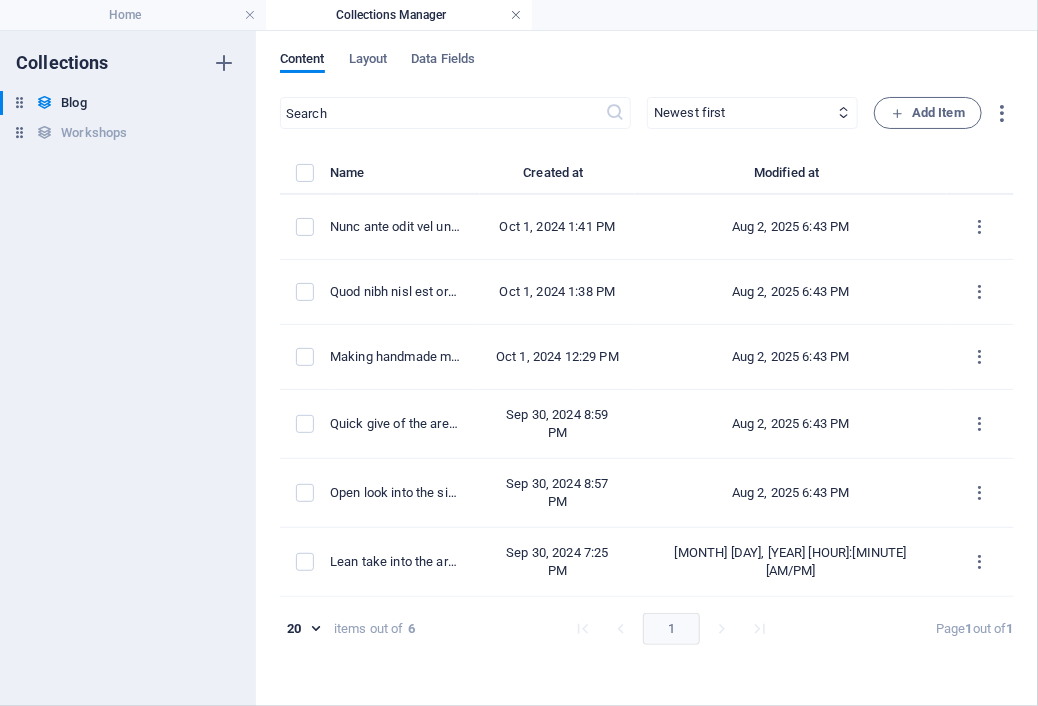 click at bounding box center (516, 15) 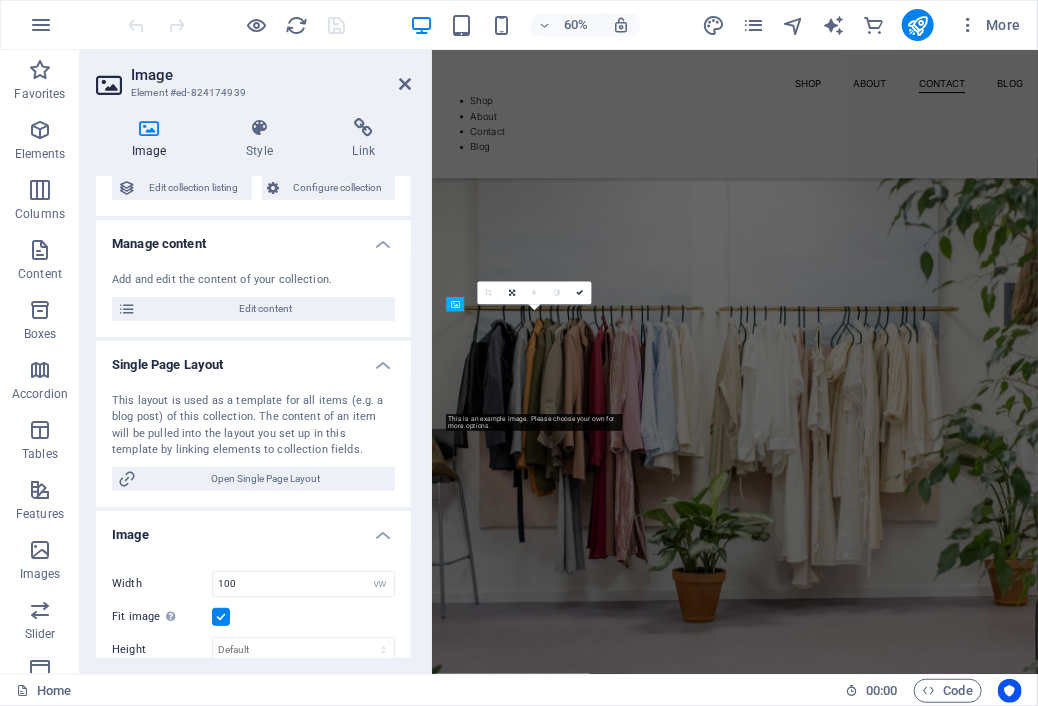 scroll, scrollTop: 2844, scrollLeft: 0, axis: vertical 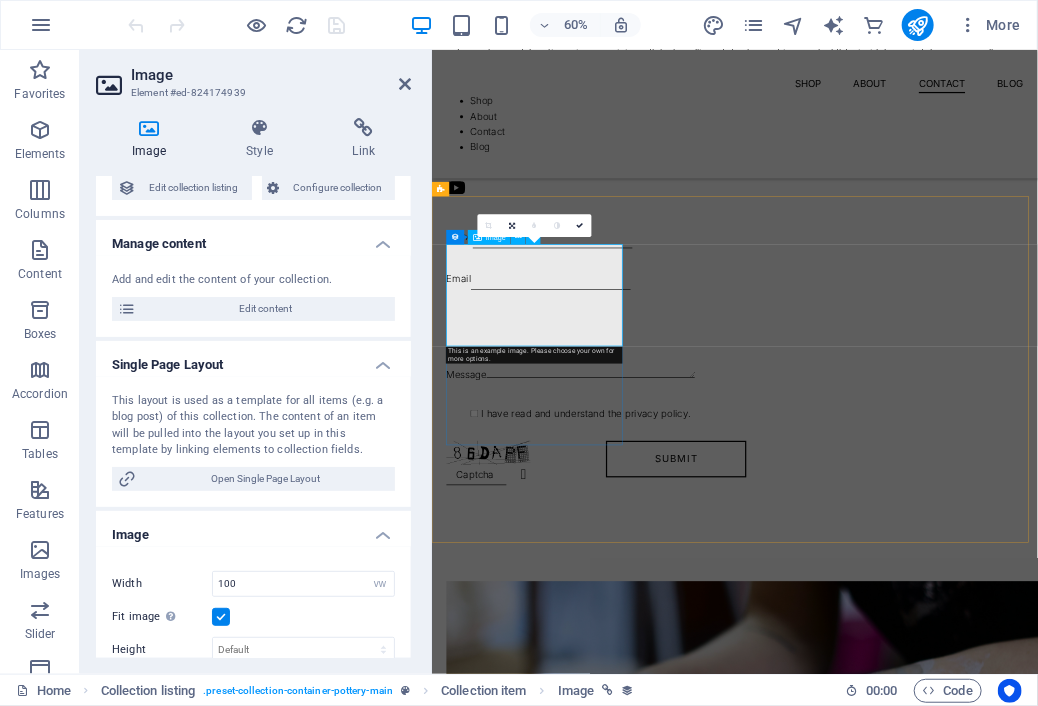 click at bounding box center (936, 1227) 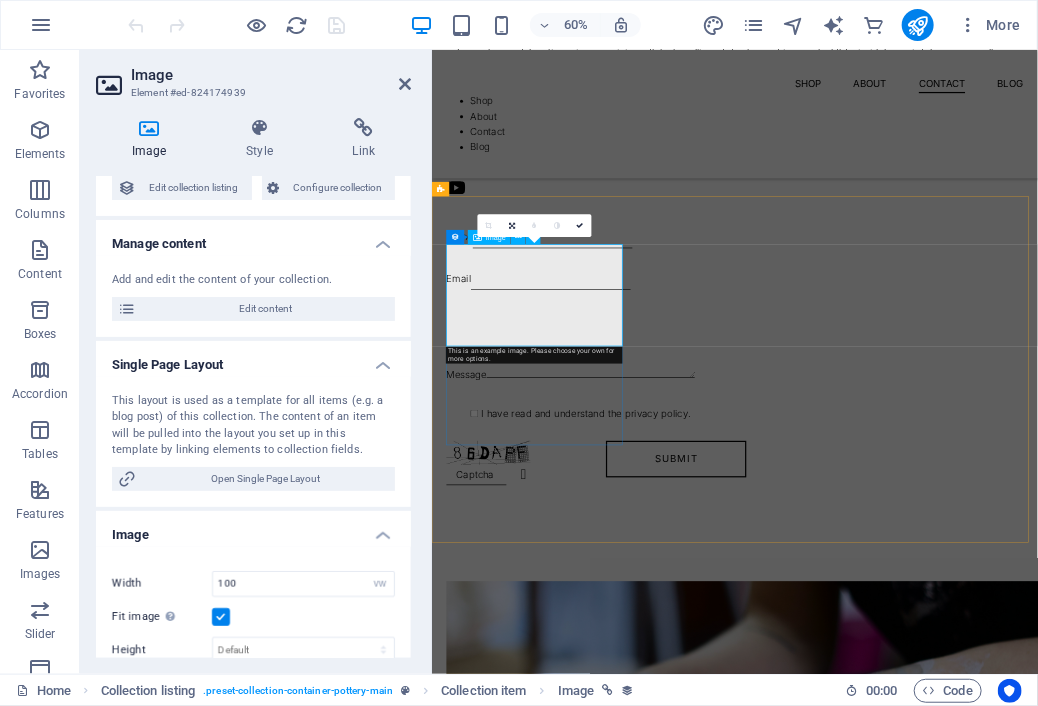 click at bounding box center (936, 1227) 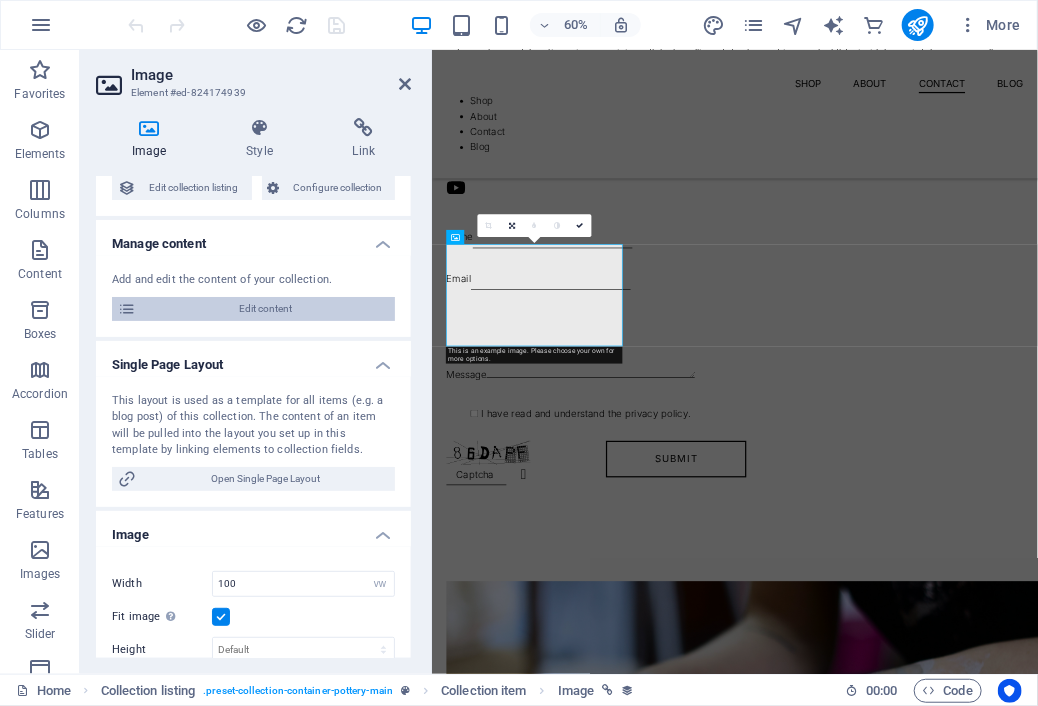 click on "Edit content" at bounding box center [265, 309] 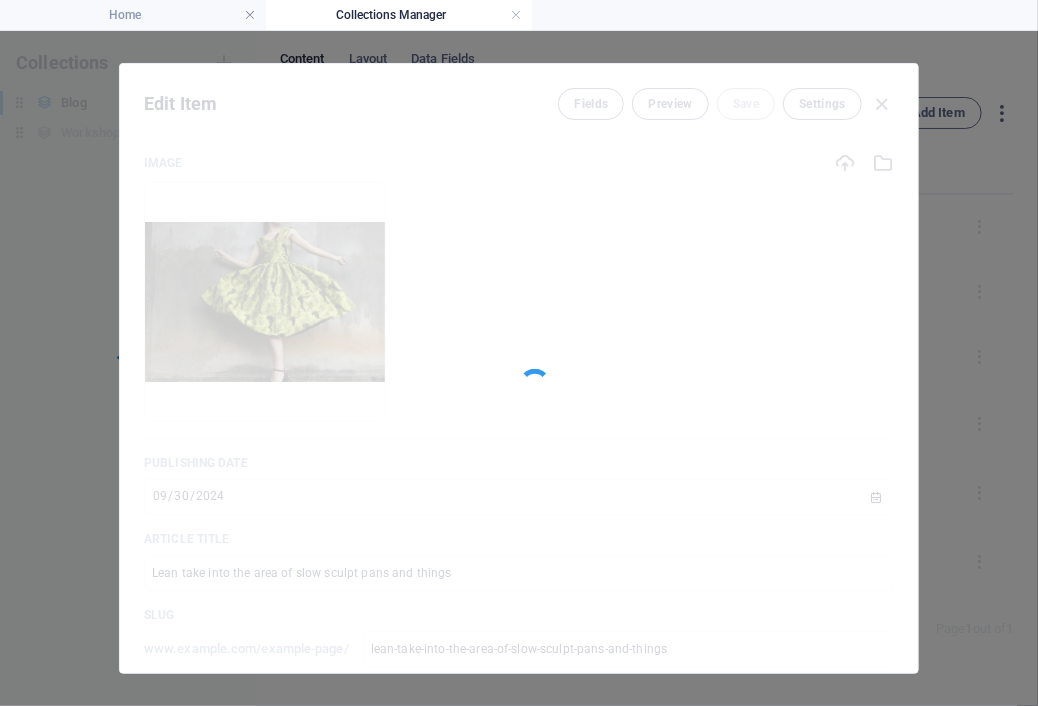 scroll, scrollTop: 0, scrollLeft: 0, axis: both 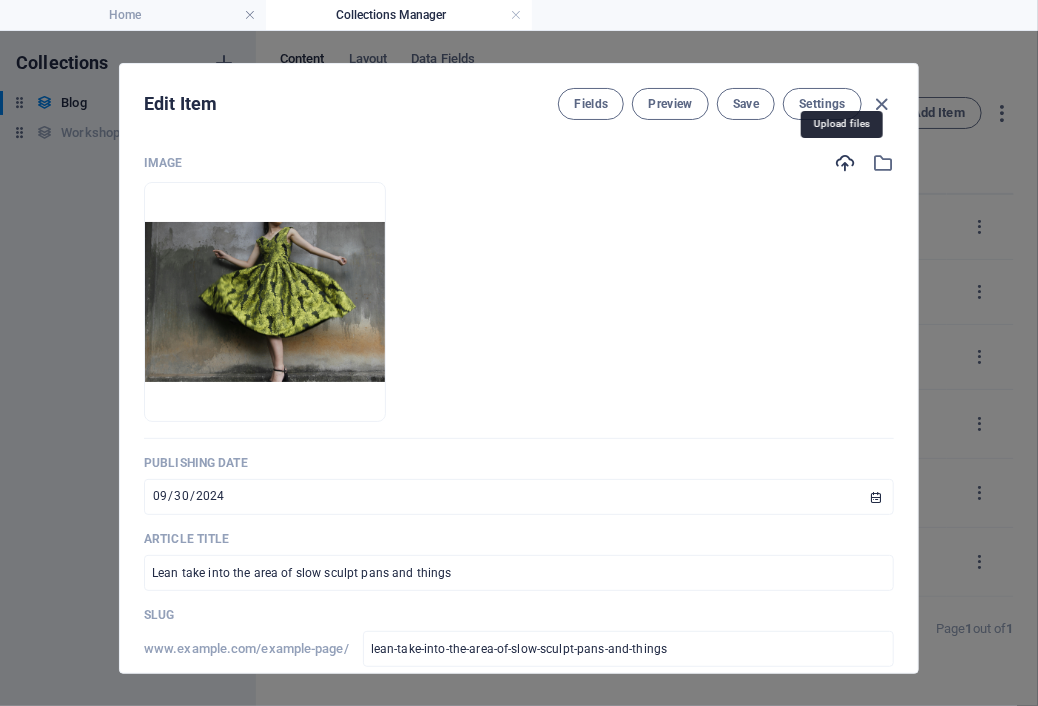 click at bounding box center (845, 163) 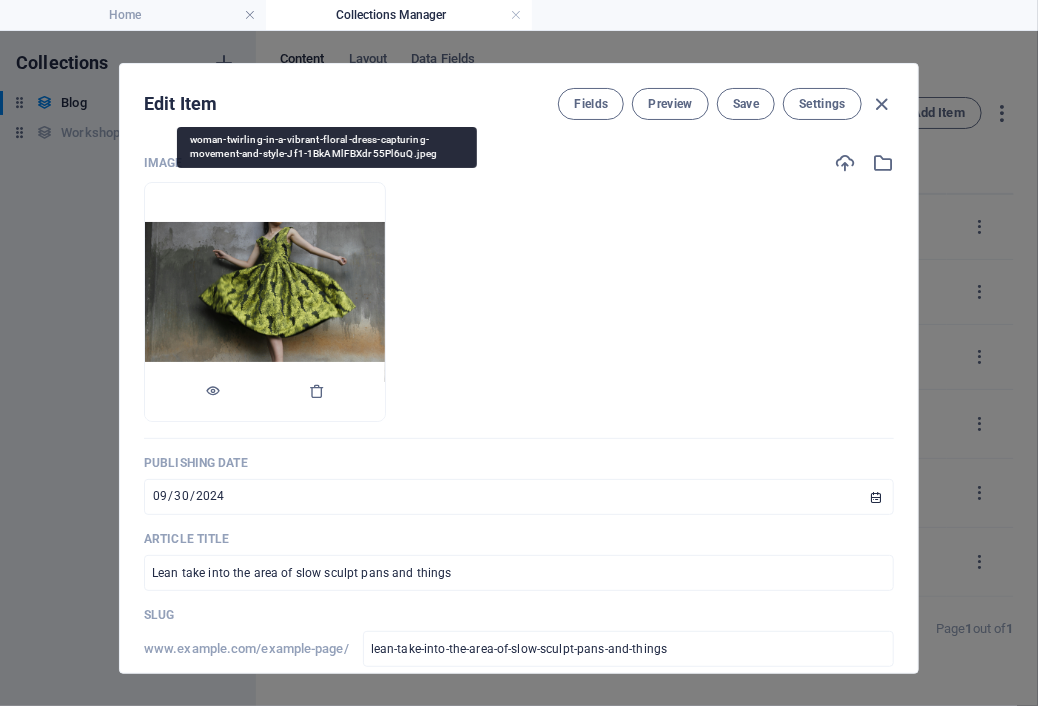click at bounding box center [265, 392] 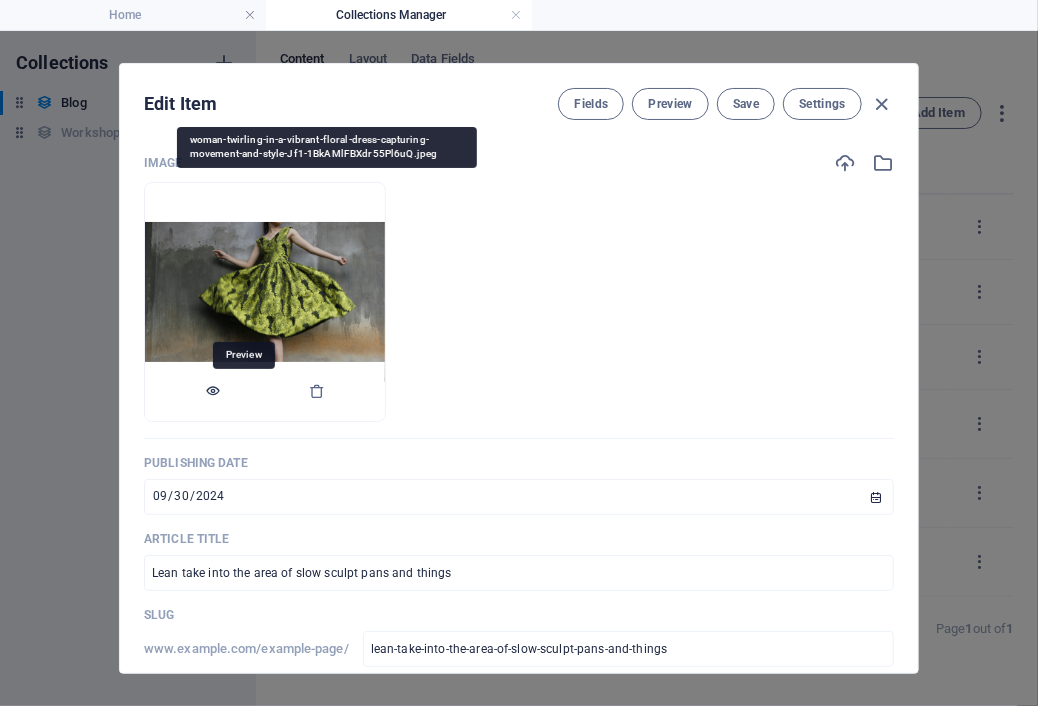 click at bounding box center [213, 391] 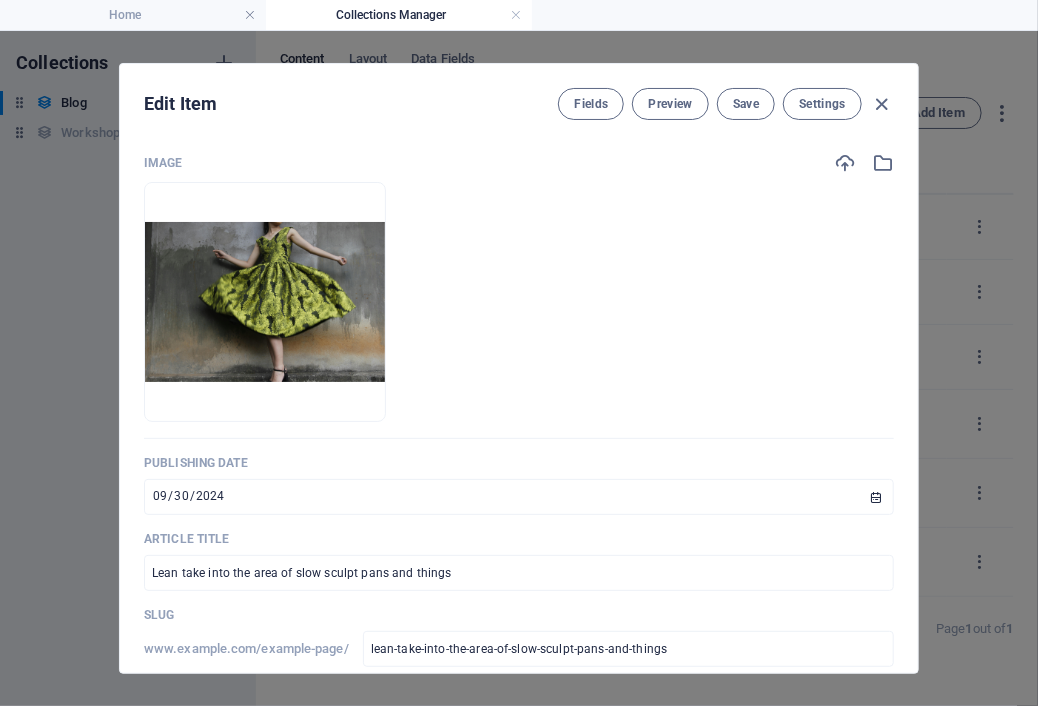 click on "Image Drop files here to upload them instantly Publishing Date 2024-09-30 ​ Article title Lean take into the area of slow sculpt pans and things ​ Slug www.example.com/example-page/ lean-take-into-the-area-of-slow-sculpt-pans-and-things ​ Short Intro Paragraph Format Normal Heading 1 Heading 2 Heading 3 Heading 4 Heading 5 Heading 6 Code Font Family Arial Georgia Impact Tahoma Times New Roman Verdana Font Size 8 9 10 11 12 14 18 24 30 36 48 60 72 96 Bold Italic Underline Strikethrough Colors Icons Align Left Align Center Align Right Align Justify Unordered List Ordered List Insert Link Insert Table Clear Formatting Long Description Paragraph Format Normal Heading 1 Heading 2 Heading 3 Heading 4 Heading 5 Heading 6 Code Font Family Arial Georgia Impact Tahoma Times New Roman Verdana Font Size 8 9 10 11 12 14 18 24 30 36 48 60 72 96 Bold Italic Underline Strikethrough Colors Icons Align Left Align Center Align Right Align Justify Unordered List Ordered List Author" at bounding box center (519, 404) 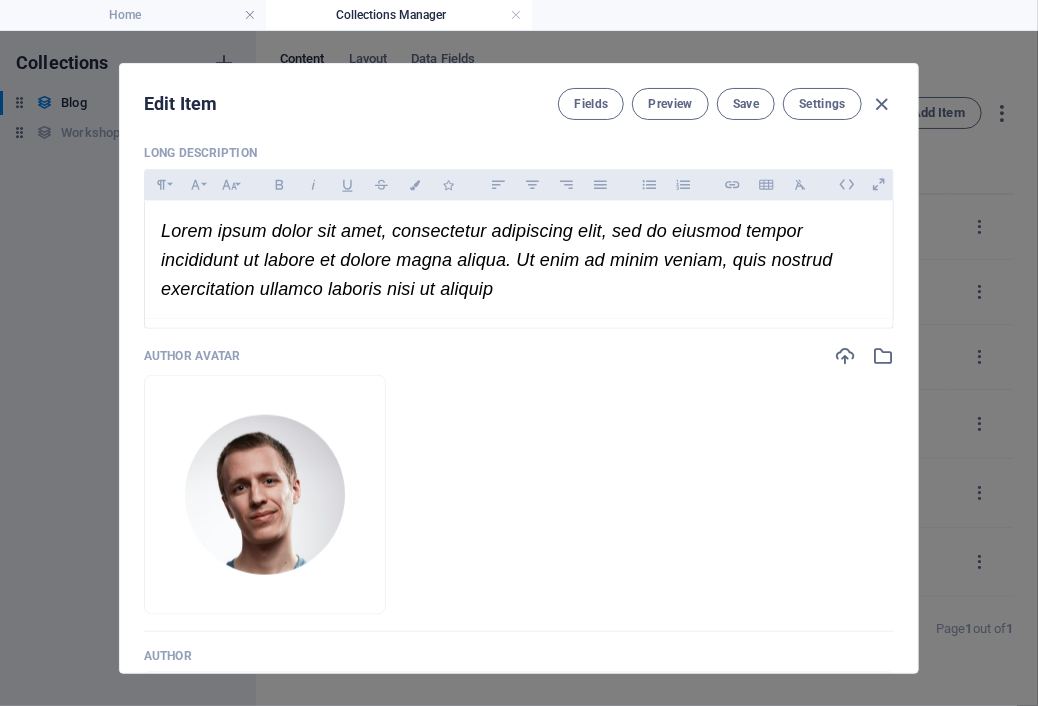 scroll, scrollTop: 0, scrollLeft: 0, axis: both 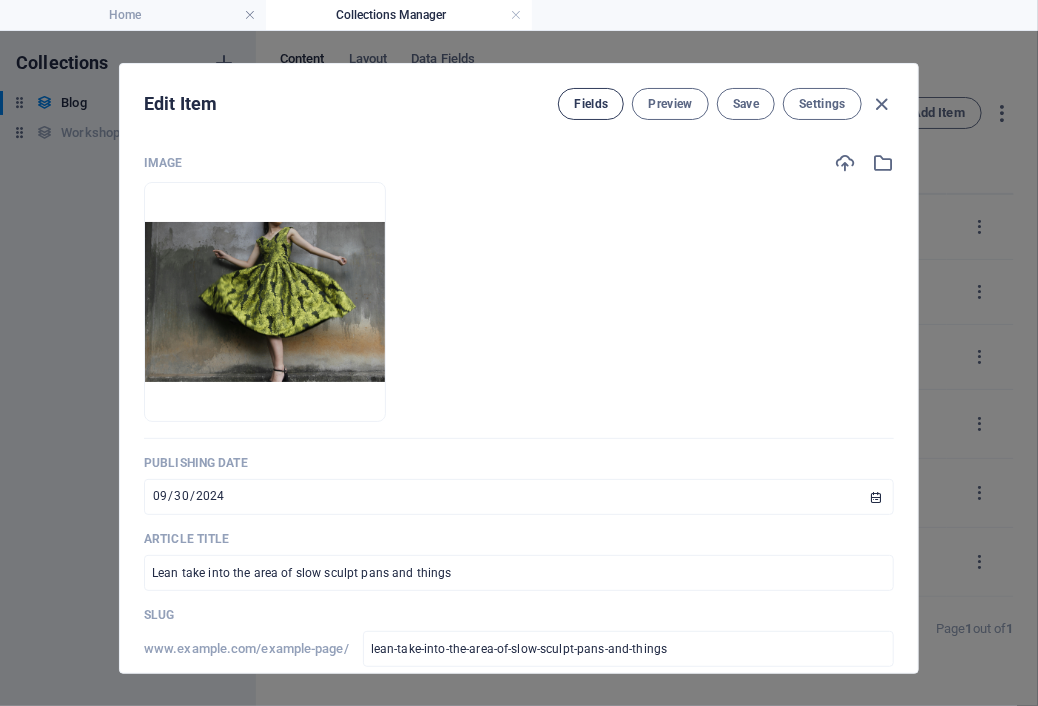 click on "Fields" at bounding box center (591, 104) 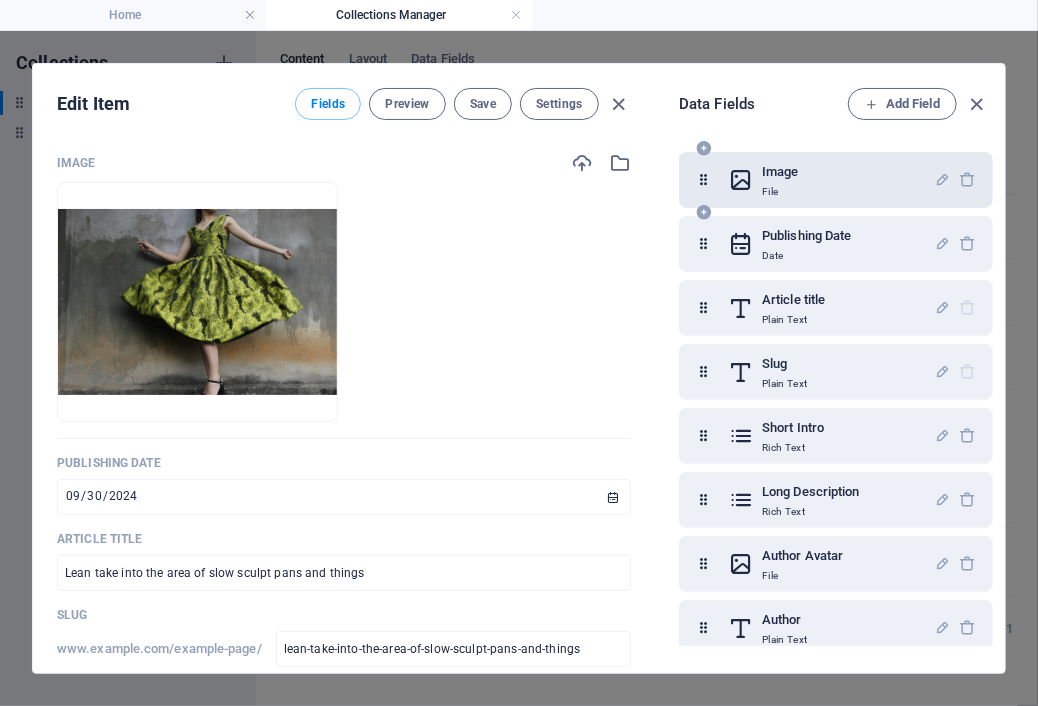 click on "File" at bounding box center [780, 192] 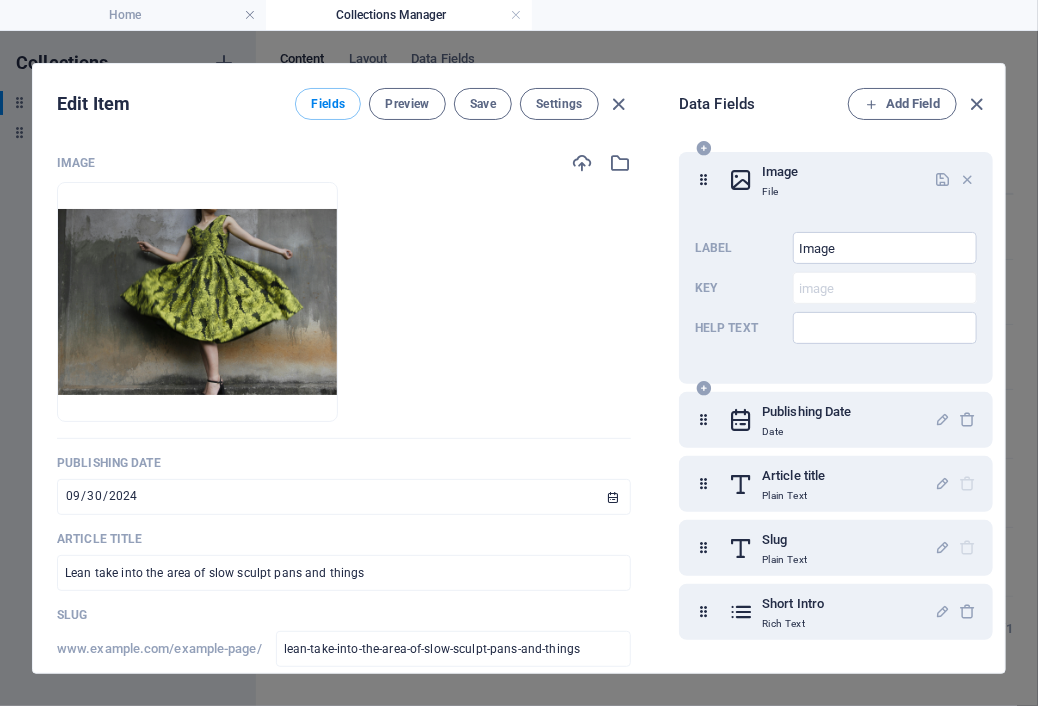 click on "File" at bounding box center [780, 192] 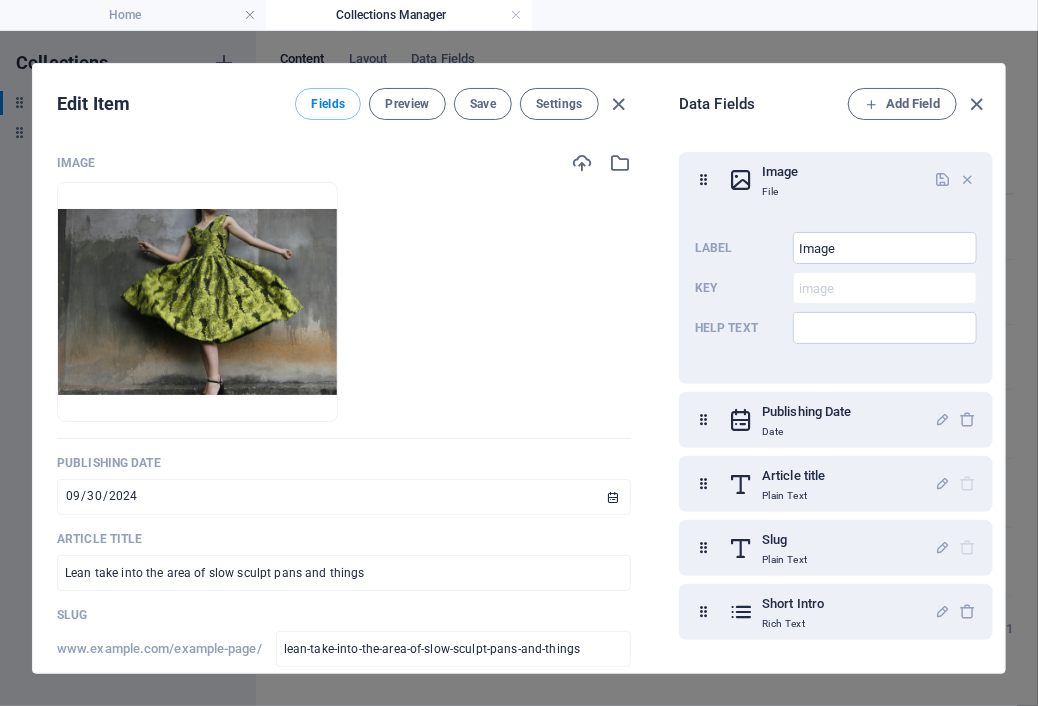 click on "Drop files here to upload them instantly" at bounding box center [344, 302] 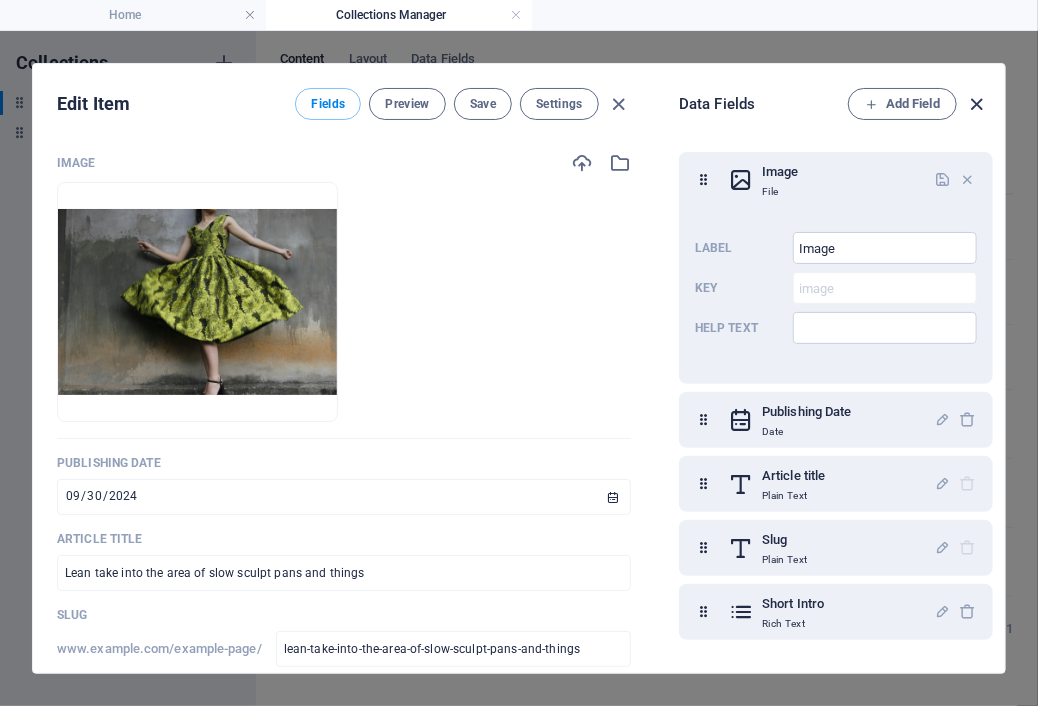 click at bounding box center (977, 104) 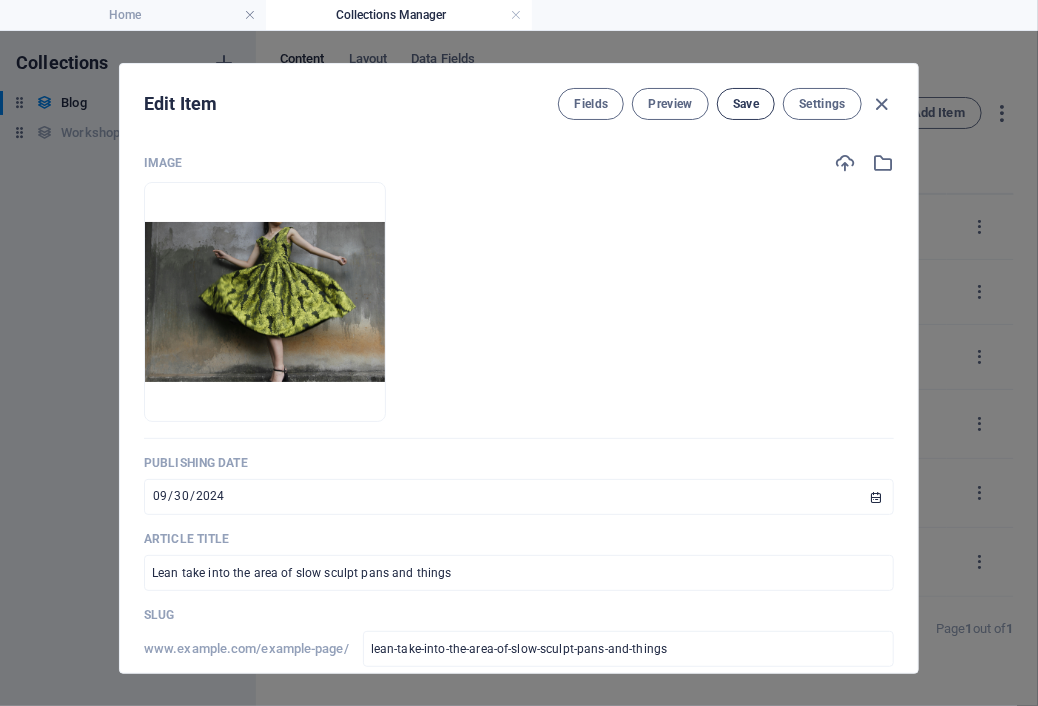 click on "Save" at bounding box center [746, 104] 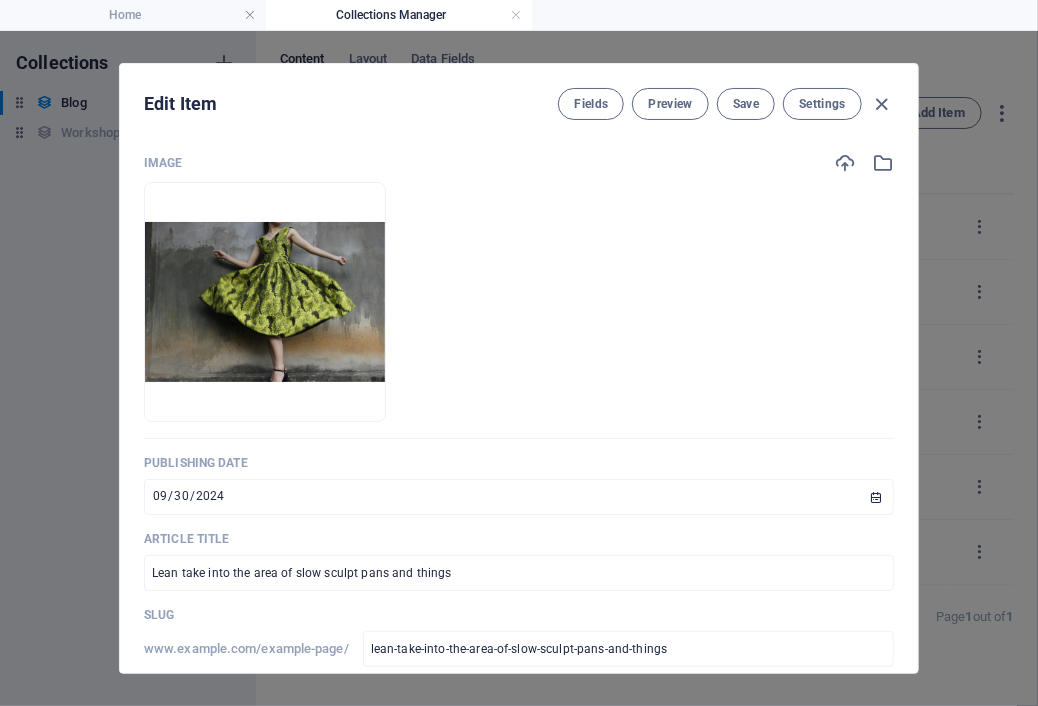 click on "Drop files here to upload them instantly" at bounding box center [519, 302] 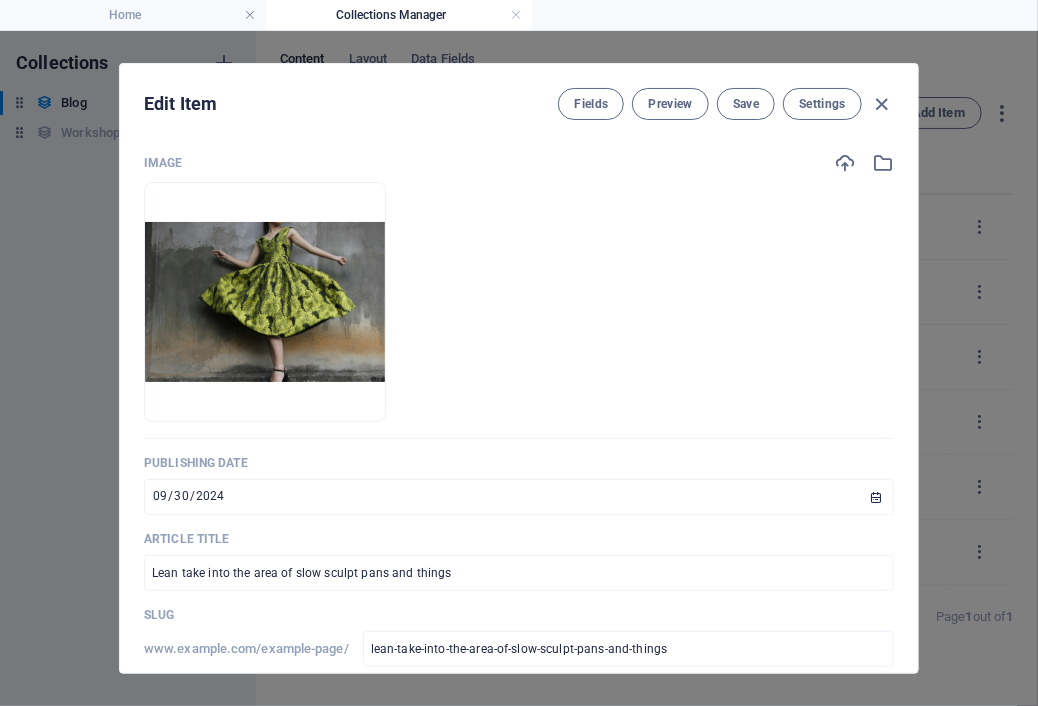 click on ""Command attention with this couture-inspired statement dress, designed for the modern trendsetter who isn’t afraid to stand out. Featuring a voluminous flare and a vivid nature-inspired print, this piece merges artistic expression with high-fashion elegance. The sculpted bodice enhances your silhouette, while the dramatic skirt creates a powerful sense of movement with every step. Perfect for fashion editorials, gala events, or any occasion where you want your style to speak volumes."" at bounding box center [519, 368] 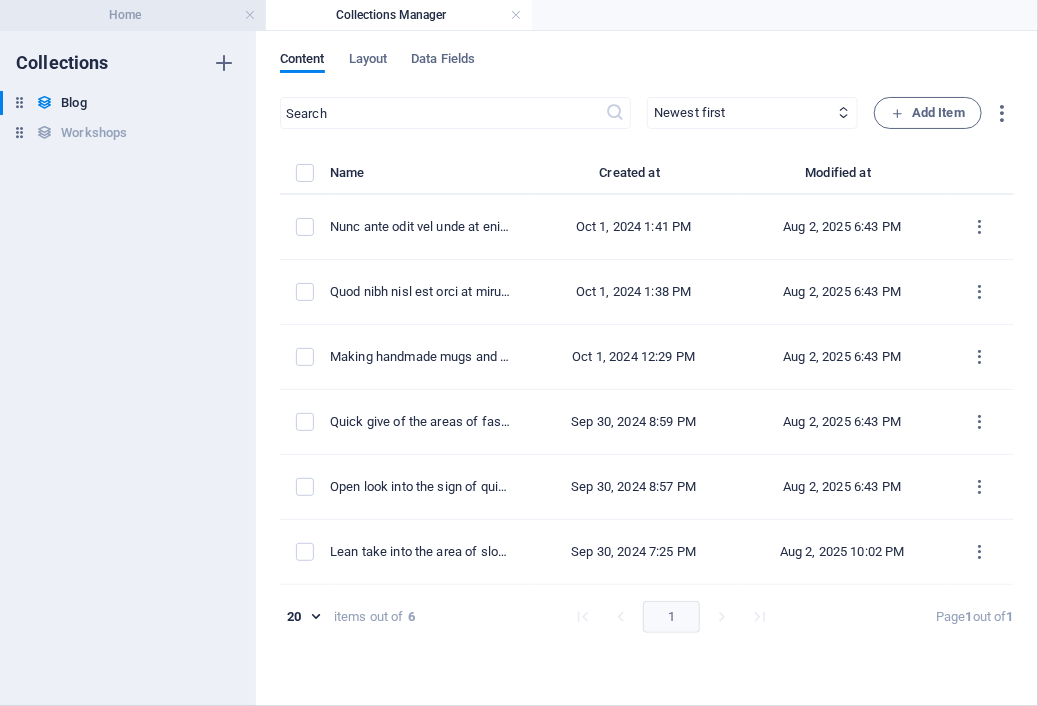 click on "Home" at bounding box center (133, 15) 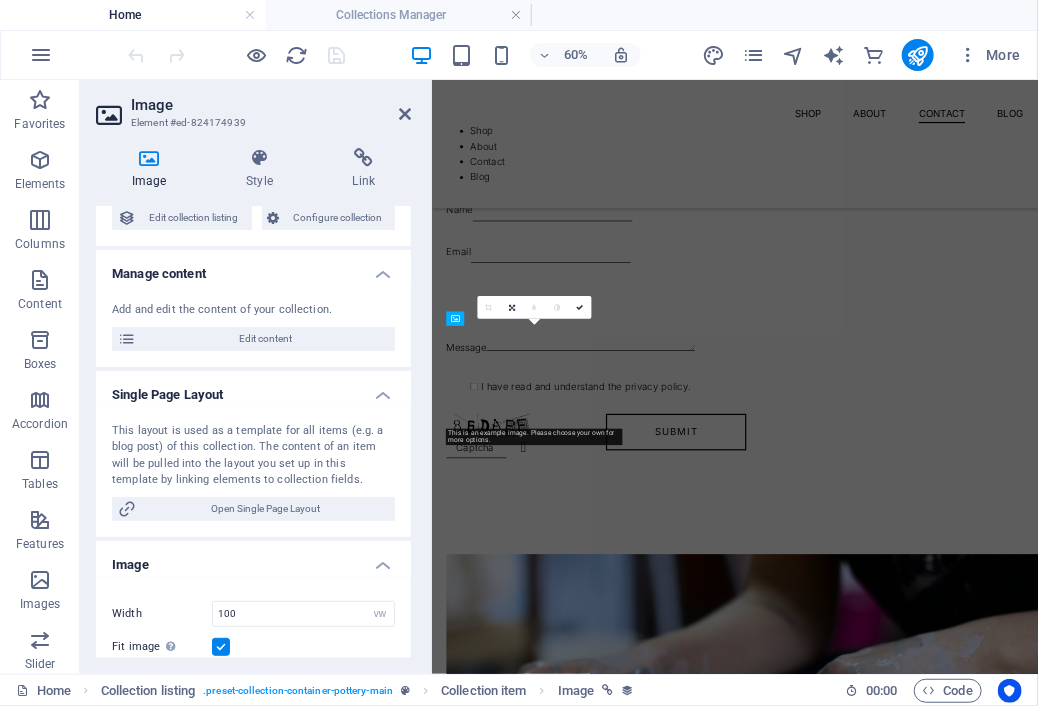 scroll, scrollTop: 2844, scrollLeft: 0, axis: vertical 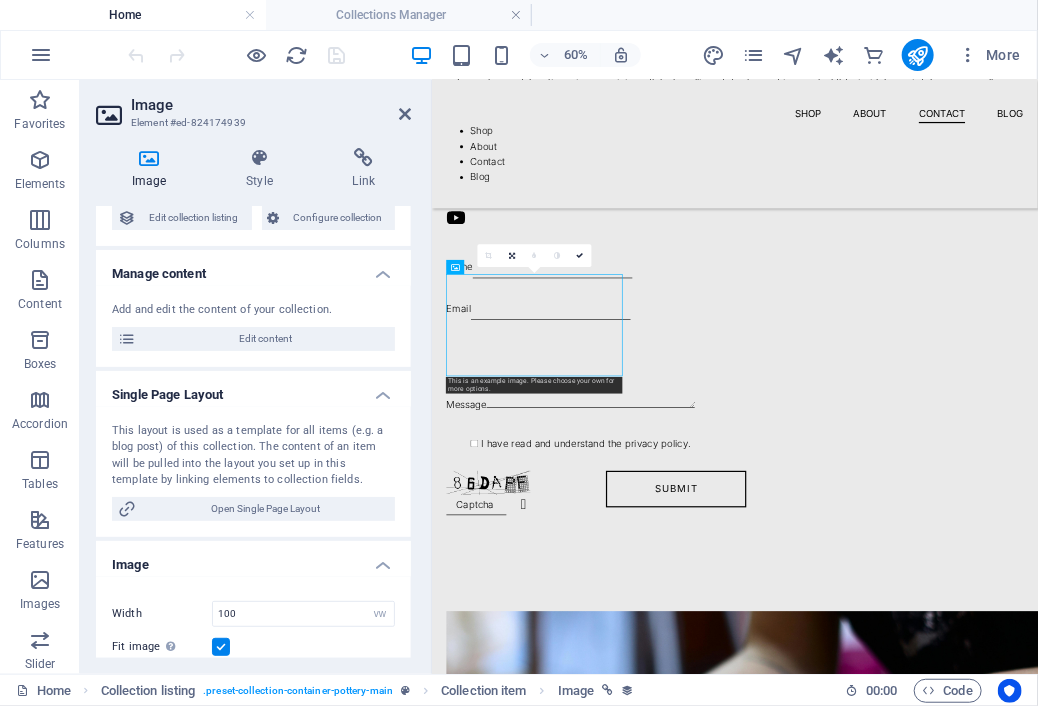 drag, startPoint x: 572, startPoint y: 433, endPoint x: 525, endPoint y: 425, distance: 47.67599 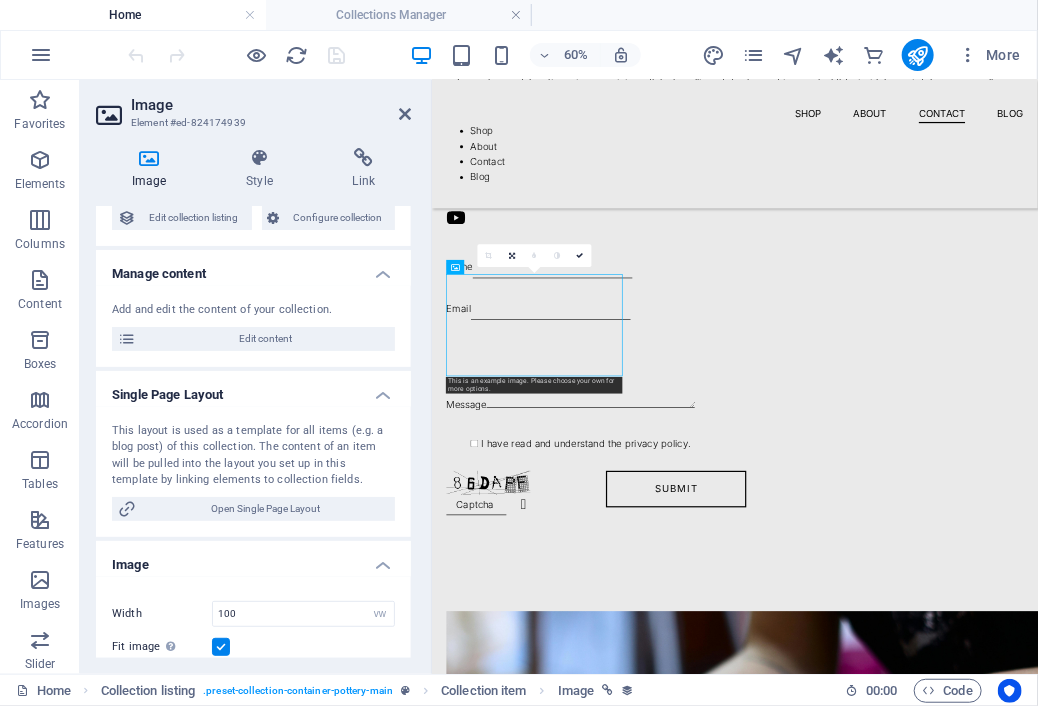 click at bounding box center [936, 1257] 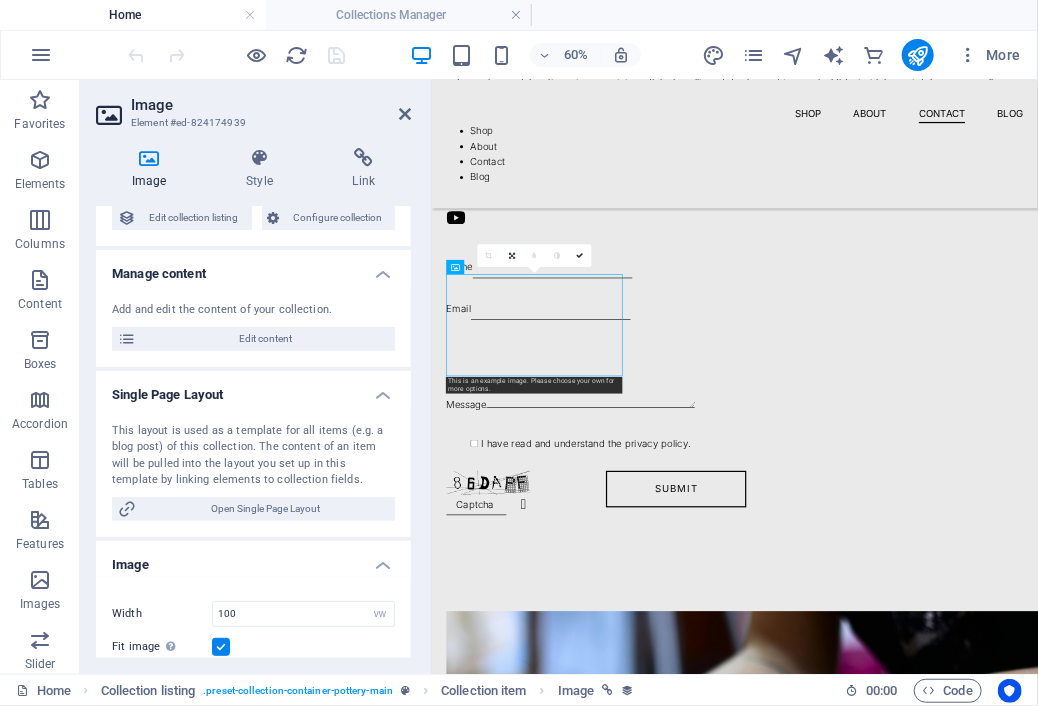 click at bounding box center (936, 1257) 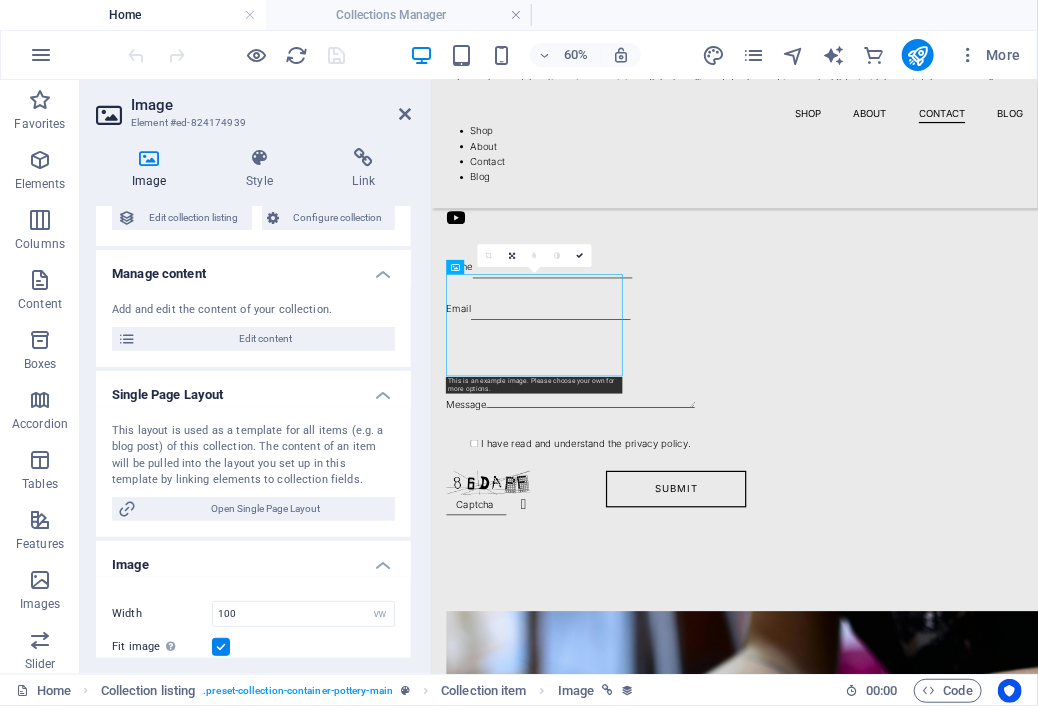 click at bounding box center [936, 1257] 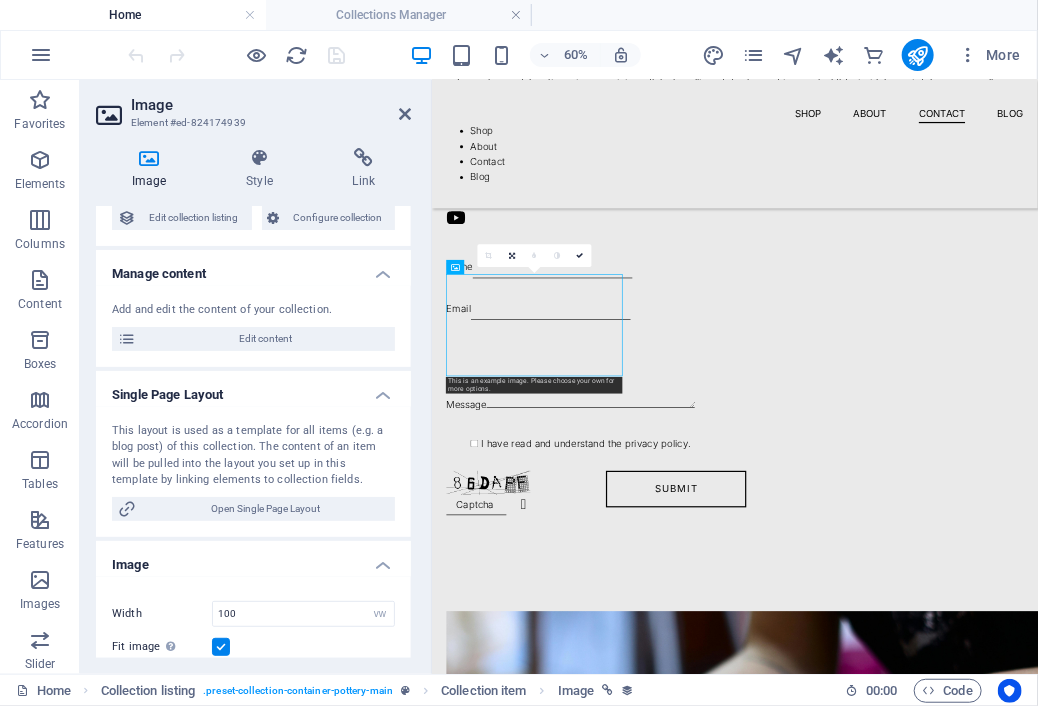 click at bounding box center [936, 1257] 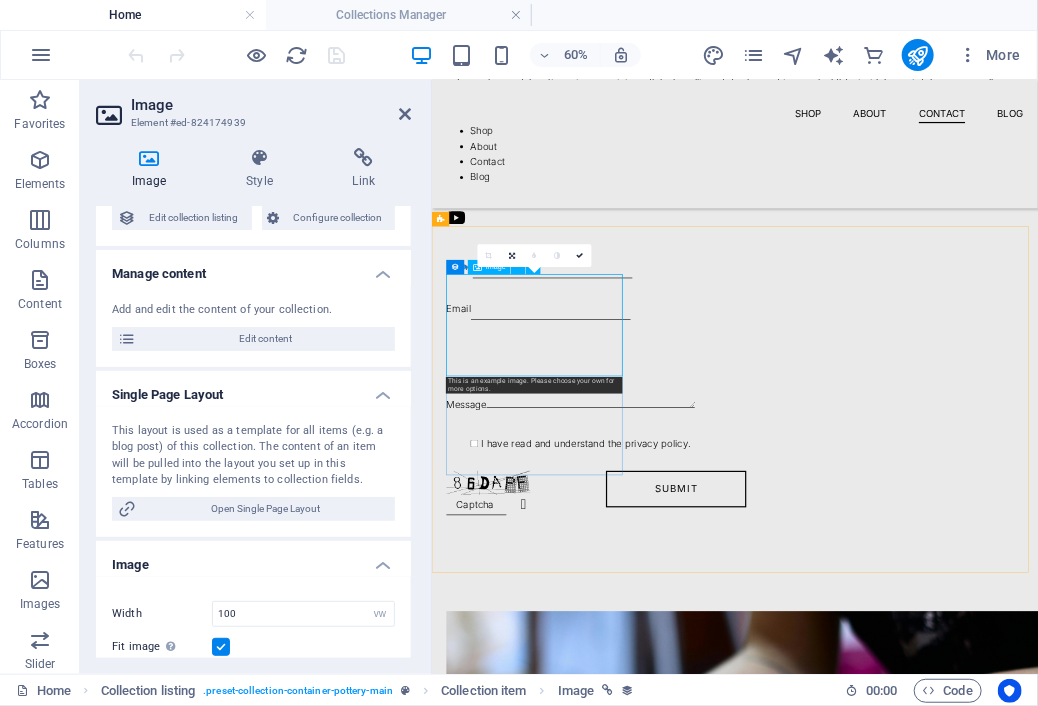 click at bounding box center [936, 1257] 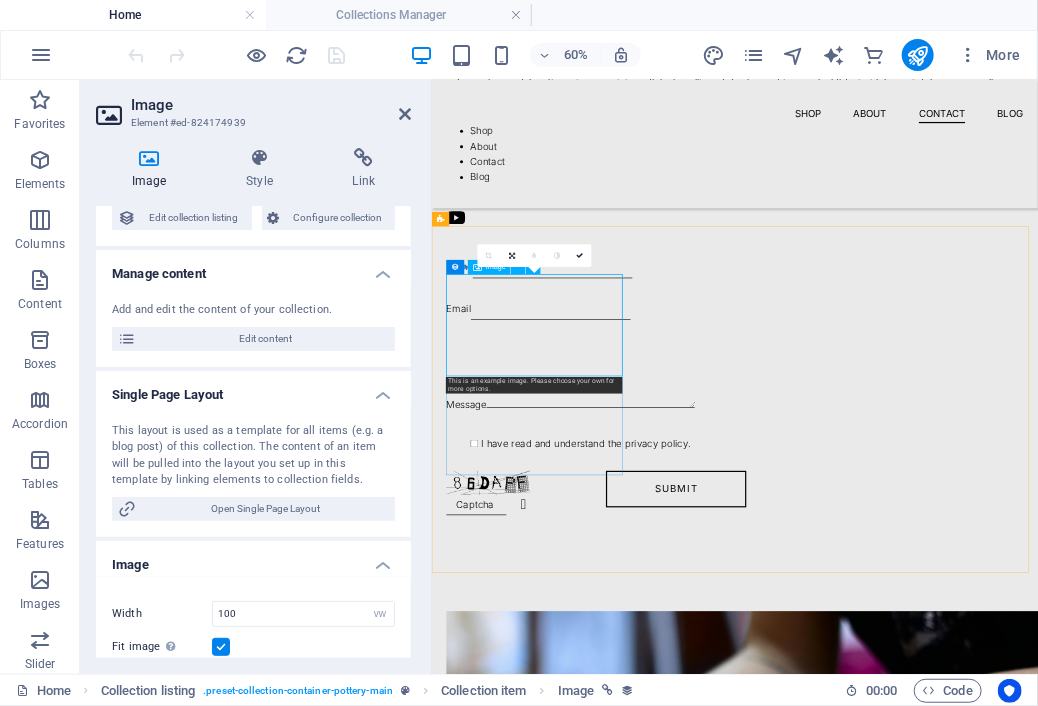 click at bounding box center [936, 1257] 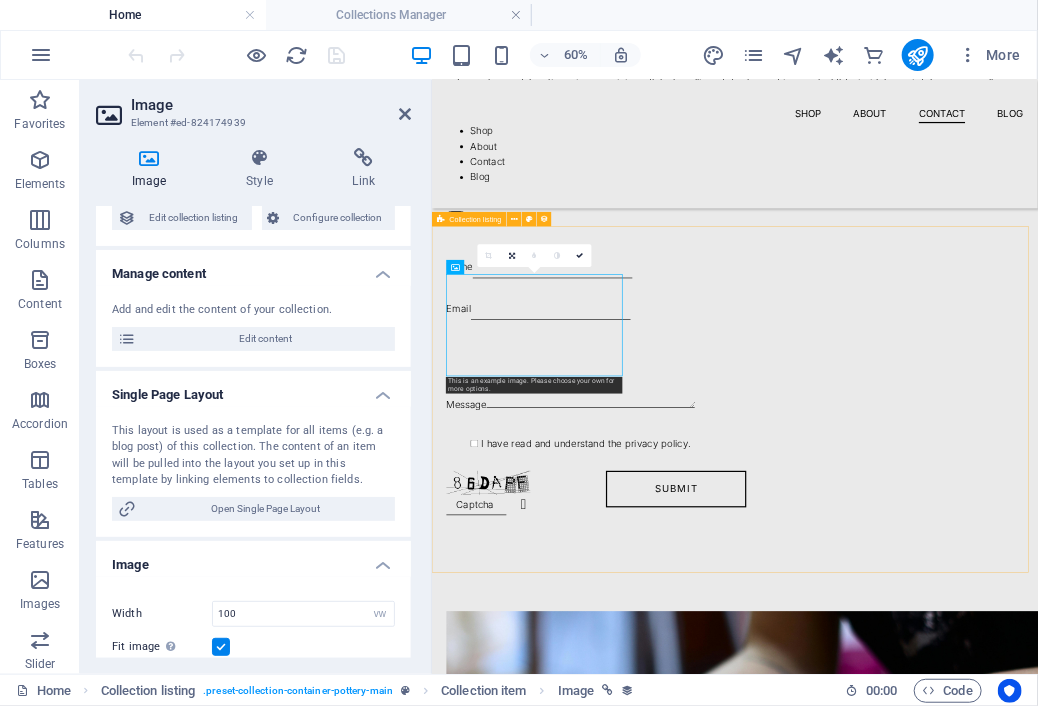 click on "Lean take into the area of slow sculpt pans and things Read More Open look into the sign of quick sculpt pots and pans Read More Quick give of the areas of fast sculpt work and items Read More  Vorherige Nächste" at bounding box center (936, 2152) 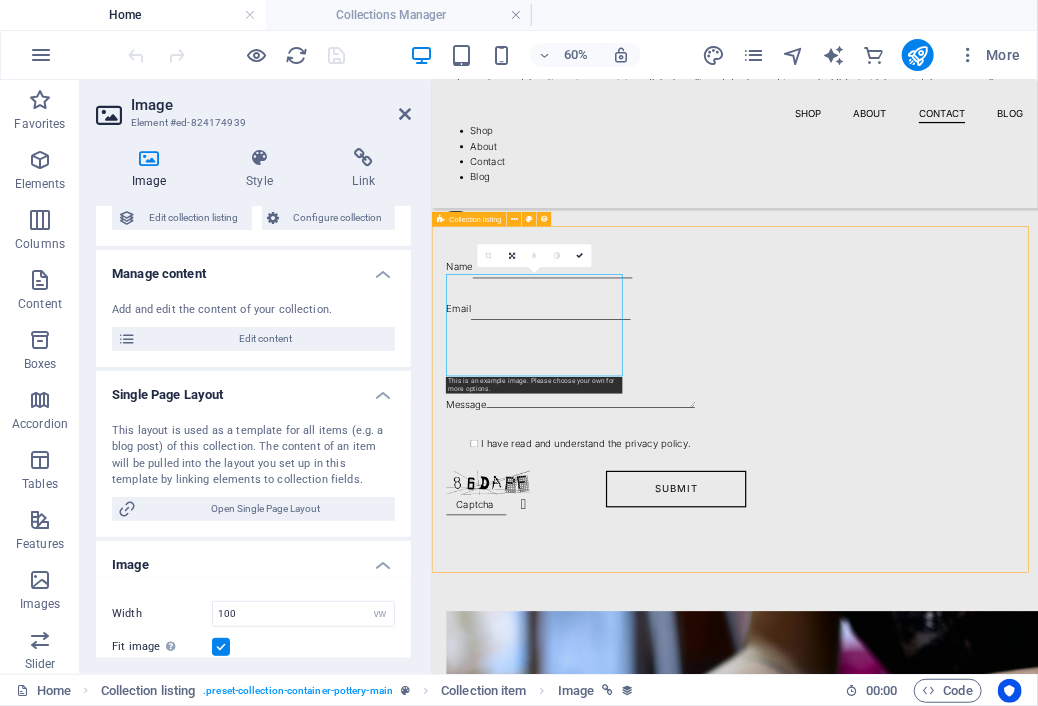 click on "Lean take into the area of slow sculpt pans and things Read More Open look into the sign of quick sculpt pots and pans Read More Quick give of the areas of fast sculpt work and items Read More  Vorherige Nächste" at bounding box center (936, 2152) 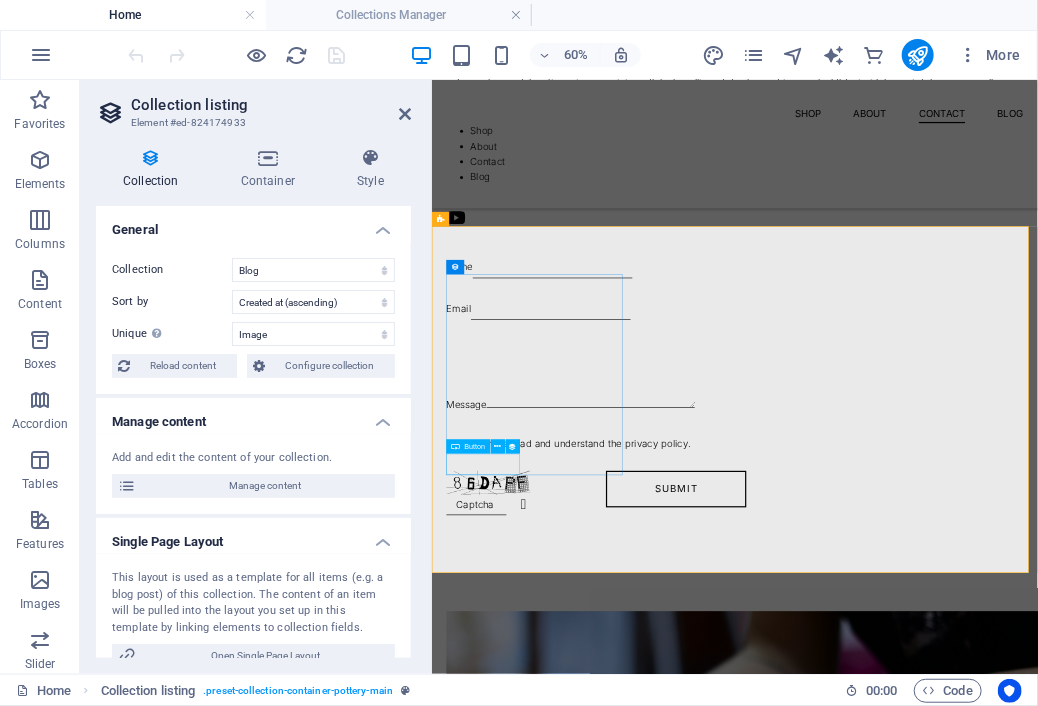 click on "Read More" at bounding box center (936, 1645) 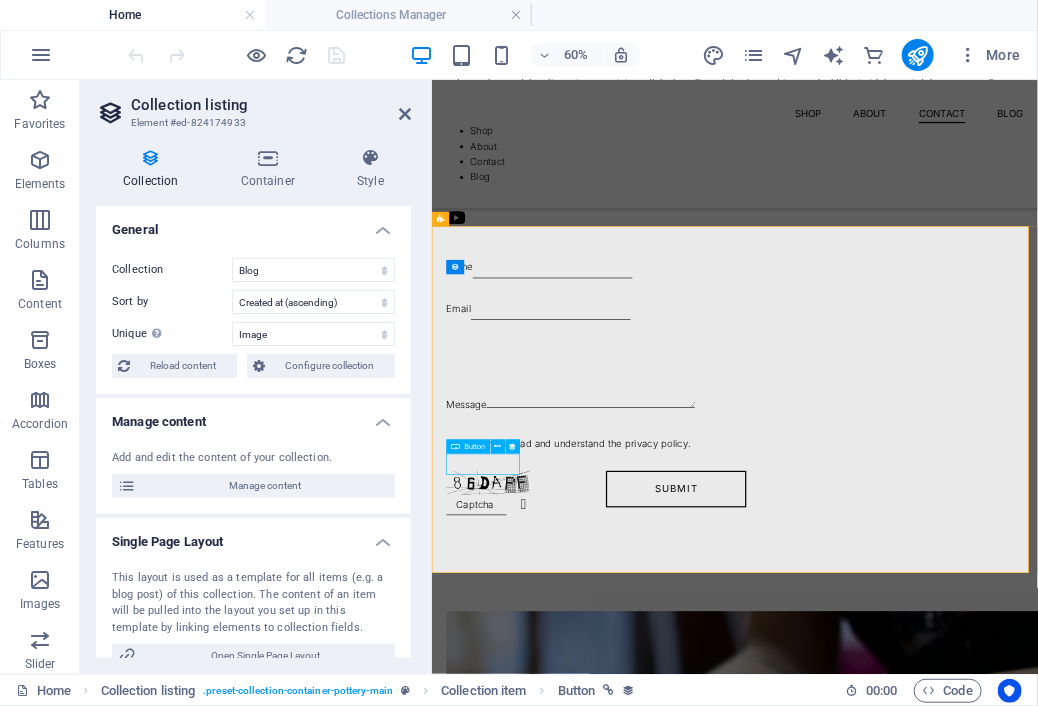 click on "Read More" at bounding box center (936, 1645) 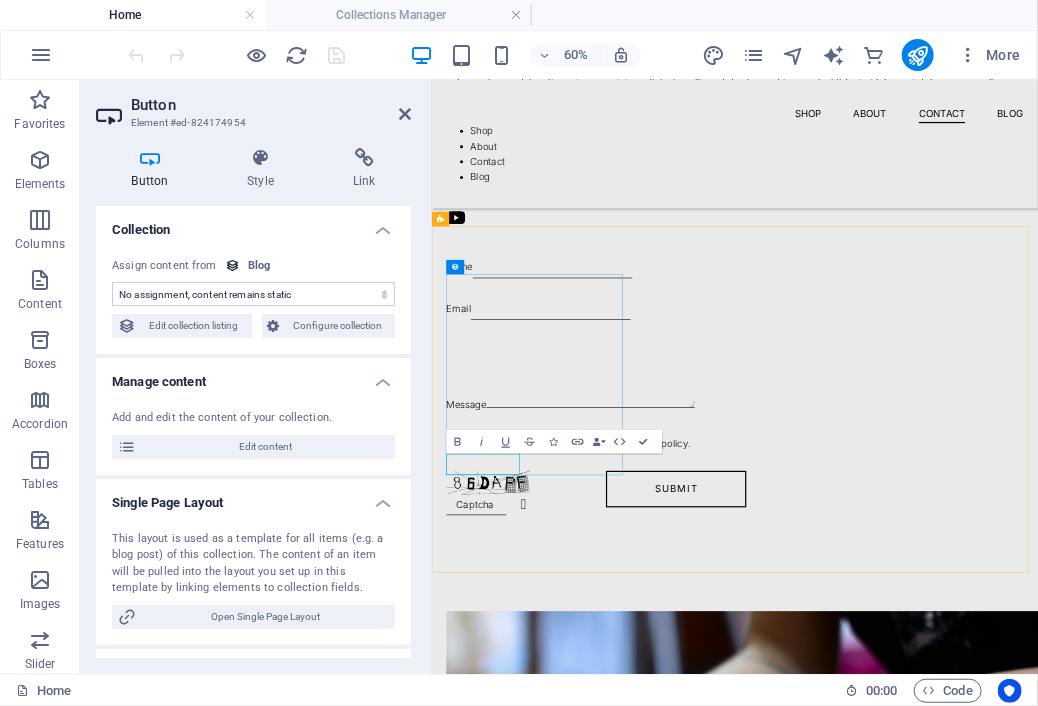 drag, startPoint x: 573, startPoint y: 715, endPoint x: 568, endPoint y: 736, distance: 21.587032 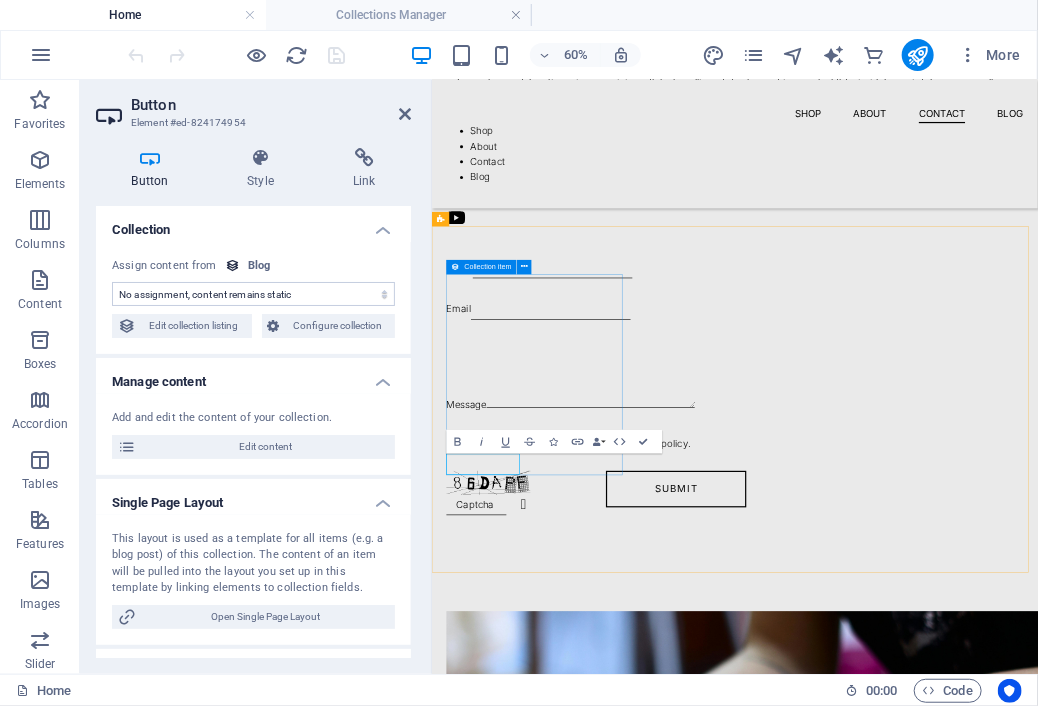 click on "Lean take into the area of slow sculpt pans and things Read More" at bounding box center (936, 1335) 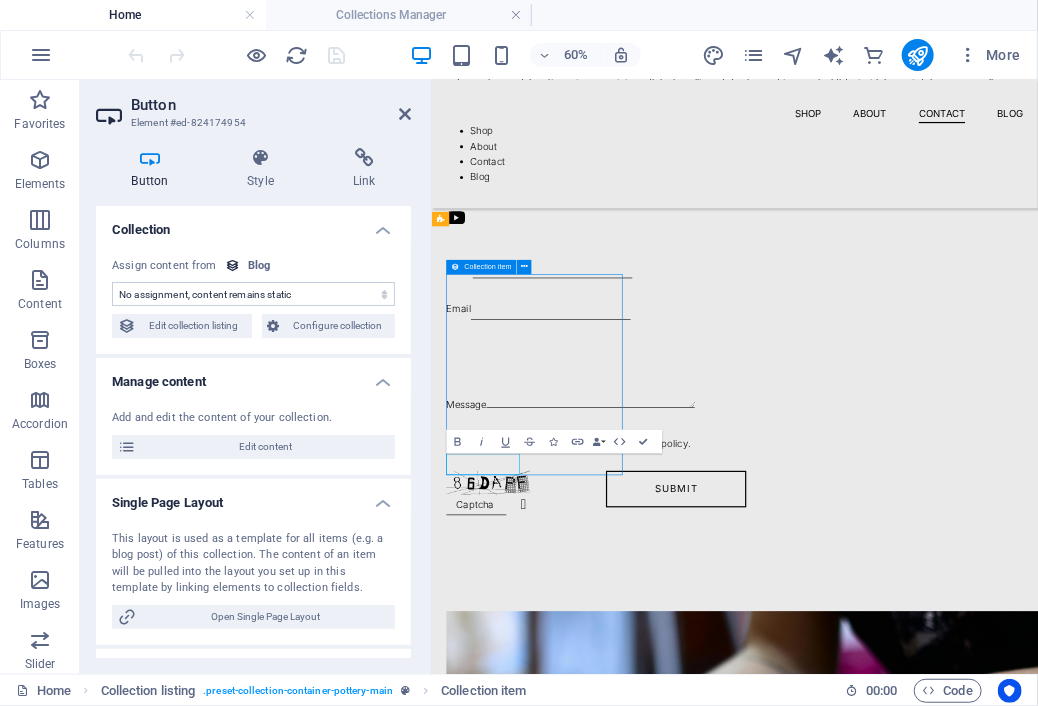 click on "Lean take into the area of slow sculpt pans and things Read More" at bounding box center (936, 1335) 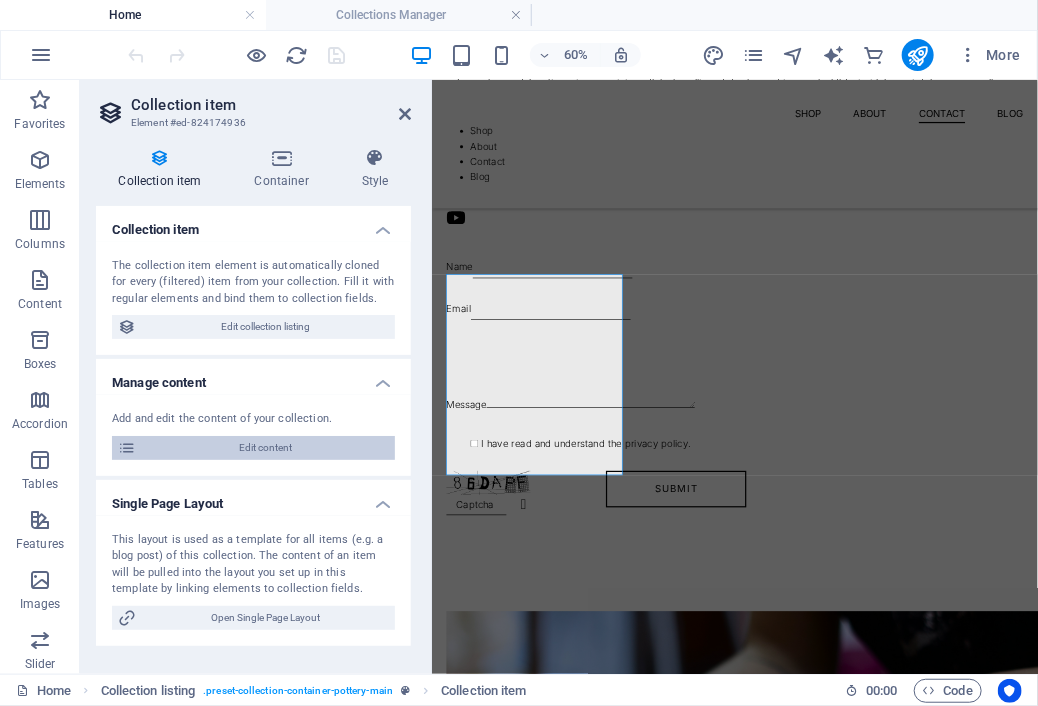click on "Edit content" at bounding box center [265, 448] 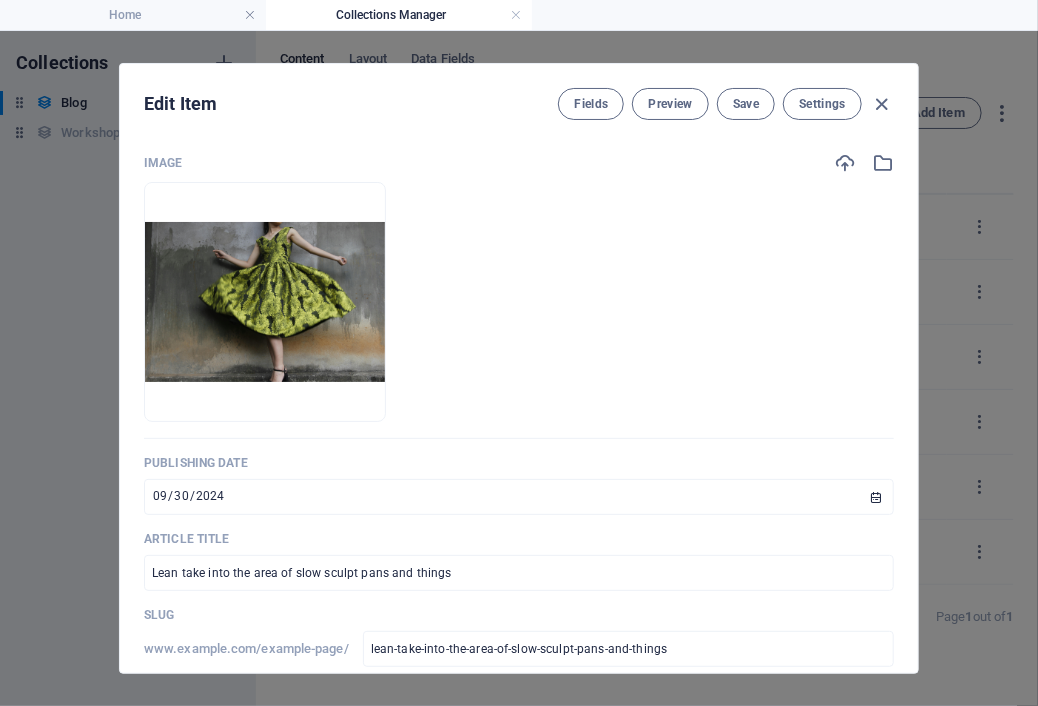 scroll, scrollTop: 0, scrollLeft: 0, axis: both 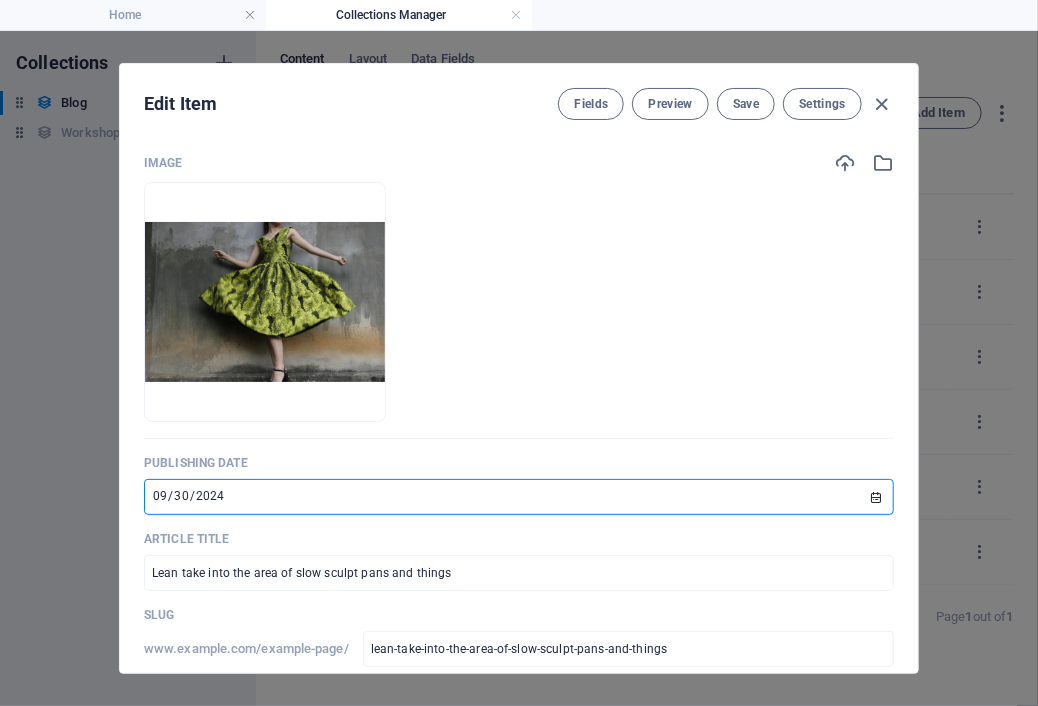 click on "2024-09-30" at bounding box center [519, 497] 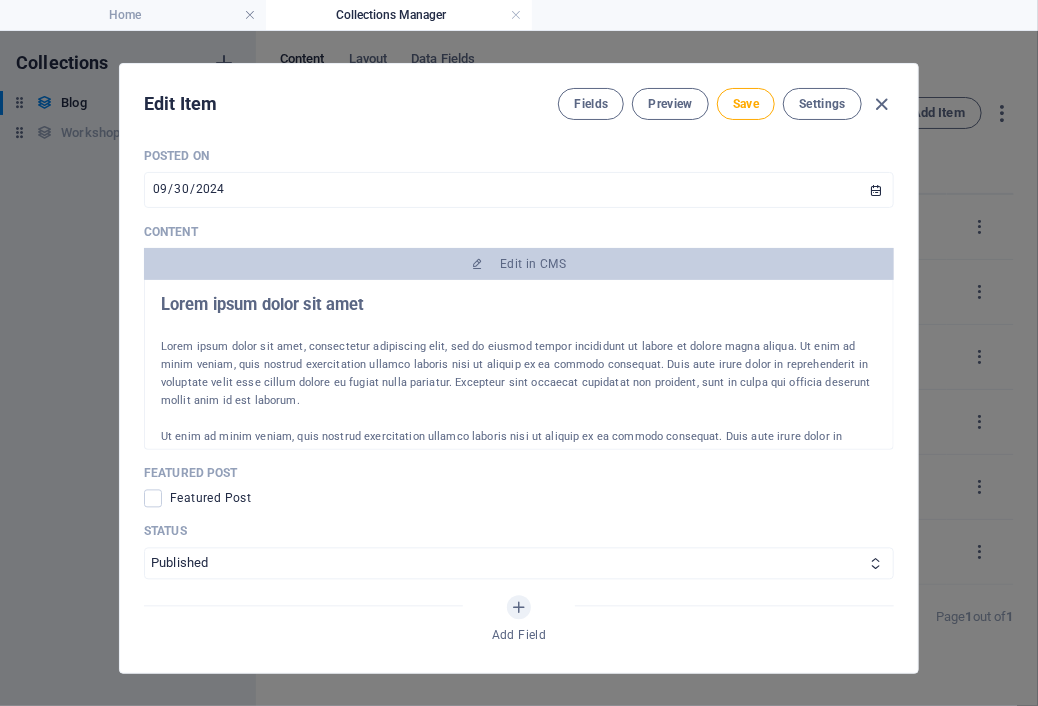 scroll, scrollTop: 1268, scrollLeft: 0, axis: vertical 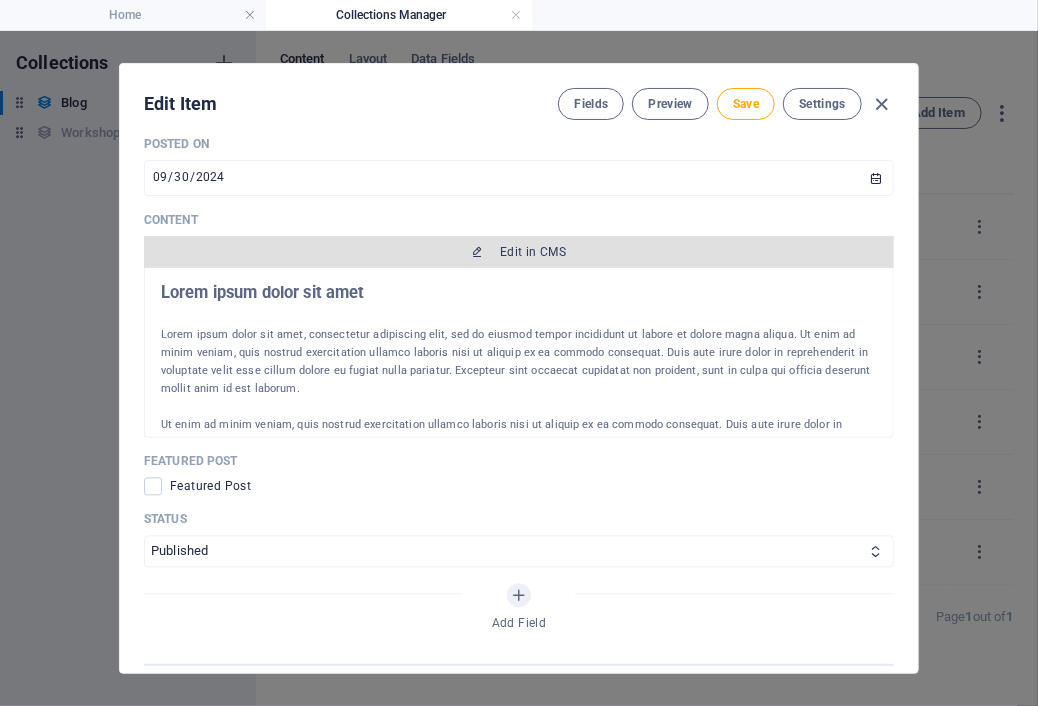 click on "Edit in CMS" at bounding box center [519, 252] 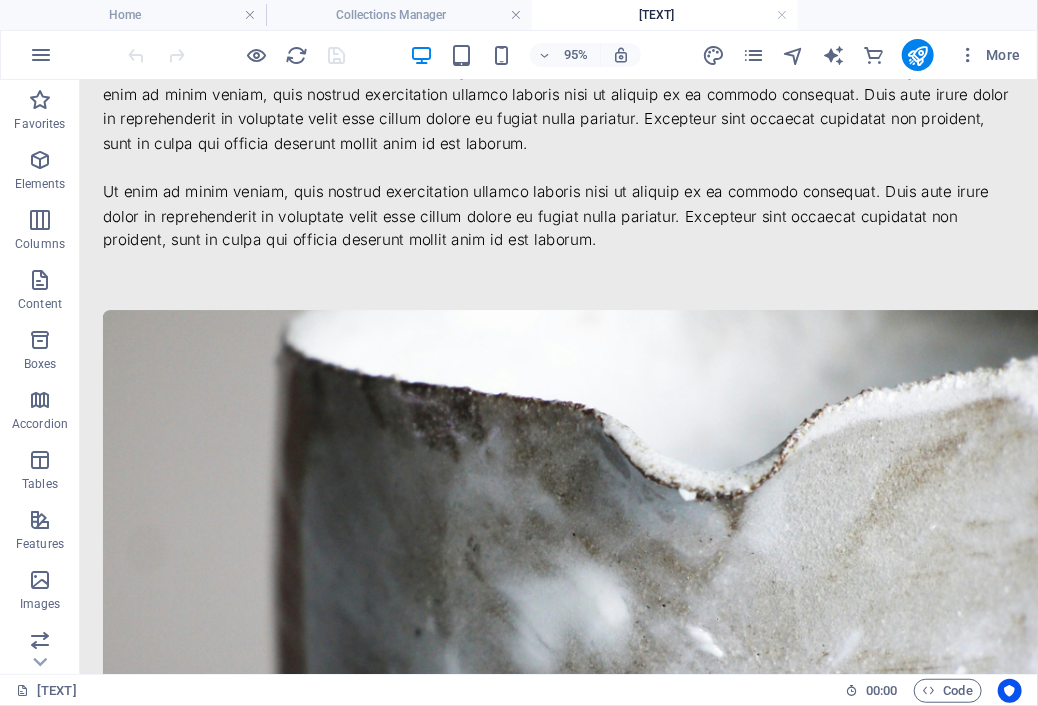 scroll, scrollTop: 0, scrollLeft: 0, axis: both 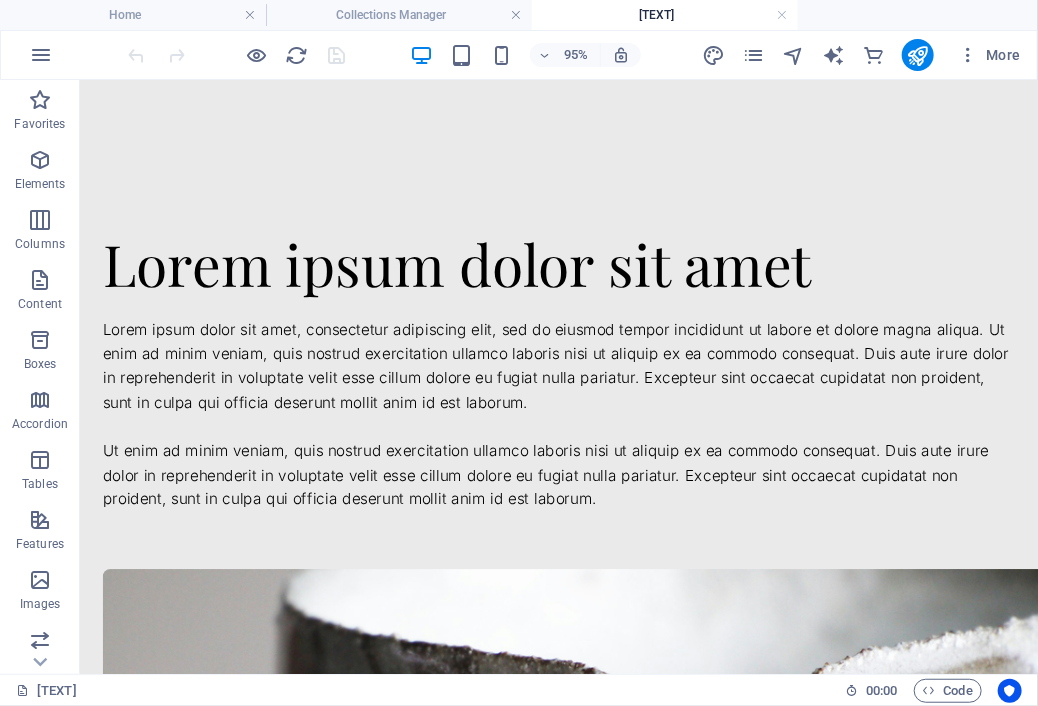drag, startPoint x: 1076, startPoint y: 145, endPoint x: 1051, endPoint y: 120, distance: 35.35534 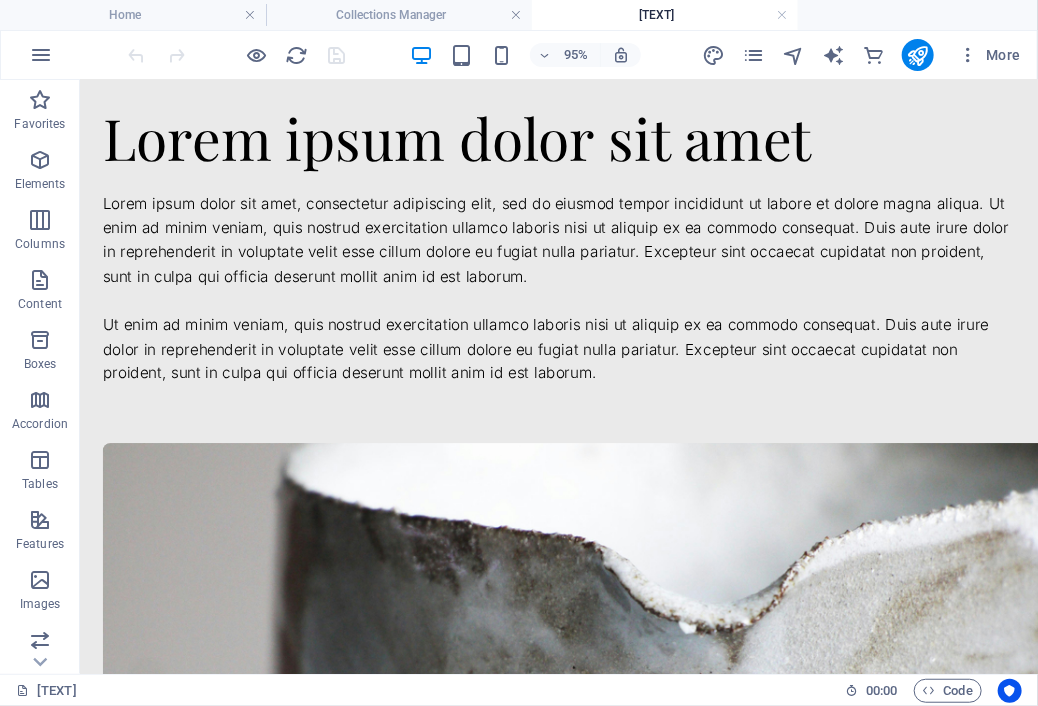 scroll, scrollTop: 0, scrollLeft: 0, axis: both 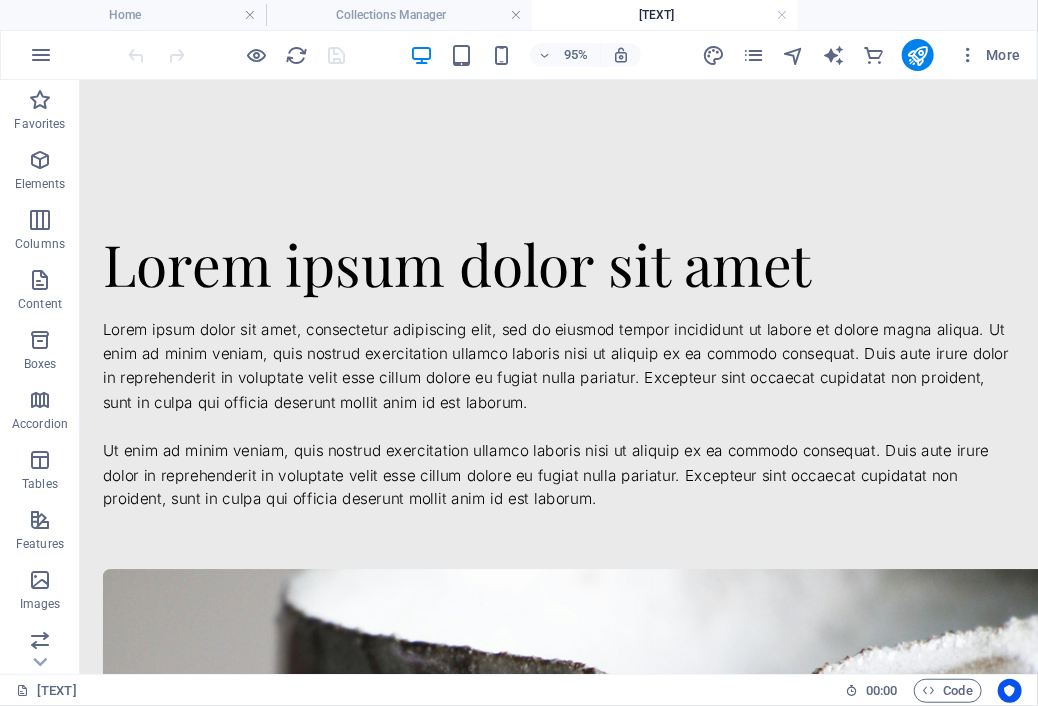 drag, startPoint x: 1082, startPoint y: 147, endPoint x: 1102, endPoint y: 102, distance: 49.24429 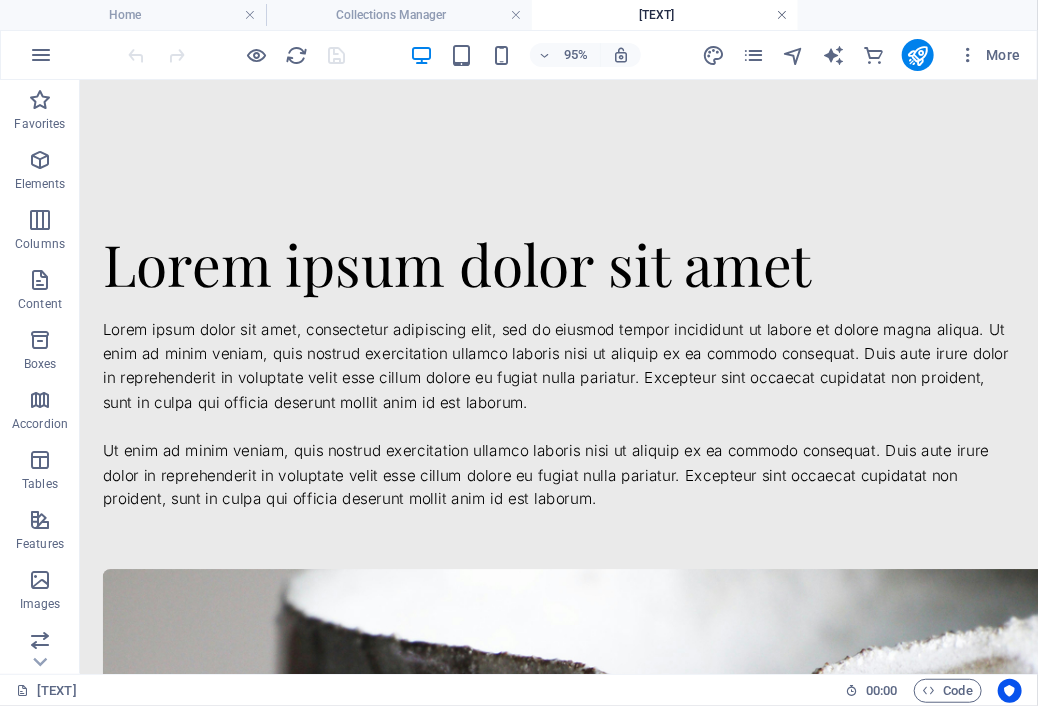 click at bounding box center [782, 15] 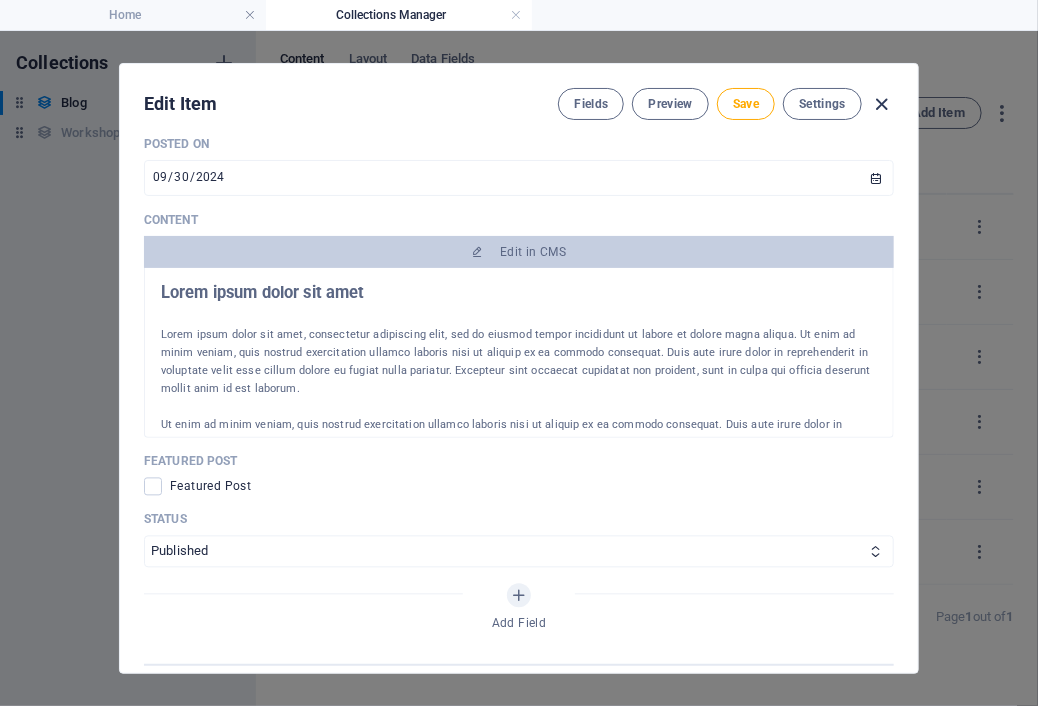 click at bounding box center [882, 104] 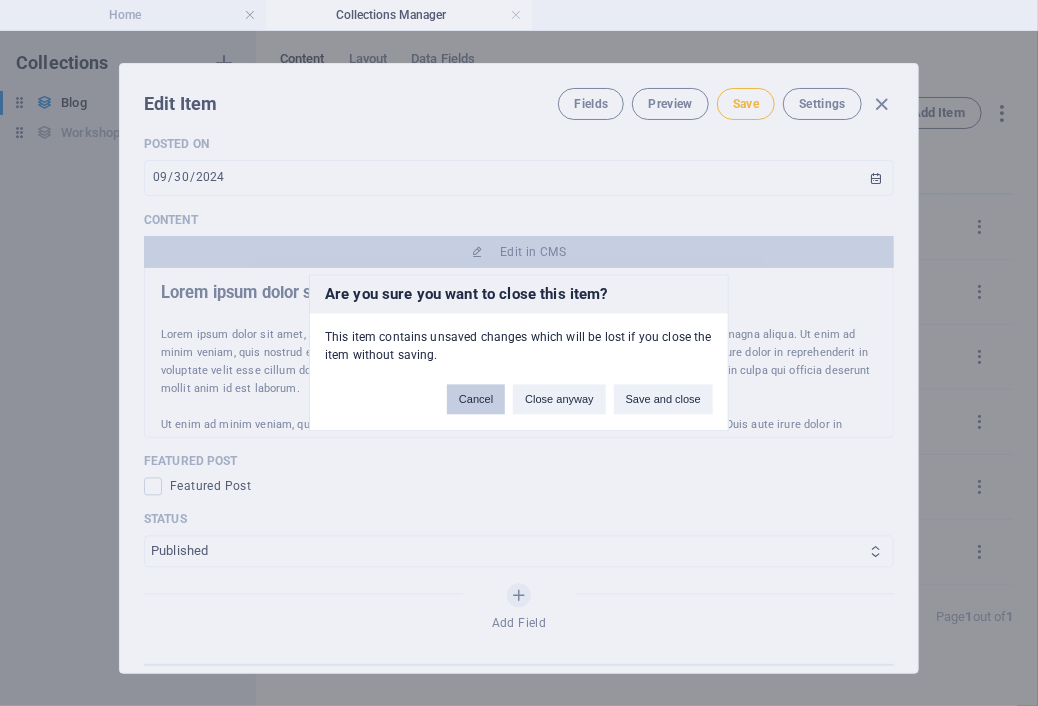 click on "Cancel" at bounding box center (476, 400) 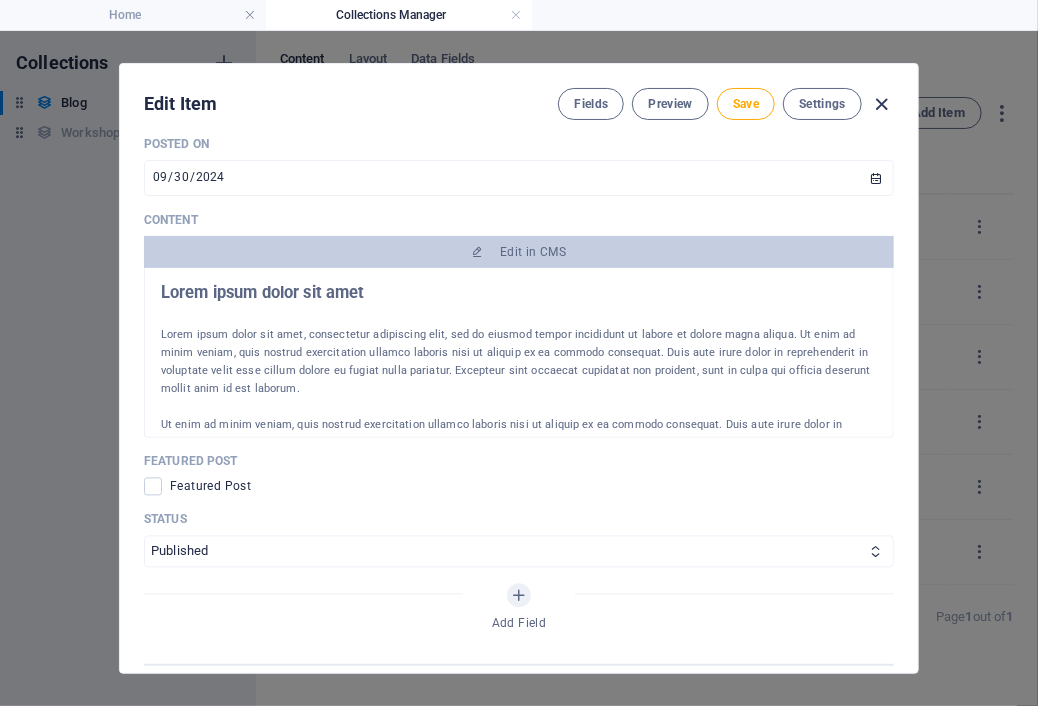 click at bounding box center [882, 104] 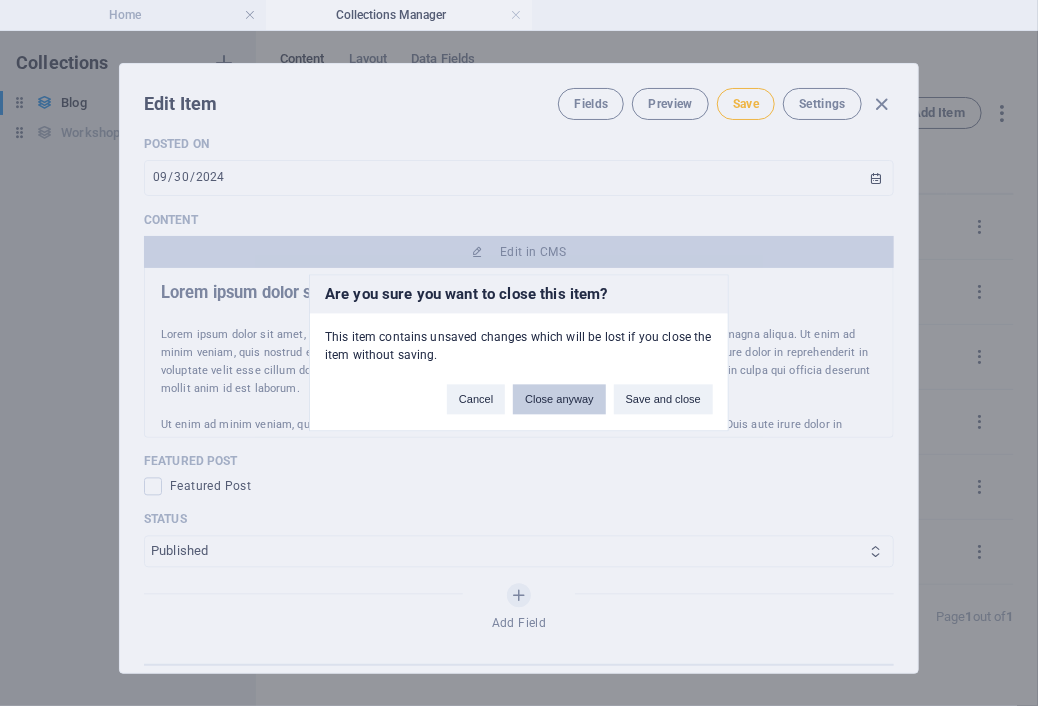 click on "Close anyway" at bounding box center (559, 400) 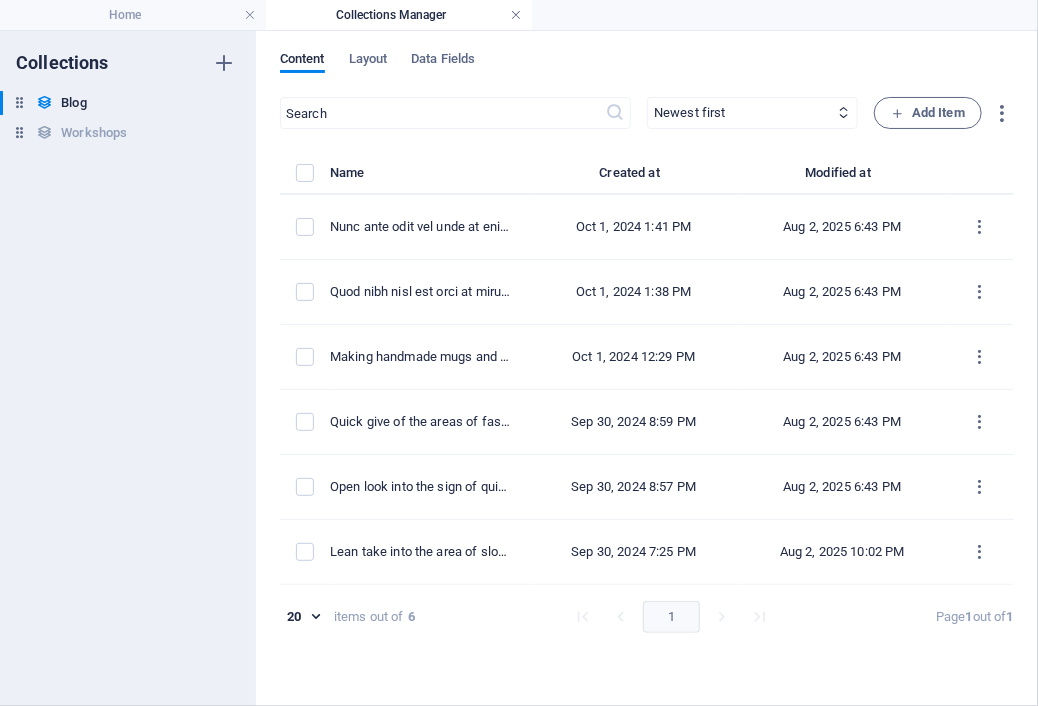 click at bounding box center (516, 15) 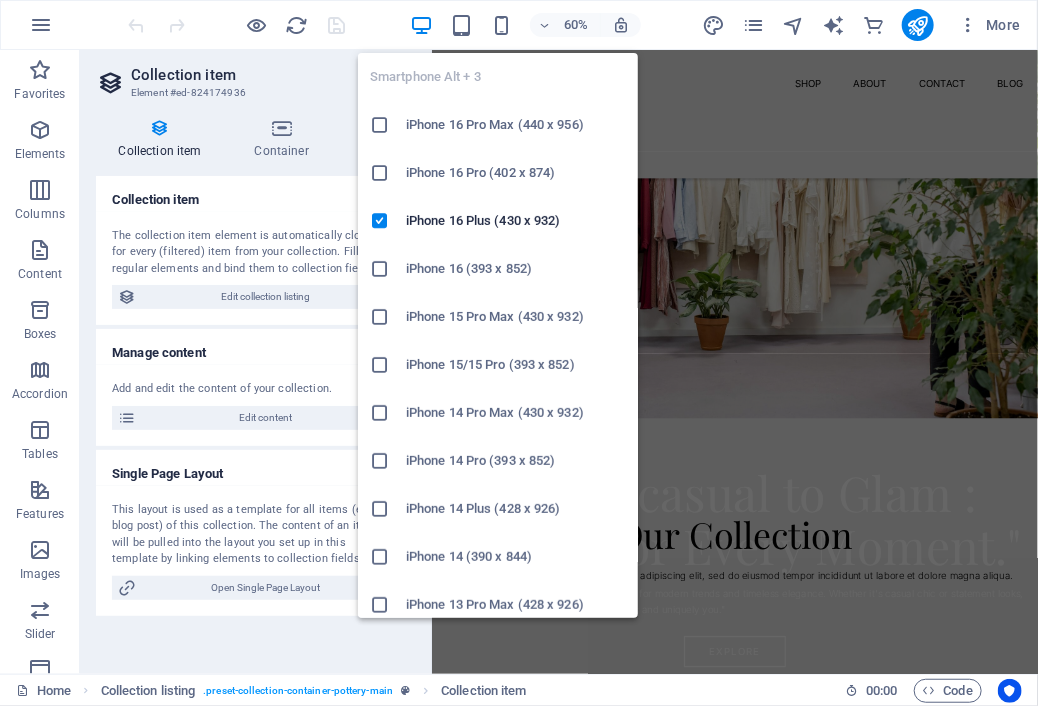 scroll, scrollTop: 2844, scrollLeft: 0, axis: vertical 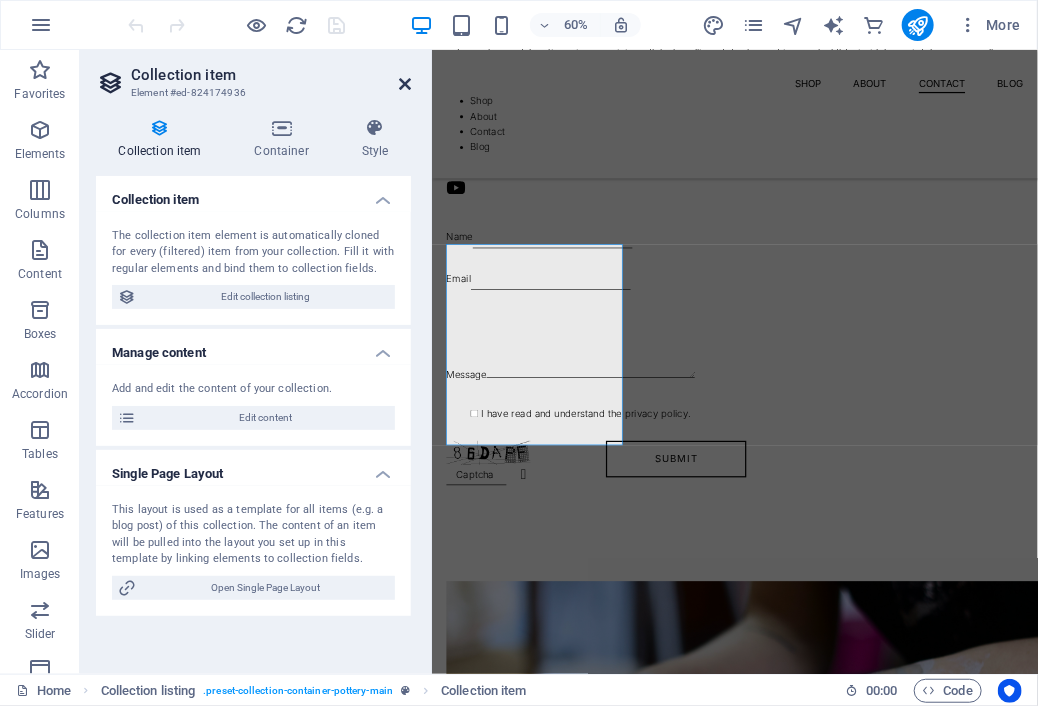 click at bounding box center [405, 84] 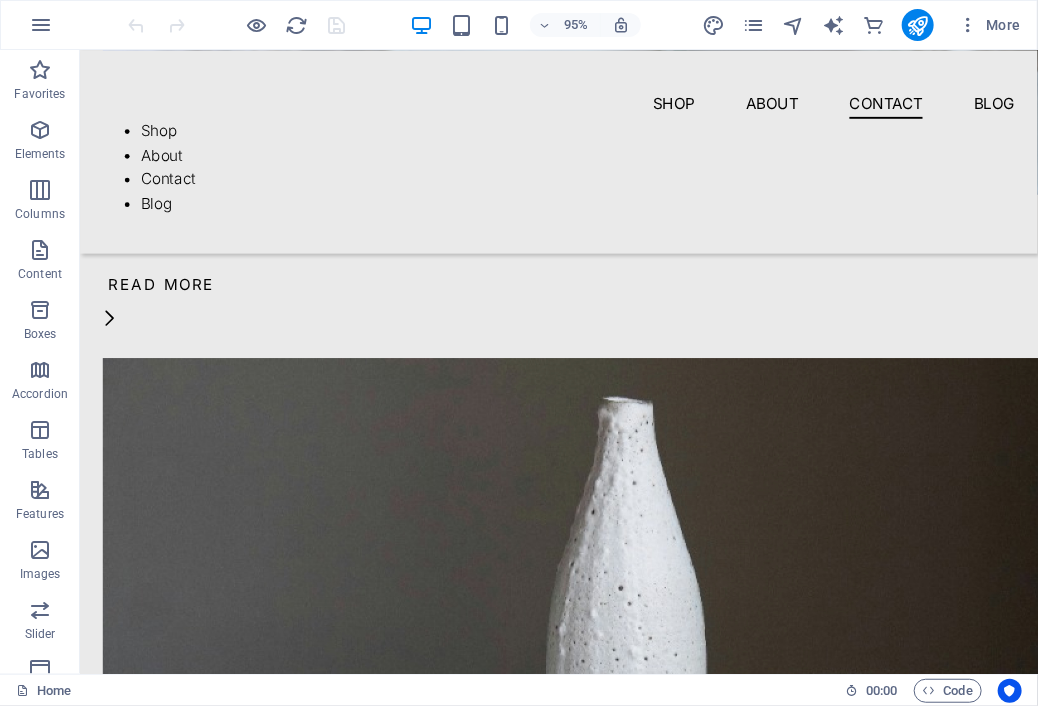 scroll, scrollTop: 4141, scrollLeft: 0, axis: vertical 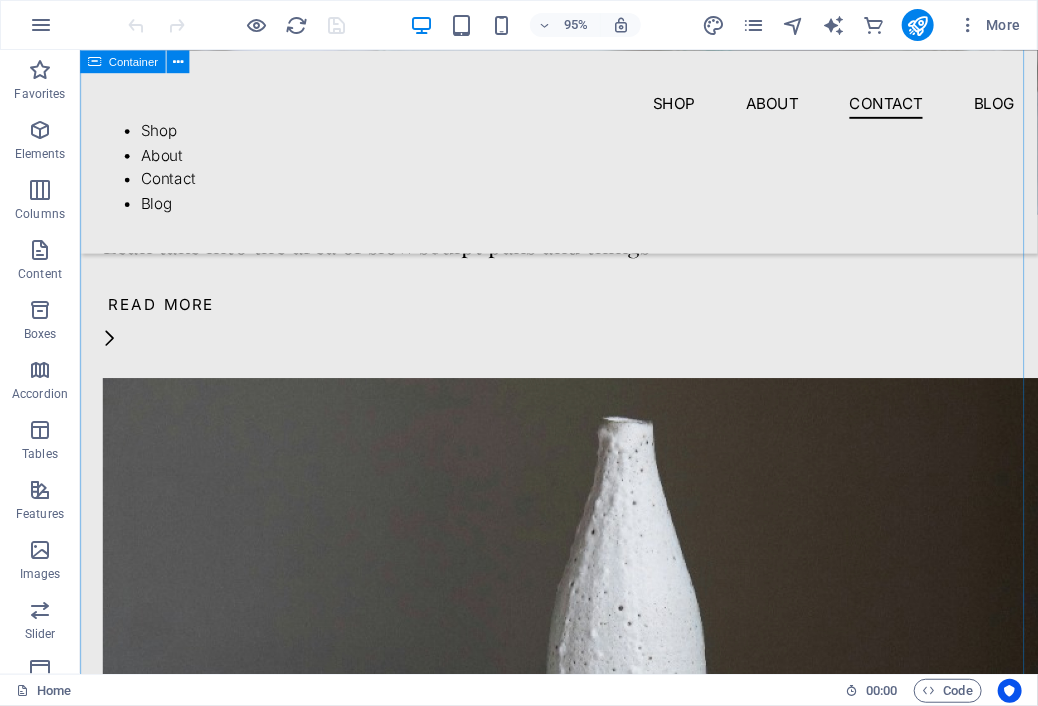 click at bounding box center (583, 2848) 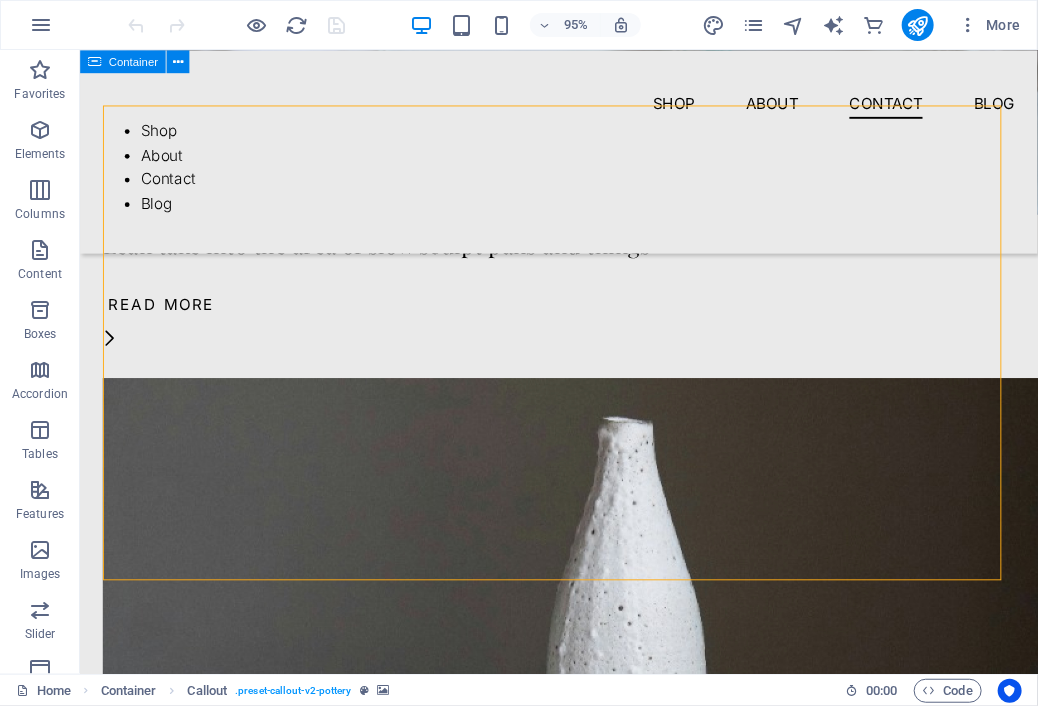 click at bounding box center [583, 2848] 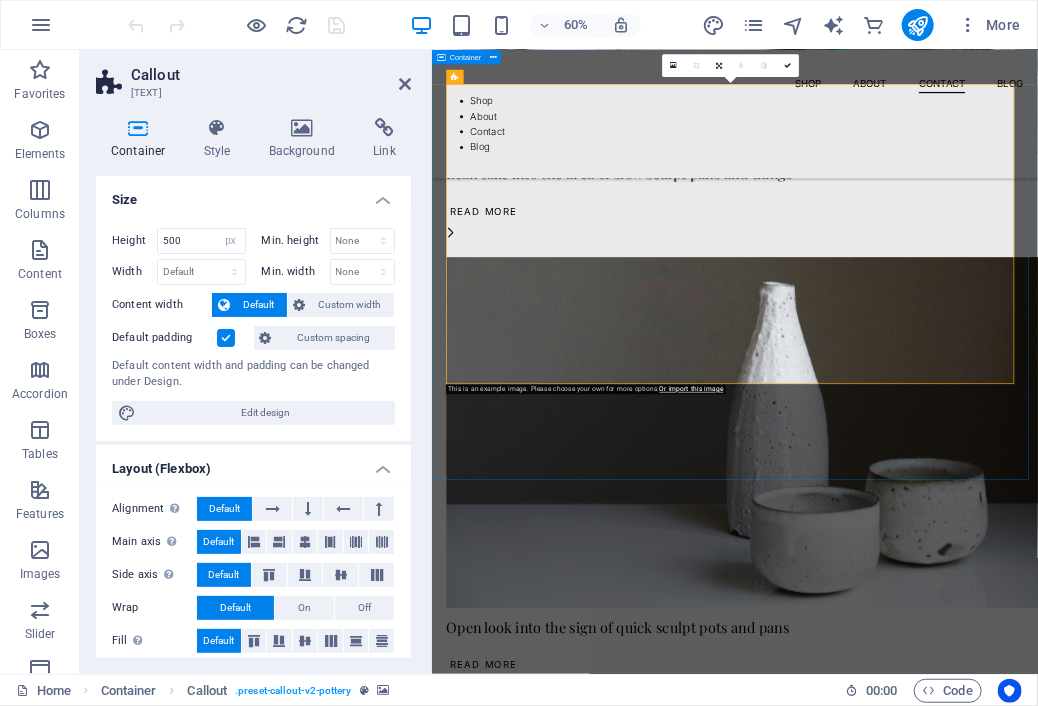 scroll, scrollTop: 4142, scrollLeft: 0, axis: vertical 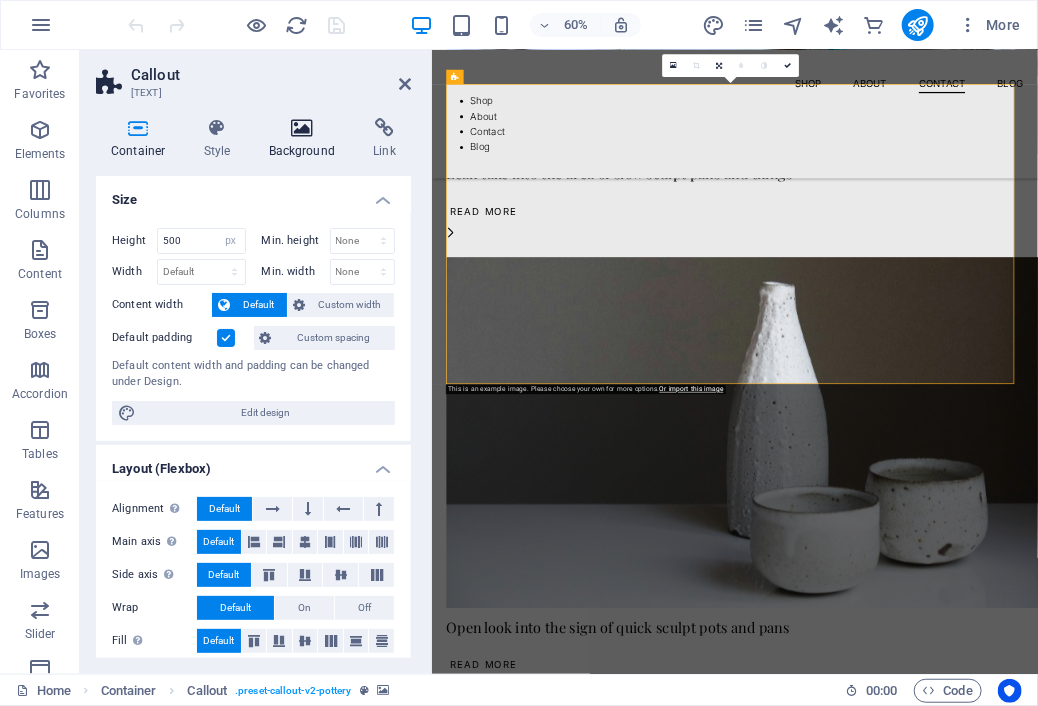 click at bounding box center (302, 128) 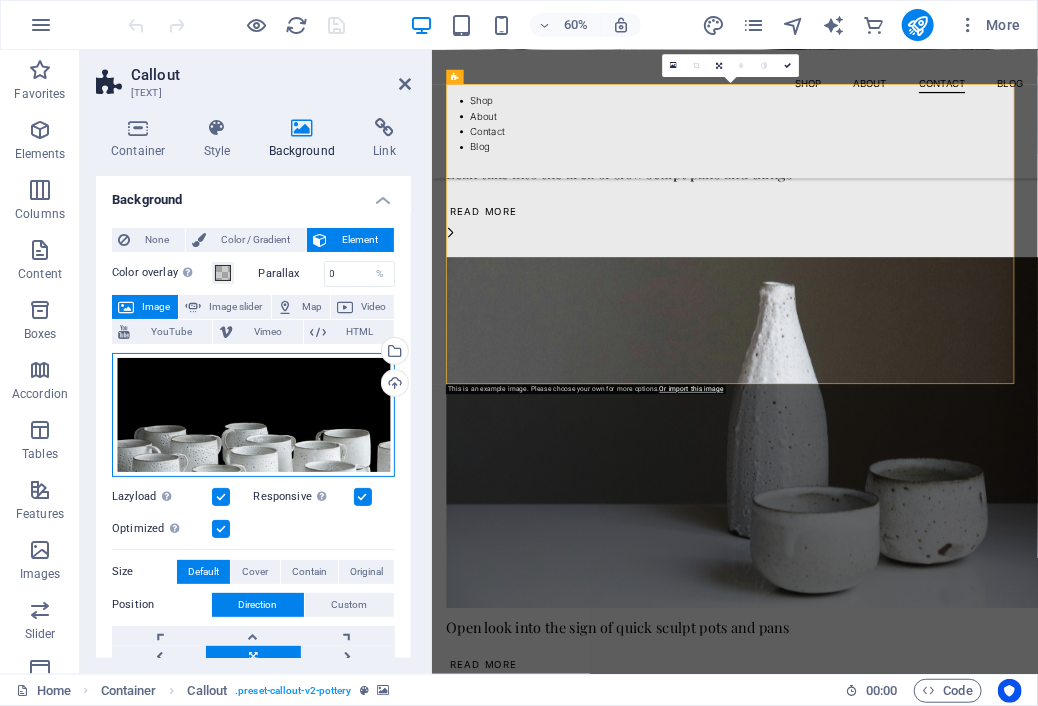 click on "Drag files here, click to choose files or select files from Files or our free stock photos & videos" at bounding box center (253, 415) 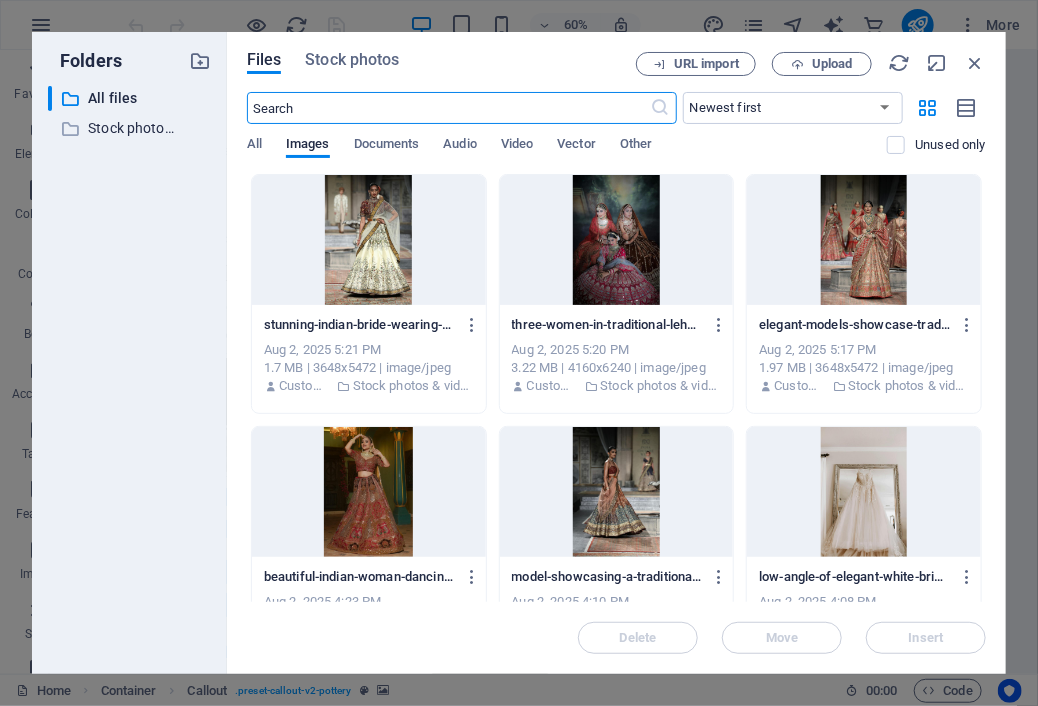 scroll, scrollTop: 0, scrollLeft: 0, axis: both 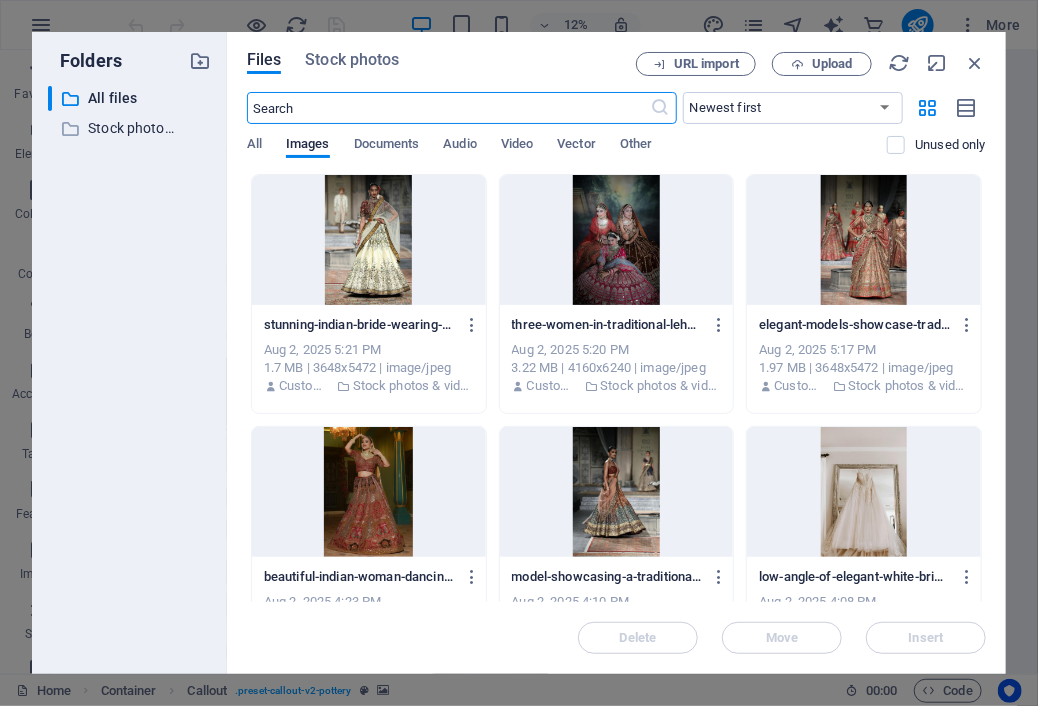 click at bounding box center [449, 108] 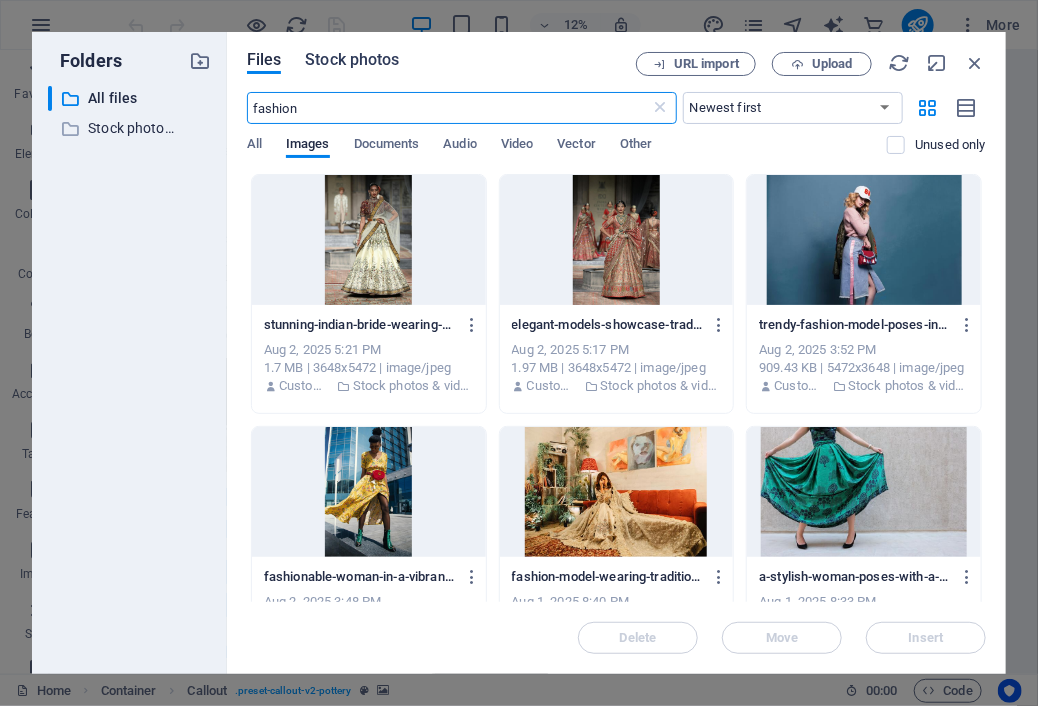 type on "fashion" 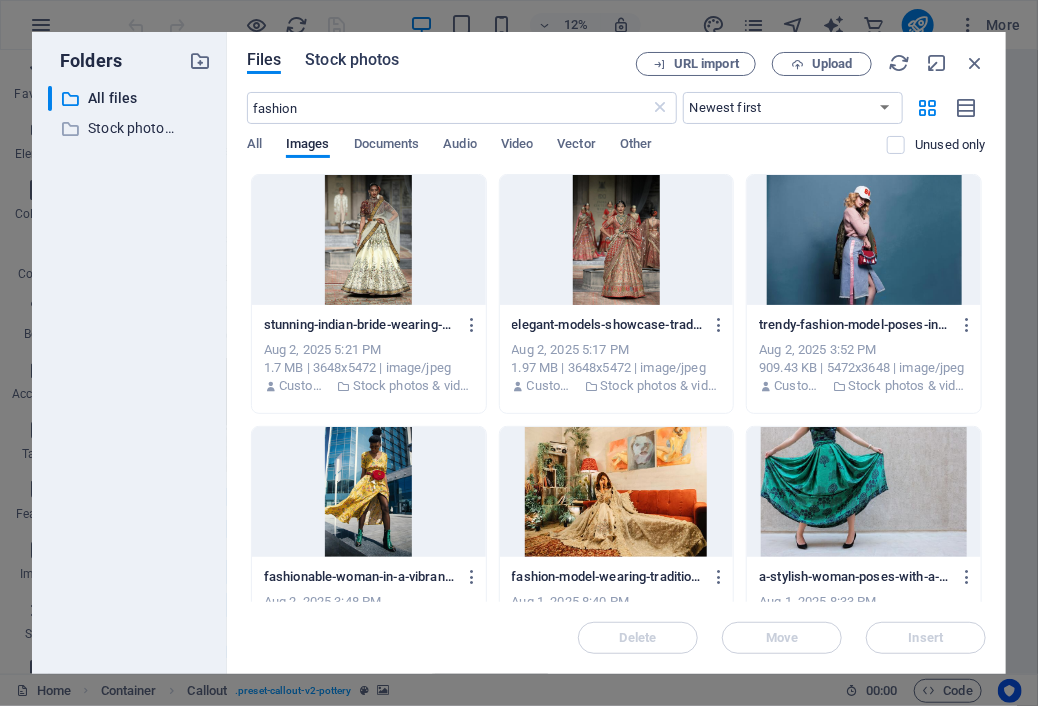 click on "Stock photos" at bounding box center [352, 60] 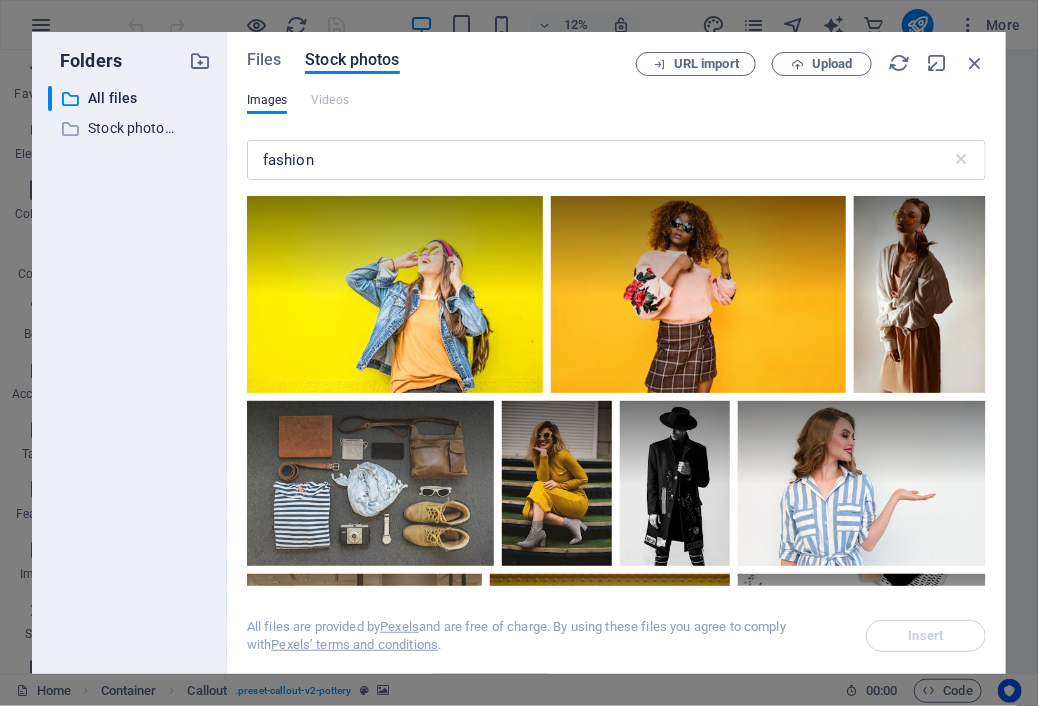 drag, startPoint x: 986, startPoint y: 231, endPoint x: 983, endPoint y: 245, distance: 14.3178215 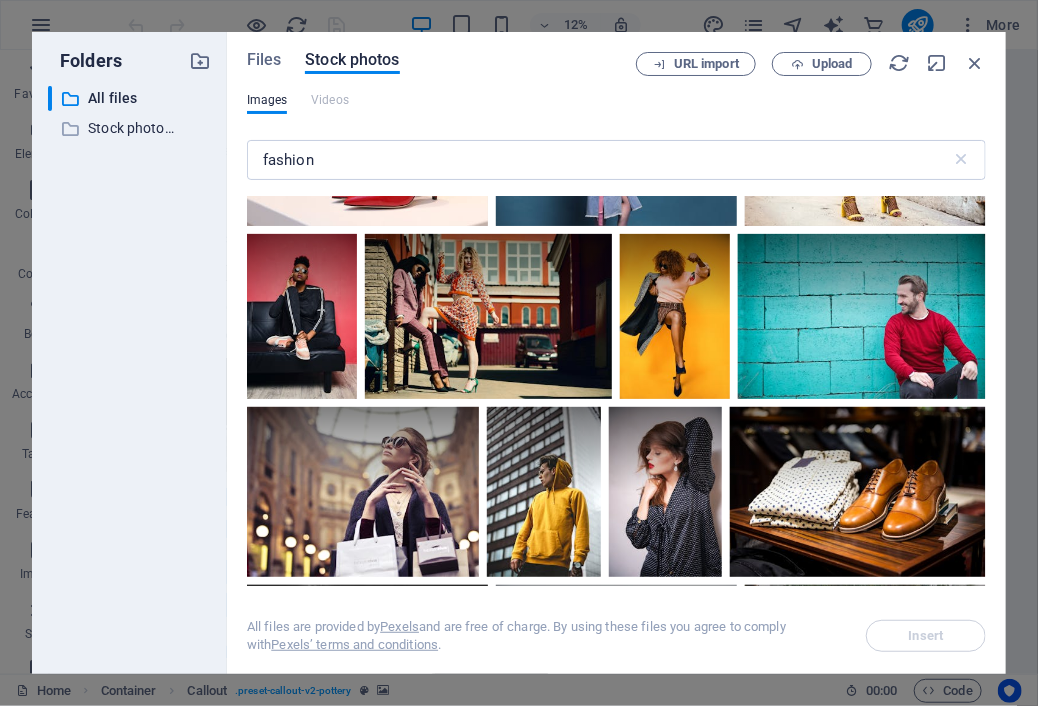 scroll, scrollTop: 683, scrollLeft: 0, axis: vertical 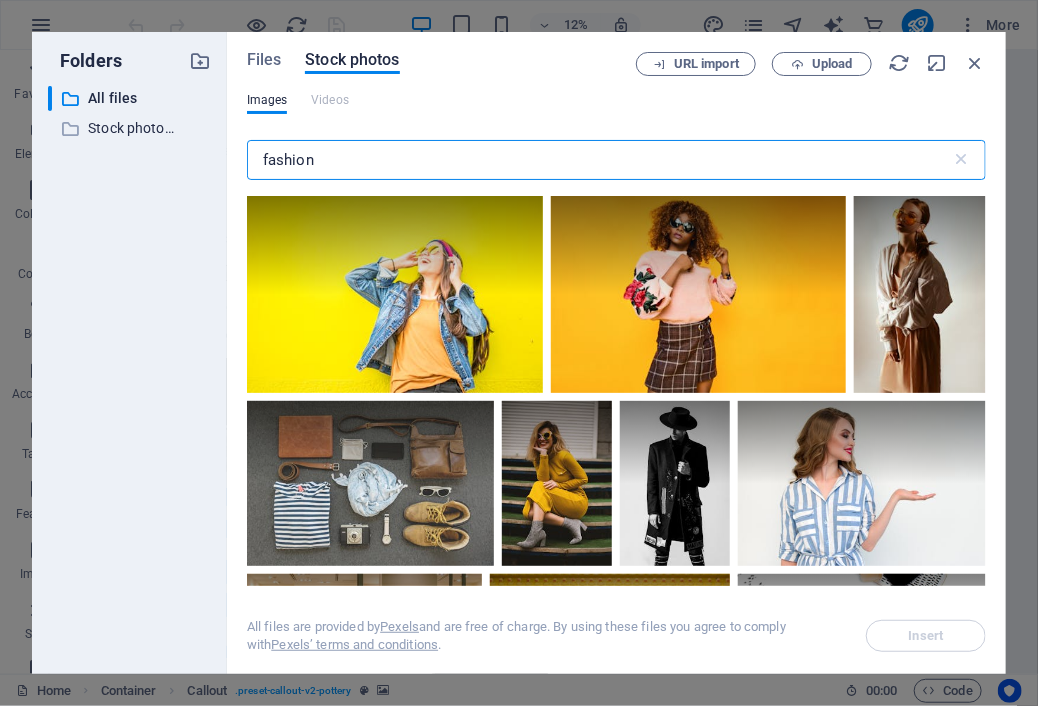 click on "fashion" at bounding box center (599, 160) 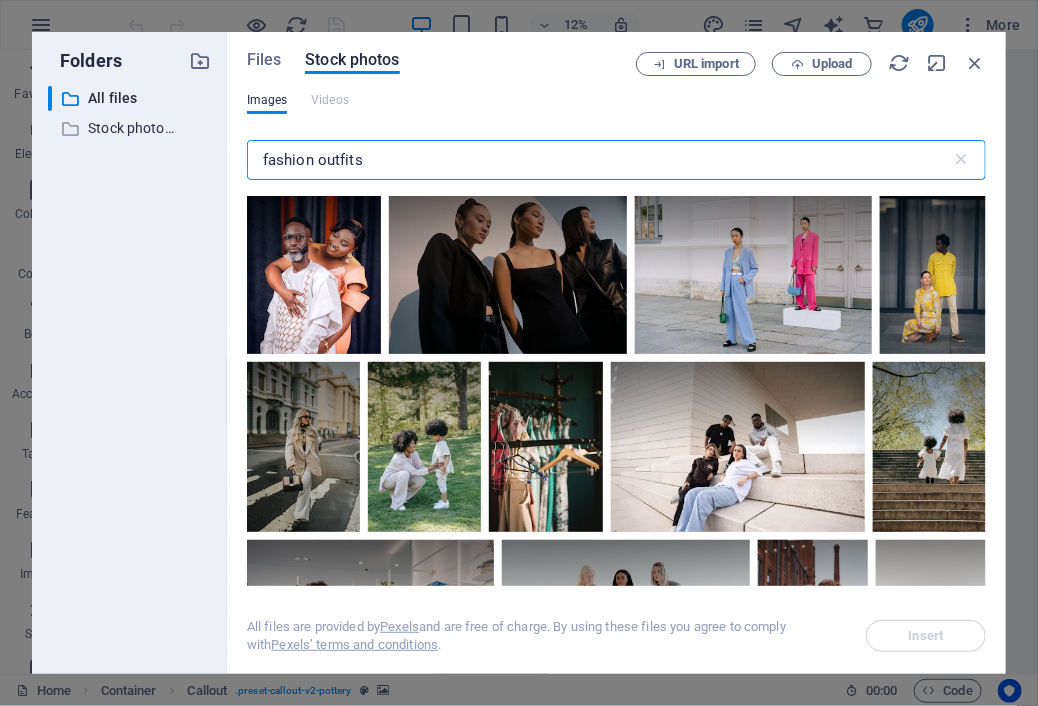 type on "fashion outfits" 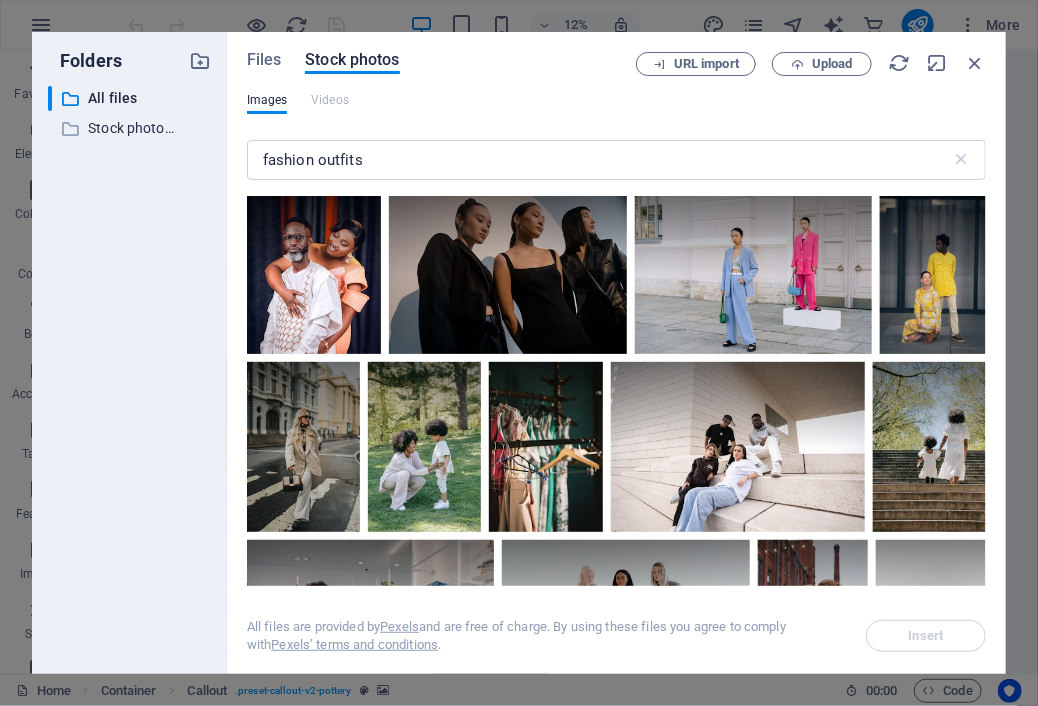 drag, startPoint x: 986, startPoint y: 219, endPoint x: 983, endPoint y: 232, distance: 13.341664 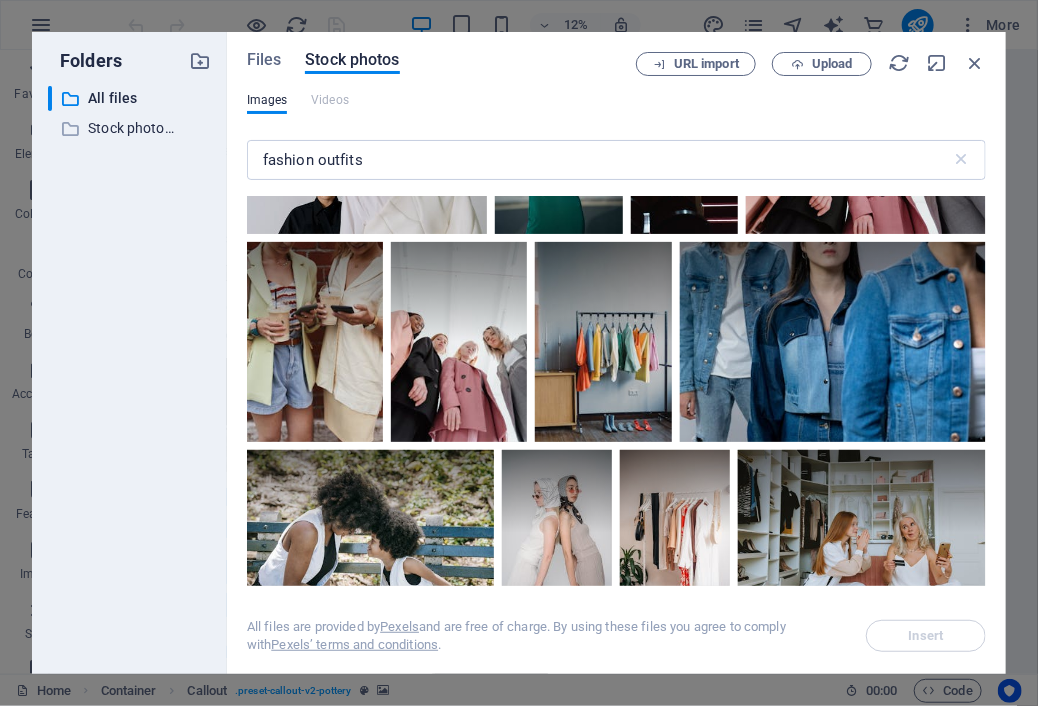 scroll, scrollTop: 1937, scrollLeft: 0, axis: vertical 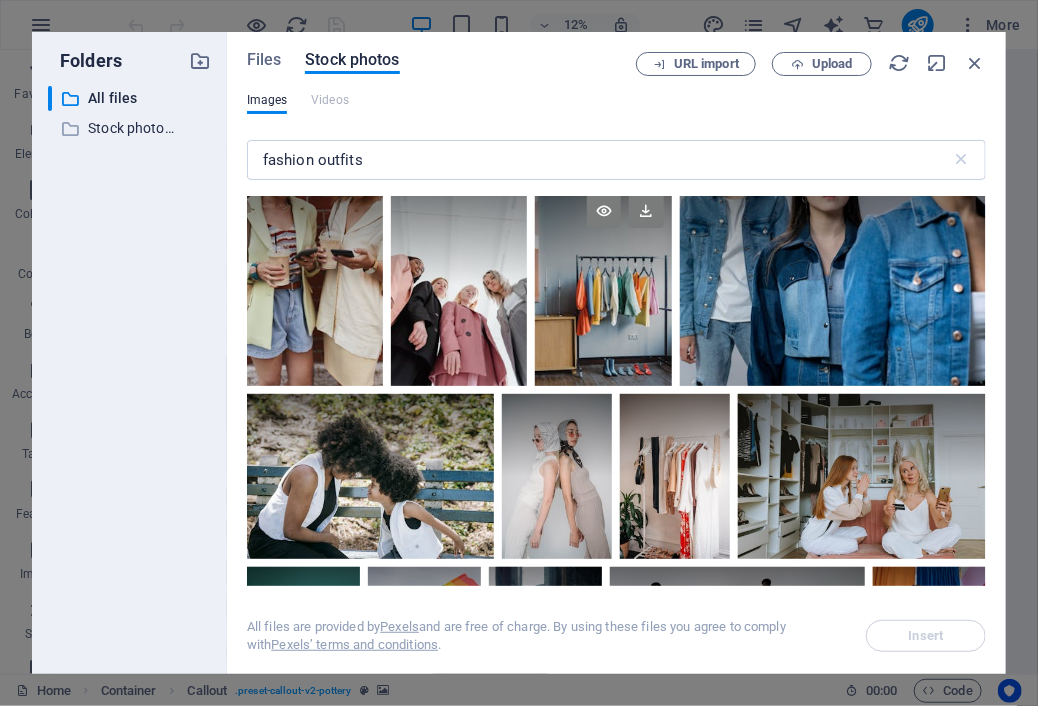 click at bounding box center (603, 286) 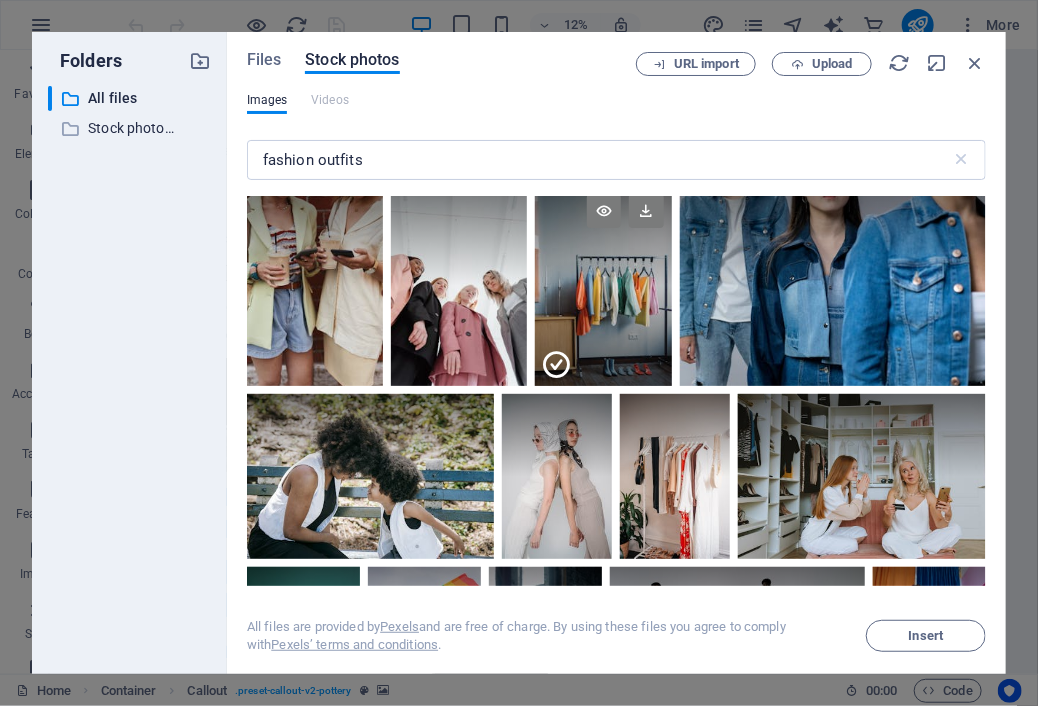 click at bounding box center (603, 336) 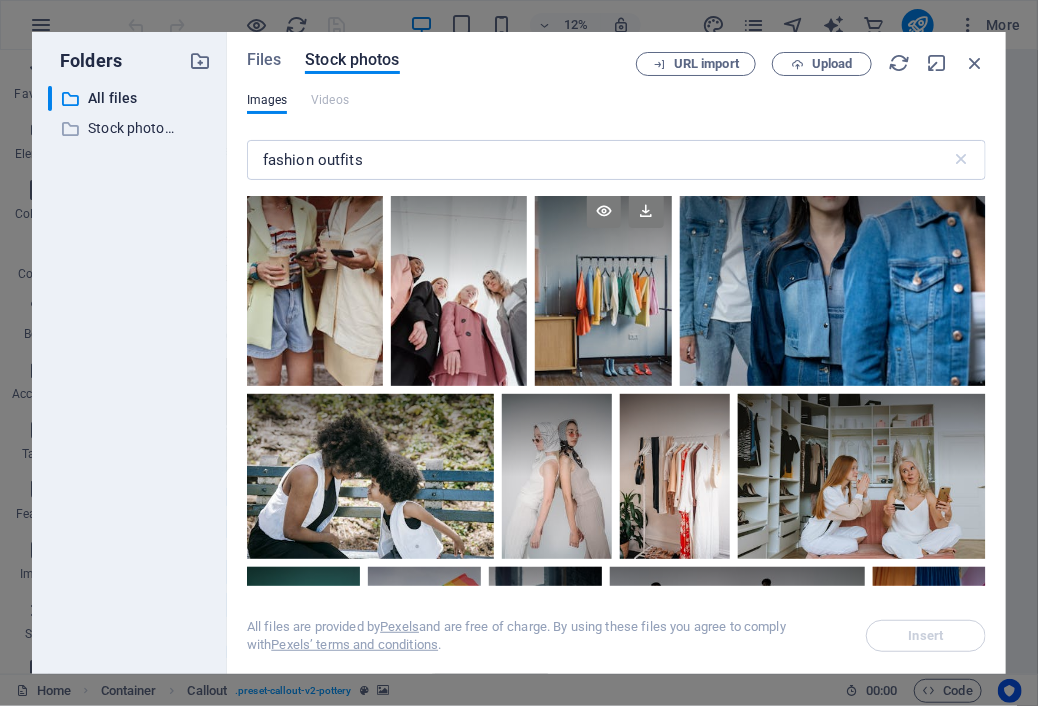 click at bounding box center (603, 286) 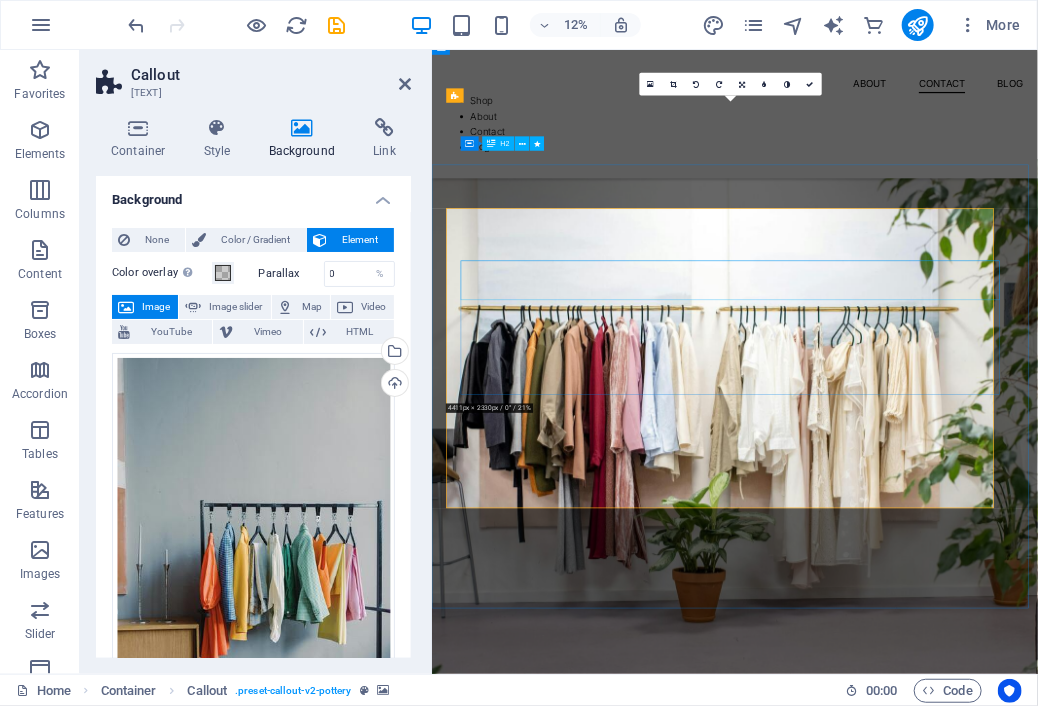 scroll, scrollTop: 4111, scrollLeft: 0, axis: vertical 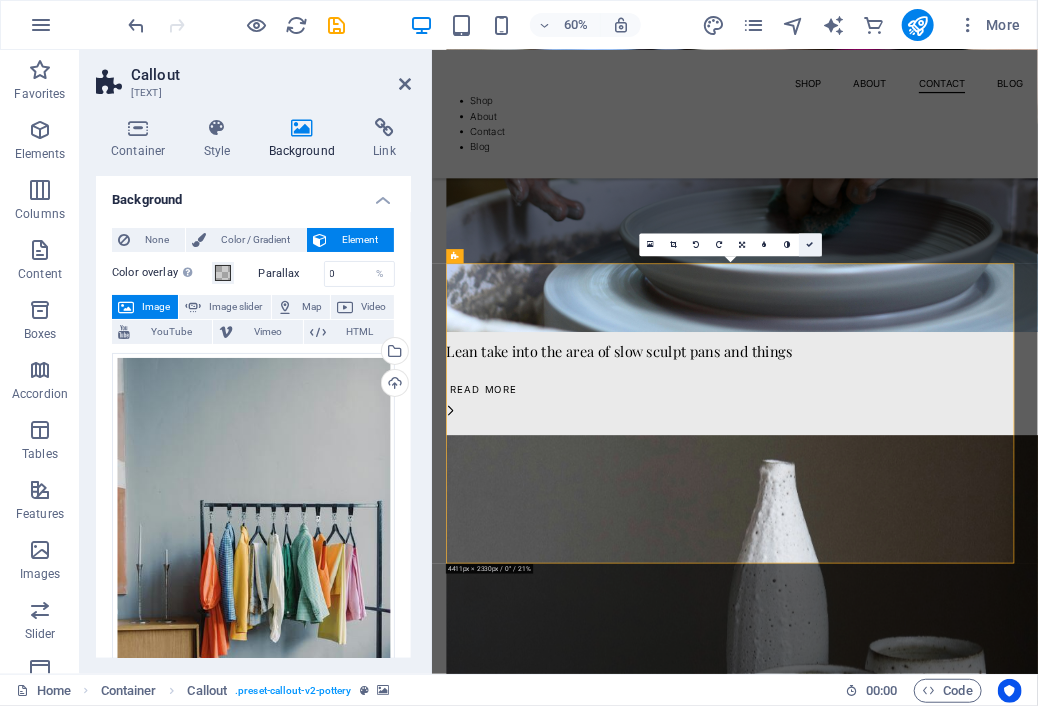 click at bounding box center [810, 244] 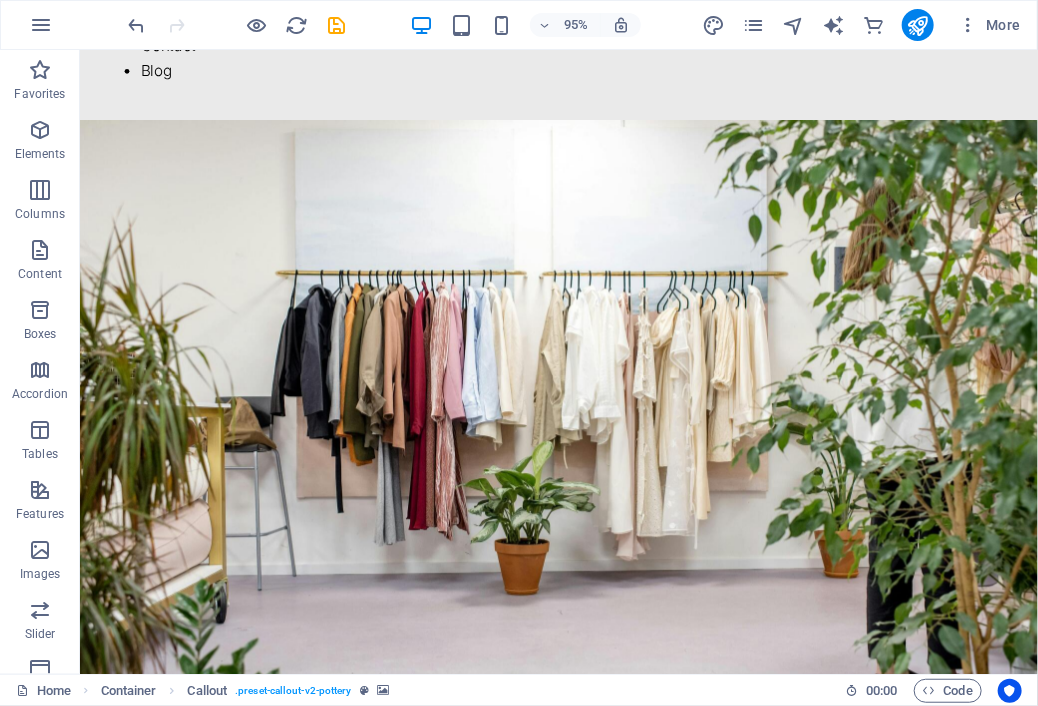 scroll, scrollTop: 0, scrollLeft: 0, axis: both 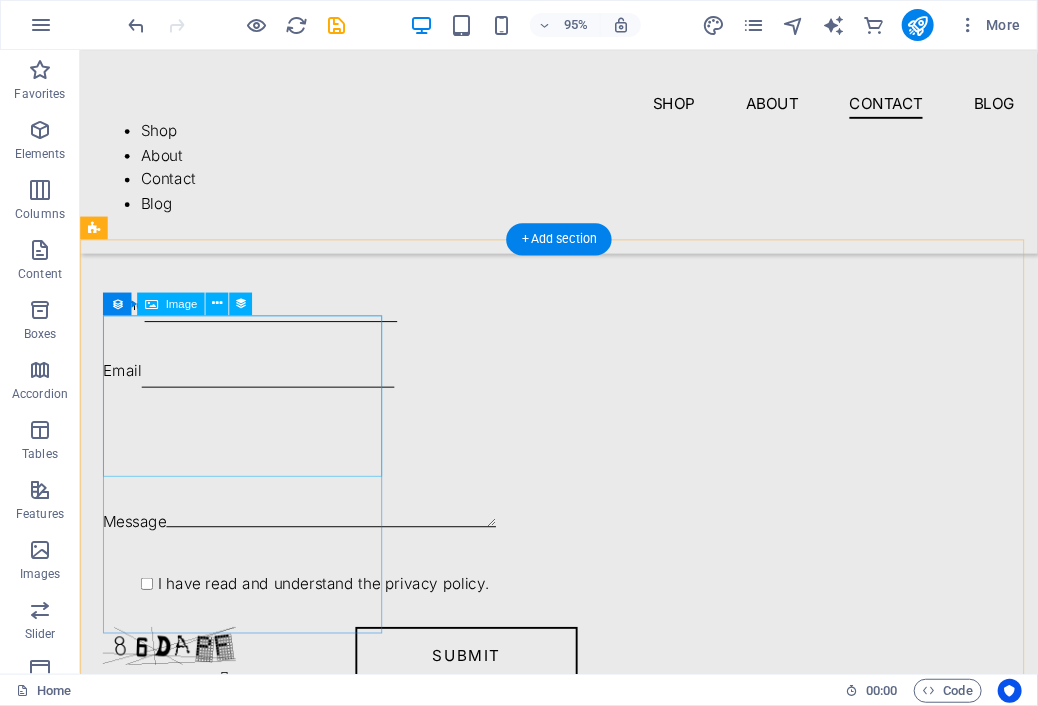 click at bounding box center (583, 1183) 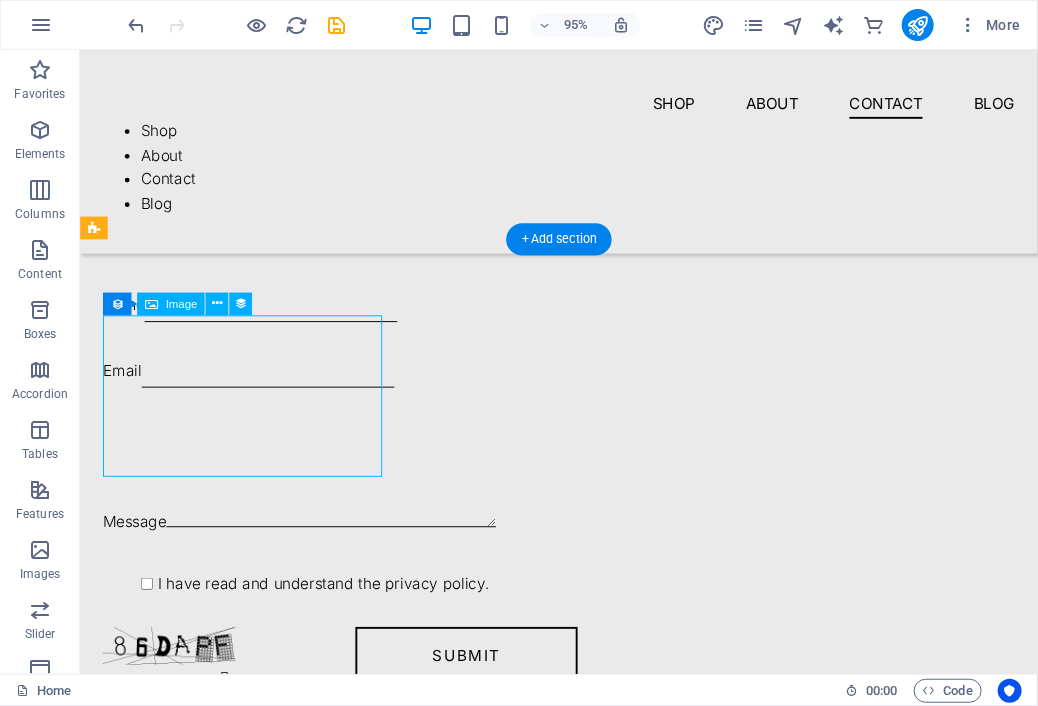 click at bounding box center (583, 1183) 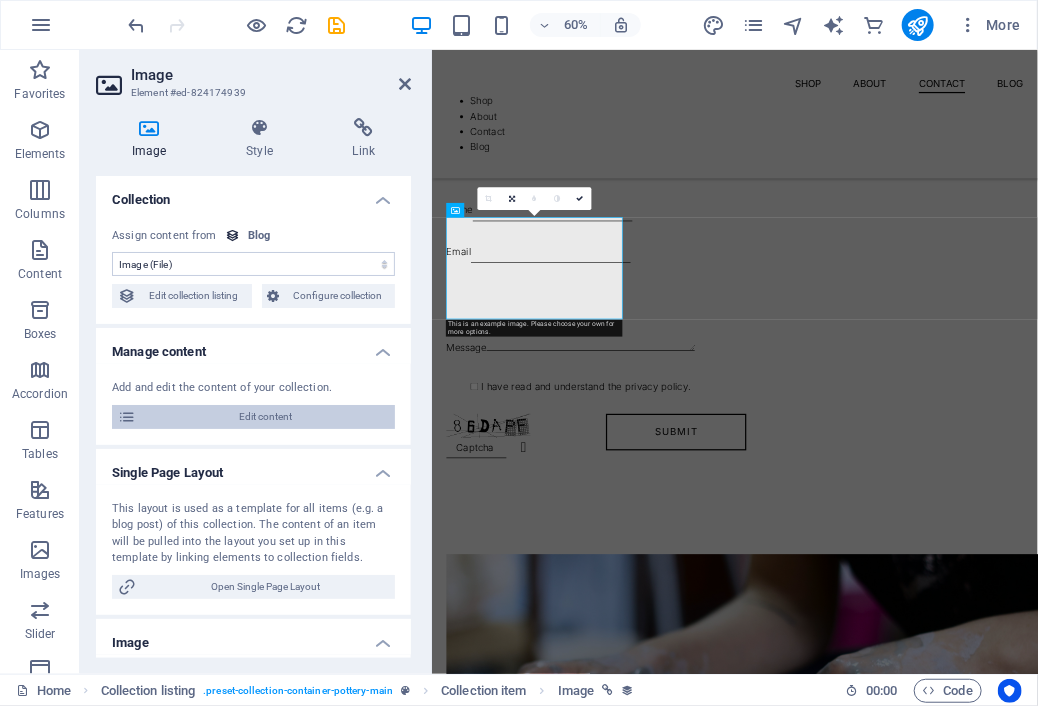 click on "Edit content" at bounding box center (265, 417) 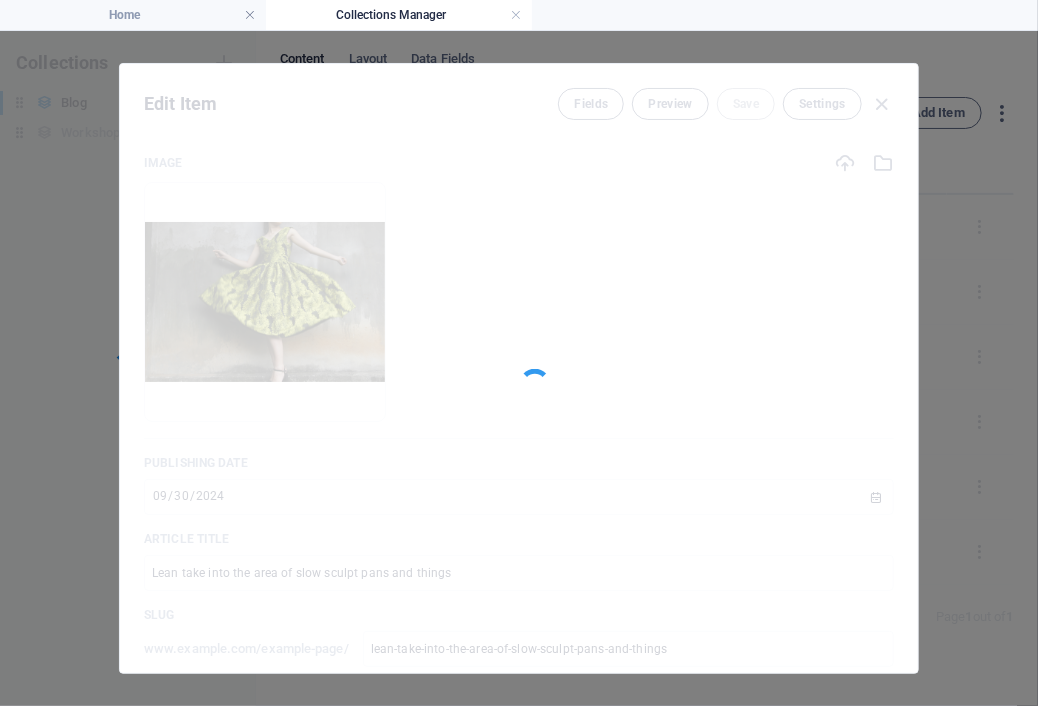 scroll, scrollTop: 0, scrollLeft: 0, axis: both 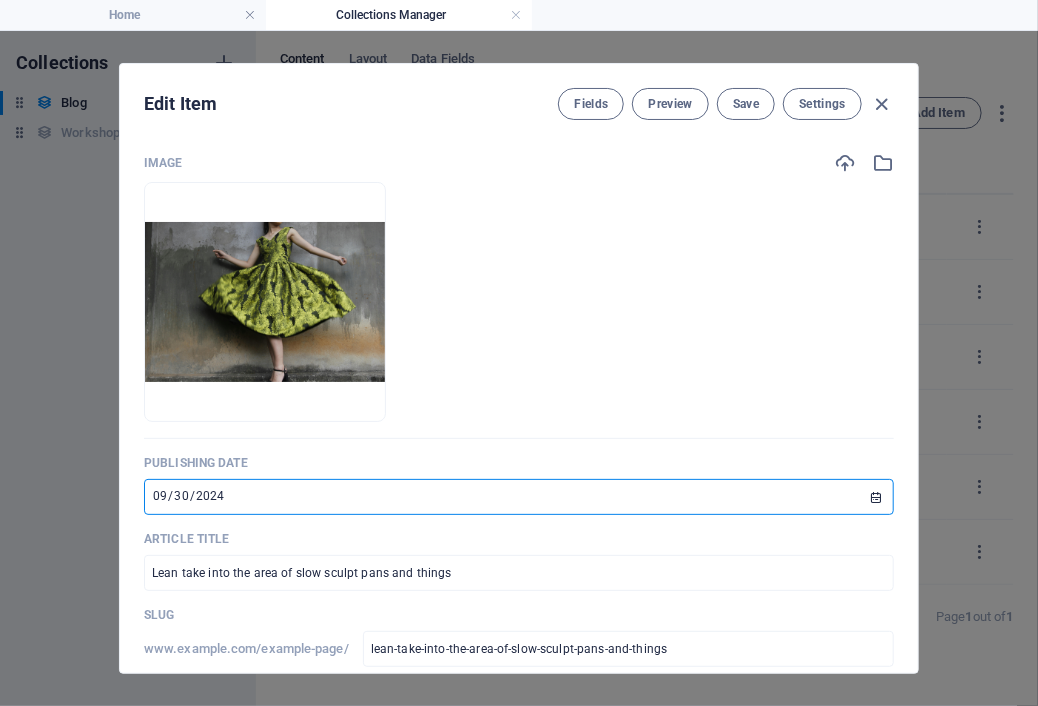 click on "2024-09-30" at bounding box center (519, 497) 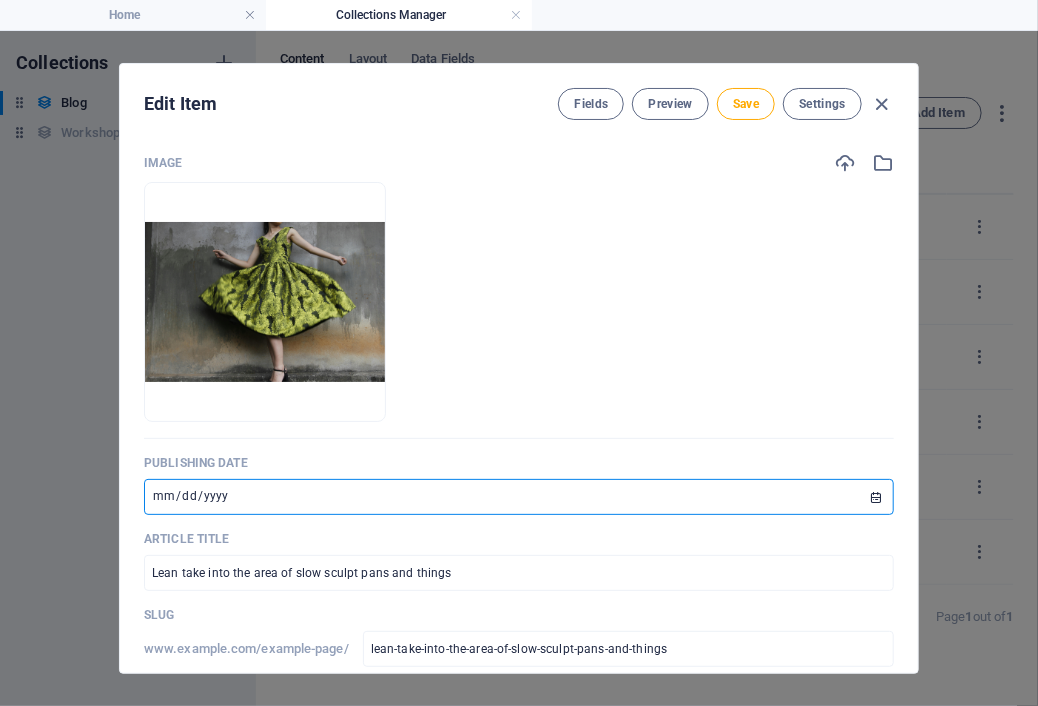type on "2024-09-02" 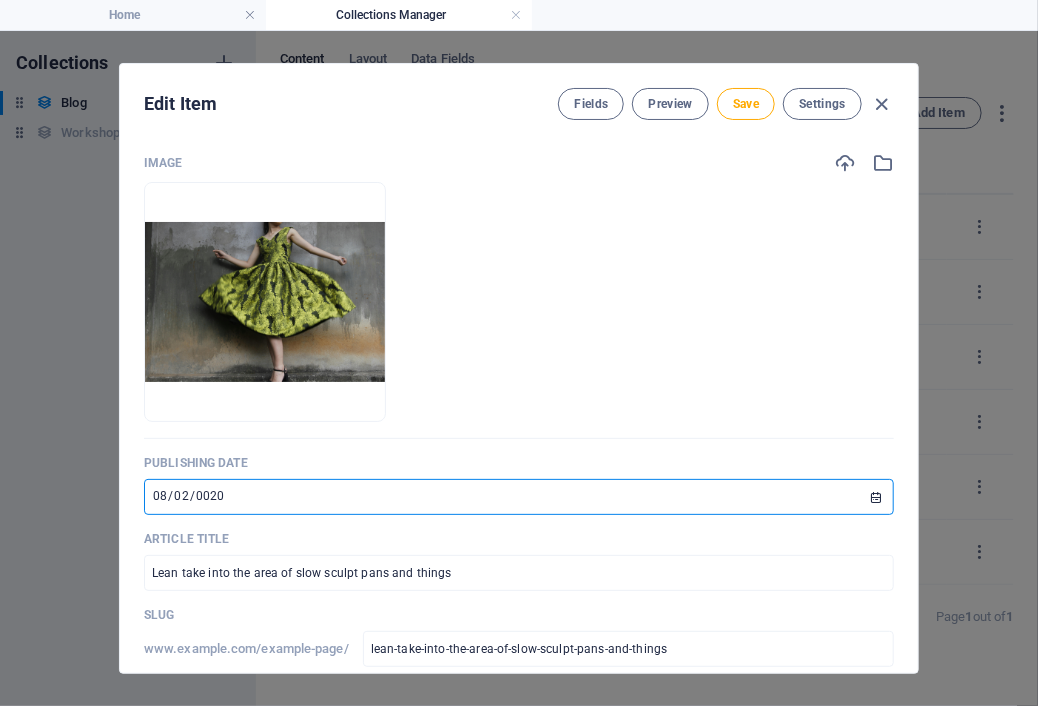 type on "[DATE]" 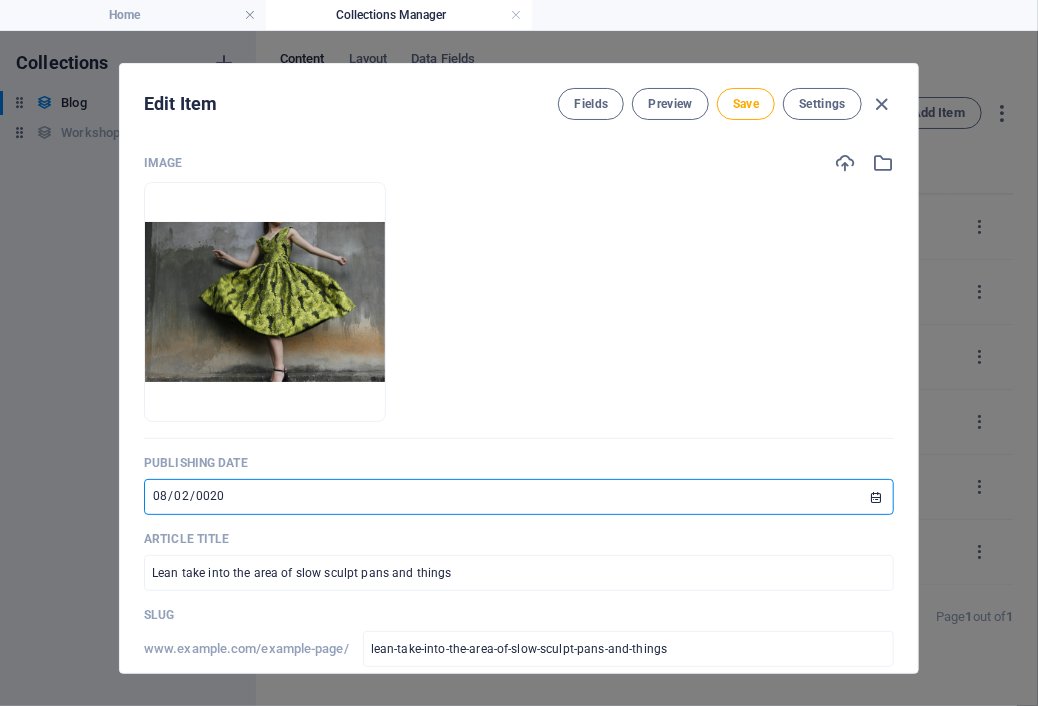 type on "[DATE]" 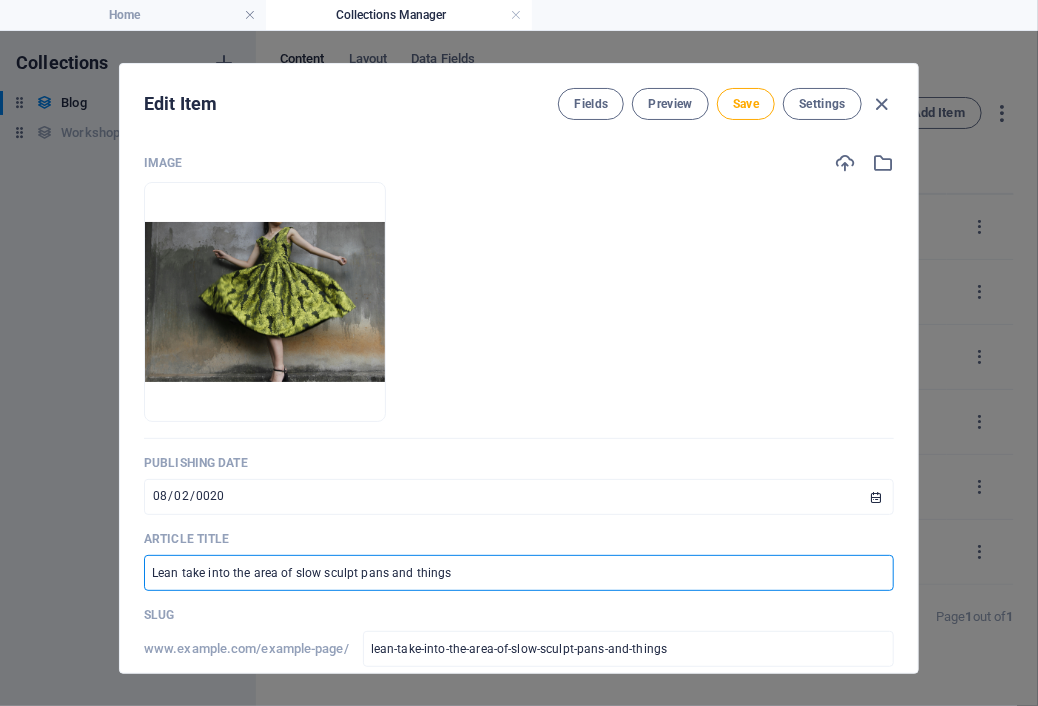 click on "Lean take into the area of slow sculpt pans and things" at bounding box center [519, 573] 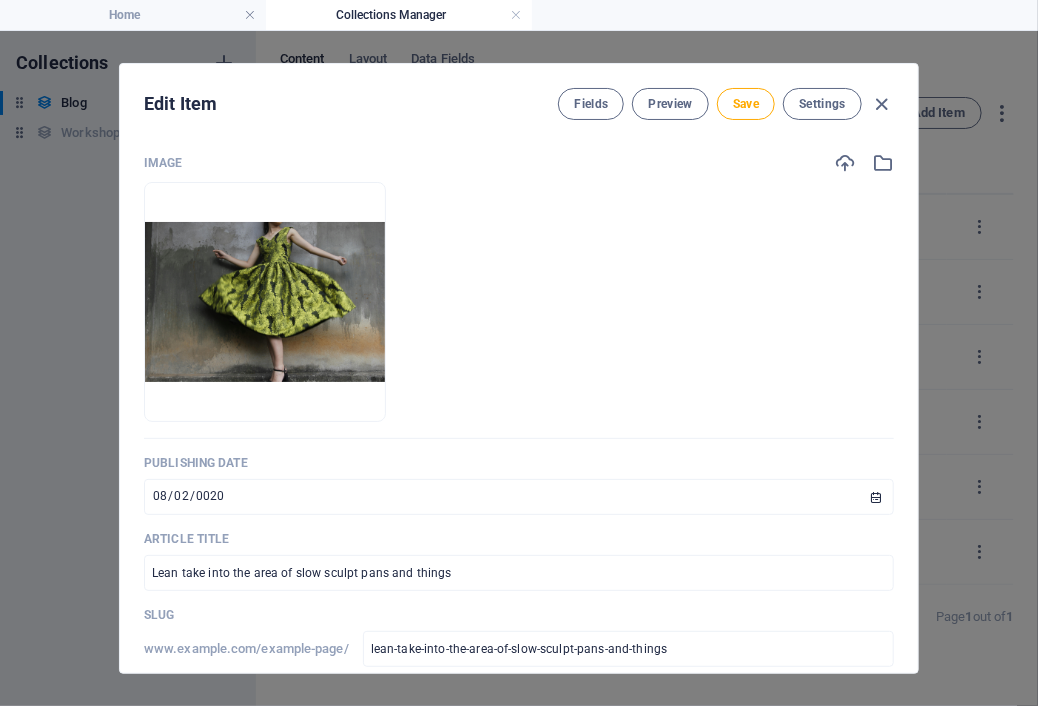 drag, startPoint x: 918, startPoint y: 228, endPoint x: 916, endPoint y: 172, distance: 56.0357 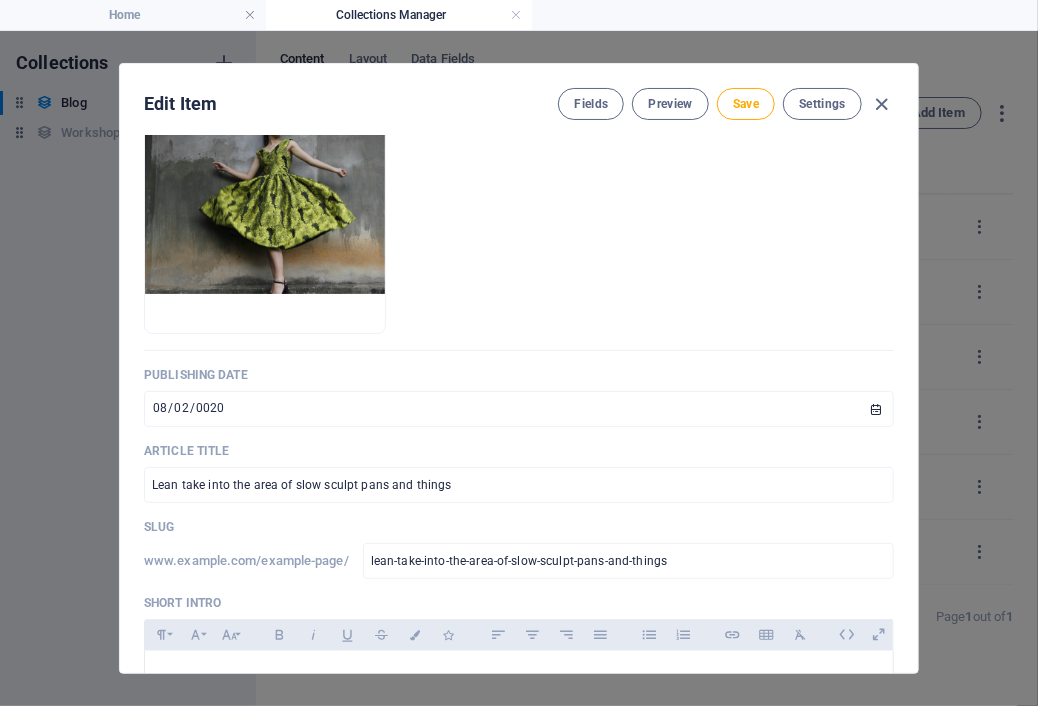 scroll, scrollTop: 75, scrollLeft: 0, axis: vertical 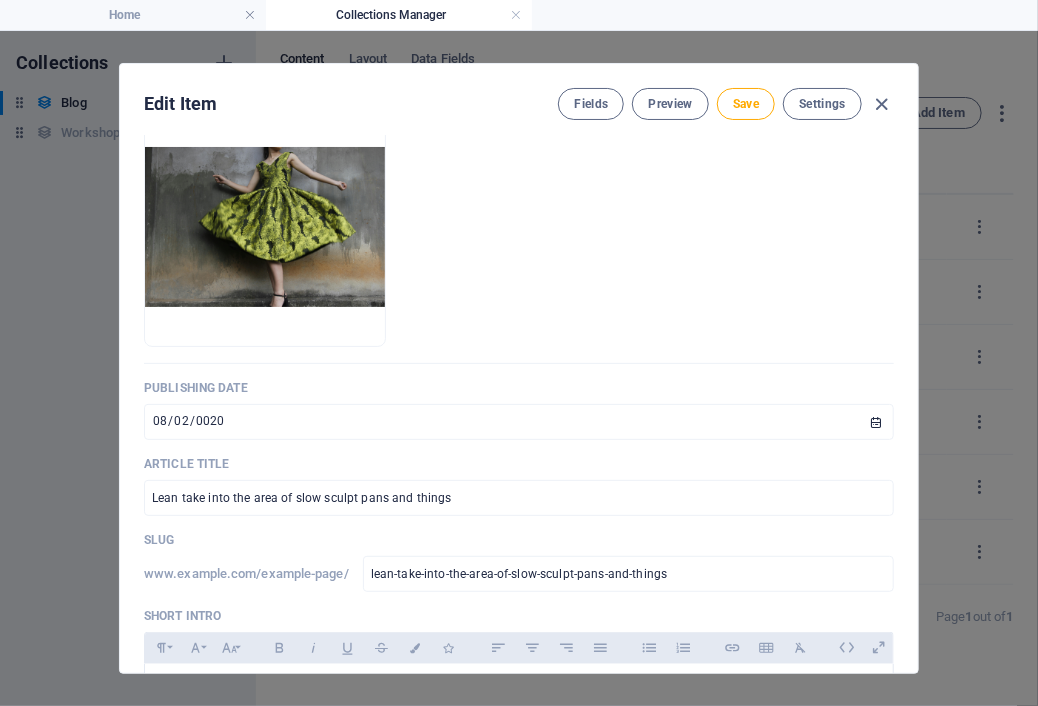 drag, startPoint x: 919, startPoint y: 172, endPoint x: 910, endPoint y: 133, distance: 40.024994 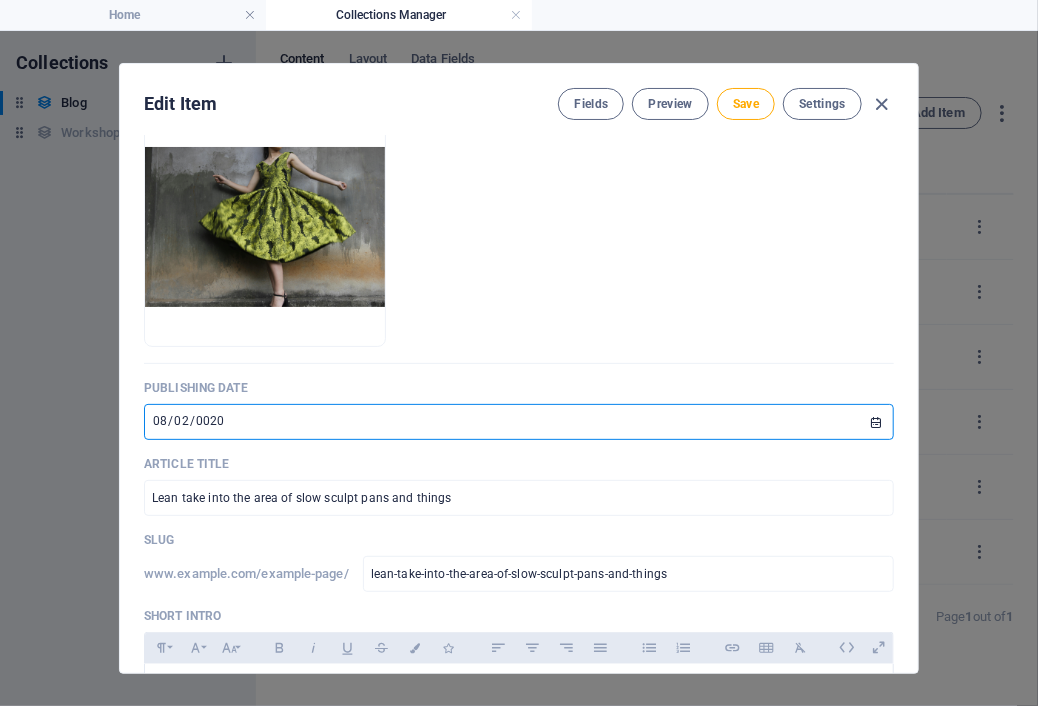 click on "[DATE]" at bounding box center [519, 422] 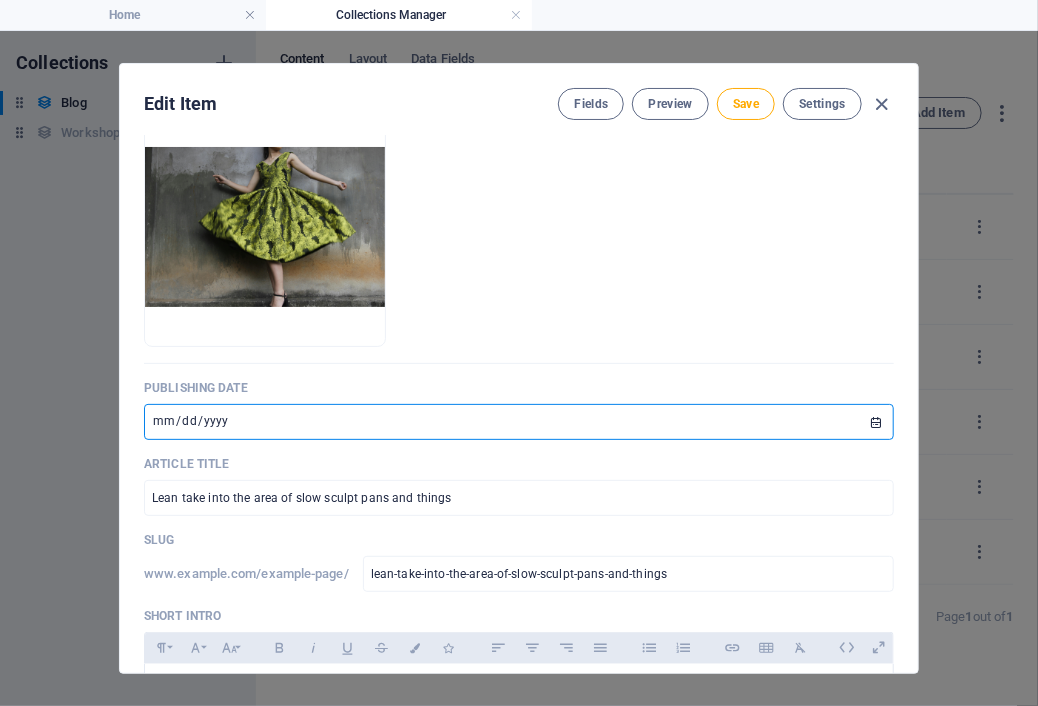 type on "[DATE]" 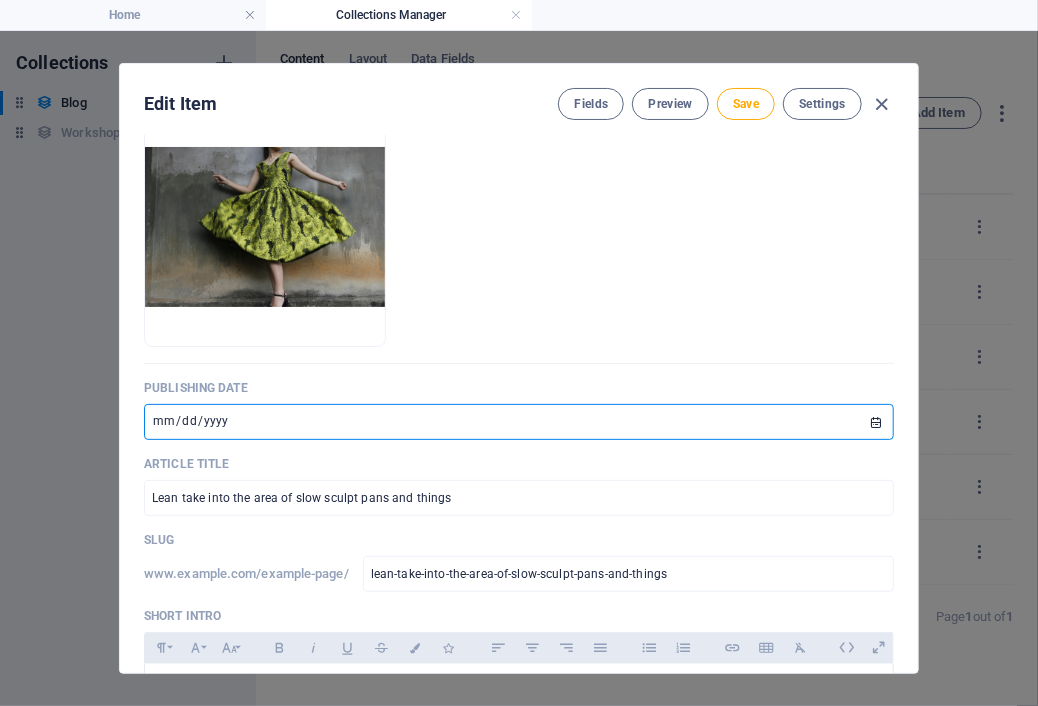 click on "[DATE]" at bounding box center (519, 422) 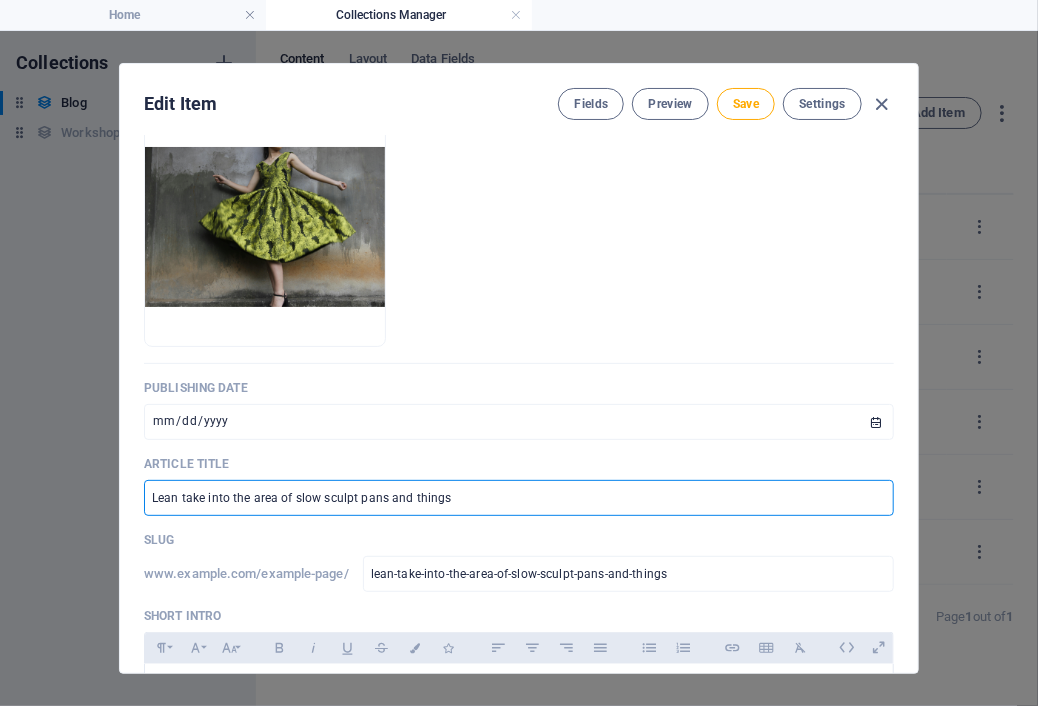 click on "Lean take into the area of slow sculpt pans and things" at bounding box center [519, 498] 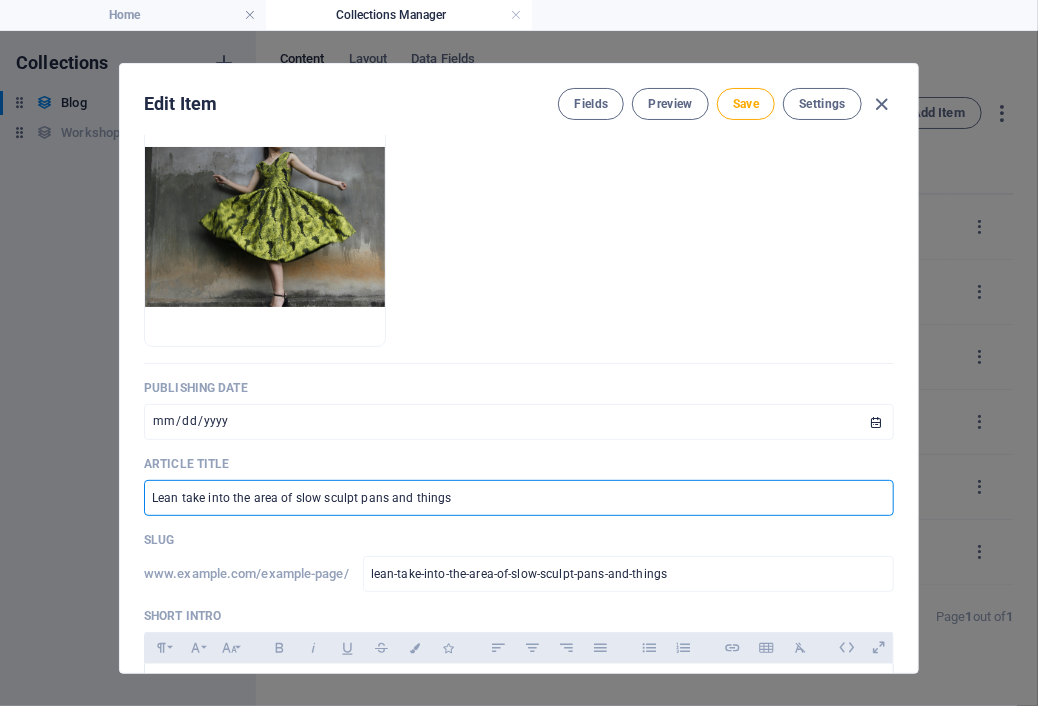 type on "Lean take into thhe area of slow sculpt pans and things" 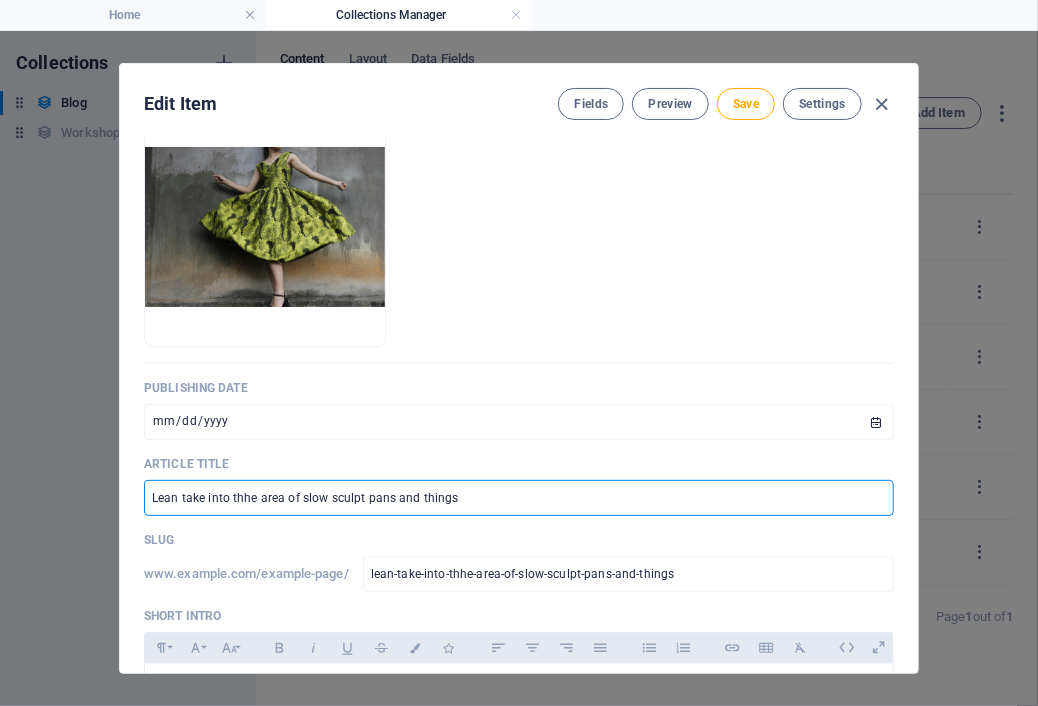type on "Lean take into thhke area of slow sculpt pans and things" 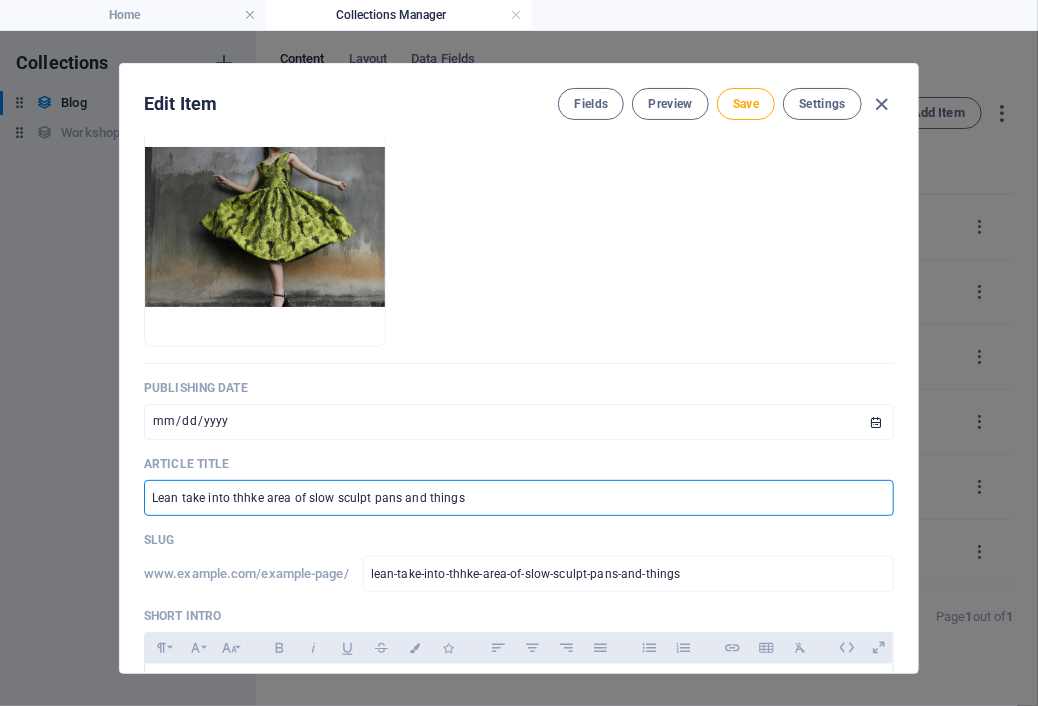 type on "Lean take into thhe area of slow sculpt pans and things" 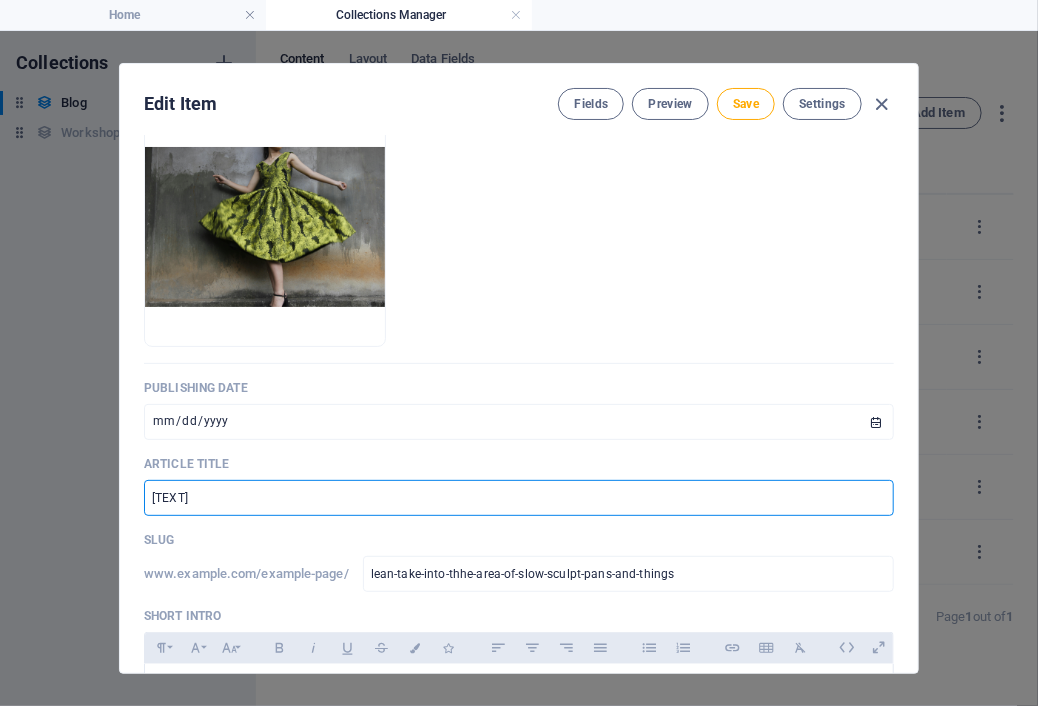 type on "[TEXT]" 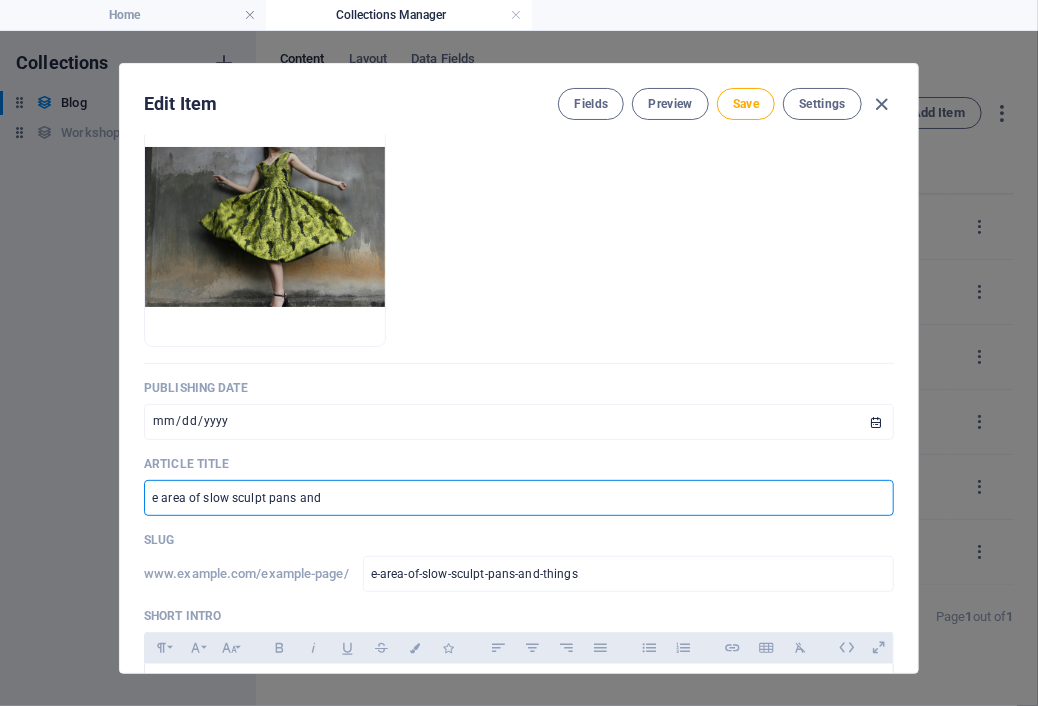click on "e area of slow sculpt pans and" at bounding box center (519, 498) 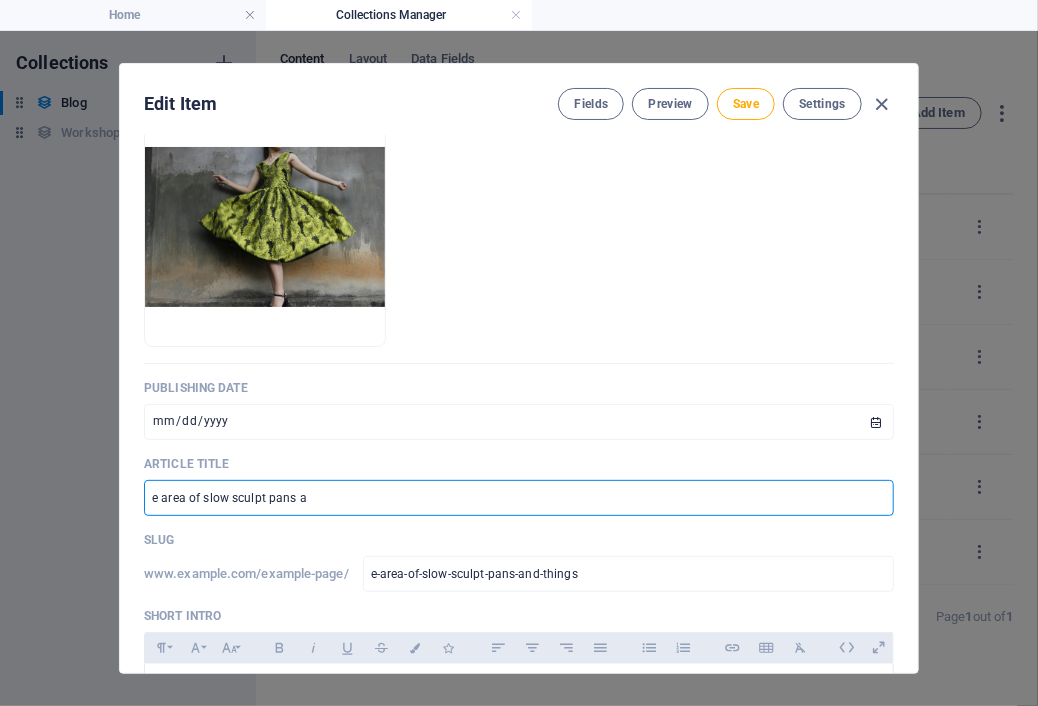 type on "e area of slow sculpt pans" 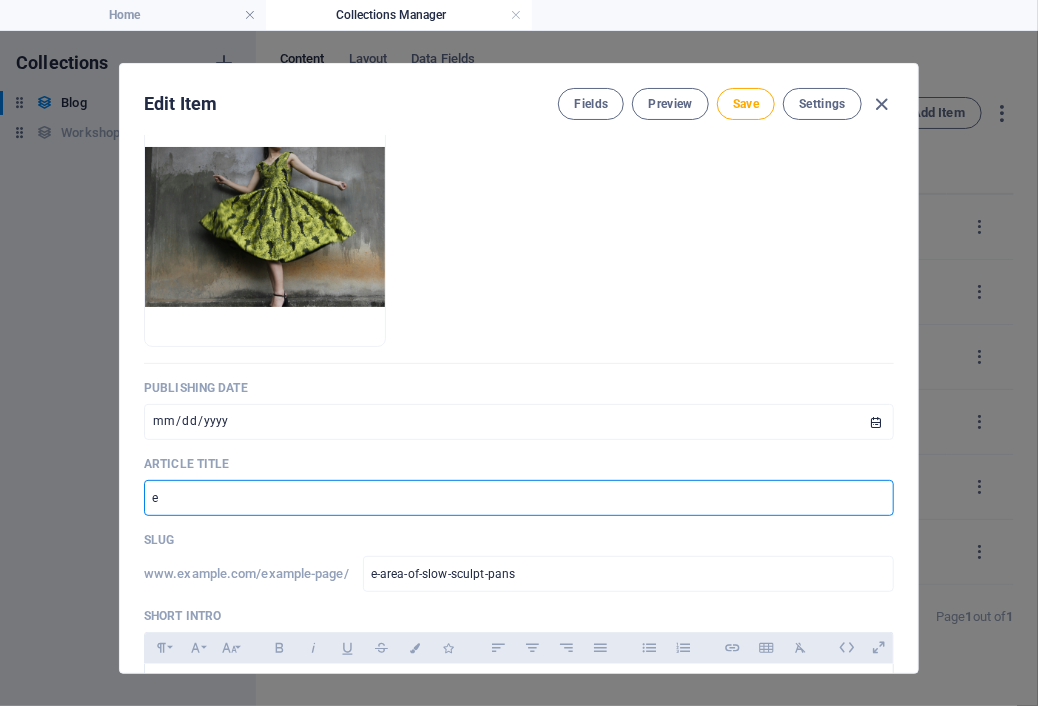 type on "e" 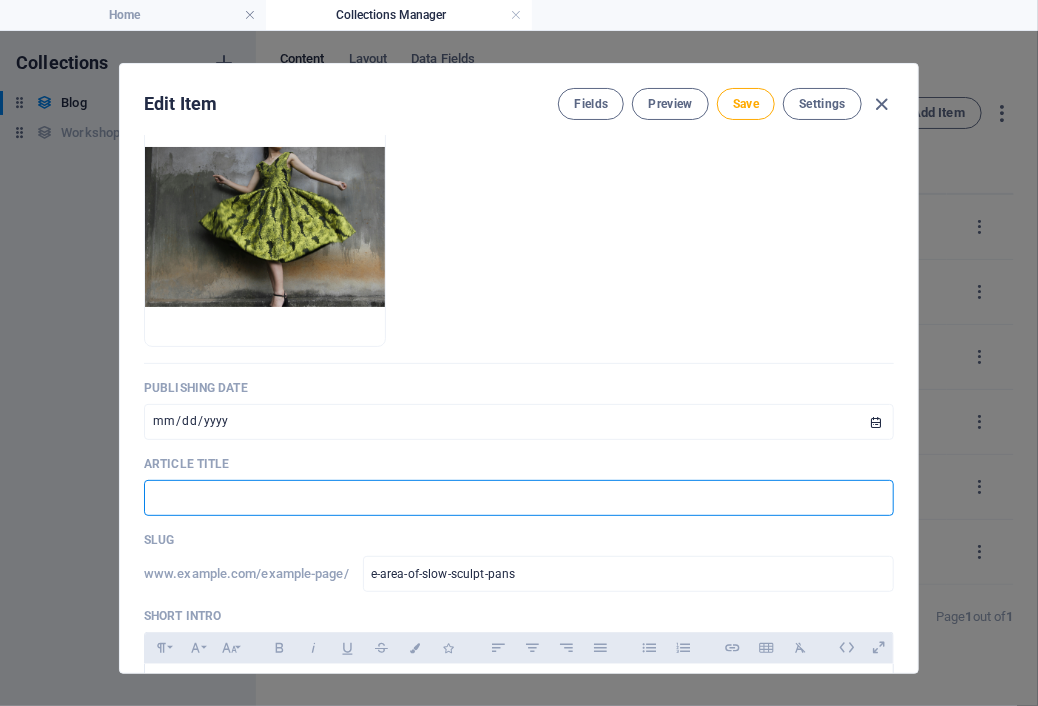 type 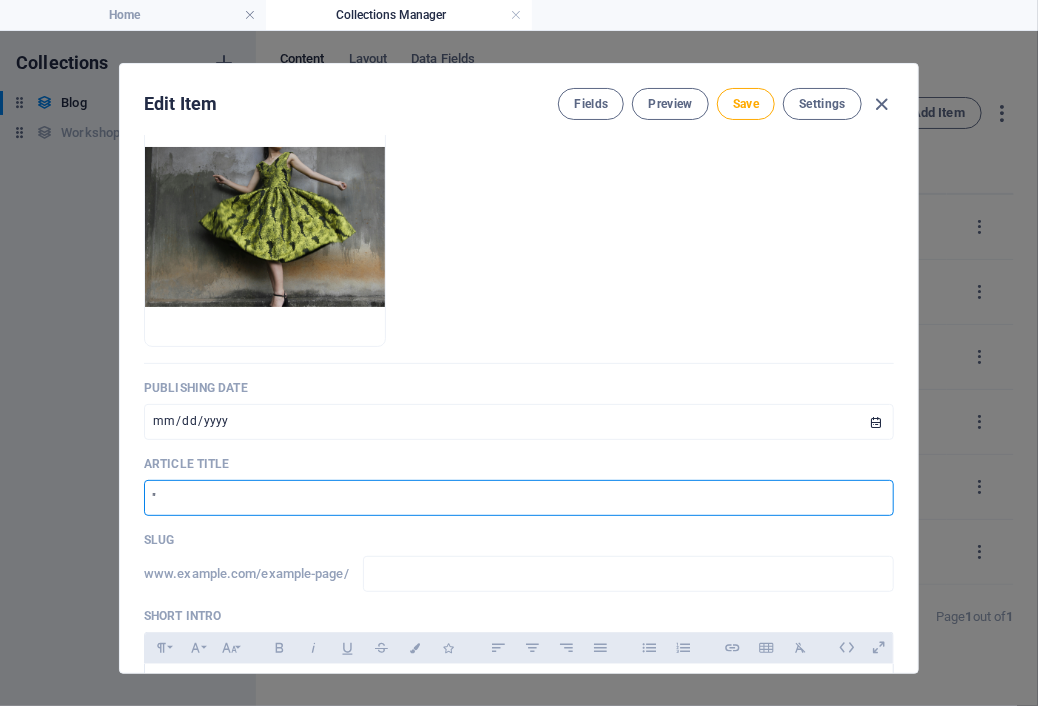 type on ""U" 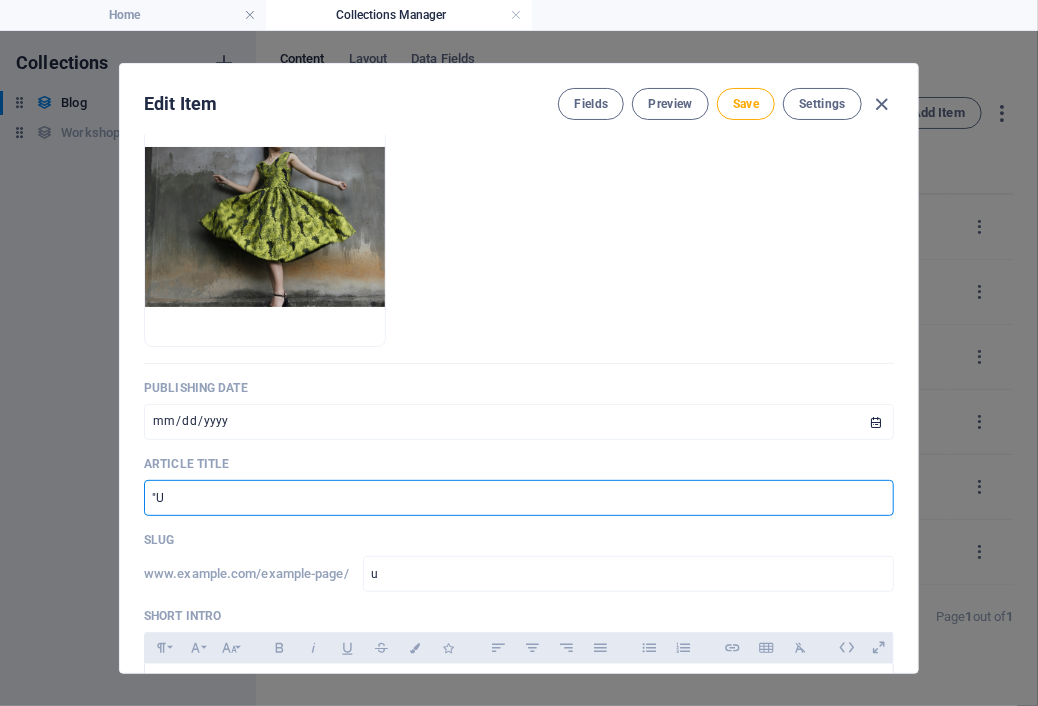 type on ""Un" 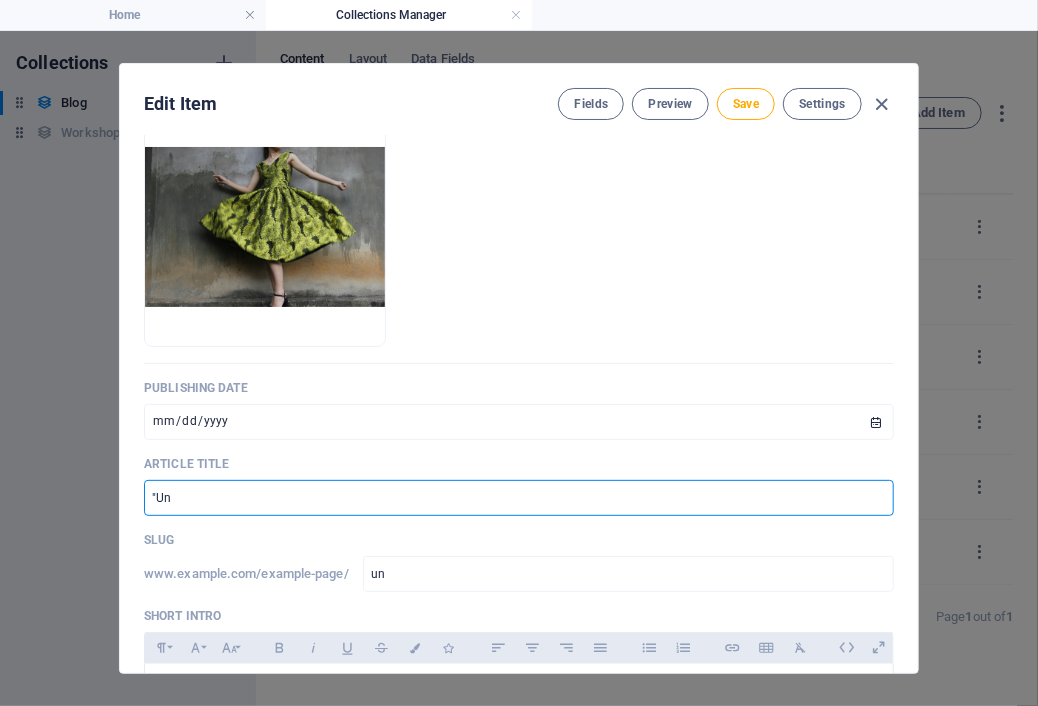 type on ""Unl" 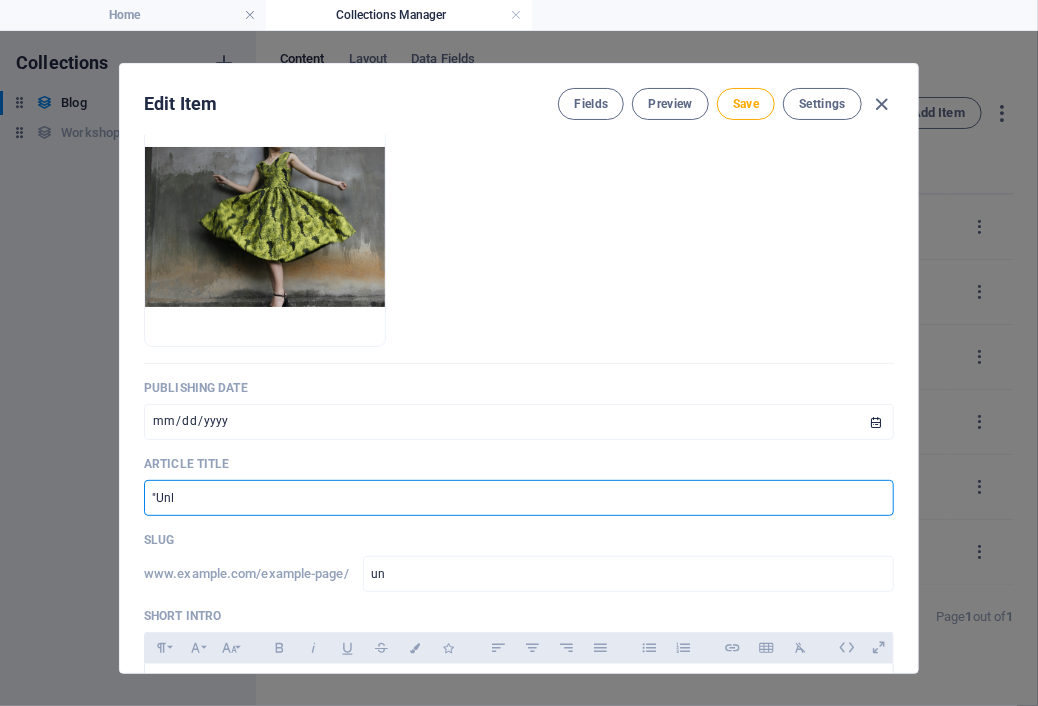 type on "unl" 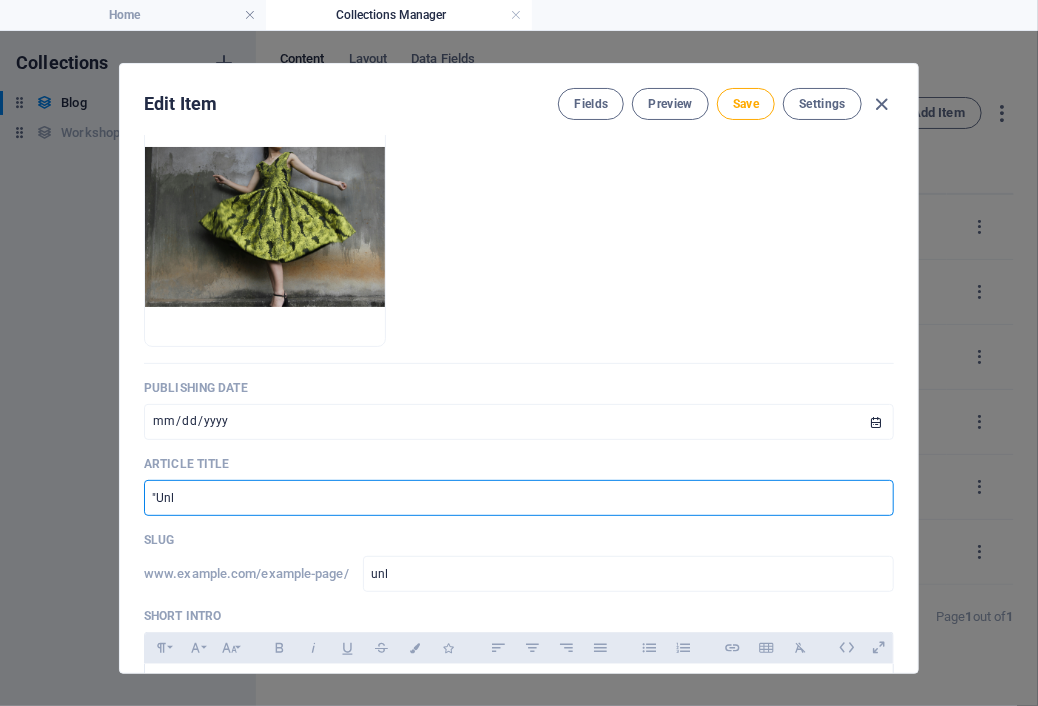 type on ""Unle" 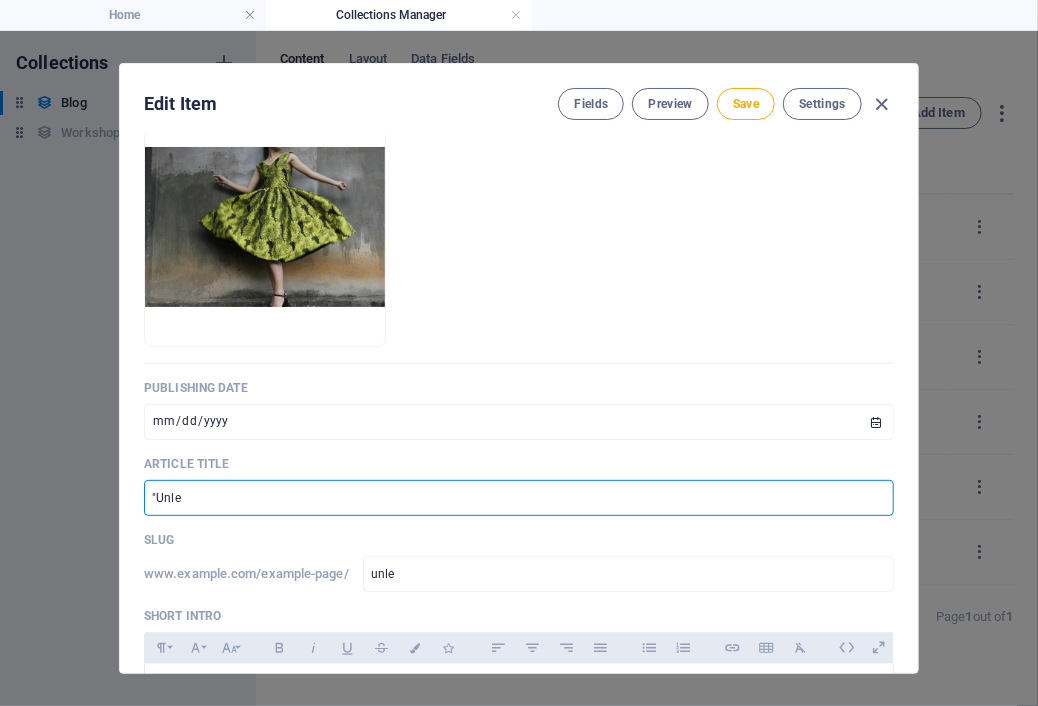 type on ""Unlea" 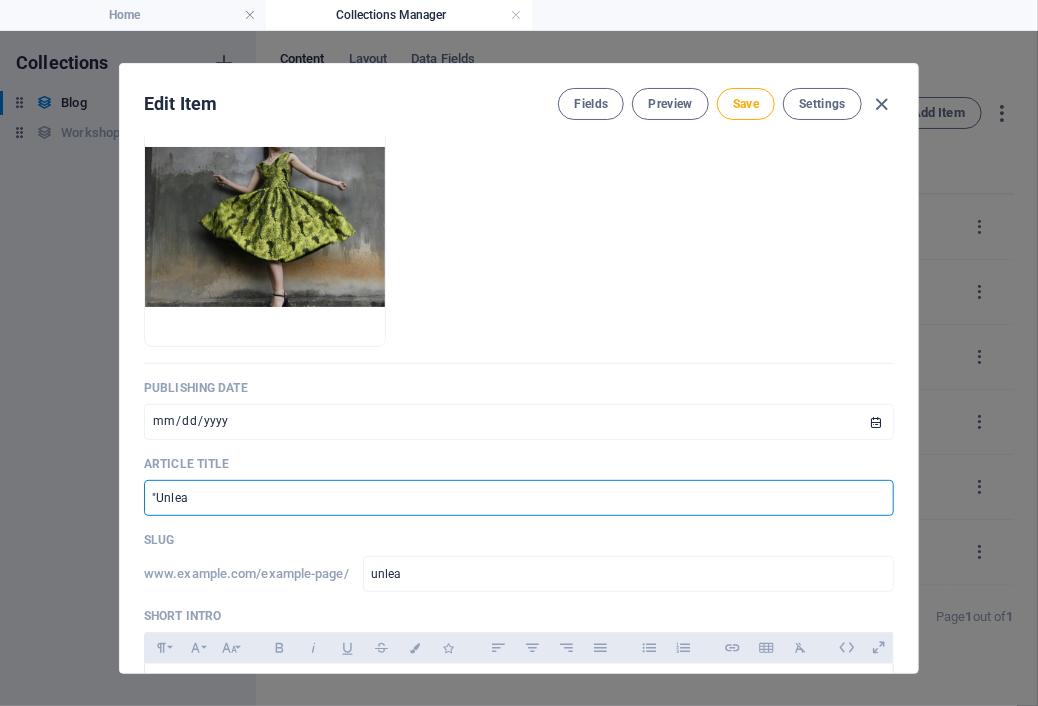 type on ""Unleas" 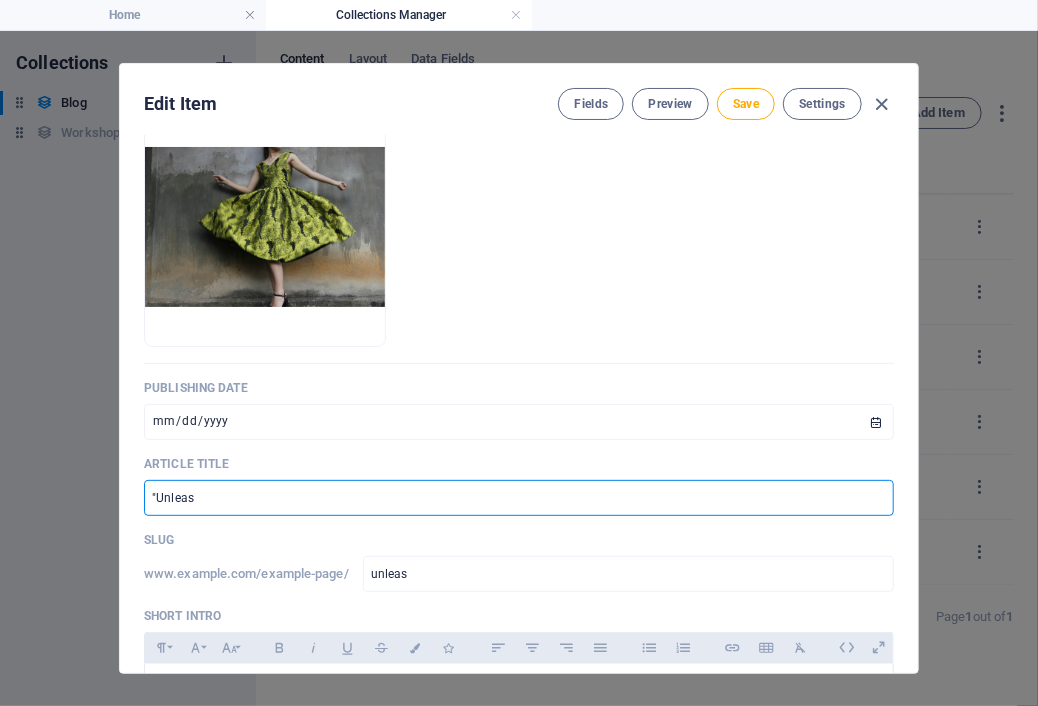 type on ""Unleash" 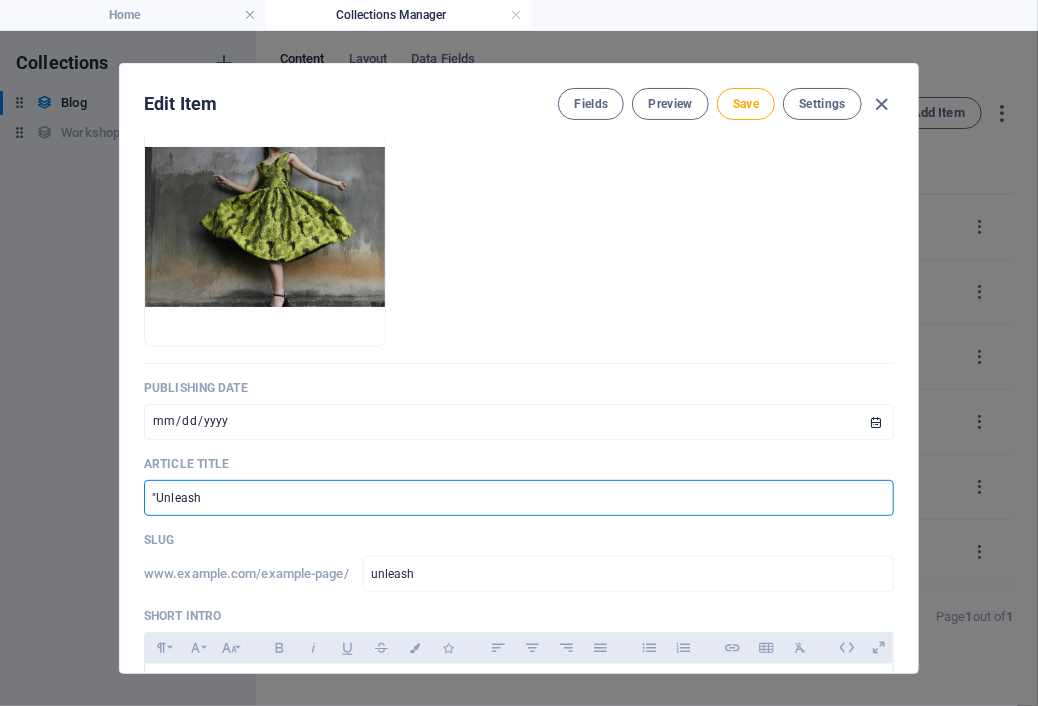 type on ""Unleashi" 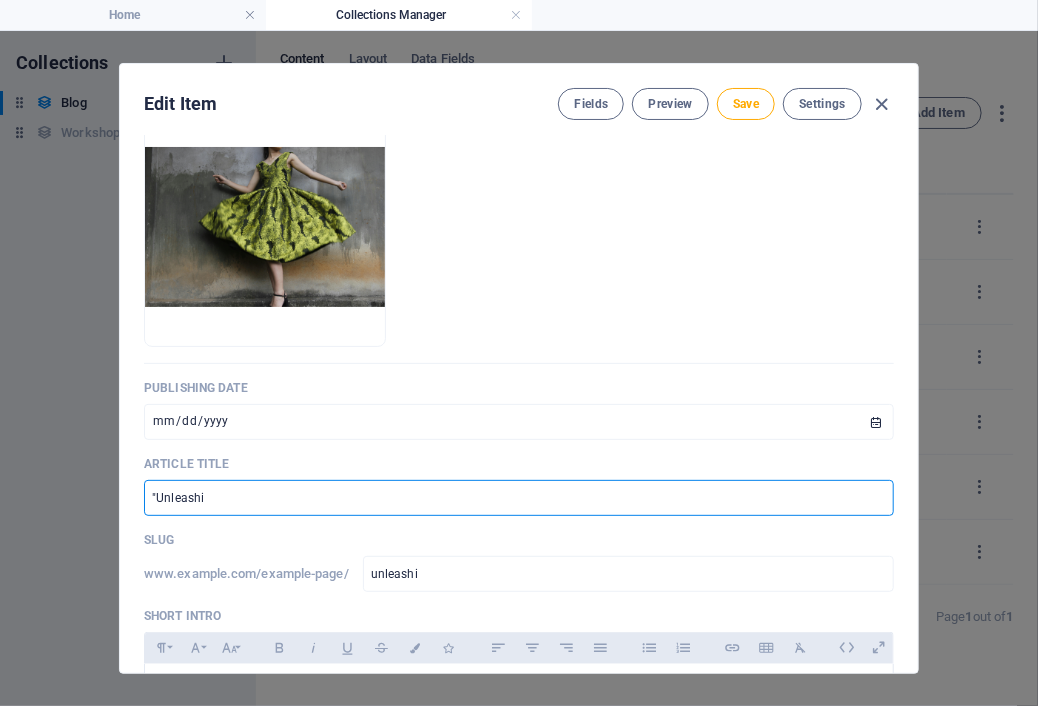 type on ""Unleashin" 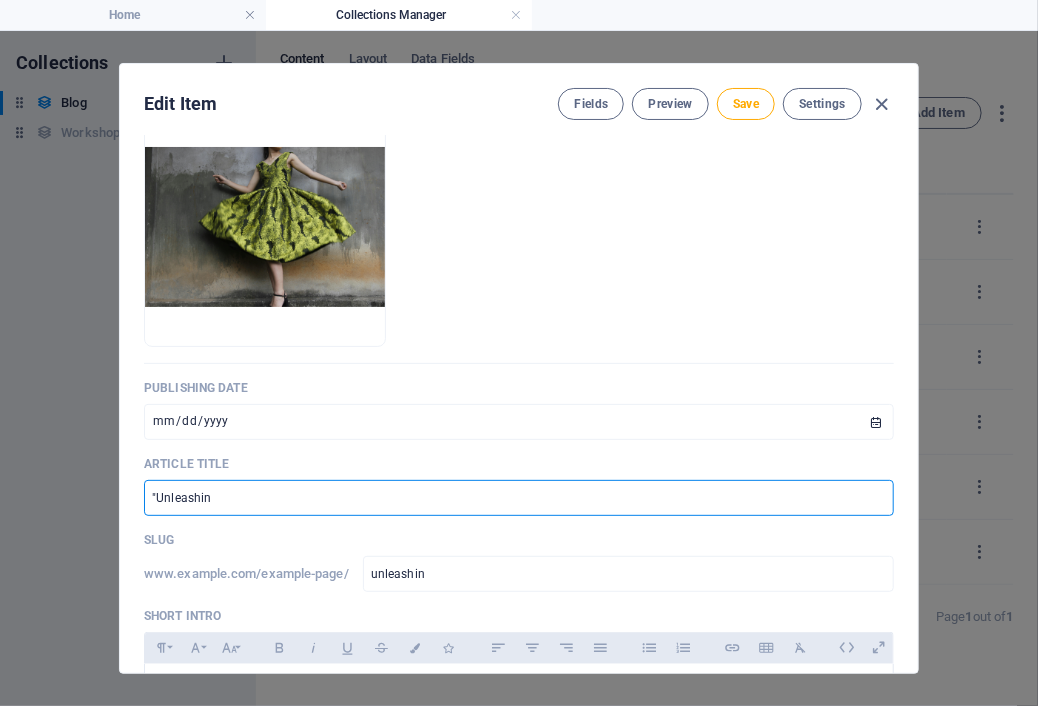 type on ""Unleashing" 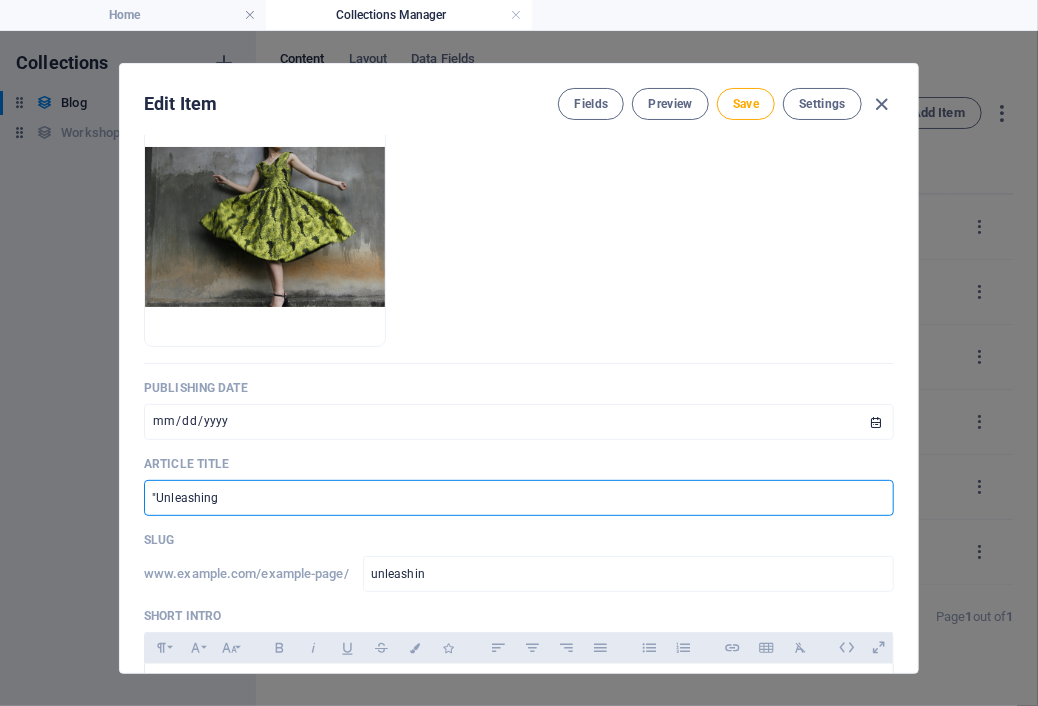 type on "[TEXT]" 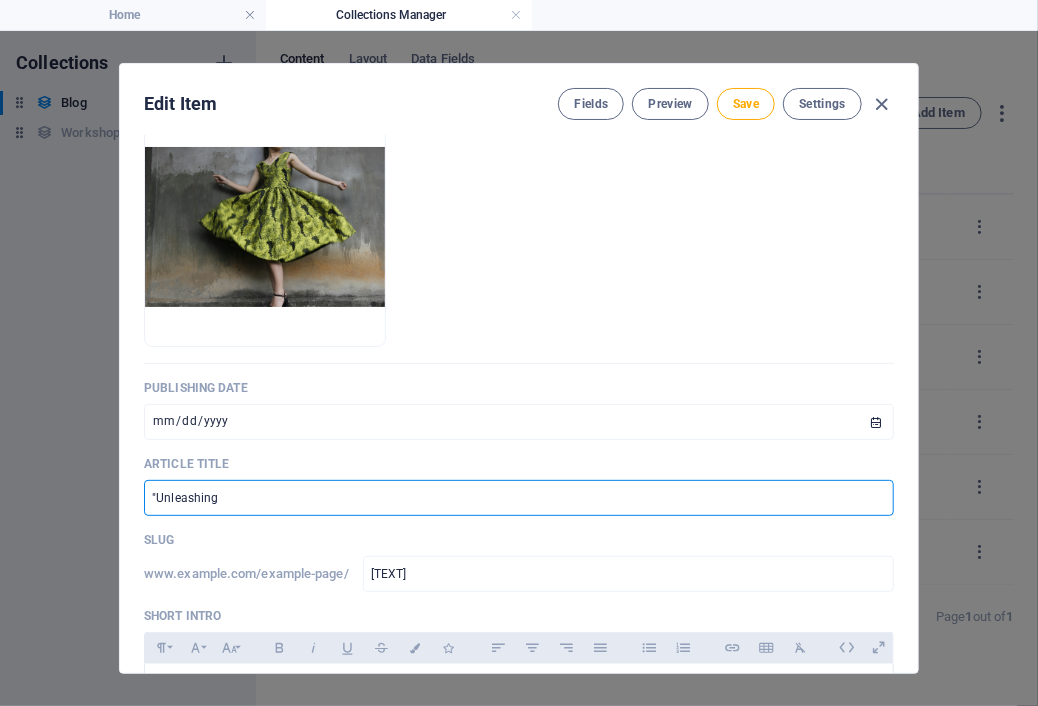 type on ""Unleashing D" 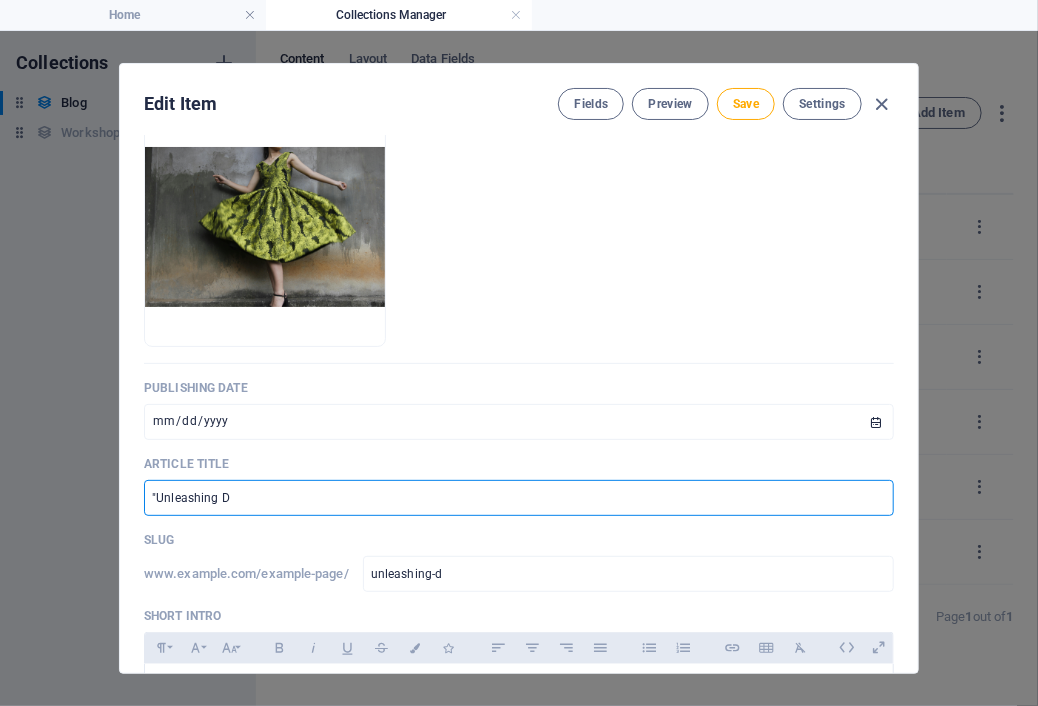 type on ""Unleashing Dr" 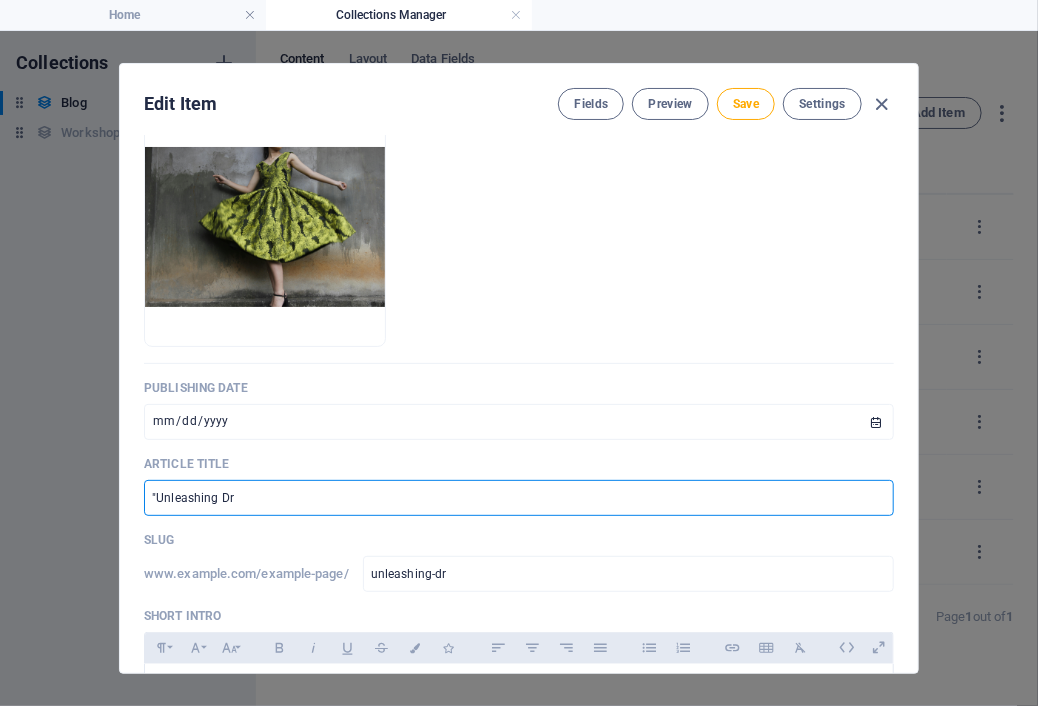 type on ""Unleashing Dra" 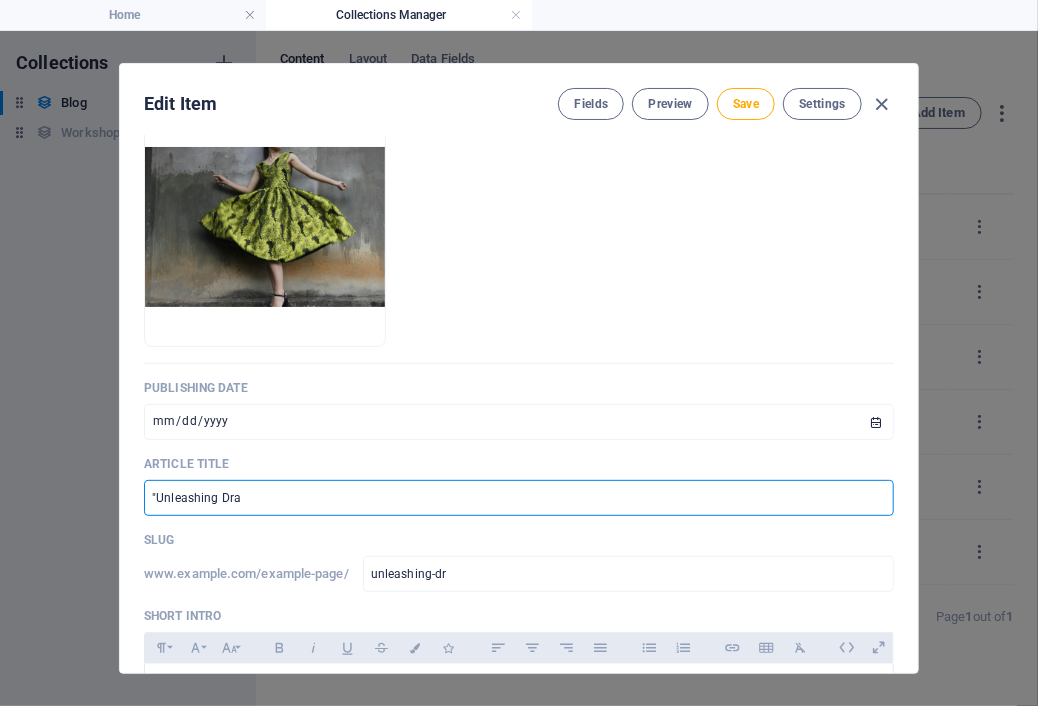 type on "unleashing-dra" 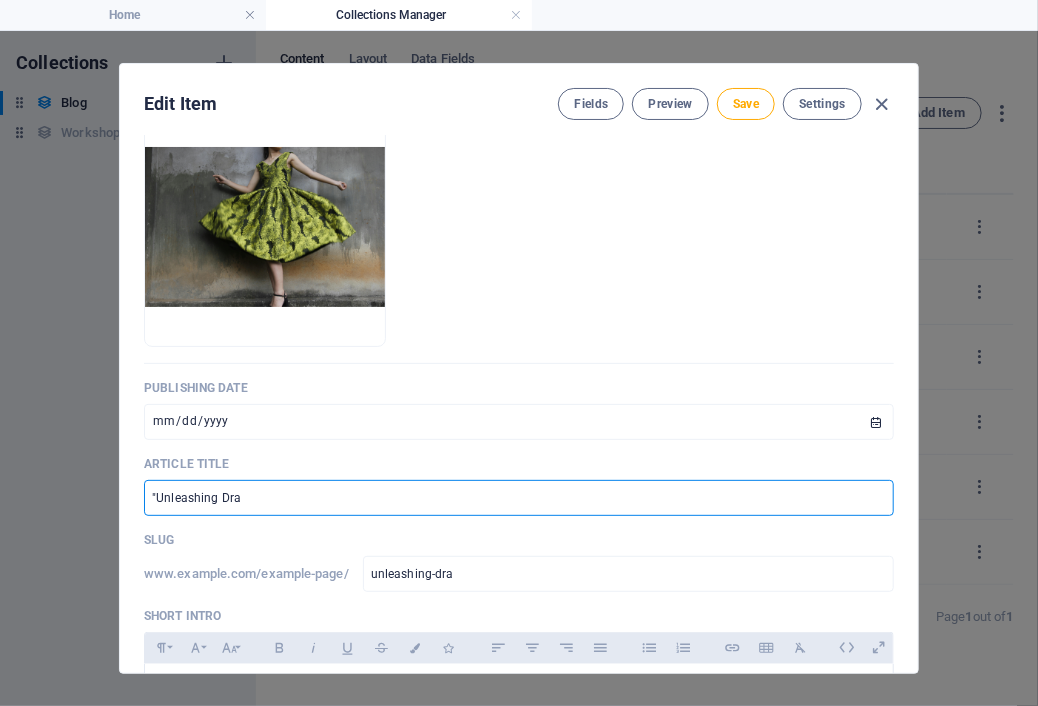 type on ""Unleashing Dram" 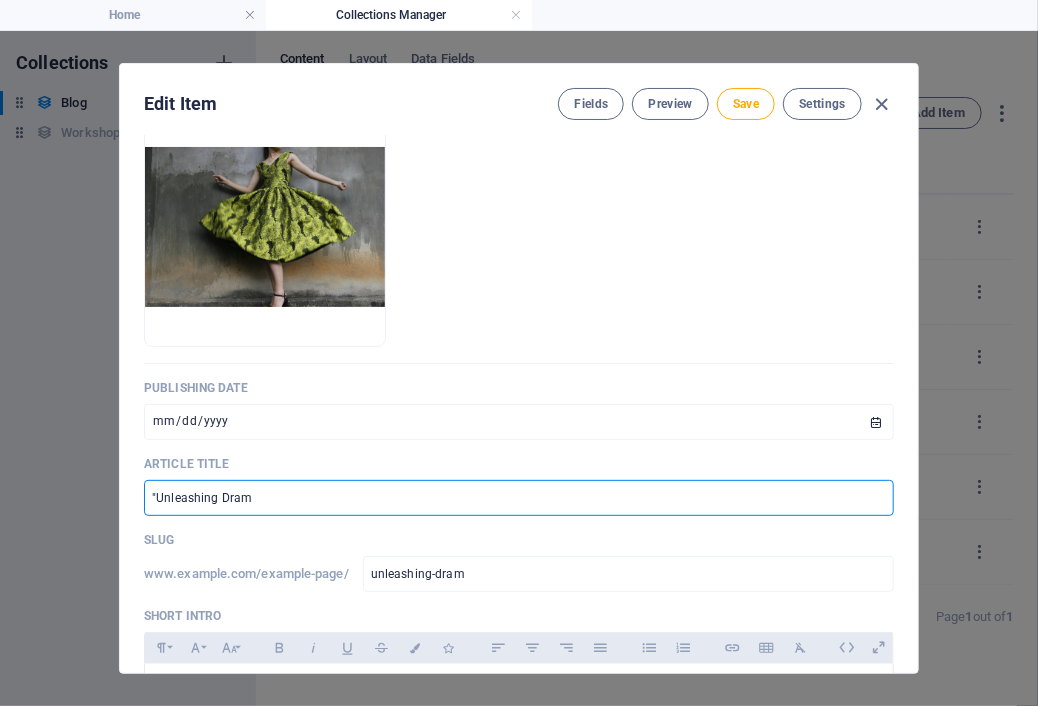 type on ""Unleashing Drama" 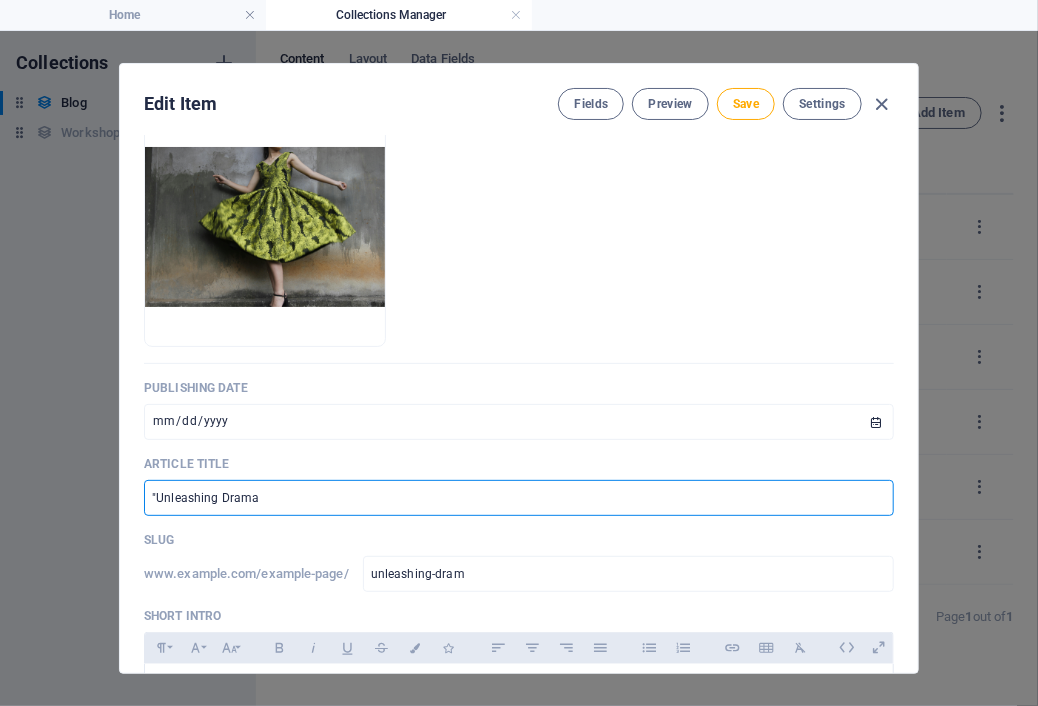 type on "unleashing-drama" 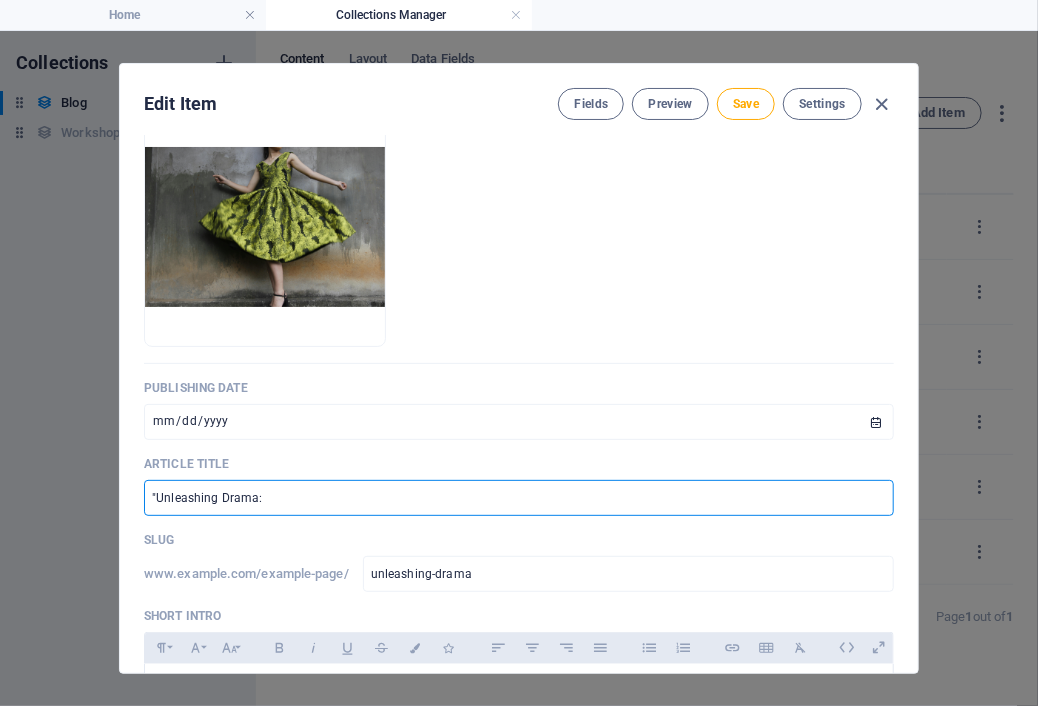 type on ""Unleashing Drama: T" 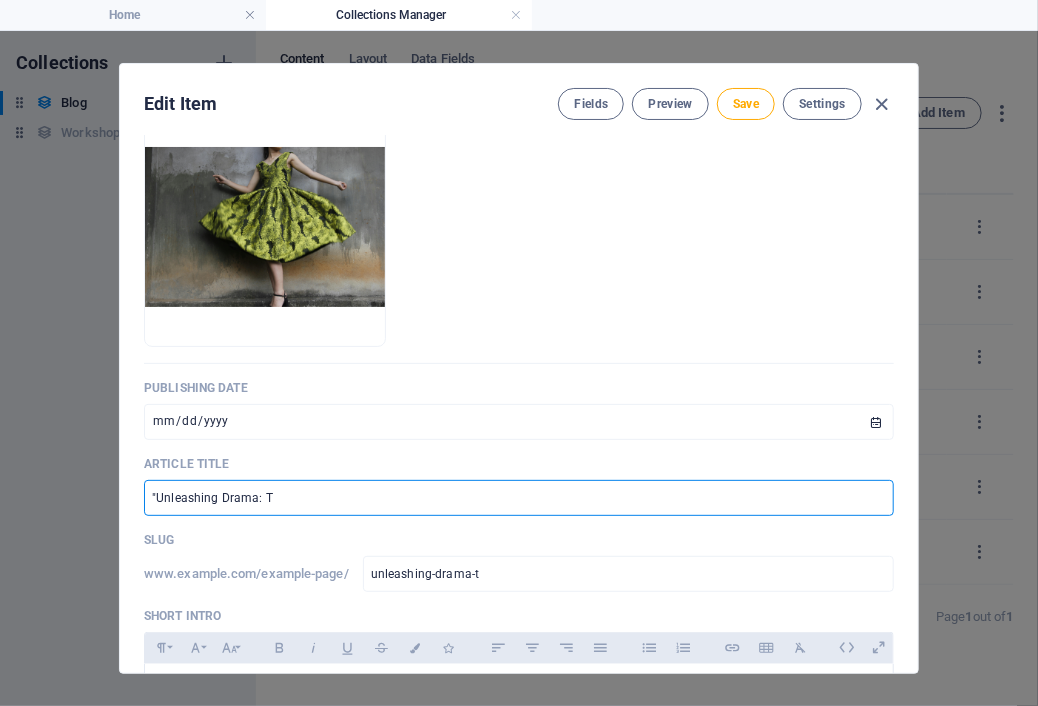 type on ""Unleashing Drama: Th" 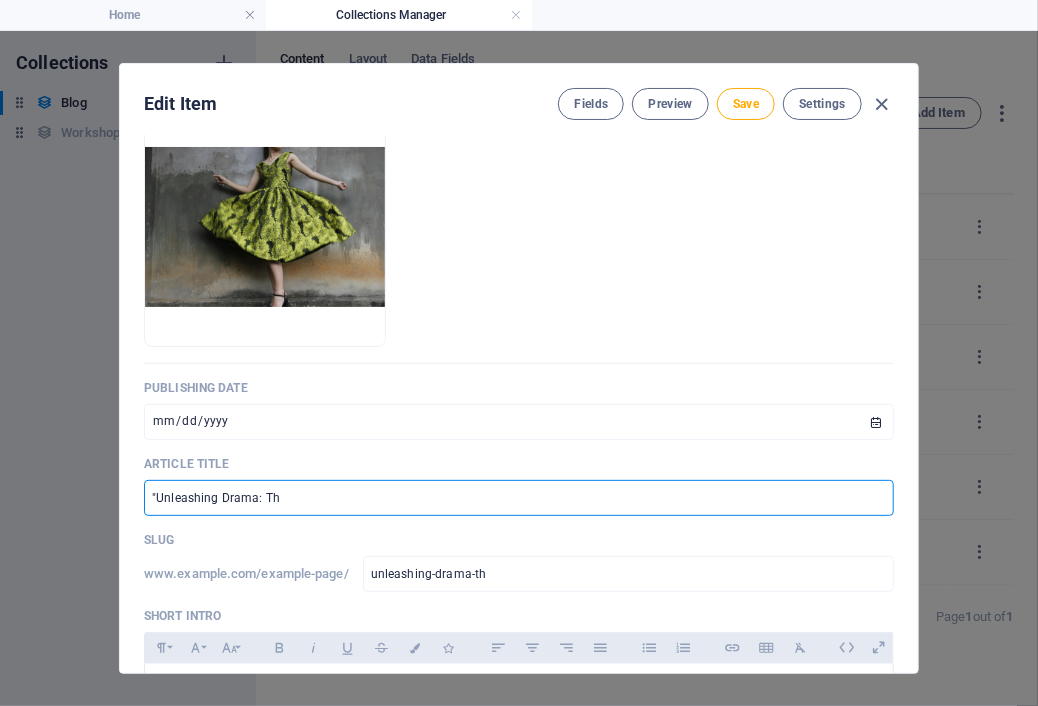 type on ""Unleashing Drama: The" 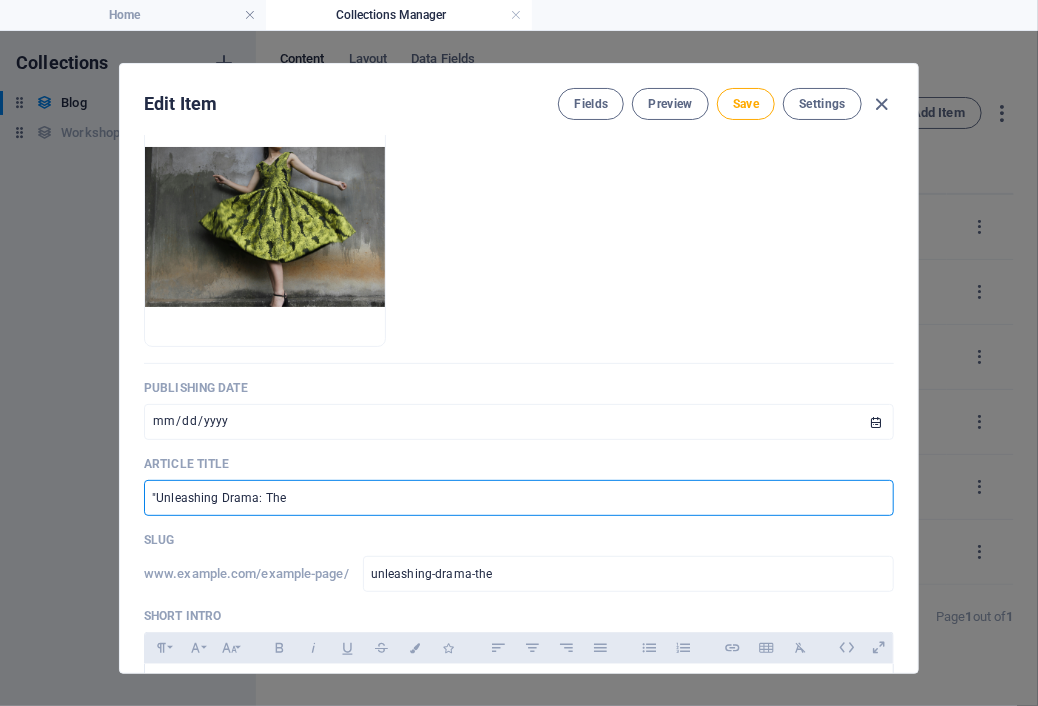 type on ""Unleashing Drama: The U" 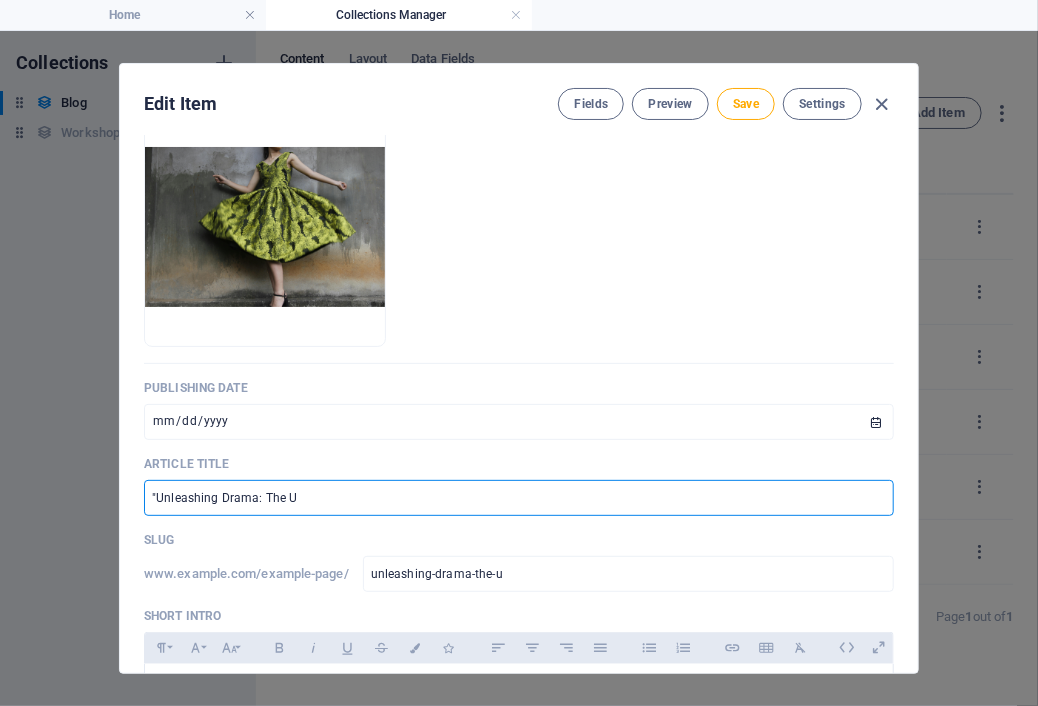 type on ""Unleashing Drama: The Ul" 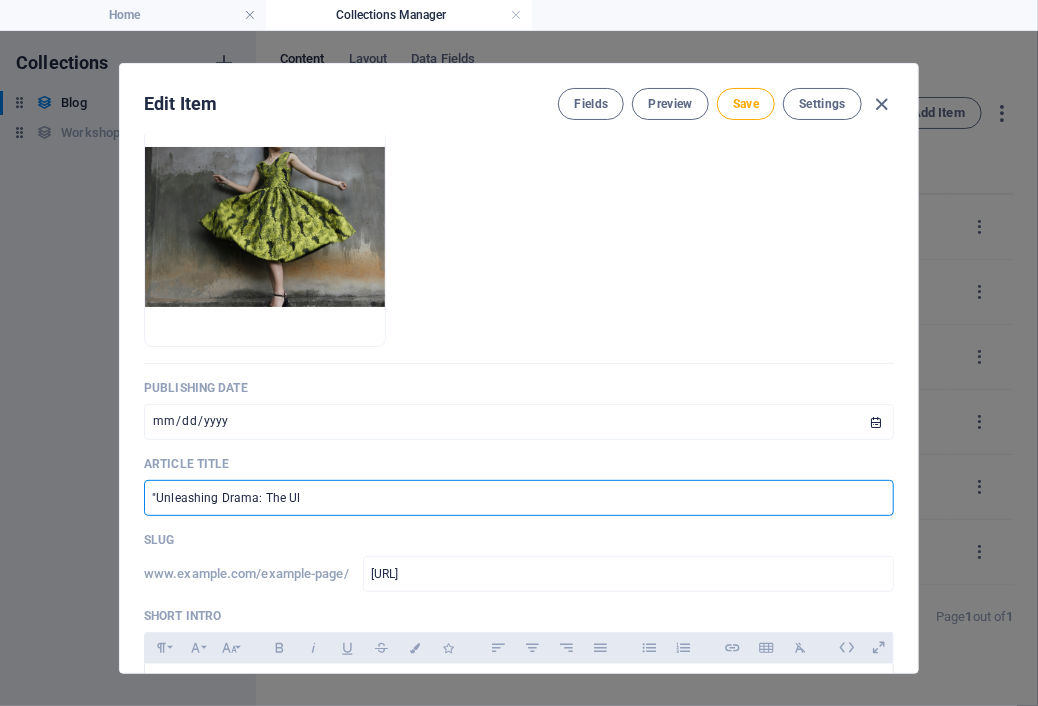 type on ""Unleashing Drama: The Ult" 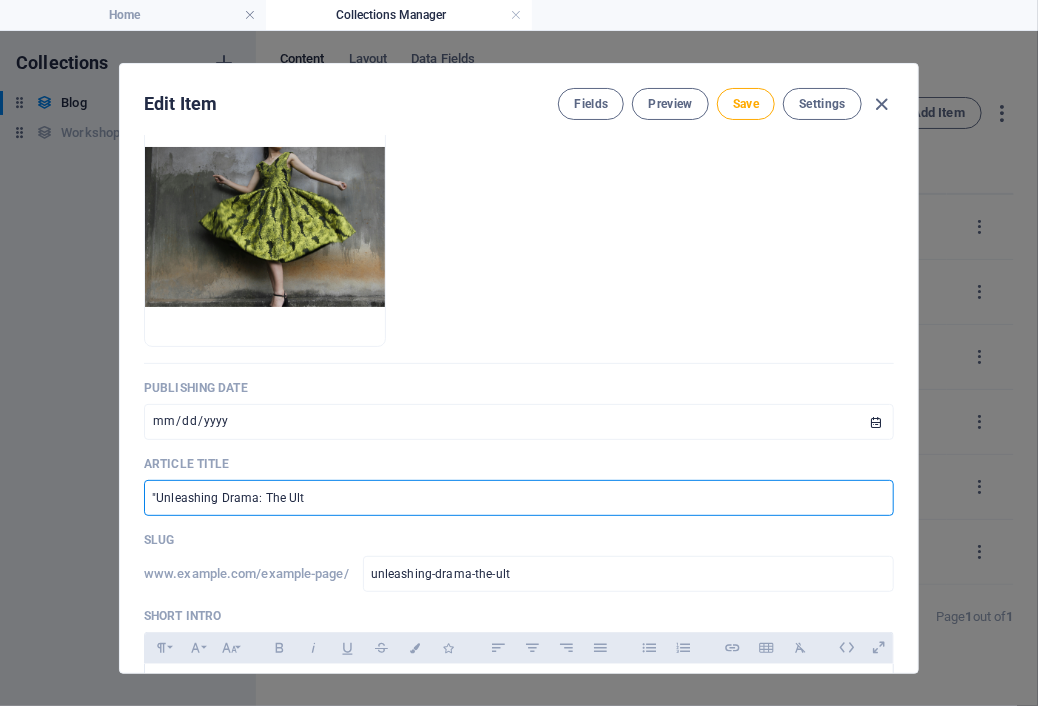 type on ""Unleashing Drama: The Ulti" 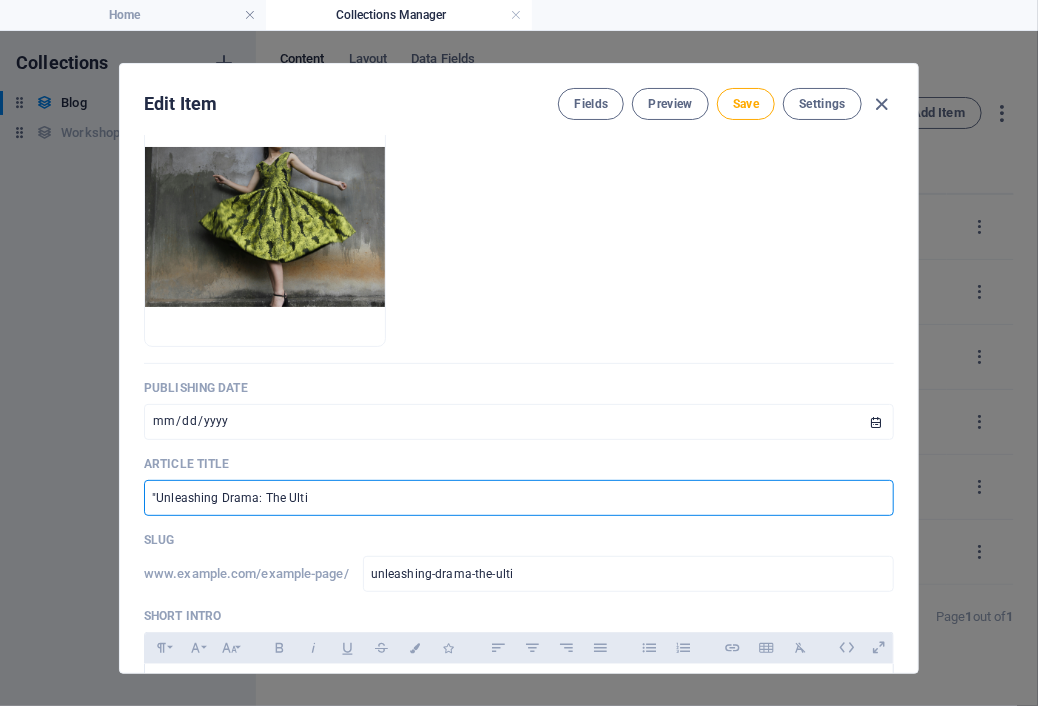 type on ""Unleashing Drama: The Ultim" 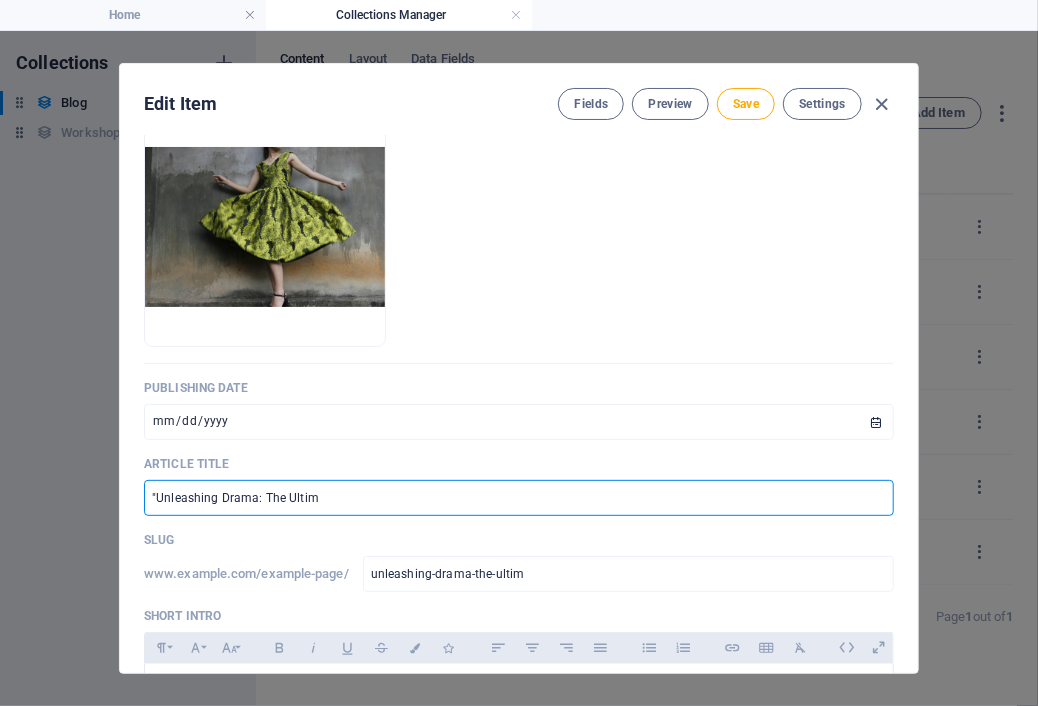 type on ""Unleashing Drama: The Ultima" 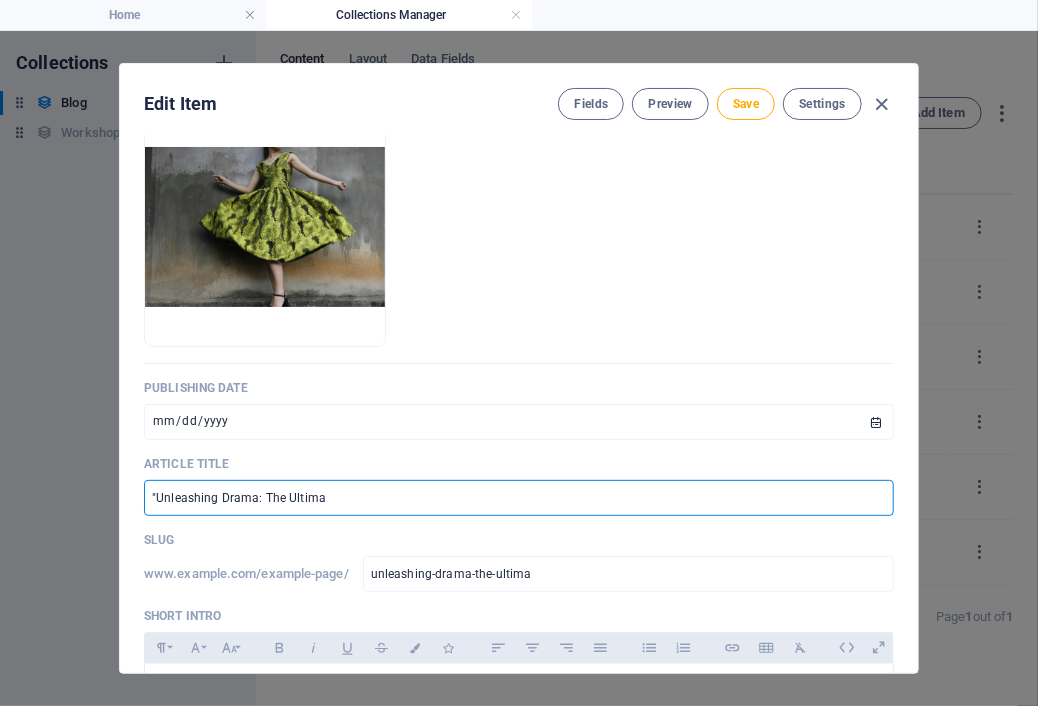 type on ""Unleashing Drama: The Ultimat" 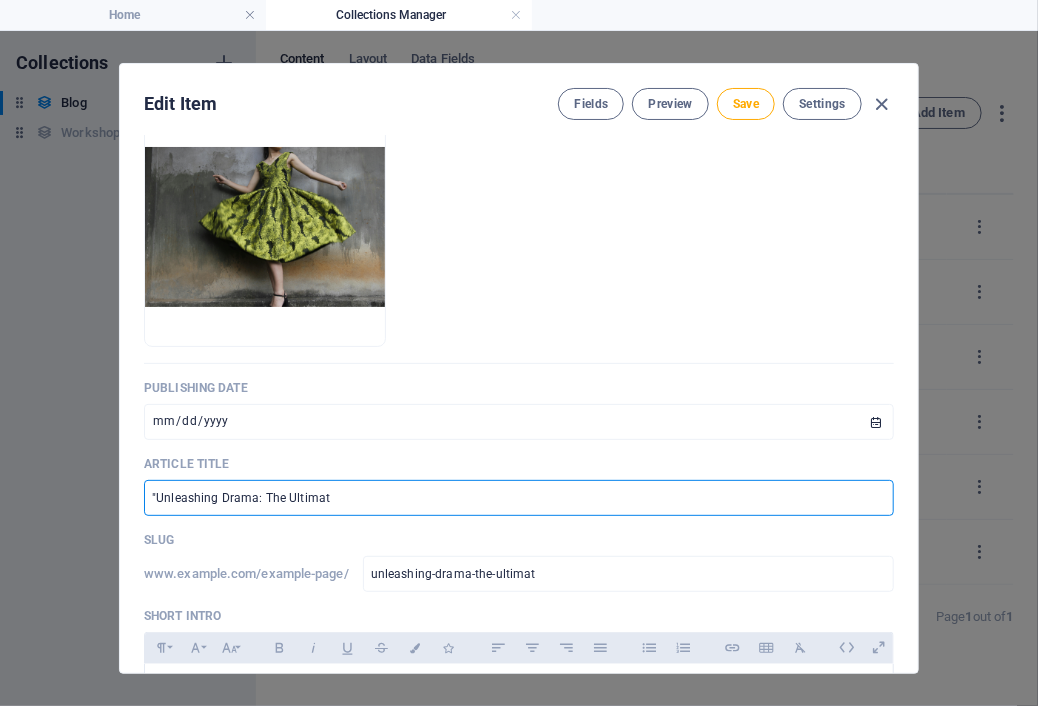 type on ""Unleashing Drama: The Ultimate" 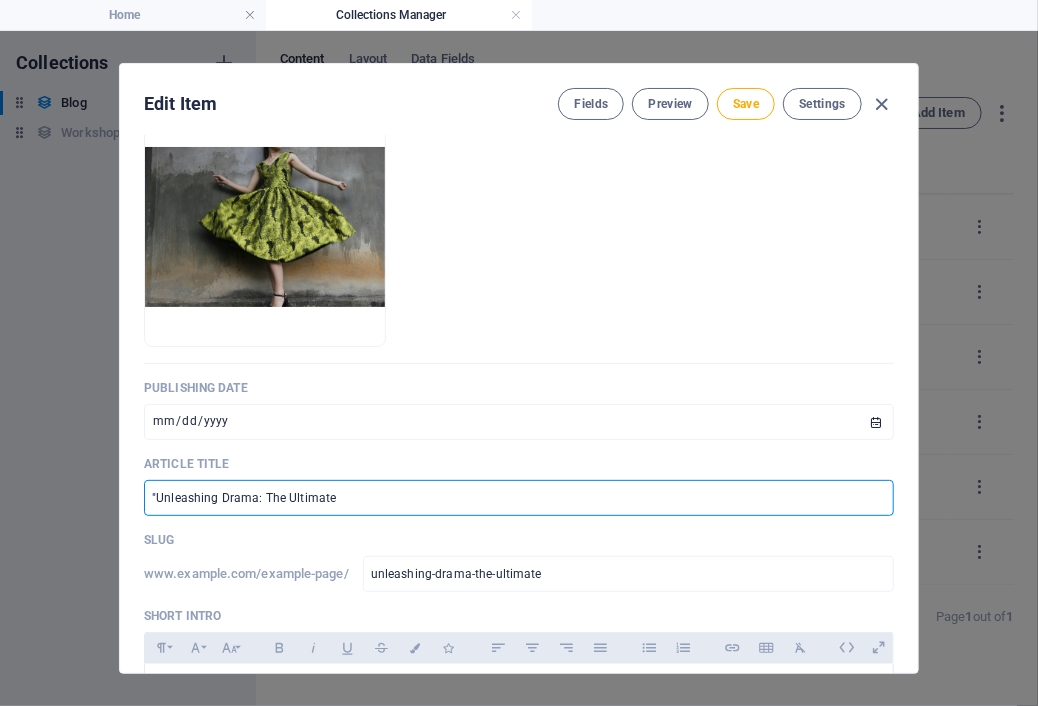 type on ""Unleashing Drama: The Ultimate p" 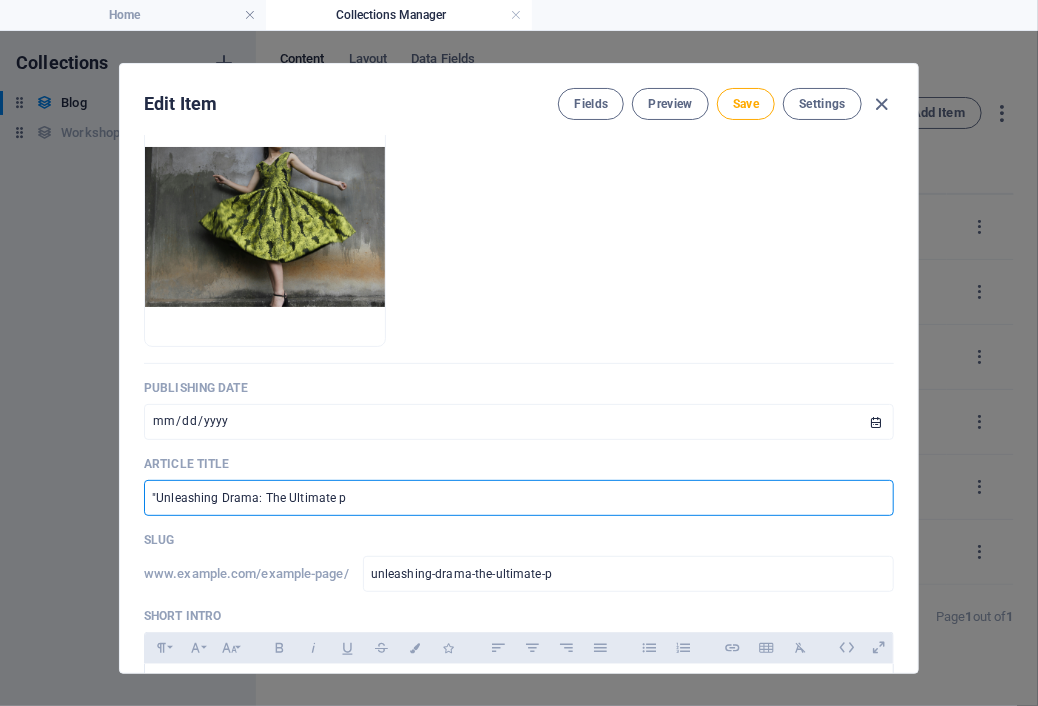 type on "unleashing-drama-the-ultimate-p" 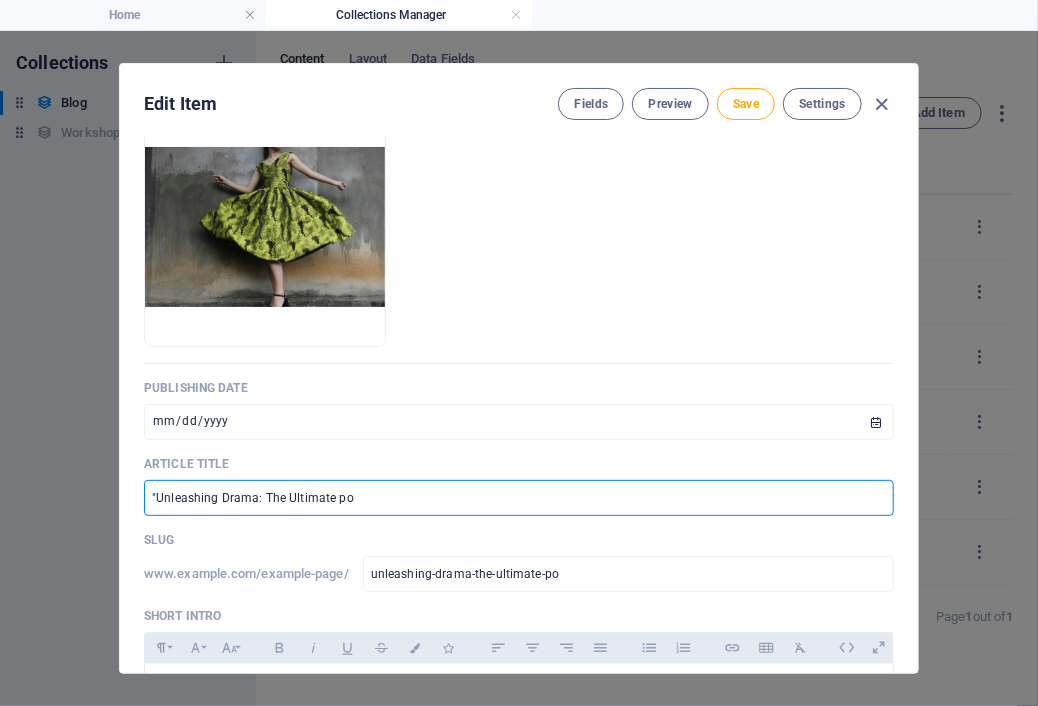 type on ""Unleashing Drama: The Ultimate pow" 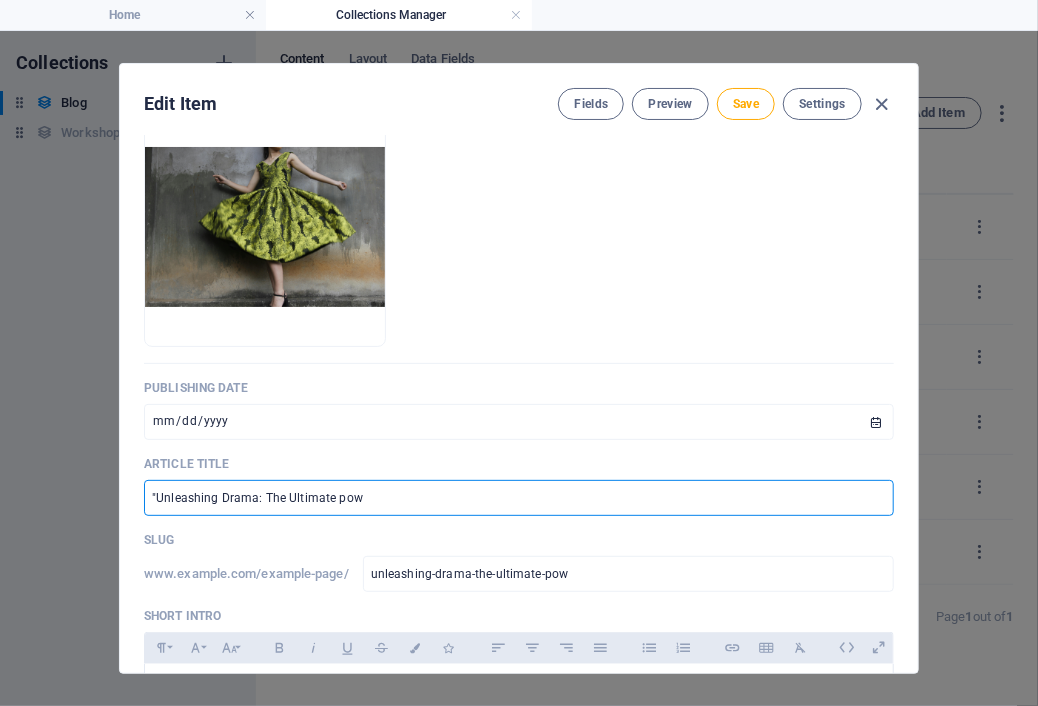 type on "unleashing-drama-the-ultimate-pow" 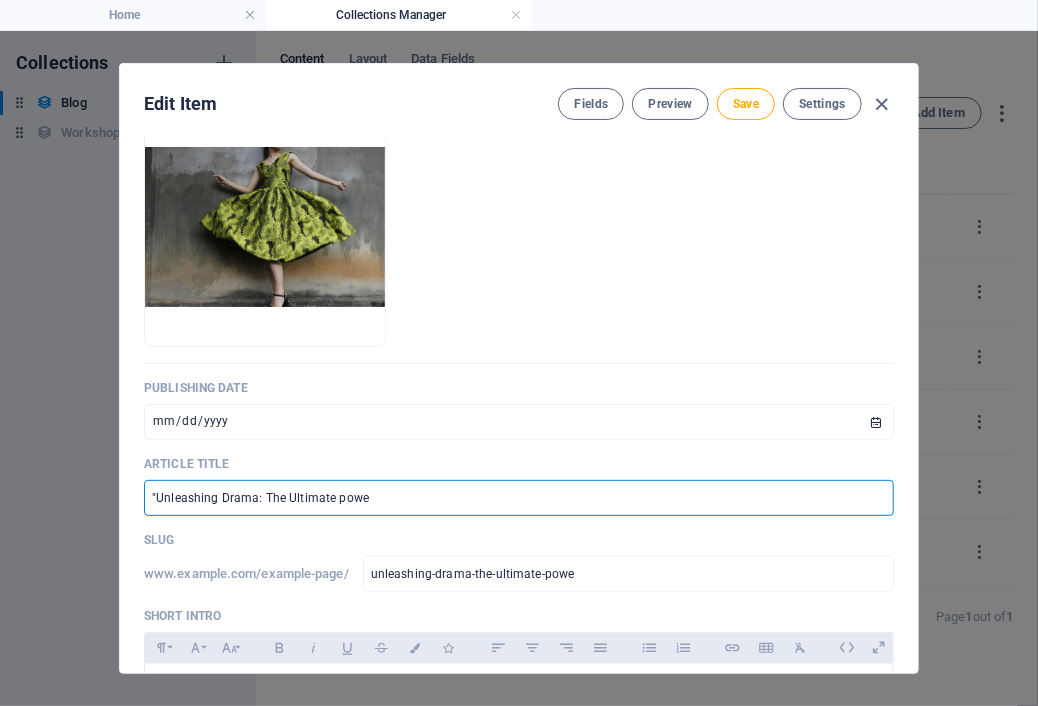 type on ""Unleashing Drama: The Ultimate power" 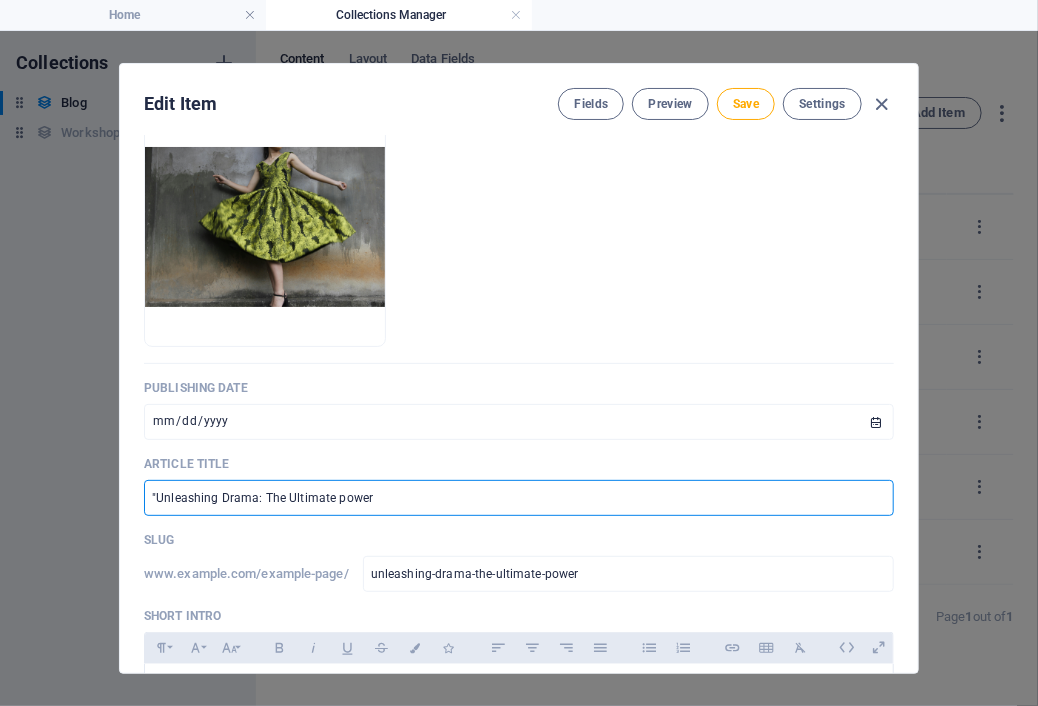 type on ""Unleashing Drama: The Ultimate power D" 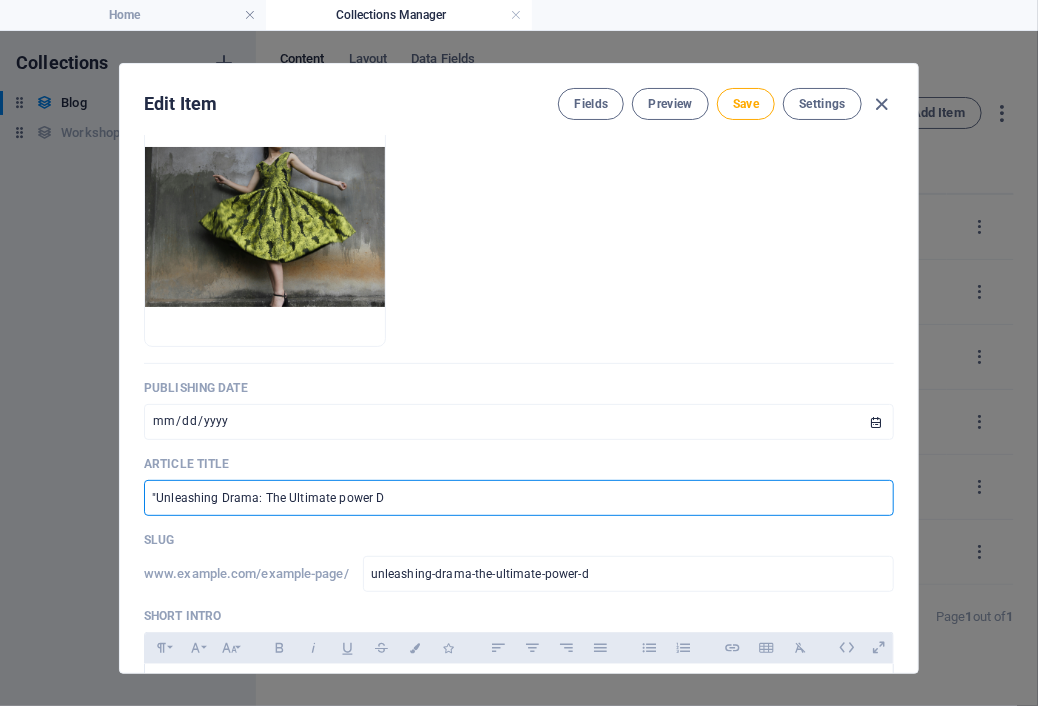 type on ""Unleashing Drama: The Ultimate power DR" 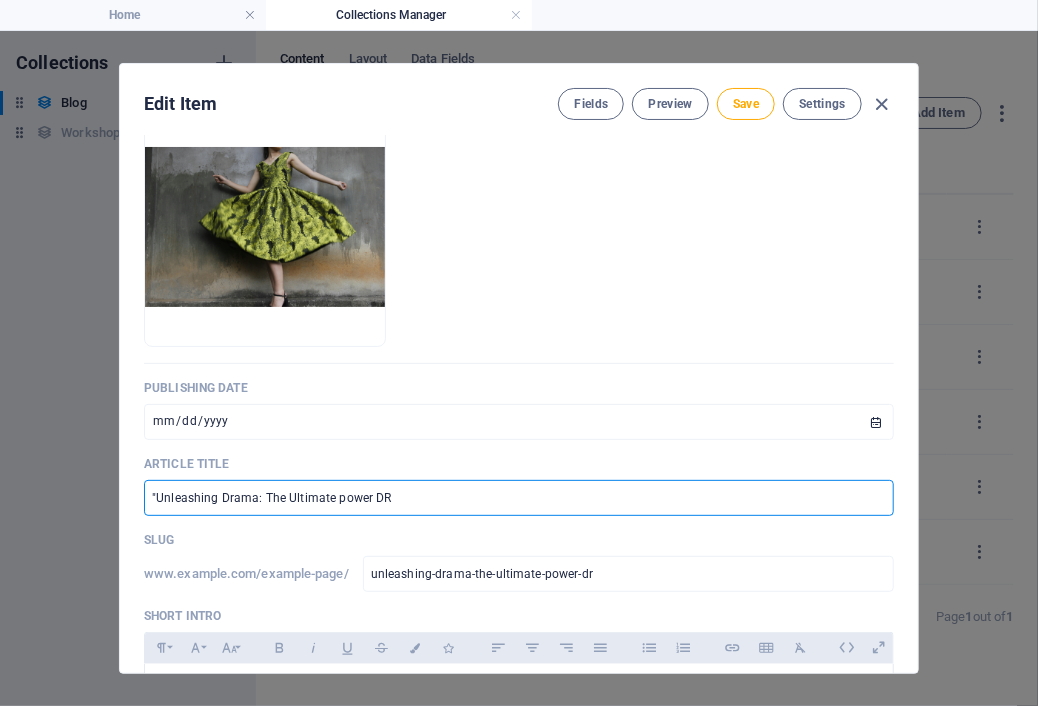 type on ""Unleashing Drama: The Ultimate power DRE" 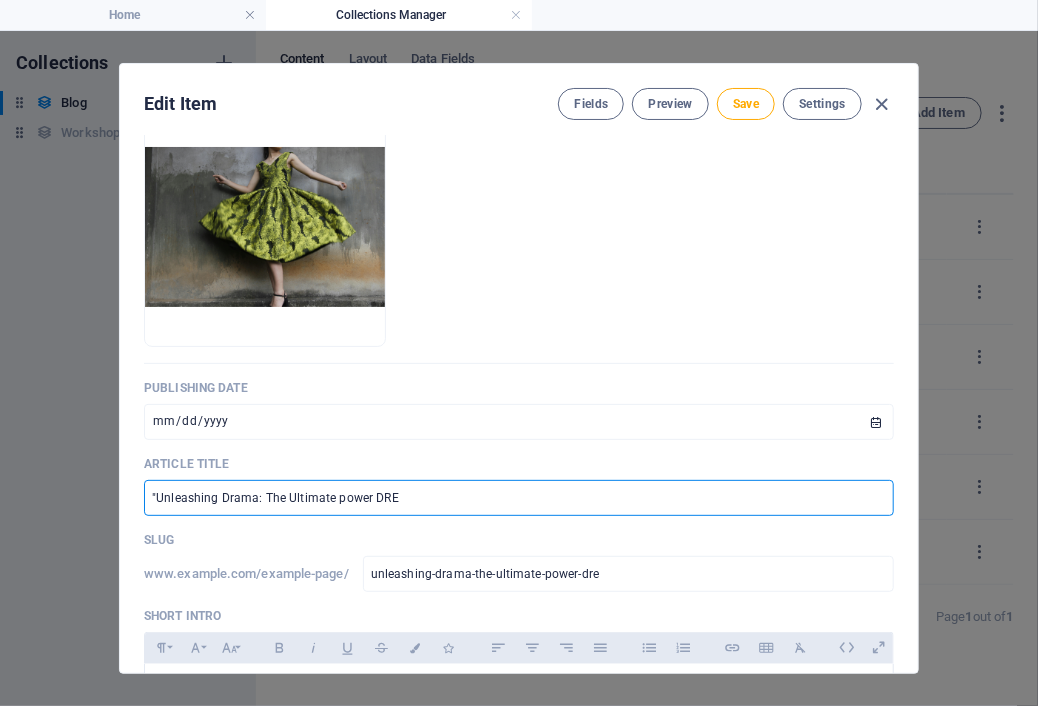 type on ""Unleashing Drama: The Ultimate power DREE" 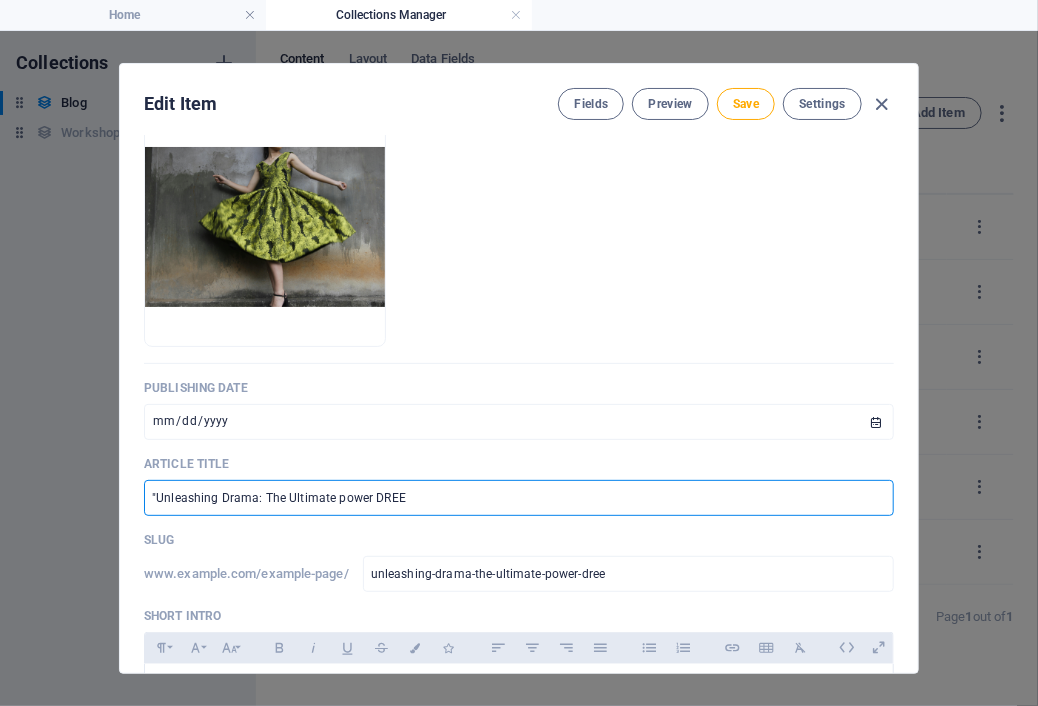 type on ""Unleashing Drama: The Ultimate power DREES"" 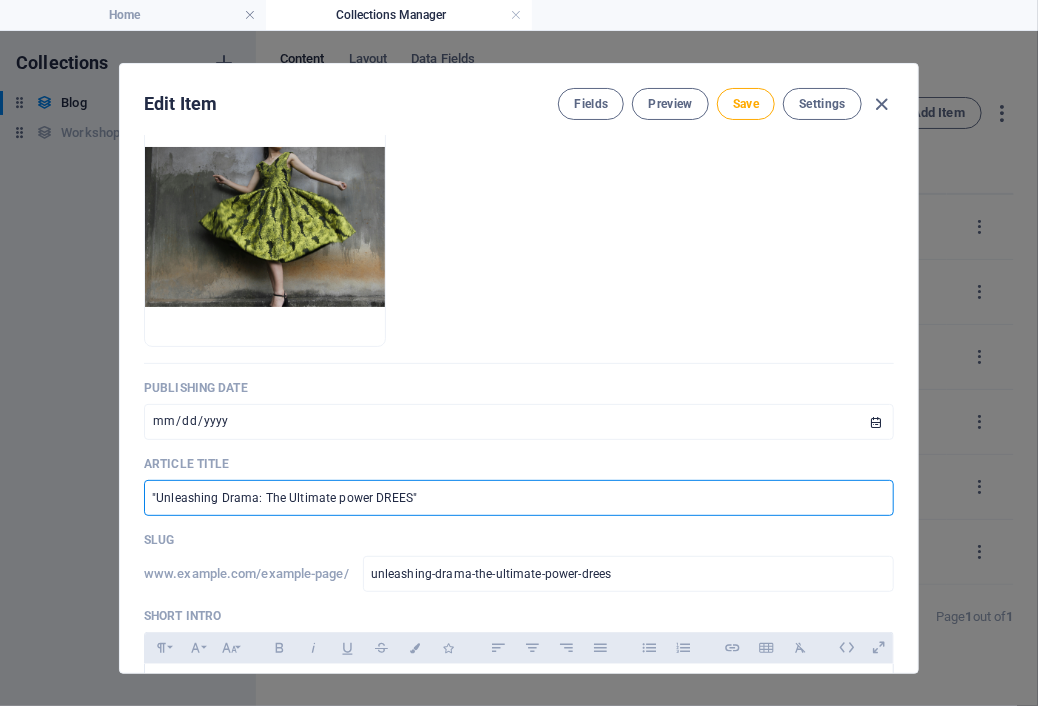 type on ""Unleashing Drama: The Ultimate power DREE" 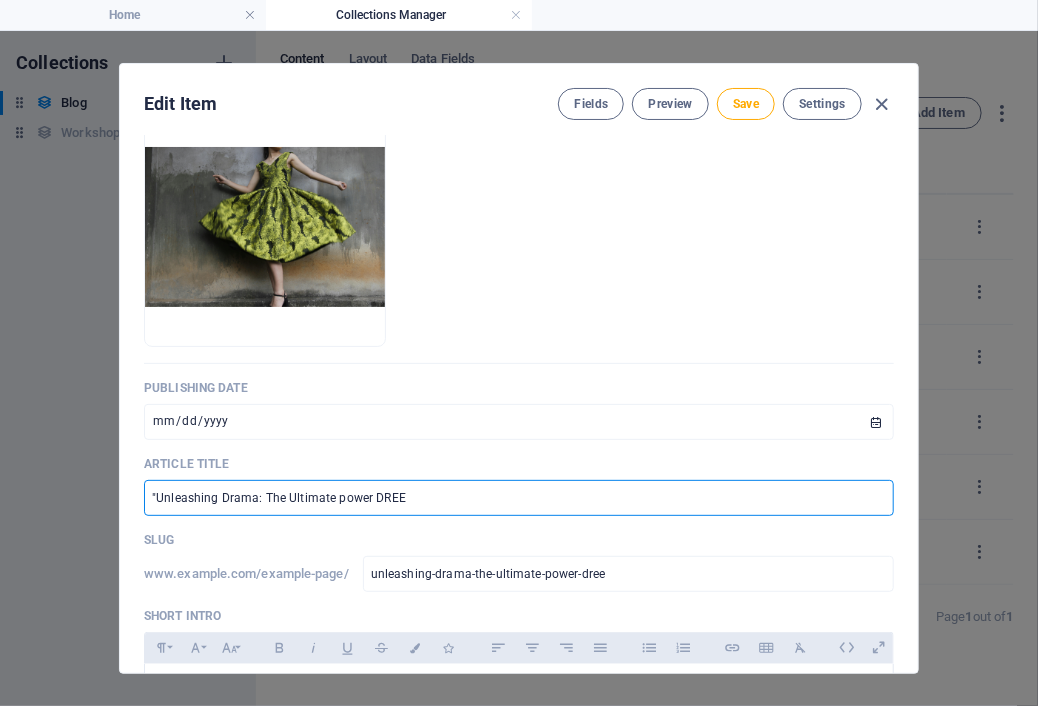 type on ""Unleashing Drama: The Ultimate power DRE" 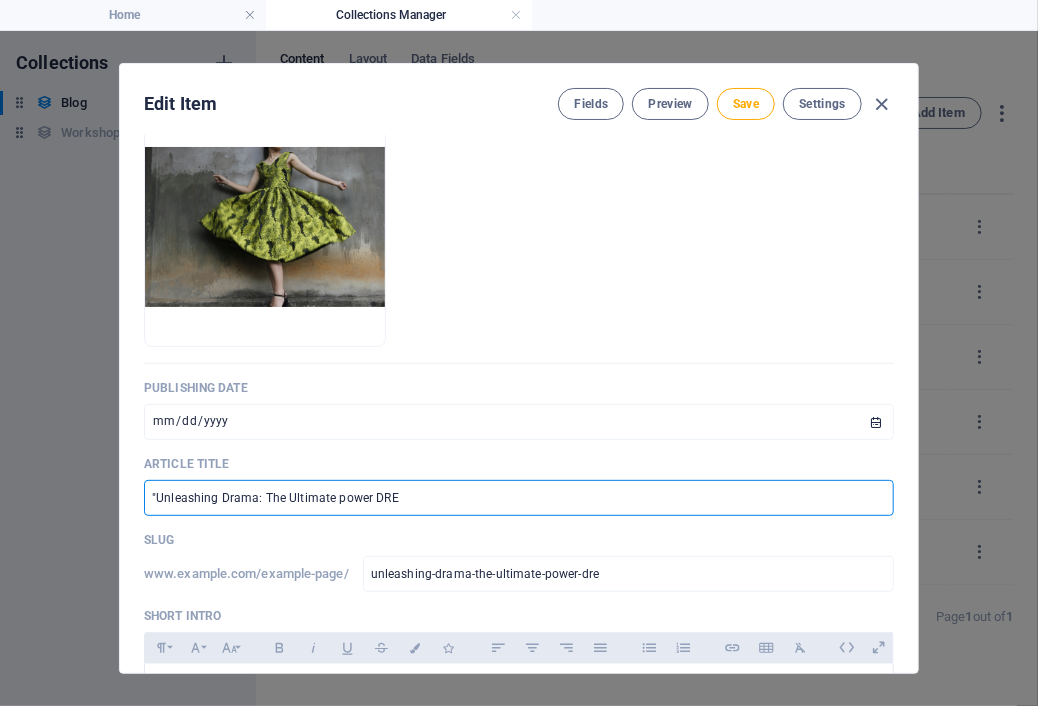 type on ""Unleashing Drama: The Ultimate power DR" 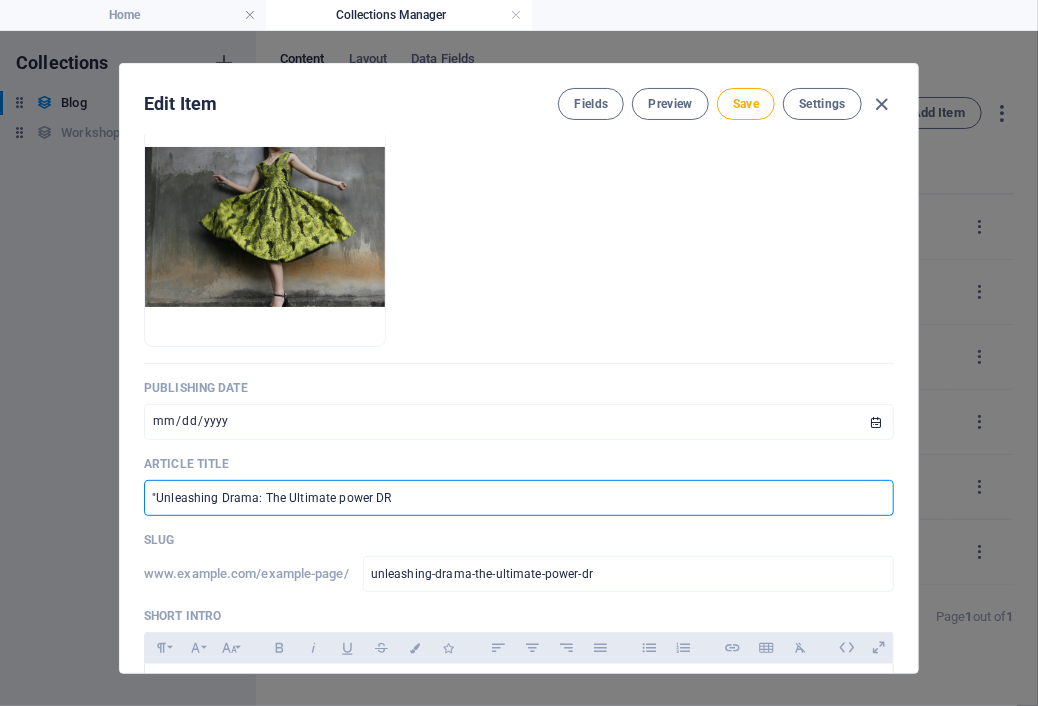 type on ""Unleashing Drama: The Ultimate power D" 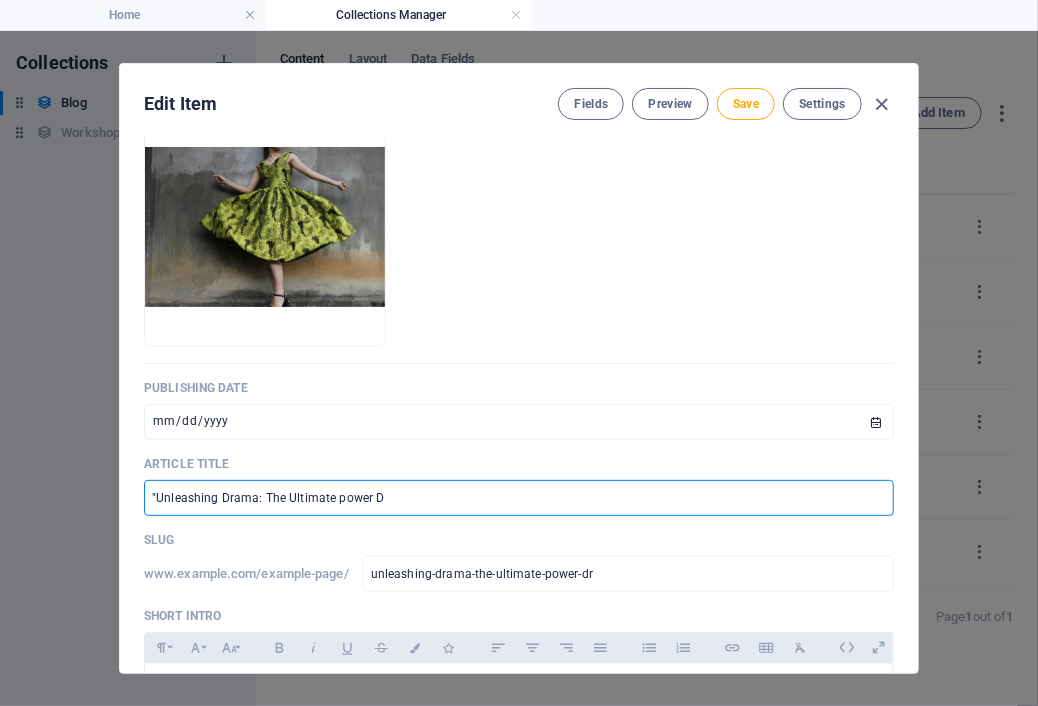 type on "unleashing-drama-the-ultimate-power-d" 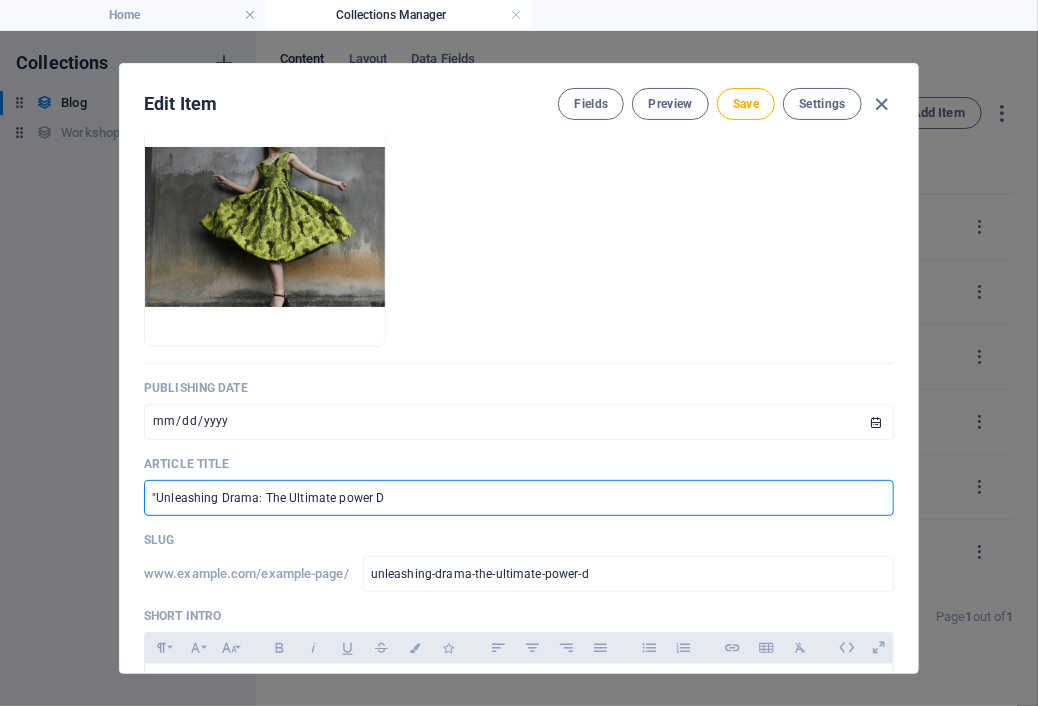 type on ""Unleashing Drama: The Ultimate power Dr" 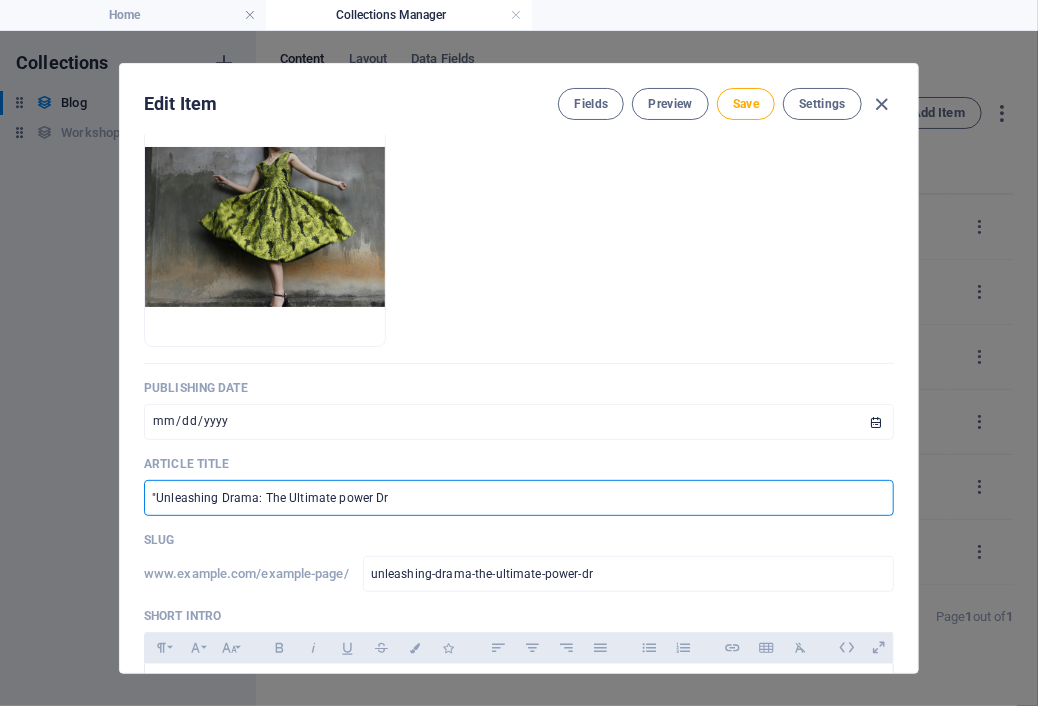 type on ""Unleashing Drama: The Ultimate power Dre" 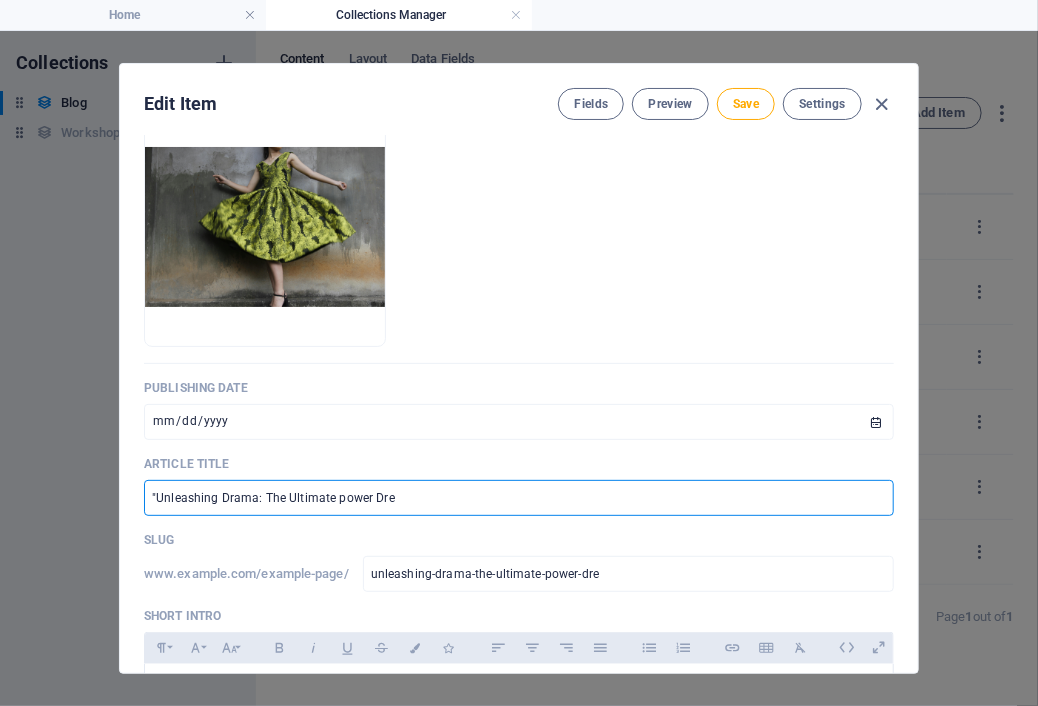 type on ""Unleashing Drama: The Ultimate power Dree" 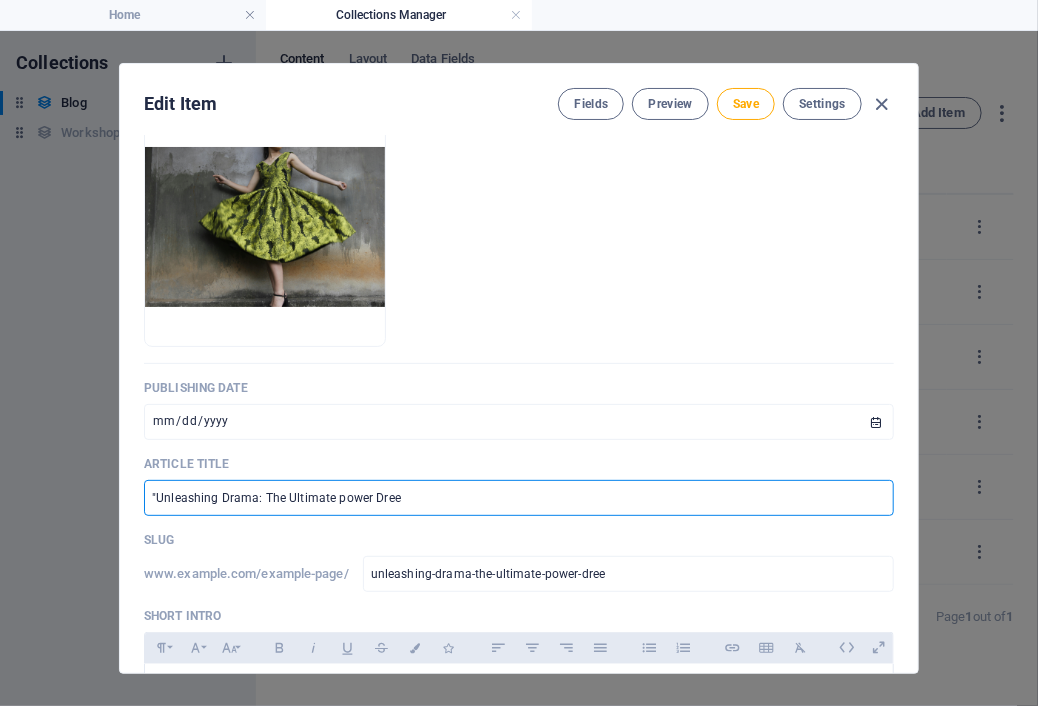 type on ""Unleashing Drama: The Ultimate power Drees" 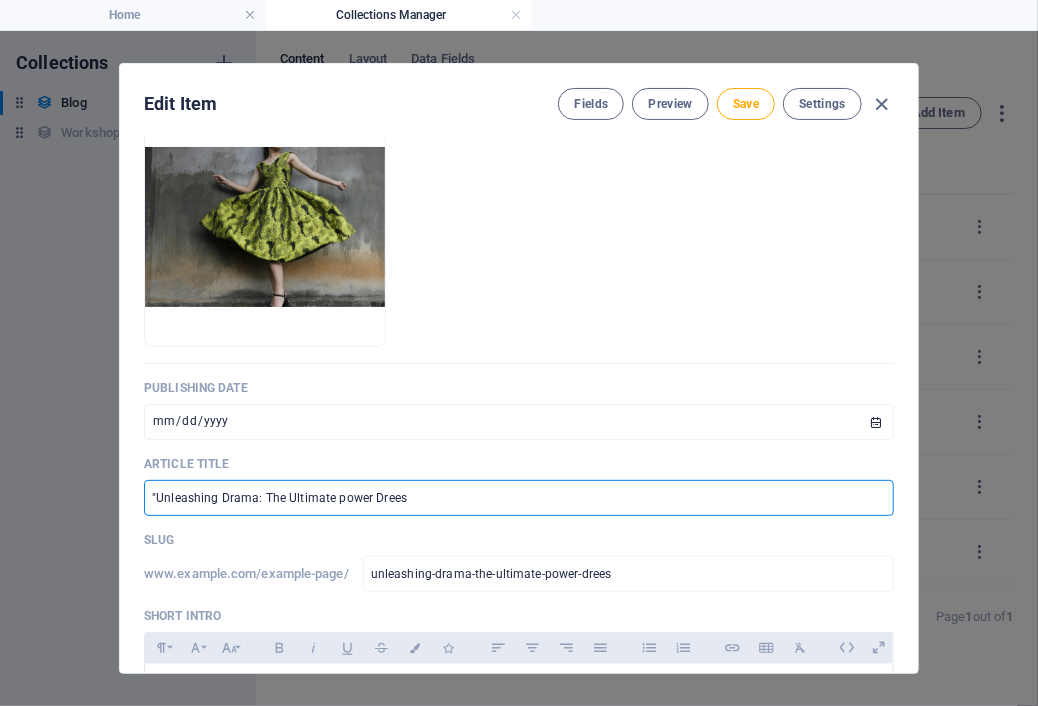 type on ""Unleashing Drama: The Ultimate power Drees f" 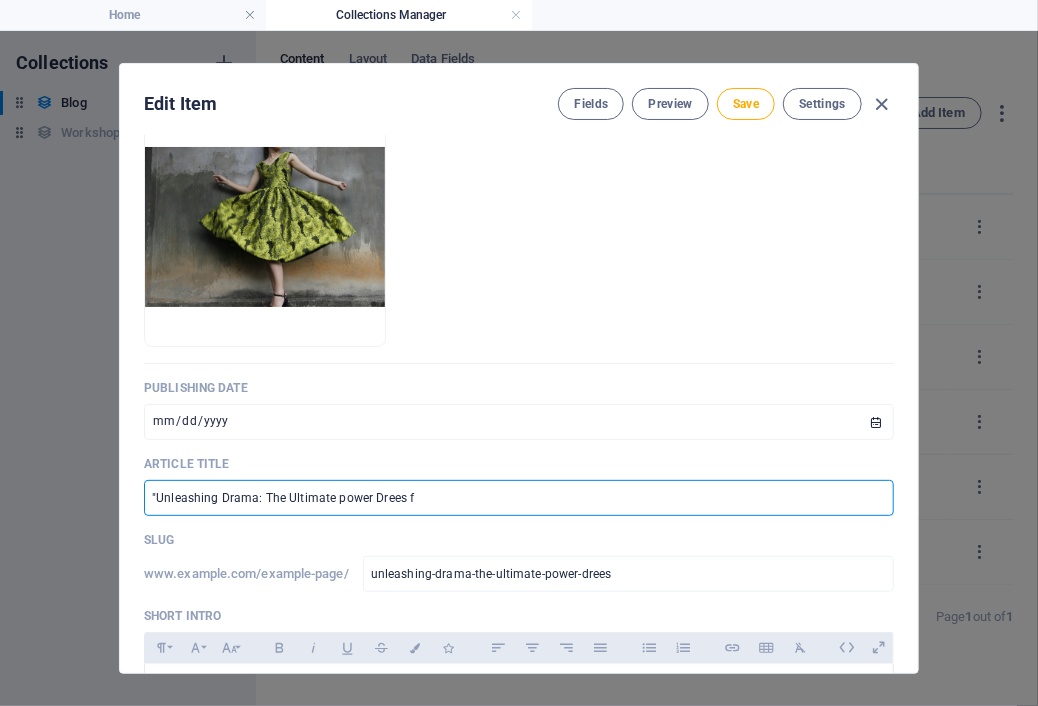 type on "unleashing-drama-the-ultimate-power-drees-f" 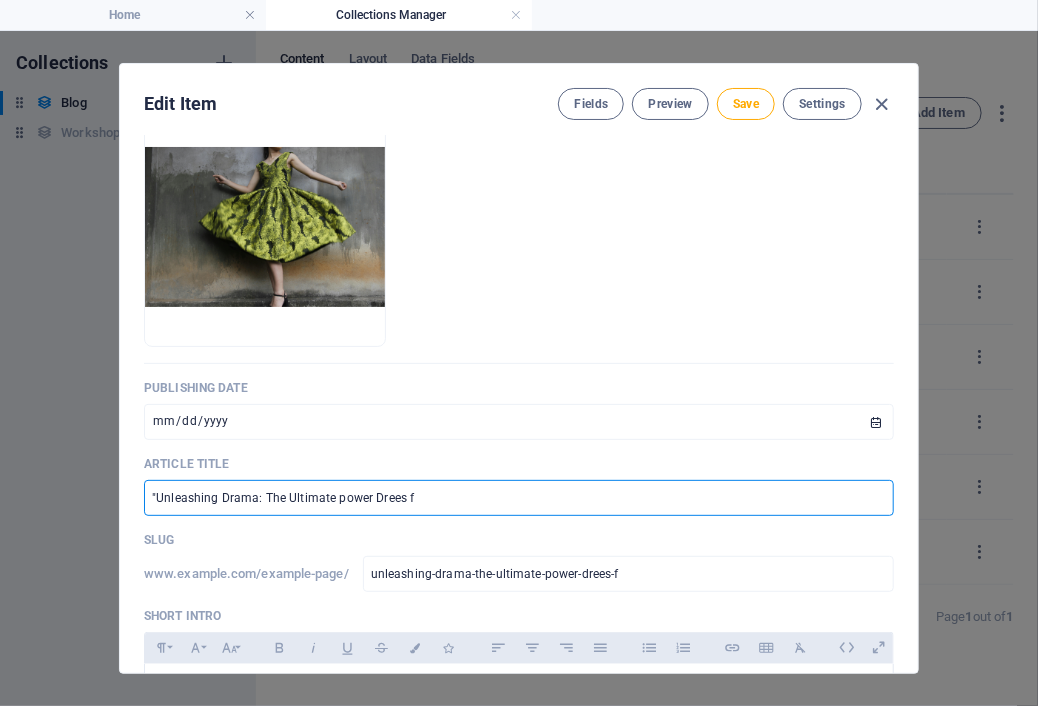 type on ""Unleashing Drama: The Ultimate power Drees fo" 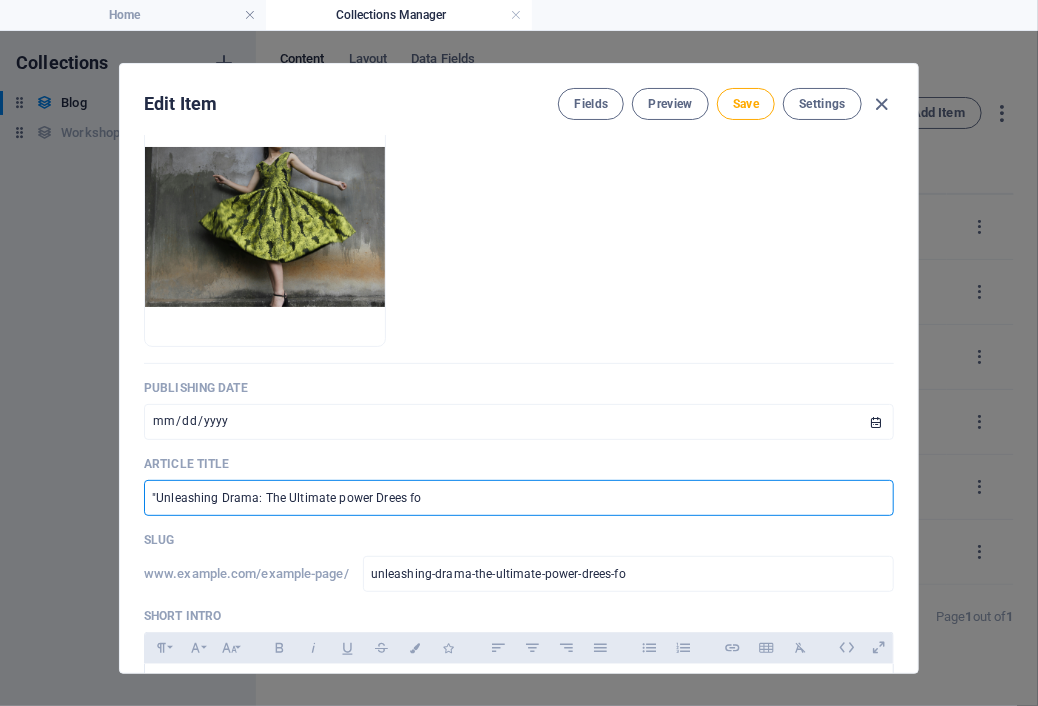 type on ""Unleashing Drama: The Ultimate power Drees for" 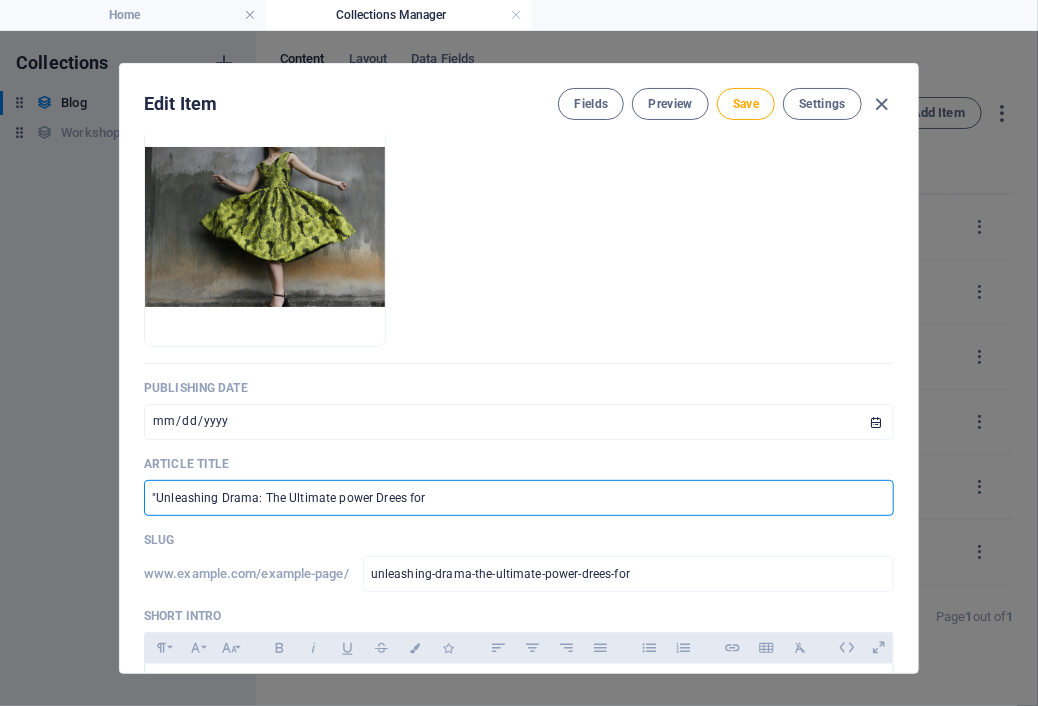 type on ""Unleashing Drama: The Ultimate power Drees for M" 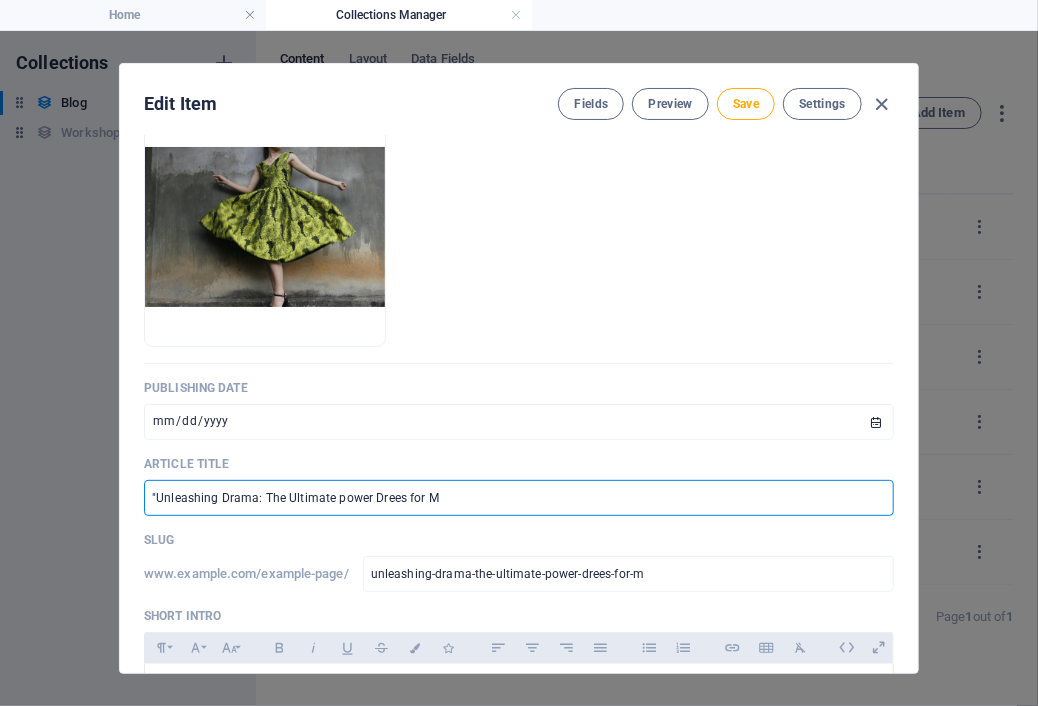 type on ""Unleashing Drama: The Ultimate power Drees for MO" 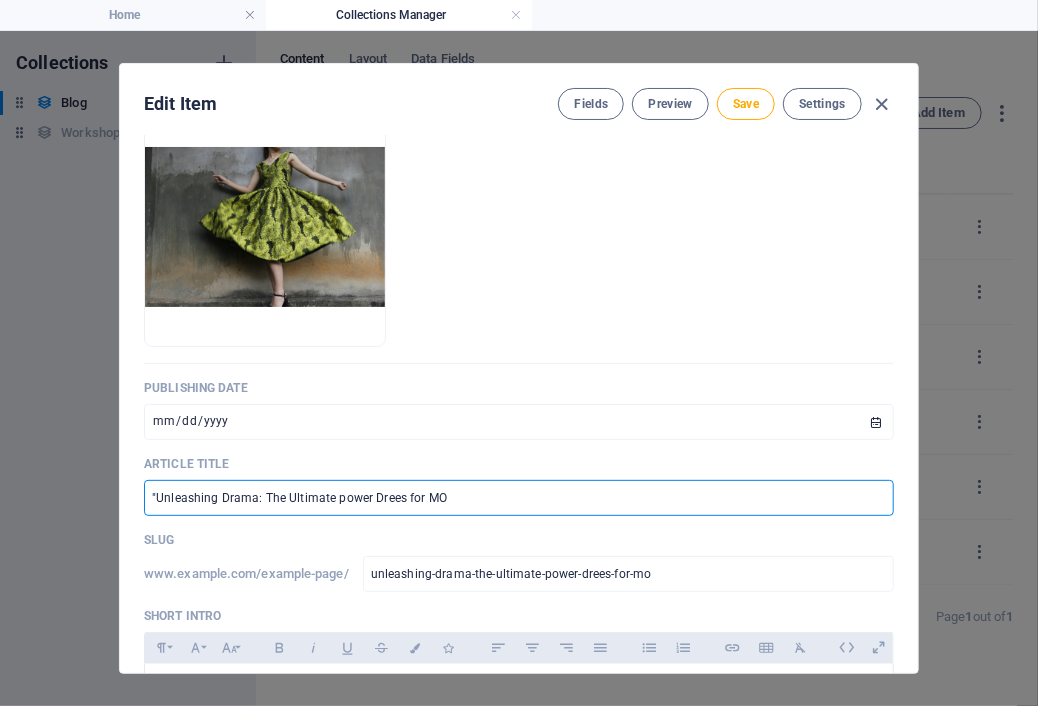 type on ""Unleashing Drama: The Ultimate power Drees for M" 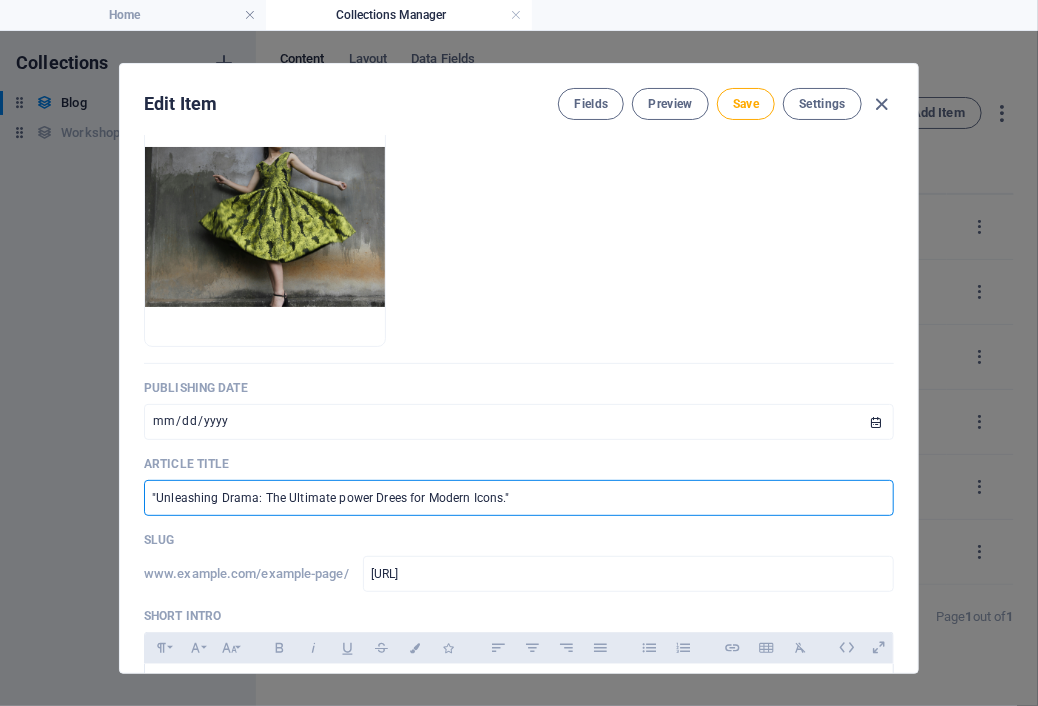 click on ""Unleashing Drama: The Ultimate power Drees for Modern Icons."" at bounding box center [519, 498] 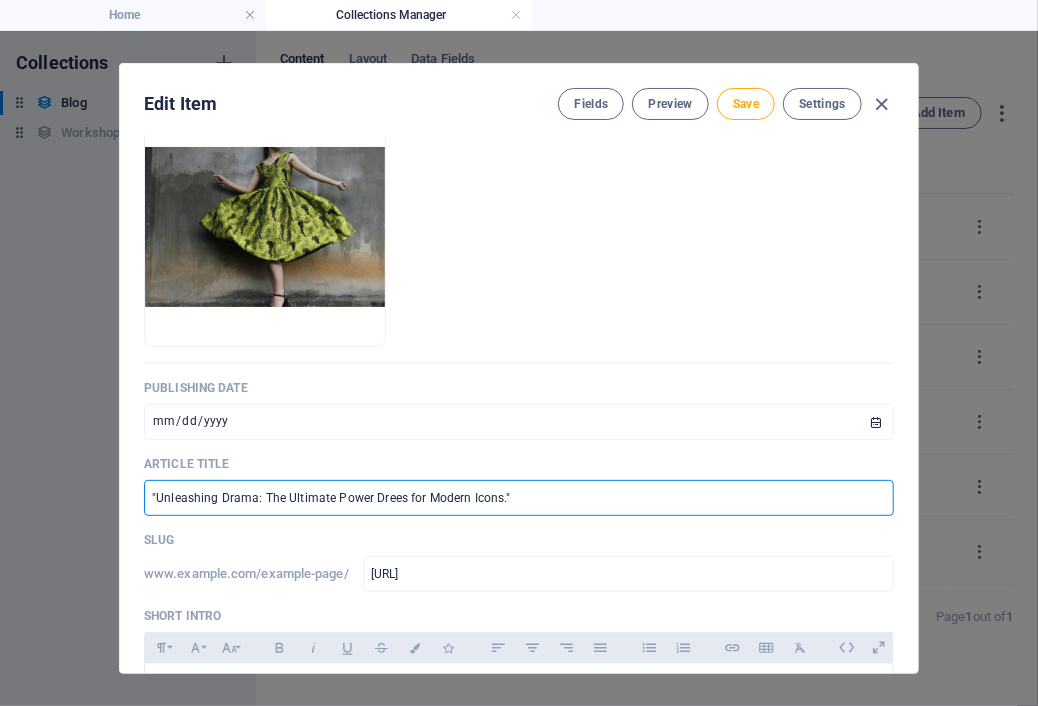 click on ""Unleashing Drama: The Ultimate Power Drees for Modern Icons."" at bounding box center [519, 498] 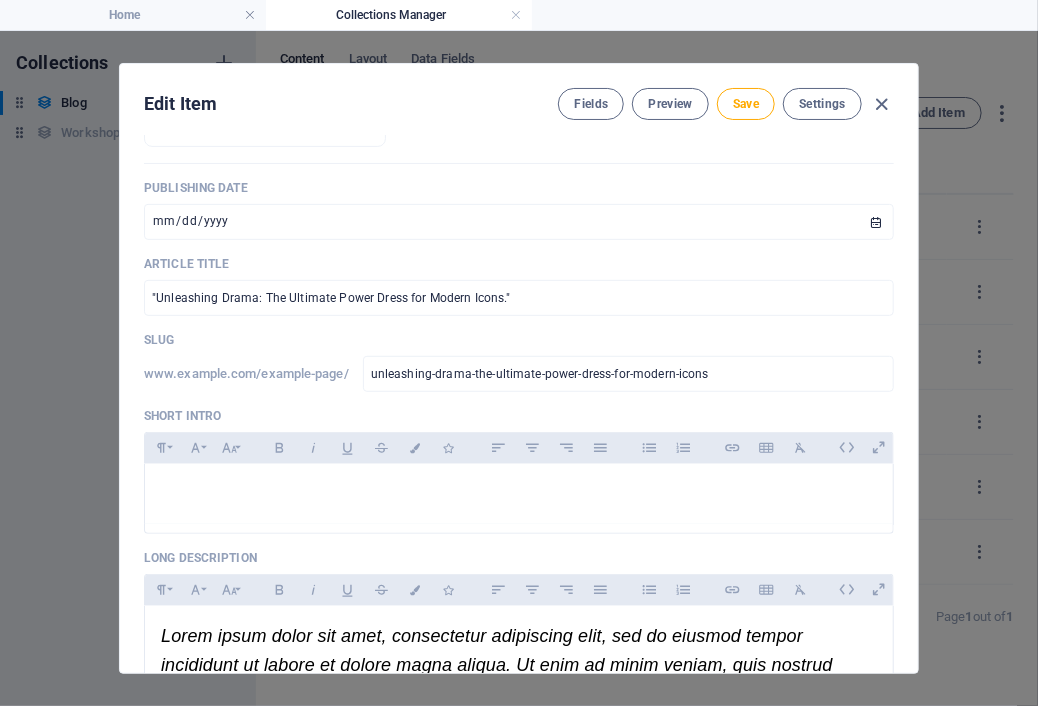 scroll, scrollTop: 297, scrollLeft: 0, axis: vertical 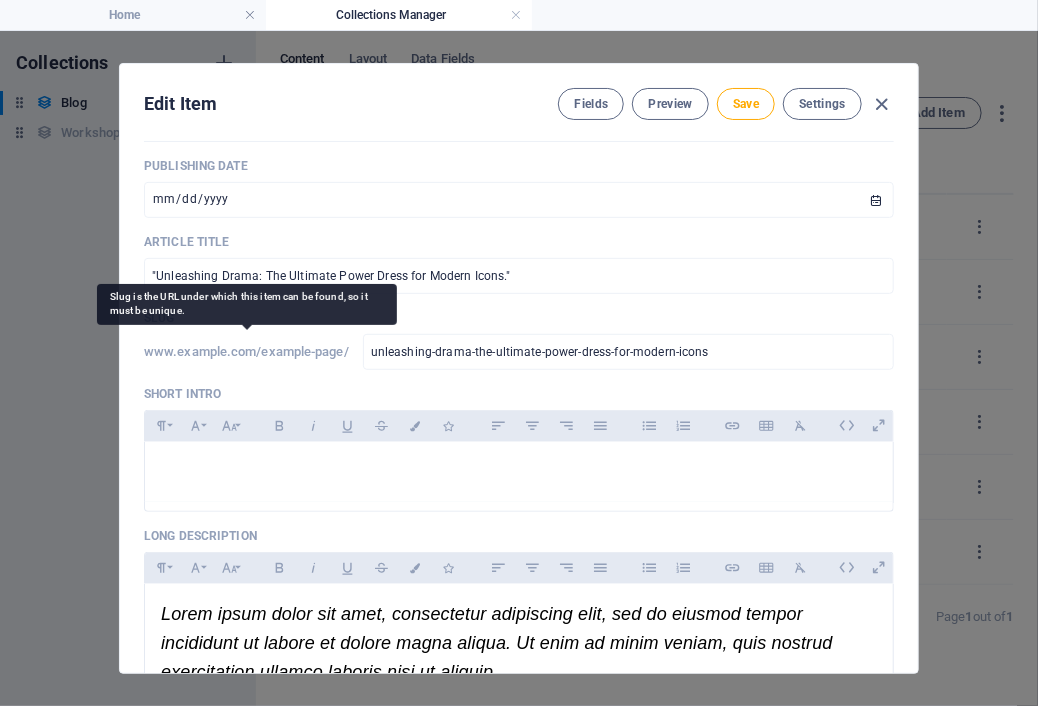 click on "www.example.com/example-page/" at bounding box center [246, 352] 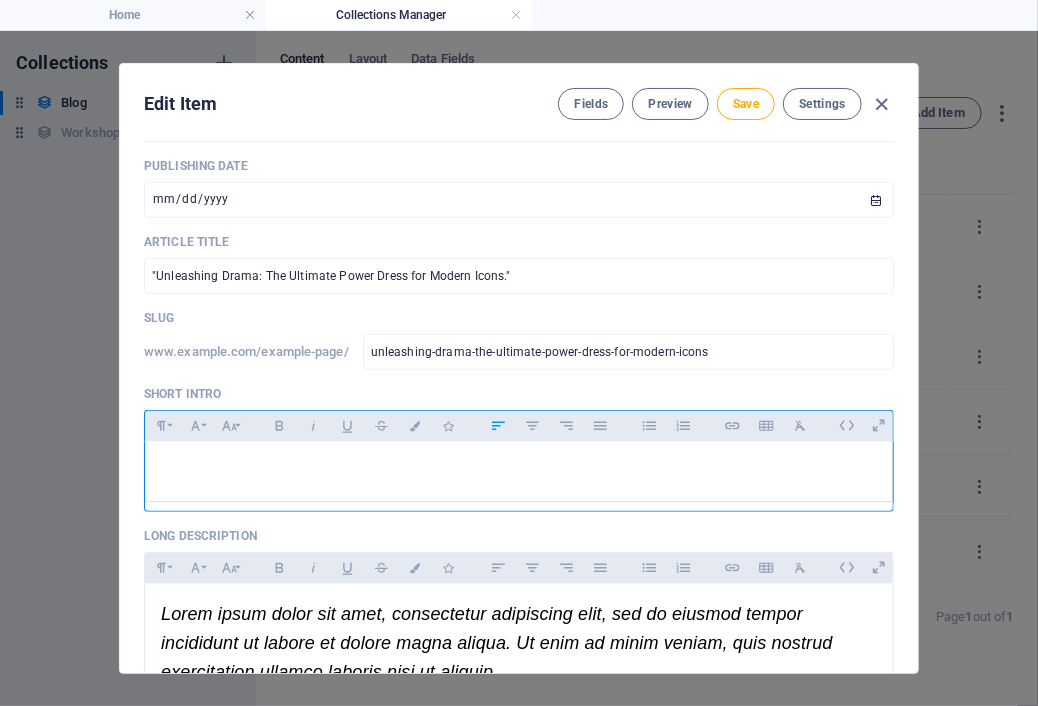 click at bounding box center (519, 467) 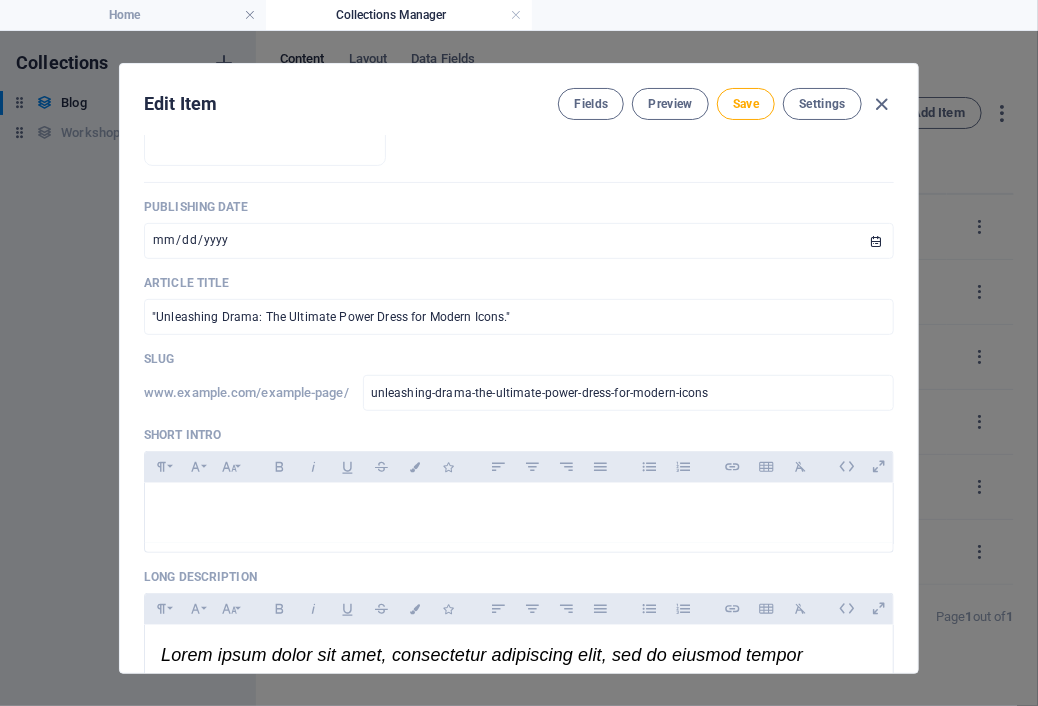 scroll, scrollTop: 306, scrollLeft: 0, axis: vertical 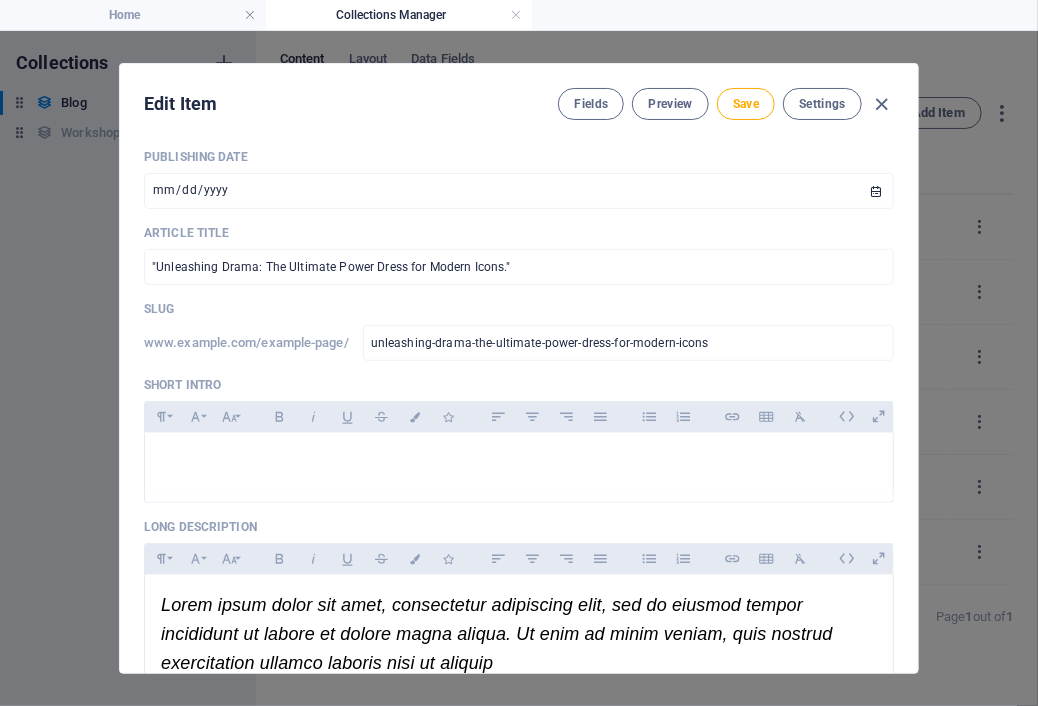 click on "Slug www.example.com/example-page/ unleashing-drama-the-ultimate-power-dress-for-modern-icons ​" at bounding box center (519, 331) 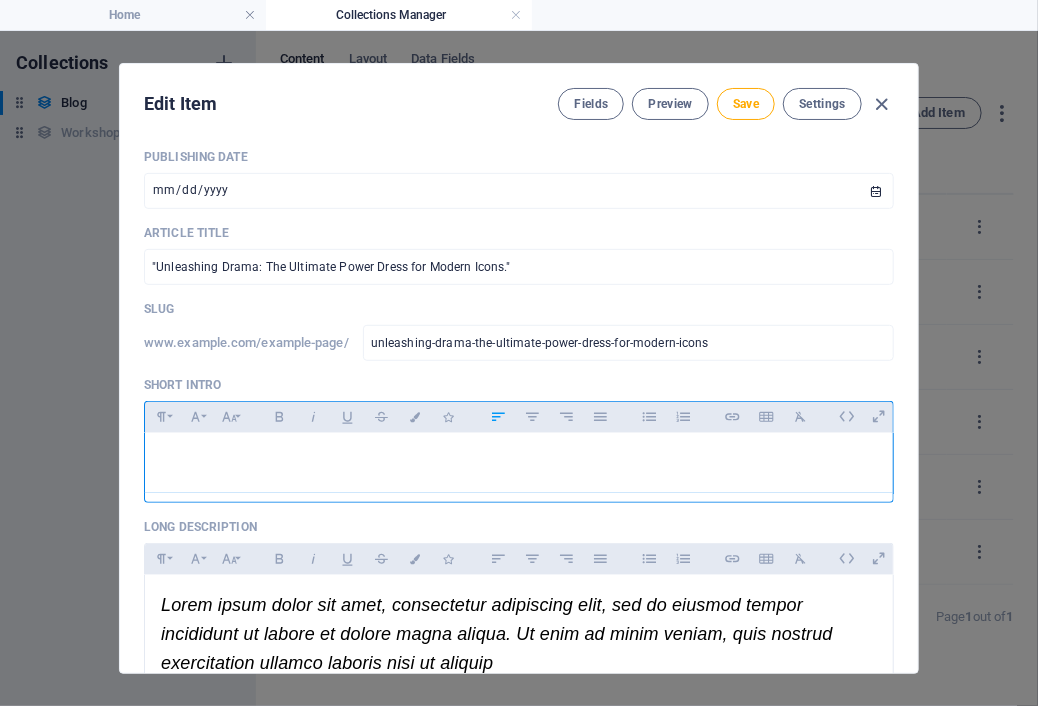 click at bounding box center (519, 463) 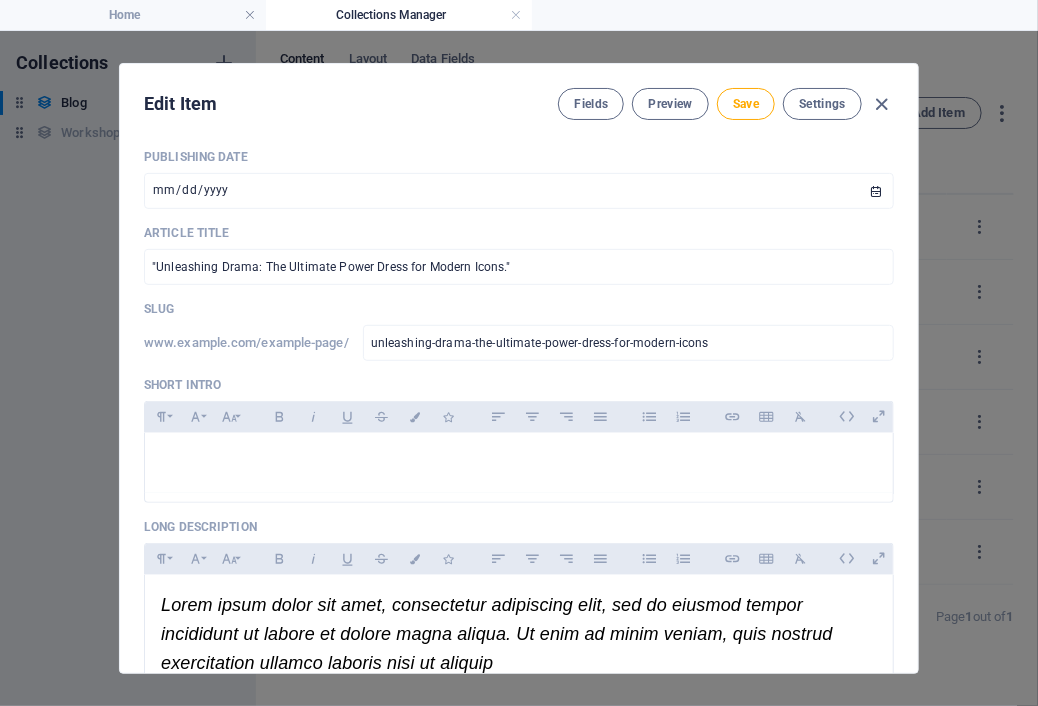 scroll, scrollTop: 0, scrollLeft: 0, axis: both 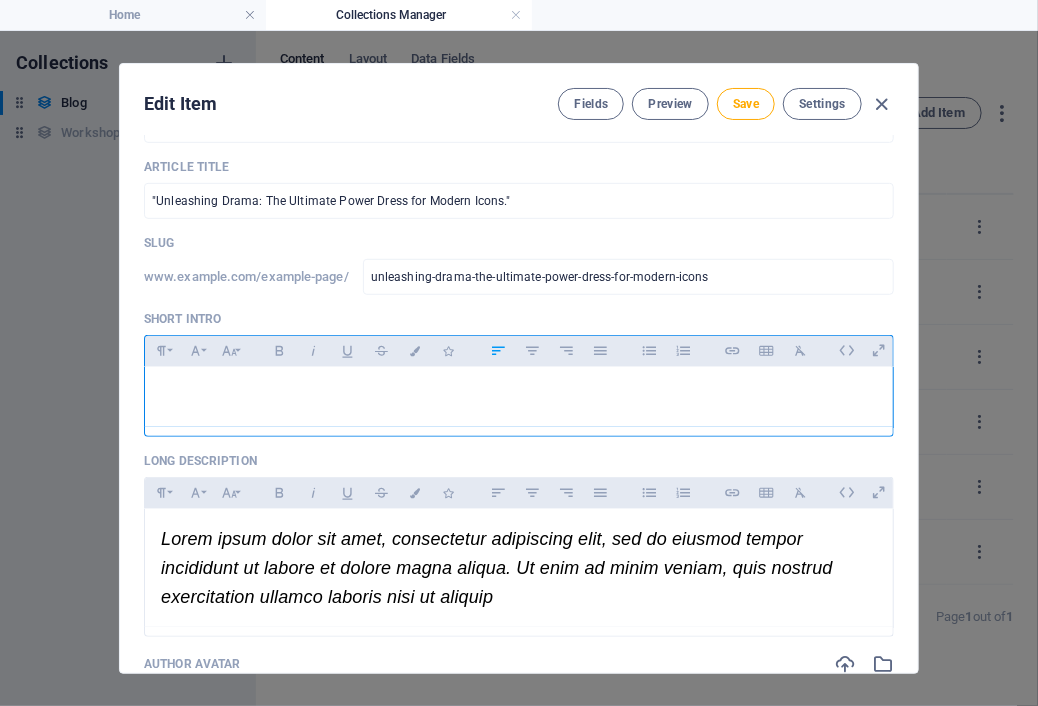 click at bounding box center [519, 397] 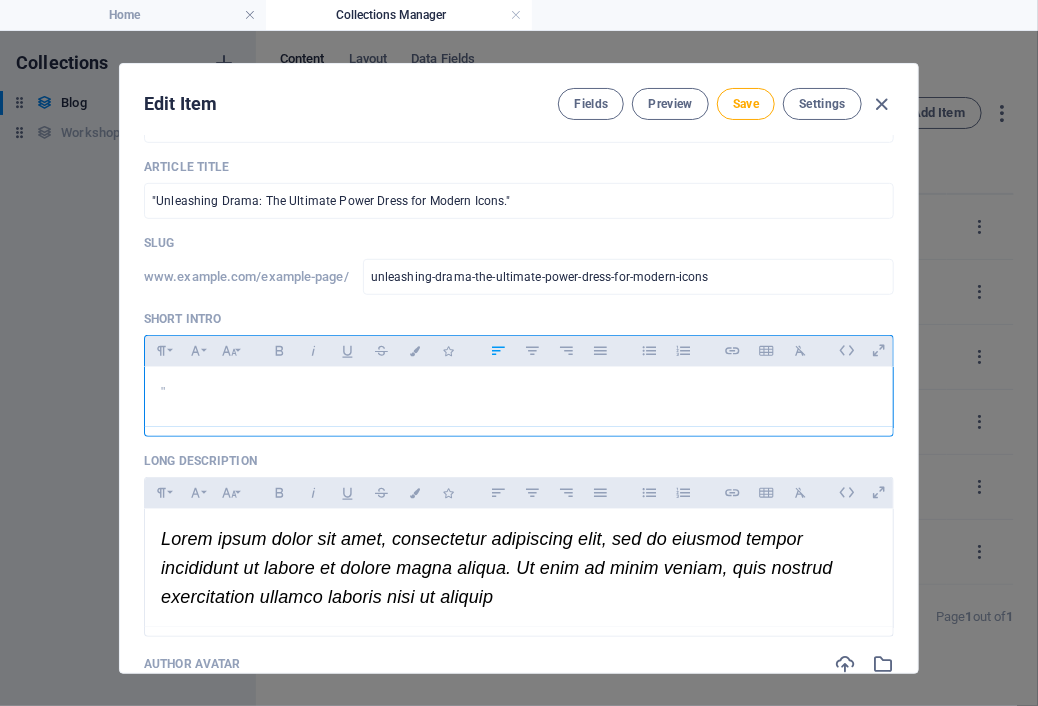 click on """ at bounding box center [519, 397] 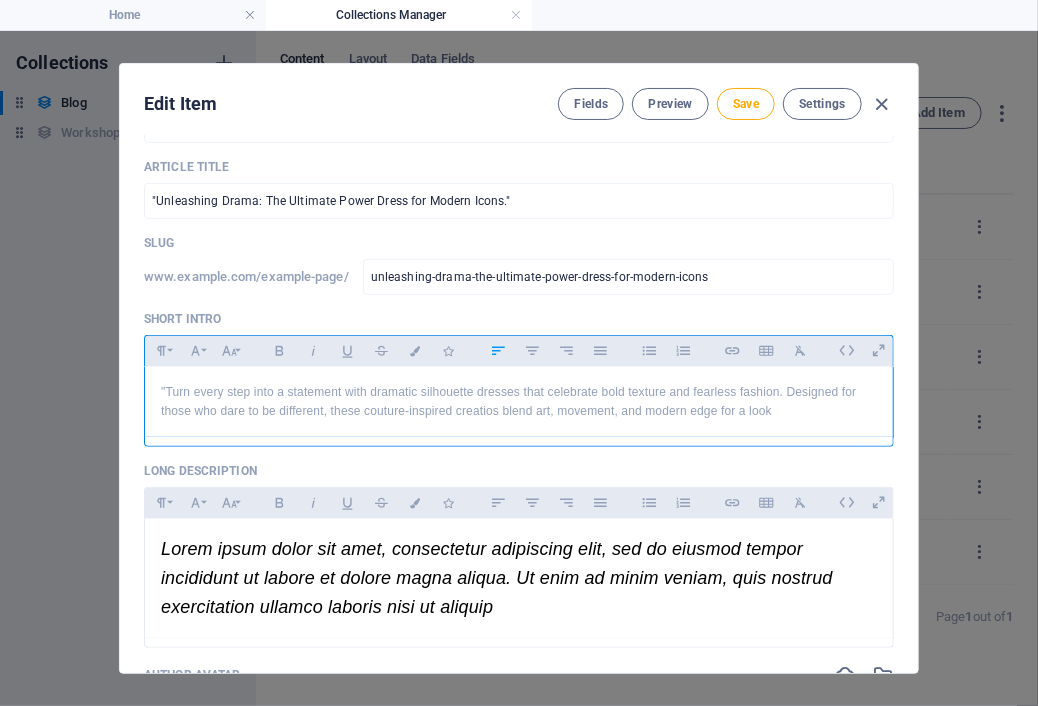 click on ""Turn every step into a statement with dramatic silhouette dresses that celebrate bold texture and fearless fashion. Designed for those who dare to be different, these couture-inspired creatios blend art, movement, and modern edge for a look" at bounding box center (519, 402) 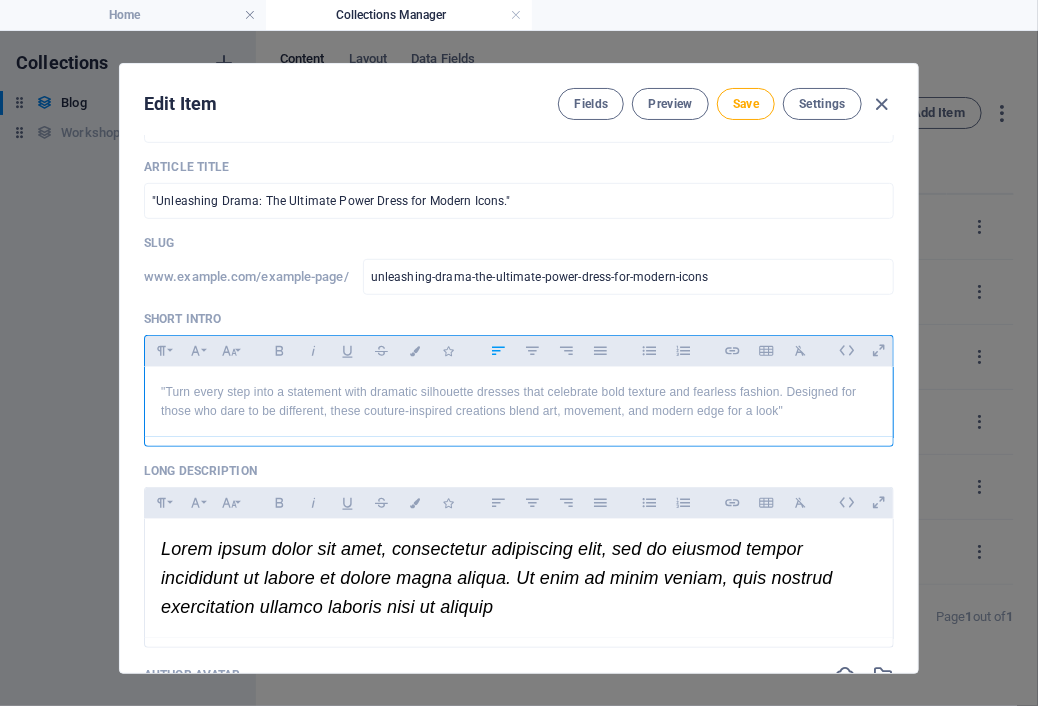 click on ""Turn every step into a statement with dramatic silhouette dresses that celebrate bold texture and fearless fashion. Designed for those who dare to be different, these couture-inspired creations blend art, movement, and modern edge for a look"" at bounding box center (519, 402) 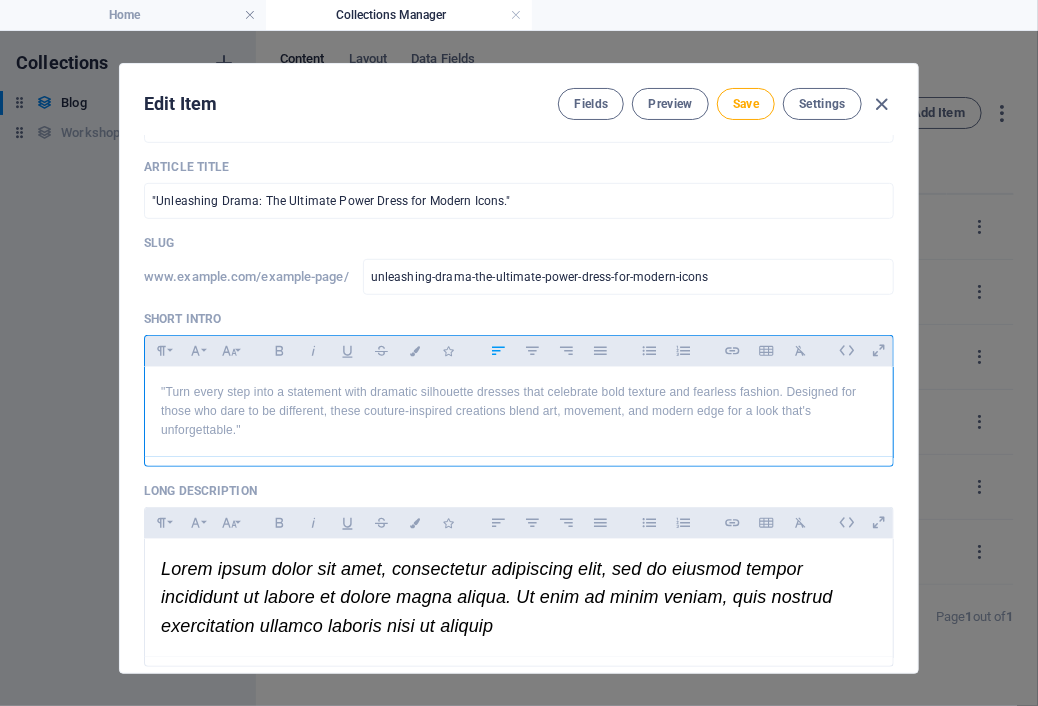 click on ""Turn every step into a statement with dramatic silhouette dresses that celebrate bold texture and fearless fashion. Designed for those who dare to be different, these couture-inspired creations blend art, movement, and modern edge for a look that's unforgettable."" at bounding box center [519, 412] 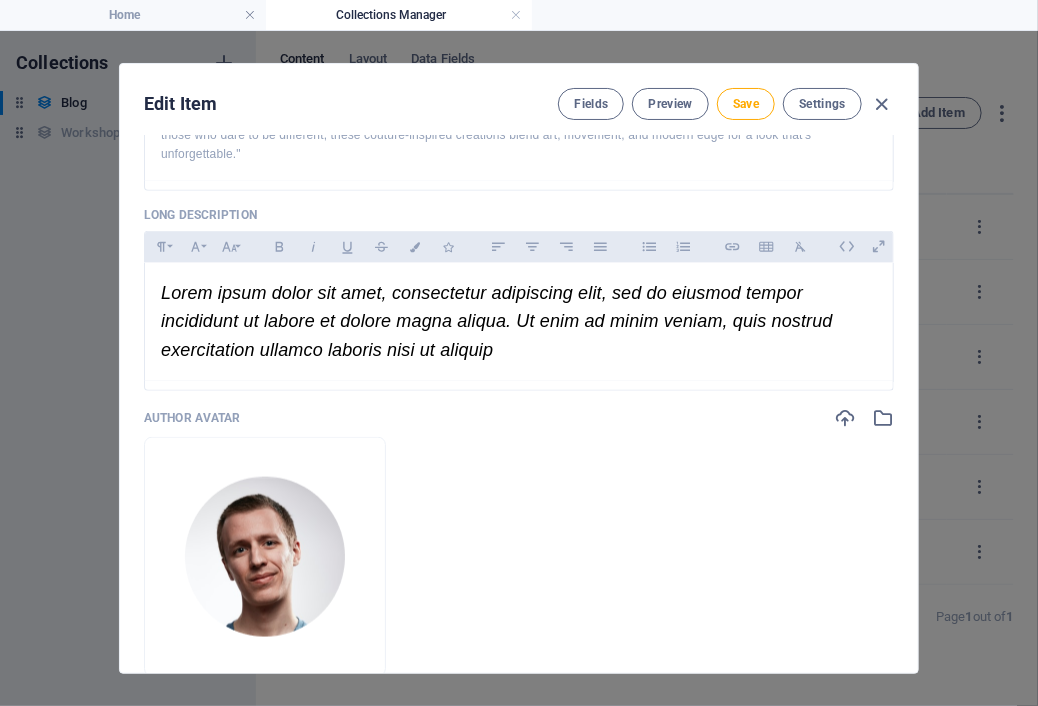 scroll, scrollTop: 652, scrollLeft: 0, axis: vertical 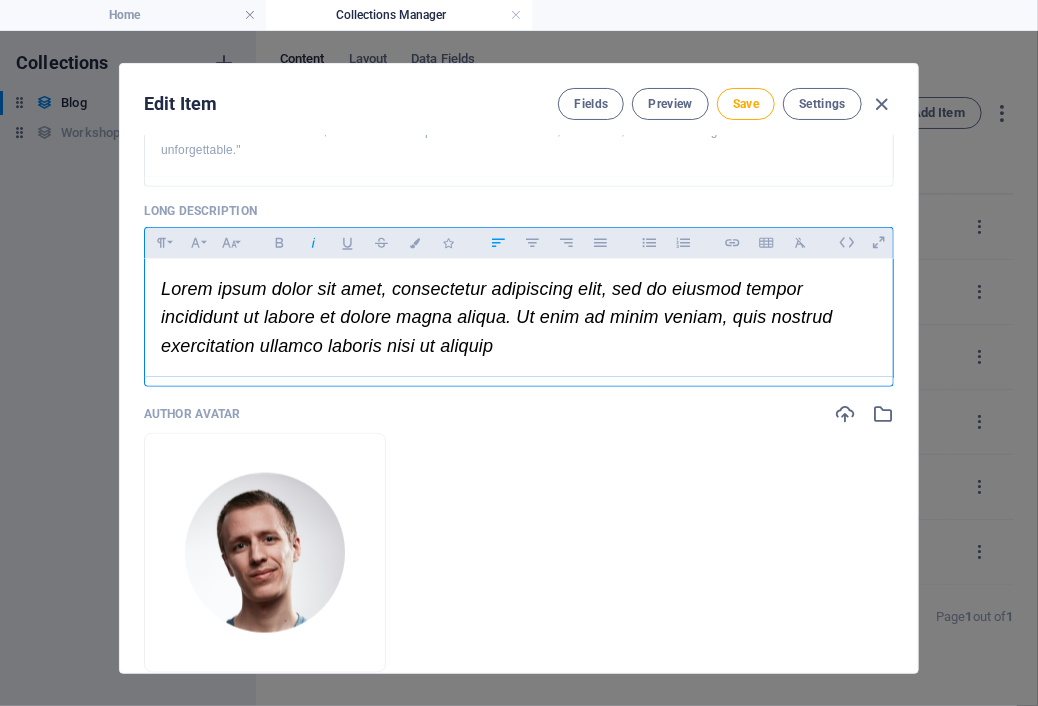 click on "Lorem ipsum dolor sit amet, consectetur adipiscing elit, sed do eiusmod tempor incididunt ut labore et dolore magna aliqua. Ut enim ad minim veniam, quis nostrud exercitation ullamco laboris nisi ut aliquip" at bounding box center [519, 318] 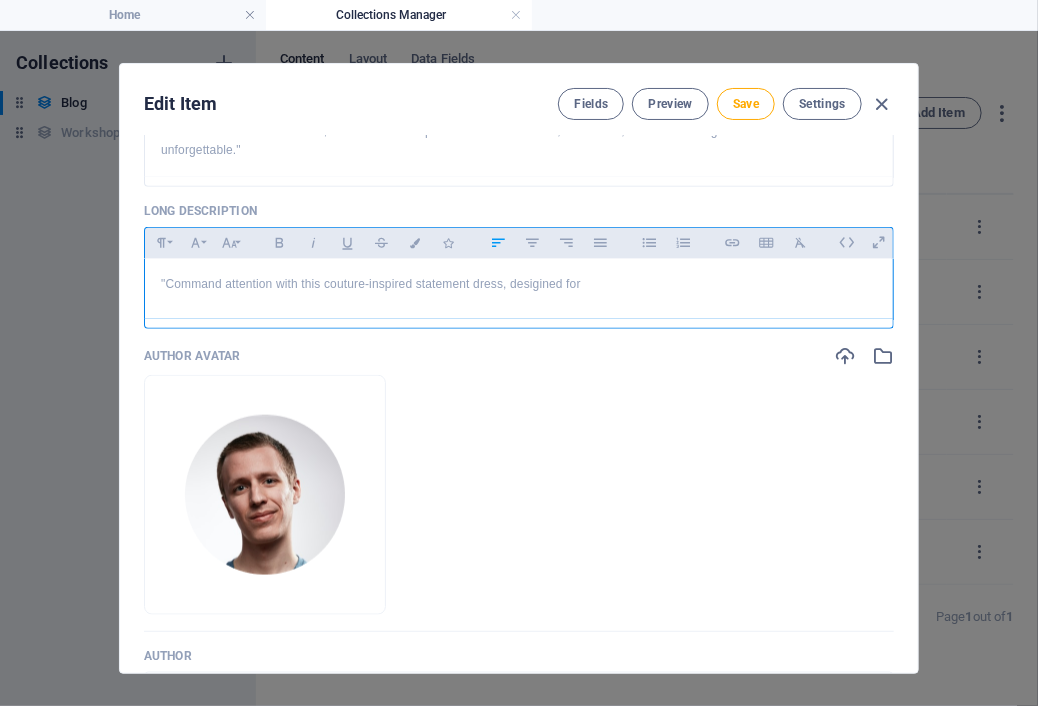 click on "​"Command attention with this couture-inspired statement dress, desigined for" at bounding box center (519, 284) 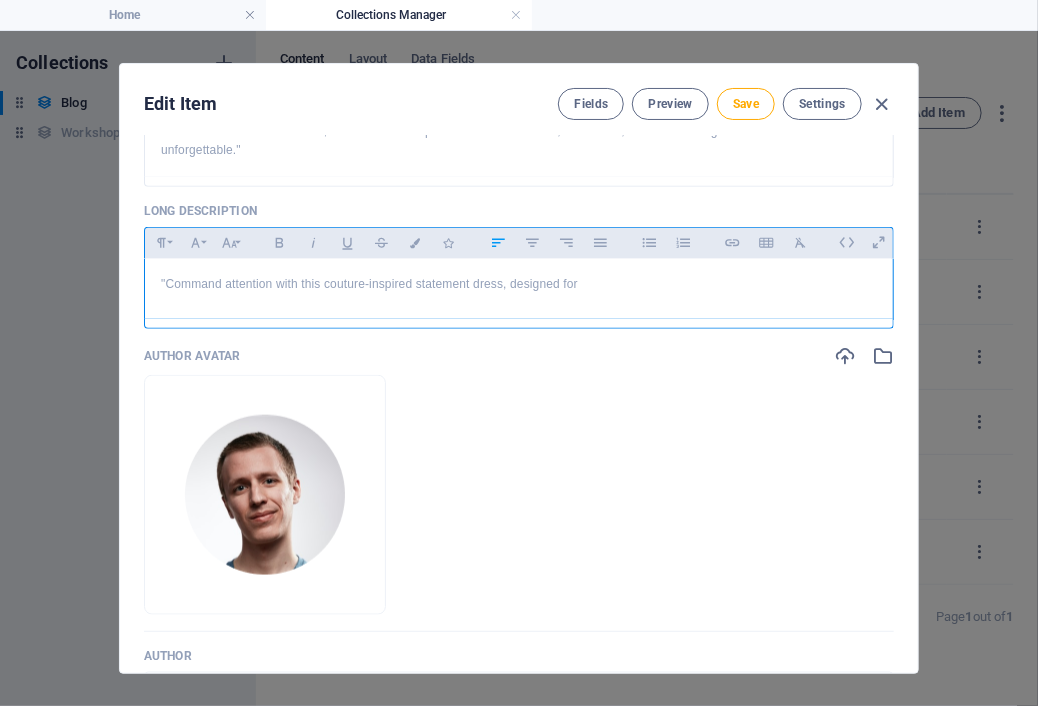 click on ""Command attention with this couture-inspired statement dress, designed for" at bounding box center [519, 284] 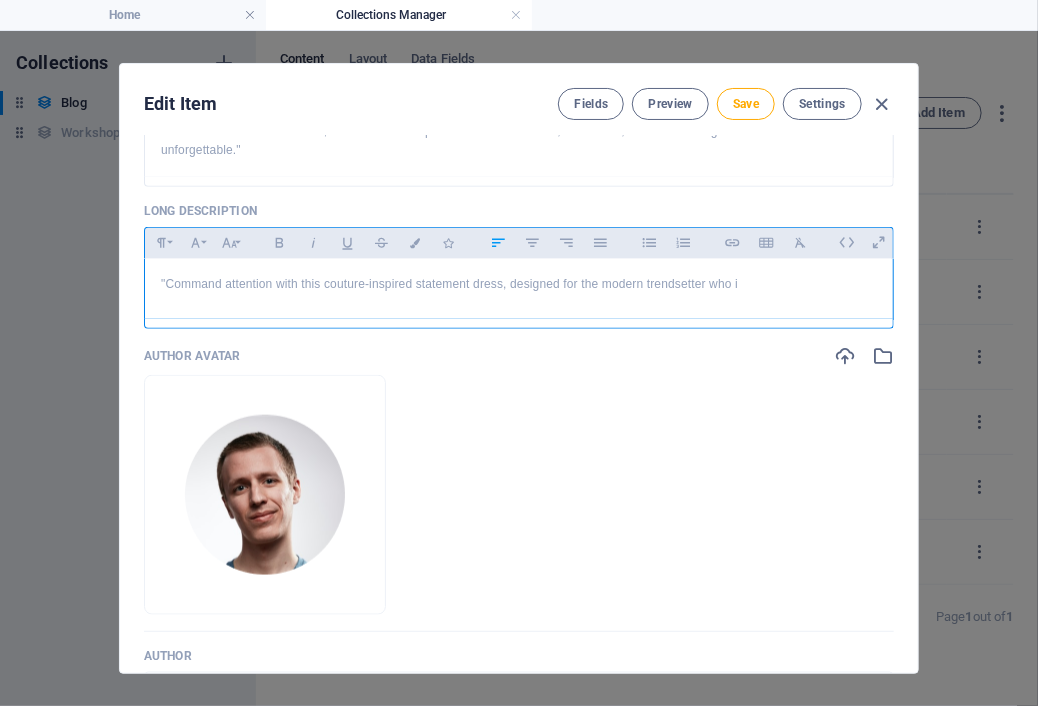 click on ""Command attention with this couture-inspired statement dress, designed for the modern trendsetter who i" at bounding box center [519, 284] 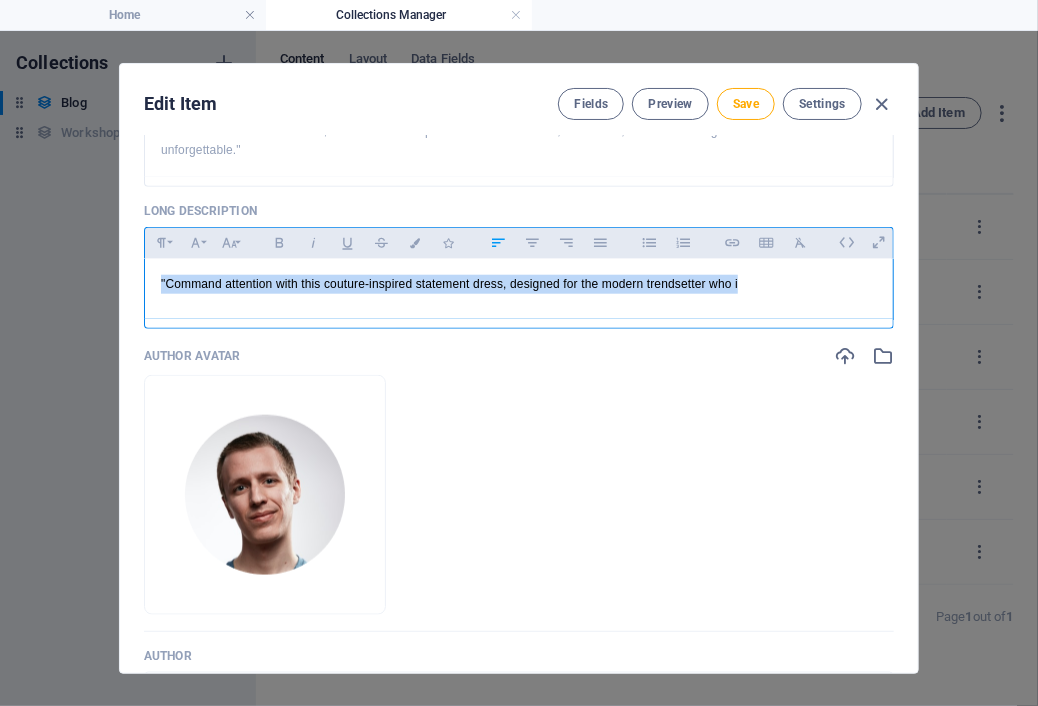 click on ""Command attention with this couture-inspired statement dress, designed for the modern trendsetter who i" at bounding box center [519, 284] 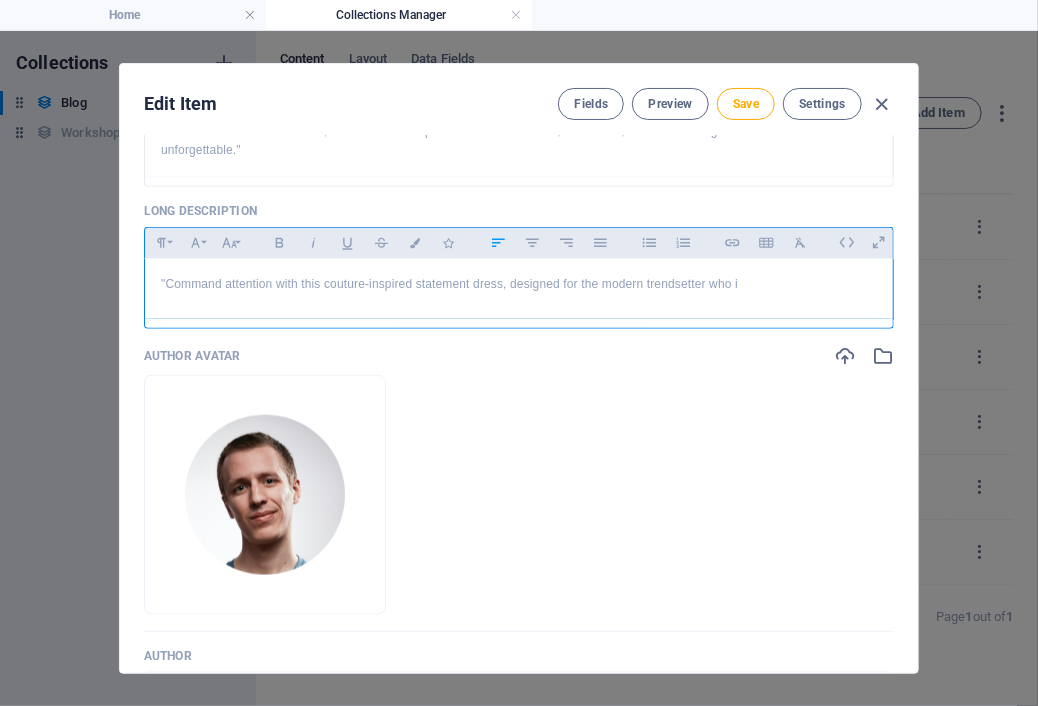 click on ""Command attention with this couture-inspired statement dress, designed for the modern trendsetter who i" at bounding box center (519, 284) 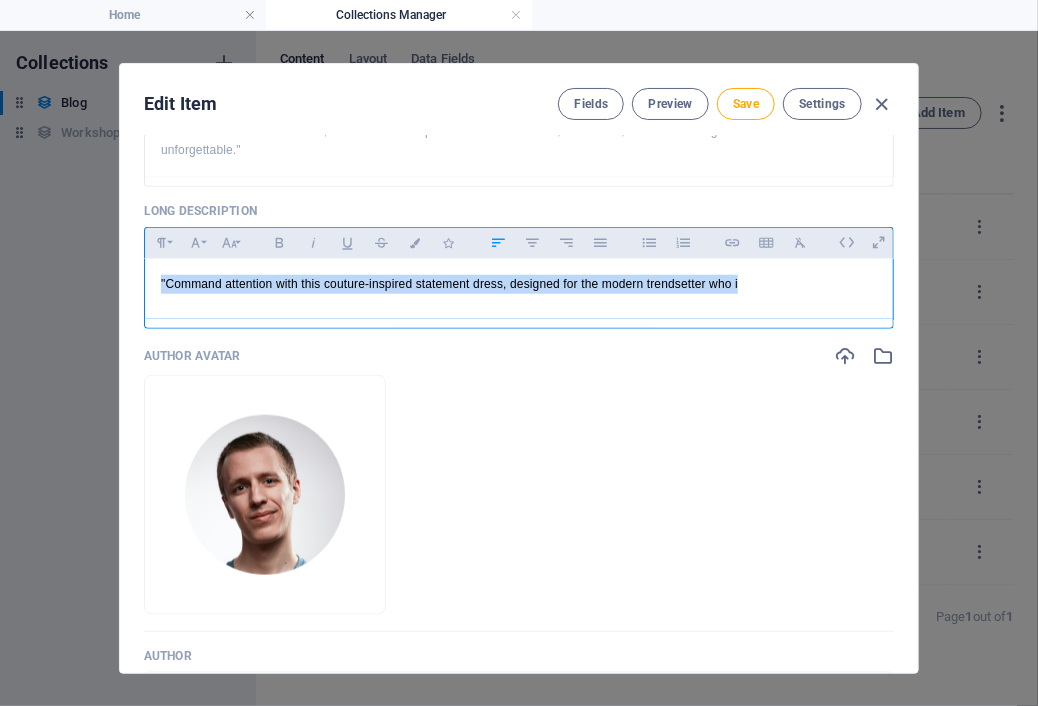 click on ""Command attention with this couture-inspired statement dress, designed for the modern trendsetter who i" at bounding box center (519, 284) 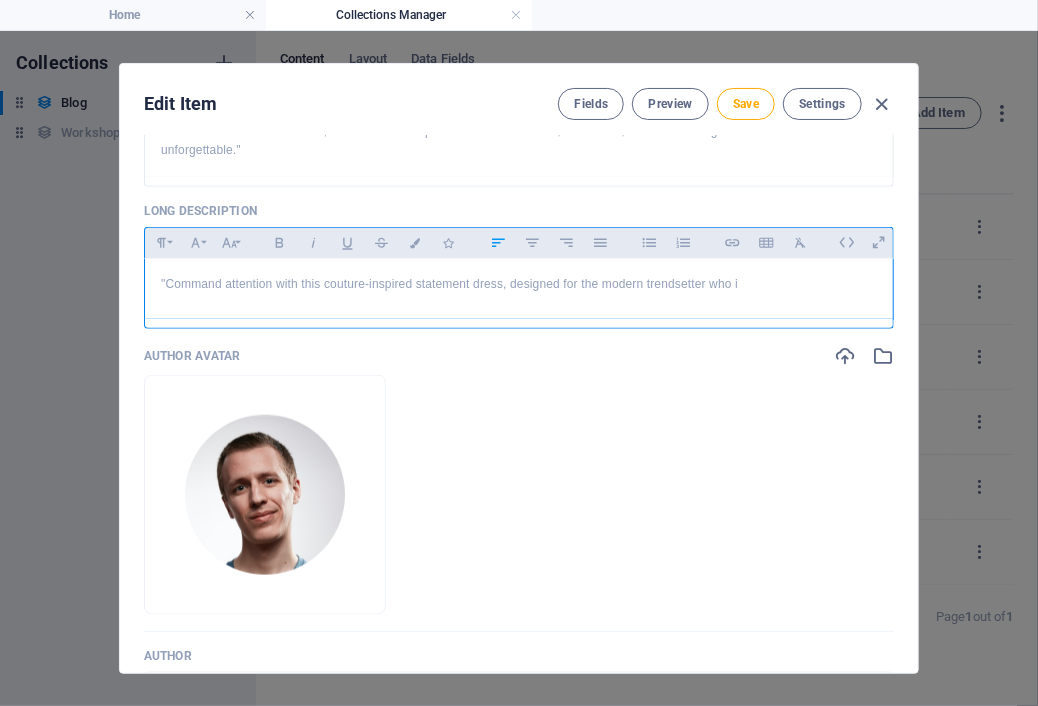 click on ""Command attention with this couture-inspired statement dress, designed for the modern trendsetter who i" at bounding box center [519, 284] 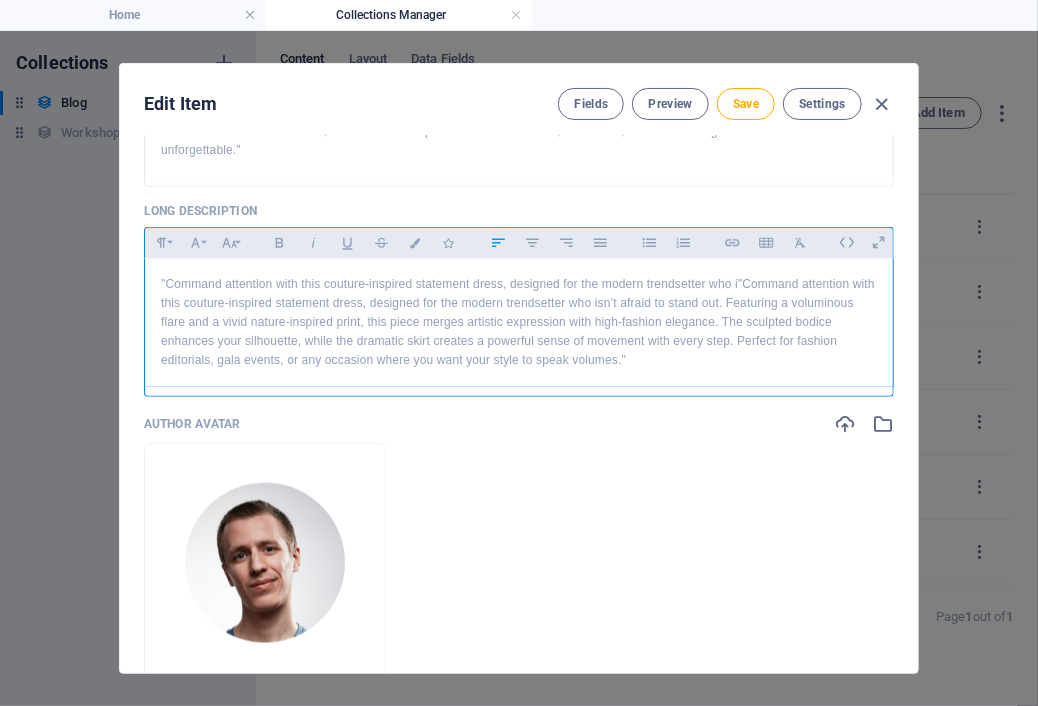 scroll, scrollTop: 6936, scrollLeft: 3, axis: both 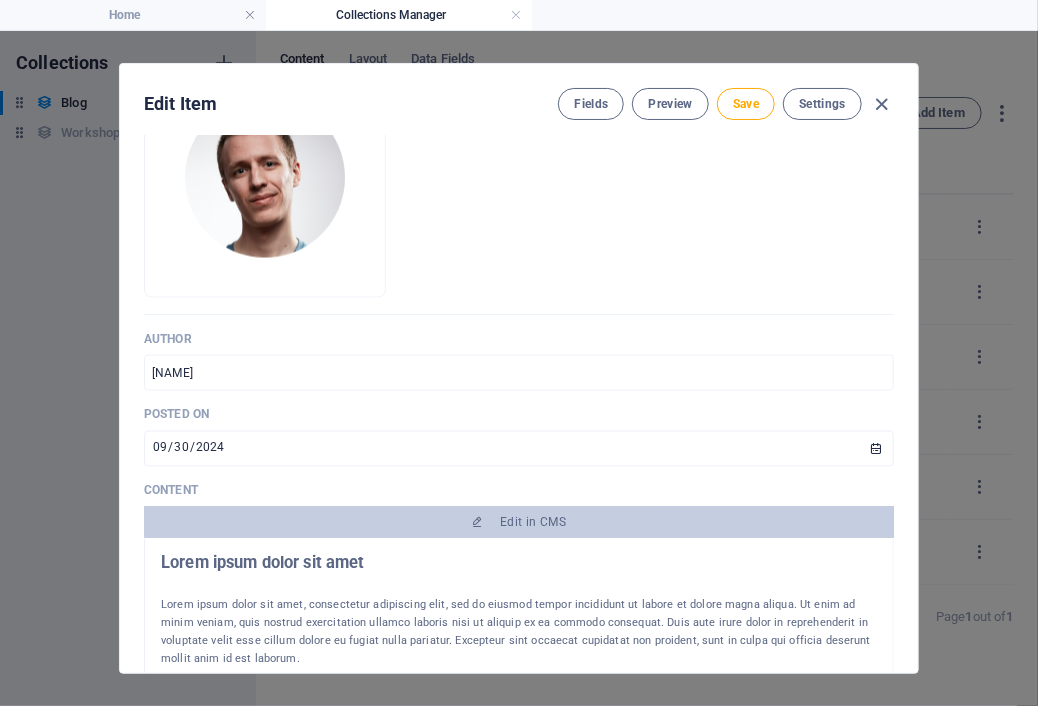 drag, startPoint x: 912, startPoint y: 333, endPoint x: 916, endPoint y: 396, distance: 63.126858 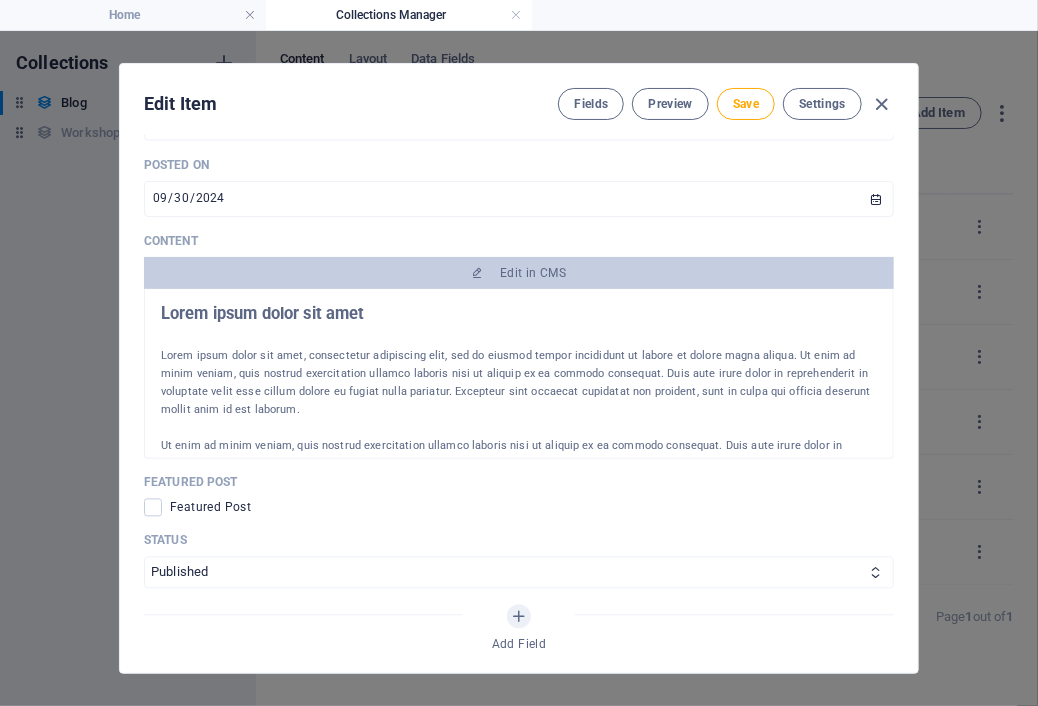 scroll, scrollTop: 1258, scrollLeft: 0, axis: vertical 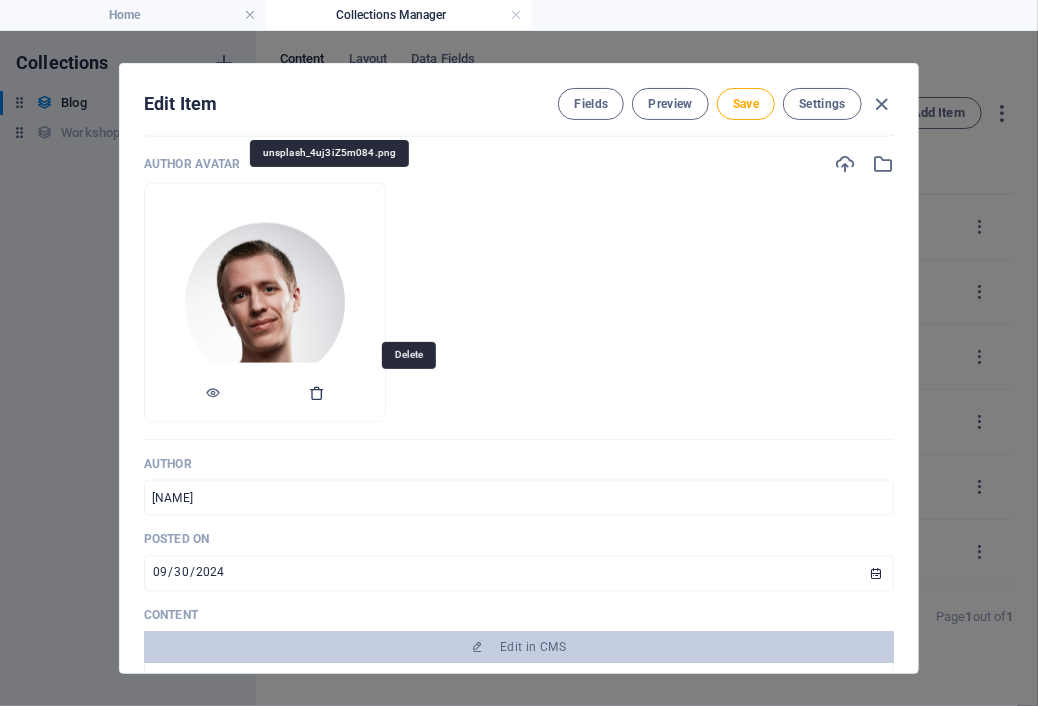 click at bounding box center (317, 393) 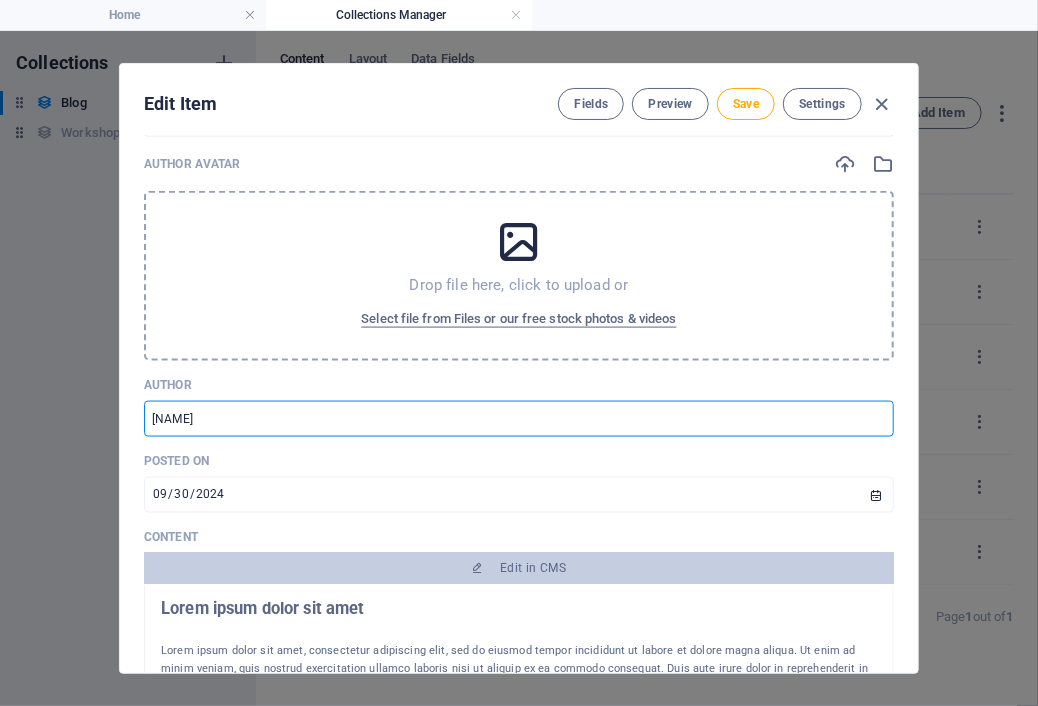 click on "[NAME]" at bounding box center (519, 419) 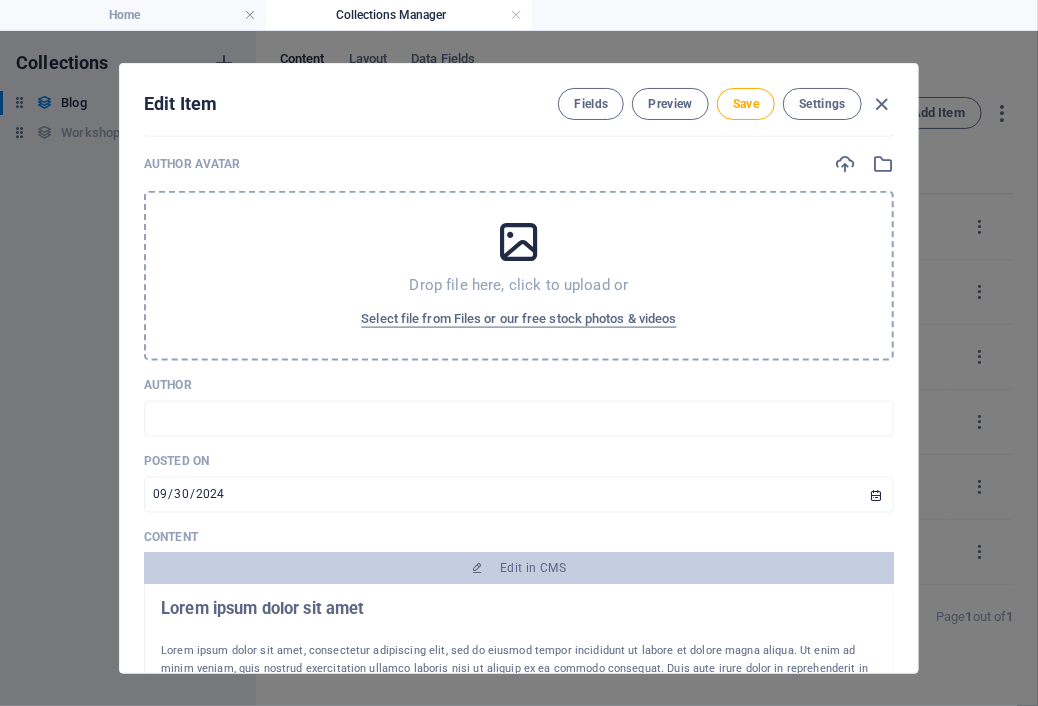 click on "Image Drop files here to upload them instantly Publishing Date 2006-08-01 ​ Article title "Unleashing Drama: The Ultimate Power Dress for Modern Icons." ​ Slug www.example.com/example-page/ unleashing-drama-the-ultimate-power-dress-for-modern-icons ​ Short Intro Paragraph Format Normal Heading 1 Heading 2 Heading 3 Heading 4 Heading 5 Heading 6 Code Font Family Arial Georgia Impact Tahoma Times New Roman Verdana Font Size 8 9 10 11 12 14 18 24 30 36 48 60 72 96 Bold Italic Underline Strikethrough Colors Icons Align Left Align Center Align Right Align Justify Unordered List Ordered List Insert Link Insert Table Clear Formatting "Turn every step into a statement with dramatic silhouette dresses that celebrate bold texture and fearless fashion. Designed for those who dare to be different, these couture-inspired creations blend art, movement, and modern edge for a look that's unforgettable." Long Description Paragraph Format Normal Heading 1 Heading 2 Heading 3 Heading 4 Heading 5 Heading 6 Code Font Family" at bounding box center (519, 404) 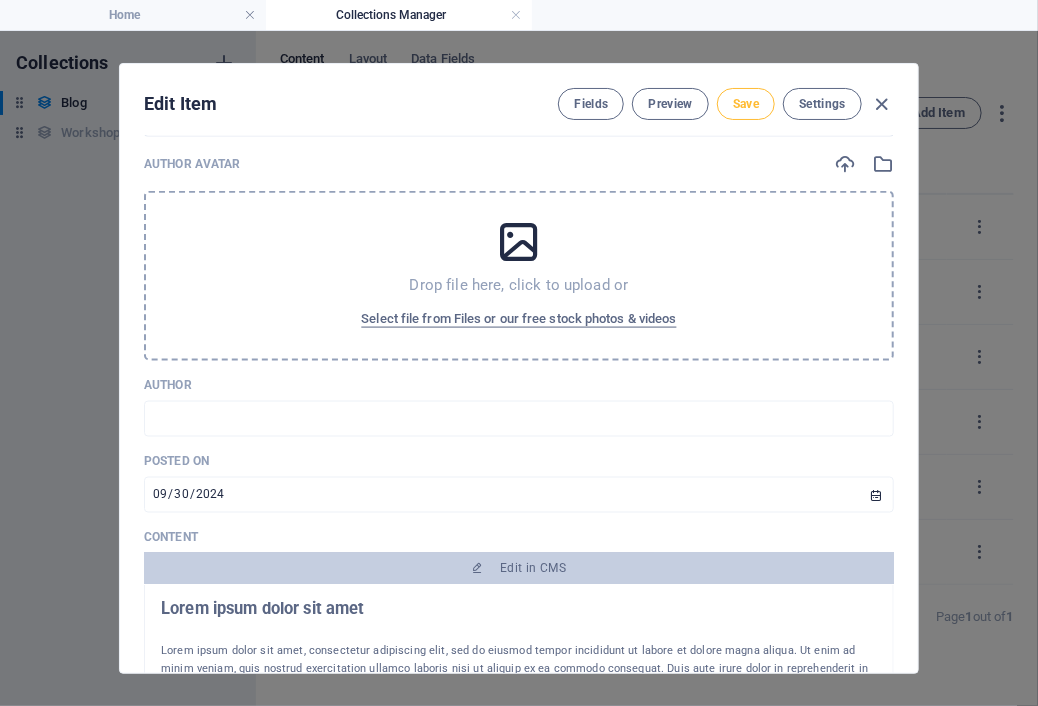 click on "Save" at bounding box center [746, 104] 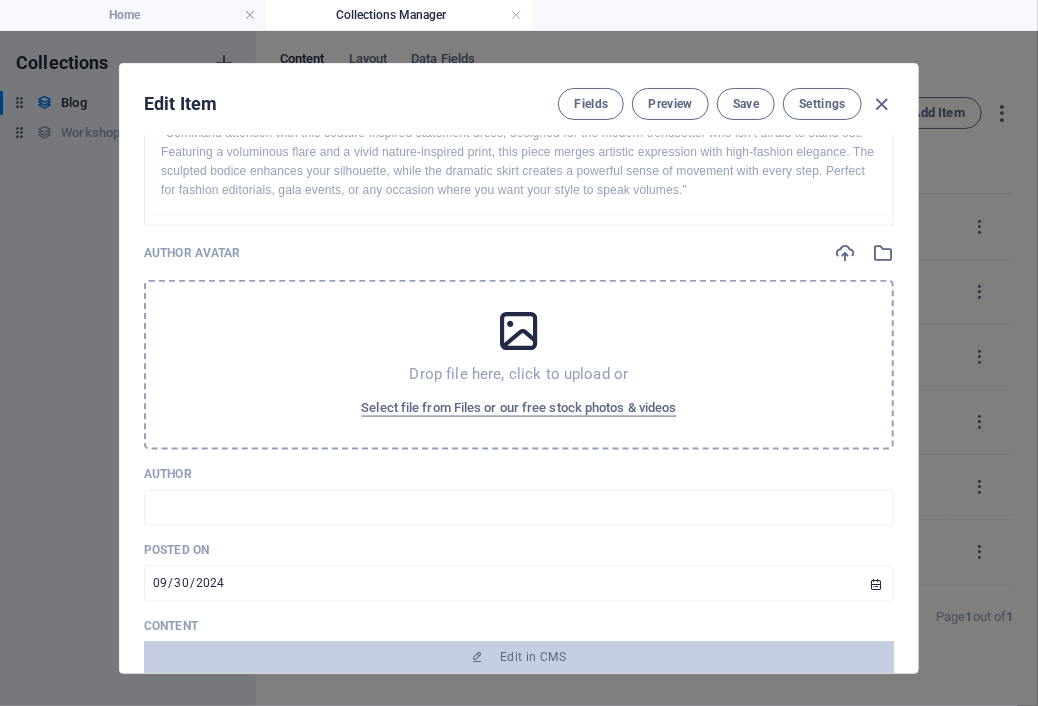 scroll, scrollTop: 768, scrollLeft: 0, axis: vertical 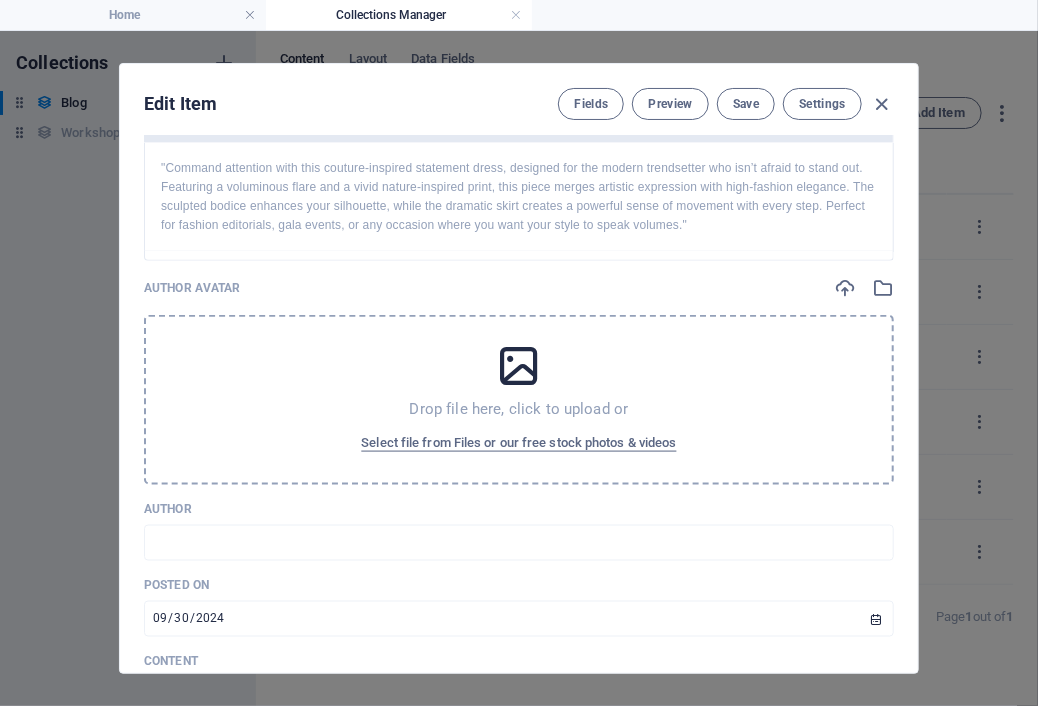 click on "Drop file here, click to upload or Select file from Files or our free stock photos & videos" at bounding box center [519, 400] 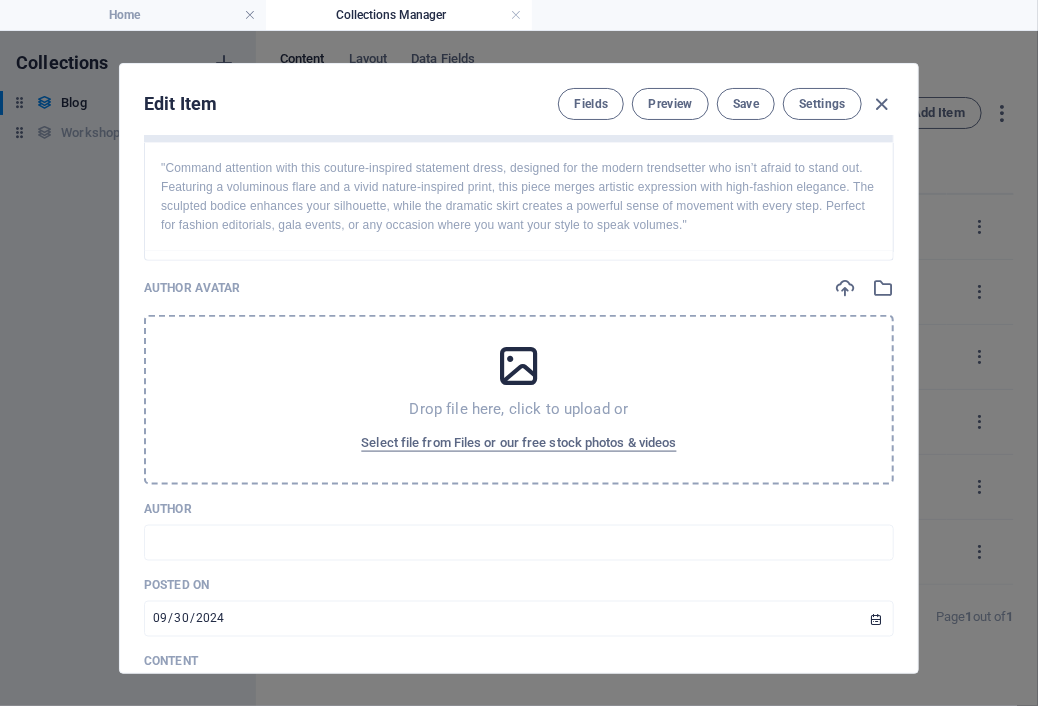 click on "Author Avatar Drop file here, click to upload or Select file from Files or our free stock photos & videos" at bounding box center (519, 381) 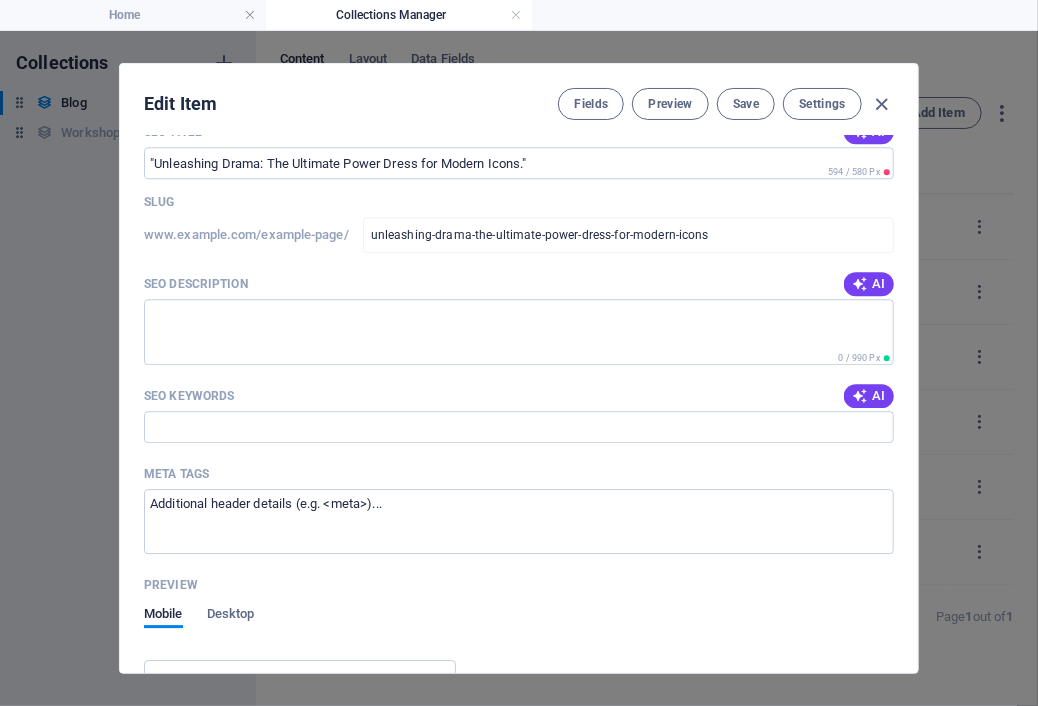 scroll, scrollTop: 2023, scrollLeft: 0, axis: vertical 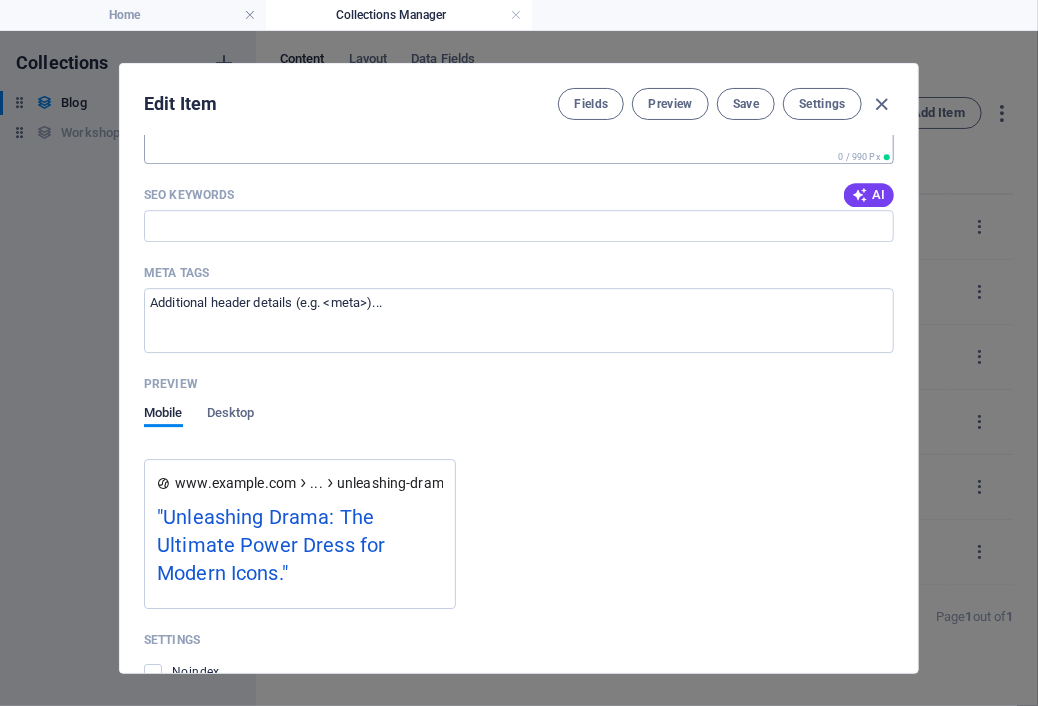 drag, startPoint x: 143, startPoint y: 286, endPoint x: 412, endPoint y: 161, distance: 296.62433 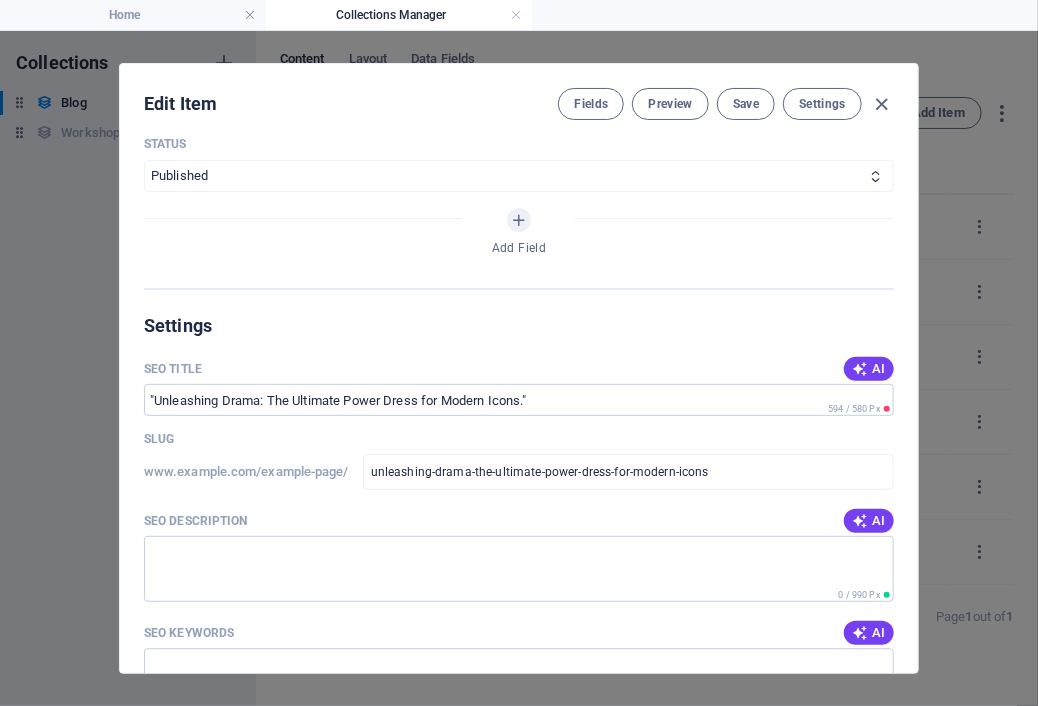 scroll, scrollTop: 1555, scrollLeft: 0, axis: vertical 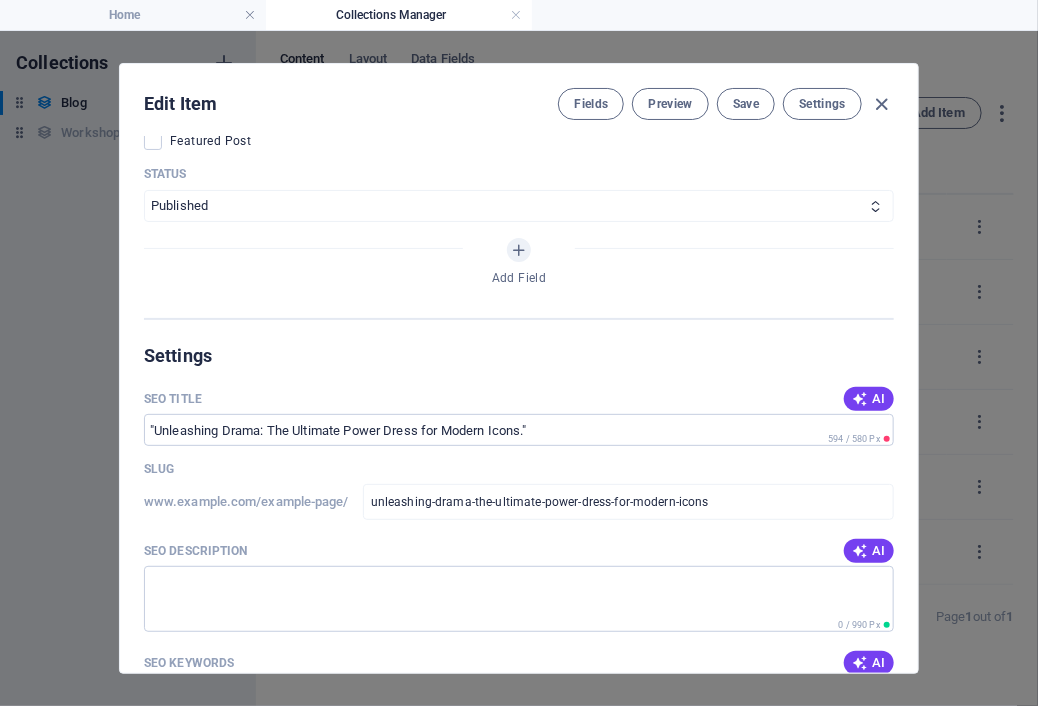 click on "SEO Title AI" at bounding box center [519, 399] 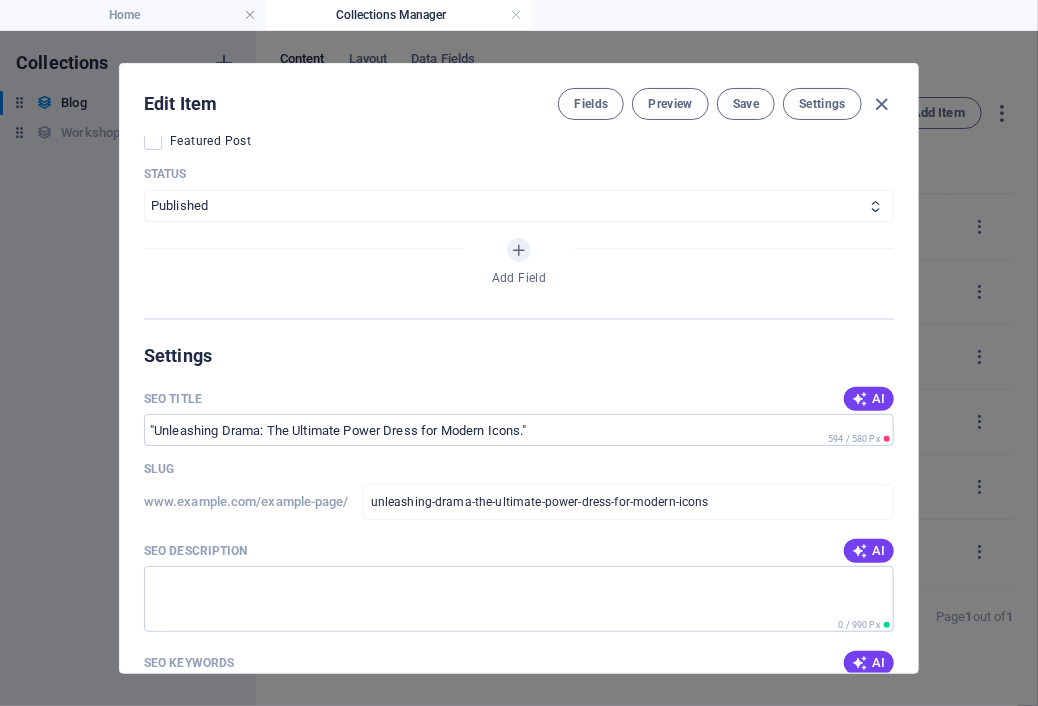 click on "SEO Title AI" at bounding box center (519, 399) 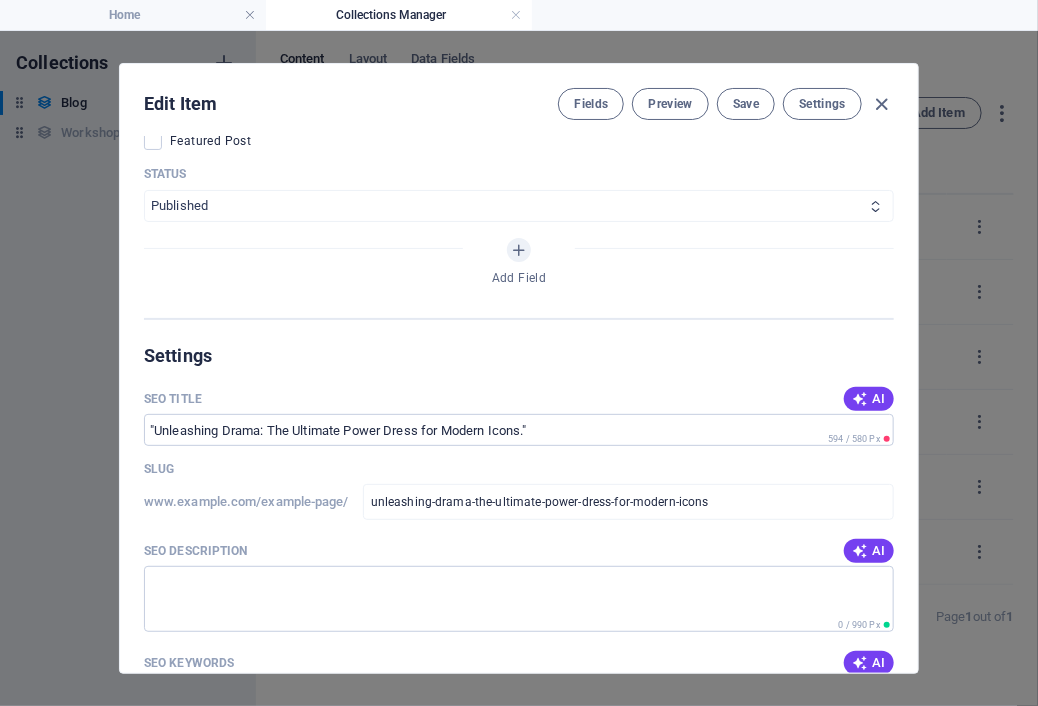click on "Published Draft" at bounding box center (519, 206) 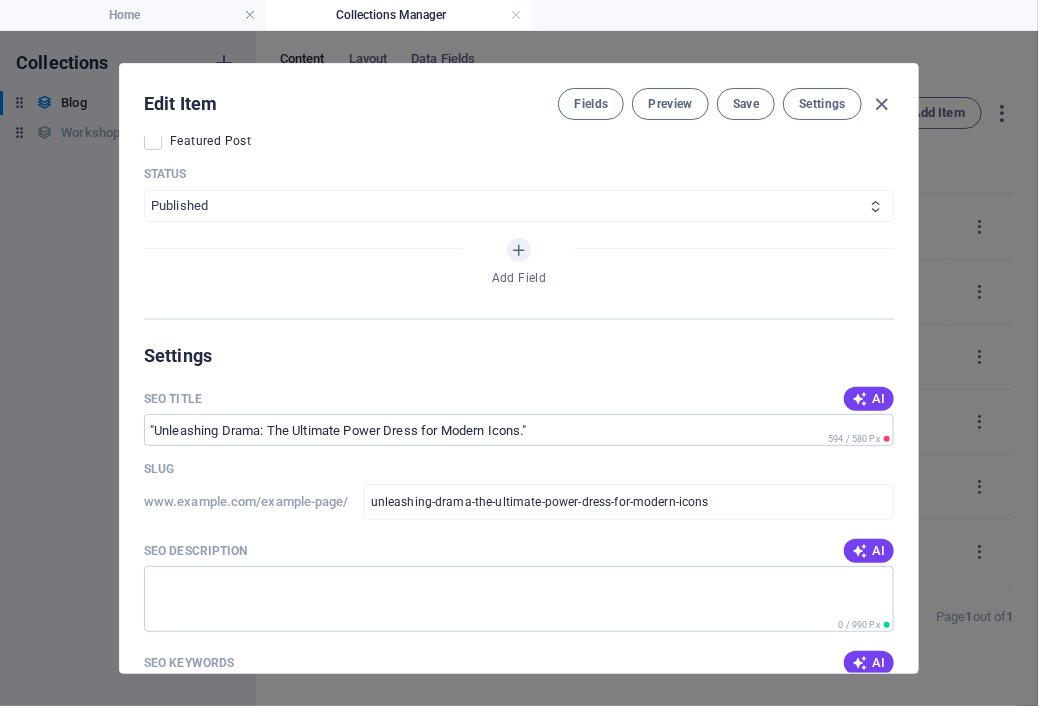 click on "Published Draft" at bounding box center [519, 206] 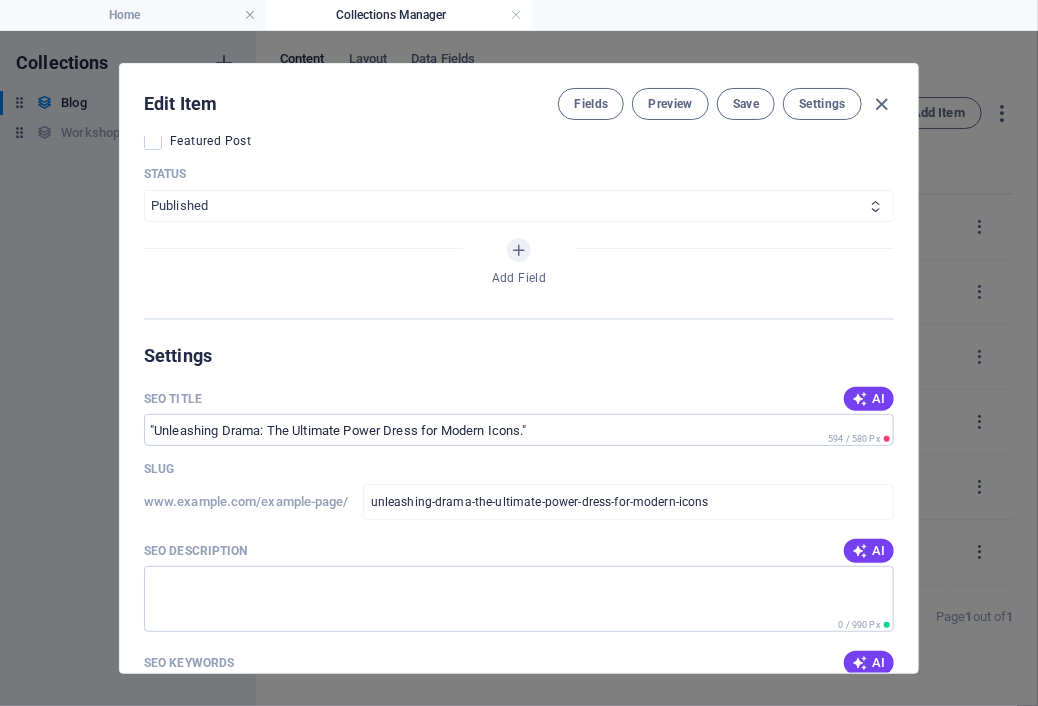click on "Published Draft" at bounding box center [519, 206] 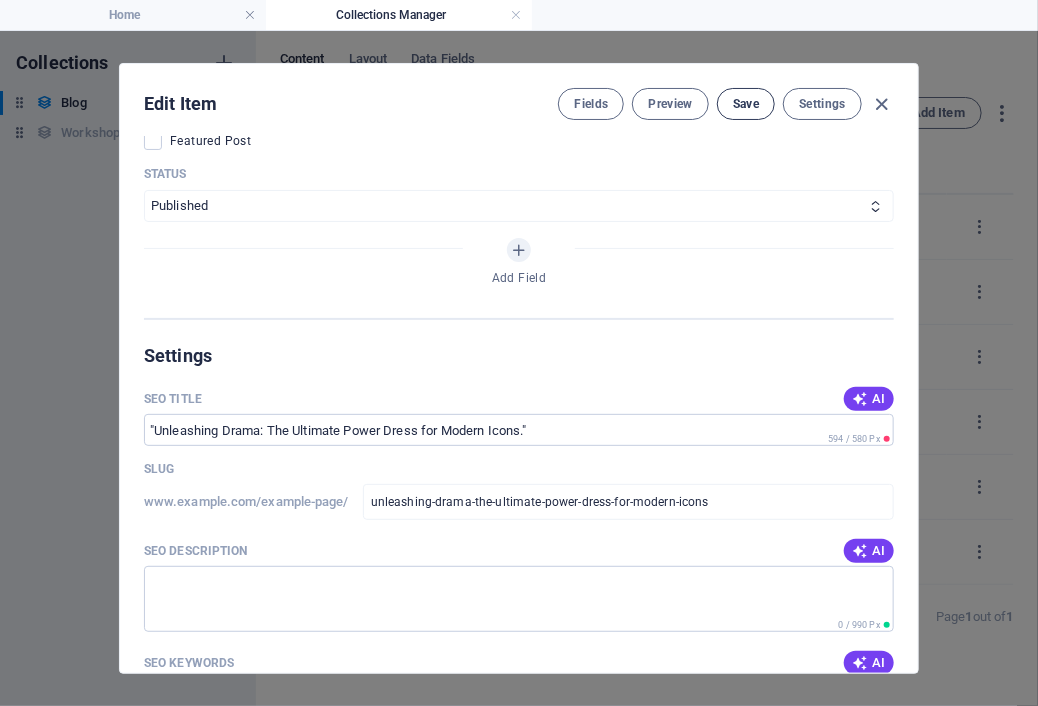 click on "Save" at bounding box center [746, 104] 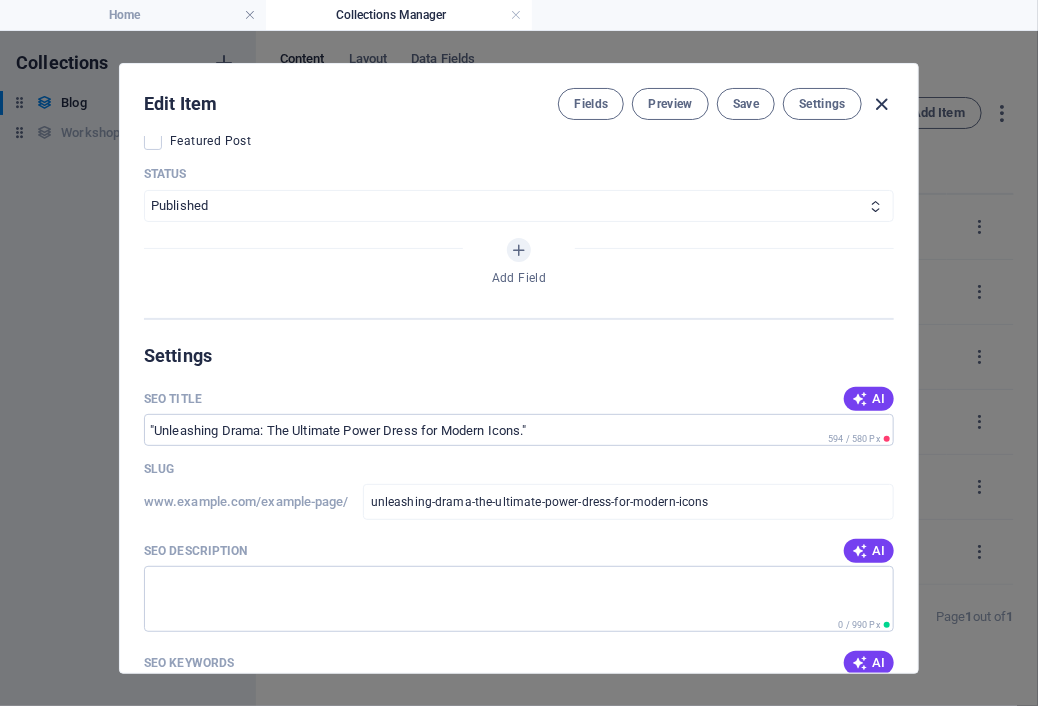 click at bounding box center [882, 104] 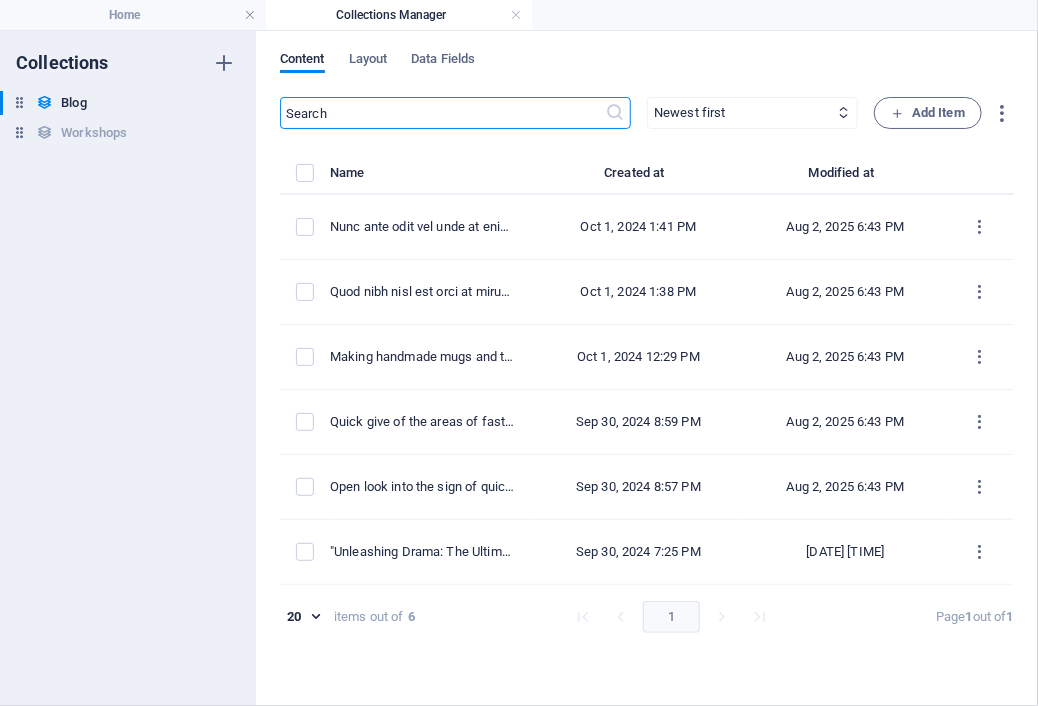 scroll, scrollTop: 0, scrollLeft: 0, axis: both 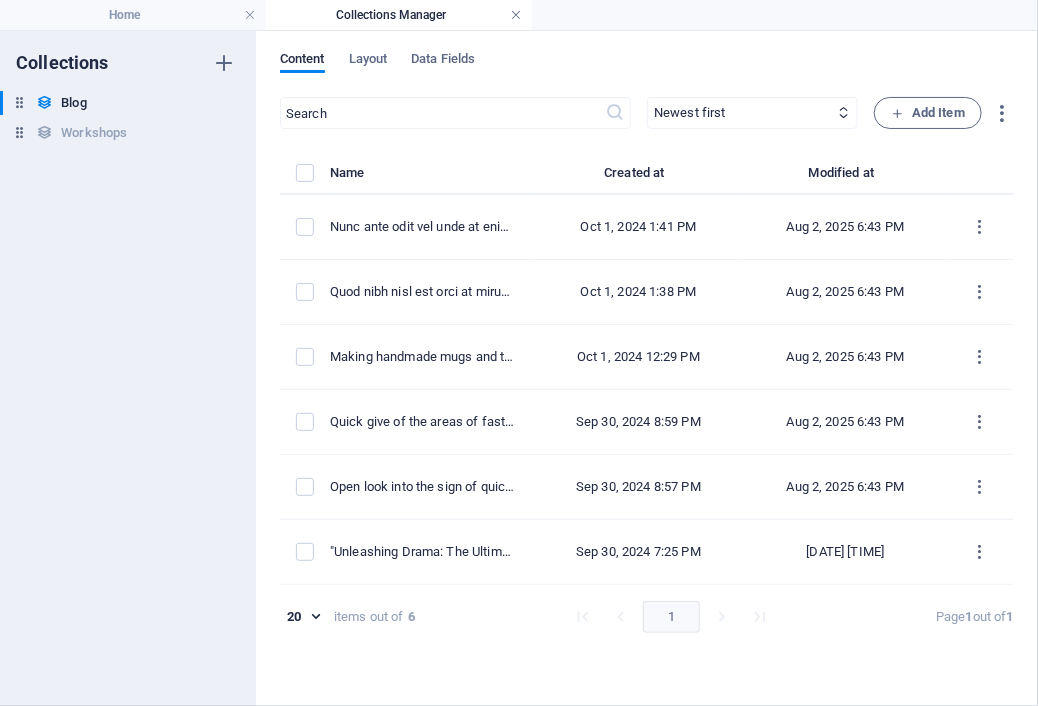 click at bounding box center [516, 15] 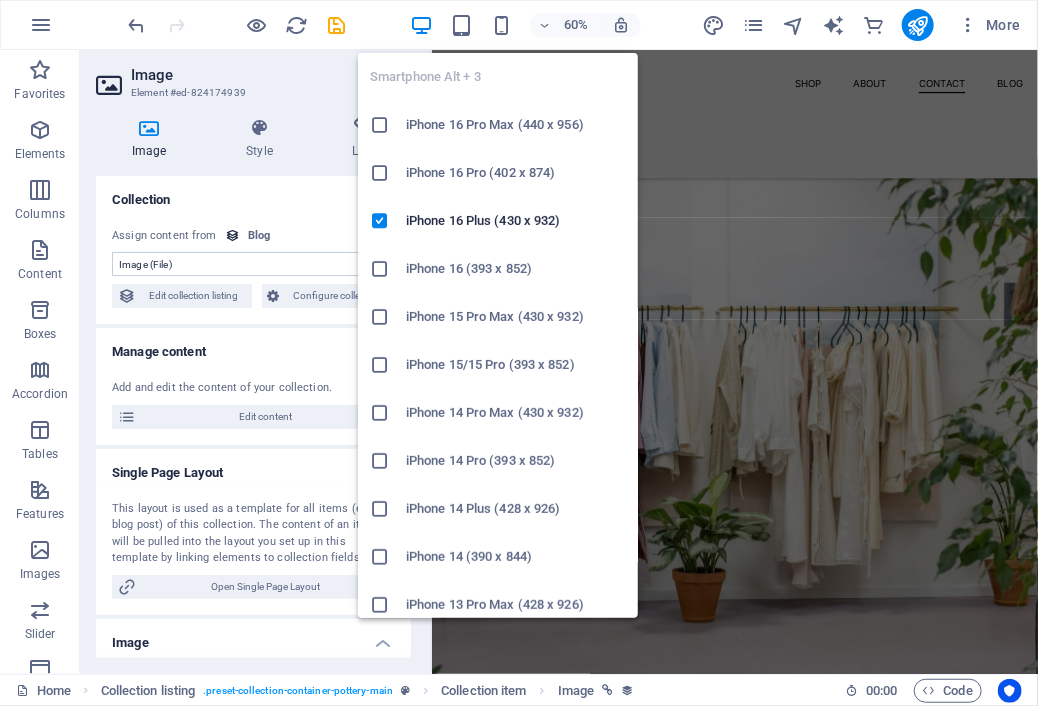 scroll, scrollTop: 2889, scrollLeft: 0, axis: vertical 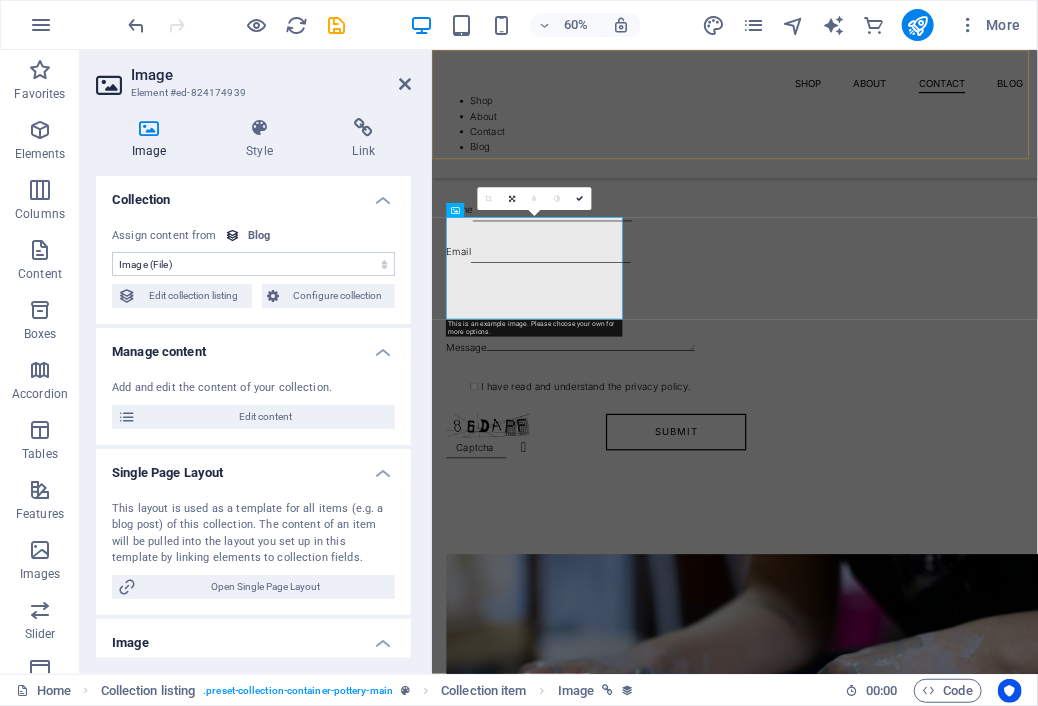 click on "Shop About Contact Blog Shop About Contact Blog" at bounding box center [936, 156] 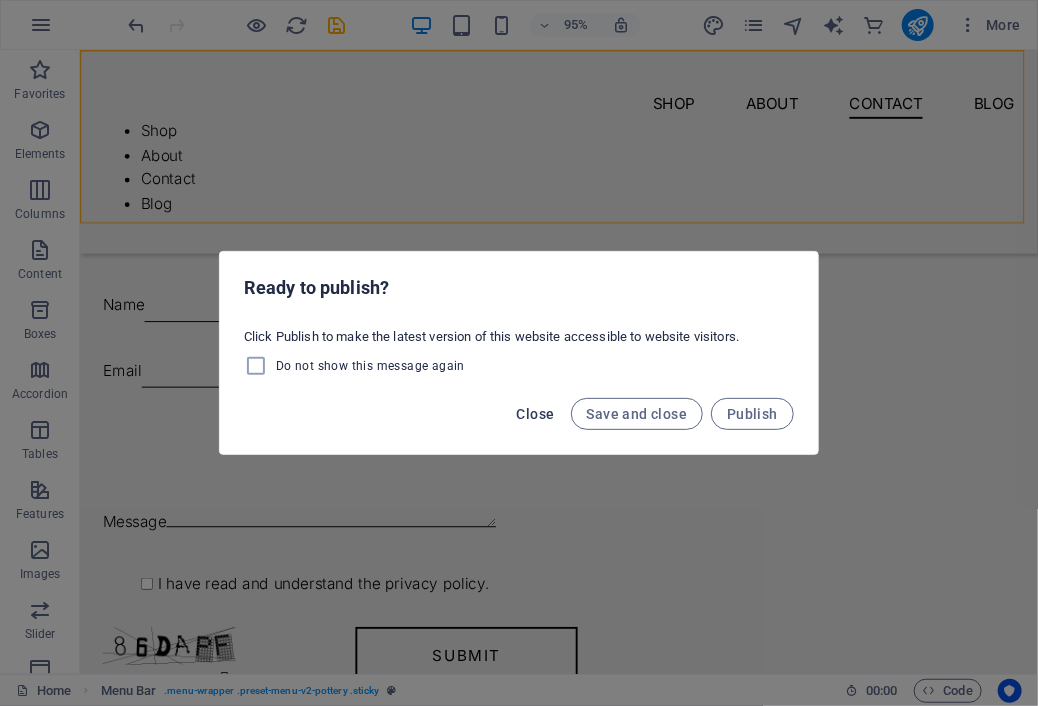 click on "Close" at bounding box center (536, 414) 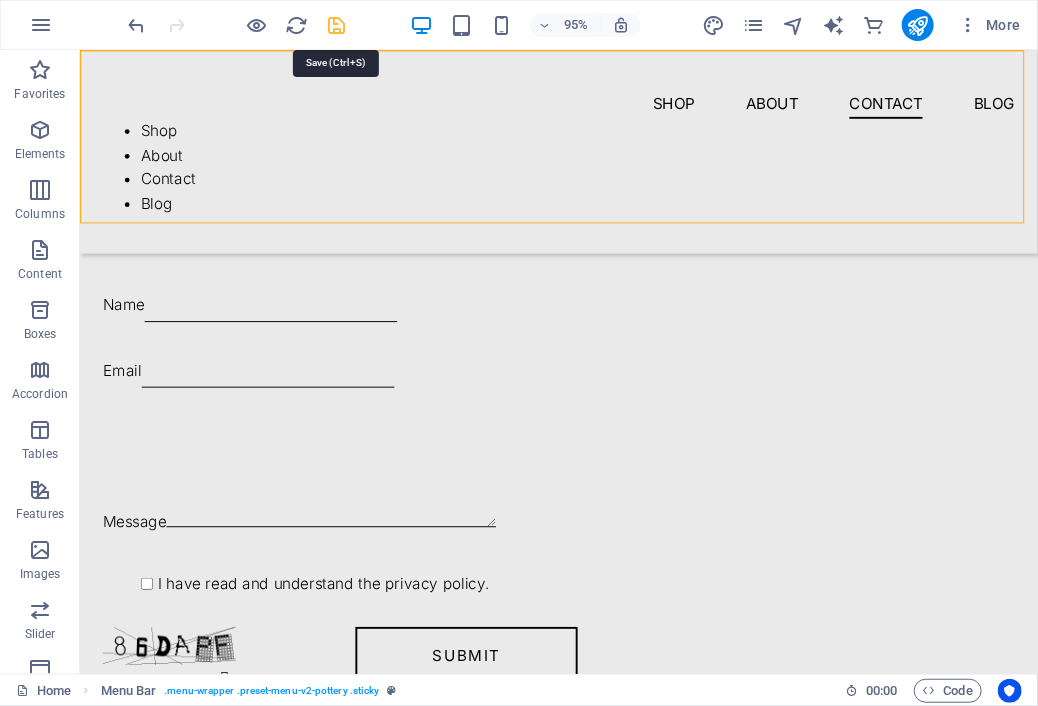 click at bounding box center (337, 25) 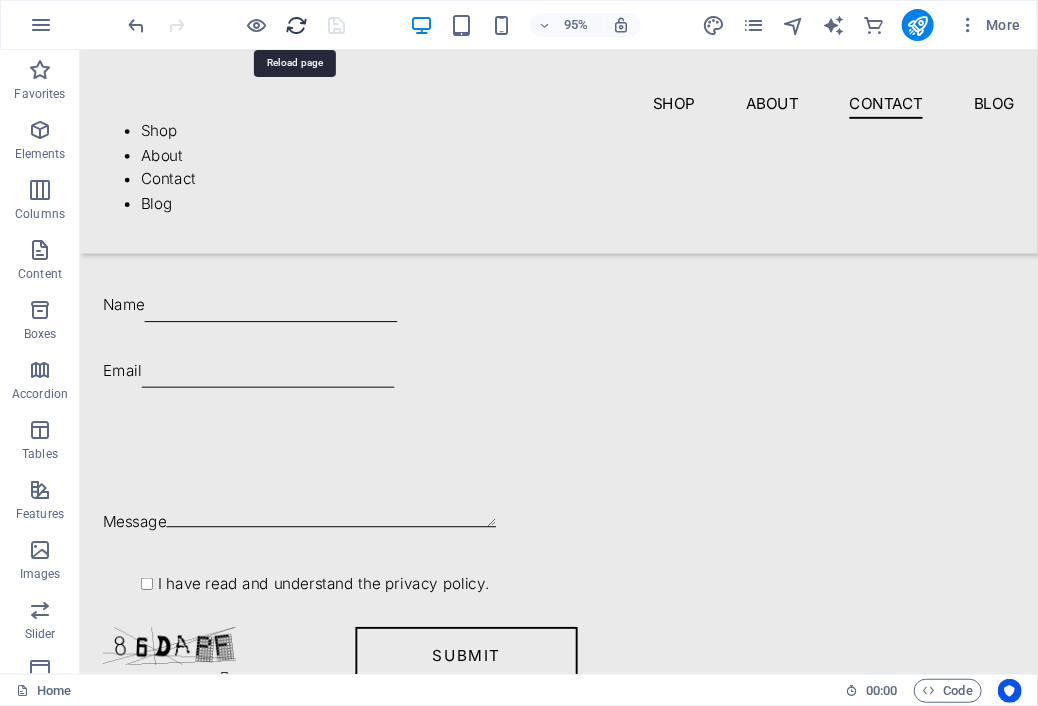 click at bounding box center (297, 25) 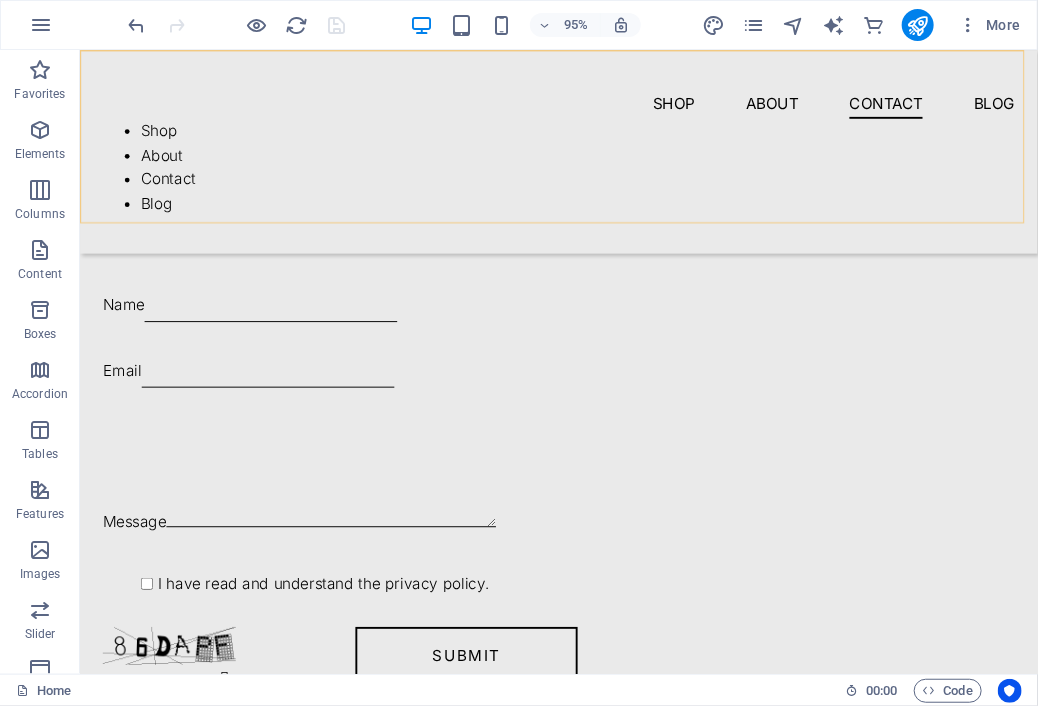click on "Favorites Elements Columns Content Boxes Accordion Tables Features Images Slider Header Footer Forms Marketing Collections Commerce
H1   Banner   Banner   Container   Reference   Menu Bar   Collection item   Image   Collection listing   Collection item   Collection item   Image   Collection item   Spacer   H3   Collection item   Spacer   Icon   Button   Container   Button   Collection item   Image   Menu   Container   Spacer   Spacer   Spacer   H3   Button   Container   Spacer   Text   Preset   Container   H2   Container   Container   Container   Callout   Container   H2   Container   Button   Spacer   Text   Spacer   Footer Thrud 95% More Home 00 : 00 Code" at bounding box center (519, 362) 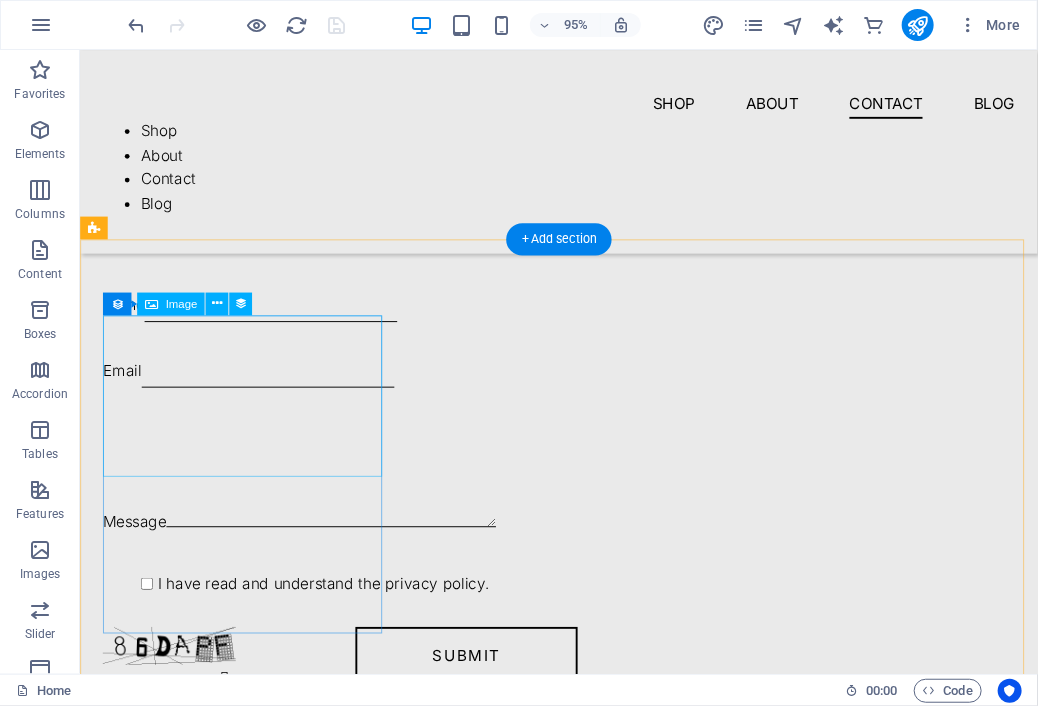 click at bounding box center [583, 1183] 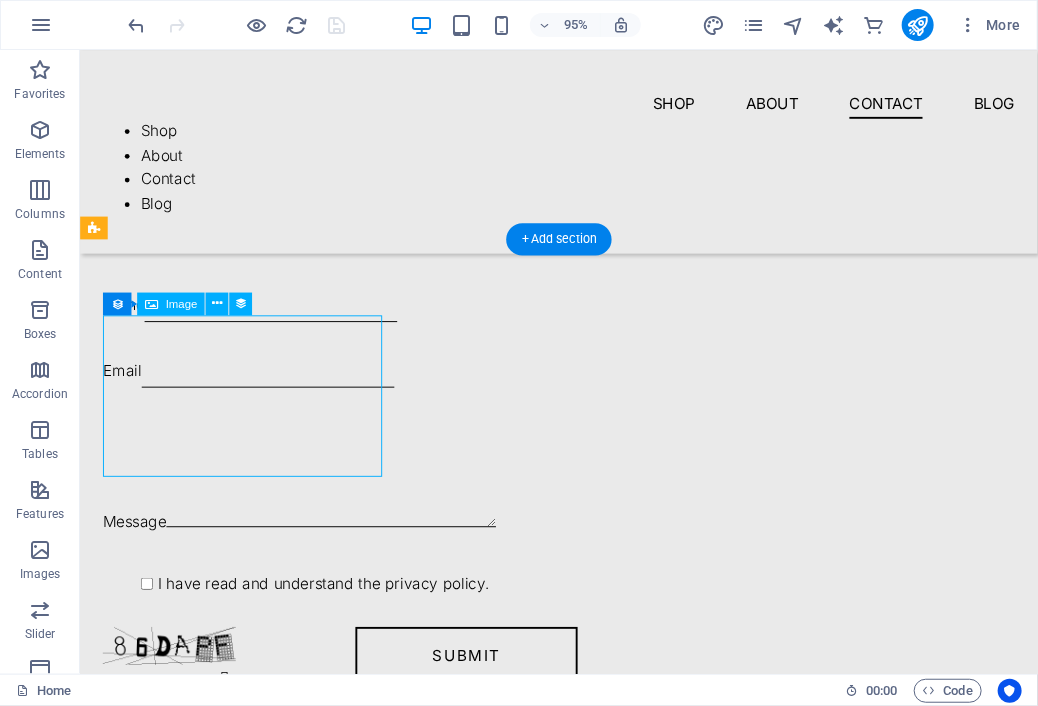 click at bounding box center (583, 1183) 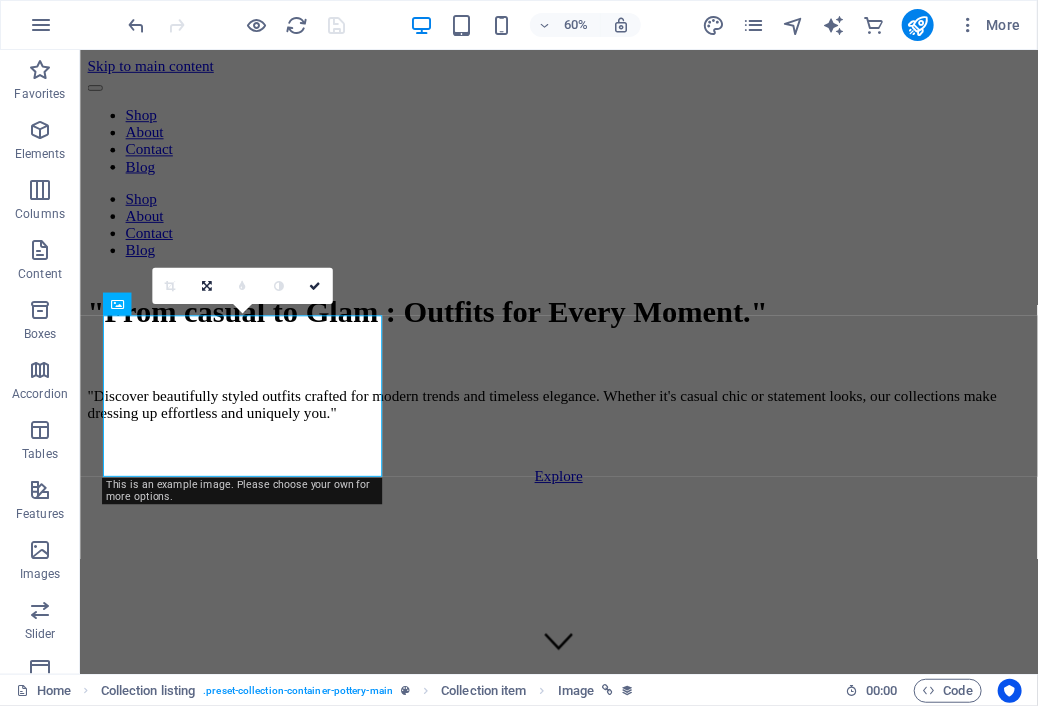 scroll, scrollTop: 0, scrollLeft: 0, axis: both 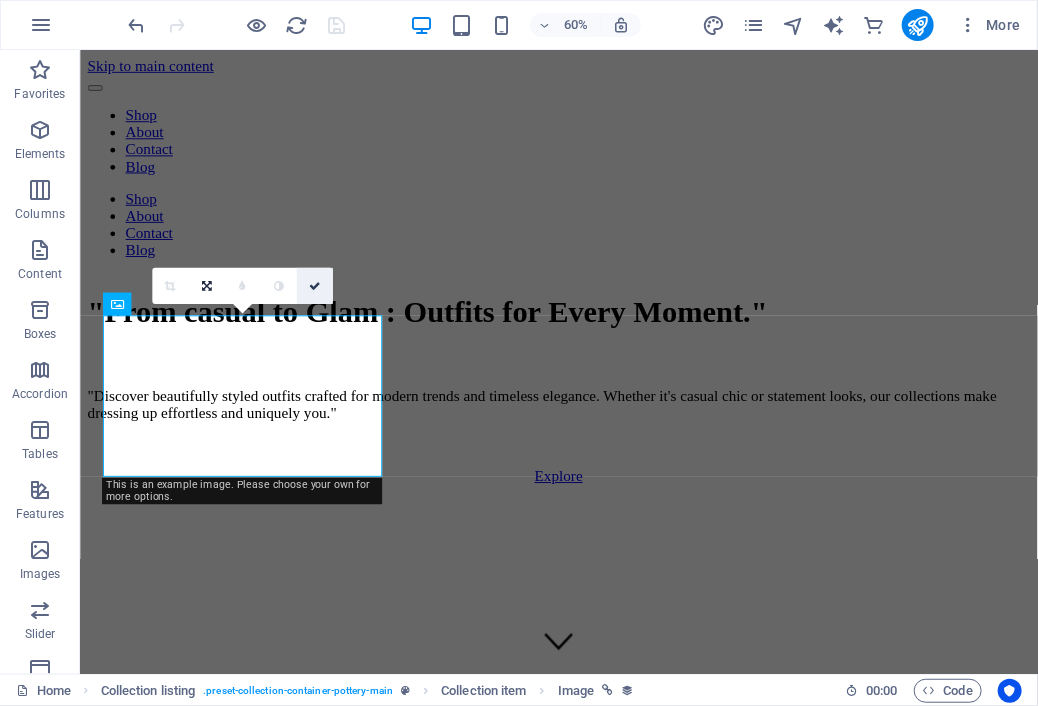 click at bounding box center [315, 285] 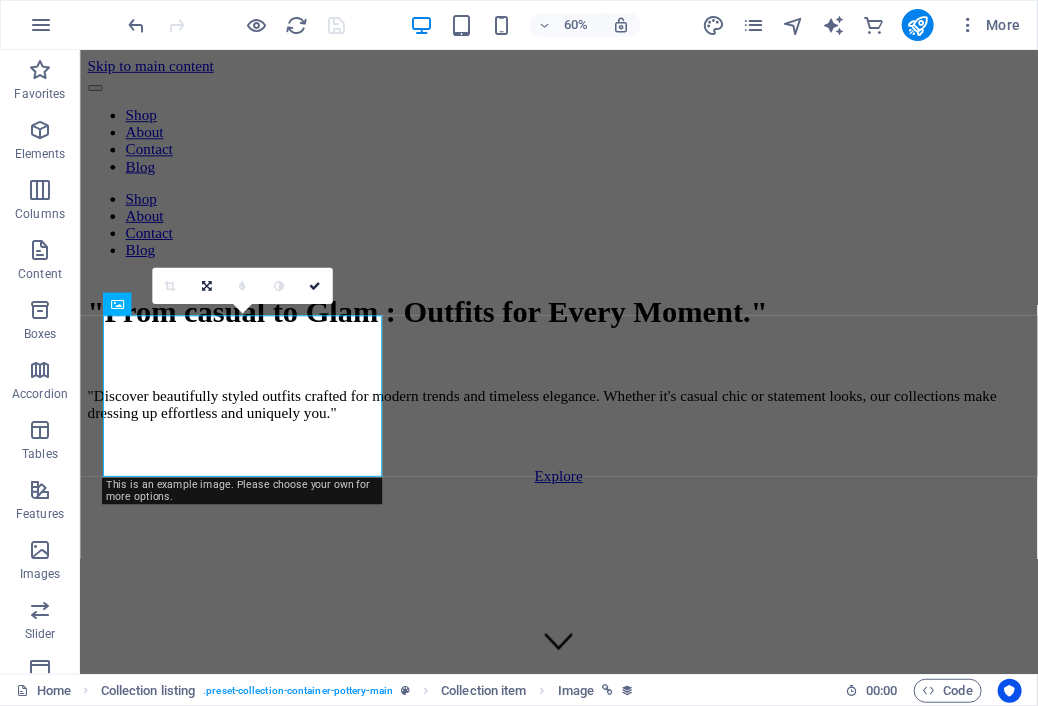 click on ""From casual to Glam : Outfits for Every Moment." "Discover beautifully styled outfits crafted for modern trends and timeless elegance. Whether it's casual chic or statement looks, our collections make dressing up effortless and uniquely you." Explore" at bounding box center (583, 397) 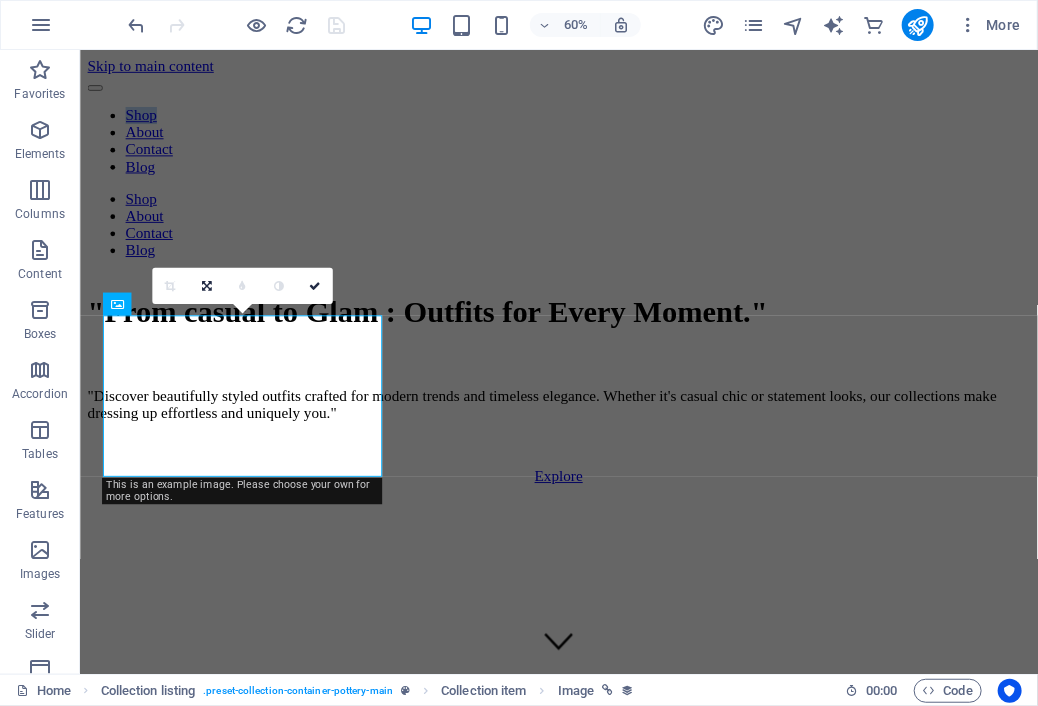 drag, startPoint x: 162, startPoint y: 114, endPoint x: 166, endPoint y: 85, distance: 29.274563 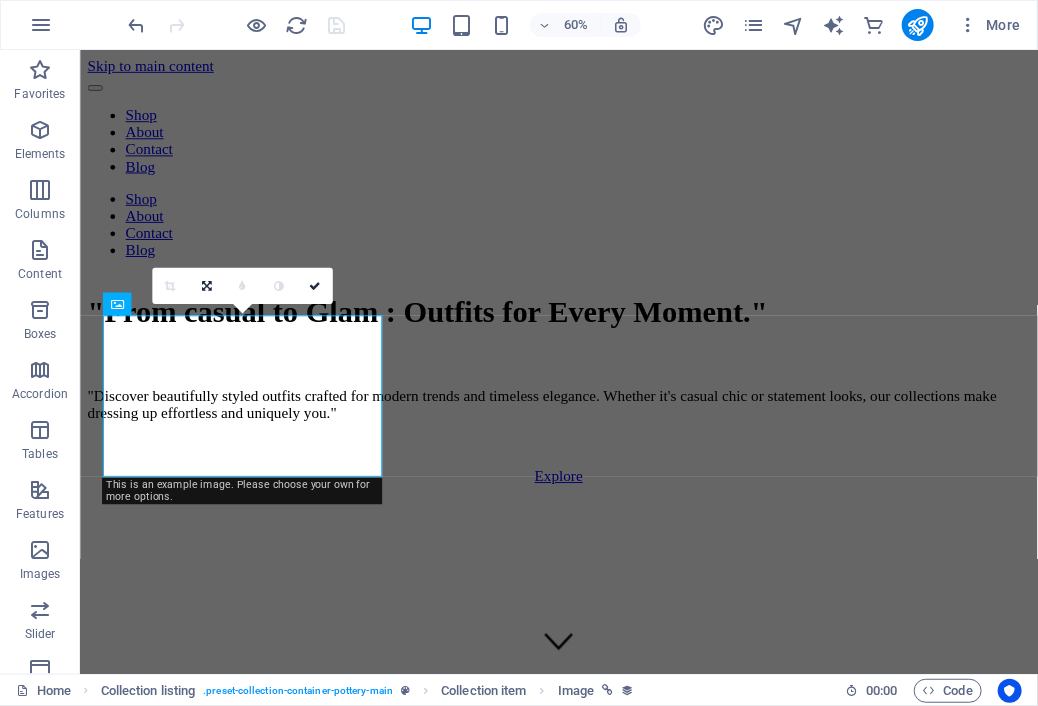 click on "Shop About Contact Blog Shop About Contact Blog" at bounding box center [583, 173] 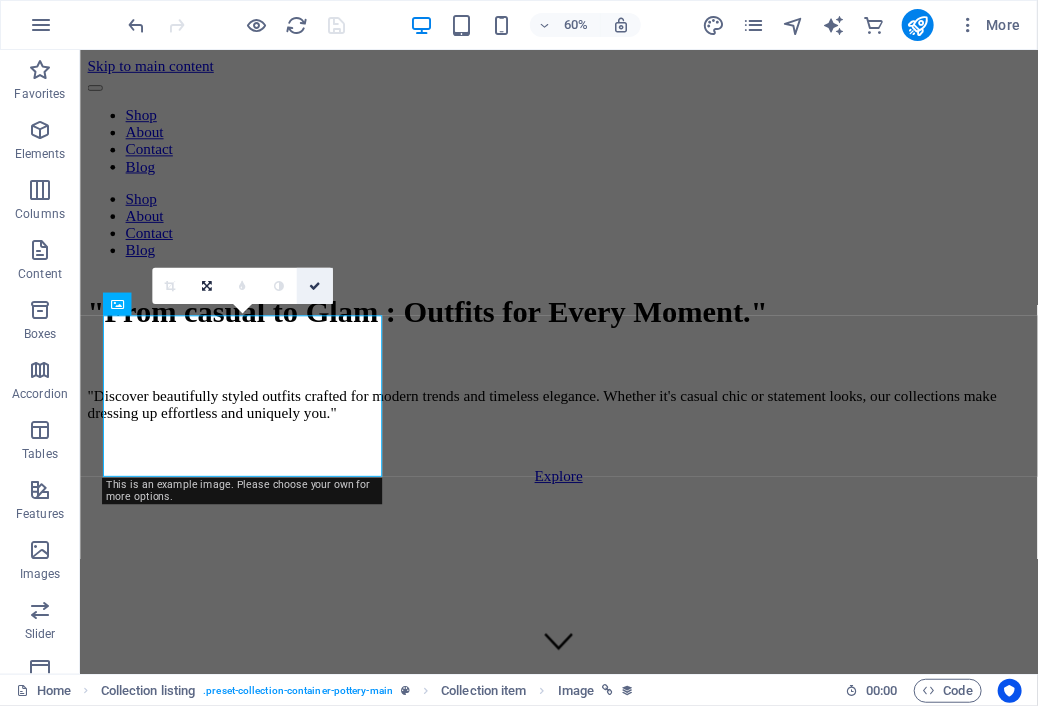 click at bounding box center (315, 285) 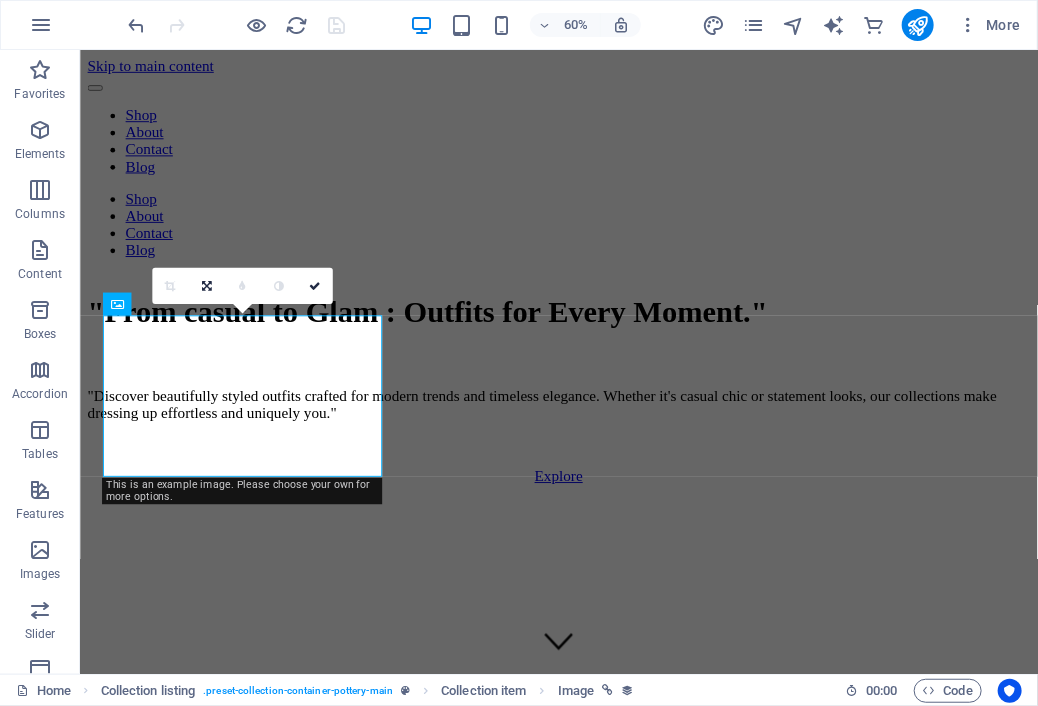 click on ""From casual to Glam : Outfits for Every Moment." "Discover beautifully styled outfits crafted for modern trends and timeless elegance. Whether it's casual chic or statement looks, our collections make dressing up effortless and uniquely you." Explore" at bounding box center [583, 397] 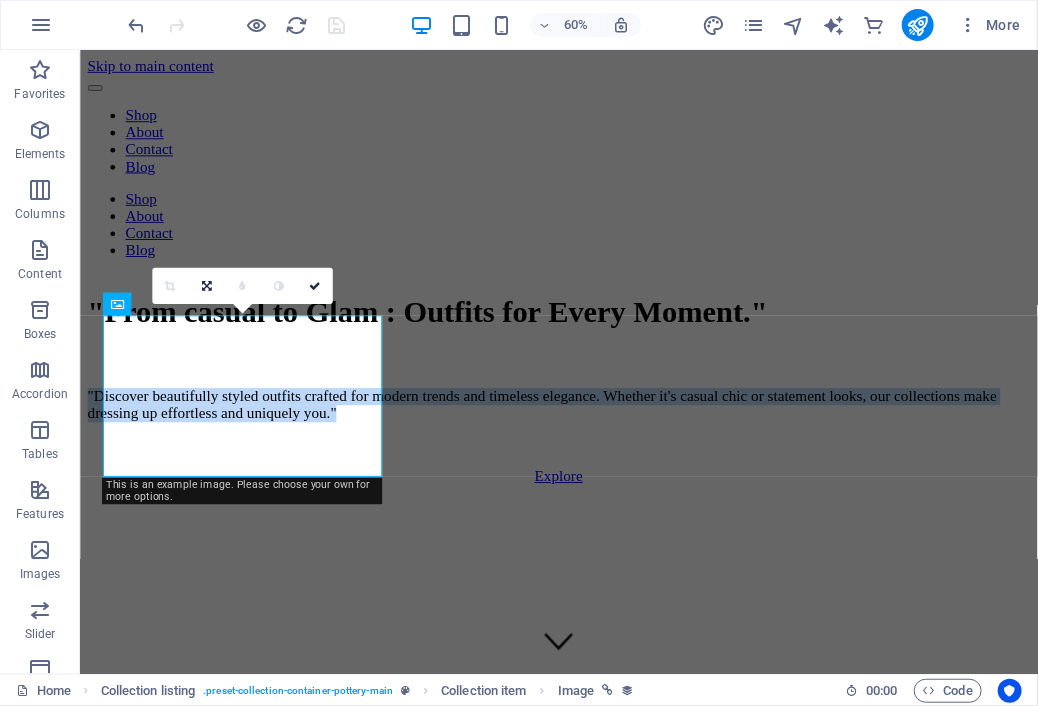 click on ""From casual to Glam : Outfits for Every Moment." "Discover beautifully styled outfits crafted for modern trends and timeless elegance. Whether it's casual chic or statement looks, our collections make dressing up effortless and uniquely you." Explore" at bounding box center [583, 397] 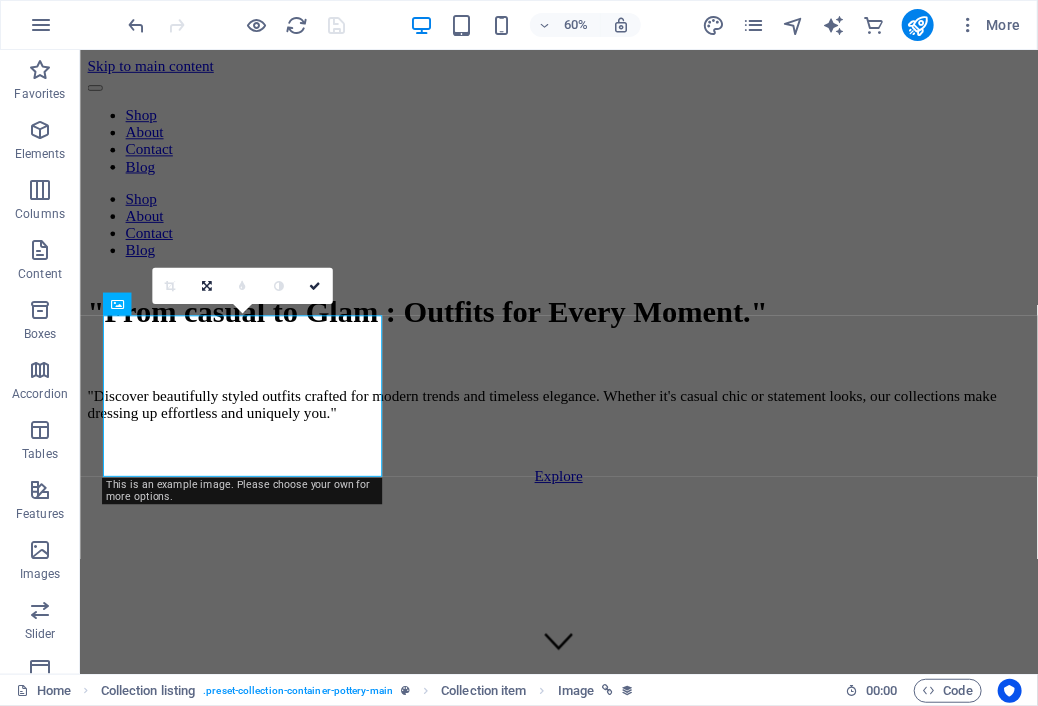 drag, startPoint x: 153, startPoint y: 152, endPoint x: 131, endPoint y: 28, distance: 125.93649 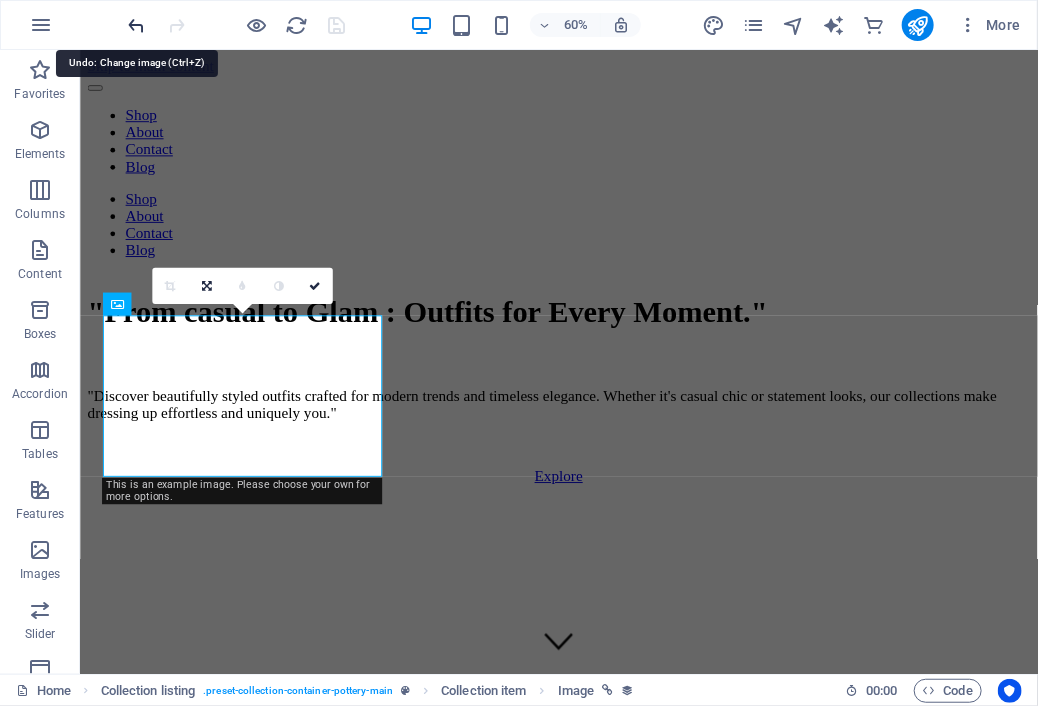 click at bounding box center [137, 25] 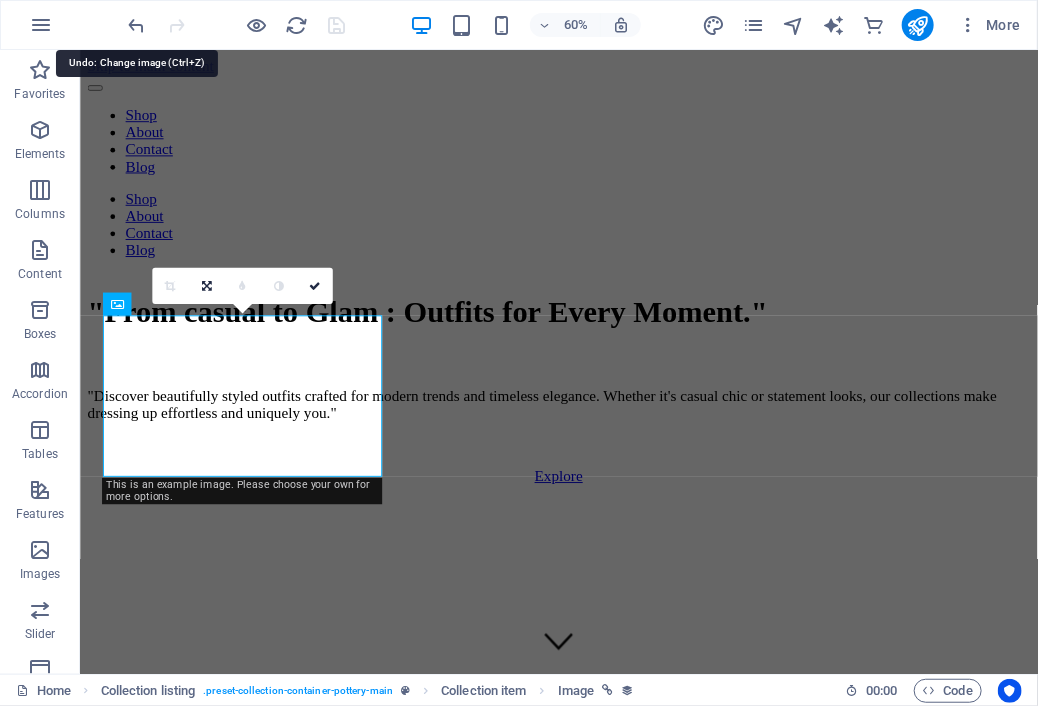 drag, startPoint x: 144, startPoint y: 16, endPoint x: 798, endPoint y: -8, distance: 654.44025 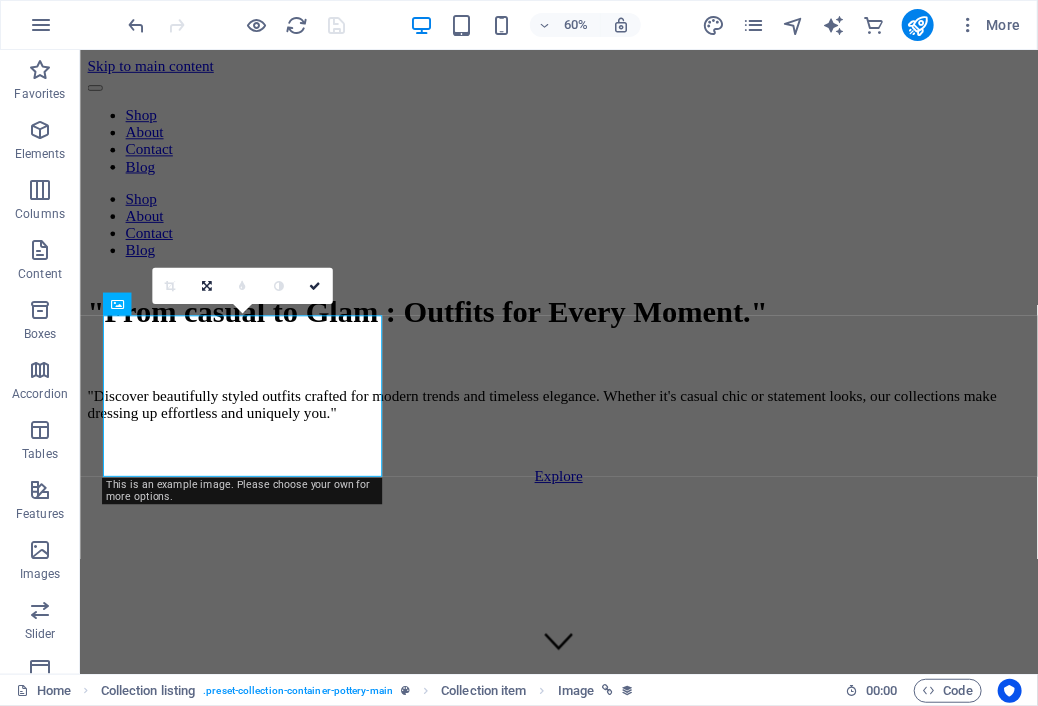 click at bounding box center (917, 25) 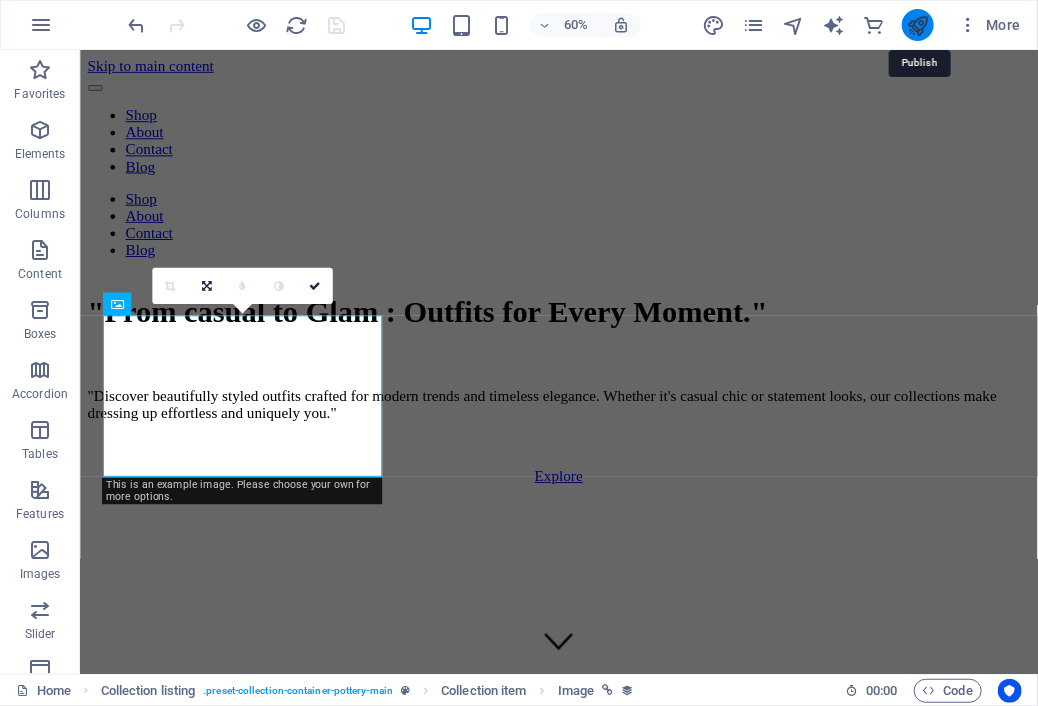 click at bounding box center [917, 25] 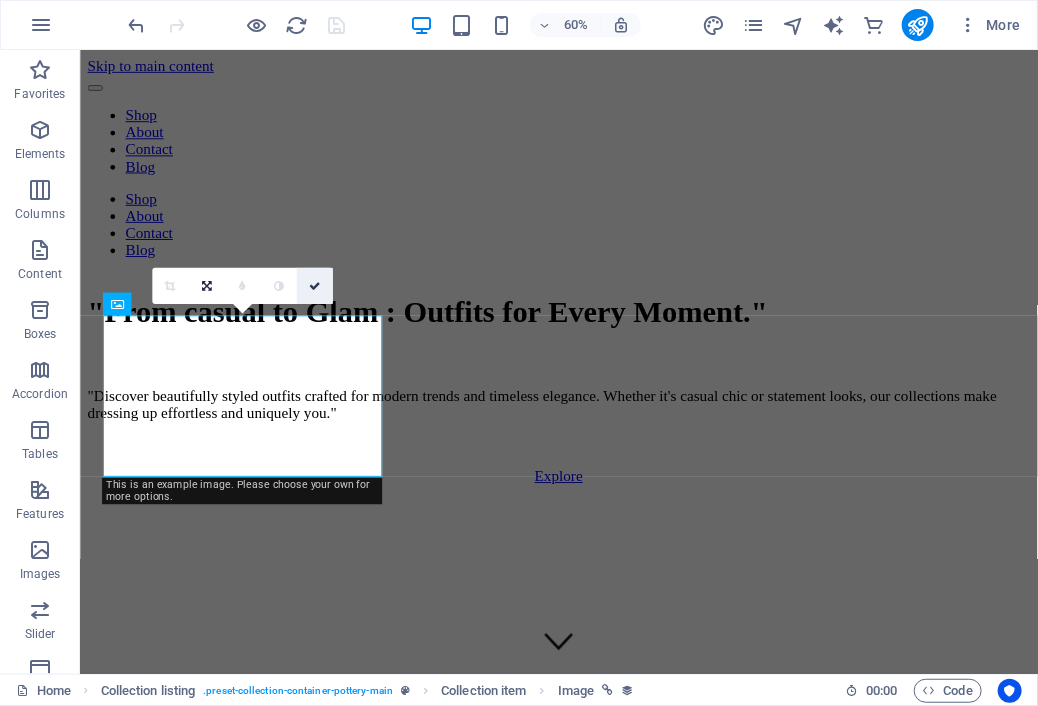 click at bounding box center [315, 285] 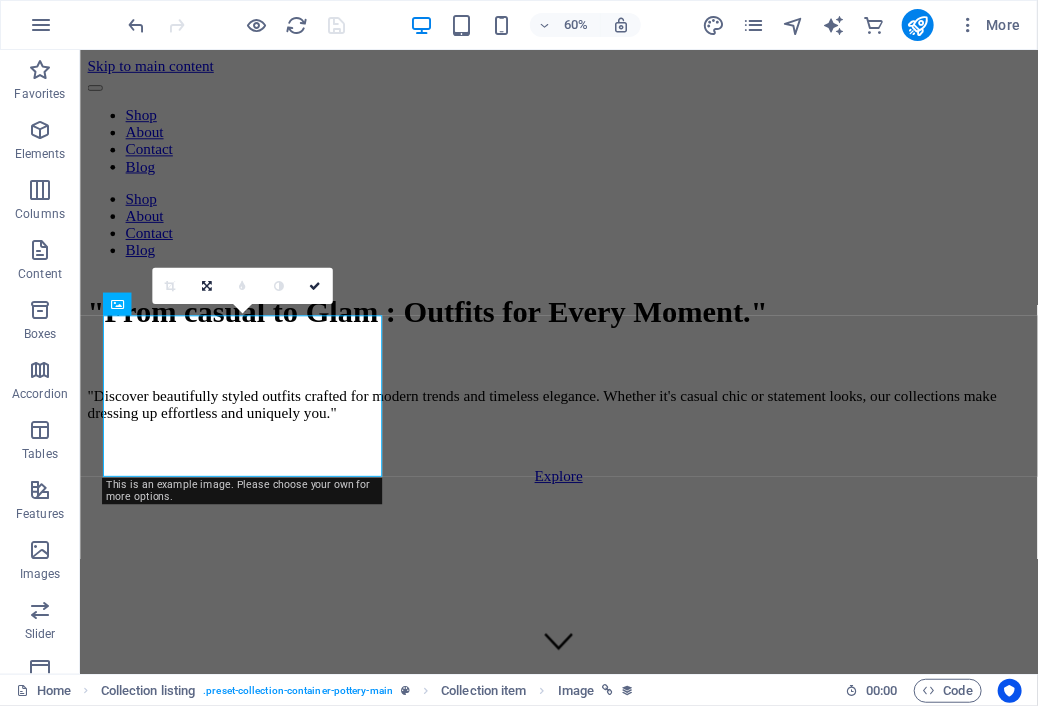 click on ""From casual to Glam : Outfits for Every Moment." "Discover beautifully styled outfits crafted for modern trends and timeless elegance. Whether it's casual chic or statement looks, our collections make dressing up effortless and uniquely you." Explore" at bounding box center (583, 397) 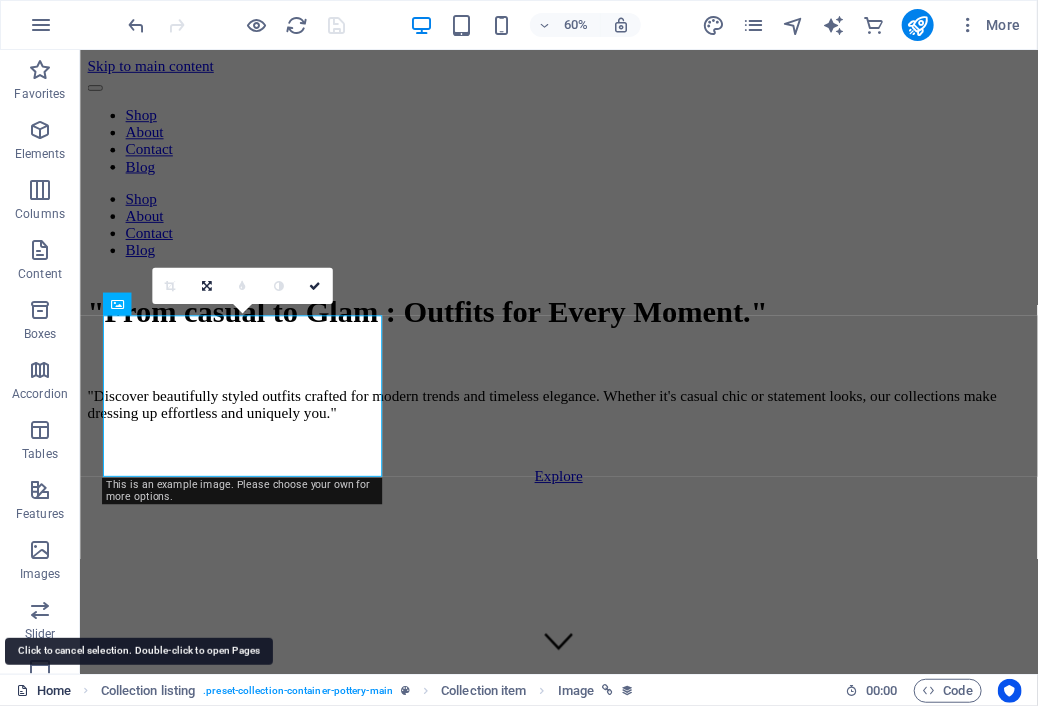 click on "Home" at bounding box center [43, 691] 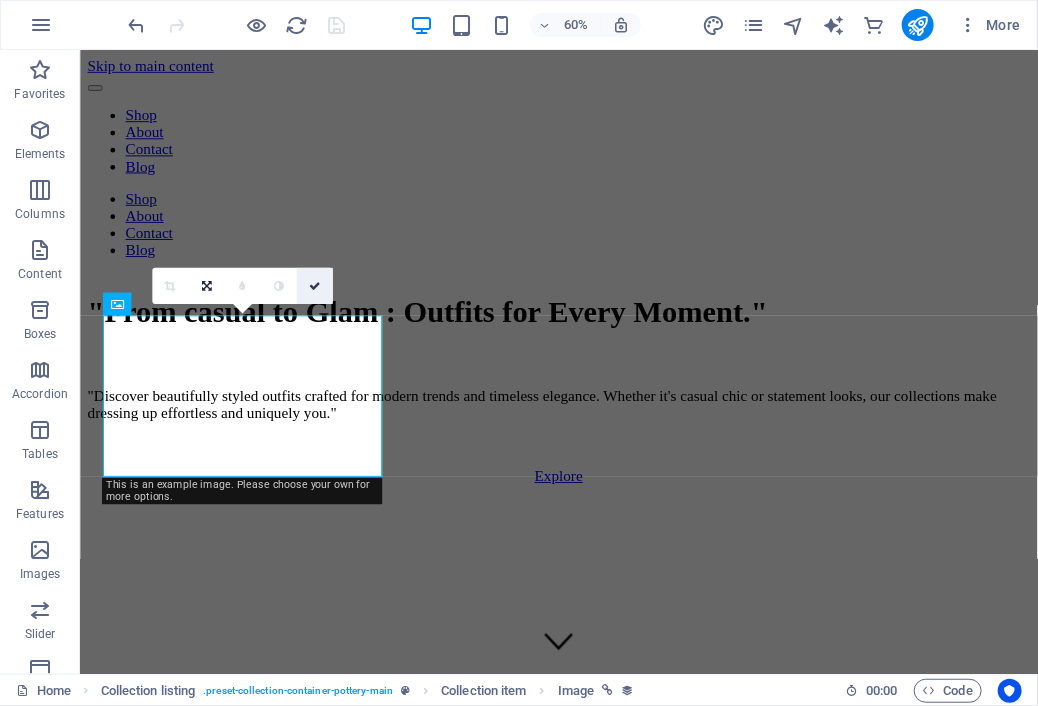 click at bounding box center [315, 285] 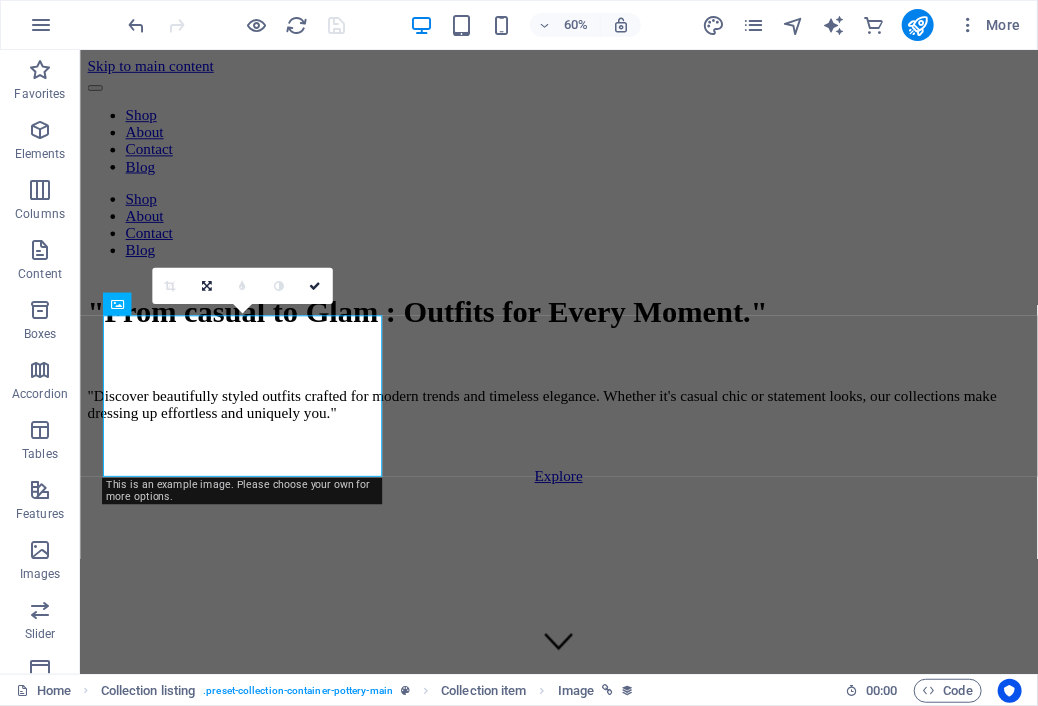 drag, startPoint x: 402, startPoint y: 335, endPoint x: 683, endPoint y: 86, distance: 375.44907 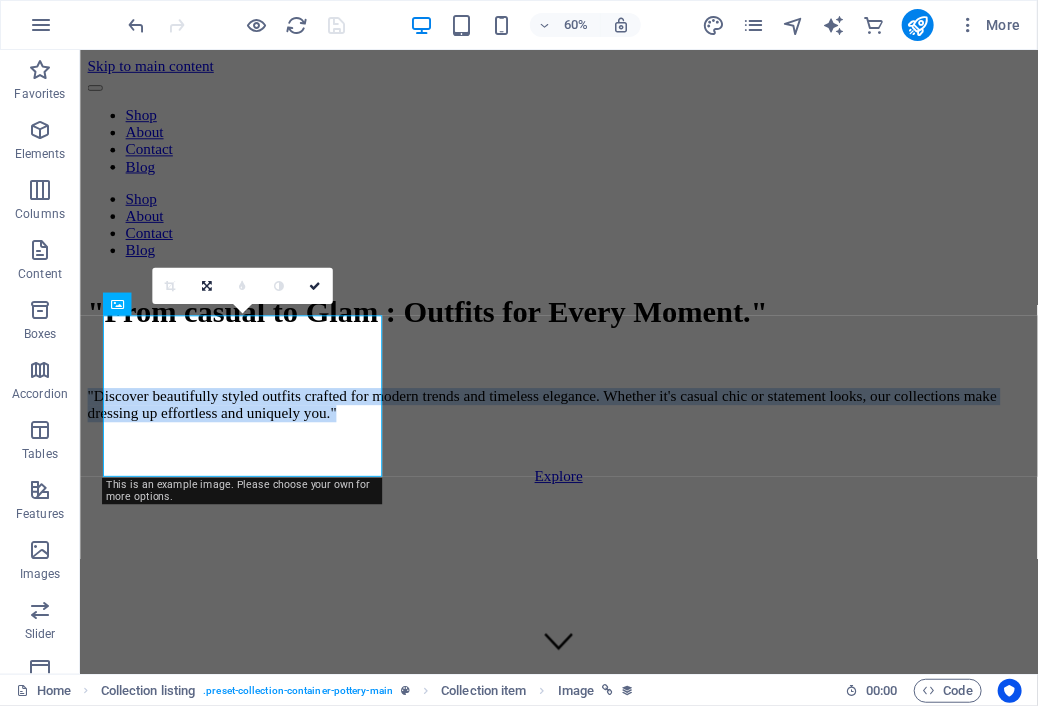 click on ""From casual to Glam : Outfits for Every Moment." "Discover beautifully styled outfits crafted for modern trends and timeless elegance. Whether it's casual chic or statement looks, our collections make dressing up effortless and uniquely you." Explore" at bounding box center [583, 397] 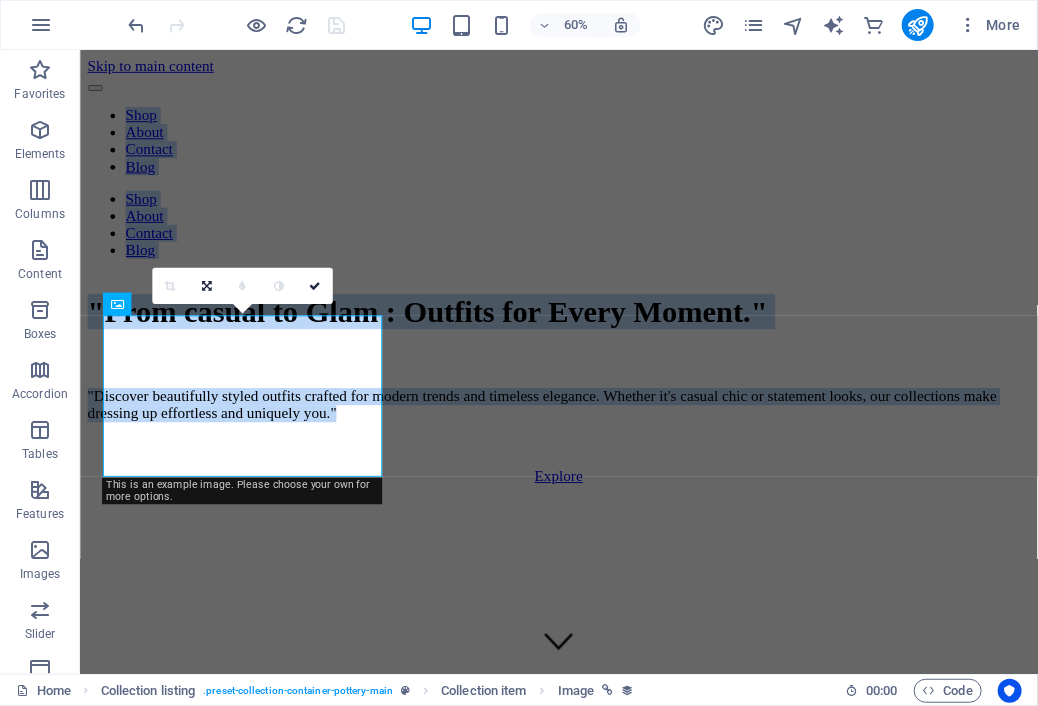 drag, startPoint x: 135, startPoint y: 395, endPoint x: 151, endPoint y: 149, distance: 246.51978 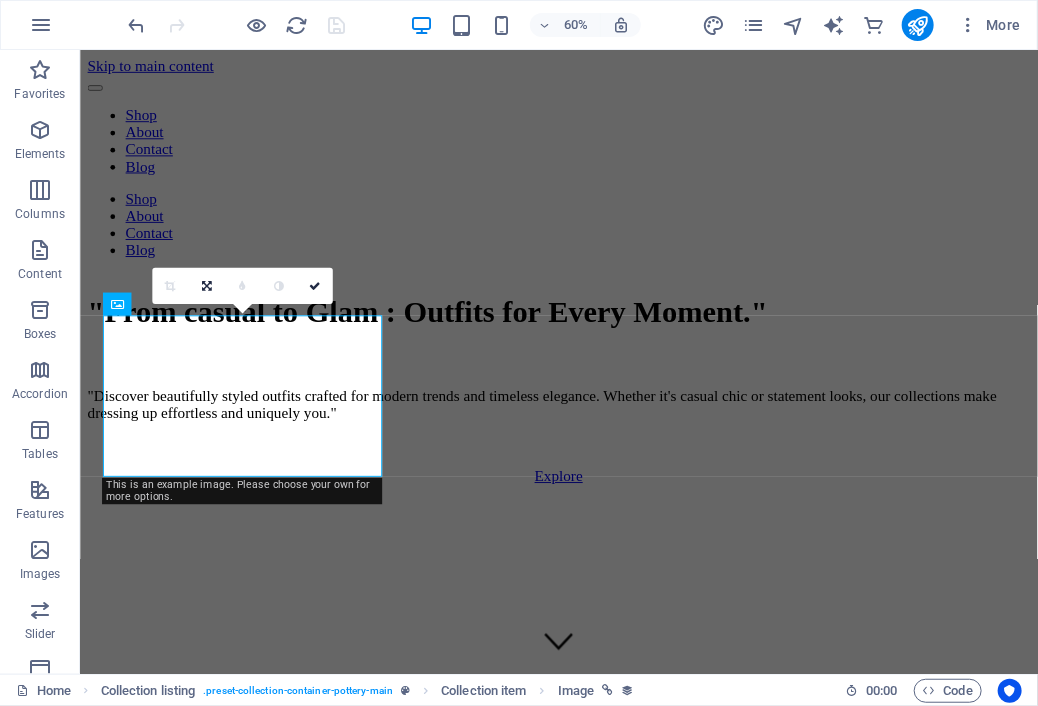 click on "Shop About Contact Blog Shop About Contact Blog" at bounding box center [583, 173] 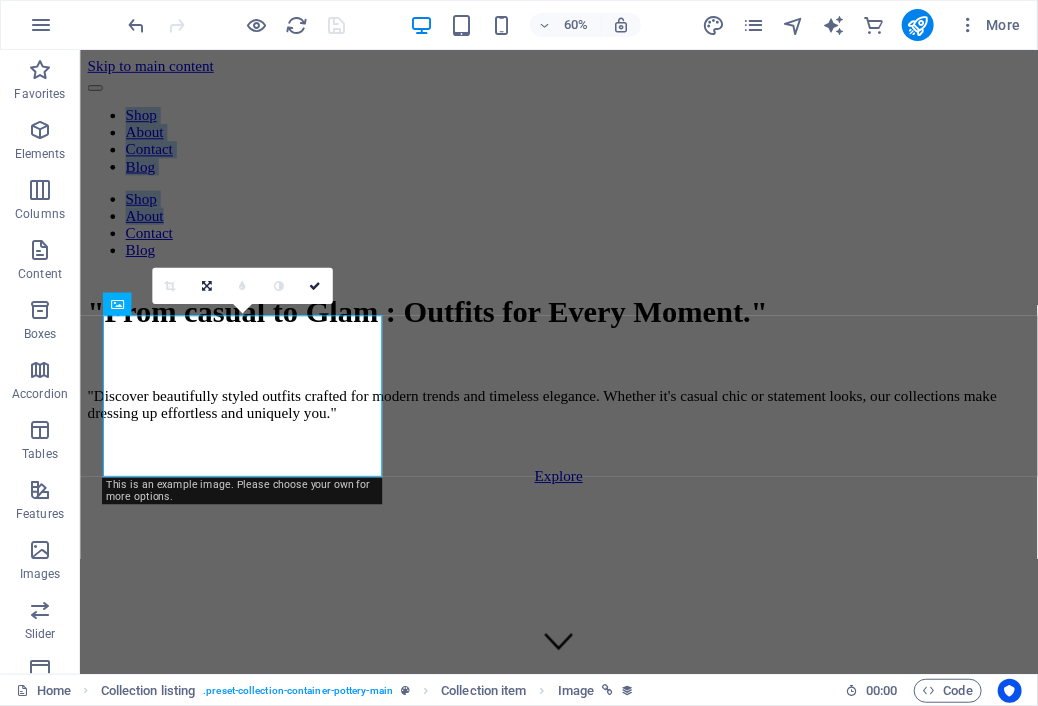 drag, startPoint x: 244, startPoint y: 219, endPoint x: 818, endPoint y: 122, distance: 582.1383 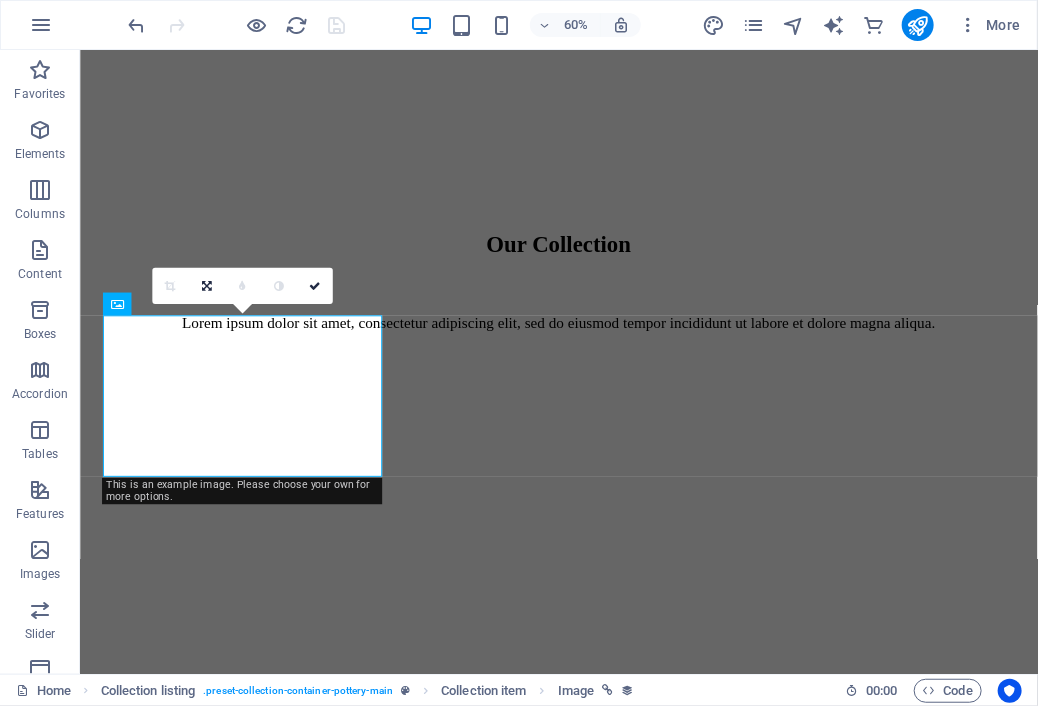 scroll, scrollTop: 859, scrollLeft: 0, axis: vertical 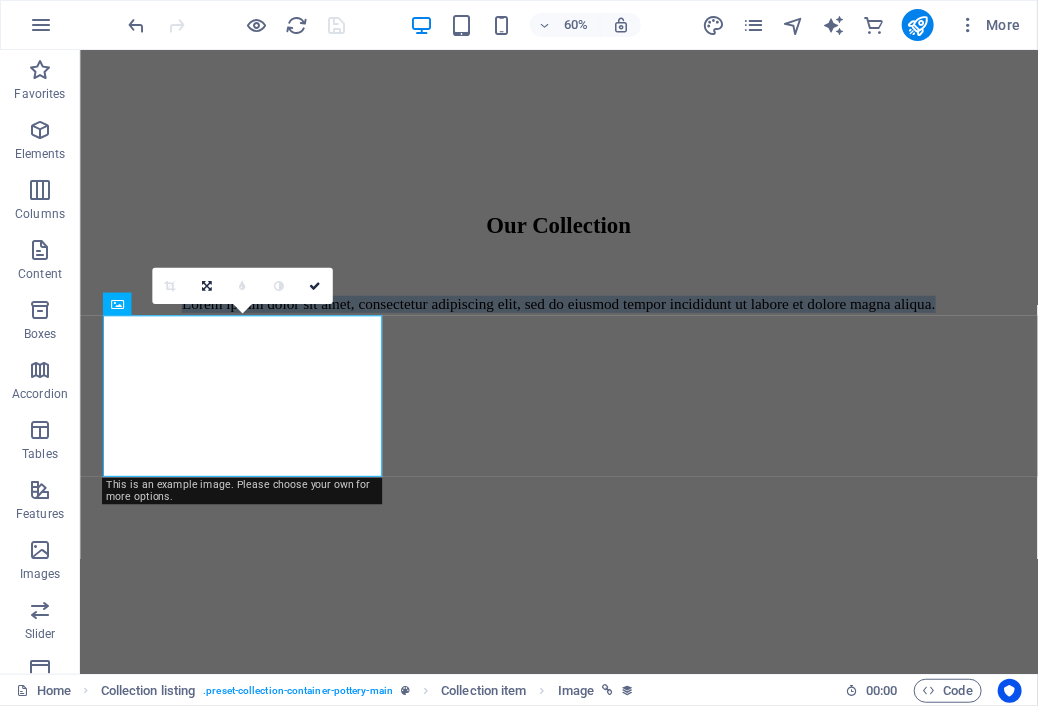 drag, startPoint x: 1071, startPoint y: 199, endPoint x: 1053, endPoint y: 291, distance: 93.74433 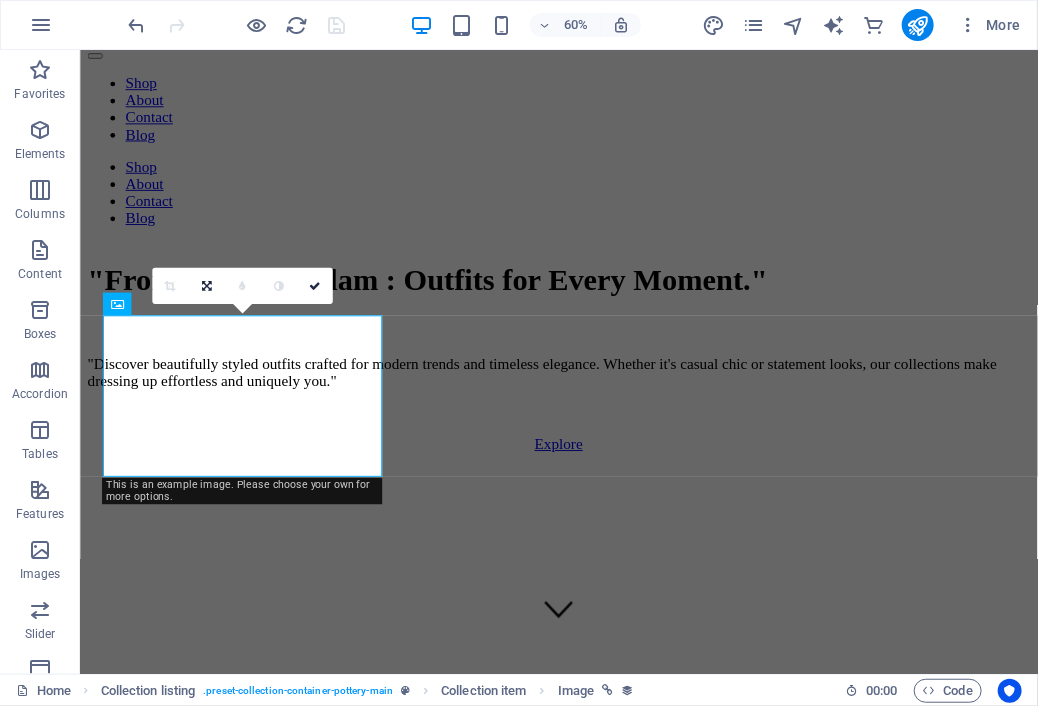 scroll, scrollTop: 0, scrollLeft: 0, axis: both 